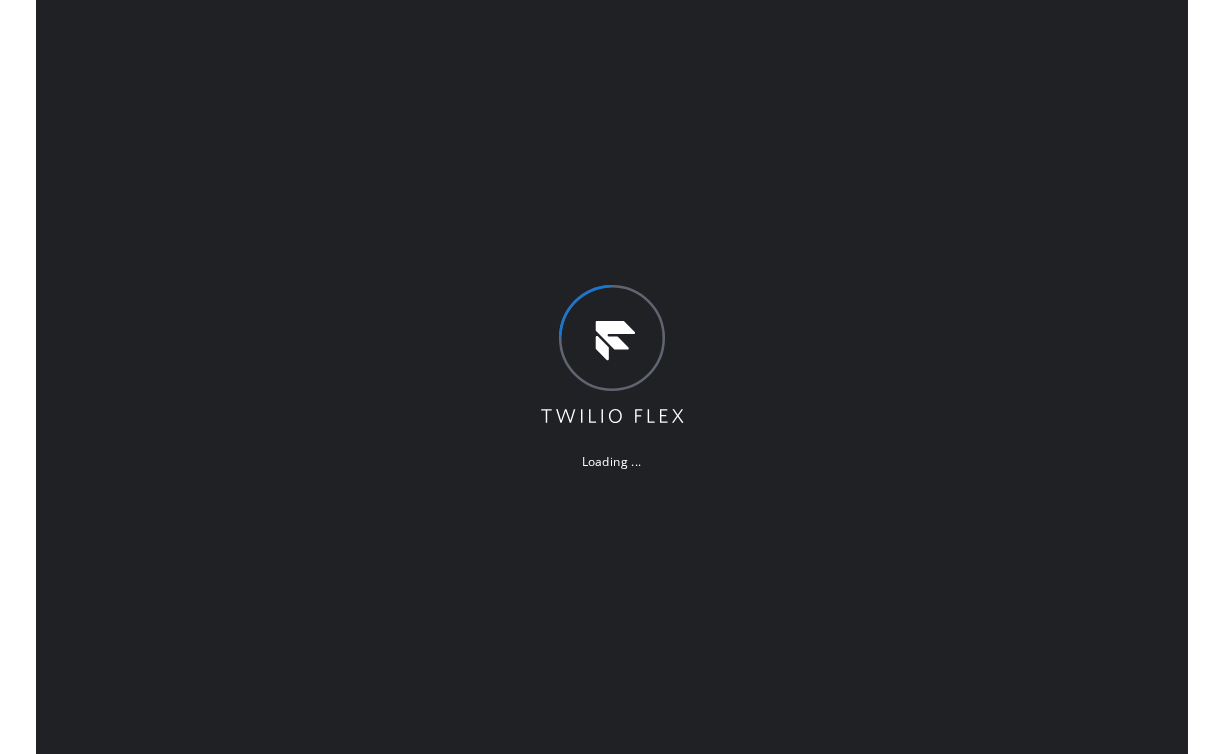 scroll, scrollTop: 0, scrollLeft: 0, axis: both 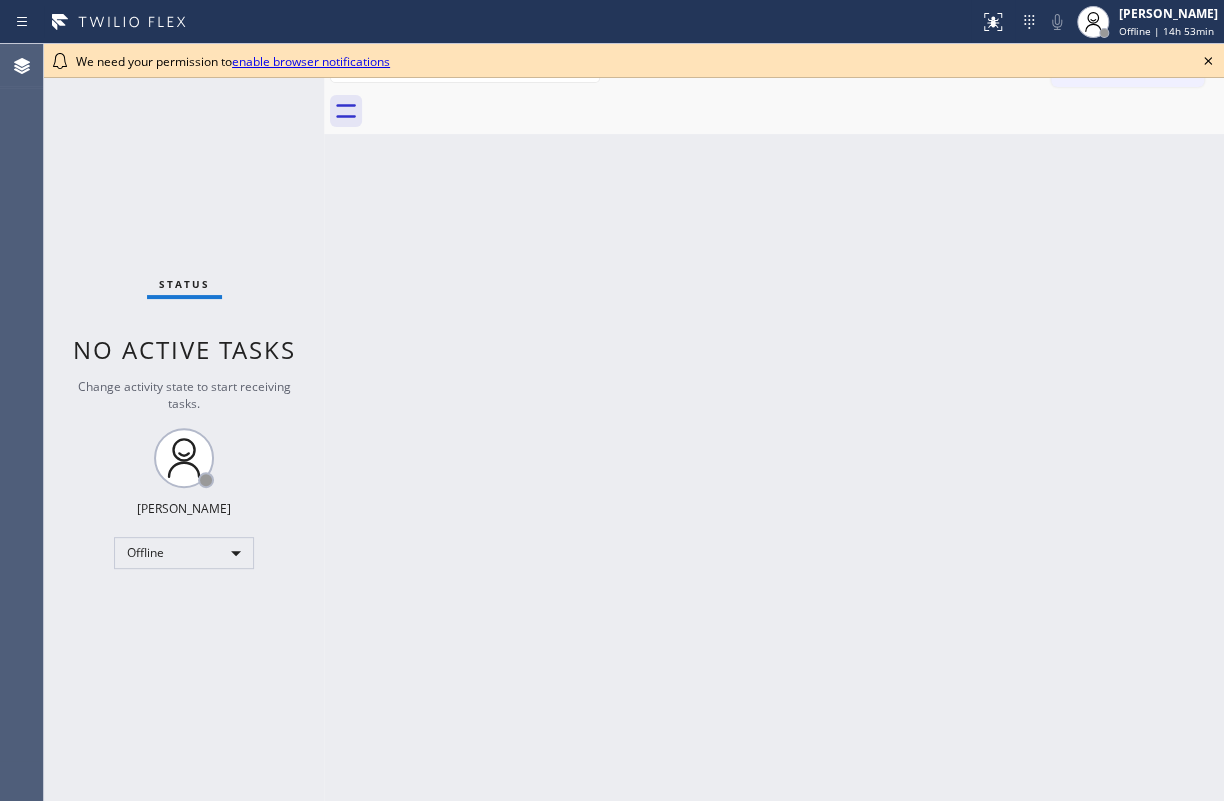 click 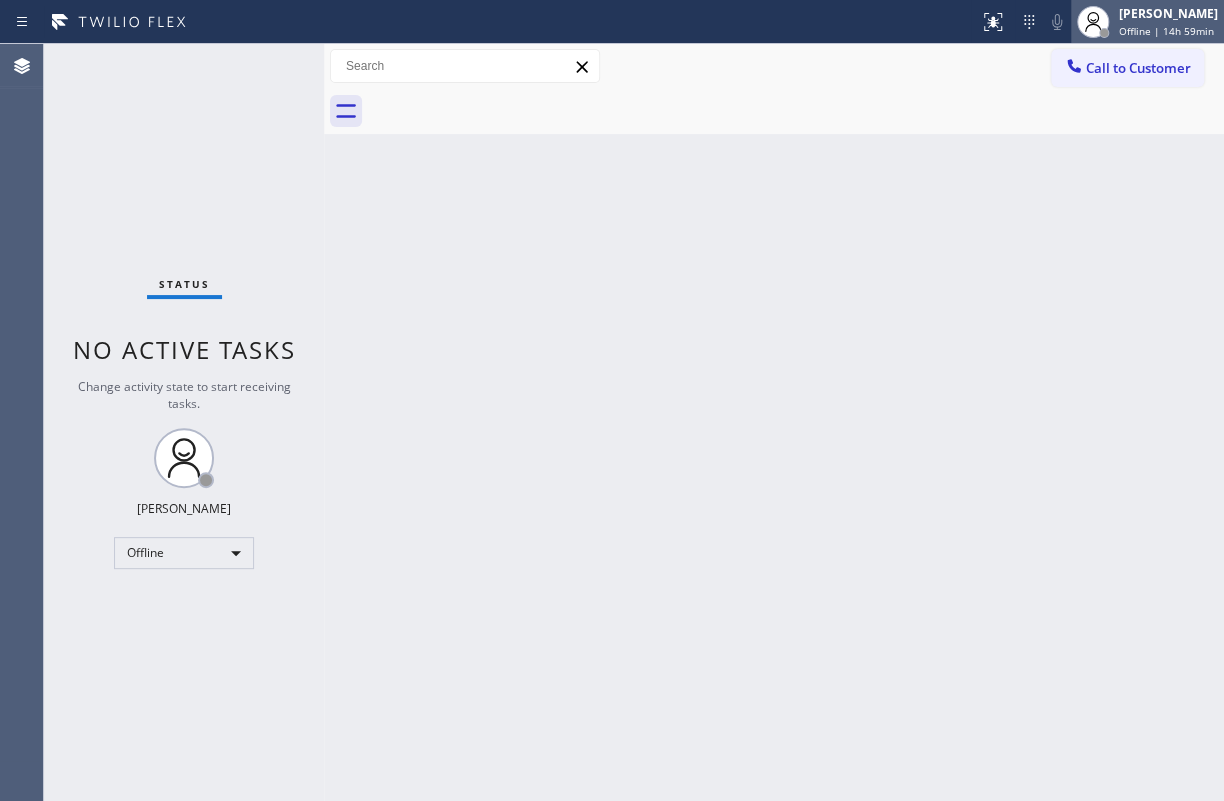 click 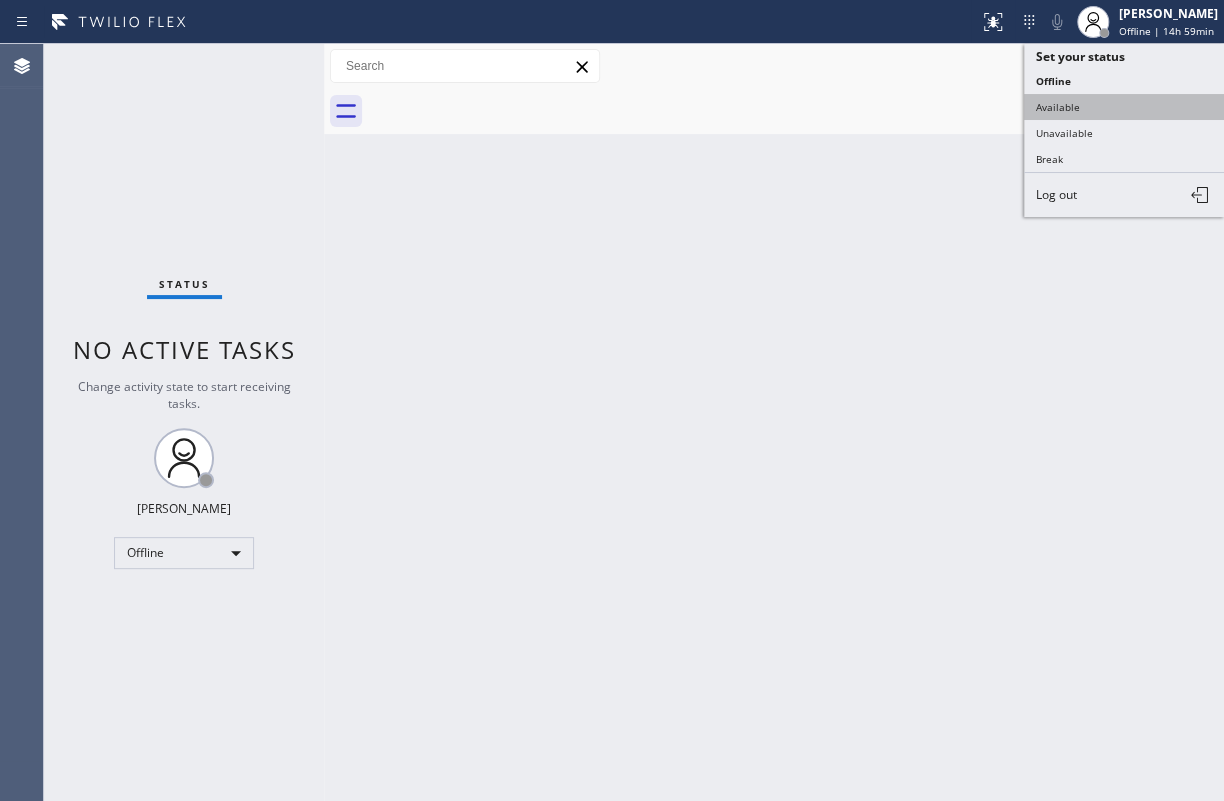 click on "Available" at bounding box center [1124, 107] 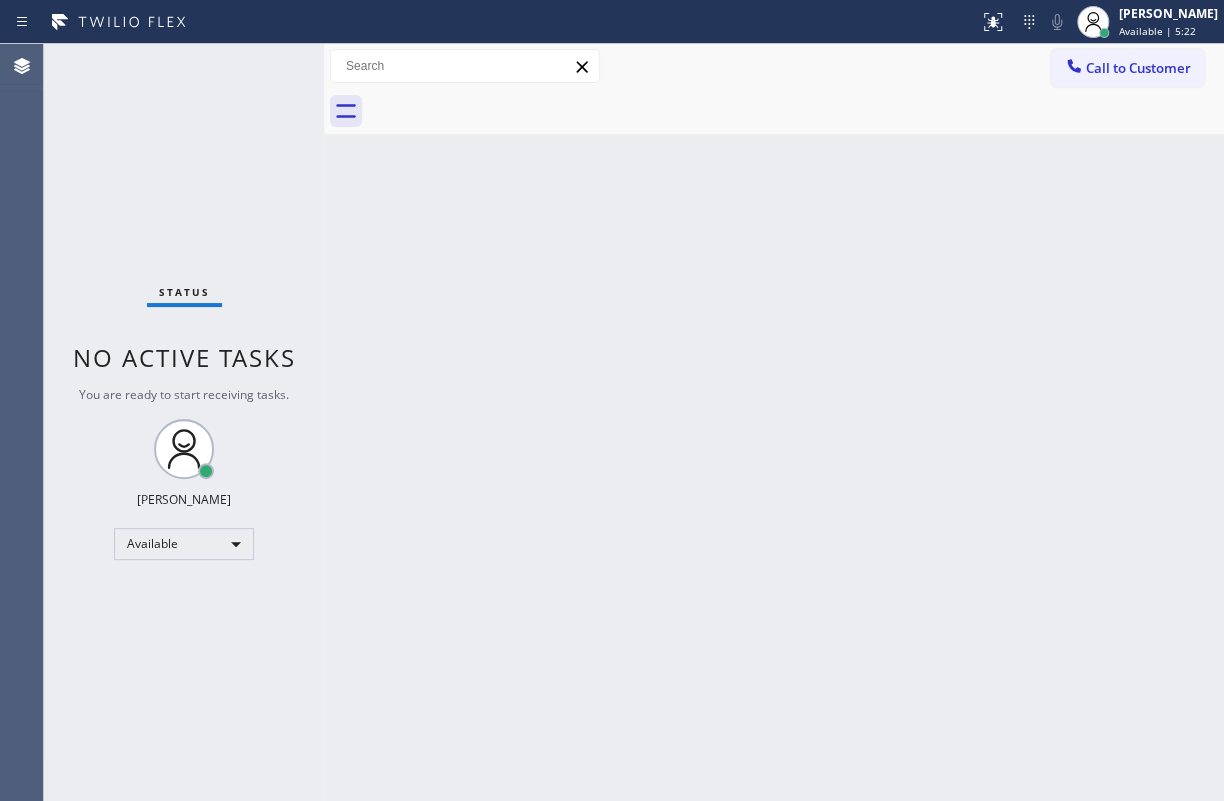 click on "Back to Dashboard Change Sender ID Customers Technicians Select a contact Outbound call Technician Search Technician Your caller id phone number Your caller id phone number Call Technician info Name   Phone none Address none Change Sender ID HVAC [PHONE_NUMBER] 5 Star Appliance [PHONE_NUMBER] Appliance Repair [PHONE_NUMBER] Plumbing [PHONE_NUMBER] Air Duct Cleaning [PHONE_NUMBER]  Electricians [PHONE_NUMBER] Cancel Change Check personal SMS Reset Change No tabs Call to Customer Outbound call Location Search location Your caller id phone number Customer number Call Outbound call Technician Search Technician Your caller id phone number Your caller id phone number Call" at bounding box center (774, 422) 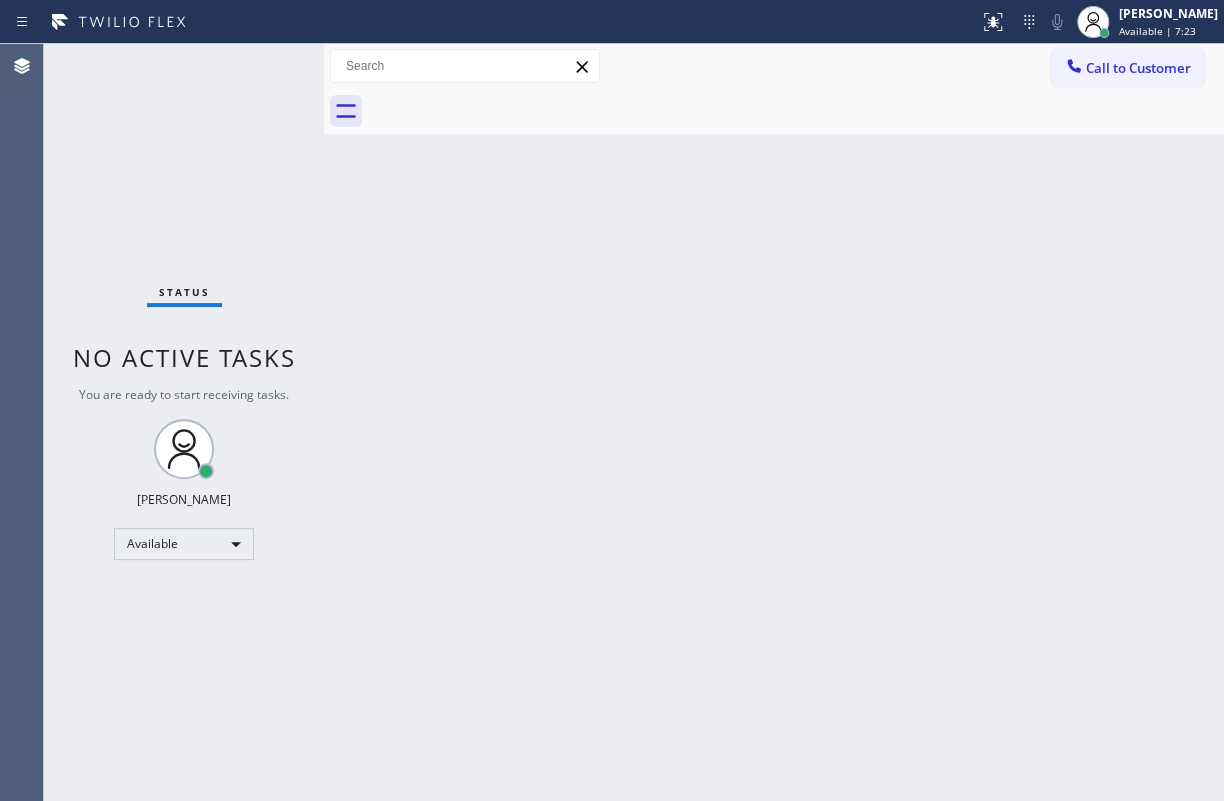 click on "Back to Dashboard Change Sender ID Customers Technicians Select a contact Outbound call Technician Search Technician Your caller id phone number Your caller id phone number Call Technician info Name   Phone none Address none Change Sender ID HVAC [PHONE_NUMBER] 5 Star Appliance [PHONE_NUMBER] Appliance Repair [PHONE_NUMBER] Plumbing [PHONE_NUMBER] Air Duct Cleaning [PHONE_NUMBER]  Electricians [PHONE_NUMBER] Cancel Change Check personal SMS Reset Change No tabs Call to Customer Outbound call Location Search location Your caller id phone number Customer number Call Outbound call Technician Search Technician Your caller id phone number Your caller id phone number Call" at bounding box center (774, 422) 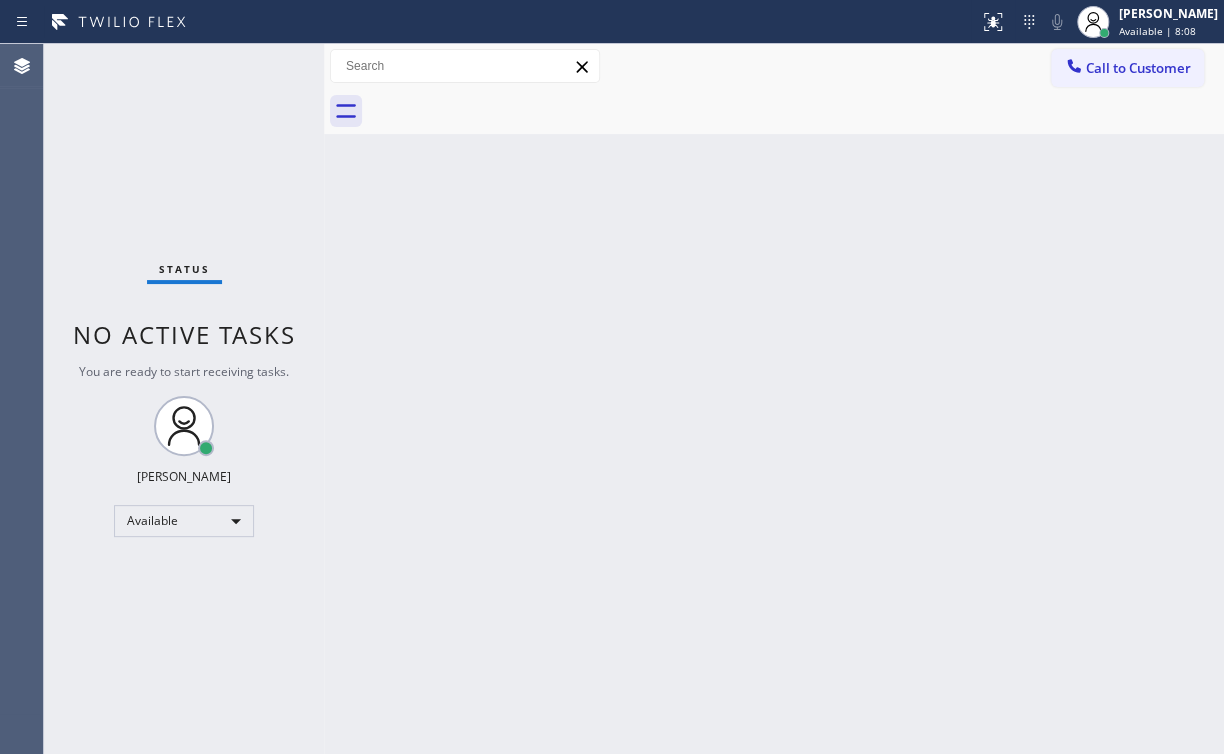 click on "Back to Dashboard Change Sender ID Customers Technicians Select a contact Outbound call Technician Search Technician Your caller id phone number Your caller id phone number Call Technician info Name   Phone none Address none Change Sender ID HVAC [PHONE_NUMBER] 5 Star Appliance [PHONE_NUMBER] Appliance Repair [PHONE_NUMBER] Plumbing [PHONE_NUMBER] Air Duct Cleaning [PHONE_NUMBER]  Electricians [PHONE_NUMBER] Cancel Change Check personal SMS Reset Change No tabs Call to Customer Outbound call Location Search location Your caller id phone number Customer number Call Outbound call Technician Search Technician Your caller id phone number Your caller id phone number Call" at bounding box center [774, 399] 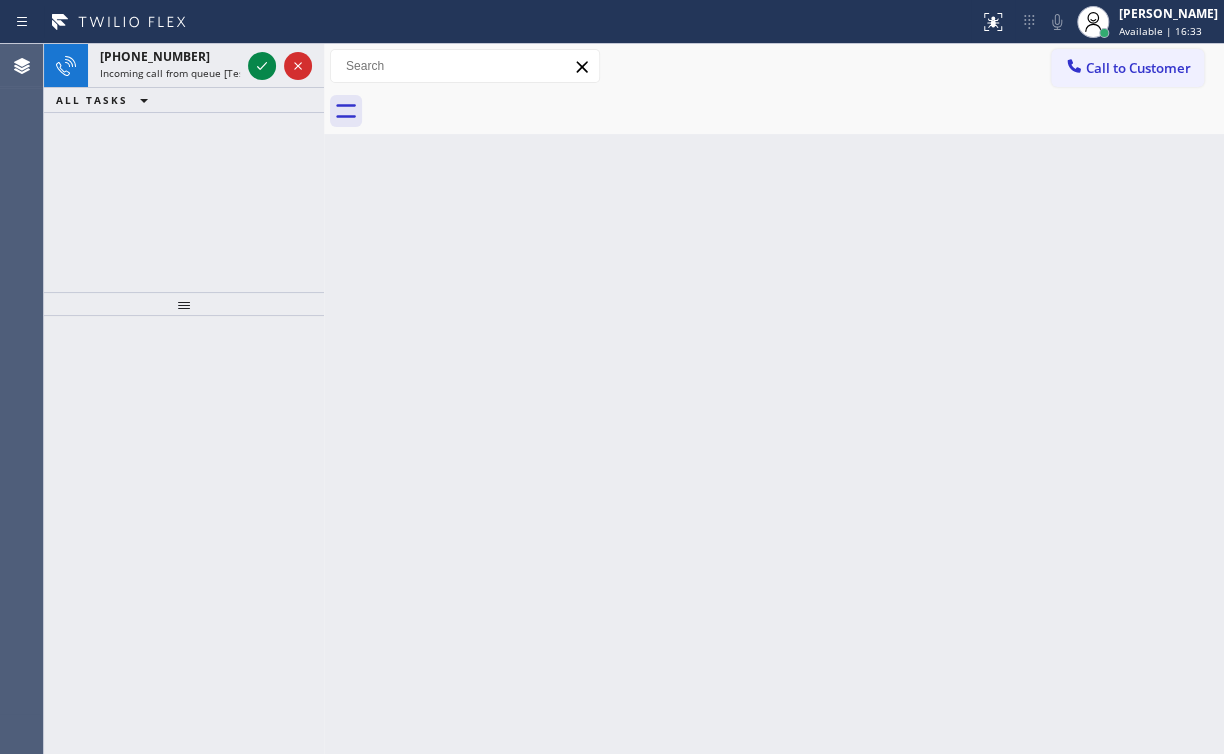 click on "Back to Dashboard Change Sender ID Customers Technicians Select a contact Outbound call Technician Search Technician Your caller id phone number Your caller id phone number Call Technician info Name   Phone none Address none Change Sender ID HVAC [PHONE_NUMBER] 5 Star Appliance [PHONE_NUMBER] Appliance Repair [PHONE_NUMBER] Plumbing [PHONE_NUMBER] Air Duct Cleaning [PHONE_NUMBER]  Electricians [PHONE_NUMBER] Cancel Change Check personal SMS Reset Change No tabs Call to Customer Outbound call Location Search location Your caller id phone number Customer number Call Outbound call Technician Search Technician Your caller id phone number Your caller id phone number Call" at bounding box center (774, 399) 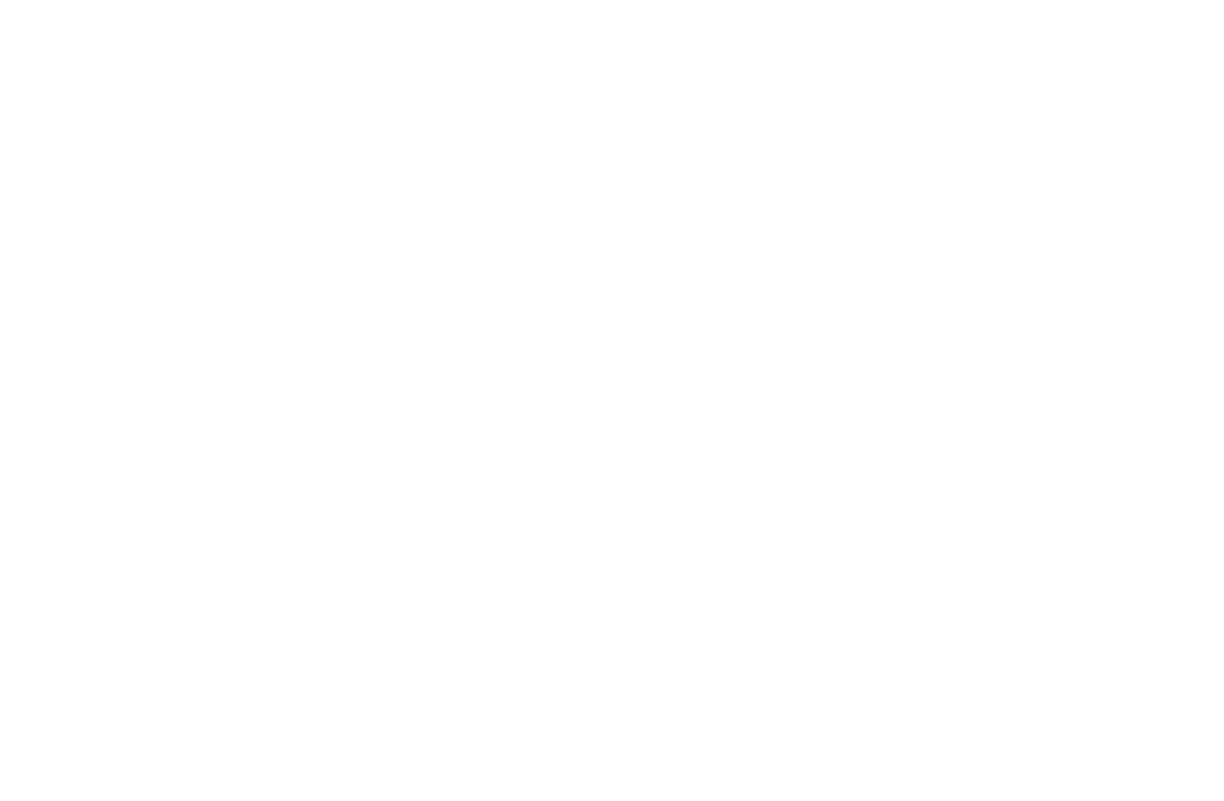 scroll, scrollTop: 0, scrollLeft: 0, axis: both 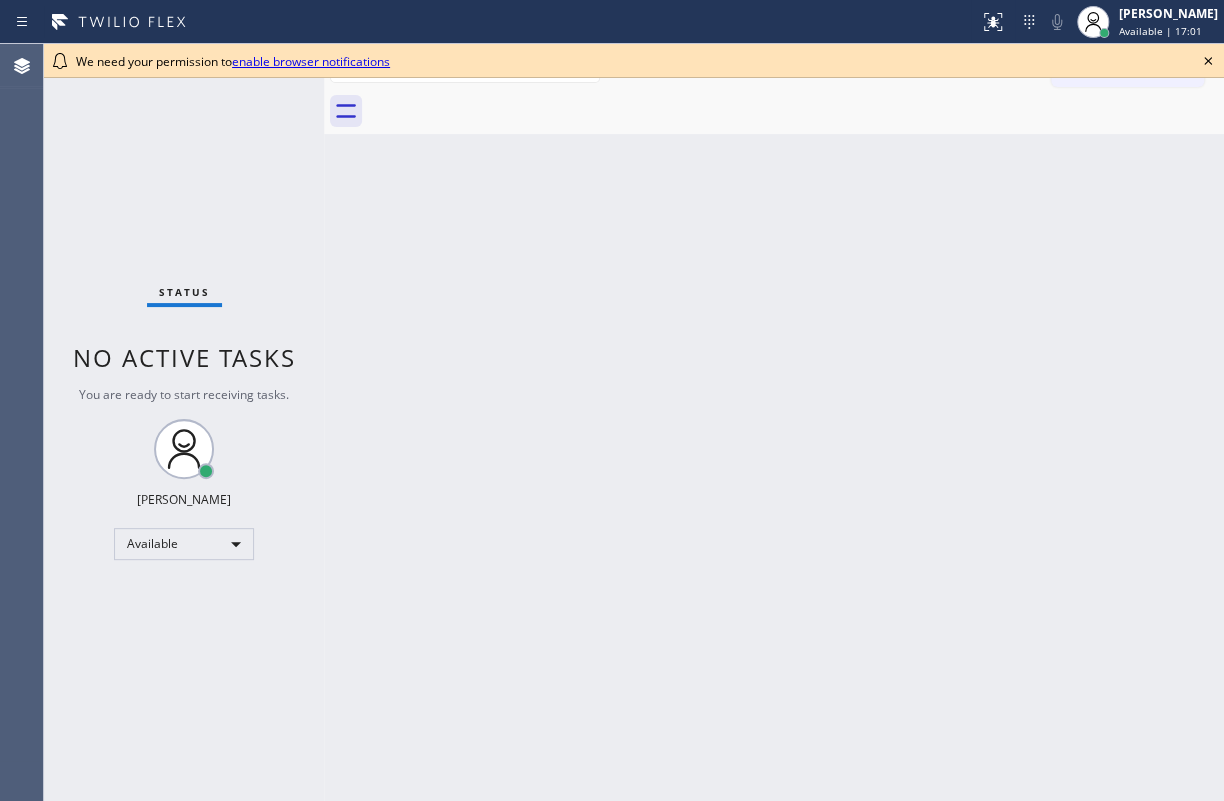 click 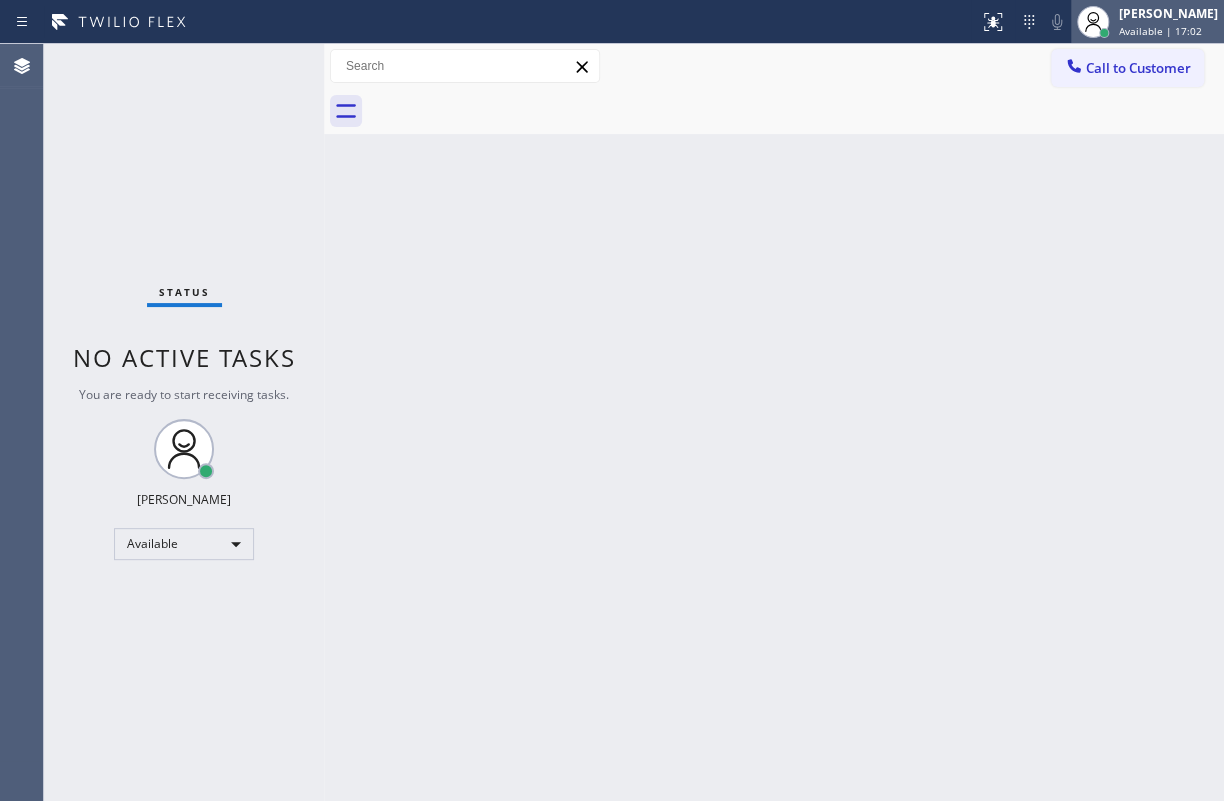 click on "Available | 17:02" at bounding box center [1160, 31] 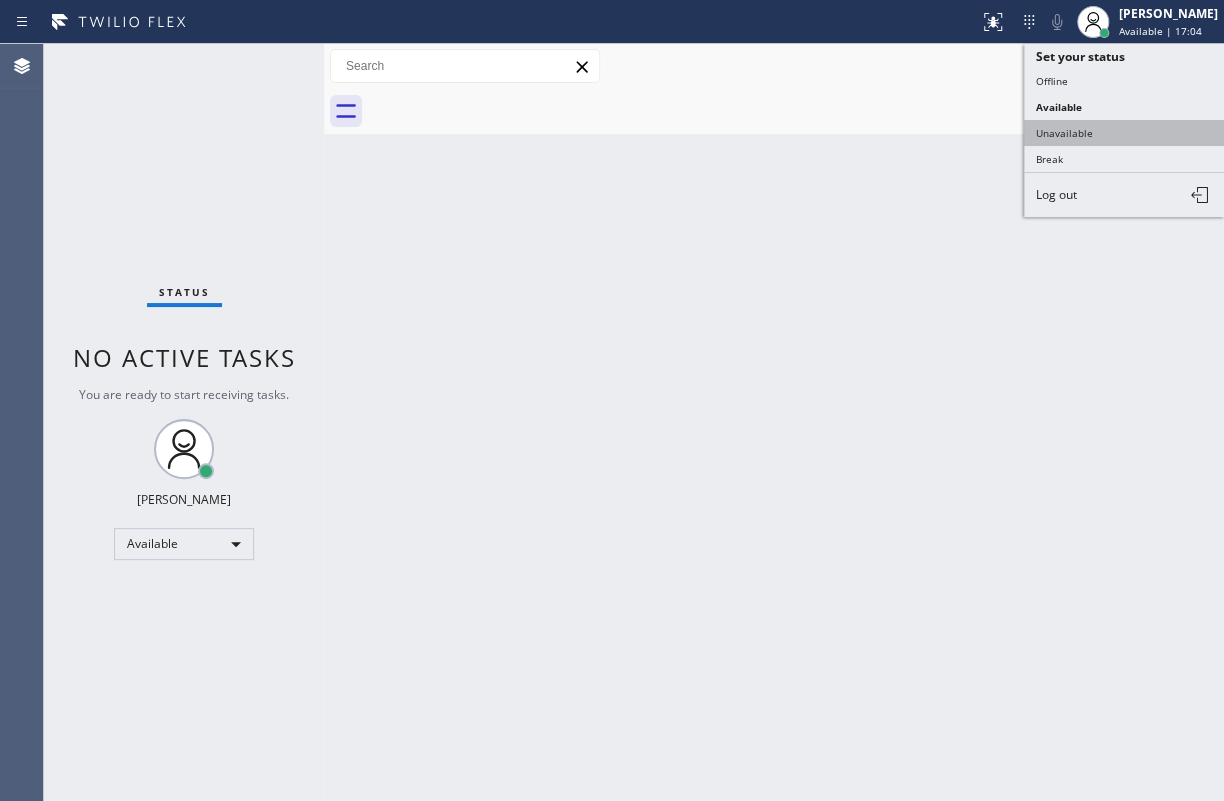 click on "Unavailable" at bounding box center (1124, 133) 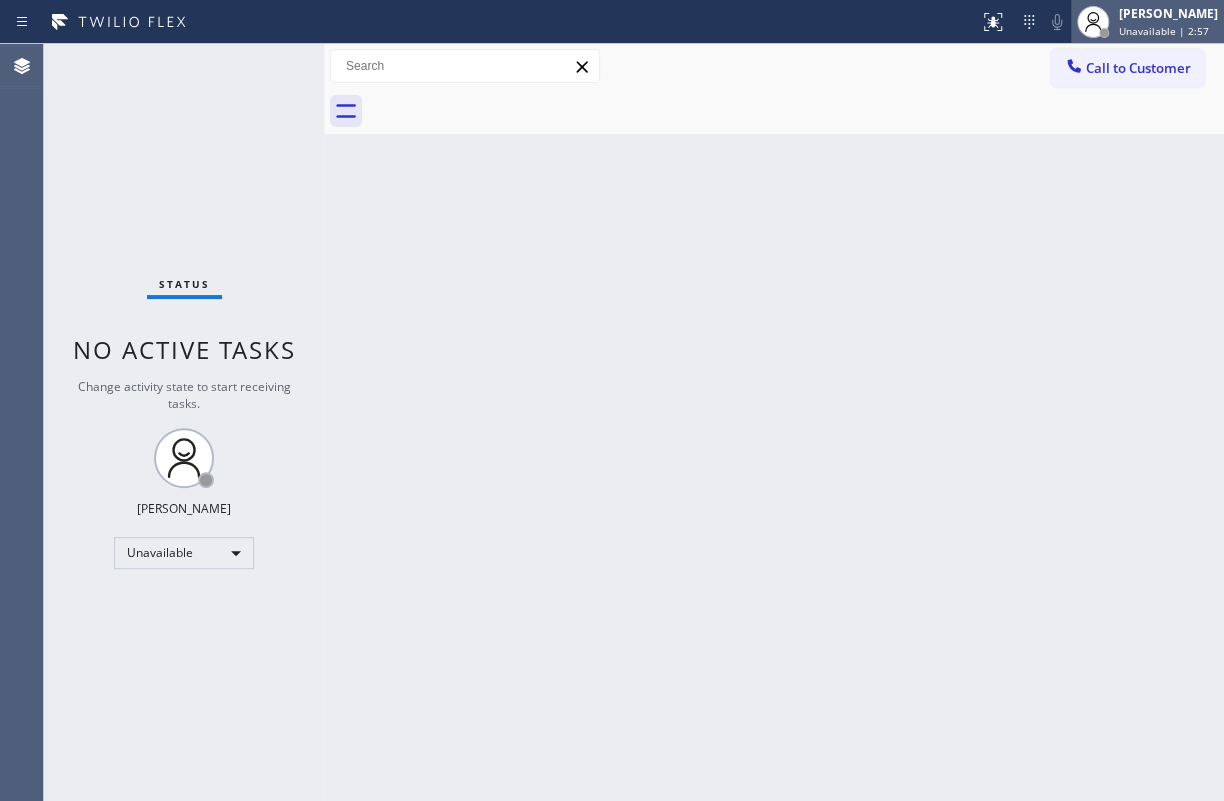 click on "Unavailable | 2:57" at bounding box center (1164, 31) 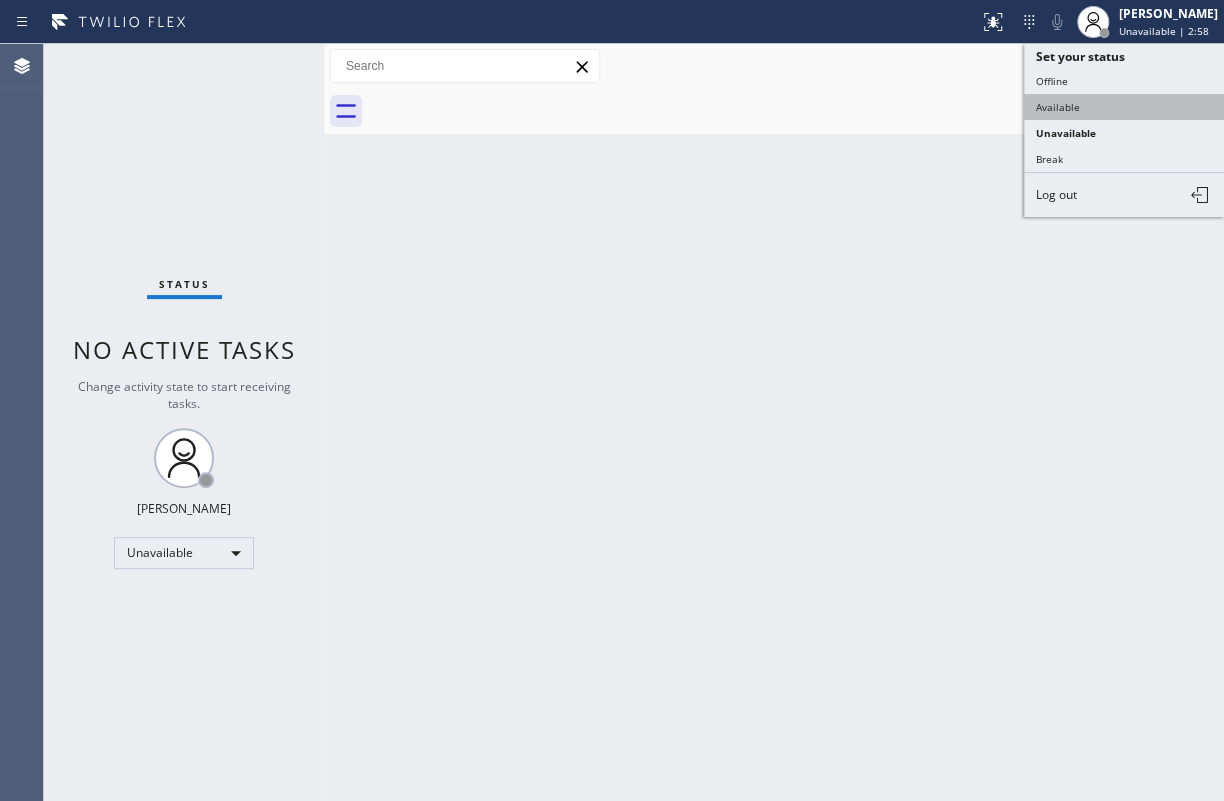 click on "Available" at bounding box center [1124, 107] 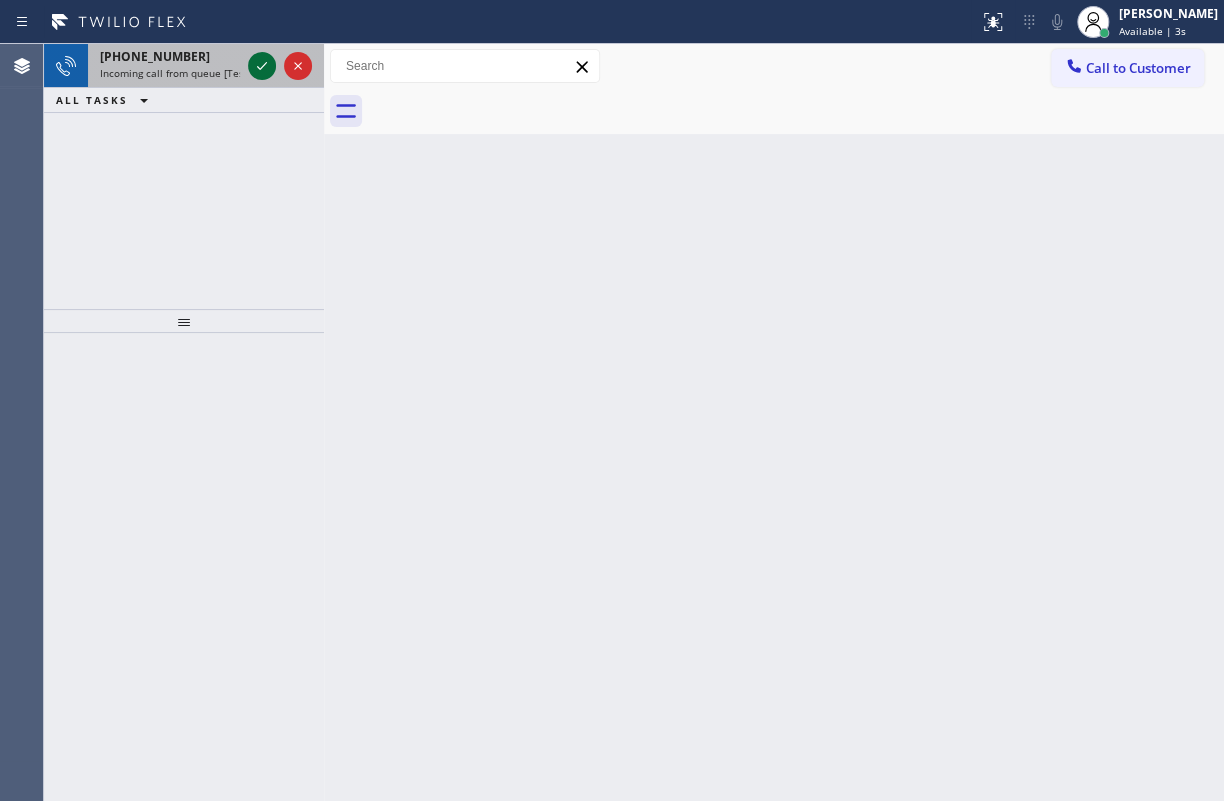click 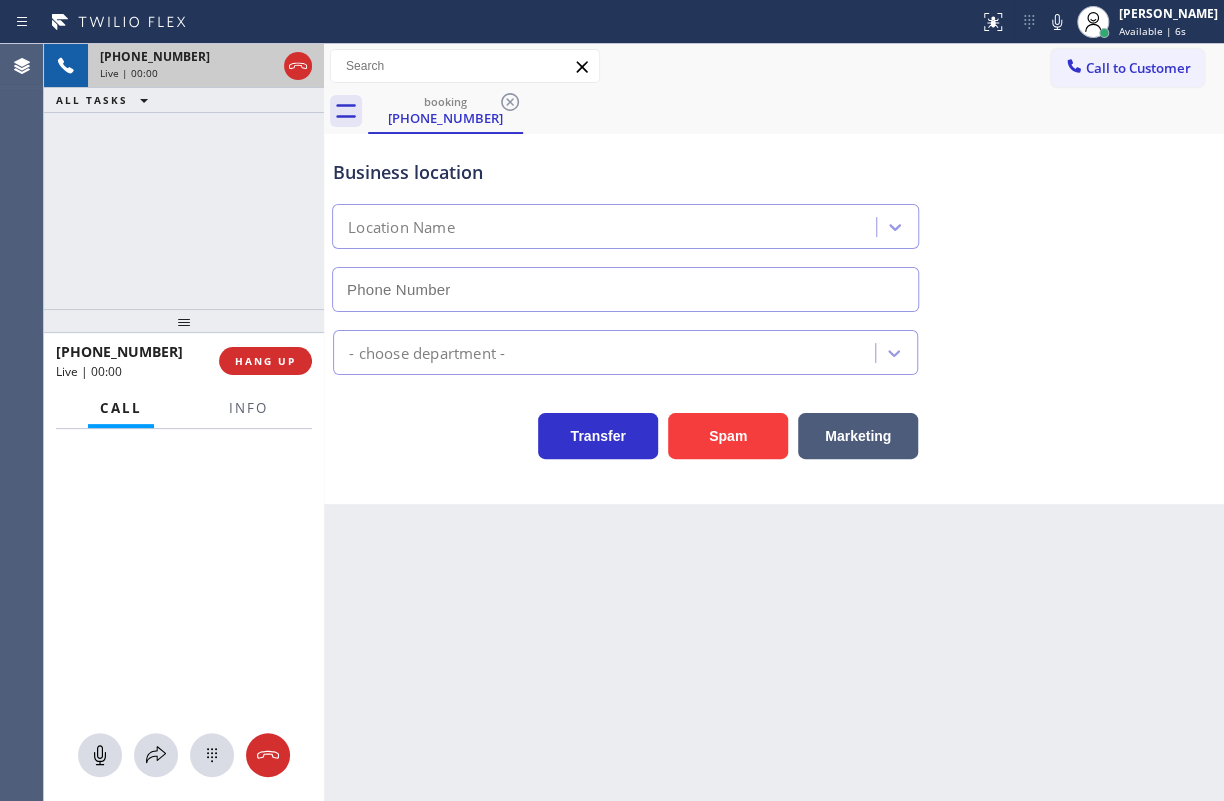 type on "[PHONE_NUMBER]" 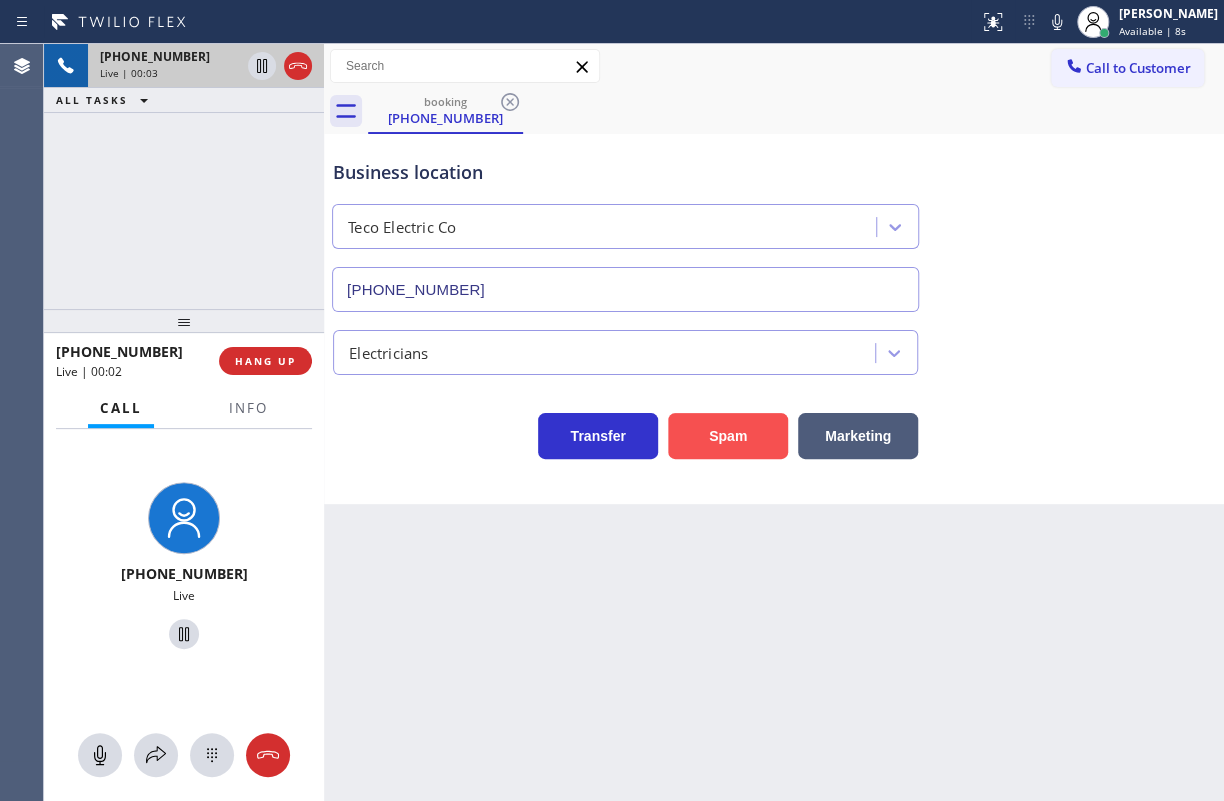 click on "Spam" at bounding box center (728, 436) 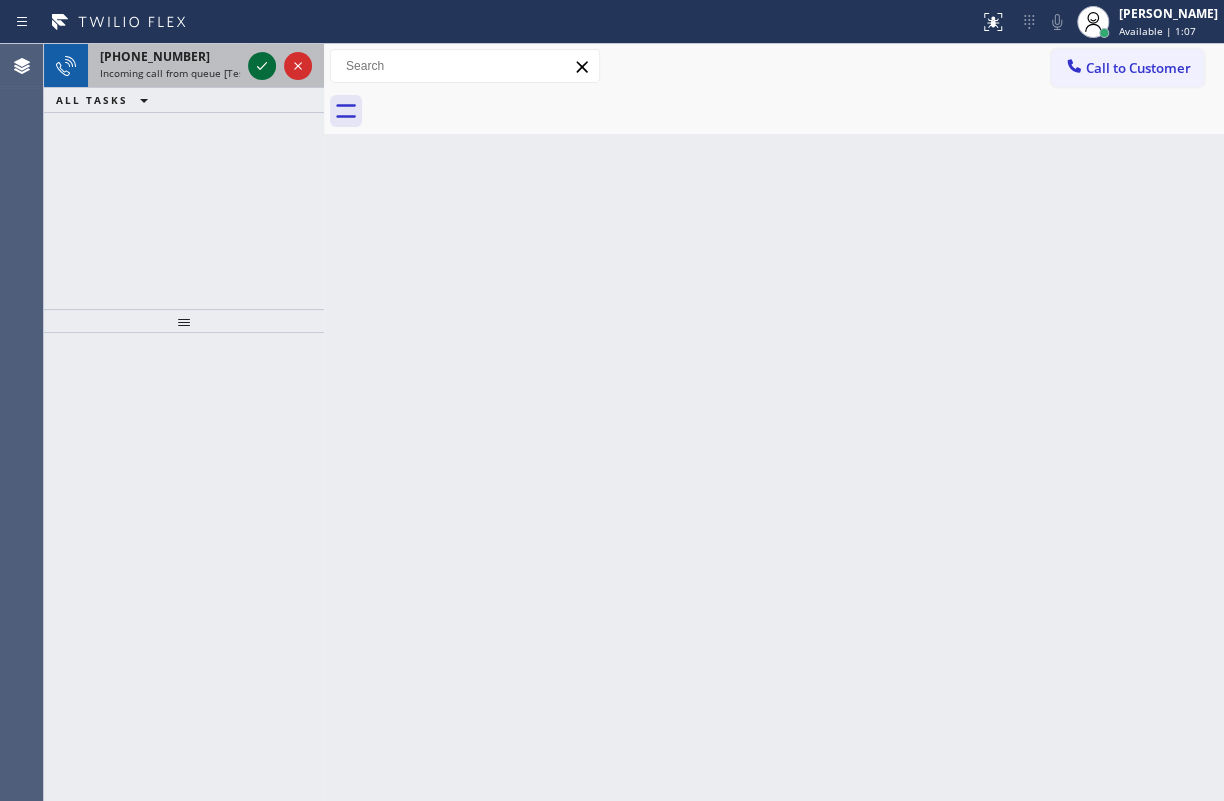 click 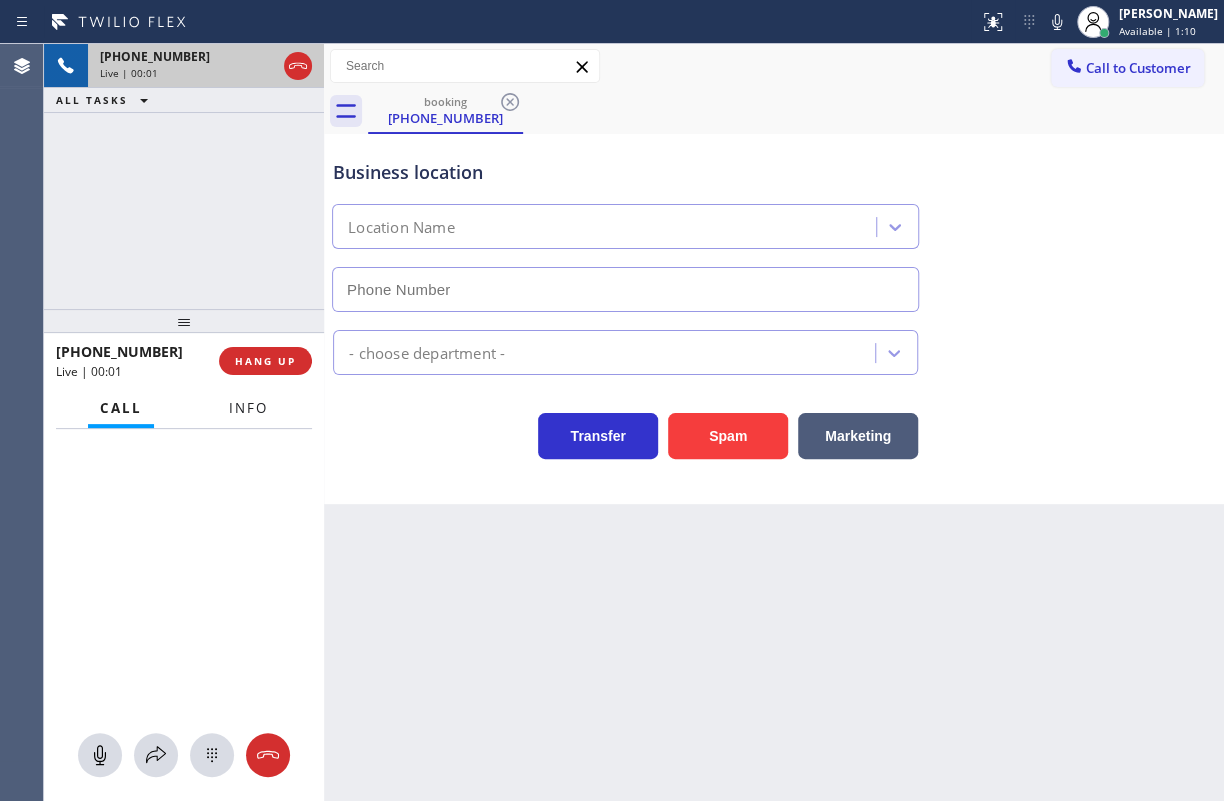 type on "[PHONE_NUMBER]" 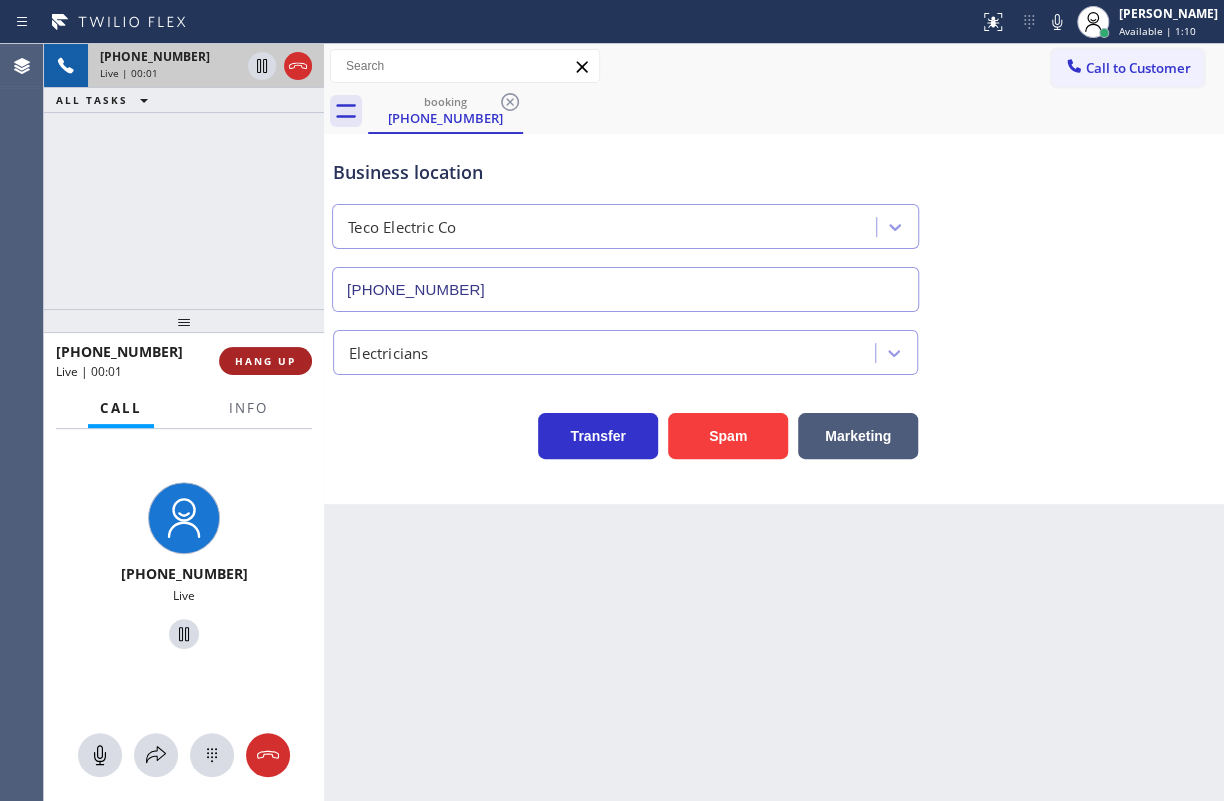 click on "HANG UP" at bounding box center (265, 361) 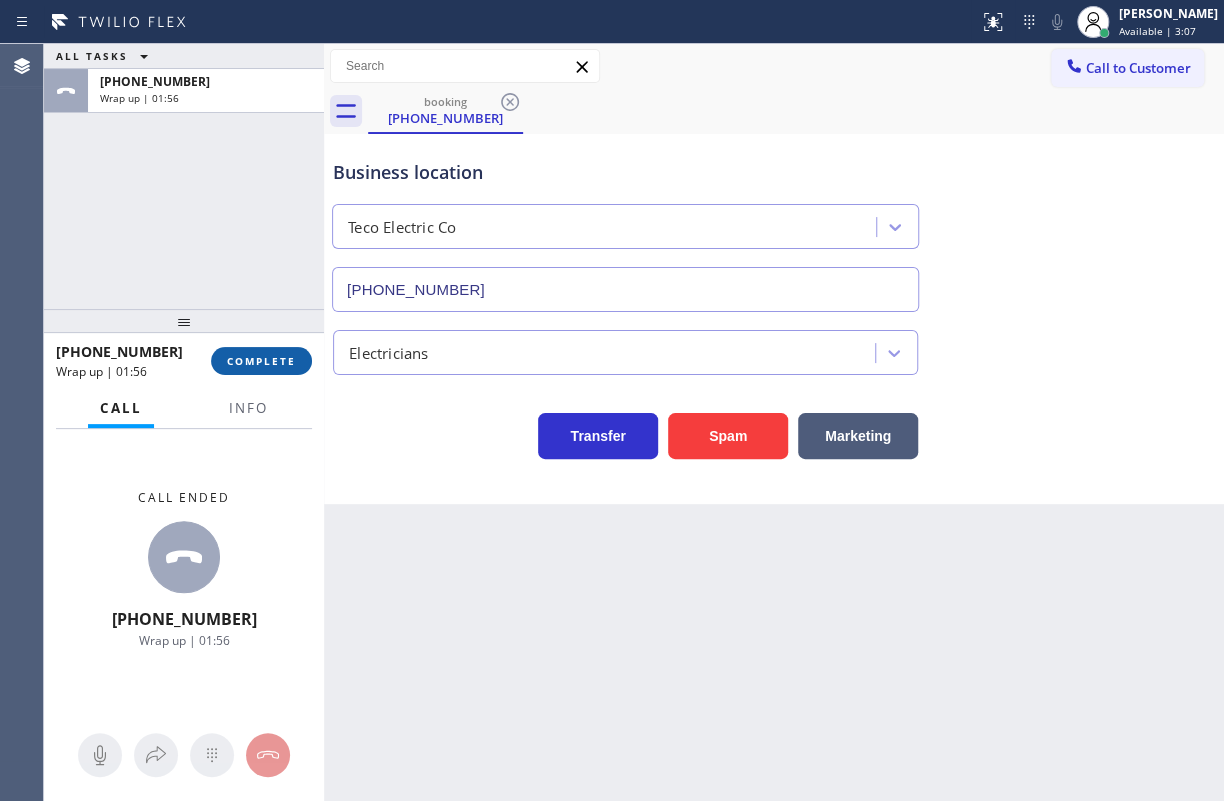 click on "COMPLETE" at bounding box center (261, 361) 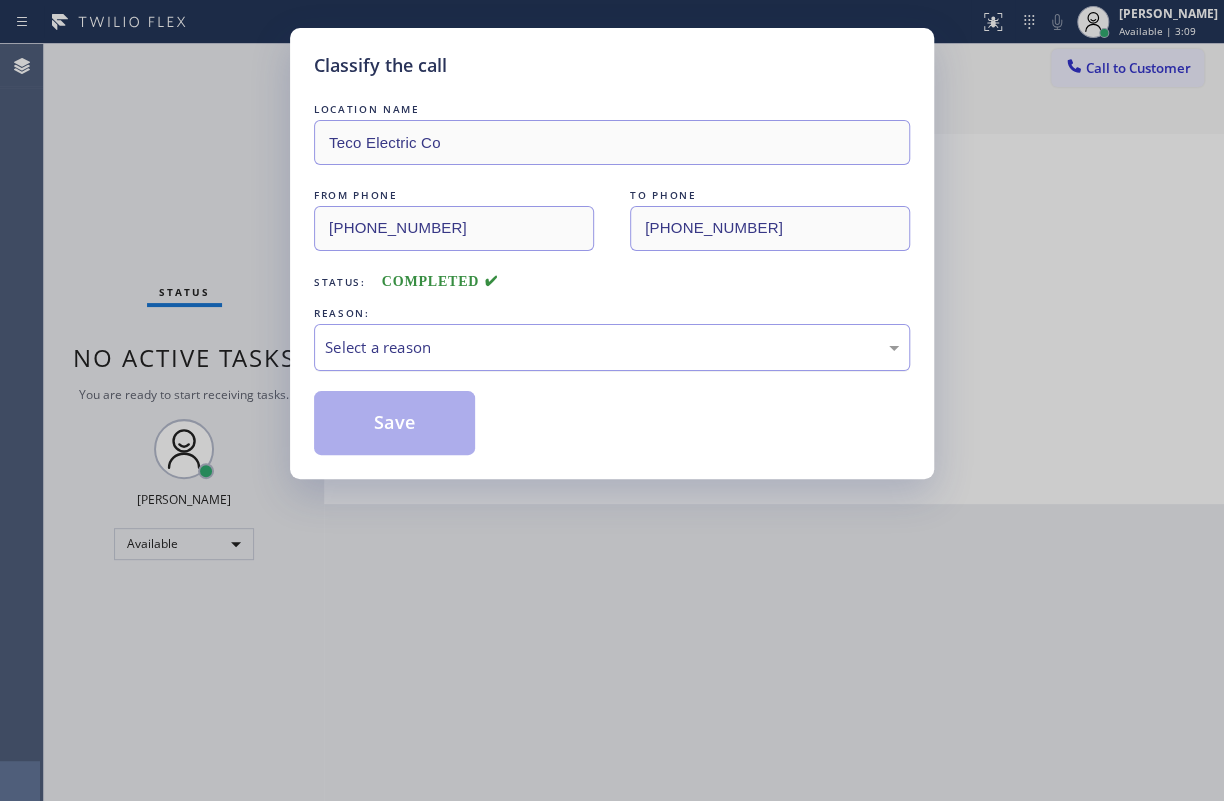 click on "Select a reason" at bounding box center [612, 347] 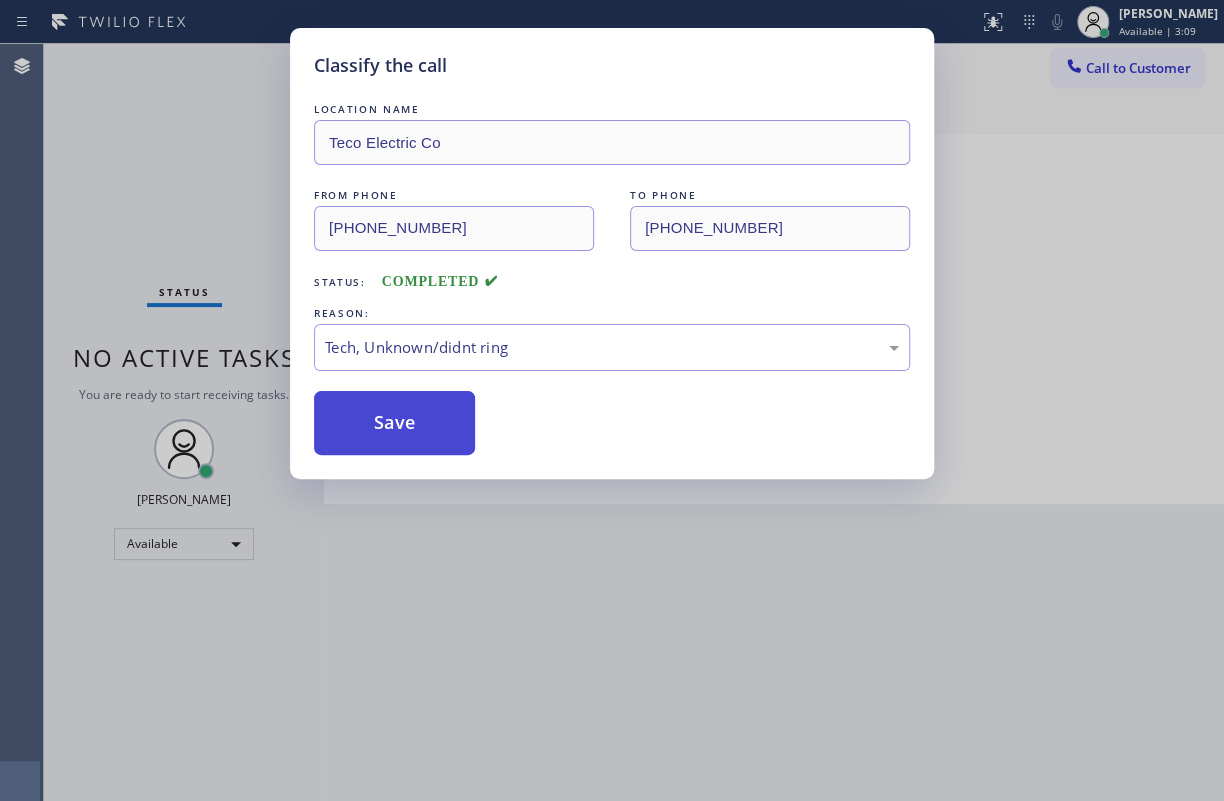 click on "Save" at bounding box center [394, 423] 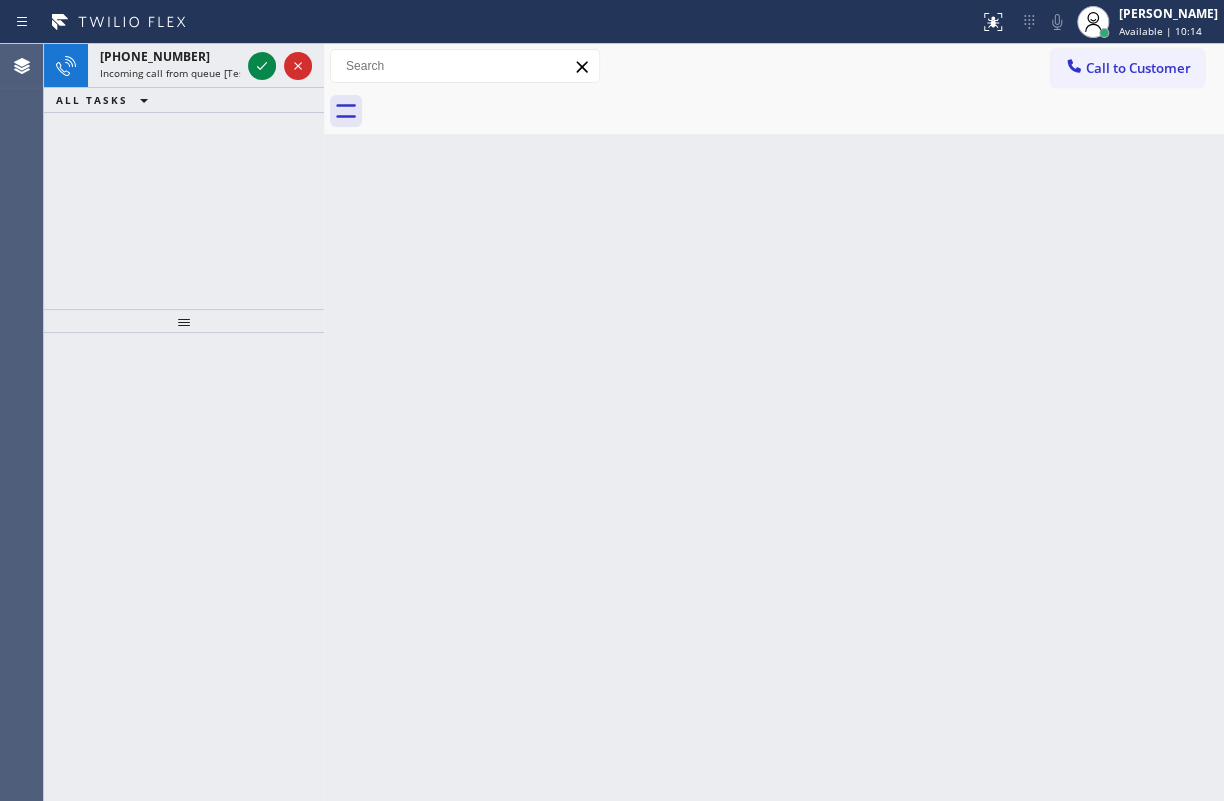 click 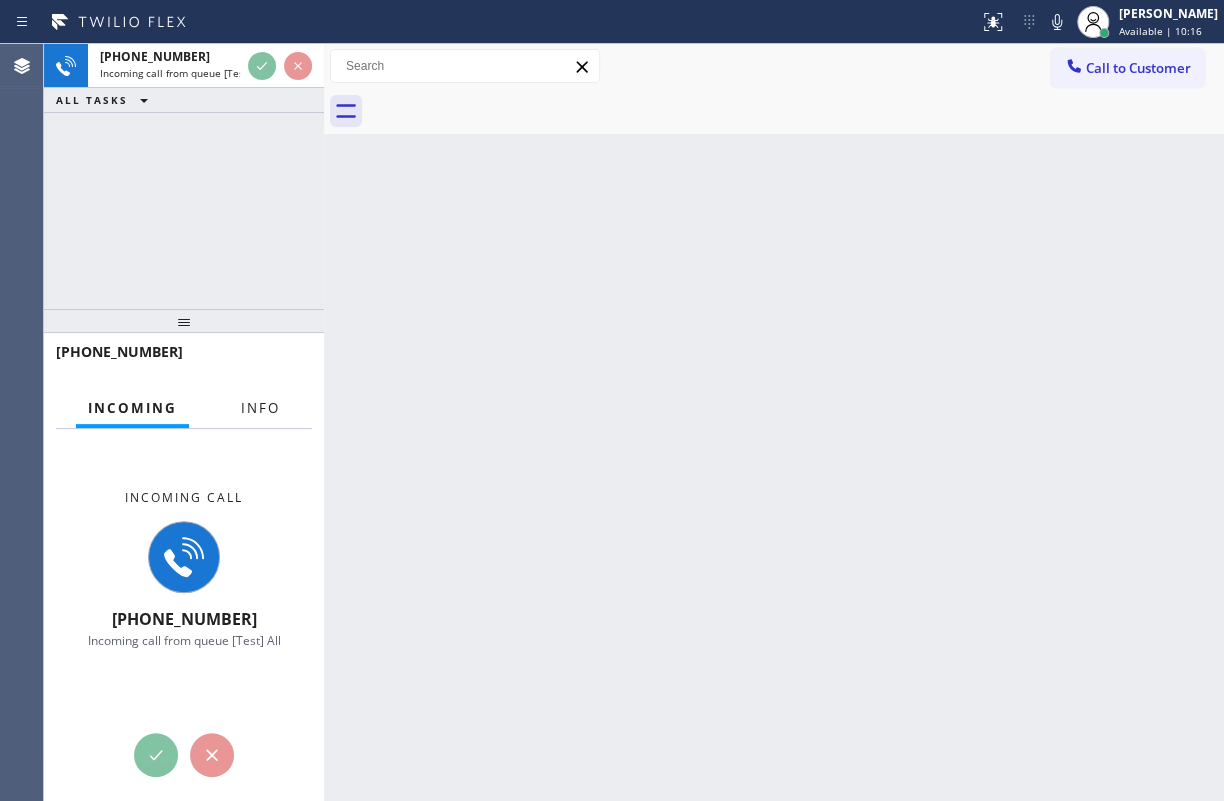 click on "Info" at bounding box center (260, 408) 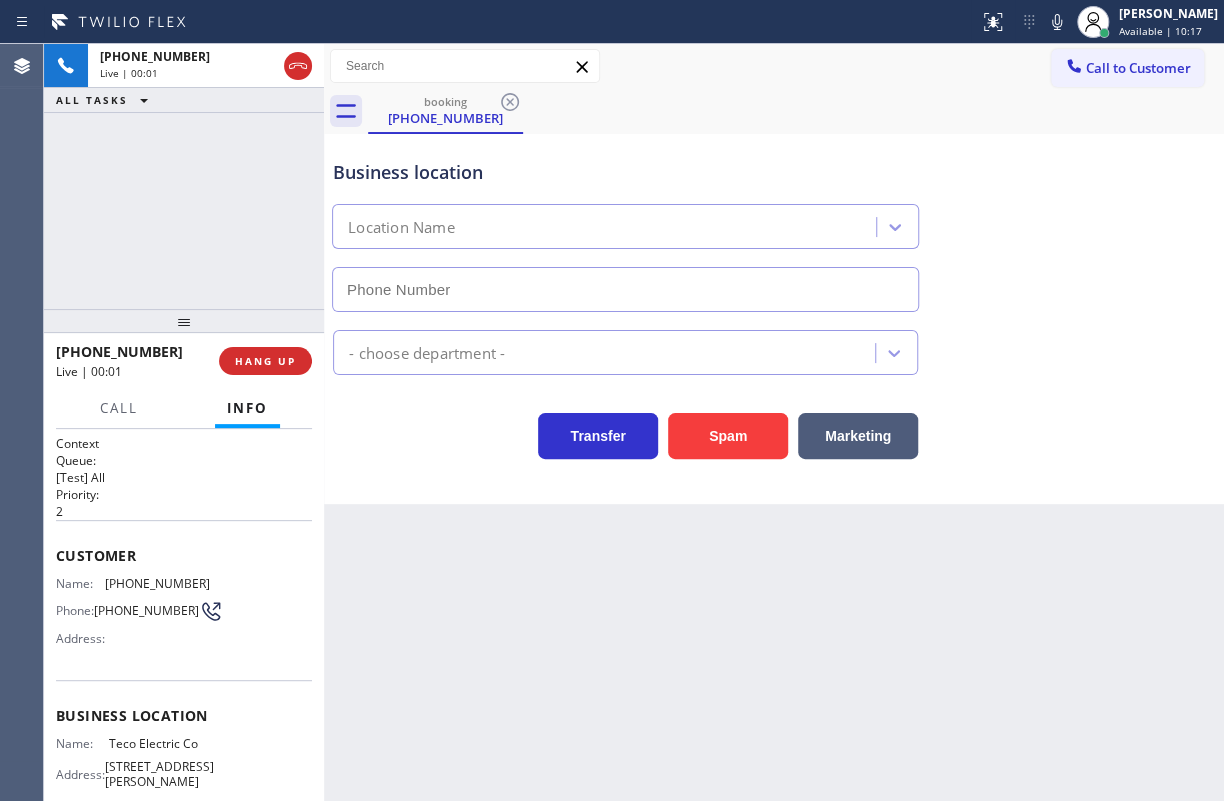 type on "[PHONE_NUMBER]" 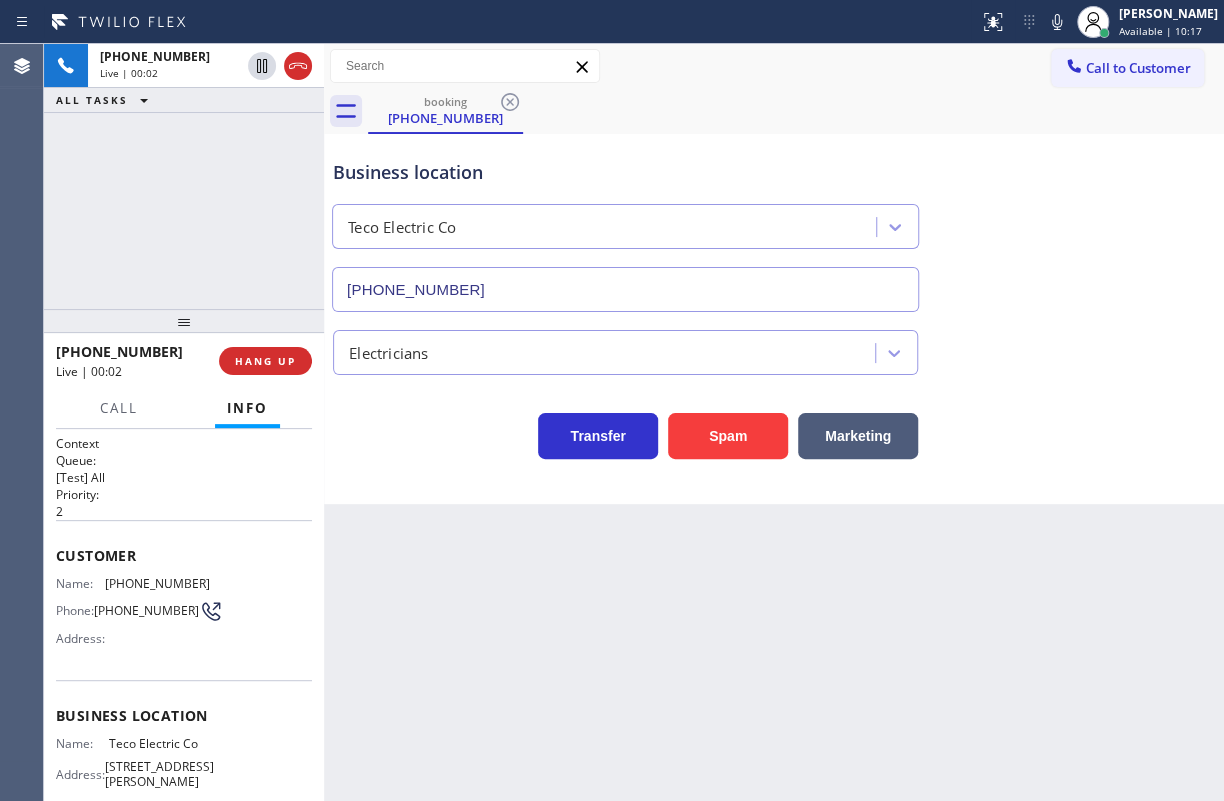 click on "[PHONE_NUMBER] Live | 00:02 HANG UP" at bounding box center (184, 361) 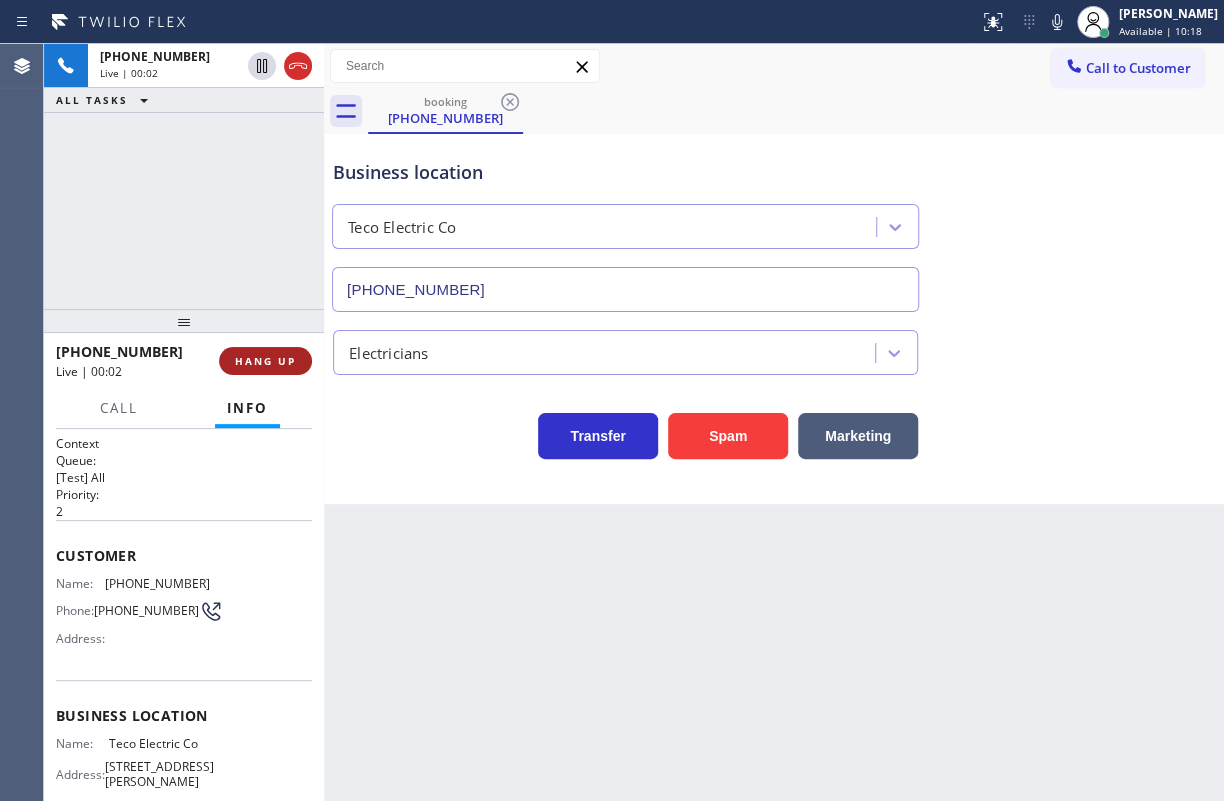 click on "HANG UP" at bounding box center (265, 361) 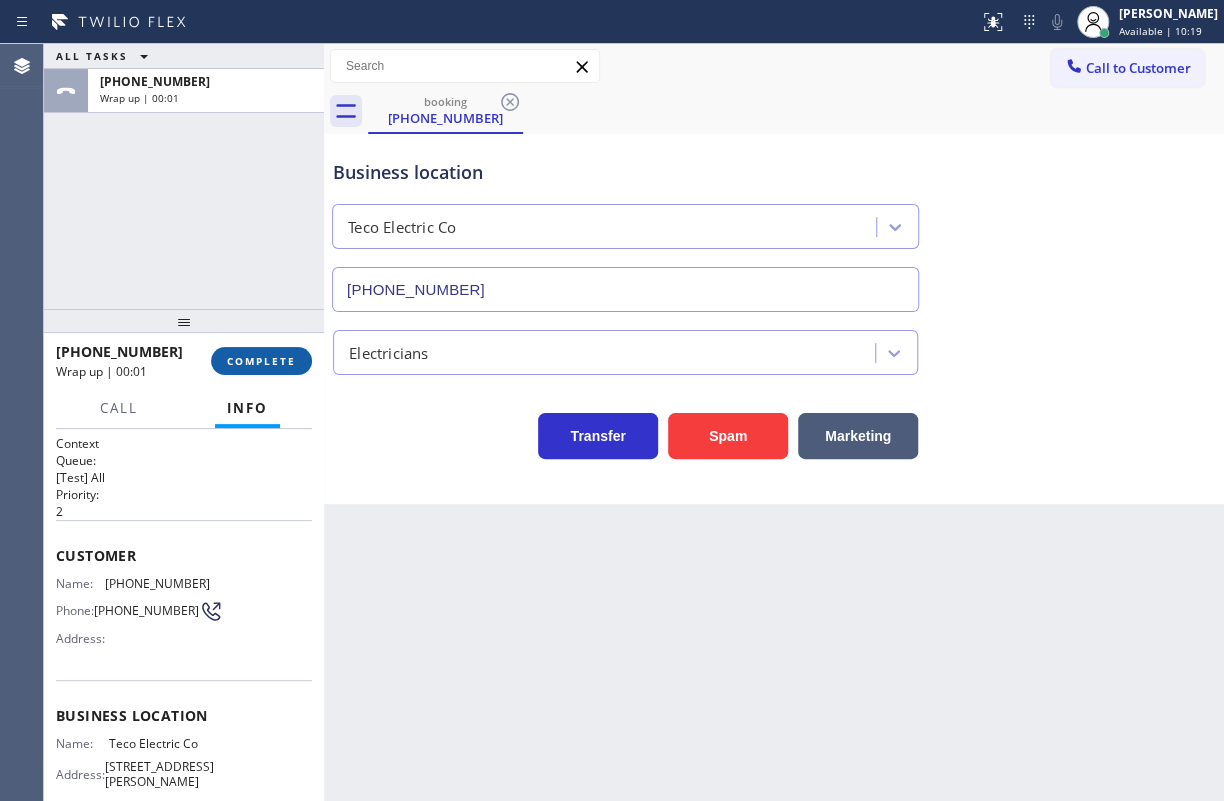 click on "COMPLETE" at bounding box center (261, 361) 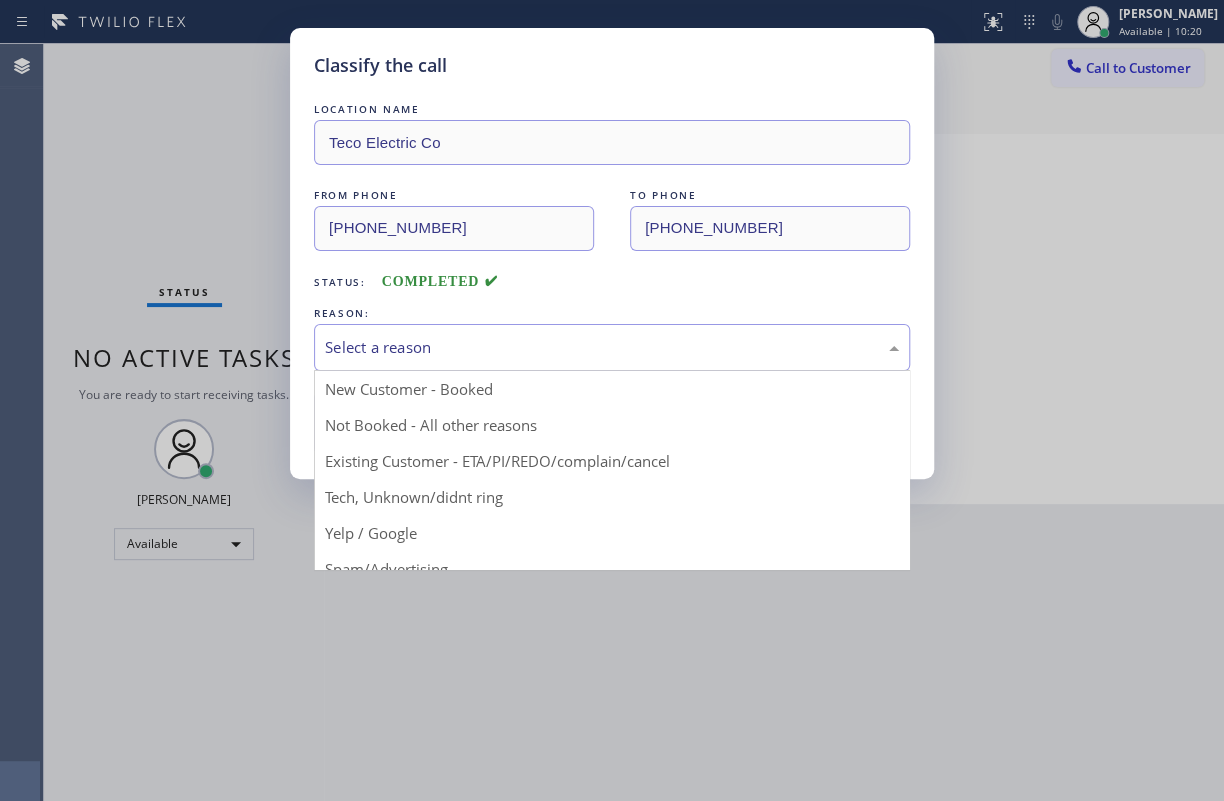 click on "Select a reason" at bounding box center [612, 347] 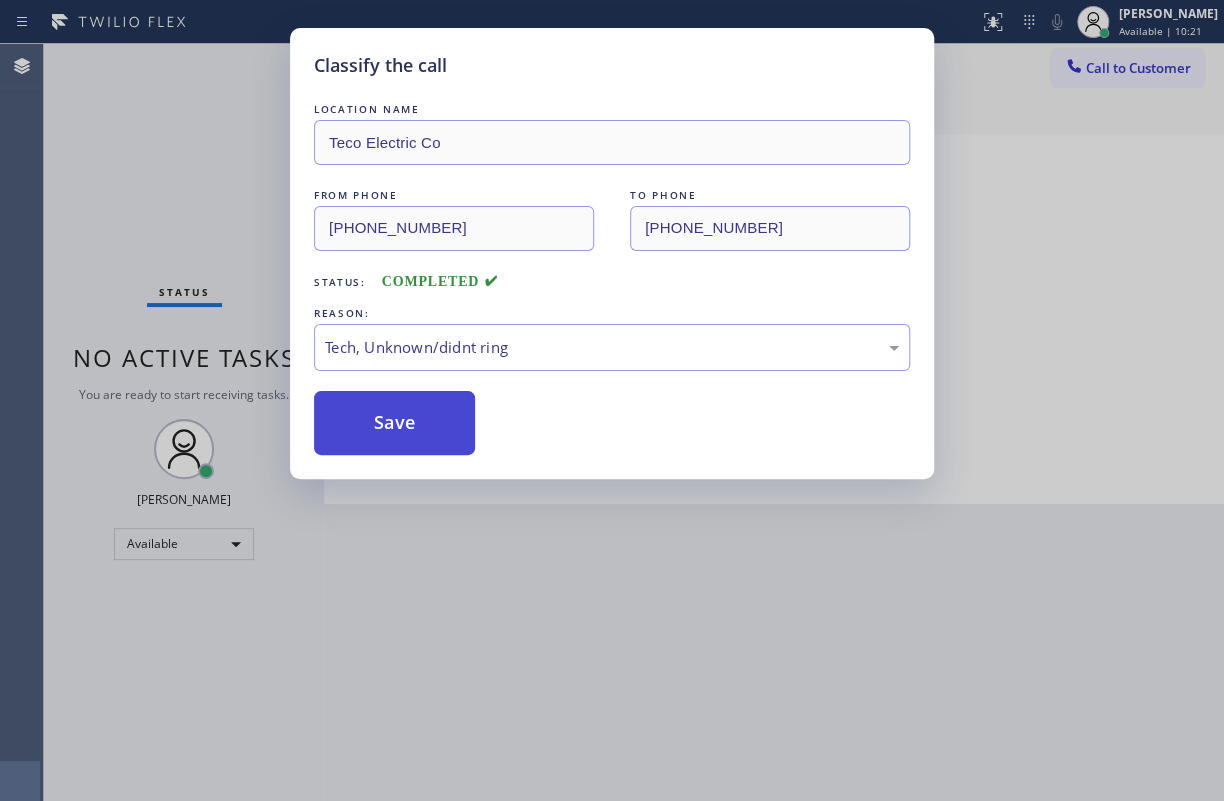 click on "Save" at bounding box center [394, 423] 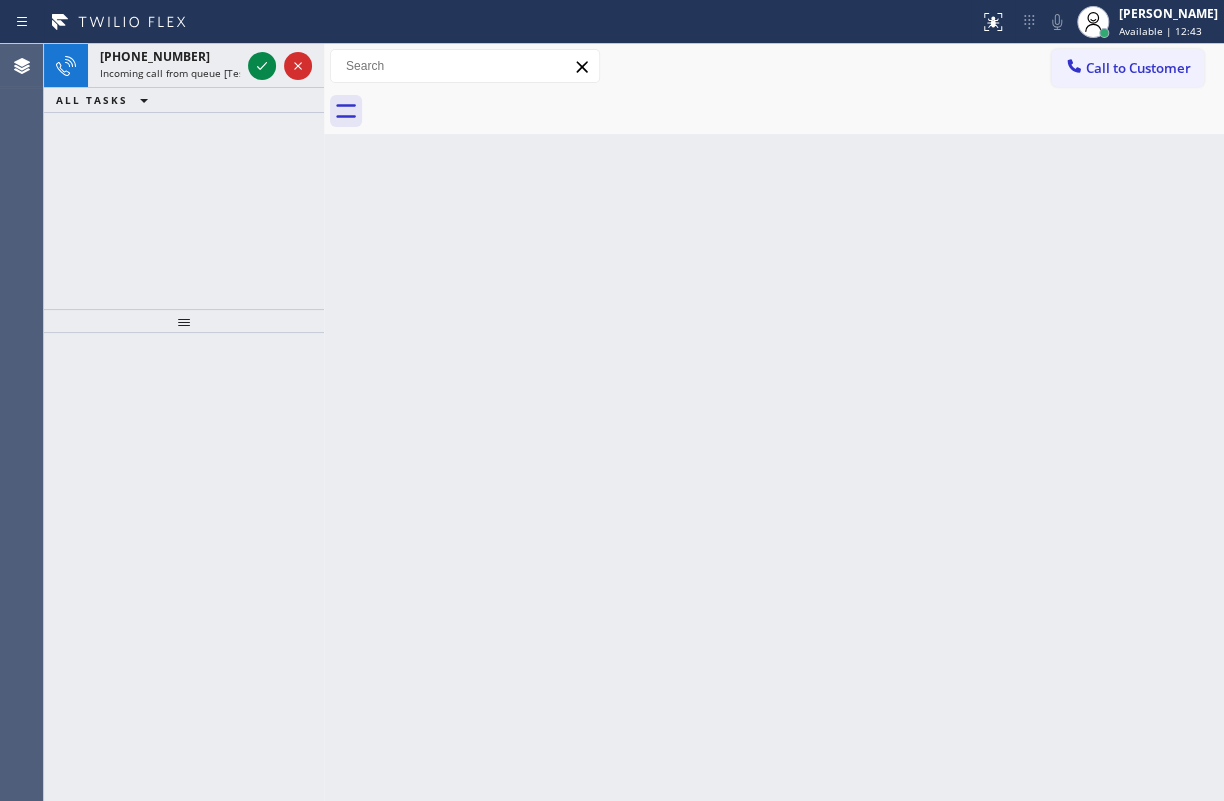 click on "Back to Dashboard Change Sender ID Customers Technicians Select a contact Outbound call Technician Search Technician Your caller id phone number Your caller id phone number Call Technician info Name   Phone none Address none Change Sender ID HVAC [PHONE_NUMBER] 5 Star Appliance [PHONE_NUMBER] Appliance Repair [PHONE_NUMBER] Plumbing [PHONE_NUMBER] Air Duct Cleaning [PHONE_NUMBER]  Electricians [PHONE_NUMBER] Cancel Change Check personal SMS Reset Change No tabs Call to Customer Outbound call Location Search location Your caller id phone number Customer number Call Outbound call Technician Search Technician Your caller id phone number Your caller id phone number Call" at bounding box center [774, 422] 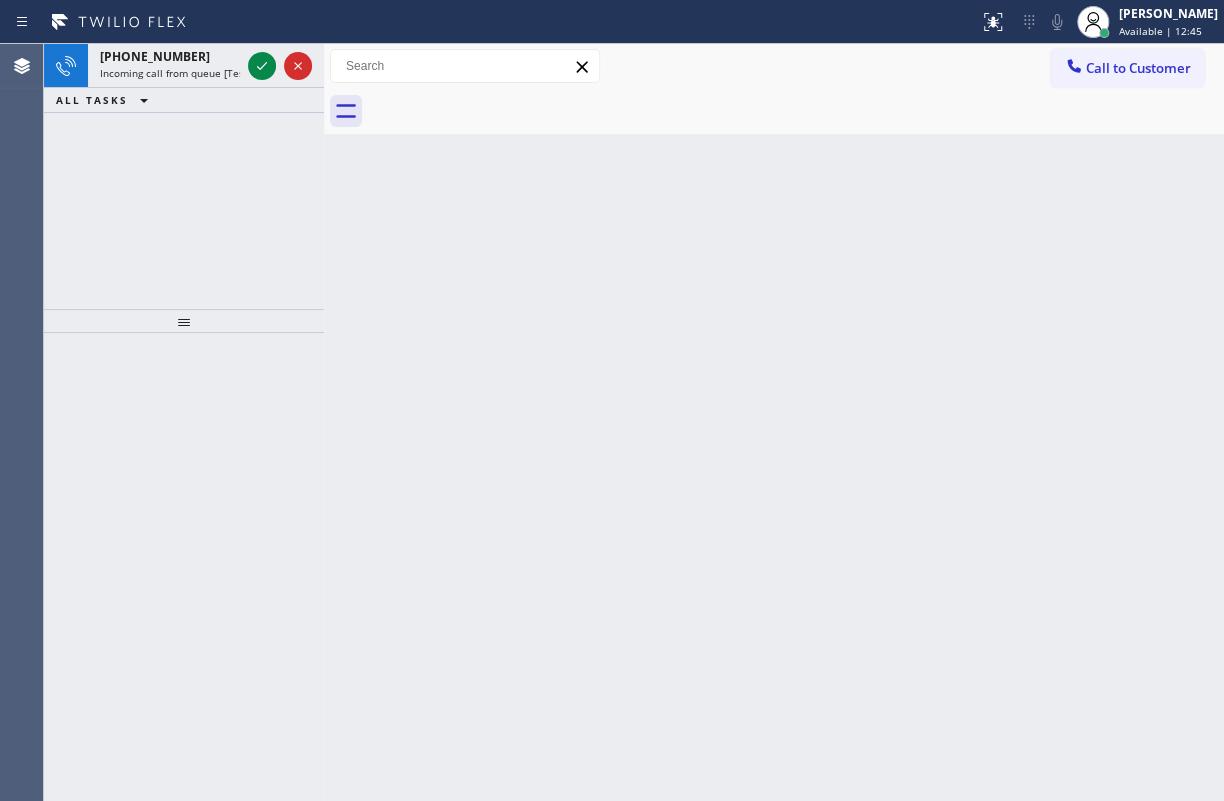 click 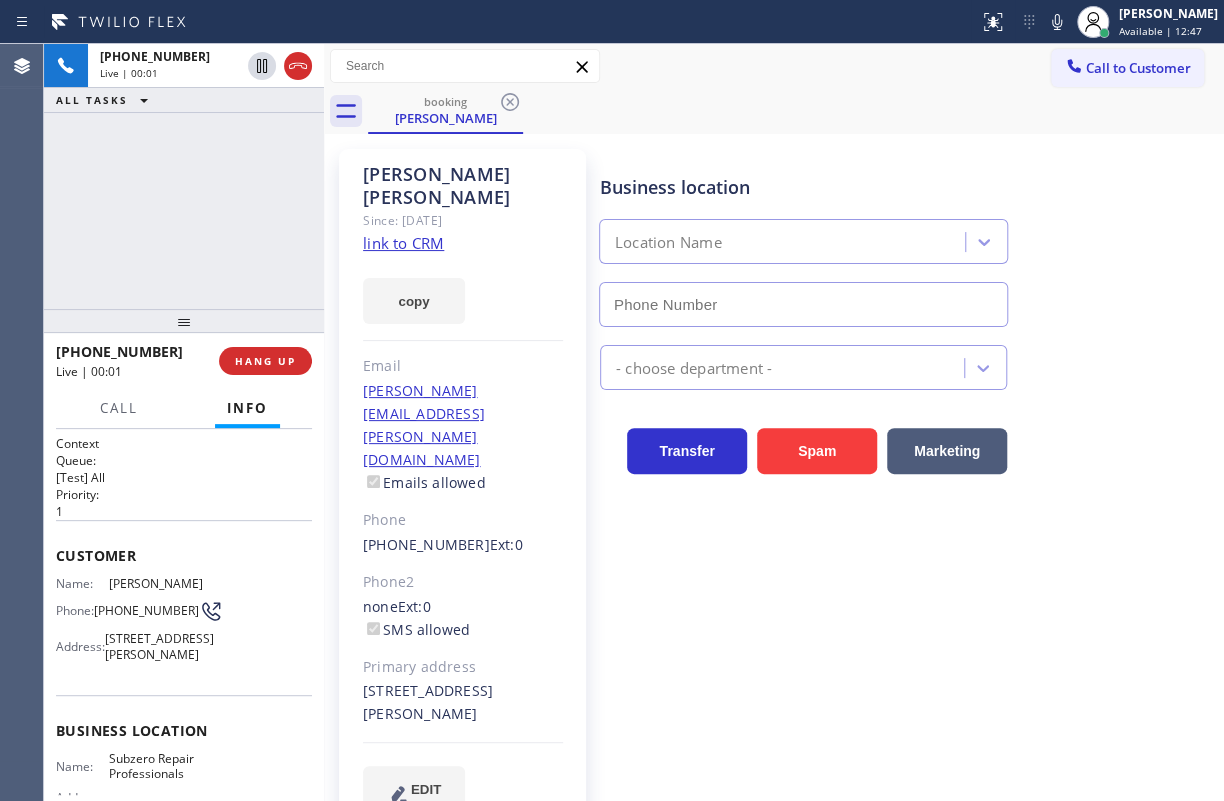 type on "[PHONE_NUMBER]" 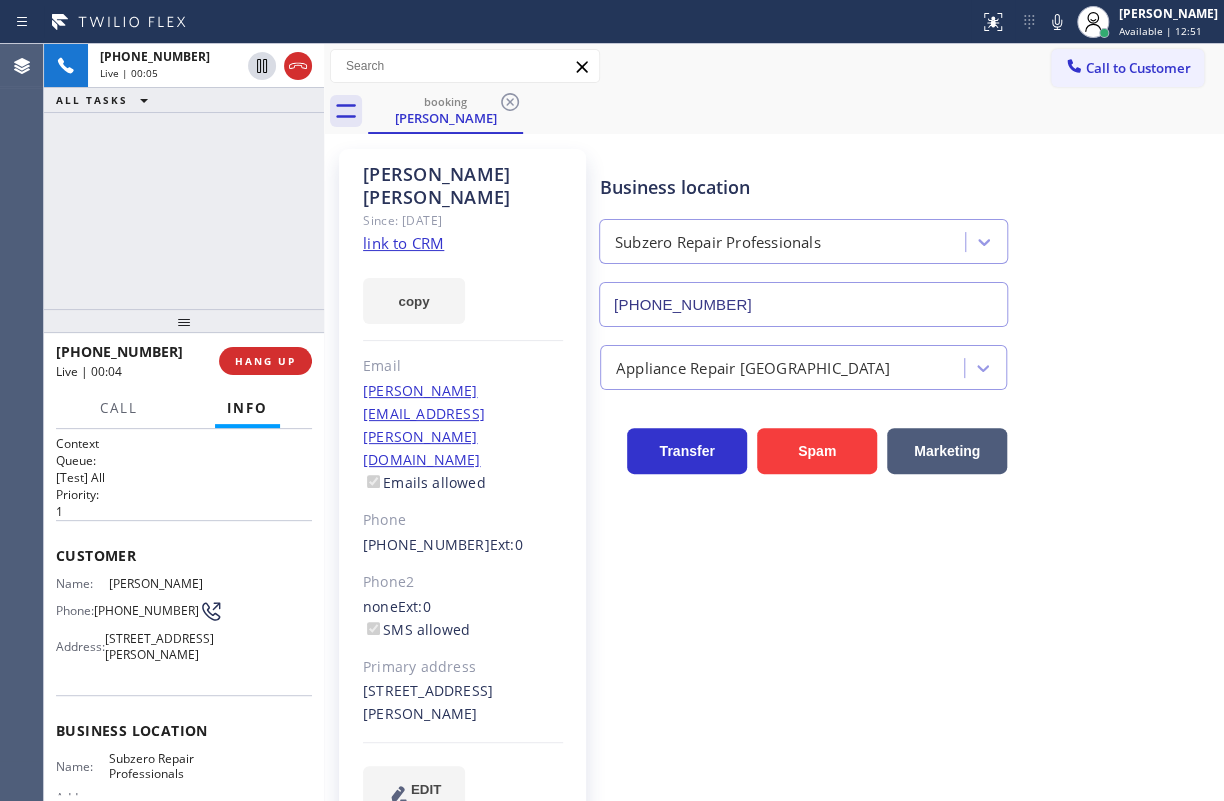 click on "link to CRM" 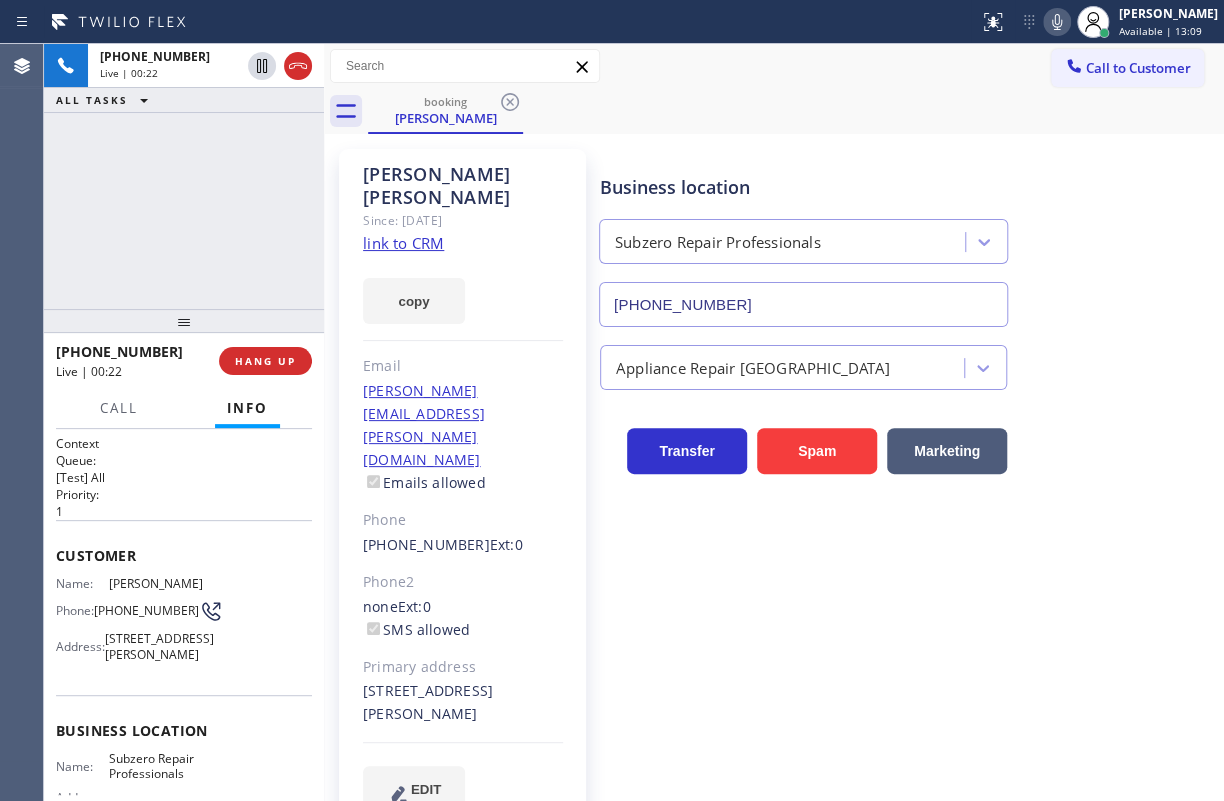 click 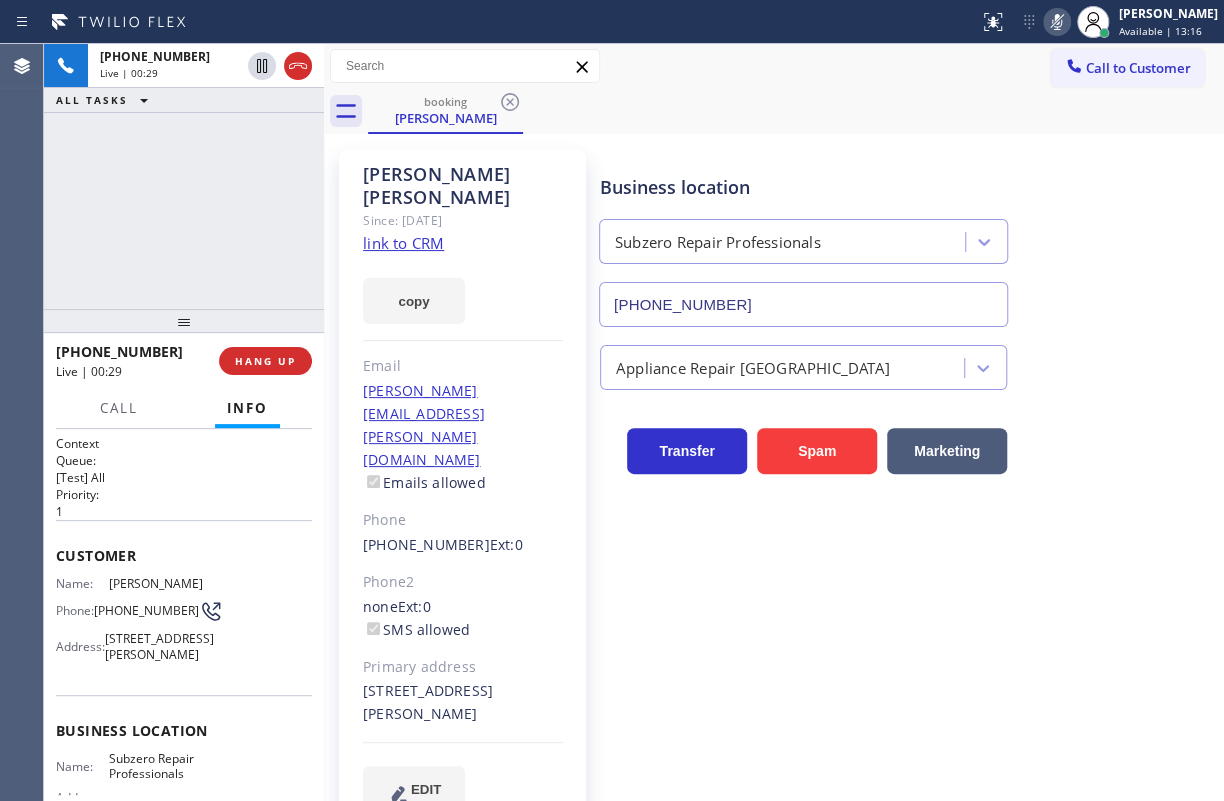 click 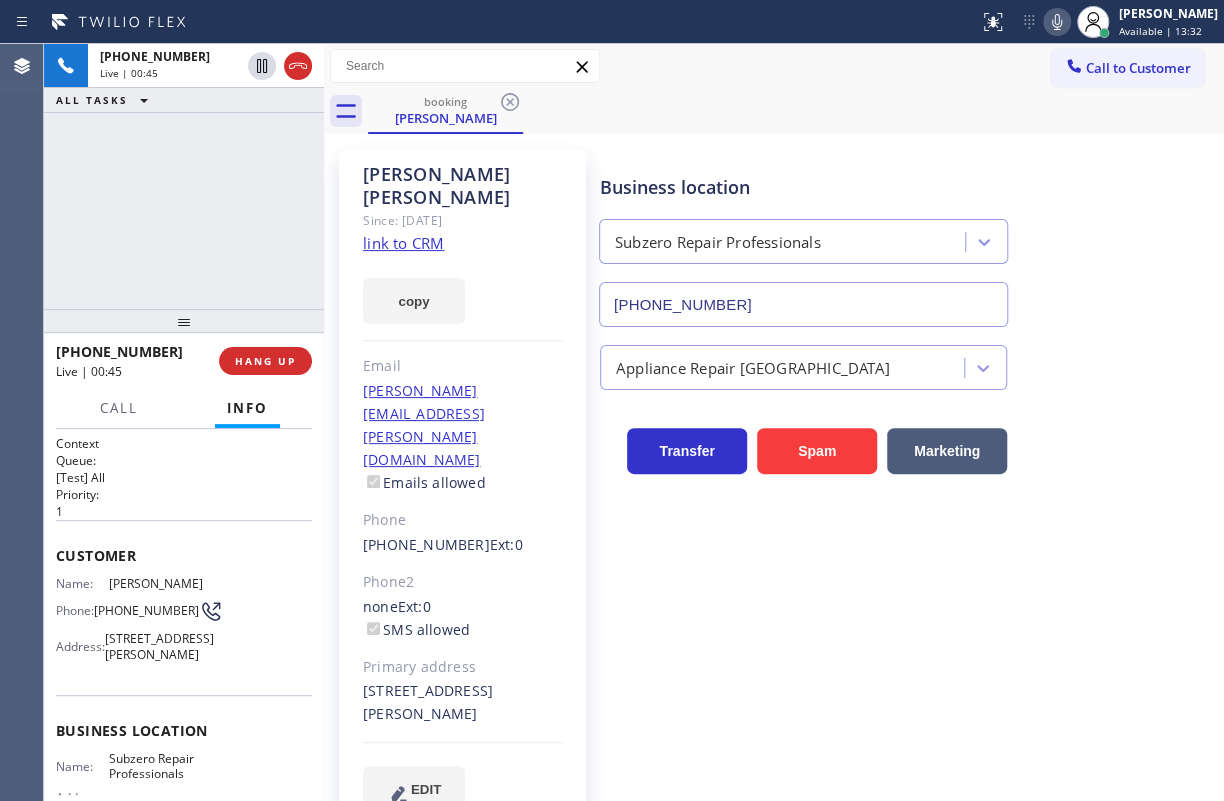 click 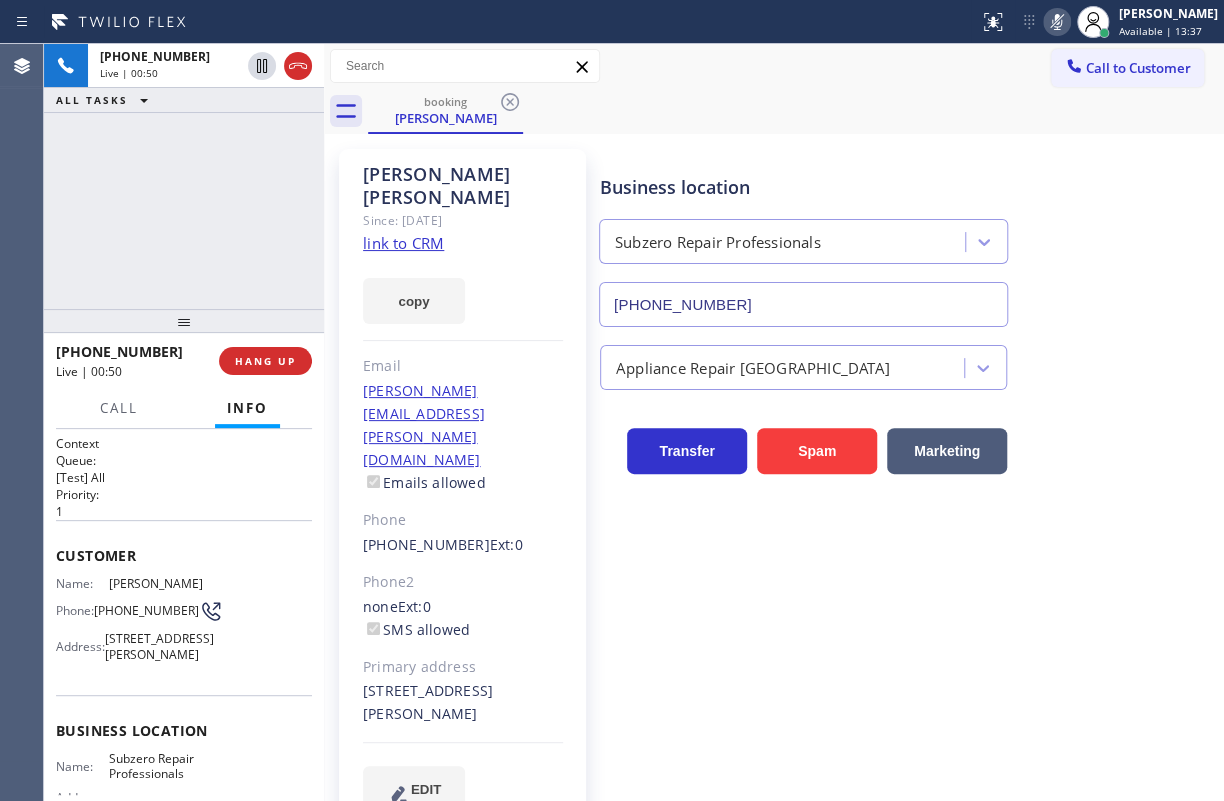 click 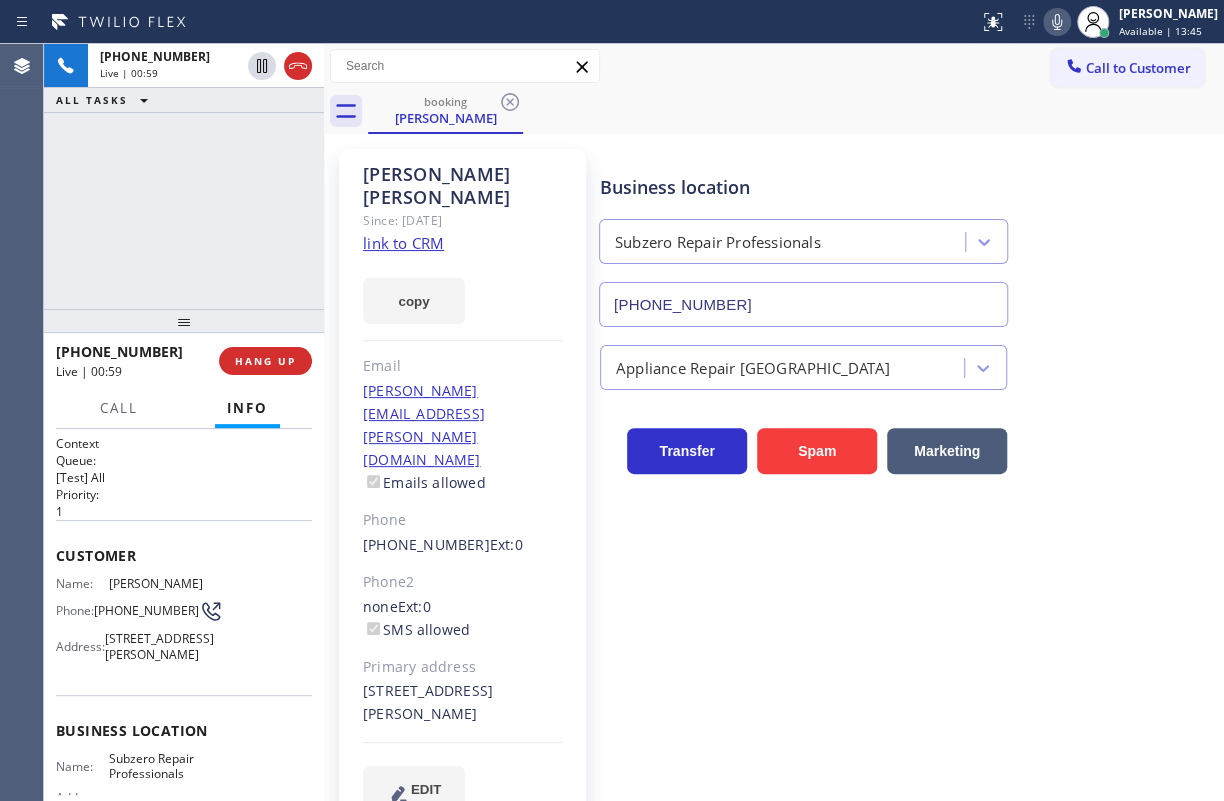 click 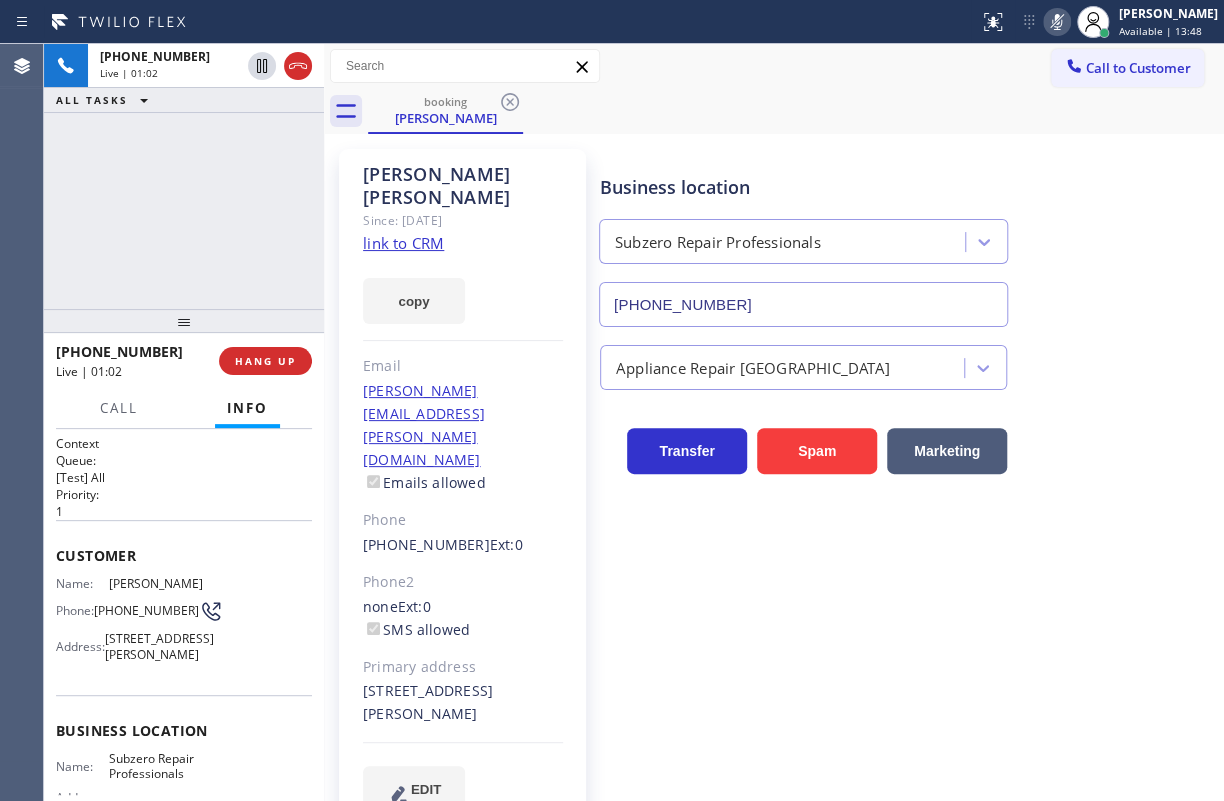 click 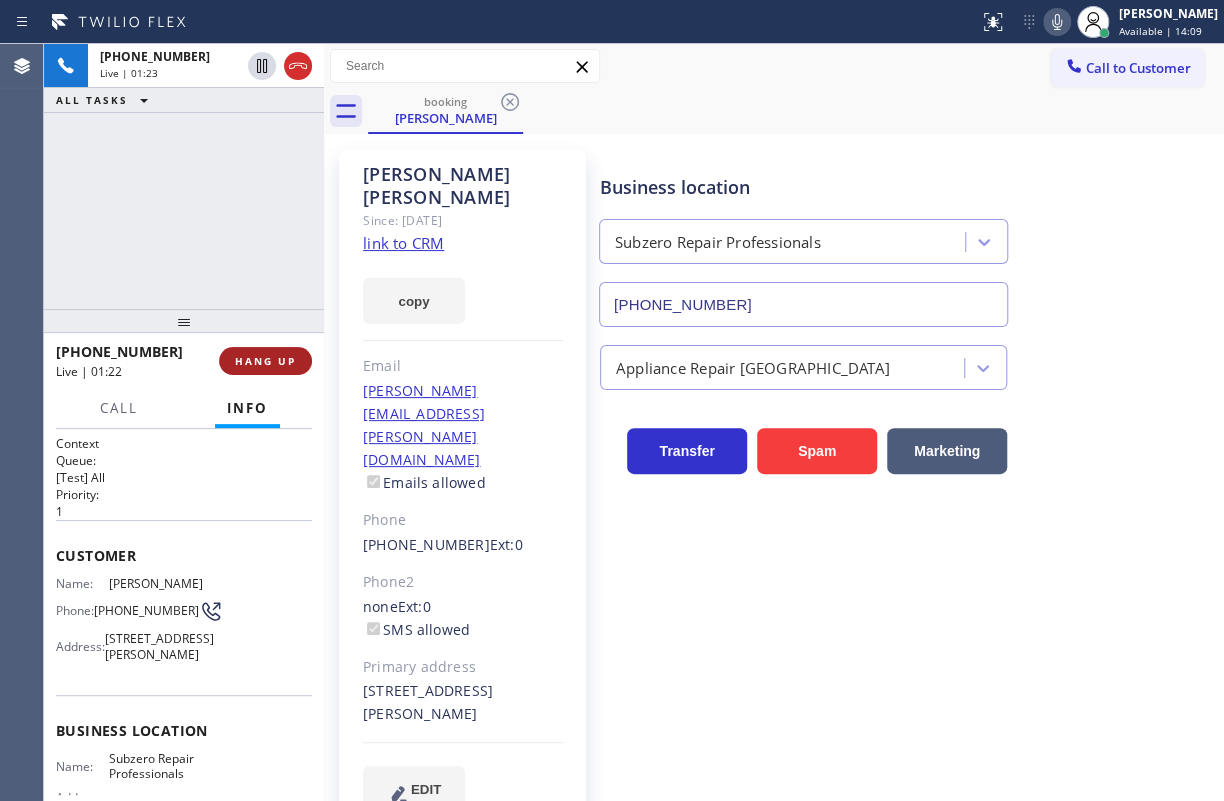 click on "HANG UP" at bounding box center (265, 361) 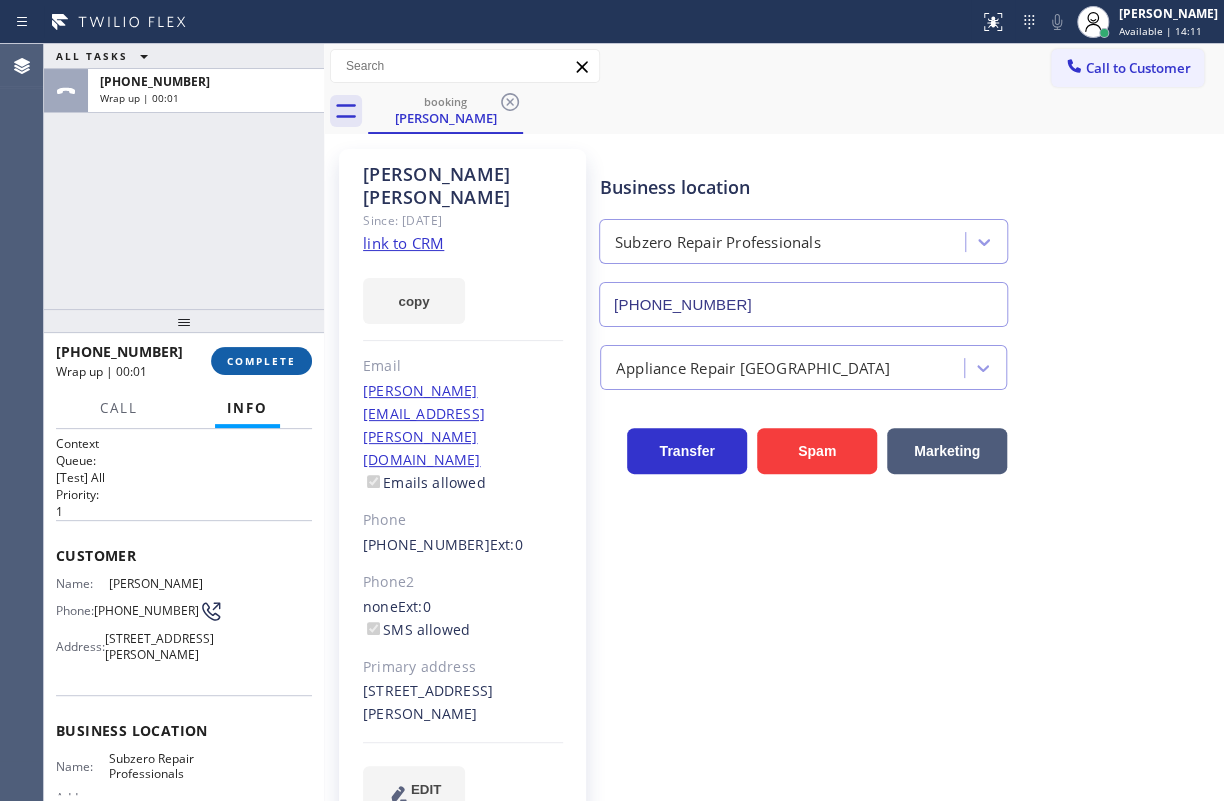 click on "COMPLETE" at bounding box center [261, 361] 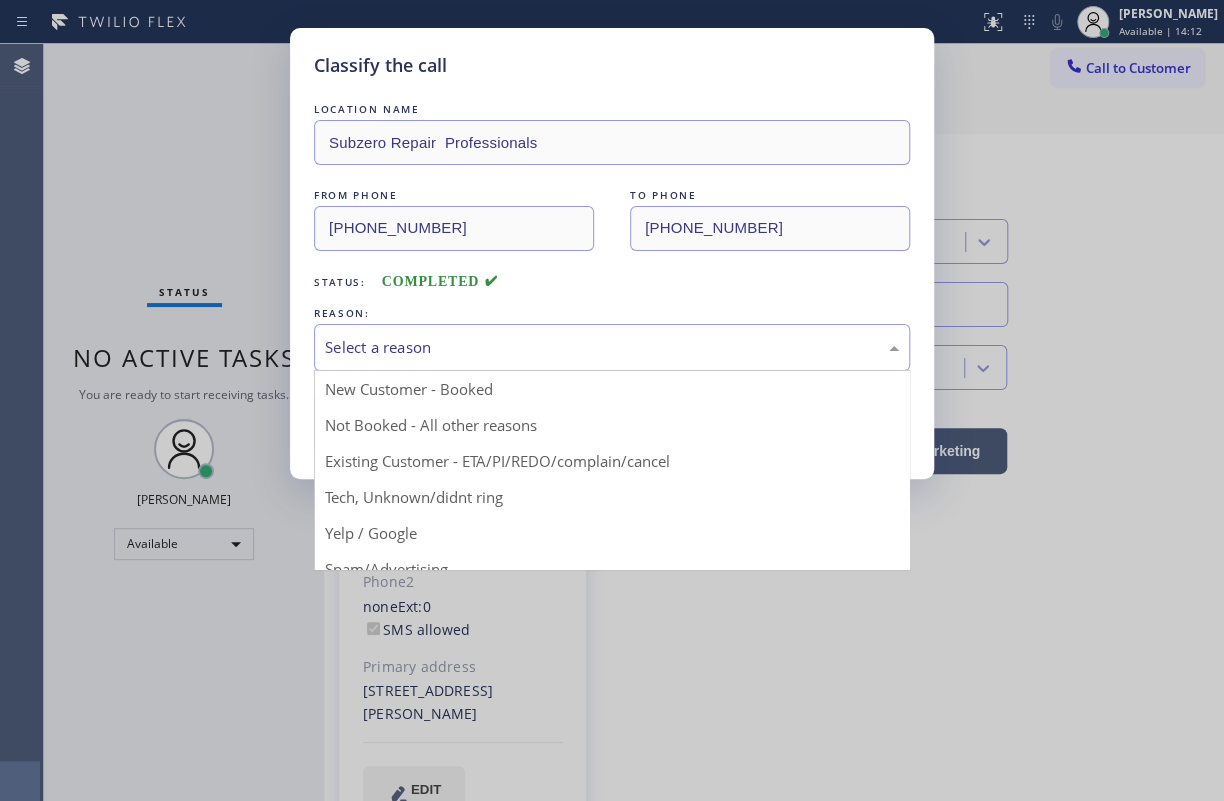 click on "Select a reason" at bounding box center (612, 347) 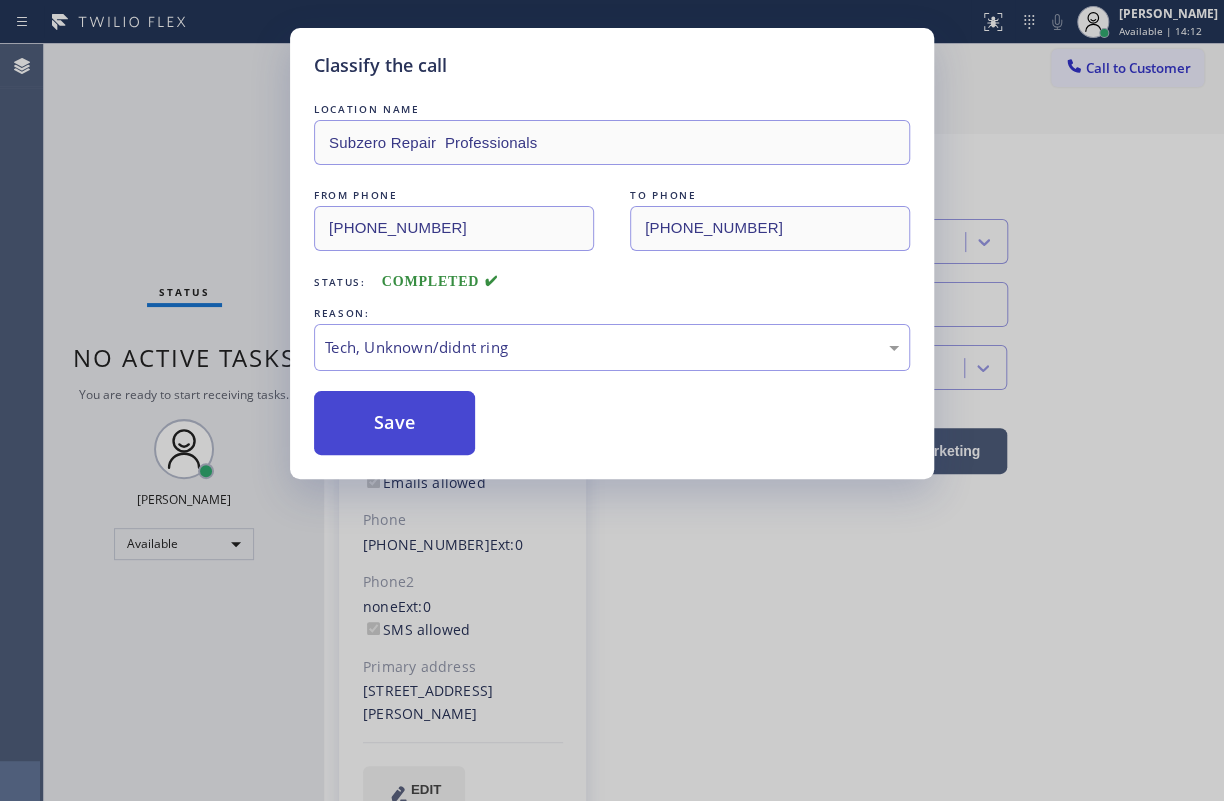 click on "Save" at bounding box center [394, 423] 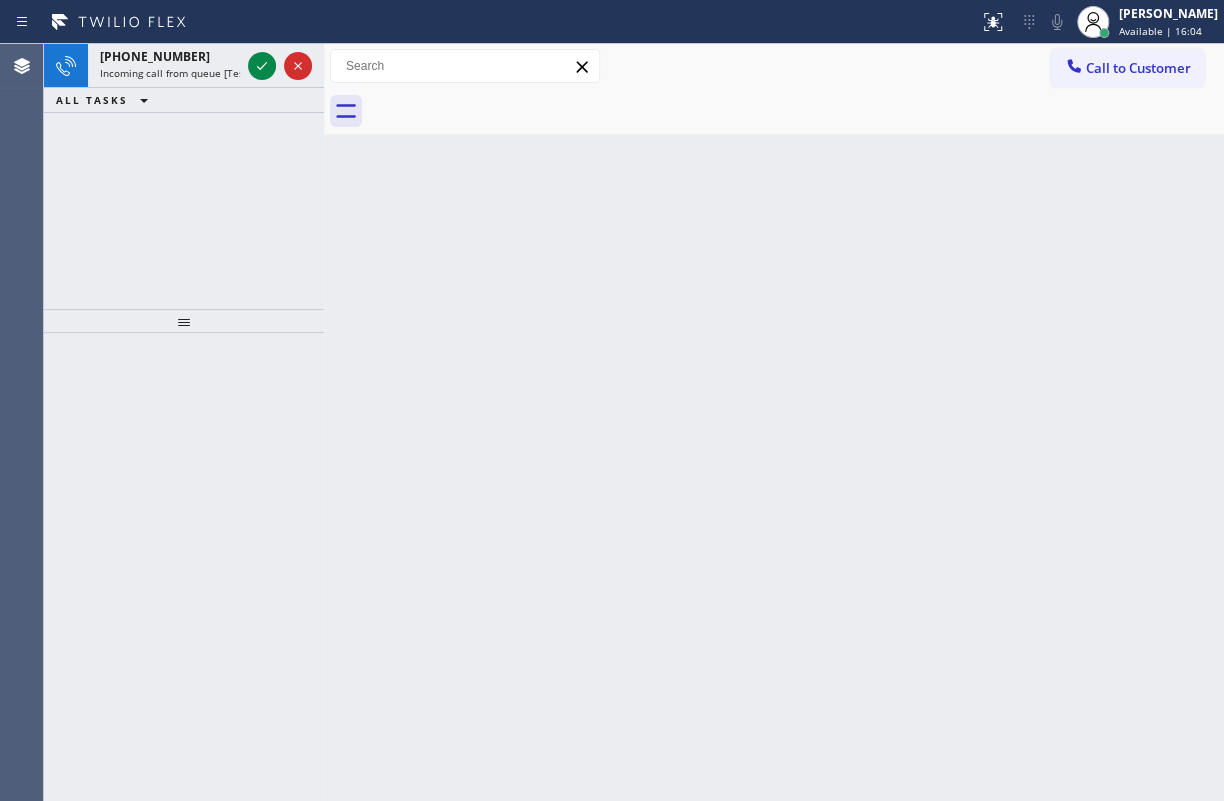 click on "Back to Dashboard Change Sender ID Customers Technicians Select a contact Outbound call Technician Search Technician Your caller id phone number Your caller id phone number Call Technician info Name   Phone none Address none Change Sender ID HVAC [PHONE_NUMBER] 5 Star Appliance [PHONE_NUMBER] Appliance Repair [PHONE_NUMBER] Plumbing [PHONE_NUMBER] Air Duct Cleaning [PHONE_NUMBER]  Electricians [PHONE_NUMBER] Cancel Change Check personal SMS Reset Change No tabs Call to Customer Outbound call Location Search location Your caller id phone number Customer number Call Outbound call Technician Search Technician Your caller id phone number Your caller id phone number Call" at bounding box center [774, 422] 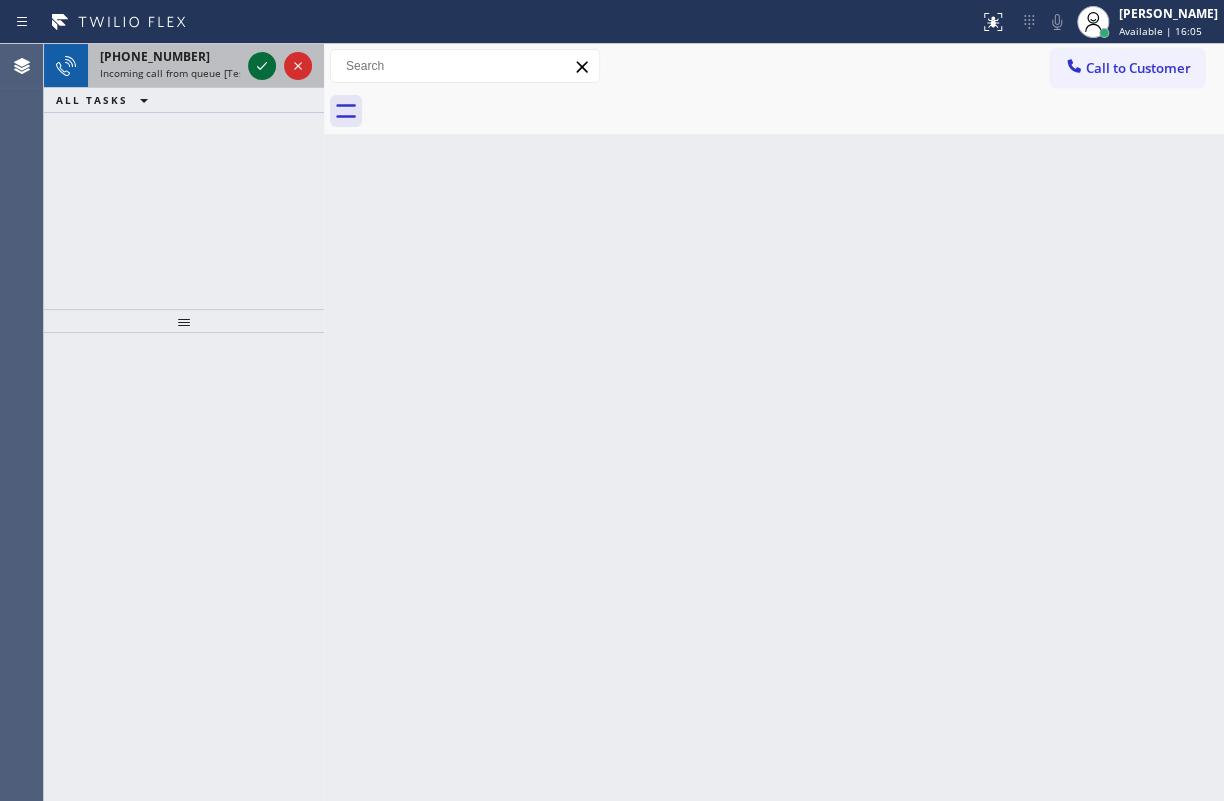 click 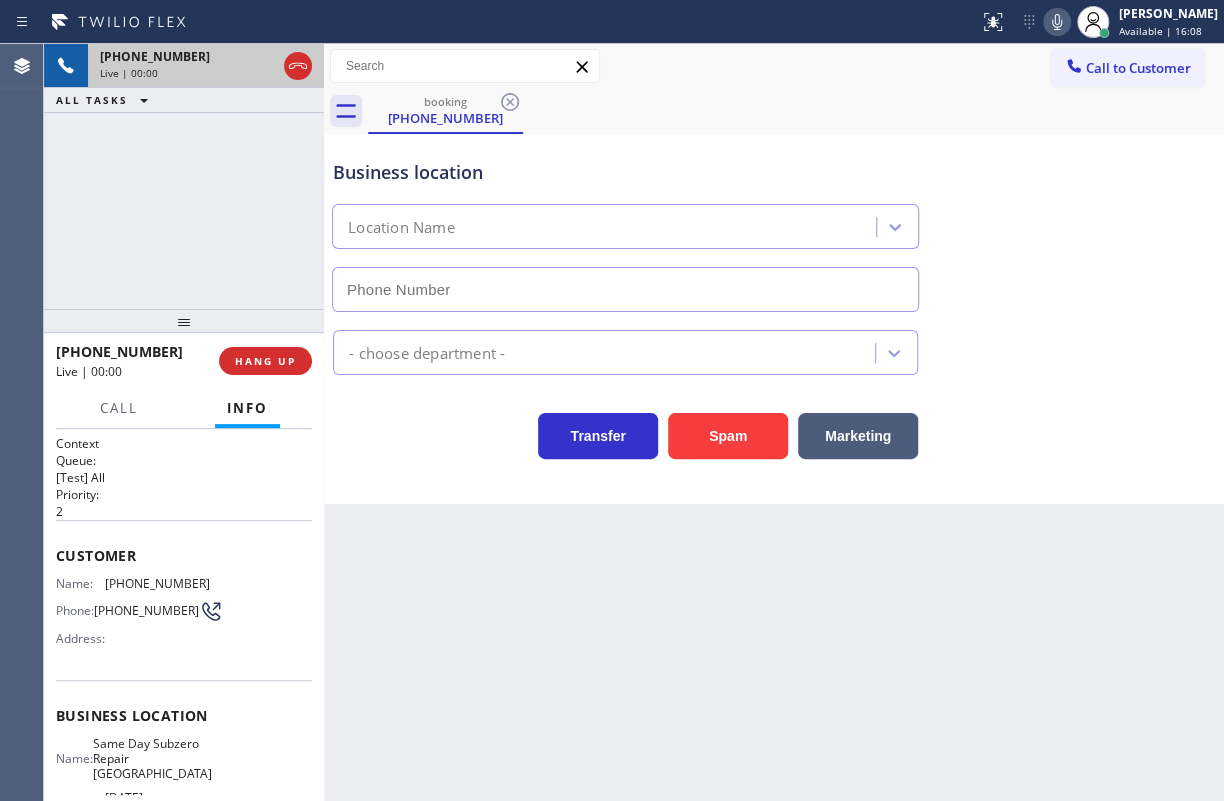 type on "[PHONE_NUMBER]" 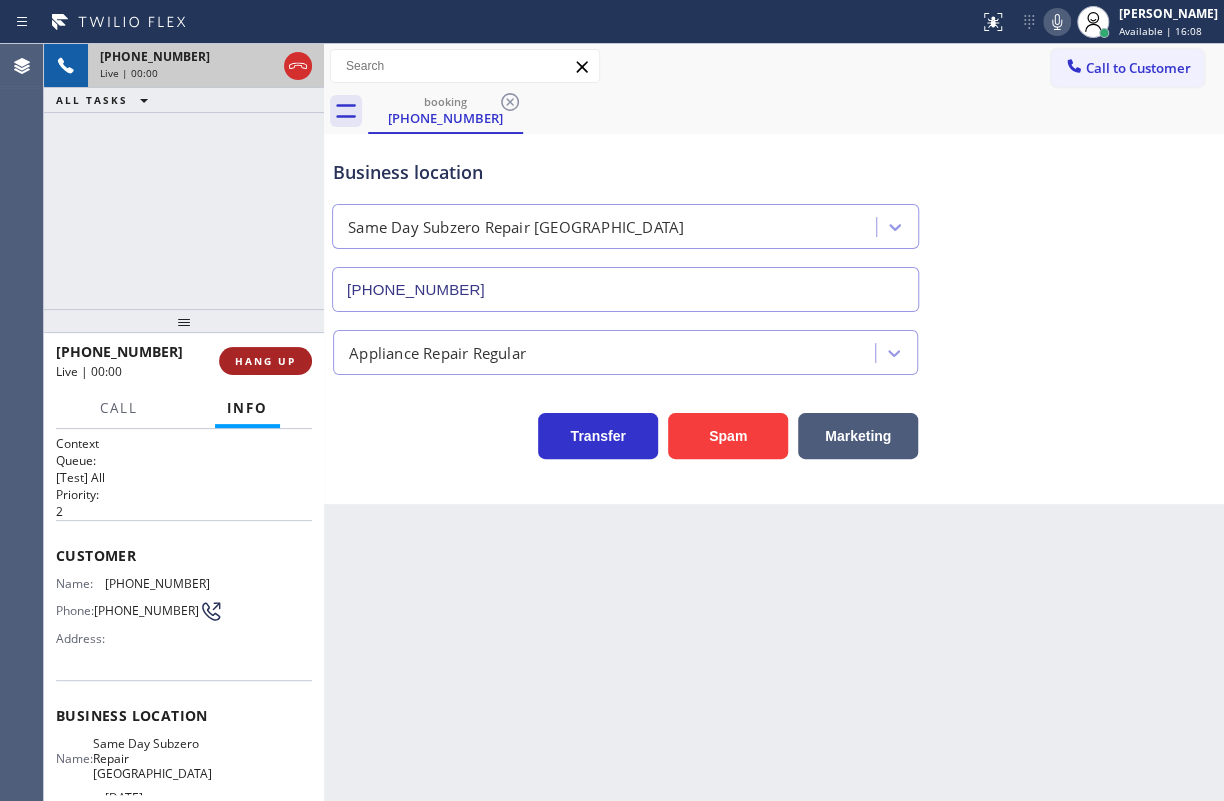 click on "HANG UP" at bounding box center (265, 361) 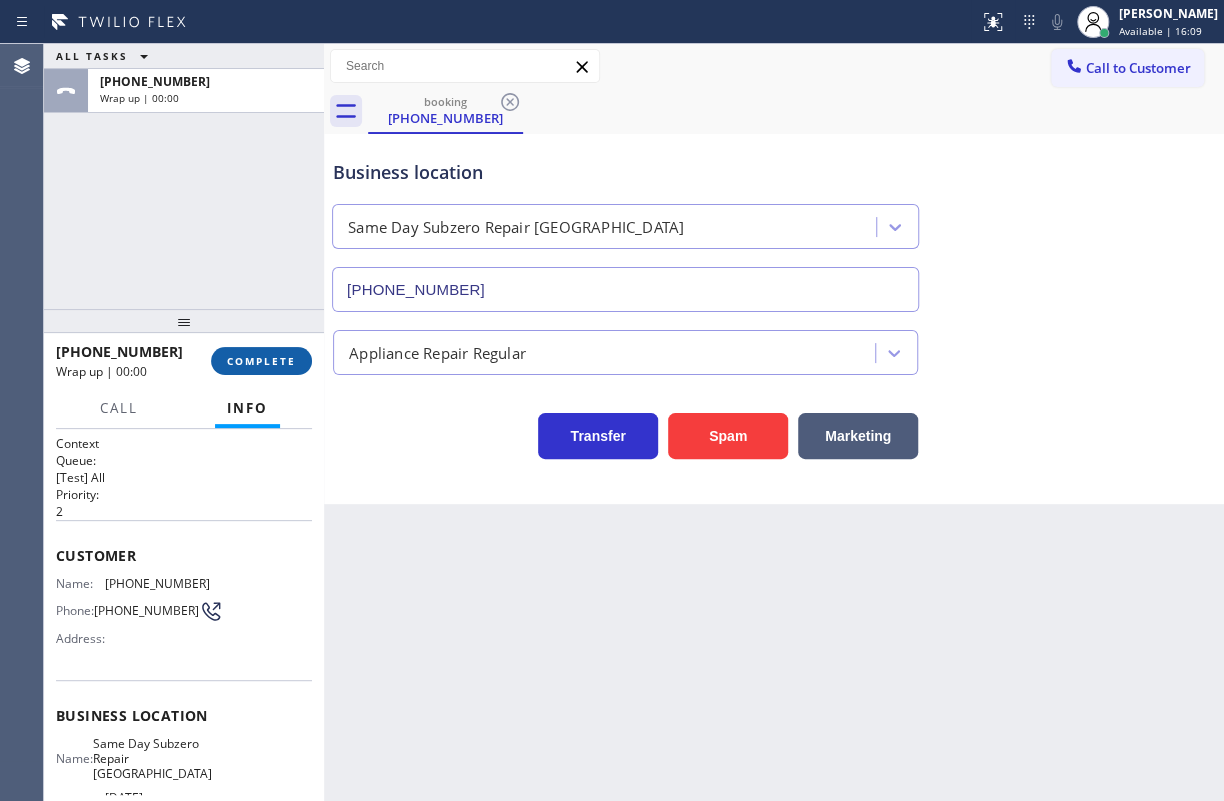 click on "COMPLETE" at bounding box center [261, 361] 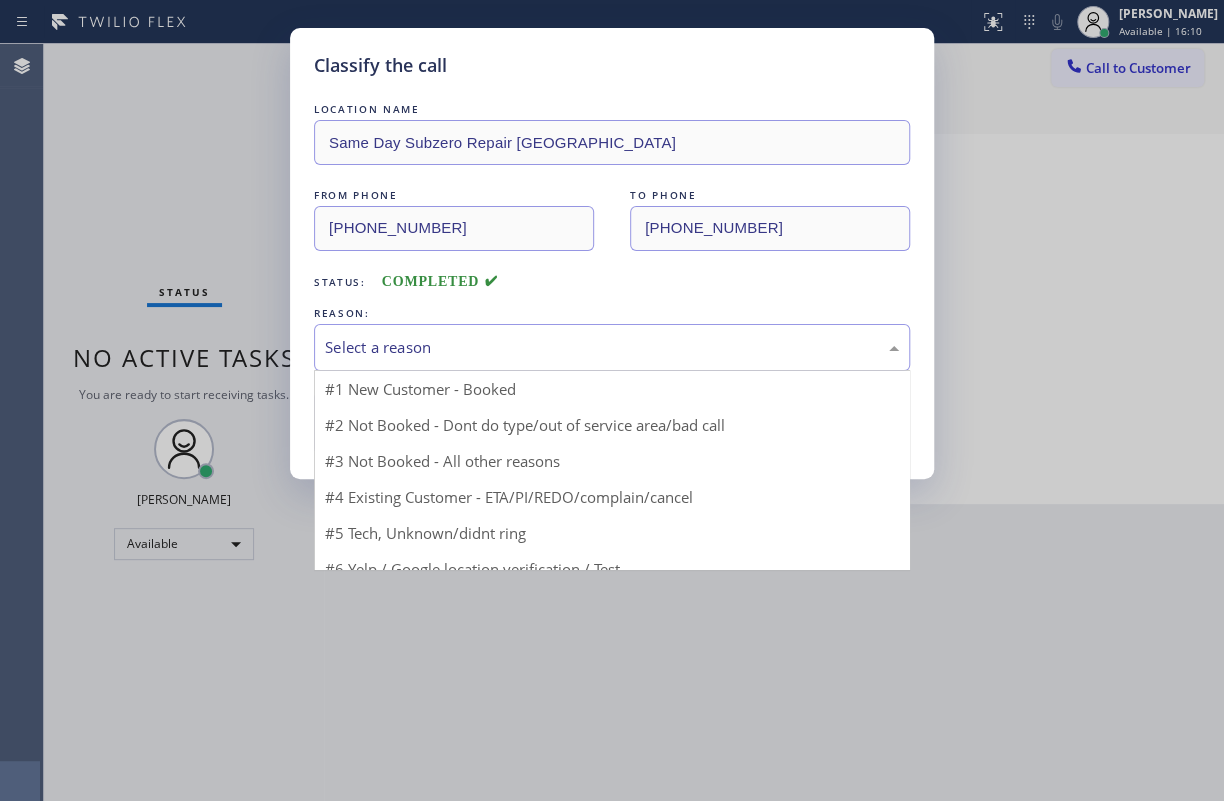 click on "Select a reason" at bounding box center (612, 347) 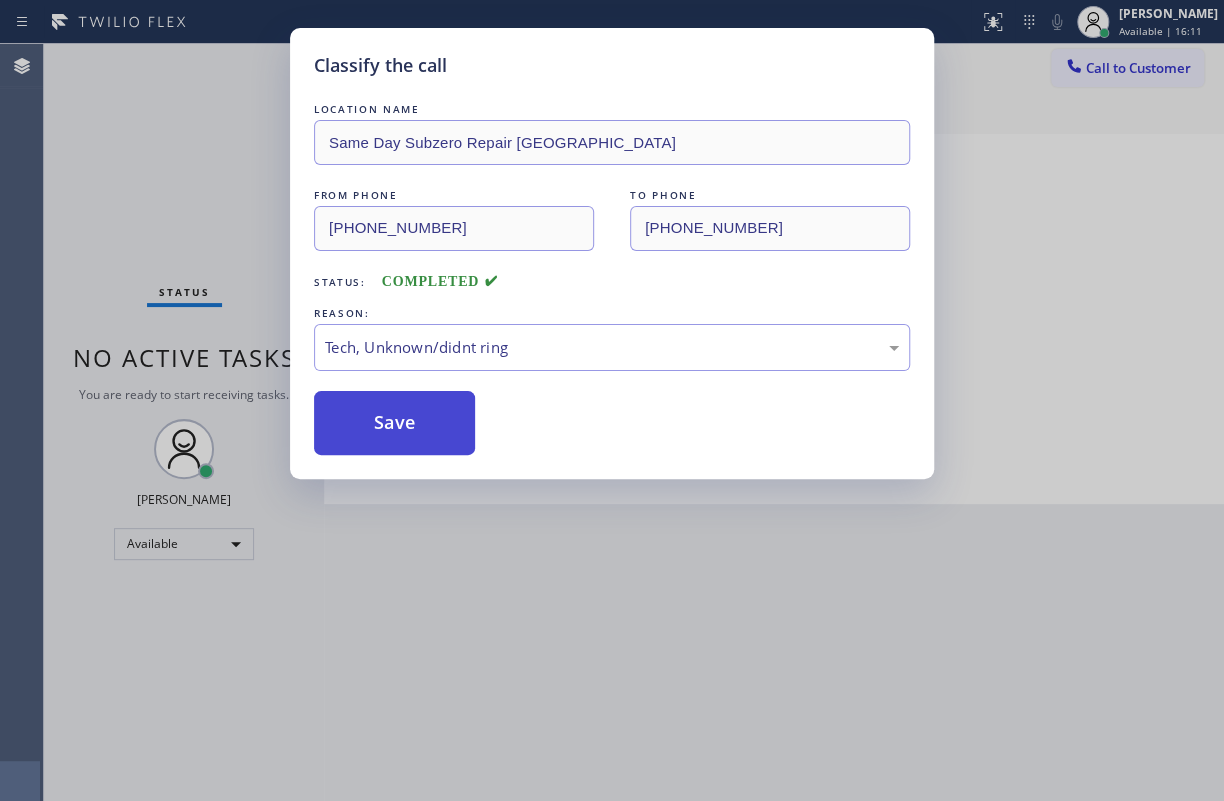 click on "Save" at bounding box center (394, 423) 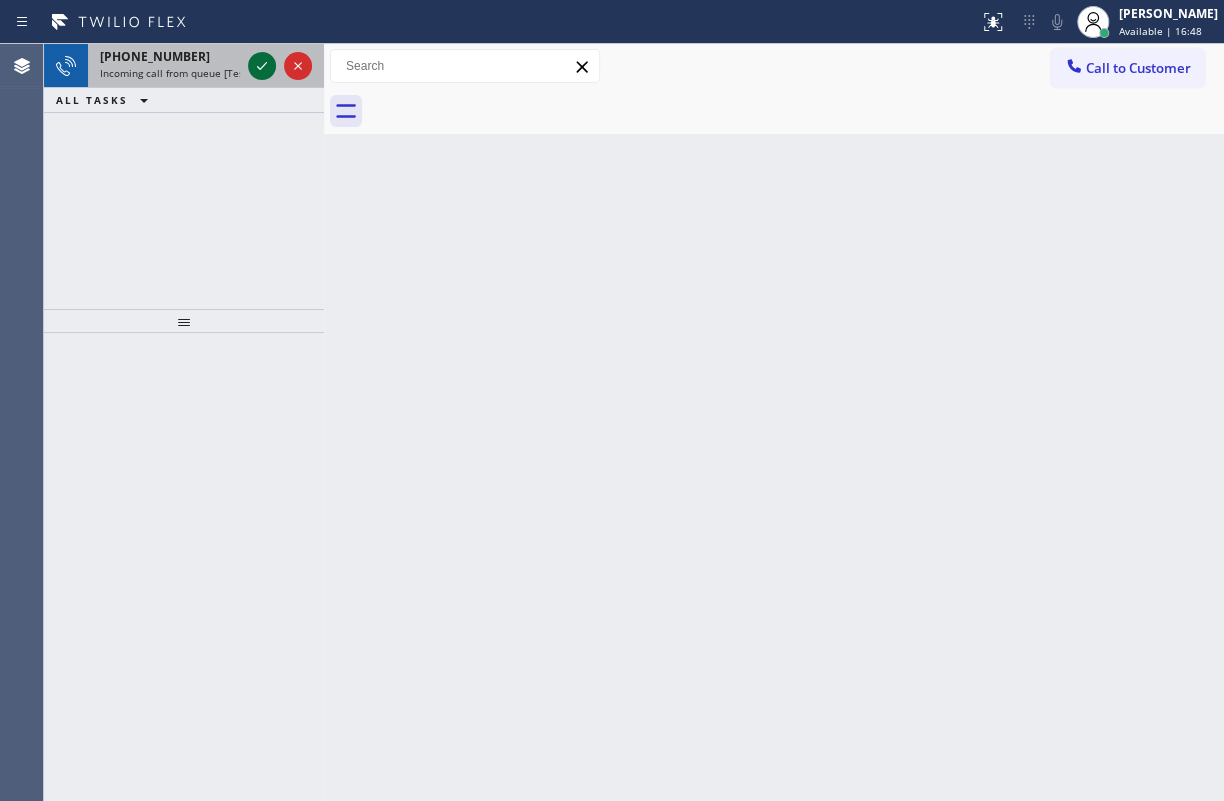 click 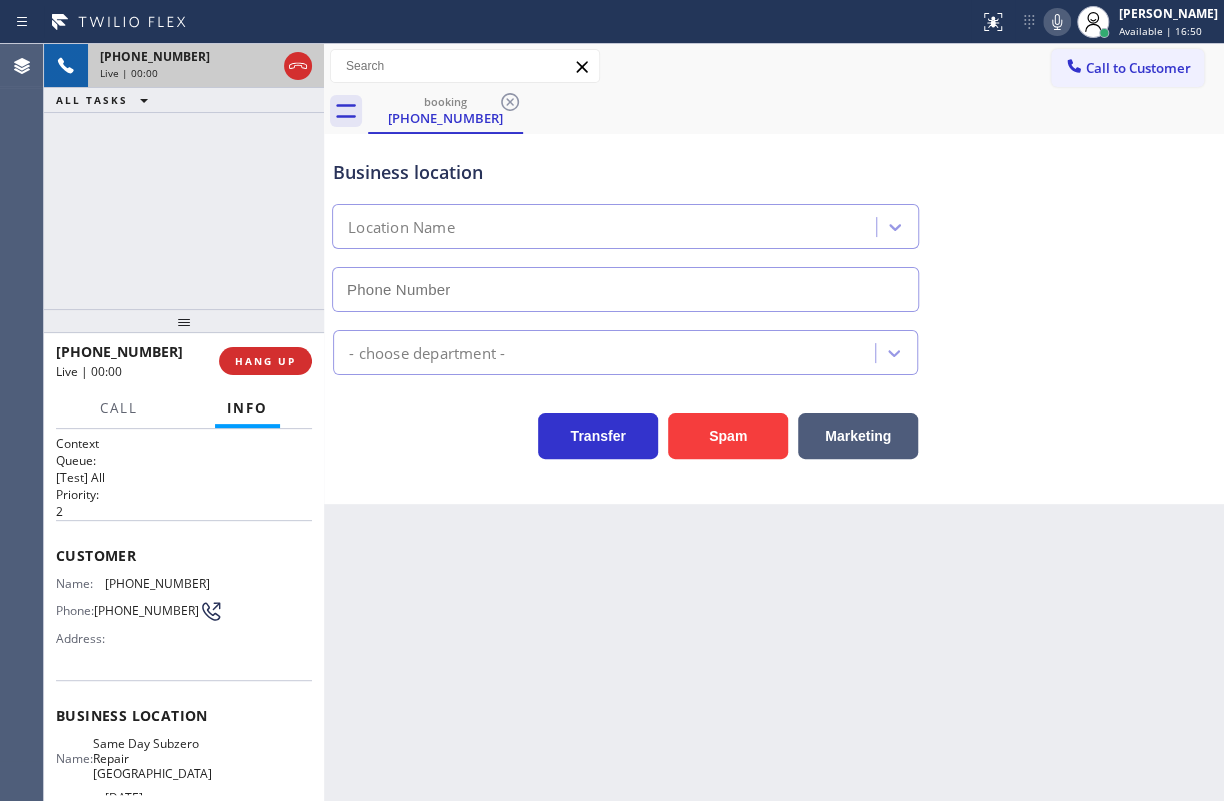 type on "[PHONE_NUMBER]" 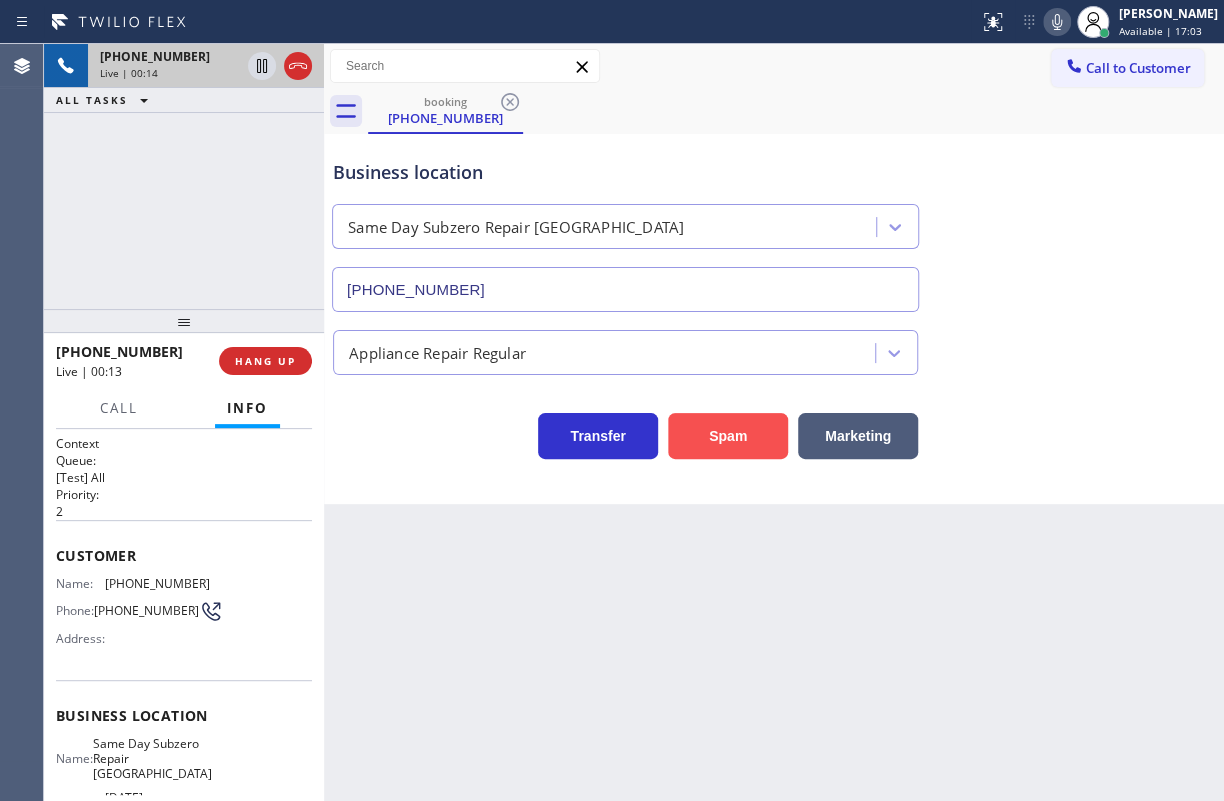 click on "Spam" at bounding box center (728, 436) 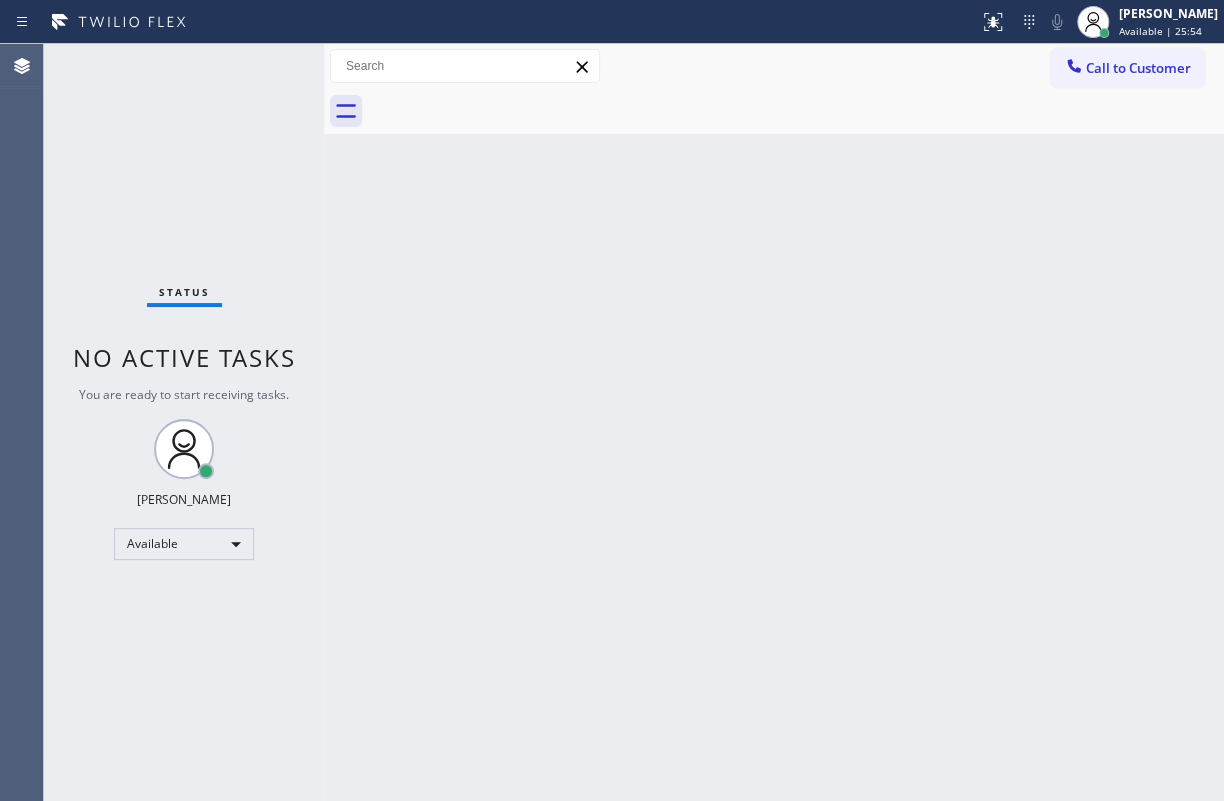 click on "Back to Dashboard Change Sender ID Customers Technicians Select a contact Outbound call Technician Search Technician Your caller id phone number Your caller id phone number Call Technician info Name   Phone none Address none Change Sender ID HVAC [PHONE_NUMBER] 5 Star Appliance [PHONE_NUMBER] Appliance Repair [PHONE_NUMBER] Plumbing [PHONE_NUMBER] Air Duct Cleaning [PHONE_NUMBER]  Electricians [PHONE_NUMBER] Cancel Change Check personal SMS Reset Change No tabs Call to Customer Outbound call Location Search location Your caller id phone number Customer number Call Outbound call Technician Search Technician Your caller id phone number Your caller id phone number Call" at bounding box center [774, 422] 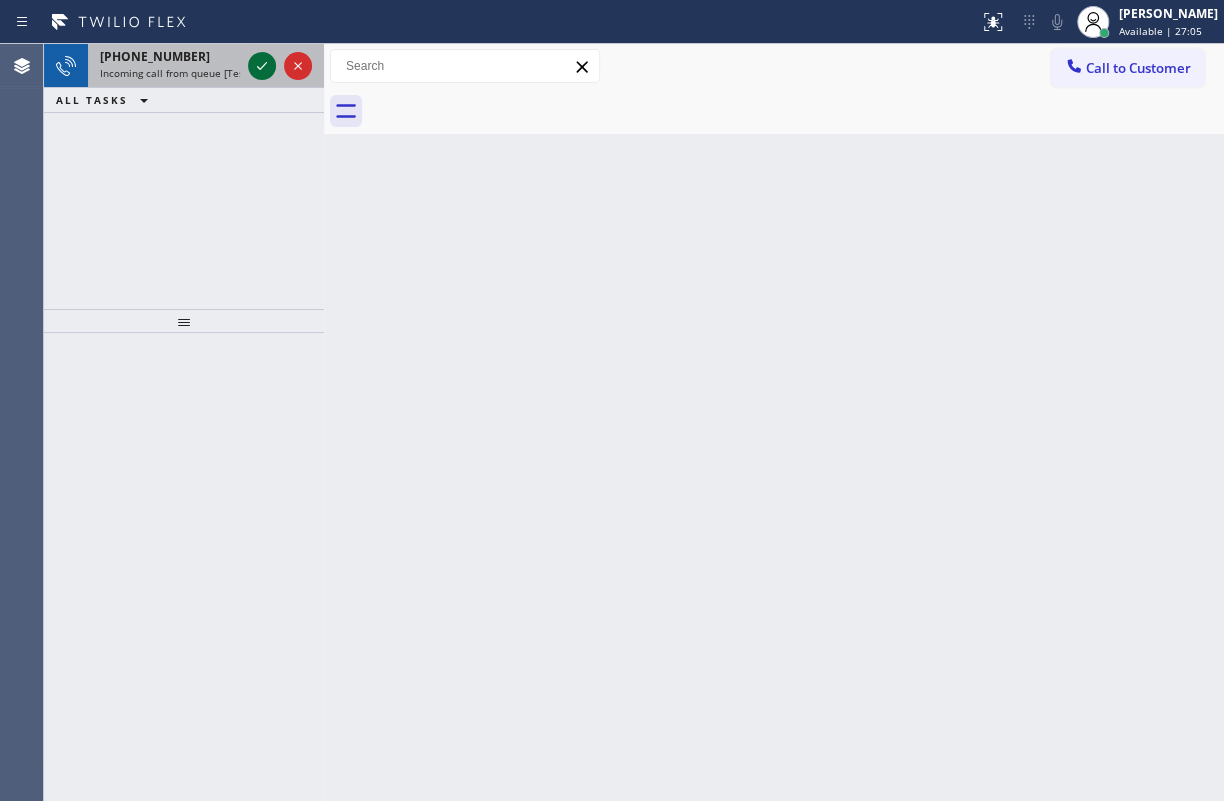 click 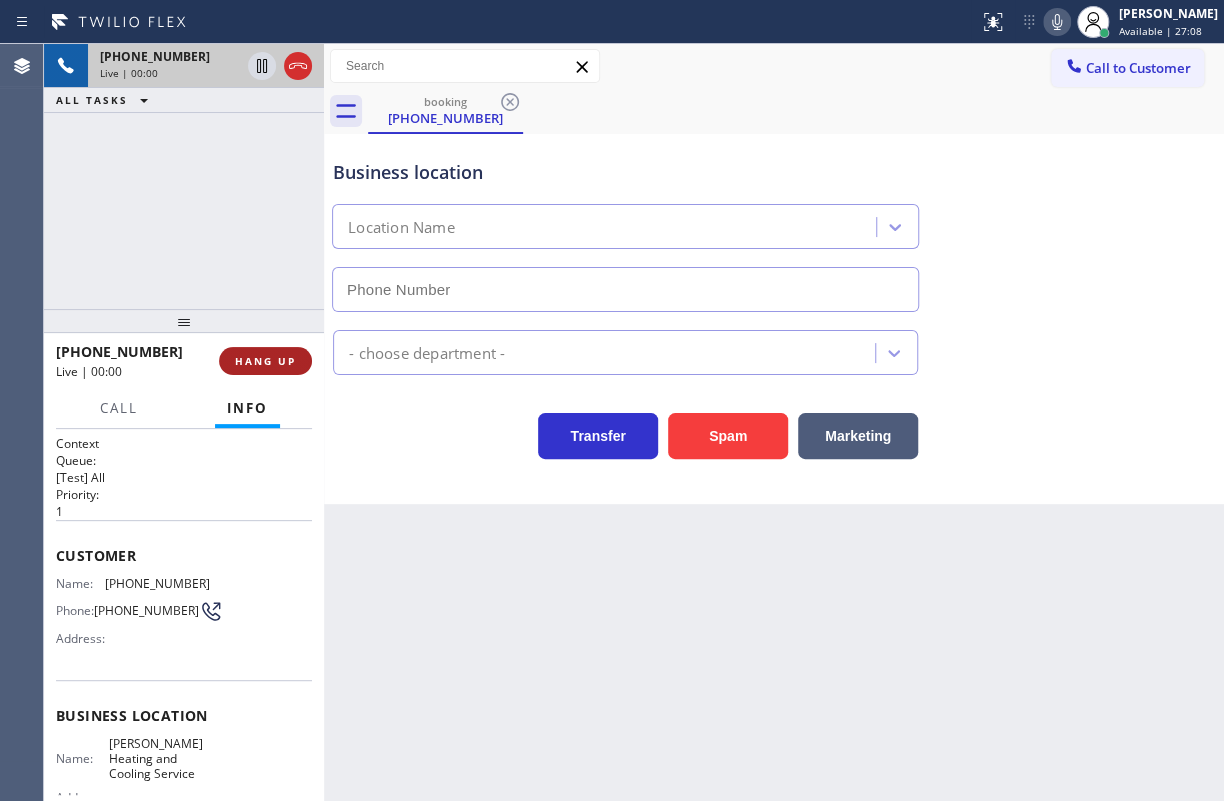 type on "[PHONE_NUMBER]" 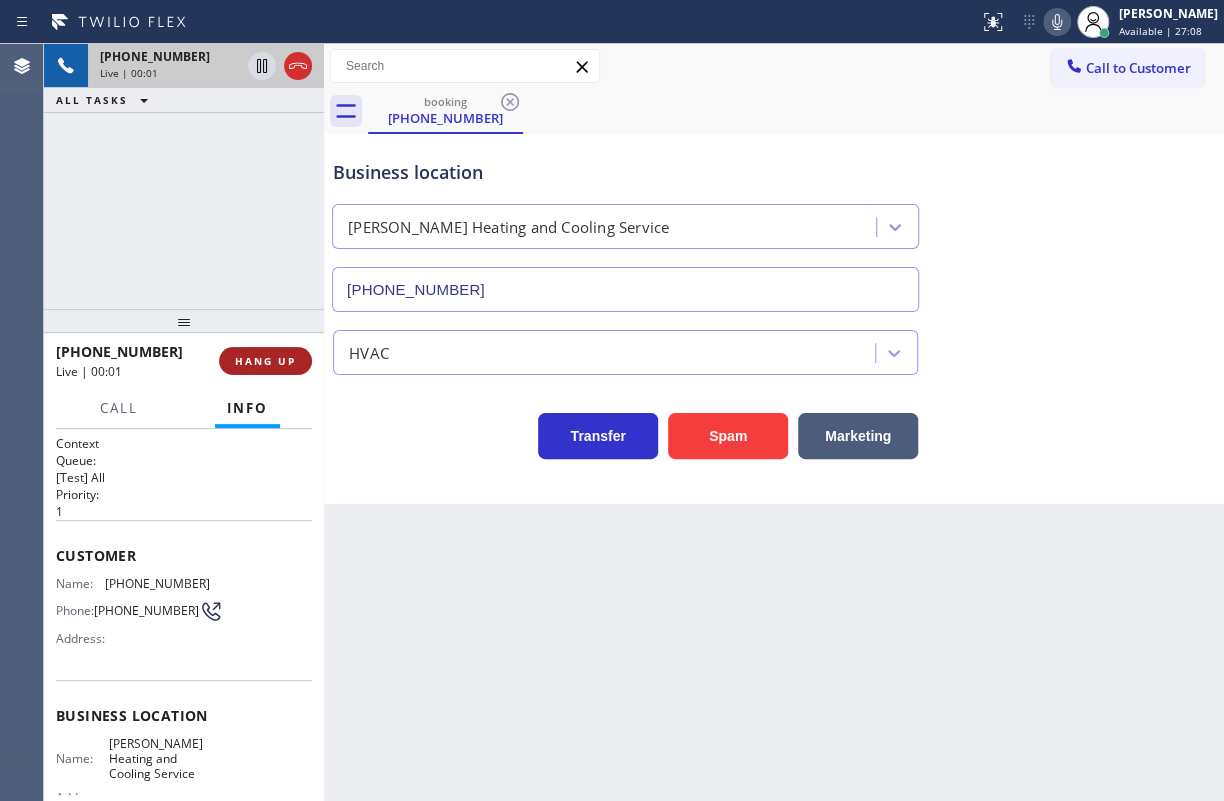 click on "HANG UP" at bounding box center [265, 361] 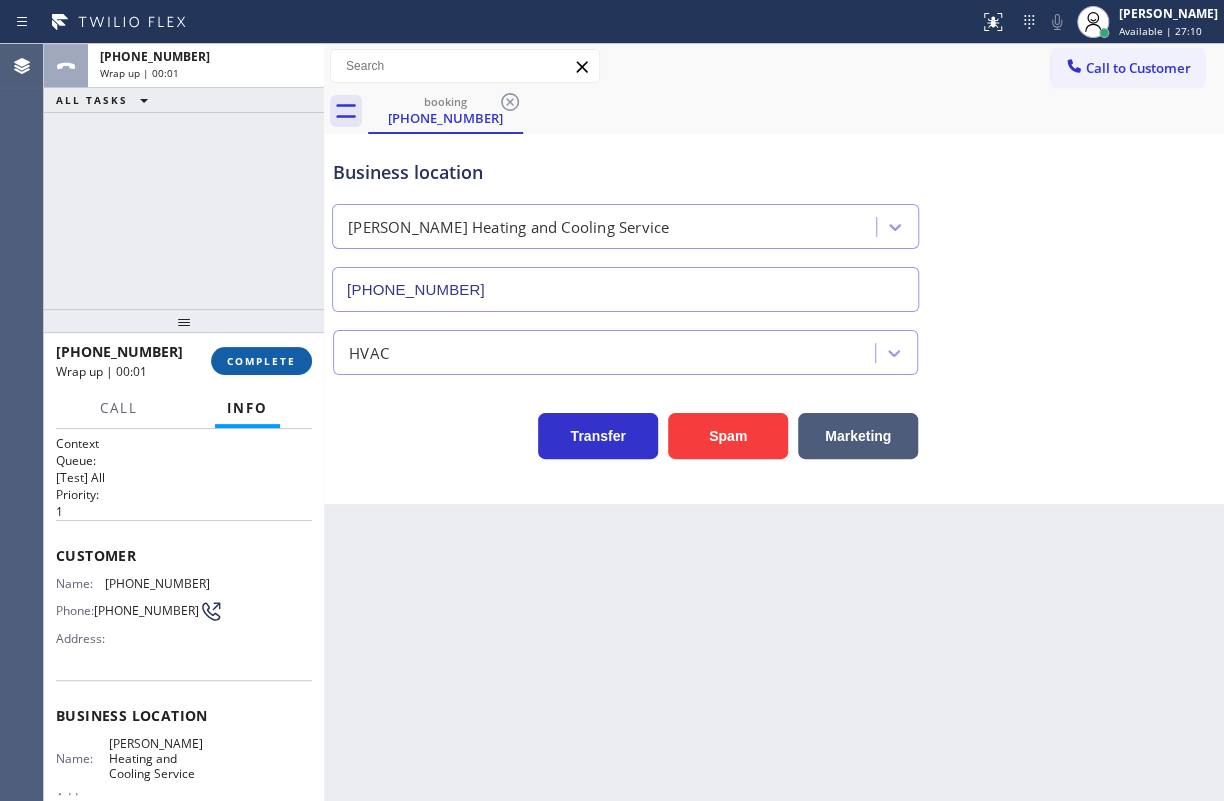 click on "COMPLETE" at bounding box center (261, 361) 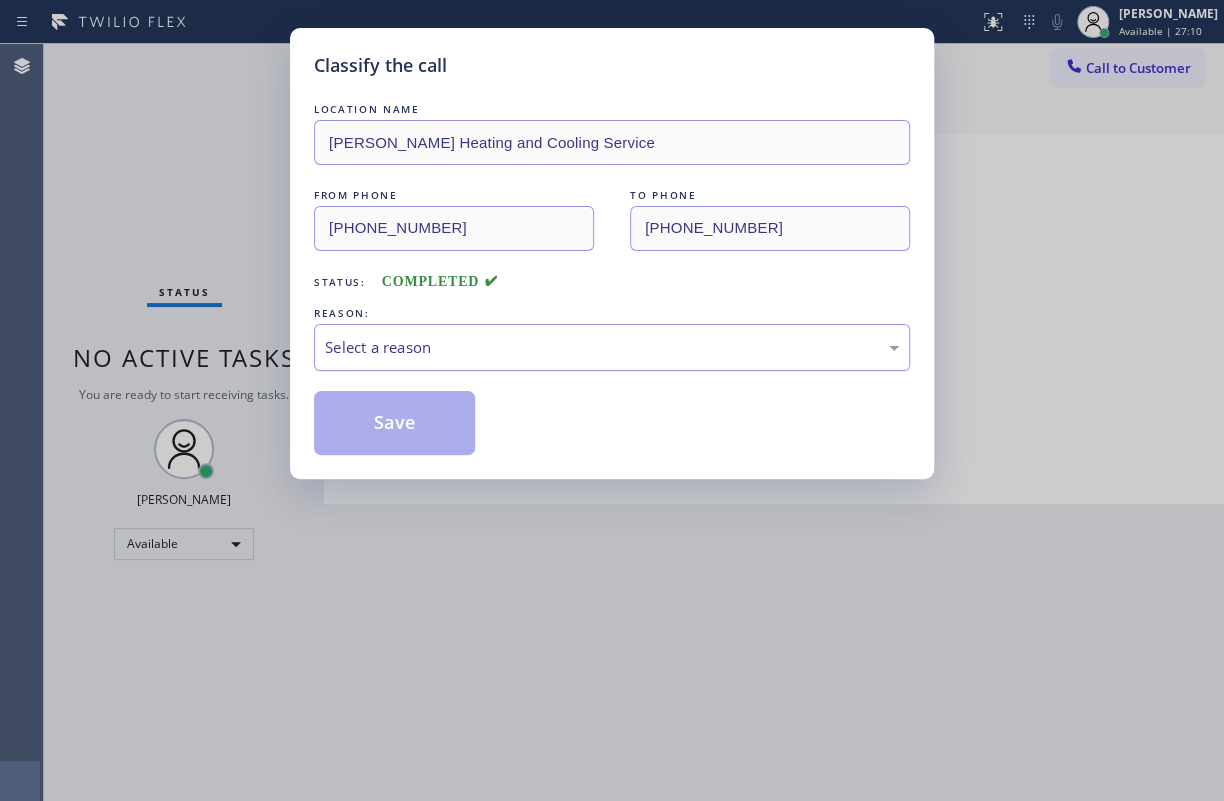 click on "Select a reason" at bounding box center (612, 347) 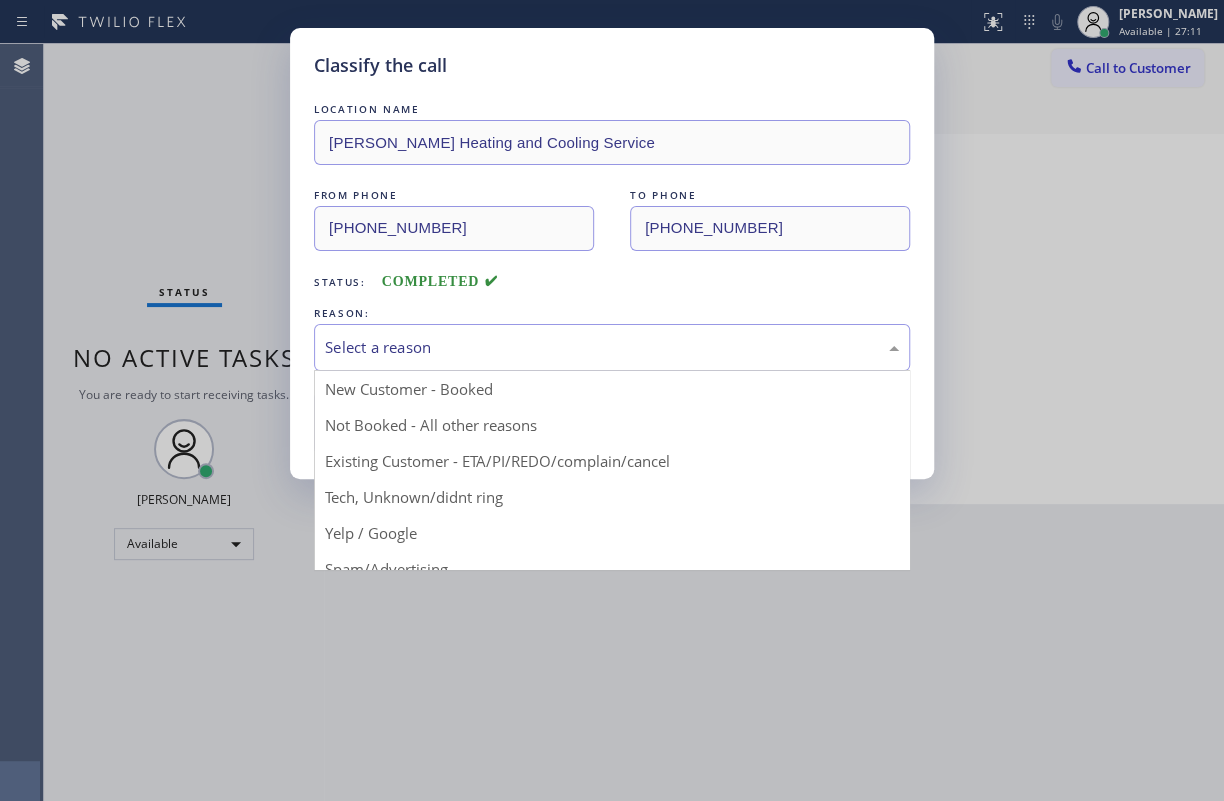 drag, startPoint x: 431, startPoint y: 491, endPoint x: 431, endPoint y: 465, distance: 26 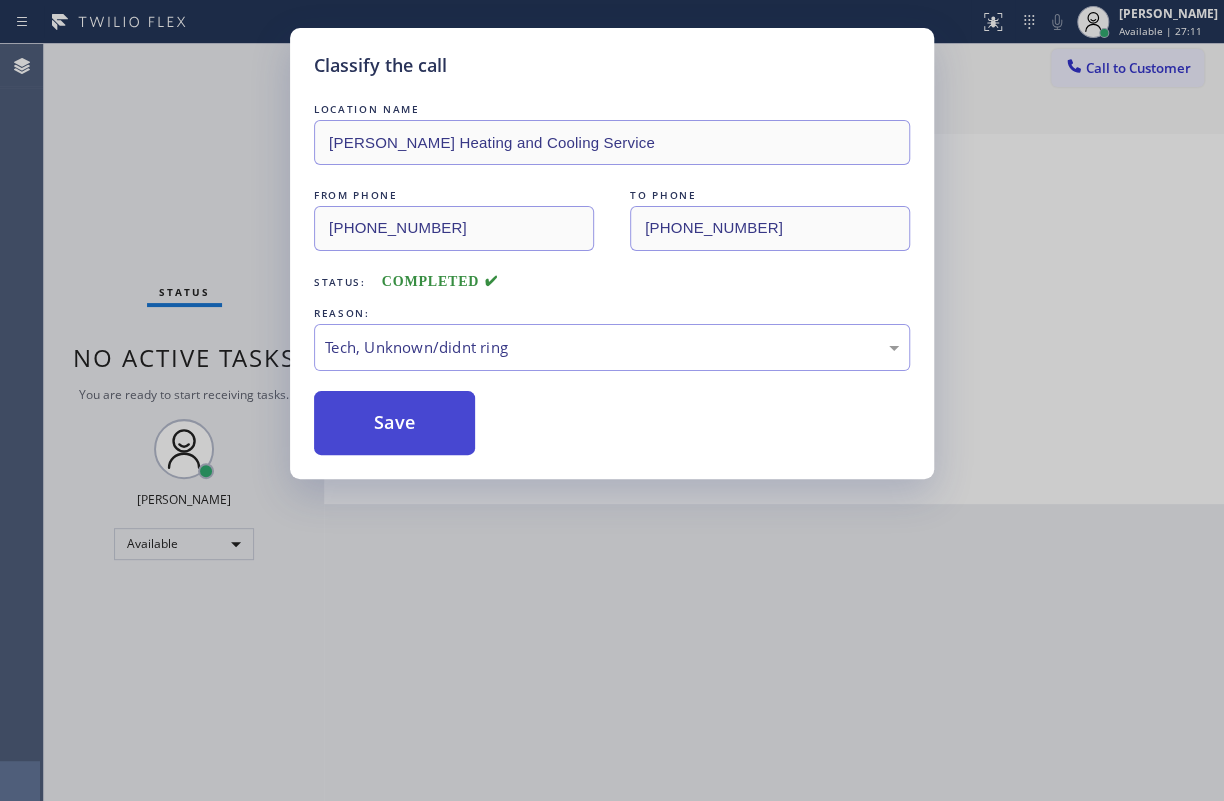 click on "Save" at bounding box center [394, 423] 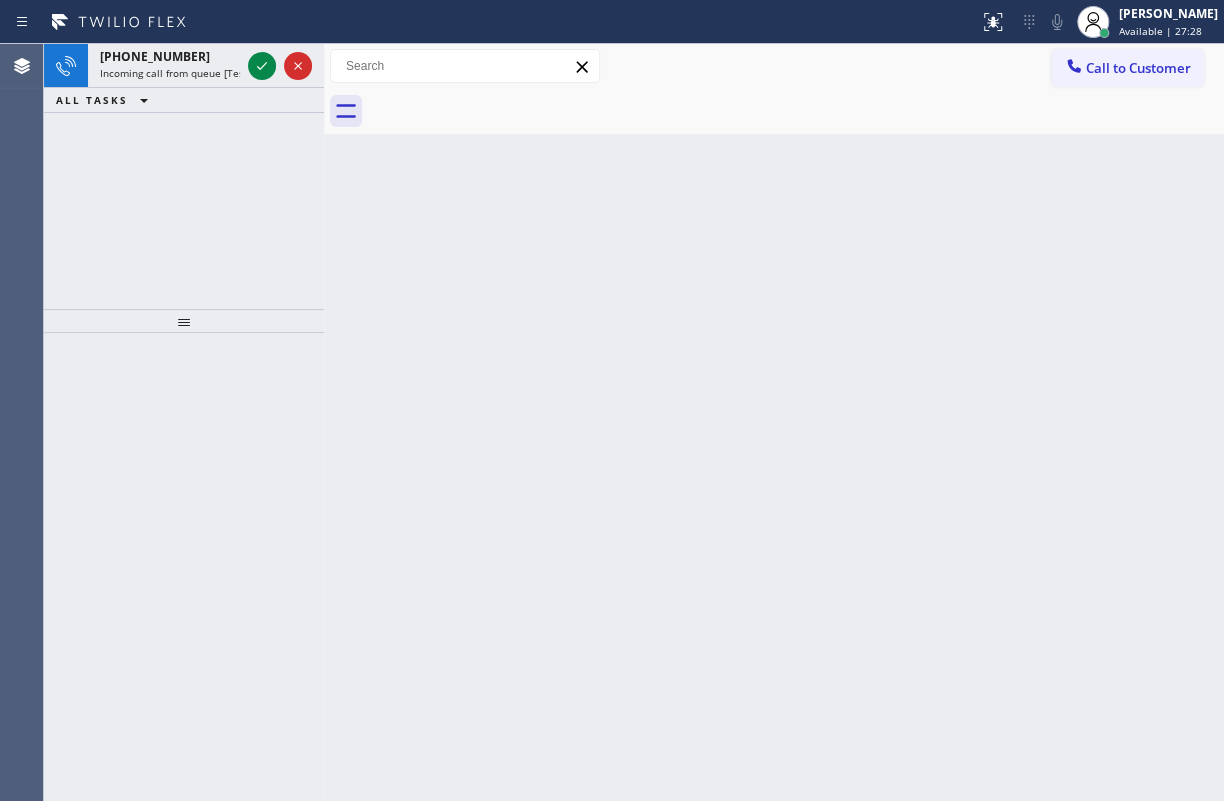 click on "Back to Dashboard Change Sender ID Customers Technicians Select a contact Outbound call Technician Search Technician Your caller id phone number Your caller id phone number Call Technician info Name   Phone none Address none Change Sender ID HVAC [PHONE_NUMBER] 5 Star Appliance [PHONE_NUMBER] Appliance Repair [PHONE_NUMBER] Plumbing [PHONE_NUMBER] Air Duct Cleaning [PHONE_NUMBER]  Electricians [PHONE_NUMBER] Cancel Change Check personal SMS Reset Change No tabs Call to Customer Outbound call Location Search location Your caller id phone number Customer number Call Outbound call Technician Search Technician Your caller id phone number Your caller id phone number Call" at bounding box center [774, 422] 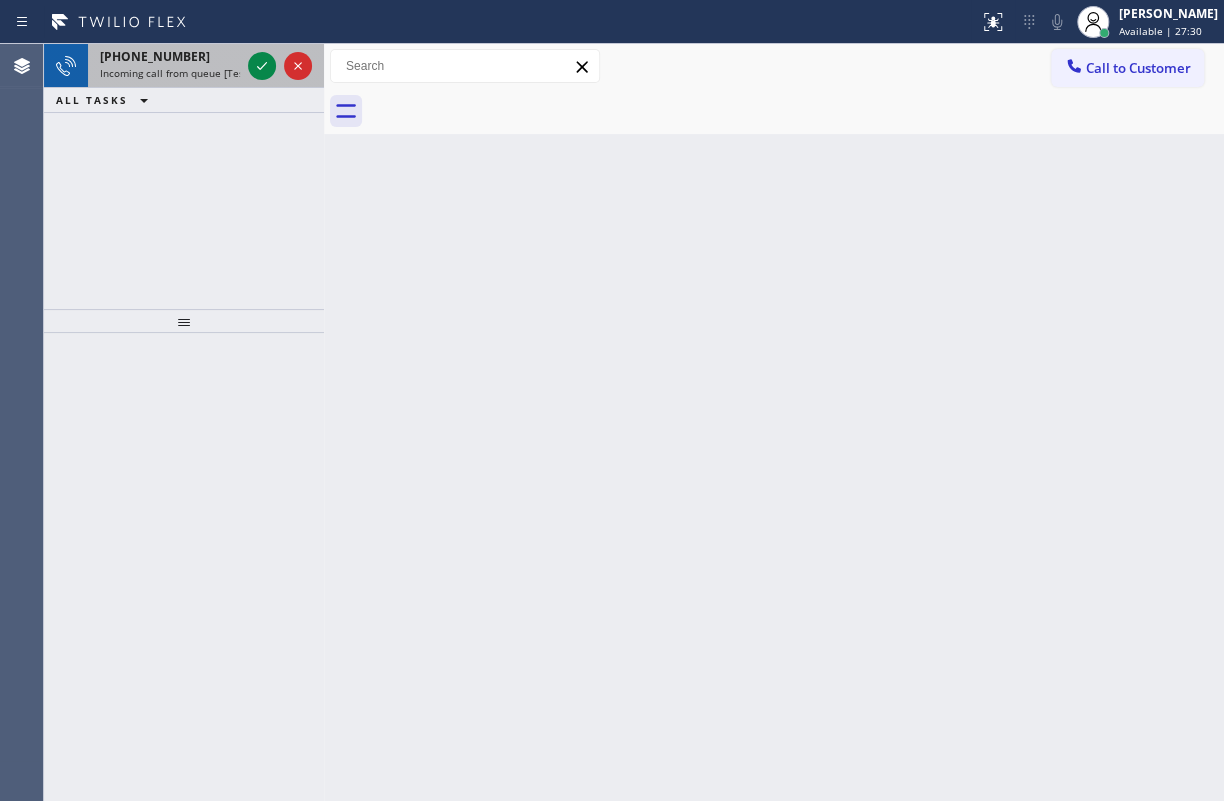 click on "Incoming call from queue [Test] All" at bounding box center (183, 73) 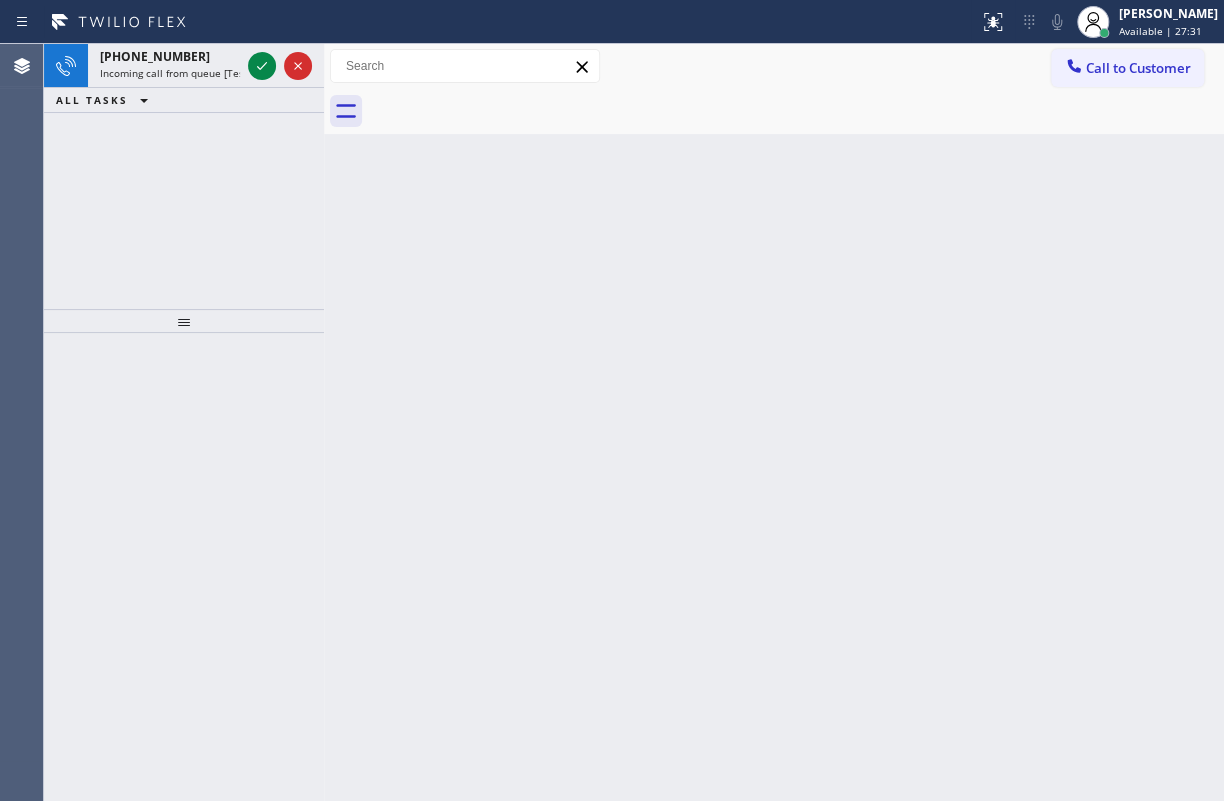 click on "Incoming call from queue [Test] All" at bounding box center (183, 73) 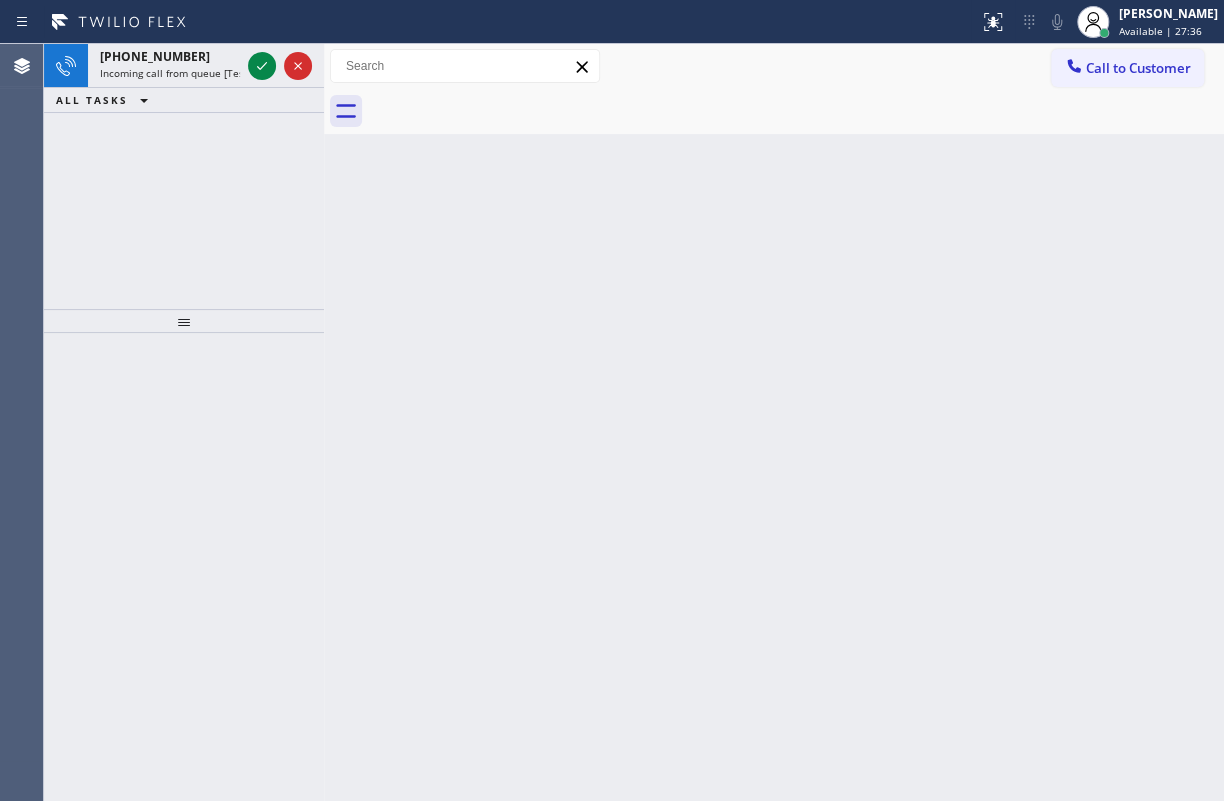 click on "Incoming call from queue [Test] All" at bounding box center [183, 73] 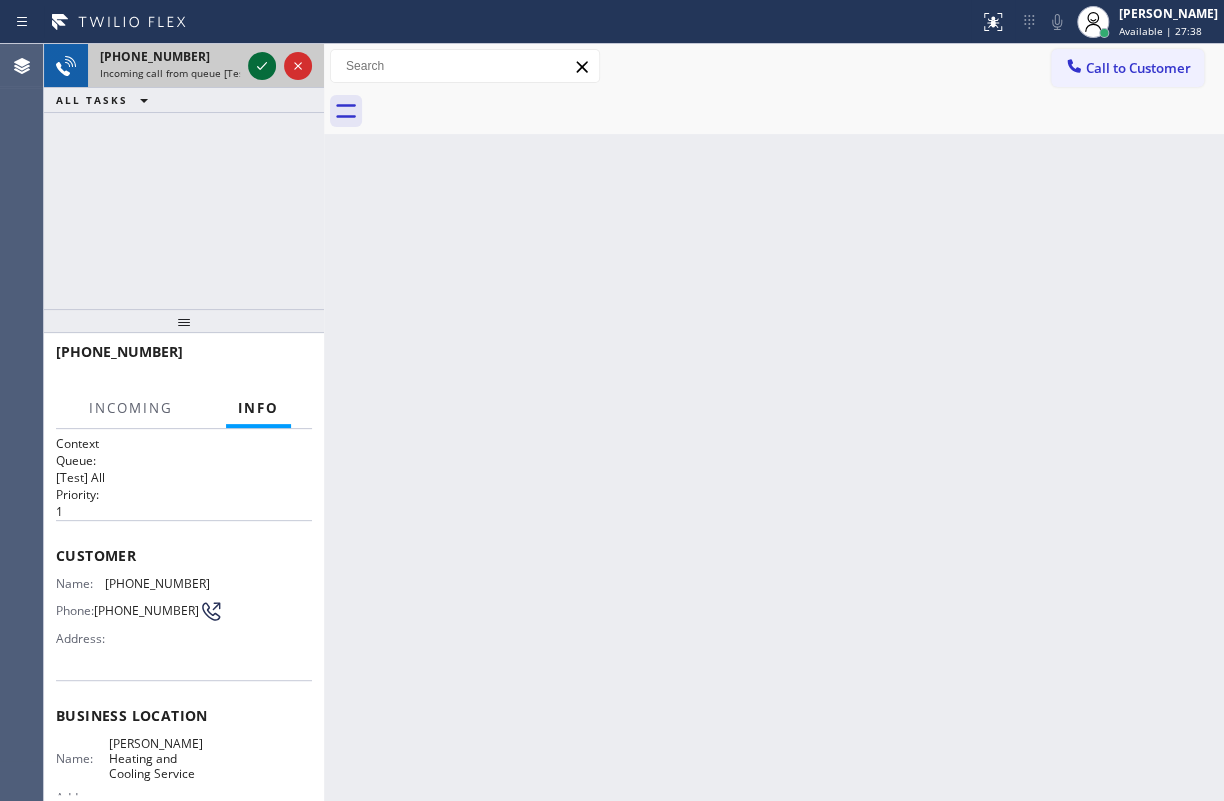click 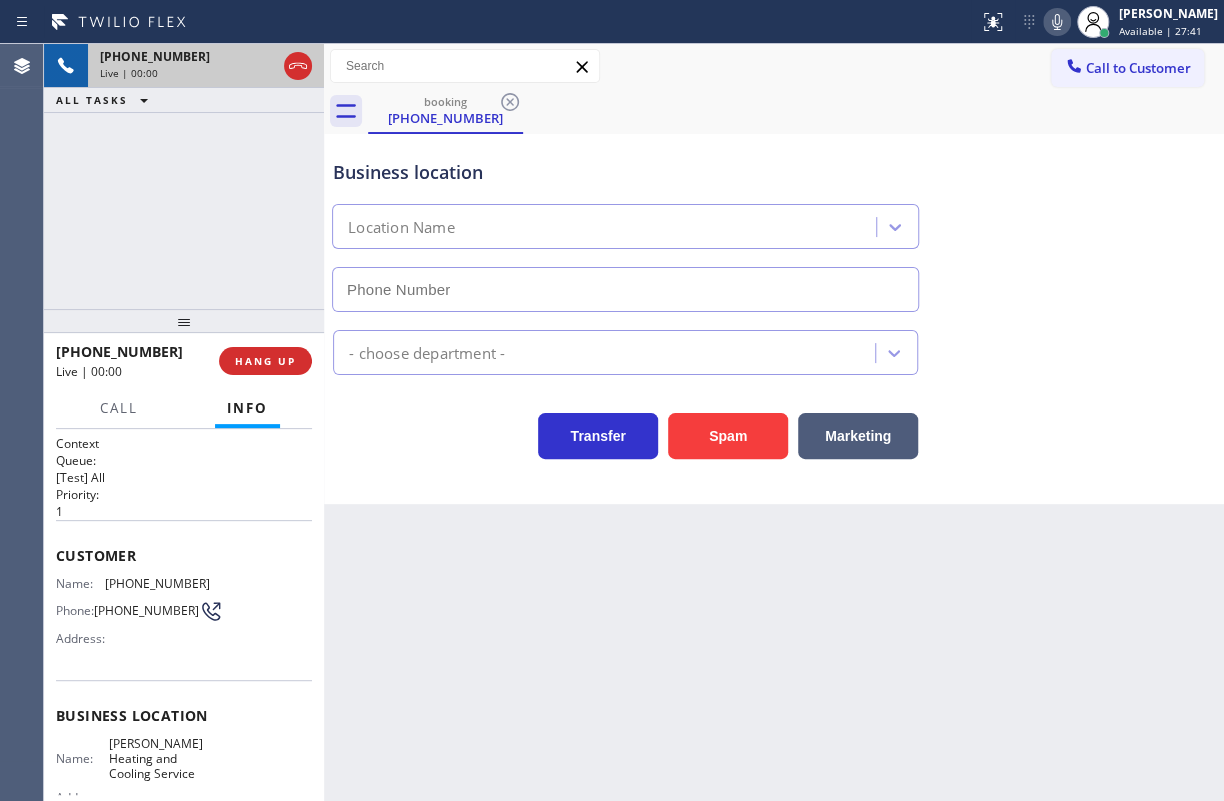 type on "[PHONE_NUMBER]" 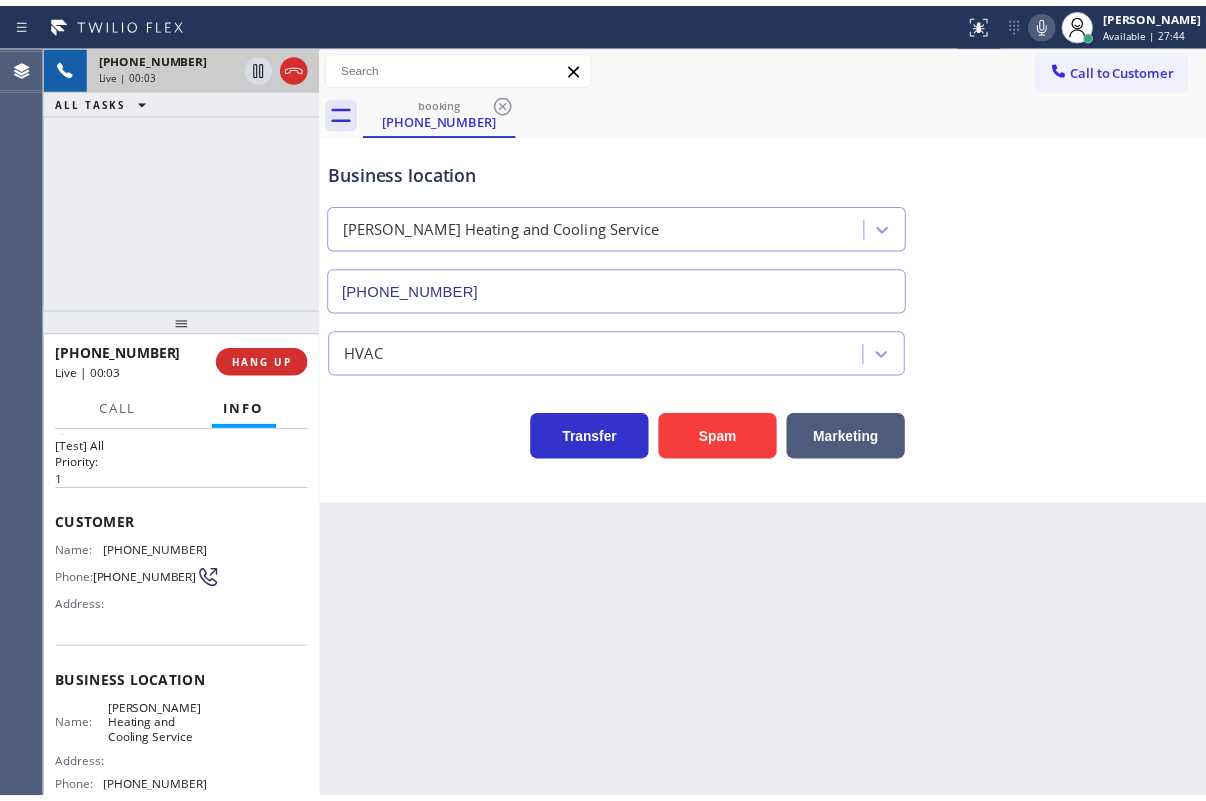 scroll, scrollTop: 90, scrollLeft: 0, axis: vertical 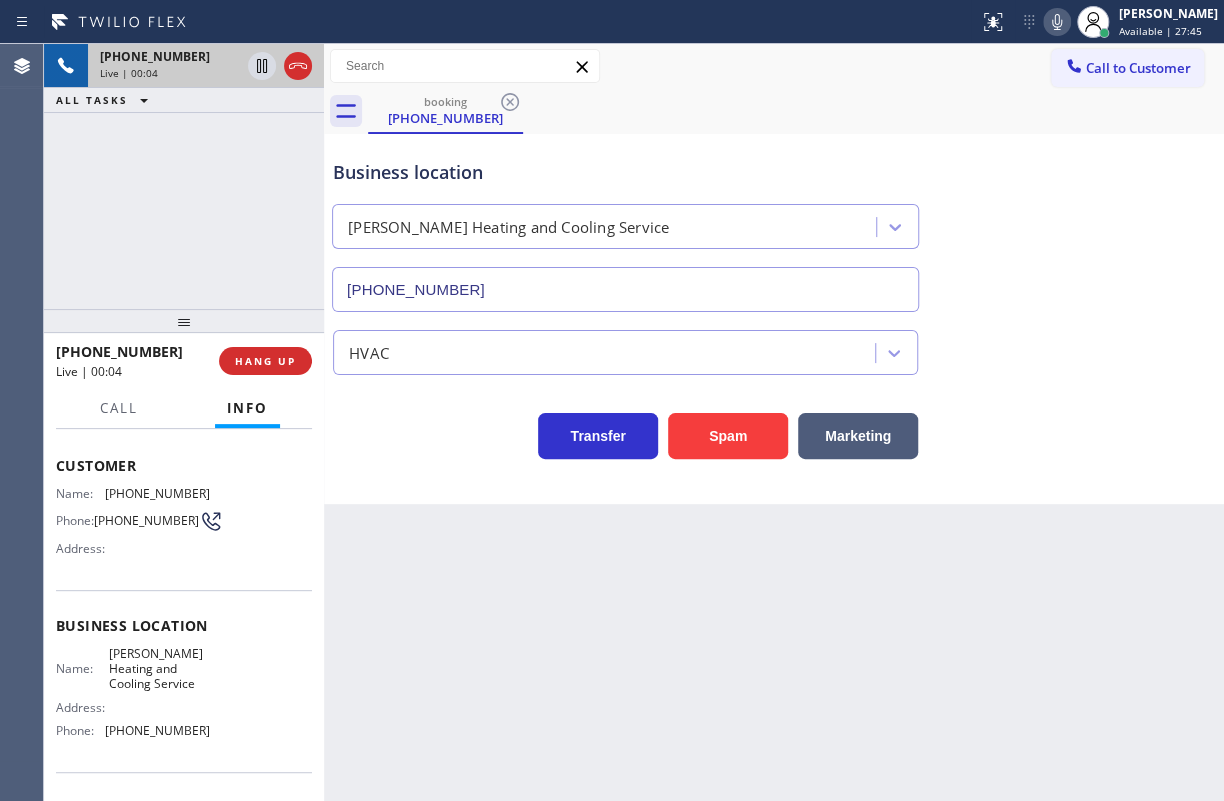 click on "[PERSON_NAME] Heating and Cooling Service" at bounding box center (159, 669) 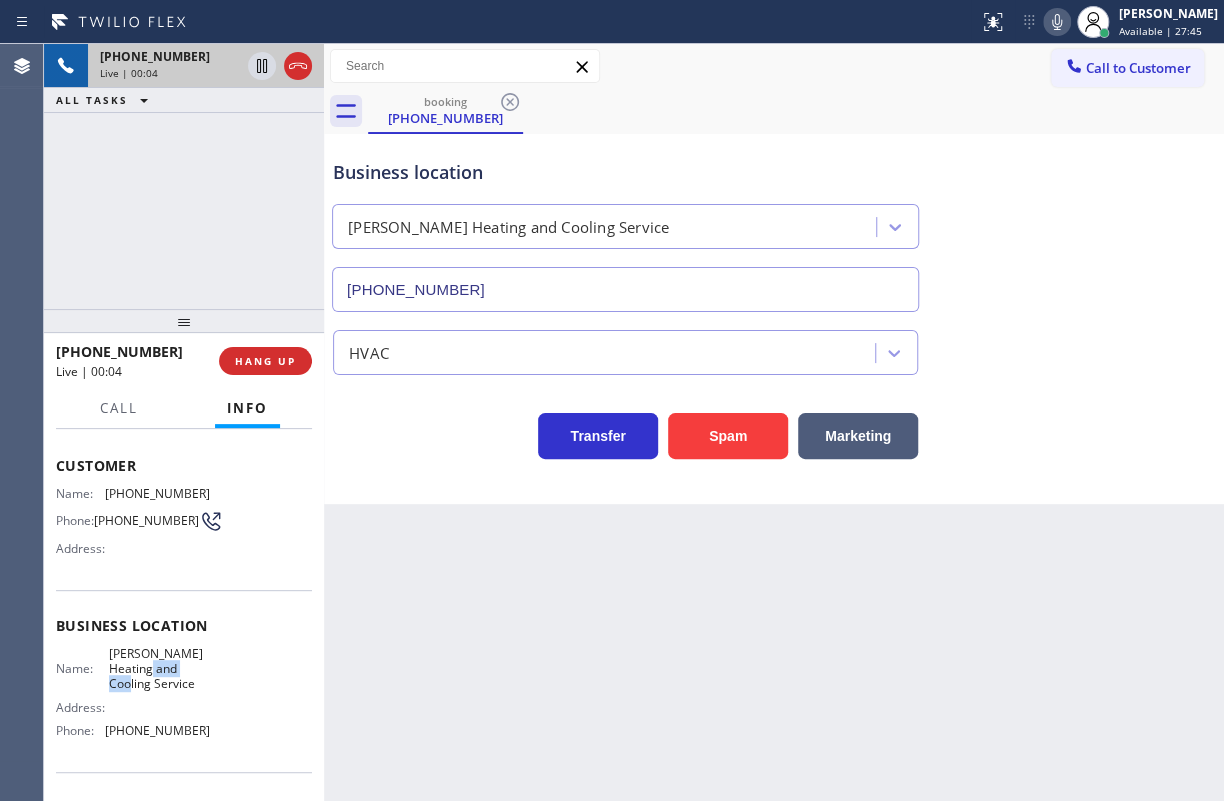 click on "[PERSON_NAME] Heating and Cooling Service" at bounding box center [159, 669] 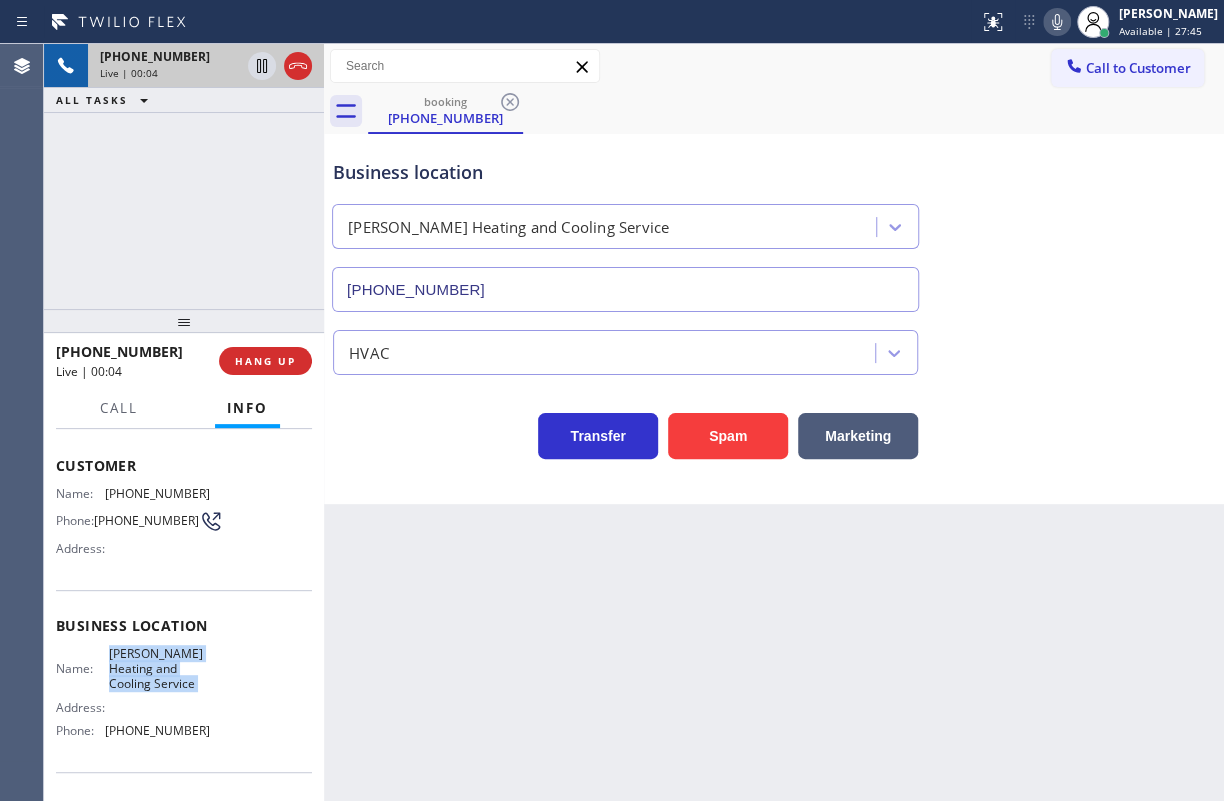 click on "[PERSON_NAME] Heating and Cooling Service" at bounding box center [159, 669] 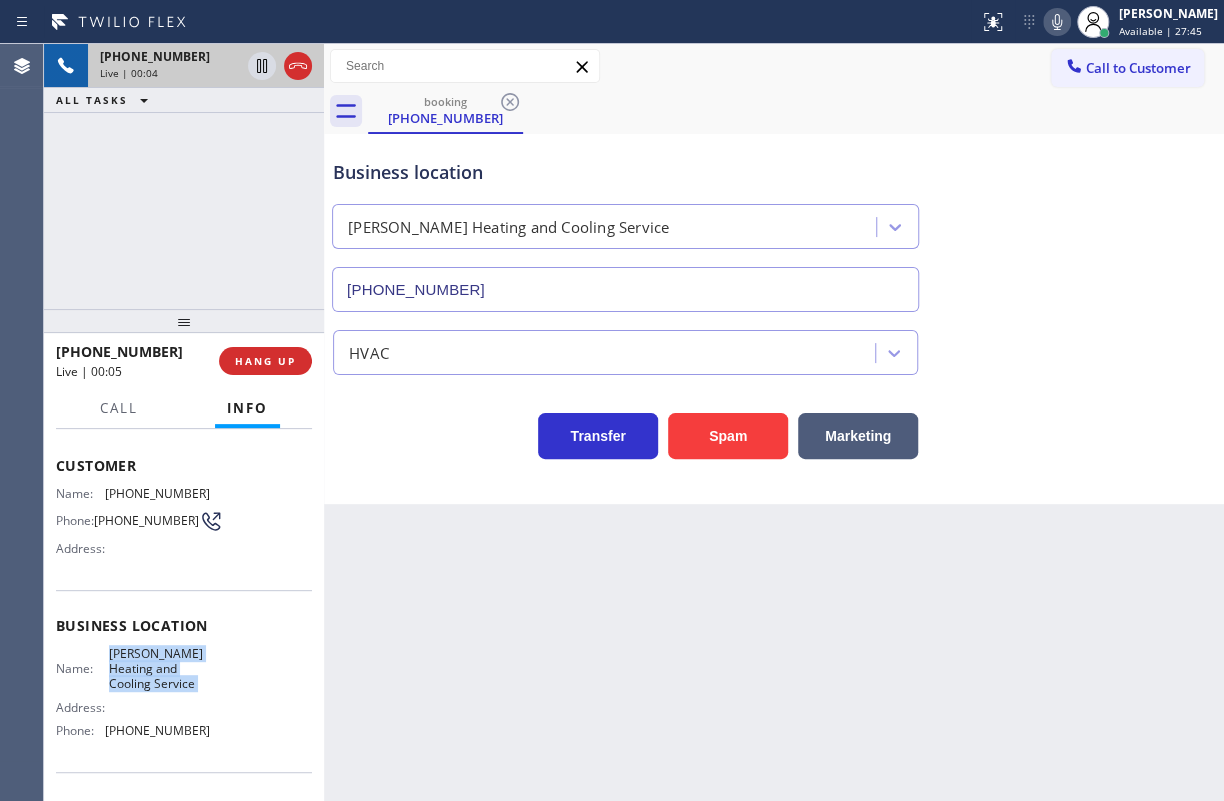 copy on "[PERSON_NAME] Heating and Cooling Service" 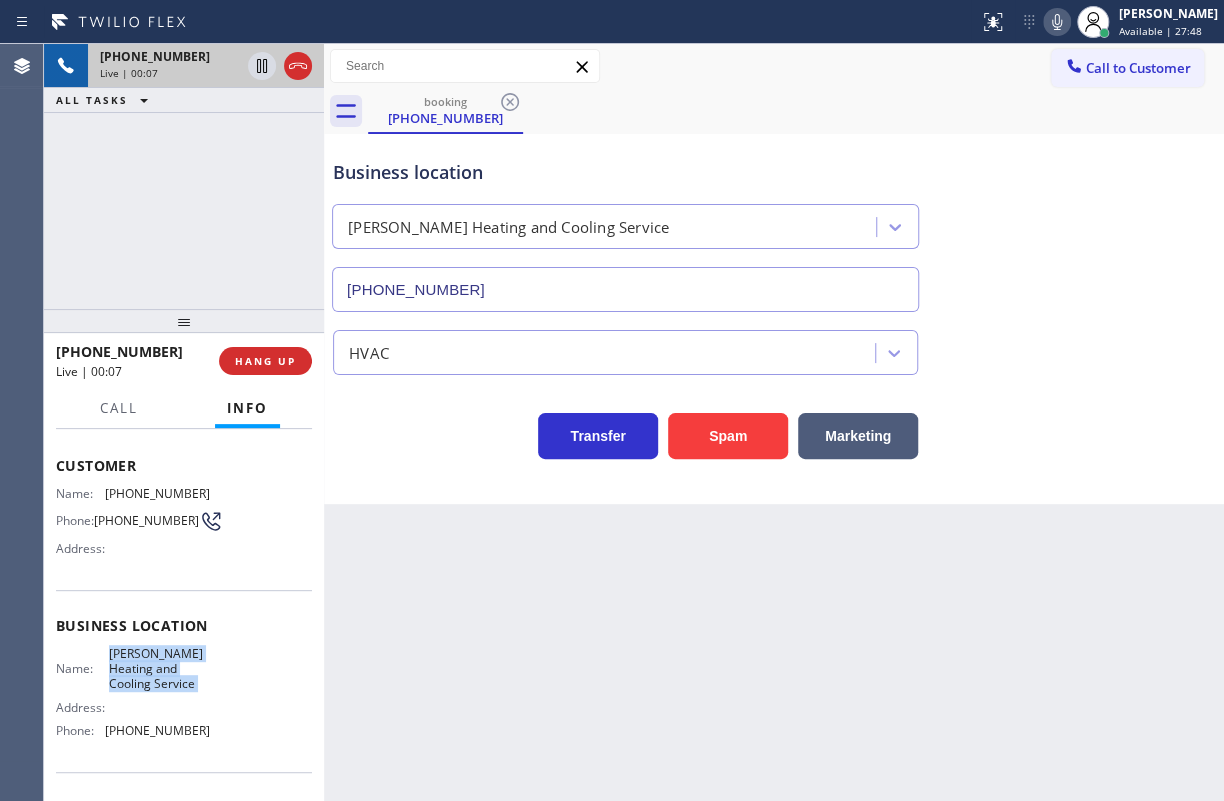 click on "[PHONE_NUMBER]" at bounding box center [625, 289] 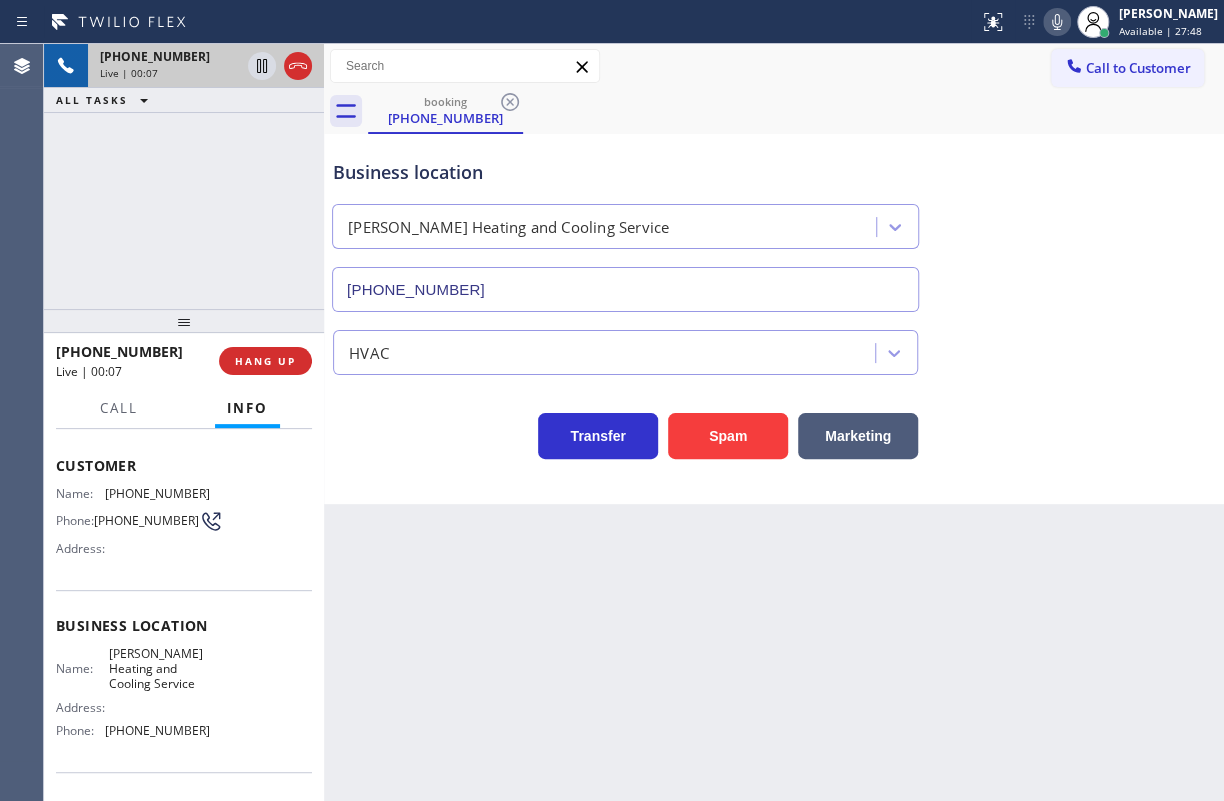 click on "[PHONE_NUMBER]" at bounding box center (625, 289) 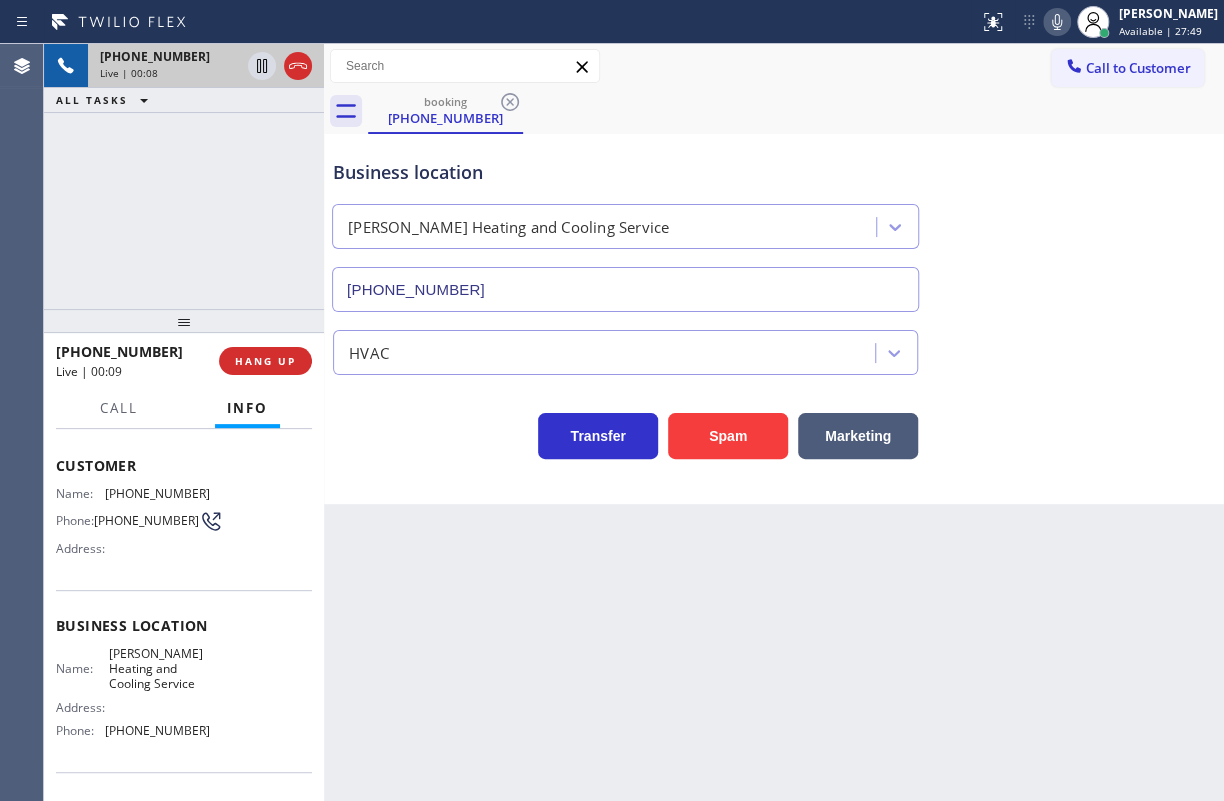 drag, startPoint x: 1116, startPoint y: 380, endPoint x: 1159, endPoint y: 362, distance: 46.615448 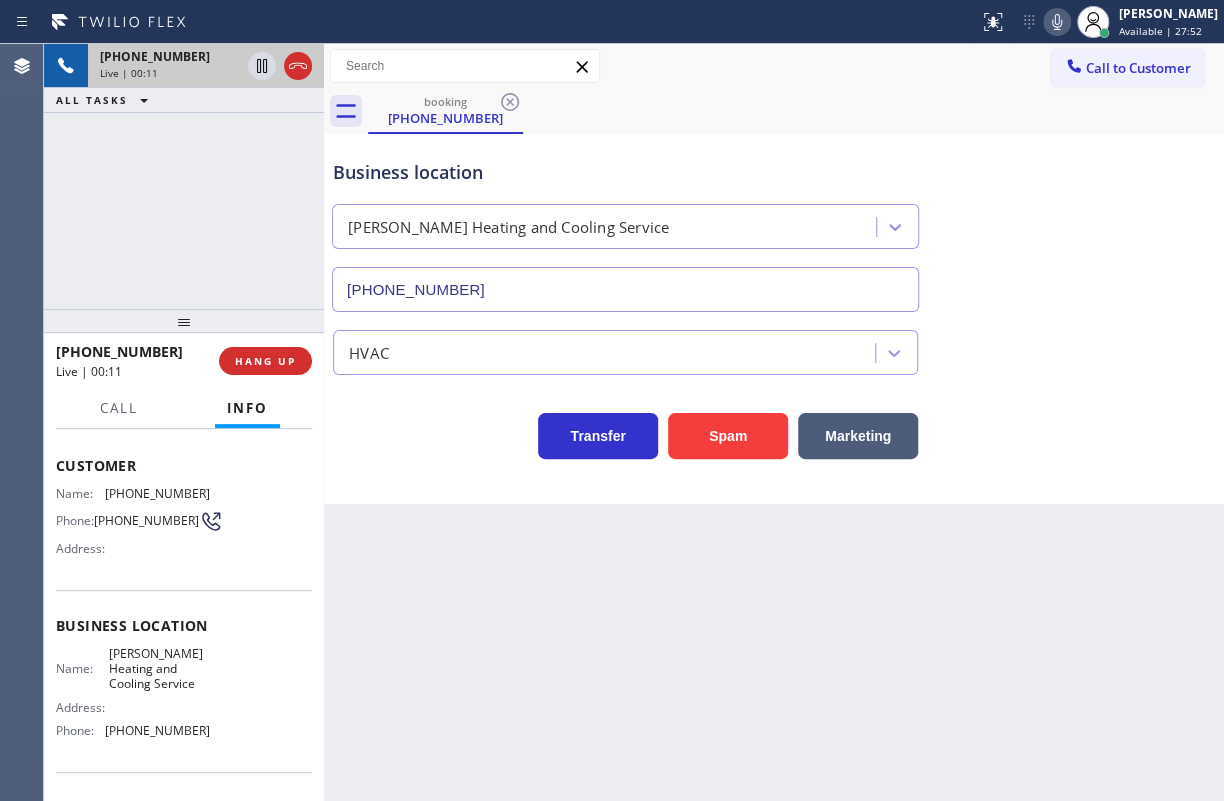 click on "Transfer Spam Marketing" at bounding box center (774, 417) 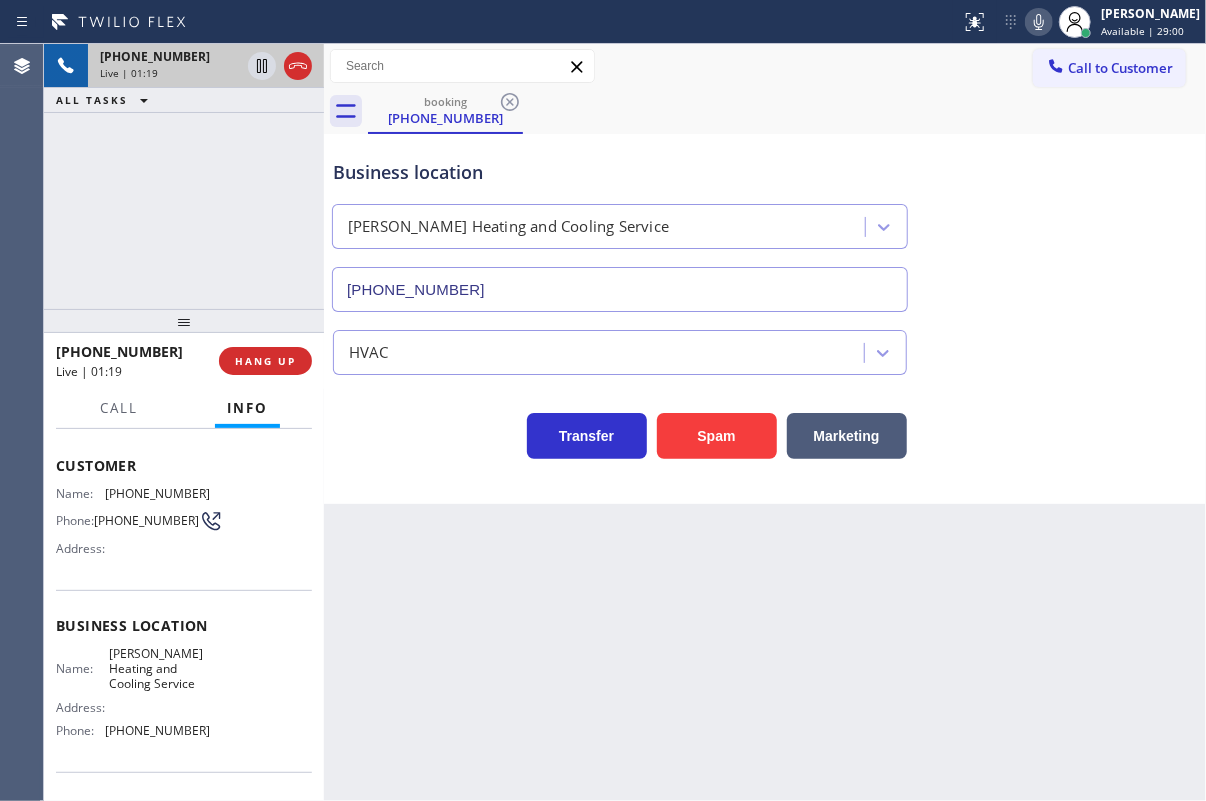 click 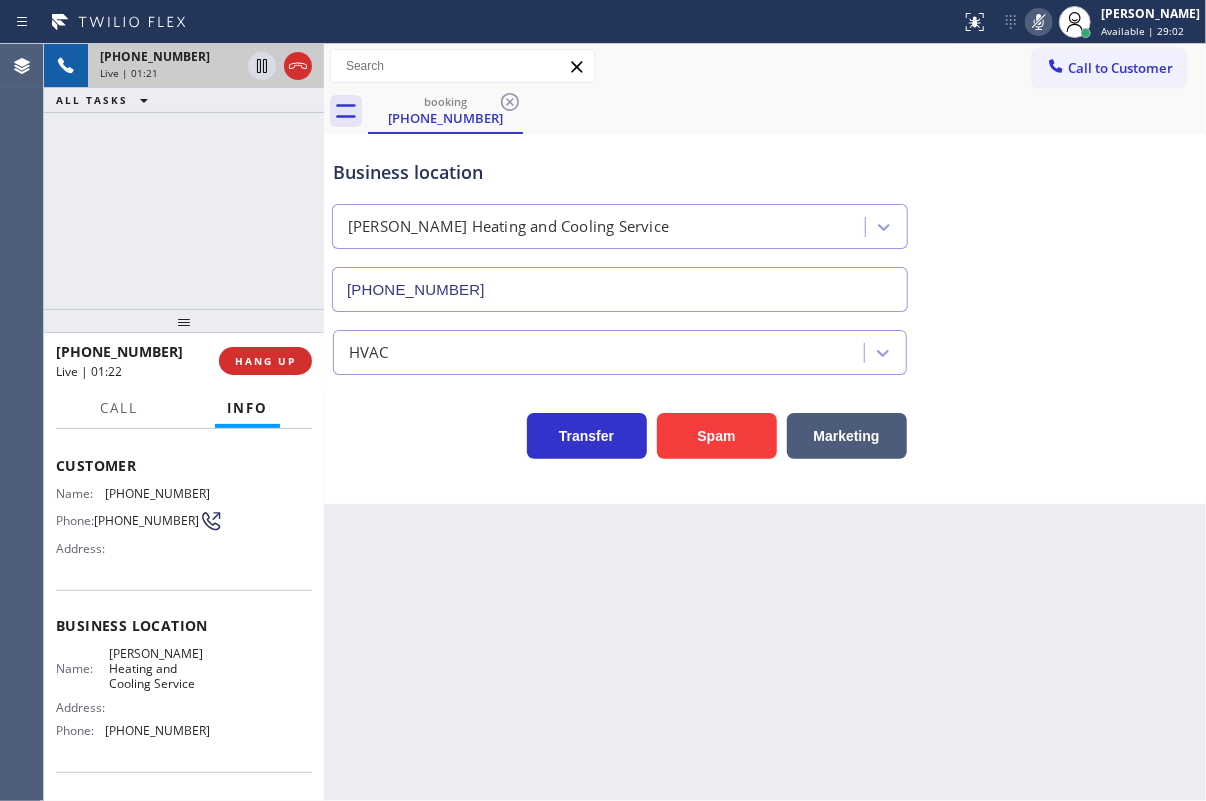 click 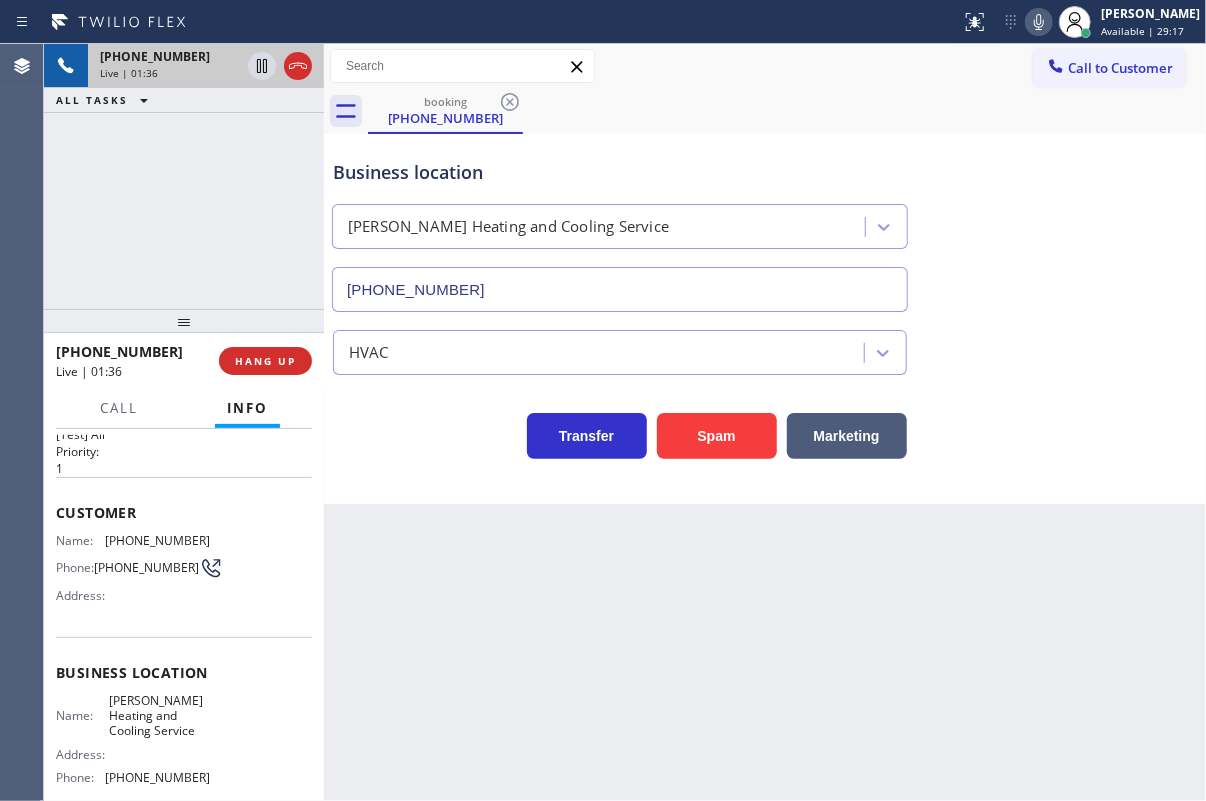 scroll, scrollTop: 0, scrollLeft: 0, axis: both 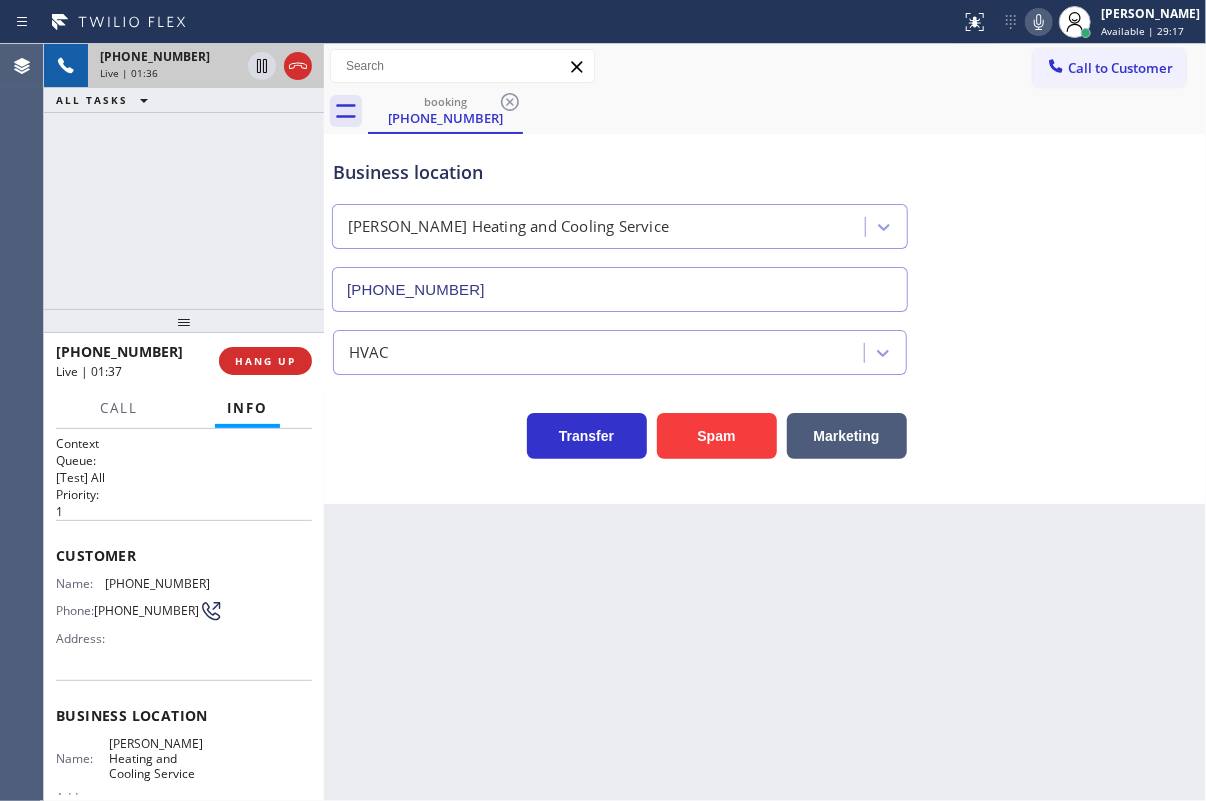 click on "Customer Name: [PHONE_NUMBER] Phone: [PHONE_NUMBER] Address:" at bounding box center [184, 600] 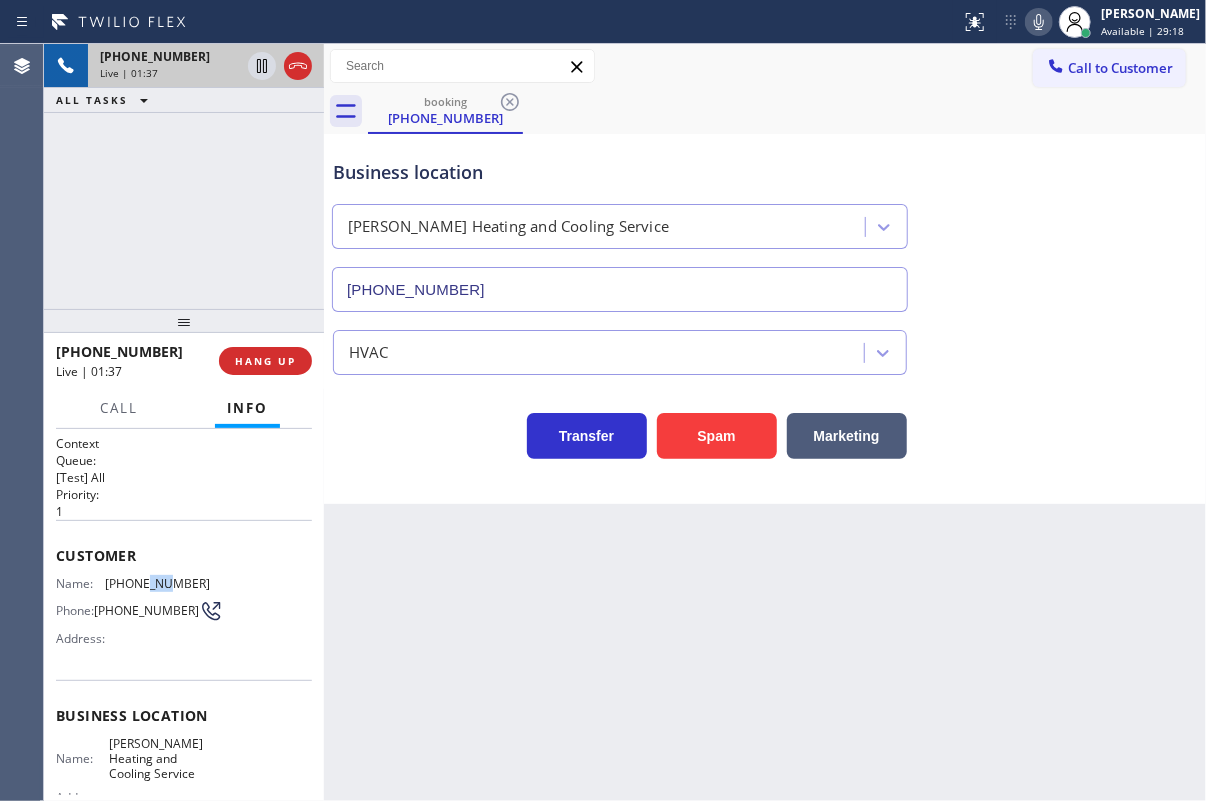 click on "Customer Name: [PHONE_NUMBER] Phone: [PHONE_NUMBER] Address:" at bounding box center (184, 600) 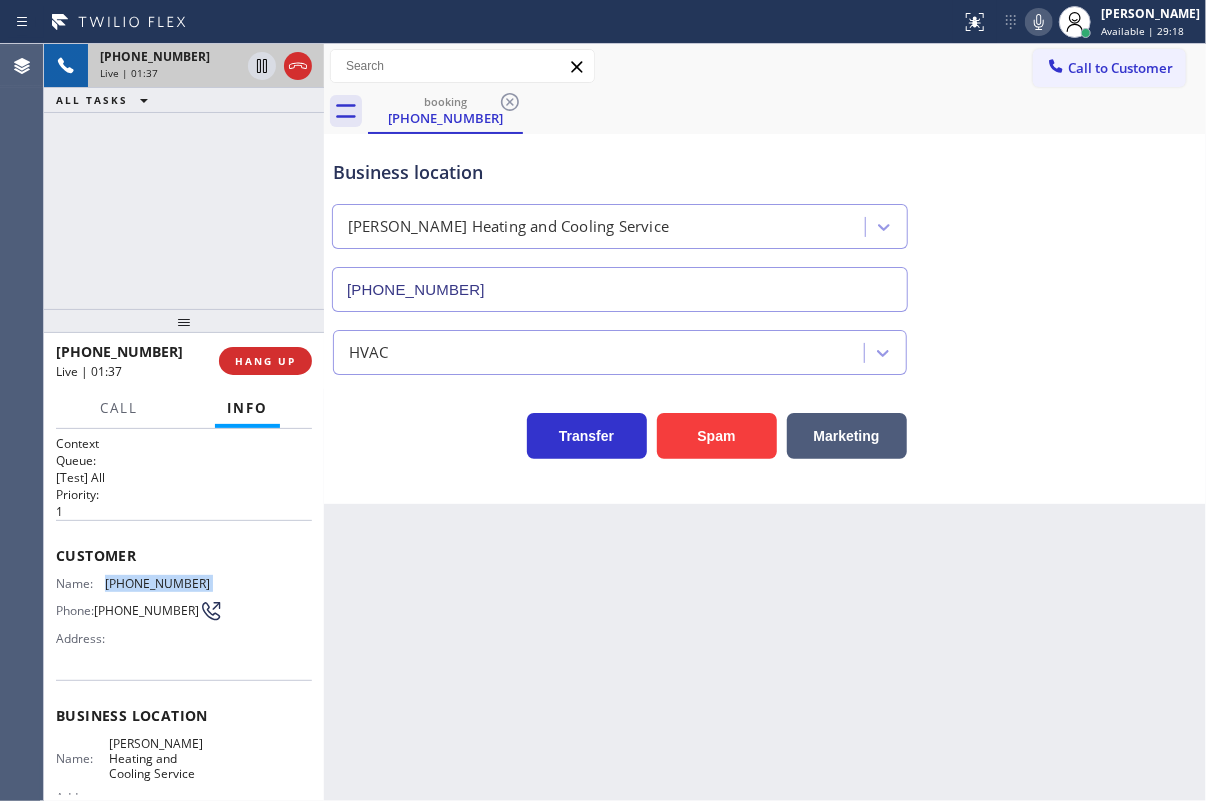 click on "Customer Name: [PHONE_NUMBER] Phone: [PHONE_NUMBER] Address:" at bounding box center (184, 600) 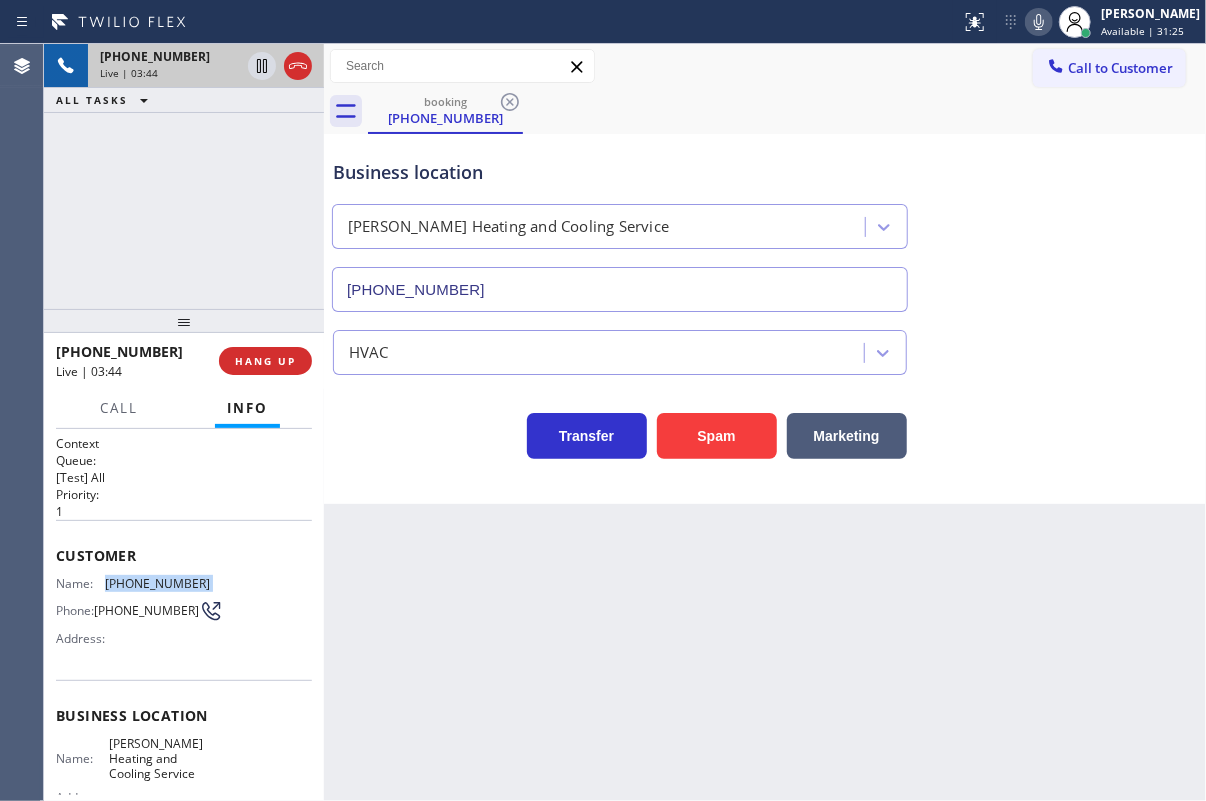 click 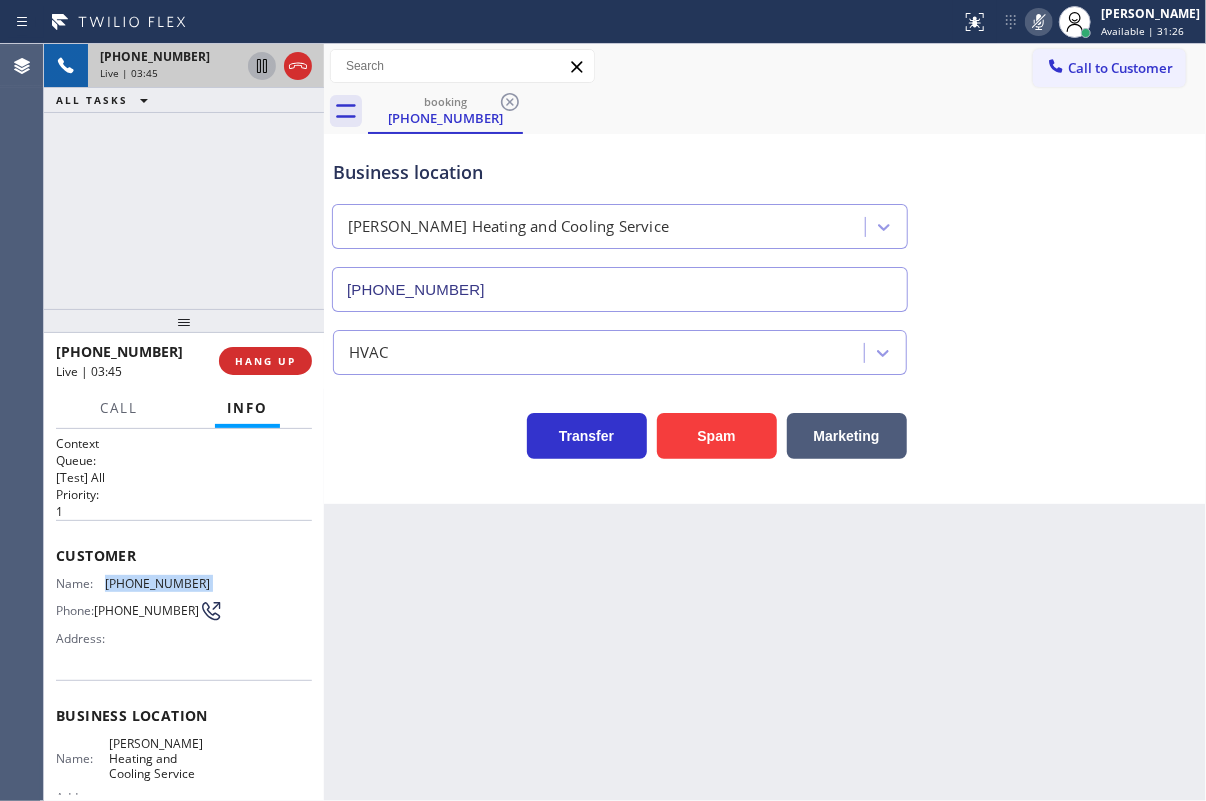 click 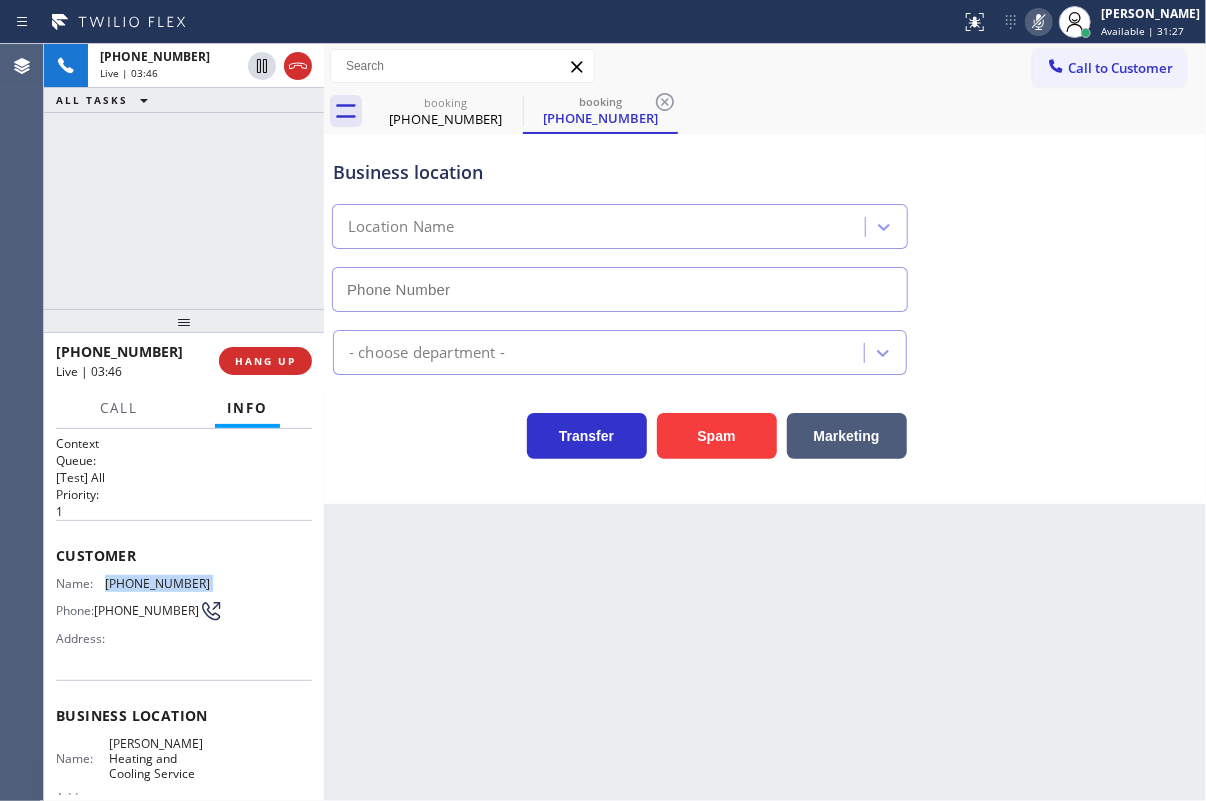 type on "[PHONE_NUMBER]" 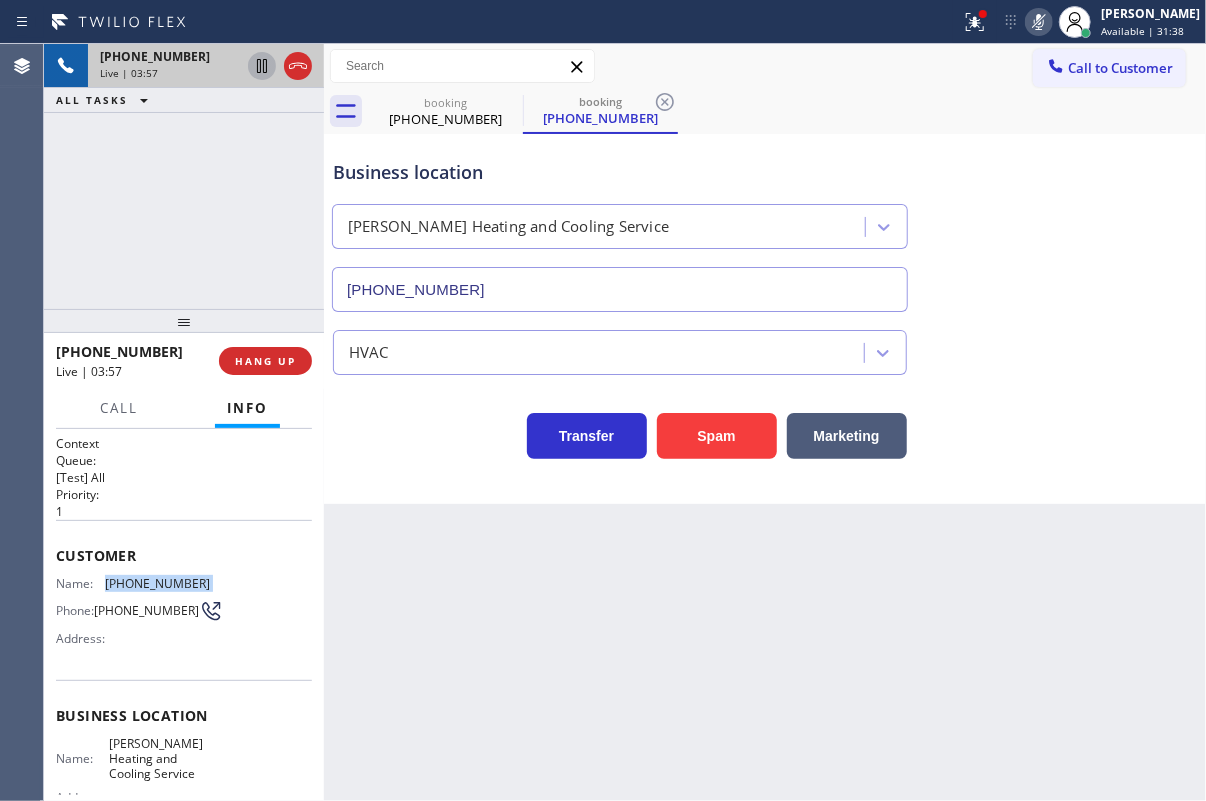 click 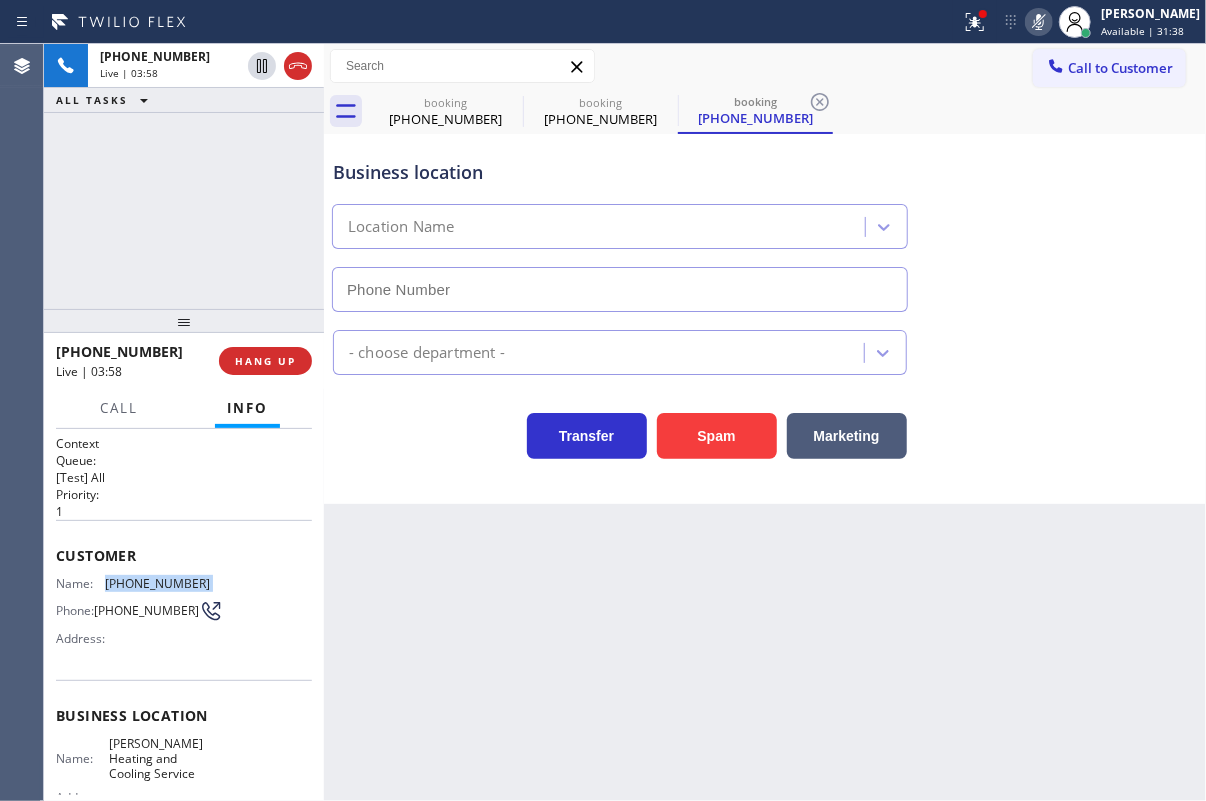 type on "[PHONE_NUMBER]" 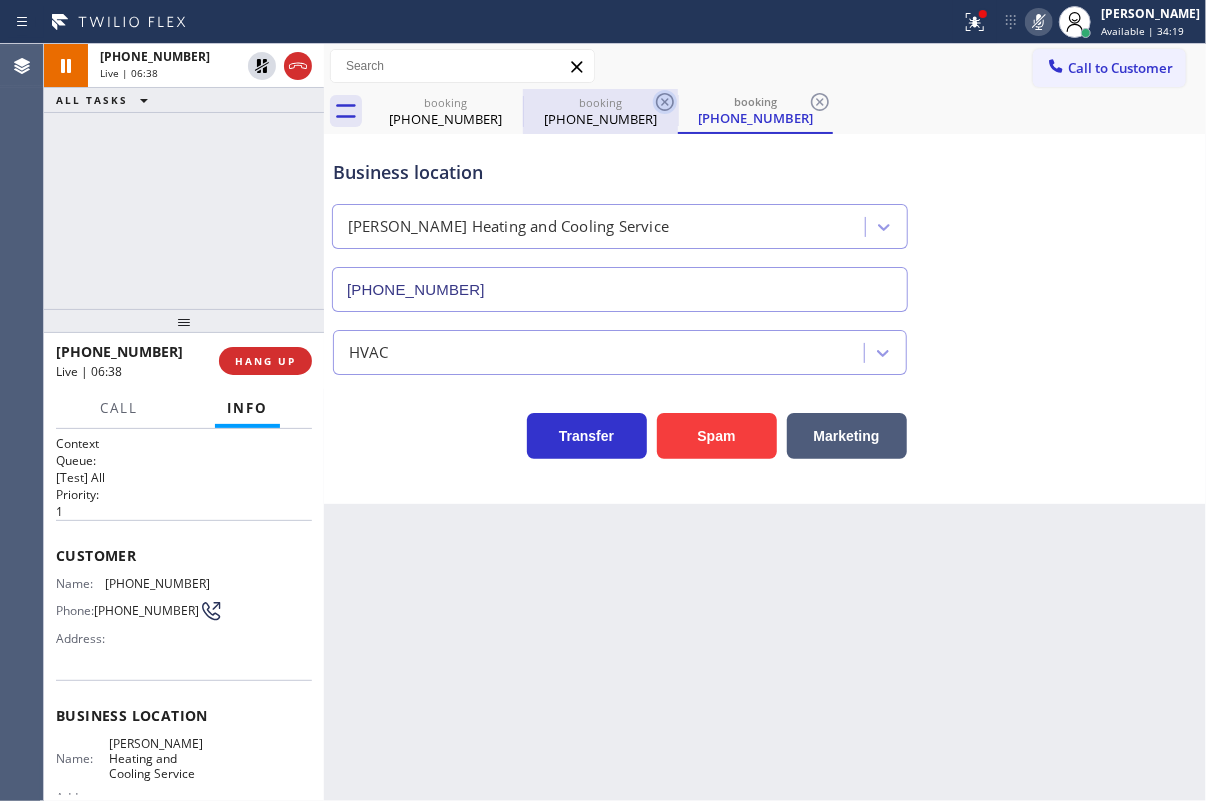click 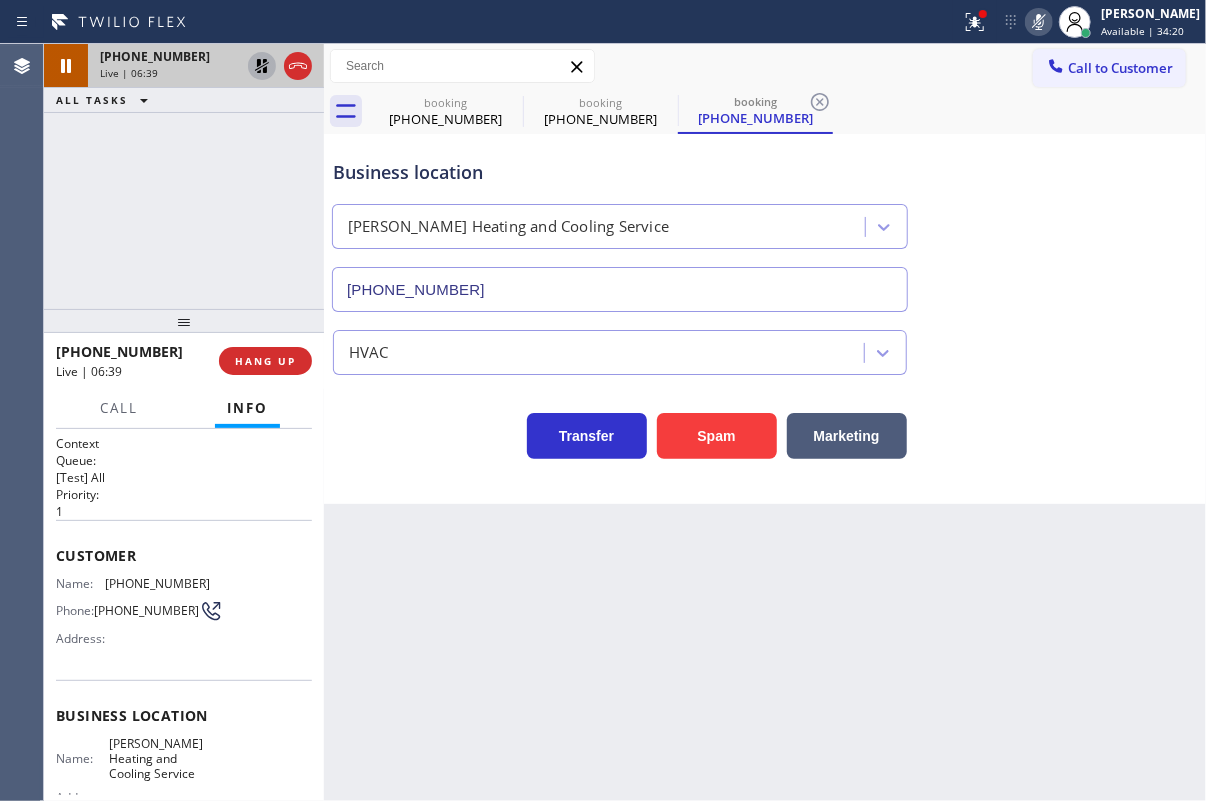 click 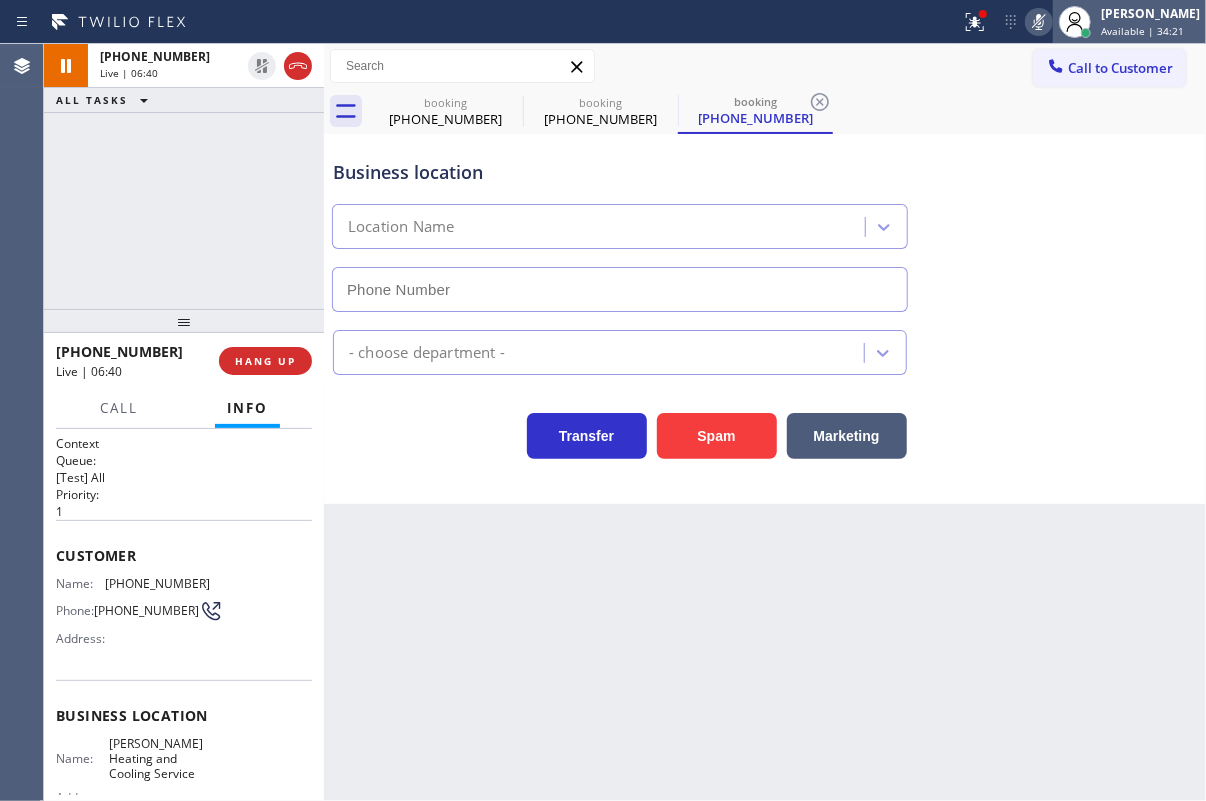 type on "[PHONE_NUMBER]" 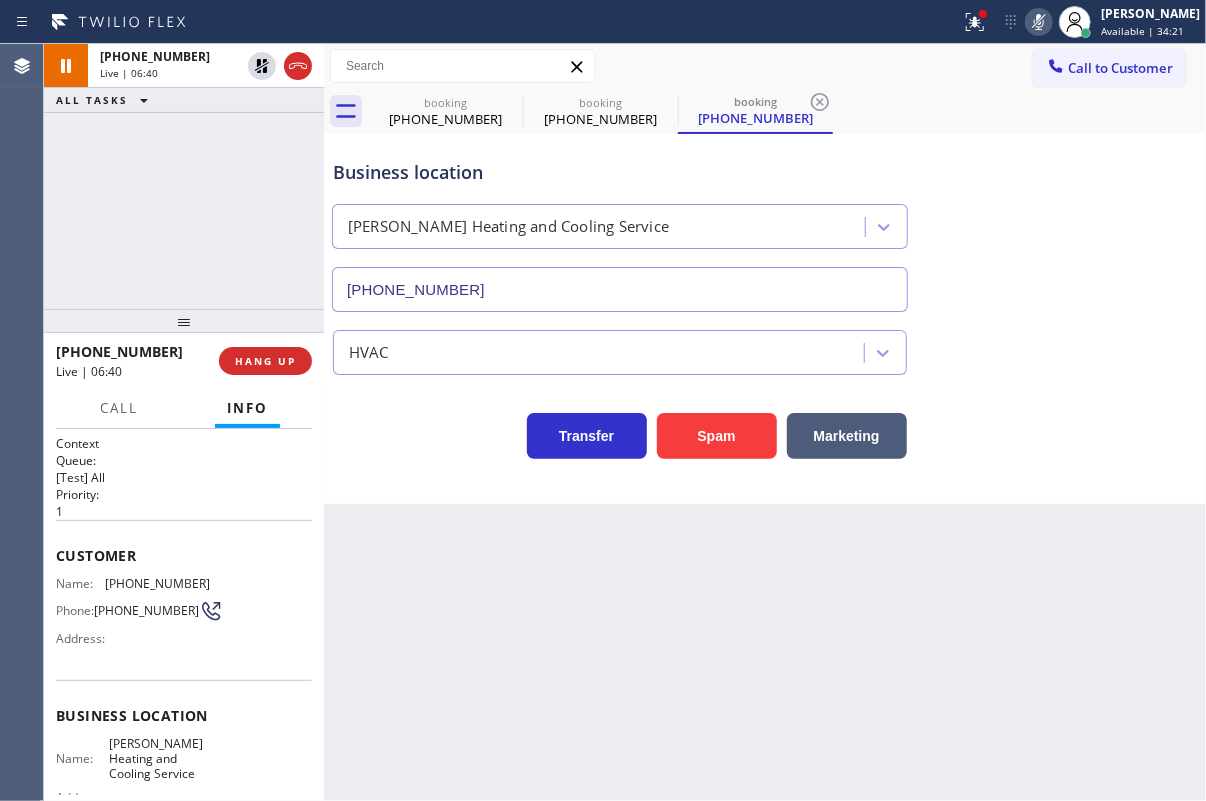 click 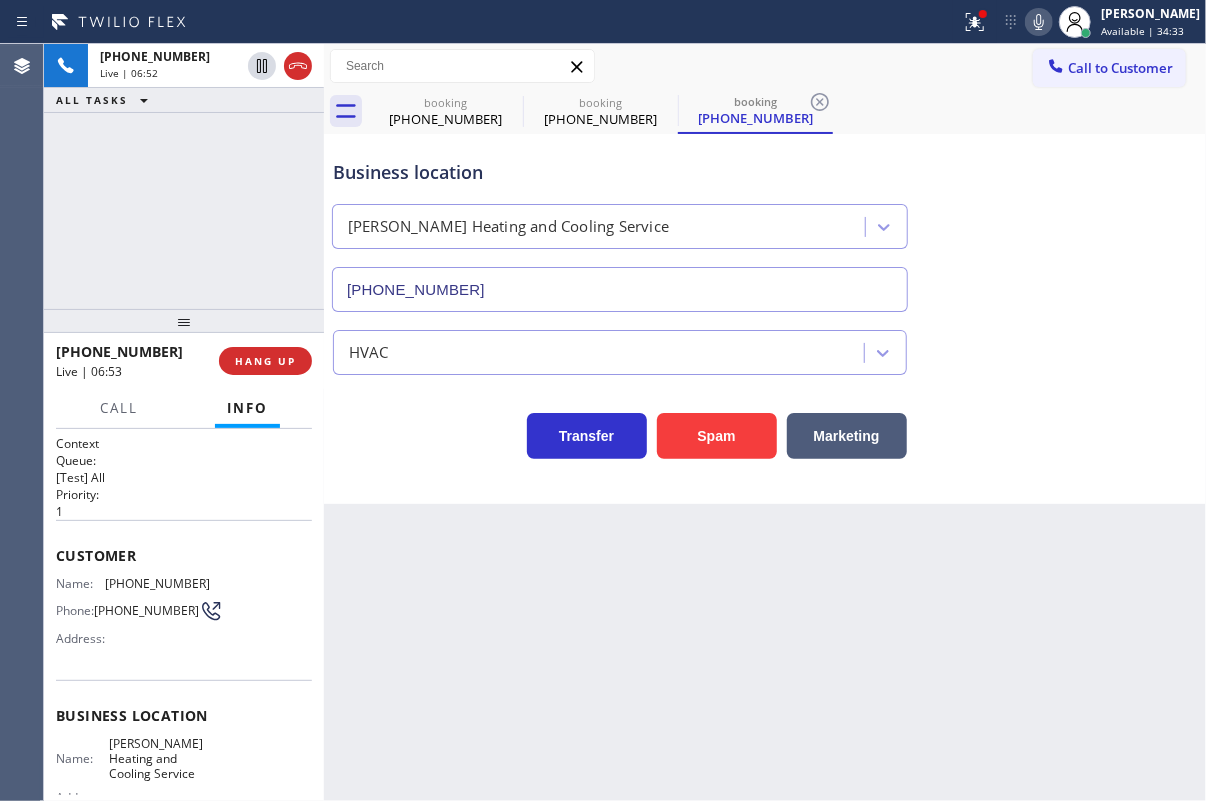 click on "Business location [PERSON_NAME] Heating and Cooling Service [PHONE_NUMBER]" at bounding box center (765, 221) 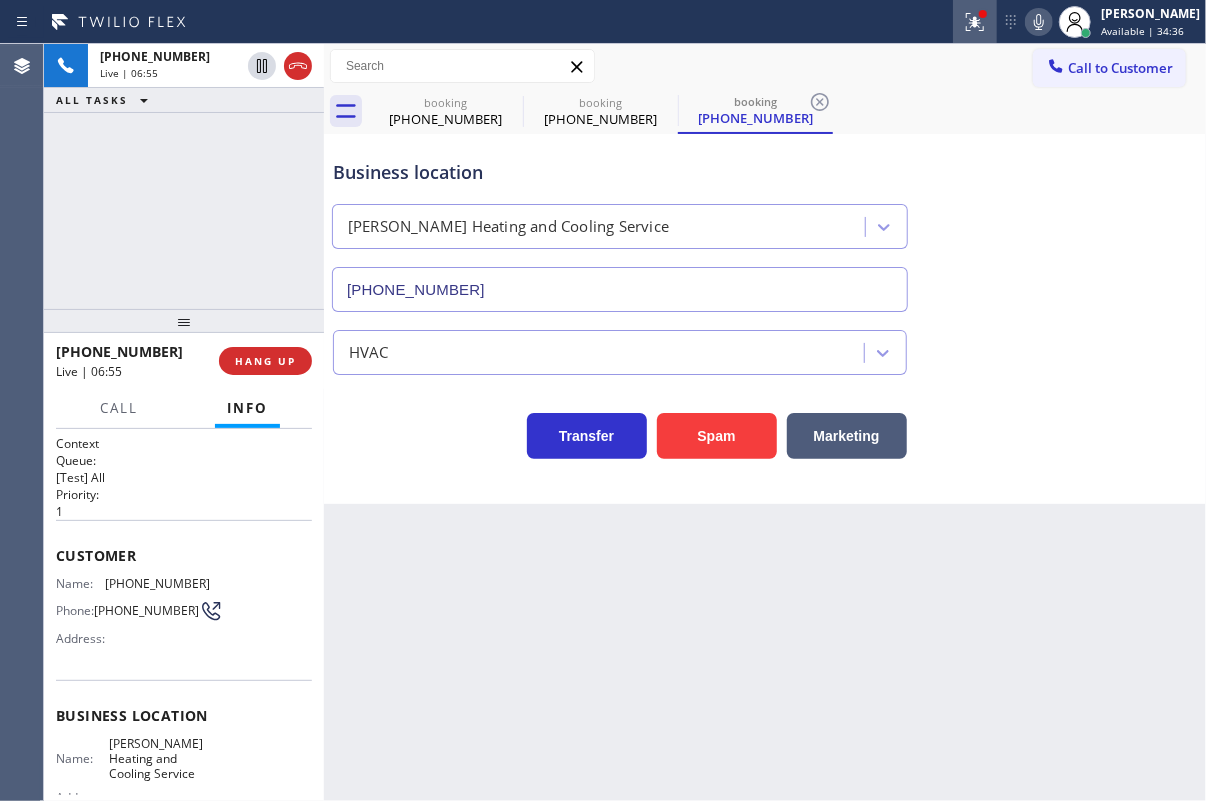 click 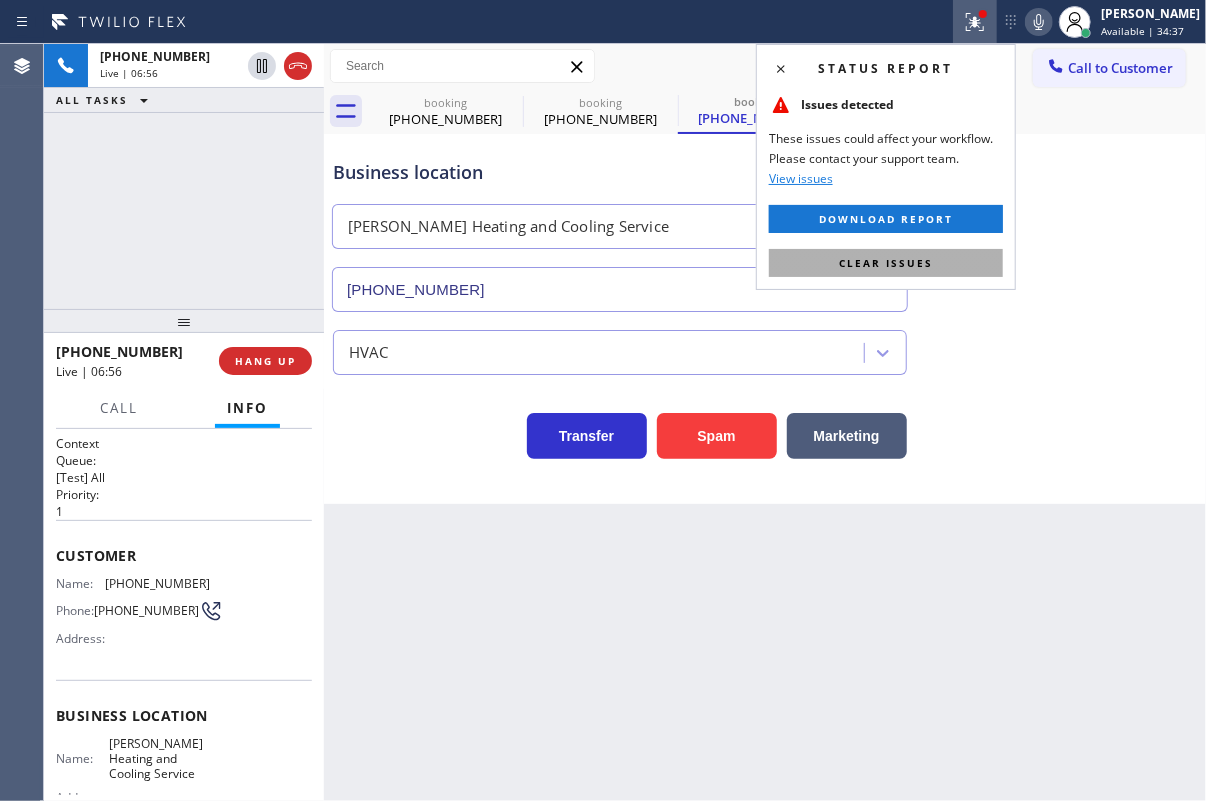 click on "Clear issues" at bounding box center [886, 263] 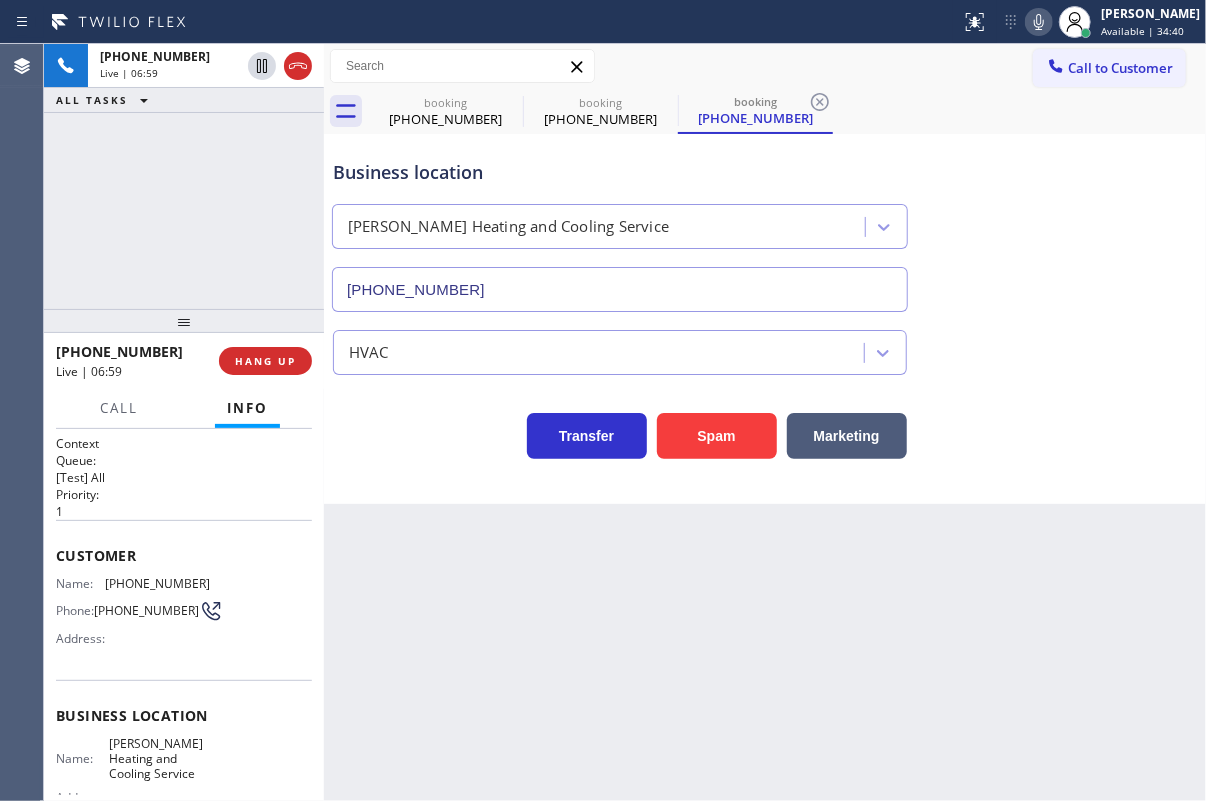 click 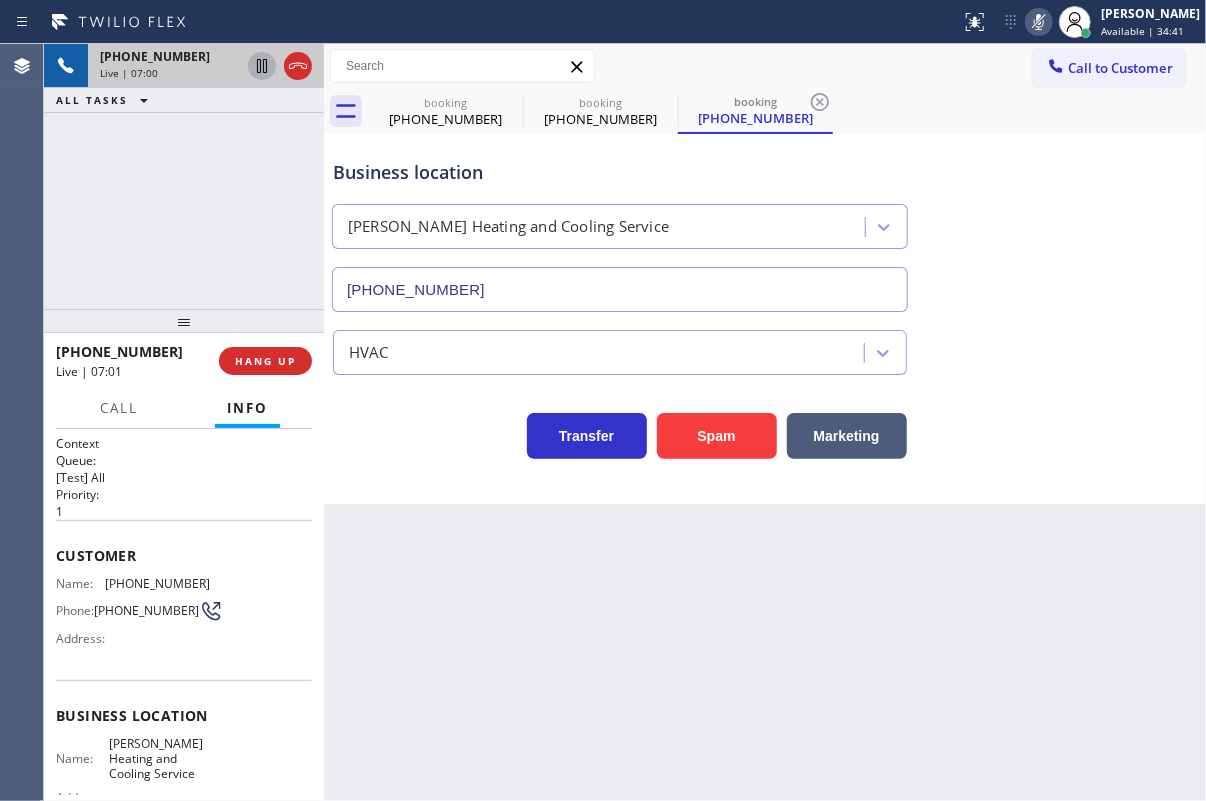 click 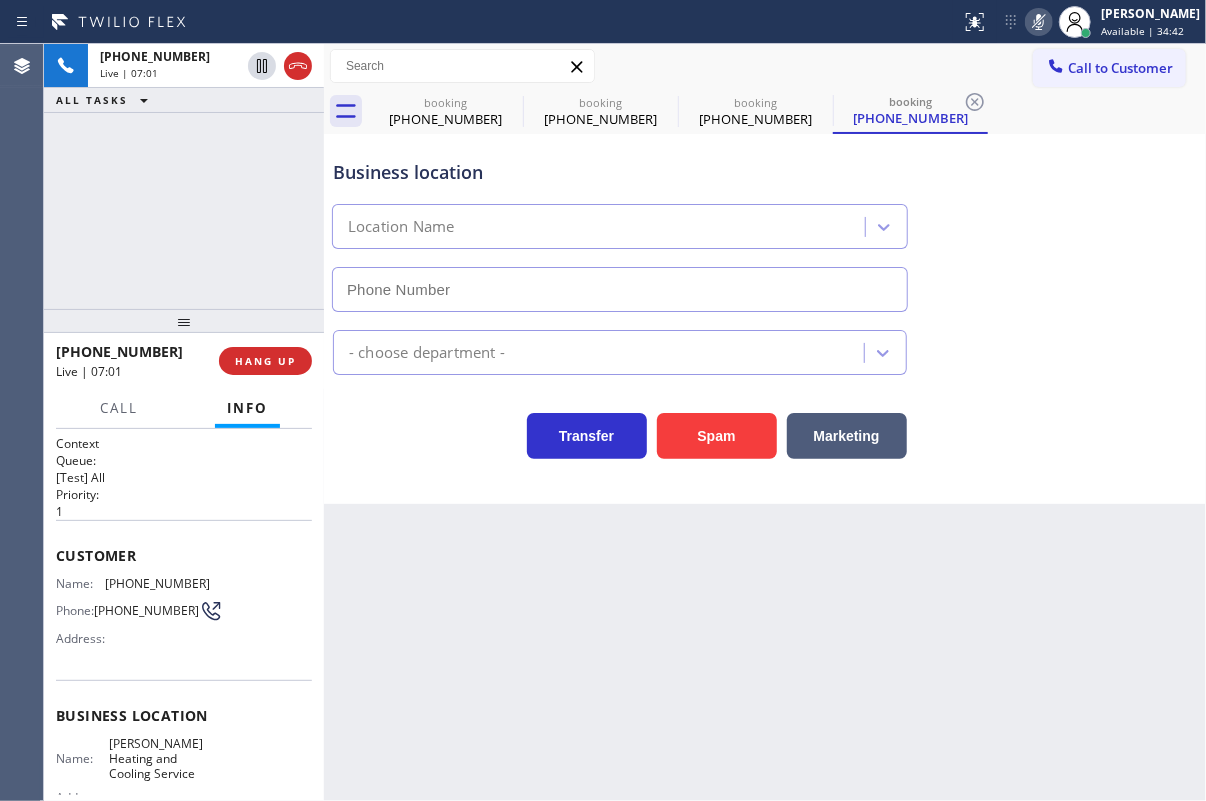 type on "[PHONE_NUMBER]" 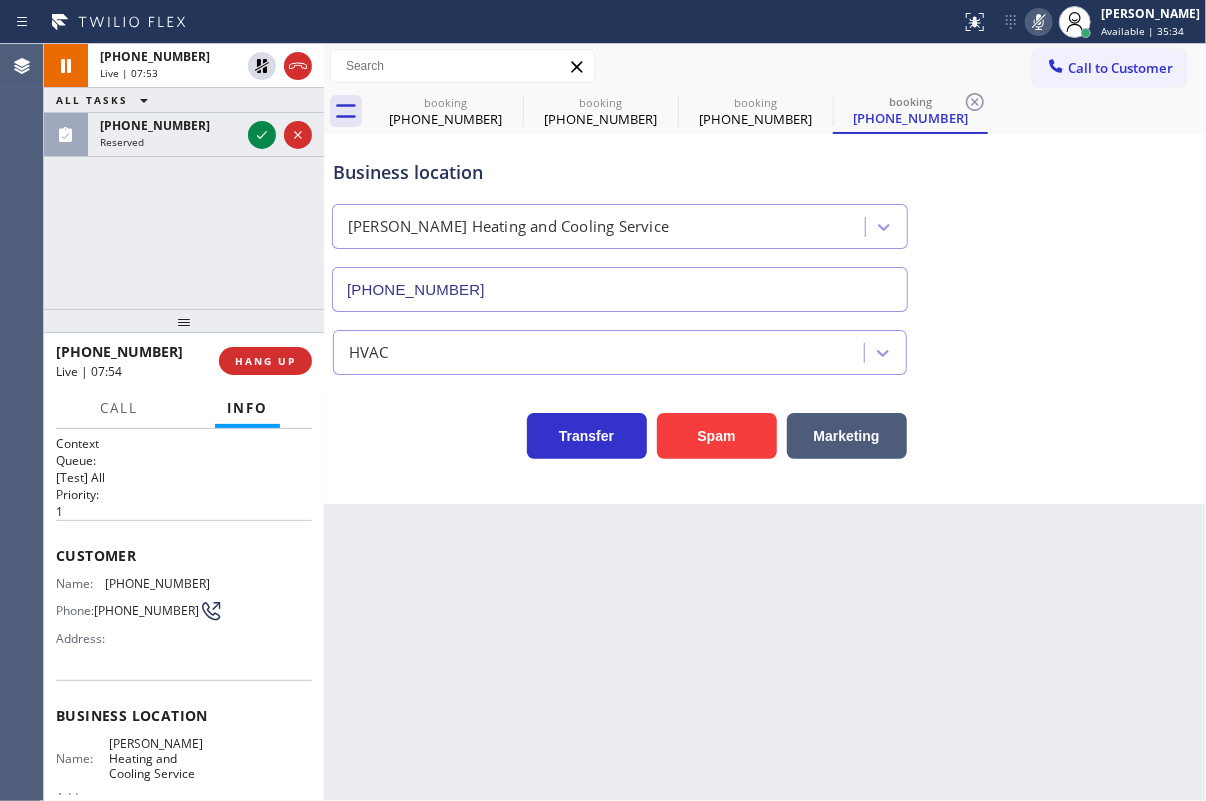 click on "Business location [PERSON_NAME] Heating and Cooling Service [PHONE_NUMBER]" at bounding box center [765, 221] 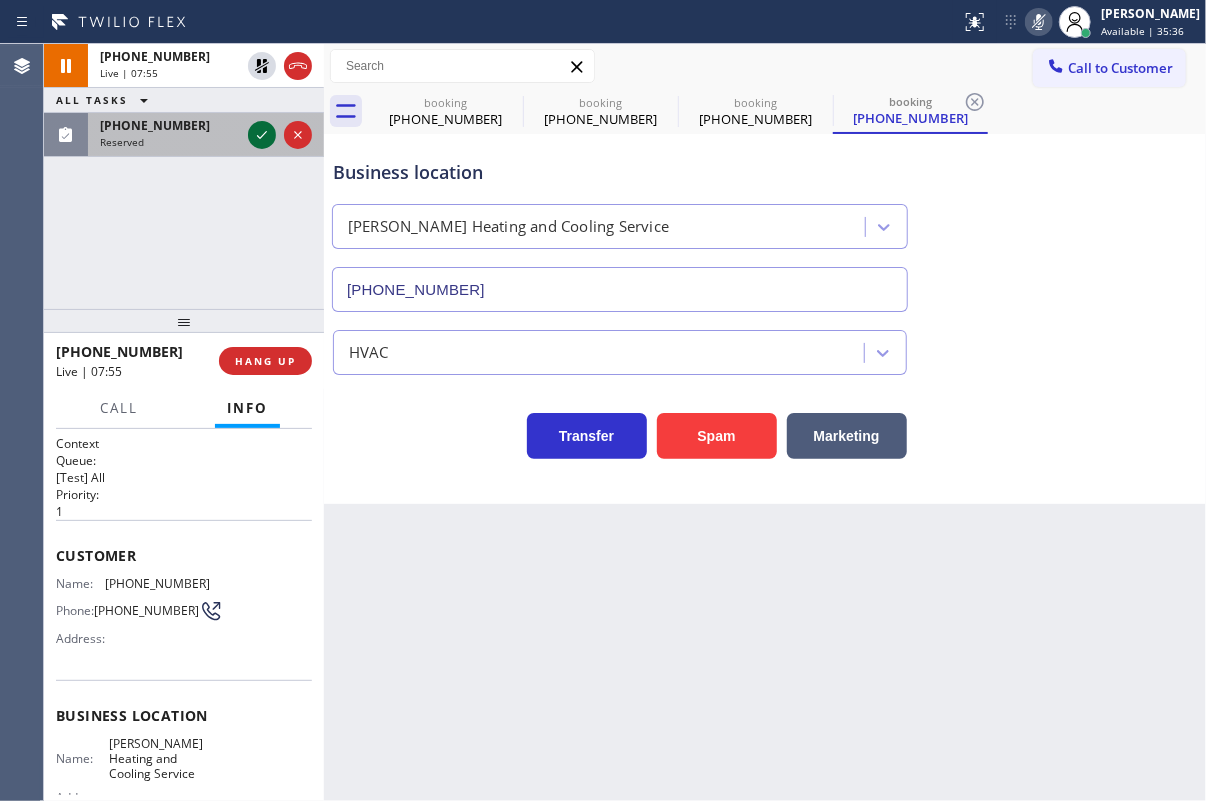 click 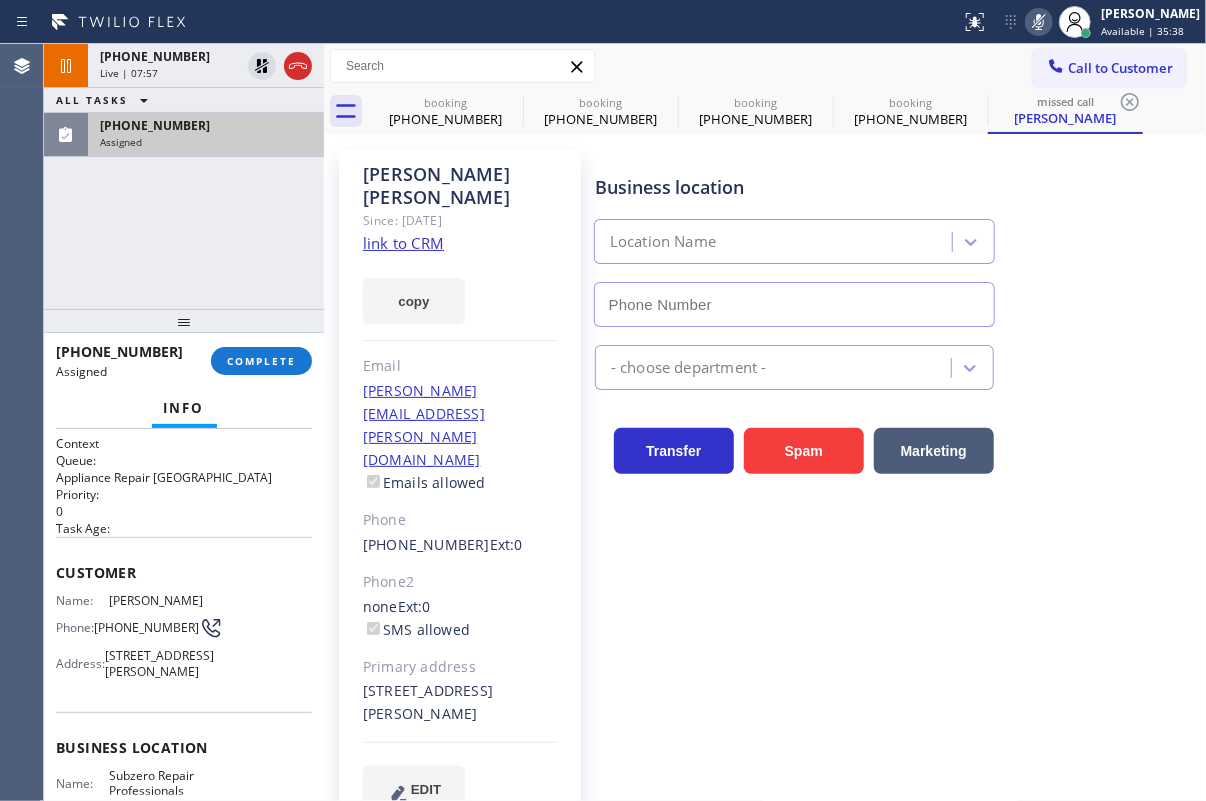 type on "[PHONE_NUMBER]" 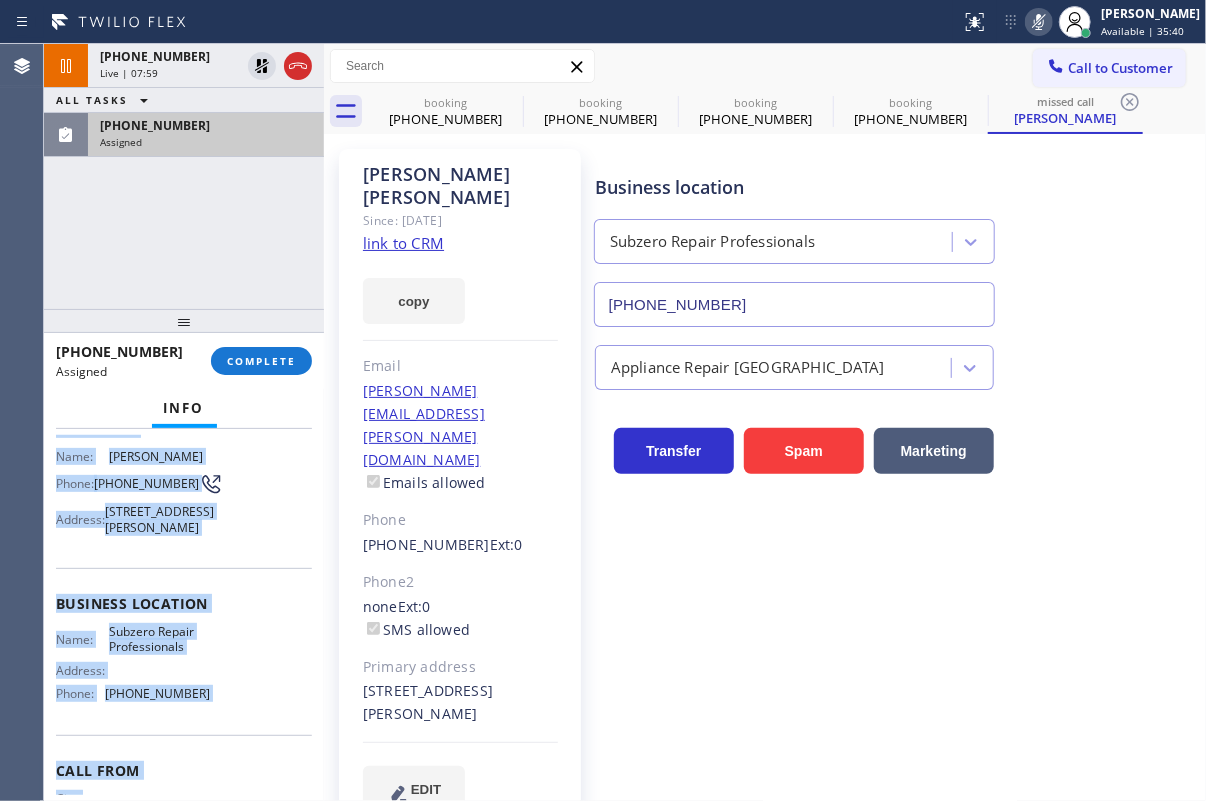 scroll, scrollTop: 269, scrollLeft: 0, axis: vertical 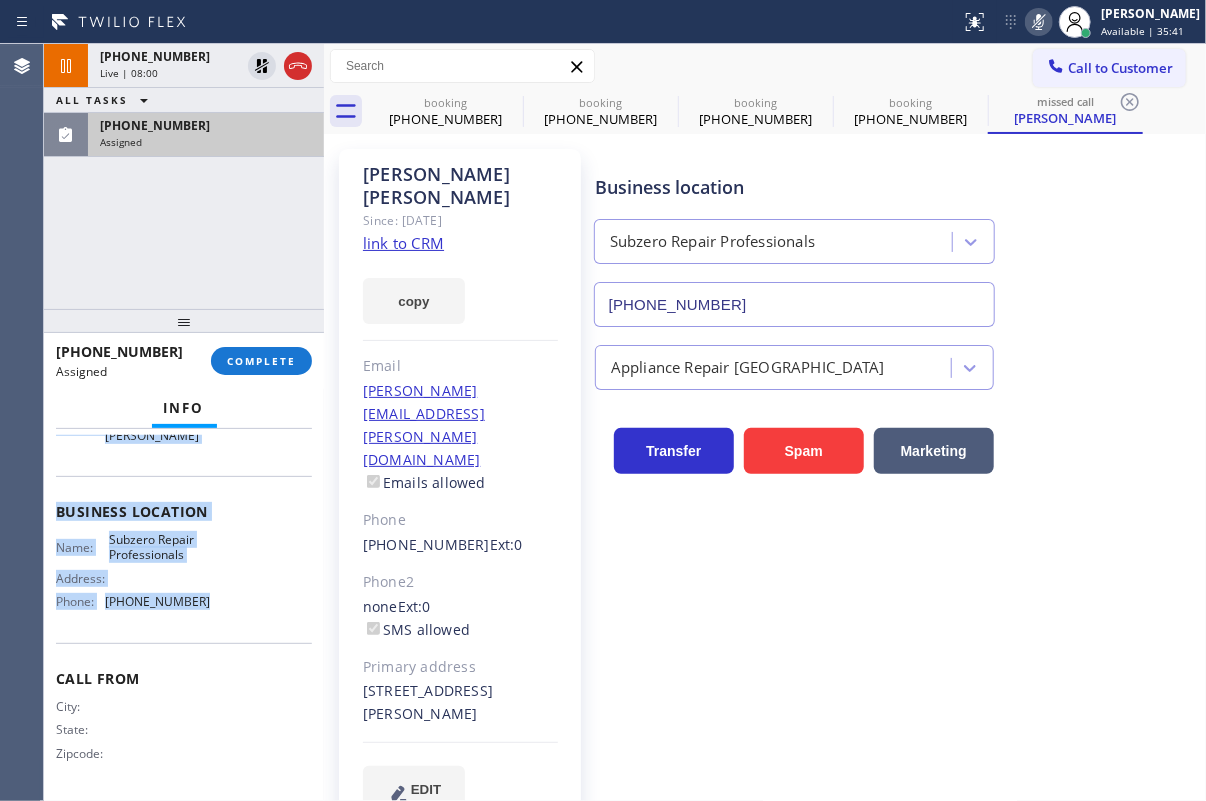 drag, startPoint x: 54, startPoint y: 565, endPoint x: 251, endPoint y: 636, distance: 209.40392 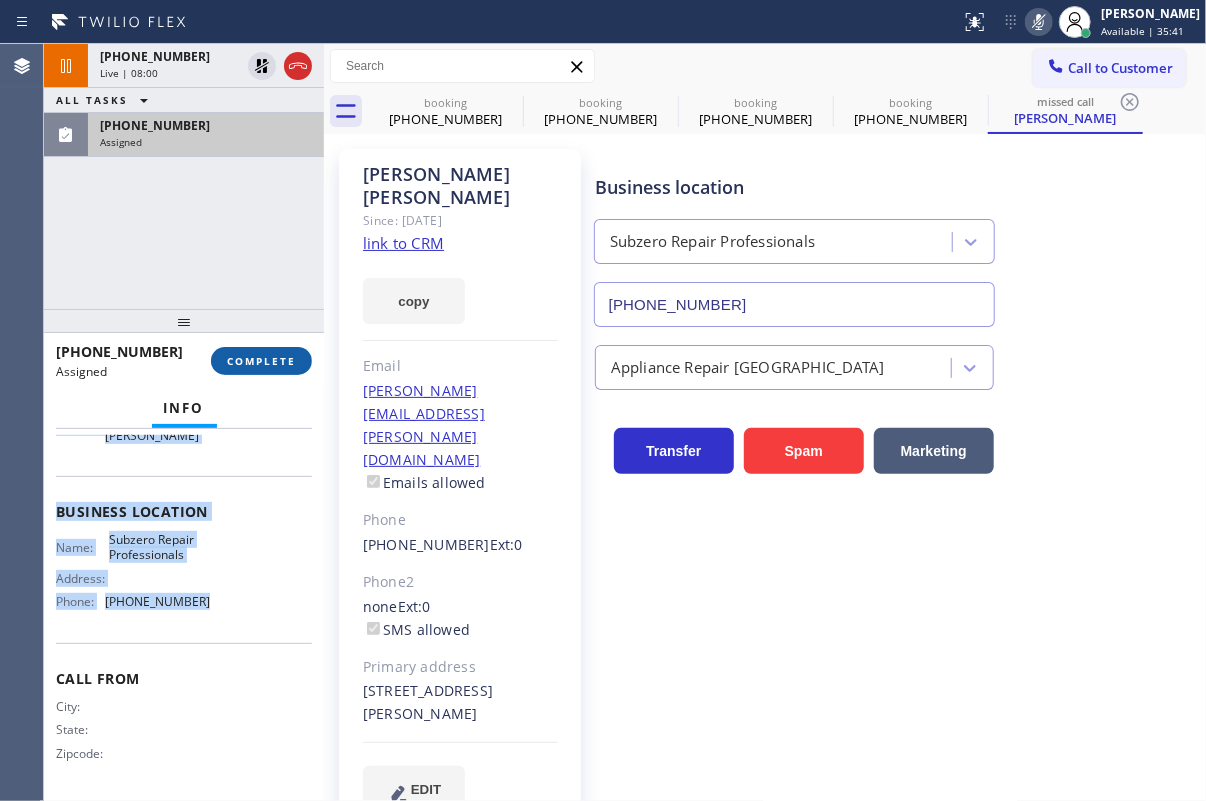 click on "COMPLETE" at bounding box center (261, 361) 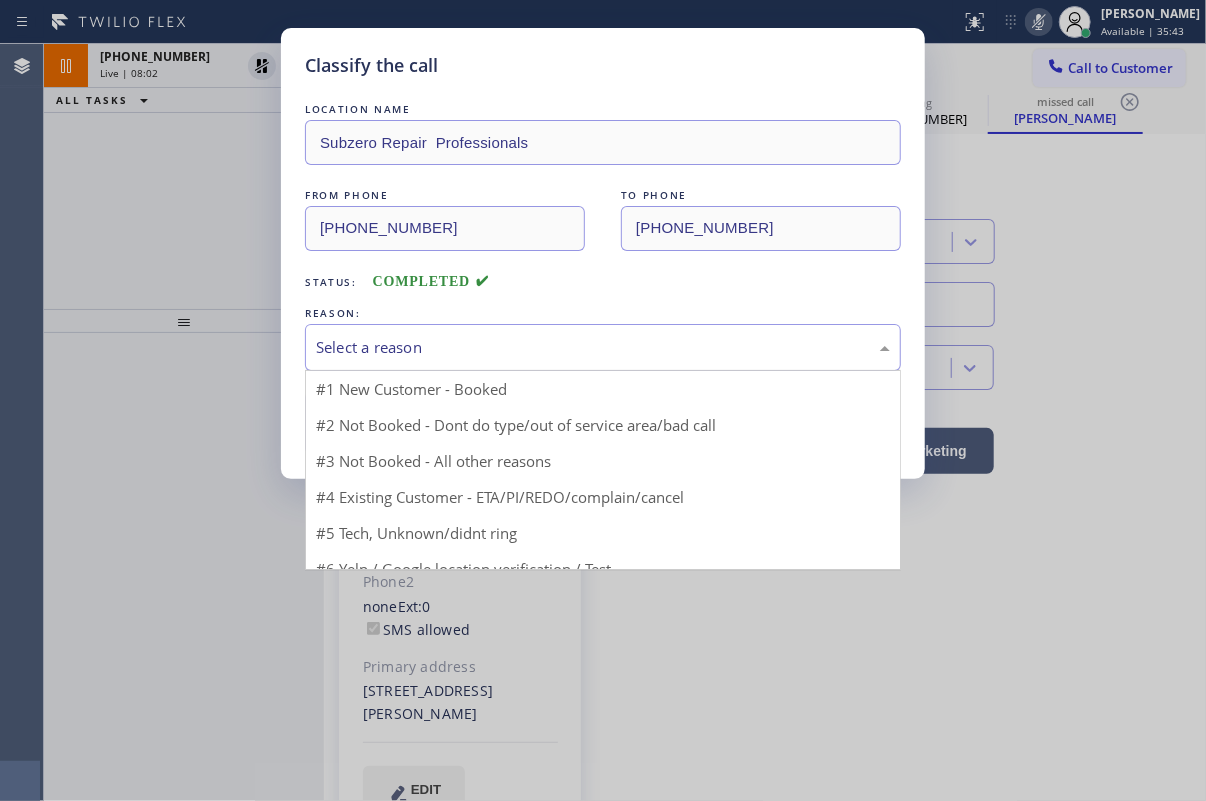 click on "Select a reason" at bounding box center (603, 347) 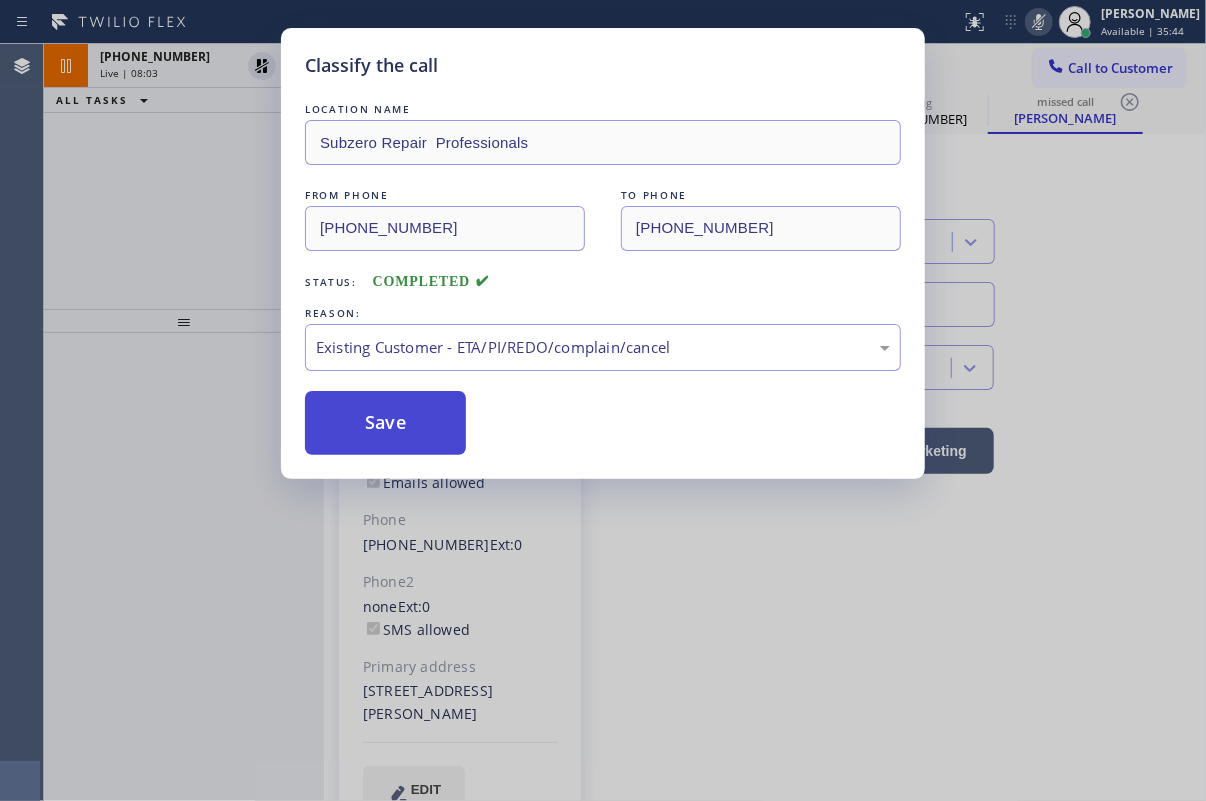 click on "Save" at bounding box center [385, 423] 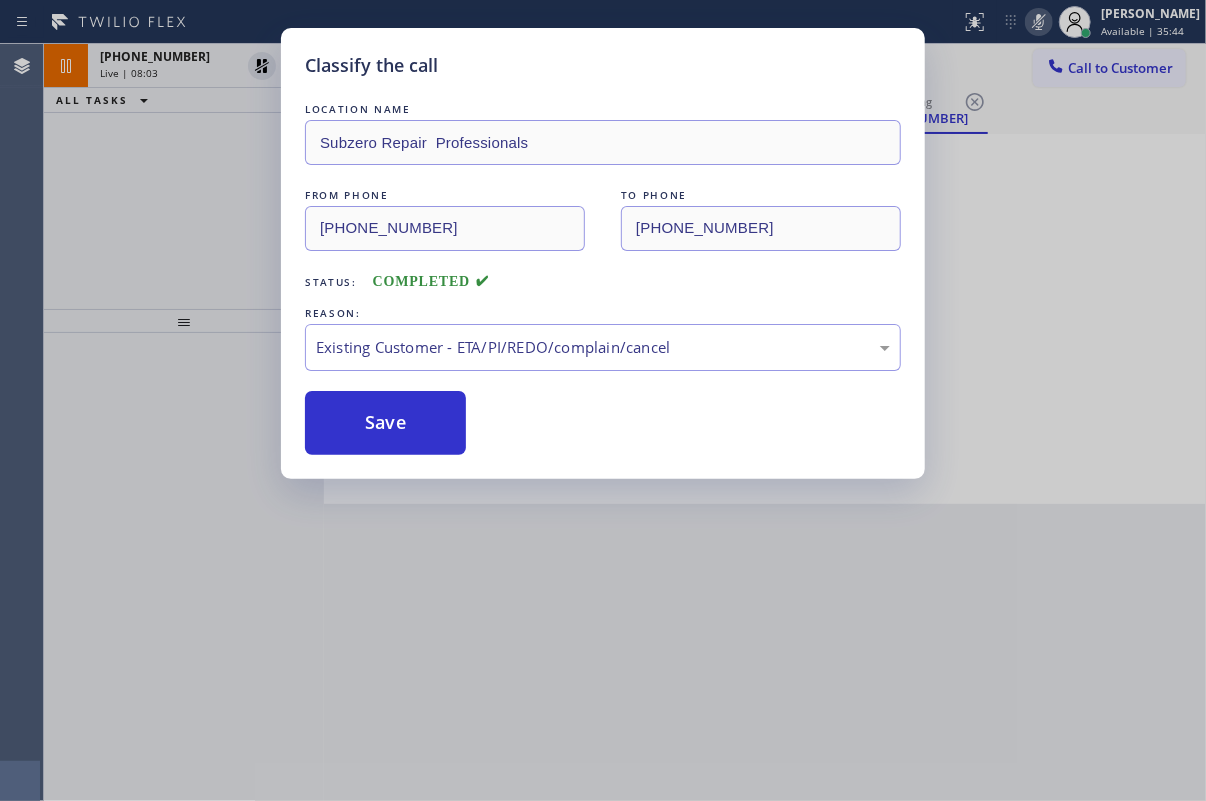 drag, startPoint x: 380, startPoint y: 410, endPoint x: 606, endPoint y: 752, distance: 409.92682 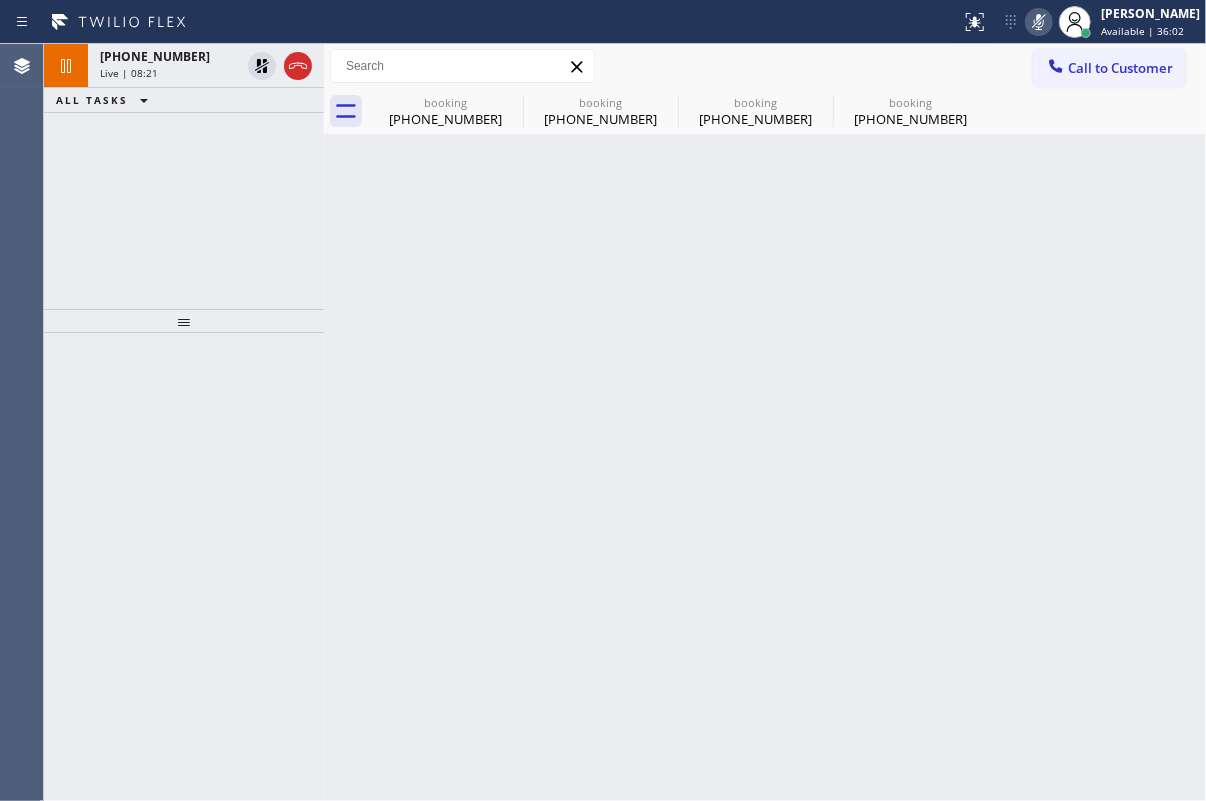 click on "Back to Dashboard Change Sender ID Customers Technicians Select a contact Outbound call Technician Search Technician Your caller id phone number Your caller id phone number Call Technician info Name   Phone none Address none Change Sender ID HVAC [PHONE_NUMBER] 5 Star Appliance [PHONE_NUMBER] Appliance Repair [PHONE_NUMBER] Plumbing [PHONE_NUMBER] Air Duct Cleaning [PHONE_NUMBER]  Electricians [PHONE_NUMBER] Cancel Change Check personal SMS Reset Change booking [PHONE_NUMBER] booking [PHONE_NUMBER] booking [PHONE_NUMBER] booking [PHONE_NUMBER] Call to Customer Outbound call Location Search location Your caller id phone number Customer number Call Outbound call Technician Search Technician Your caller id phone number Your caller id phone number Call booking [PHONE_NUMBER] booking [PHONE_NUMBER] booking [PHONE_NUMBER] booking [PHONE_NUMBER] Business location [PERSON_NAME] Heating and Cooling Service [PHONE_NUMBER] HVAC Transfer Spam Marketing Business location [PERSON_NAME] Heating and Cooling Service [PHONE_NUMBER] HVAC Transfer" at bounding box center [765, 422] 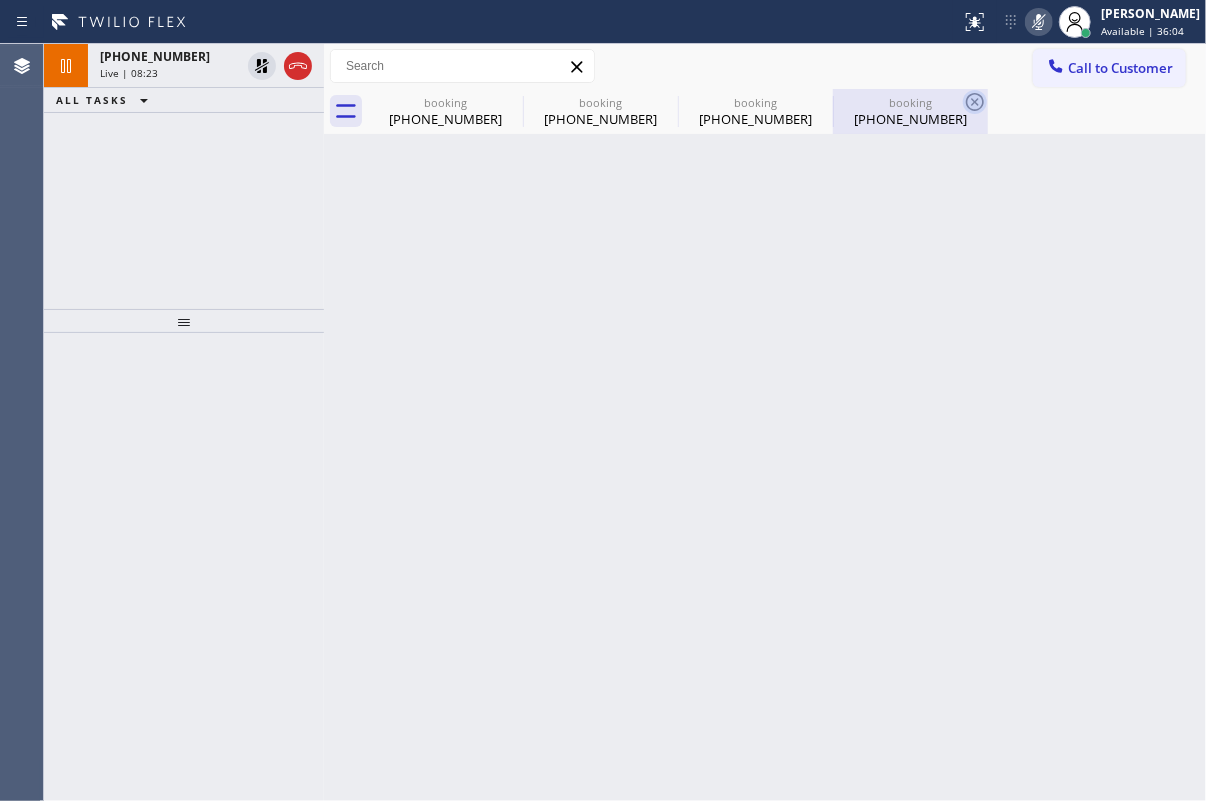 click 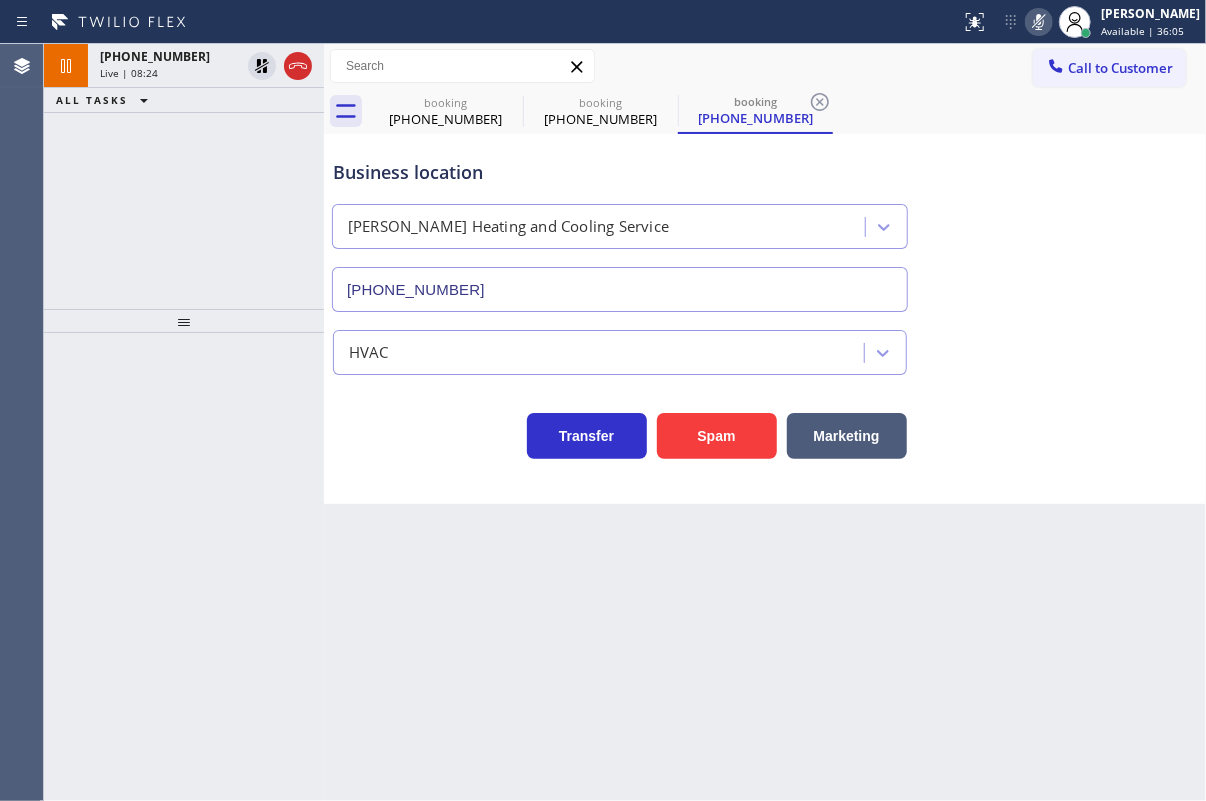 click 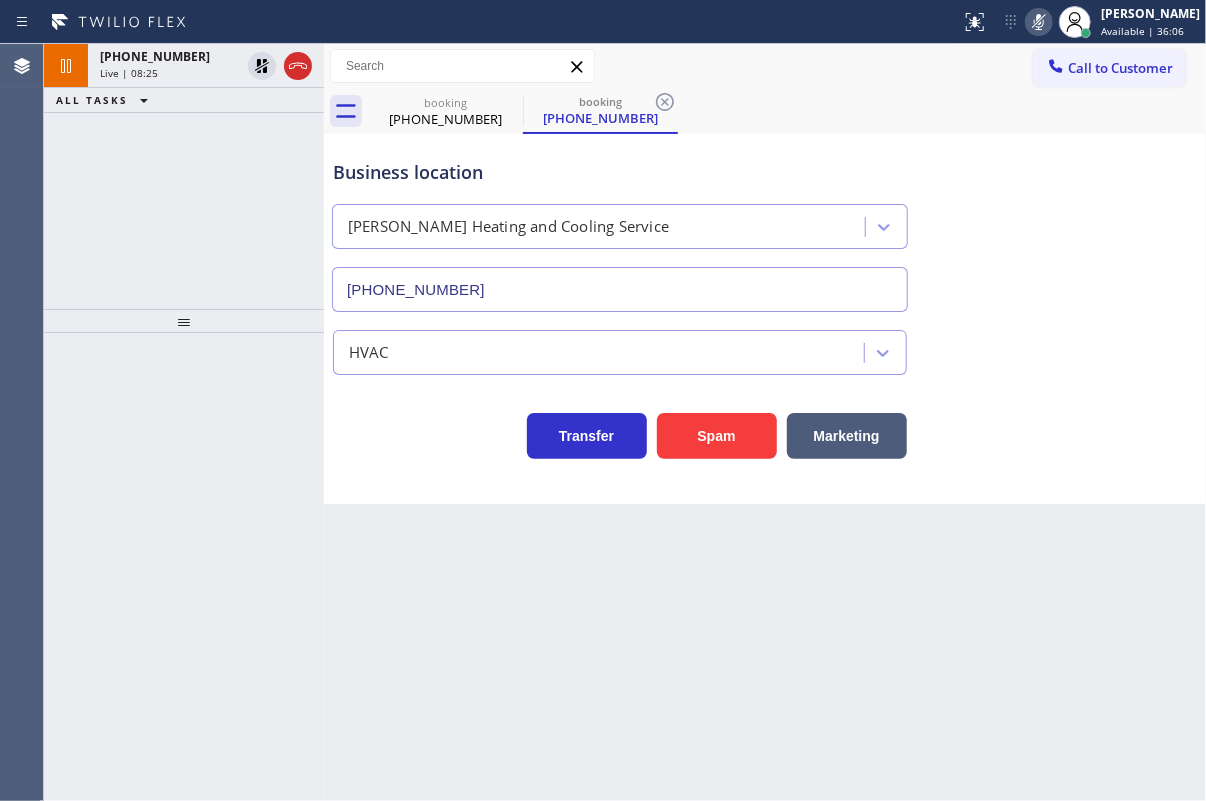 click 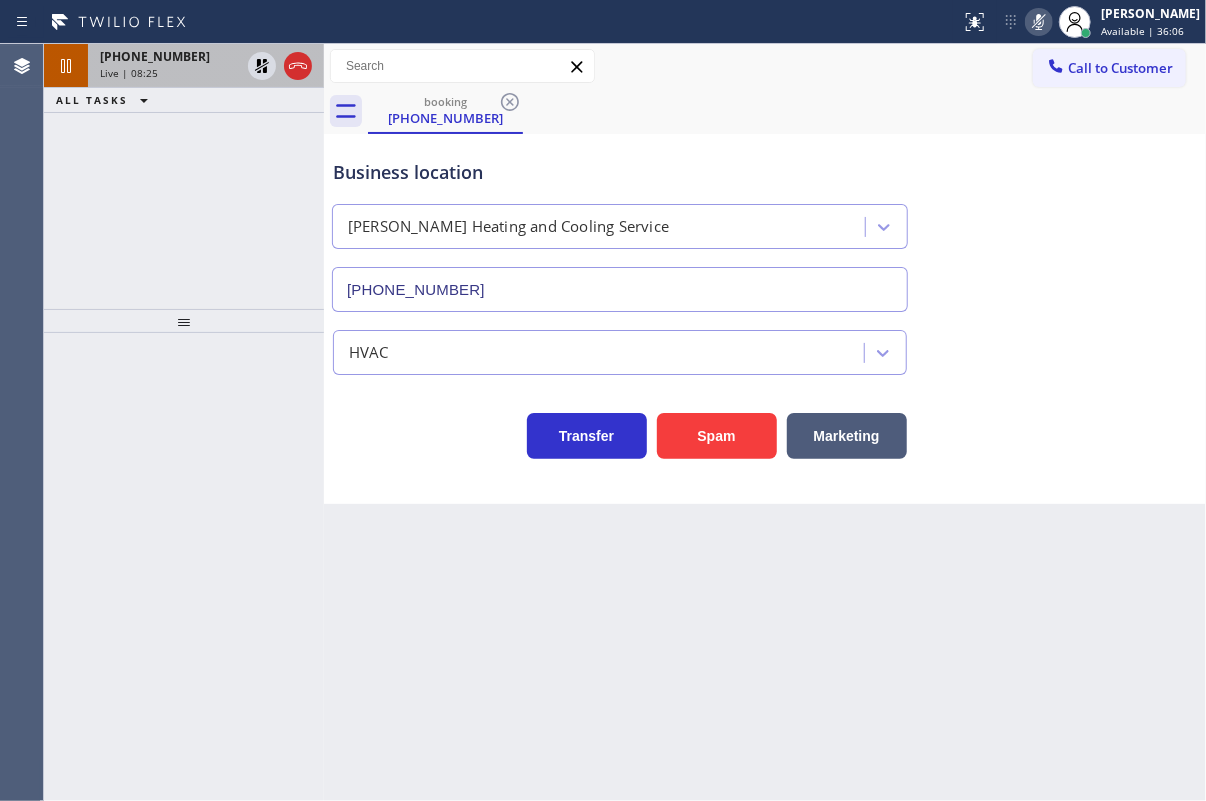 click on "Live | 08:25" at bounding box center [129, 73] 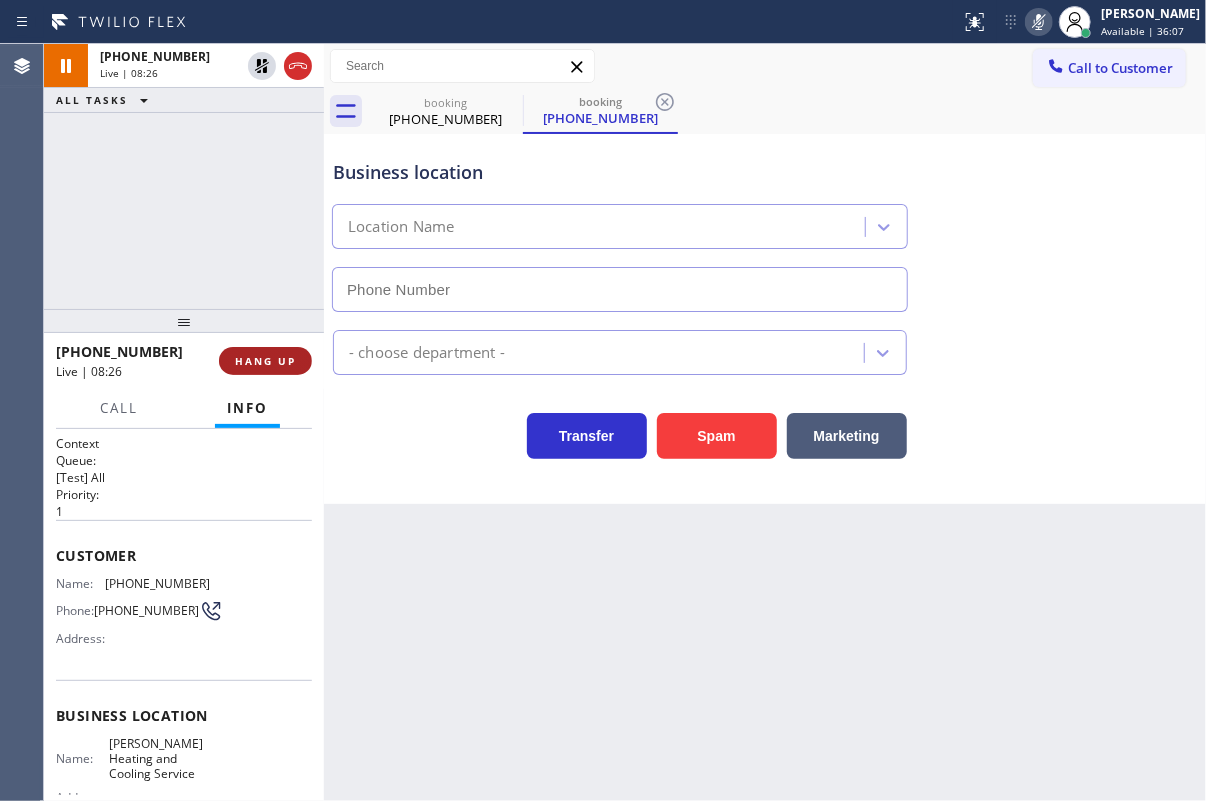 type on "[PHONE_NUMBER]" 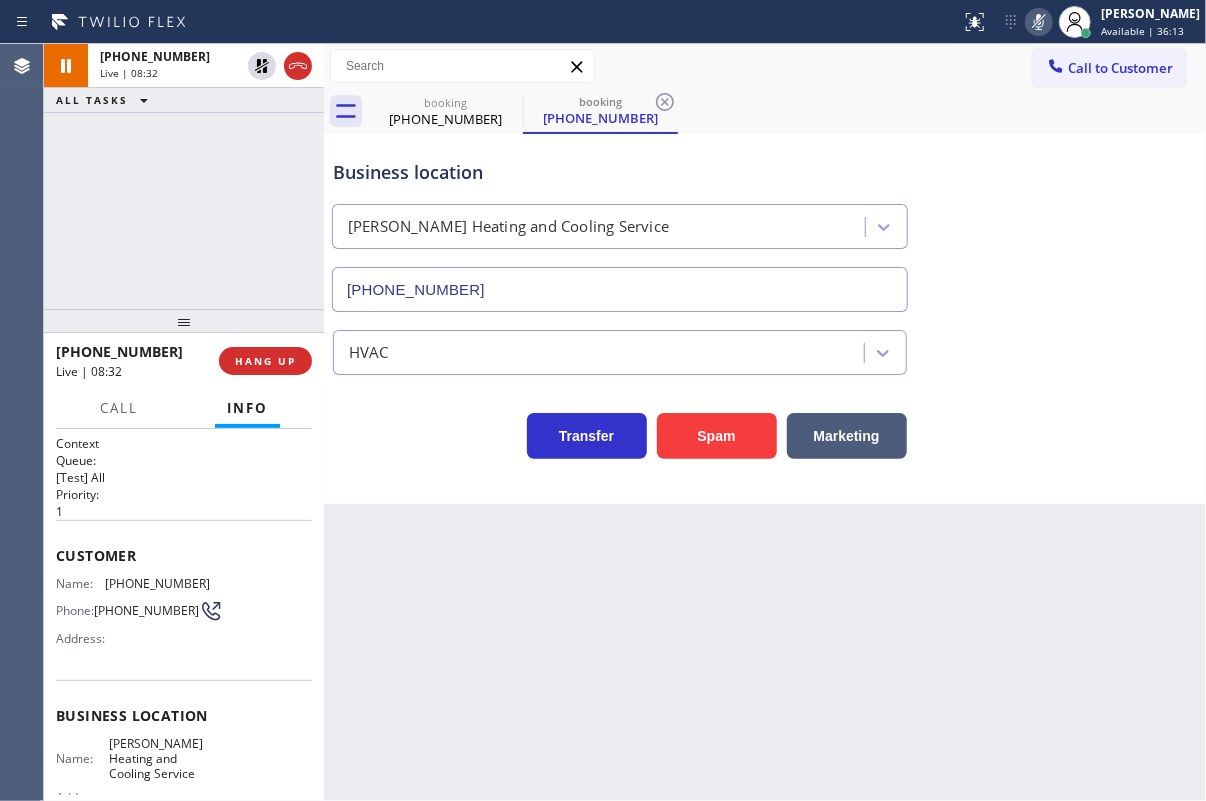 click on "Business location [PERSON_NAME] Heating and Cooling Service [PHONE_NUMBER]" at bounding box center [765, 221] 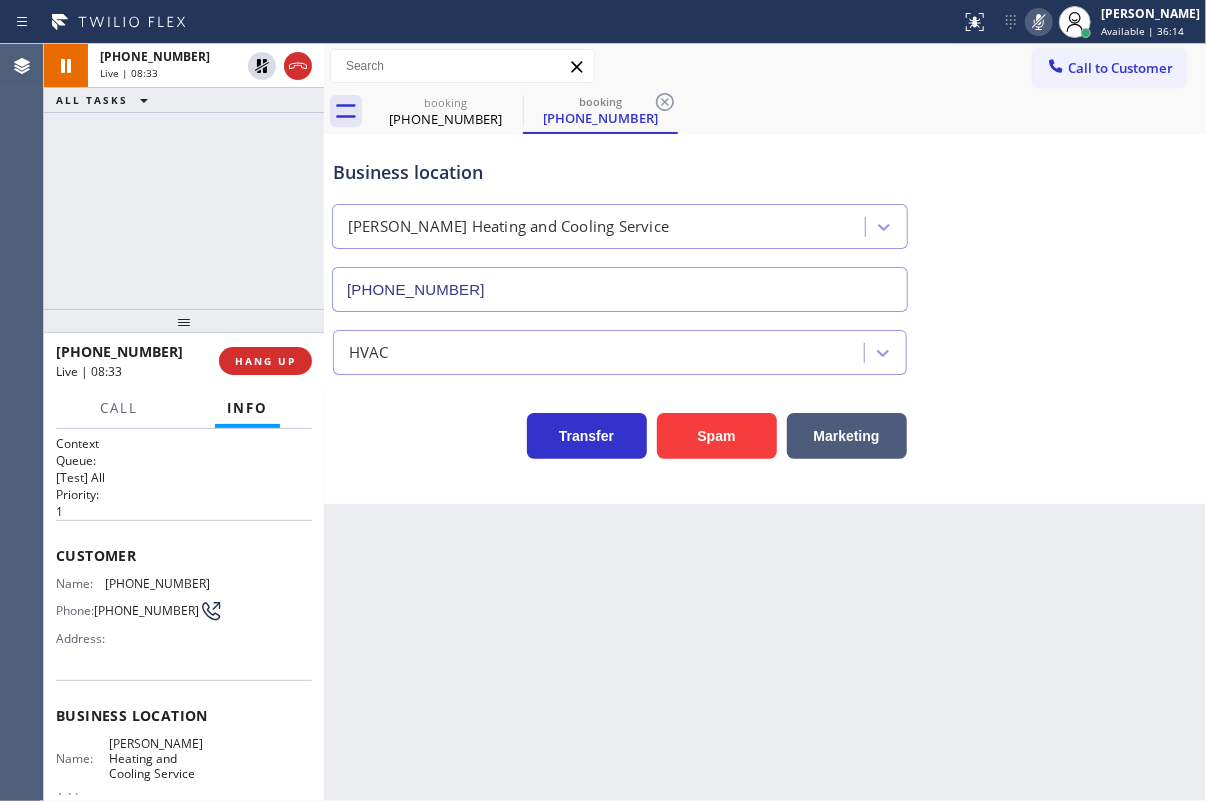 click 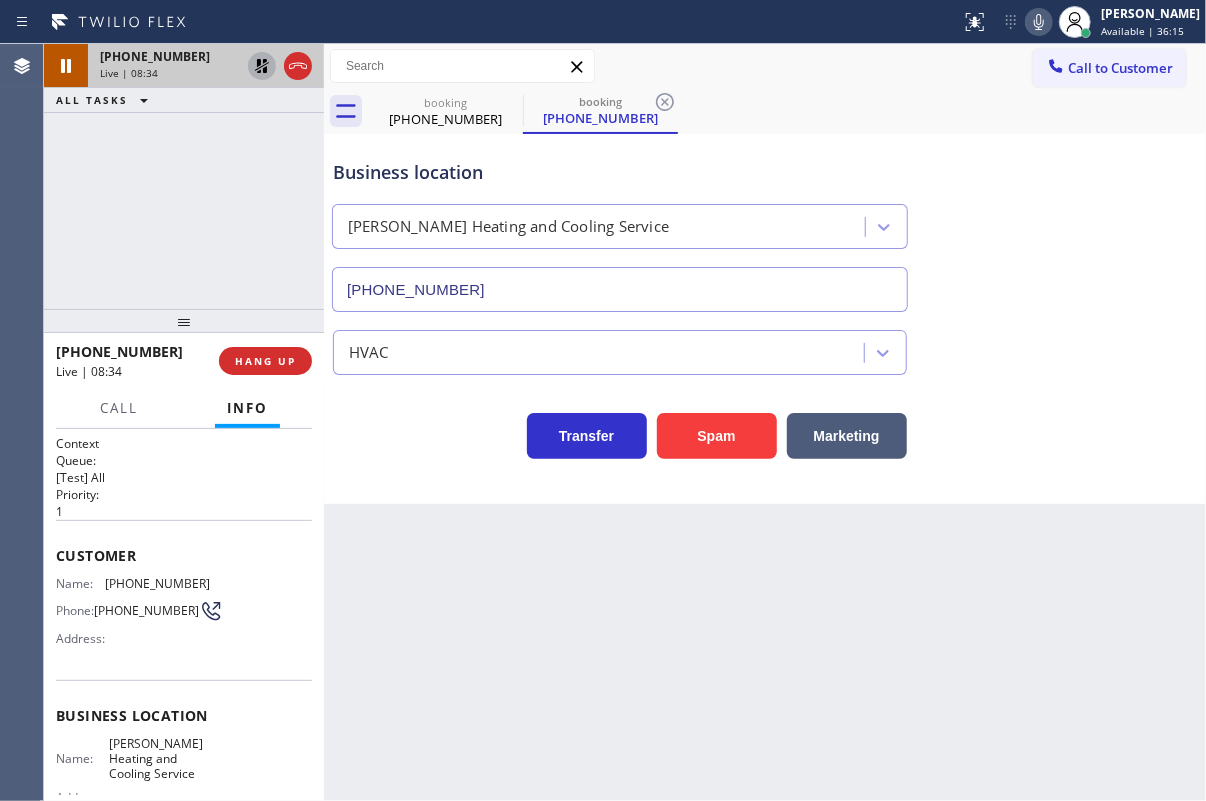click 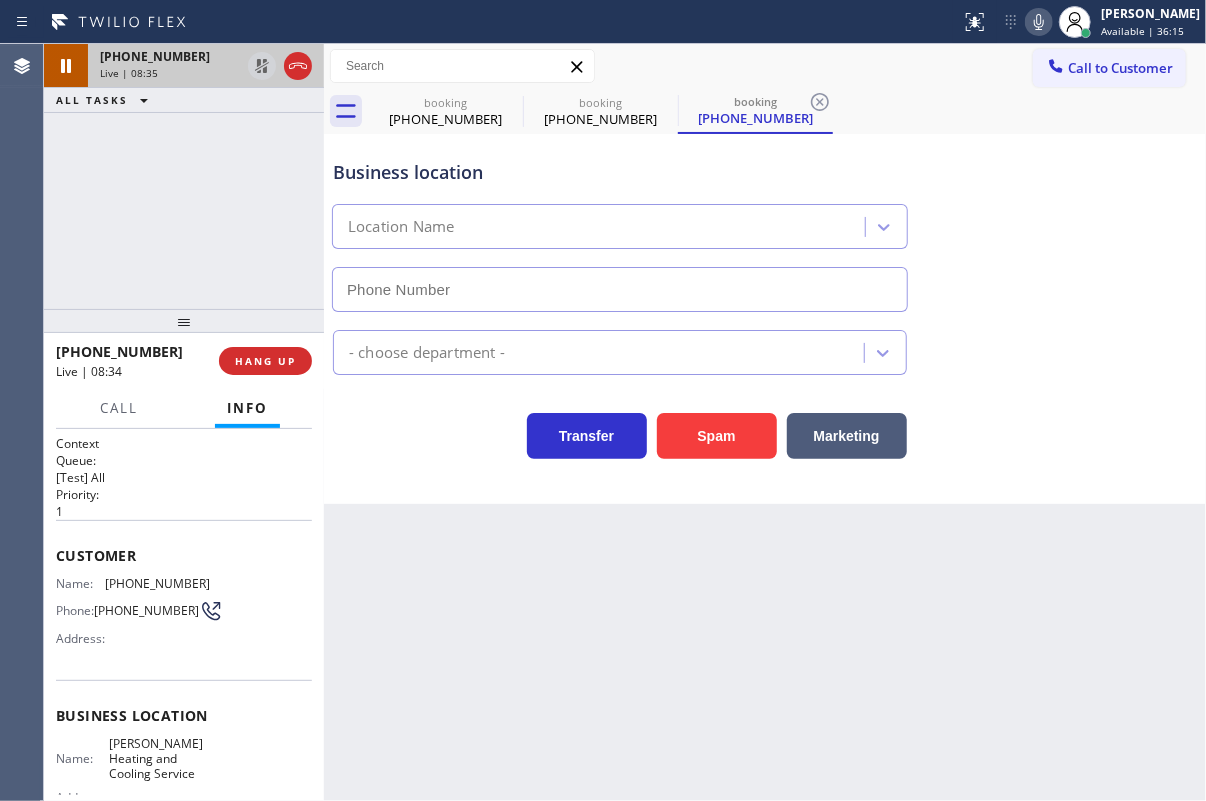 type on "[PHONE_NUMBER]" 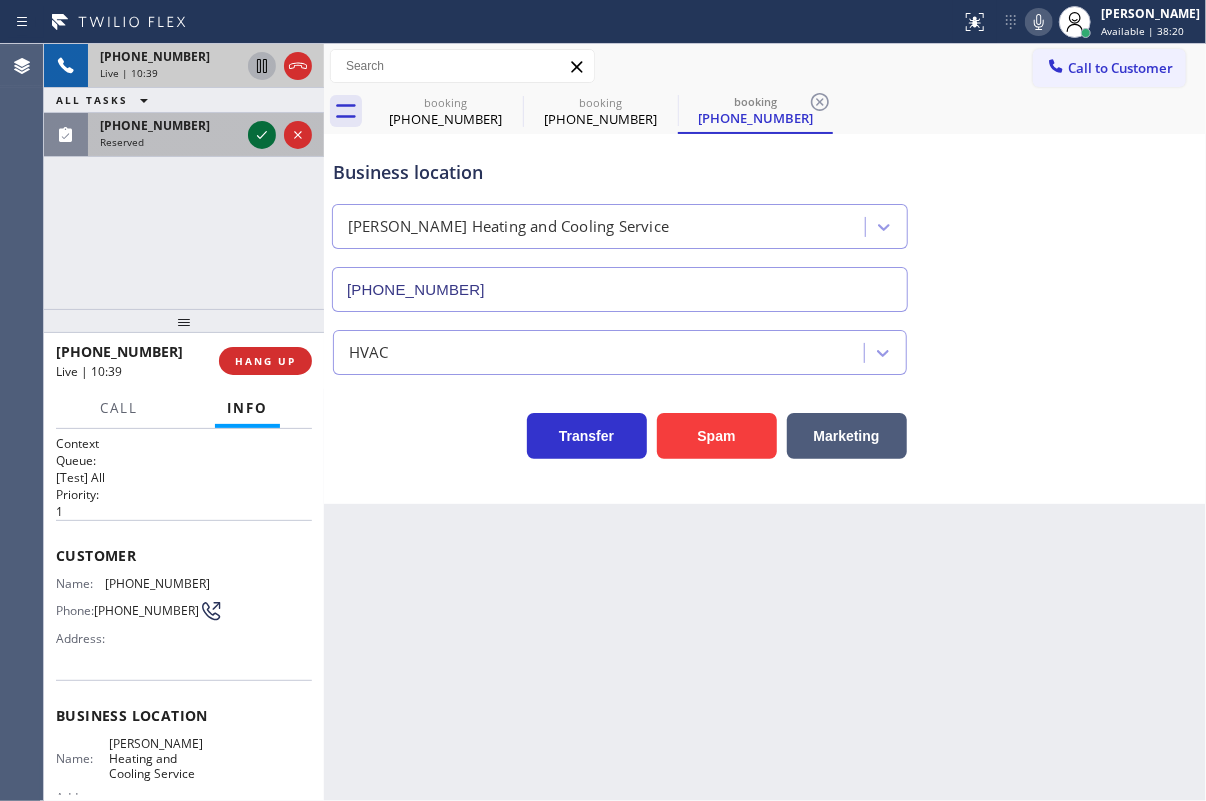 drag, startPoint x: 260, startPoint y: 127, endPoint x: 256, endPoint y: 137, distance: 10.770329 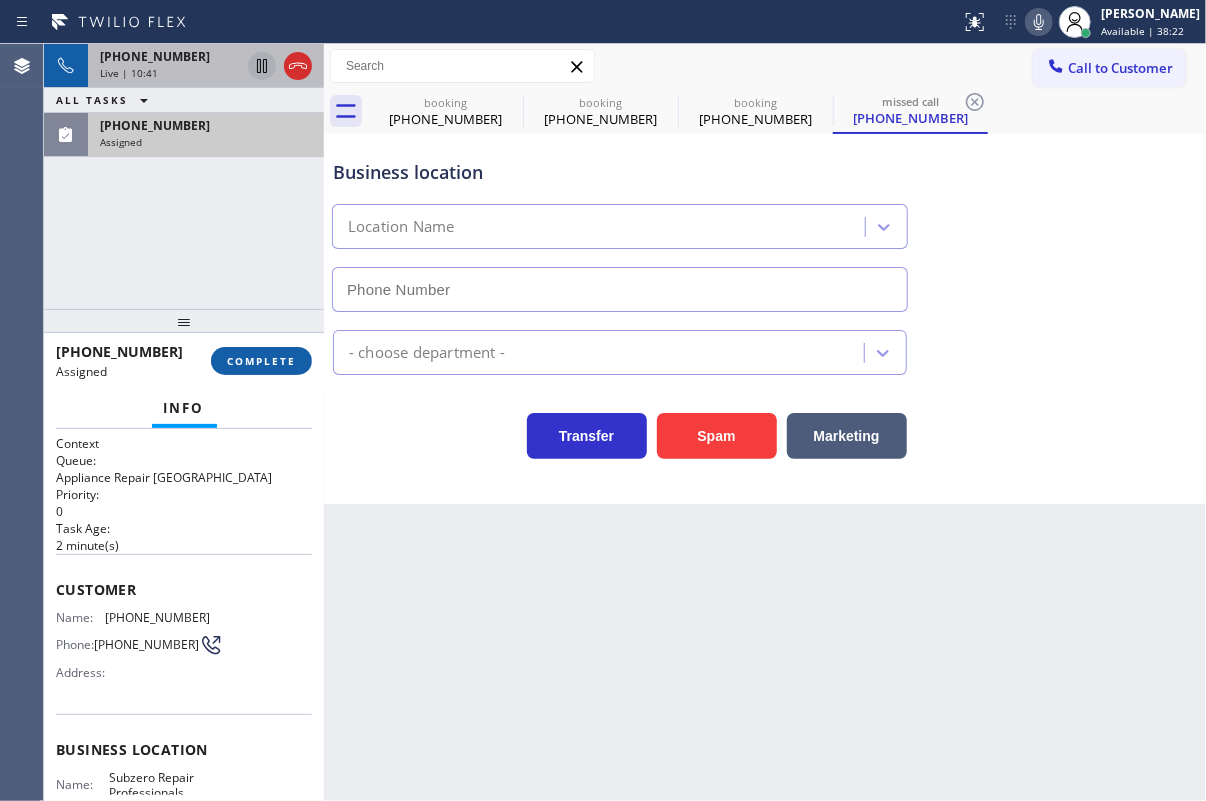 type on "[PHONE_NUMBER]" 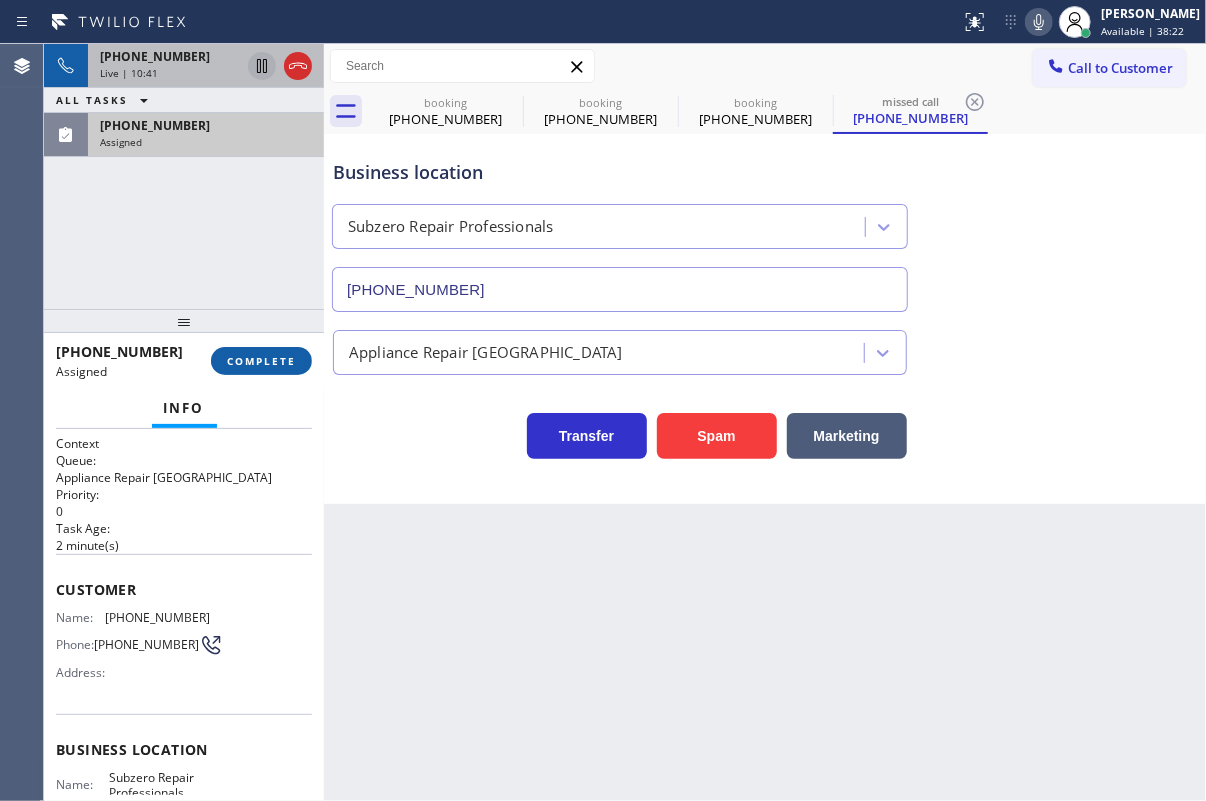 click on "COMPLETE" at bounding box center [261, 361] 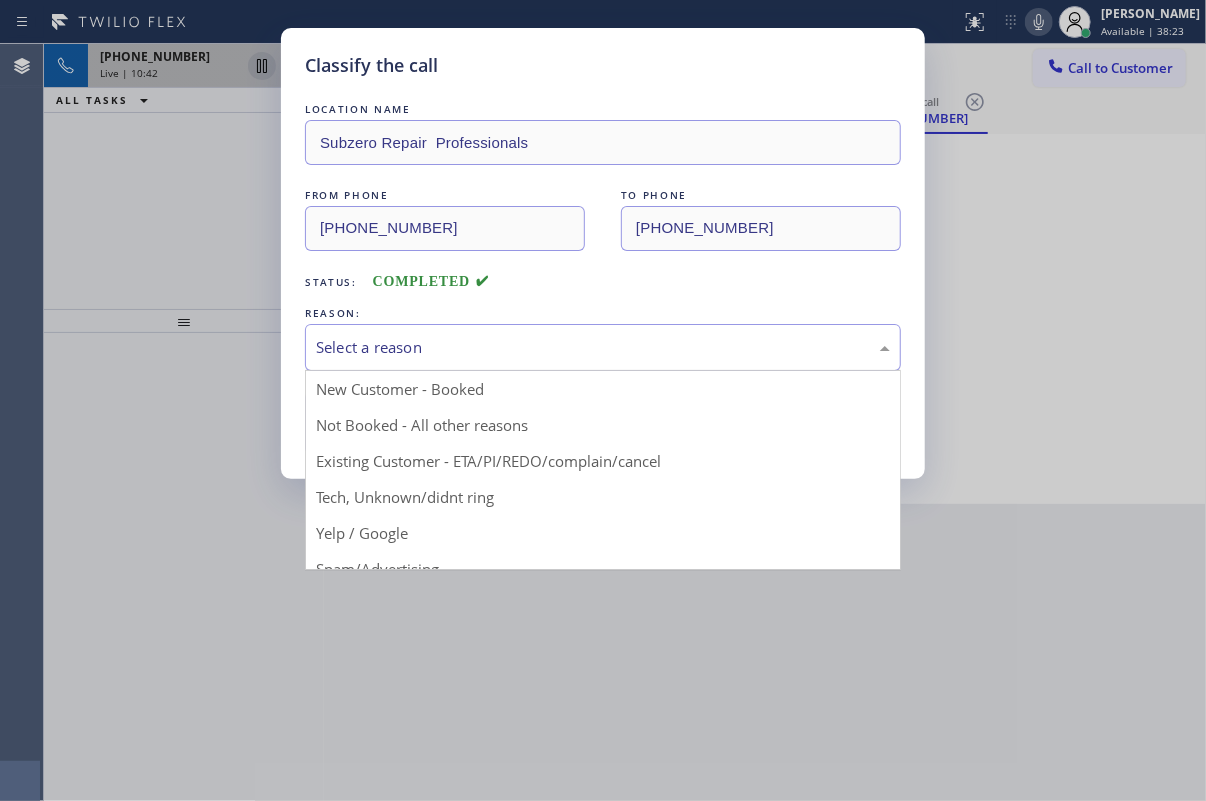 click on "Select a reason" at bounding box center [603, 347] 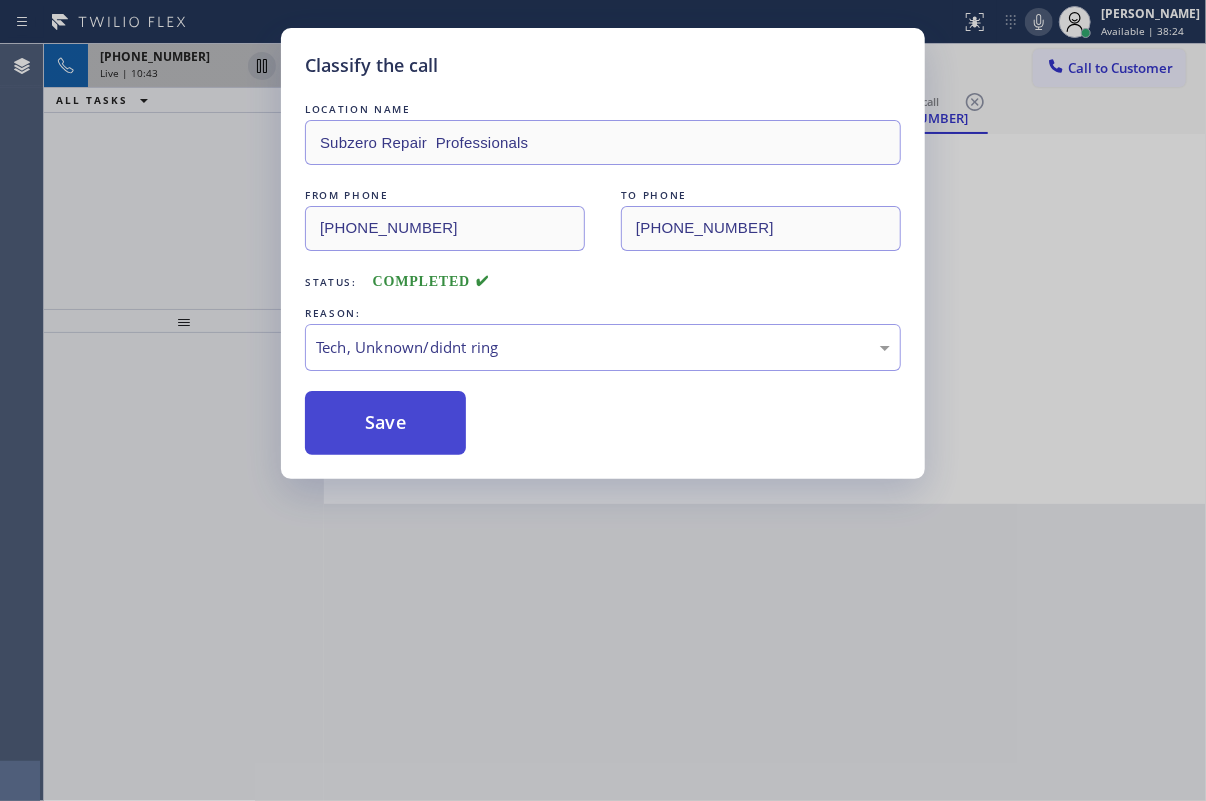 click on "Save" at bounding box center (385, 423) 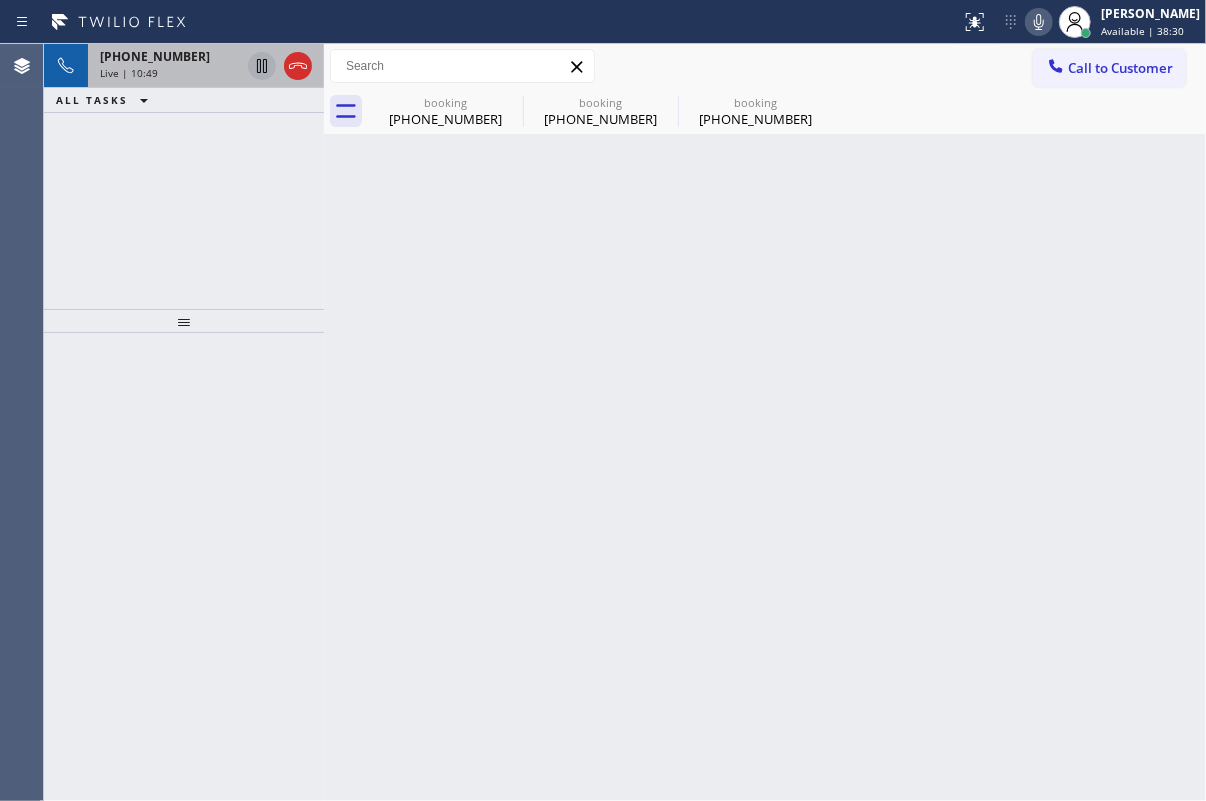 click on "[PHONE_NUMBER] Live | 10:49" at bounding box center (166, 66) 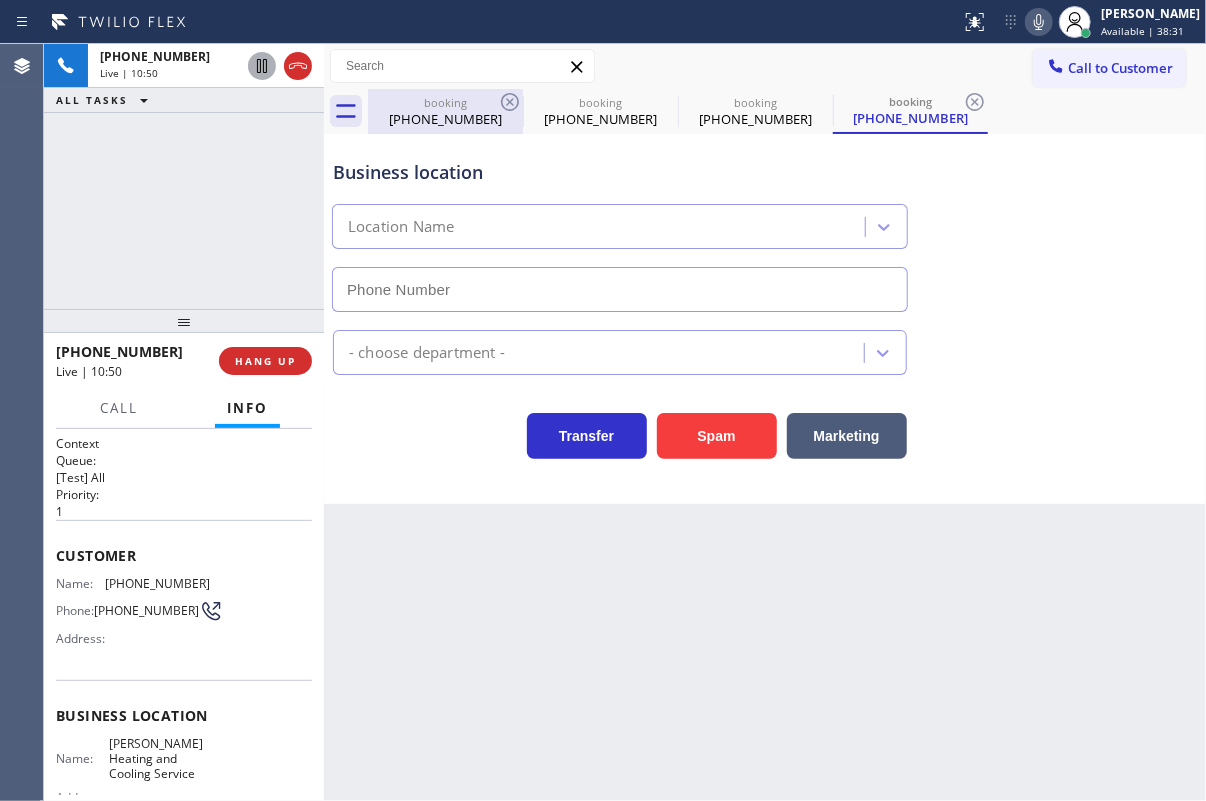 click on "[PHONE_NUMBER]" at bounding box center [445, 119] 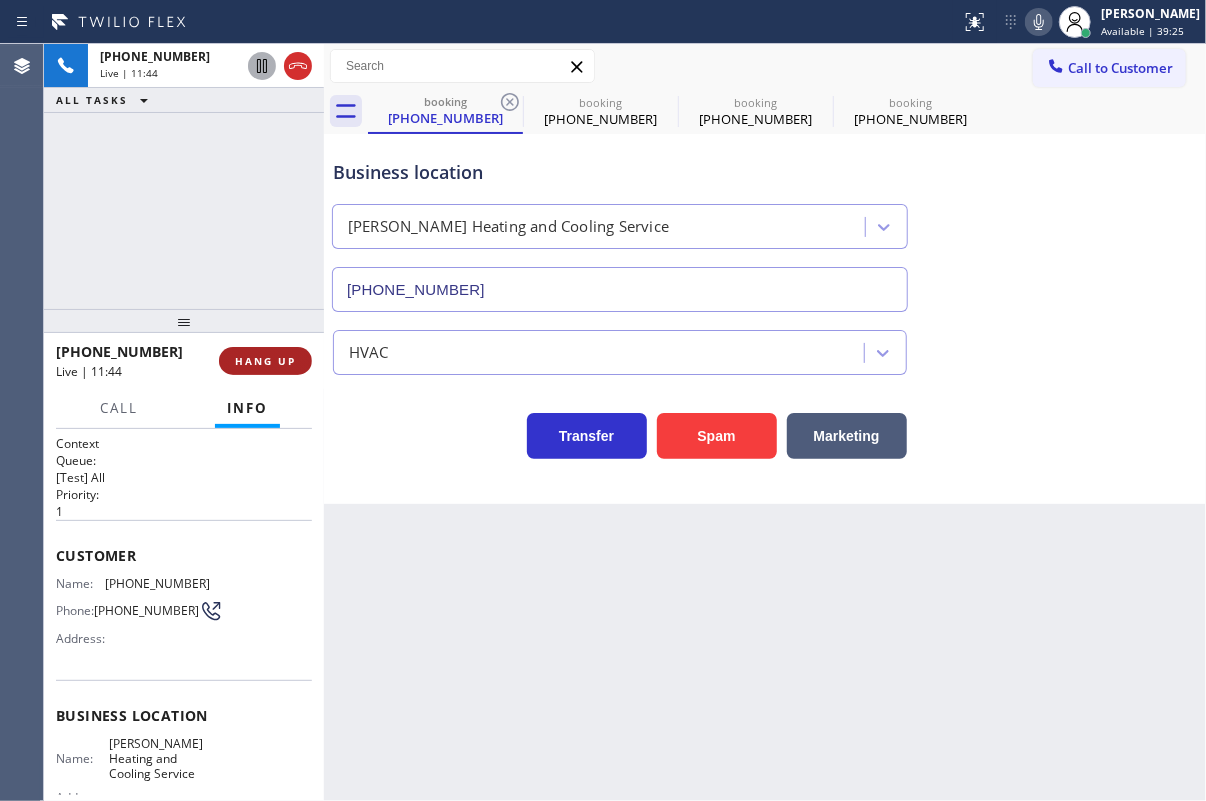 click on "HANG UP" at bounding box center [265, 361] 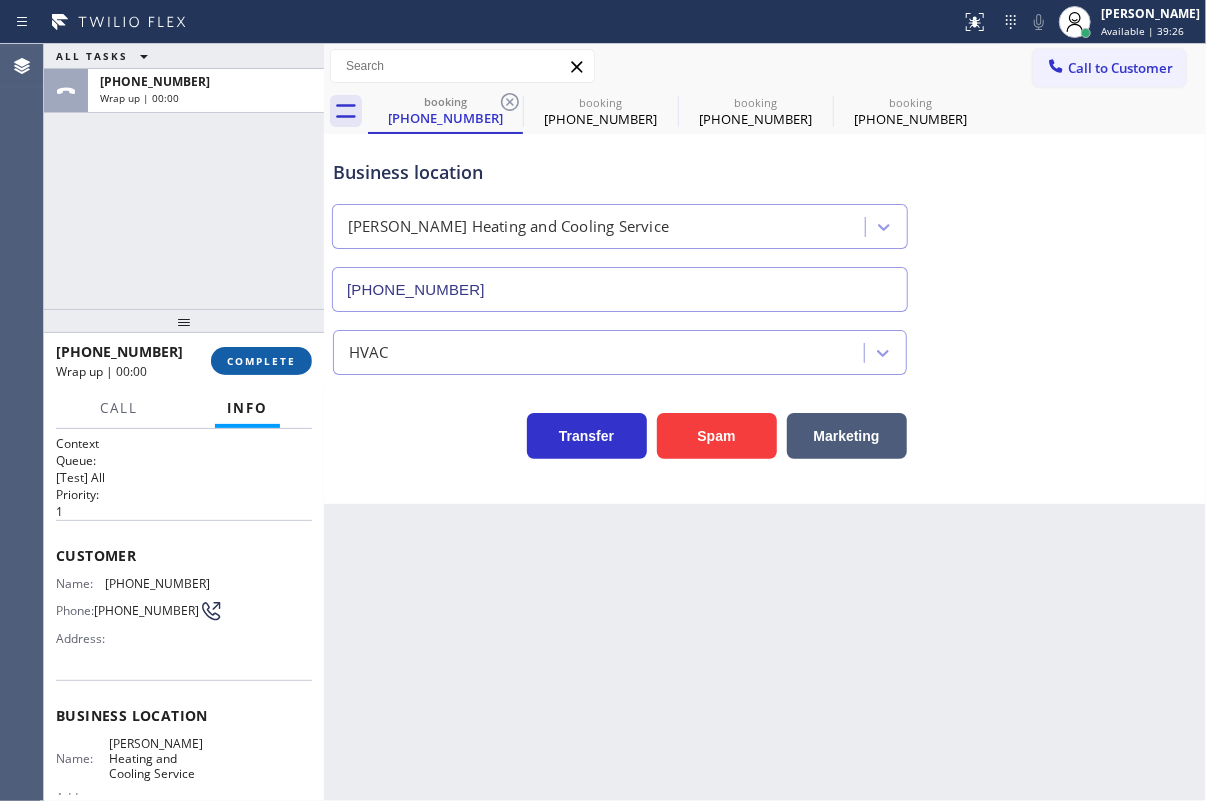click on "COMPLETE" at bounding box center [261, 361] 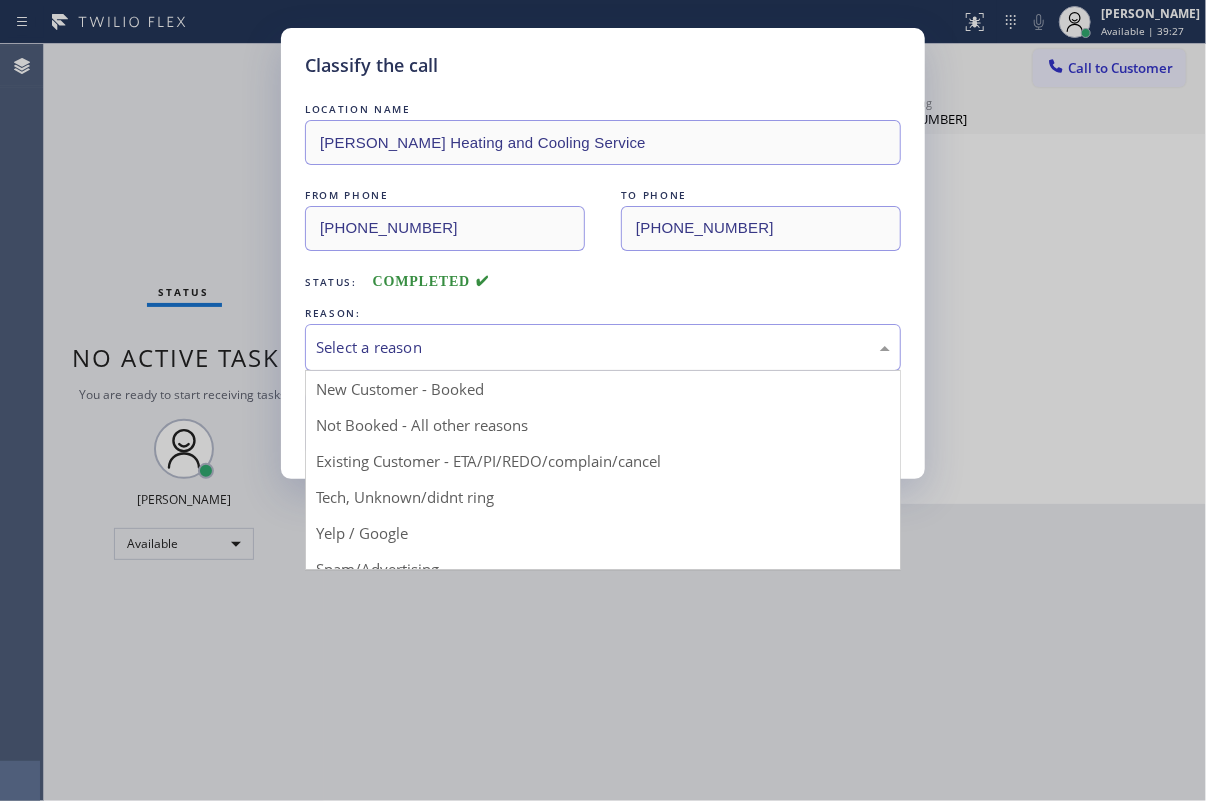 click on "Select a reason" at bounding box center (603, 347) 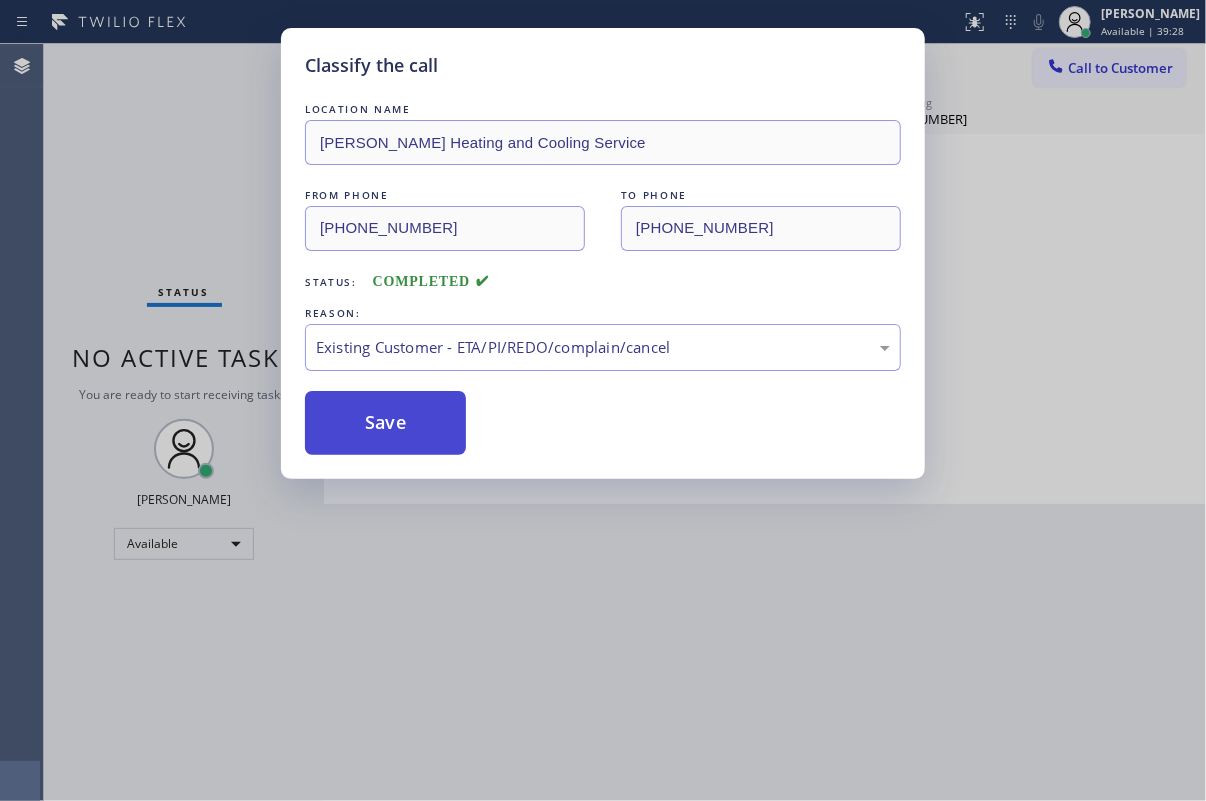 click on "Save" at bounding box center [385, 423] 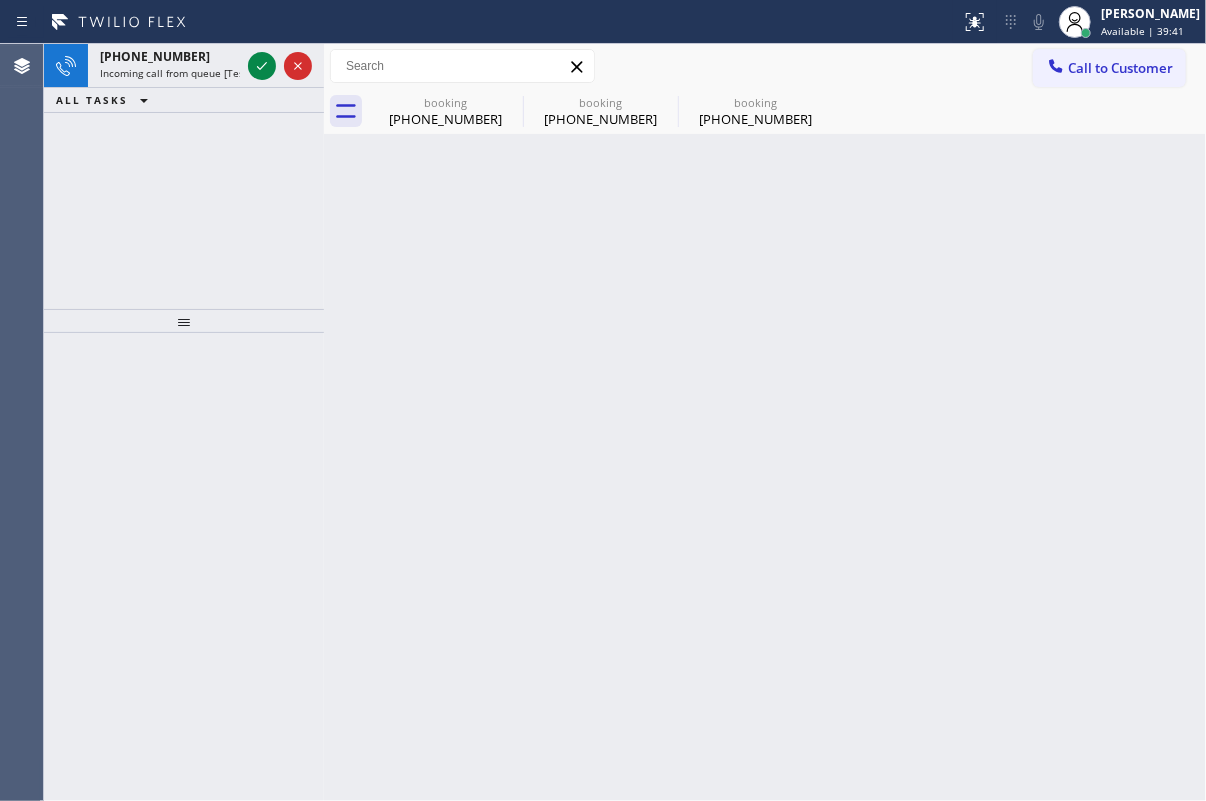 click 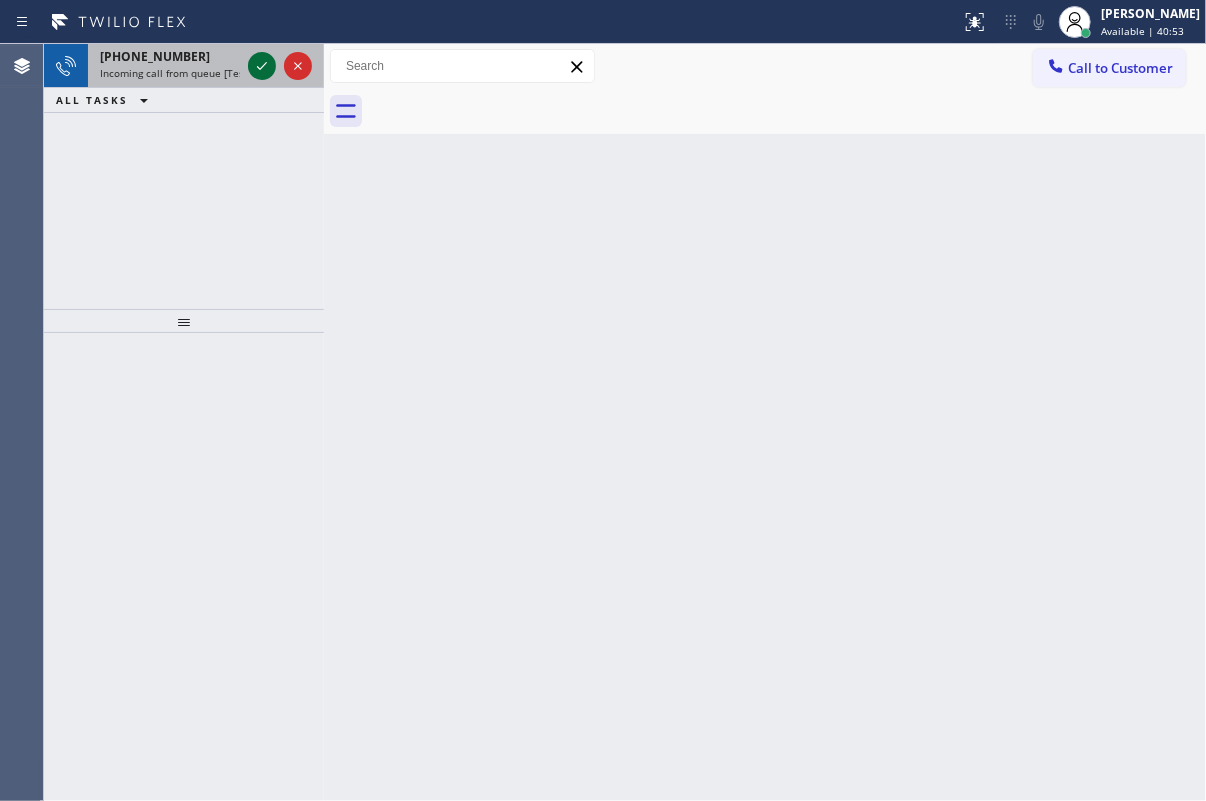 click 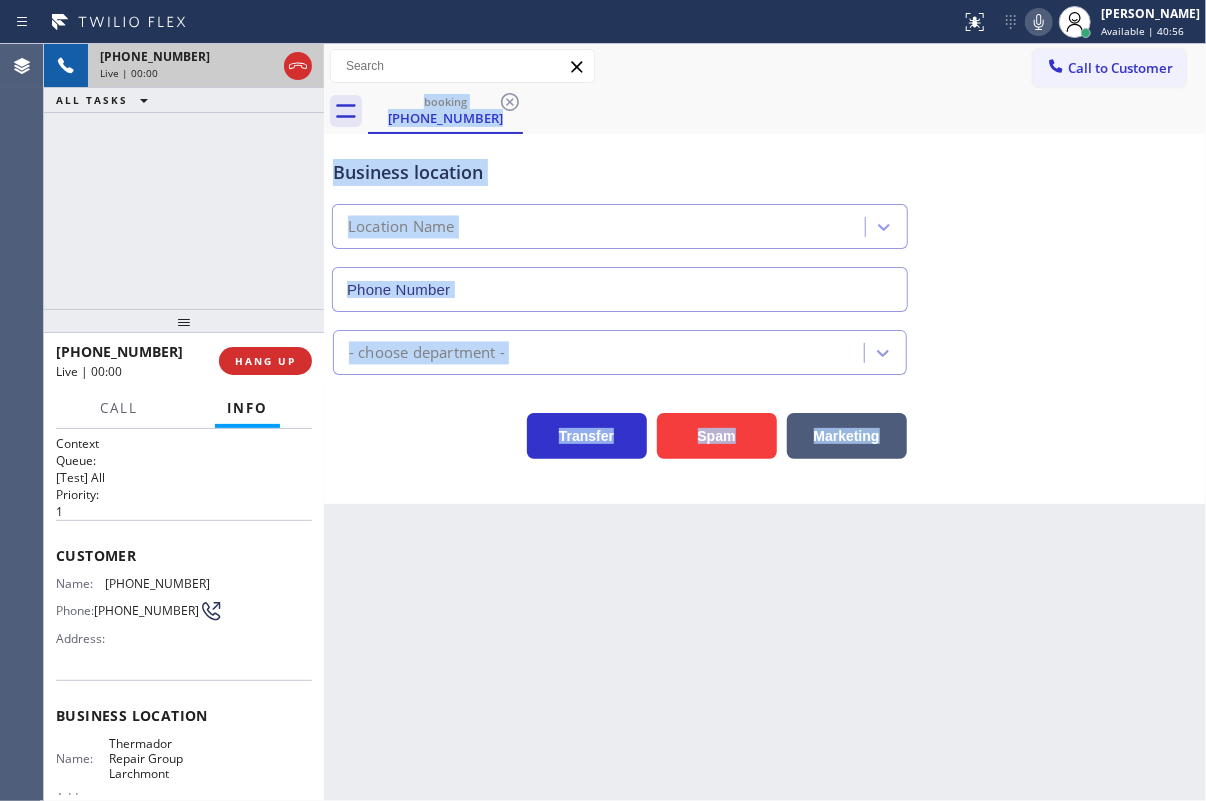 type on "[PHONE_NUMBER]" 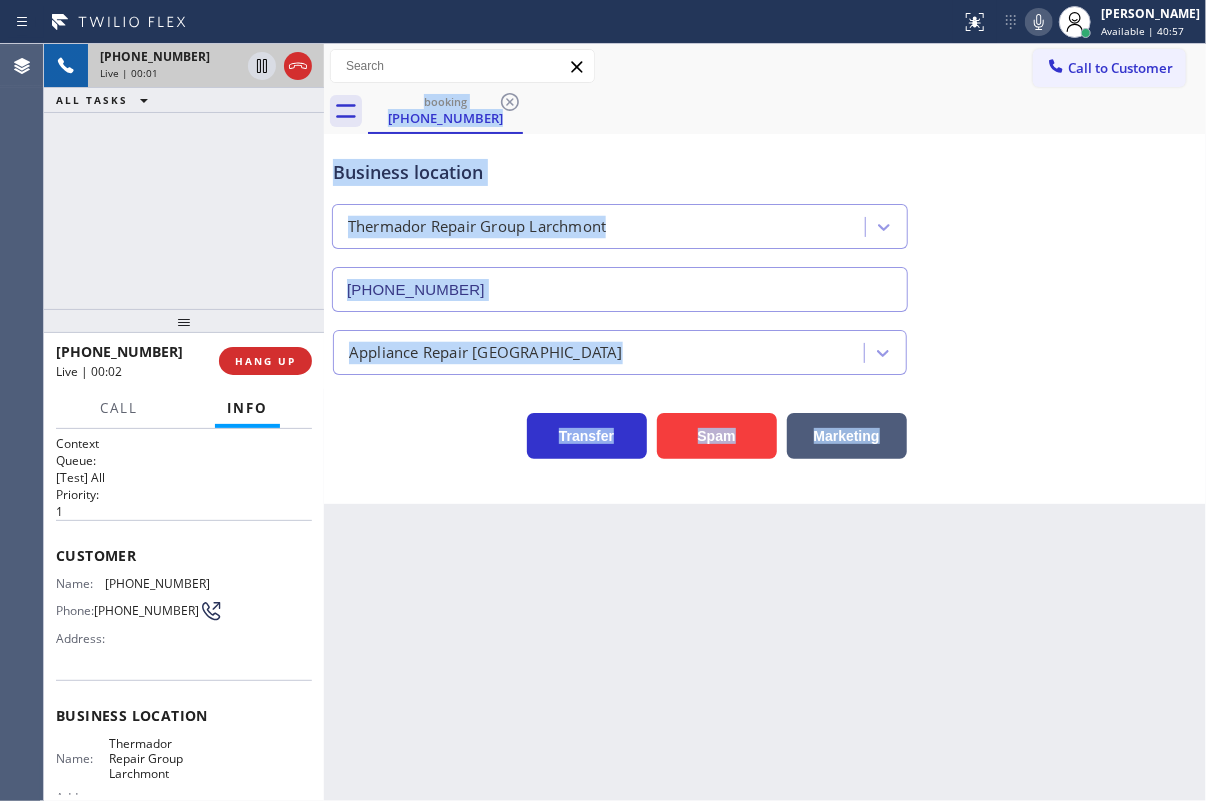 click on "Spam" at bounding box center [712, 431] 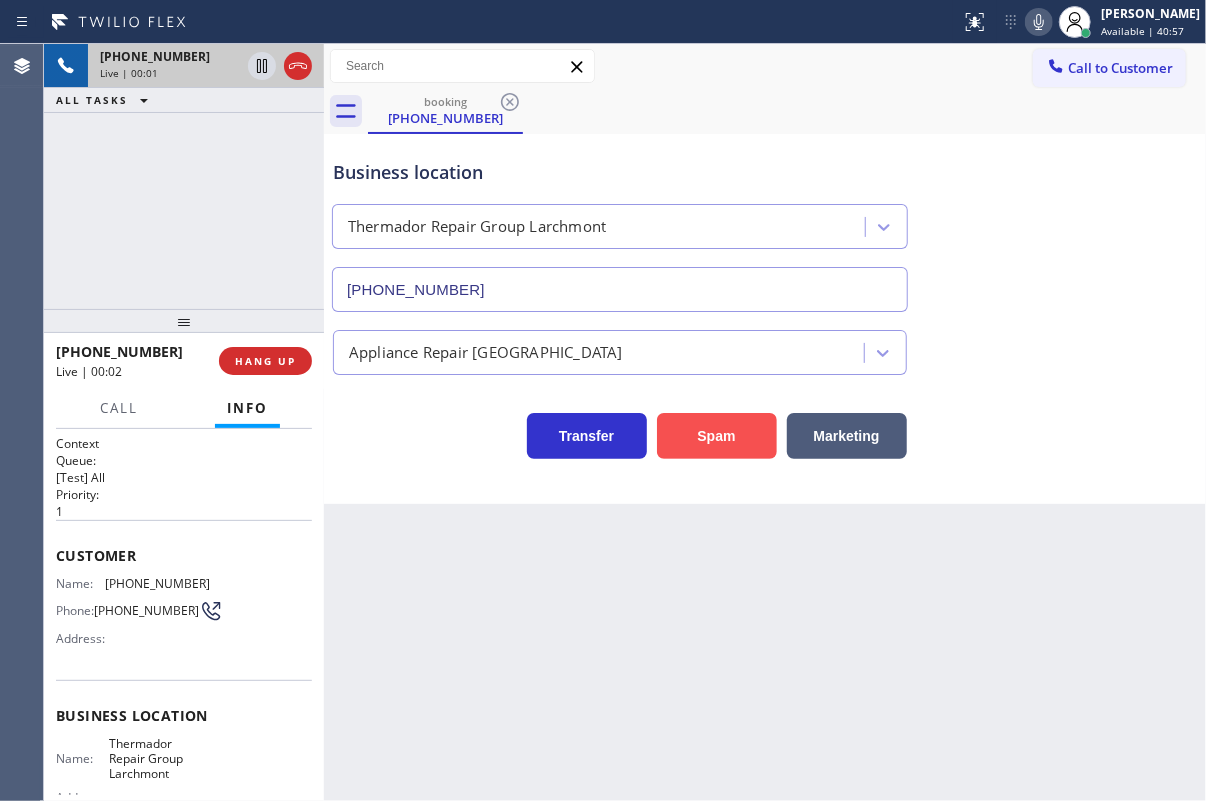 click on "Spam" at bounding box center (717, 436) 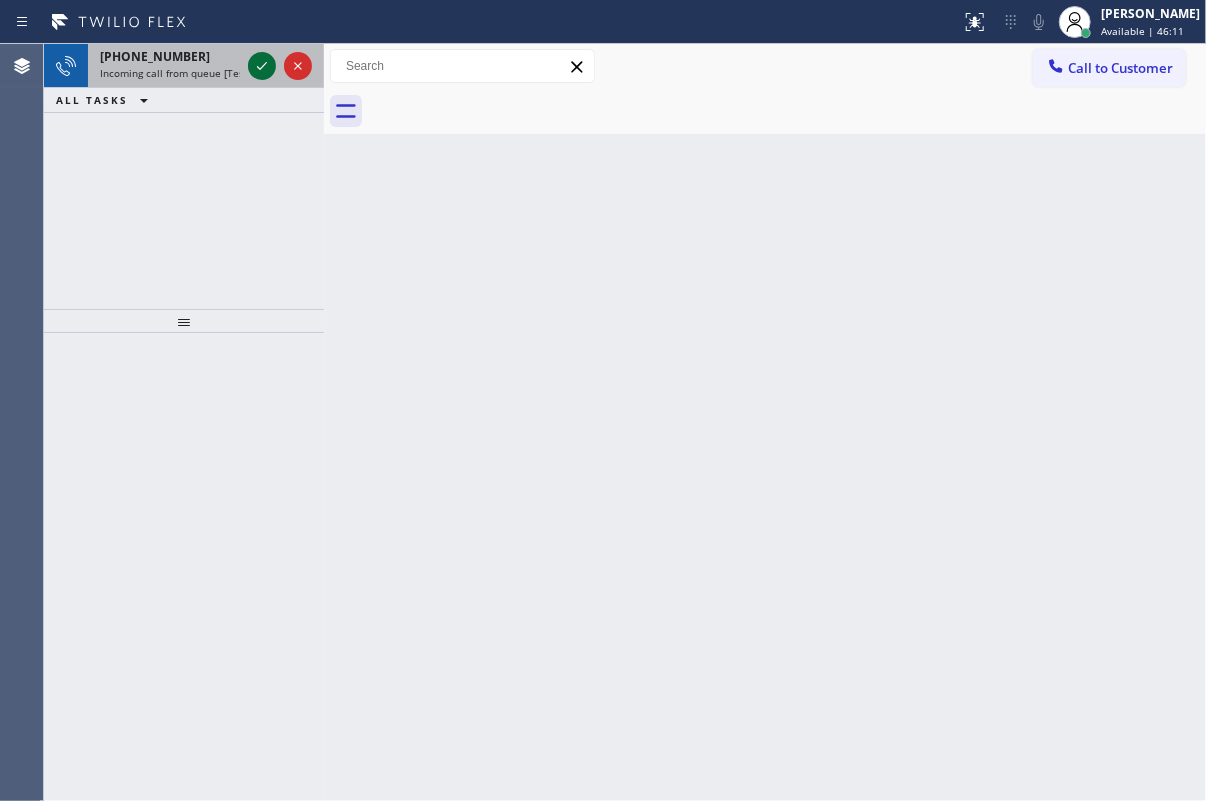 click 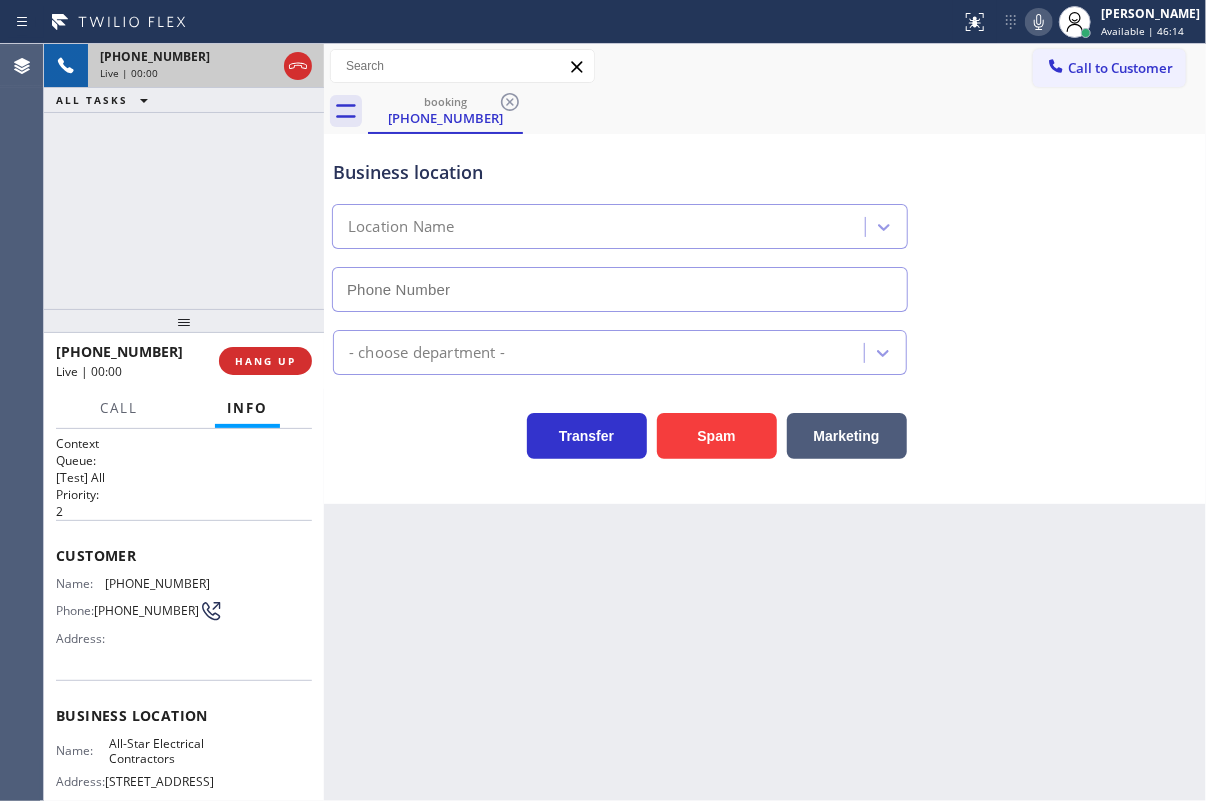 type on "[PHONE_NUMBER]" 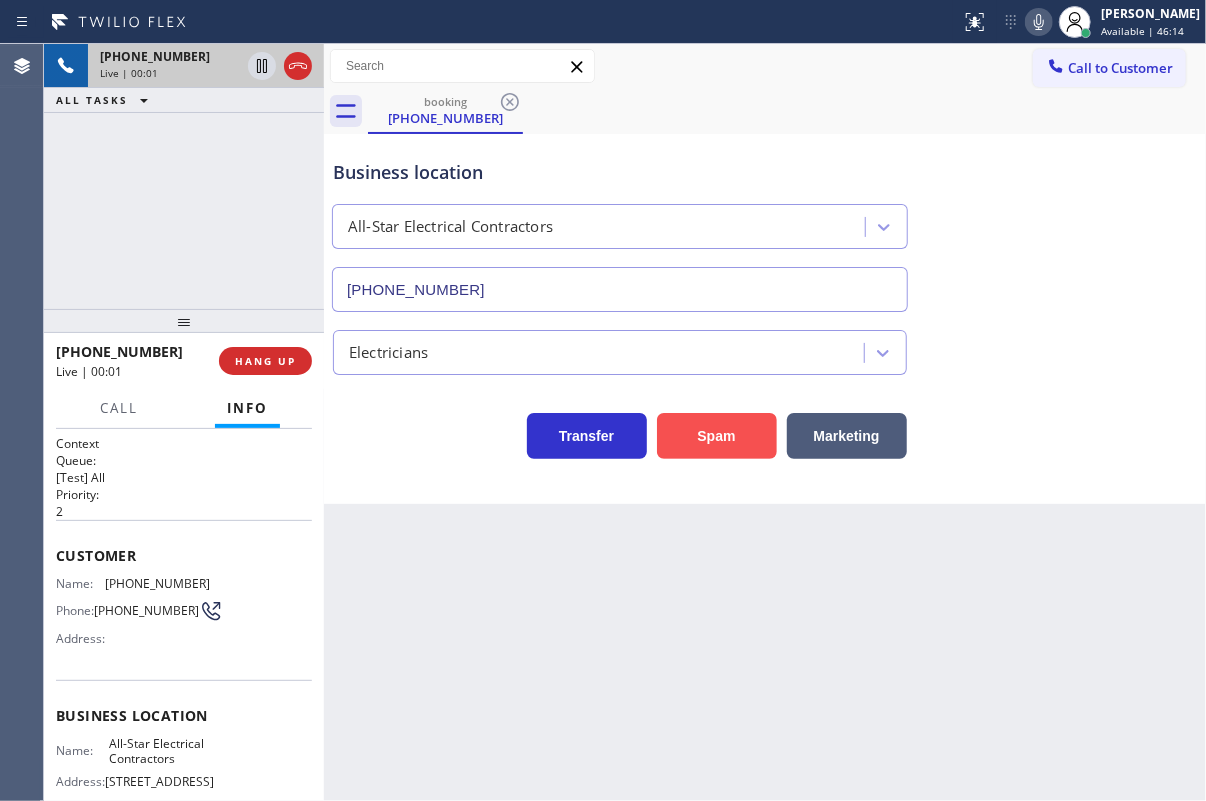 click on "Spam" at bounding box center [717, 436] 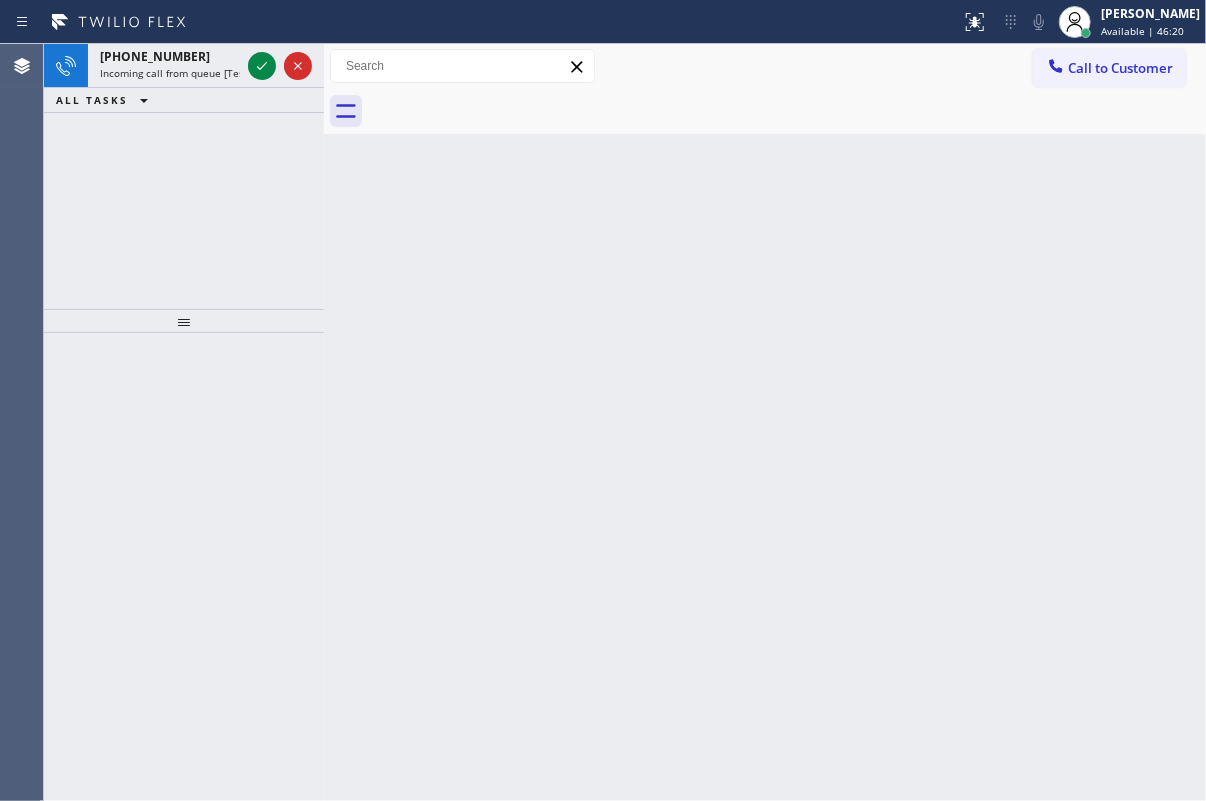 click on "Back to Dashboard Change Sender ID Customers Technicians Select a contact Outbound call Technician Search Technician Your caller id phone number Your caller id phone number Call Technician info Name   Phone none Address none Change Sender ID HVAC [PHONE_NUMBER] 5 Star Appliance [PHONE_NUMBER] Appliance Repair [PHONE_NUMBER] Plumbing [PHONE_NUMBER] Air Duct Cleaning [PHONE_NUMBER]  Electricians [PHONE_NUMBER] Cancel Change Check personal SMS Reset Change No tabs Call to Customer Outbound call Location Search location Your caller id phone number Customer number Call Outbound call Technician Search Technician Your caller id phone number Your caller id phone number Call" at bounding box center (765, 422) 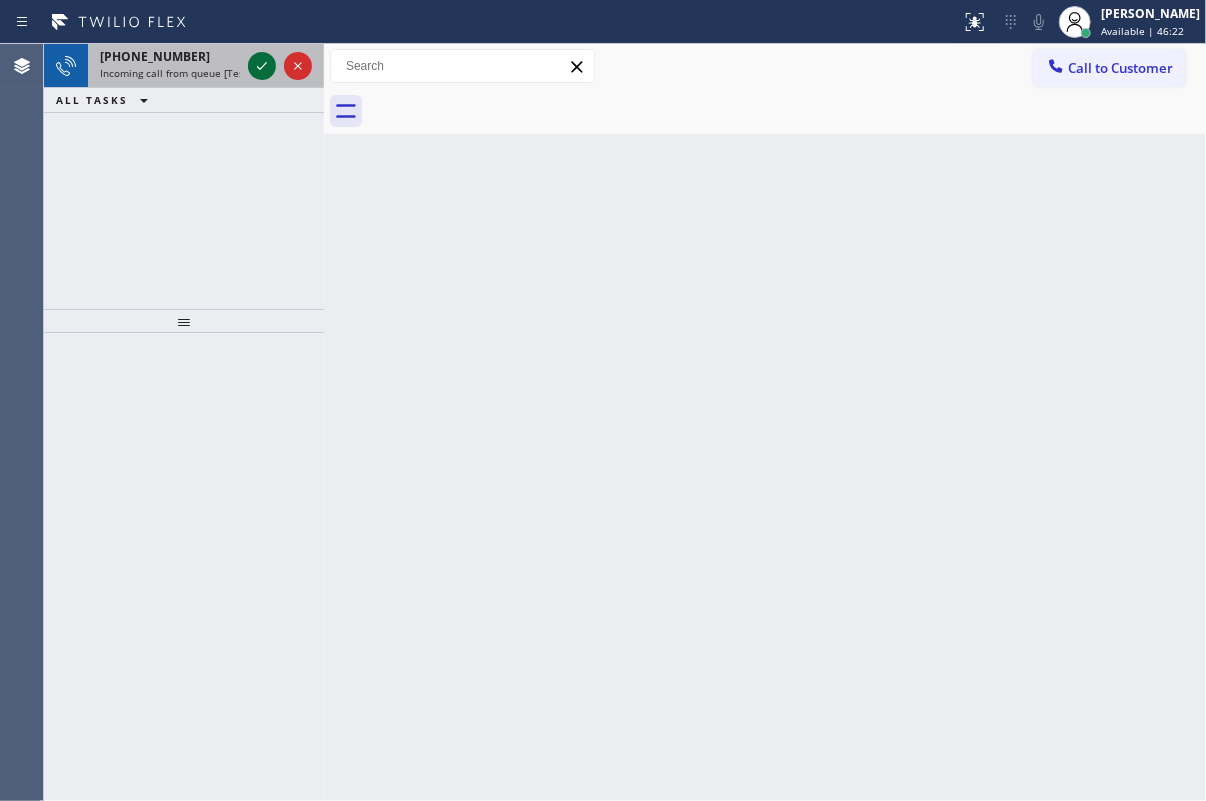 click 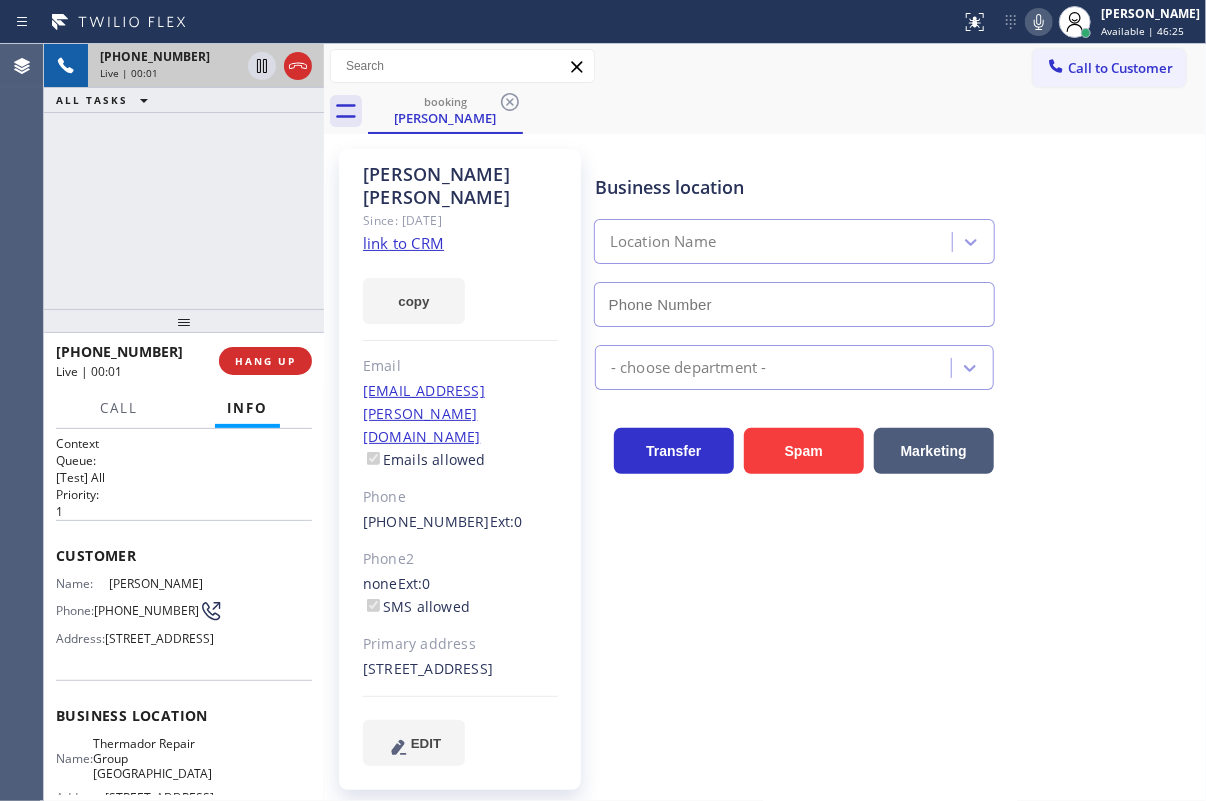 type on "[PHONE_NUMBER]" 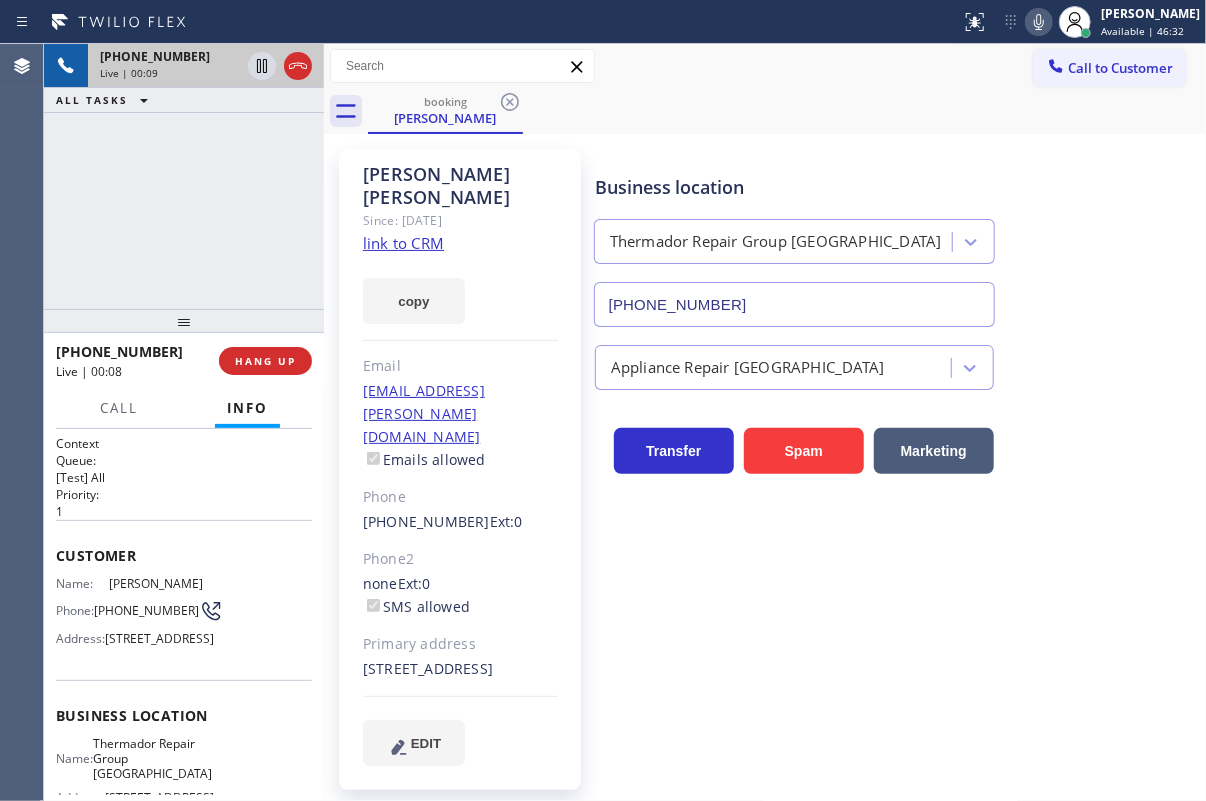 click on "copy" at bounding box center (460, 289) 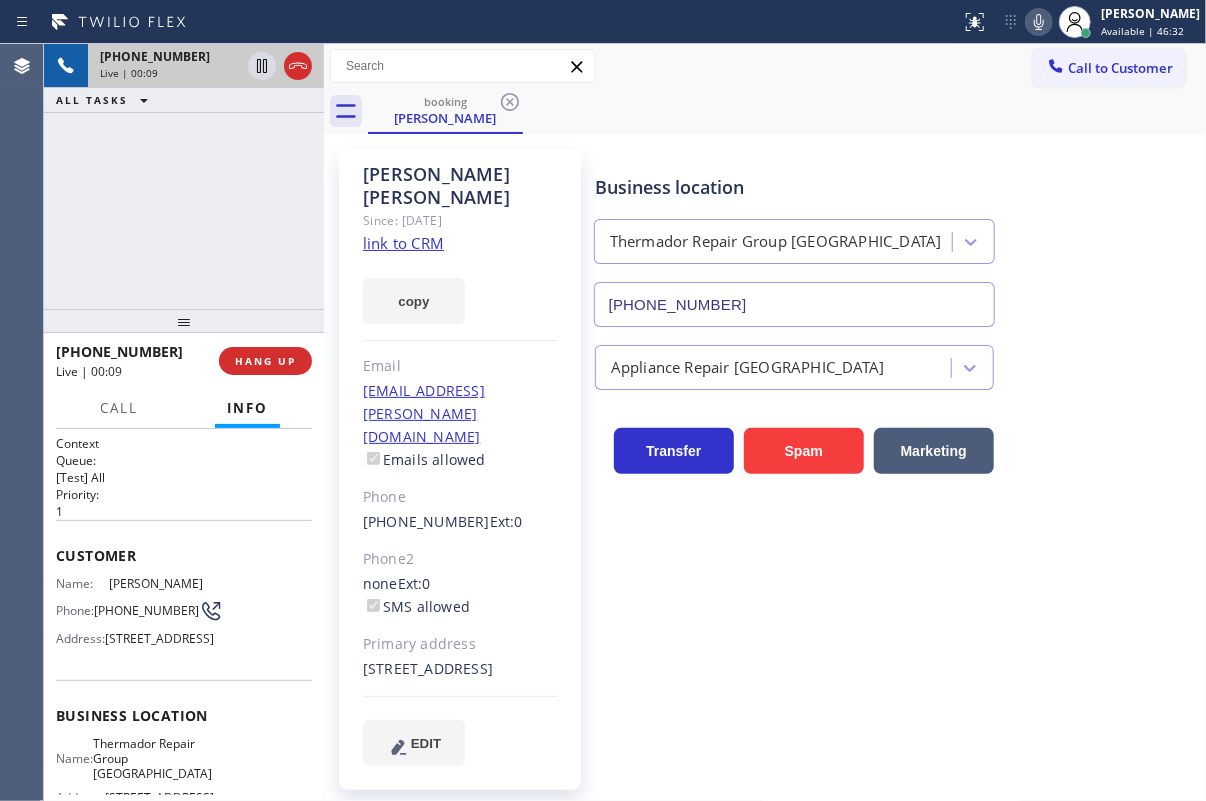 click on "link to CRM" 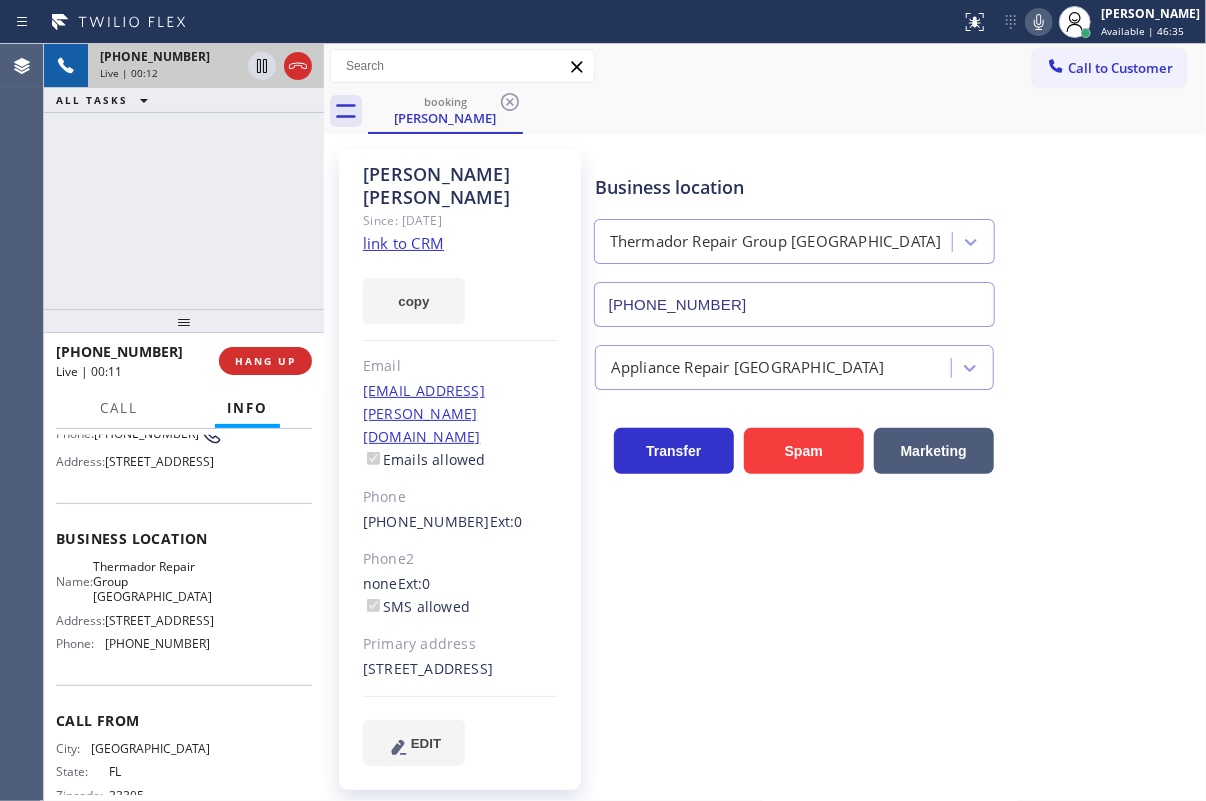scroll, scrollTop: 299, scrollLeft: 0, axis: vertical 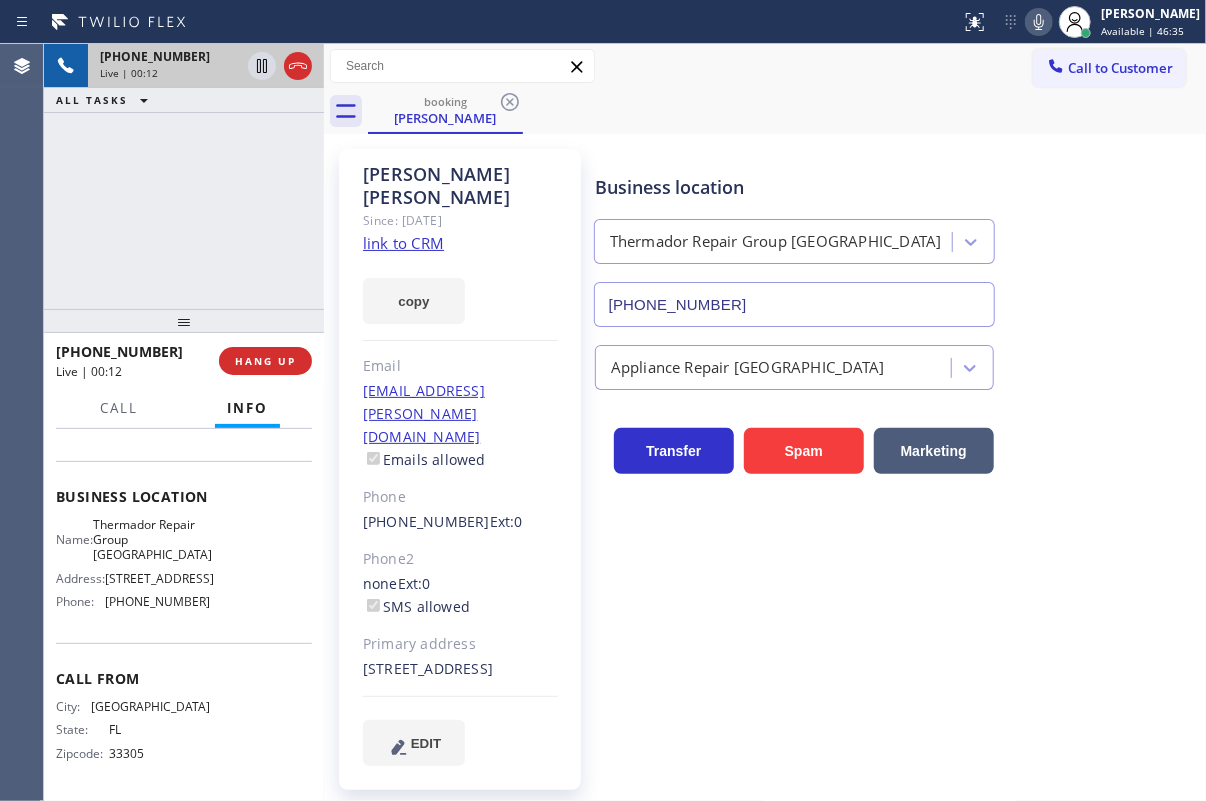 click on "Thermador Repair Group [GEOGRAPHIC_DATA]" at bounding box center (152, 540) 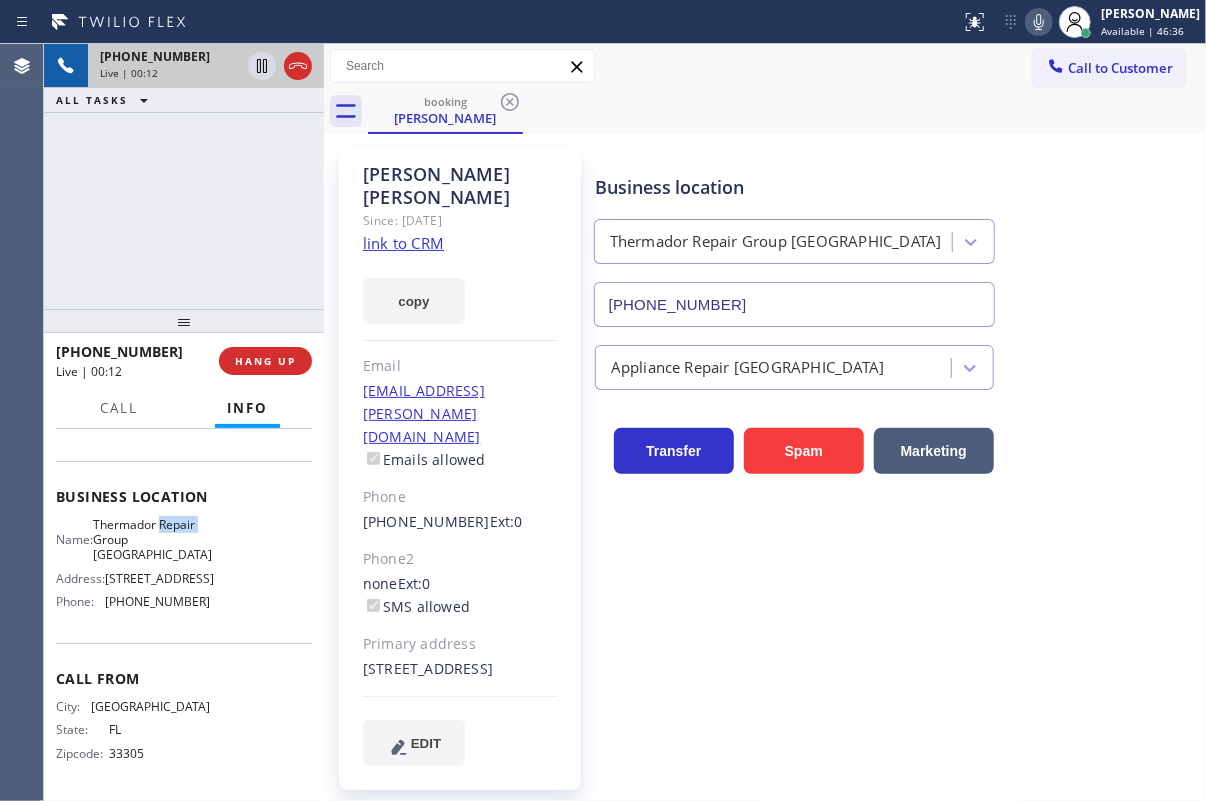 click on "Thermador Repair Group [GEOGRAPHIC_DATA]" at bounding box center [152, 540] 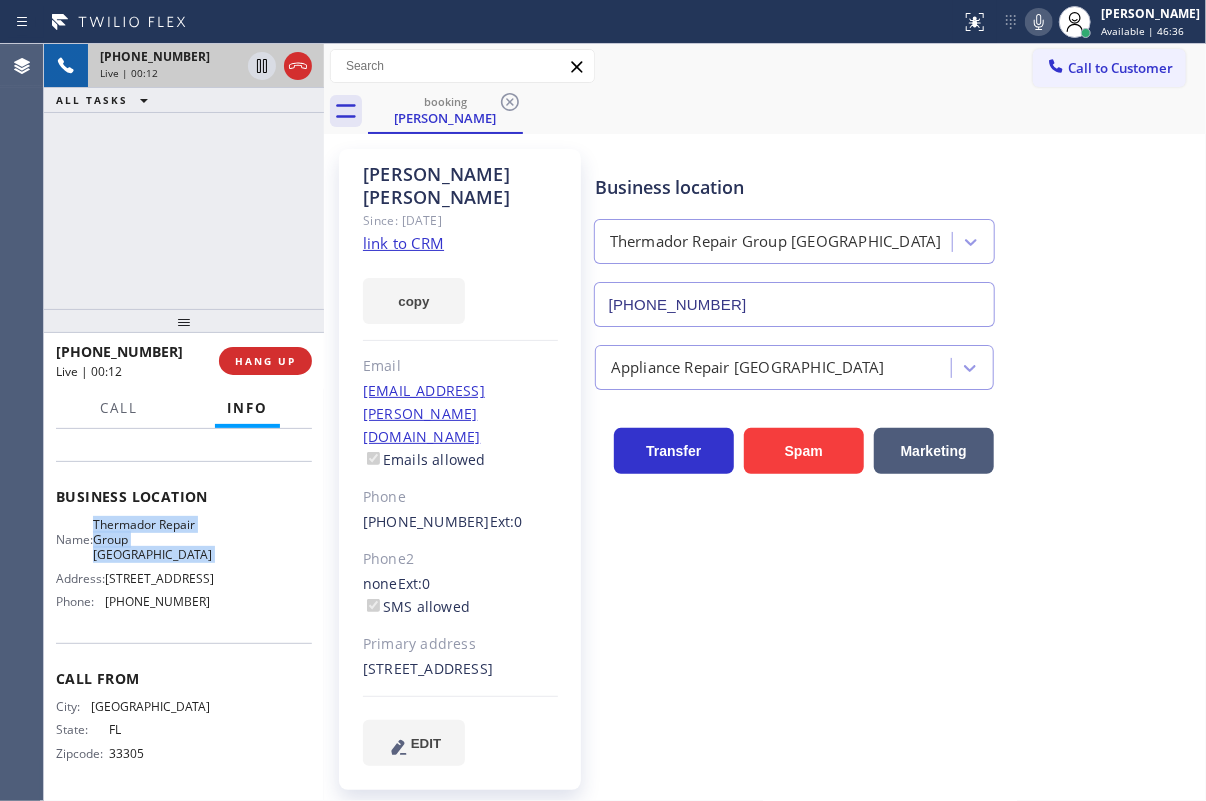 click on "Thermador Repair Group [GEOGRAPHIC_DATA]" at bounding box center (152, 540) 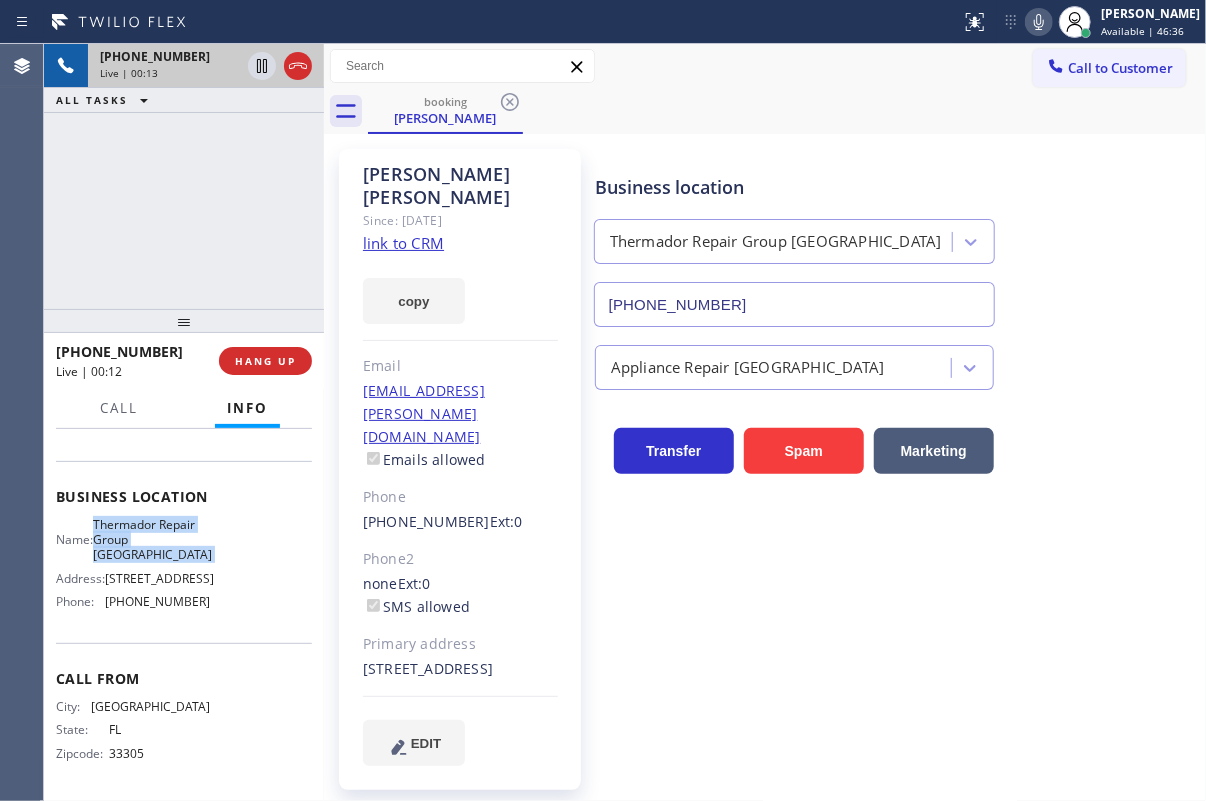 copy on "Thermador Repair Group [GEOGRAPHIC_DATA]" 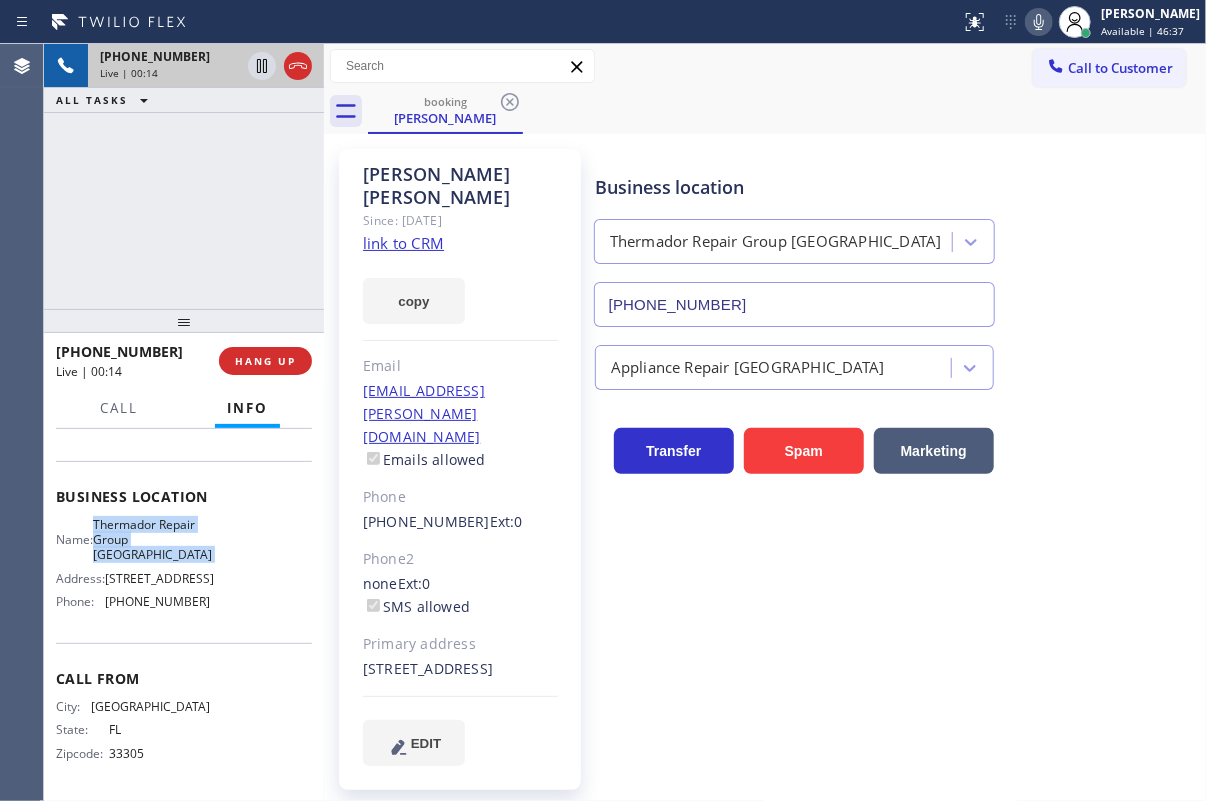 click on "[PHONE_NUMBER]" at bounding box center [794, 304] 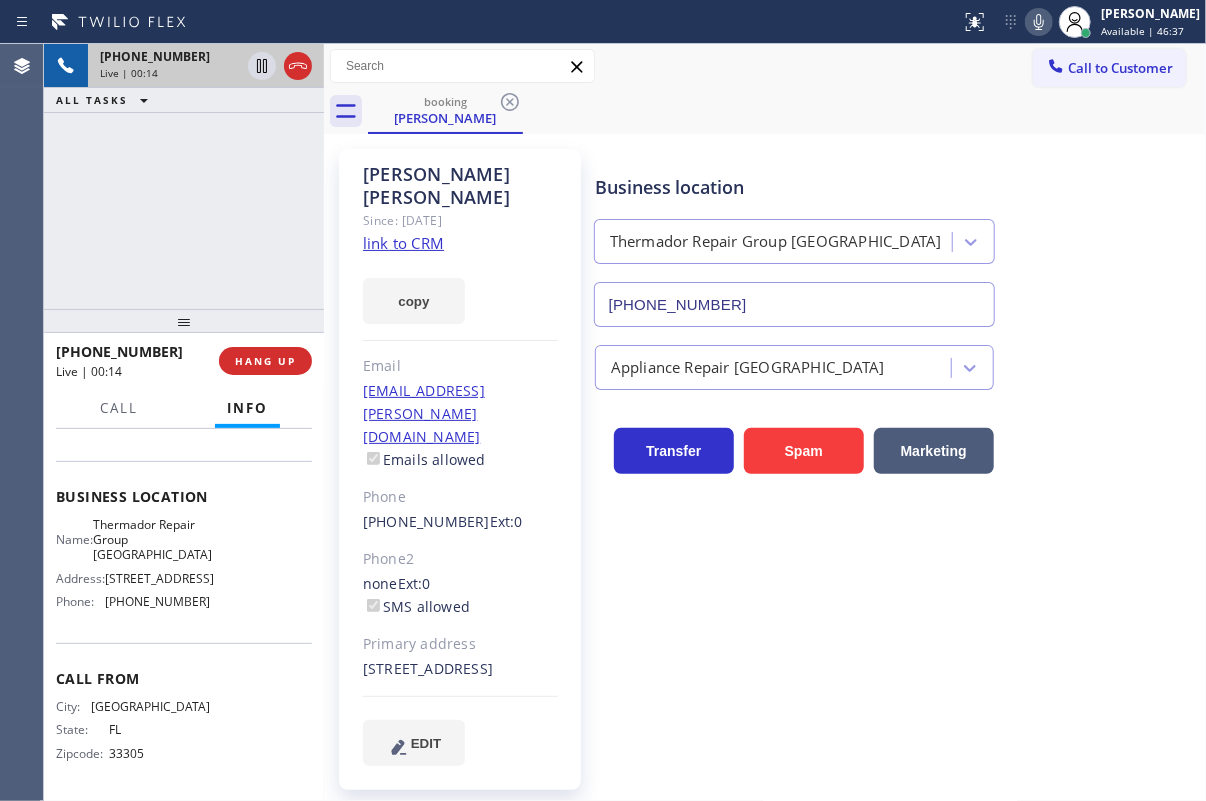click on "[PHONE_NUMBER]" at bounding box center [794, 304] 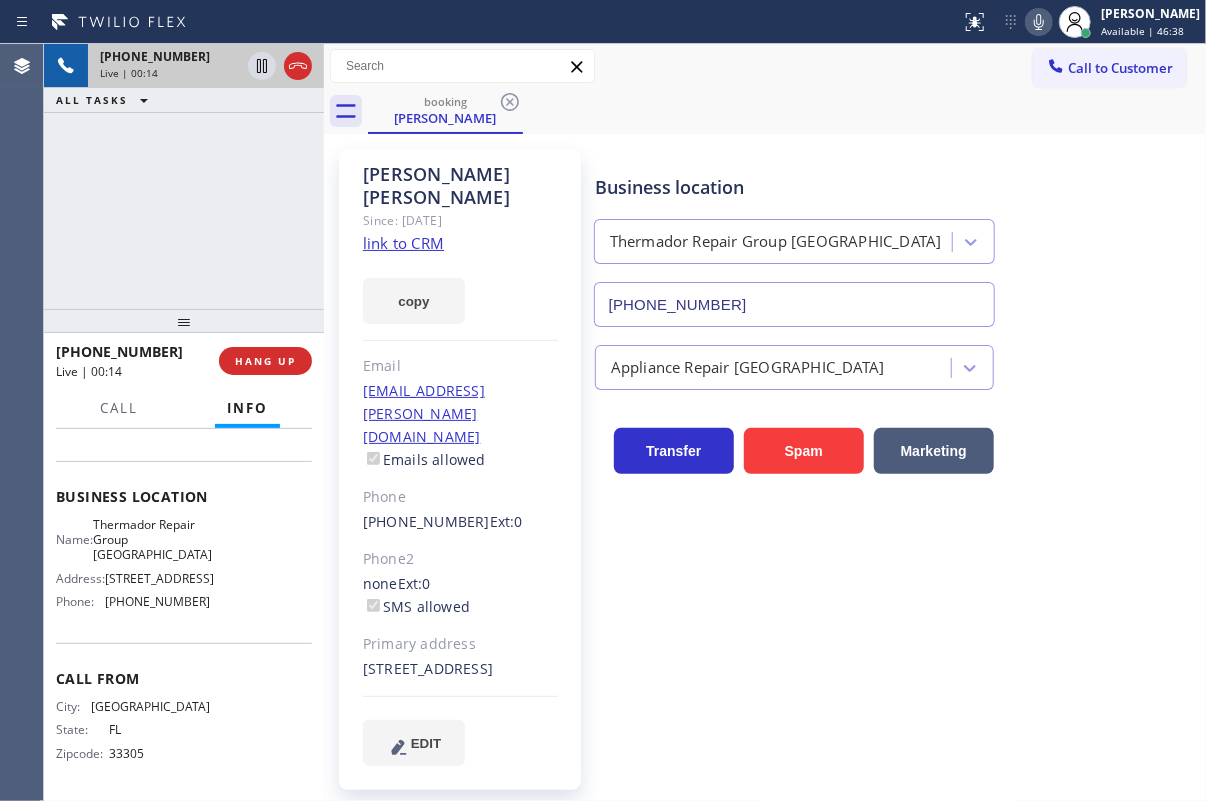click on "[PHONE_NUMBER]" at bounding box center [794, 304] 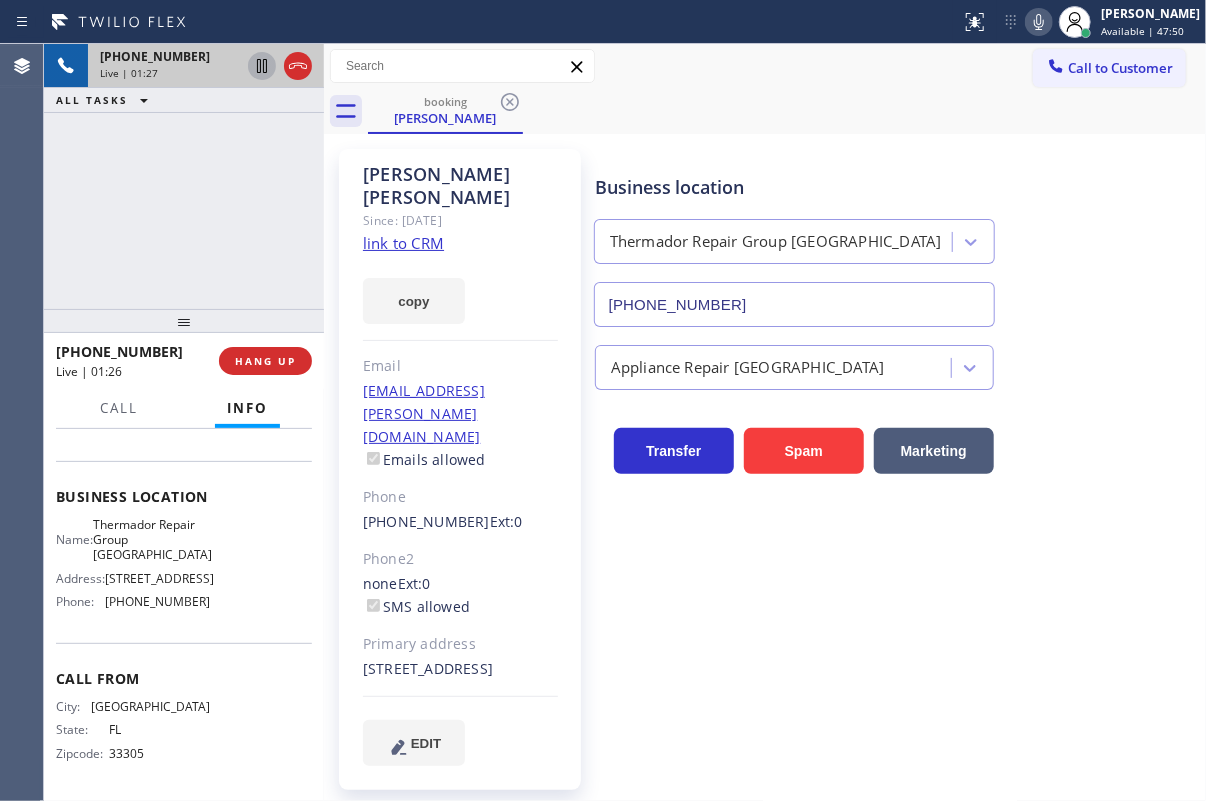 click 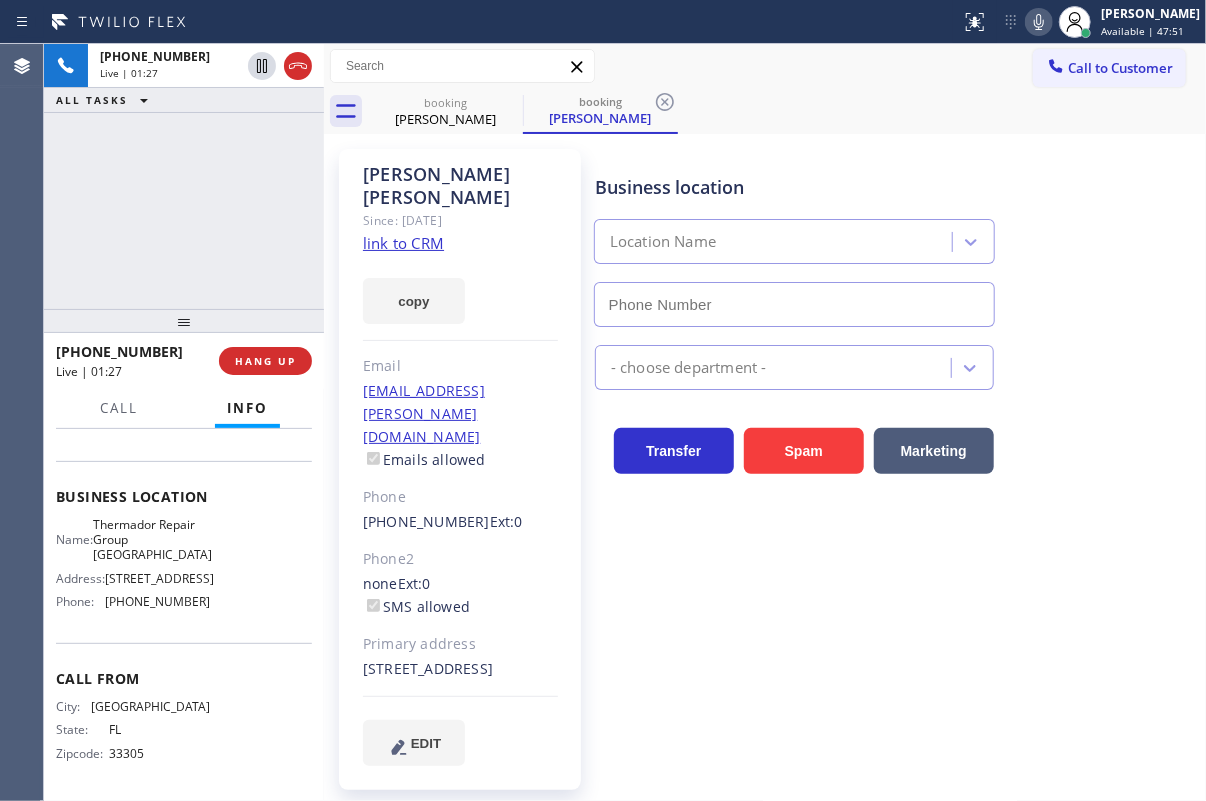 click 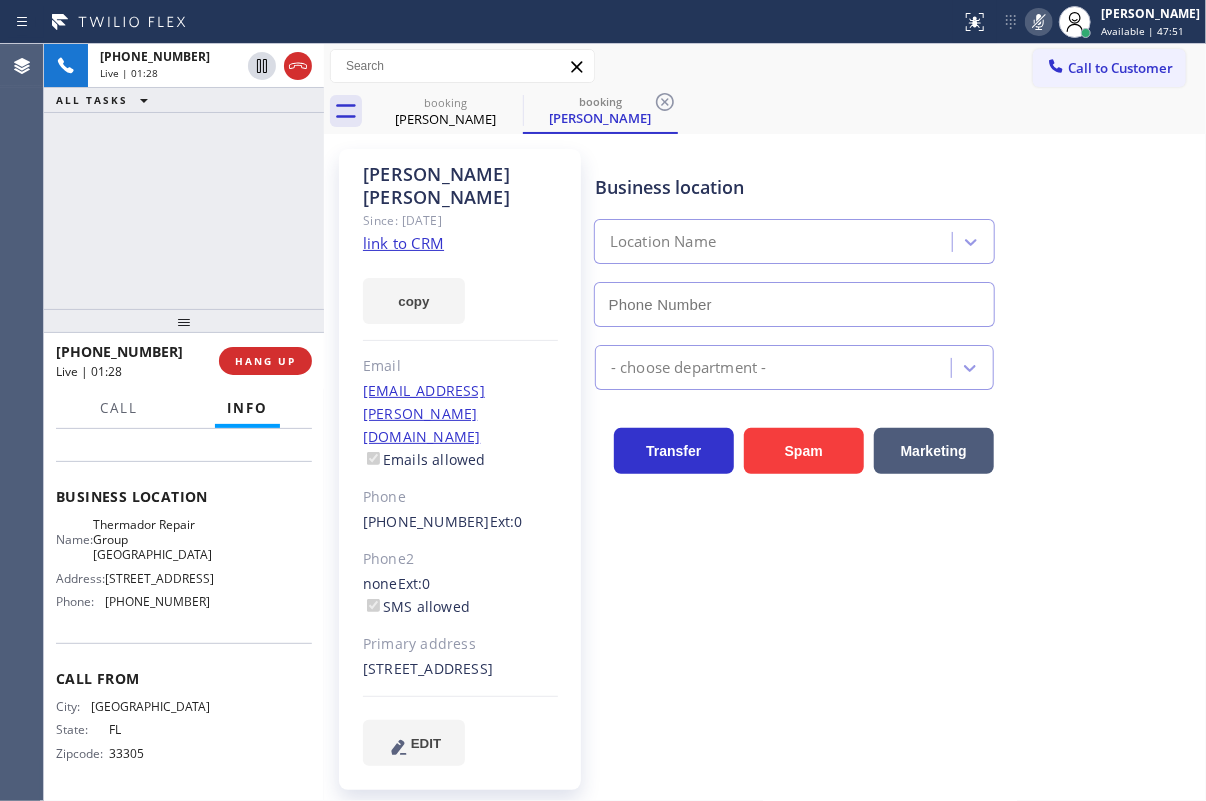 type on "[PHONE_NUMBER]" 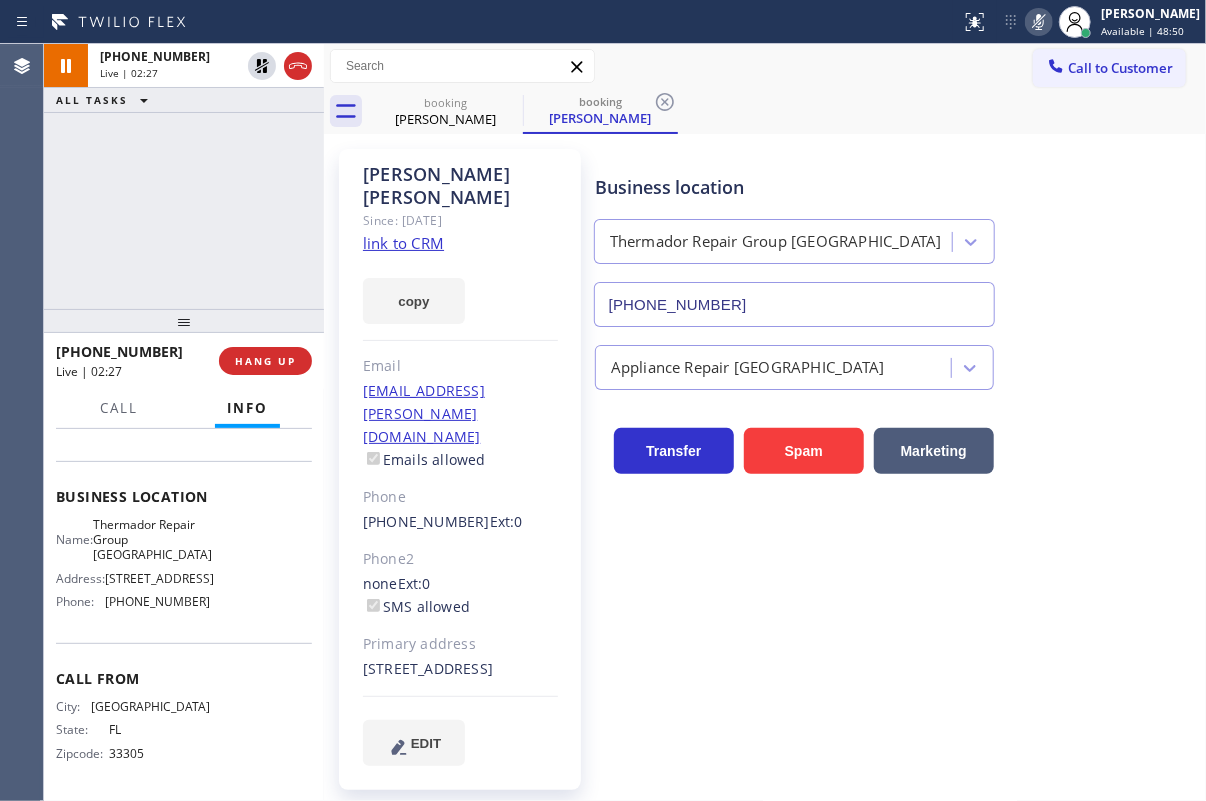 click 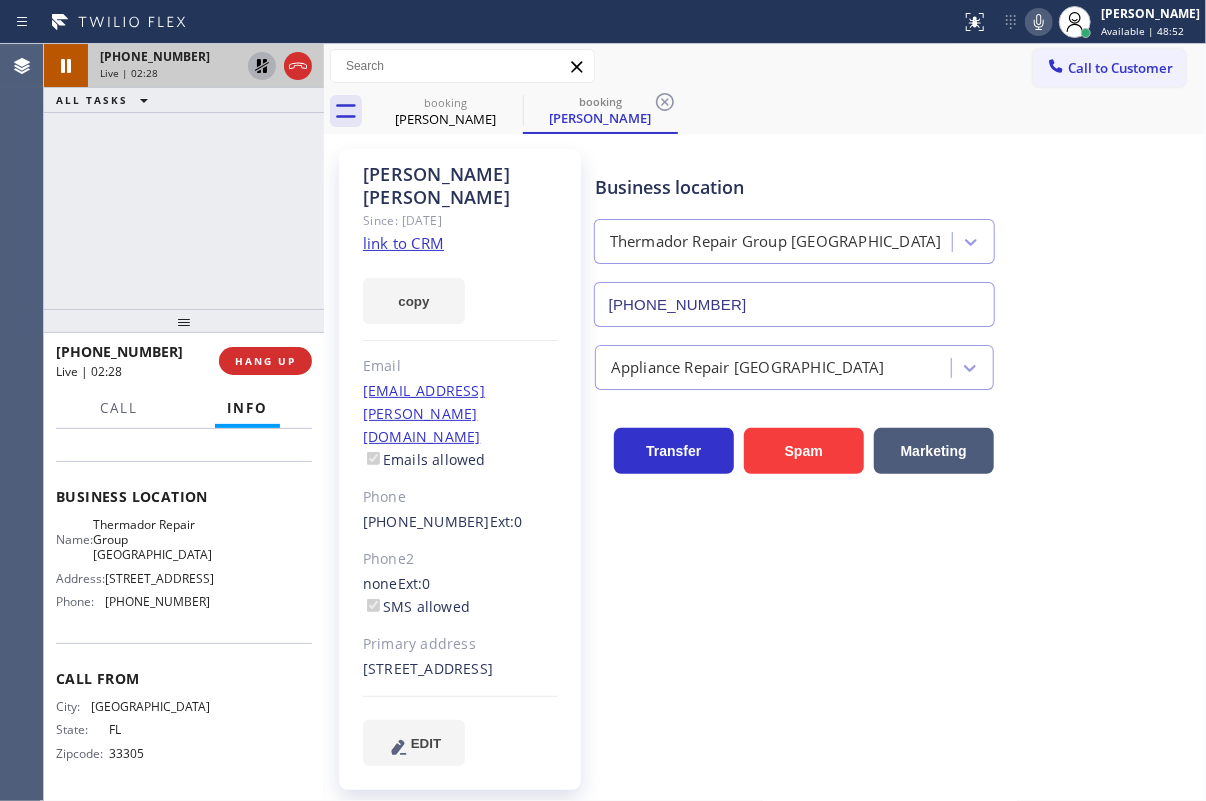 click 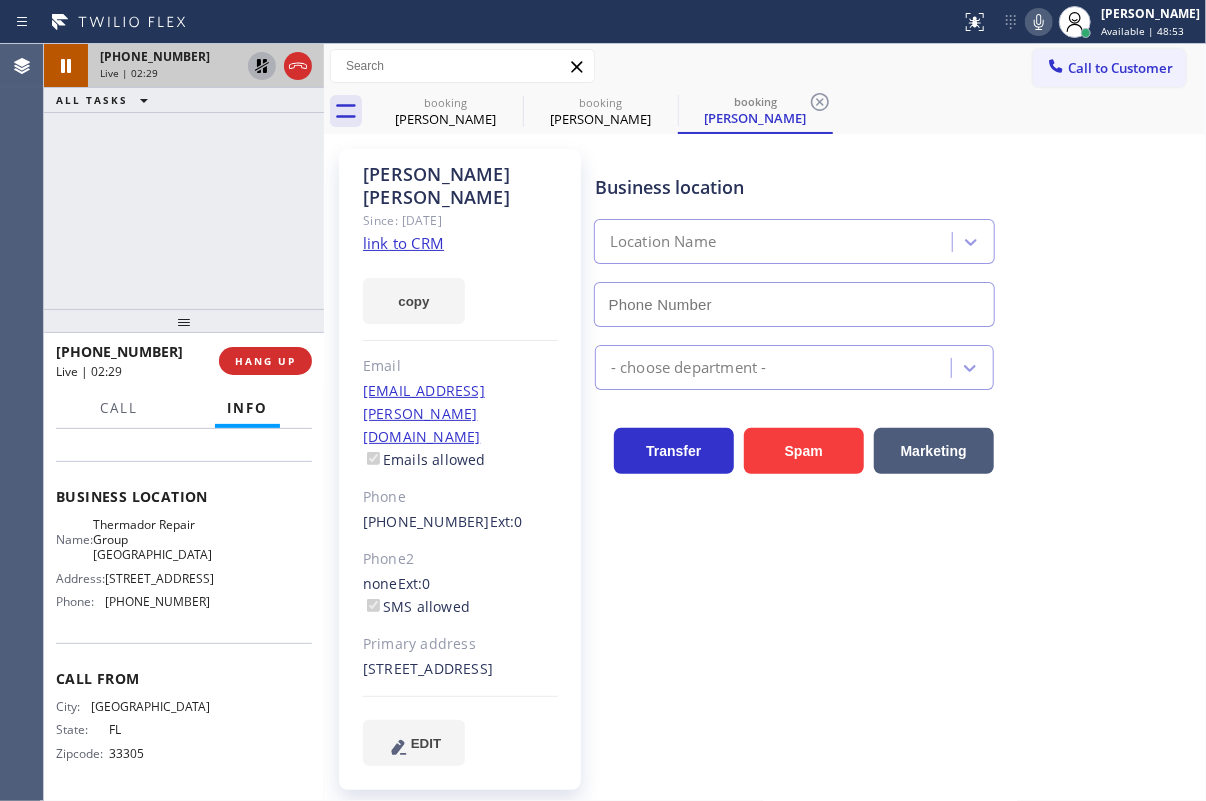 type on "[PHONE_NUMBER]" 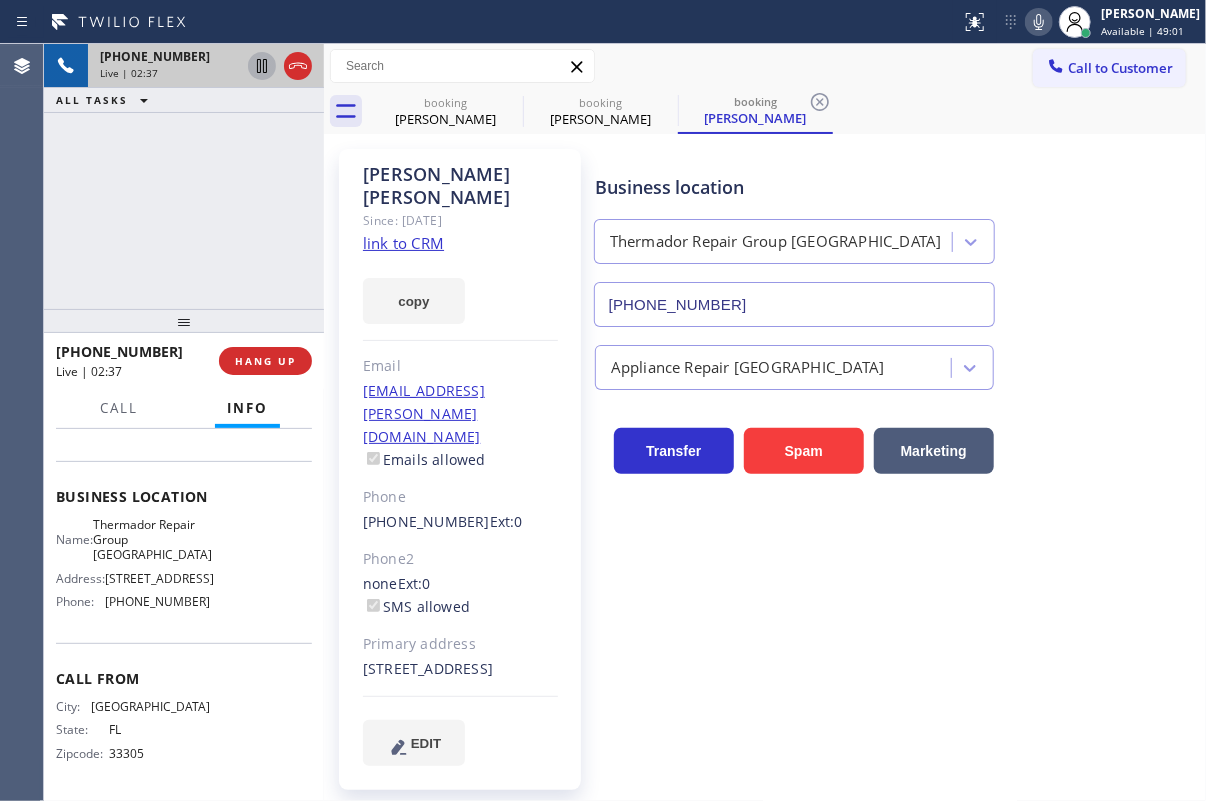click on "Appliance Repair [GEOGRAPHIC_DATA]" at bounding box center (896, 363) 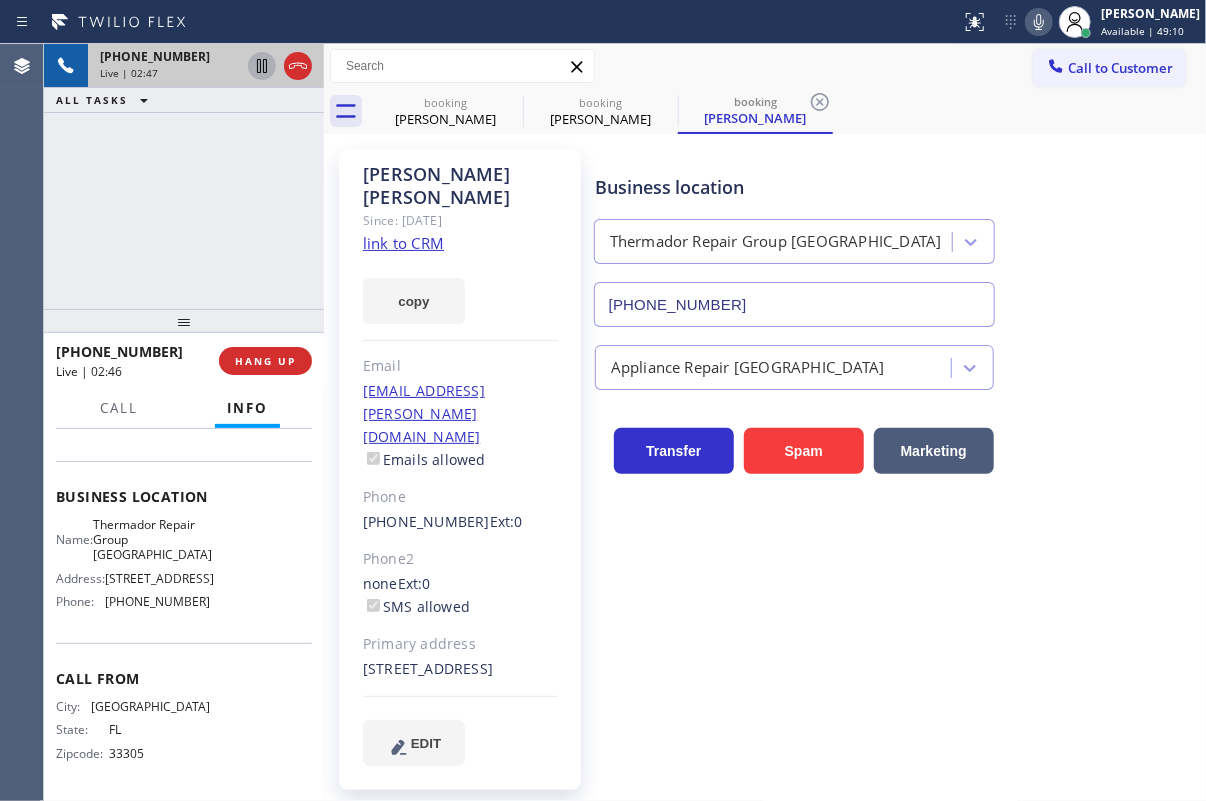 click on "Business location Thermador Repair Group [GEOGRAPHIC_DATA] [PHONE_NUMBER]" at bounding box center (896, 236) 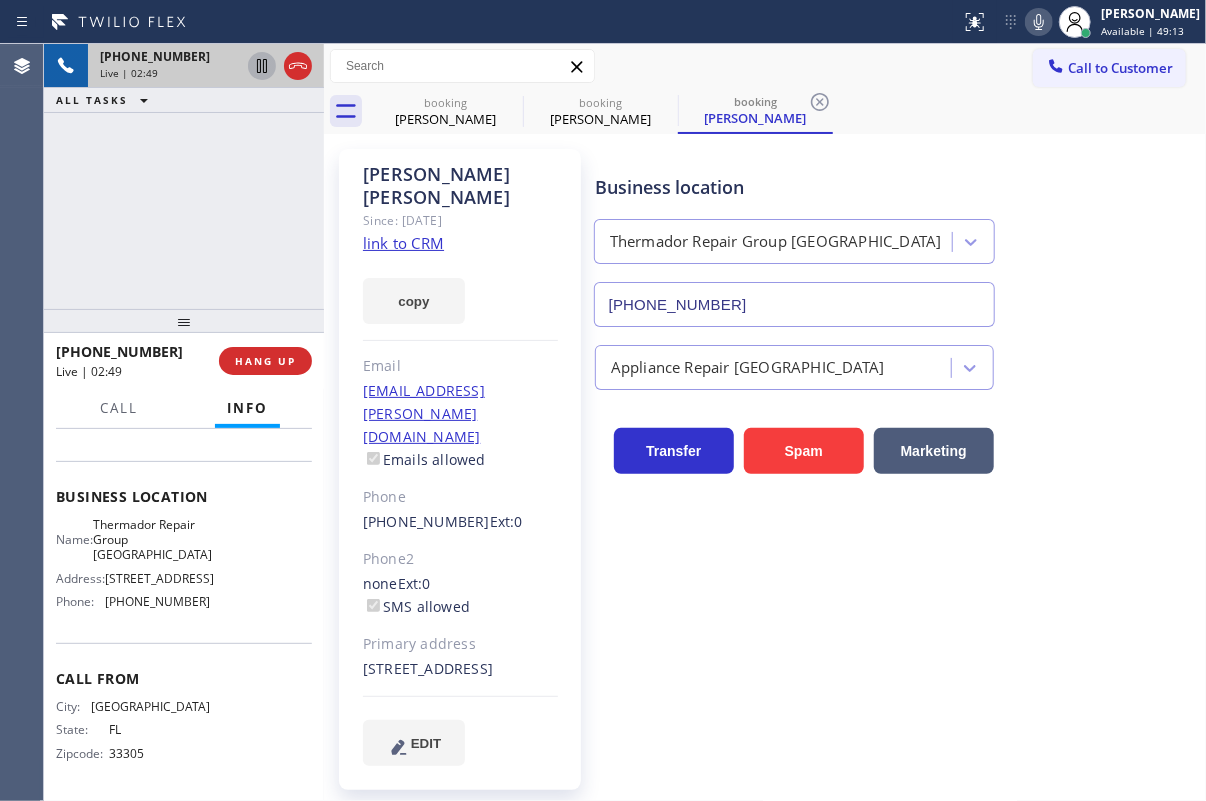 click 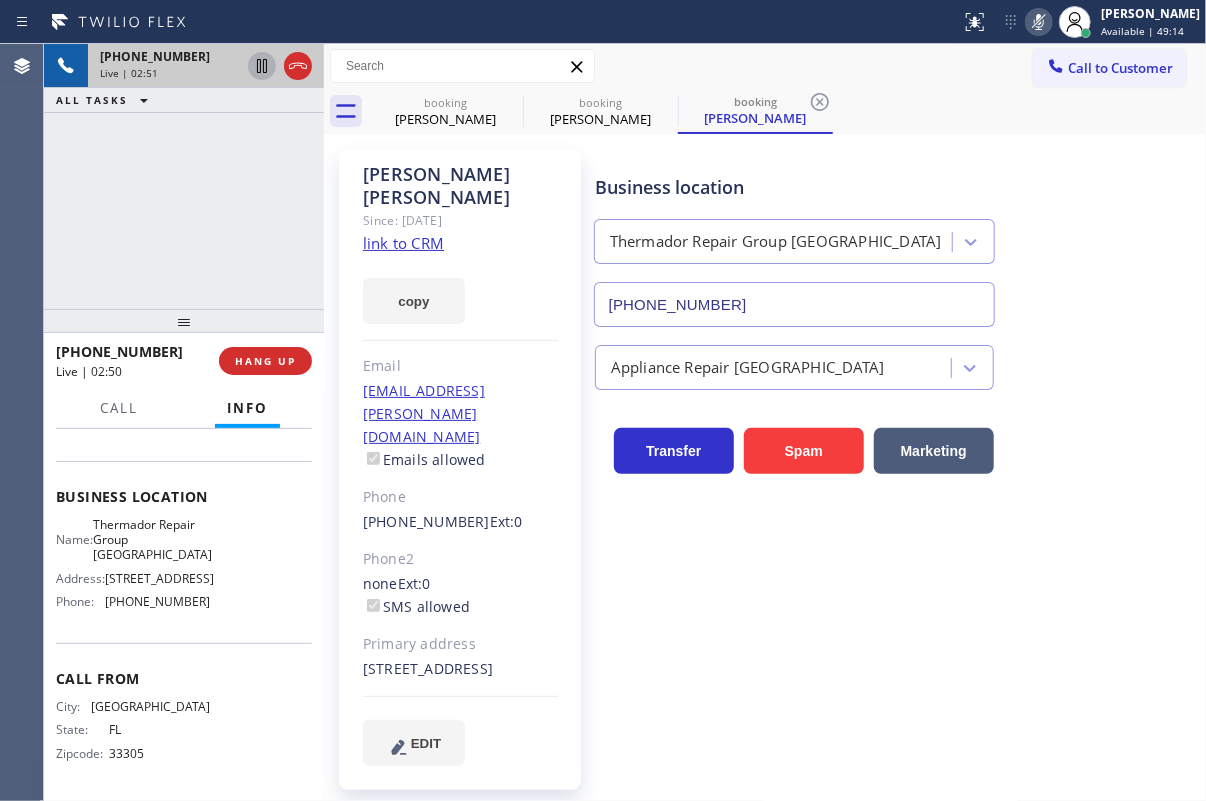 click 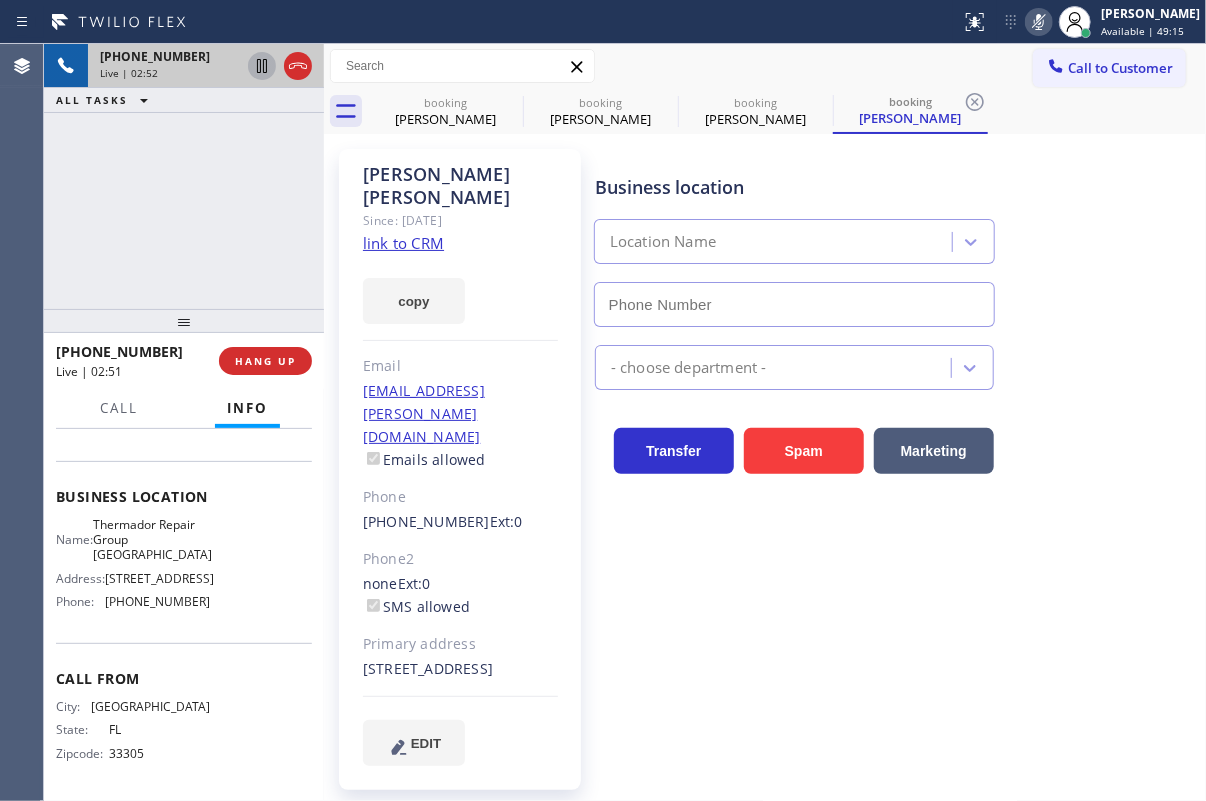type on "[PHONE_NUMBER]" 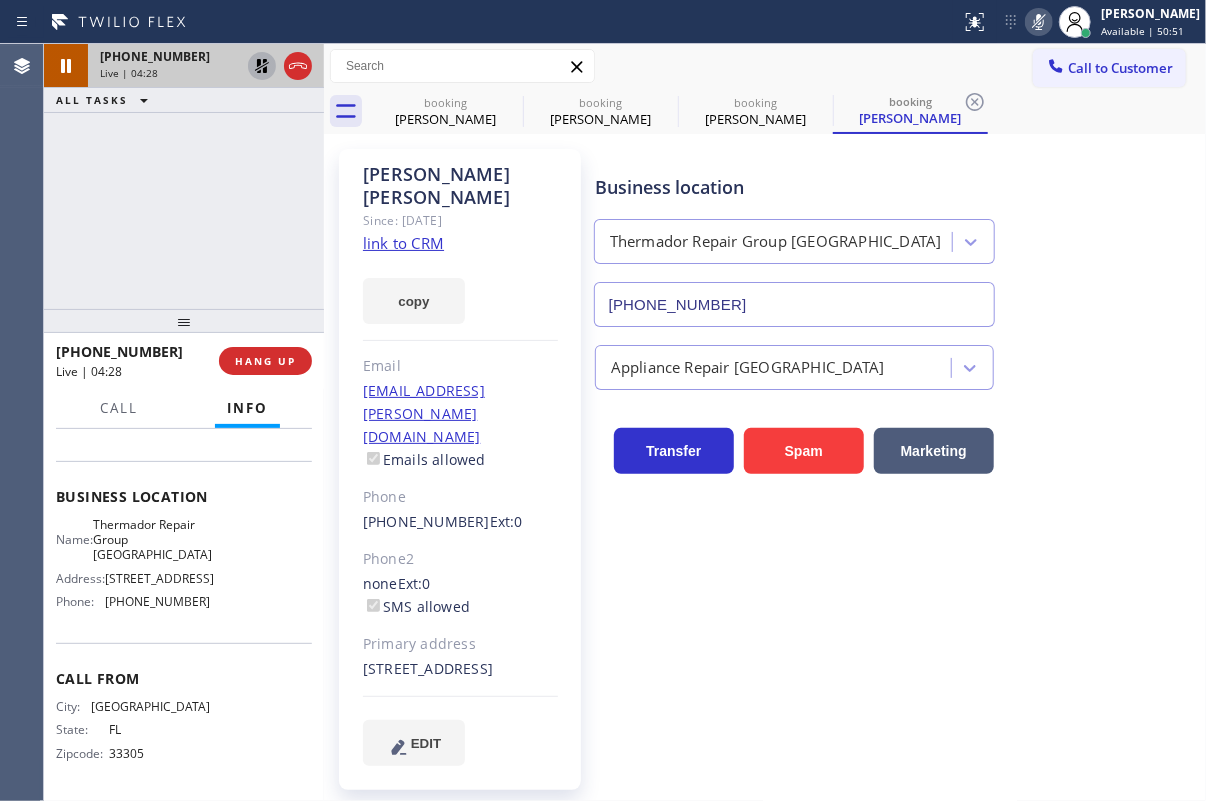 click on "Business location Thermador Repair Group [GEOGRAPHIC_DATA] [PHONE_NUMBER] Appliance Repair High End Transfer Spam Marketing" at bounding box center (896, 457) 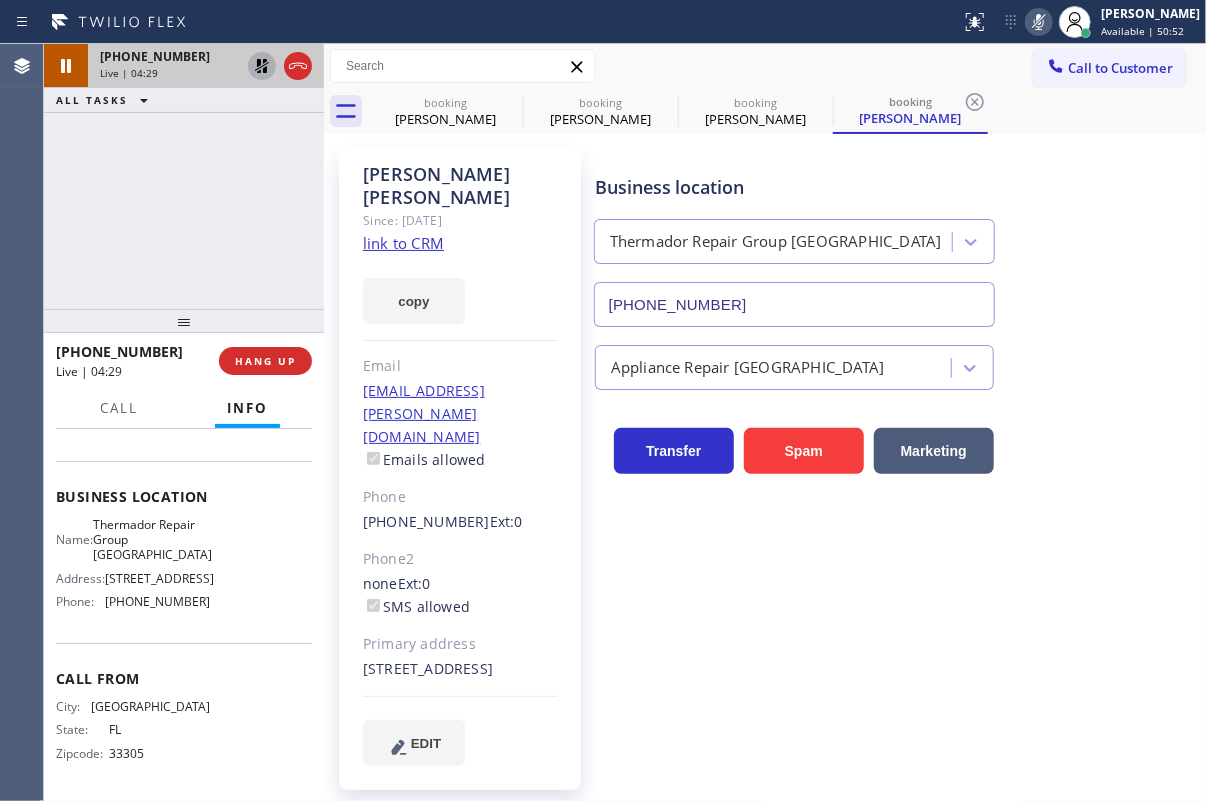click 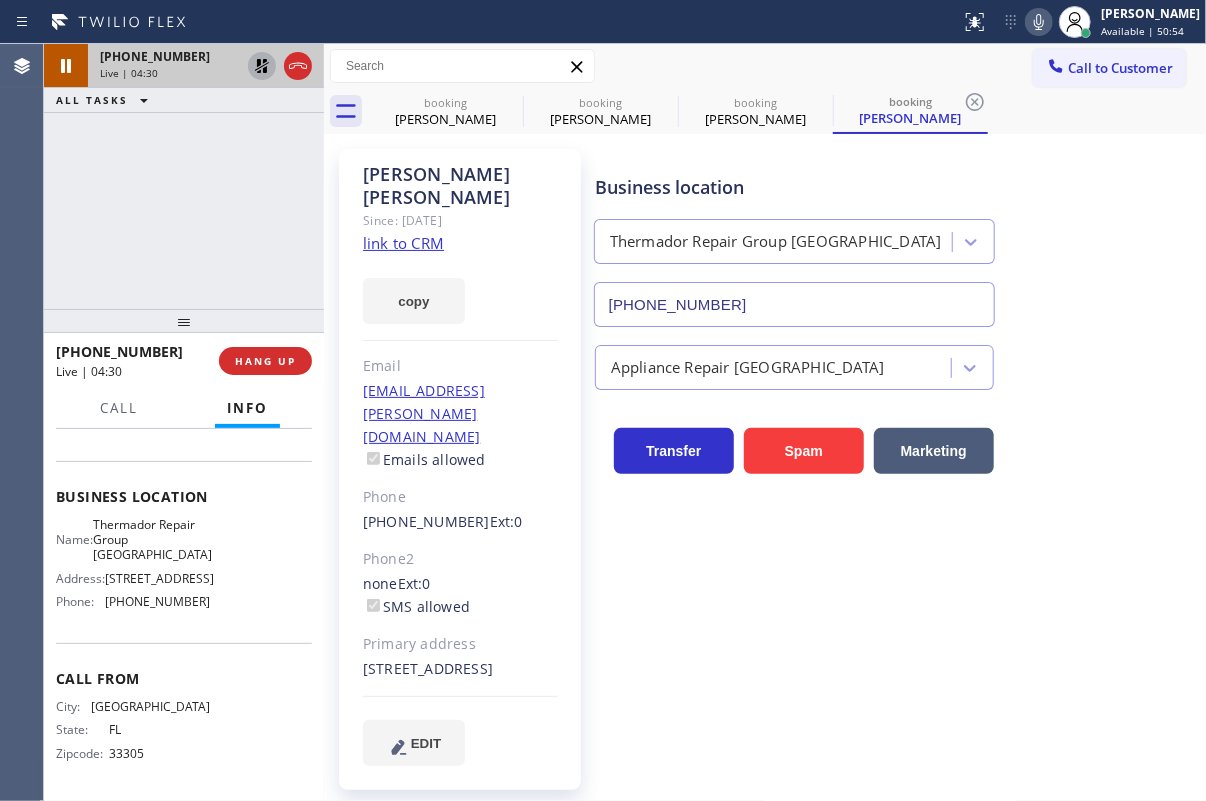 click 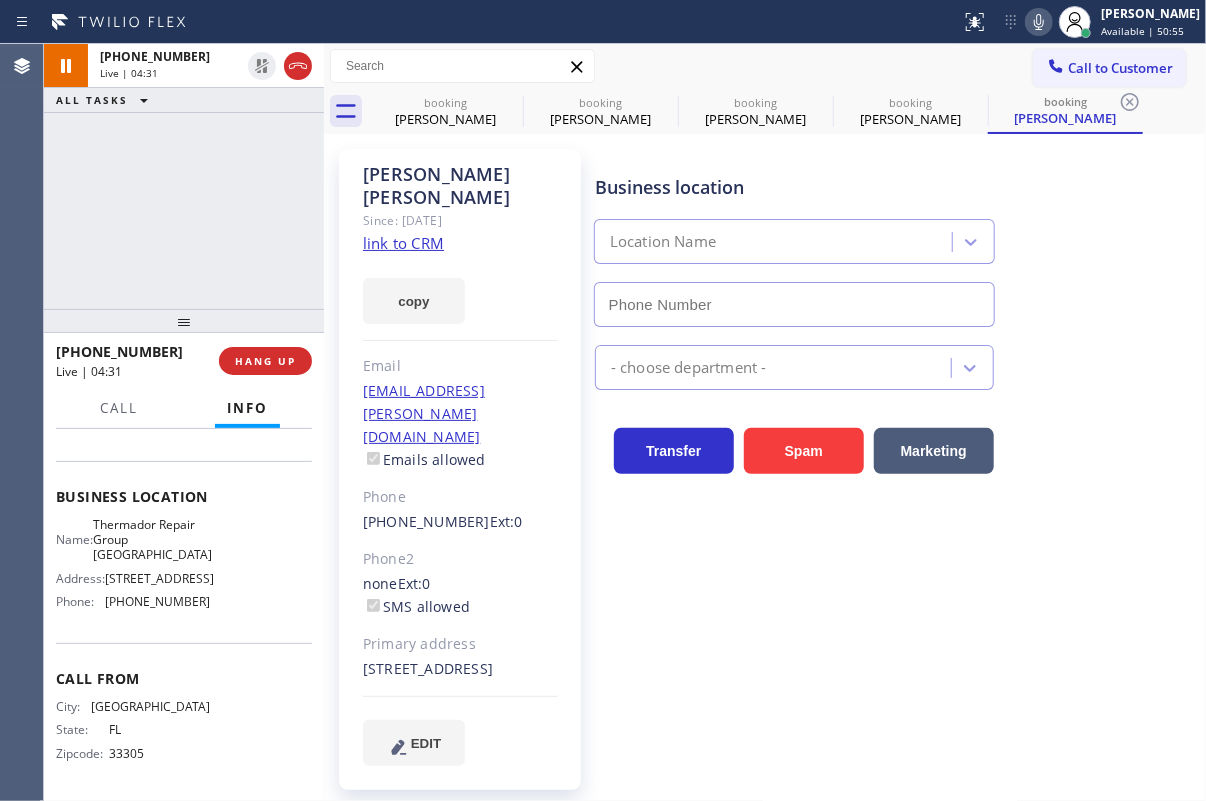 type on "[PHONE_NUMBER]" 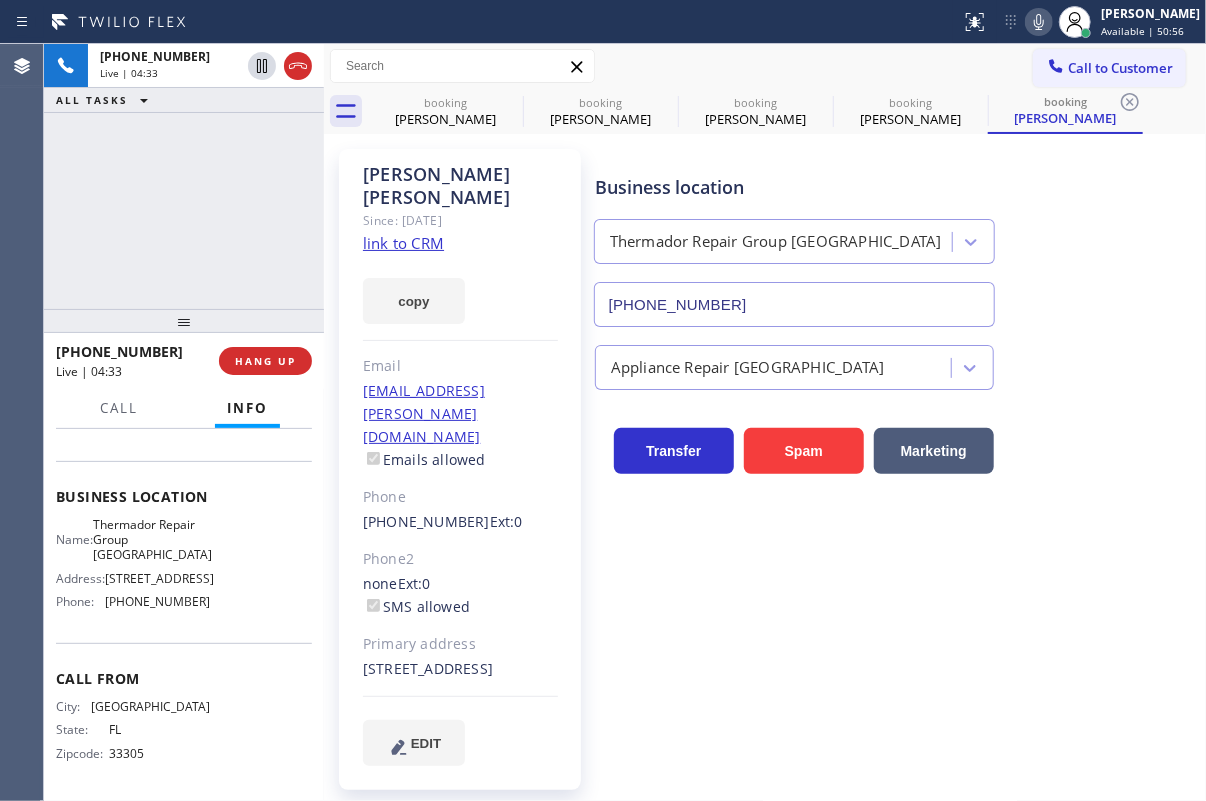 drag, startPoint x: 1149, startPoint y: 329, endPoint x: 934, endPoint y: 330, distance: 215.00232 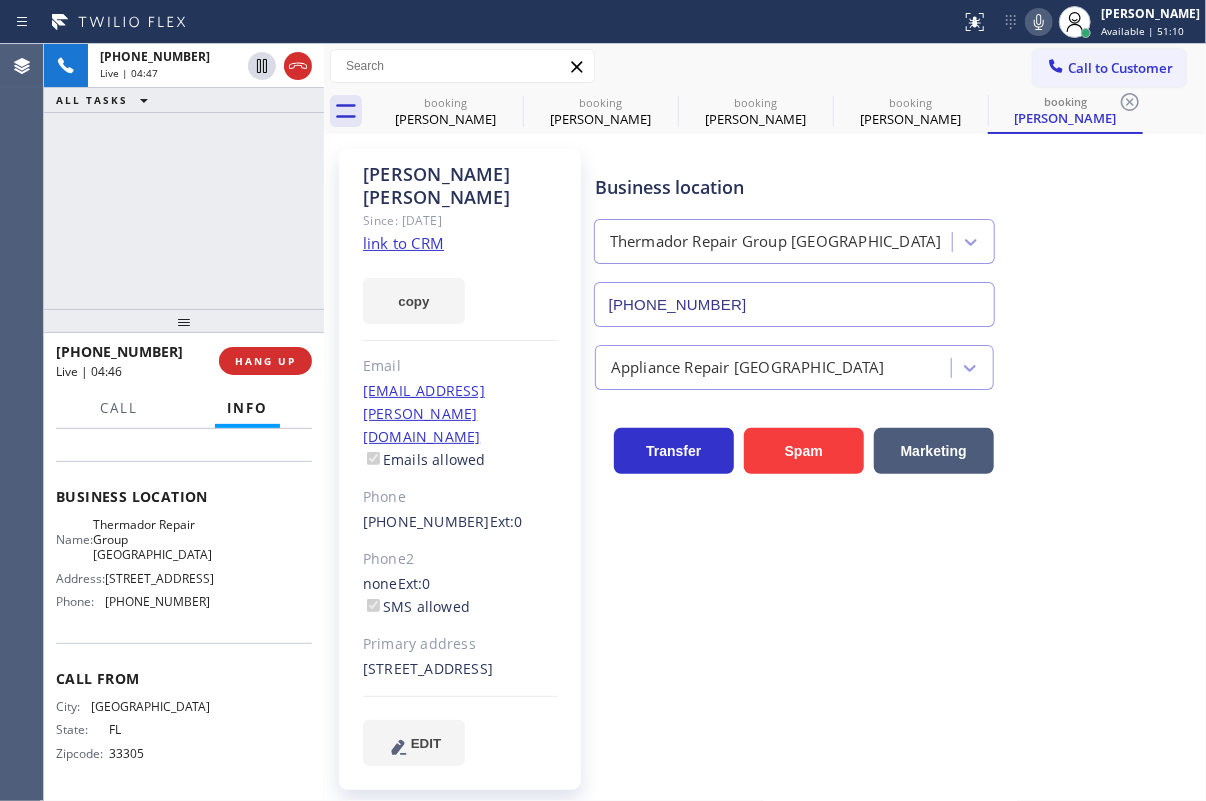 click on "Appliance Repair [GEOGRAPHIC_DATA]" at bounding box center [896, 358] 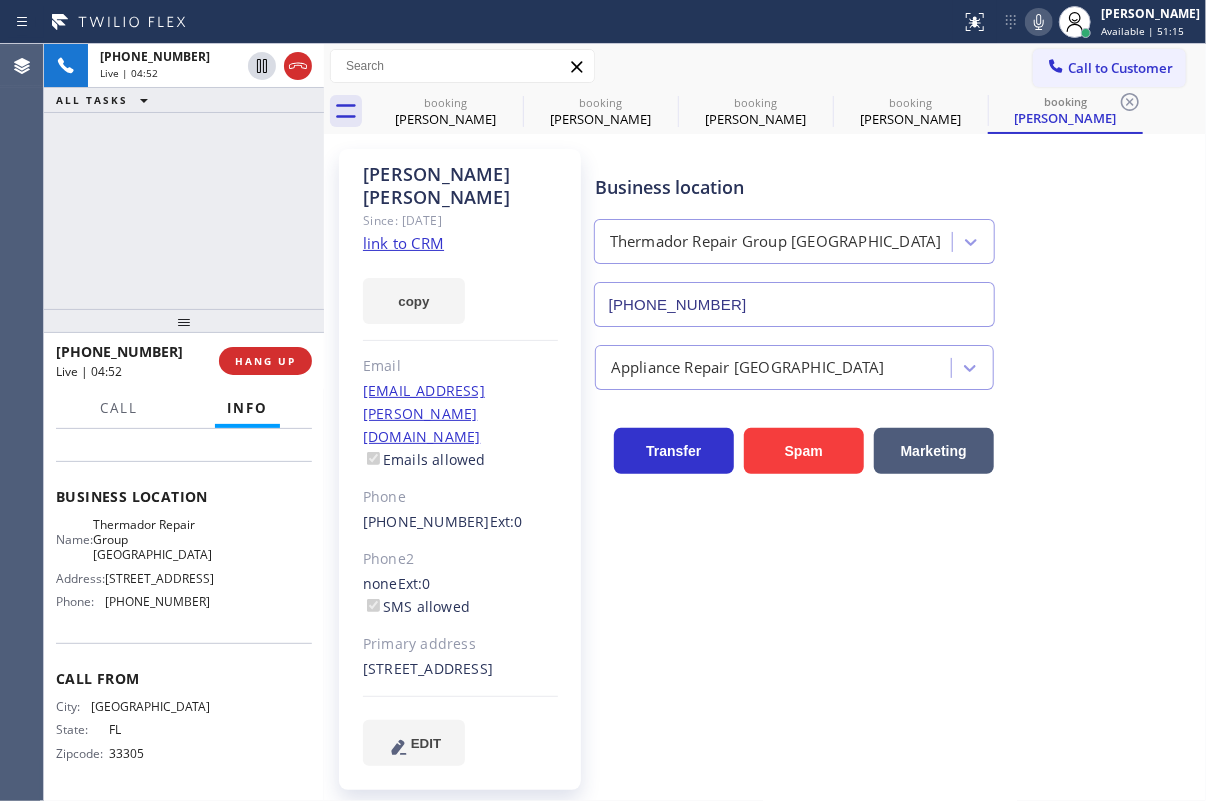 click on "Appliance Repair [GEOGRAPHIC_DATA]" at bounding box center [896, 363] 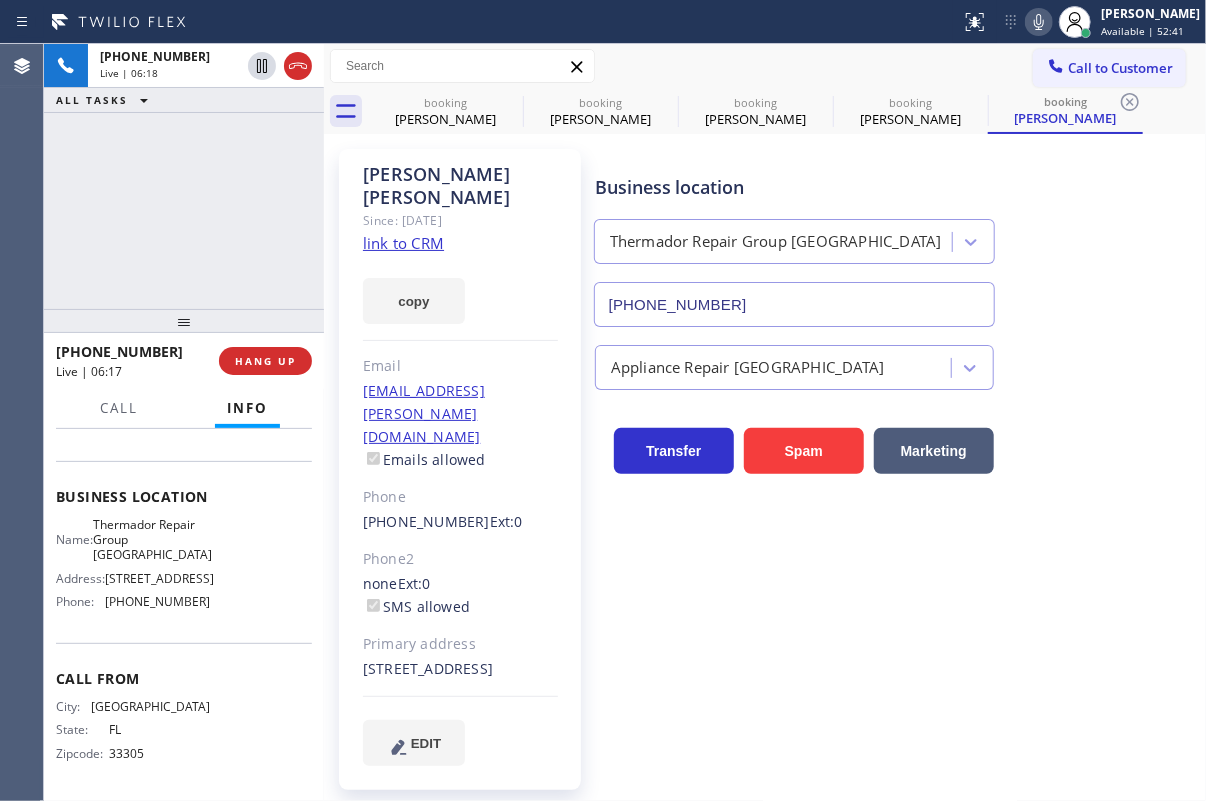drag, startPoint x: 1159, startPoint y: 219, endPoint x: 1071, endPoint y: 58, distance: 183.48024 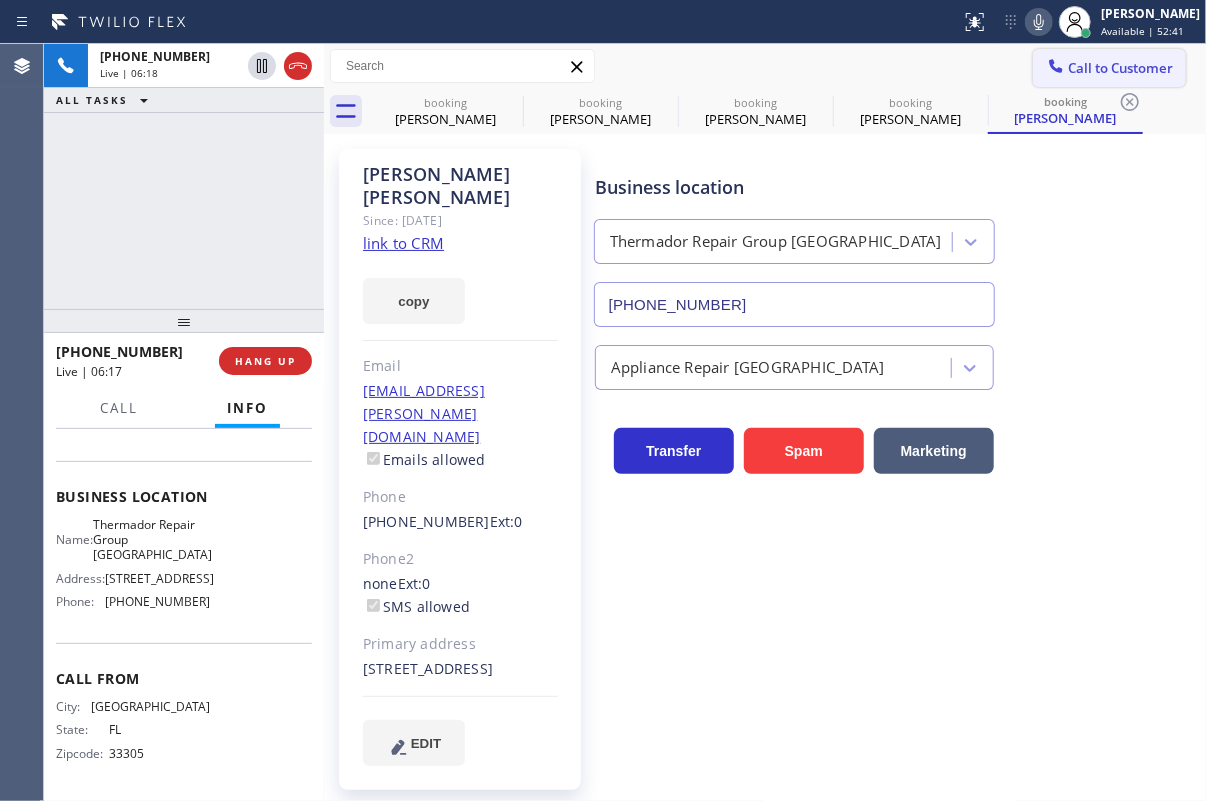 click on "Business location Thermador Repair Group [GEOGRAPHIC_DATA] [PHONE_NUMBER]" at bounding box center [896, 236] 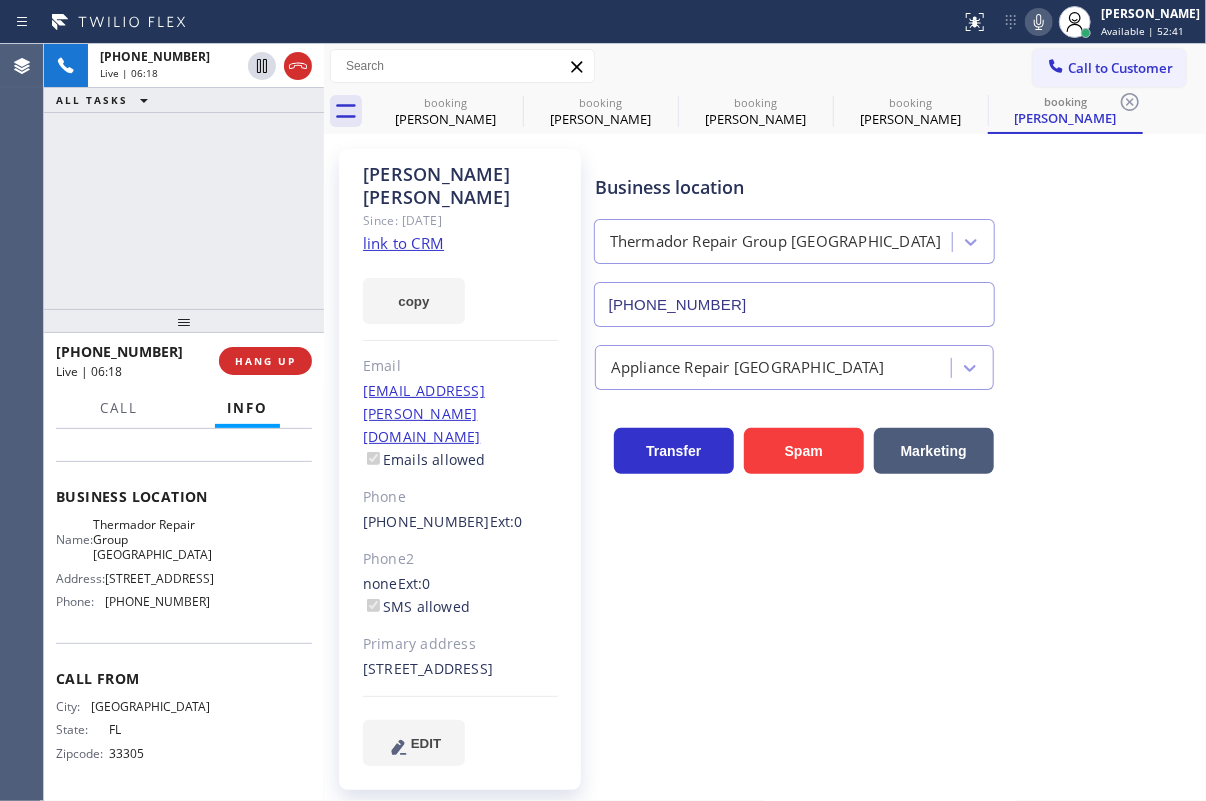 click 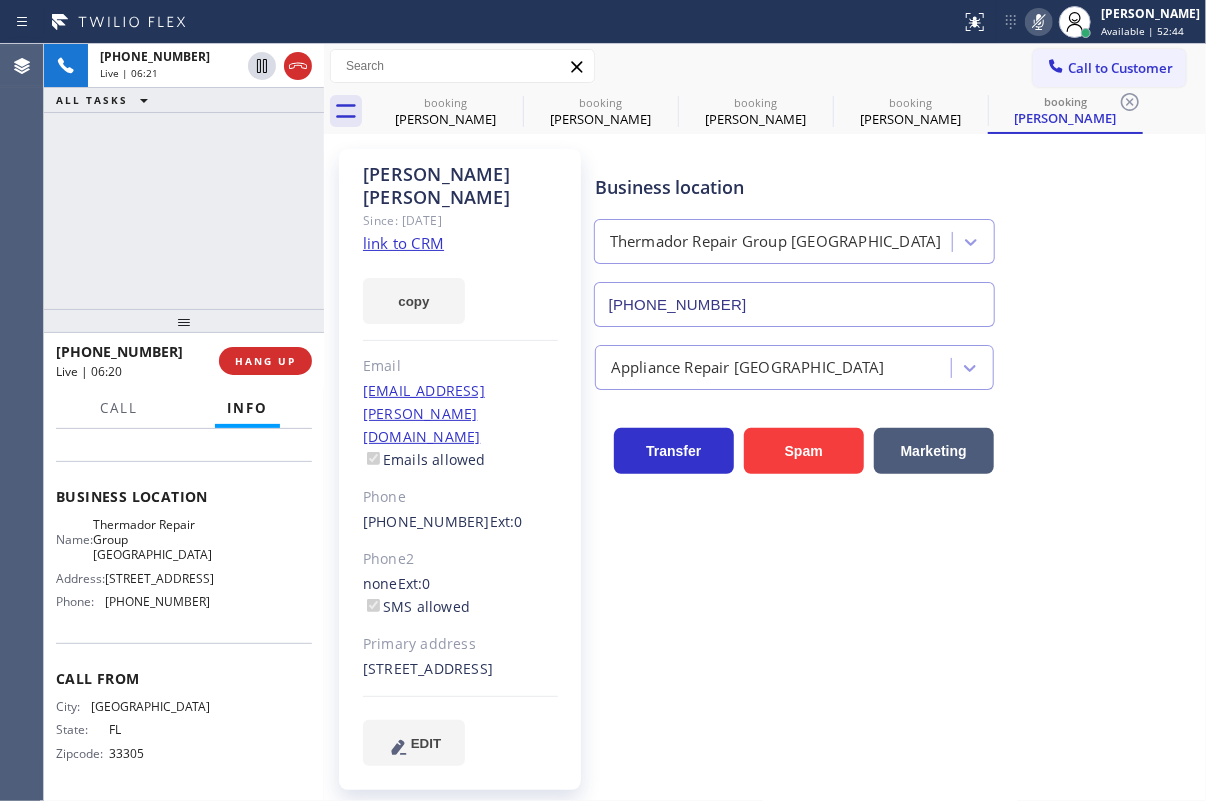 click 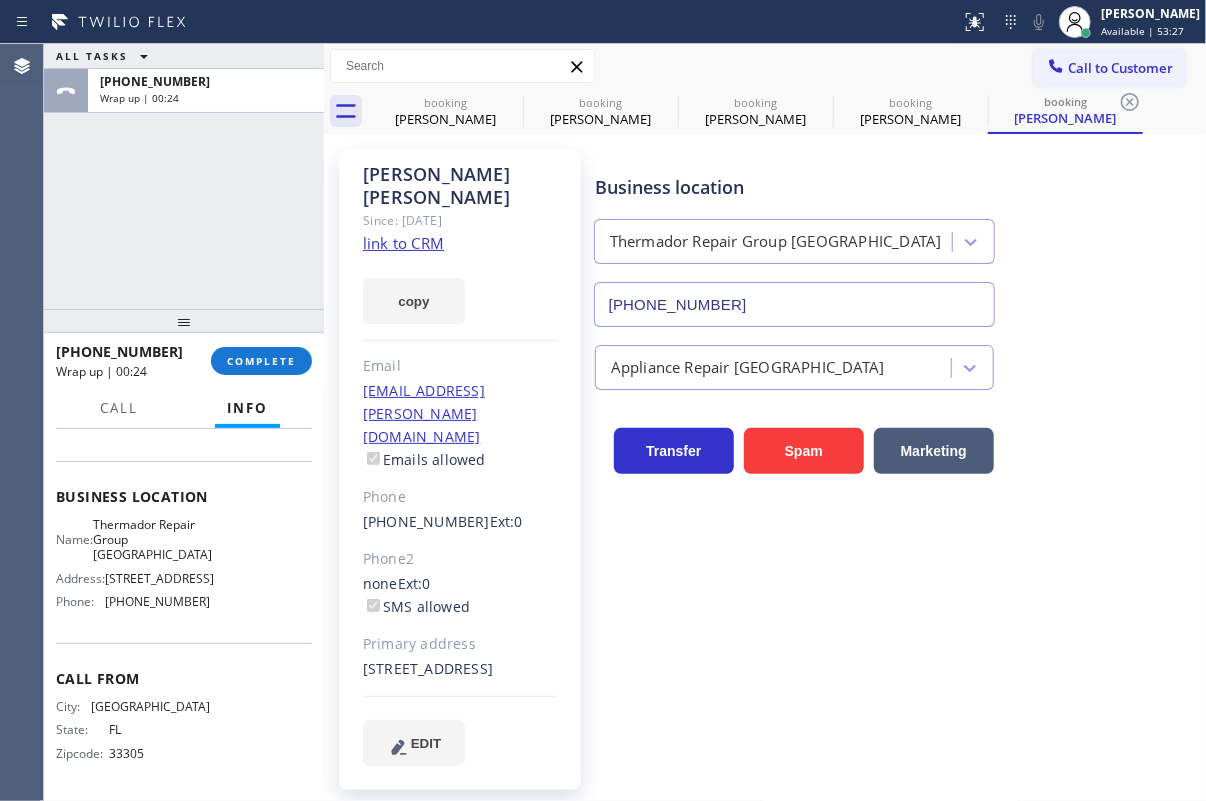 click on "Transfer Spam Marketing" at bounding box center [896, 432] 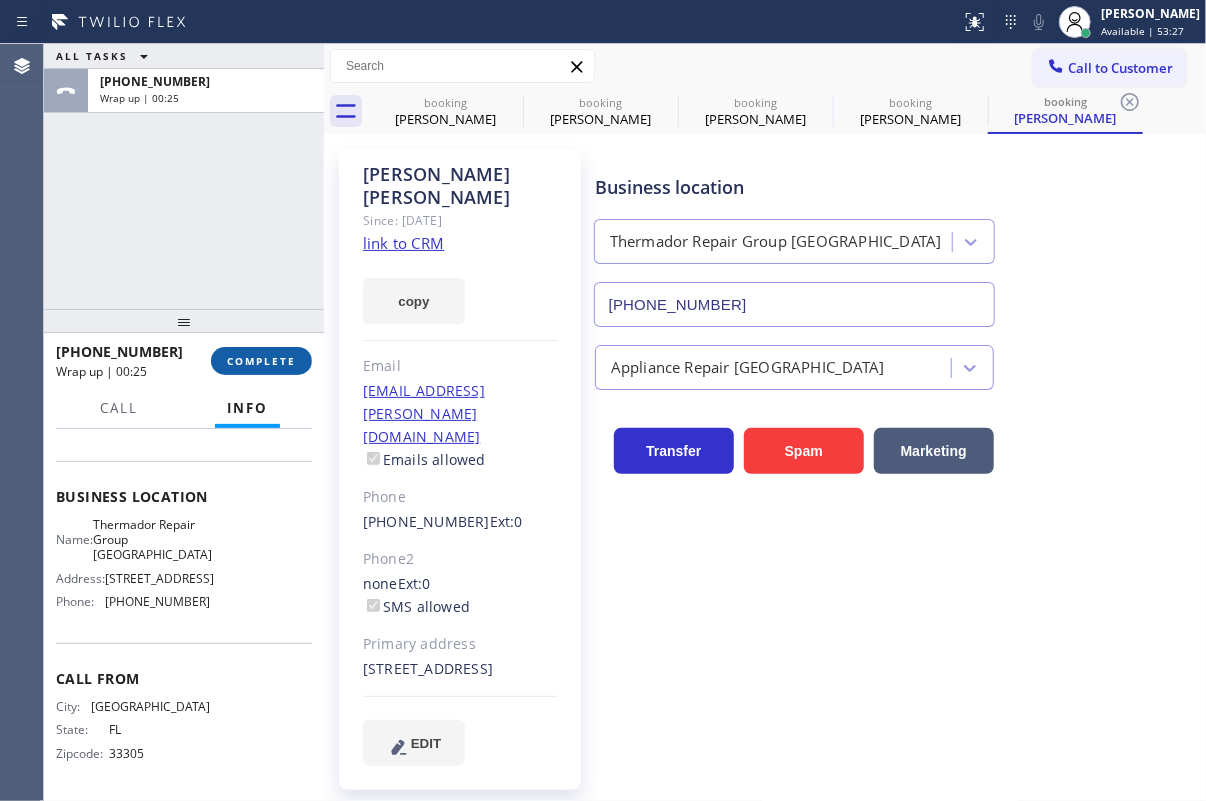 click on "COMPLETE" at bounding box center (261, 361) 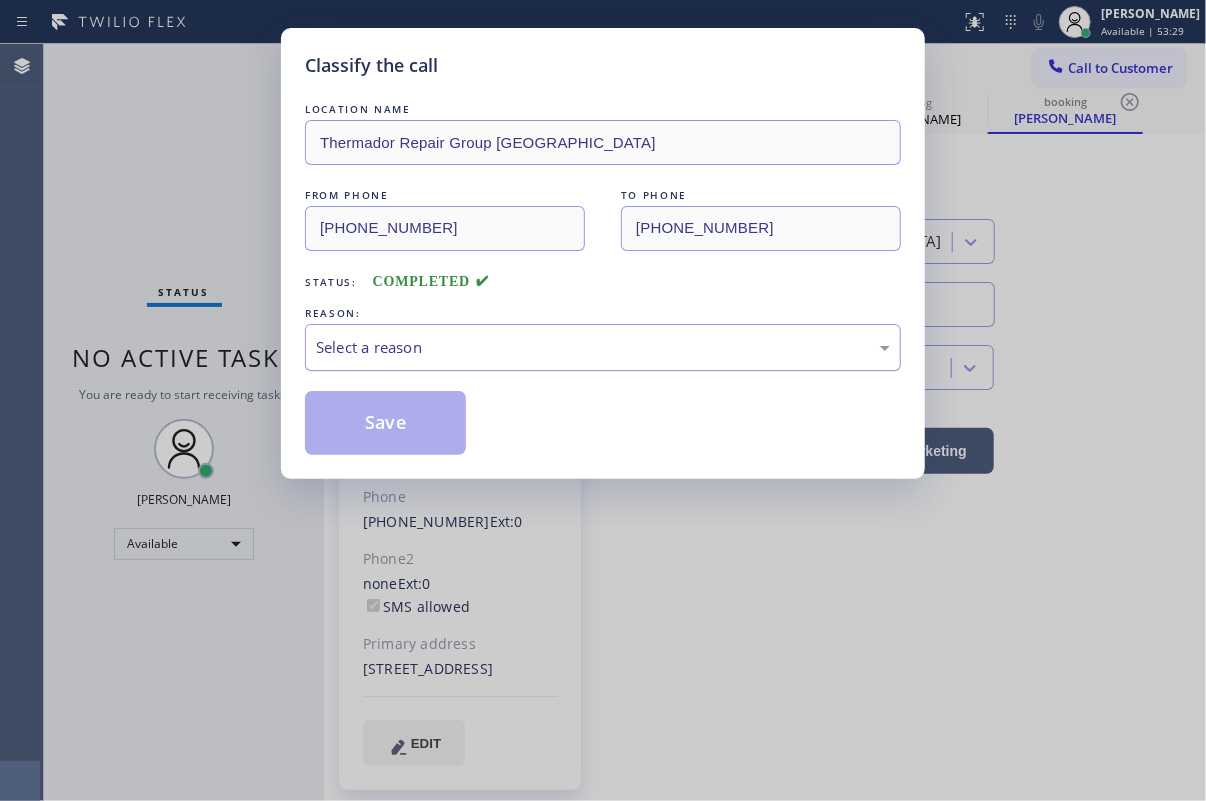 click on "Select a reason" at bounding box center [603, 347] 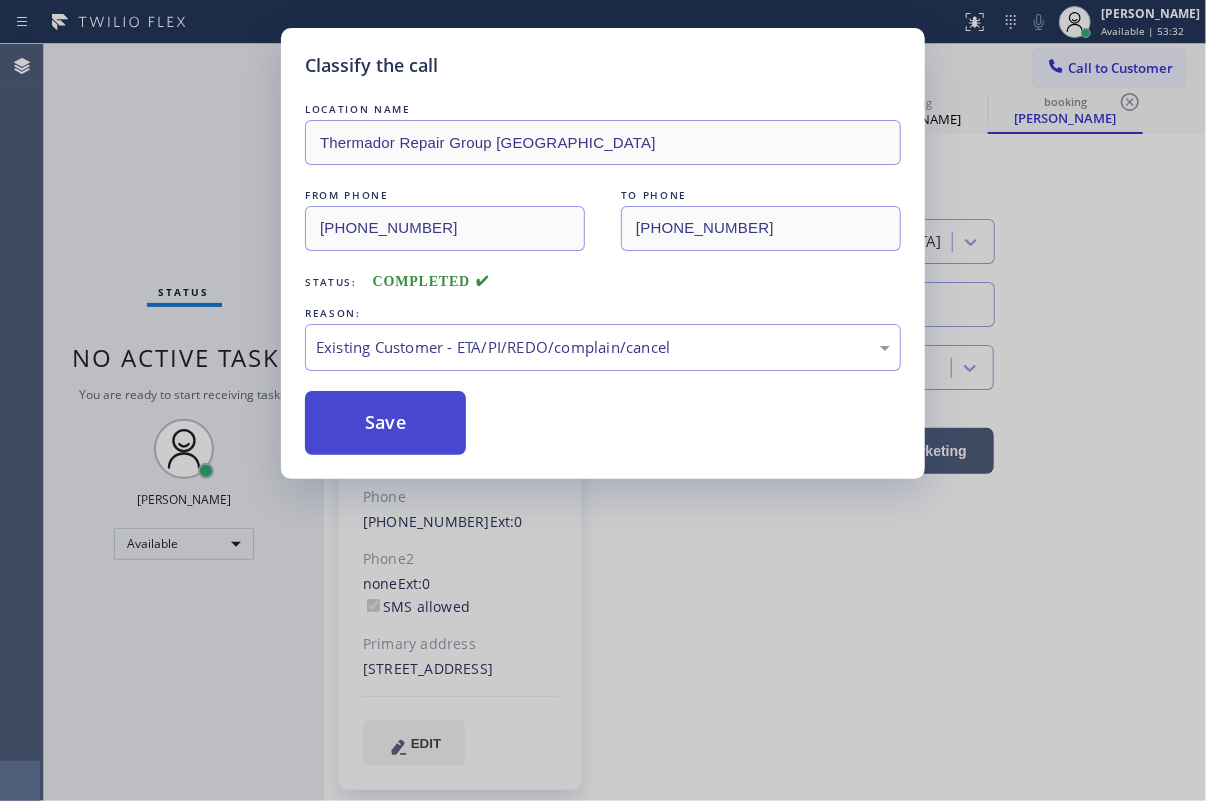 click on "Save" at bounding box center (385, 423) 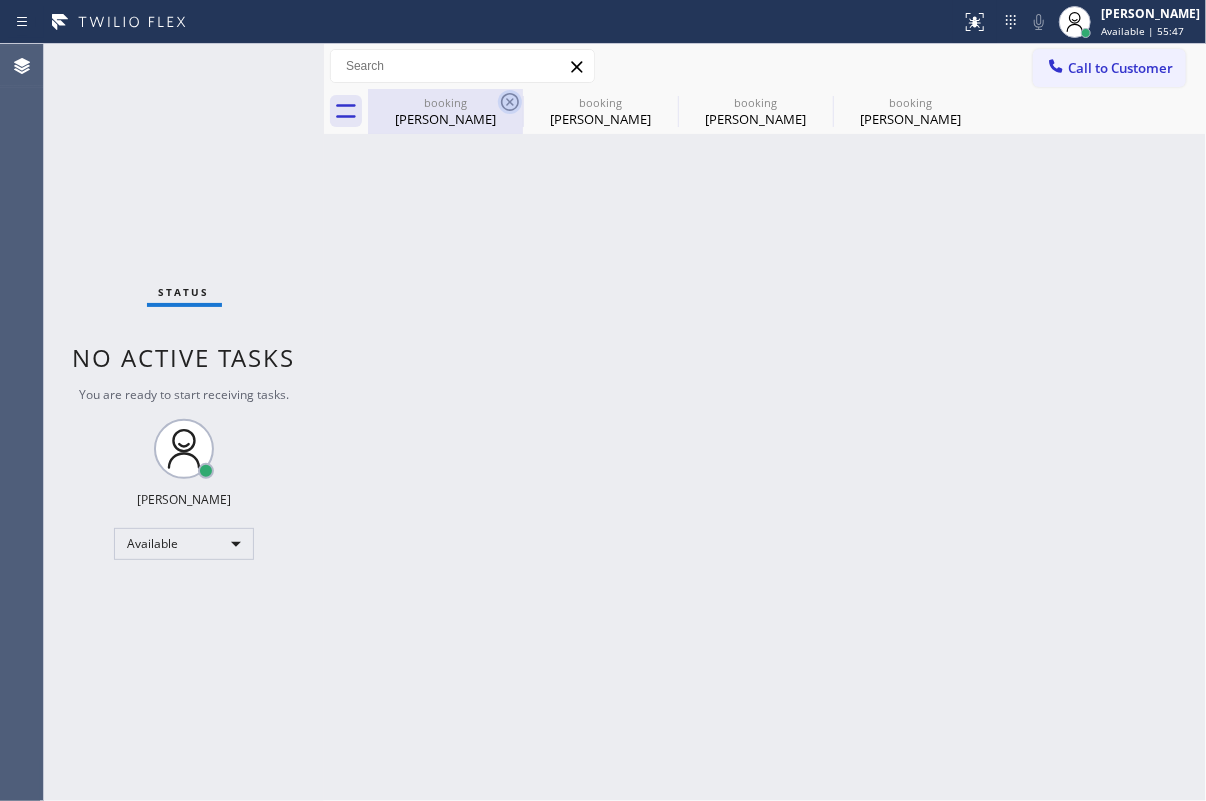 click 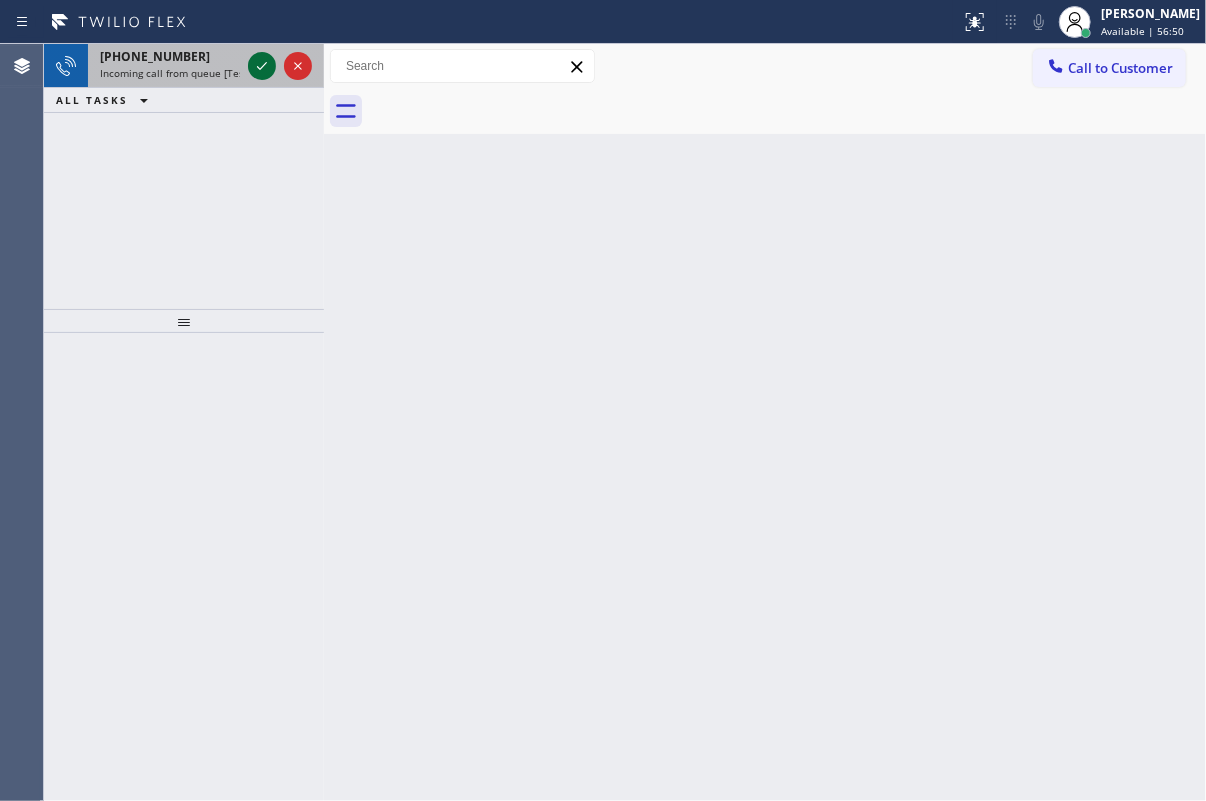 click 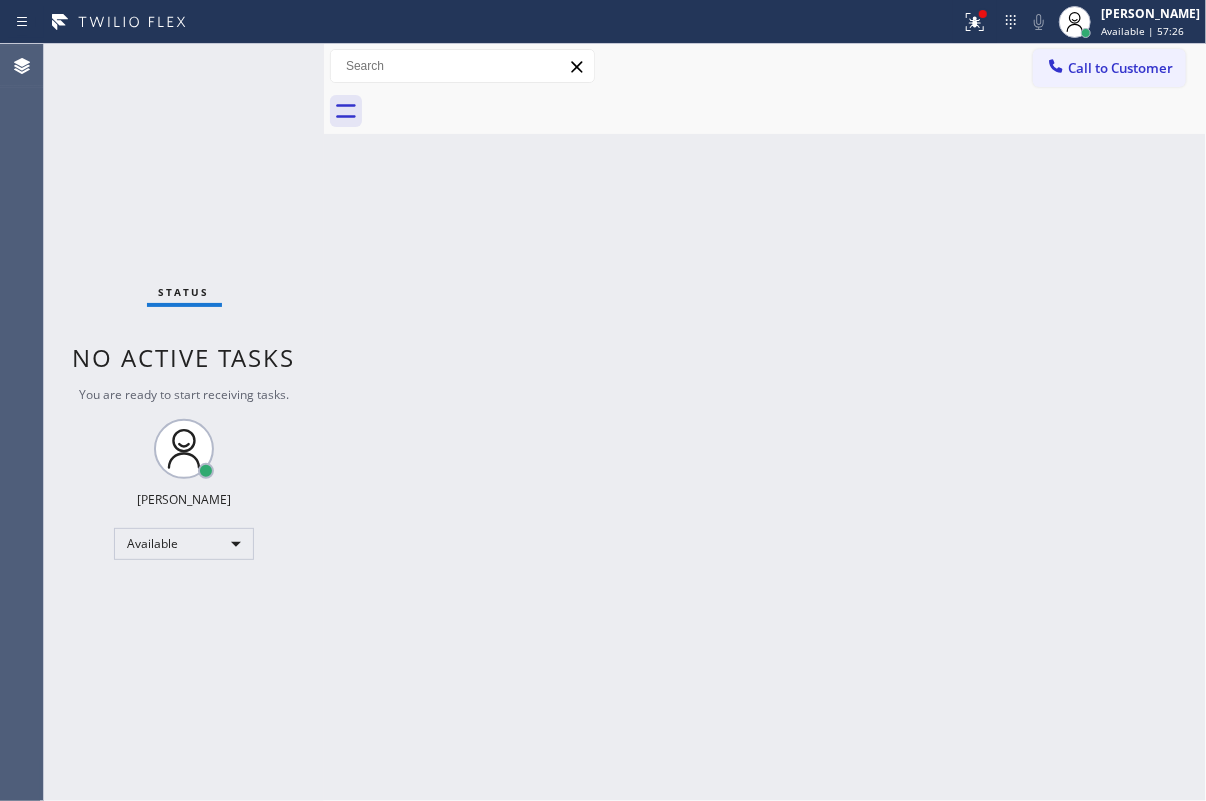 click on "Status   No active tasks     You are ready to start receiving tasks.   [PERSON_NAME] Available" at bounding box center (184, 422) 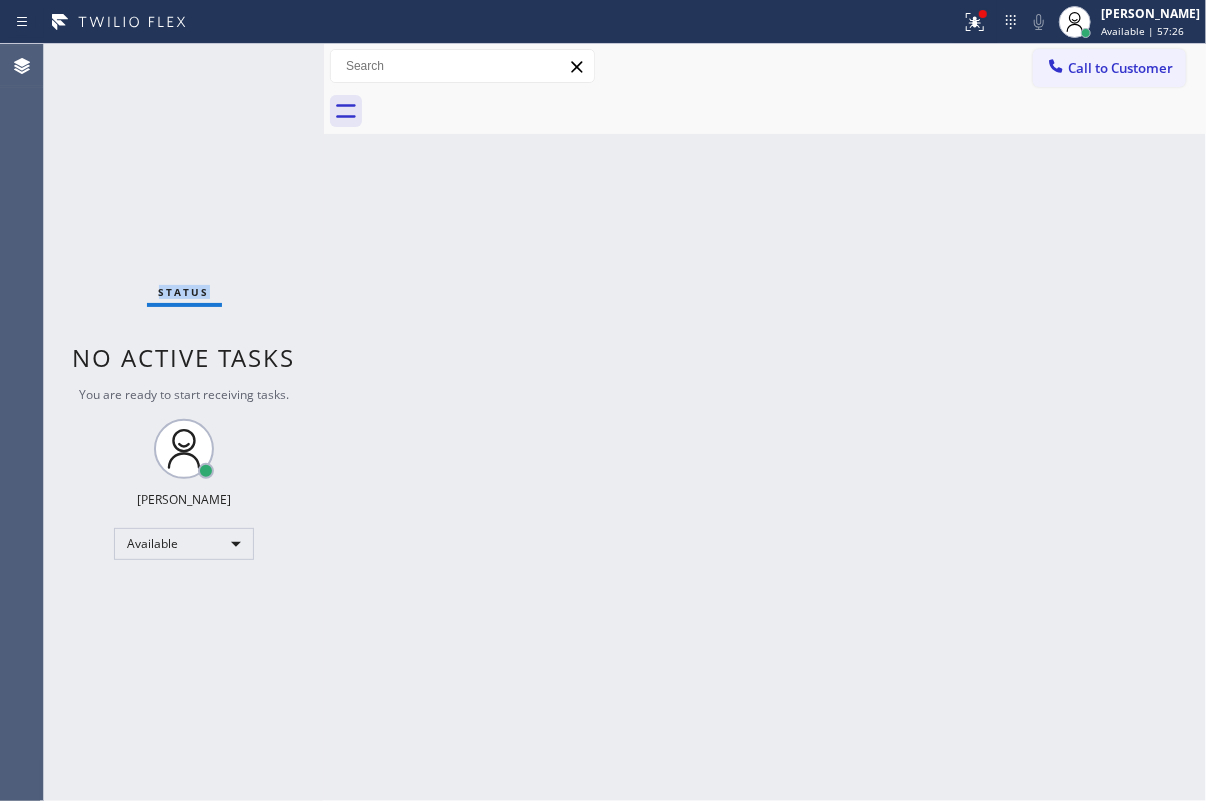 click on "Status   No active tasks     You are ready to start receiving tasks.   [PERSON_NAME] Available" at bounding box center (184, 422) 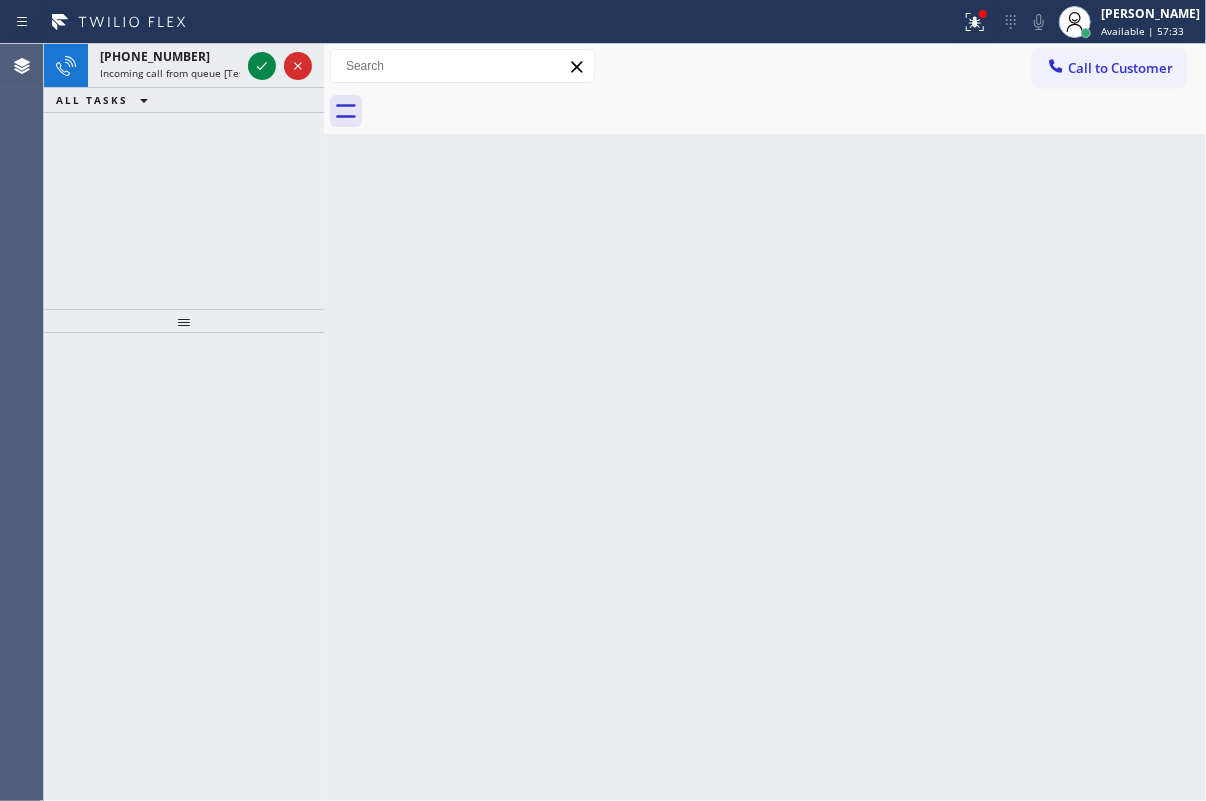 drag, startPoint x: 1124, startPoint y: 239, endPoint x: 690, endPoint y: 103, distance: 454.80984 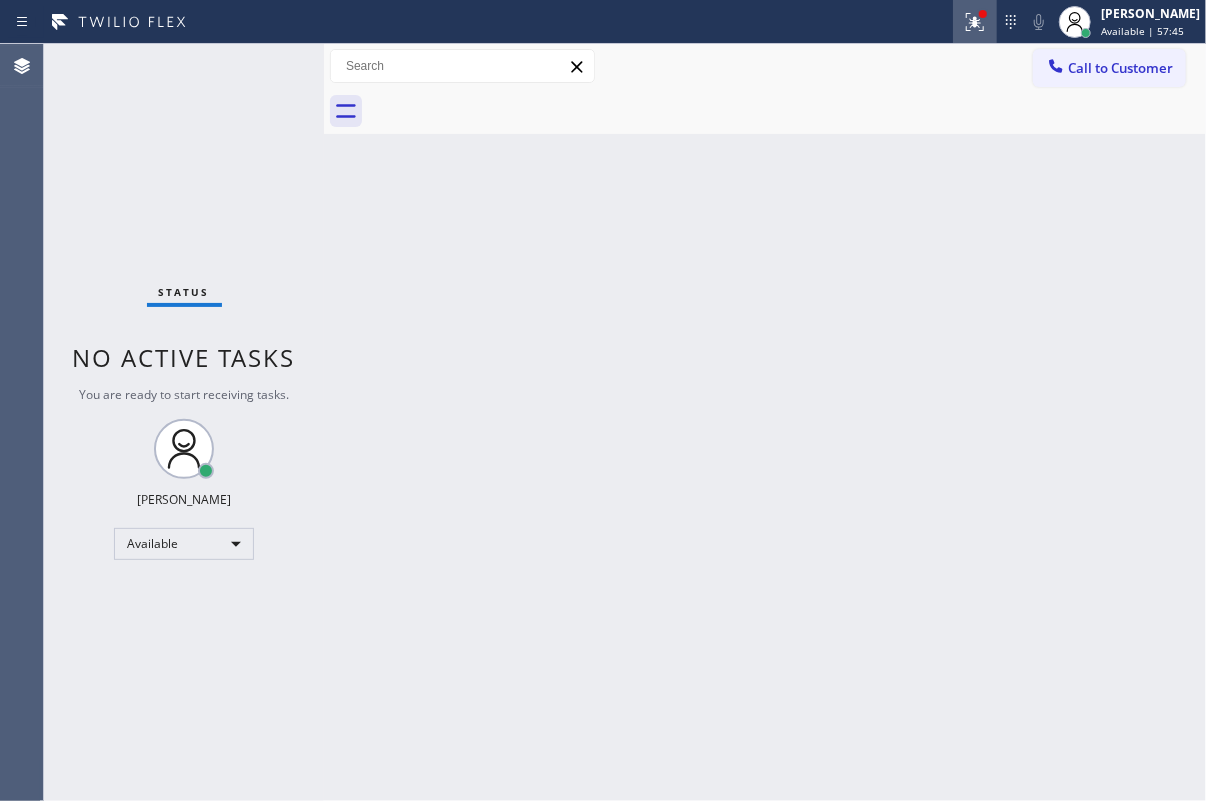 click 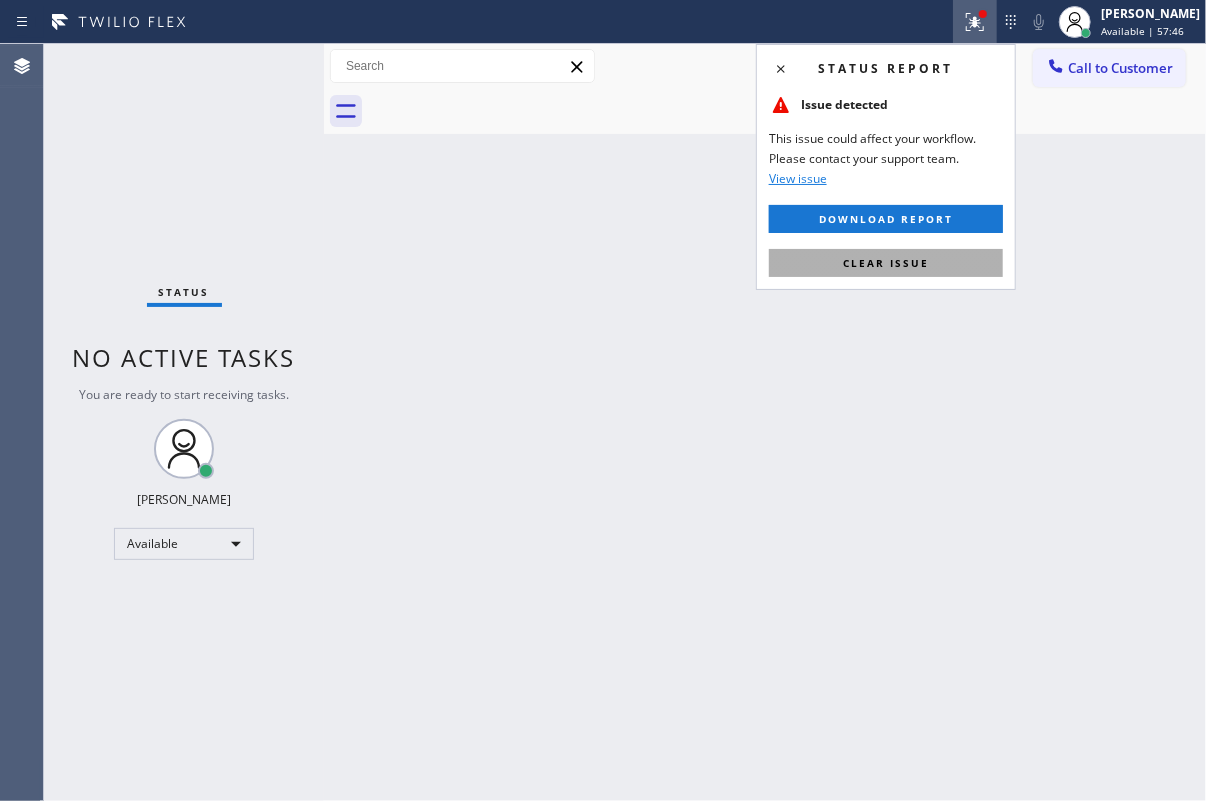 click on "Clear issue" at bounding box center [886, 263] 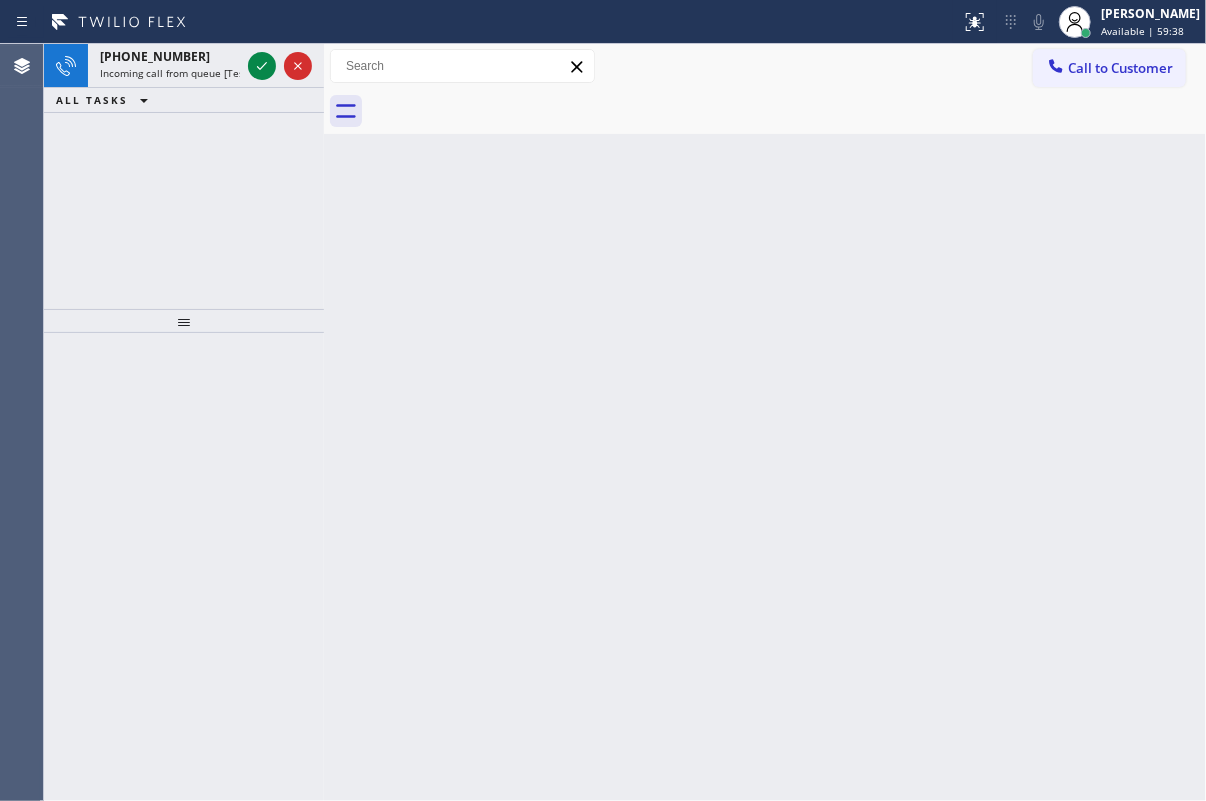 click on "Back to Dashboard Change Sender ID Customers Technicians Select a contact Outbound call Technician Search Technician Your caller id phone number Your caller id phone number Call Technician info Name   Phone none Address none Change Sender ID HVAC [PHONE_NUMBER] 5 Star Appliance [PHONE_NUMBER] Appliance Repair [PHONE_NUMBER] Plumbing [PHONE_NUMBER] Air Duct Cleaning [PHONE_NUMBER]  Electricians [PHONE_NUMBER] Cancel Change Check personal SMS Reset Change No tabs Call to Customer Outbound call Location Search location Your caller id phone number Customer number Call Outbound call Technician Search Technician Your caller id phone number Your caller id phone number Call" at bounding box center [765, 422] 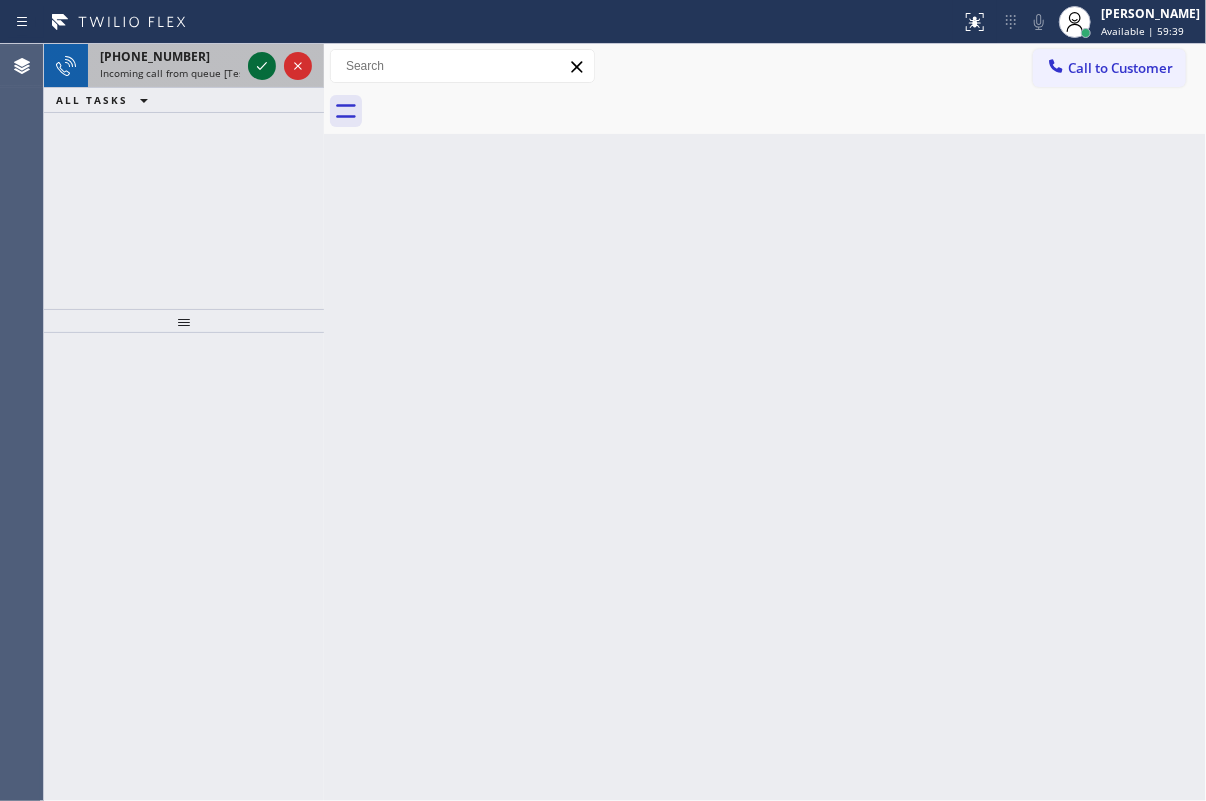 click 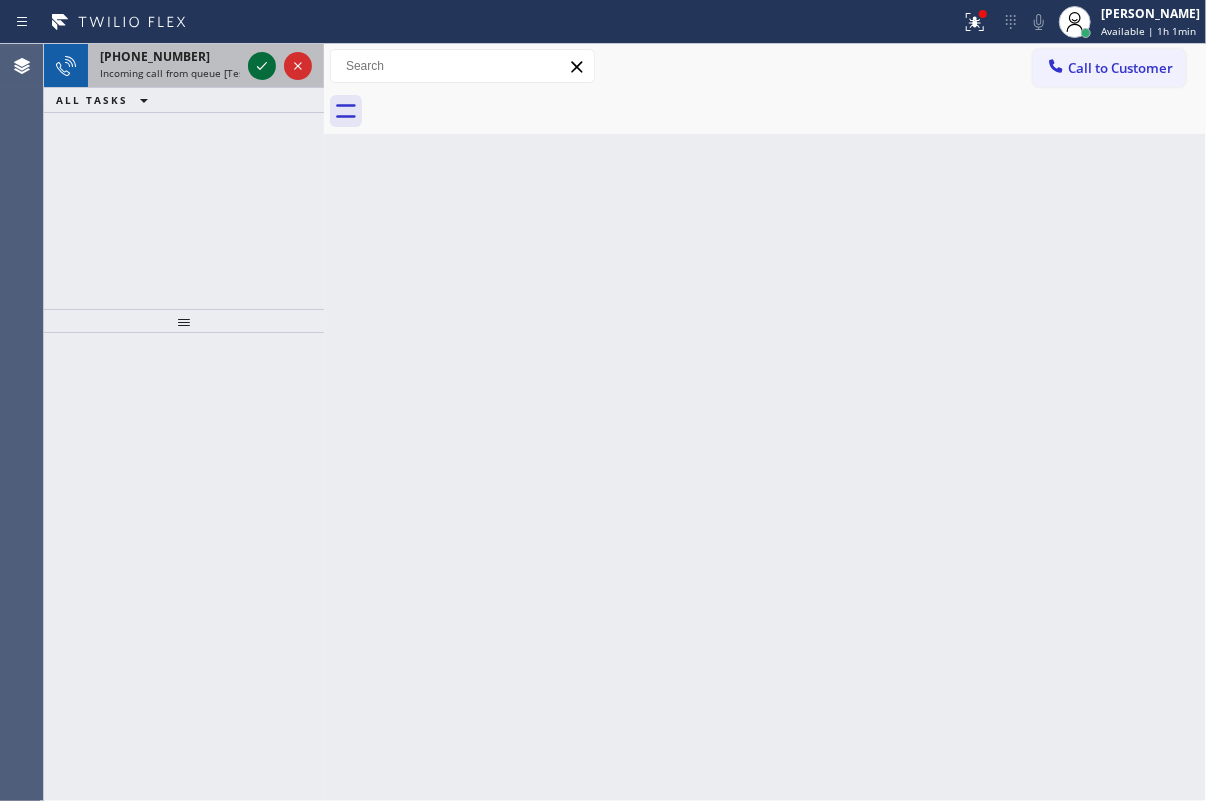 click 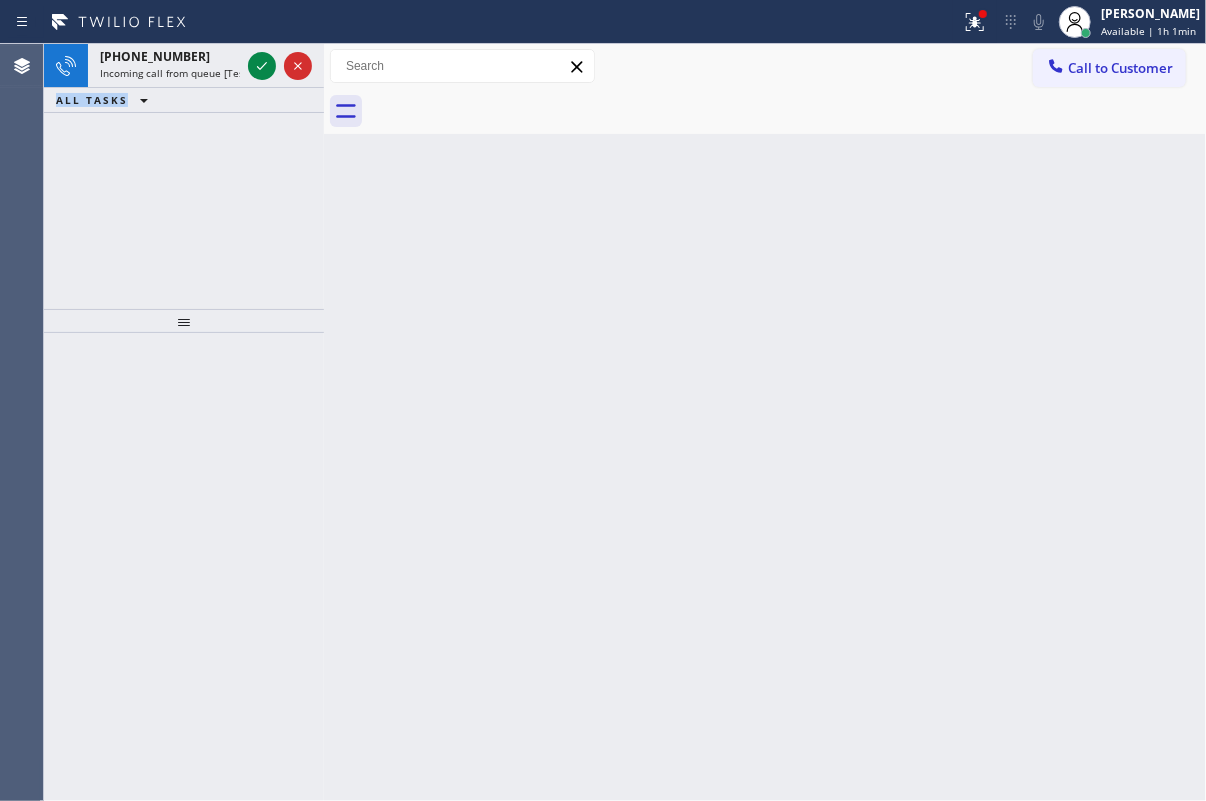 click 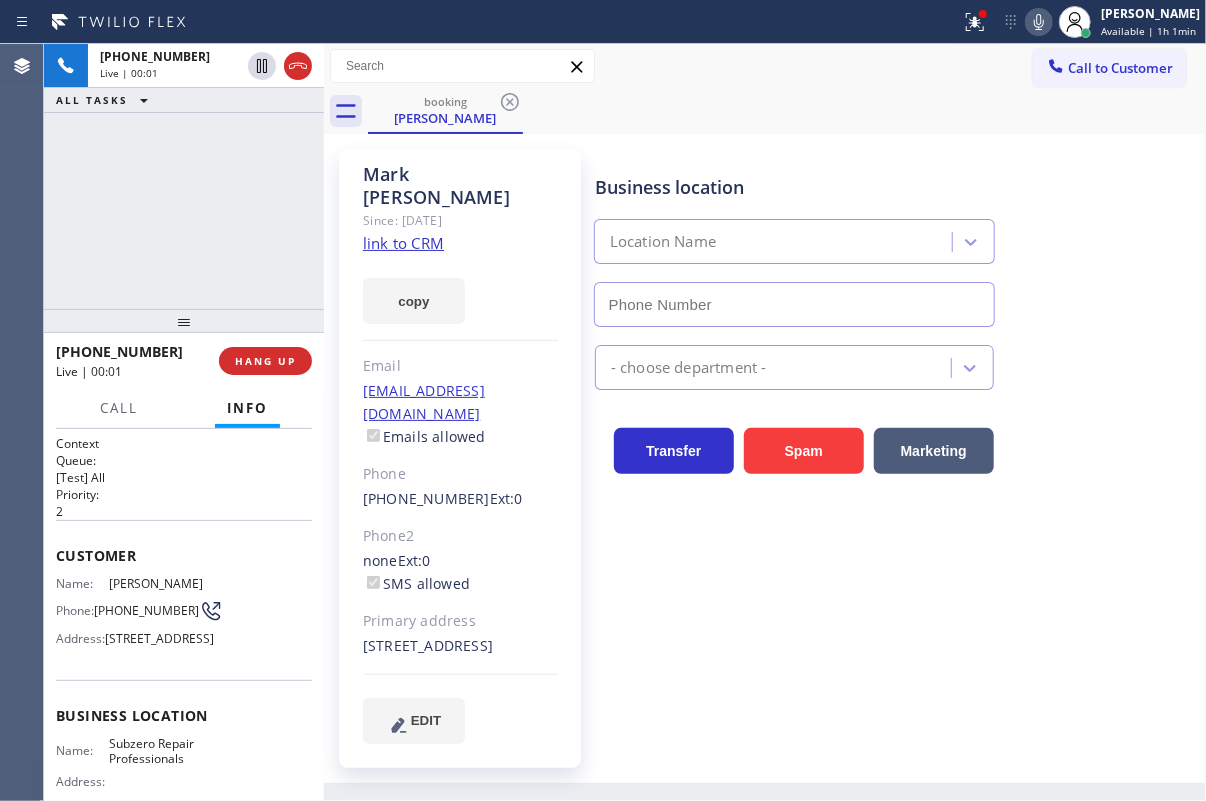 type on "[PHONE_NUMBER]" 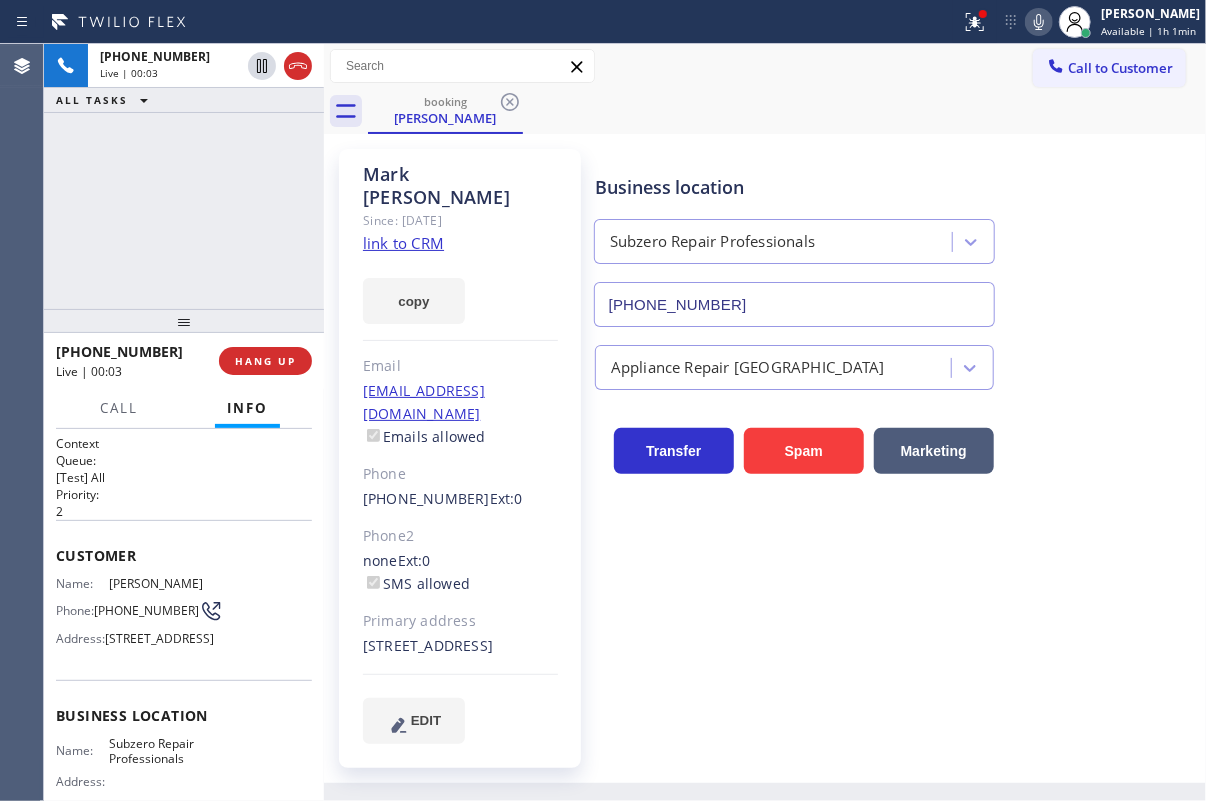 click on "link to CRM" 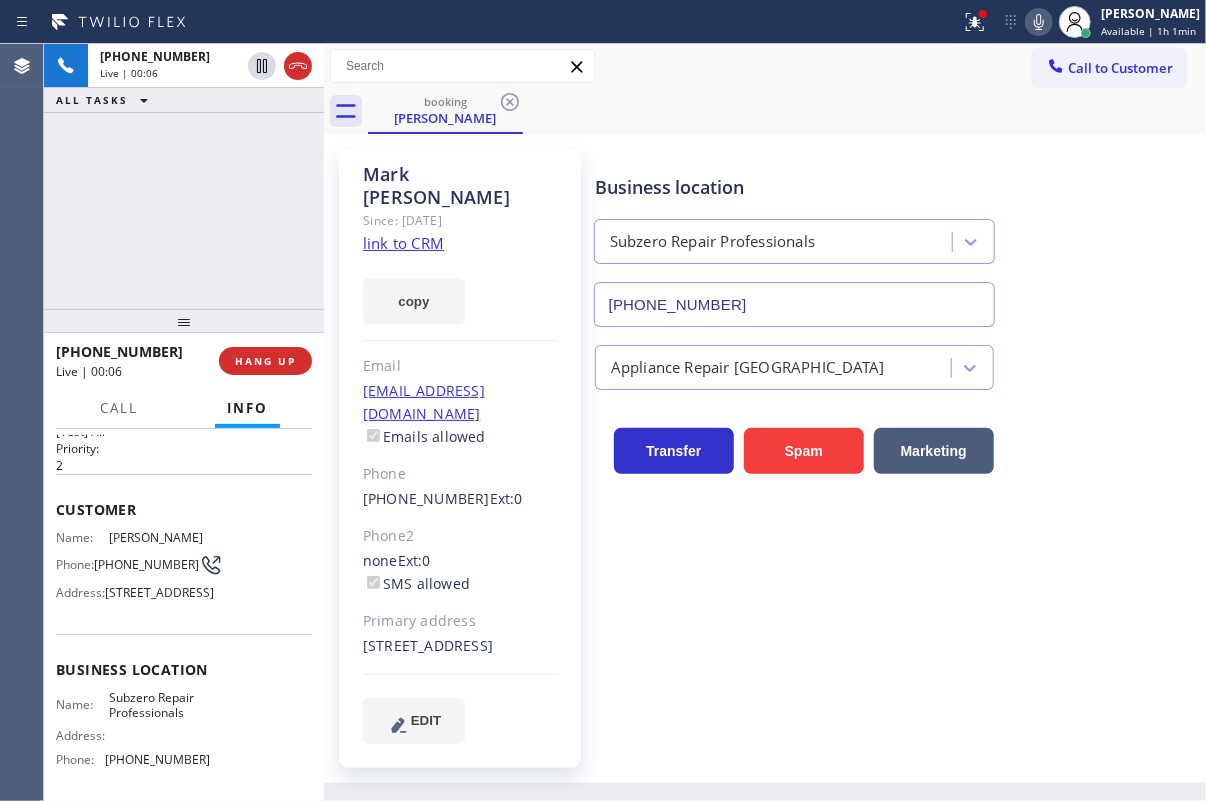 scroll, scrollTop: 90, scrollLeft: 0, axis: vertical 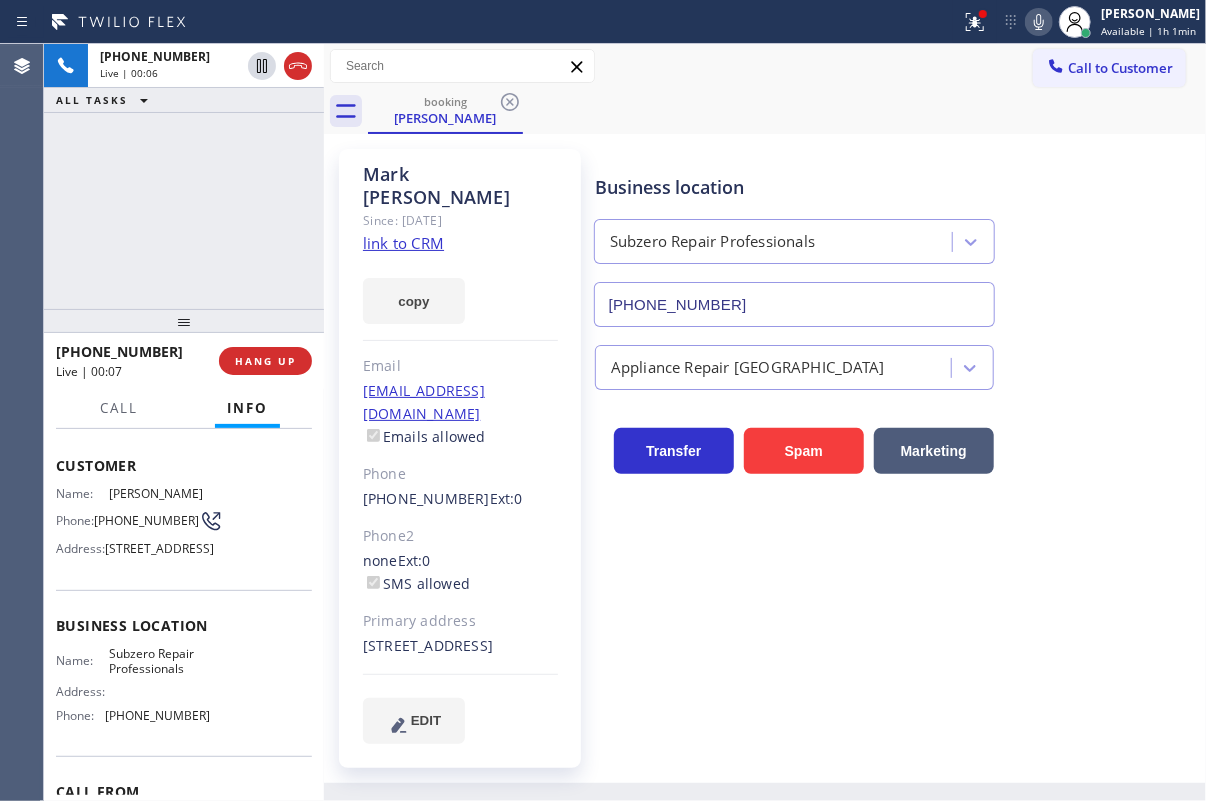 click on "Subzero Repair  Professionals" at bounding box center [159, 661] 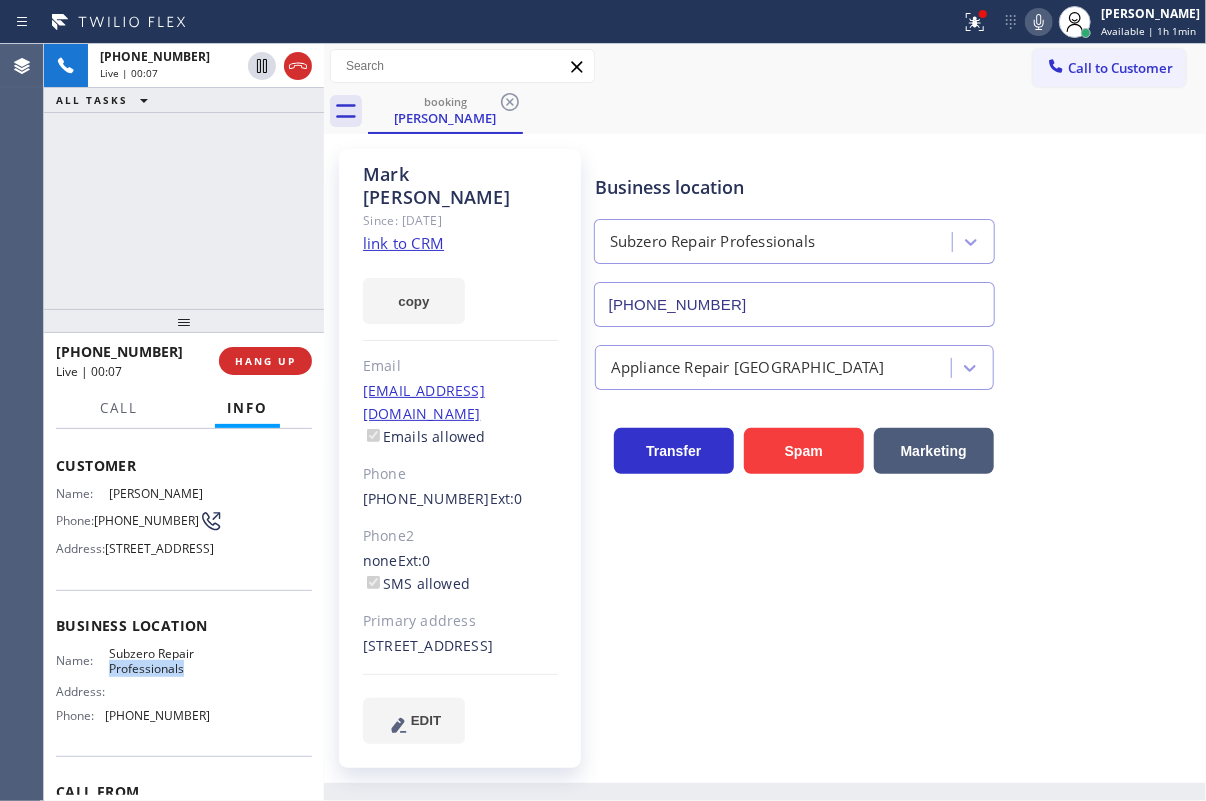 click on "Subzero Repair  Professionals" at bounding box center (159, 661) 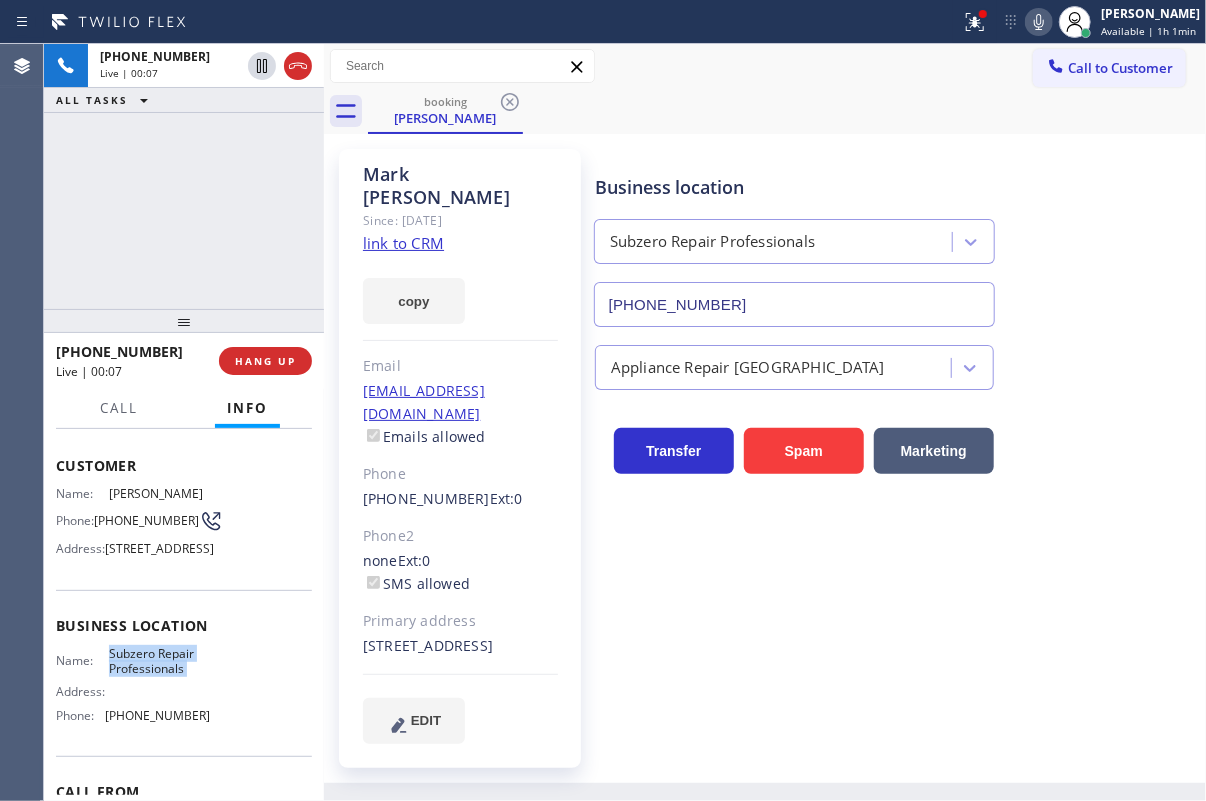 click on "Subzero Repair  Professionals" at bounding box center [159, 661] 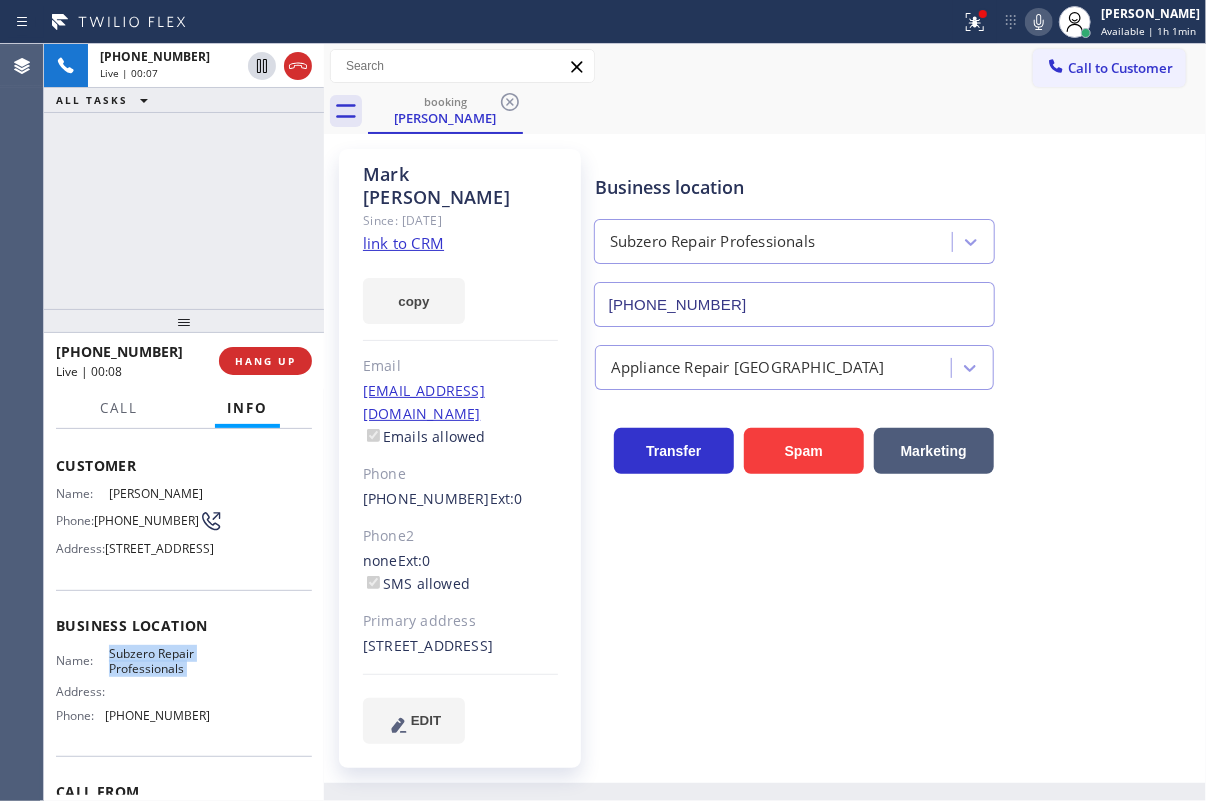 copy on "Subzero Repair  Professionals" 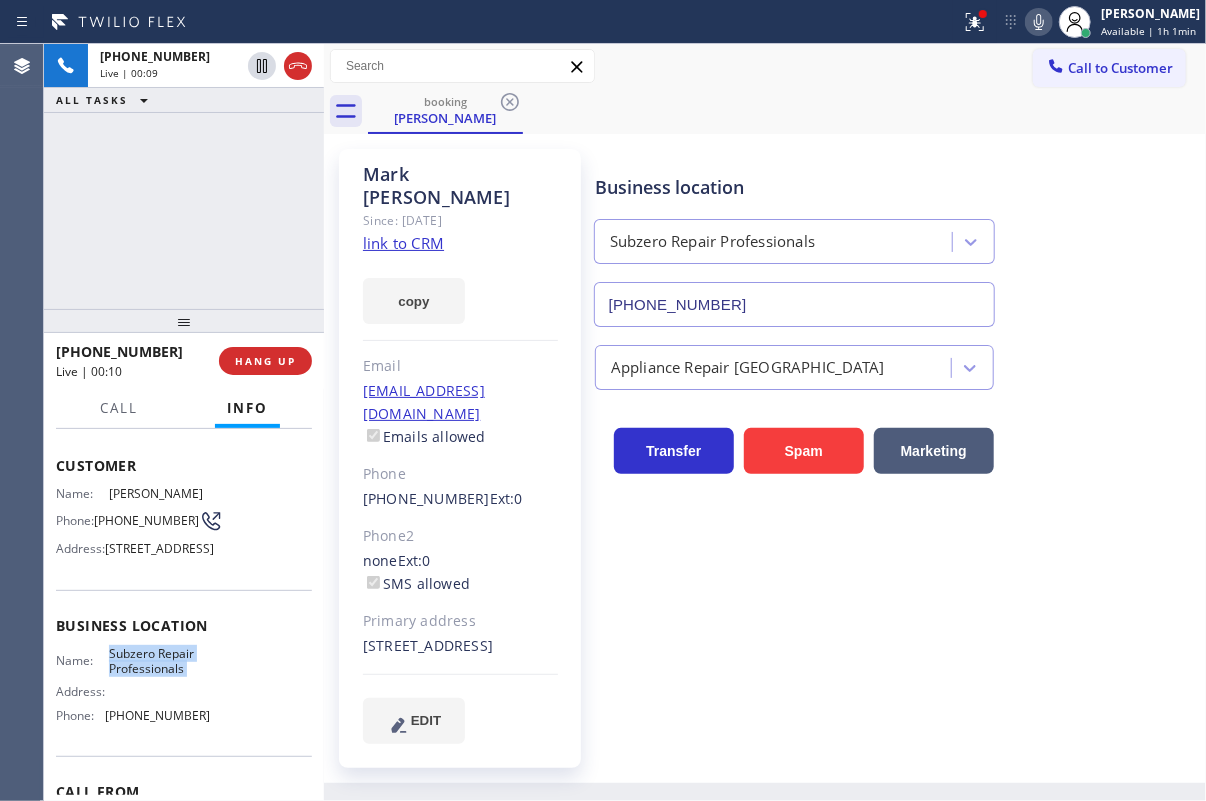 click on "[PHONE_NUMBER]" at bounding box center (794, 304) 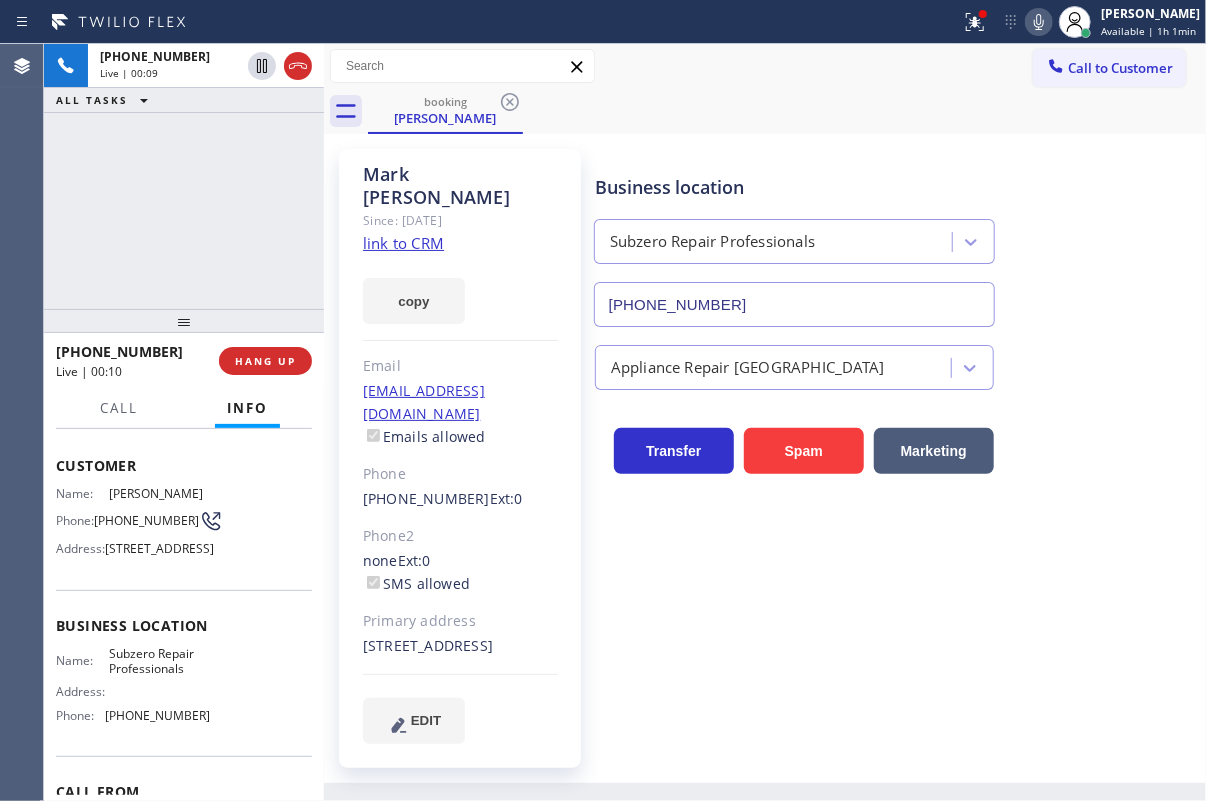 click on "[PHONE_NUMBER]" at bounding box center [794, 304] 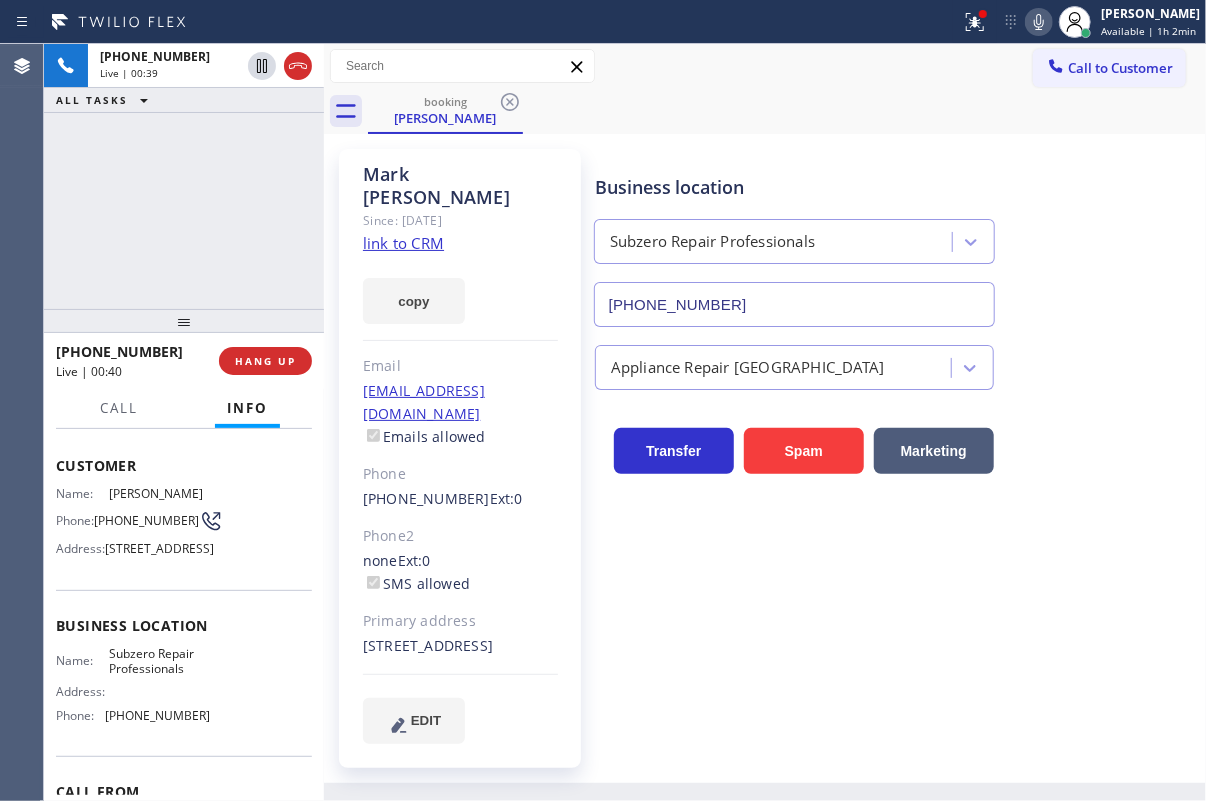 click 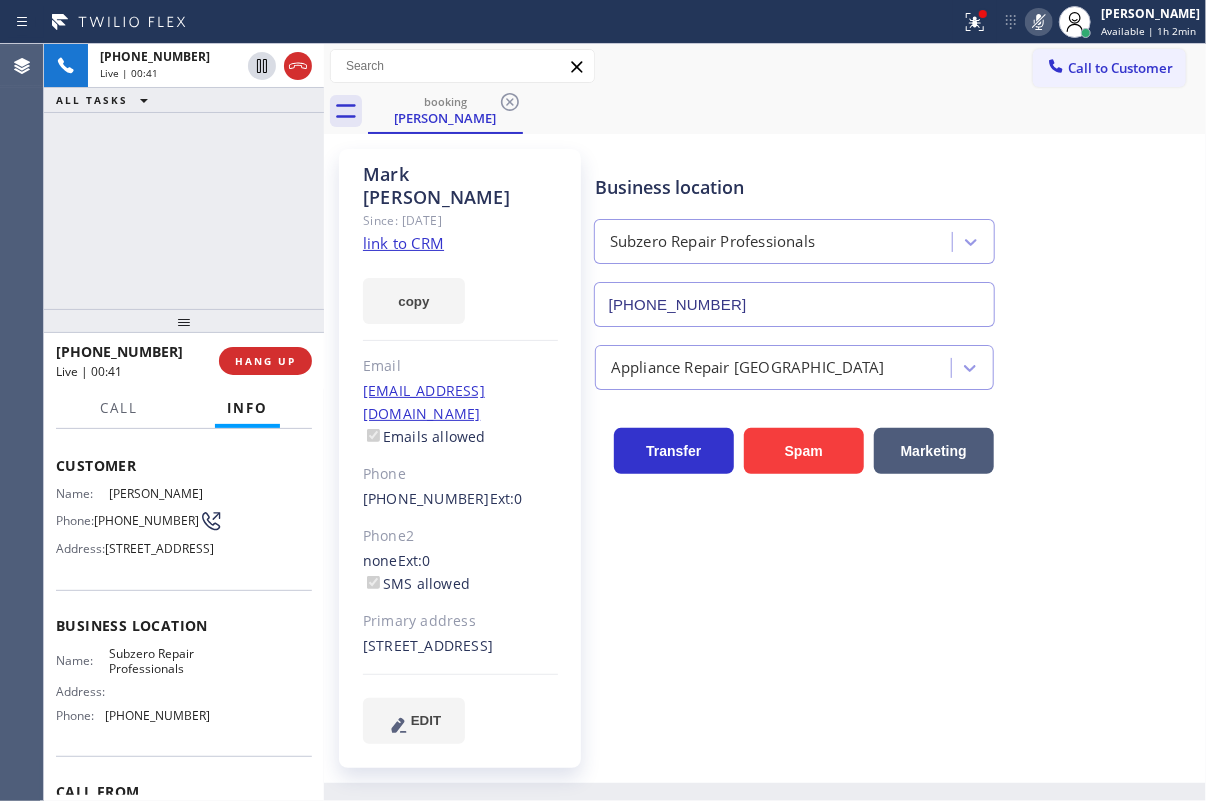 click 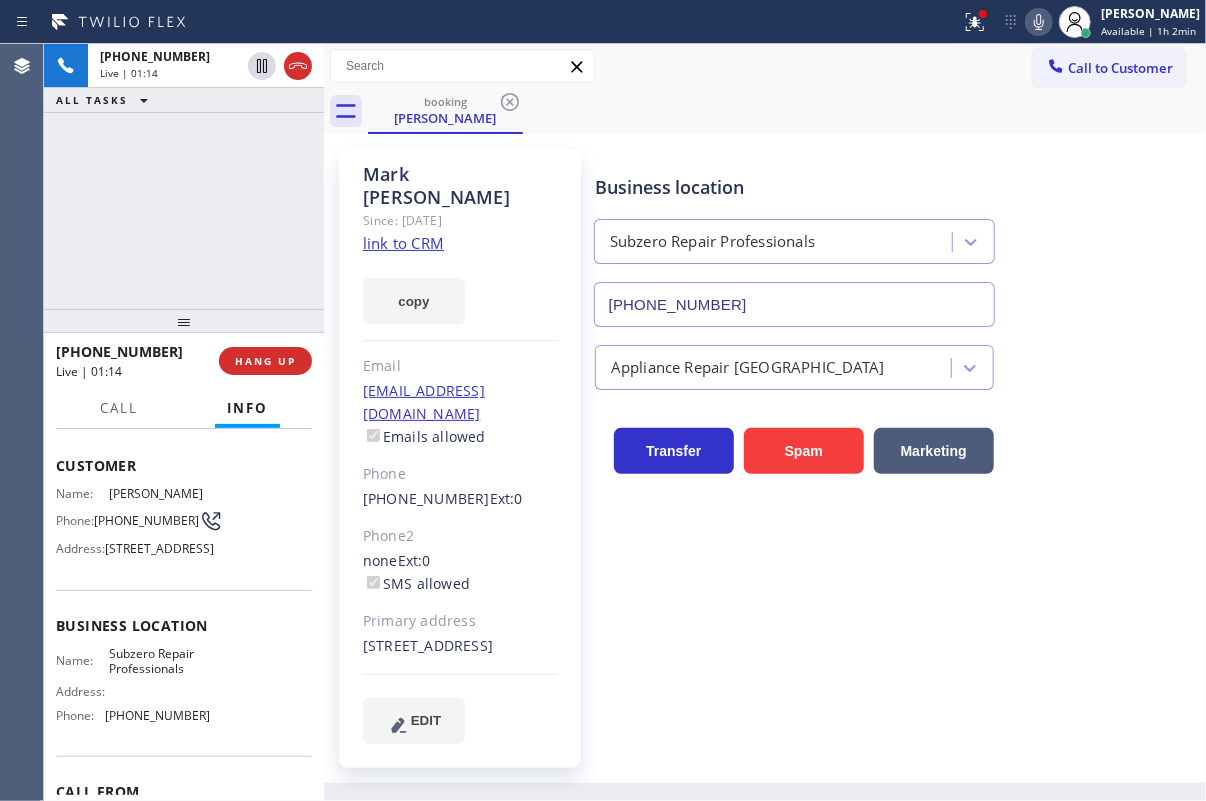 click on "Business location Subzero Repair  Professionals [PHONE_NUMBER]" at bounding box center (896, 236) 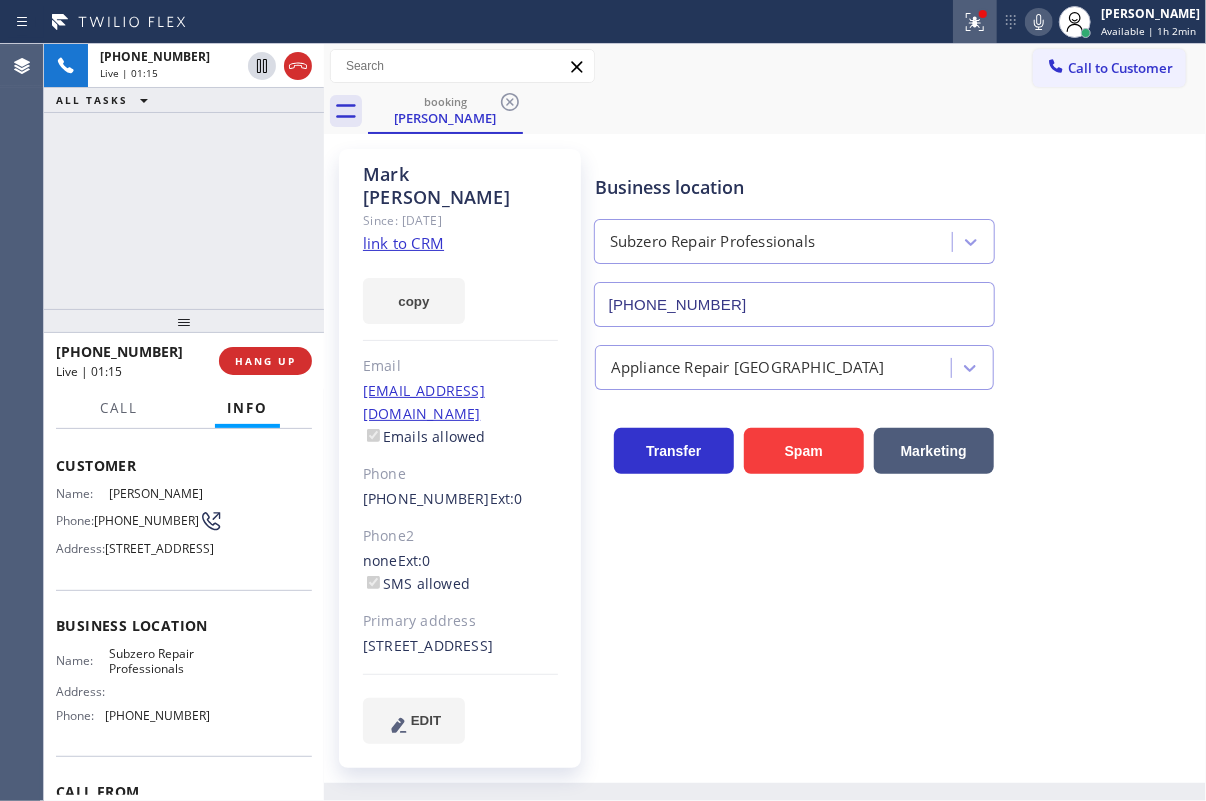 click 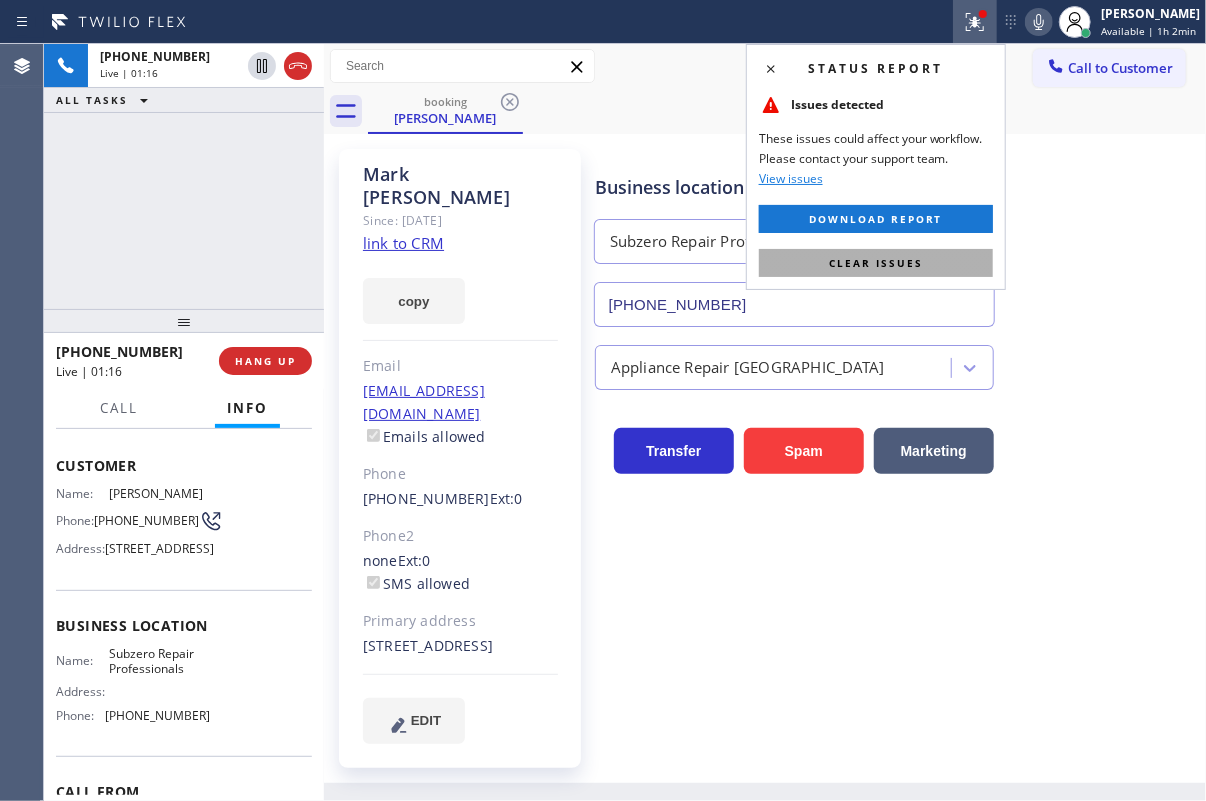 click on "Clear issues" at bounding box center (876, 263) 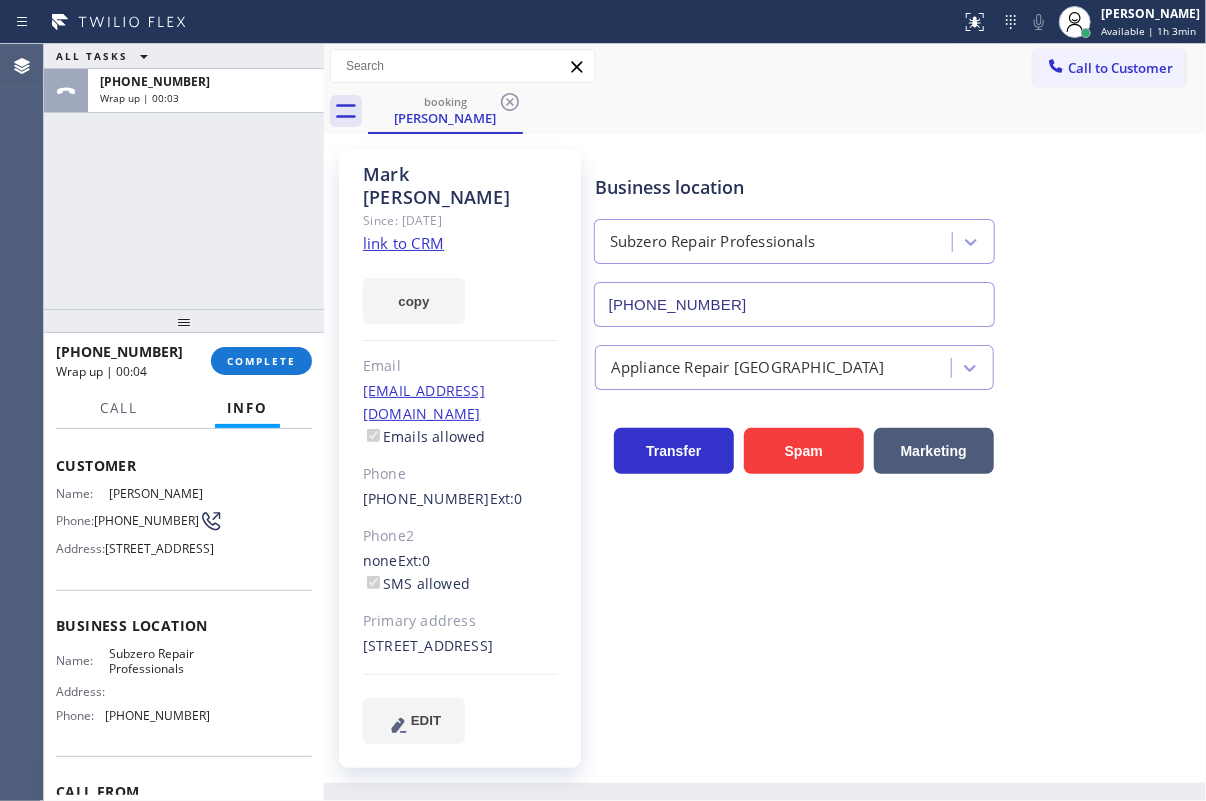 drag, startPoint x: 1132, startPoint y: 276, endPoint x: 1016, endPoint y: 249, distance: 119.1008 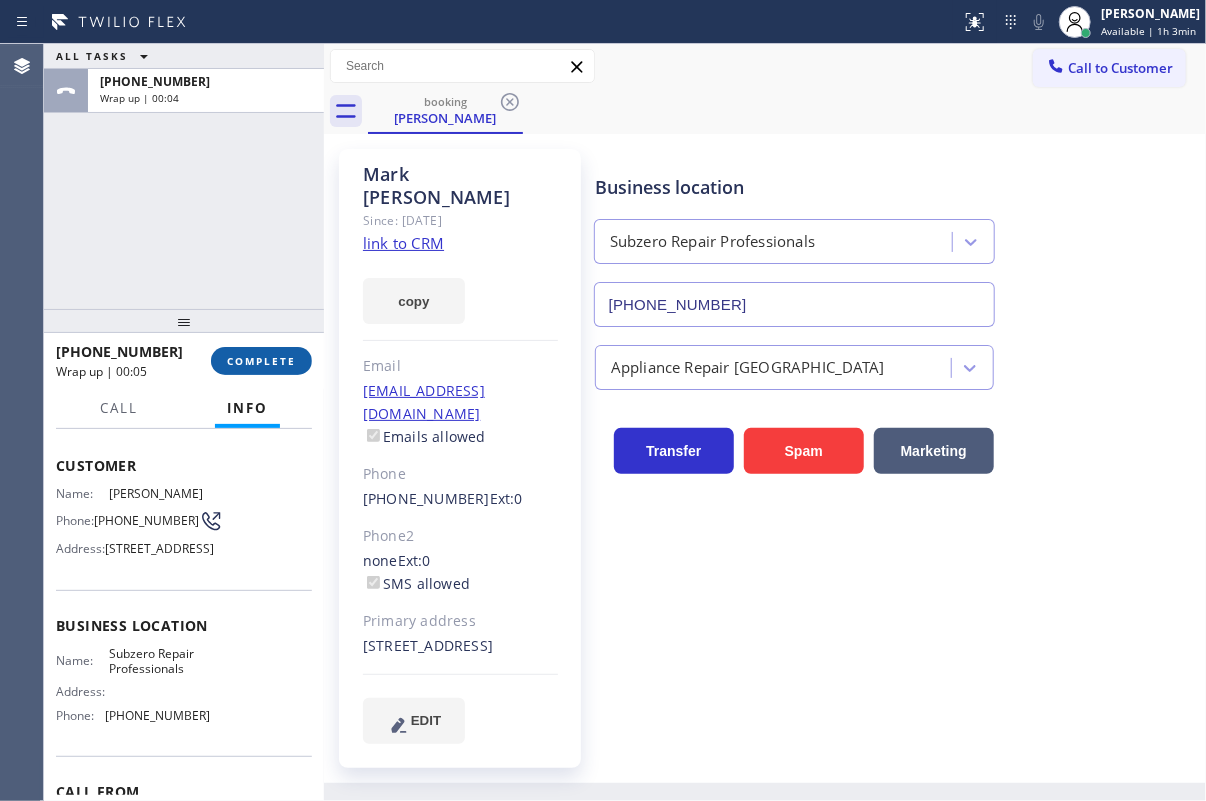 click on "COMPLETE" at bounding box center (261, 361) 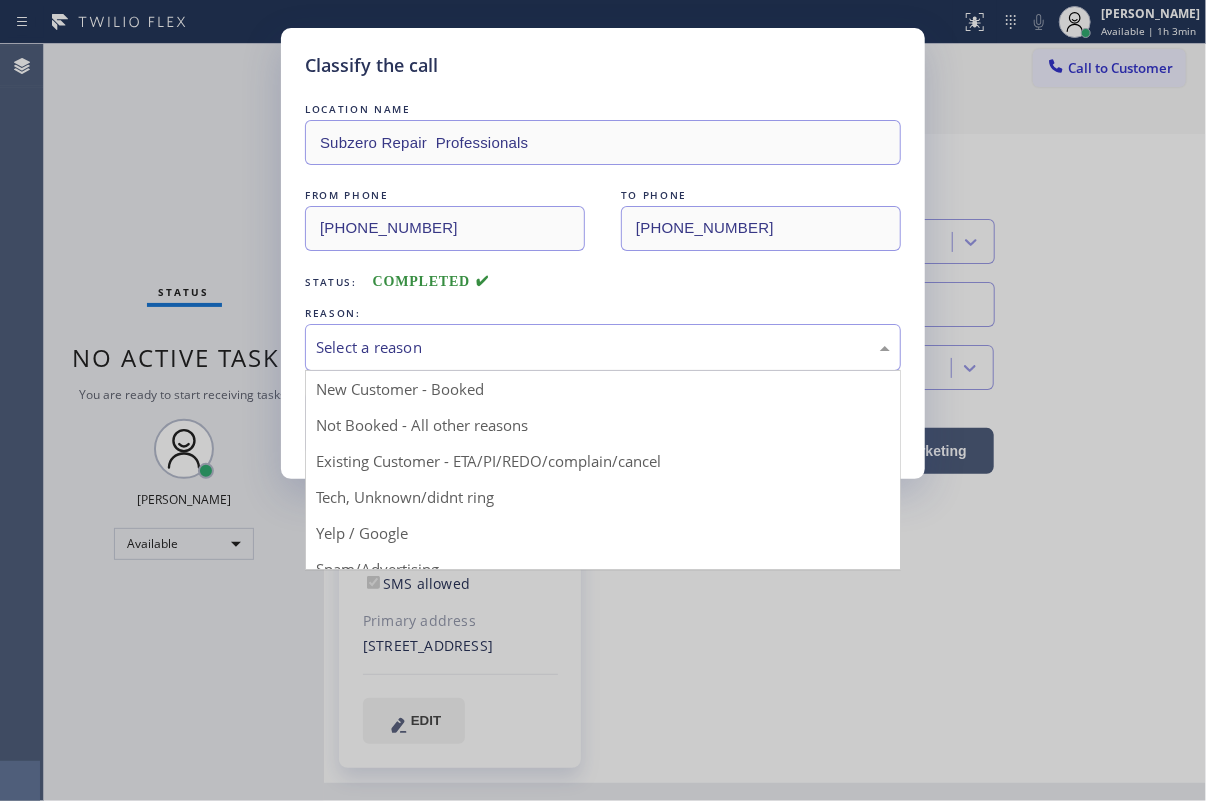 click on "Select a reason" at bounding box center [603, 347] 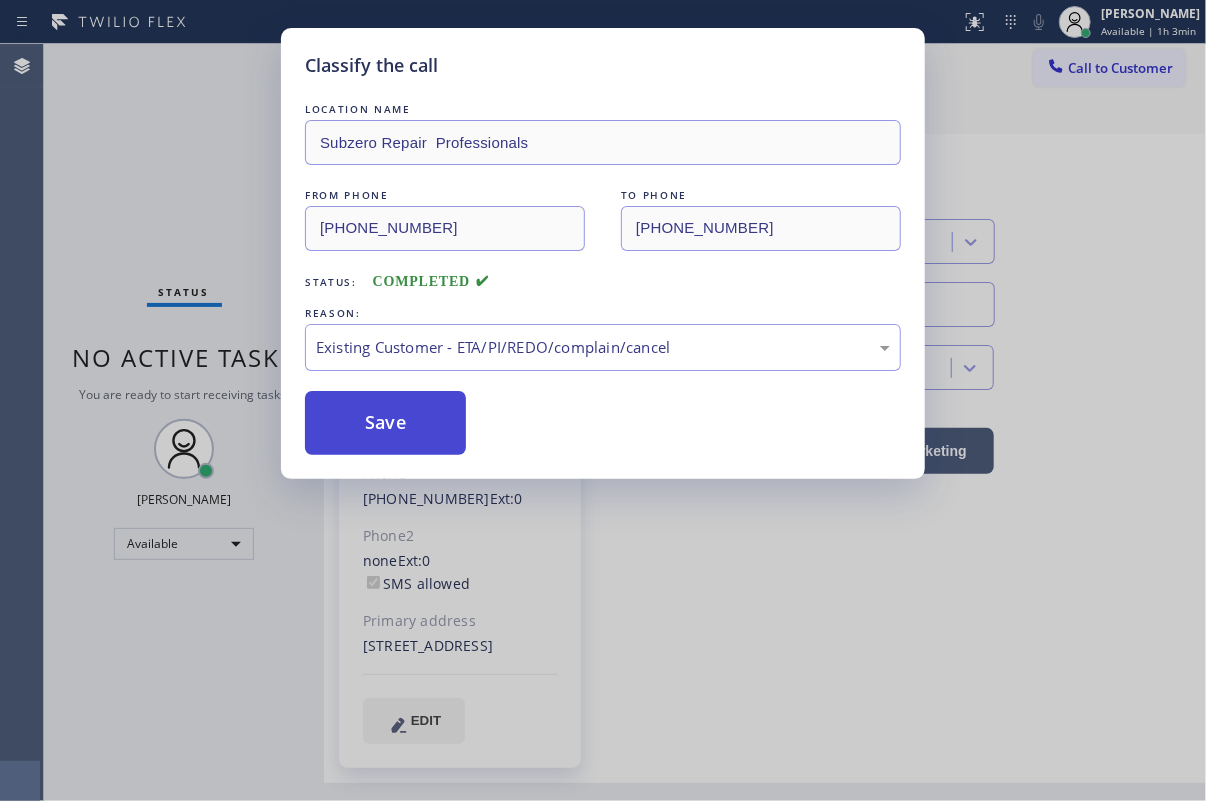 click on "Save" at bounding box center [385, 423] 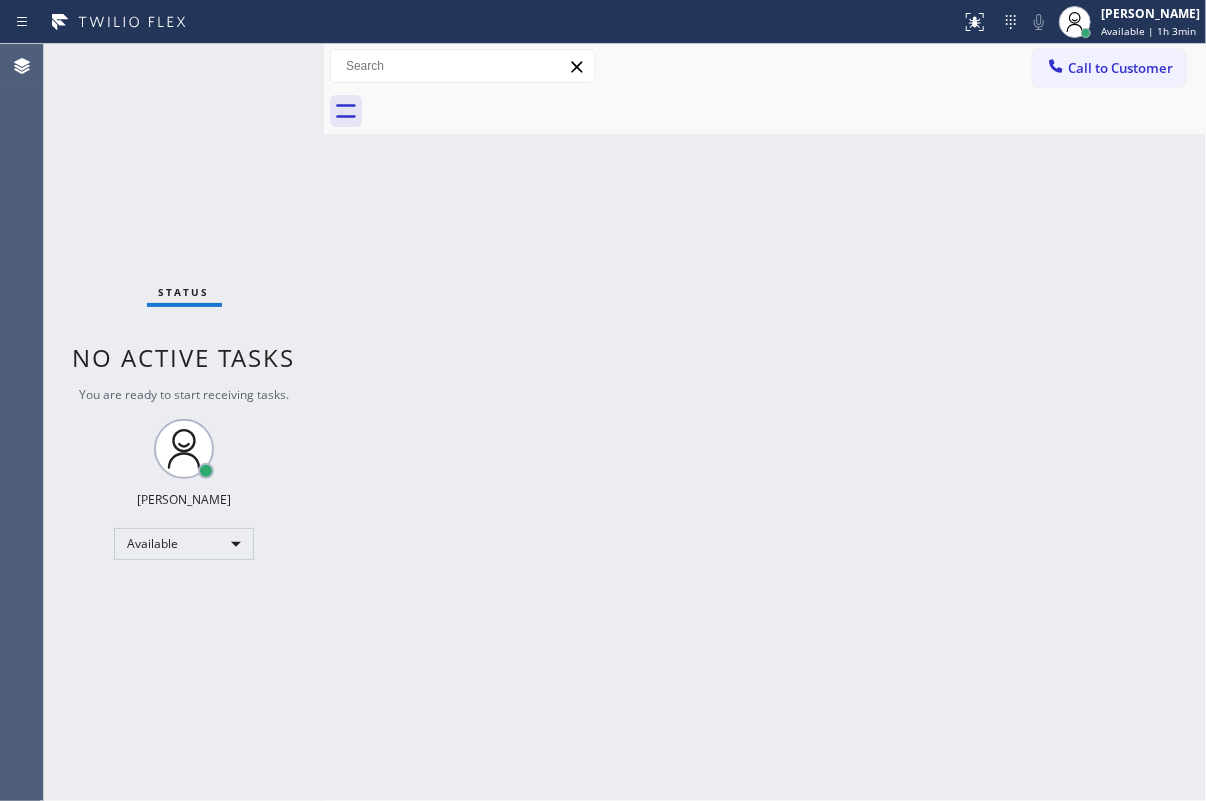 click on "Back to Dashboard Change Sender ID Customers Technicians Select a contact Outbound call Technician Search Technician Your caller id phone number Your caller id phone number Call Technician info Name   Phone none Address none Change Sender ID HVAC [PHONE_NUMBER] 5 Star Appliance [PHONE_NUMBER] Appliance Repair [PHONE_NUMBER] Plumbing [PHONE_NUMBER] Air Duct Cleaning [PHONE_NUMBER]  Electricians [PHONE_NUMBER] Cancel Change Check personal SMS Reset Change No tabs Call to Customer Outbound call Location Search location Your caller id phone number Customer number Call Outbound call Technician Search Technician Your caller id phone number Your caller id phone number Call" at bounding box center [765, 422] 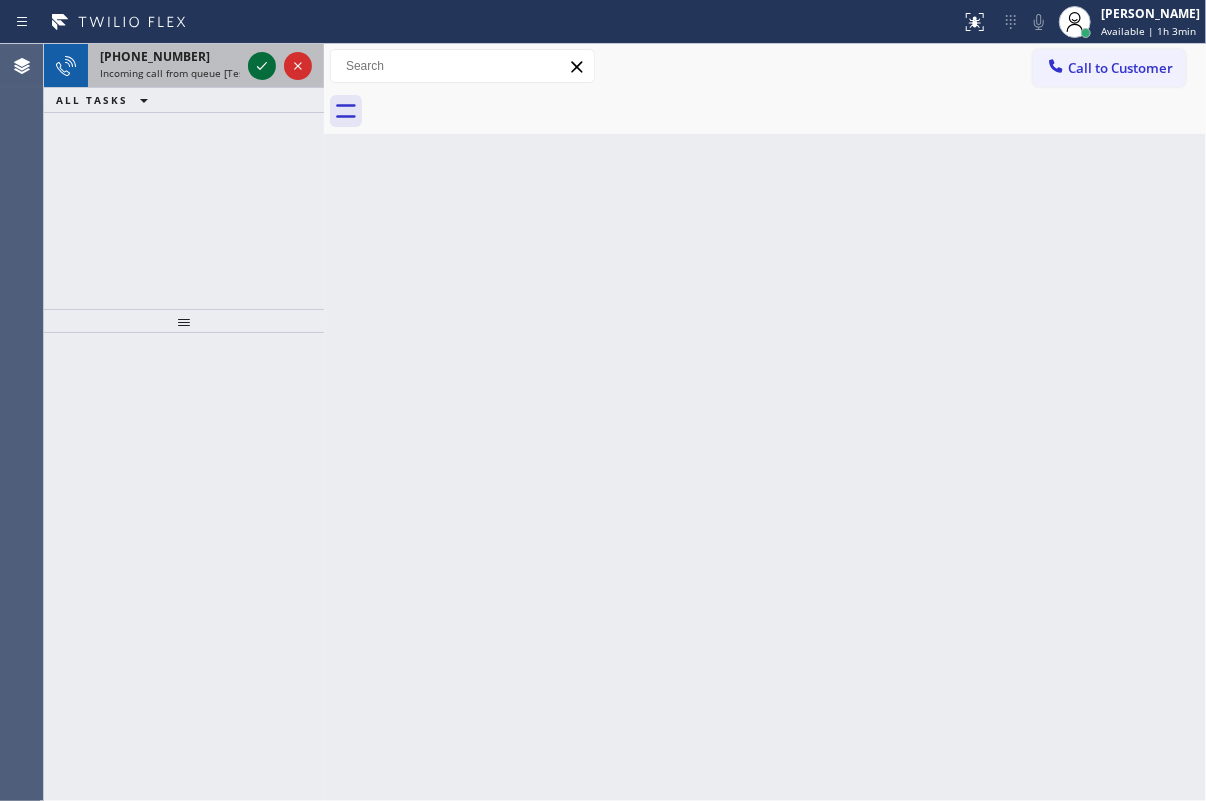 click 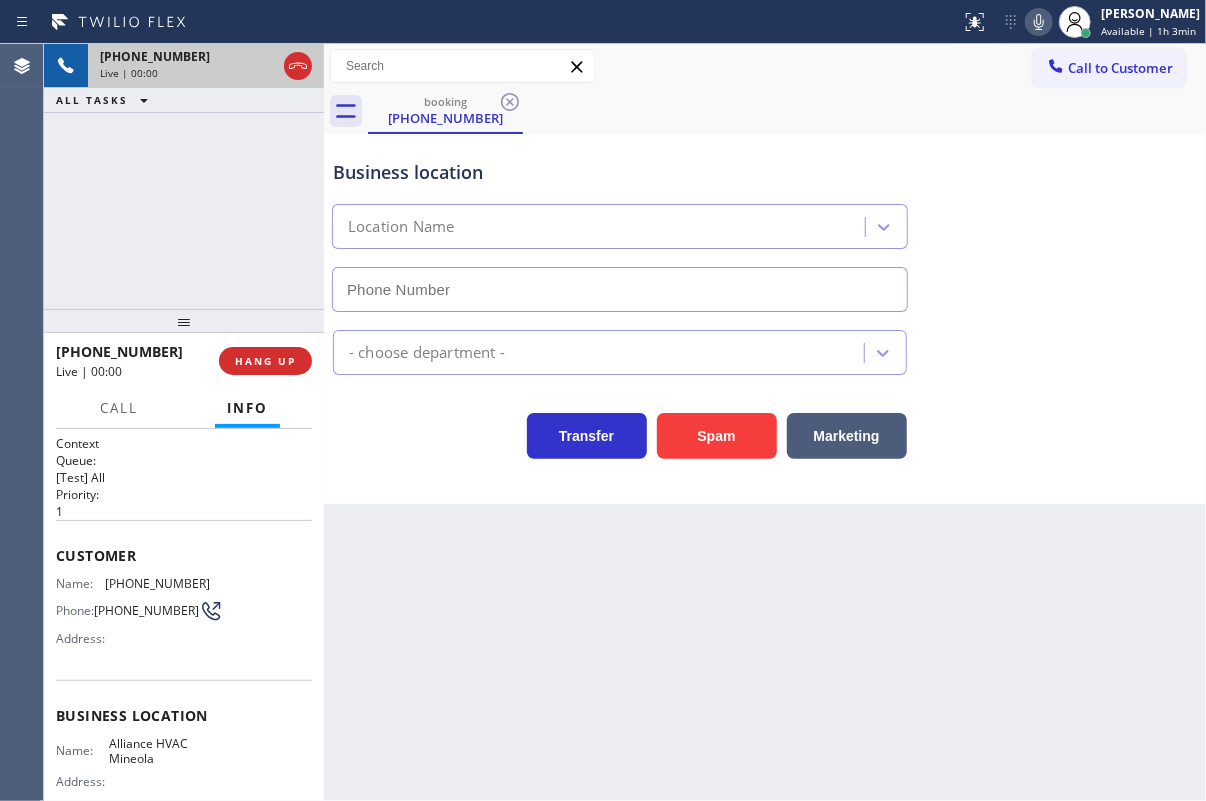 type on "[PHONE_NUMBER]" 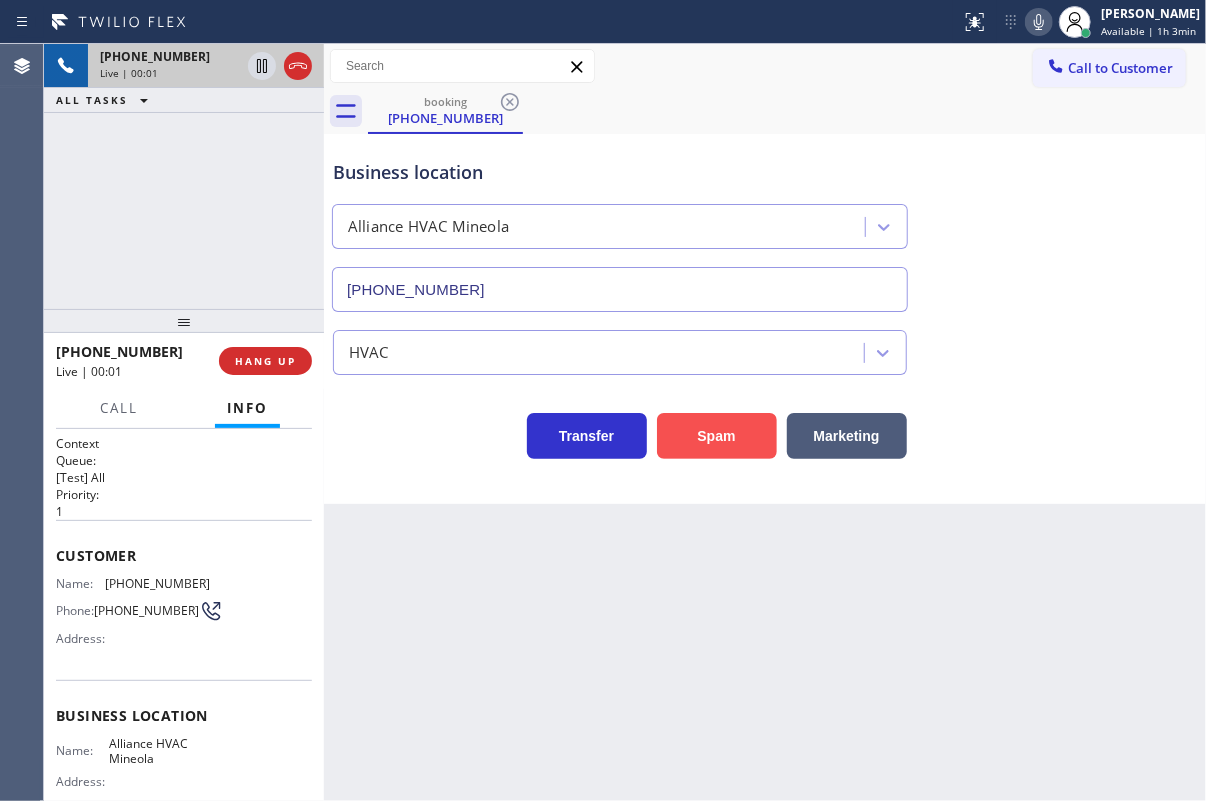click on "Spam" at bounding box center (717, 436) 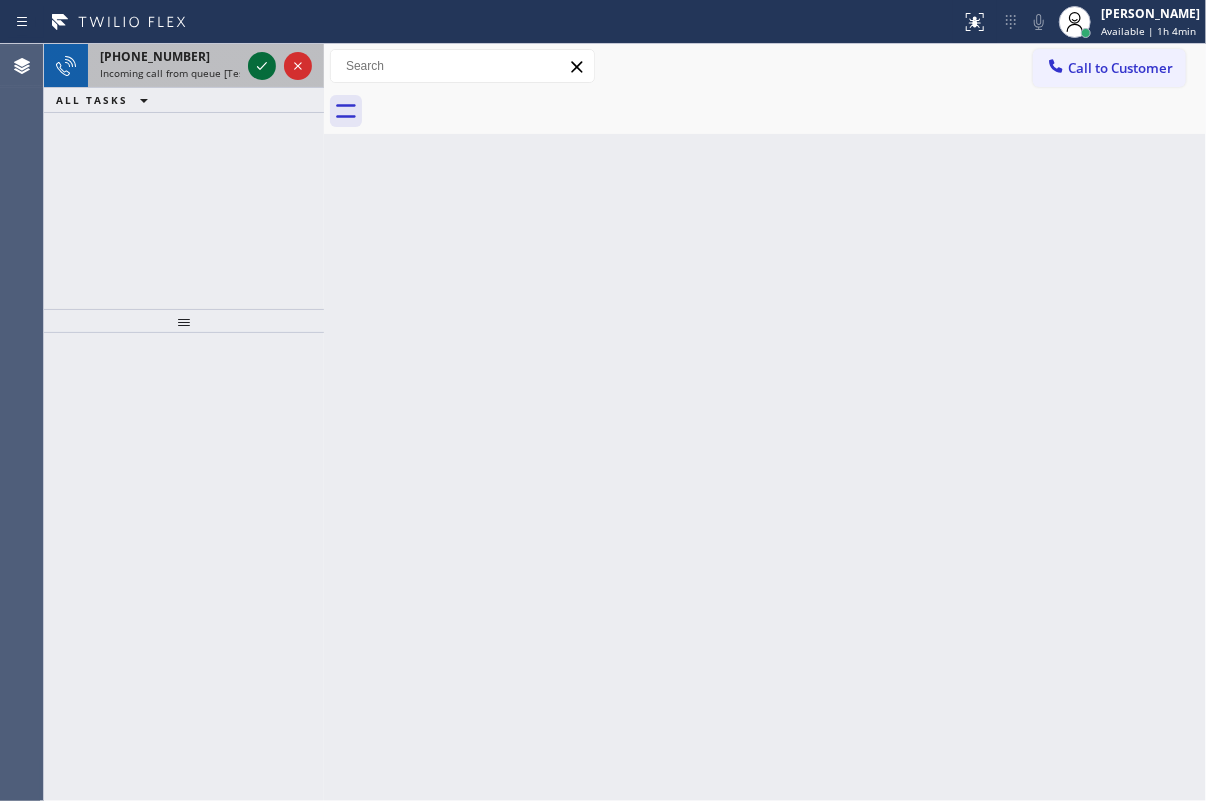 click 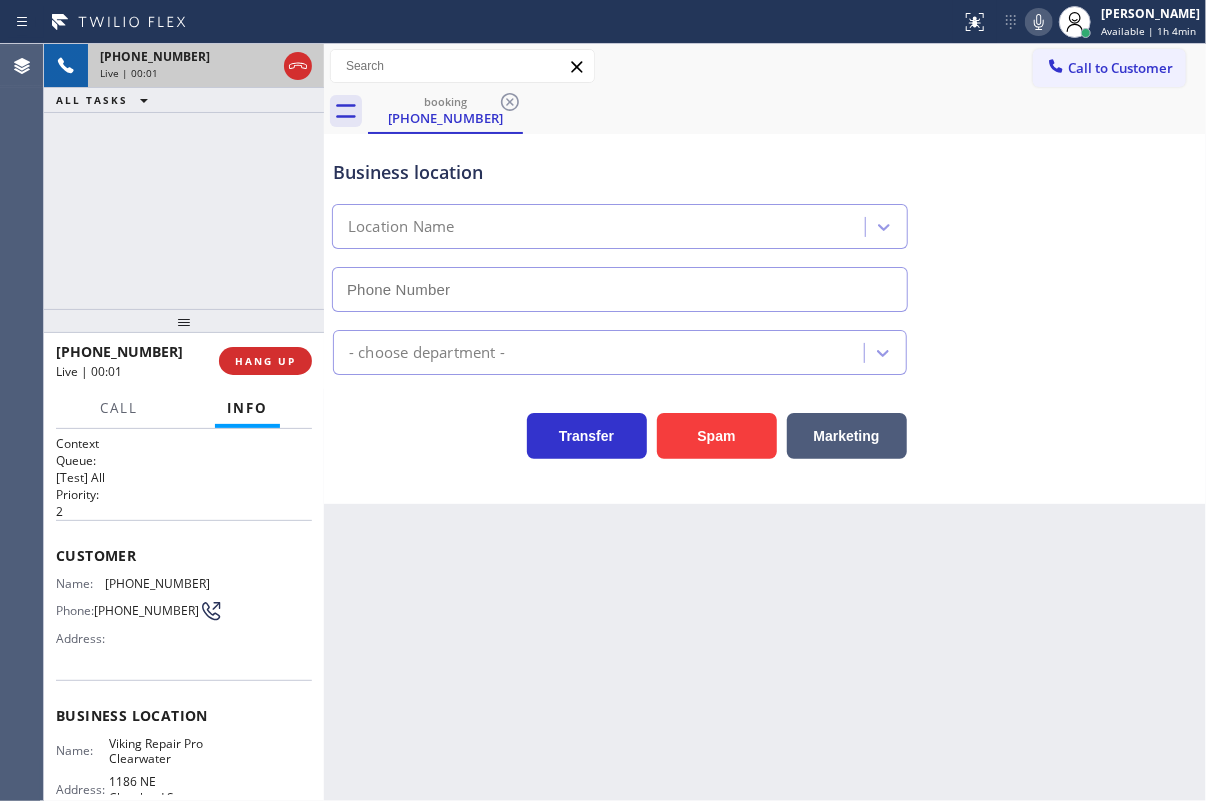 type on "[PHONE_NUMBER]" 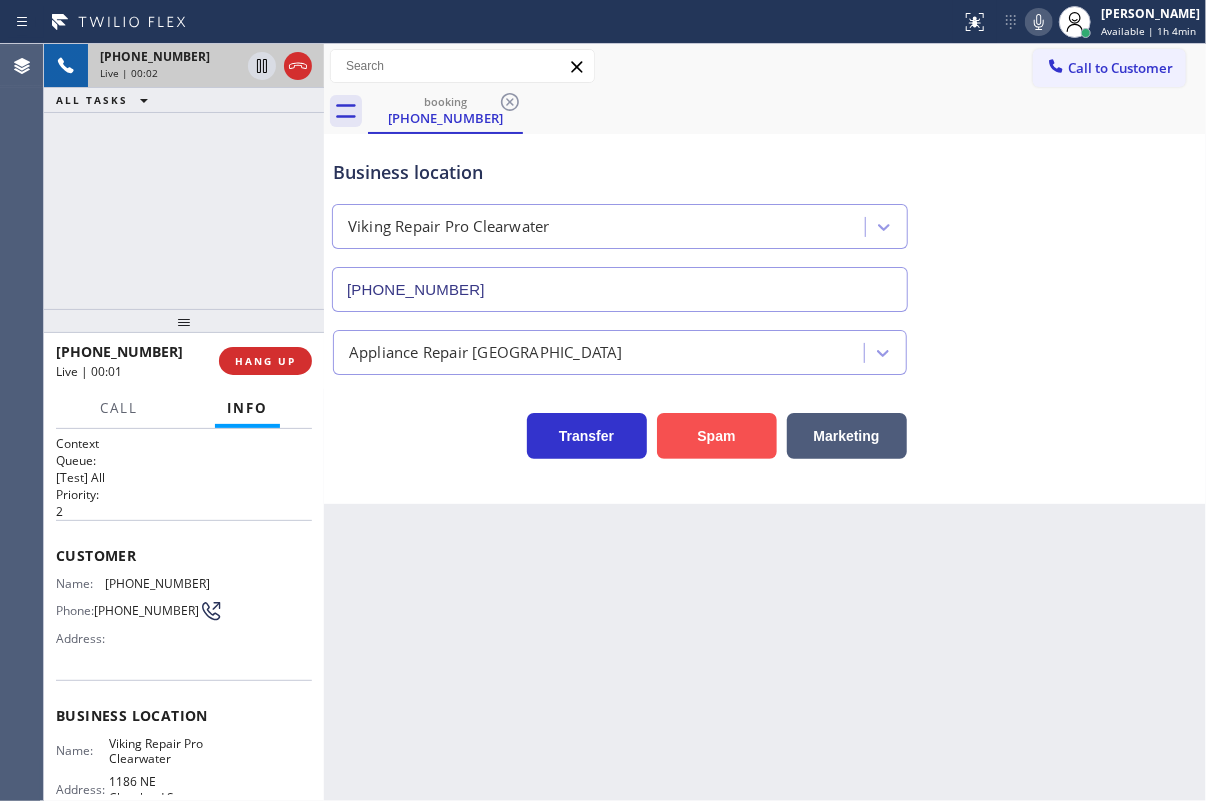 click on "Spam" at bounding box center (717, 436) 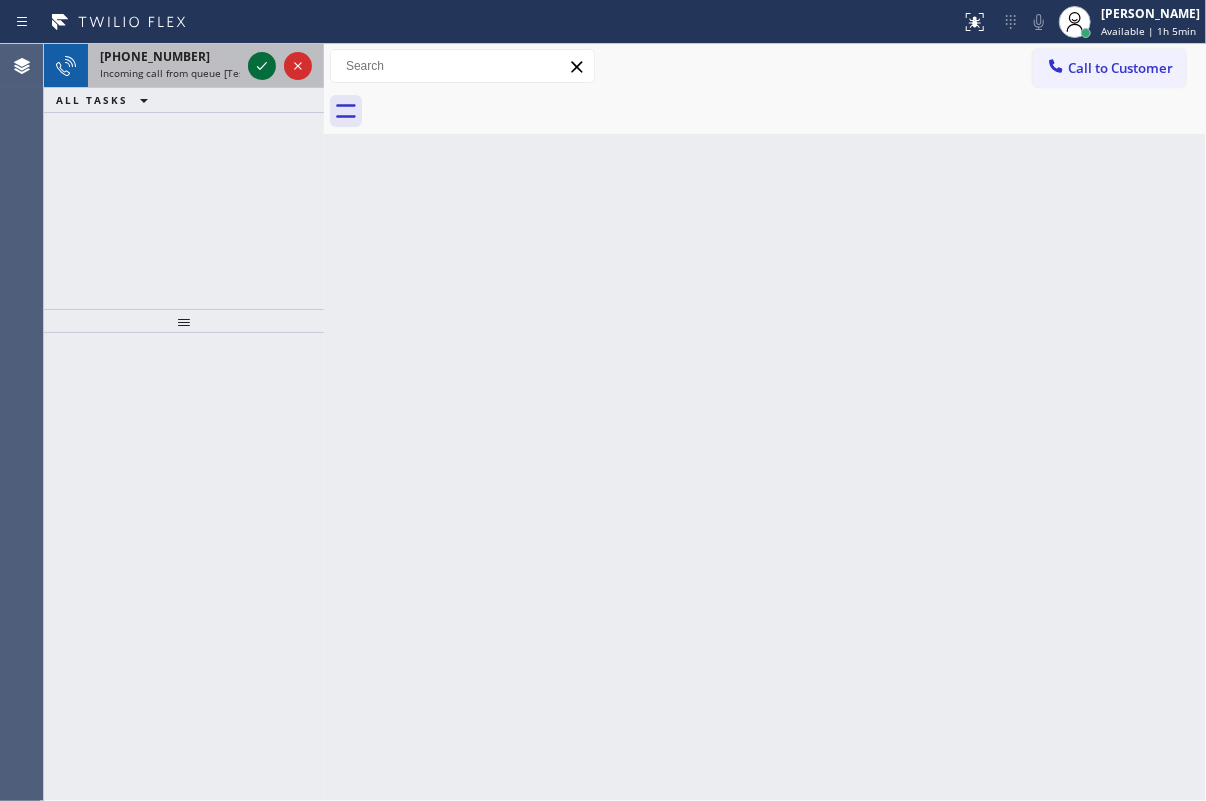 click 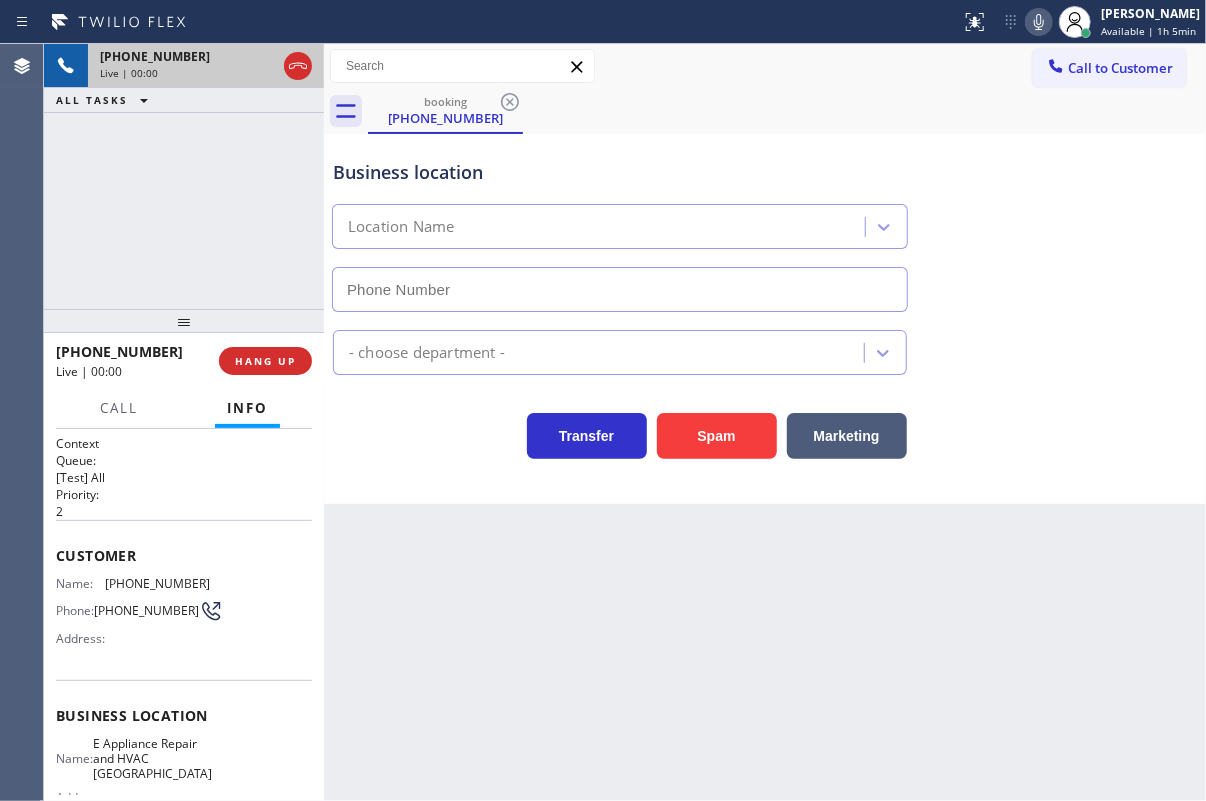type on "[PHONE_NUMBER]" 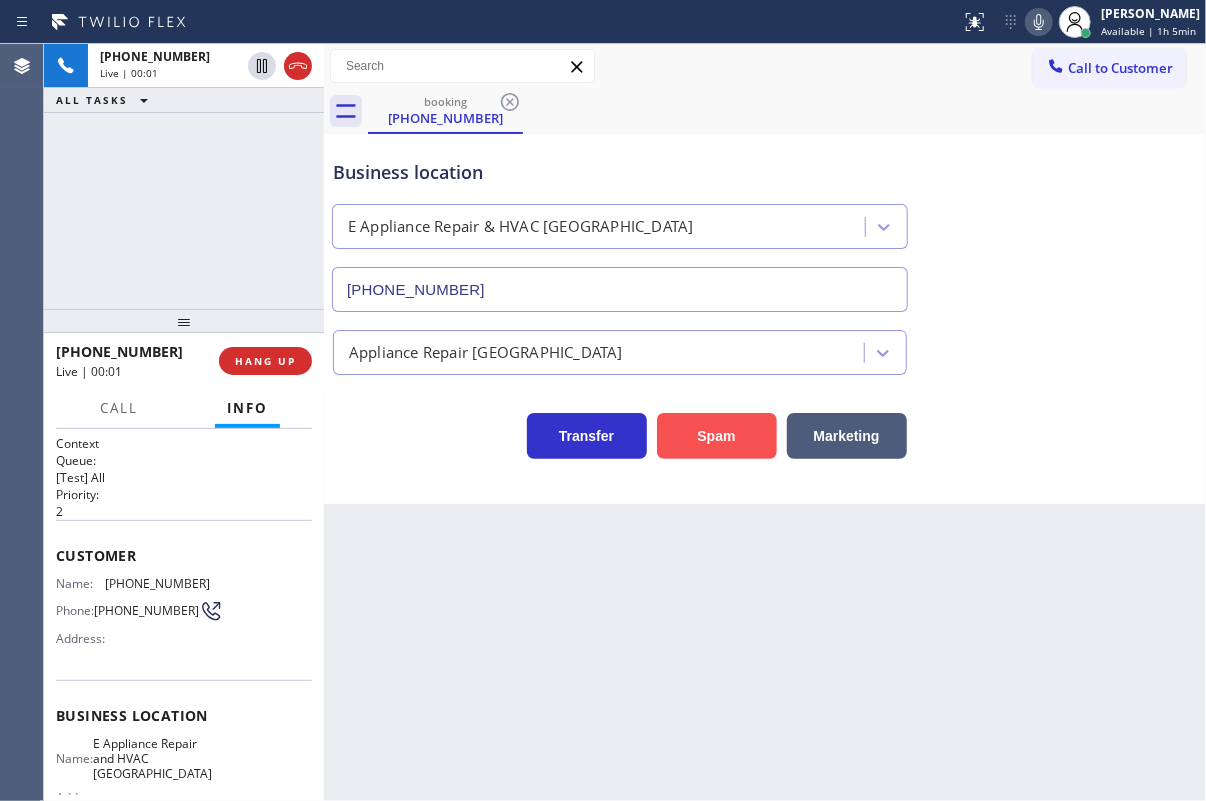 click on "Spam" at bounding box center [717, 436] 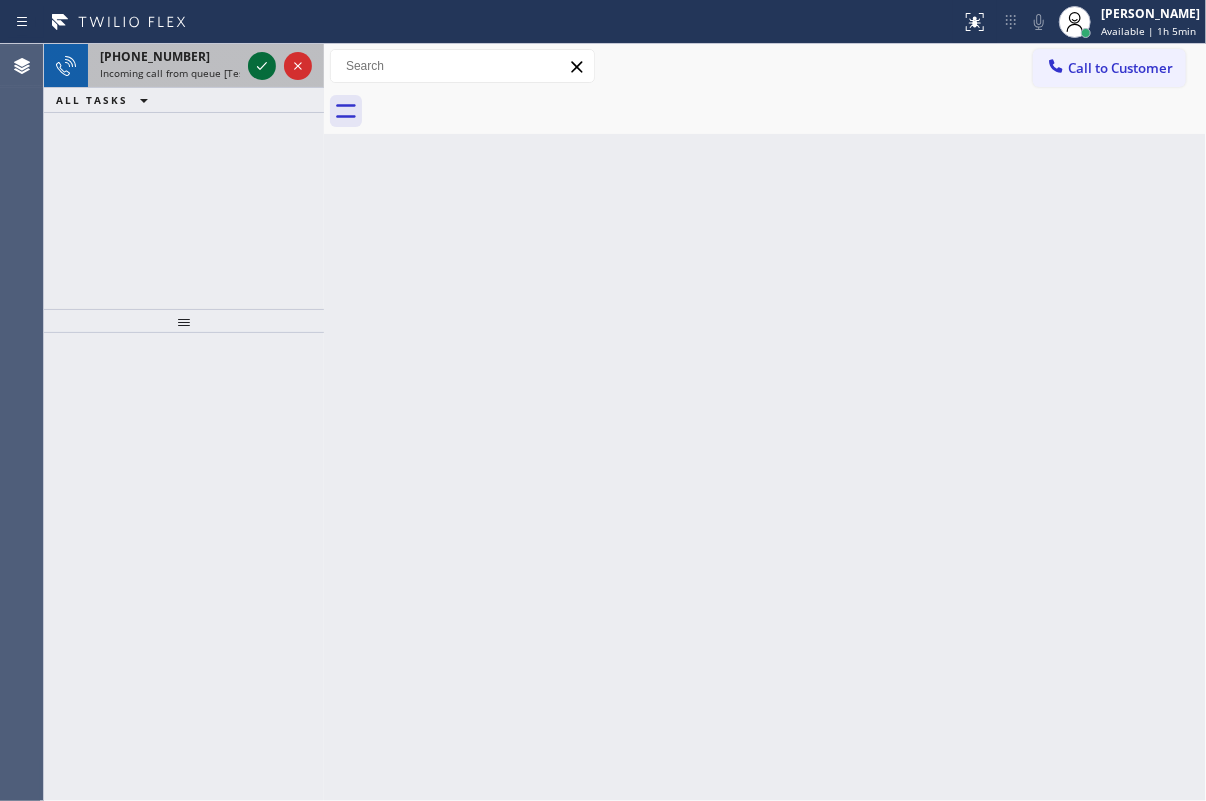 click at bounding box center (262, 66) 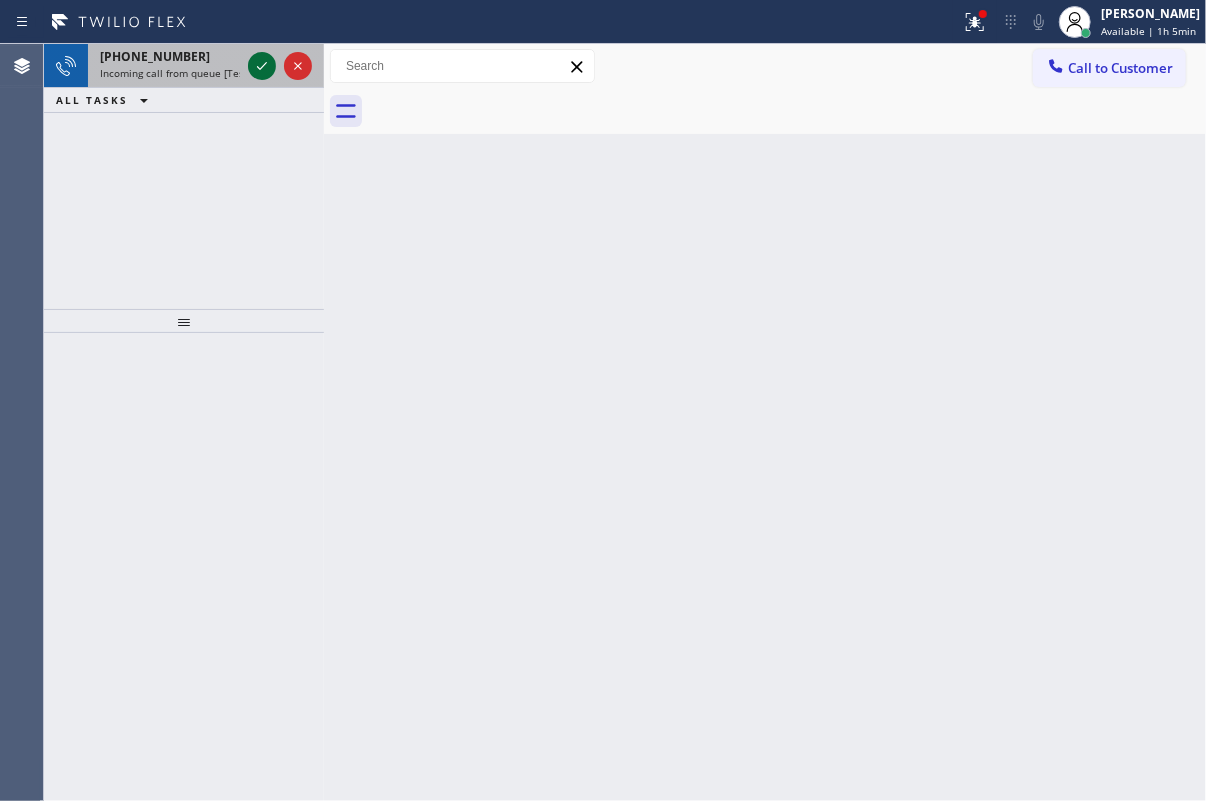 click 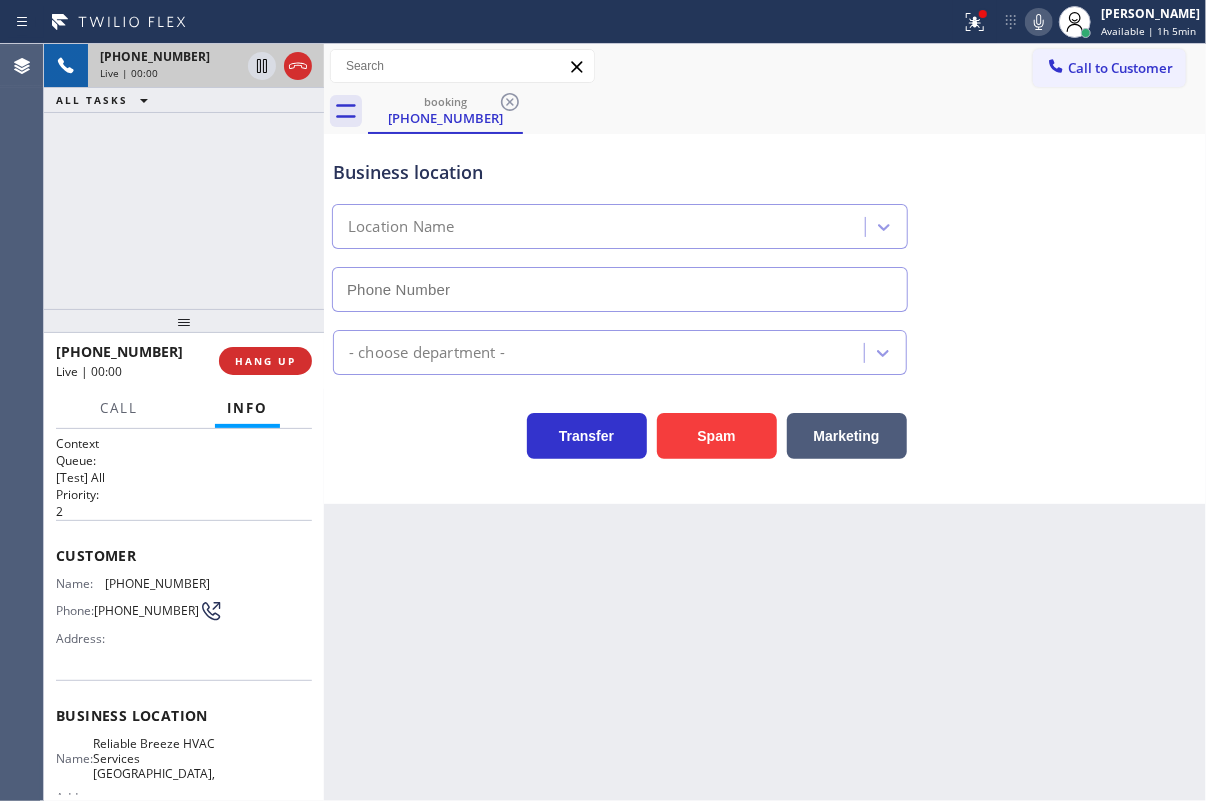 type on "[PHONE_NUMBER]" 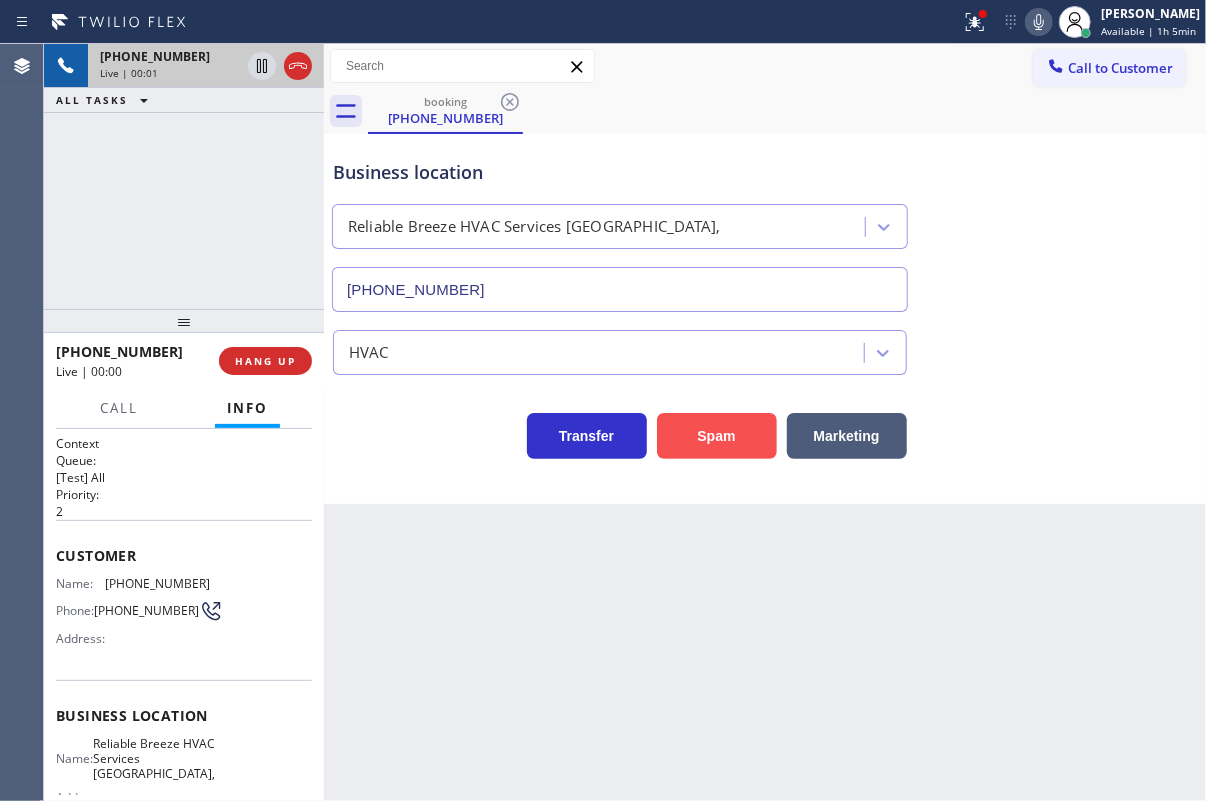 click on "Spam" at bounding box center (717, 436) 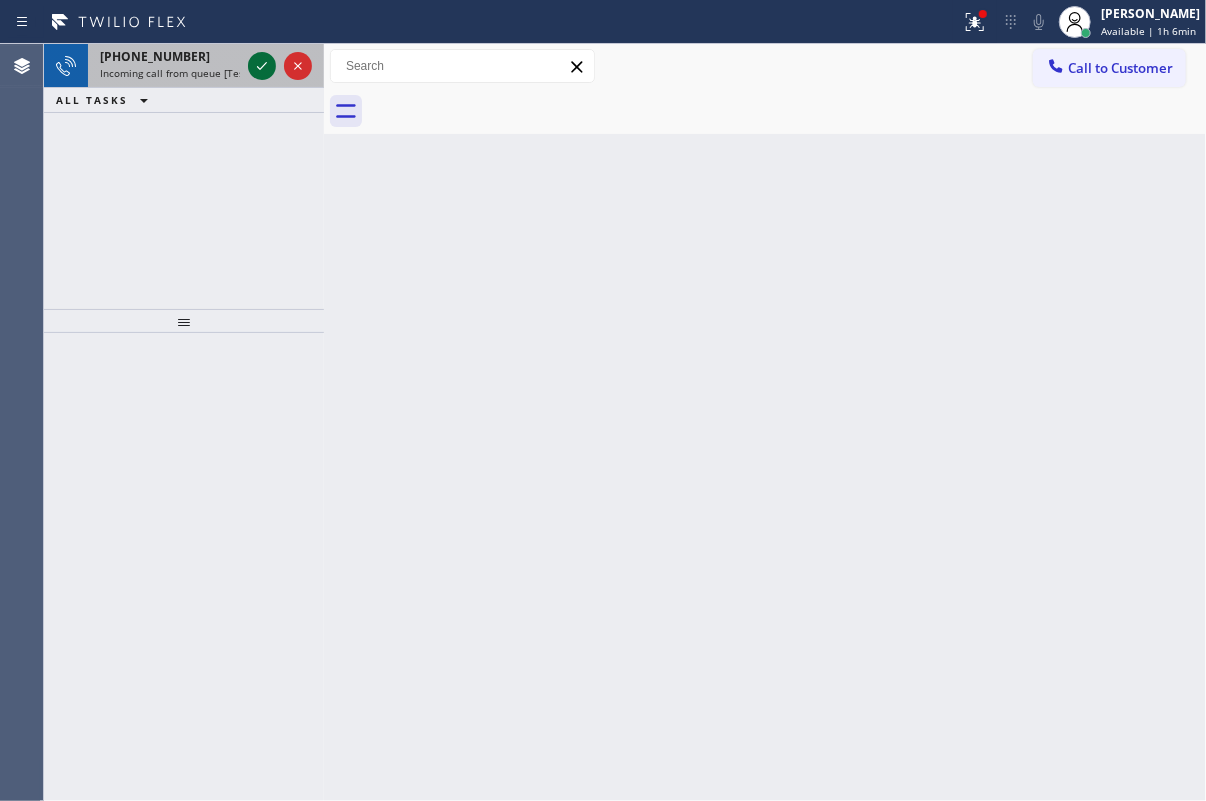 click 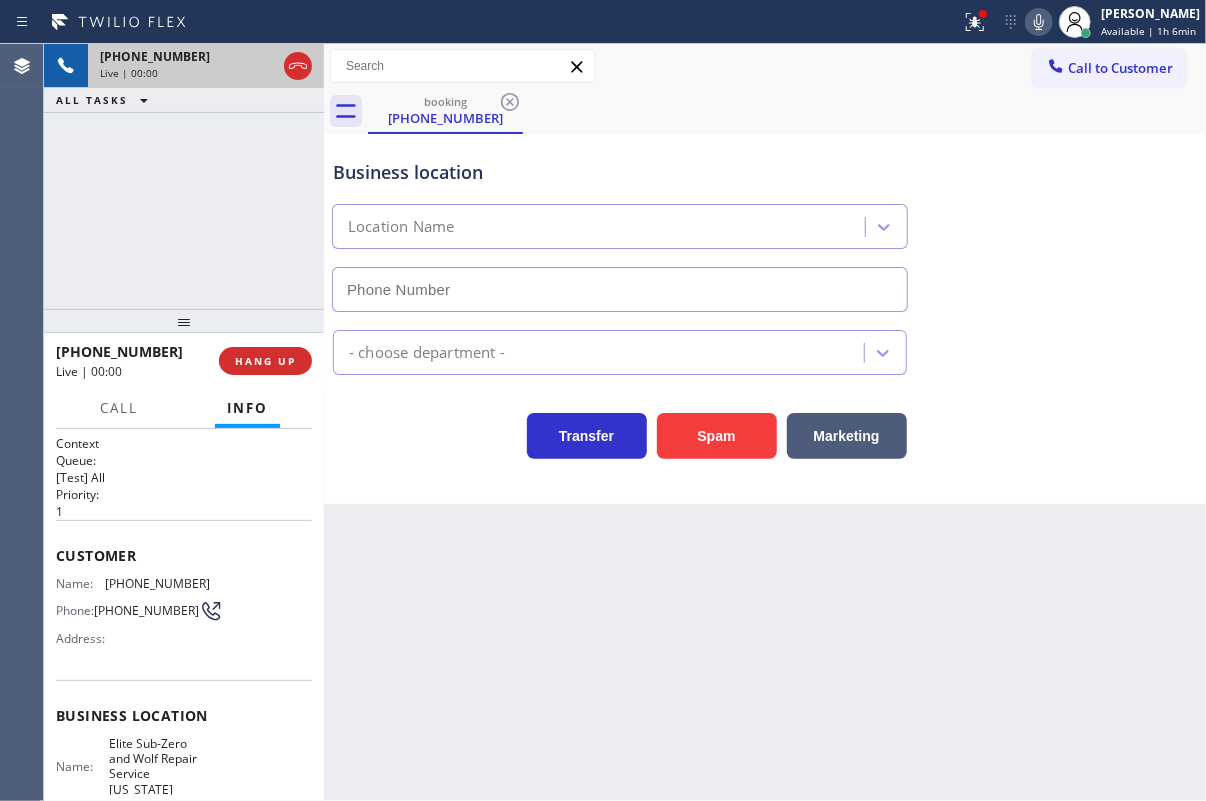 type on "[PHONE_NUMBER]" 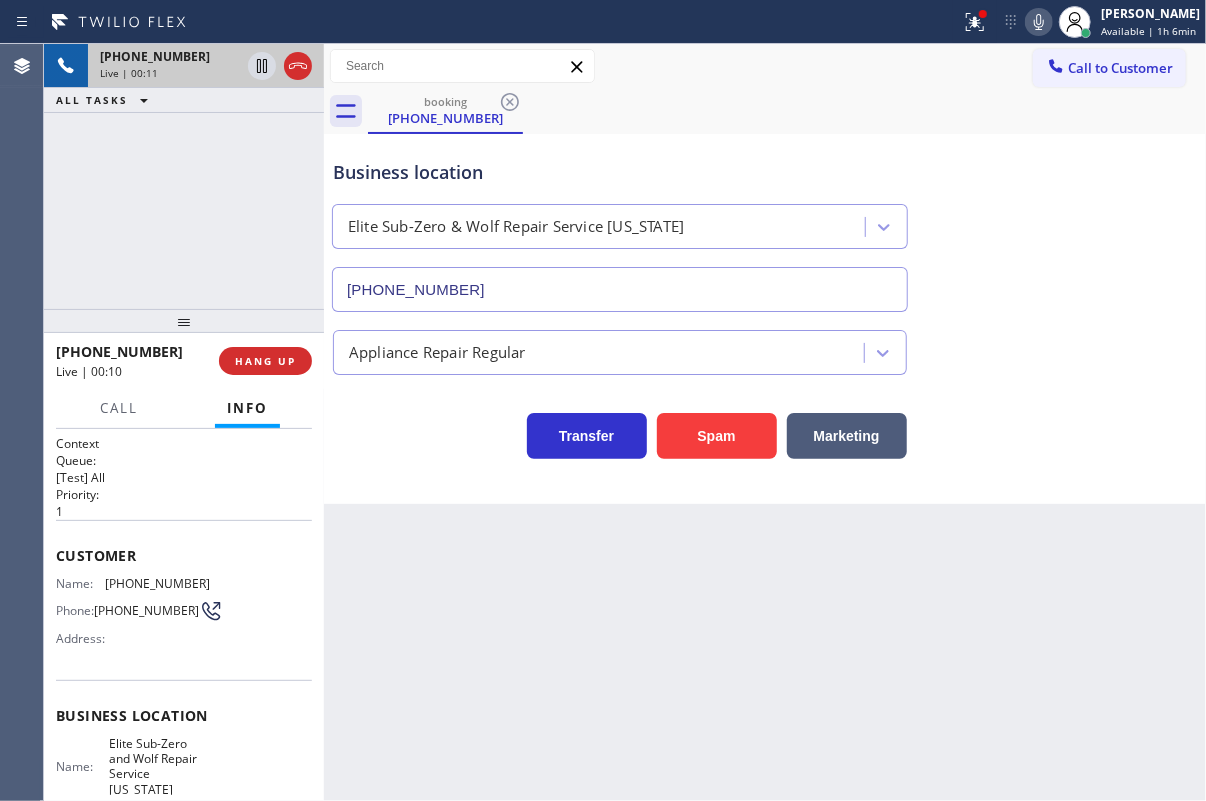 click on "Elite Sub-Zero  and  Wolf Repair Service [US_STATE]" at bounding box center [159, 767] 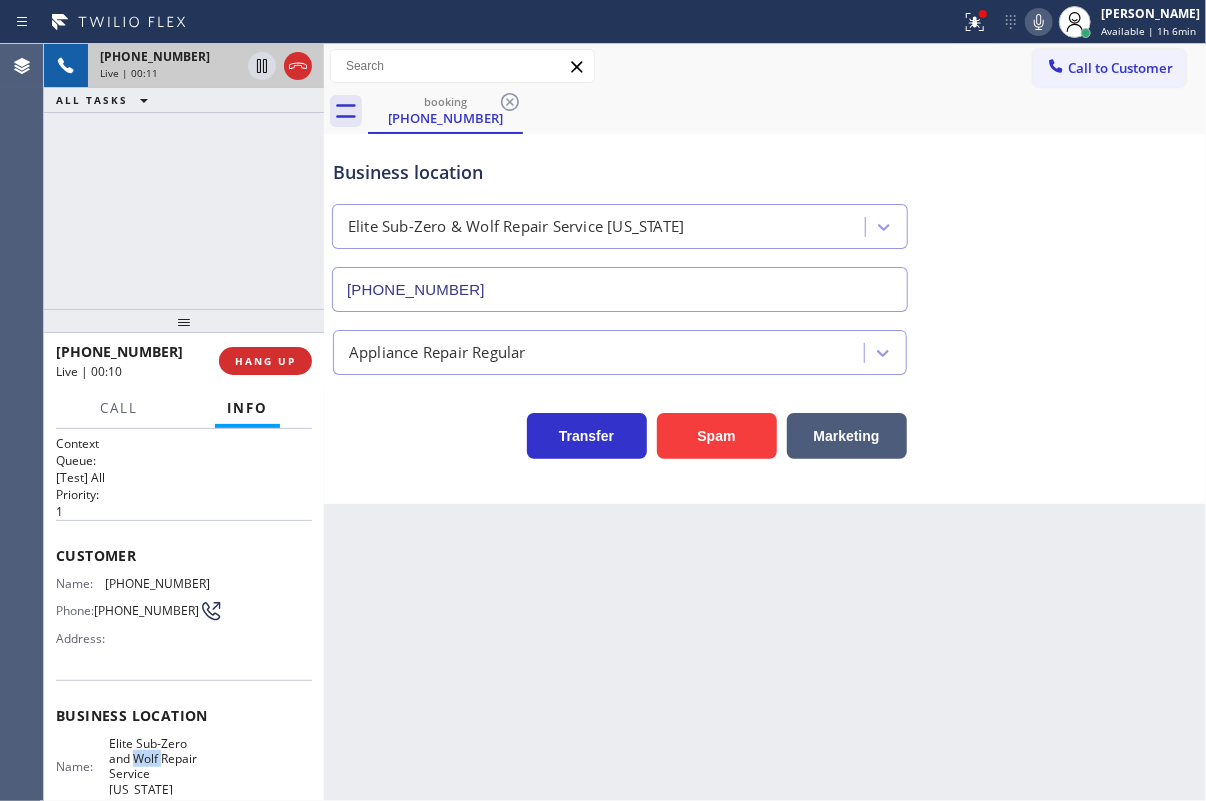 click on "Elite Sub-Zero  and  Wolf Repair Service [US_STATE]" at bounding box center (159, 767) 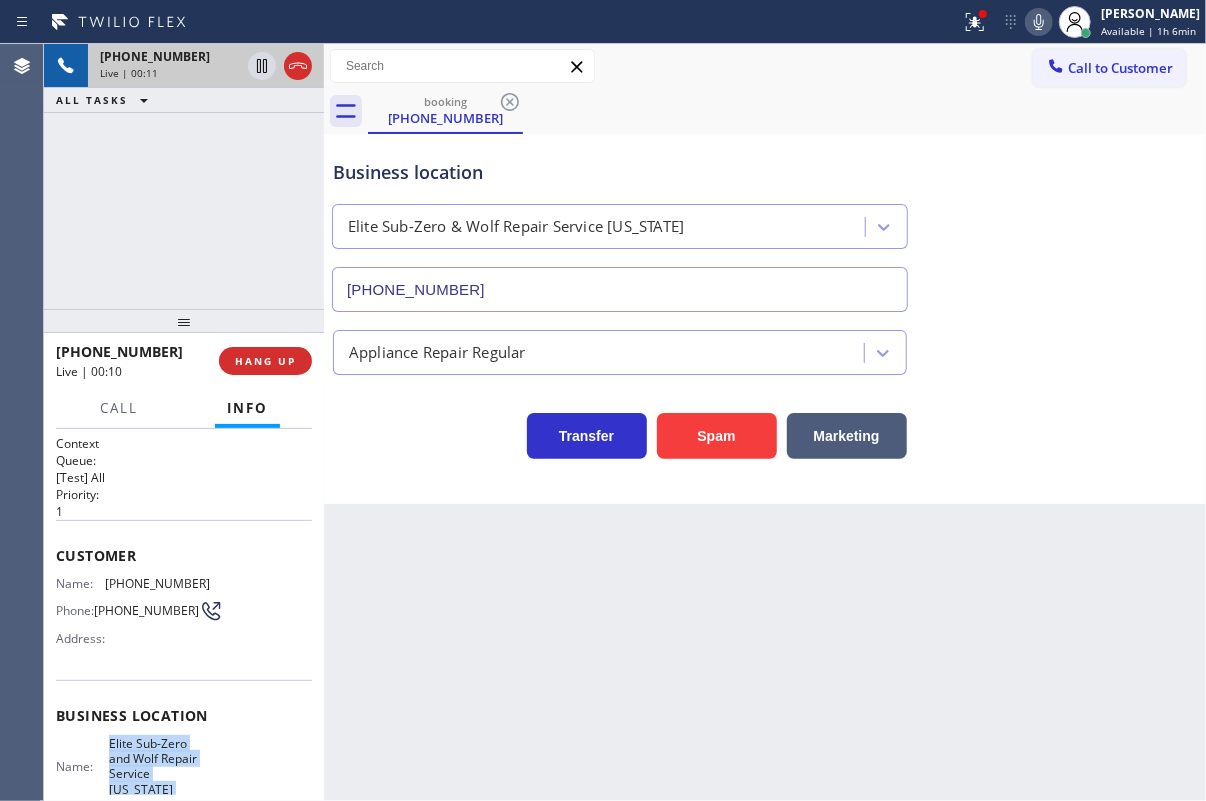 click on "Elite Sub-Zero  and  Wolf Repair Service [US_STATE]" at bounding box center [159, 767] 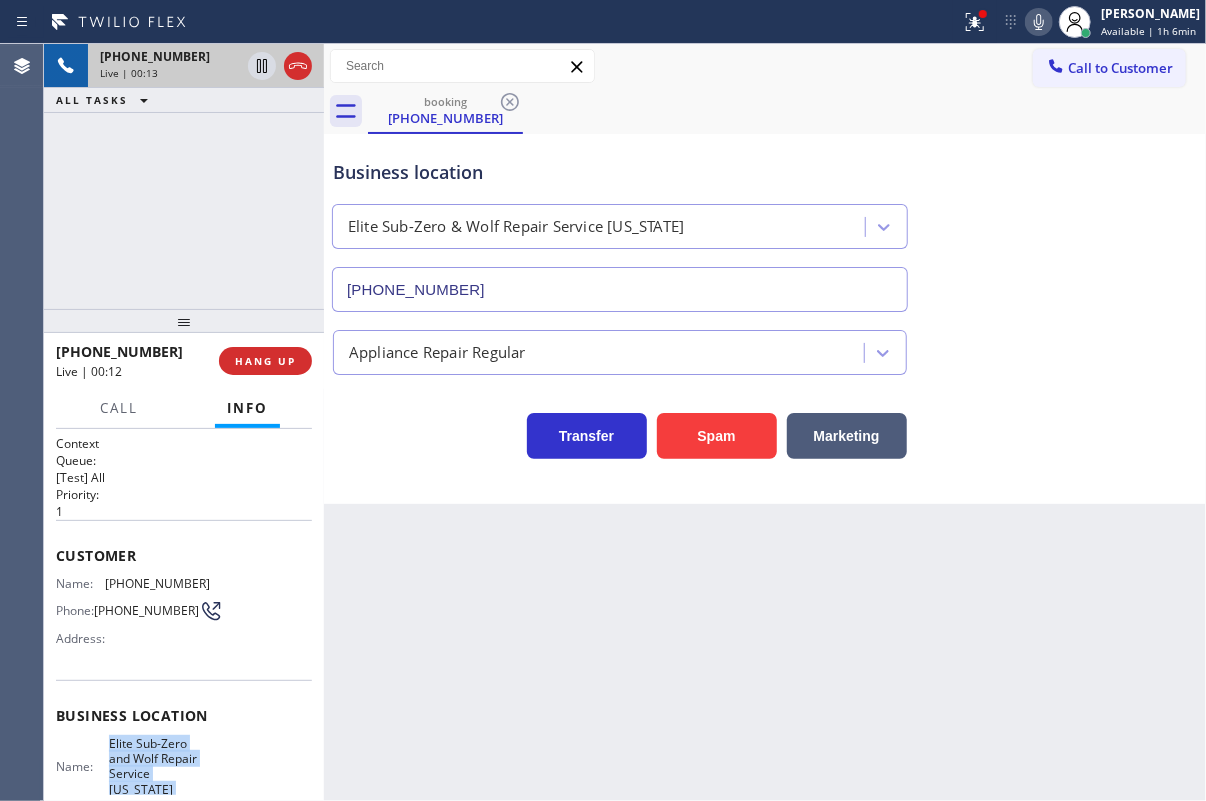 click on "[PHONE_NUMBER]" at bounding box center [620, 289] 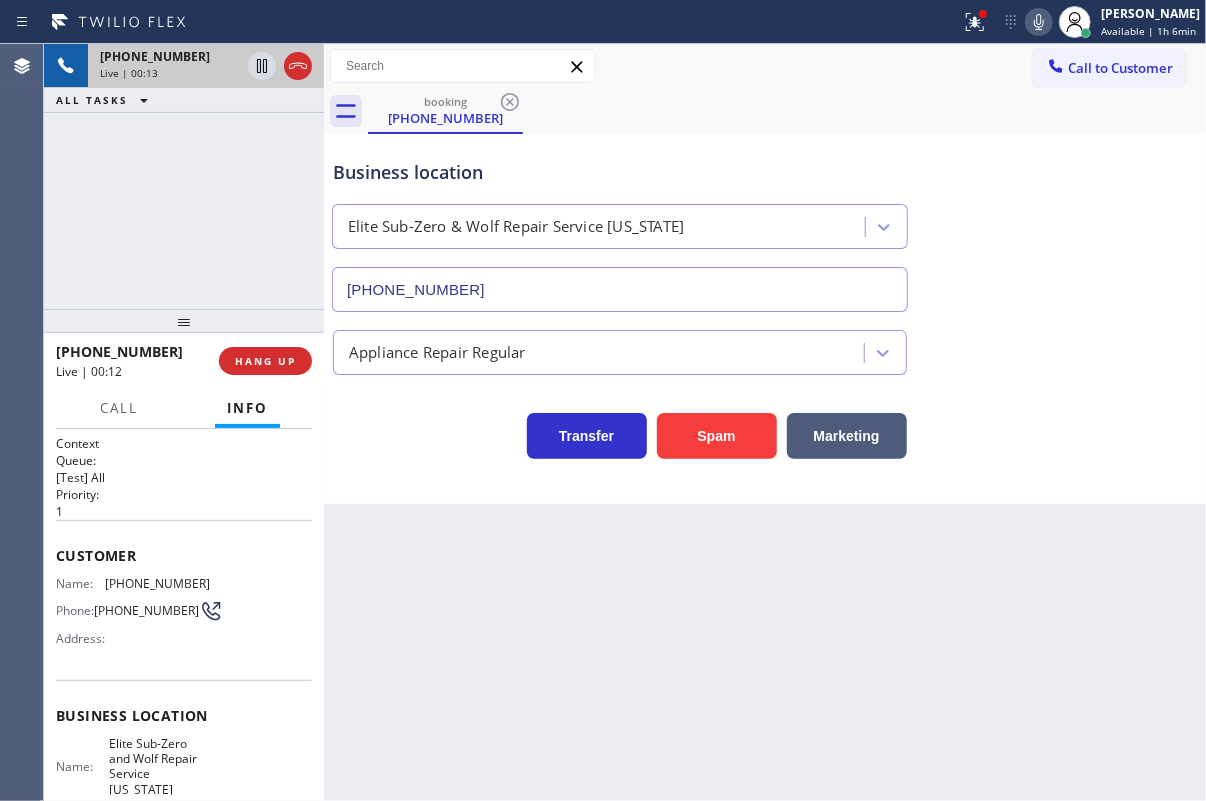 click on "[PHONE_NUMBER]" at bounding box center [620, 289] 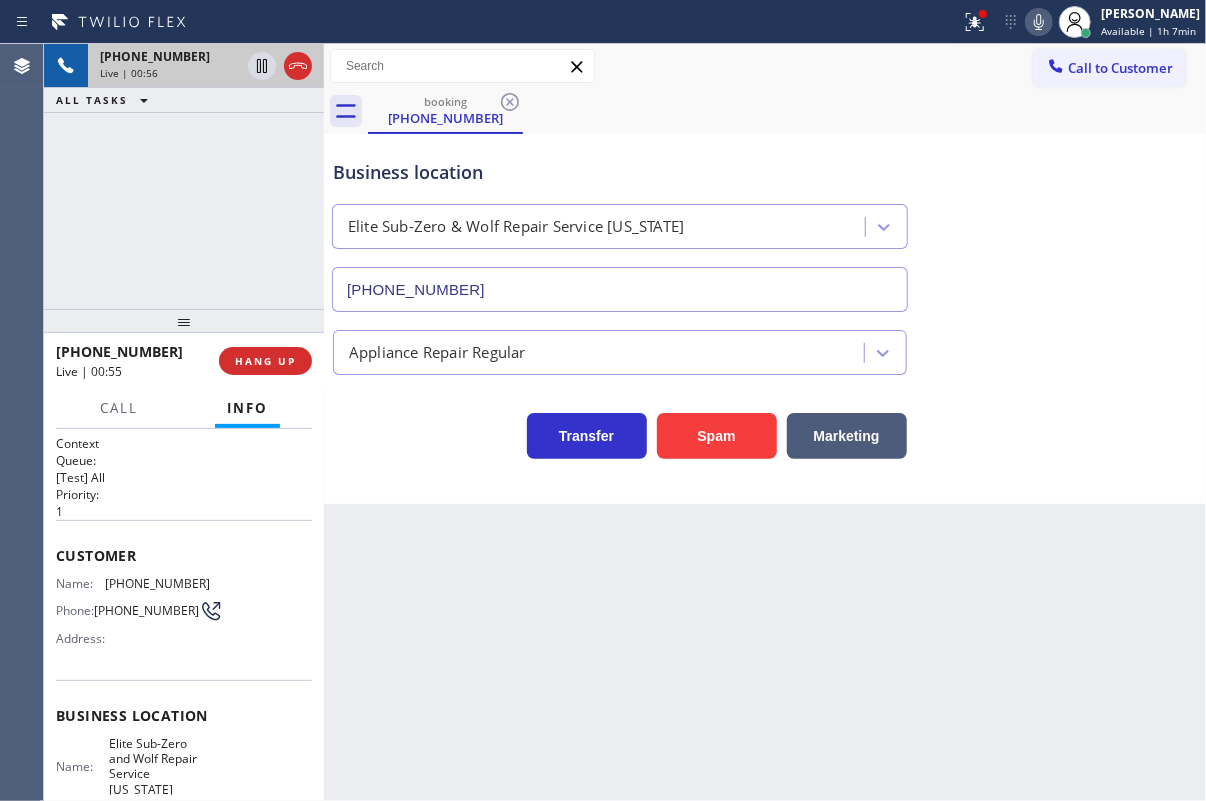 click on "[PHONE_NUMBER]" at bounding box center (157, 583) 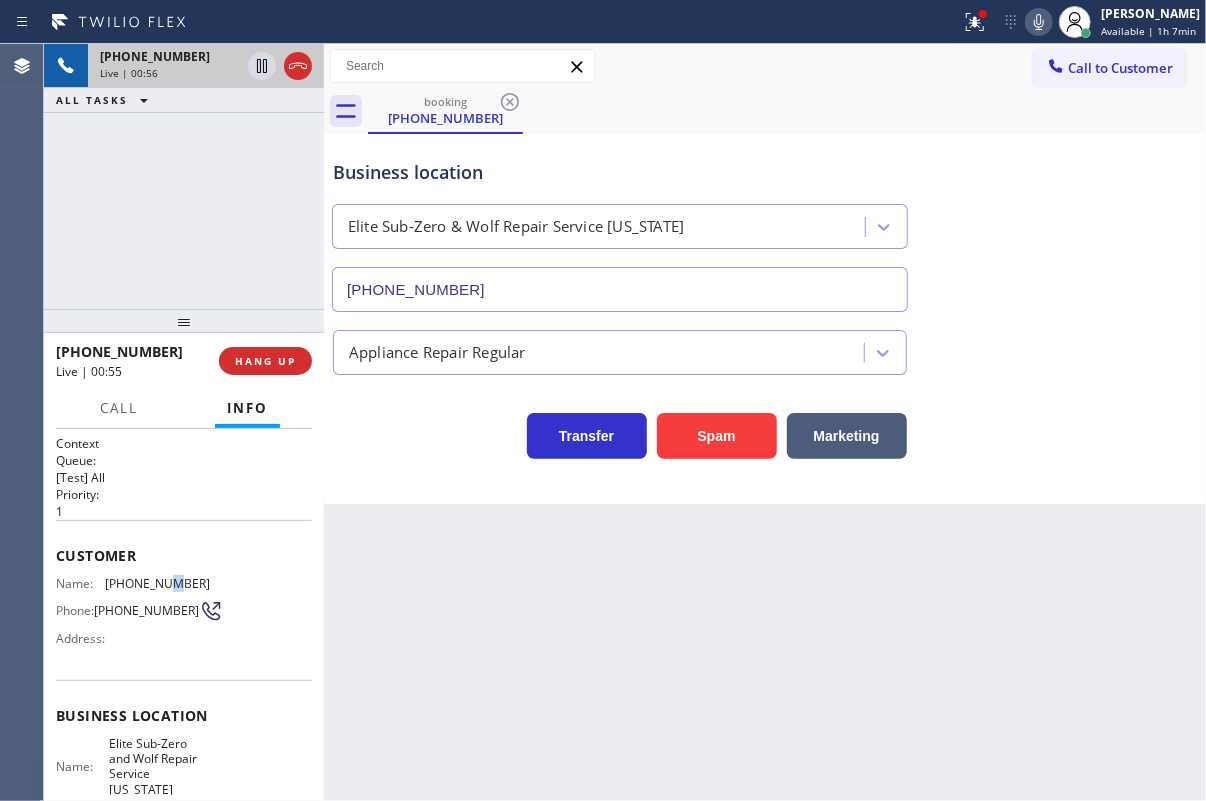 click on "[PHONE_NUMBER]" at bounding box center [157, 583] 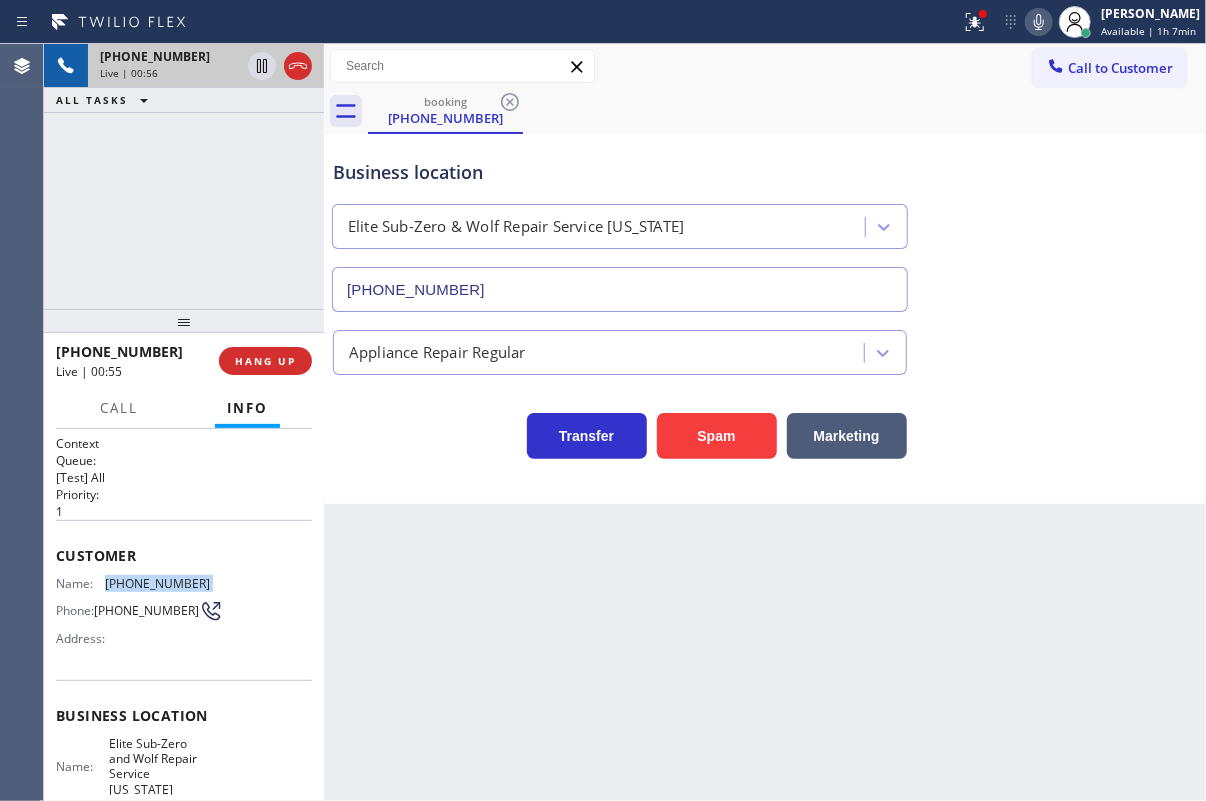 click on "[PHONE_NUMBER]" at bounding box center (157, 583) 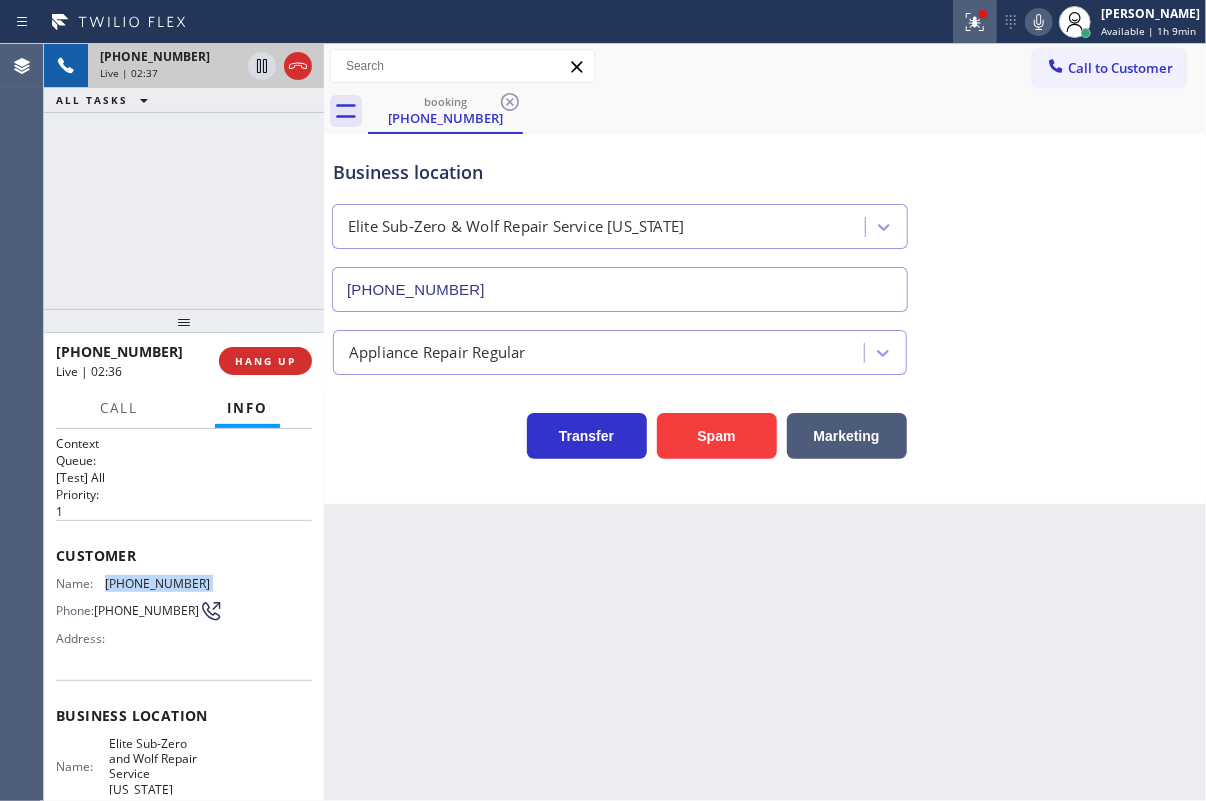 click 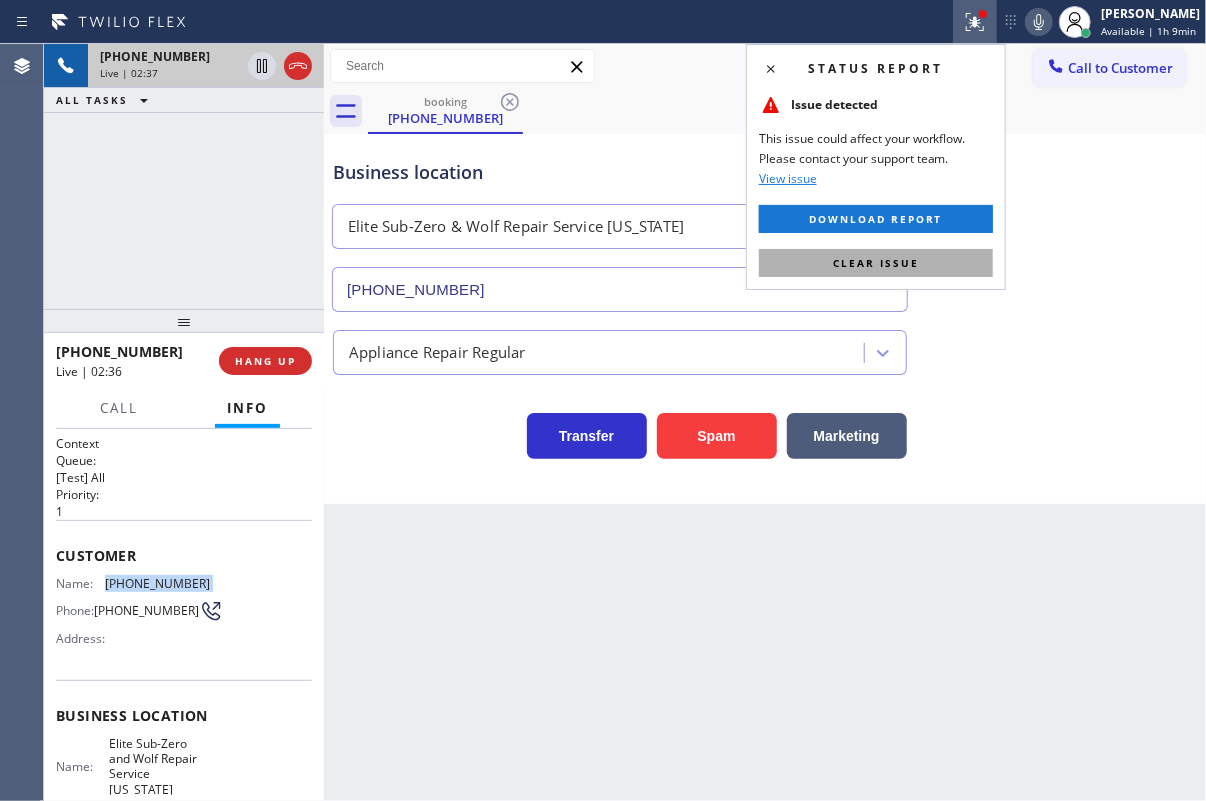 click on "Clear issue" at bounding box center (876, 263) 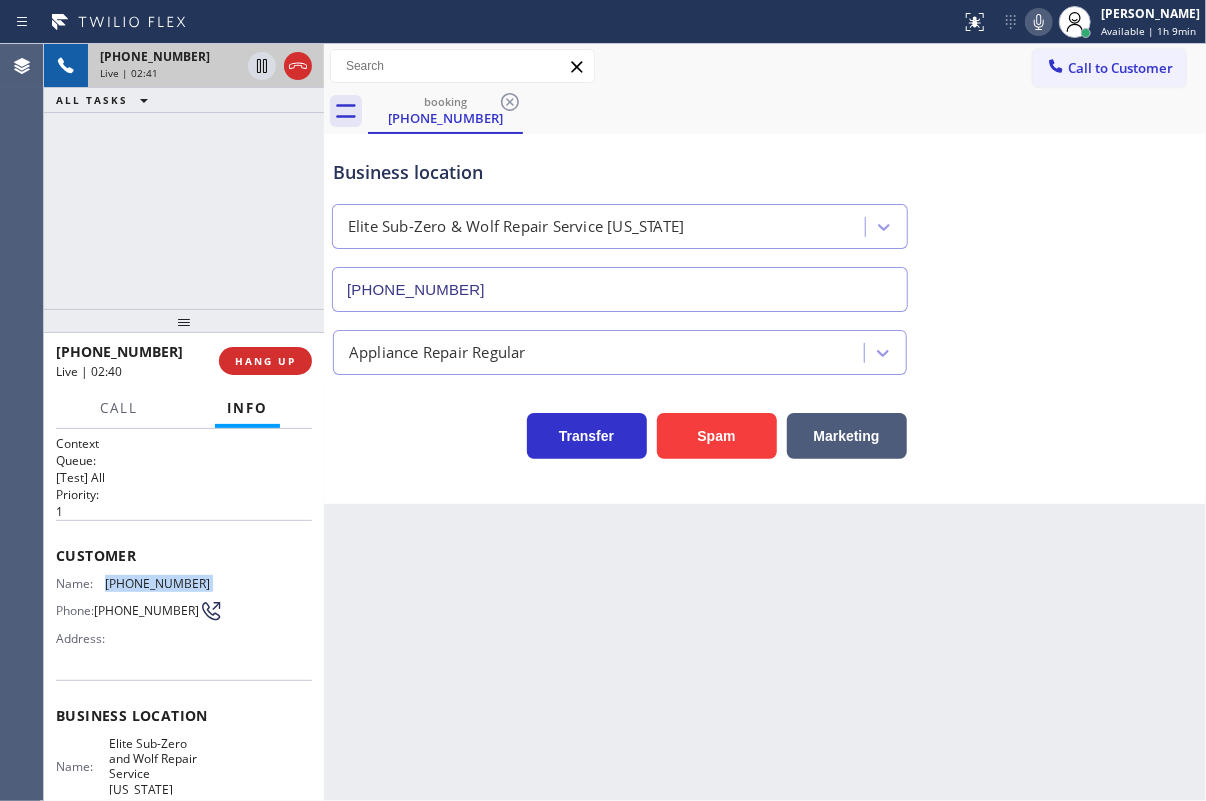 click 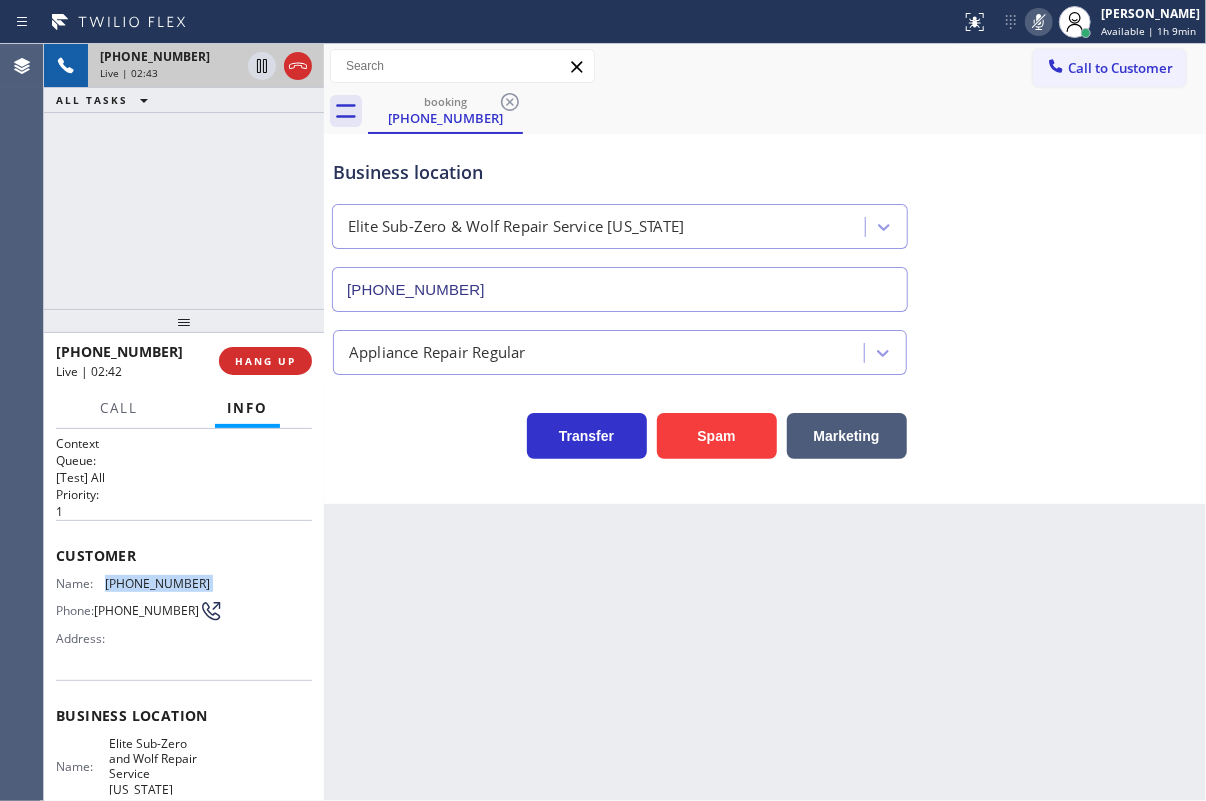 click 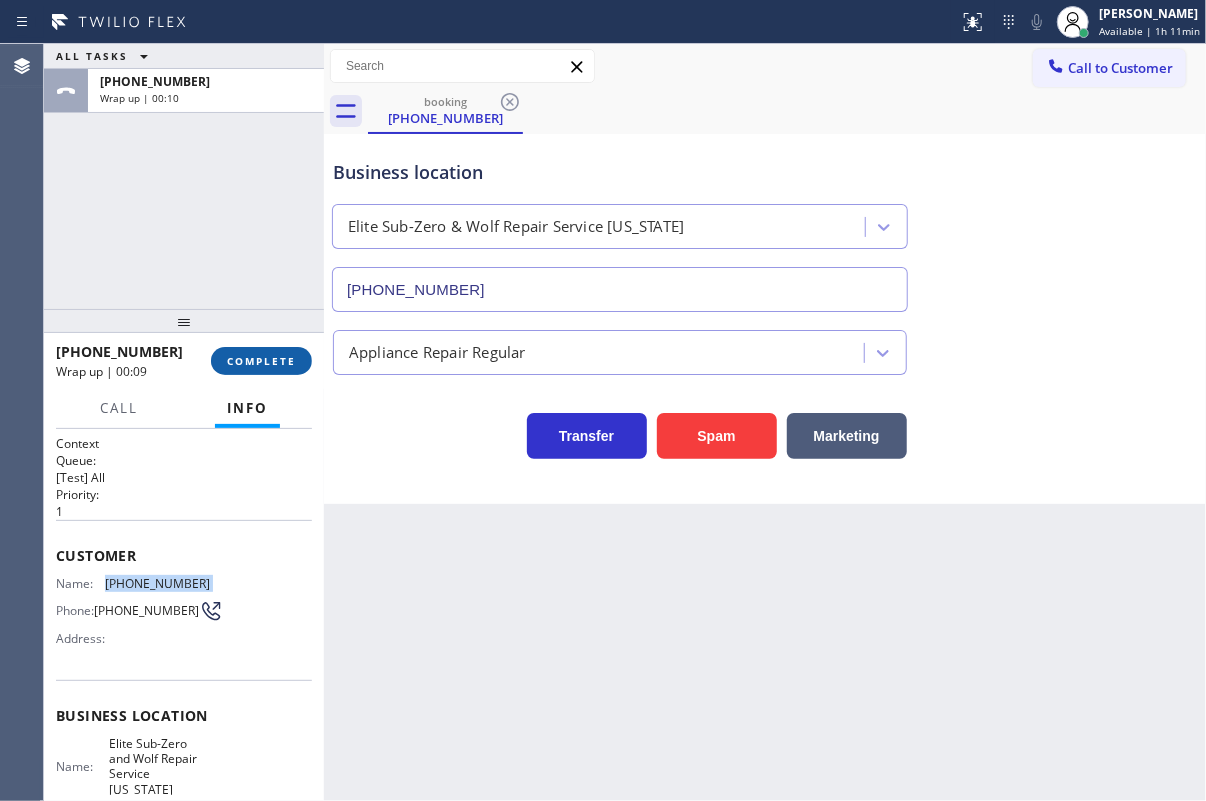 click on "COMPLETE" at bounding box center (261, 361) 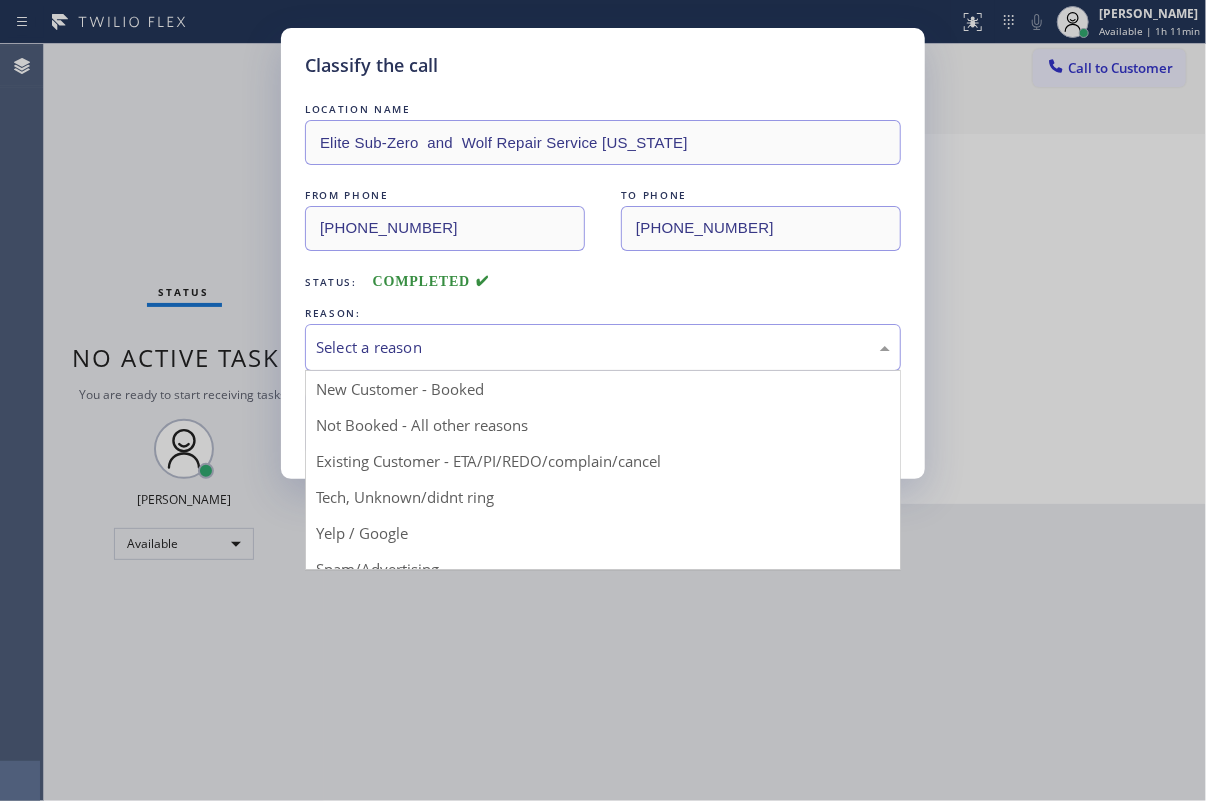 click on "Select a reason" at bounding box center (603, 347) 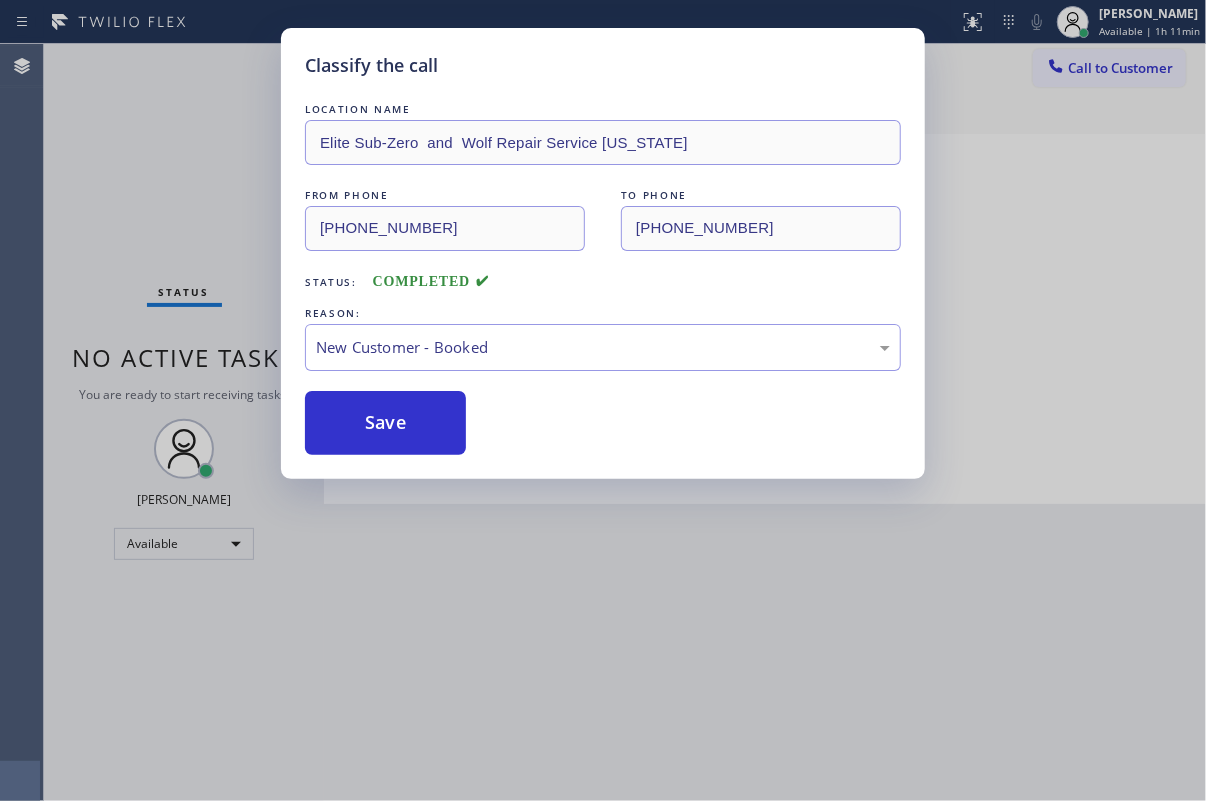 click on "Save" at bounding box center (385, 423) 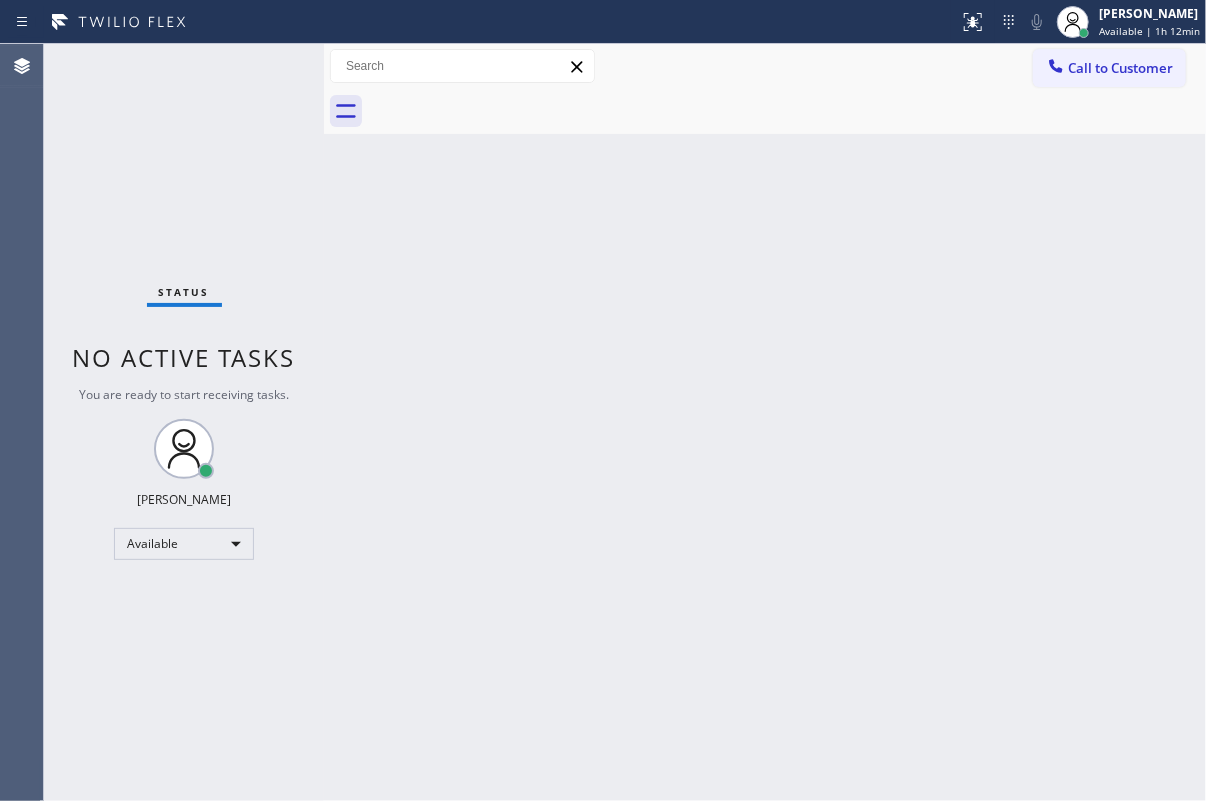 click on "Status   No active tasks     You are ready to start receiving tasks.   [PERSON_NAME] Available" at bounding box center [184, 422] 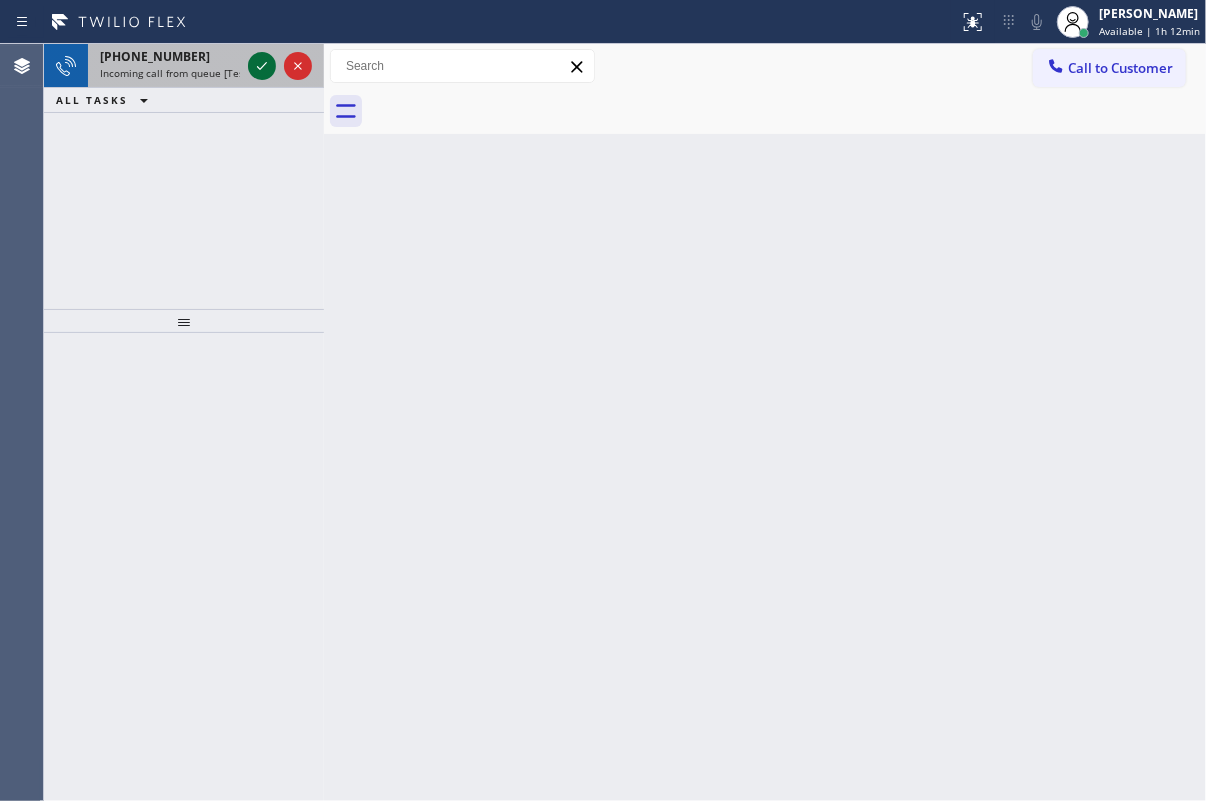 click 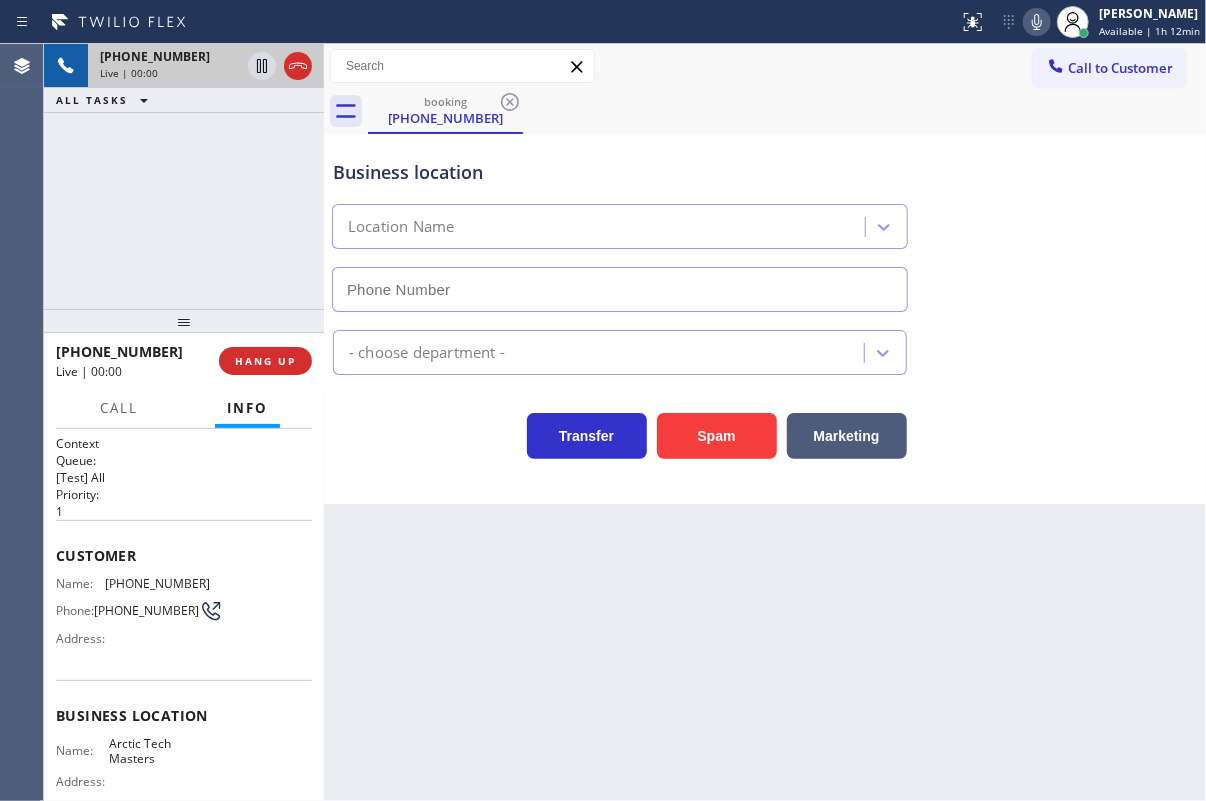 type on "[PHONE_NUMBER]" 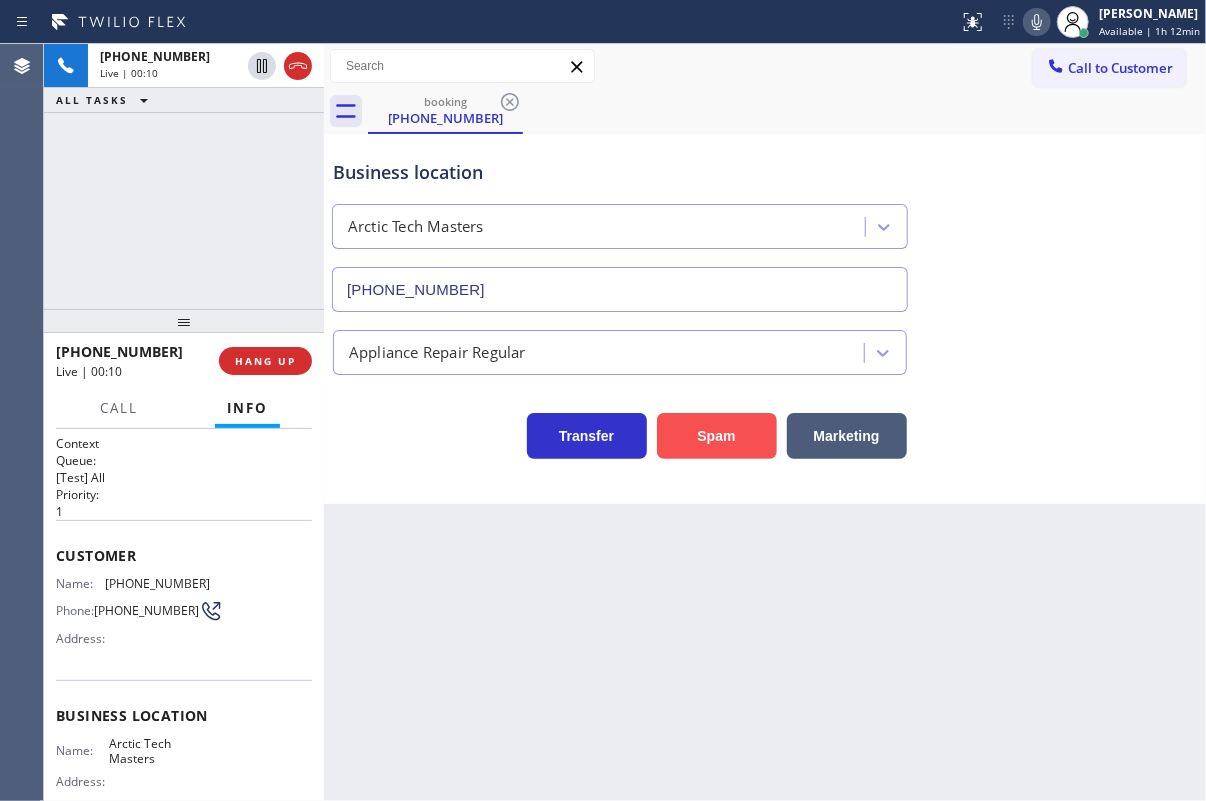 click on "Spam" at bounding box center (717, 436) 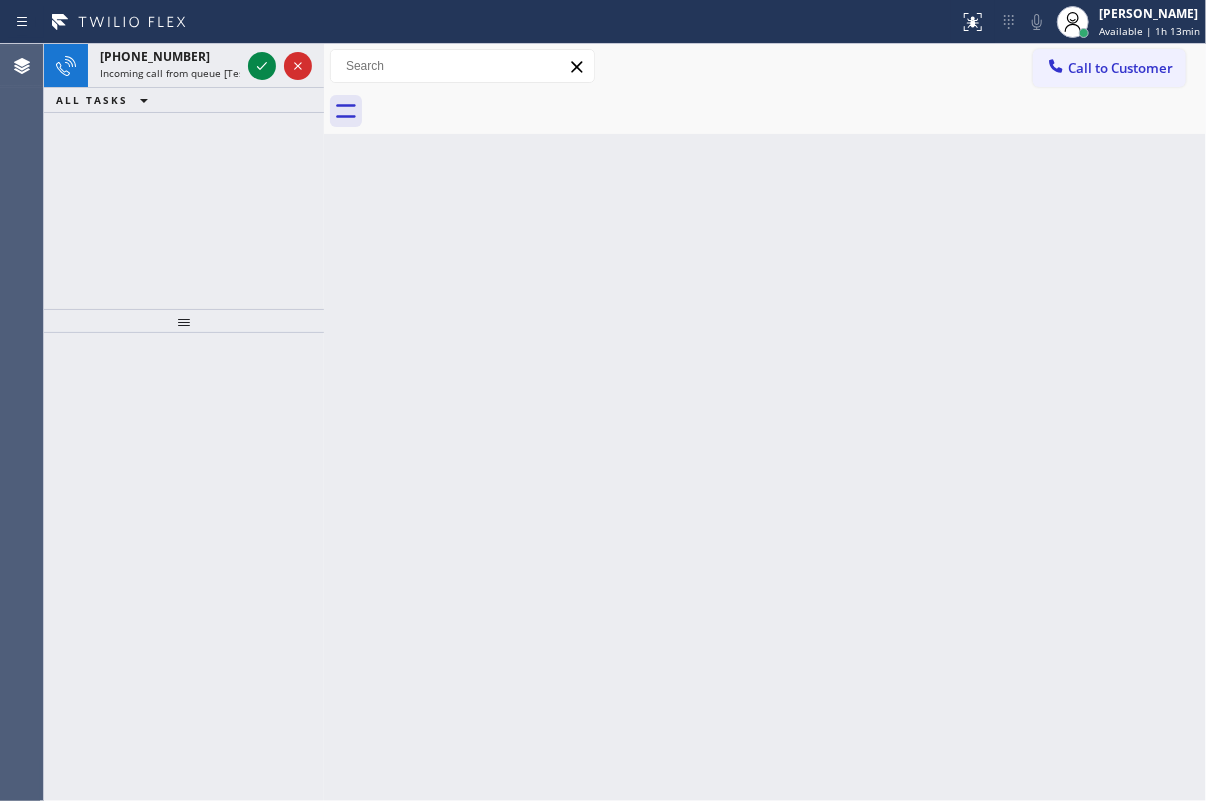 drag, startPoint x: 1120, startPoint y: 271, endPoint x: 369, endPoint y: 118, distance: 766.42676 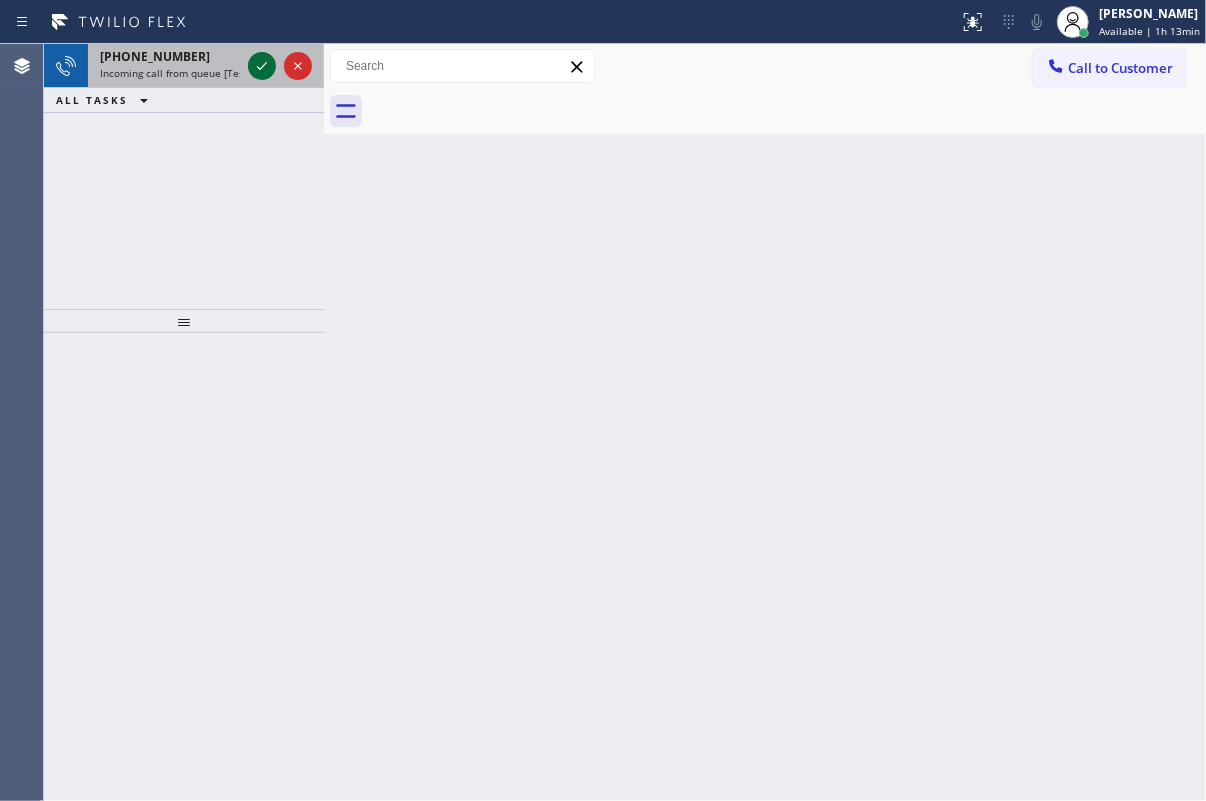 click 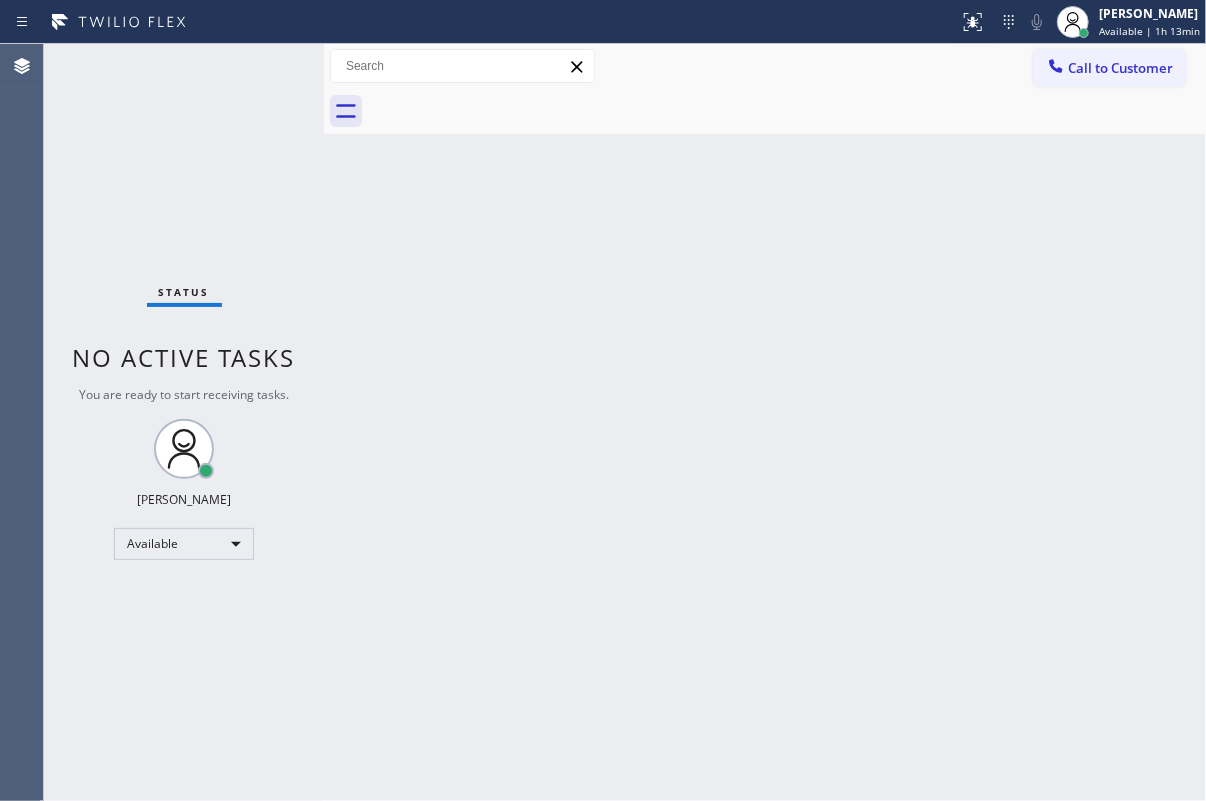 click on "Status   No active tasks     You are ready to start receiving tasks.   [PERSON_NAME] Available" at bounding box center [184, 422] 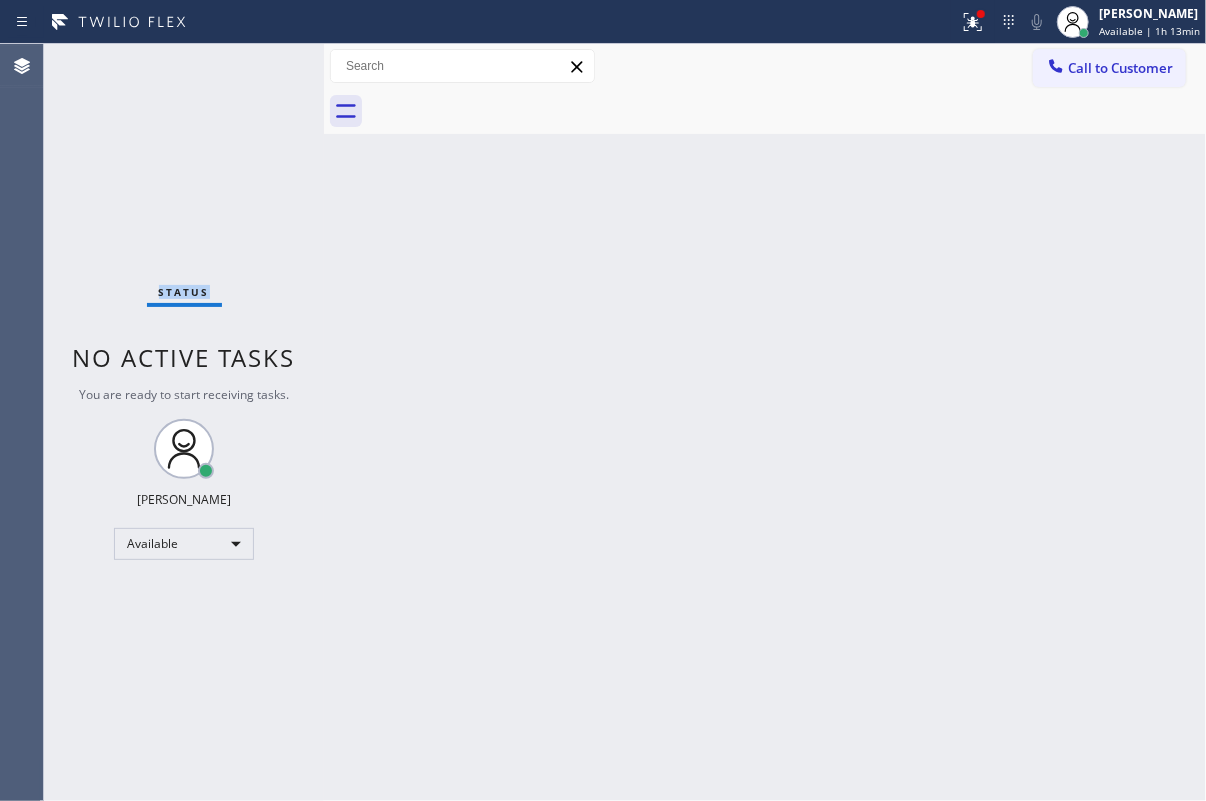 click on "Status   No active tasks     You are ready to start receiving tasks.   [PERSON_NAME] Available" at bounding box center (184, 422) 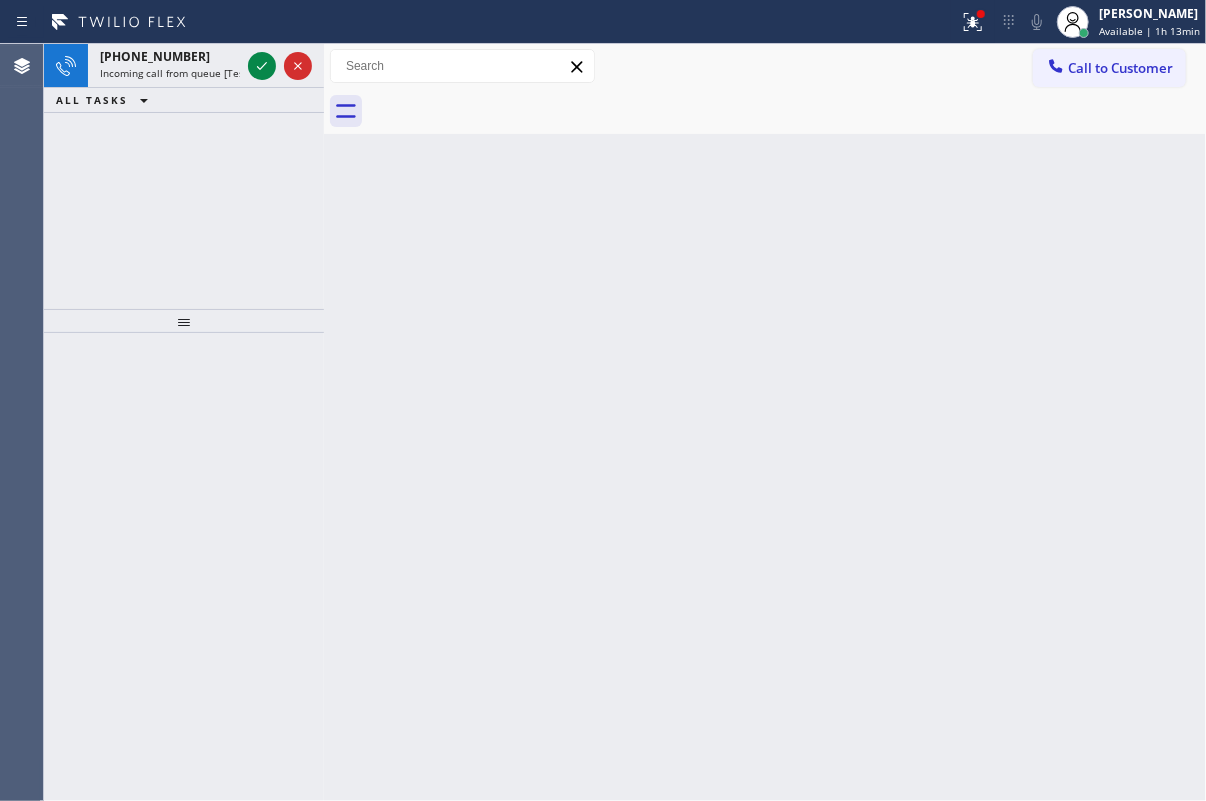 drag, startPoint x: 1095, startPoint y: 347, endPoint x: 1079, endPoint y: 347, distance: 16 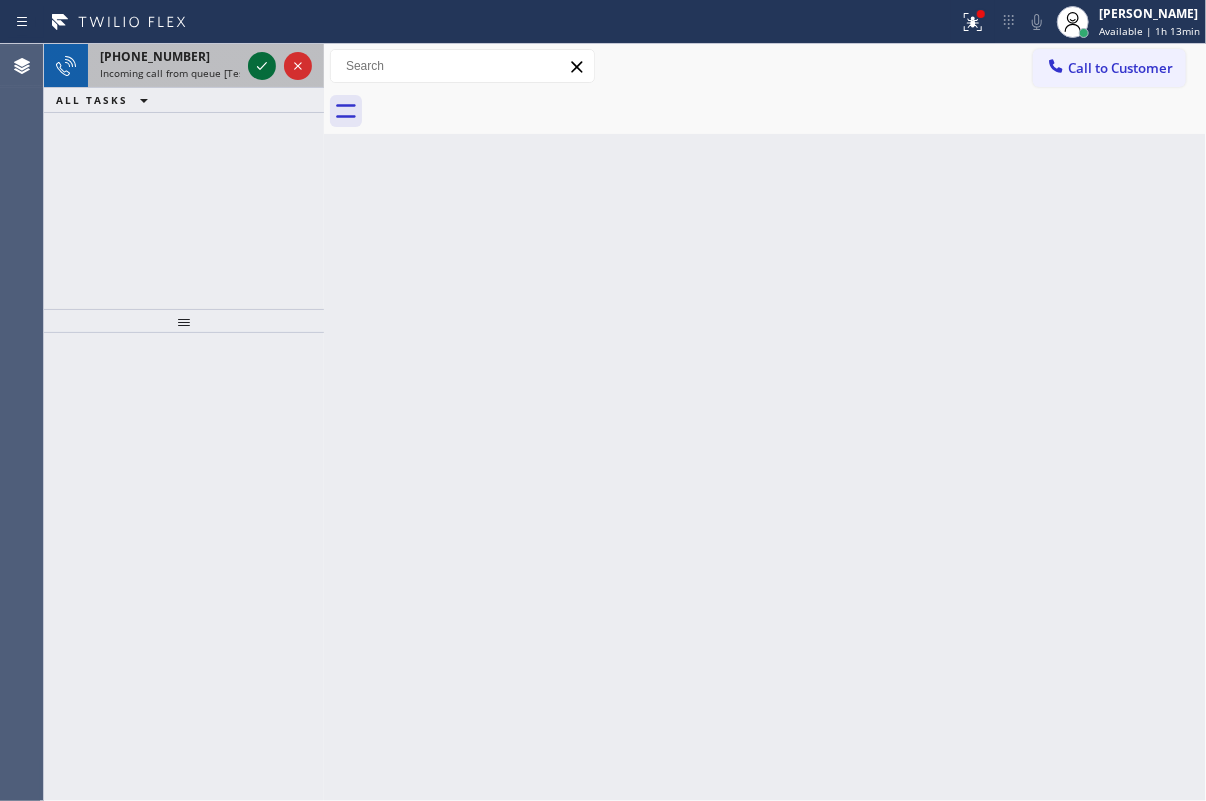 click 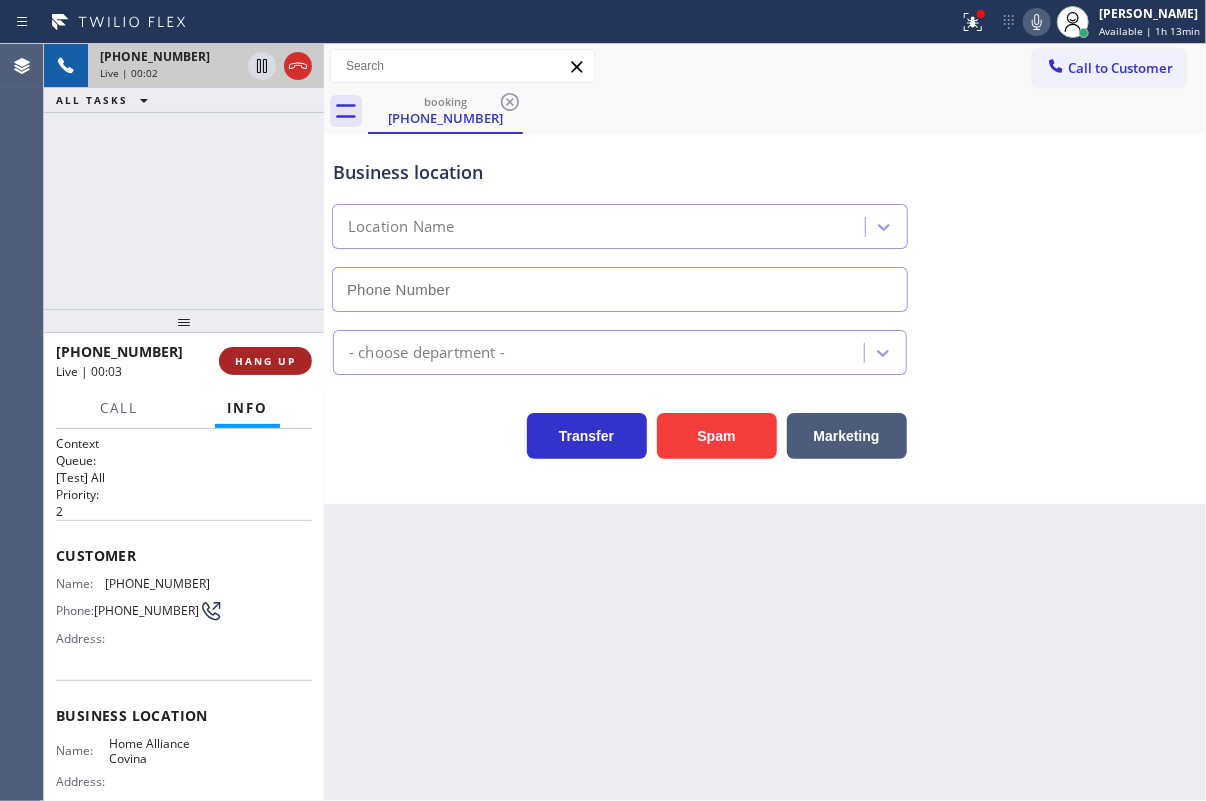 click on "HANG UP" at bounding box center (265, 361) 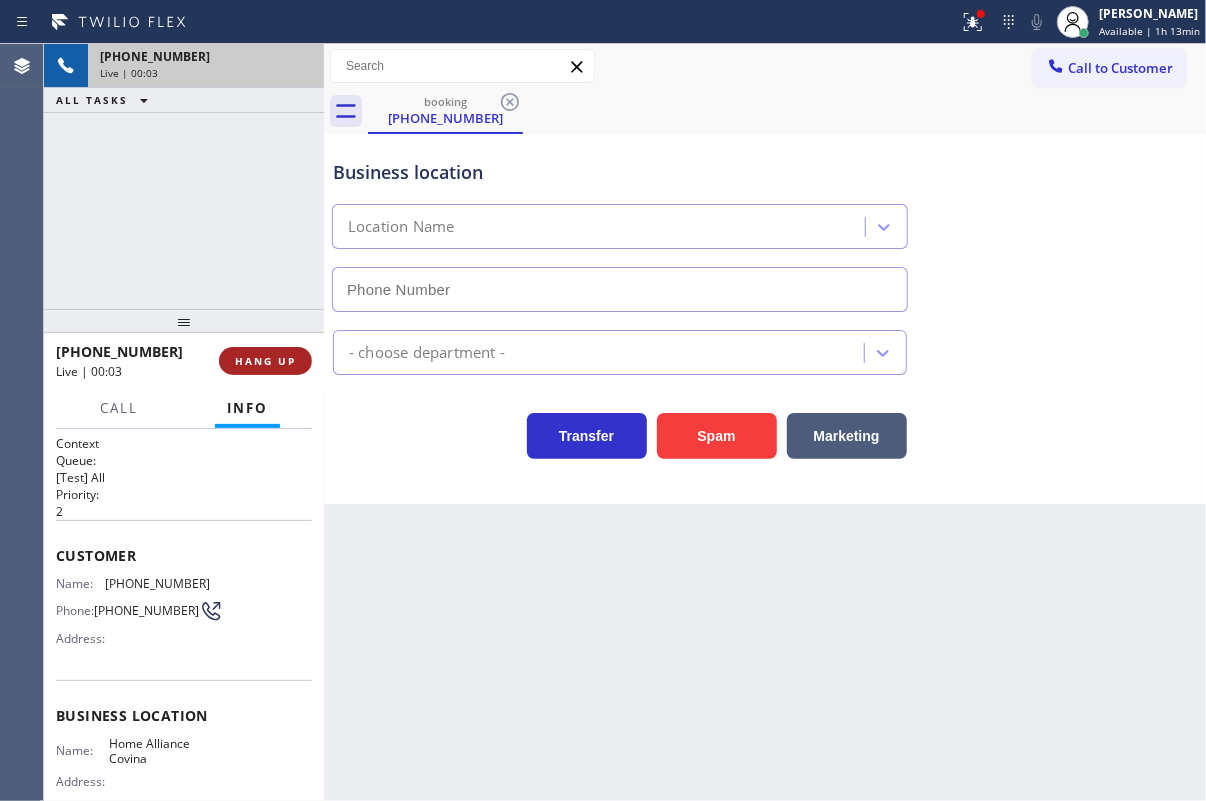 click on "HANG UP" at bounding box center [265, 361] 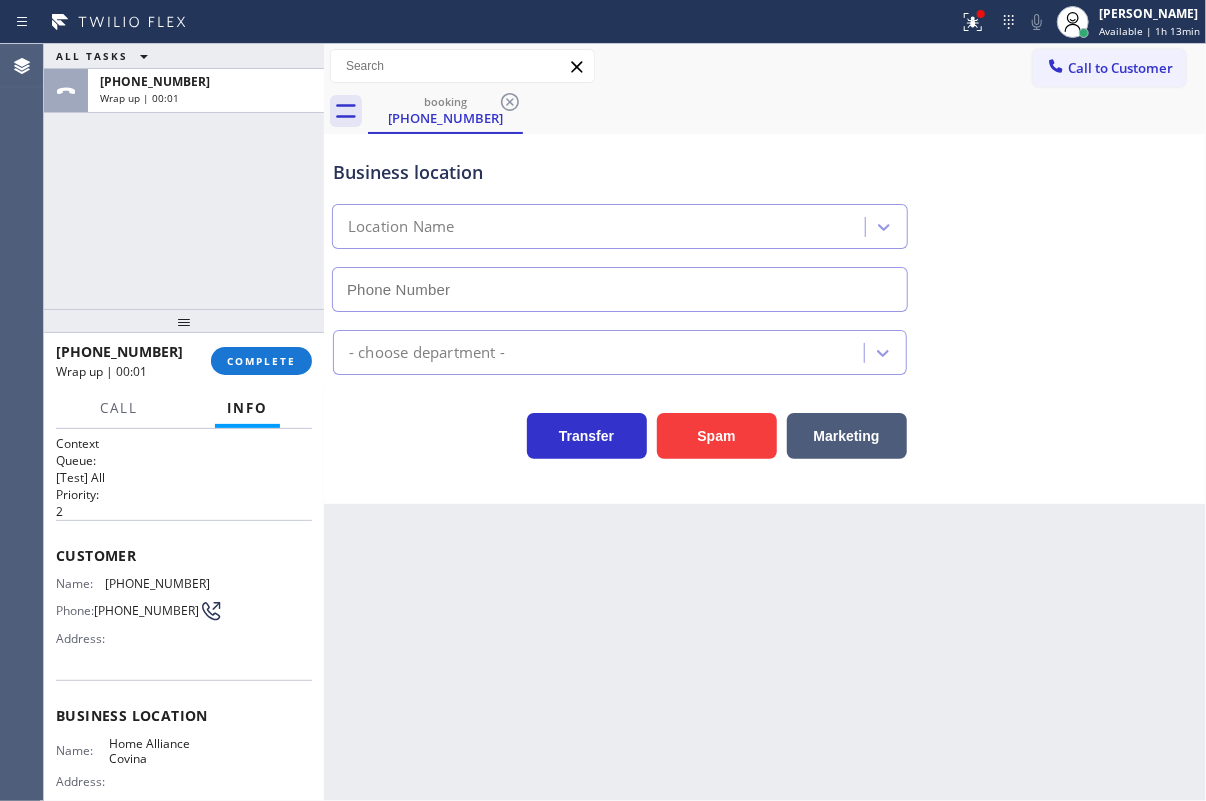 type on "[PHONE_NUMBER]" 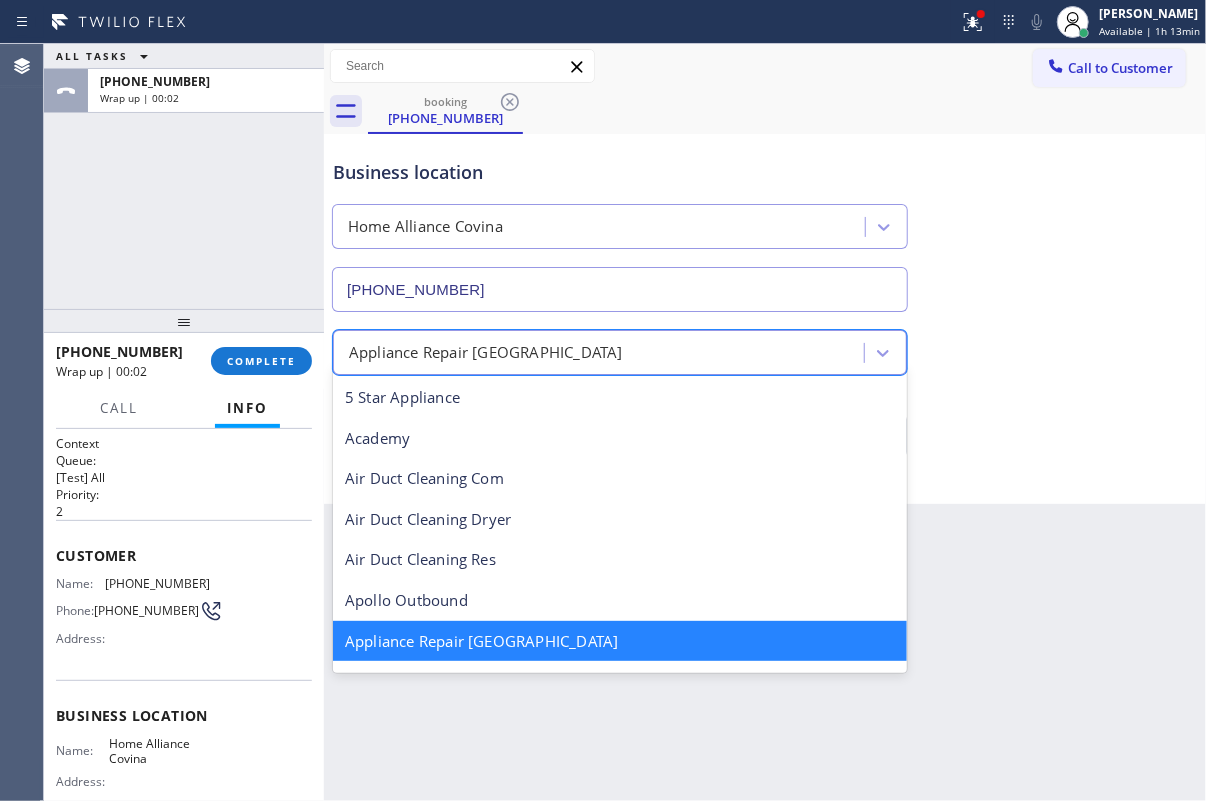 click on "Appliance Repair [GEOGRAPHIC_DATA]" at bounding box center [486, 352] 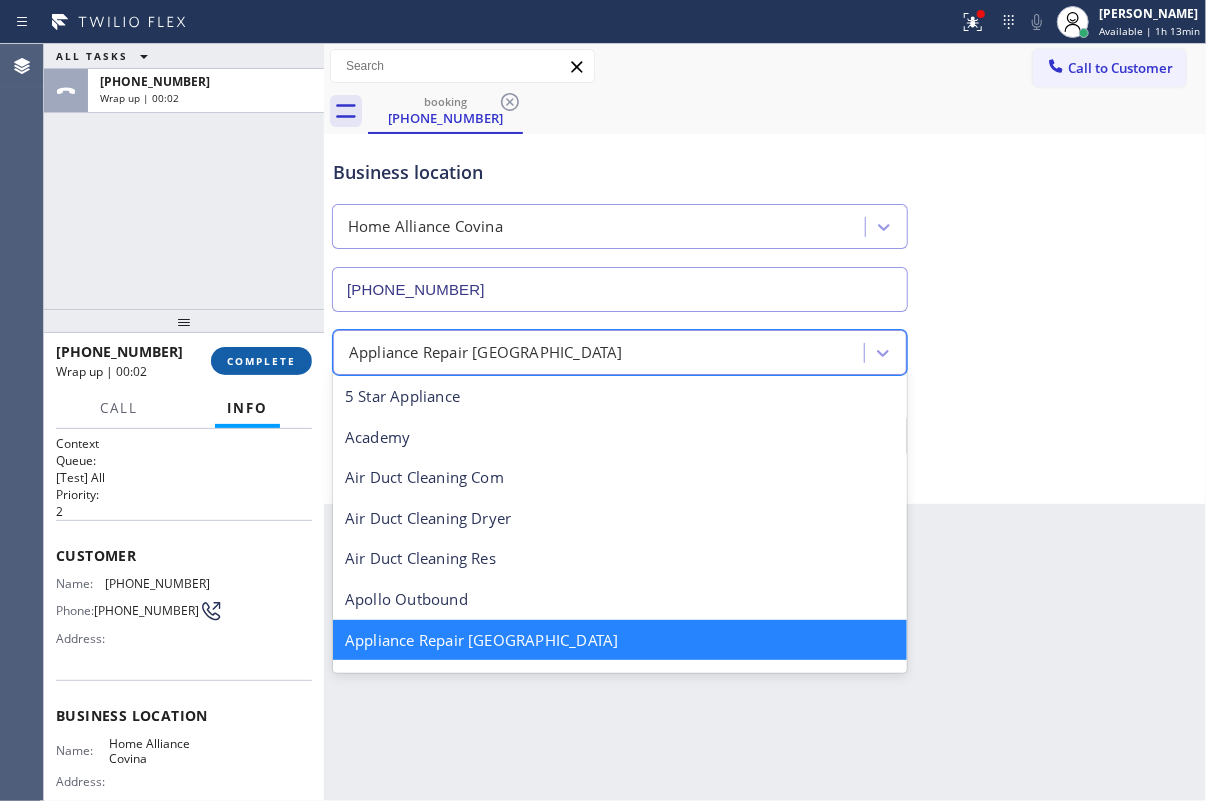 click on "COMPLETE" at bounding box center (261, 361) 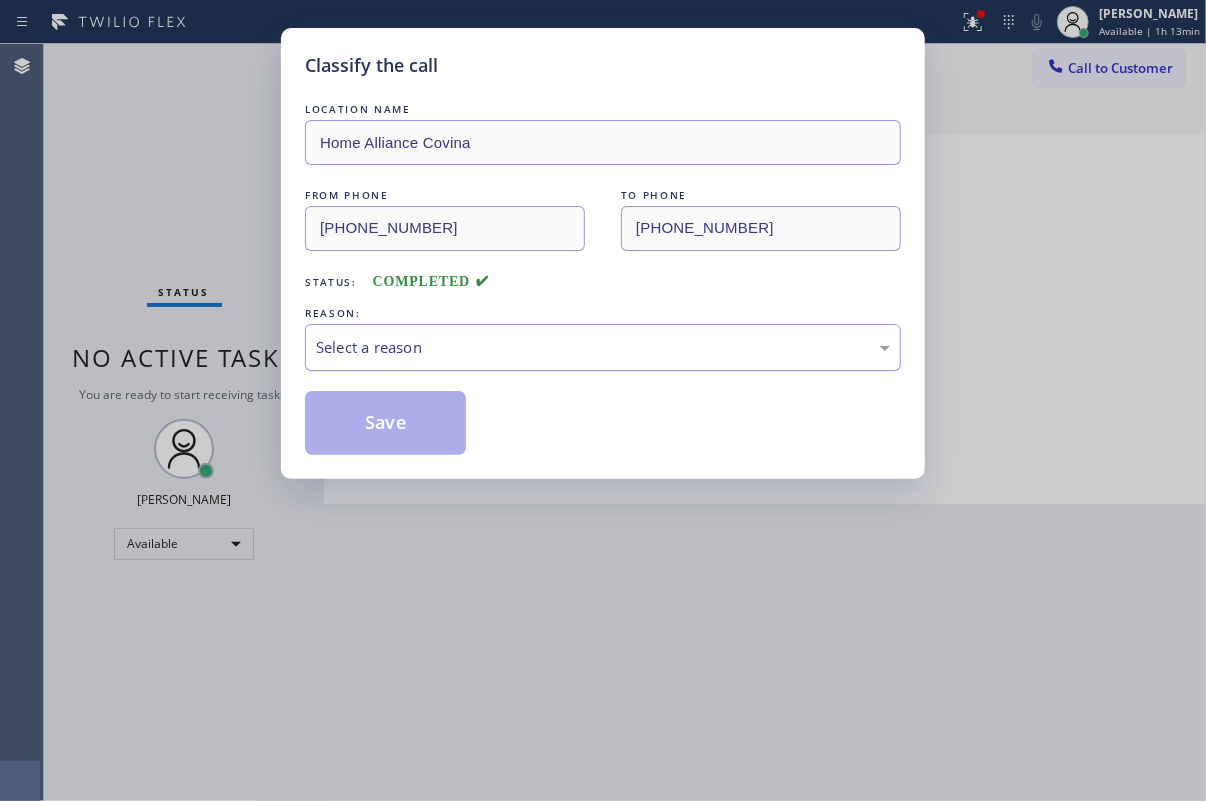 click on "Select a reason" at bounding box center (603, 347) 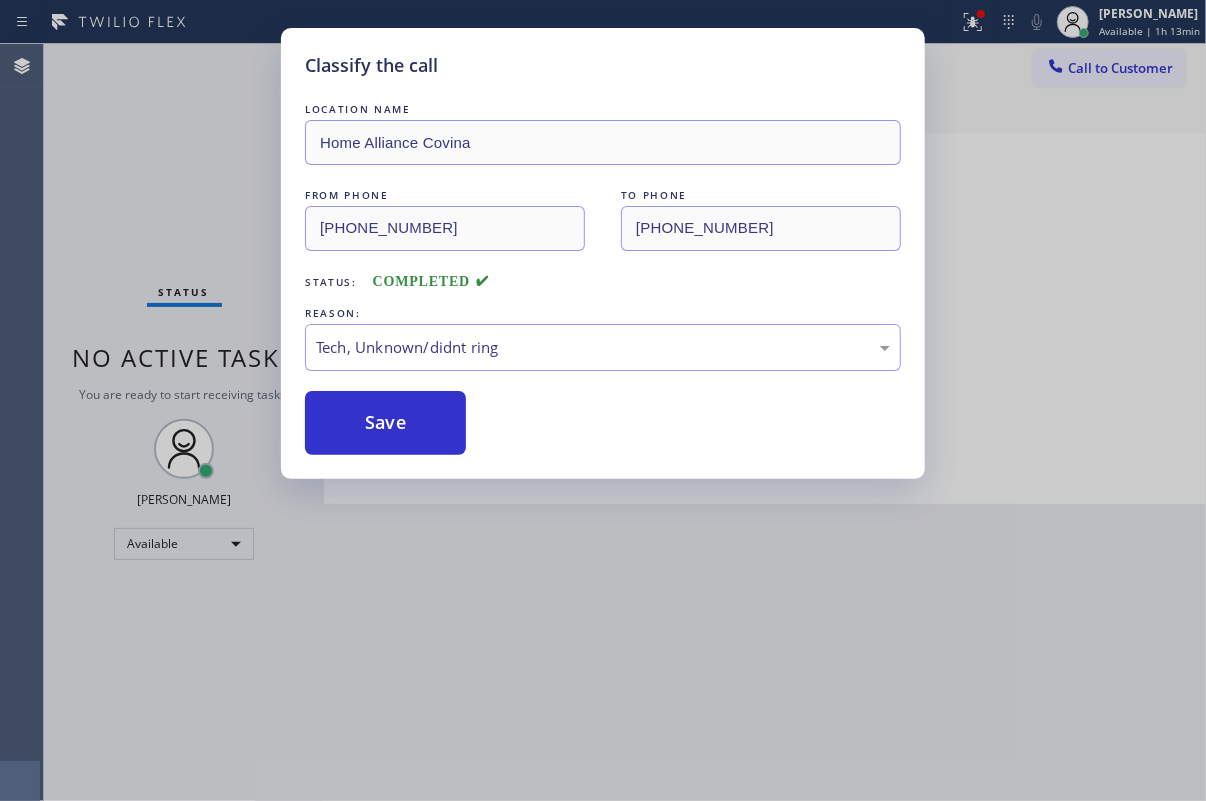 click on "Save" at bounding box center (385, 423) 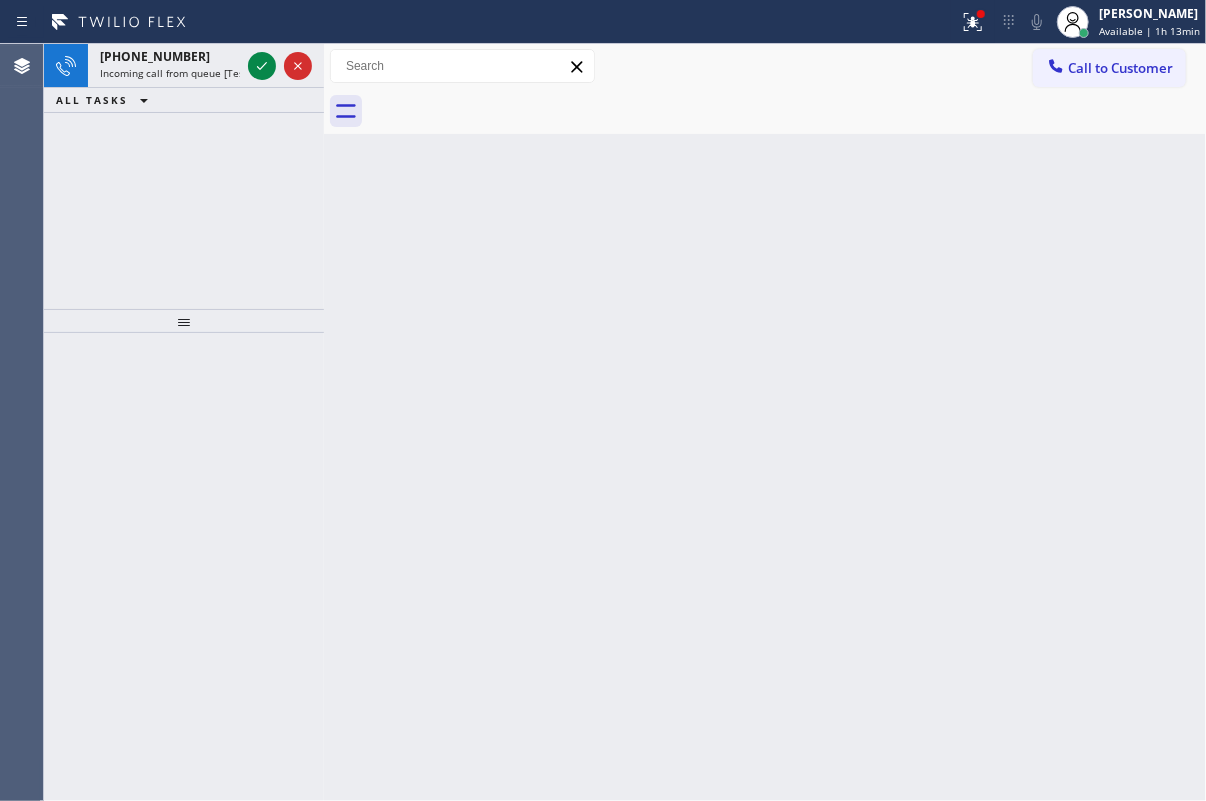 click on "Back to Dashboard Change Sender ID Customers Technicians Select a contact Outbound call Technician Search Technician Your caller id phone number Your caller id phone number Call Technician info Name   Phone none Address none Change Sender ID HVAC [PHONE_NUMBER] 5 Star Appliance [PHONE_NUMBER] Appliance Repair [PHONE_NUMBER] Plumbing [PHONE_NUMBER] Air Duct Cleaning [PHONE_NUMBER]  Electricians [PHONE_NUMBER] Cancel Change Check personal SMS Reset Change No tabs Call to Customer Outbound call Location Search location Your caller id phone number Customer number Call Outbound call Technician Search Technician Your caller id phone number Your caller id phone number Call" at bounding box center [765, 422] 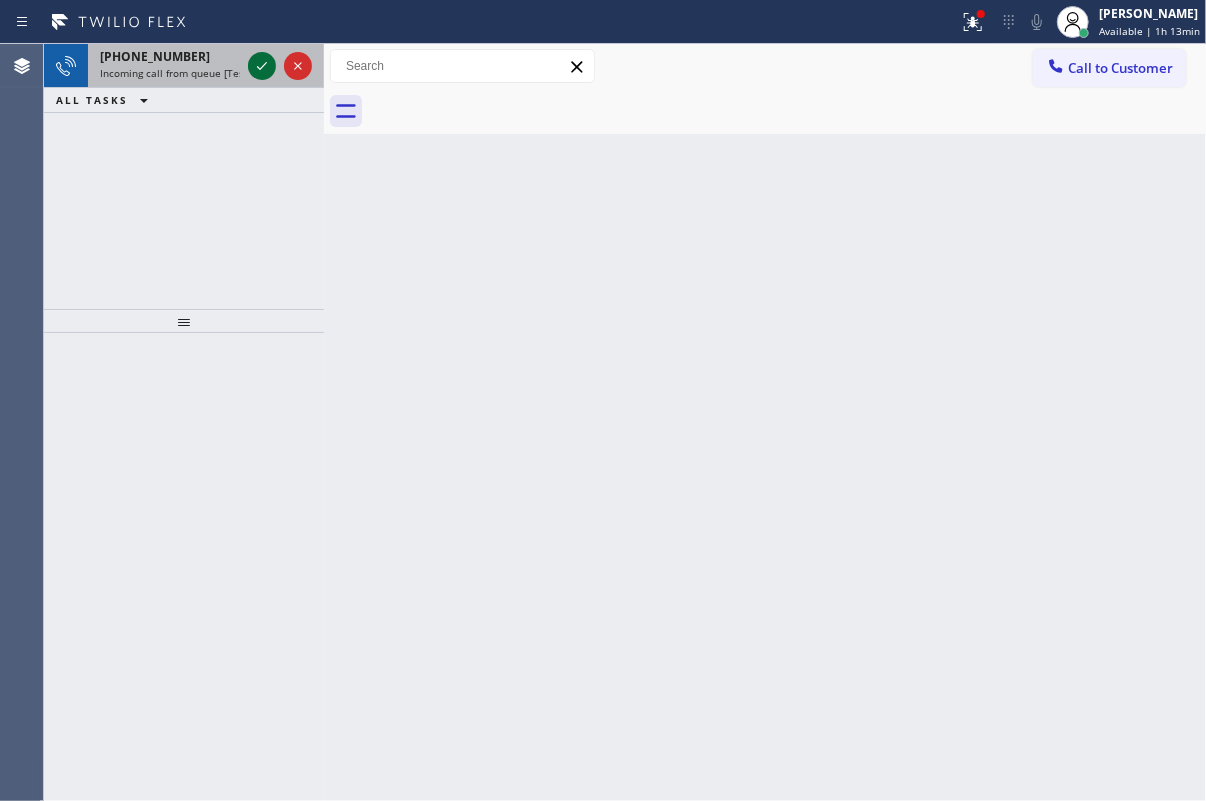 click 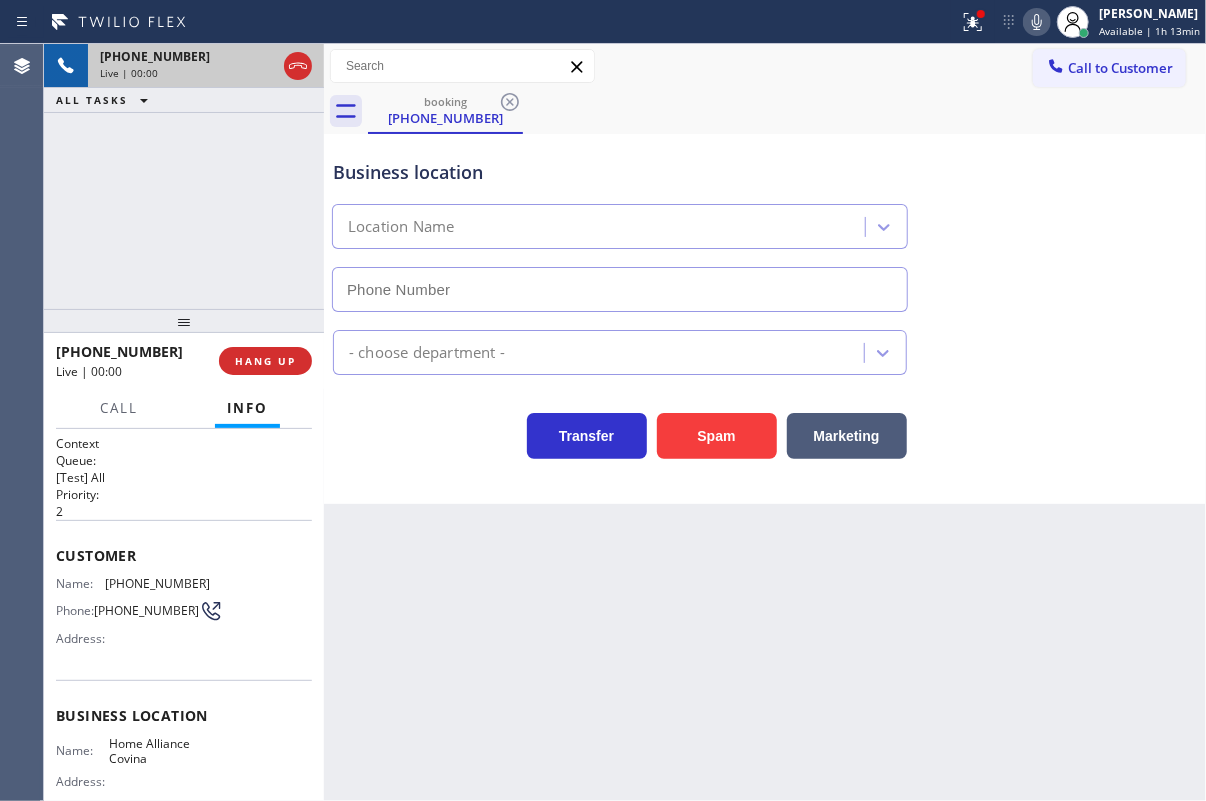 type on "[PHONE_NUMBER]" 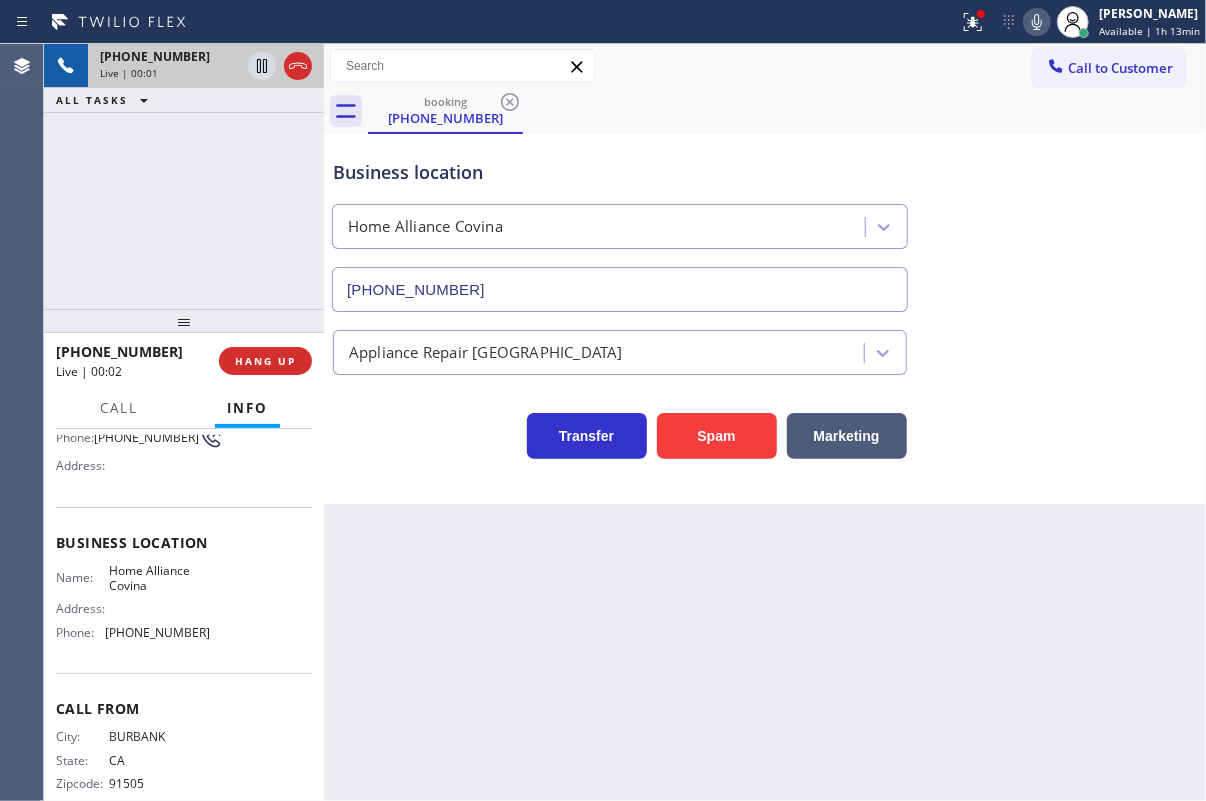 scroll, scrollTop: 181, scrollLeft: 0, axis: vertical 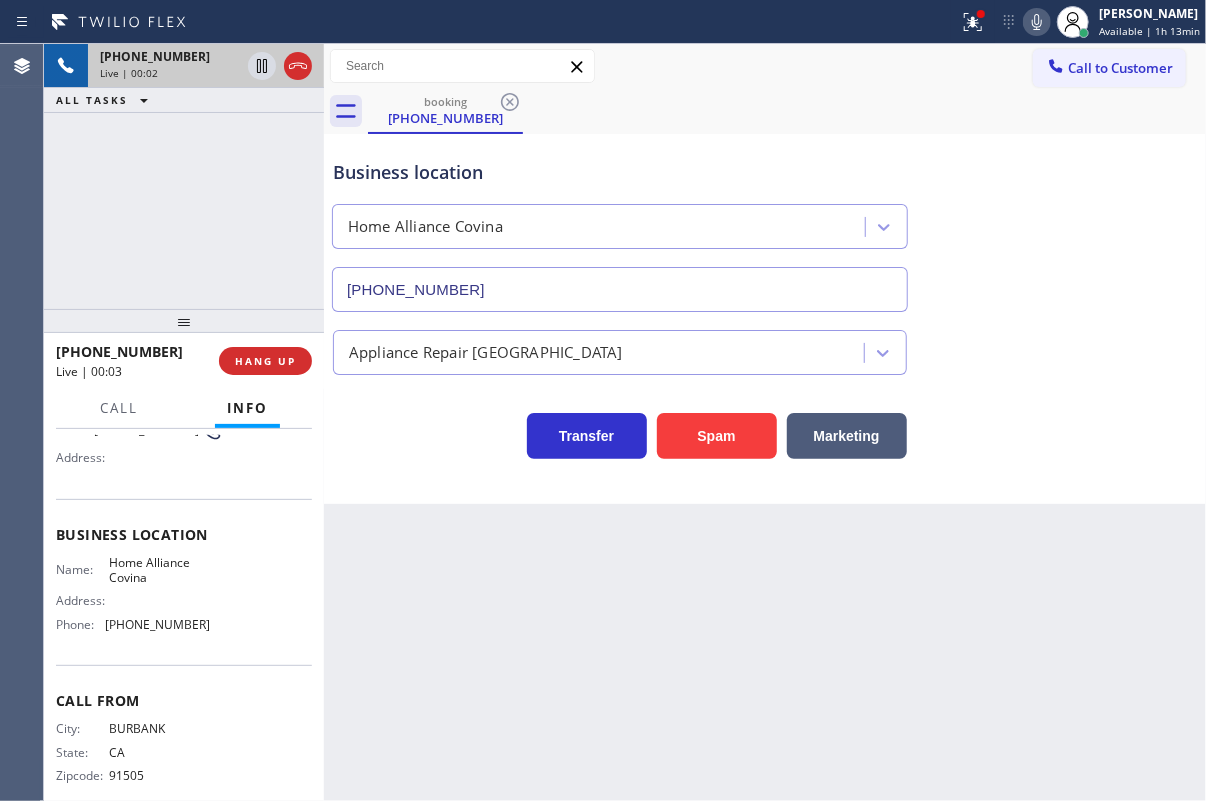 click on "Home Alliance Covina" at bounding box center (159, 570) 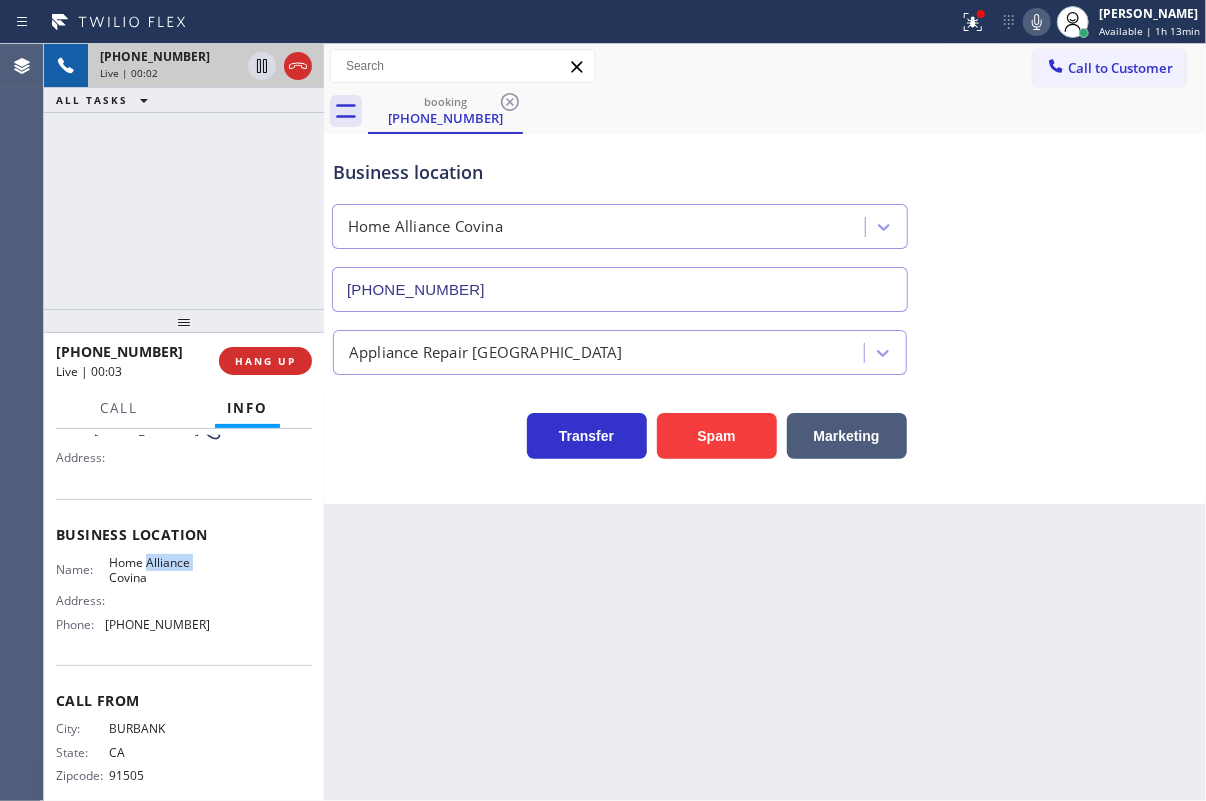 click on "Home Alliance Covina" at bounding box center [159, 570] 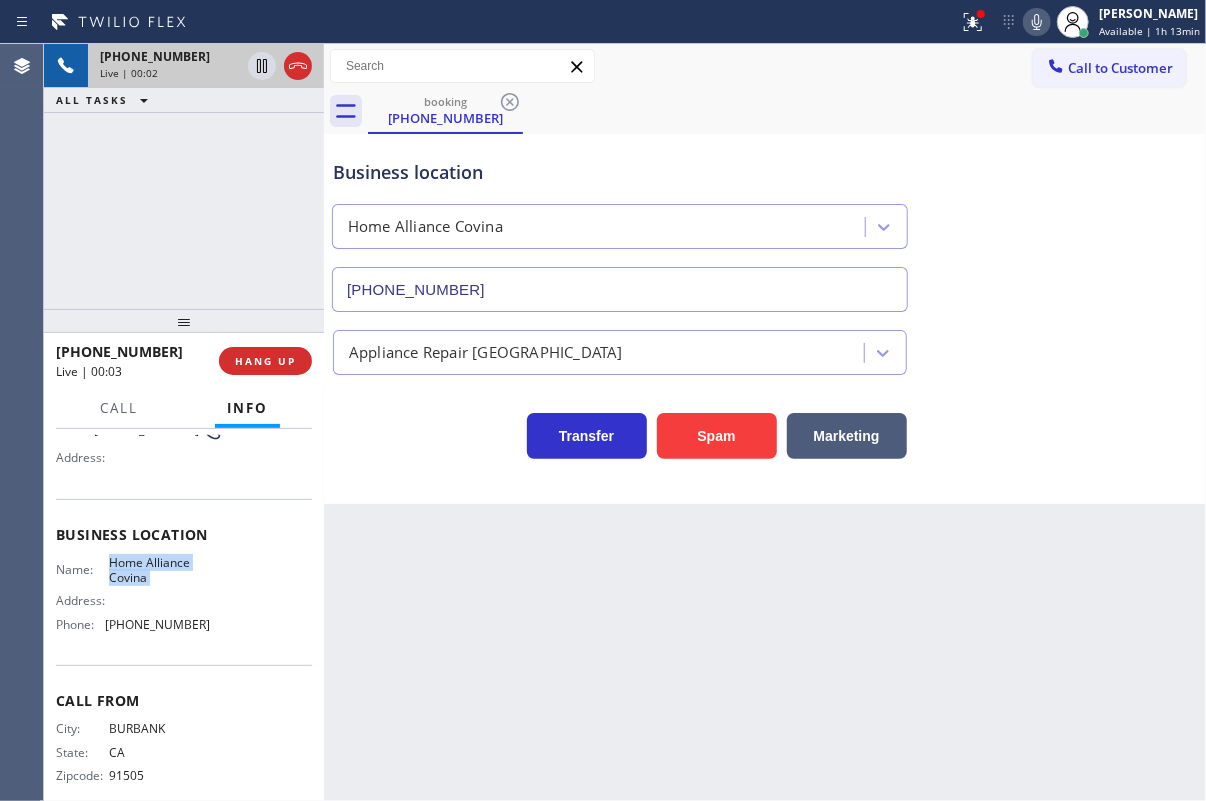 click on "Home Alliance Covina" at bounding box center [159, 570] 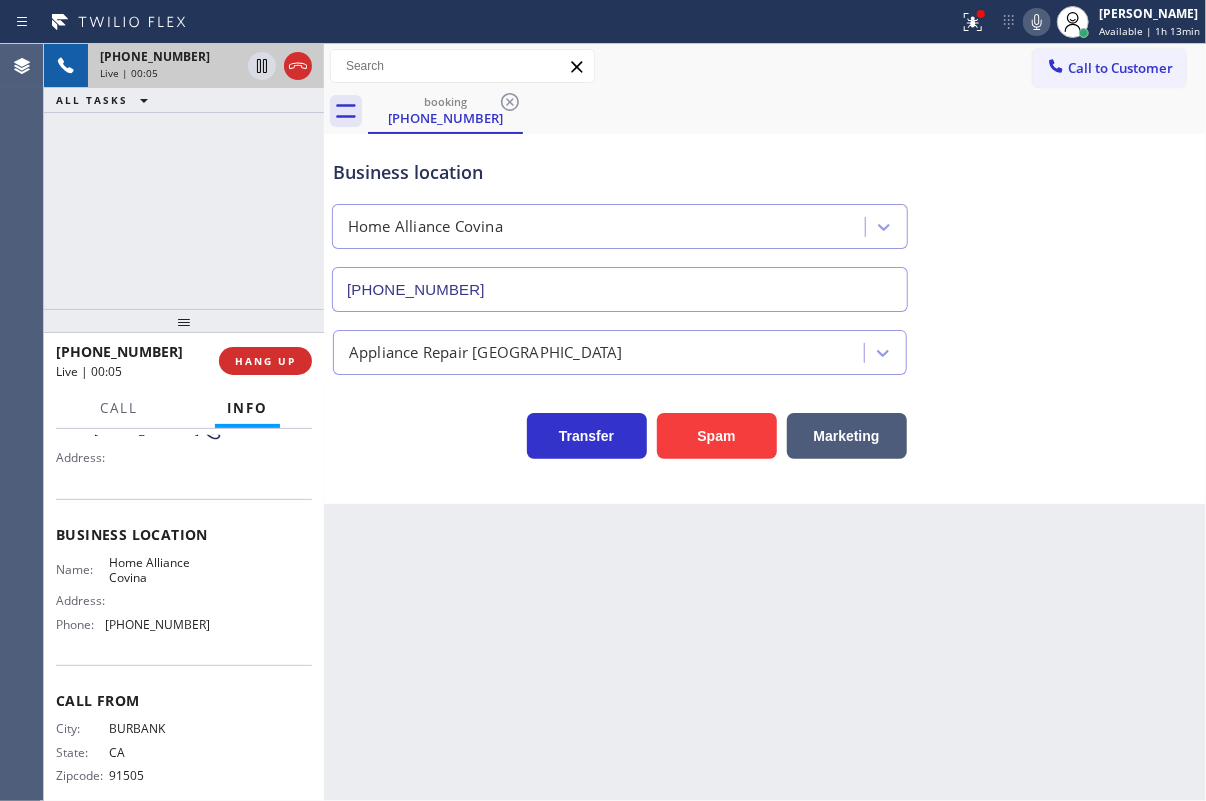 click on "[PHONE_NUMBER]" at bounding box center (620, 289) 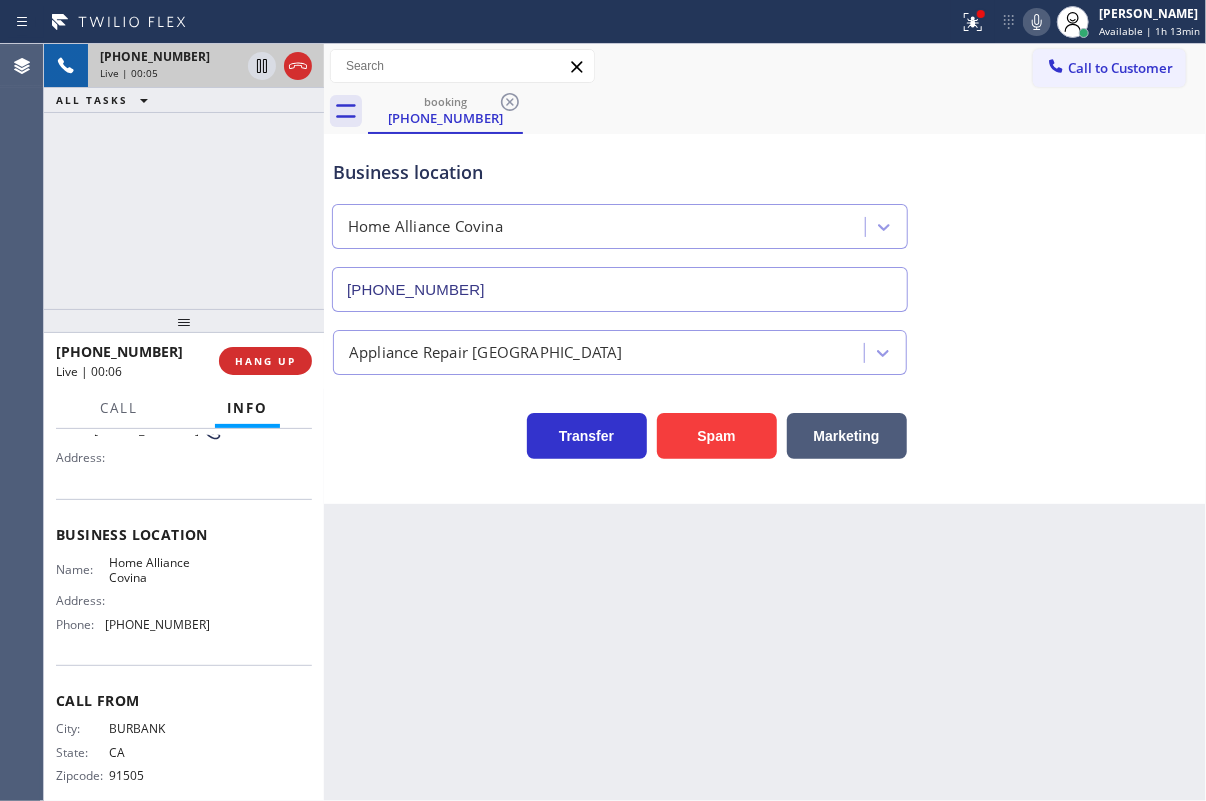 click on "[PHONE_NUMBER]" at bounding box center [620, 289] 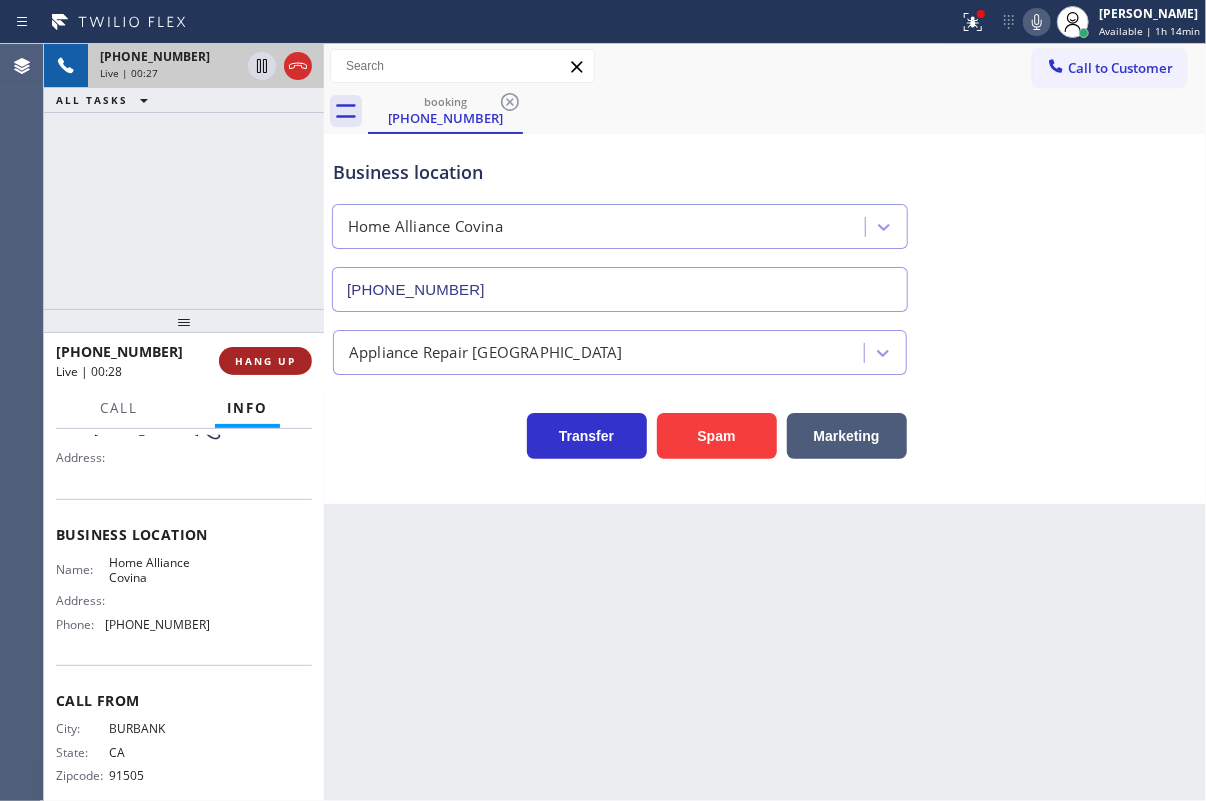 click on "HANG UP" at bounding box center (265, 361) 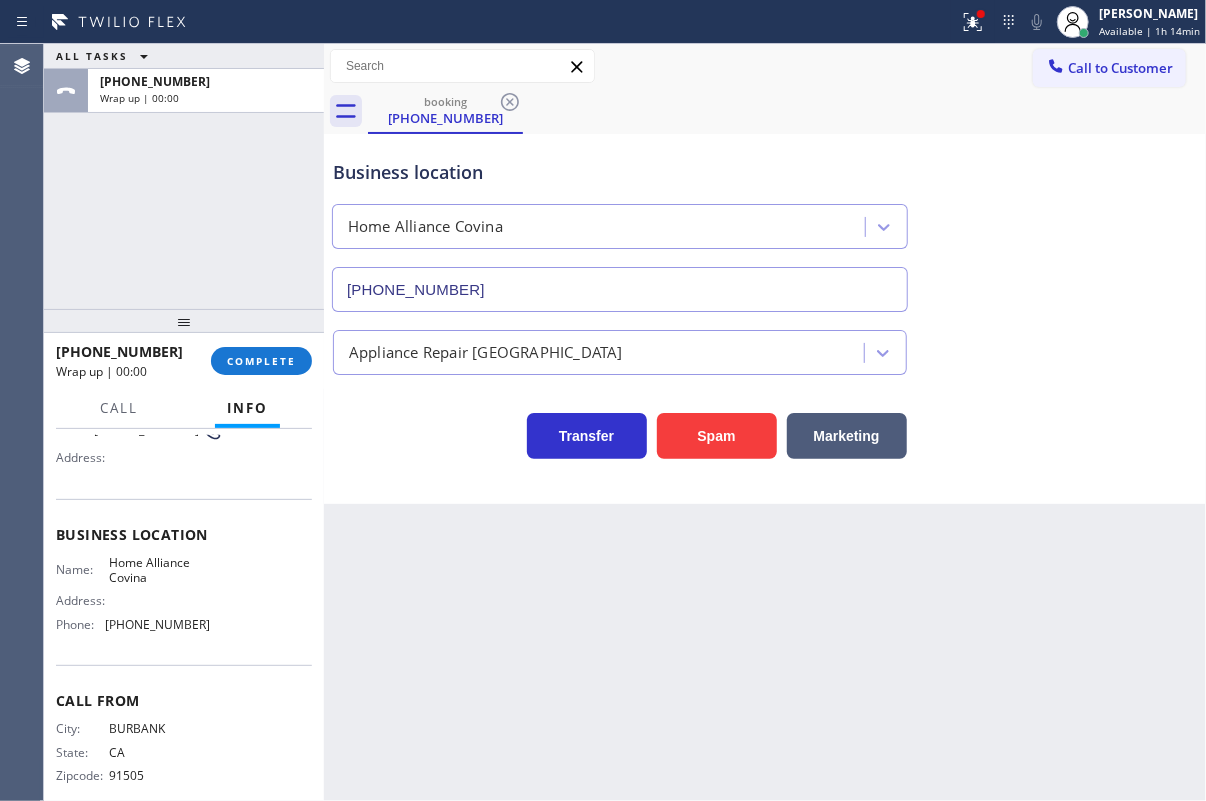 click on "[PHONE_NUMBER] Wrap up | 00:00 COMPLETE" at bounding box center [184, 361] 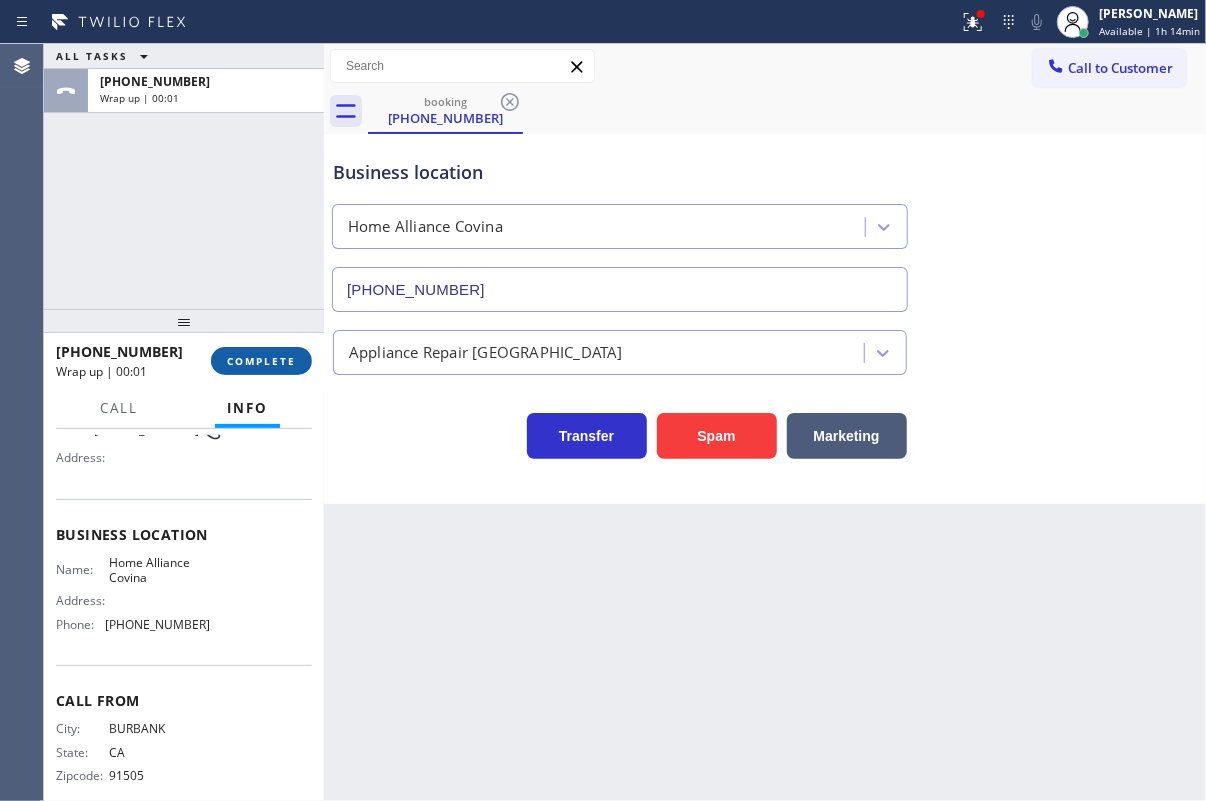 click on "COMPLETE" at bounding box center (261, 361) 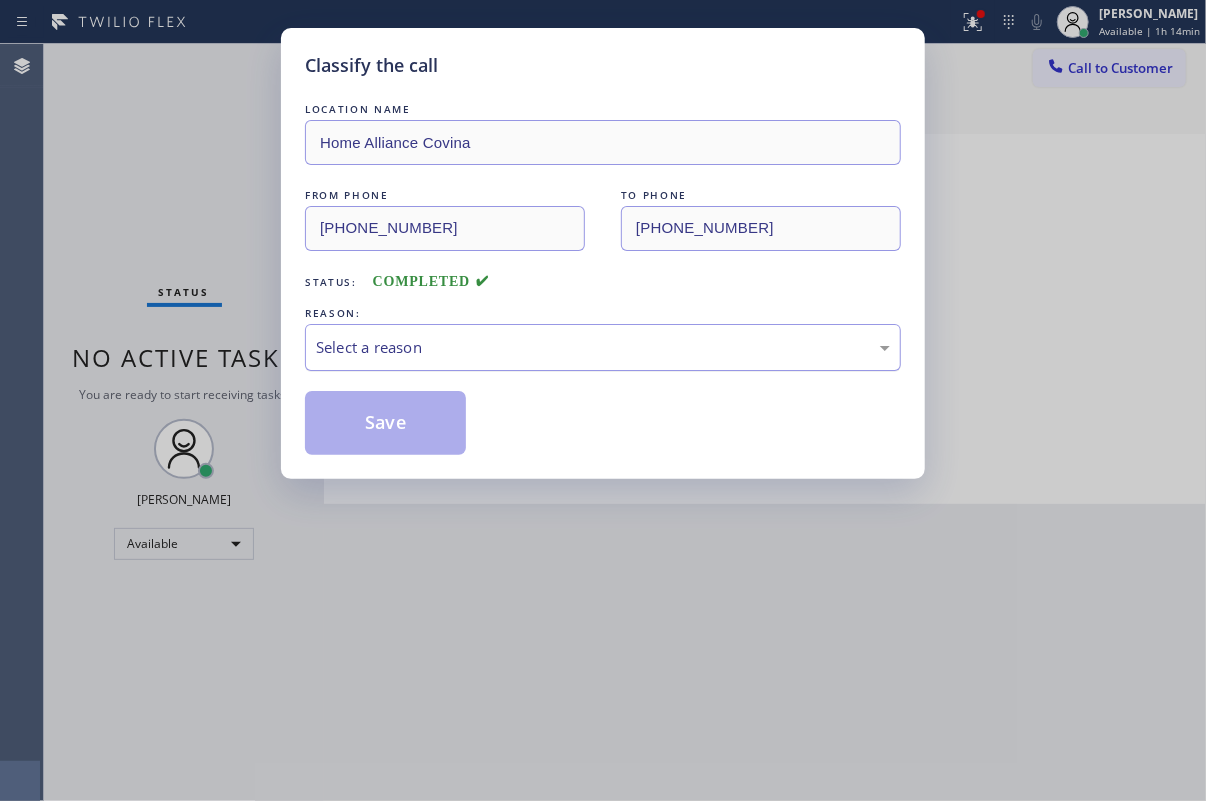 click on "Select a reason" at bounding box center (603, 347) 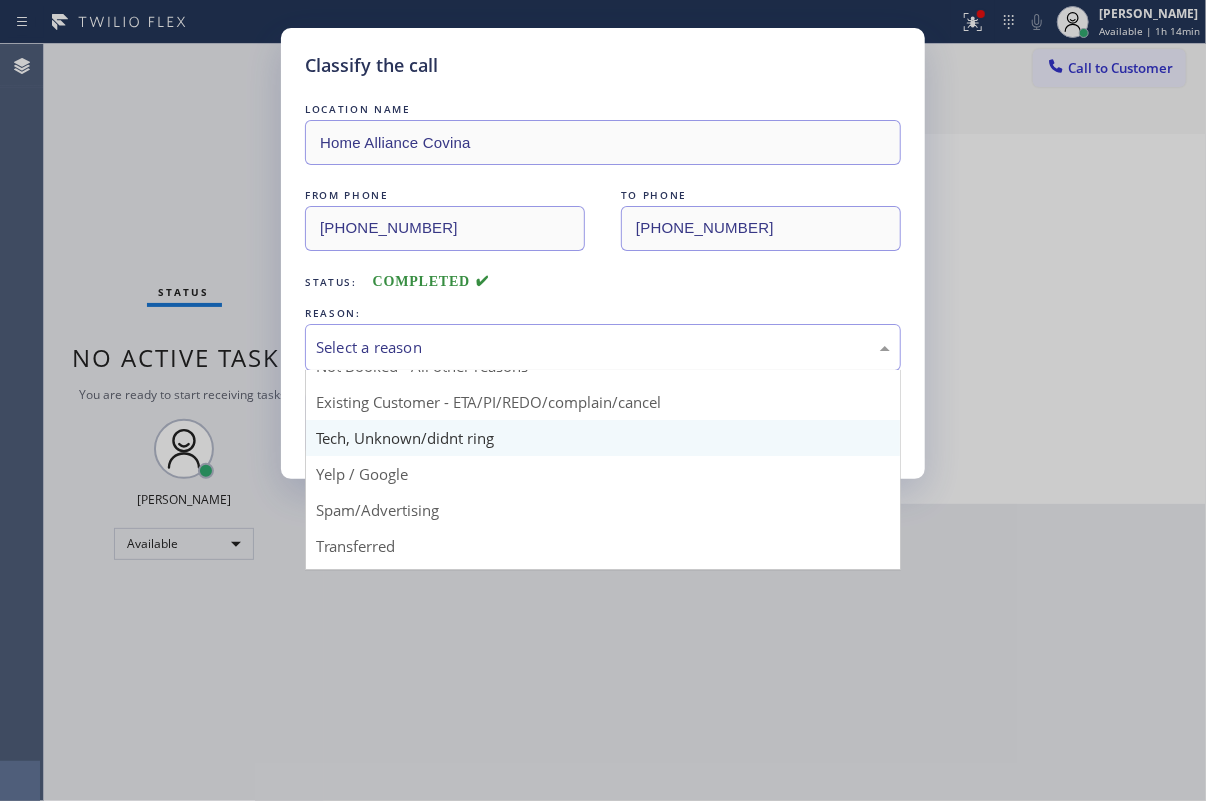 scroll, scrollTop: 90, scrollLeft: 0, axis: vertical 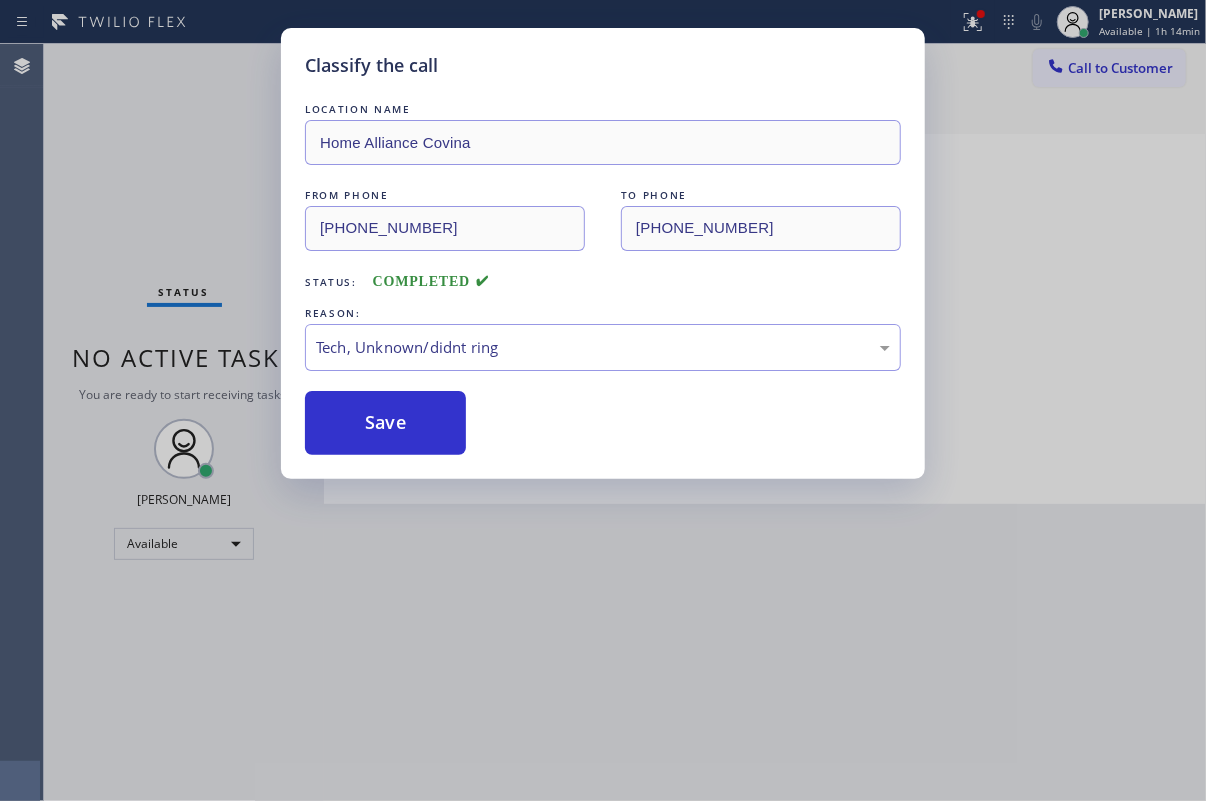 drag, startPoint x: 398, startPoint y: 402, endPoint x: 658, endPoint y: 792, distance: 468.72168 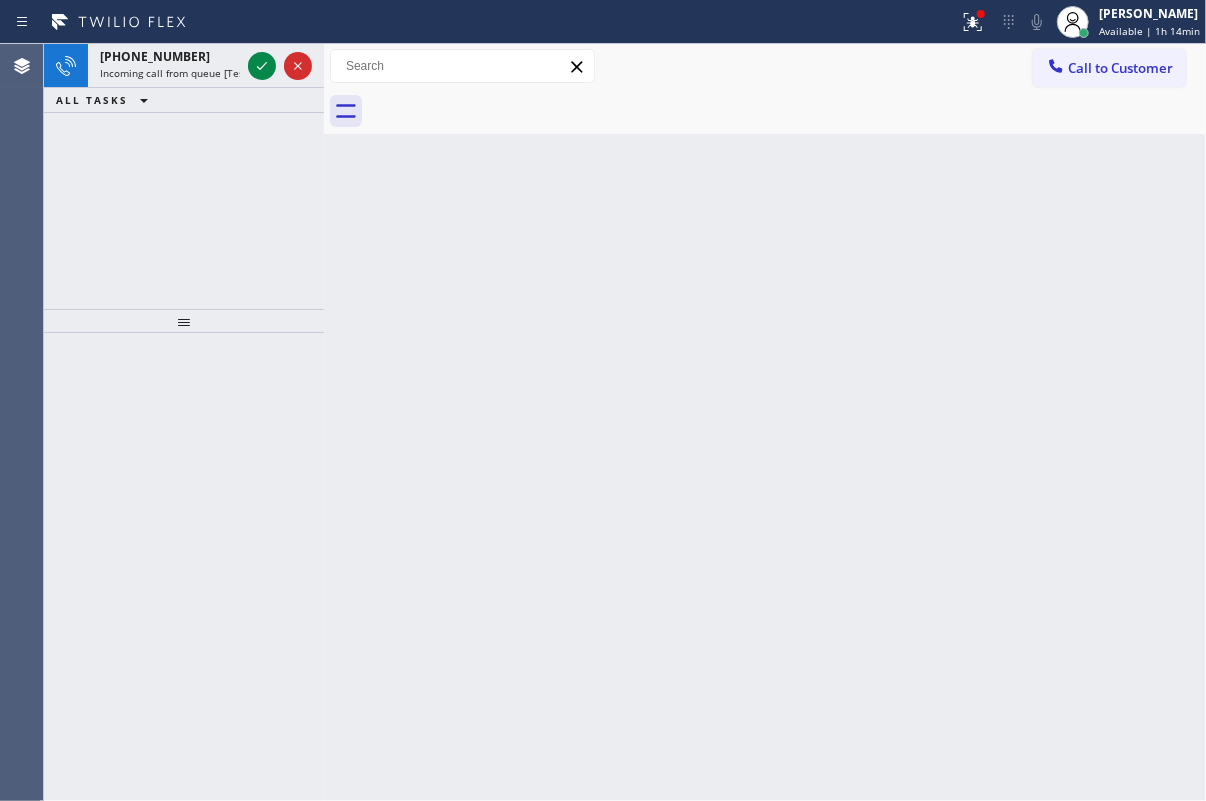 drag, startPoint x: 1140, startPoint y: 293, endPoint x: 394, endPoint y: 293, distance: 746 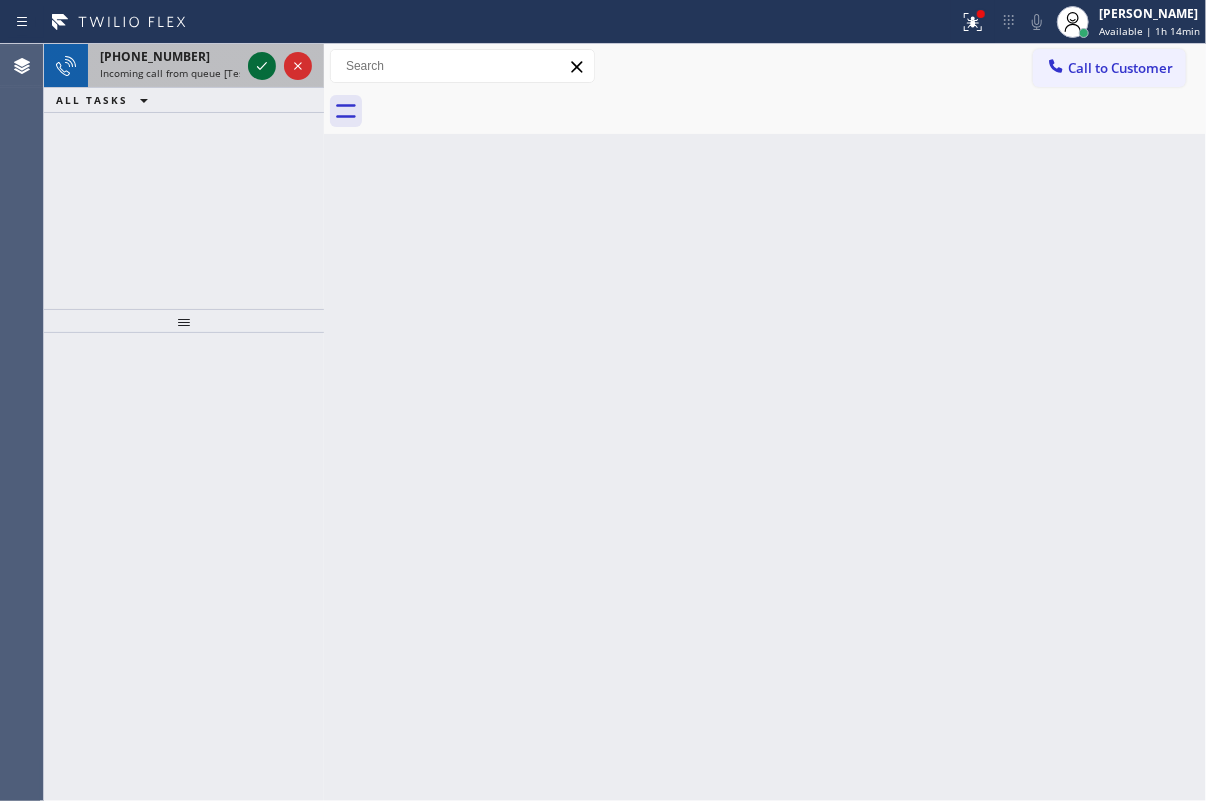 click 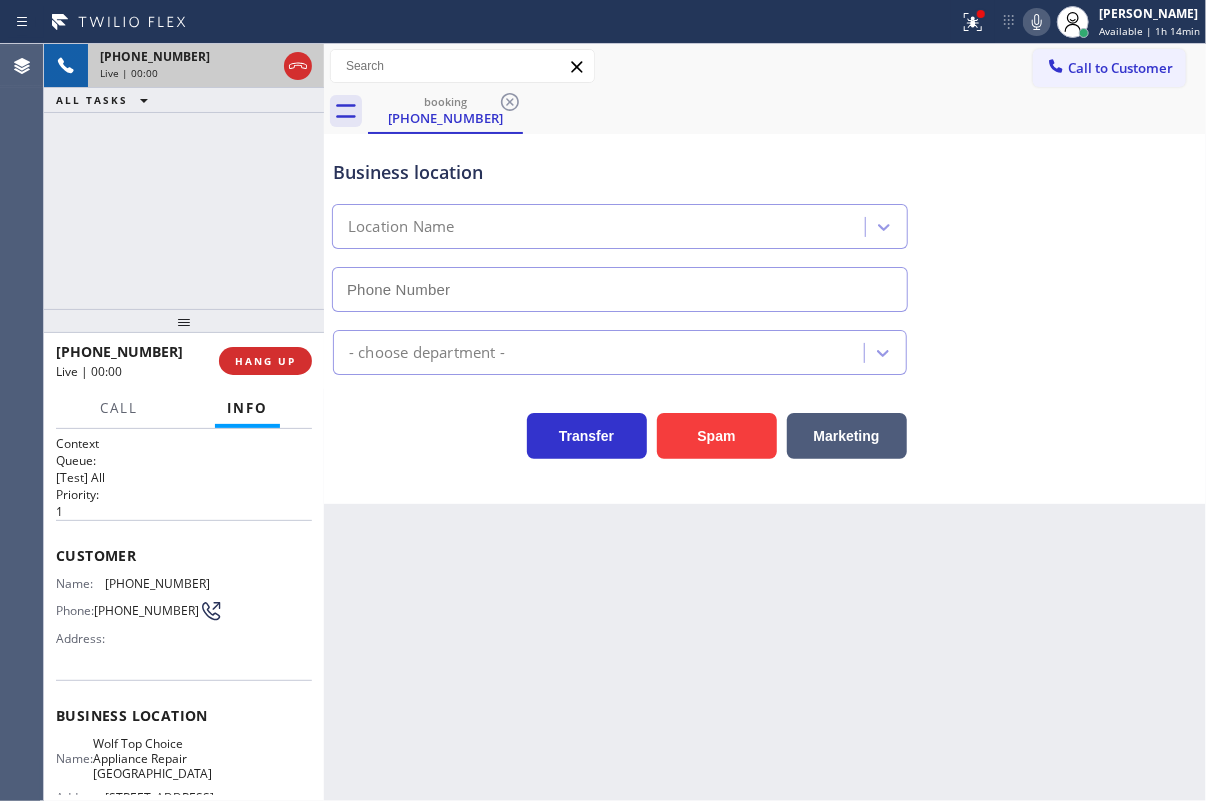 type on "[PHONE_NUMBER]" 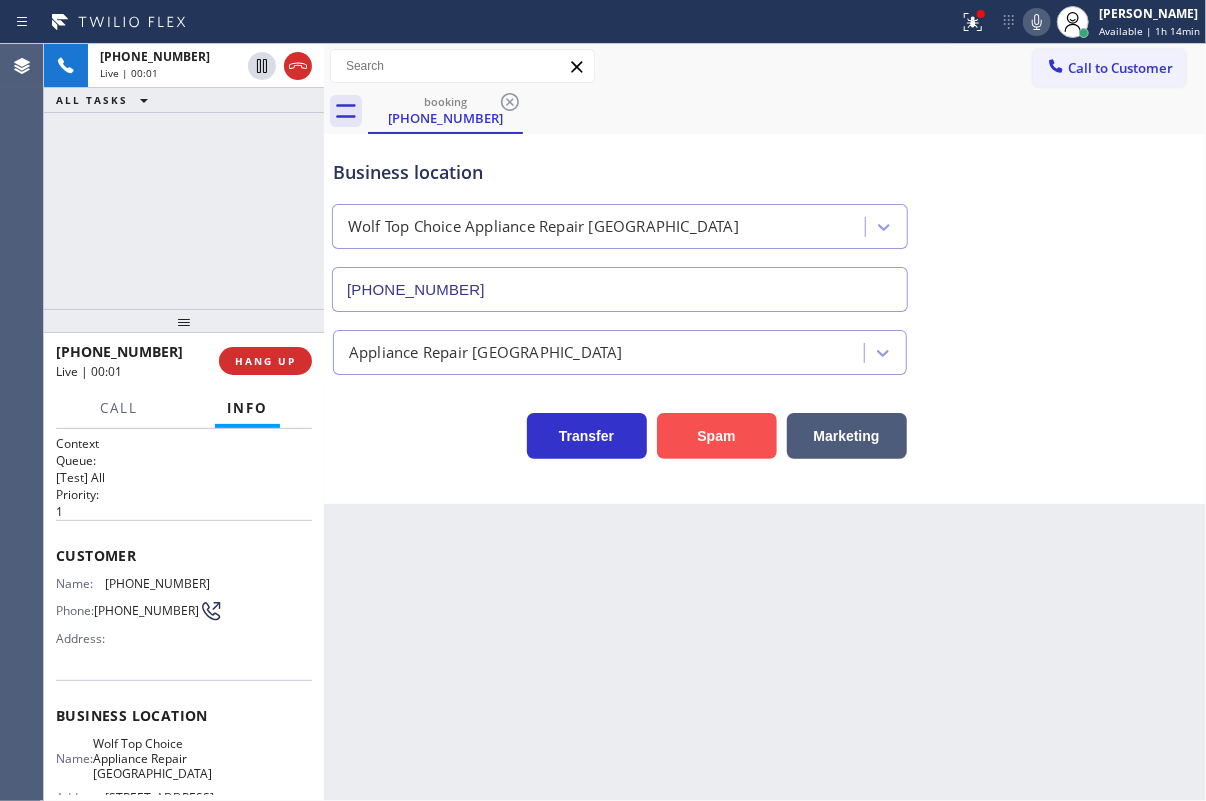 click on "Spam" at bounding box center (717, 436) 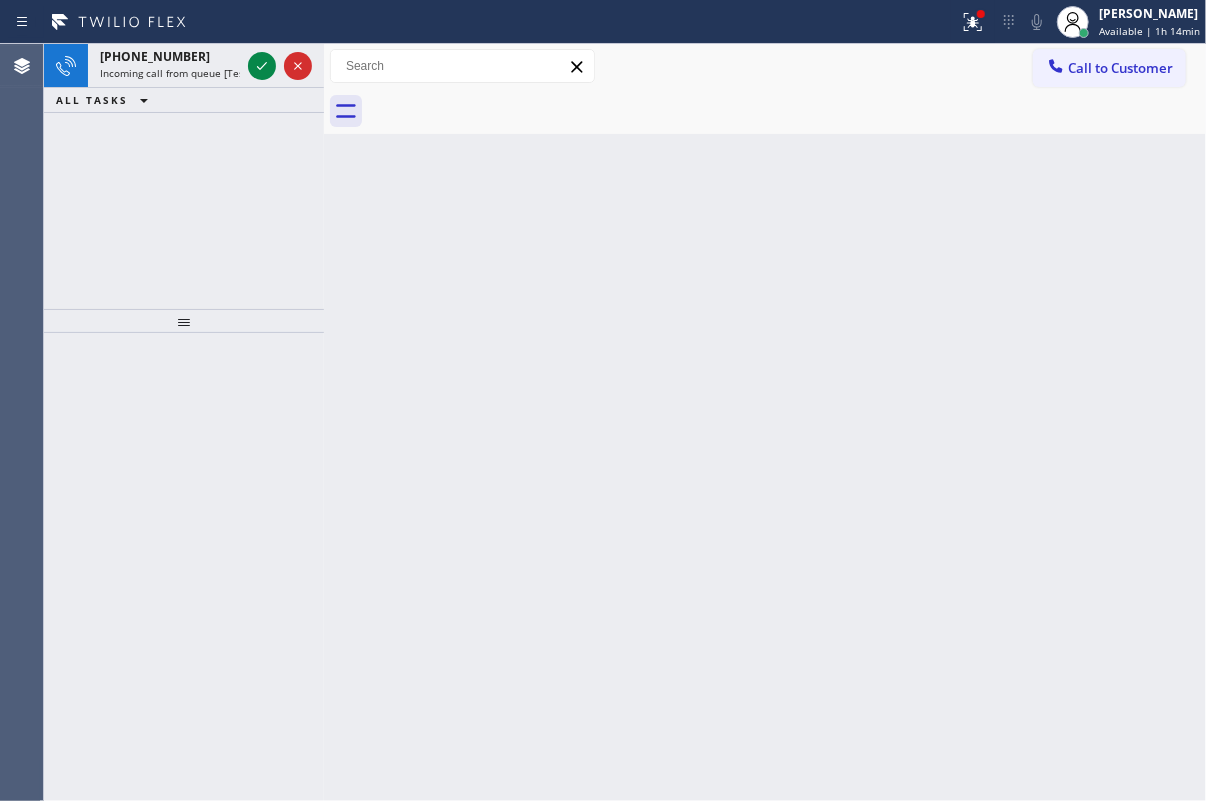 drag, startPoint x: 1128, startPoint y: 485, endPoint x: 905, endPoint y: 366, distance: 252.76471 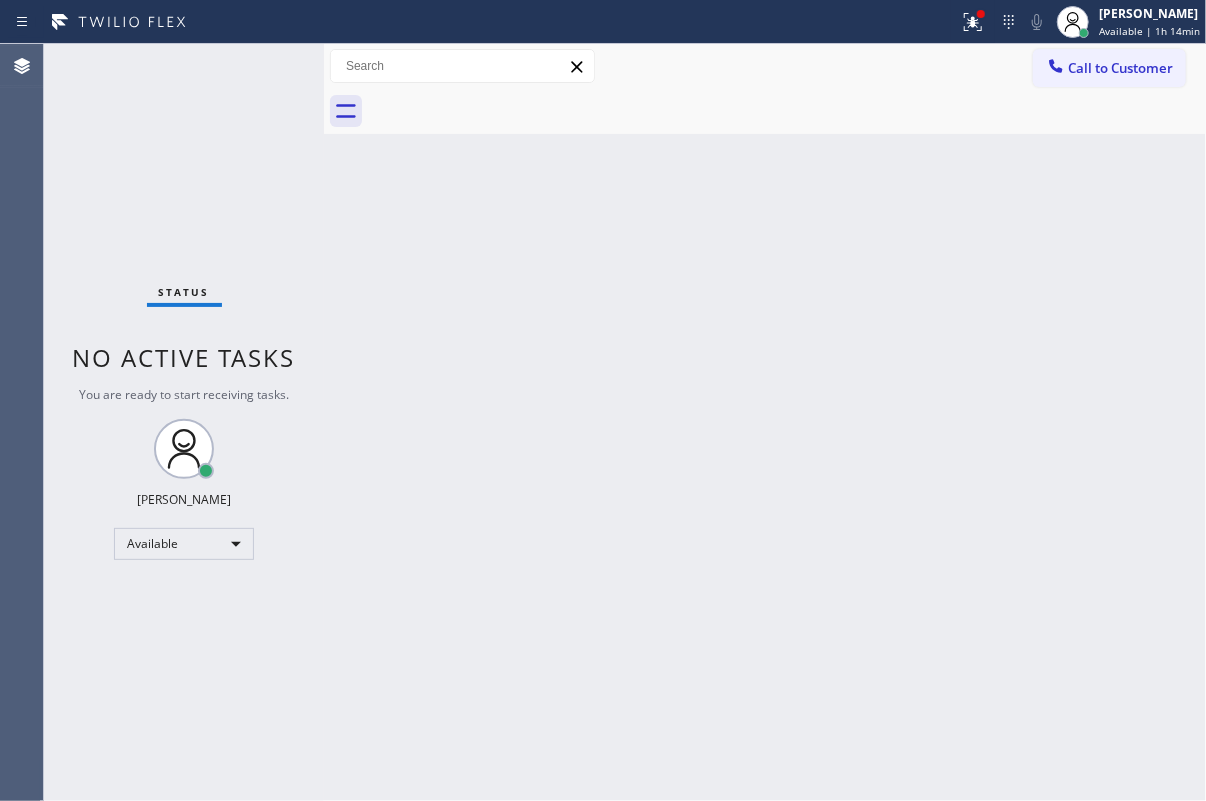 click on "Status   No active tasks     You are ready to start receiving tasks.   [PERSON_NAME] Available" at bounding box center [184, 422] 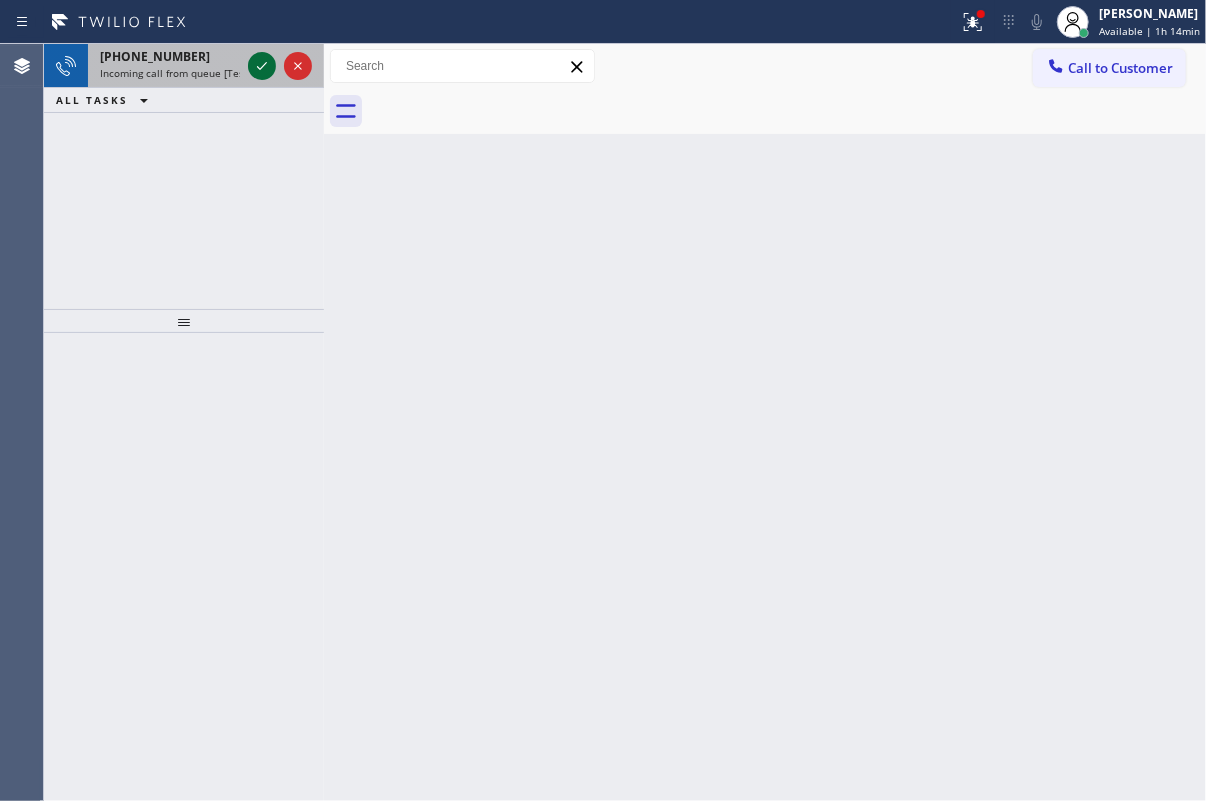 click 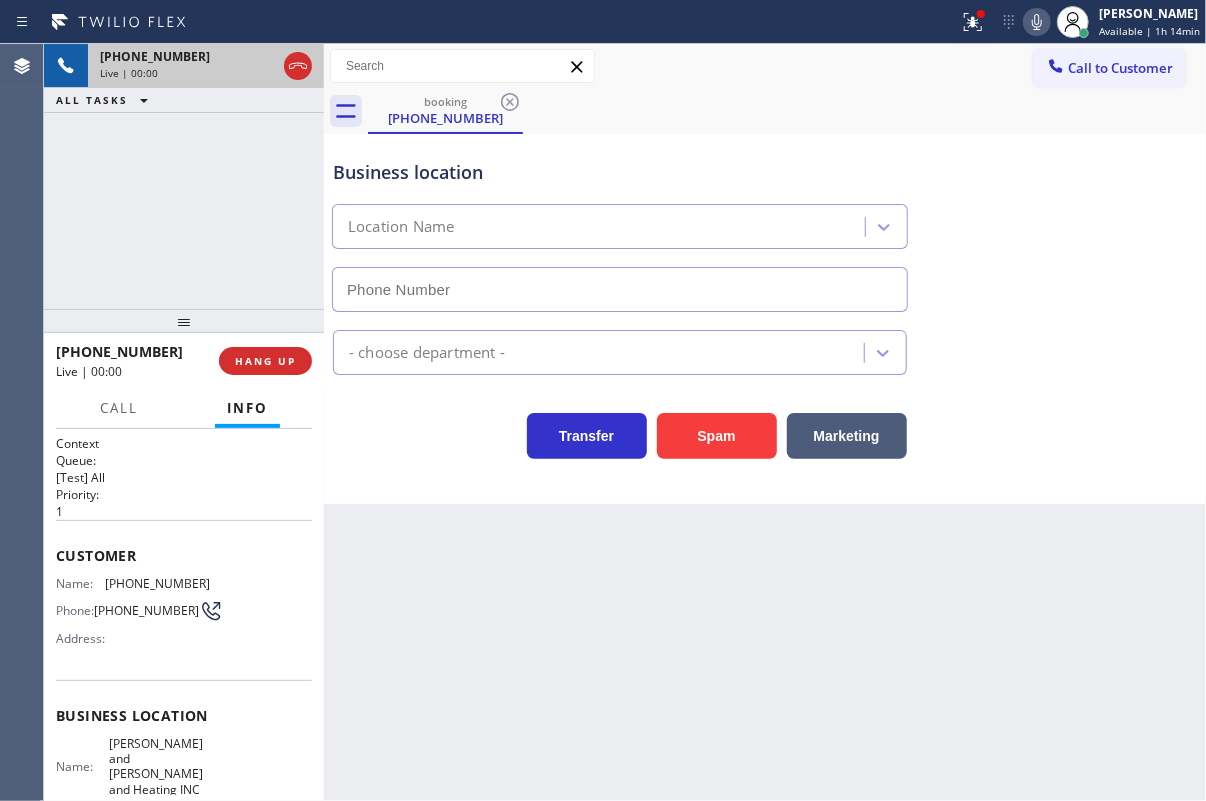 type on "[PHONE_NUMBER]" 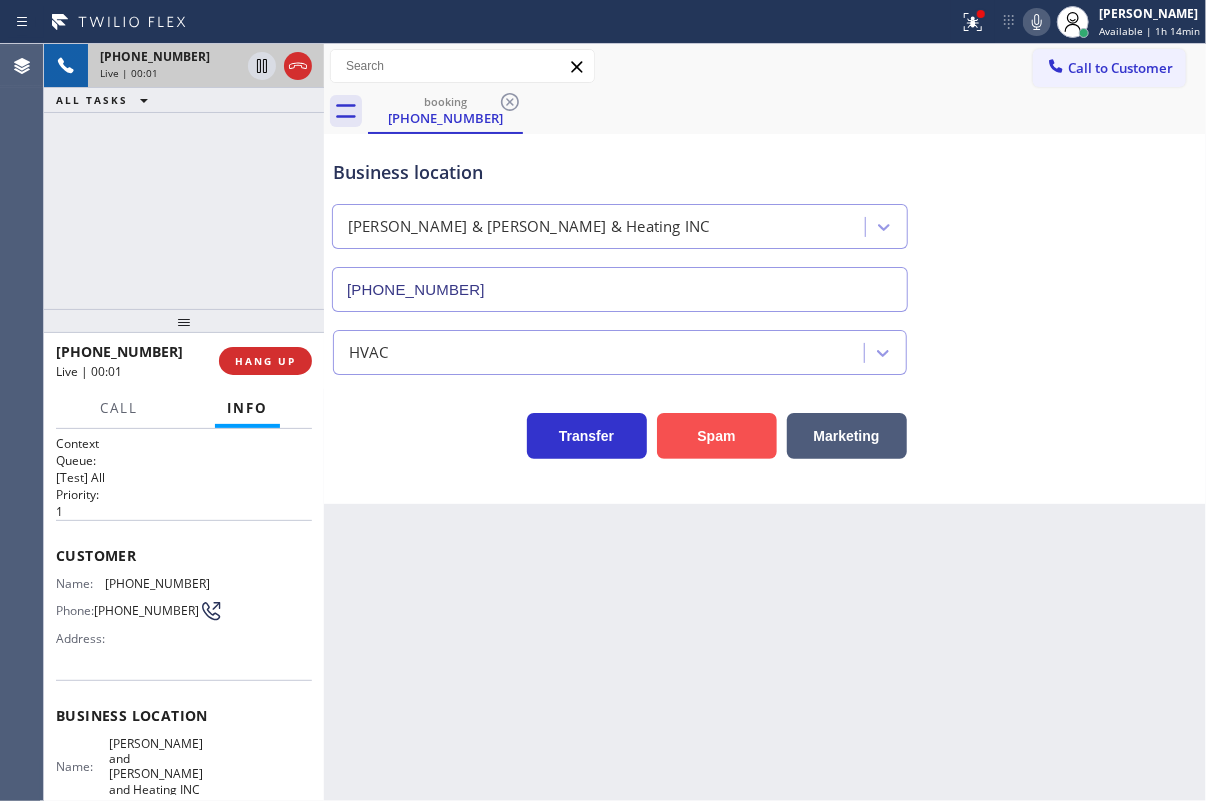 click on "Spam" at bounding box center (717, 436) 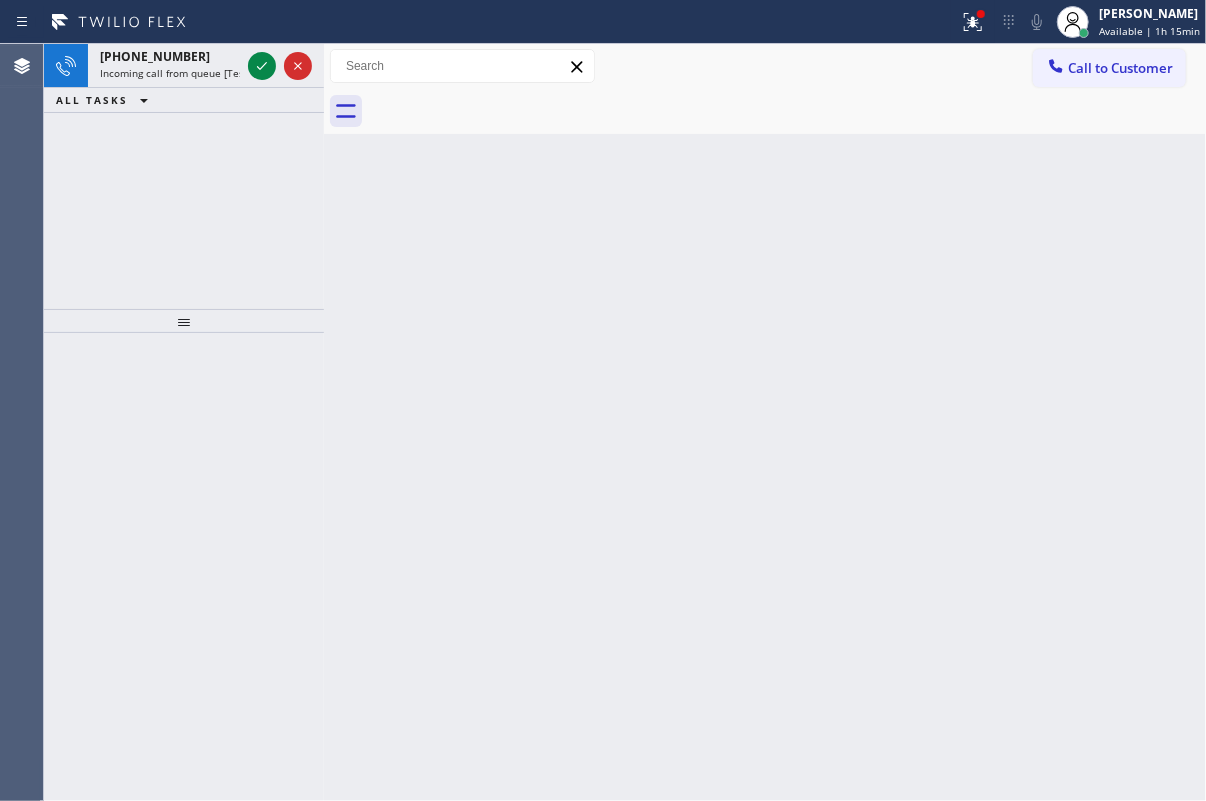 drag, startPoint x: 1107, startPoint y: 316, endPoint x: 783, endPoint y: 239, distance: 333.02402 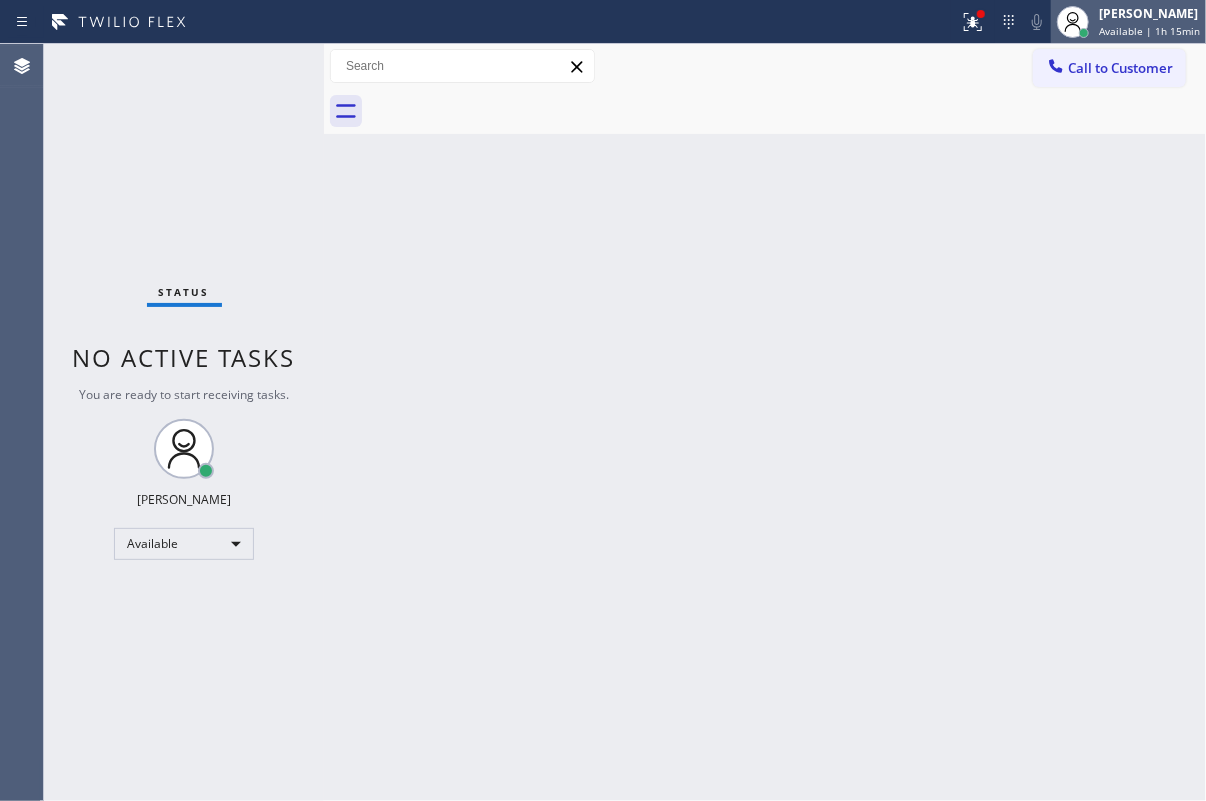 click on "Available | 1h 15min" at bounding box center [1149, 31] 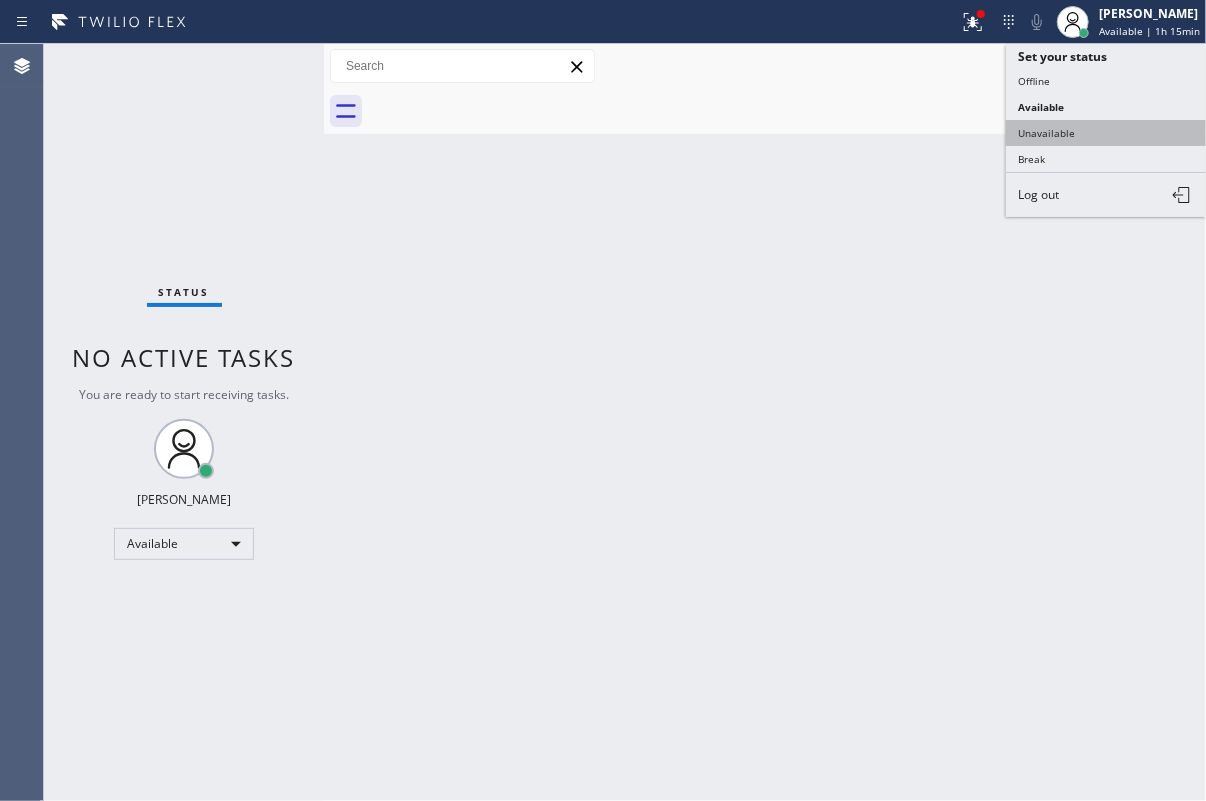 click on "Unavailable" at bounding box center (1106, 133) 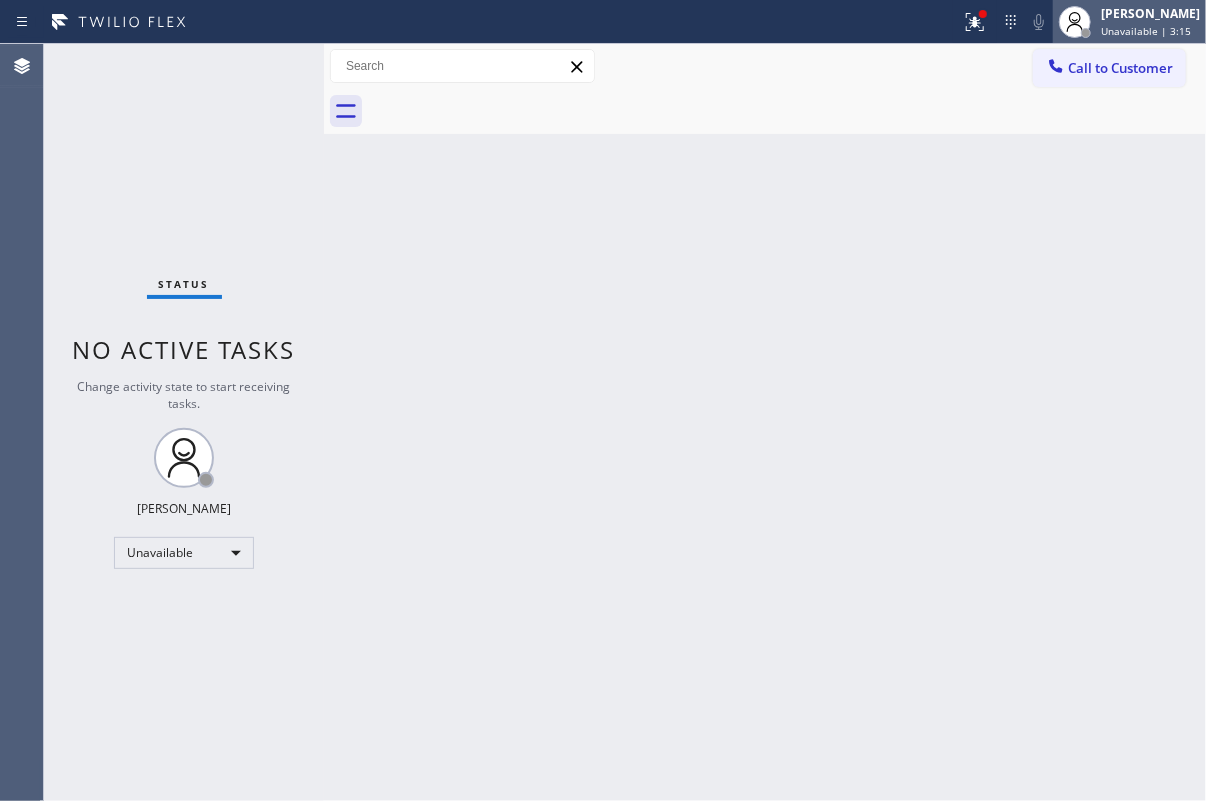 click on "[PERSON_NAME]" at bounding box center (1150, 13) 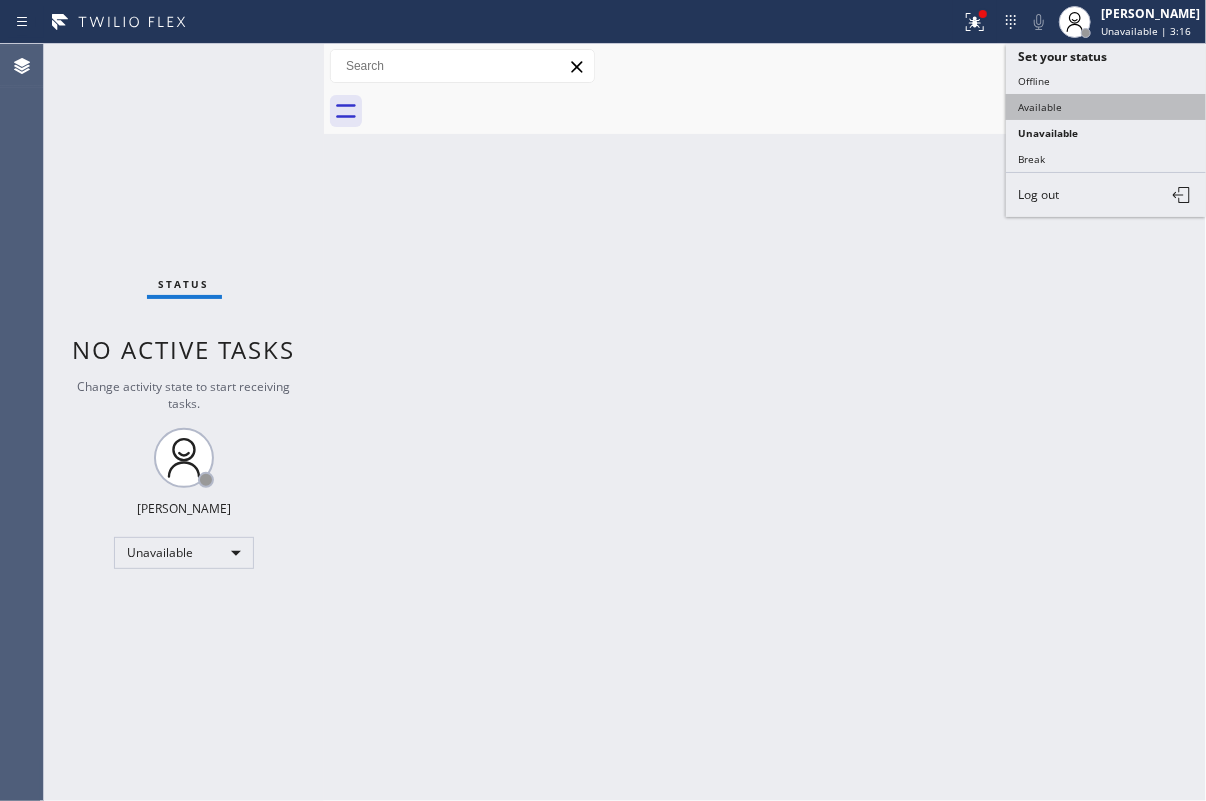click on "Available" at bounding box center (1106, 107) 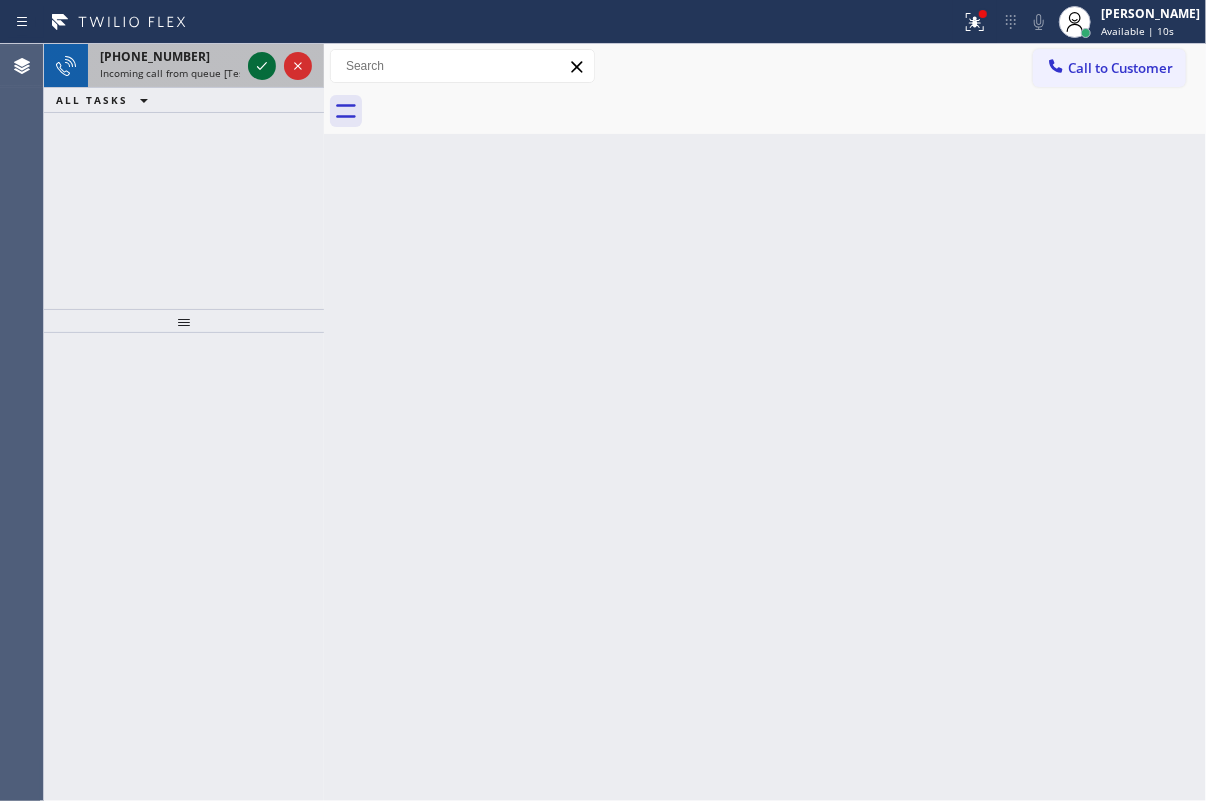 click 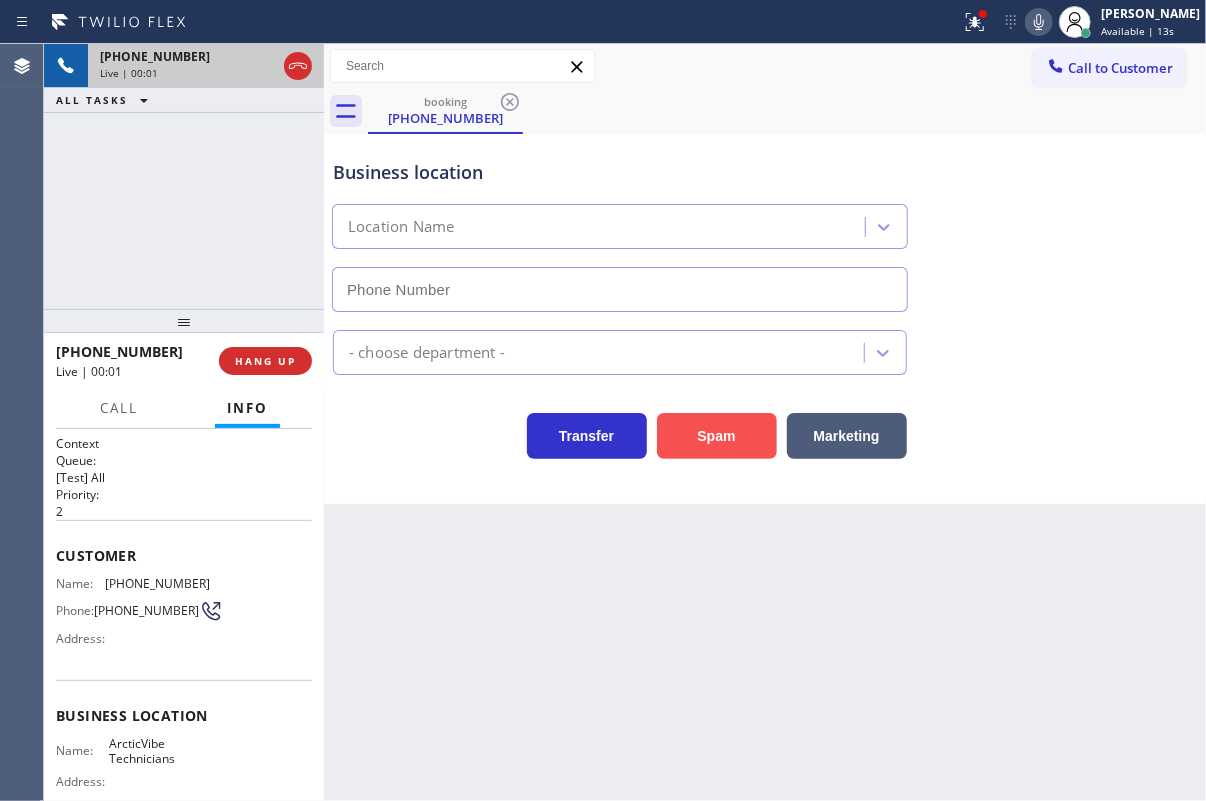 type on "[PHONE_NUMBER]" 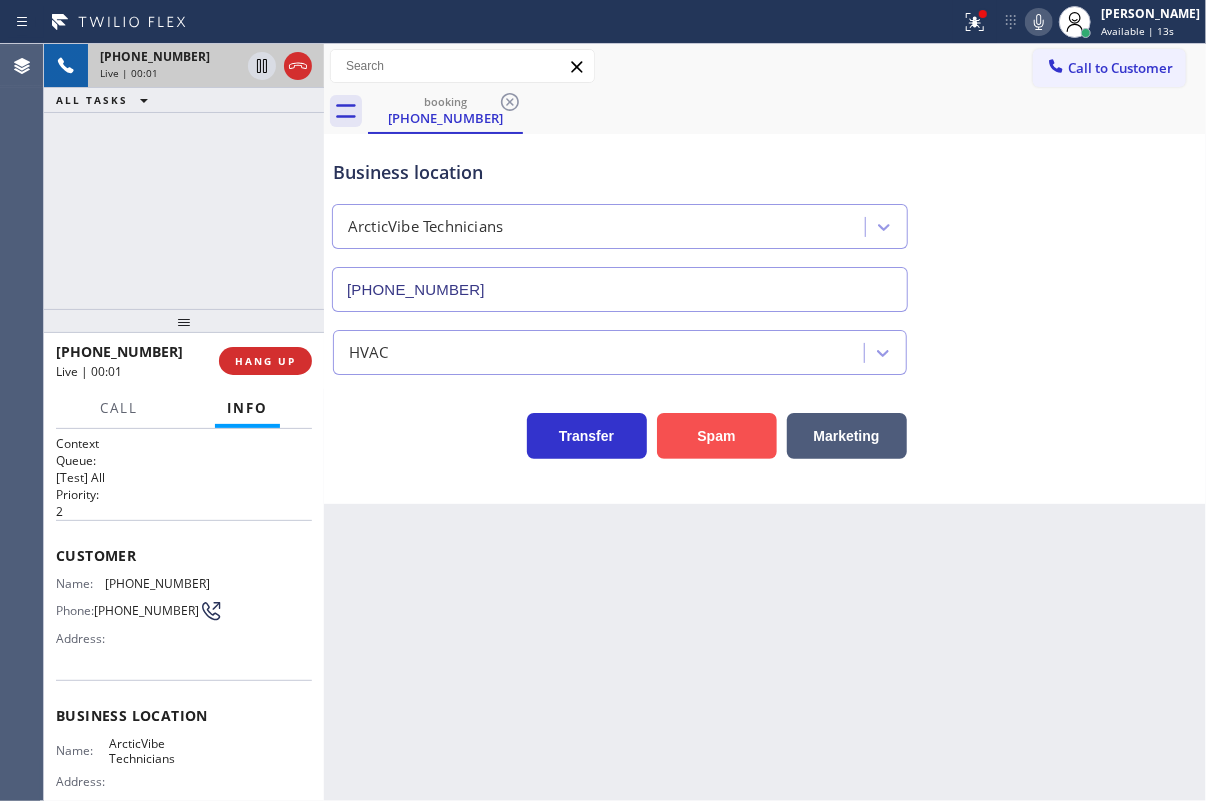 click on "Spam" at bounding box center [717, 436] 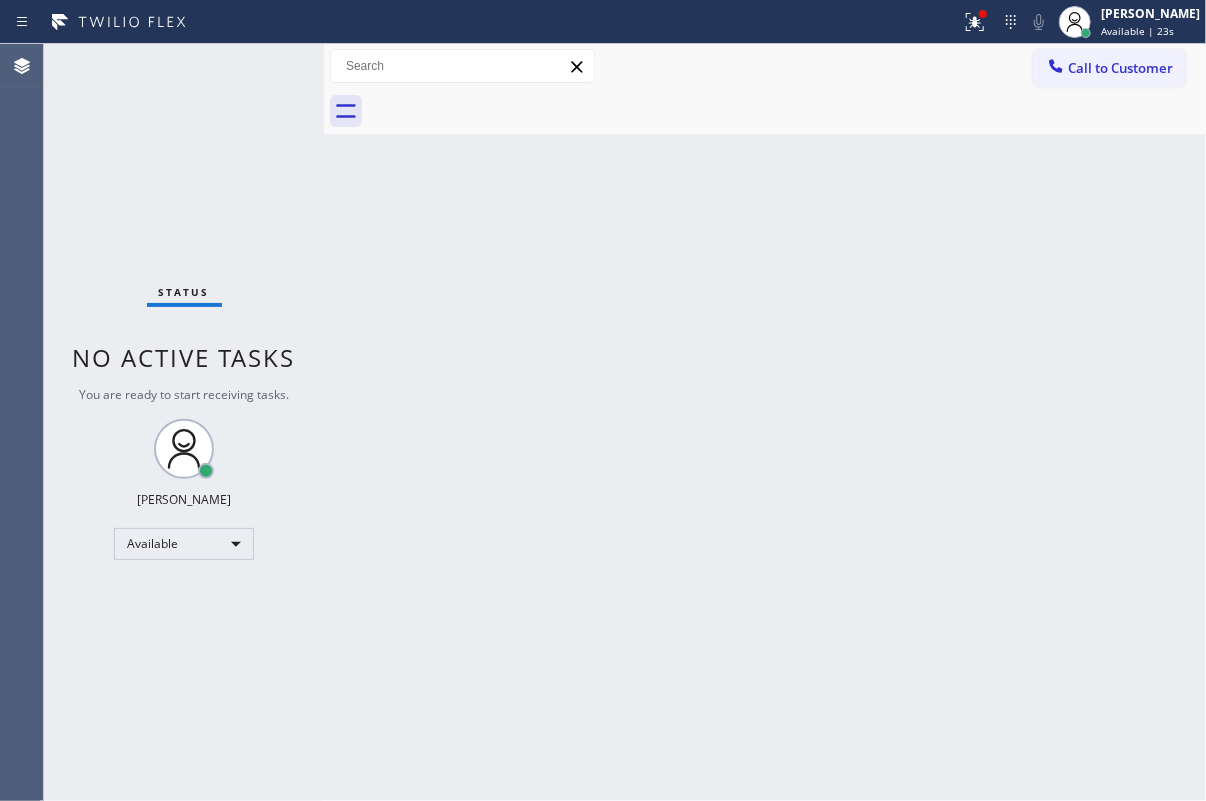 click on "Back to Dashboard Change Sender ID Customers Technicians Select a contact Outbound call Technician Search Technician Your caller id phone number Your caller id phone number Call Technician info Name   Phone none Address none Change Sender ID HVAC [PHONE_NUMBER] 5 Star Appliance [PHONE_NUMBER] Appliance Repair [PHONE_NUMBER] Plumbing [PHONE_NUMBER] Air Duct Cleaning [PHONE_NUMBER]  Electricians [PHONE_NUMBER] Cancel Change Check personal SMS Reset Change No tabs Call to Customer Outbound call Location Search location Your caller id phone number Customer number Call Outbound call Technician Search Technician Your caller id phone number Your caller id phone number Call" at bounding box center [765, 422] 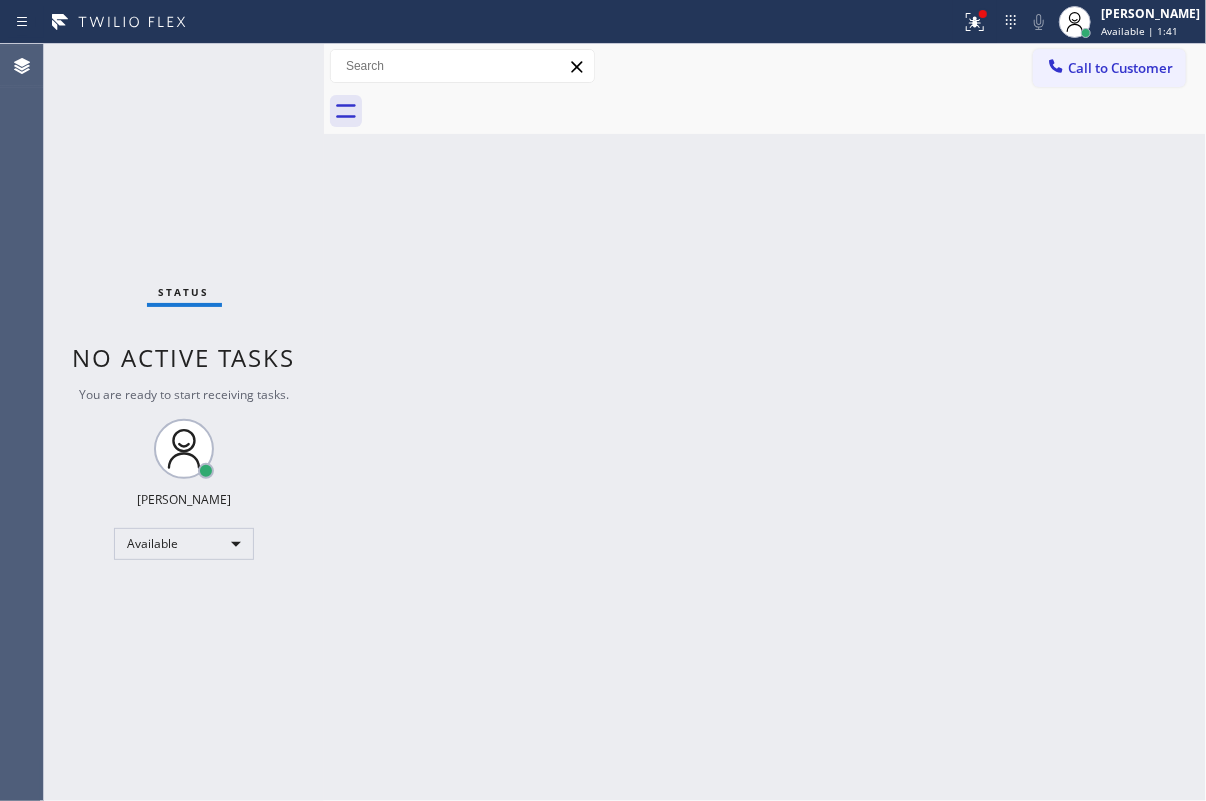 click on "Status   No active tasks     You are ready to start receiving tasks.   [PERSON_NAME] Available" at bounding box center (184, 422) 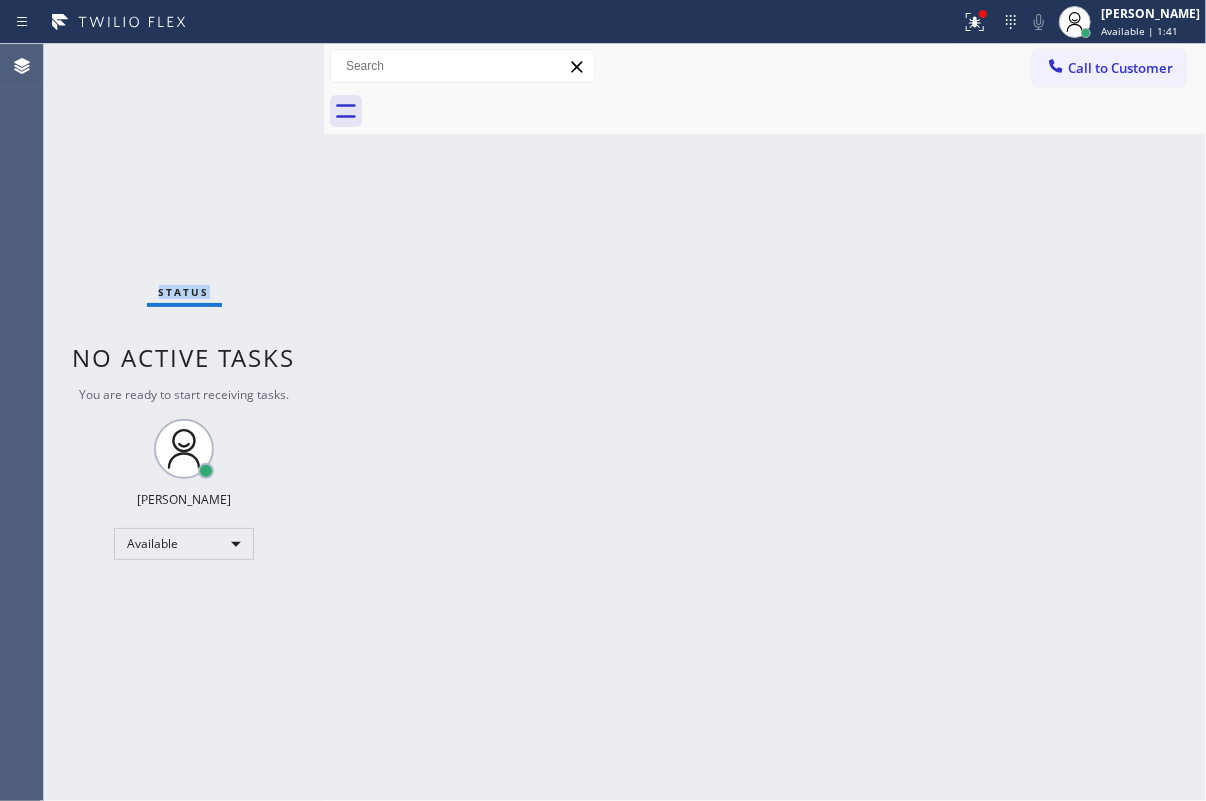 click on "Status   No active tasks     You are ready to start receiving tasks.   [PERSON_NAME] Available" at bounding box center [184, 422] 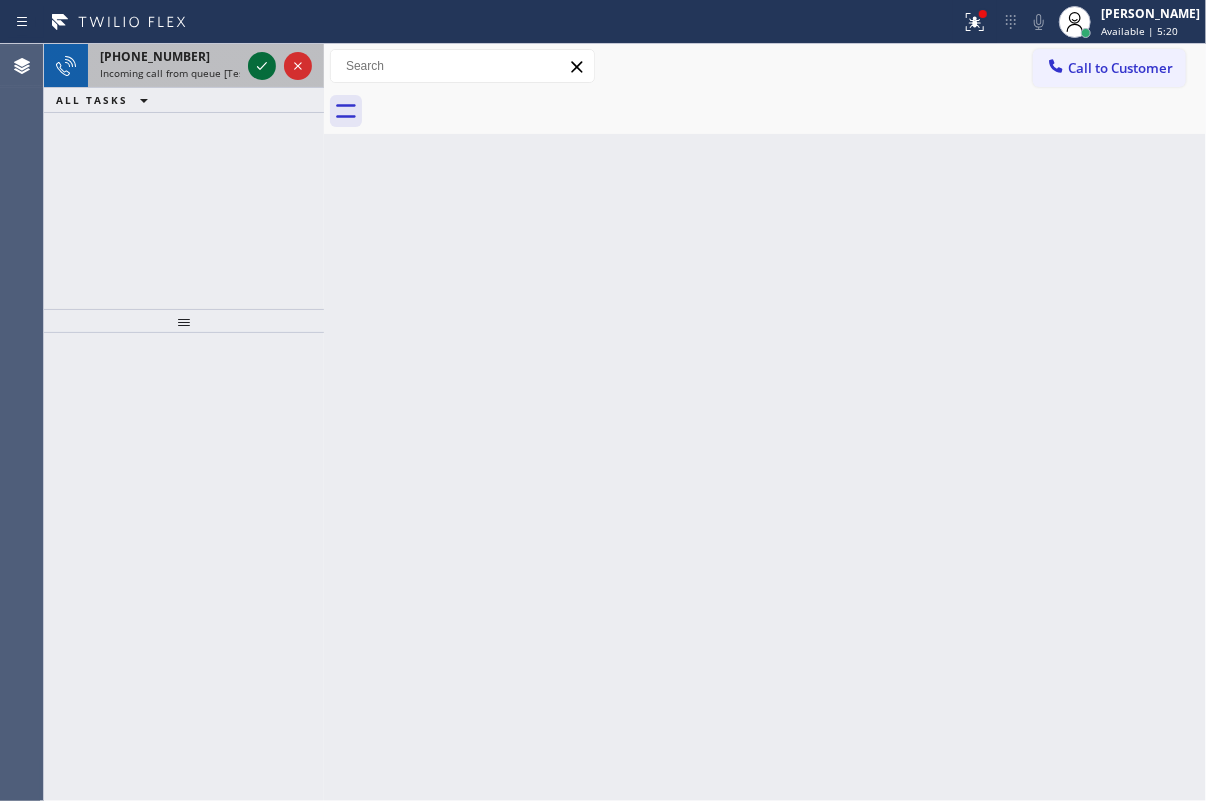 click 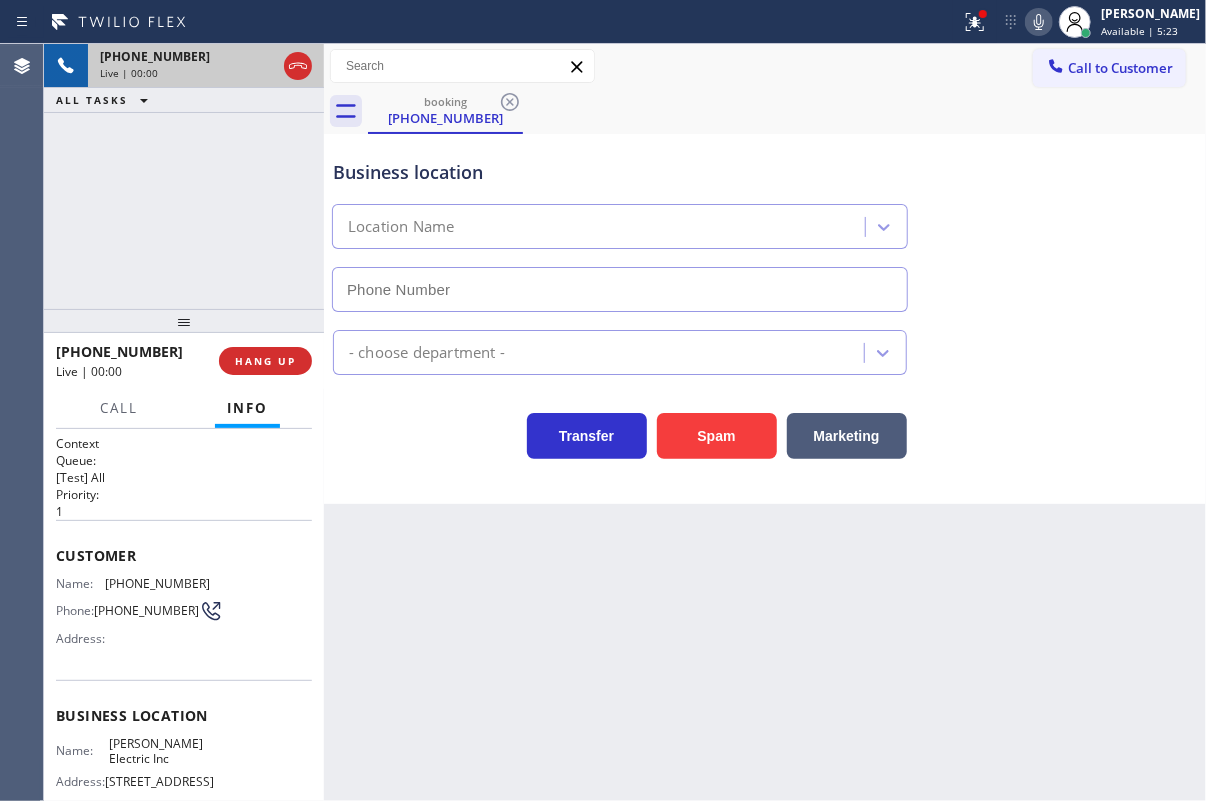 type on "[PHONE_NUMBER]" 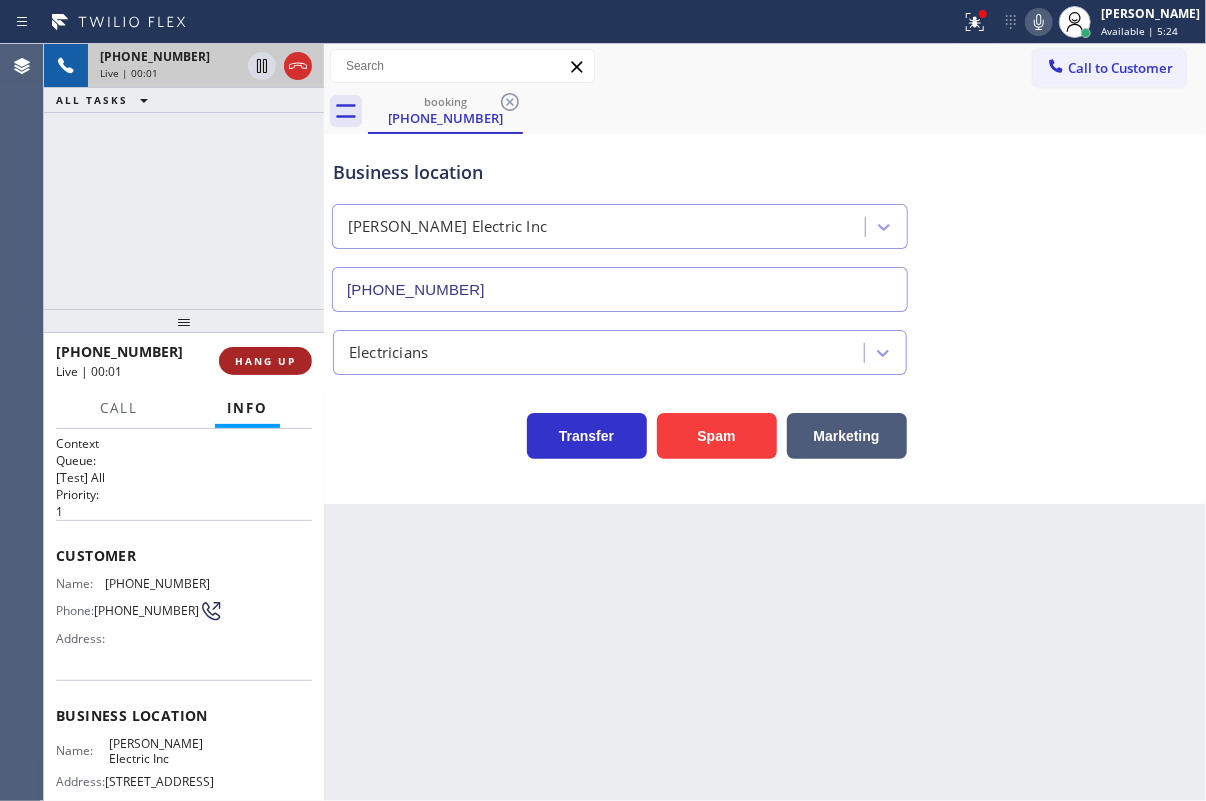 click on "HANG UP" at bounding box center (265, 361) 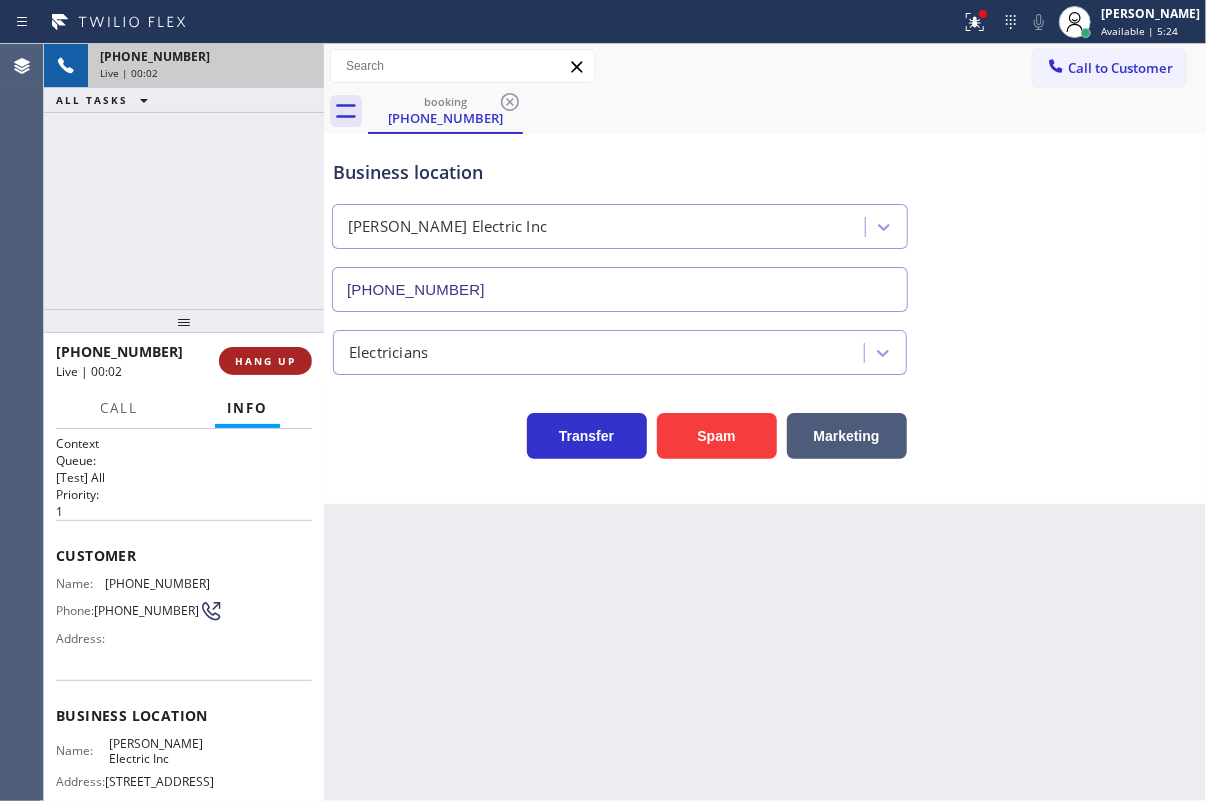 click on "HANG UP" at bounding box center [265, 361] 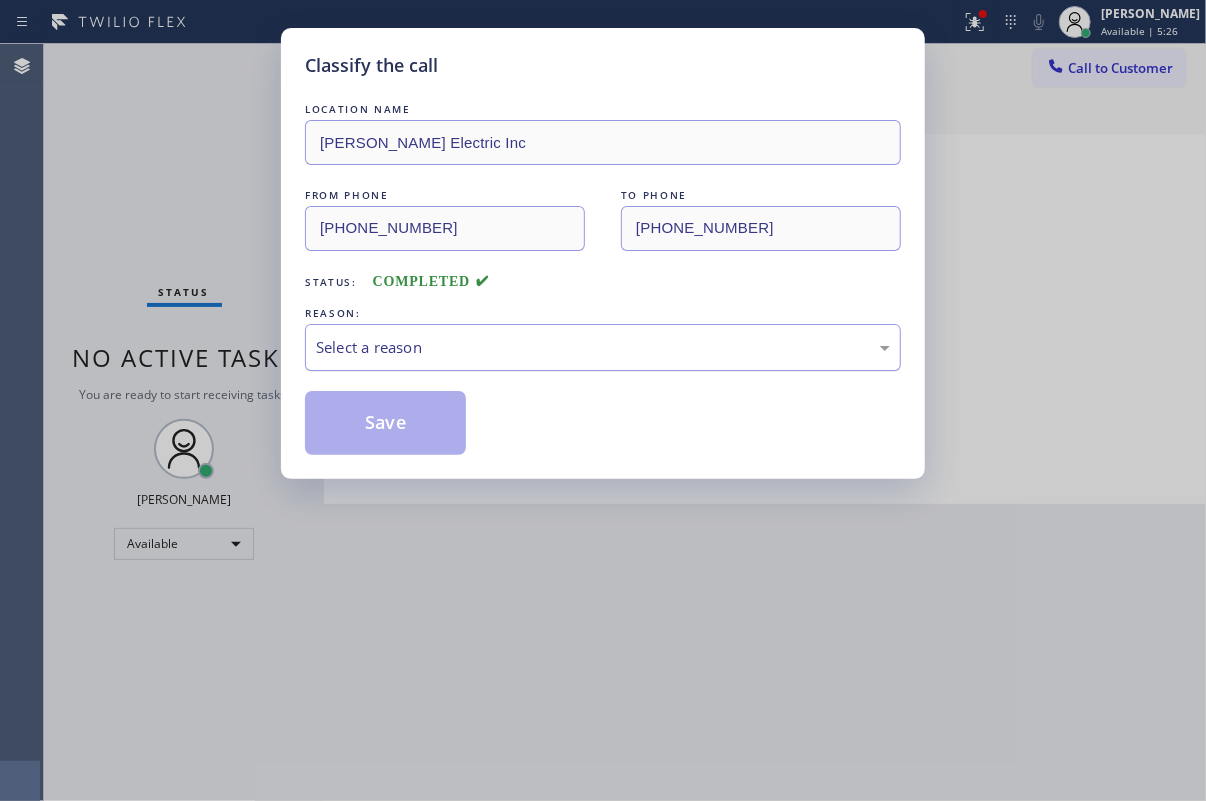 click on "Select a reason" at bounding box center (603, 347) 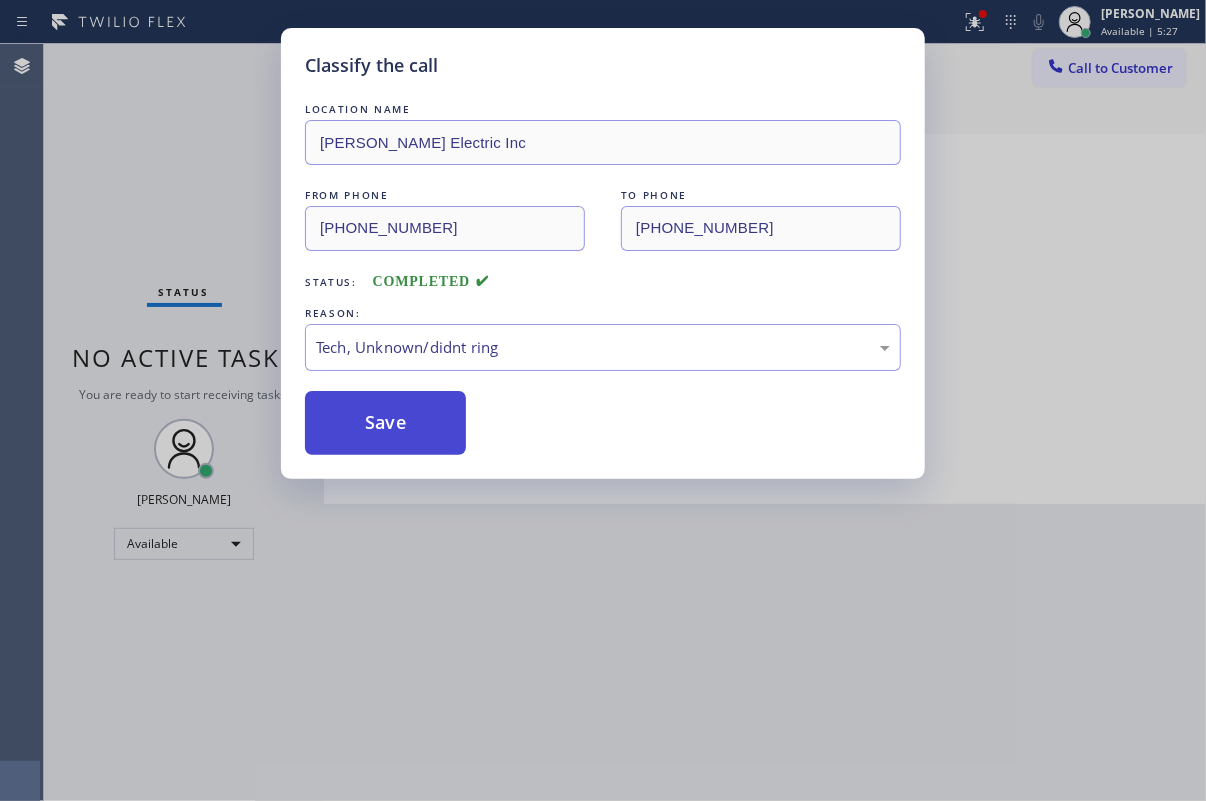 click on "Save" at bounding box center [385, 423] 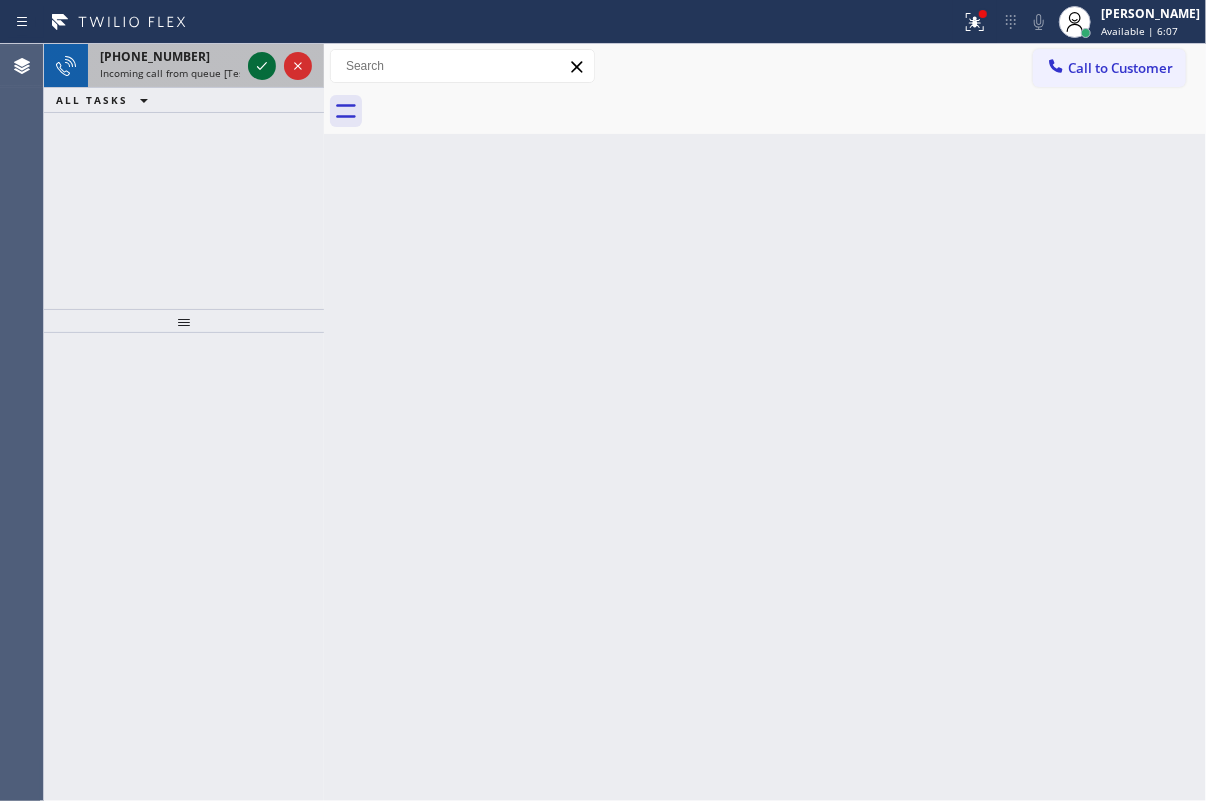 click 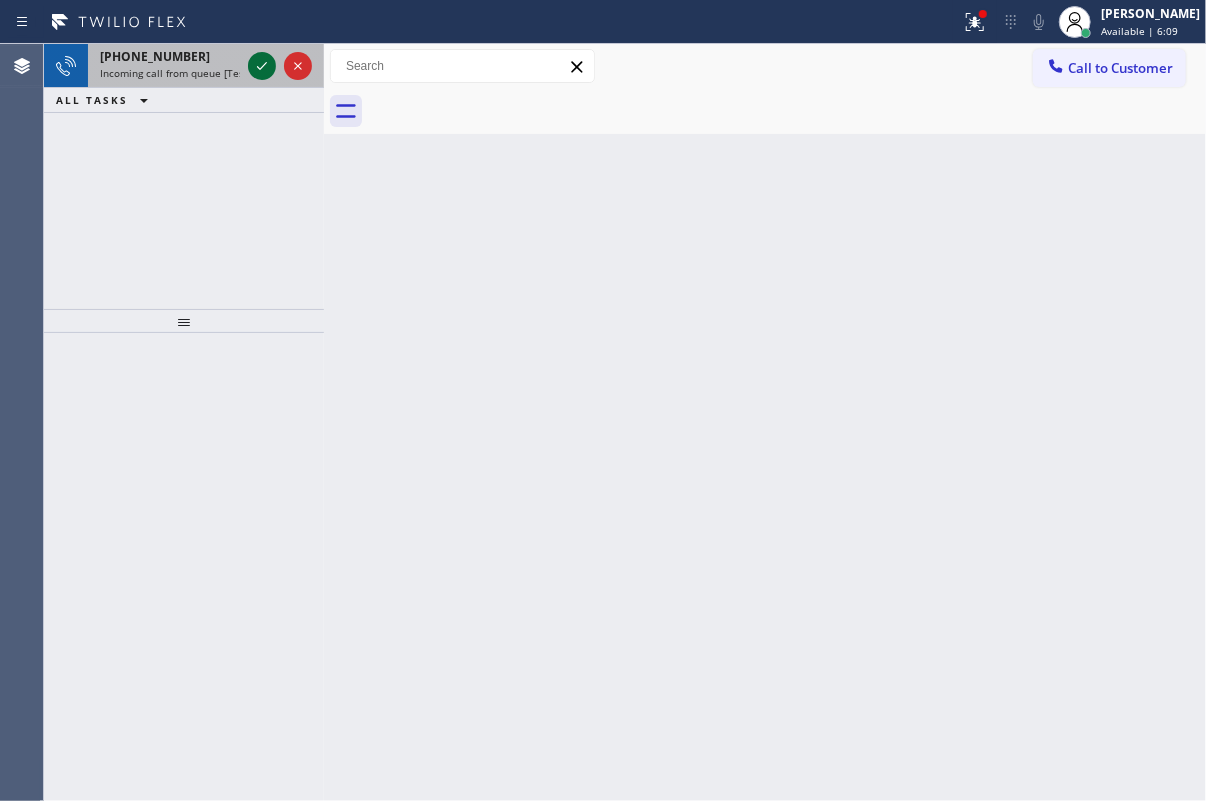 click 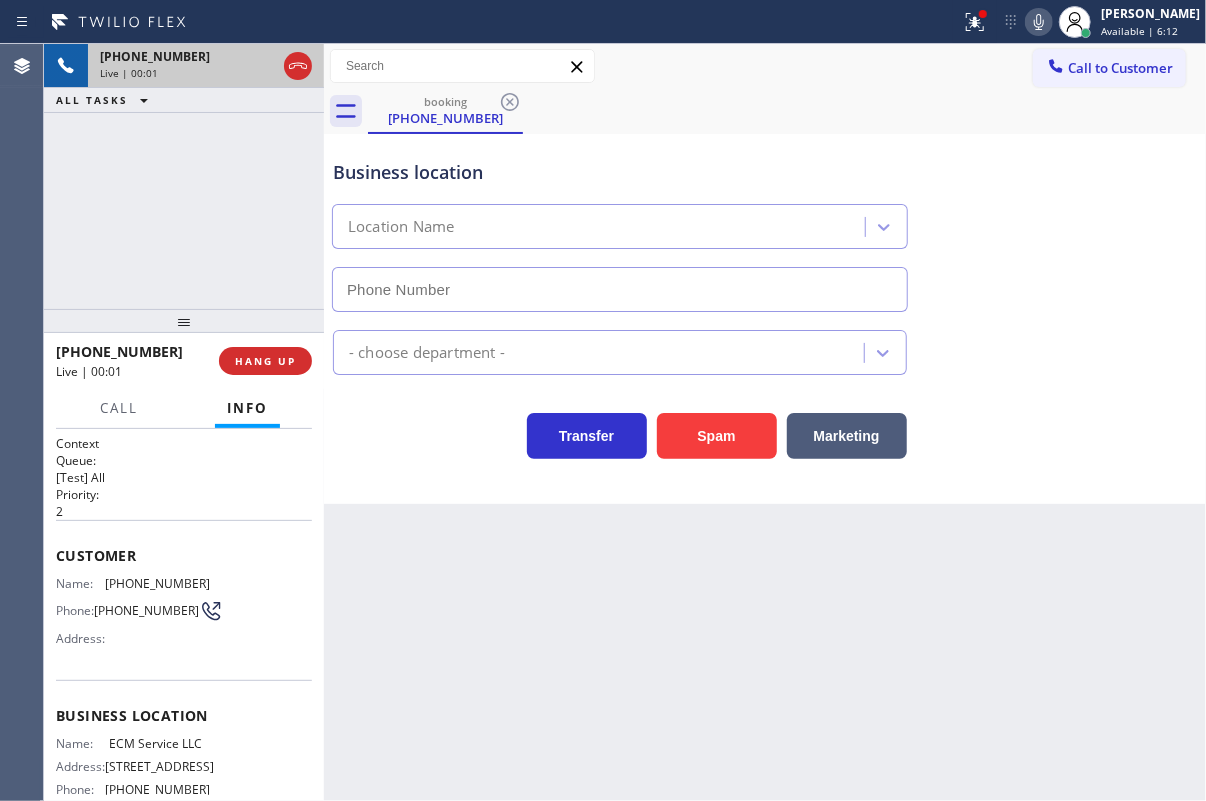 type on "[PHONE_NUMBER]" 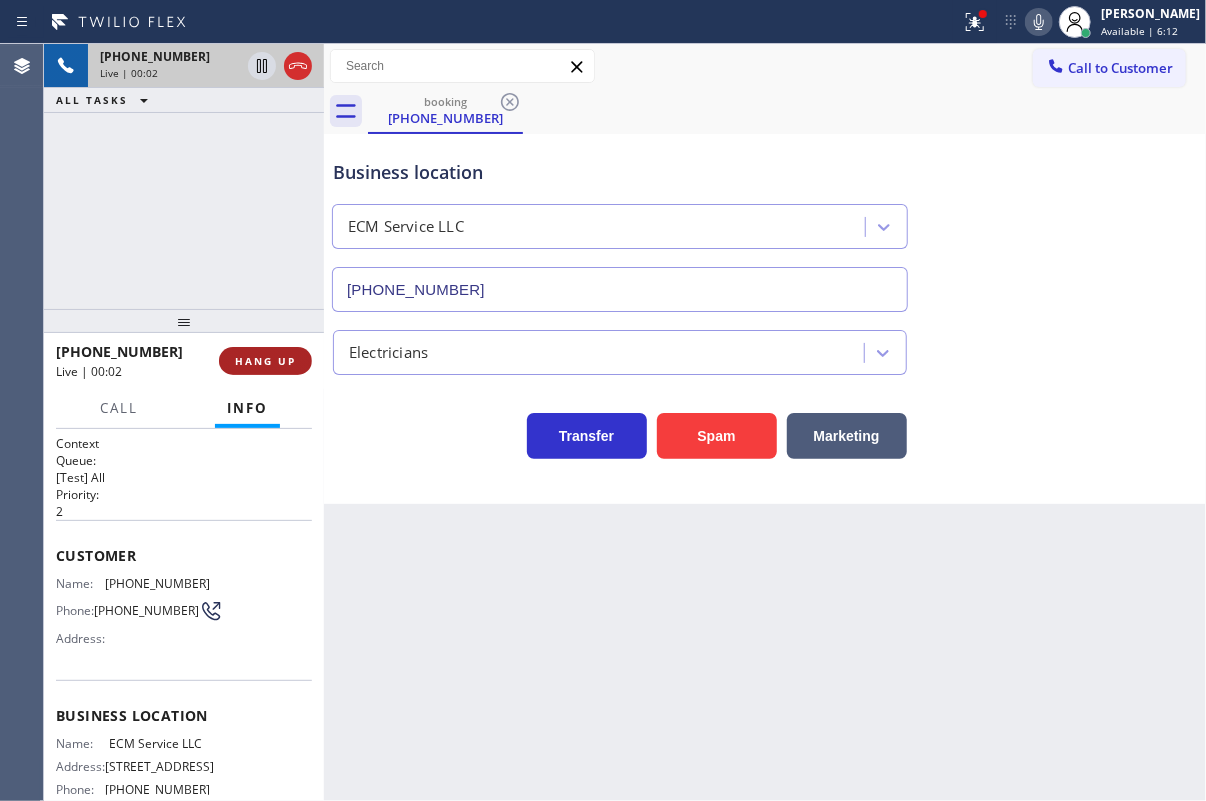 click on "HANG UP" at bounding box center (265, 361) 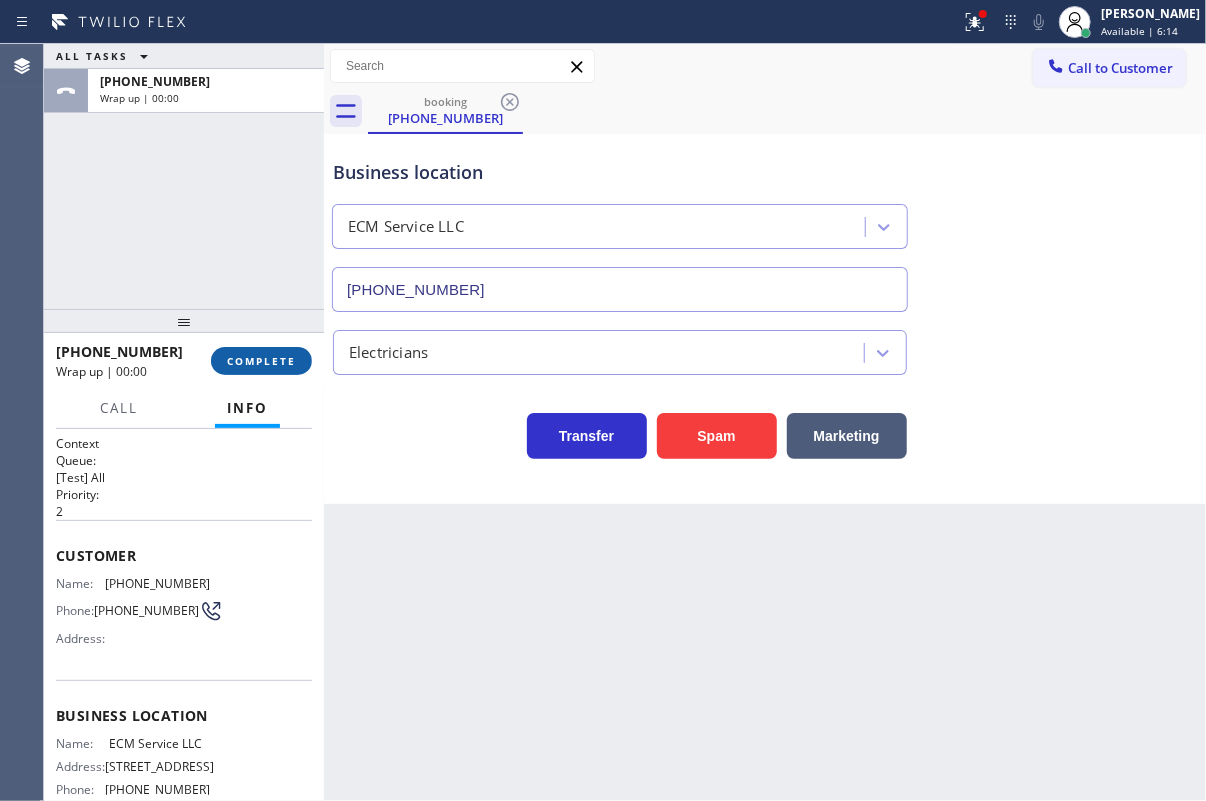 click on "COMPLETE" at bounding box center [261, 361] 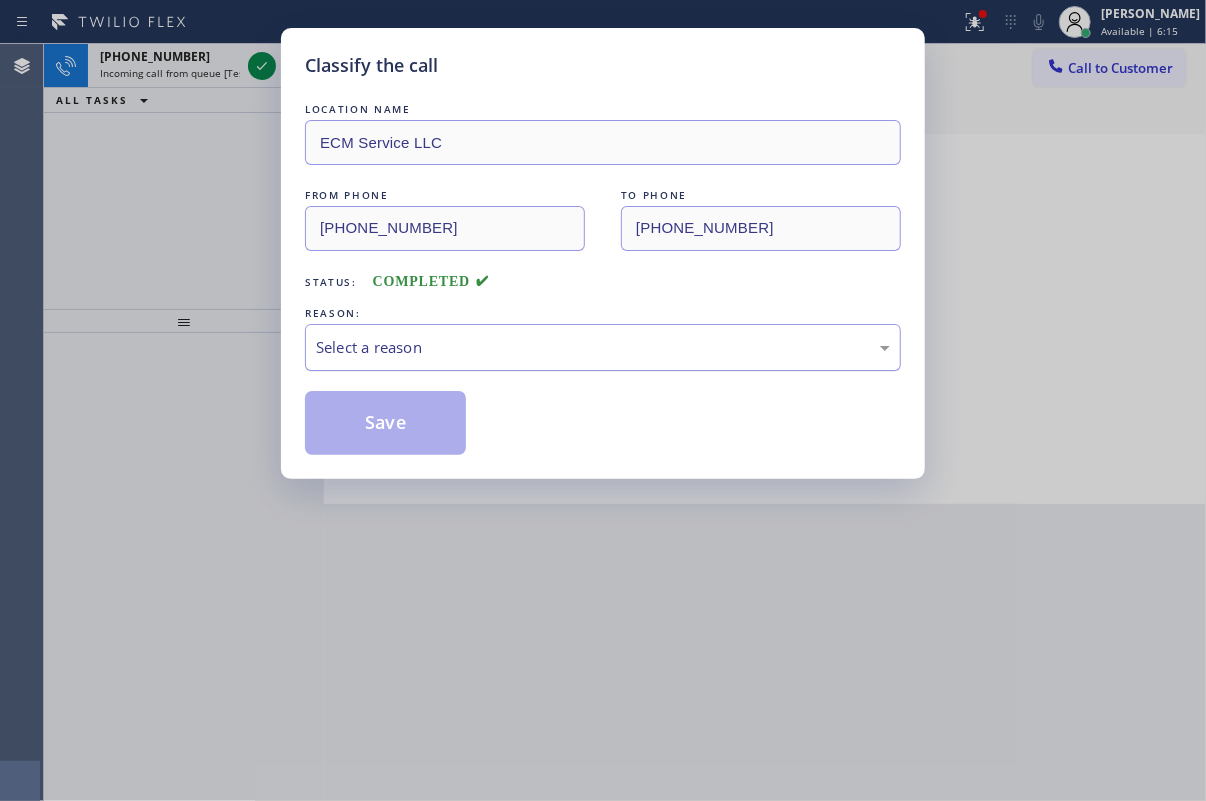 click on "Select a reason" at bounding box center [603, 347] 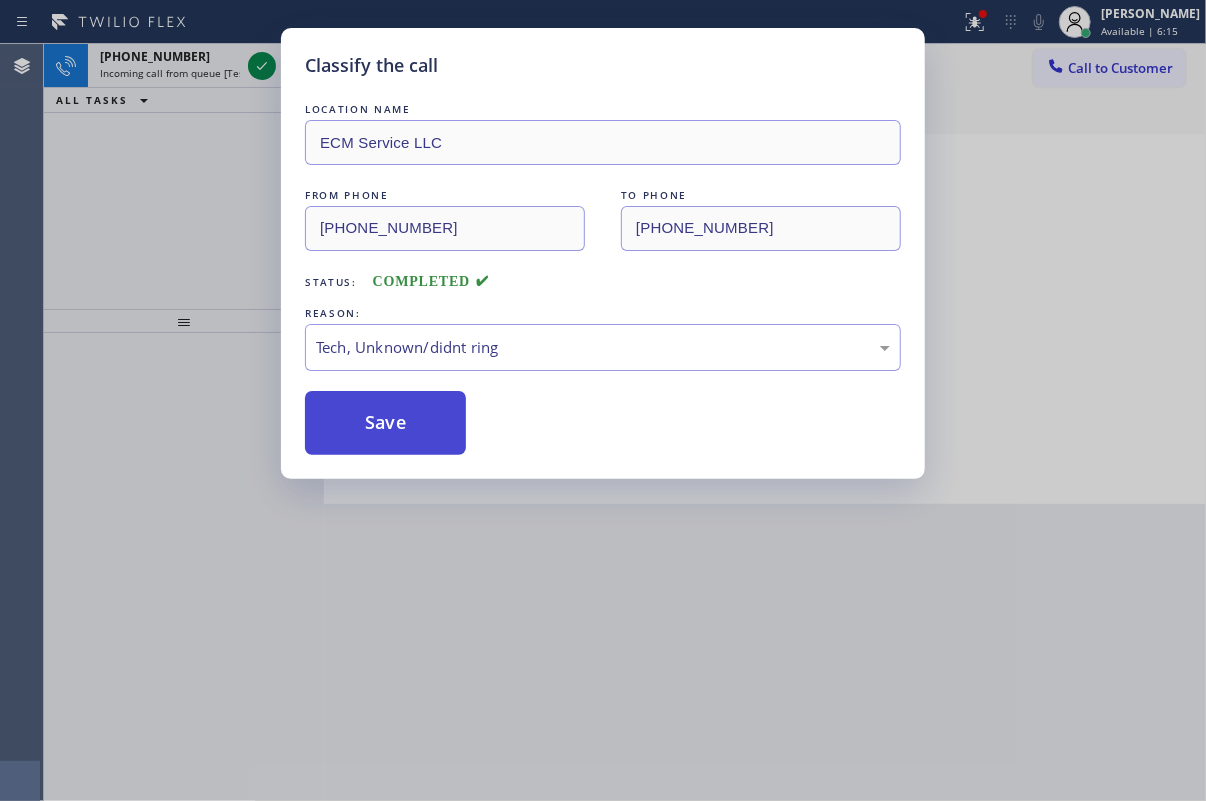 click on "Save" at bounding box center (385, 423) 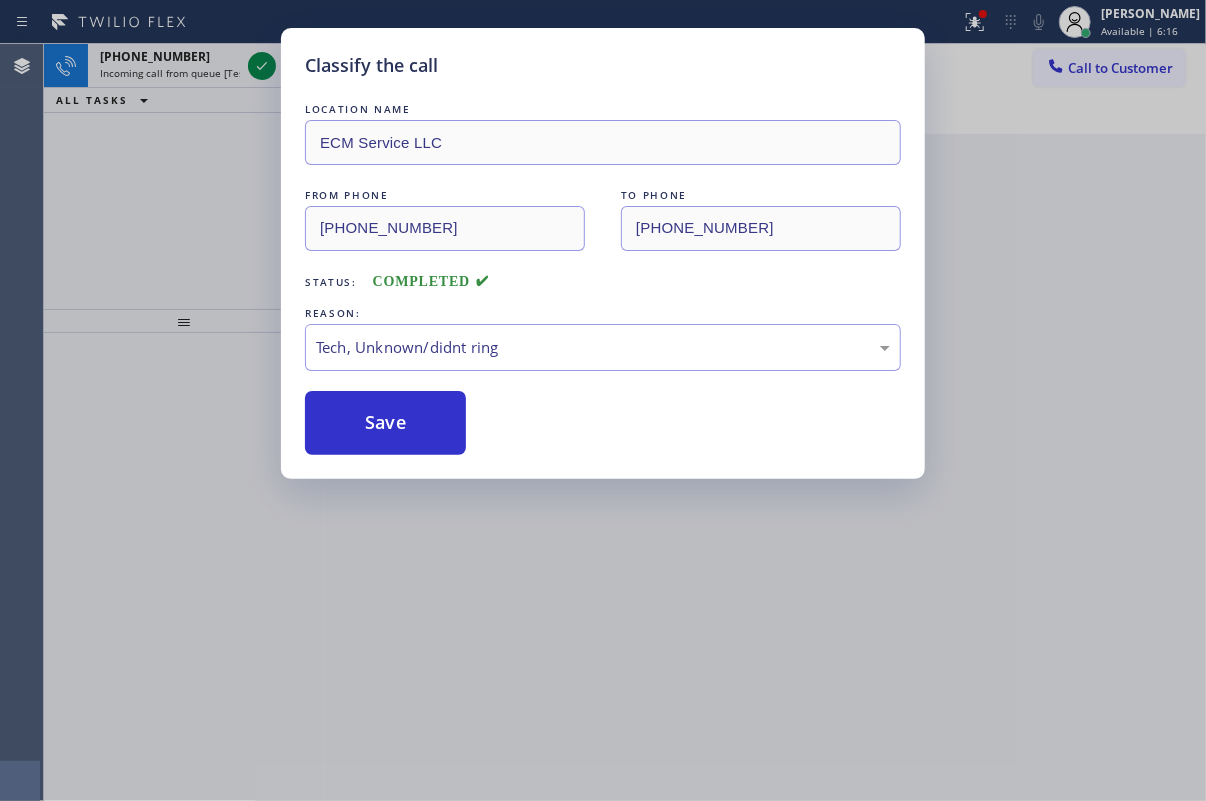 click on "Classify the call LOCATION NAME ECM Service LLC FROM PHONE [PHONE_NUMBER] TO PHONE [PHONE_NUMBER] Status: COMPLETED REASON: Tech, Unknown/didnt ring Save" at bounding box center (603, 400) 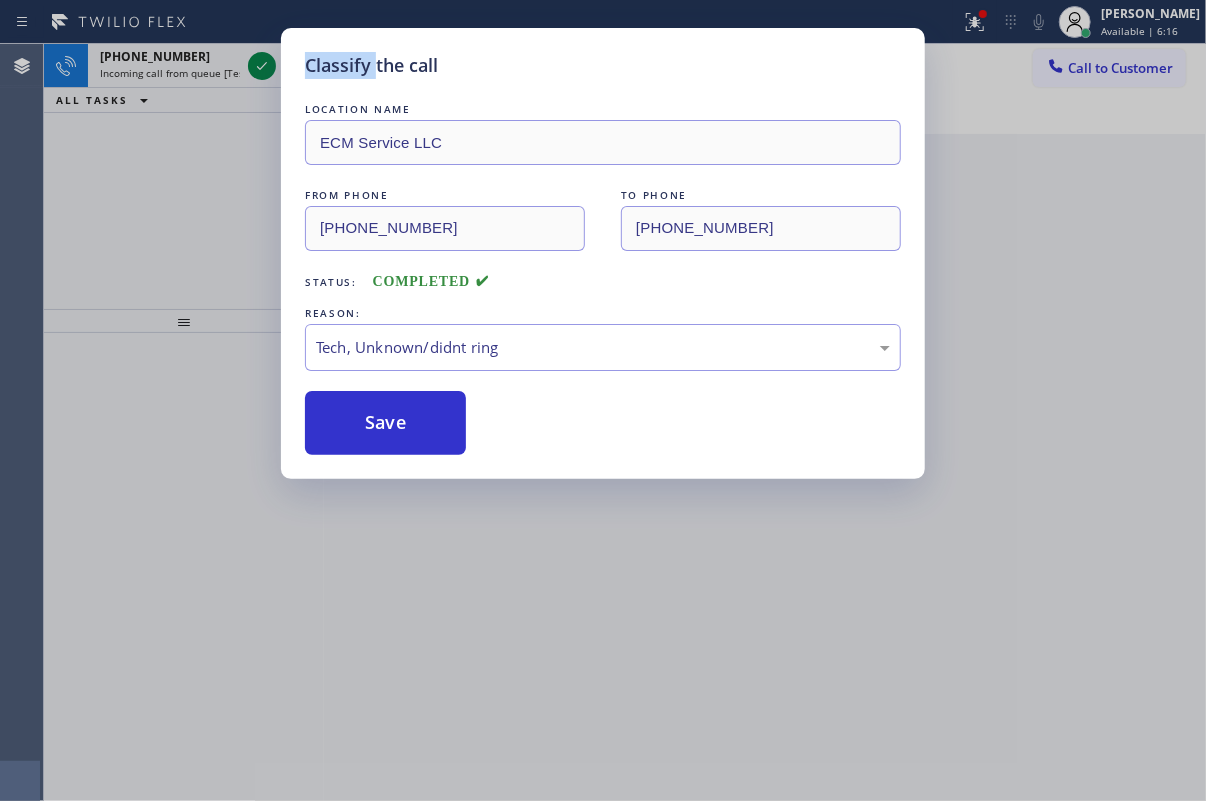 click on "Classify the call LOCATION NAME Teco Electric Co FROM PHONE [PHONE_NUMBER] TO PHONE [PHONE_NUMBER] Status: COMPLETED REASON: Tech, Unknown/didnt ring Save Classify the call LOCATION NAME Teco Electric Co FROM PHONE [PHONE_NUMBER] TO PHONE [PHONE_NUMBER] Status: COMPLETED REASON: Tech, Unknown/didnt ring Save Classify the call LOCATION NAME Subzero Repair  Professionals FROM PHONE [PHONE_NUMBER] TO PHONE [PHONE_NUMBER] Status: COMPLETED REASON: Tech, Unknown/didnt ring Save Classify the call LOCATION NAME Same Day Subzero Repair [GEOGRAPHIC_DATA] FROM PHONE [PHONE_NUMBER] TO PHONE [PHONE_NUMBER] Status: COMPLETED REASON: Tech, Unknown/didnt ring Save Classify the call LOCATION NAME [PERSON_NAME] Heating and Cooling Service FROM PHONE [PHONE_NUMBER] TO PHONE [PHONE_NUMBER] Status: COMPLETED REASON: Tech, Unknown/didnt ring Save Classify the call LOCATION NAME Subzero Repair  Professionals FROM PHONE [PHONE_NUMBER] TO PHONE [PHONE_NUMBER] Status: COMPLETED REASON: Existing Customer - ETA/PI/REDO/complain/cancel Save Save" at bounding box center (625, 422) 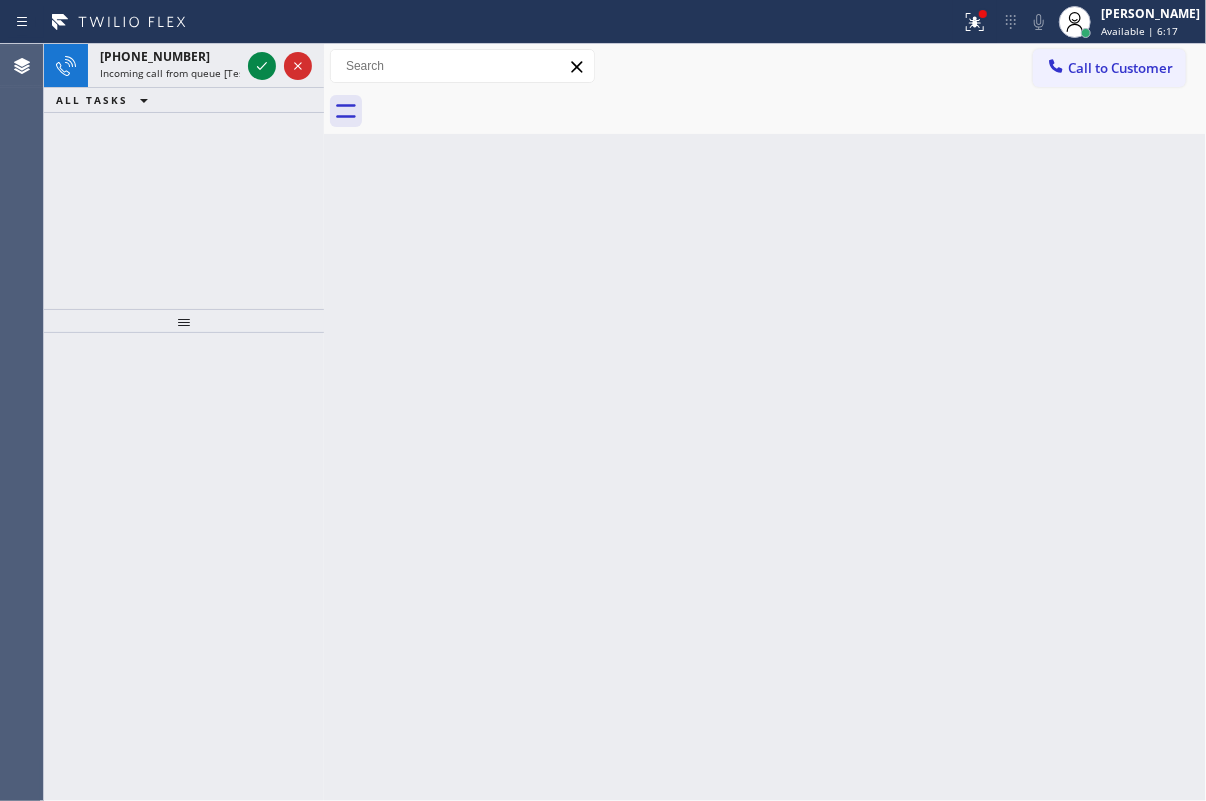 click 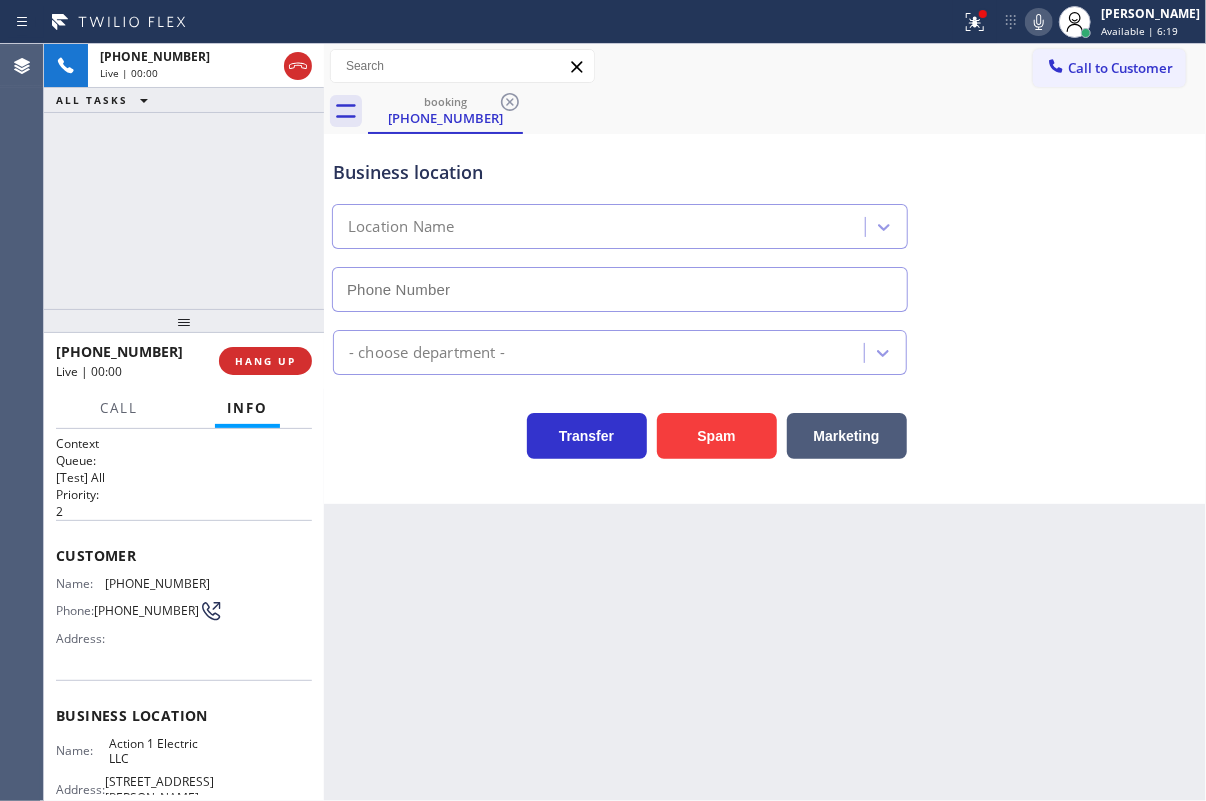 type on "[PHONE_NUMBER]" 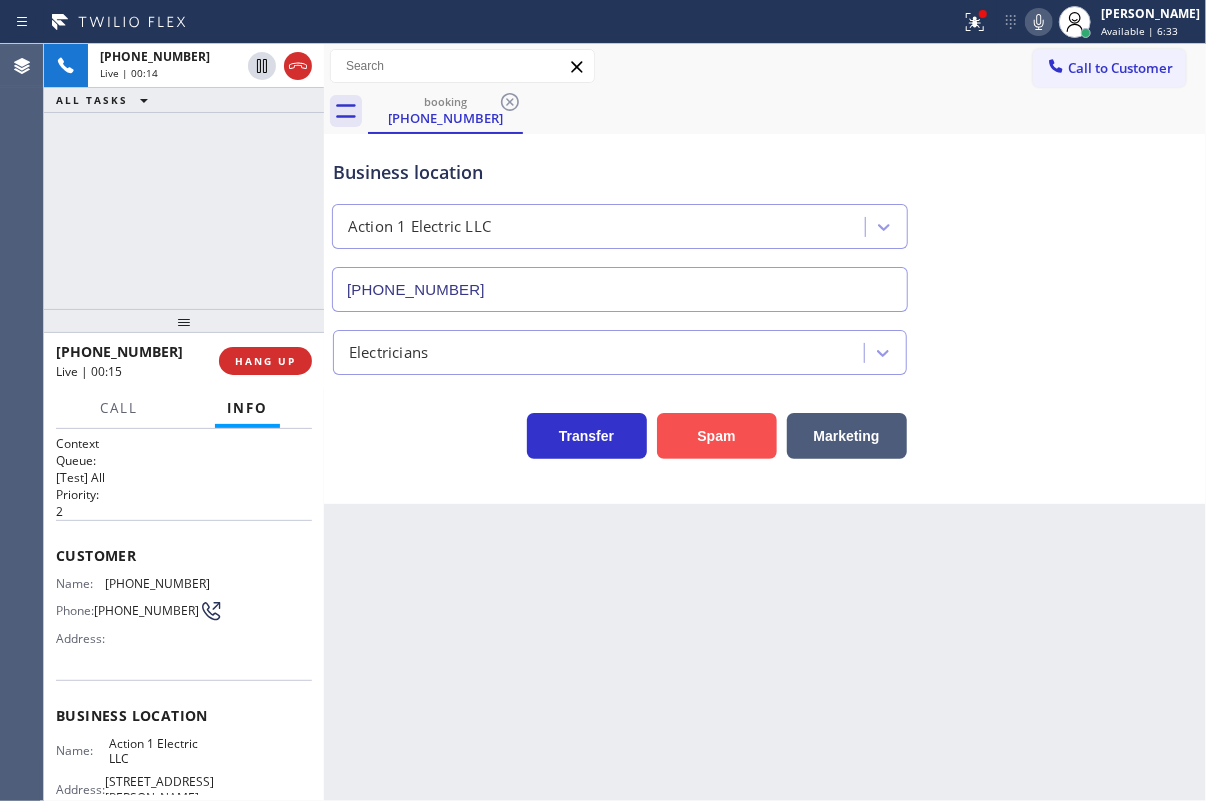 click on "Spam" at bounding box center [717, 436] 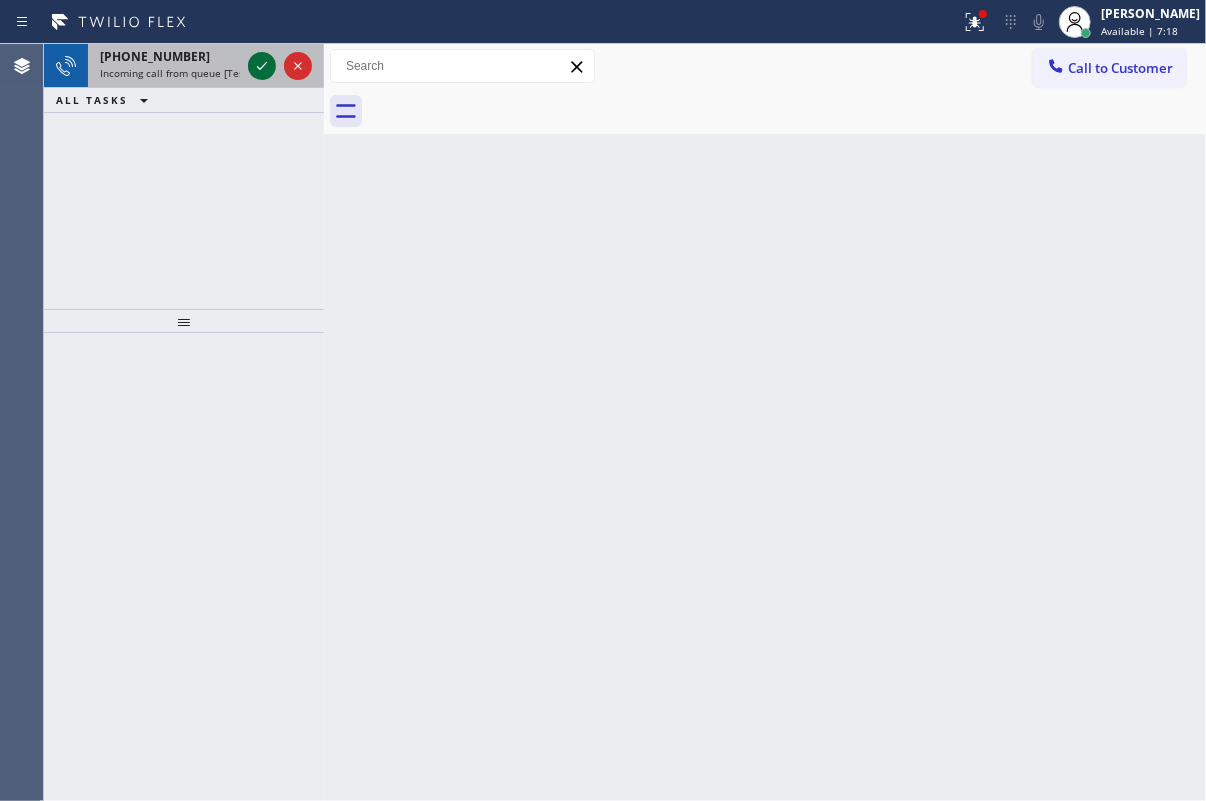 click 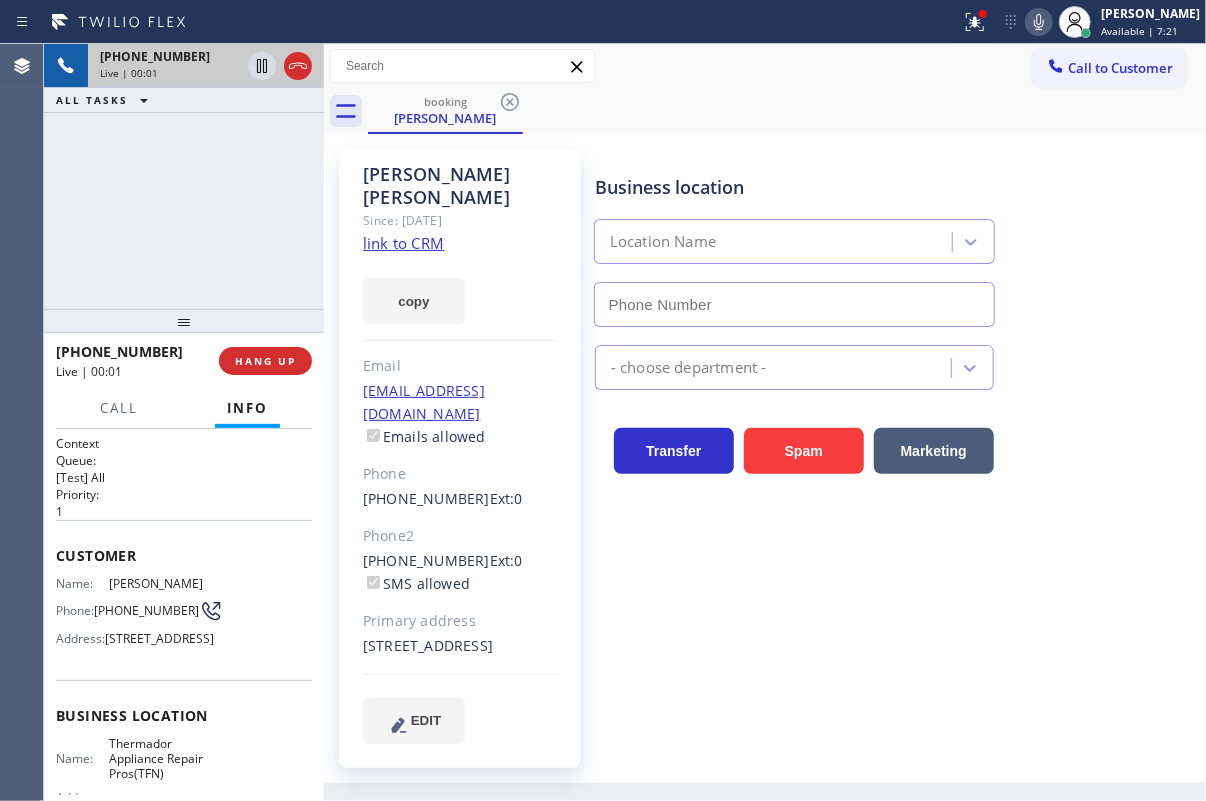 type on "[PHONE_NUMBER]" 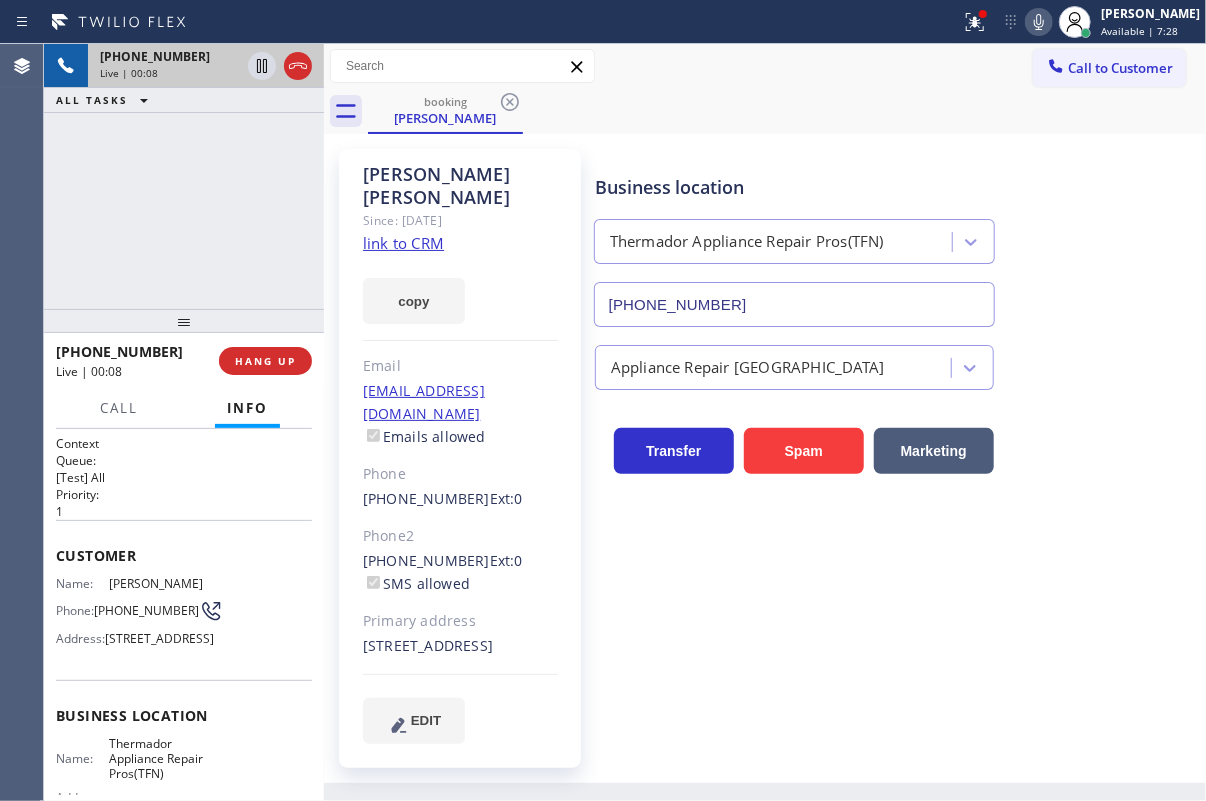 click on "link to CRM" 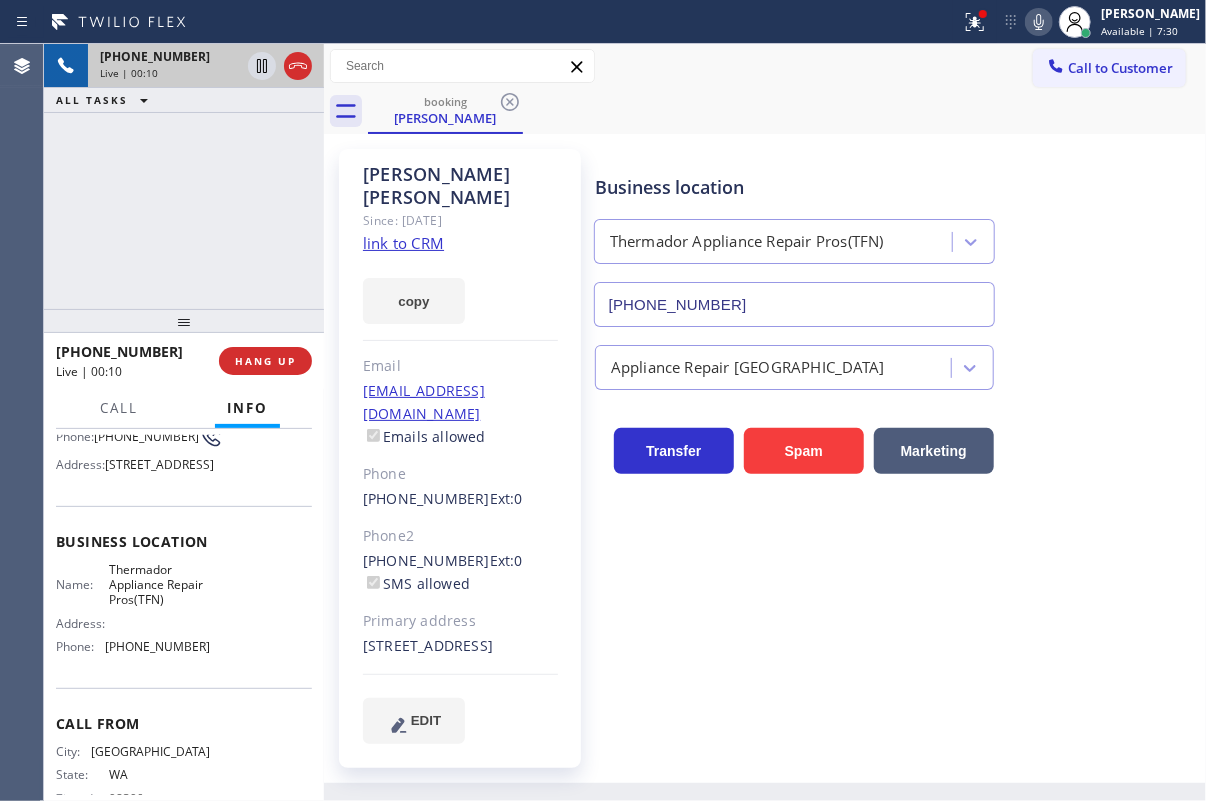 scroll, scrollTop: 181, scrollLeft: 0, axis: vertical 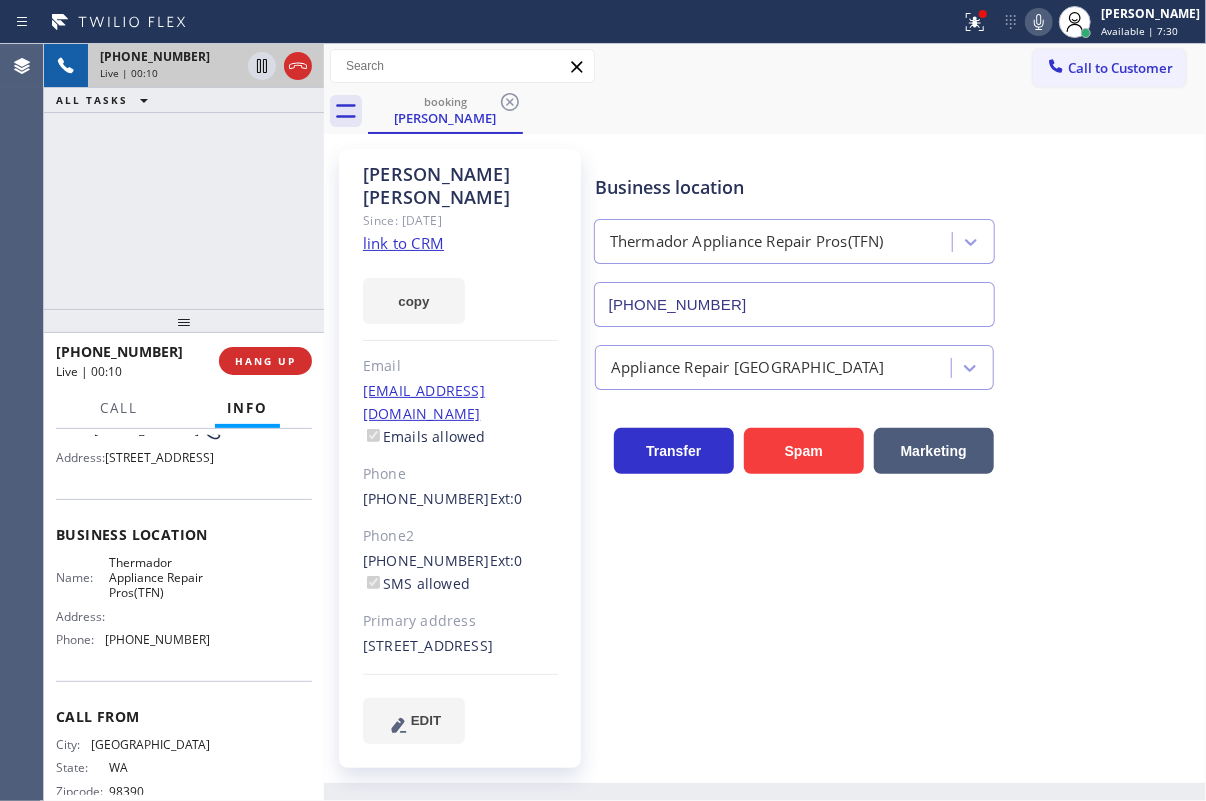 click on "Thermador Appliance Repair Pros(TFN)" at bounding box center (159, 578) 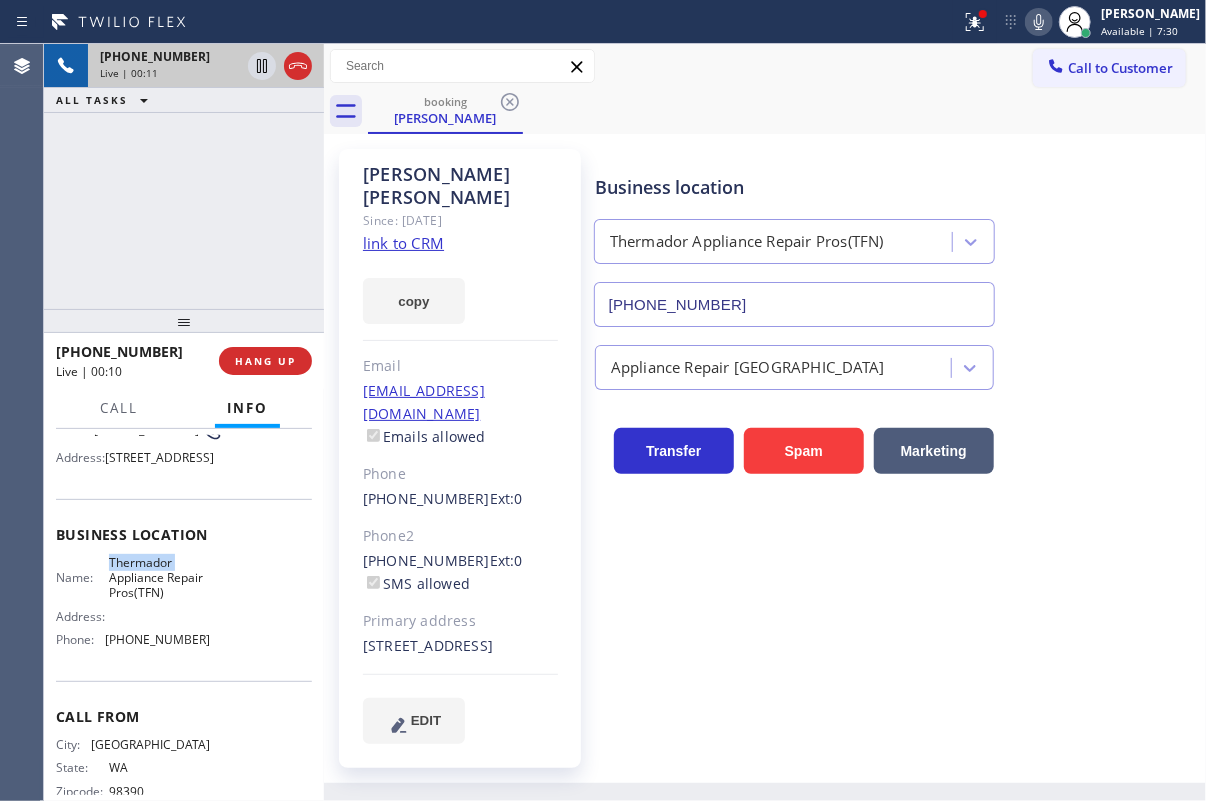 click on "Thermador Appliance Repair Pros(TFN)" at bounding box center (159, 578) 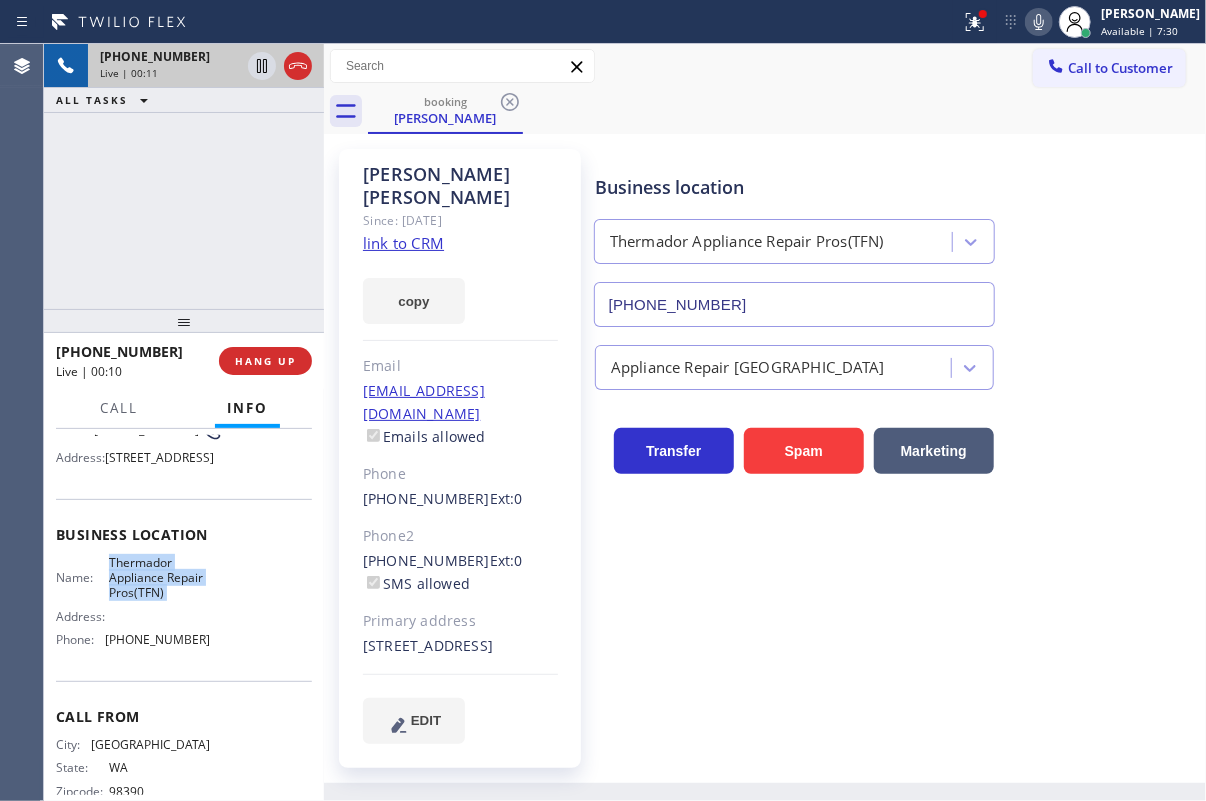 click on "Thermador Appliance Repair Pros(TFN)" at bounding box center (159, 578) 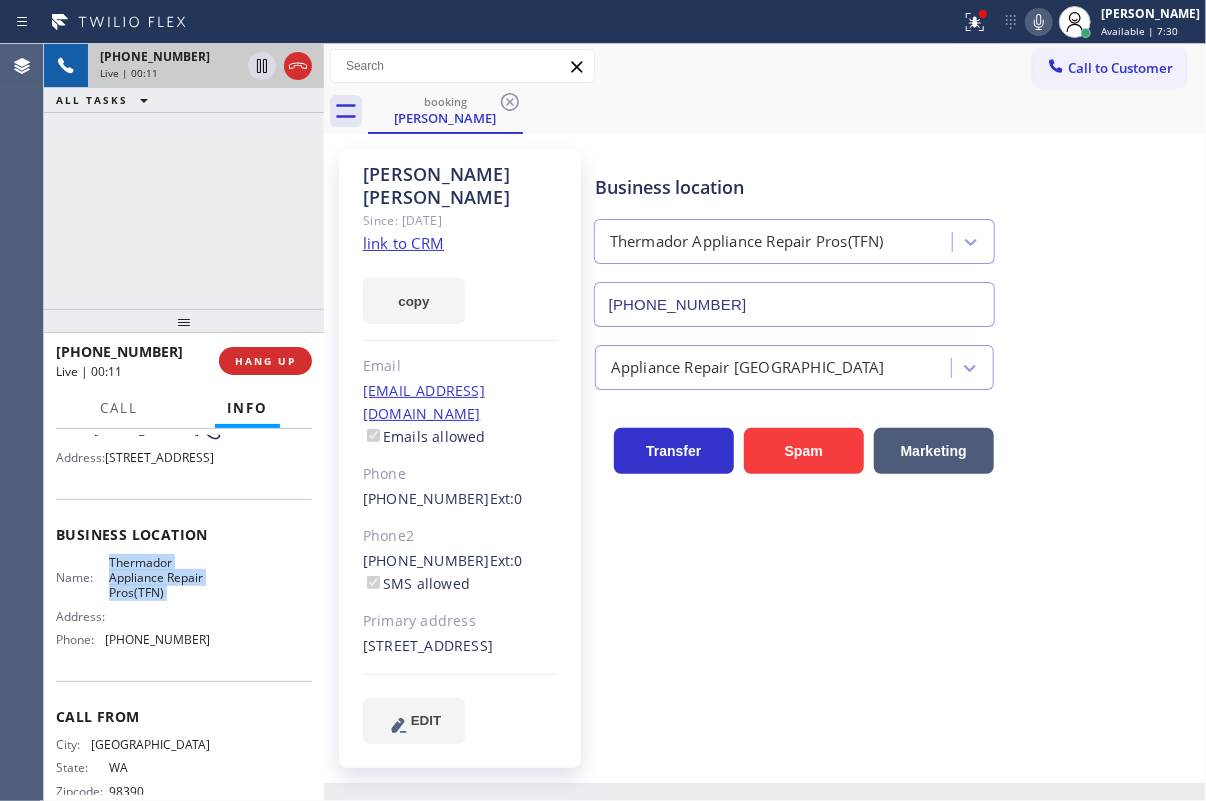 copy on "Thermador Appliance Repair Pros(TFN)" 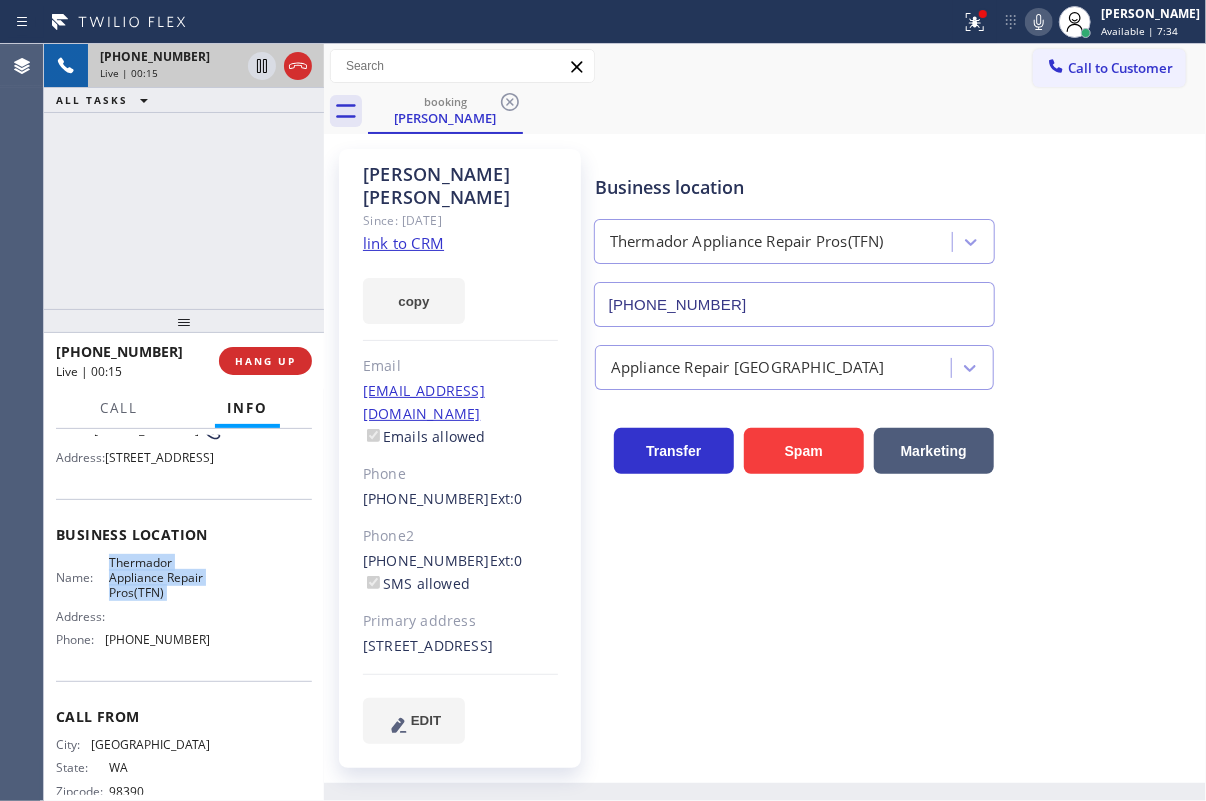 click on "[PHONE_NUMBER]" at bounding box center (794, 304) 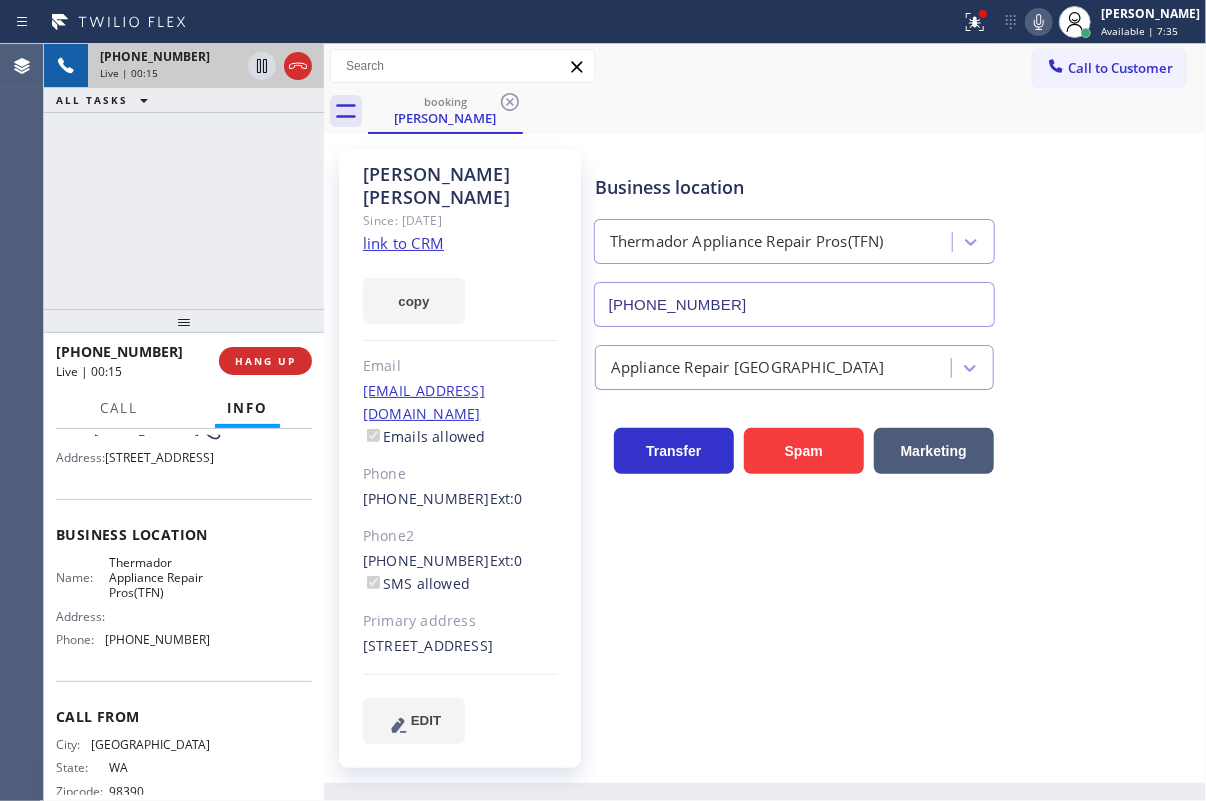 click on "[PHONE_NUMBER]" at bounding box center [794, 304] 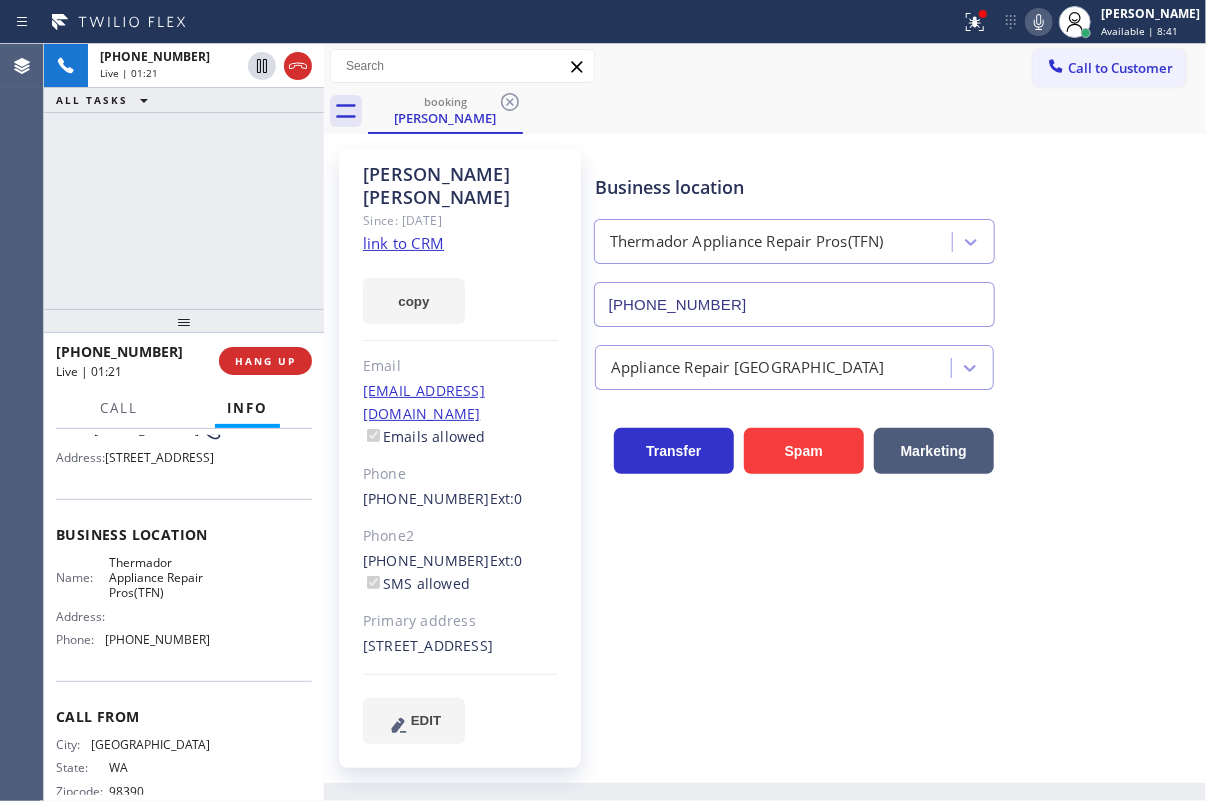 drag, startPoint x: 261, startPoint y: 71, endPoint x: 512, endPoint y: 71, distance: 251 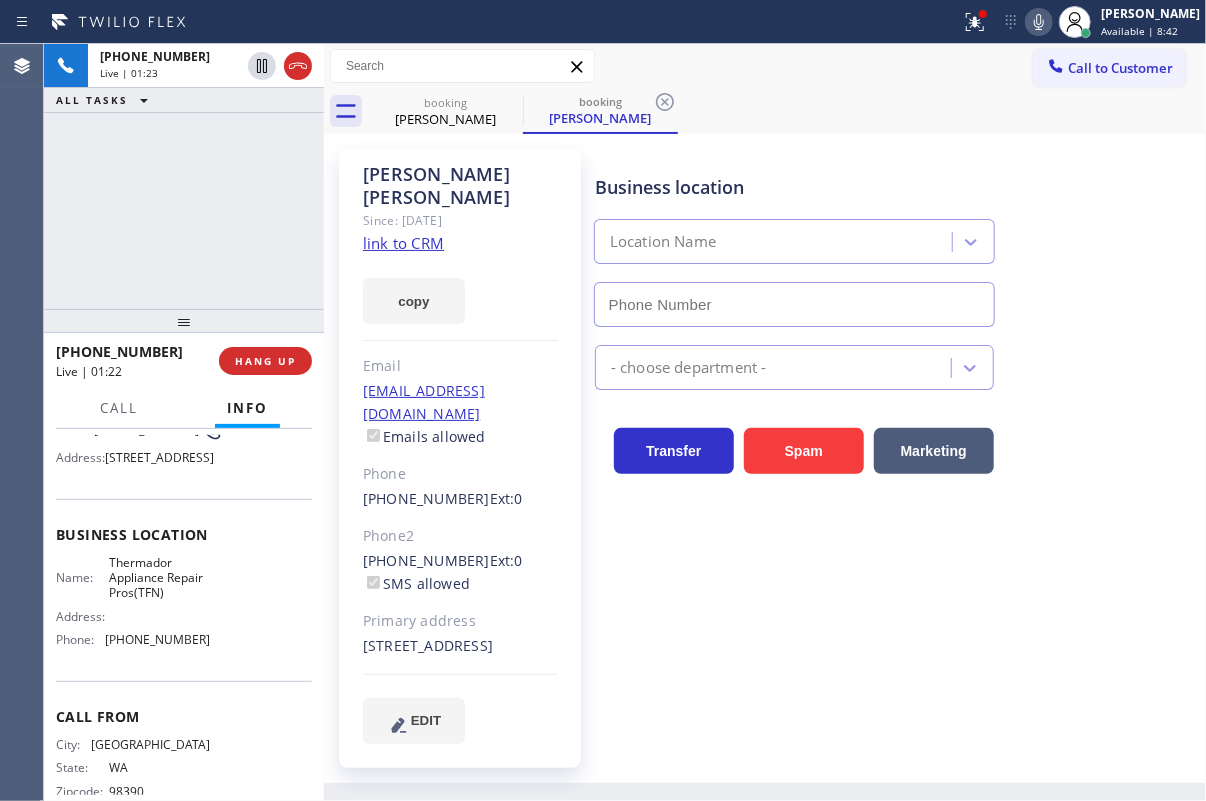 type on "[PHONE_NUMBER]" 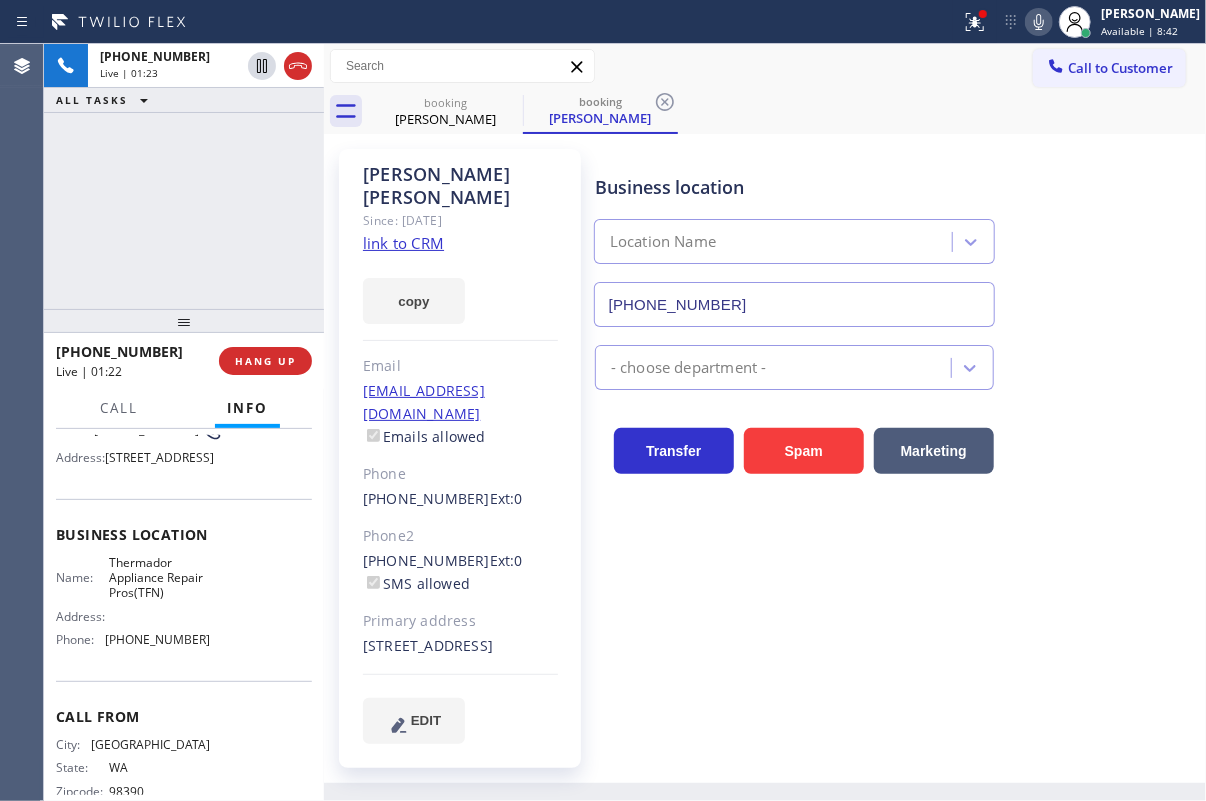 click 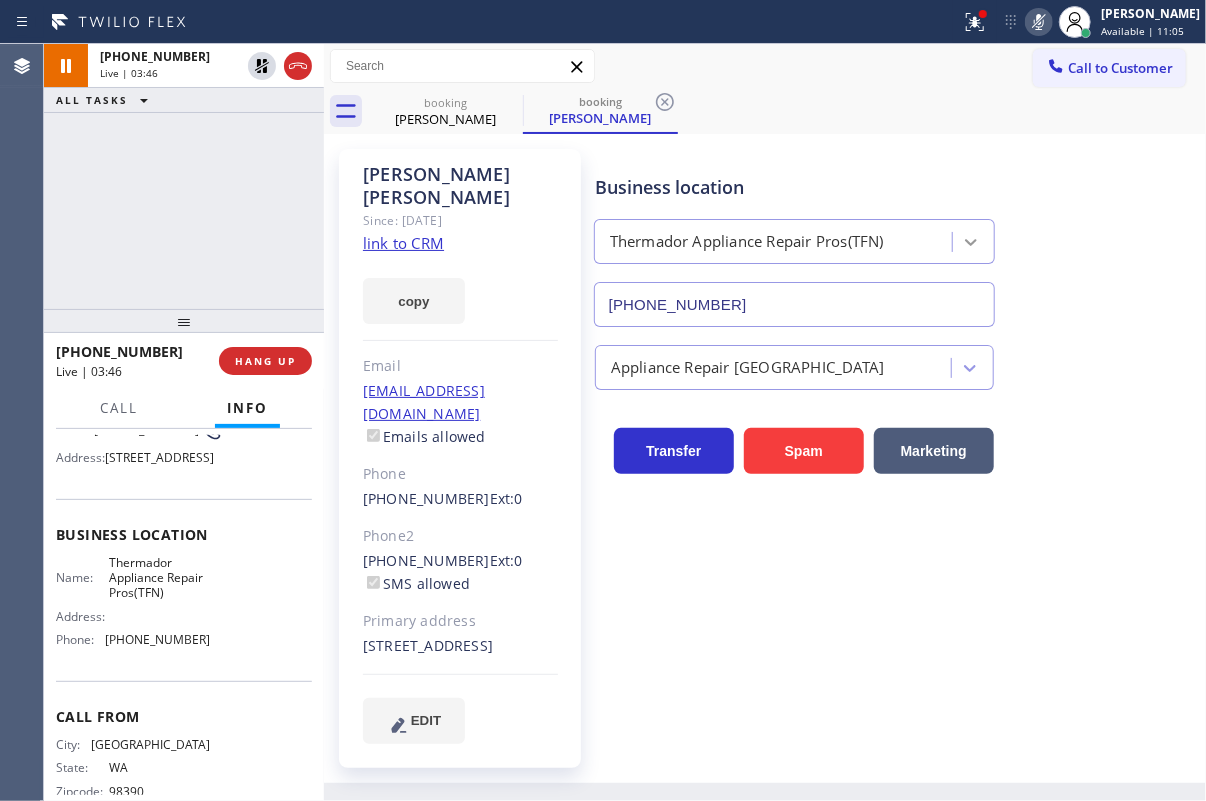 drag, startPoint x: 1180, startPoint y: 327, endPoint x: 976, endPoint y: 258, distance: 215.3532 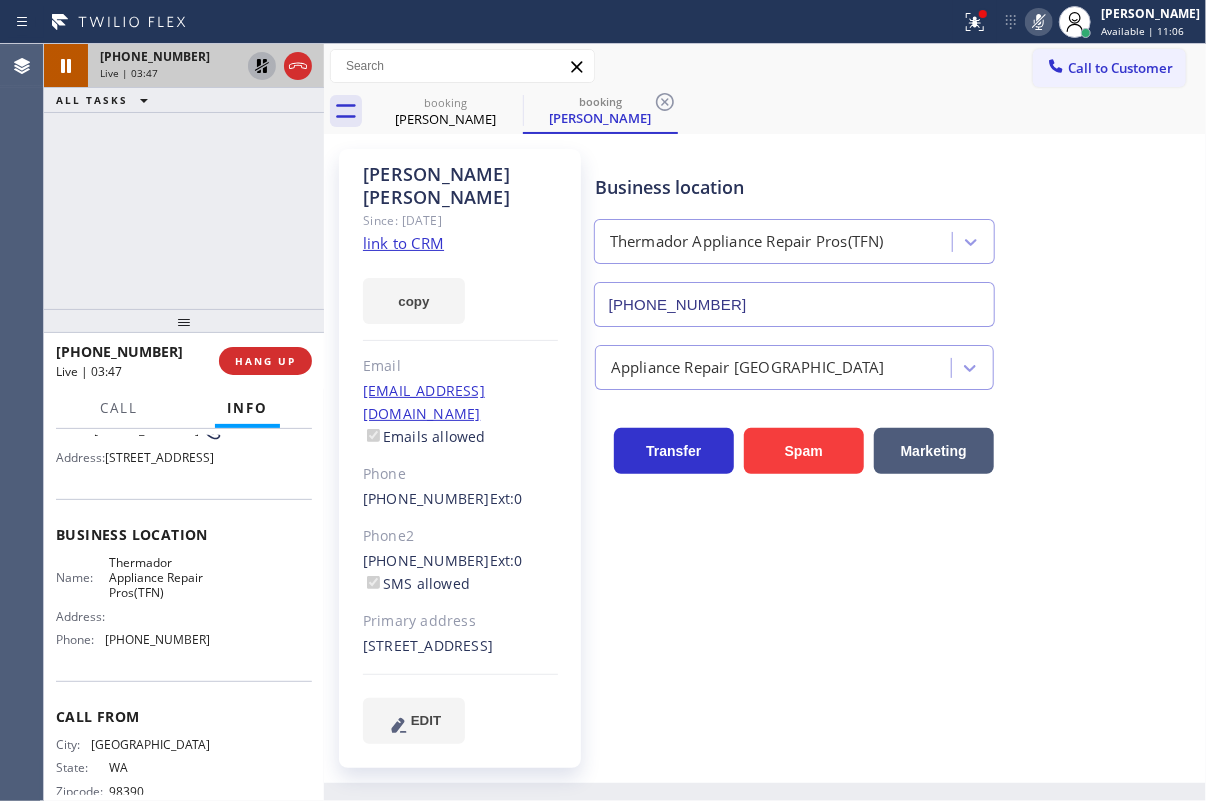 click 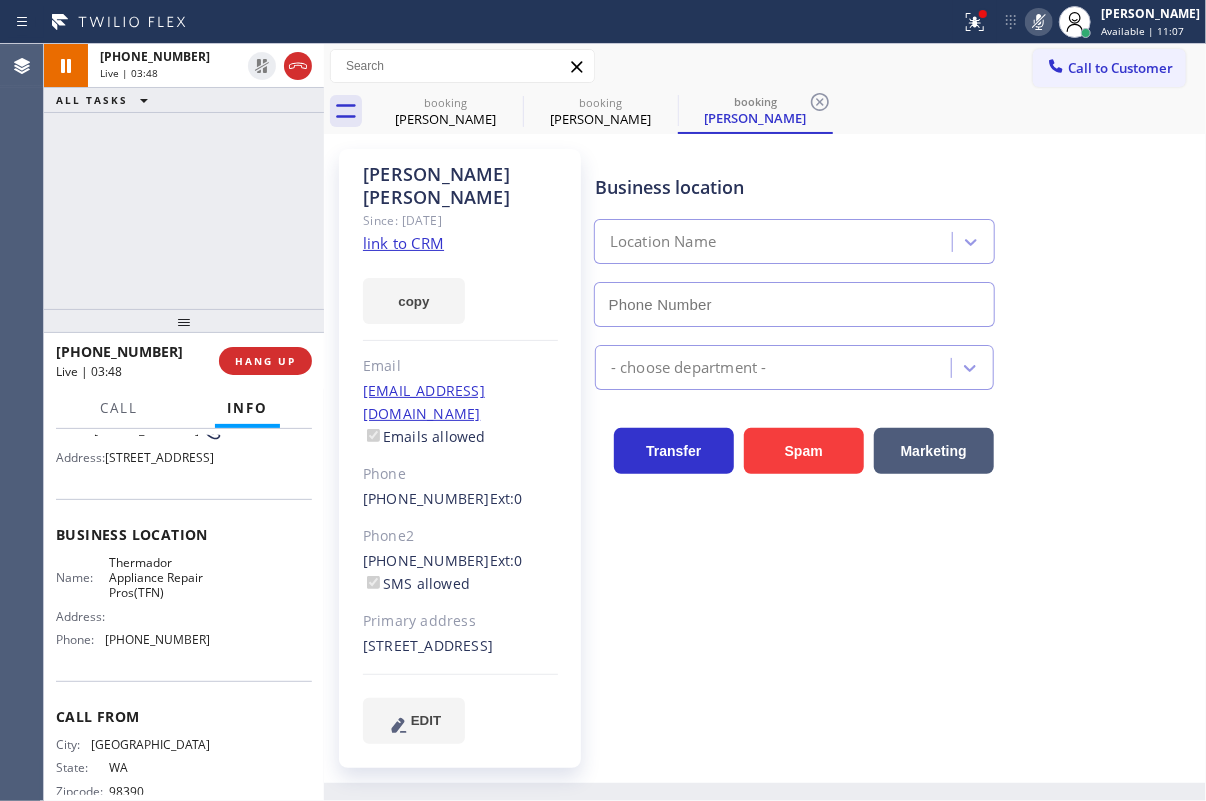type on "[PHONE_NUMBER]" 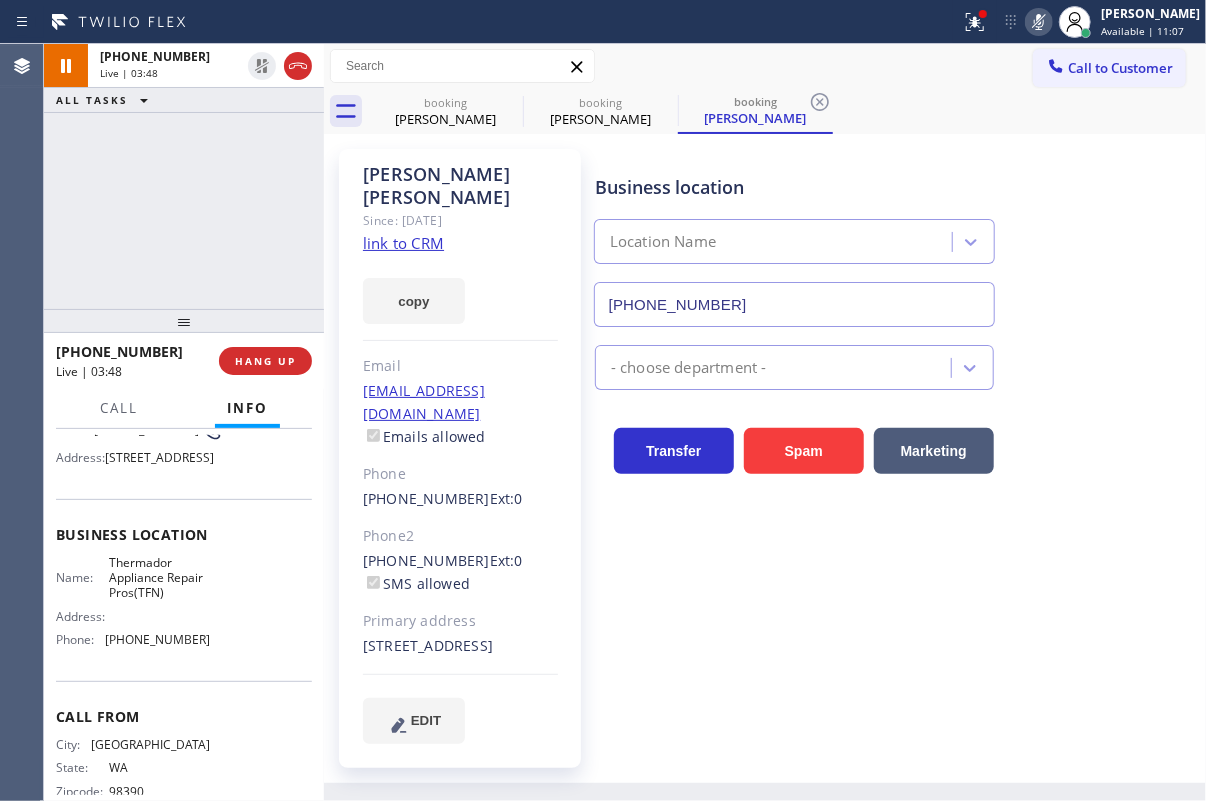click 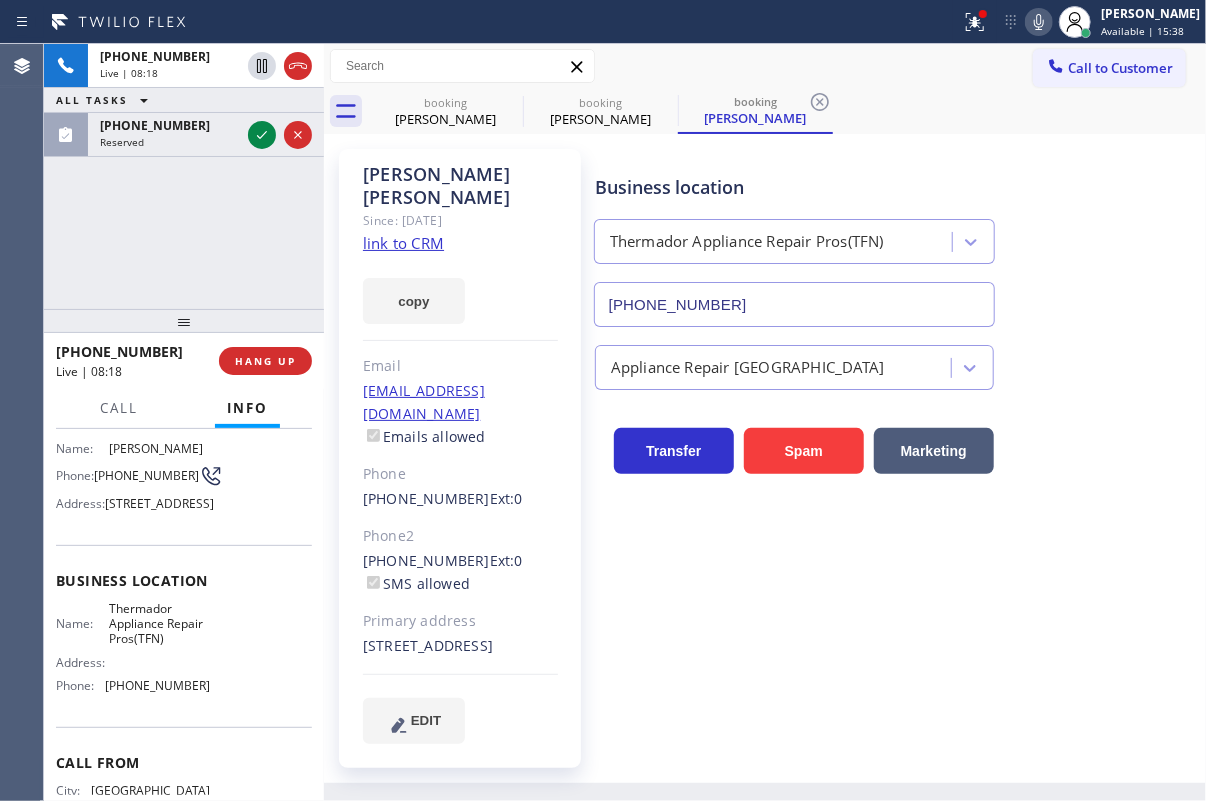 scroll, scrollTop: 90, scrollLeft: 0, axis: vertical 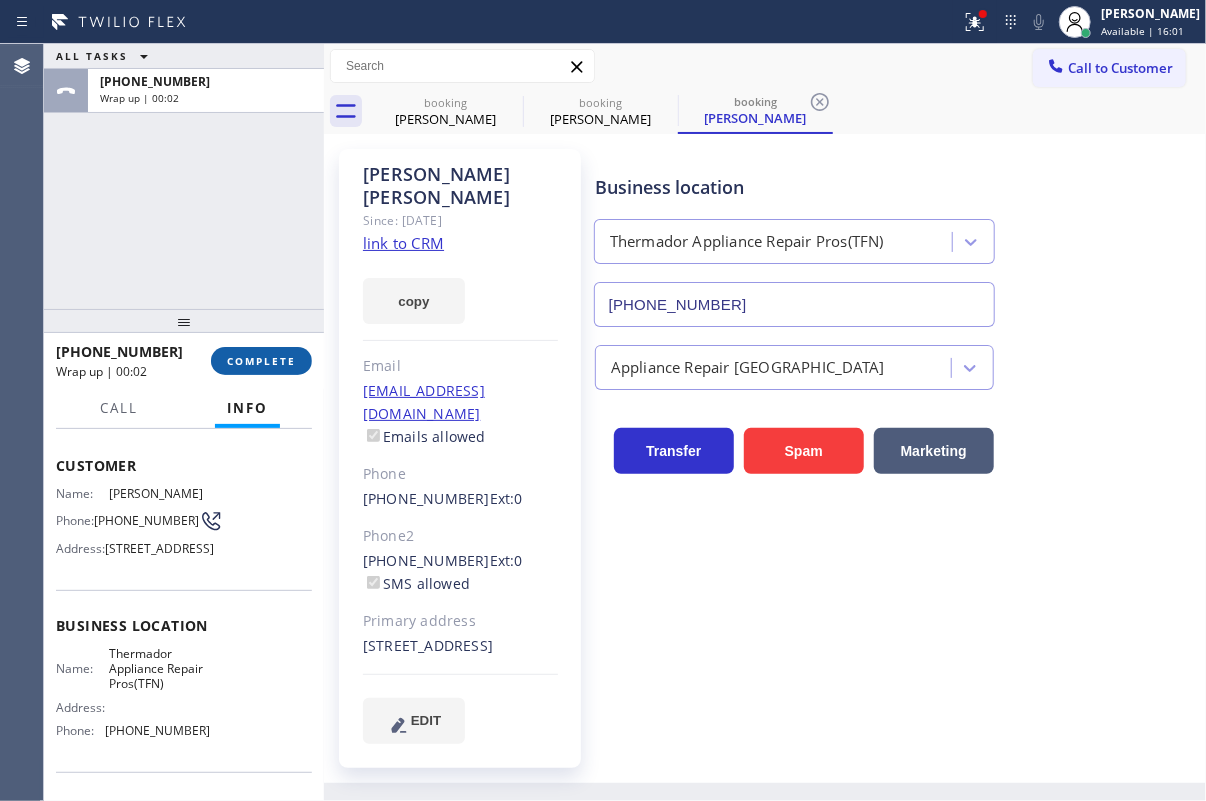 click on "COMPLETE" at bounding box center [261, 361] 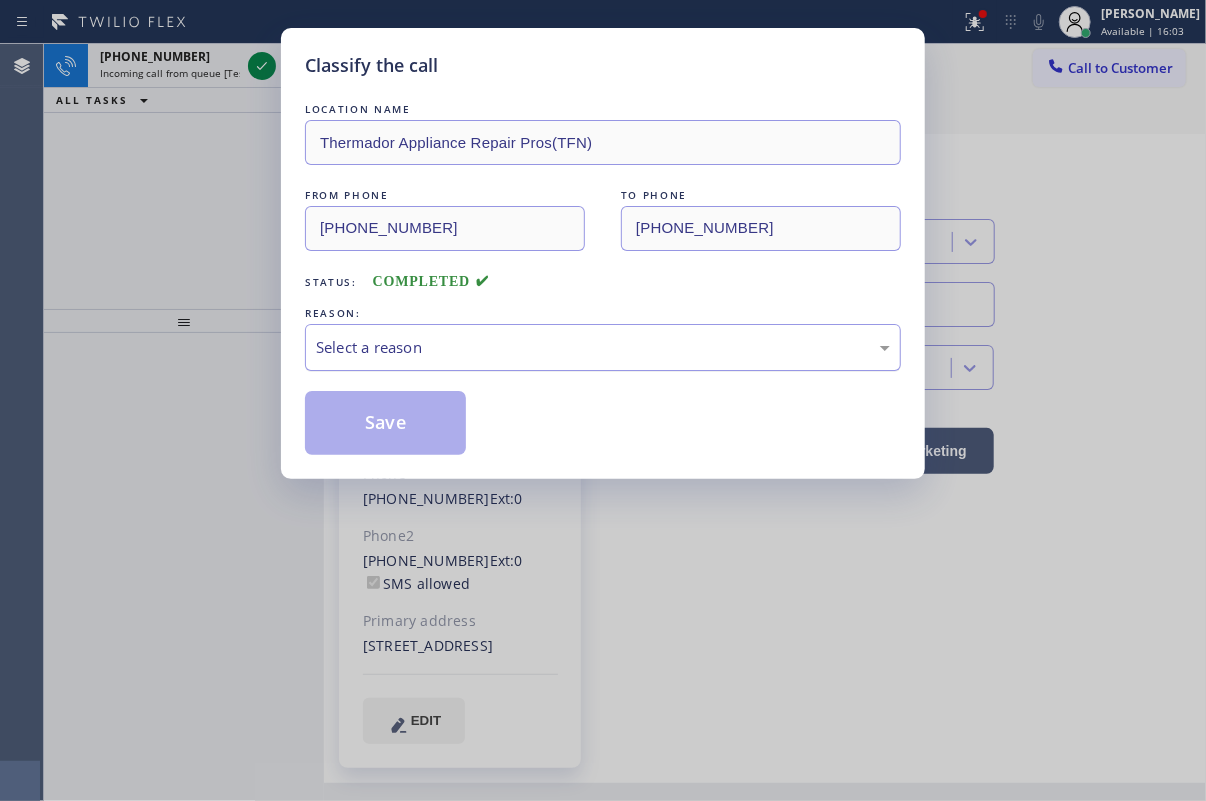 click on "Select a reason" at bounding box center (603, 347) 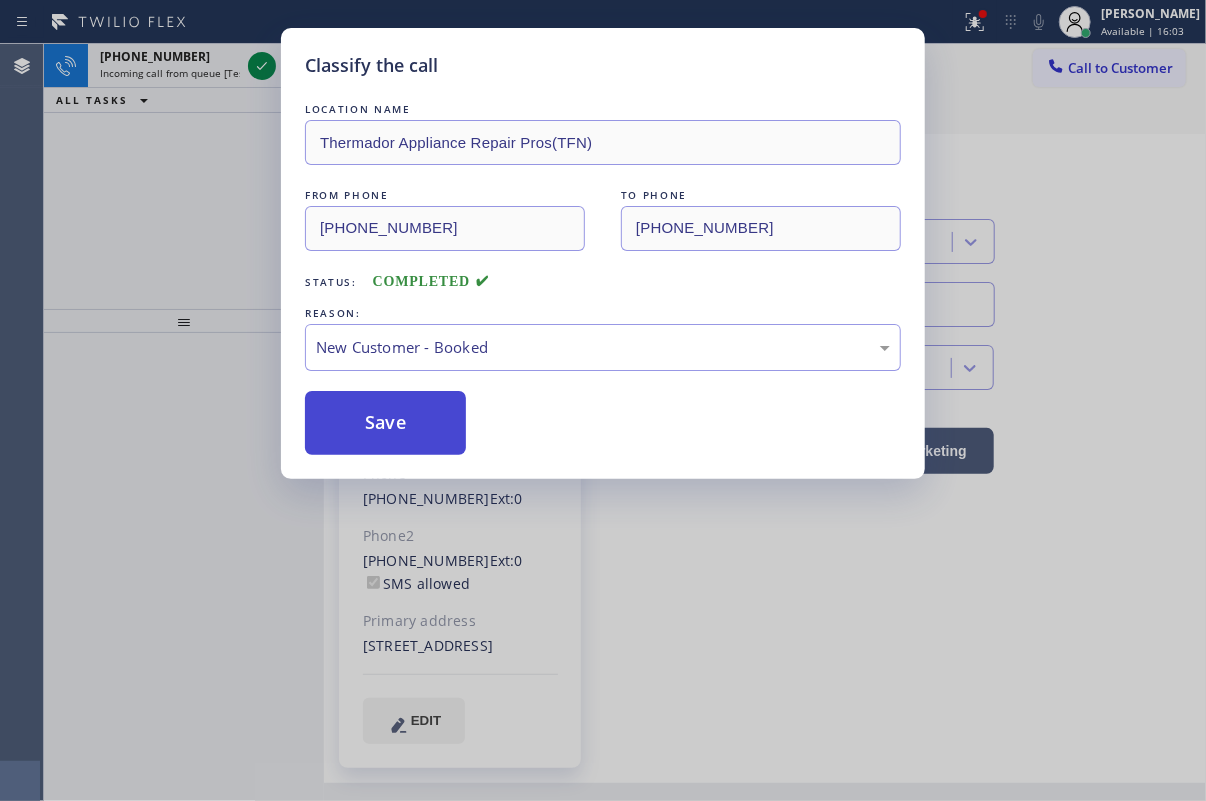 drag, startPoint x: 415, startPoint y: 383, endPoint x: 393, endPoint y: 422, distance: 44.777225 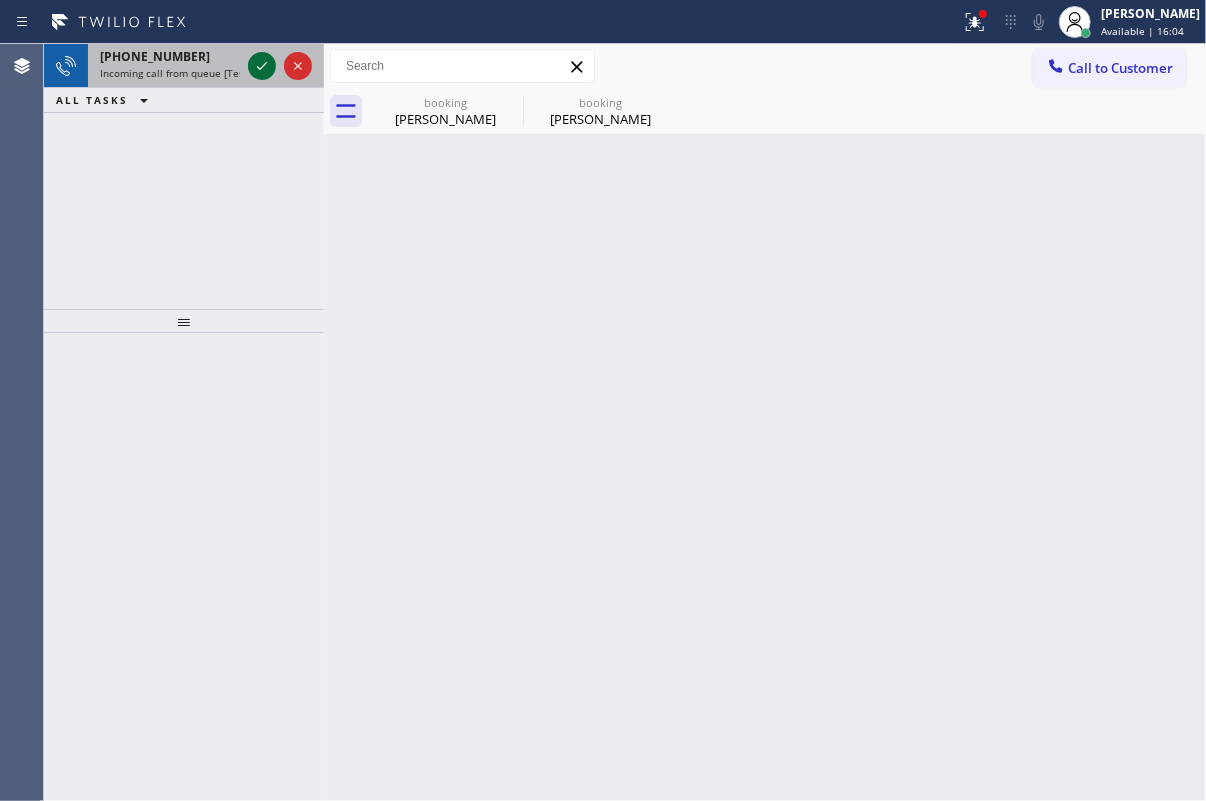 click 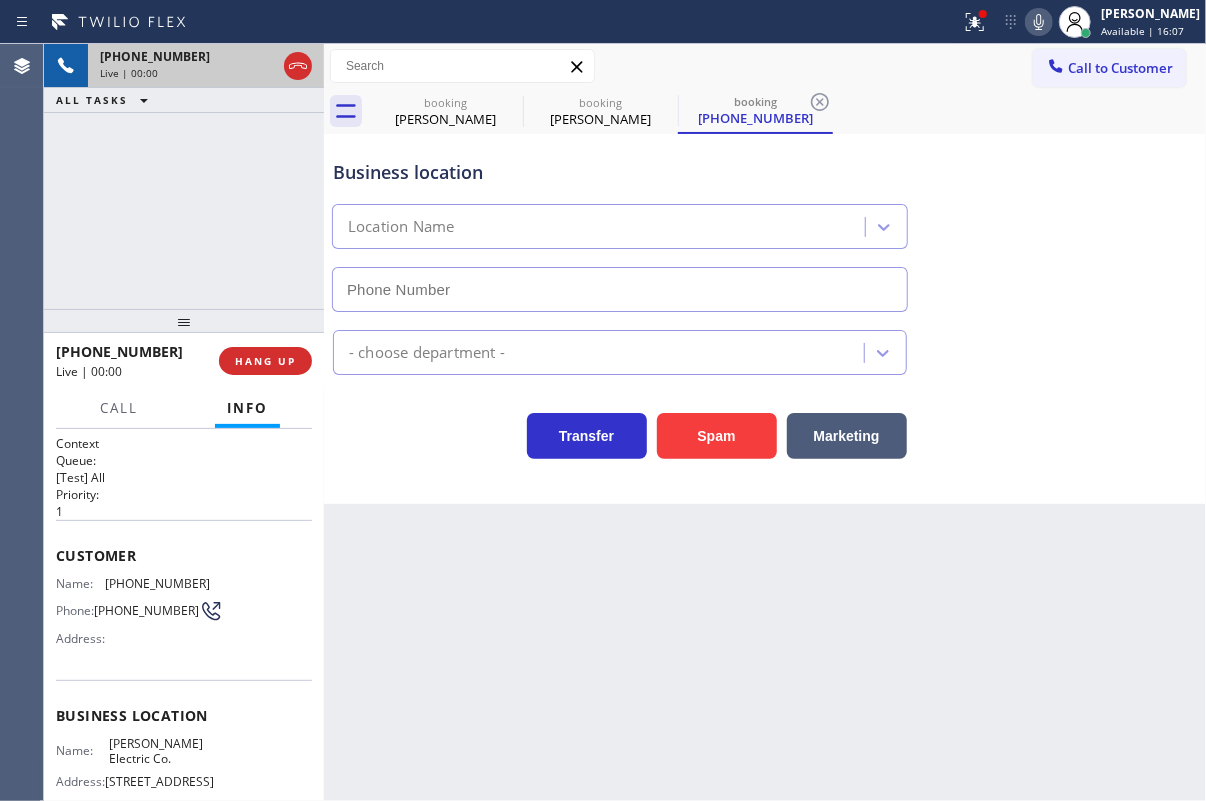 type on "[PHONE_NUMBER]" 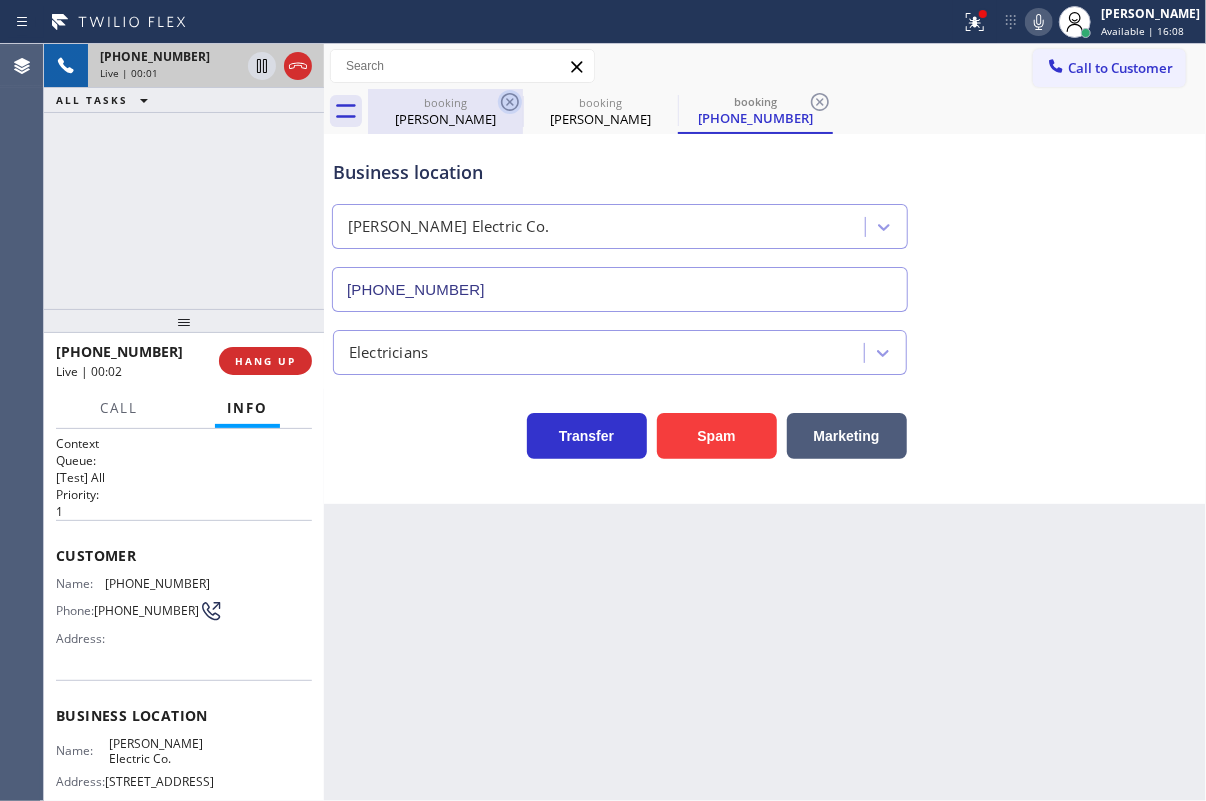click 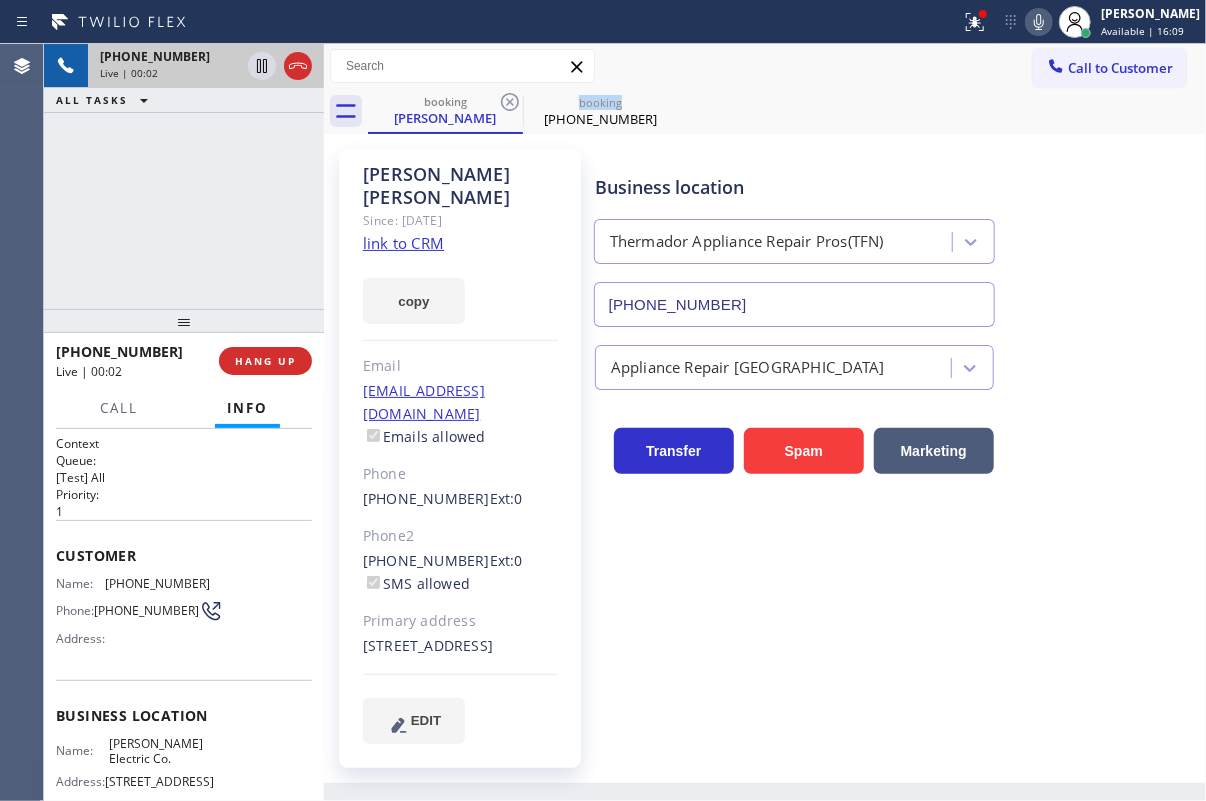 click 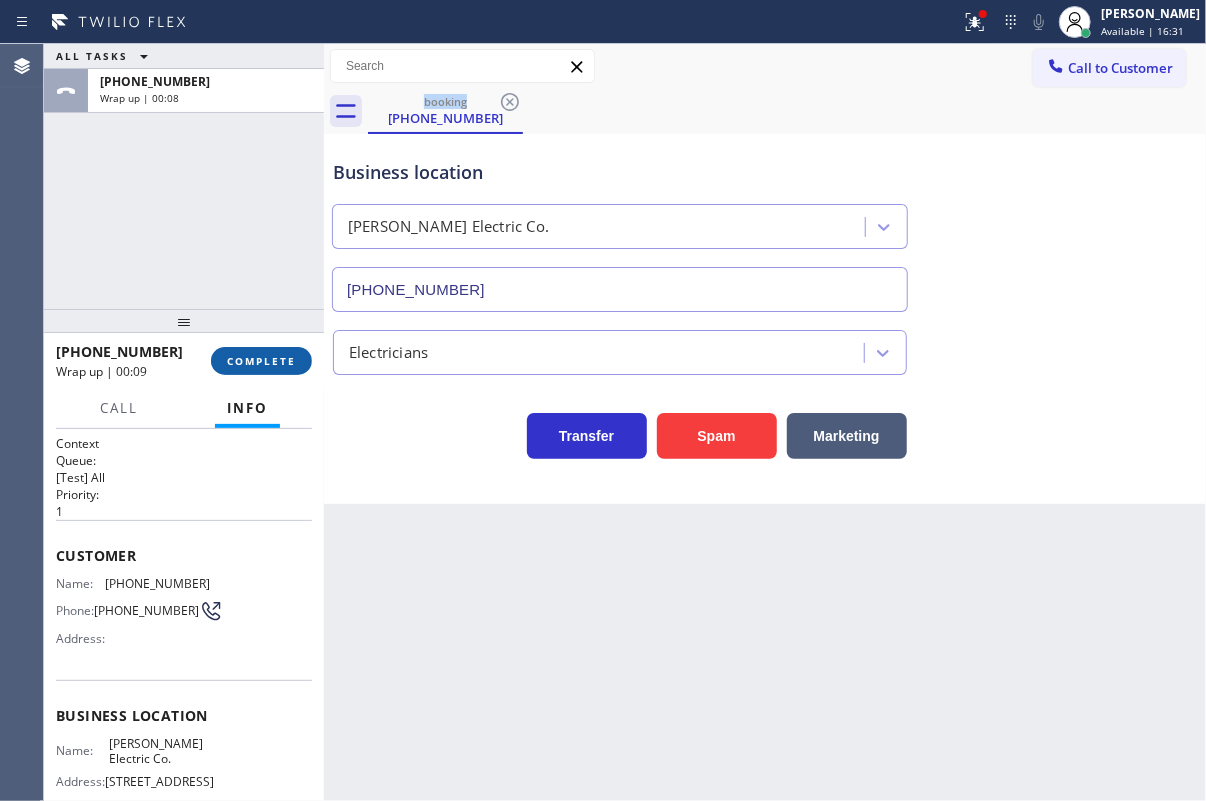 click on "COMPLETE" at bounding box center [261, 361] 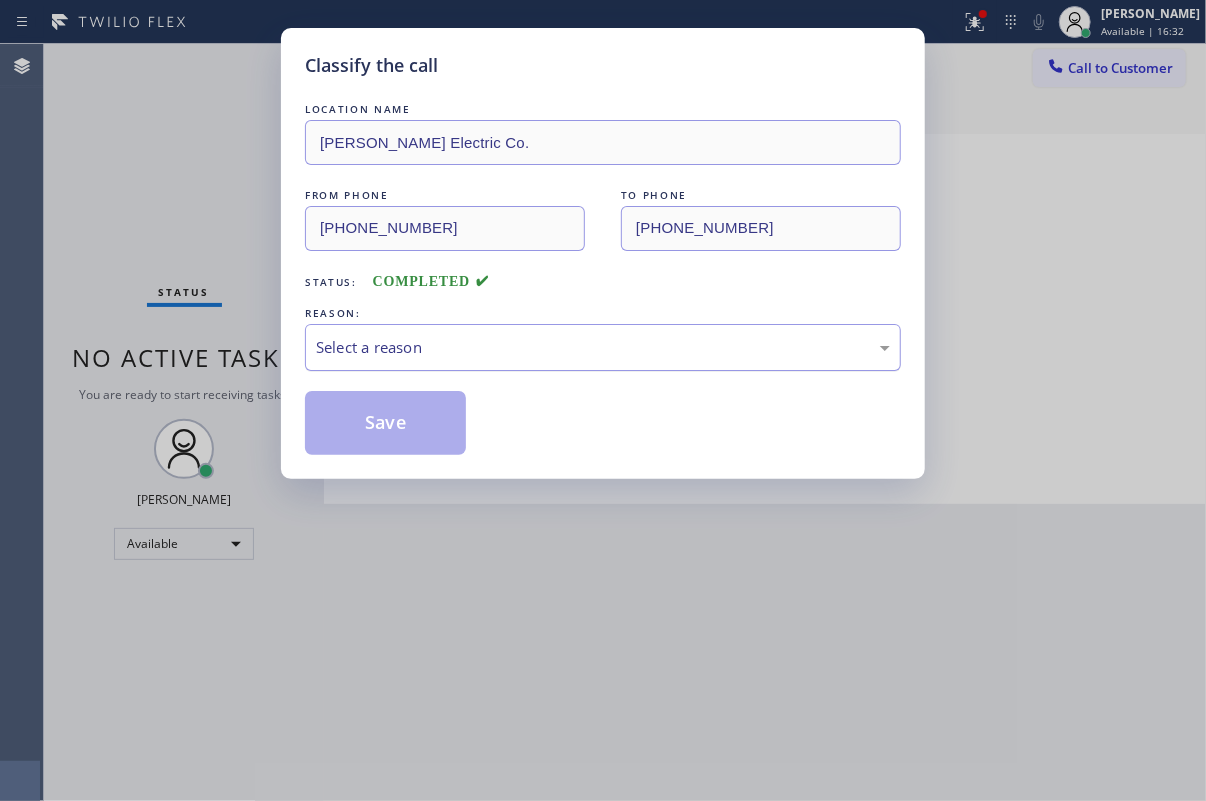 click on "Select a reason" at bounding box center [603, 347] 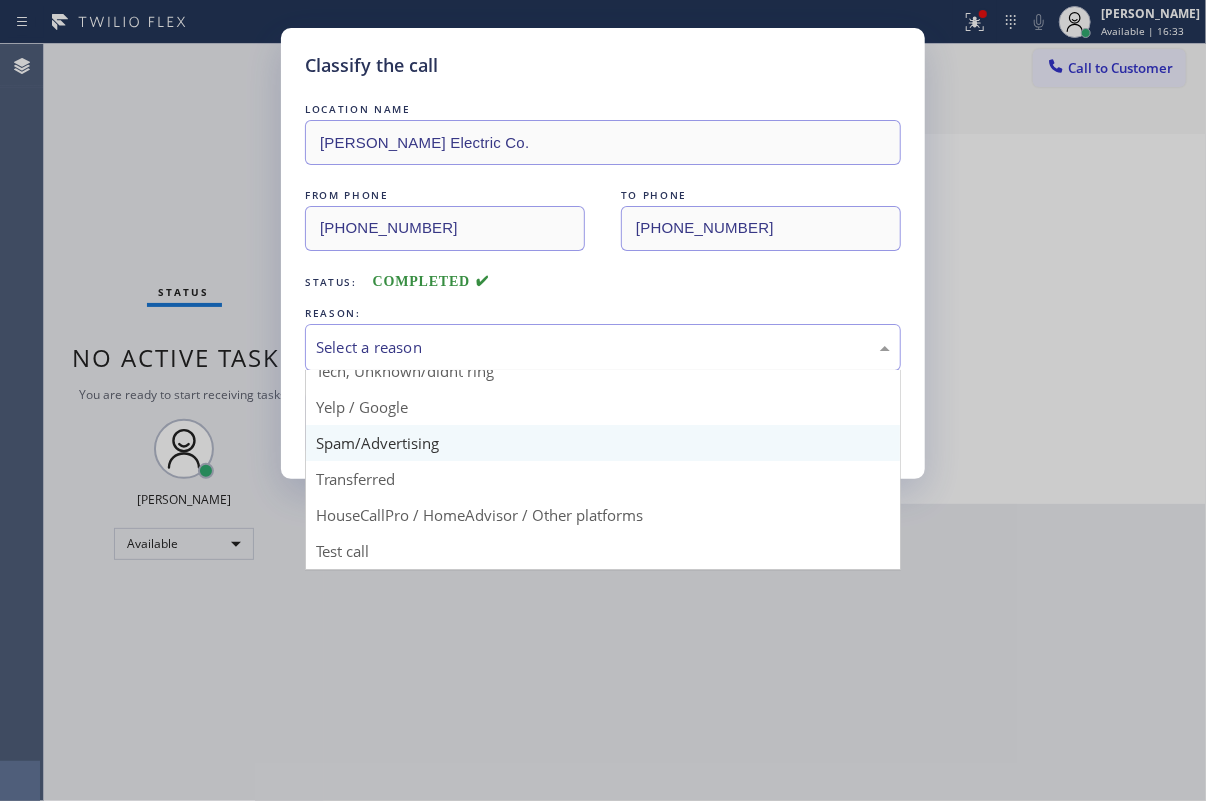 scroll, scrollTop: 133, scrollLeft: 0, axis: vertical 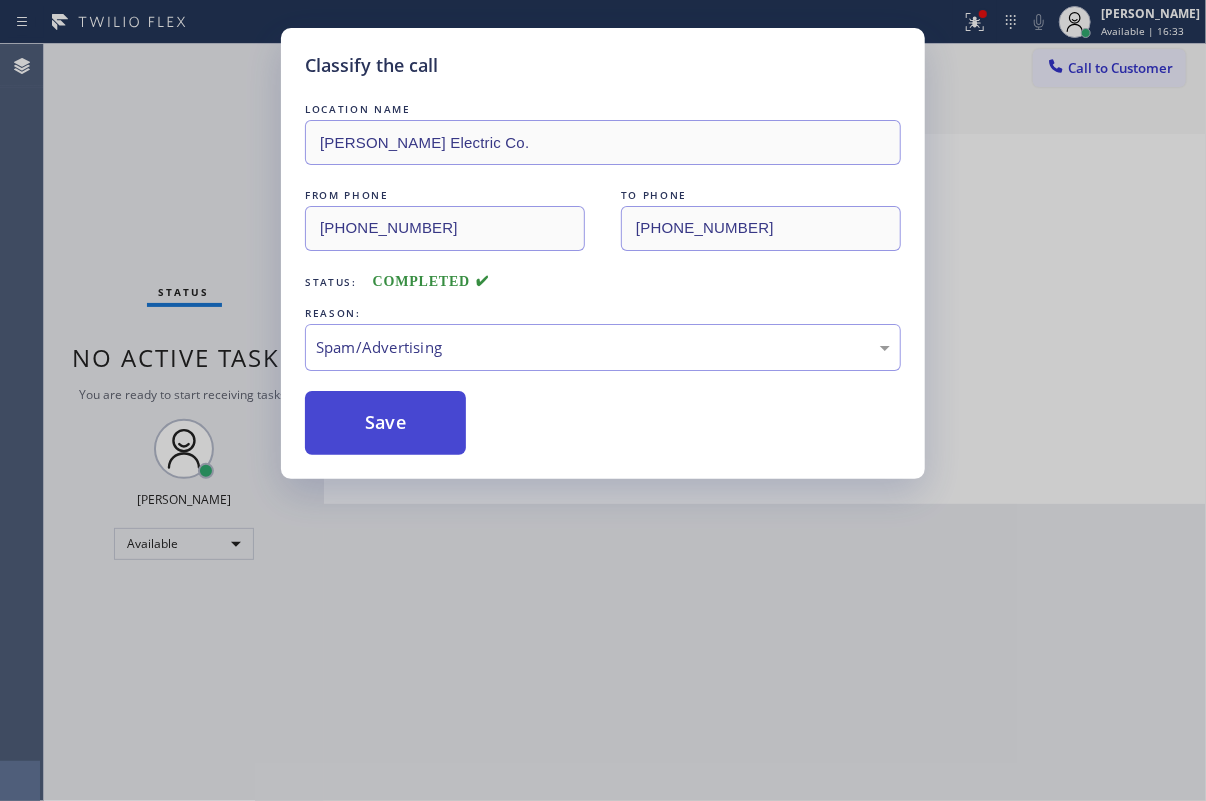 click on "Save" at bounding box center [385, 423] 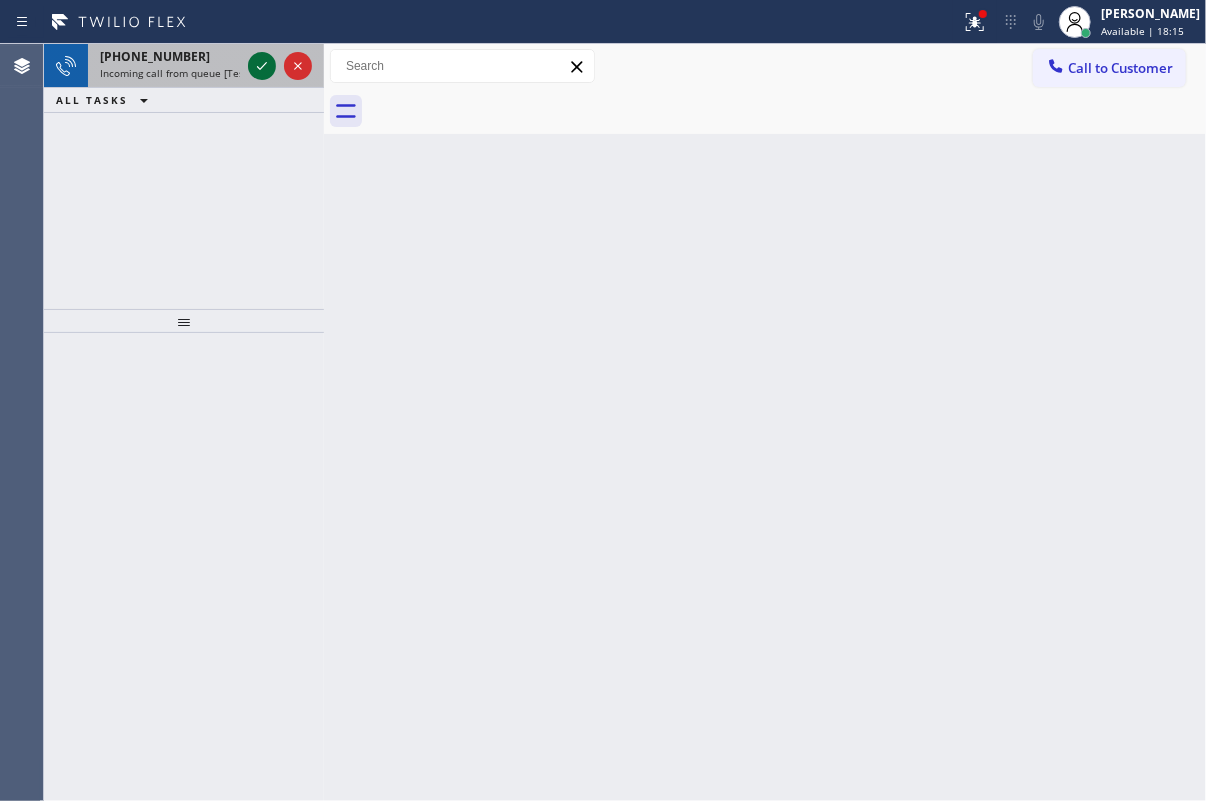 click 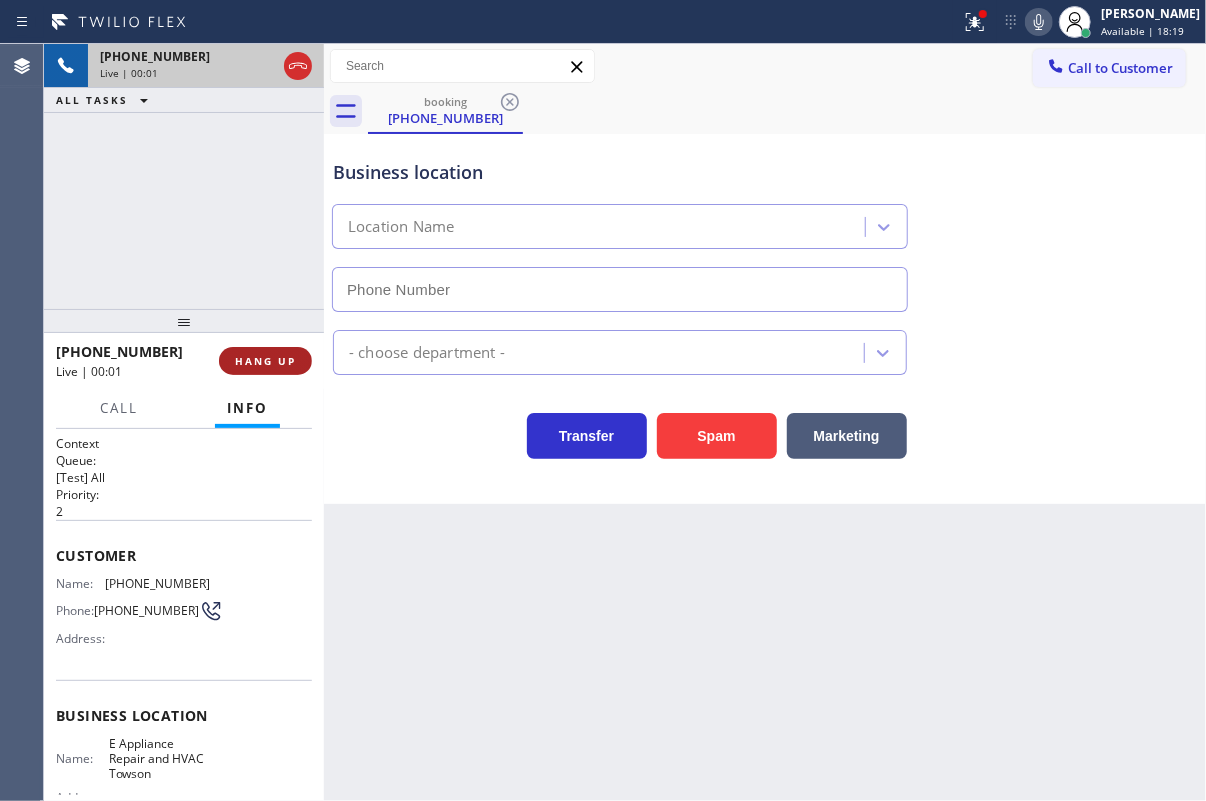 type on "[PHONE_NUMBER]" 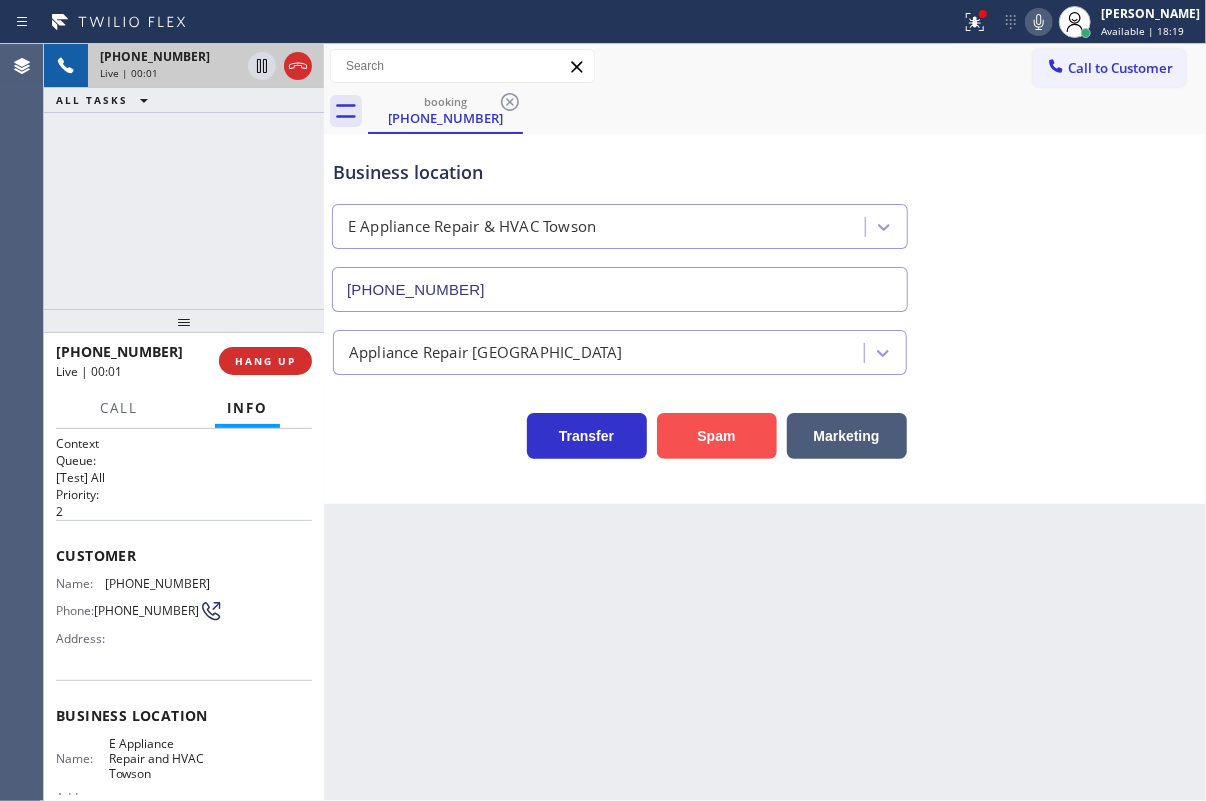 click on "Spam" at bounding box center (717, 436) 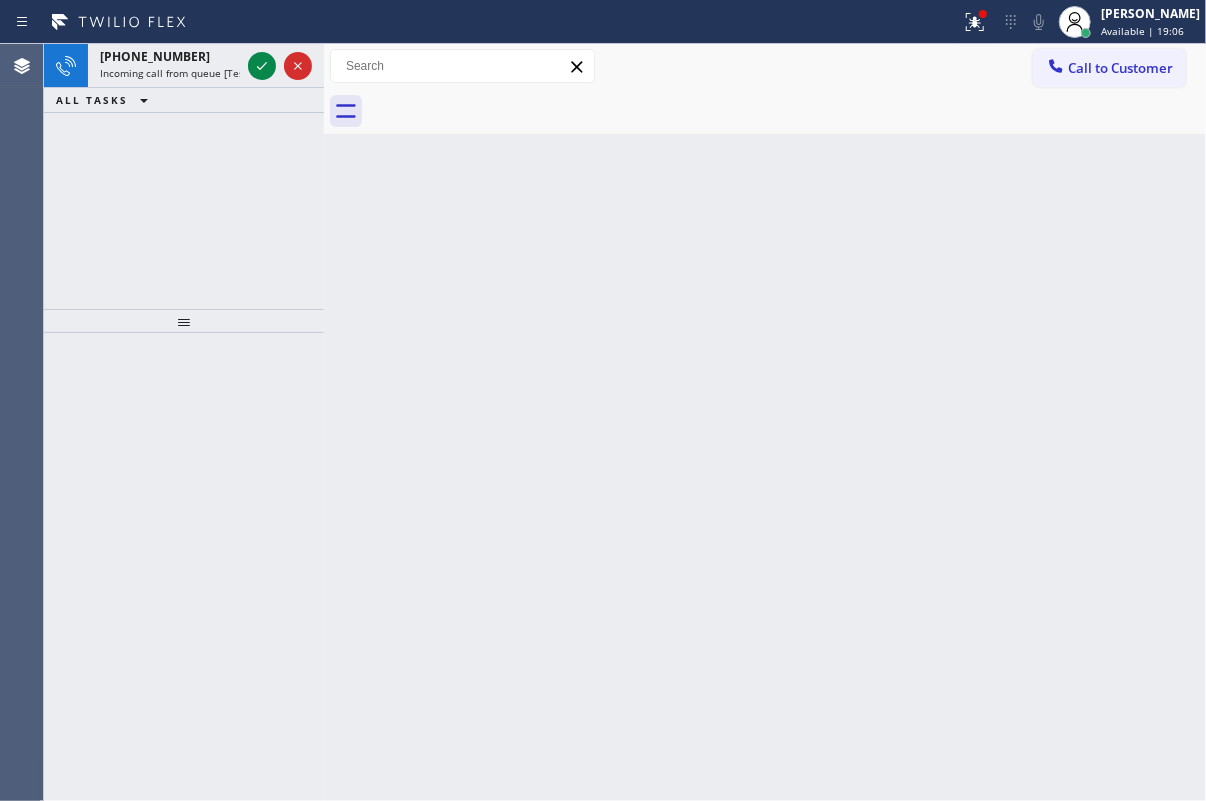 drag, startPoint x: 1086, startPoint y: 290, endPoint x: 816, endPoint y: 291, distance: 270.00186 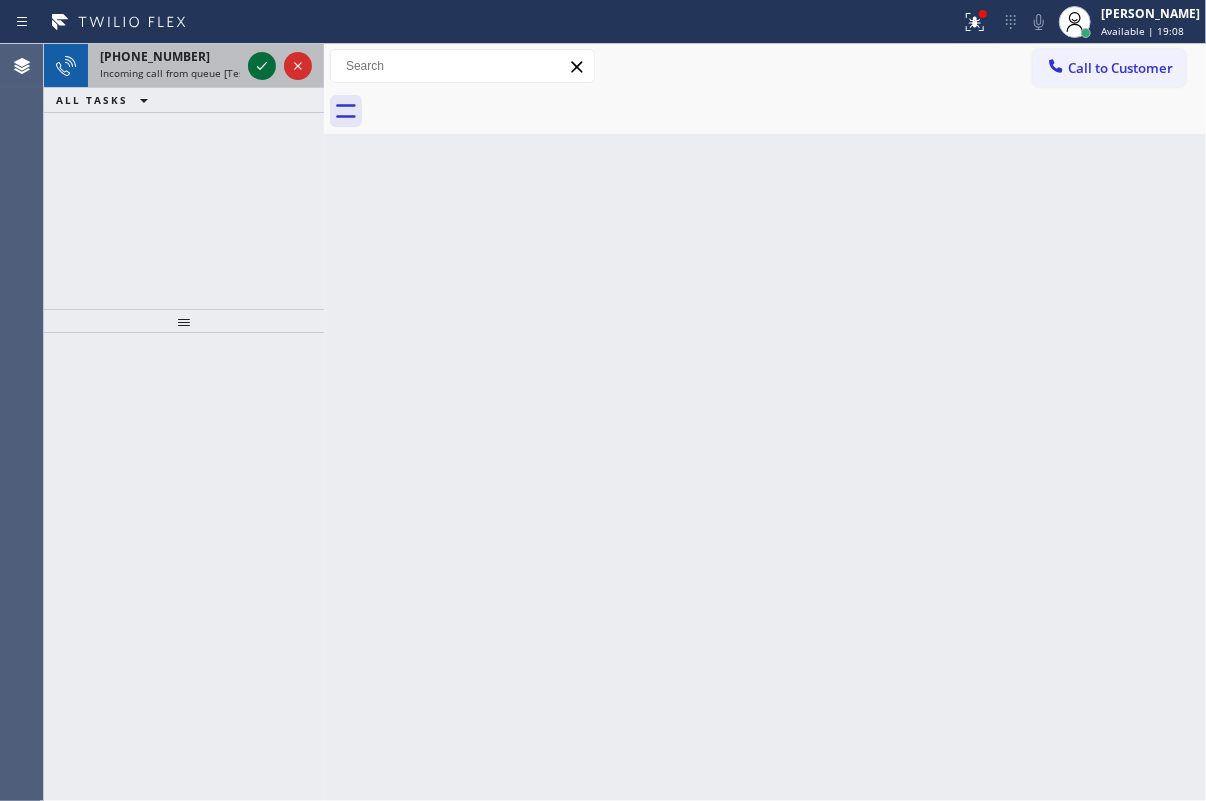 click 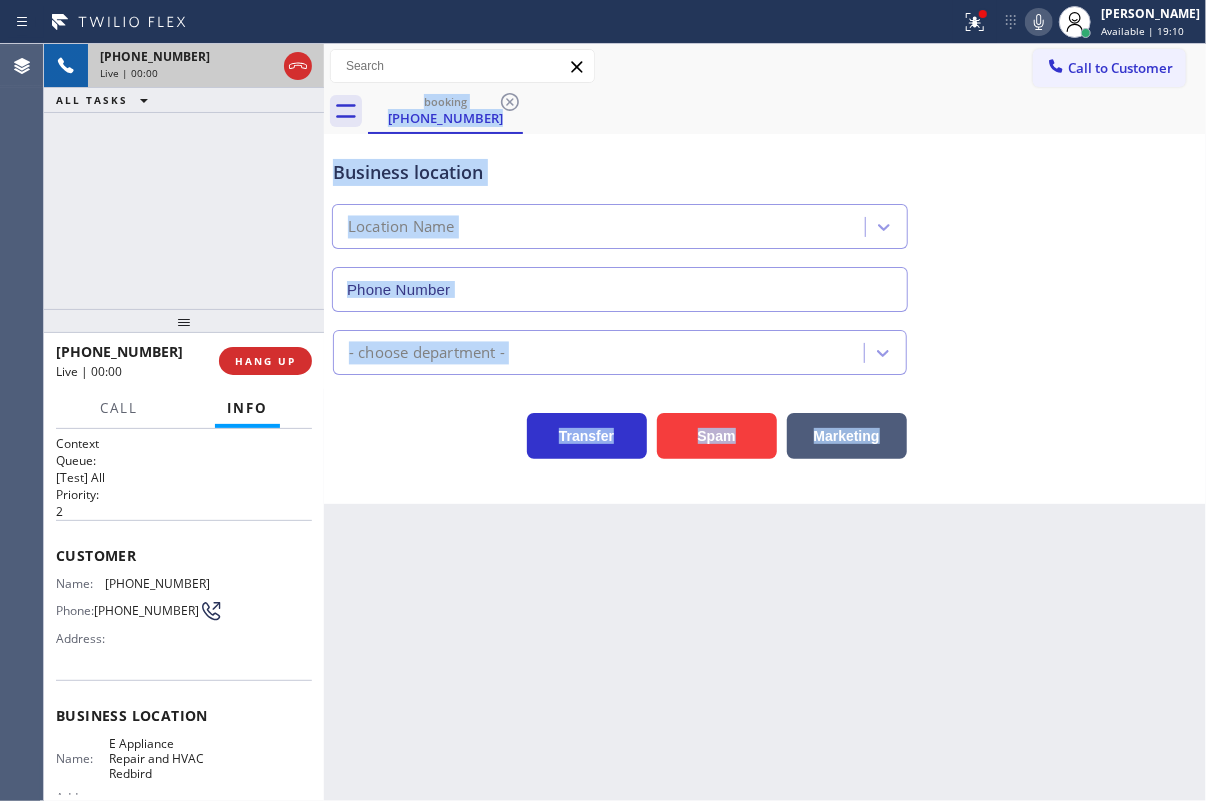 type on "[PHONE_NUMBER]" 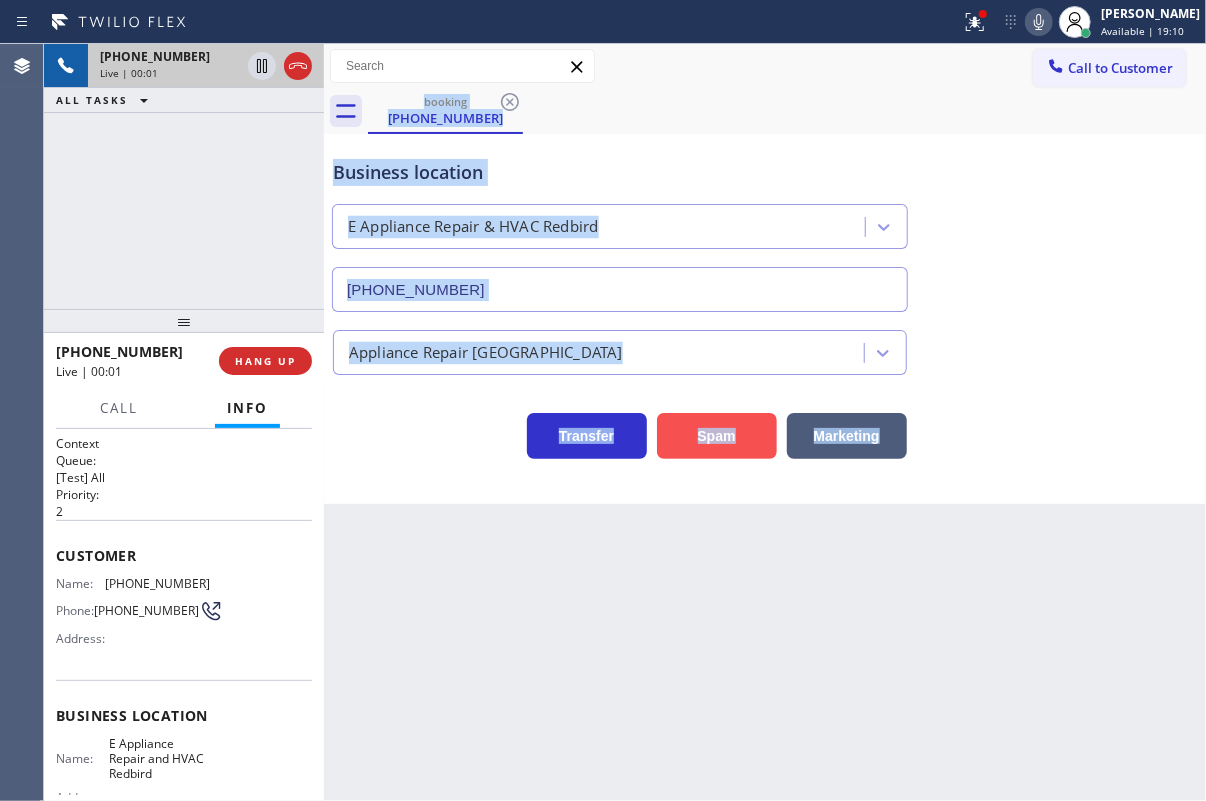 click on "Spam" at bounding box center (717, 436) 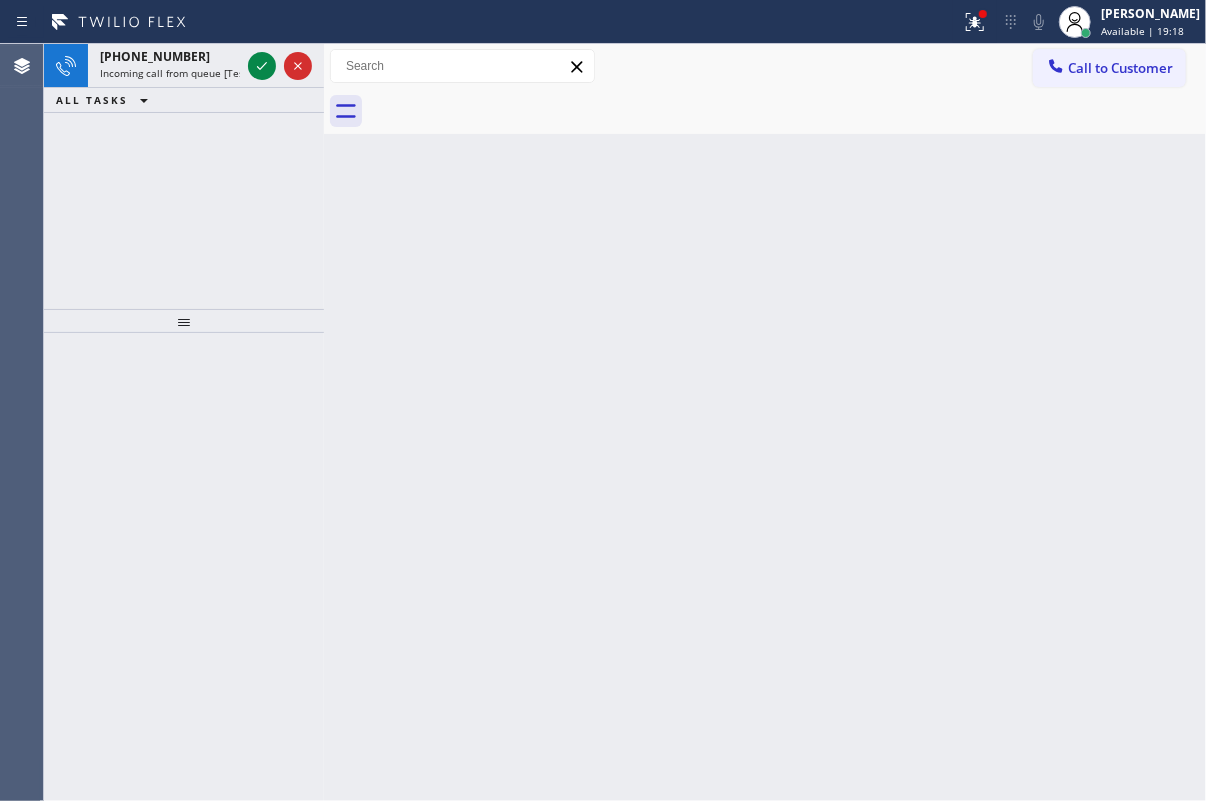 drag, startPoint x: 1071, startPoint y: 297, endPoint x: 986, endPoint y: 297, distance: 85 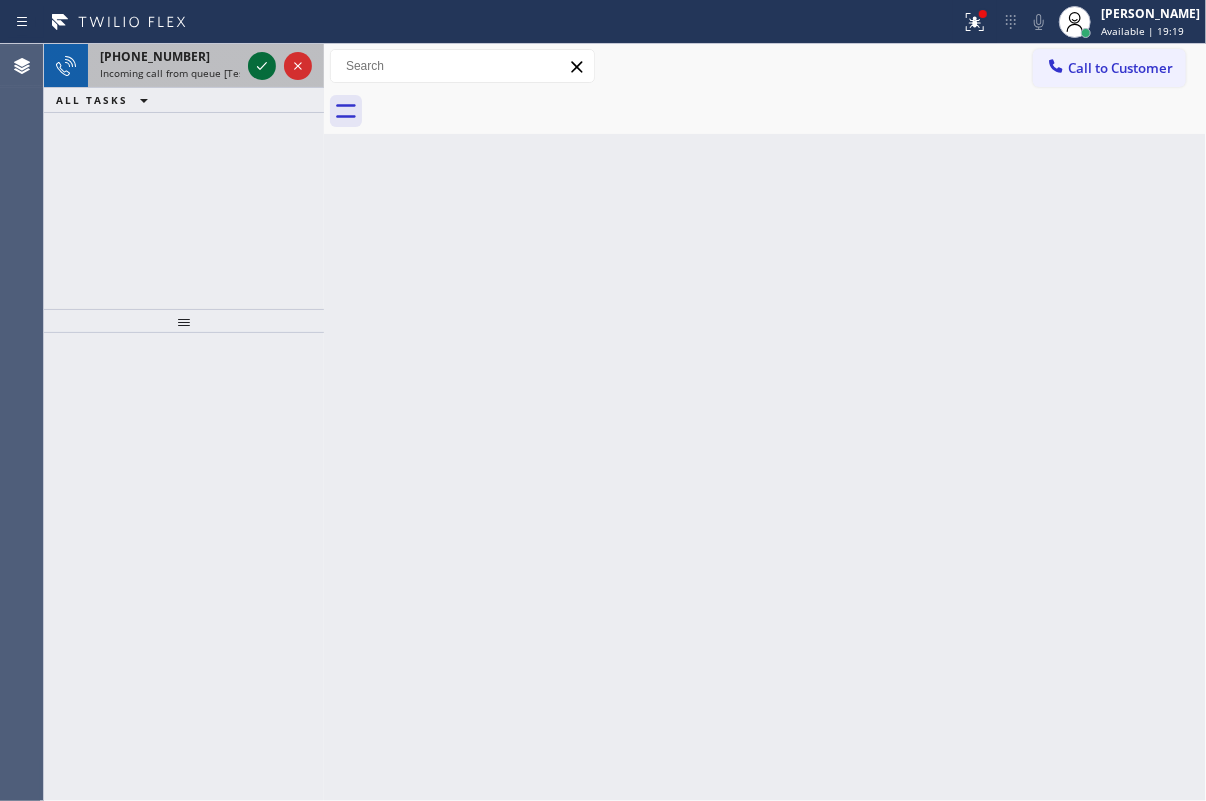 click 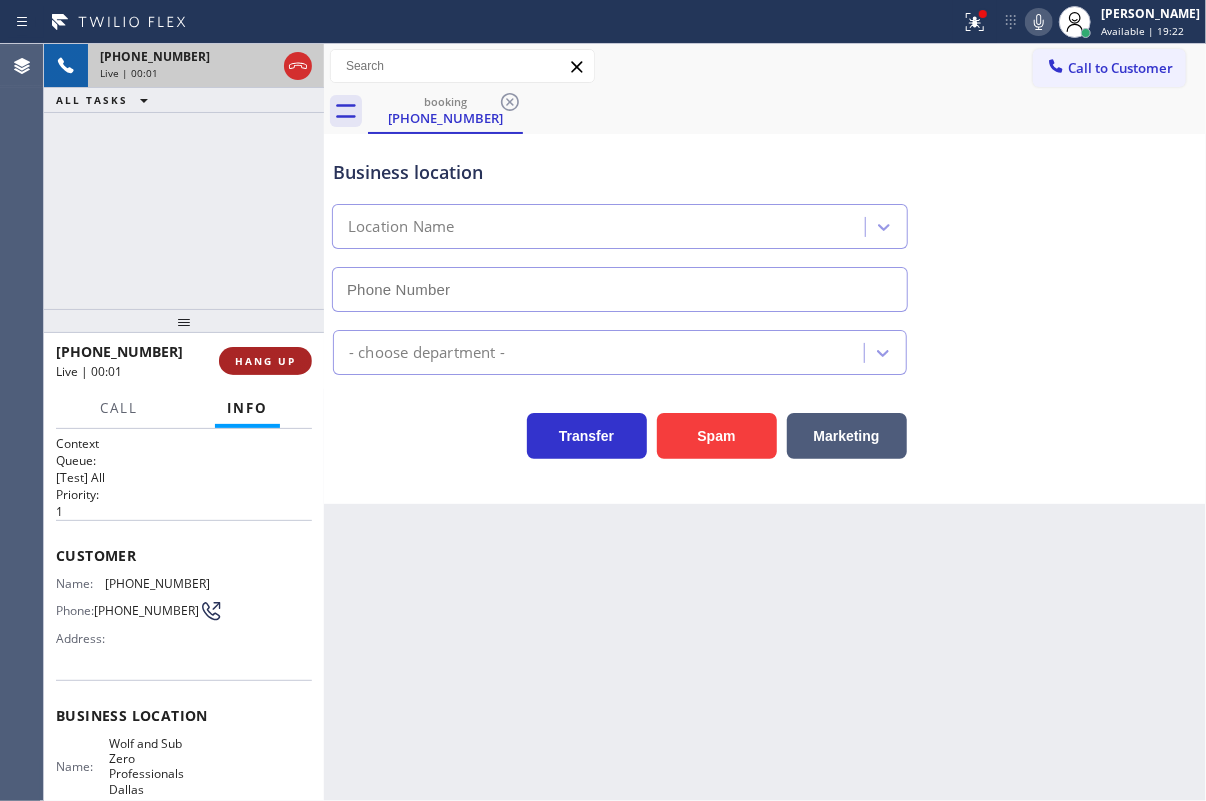 type on "[PHONE_NUMBER]" 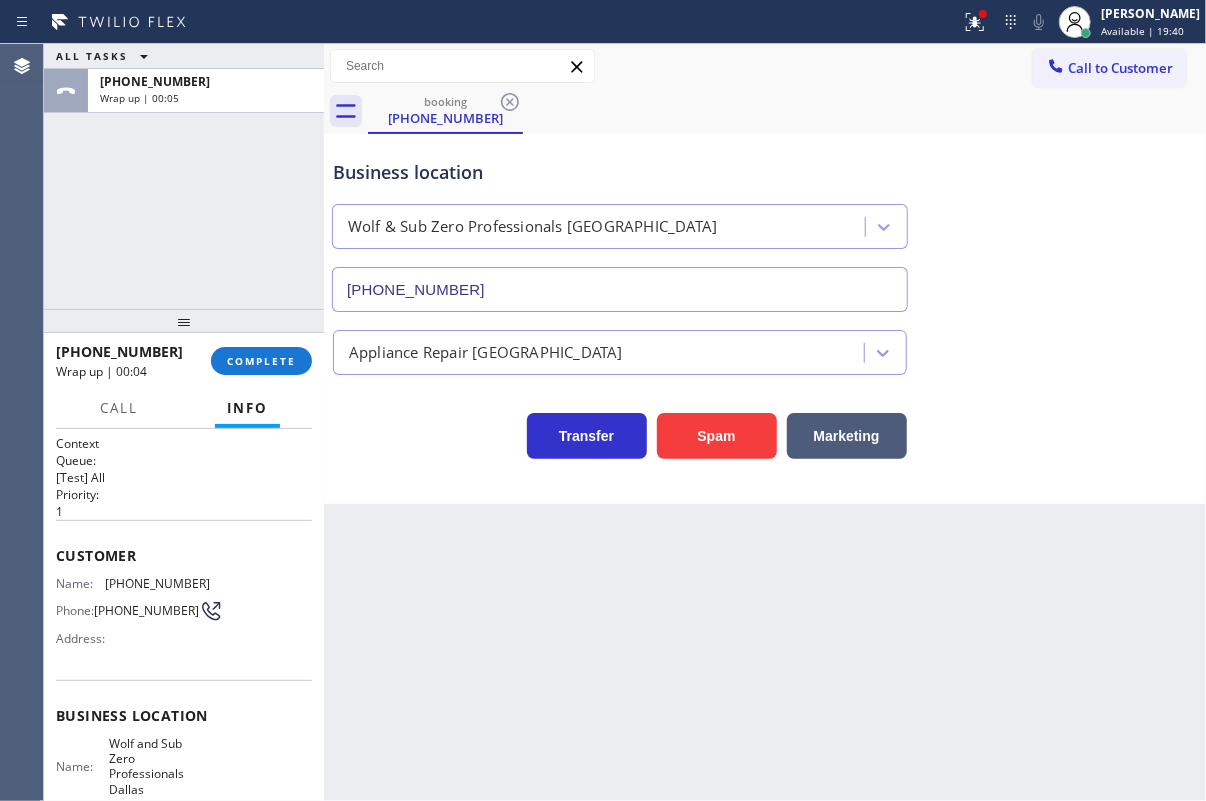 click on "Transfer Spam Marketing" at bounding box center [765, 427] 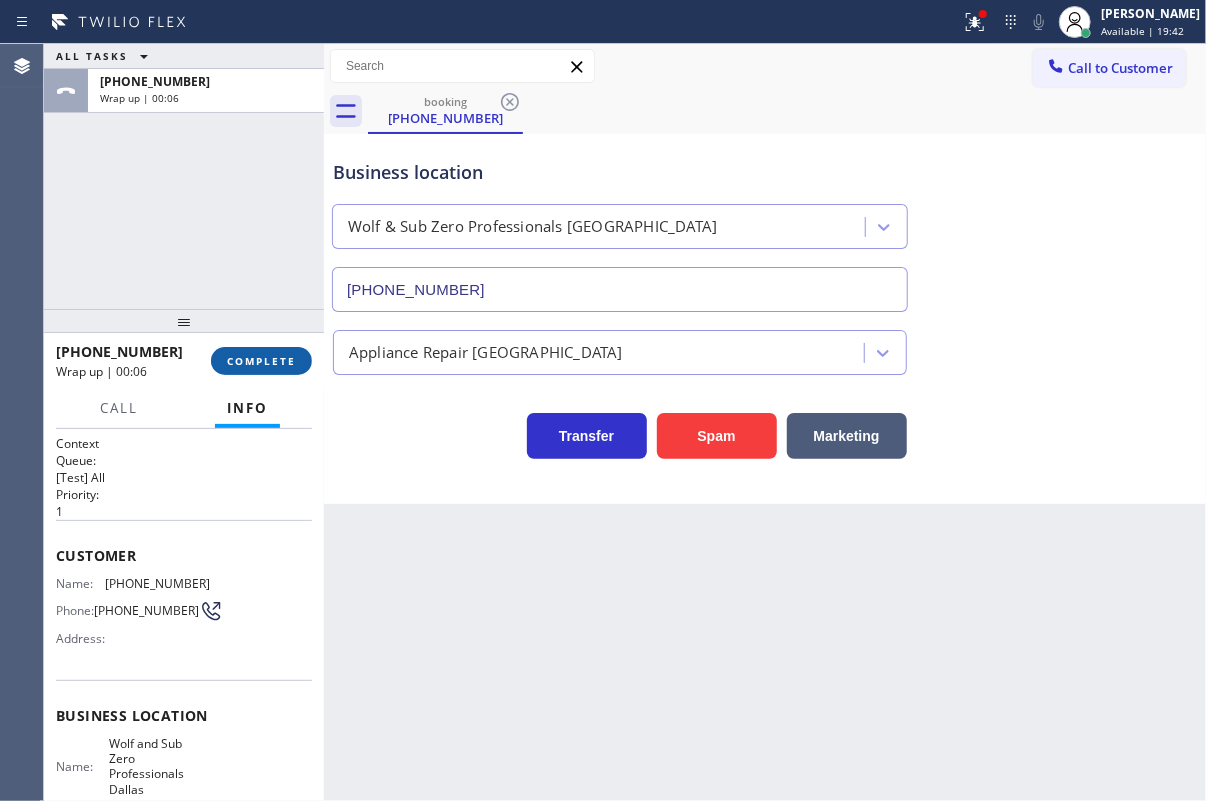 click on "COMPLETE" at bounding box center [261, 361] 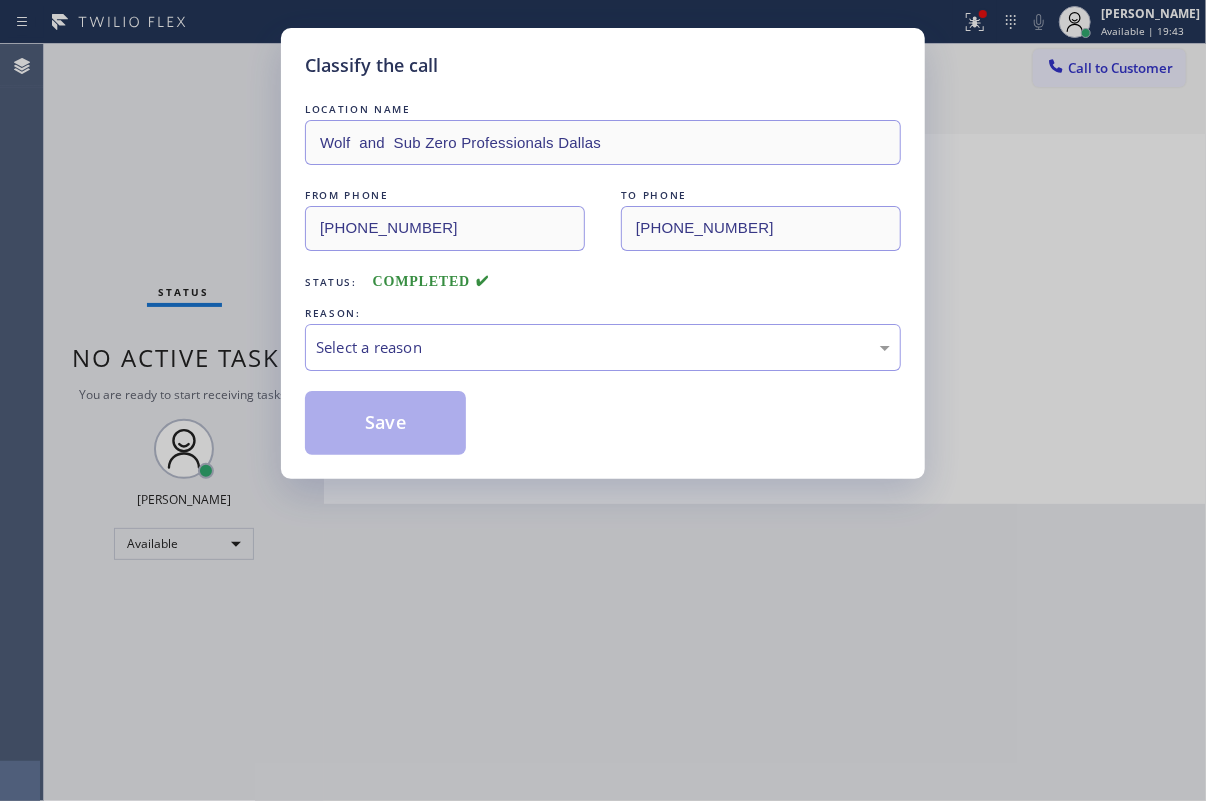 click on "LOCATION NAME Wolf  and  Sub Zero Professionals Dallas FROM PHONE [PHONE_NUMBER] TO PHONE [PHONE_NUMBER] Status: COMPLETED REASON: Select a reason Save" at bounding box center [603, 277] 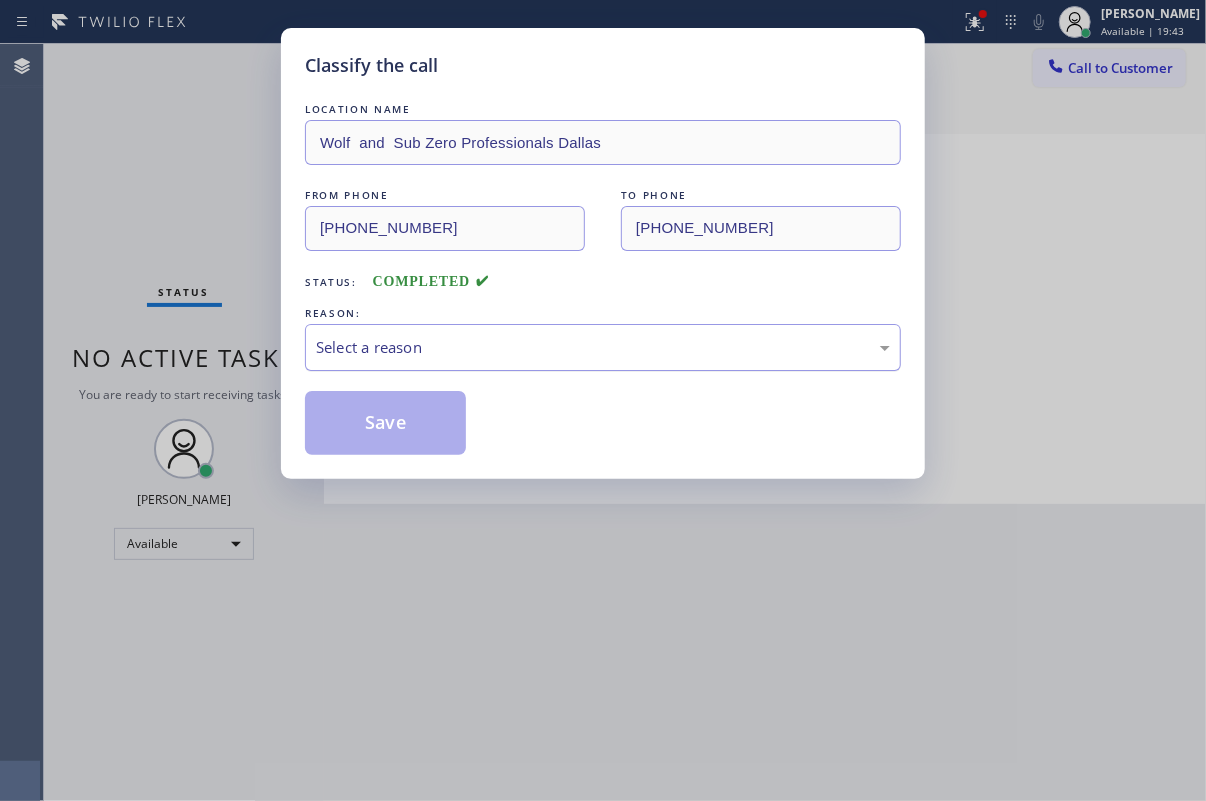 click on "Select a reason" at bounding box center [603, 347] 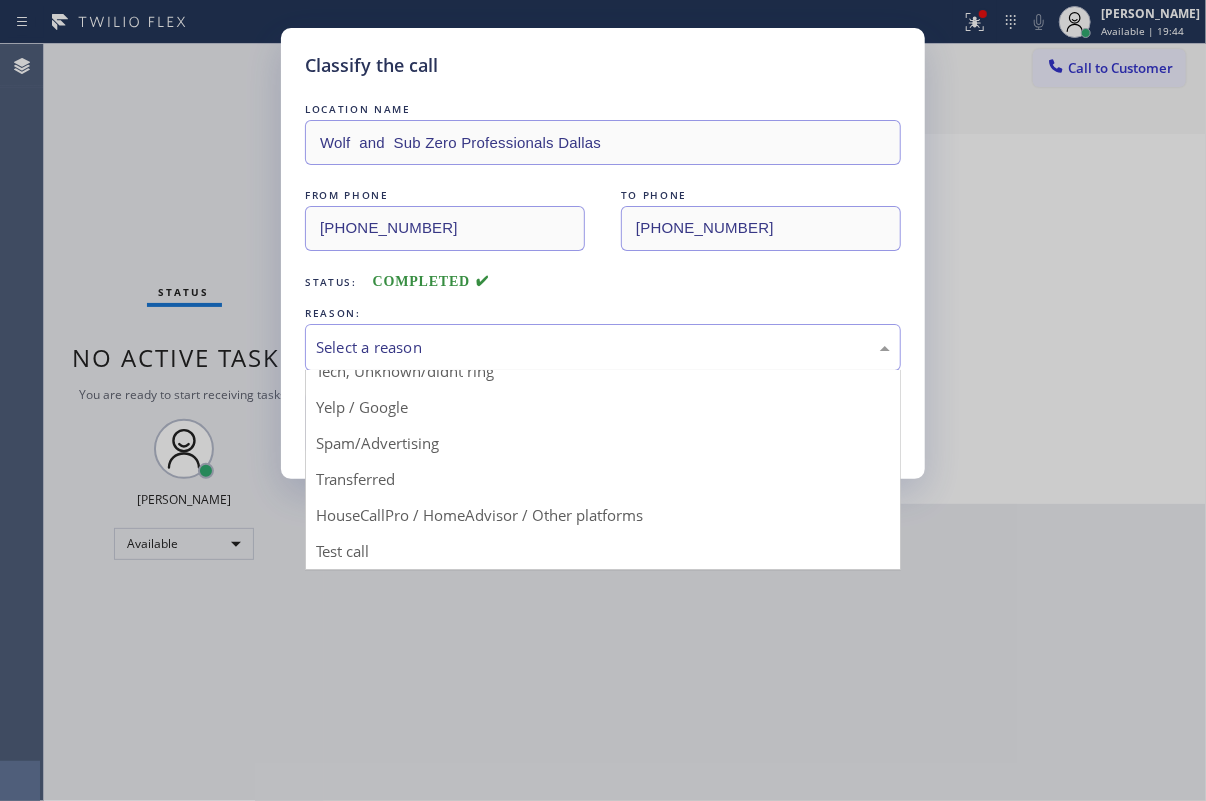 scroll, scrollTop: 133, scrollLeft: 0, axis: vertical 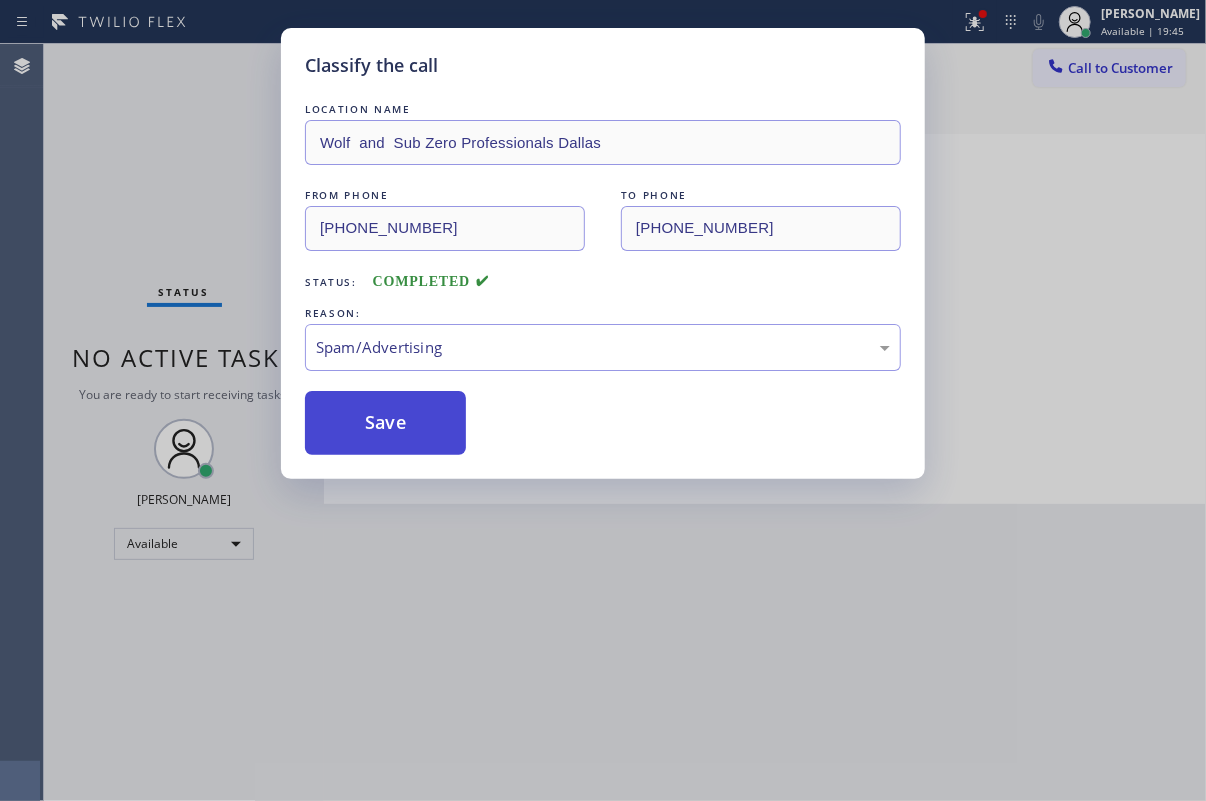click on "Save" at bounding box center (385, 423) 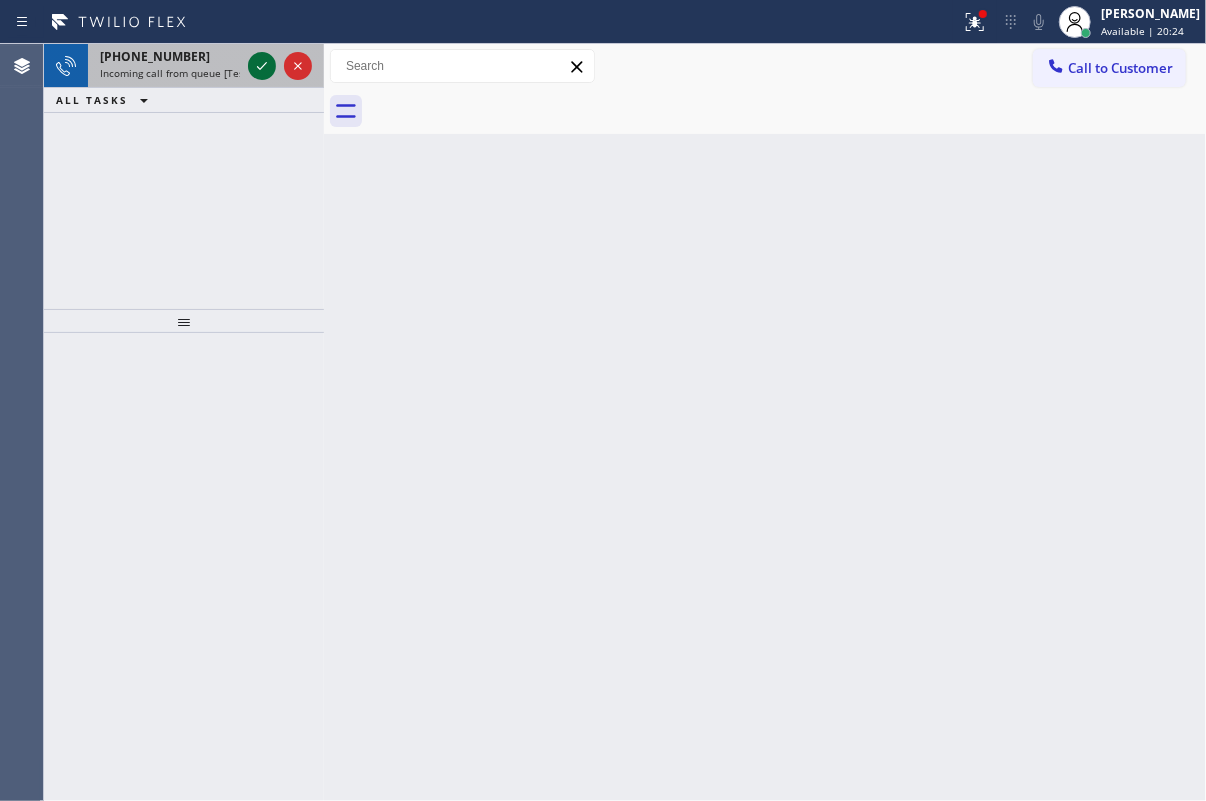 click 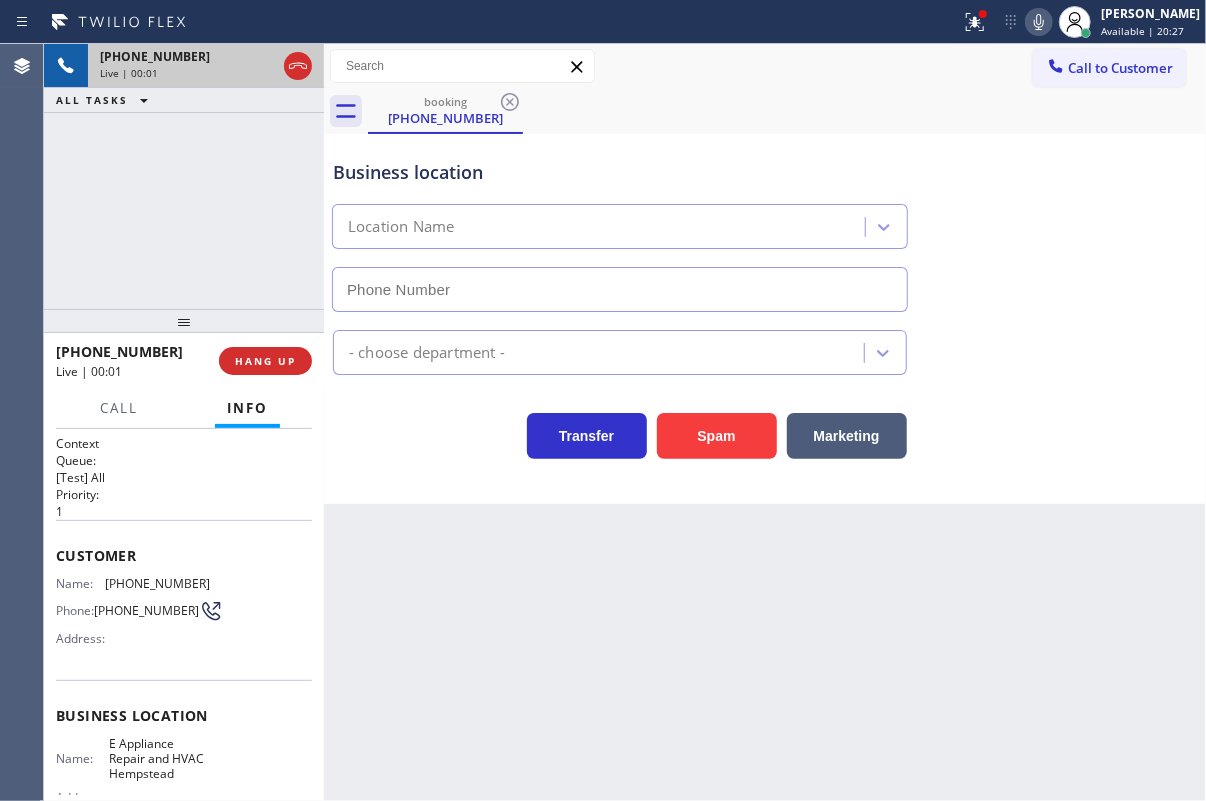 type on "[PHONE_NUMBER]" 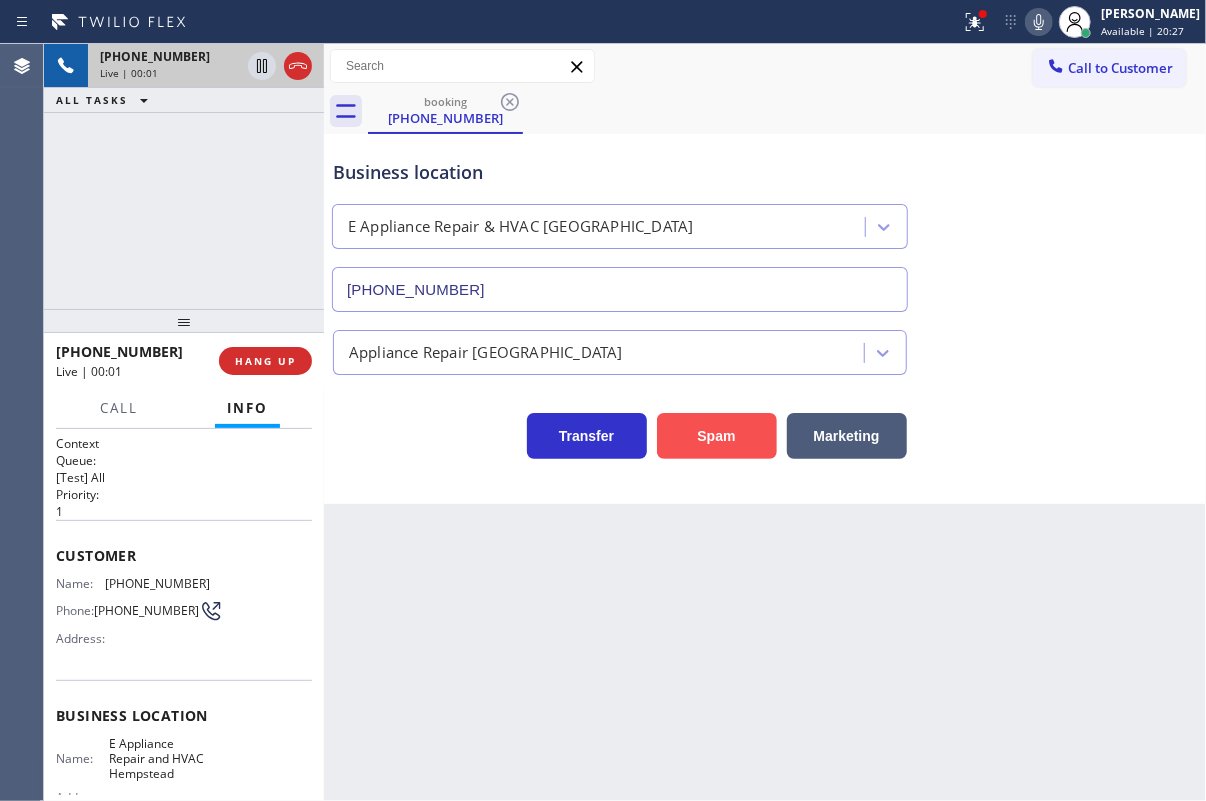 click on "Spam" at bounding box center [717, 436] 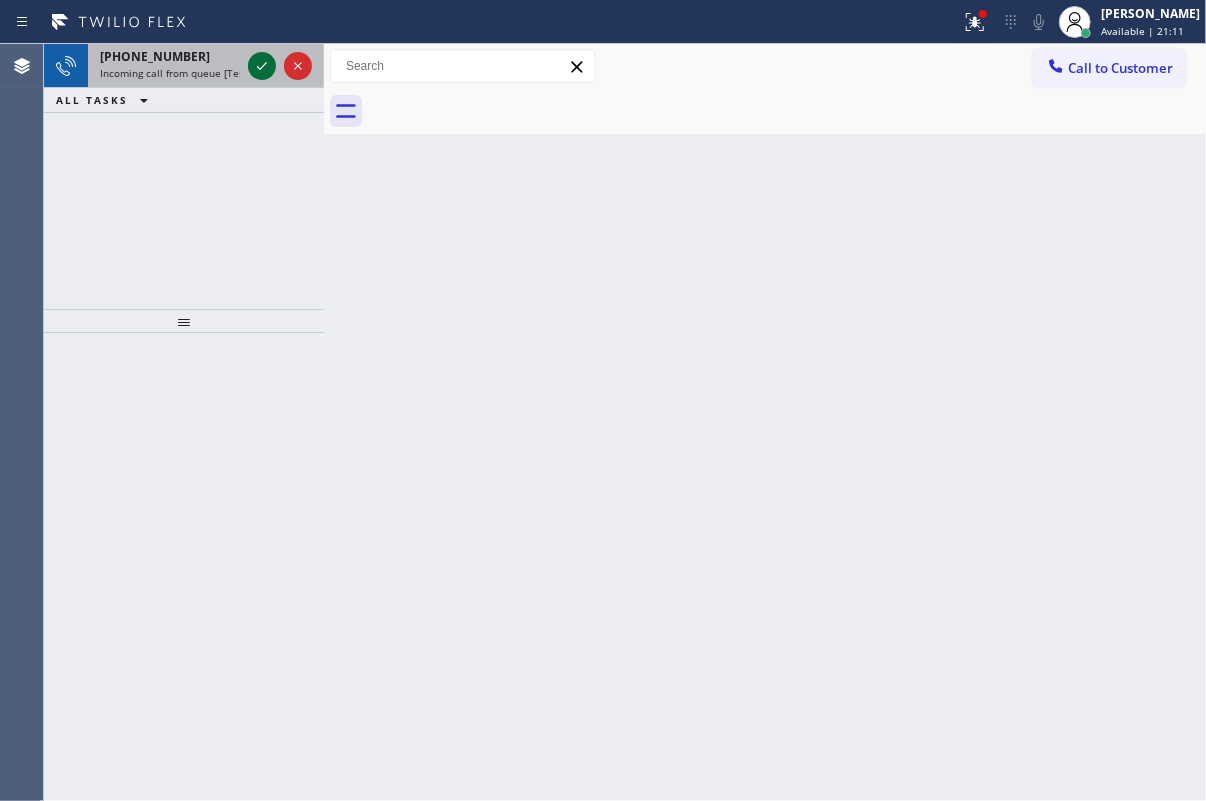 click 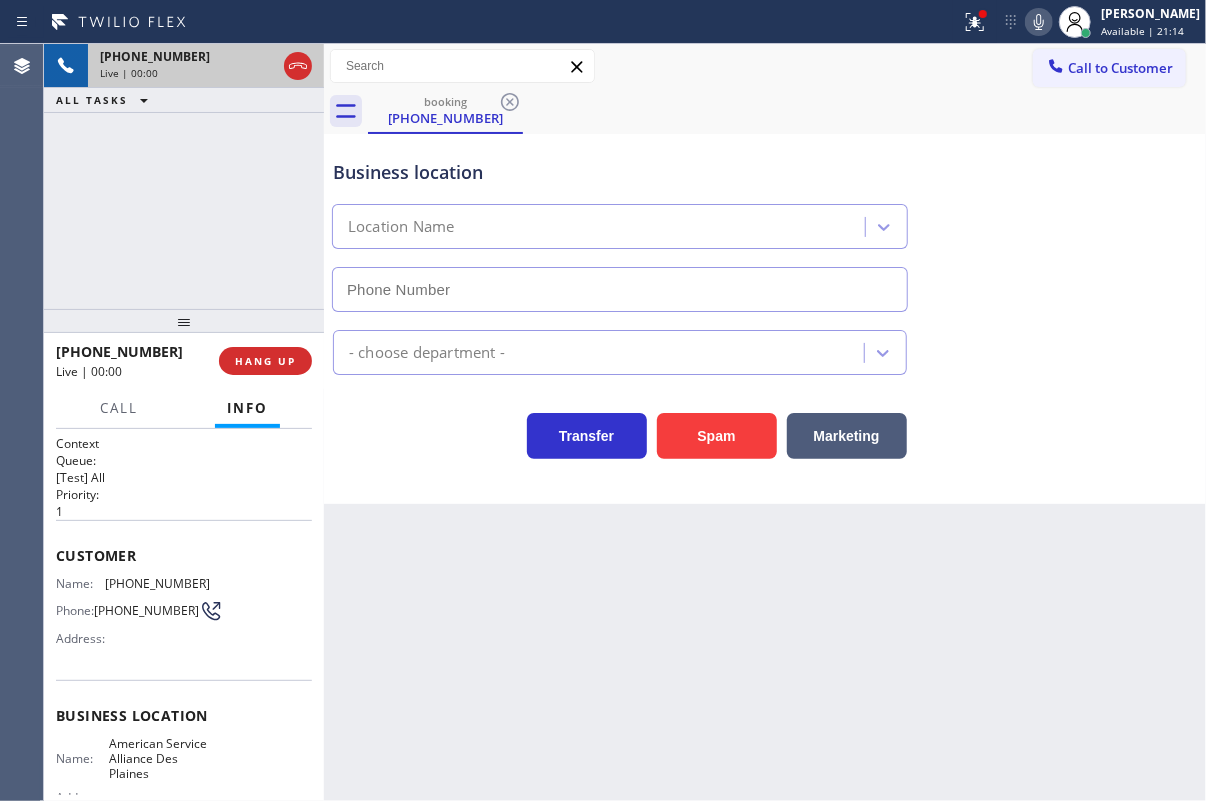 type on "[PHONE_NUMBER]" 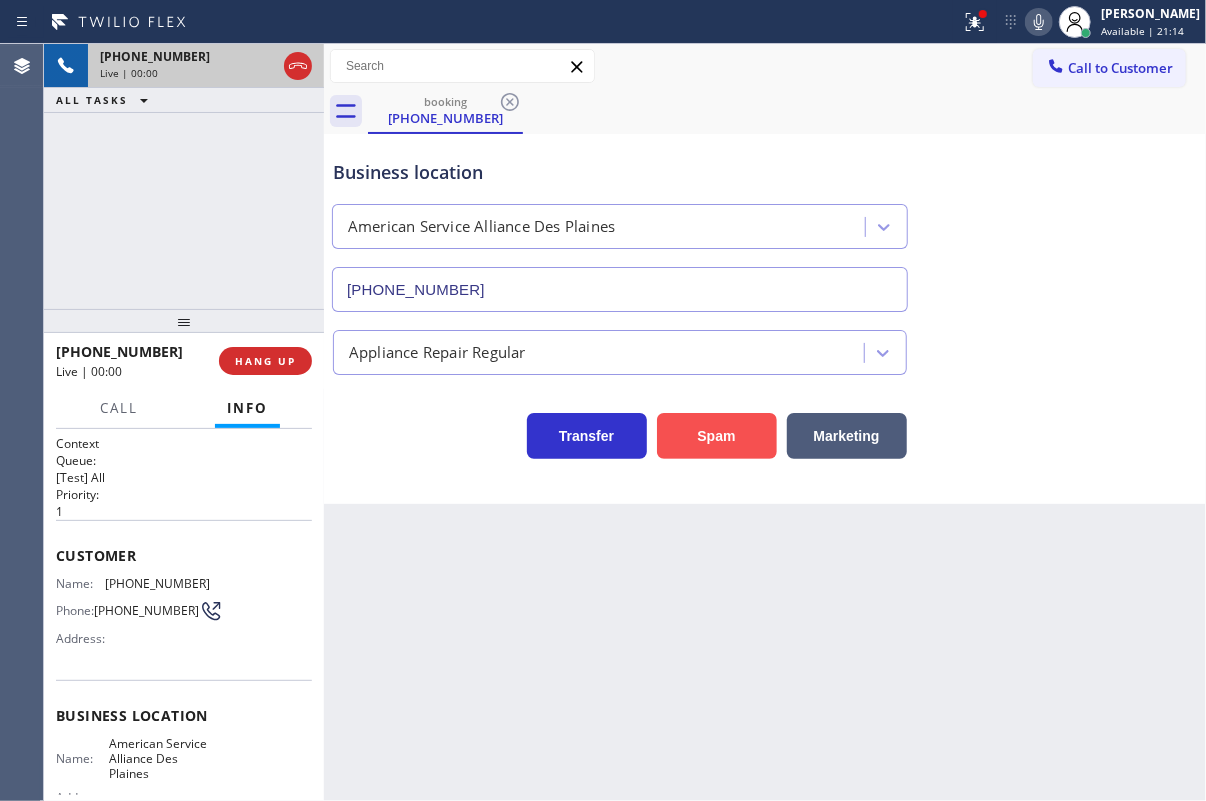 click on "Spam" at bounding box center [717, 436] 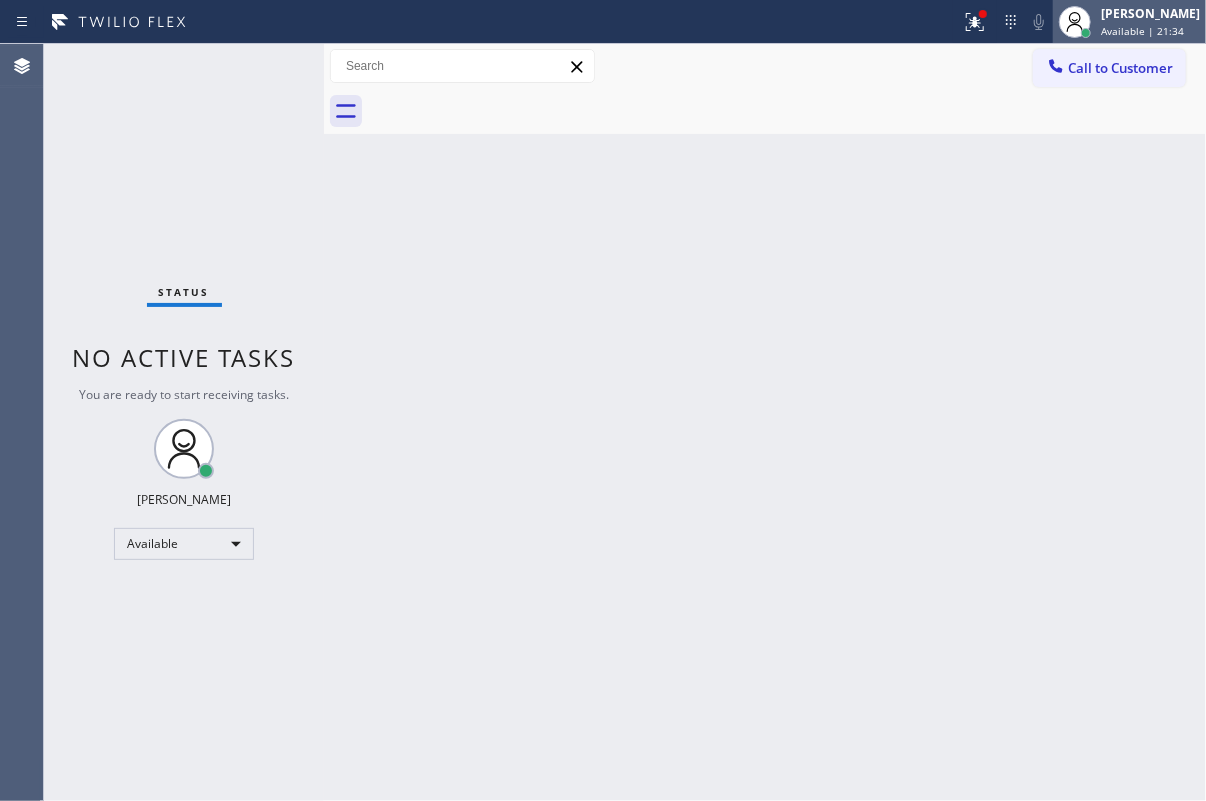 click on "Available | 21:34" at bounding box center (1142, 31) 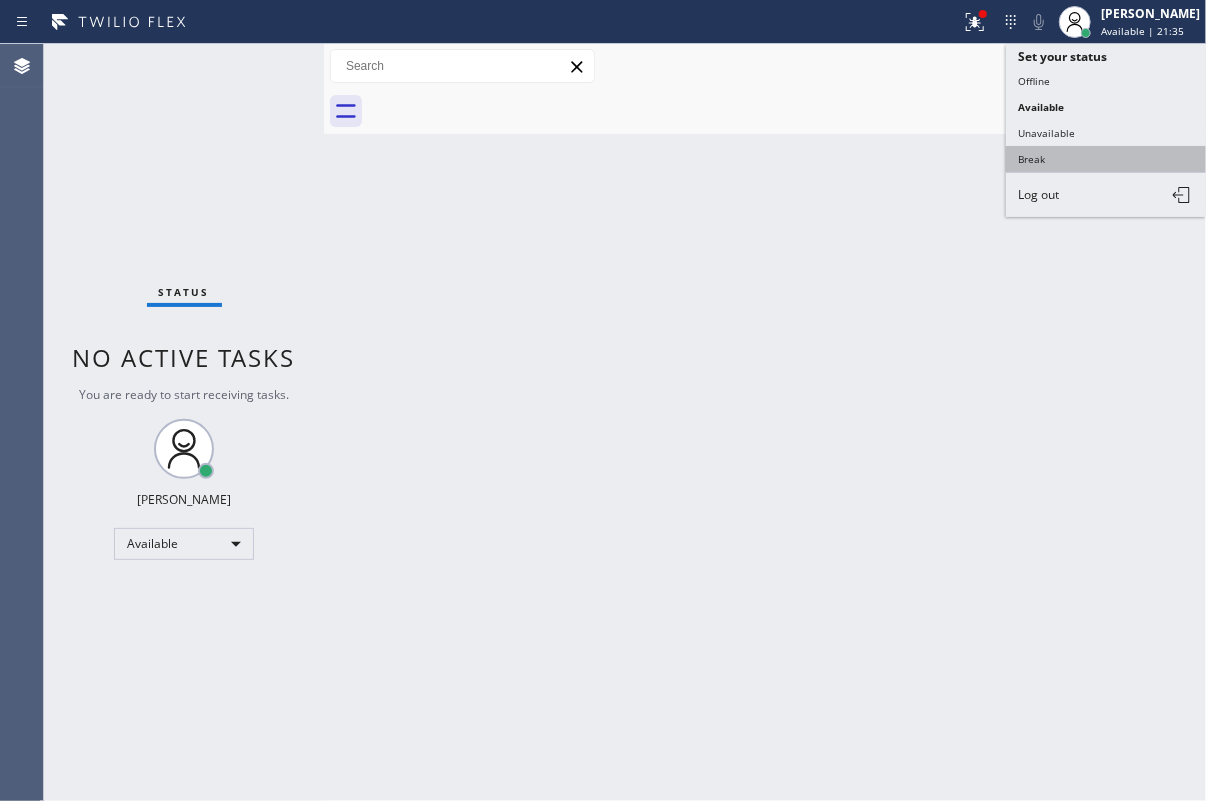 click on "Break" at bounding box center [1106, 159] 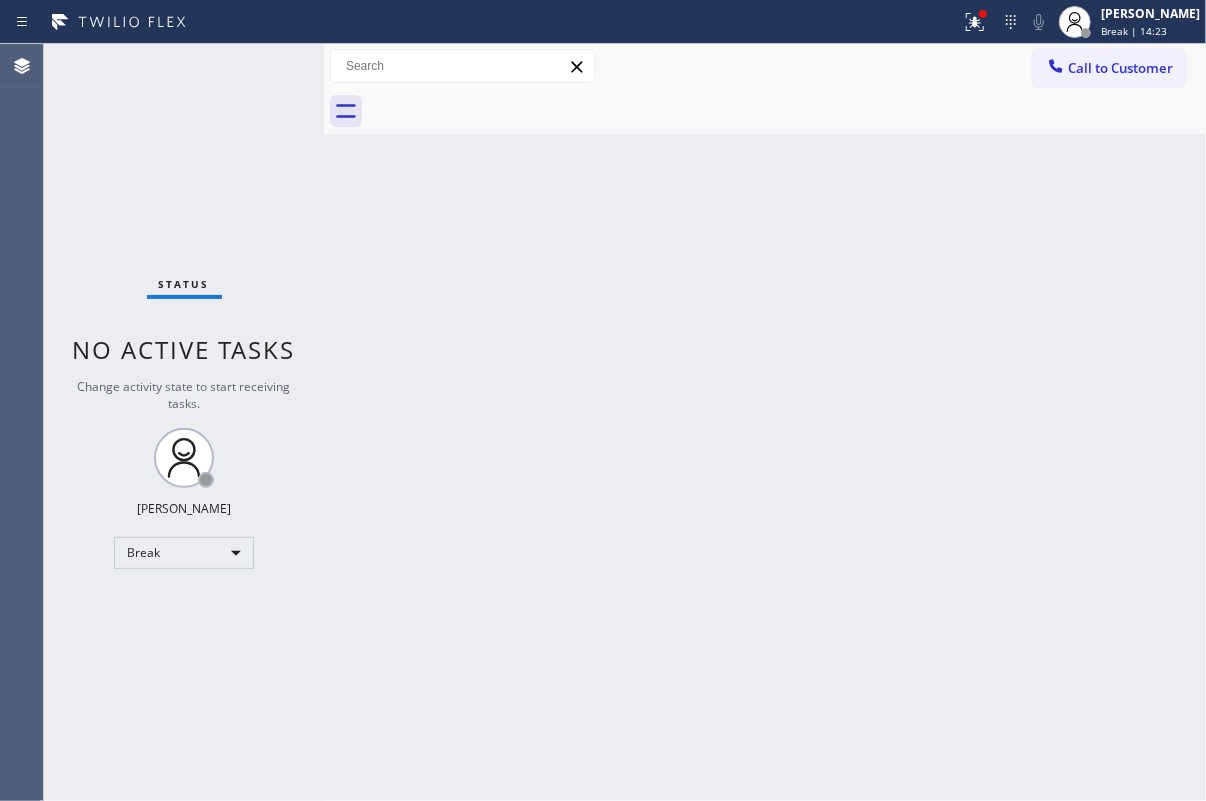 drag, startPoint x: 1148, startPoint y: 39, endPoint x: 1128, endPoint y: 65, distance: 32.80244 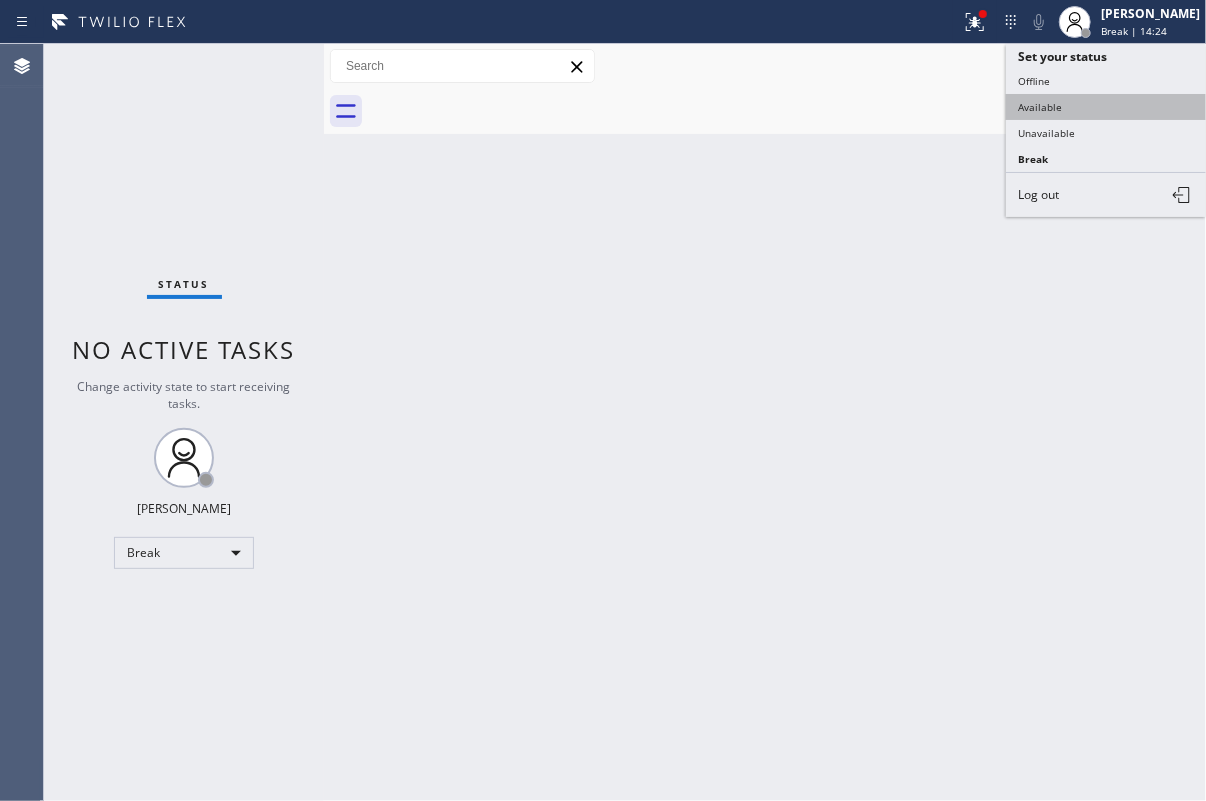 click on "Available" at bounding box center (1106, 107) 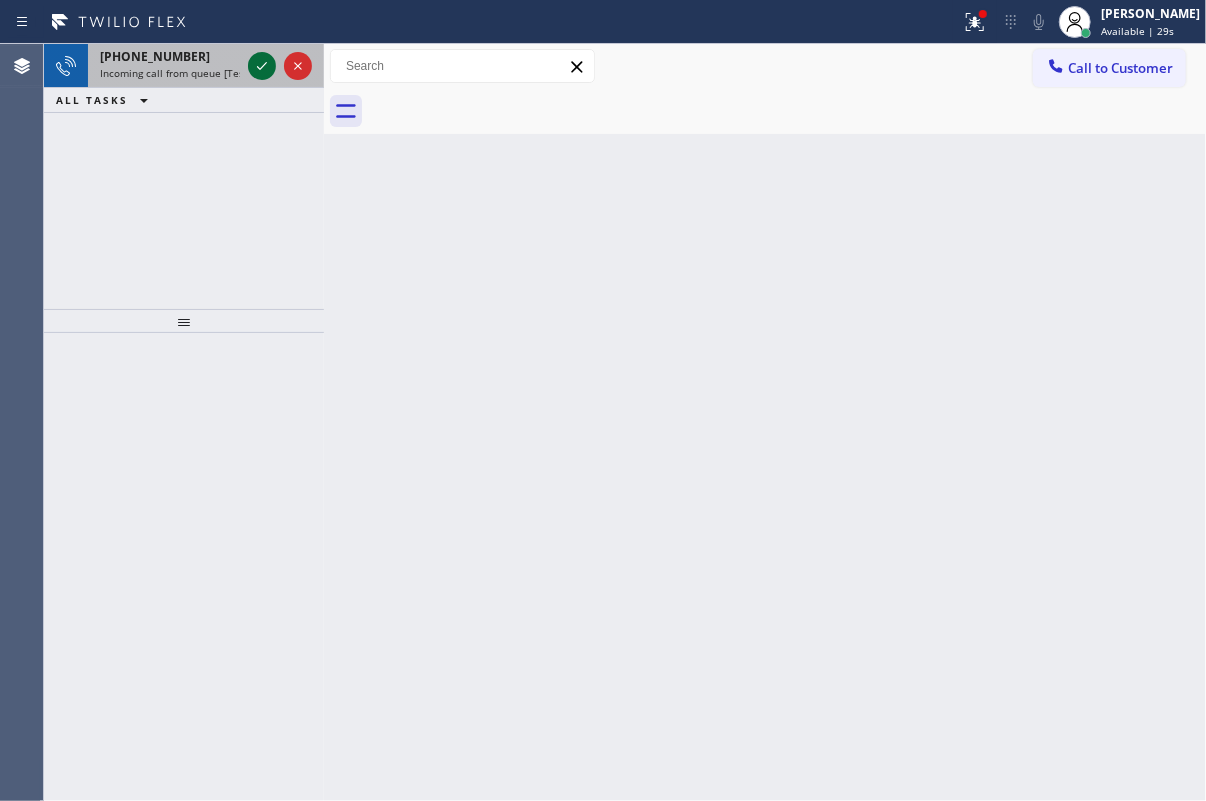 click 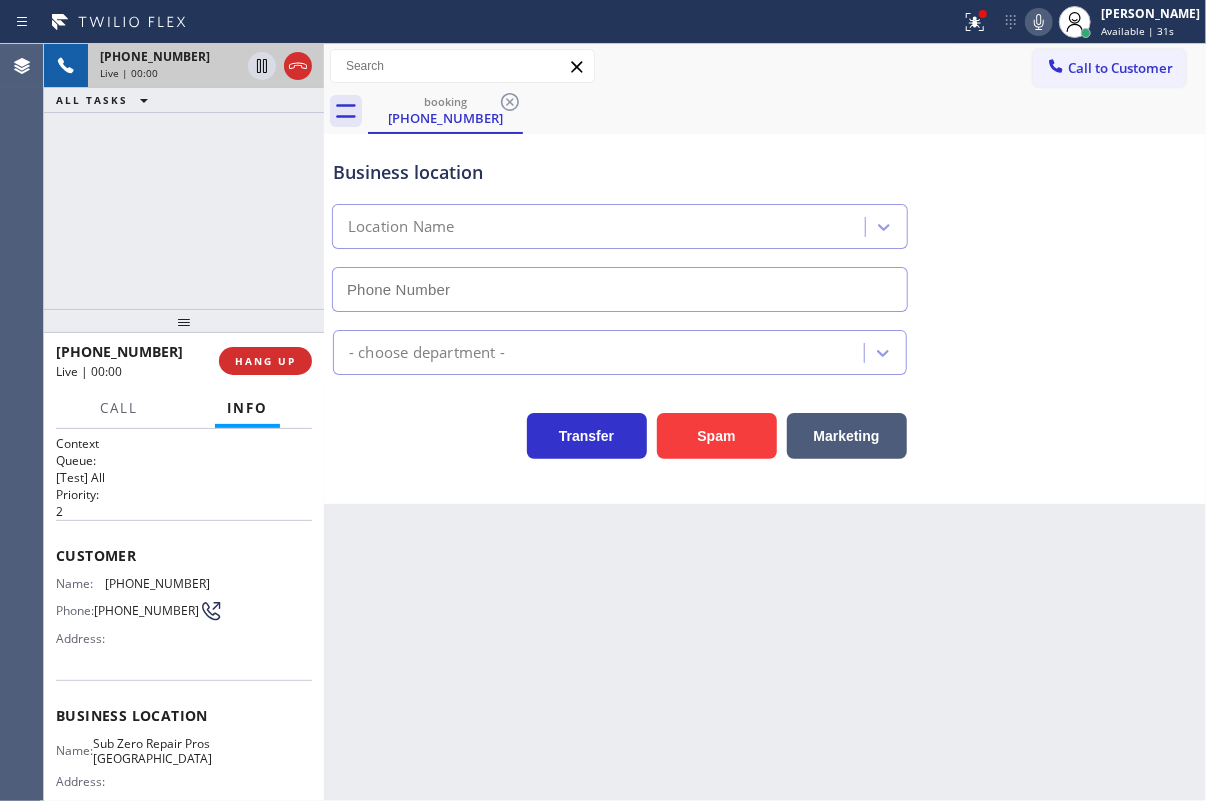 type on "[PHONE_NUMBER]" 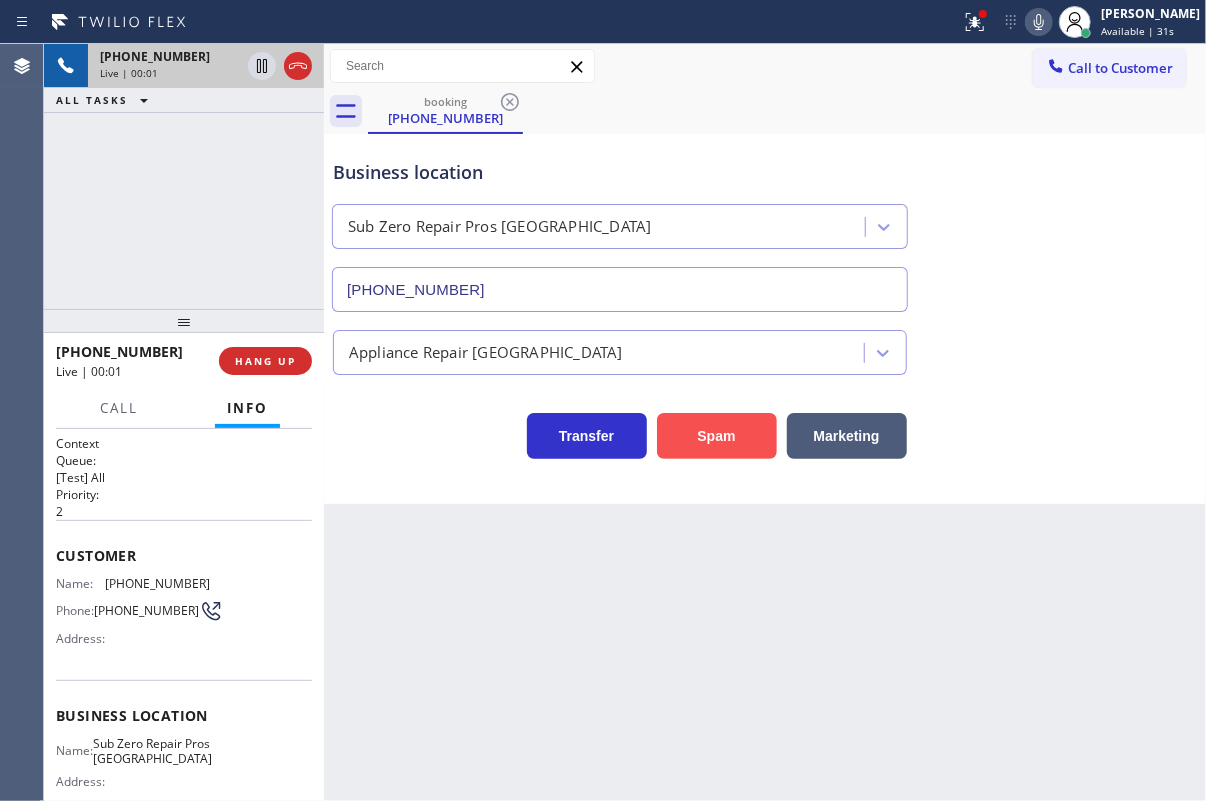 click on "Spam" at bounding box center [717, 436] 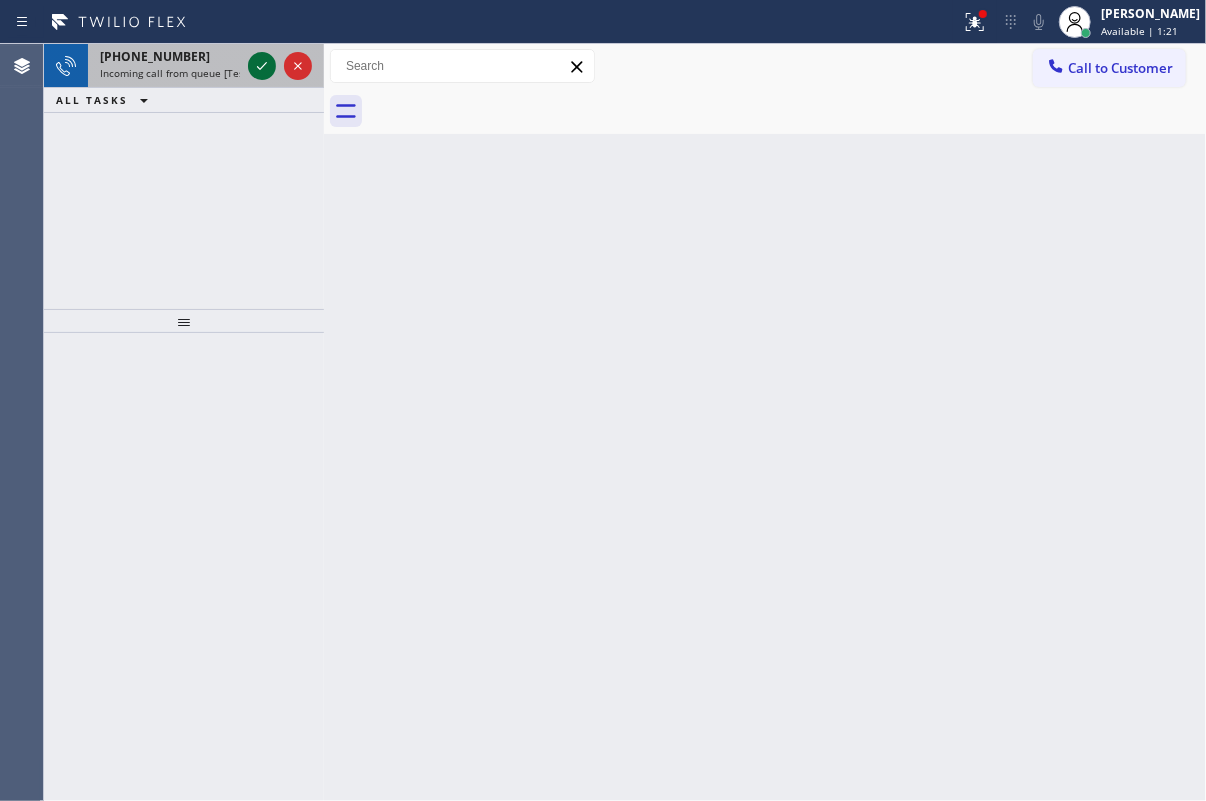 click 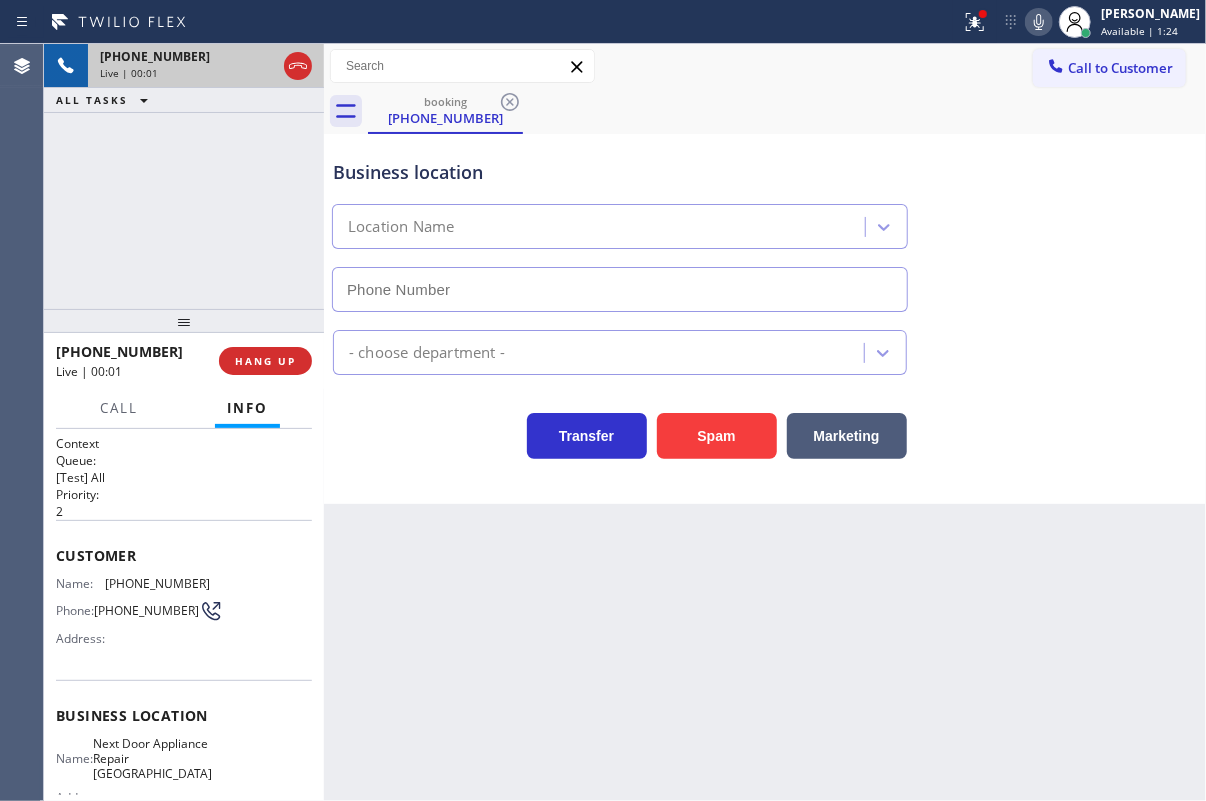 type on "[PHONE_NUMBER]" 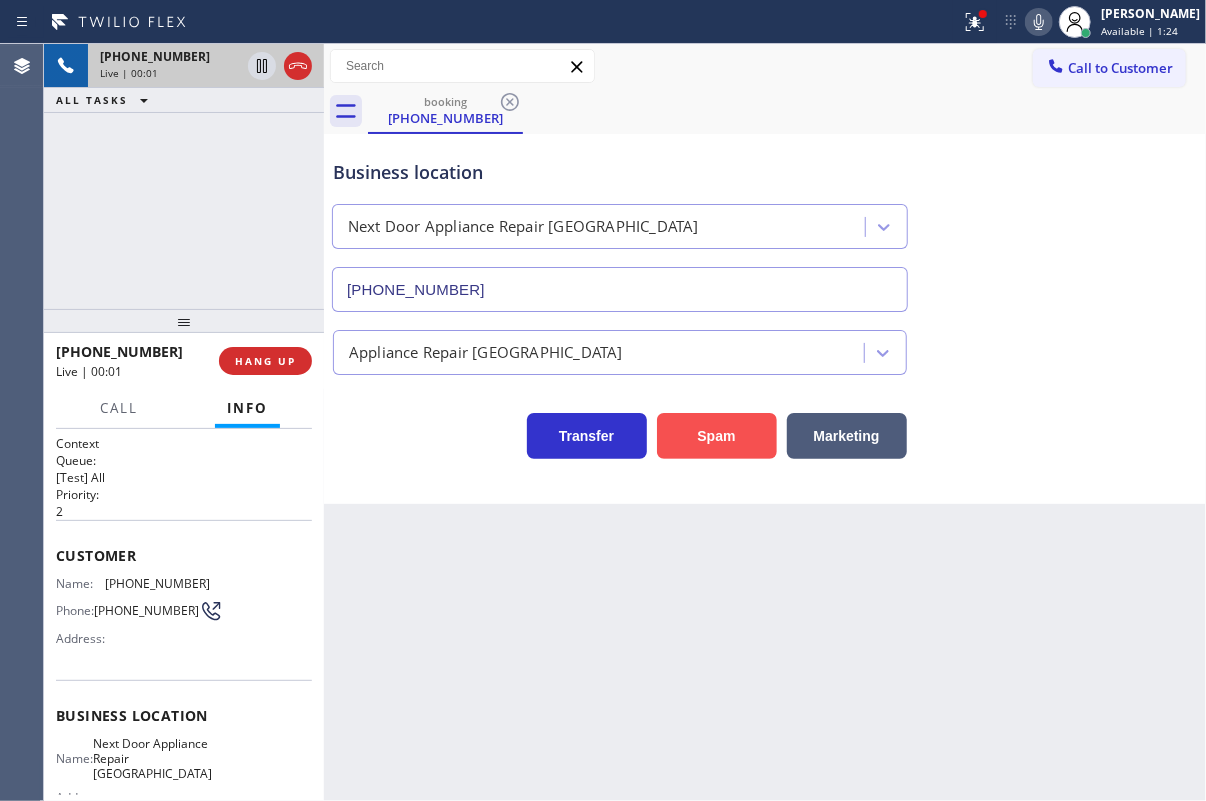click on "Spam" at bounding box center [717, 436] 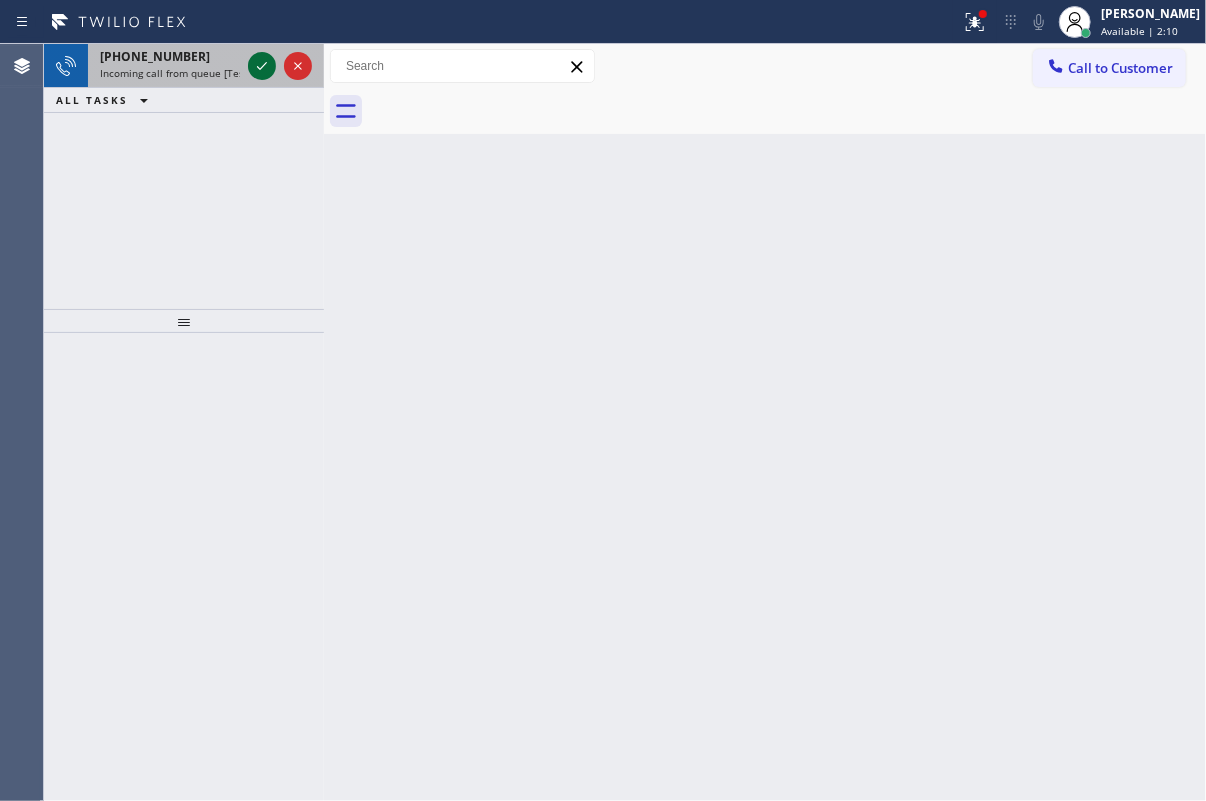 click 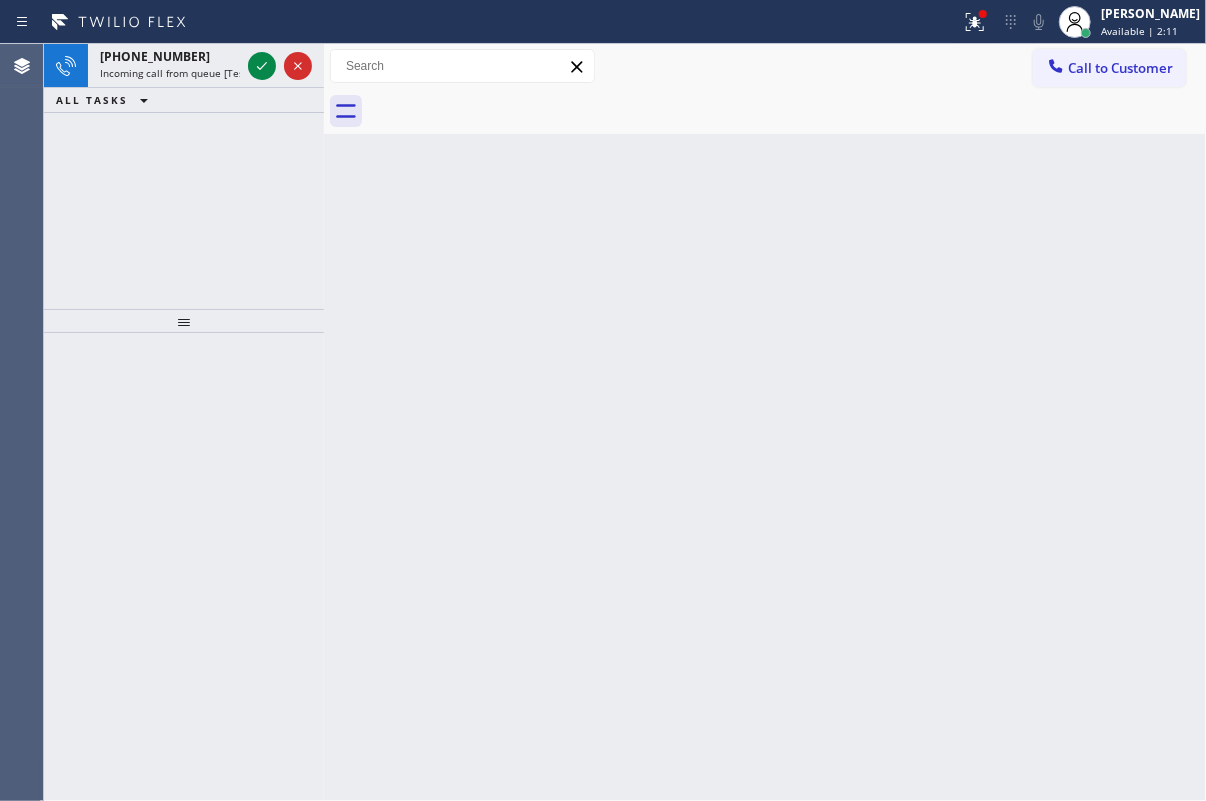 click 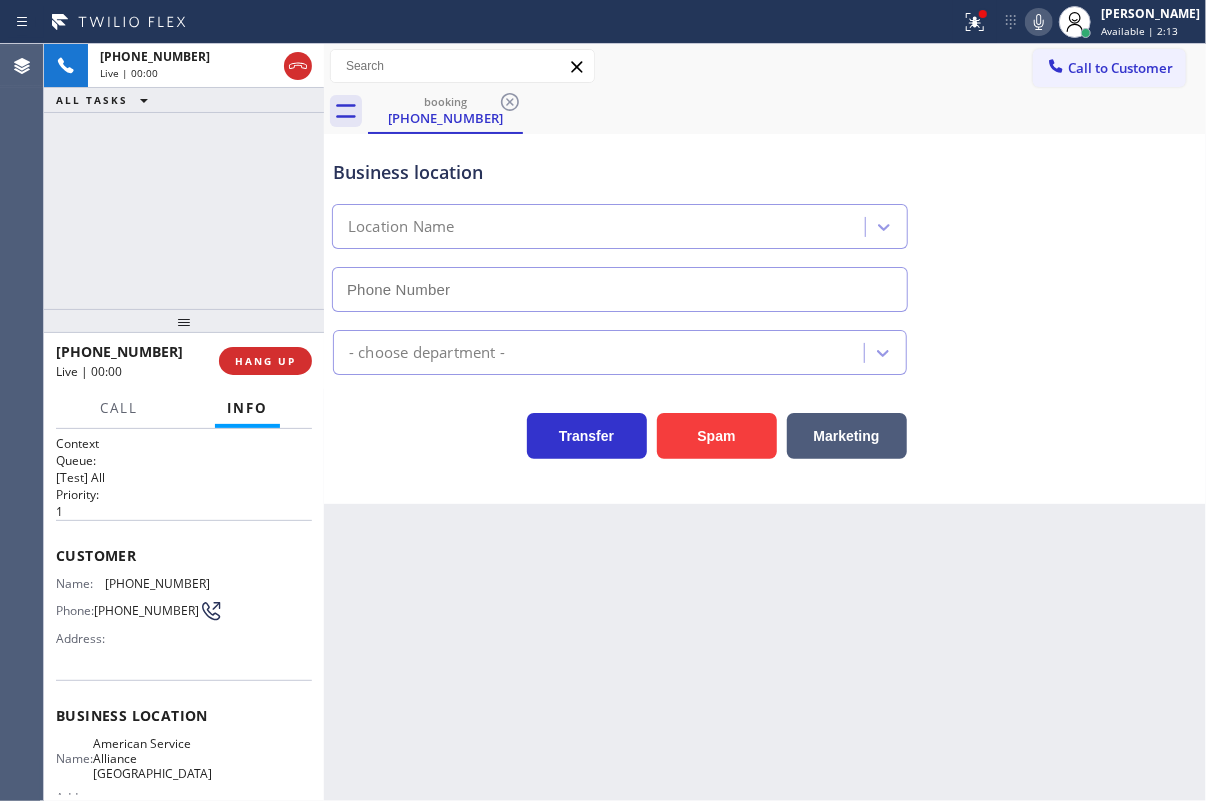 type on "[PHONE_NUMBER]" 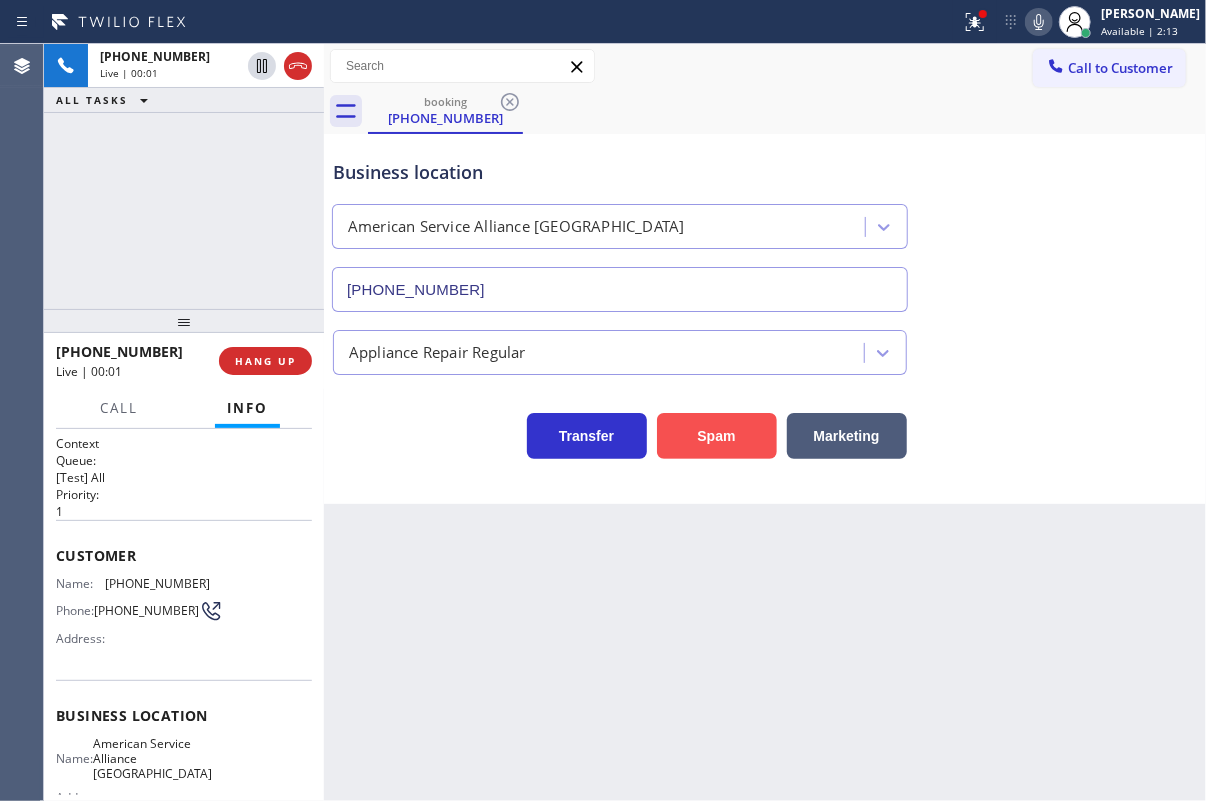 click on "Spam" at bounding box center [717, 436] 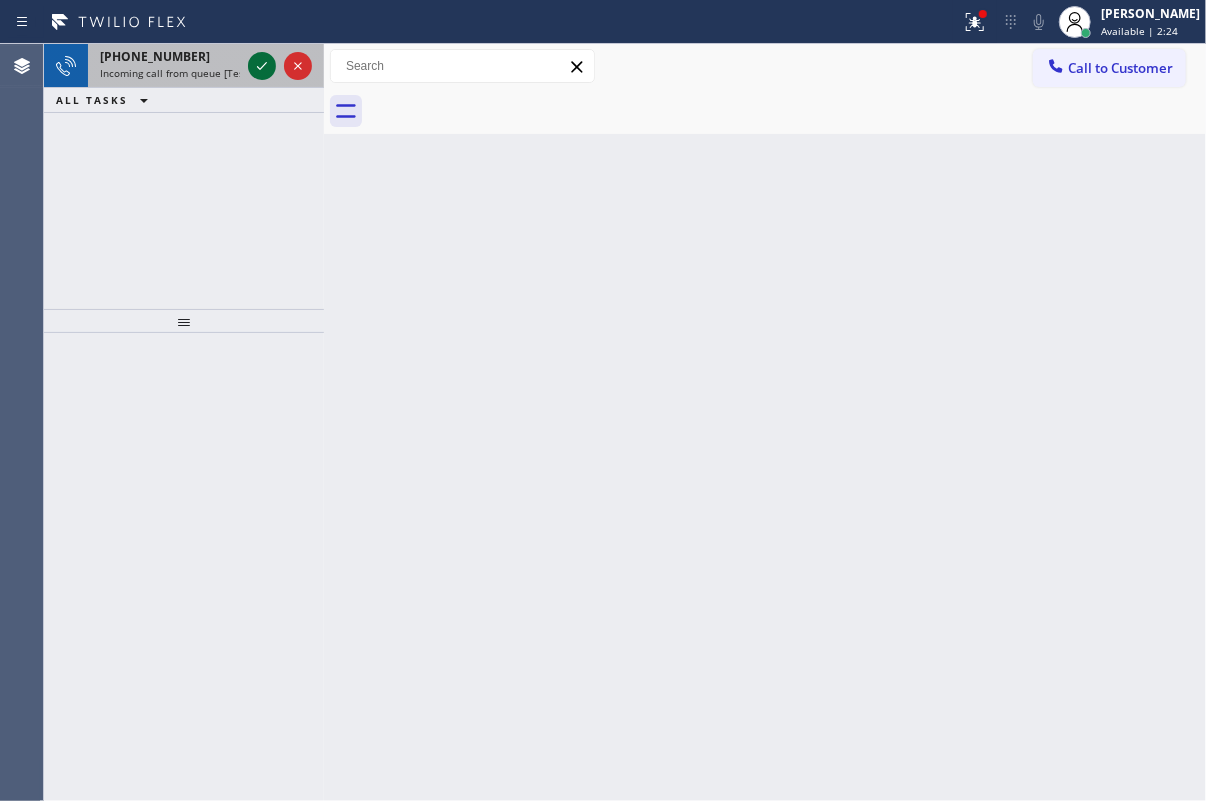 click 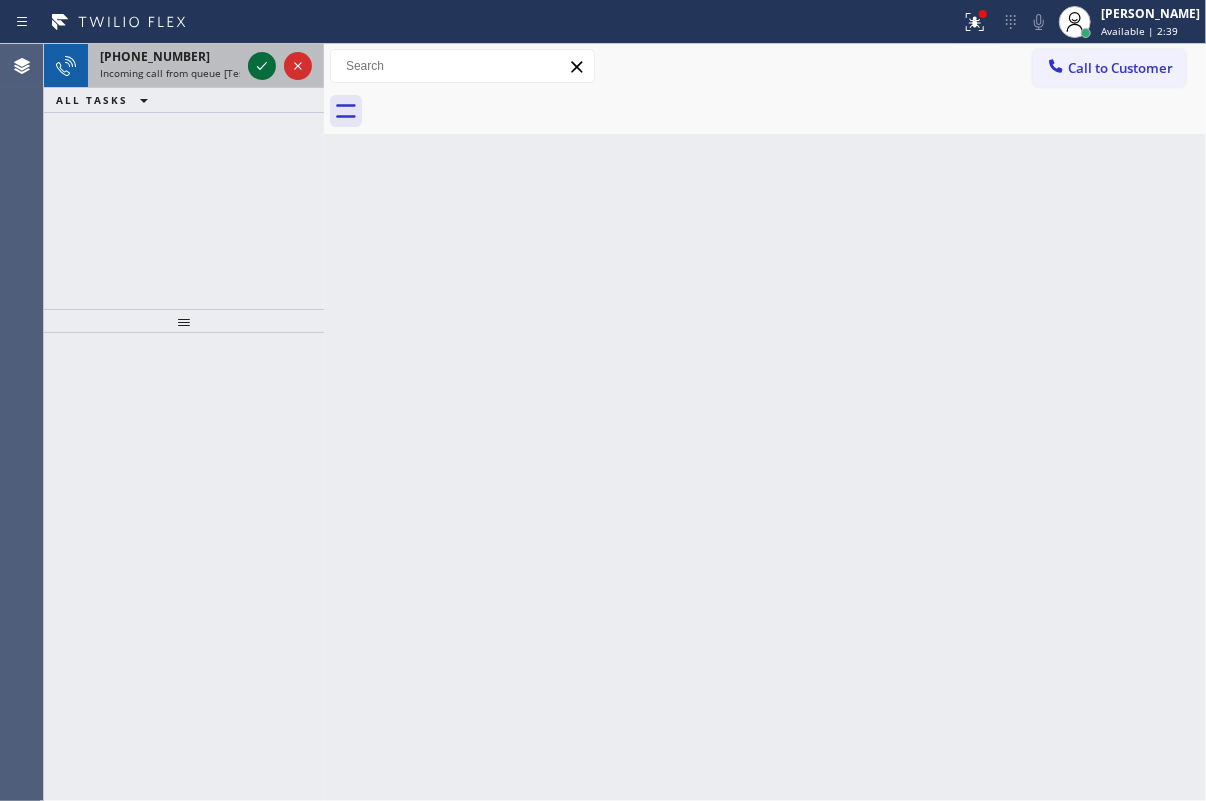 click 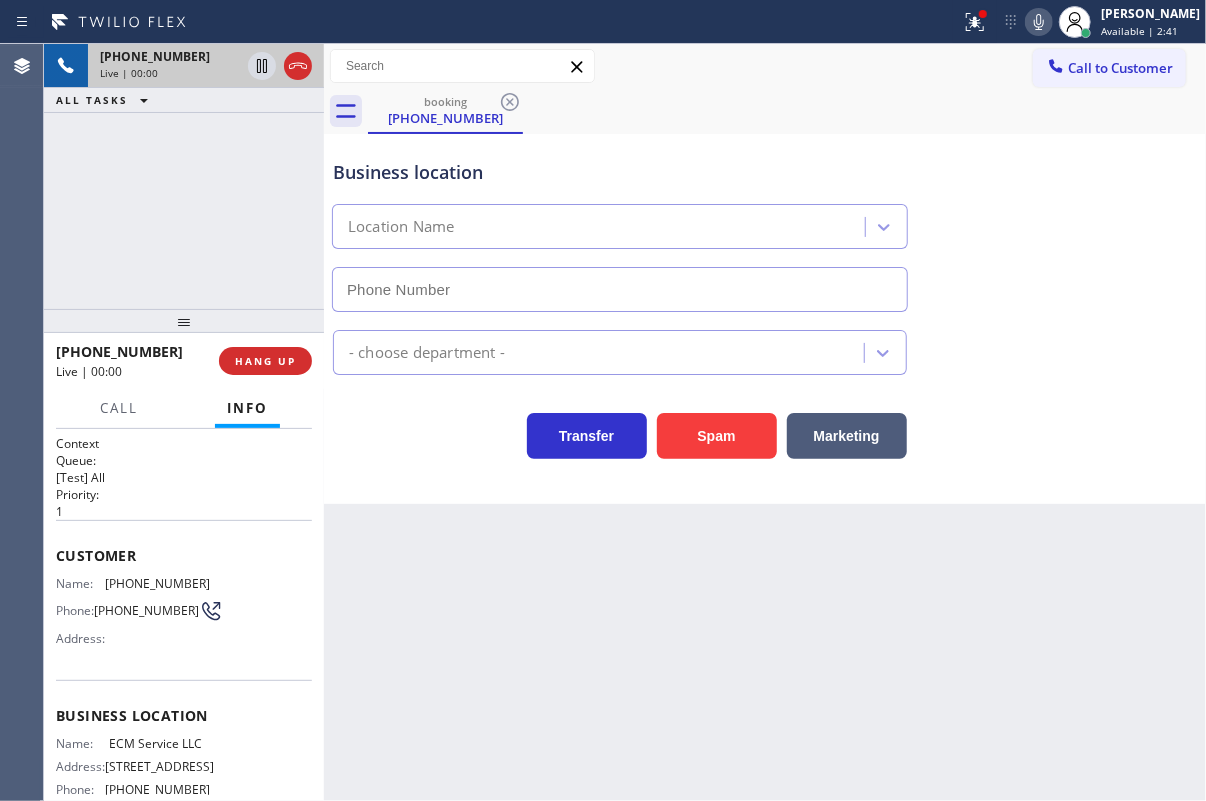 type on "[PHONE_NUMBER]" 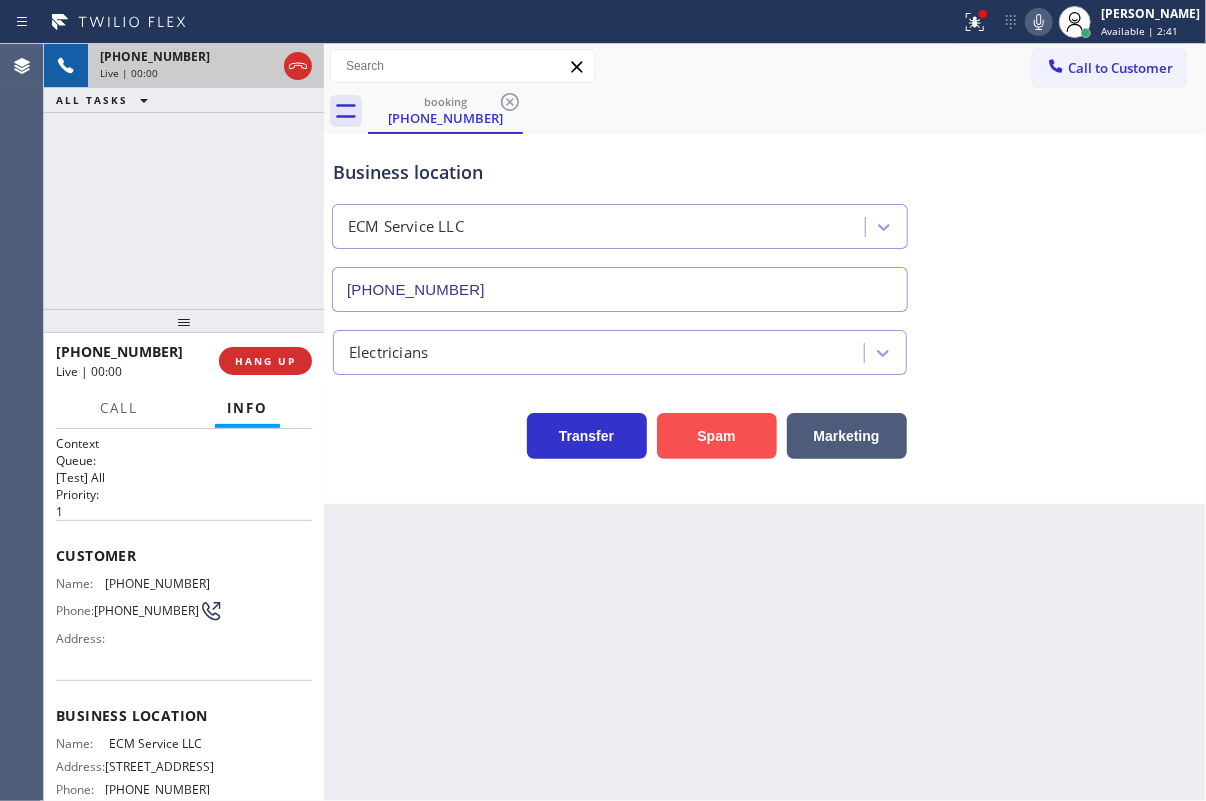 click on "Spam" at bounding box center (717, 436) 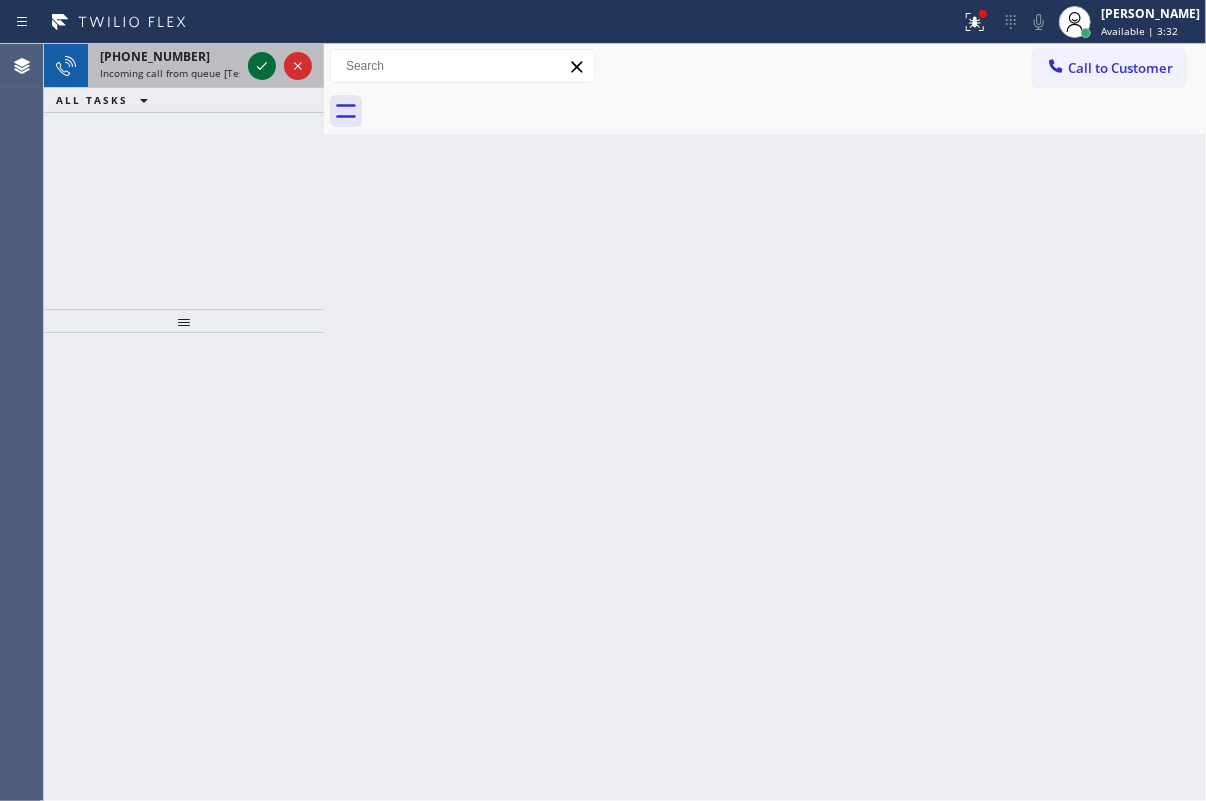 click 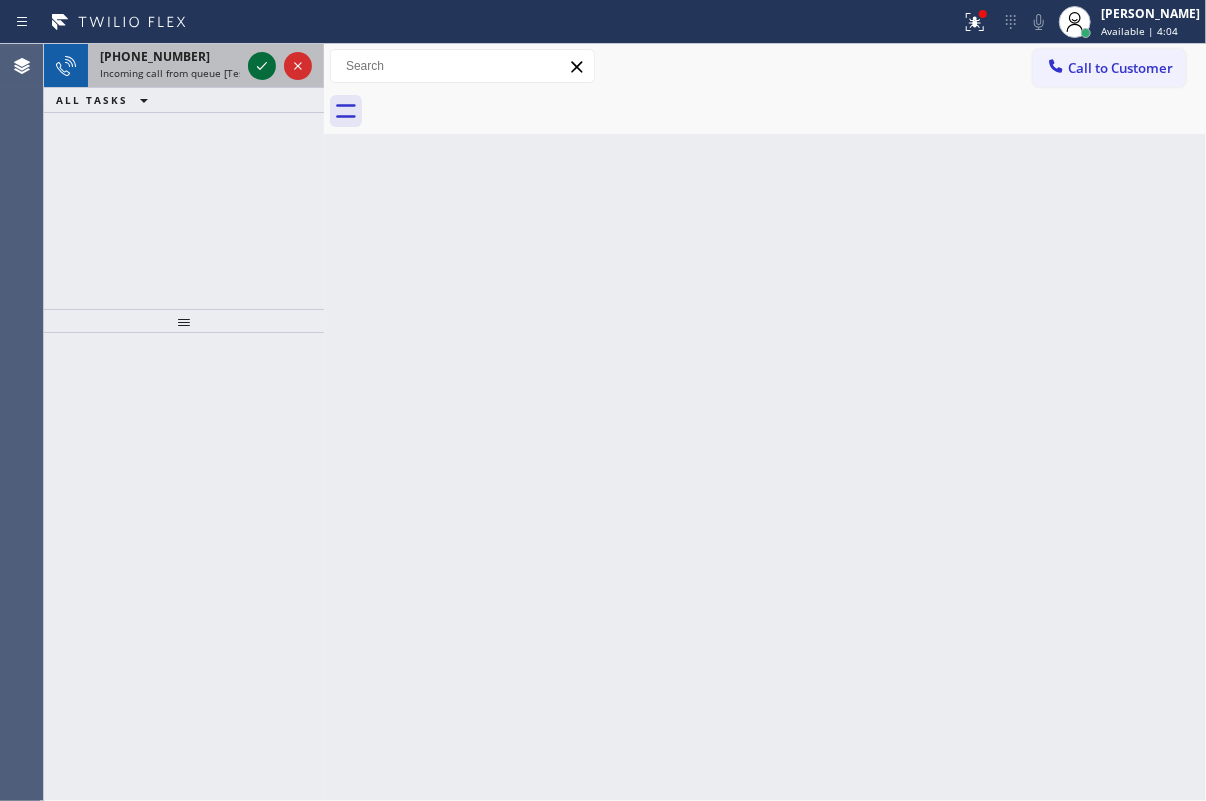 click 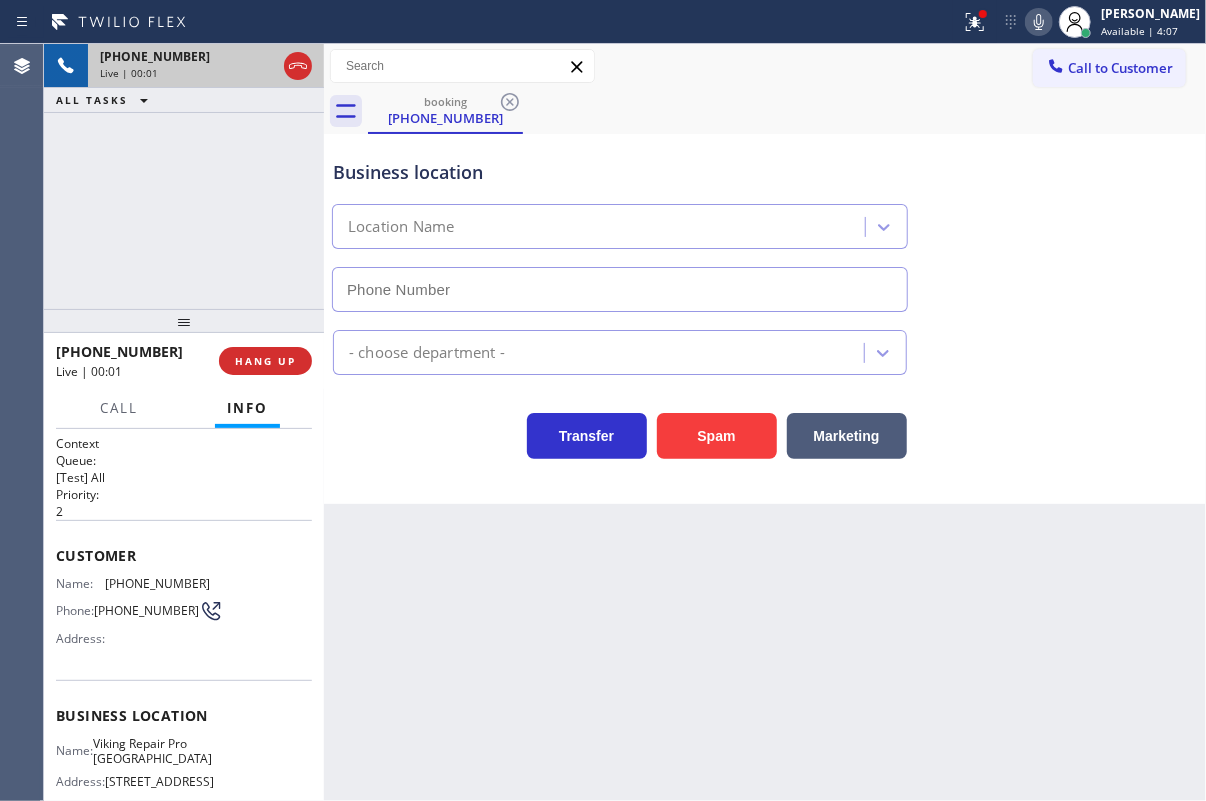 type on "[PHONE_NUMBER]" 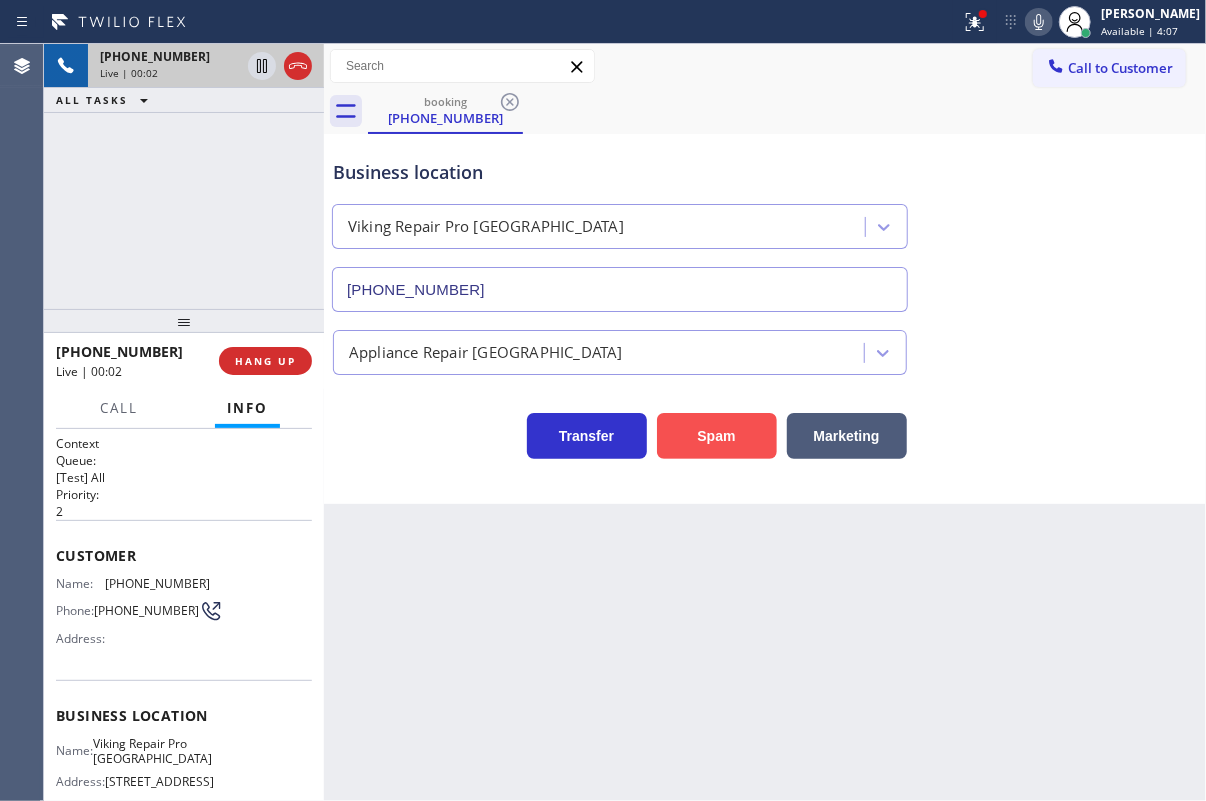 click on "Spam" at bounding box center [717, 436] 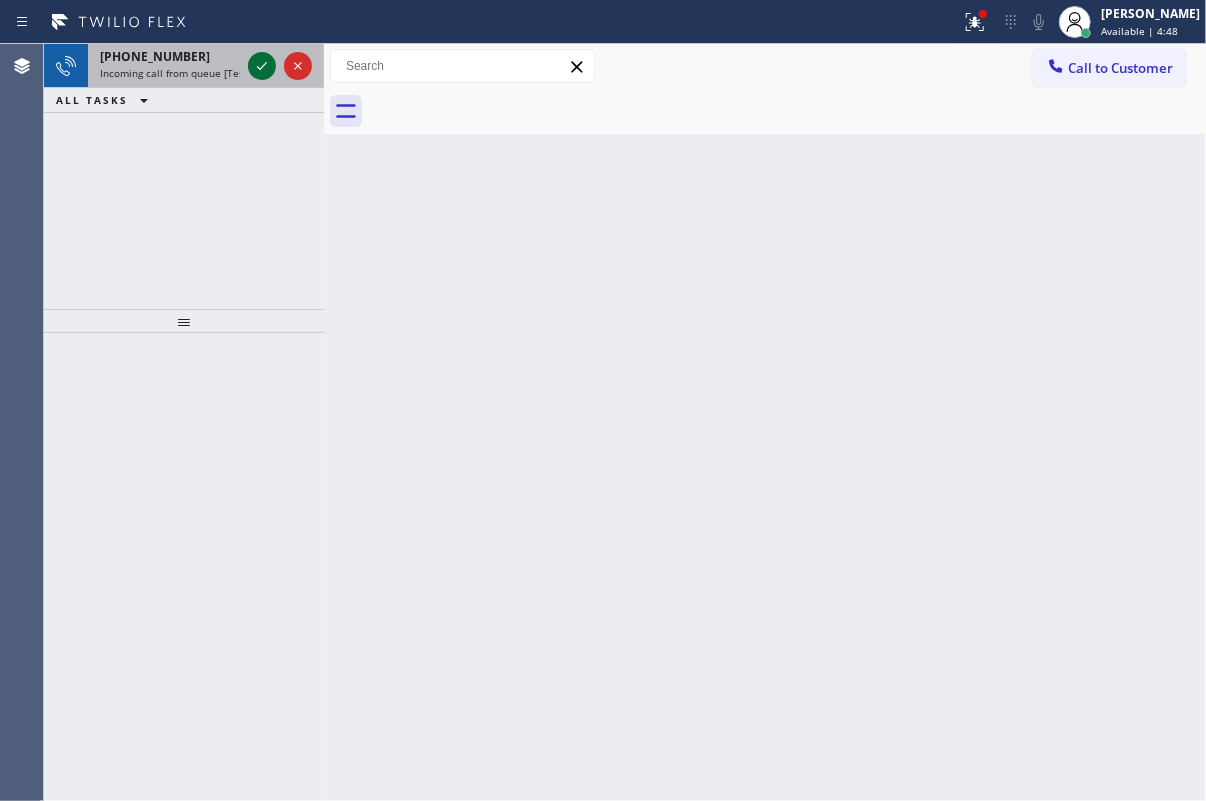 click 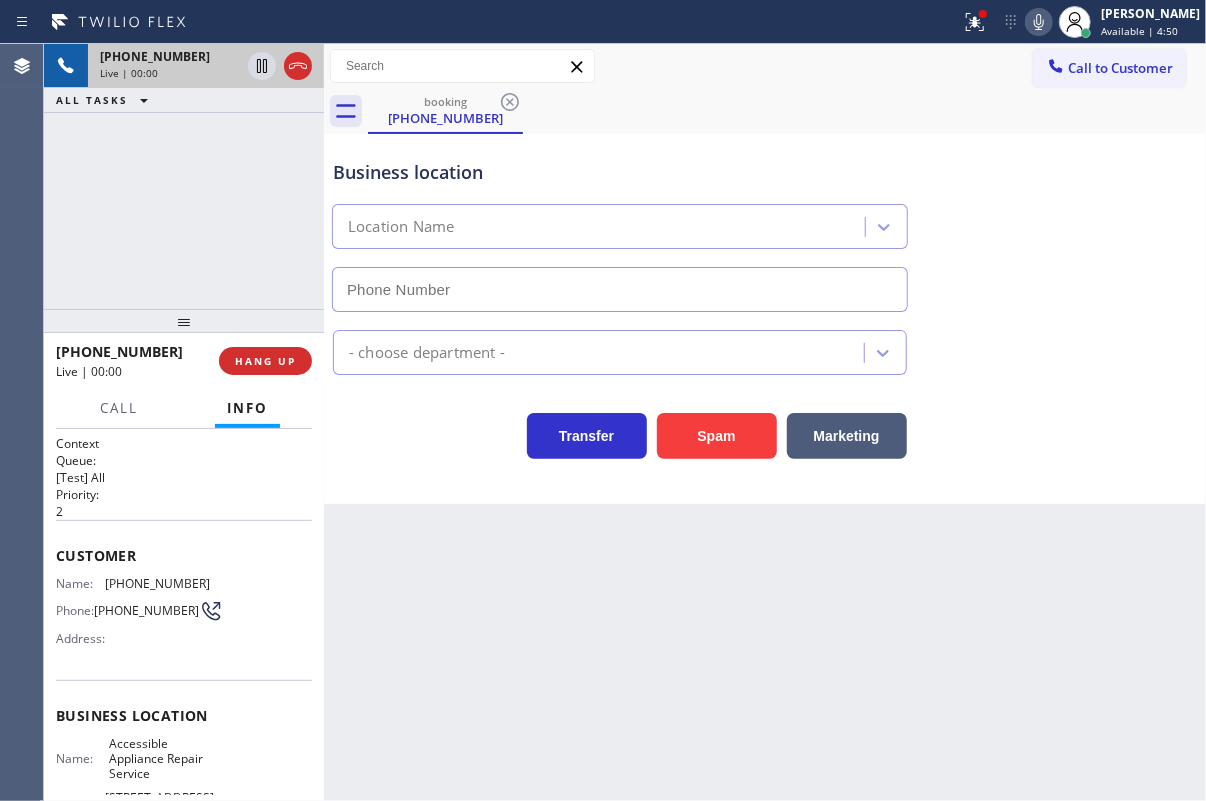 type on "[PHONE_NUMBER]" 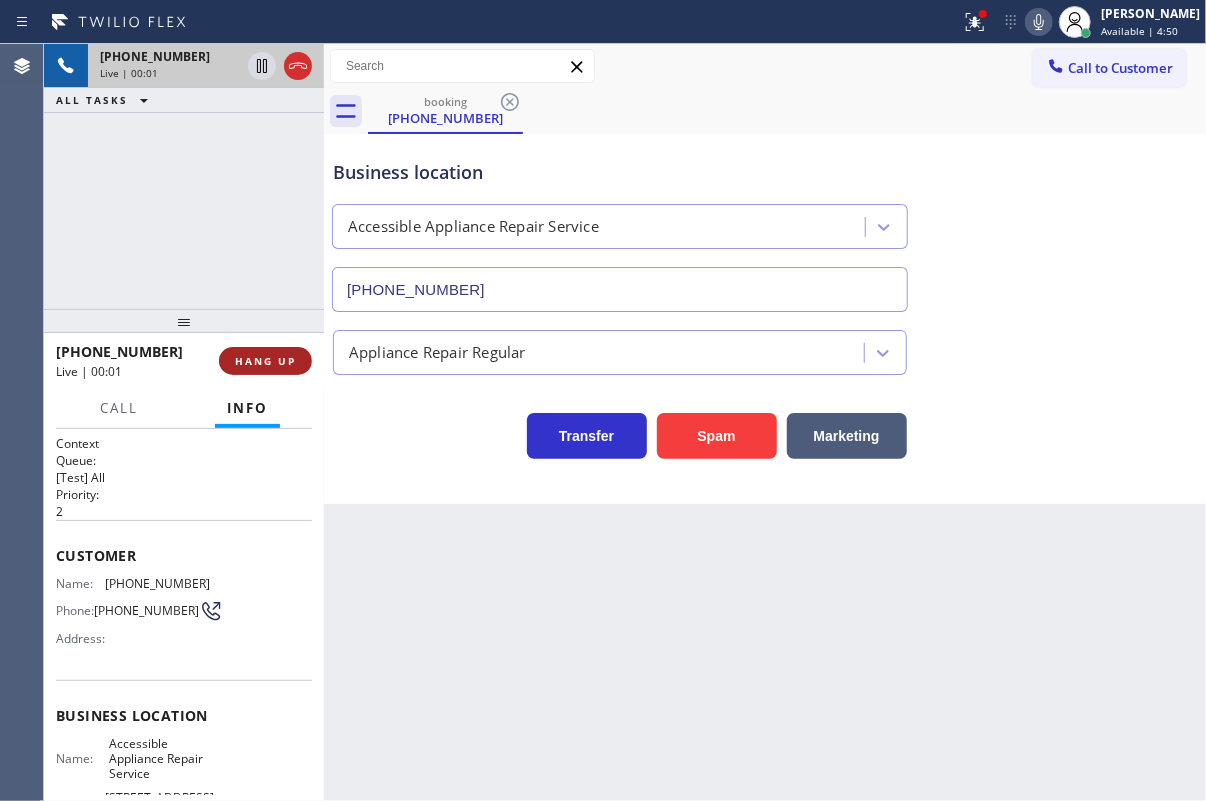 click on "HANG UP" at bounding box center (265, 361) 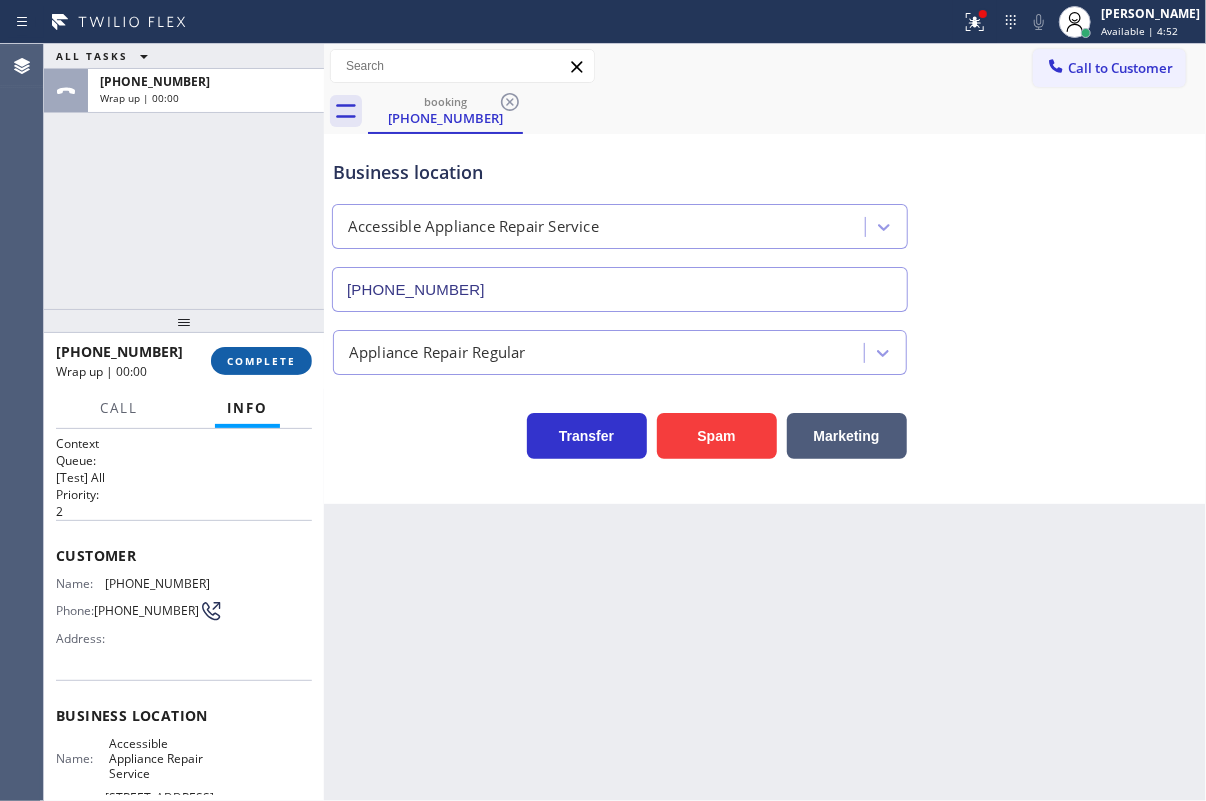 click on "COMPLETE" at bounding box center (261, 361) 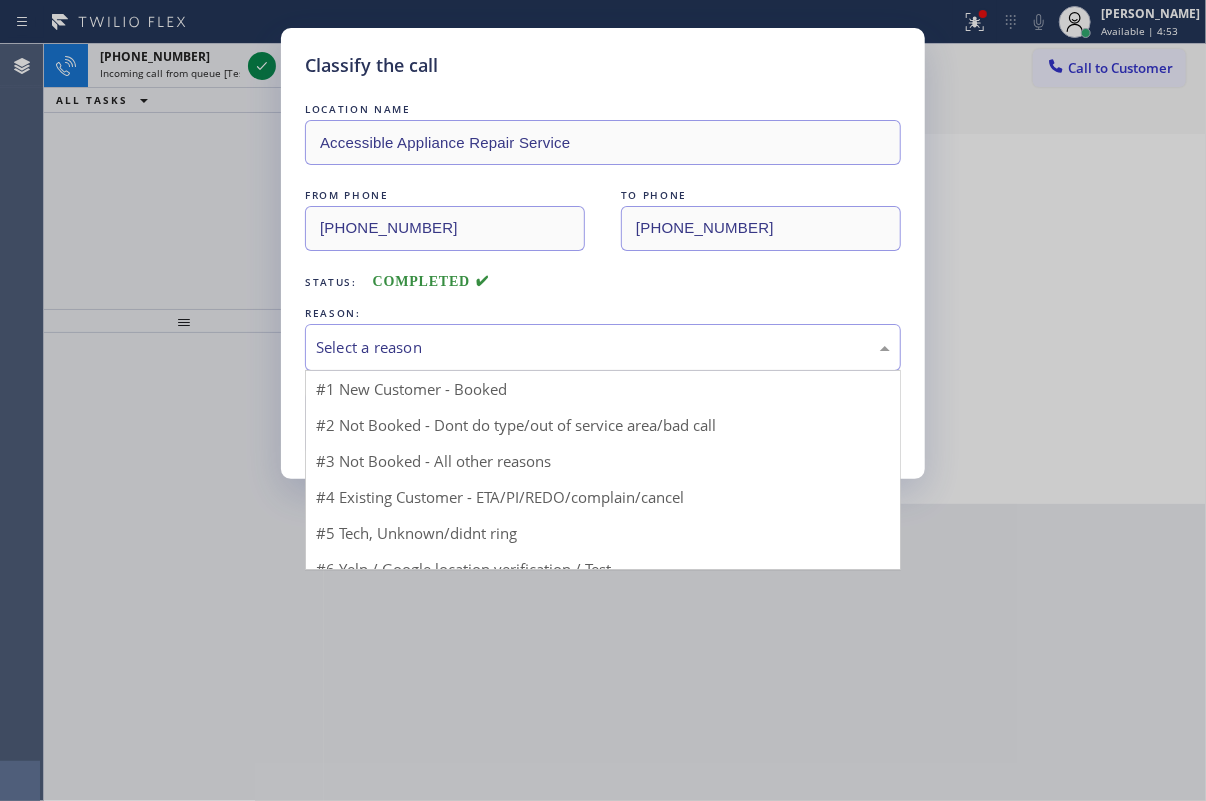click on "Select a reason" at bounding box center (603, 347) 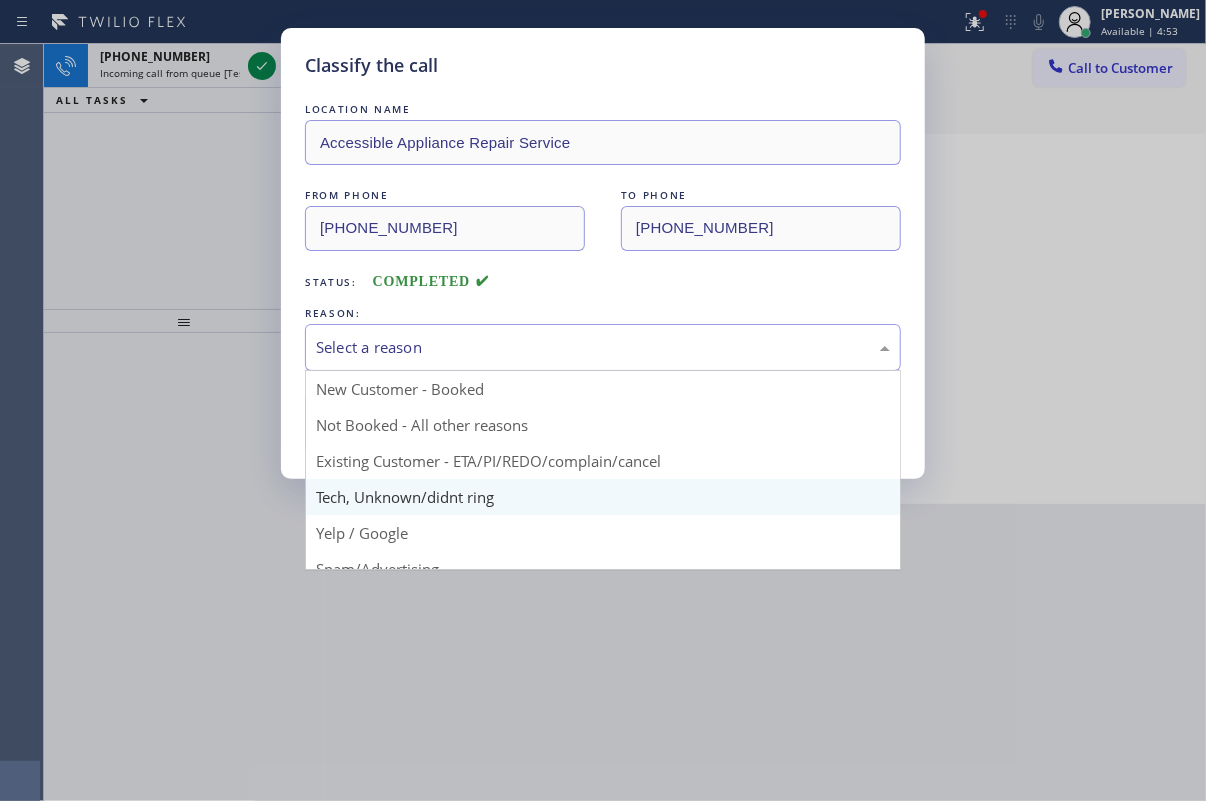 drag, startPoint x: 451, startPoint y: 503, endPoint x: 419, endPoint y: 440, distance: 70.66116 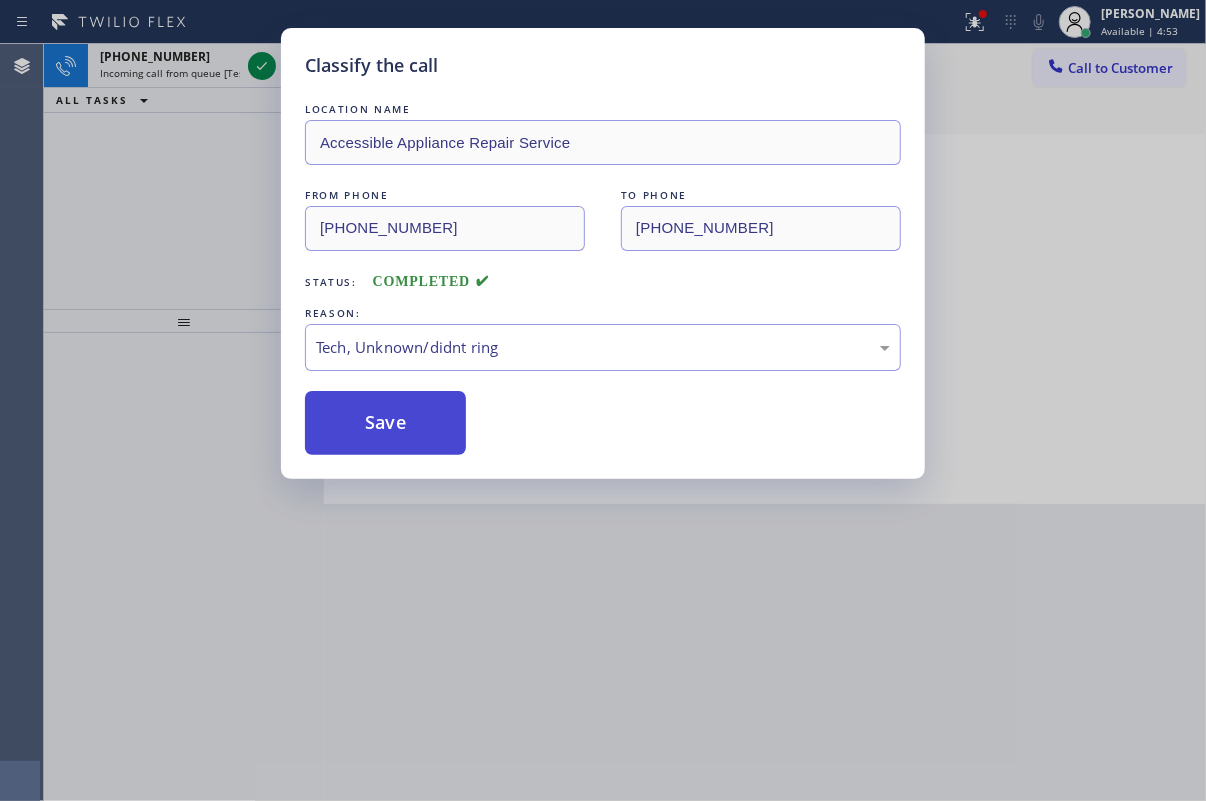 click on "Save" at bounding box center [385, 423] 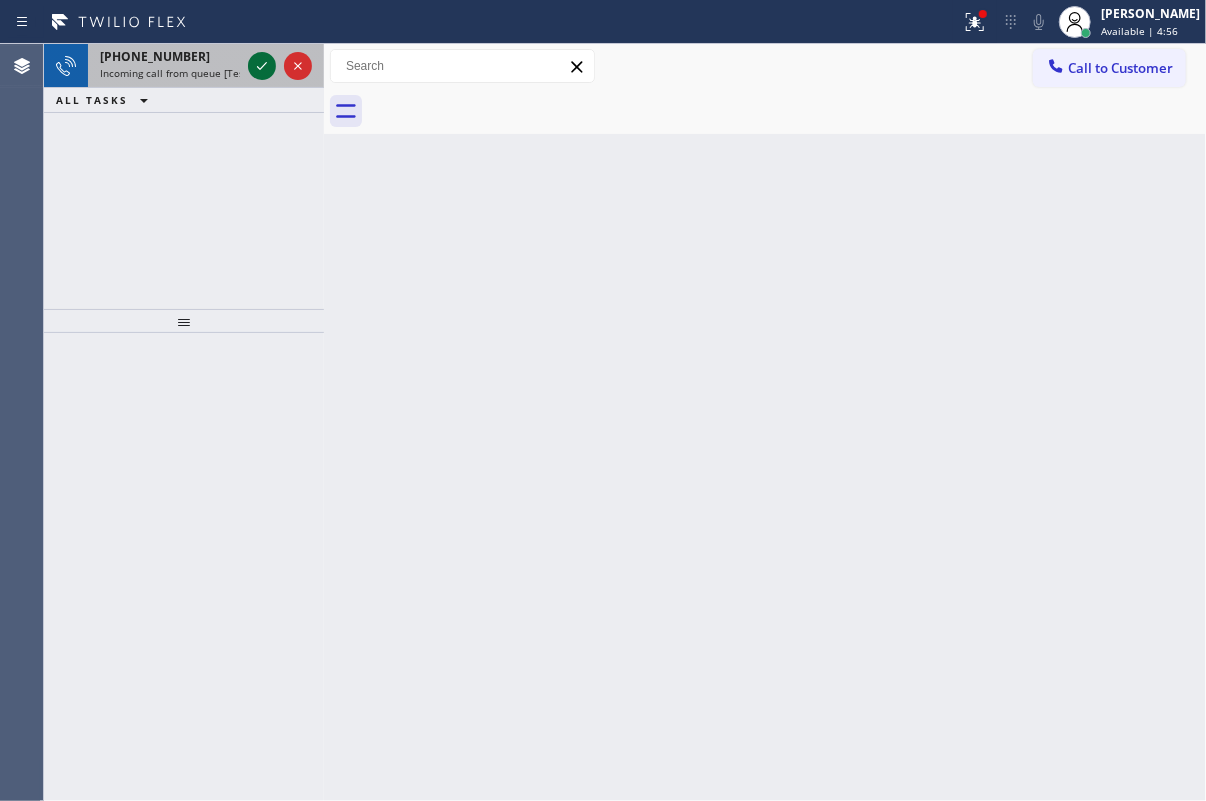 click 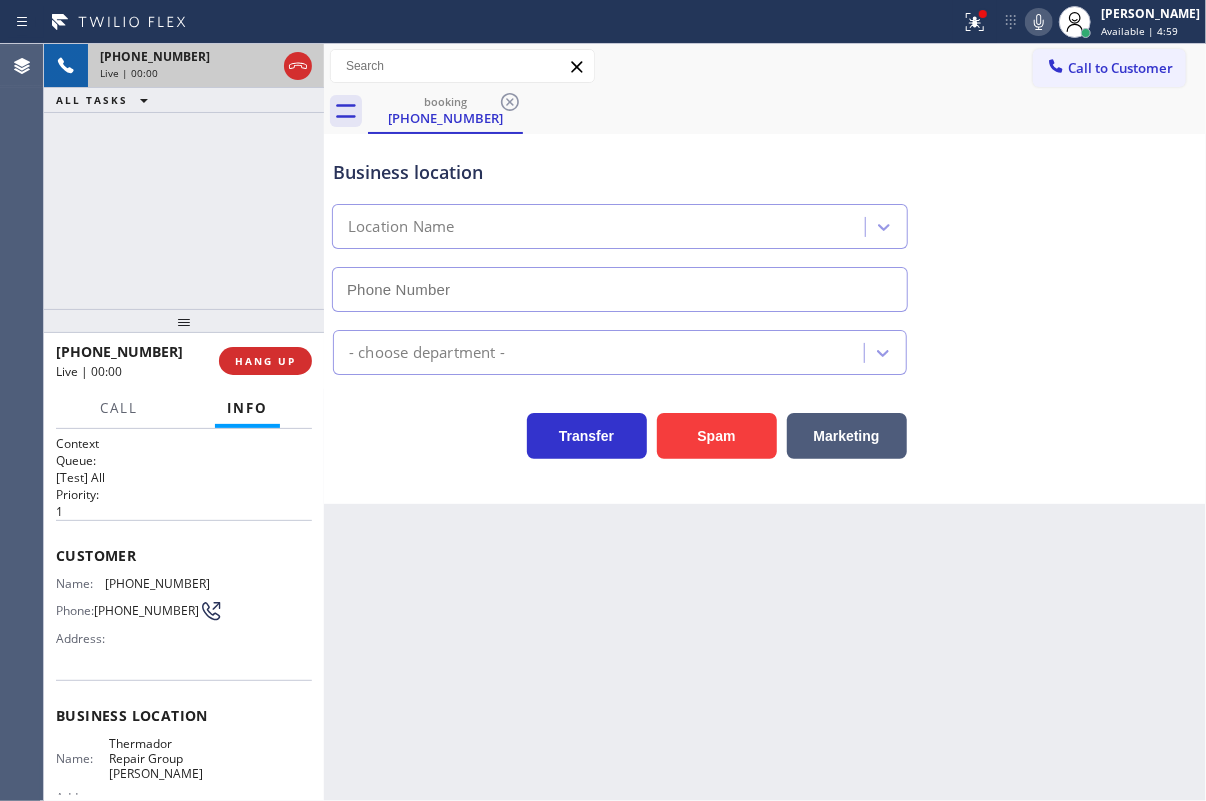 type on "[PHONE_NUMBER]" 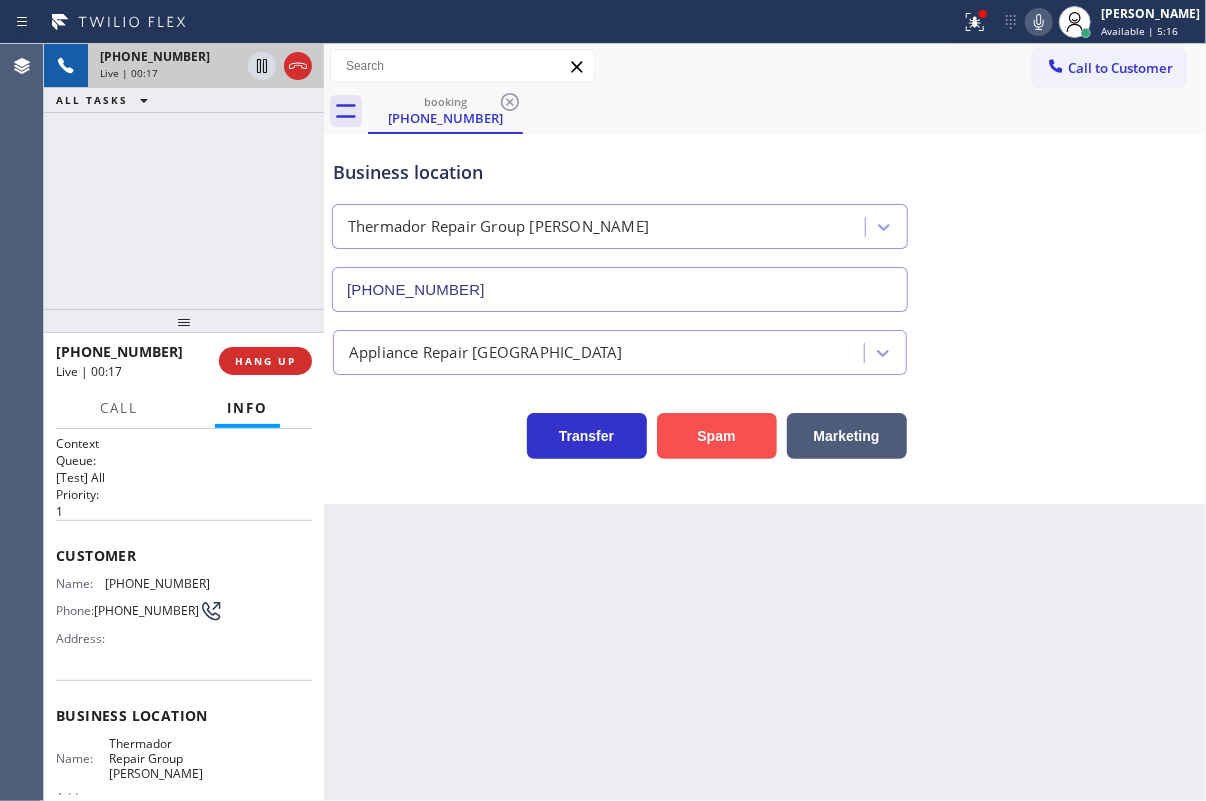 click on "Spam" at bounding box center (717, 436) 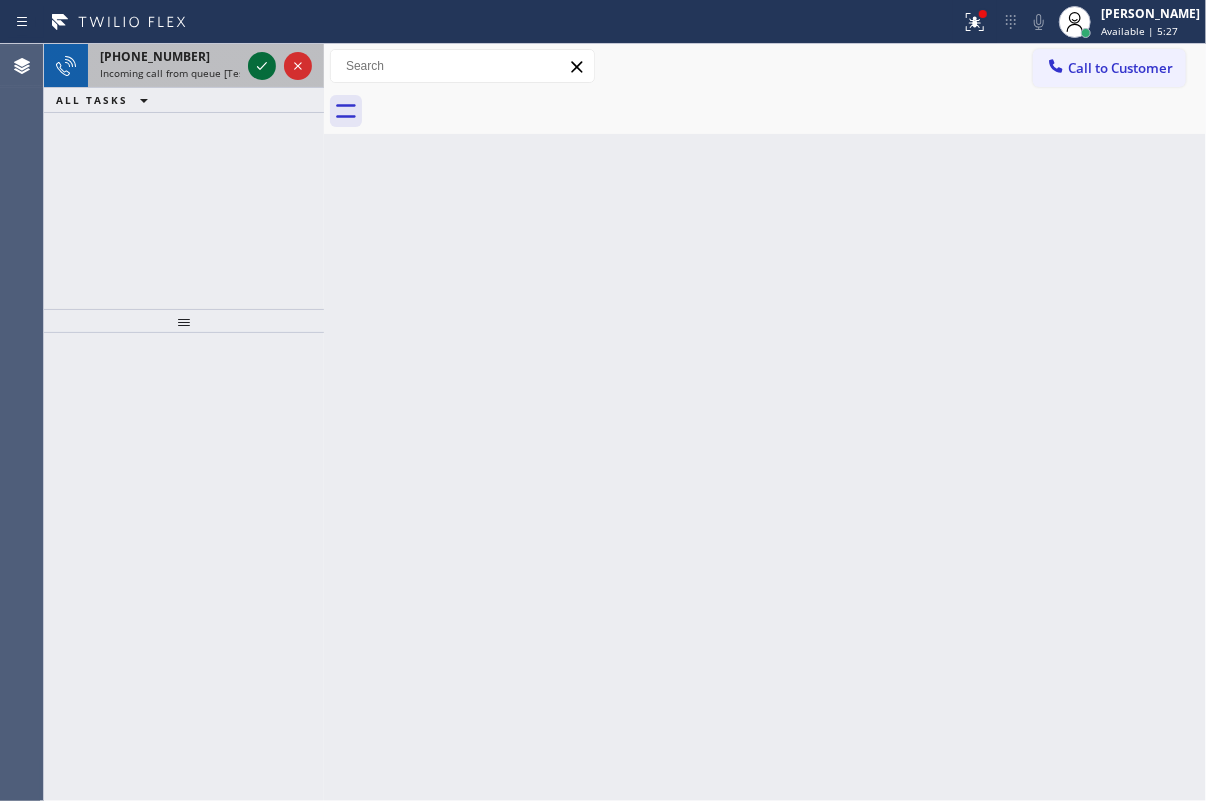 click 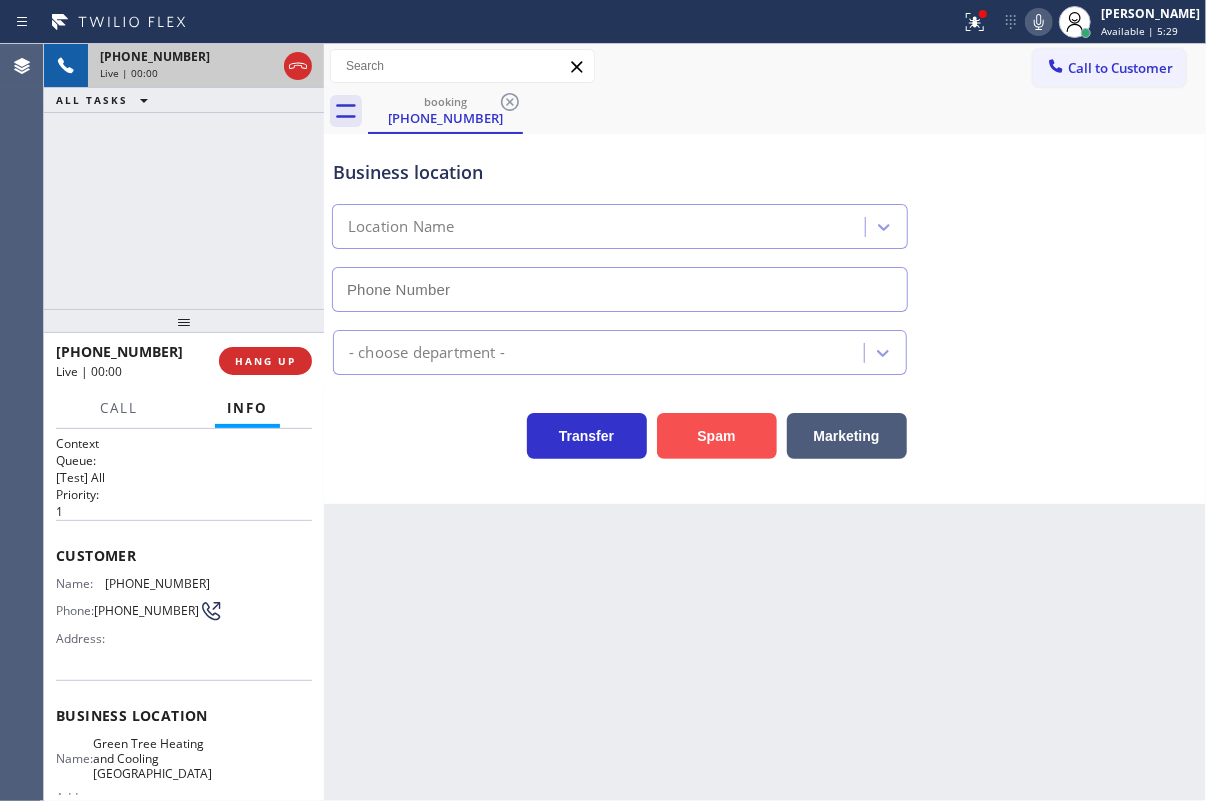 type on "[PHONE_NUMBER]" 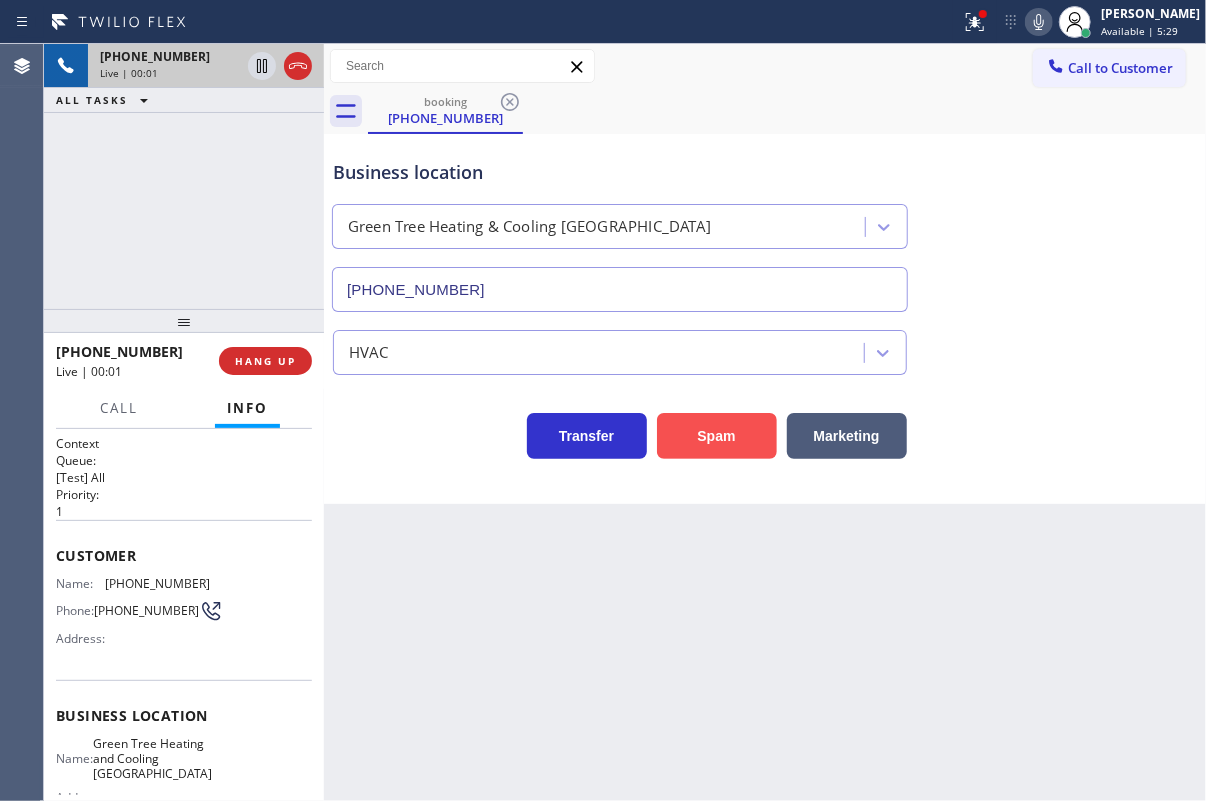click on "Spam" at bounding box center (717, 436) 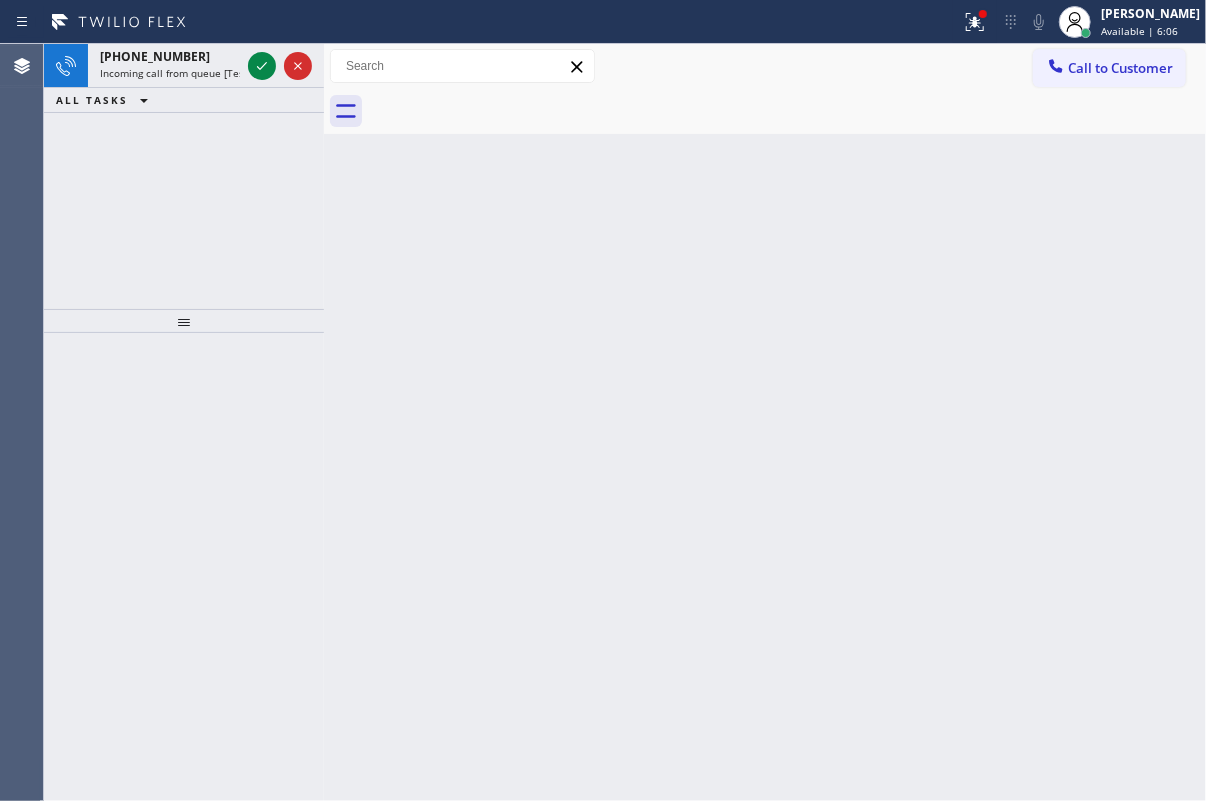 click 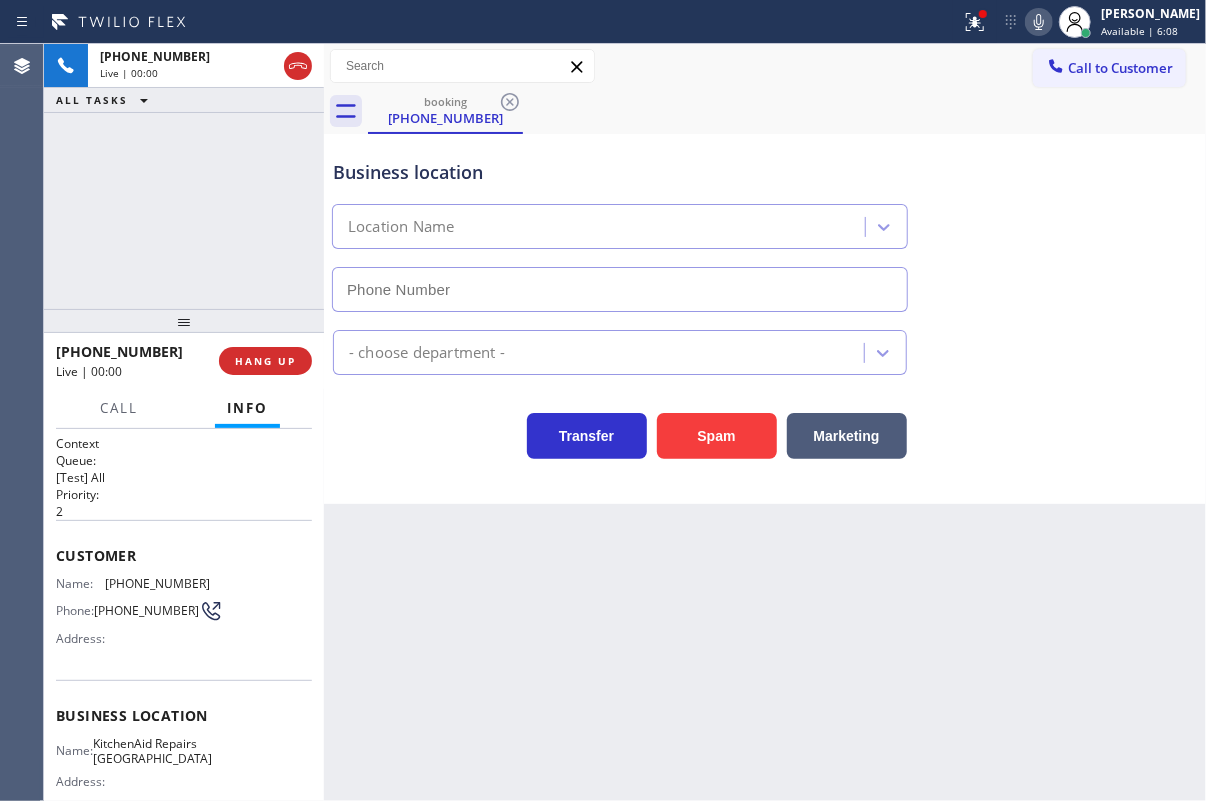 type on "[PHONE_NUMBER]" 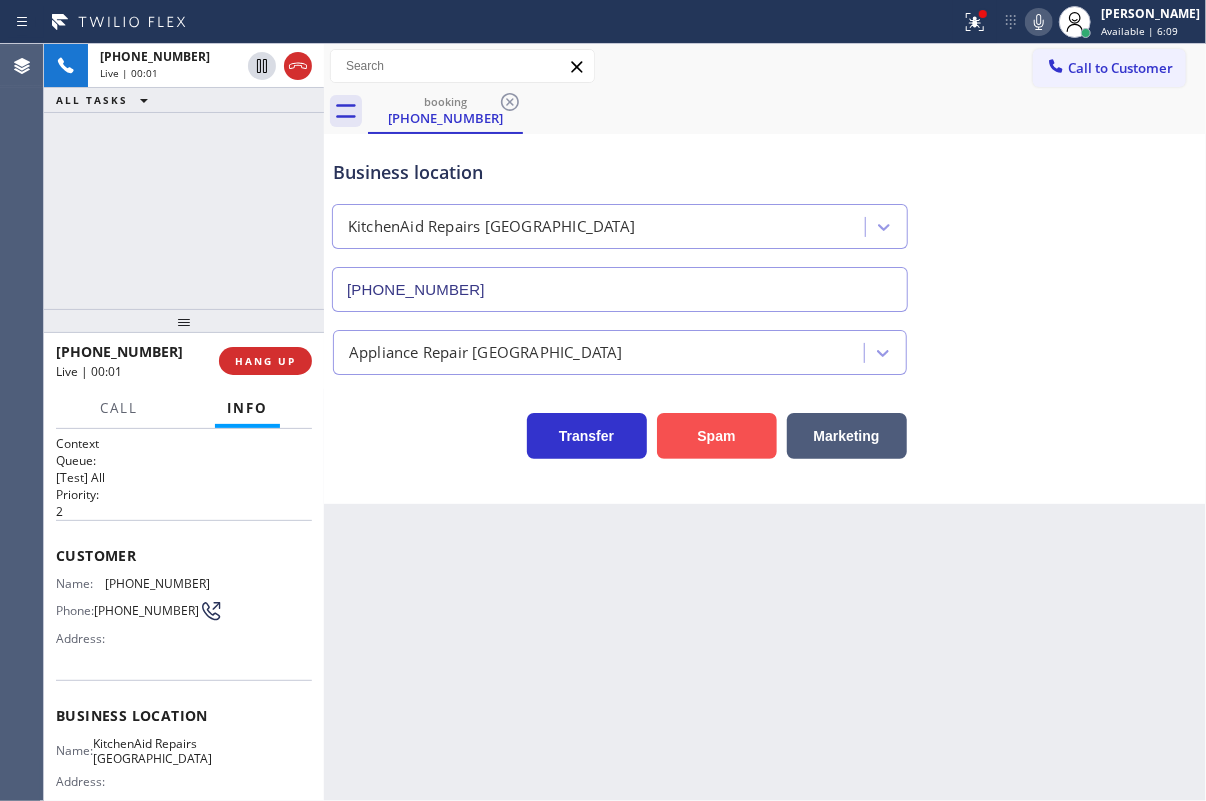 click on "Spam" at bounding box center [717, 436] 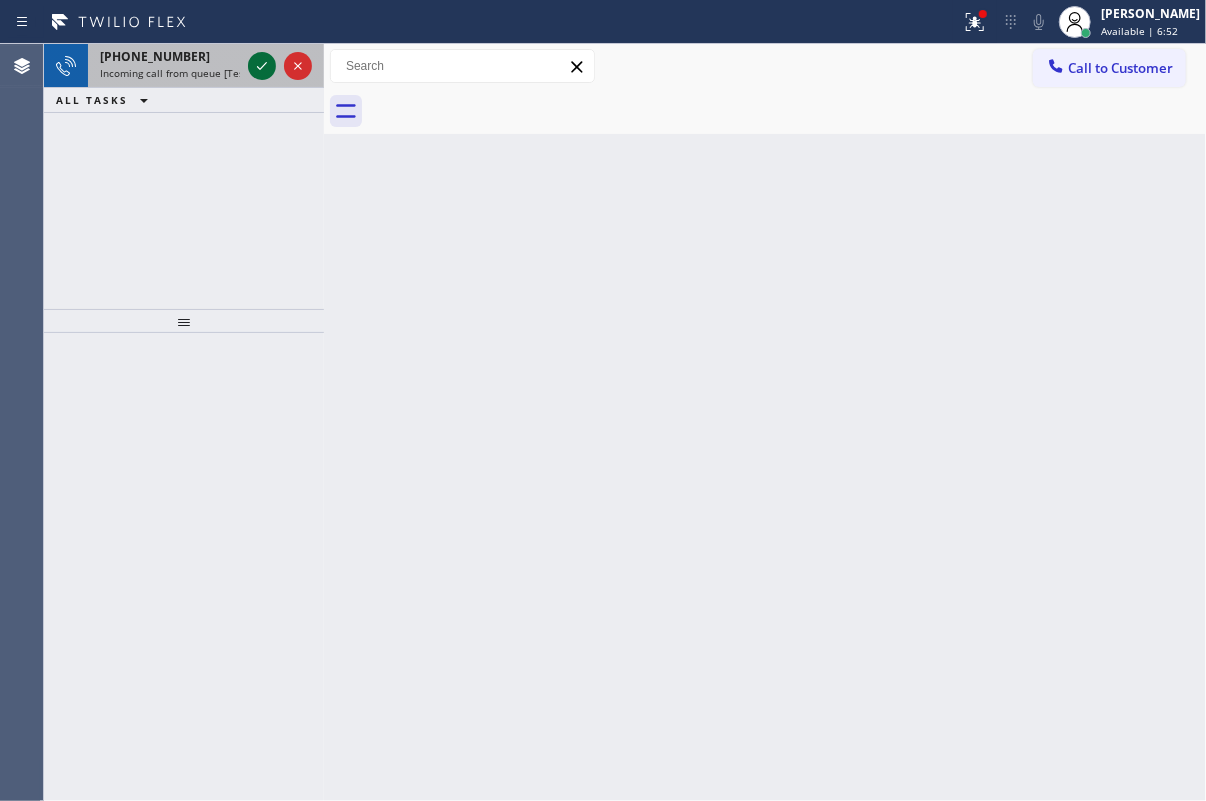 click at bounding box center [262, 66] 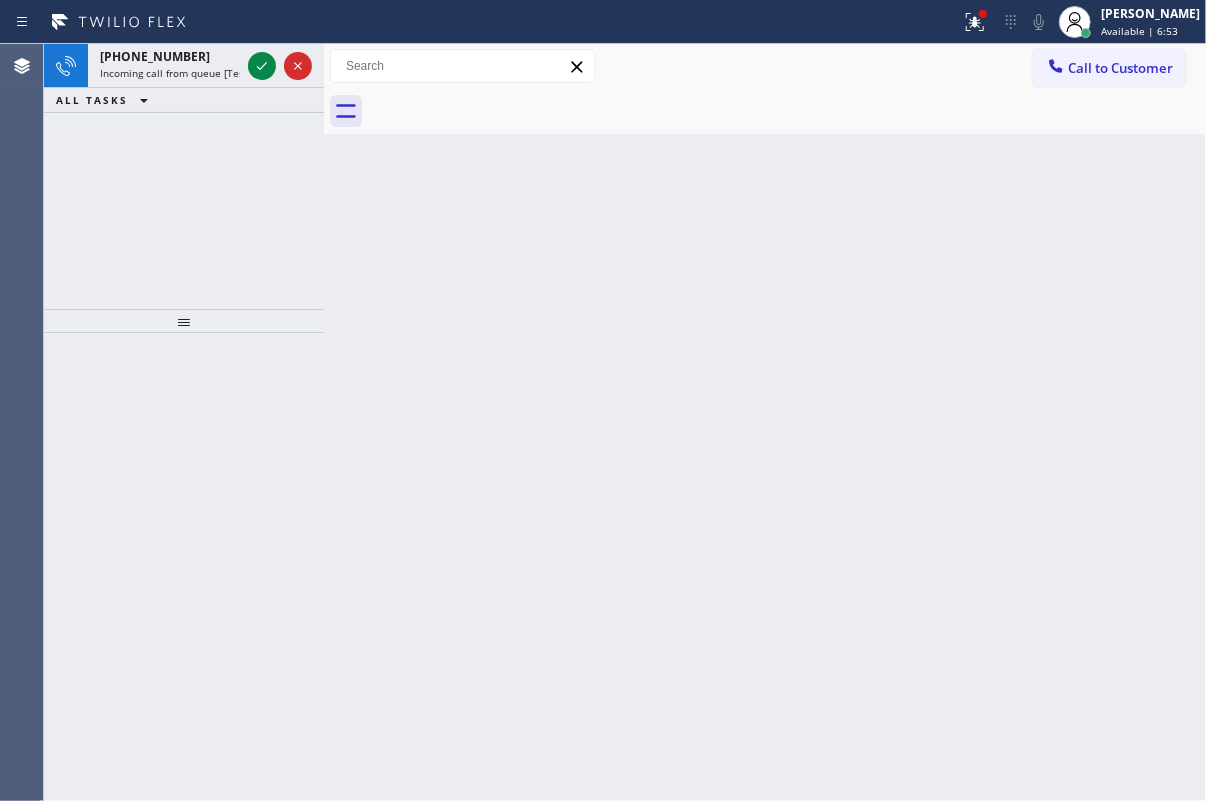 click at bounding box center [262, 66] 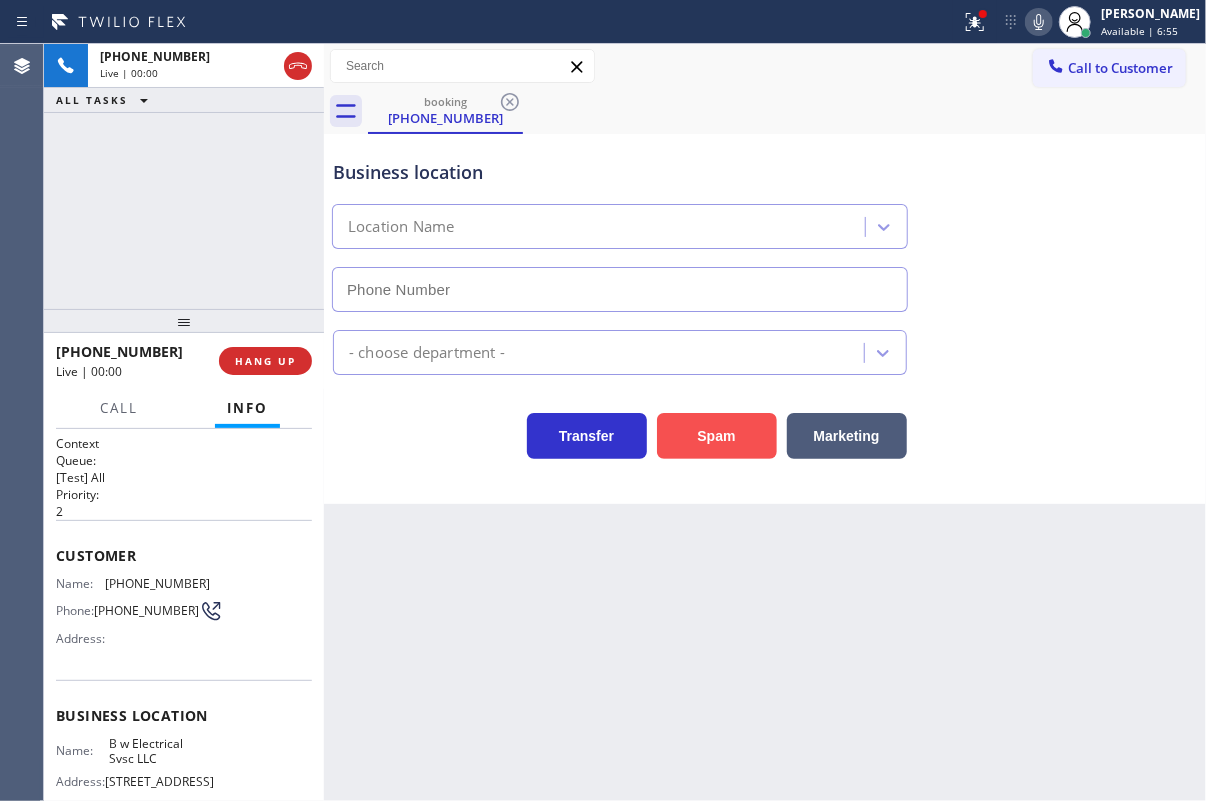 type on "[PHONE_NUMBER]" 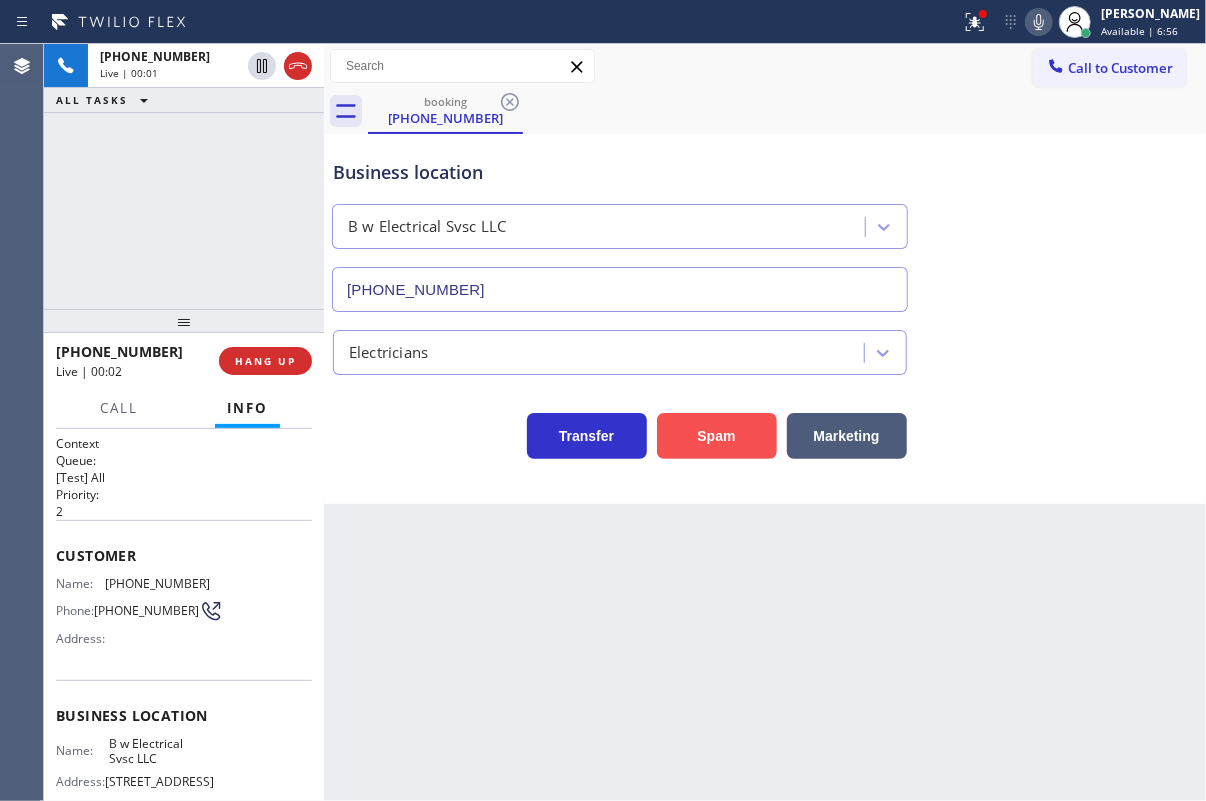 click on "Spam" at bounding box center [717, 436] 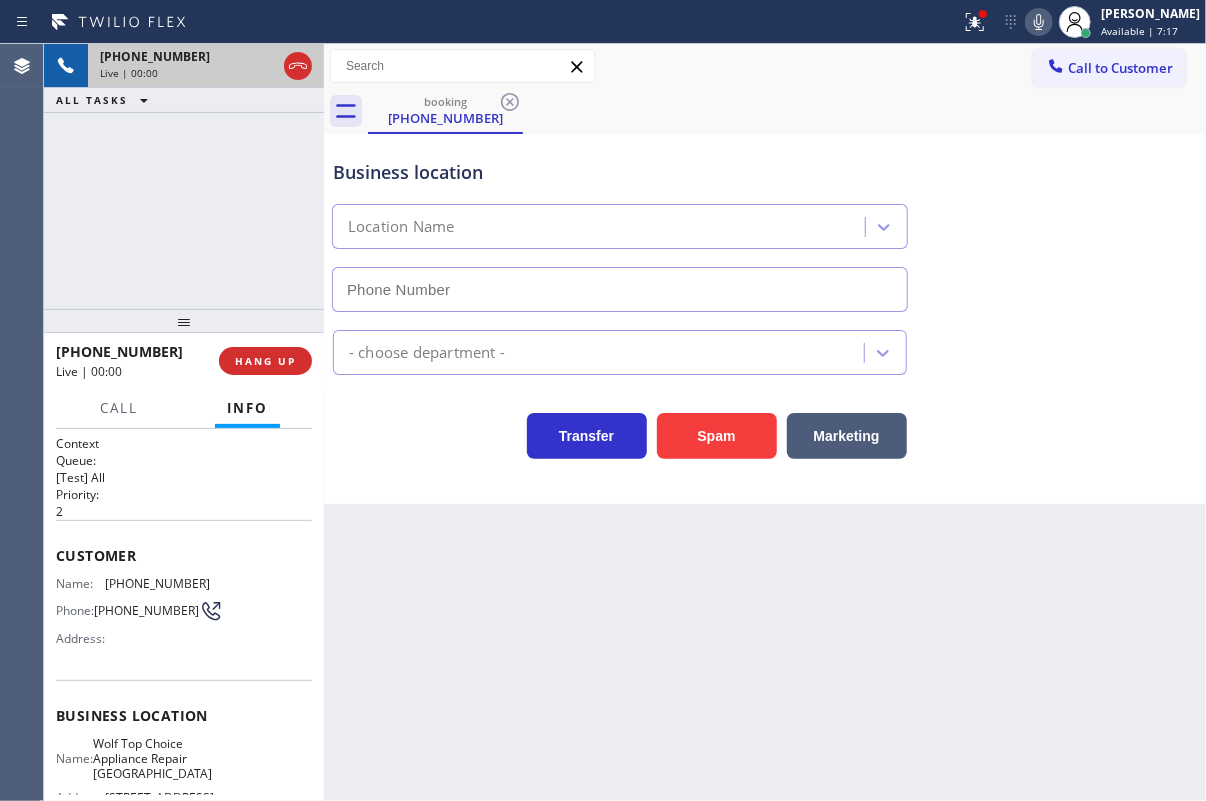 type on "[PHONE_NUMBER]" 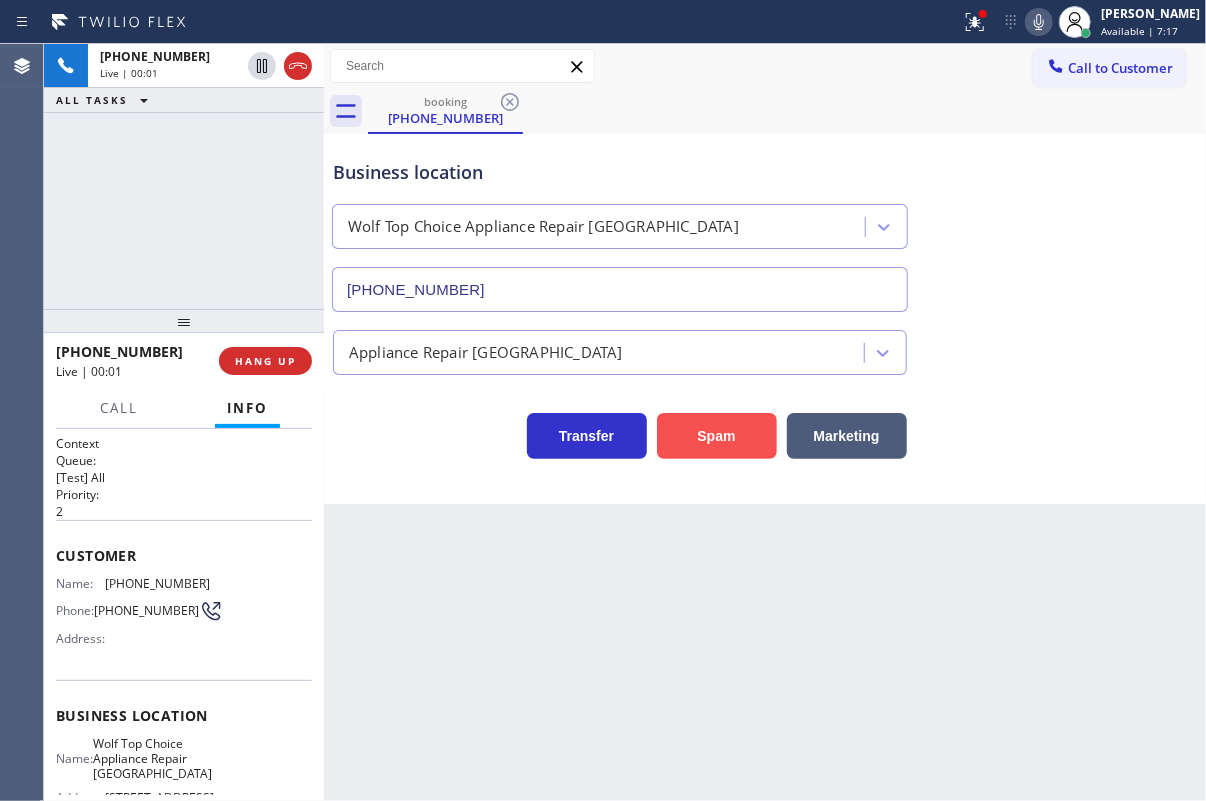 click on "Spam" at bounding box center (717, 436) 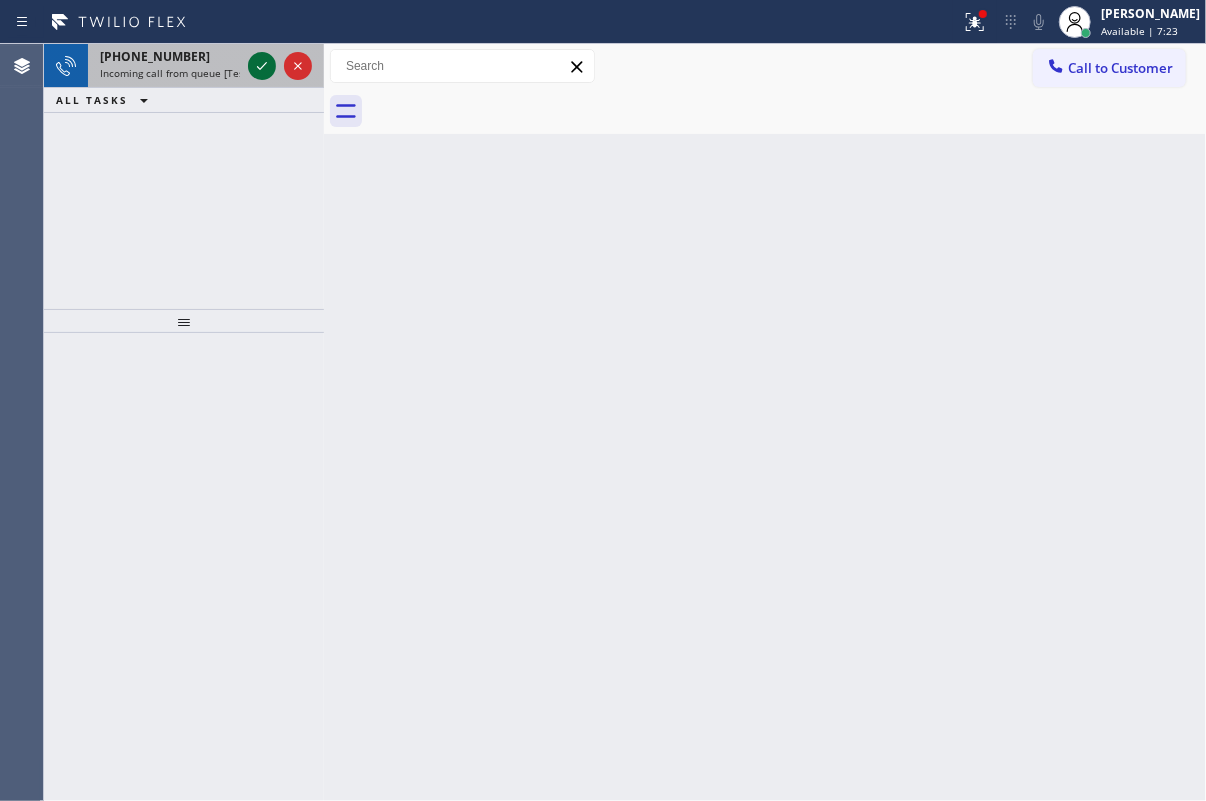click 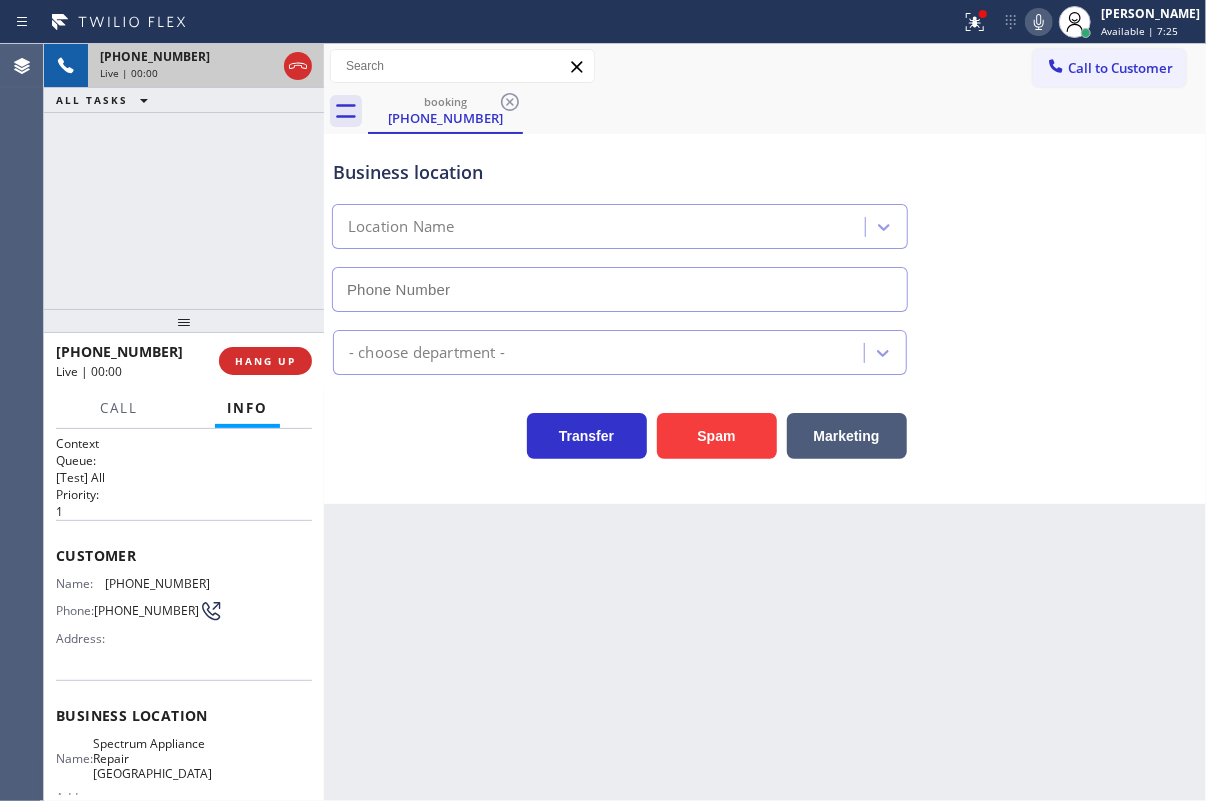 type on "[PHONE_NUMBER]" 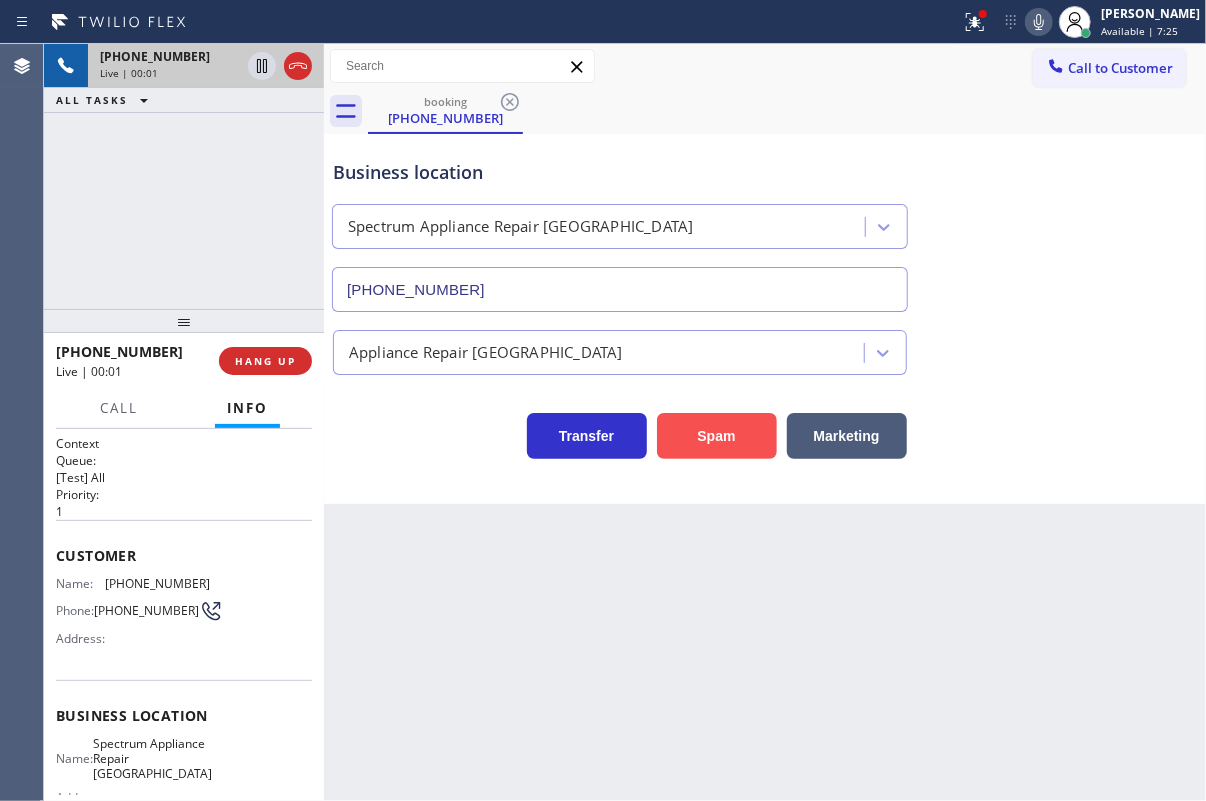 click on "Spam" at bounding box center [717, 436] 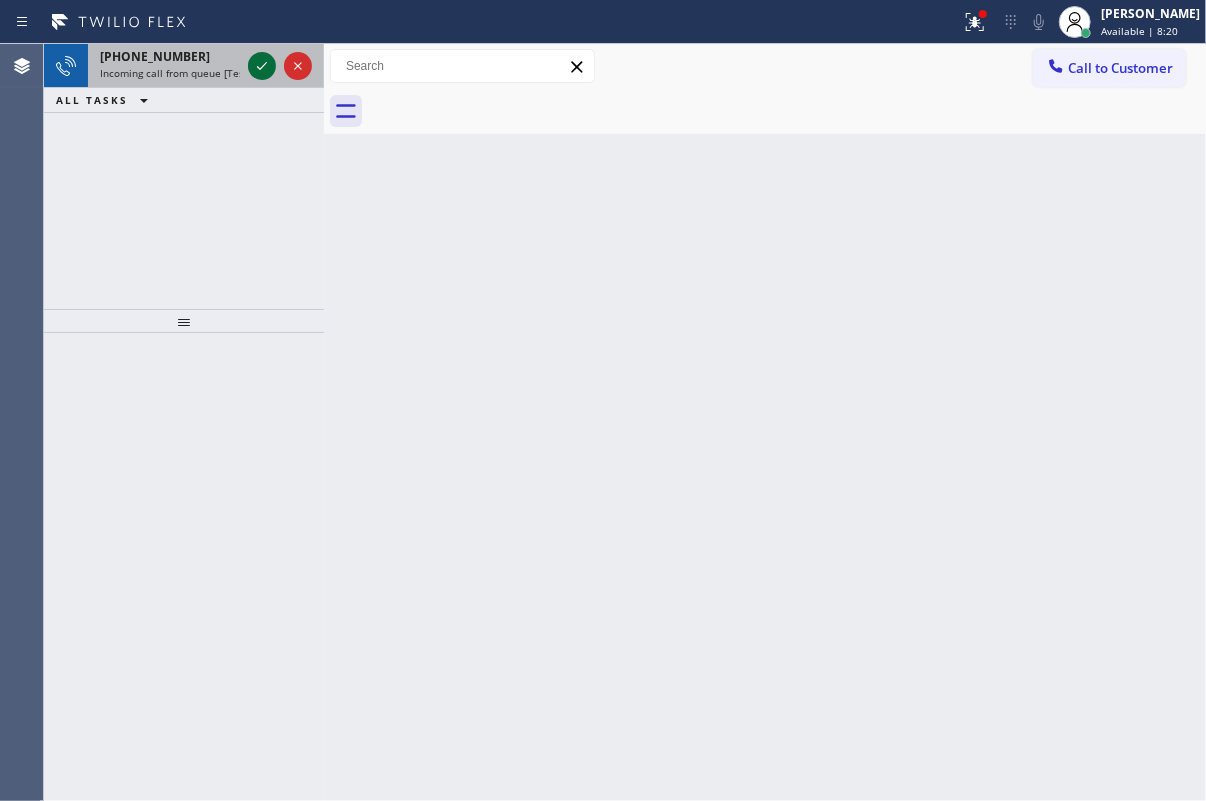 click 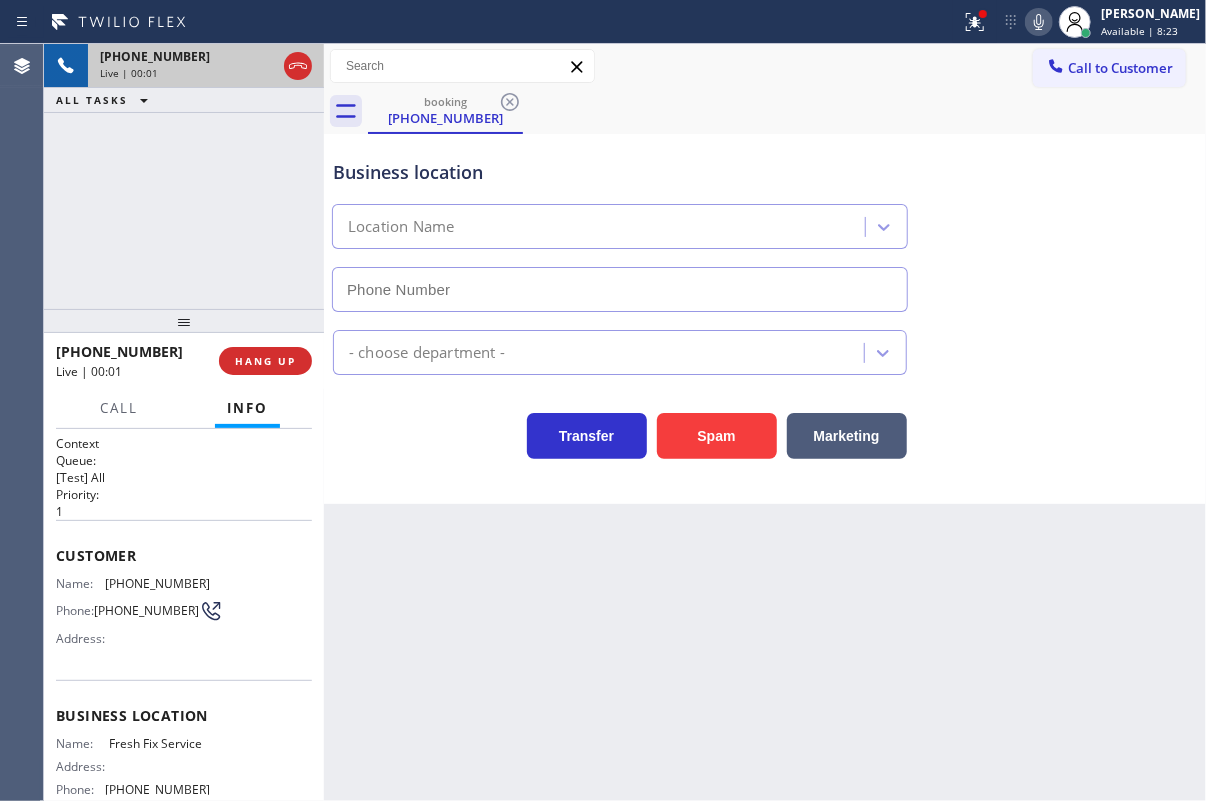 type on "[PHONE_NUMBER]" 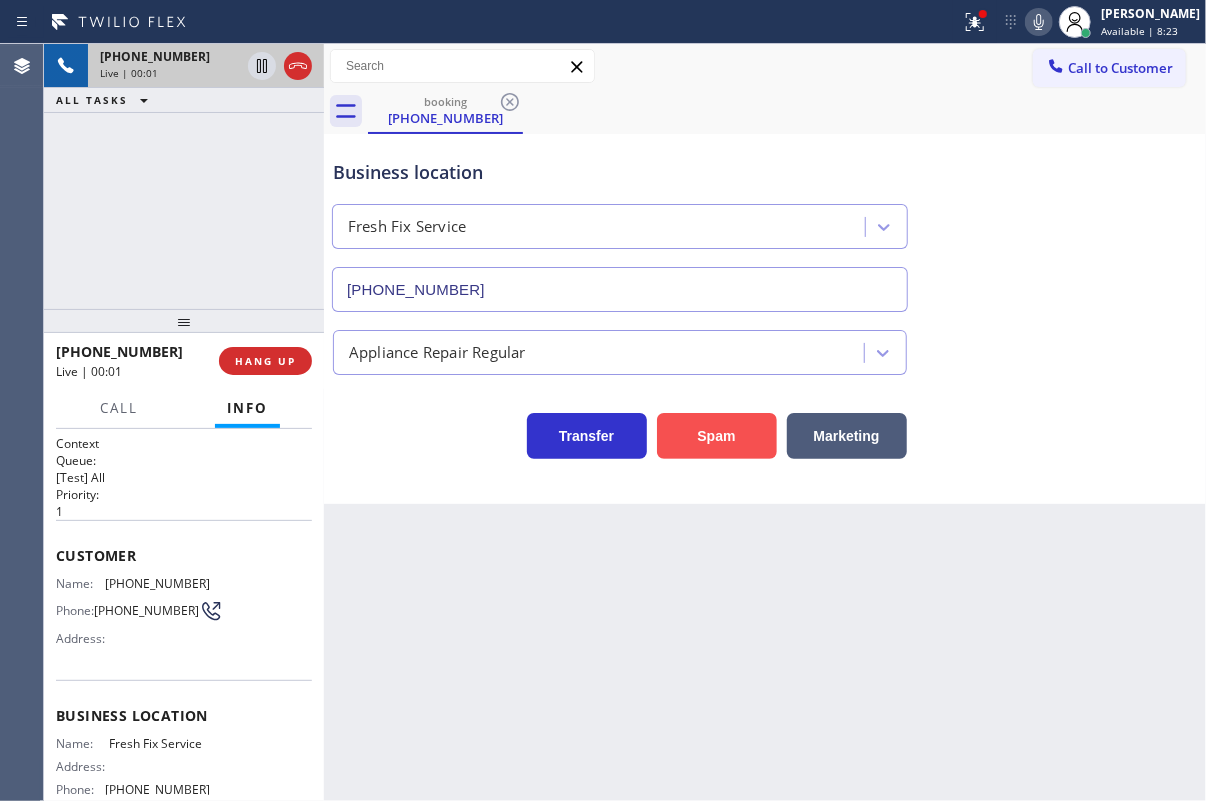 click on "Spam" at bounding box center [717, 436] 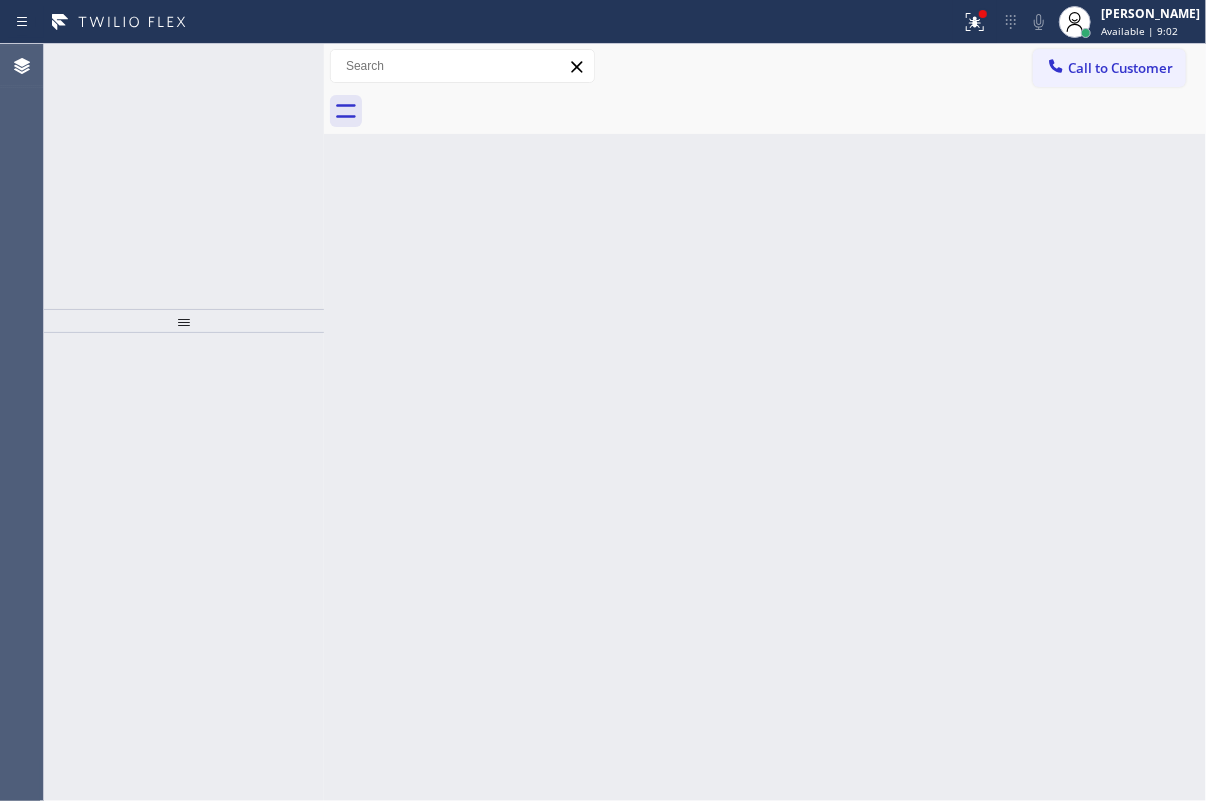 click 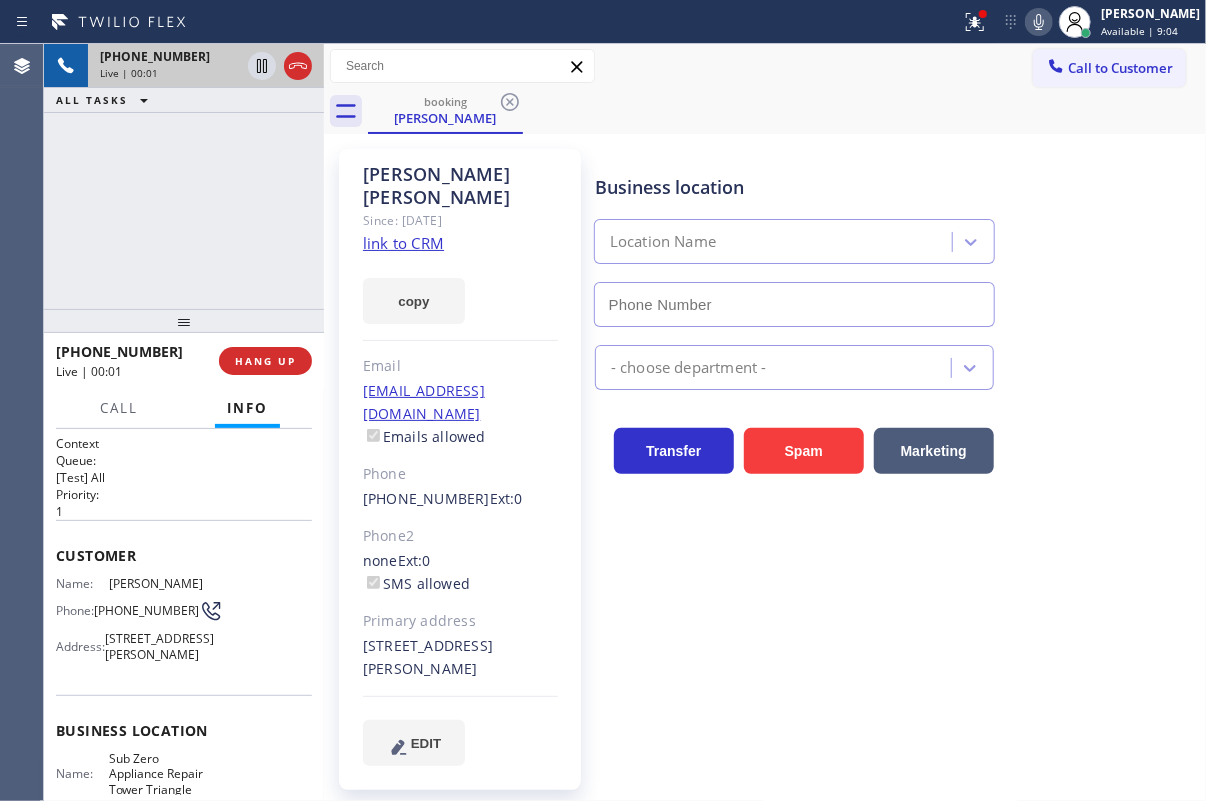 type on "[PHONE_NUMBER]" 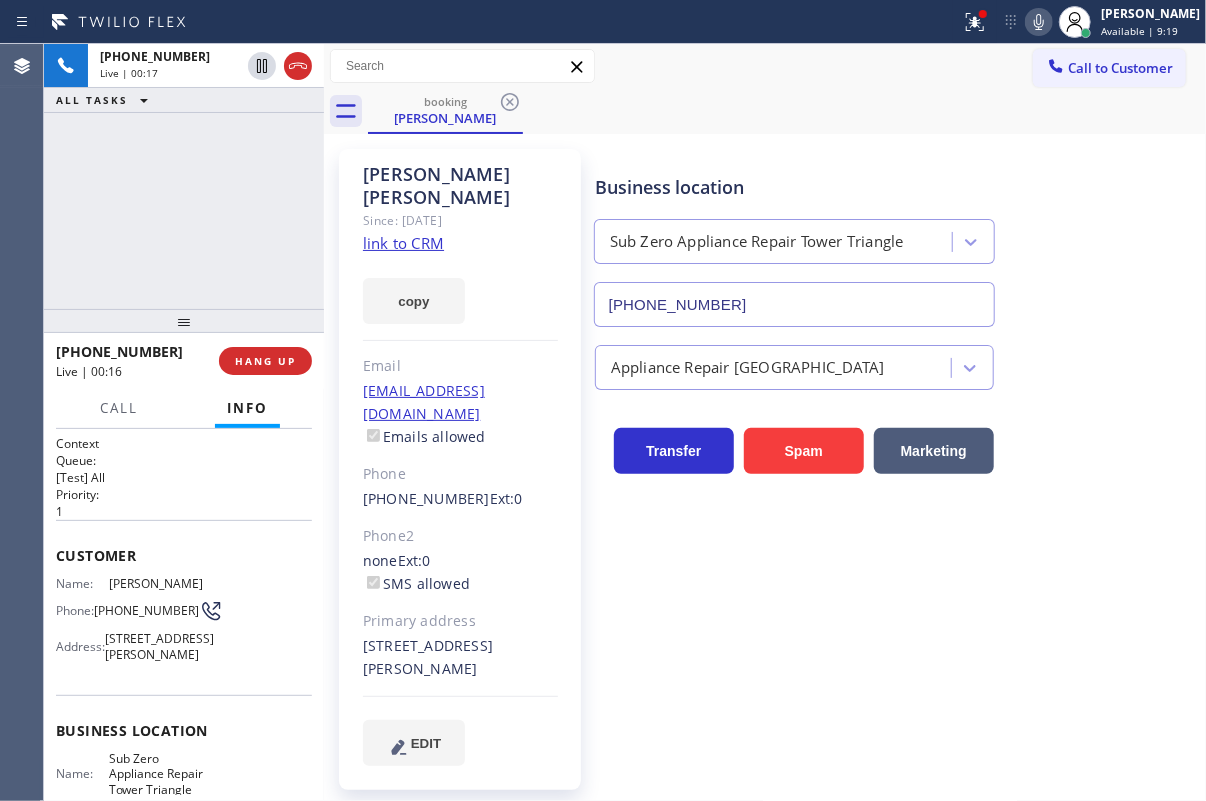 click on "link to CRM" 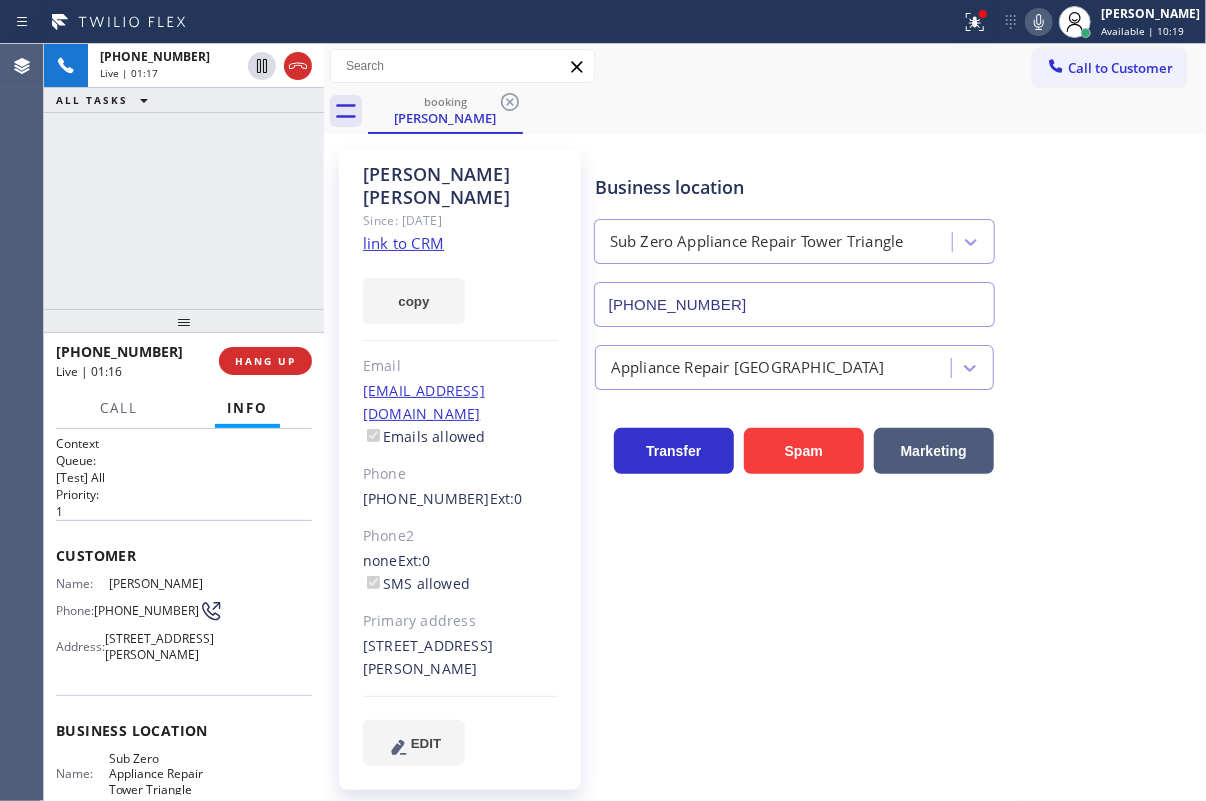 click 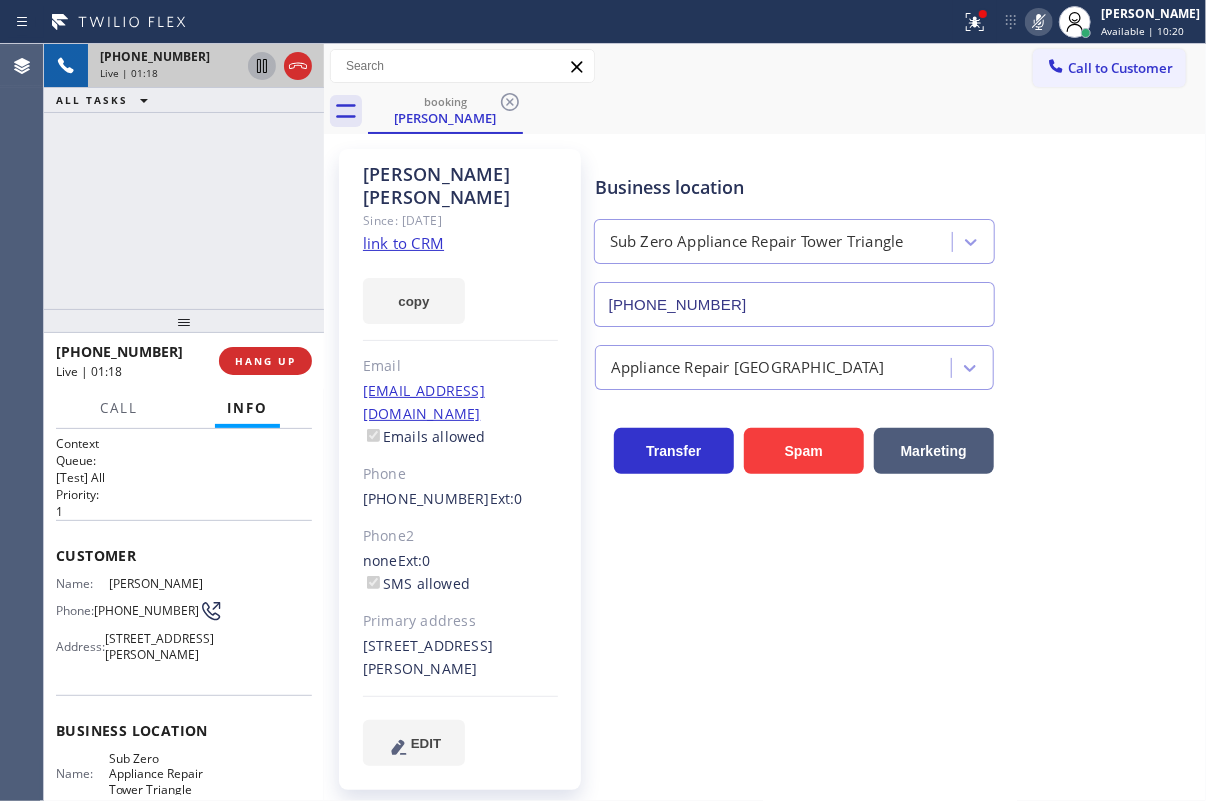 click 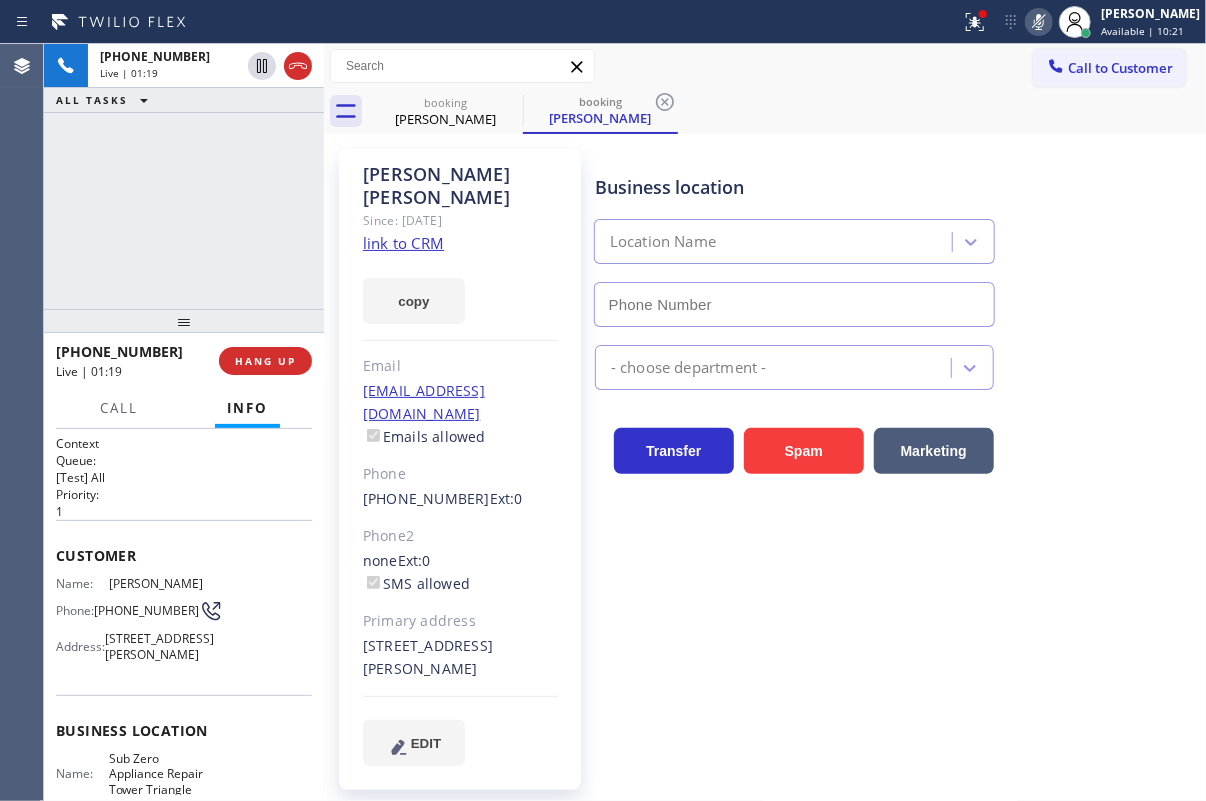 type on "[PHONE_NUMBER]" 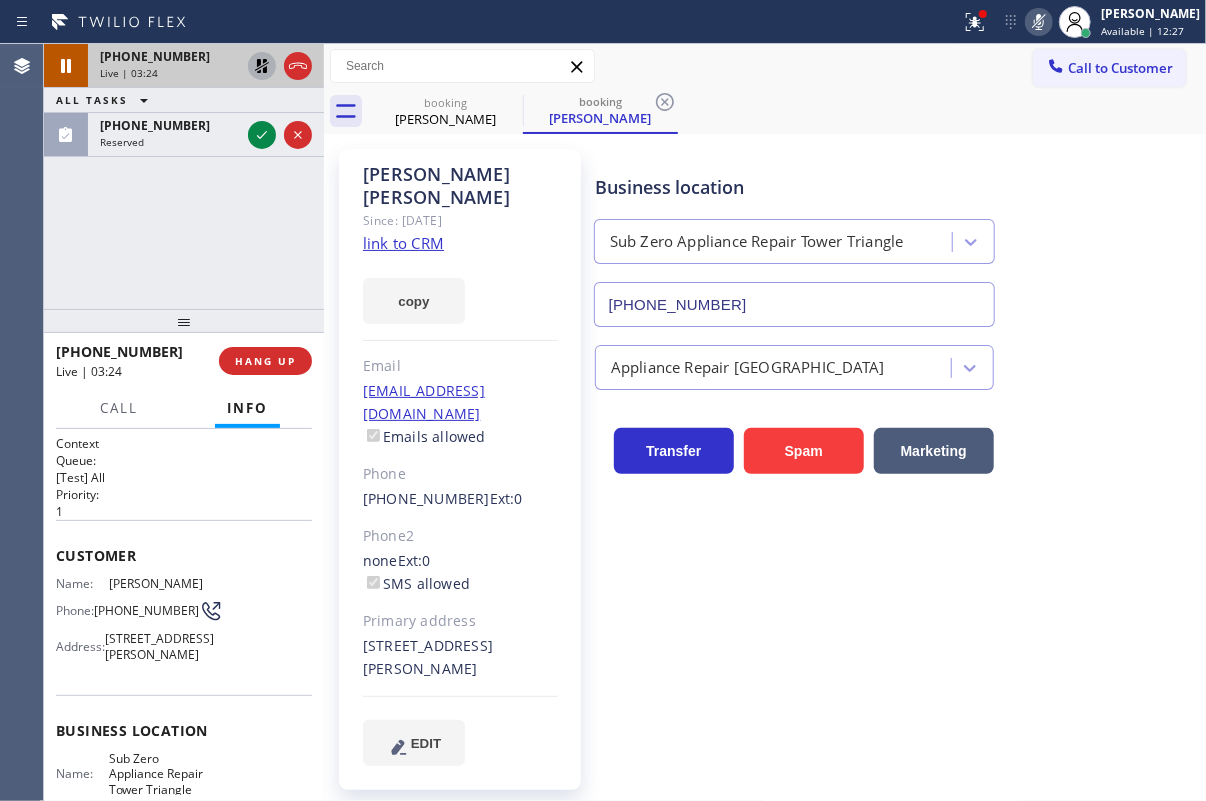 click 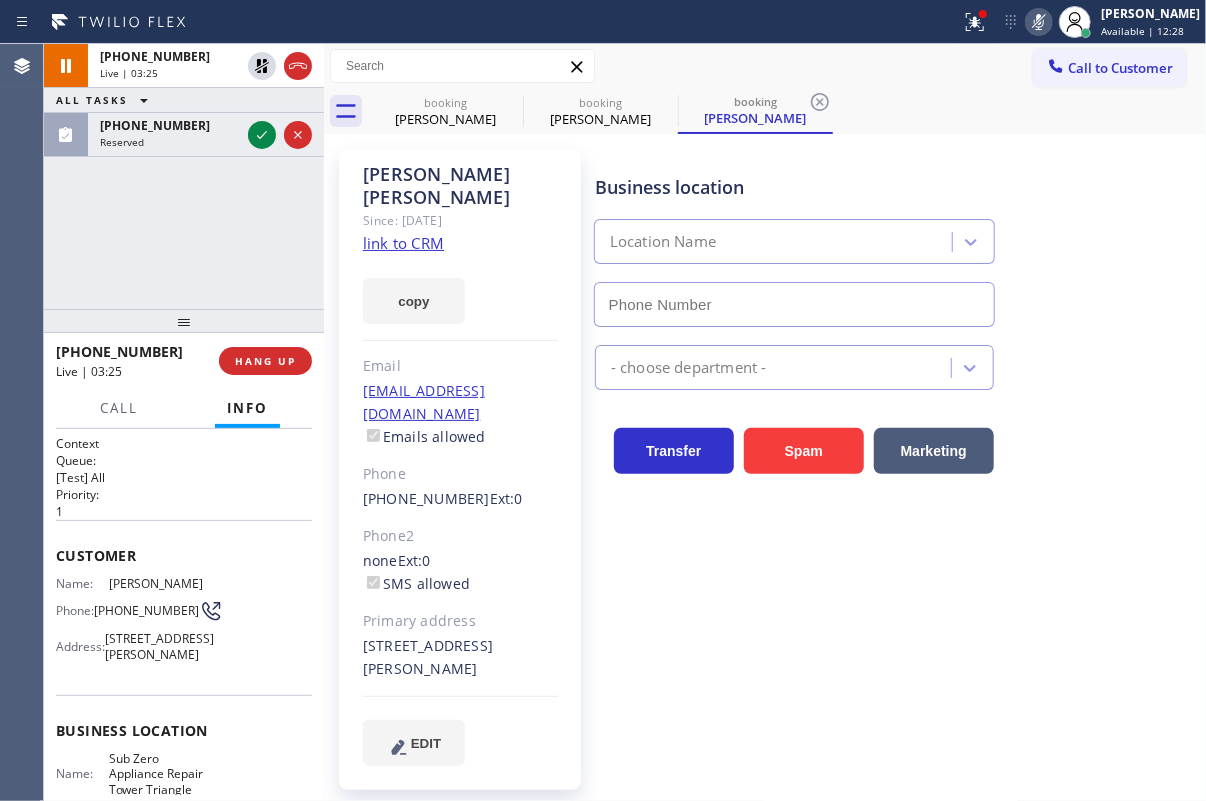 click 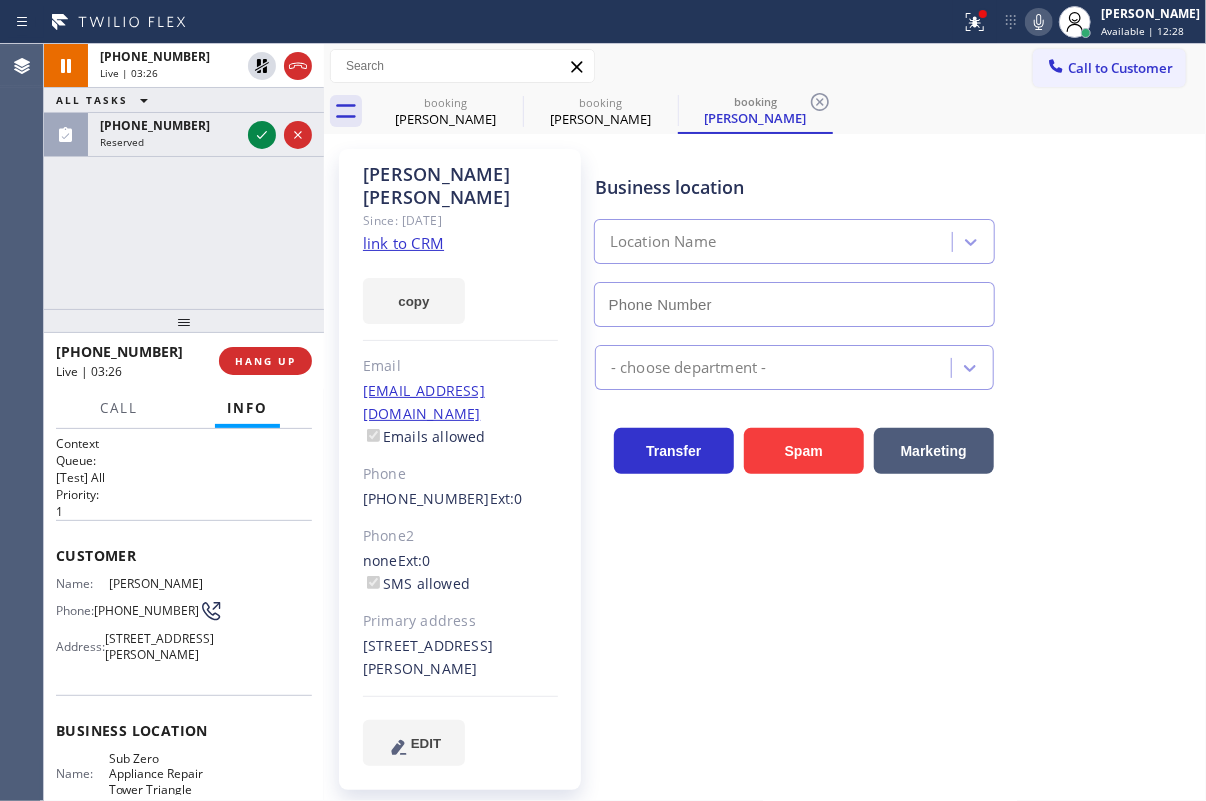 type on "[PHONE_NUMBER]" 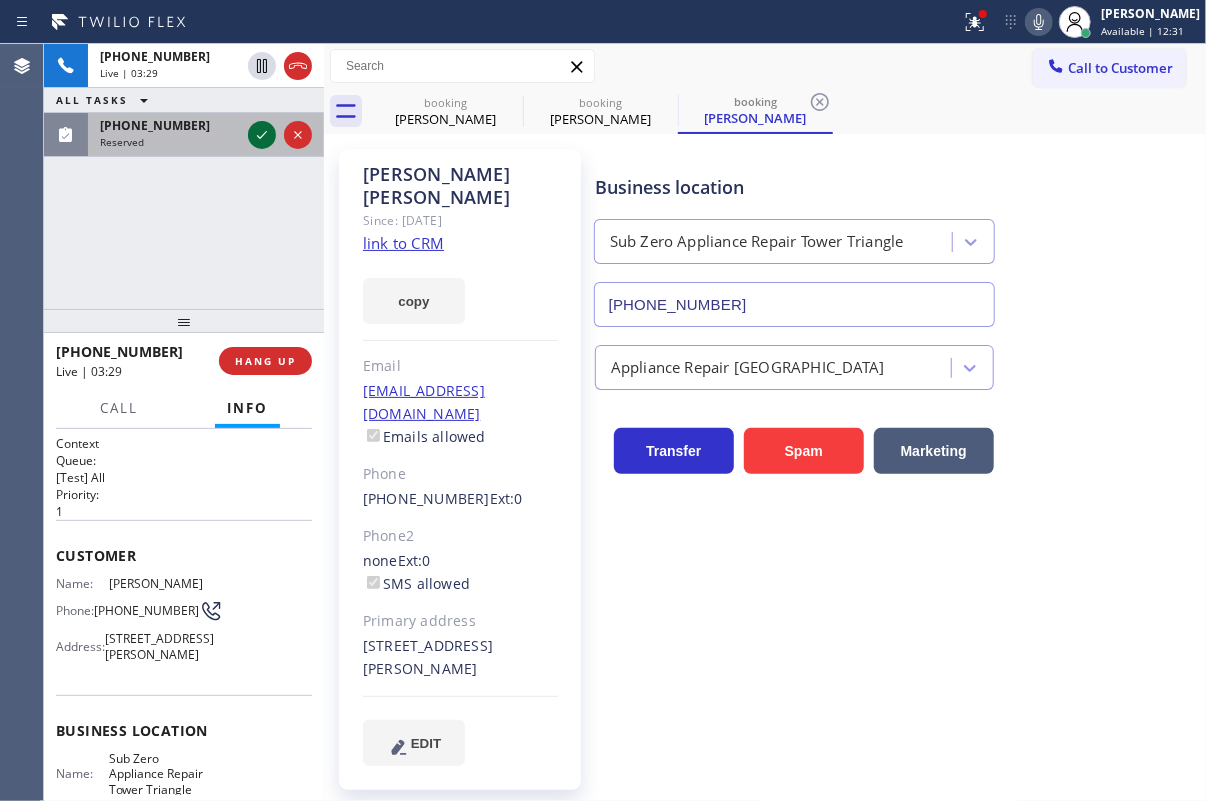 click 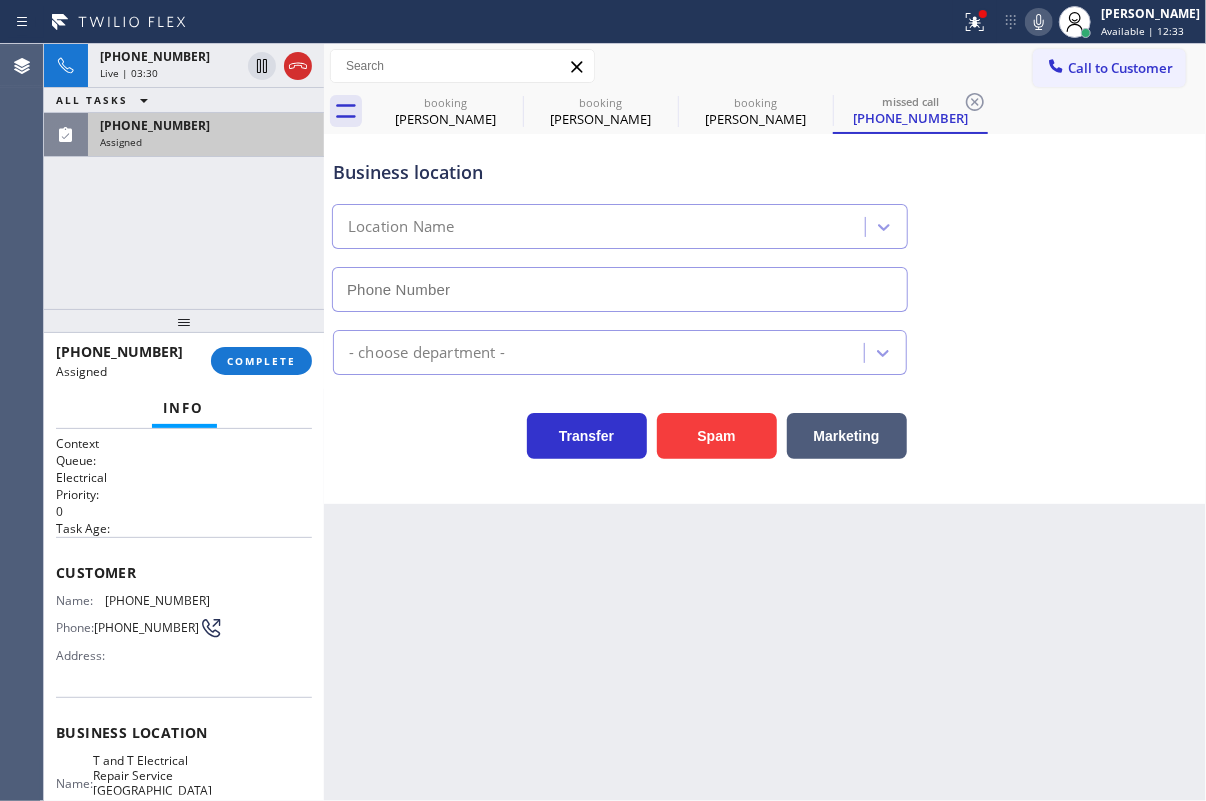 type on "[PHONE_NUMBER]" 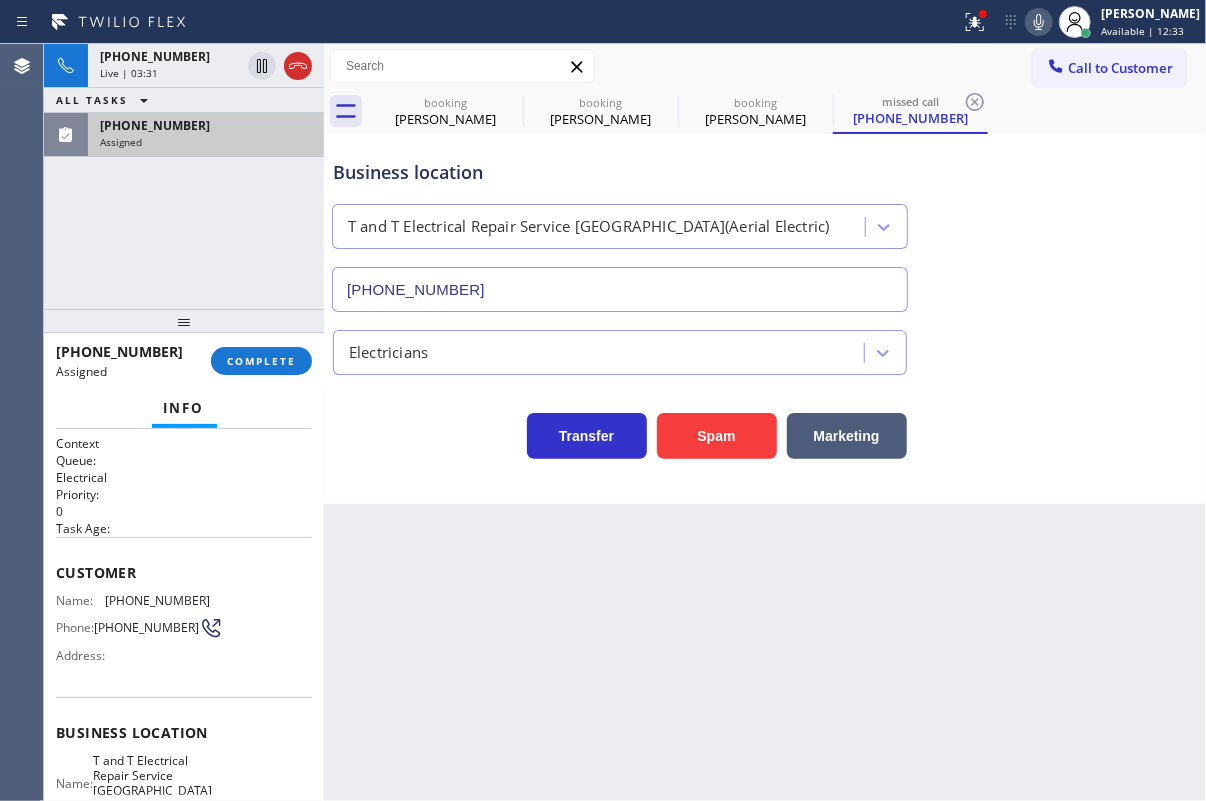 click on "[PHONE_NUMBER]" at bounding box center (146, 627) 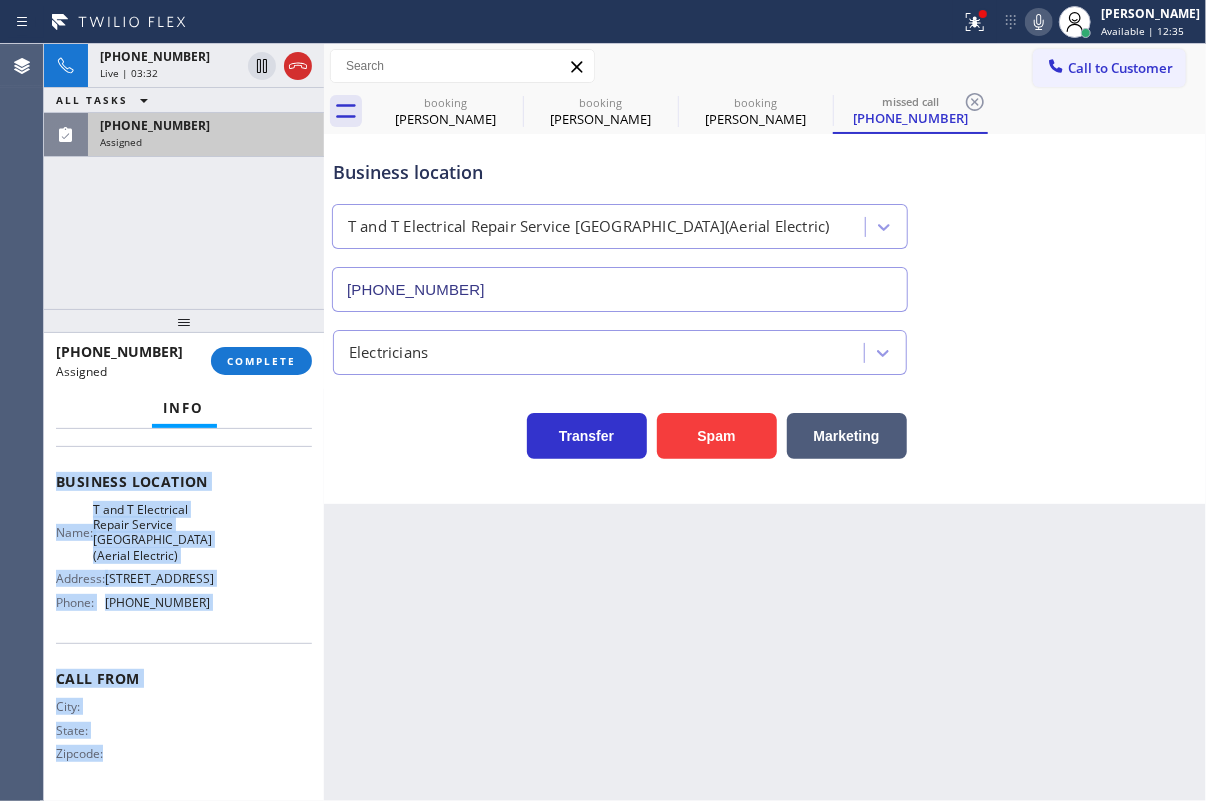 scroll, scrollTop: 300, scrollLeft: 0, axis: vertical 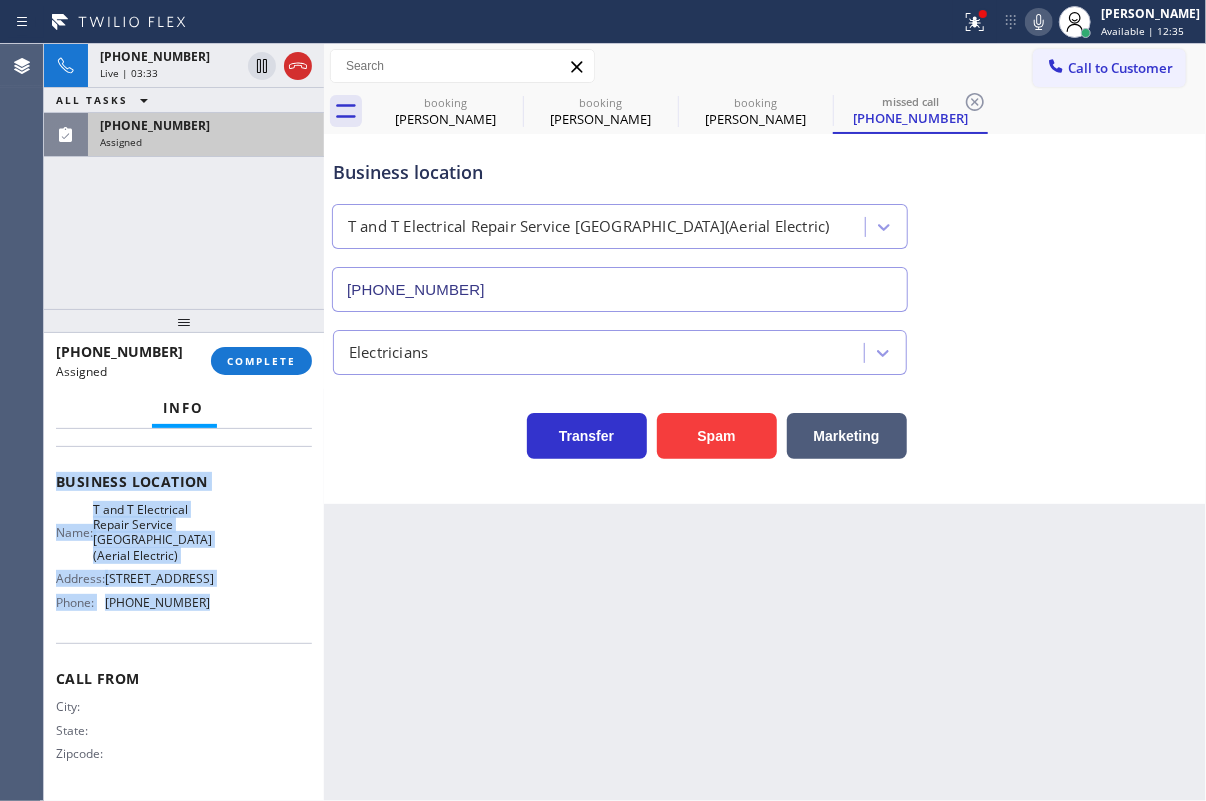 drag, startPoint x: 57, startPoint y: 566, endPoint x: 241, endPoint y: 641, distance: 198.69826 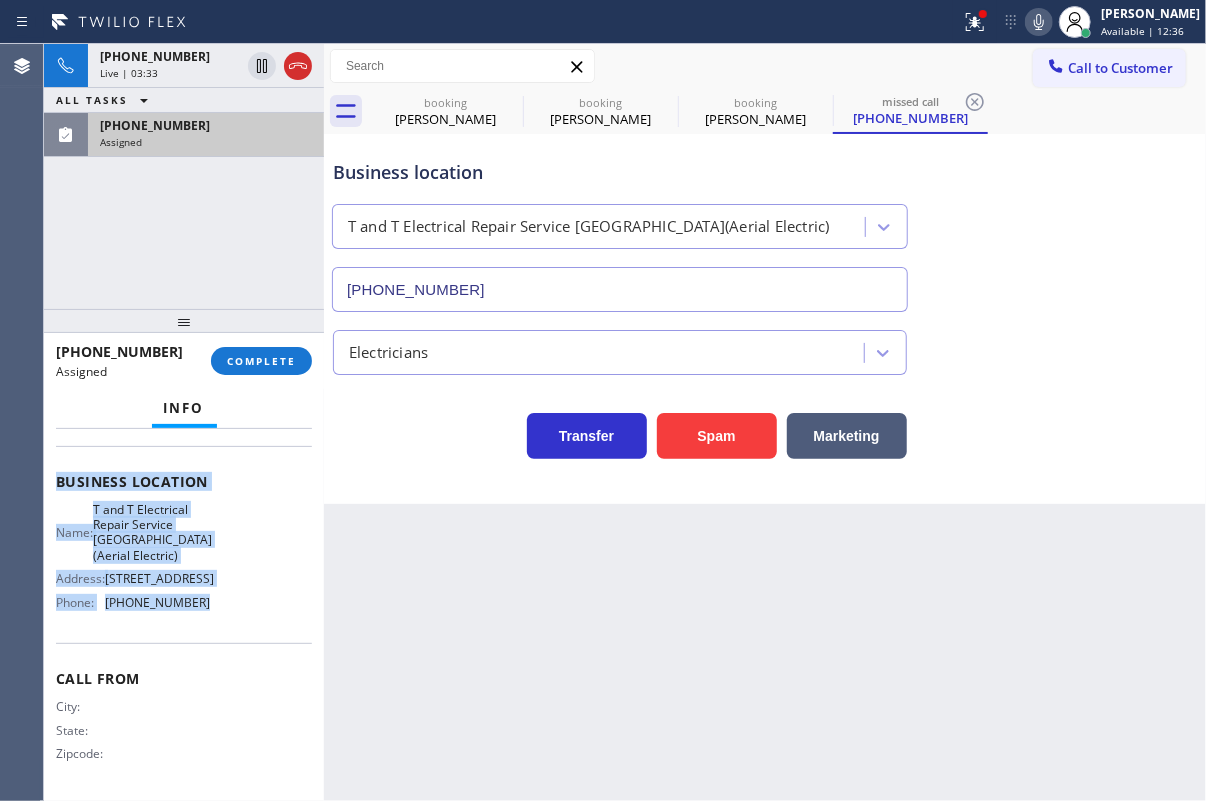 copy on "Customer Name: [PHONE_NUMBER] Phone: [PHONE_NUMBER] Address: Business location Name: T and T Electrical Repair Service [GEOGRAPHIC_DATA](Aerial Electric) Address: [STREET_ADDRESS]  Phone: [PHONE_NUMBER]" 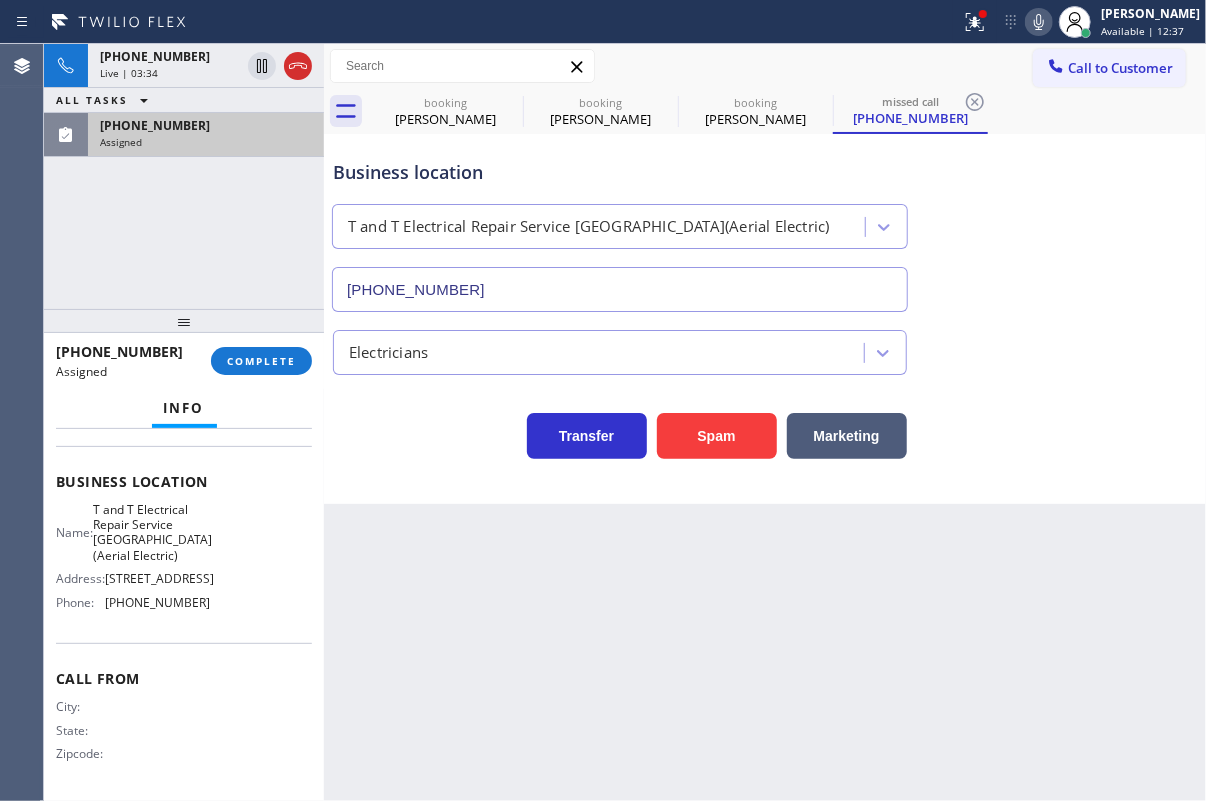 click on "[PHONE_NUMBER] Assigned COMPLETE" at bounding box center (184, 361) 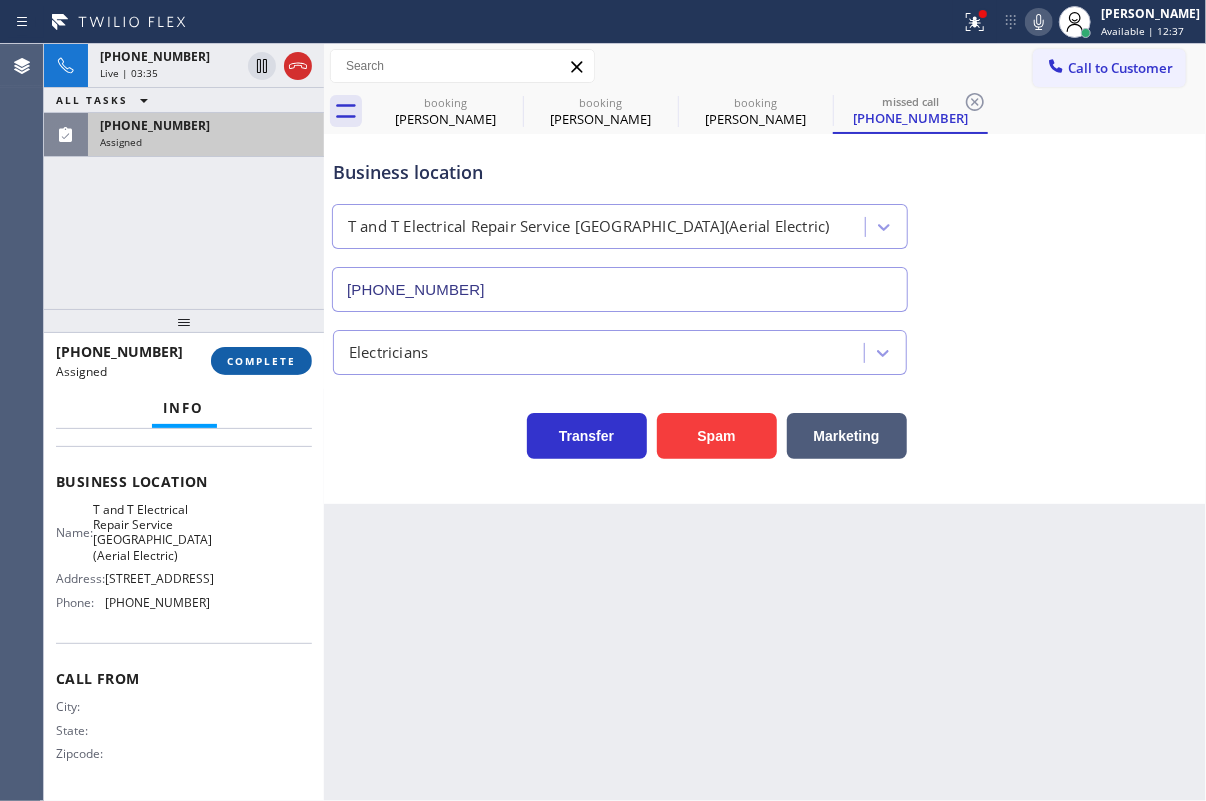click on "COMPLETE" at bounding box center [261, 361] 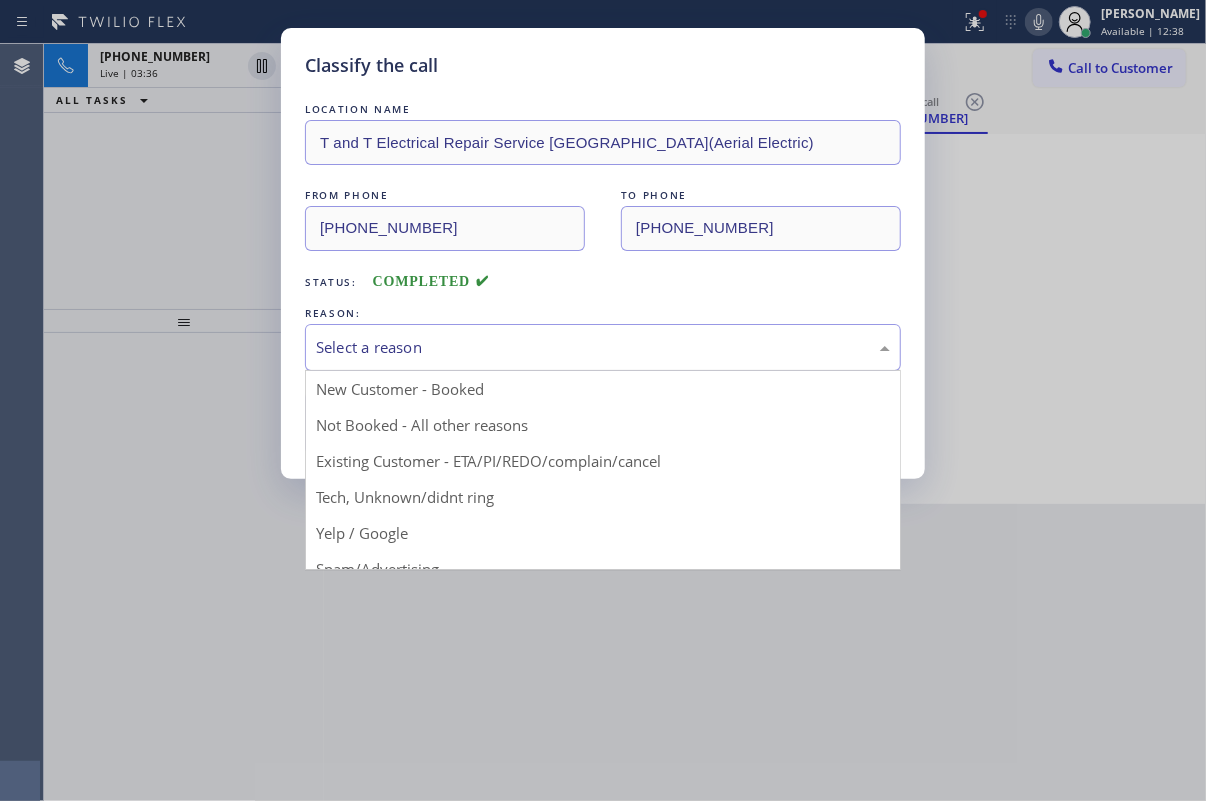 click on "Select a reason" at bounding box center (603, 347) 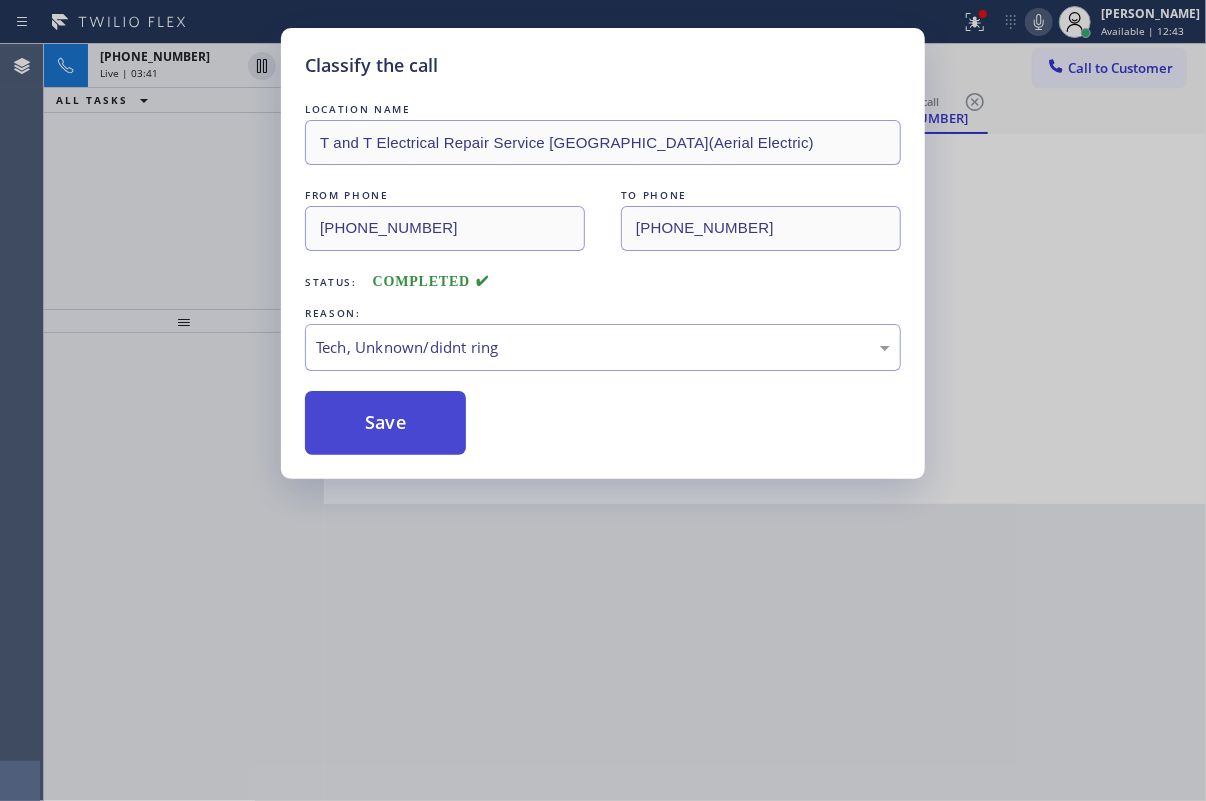 click on "Save" at bounding box center (385, 423) 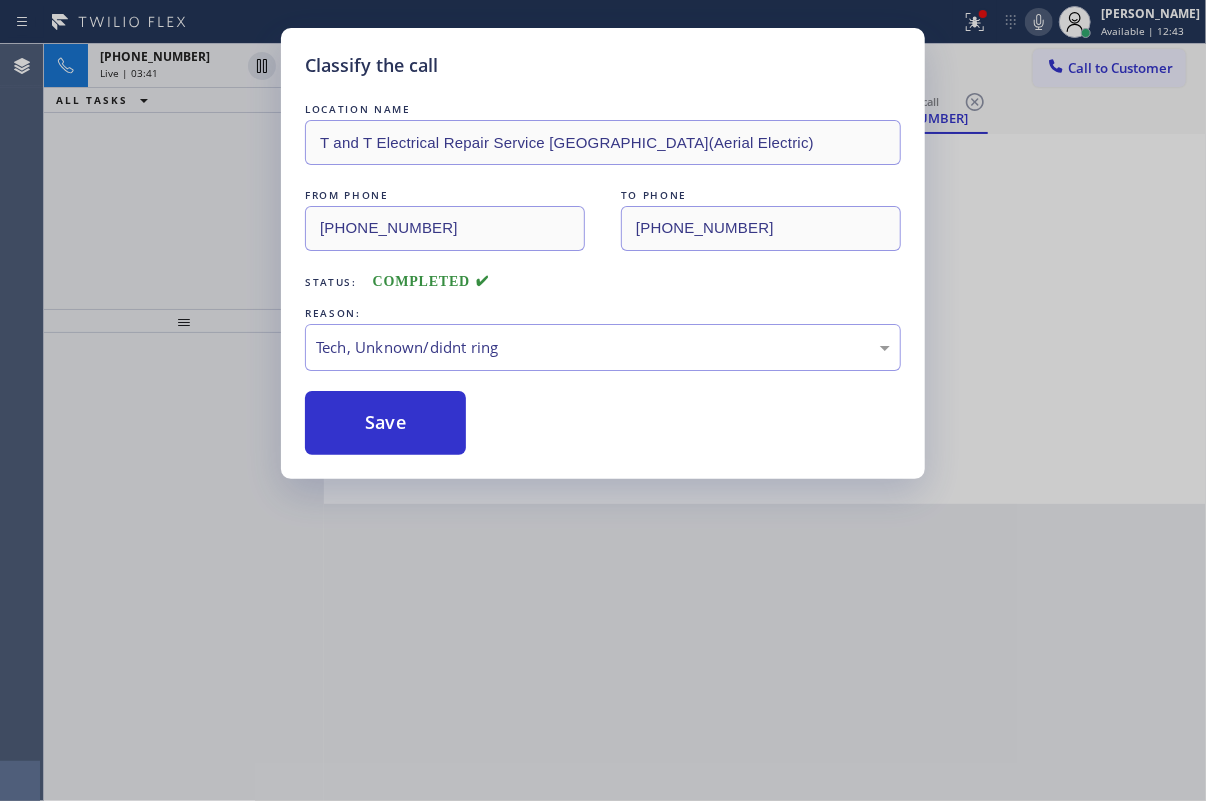 type on "[PHONE_NUMBER]" 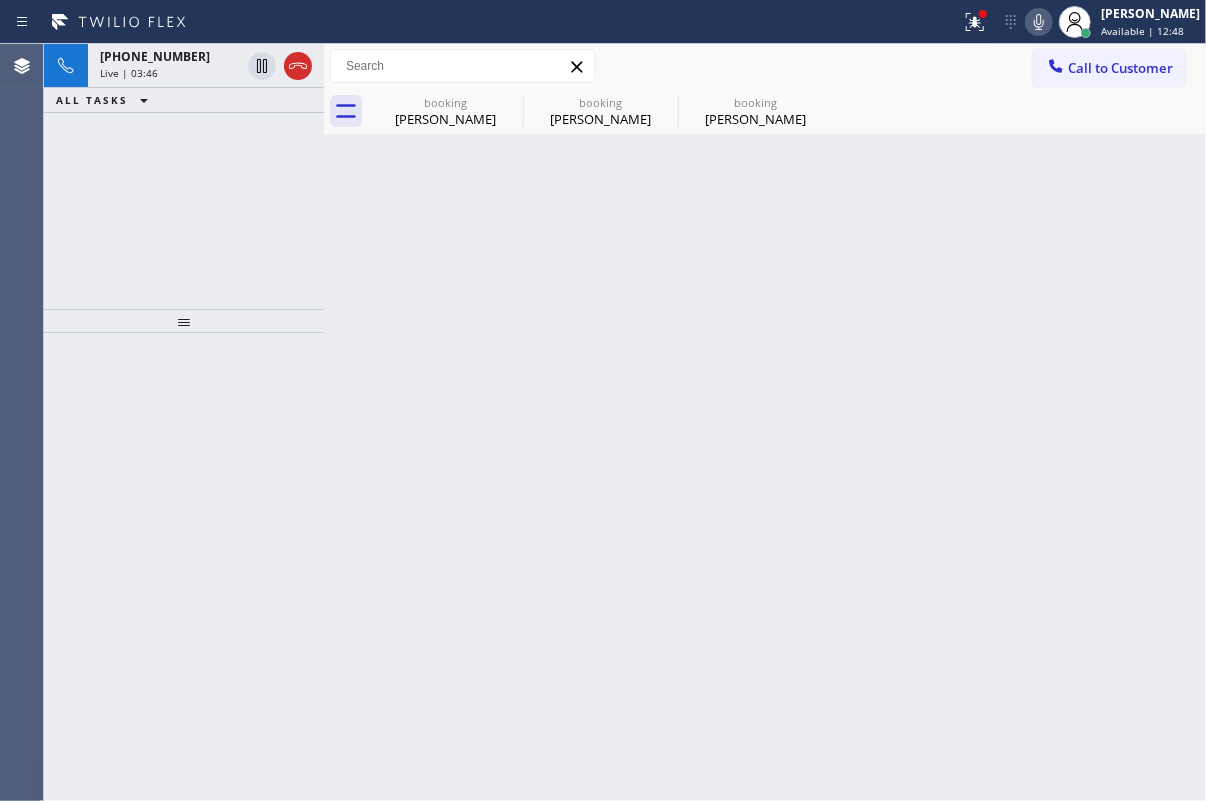 click on "Back to Dashboard Change Sender ID Customers Technicians Select a contact Outbound call Technician Search Technician Your caller id phone number Your caller id phone number Call Technician info Name   Phone none Address none Change Sender ID HVAC [PHONE_NUMBER] 5 Star Appliance [PHONE_NUMBER] Appliance Repair [PHONE_NUMBER] Plumbing [PHONE_NUMBER] Air Duct Cleaning [PHONE_NUMBER]  Electricians [PHONE_NUMBER] Cancel Change Check personal SMS Reset Change booking [PERSON_NAME] booking [PERSON_NAME] booking [PERSON_NAME] Call to Customer Outbound call Location Search location Your caller id phone number Customer number Call Outbound call Technician Search Technician Your caller id phone number Your caller id phone number Call booking [PERSON_NAME] booking [PERSON_NAME] booking [PERSON_NAME] [PERSON_NAME] Since: [DATE] link to CRM copy Email [EMAIL_ADDRESS][DOMAIN_NAME]  Emails allowed Phone [PHONE_NUMBER]  Ext:  0 Phone2 none  Ext:  0  SMS allowed Primary address  [STREET_ADDRESS][PERSON_NAME] EDIT Outbound call   0" at bounding box center [765, 422] 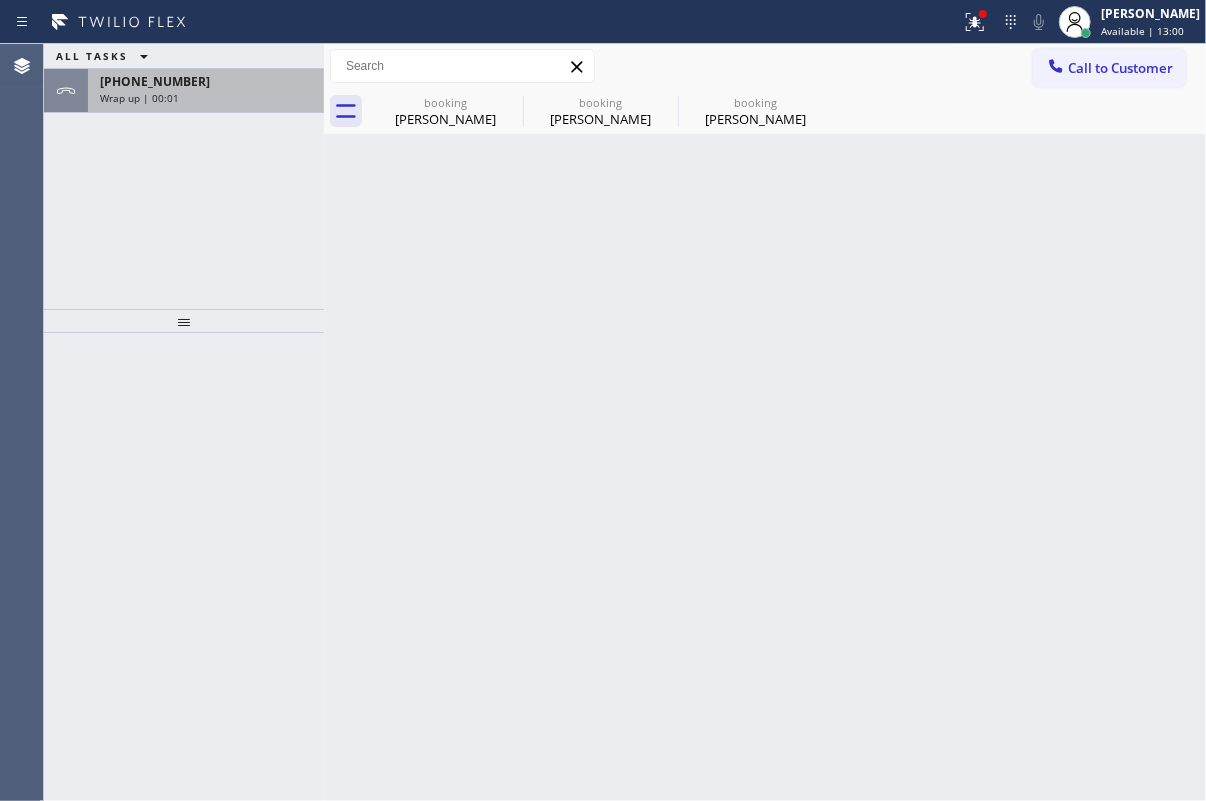 click on "[PHONE_NUMBER] Wrap up | 00:01" at bounding box center (202, 91) 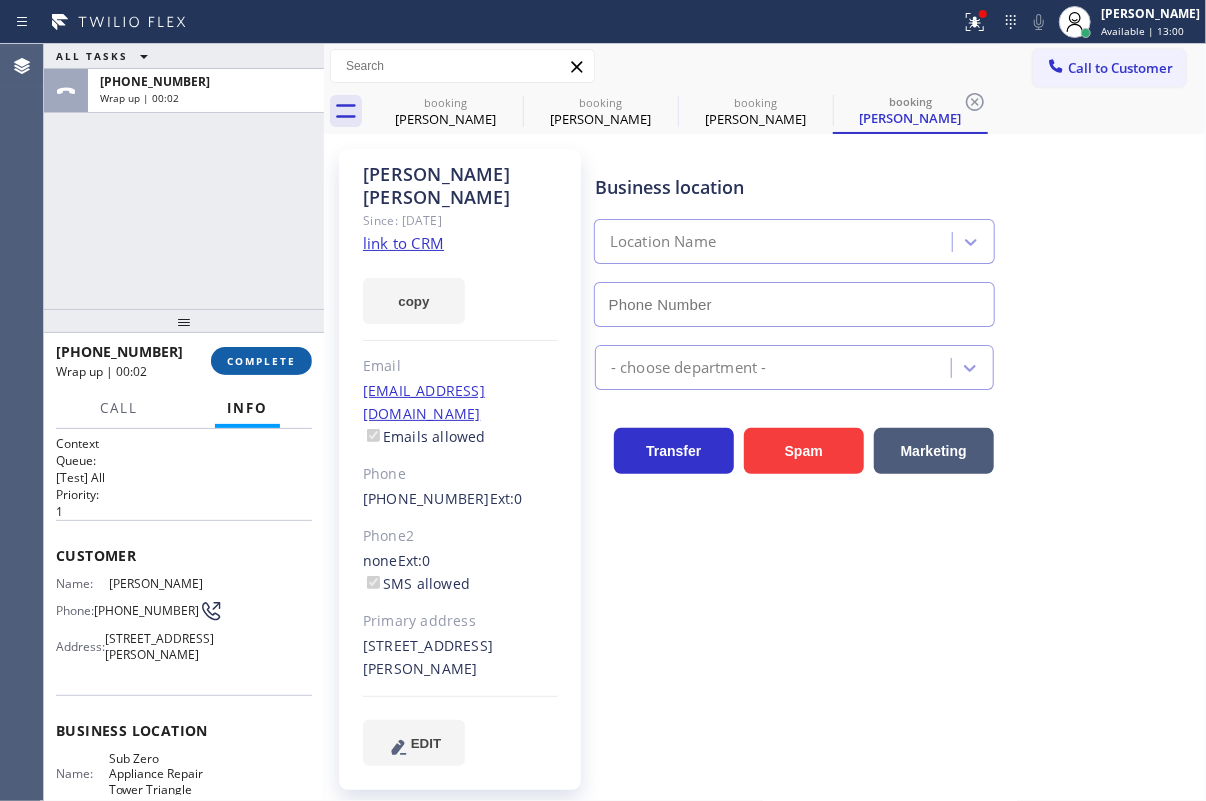 click on "COMPLETE" at bounding box center (261, 361) 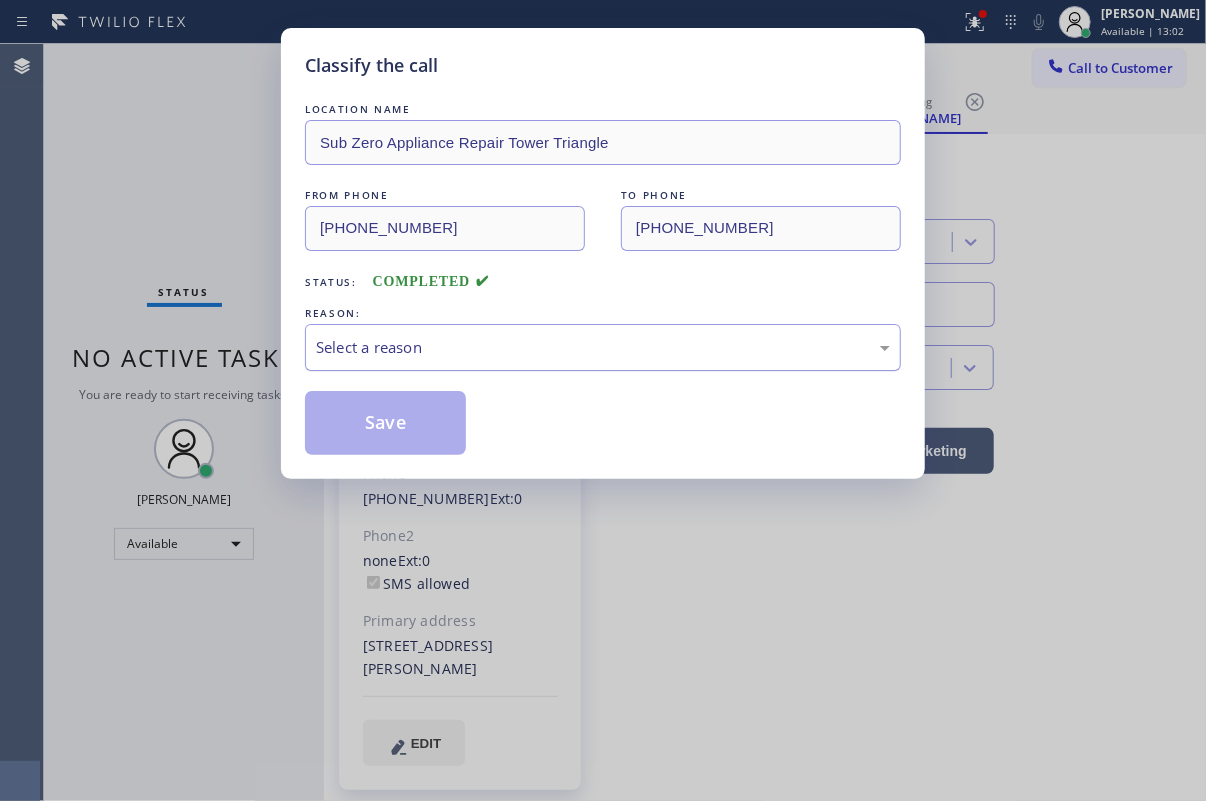 type on "[PHONE_NUMBER]" 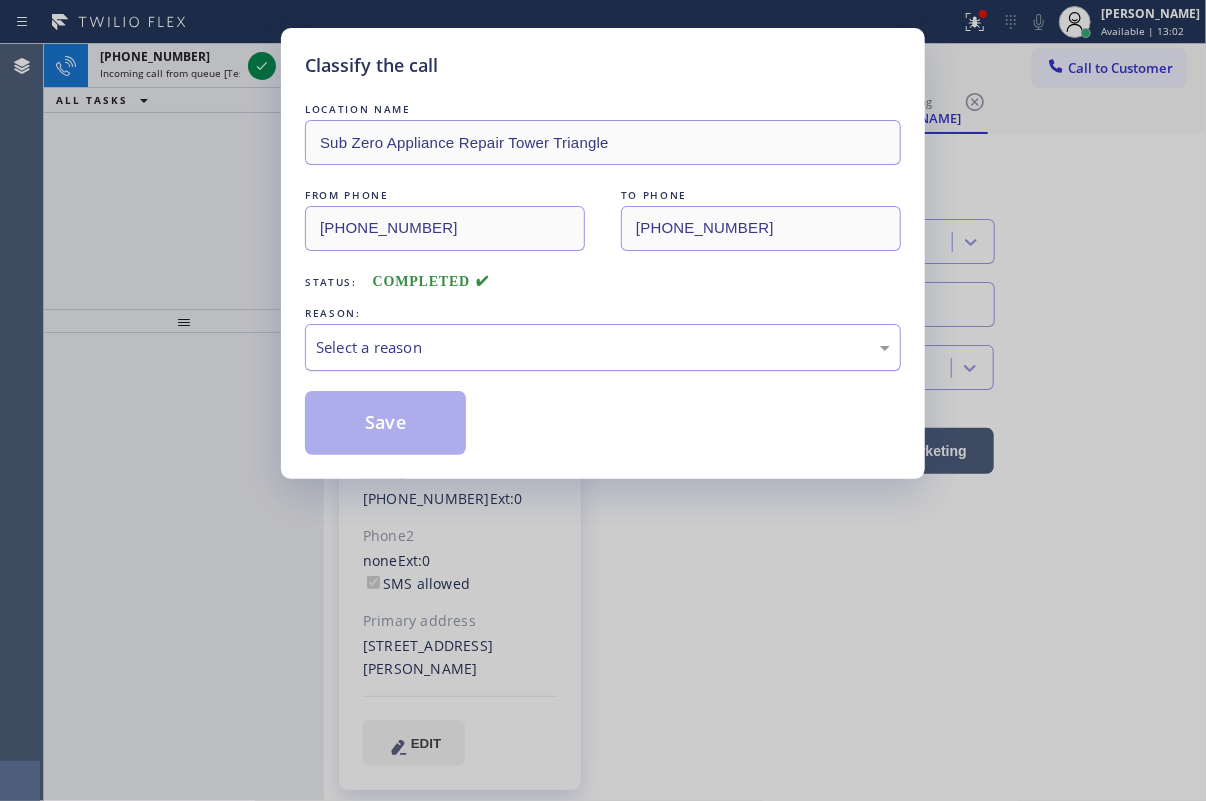 click on "Select a reason" at bounding box center (603, 347) 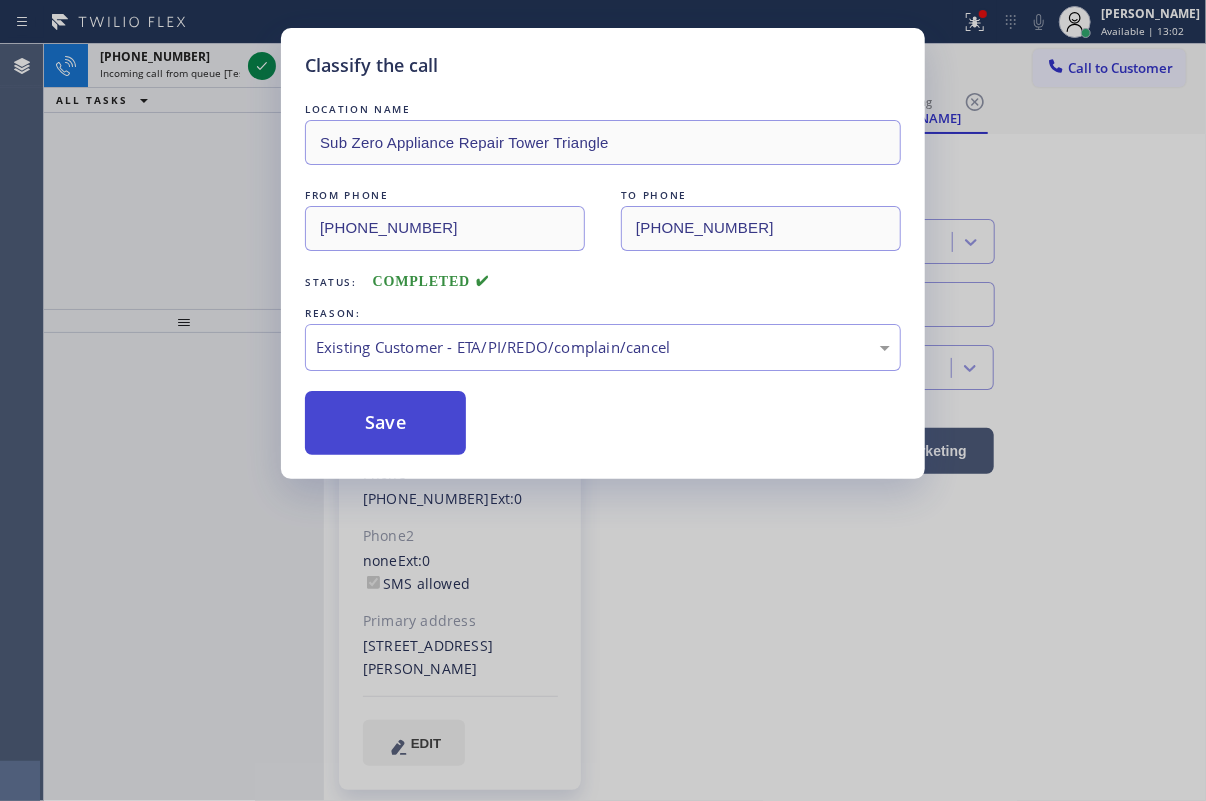 click on "Save" at bounding box center [385, 423] 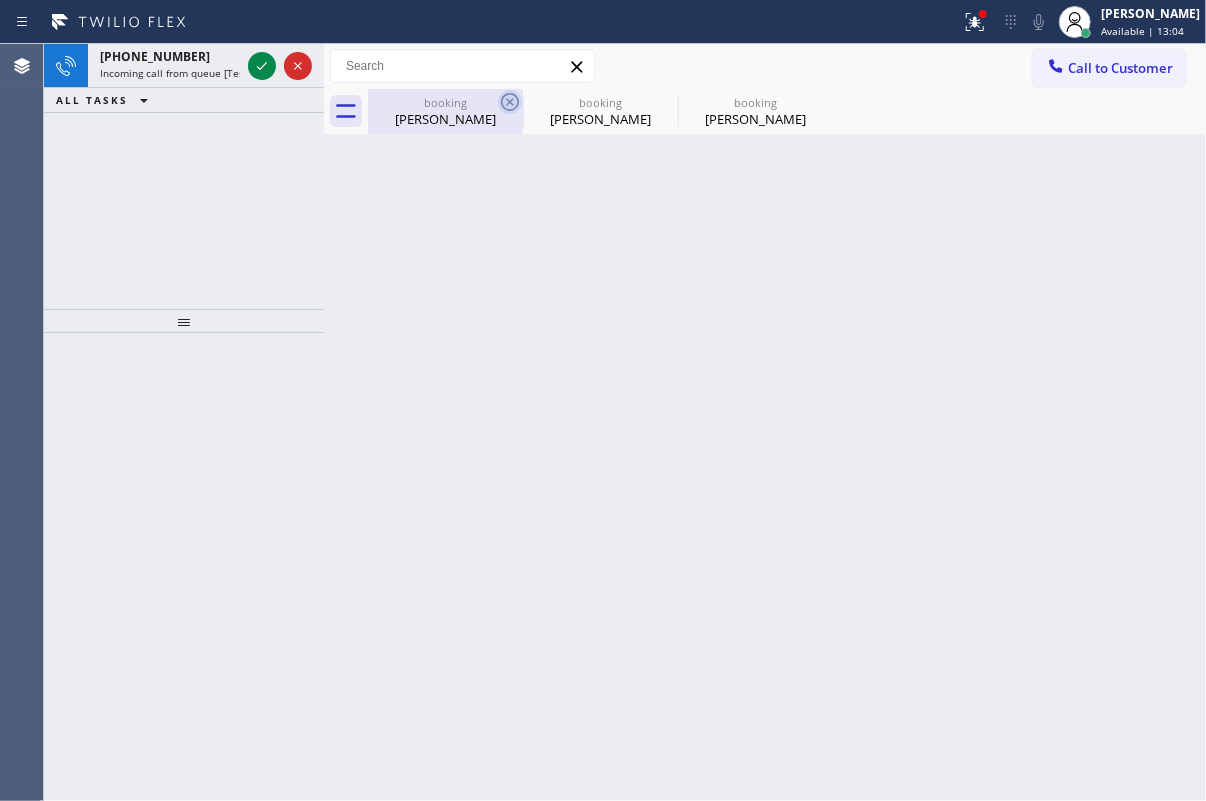 click 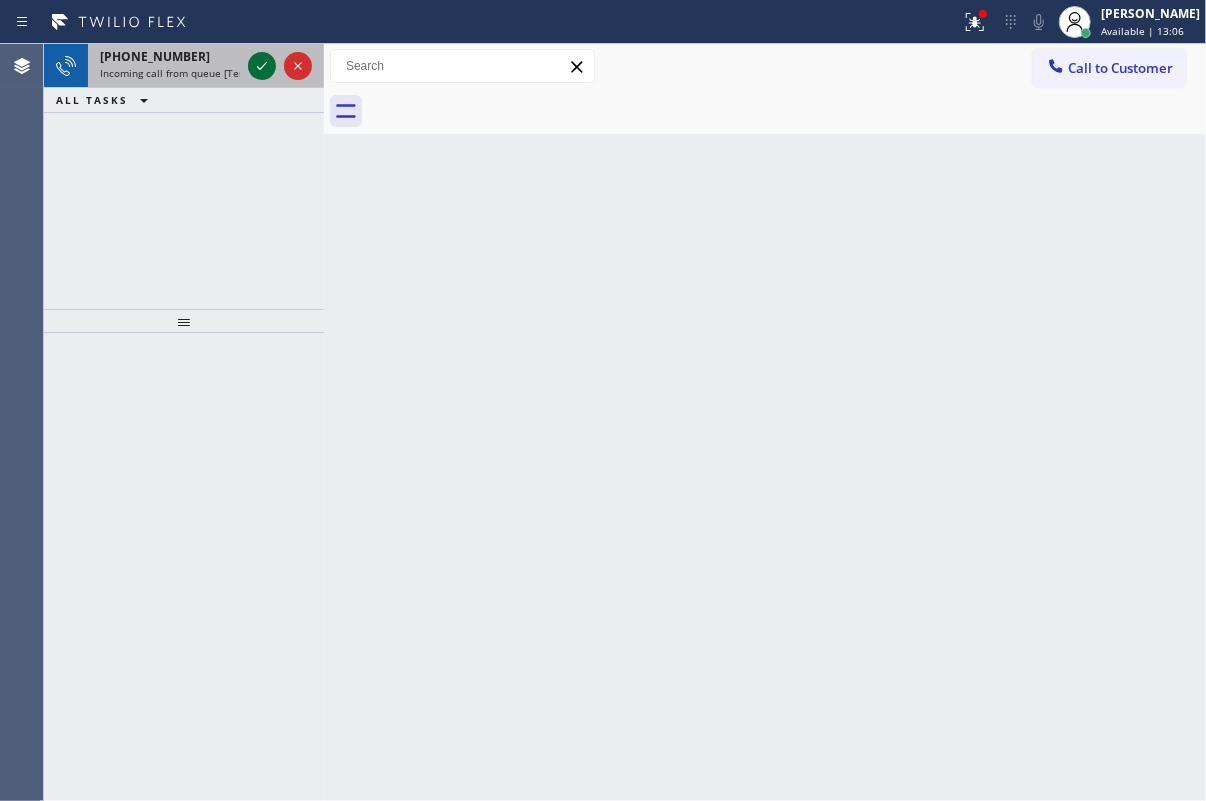 click 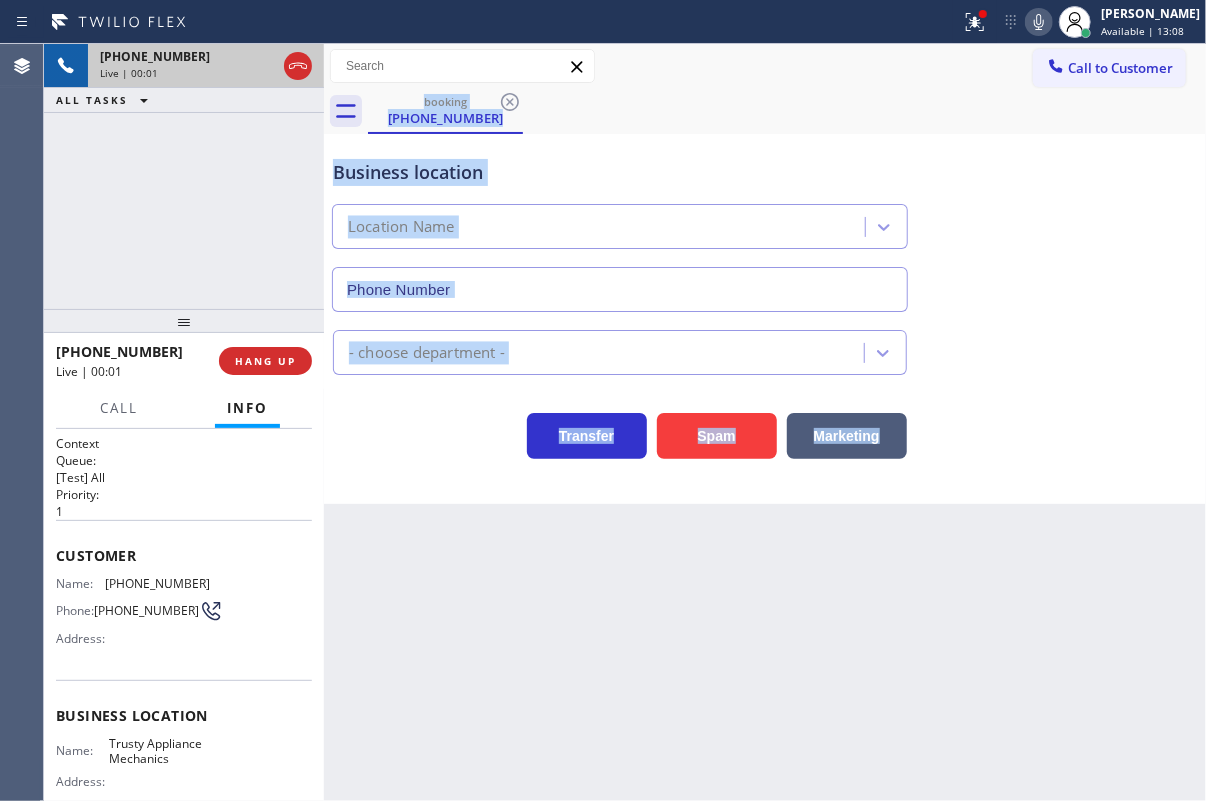 type on "[PHONE_NUMBER]" 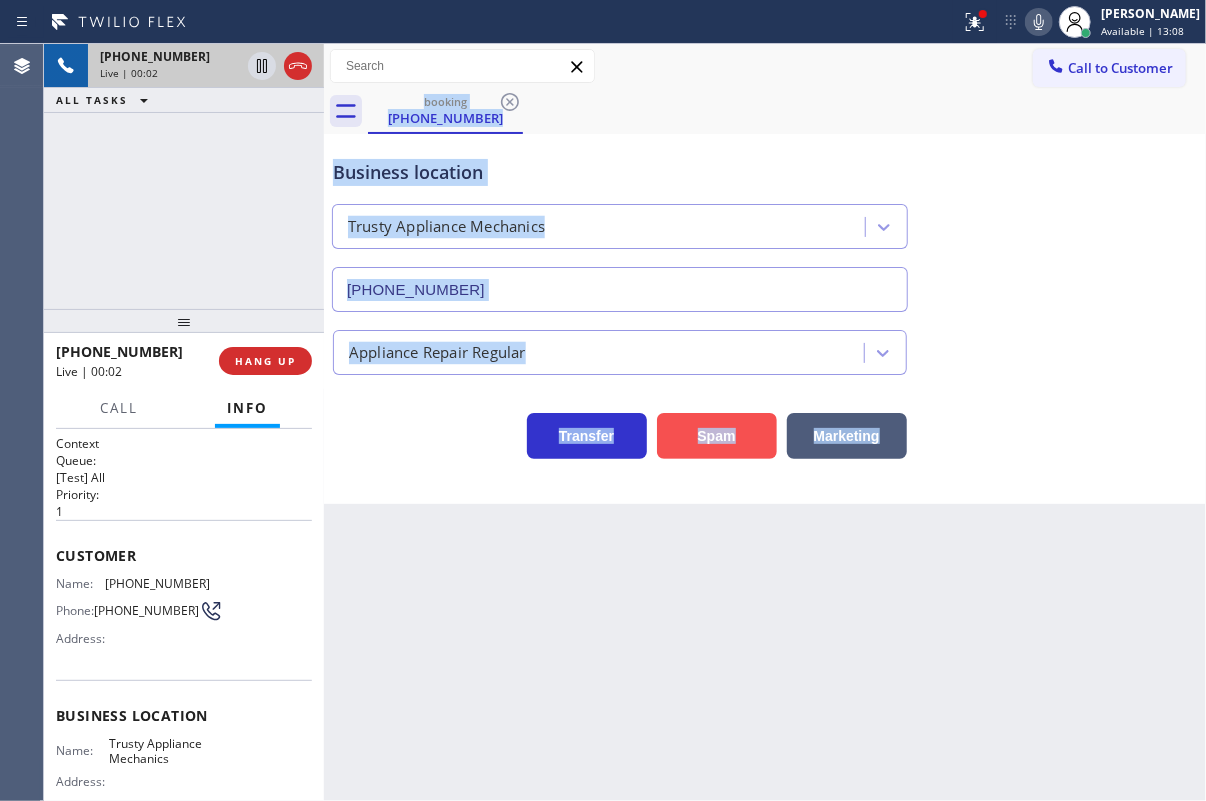 click on "Spam" at bounding box center [717, 436] 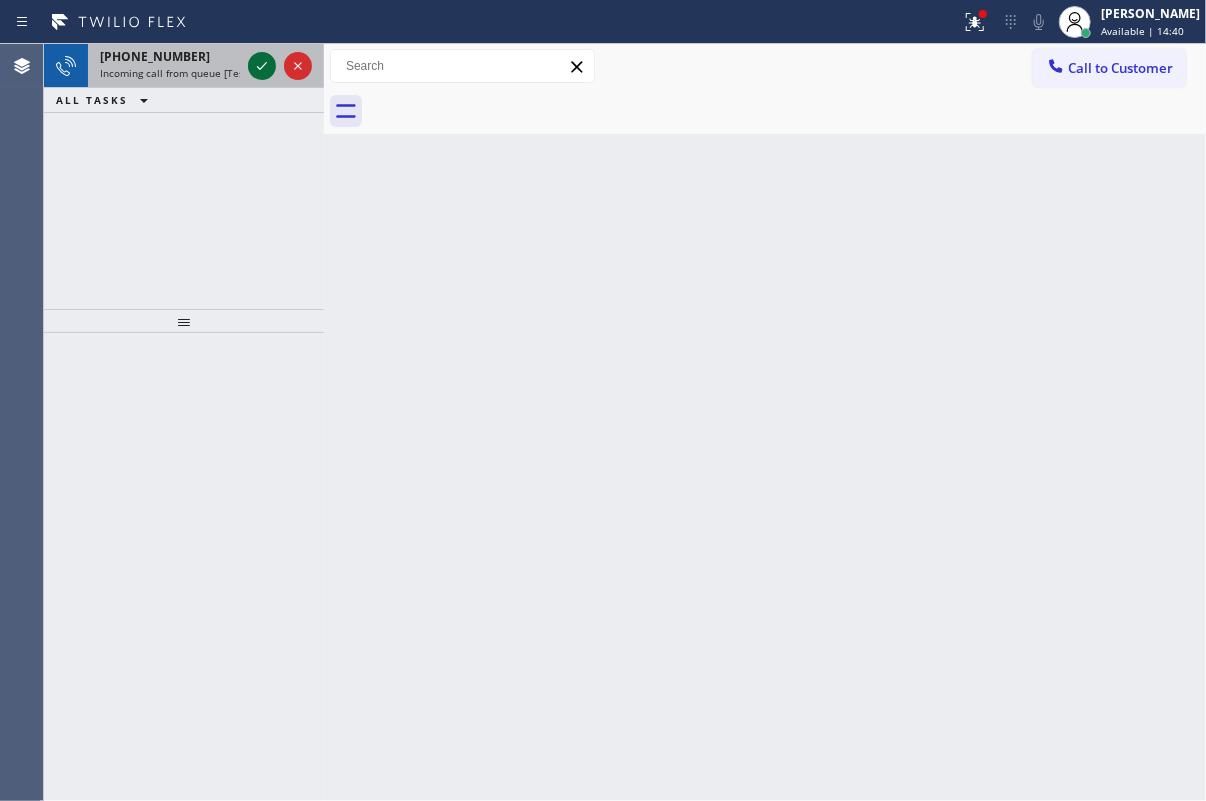 click 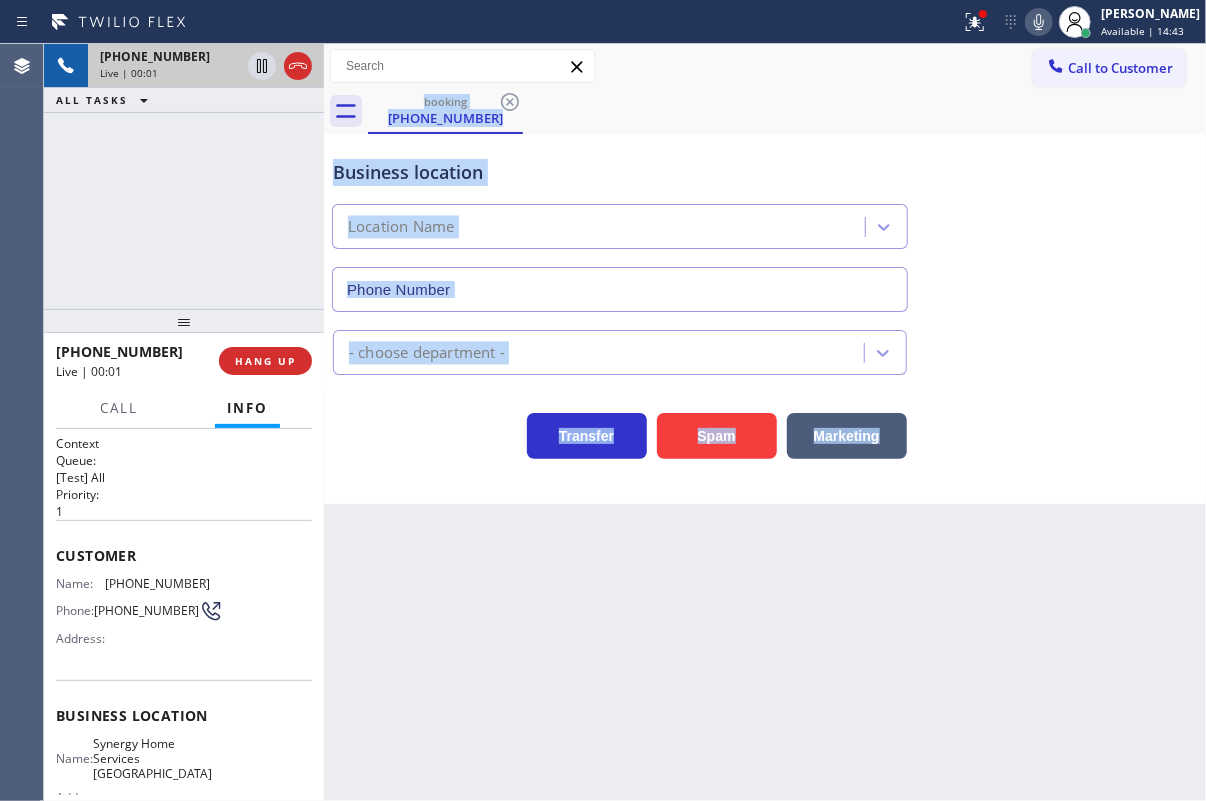 type on "[PHONE_NUMBER]" 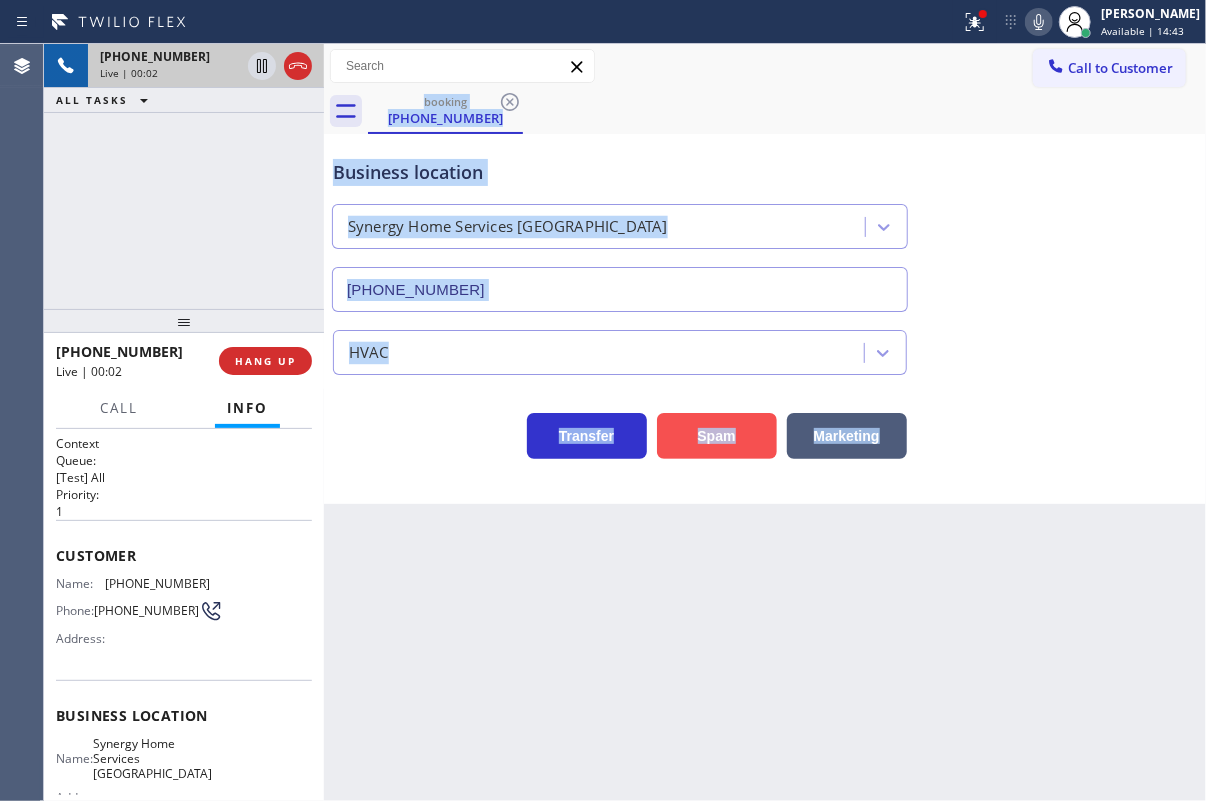 click on "Spam" at bounding box center (717, 436) 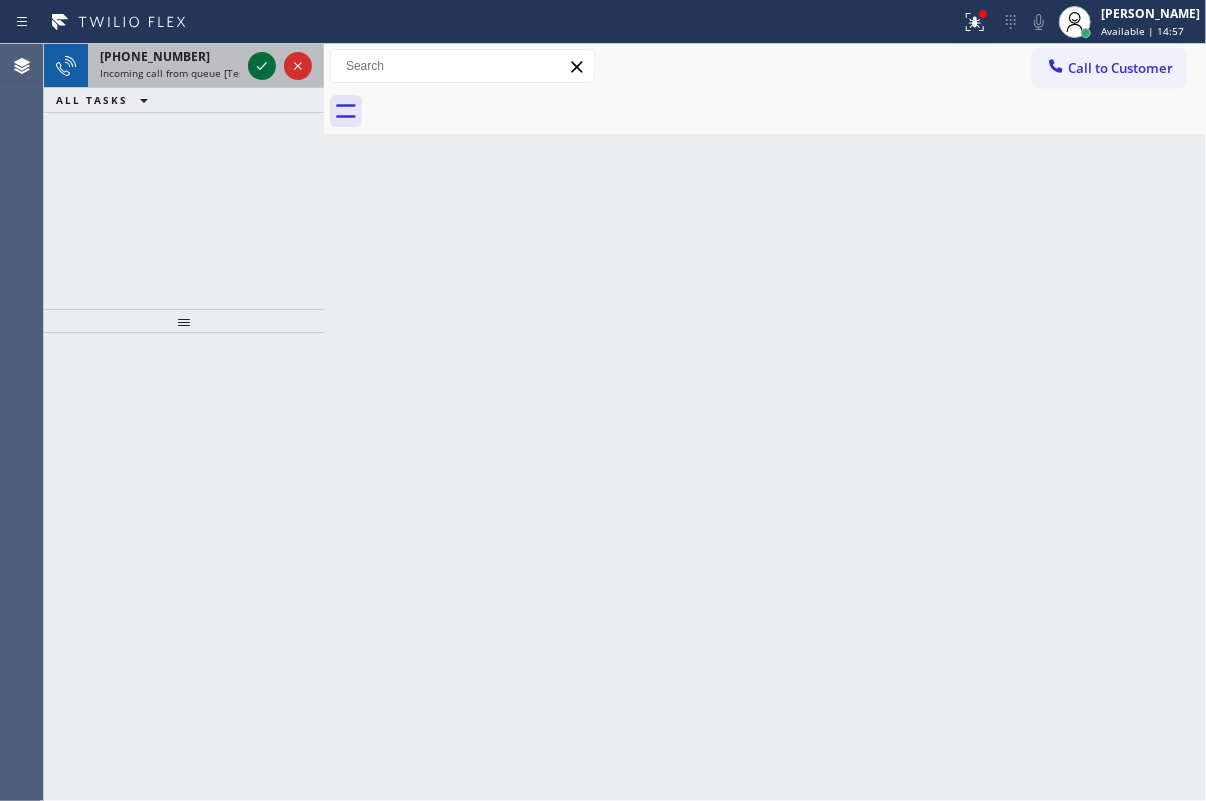 click 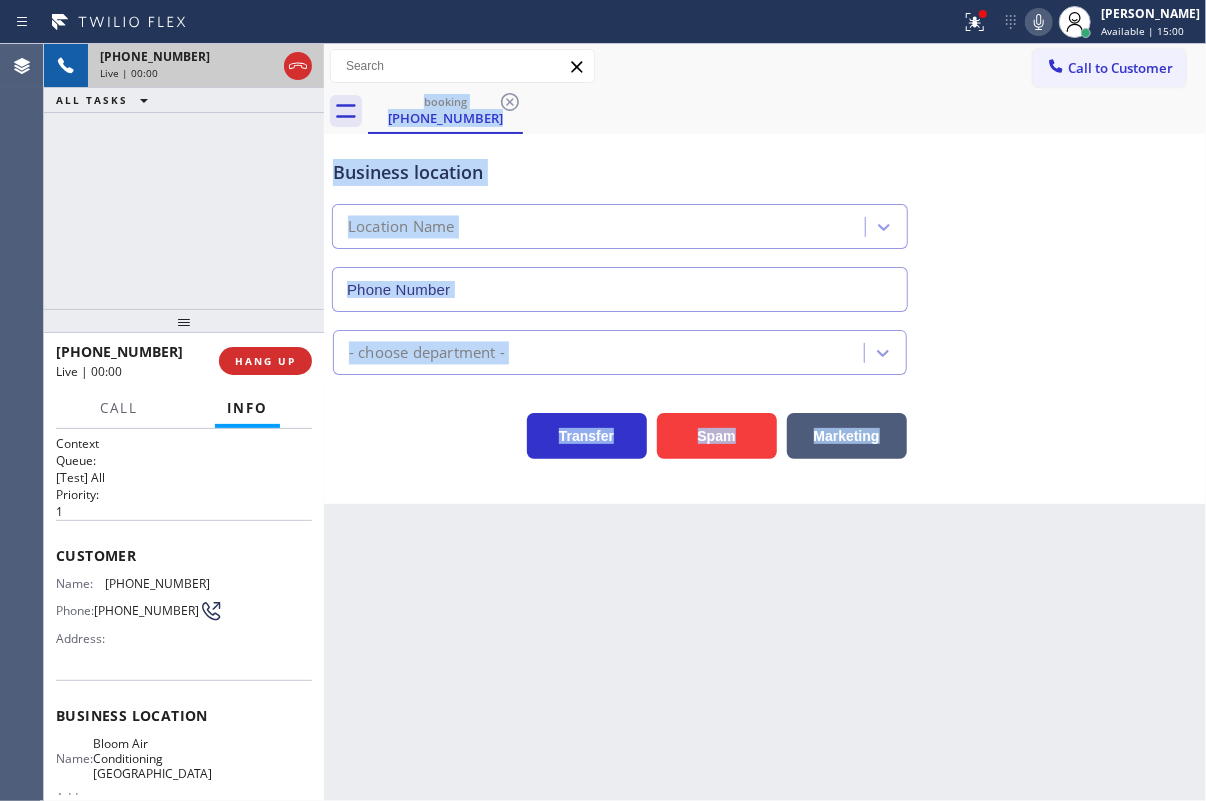 type on "[PHONE_NUMBER]" 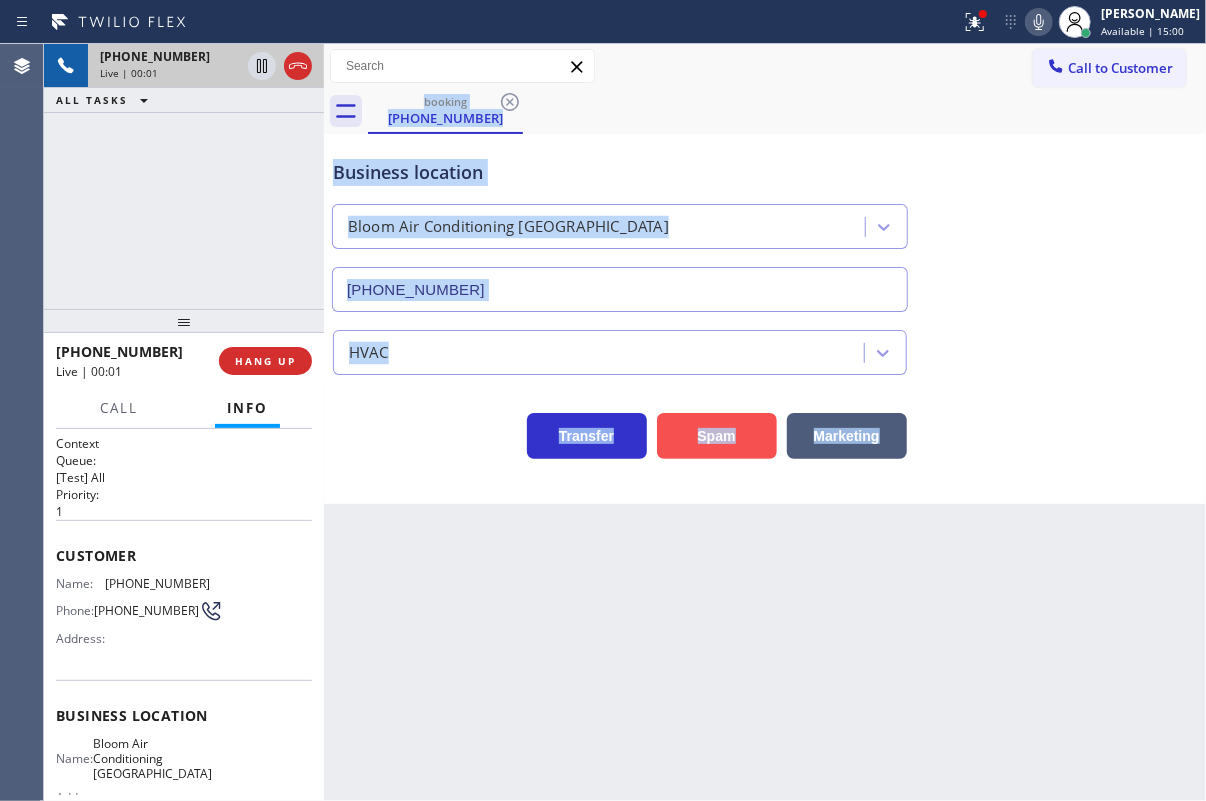 click on "Spam" at bounding box center [717, 436] 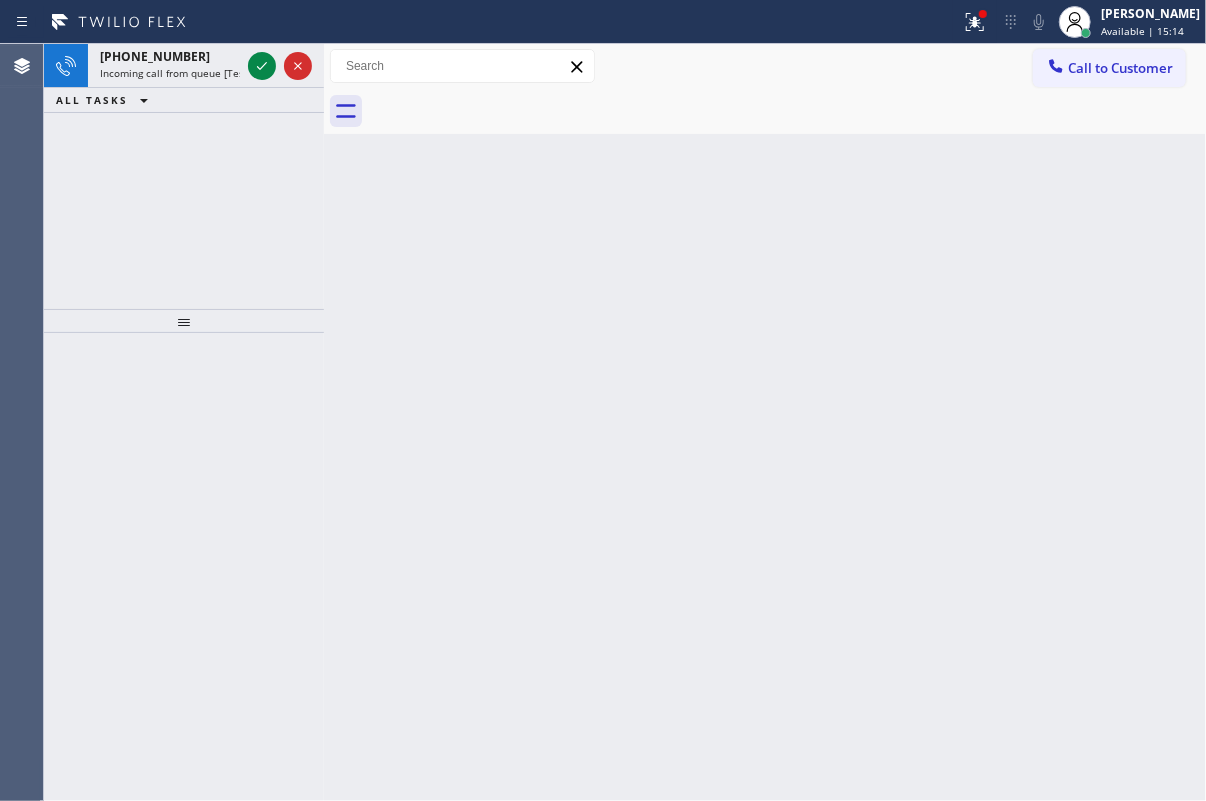 drag, startPoint x: 1099, startPoint y: 384, endPoint x: 572, endPoint y: 242, distance: 545.7958 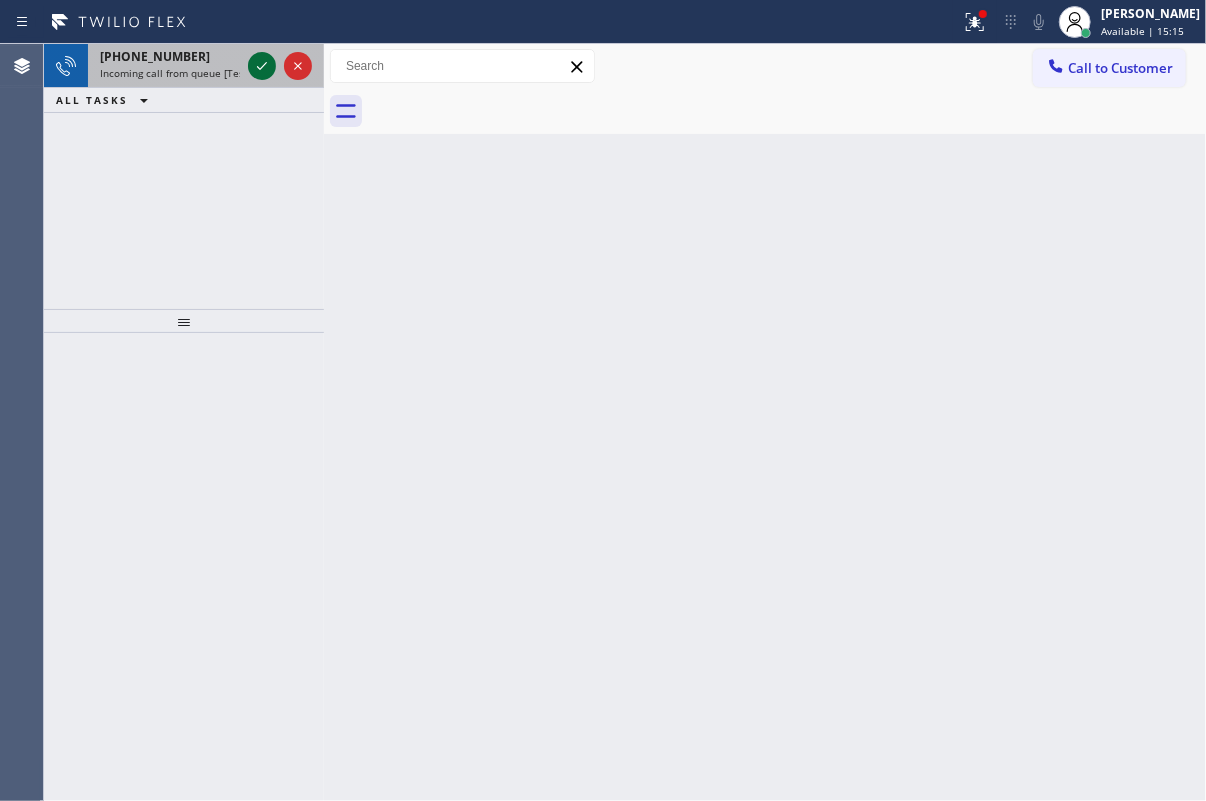 click 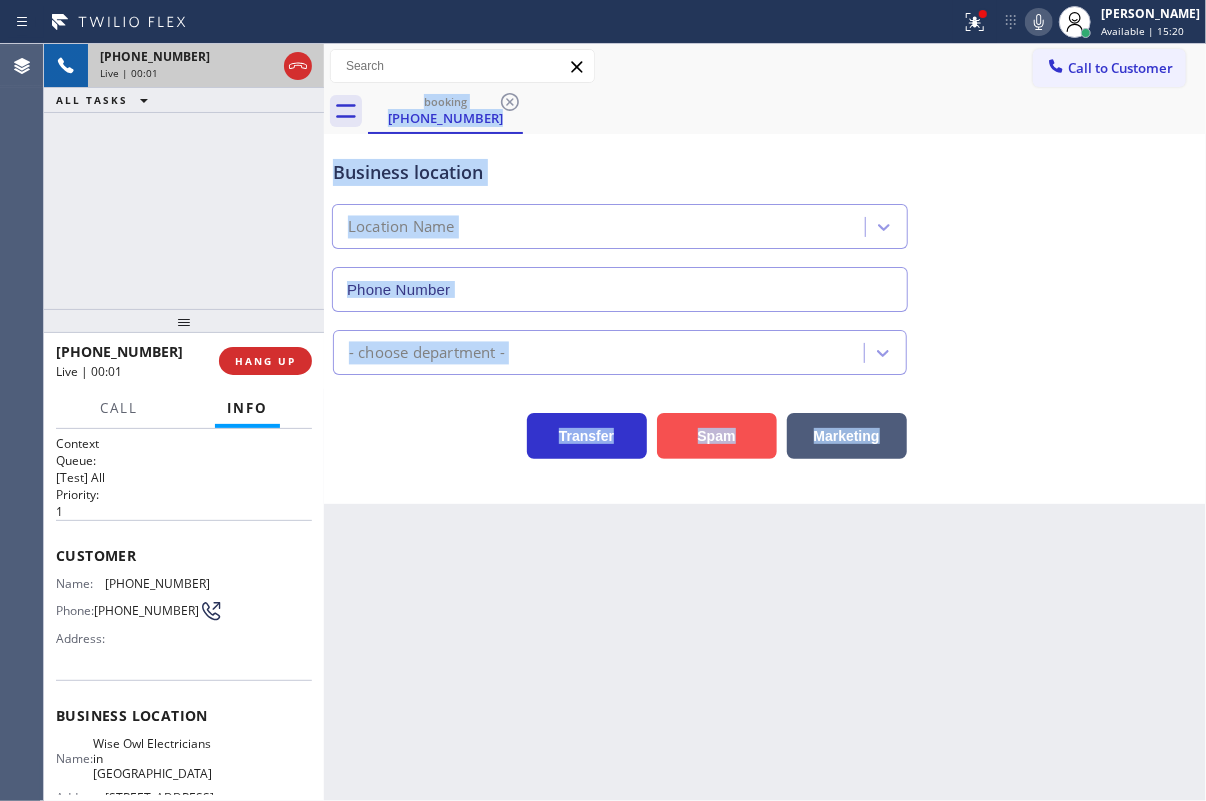 type on "[PHONE_NUMBER]" 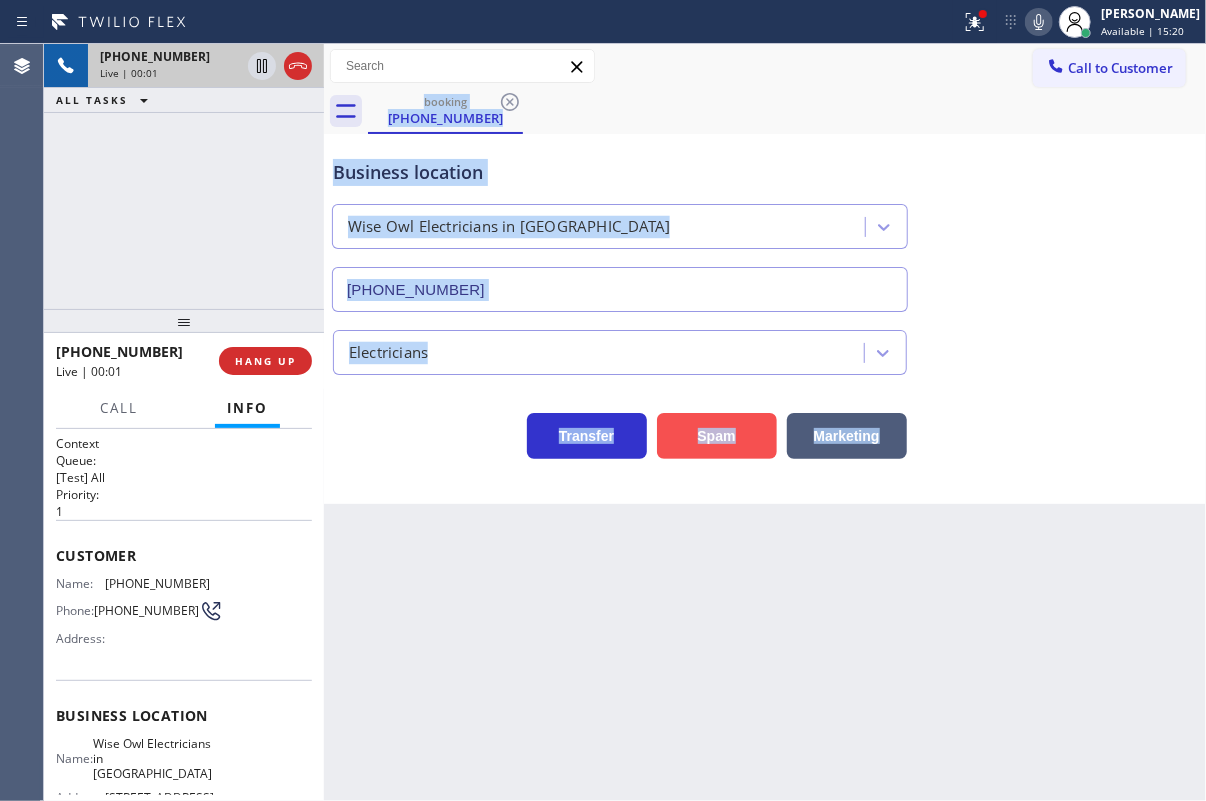 click on "Spam" at bounding box center [717, 436] 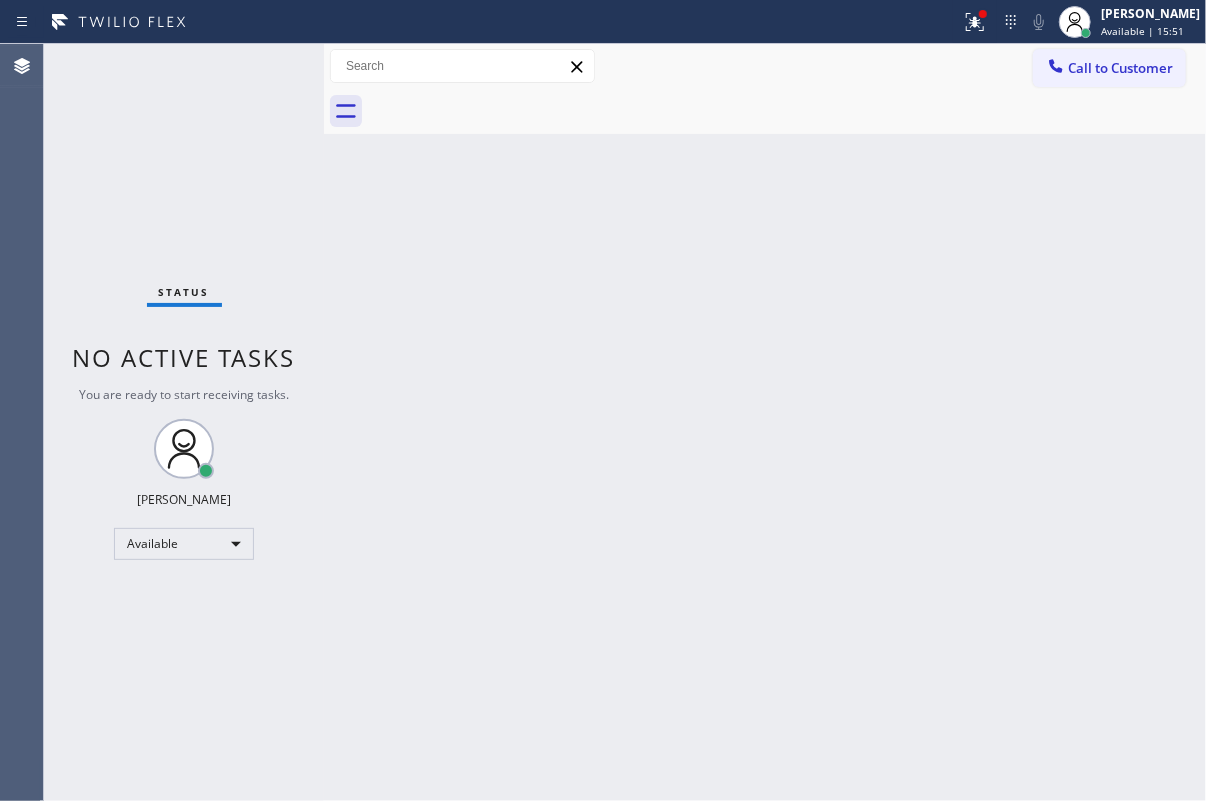 click on "Back to Dashboard Change Sender ID Customers Technicians Select a contact Outbound call Technician Search Technician Your caller id phone number Your caller id phone number Call Technician info Name   Phone none Address none Change Sender ID HVAC [PHONE_NUMBER] 5 Star Appliance [PHONE_NUMBER] Appliance Repair [PHONE_NUMBER] Plumbing [PHONE_NUMBER] Air Duct Cleaning [PHONE_NUMBER]  Electricians [PHONE_NUMBER] Cancel Change Check personal SMS Reset Change No tabs Call to Customer Outbound call Location Search location Your caller id phone number Customer number Call Outbound call Technician Search Technician Your caller id phone number Your caller id phone number Call" at bounding box center (765, 422) 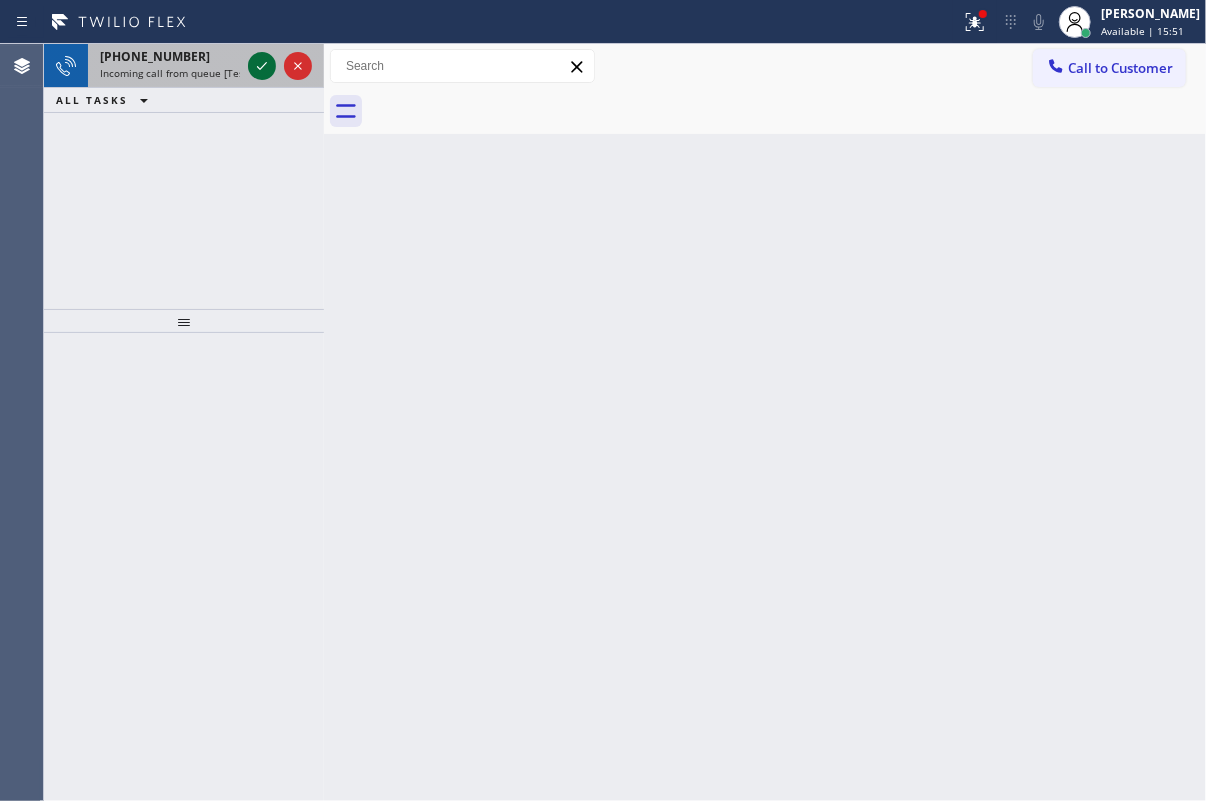 click 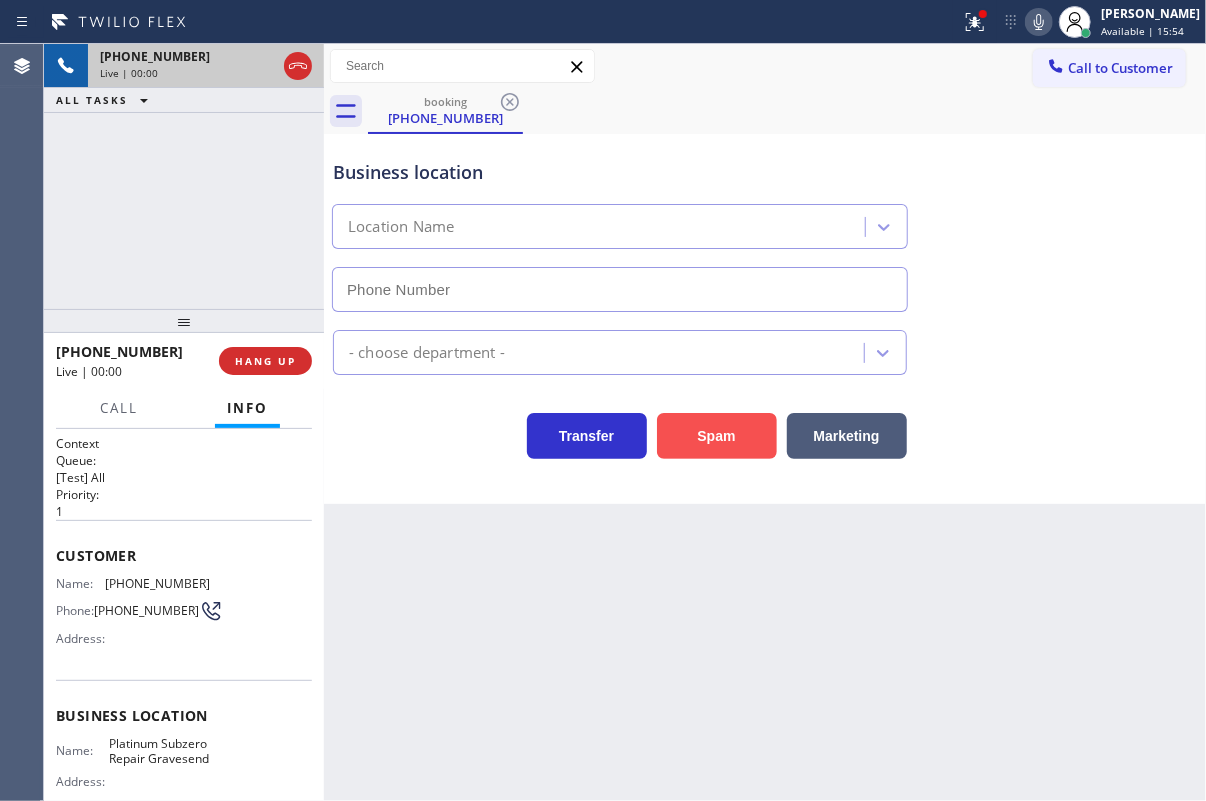 type on "[PHONE_NUMBER]" 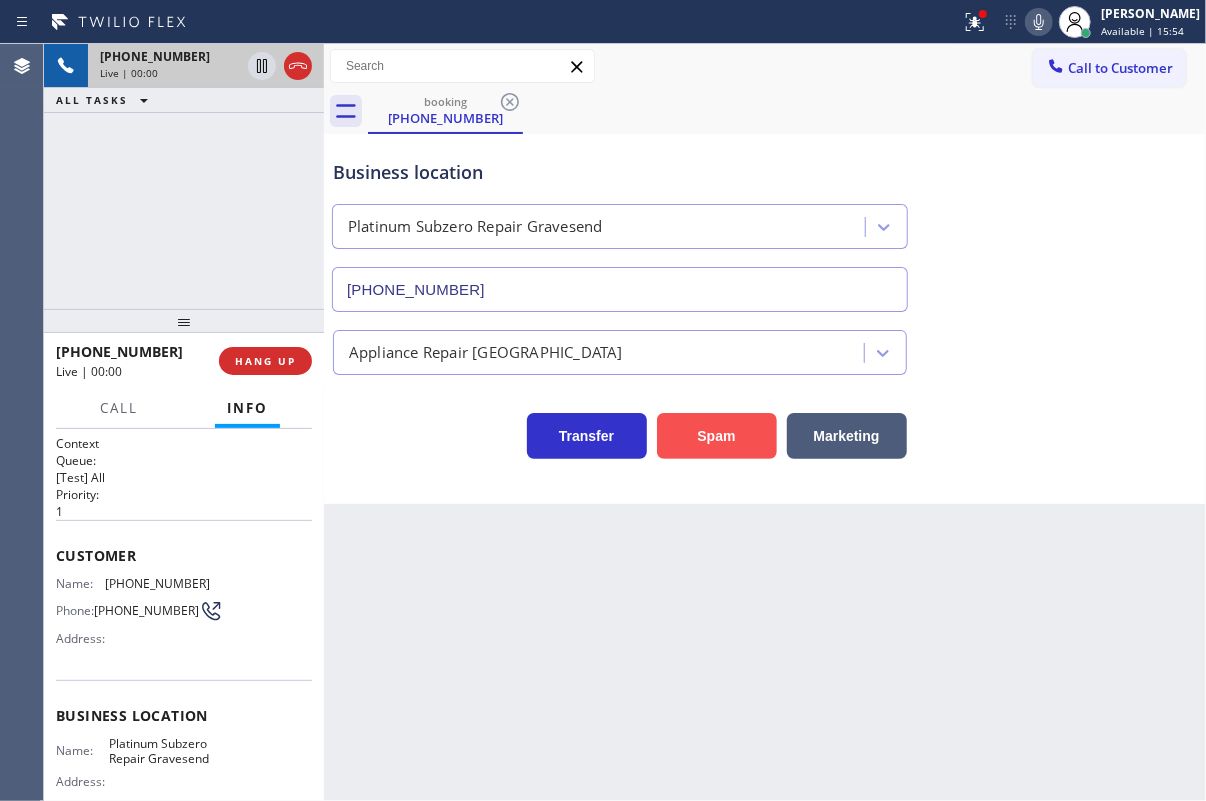 click on "Spam" at bounding box center (717, 436) 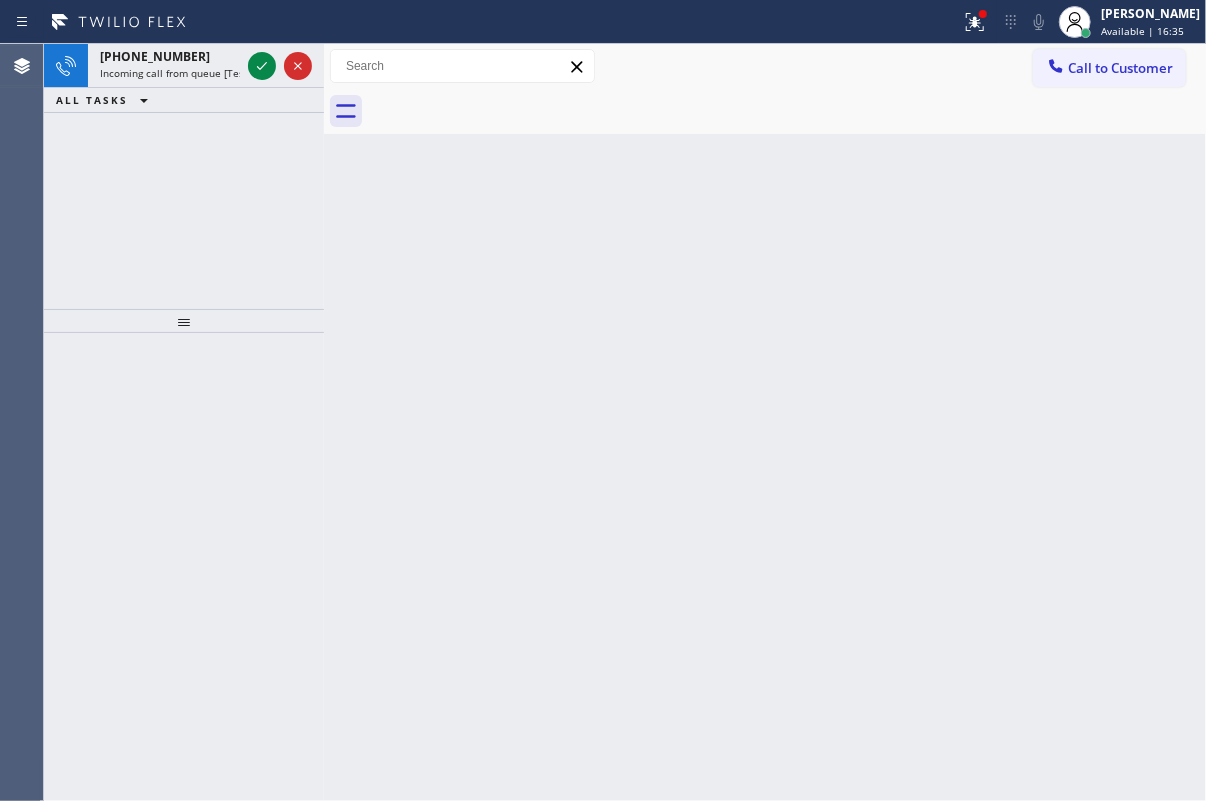 click on "Back to Dashboard Change Sender ID Customers Technicians Select a contact Outbound call Technician Search Technician Your caller id phone number Your caller id phone number Call Technician info Name   Phone none Address none Change Sender ID HVAC [PHONE_NUMBER] 5 Star Appliance [PHONE_NUMBER] Appliance Repair [PHONE_NUMBER] Plumbing [PHONE_NUMBER] Air Duct Cleaning [PHONE_NUMBER]  Electricians [PHONE_NUMBER] Cancel Change Check personal SMS Reset Change No tabs Call to Customer Outbound call Location Search location Your caller id phone number Customer number Call Outbound call Technician Search Technician Your caller id phone number Your caller id phone number Call" at bounding box center [765, 422] 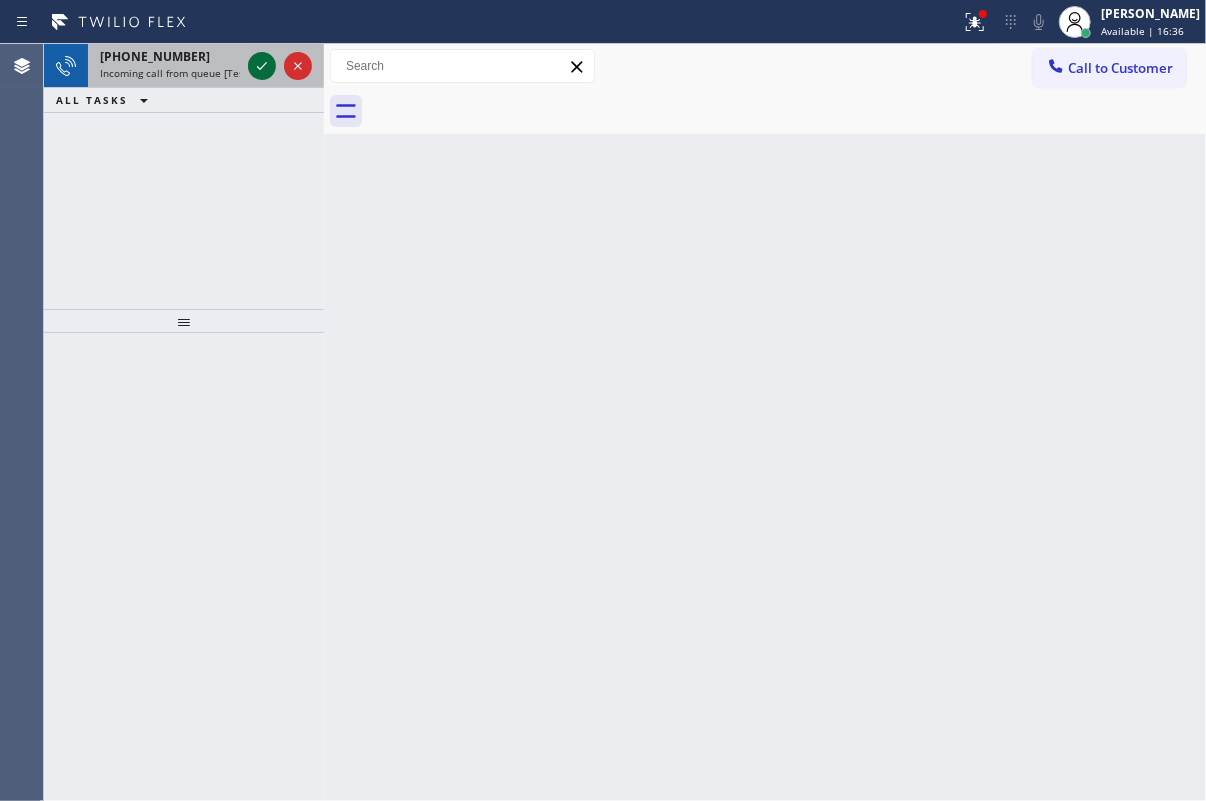 click 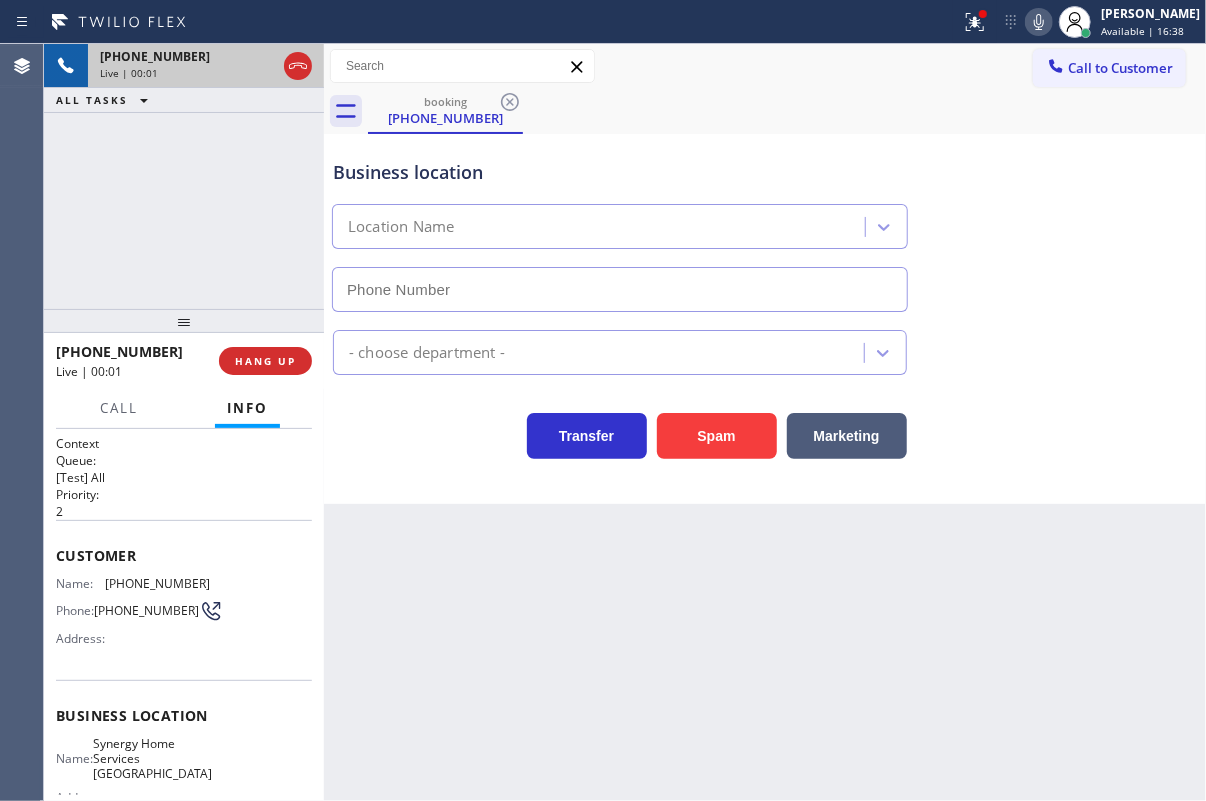 type on "[PHONE_NUMBER]" 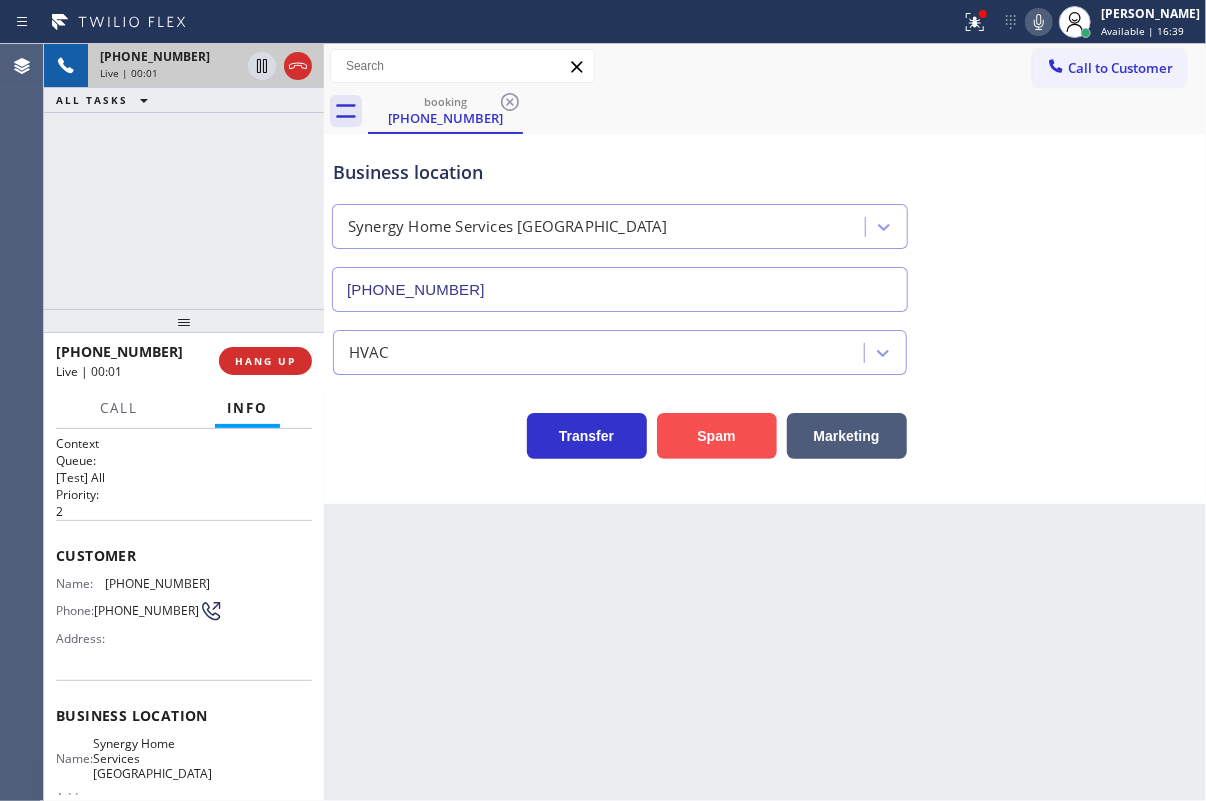 click on "Spam" at bounding box center (717, 436) 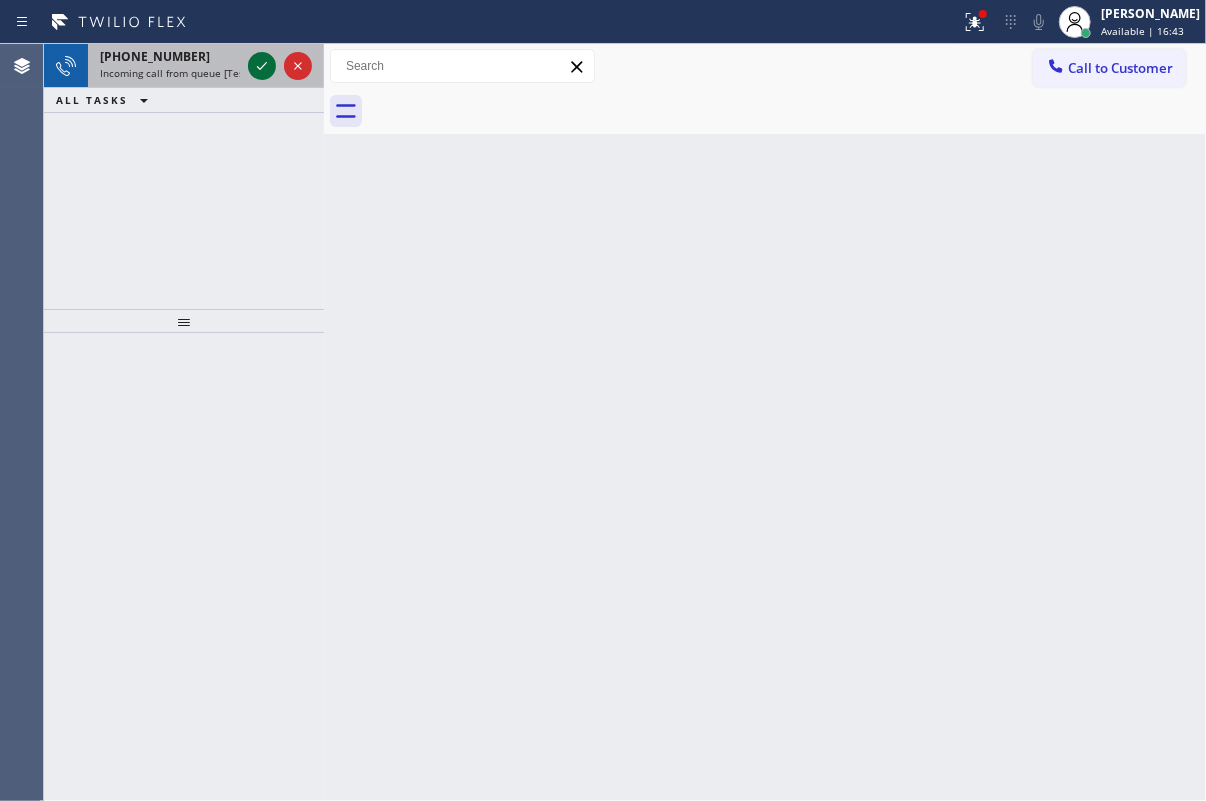 click 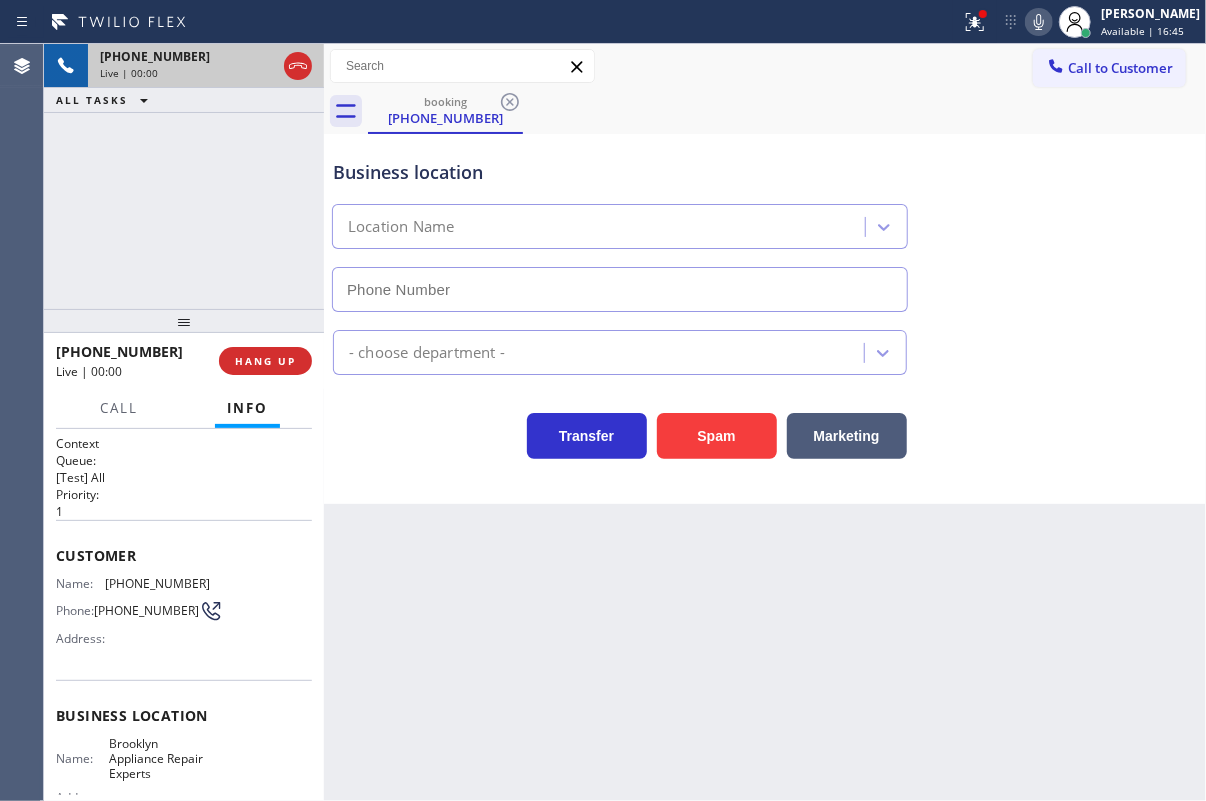 type on "[PHONE_NUMBER]" 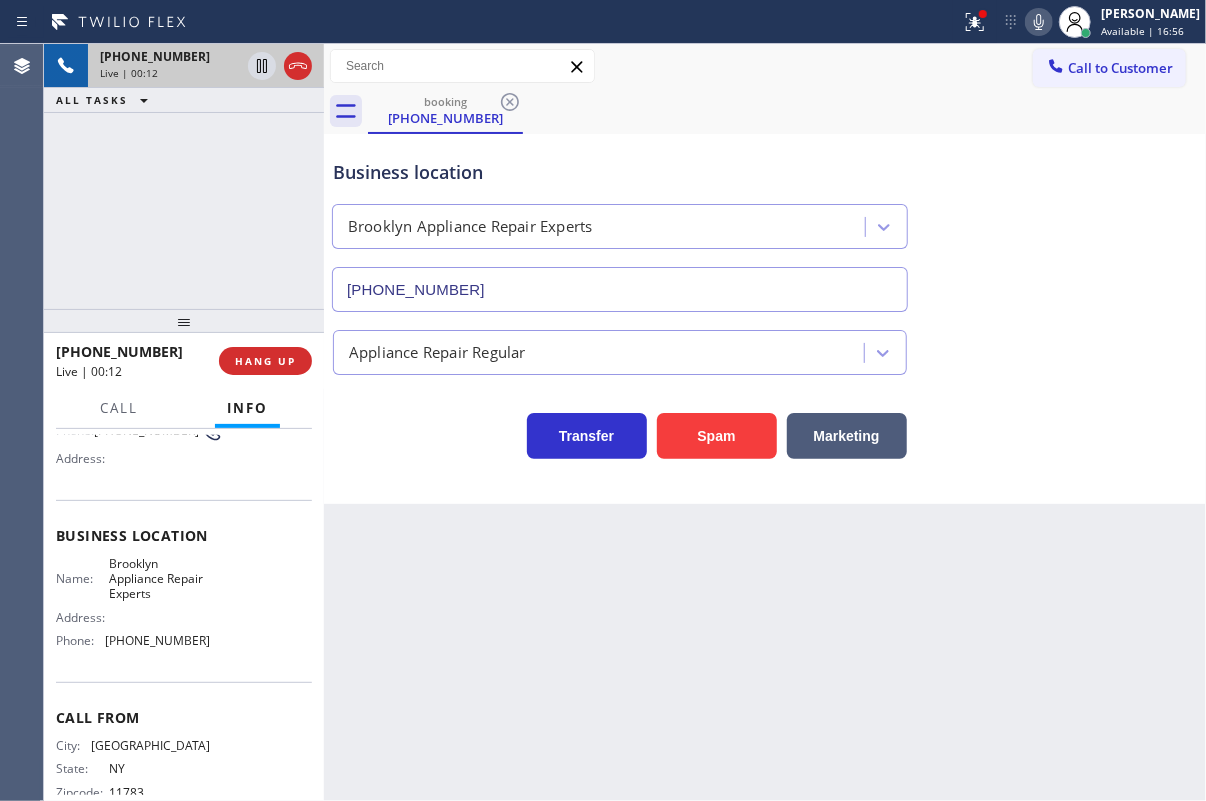 scroll, scrollTop: 181, scrollLeft: 0, axis: vertical 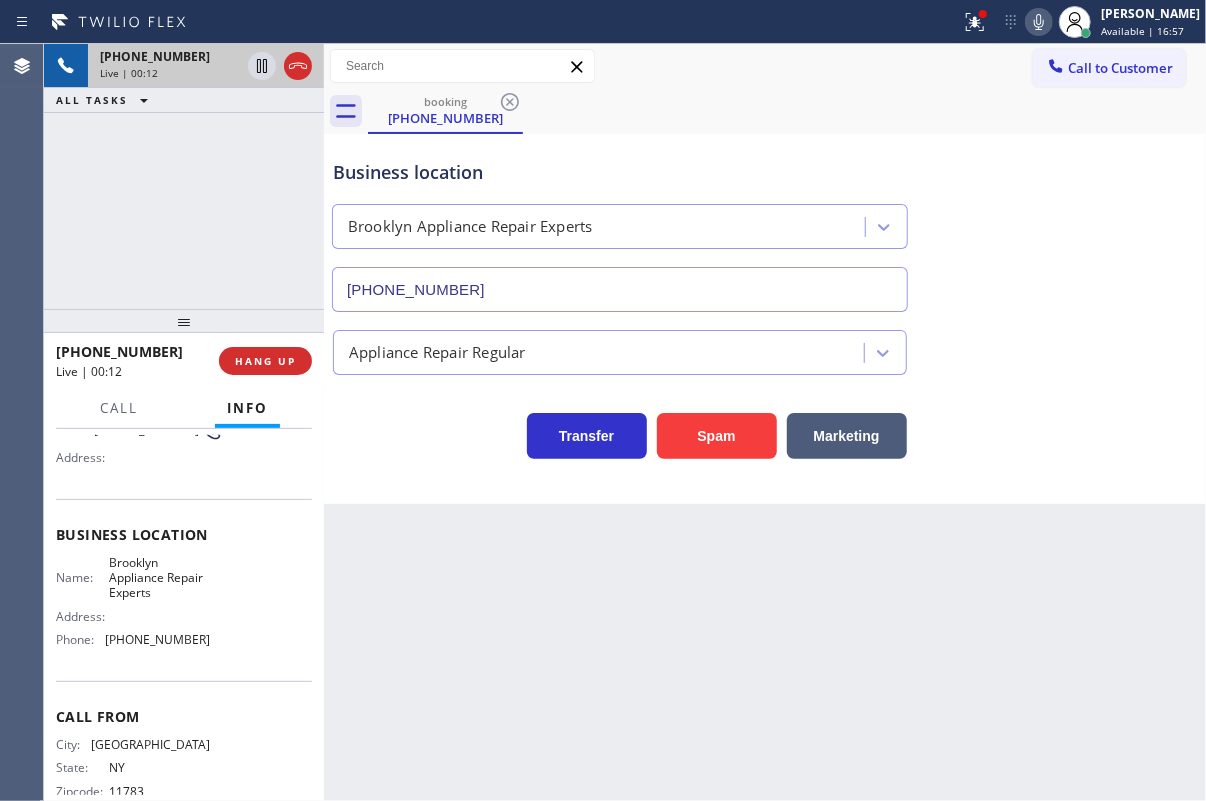 click on "Brooklyn Appliance Repair Experts" at bounding box center [159, 578] 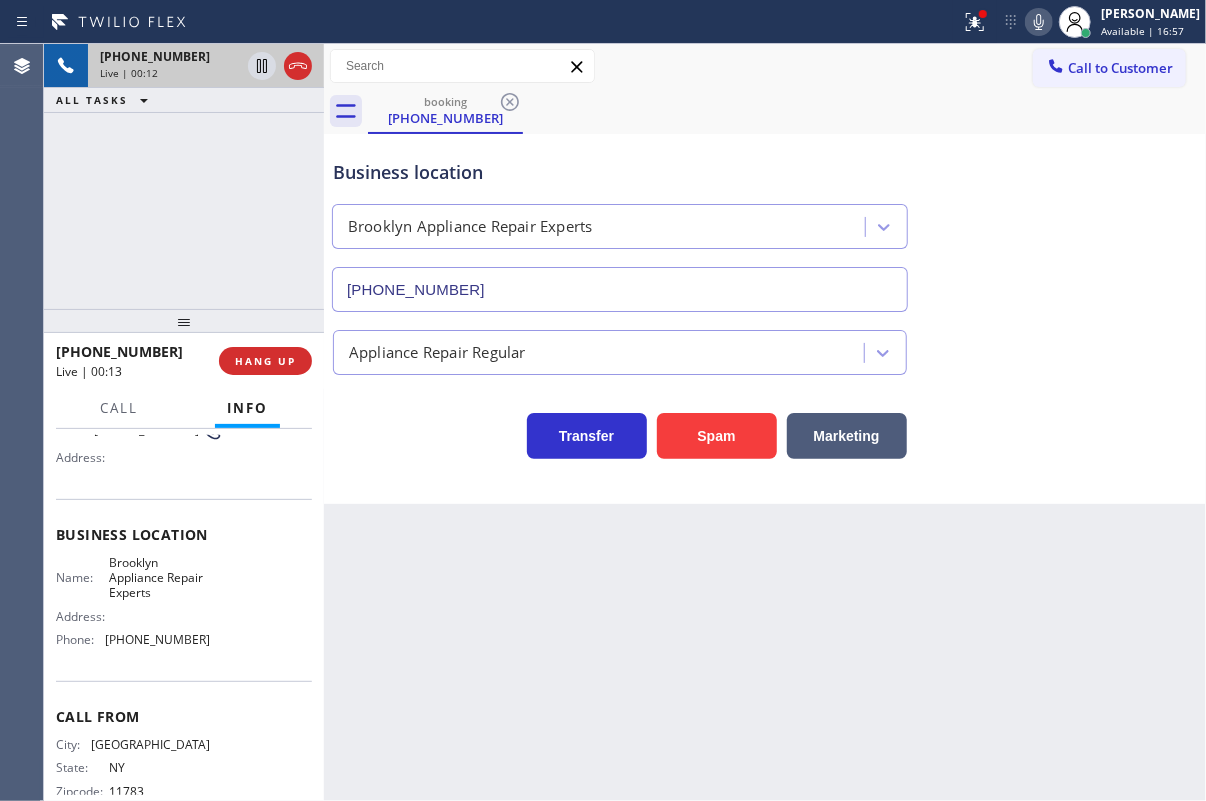 click on "Brooklyn Appliance Repair Experts" at bounding box center (159, 578) 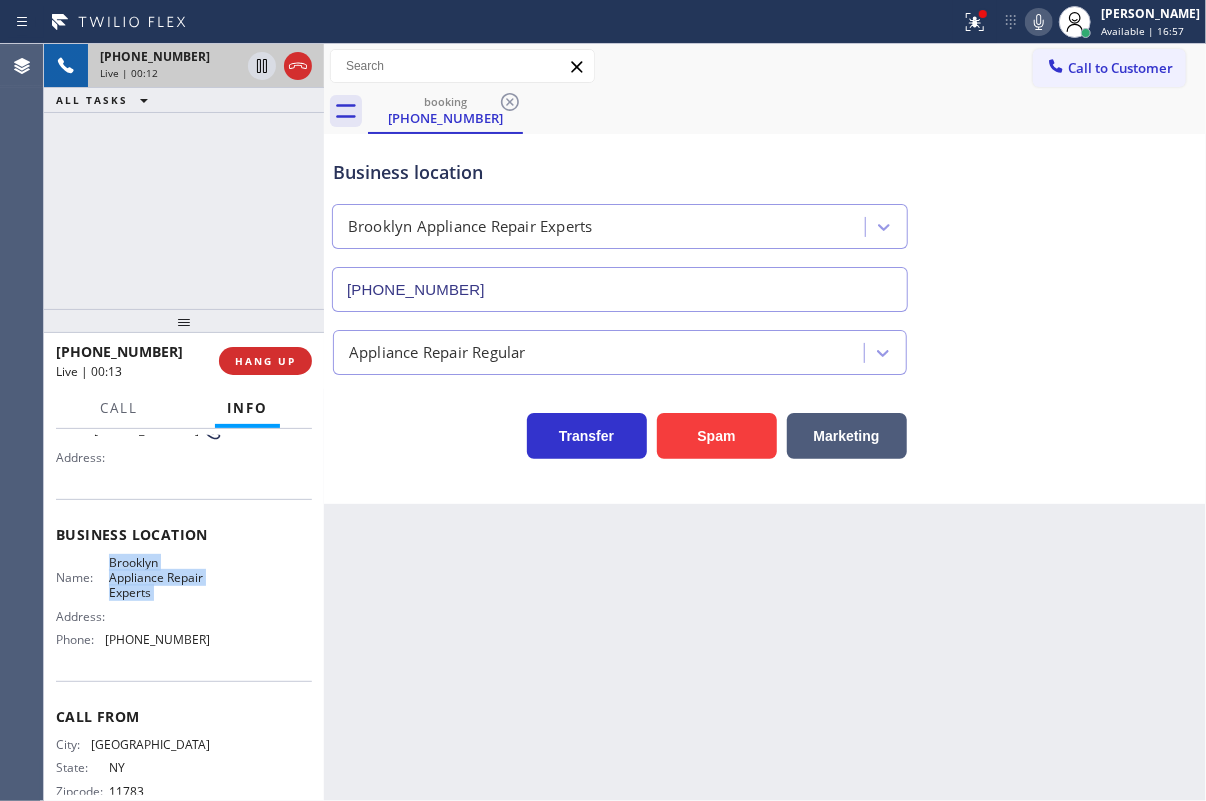 click on "Brooklyn Appliance Repair Experts" at bounding box center (159, 578) 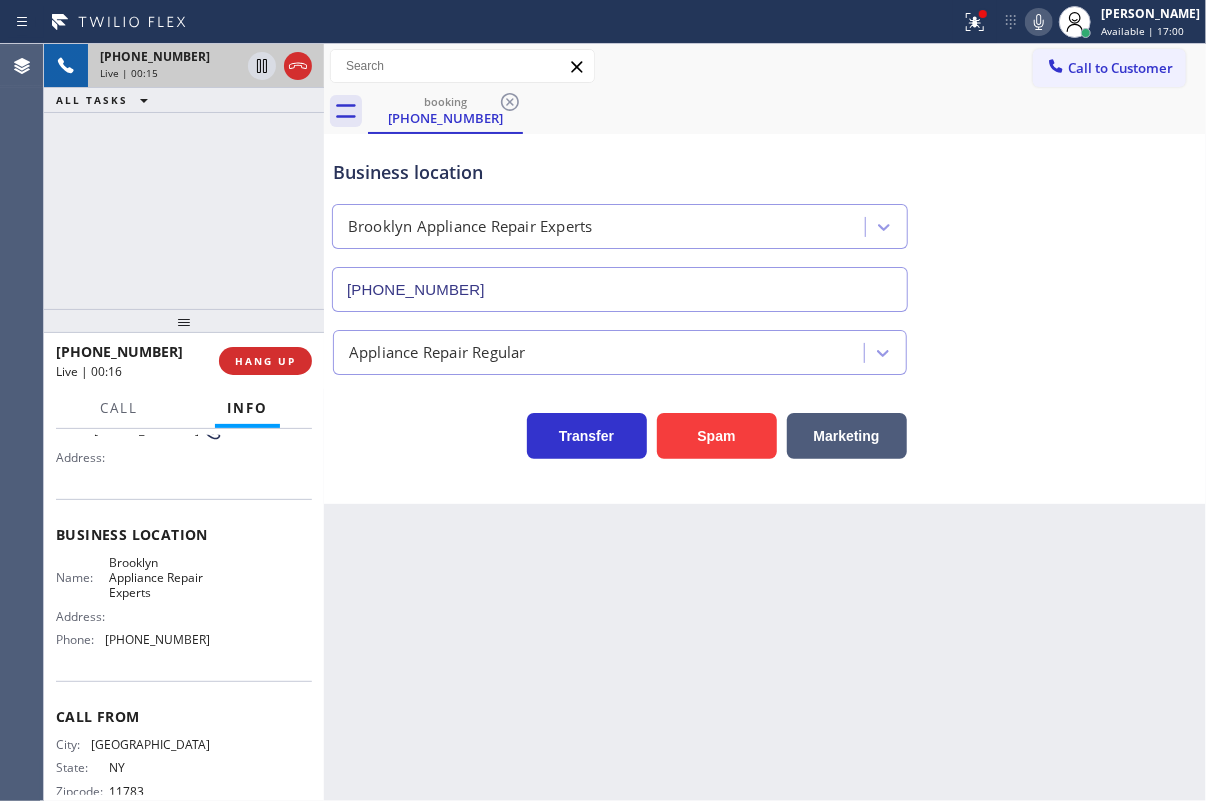click on "[PHONE_NUMBER]" at bounding box center (620, 289) 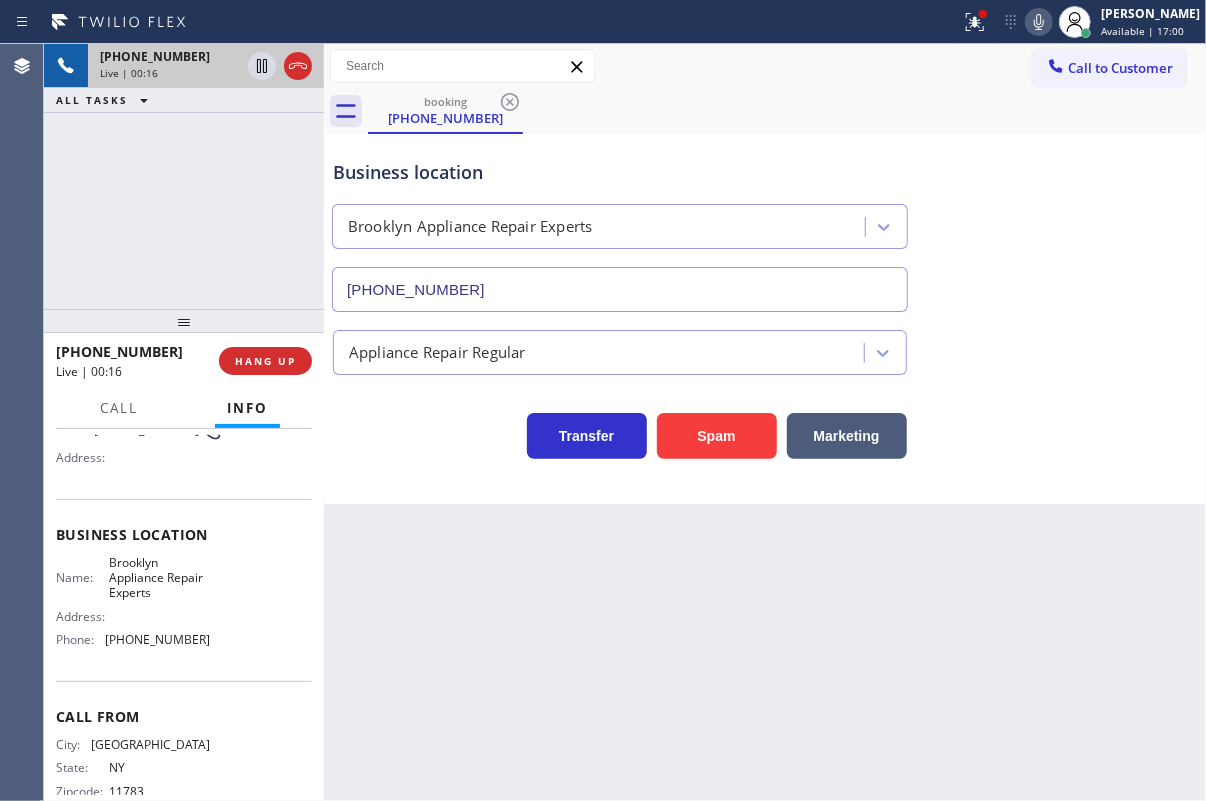 click on "[PHONE_NUMBER]" at bounding box center (620, 289) 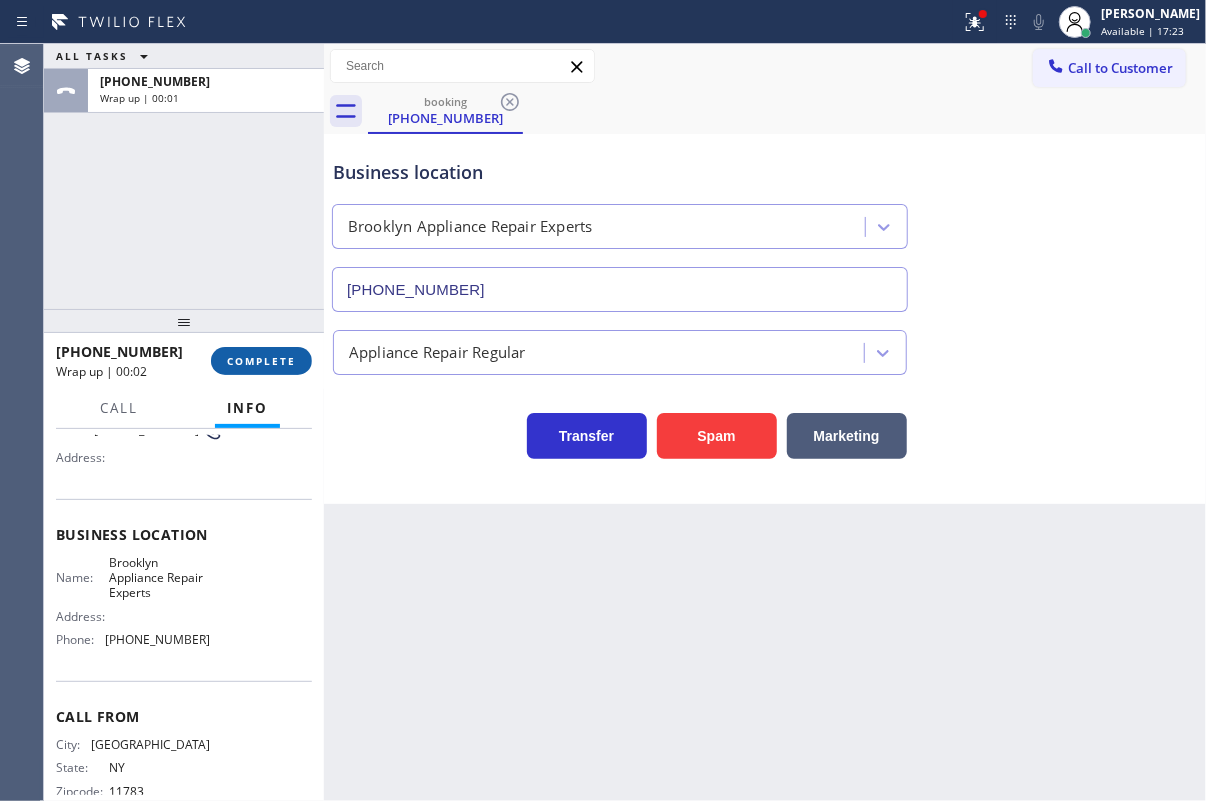 click on "COMPLETE" at bounding box center [261, 361] 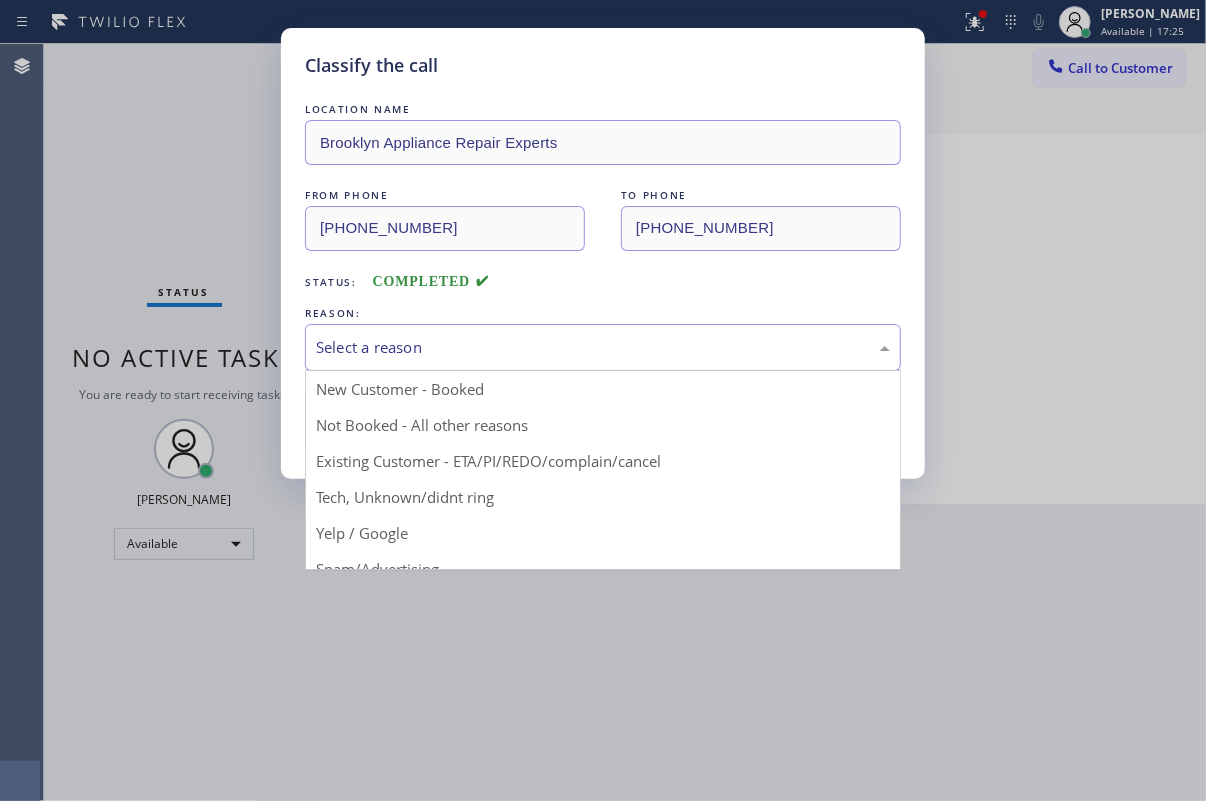 click on "Select a reason" at bounding box center (603, 347) 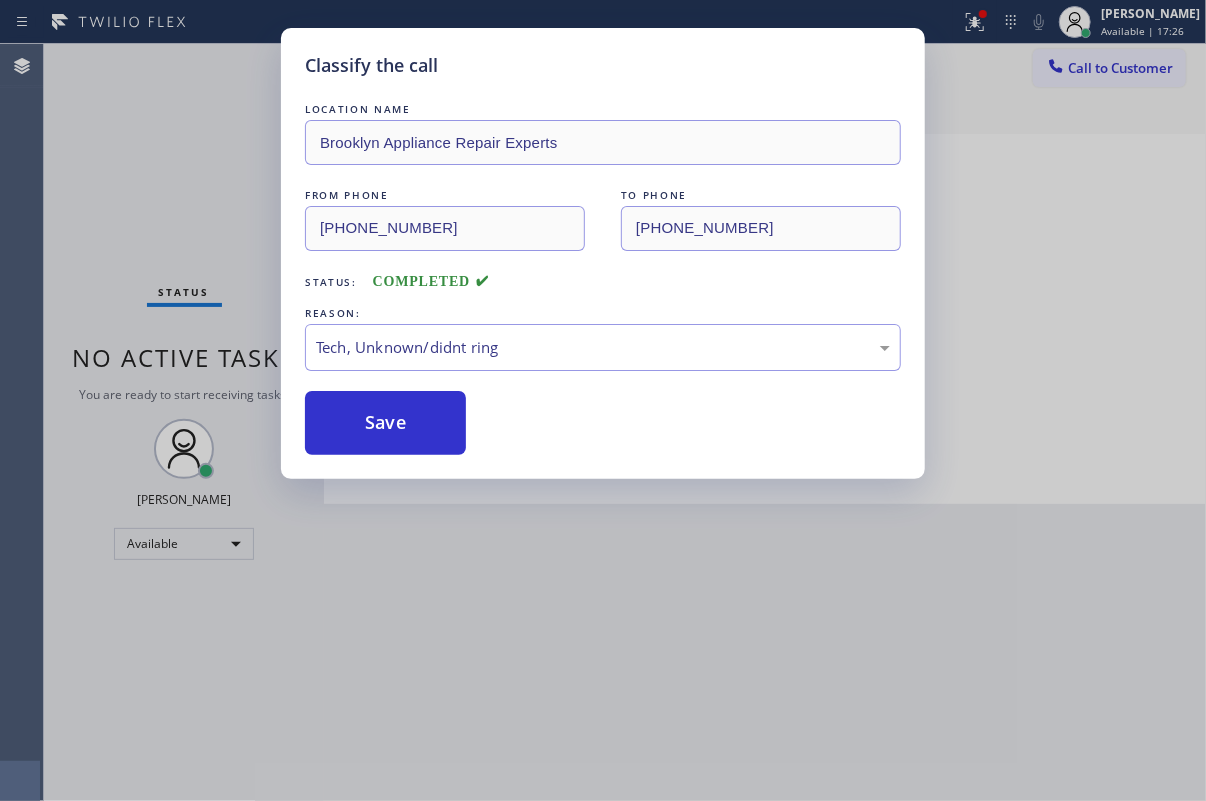 click on "Save" at bounding box center [385, 423] 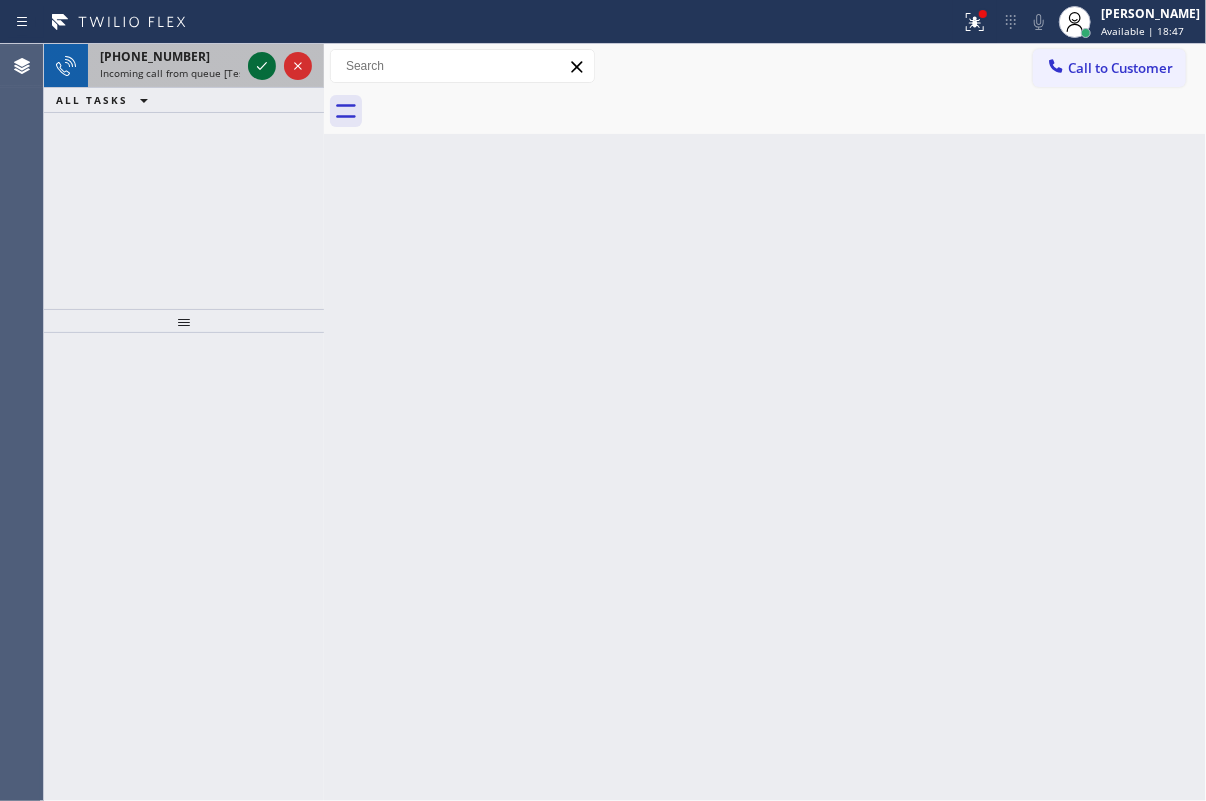 click 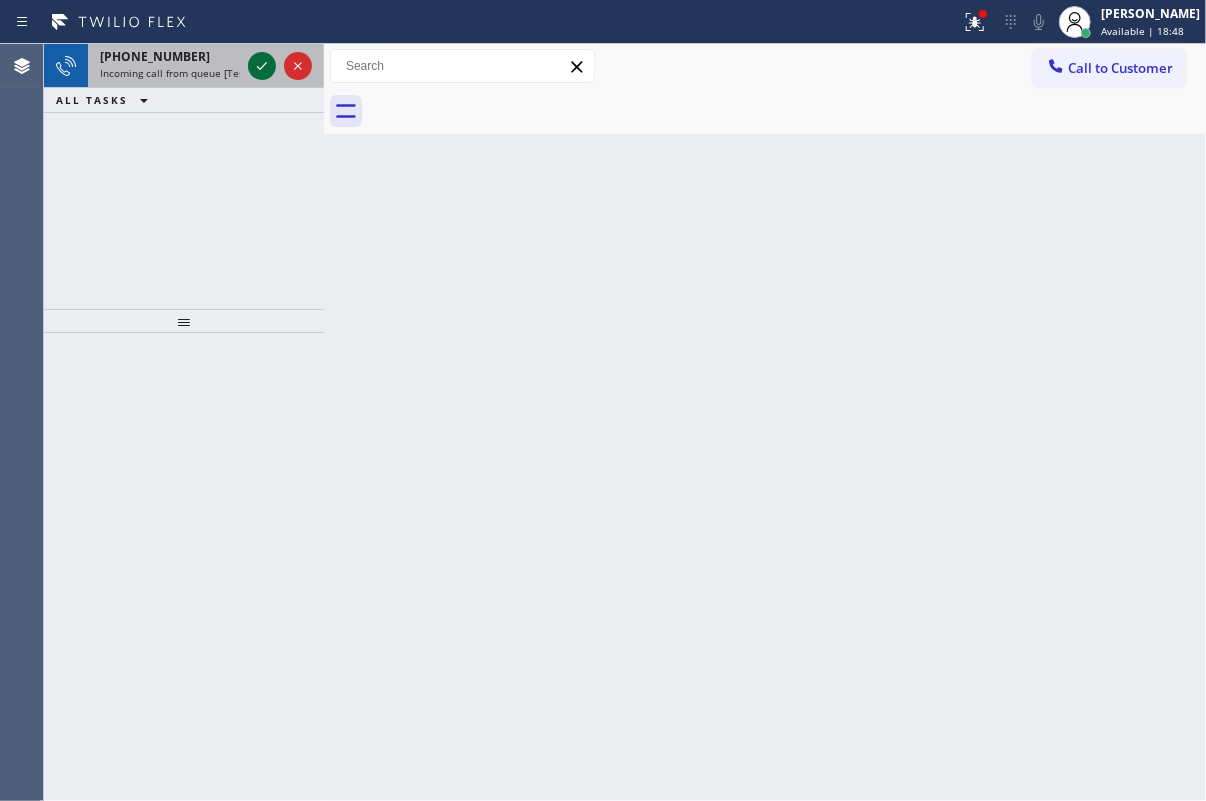 click 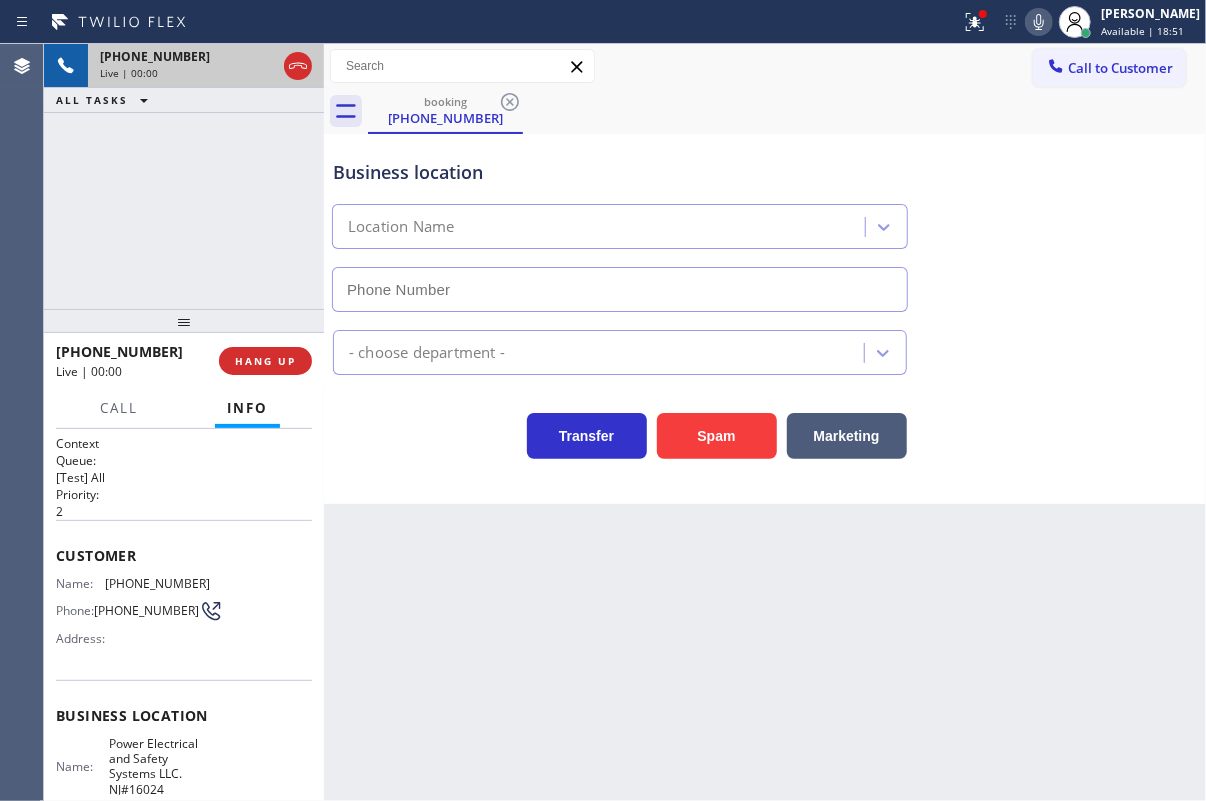 type on "[PHONE_NUMBER]" 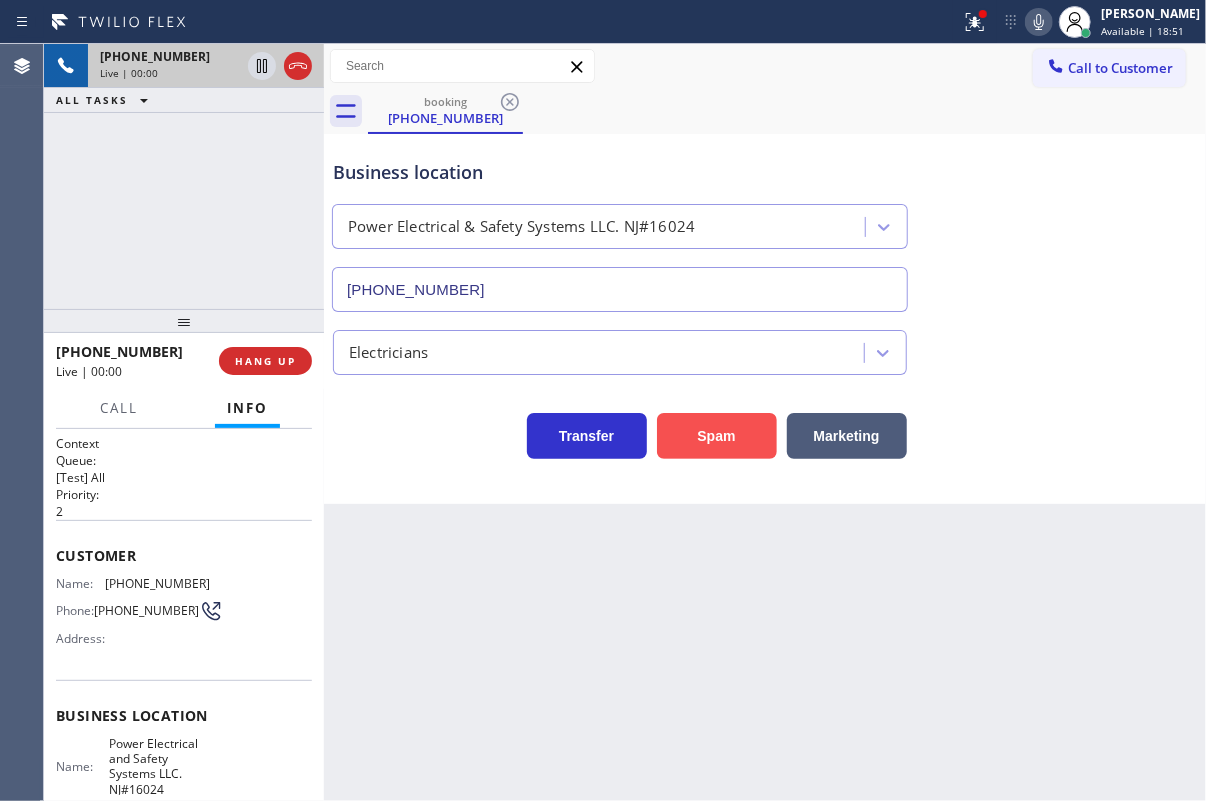 click on "Spam" at bounding box center (717, 436) 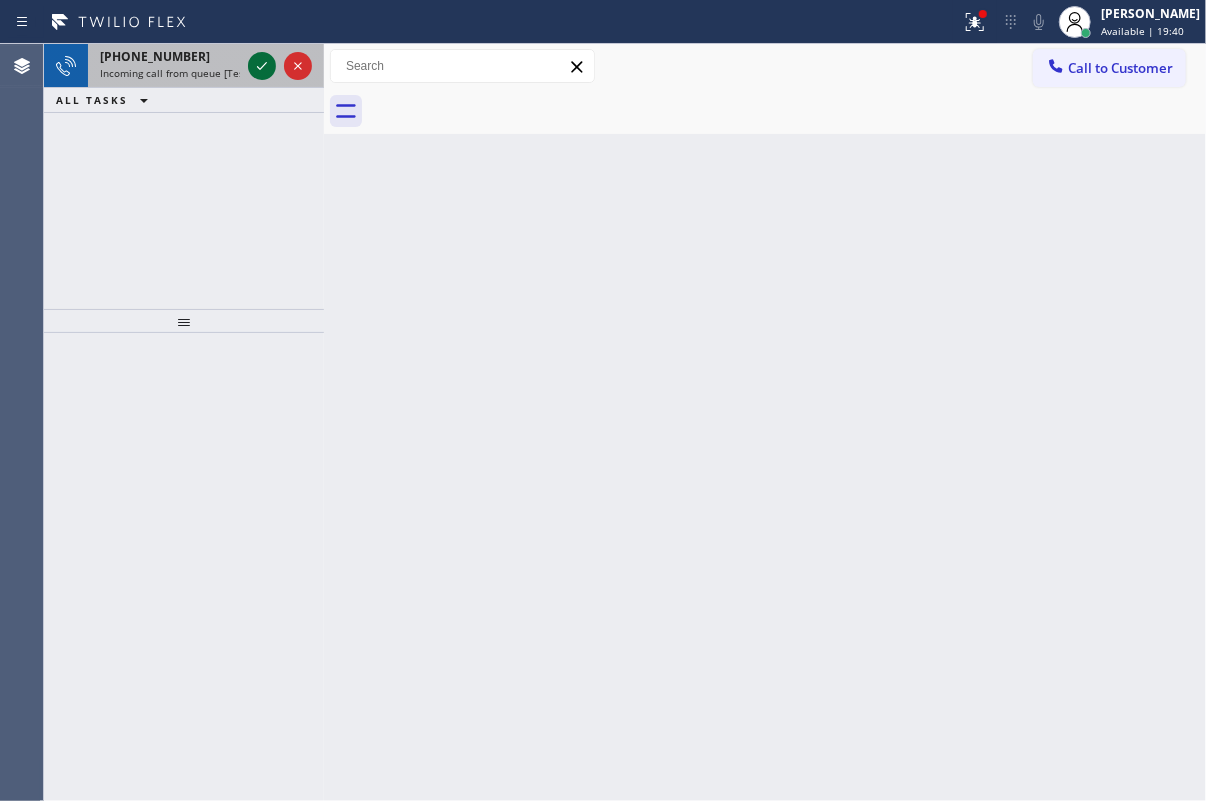 click 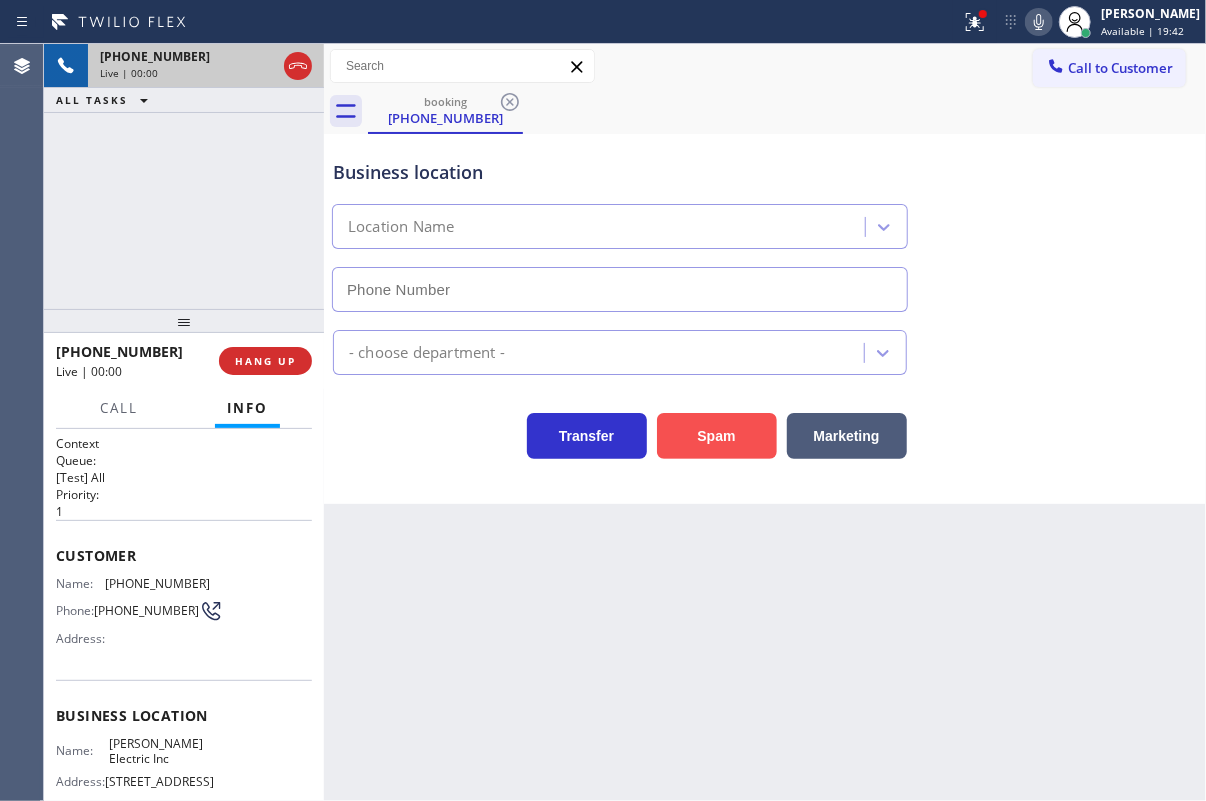 type on "[PHONE_NUMBER]" 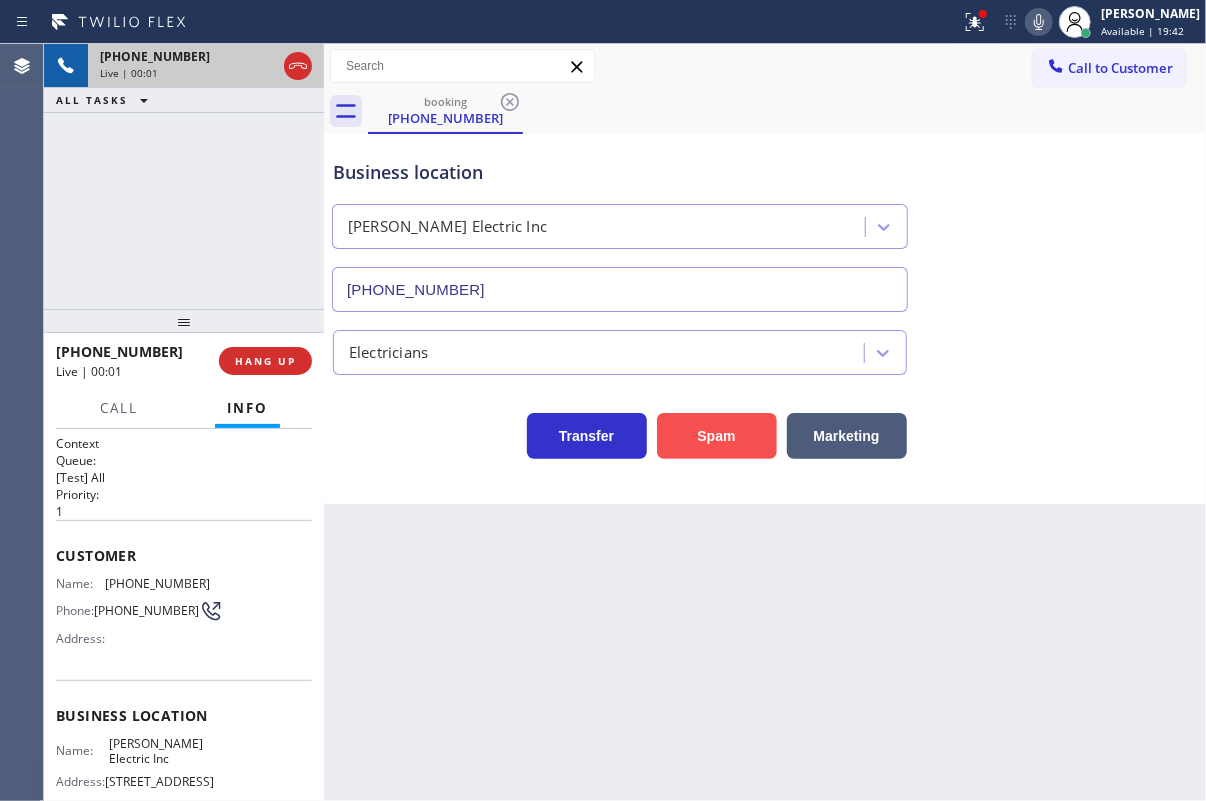 click on "Spam" at bounding box center (717, 436) 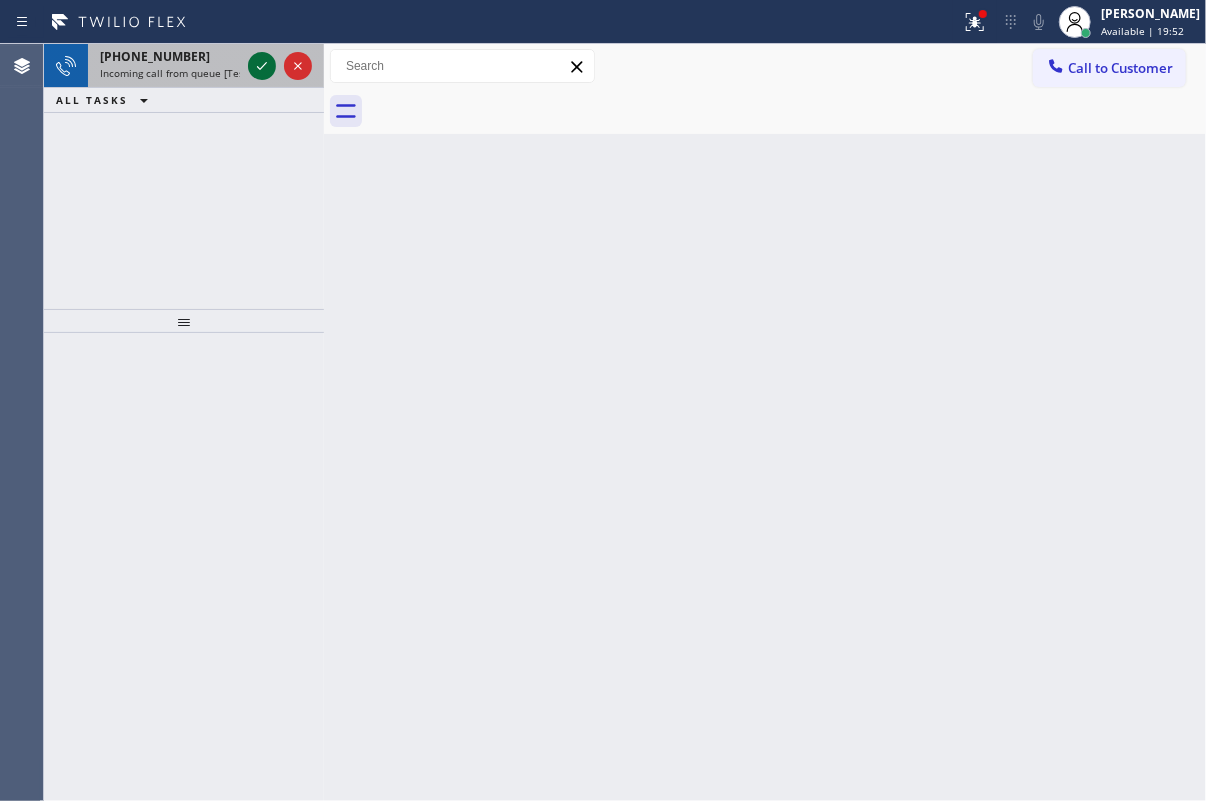 click 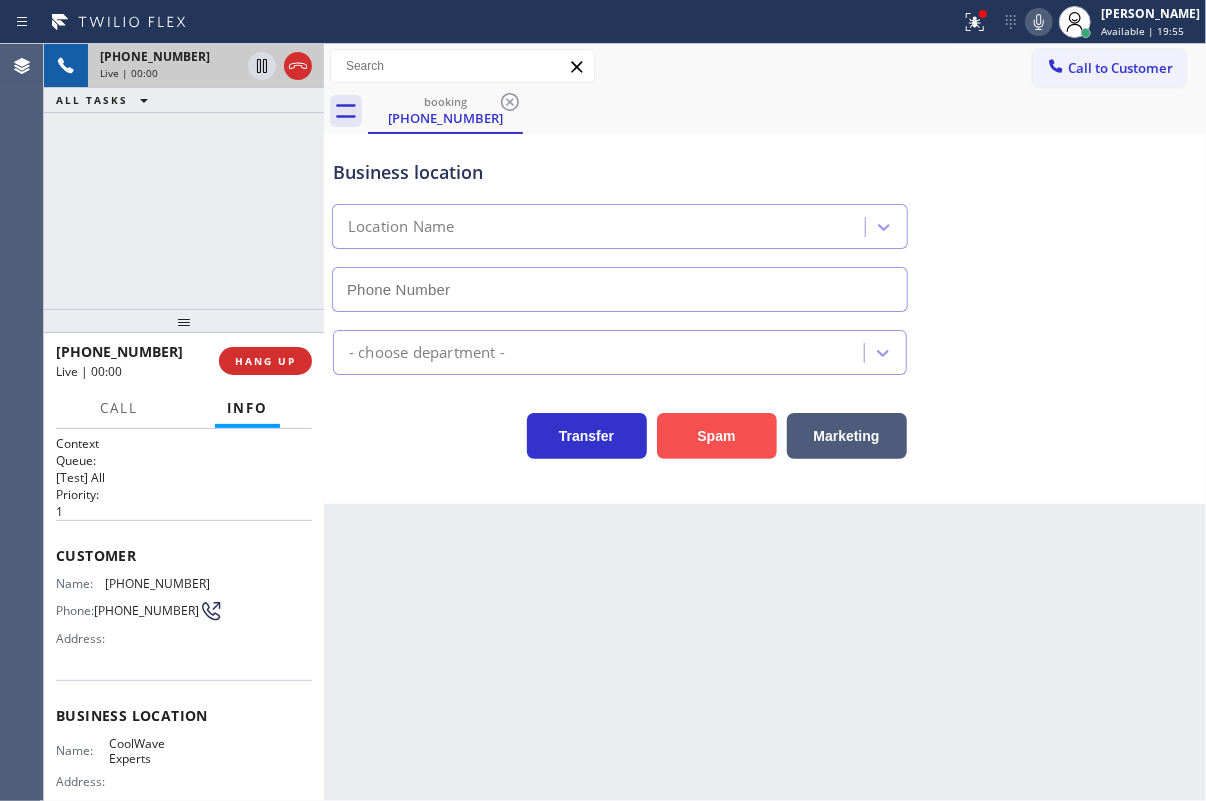 type on "[PHONE_NUMBER]" 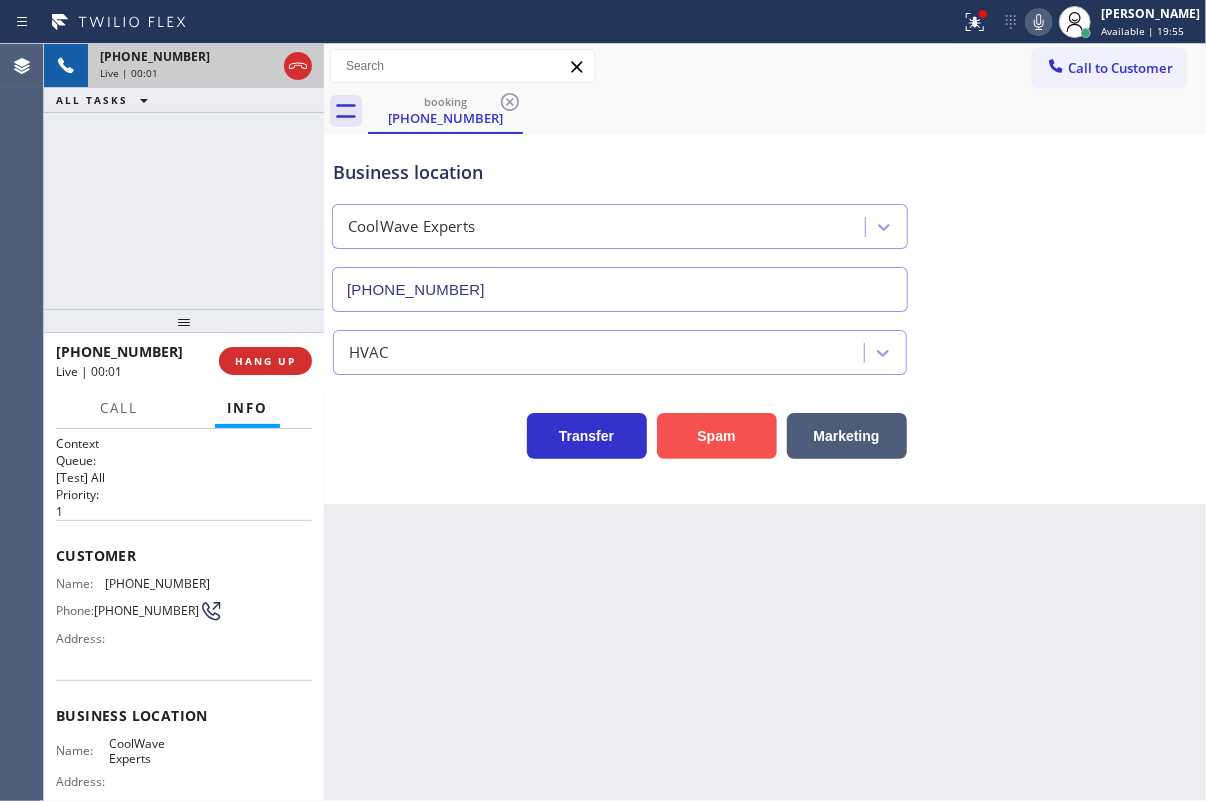 click on "Spam" at bounding box center (717, 436) 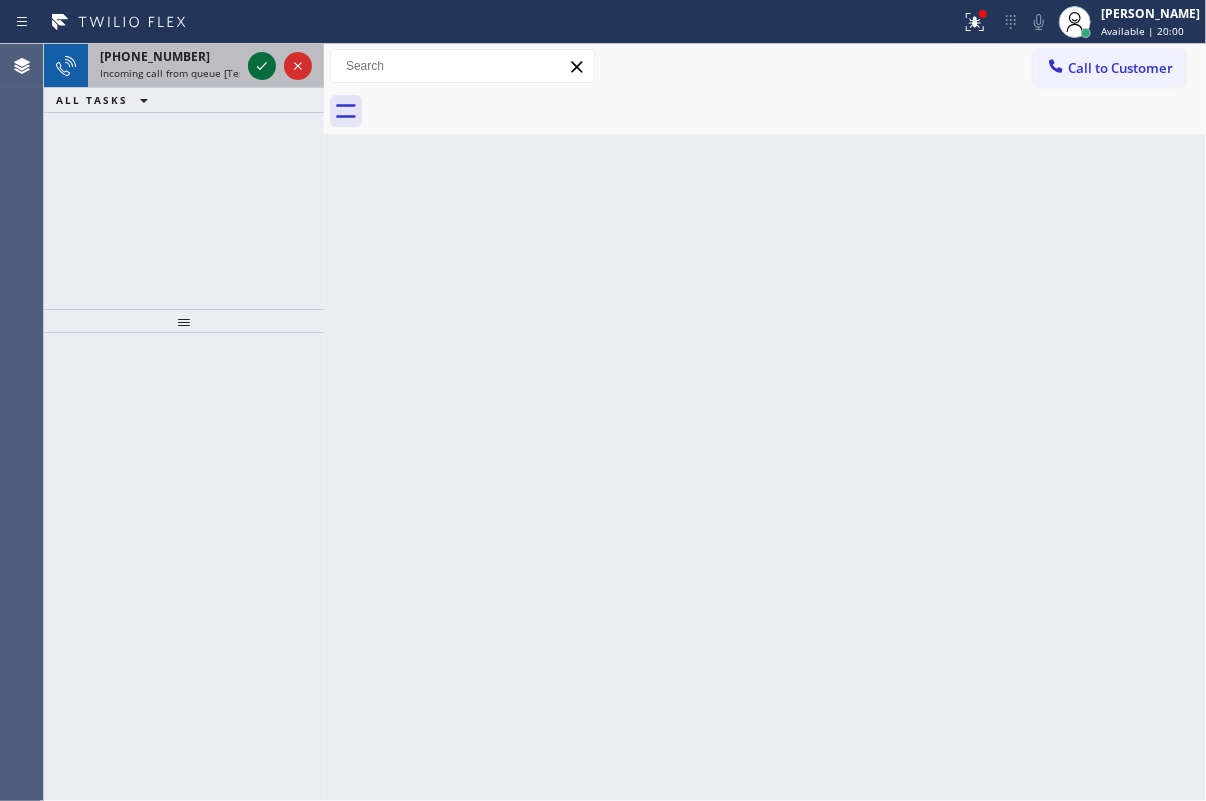 click 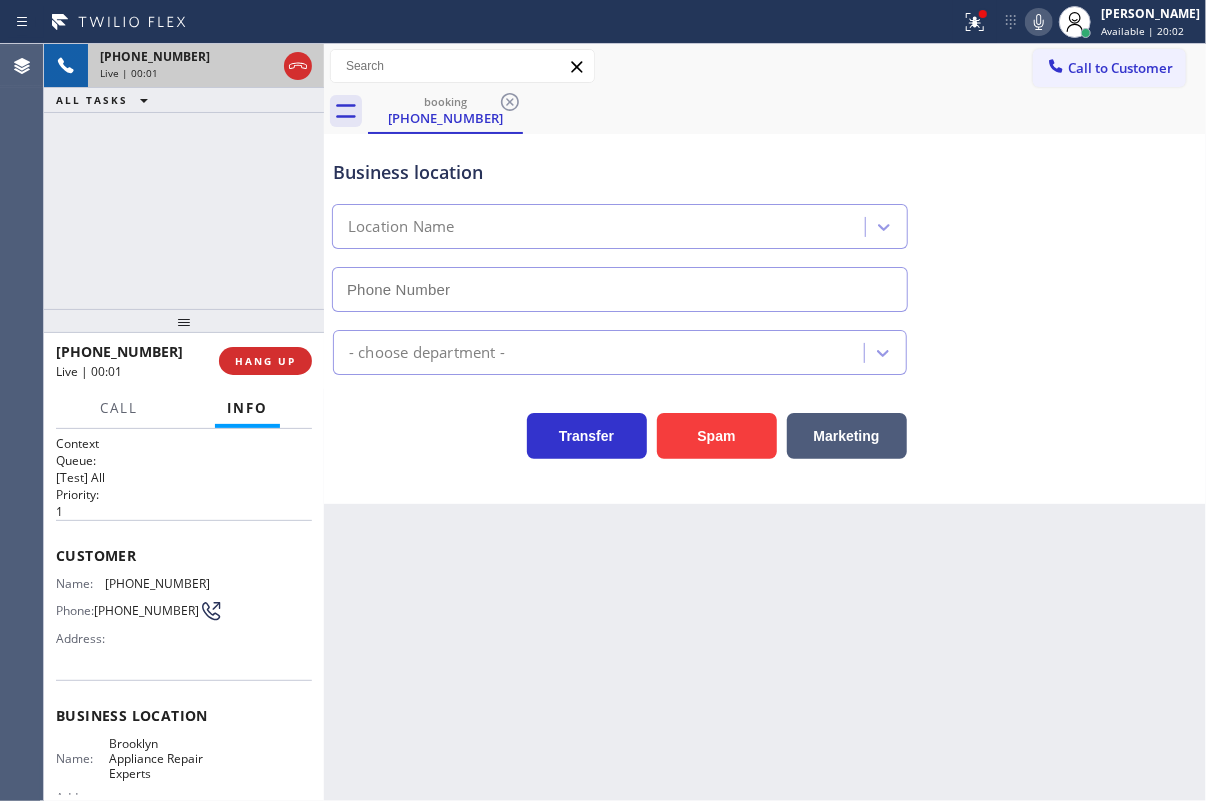 type on "[PHONE_NUMBER]" 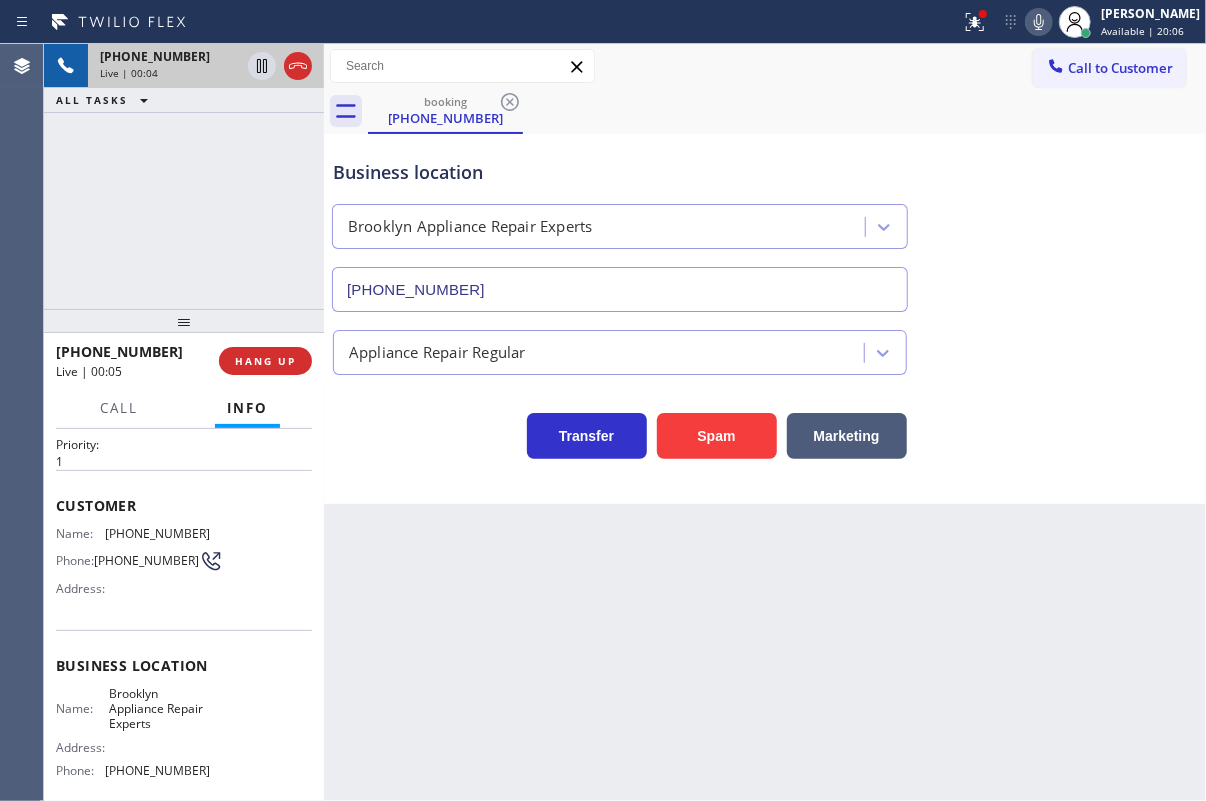 scroll, scrollTop: 90, scrollLeft: 0, axis: vertical 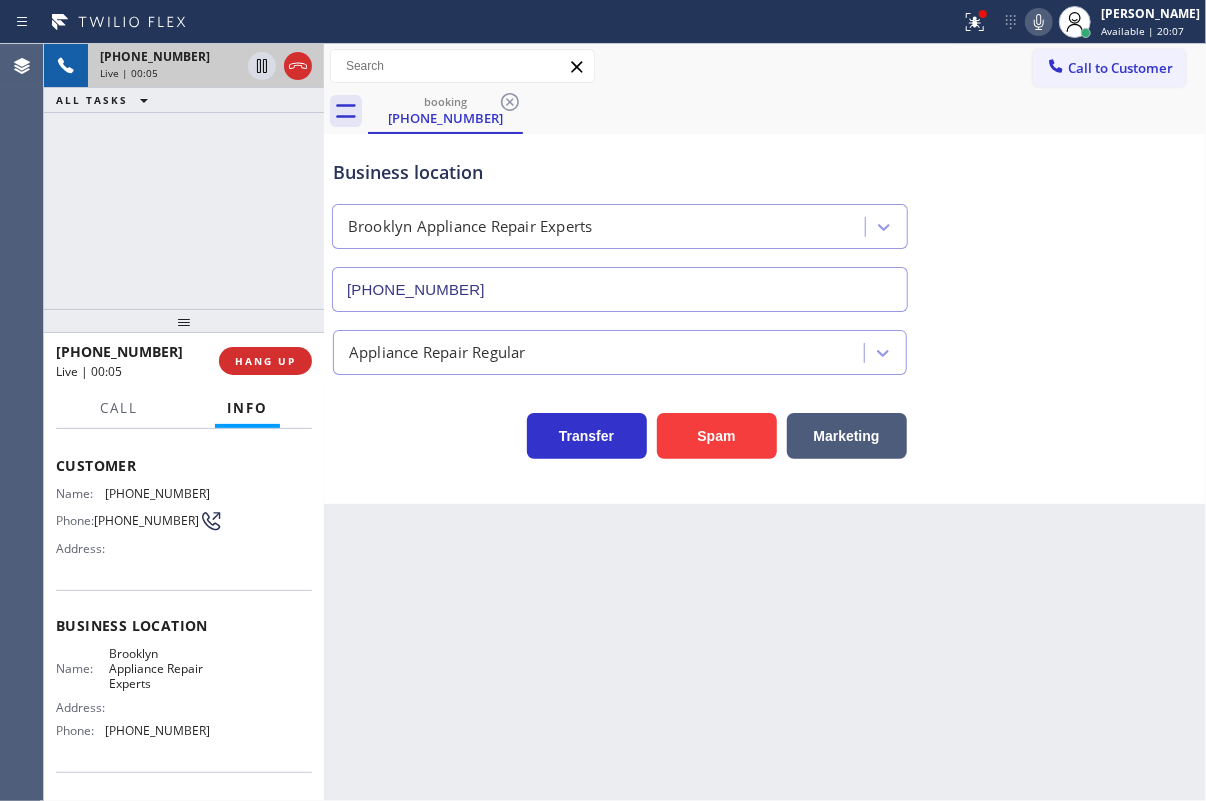 click on "Brooklyn Appliance Repair Experts" at bounding box center (159, 669) 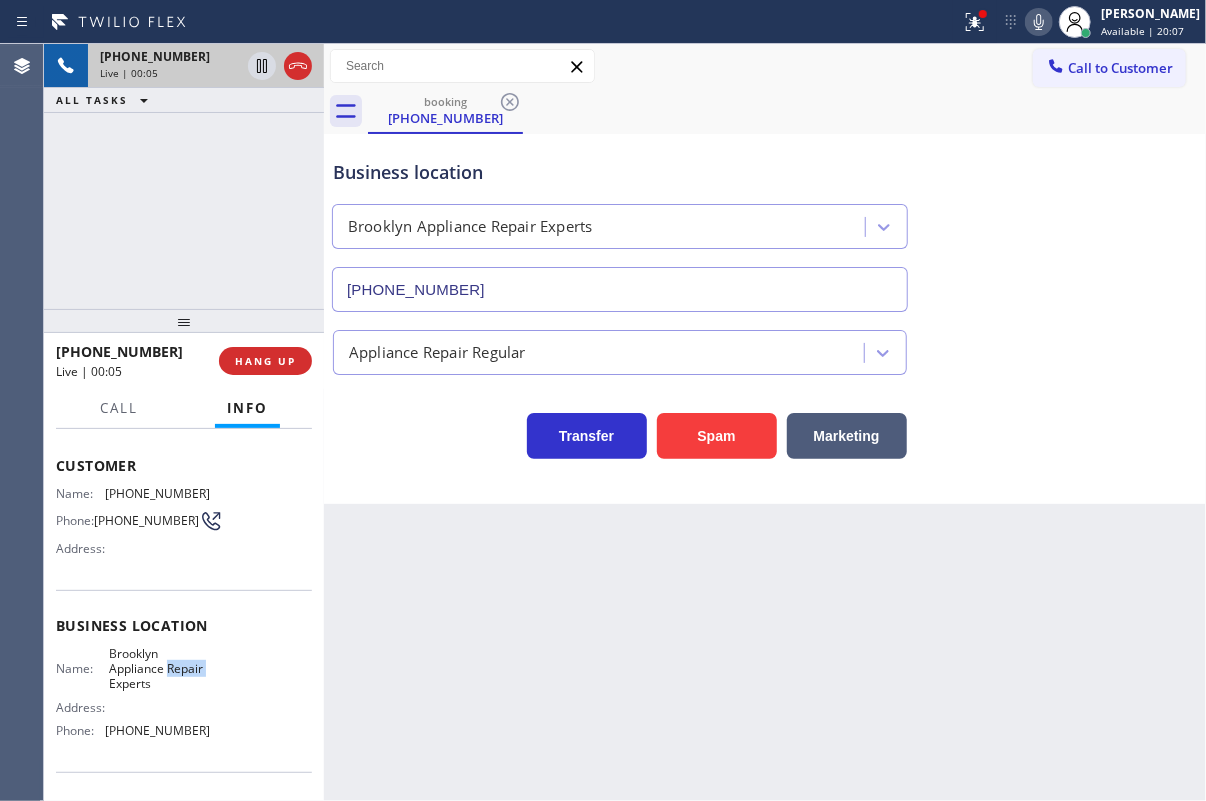 click on "Brooklyn Appliance Repair Experts" at bounding box center (159, 669) 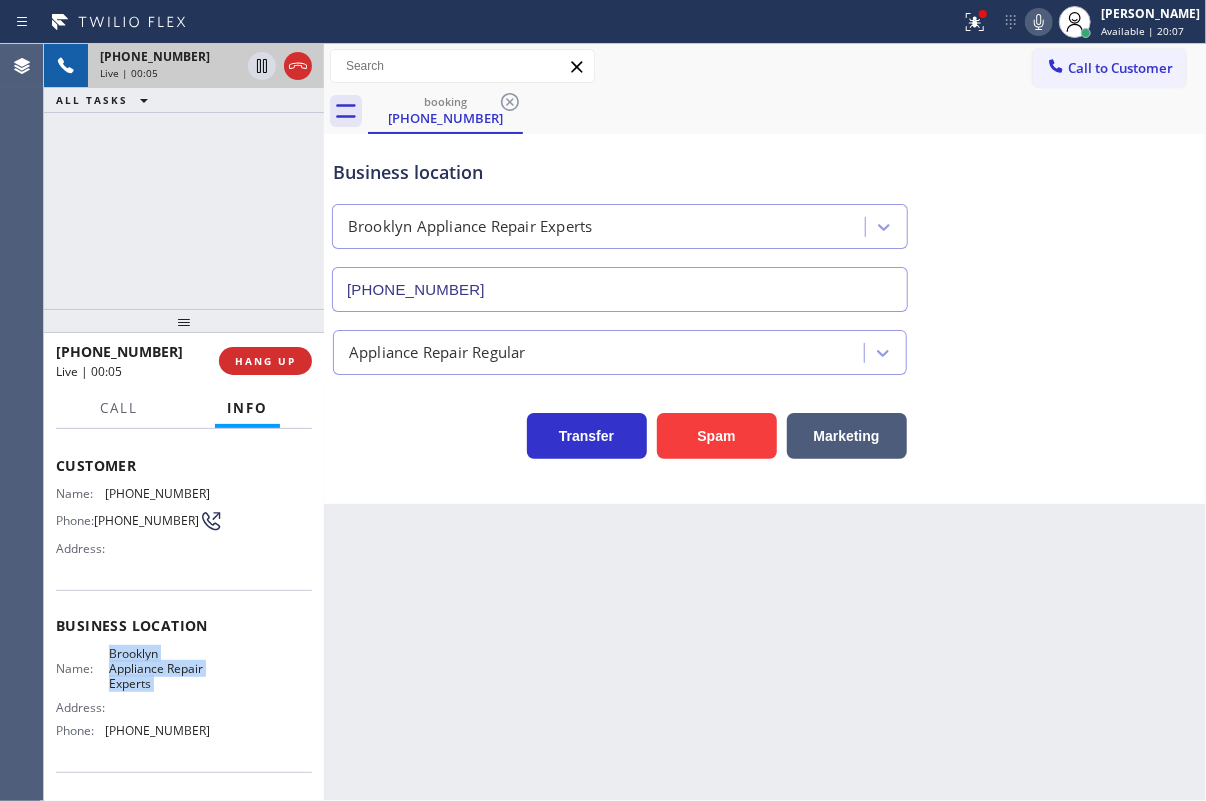 click on "Brooklyn Appliance Repair Experts" at bounding box center [159, 669] 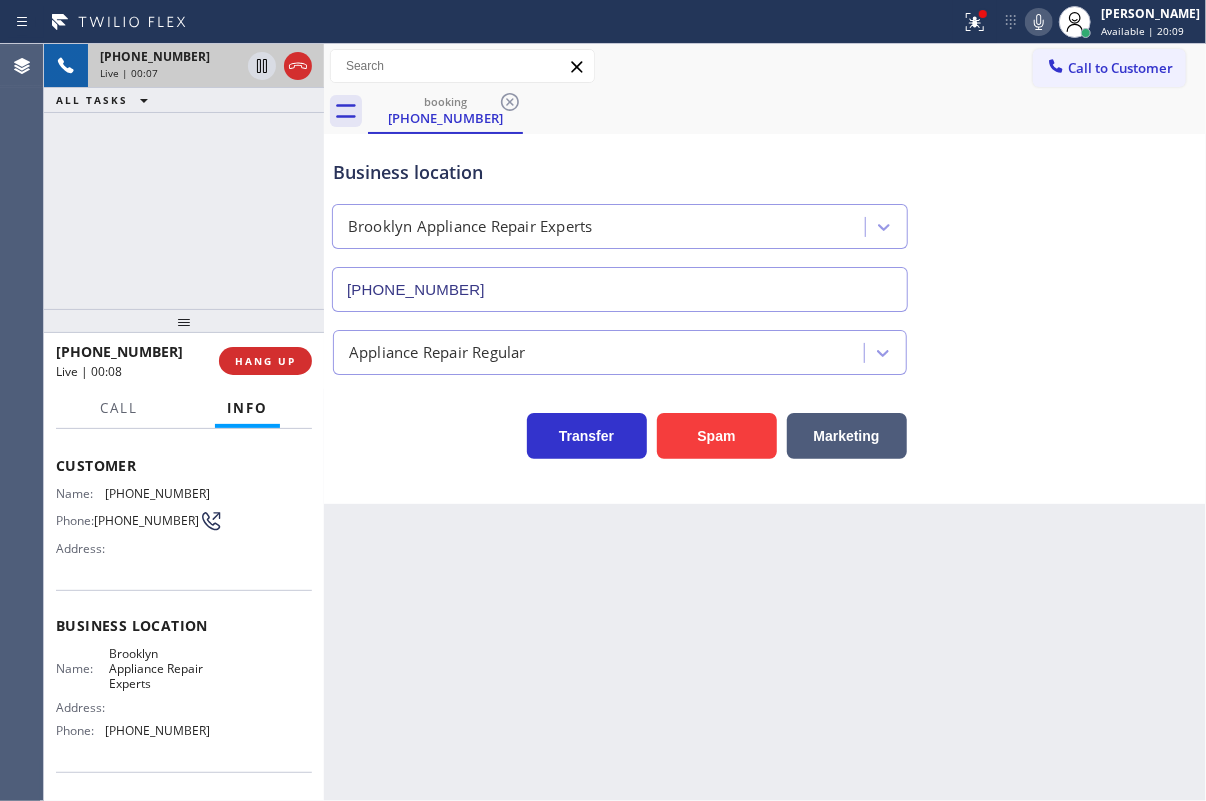 click on "[PHONE_NUMBER]" at bounding box center [620, 289] 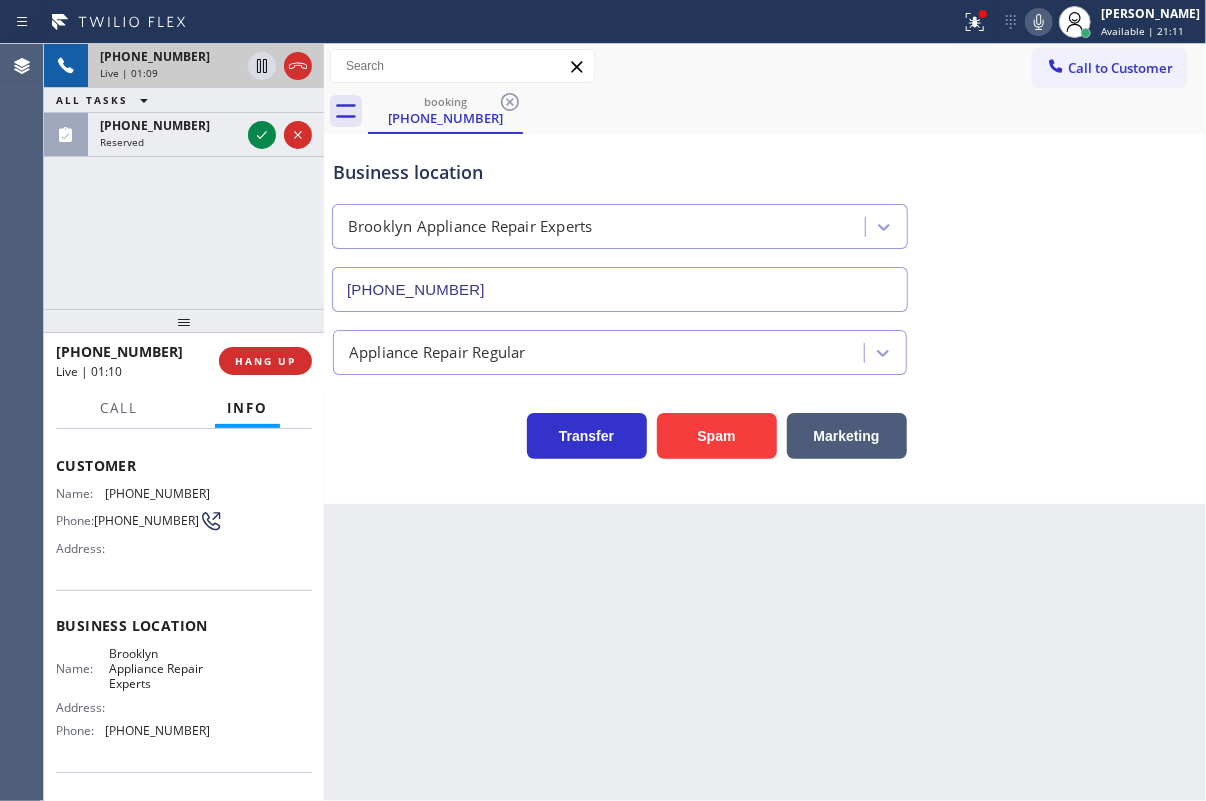 click 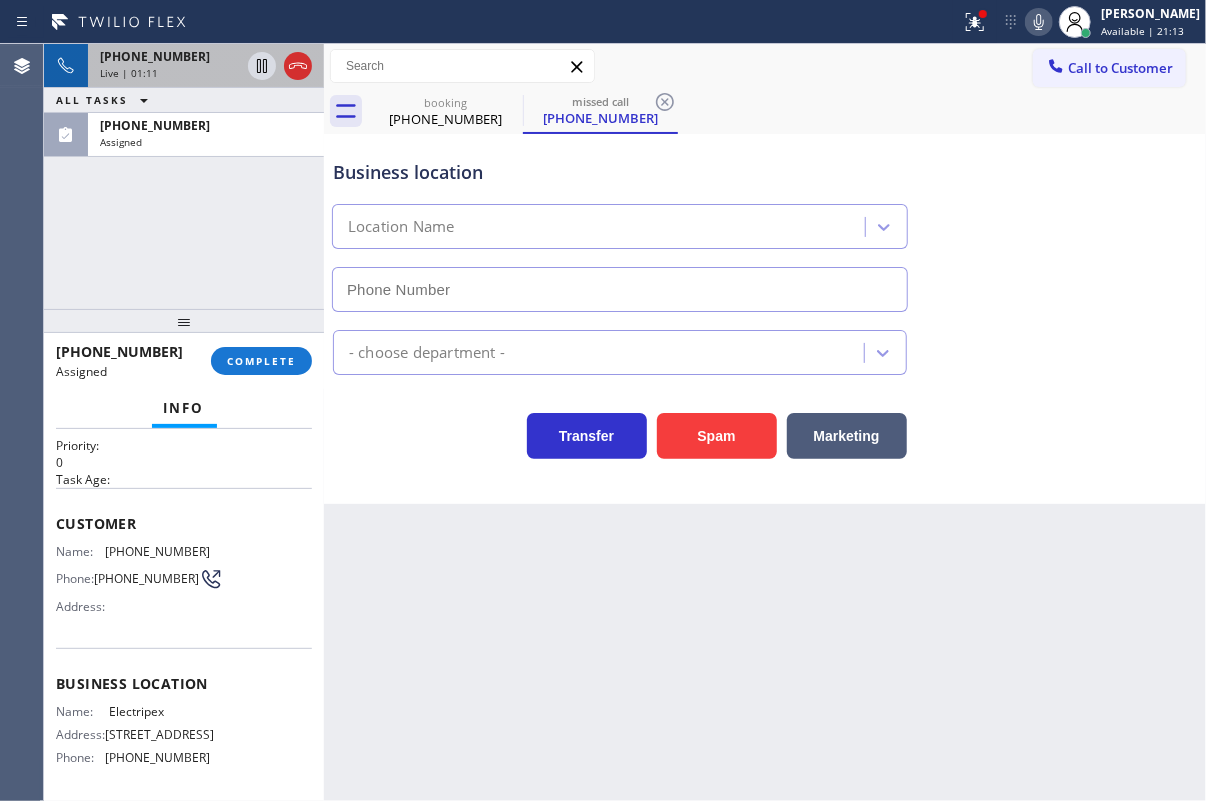 scroll, scrollTop: 0, scrollLeft: 0, axis: both 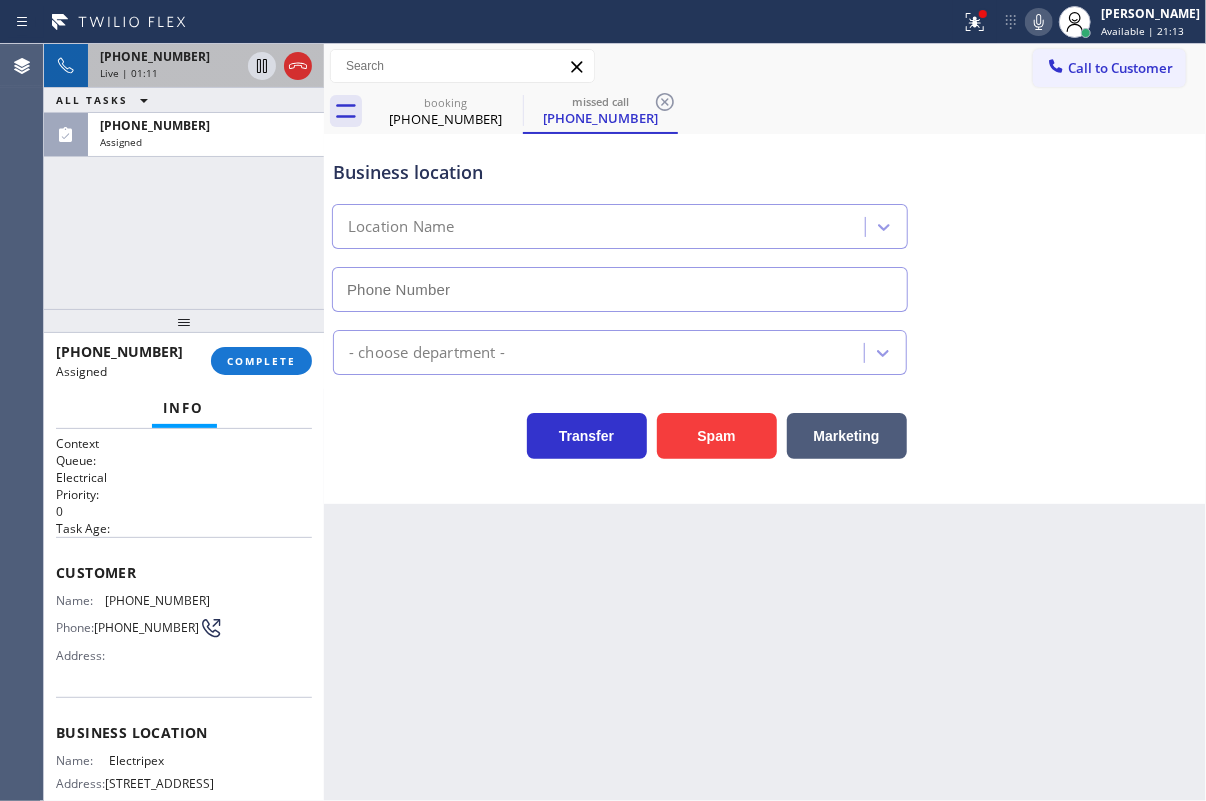 type on "[PHONE_NUMBER]" 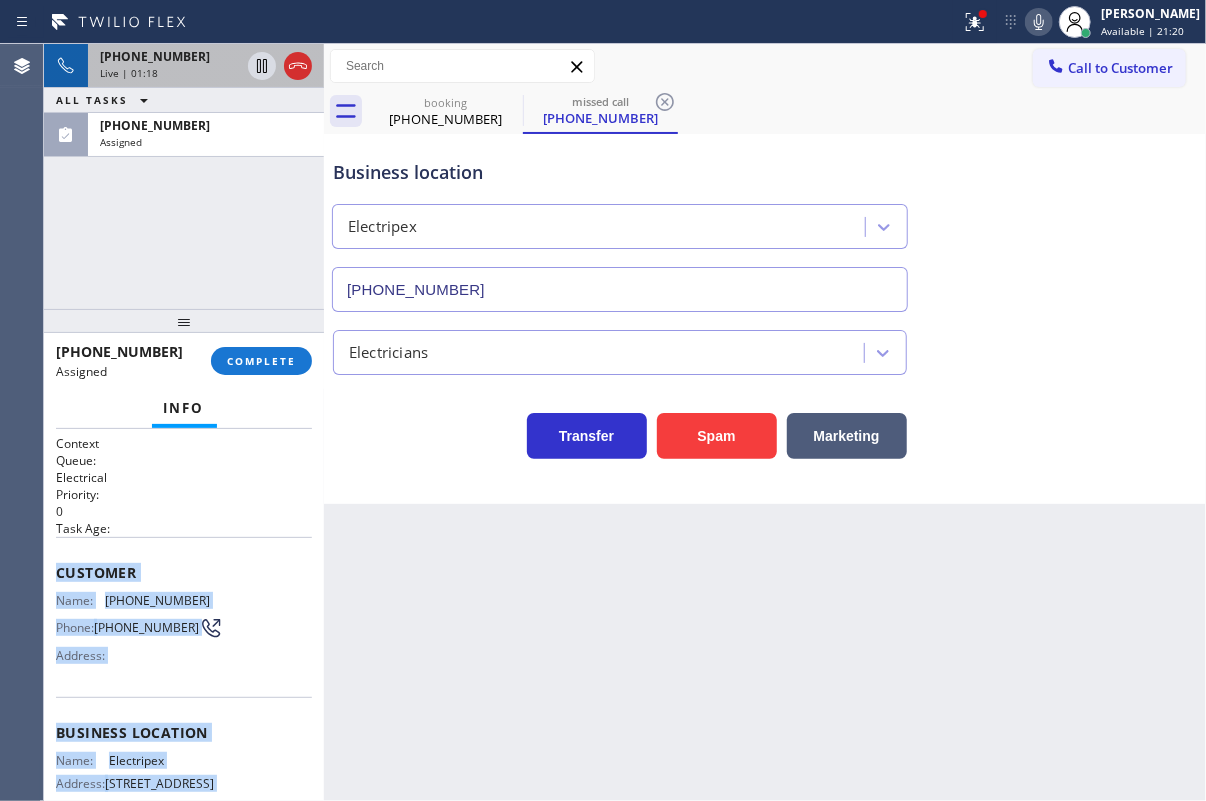scroll, scrollTop: 222, scrollLeft: 0, axis: vertical 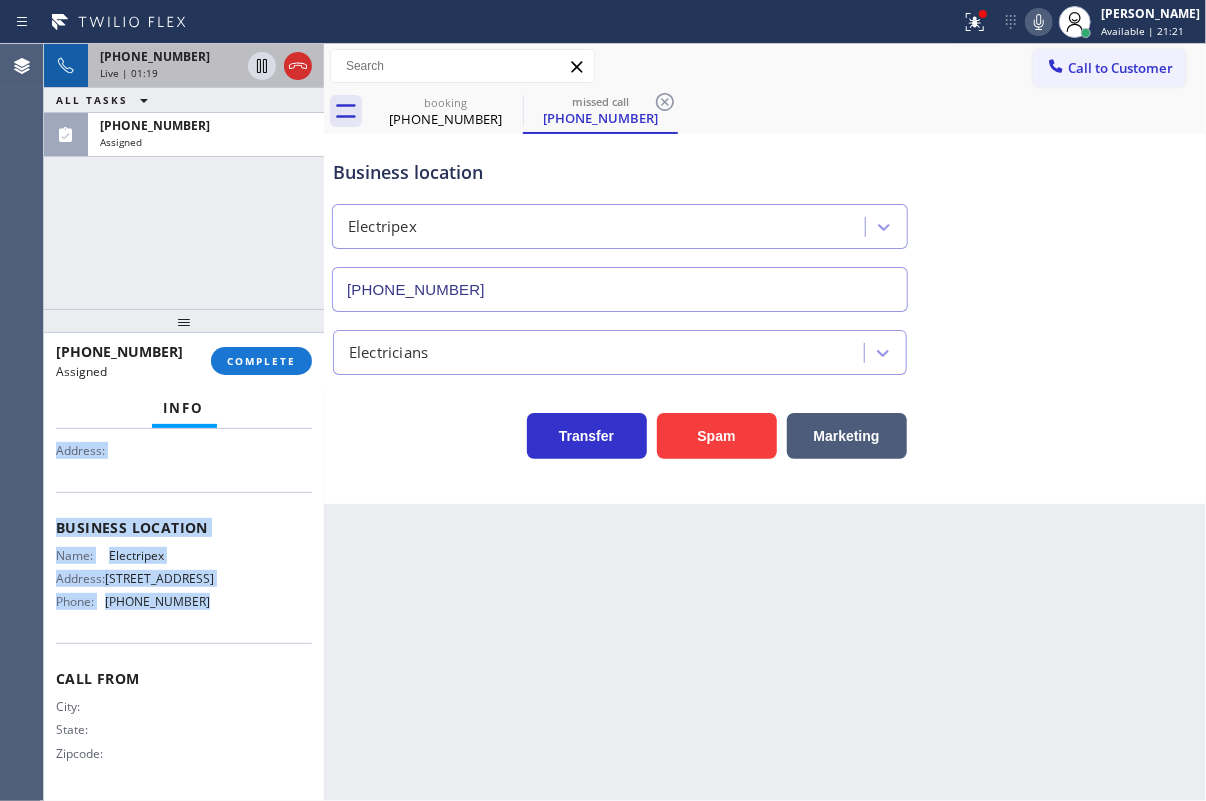 drag, startPoint x: 55, startPoint y: 552, endPoint x: 287, endPoint y: 501, distance: 237.53947 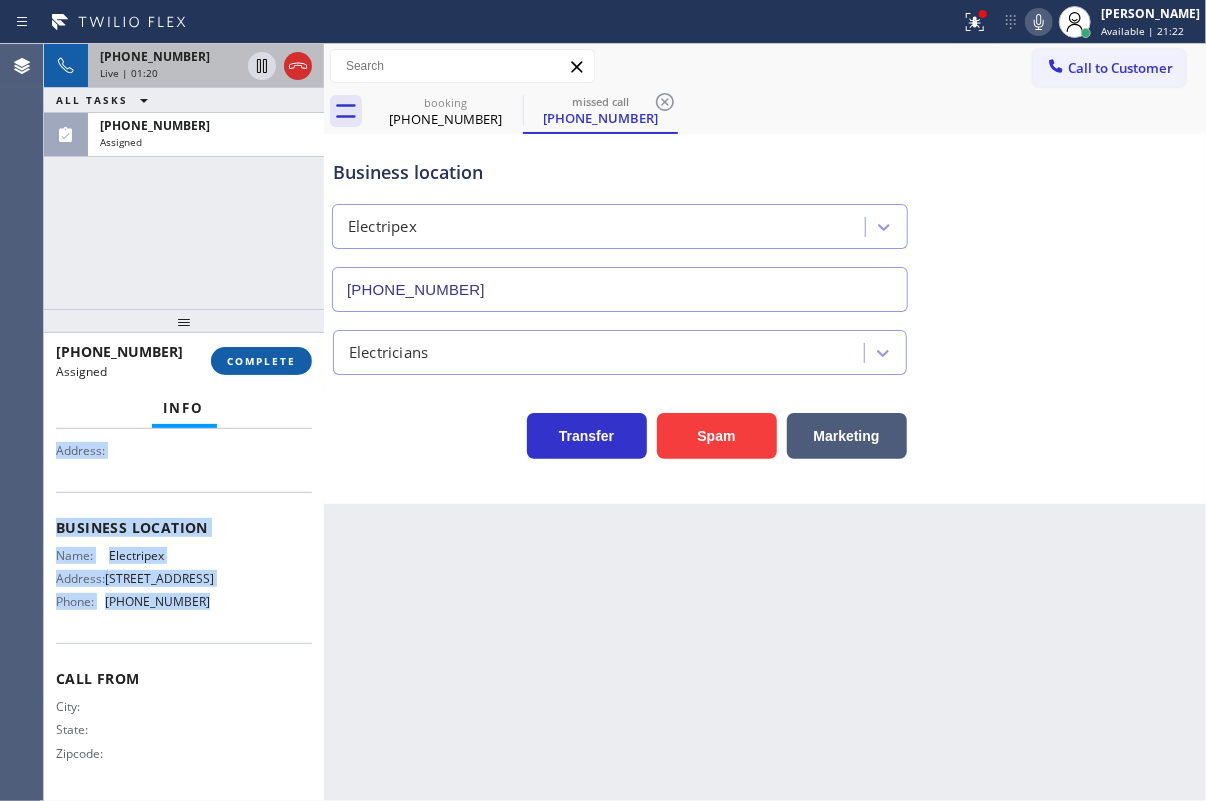 click on "COMPLETE" at bounding box center (261, 361) 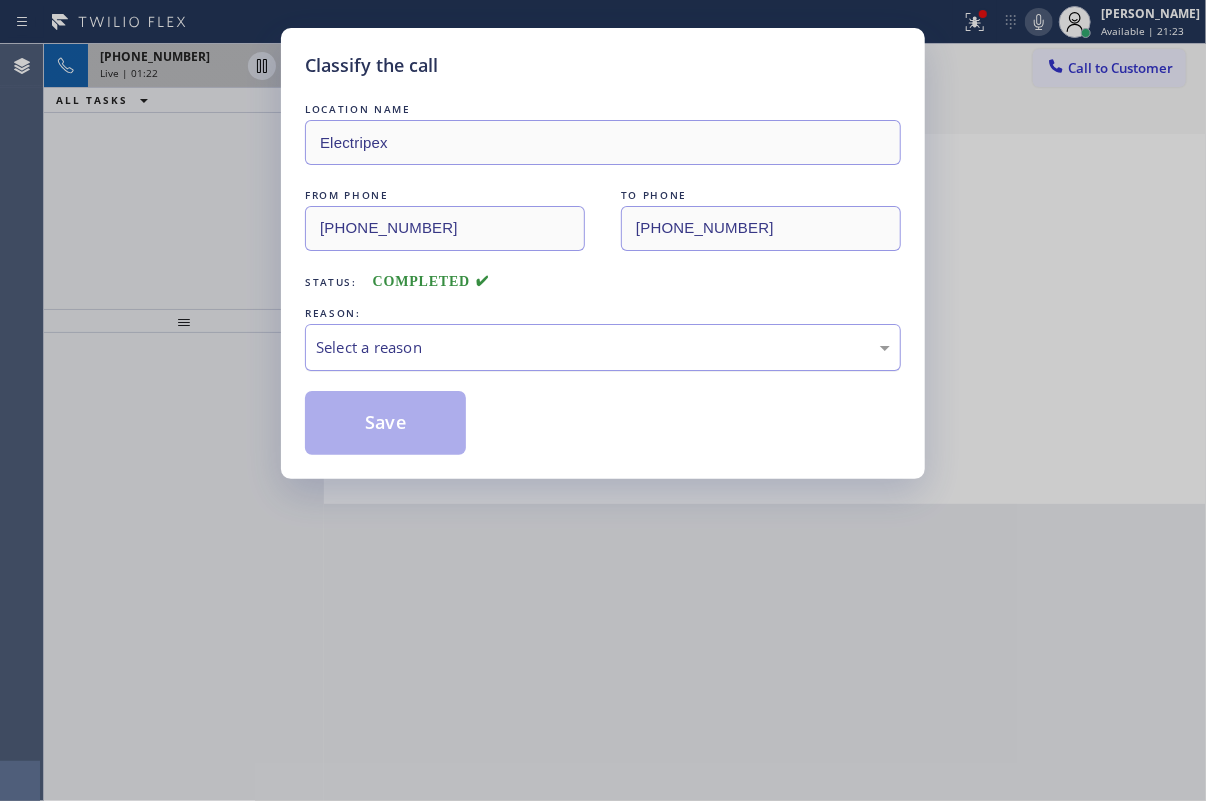 click on "Select a reason" at bounding box center [603, 347] 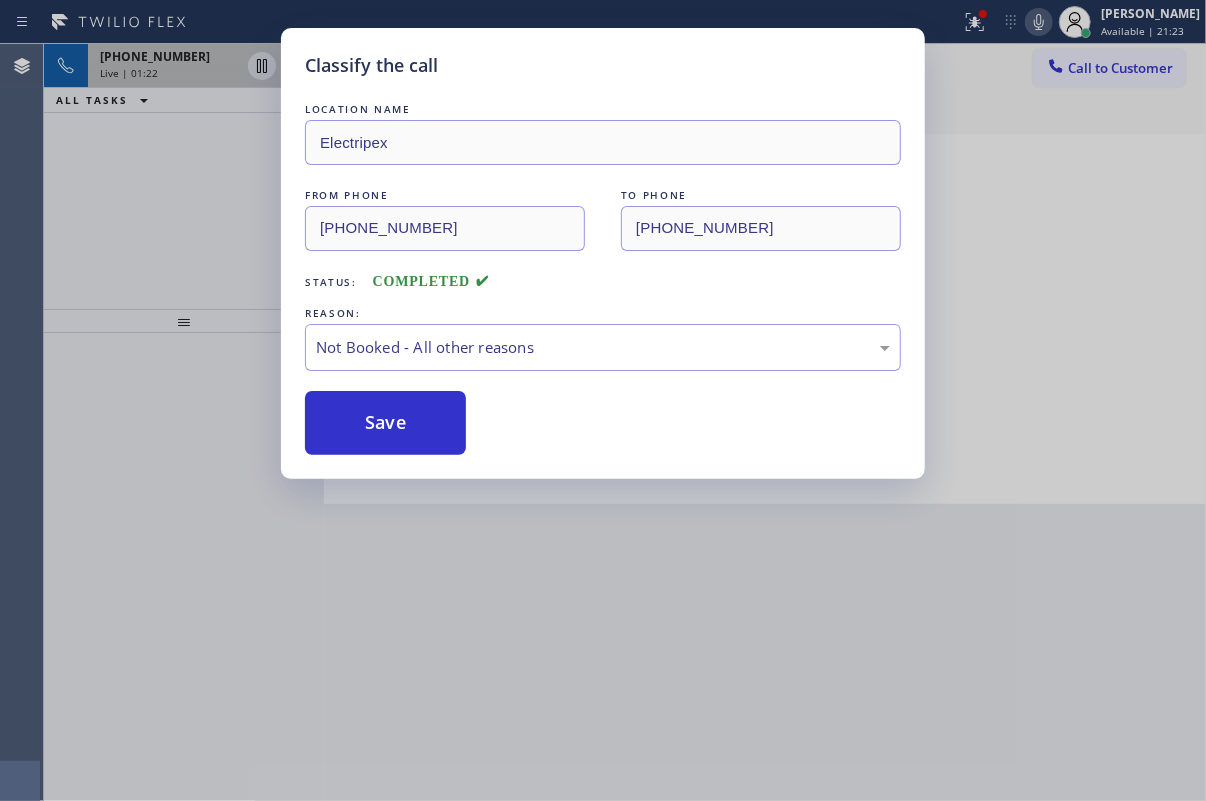 click on "Save" at bounding box center (385, 423) 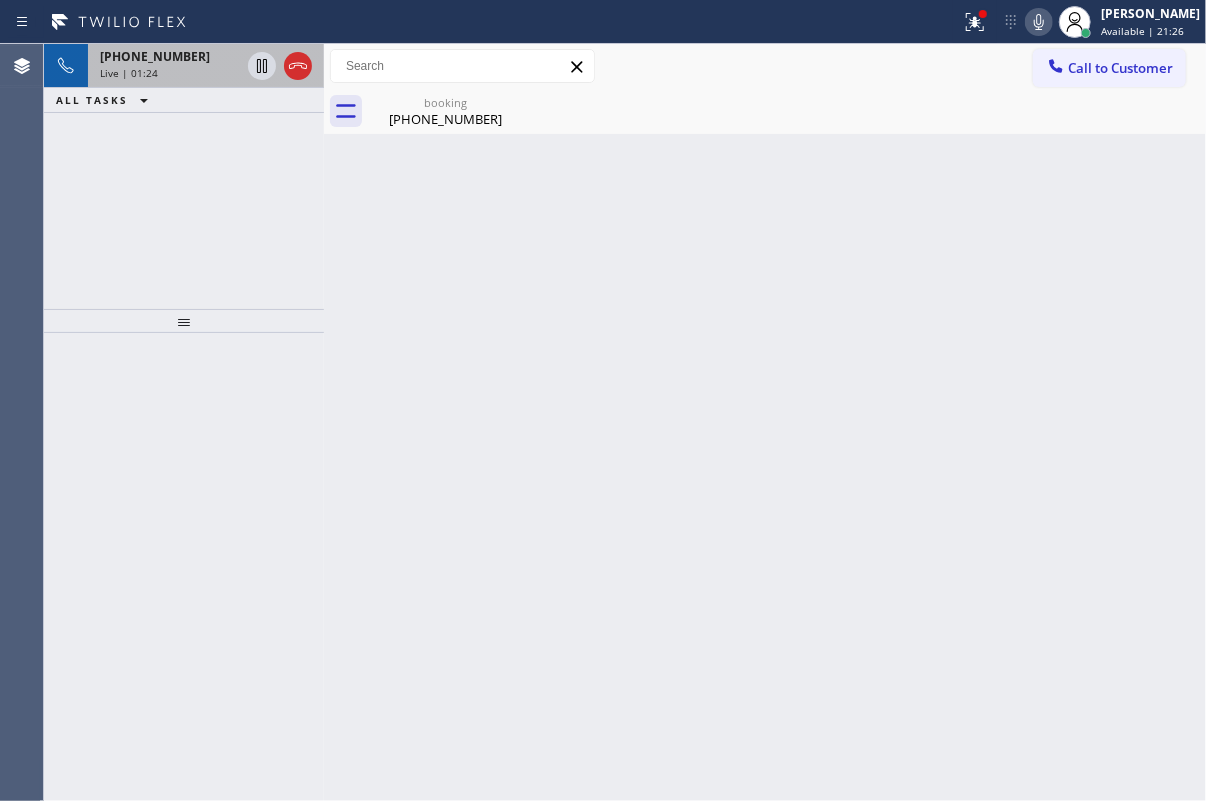 click on "Live | 01:24" at bounding box center (129, 73) 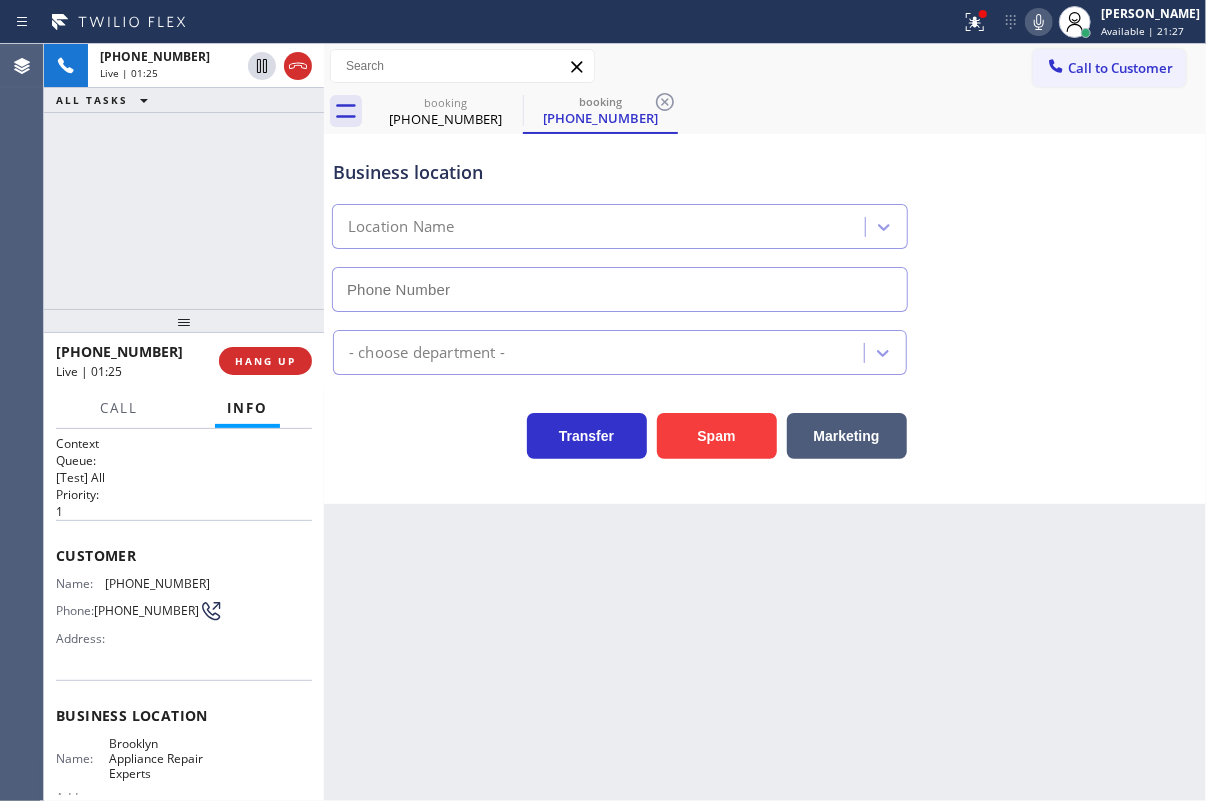 type on "[PHONE_NUMBER]" 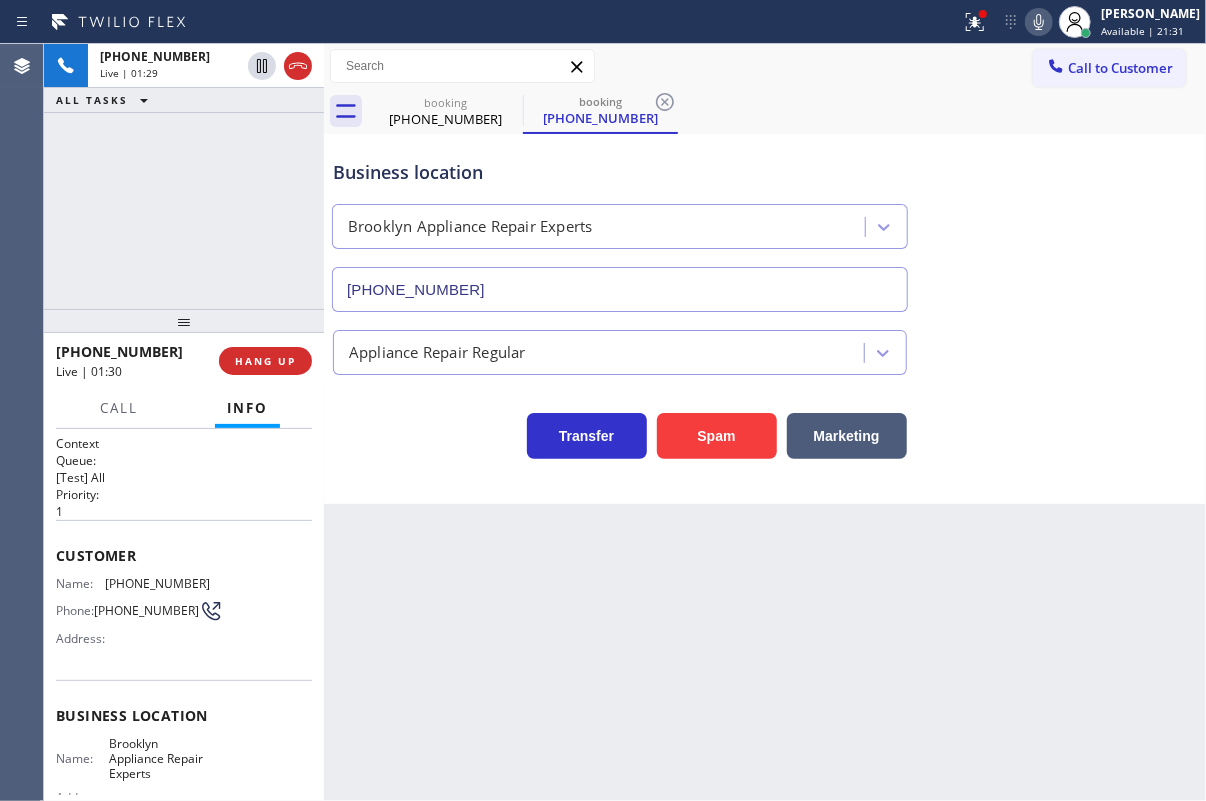 click on "Customer" at bounding box center [184, 555] 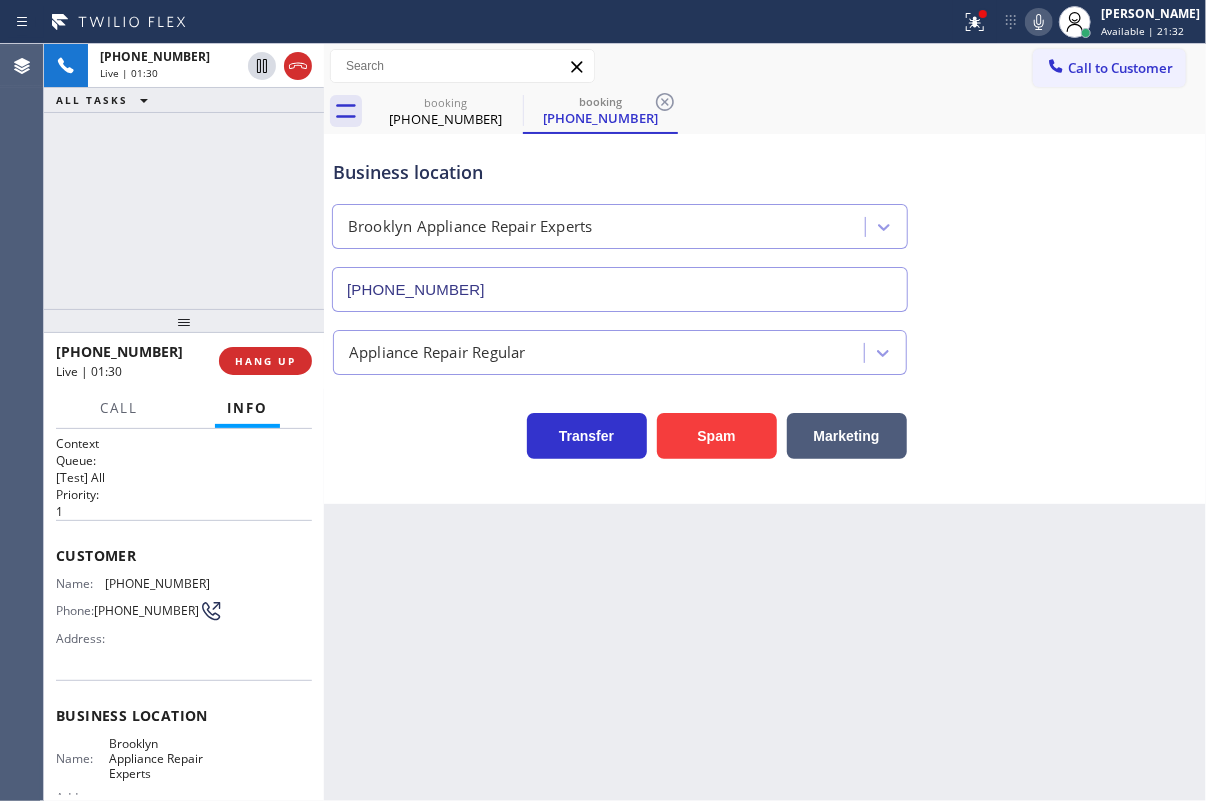 click on "[PHONE_NUMBER]" at bounding box center (157, 583) 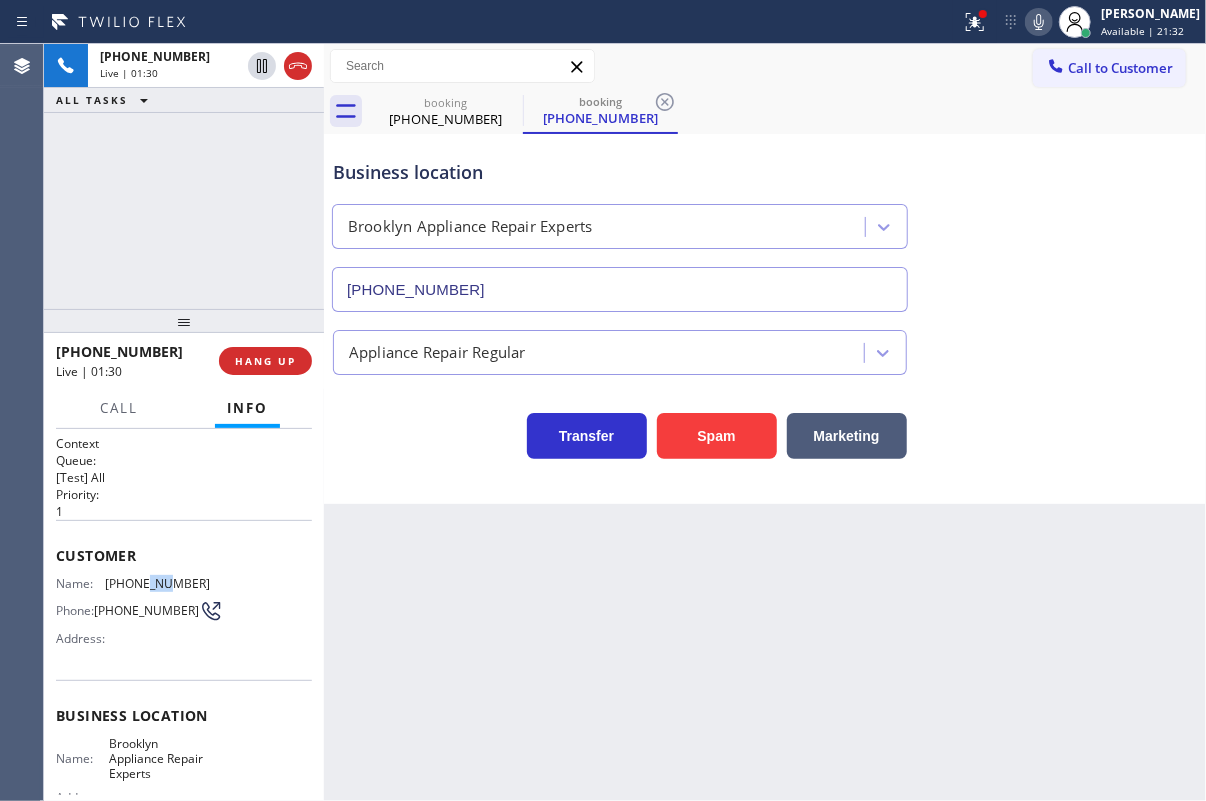 click on "[PHONE_NUMBER]" at bounding box center (157, 583) 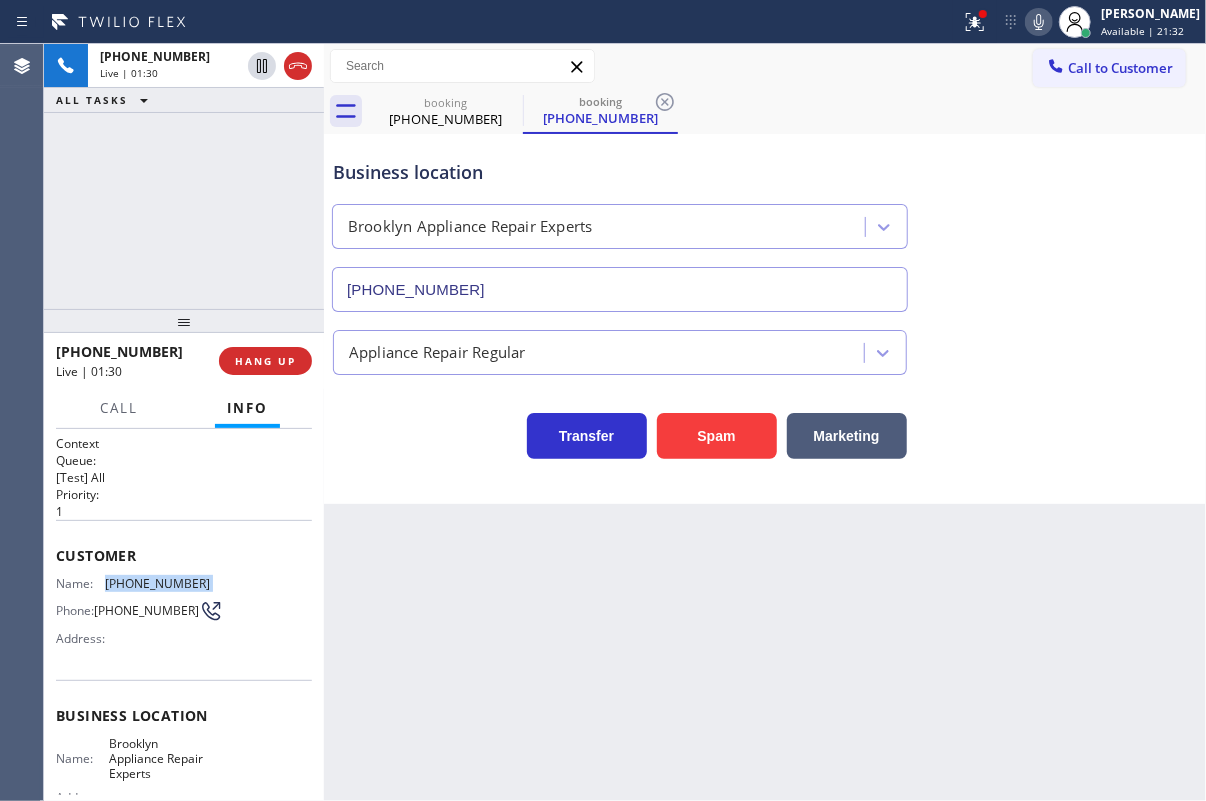 click on "[PHONE_NUMBER]" at bounding box center [157, 583] 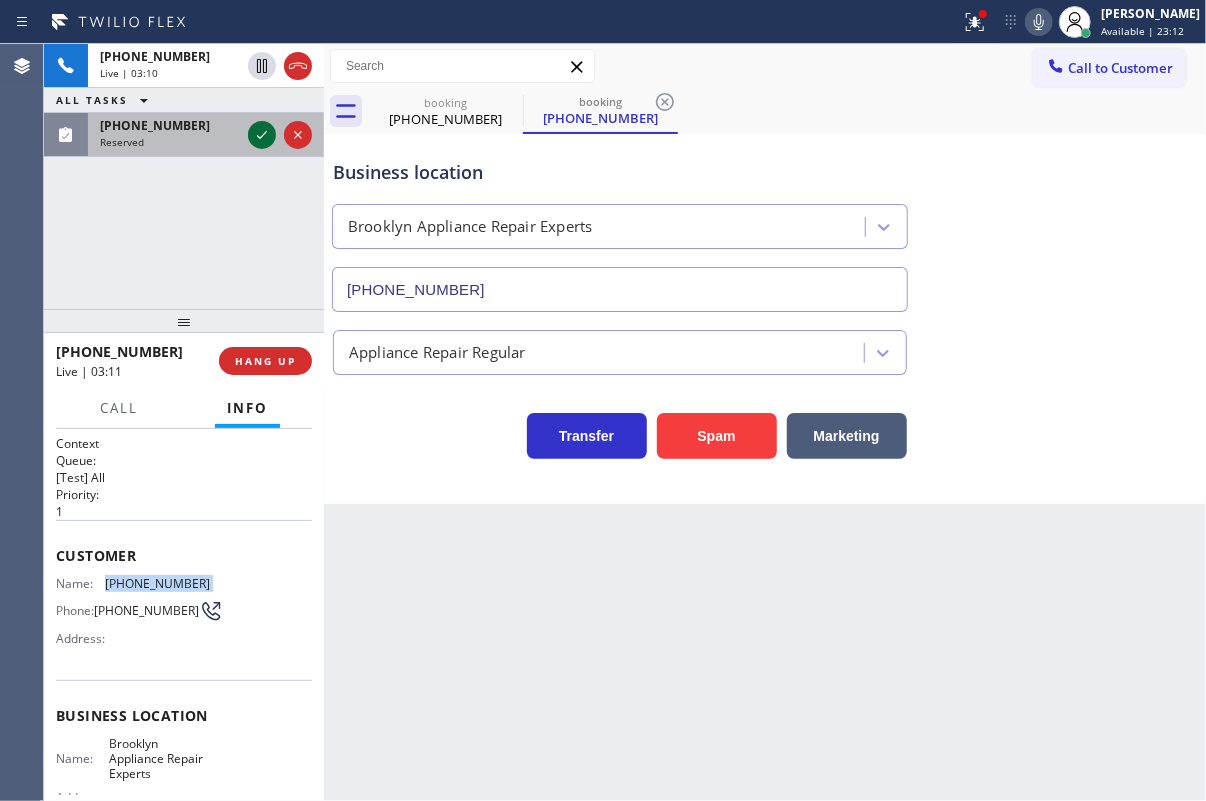 click 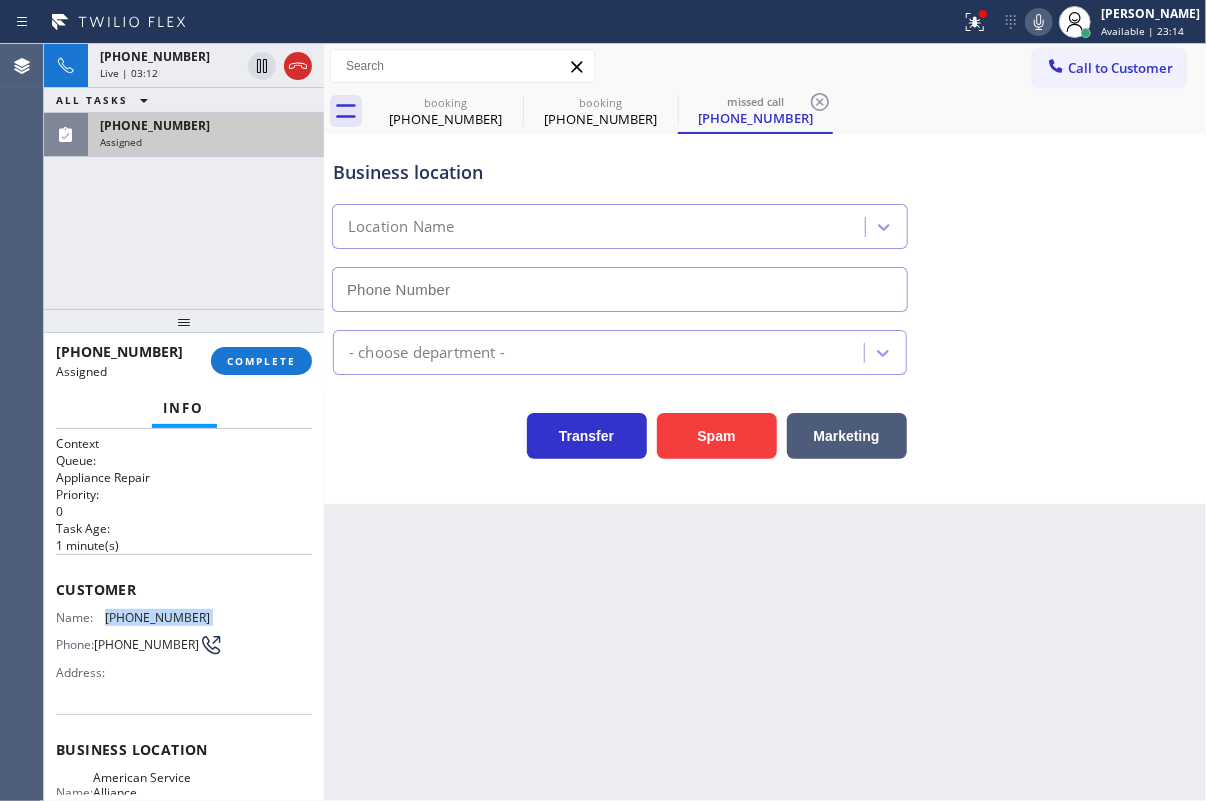 type on "[PHONE_NUMBER]" 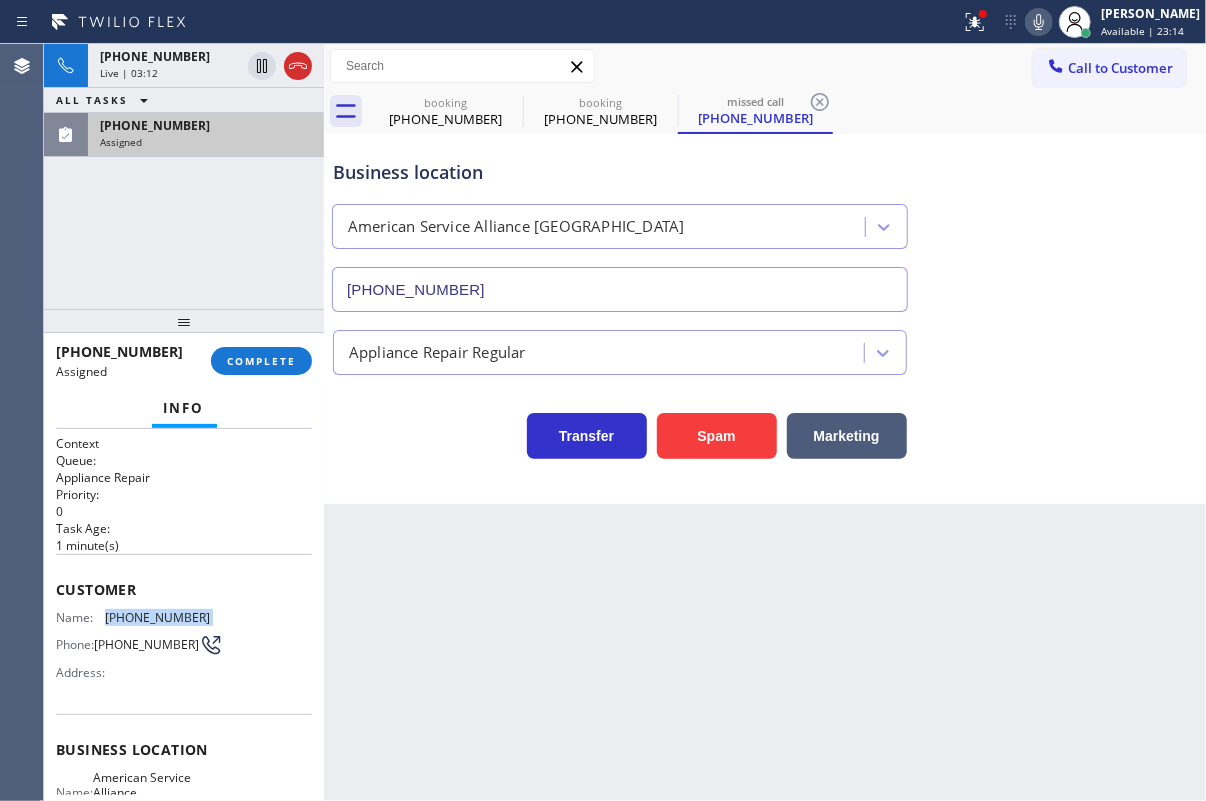 click on "[PHONE_NUMBER]" at bounding box center [157, 617] 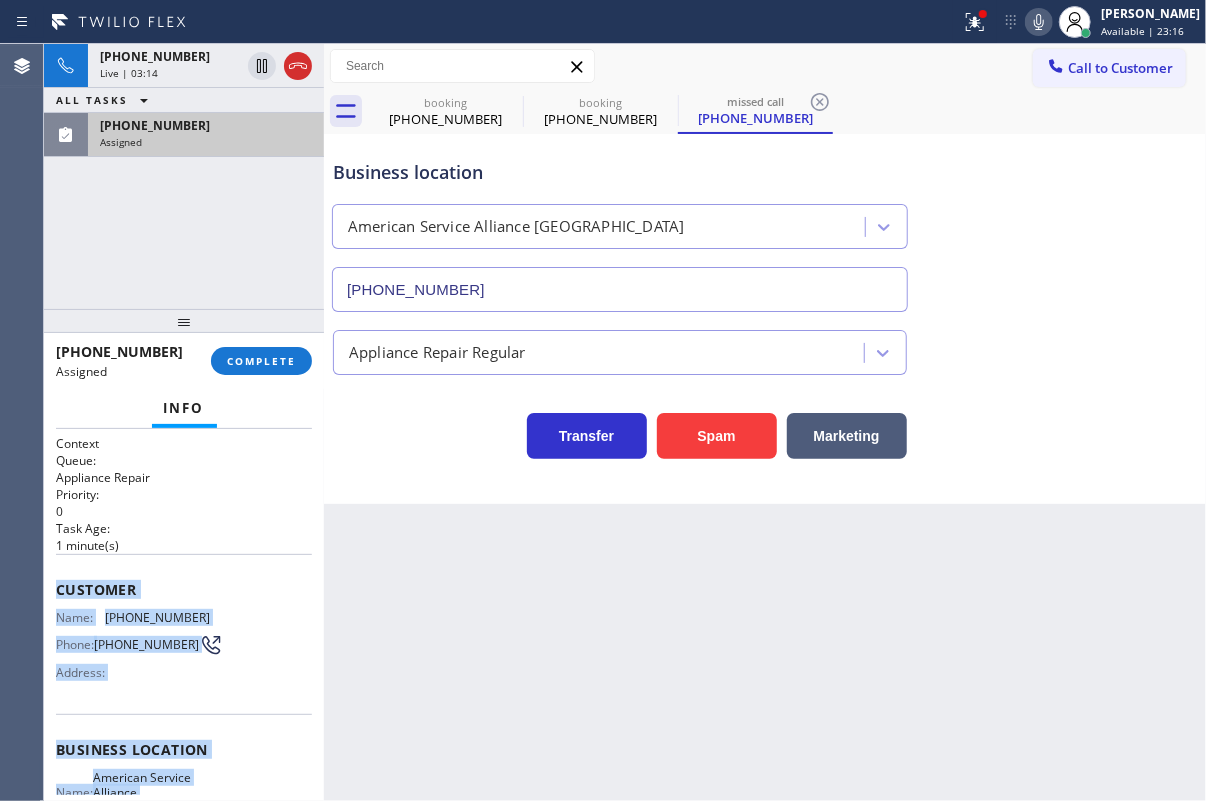scroll, scrollTop: 254, scrollLeft: 0, axis: vertical 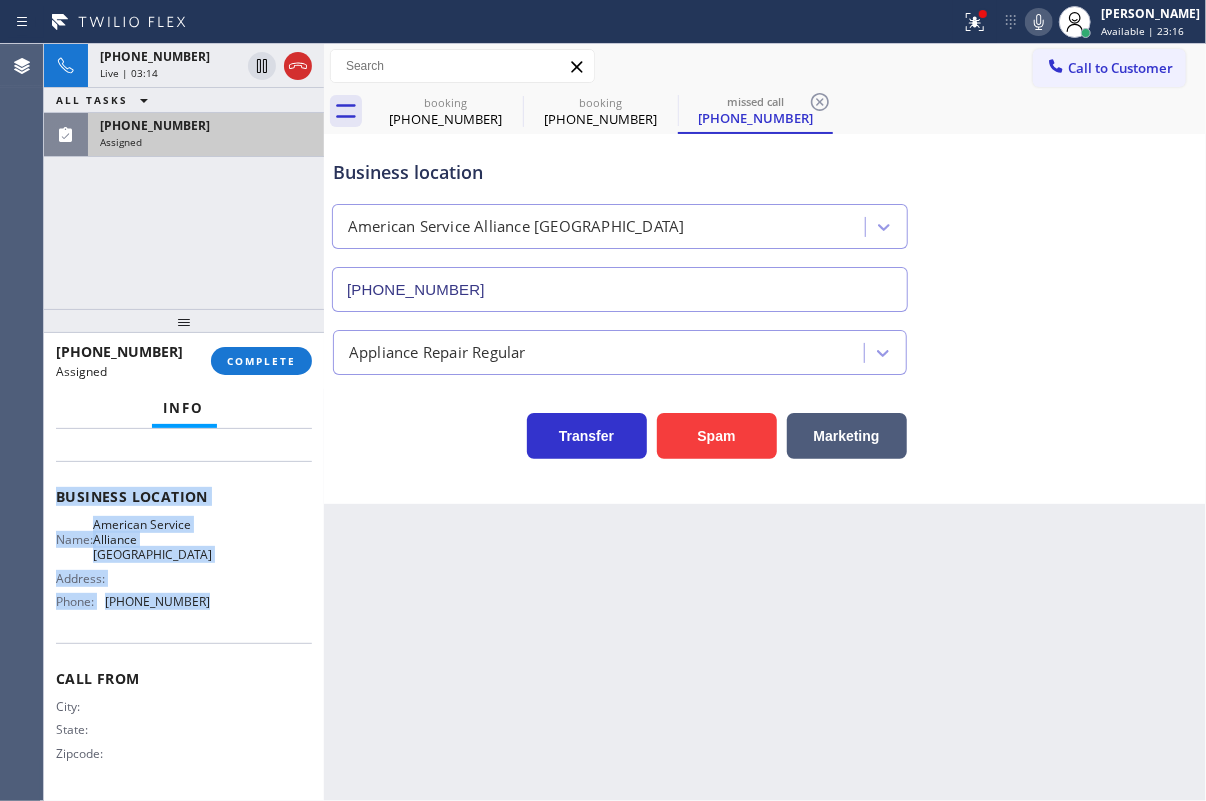 drag, startPoint x: 54, startPoint y: 583, endPoint x: 237, endPoint y: 617, distance: 186.13167 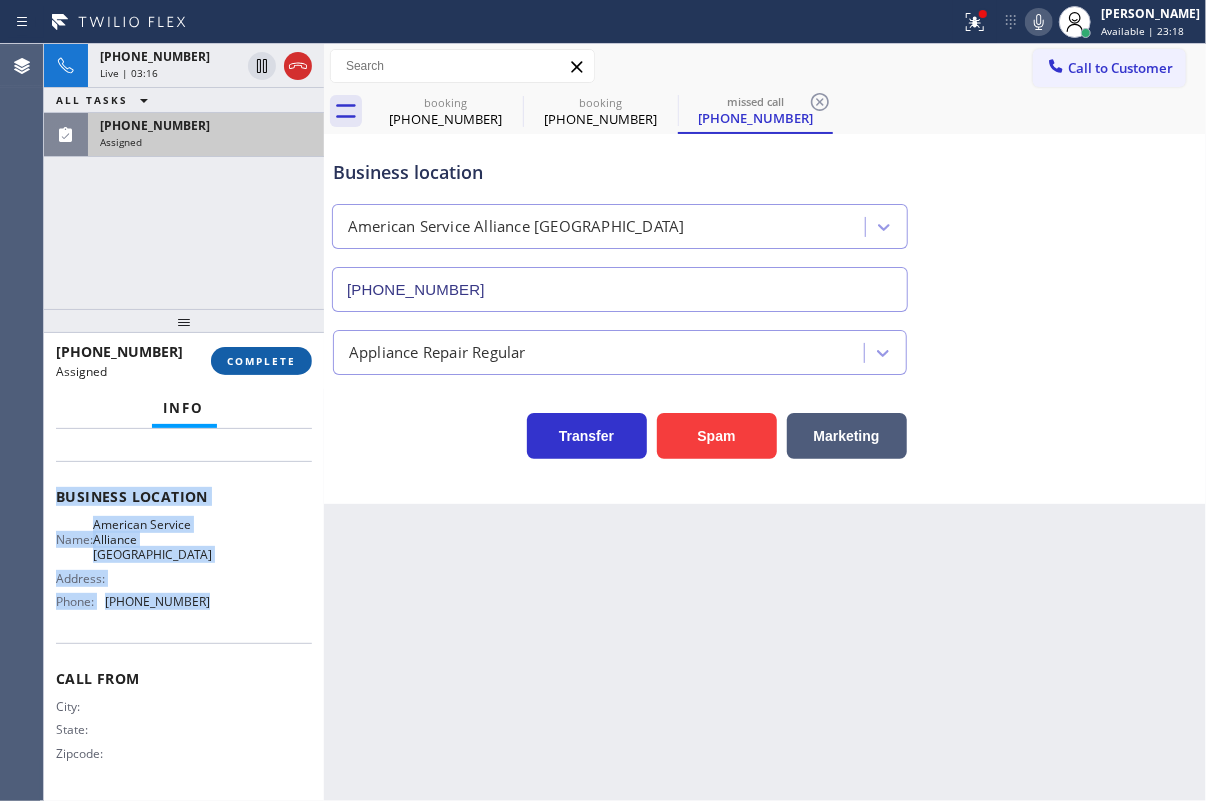 click on "COMPLETE" at bounding box center (261, 361) 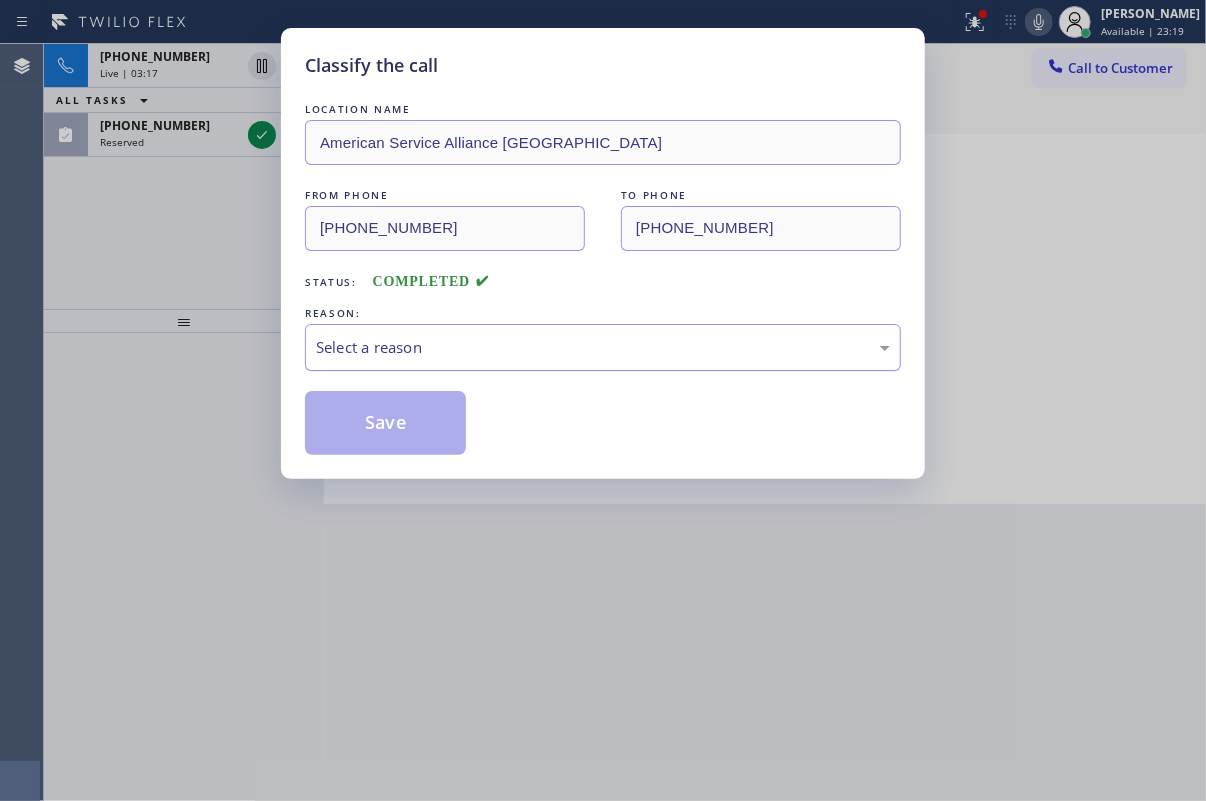 click on "Select a reason" at bounding box center (603, 347) 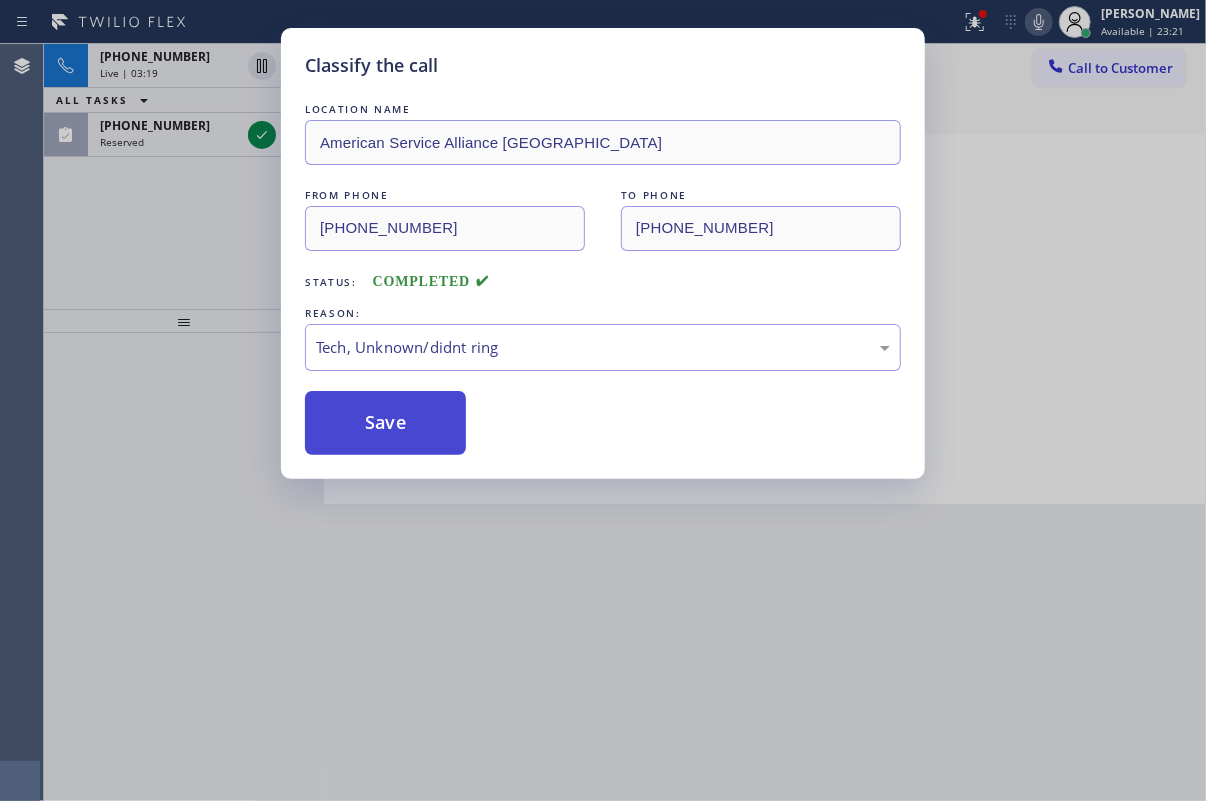 click on "Save" at bounding box center [385, 423] 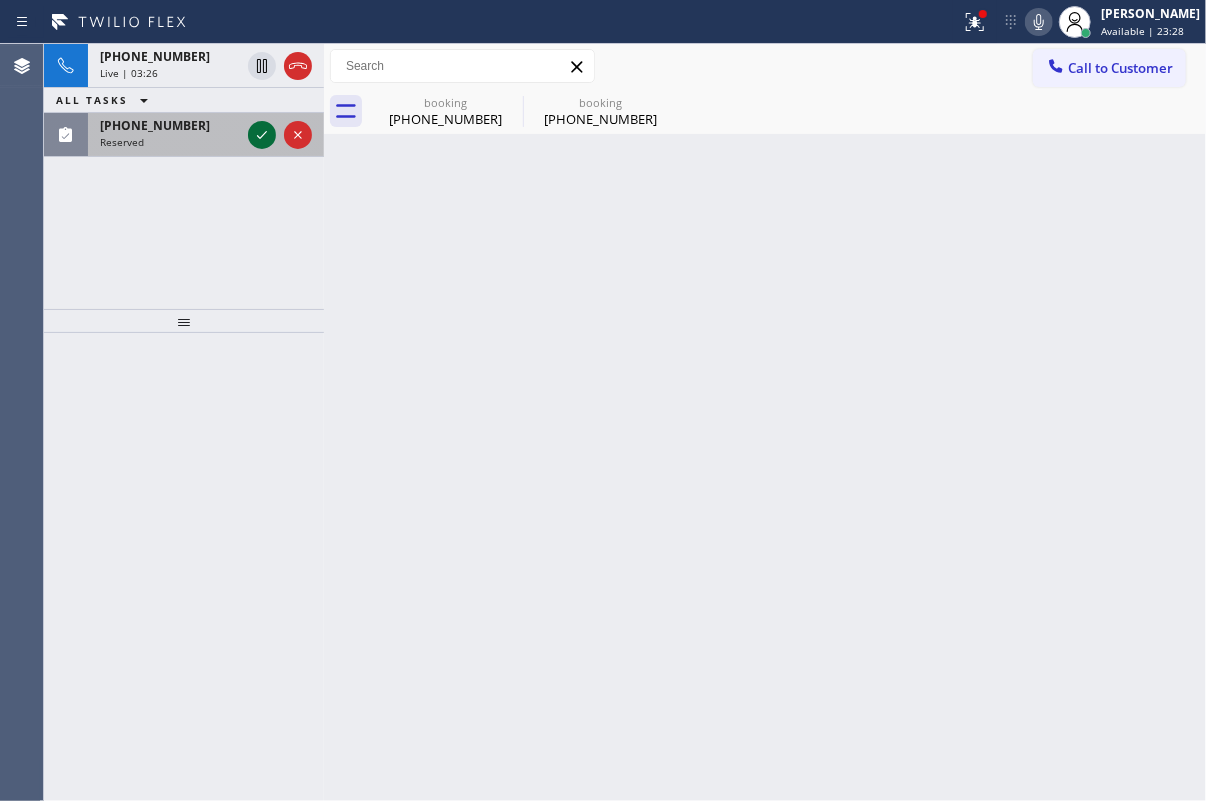 click 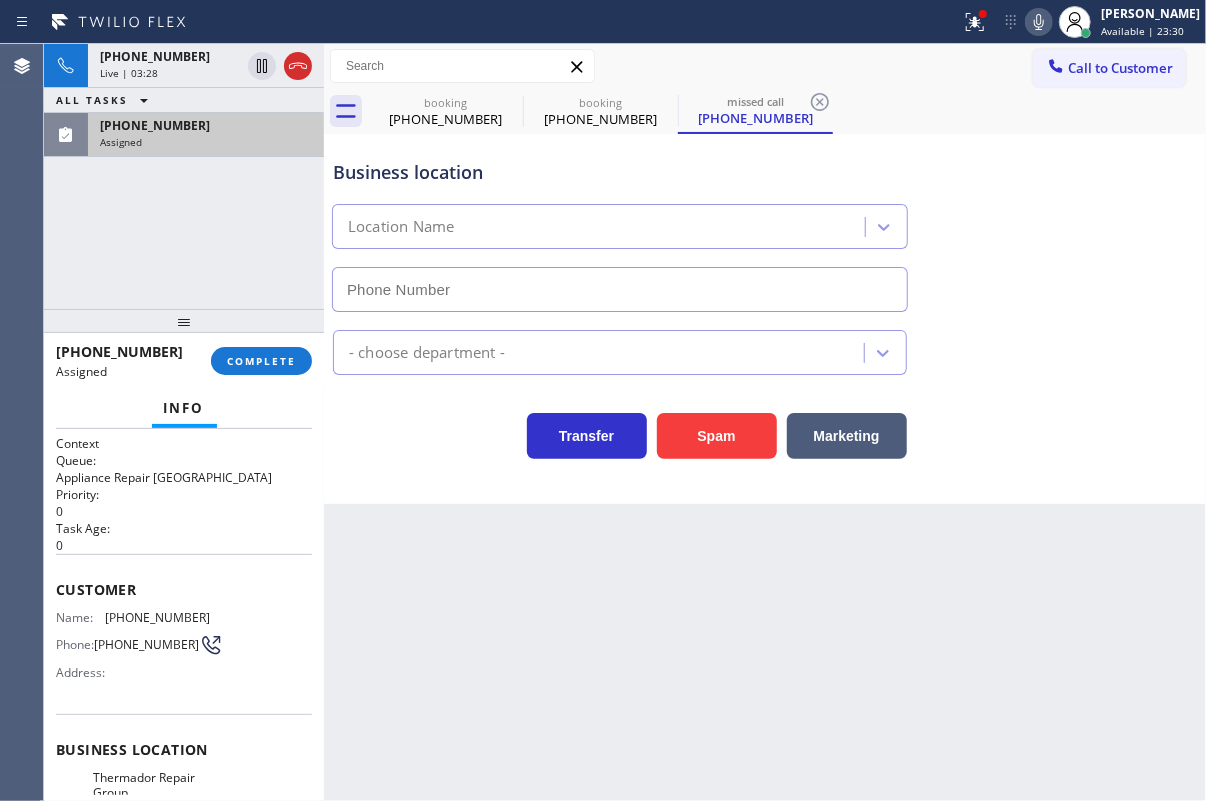 type on "[PHONE_NUMBER]" 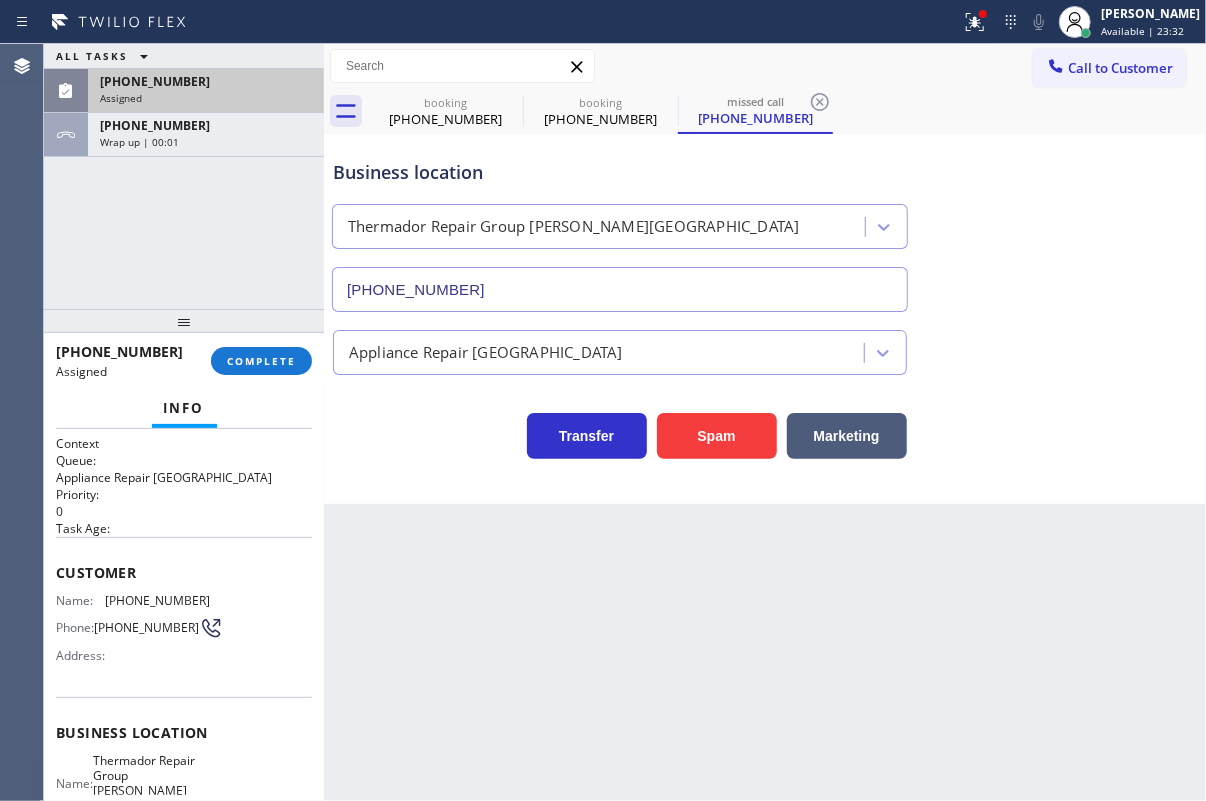 click on "[PHONE_NUMBER]" at bounding box center [146, 627] 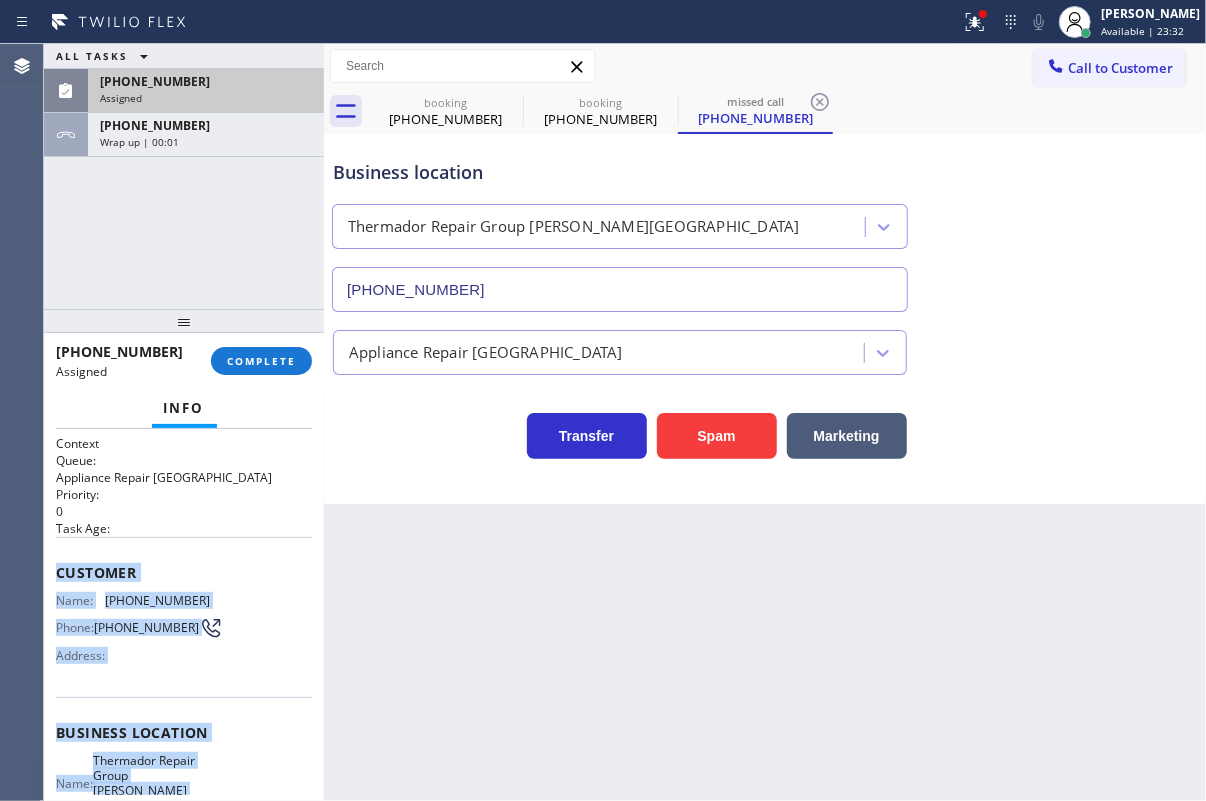 scroll, scrollTop: 238, scrollLeft: 0, axis: vertical 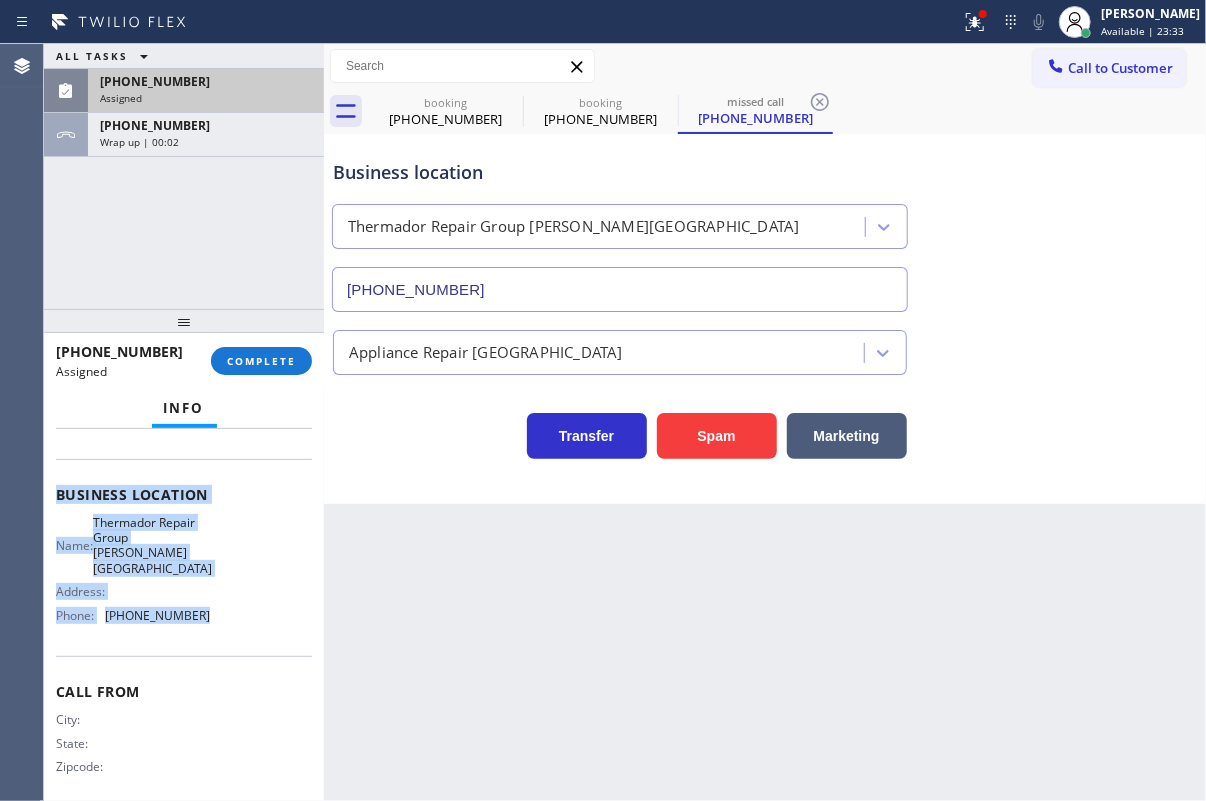 drag, startPoint x: 52, startPoint y: 567, endPoint x: 270, endPoint y: 607, distance: 221.63934 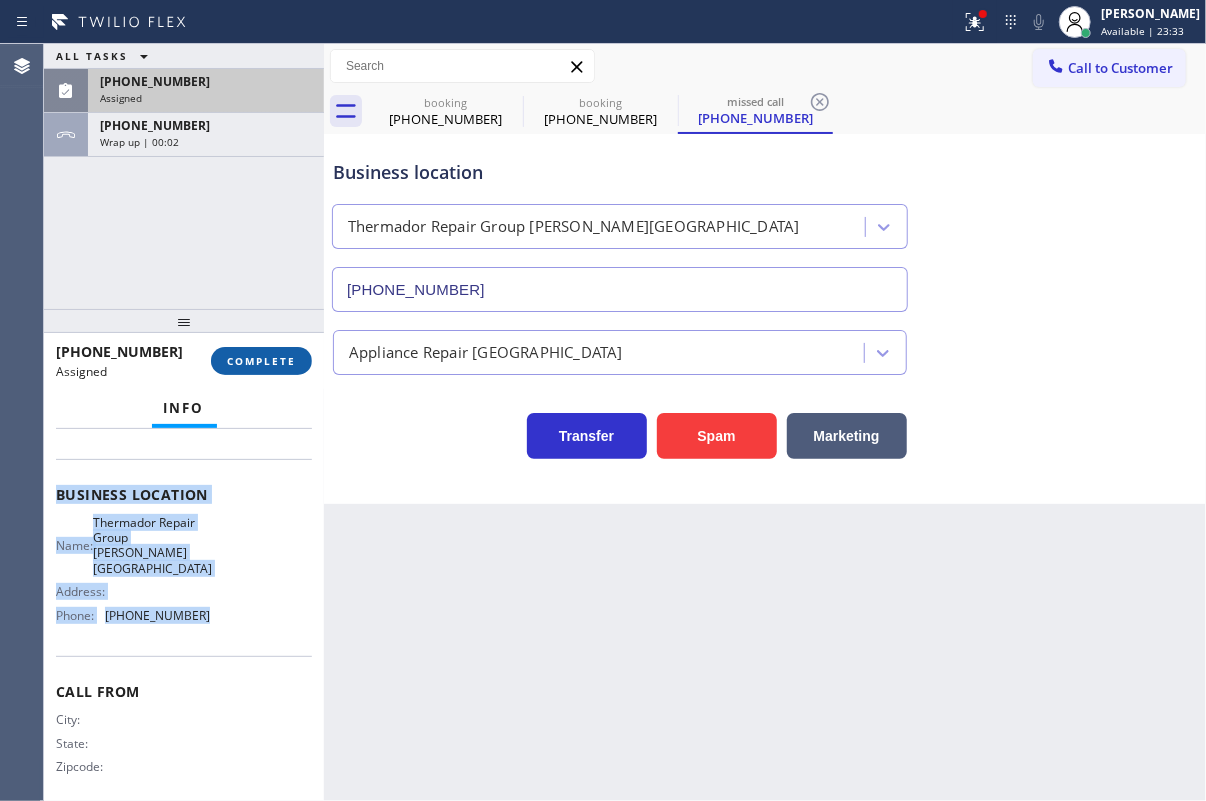 click on "COMPLETE" at bounding box center (261, 361) 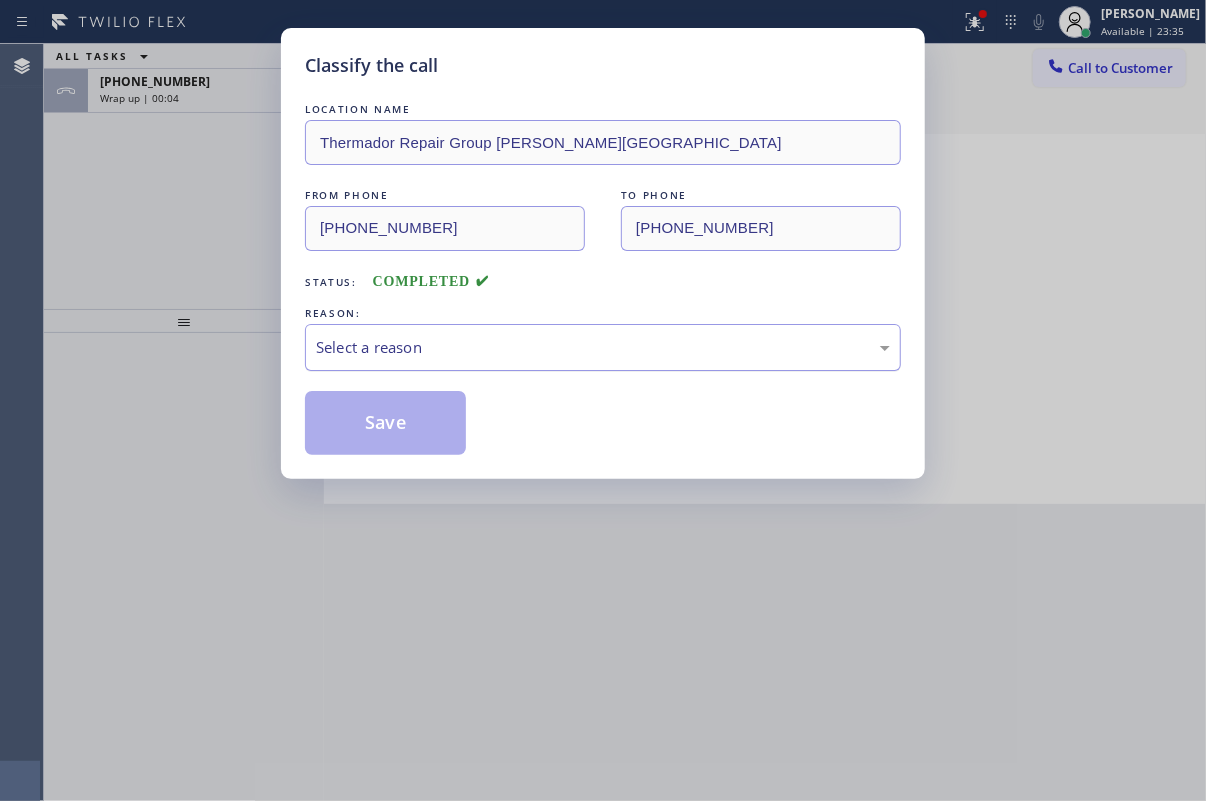 click on "Select a reason" at bounding box center (603, 347) 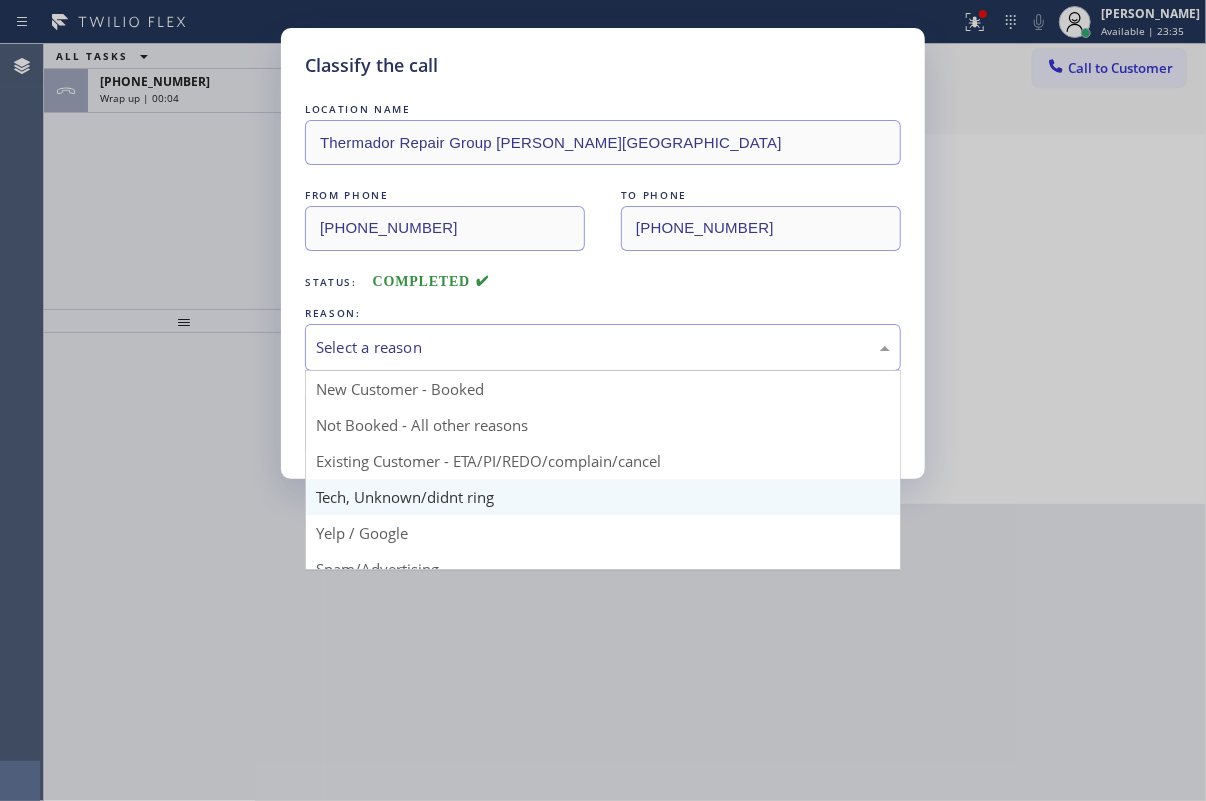 drag, startPoint x: 390, startPoint y: 498, endPoint x: 390, endPoint y: 437, distance: 61 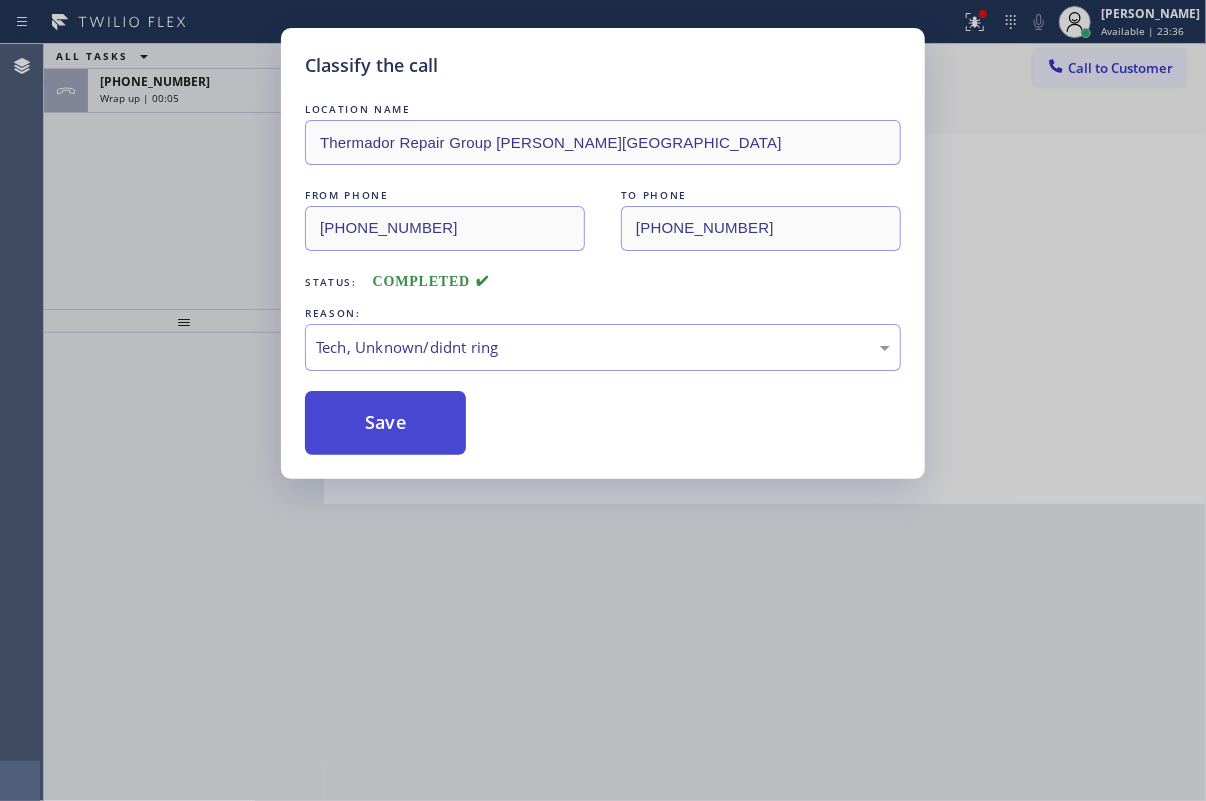 click on "Save" at bounding box center [385, 423] 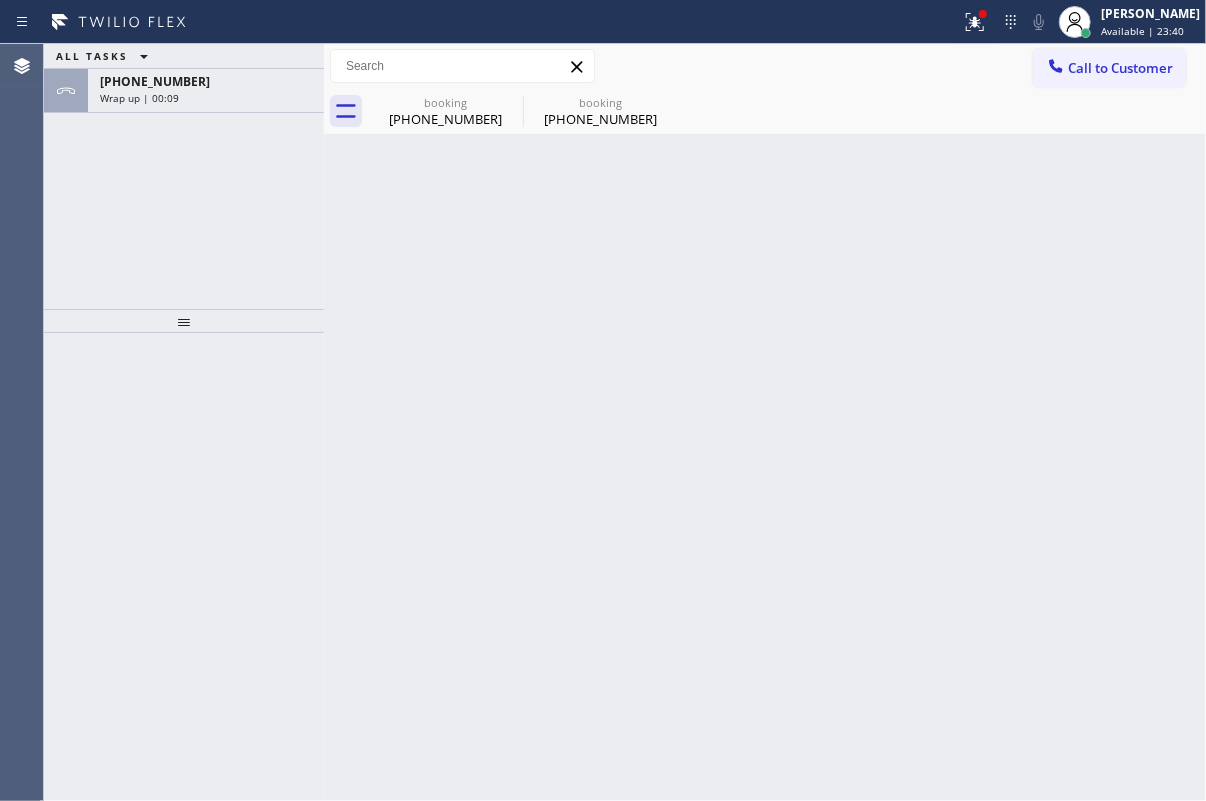 click on "Back to Dashboard Change Sender ID Customers Technicians Select a contact Outbound call Technician Search Technician Your caller id phone number Your caller id phone number Call Technician info Name   Phone none Address none Change Sender ID HVAC [PHONE_NUMBER] 5 Star Appliance [PHONE_NUMBER] Appliance Repair [PHONE_NUMBER] Plumbing [PHONE_NUMBER] Air Duct Cleaning [PHONE_NUMBER]  Electricians [PHONE_NUMBER] Cancel Change Check personal SMS Reset Change booking [PHONE_NUMBER] booking [PHONE_NUMBER] Call to Customer Outbound call Location Search location Your caller id phone number Customer number Call Outbound call Technician Search Technician Your caller id phone number Your caller id phone number Call booking [PHONE_NUMBER] booking [PHONE_NUMBER] Business location [GEOGRAPHIC_DATA] Appliance Repair Experts [PHONE_NUMBER] Appliance Repair Regular Transfer Spam Marketing Business location [GEOGRAPHIC_DATA] Appliance Repair Experts [PHONE_NUMBER] Appliance Repair Regular Transfer Spam Marketing" at bounding box center (765, 422) 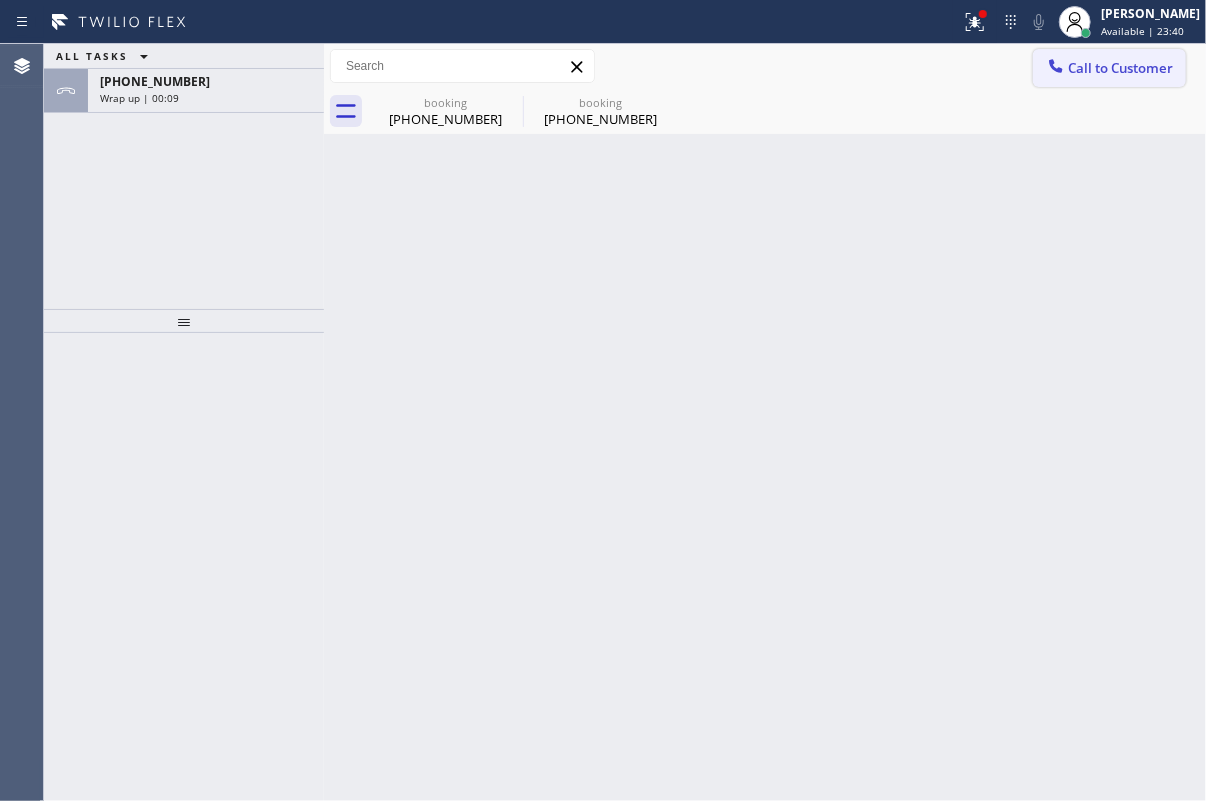 click on "Call to Customer" at bounding box center [1109, 68] 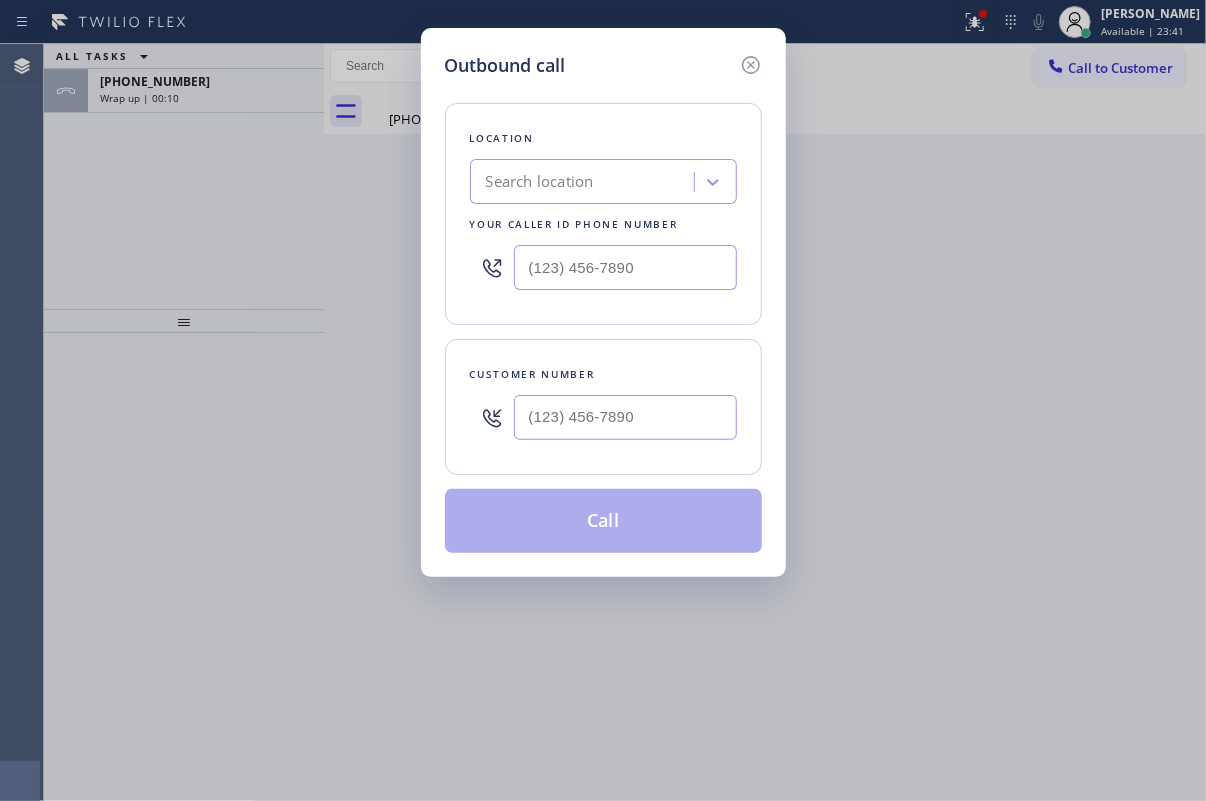 click on "Outbound call Location Search location Your caller id phone number Customer number Call" at bounding box center [603, 400] 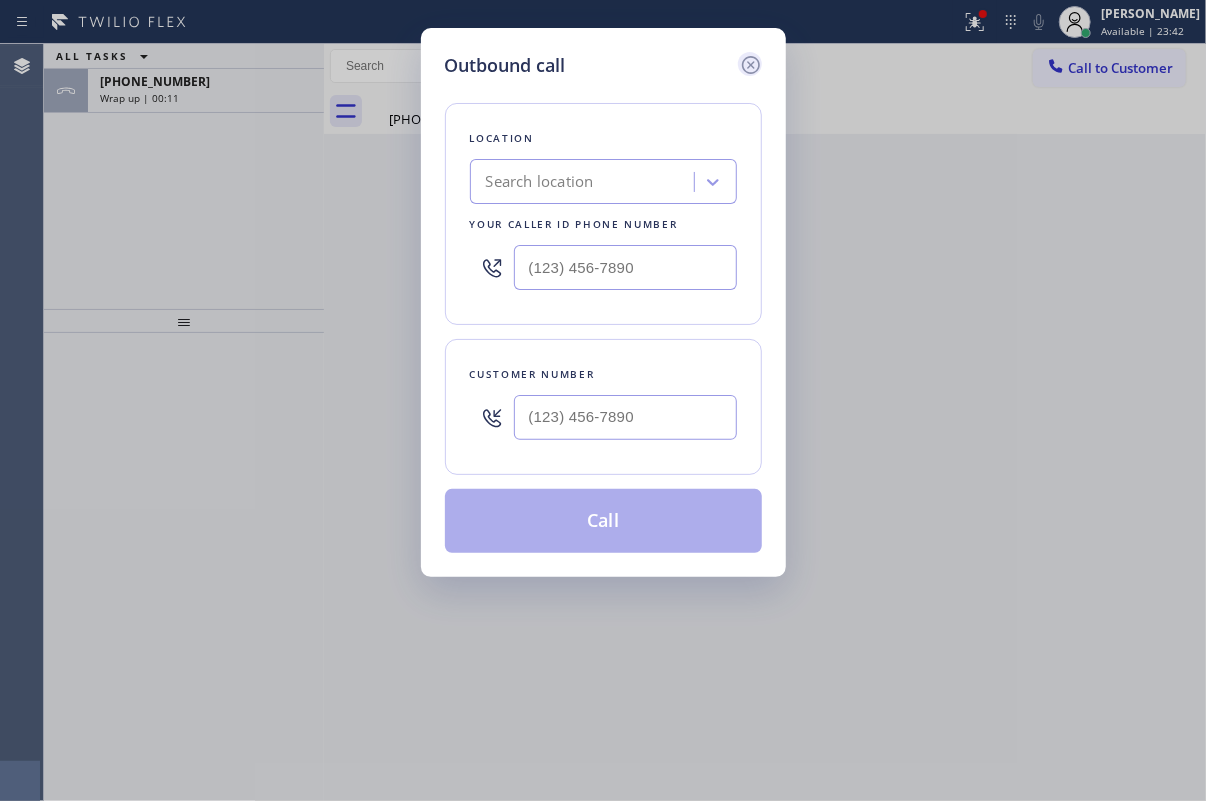 click 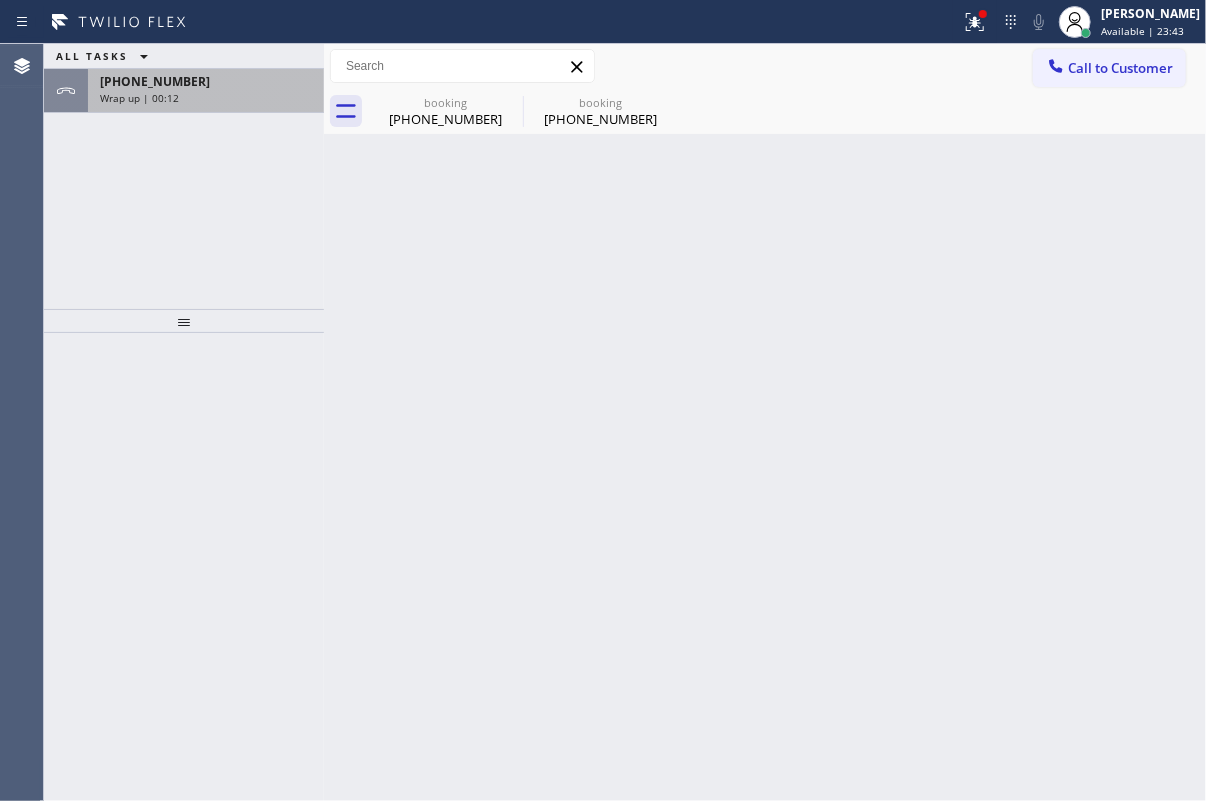 click on "[PHONE_NUMBER]" at bounding box center (155, 81) 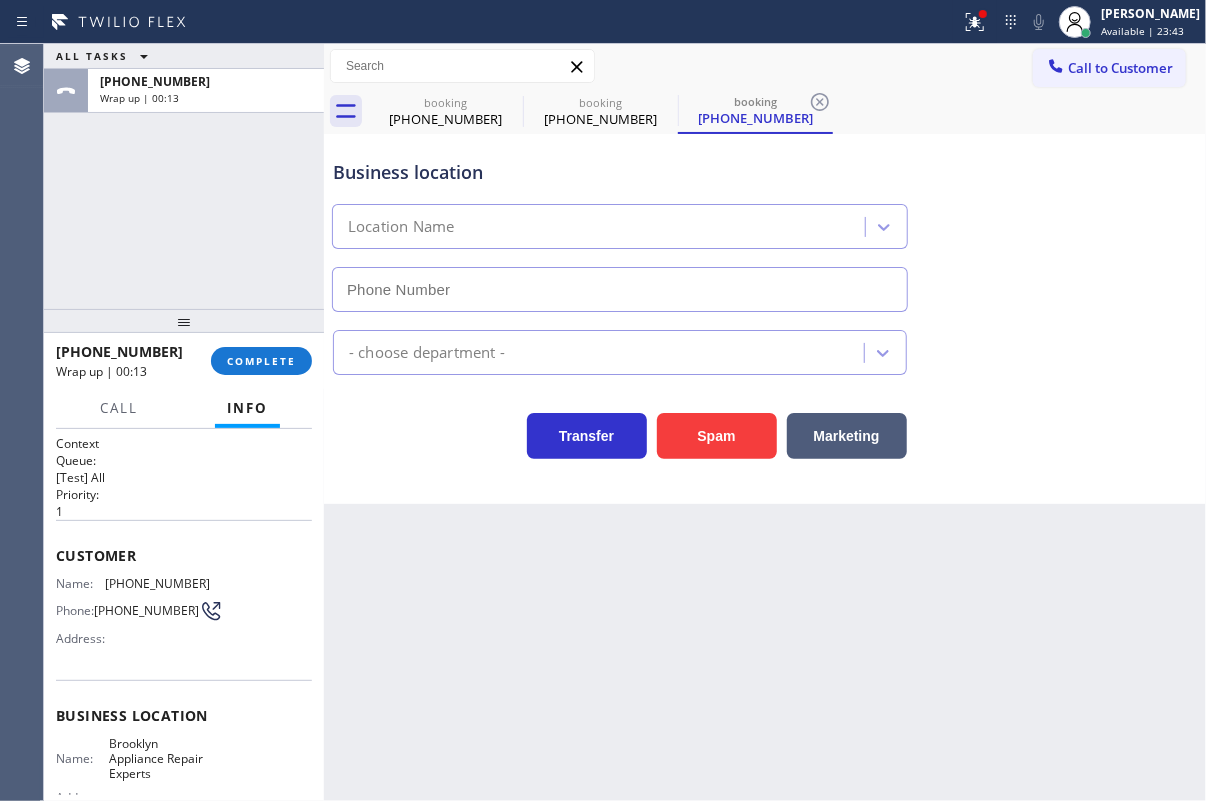 click on "[PHONE_NUMBER] Wrap up | 00:13 COMPLETE" at bounding box center [184, 361] 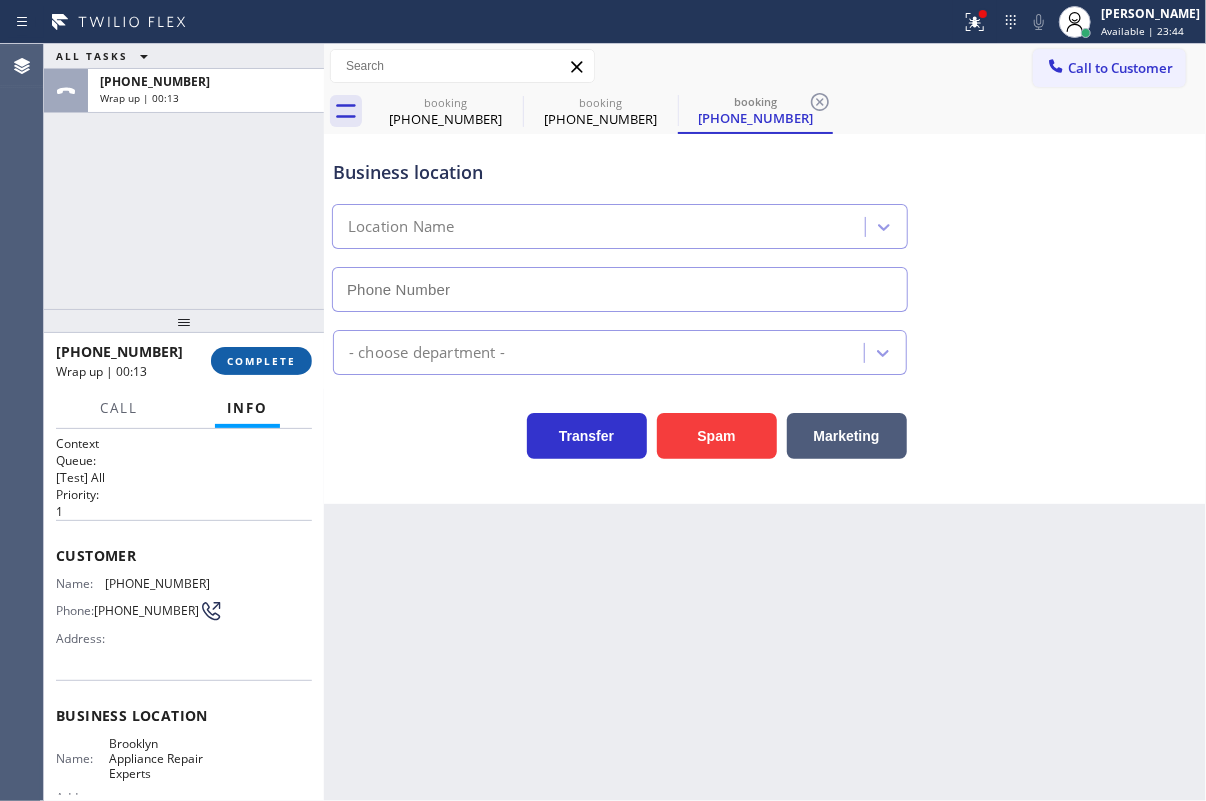 type on "[PHONE_NUMBER]" 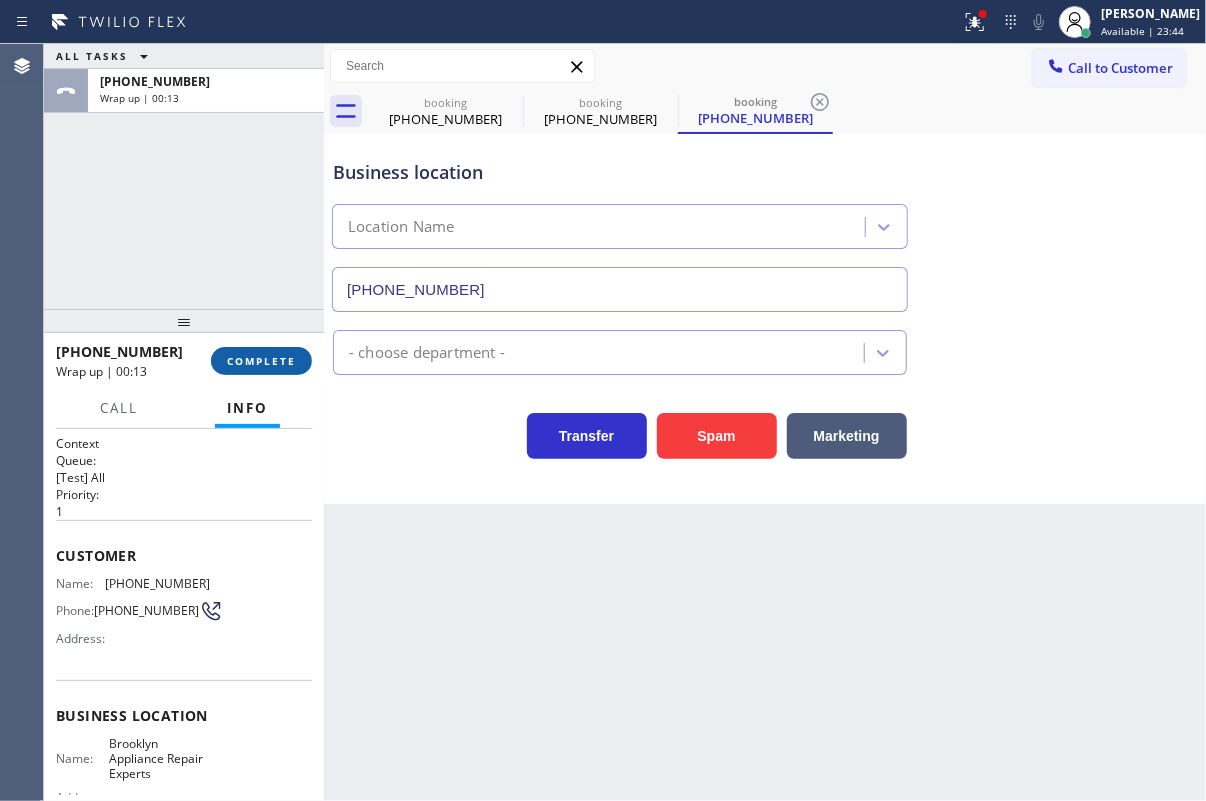 click on "COMPLETE" at bounding box center [261, 361] 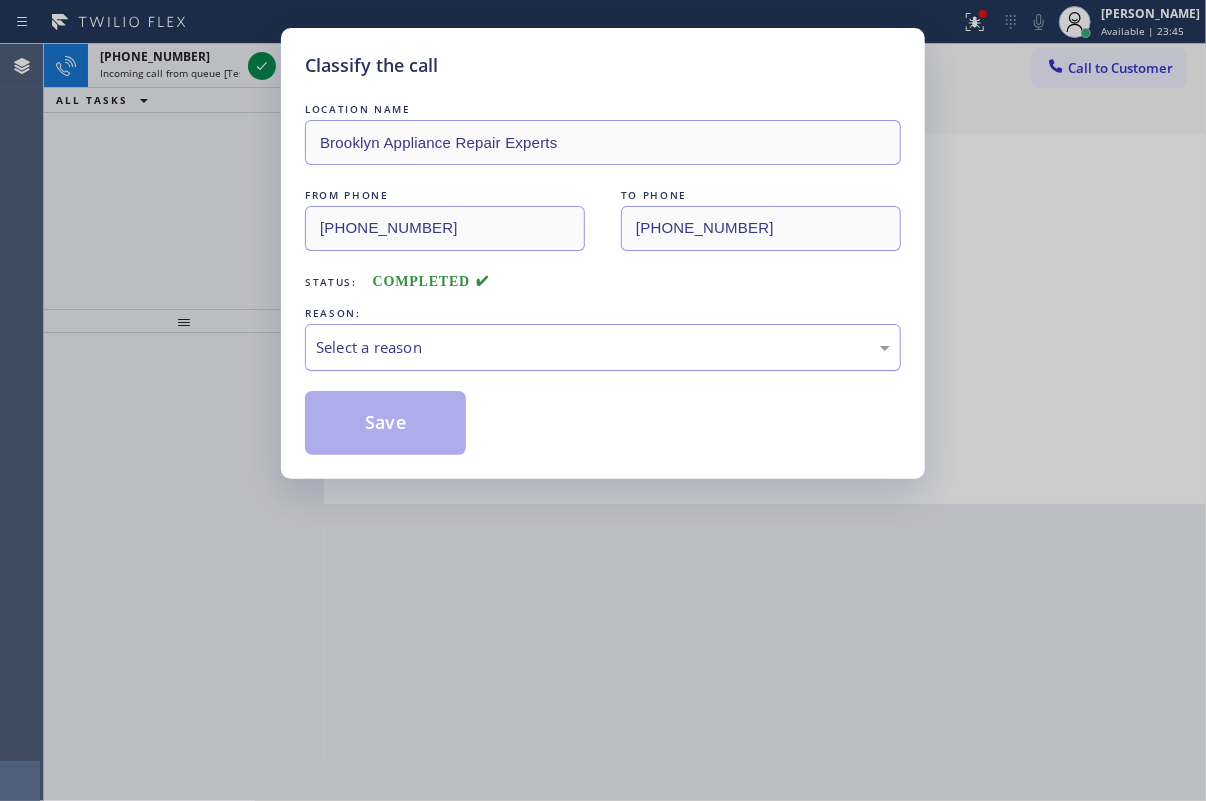 click on "Select a reason" at bounding box center [603, 347] 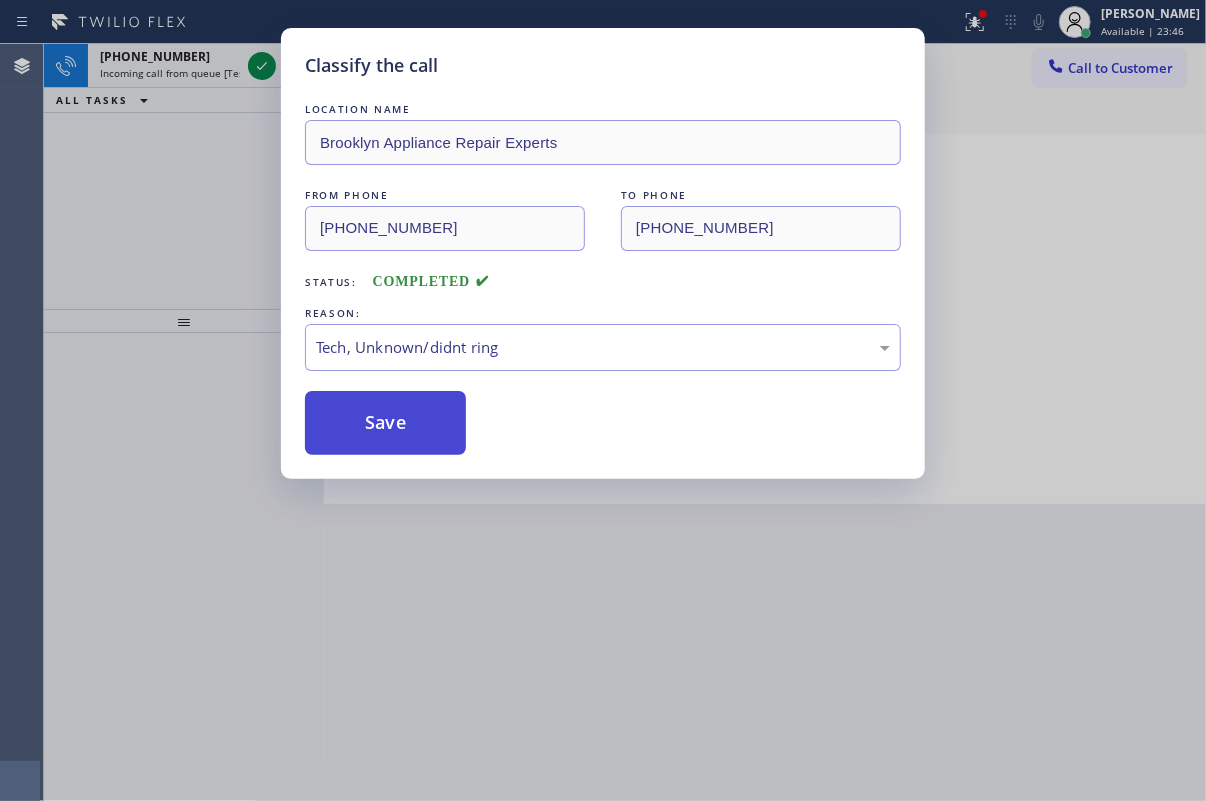 click on "Save" at bounding box center [385, 423] 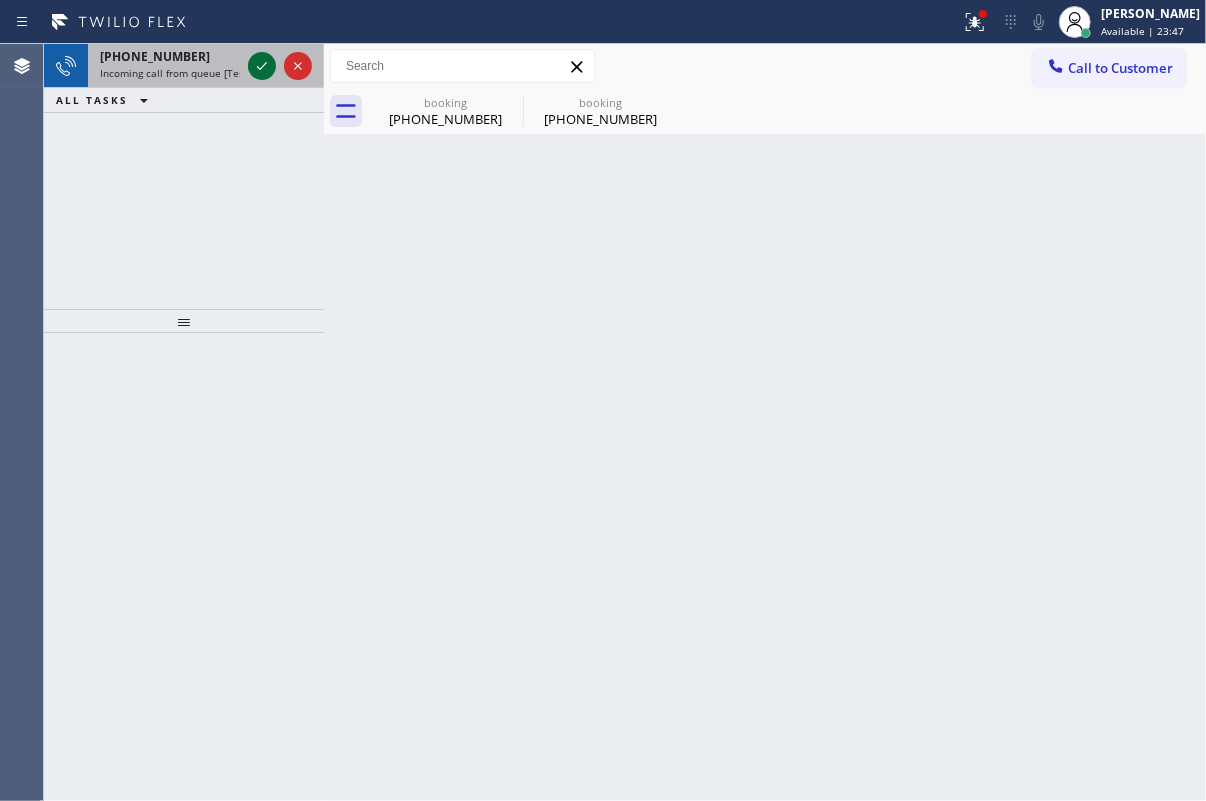 click 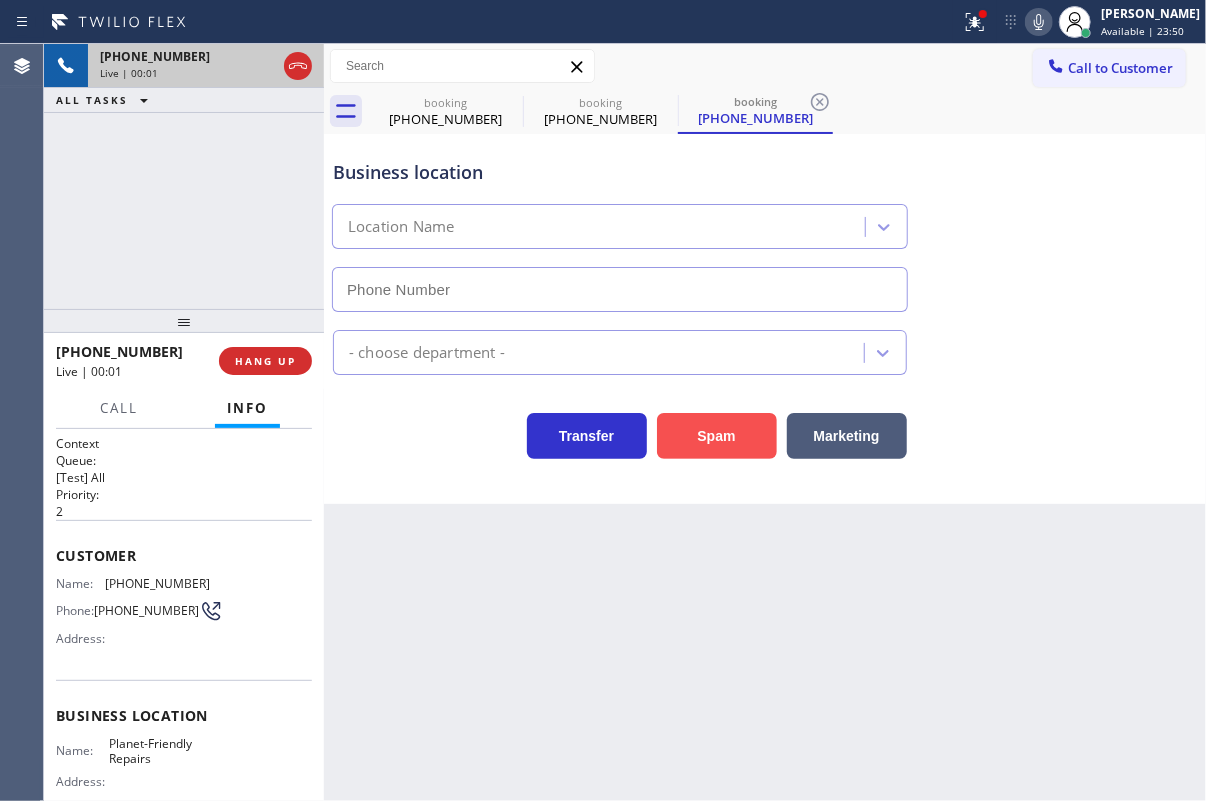 type on "[PHONE_NUMBER]" 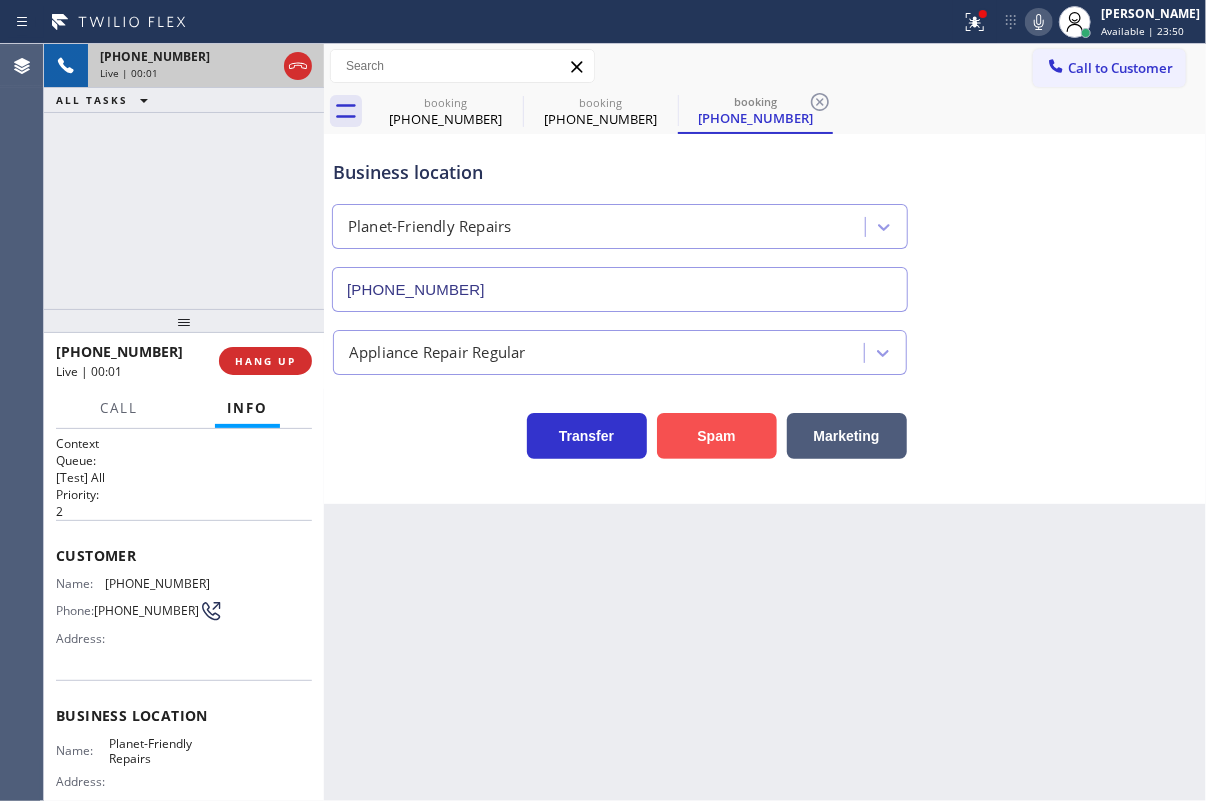 click on "Spam" at bounding box center [717, 436] 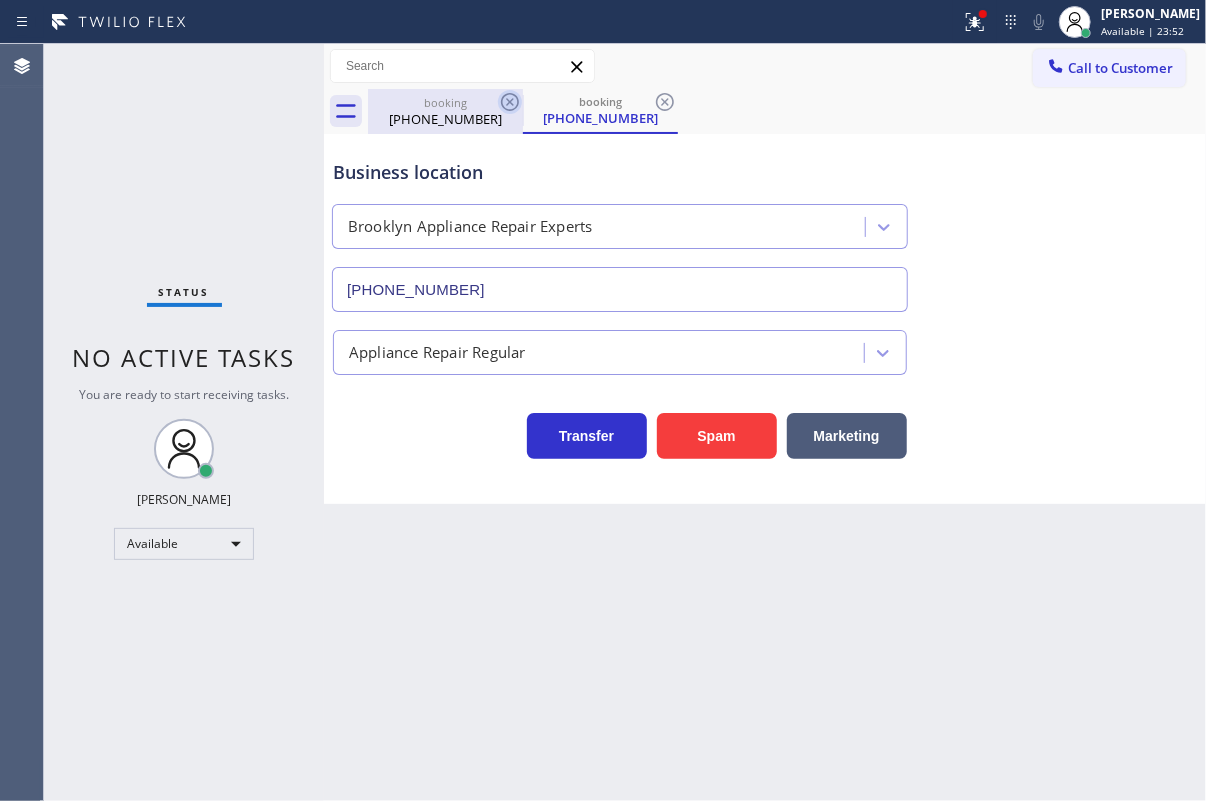 click 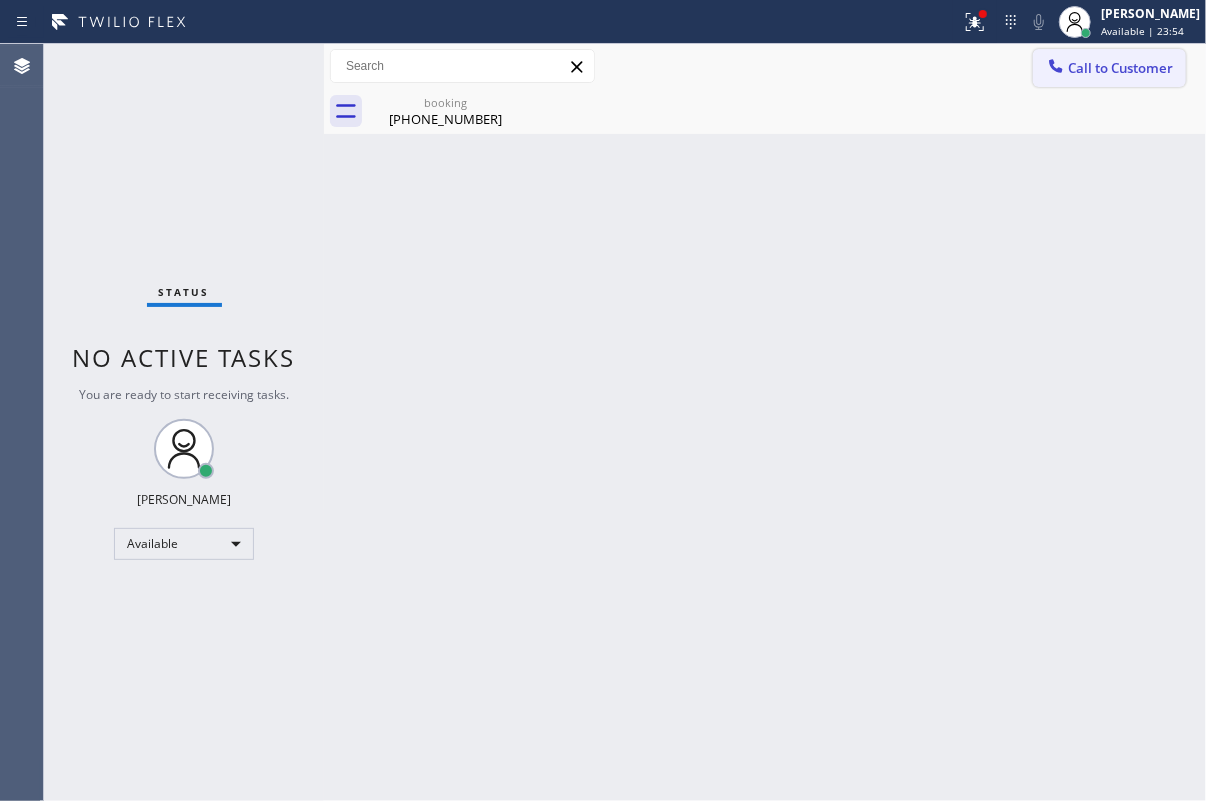 click on "Call to Customer" at bounding box center [1120, 68] 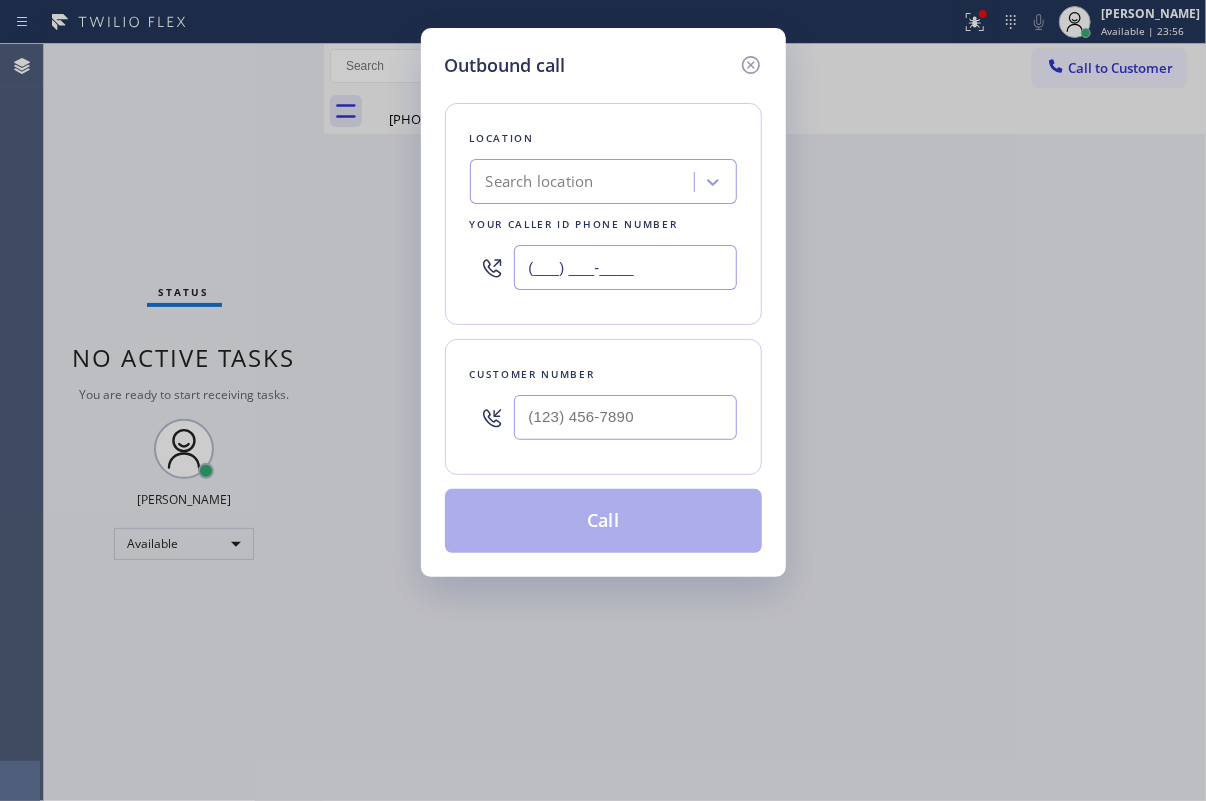 click on "(___) ___-____" at bounding box center (625, 267) 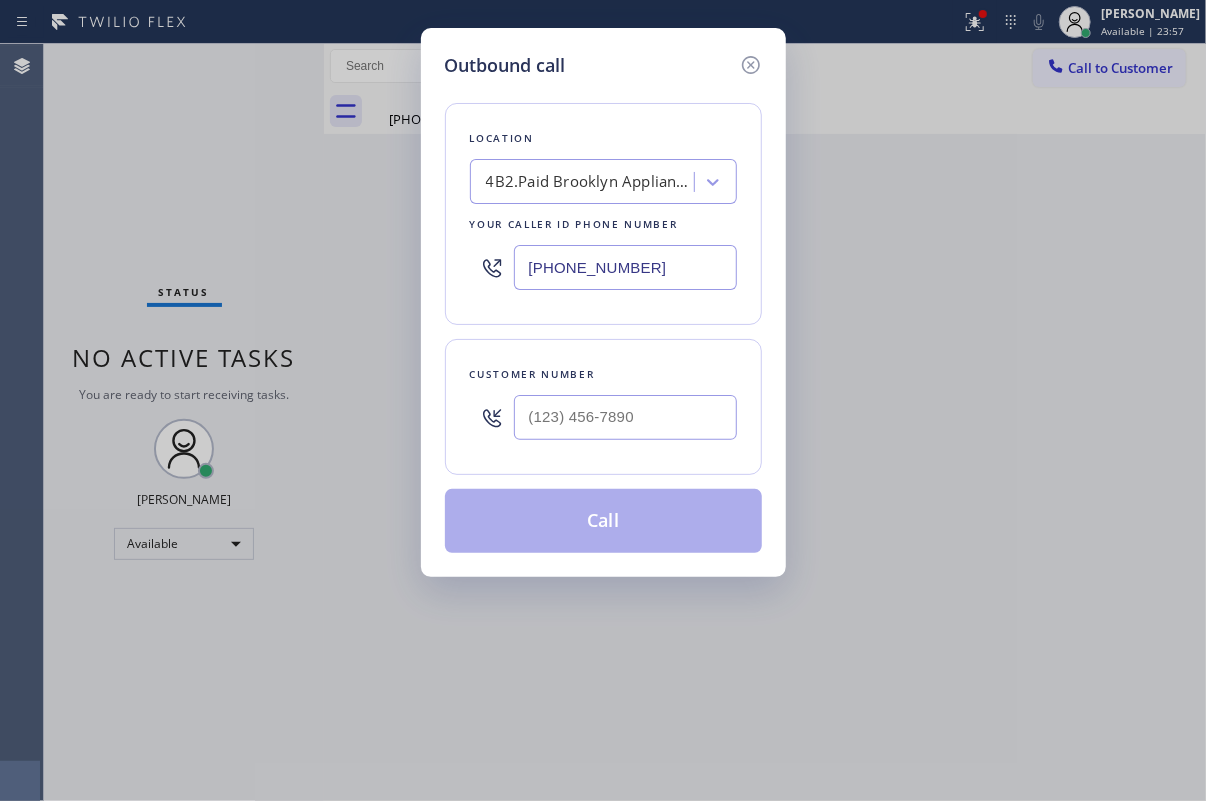 type on "[PHONE_NUMBER]" 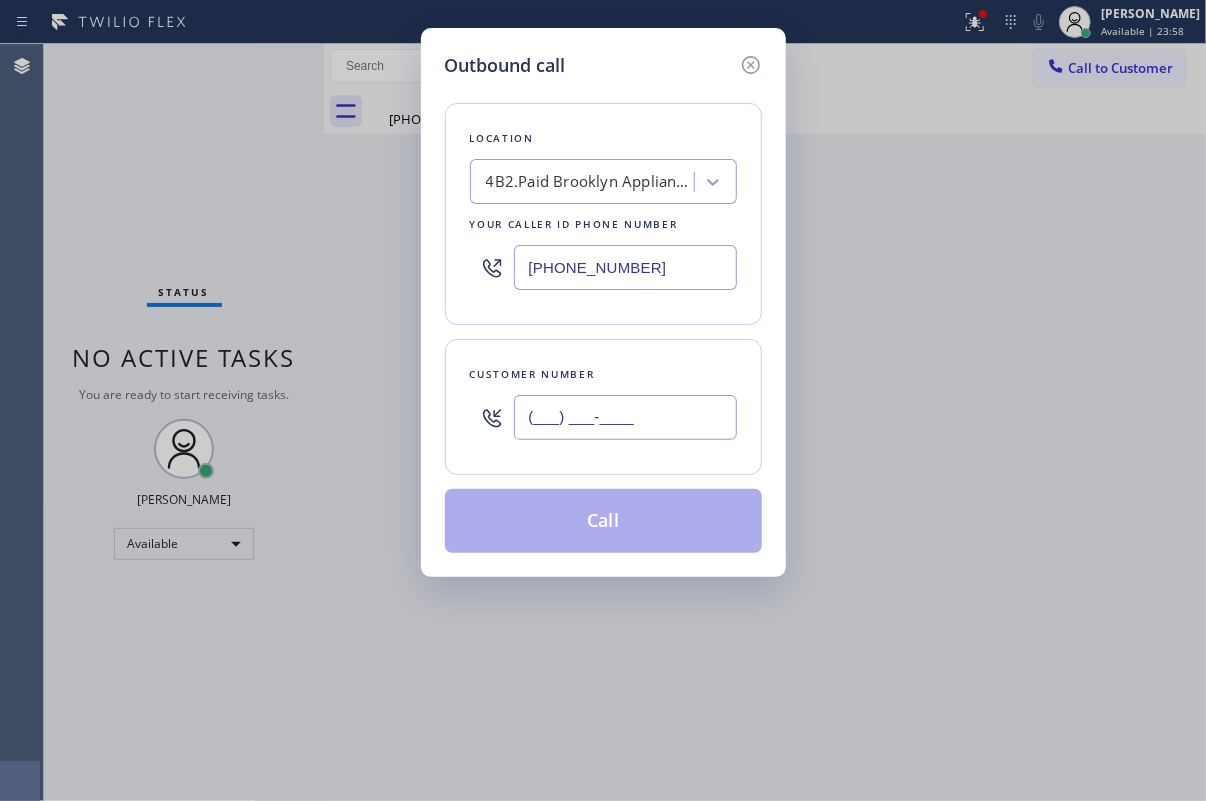 click on "(___) ___-____" at bounding box center [625, 417] 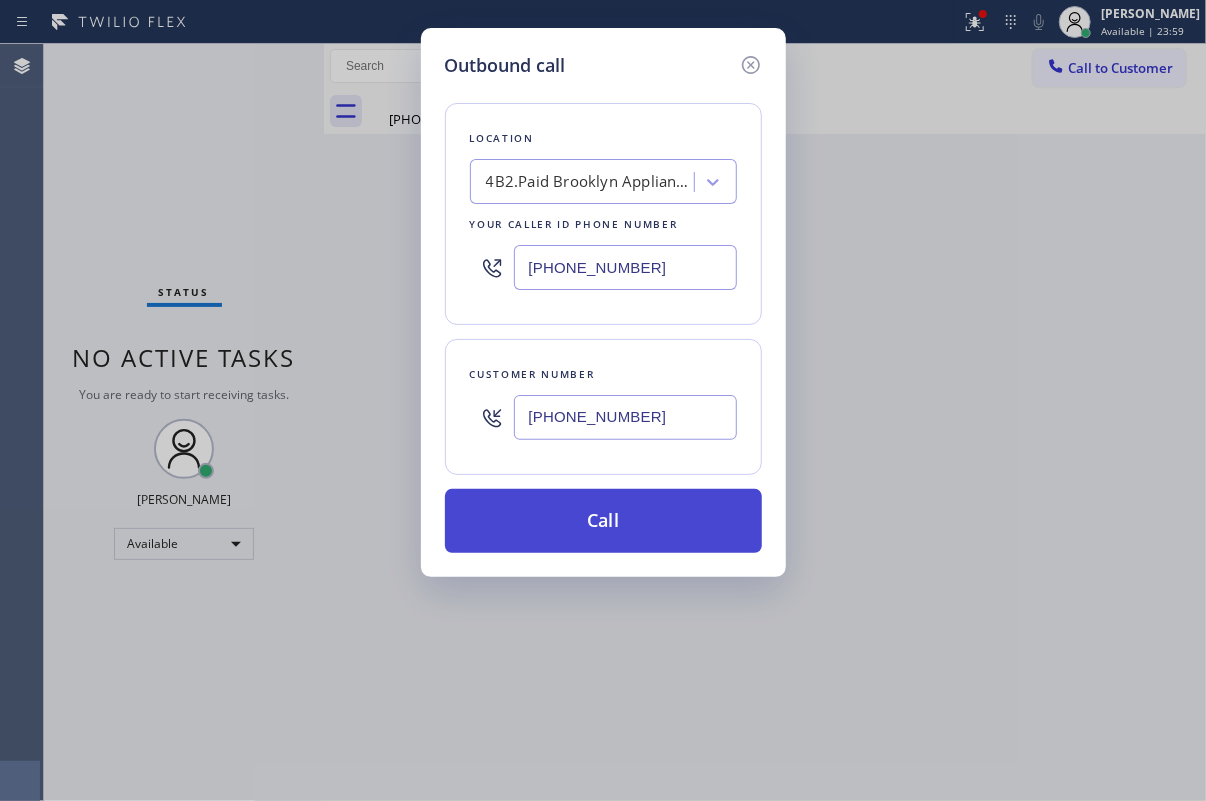 type on "[PHONE_NUMBER]" 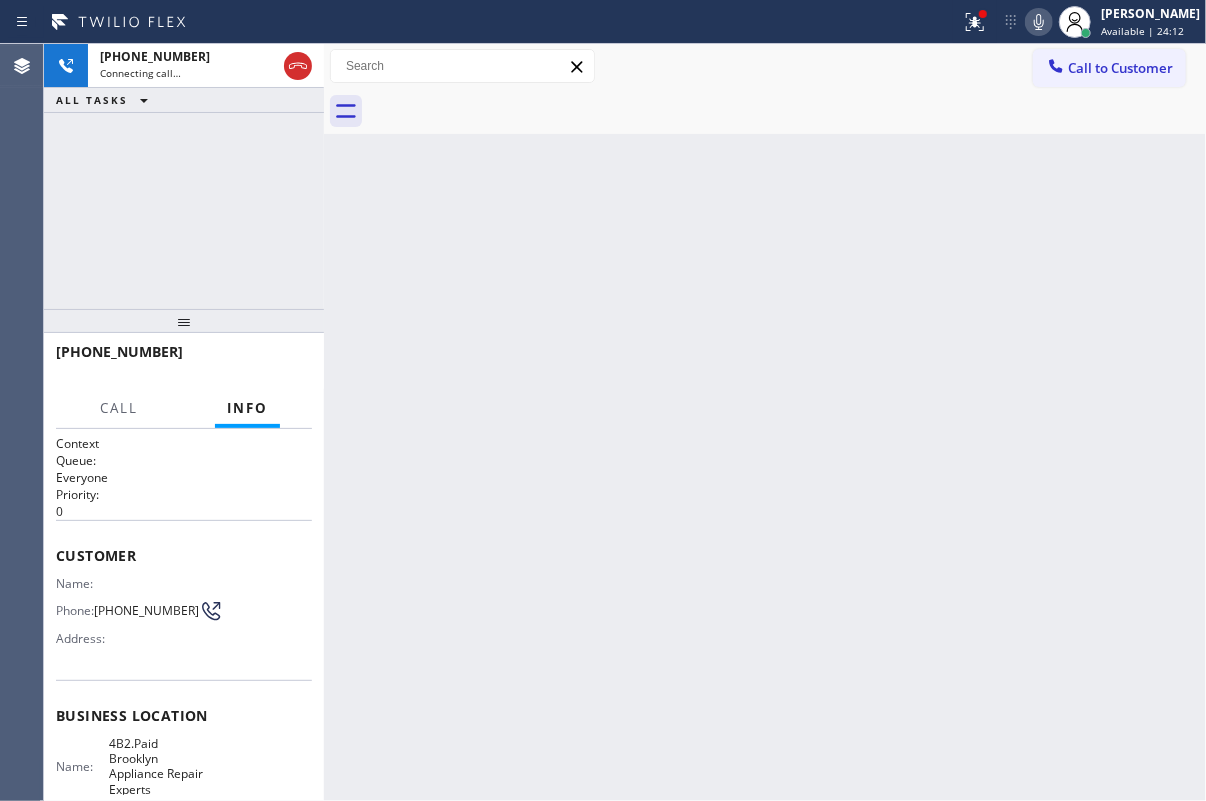 click 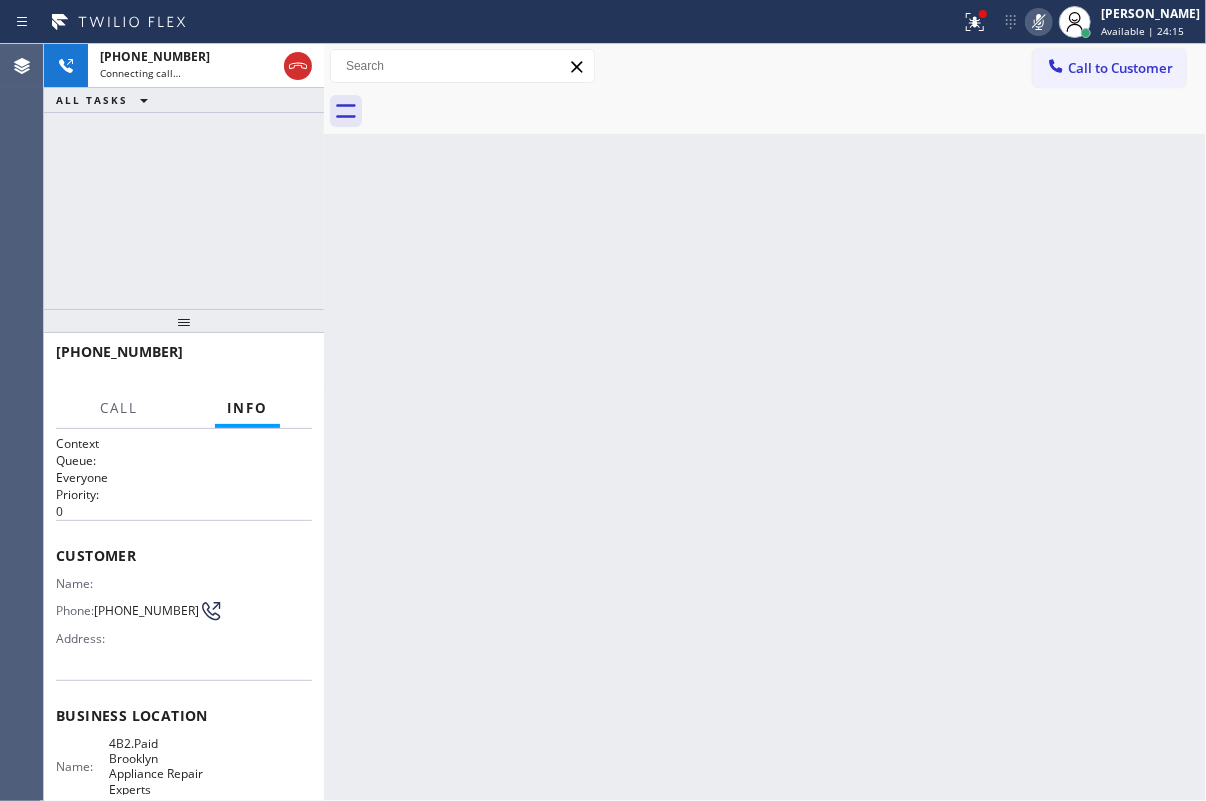 click 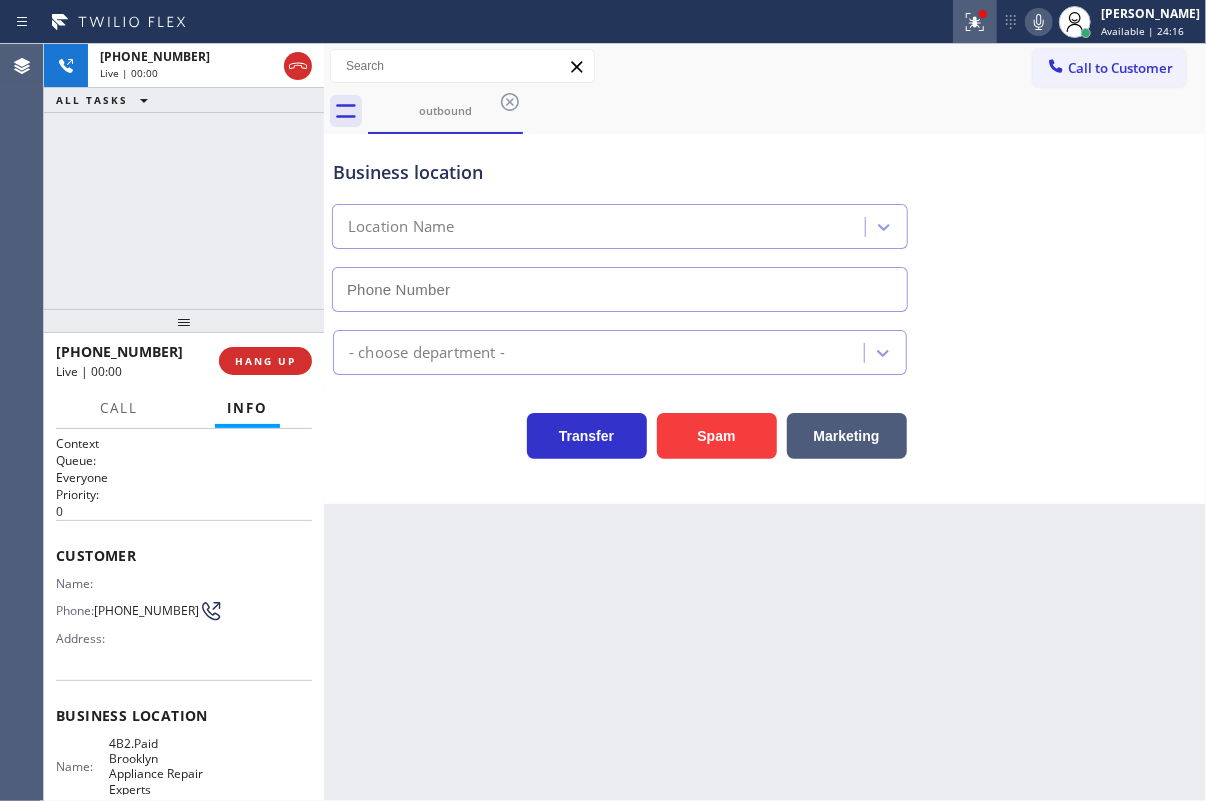 click 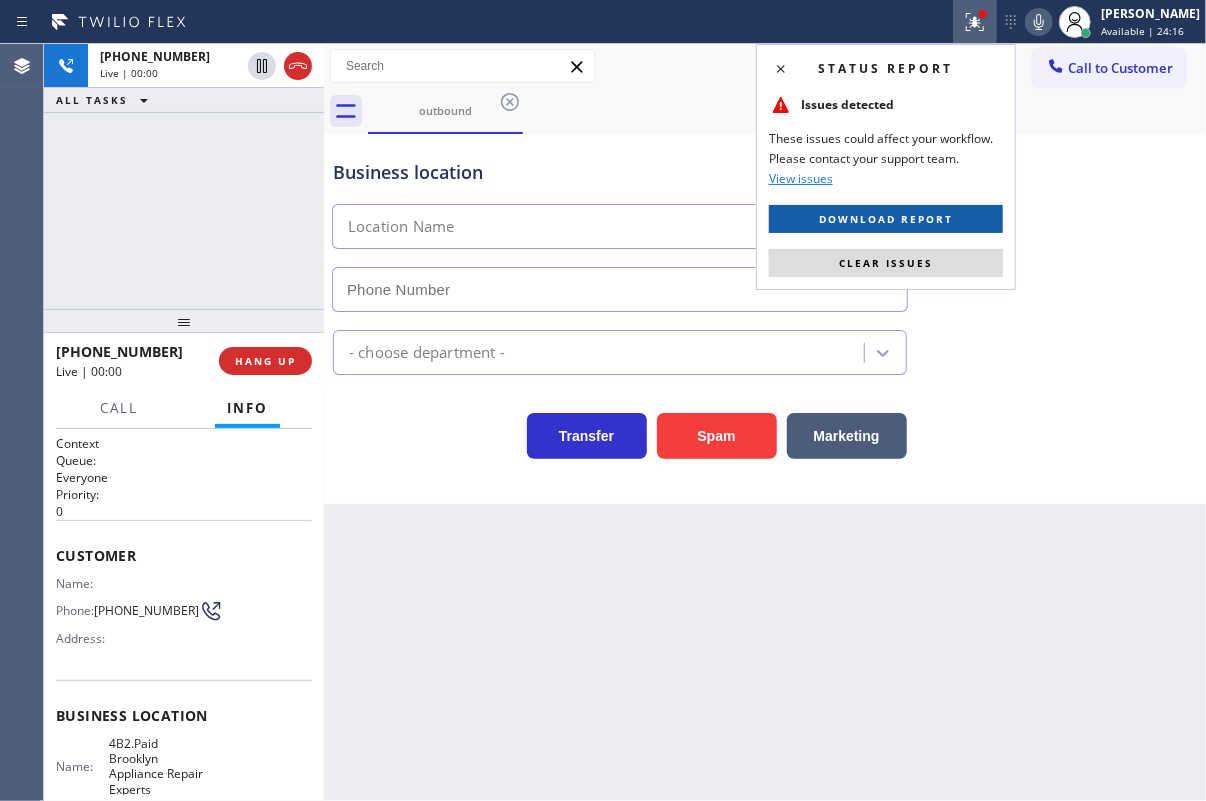 type on "[PHONE_NUMBER]" 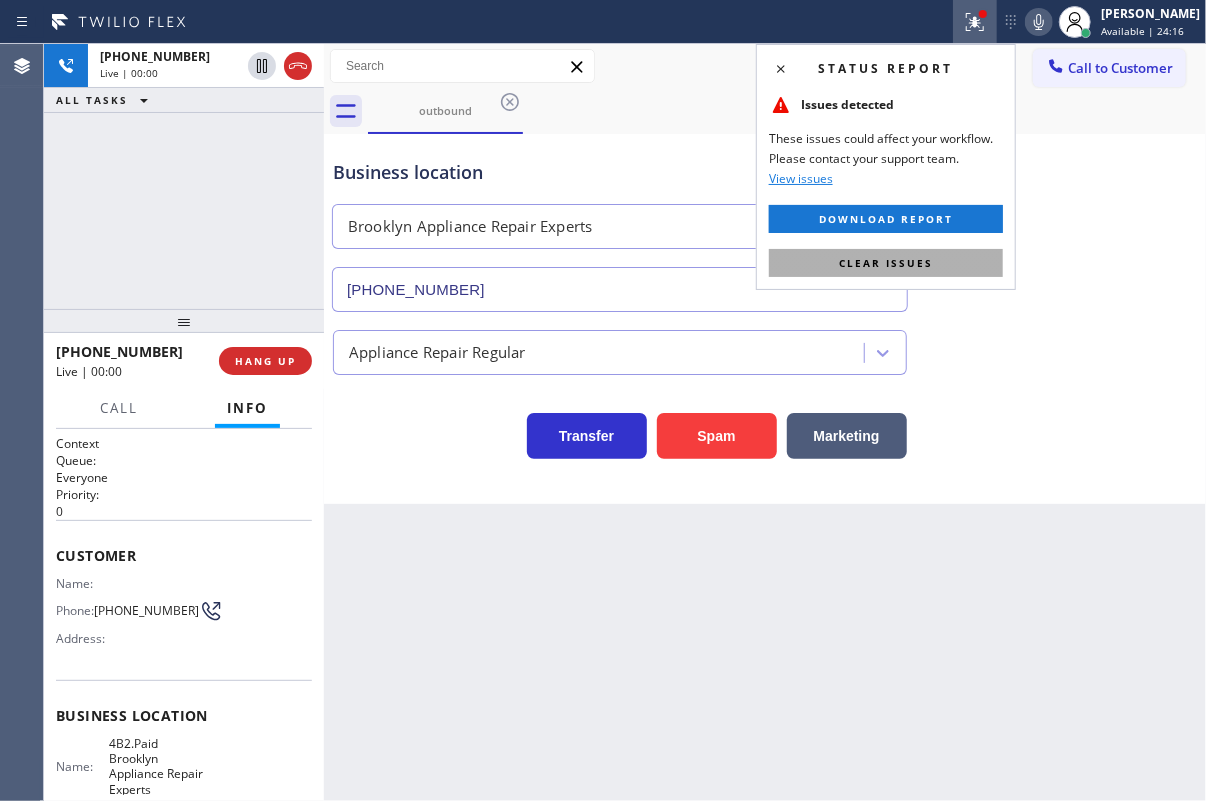 click on "Clear issues" at bounding box center [886, 263] 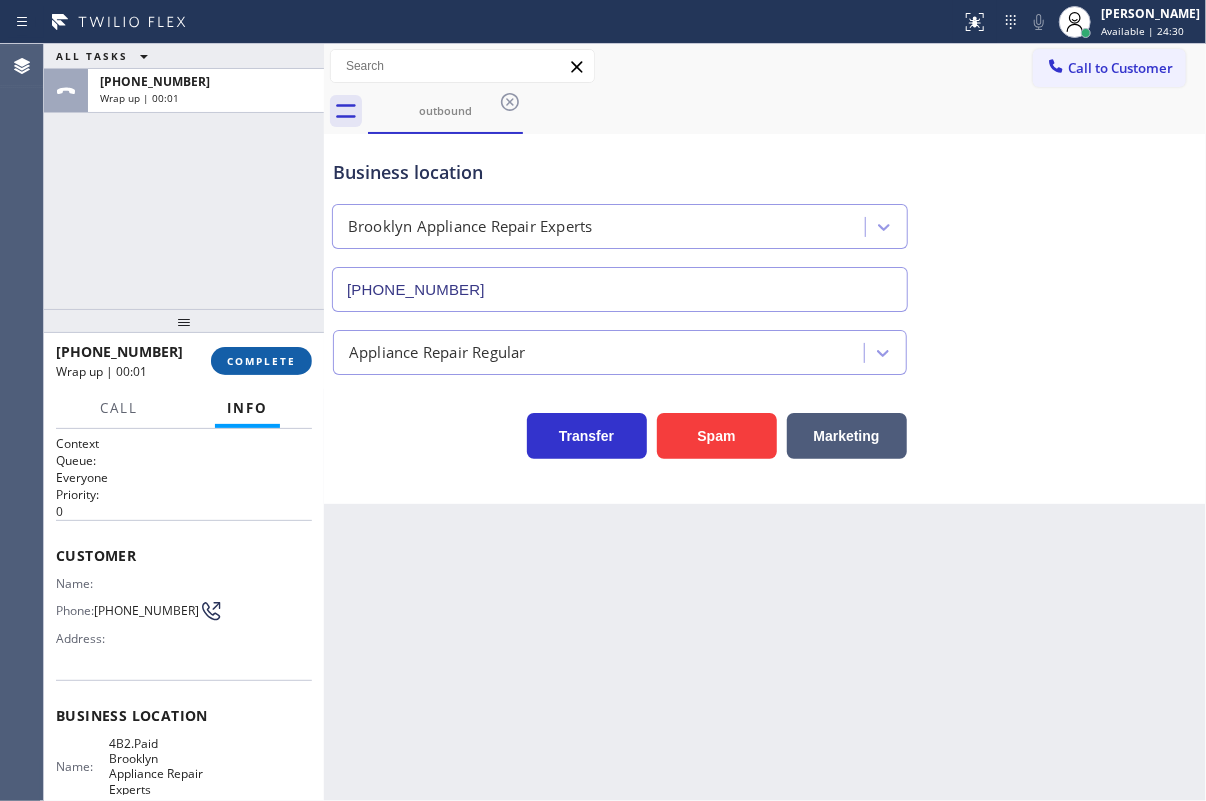 click on "COMPLETE" at bounding box center (261, 361) 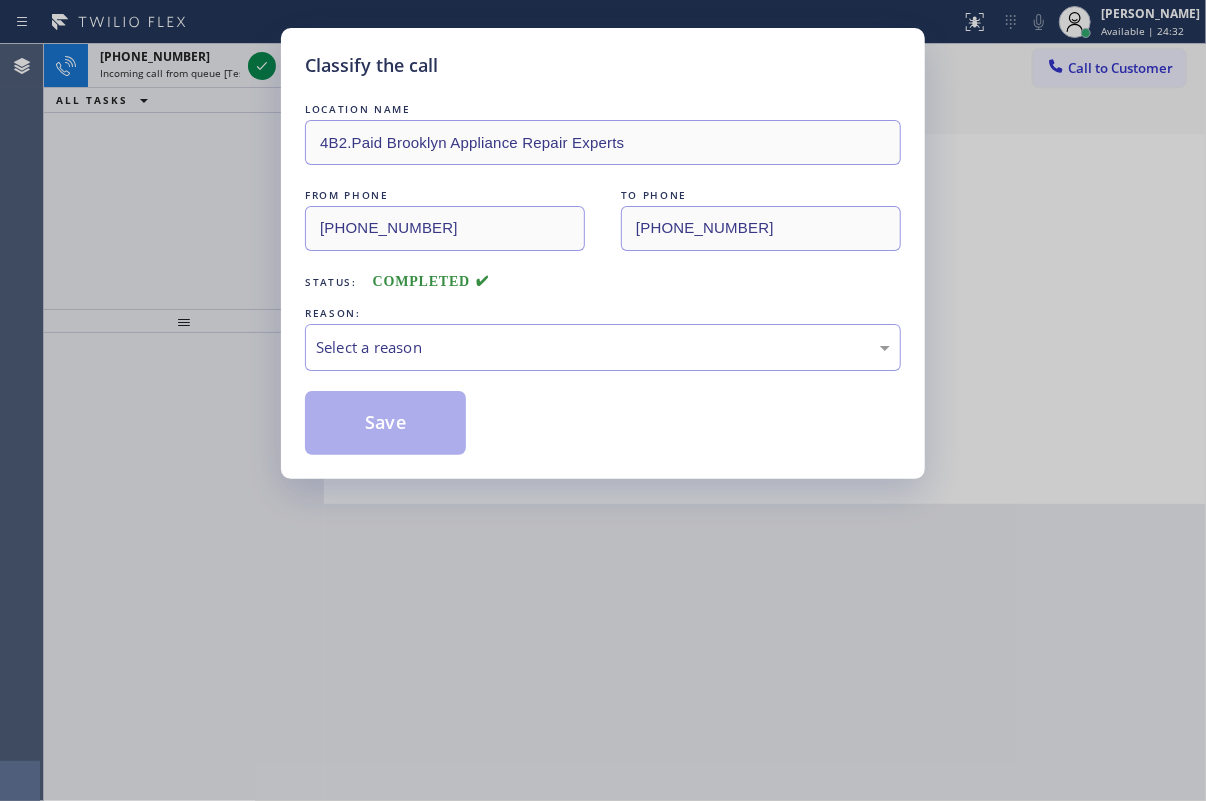 click on "REASON:" at bounding box center (603, 313) 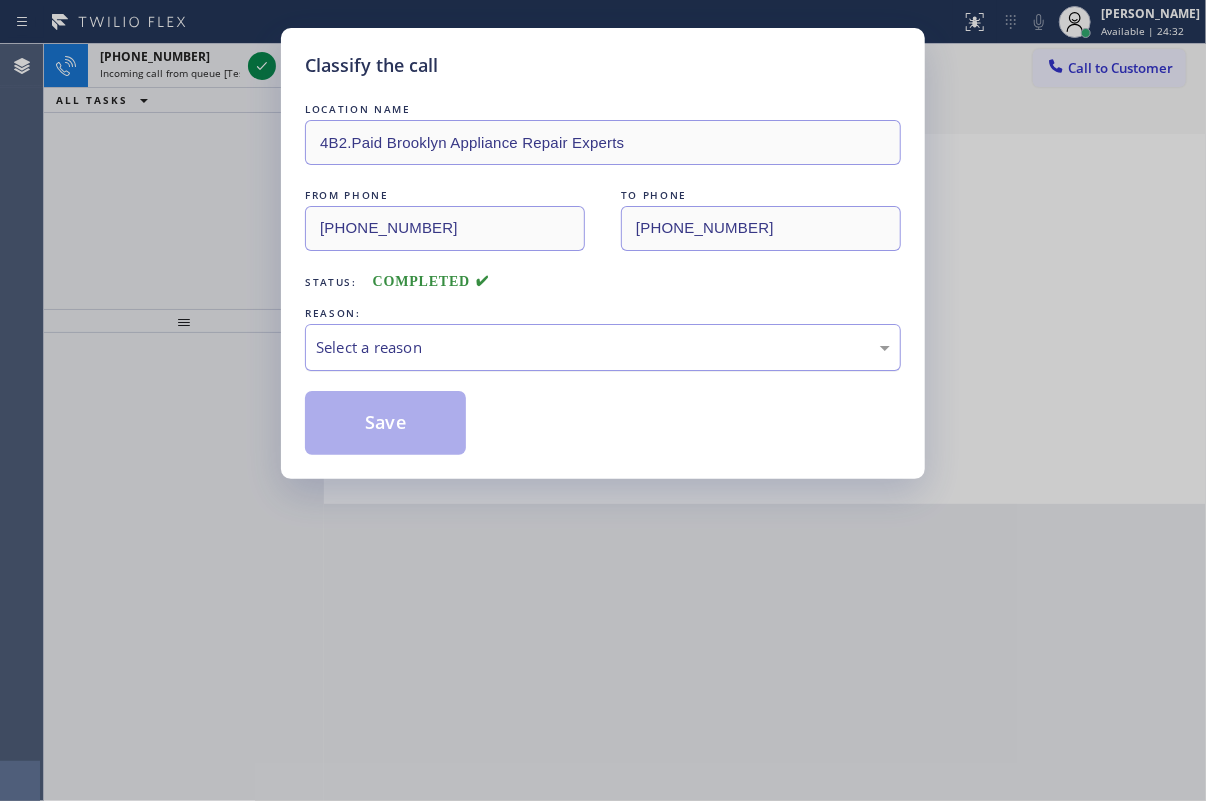 click on "Select a reason" at bounding box center [603, 347] 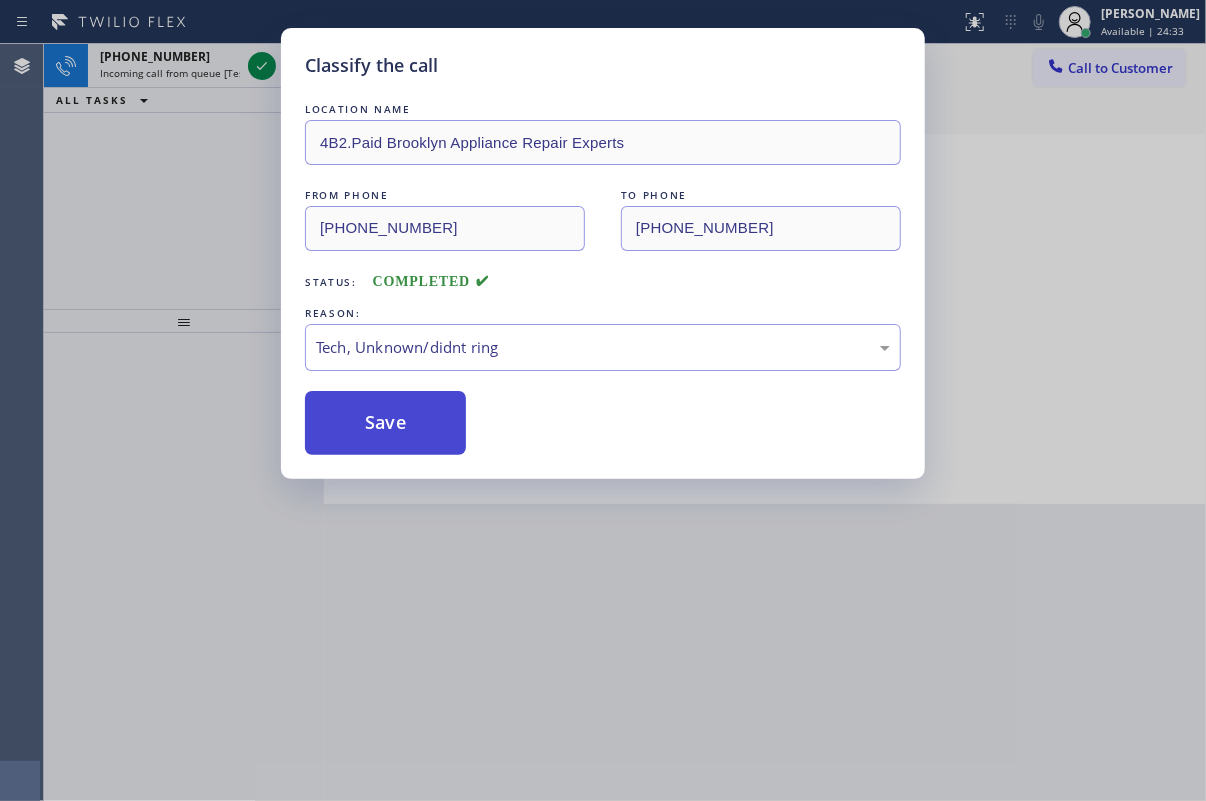 click on "Save" at bounding box center (385, 423) 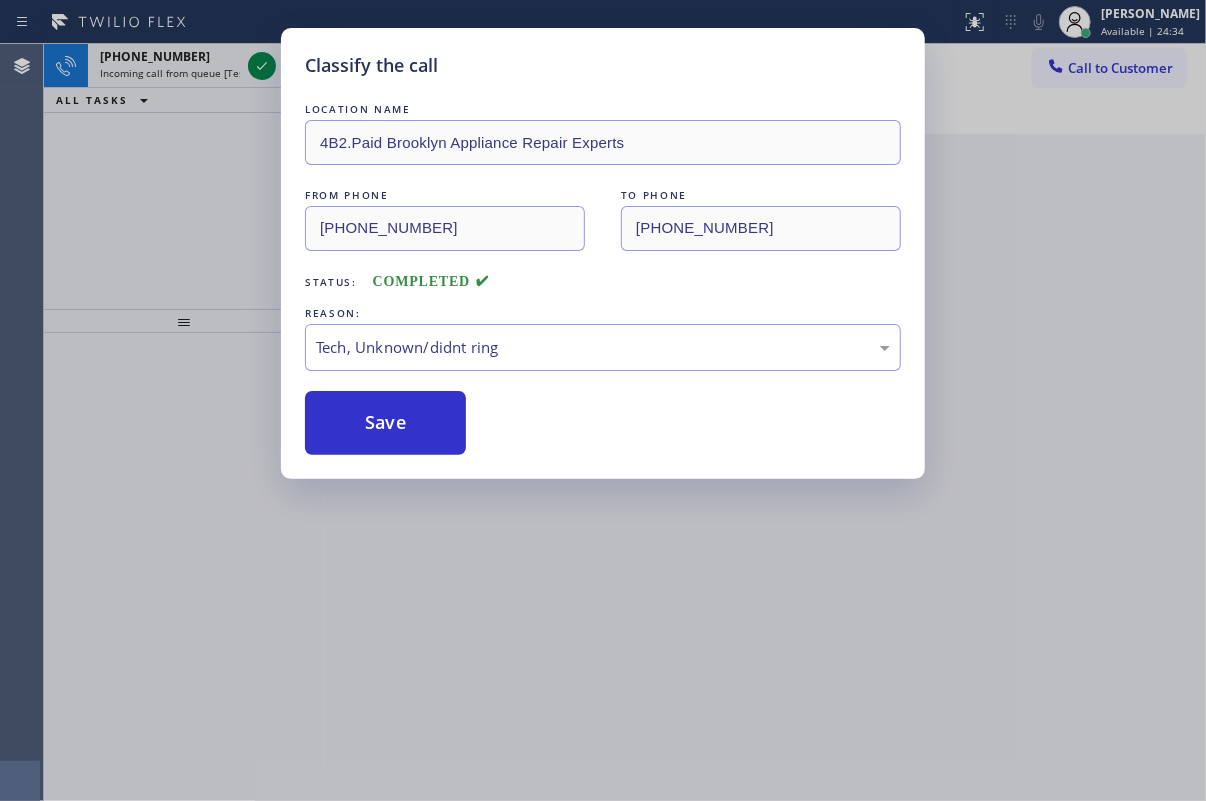click on "Classify the call LOCATION NAME 4B2.Paid Brooklyn Appliance Repair Experts FROM PHONE [PHONE_NUMBER] TO PHONE [PHONE_NUMBER] Status: COMPLETED REASON: Tech, Unknown/didnt ring Save" at bounding box center [603, 400] 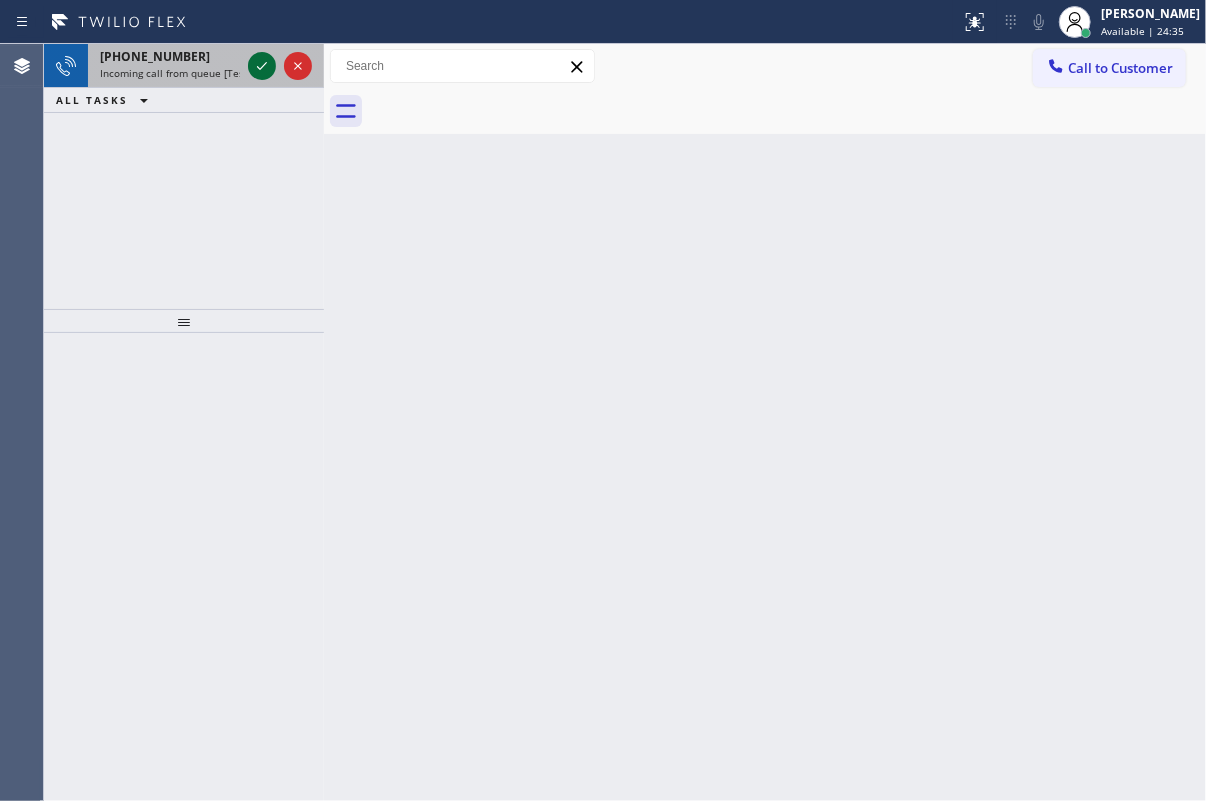 click 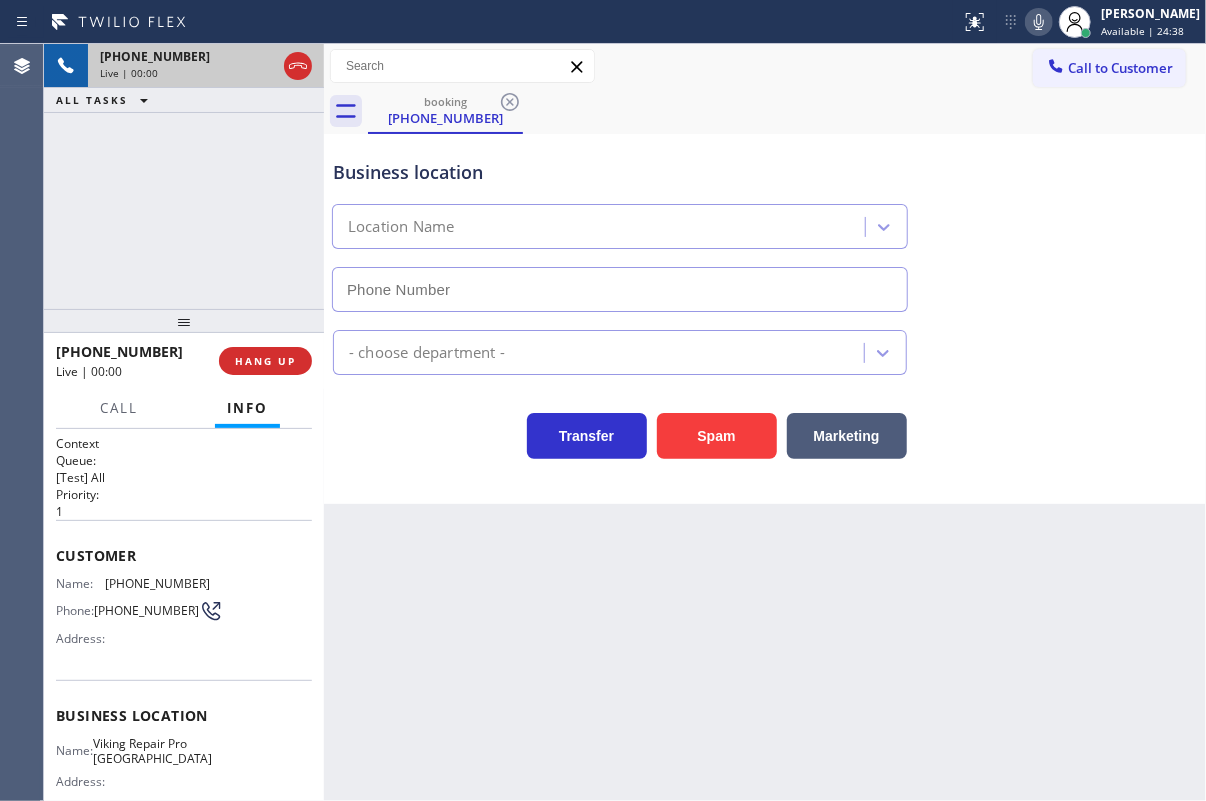 type on "[PHONE_NUMBER]" 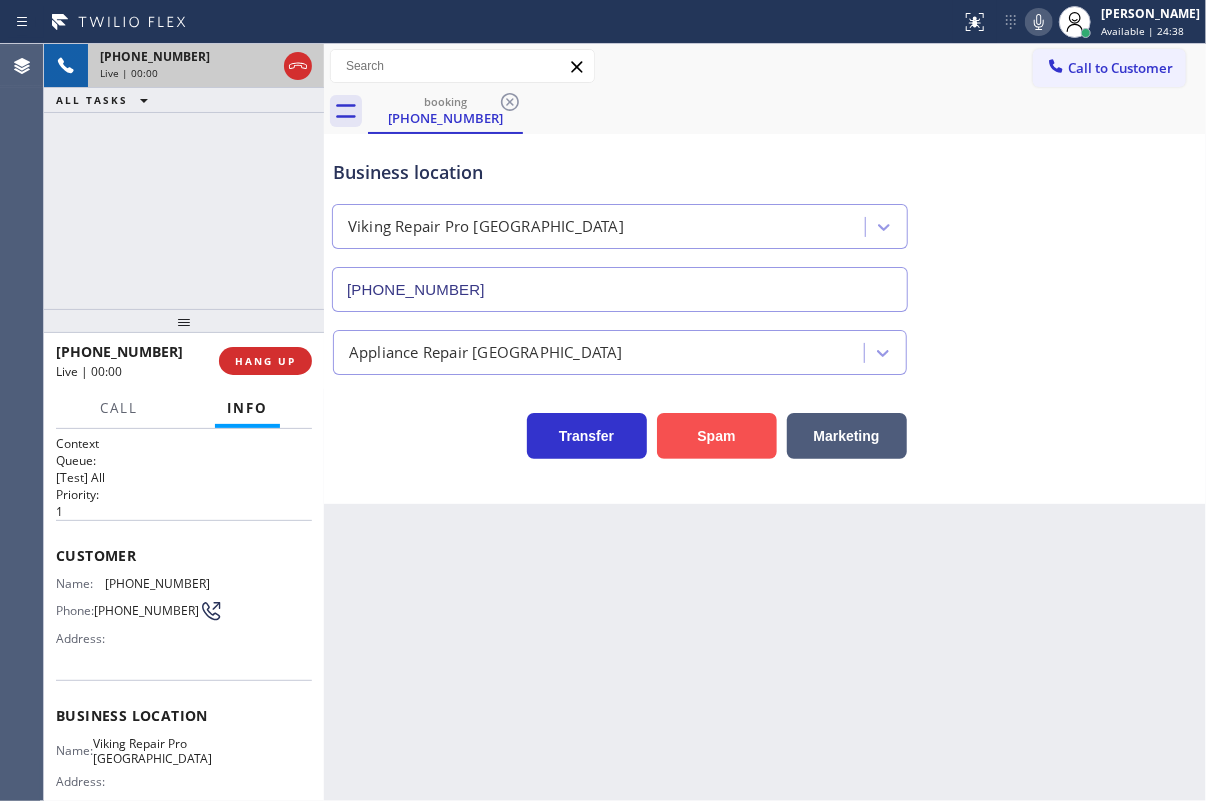click on "Spam" at bounding box center [717, 436] 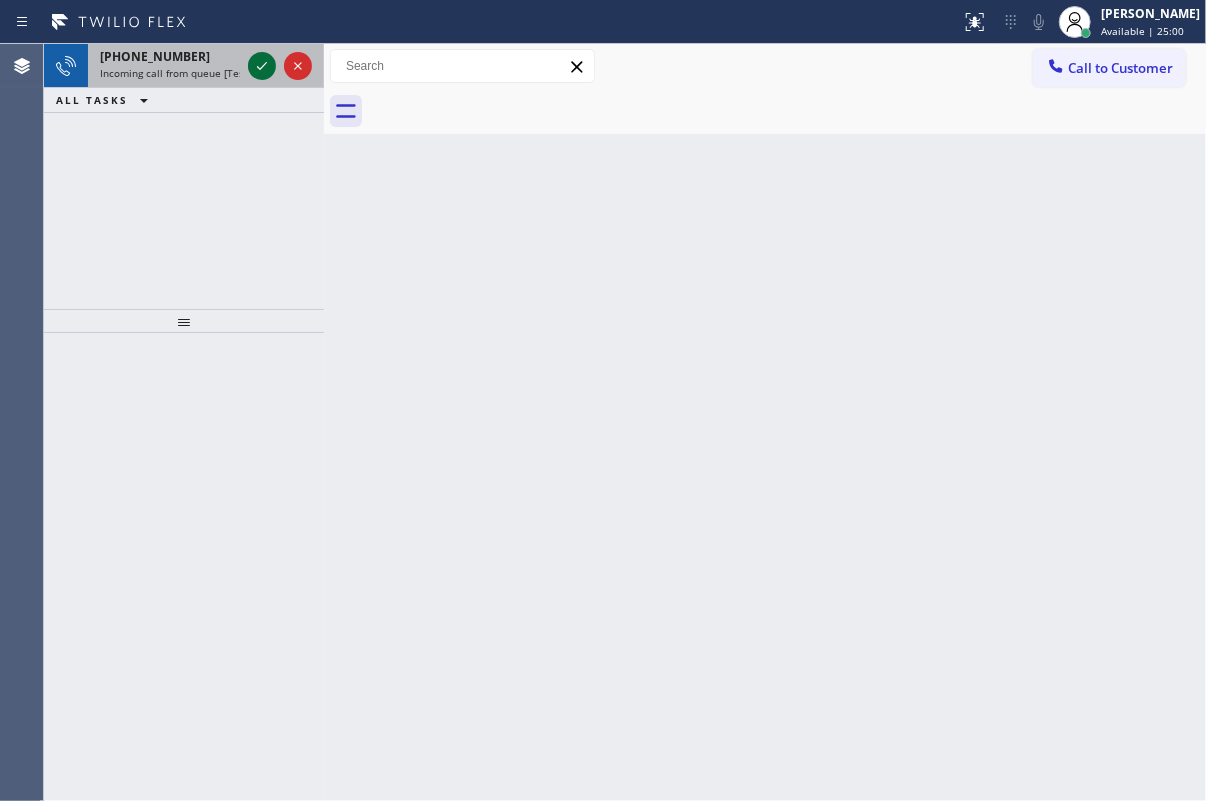 click 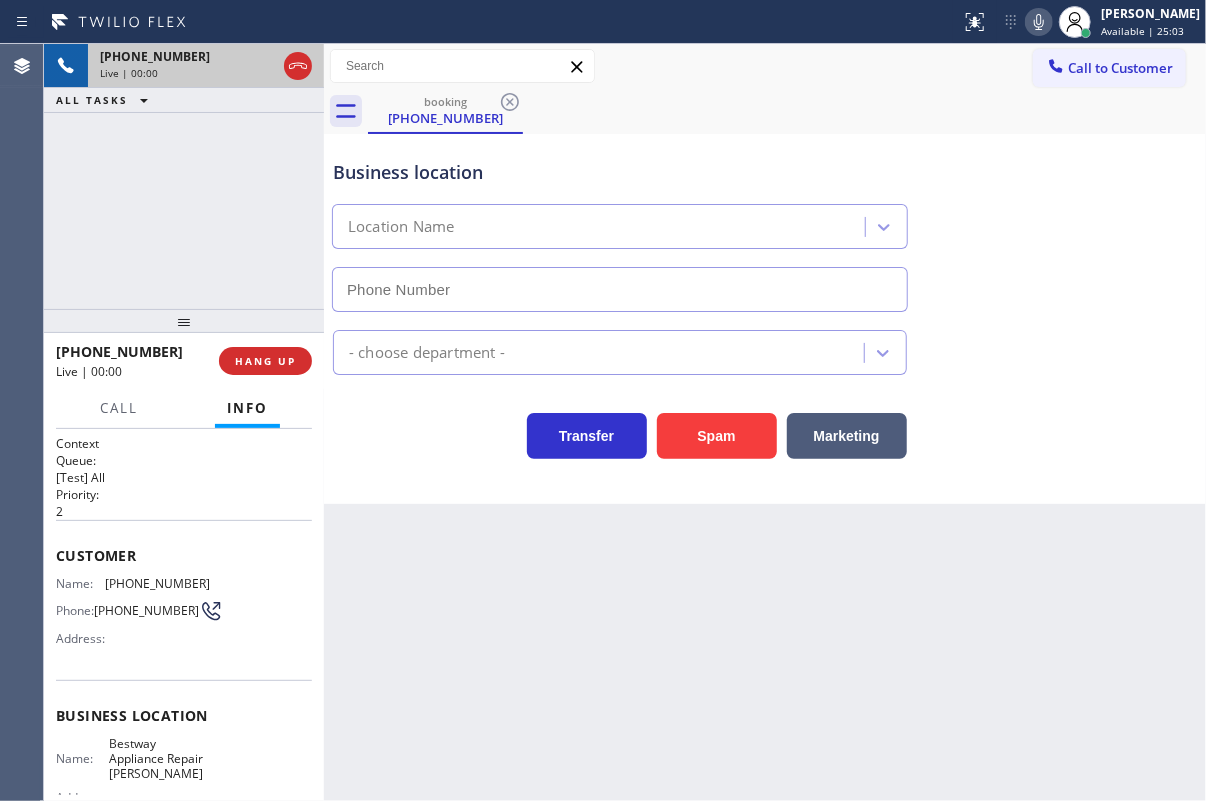 type on "[PHONE_NUMBER]" 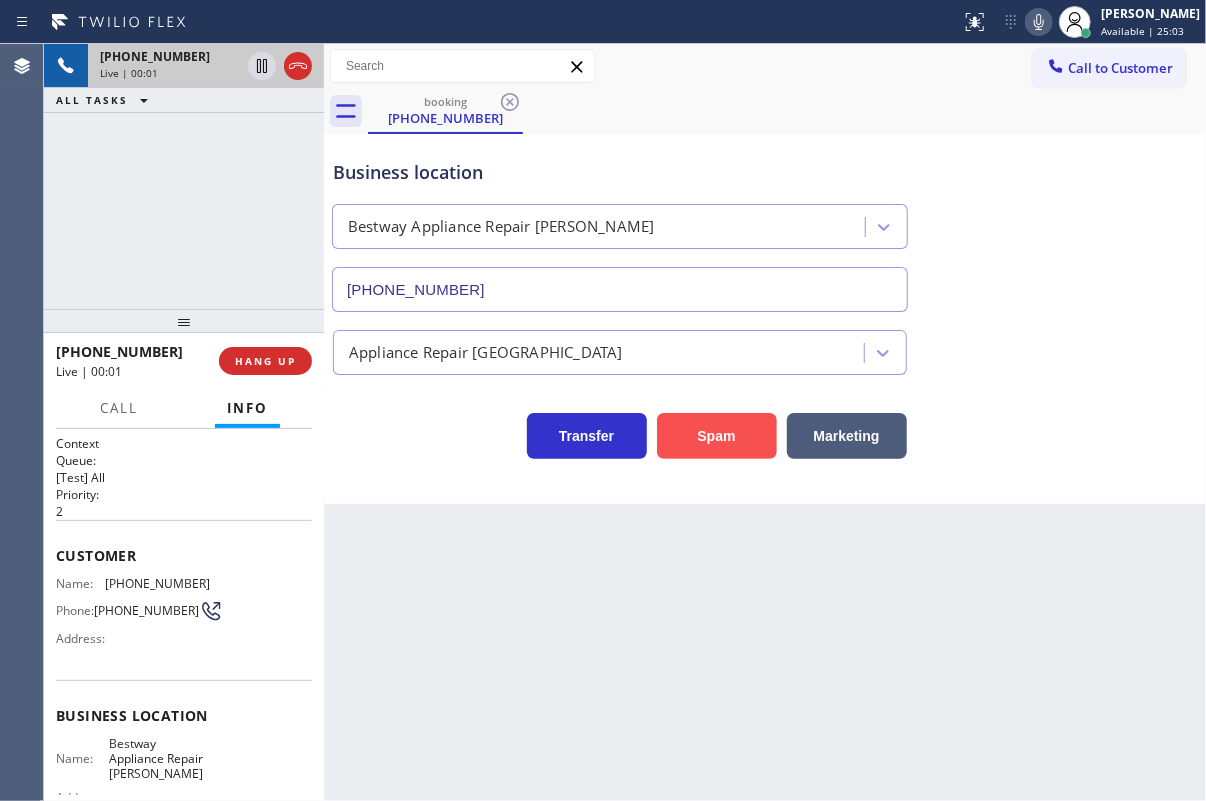 click on "Spam" at bounding box center (717, 436) 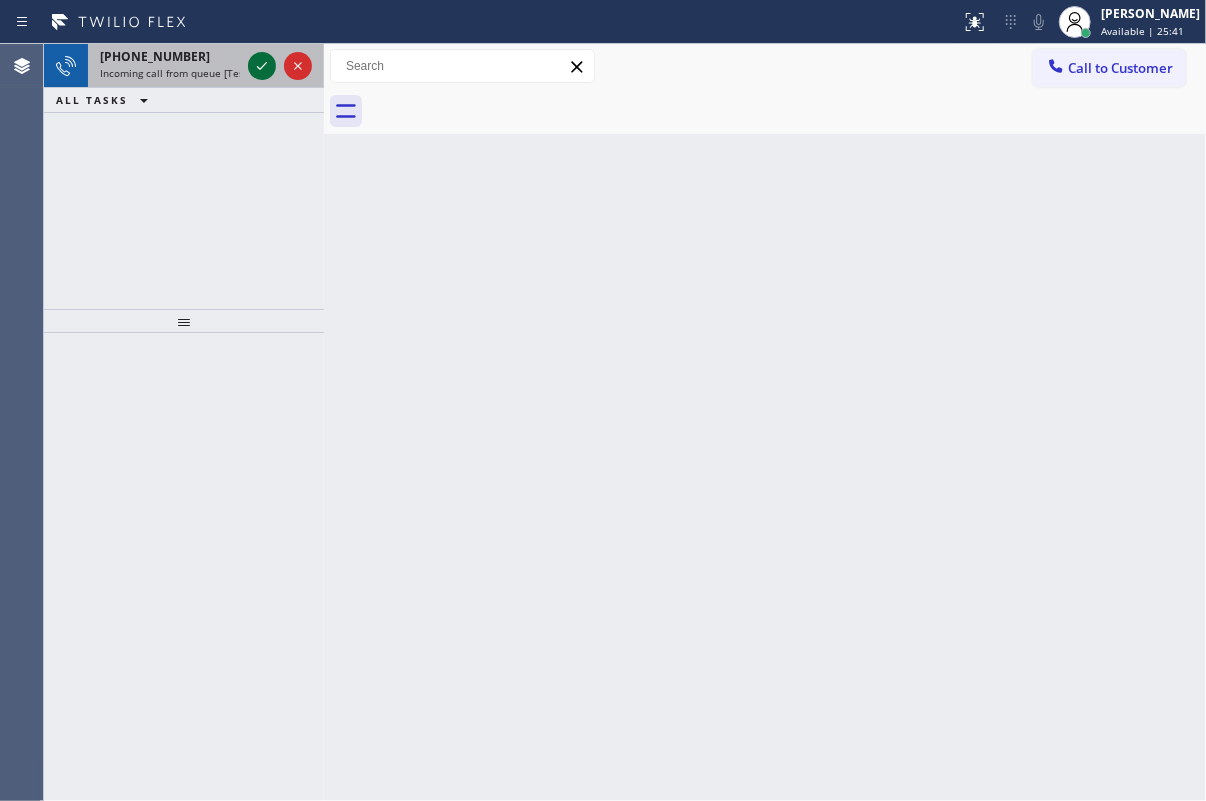 click 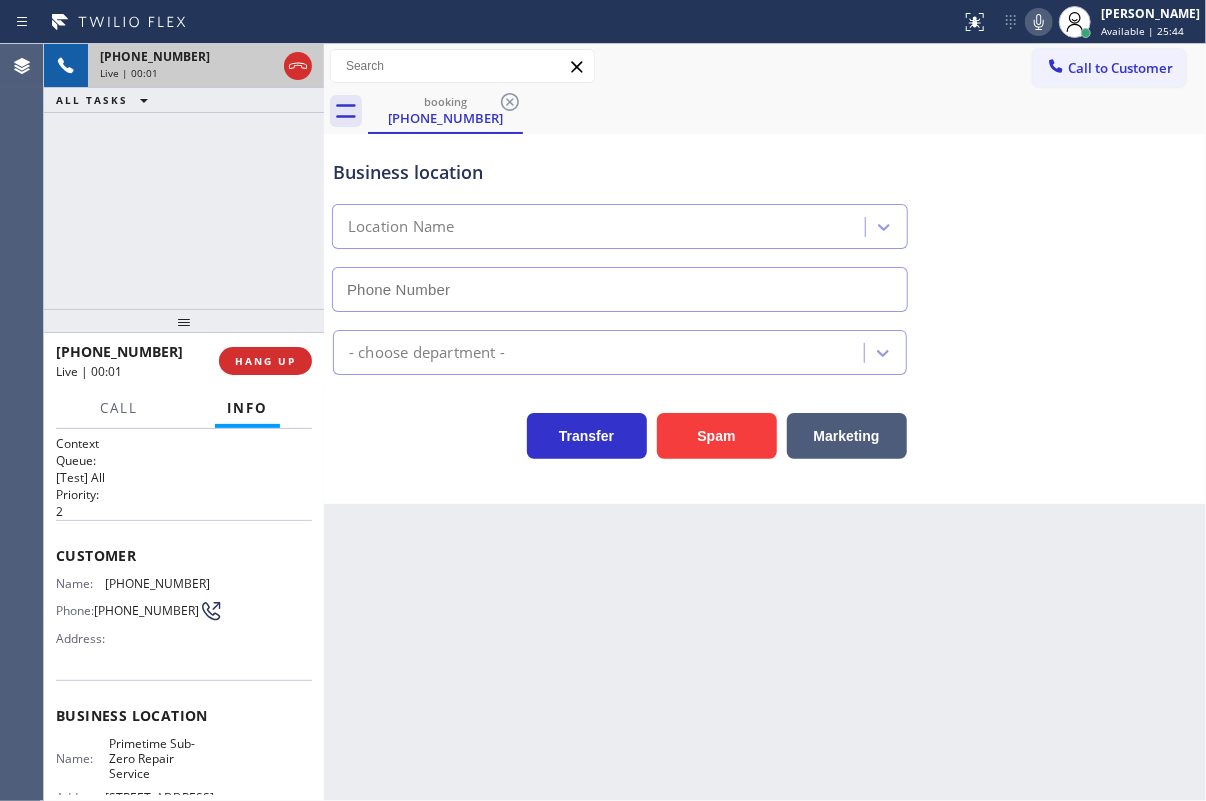 type on "[PHONE_NUMBER]" 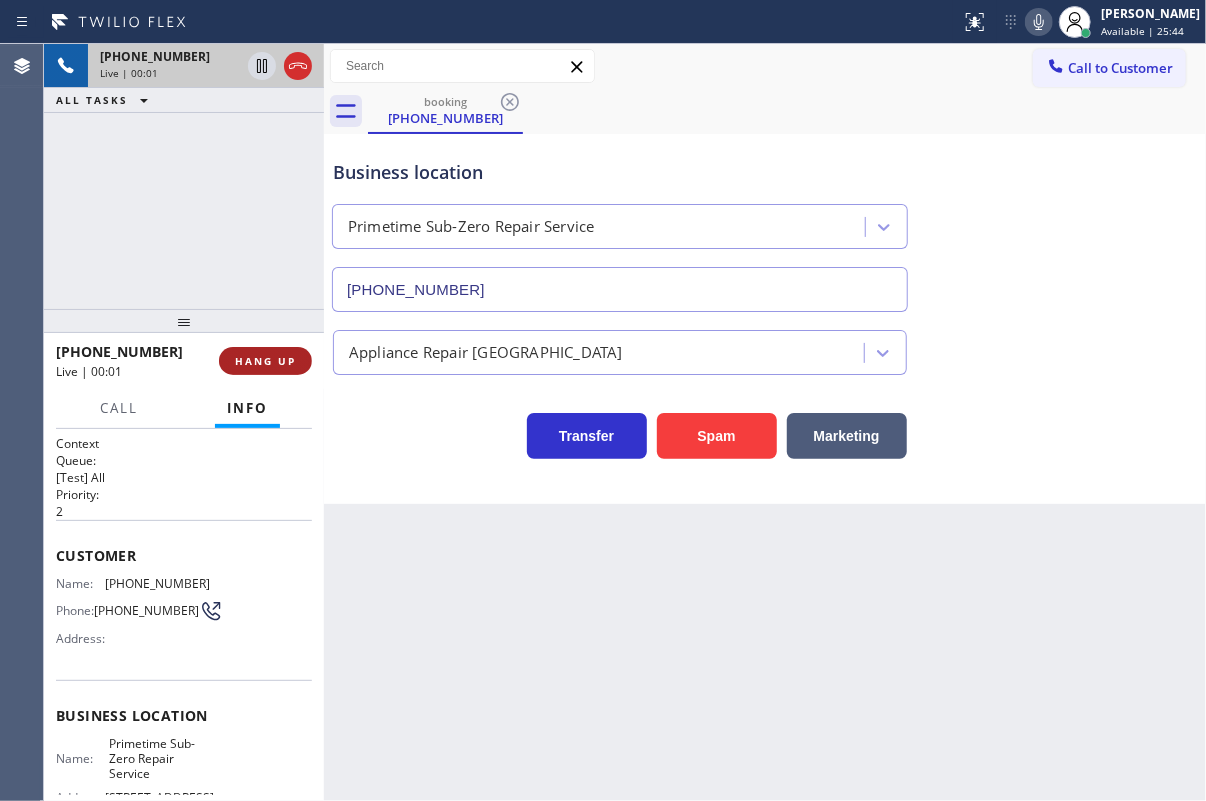 click on "HANG UP" at bounding box center [265, 361] 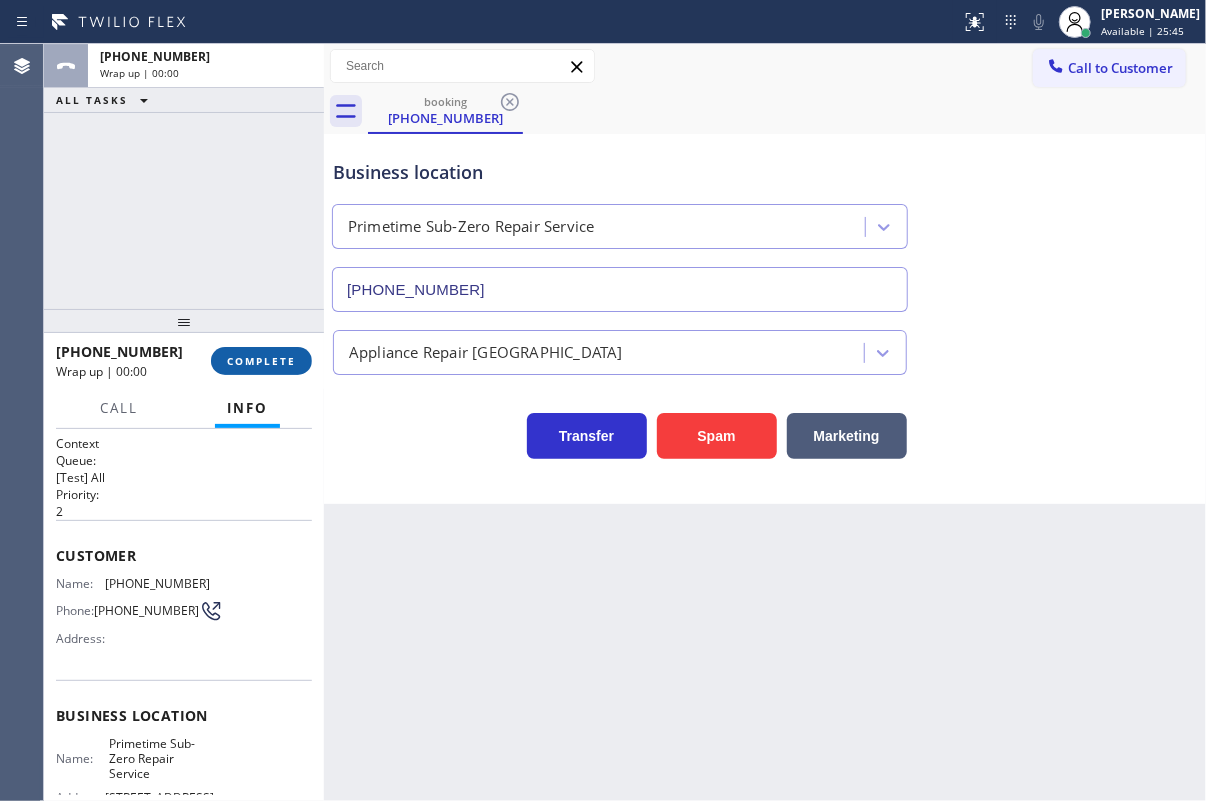 click on "COMPLETE" at bounding box center [261, 361] 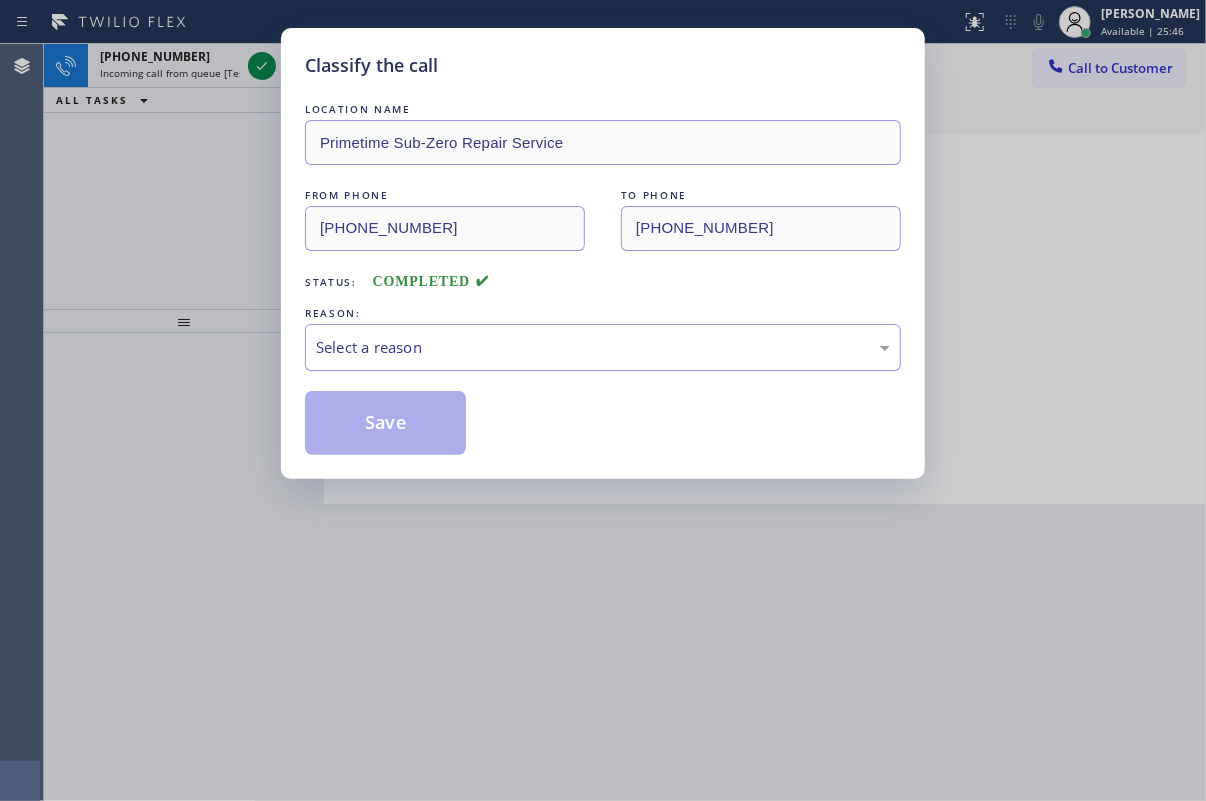 click on "Select a reason" at bounding box center [603, 347] 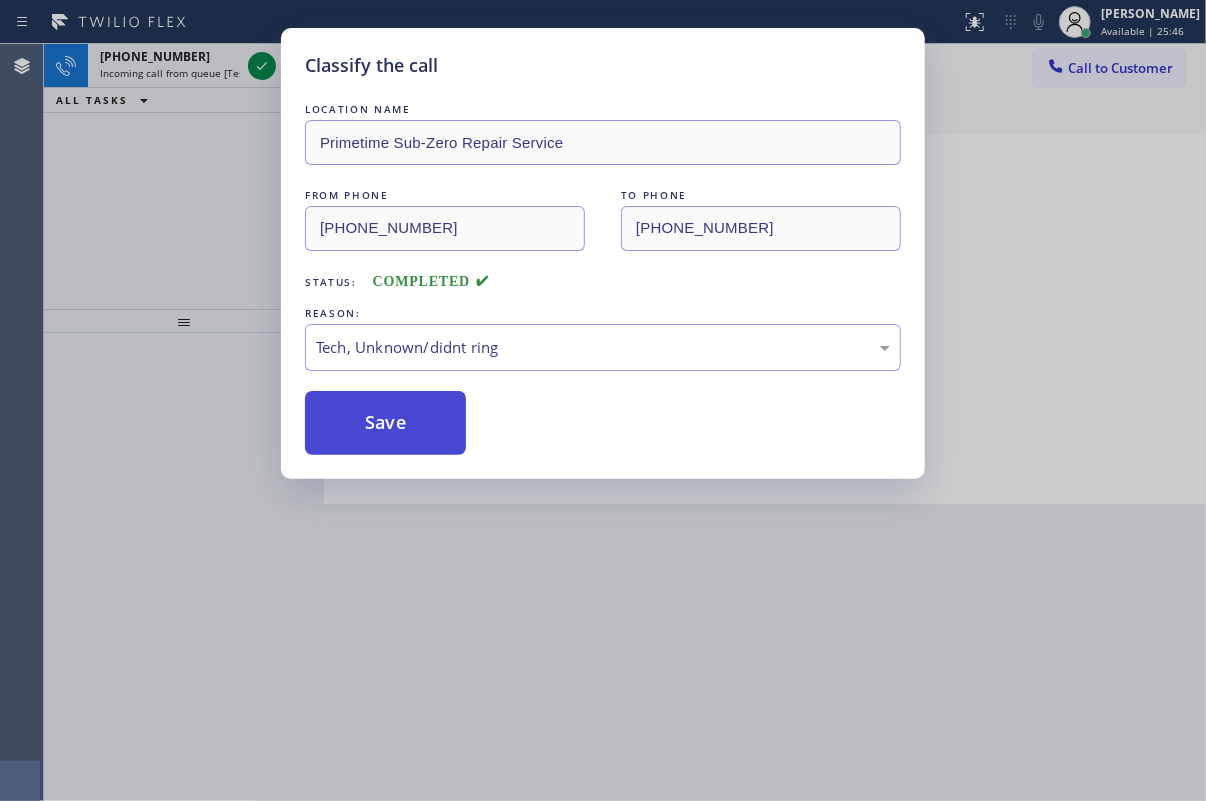 click on "Save" at bounding box center [385, 423] 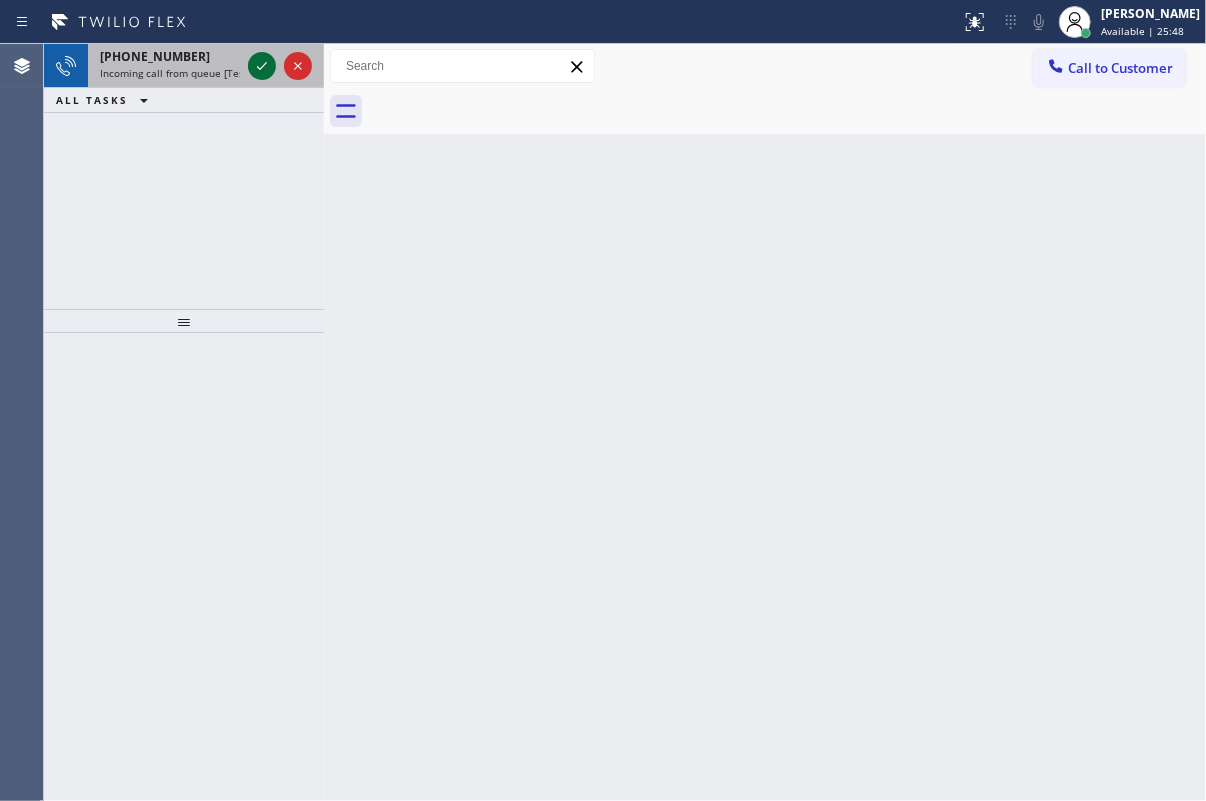 click 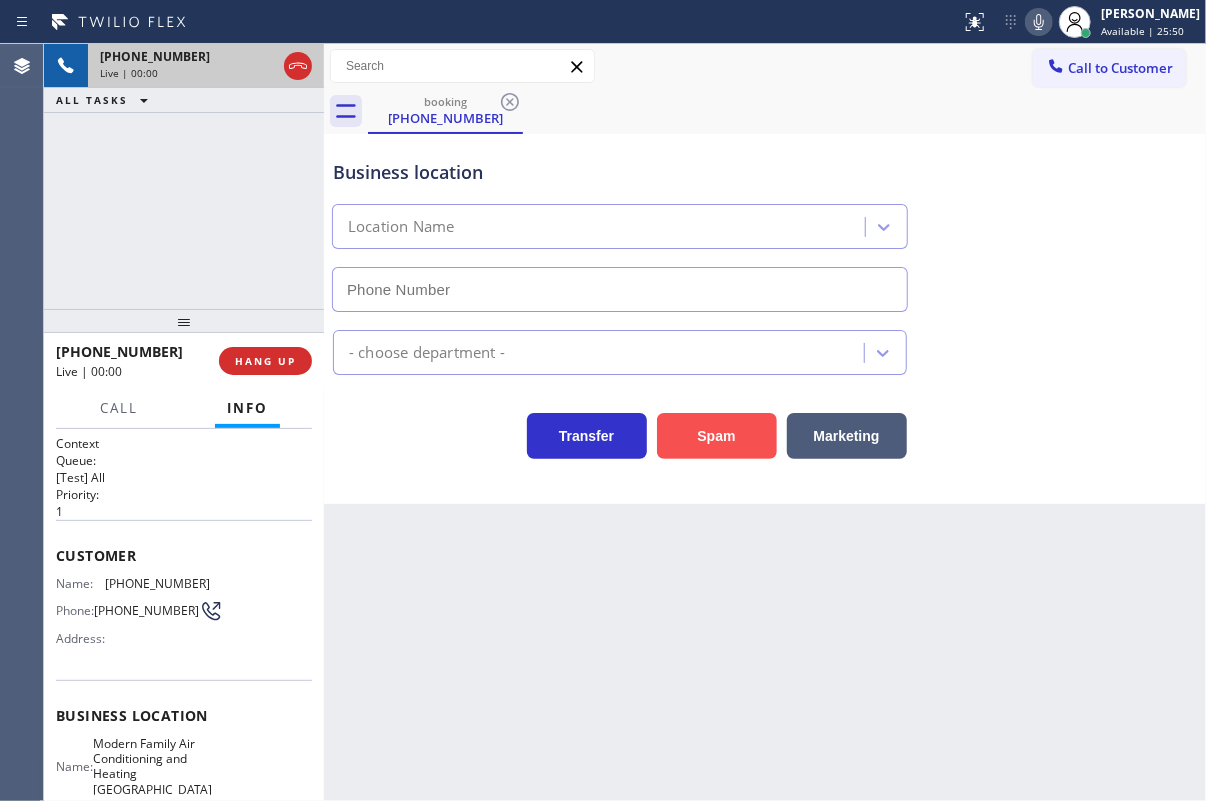 type on "[PHONE_NUMBER]" 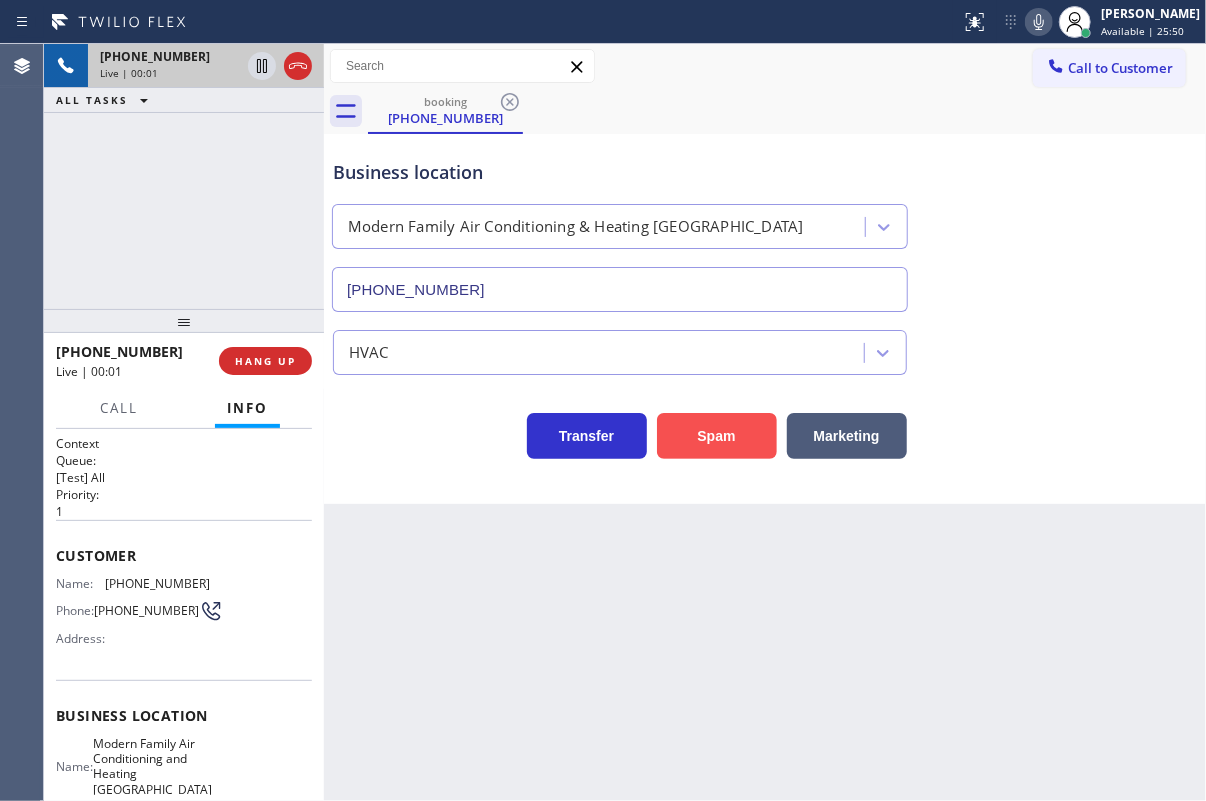 click on "Spam" at bounding box center (717, 436) 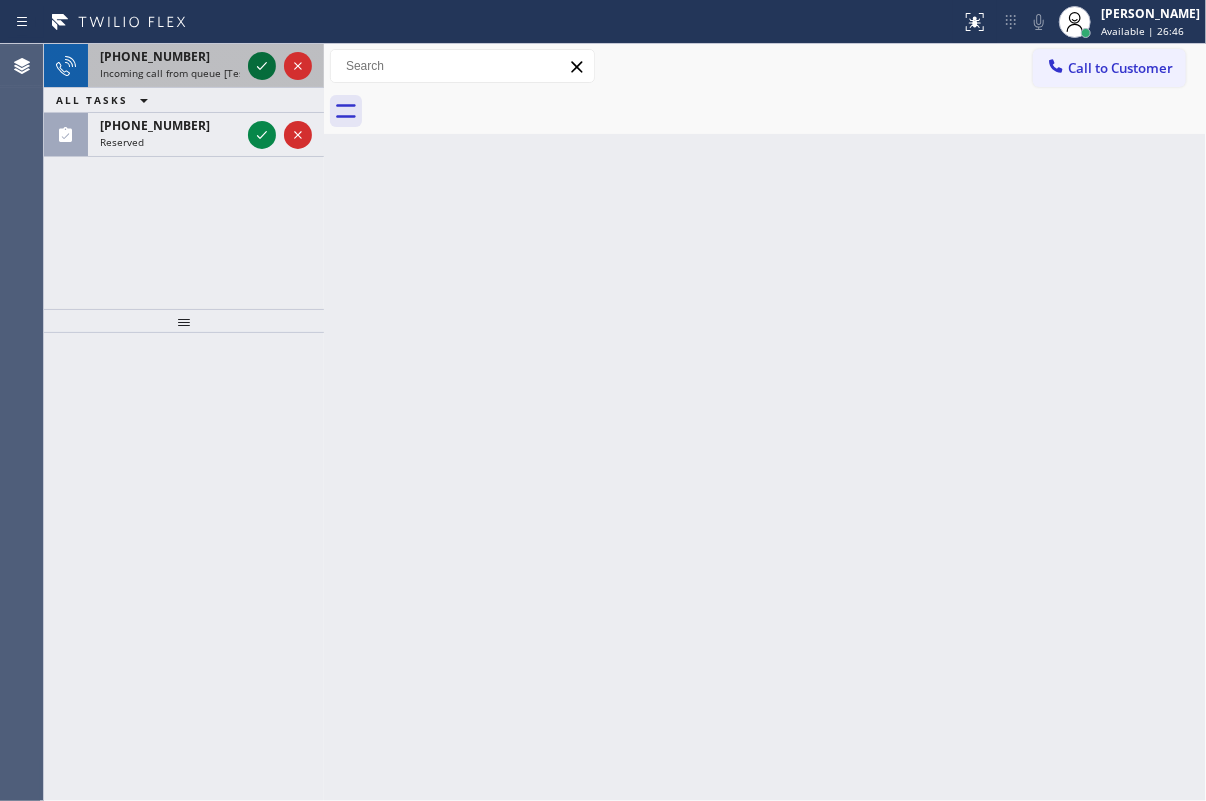 click 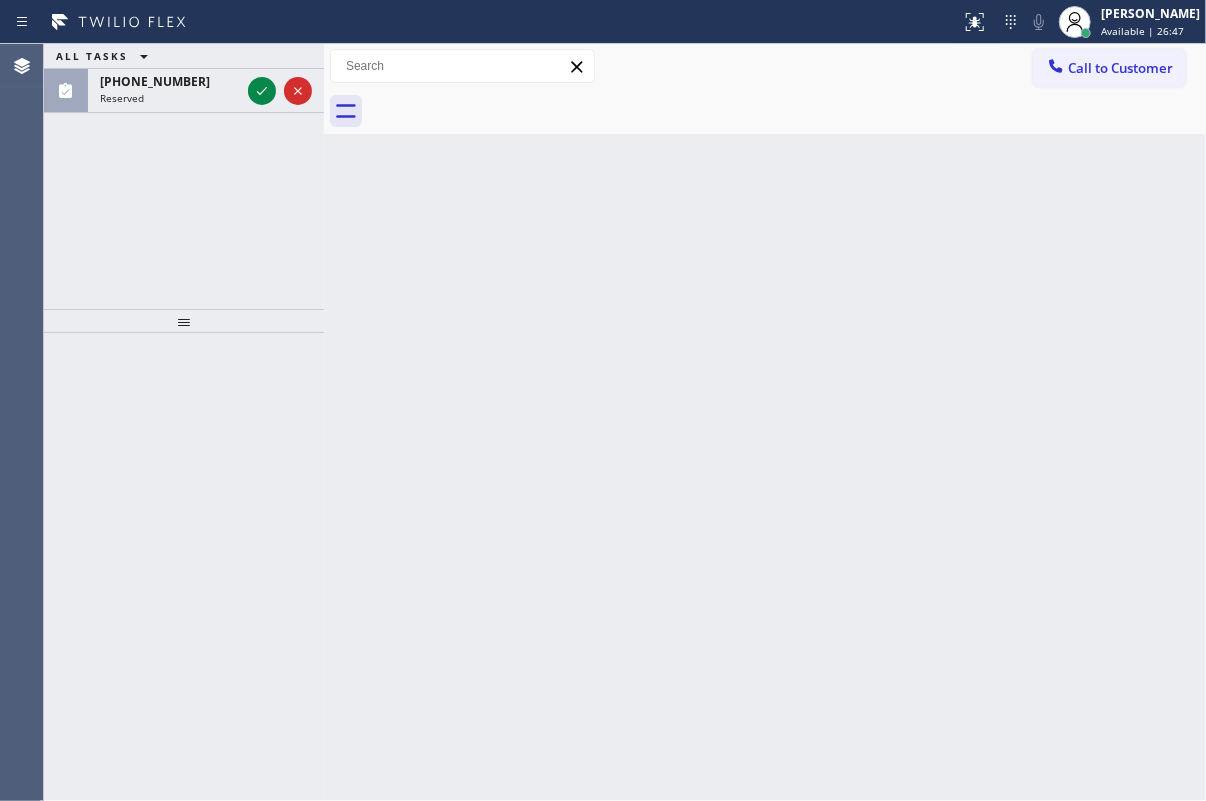 click on "ALL TASKS ALL TASKS ACTIVE TASKS TASKS IN WRAP UP" at bounding box center (184, 56) 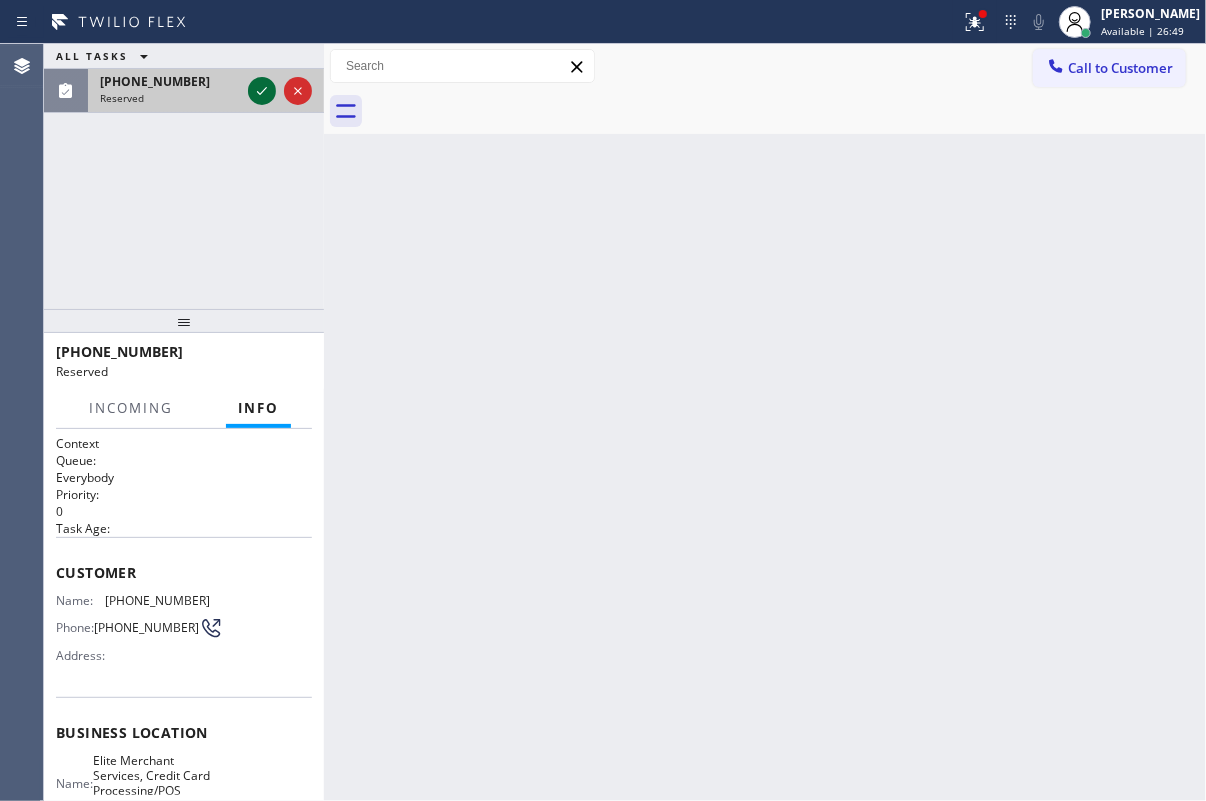 click 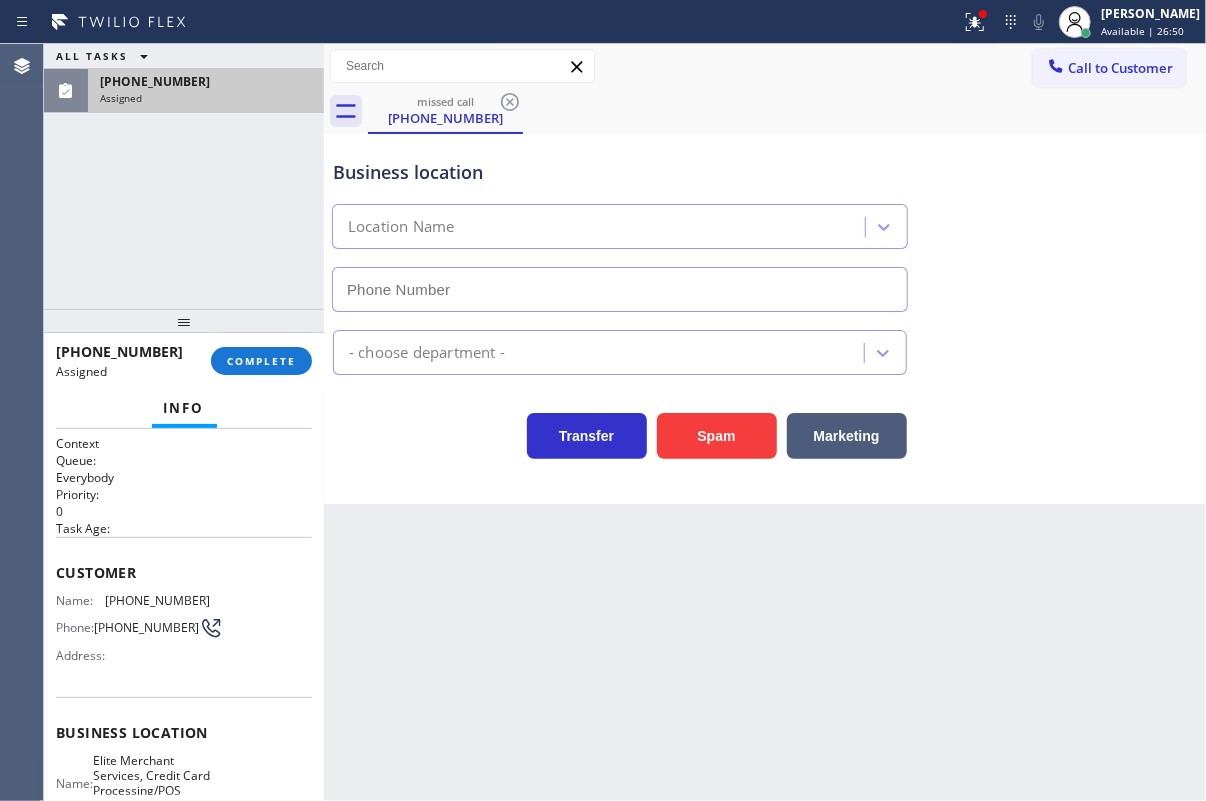 type on "[PHONE_NUMBER]" 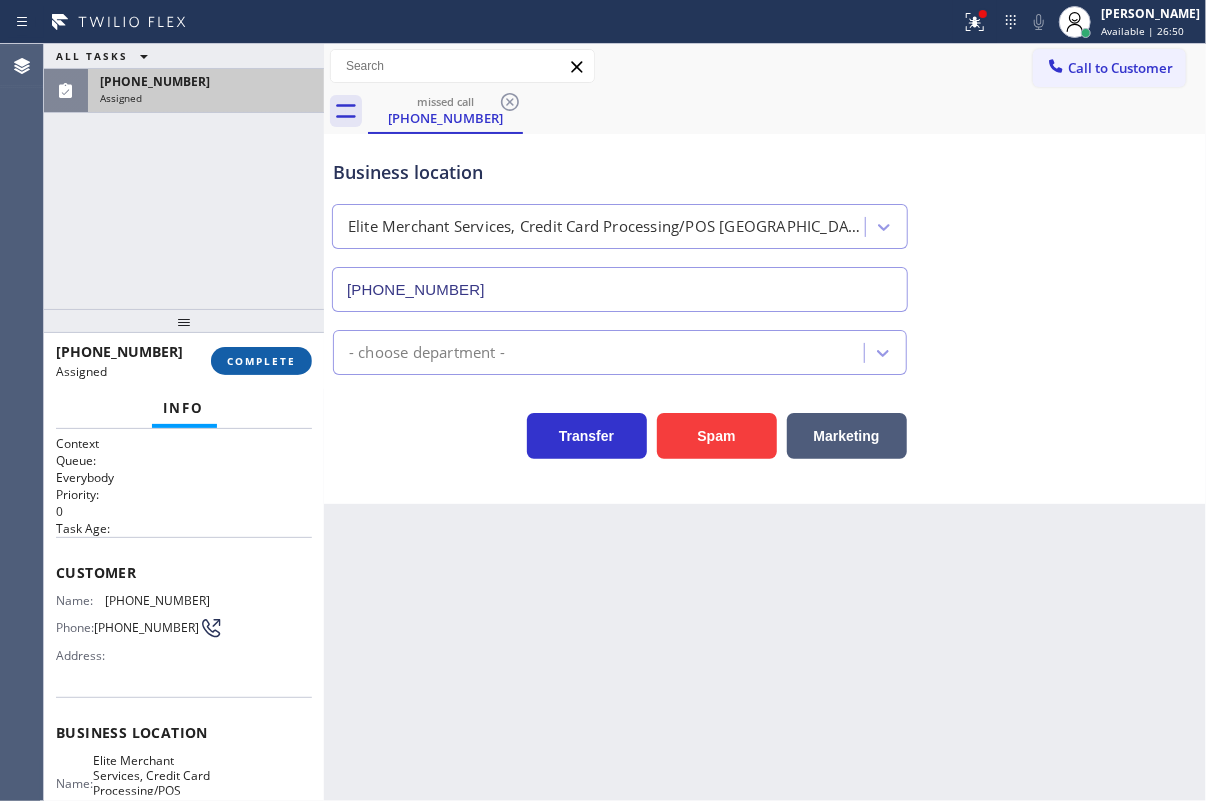 click on "COMPLETE" at bounding box center [261, 361] 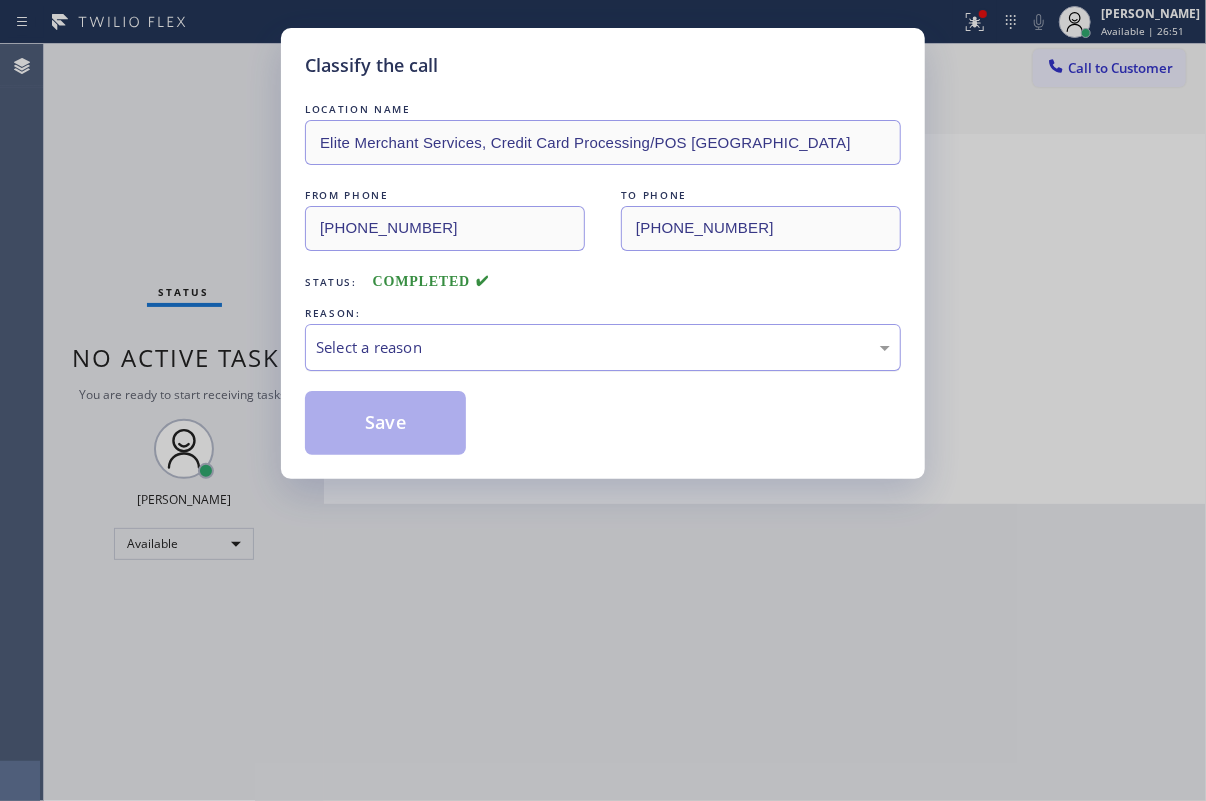 click on "Select a reason" at bounding box center [603, 347] 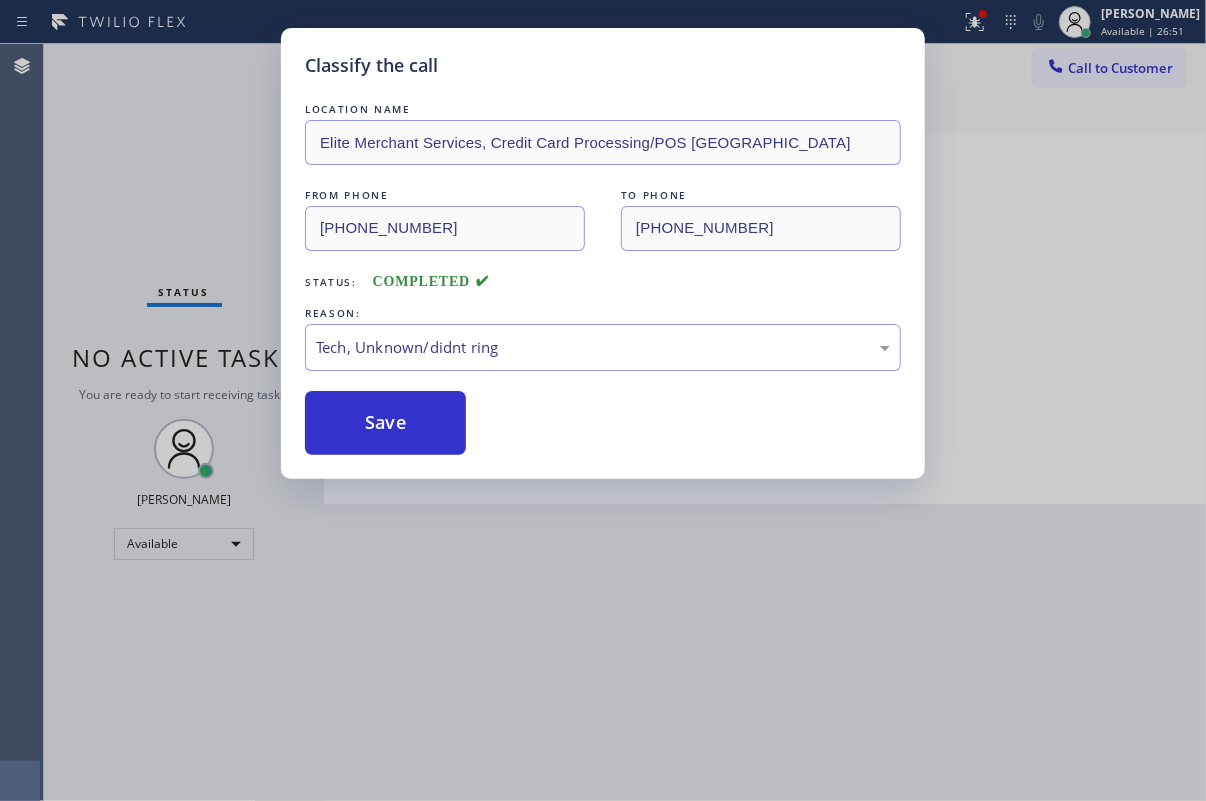 click on "Save" at bounding box center (385, 423) 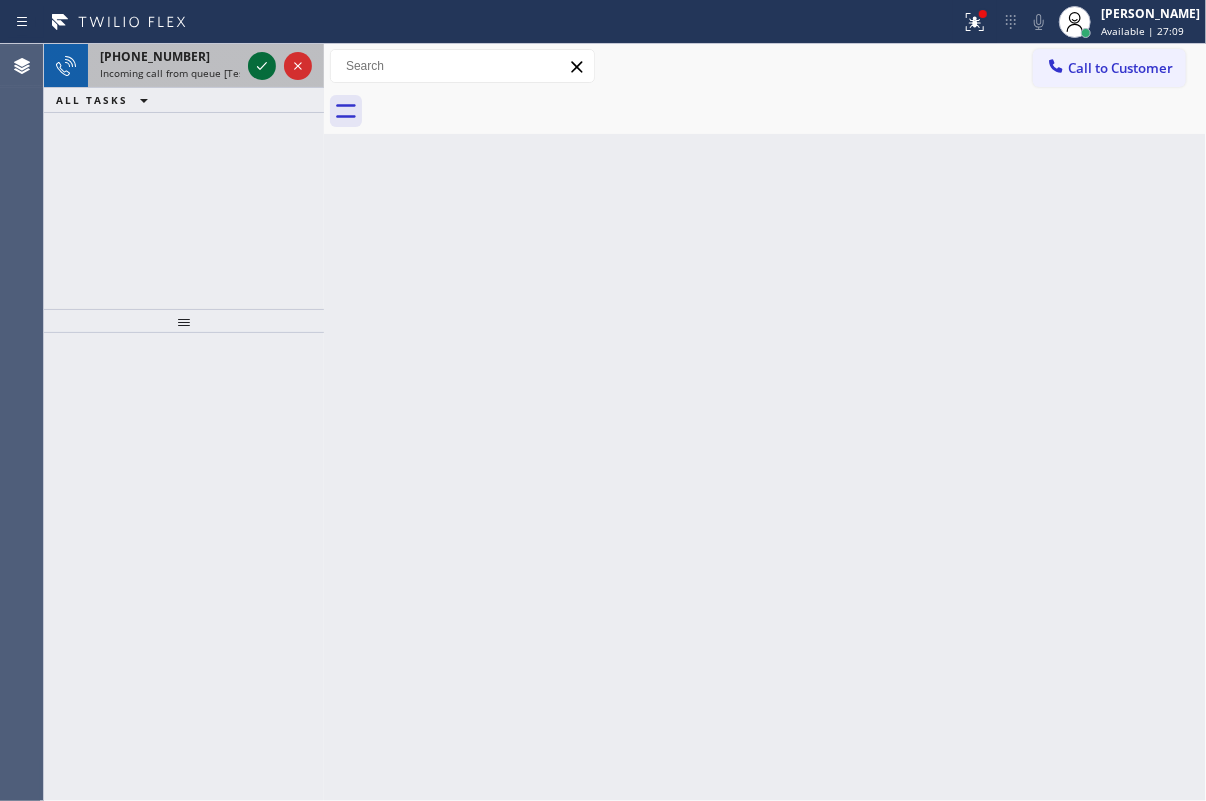 click 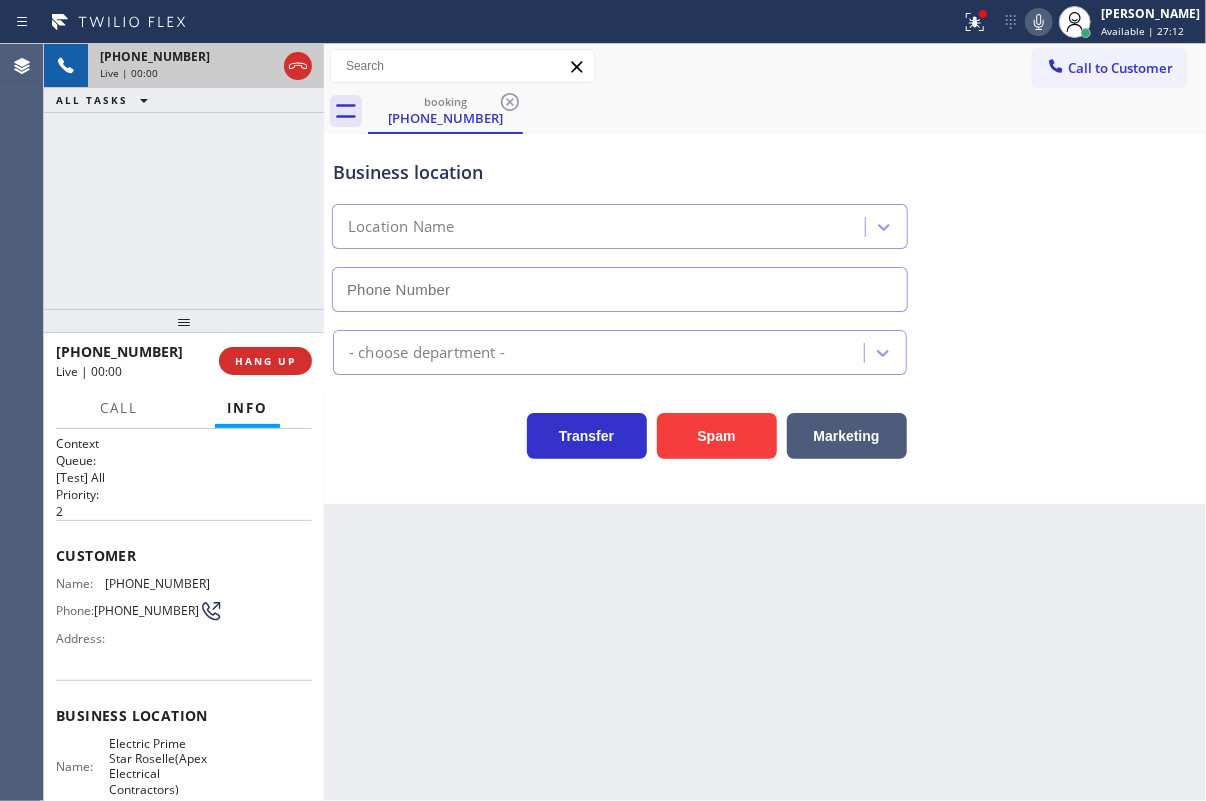 type on "[PHONE_NUMBER]" 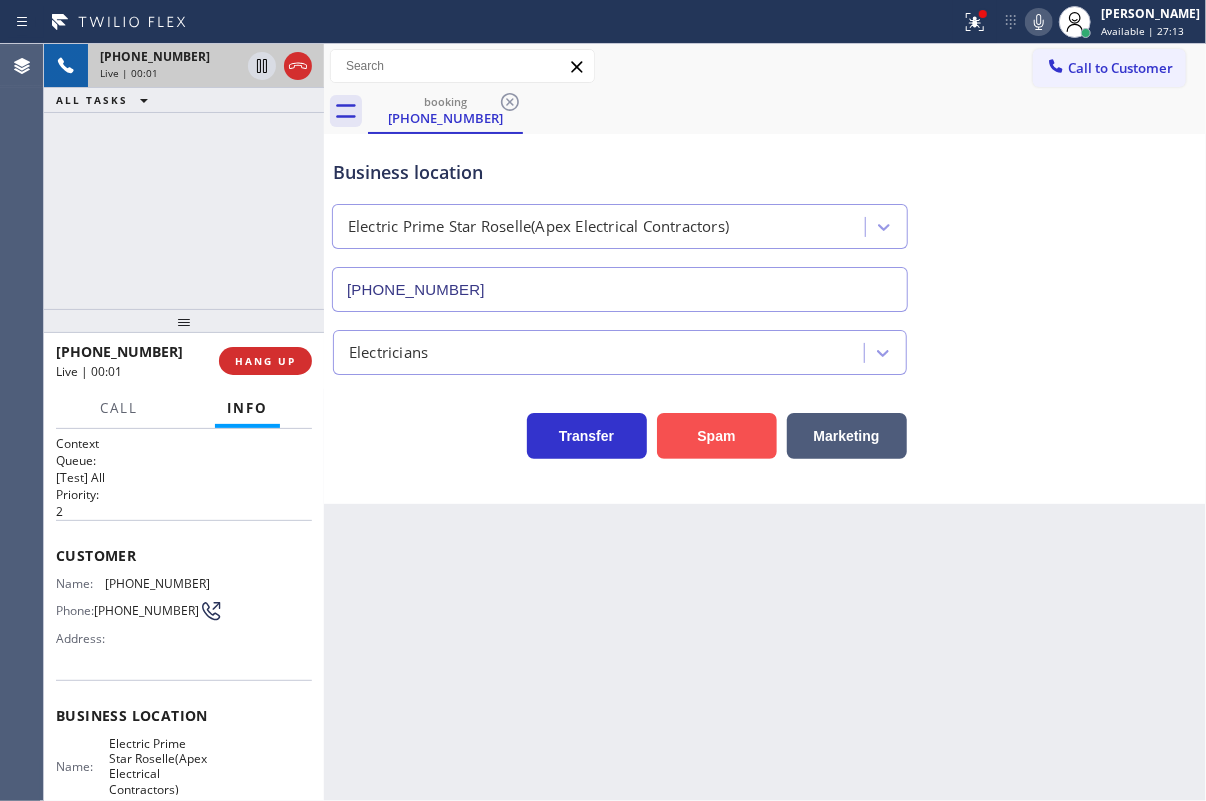 click on "Spam" at bounding box center (717, 436) 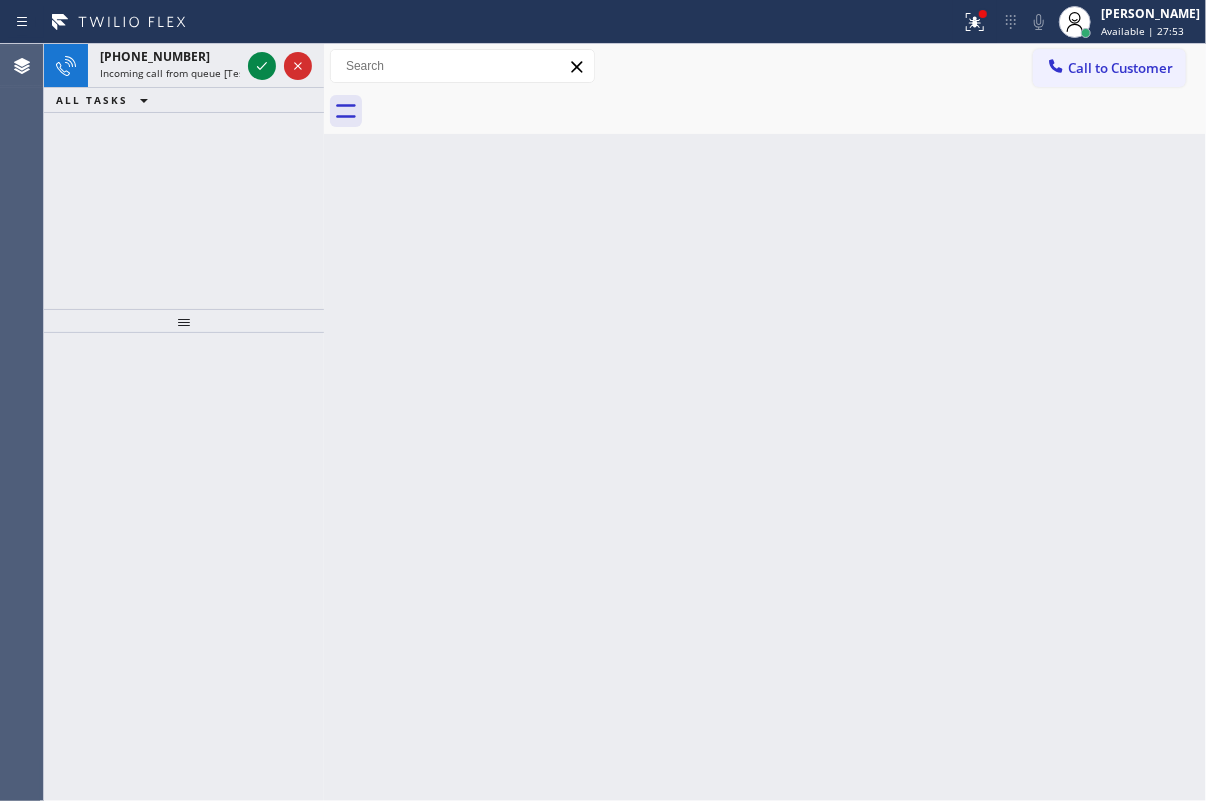 click on "Back to Dashboard Change Sender ID Customers Technicians Select a contact Outbound call Technician Search Technician Your caller id phone number Your caller id phone number Call Technician info Name   Phone none Address none Change Sender ID HVAC [PHONE_NUMBER] 5 Star Appliance [PHONE_NUMBER] Appliance Repair [PHONE_NUMBER] Plumbing [PHONE_NUMBER] Air Duct Cleaning [PHONE_NUMBER]  Electricians [PHONE_NUMBER] Cancel Change Check personal SMS Reset Change No tabs Call to Customer Outbound call Location [GEOGRAPHIC_DATA] Appliance Repair Experts Your caller id phone number [PHONE_NUMBER] Customer number Call Outbound call Technician Search Technician Your caller id phone number Your caller id phone number Call" at bounding box center [765, 422] 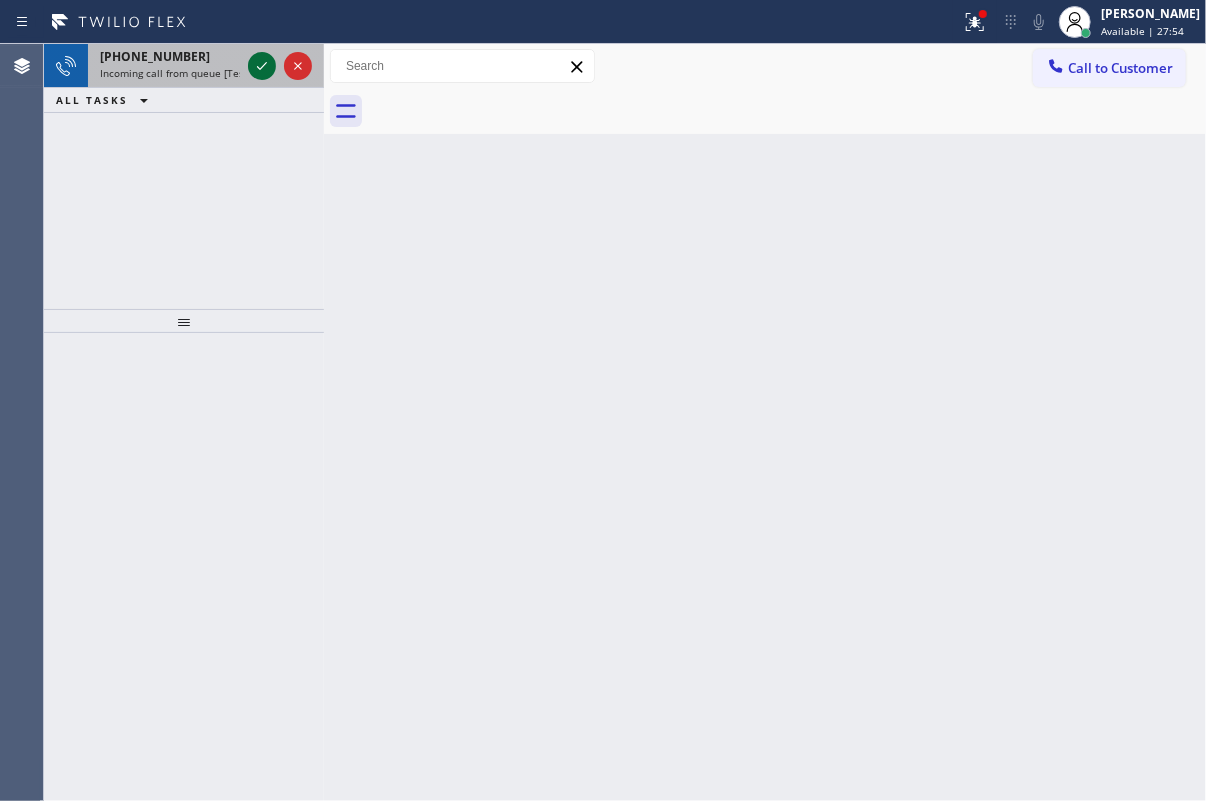 click 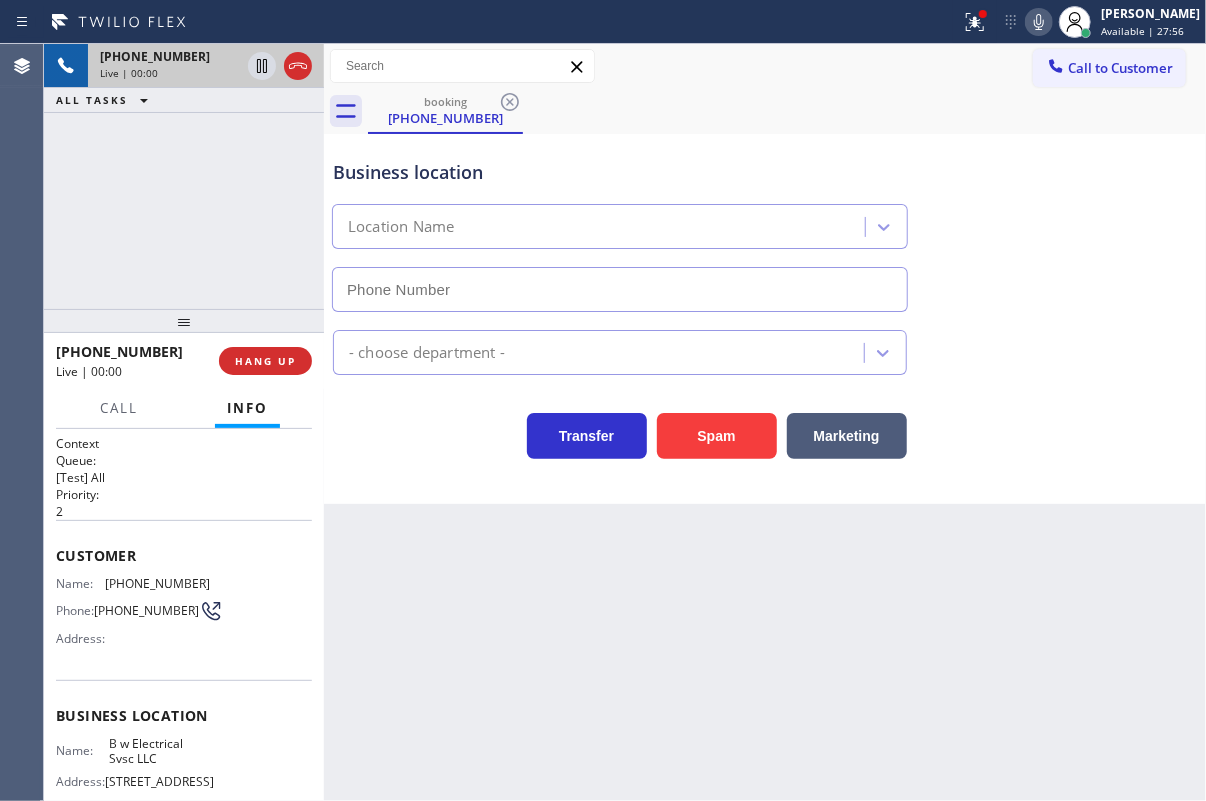 type on "[PHONE_NUMBER]" 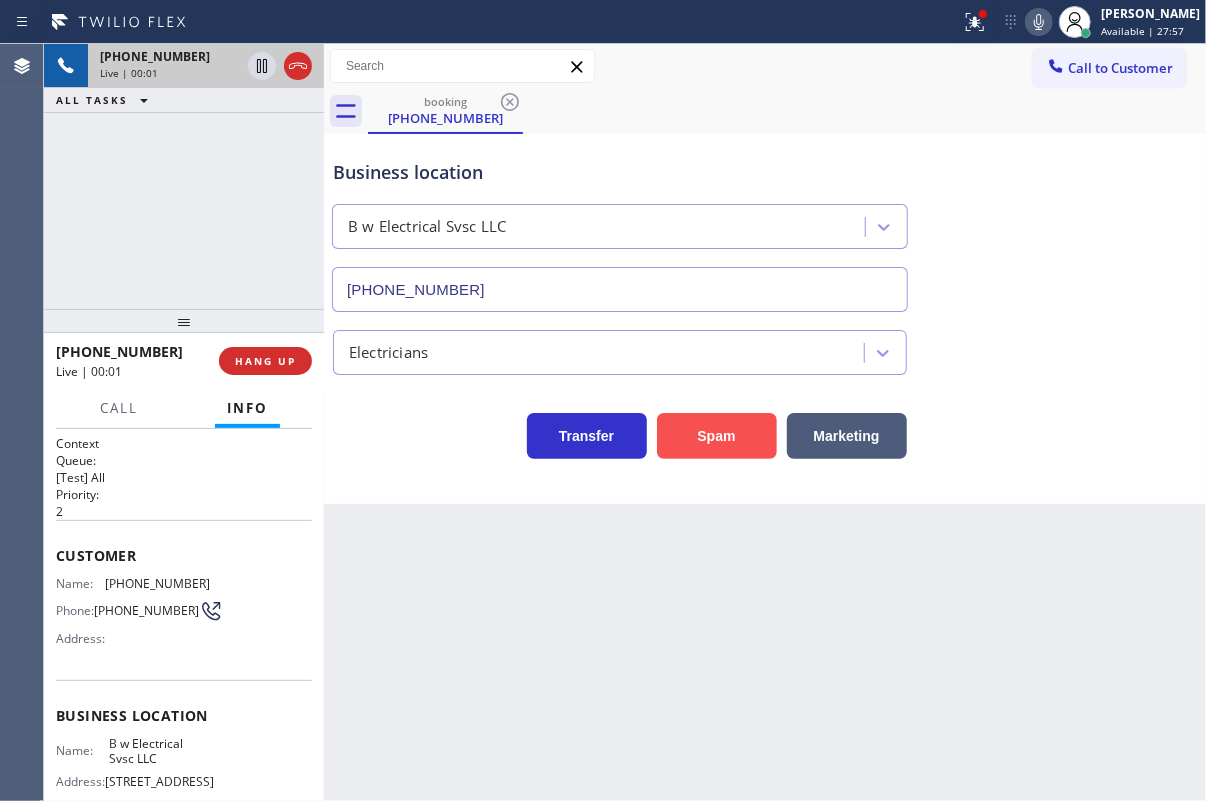 click on "Spam" at bounding box center [717, 436] 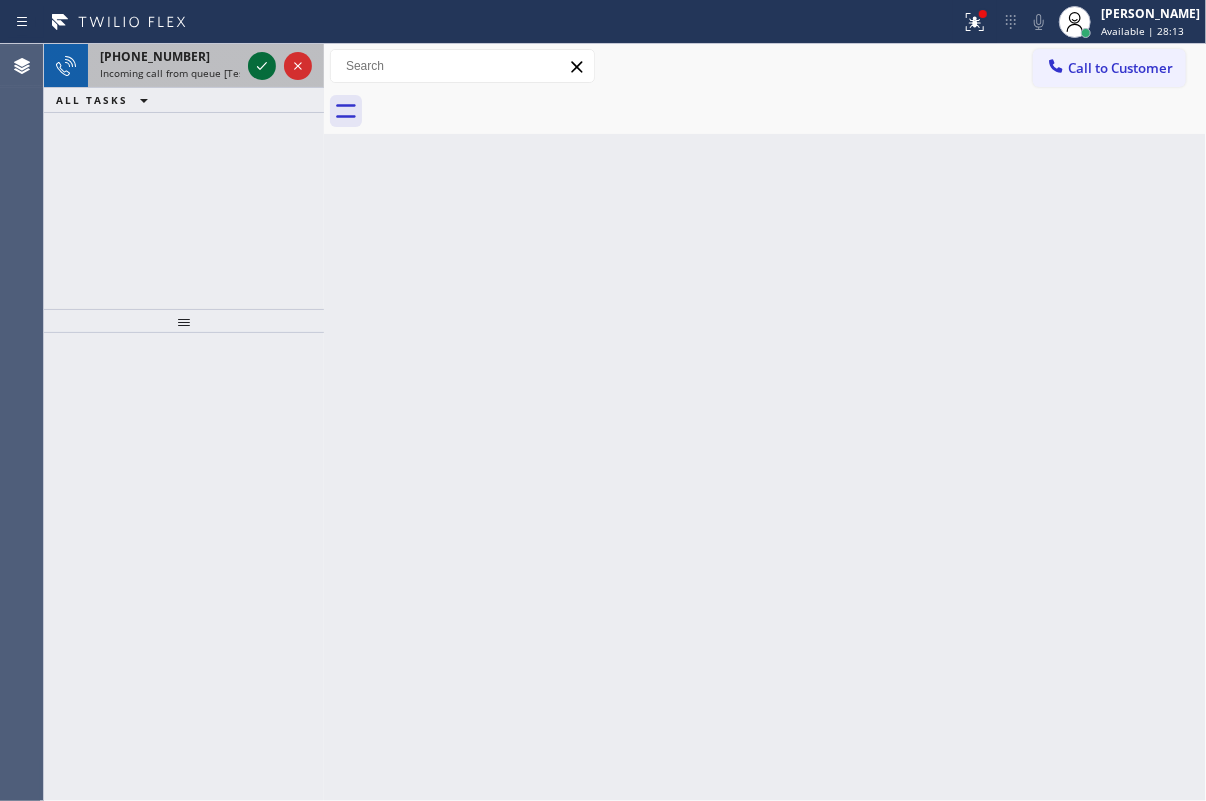 click 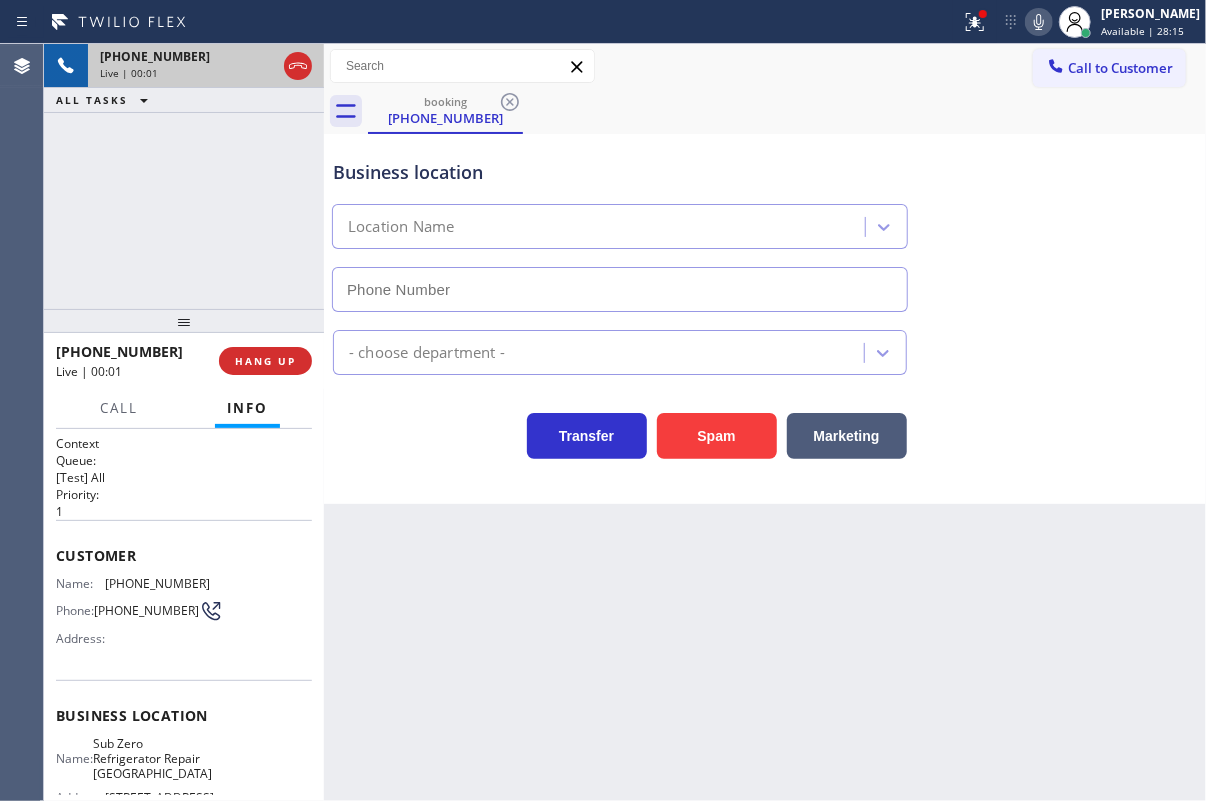 type on "[PHONE_NUMBER]" 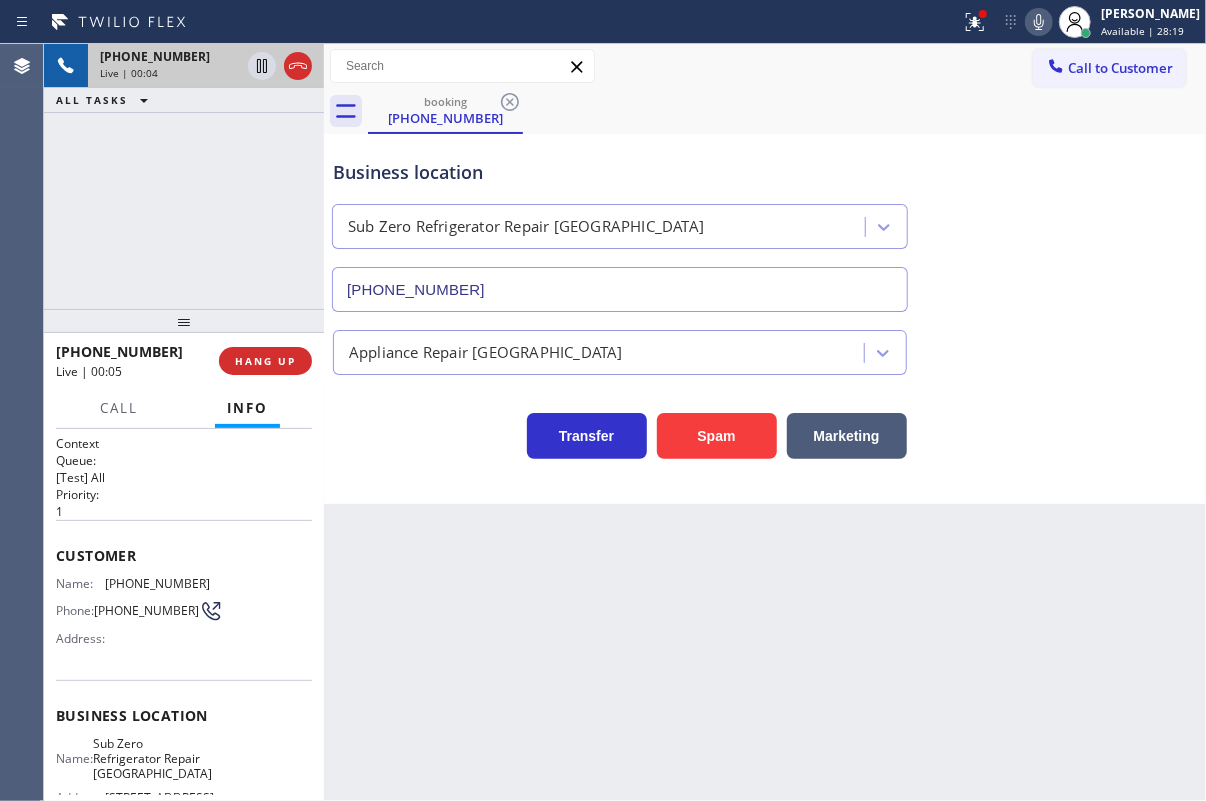 click on "Sub Zero Refrigerator Repair [GEOGRAPHIC_DATA]" at bounding box center [152, 759] 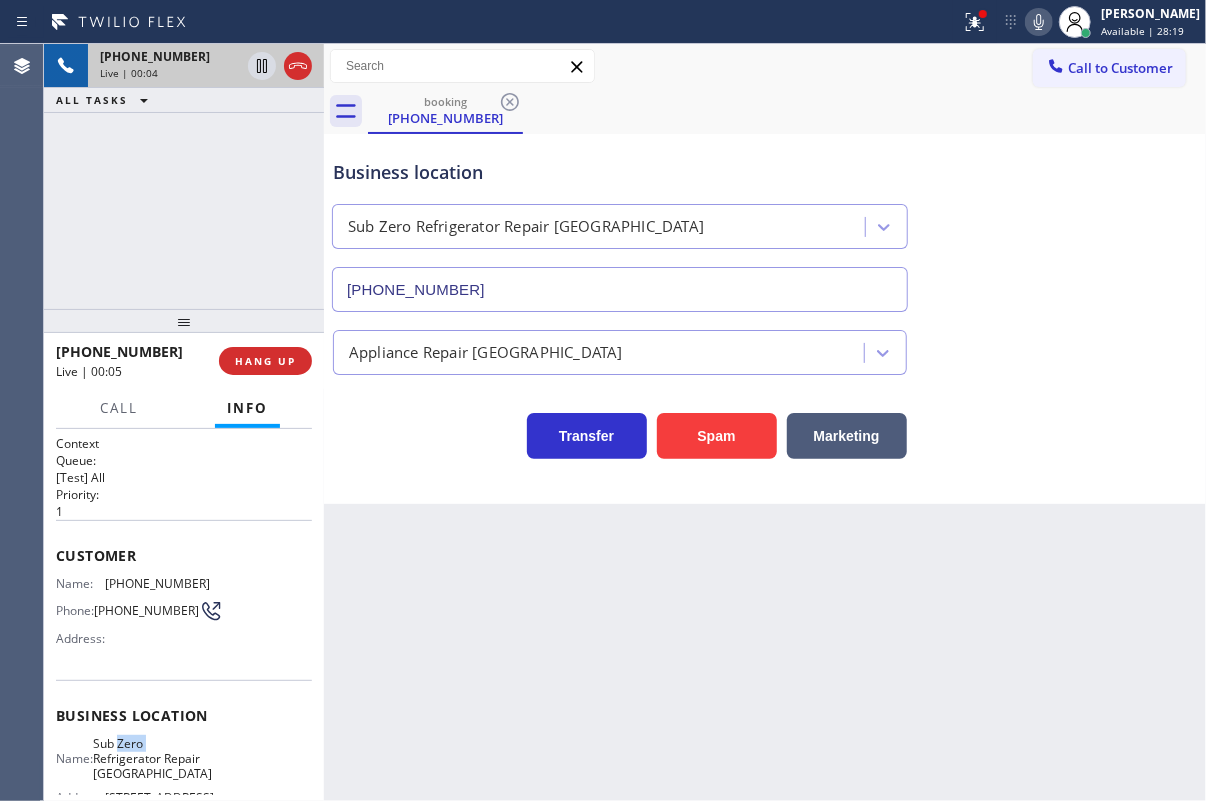 click on "Sub Zero Refrigerator Repair [GEOGRAPHIC_DATA]" at bounding box center [152, 759] 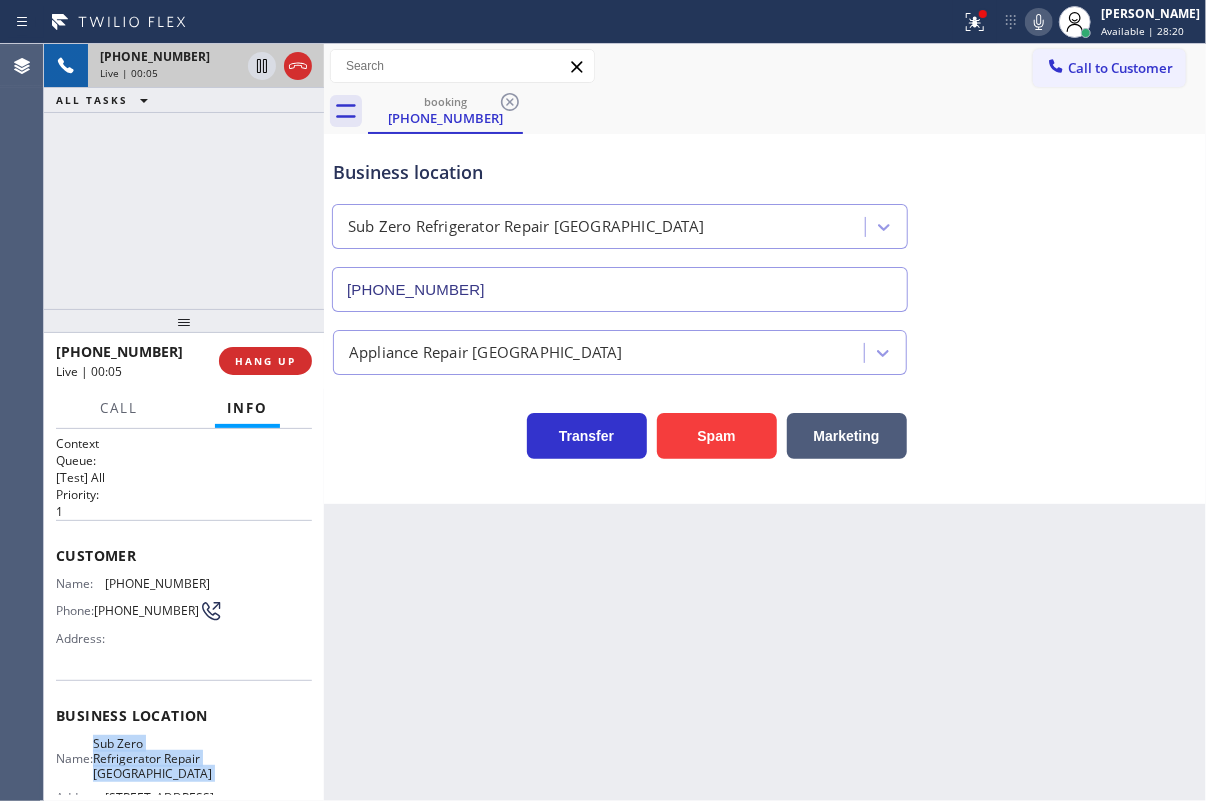 click on "Sub Zero Refrigerator Repair [GEOGRAPHIC_DATA]" at bounding box center [152, 759] 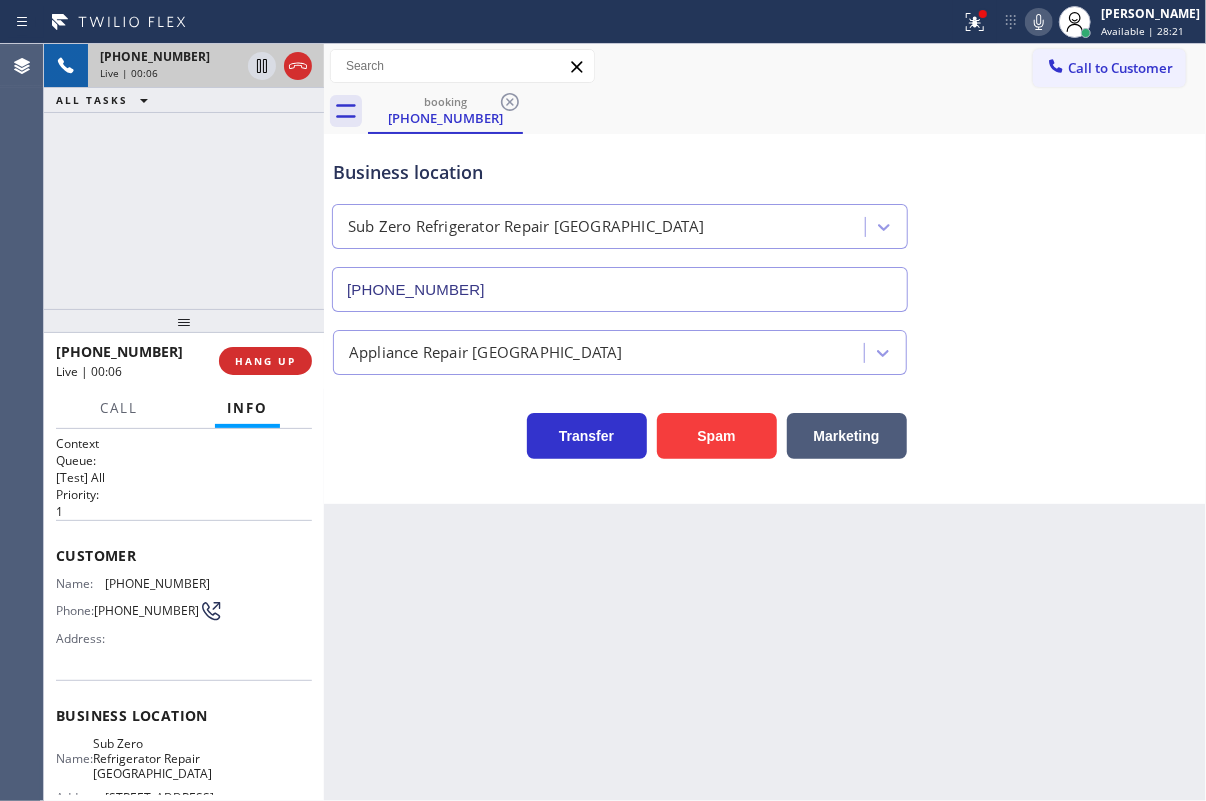 click on "[PHONE_NUMBER]" at bounding box center (620, 289) 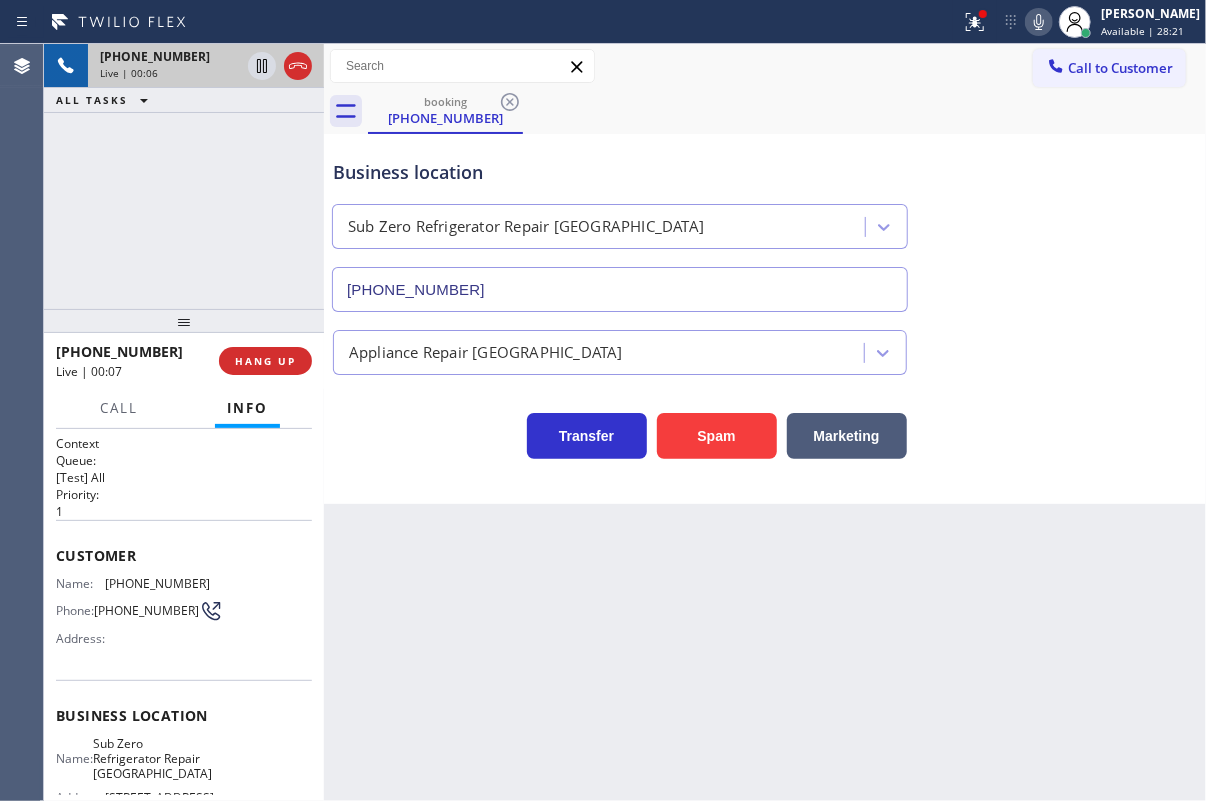 click on "[PHONE_NUMBER]" at bounding box center [620, 289] 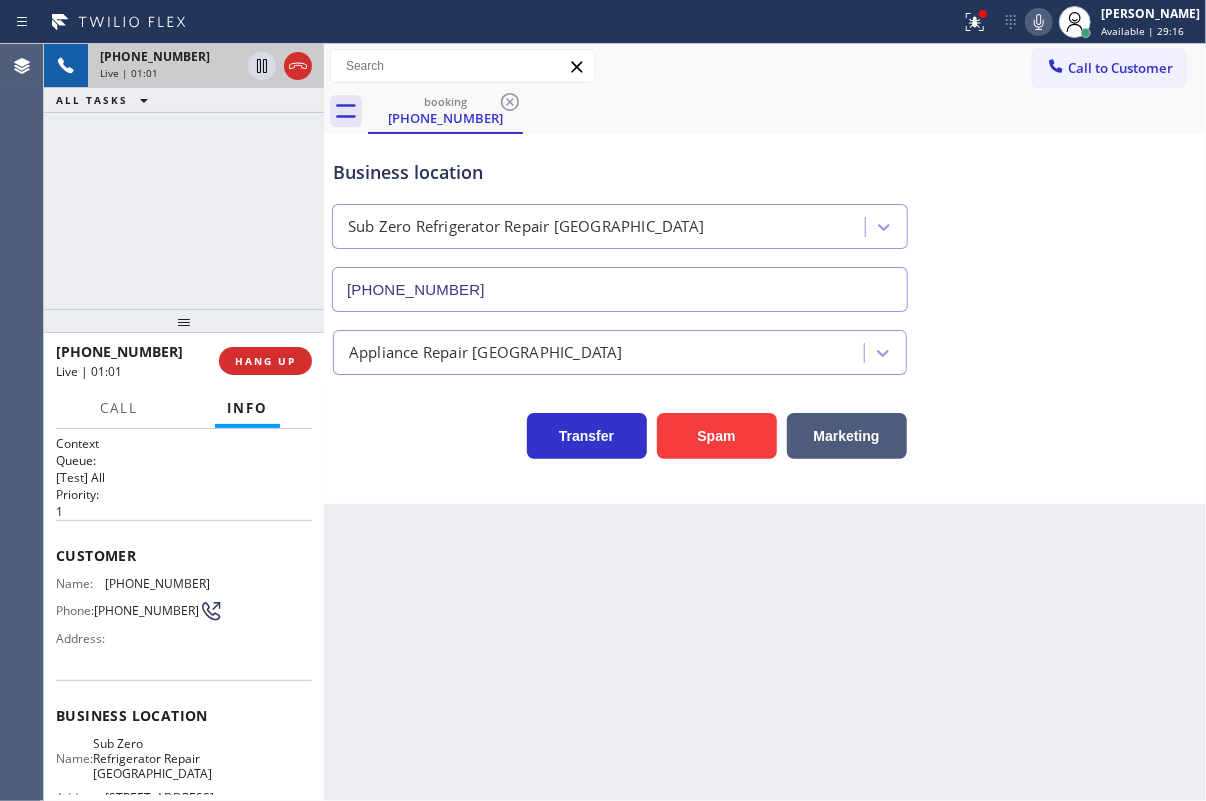 click on "[PHONE_NUMBER]" at bounding box center (157, 583) 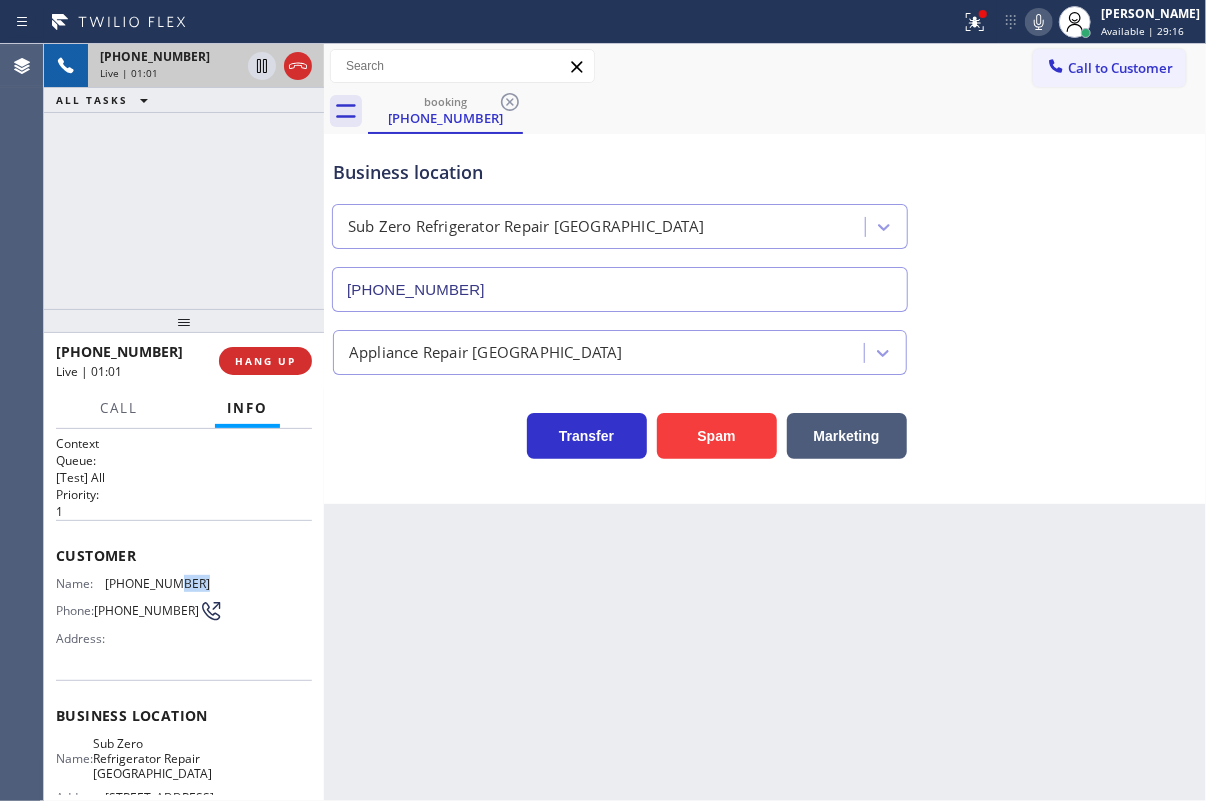 click on "[PHONE_NUMBER]" at bounding box center [157, 583] 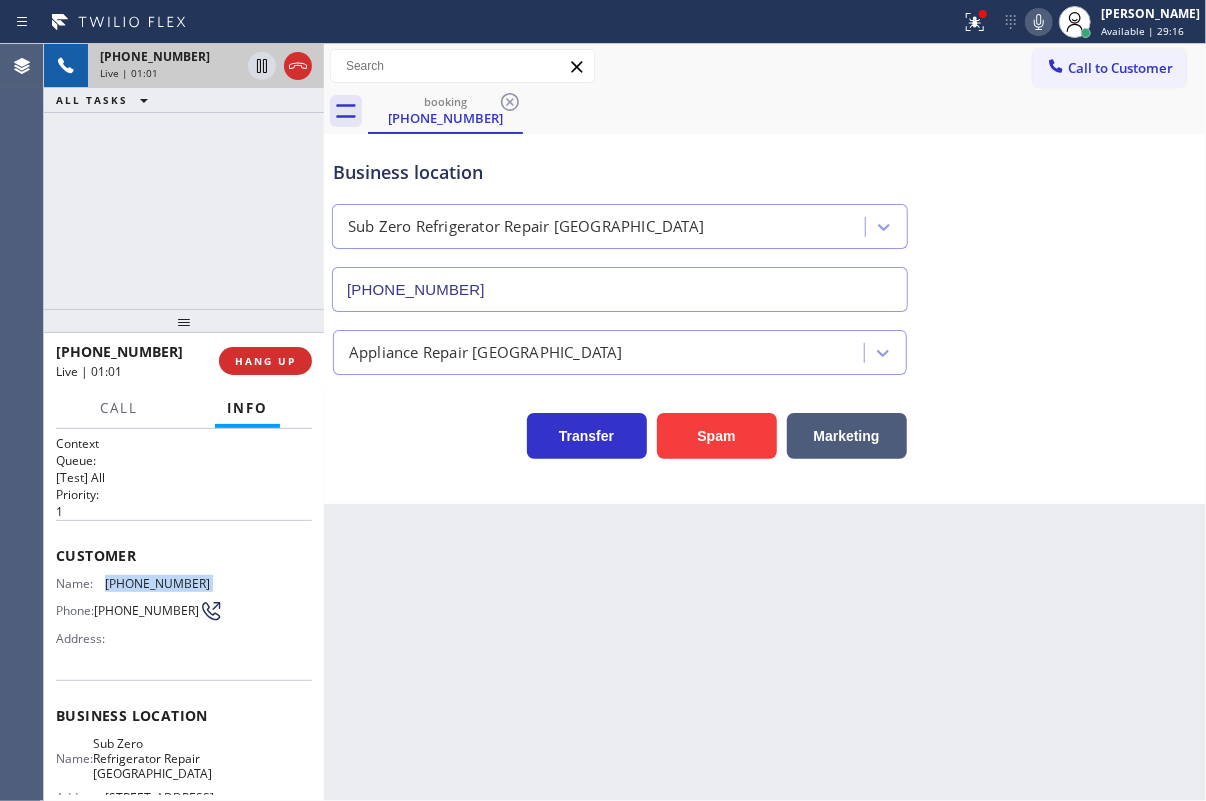 click on "[PHONE_NUMBER]" at bounding box center [157, 583] 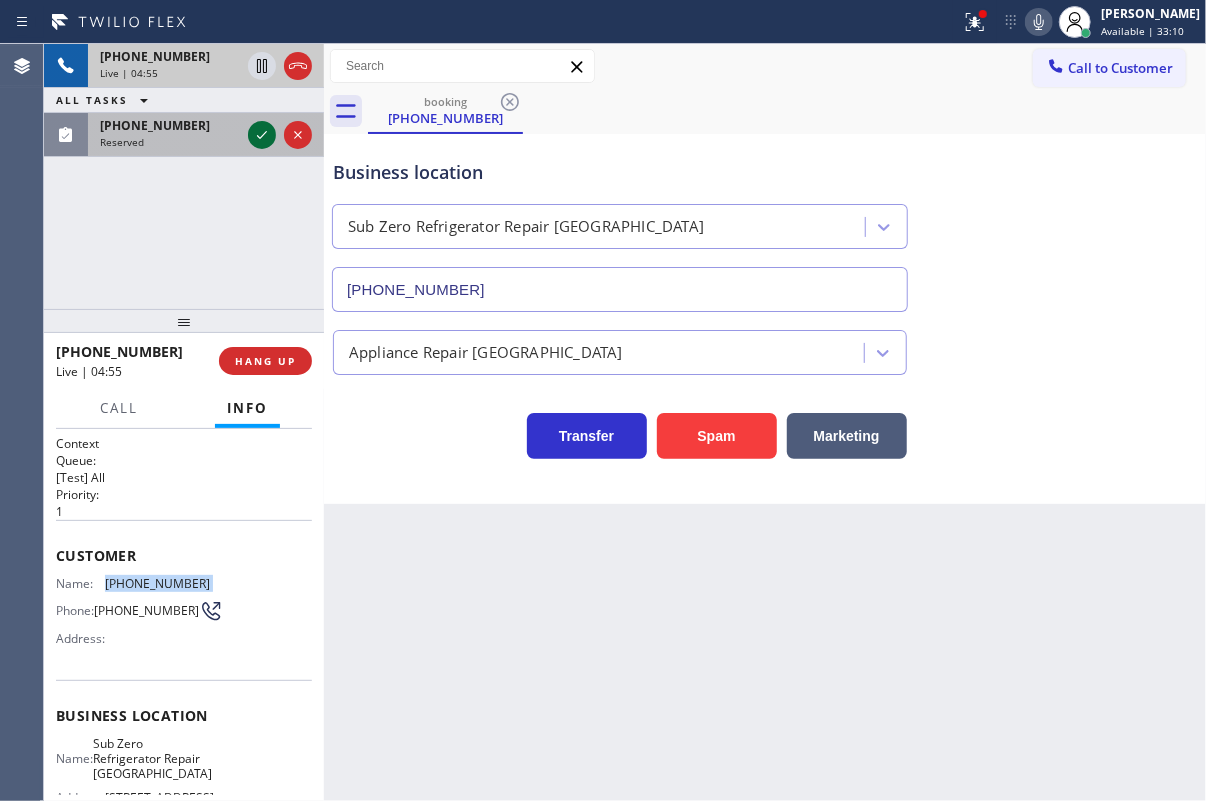 click 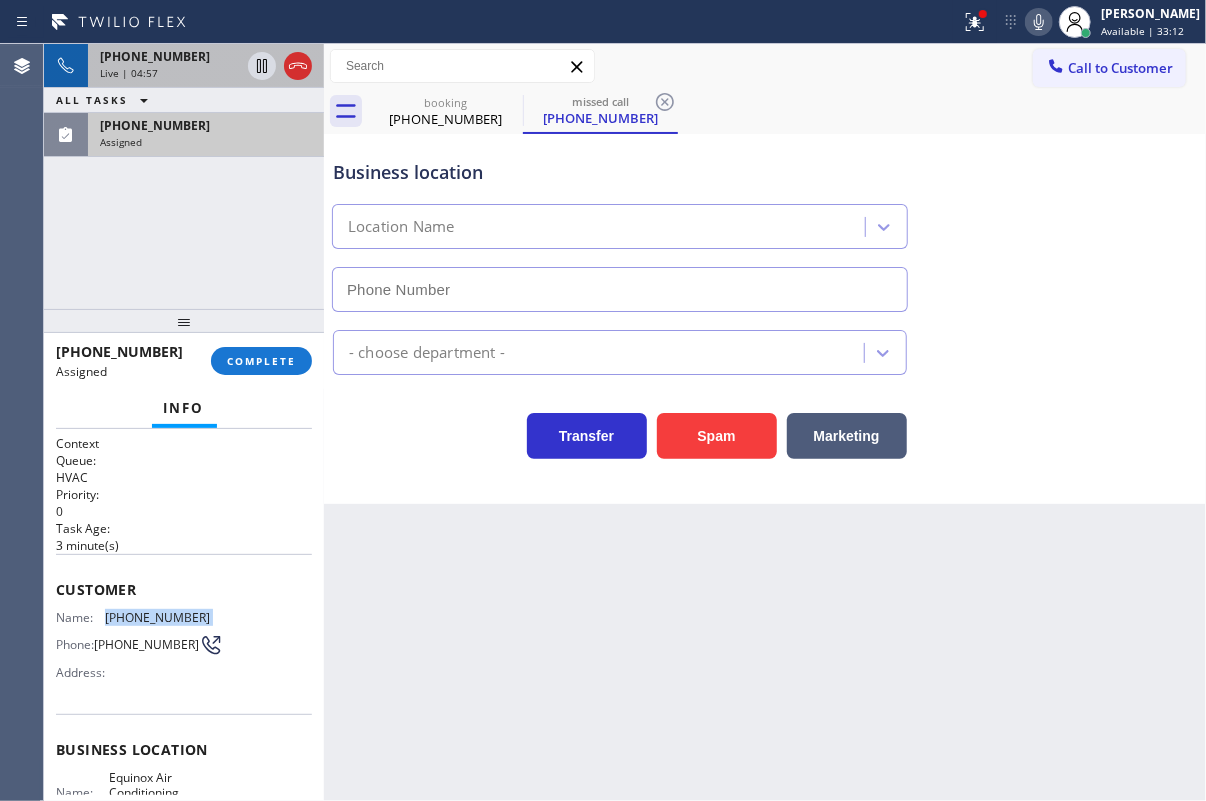 type on "[PHONE_NUMBER]" 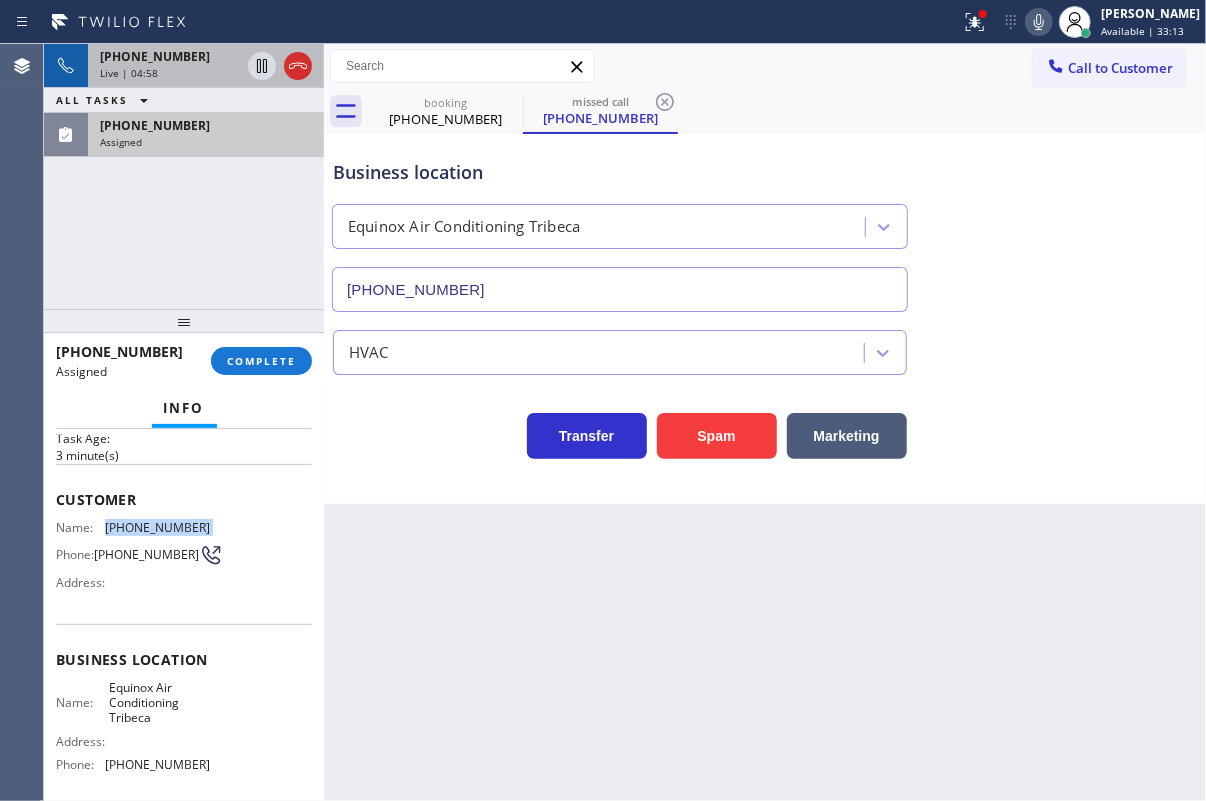 scroll, scrollTop: 0, scrollLeft: 0, axis: both 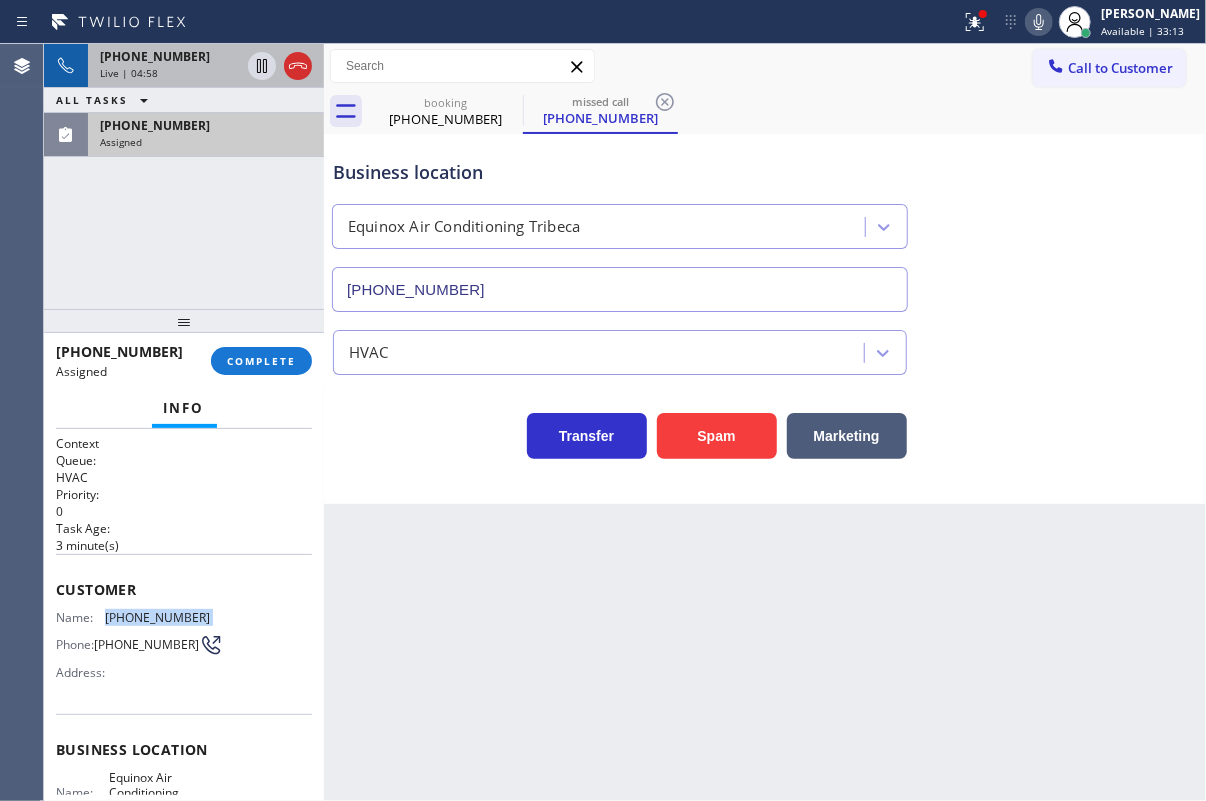 click on "[PHONE_NUMBER]" at bounding box center [157, 617] 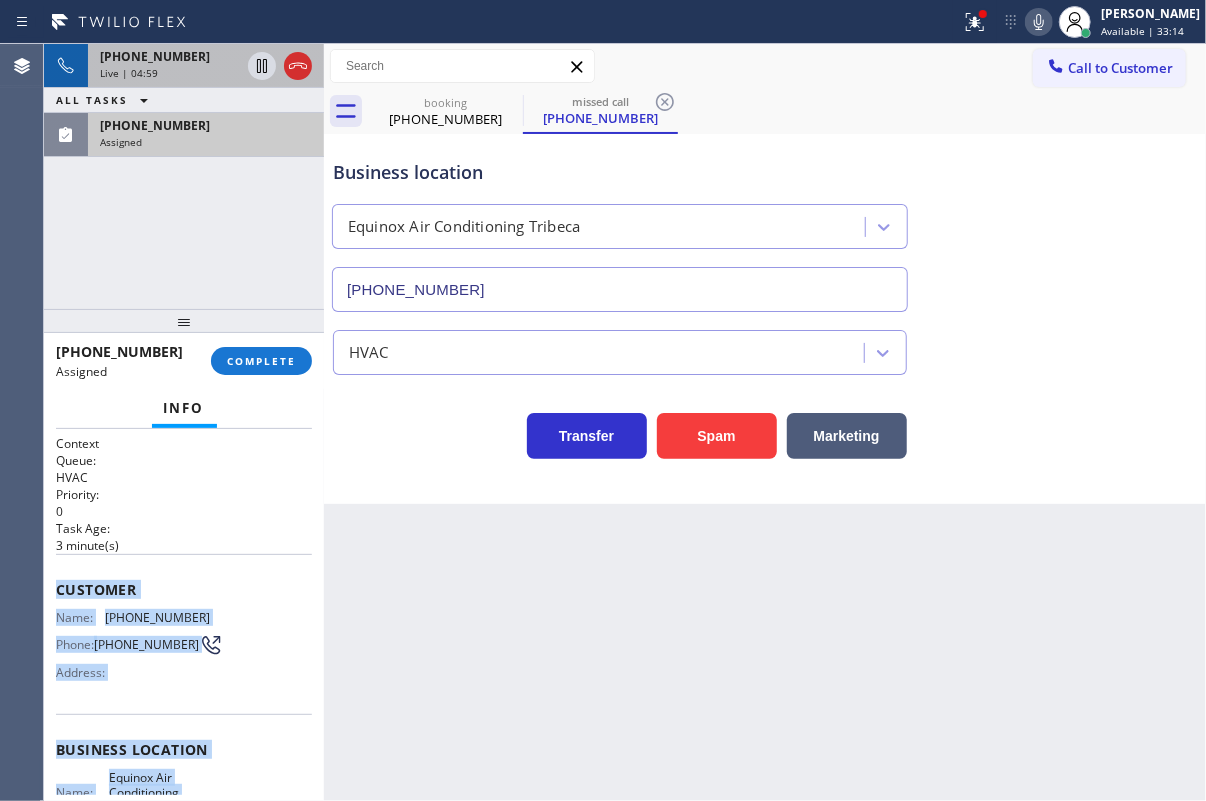 scroll, scrollTop: 254, scrollLeft: 0, axis: vertical 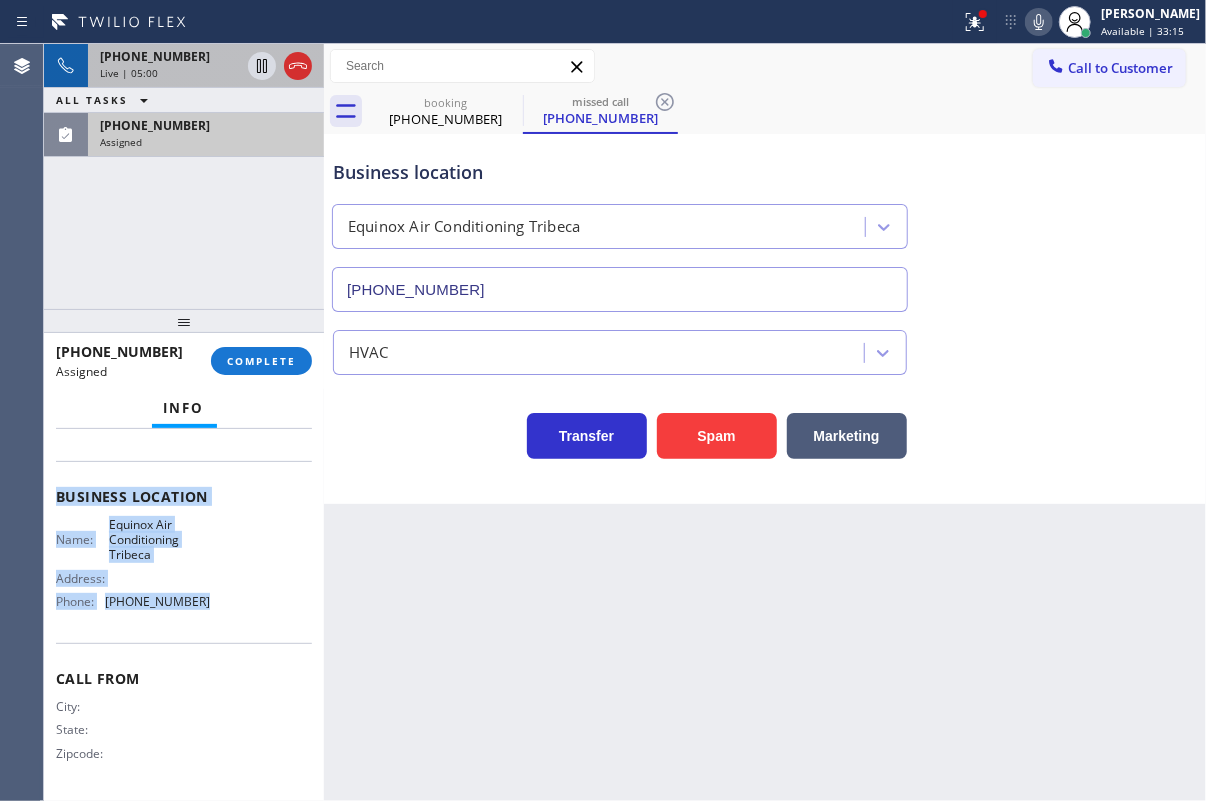 drag, startPoint x: 49, startPoint y: 579, endPoint x: 235, endPoint y: 636, distance: 194.53792 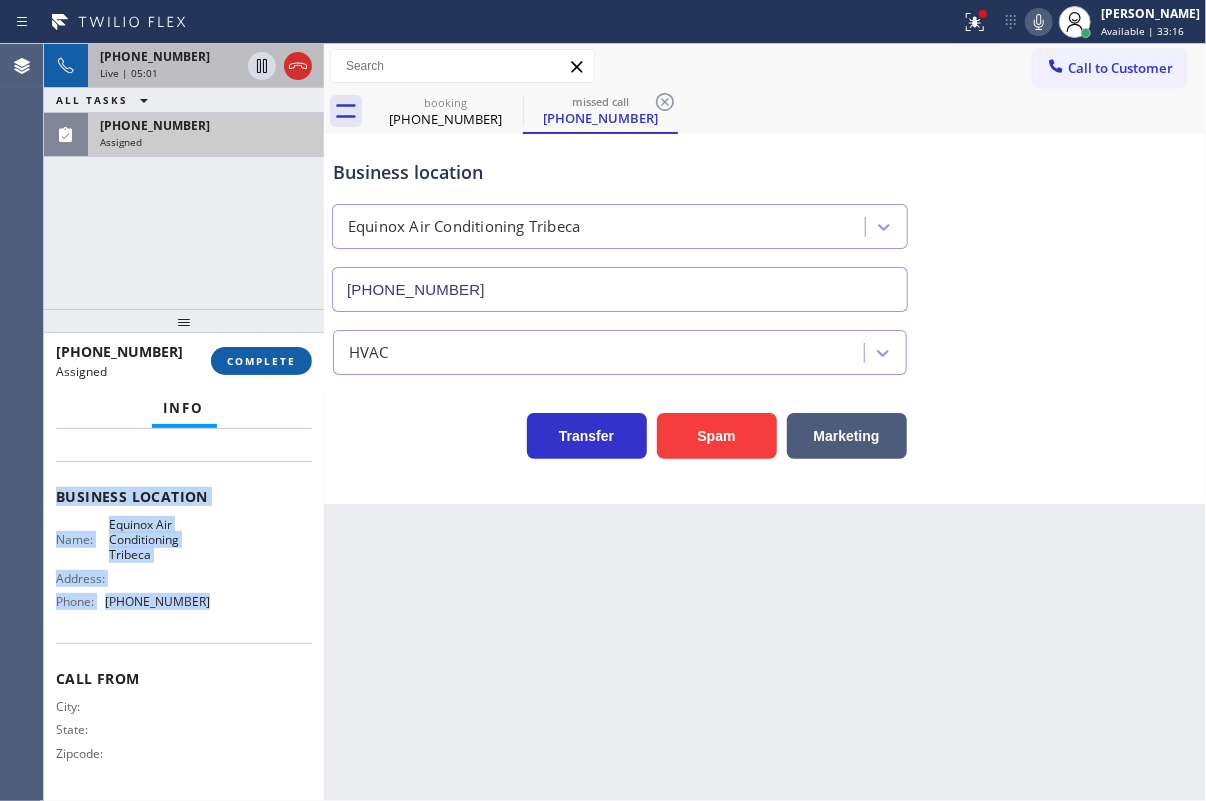 click on "COMPLETE" at bounding box center (261, 361) 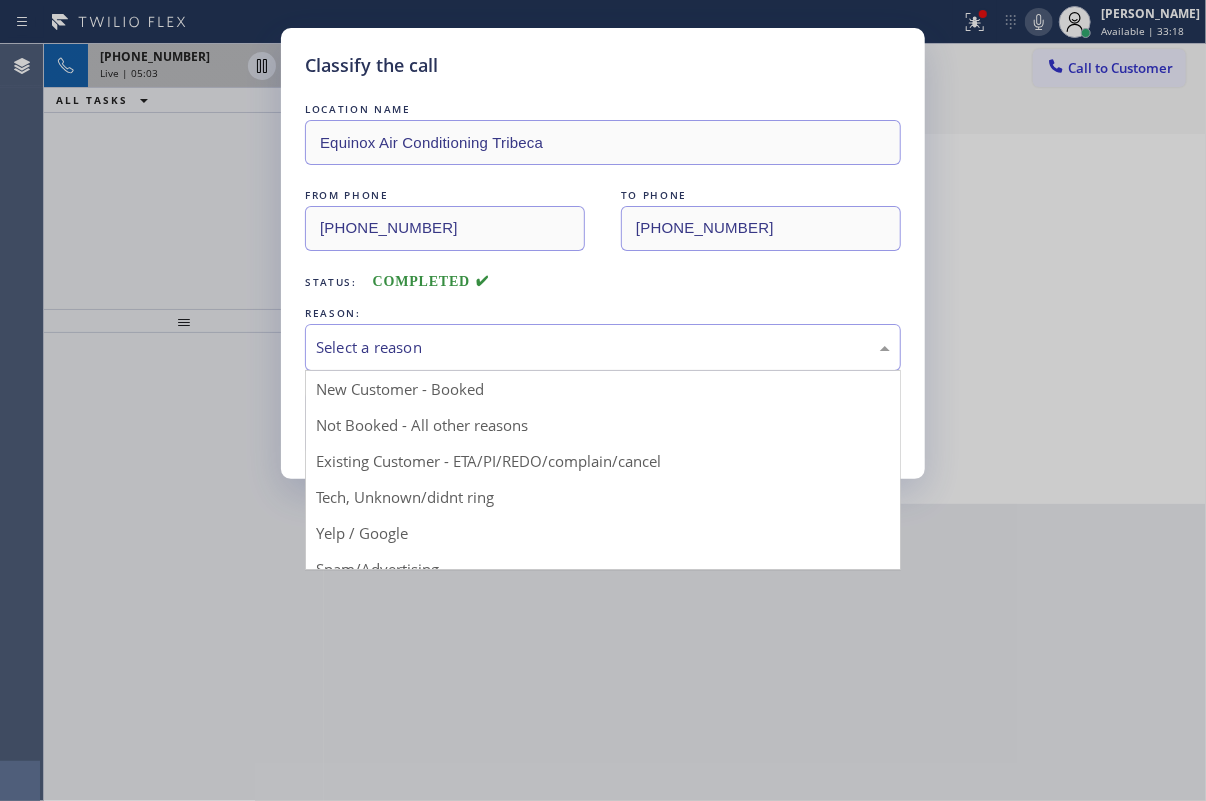click on "Select a reason" at bounding box center (603, 347) 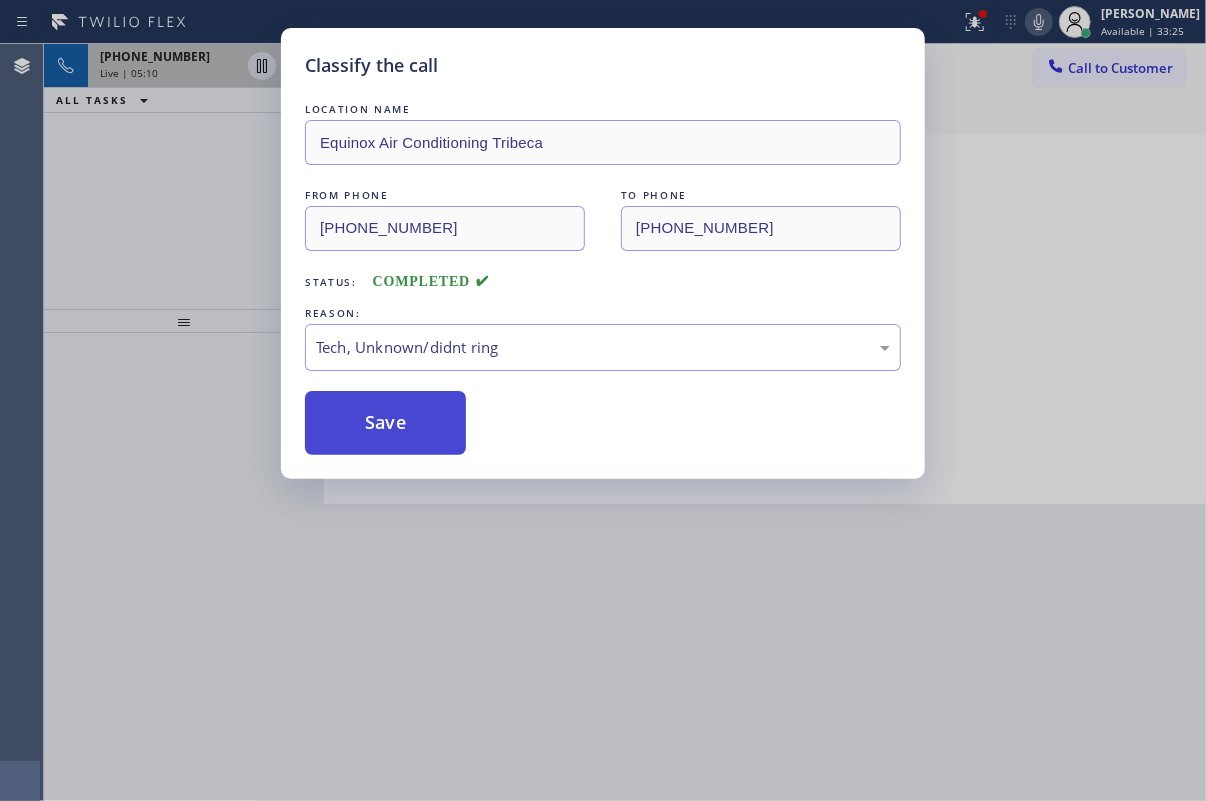 click on "Save" at bounding box center [385, 423] 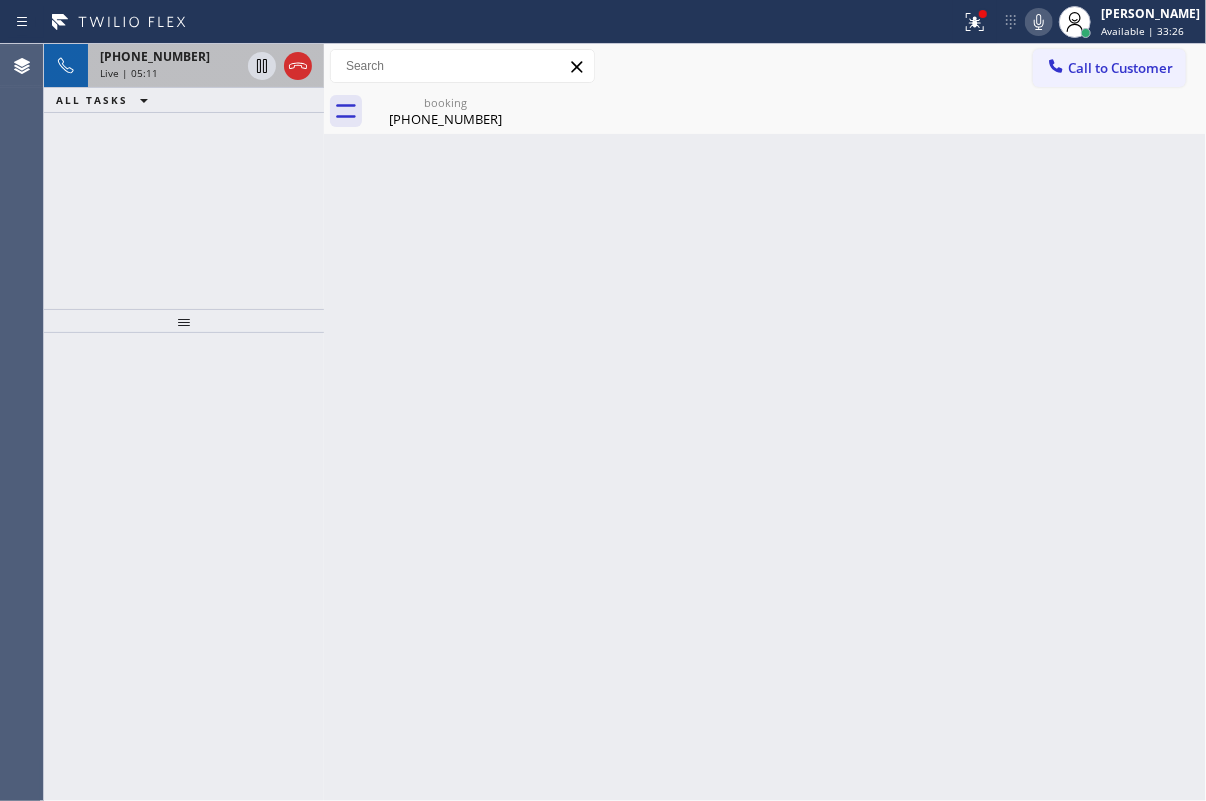 click on "[PHONE_NUMBER]" at bounding box center (155, 56) 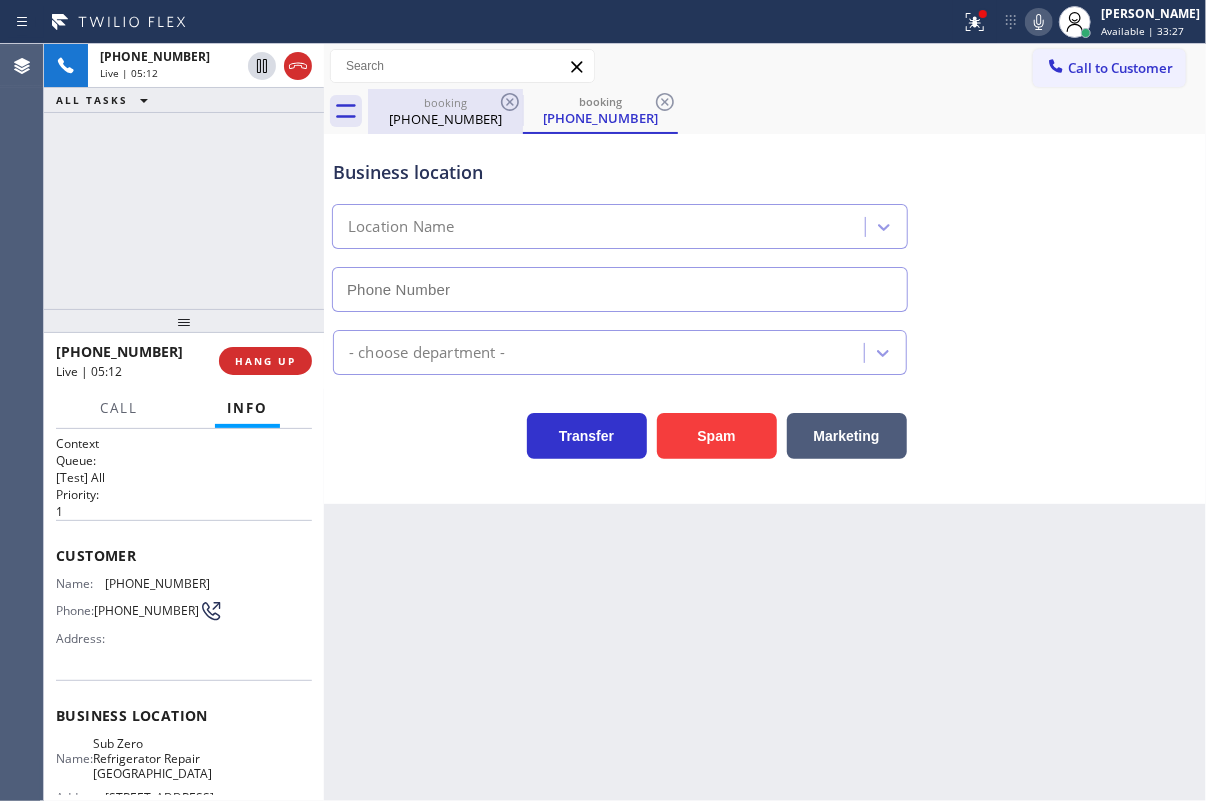 type on "[PHONE_NUMBER]" 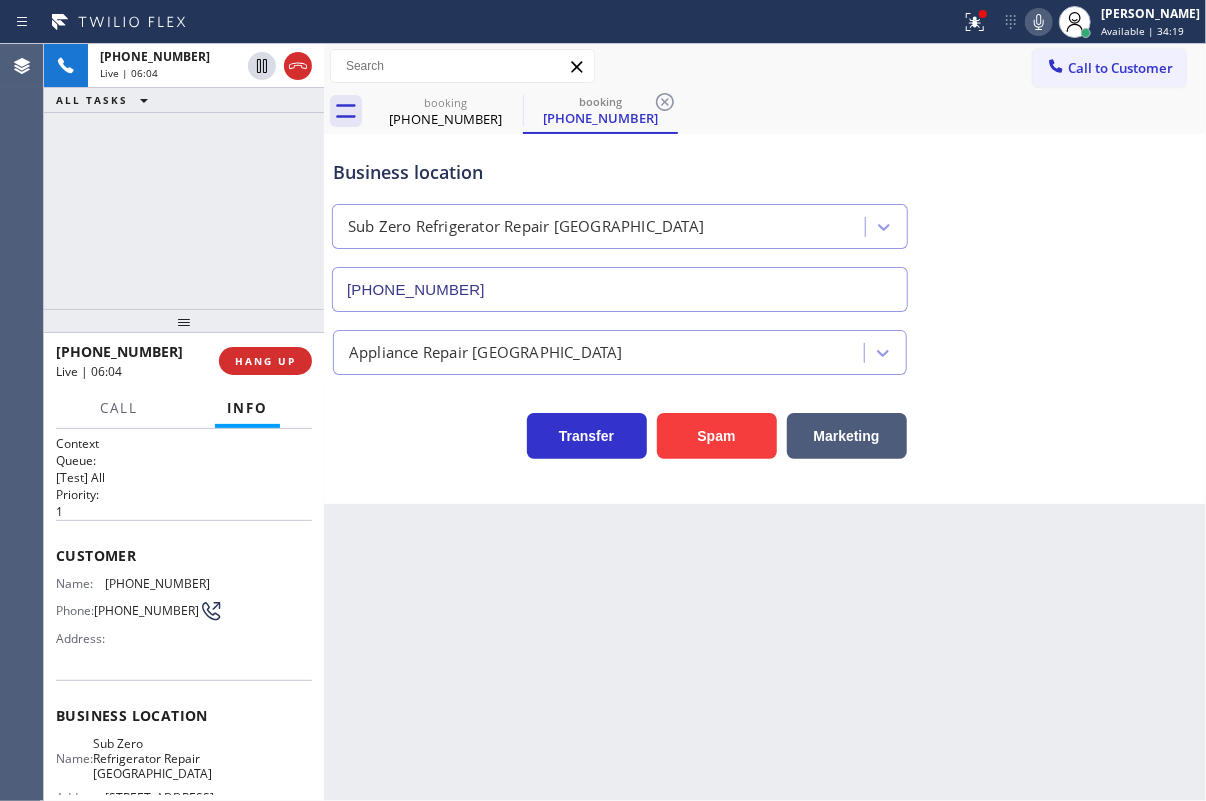 click 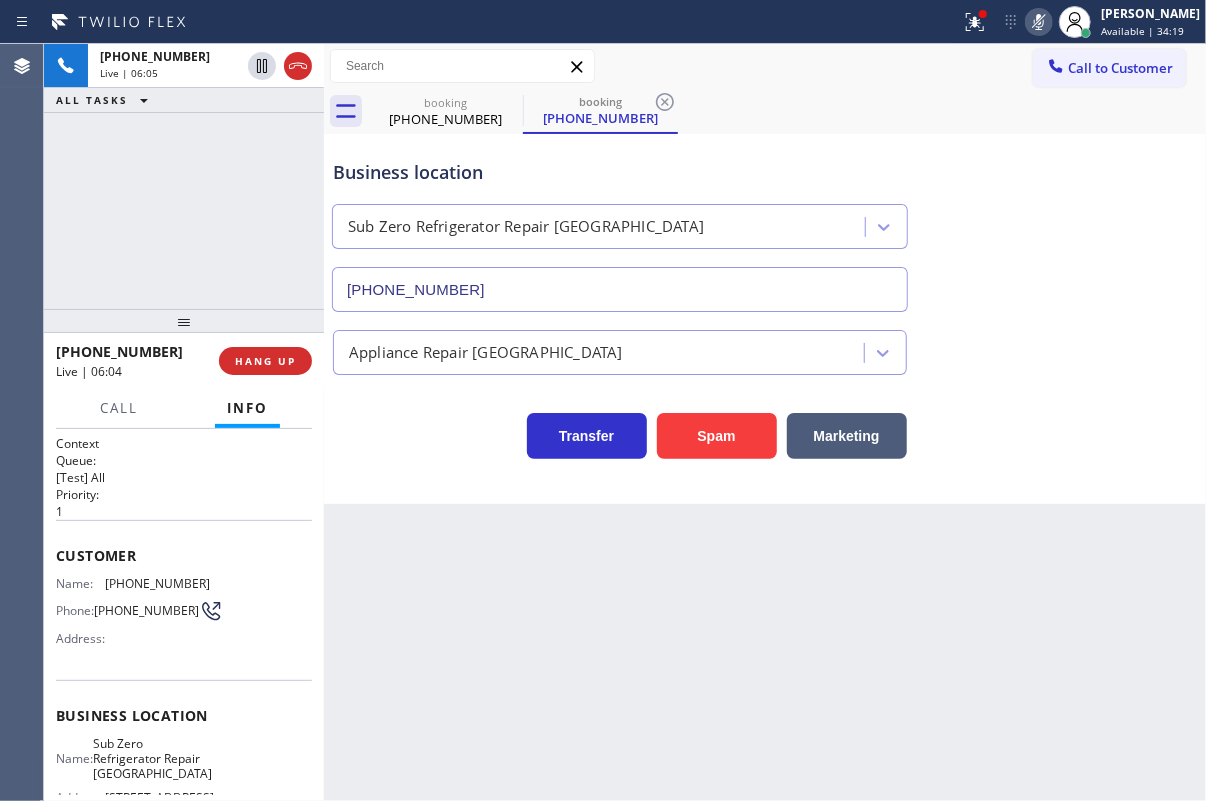 click 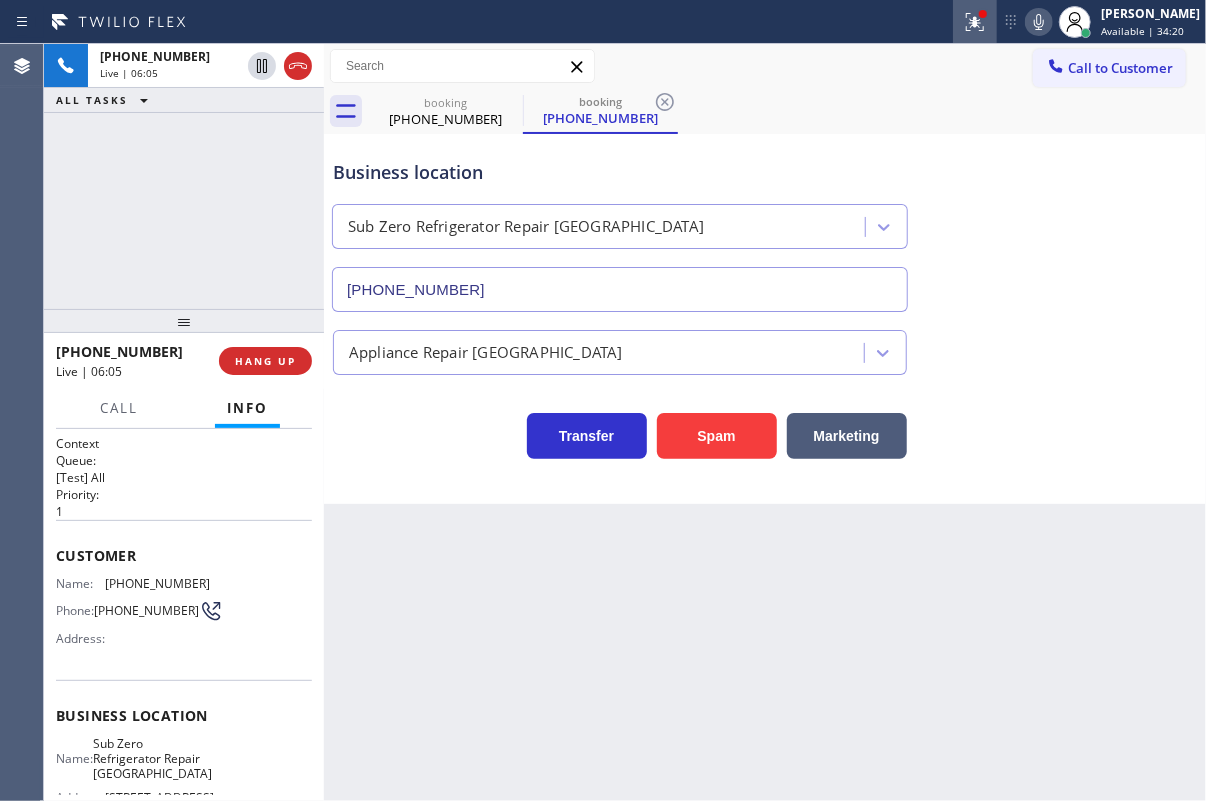 click 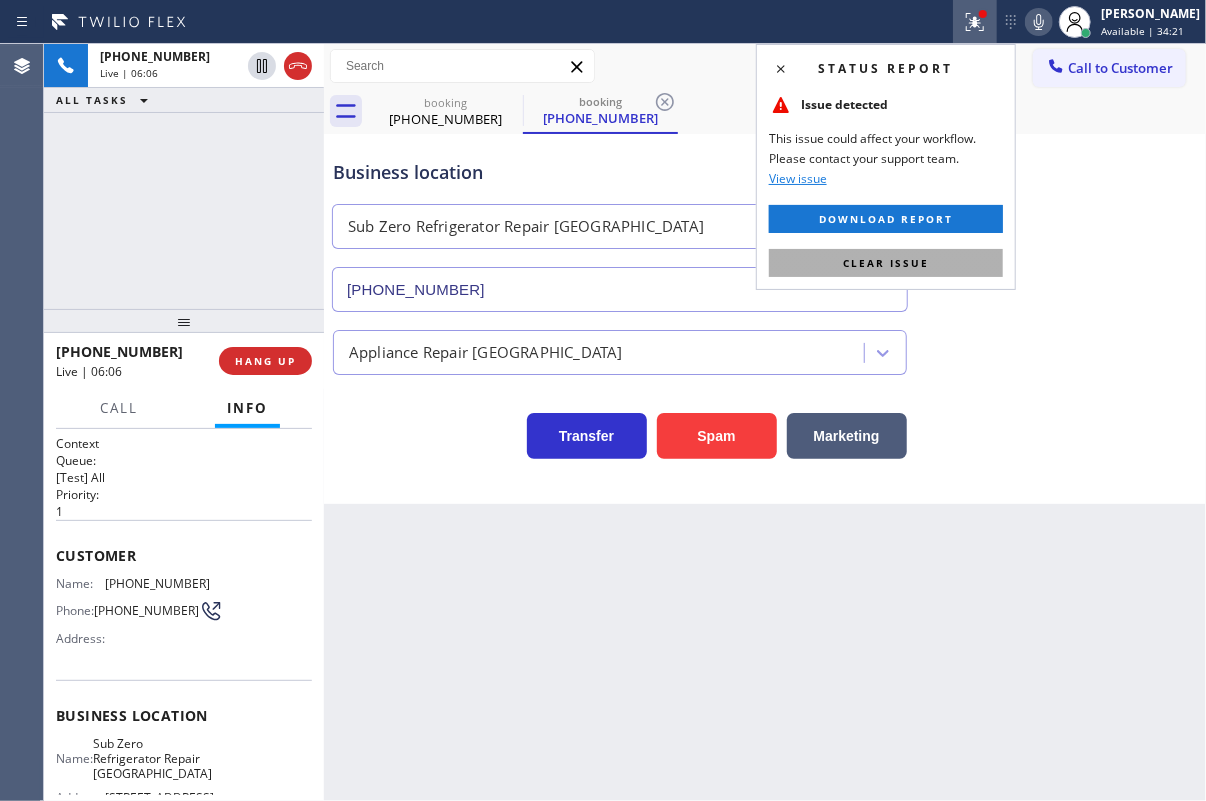 click on "Clear issue" at bounding box center [886, 263] 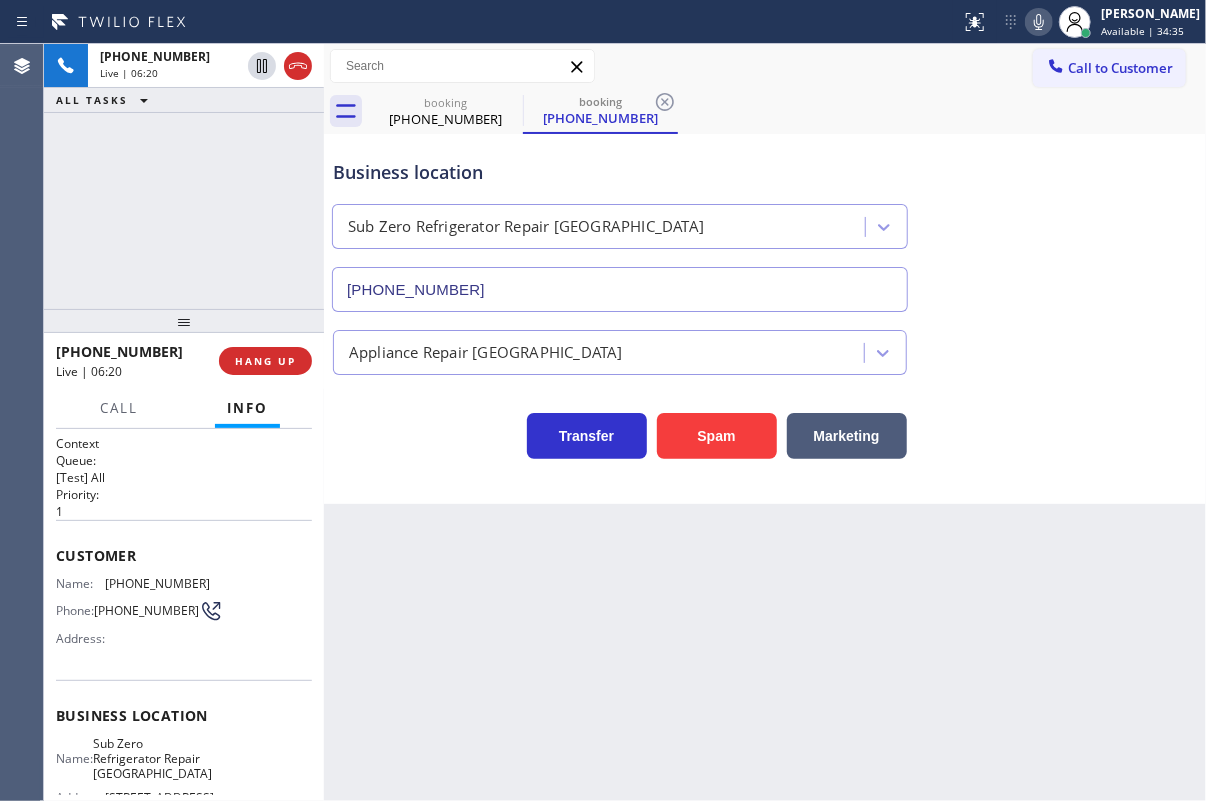 click on "Transfer Spam Marketing" at bounding box center (765, 417) 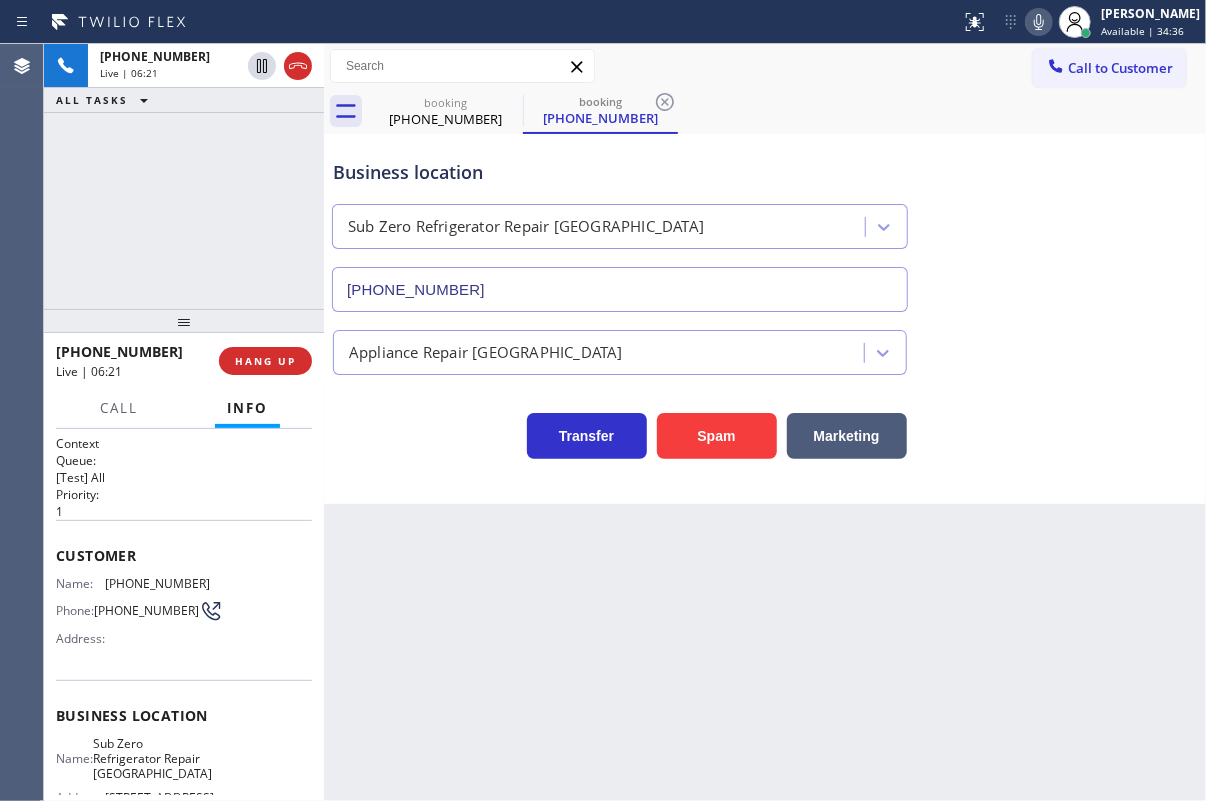 click 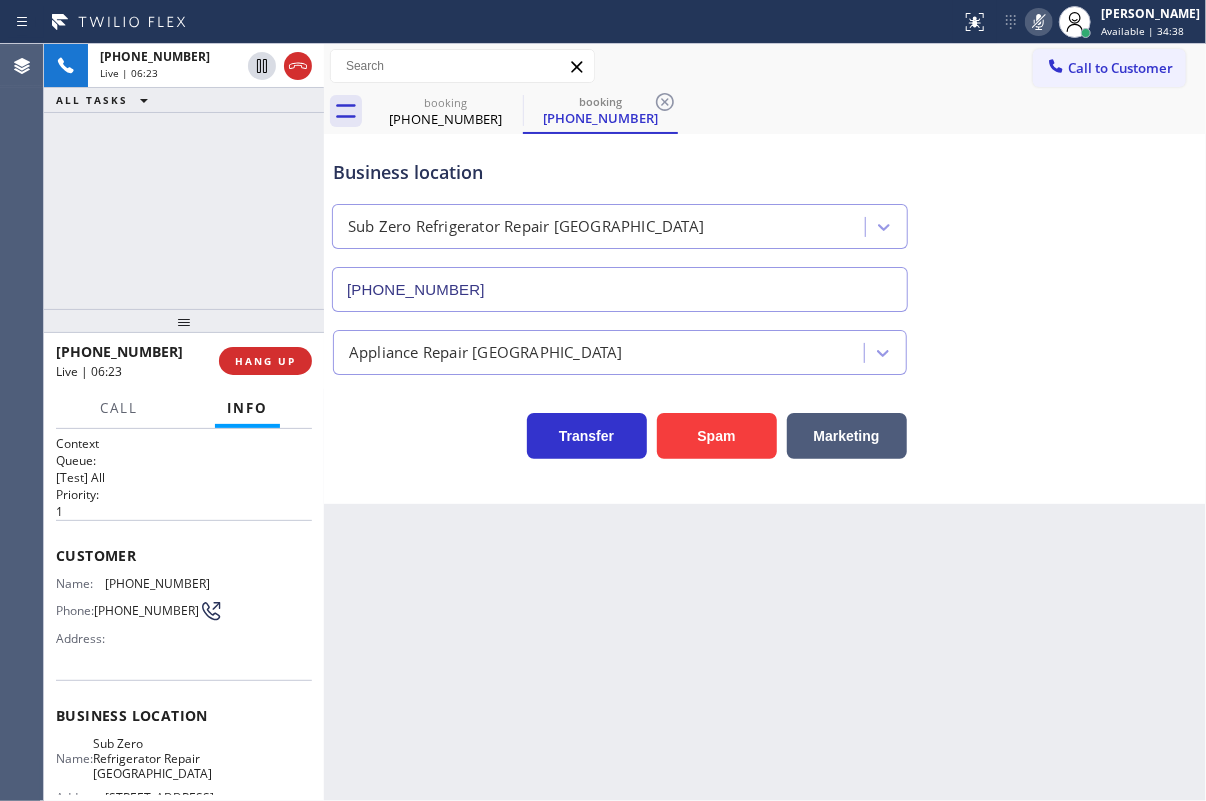 click 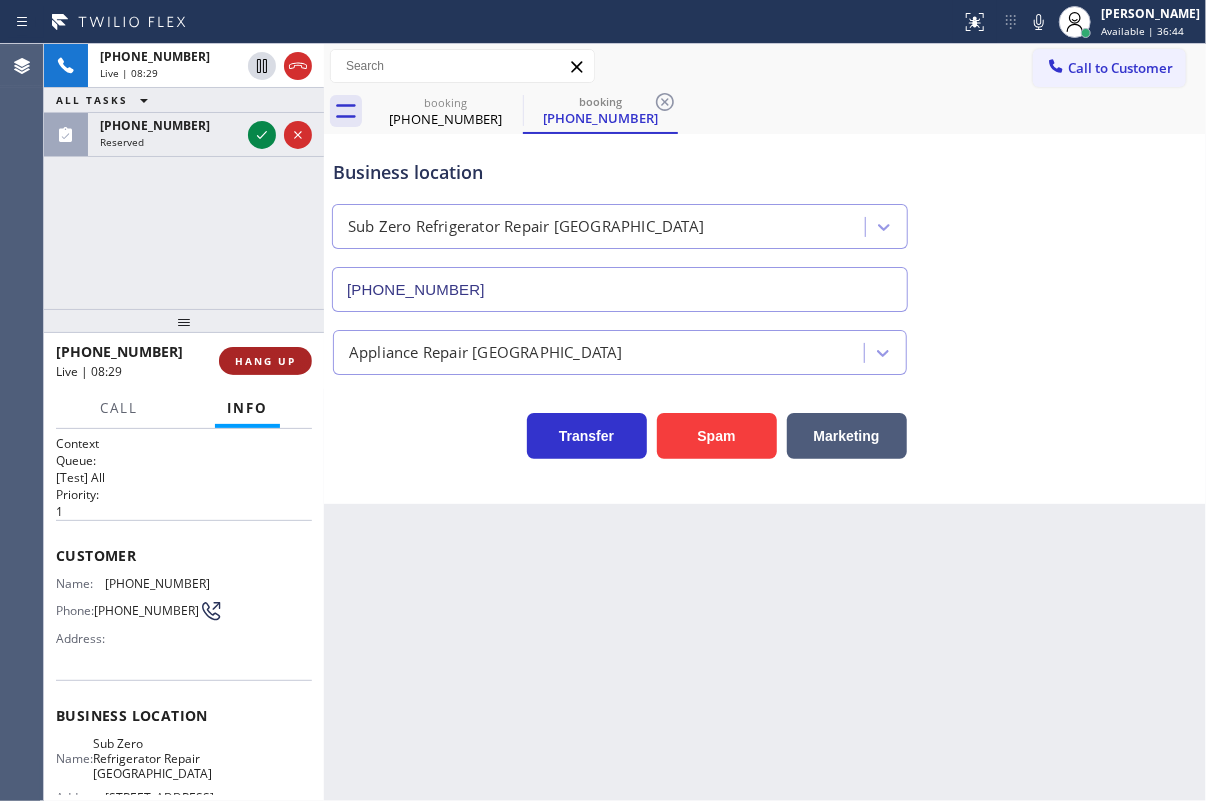 click on "HANG UP" at bounding box center [265, 361] 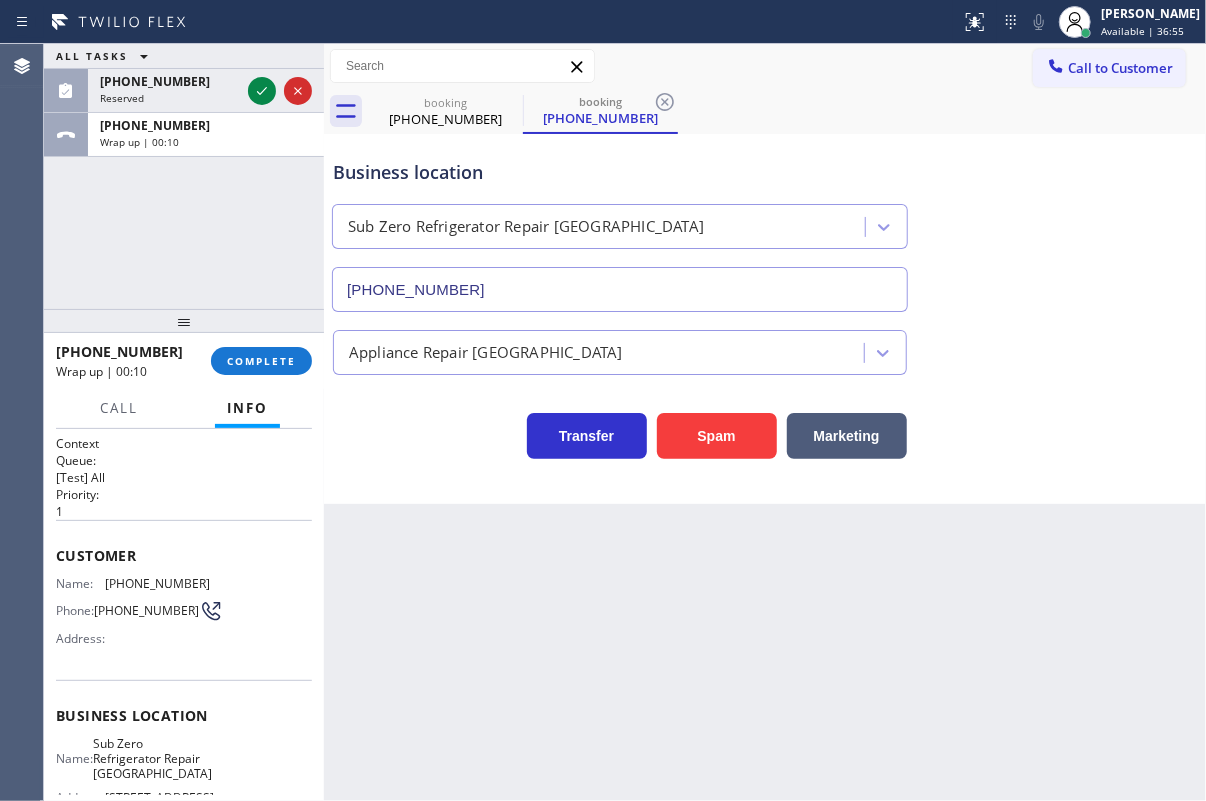 click on "[PHONE_NUMBER] Wrap up | 00:10 COMPLETE" at bounding box center (184, 361) 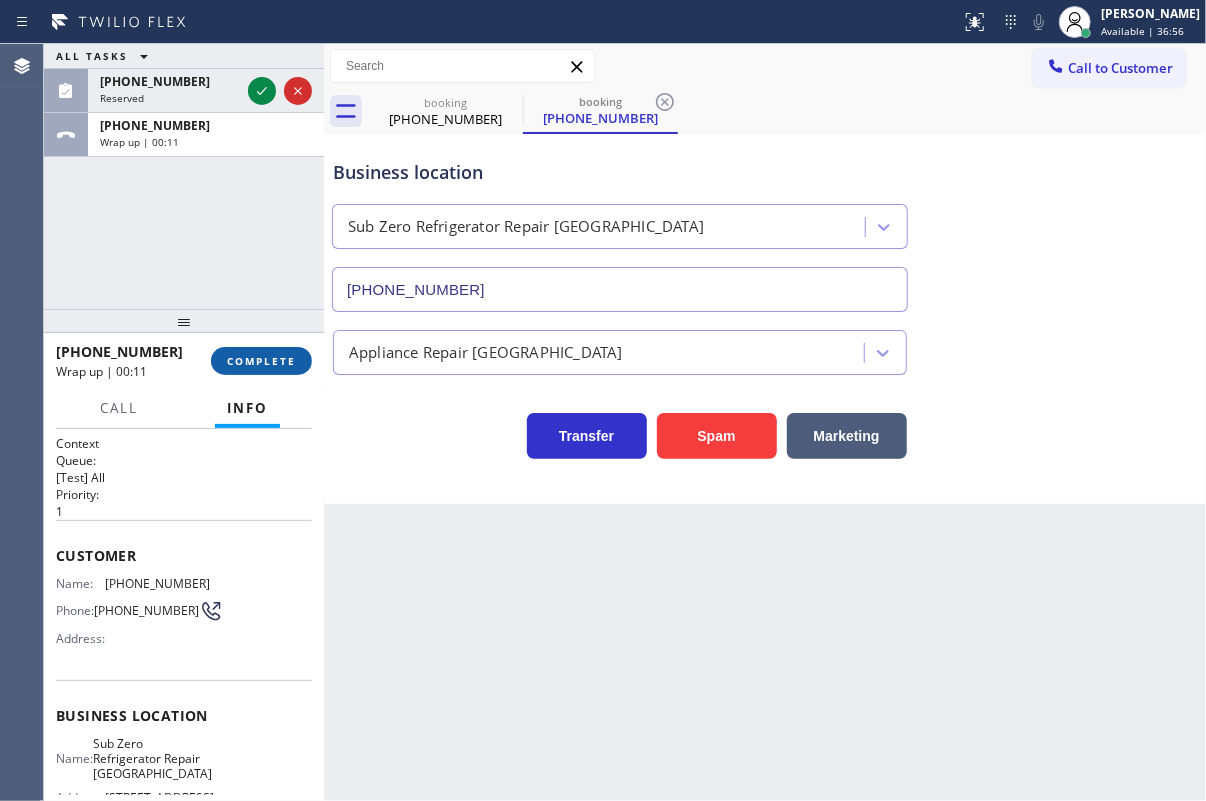 click on "COMPLETE" at bounding box center [261, 361] 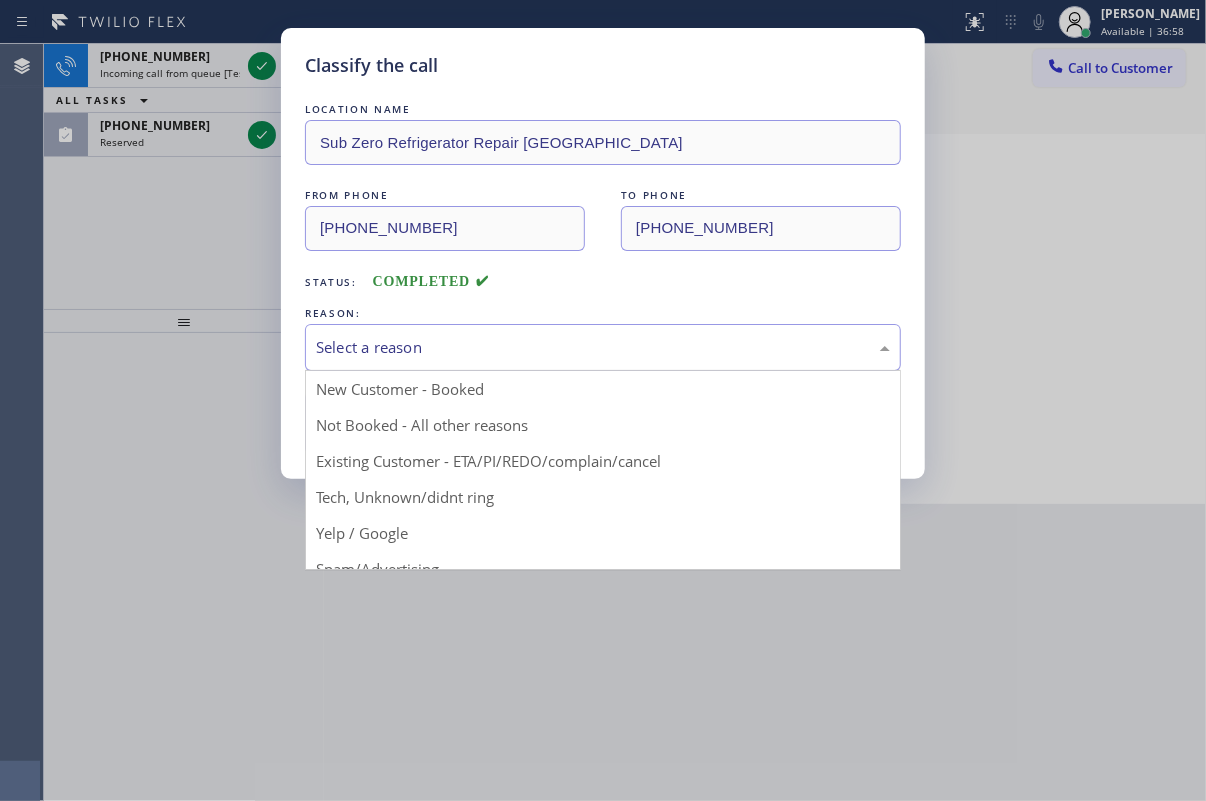 click on "Select a reason" at bounding box center [603, 347] 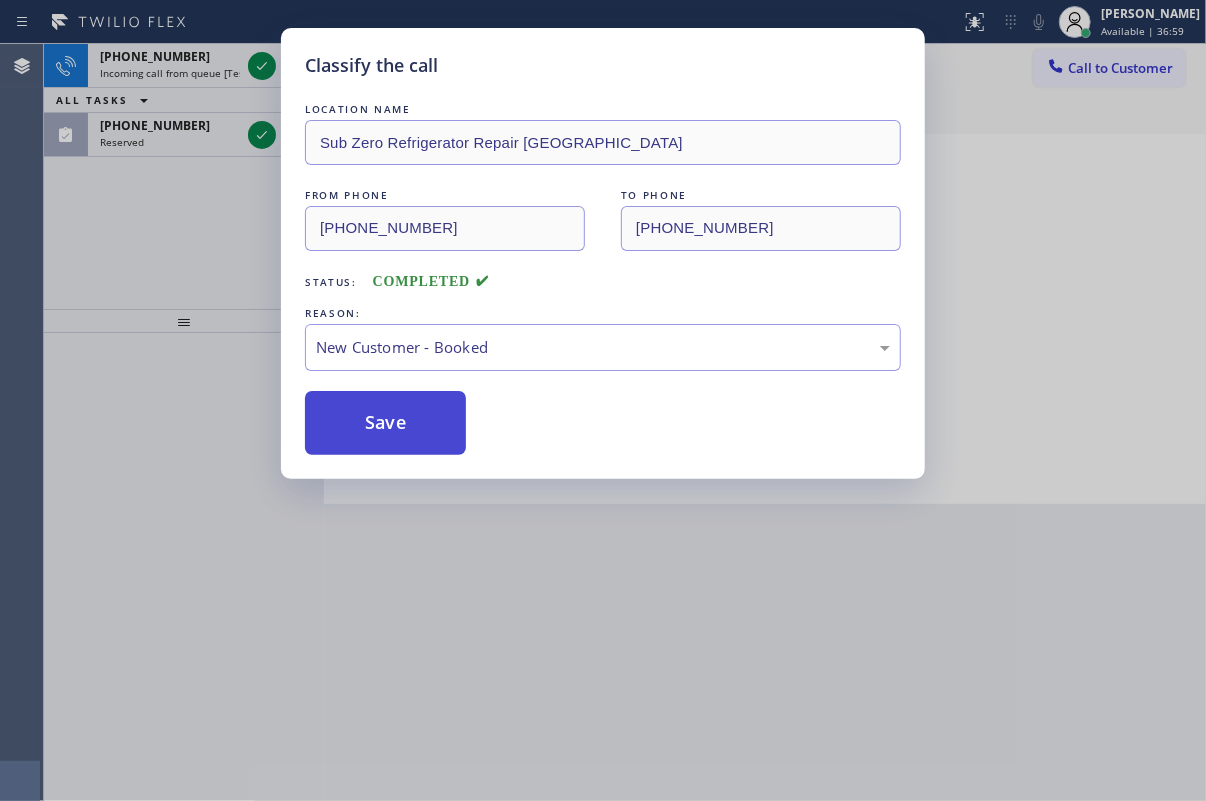 click on "Save" at bounding box center (385, 423) 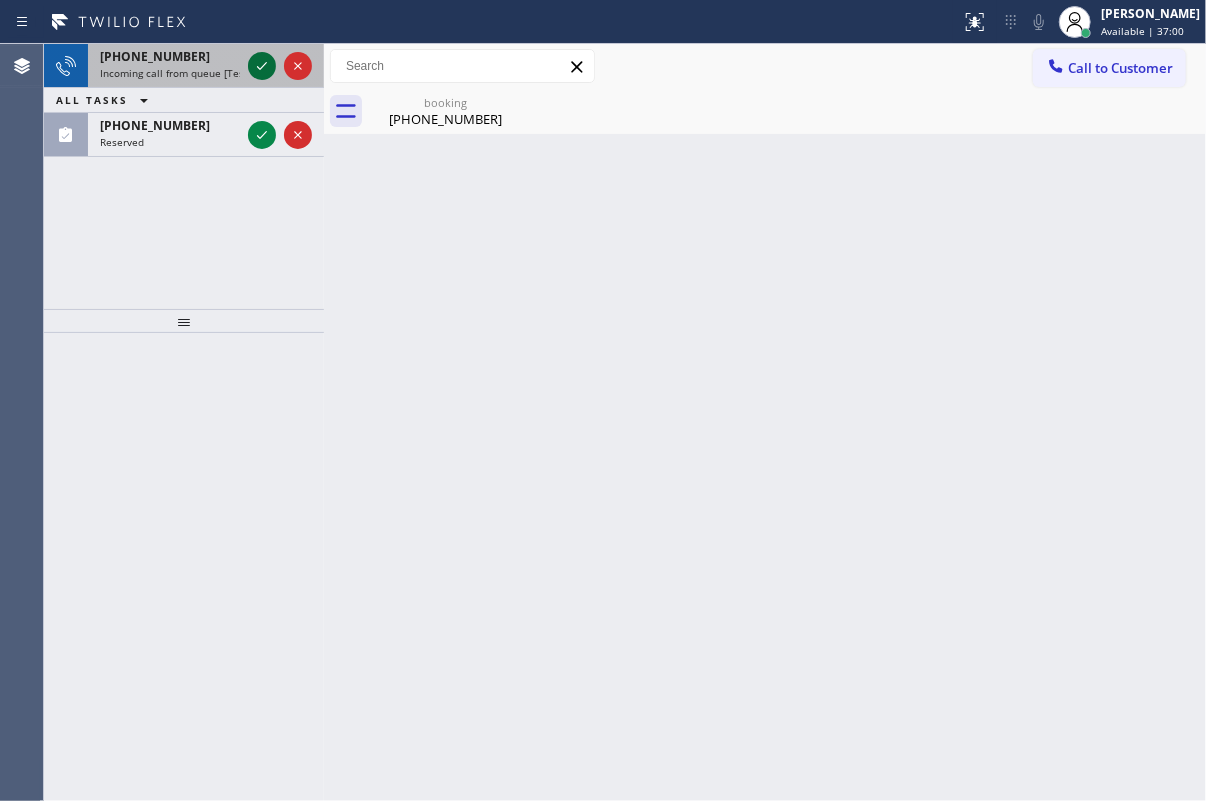 click 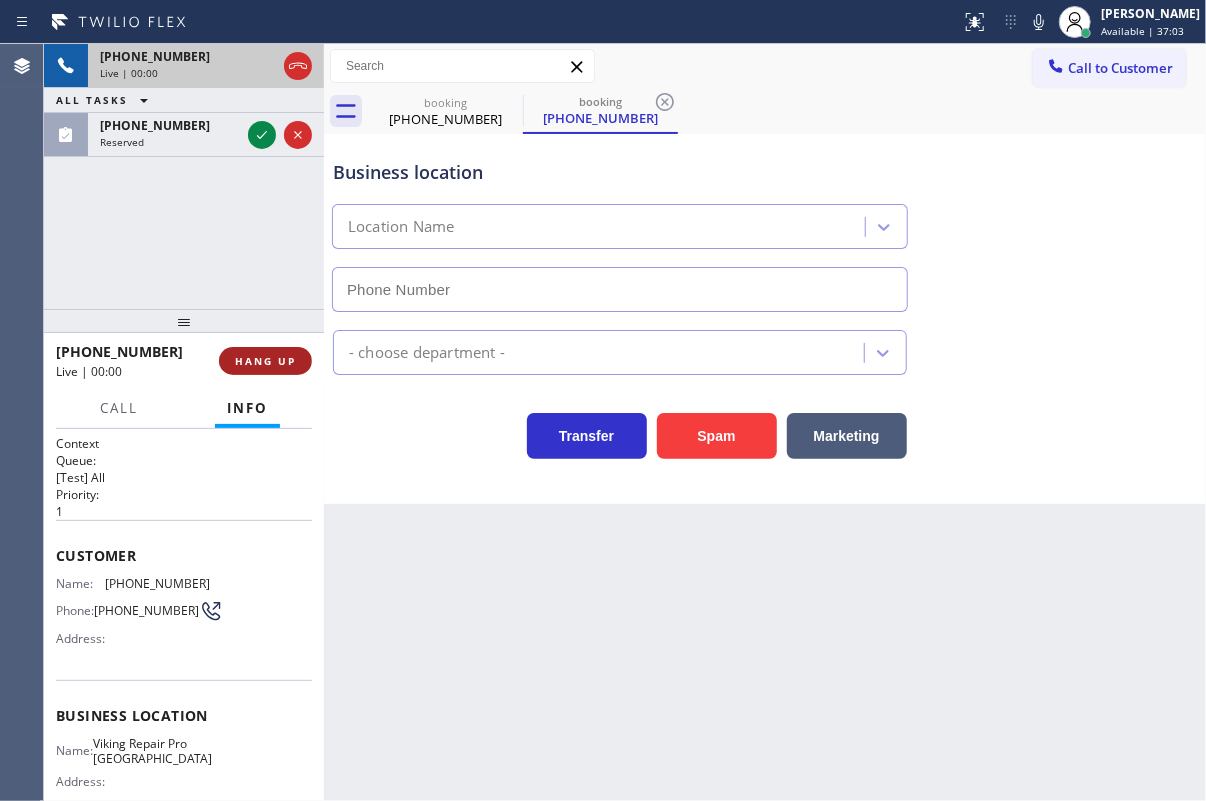 type on "[PHONE_NUMBER]" 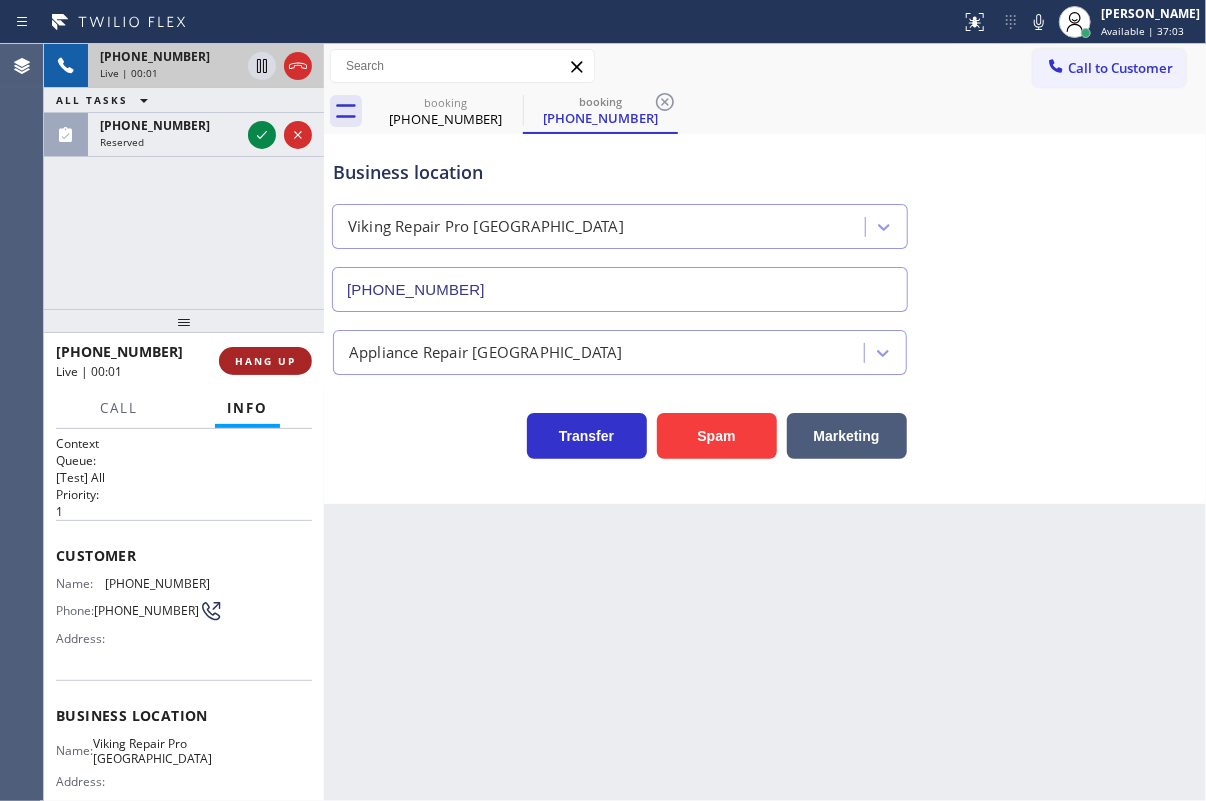 click on "HANG UP" at bounding box center (265, 361) 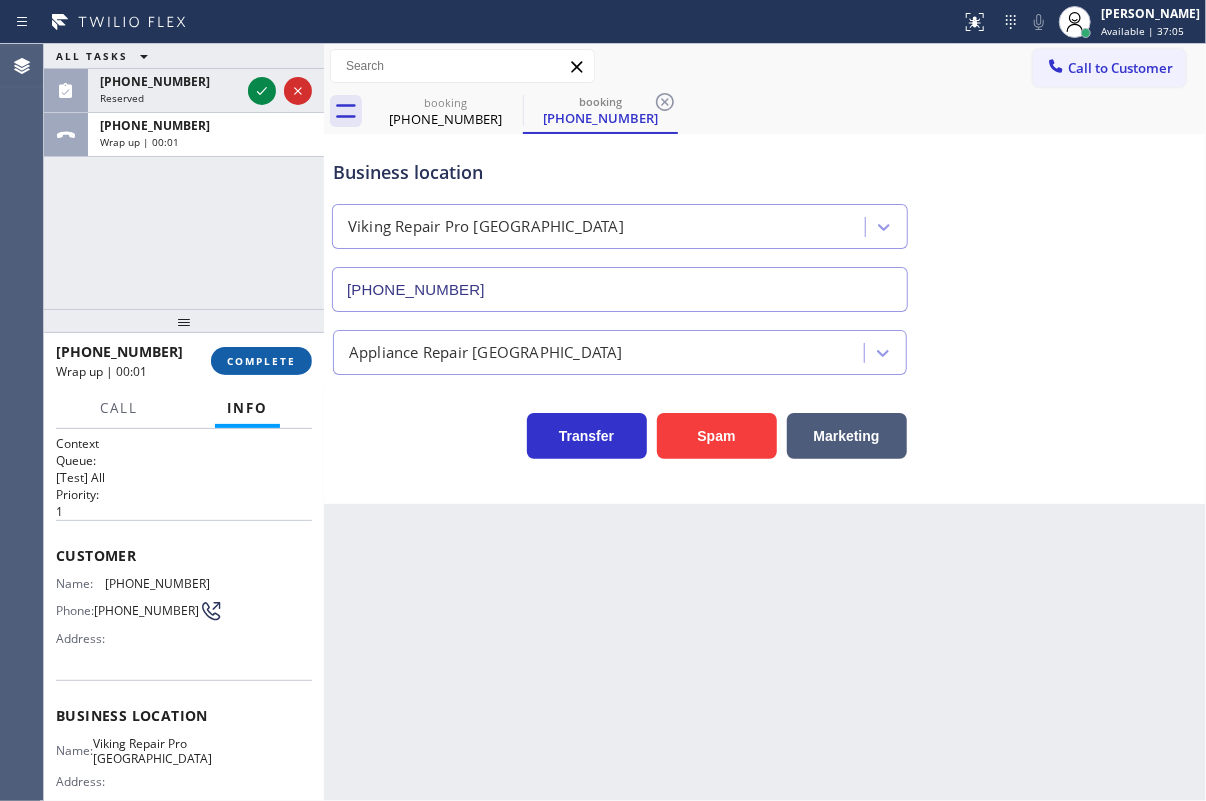 click on "COMPLETE" at bounding box center (261, 361) 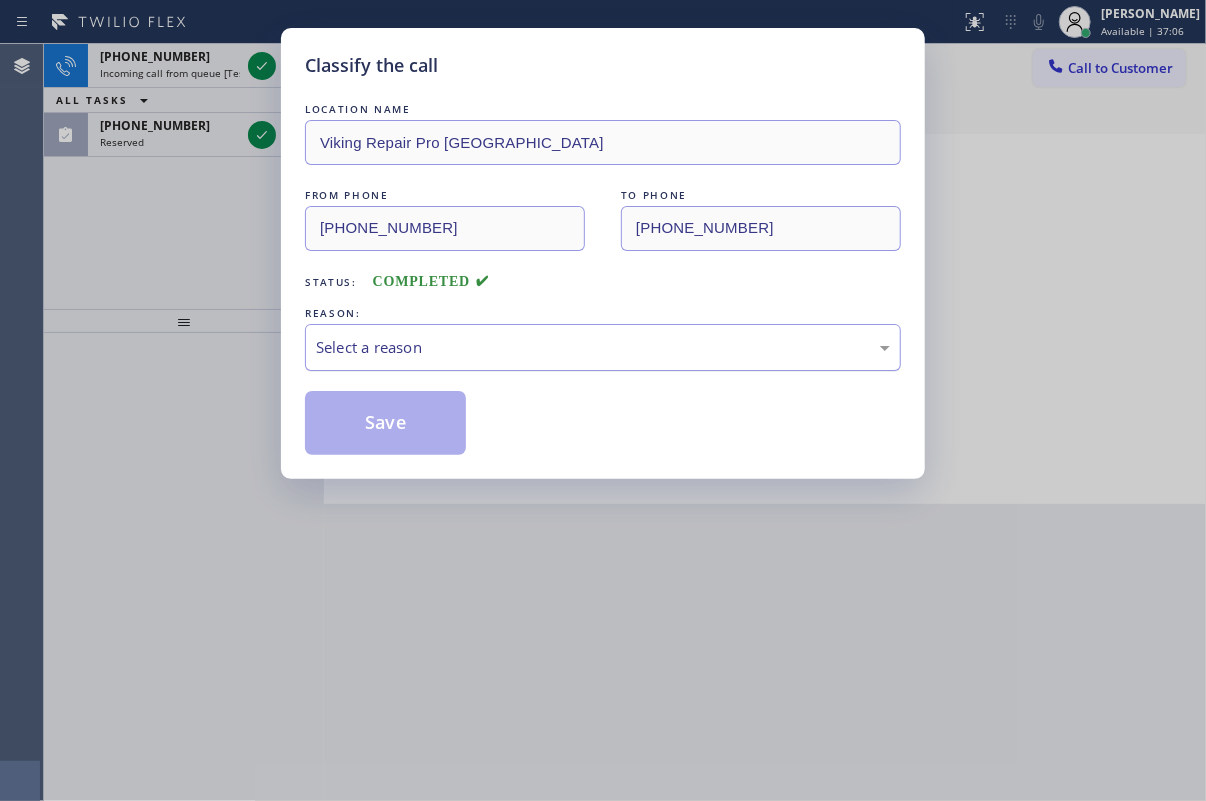 click on "Select a reason" at bounding box center [603, 347] 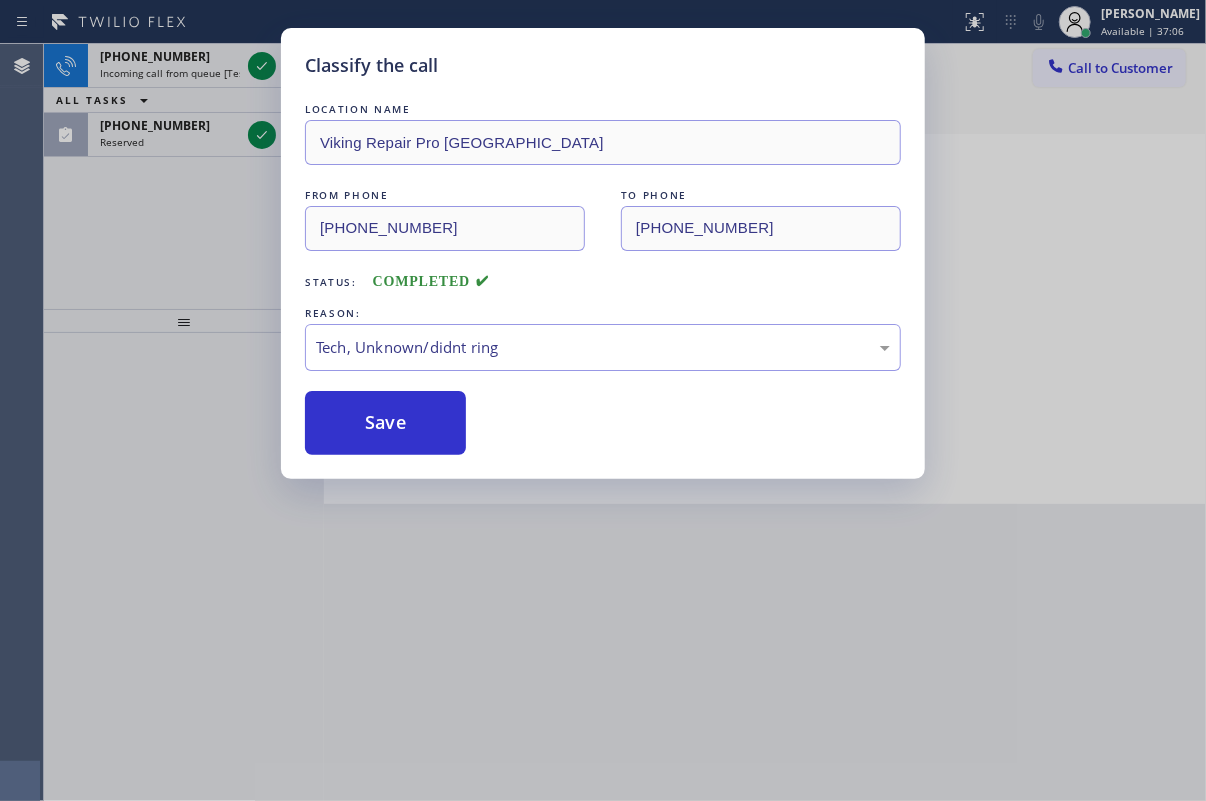 click on "Save" at bounding box center [385, 423] 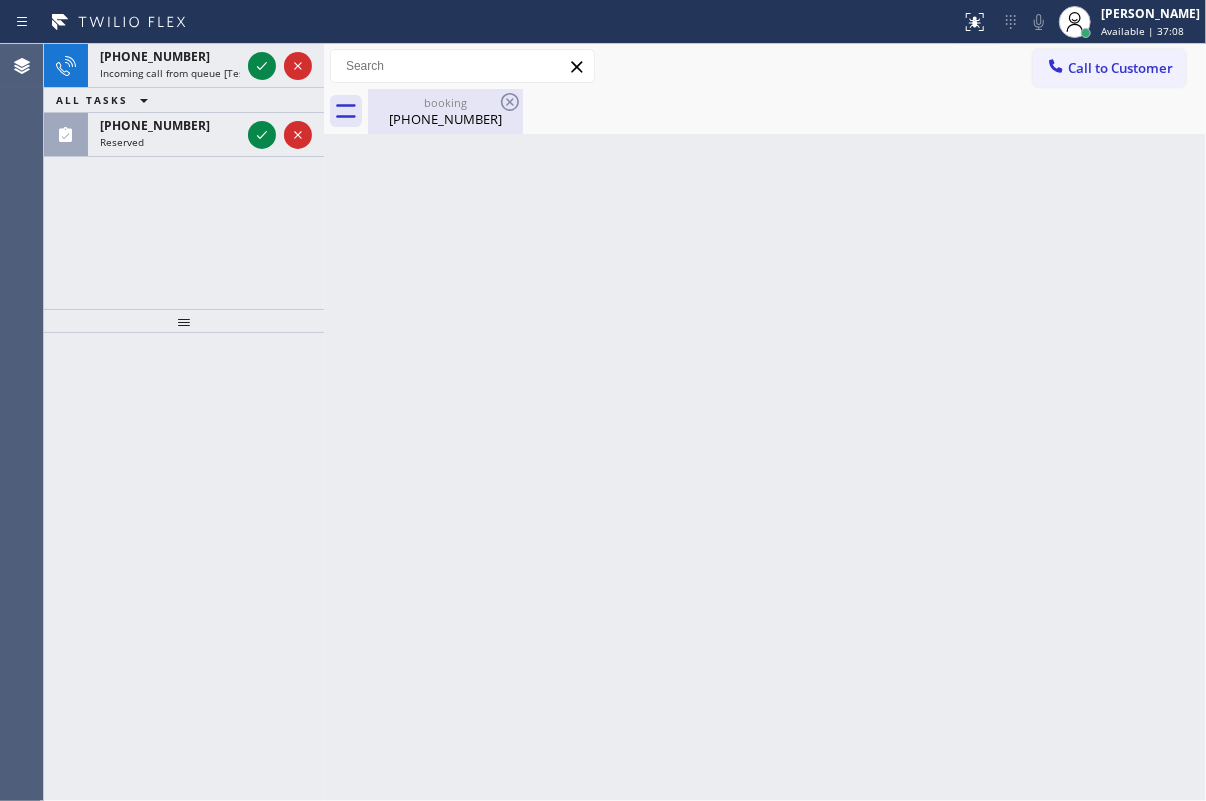 click on "[PHONE_NUMBER]" at bounding box center (445, 119) 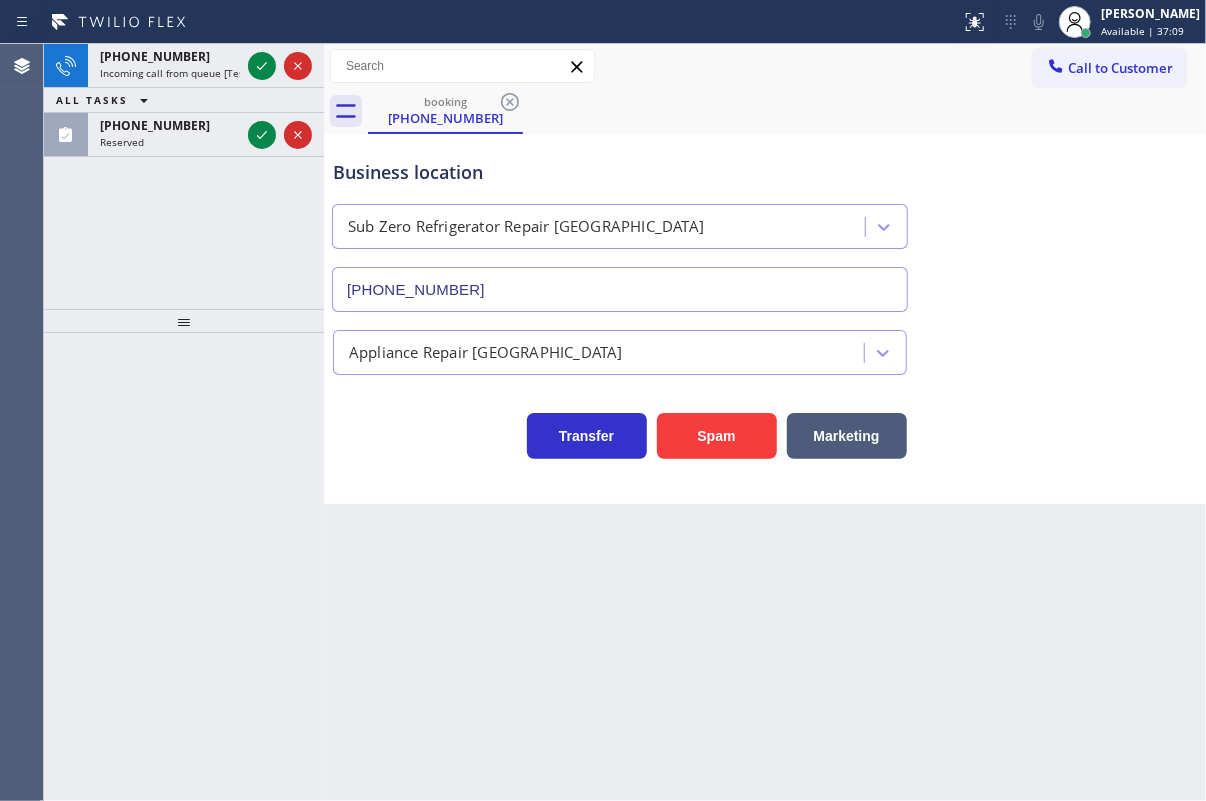 click 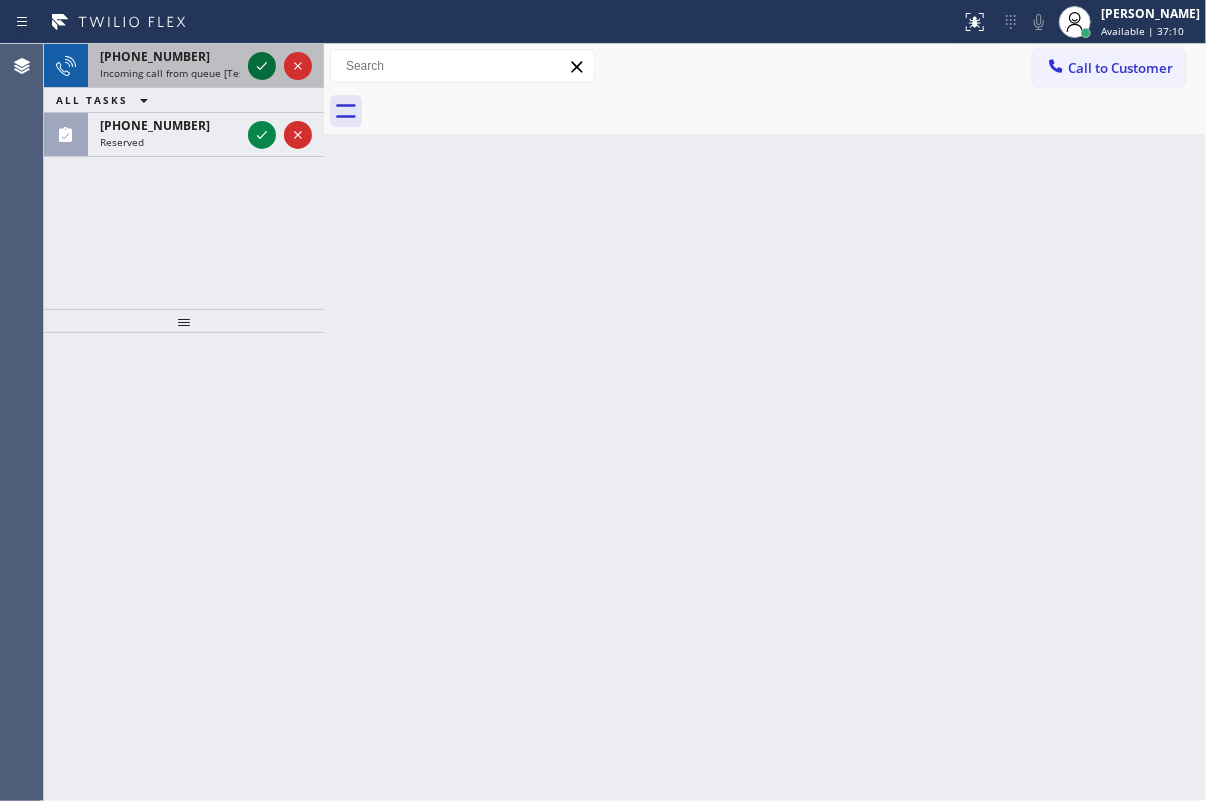 click 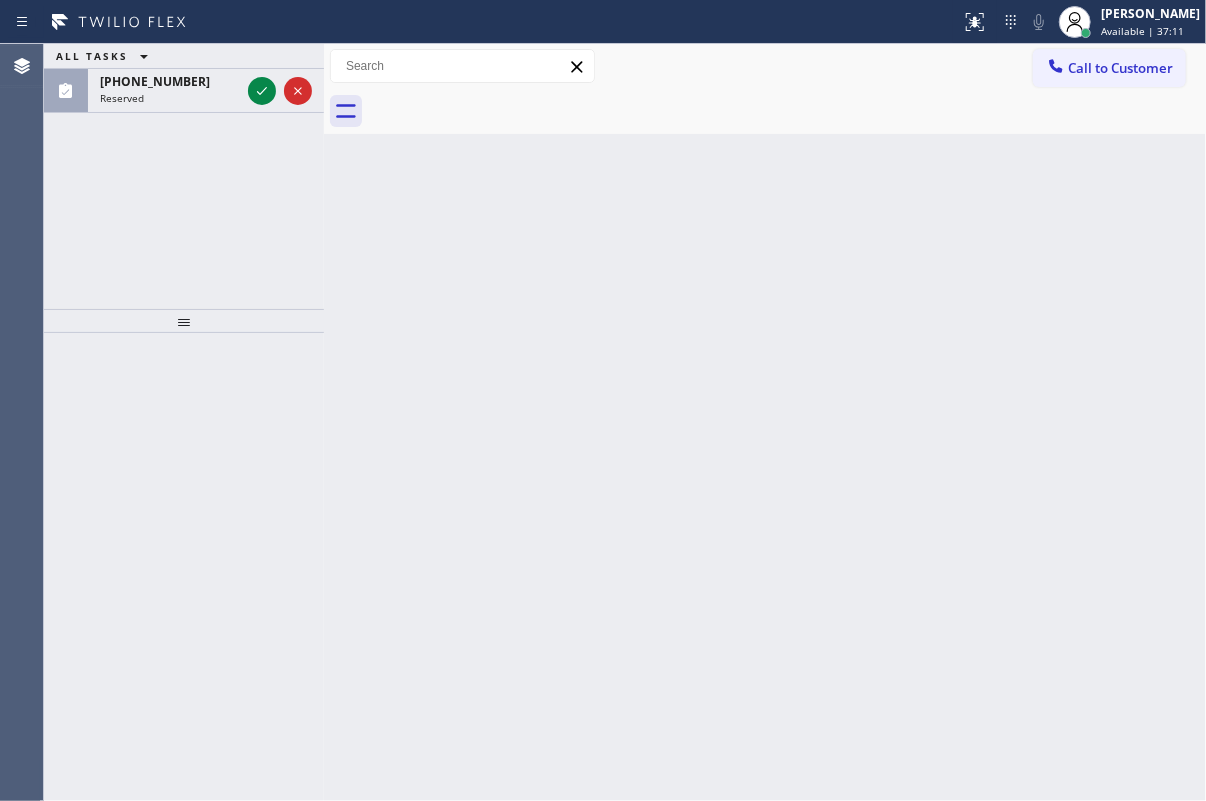 click on "ALL TASKS ALL TASKS ACTIVE TASKS TASKS IN WRAP UP [PHONE_NUMBER] Reserved" at bounding box center [184, 78] 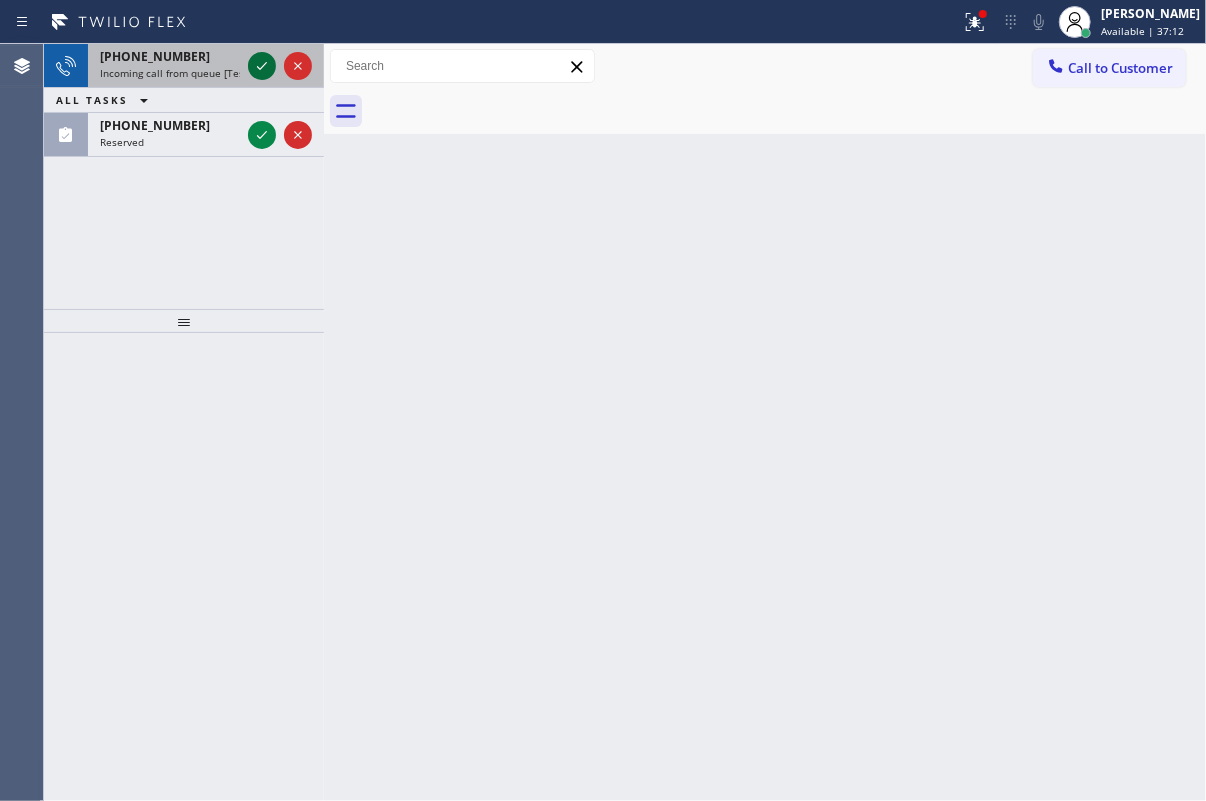 click 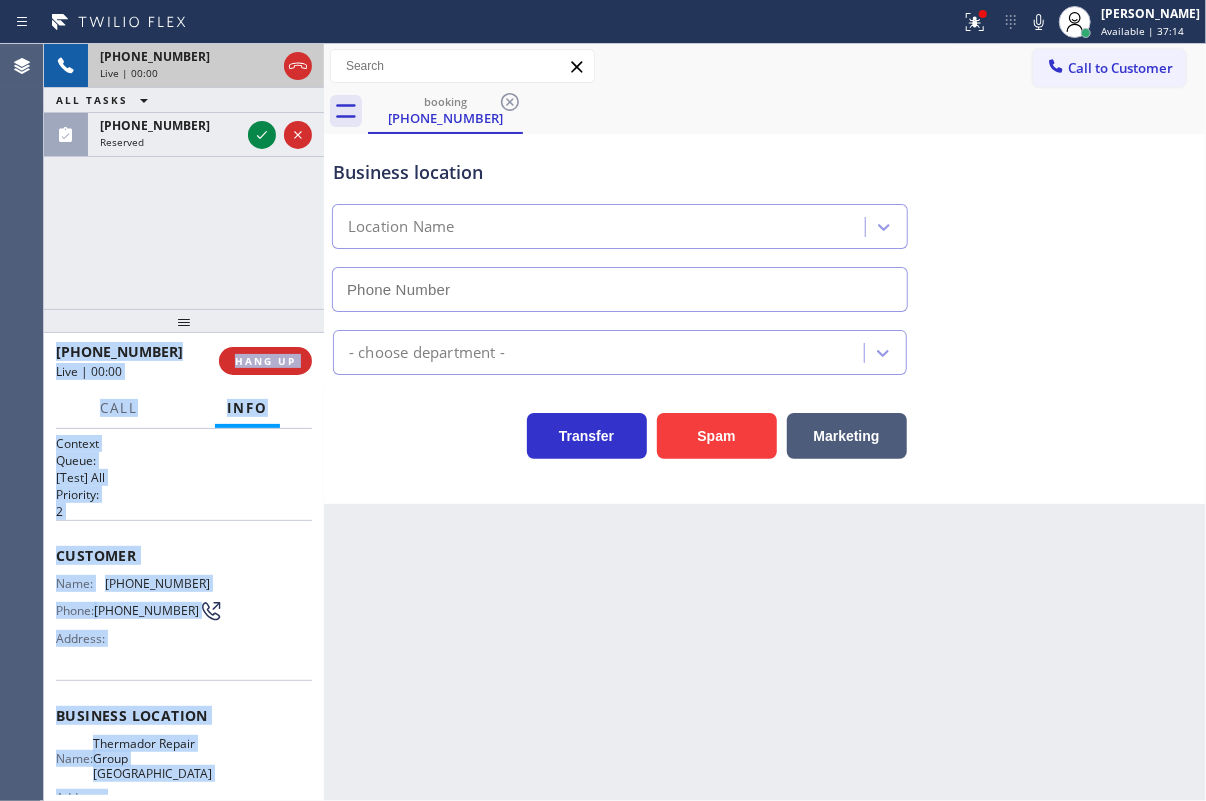 type on "[PHONE_NUMBER]" 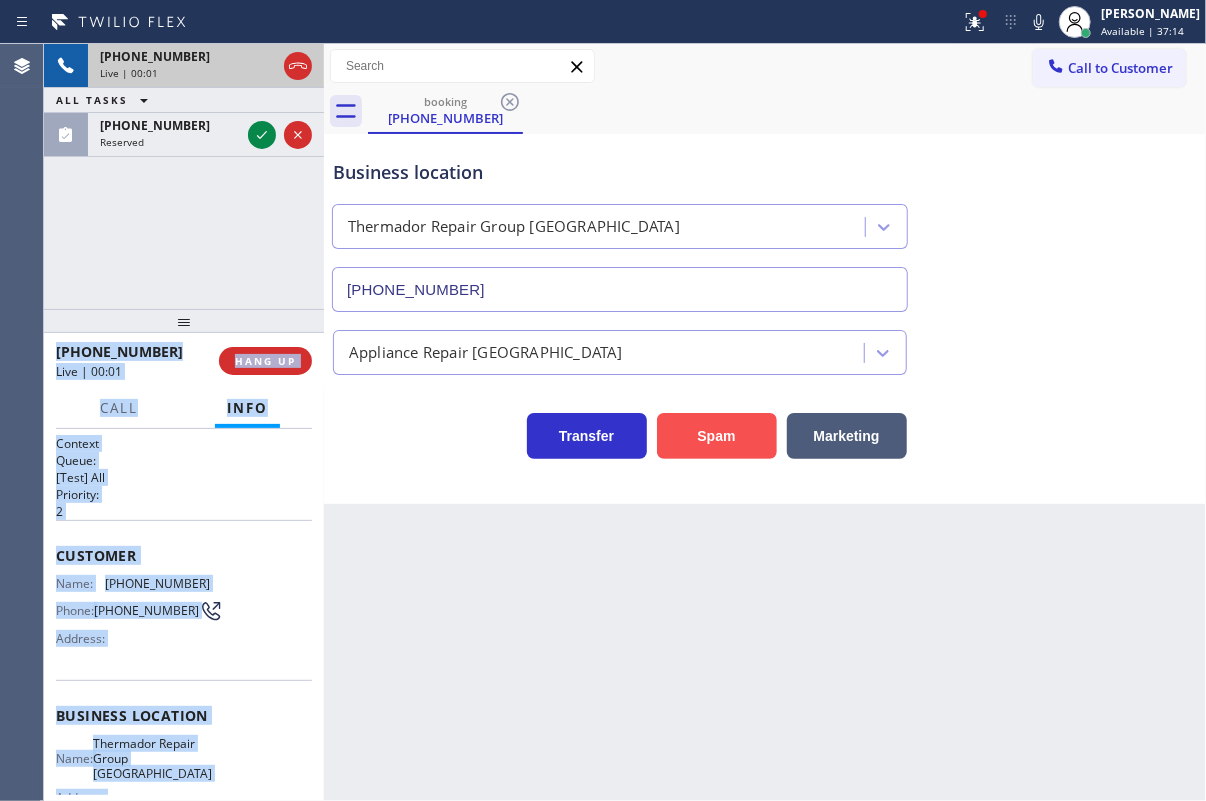 click on "Spam" at bounding box center (717, 436) 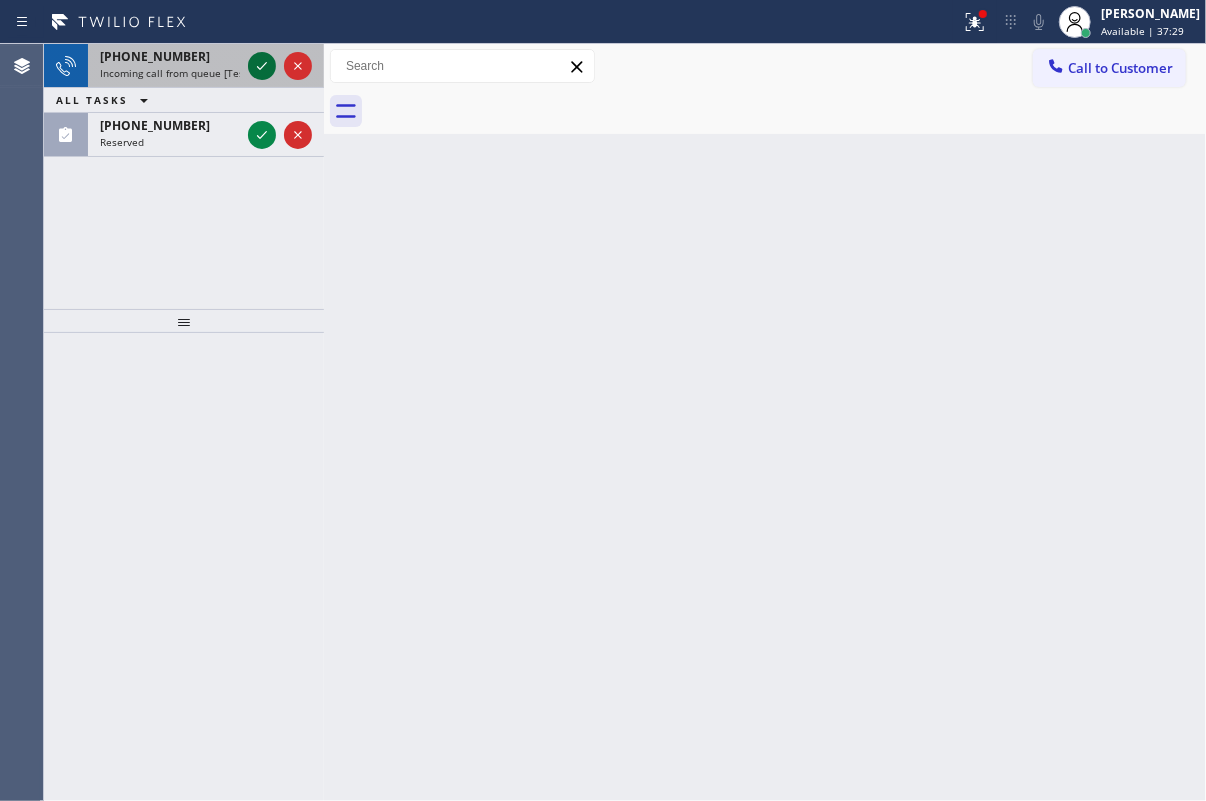 click 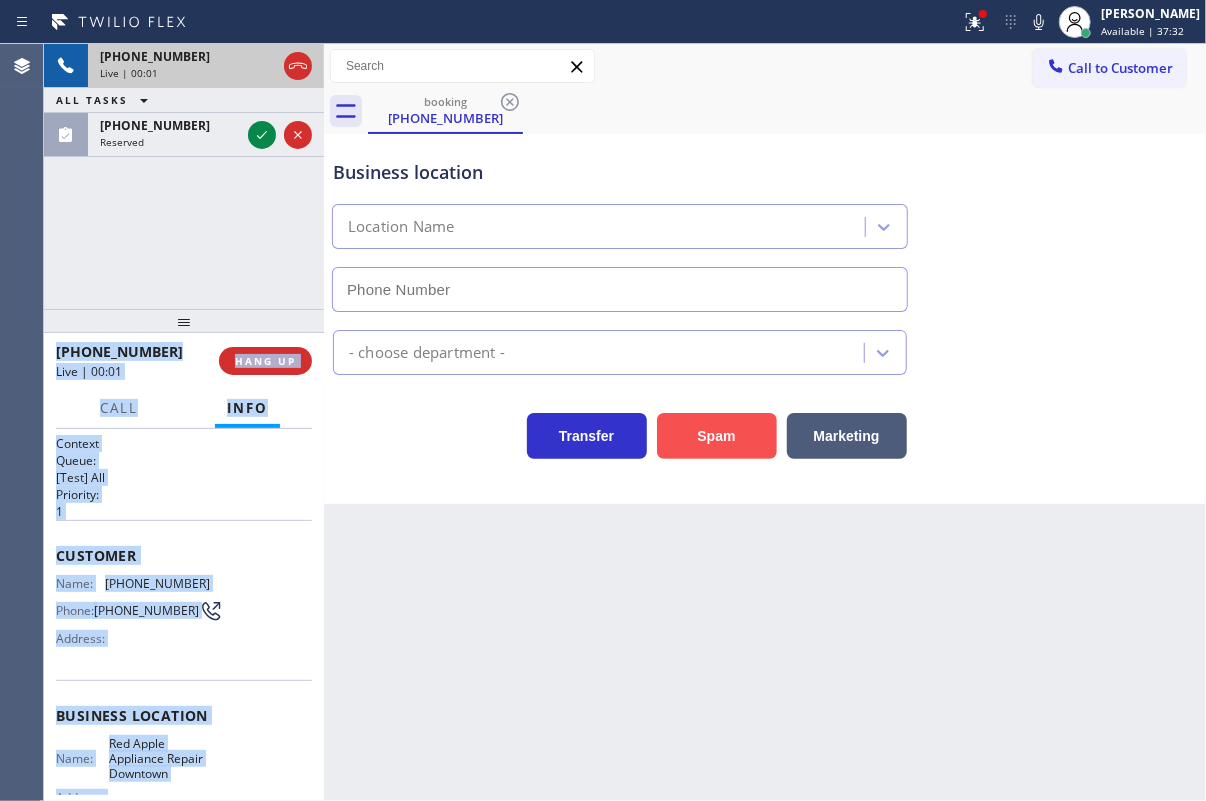 type on "[PHONE_NUMBER]" 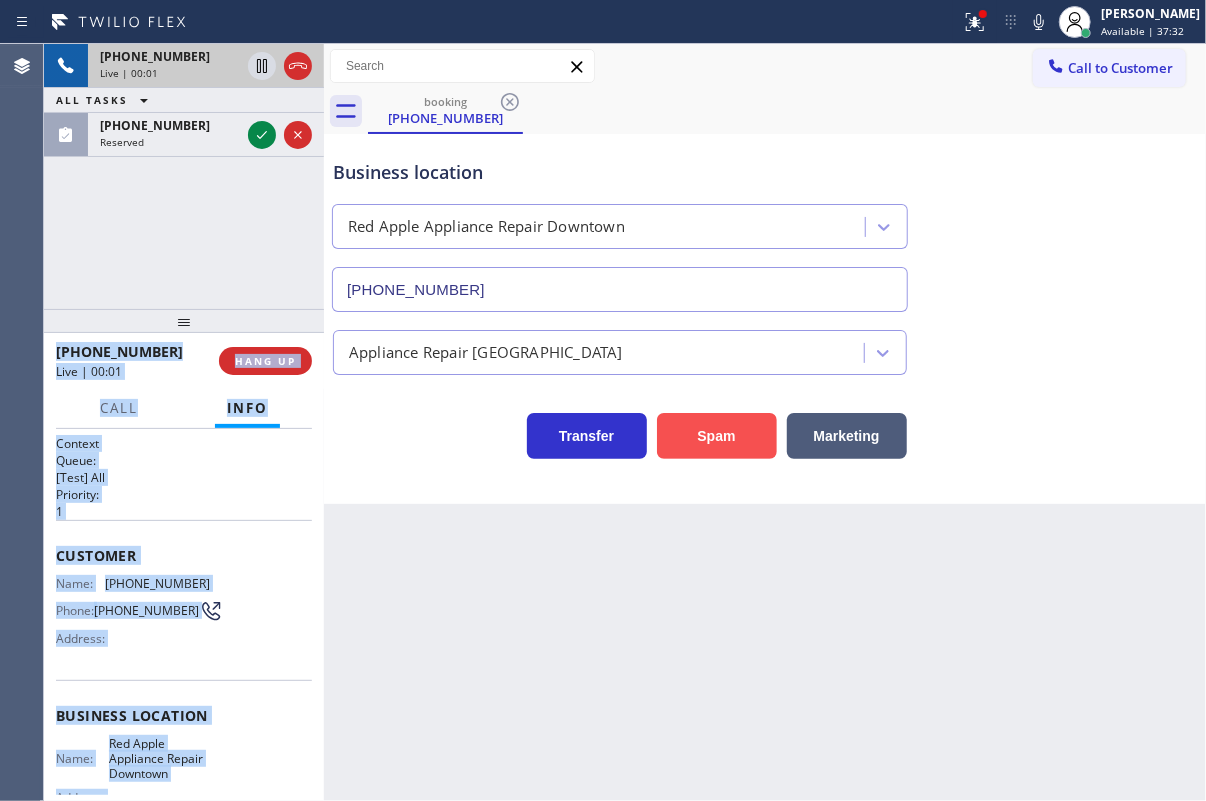 click on "Spam" at bounding box center [717, 436] 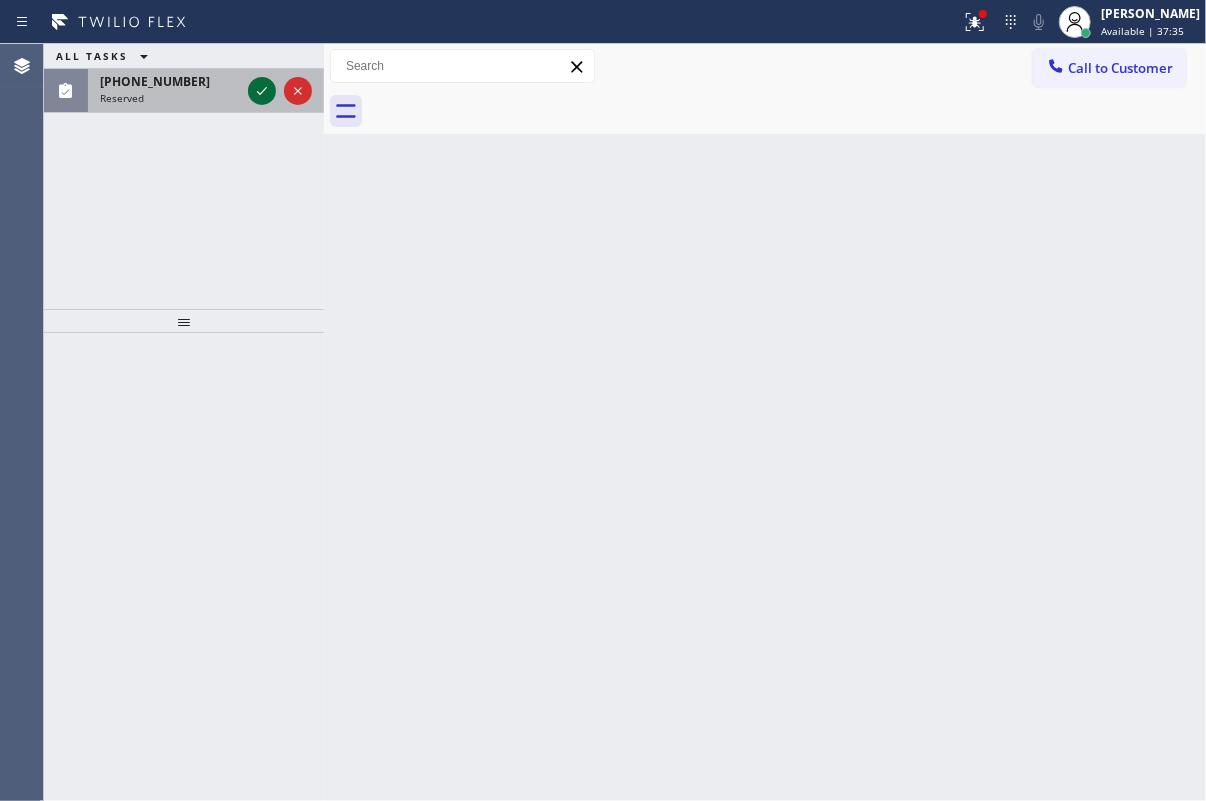 click 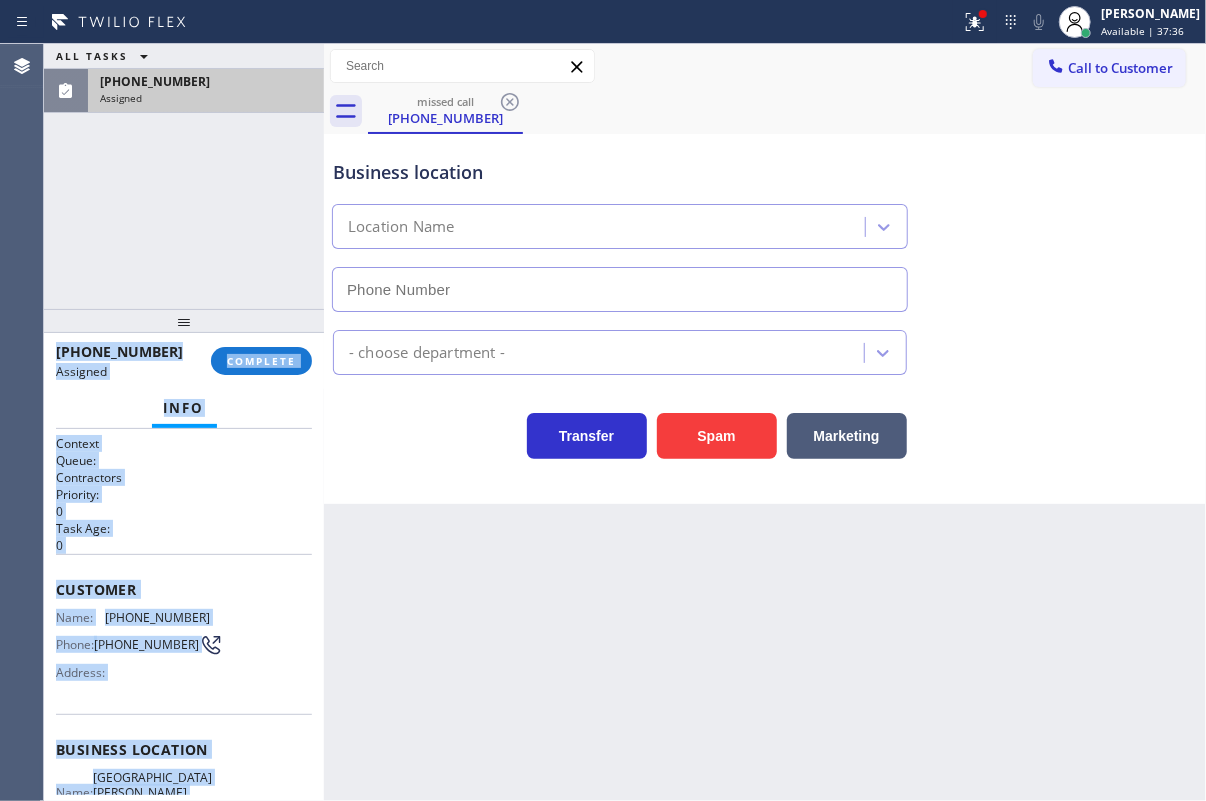 type on "[PHONE_NUMBER]" 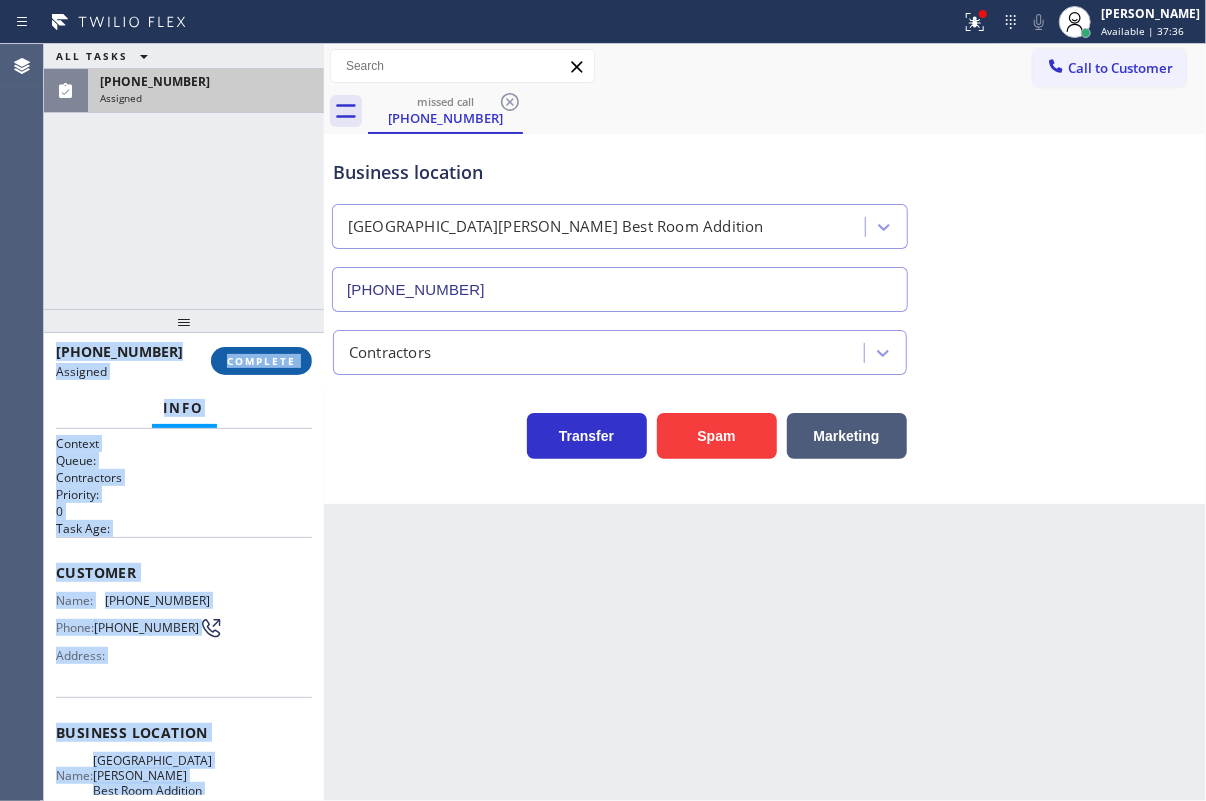click on "COMPLETE" at bounding box center (261, 361) 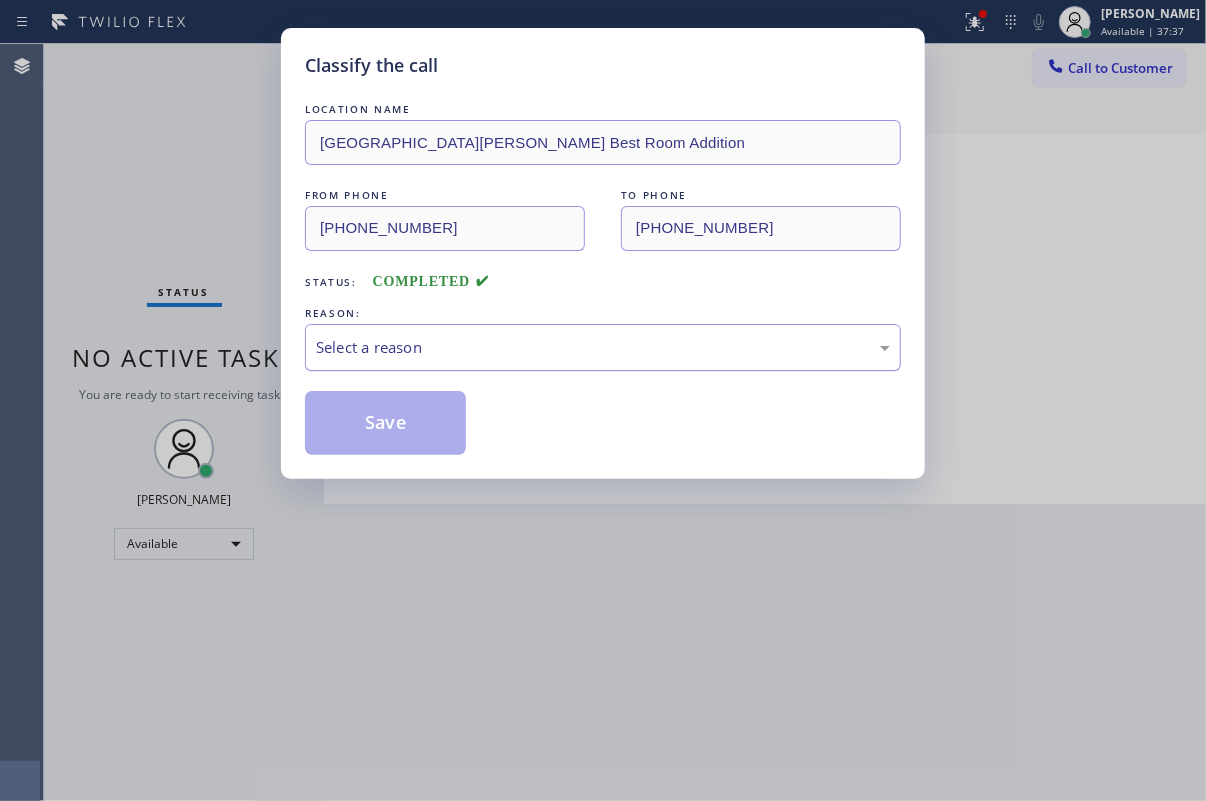 drag, startPoint x: 623, startPoint y: 332, endPoint x: 603, endPoint y: 357, distance: 32.01562 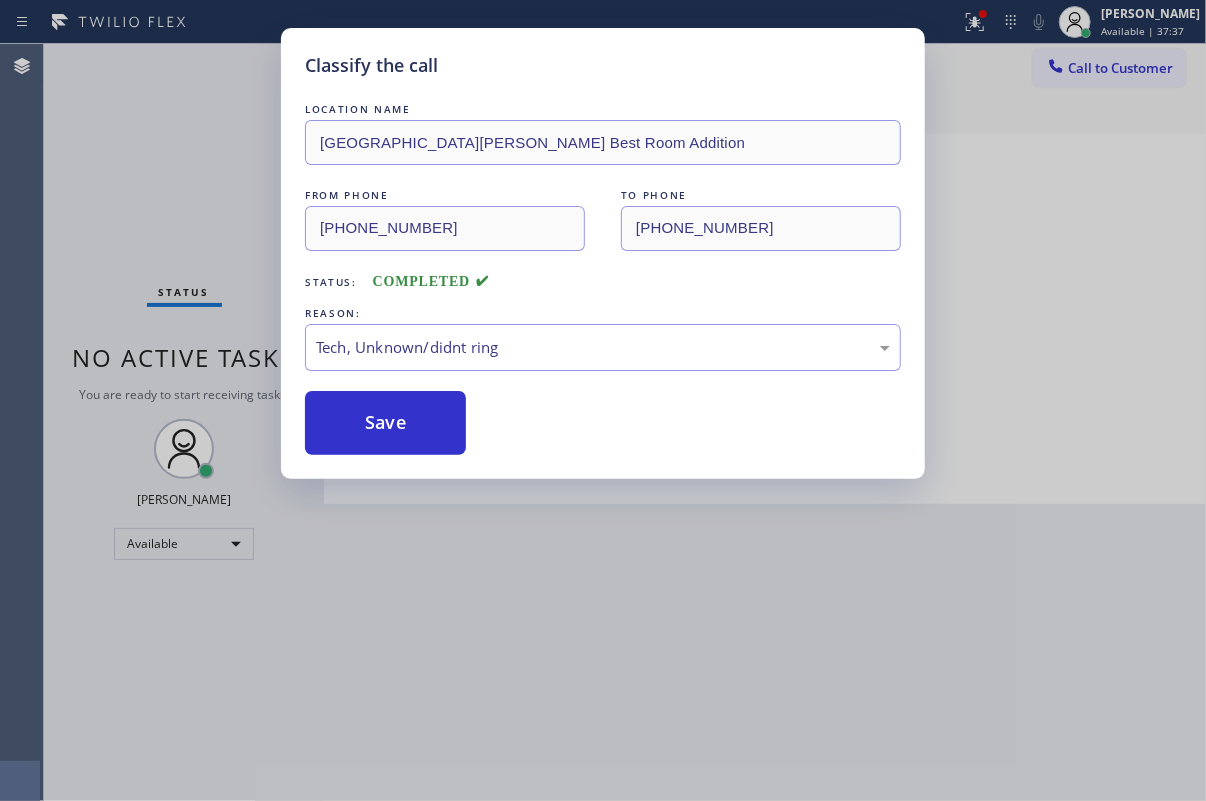 click on "Save" at bounding box center (385, 423) 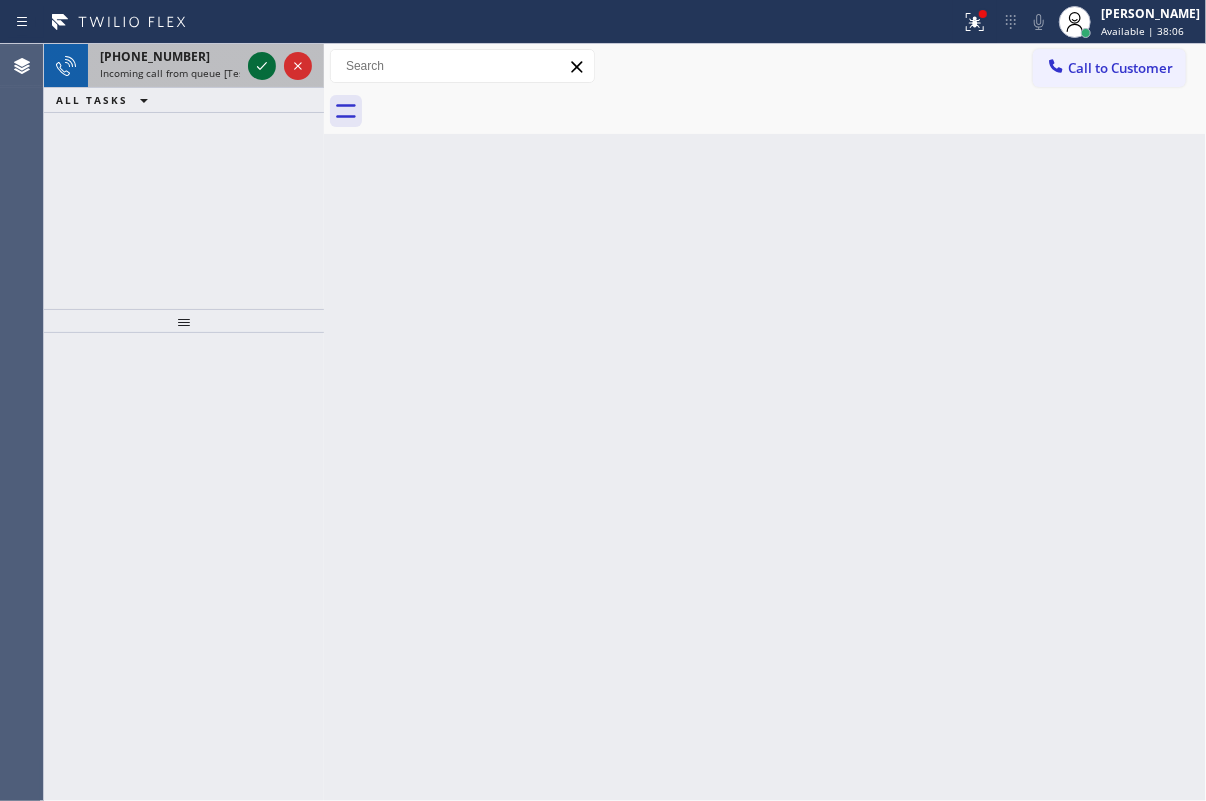click 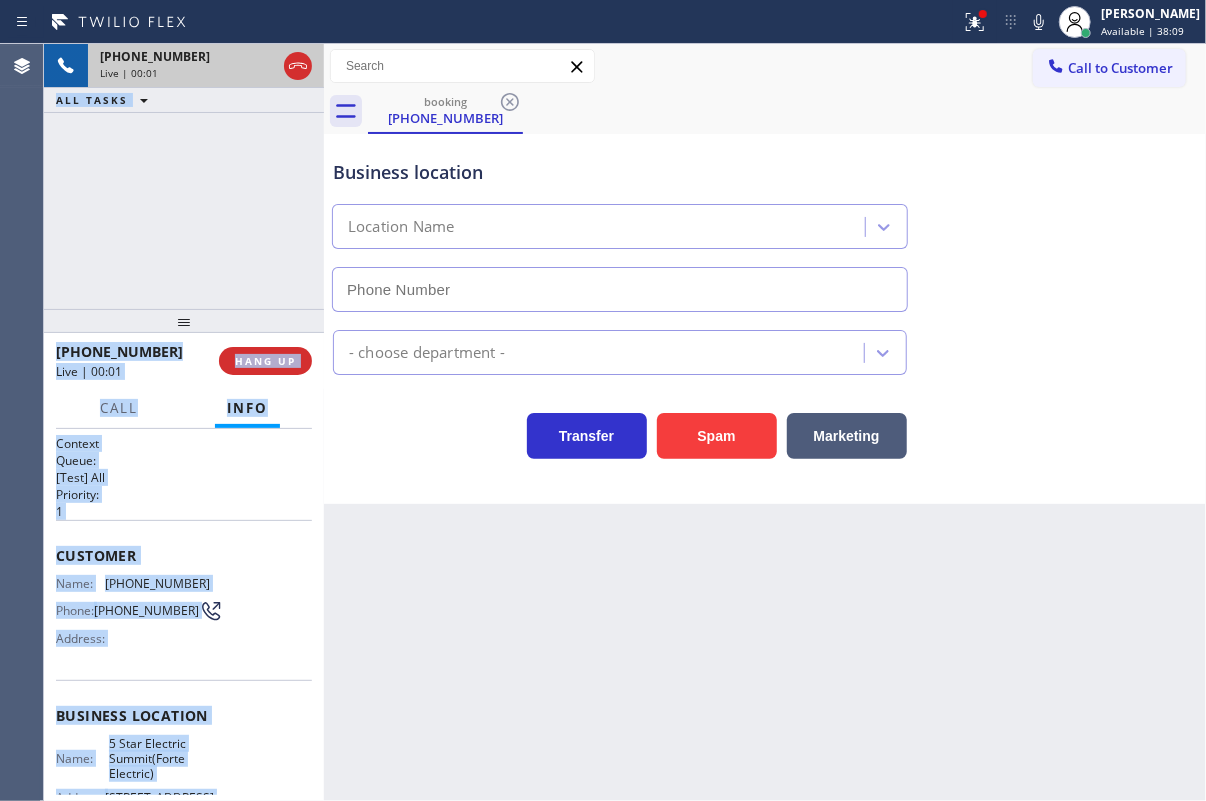 type on "[PHONE_NUMBER]" 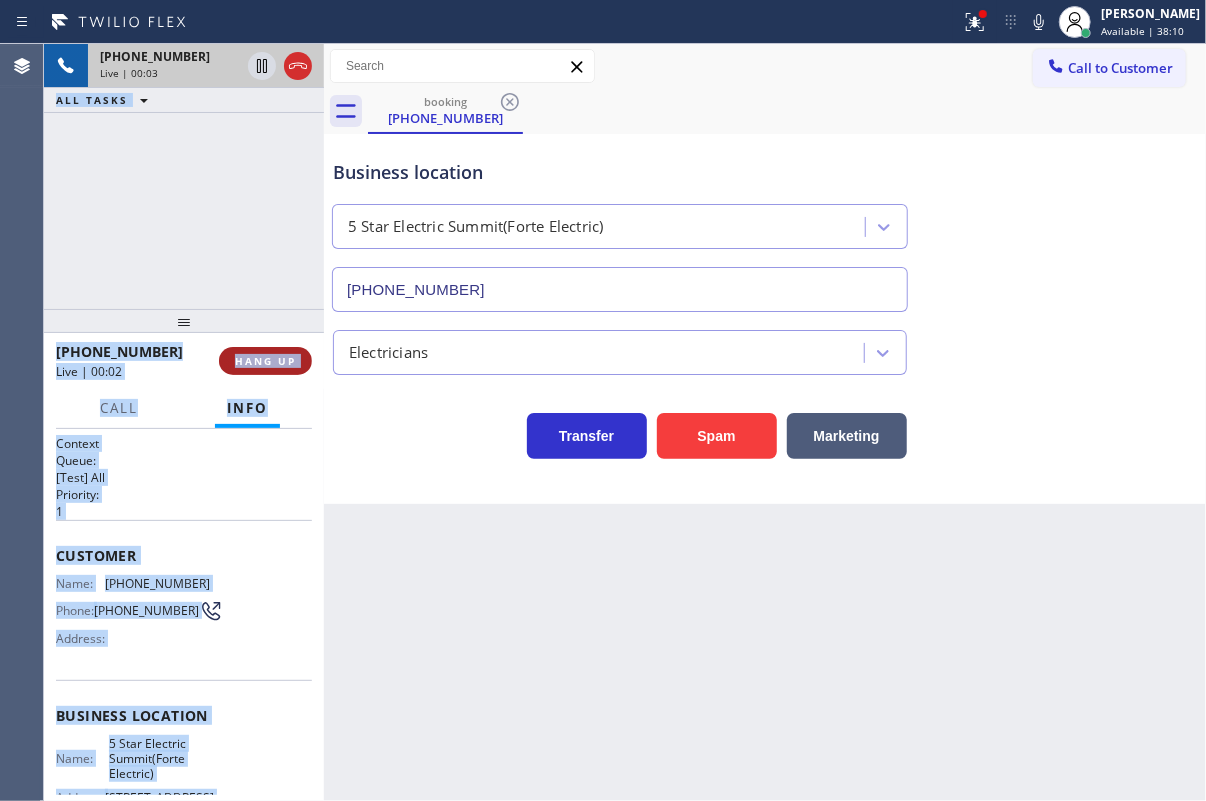 click on "HANG UP" at bounding box center [265, 361] 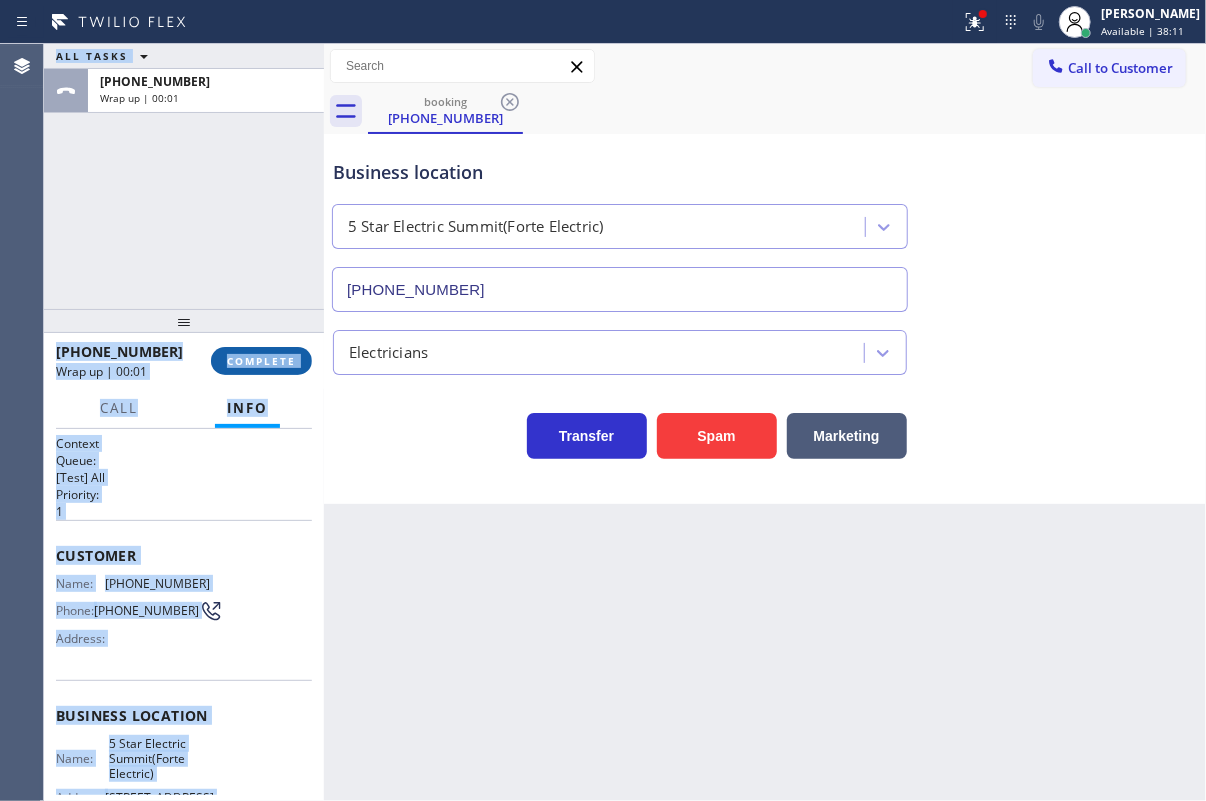 click on "COMPLETE" at bounding box center (261, 361) 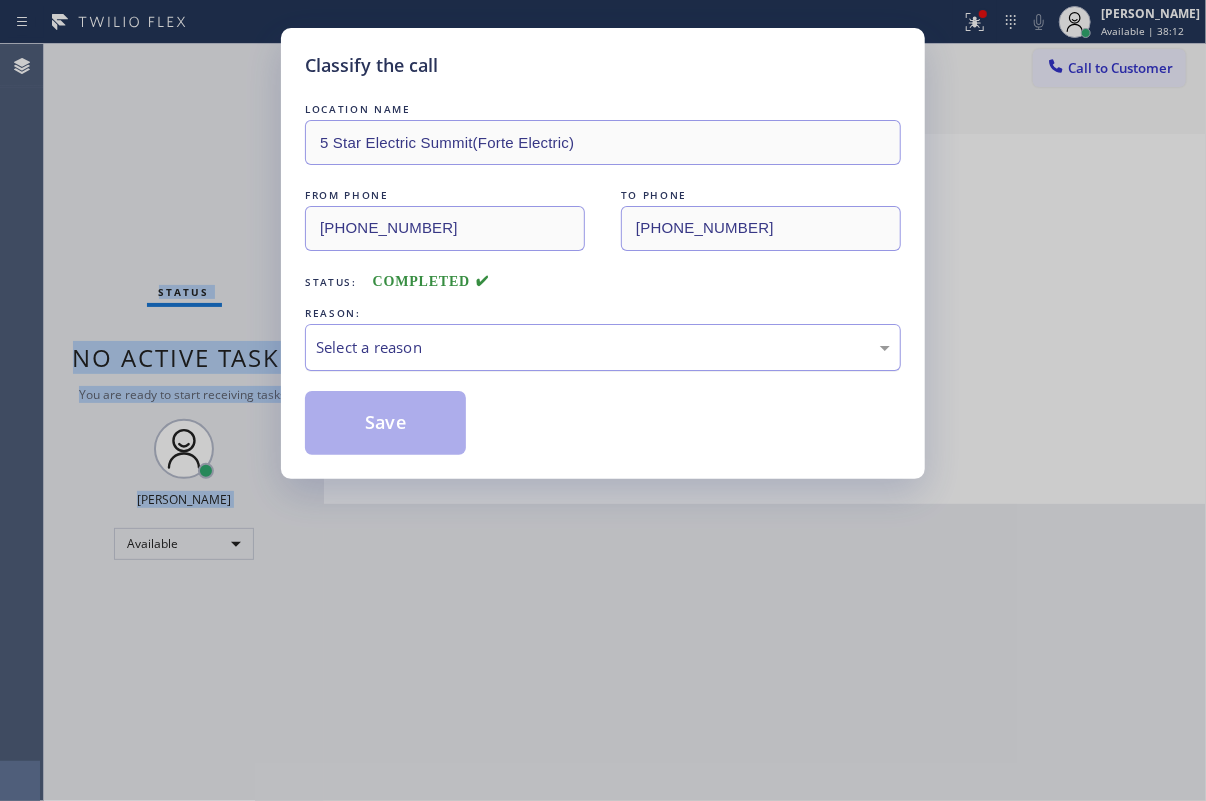 click on "Select a reason" at bounding box center [603, 347] 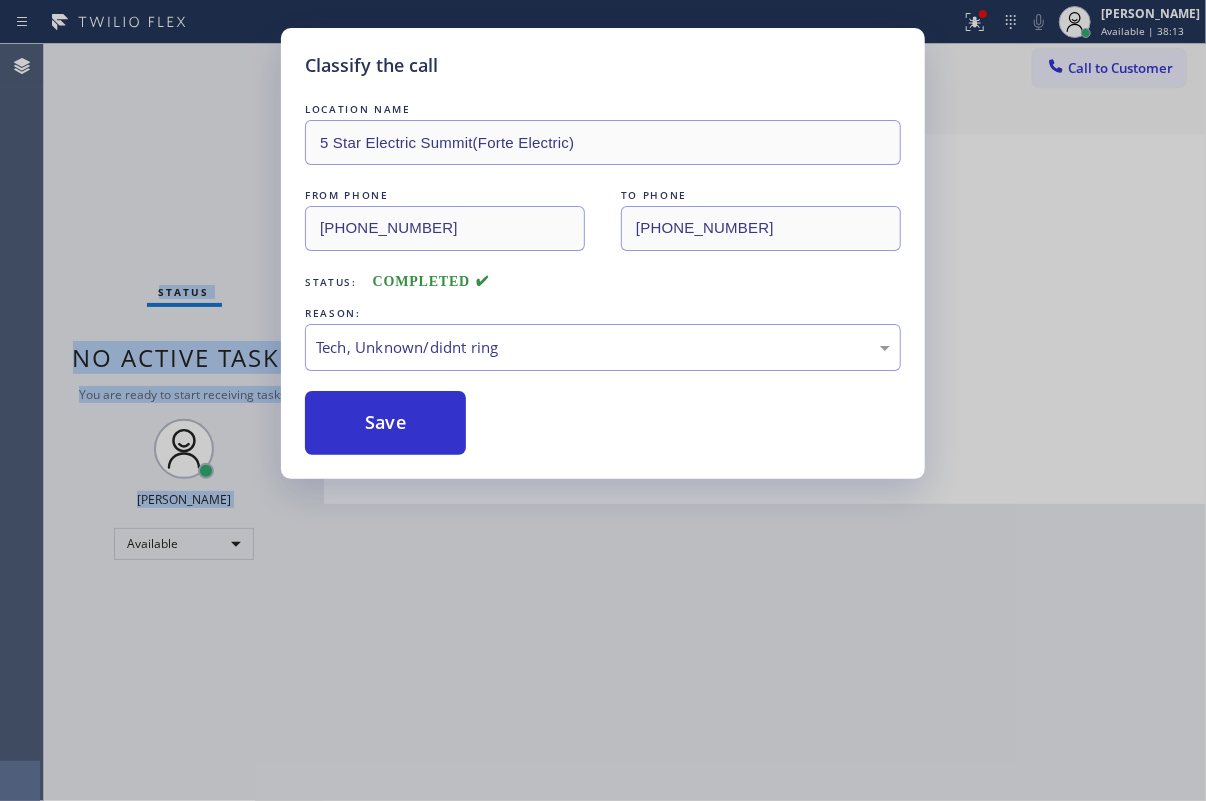 click on "Save" at bounding box center (385, 423) 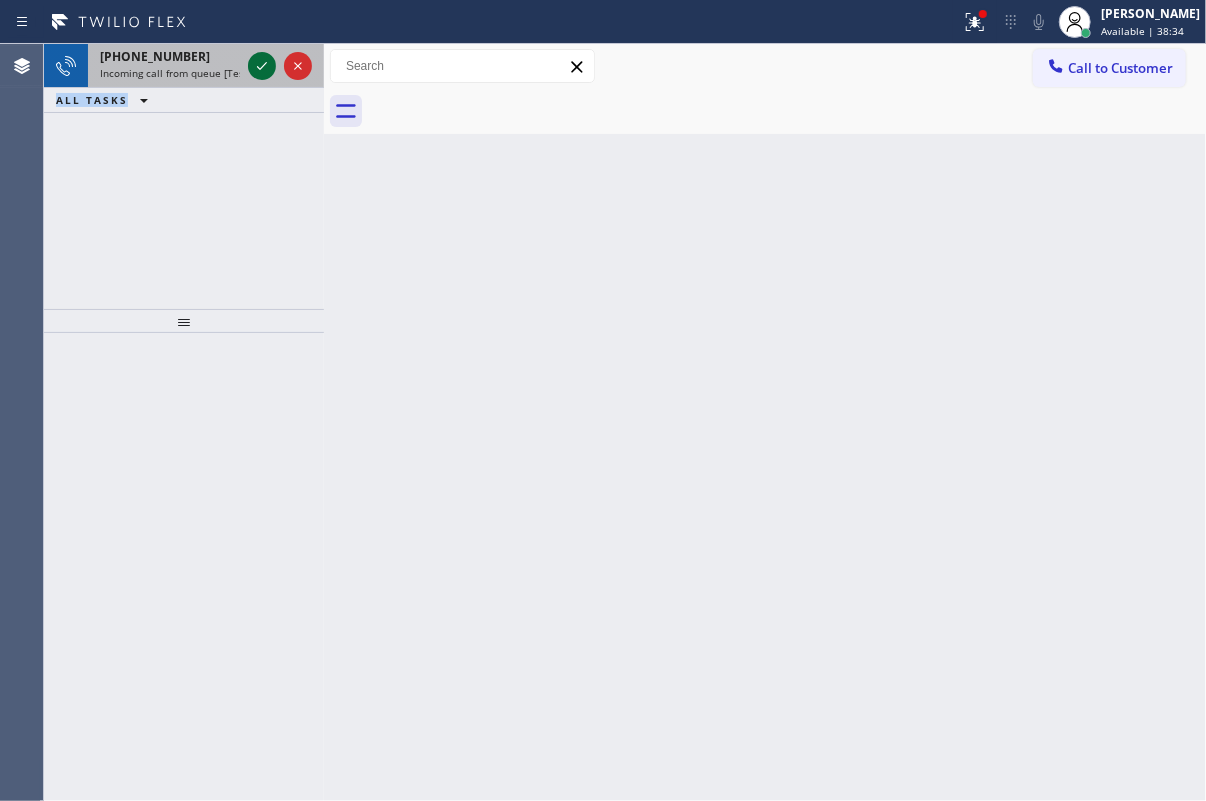 click 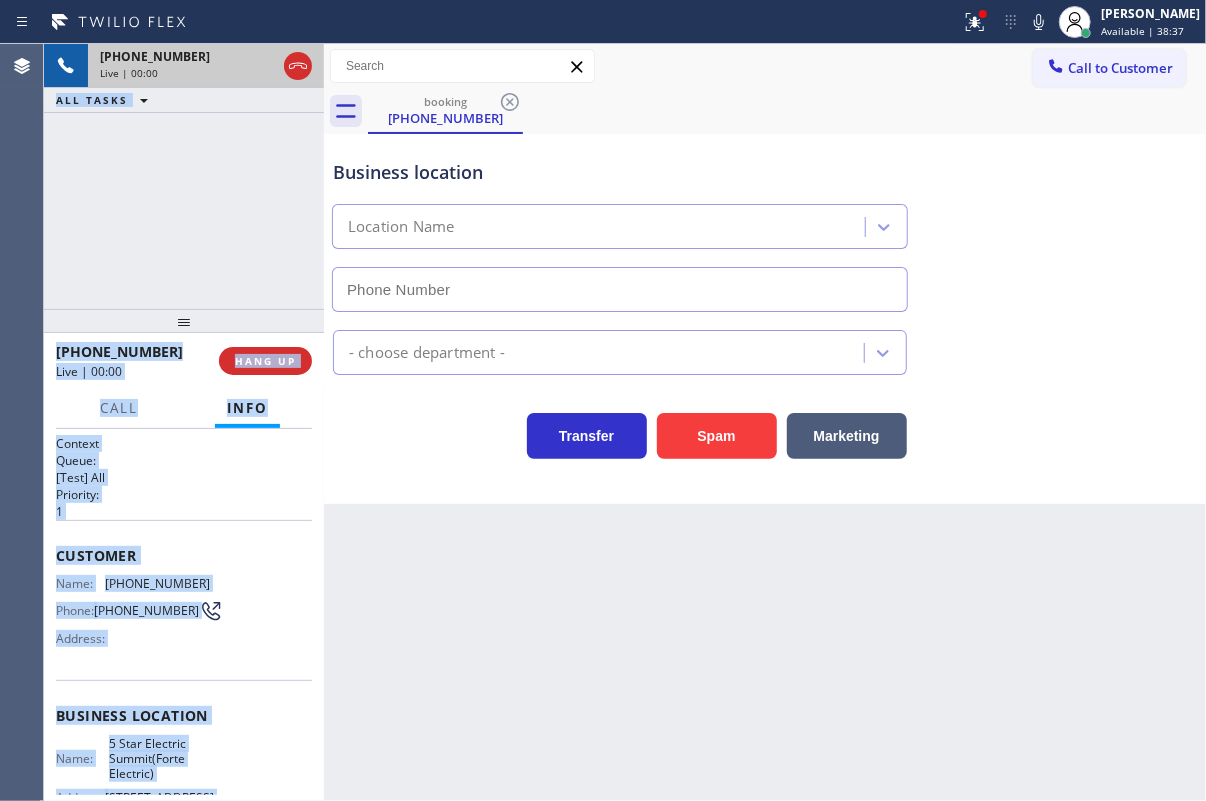 type on "[PHONE_NUMBER]" 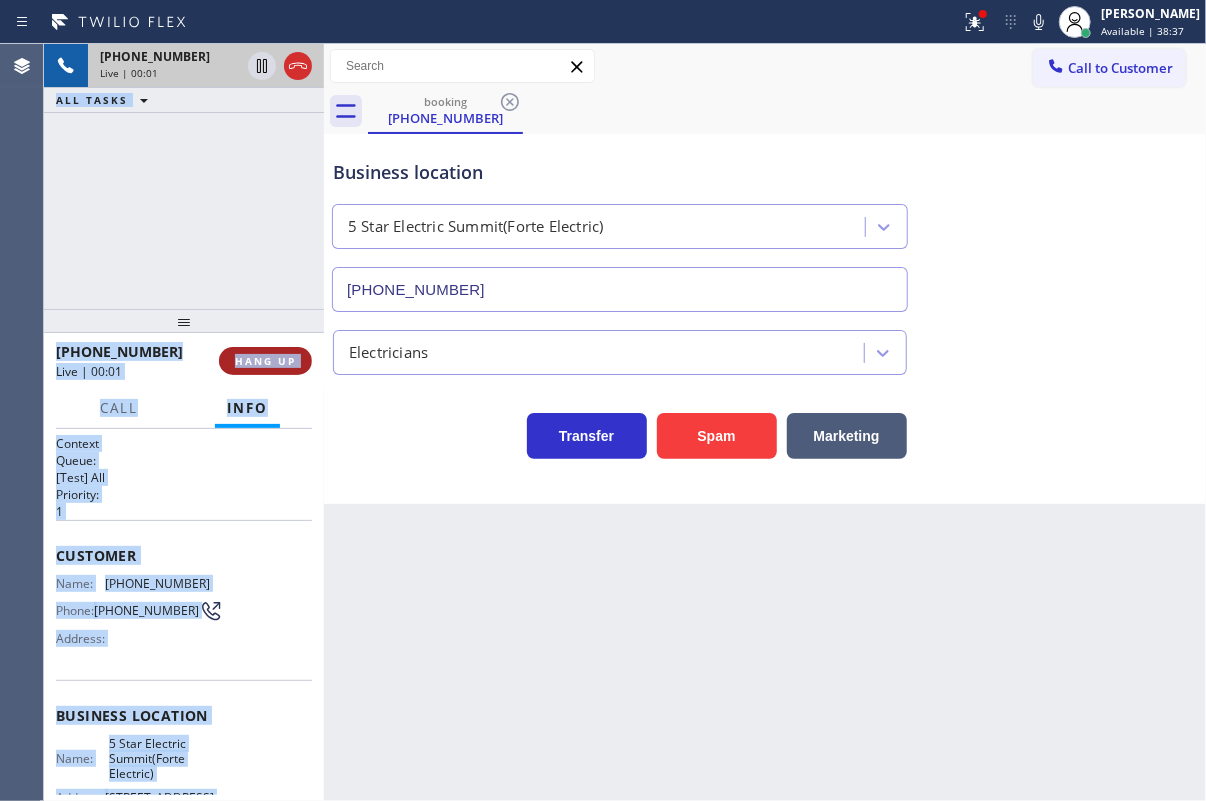 click on "HANG UP" at bounding box center (265, 361) 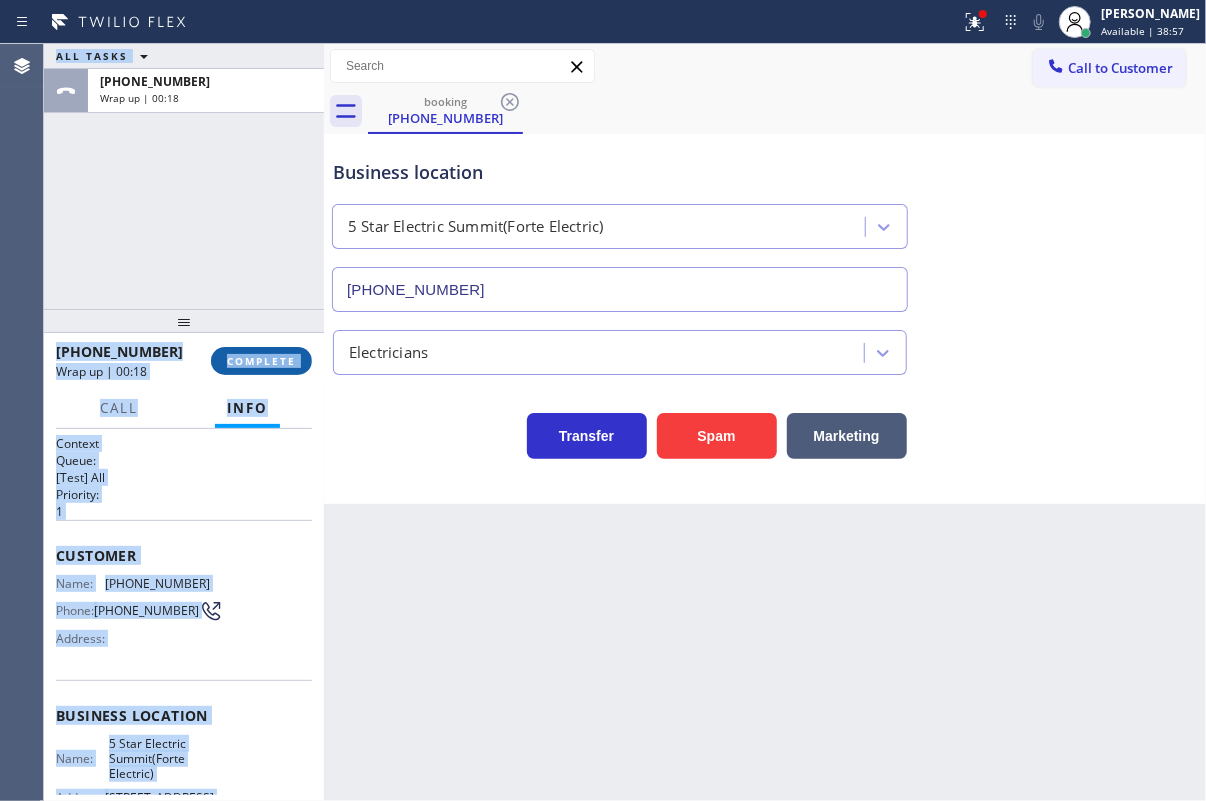 click on "COMPLETE" at bounding box center (261, 361) 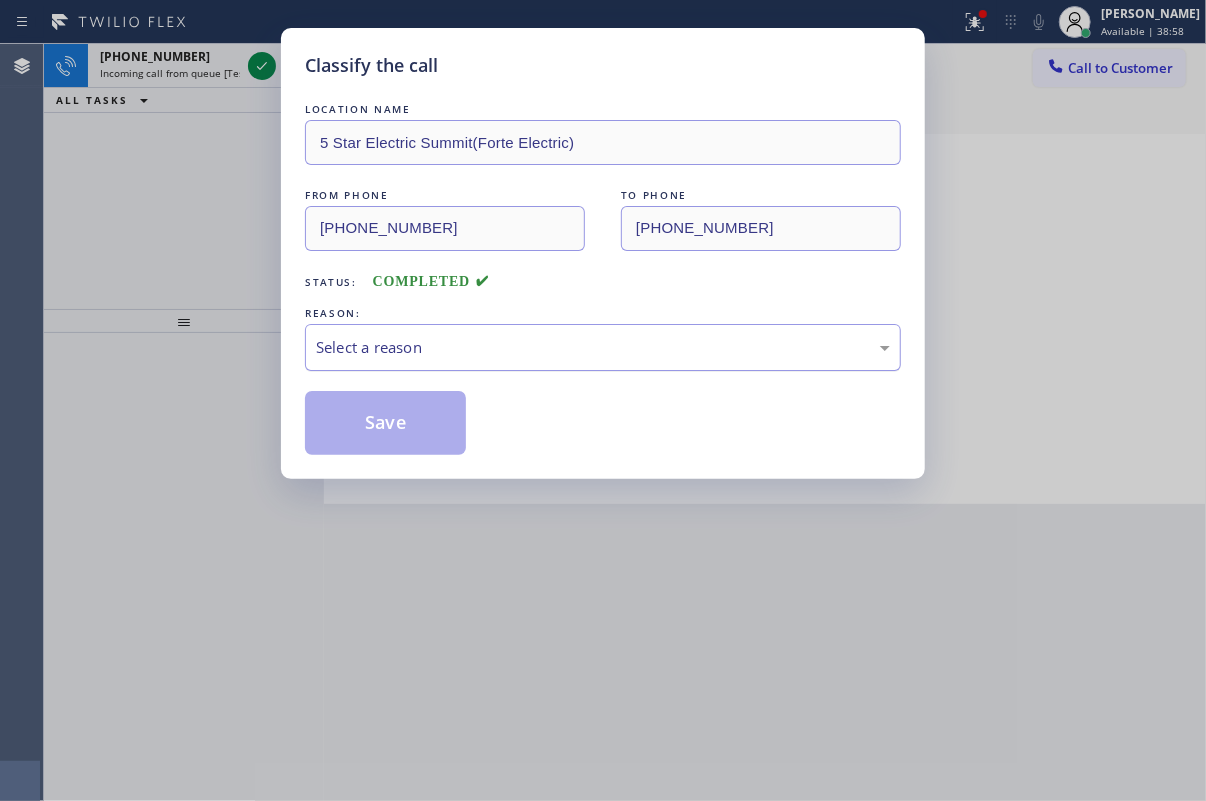 click on "Select a reason" at bounding box center (603, 347) 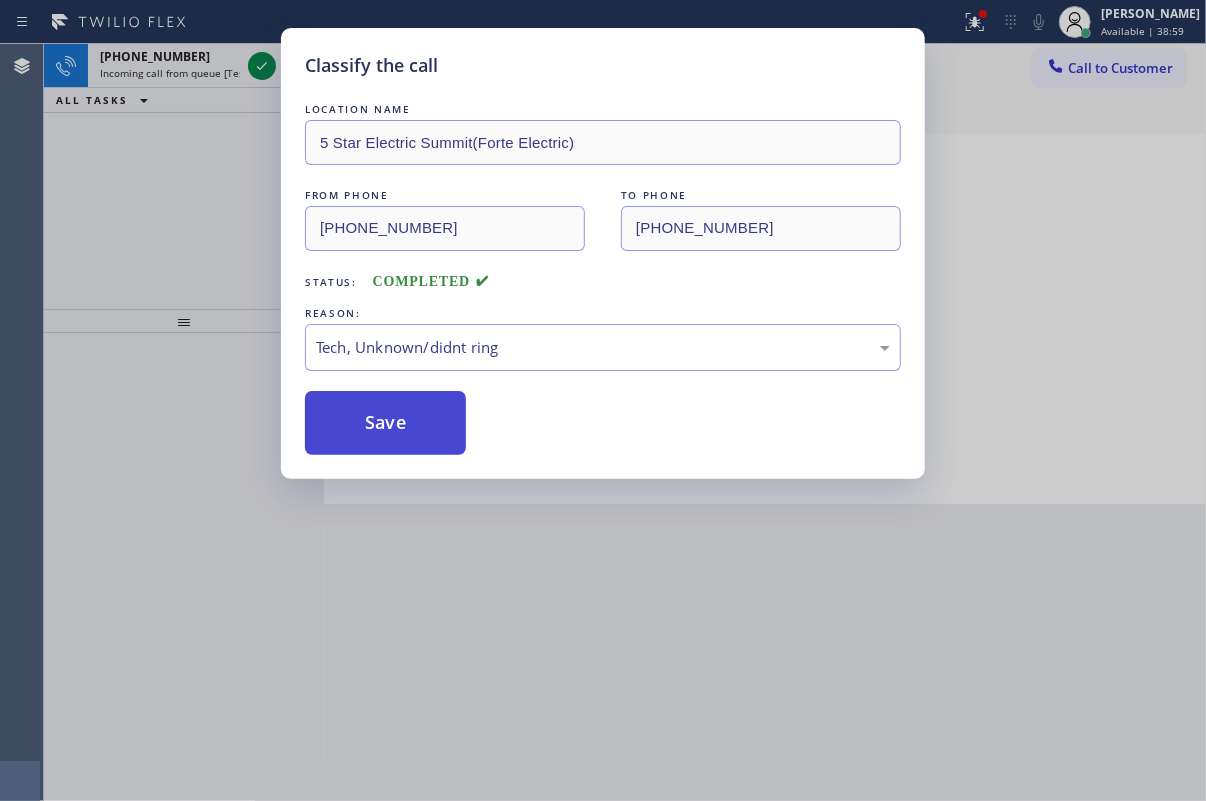 click on "Save" at bounding box center (385, 423) 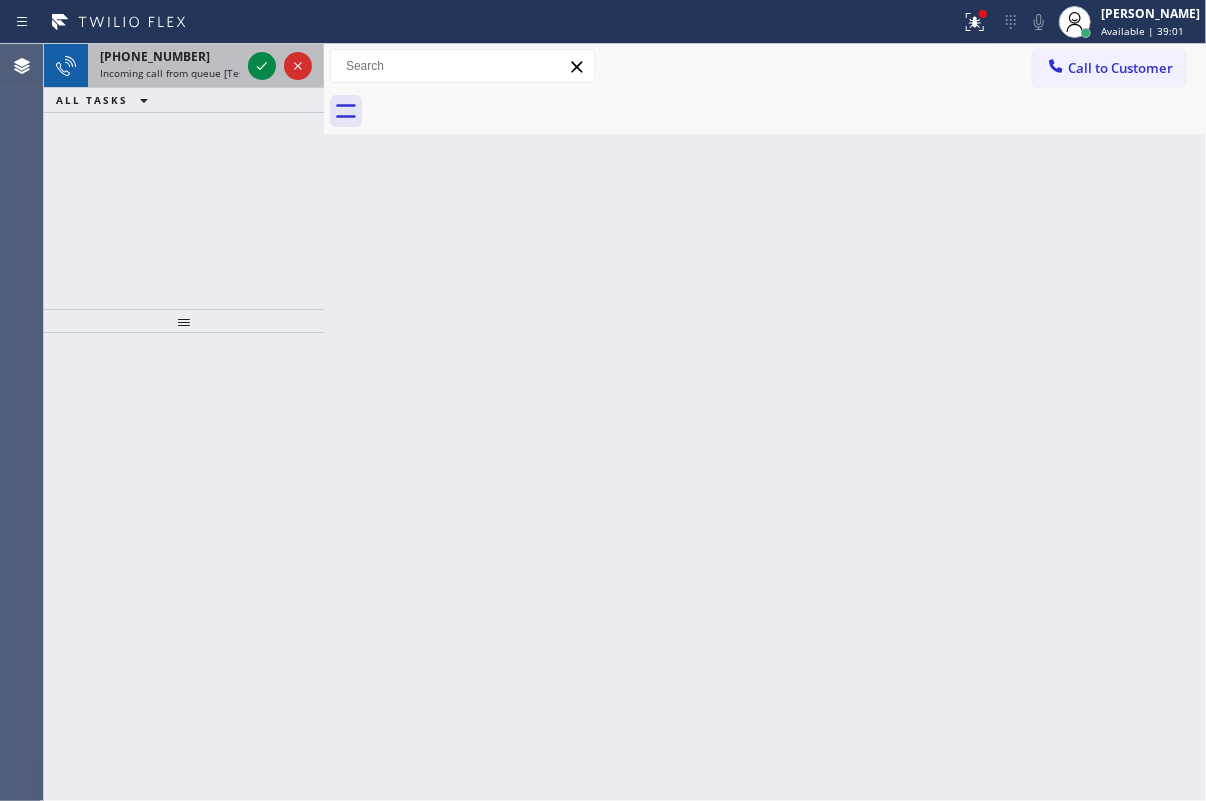 click on "[PHONE_NUMBER] Incoming call from queue [Test] All" at bounding box center (166, 66) 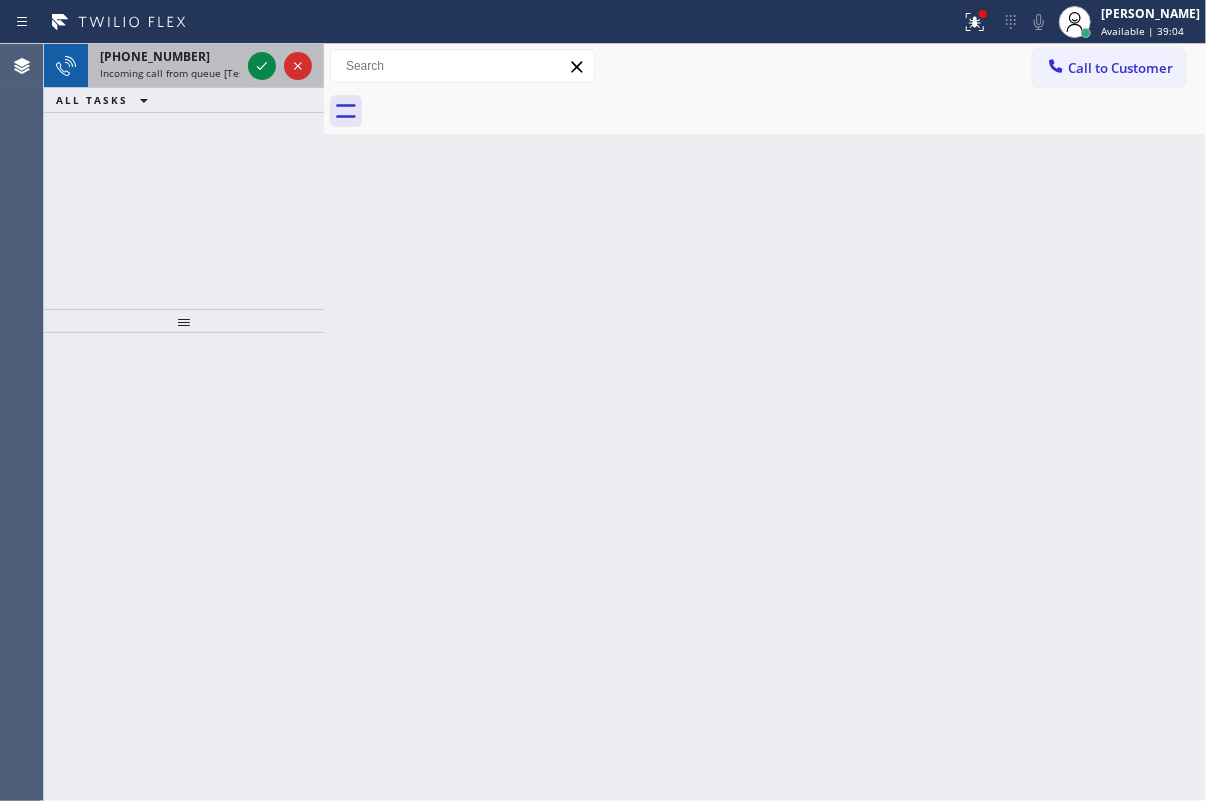 click 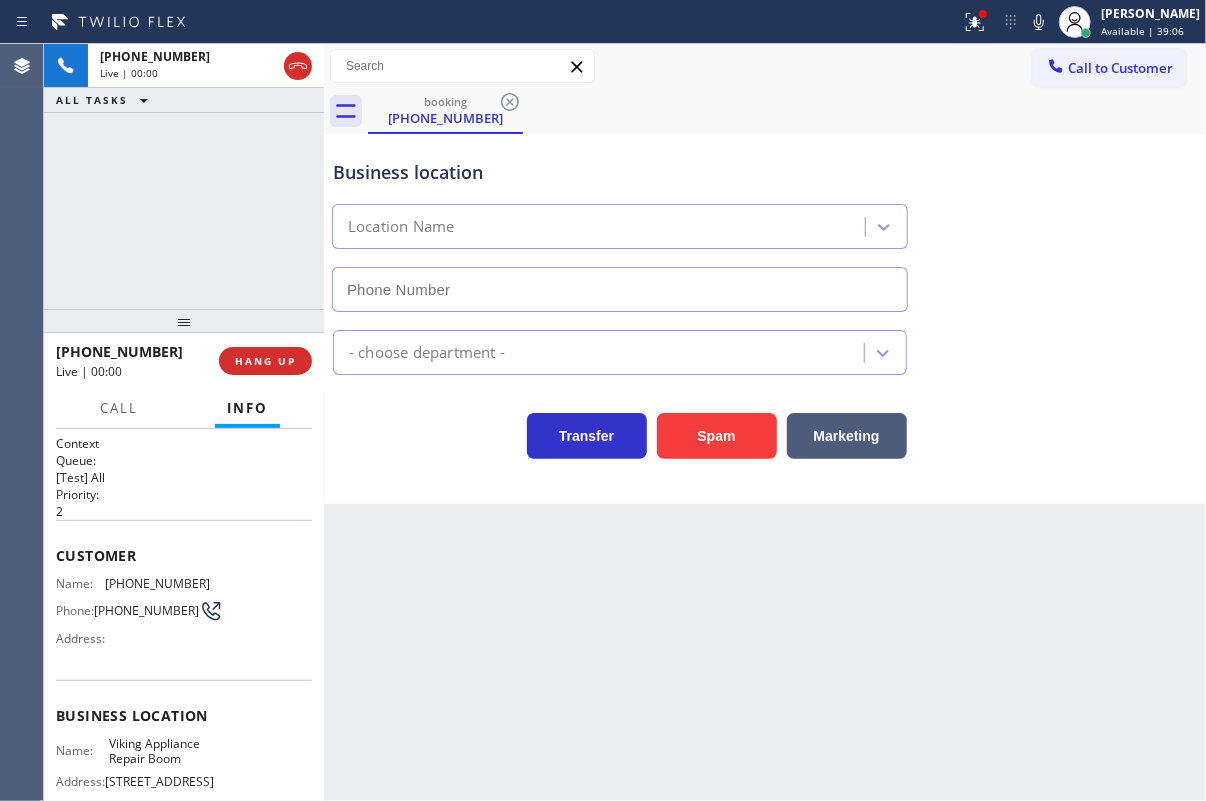type on "[PHONE_NUMBER]" 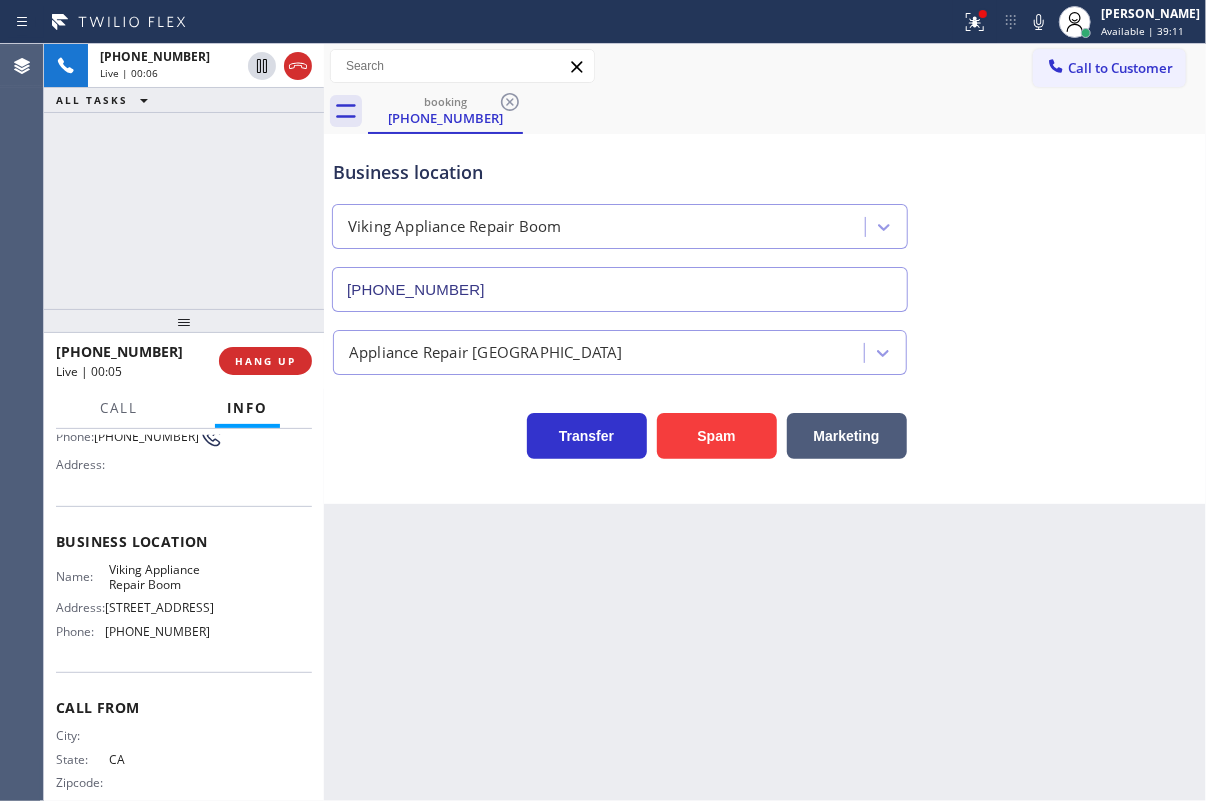 scroll, scrollTop: 181, scrollLeft: 0, axis: vertical 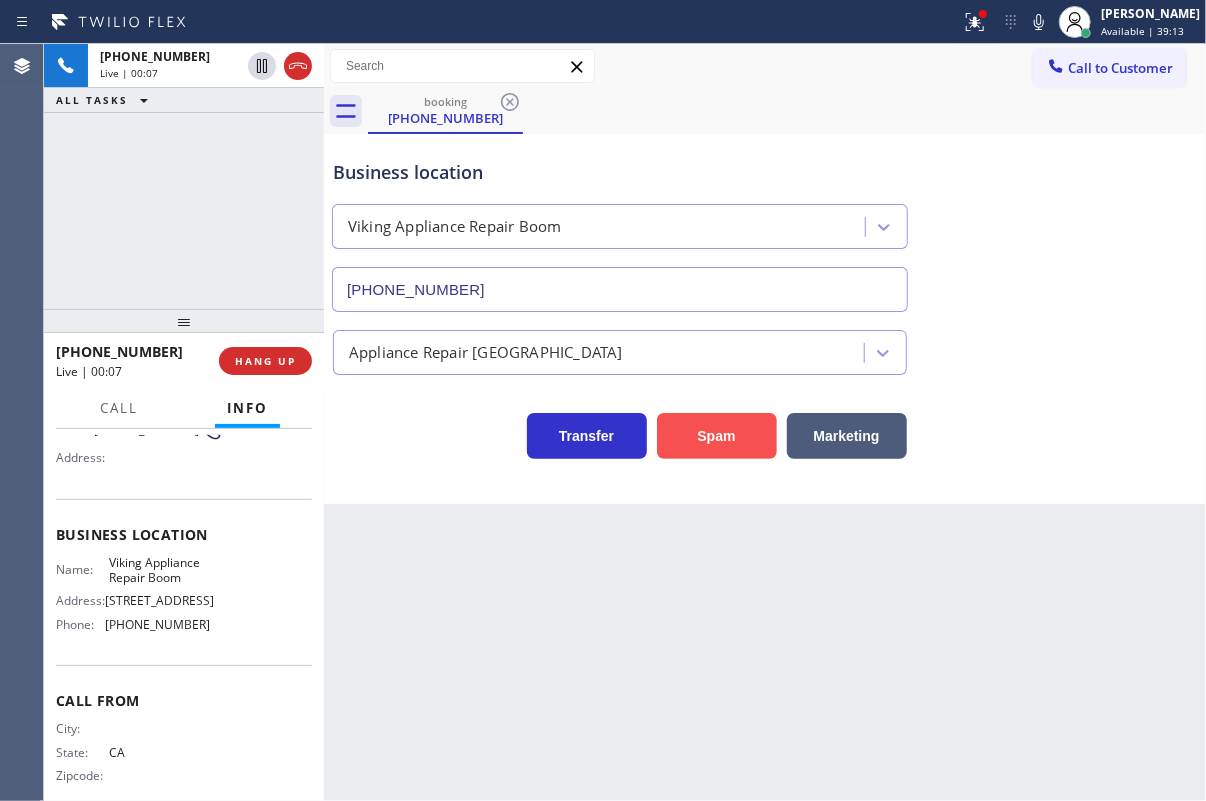 click on "Spam" at bounding box center [717, 436] 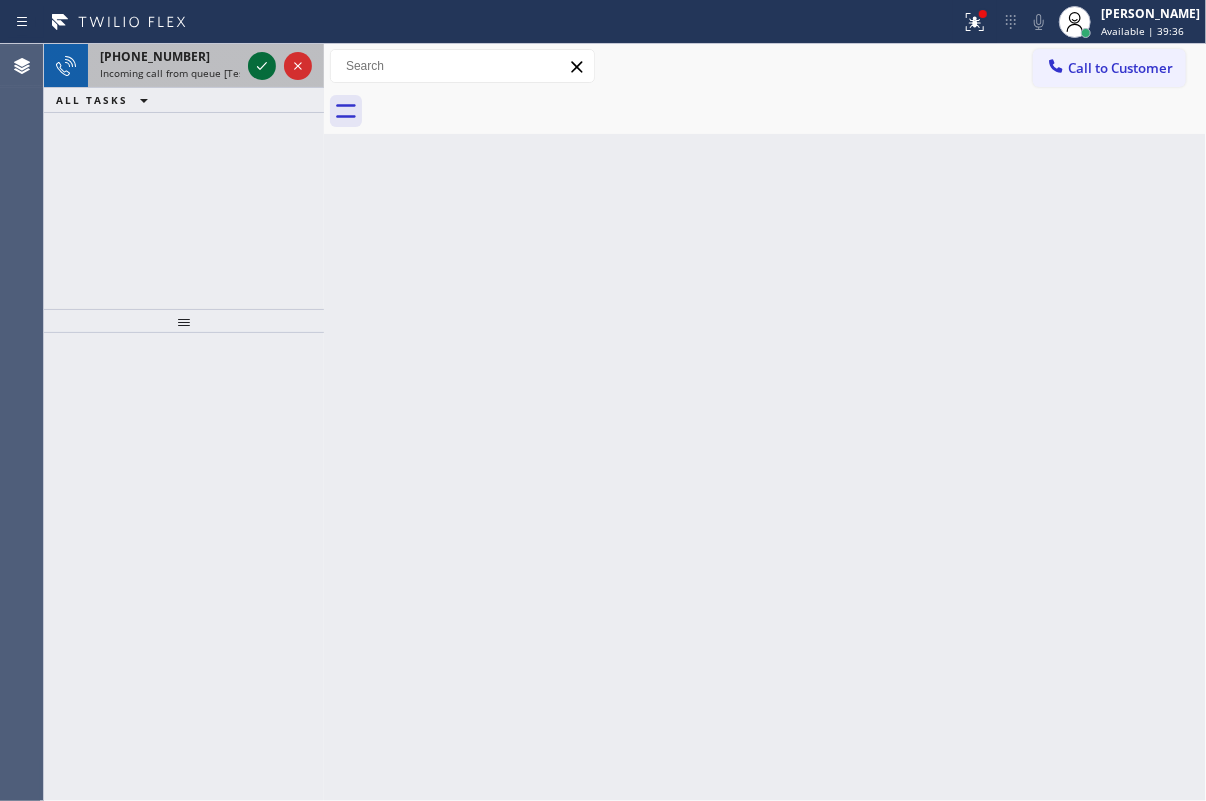 click 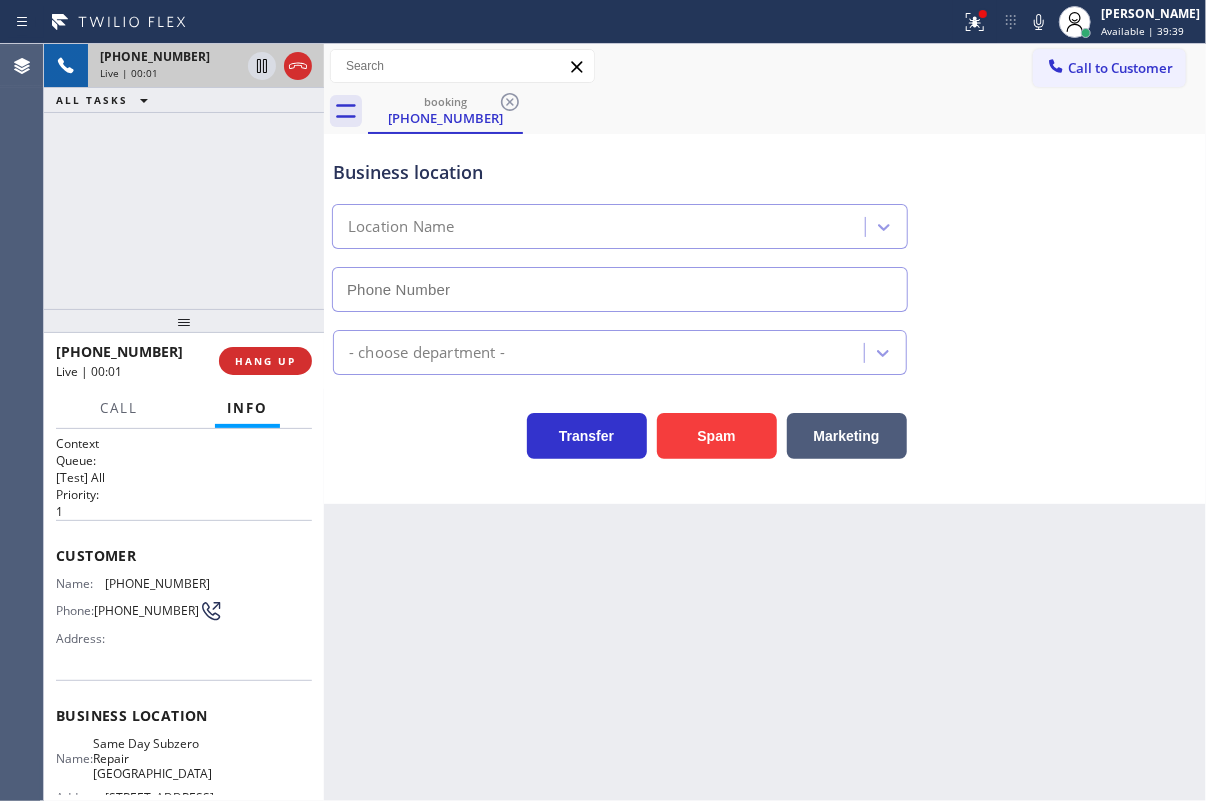 type on "[PHONE_NUMBER]" 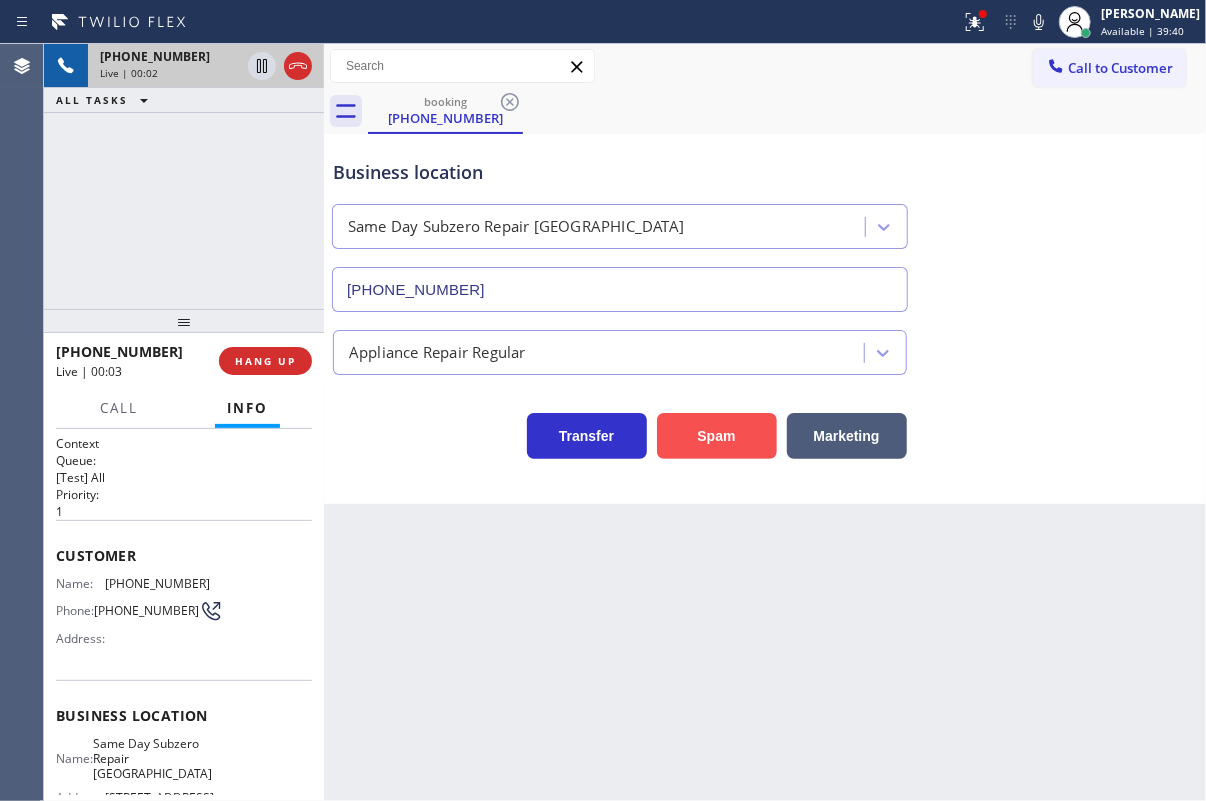 click on "Spam" at bounding box center [717, 436] 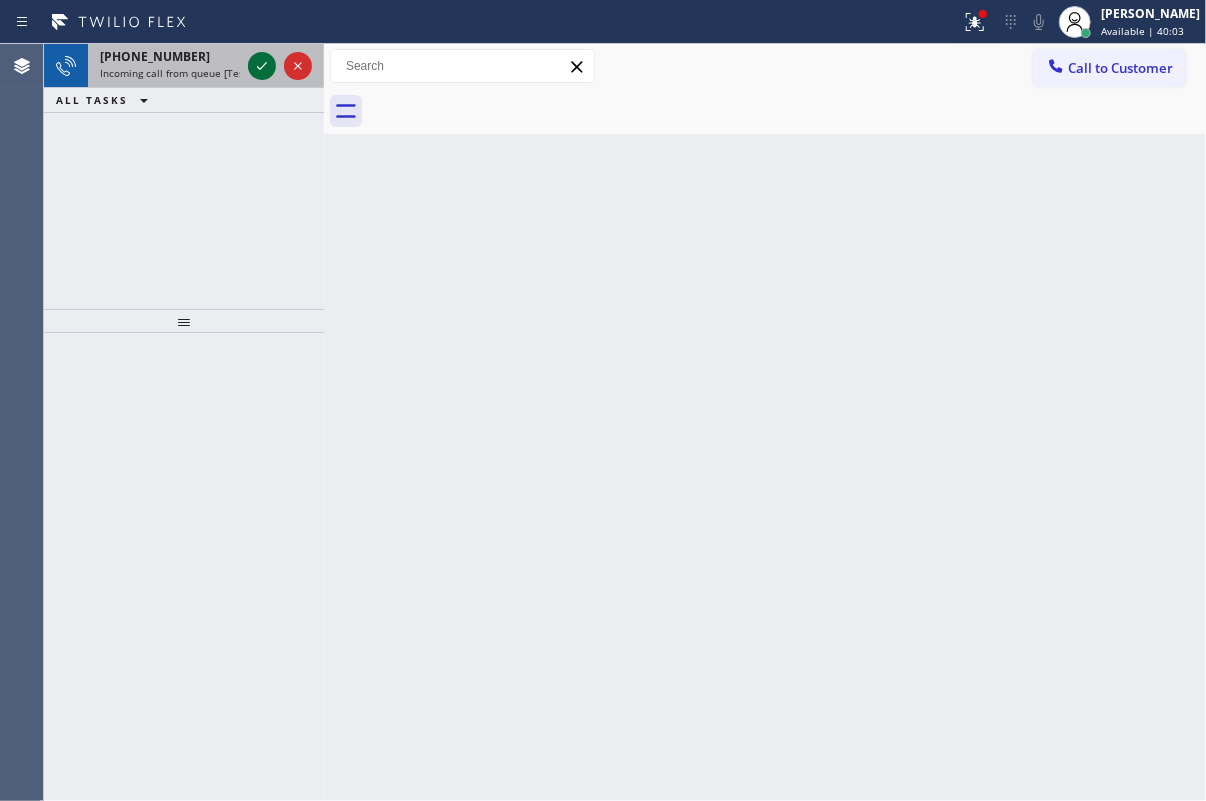 click 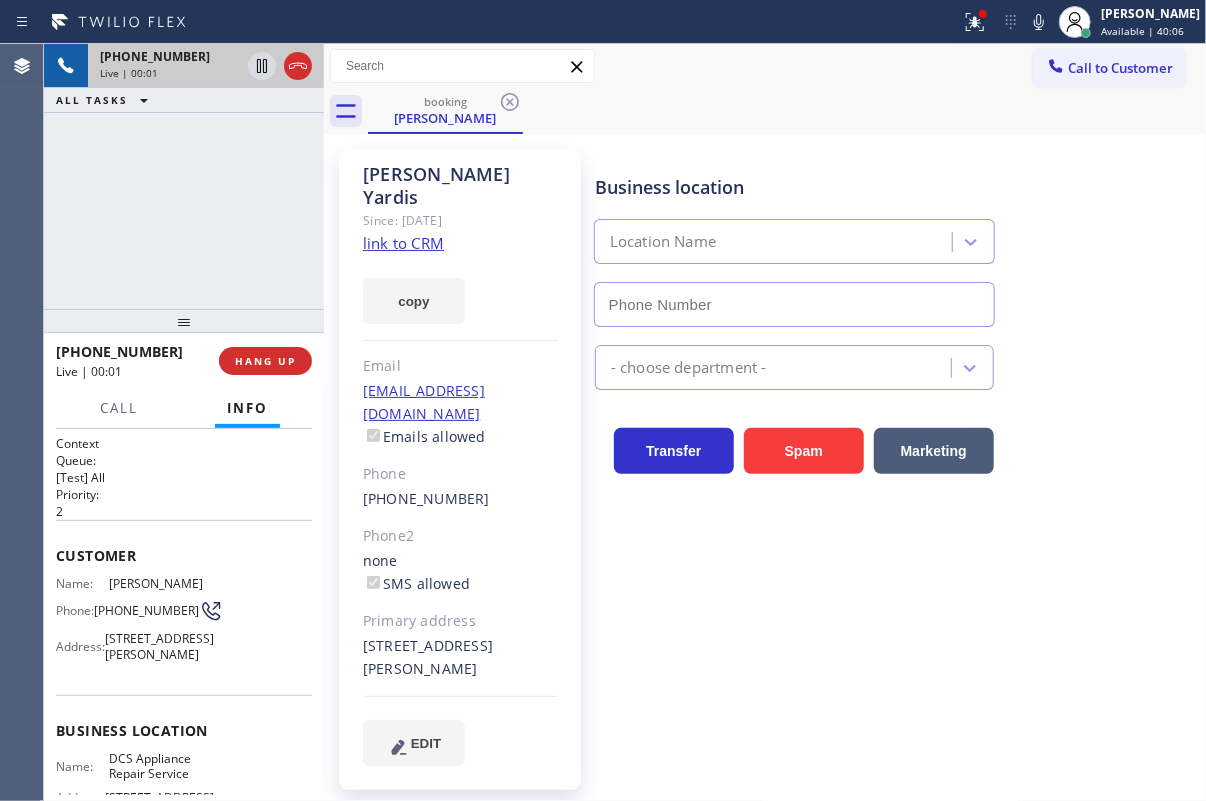 type on "[PHONE_NUMBER]" 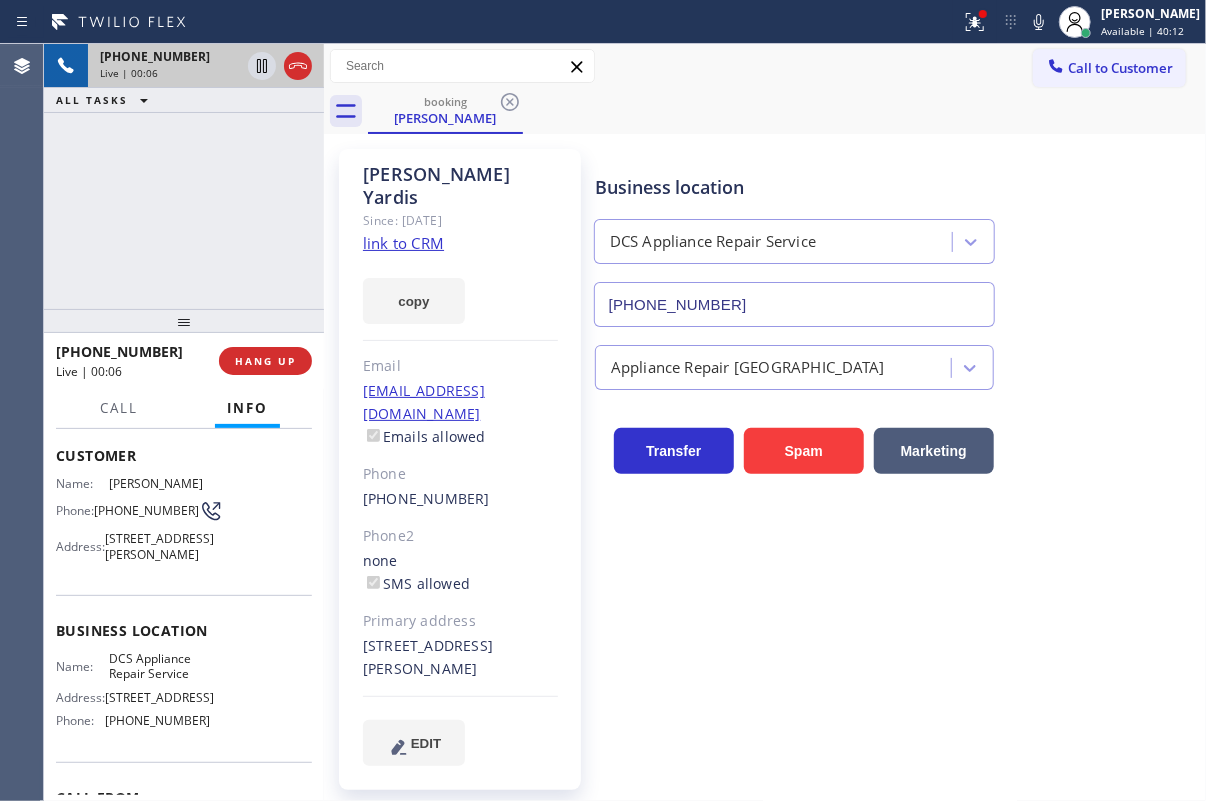 scroll, scrollTop: 237, scrollLeft: 0, axis: vertical 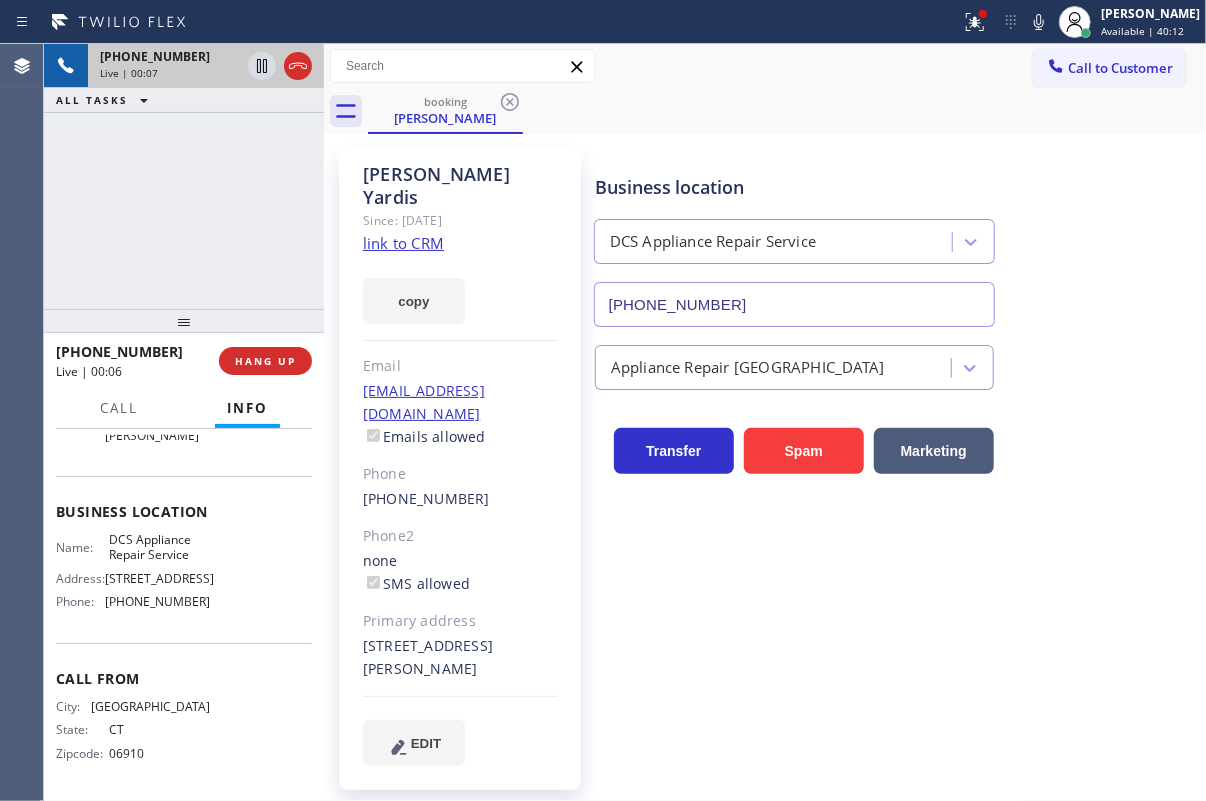 click on "DCS Appliance Repair Service" at bounding box center (159, 547) 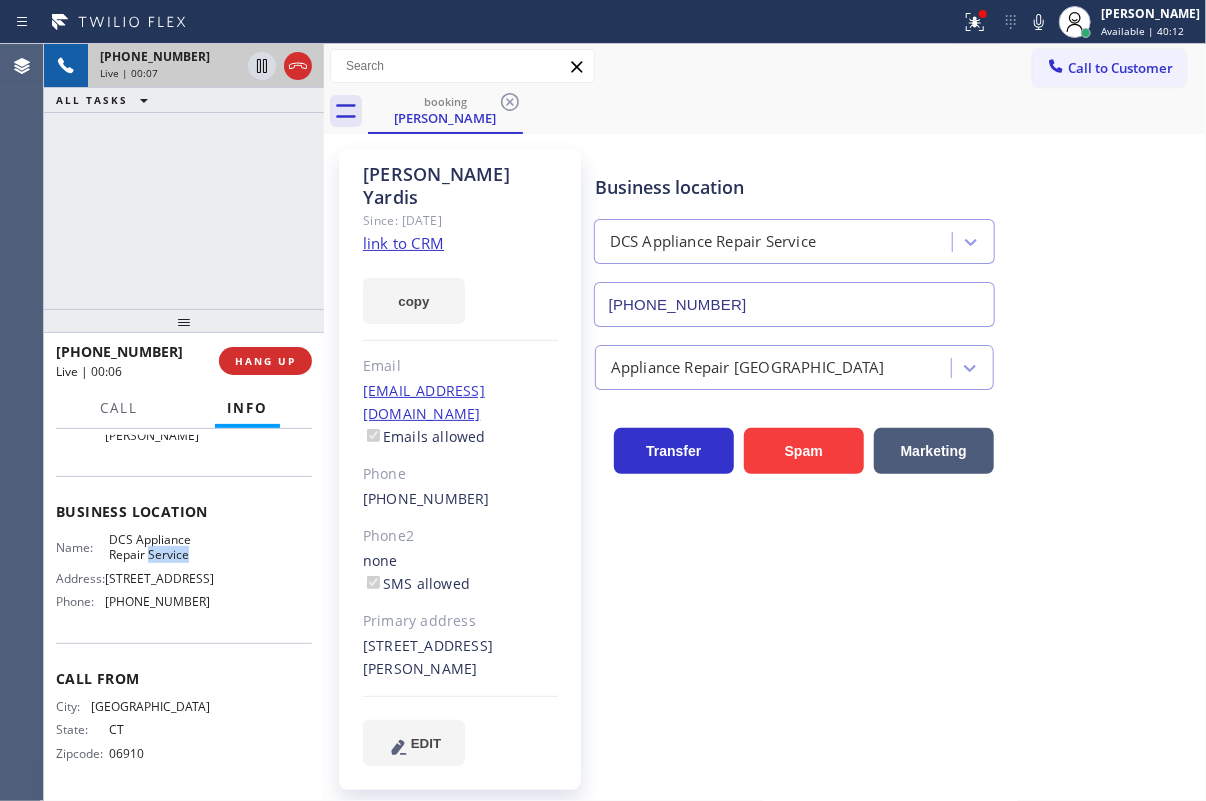 click on "DCS Appliance Repair Service" at bounding box center (159, 547) 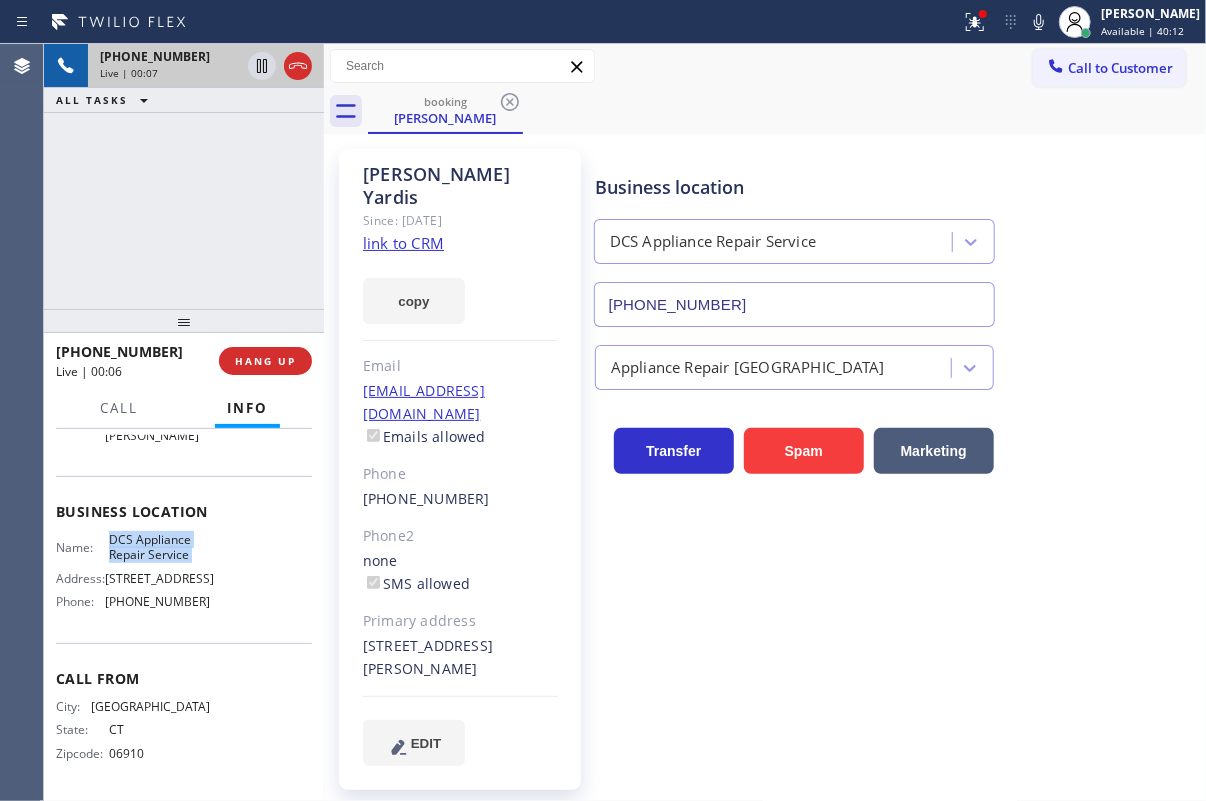 click on "DCS Appliance Repair Service" at bounding box center [159, 547] 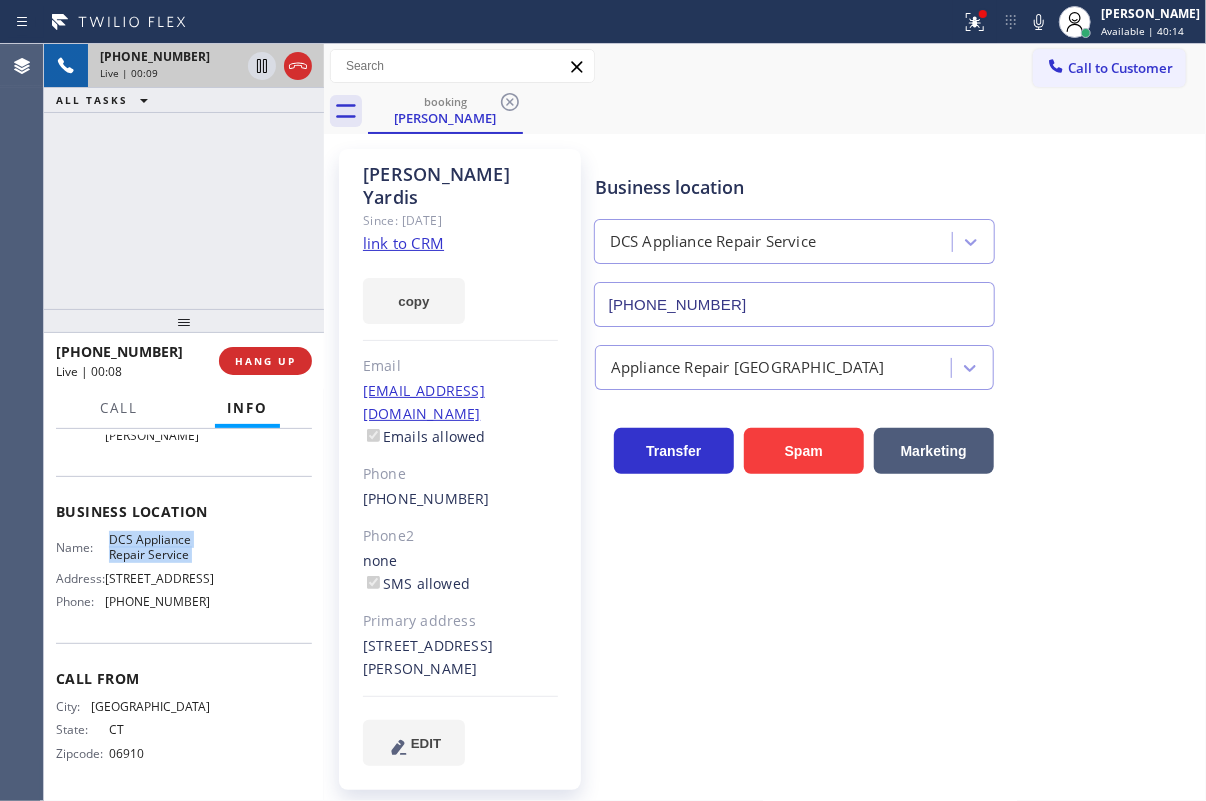 click on "[PHONE_NUMBER]" at bounding box center (794, 304) 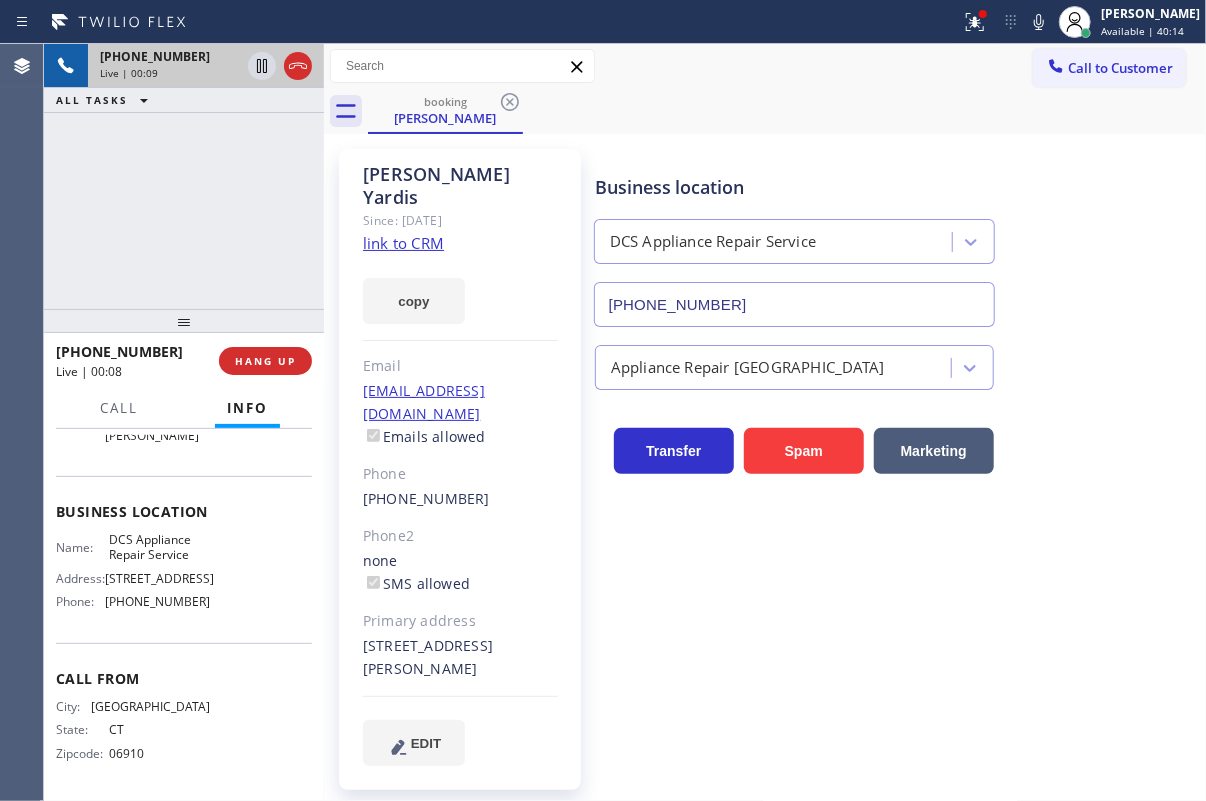 click on "[PHONE_NUMBER]" at bounding box center (794, 304) 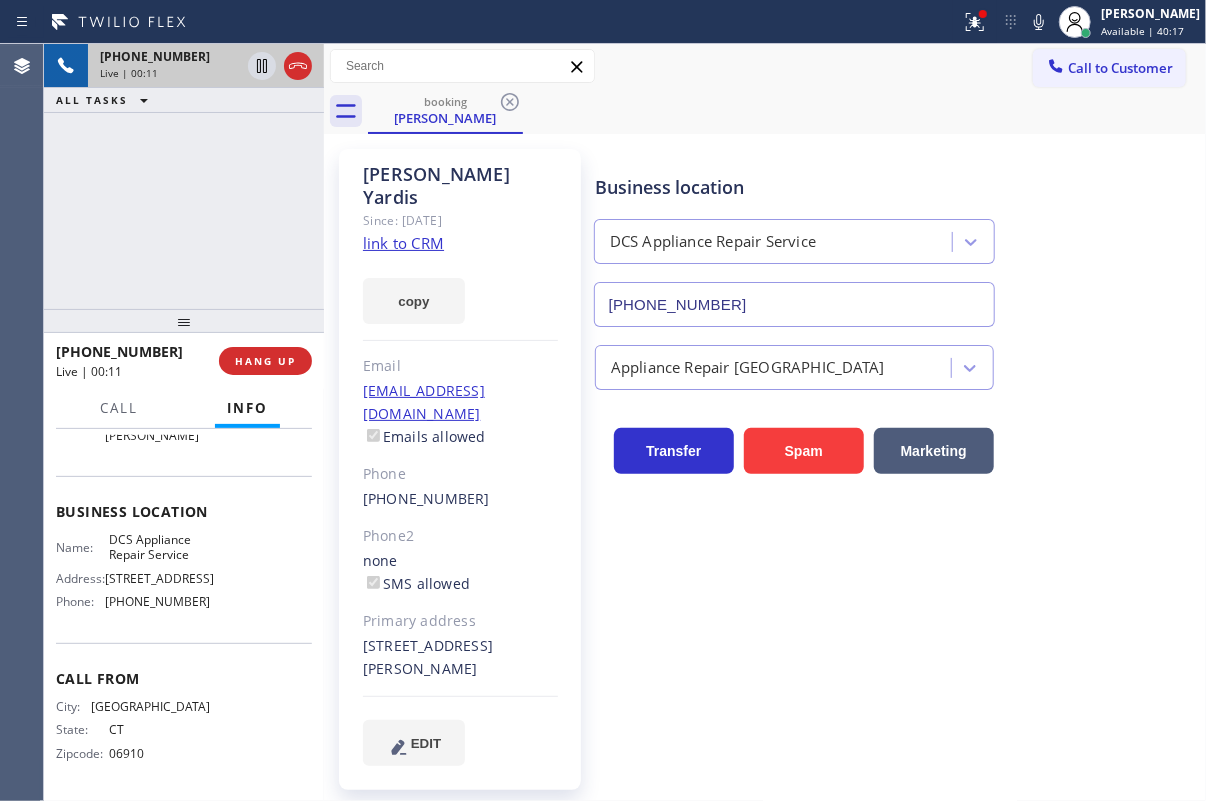 click on "link to CRM" 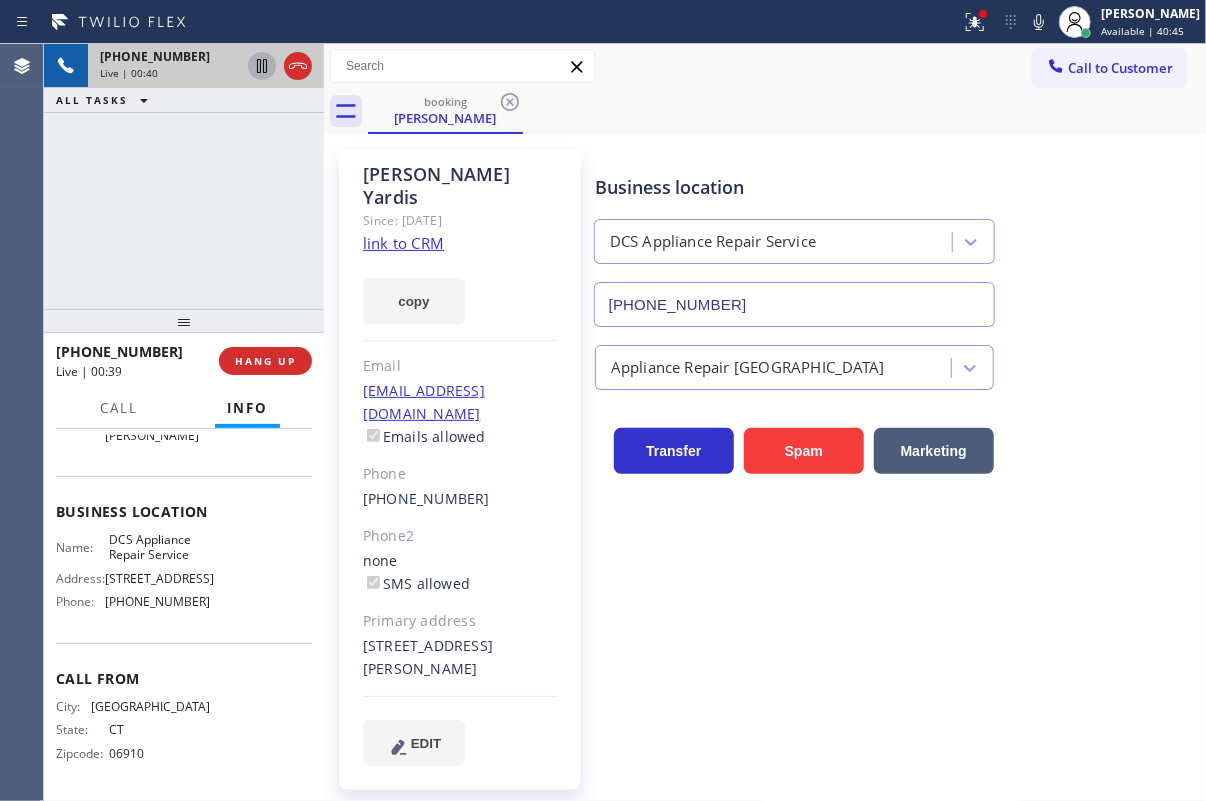 click 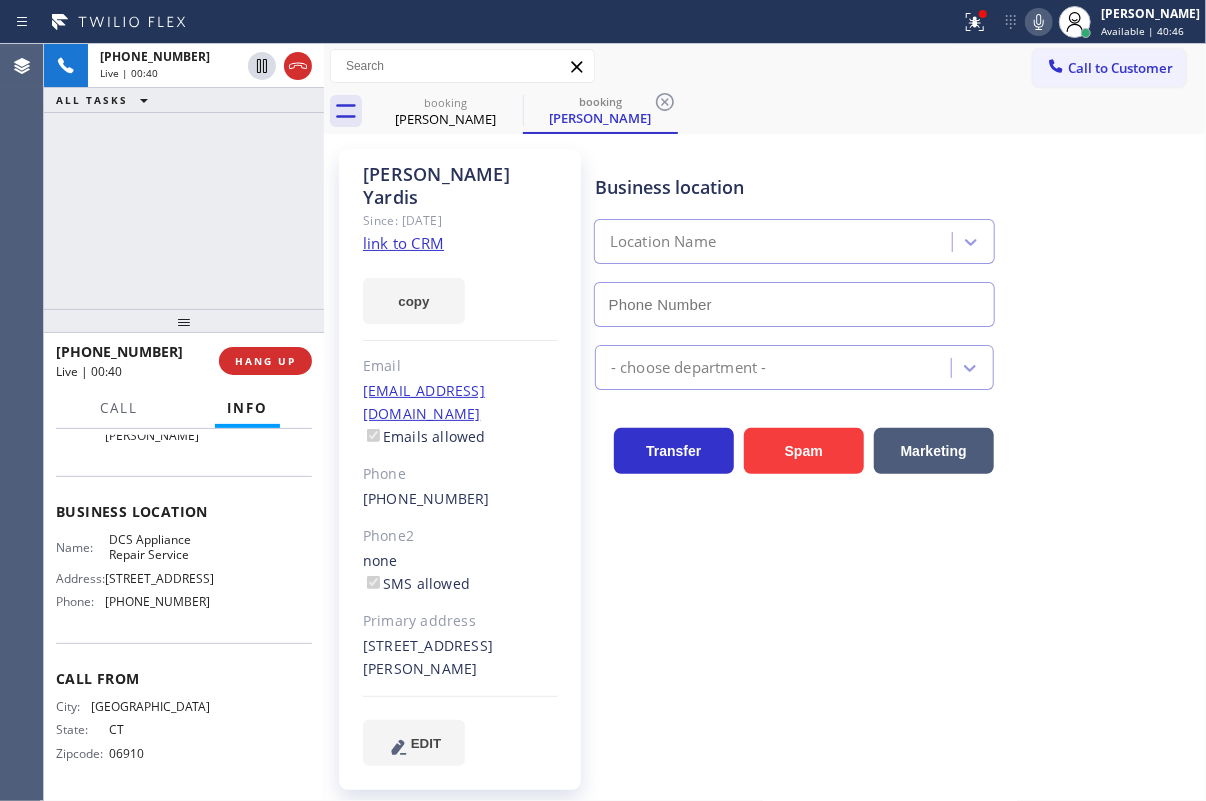 click 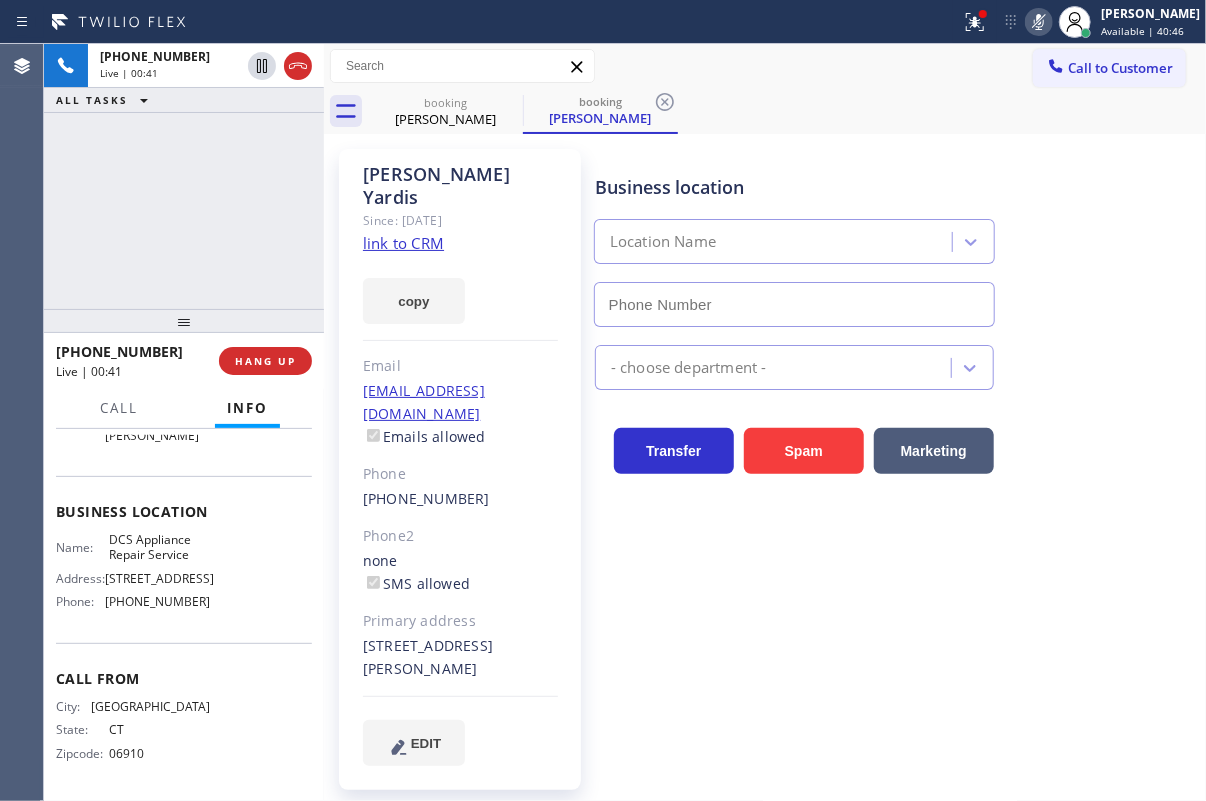 type on "[PHONE_NUMBER]" 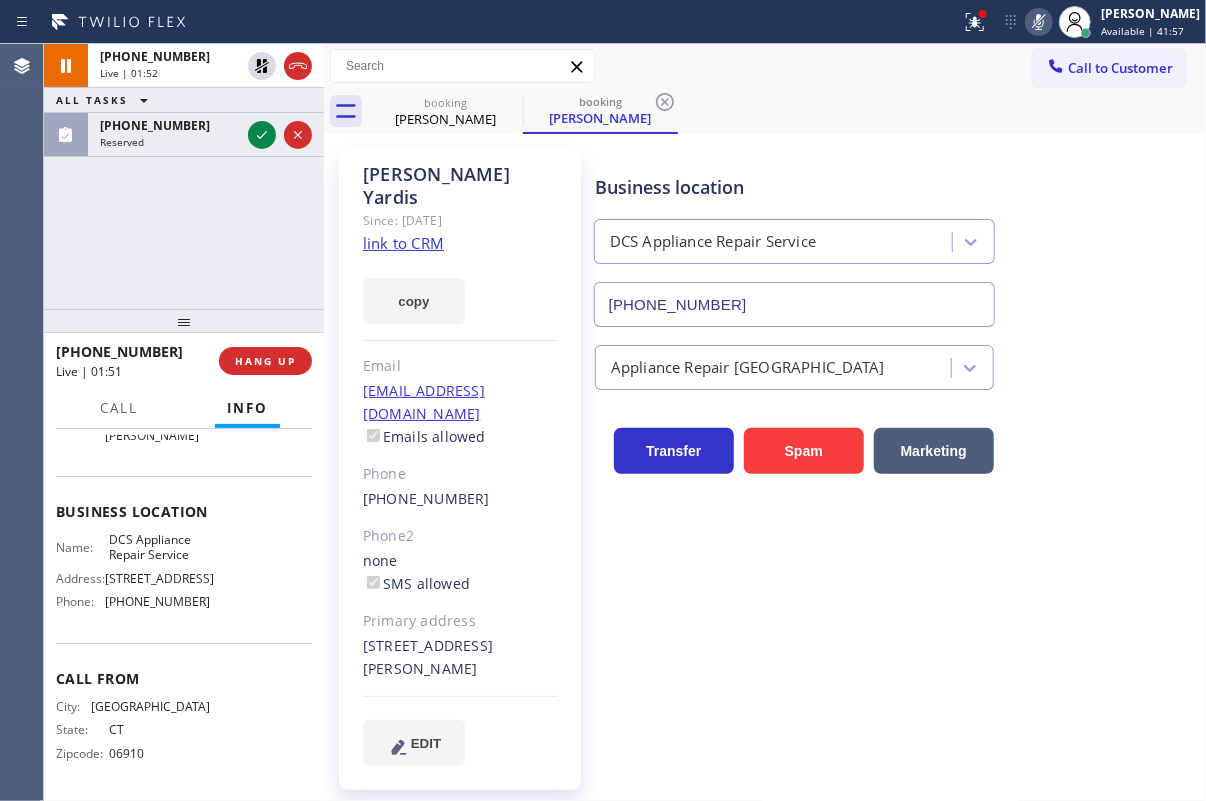 drag, startPoint x: 253, startPoint y: 63, endPoint x: 752, endPoint y: 63, distance: 499 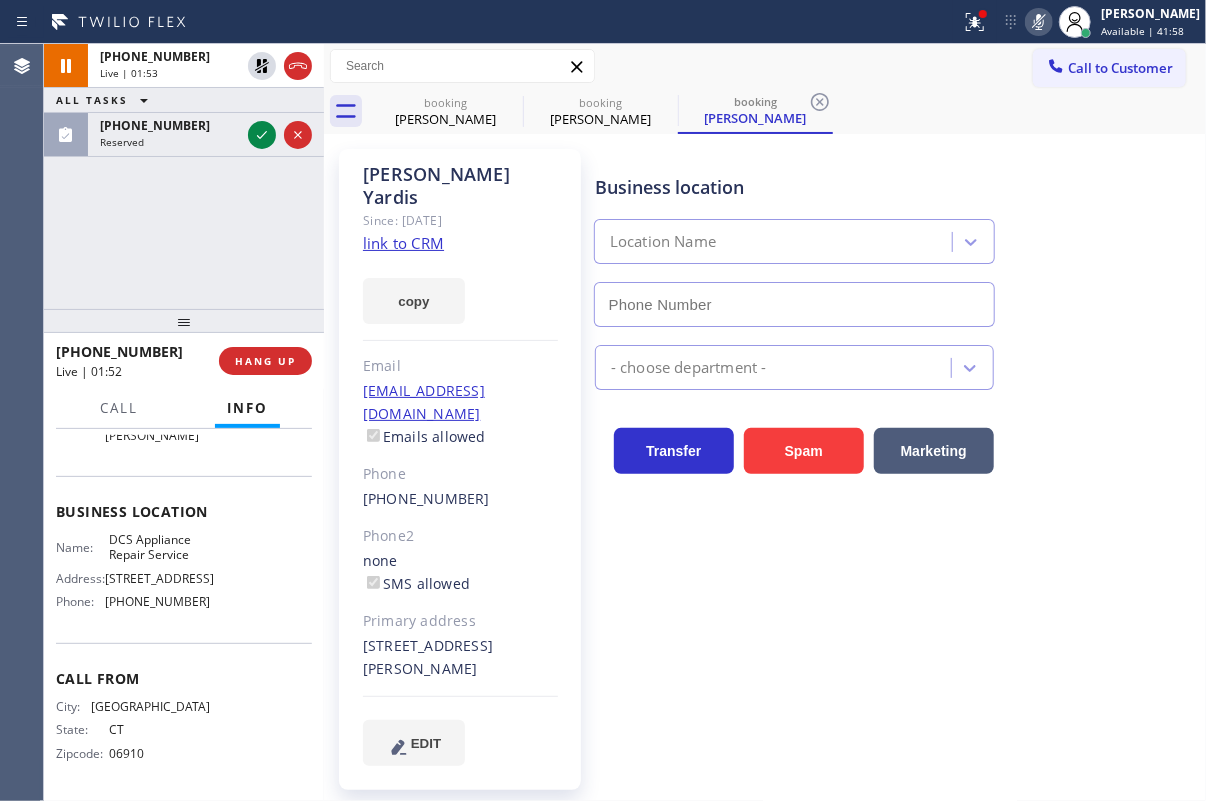 click 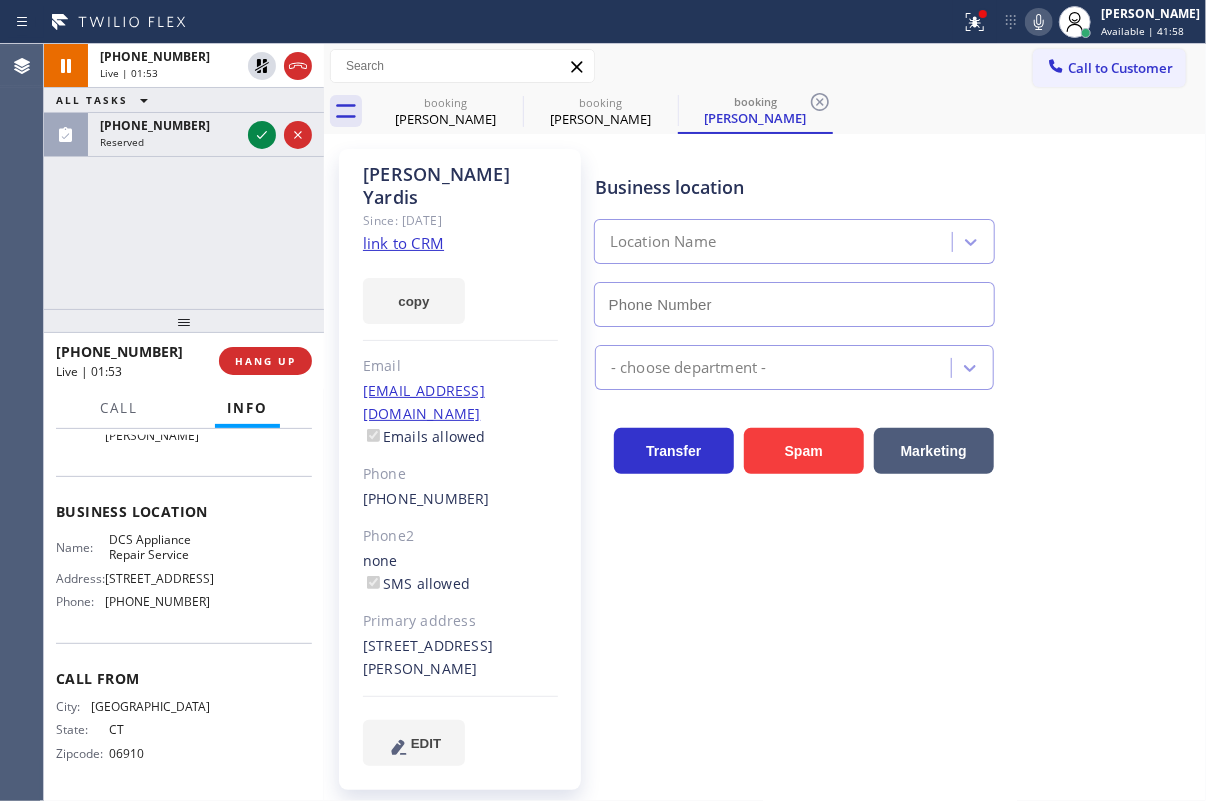 type on "[PHONE_NUMBER]" 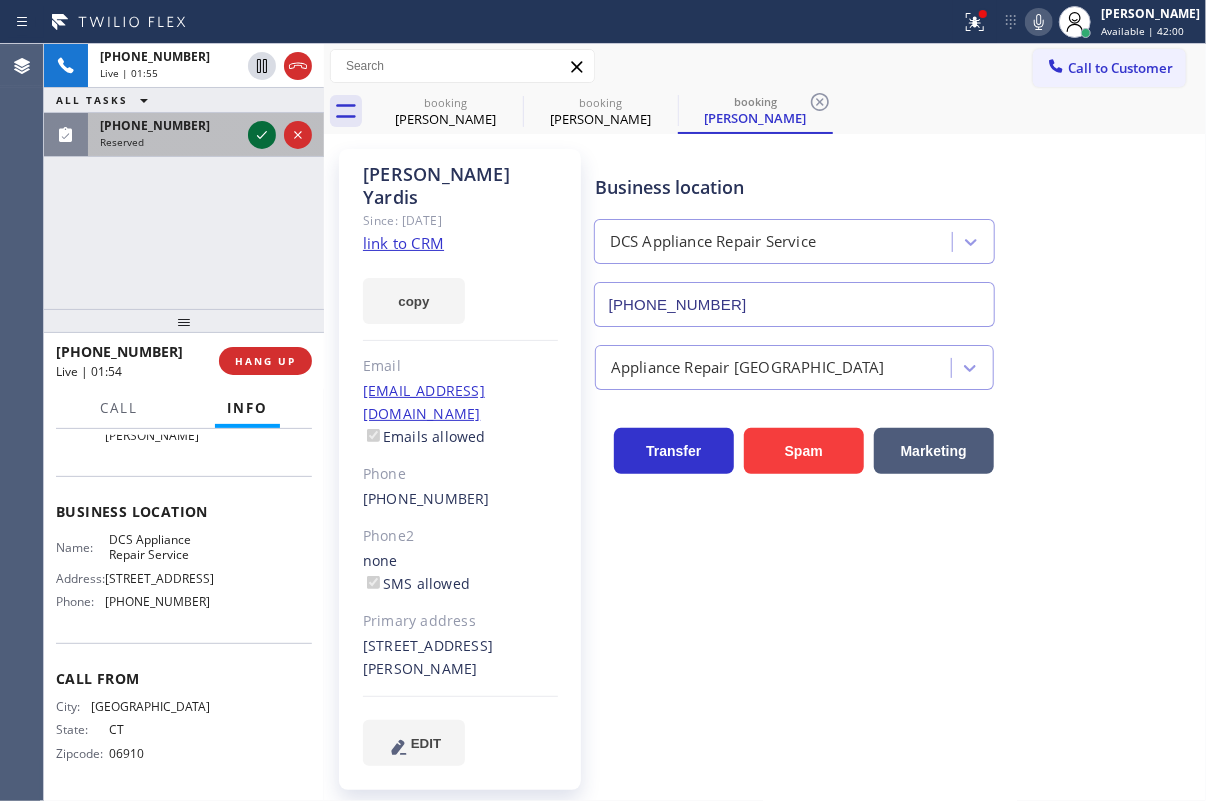 click 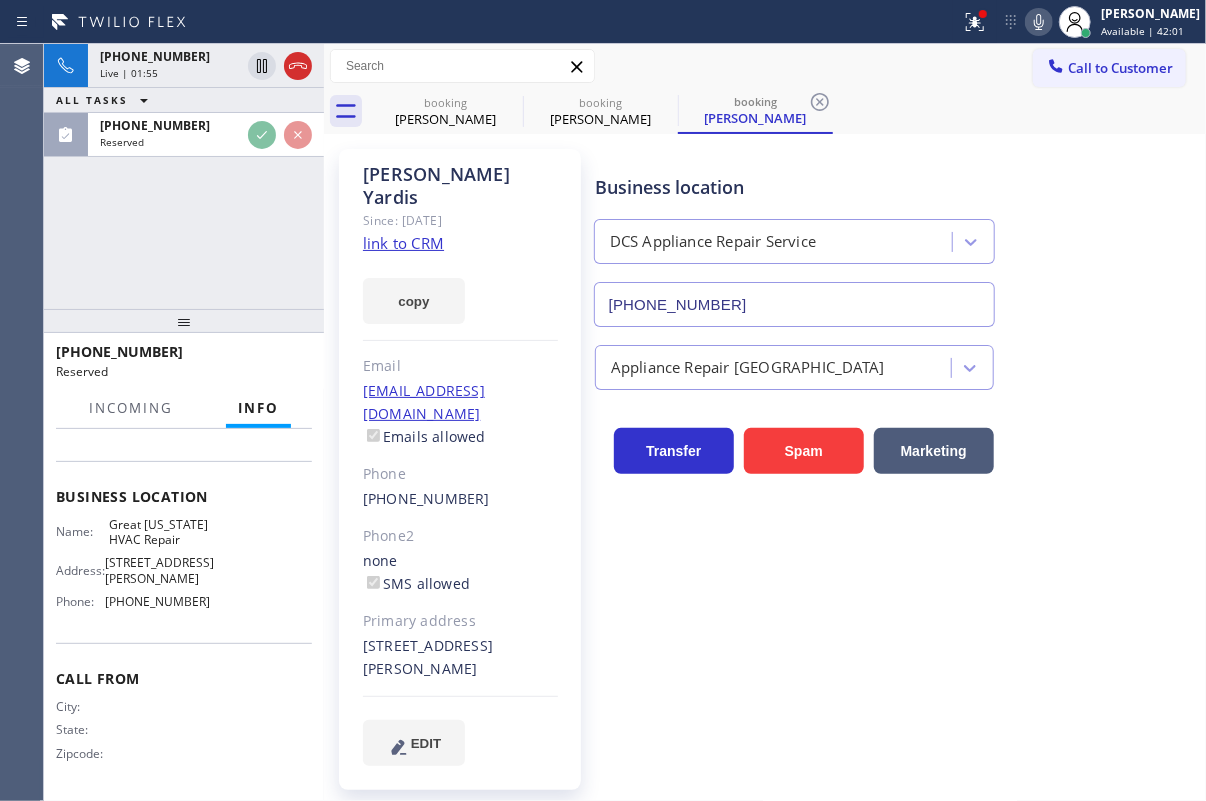 scroll, scrollTop: 222, scrollLeft: 0, axis: vertical 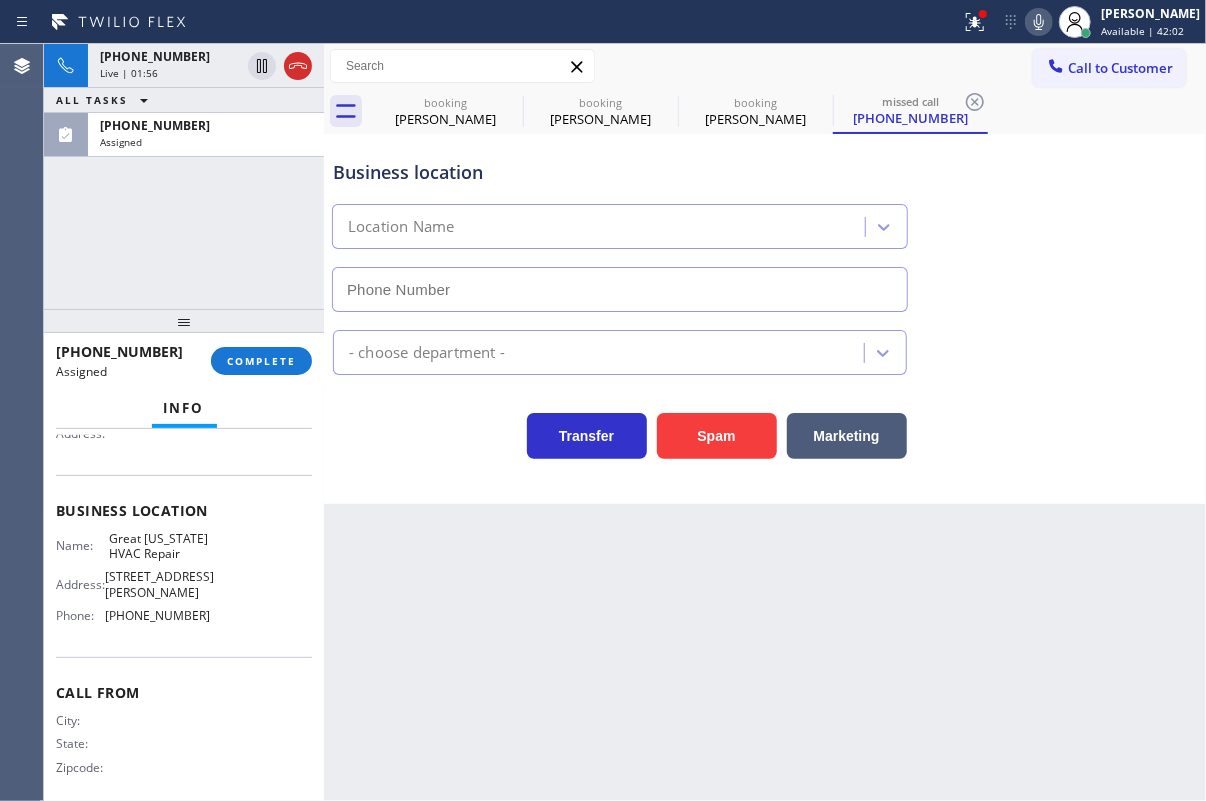 type on "[PHONE_NUMBER]" 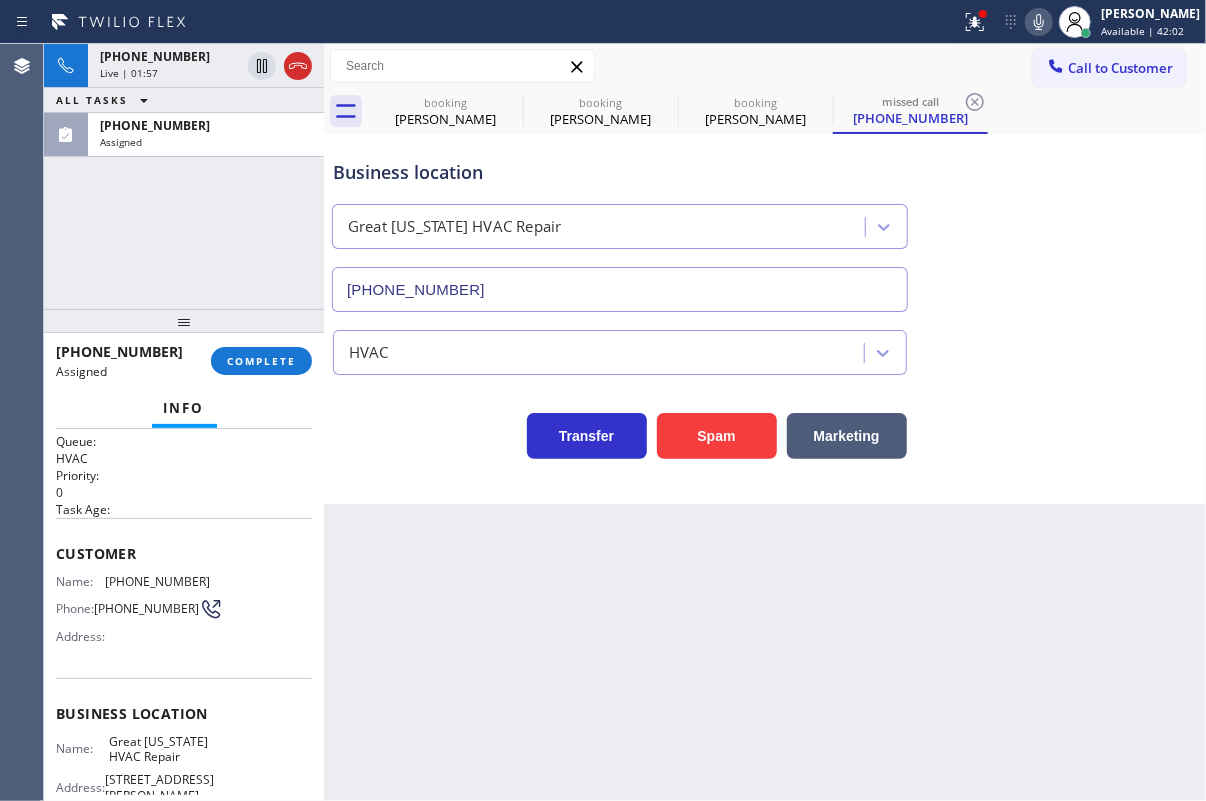 scroll, scrollTop: 0, scrollLeft: 0, axis: both 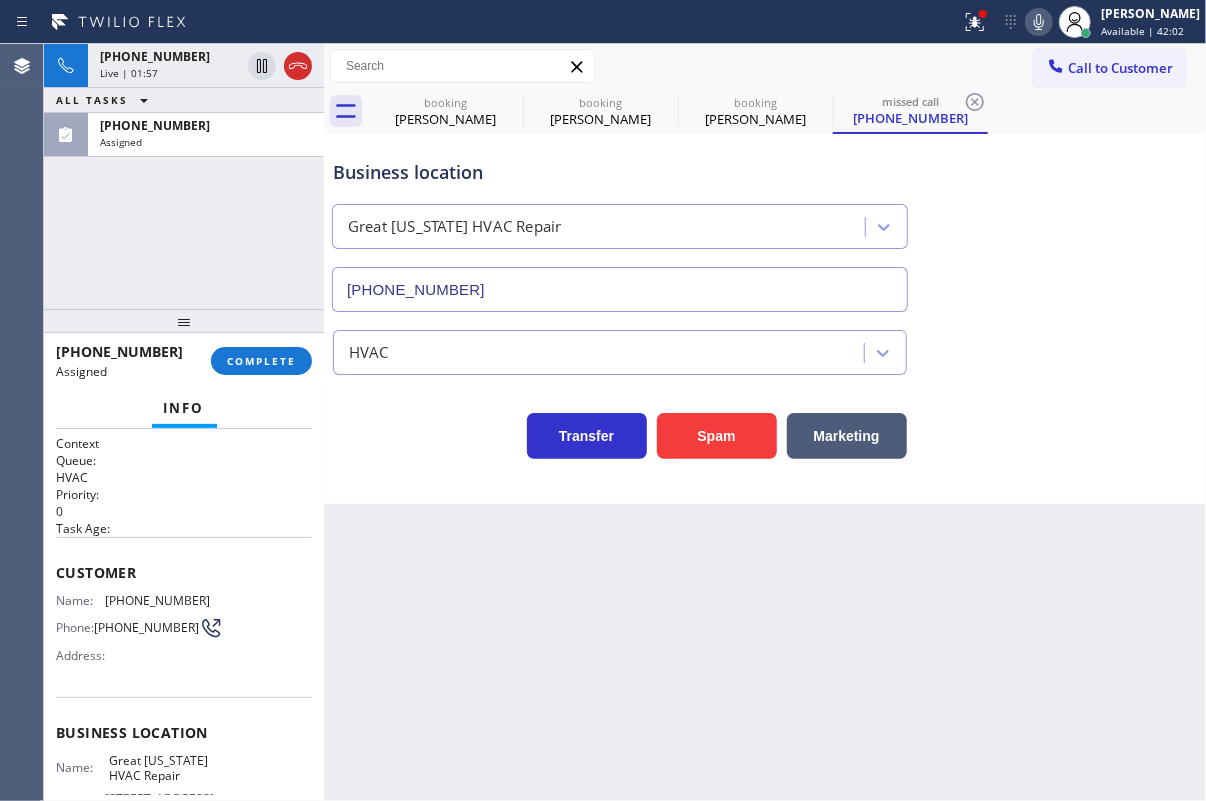 click on "Customer" at bounding box center [184, 572] 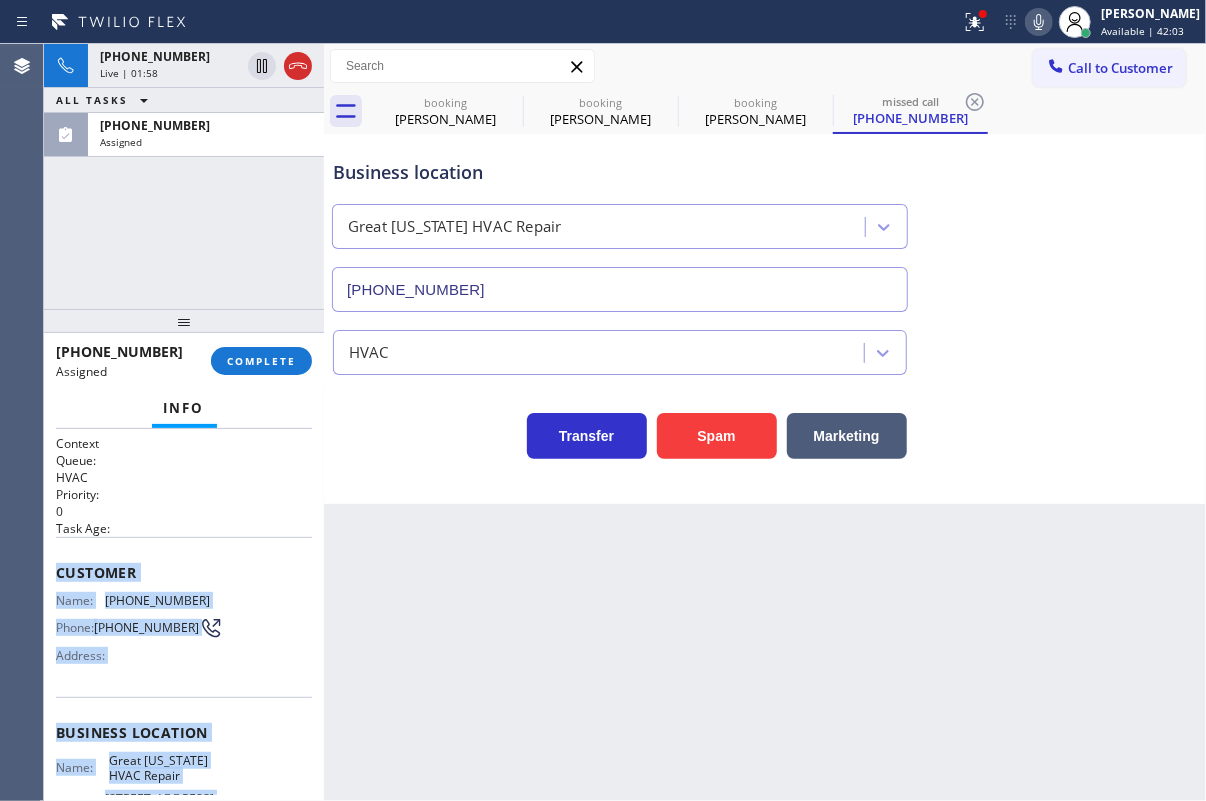 scroll, scrollTop: 222, scrollLeft: 0, axis: vertical 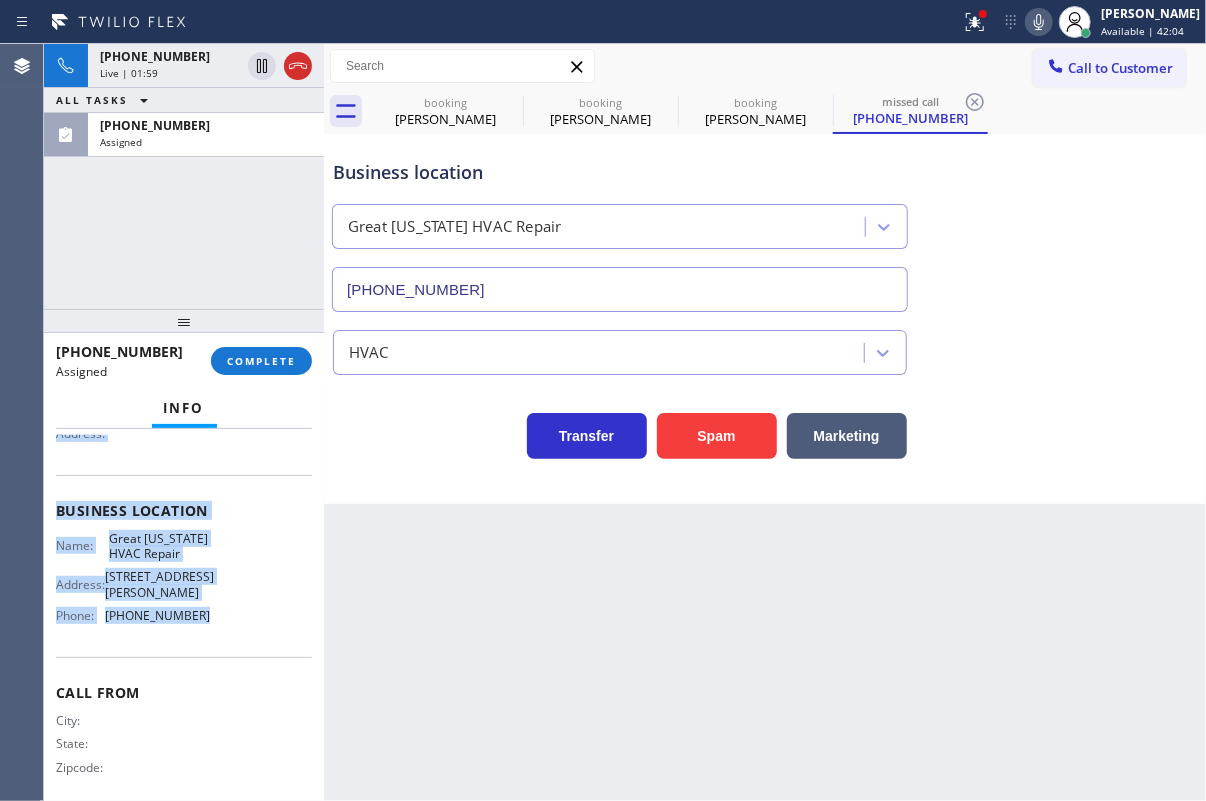 drag, startPoint x: 59, startPoint y: 560, endPoint x: 270, endPoint y: 620, distance: 219.36499 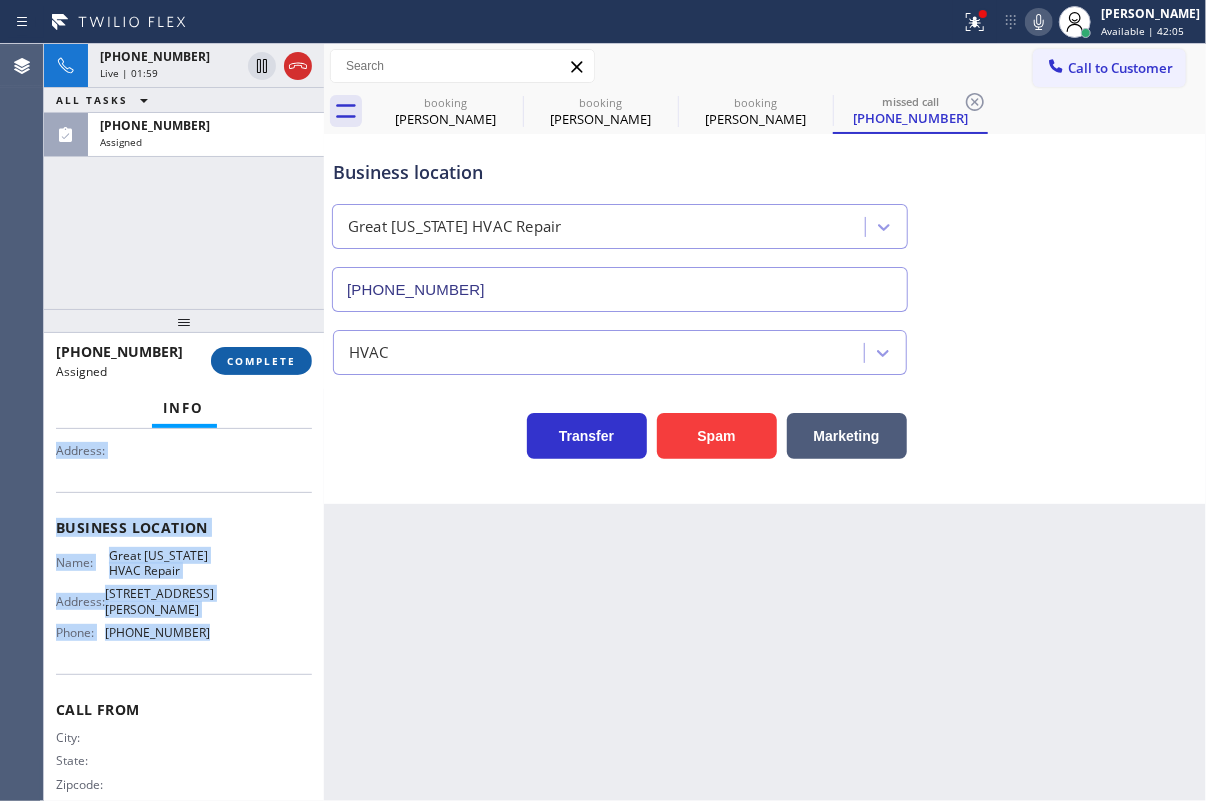 scroll, scrollTop: 239, scrollLeft: 0, axis: vertical 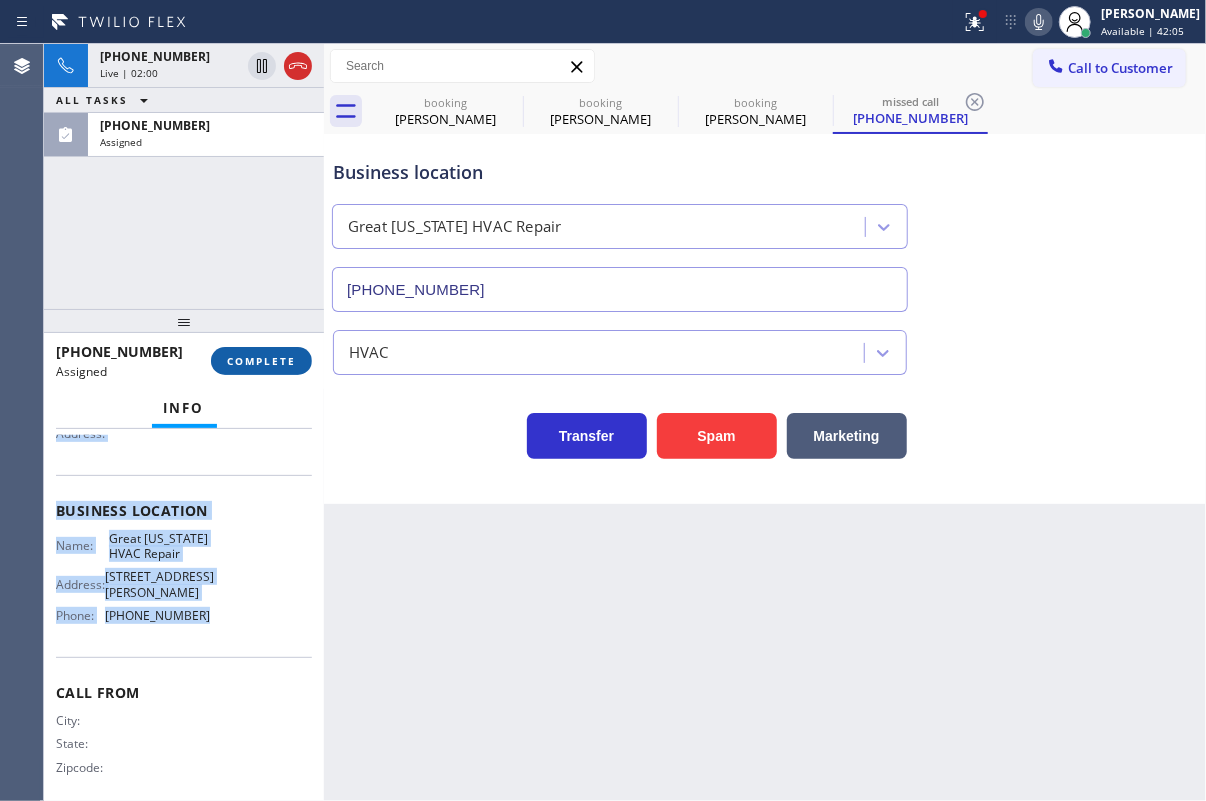 click on "COMPLETE" at bounding box center [261, 361] 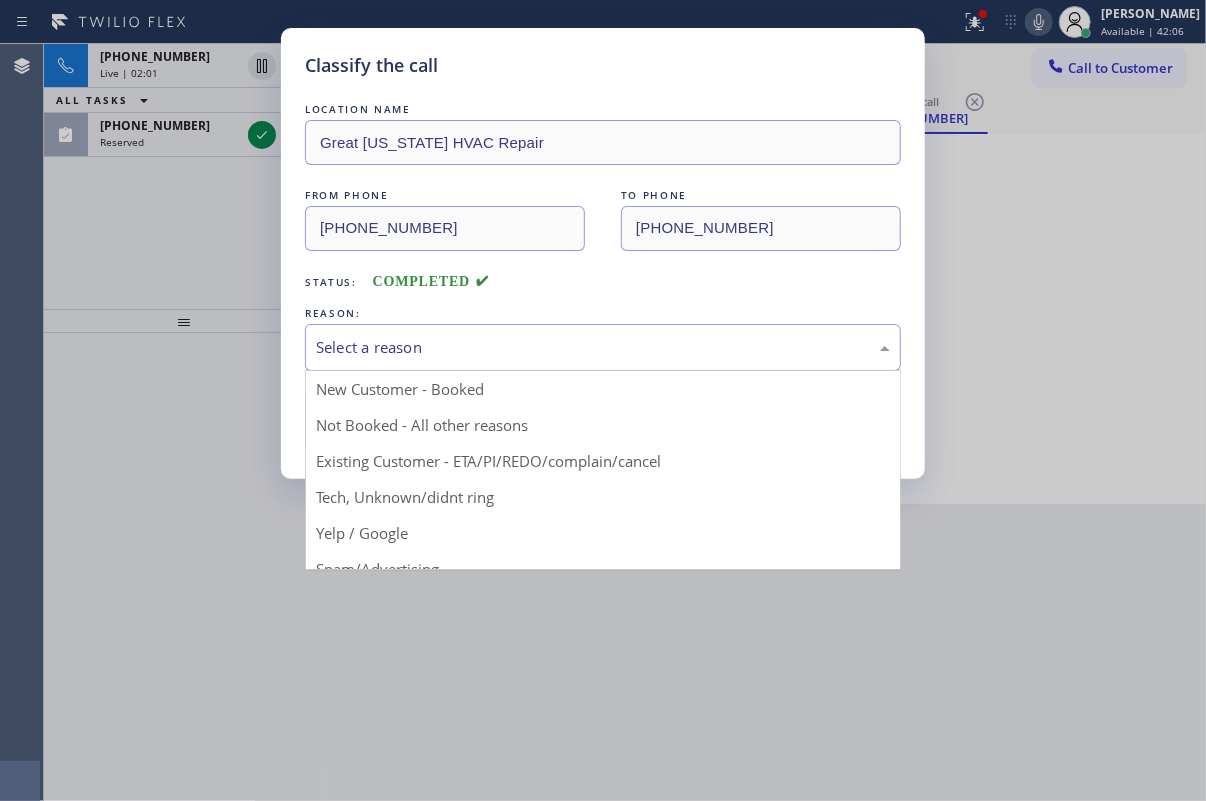 click on "Select a reason" at bounding box center [603, 347] 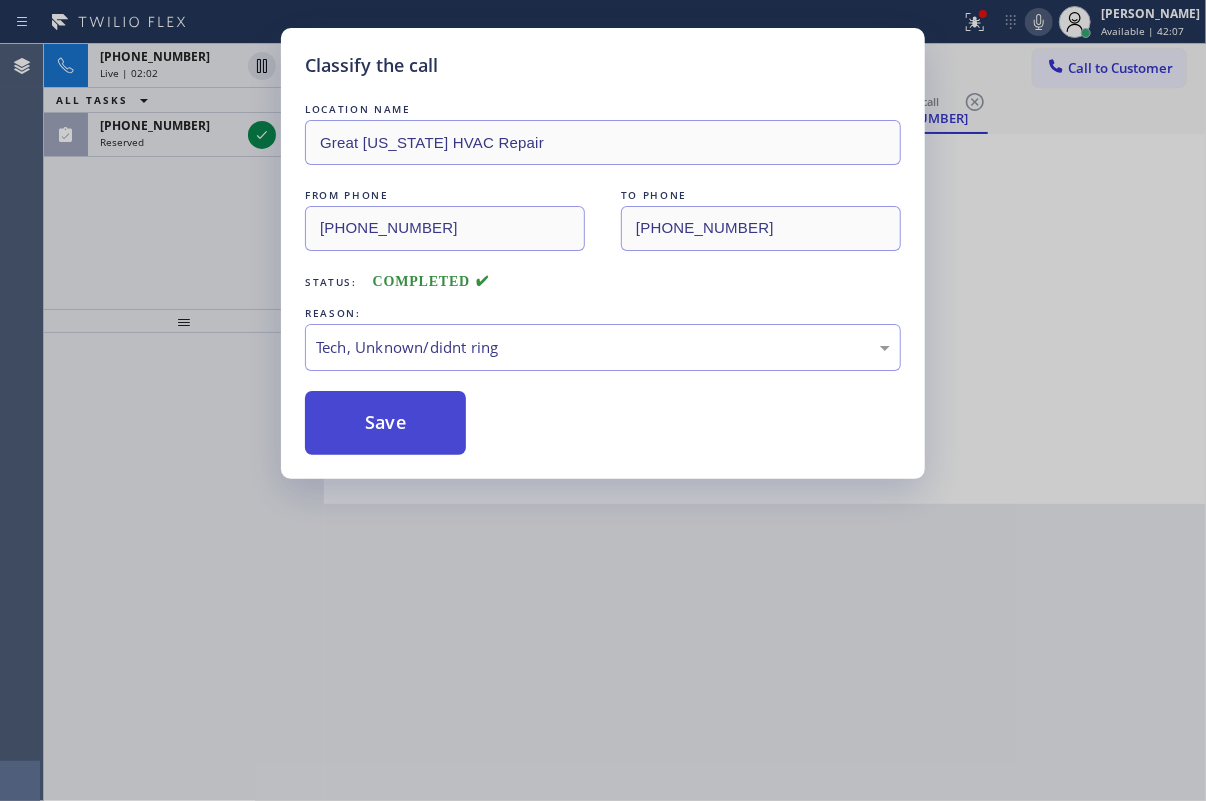 click on "Save" at bounding box center (385, 423) 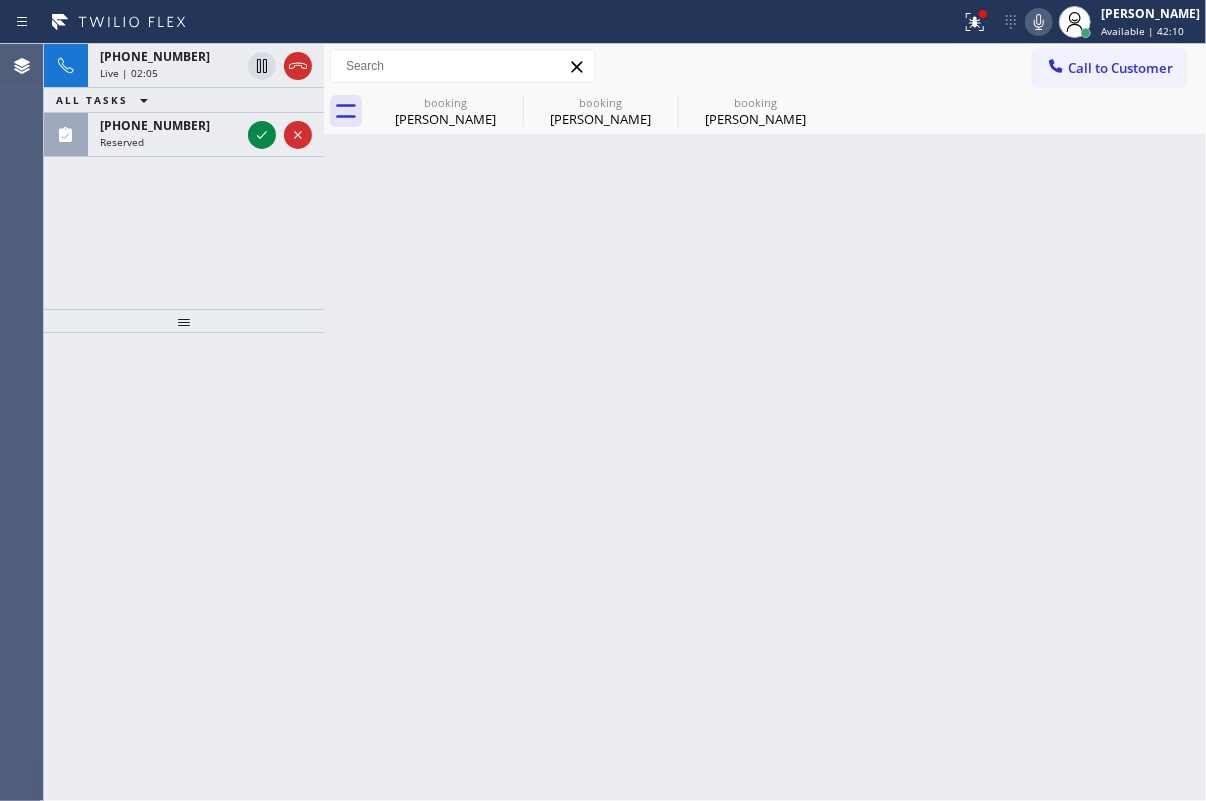 click on "Back to Dashboard Change Sender ID Customers Technicians Select a contact Outbound call Technician Search Technician Your caller id phone number Your caller id phone number Call Technician info Name   Phone none Address none Change Sender ID HVAC [PHONE_NUMBER] 5 Star Appliance [PHONE_NUMBER] Appliance Repair [PHONE_NUMBER] Plumbing [PHONE_NUMBER] Air Duct Cleaning [PHONE_NUMBER]  Electricians [PHONE_NUMBER] Cancel Change Check personal SMS Reset Change booking [PERSON_NAME] booking [PERSON_NAME] booking [PERSON_NAME] Call to Customer Outbound call Location [GEOGRAPHIC_DATA] Appliance Repair Experts Your caller id phone number [PHONE_NUMBER] Customer number Call Outbound call Technician Search Technician Your caller id phone number Your caller id phone number Call booking [PERSON_NAME] booking [PERSON_NAME] booking [PERSON_NAME] [PERSON_NAME] Since: [DATE] link to CRM copy Email [EMAIL_ADDRESS][DOMAIN_NAME]  Emails allowed Phone [PHONE_NUMBER] Phone2 none  SMS allowed Primary address  [STREET_ADDRESS][PERSON_NAME] EDIT Location" at bounding box center (765, 422) 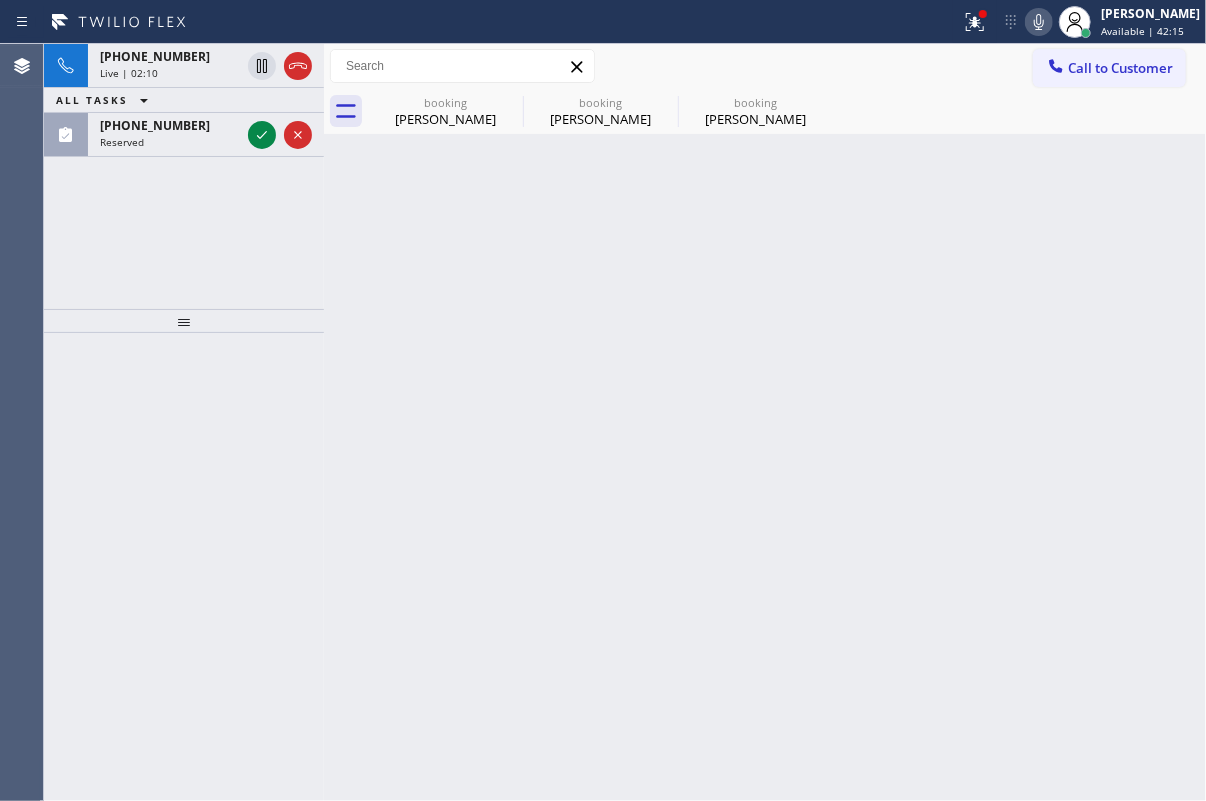 click on "Back to Dashboard Change Sender ID Customers Technicians Select a contact Outbound call Technician Search Technician Your caller id phone number Your caller id phone number Call Technician info Name   Phone none Address none Change Sender ID HVAC [PHONE_NUMBER] 5 Star Appliance [PHONE_NUMBER] Appliance Repair [PHONE_NUMBER] Plumbing [PHONE_NUMBER] Air Duct Cleaning [PHONE_NUMBER]  Electricians [PHONE_NUMBER] Cancel Change Check personal SMS Reset Change booking [PERSON_NAME] booking [PERSON_NAME] booking [PERSON_NAME] Call to Customer Outbound call Location [GEOGRAPHIC_DATA] Appliance Repair Experts Your caller id phone number [PHONE_NUMBER] Customer number Call Outbound call Technician Search Technician Your caller id phone number Your caller id phone number Call booking [PERSON_NAME] booking [PERSON_NAME] booking [PERSON_NAME] [PERSON_NAME] Since: [DATE] link to CRM copy Email [EMAIL_ADDRESS][DOMAIN_NAME]  Emails allowed Phone [PHONE_NUMBER] Phone2 none  SMS allowed Primary address  [STREET_ADDRESS][PERSON_NAME] EDIT Location" at bounding box center (765, 422) 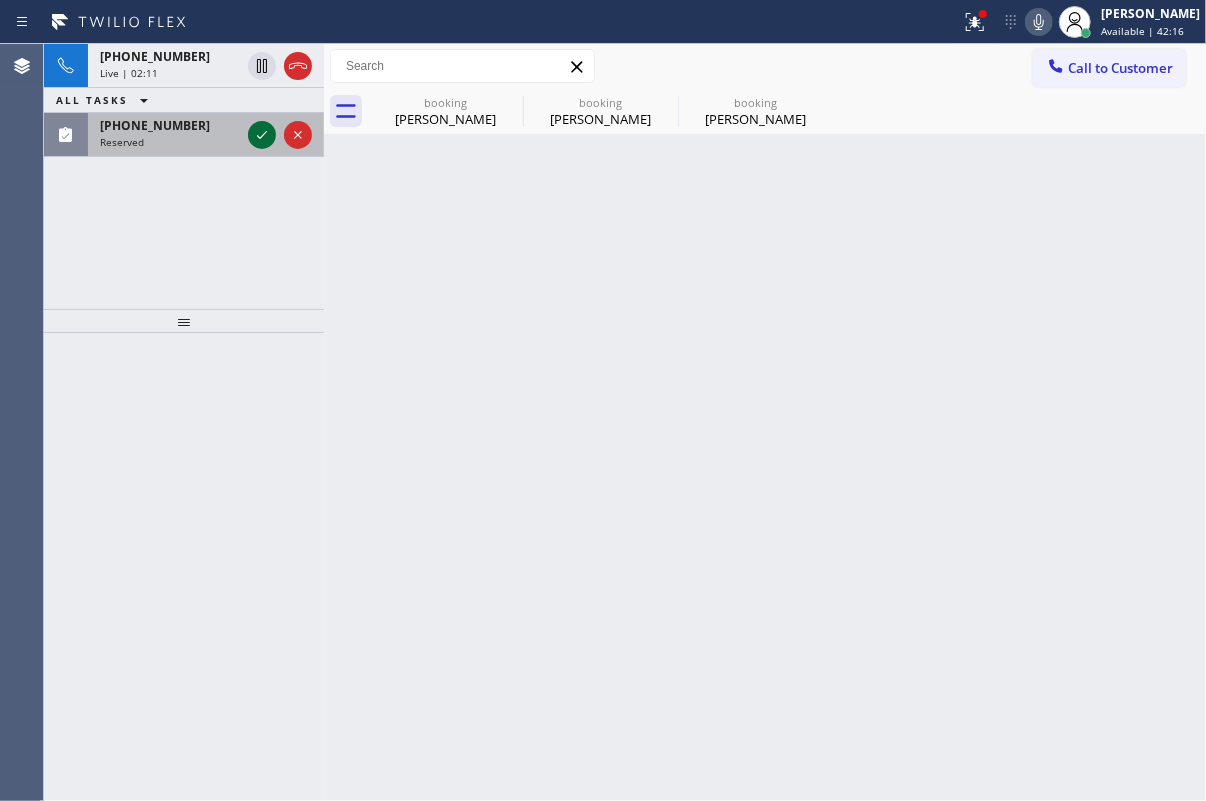 click 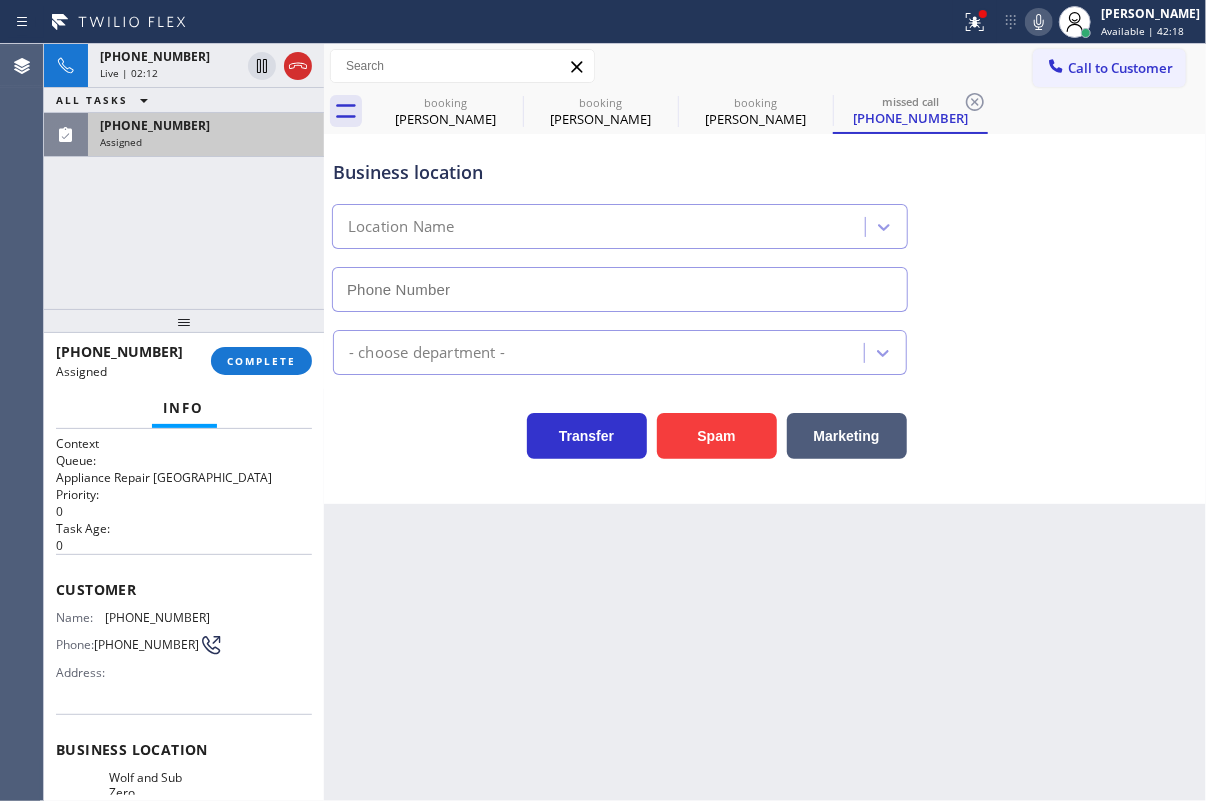 type on "[PHONE_NUMBER]" 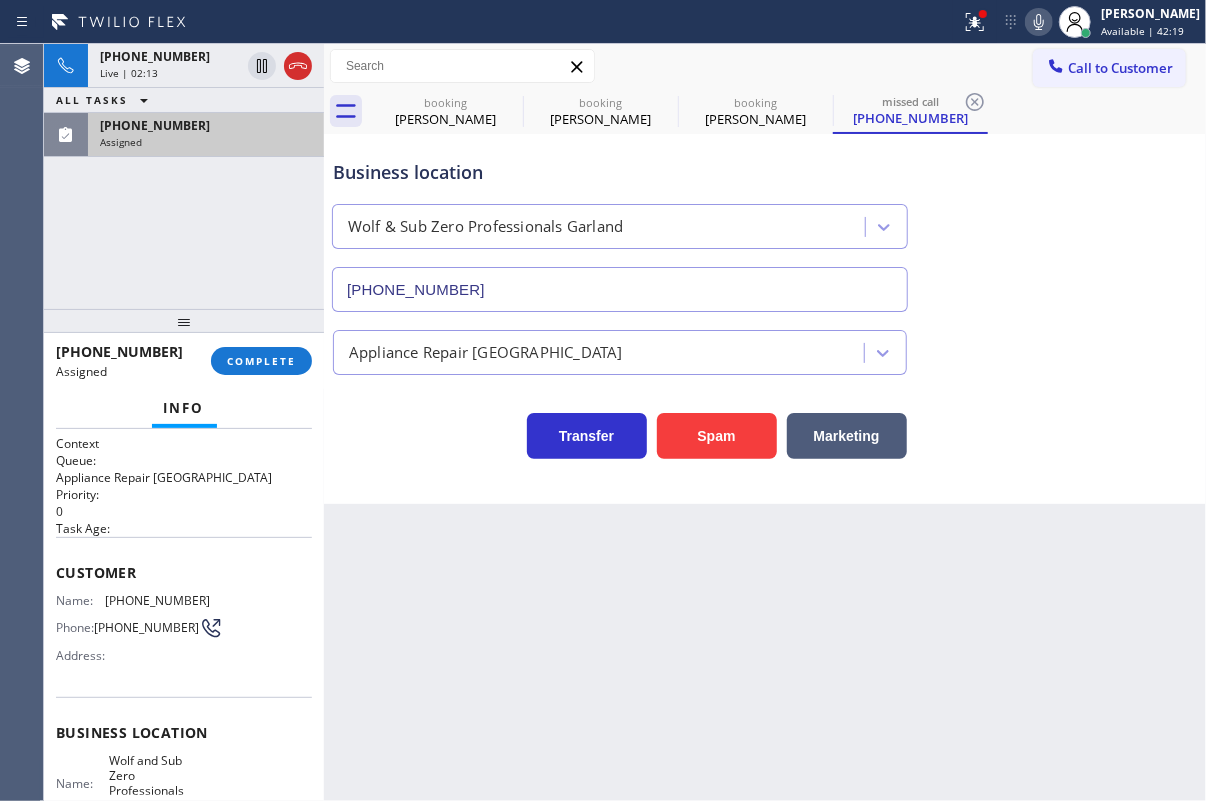 click on "Customer" at bounding box center [184, 572] 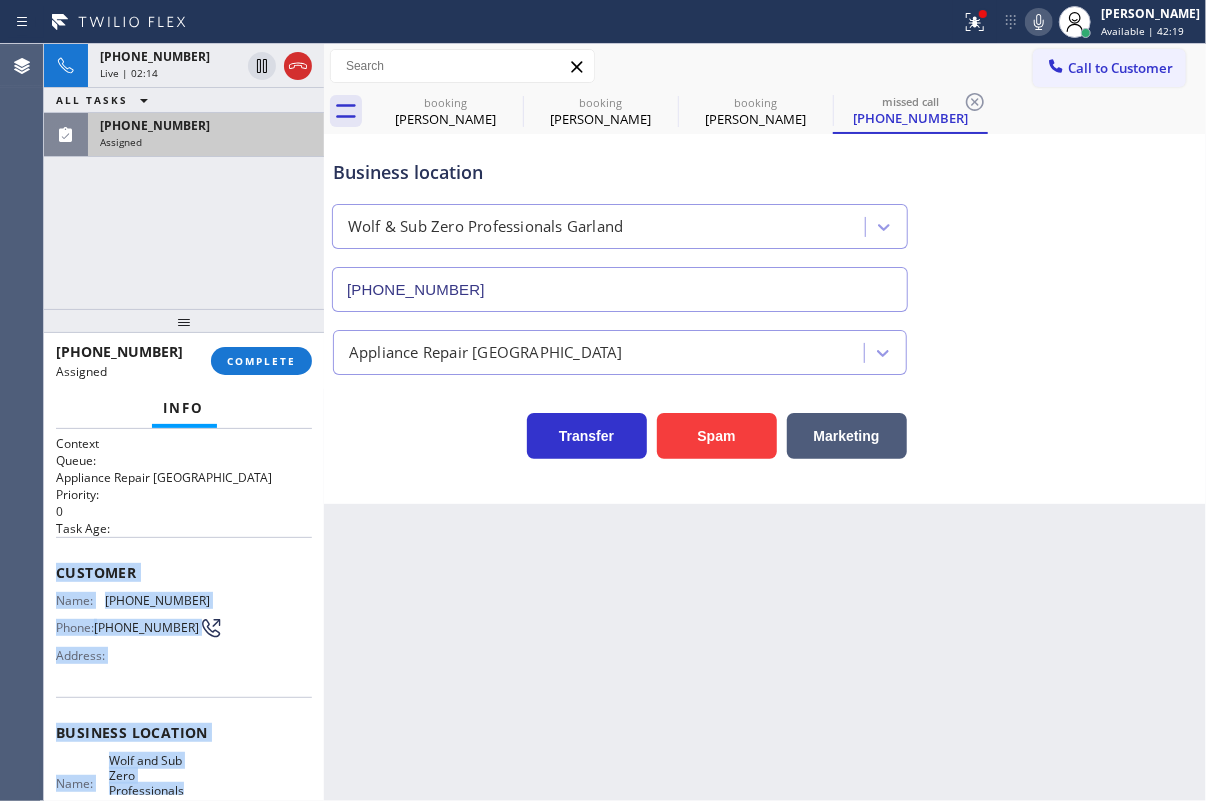 scroll, scrollTop: 253, scrollLeft: 0, axis: vertical 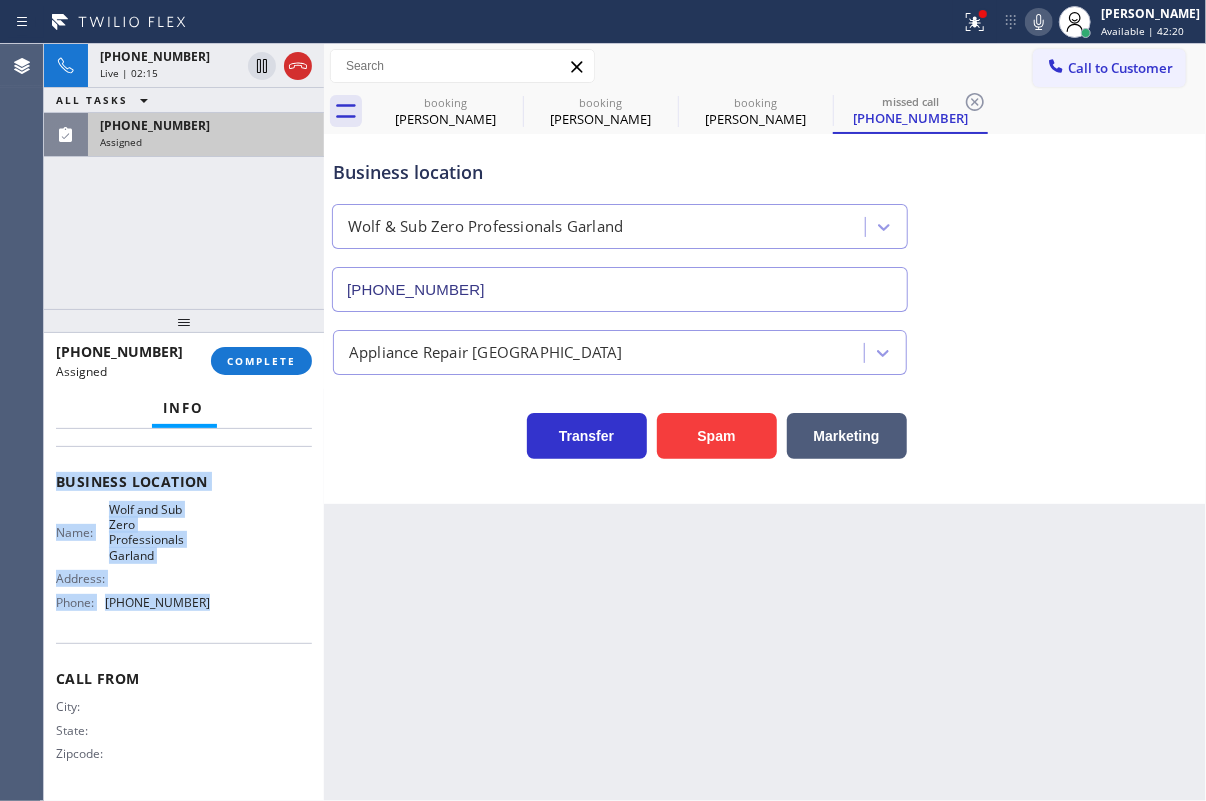 drag, startPoint x: 56, startPoint y: 567, endPoint x: 280, endPoint y: 608, distance: 227.72131 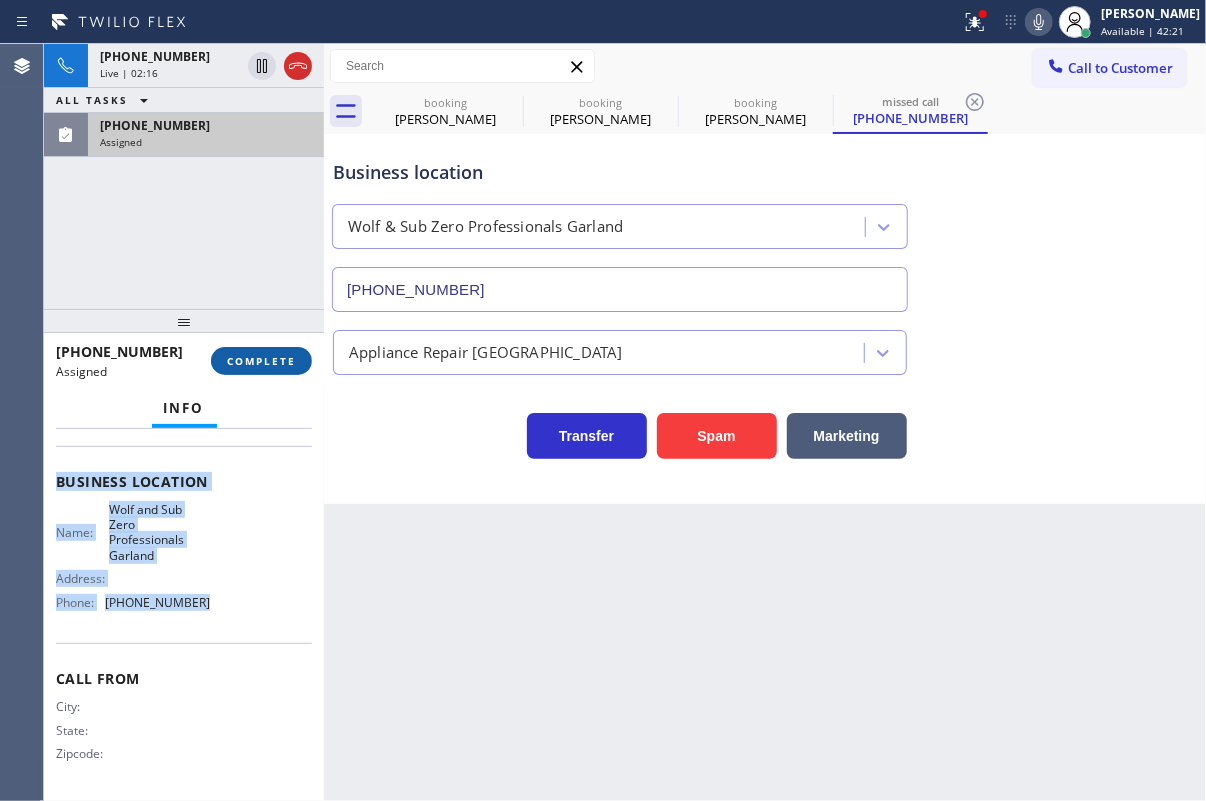 click on "COMPLETE" at bounding box center [261, 361] 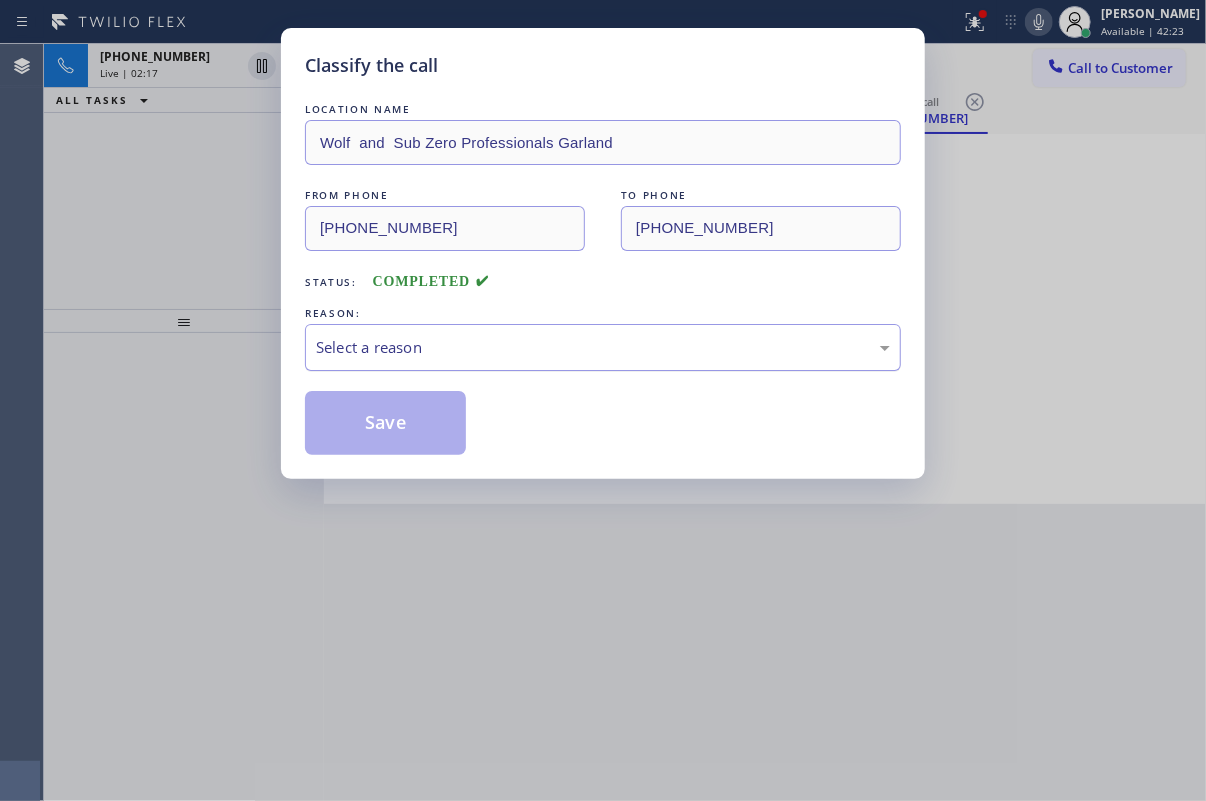 click on "Select a reason" at bounding box center [603, 347] 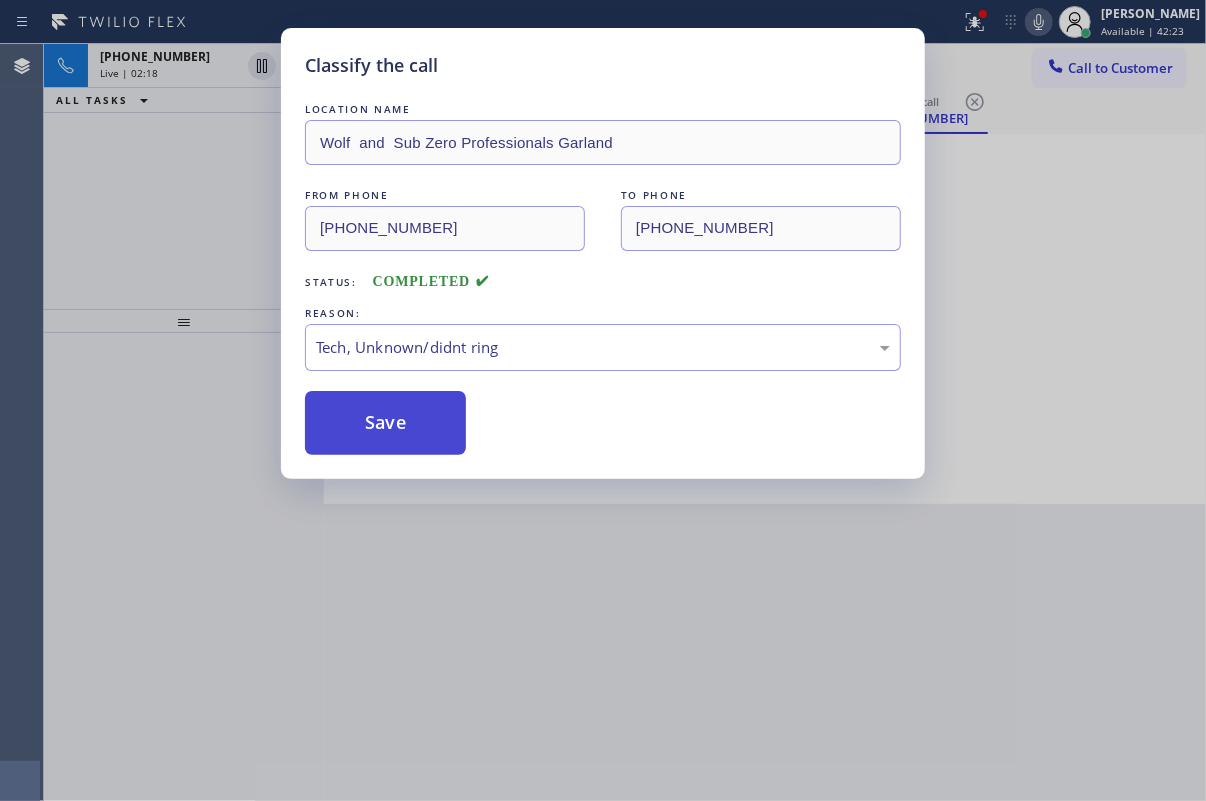 click on "Save" at bounding box center (385, 423) 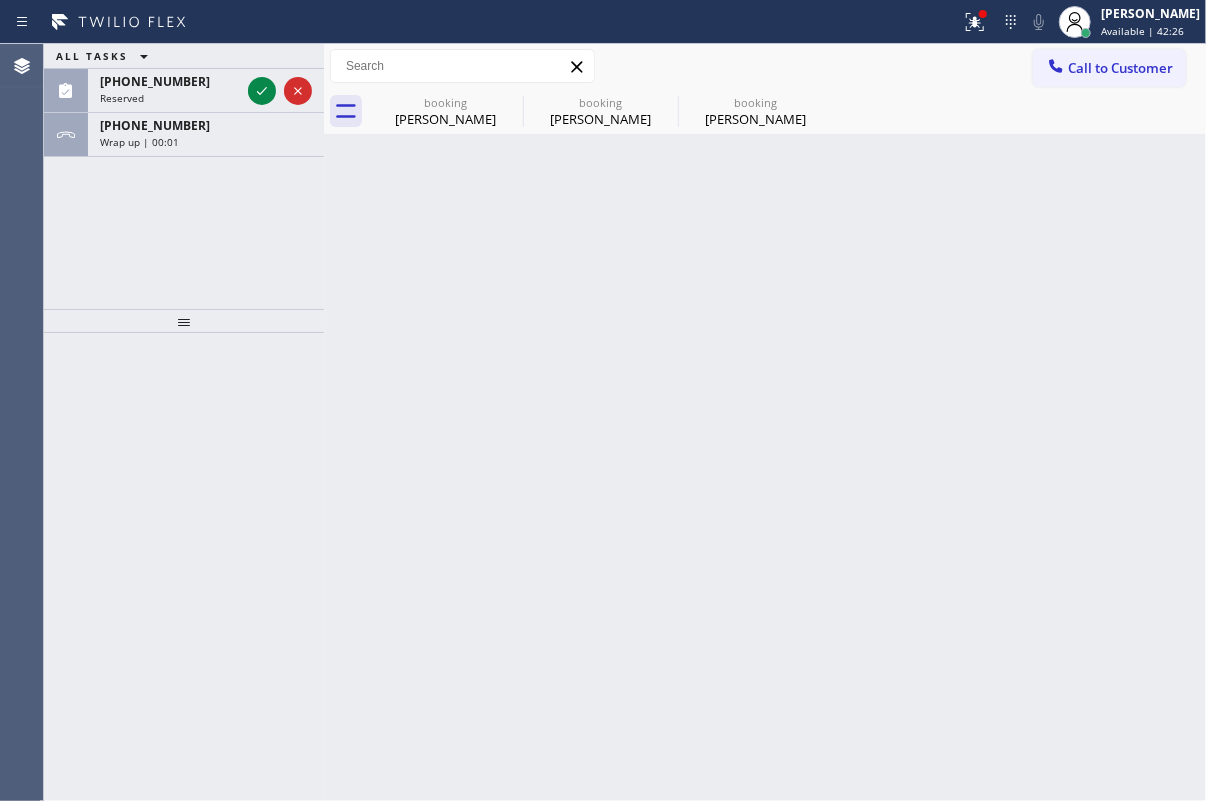 click on "Back to Dashboard Change Sender ID Customers Technicians Select a contact Outbound call Technician Search Technician Your caller id phone number Your caller id phone number Call Technician info Name   Phone none Address none Change Sender ID HVAC [PHONE_NUMBER] 5 Star Appliance [PHONE_NUMBER] Appliance Repair [PHONE_NUMBER] Plumbing [PHONE_NUMBER] Air Duct Cleaning [PHONE_NUMBER]  Electricians [PHONE_NUMBER] Cancel Change Check personal SMS Reset Change booking [PERSON_NAME] booking [PERSON_NAME] booking [PERSON_NAME] Call to Customer Outbound call Location [GEOGRAPHIC_DATA] Appliance Repair Experts Your caller id phone number [PHONE_NUMBER] Customer number Call Outbound call Technician Search Technician Your caller id phone number Your caller id phone number Call booking [PERSON_NAME] booking [PERSON_NAME] booking [PERSON_NAME] [PERSON_NAME] Since: [DATE] link to CRM copy Email [EMAIL_ADDRESS][DOMAIN_NAME]  Emails allowed Phone [PHONE_NUMBER] Phone2 none  SMS allowed Primary address  [STREET_ADDRESS][PERSON_NAME] EDIT Location" at bounding box center (765, 422) 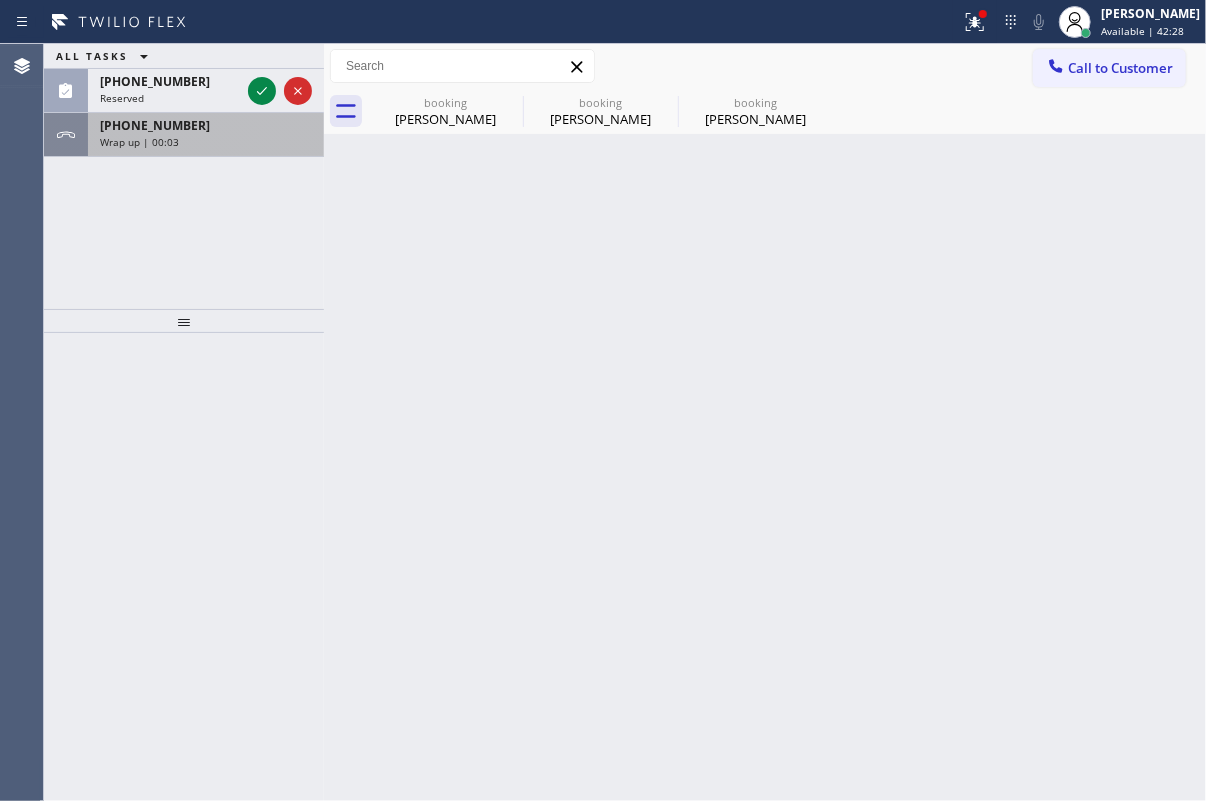 click on "Wrap up | 00:03" at bounding box center (206, 142) 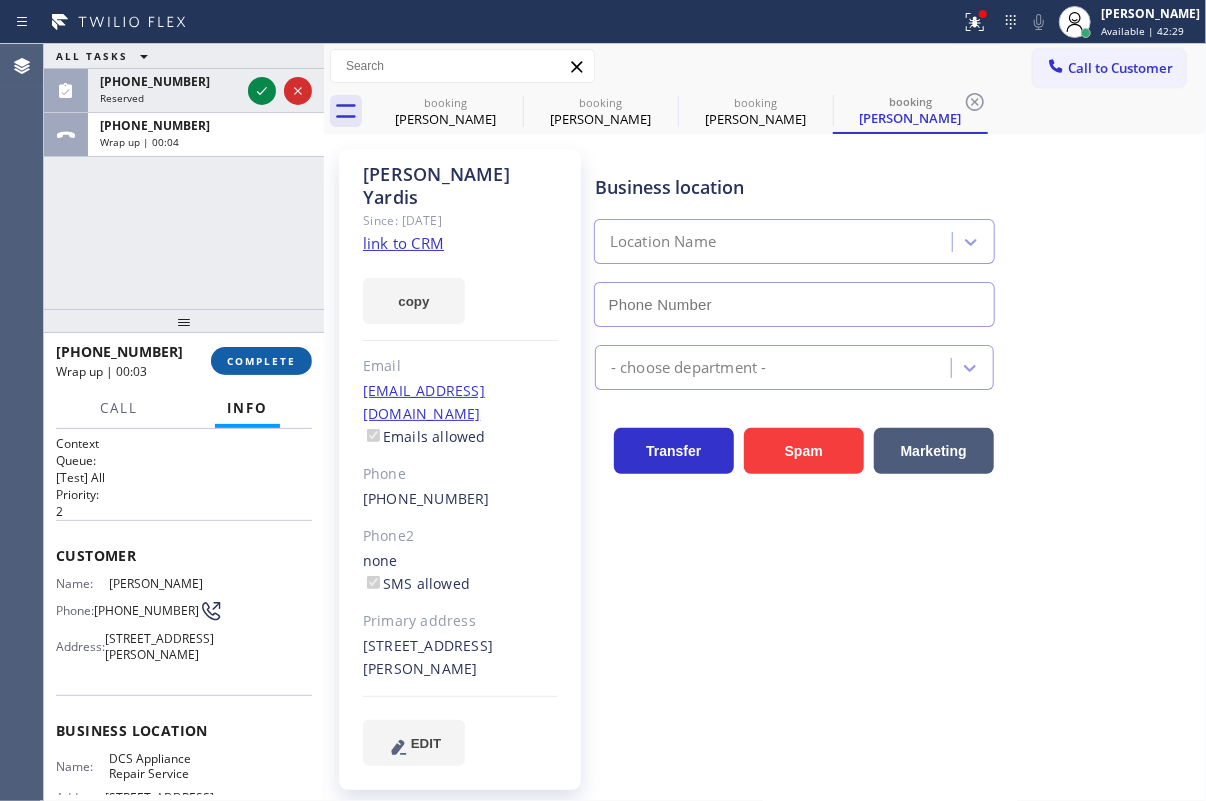 click on "COMPLETE" at bounding box center (261, 361) 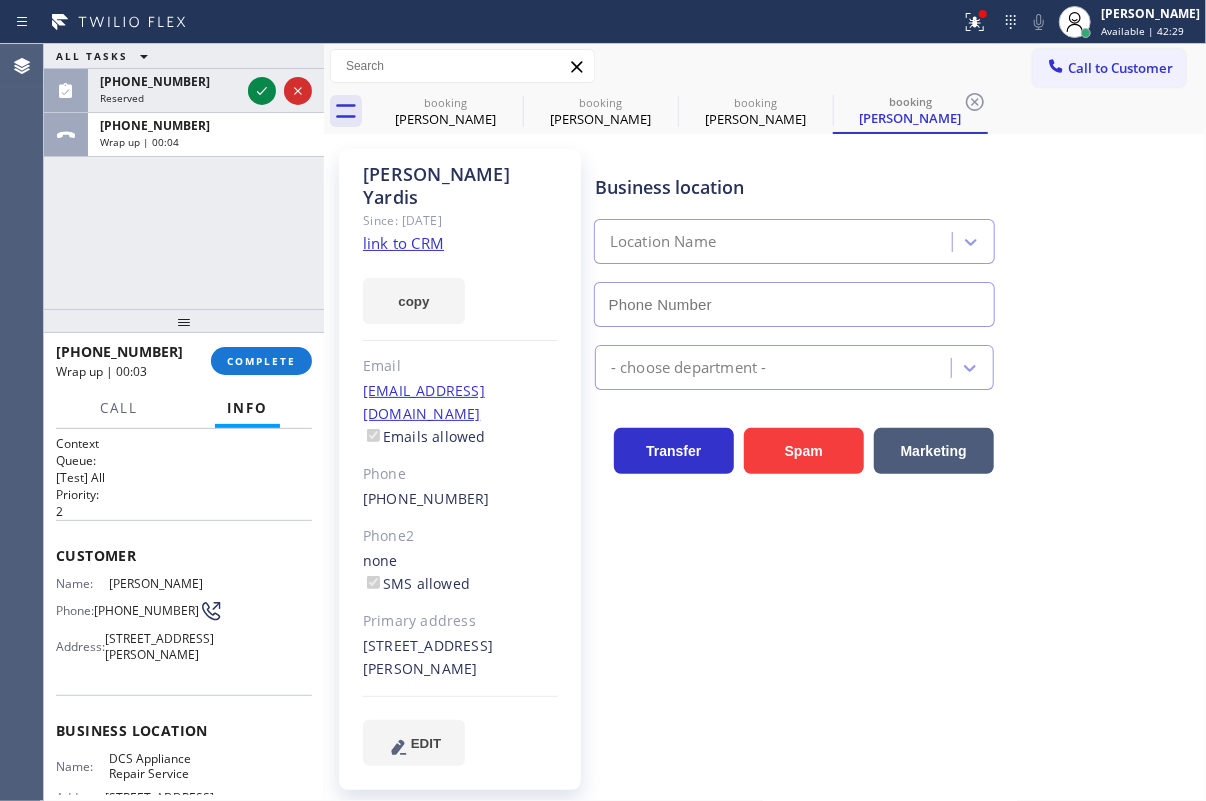 type on "[PHONE_NUMBER]" 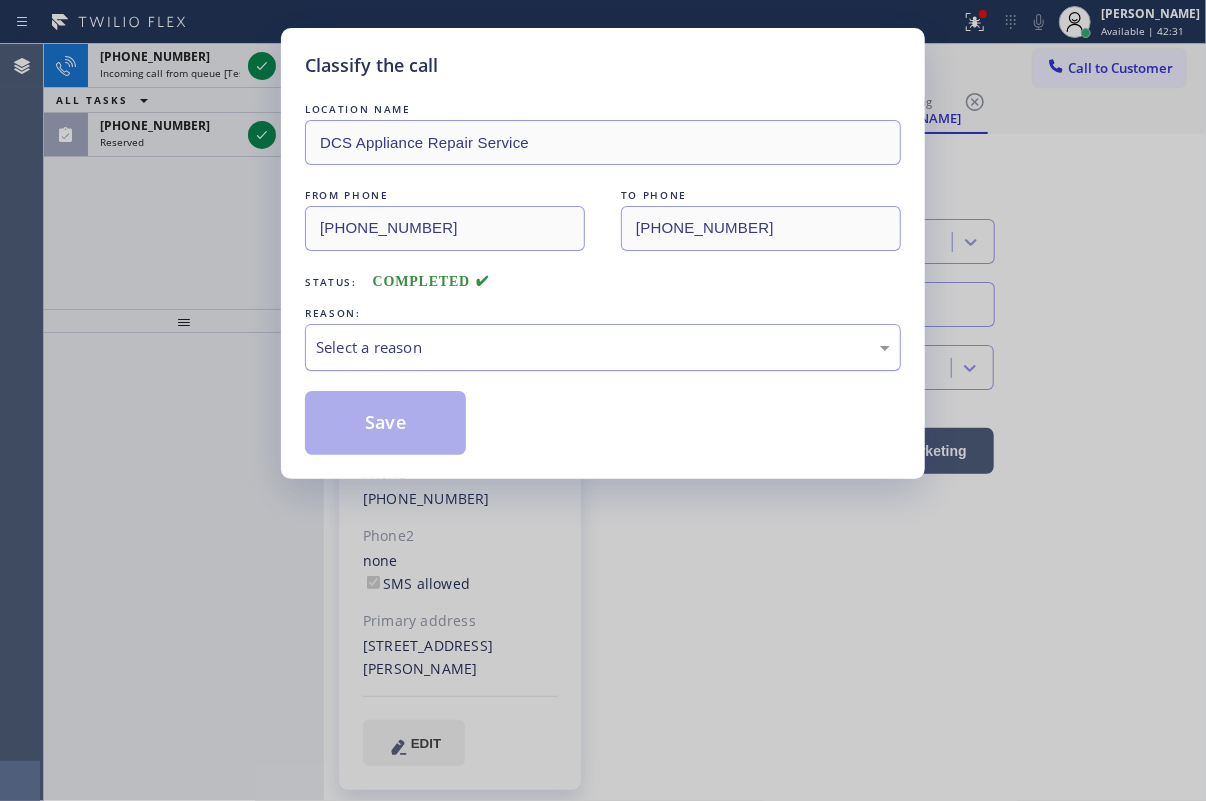 click on "Select a reason" at bounding box center (603, 347) 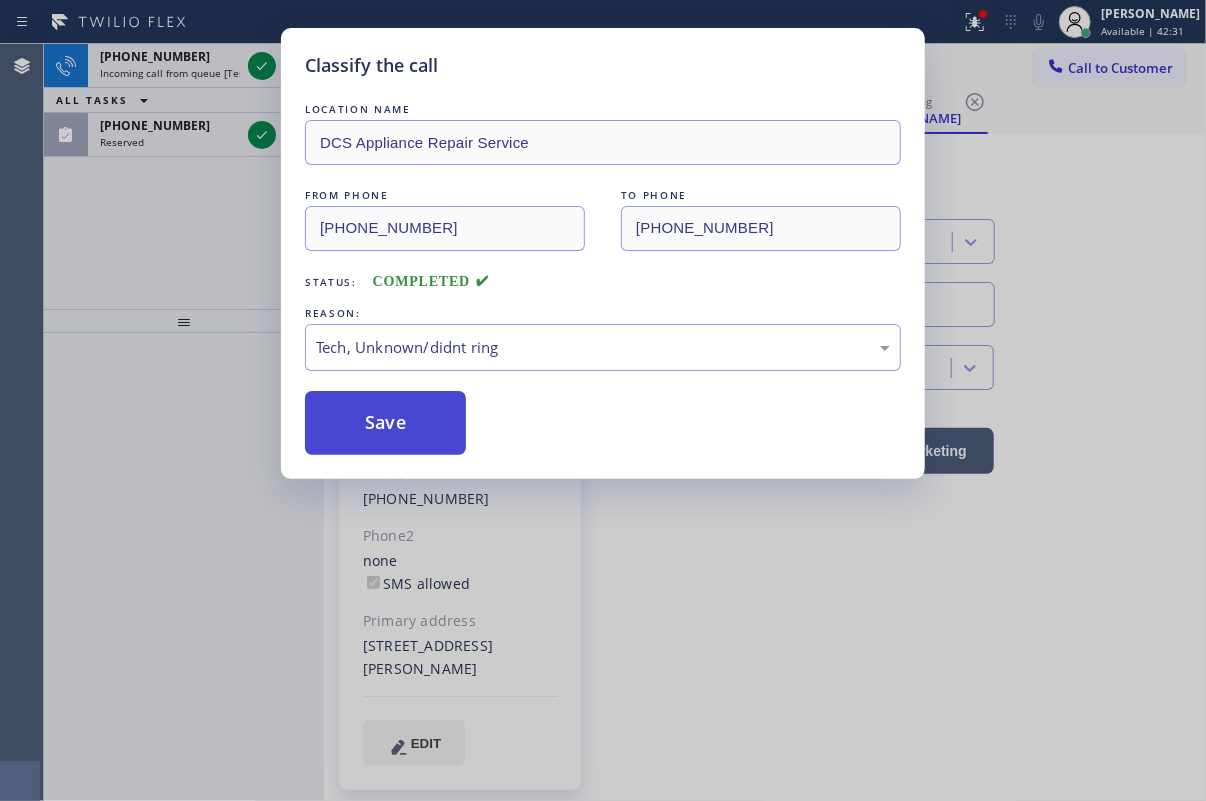 click on "Save" at bounding box center [385, 423] 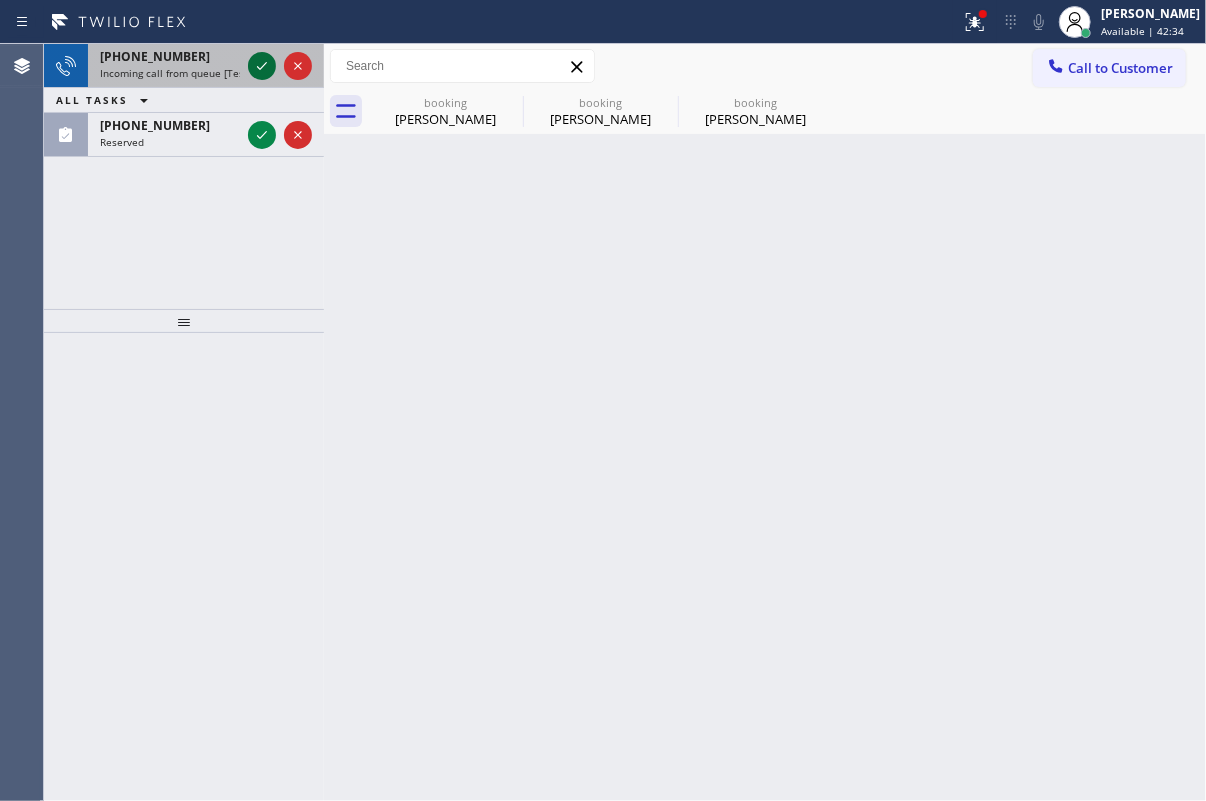 click 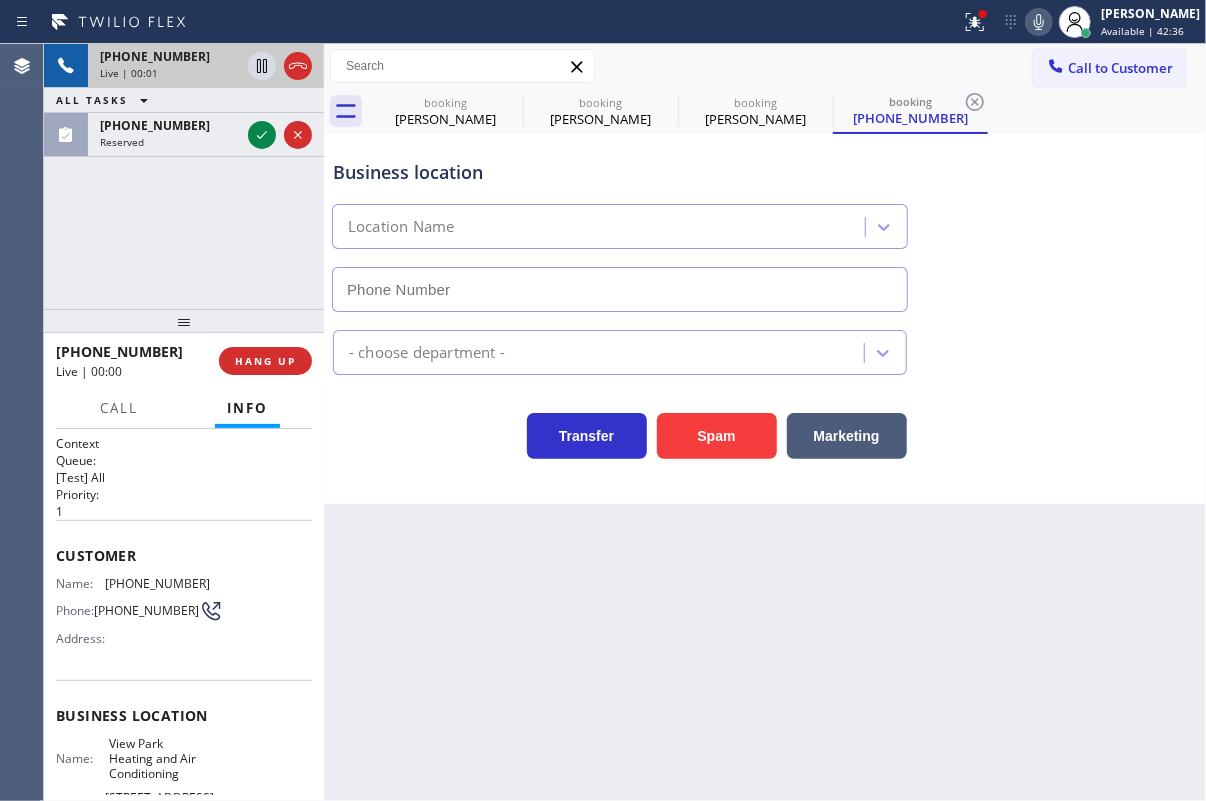 type on "[PHONE_NUMBER]" 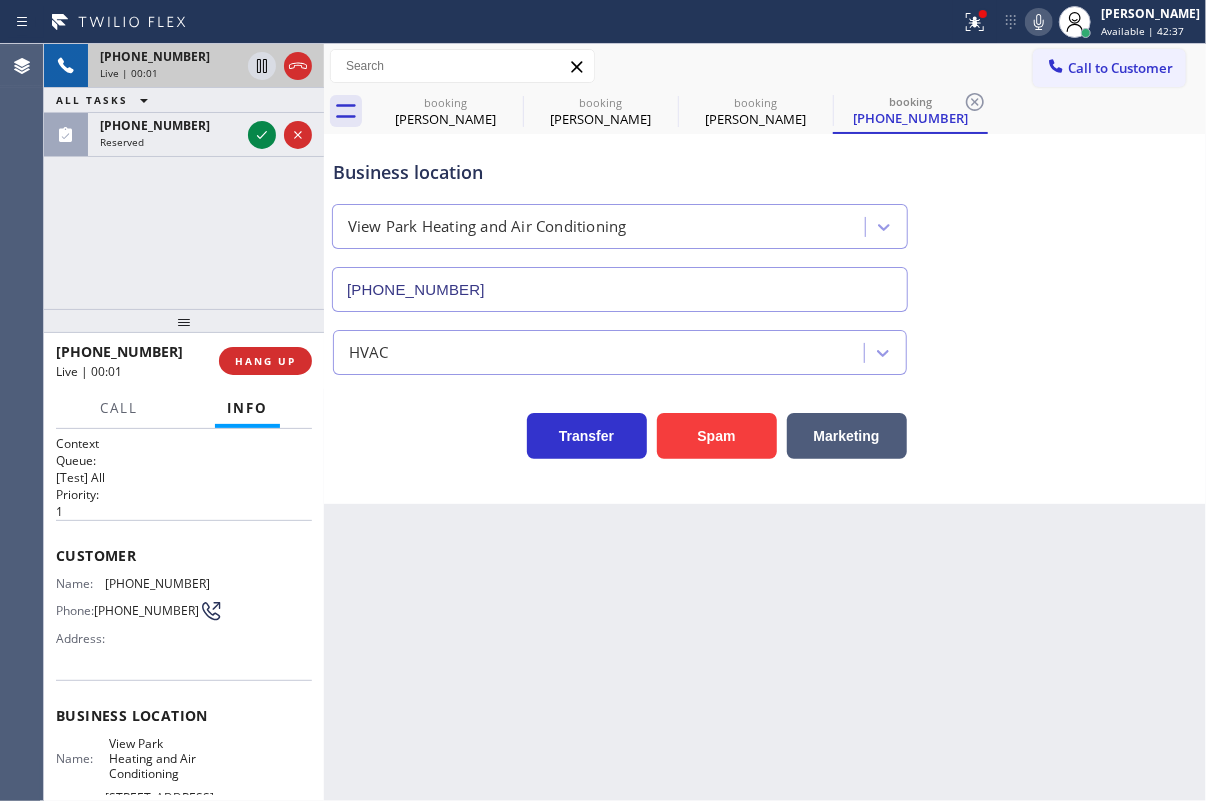 click on "Spam" at bounding box center (717, 436) 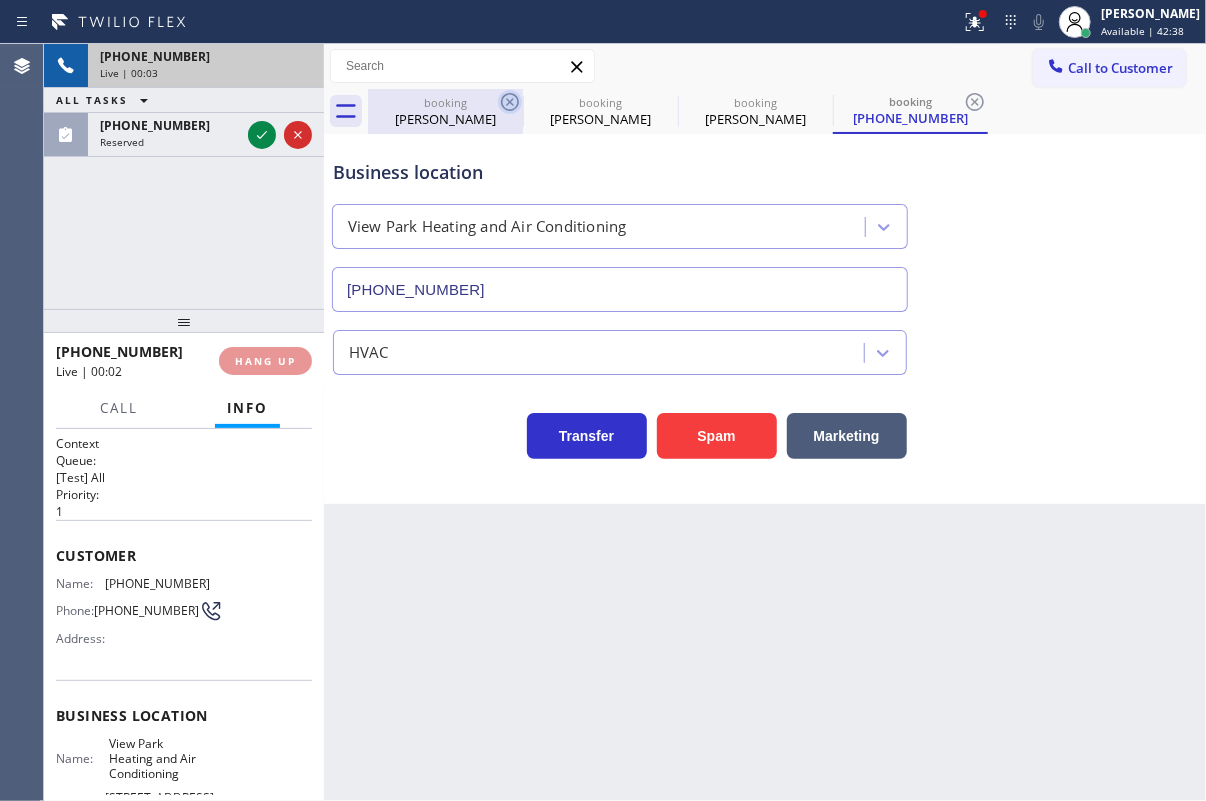 click 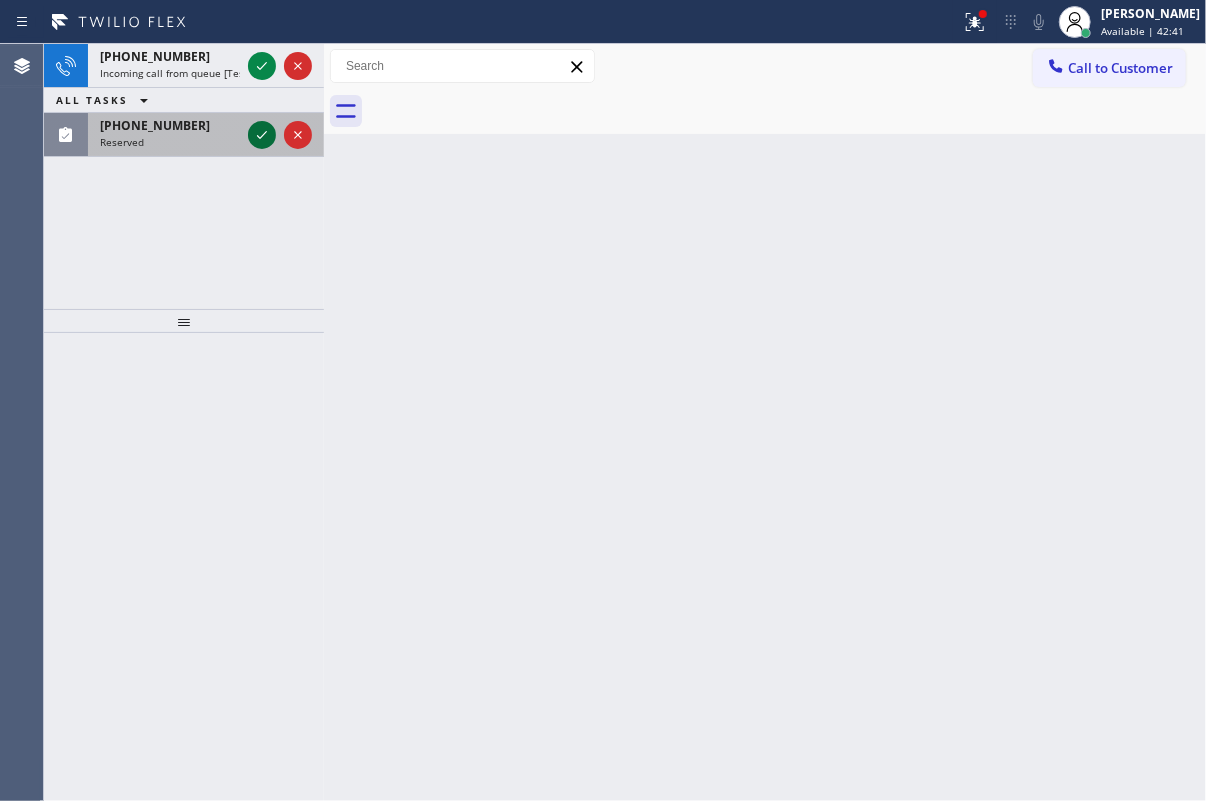 click 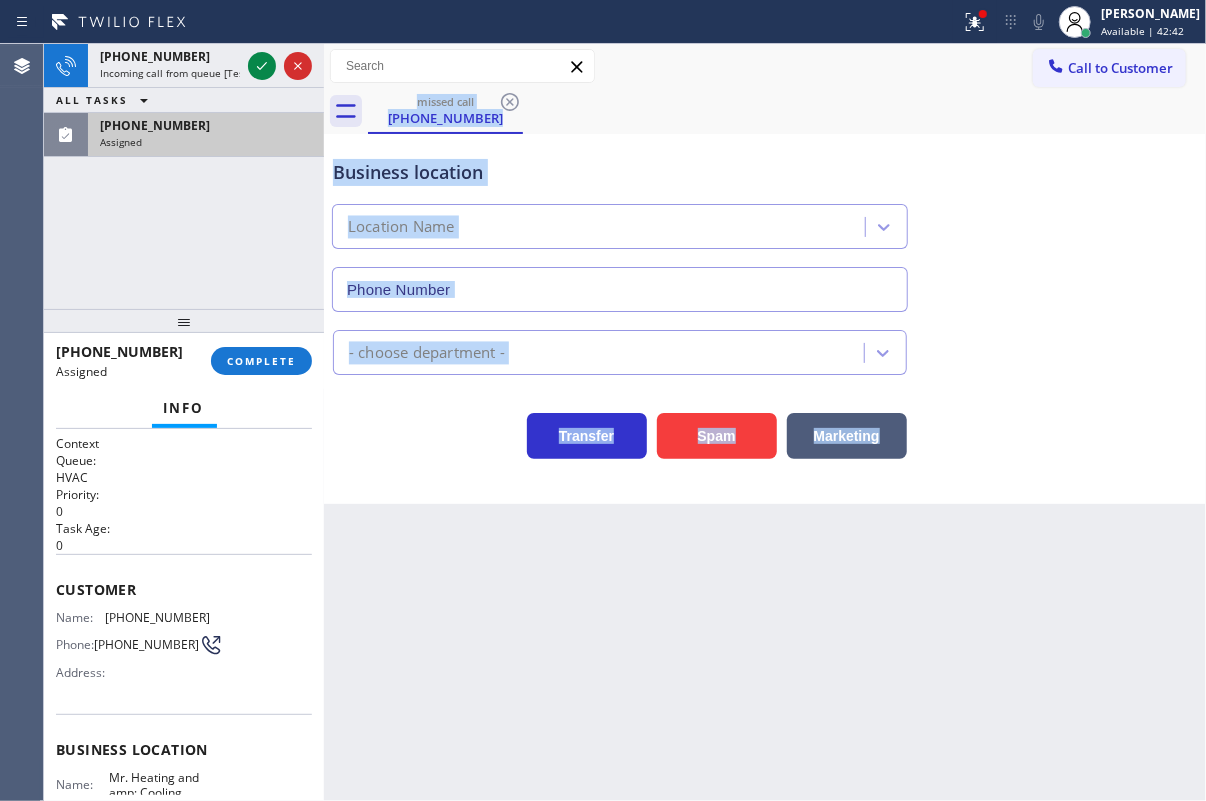 type on "[PHONE_NUMBER]" 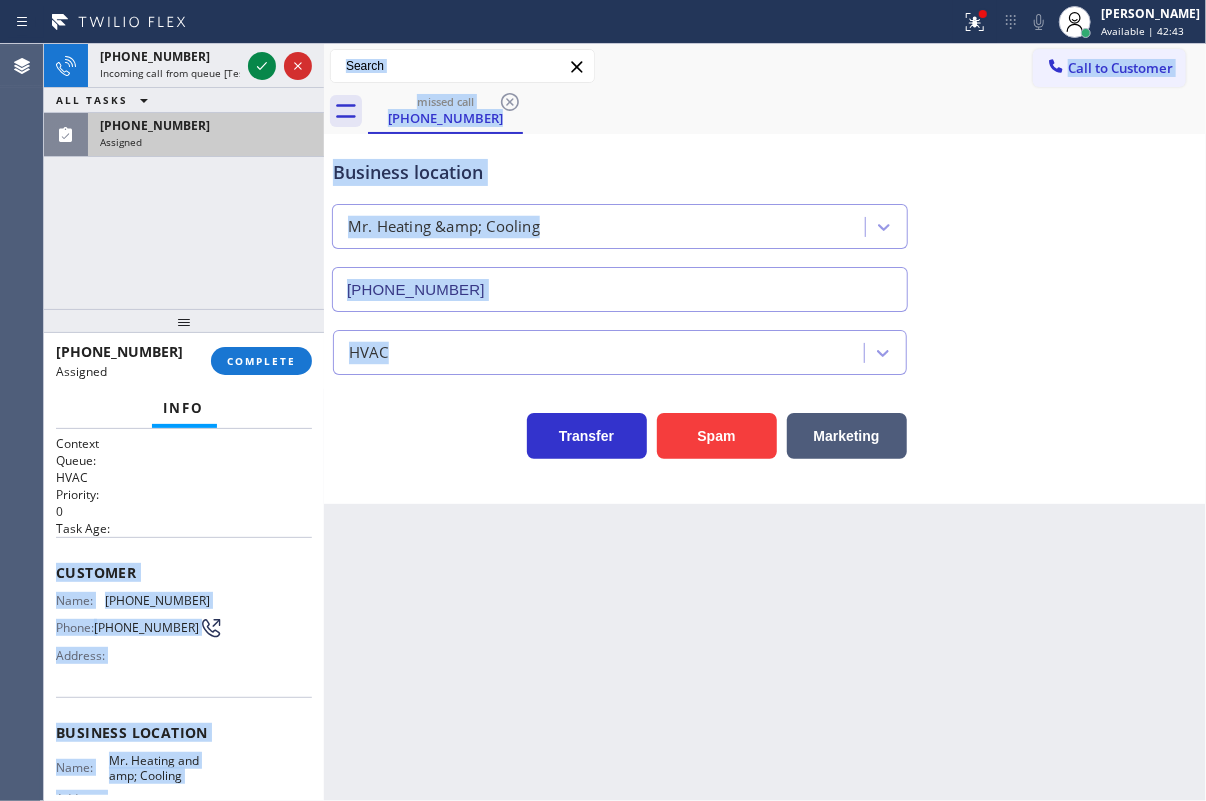 scroll, scrollTop: 222, scrollLeft: 0, axis: vertical 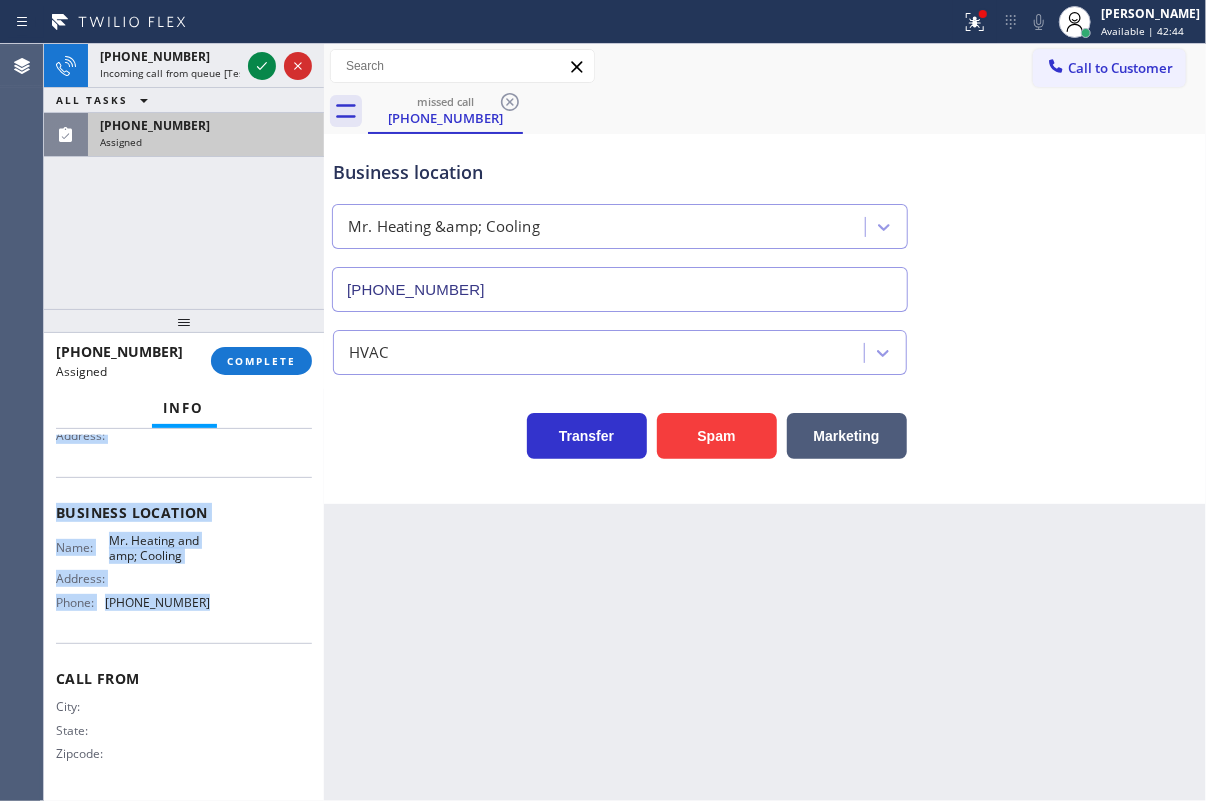 drag, startPoint x: 56, startPoint y: 578, endPoint x: 249, endPoint y: 598, distance: 194.03351 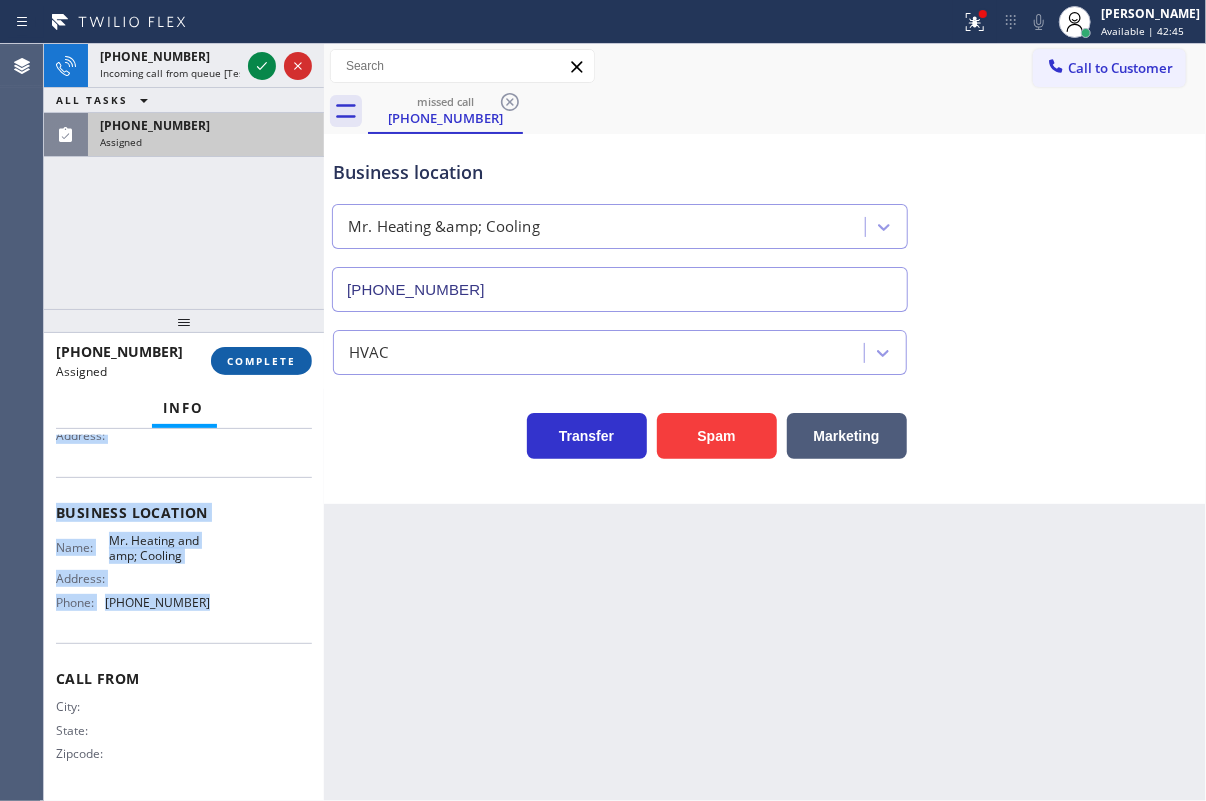 click on "COMPLETE" at bounding box center (261, 361) 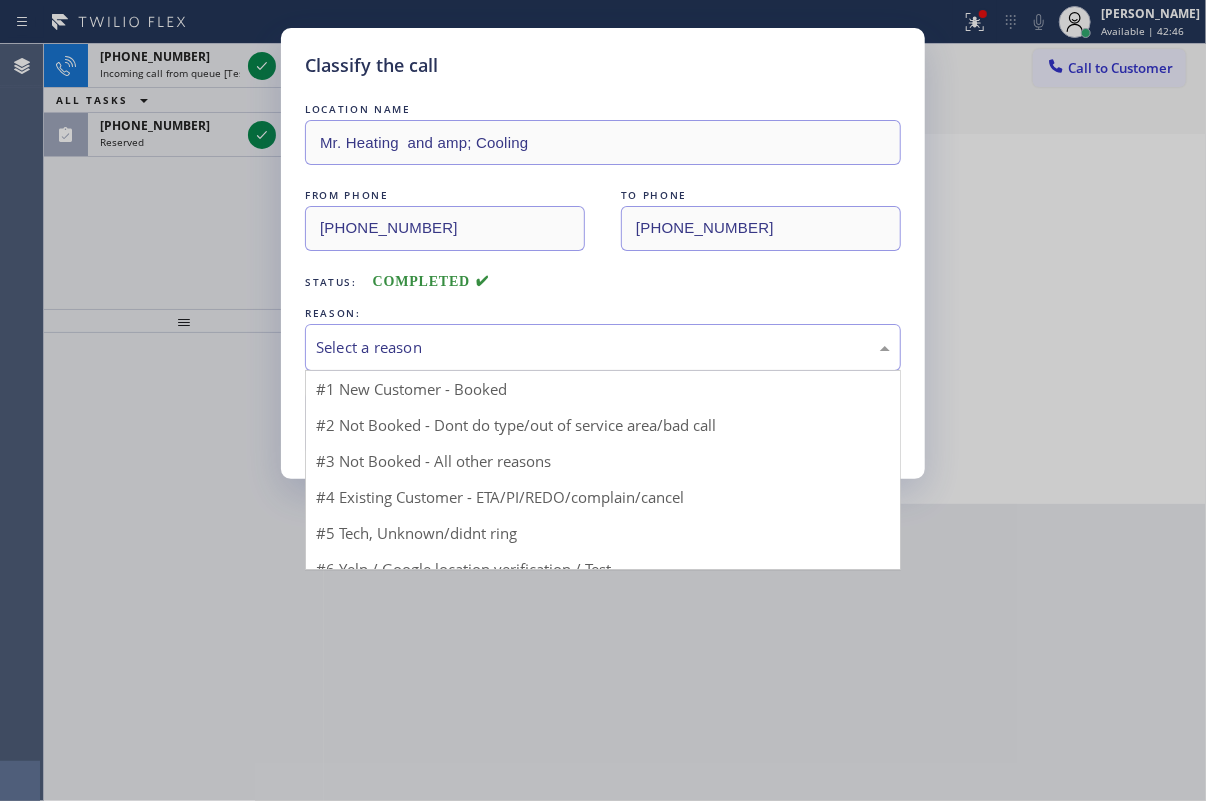 click on "Select a reason" at bounding box center (603, 347) 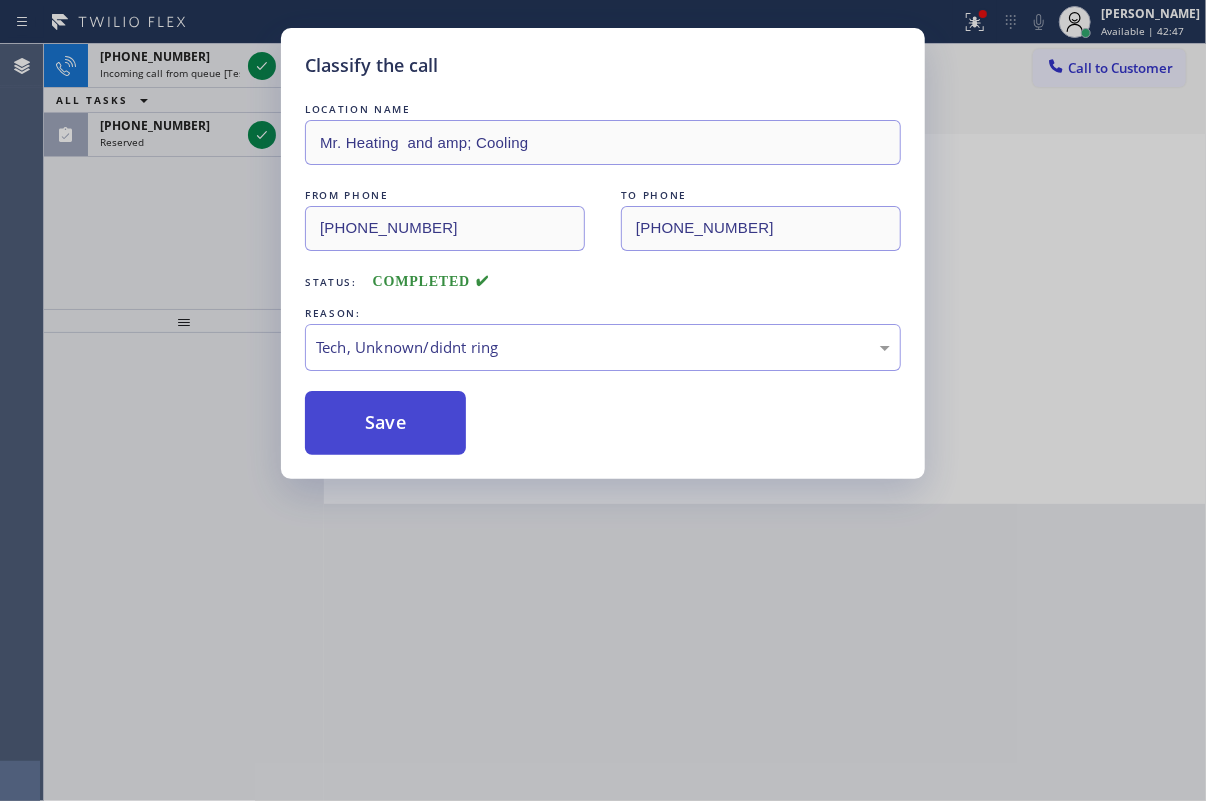 click on "Save" at bounding box center (385, 423) 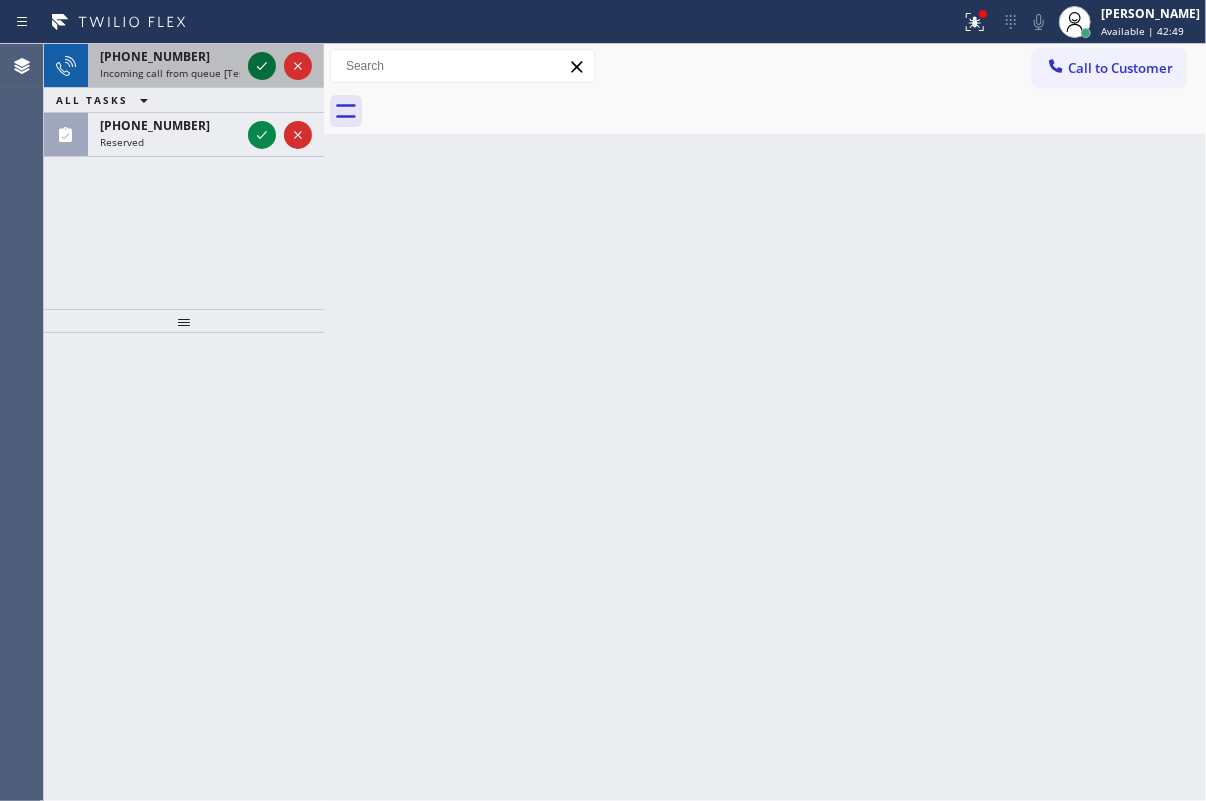click 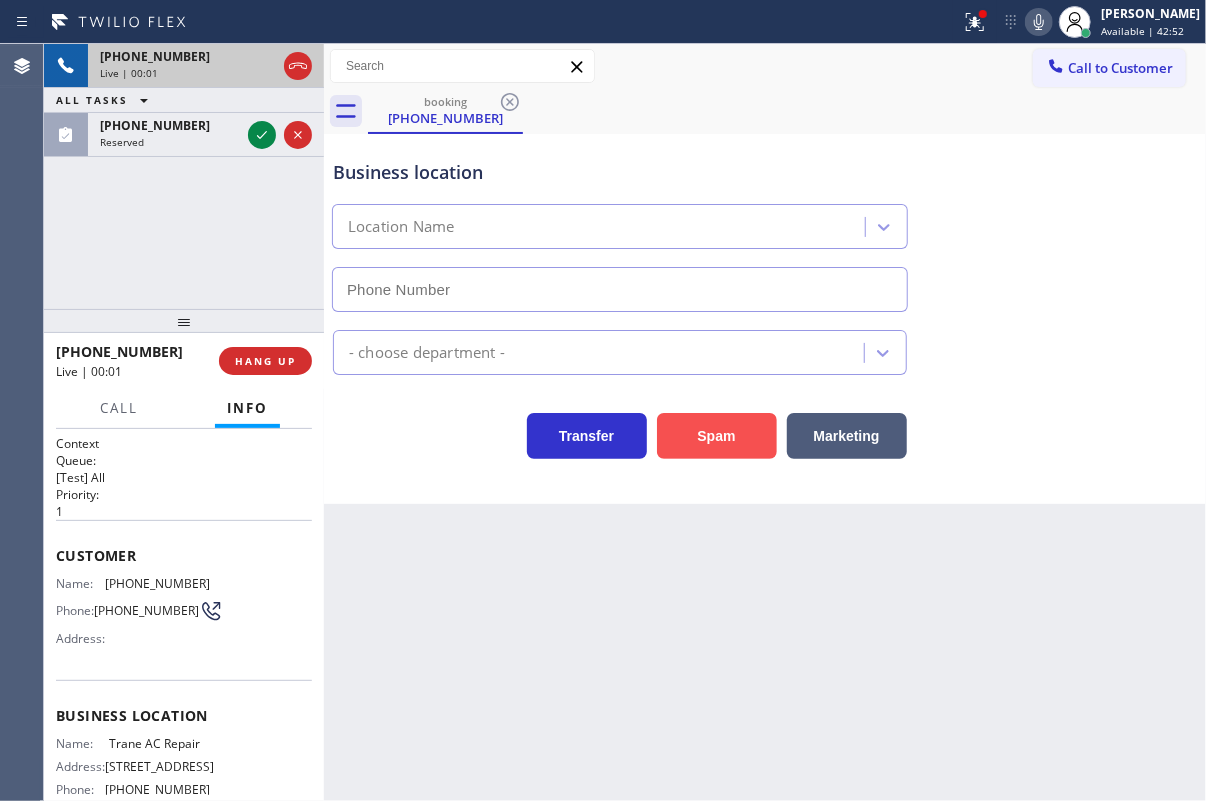type on "[PHONE_NUMBER]" 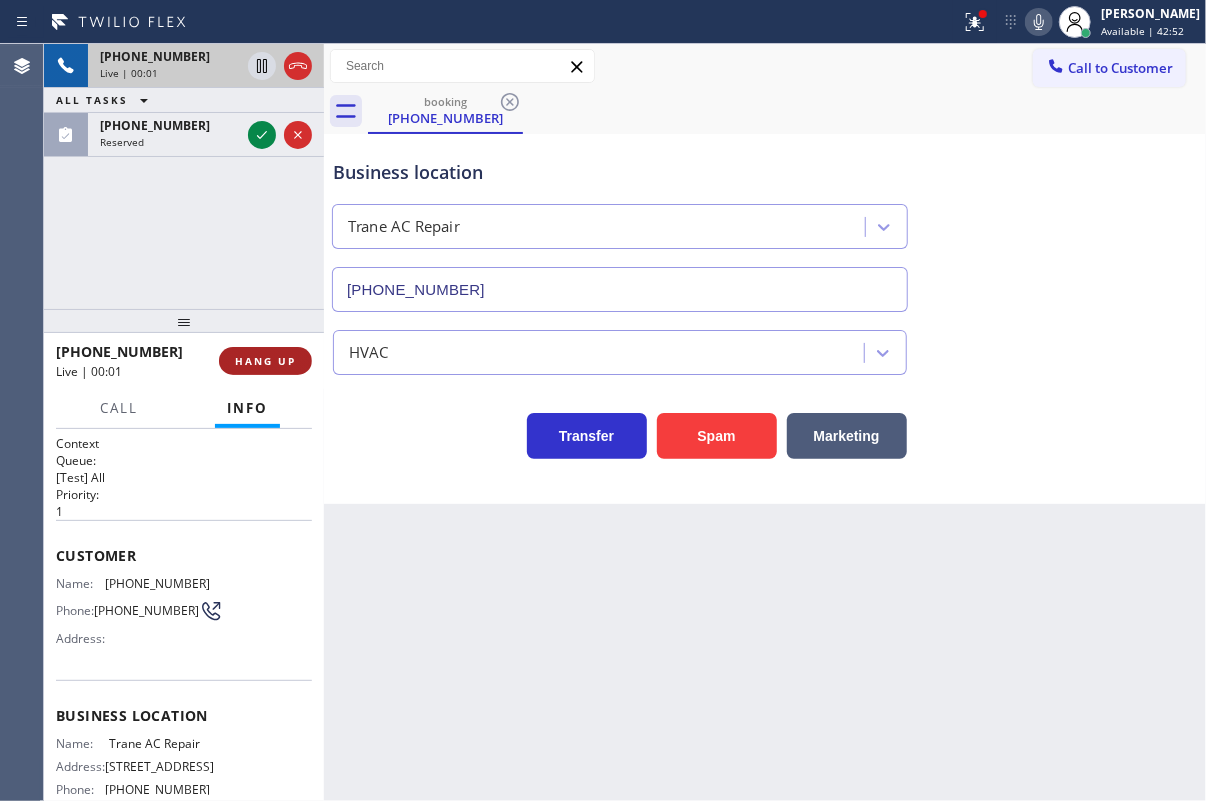 click on "HANG UP" at bounding box center (265, 361) 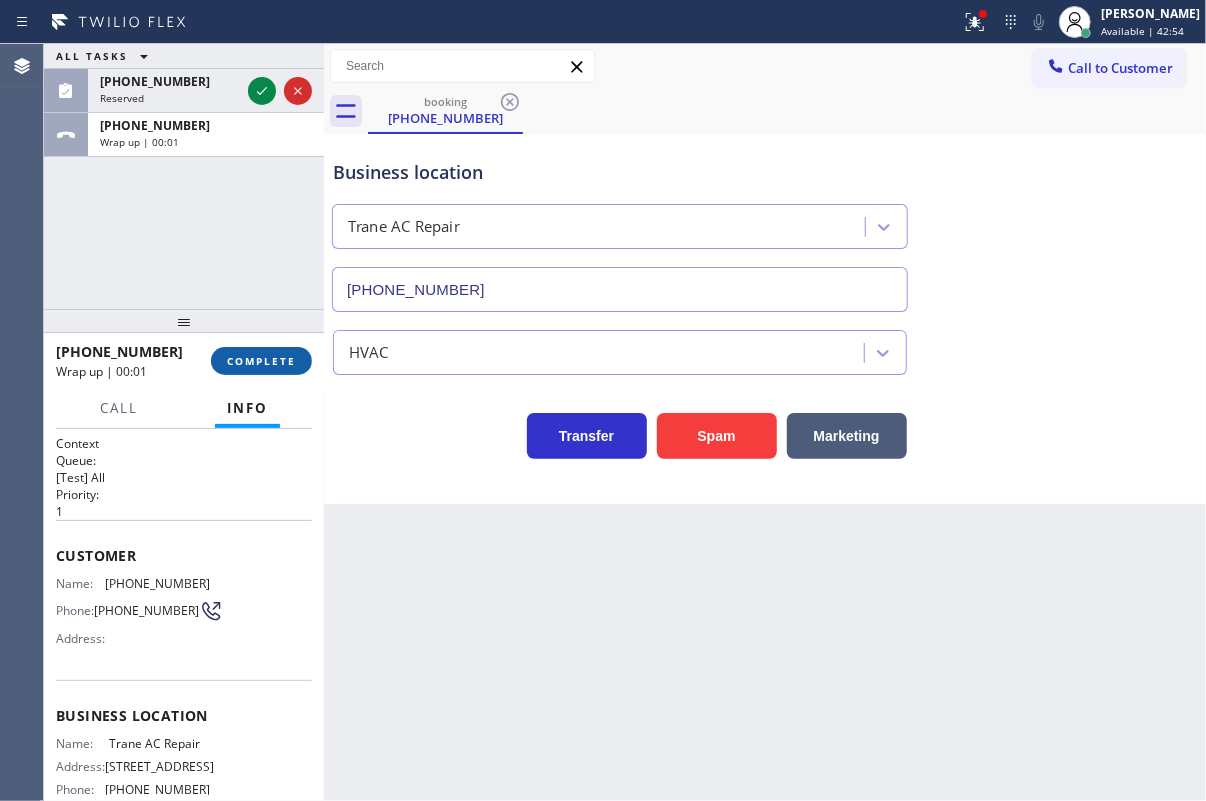 click on "COMPLETE" at bounding box center [261, 361] 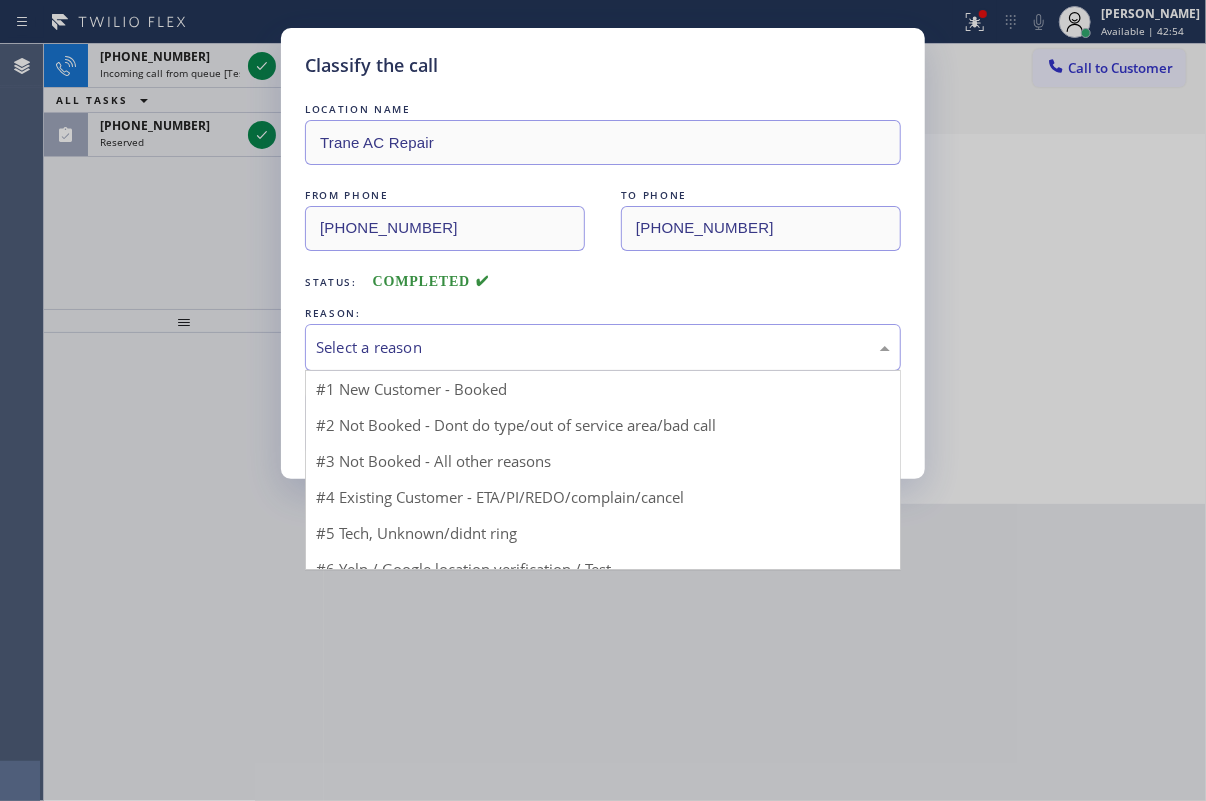 click on "Select a reason" at bounding box center (603, 347) 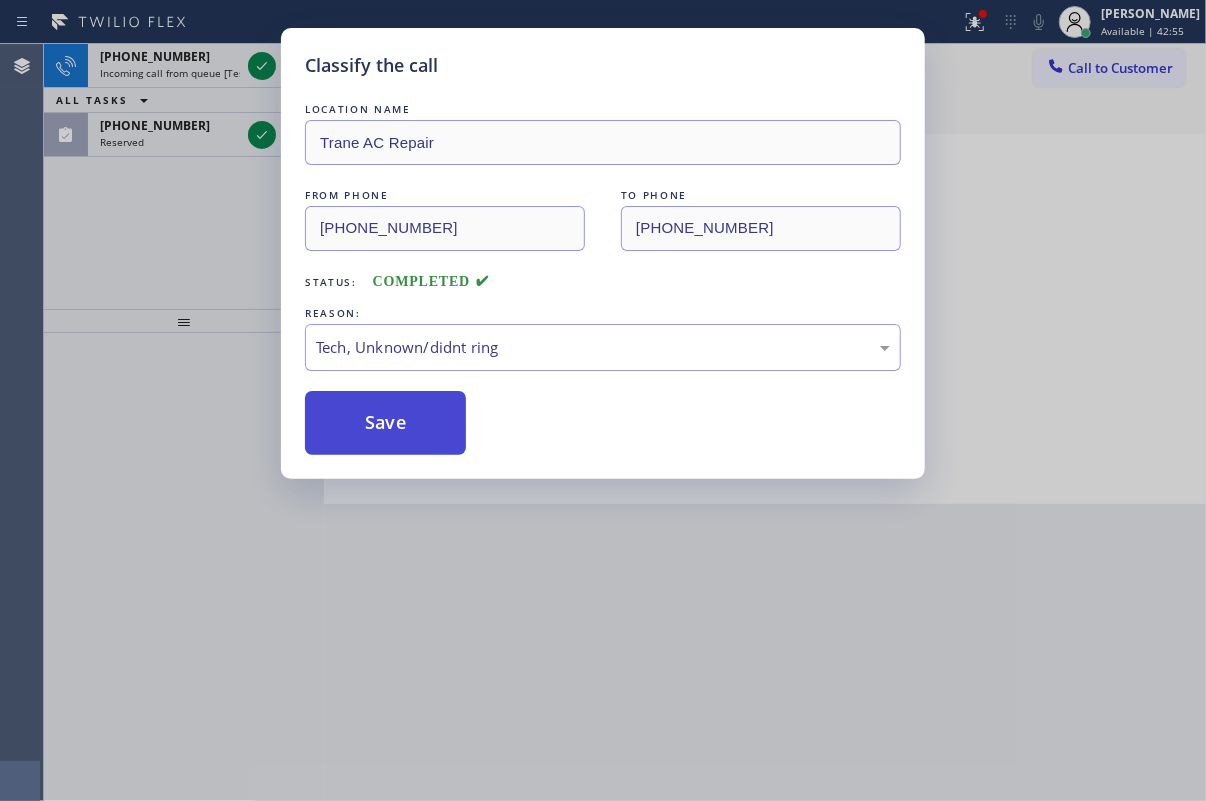 click on "Save" at bounding box center (385, 423) 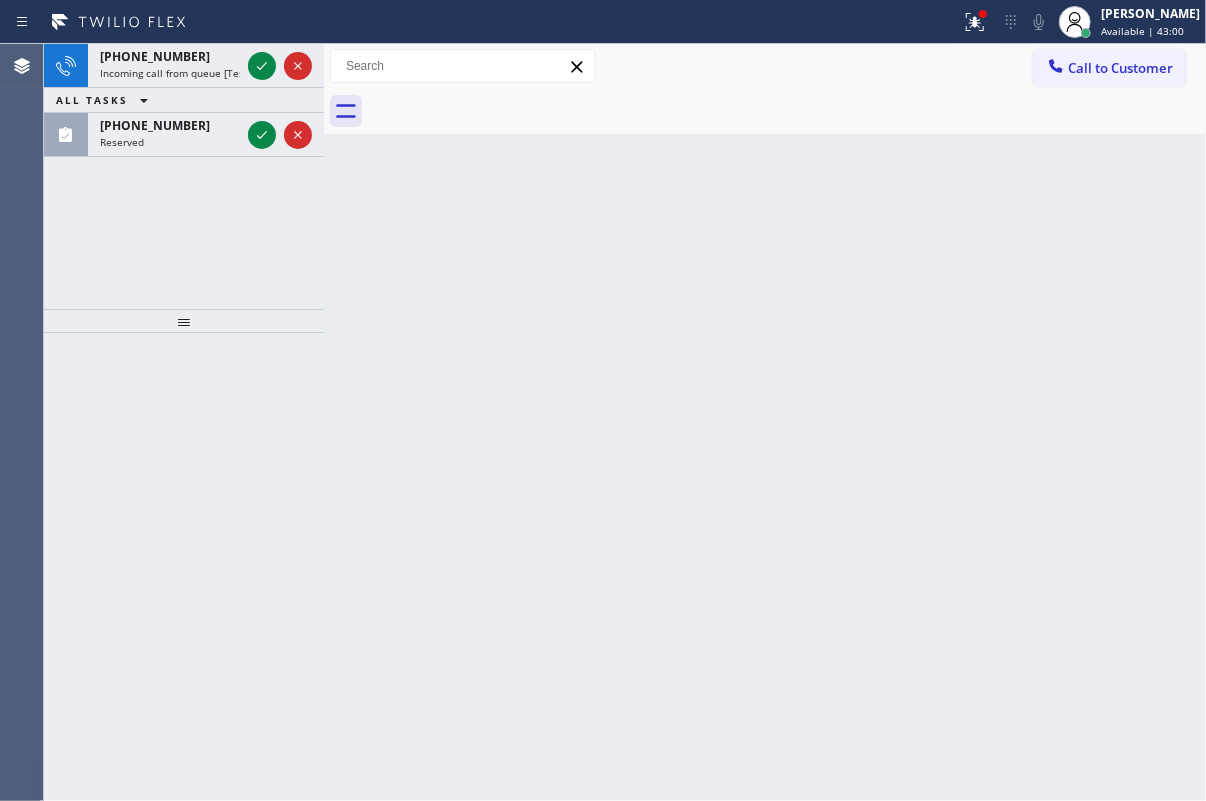 click on "Back to Dashboard Change Sender ID Customers Technicians Select a contact Outbound call Technician Search Technician Your caller id phone number Your caller id phone number Call Technician info Name   Phone none Address none Change Sender ID HVAC [PHONE_NUMBER] 5 Star Appliance [PHONE_NUMBER] Appliance Repair [PHONE_NUMBER] Plumbing [PHONE_NUMBER] Air Duct Cleaning [PHONE_NUMBER]  Electricians [PHONE_NUMBER] Cancel Change Check personal SMS Reset Change No tabs Call to Customer Outbound call Location [GEOGRAPHIC_DATA] Appliance Repair Experts Your caller id phone number [PHONE_NUMBER] Customer number Call Outbound call Technician Search Technician Your caller id phone number Your caller id phone number Call" at bounding box center (765, 422) 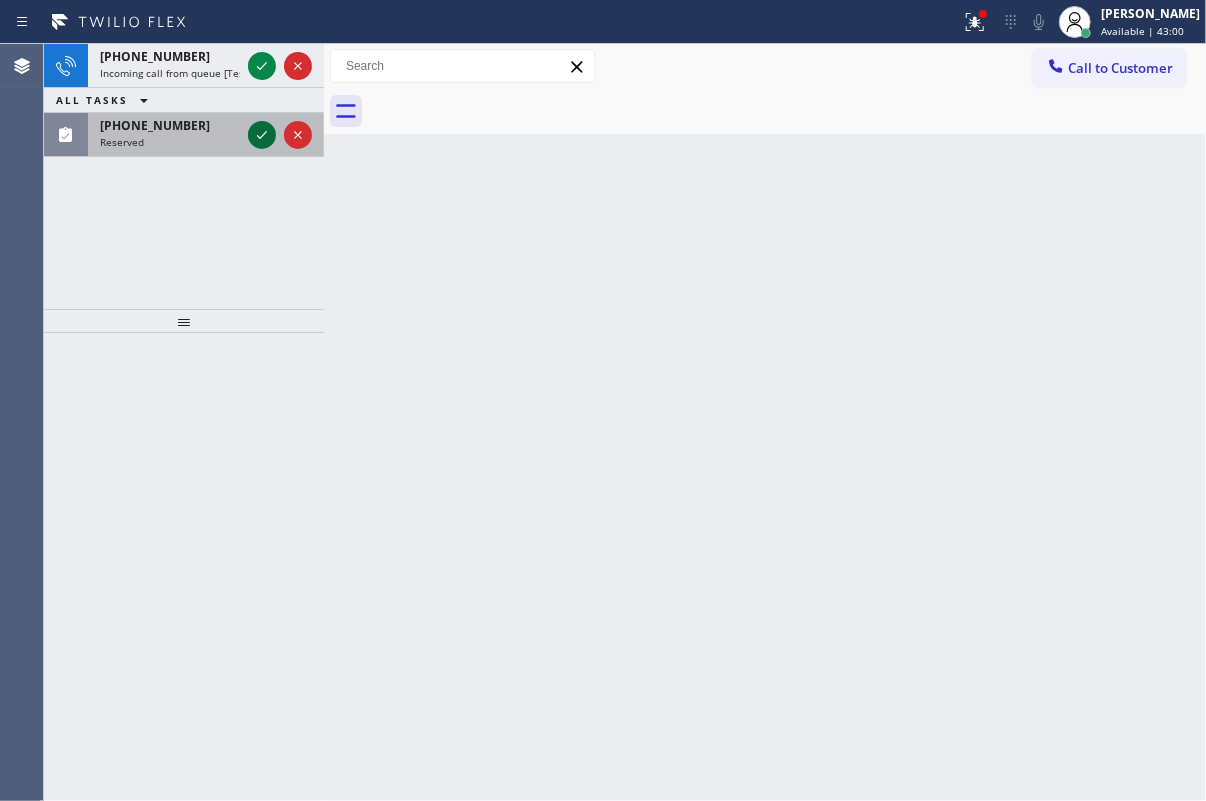 click 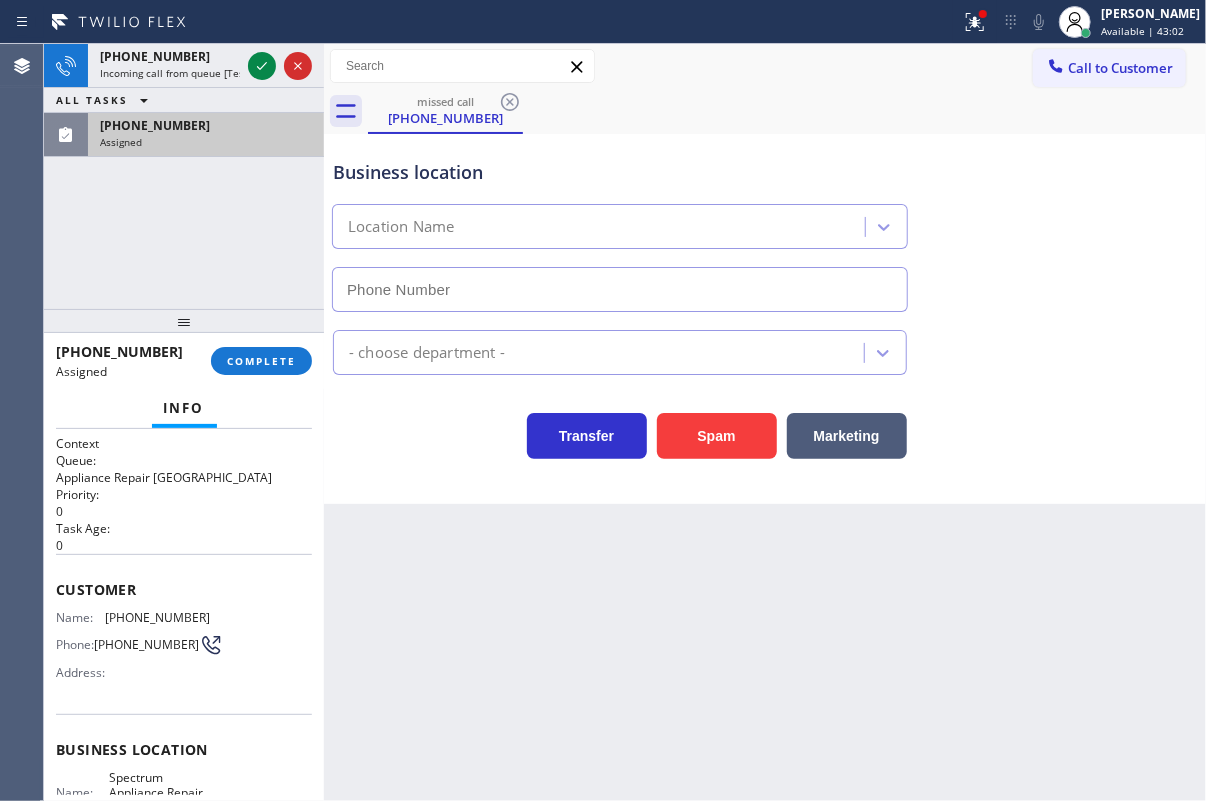 type on "[PHONE_NUMBER]" 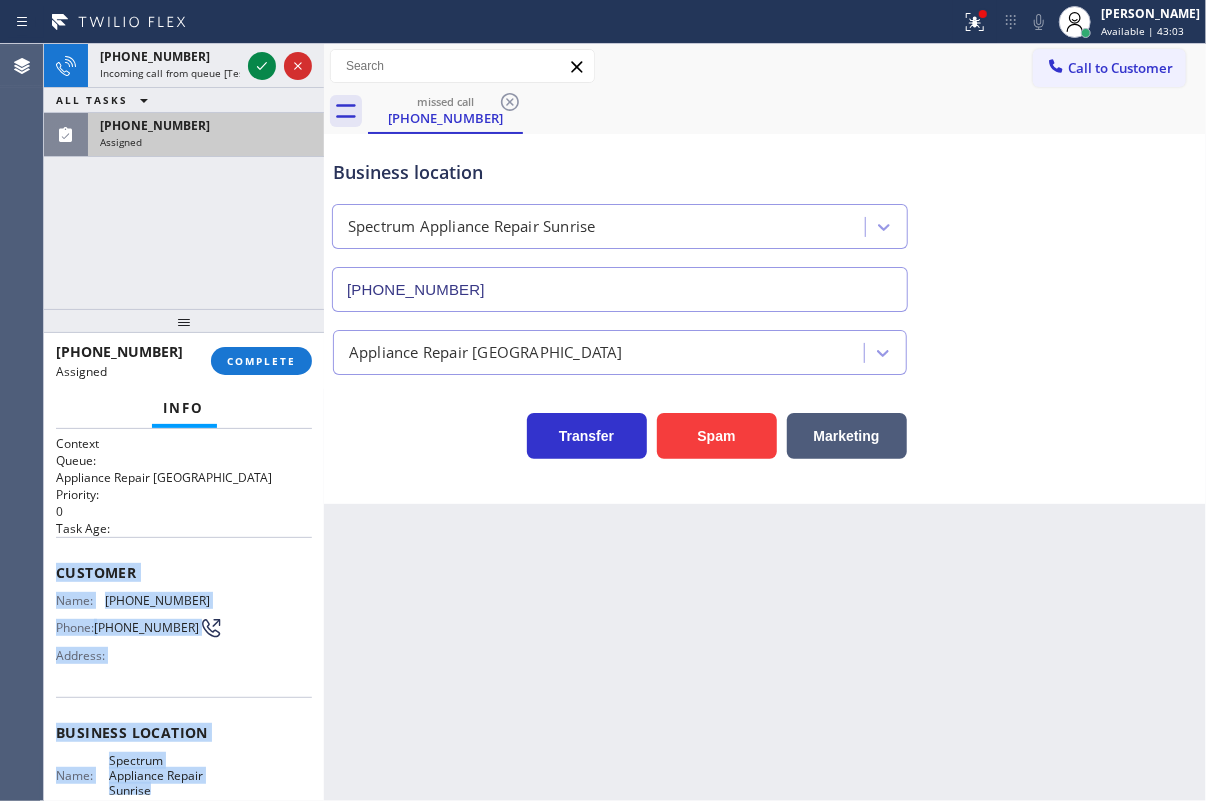 scroll, scrollTop: 238, scrollLeft: 0, axis: vertical 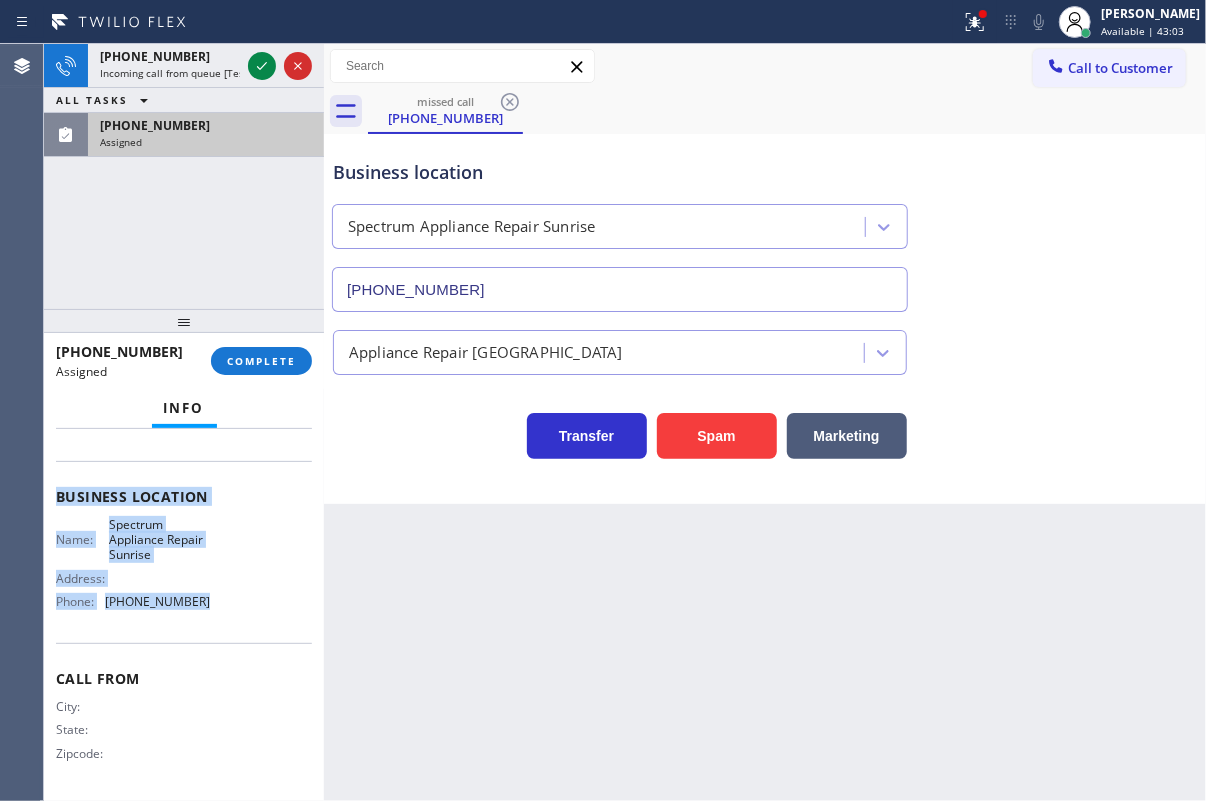 drag, startPoint x: 160, startPoint y: 671, endPoint x: 228, endPoint y: 613, distance: 89.37561 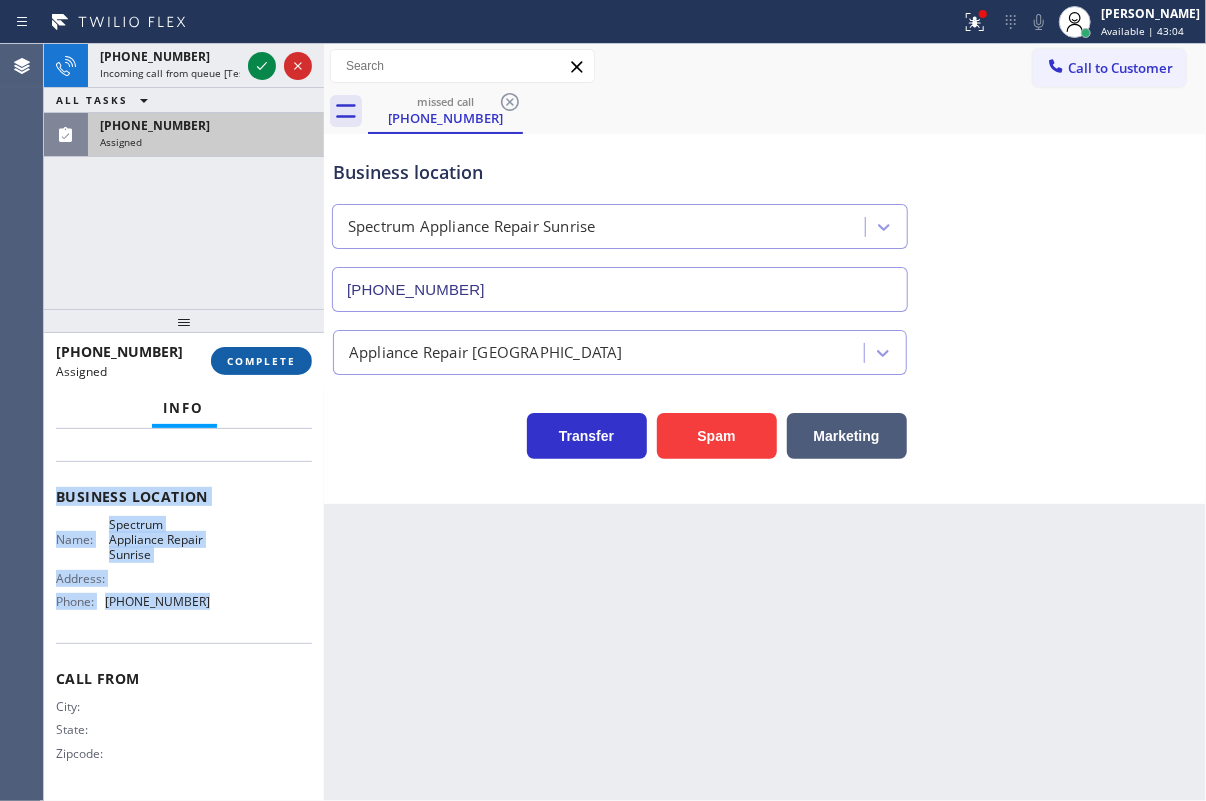 click on "COMPLETE" at bounding box center (261, 361) 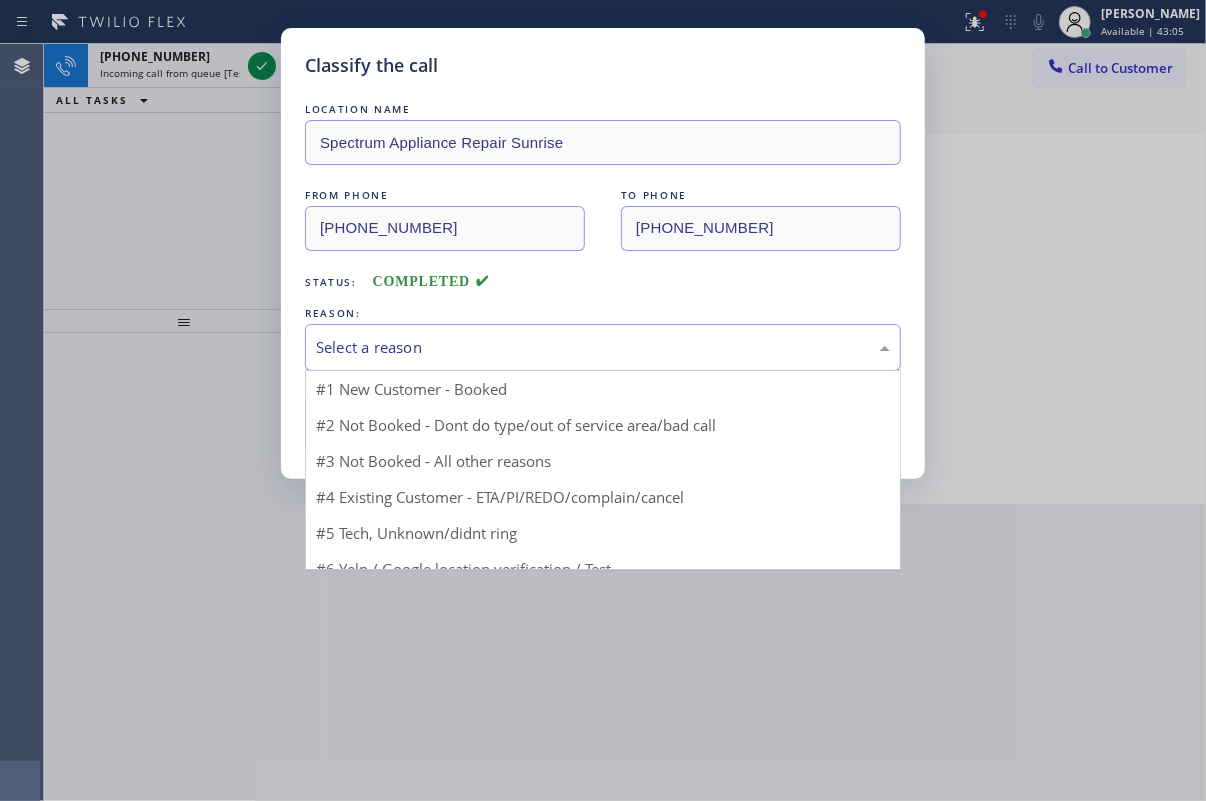 click on "Select a reason" at bounding box center [603, 347] 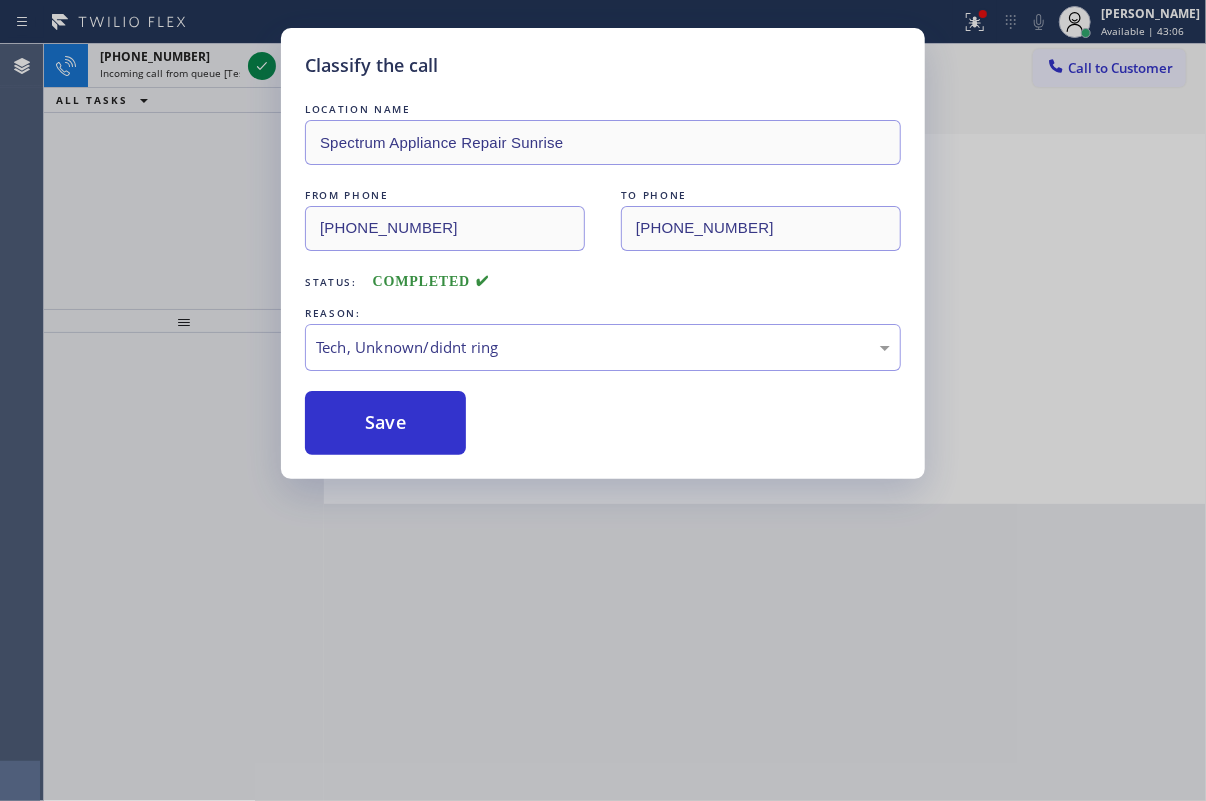 click on "Save" at bounding box center (385, 423) 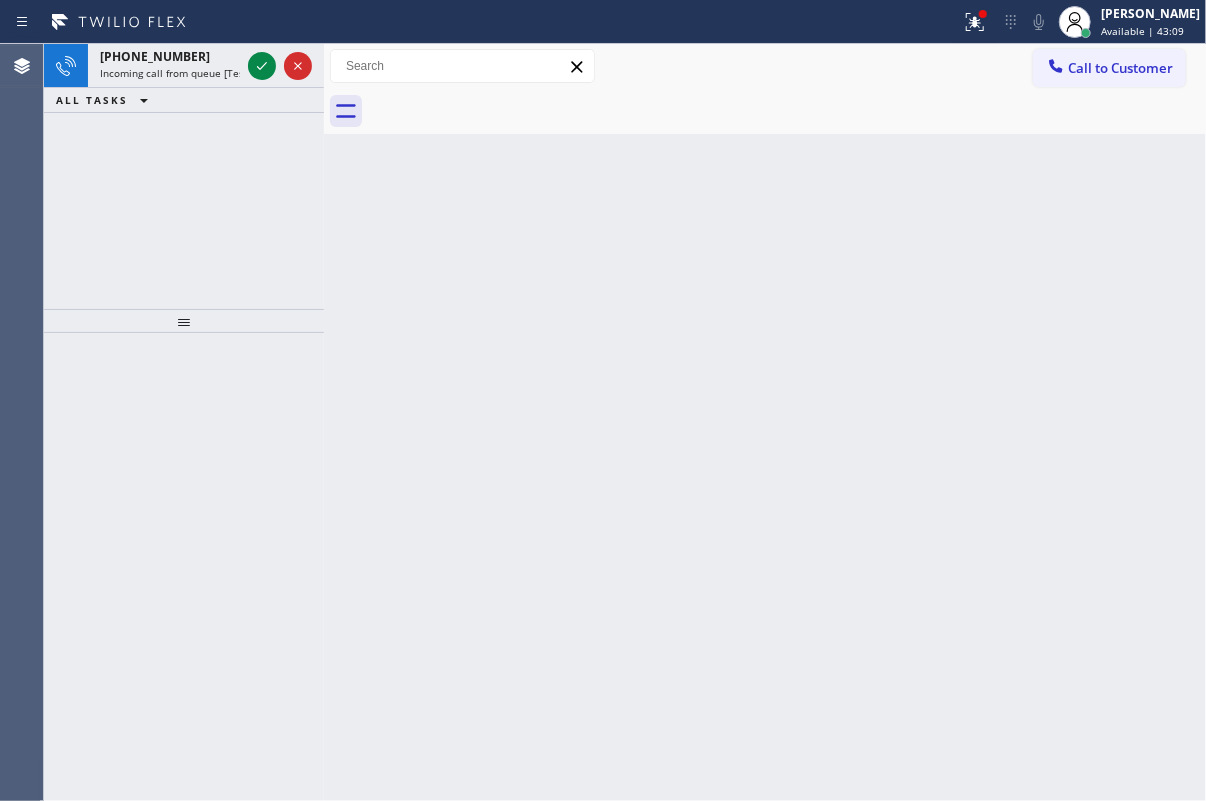 click on "Back to Dashboard Change Sender ID Customers Technicians Select a contact Outbound call Technician Search Technician Your caller id phone number Your caller id phone number Call Technician info Name   Phone none Address none Change Sender ID HVAC [PHONE_NUMBER] 5 Star Appliance [PHONE_NUMBER] Appliance Repair [PHONE_NUMBER] Plumbing [PHONE_NUMBER] Air Duct Cleaning [PHONE_NUMBER]  Electricians [PHONE_NUMBER] Cancel Change Check personal SMS Reset Change No tabs Call to Customer Outbound call Location [GEOGRAPHIC_DATA] Appliance Repair Experts Your caller id phone number [PHONE_NUMBER] Customer number Call Outbound call Technician Search Technician Your caller id phone number Your caller id phone number Call" at bounding box center [765, 422] 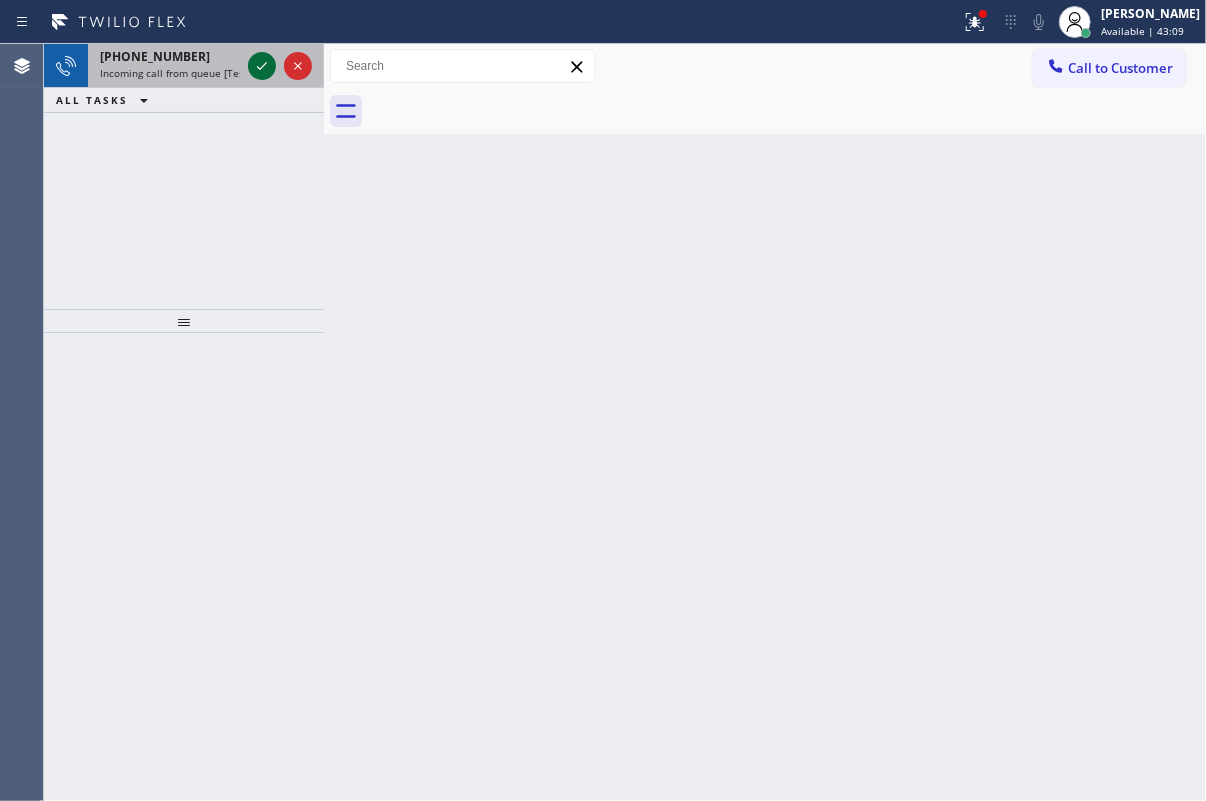 click 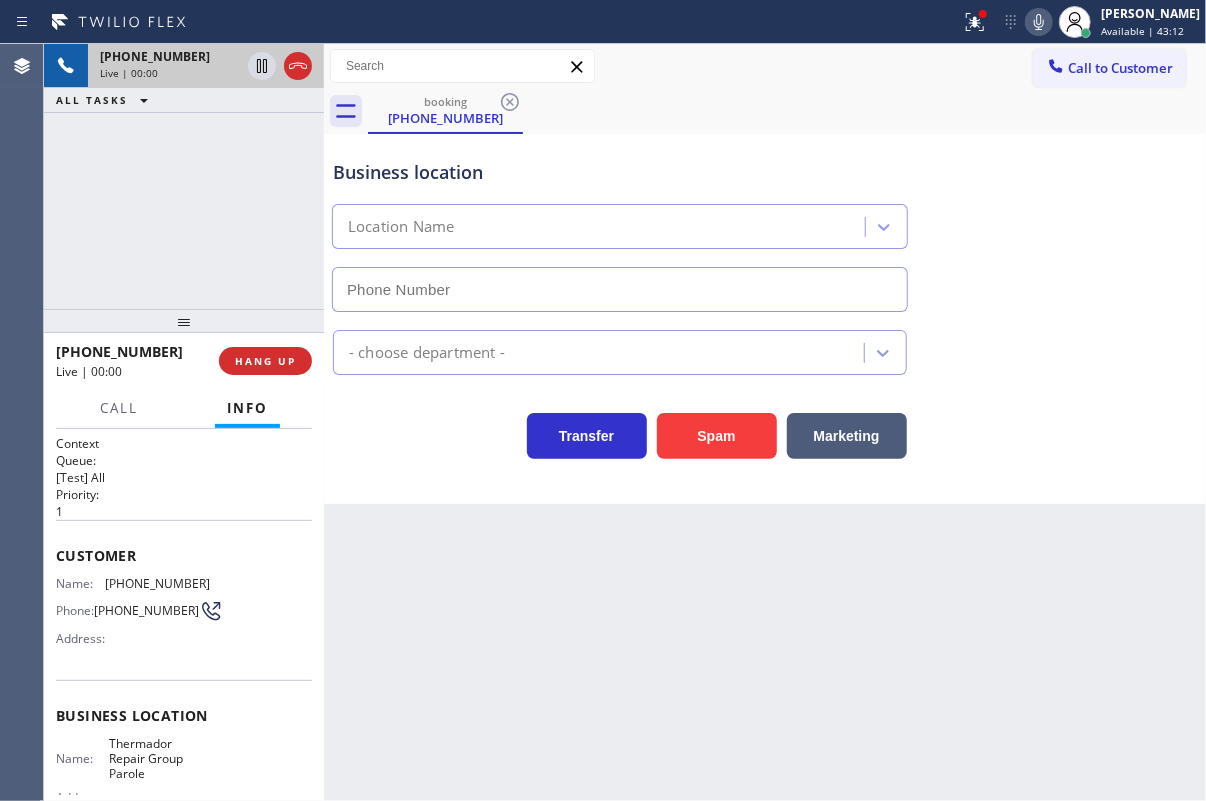 type on "[PHONE_NUMBER]" 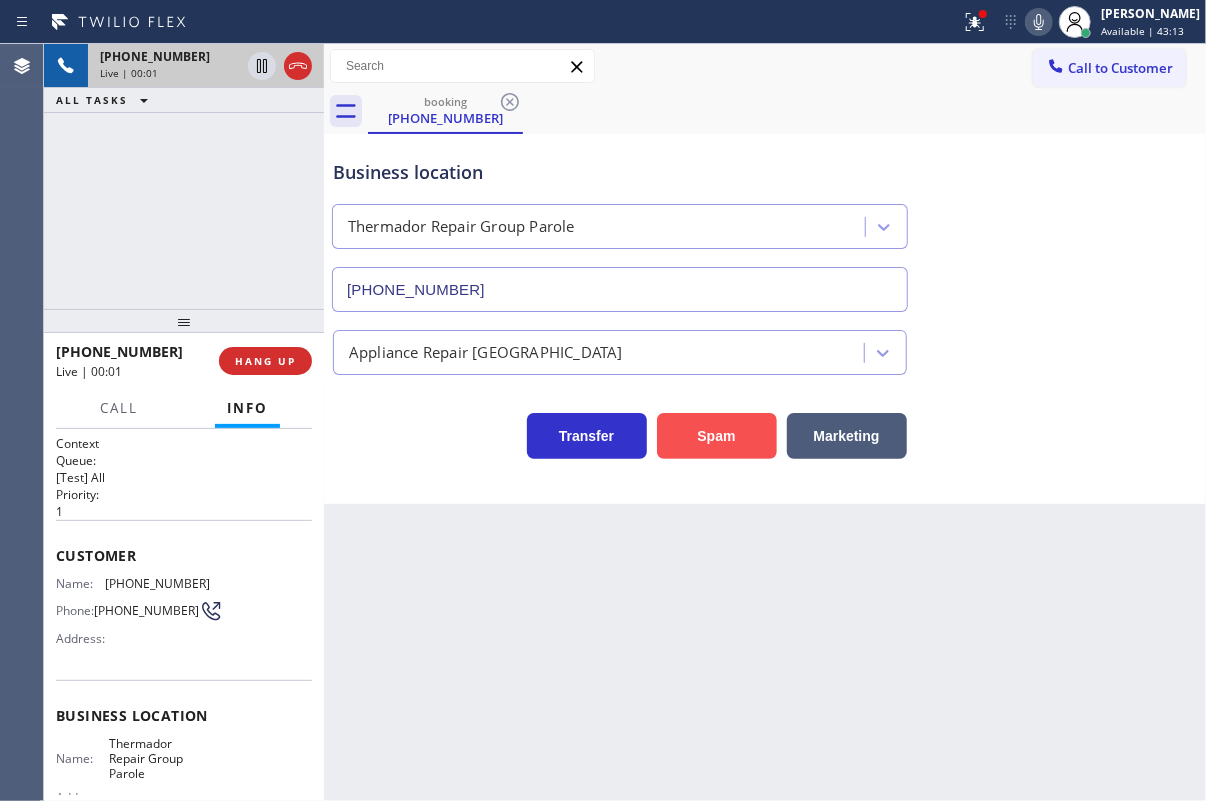 click on "Spam" at bounding box center (717, 436) 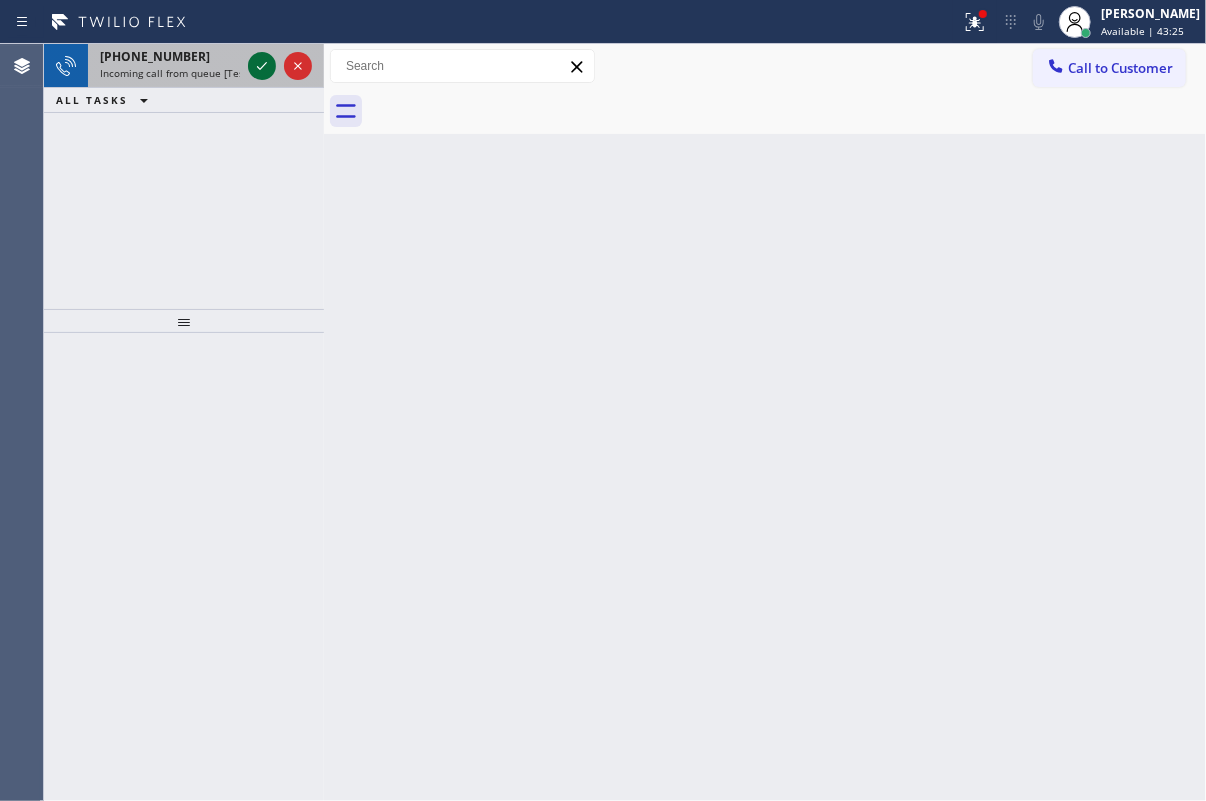 click 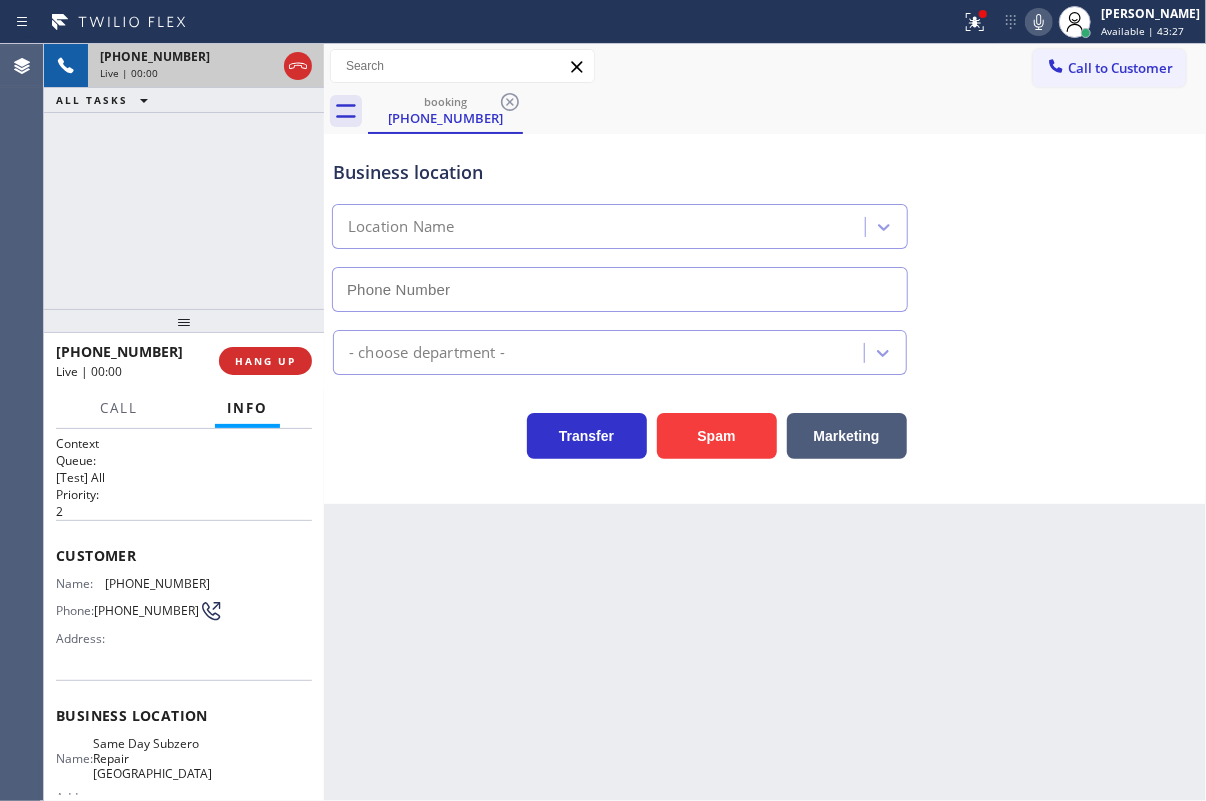 type on "[PHONE_NUMBER]" 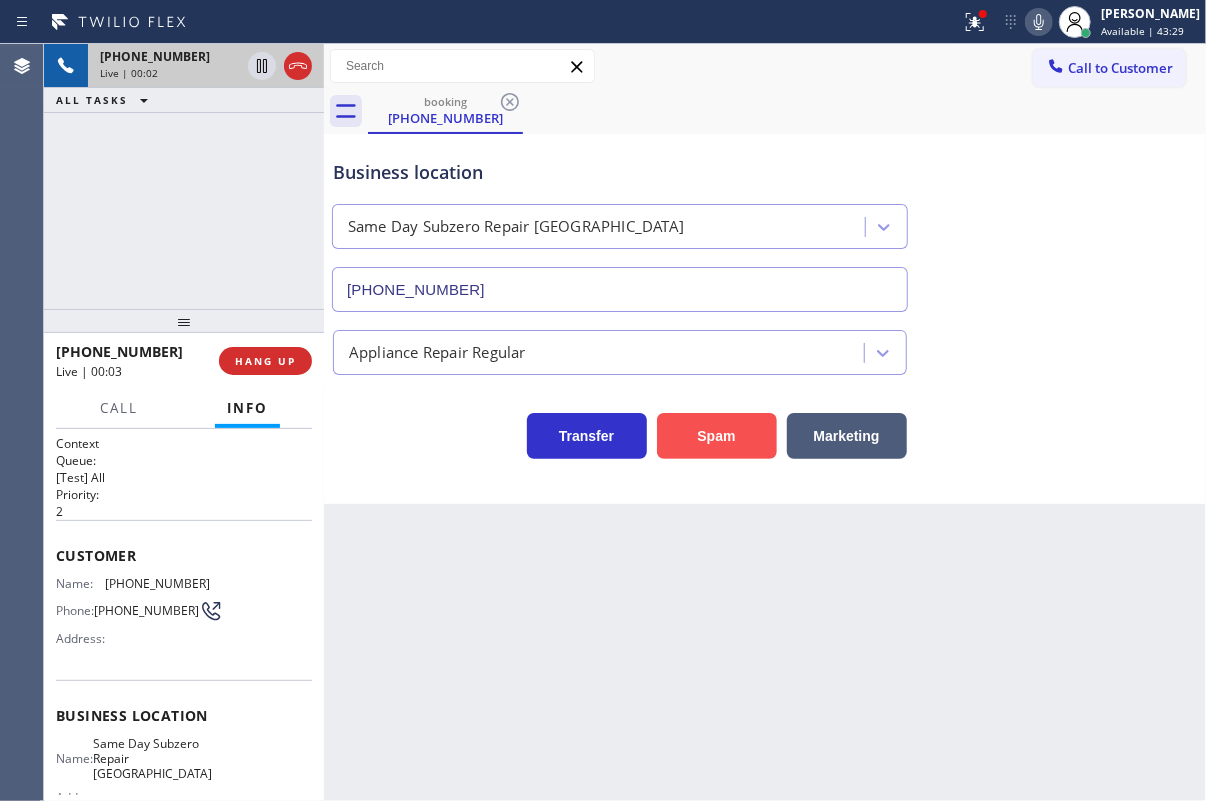 click on "Spam" at bounding box center [717, 436] 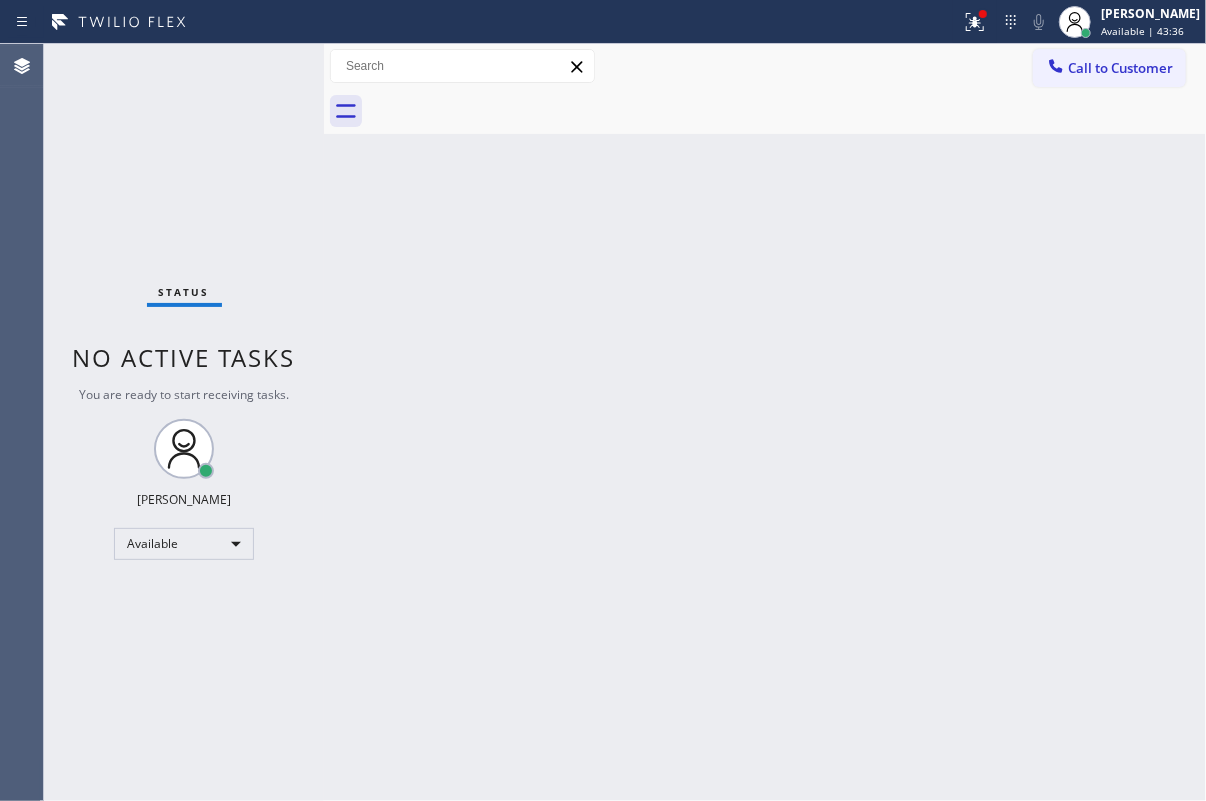 click on "Status   No active tasks     You are ready to start receiving tasks.   [PERSON_NAME] Available" at bounding box center (184, 422) 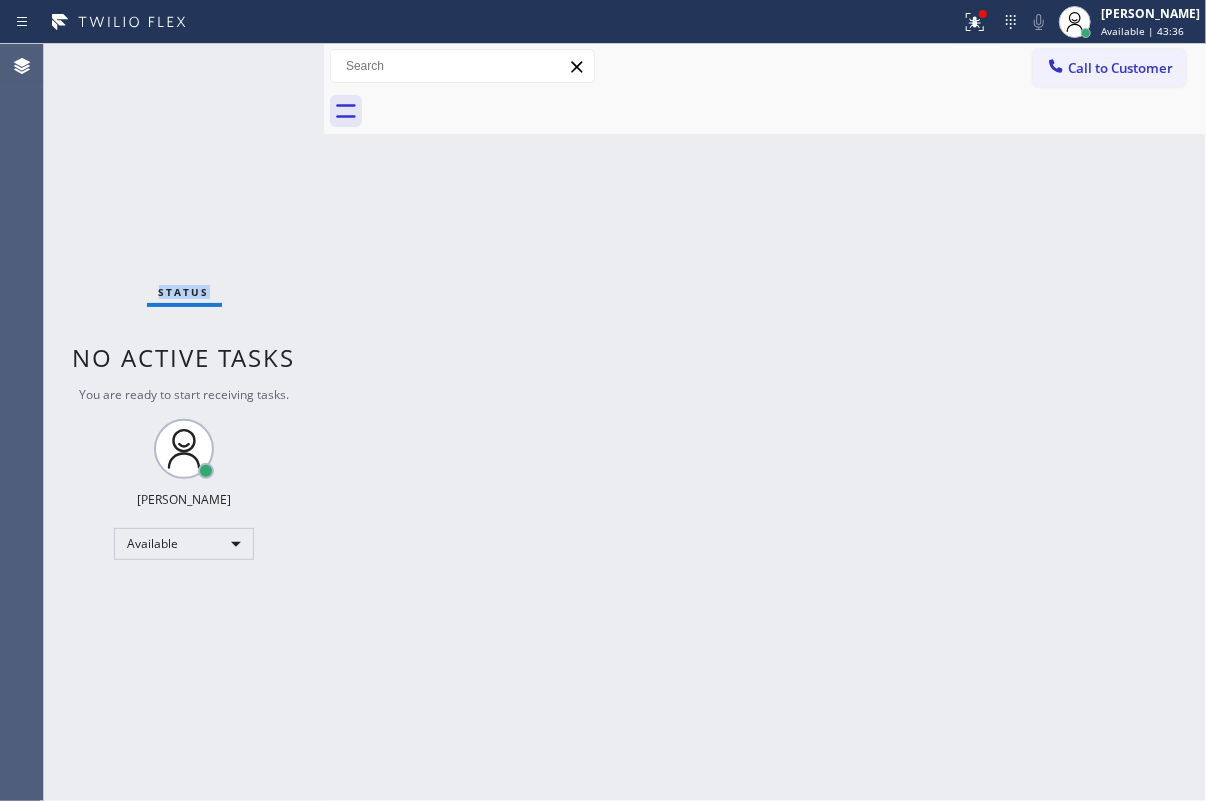 click on "Status   No active tasks     You are ready to start receiving tasks.   [PERSON_NAME] Available" at bounding box center (184, 422) 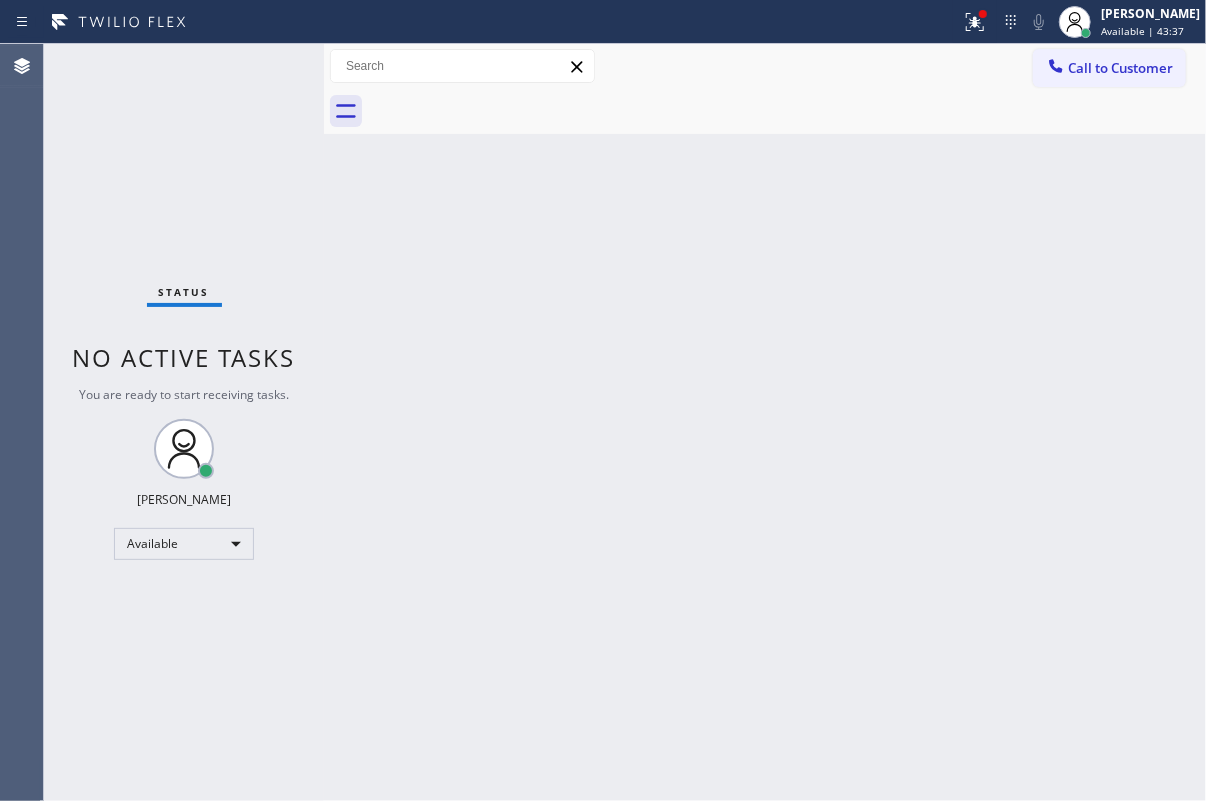 click on "Back to Dashboard Change Sender ID Customers Technicians Select a contact Outbound call Technician Search Technician Your caller id phone number Your caller id phone number Call Technician info Name   Phone none Address none Change Sender ID HVAC [PHONE_NUMBER] 5 Star Appliance [PHONE_NUMBER] Appliance Repair [PHONE_NUMBER] Plumbing [PHONE_NUMBER] Air Duct Cleaning [PHONE_NUMBER]  Electricians [PHONE_NUMBER] Cancel Change Check personal SMS Reset Change No tabs Call to Customer Outbound call Location [GEOGRAPHIC_DATA] Appliance Repair Experts Your caller id phone number [PHONE_NUMBER] Customer number Call Outbound call Technician Search Technician Your caller id phone number Your caller id phone number Call" at bounding box center (765, 422) 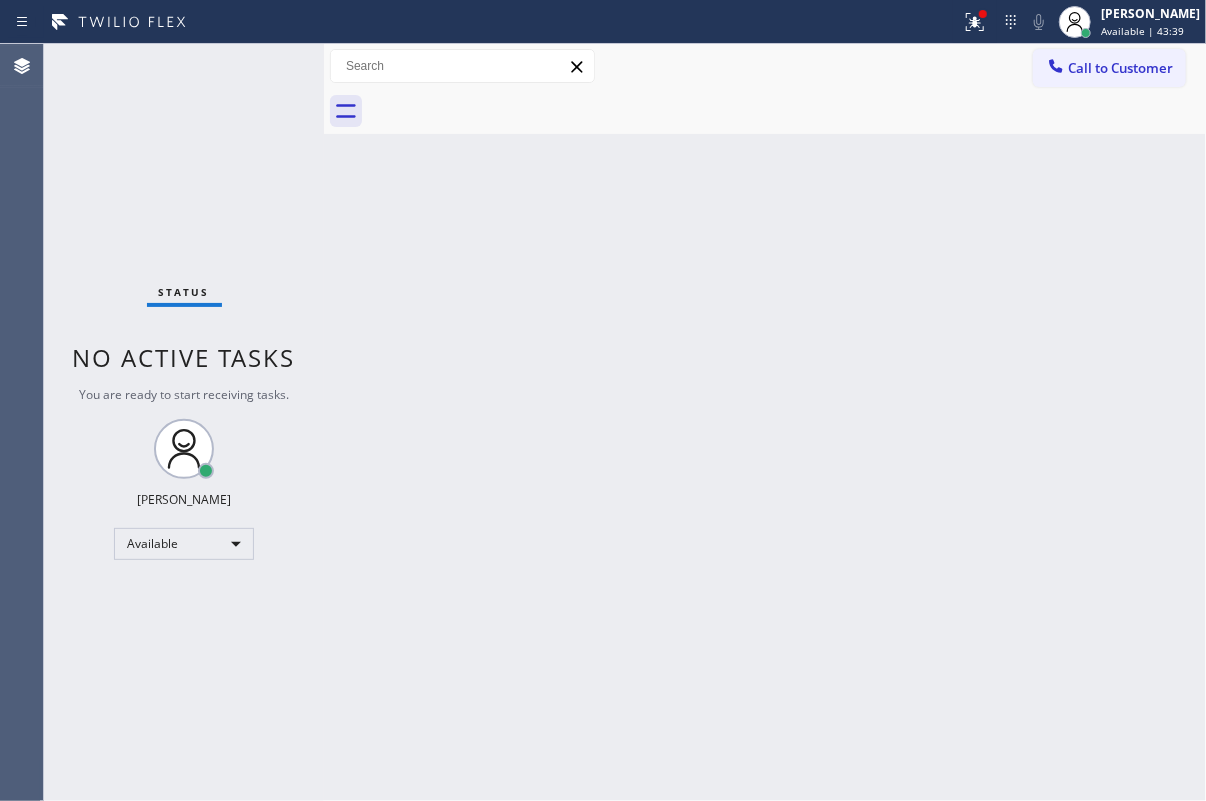 click on "Back to Dashboard Change Sender ID Customers Technicians Select a contact Outbound call Technician Search Technician Your caller id phone number Your caller id phone number Call Technician info Name   Phone none Address none Change Sender ID HVAC [PHONE_NUMBER] 5 Star Appliance [PHONE_NUMBER] Appliance Repair [PHONE_NUMBER] Plumbing [PHONE_NUMBER] Air Duct Cleaning [PHONE_NUMBER]  Electricians [PHONE_NUMBER] Cancel Change Check personal SMS Reset Change No tabs Call to Customer Outbound call Location [GEOGRAPHIC_DATA] Appliance Repair Experts Your caller id phone number [PHONE_NUMBER] Customer number Call Outbound call Technician Search Technician Your caller id phone number Your caller id phone number Call" at bounding box center (765, 422) 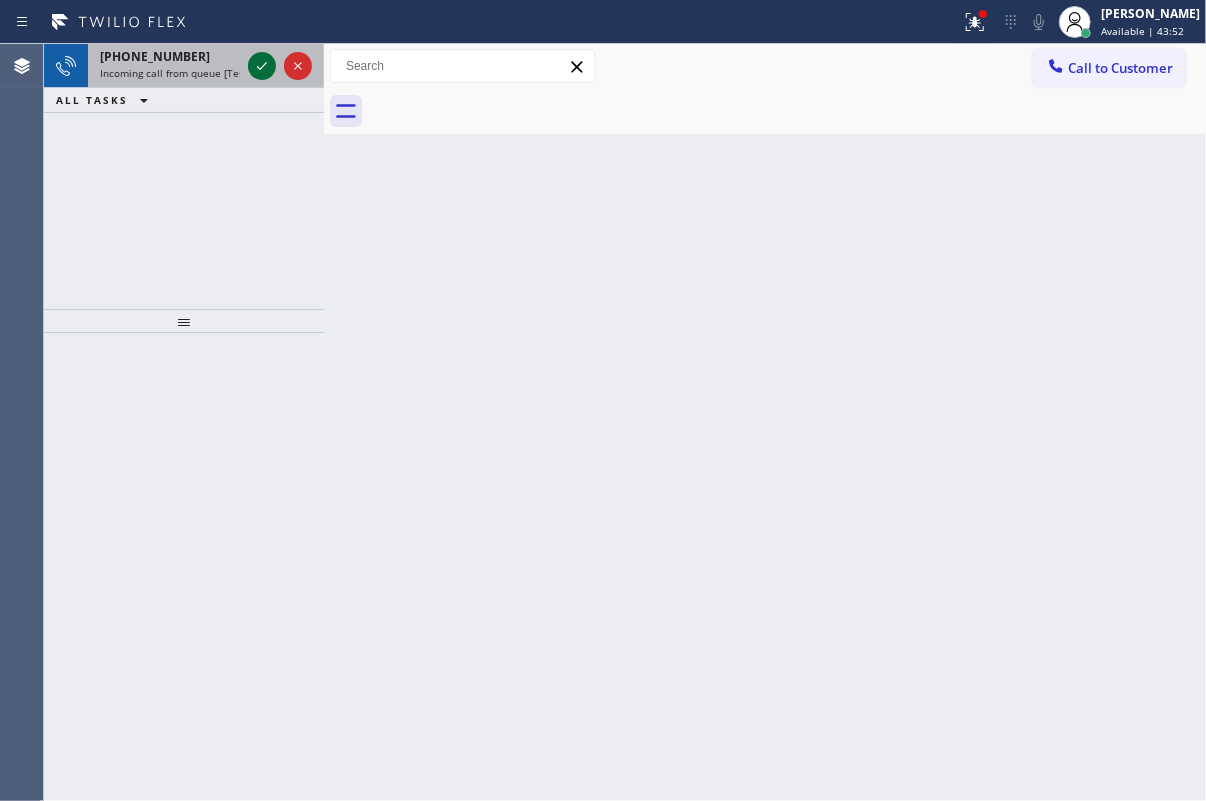 click 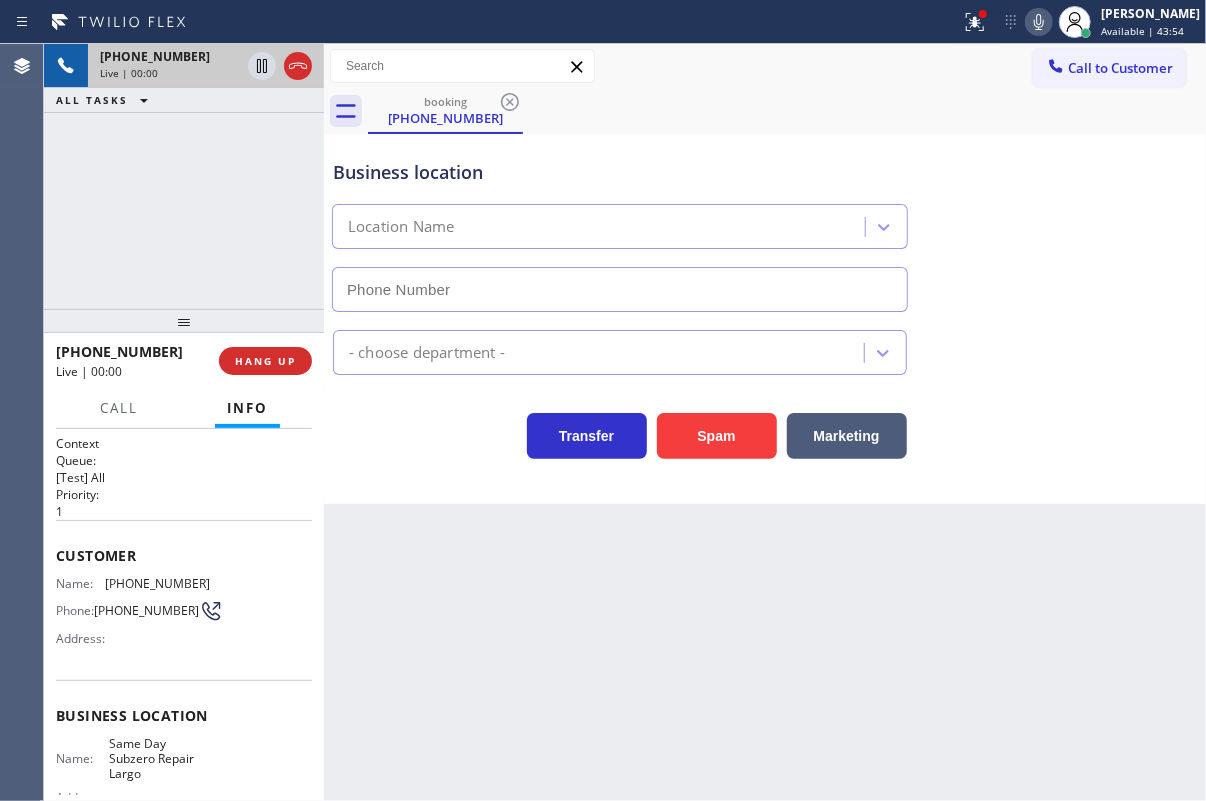type on "[PHONE_NUMBER]" 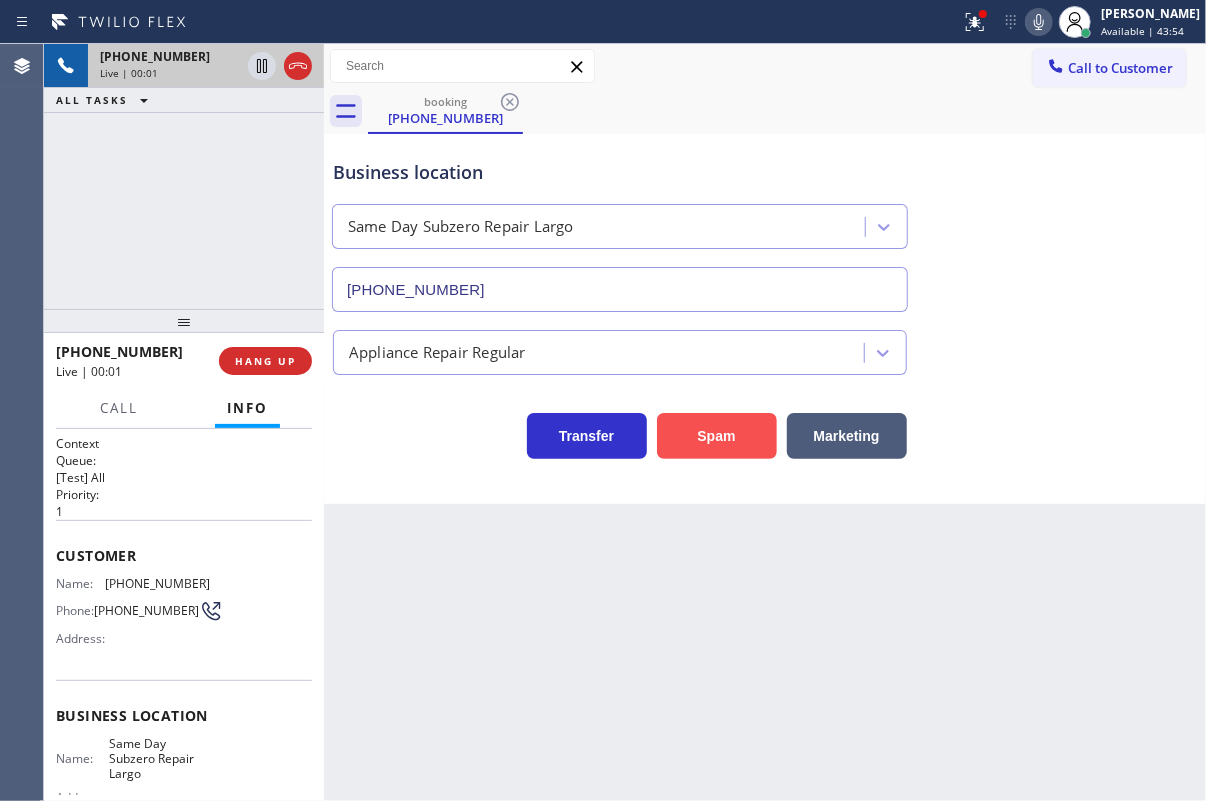click on "Spam" at bounding box center [717, 436] 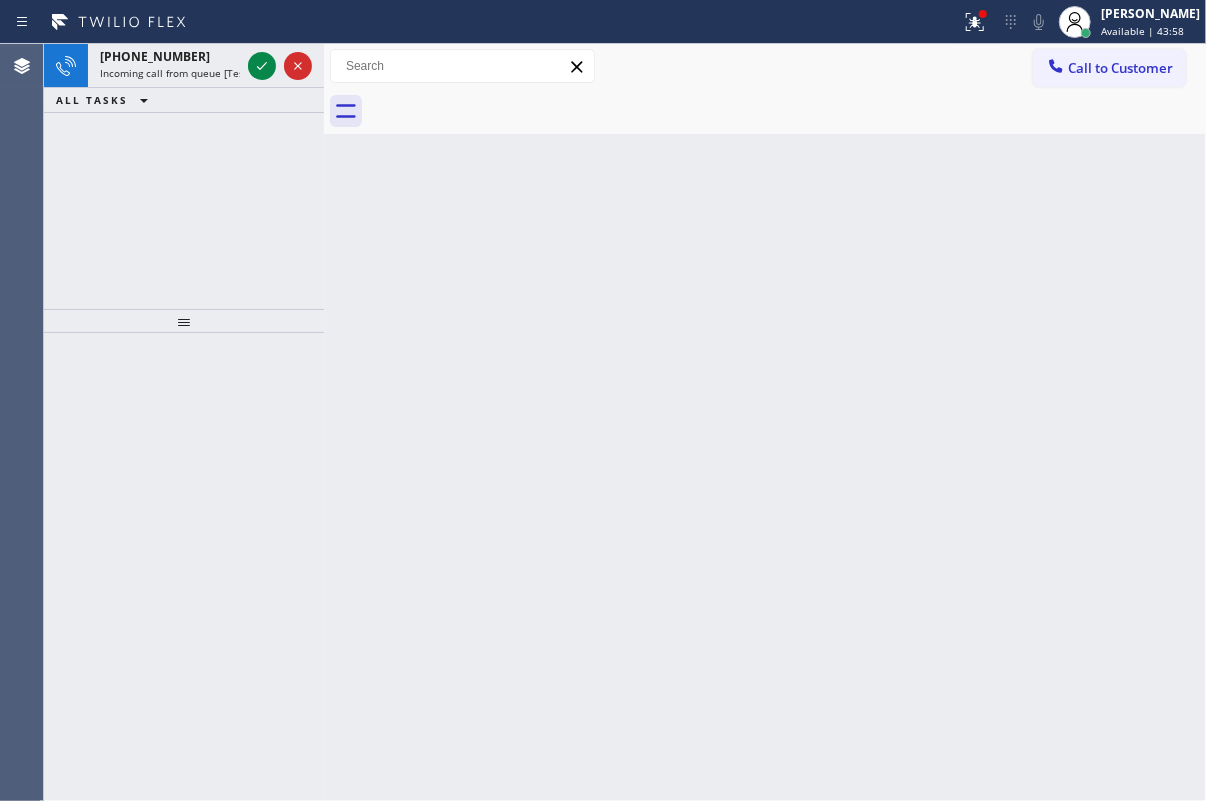 drag, startPoint x: 1081, startPoint y: 218, endPoint x: 464, endPoint y: 206, distance: 617.1167 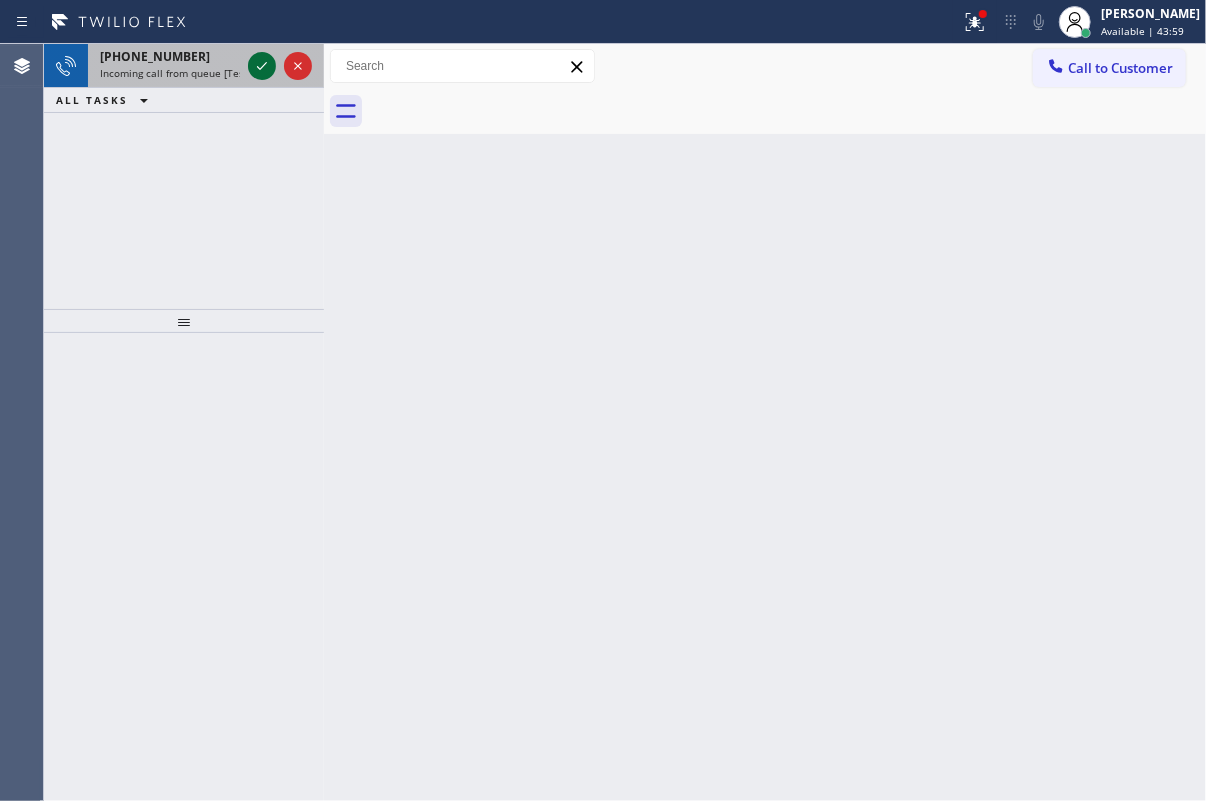 click 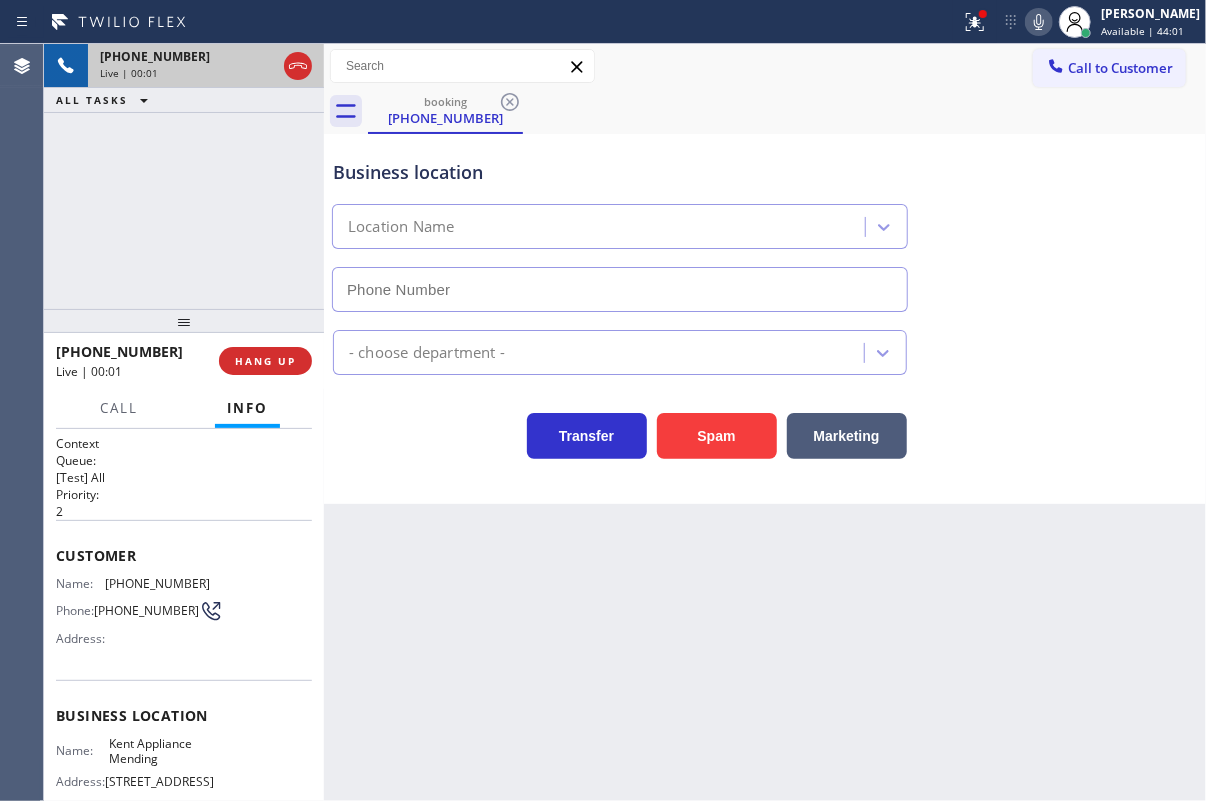 type on "[PHONE_NUMBER]" 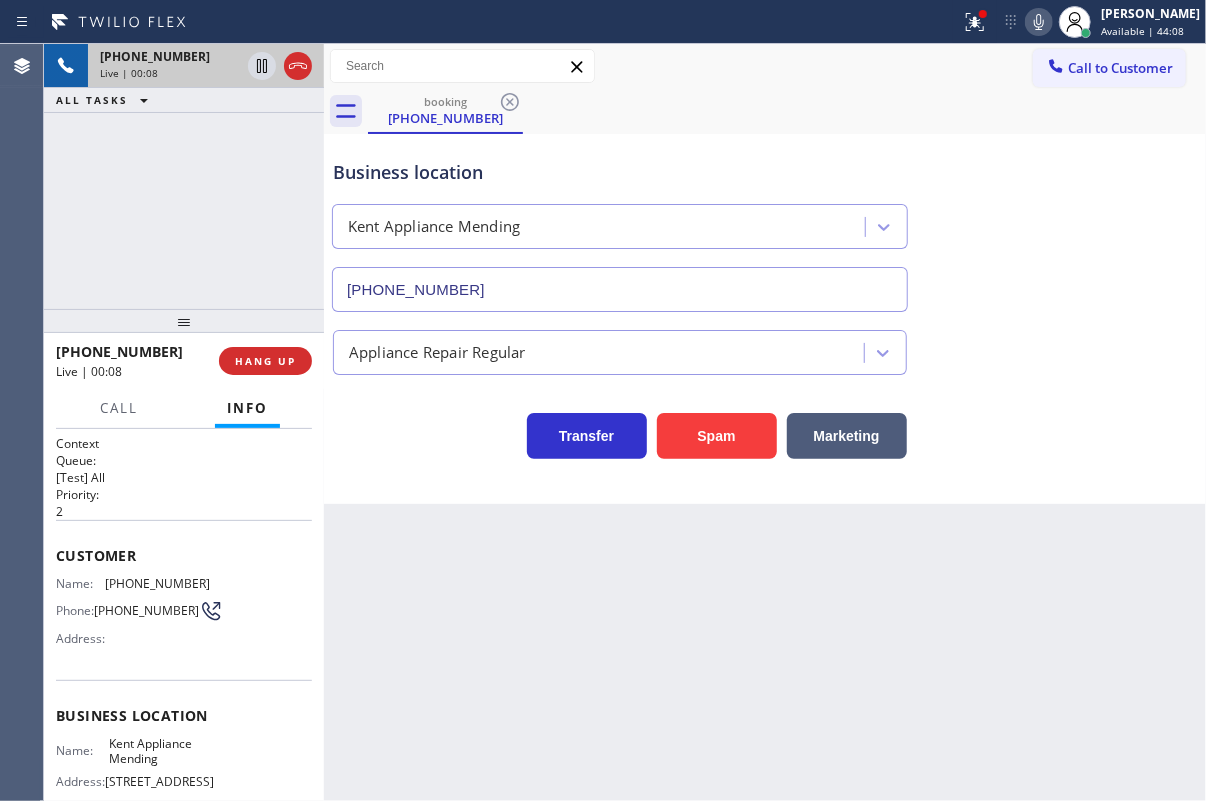 click on "Kent Appliance Mending" at bounding box center (159, 751) 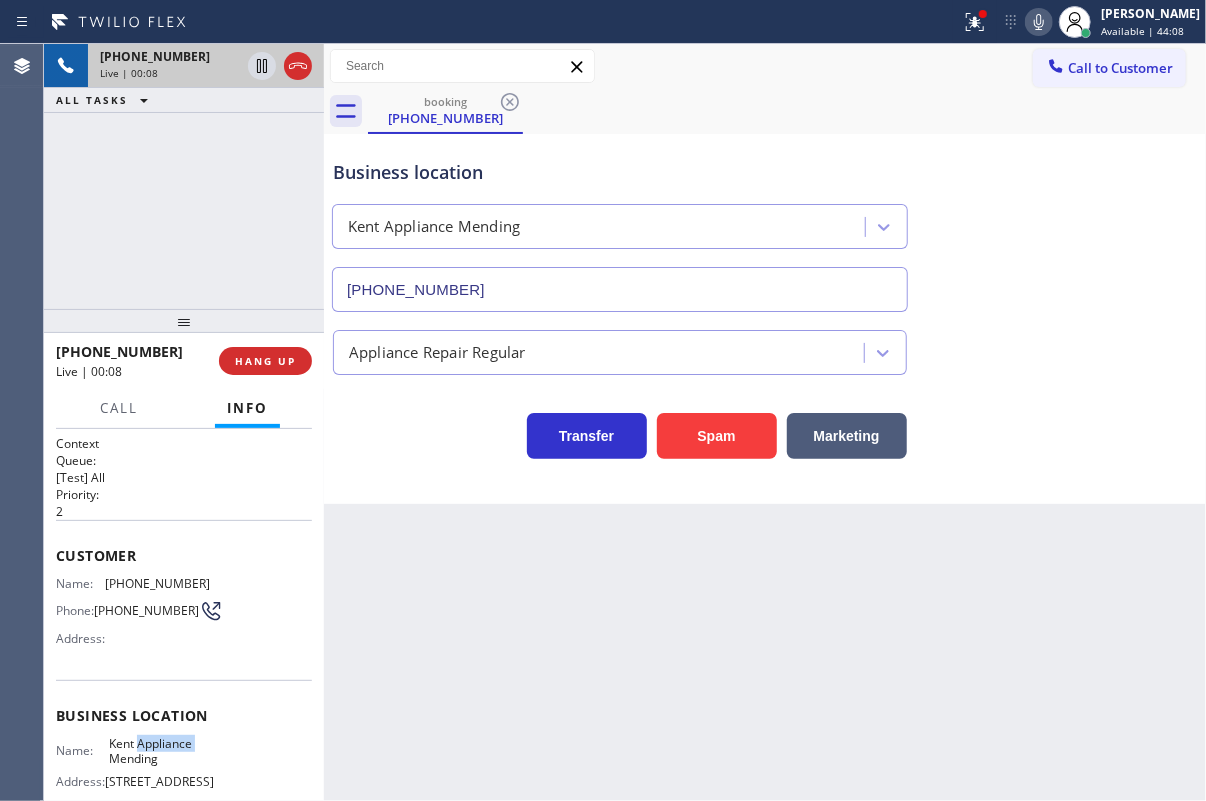click on "Kent Appliance Mending" at bounding box center (159, 751) 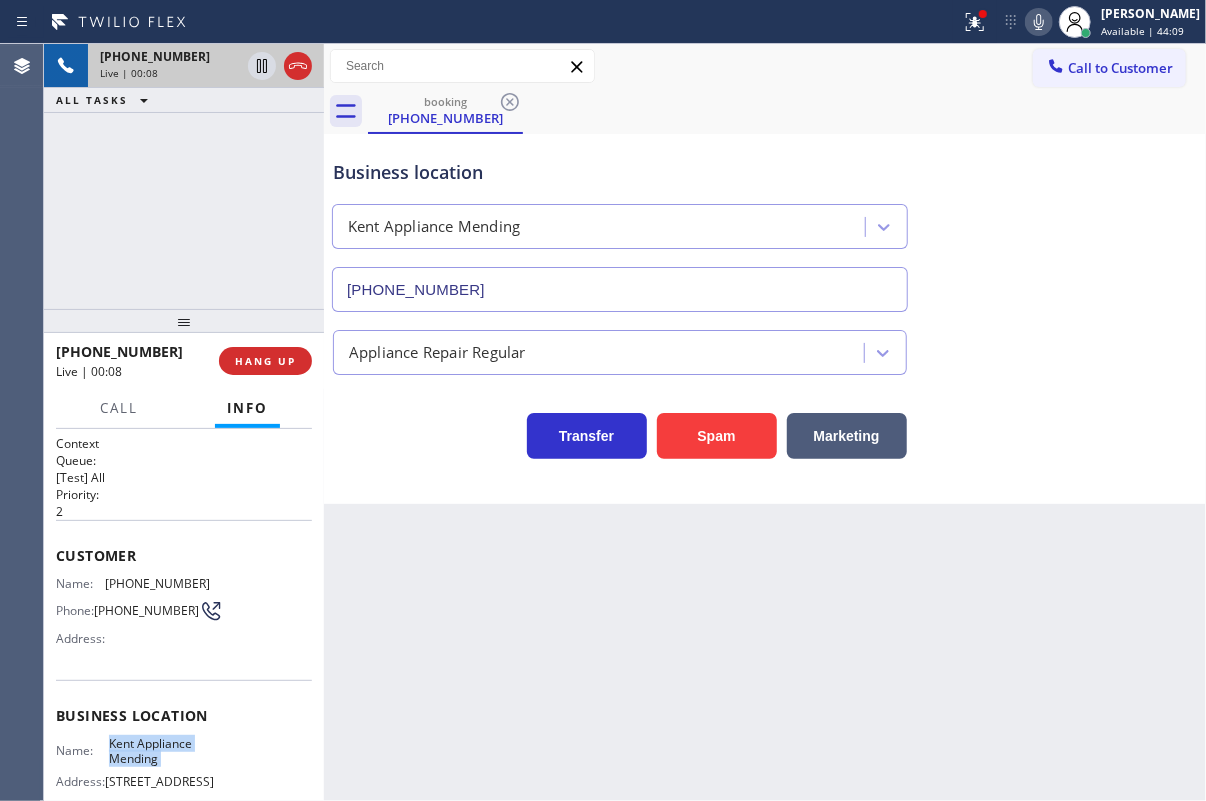 click on "Kent Appliance Mending" at bounding box center (159, 751) 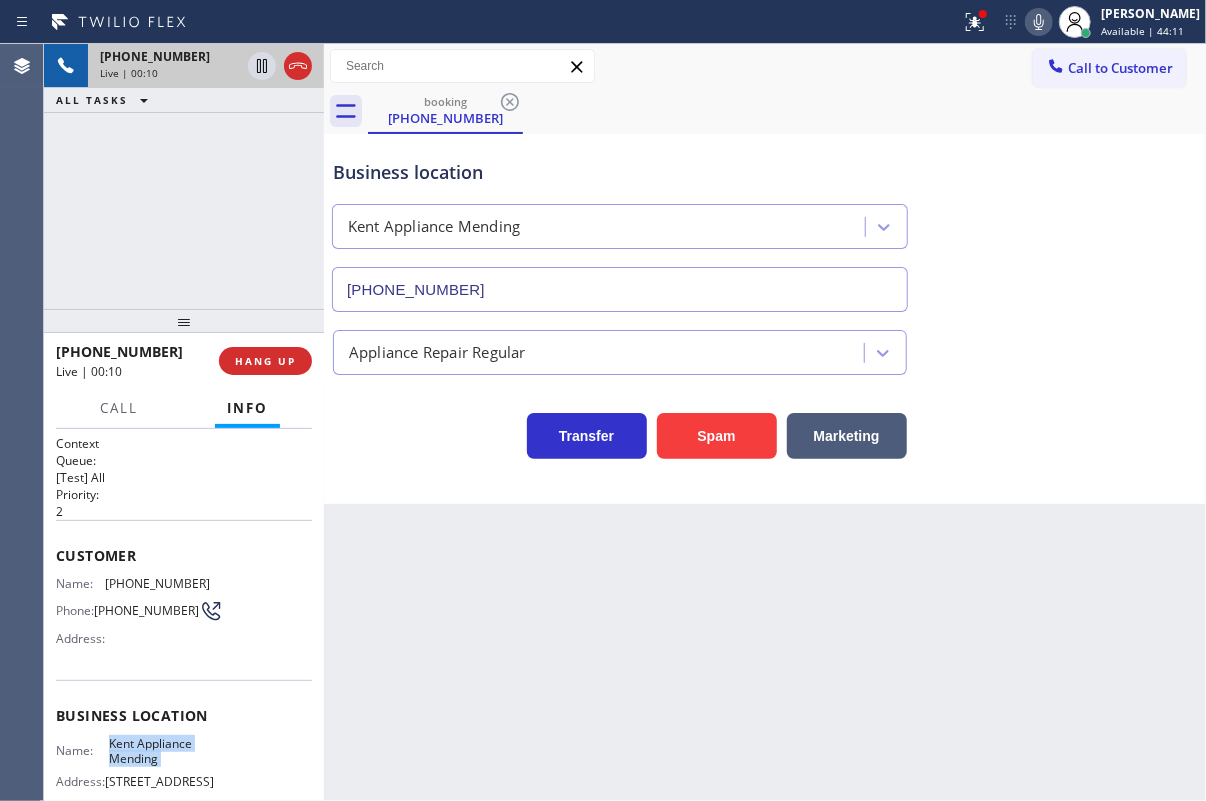 click on "[PHONE_NUMBER]" at bounding box center [620, 289] 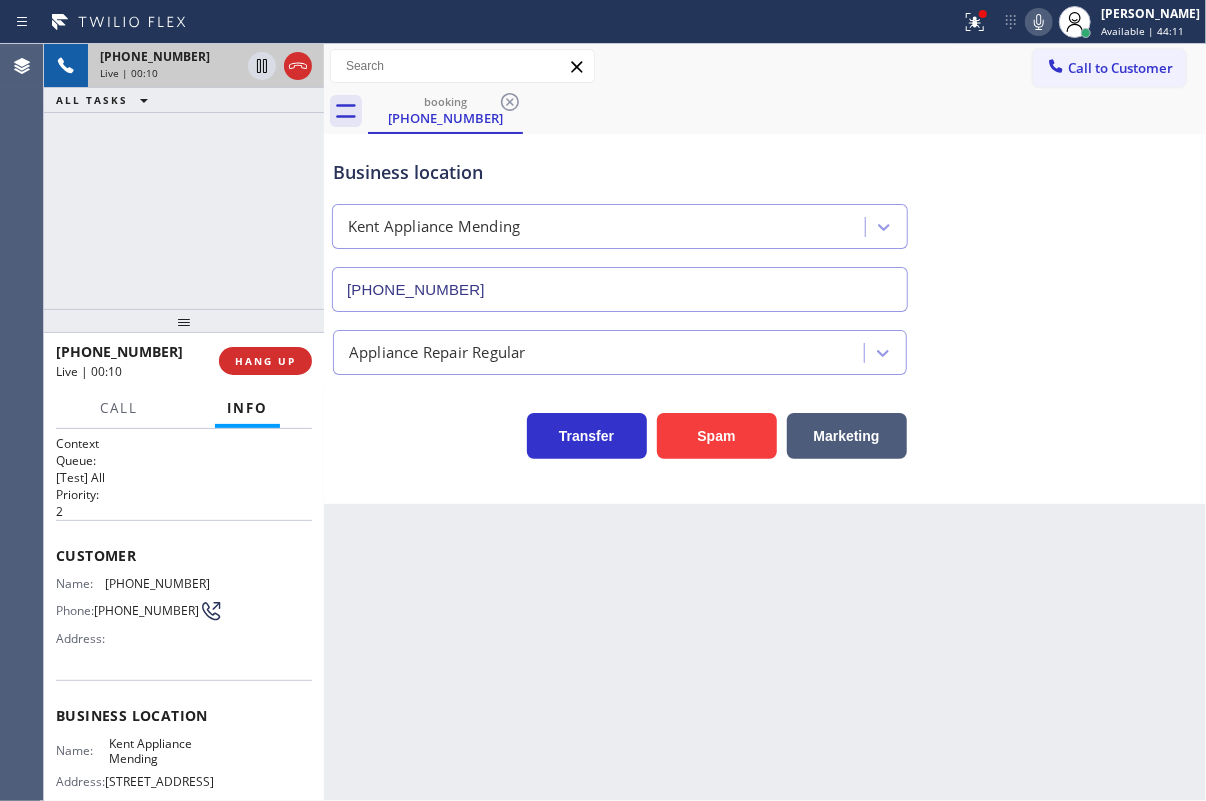 click on "[PHONE_NUMBER]" at bounding box center (620, 289) 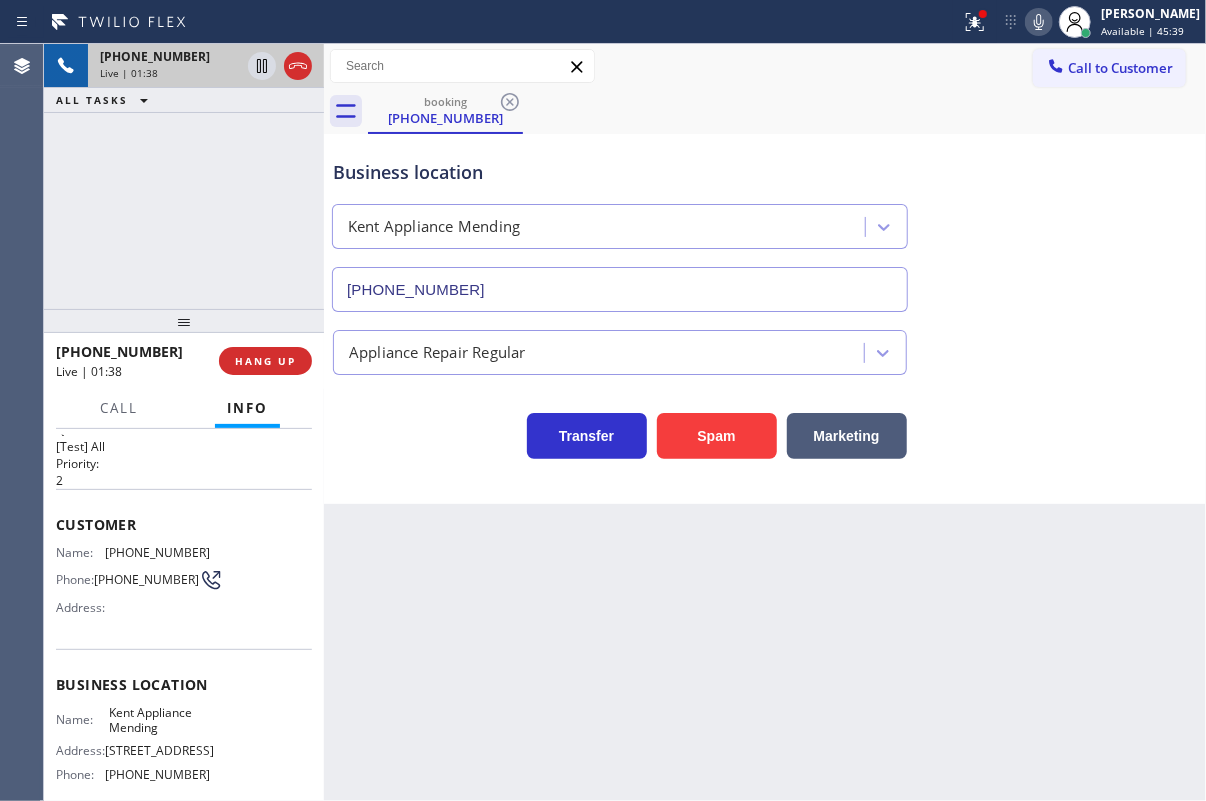 scroll, scrollTop: 0, scrollLeft: 0, axis: both 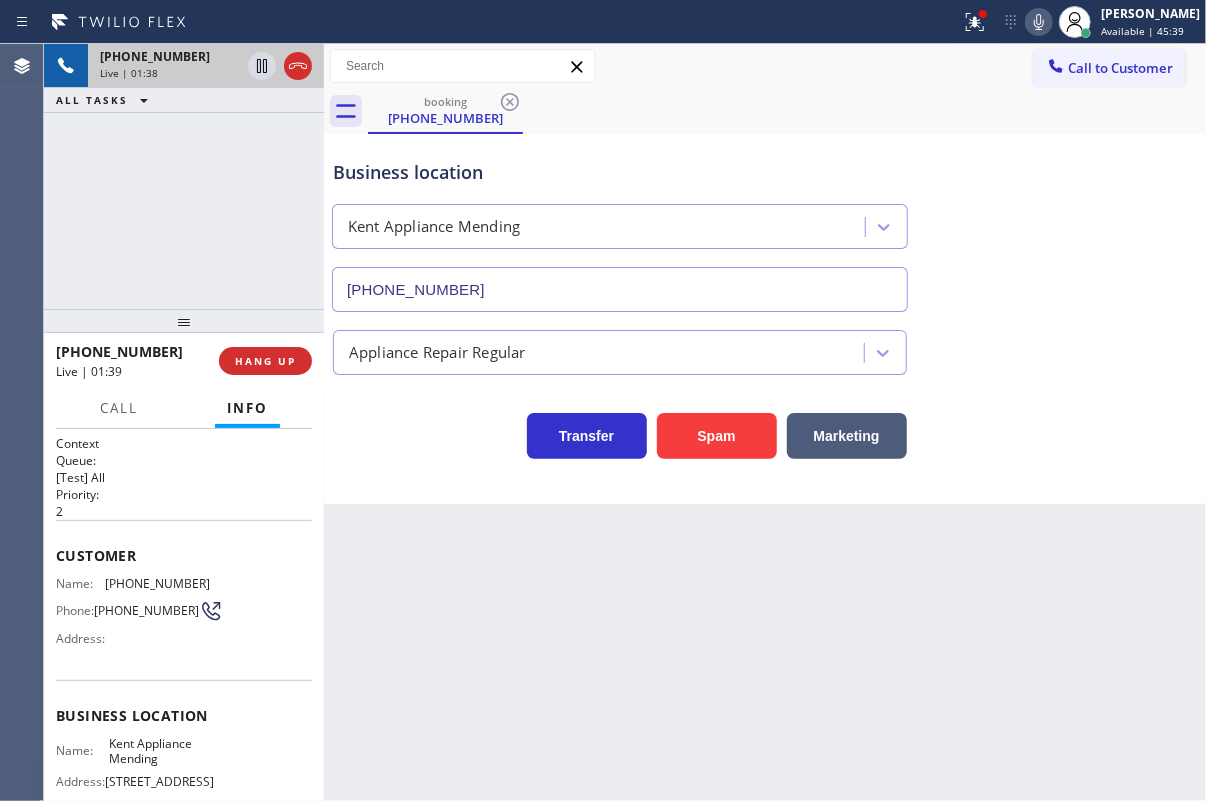 click on "[PHONE_NUMBER]" at bounding box center [157, 583] 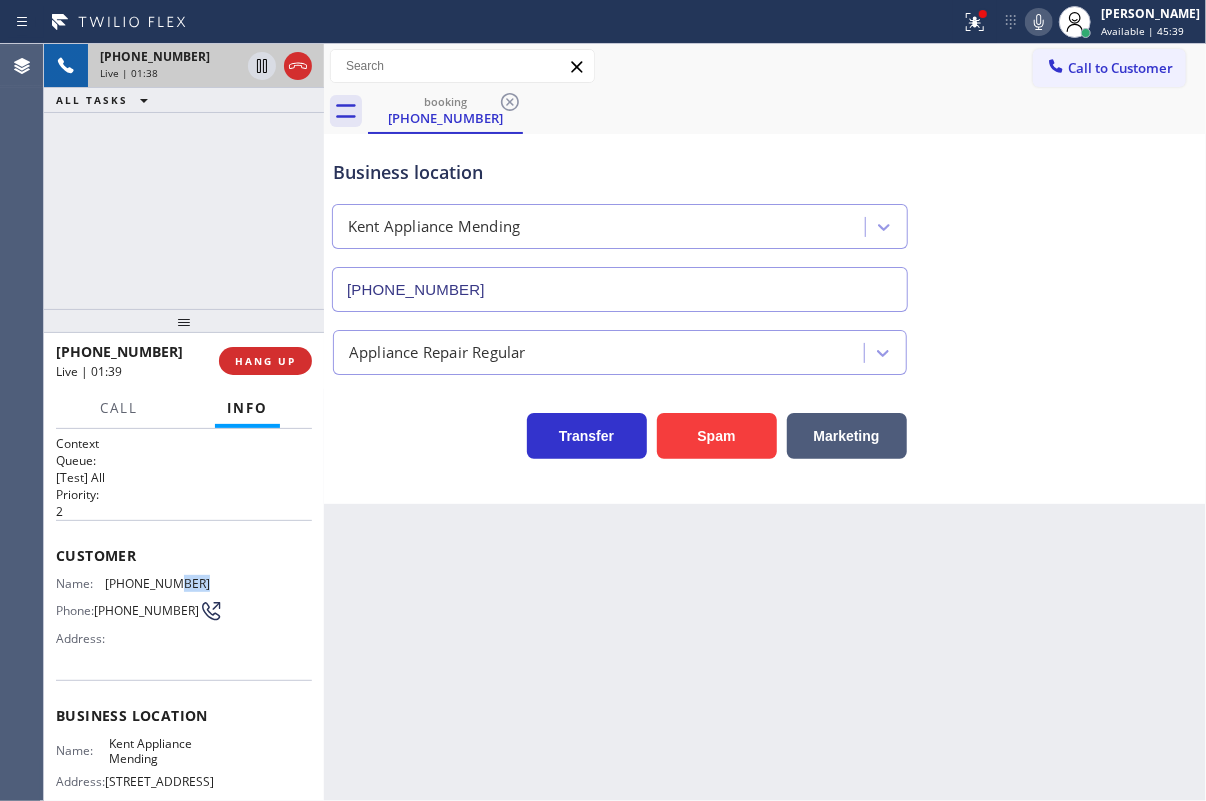click on "[PHONE_NUMBER]" at bounding box center [157, 583] 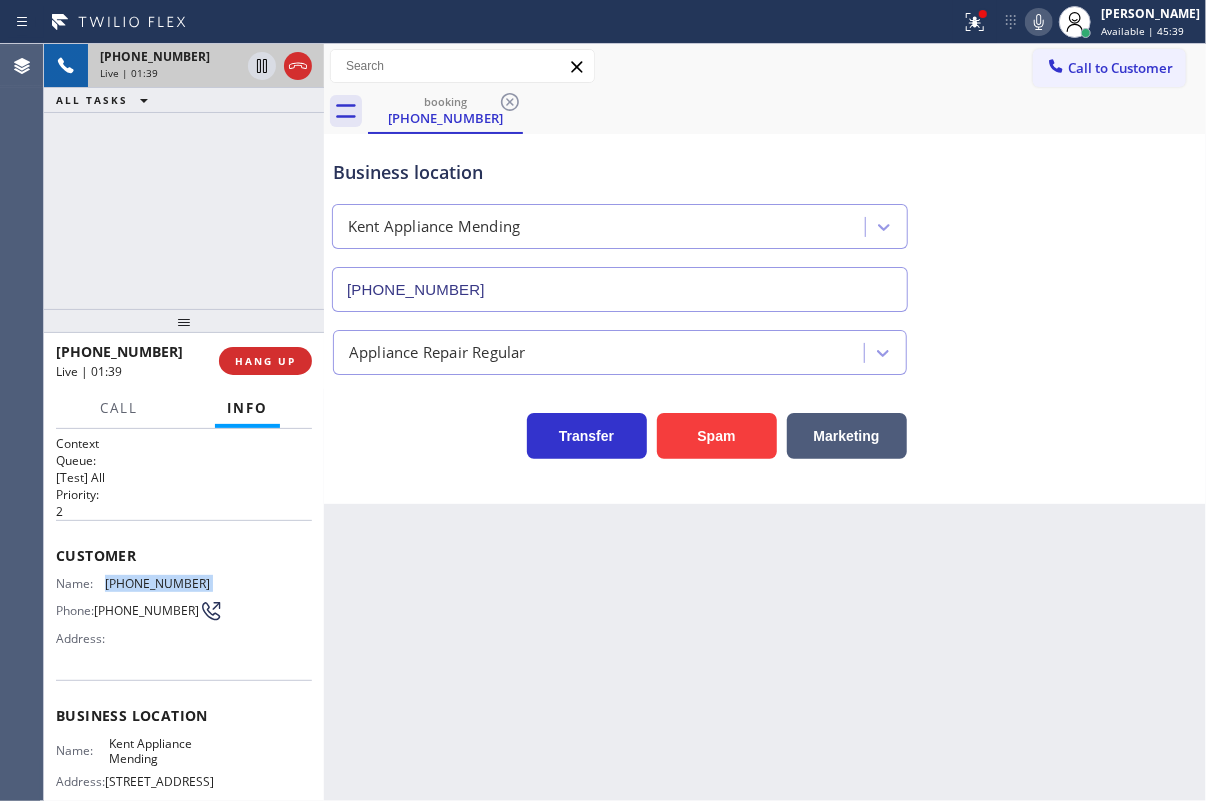 click on "[PHONE_NUMBER]" at bounding box center [157, 583] 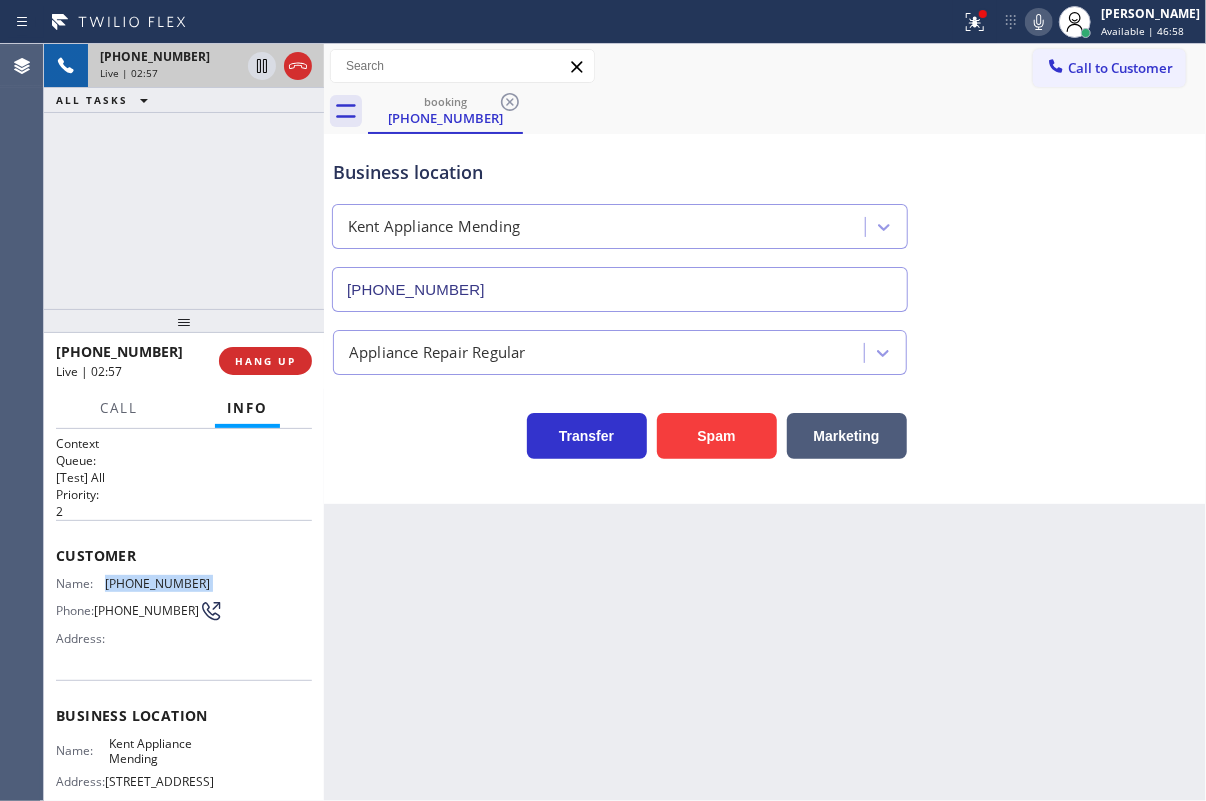 click 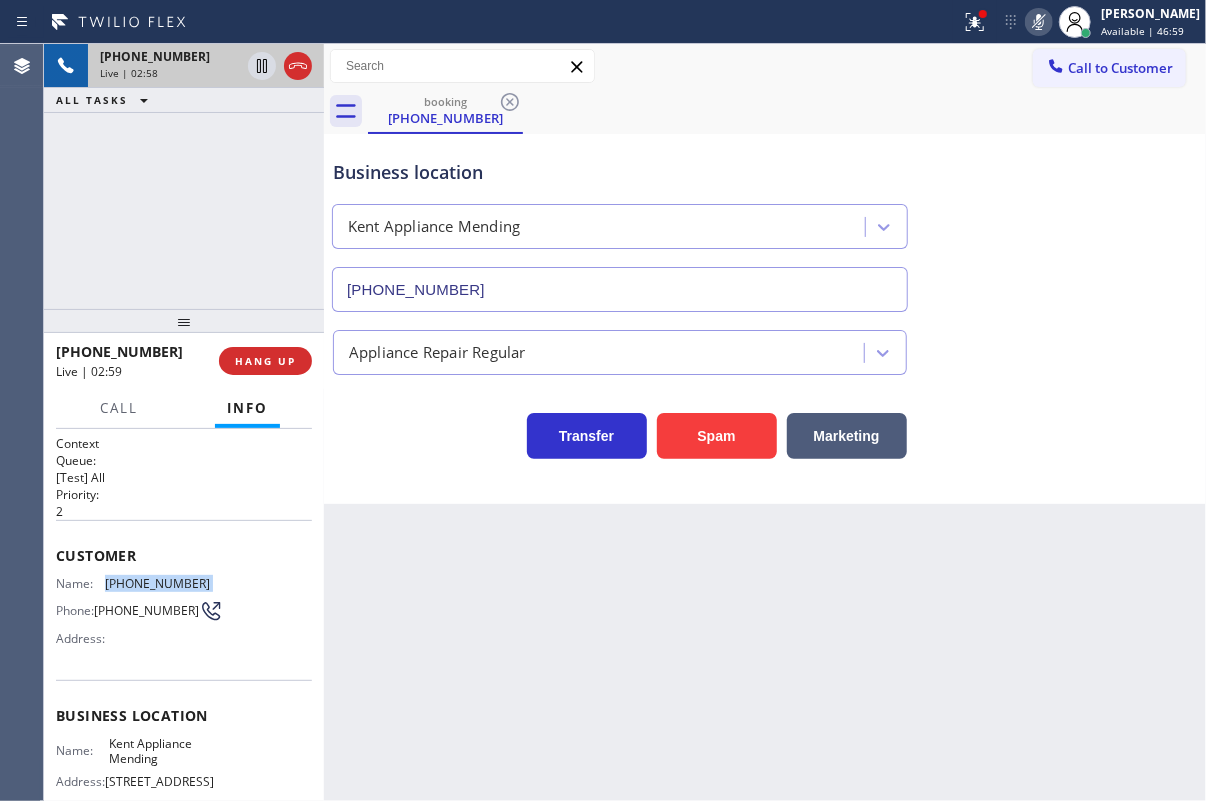 click 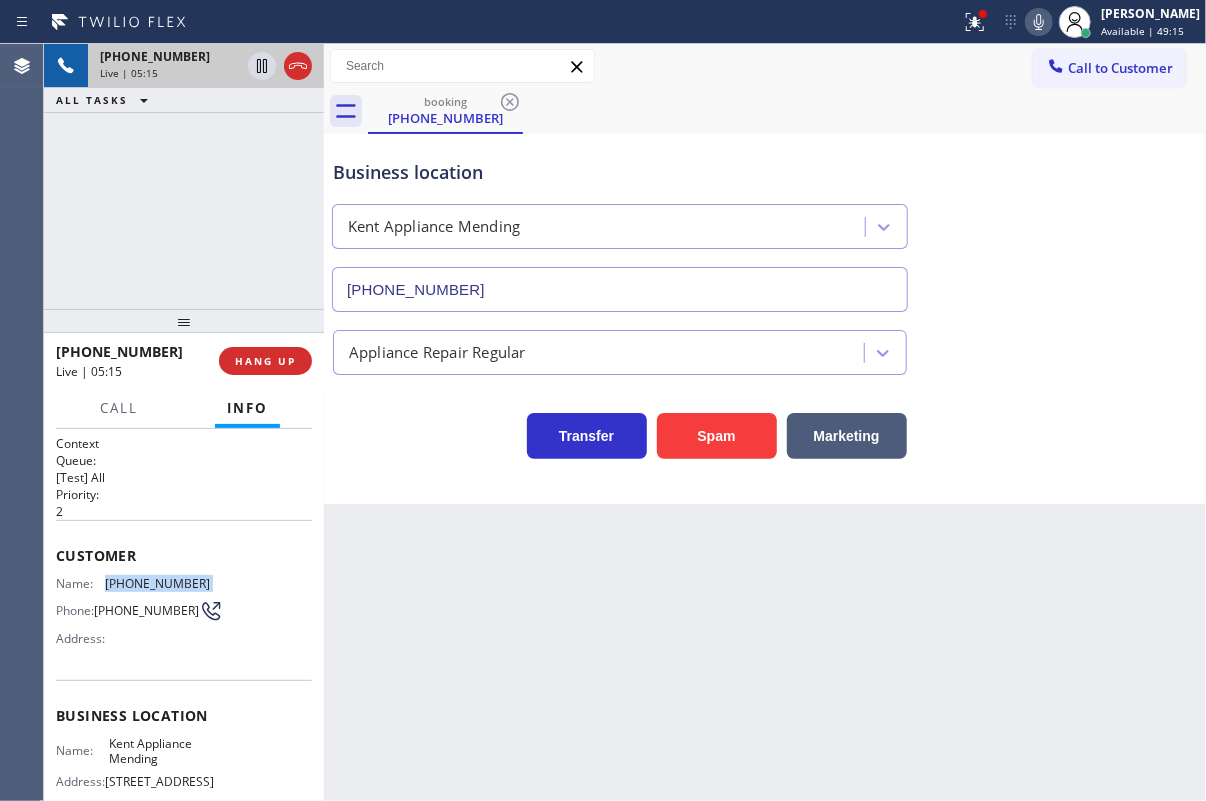 click 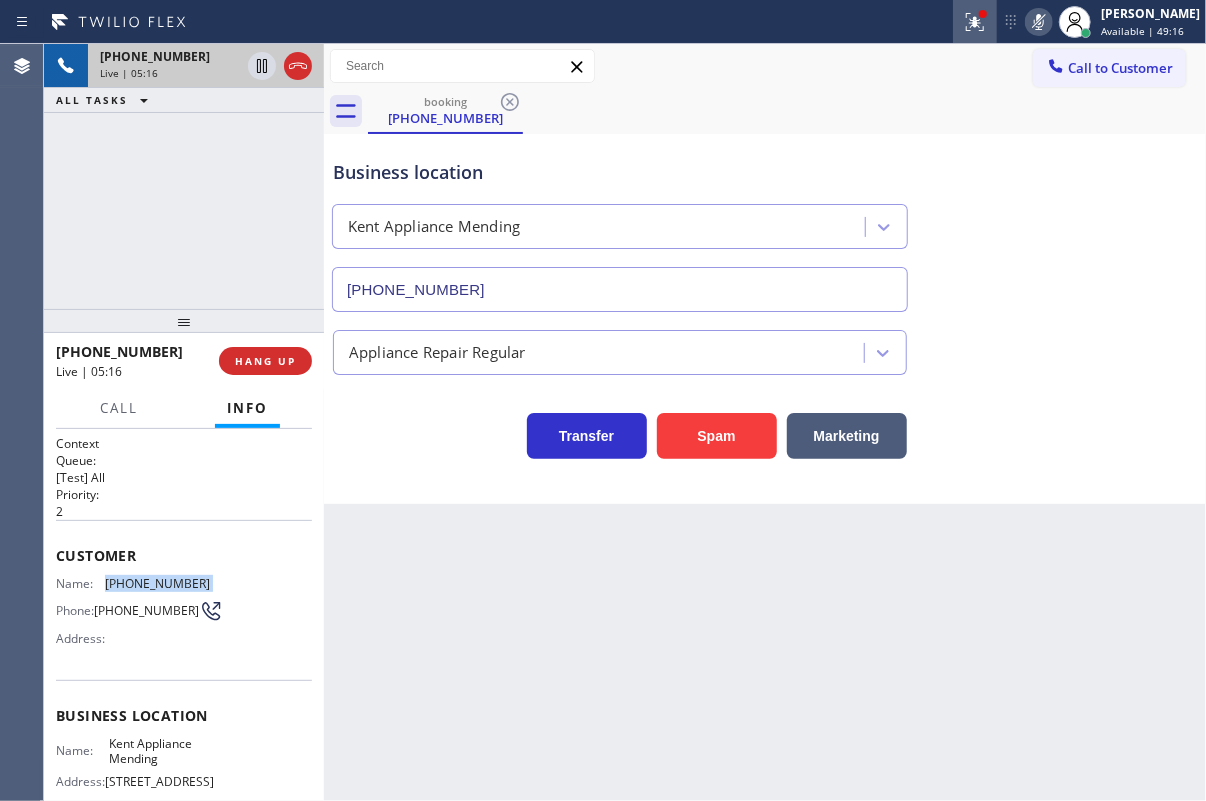 click 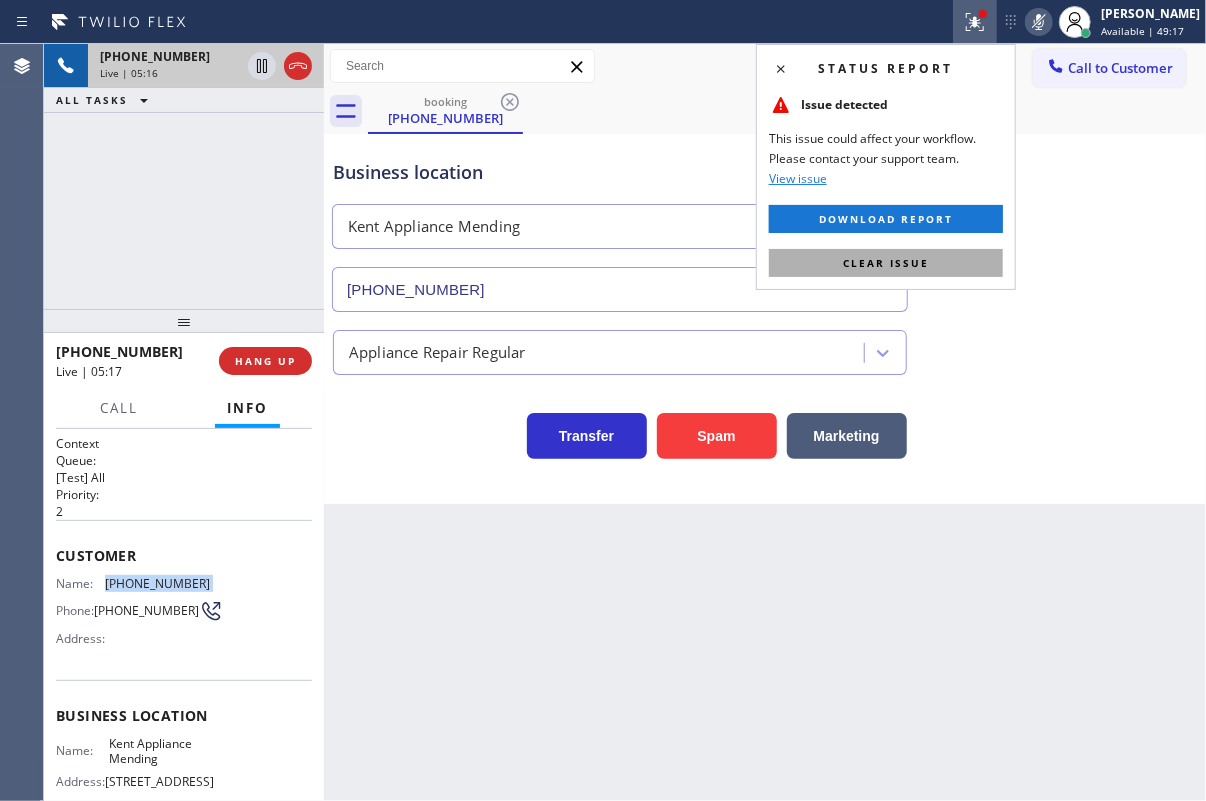 click on "Clear issue" at bounding box center (886, 263) 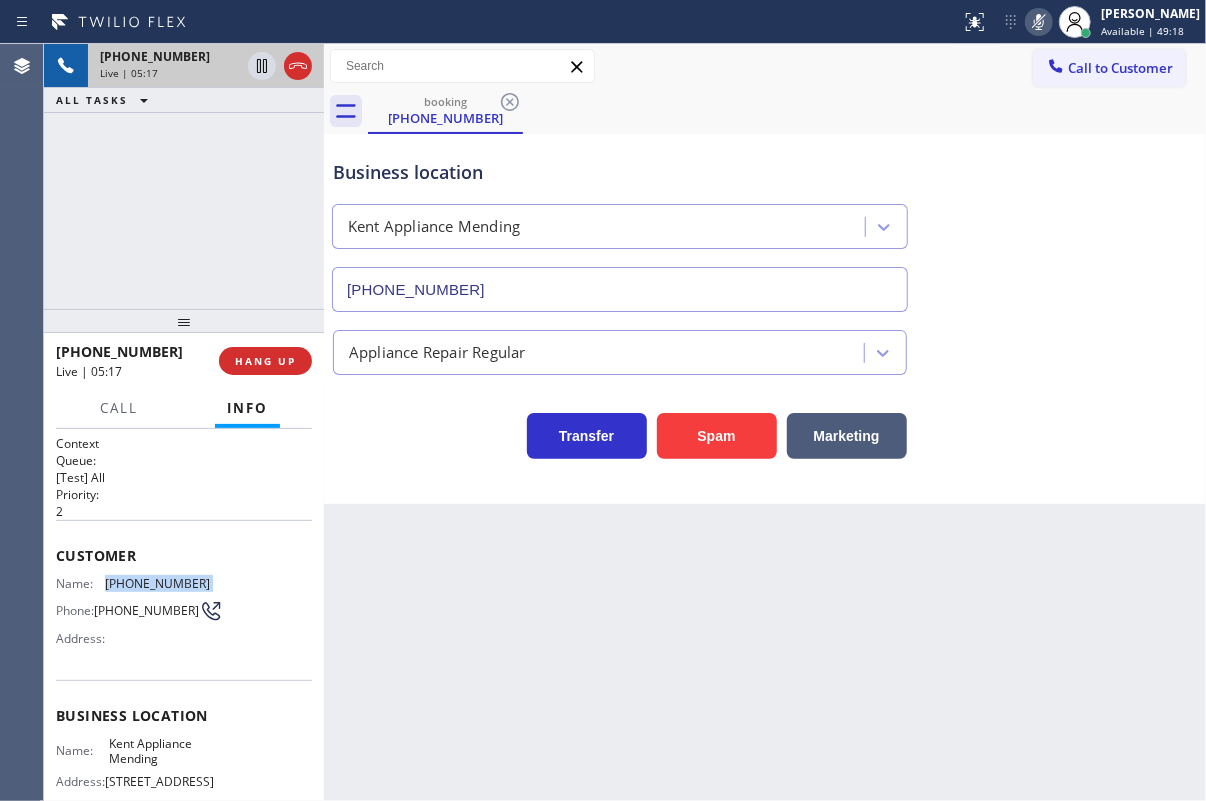 click at bounding box center (1039, 22) 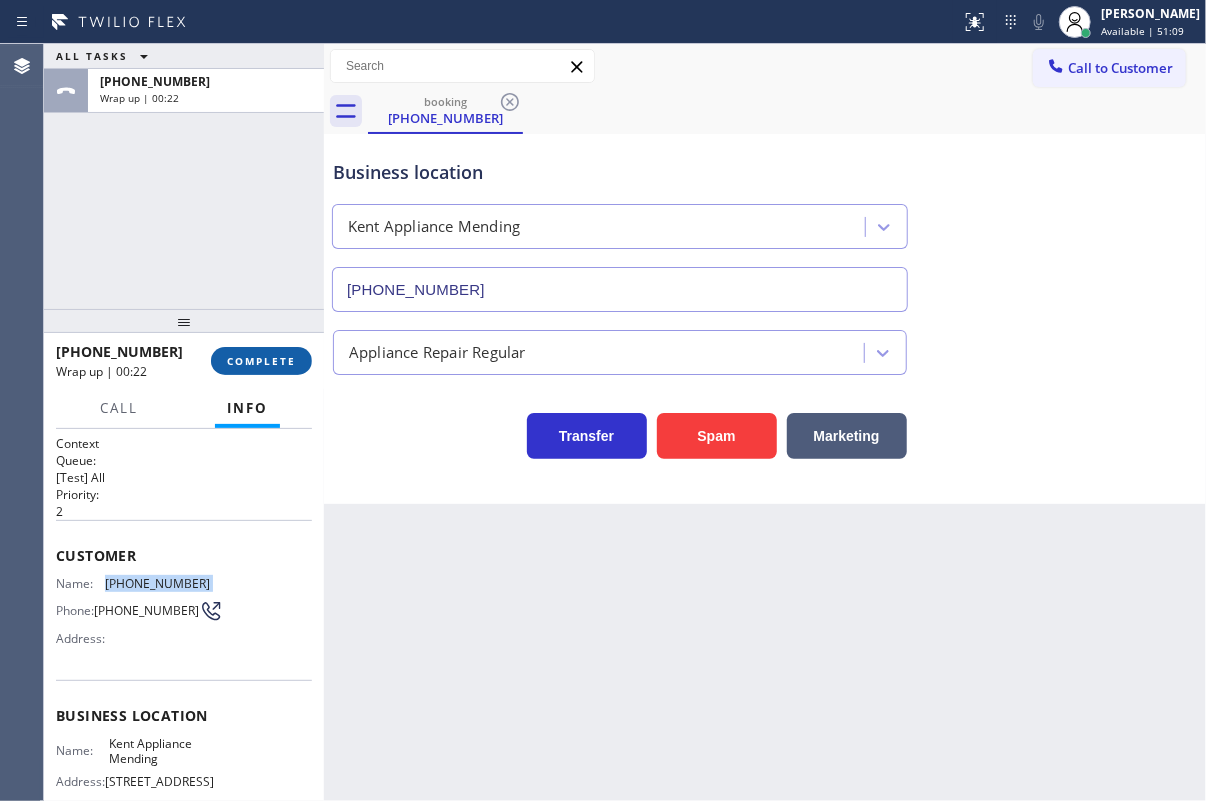 click on "COMPLETE" at bounding box center (261, 361) 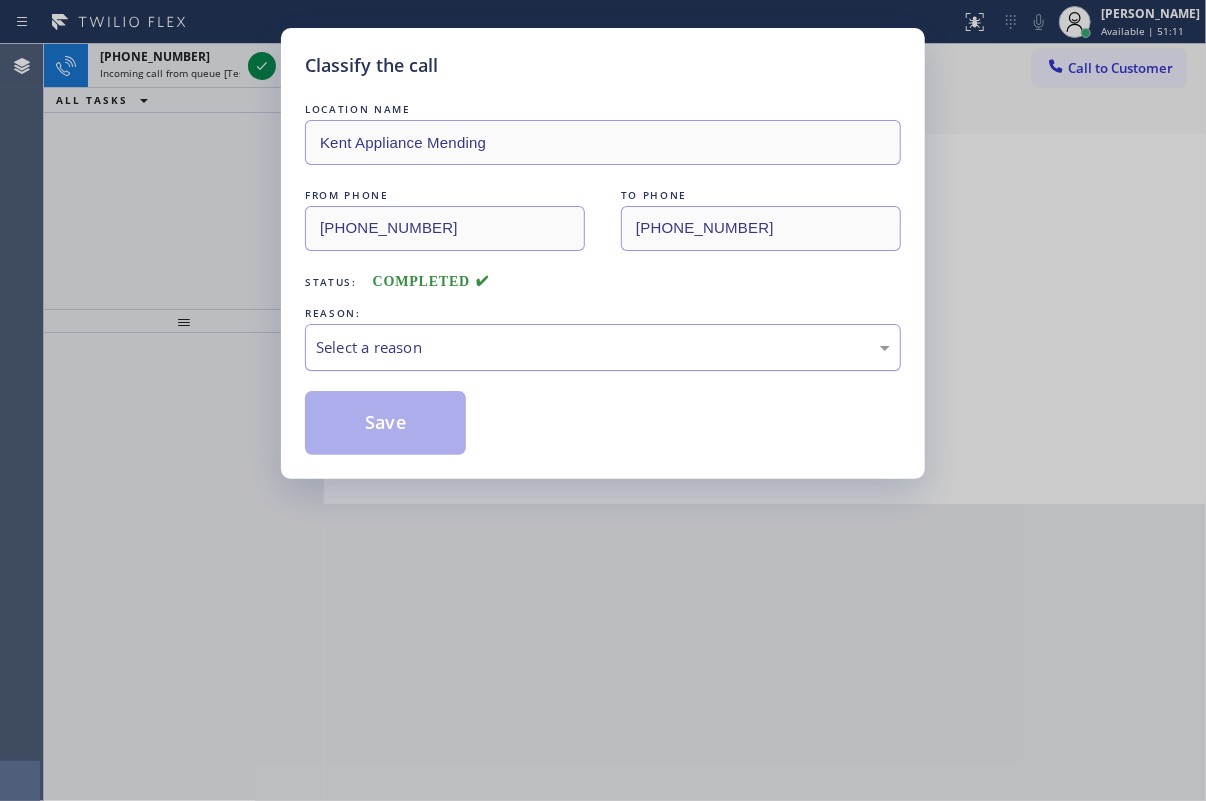 click on "Select a reason" at bounding box center [603, 347] 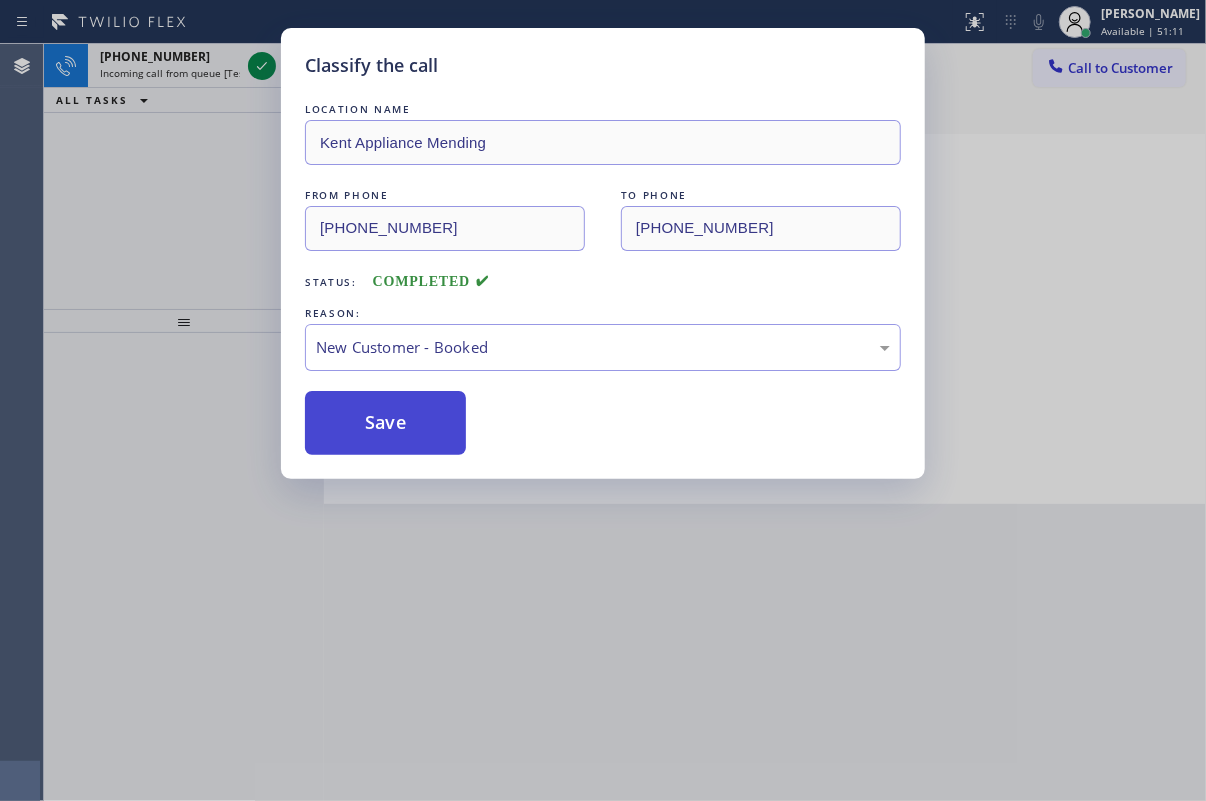 drag, startPoint x: 390, startPoint y: 422, endPoint x: 402, endPoint y: 404, distance: 21.633308 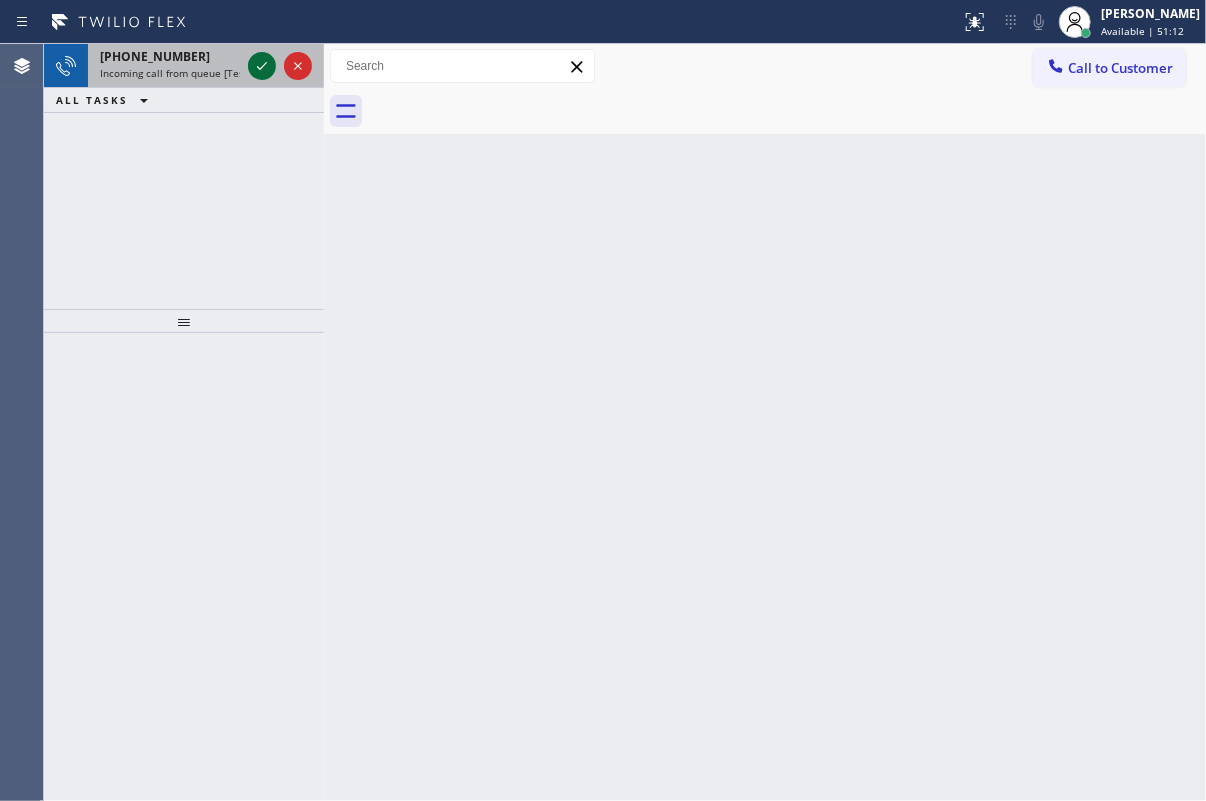 click 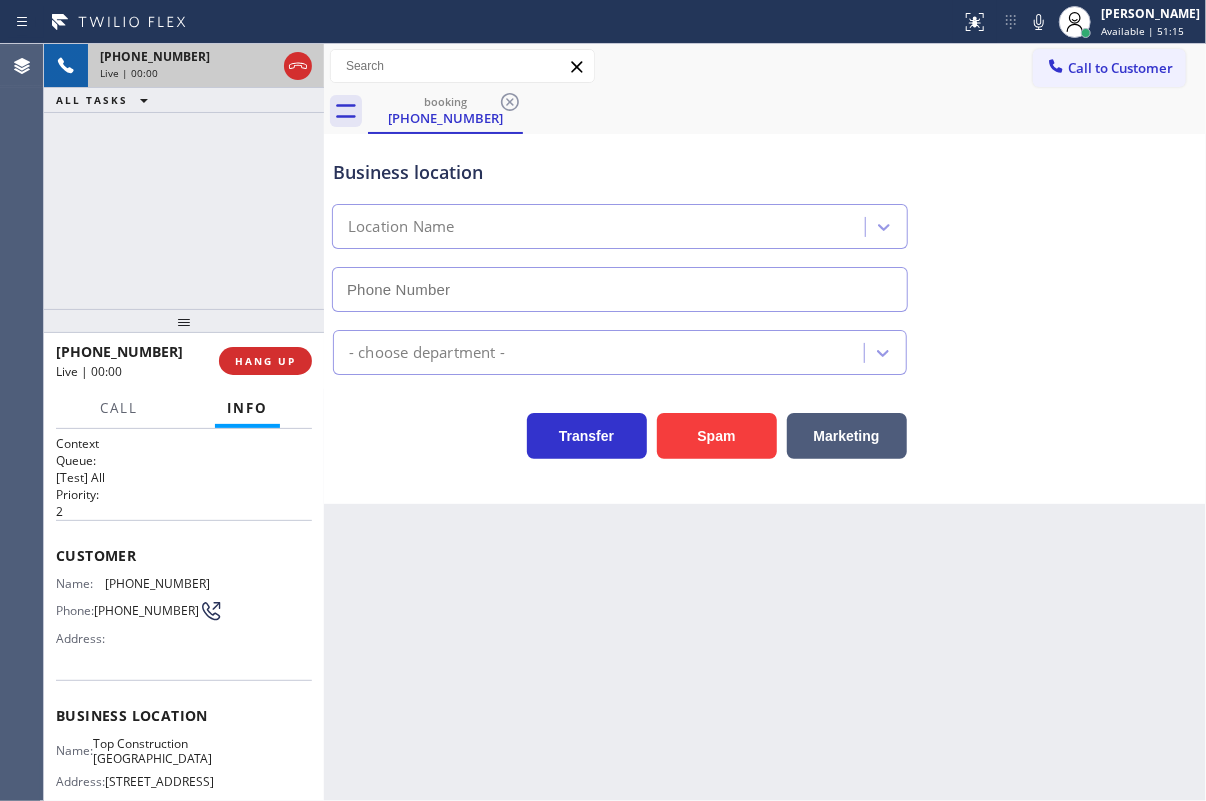 type on "[PHONE_NUMBER]" 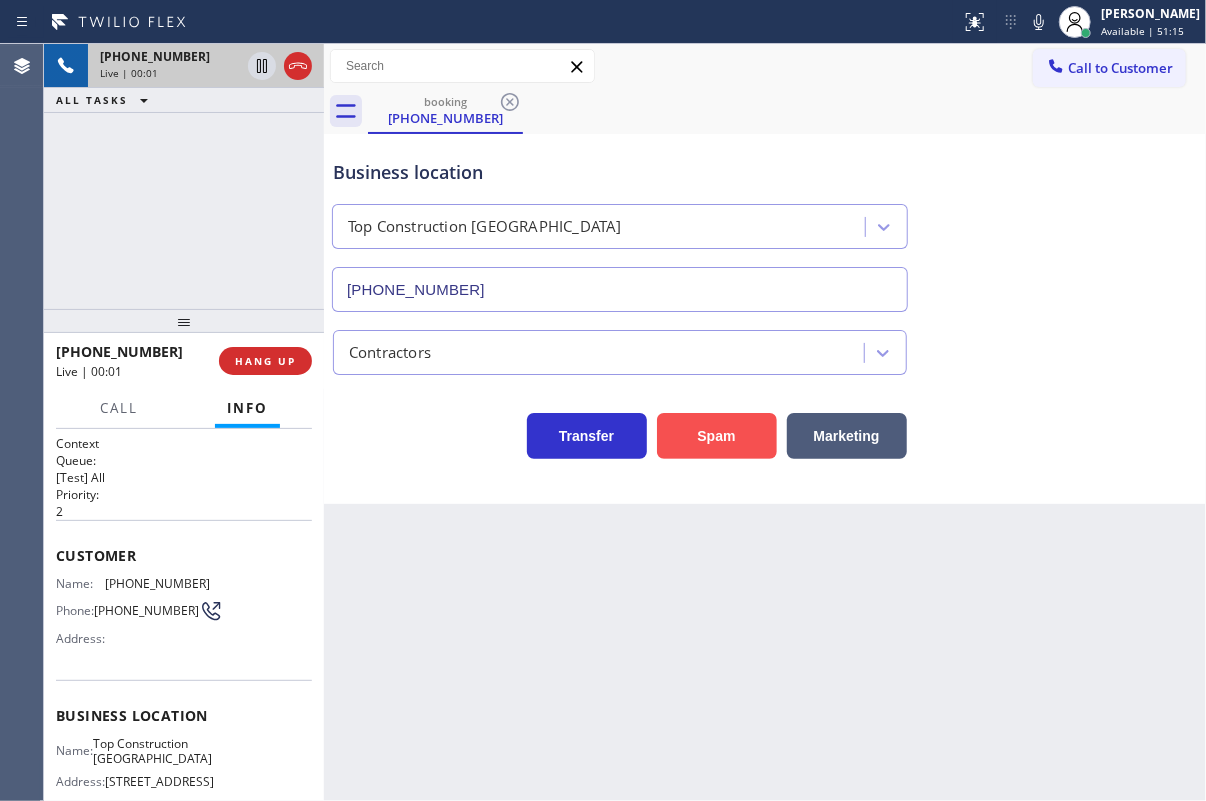 click on "Spam" at bounding box center [717, 436] 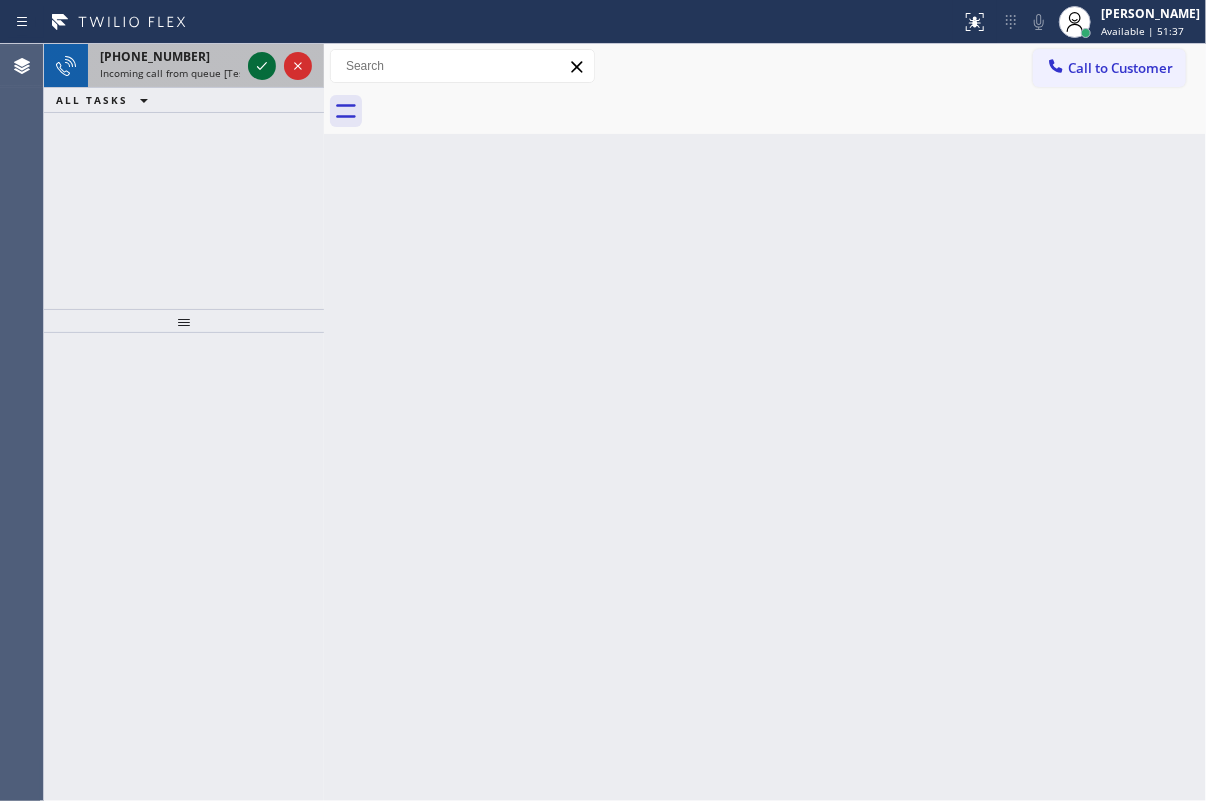click 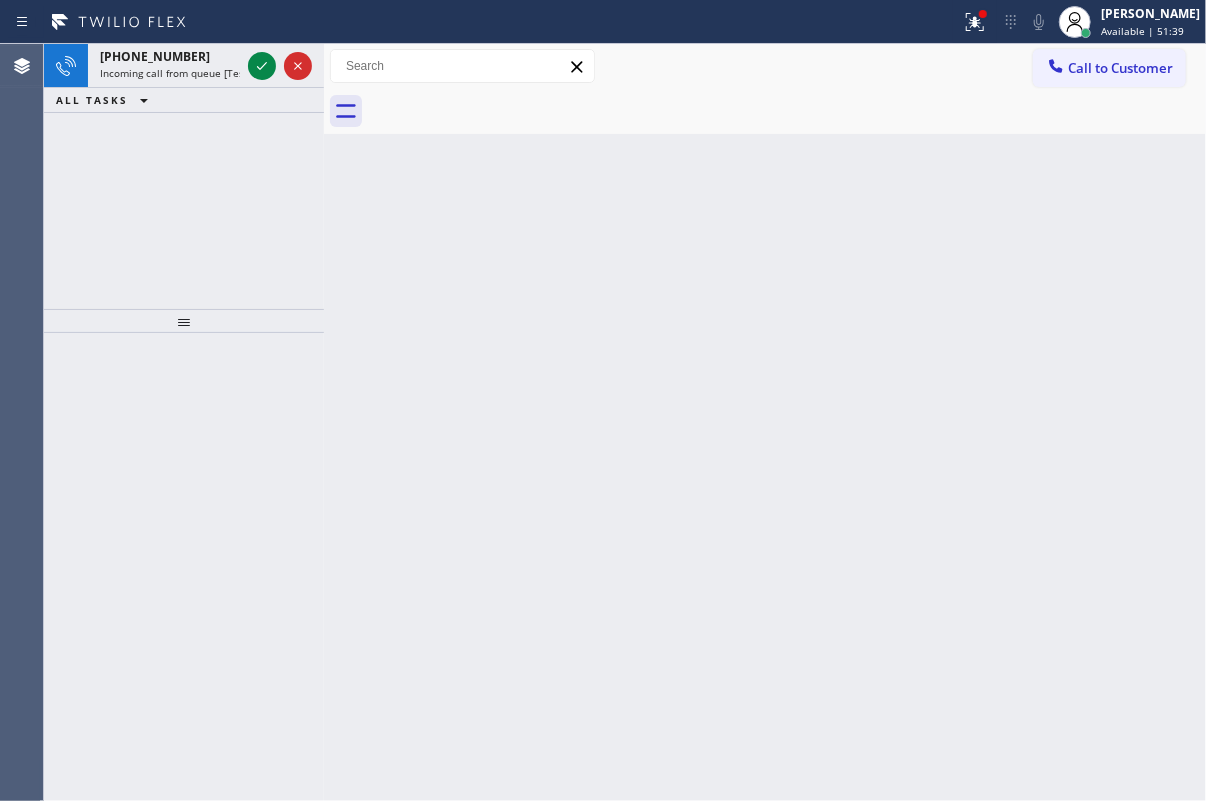 click 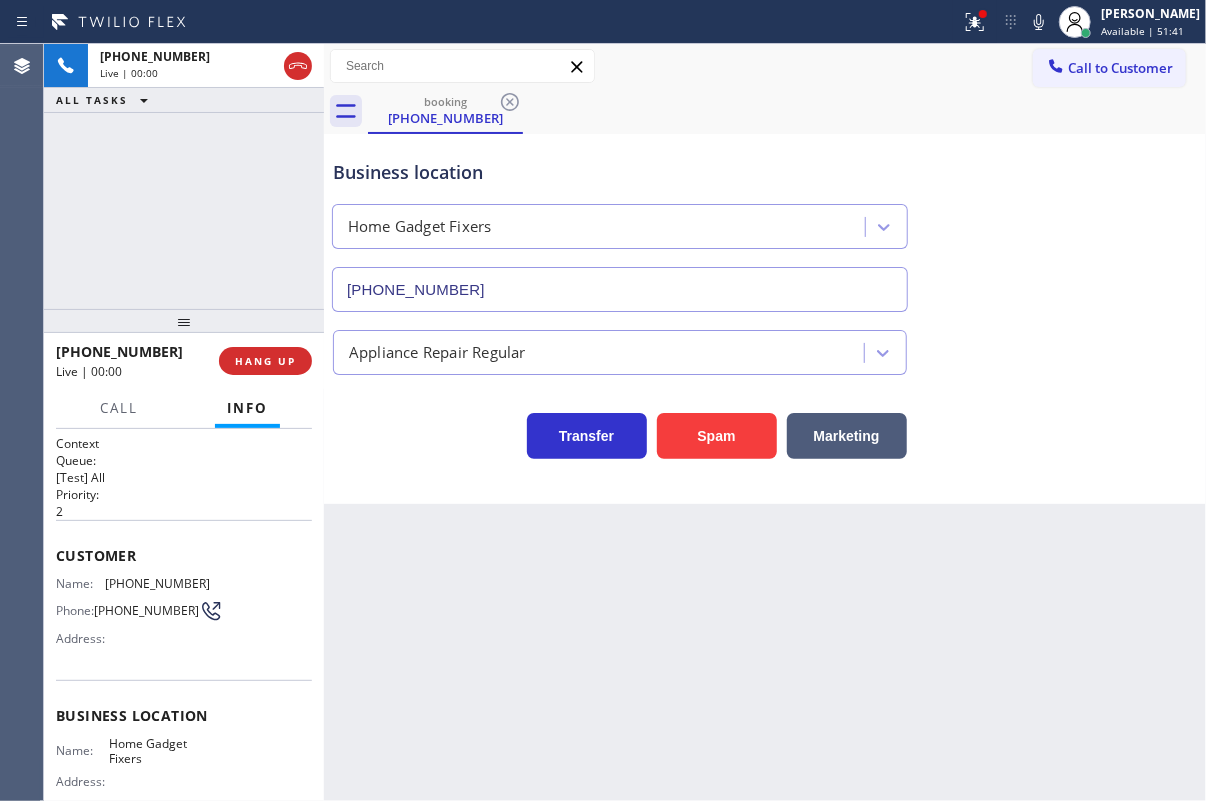 type on "[PHONE_NUMBER]" 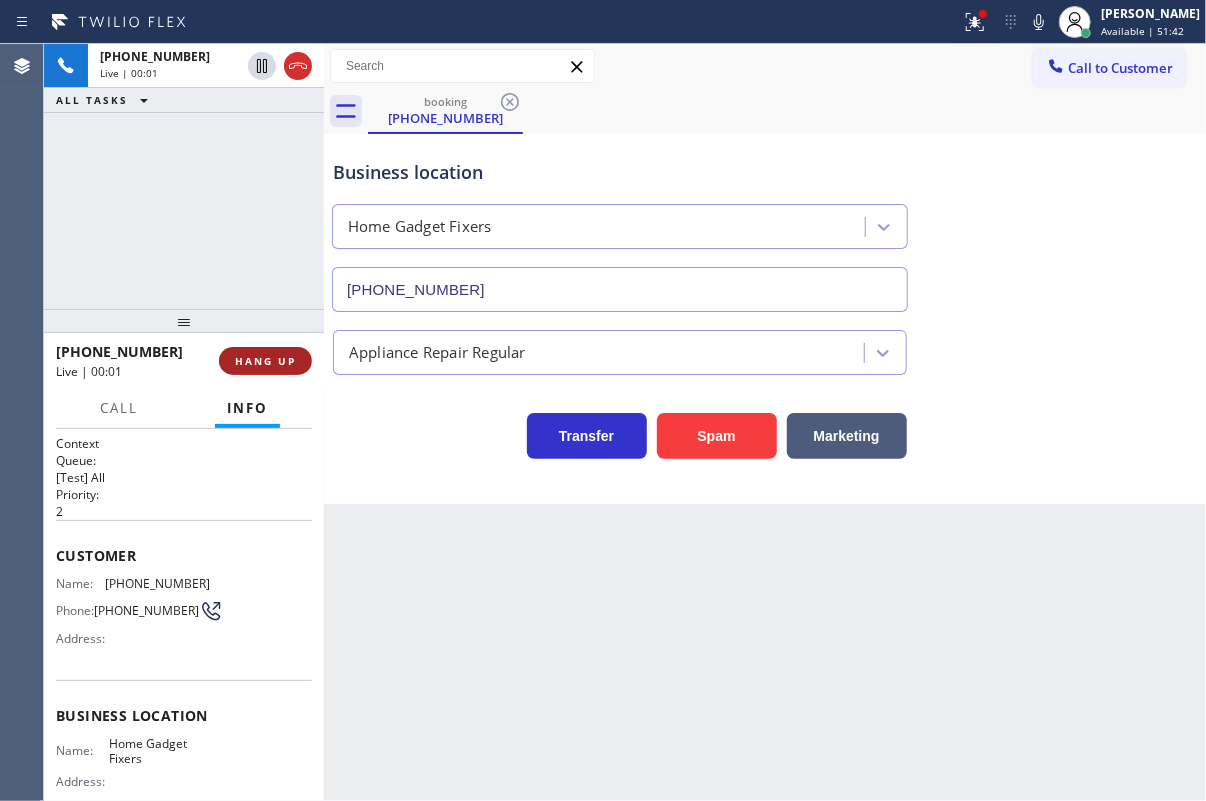 drag, startPoint x: 304, startPoint y: 359, endPoint x: 281, endPoint y: 360, distance: 23.021729 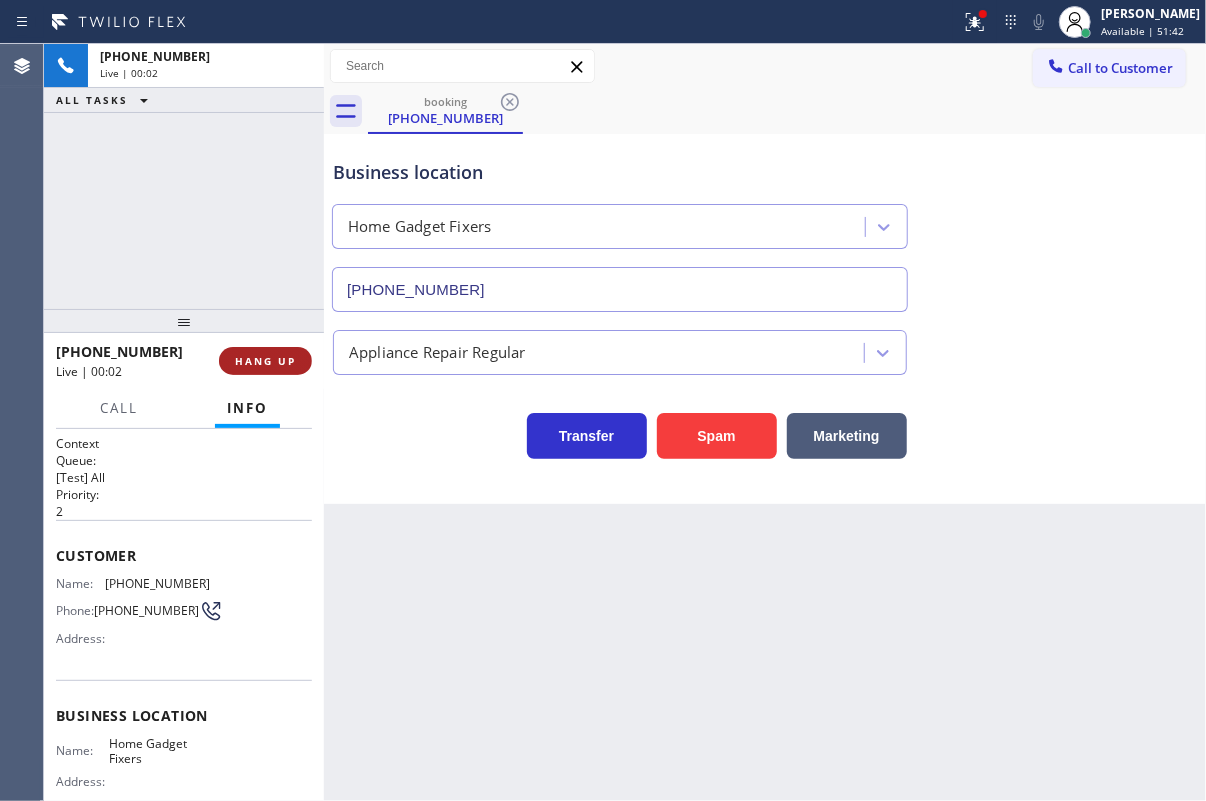 click on "HANG UP" at bounding box center (265, 361) 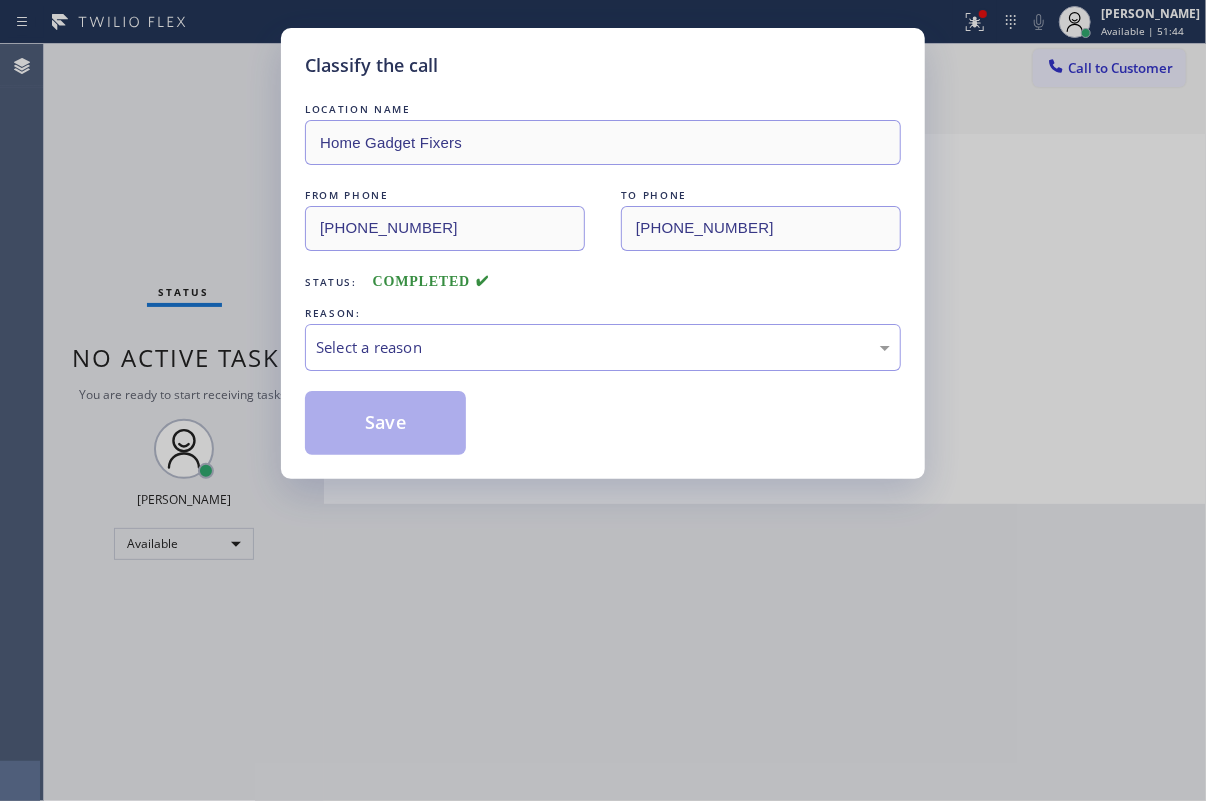 click on "Select a reason" at bounding box center (603, 347) 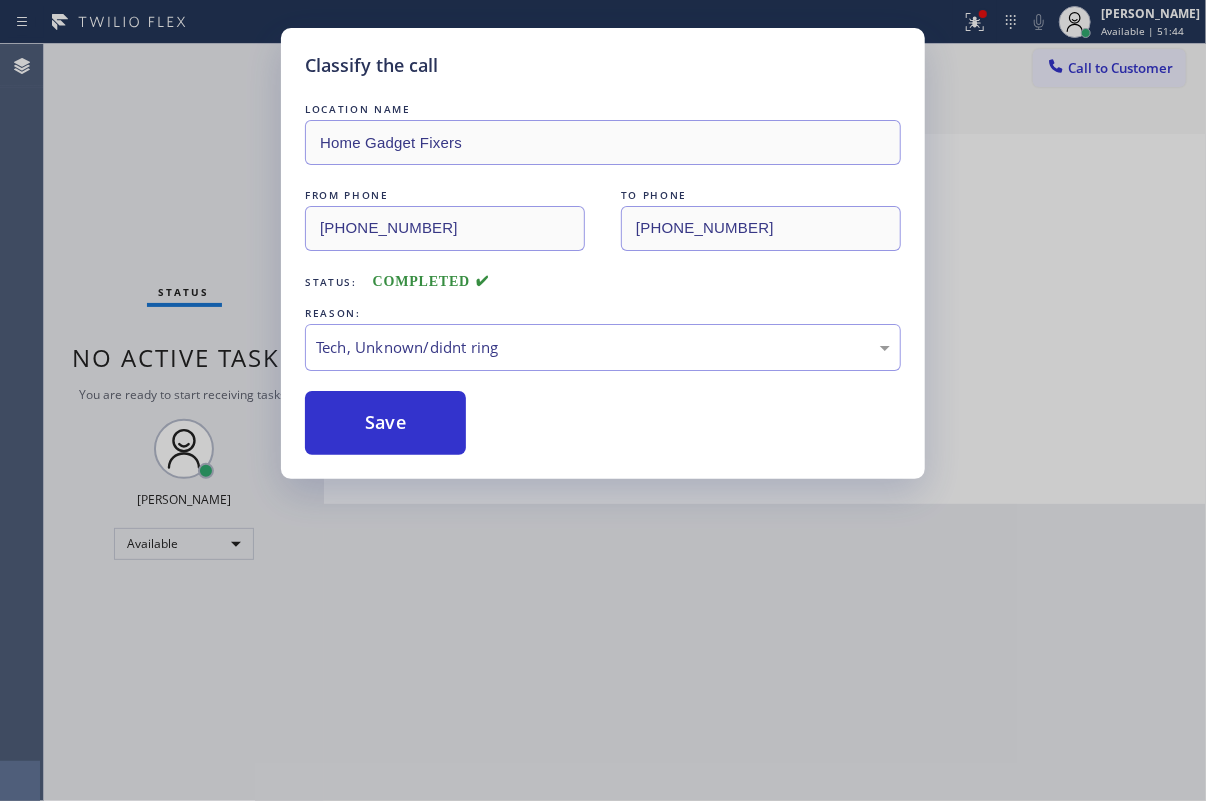drag, startPoint x: 428, startPoint y: 423, endPoint x: 817, endPoint y: 0, distance: 574.6738 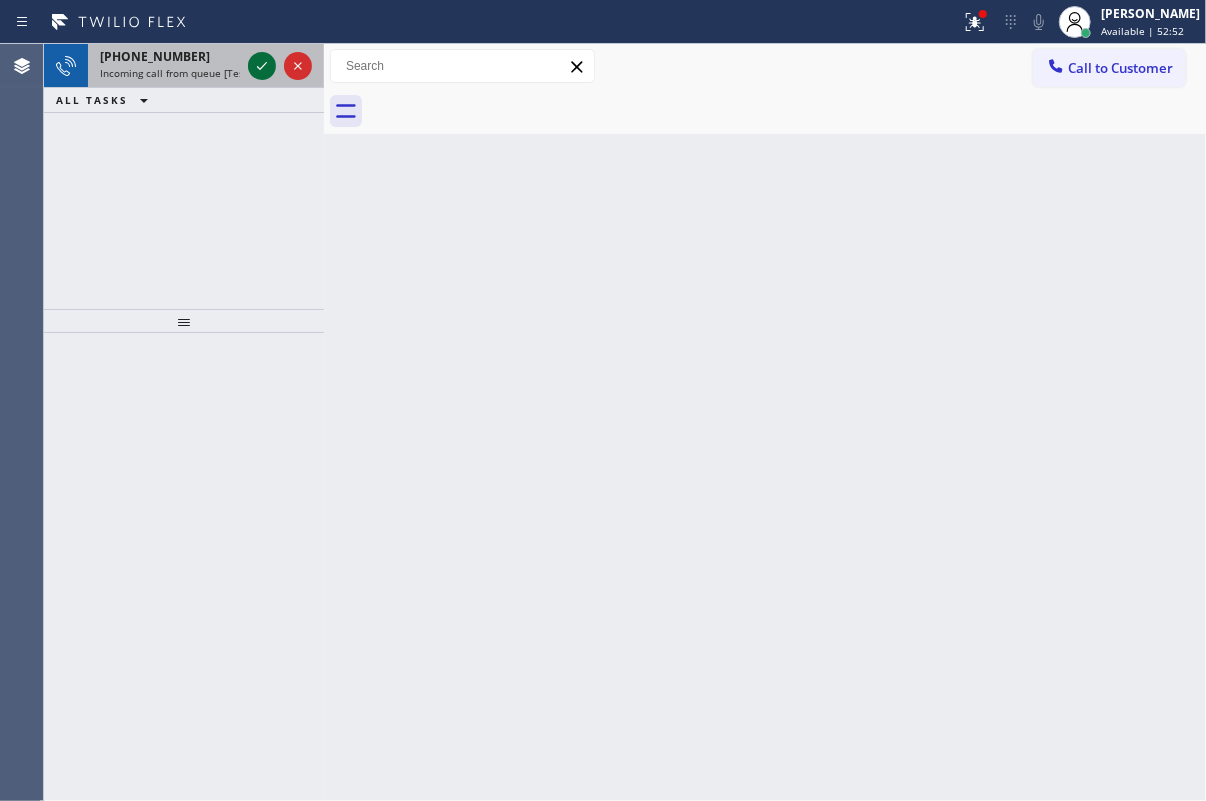 click 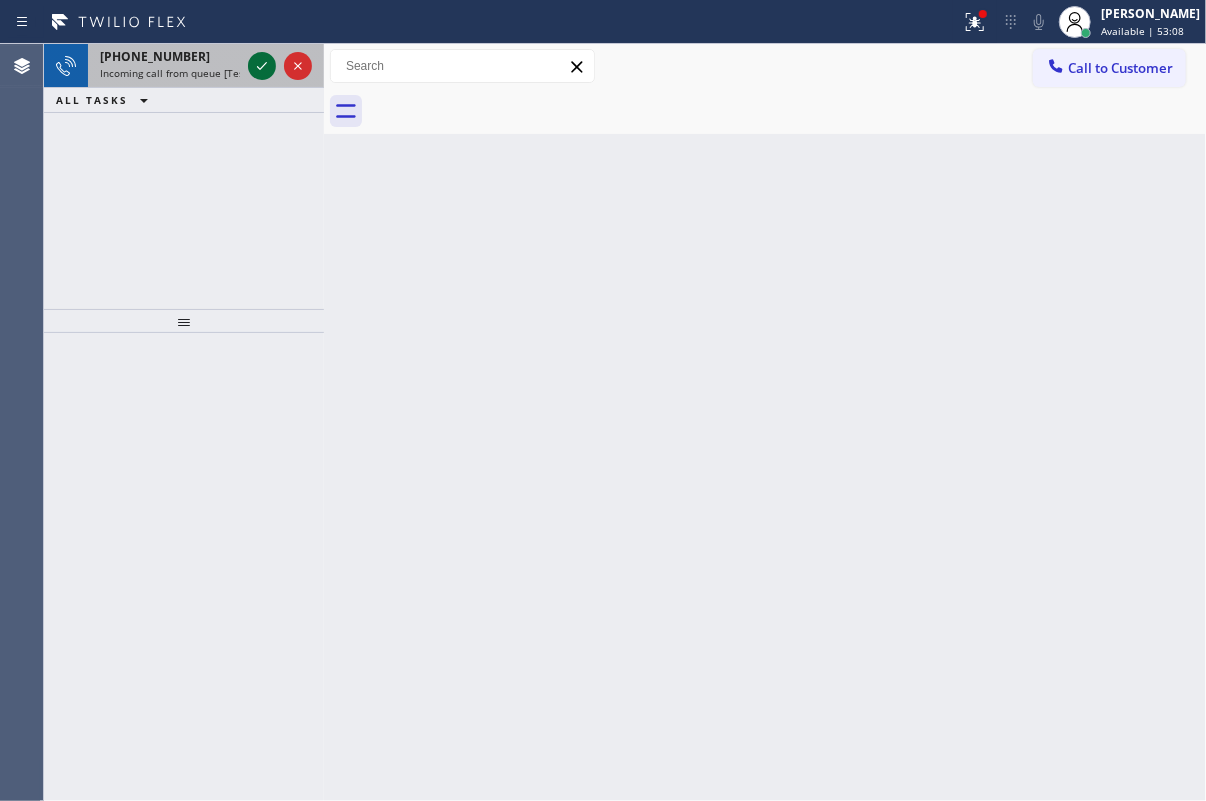 click 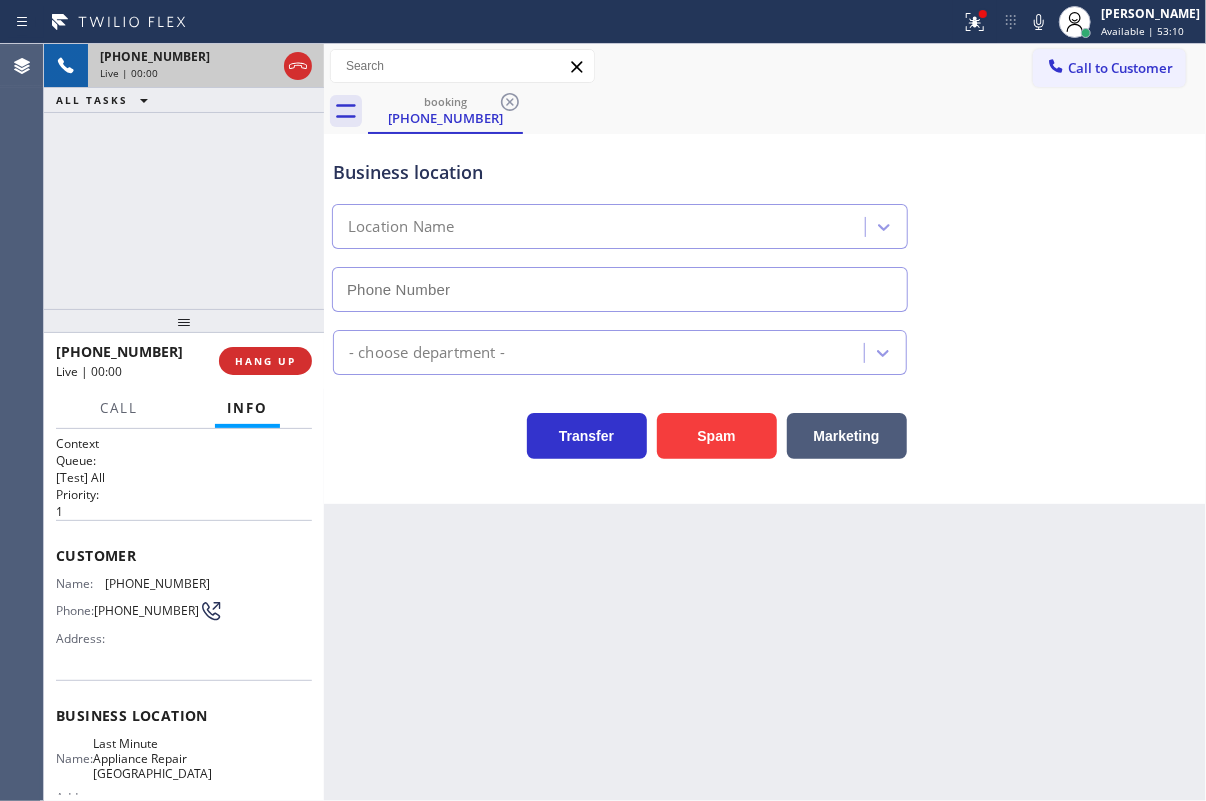 type on "[PHONE_NUMBER]" 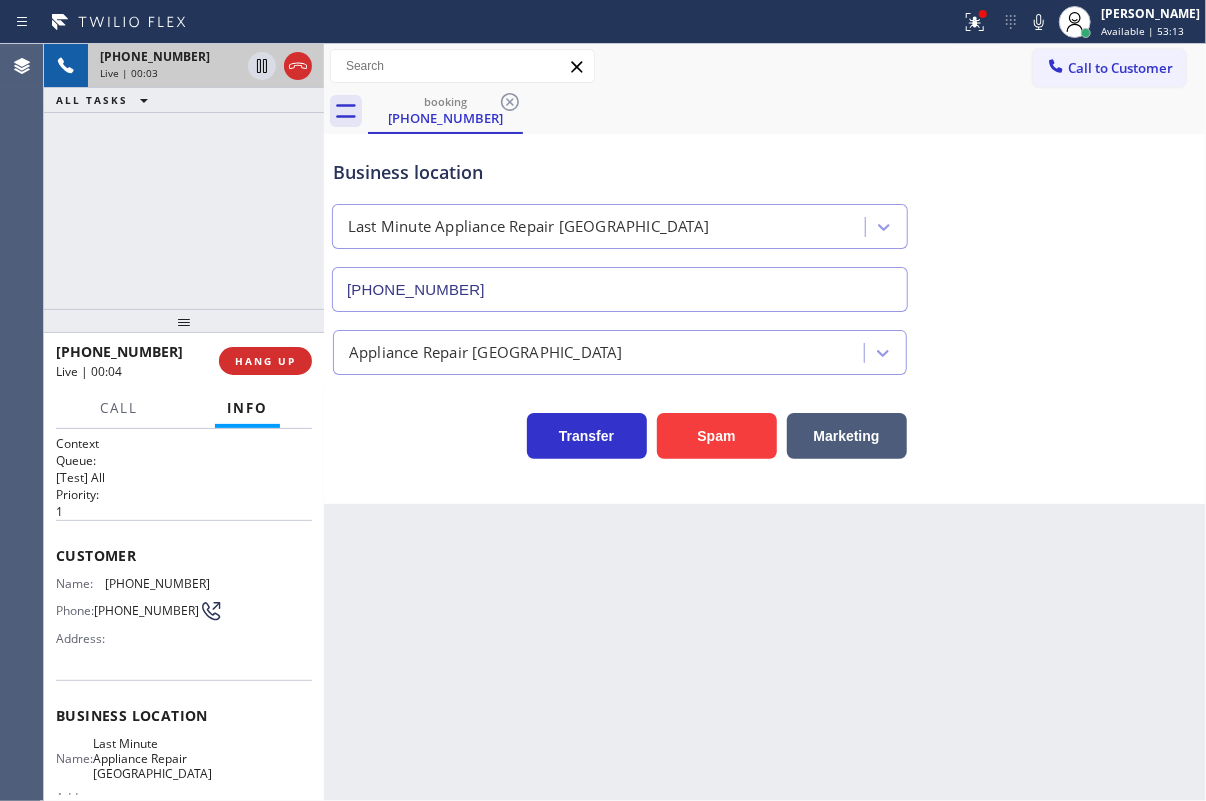 drag, startPoint x: 700, startPoint y: 429, endPoint x: 706, endPoint y: 406, distance: 23.769728 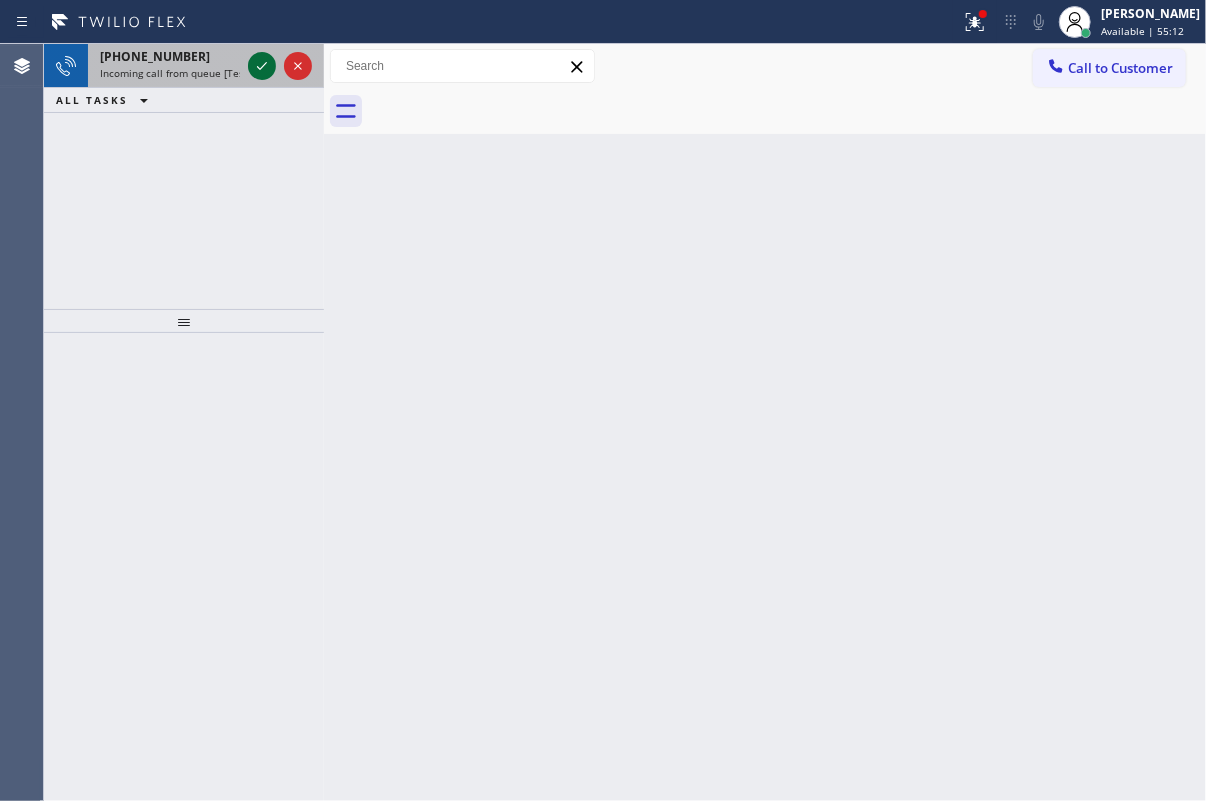 click 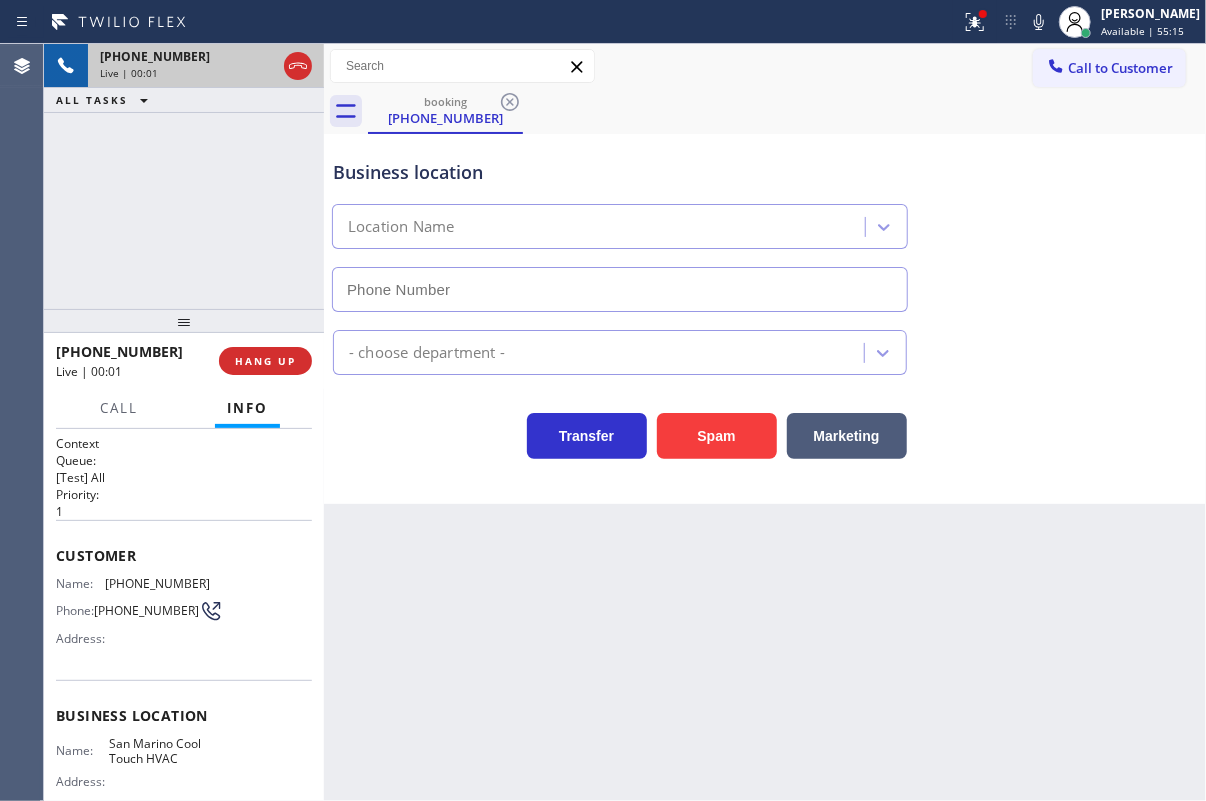 type on "[PHONE_NUMBER]" 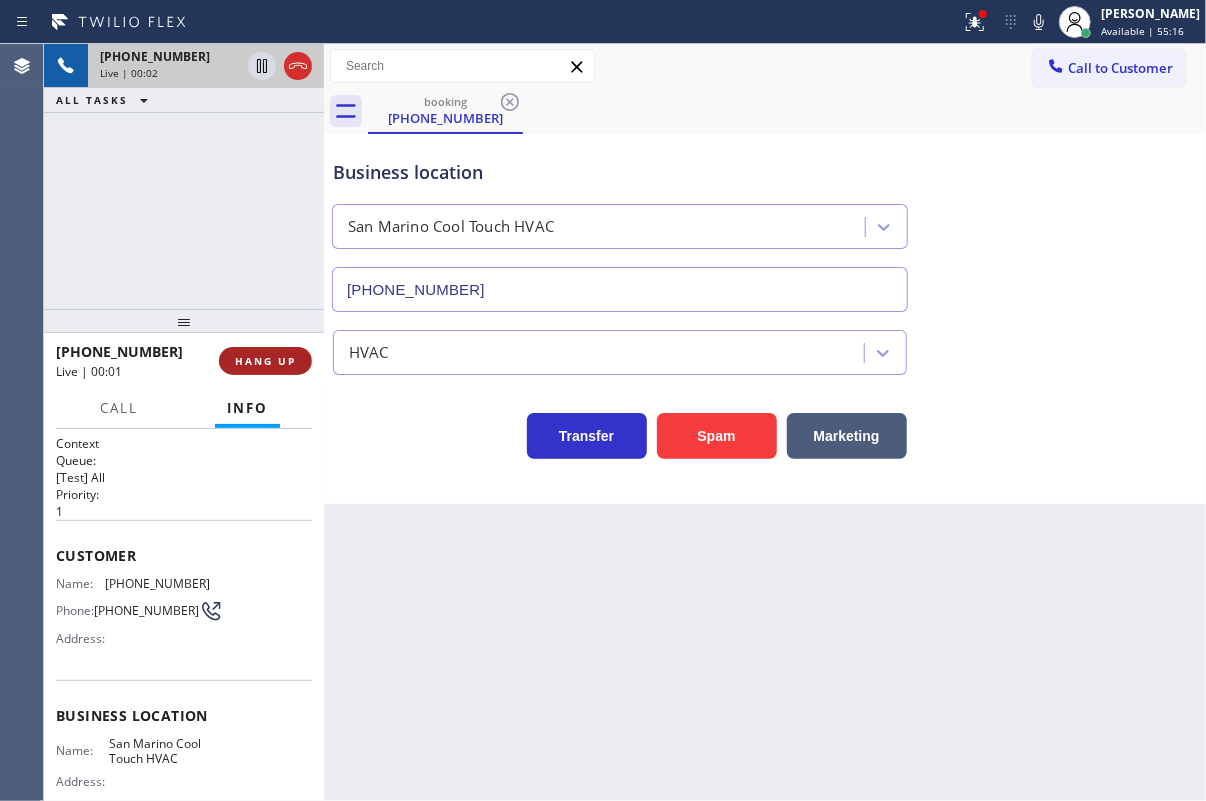 click on "HANG UP" at bounding box center (265, 361) 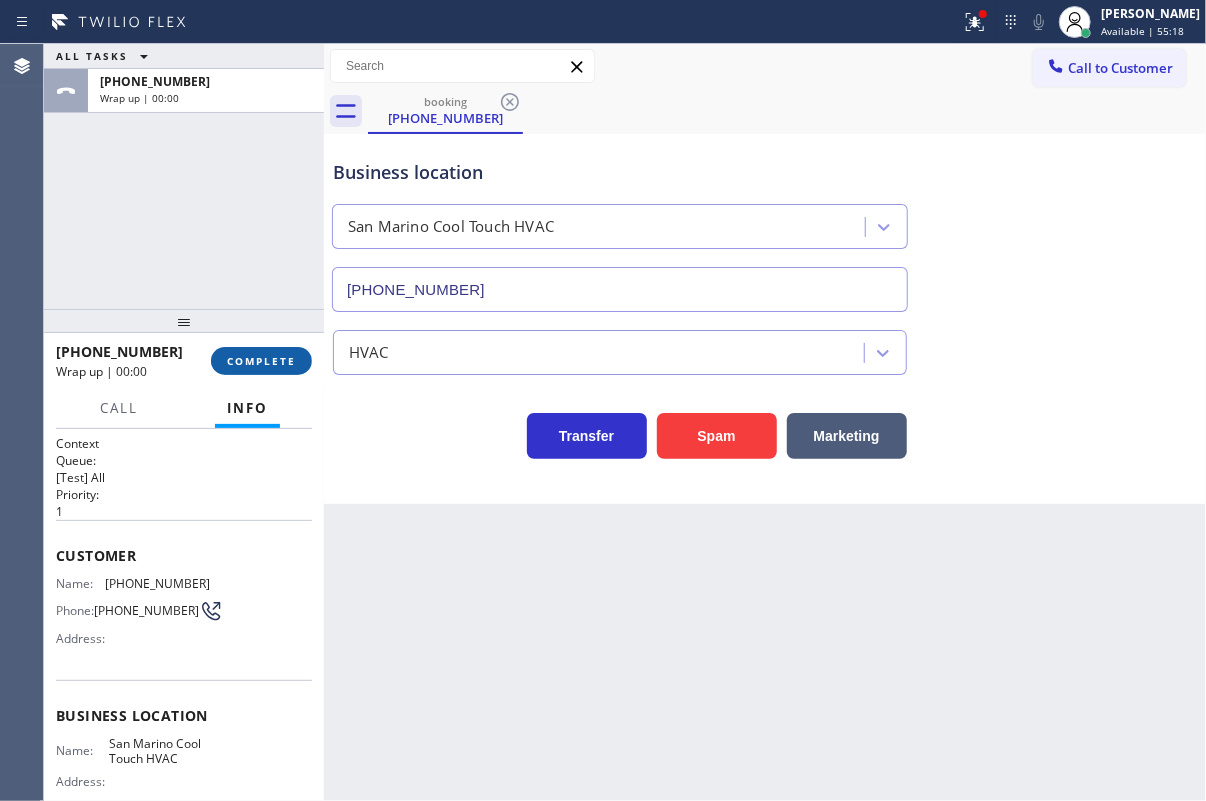 click on "COMPLETE" at bounding box center [261, 361] 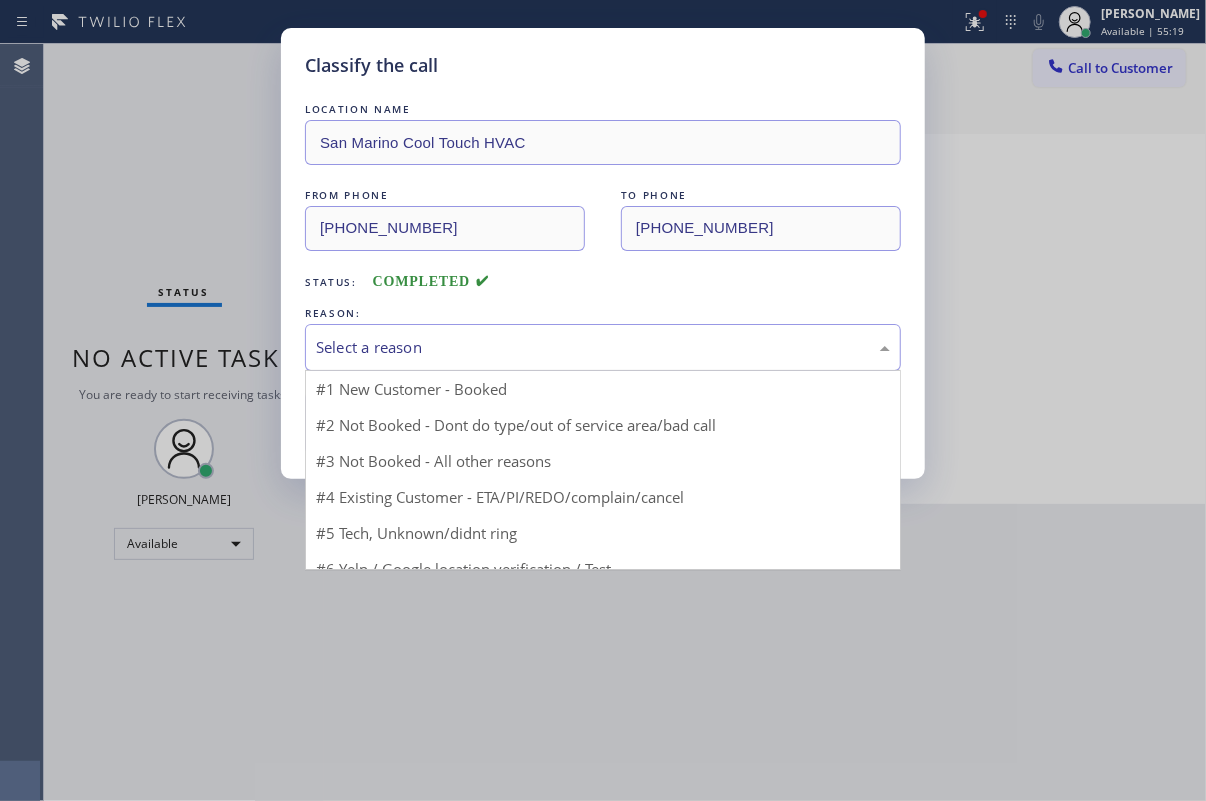 click on "Select a reason" at bounding box center (603, 347) 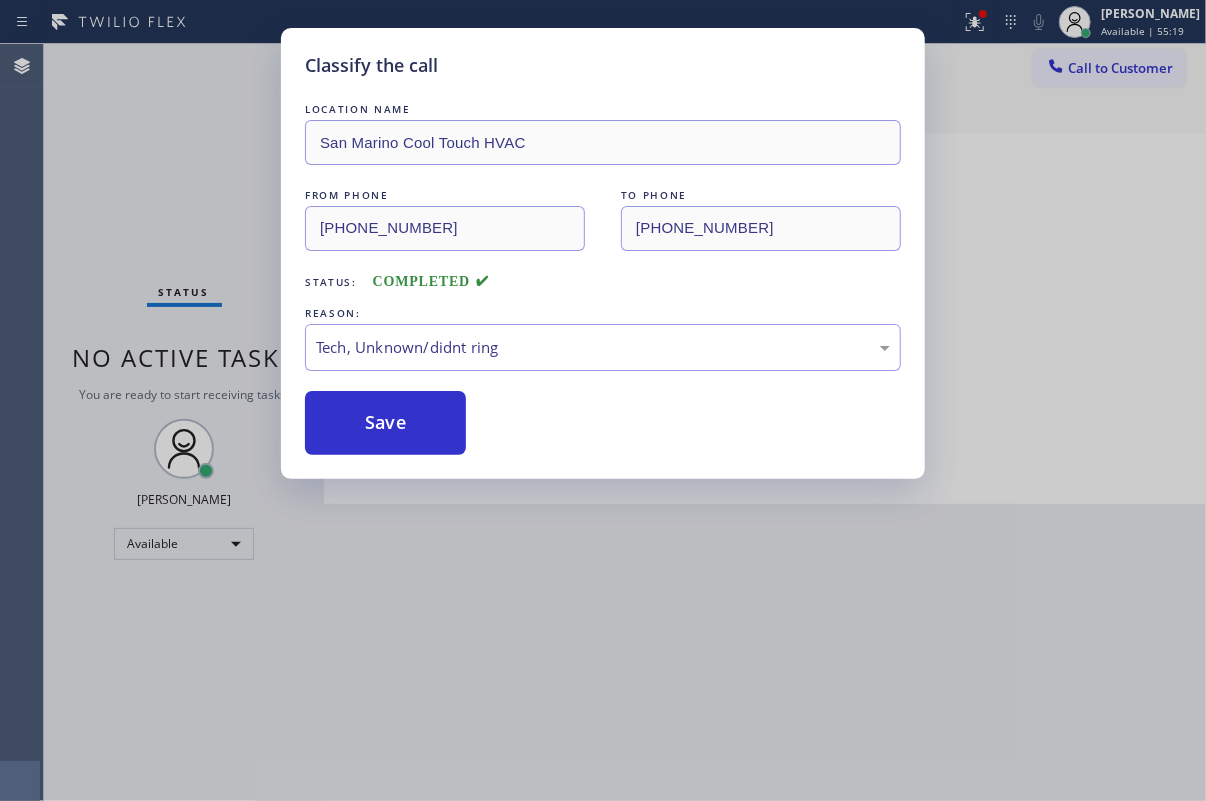 click on "Save" at bounding box center [385, 423] 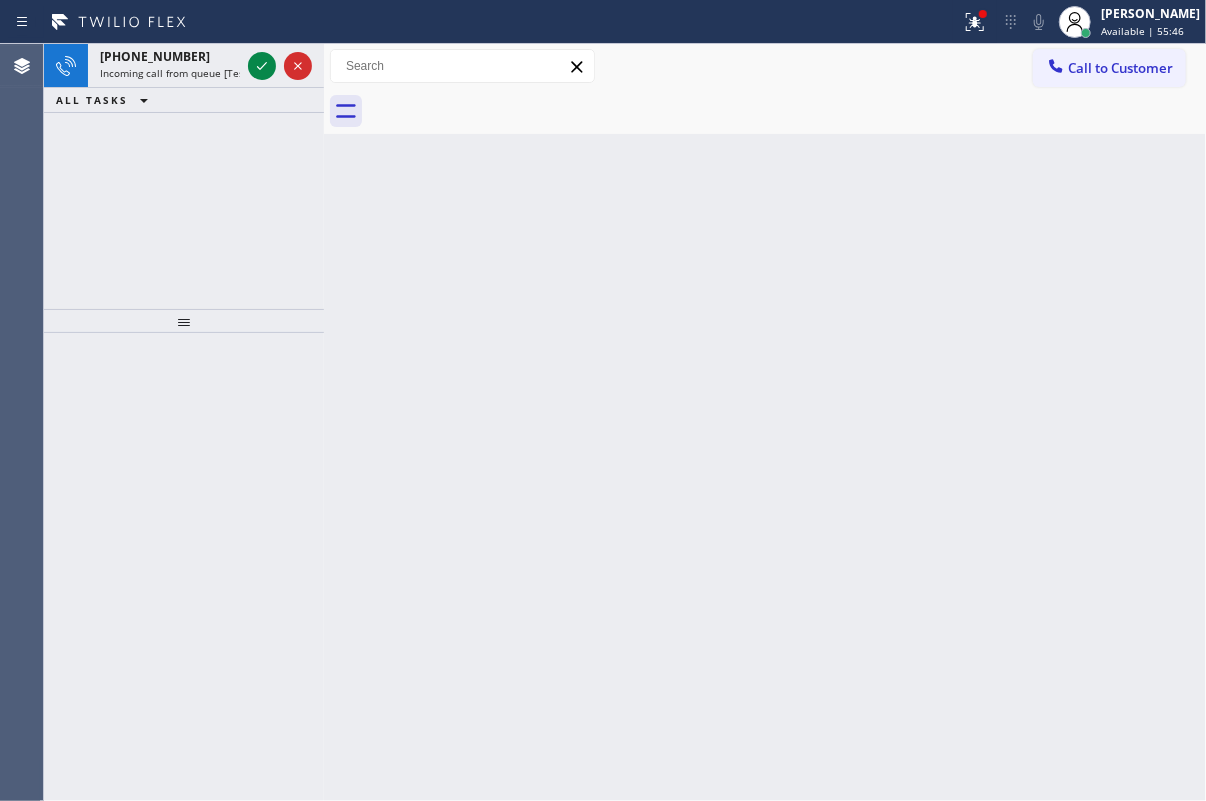 click on "Back to Dashboard Change Sender ID Customers Technicians Select a contact Outbound call Technician Search Technician Your caller id phone number Your caller id phone number Call Technician info Name   Phone none Address none Change Sender ID HVAC [PHONE_NUMBER] 5 Star Appliance [PHONE_NUMBER] Appliance Repair [PHONE_NUMBER] Plumbing [PHONE_NUMBER] Air Duct Cleaning [PHONE_NUMBER]  Electricians [PHONE_NUMBER] Cancel Change Check personal SMS Reset Change No tabs Call to Customer Outbound call Location [GEOGRAPHIC_DATA] Appliance Repair Experts Your caller id phone number [PHONE_NUMBER] Customer number Call Outbound call Technician Search Technician Your caller id phone number Your caller id phone number Call" at bounding box center [765, 422] 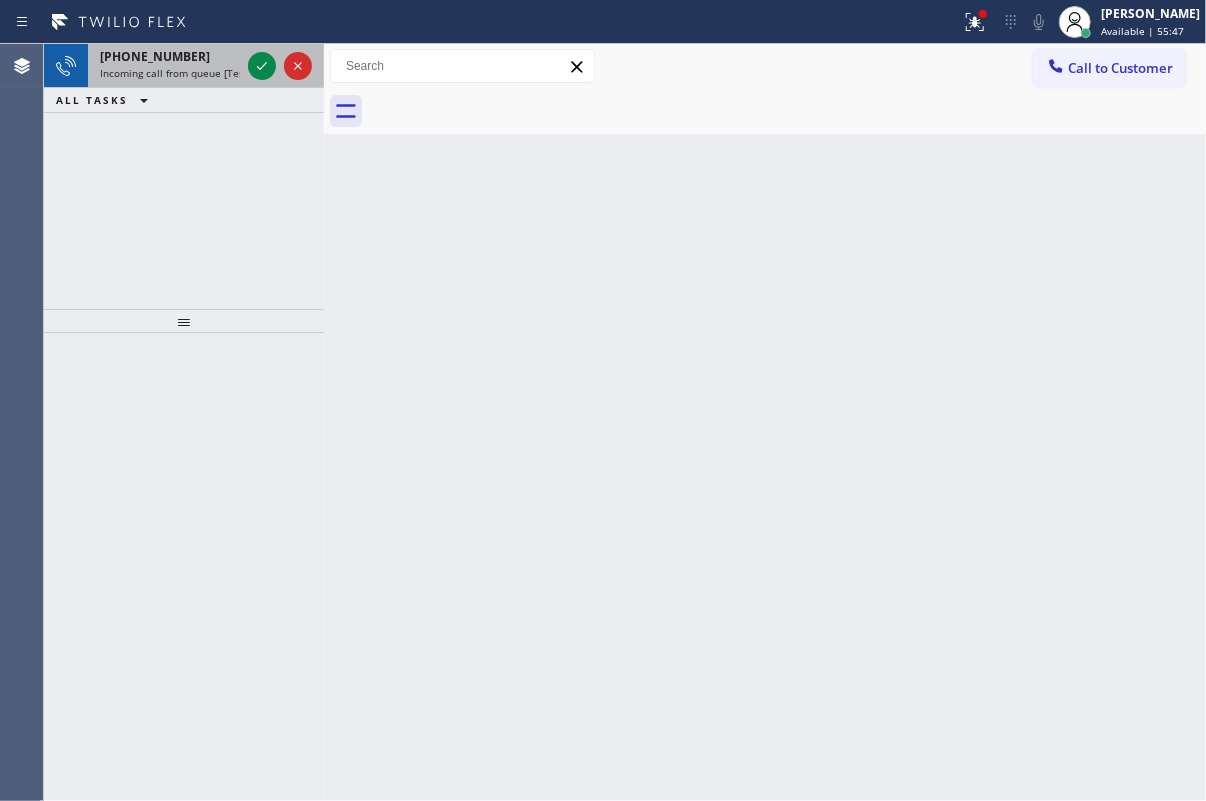 click at bounding box center (280, 66) 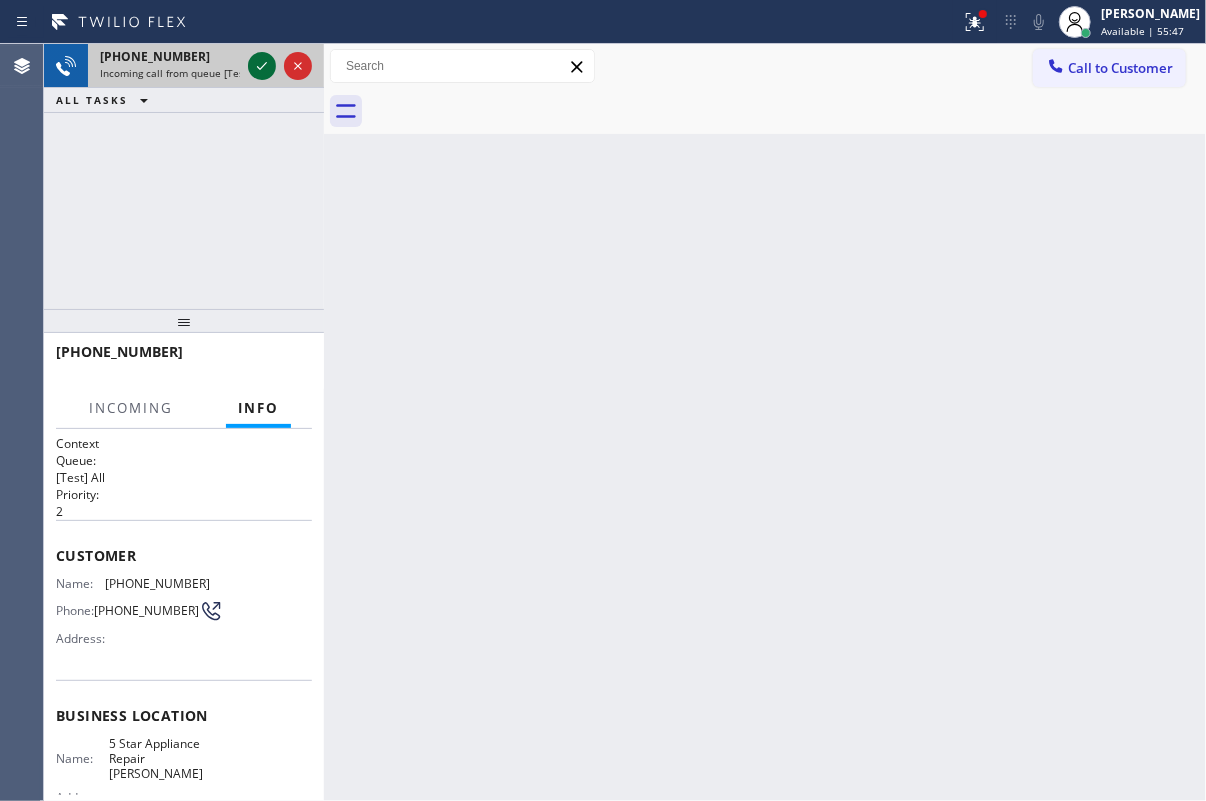 click 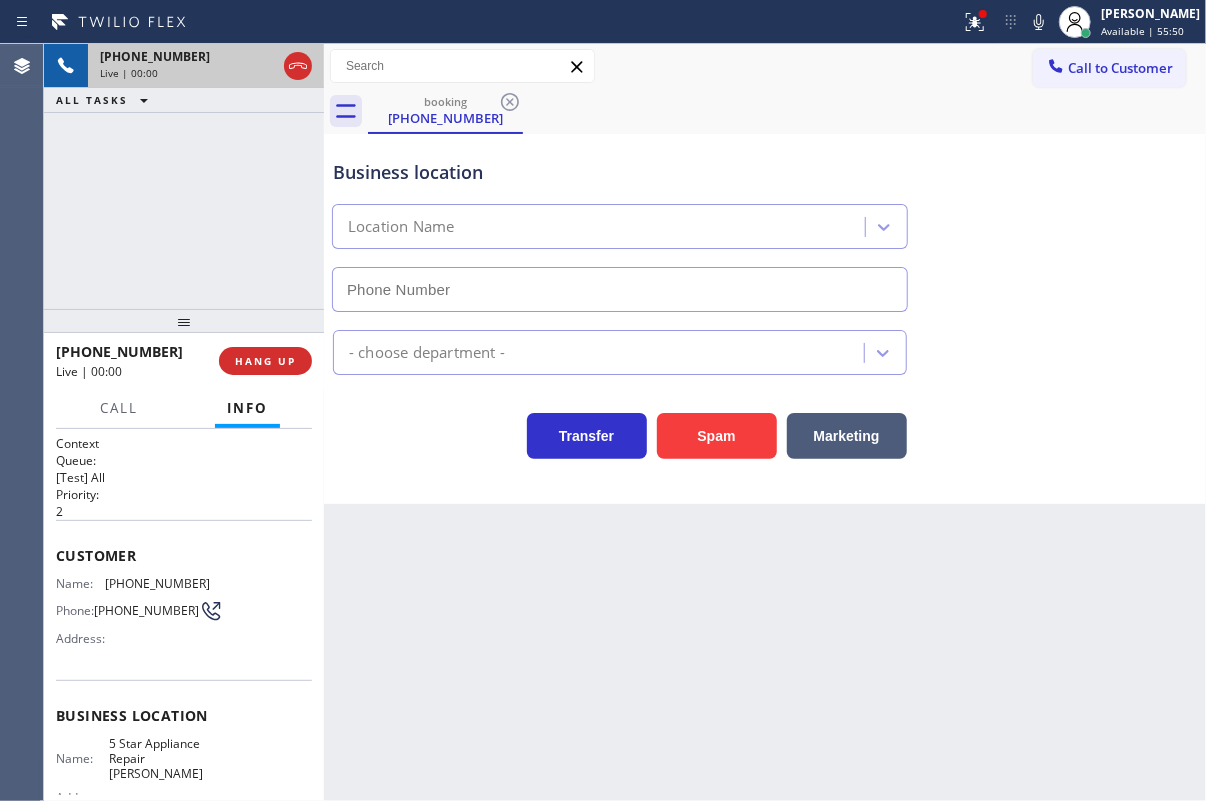 type on "[PHONE_NUMBER]" 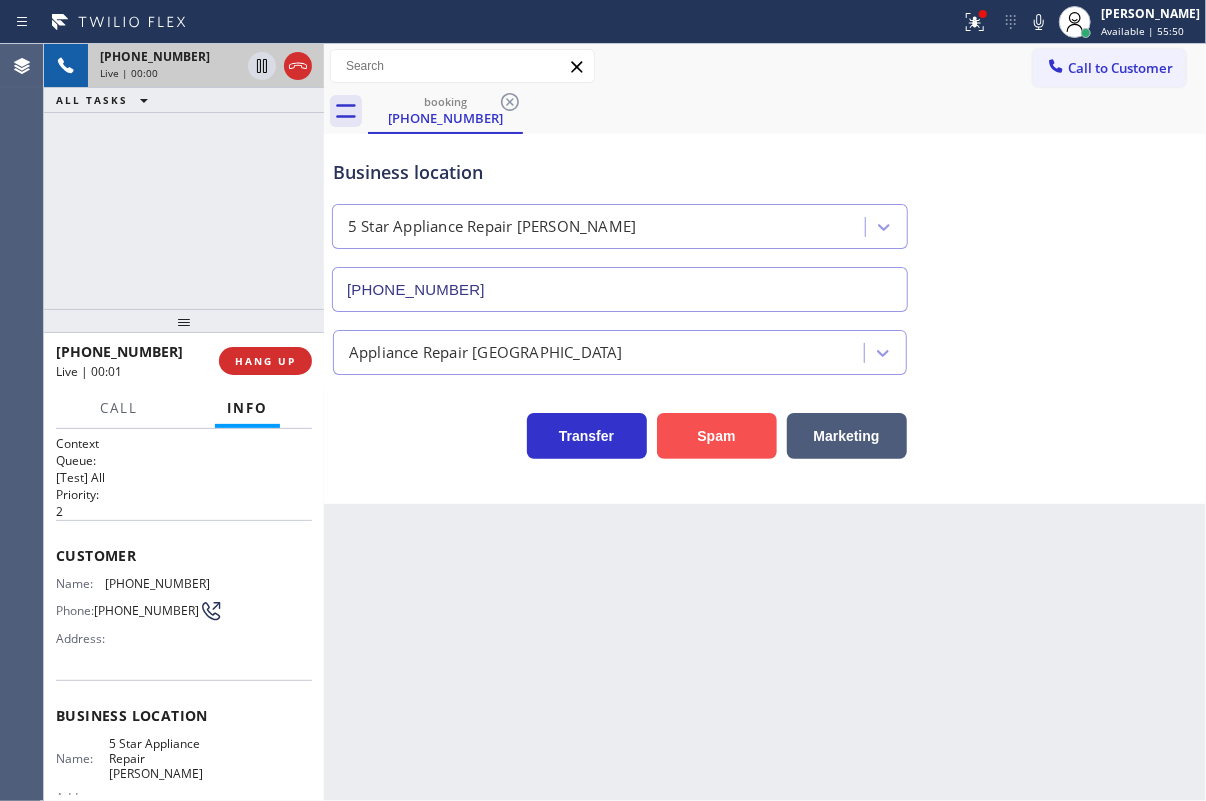 click on "Spam" at bounding box center [717, 436] 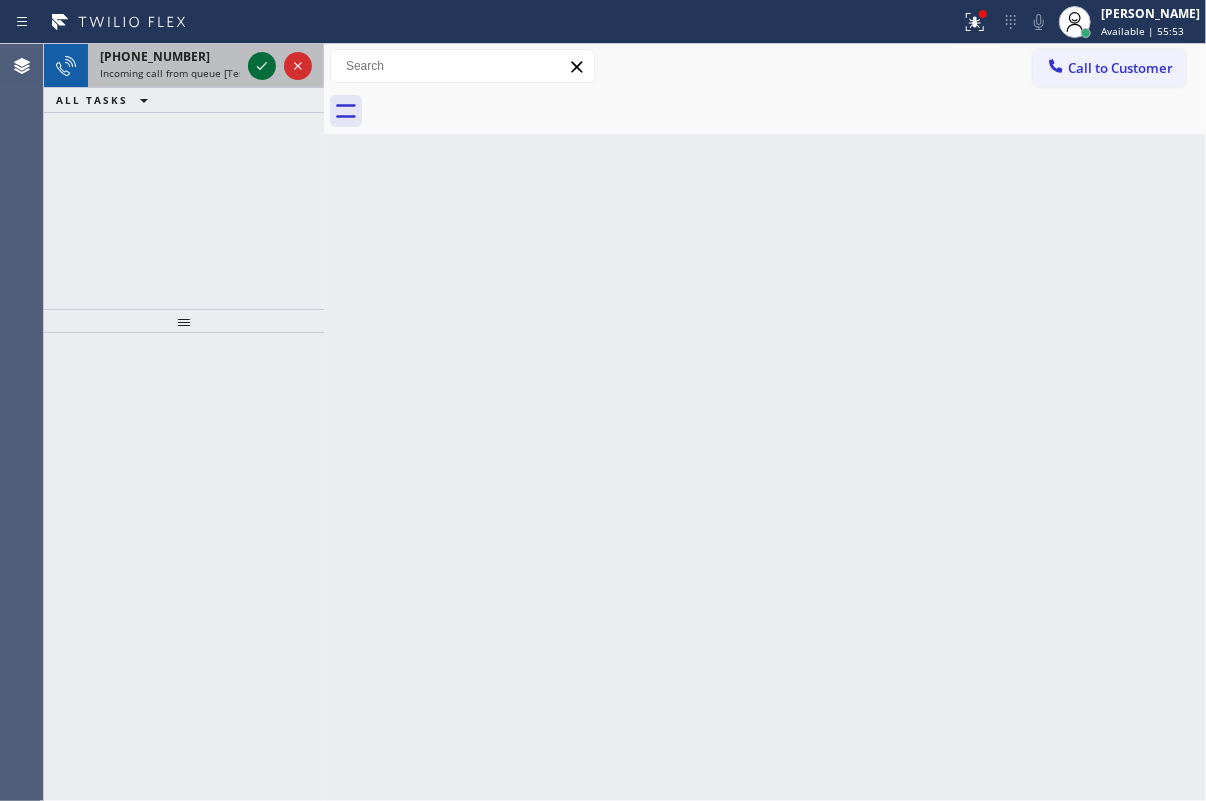 click 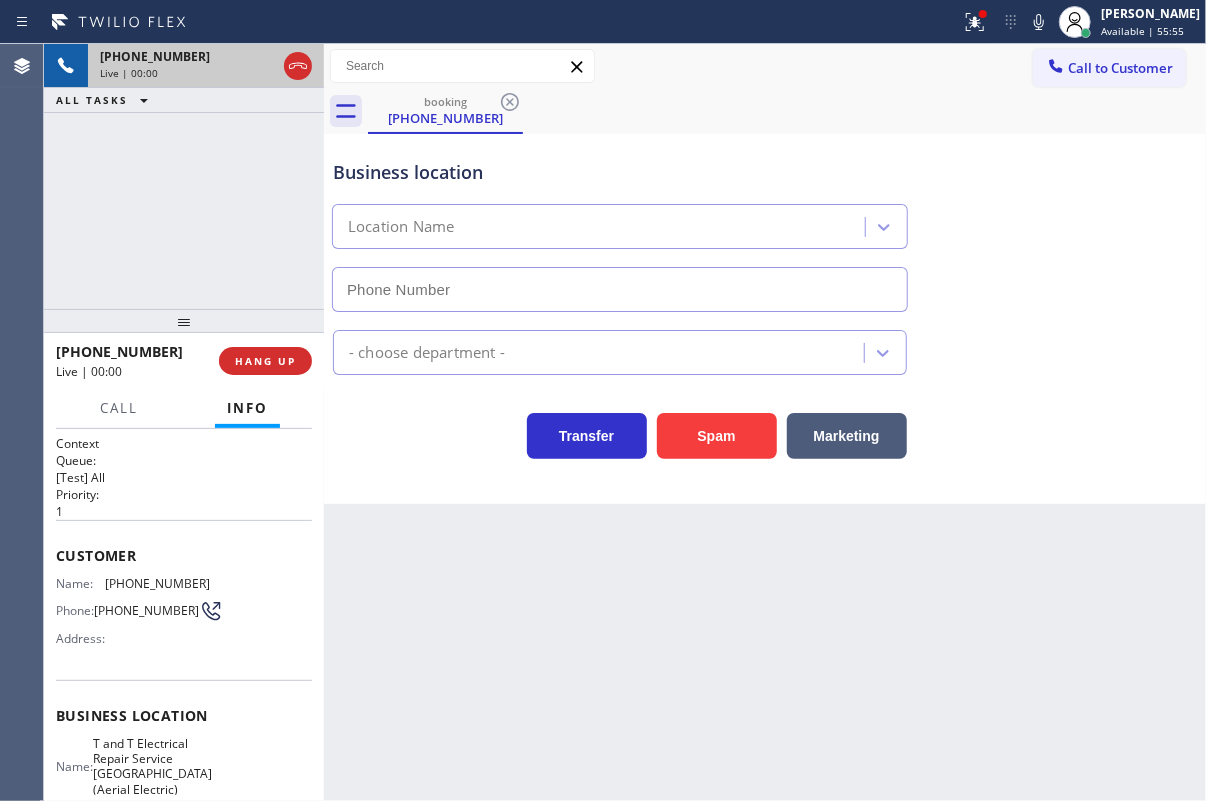 type on "[PHONE_NUMBER]" 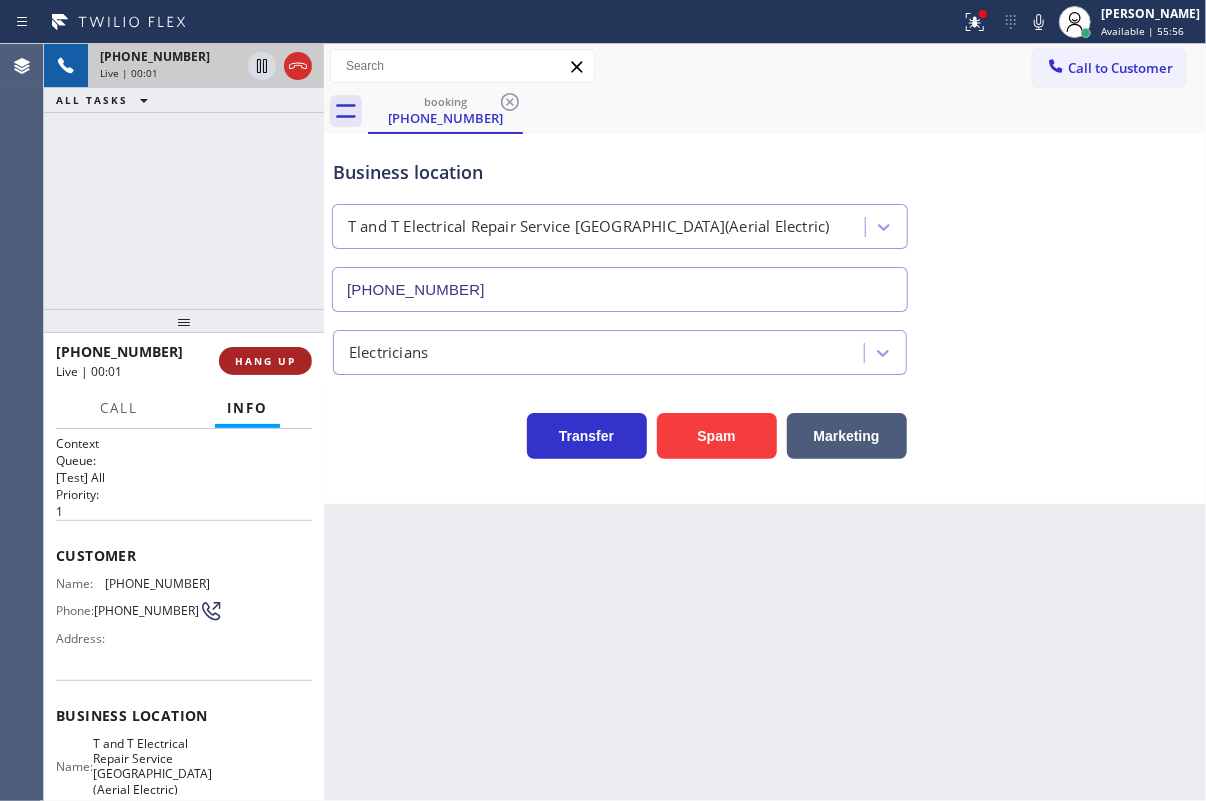 click on "HANG UP" at bounding box center (265, 361) 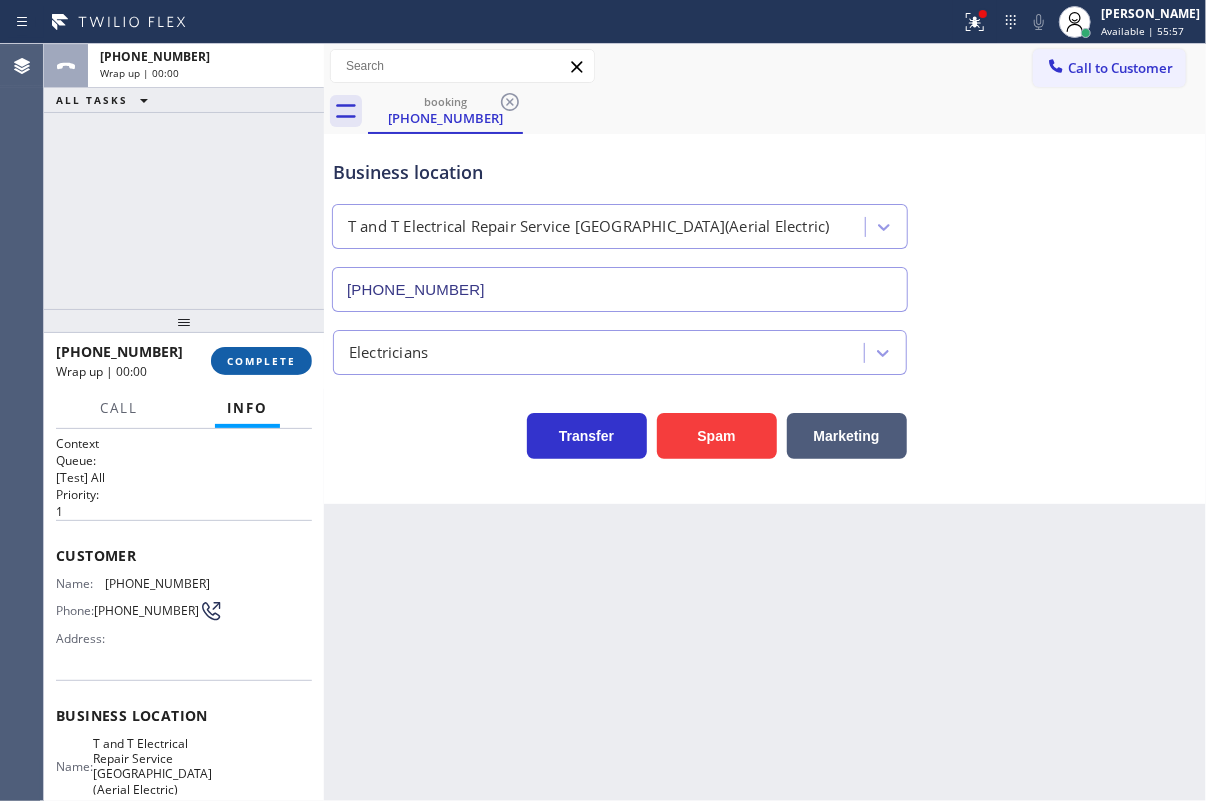 click on "COMPLETE" at bounding box center [261, 361] 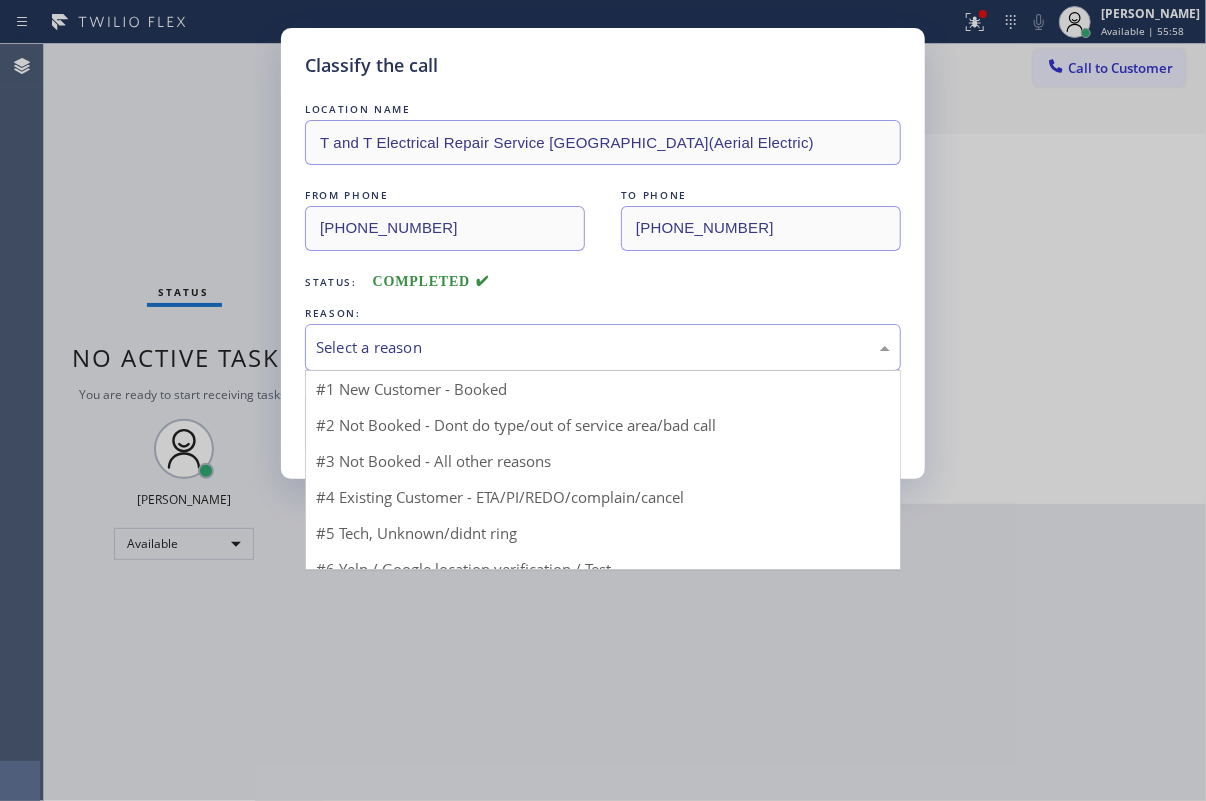 click on "Select a reason" at bounding box center [603, 347] 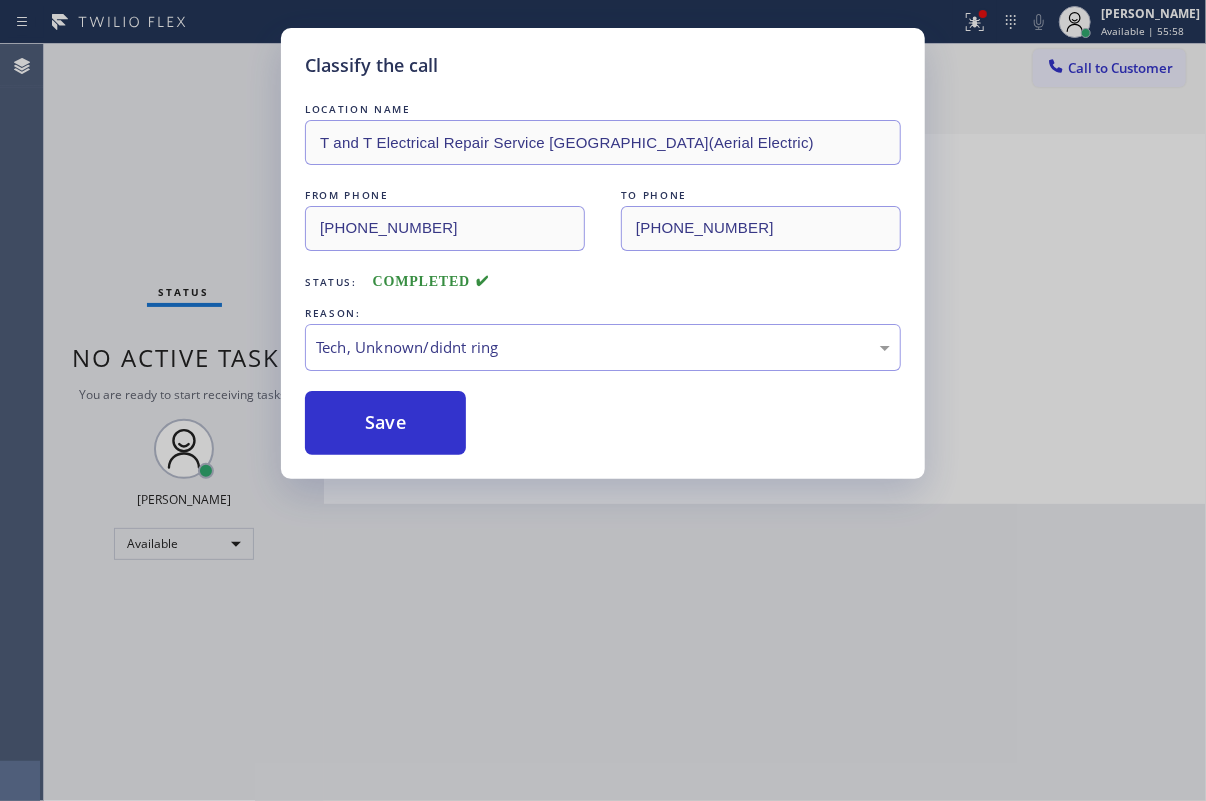 click on "Save" at bounding box center (385, 423) 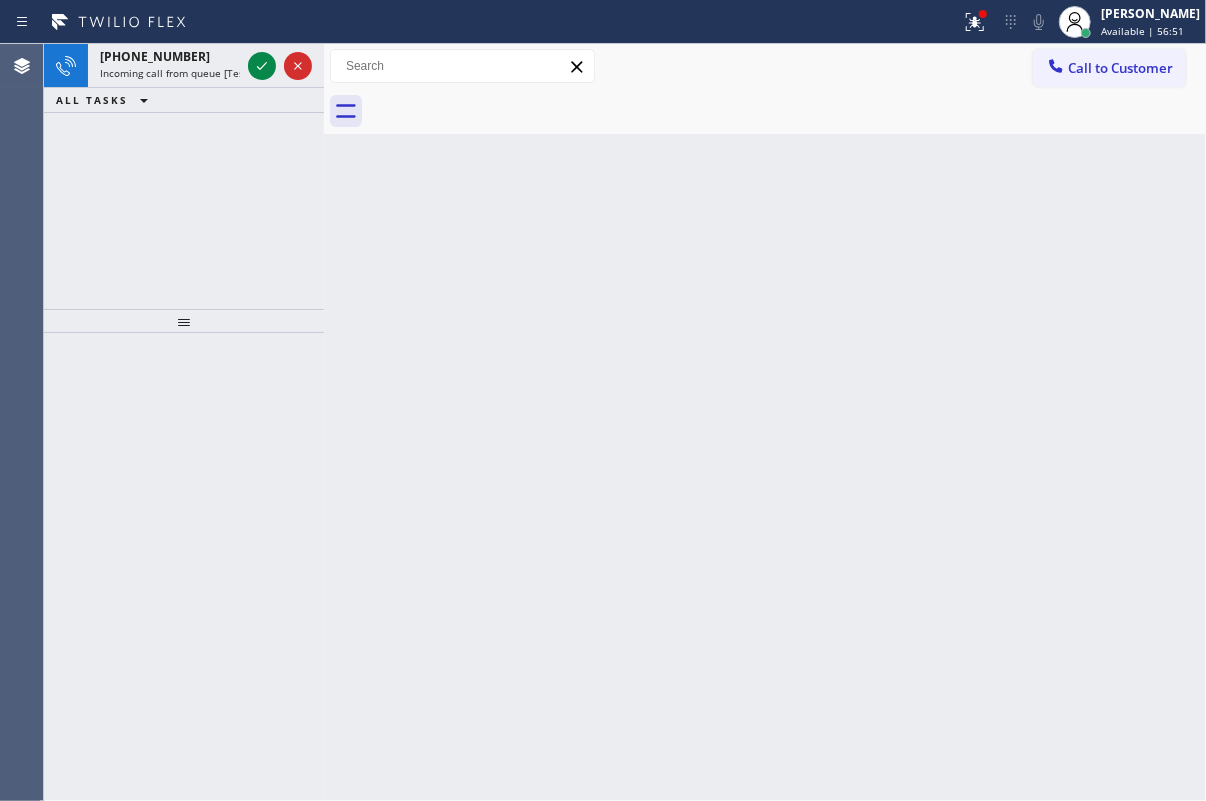 drag, startPoint x: 1160, startPoint y: 320, endPoint x: 479, endPoint y: 248, distance: 684.7956 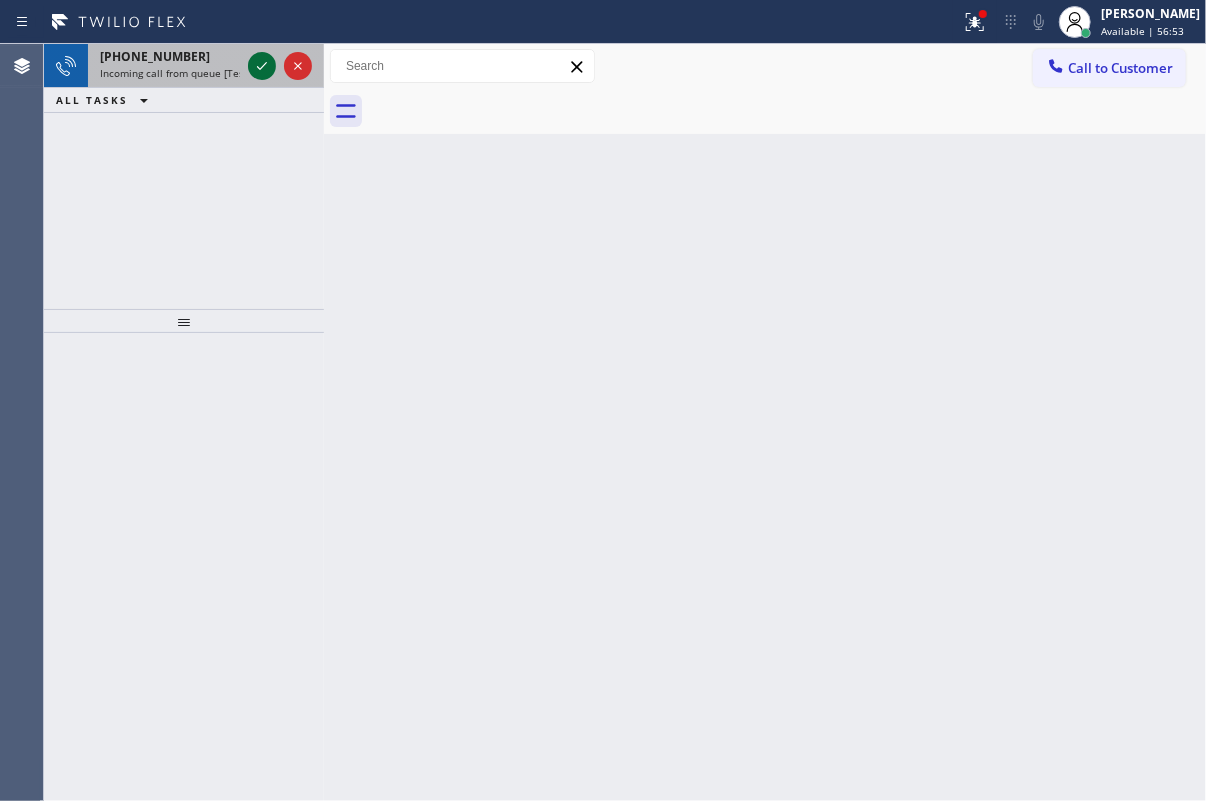 click 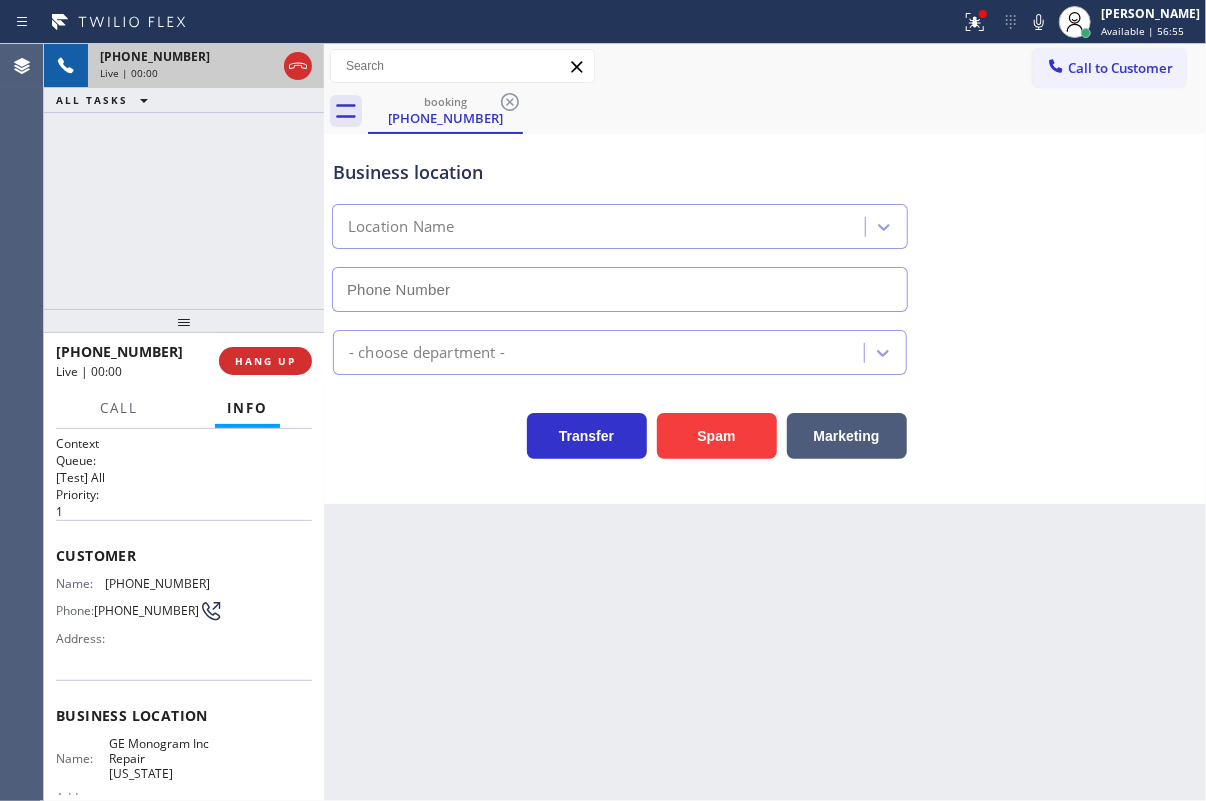 type on "[PHONE_NUMBER]" 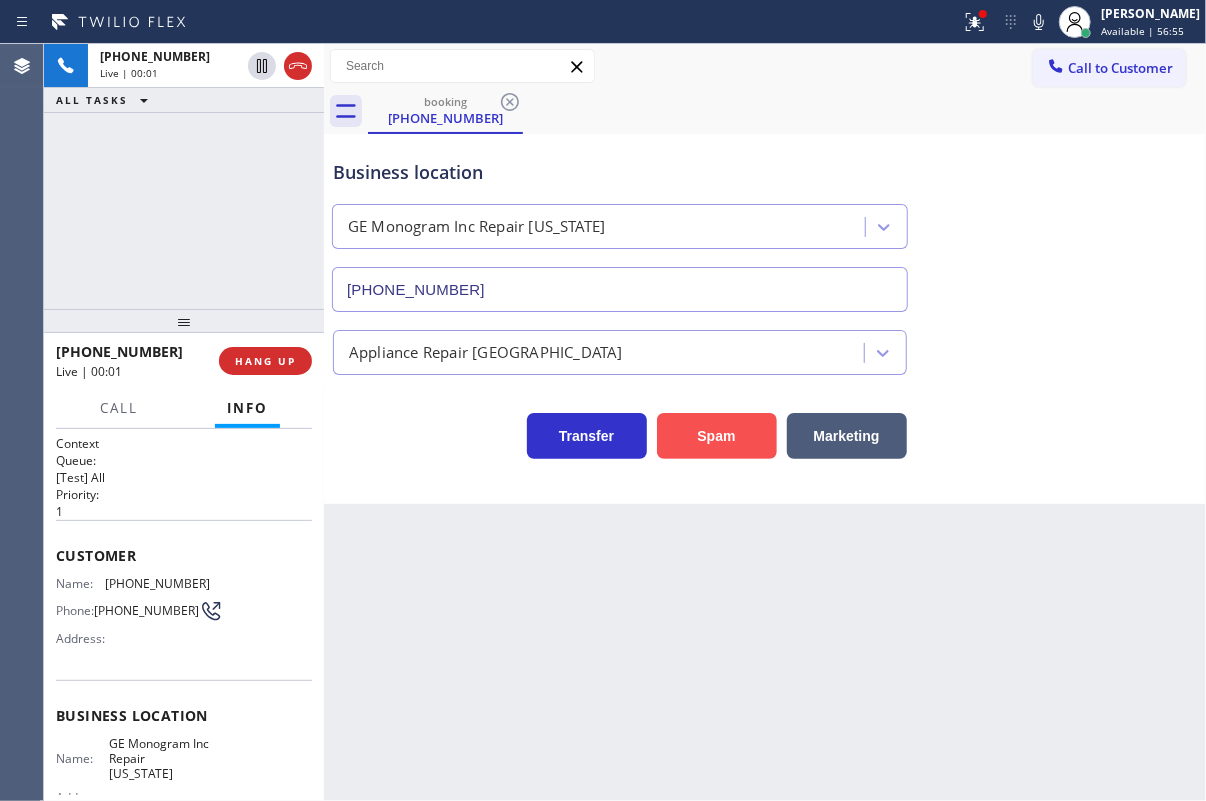 click on "Spam" at bounding box center (717, 436) 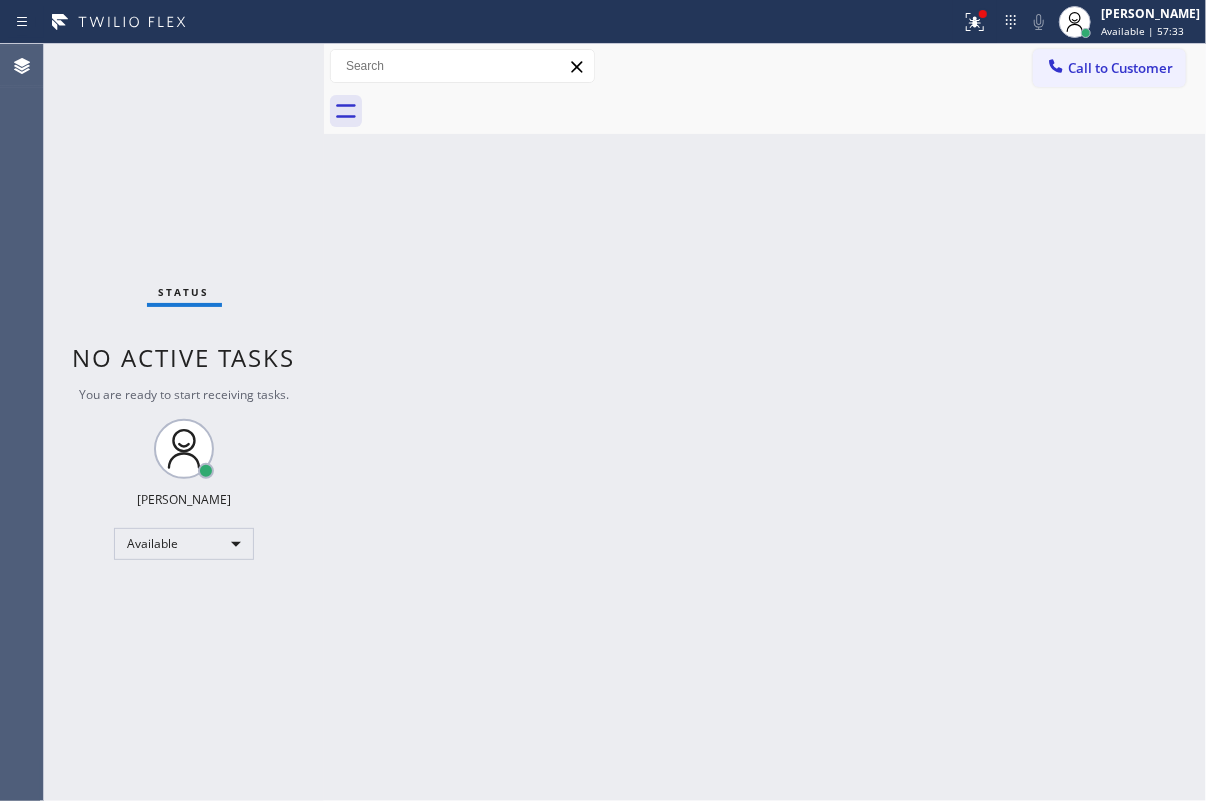 click on "Back to Dashboard Change Sender ID Customers Technicians Select a contact Outbound call Technician Search Technician Your caller id phone number Your caller id phone number Call Technician info Name   Phone none Address none Change Sender ID HVAC [PHONE_NUMBER] 5 Star Appliance [PHONE_NUMBER] Appliance Repair [PHONE_NUMBER] Plumbing [PHONE_NUMBER] Air Duct Cleaning [PHONE_NUMBER]  Electricians [PHONE_NUMBER] Cancel Change Check personal SMS Reset Change No tabs Call to Customer Outbound call Location [GEOGRAPHIC_DATA] Appliance Repair Experts Your caller id phone number [PHONE_NUMBER] Customer number Call Outbound call Technician Search Technician Your caller id phone number Your caller id phone number Call" at bounding box center [765, 422] 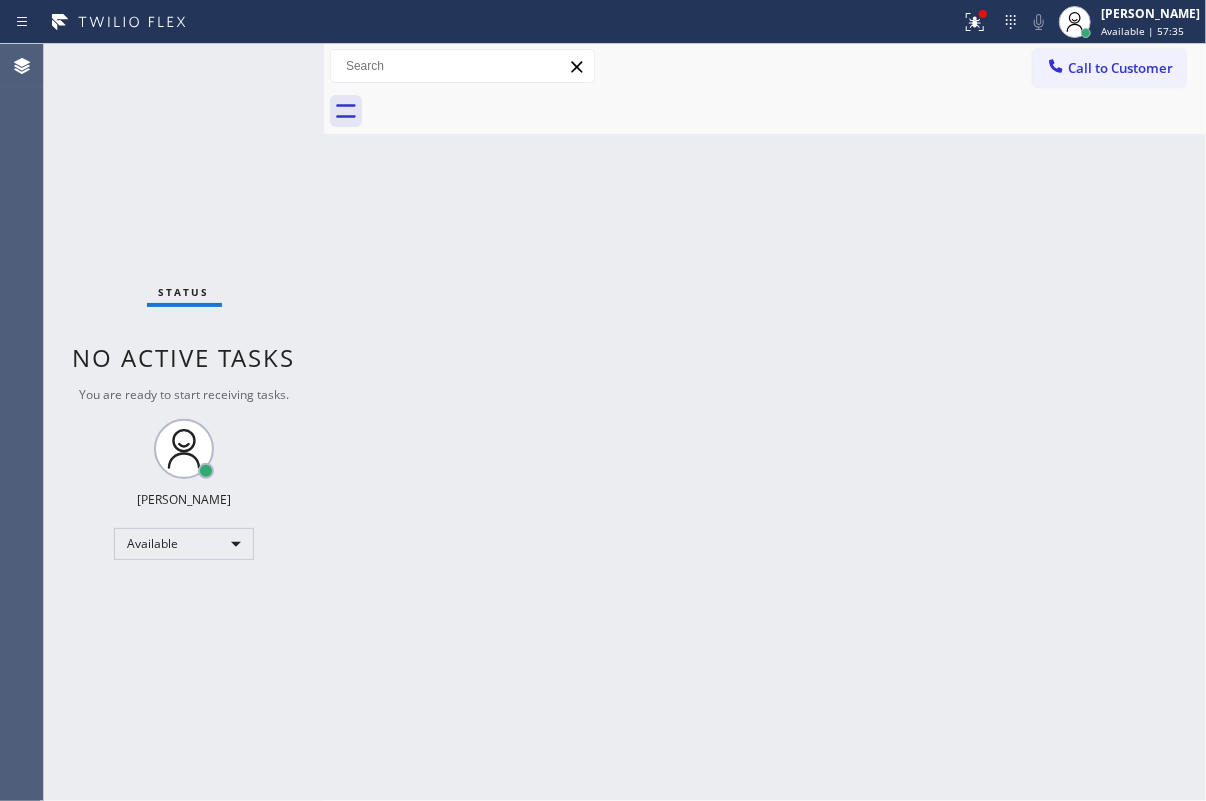 drag, startPoint x: 1093, startPoint y: 394, endPoint x: 765, endPoint y: 145, distance: 411.807 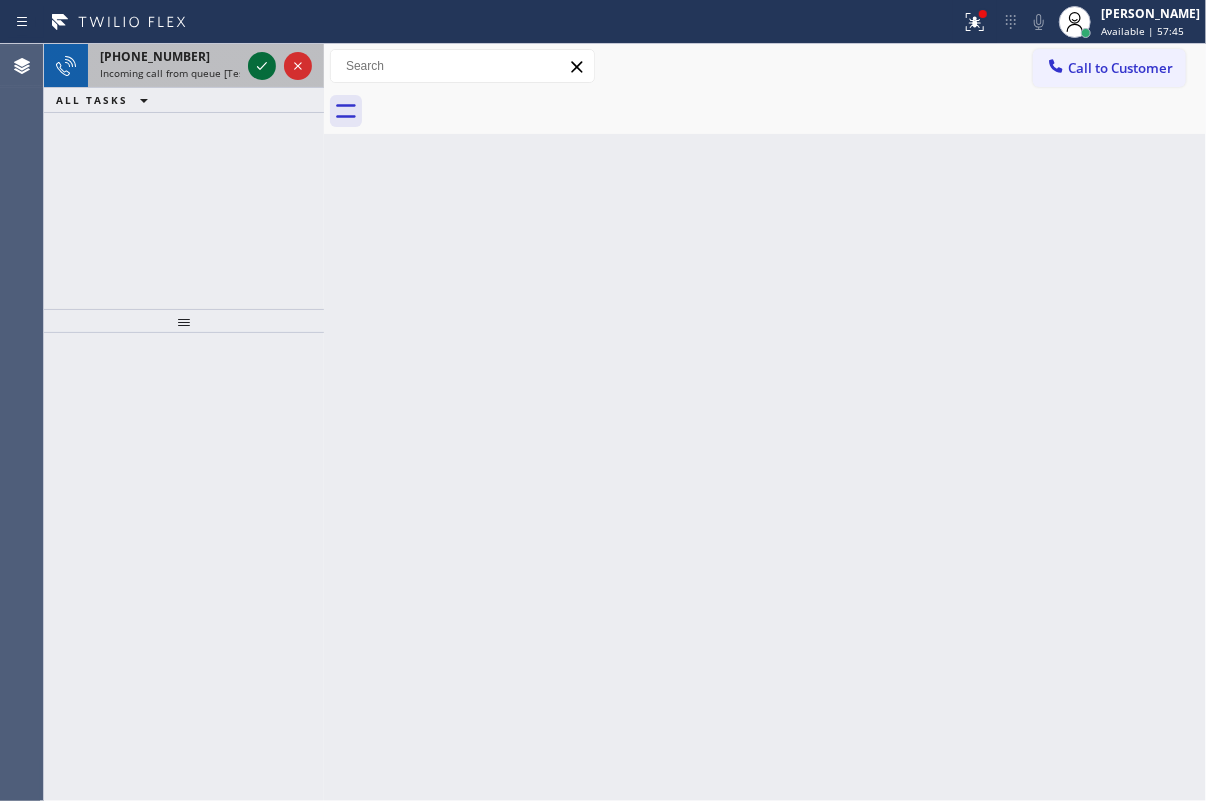 click 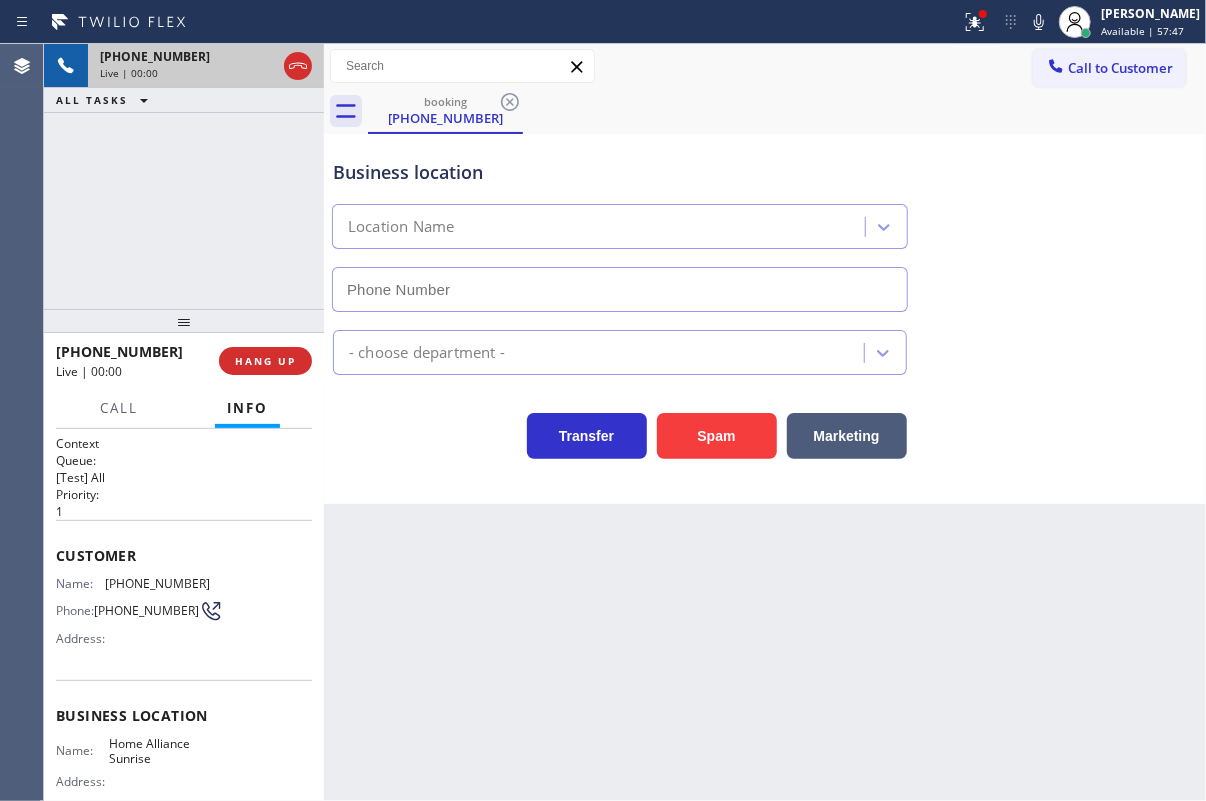 type on "[PHONE_NUMBER]" 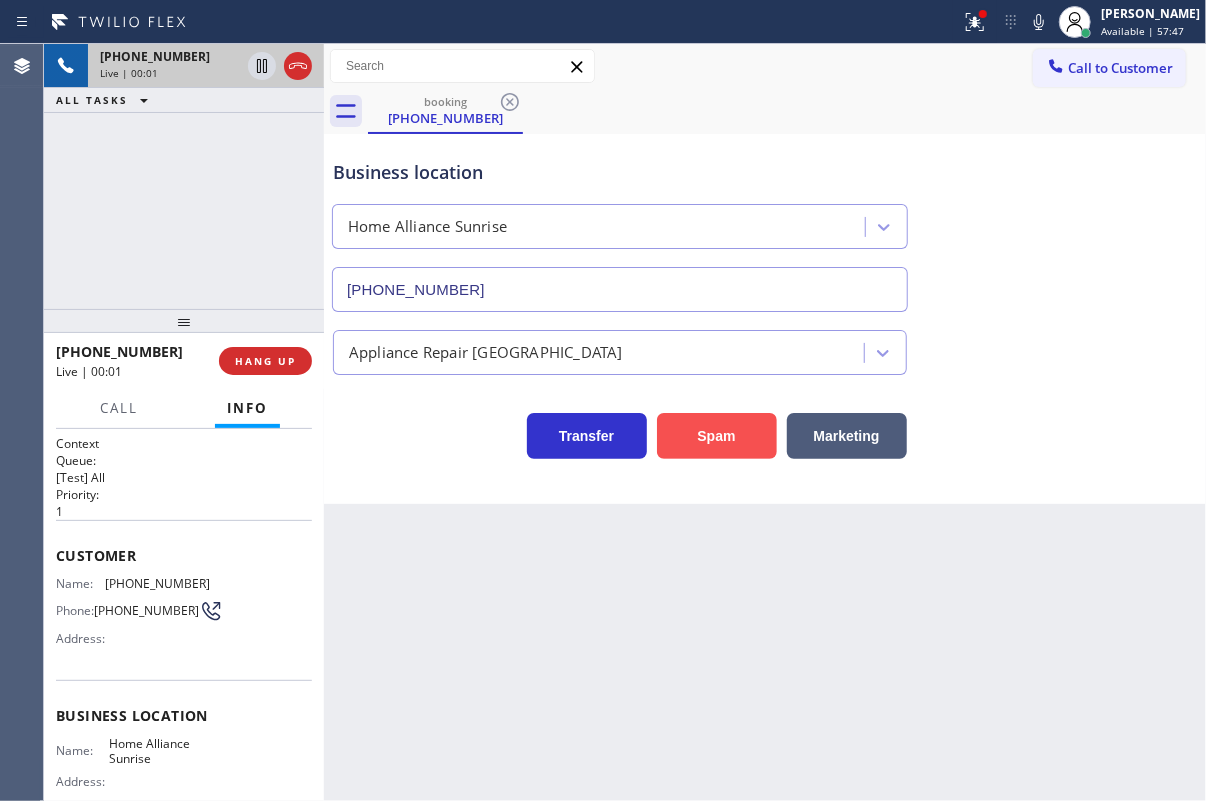 click on "Spam" at bounding box center (717, 436) 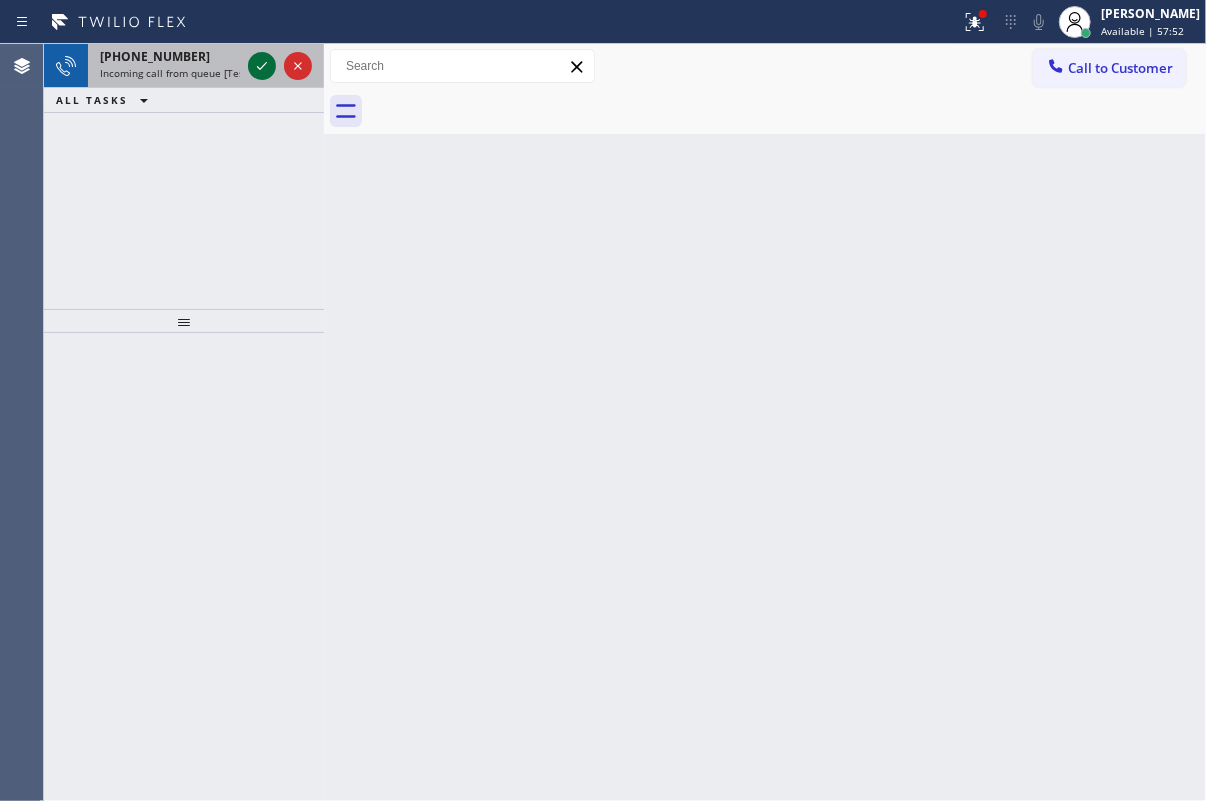 click 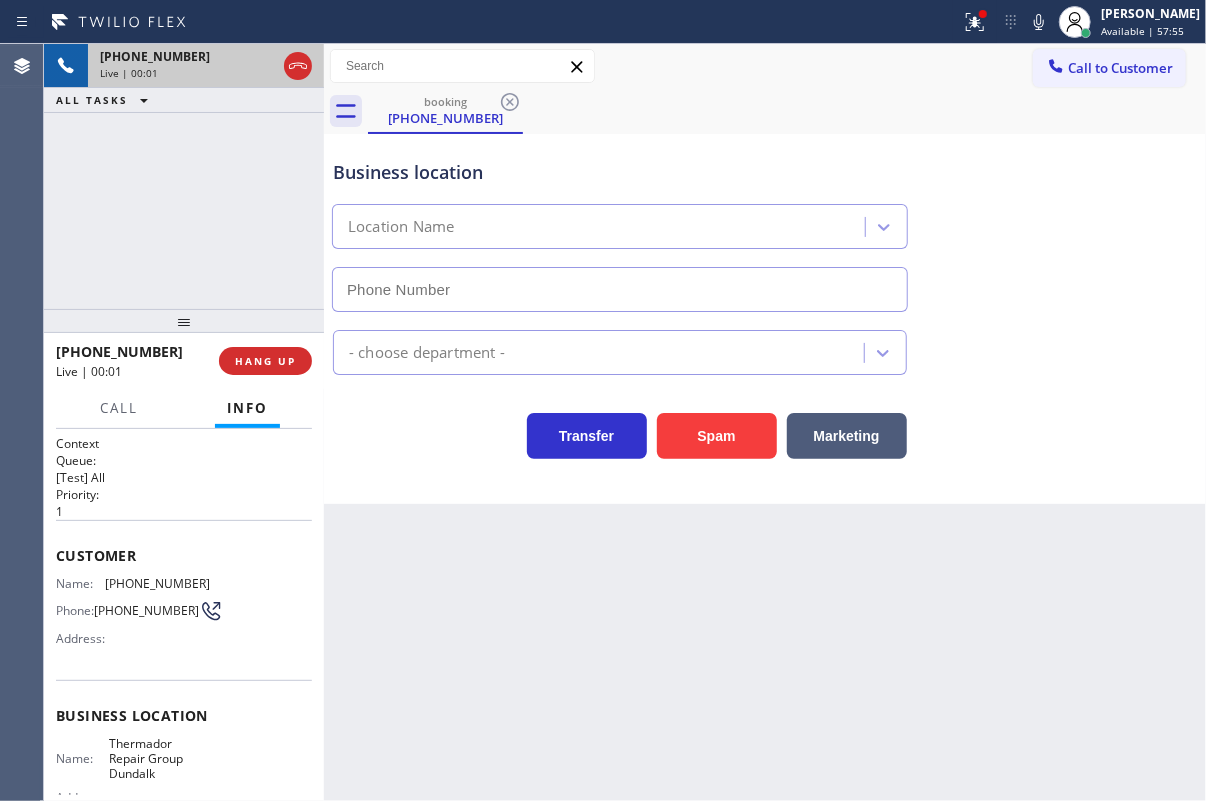 type on "[PHONE_NUMBER]" 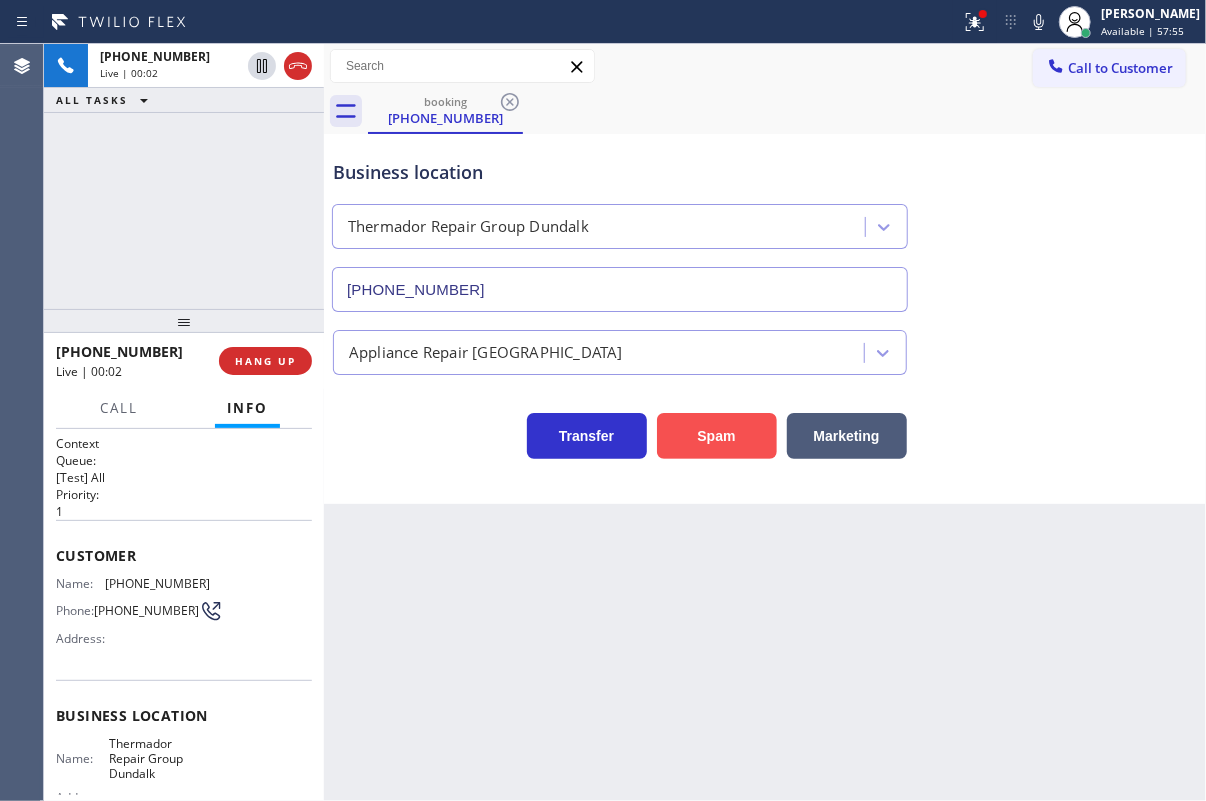 click on "Spam" at bounding box center [717, 436] 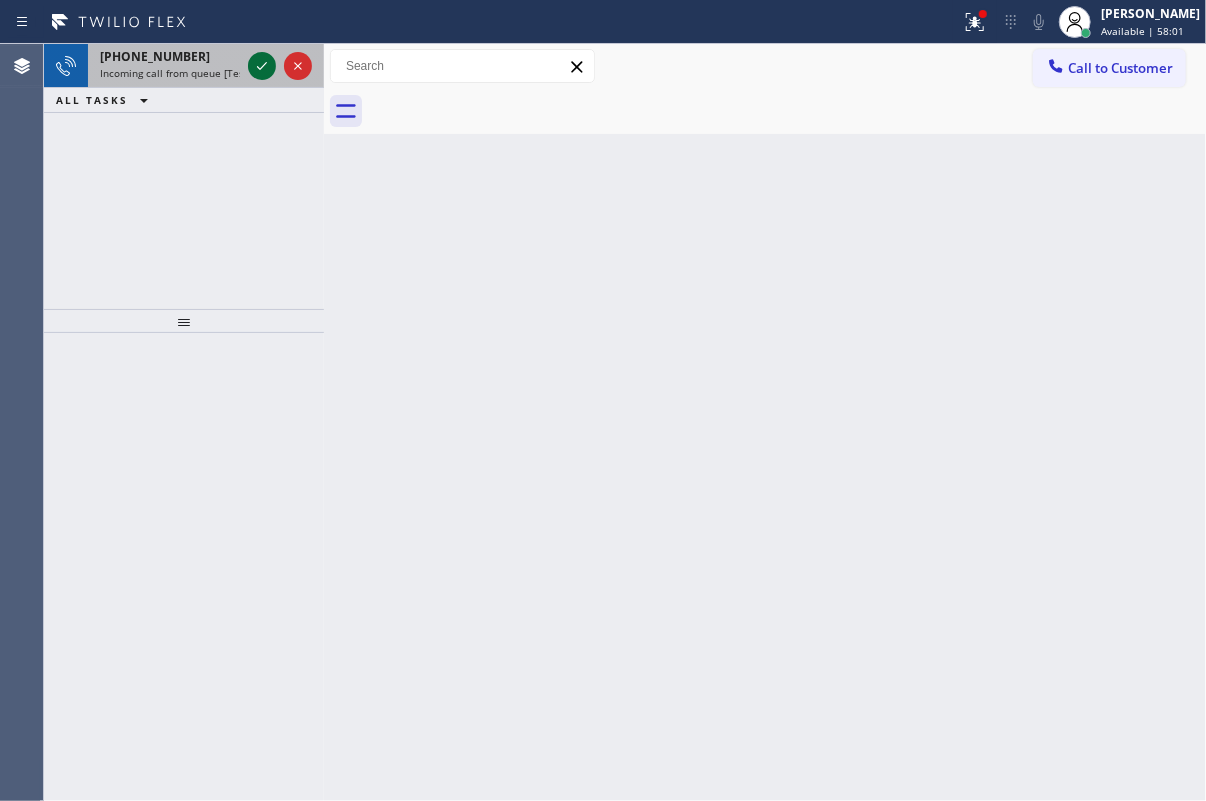 click 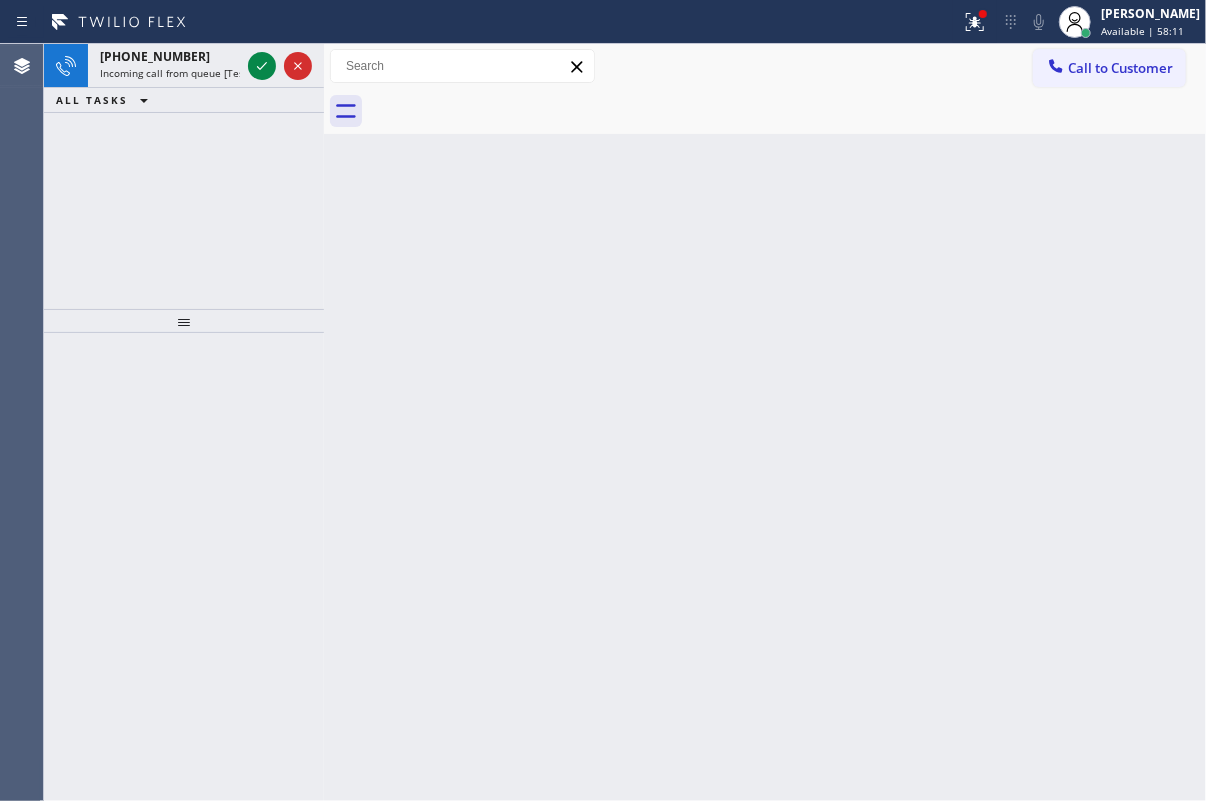 click on "Back to Dashboard Change Sender ID Customers Technicians Select a contact Outbound call Technician Search Technician Your caller id phone number Your caller id phone number Call Technician info Name   Phone none Address none Change Sender ID HVAC [PHONE_NUMBER] 5 Star Appliance [PHONE_NUMBER] Appliance Repair [PHONE_NUMBER] Plumbing [PHONE_NUMBER] Air Duct Cleaning [PHONE_NUMBER]  Electricians [PHONE_NUMBER] Cancel Change Check personal SMS Reset Change No tabs Call to Customer Outbound call Location [GEOGRAPHIC_DATA] Appliance Repair Experts Your caller id phone number [PHONE_NUMBER] Customer number Call Outbound call Technician Search Technician Your caller id phone number Your caller id phone number Call" at bounding box center (765, 422) 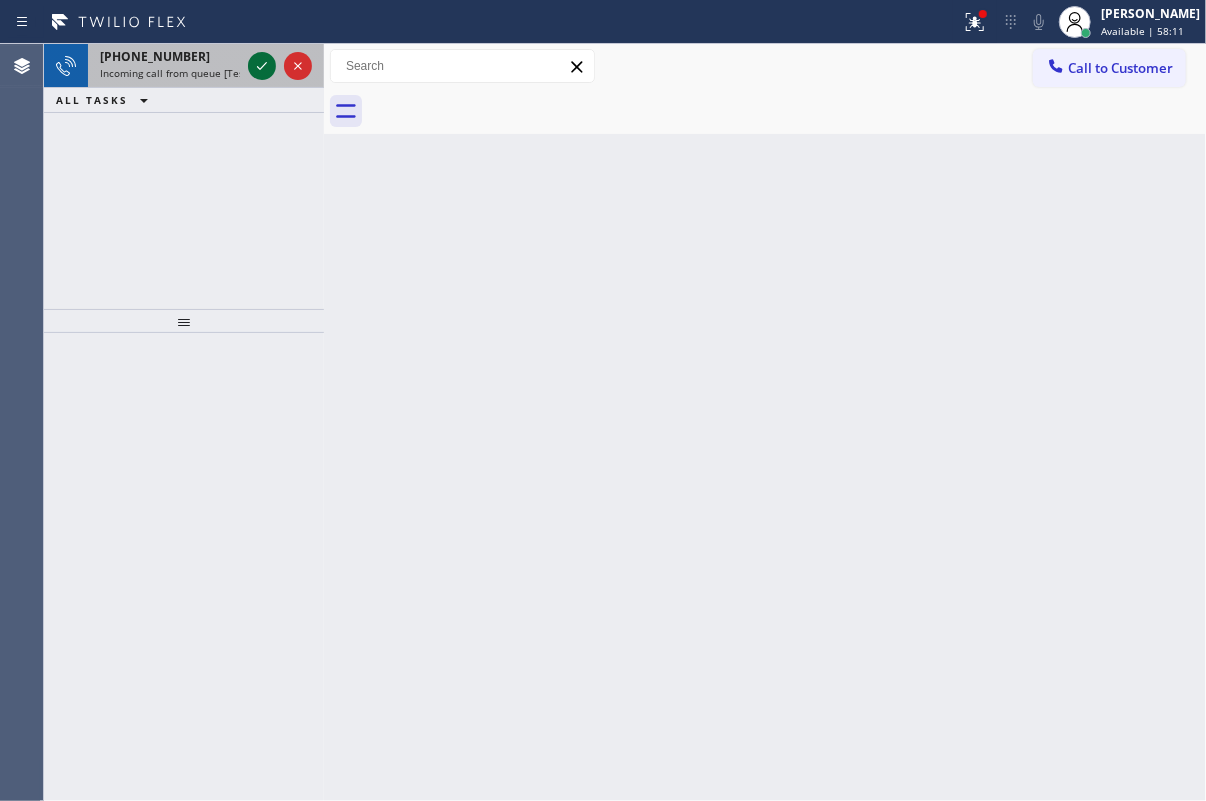 click 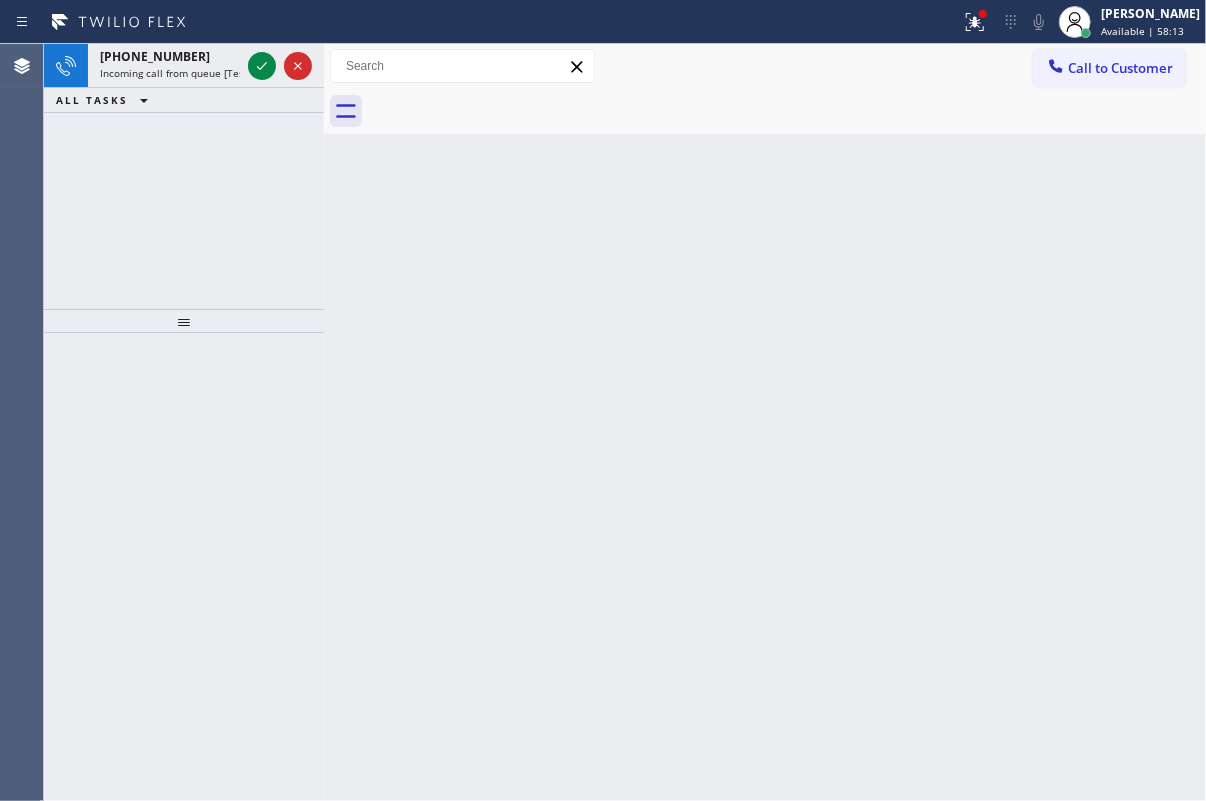 click 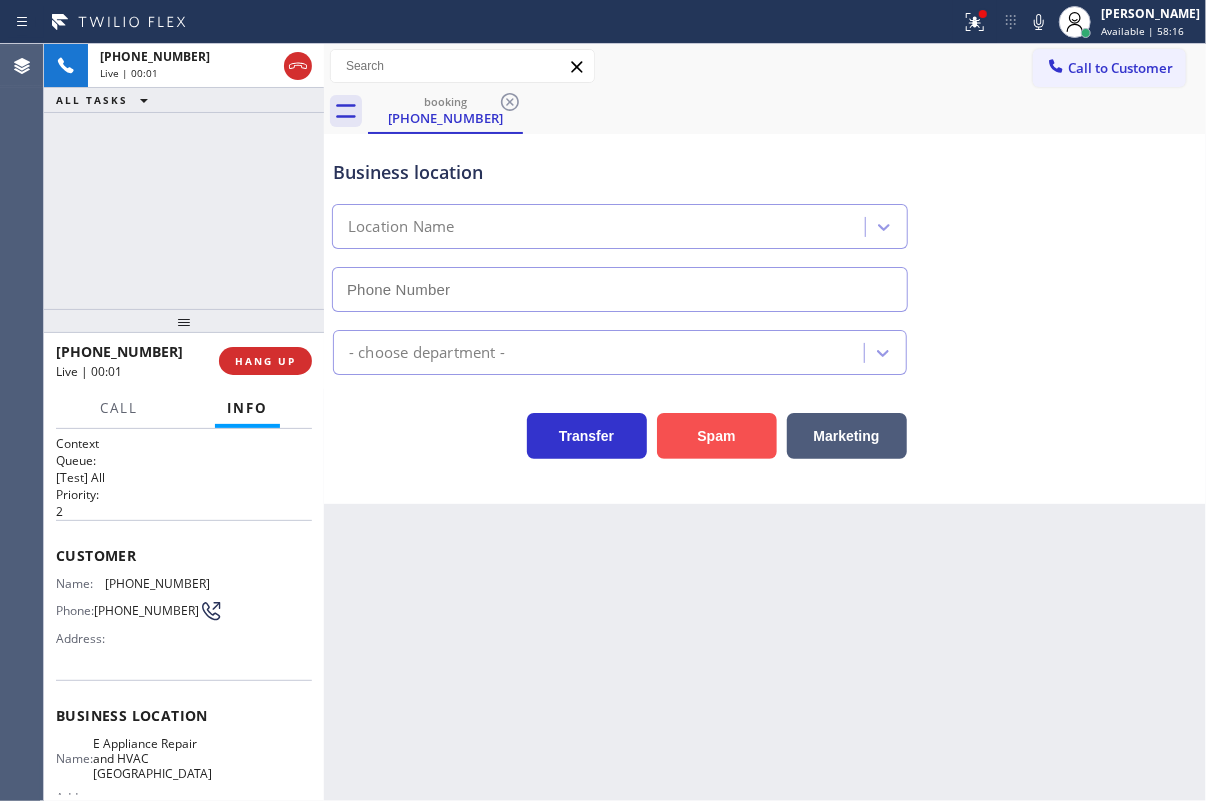 type on "[PHONE_NUMBER]" 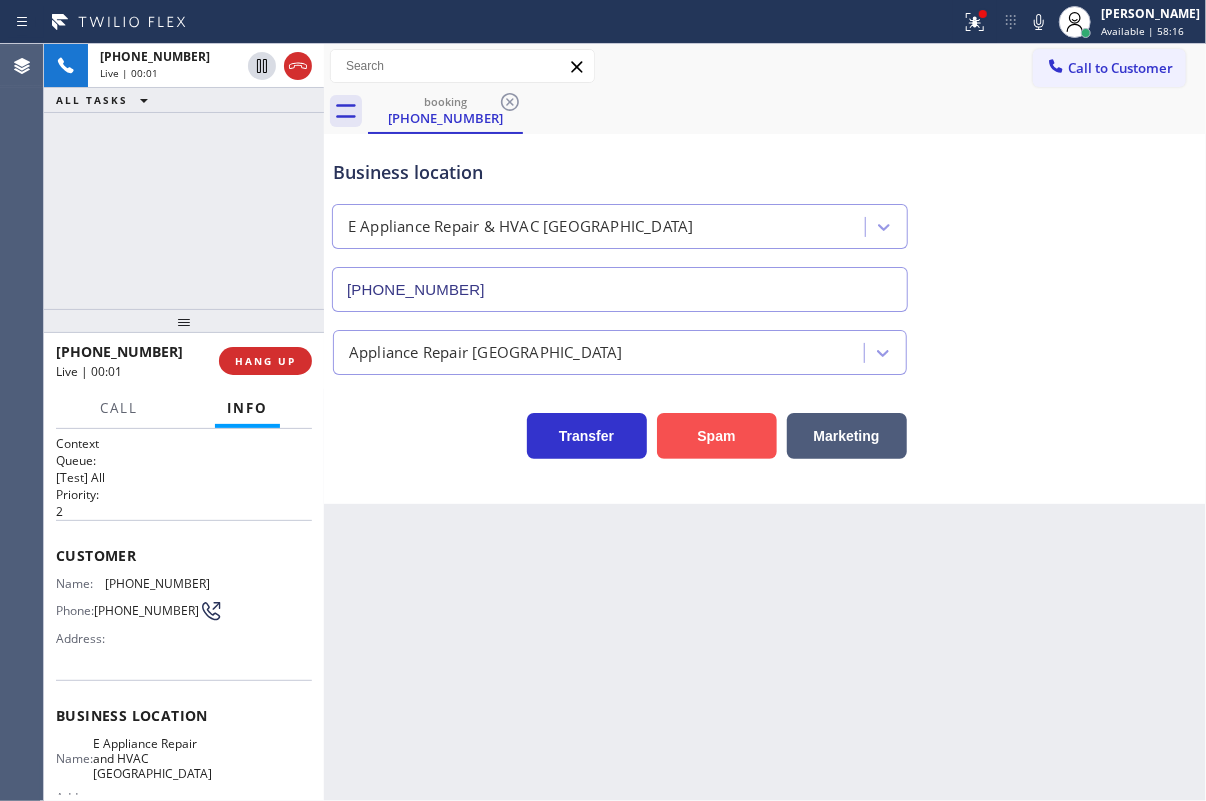 click on "Spam" at bounding box center (717, 436) 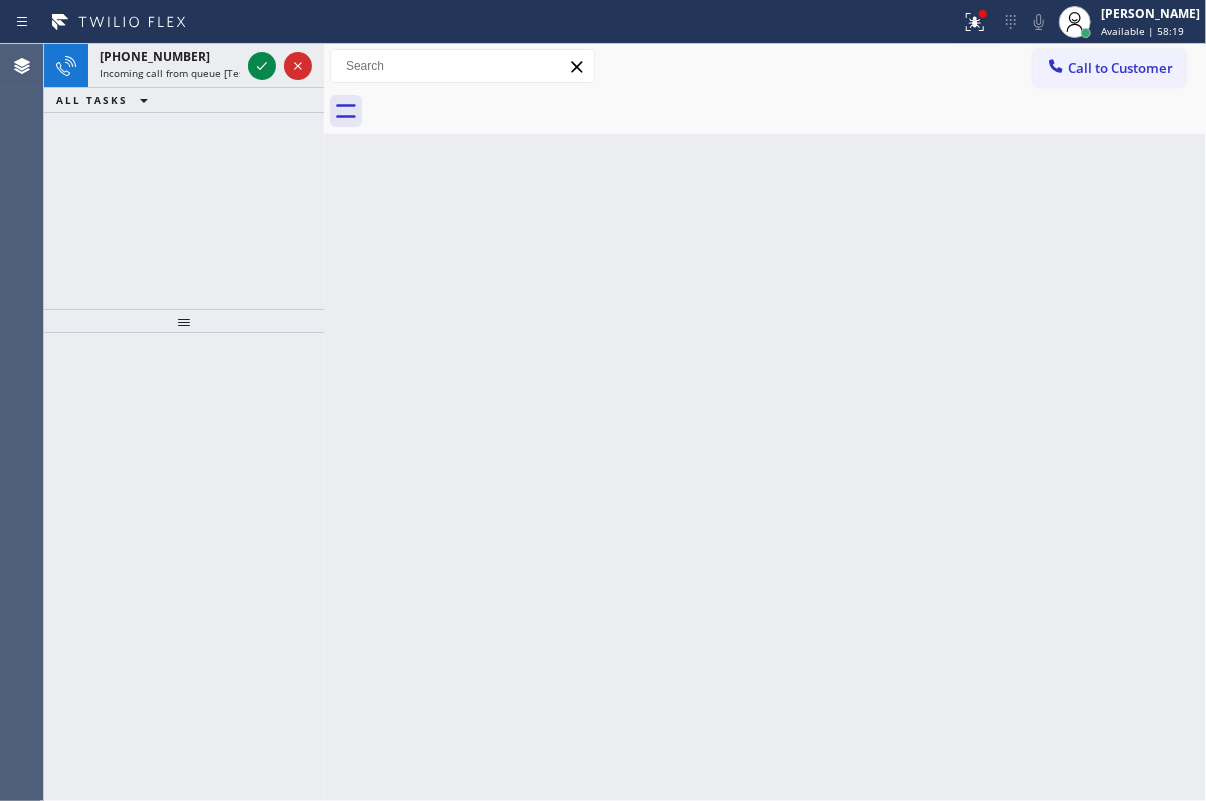 click on "Back to Dashboard Change Sender ID Customers Technicians Select a contact Outbound call Technician Search Technician Your caller id phone number Your caller id phone number Call Technician info Name   Phone none Address none Change Sender ID HVAC [PHONE_NUMBER] 5 Star Appliance [PHONE_NUMBER] Appliance Repair [PHONE_NUMBER] Plumbing [PHONE_NUMBER] Air Duct Cleaning [PHONE_NUMBER]  Electricians [PHONE_NUMBER] Cancel Change Check personal SMS Reset Change No tabs Call to Customer Outbound call Location [GEOGRAPHIC_DATA] Appliance Repair Experts Your caller id phone number [PHONE_NUMBER] Customer number Call Outbound call Technician Search Technician Your caller id phone number Your caller id phone number Call" at bounding box center (765, 422) 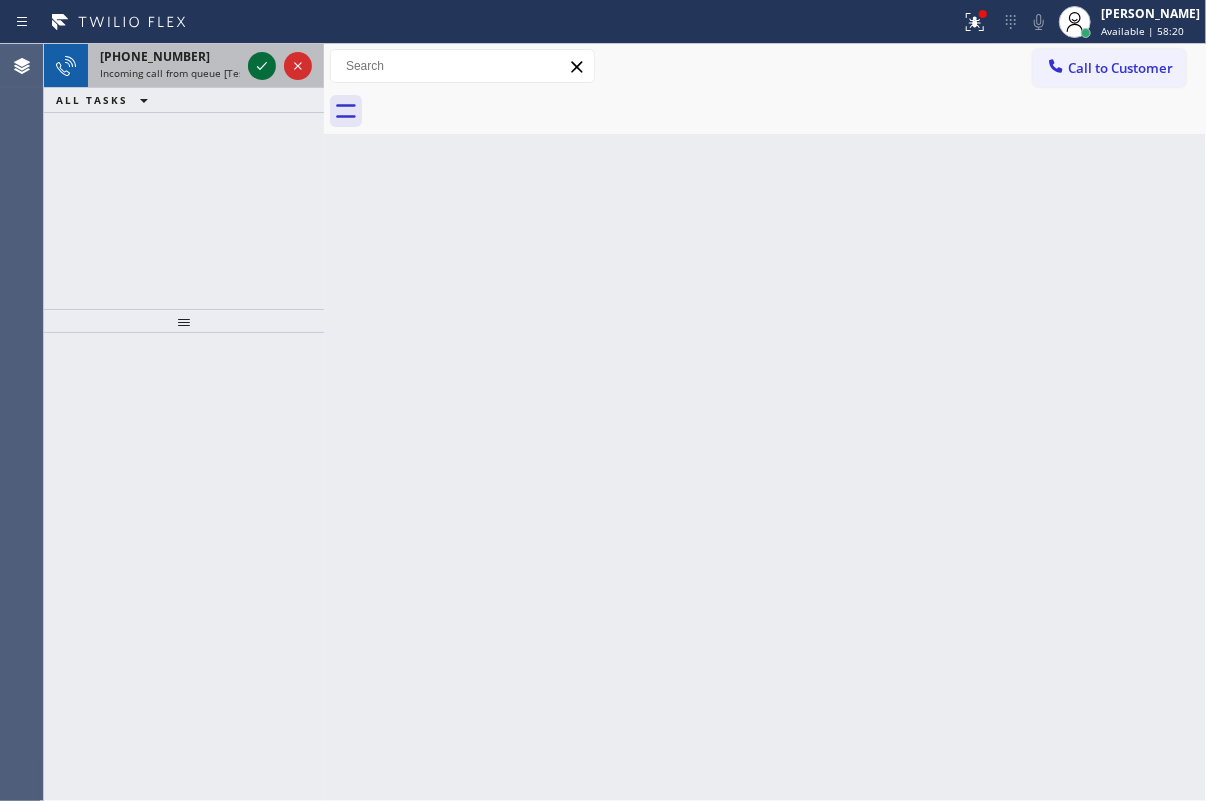 click 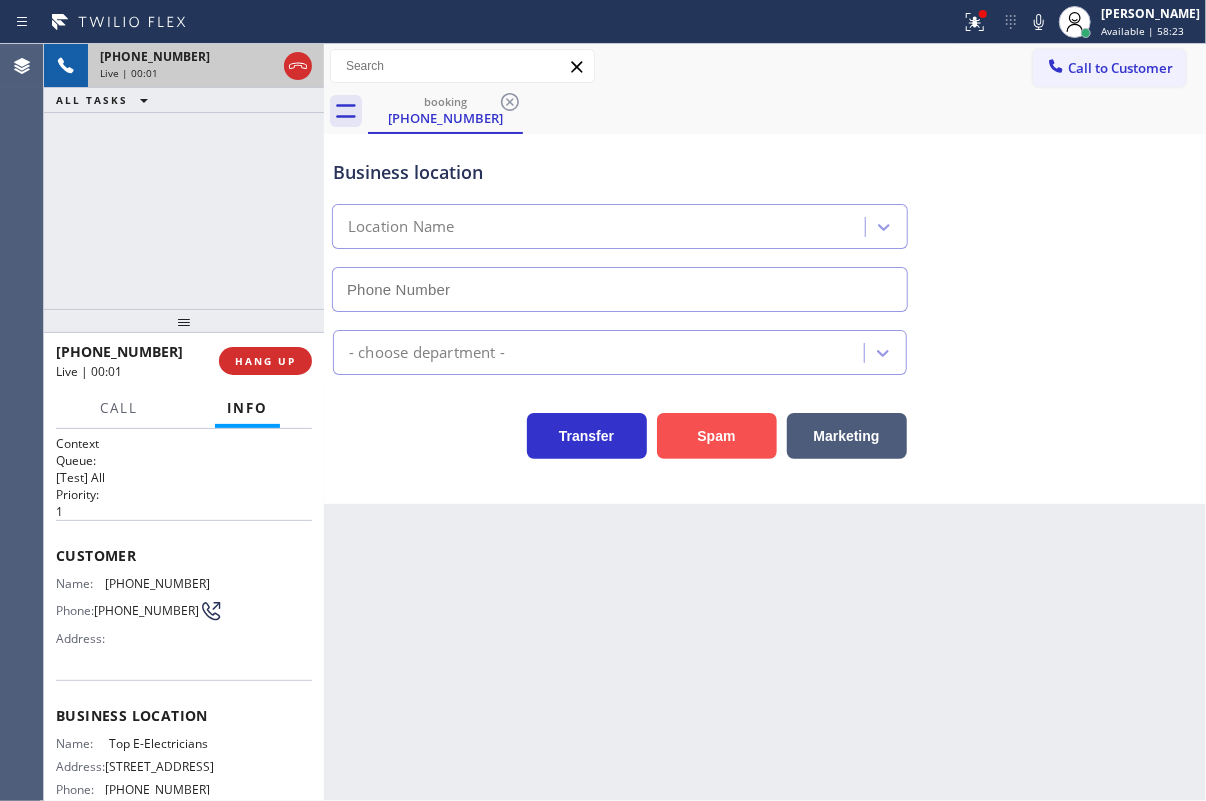 type on "[PHONE_NUMBER]" 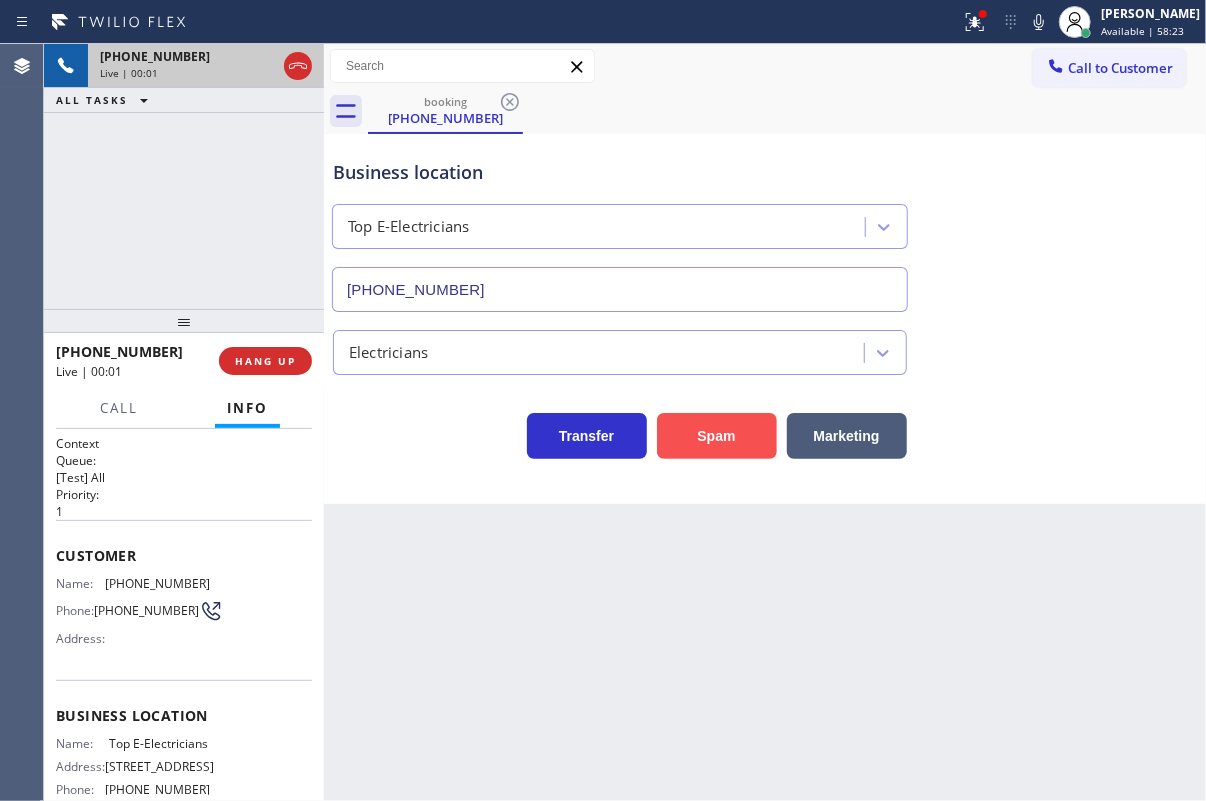 click on "Spam" at bounding box center [717, 436] 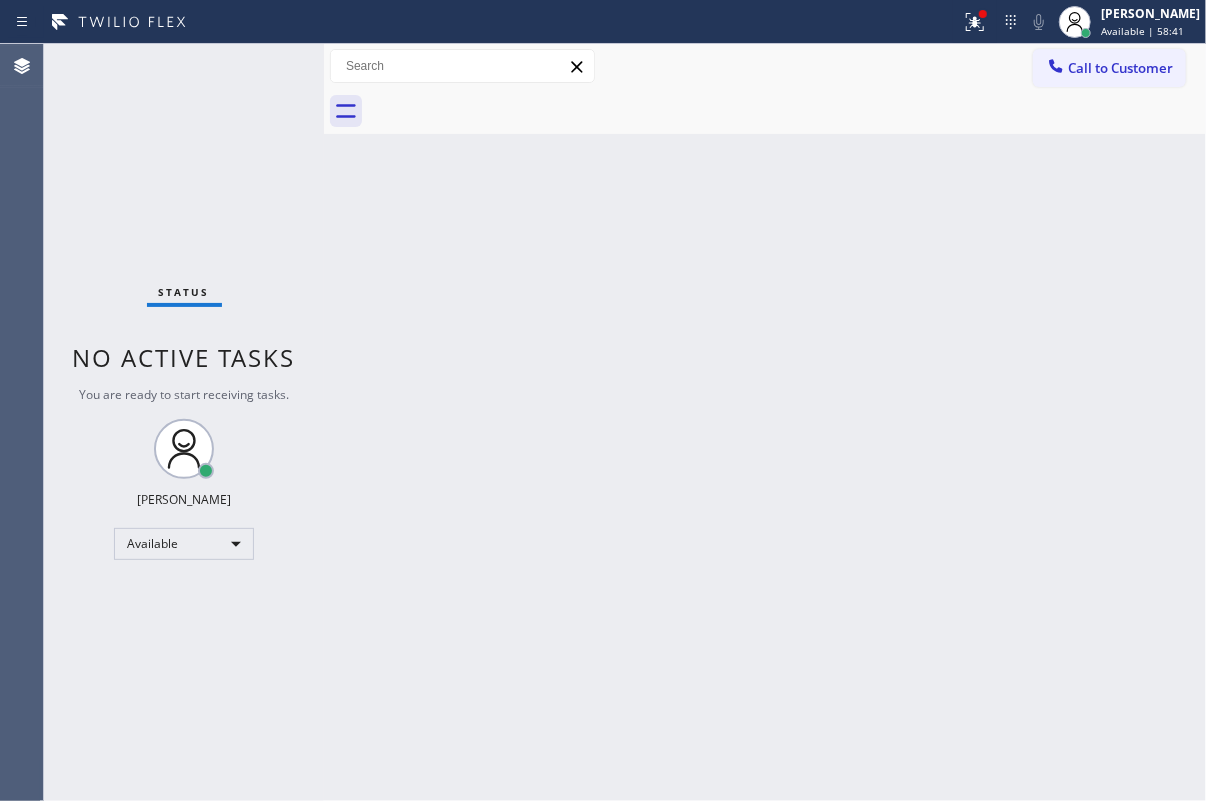 click on "Back to Dashboard Change Sender ID Customers Technicians Select a contact Outbound call Technician Search Technician Your caller id phone number Your caller id phone number Call Technician info Name   Phone none Address none Change Sender ID HVAC [PHONE_NUMBER] 5 Star Appliance [PHONE_NUMBER] Appliance Repair [PHONE_NUMBER] Plumbing [PHONE_NUMBER] Air Duct Cleaning [PHONE_NUMBER]  Electricians [PHONE_NUMBER] Cancel Change Check personal SMS Reset Change No tabs Call to Customer Outbound call Location [GEOGRAPHIC_DATA] Appliance Repair Experts Your caller id phone number [PHONE_NUMBER] Customer number Call Outbound call Technician Search Technician Your caller id phone number Your caller id phone number Call" at bounding box center [765, 422] 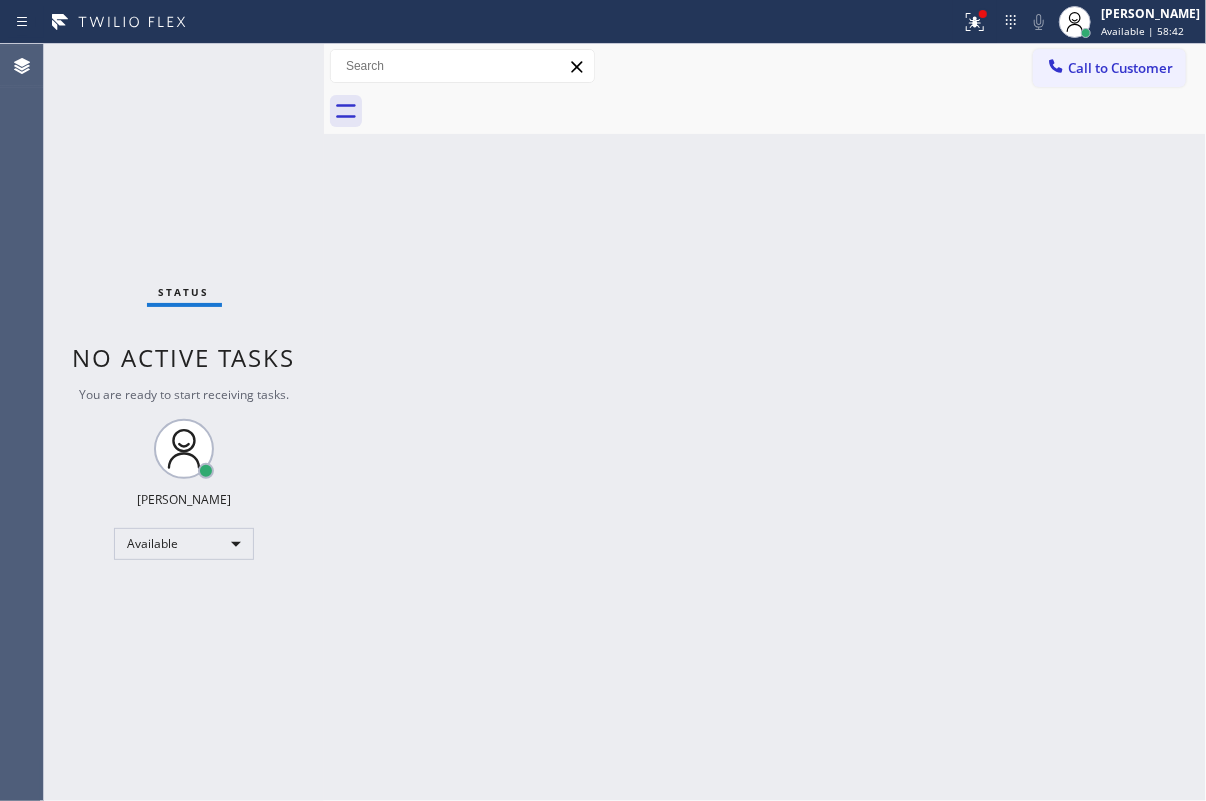 click on "Back to Dashboard Change Sender ID Customers Technicians Select a contact Outbound call Technician Search Technician Your caller id phone number Your caller id phone number Call Technician info Name   Phone none Address none Change Sender ID HVAC [PHONE_NUMBER] 5 Star Appliance [PHONE_NUMBER] Appliance Repair [PHONE_NUMBER] Plumbing [PHONE_NUMBER] Air Duct Cleaning [PHONE_NUMBER]  Electricians [PHONE_NUMBER] Cancel Change Check personal SMS Reset Change No tabs Call to Customer Outbound call Location [GEOGRAPHIC_DATA] Appliance Repair Experts Your caller id phone number [PHONE_NUMBER] Customer number Call Outbound call Technician Search Technician Your caller id phone number Your caller id phone number Call" at bounding box center [765, 422] 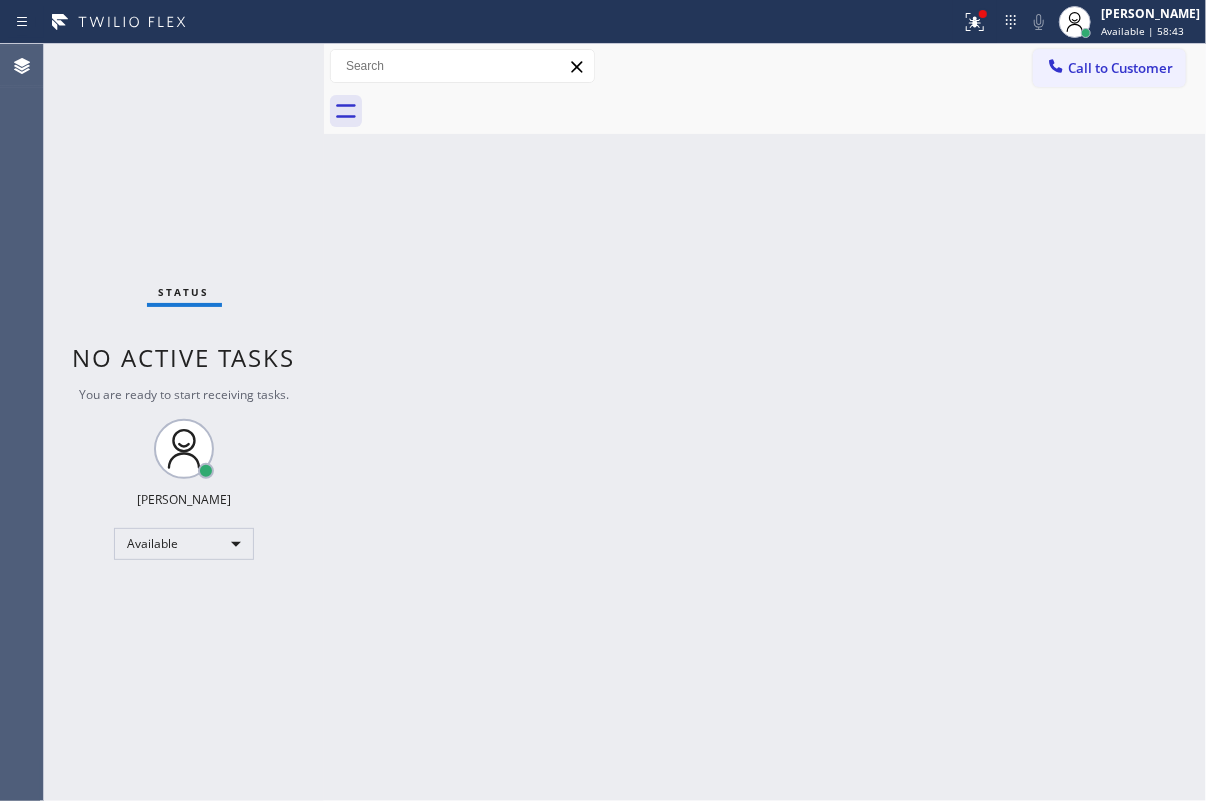 drag, startPoint x: 963, startPoint y: 518, endPoint x: 740, endPoint y: 140, distance: 438.87698 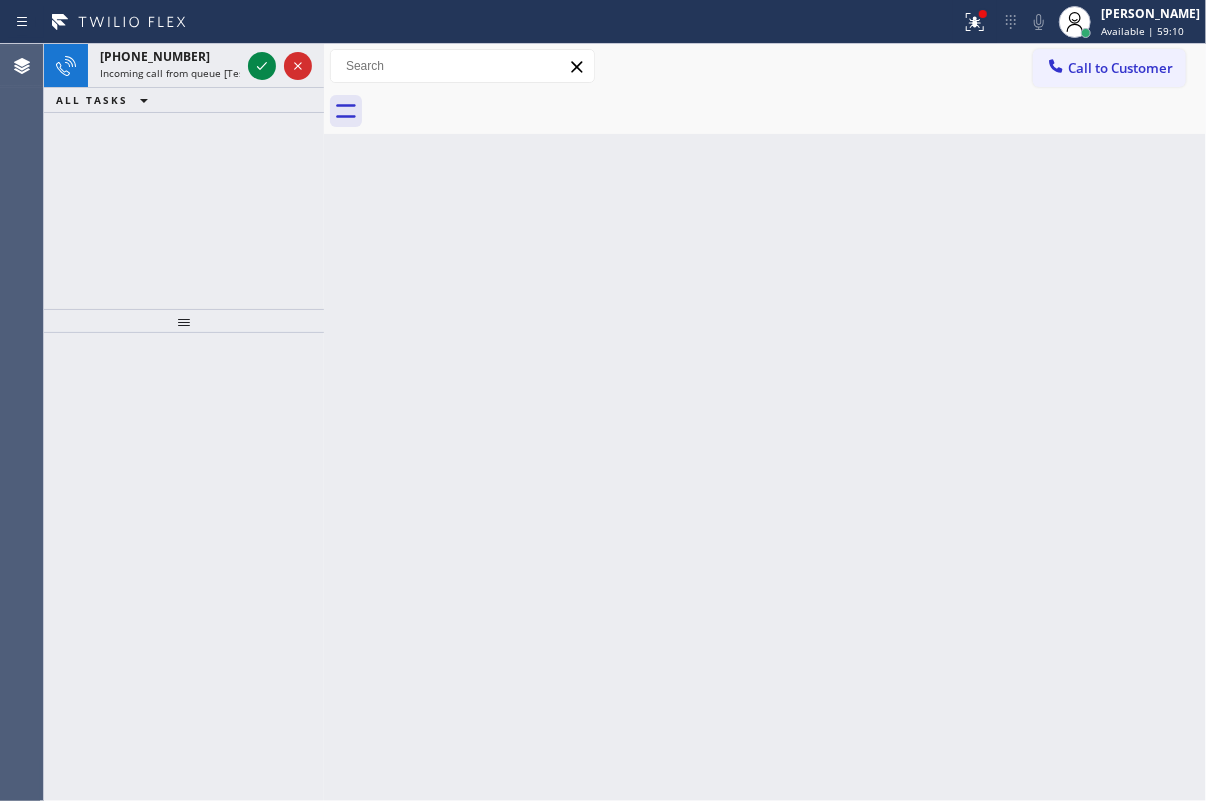 drag, startPoint x: 1090, startPoint y: 296, endPoint x: 560, endPoint y: 198, distance: 538.98425 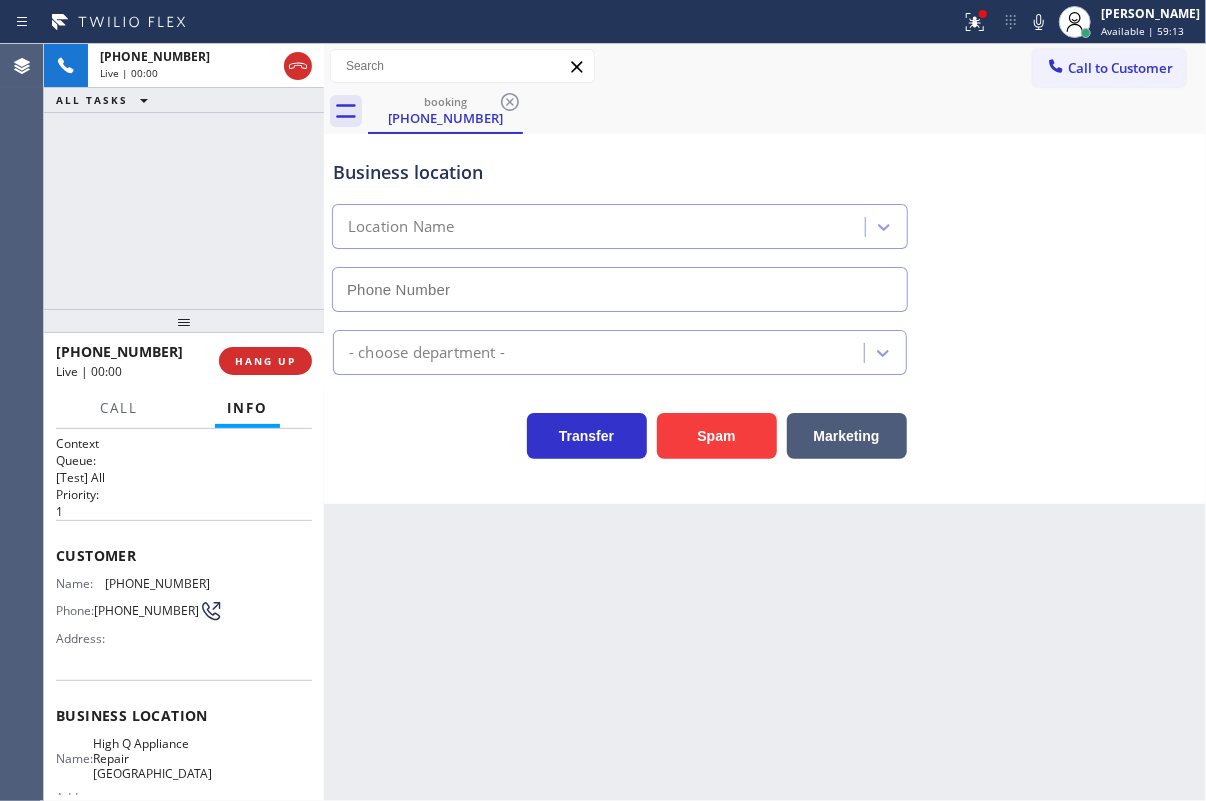 type on "[PHONE_NUMBER]" 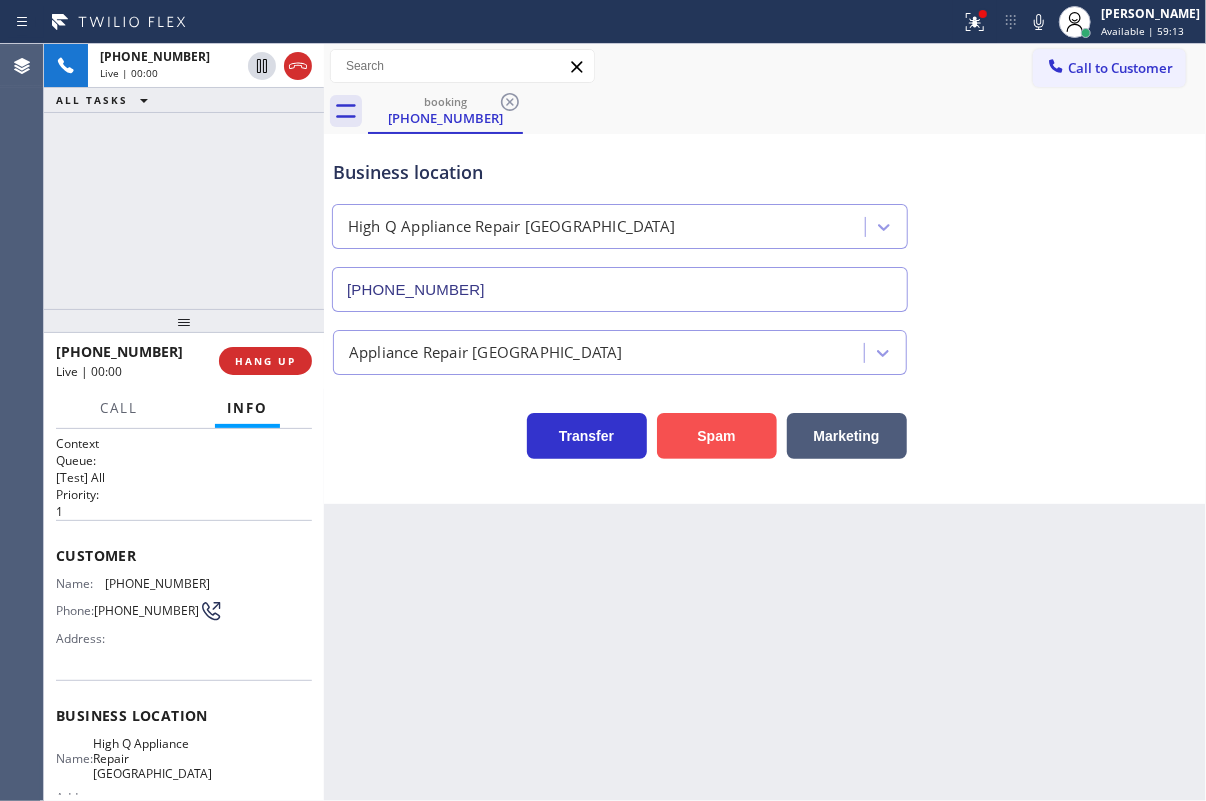 click on "Spam" at bounding box center (717, 436) 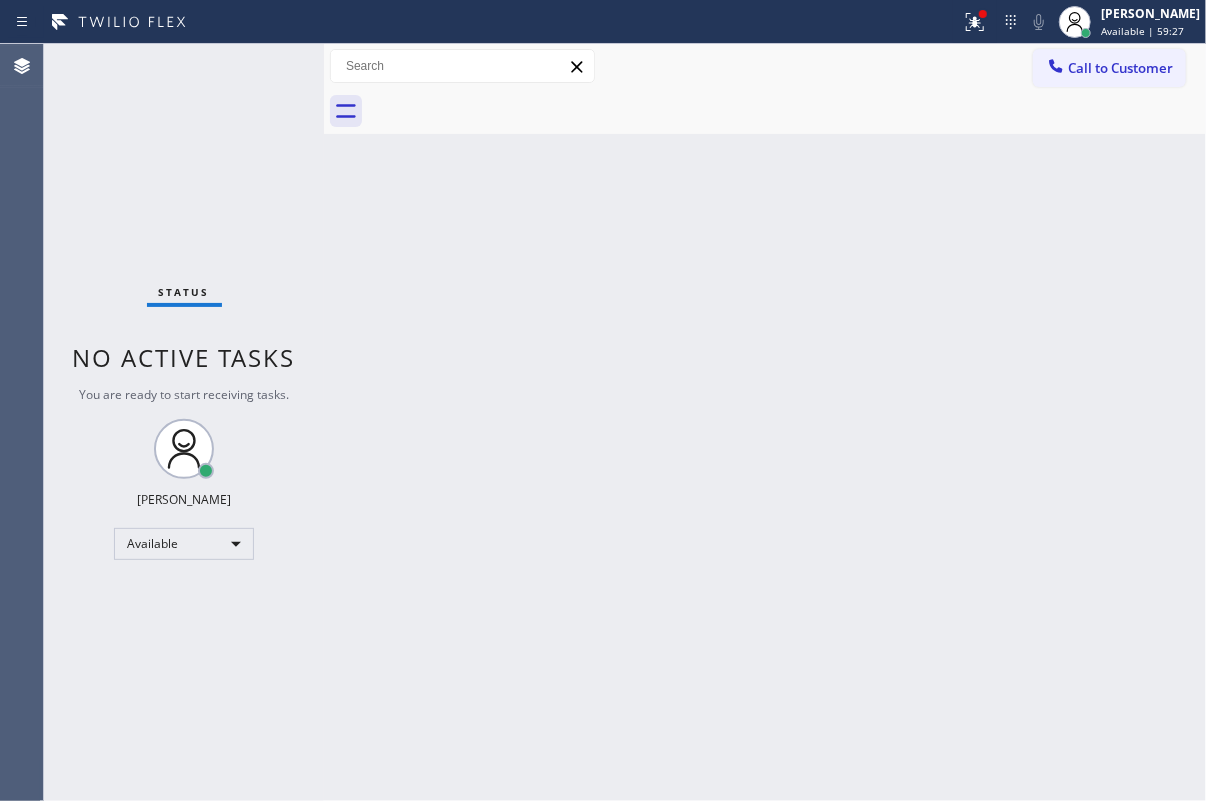 click on "Back to Dashboard Change Sender ID Customers Technicians Select a contact Outbound call Technician Search Technician Your caller id phone number Your caller id phone number Call Technician info Name   Phone none Address none Change Sender ID HVAC [PHONE_NUMBER] 5 Star Appliance [PHONE_NUMBER] Appliance Repair [PHONE_NUMBER] Plumbing [PHONE_NUMBER] Air Duct Cleaning [PHONE_NUMBER]  Electricians [PHONE_NUMBER] Cancel Change Check personal SMS Reset Change No tabs Call to Customer Outbound call Location [GEOGRAPHIC_DATA] Appliance Repair Experts Your caller id phone number [PHONE_NUMBER] Customer number Call Outbound call Technician Search Technician Your caller id phone number Your caller id phone number Call" at bounding box center (765, 422) 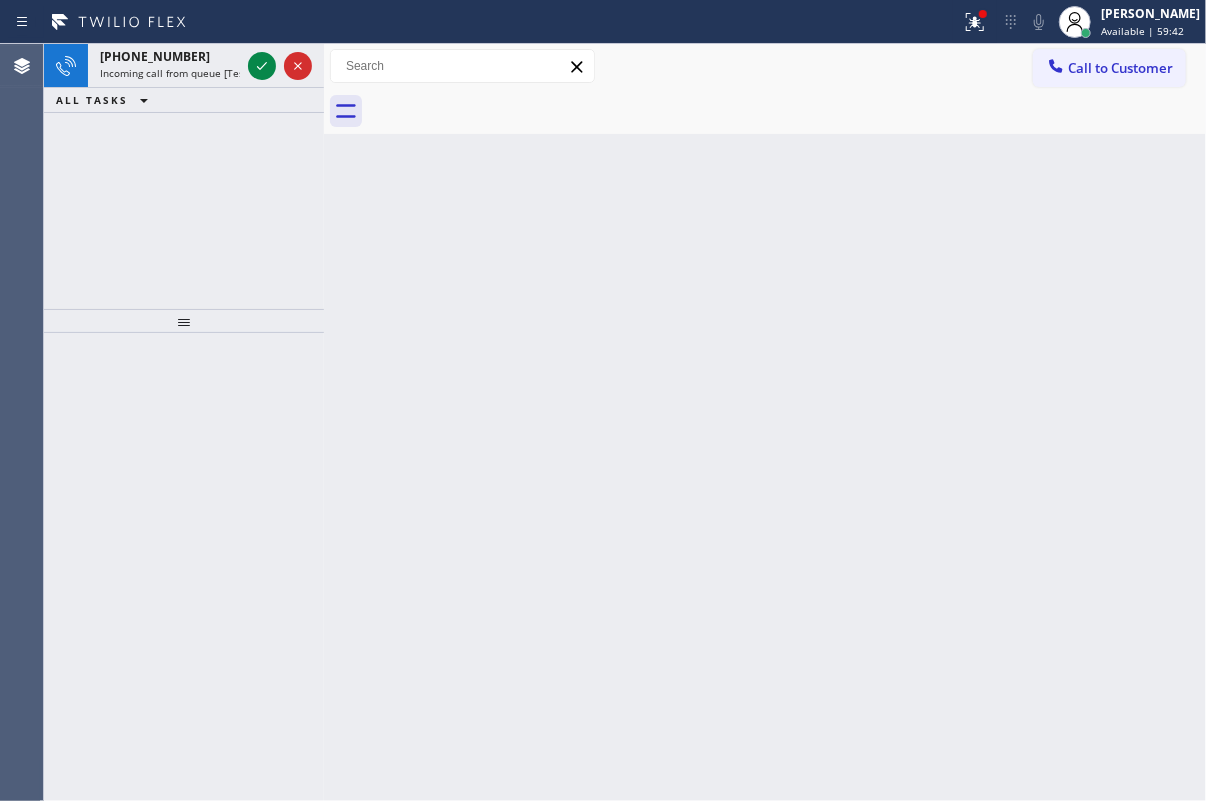 click on "Back to Dashboard Change Sender ID Customers Technicians Select a contact Outbound call Technician Search Technician Your caller id phone number Your caller id phone number Call Technician info Name   Phone none Address none Change Sender ID HVAC [PHONE_NUMBER] 5 Star Appliance [PHONE_NUMBER] Appliance Repair [PHONE_NUMBER] Plumbing [PHONE_NUMBER] Air Duct Cleaning [PHONE_NUMBER]  Electricians [PHONE_NUMBER] Cancel Change Check personal SMS Reset Change No tabs Call to Customer Outbound call Location [GEOGRAPHIC_DATA] Appliance Repair Experts Your caller id phone number [PHONE_NUMBER] Customer number Call Outbound call Technician Search Technician Your caller id phone number Your caller id phone number Call" at bounding box center [765, 422] 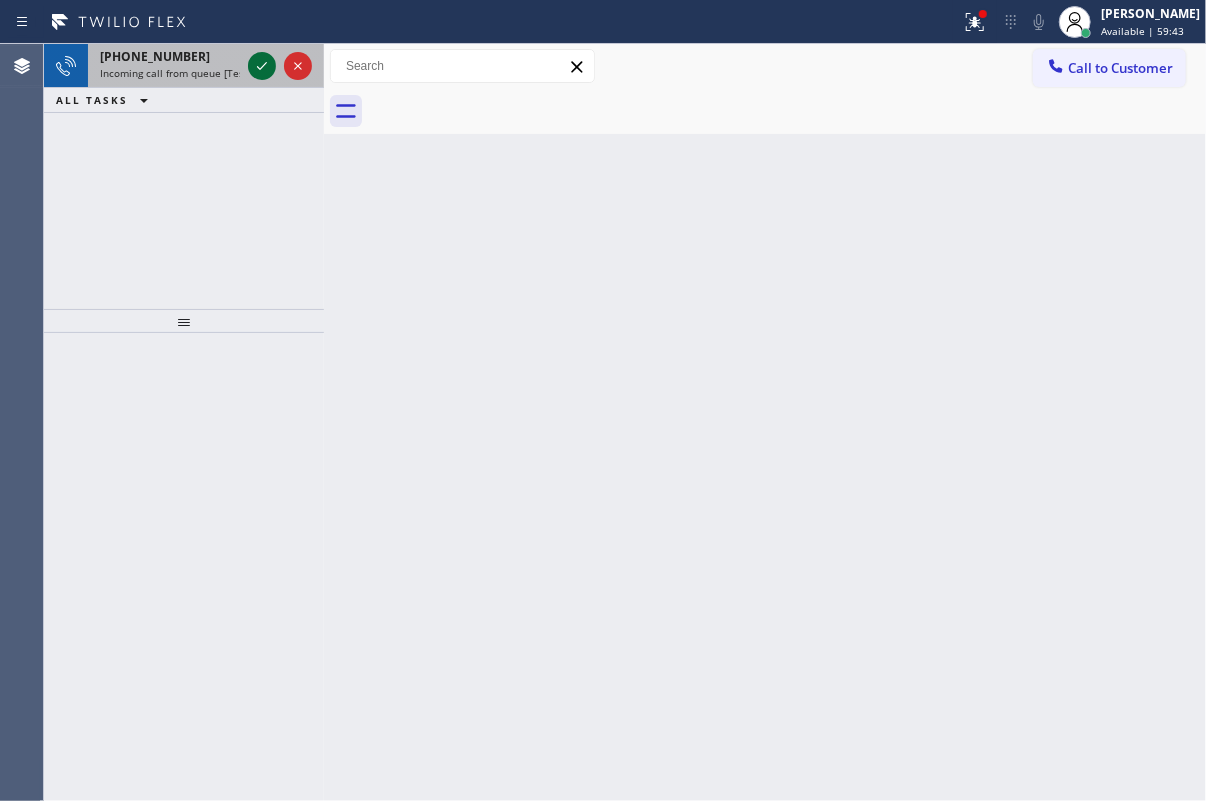 click 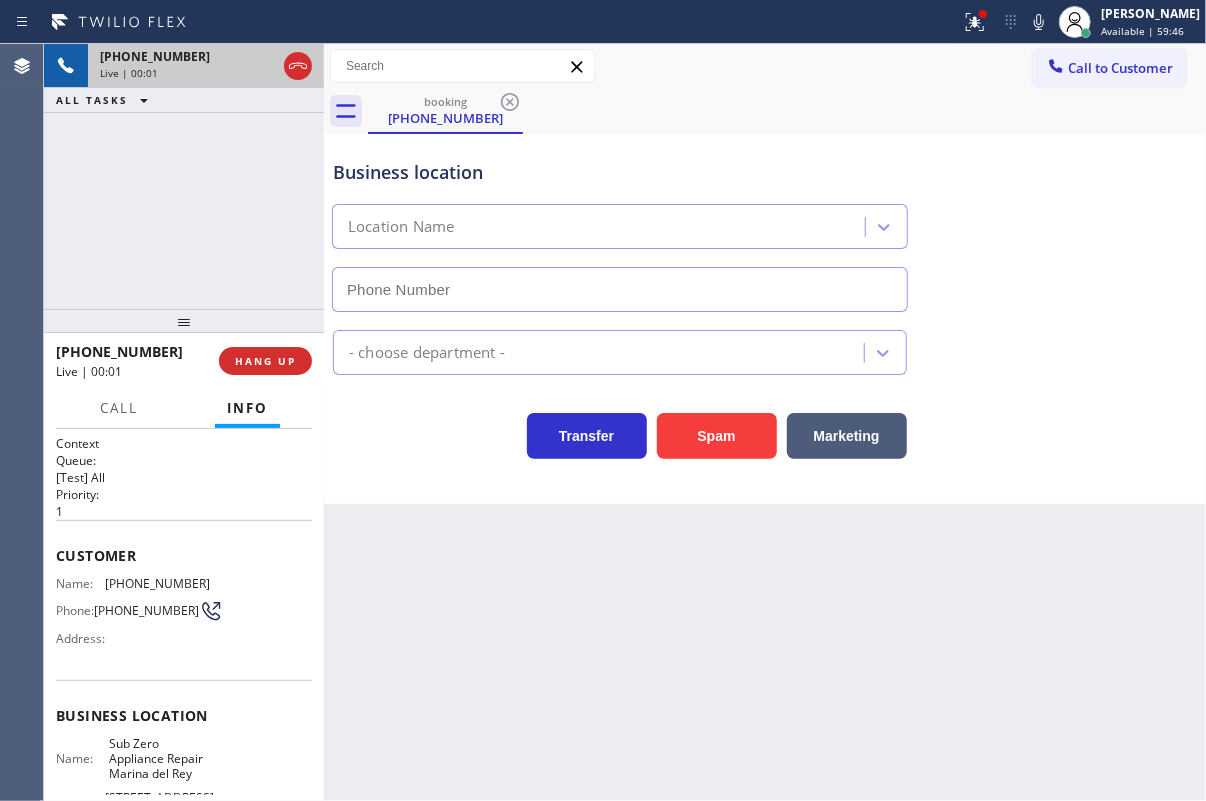 type on "[PHONE_NUMBER]" 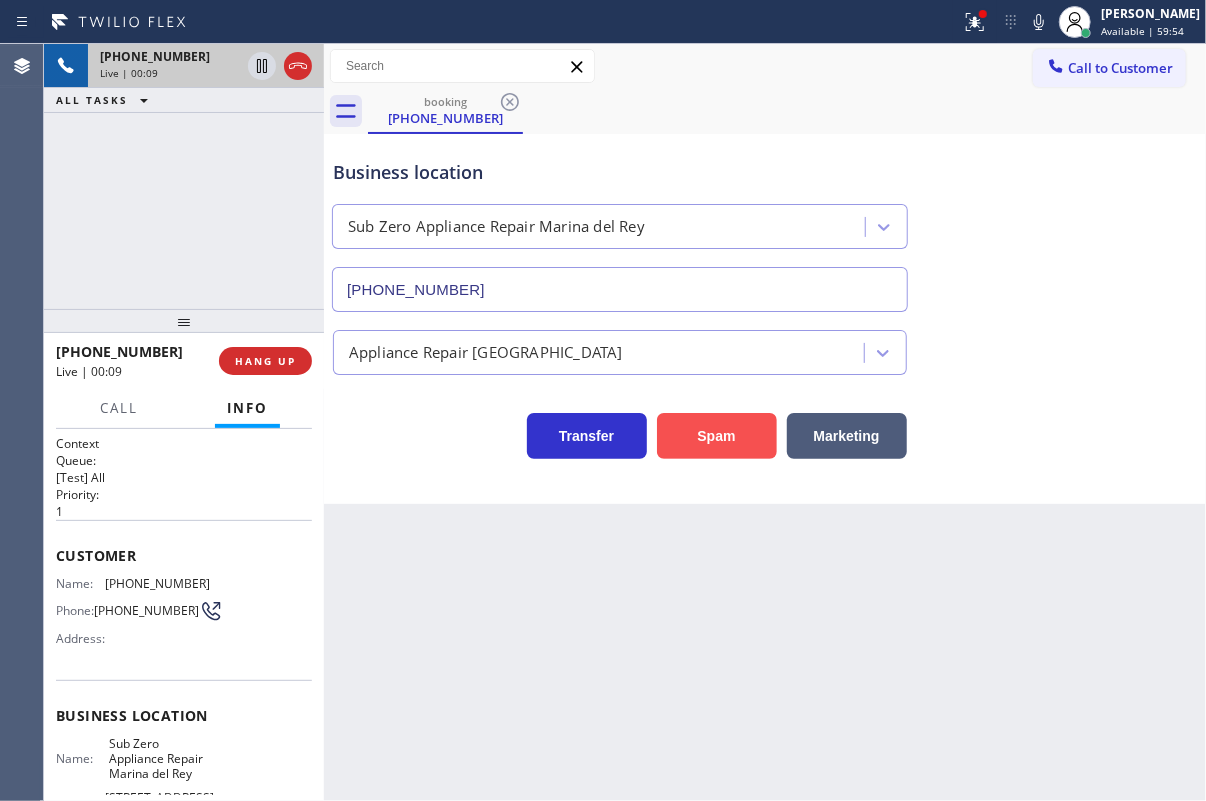 click on "Spam" at bounding box center [717, 436] 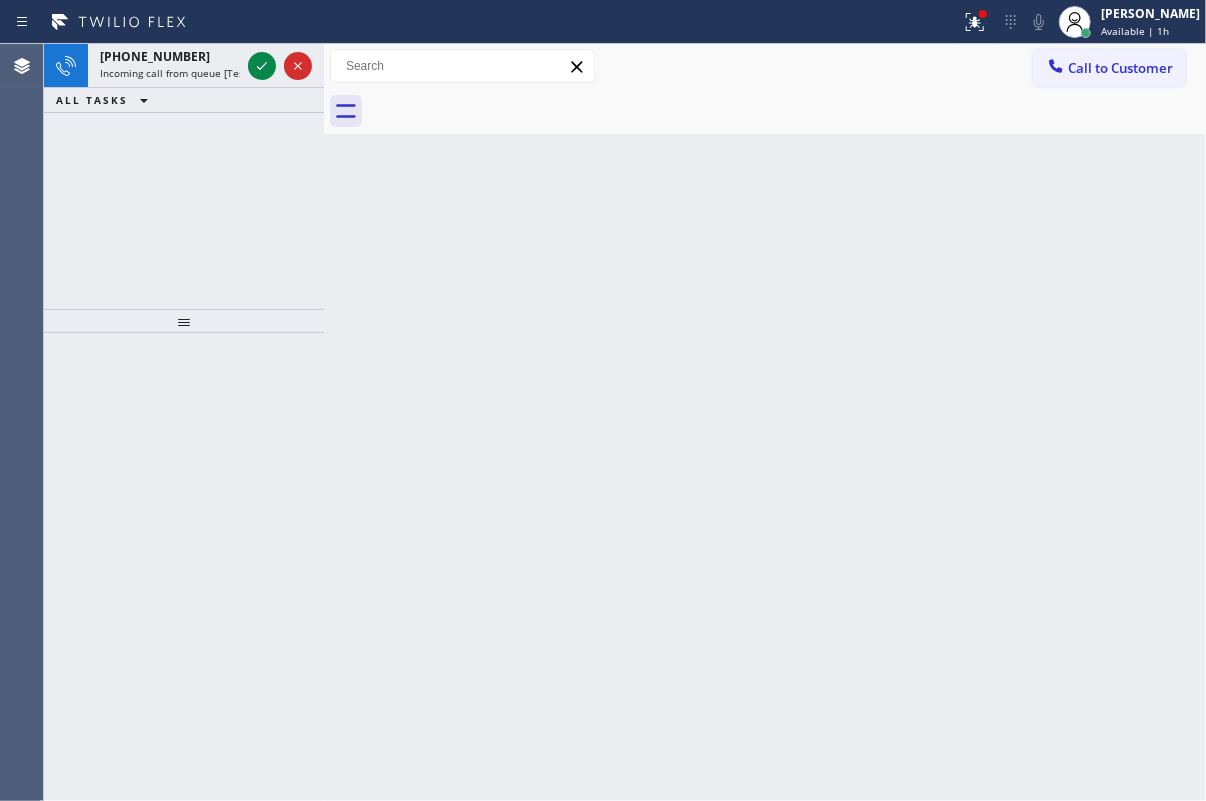 click on "Back to Dashboard Change Sender ID Customers Technicians Select a contact Outbound call Technician Search Technician Your caller id phone number Your caller id phone number Call Technician info Name   Phone none Address none Change Sender ID HVAC [PHONE_NUMBER] 5 Star Appliance [PHONE_NUMBER] Appliance Repair [PHONE_NUMBER] Plumbing [PHONE_NUMBER] Air Duct Cleaning [PHONE_NUMBER]  Electricians [PHONE_NUMBER] Cancel Change Check personal SMS Reset Change No tabs Call to Customer Outbound call Location [GEOGRAPHIC_DATA] Appliance Repair Experts Your caller id phone number [PHONE_NUMBER] Customer number Call Outbound call Technician Search Technician Your caller id phone number Your caller id phone number Call" at bounding box center (765, 422) 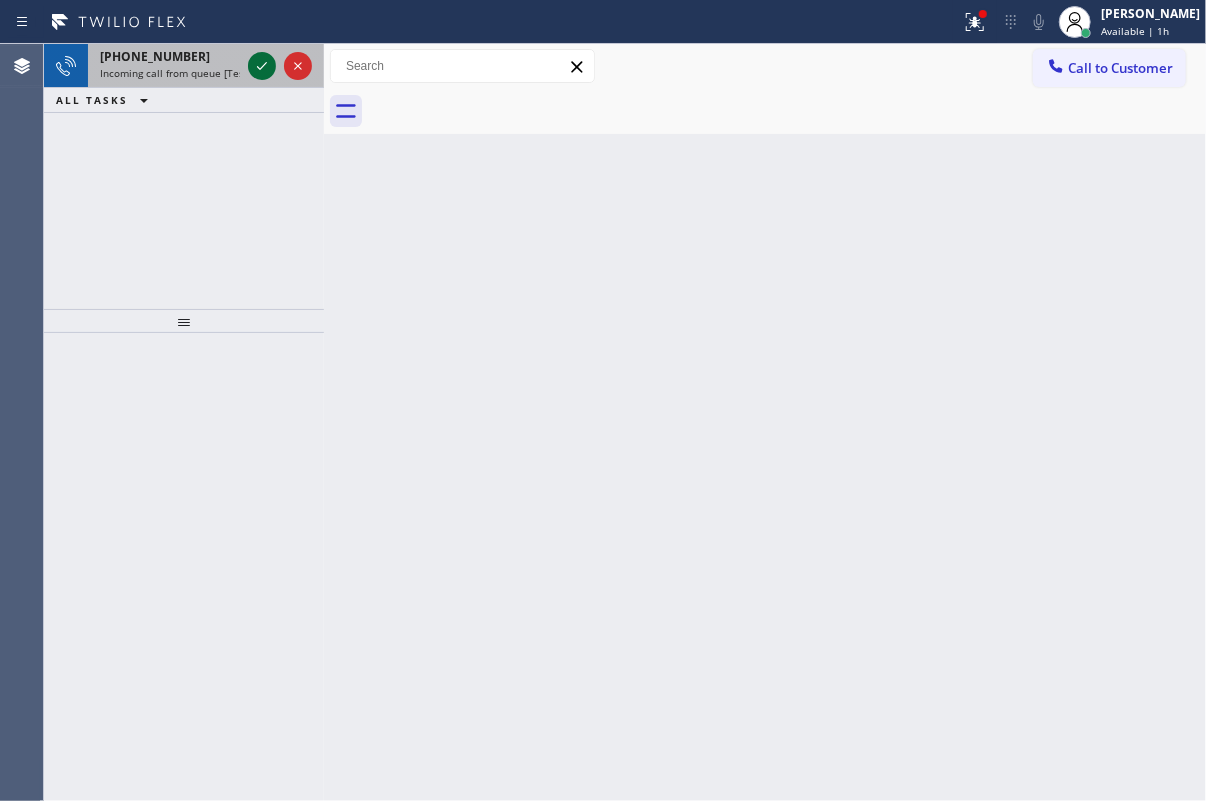 click 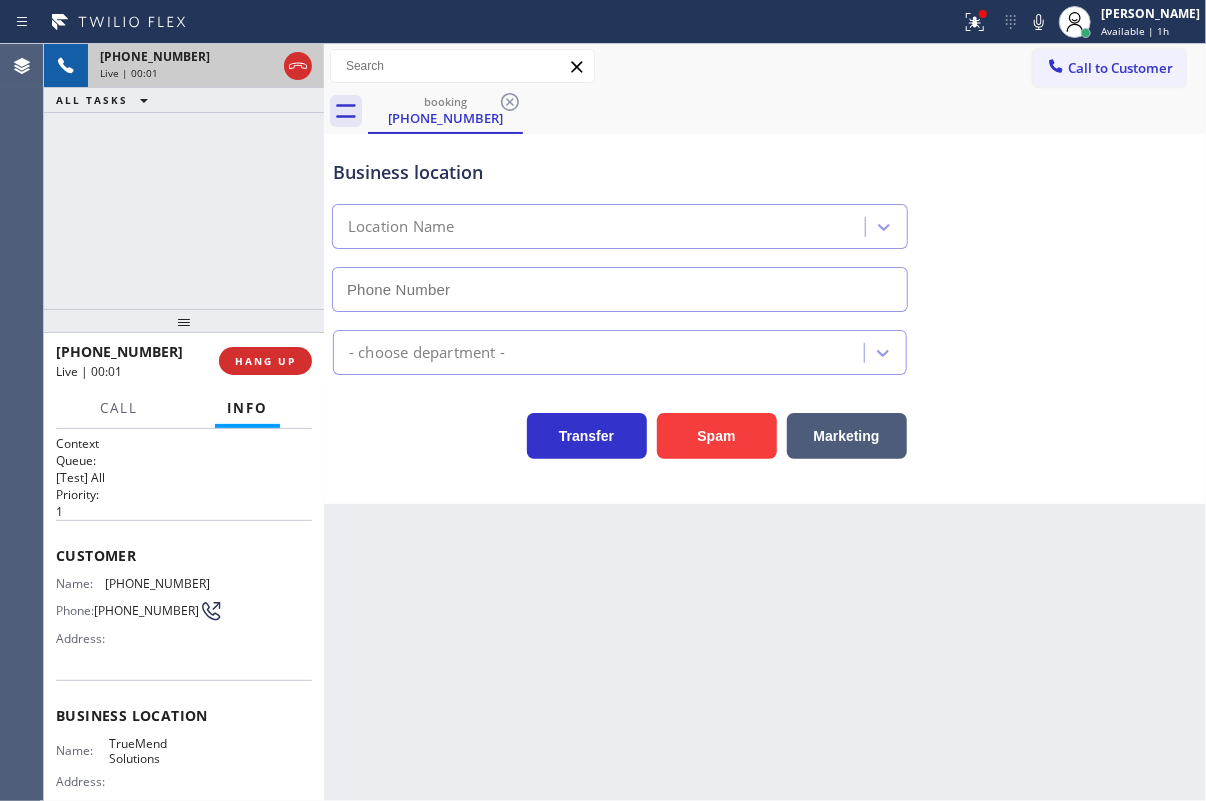 type on "[PHONE_NUMBER]" 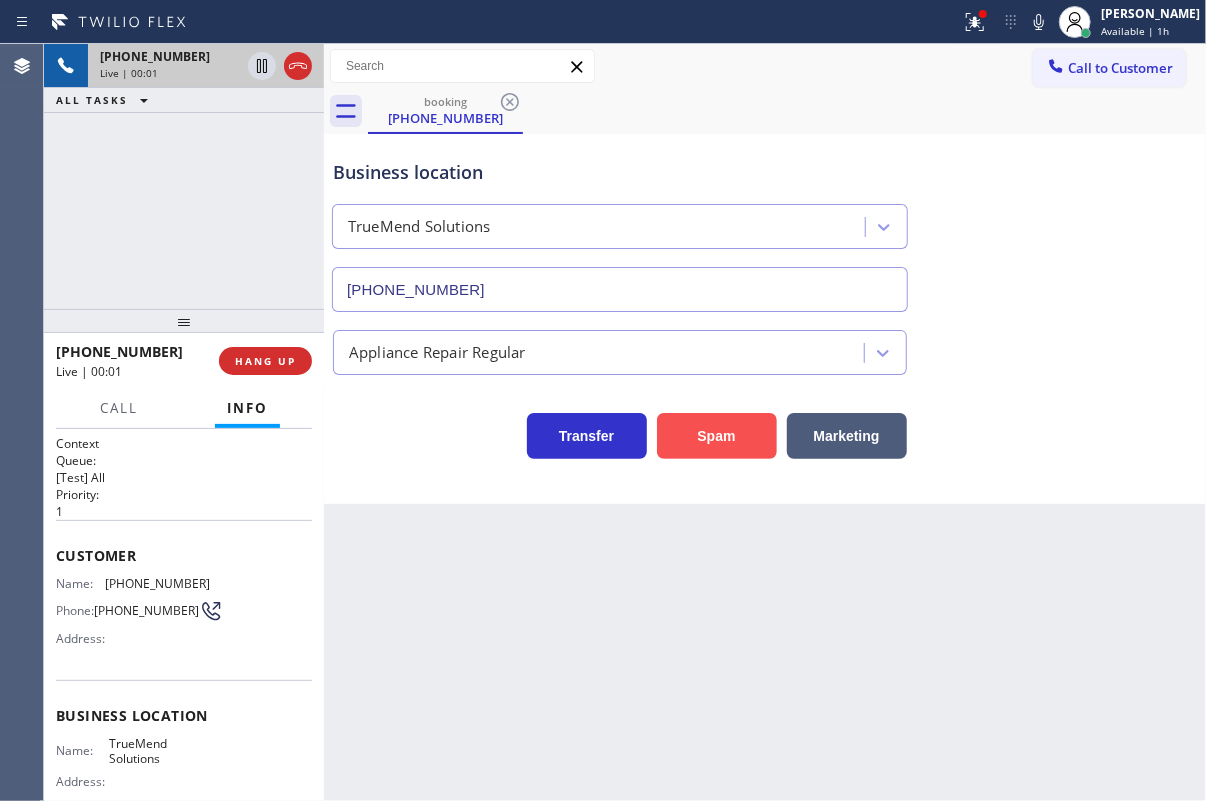 click on "Spam" at bounding box center (717, 436) 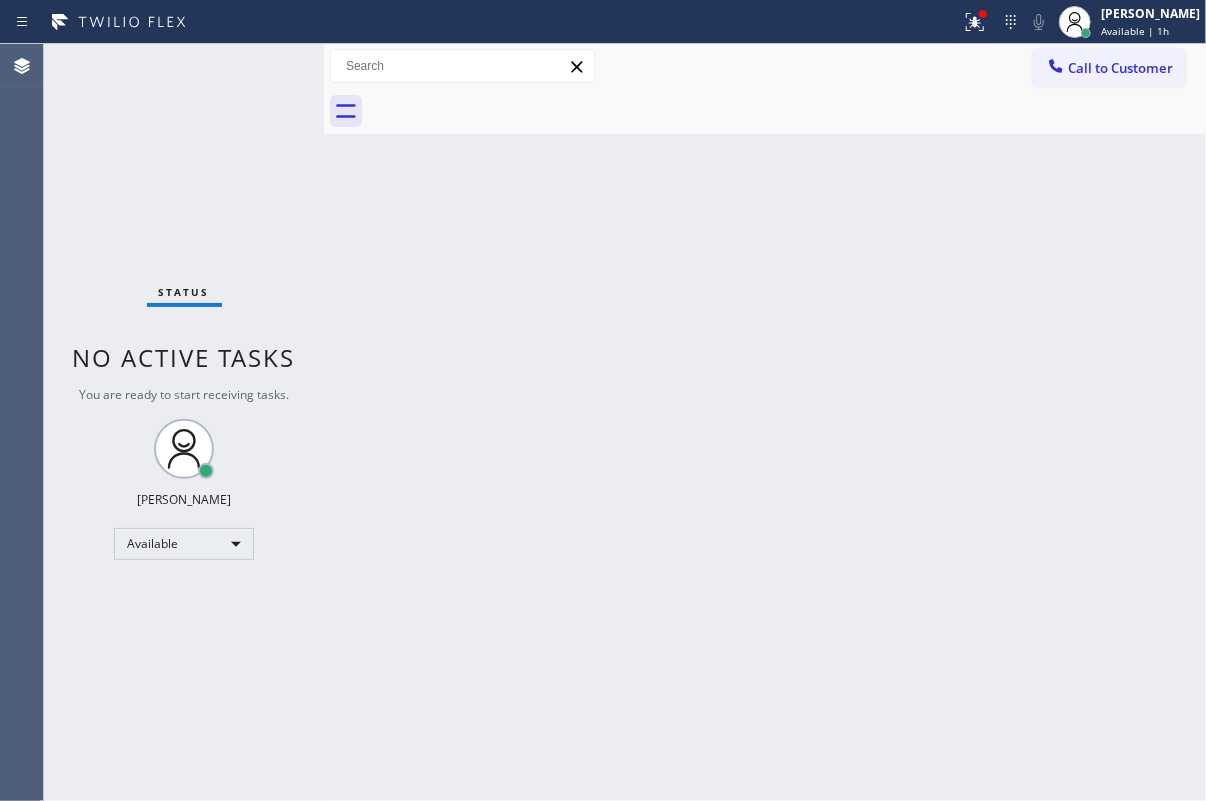 drag, startPoint x: 1137, startPoint y: 335, endPoint x: 872, endPoint y: 242, distance: 280.84515 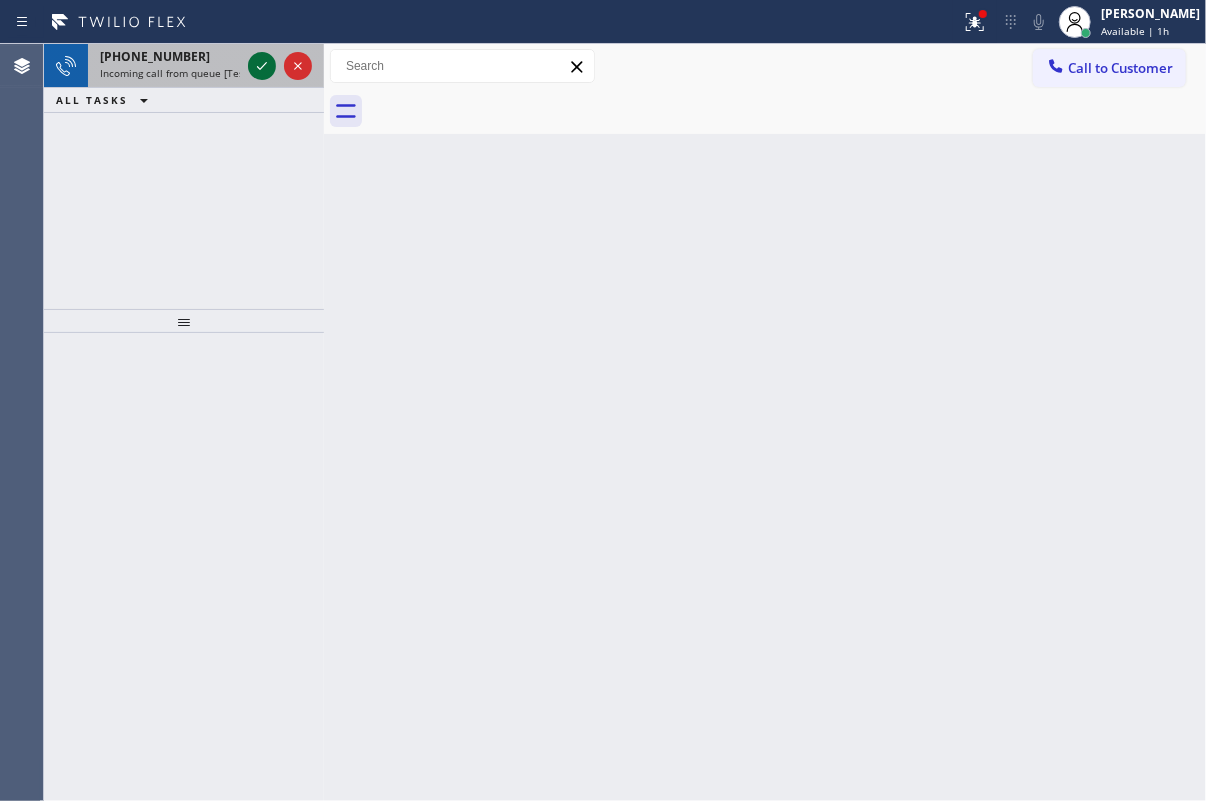 click 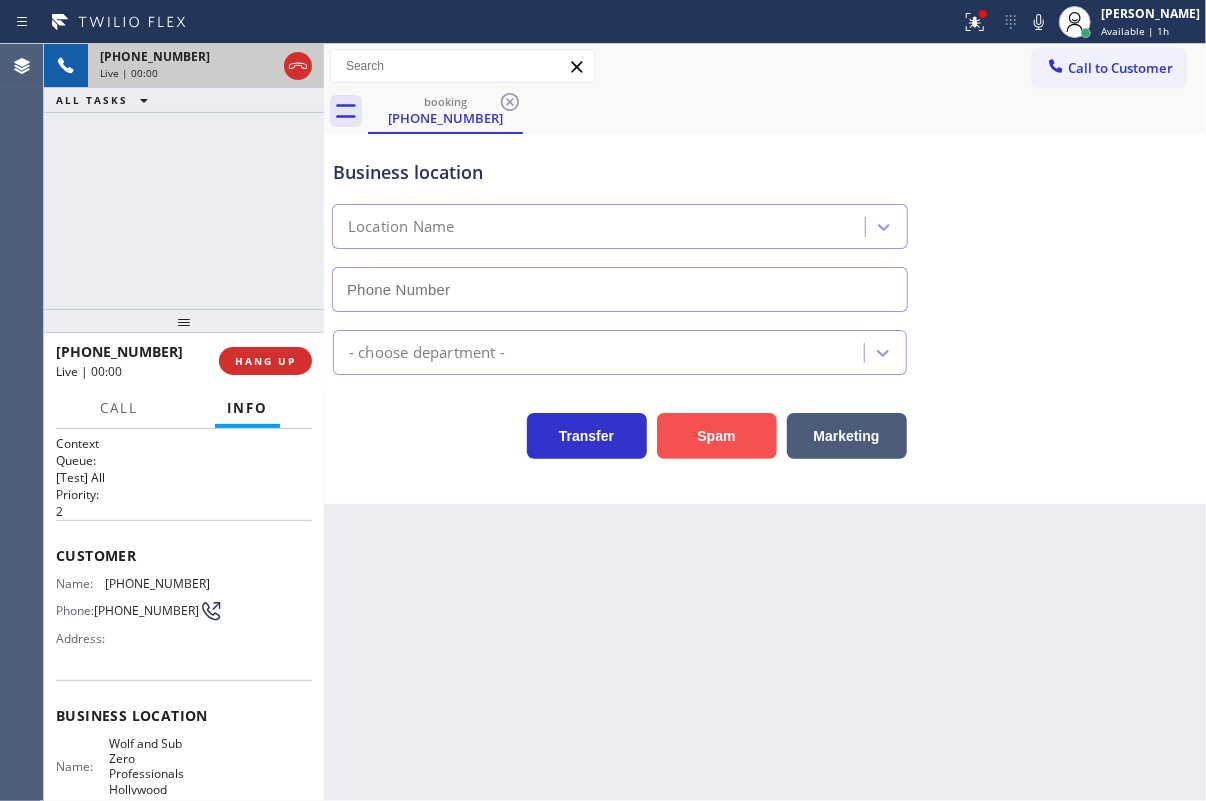 type on "[PHONE_NUMBER]" 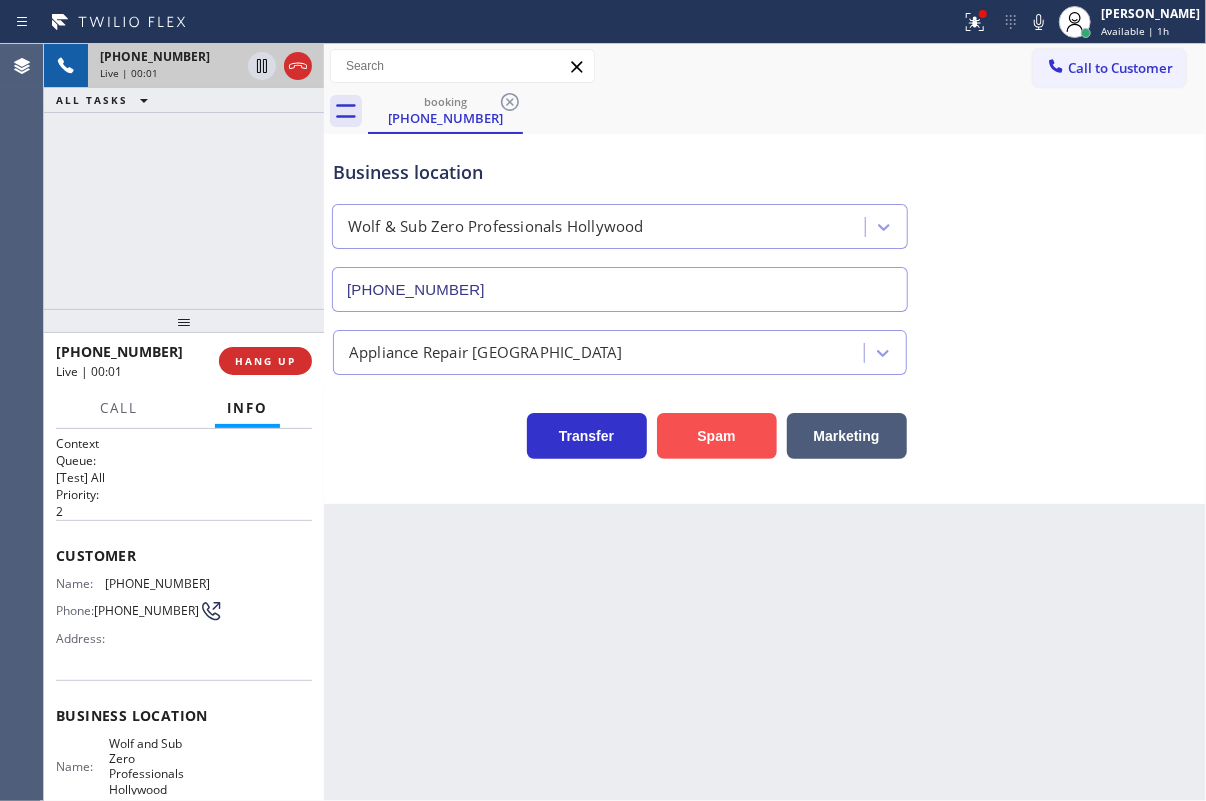 click on "Spam" at bounding box center (717, 436) 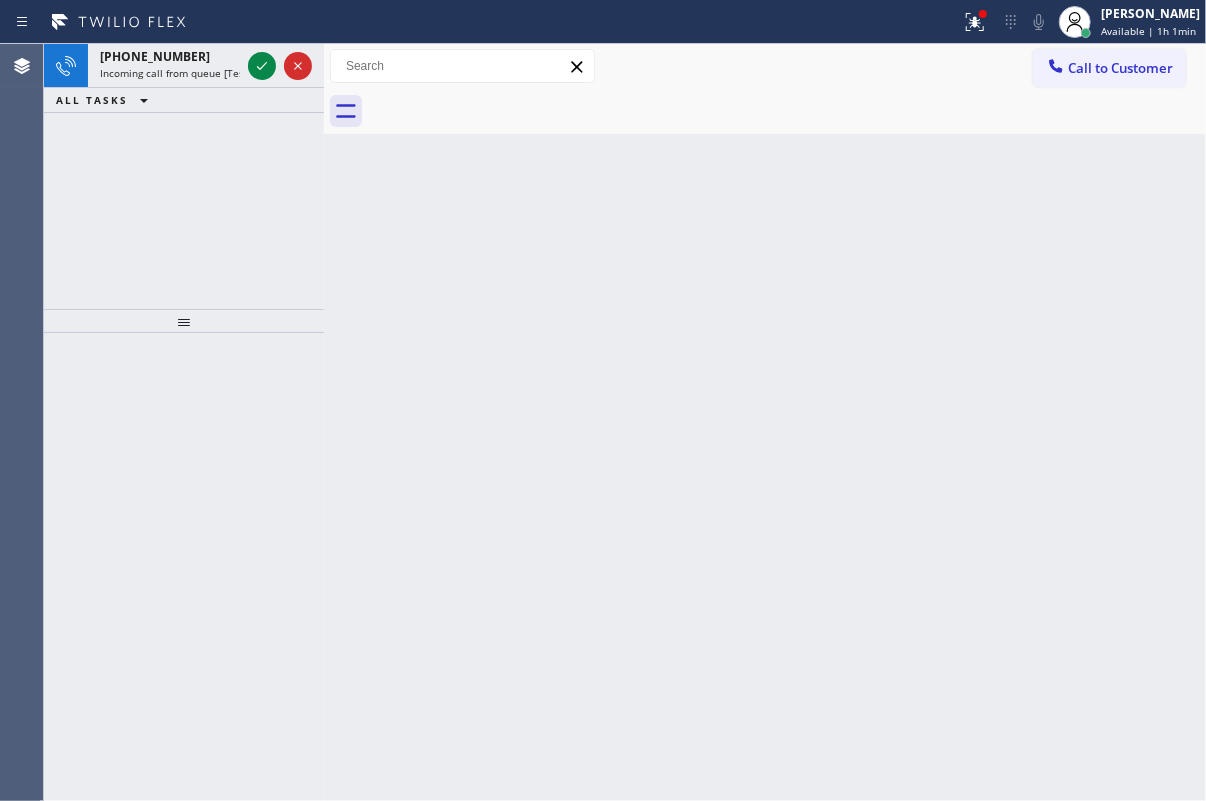 drag, startPoint x: 1089, startPoint y: 217, endPoint x: 1035, endPoint y: 214, distance: 54.08327 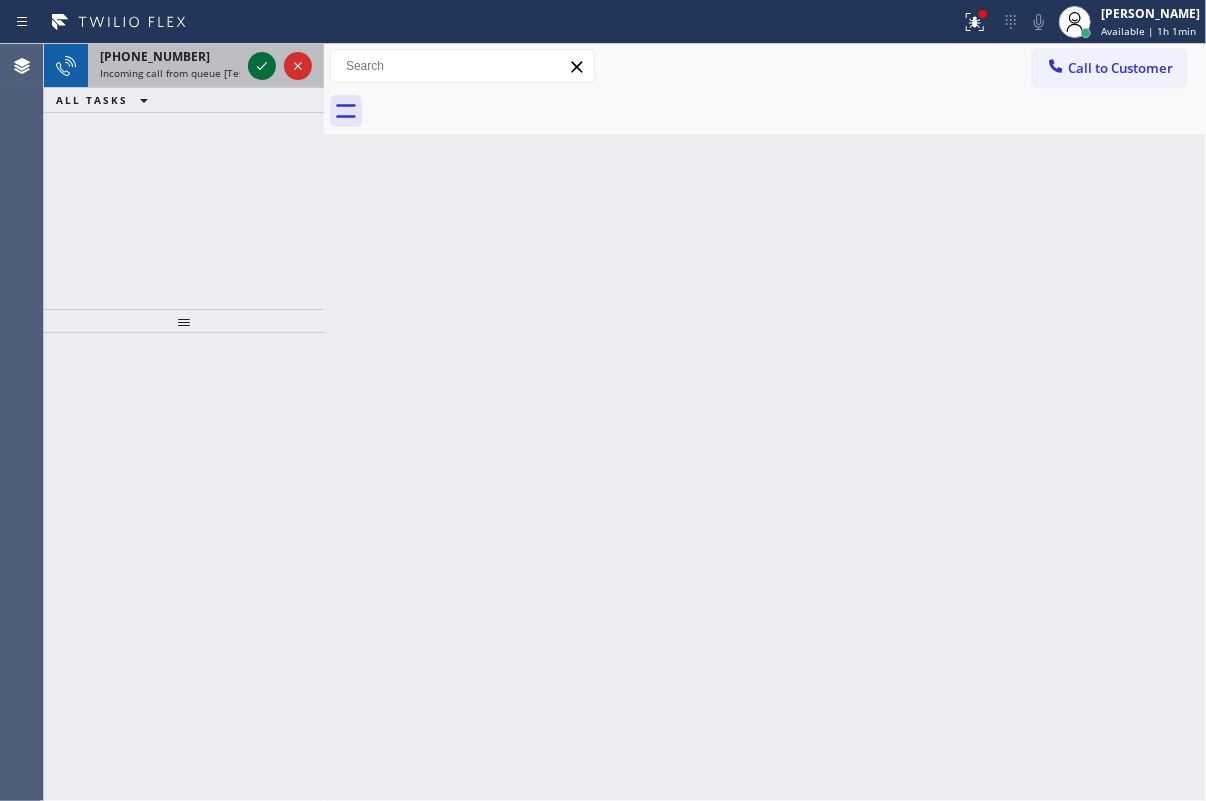 click 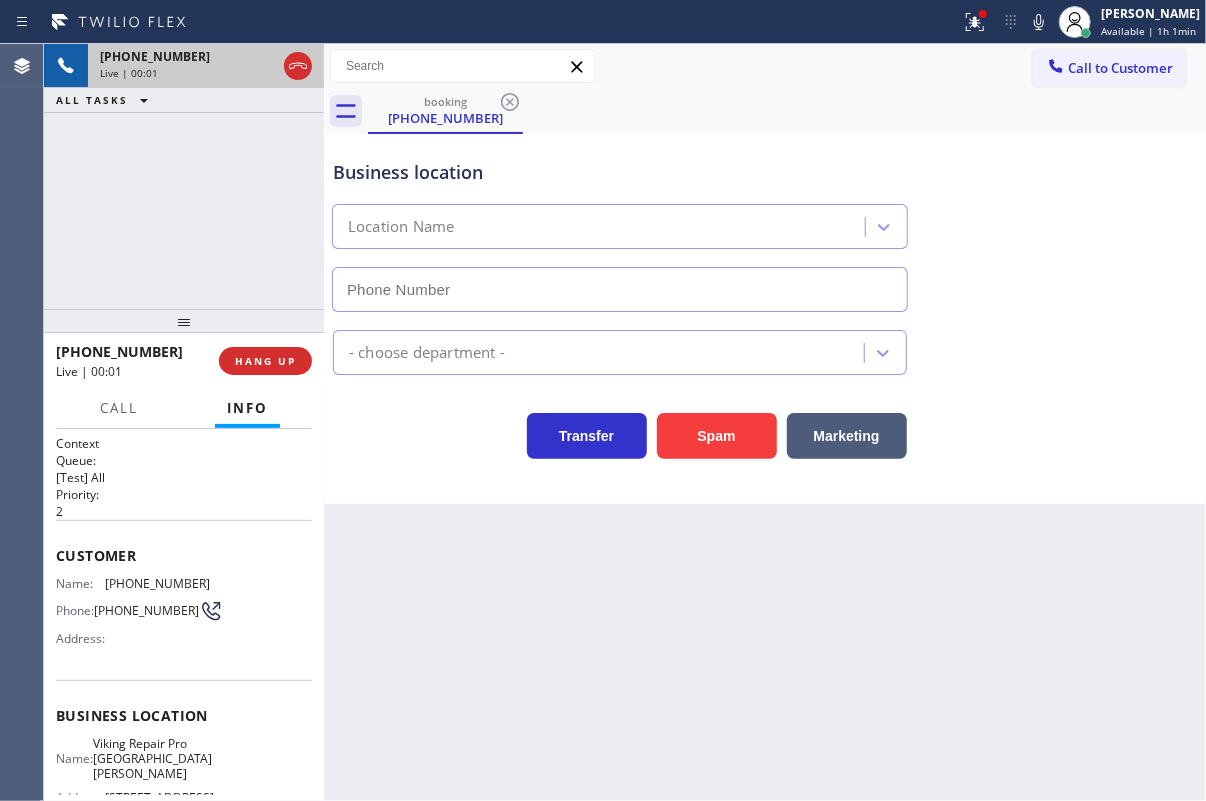 type on "[PHONE_NUMBER]" 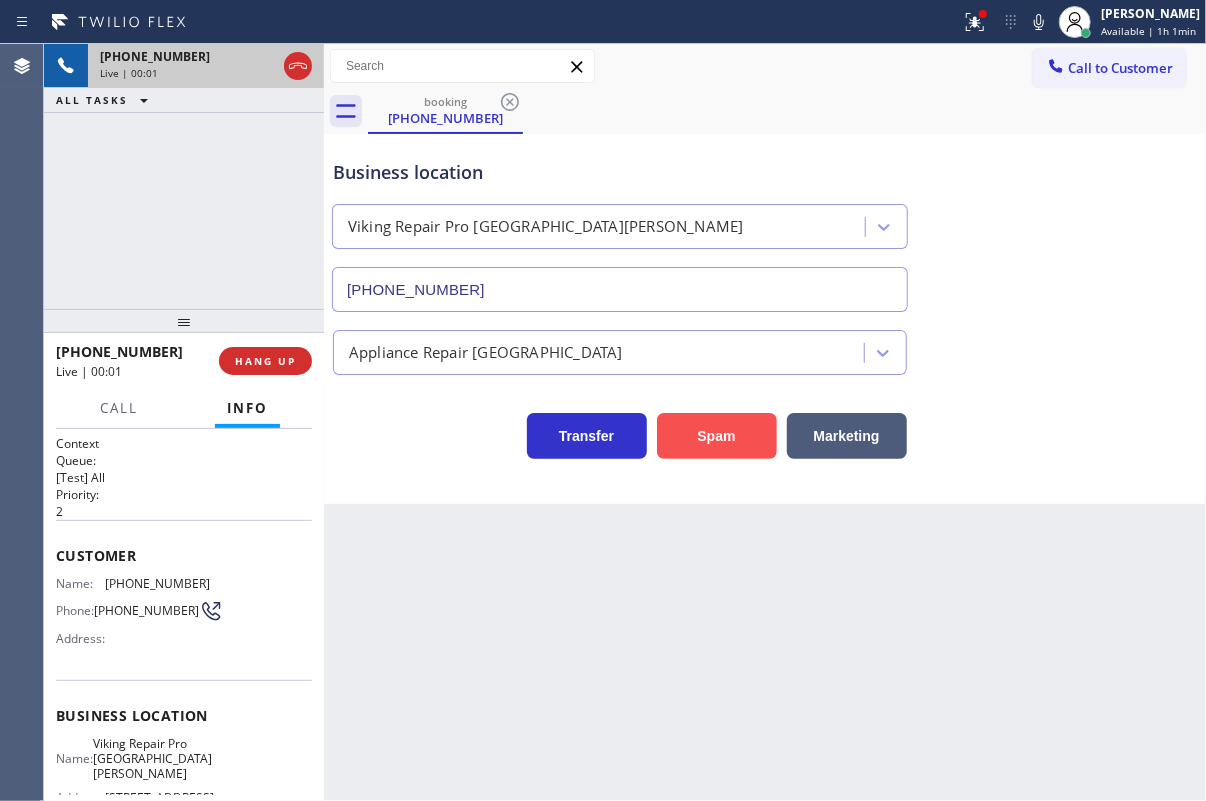 click on "Spam" at bounding box center [717, 436] 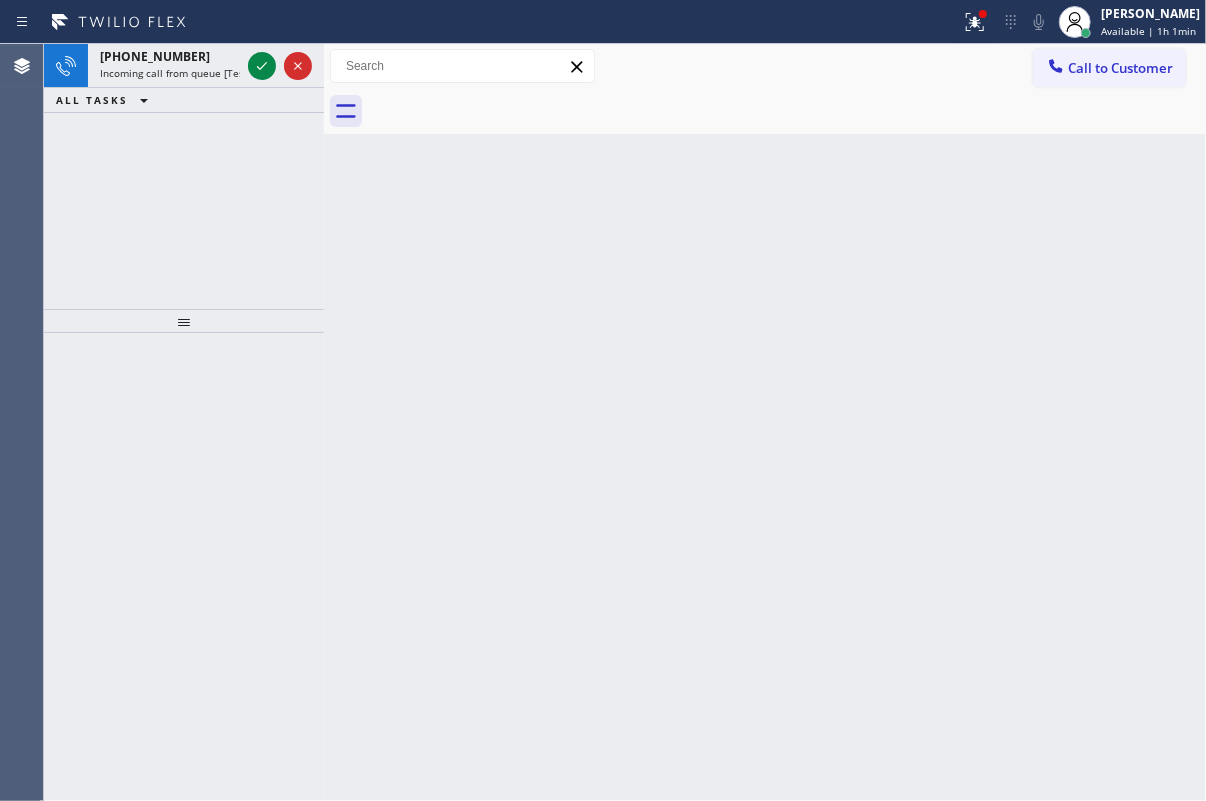 drag, startPoint x: 1177, startPoint y: 467, endPoint x: 981, endPoint y: 406, distance: 205.273 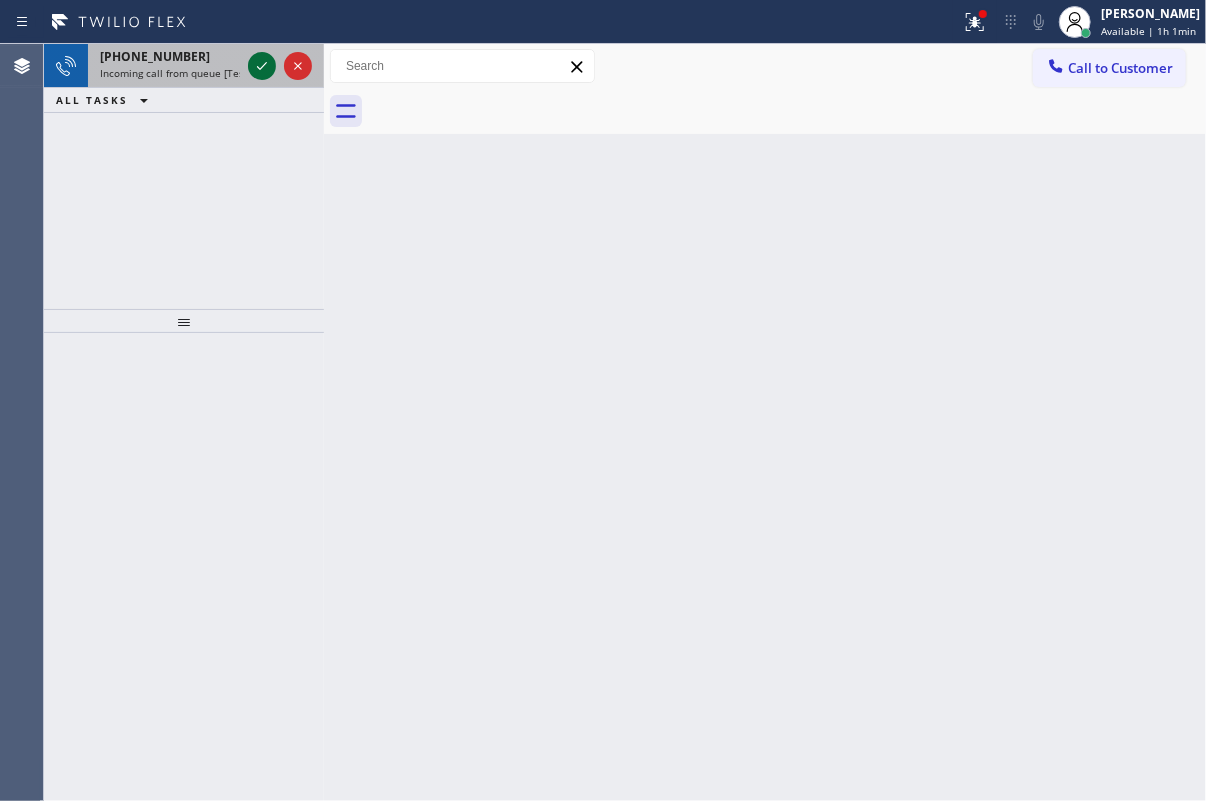 click 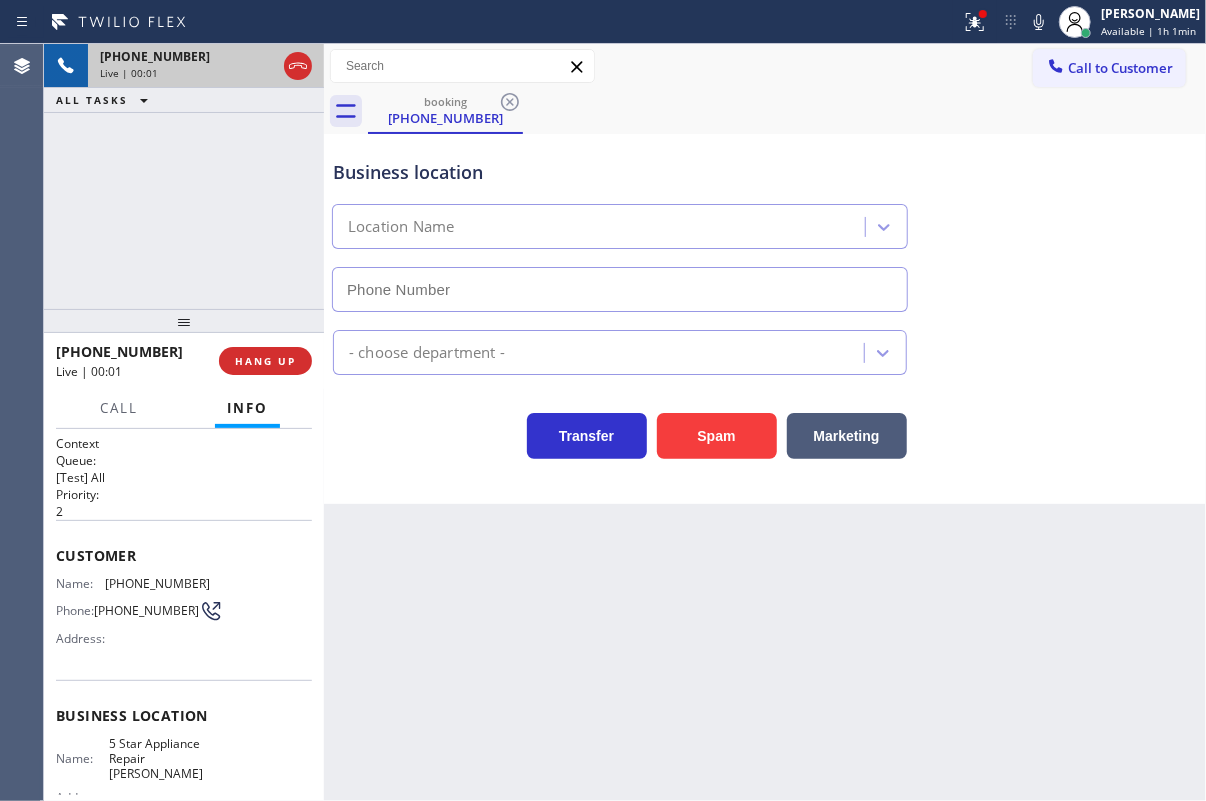 type on "[PHONE_NUMBER]" 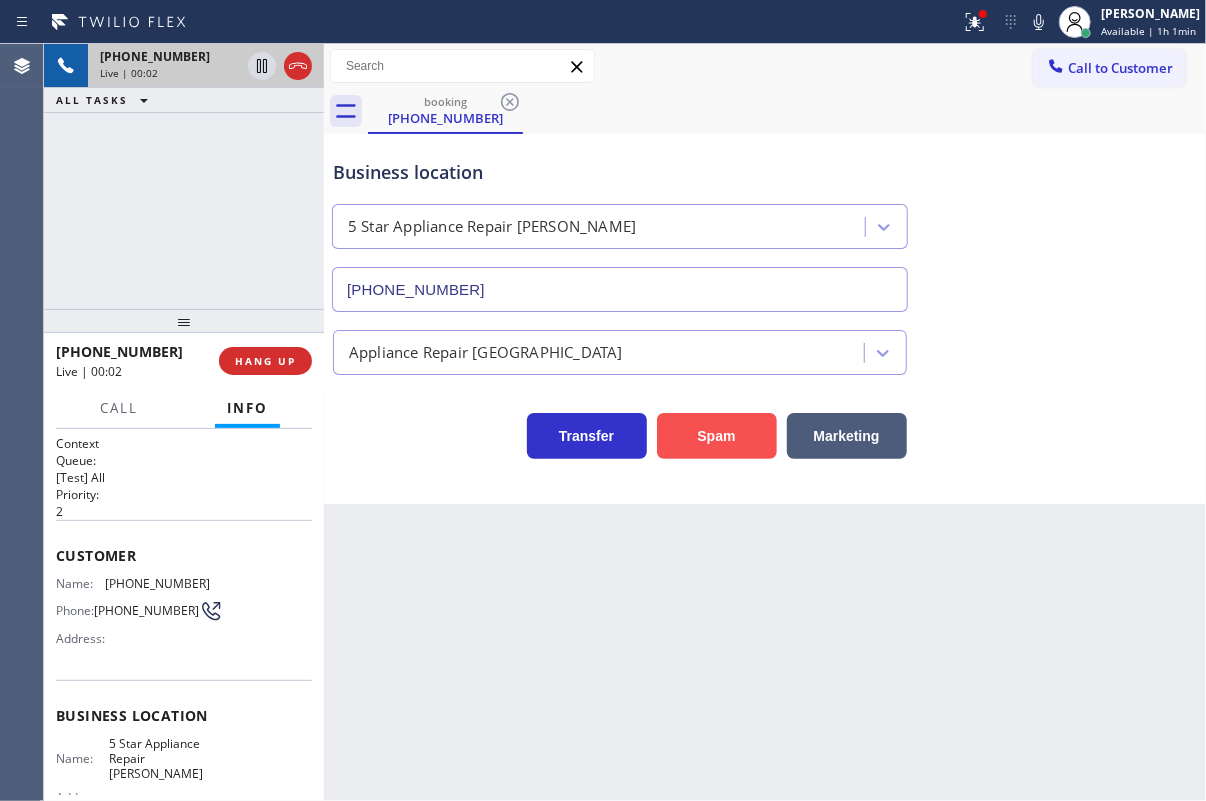click on "Spam" at bounding box center (717, 436) 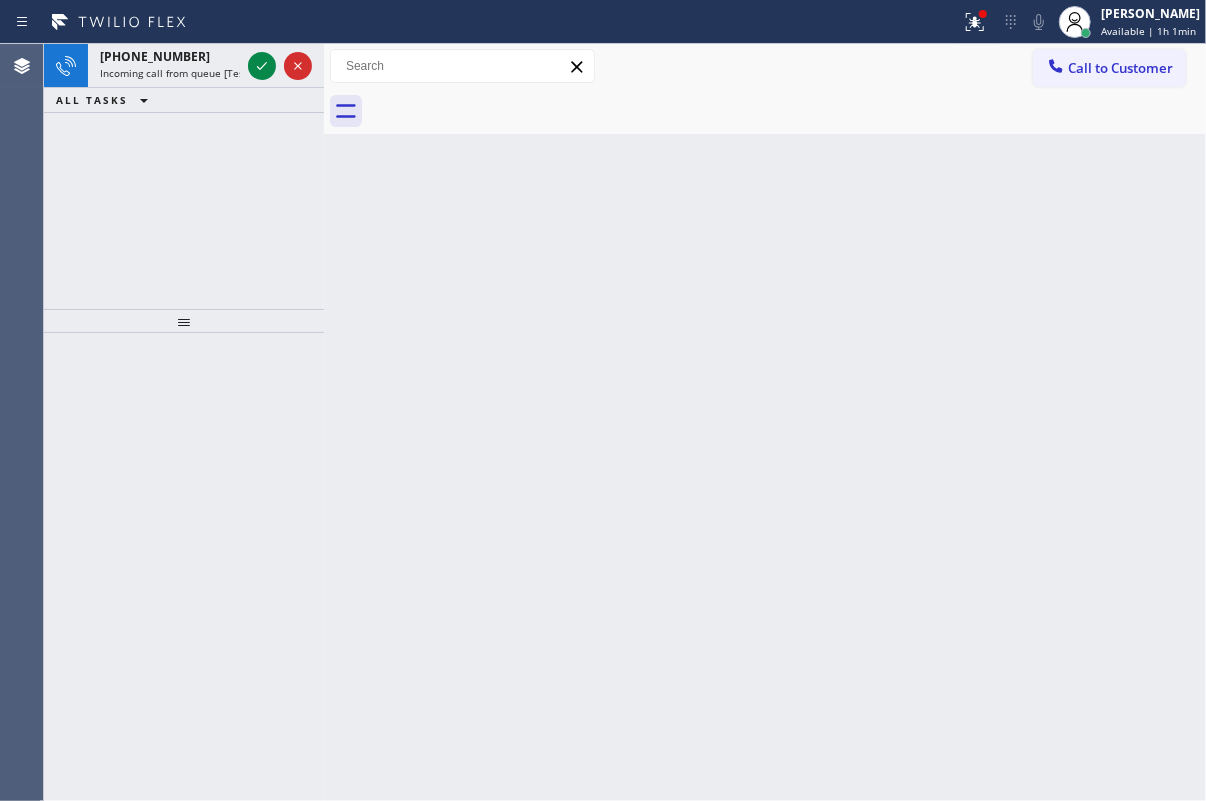 drag, startPoint x: 1160, startPoint y: 267, endPoint x: 357, endPoint y: 180, distance: 807.6992 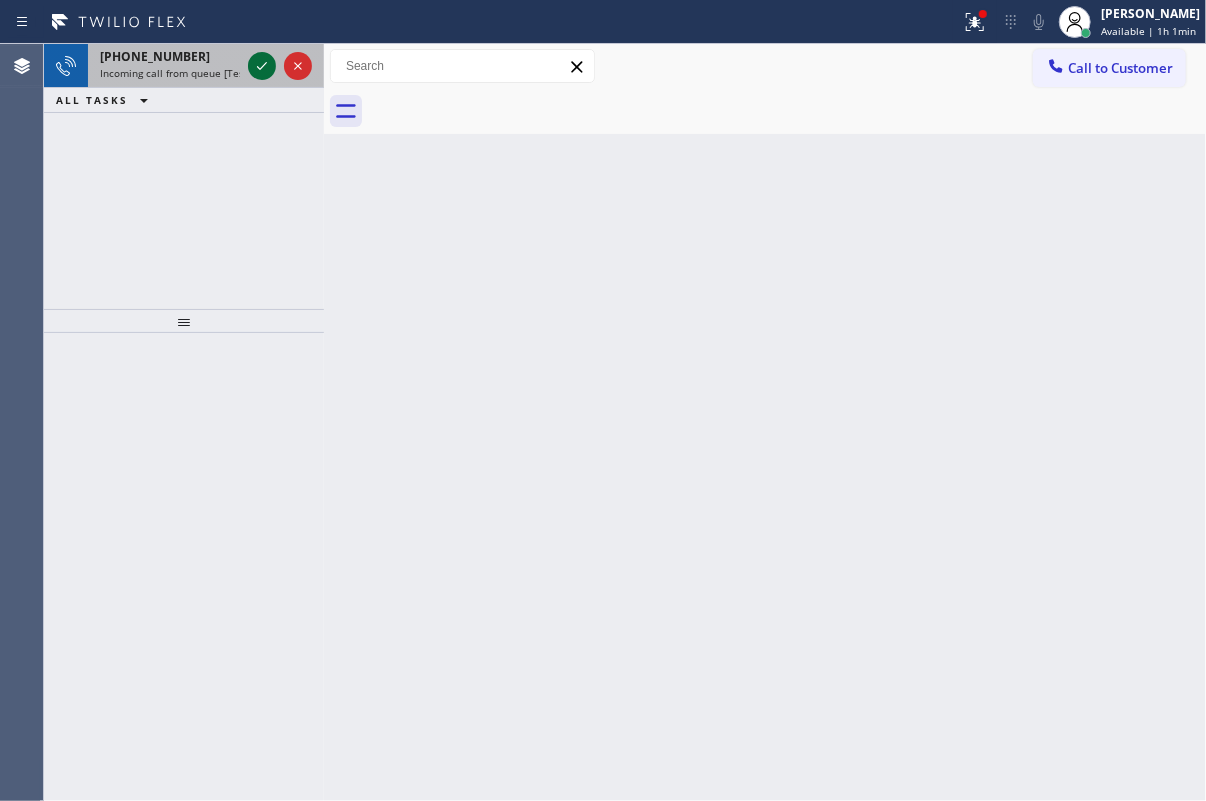 click 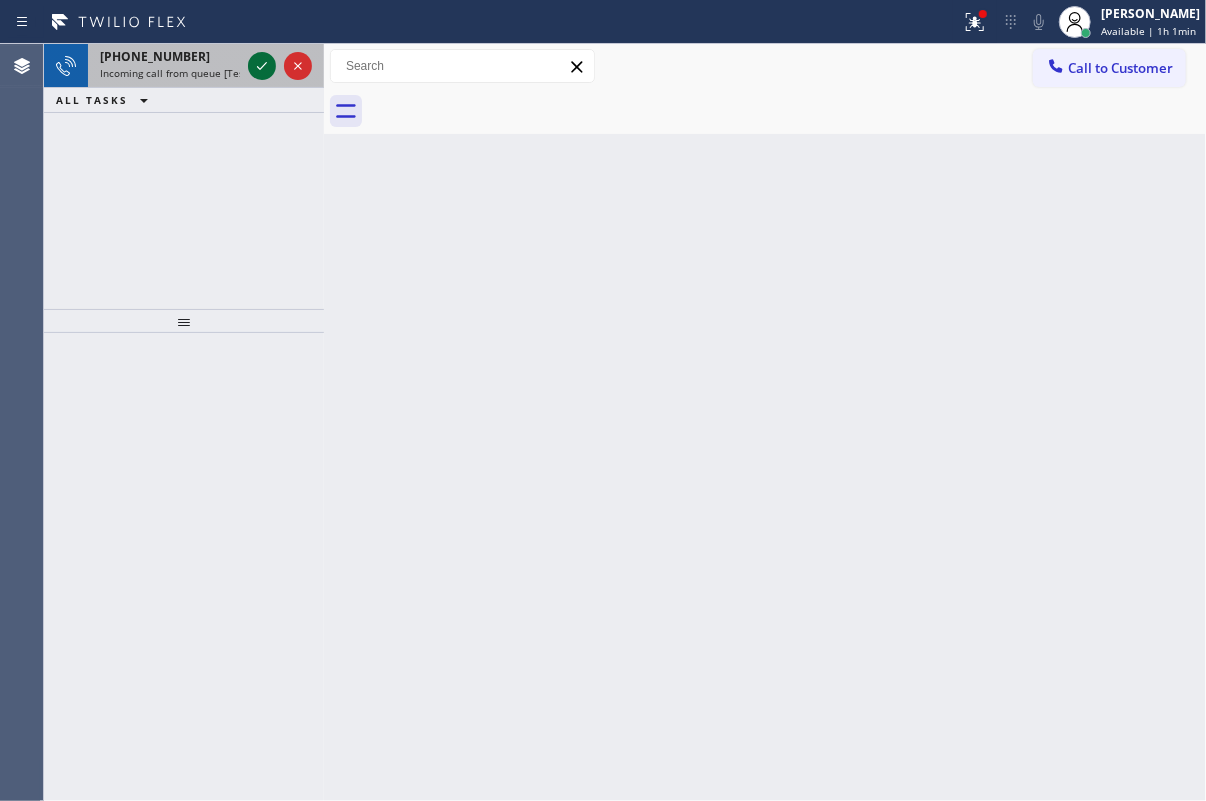 click 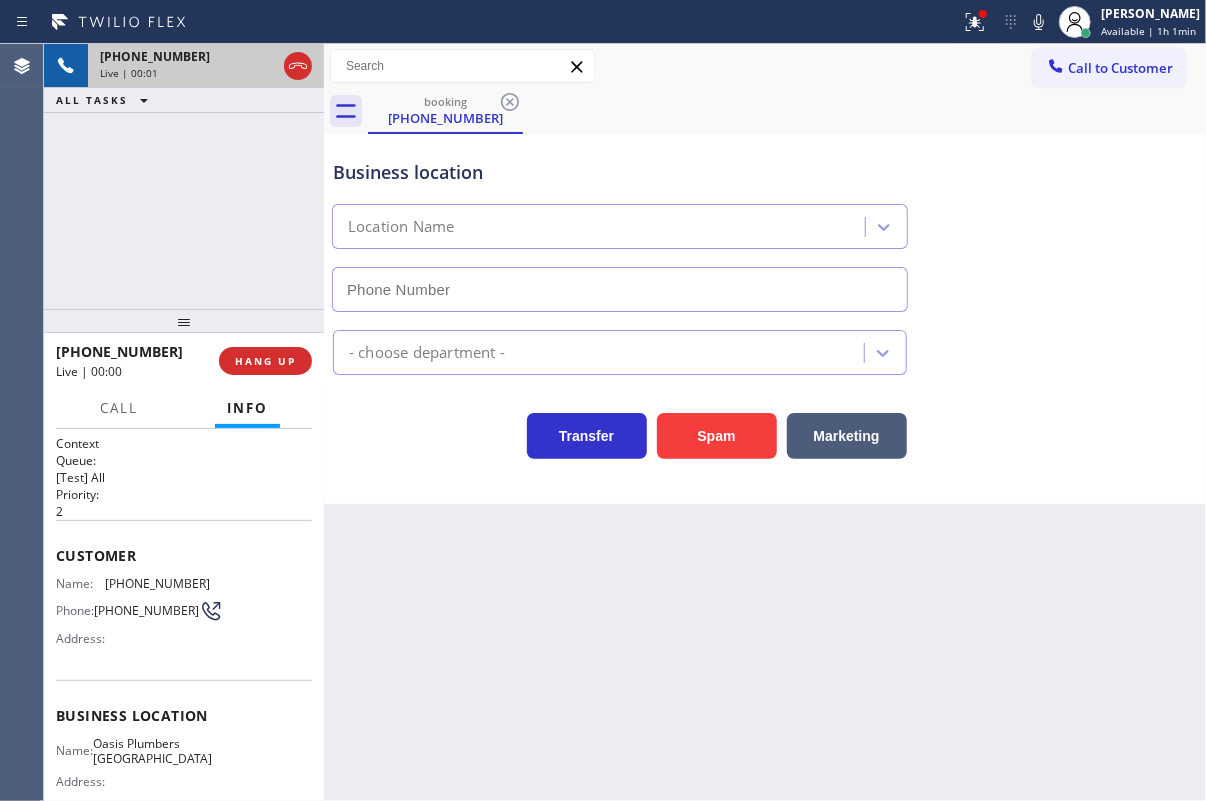 type on "[PHONE_NUMBER]" 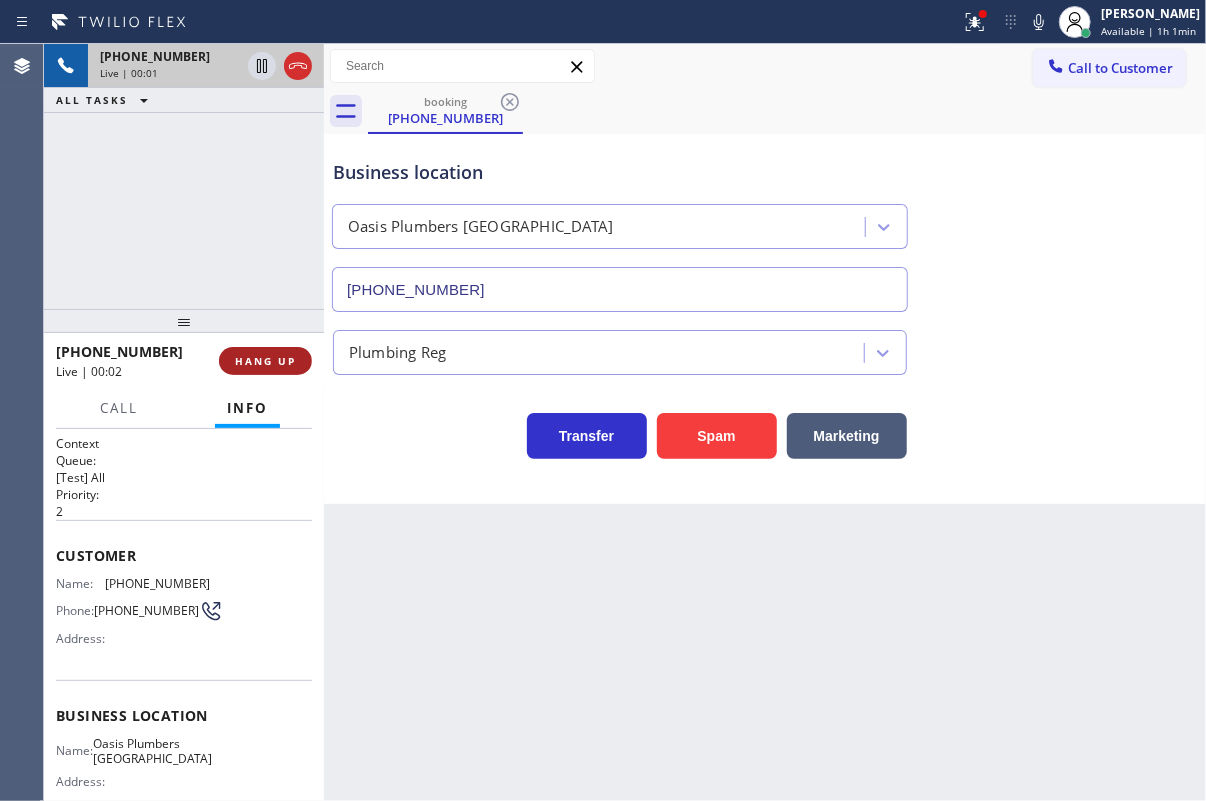 click on "HANG UP" at bounding box center (265, 361) 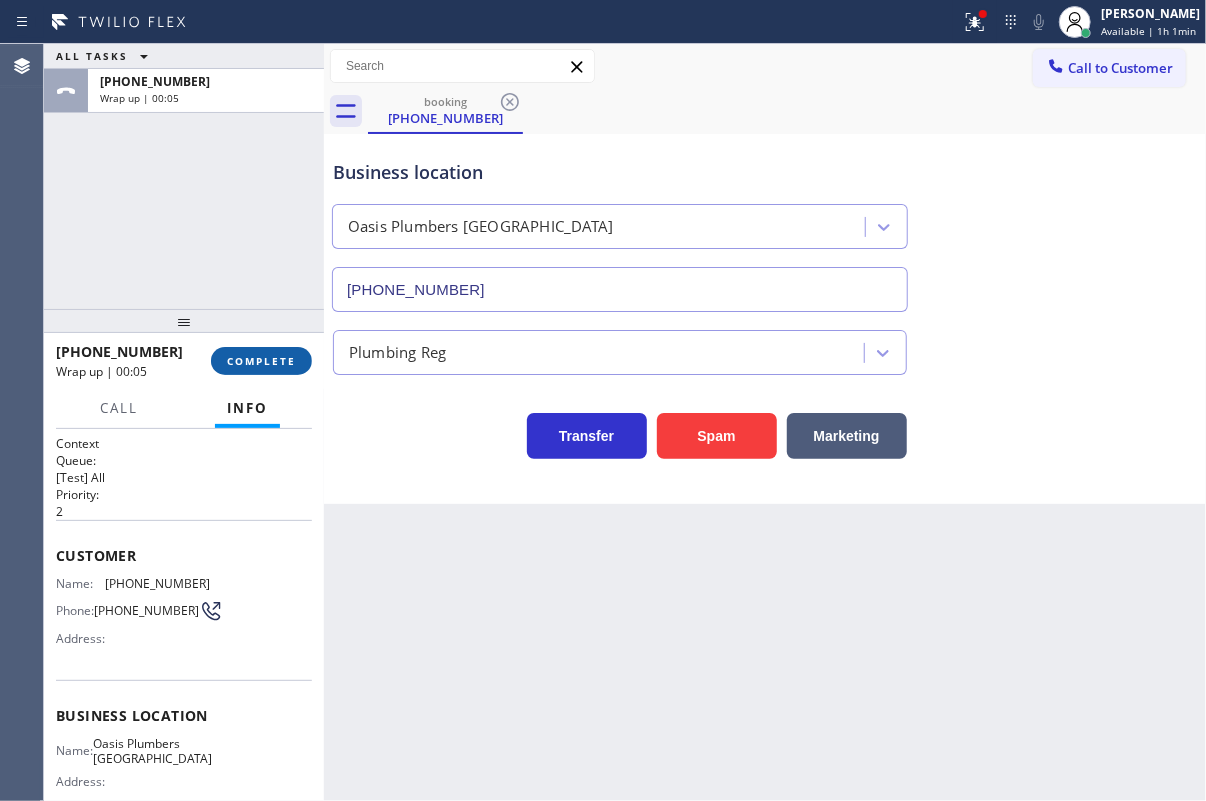 click on "COMPLETE" at bounding box center (261, 361) 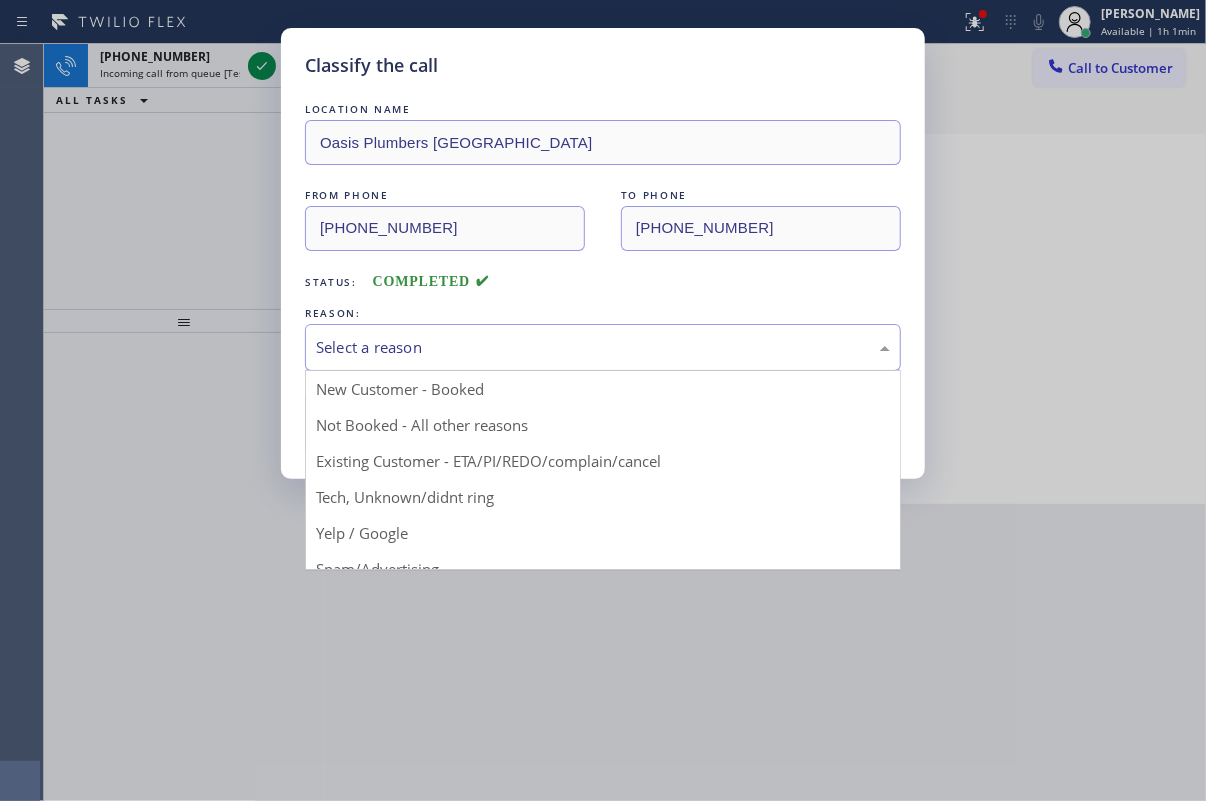 drag, startPoint x: 392, startPoint y: 347, endPoint x: 391, endPoint y: 425, distance: 78.00641 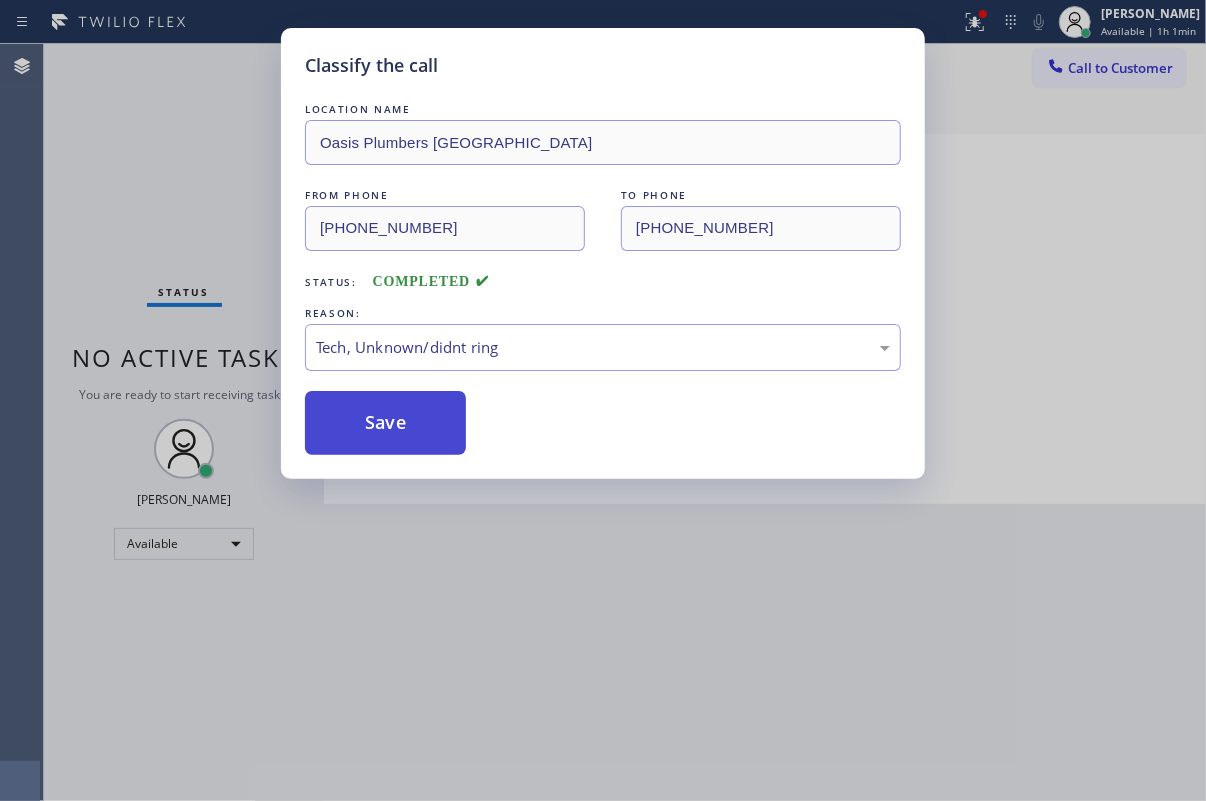 click on "Save" at bounding box center (385, 423) 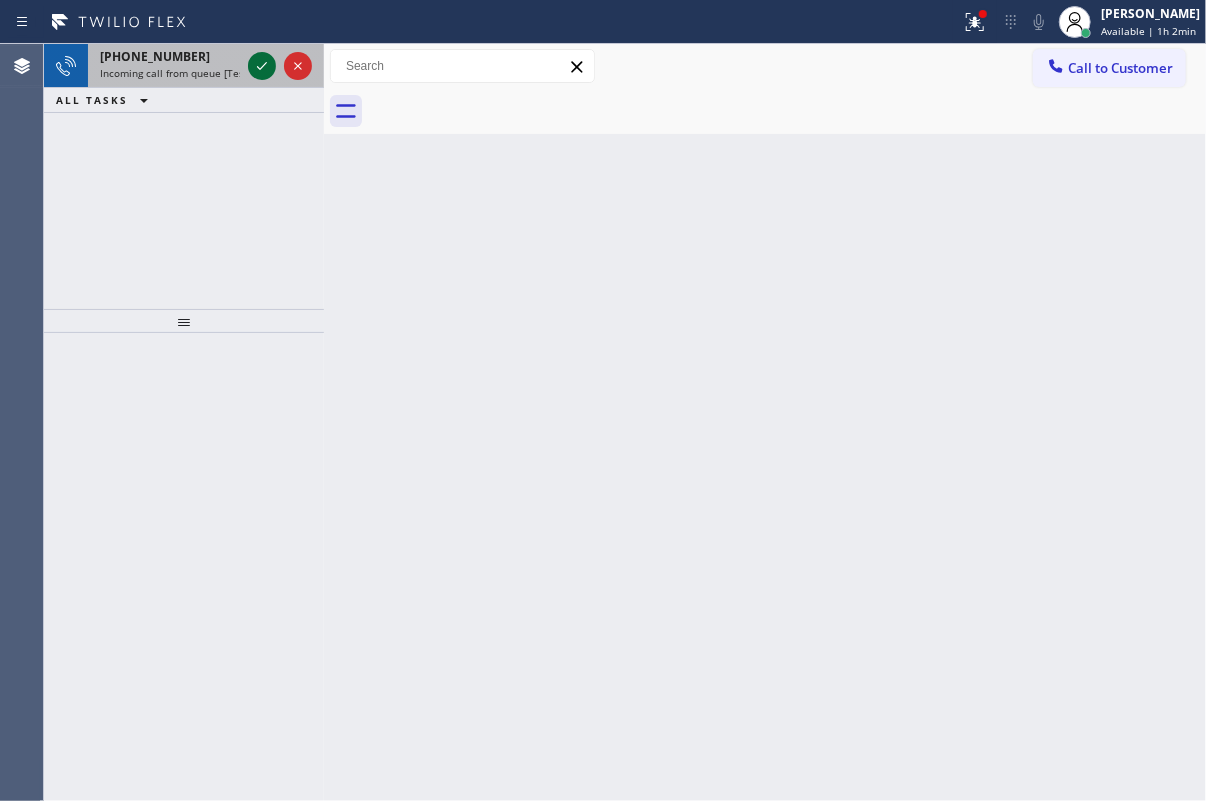 click at bounding box center [262, 66] 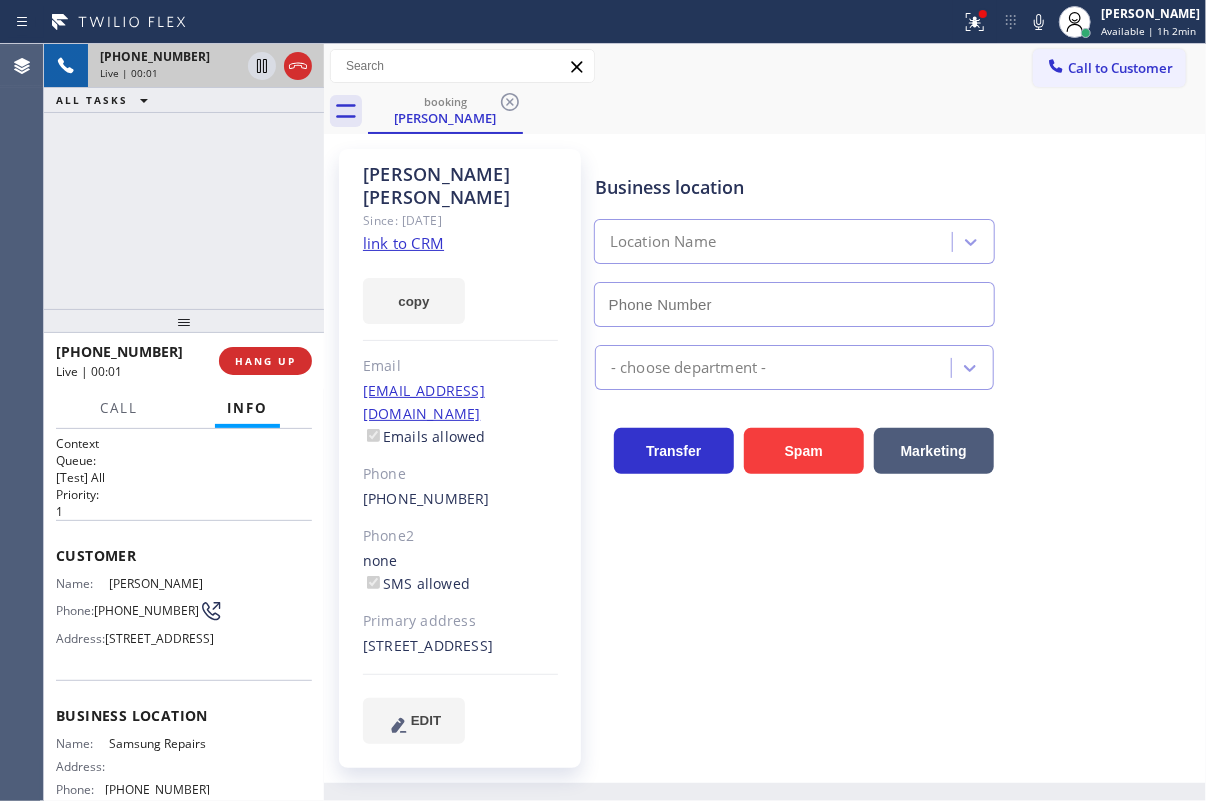 type on "[PHONE_NUMBER]" 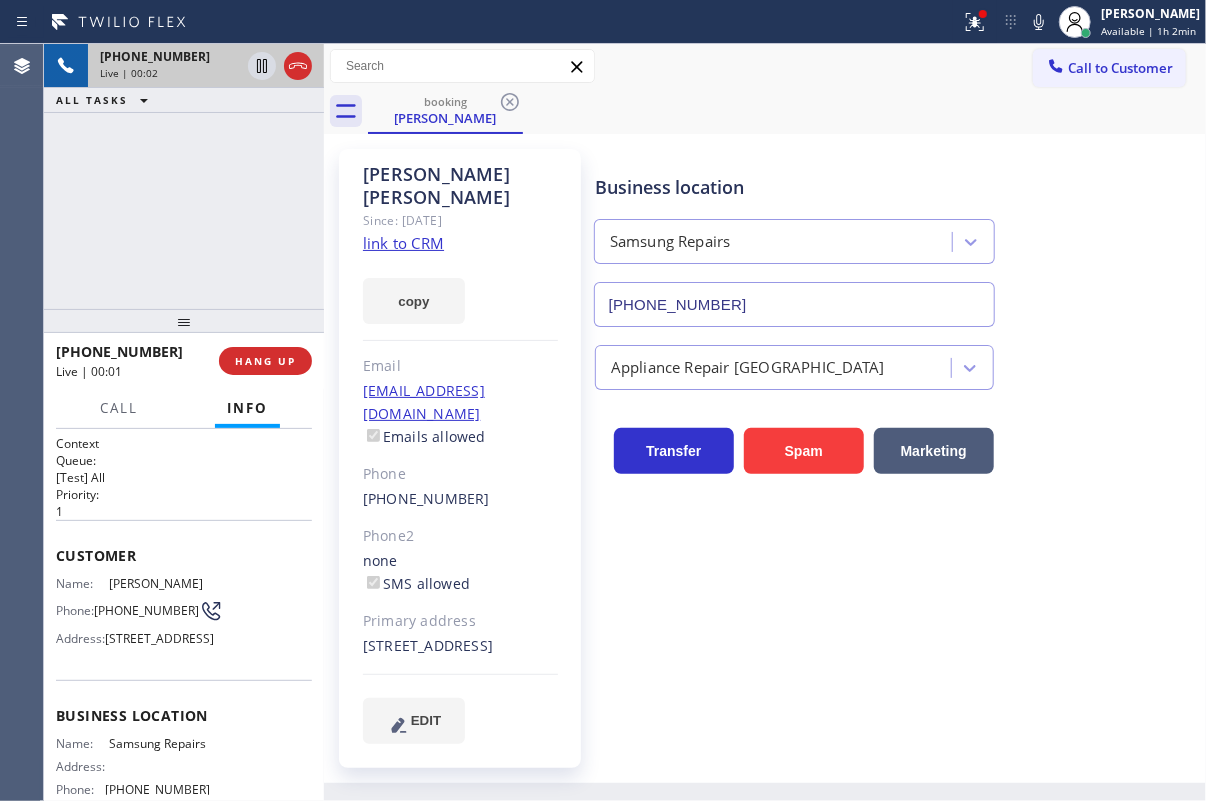 click on "link to CRM" 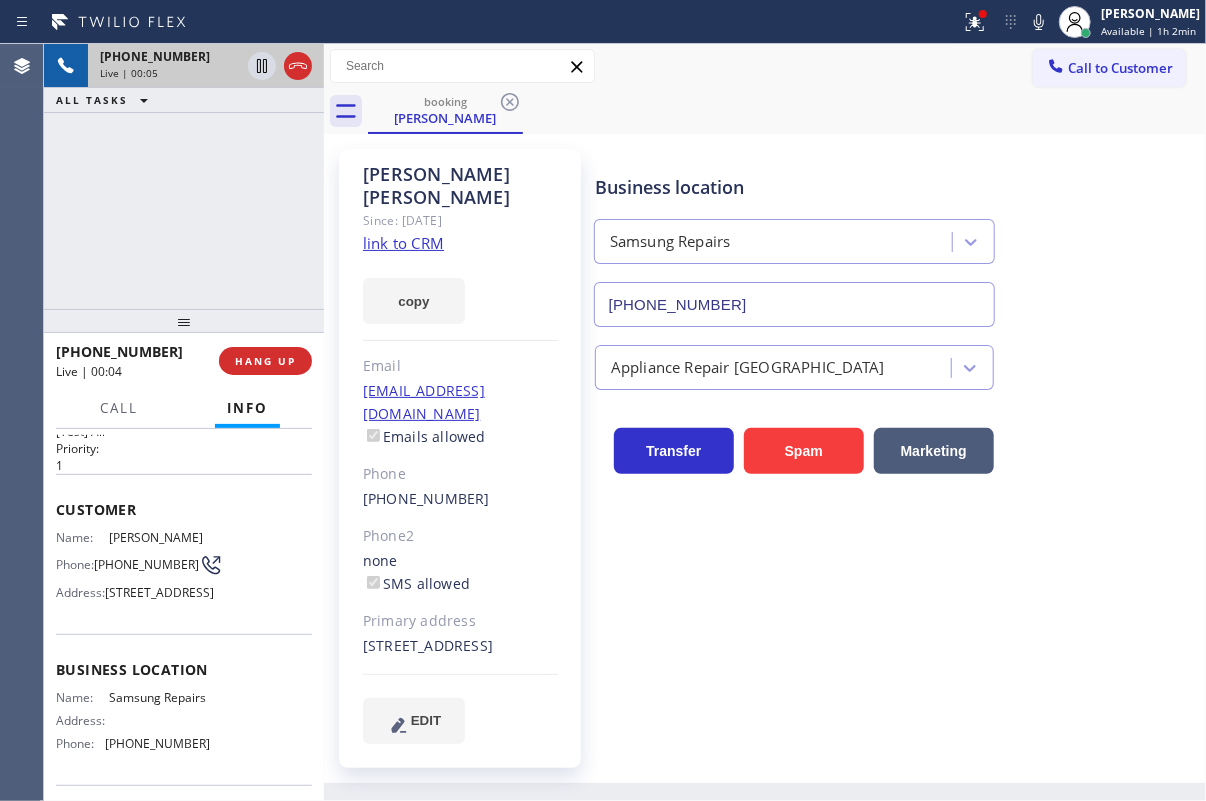 scroll, scrollTop: 90, scrollLeft: 0, axis: vertical 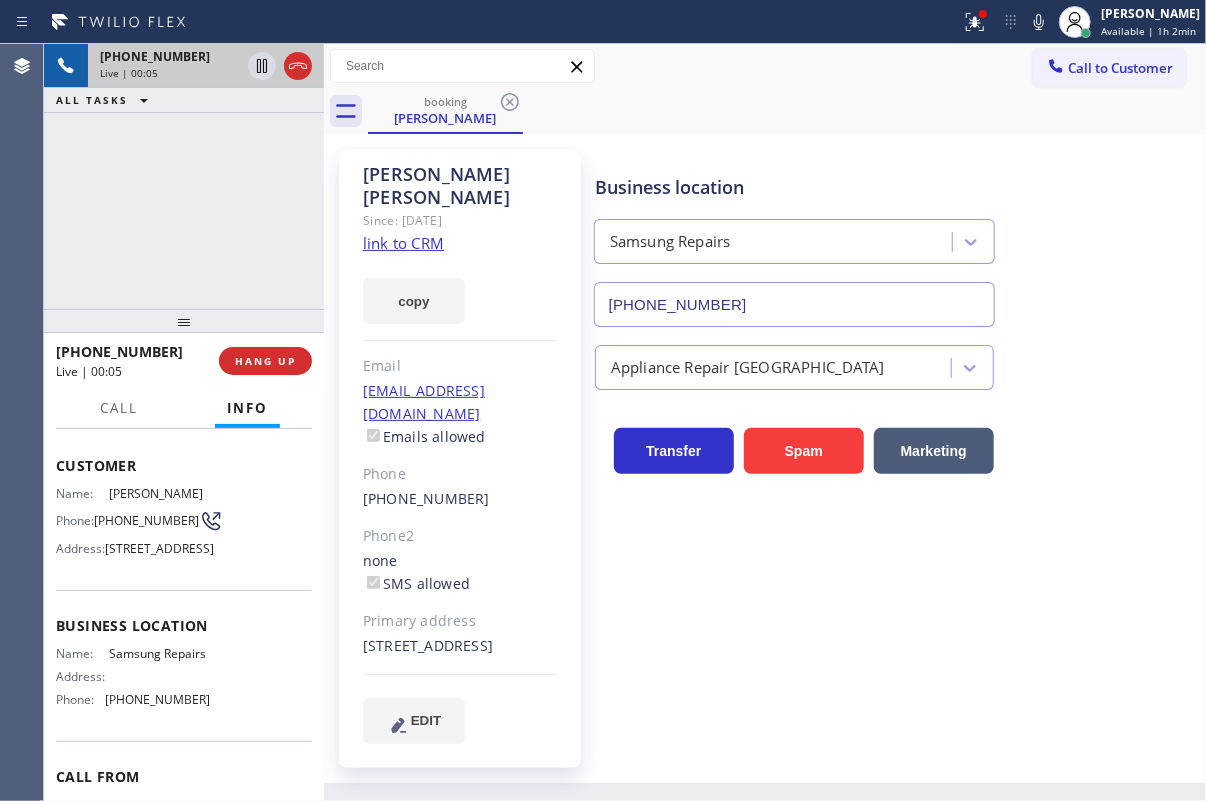 click on "Samsung Repairs" at bounding box center (159, 653) 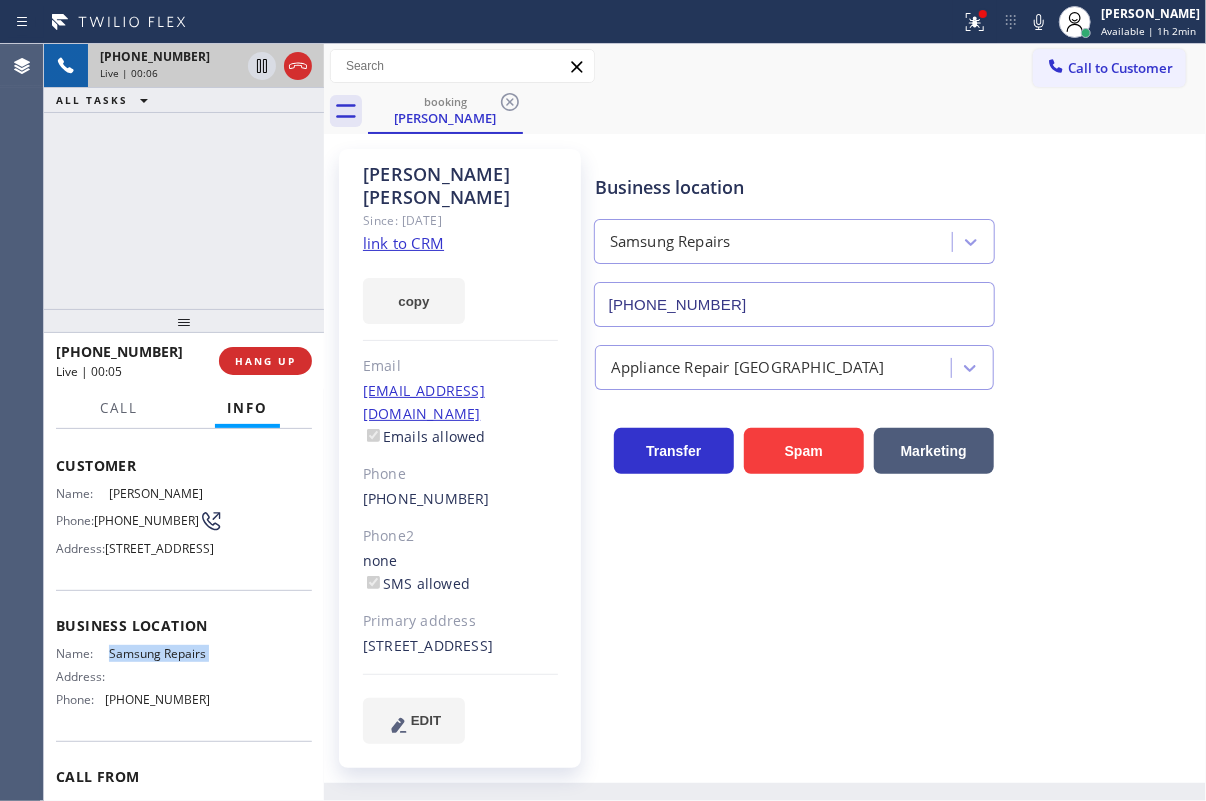 click on "Samsung Repairs" at bounding box center (159, 653) 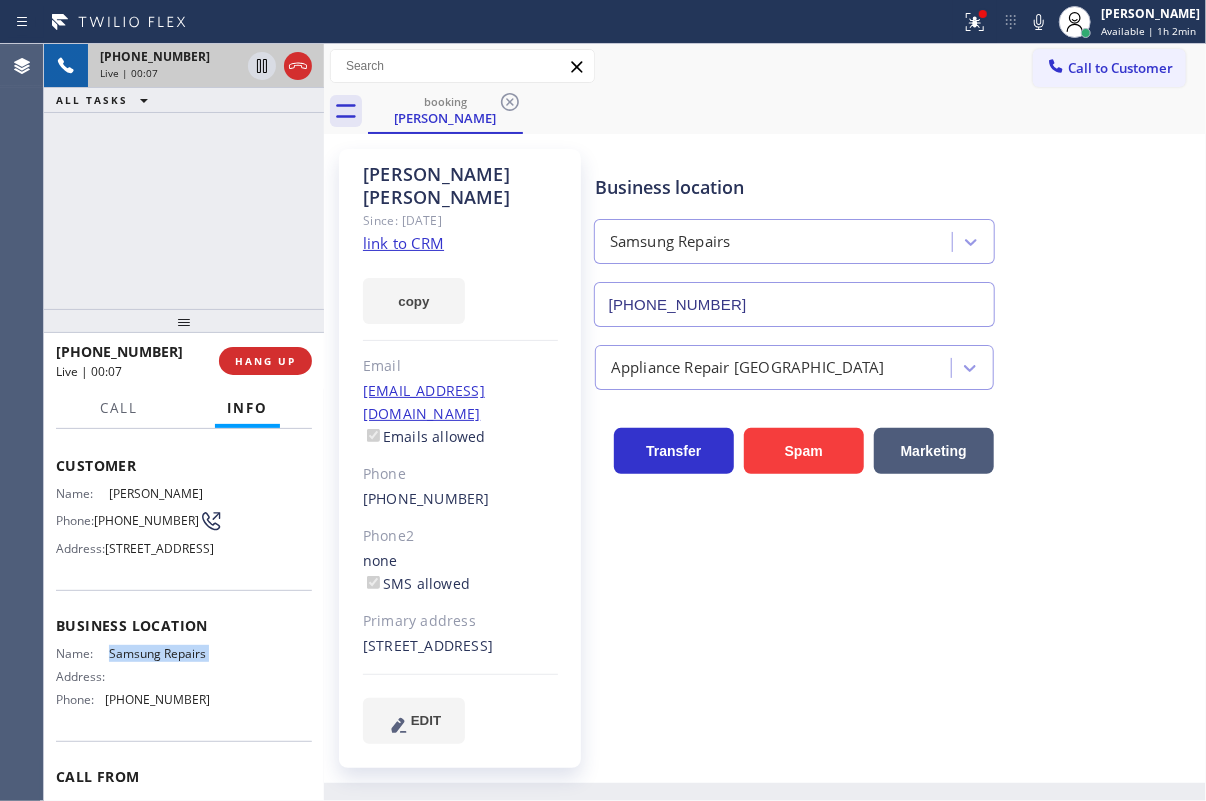 click on "[PHONE_NUMBER]" at bounding box center (794, 304) 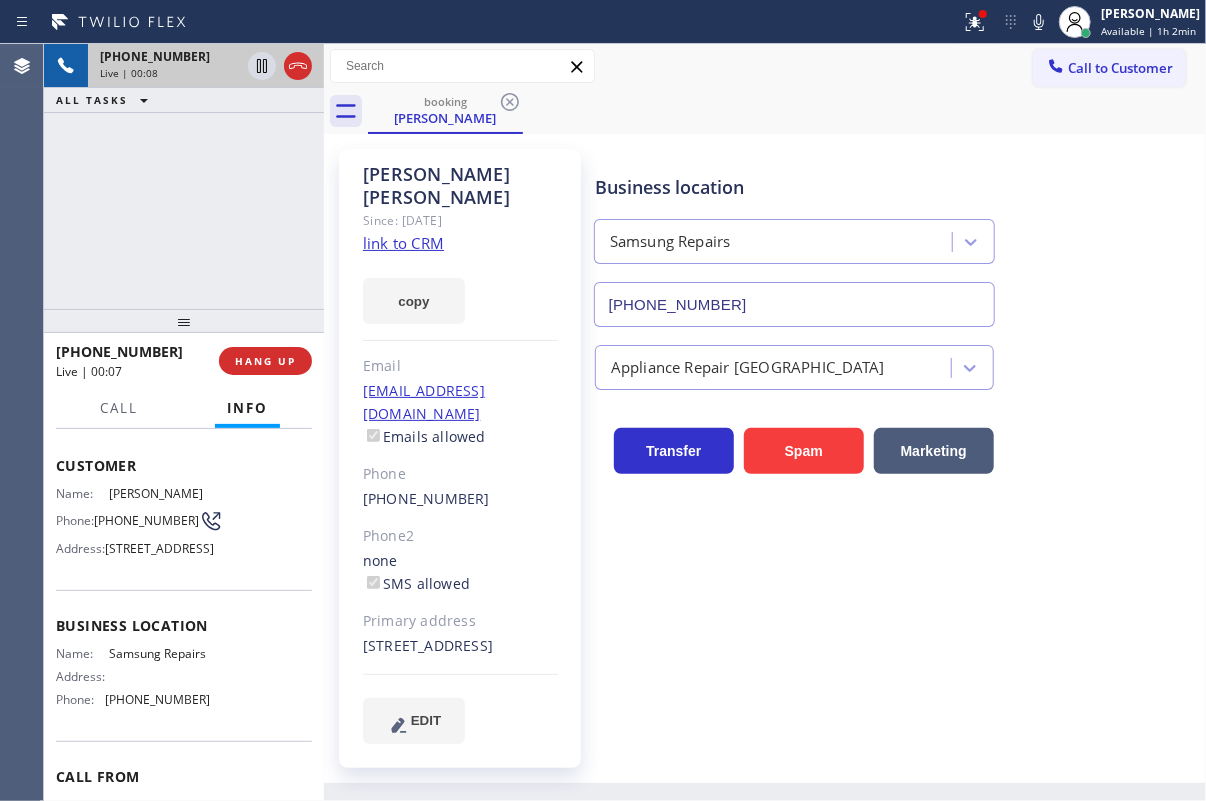 click on "[PHONE_NUMBER]" at bounding box center [794, 304] 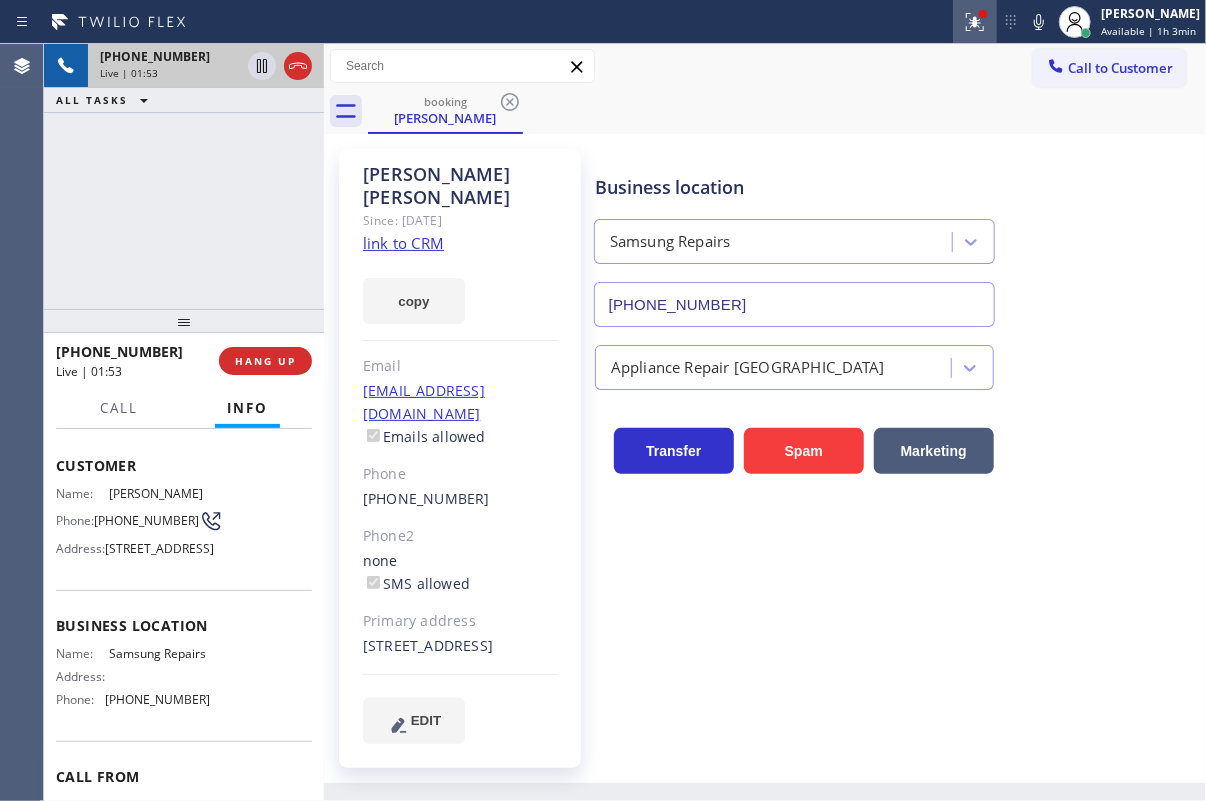 click 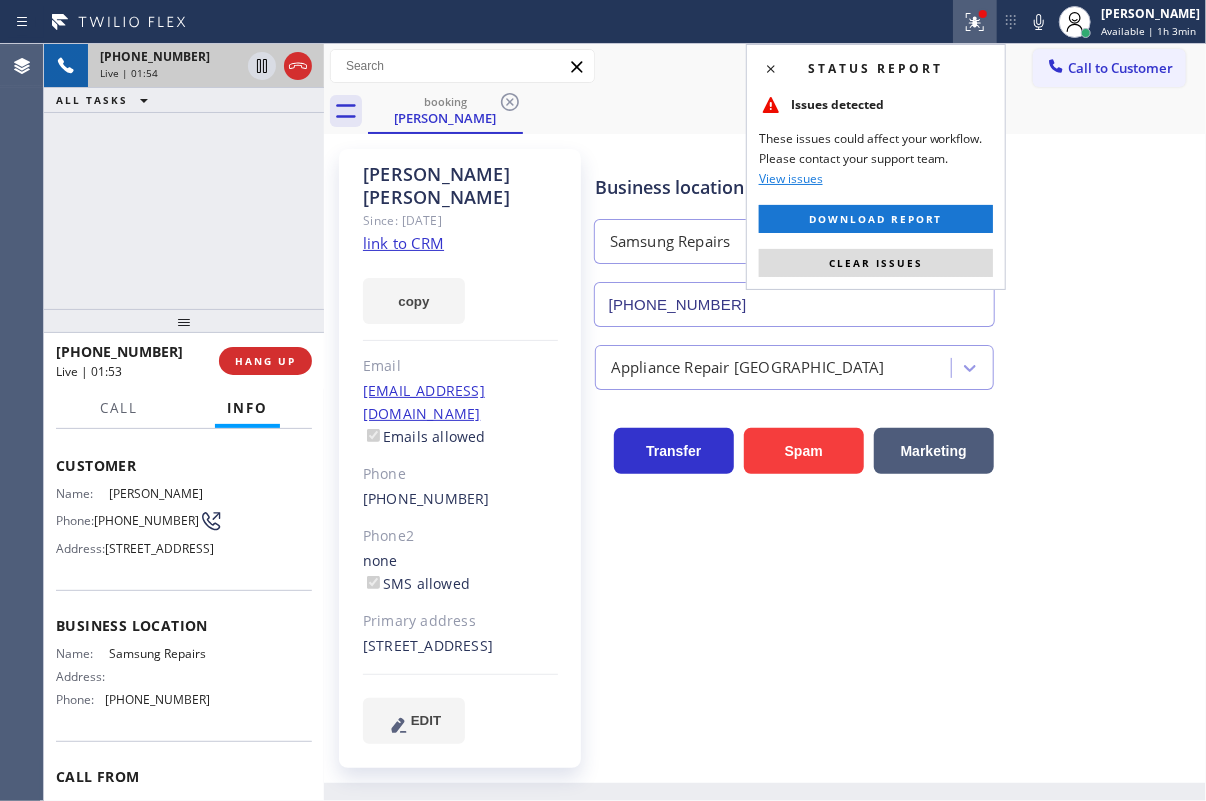 click on "Status report Issues detected These issues could affect your workflow. Please contact your support team. View issues Download report Clear issues" at bounding box center (876, 167) 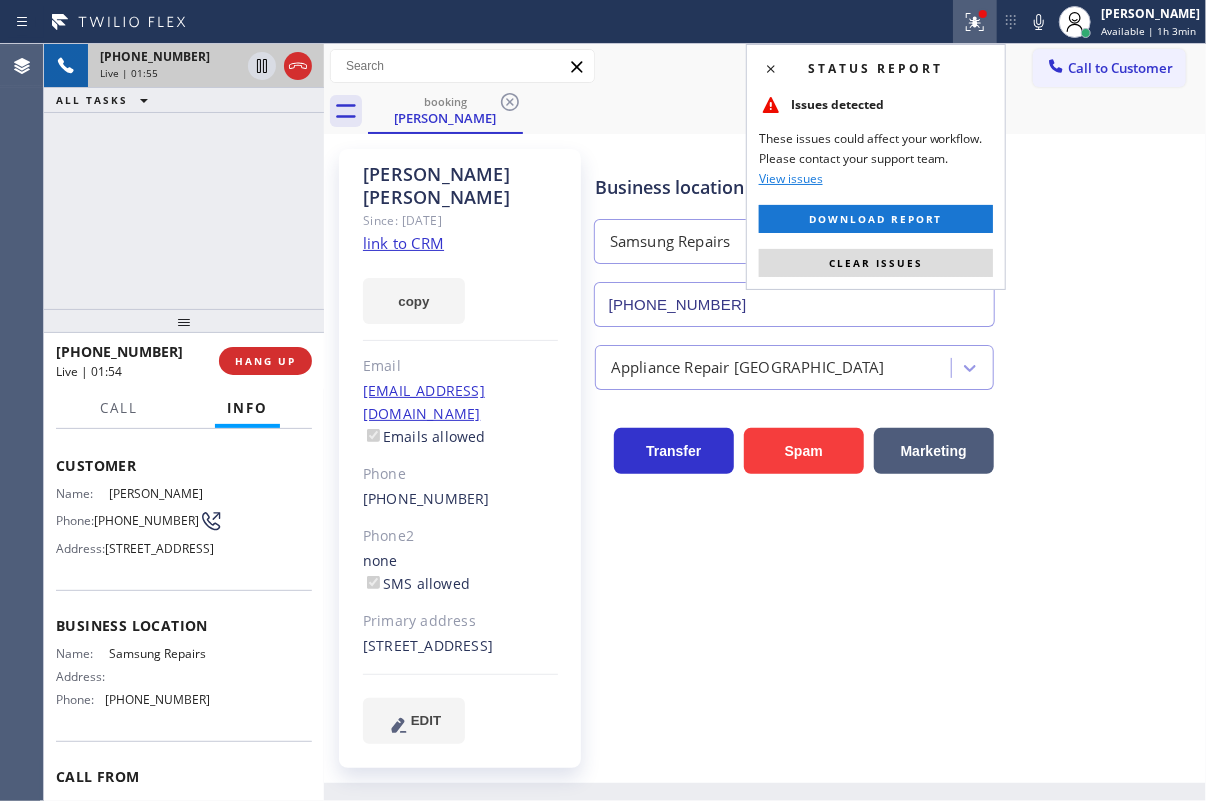 click 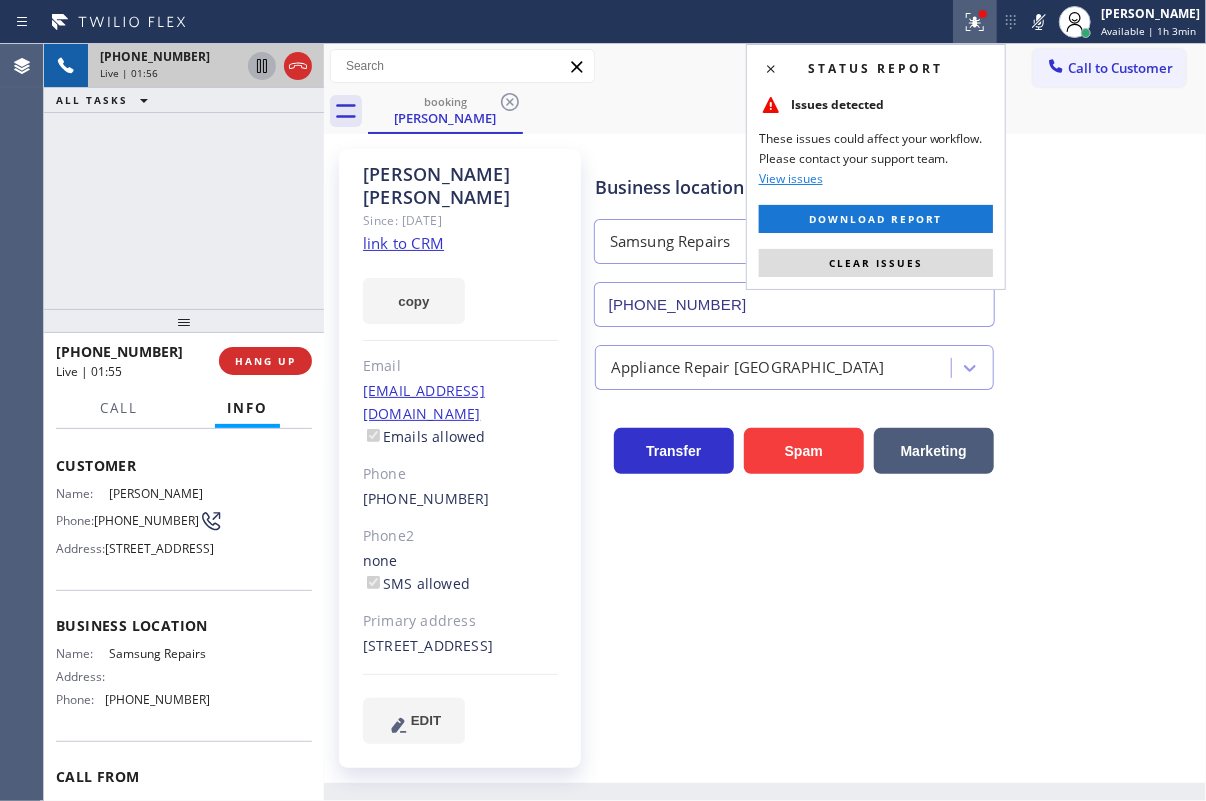 click 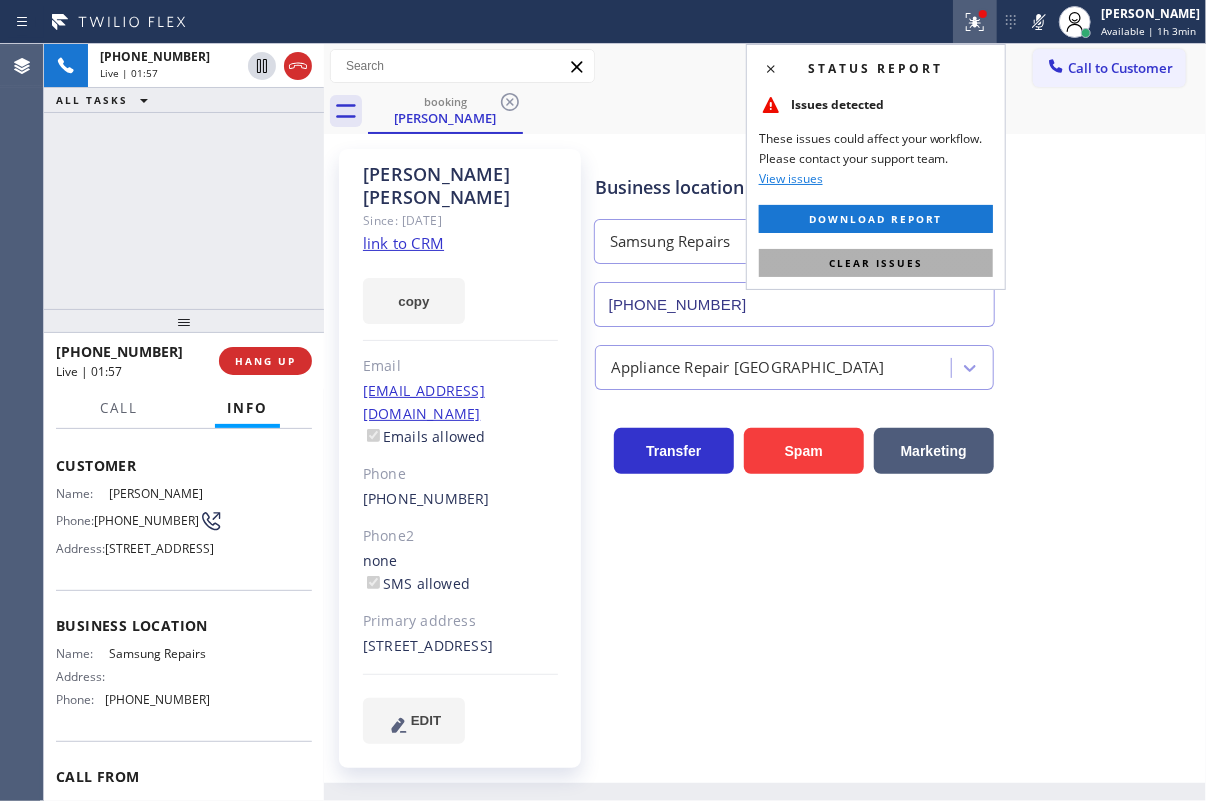 click on "Clear issues" at bounding box center [876, 263] 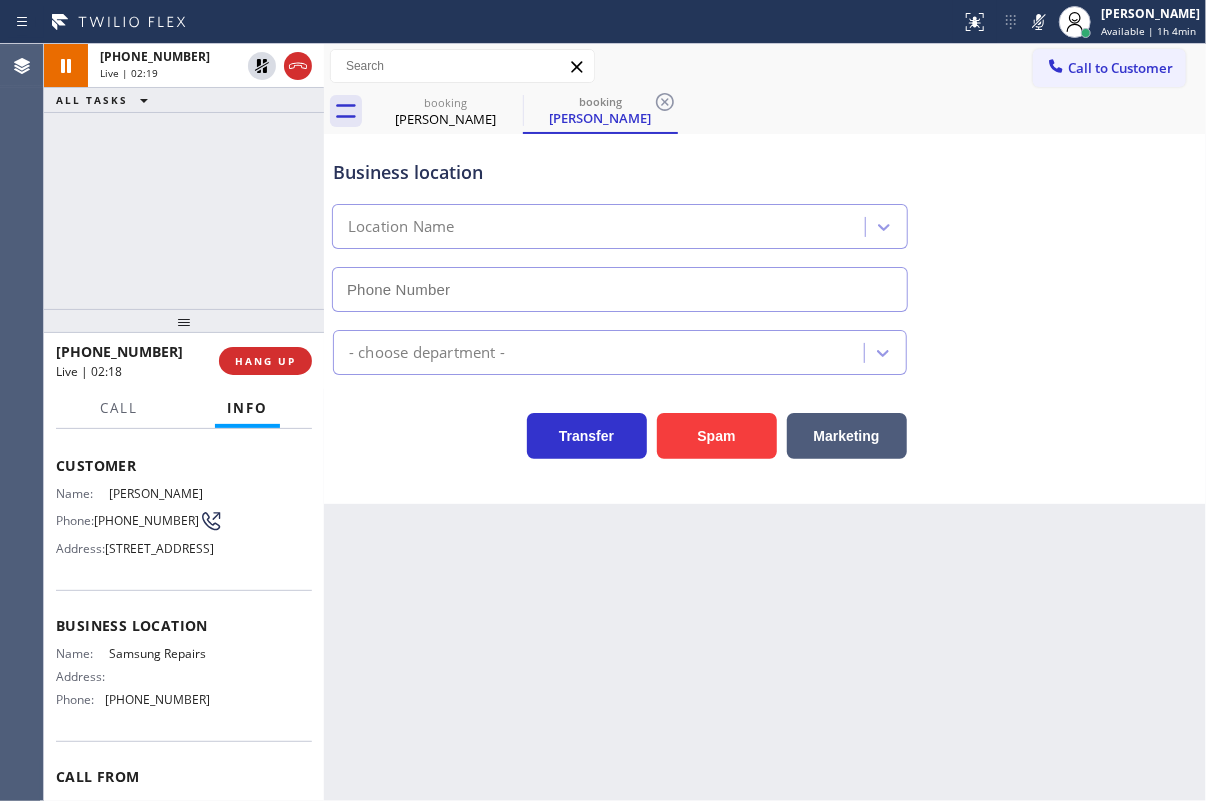 type on "[PHONE_NUMBER]" 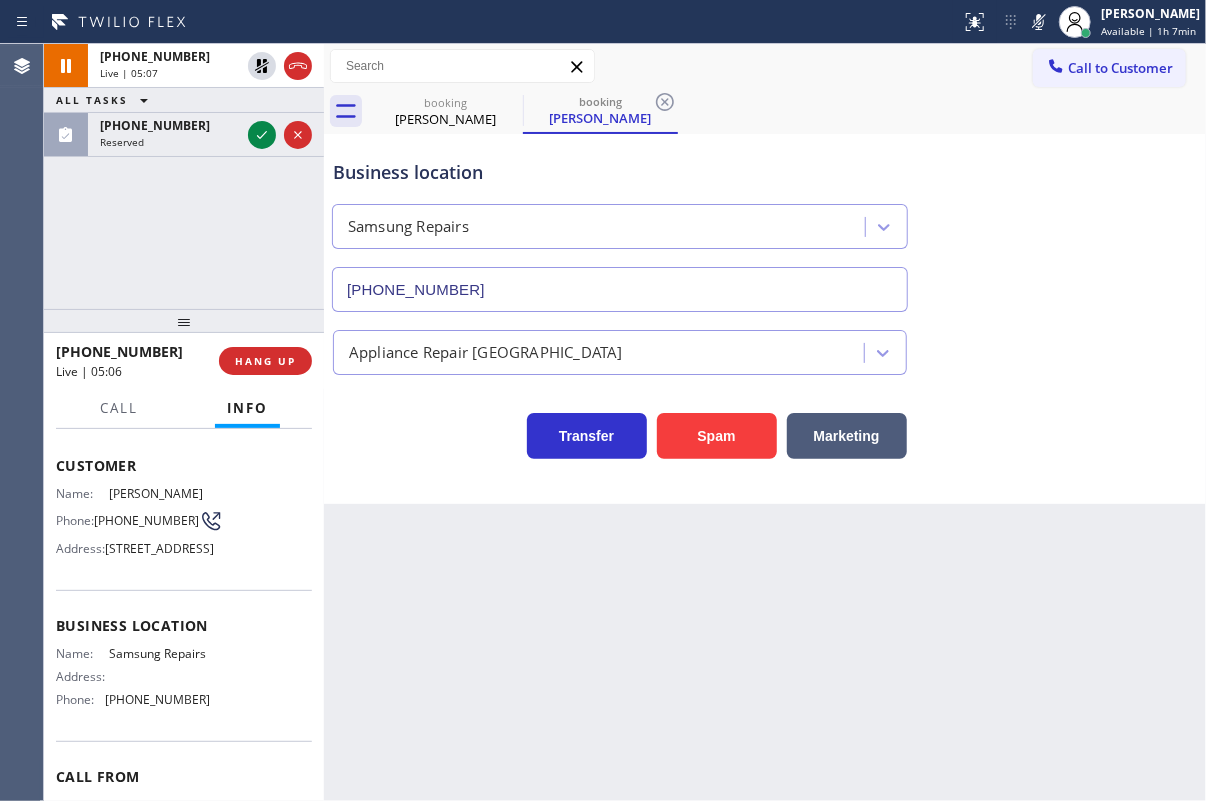 drag, startPoint x: 1145, startPoint y: 456, endPoint x: 690, endPoint y: 66, distance: 599.2704 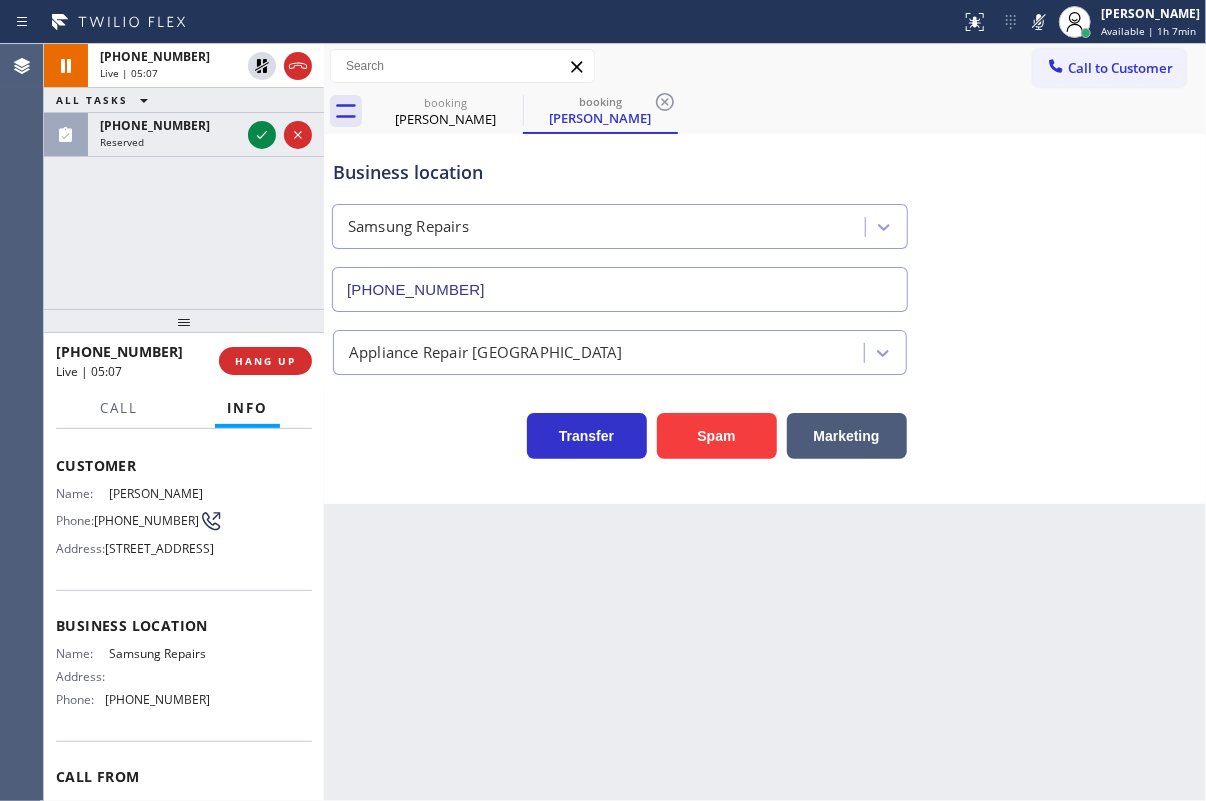 click 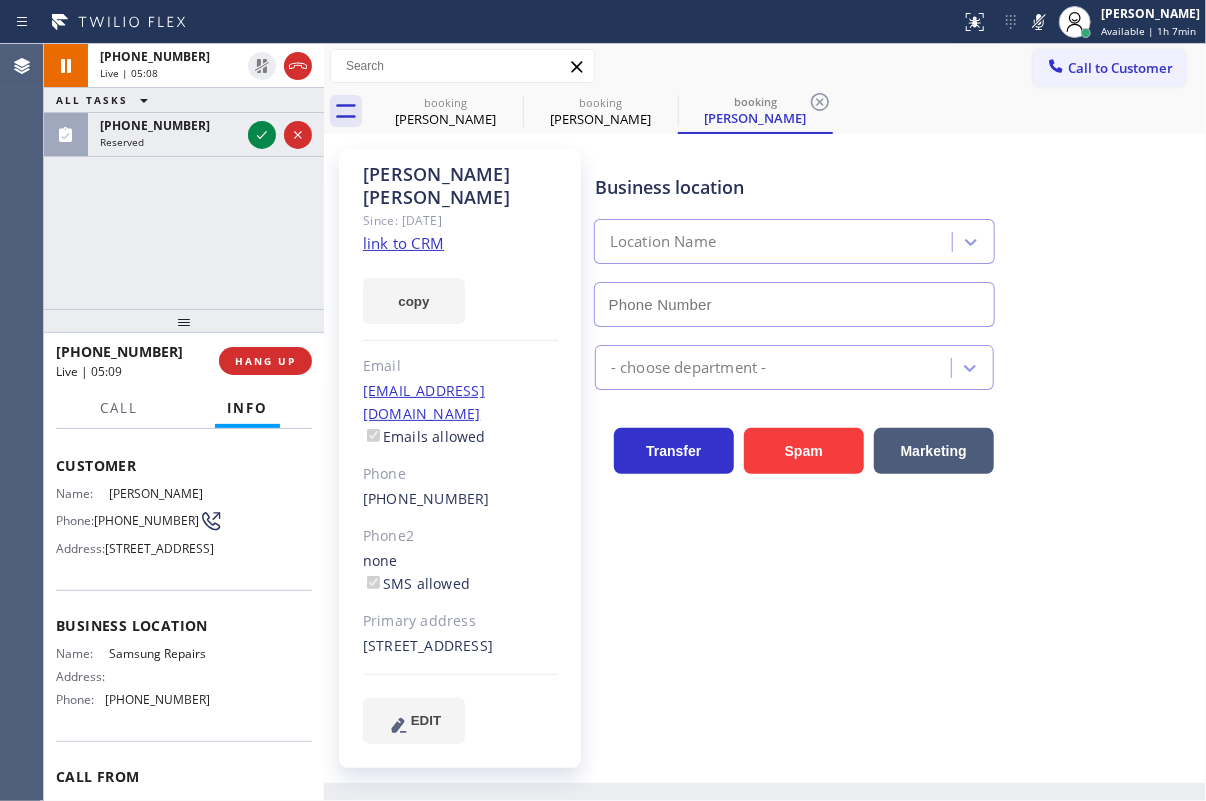 click 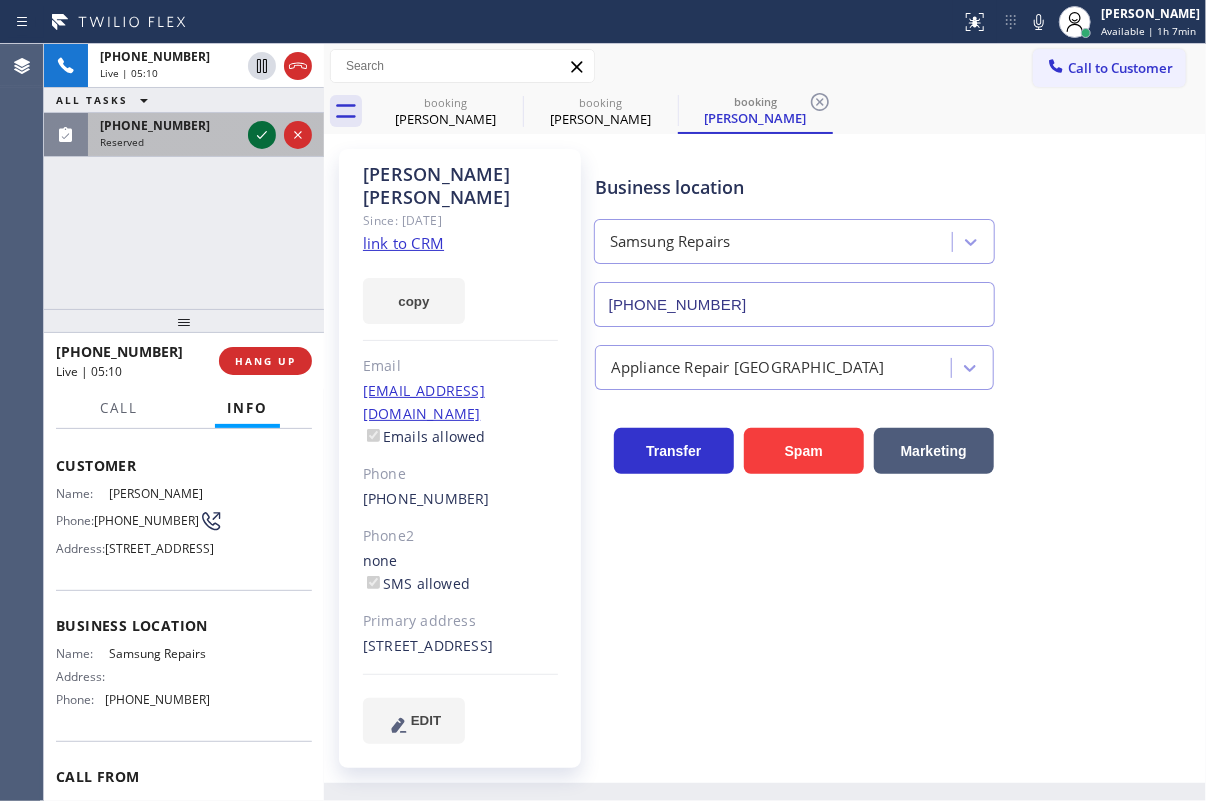 click 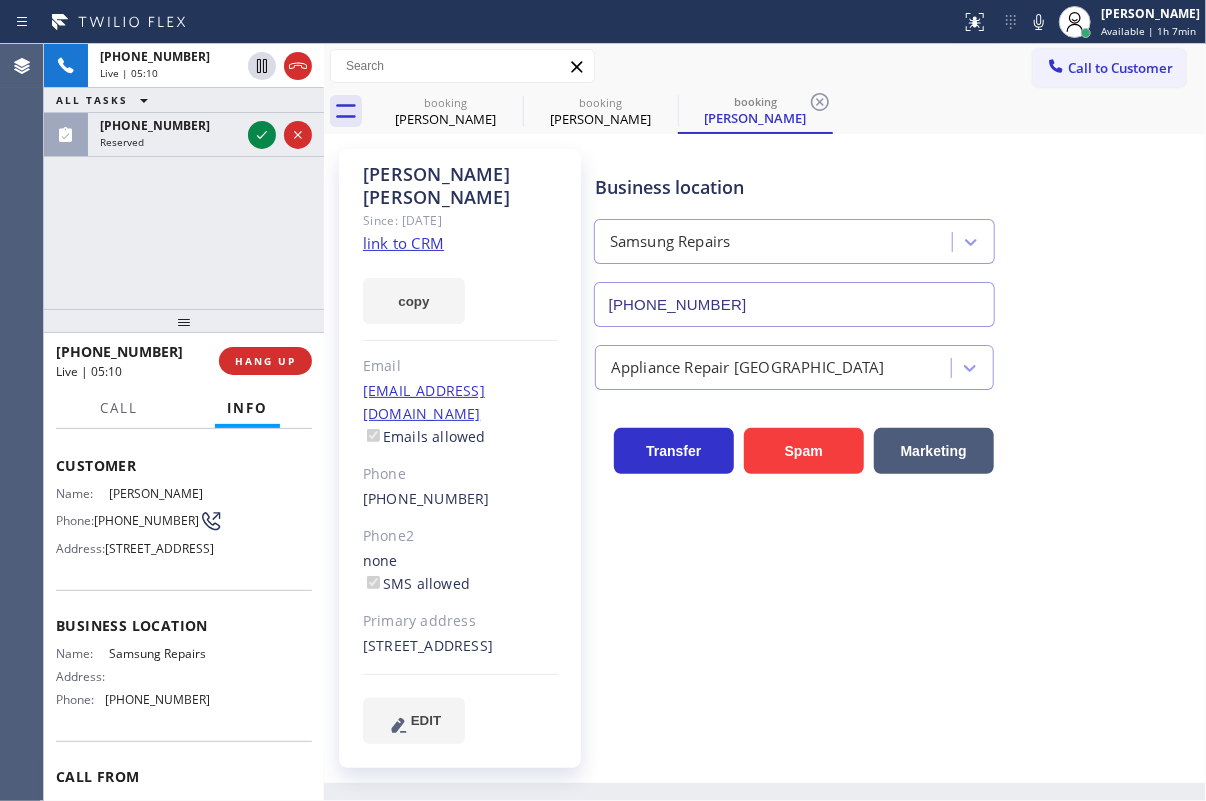 scroll, scrollTop: 123, scrollLeft: 0, axis: vertical 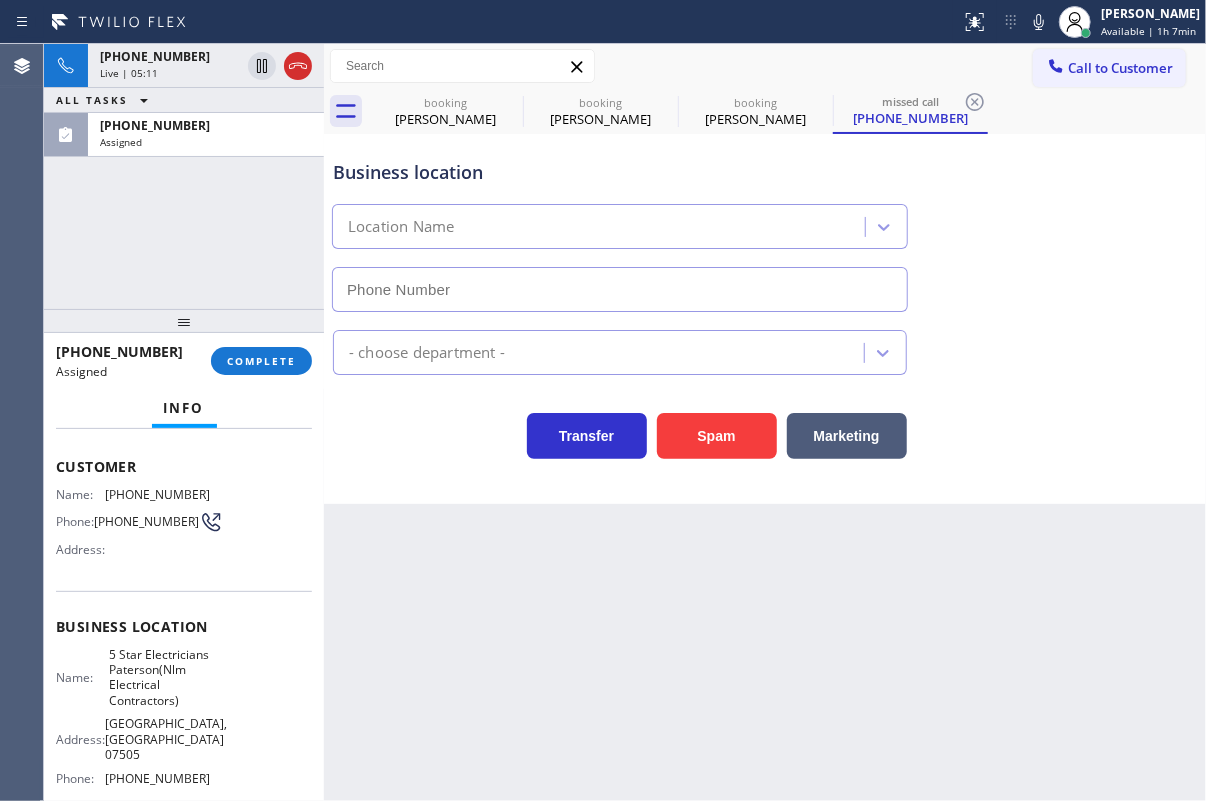 type on "[PHONE_NUMBER]" 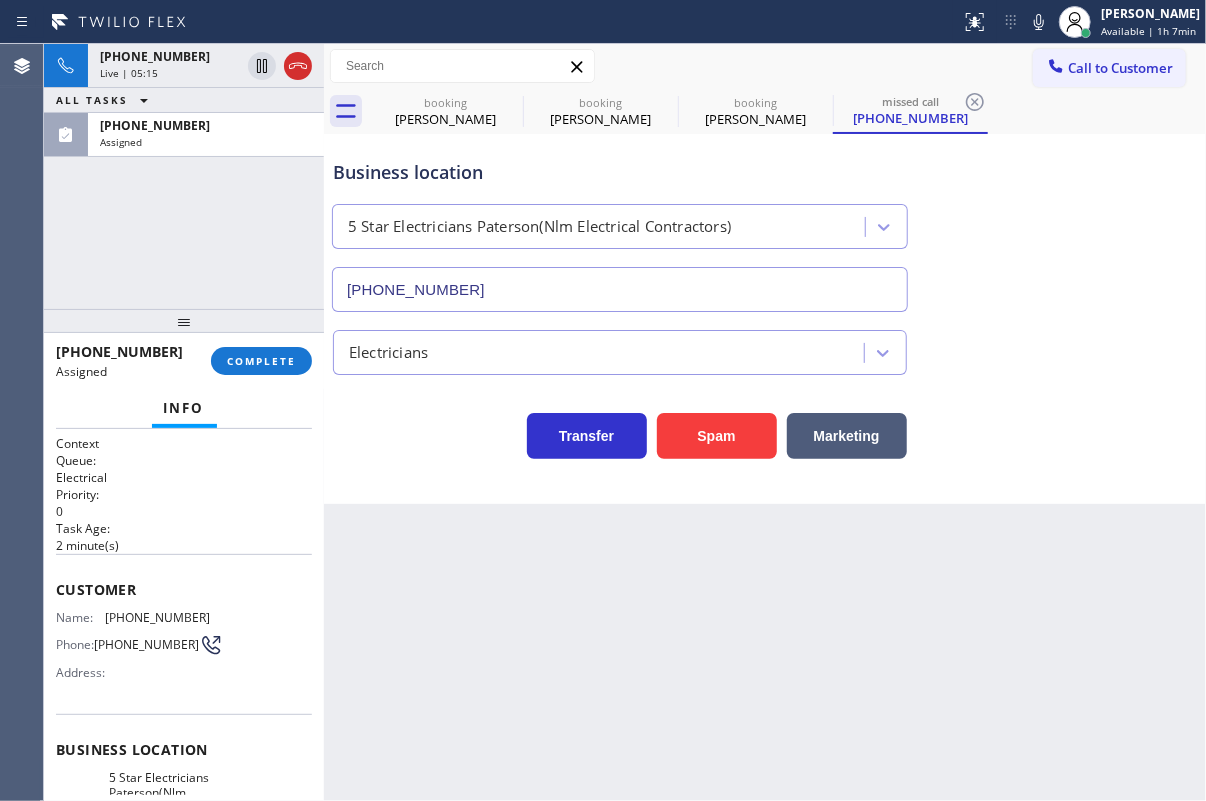 scroll, scrollTop: 0, scrollLeft: 0, axis: both 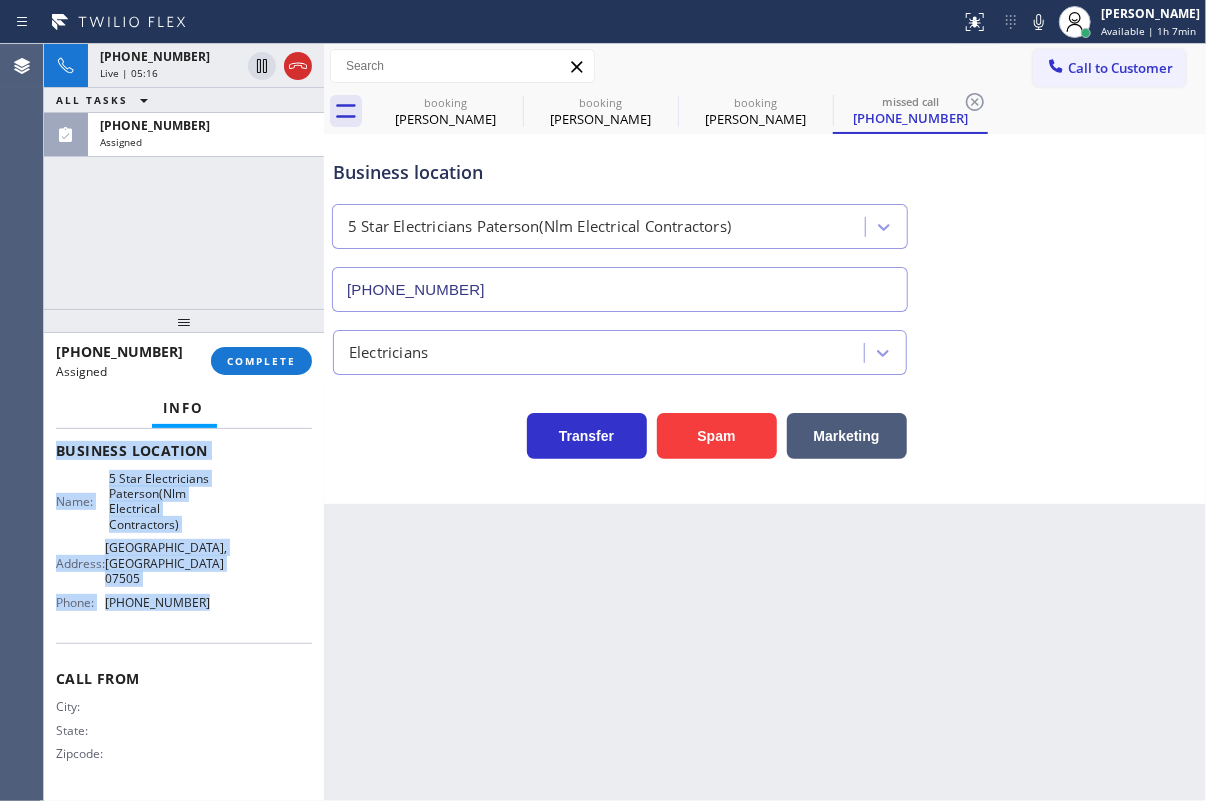 drag, startPoint x: 101, startPoint y: 617, endPoint x: 235, endPoint y: 637, distance: 135.48431 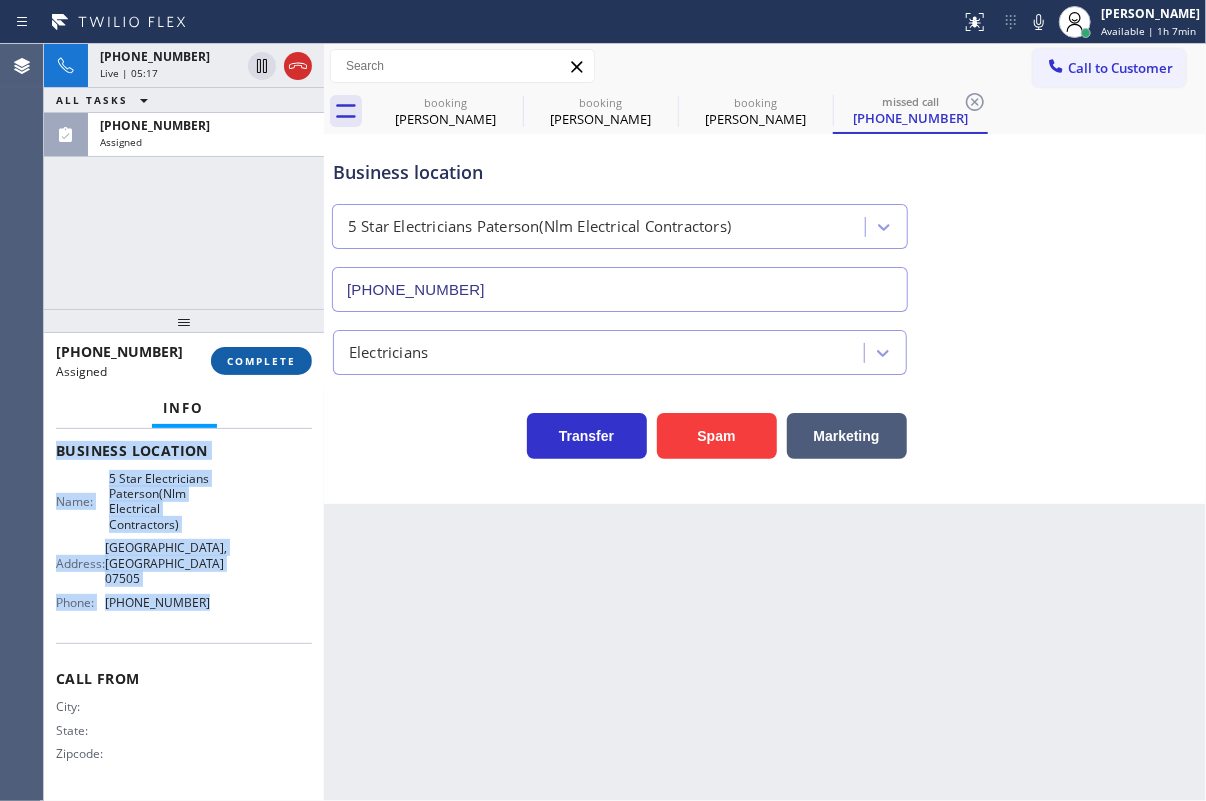 click on "COMPLETE" at bounding box center (261, 361) 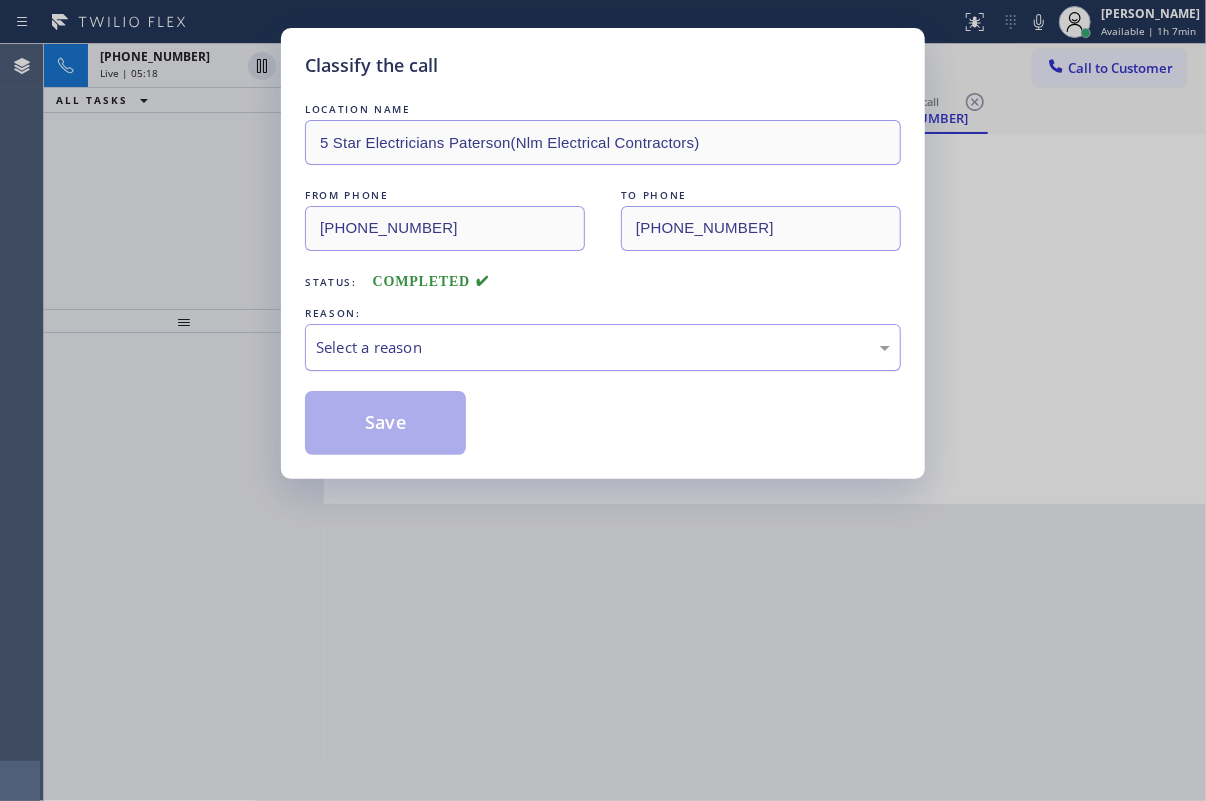 click on "Select a reason" at bounding box center (603, 347) 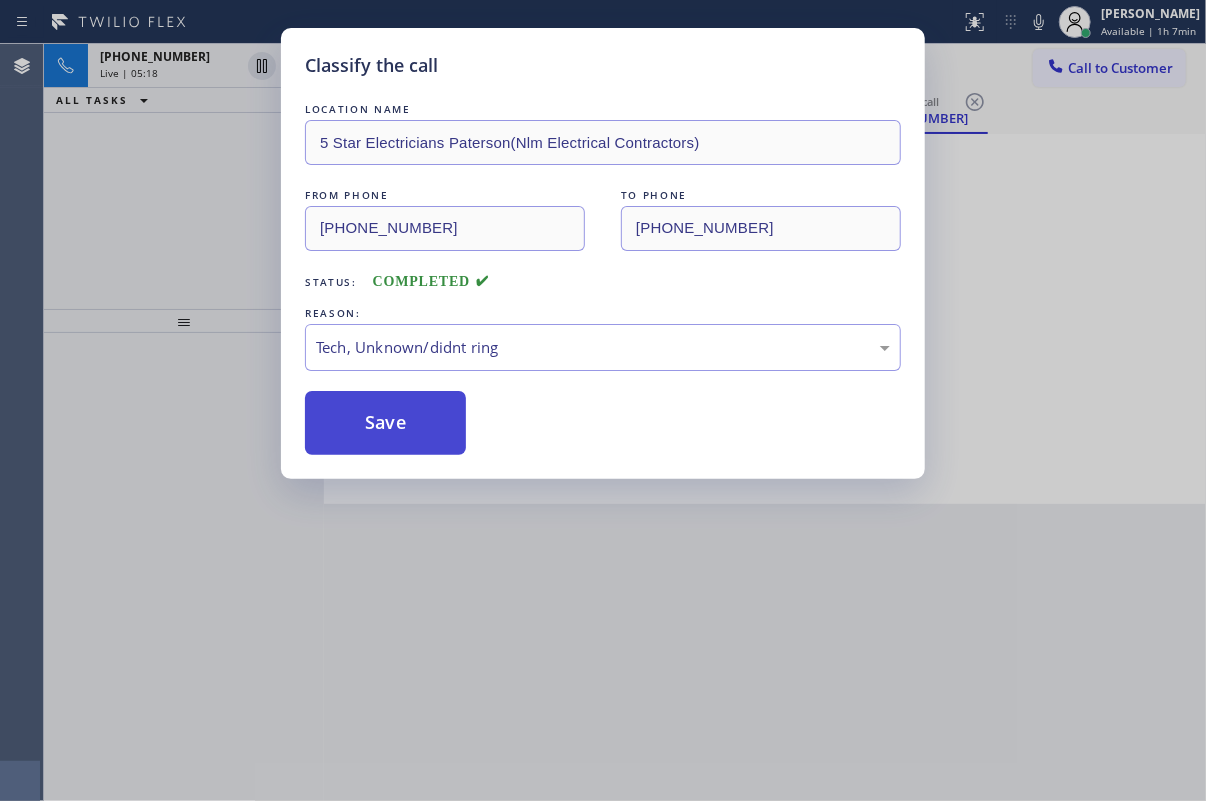 click on "Save" at bounding box center (385, 423) 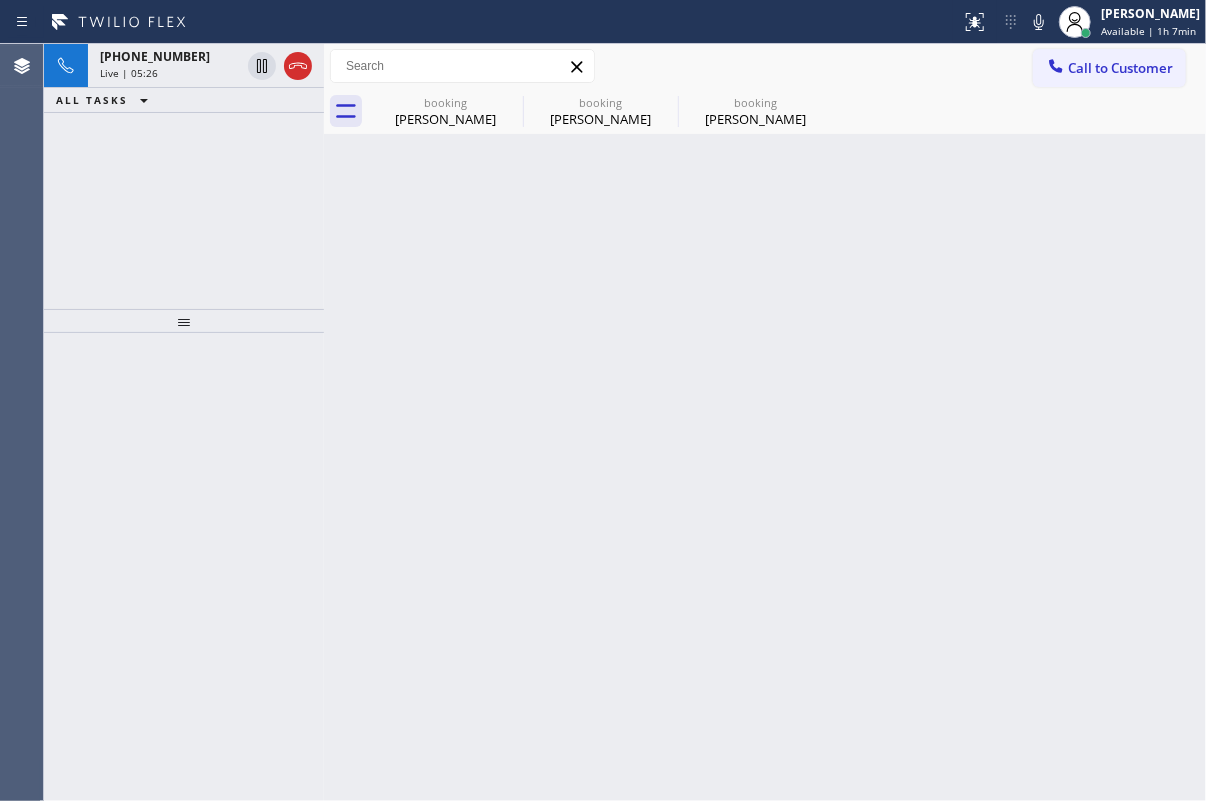 click on "Back to Dashboard Change Sender ID Customers Technicians Select a contact Outbound call Technician Search Technician Your caller id phone number Your caller id phone number Call Technician info Name   Phone none Address none Change Sender ID HVAC [PHONE_NUMBER] 5 Star Appliance [PHONE_NUMBER] Appliance Repair [PHONE_NUMBER] Plumbing [PHONE_NUMBER] Air Duct Cleaning [PHONE_NUMBER]  Electricians [PHONE_NUMBER] Cancel Change Check personal SMS Reset Change booking [PERSON_NAME]  booking [PERSON_NAME]  booking [PERSON_NAME]  Call to Customer Outbound call Location [GEOGRAPHIC_DATA] Appliance Repair Experts Your caller id phone number [PHONE_NUMBER] Customer number Call Outbound call Technician Search Technician Your caller id phone number Your caller id phone number Call booking [PERSON_NAME]  booking [PERSON_NAME]  booking [PERSON_NAME]  [PERSON_NAME]  Since: [DATE] link to CRM copy Email [EMAIL_ADDRESS][DOMAIN_NAME]  Emails allowed Phone [PHONE_NUMBER] Phone2 none  SMS allowed Primary address EDIT Outbound call Location Call" at bounding box center (765, 422) 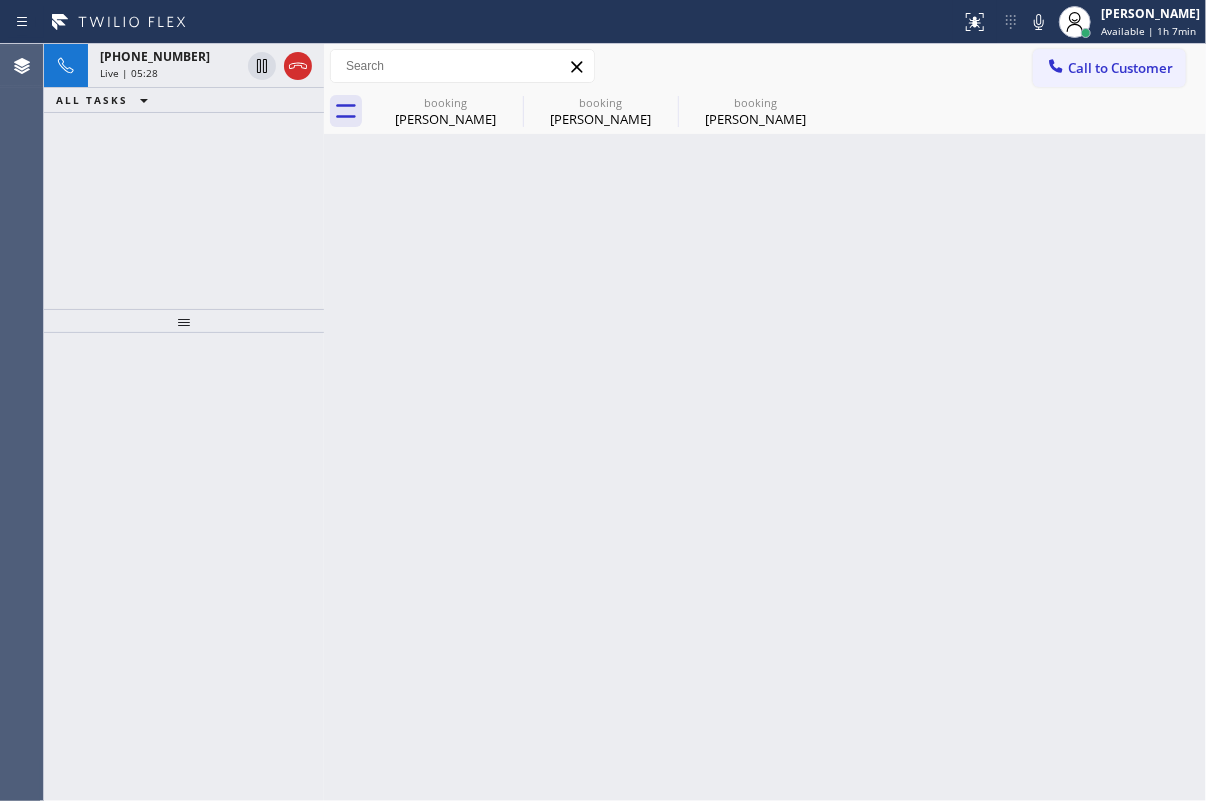 click 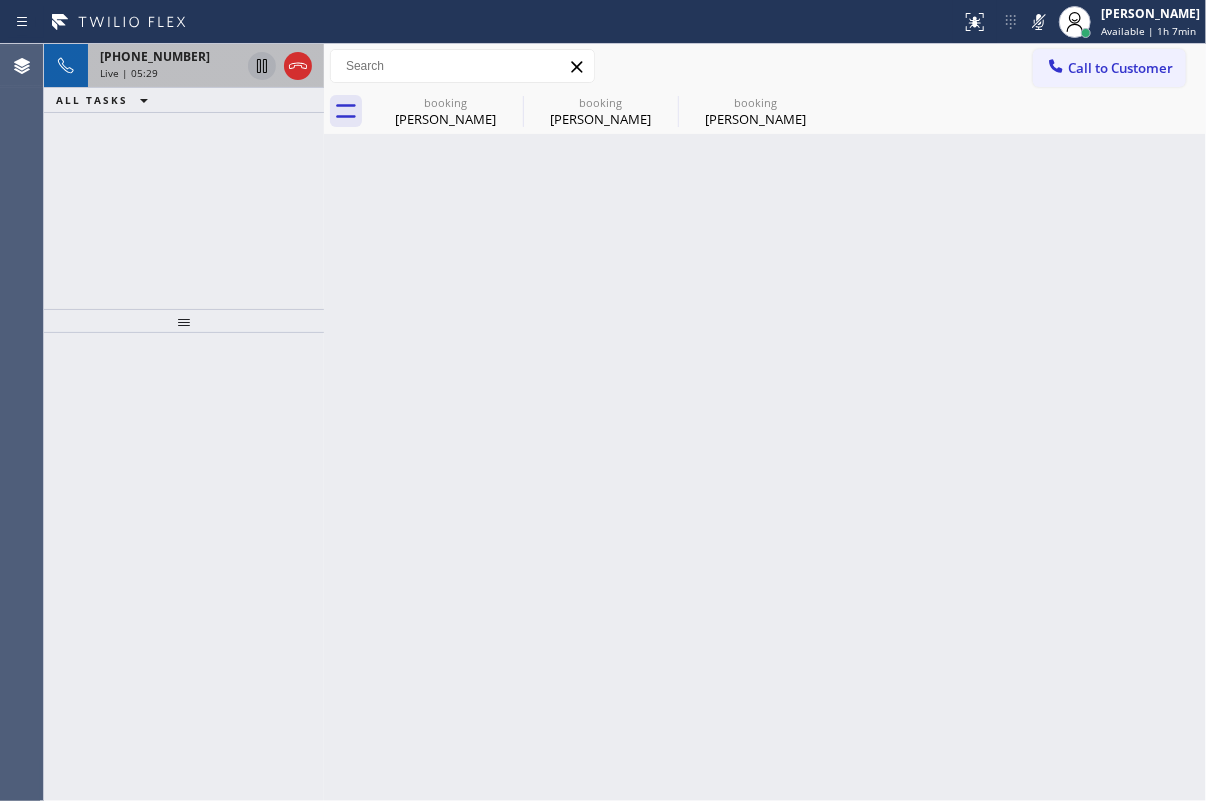 click 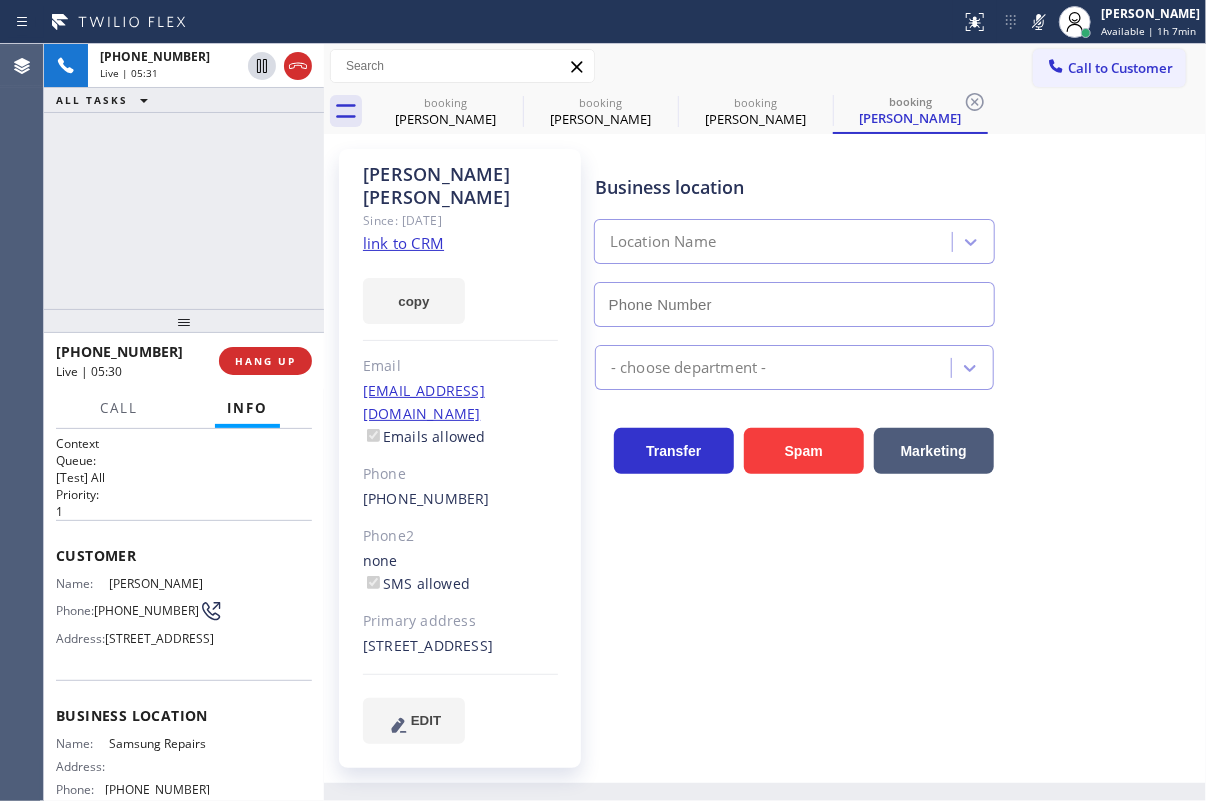 type on "[PHONE_NUMBER]" 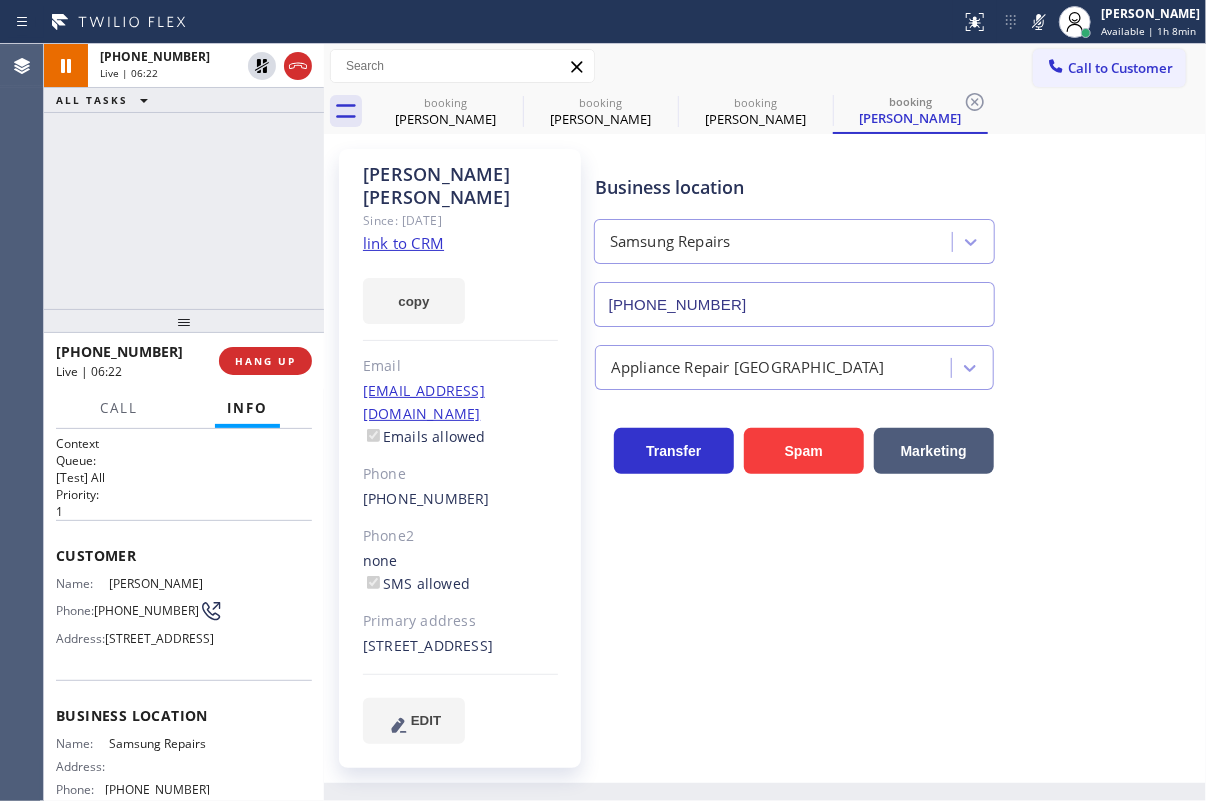 click on "Business location Samsung Repairs [PHONE_NUMBER]" at bounding box center [896, 236] 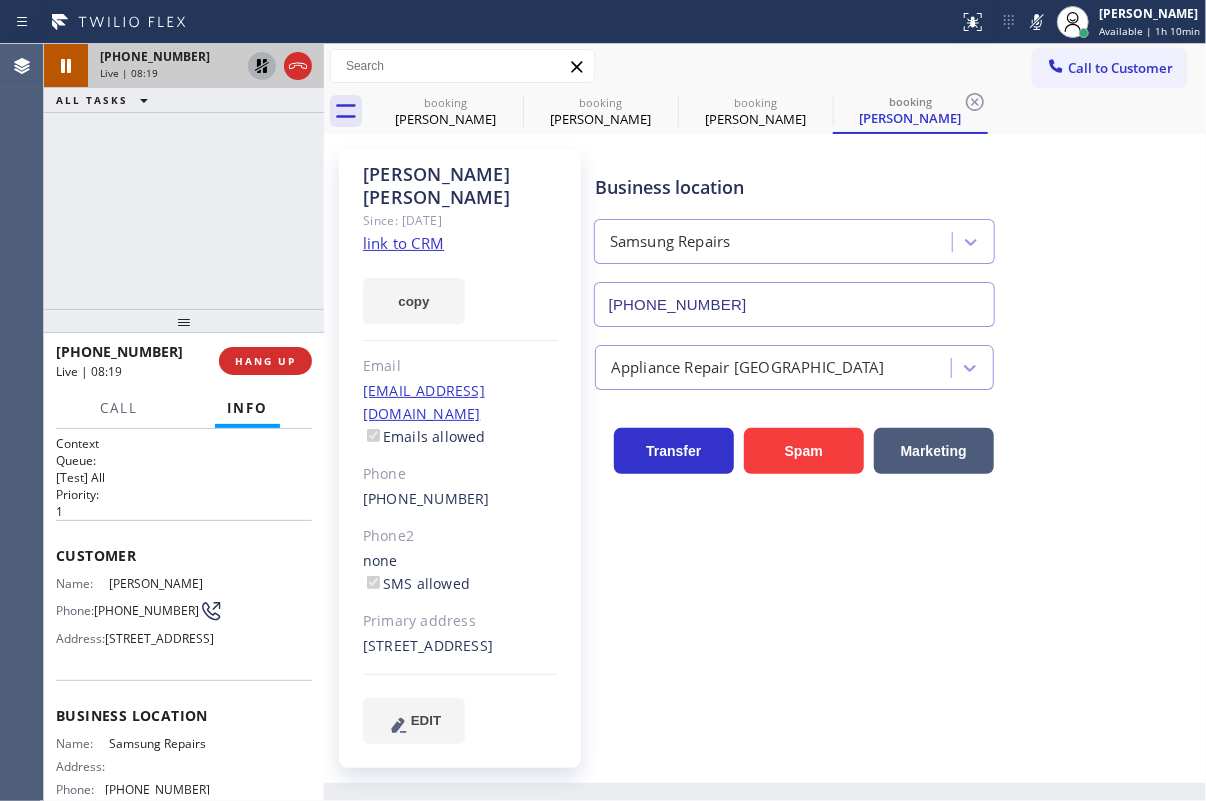 click 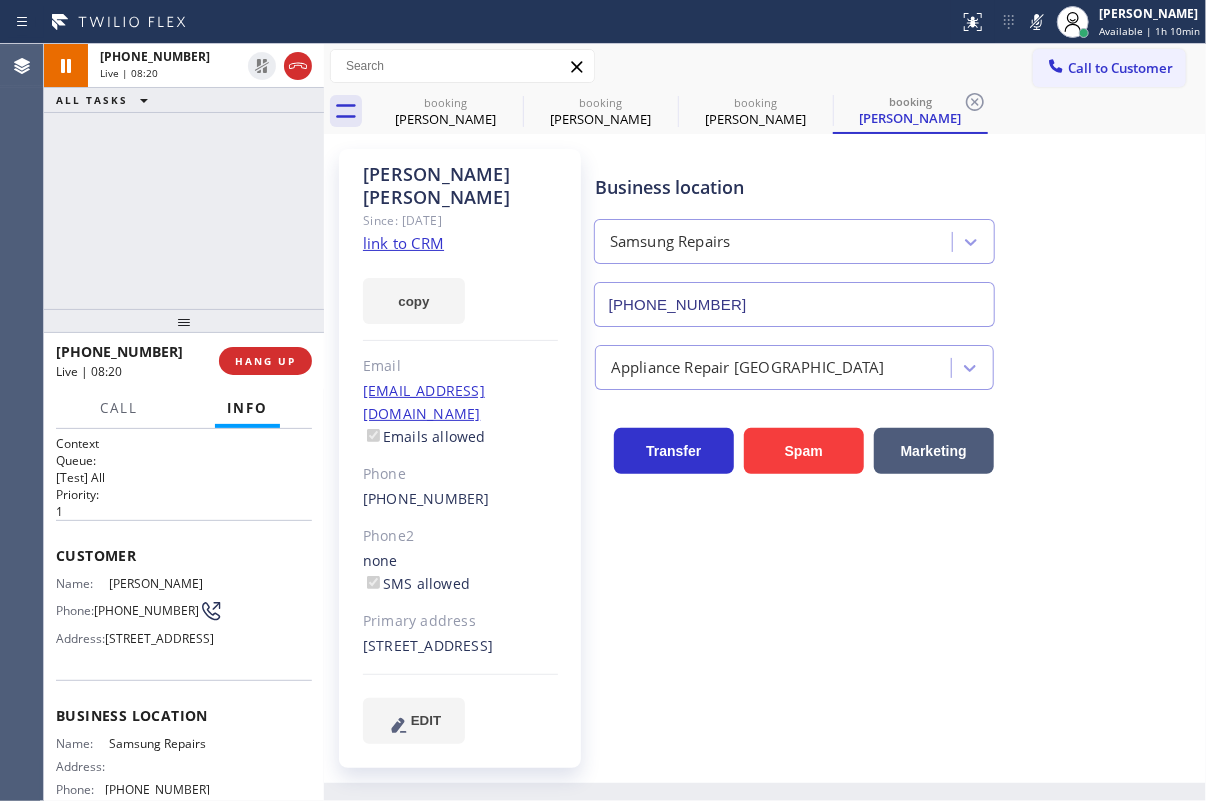 click 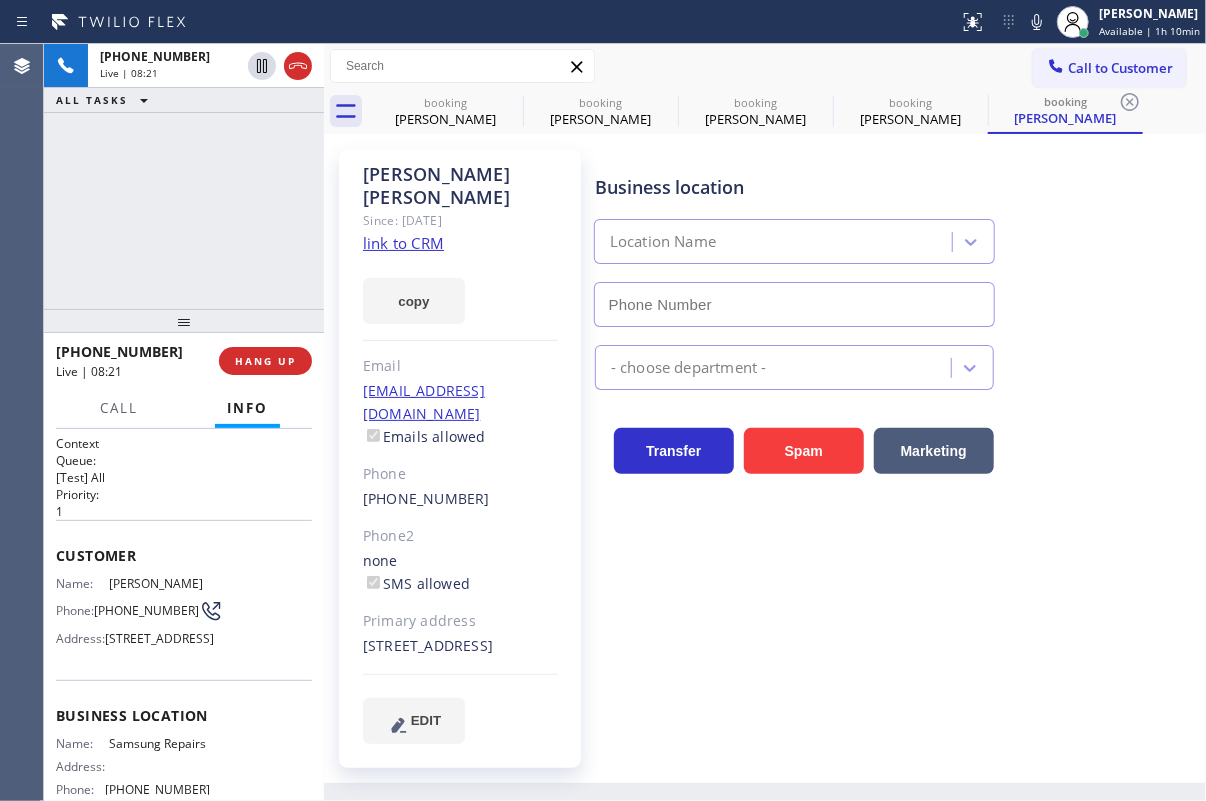 type on "[PHONE_NUMBER]" 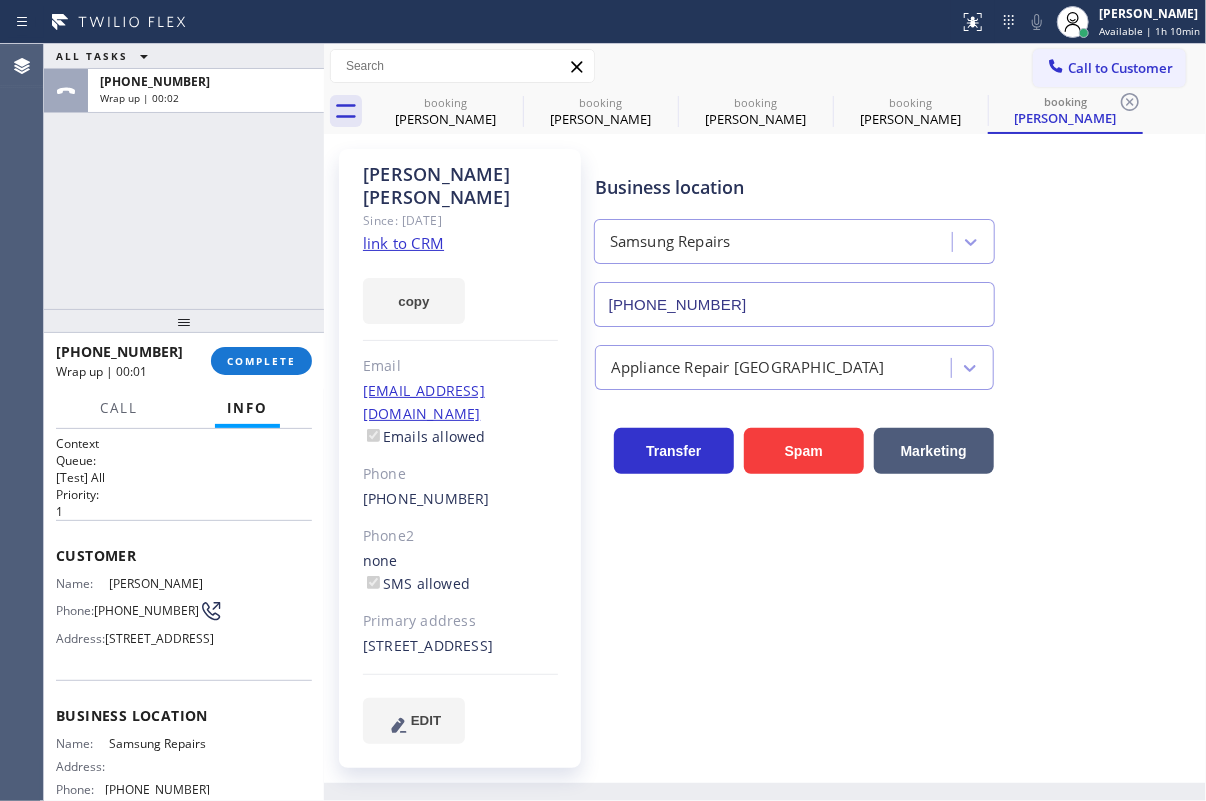 click on "Appliance Repair [GEOGRAPHIC_DATA]" at bounding box center (896, 363) 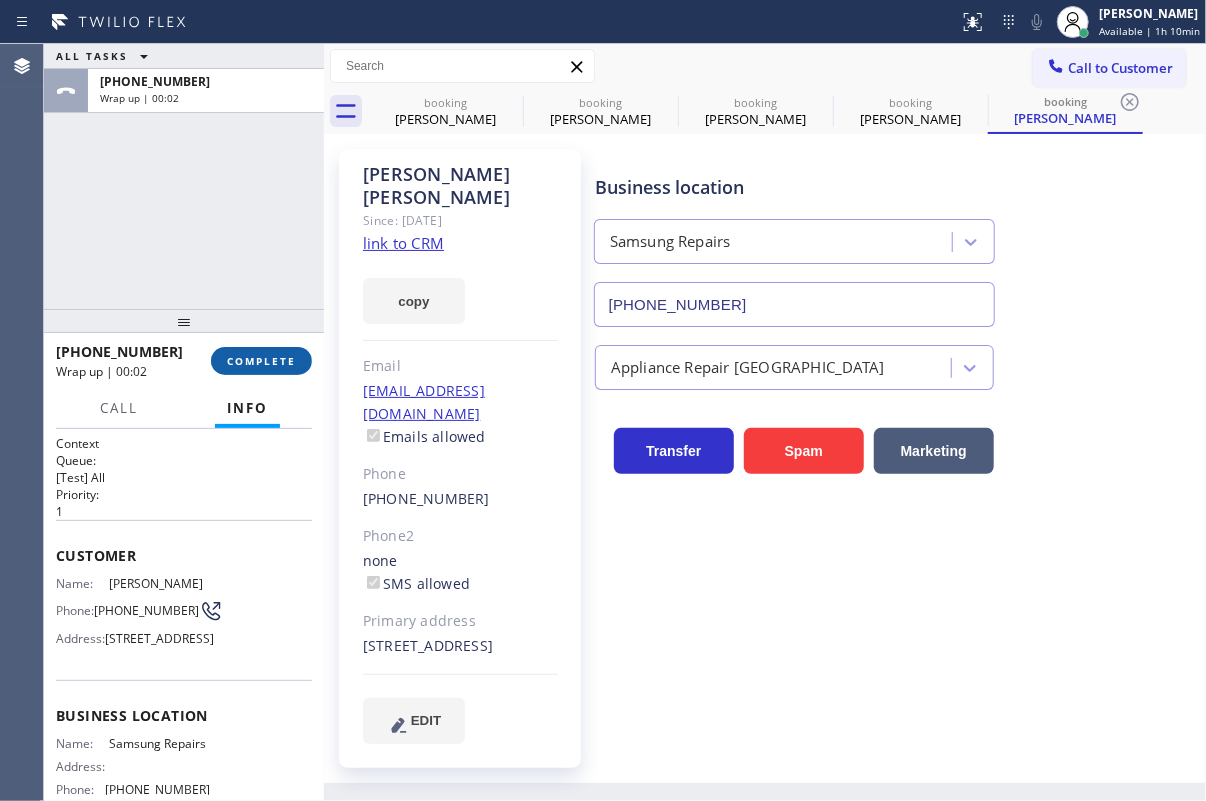 click on "COMPLETE" at bounding box center [261, 361] 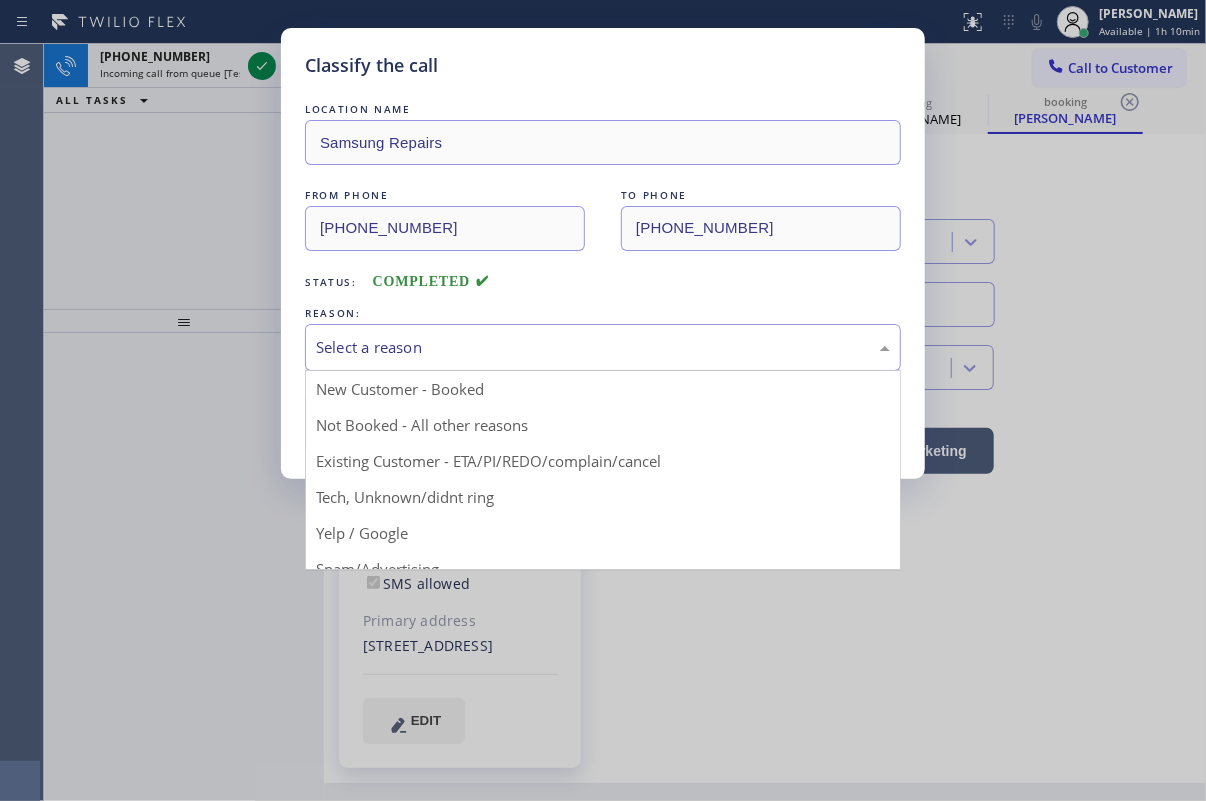 click on "Select a reason" at bounding box center (603, 347) 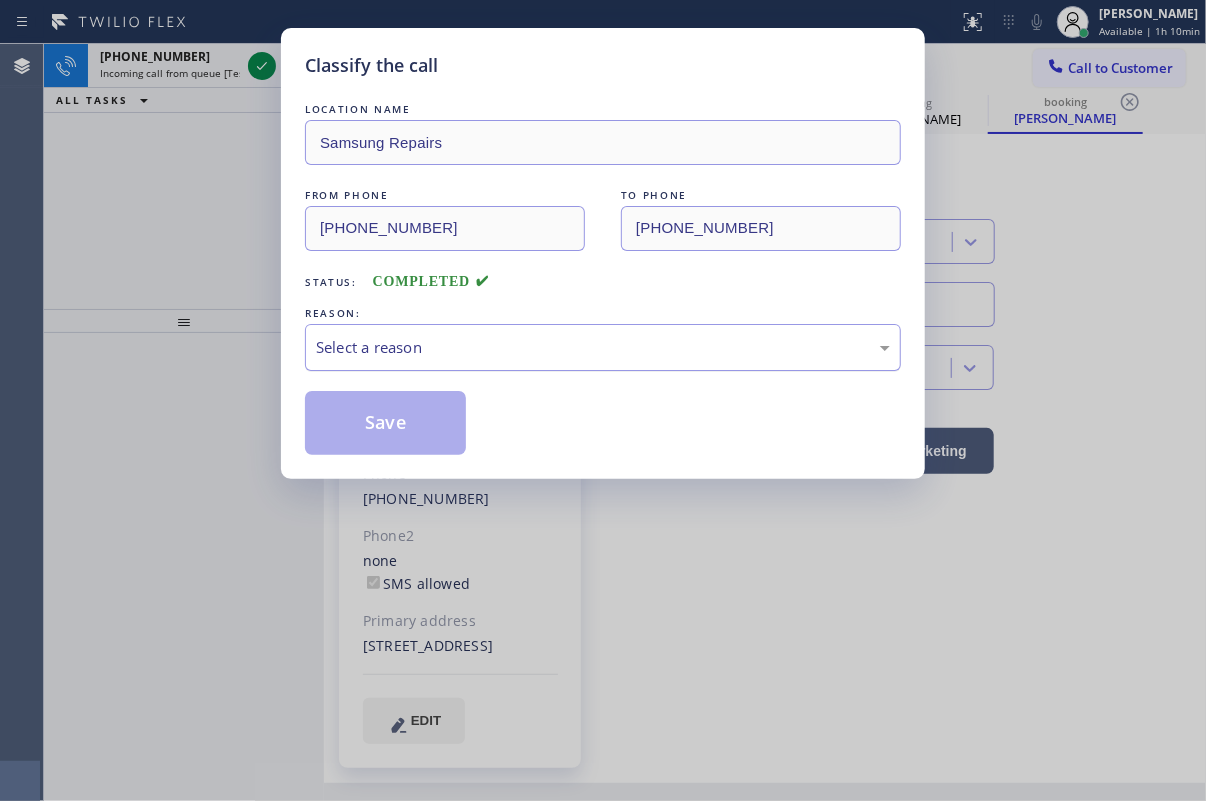 click on "Select a reason" at bounding box center (603, 347) 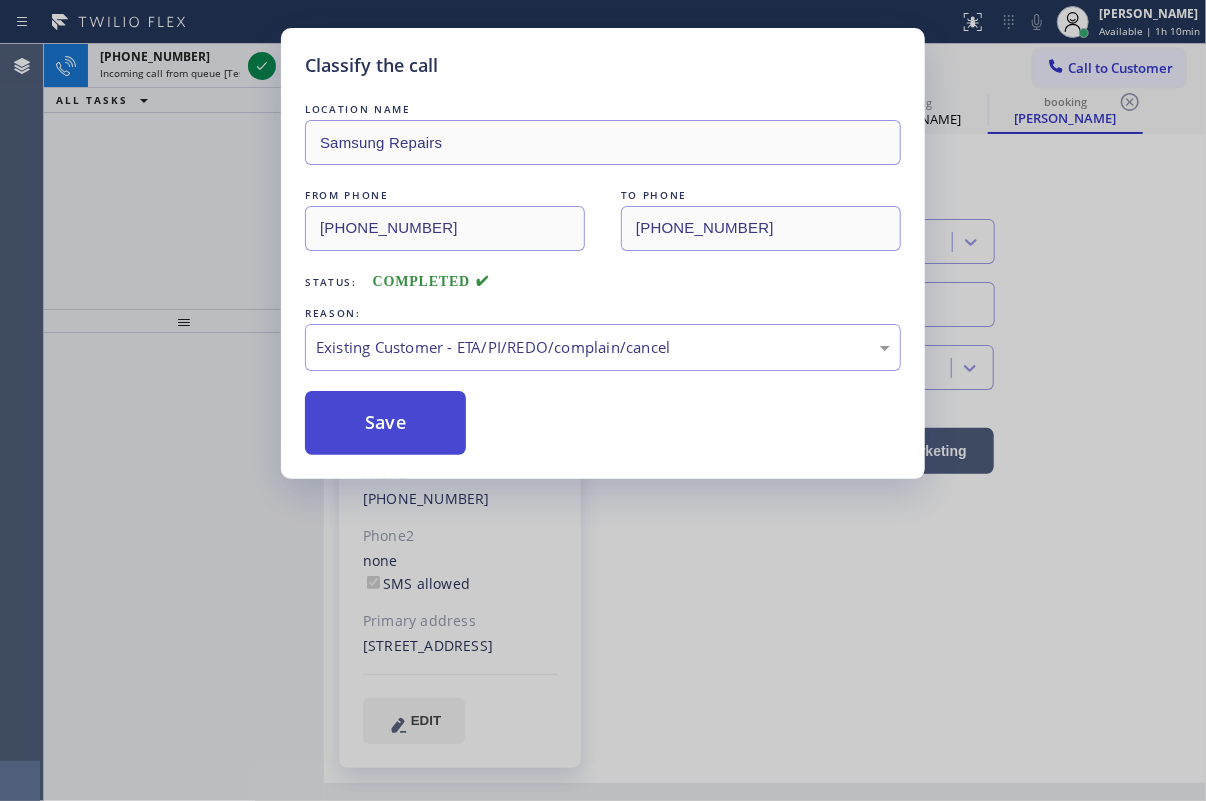 click on "Save" at bounding box center (385, 423) 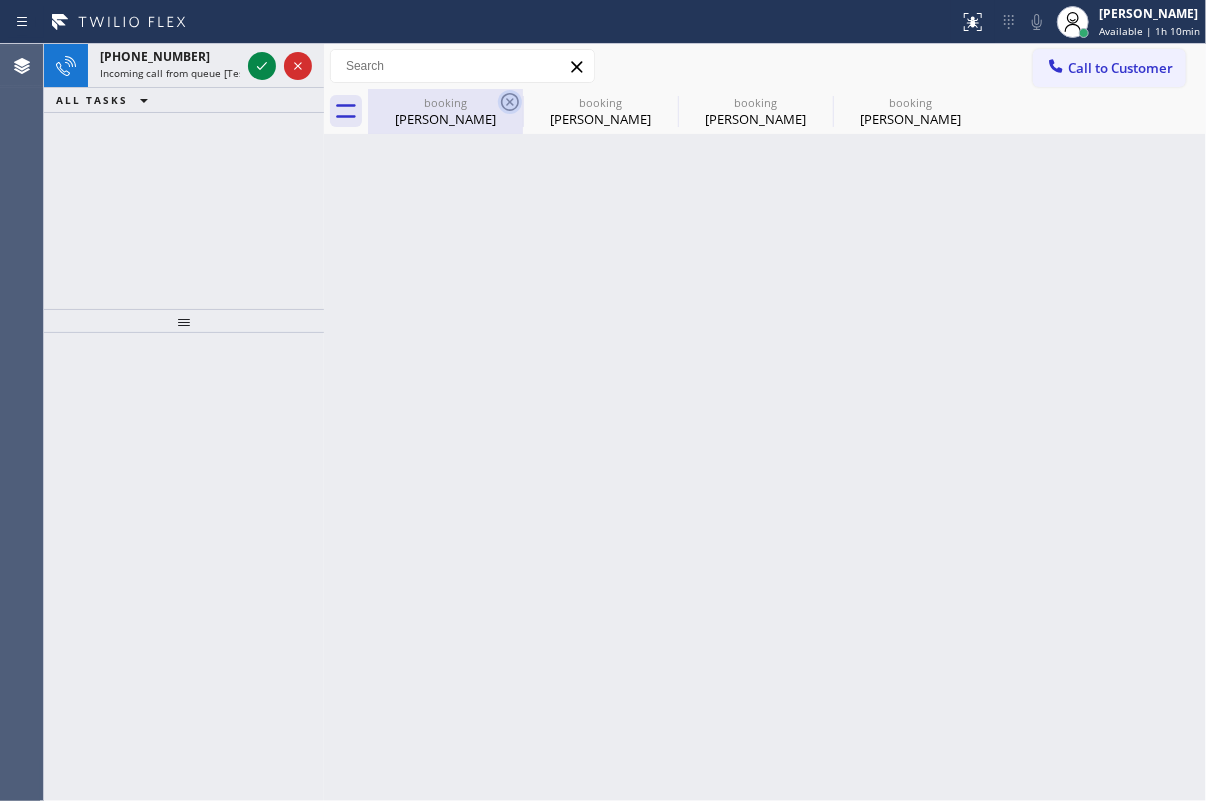 click 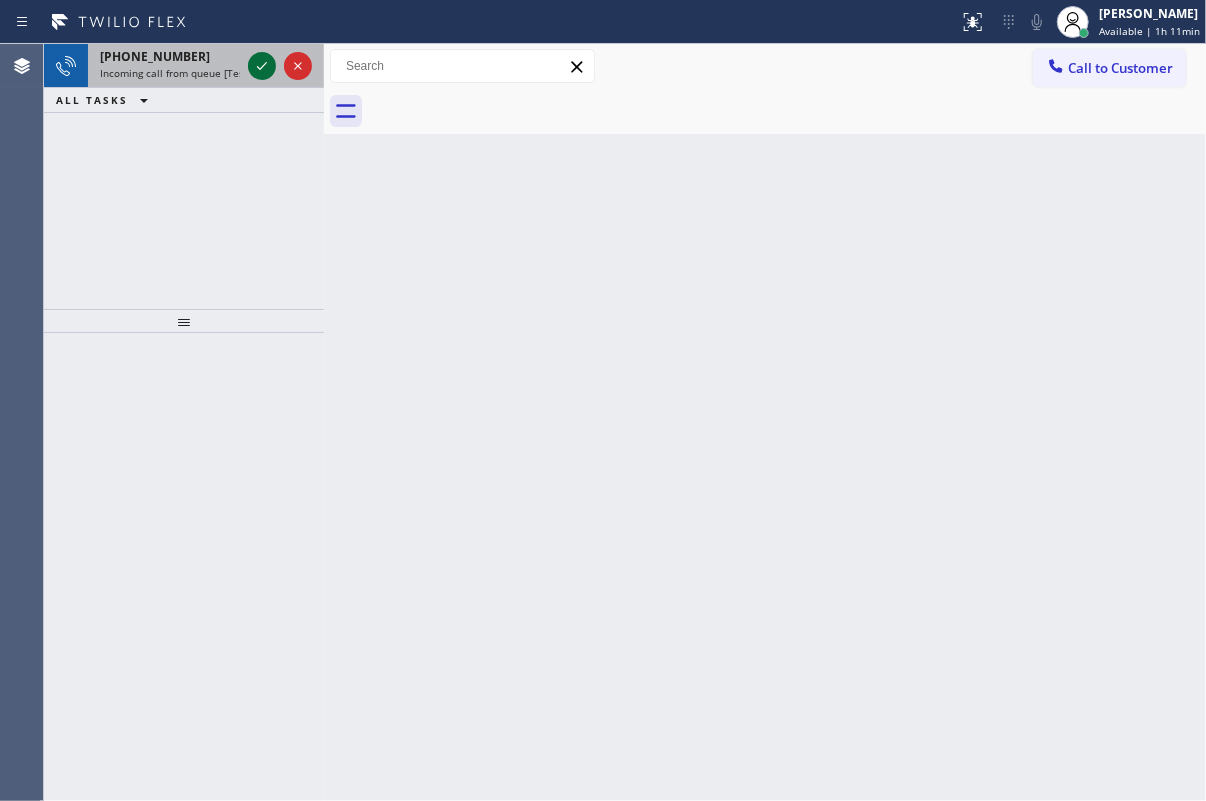 click 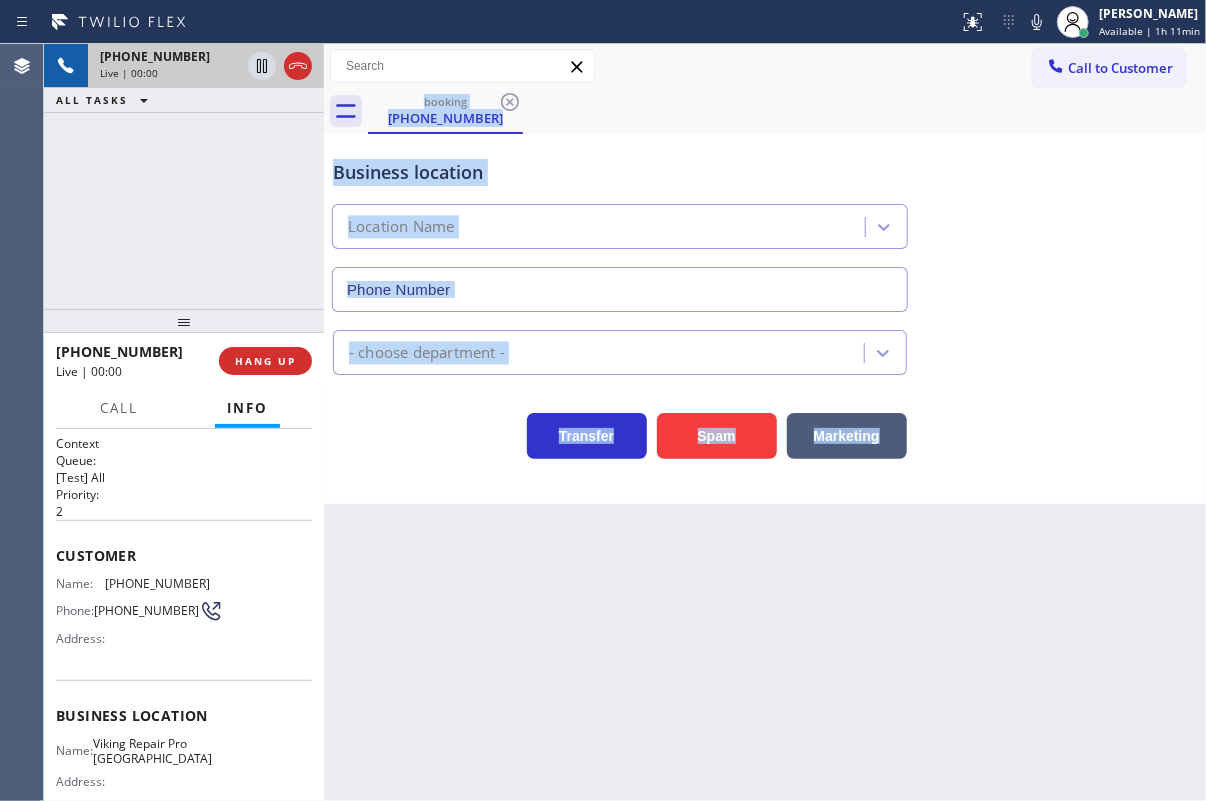 type on "[PHONE_NUMBER]" 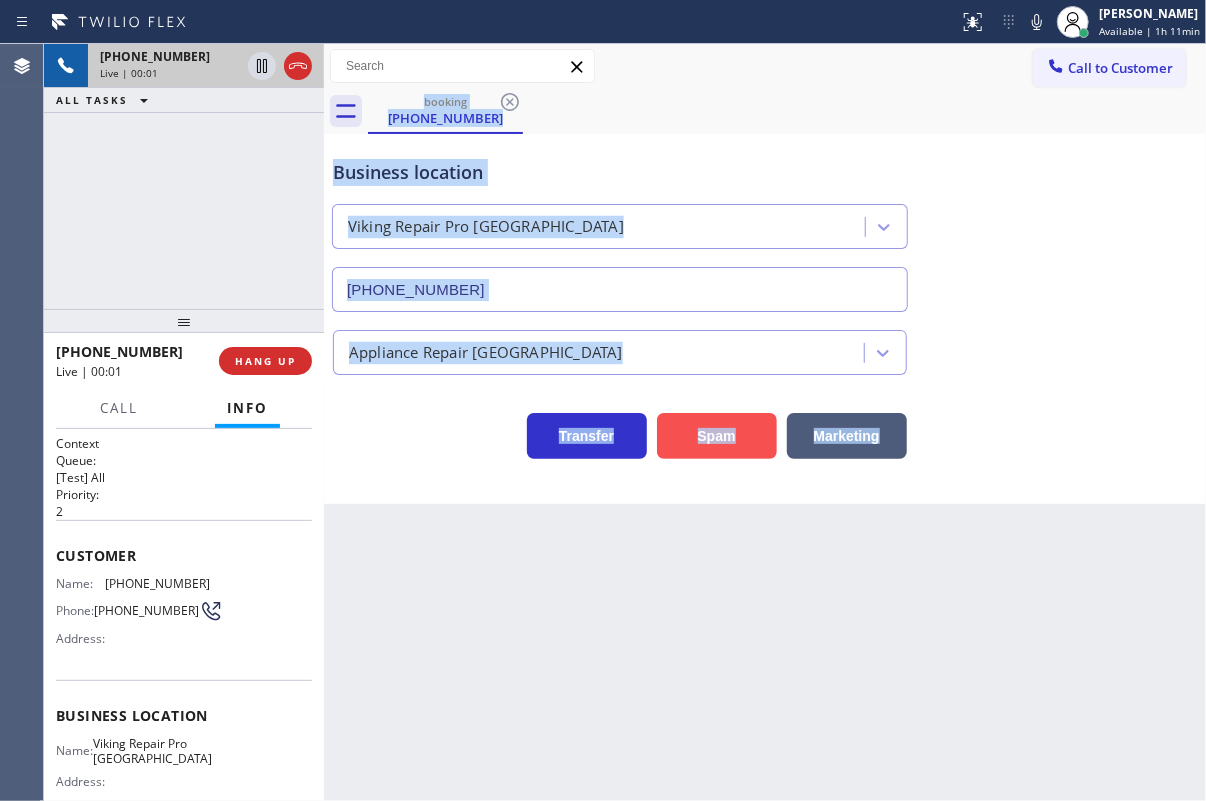 click on "Spam" at bounding box center [717, 436] 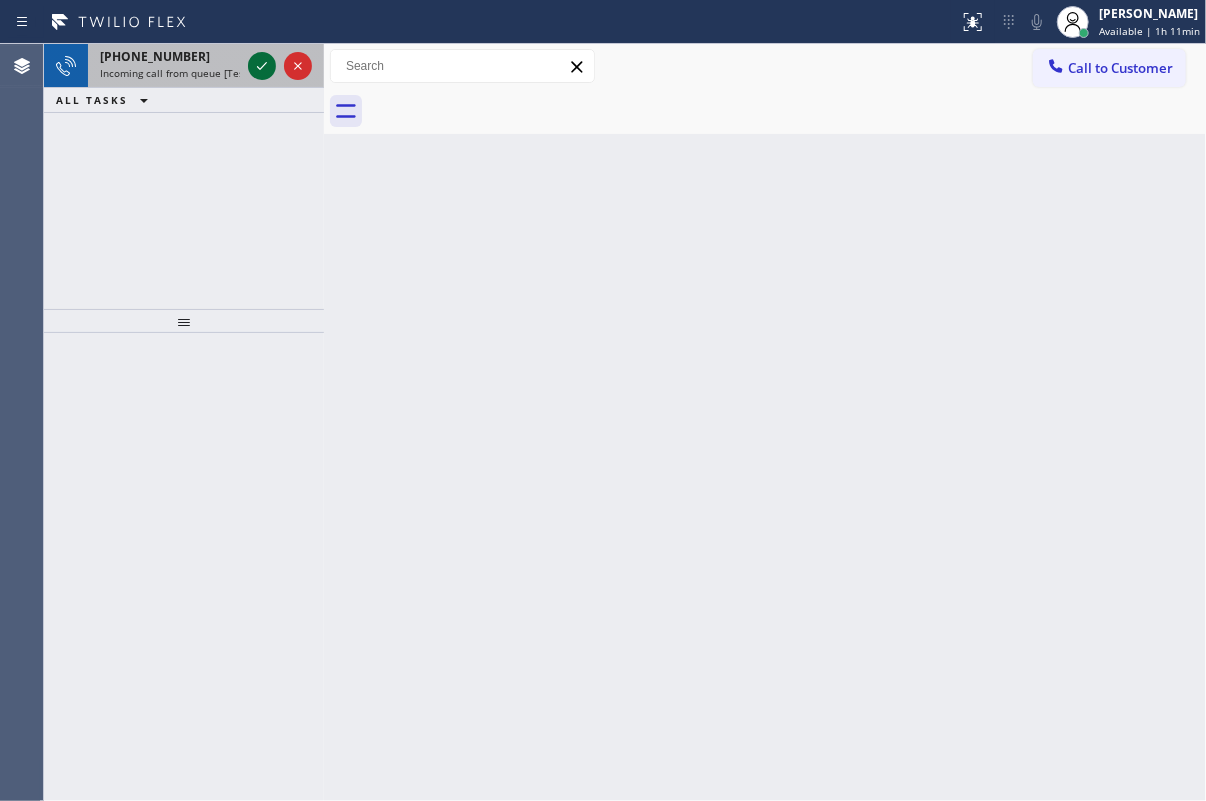 click 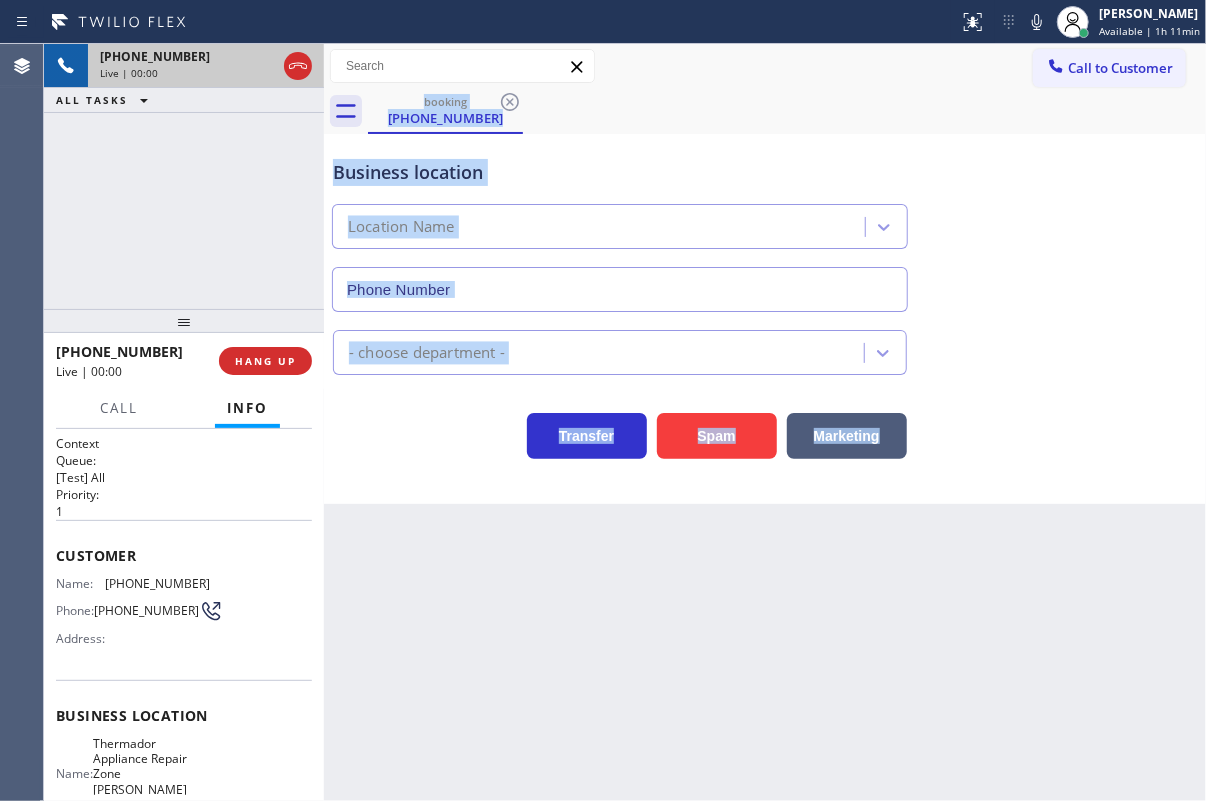 type on "[PHONE_NUMBER]" 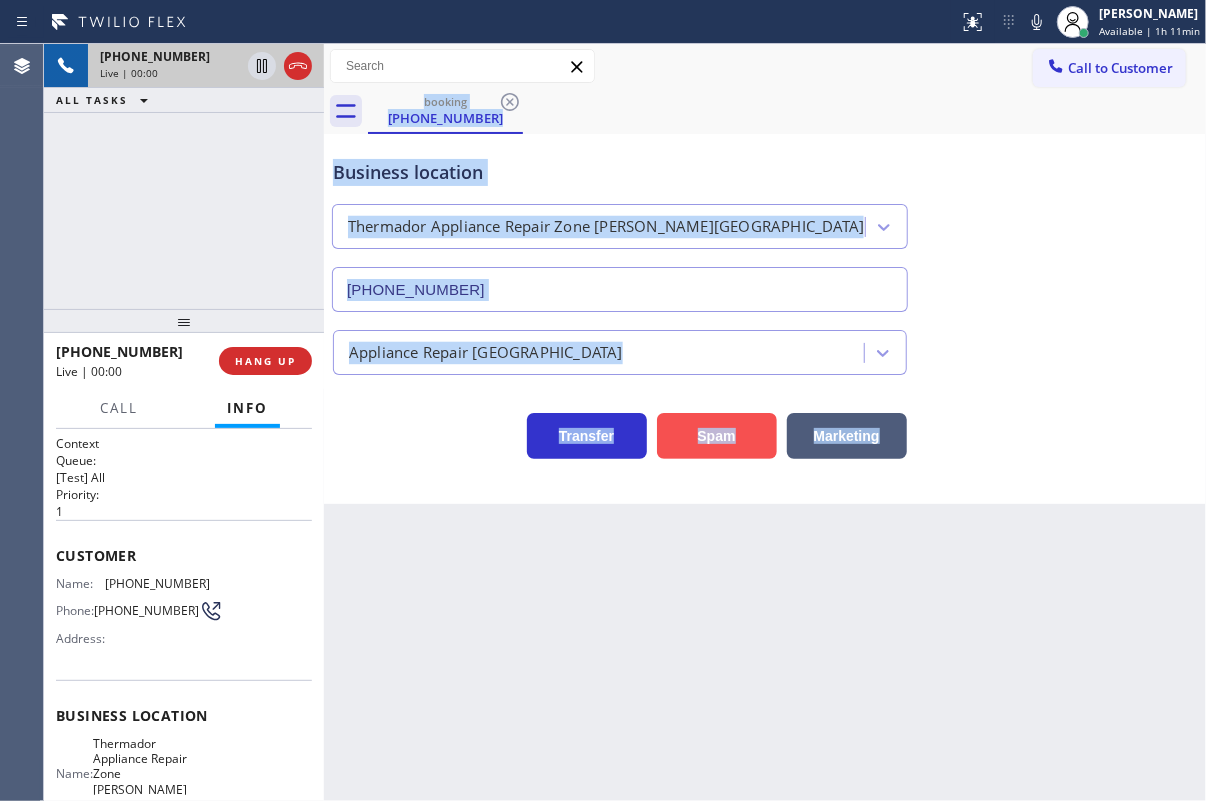 click on "Spam" at bounding box center (717, 436) 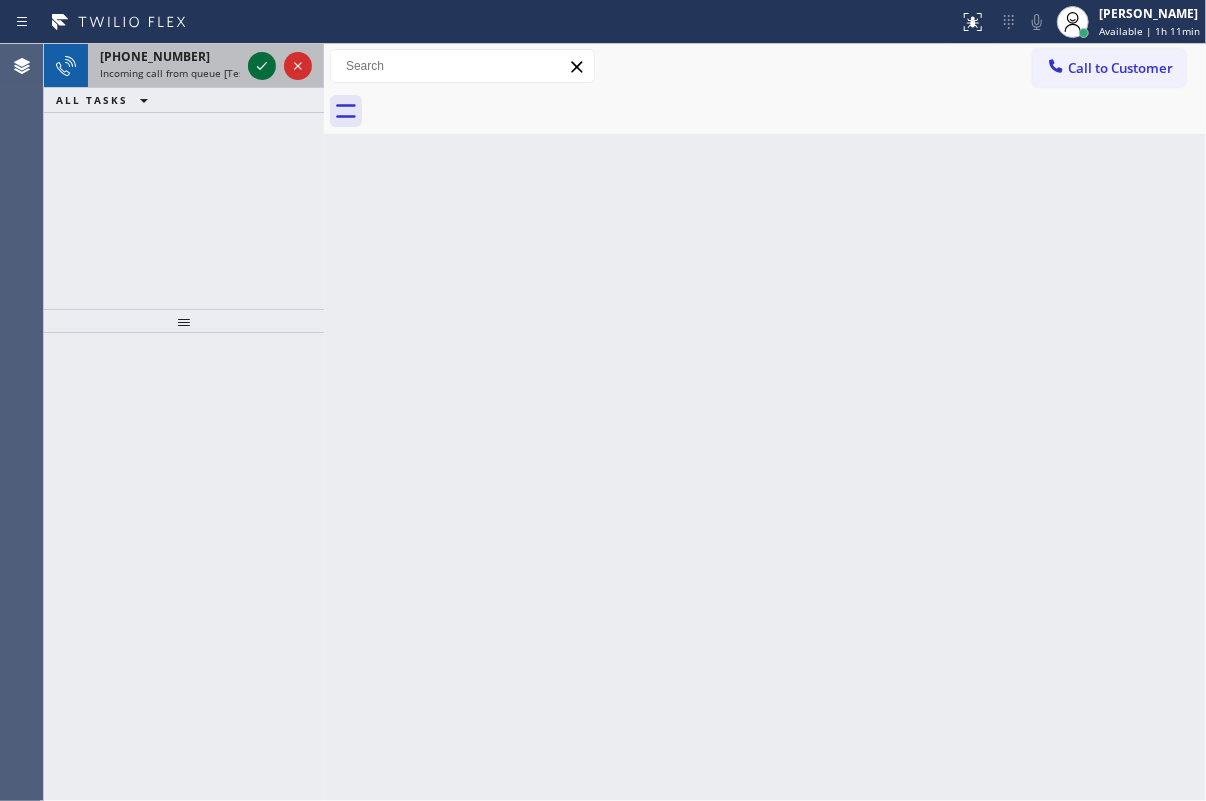 click 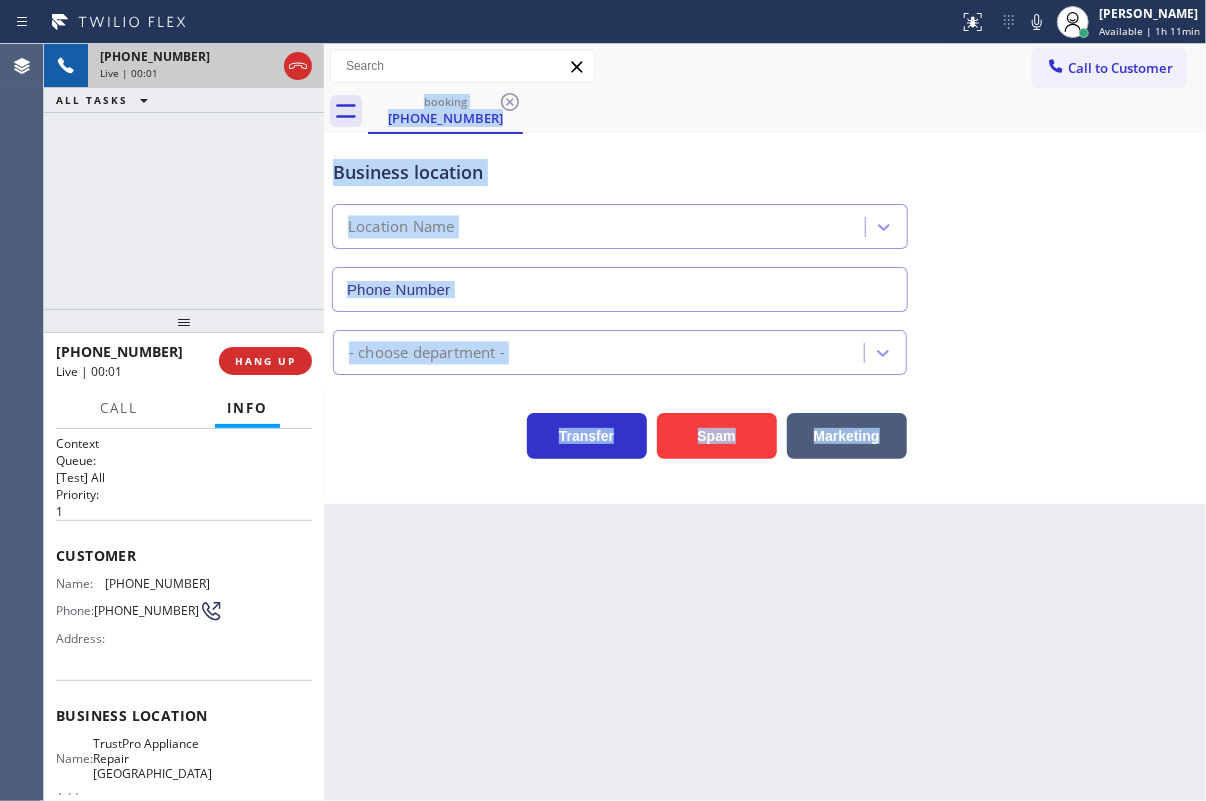 type on "[PHONE_NUMBER]" 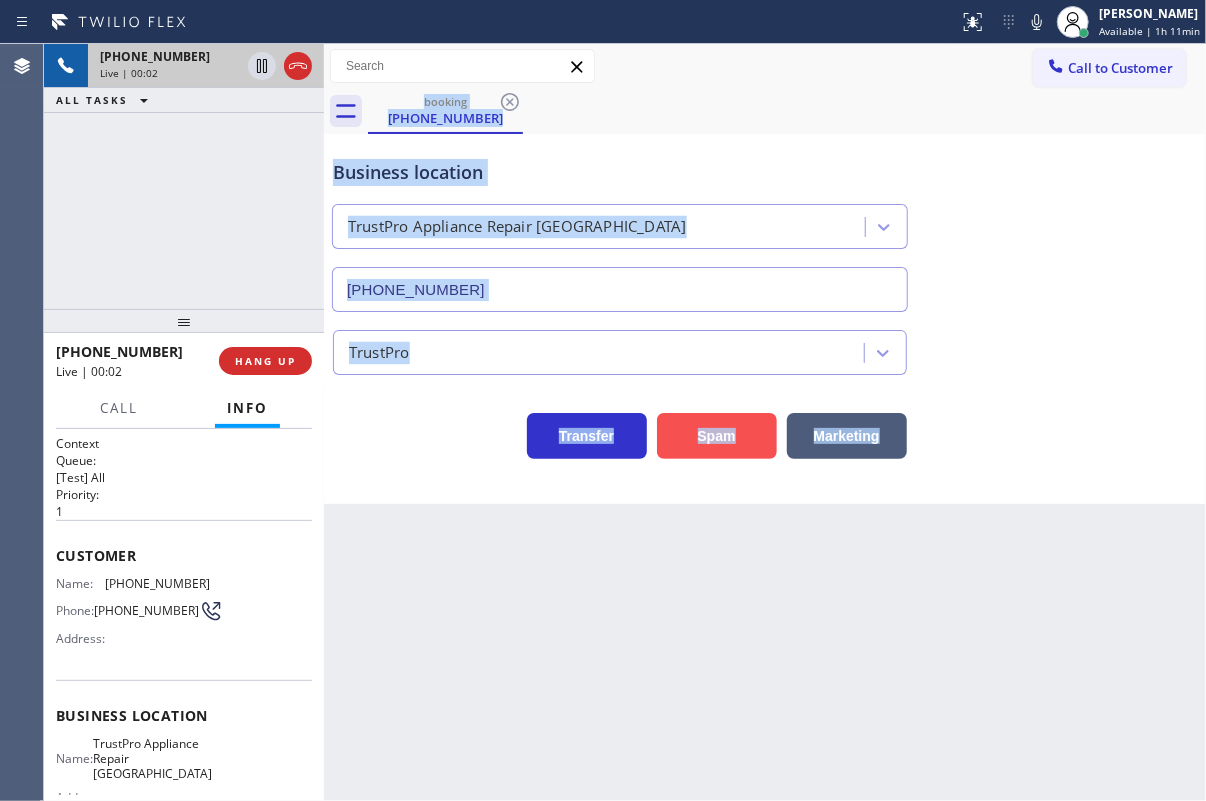 click on "Spam" at bounding box center [717, 436] 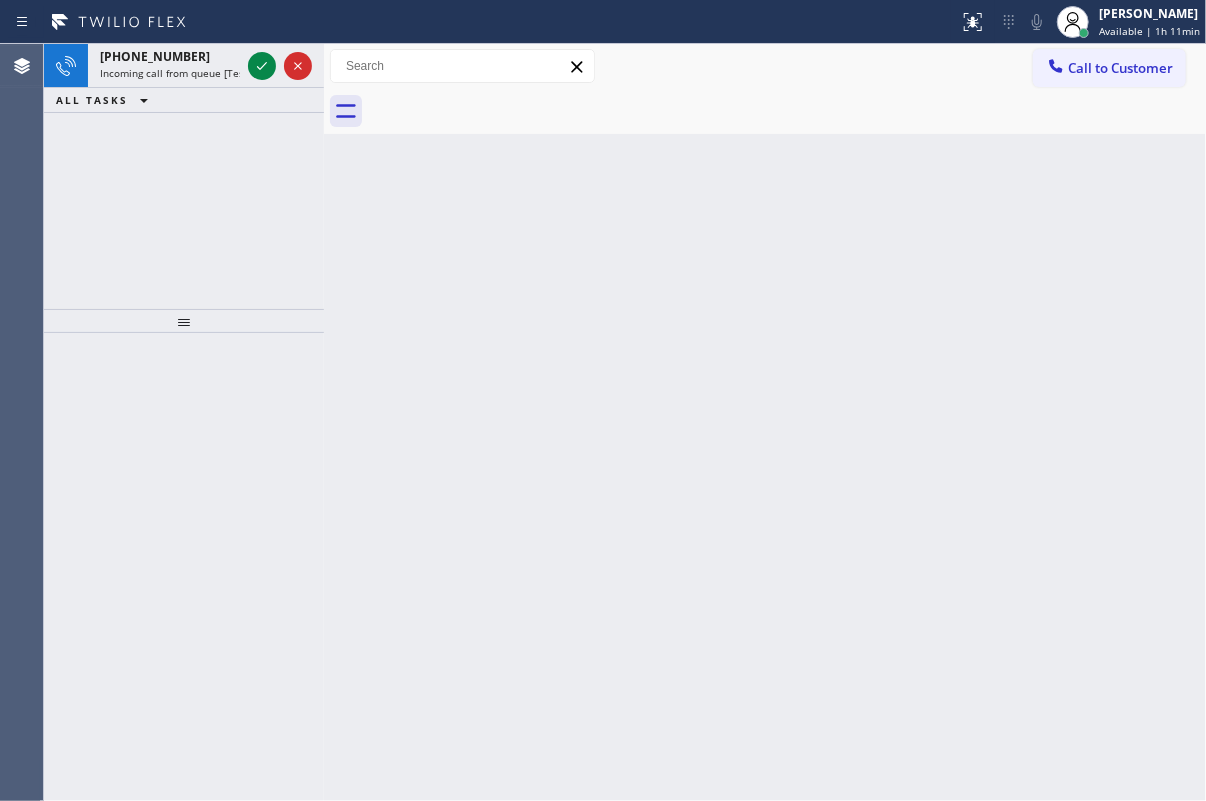 click on "Back to Dashboard Change Sender ID Customers Technicians Select a contact Outbound call Technician Search Technician Your caller id phone number Your caller id phone number Call Technician info Name   Phone none Address none Change Sender ID HVAC [PHONE_NUMBER] 5 Star Appliance [PHONE_NUMBER] Appliance Repair [PHONE_NUMBER] Plumbing [PHONE_NUMBER] Air Duct Cleaning [PHONE_NUMBER]  Electricians [PHONE_NUMBER] Cancel Change Check personal SMS Reset Change No tabs Call to Customer Outbound call Location [GEOGRAPHIC_DATA] Appliance Repair Experts Your caller id phone number [PHONE_NUMBER] Customer number Call Outbound call Technician Search Technician Your caller id phone number Your caller id phone number Call" at bounding box center [765, 422] 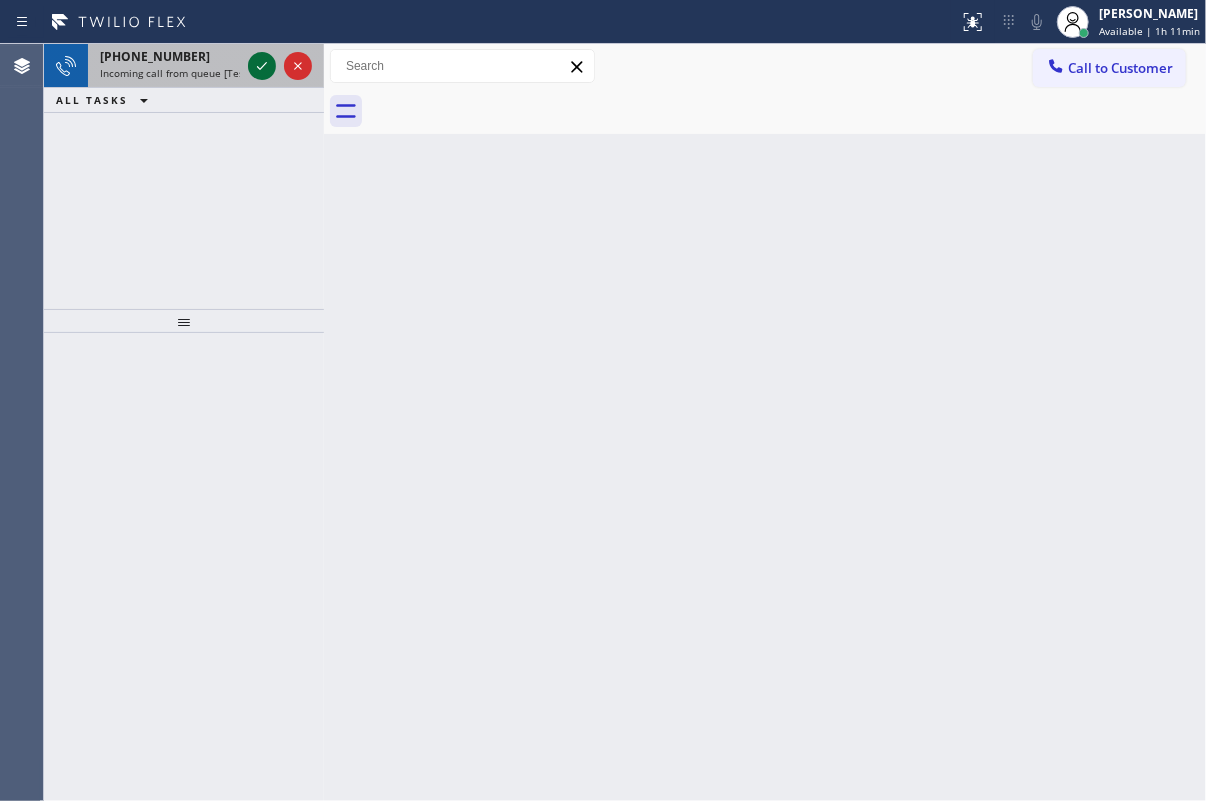 click 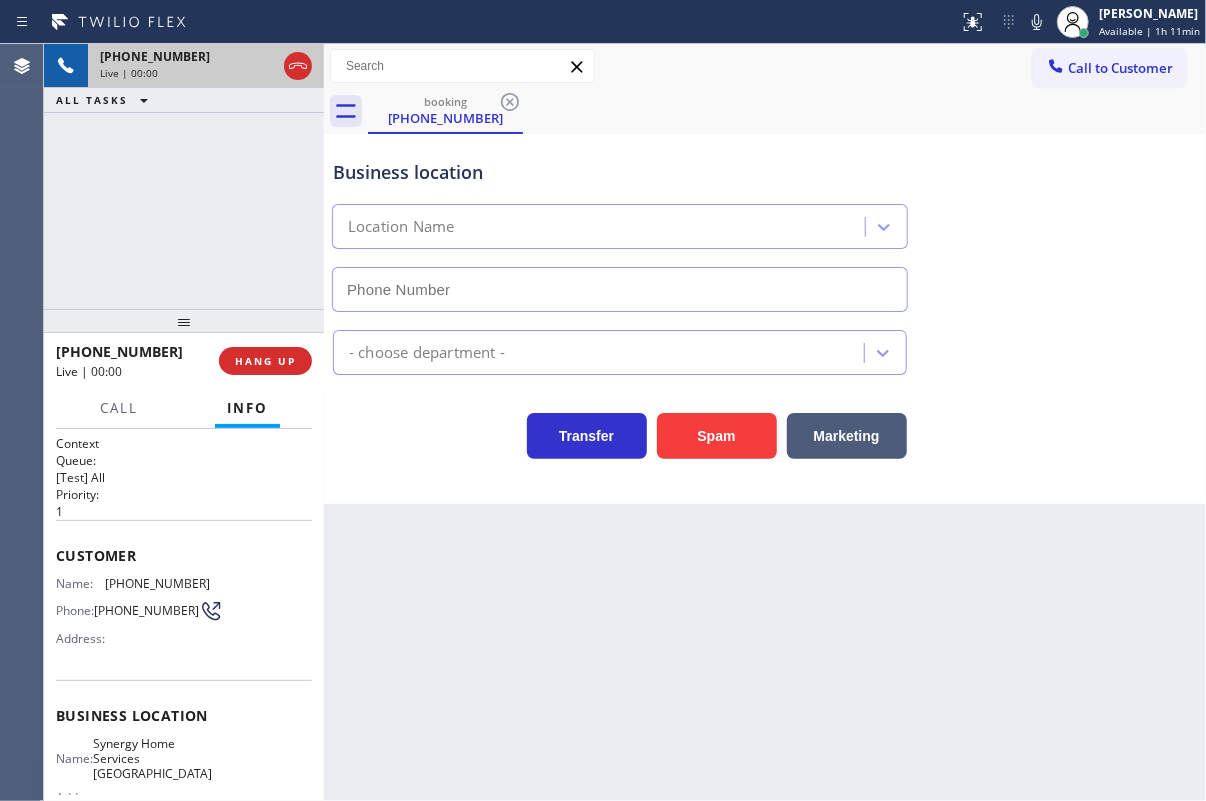 type on "[PHONE_NUMBER]" 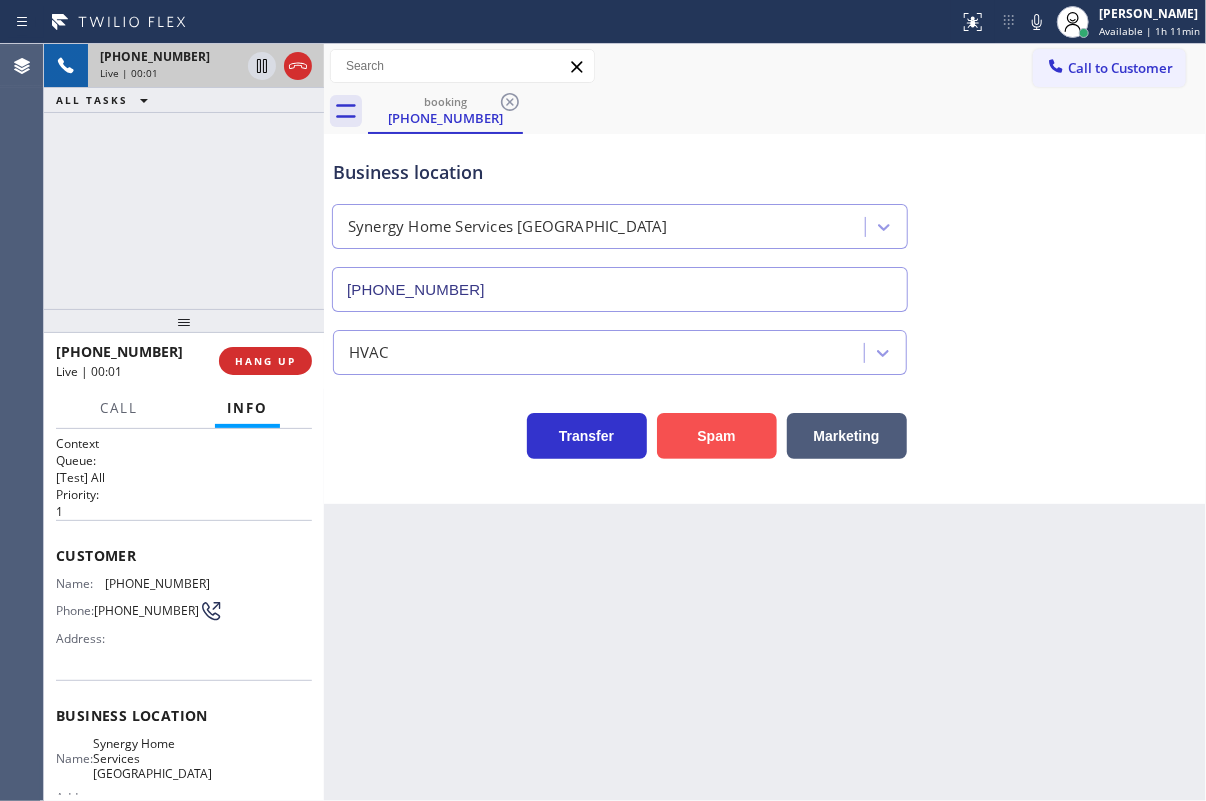 click on "Spam" at bounding box center (717, 436) 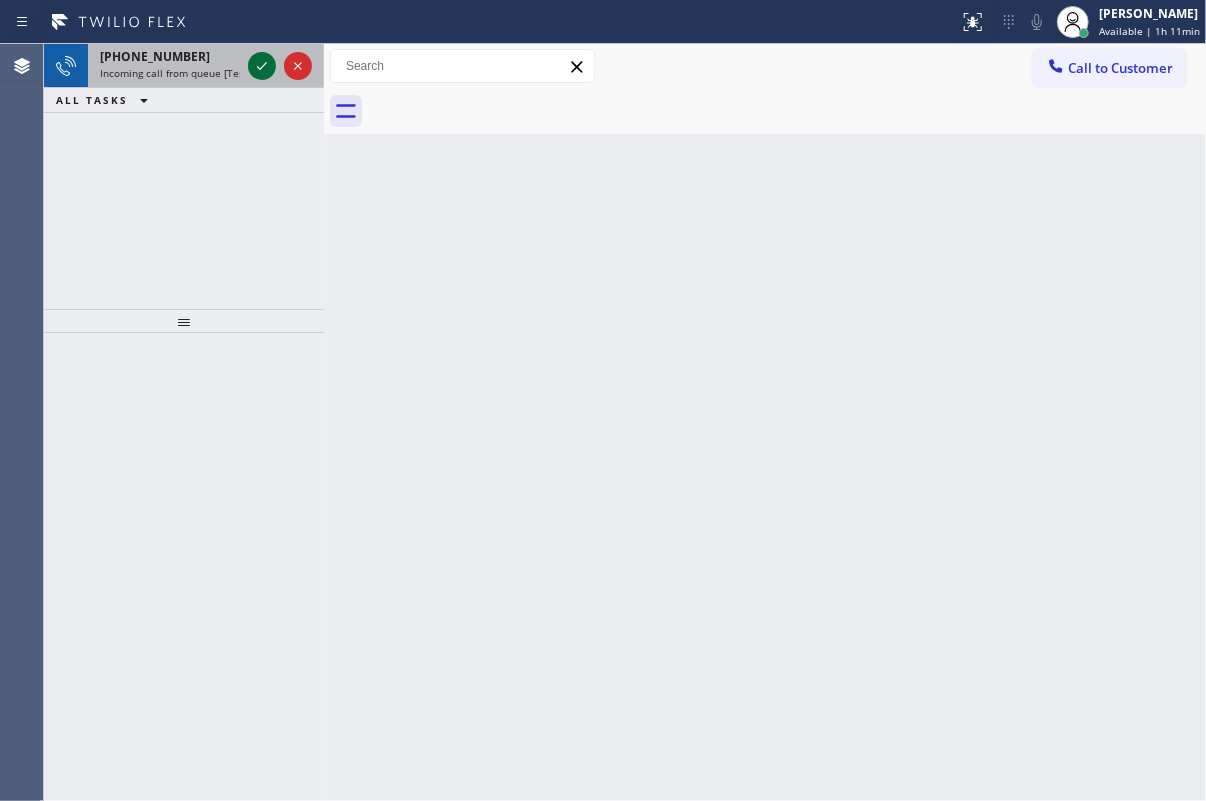 click 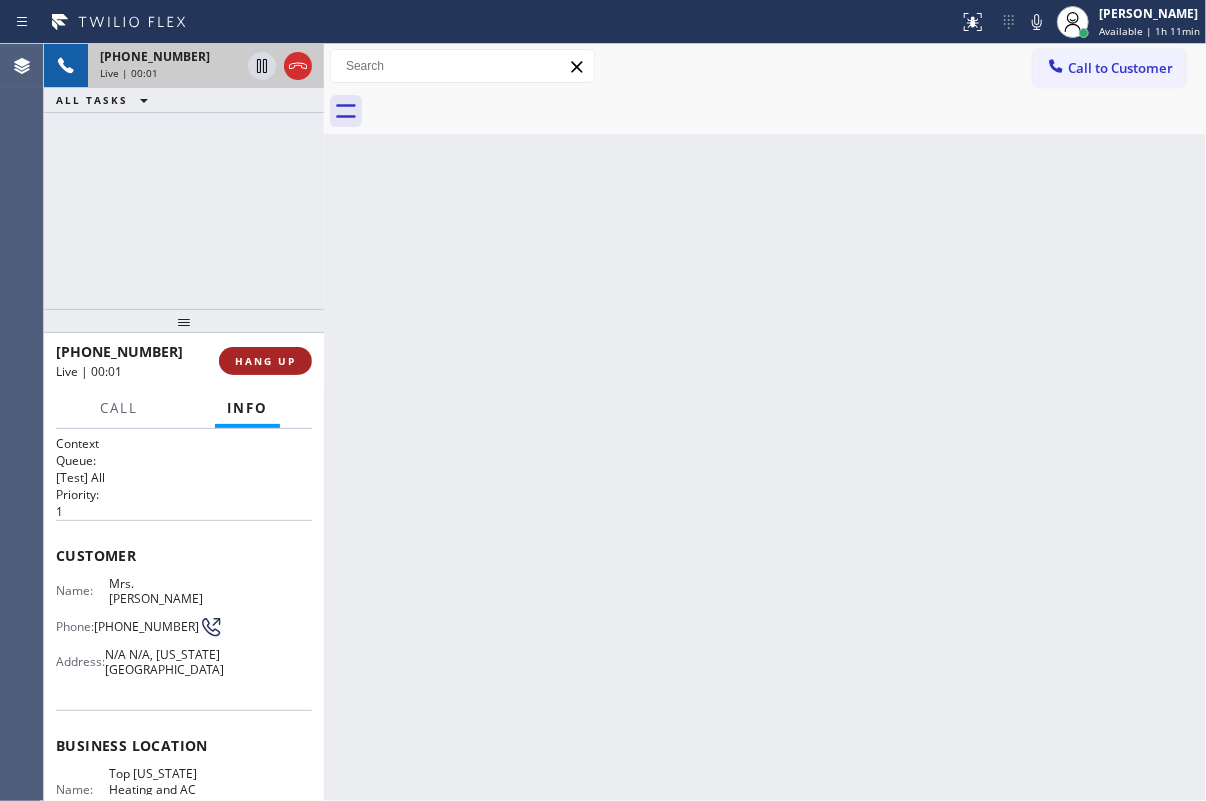 click on "HANG UP" at bounding box center (265, 361) 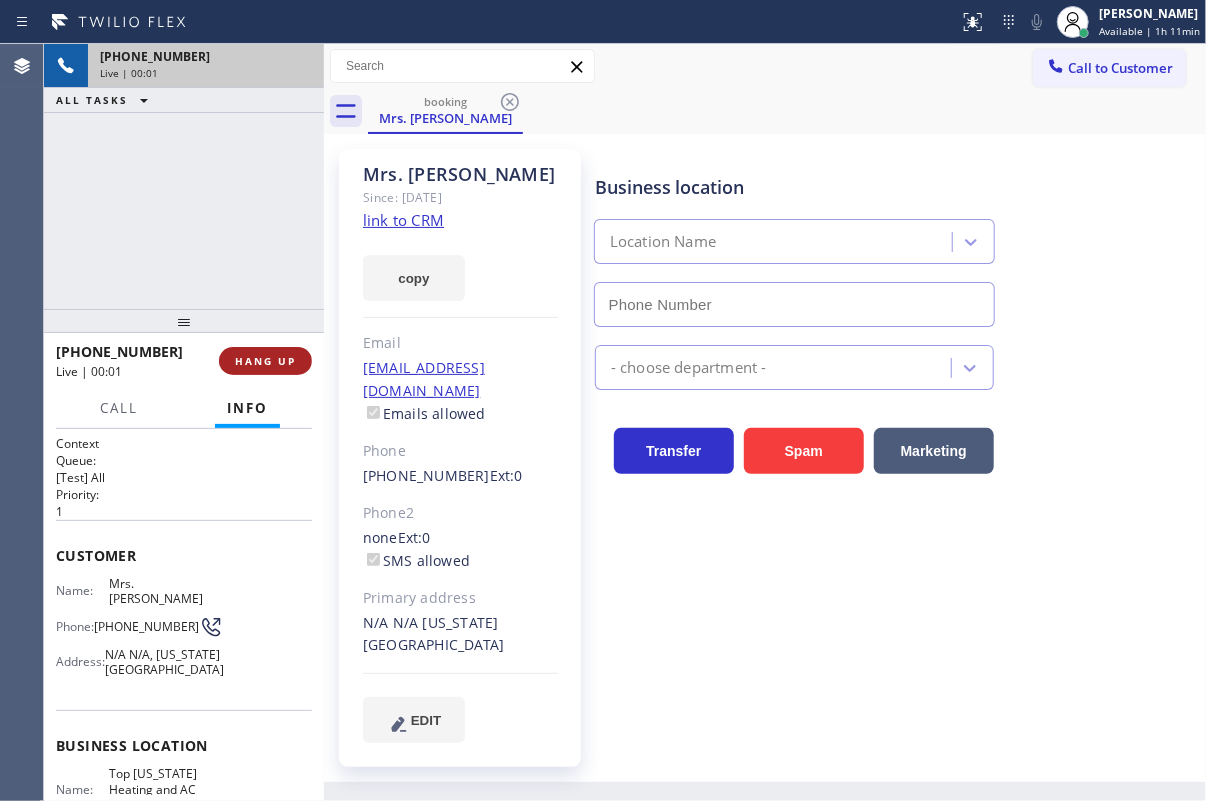 type on "[PHONE_NUMBER]" 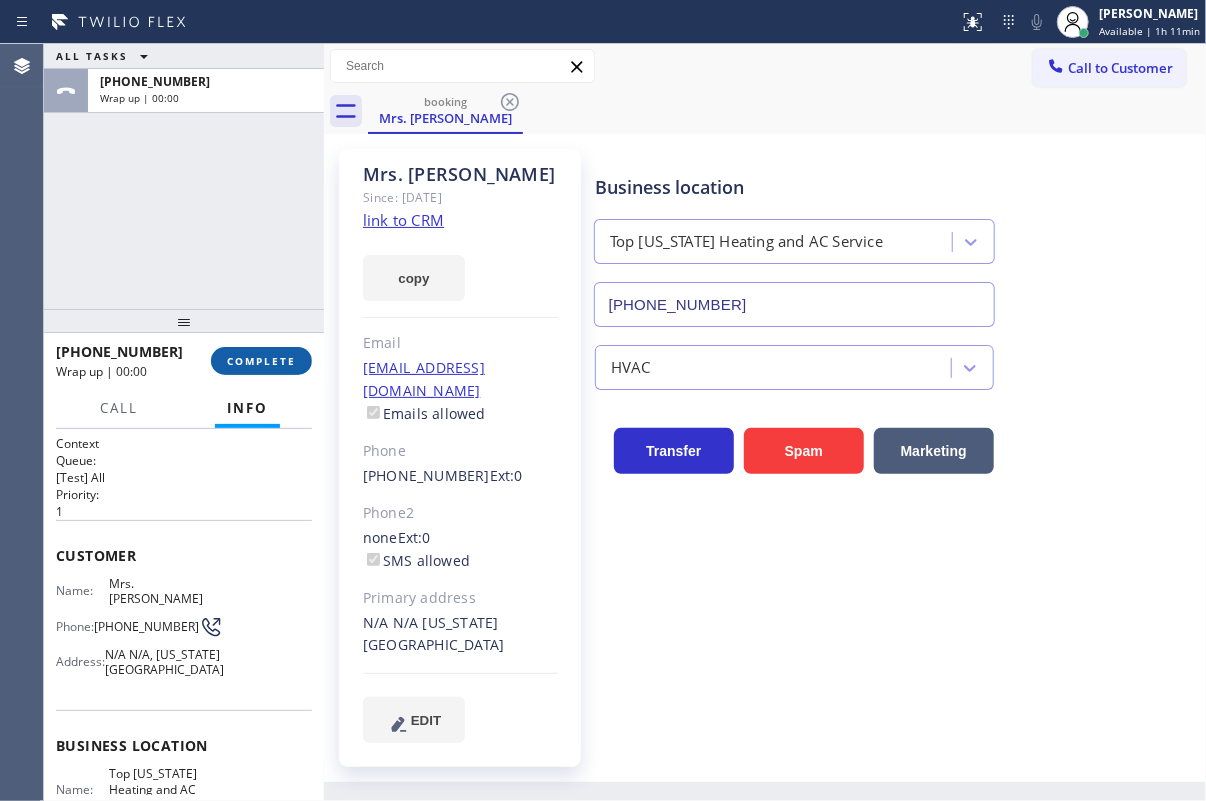 click on "COMPLETE" at bounding box center [261, 361] 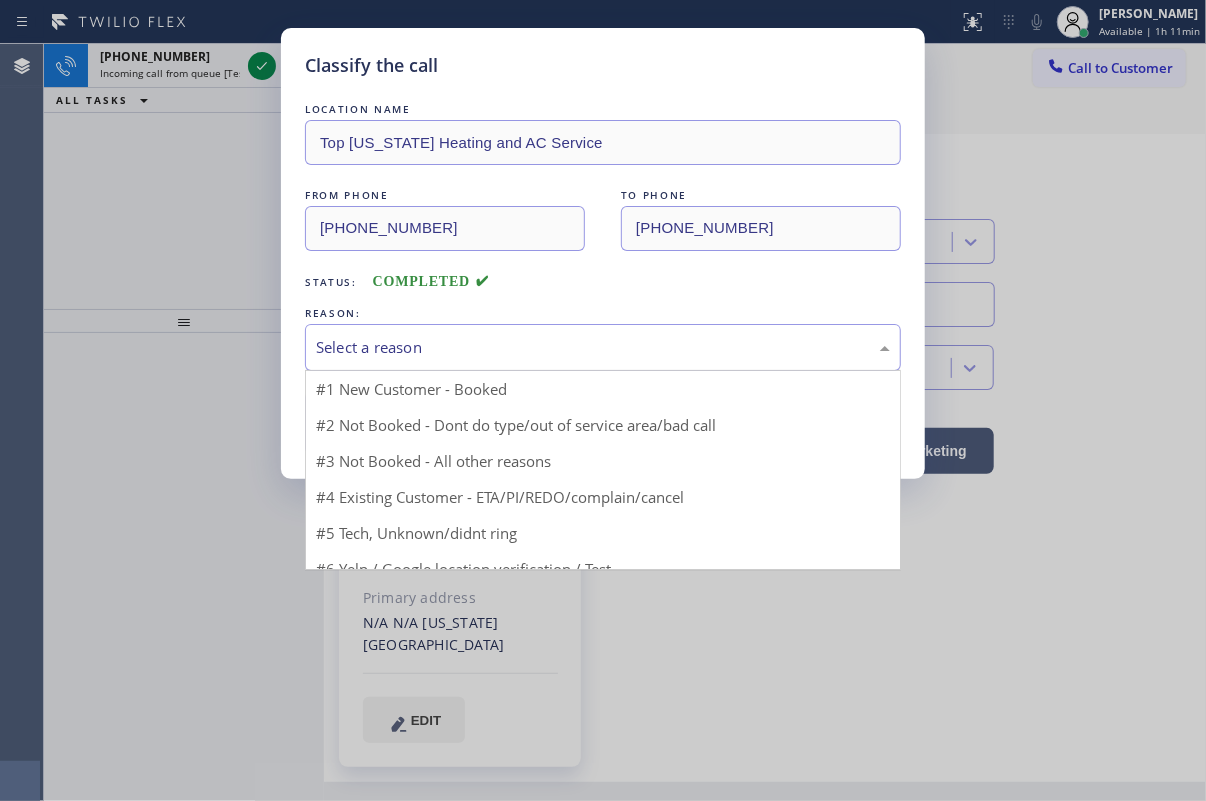 click on "Select a reason" at bounding box center (603, 347) 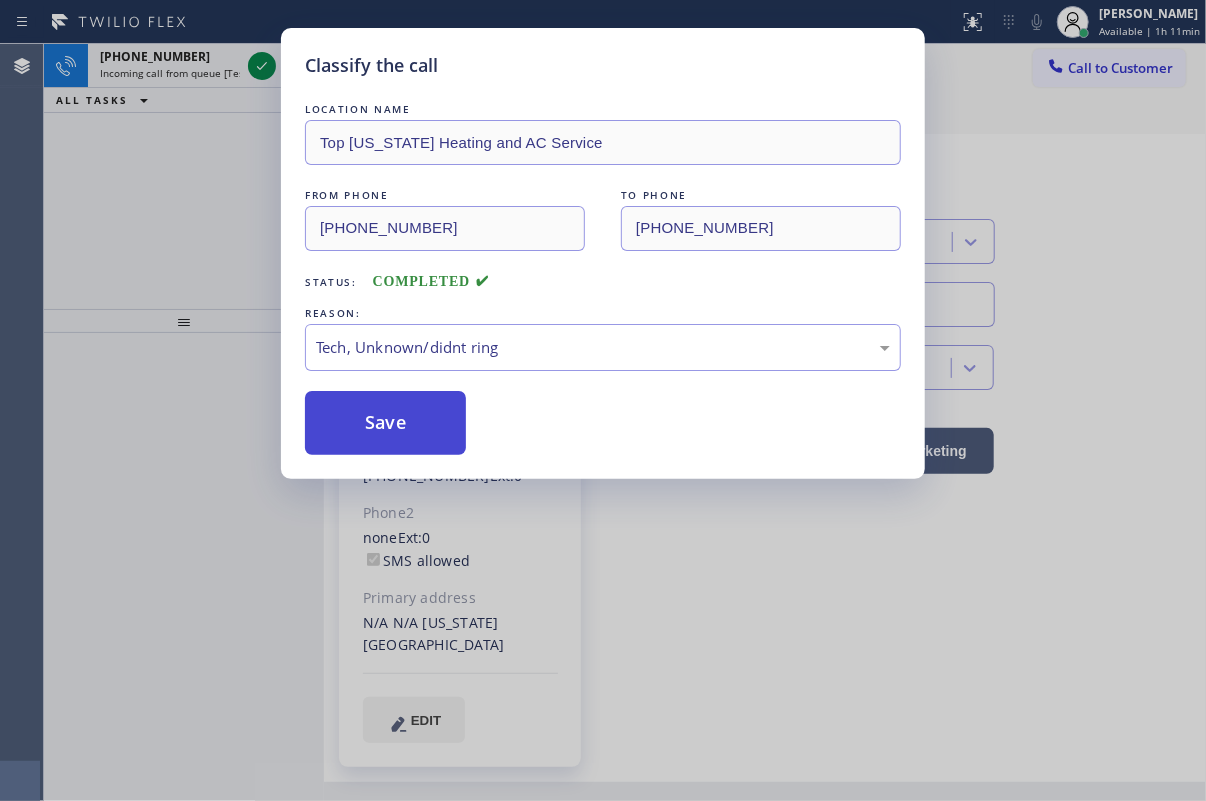 click on "Save" at bounding box center (385, 423) 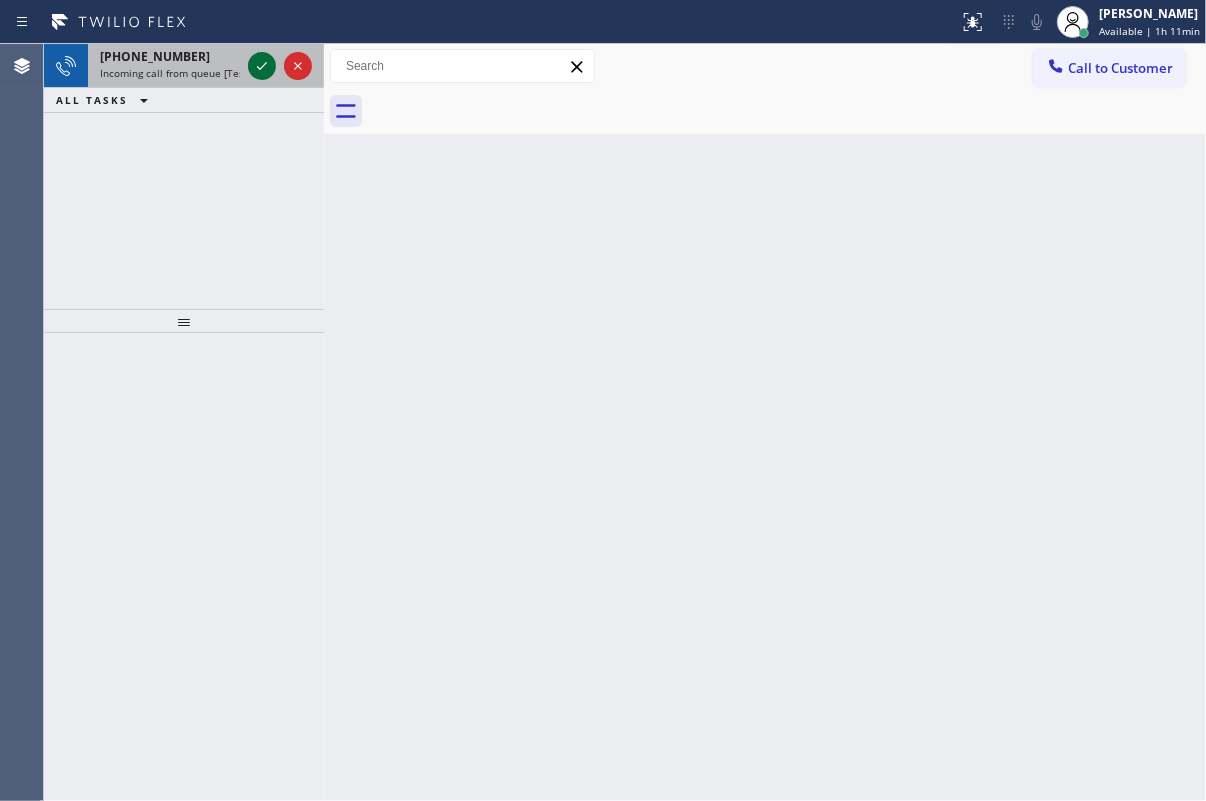 click 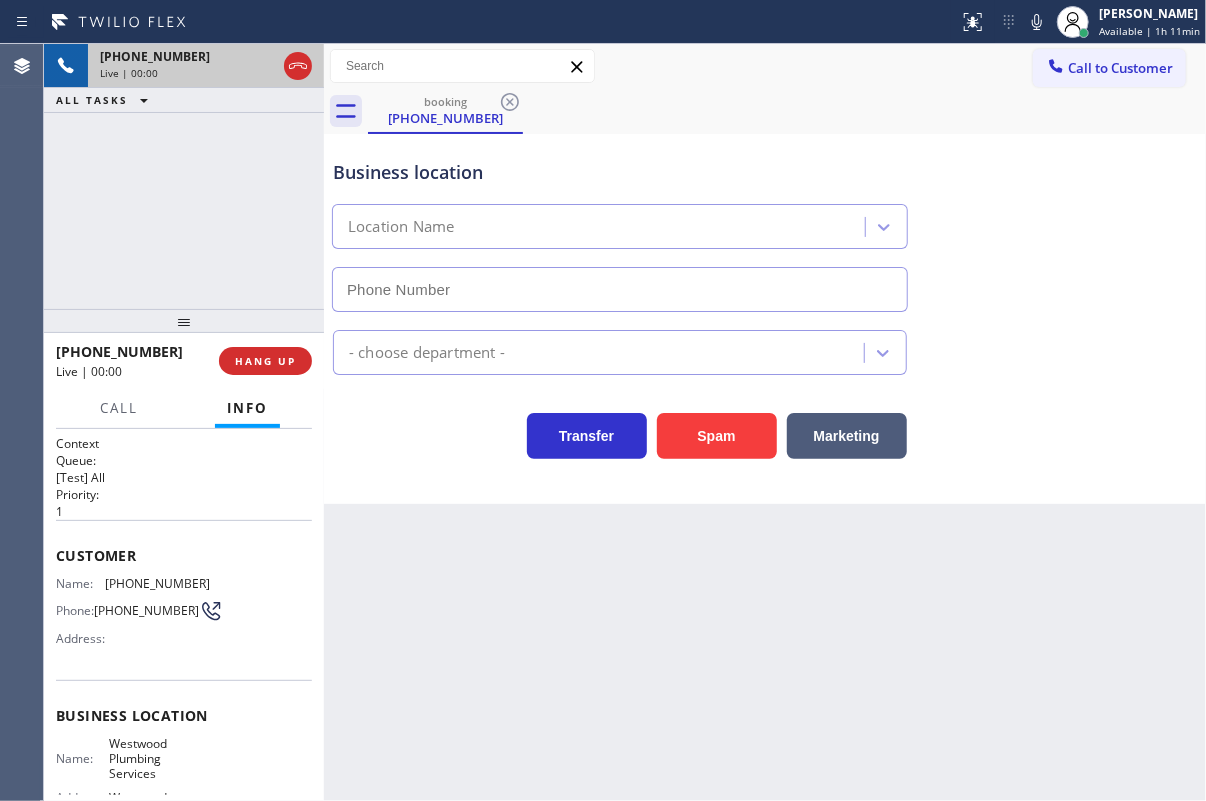 type on "[PHONE_NUMBER]" 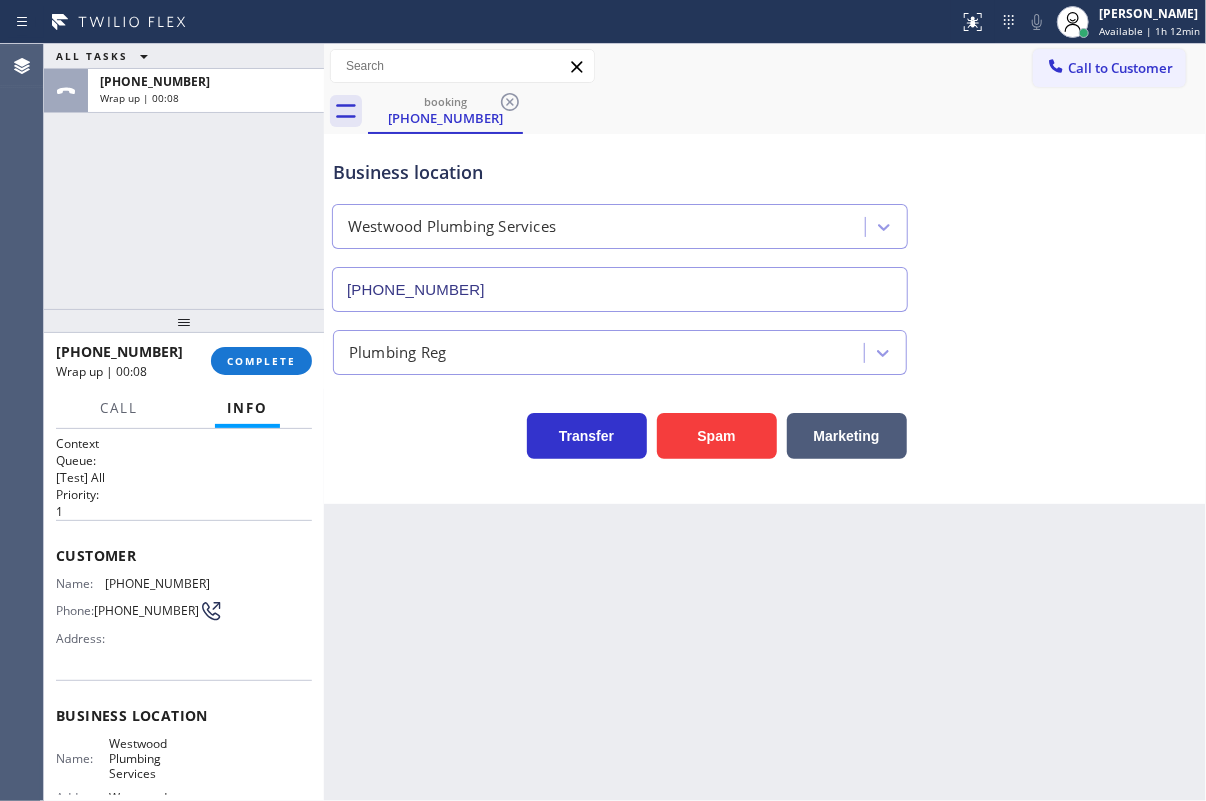 click on "Back to Dashboard Change Sender ID Customers Technicians Select a contact Outbound call Technician Search Technician Your caller id phone number Your caller id phone number Call Technician info Name   Phone none Address none Change Sender ID HVAC [PHONE_NUMBER] 5 Star Appliance [PHONE_NUMBER] Appliance Repair [PHONE_NUMBER] Plumbing [PHONE_NUMBER] Air Duct Cleaning [PHONE_NUMBER]  Electricians [PHONE_NUMBER] Cancel Change Check personal SMS Reset Change booking [PHONE_NUMBER] Call to Customer Outbound call Location [GEOGRAPHIC_DATA] Appliance Repair Experts Your caller id phone number [PHONE_NUMBER] Customer number Call Outbound call Technician Search Technician Your caller id phone number Your caller id phone number Call booking [PHONE_NUMBER] Business location Westwood Plumbing Services [PHONE_NUMBER] Plumbing Reg Transfer Spam Marketing" at bounding box center (765, 422) 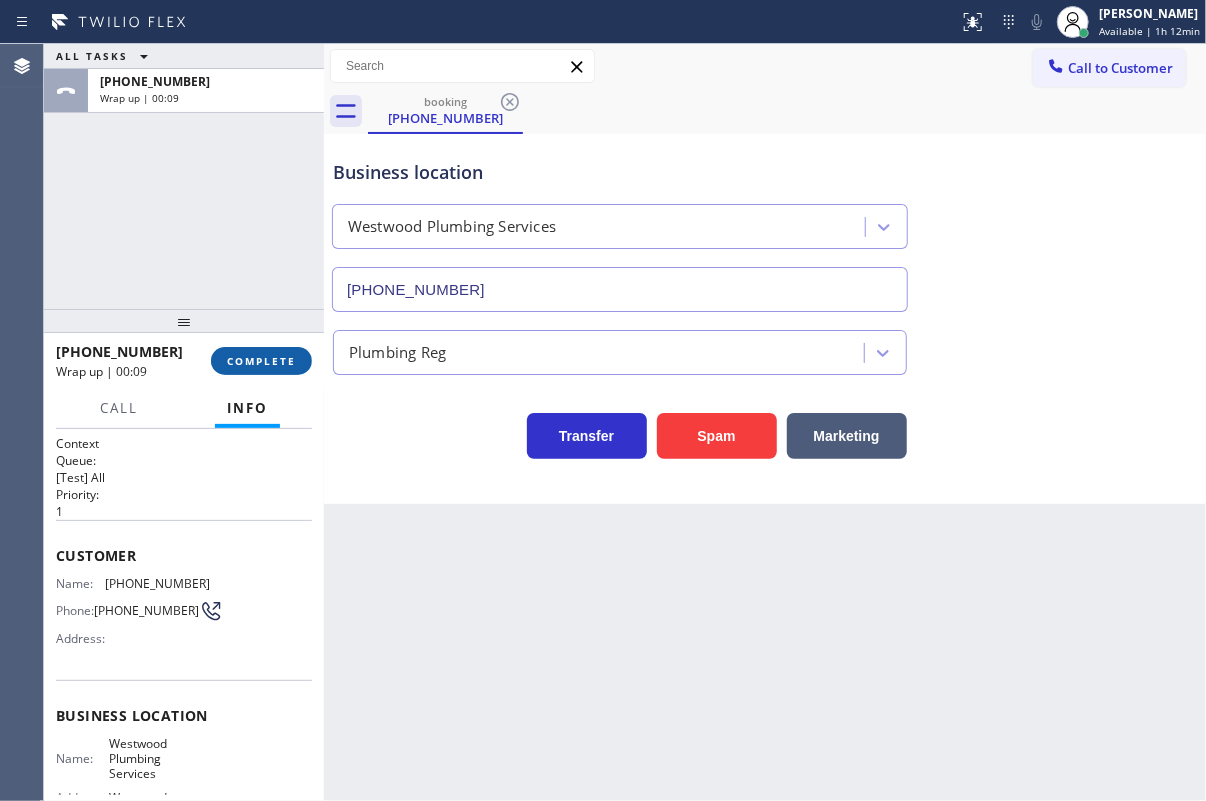 click on "COMPLETE" at bounding box center [261, 361] 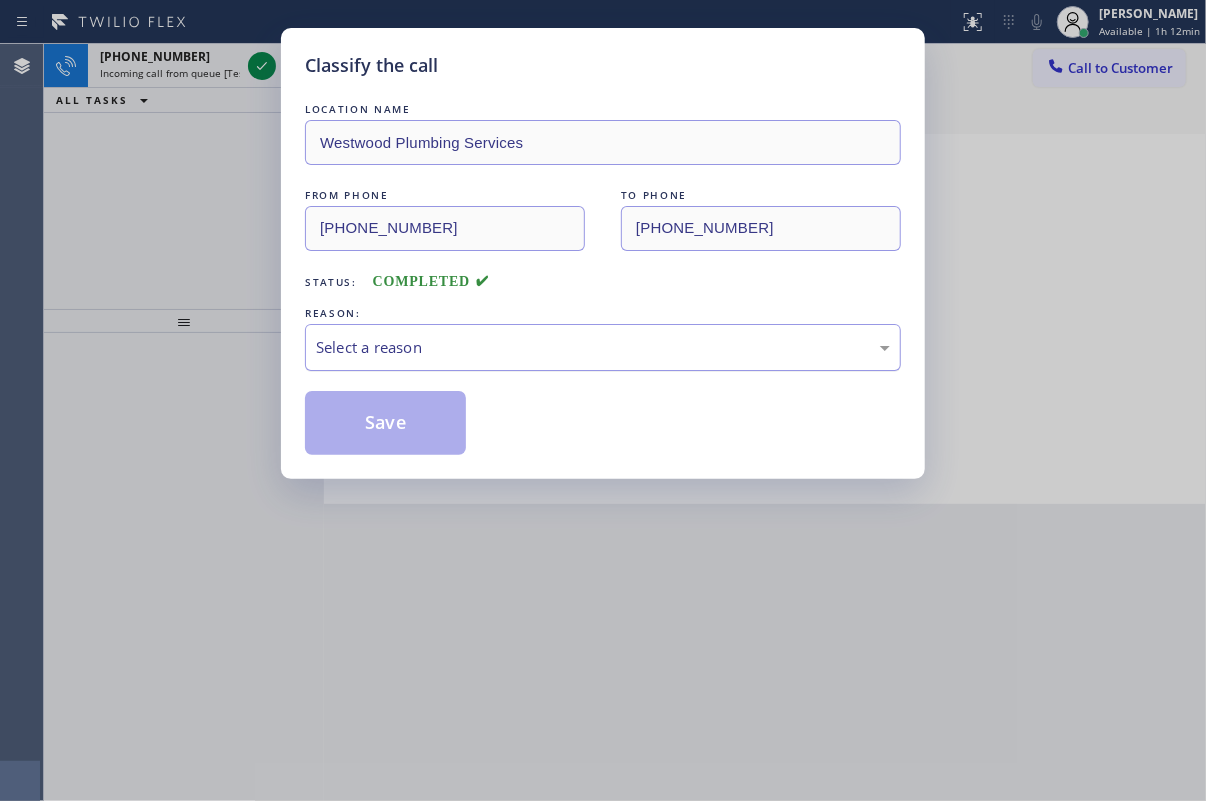 click on "Select a reason" at bounding box center (603, 347) 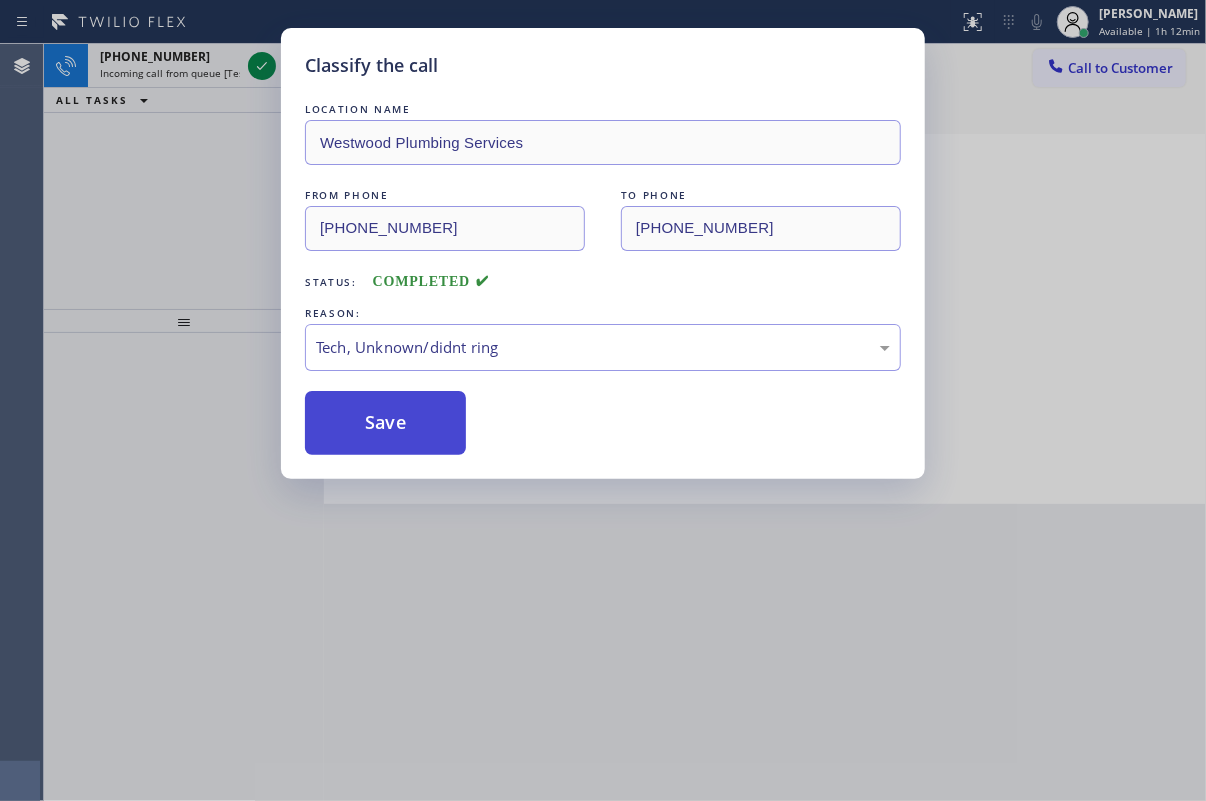 click on "Save" at bounding box center (385, 423) 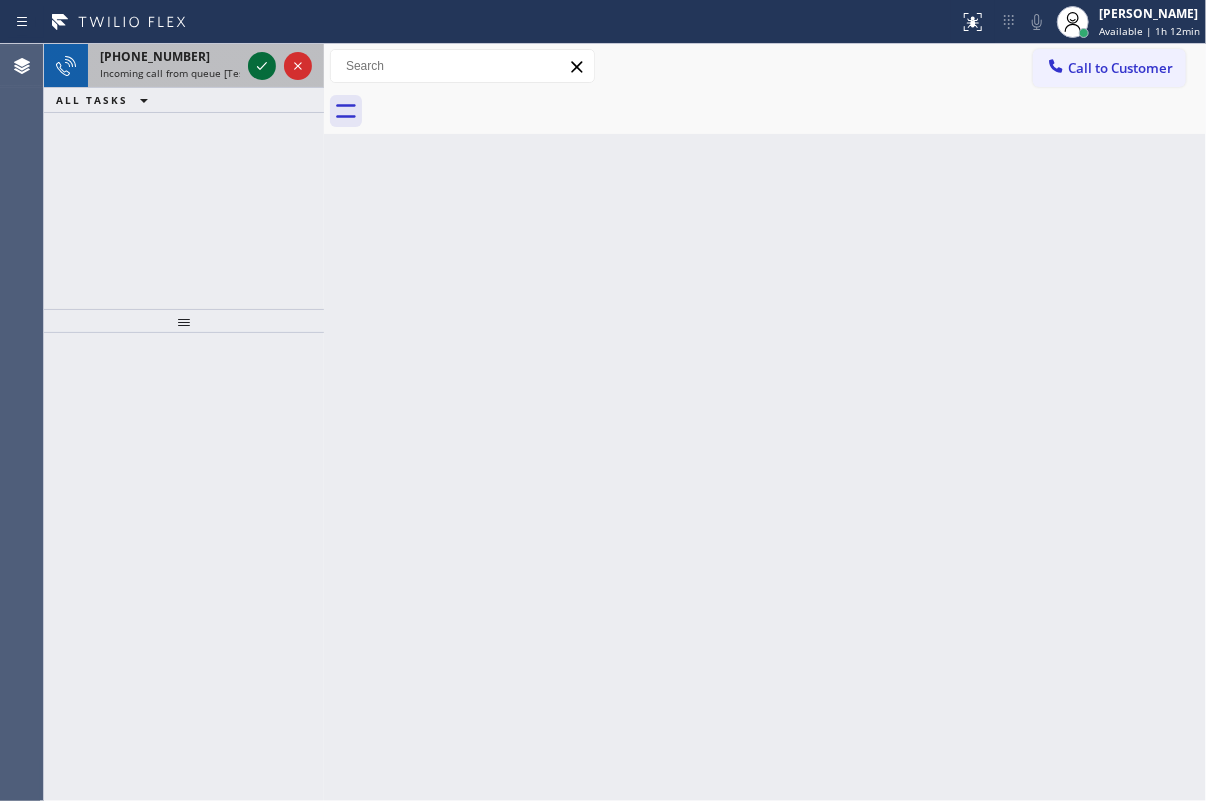 click 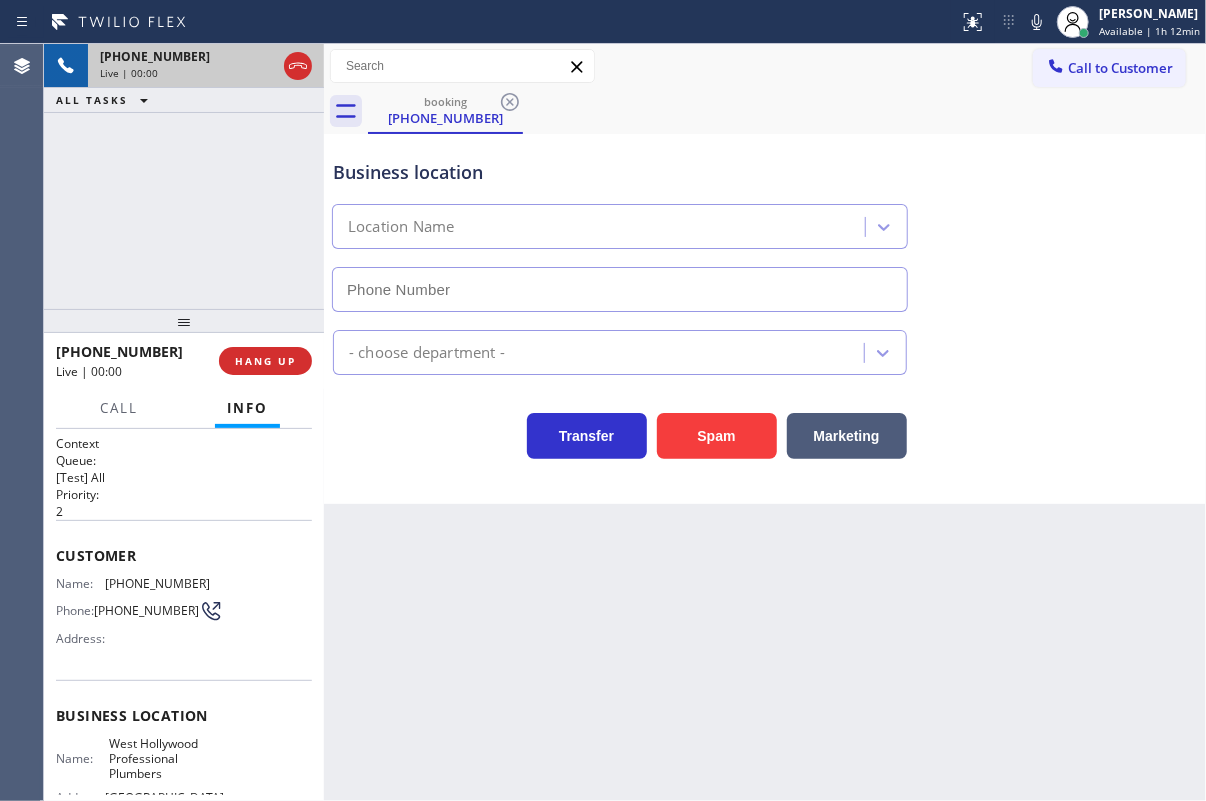 type on "[PHONE_NUMBER]" 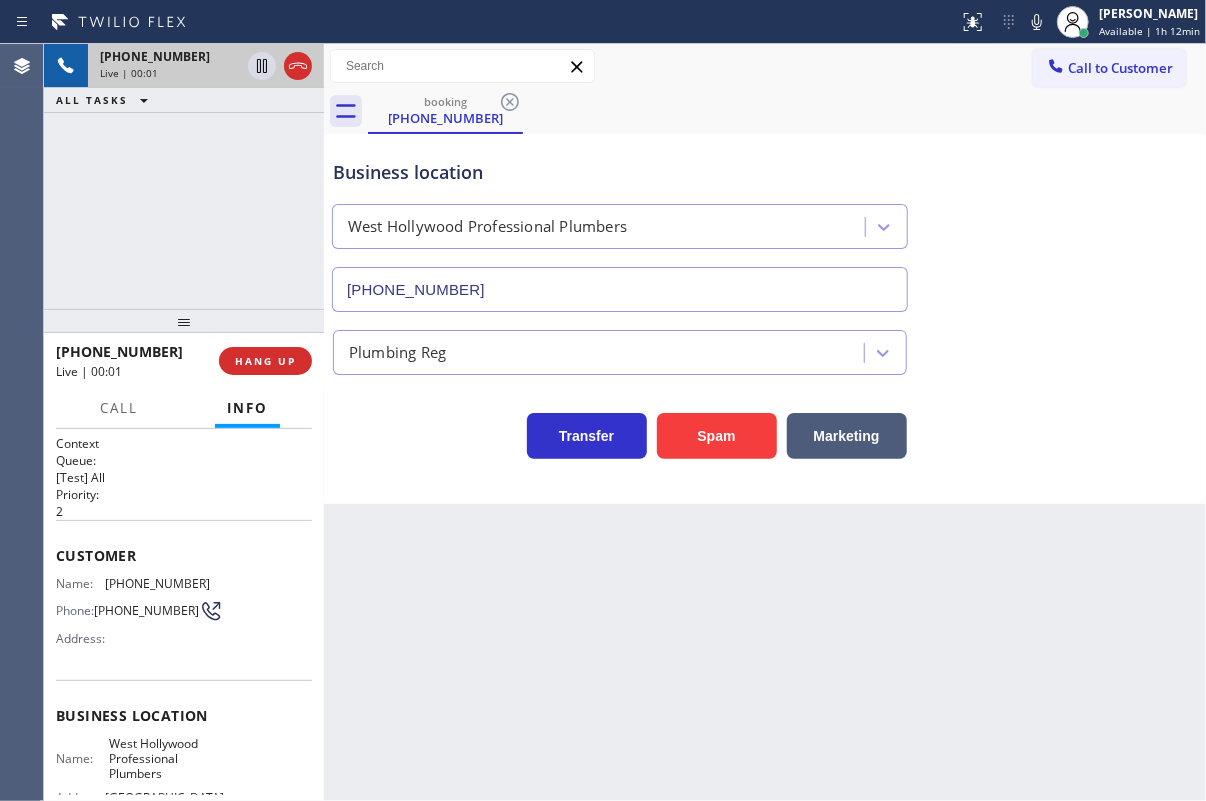 click on "Business location [GEOGRAPHIC_DATA] Professional Plumbers [PHONE_NUMBER] Plumbing Reg Transfer Spam Marketing" at bounding box center (765, 319) 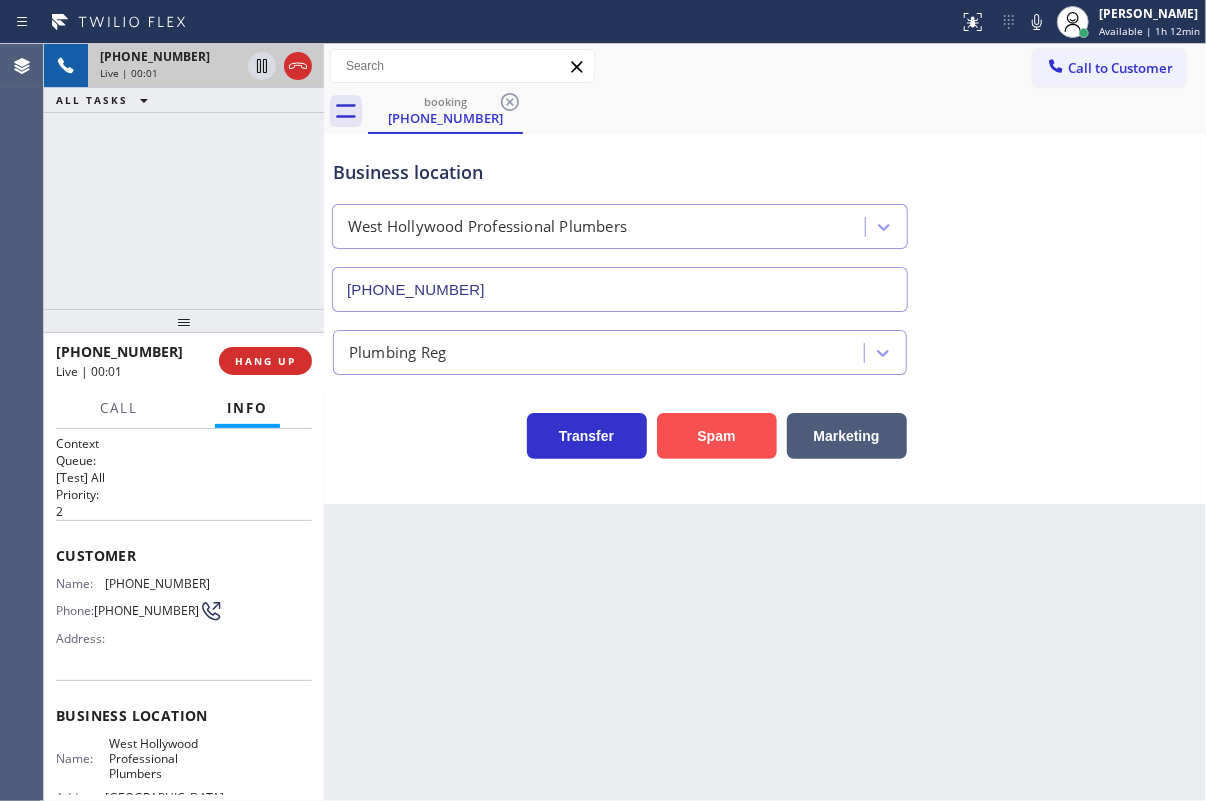 click on "Spam" at bounding box center (717, 436) 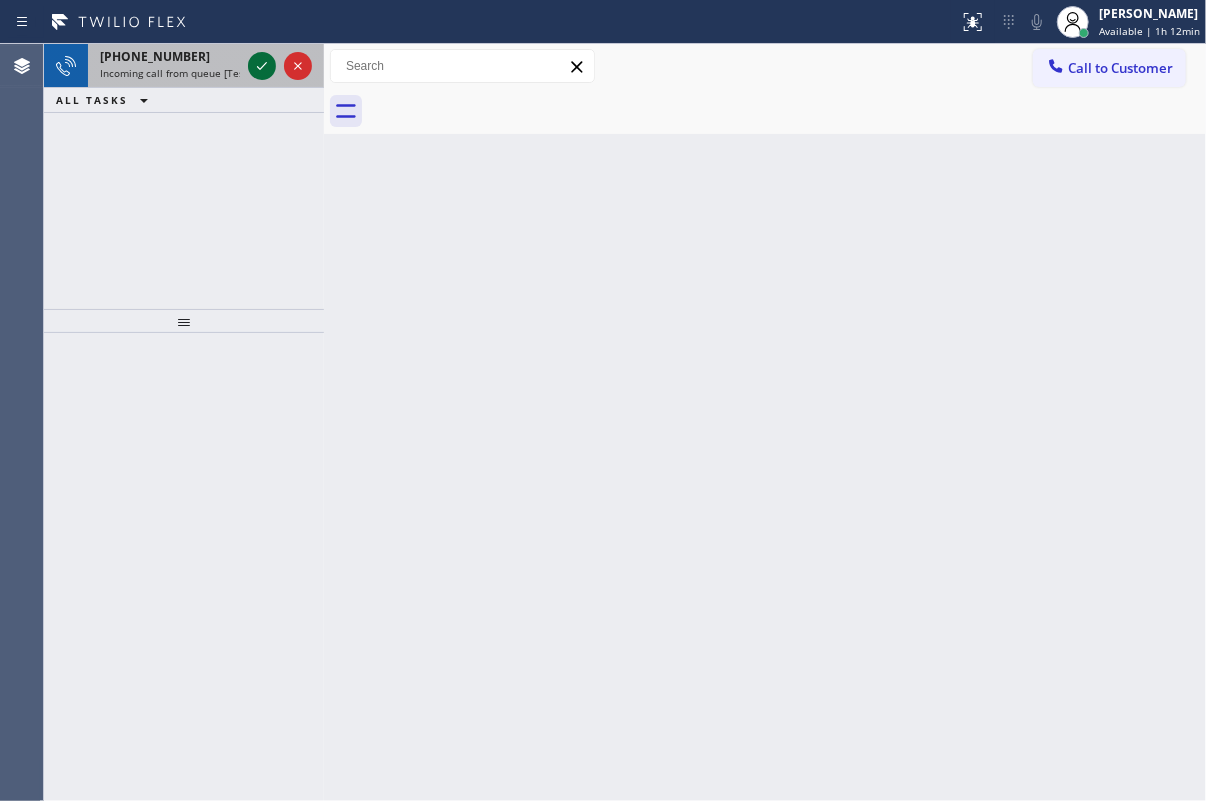 click 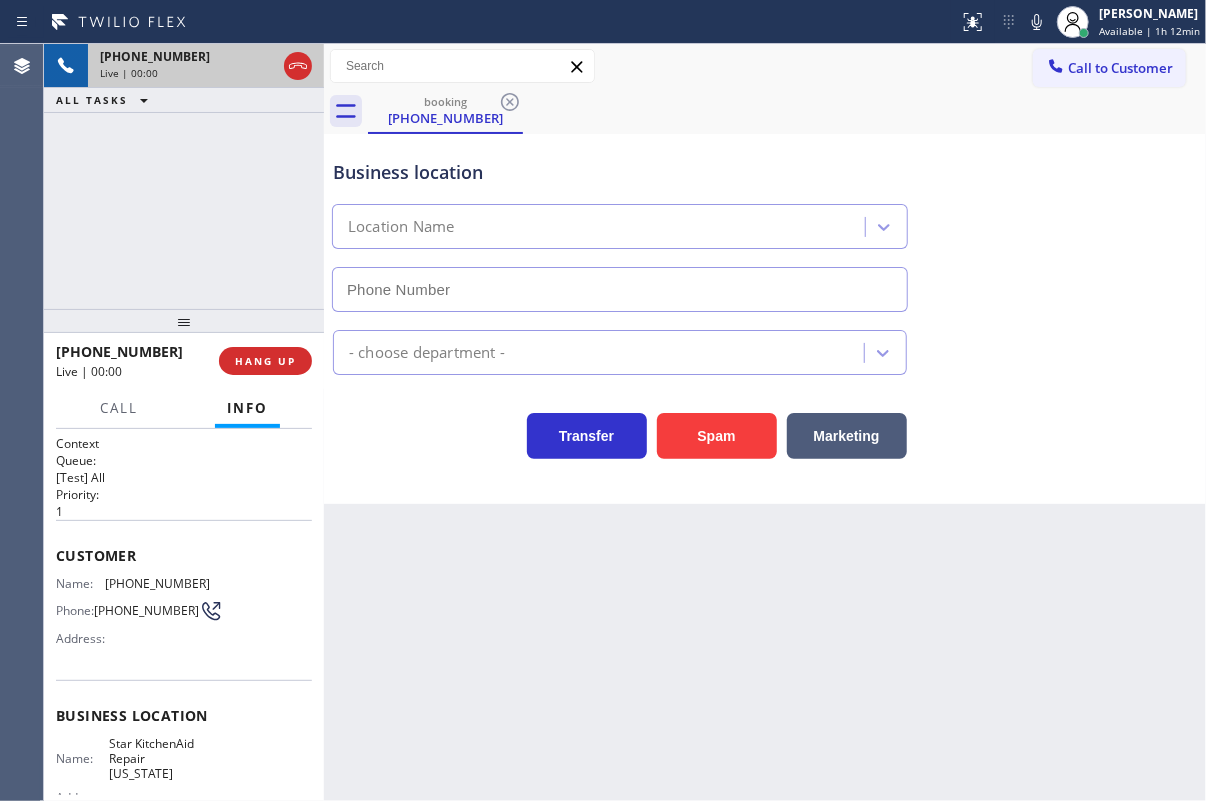 type on "[PHONE_NUMBER]" 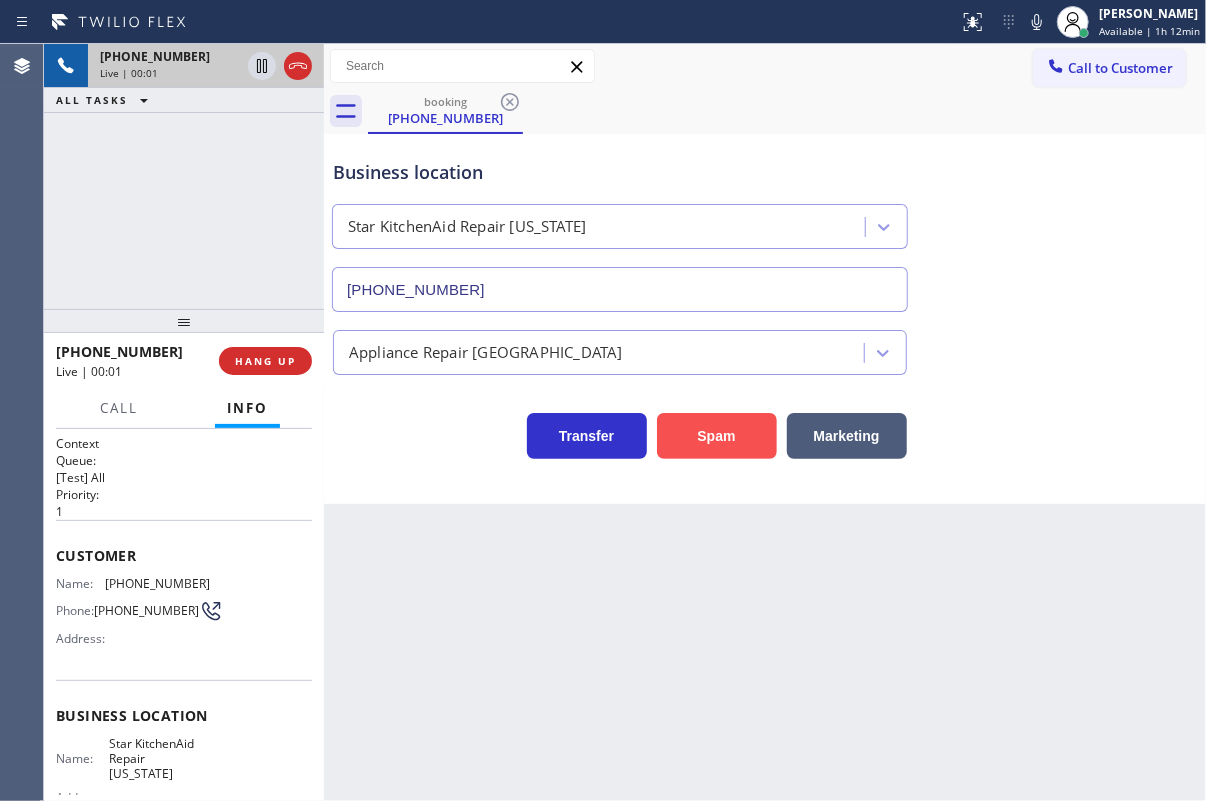 click on "Spam" at bounding box center [717, 436] 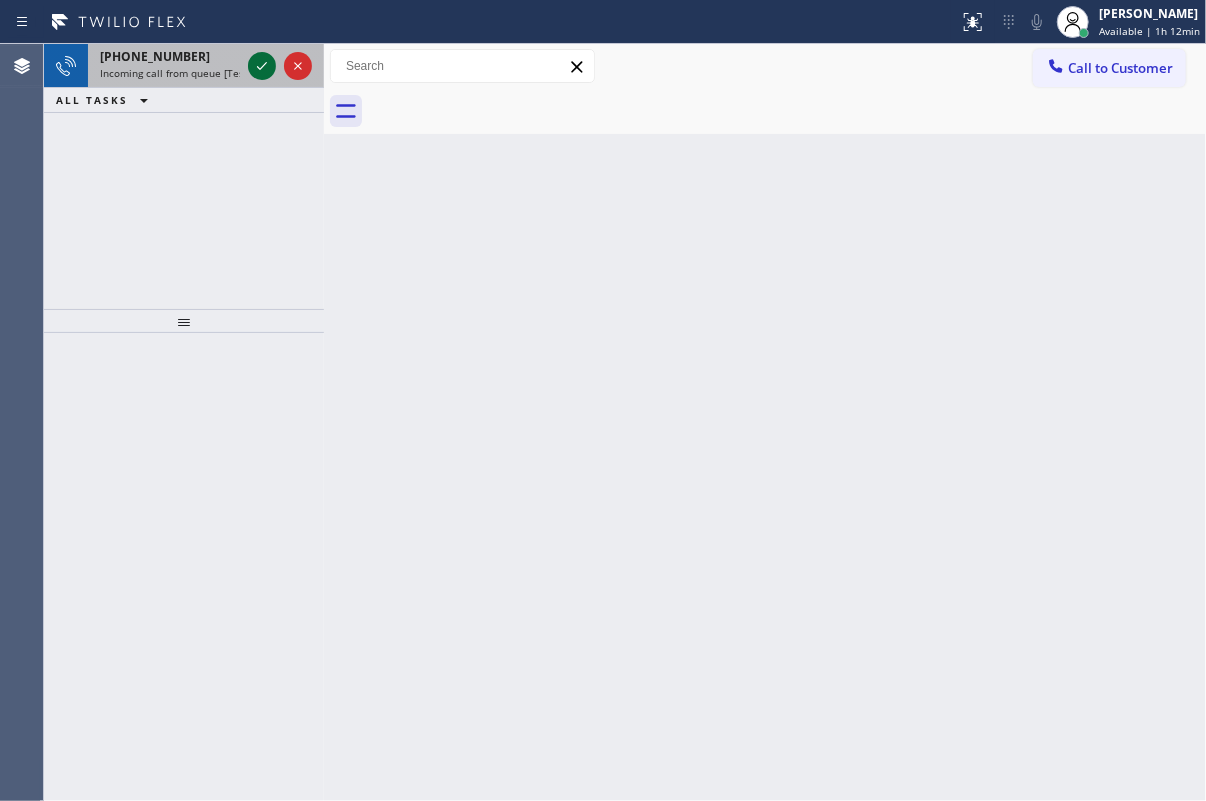 click 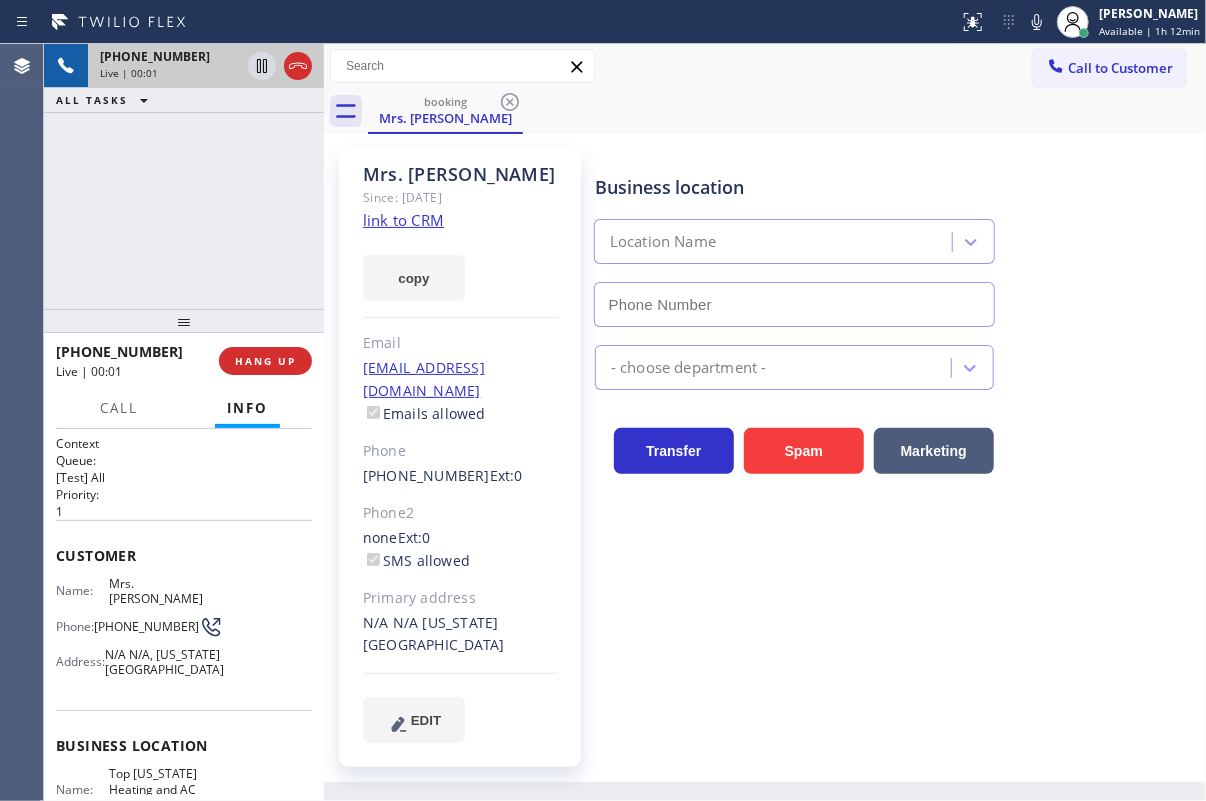 type on "[PHONE_NUMBER]" 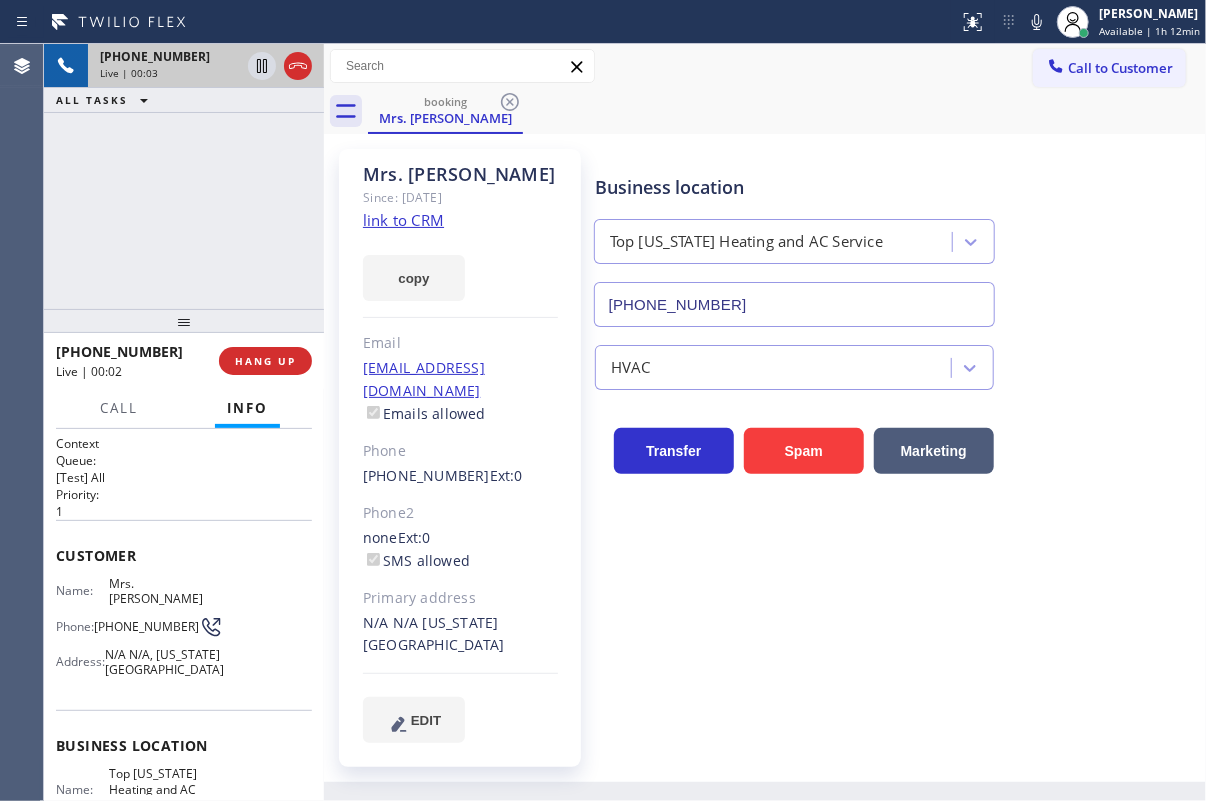 click on "link to CRM" 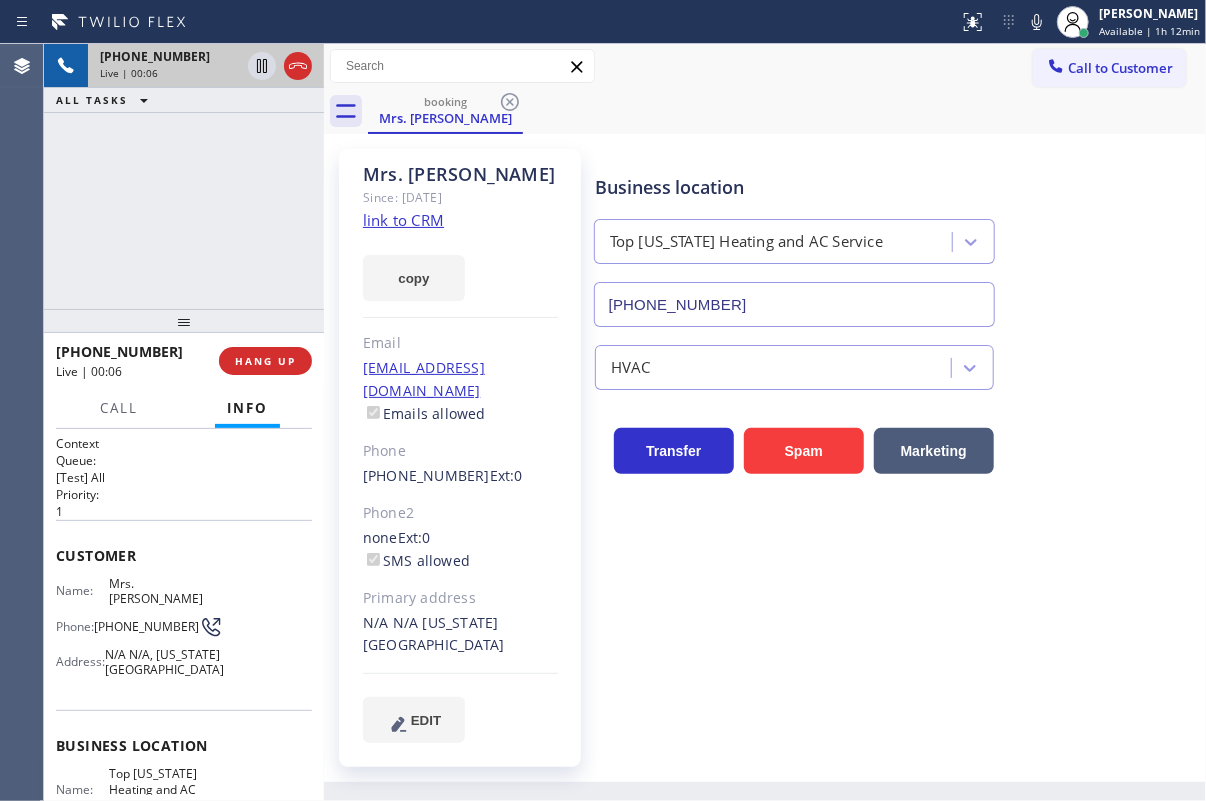 scroll, scrollTop: 90, scrollLeft: 0, axis: vertical 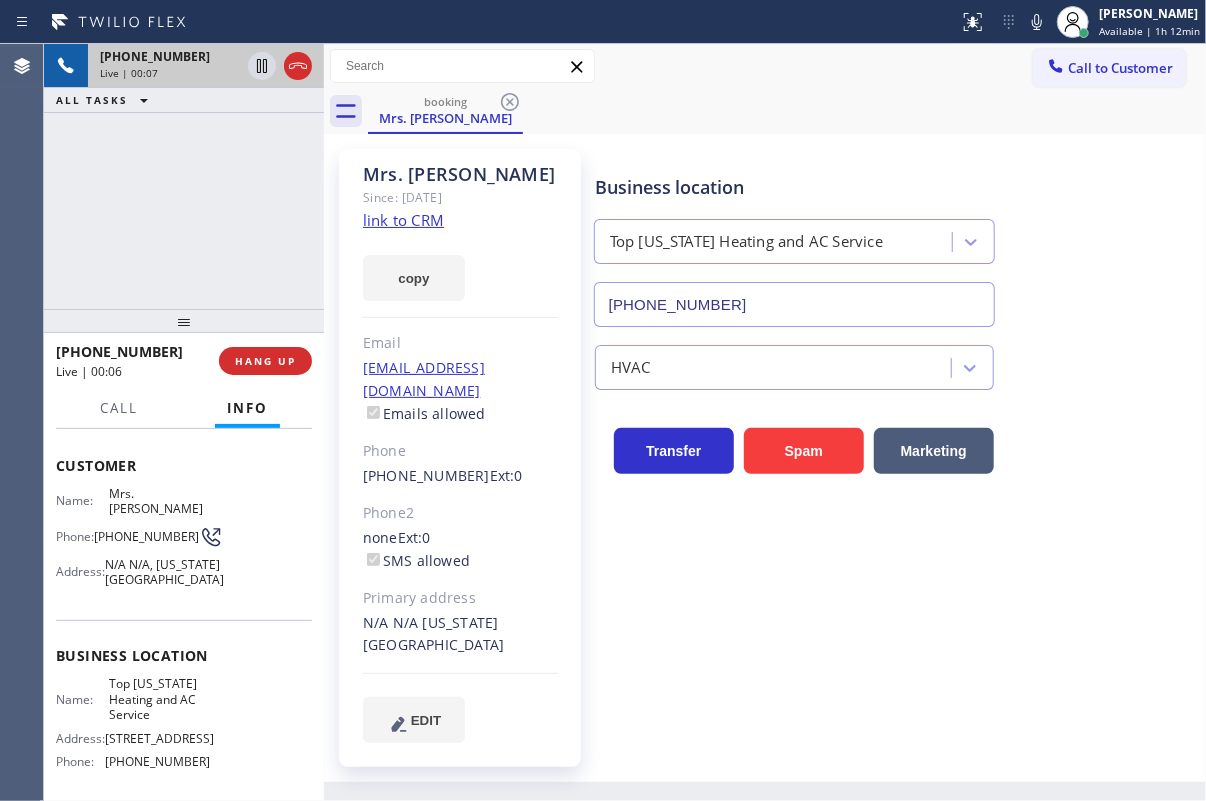 click on "Top [US_STATE] Heating and AC Service" at bounding box center (159, 699) 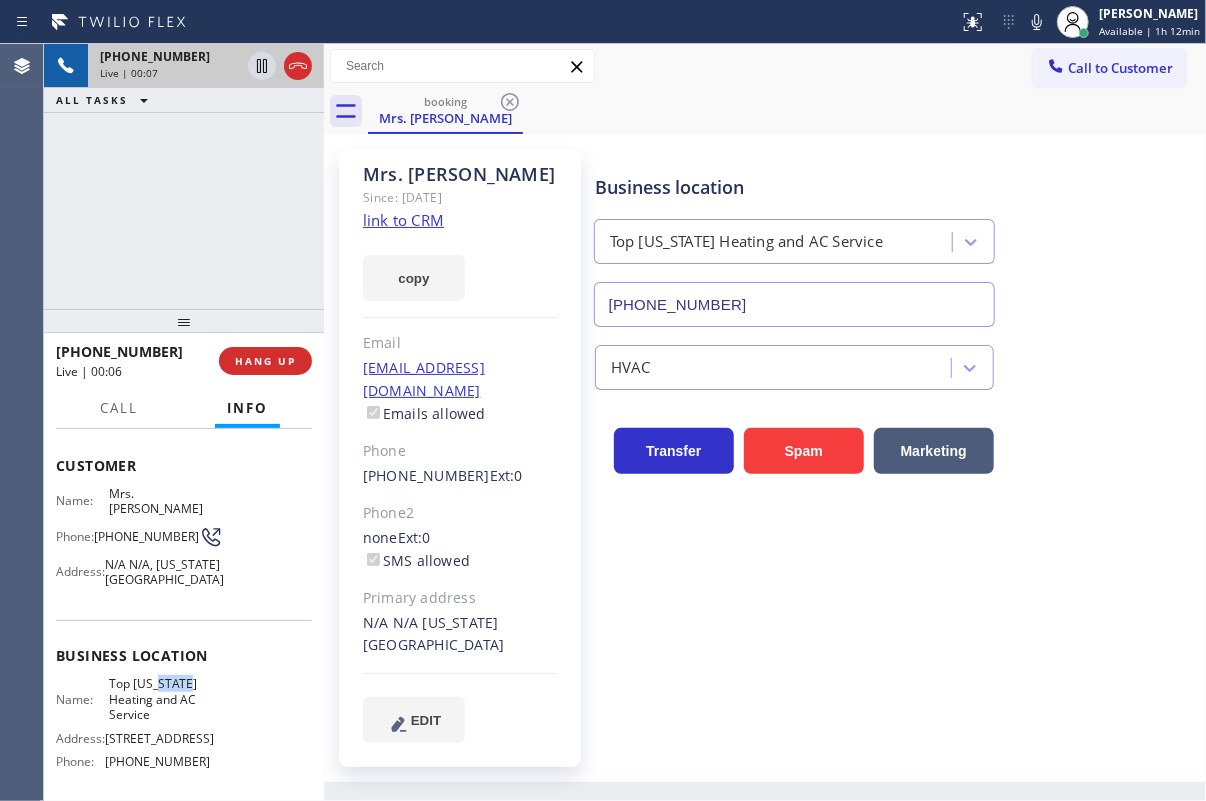 click on "Top [US_STATE] Heating and AC Service" at bounding box center [159, 699] 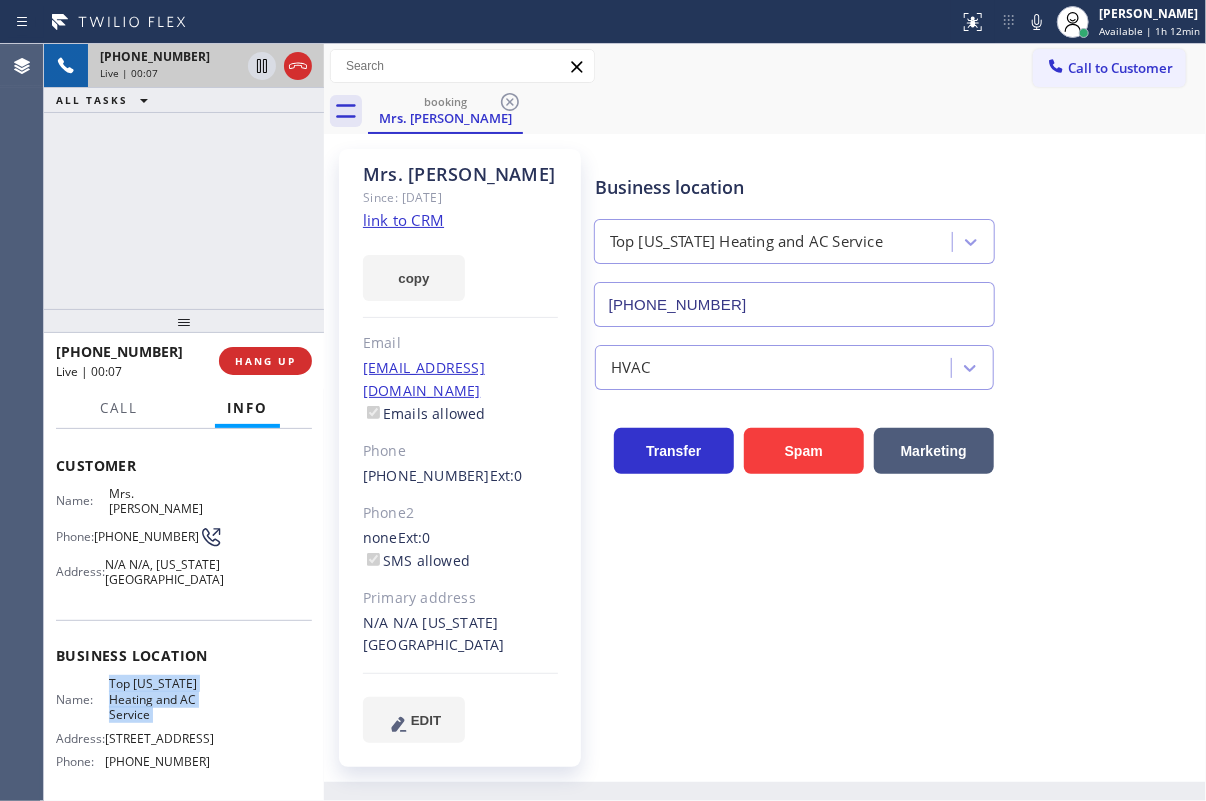 click on "Top [US_STATE] Heating and AC Service" at bounding box center [159, 699] 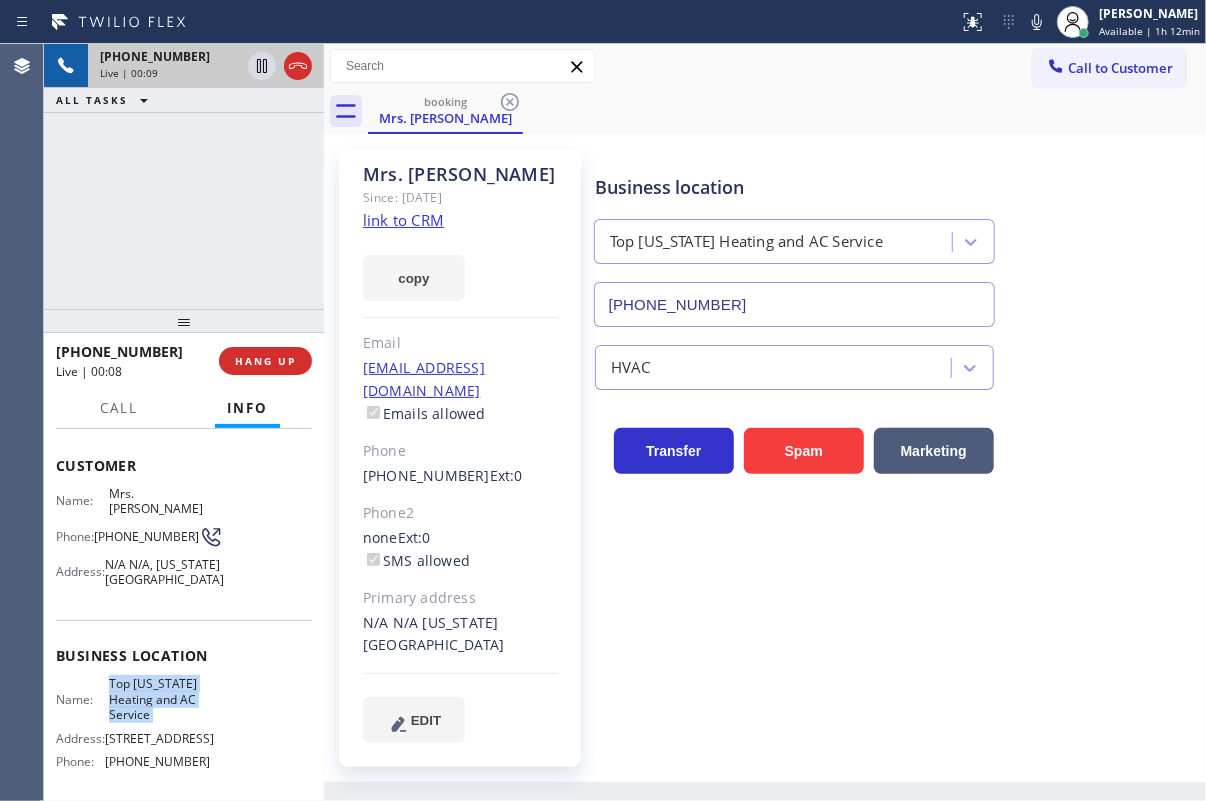 click on "[PHONE_NUMBER]" at bounding box center (794, 304) 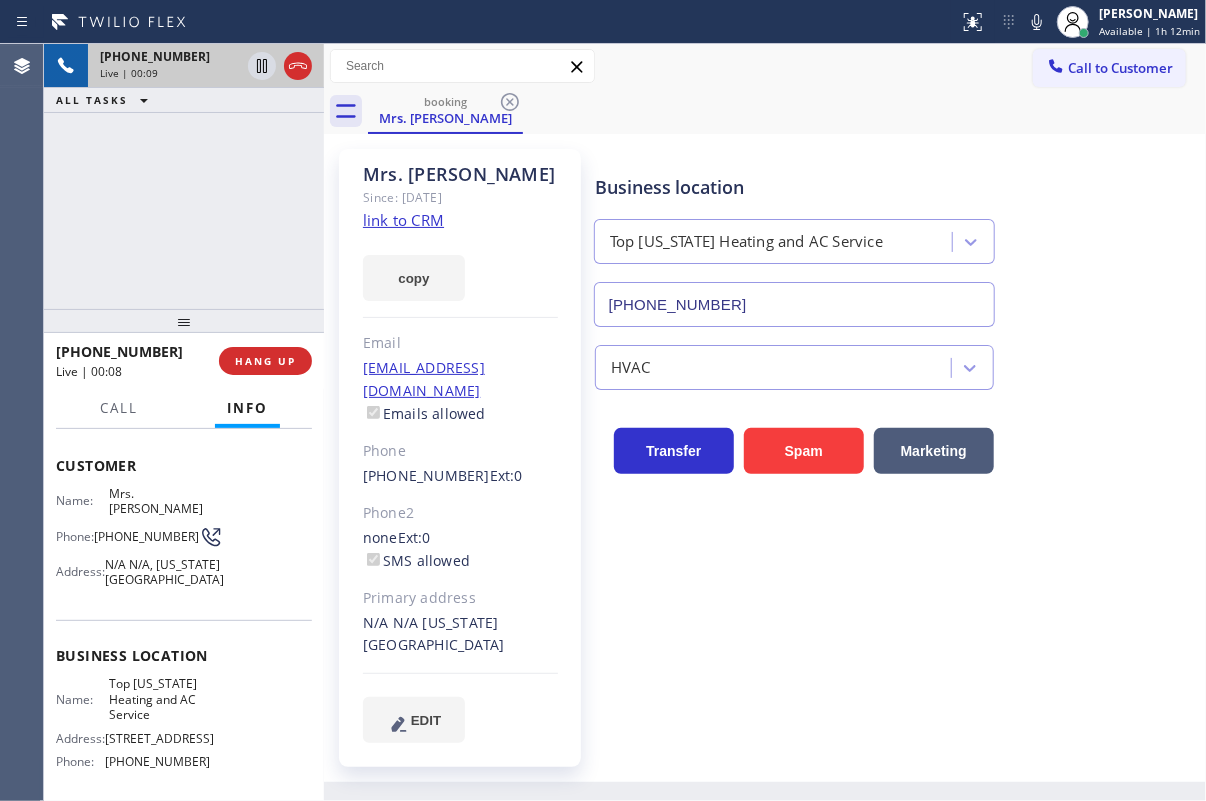 click on "[PHONE_NUMBER]" at bounding box center [794, 304] 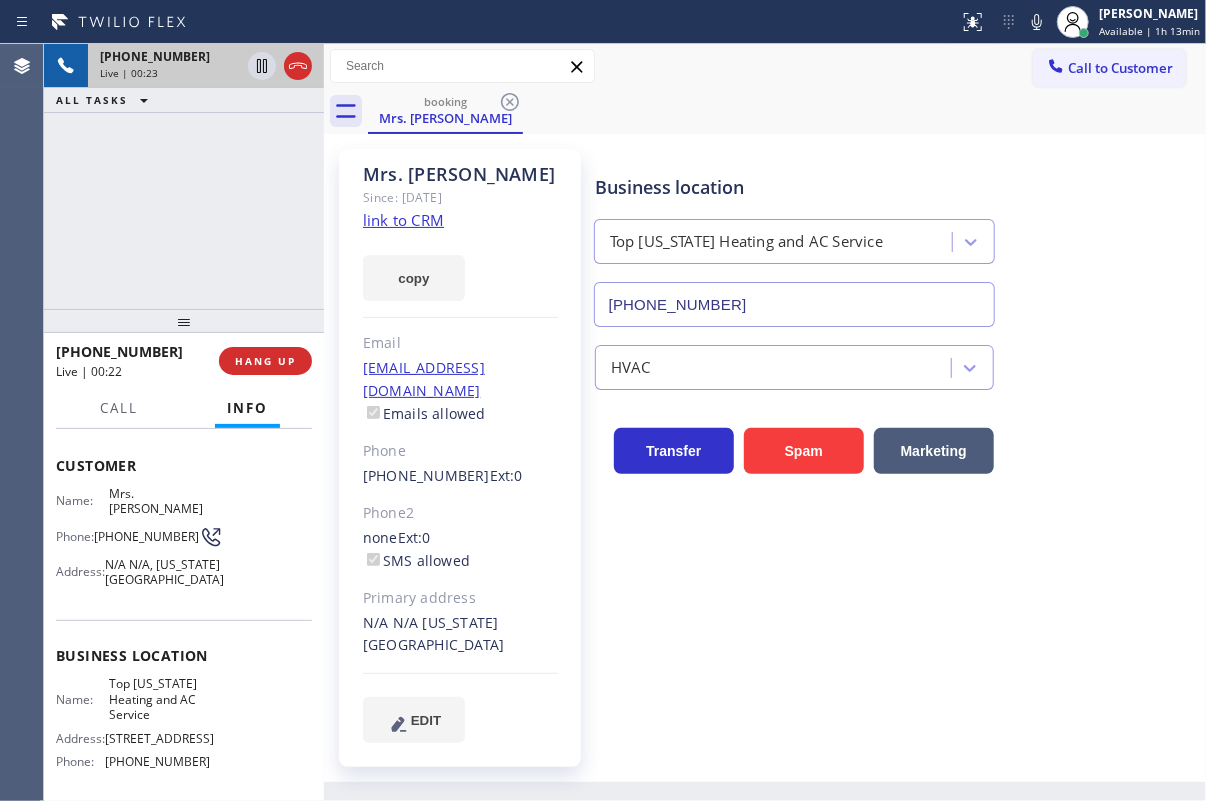 click 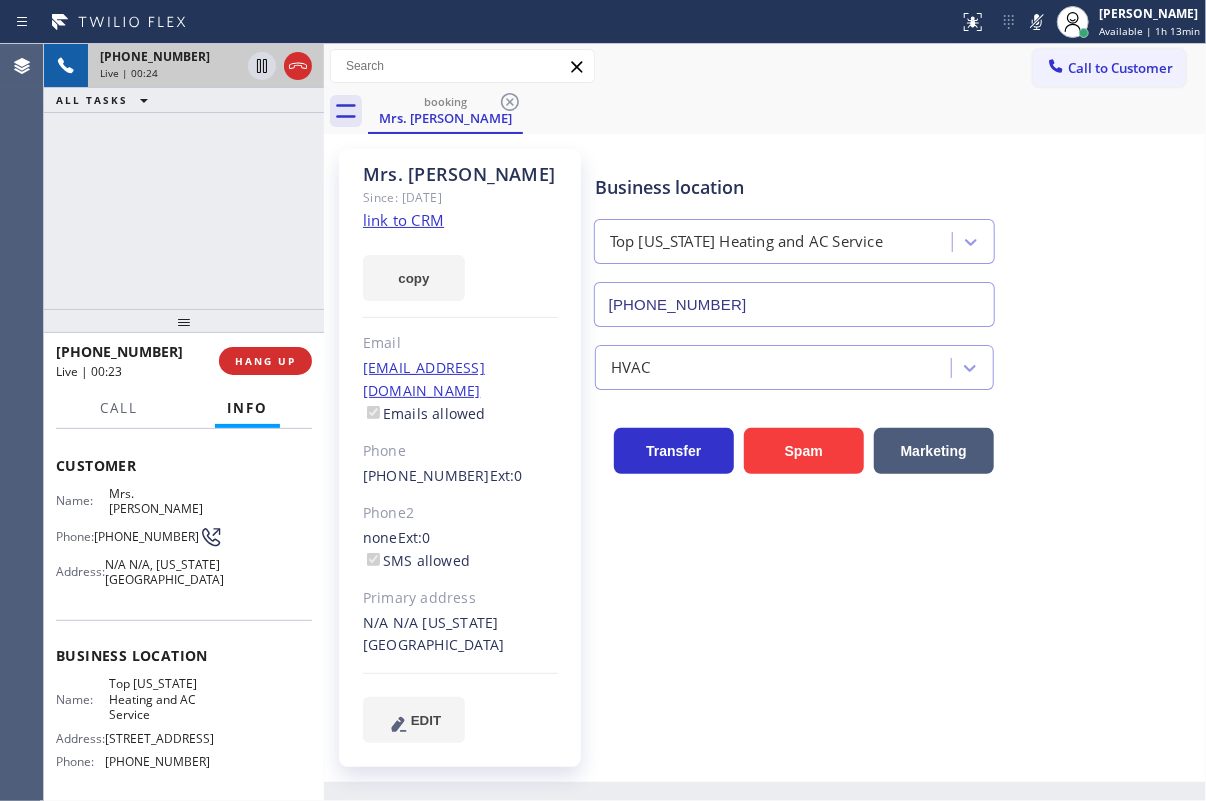 click 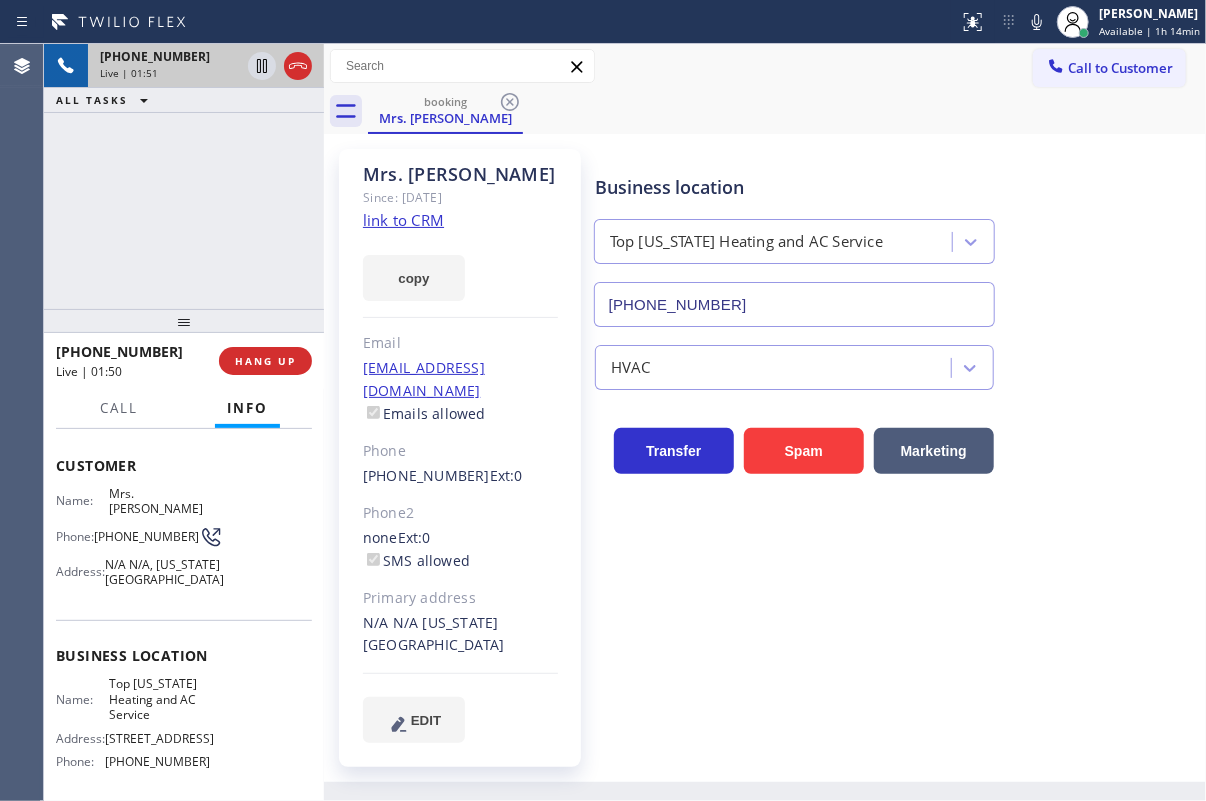 click 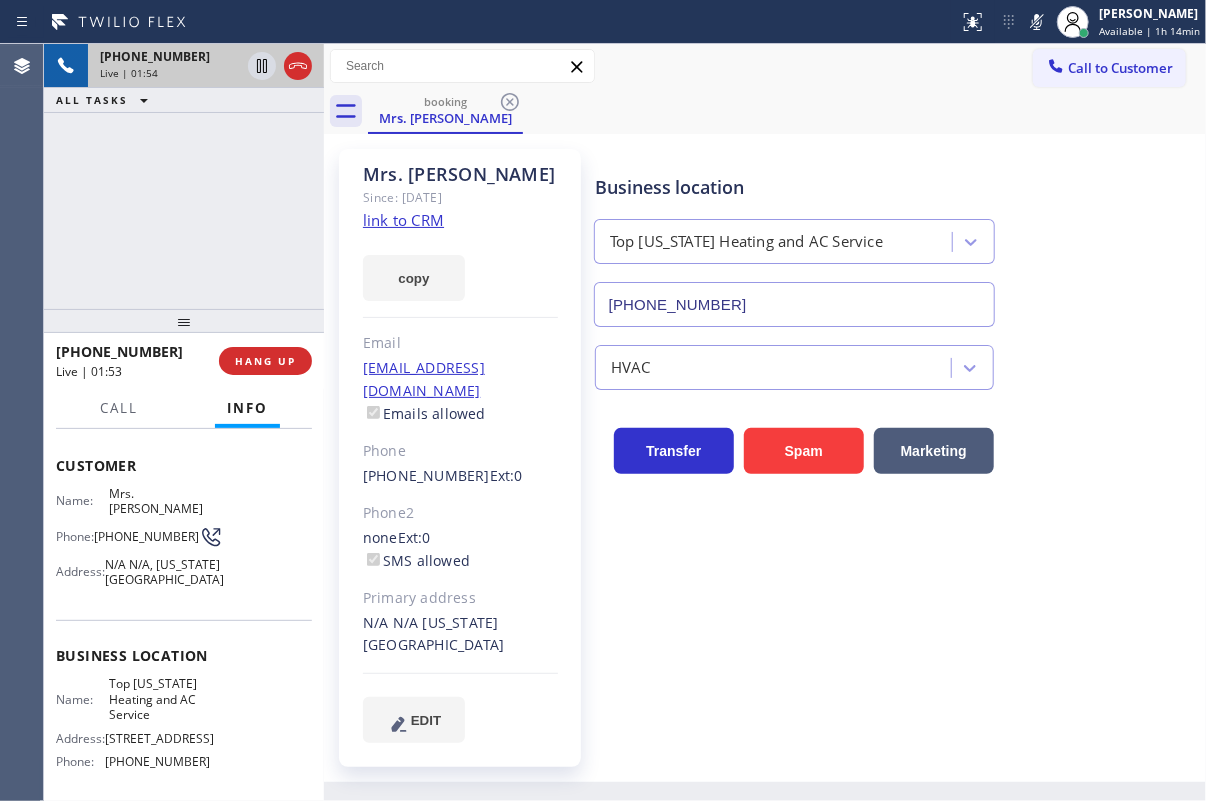 click 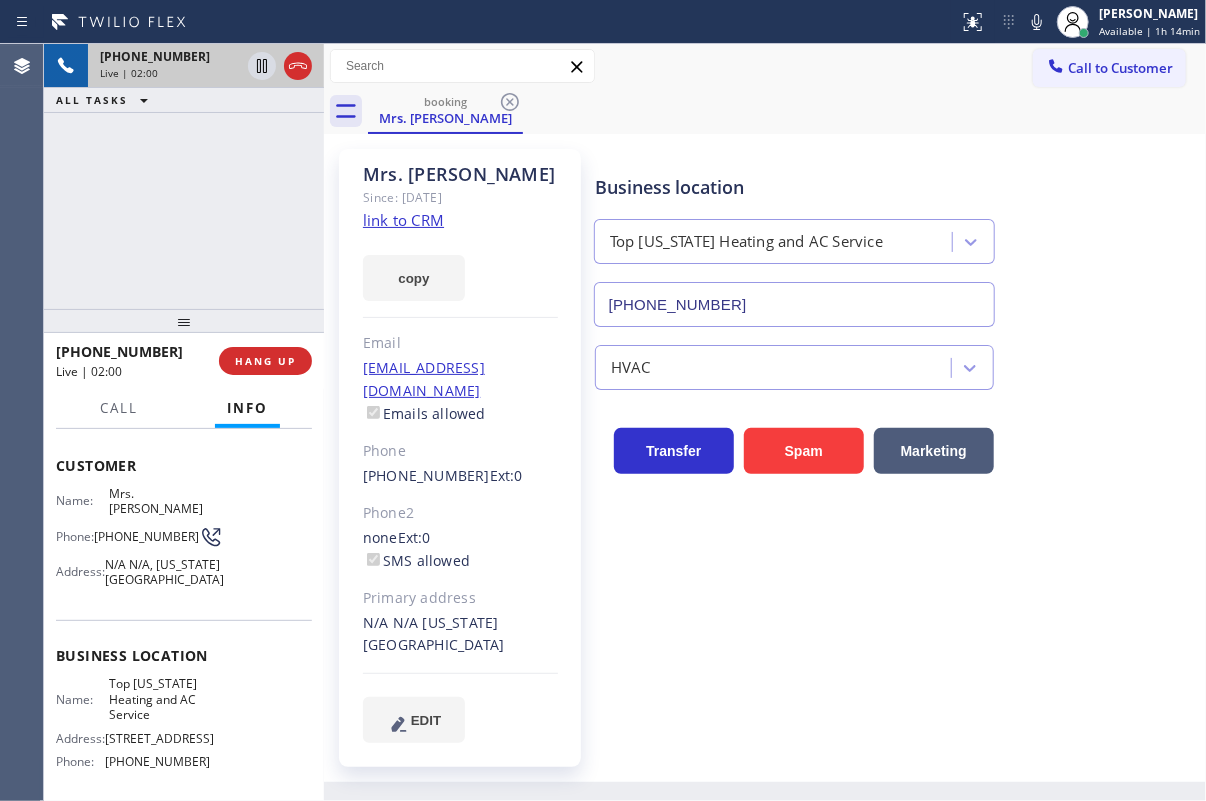 click on "Business location Top [US_STATE] Heating and AC Service [PHONE_NUMBER]" at bounding box center (896, 236) 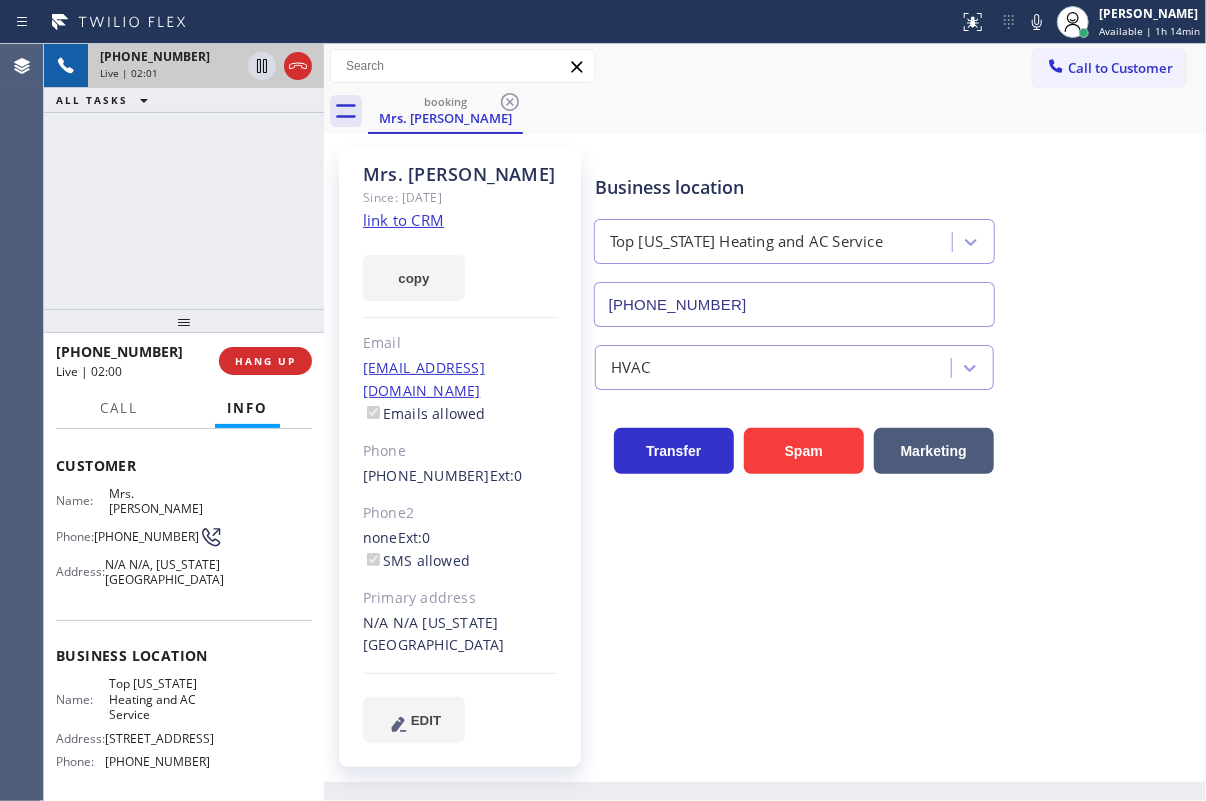 click 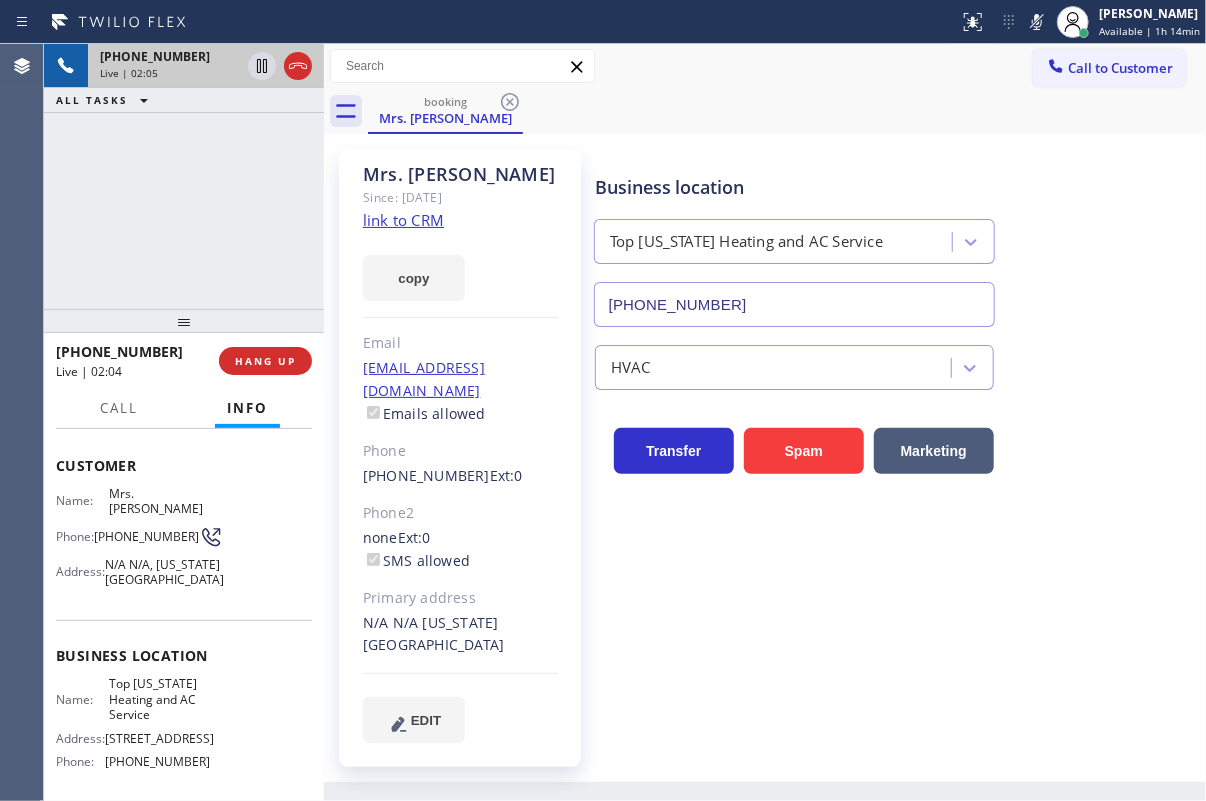 click 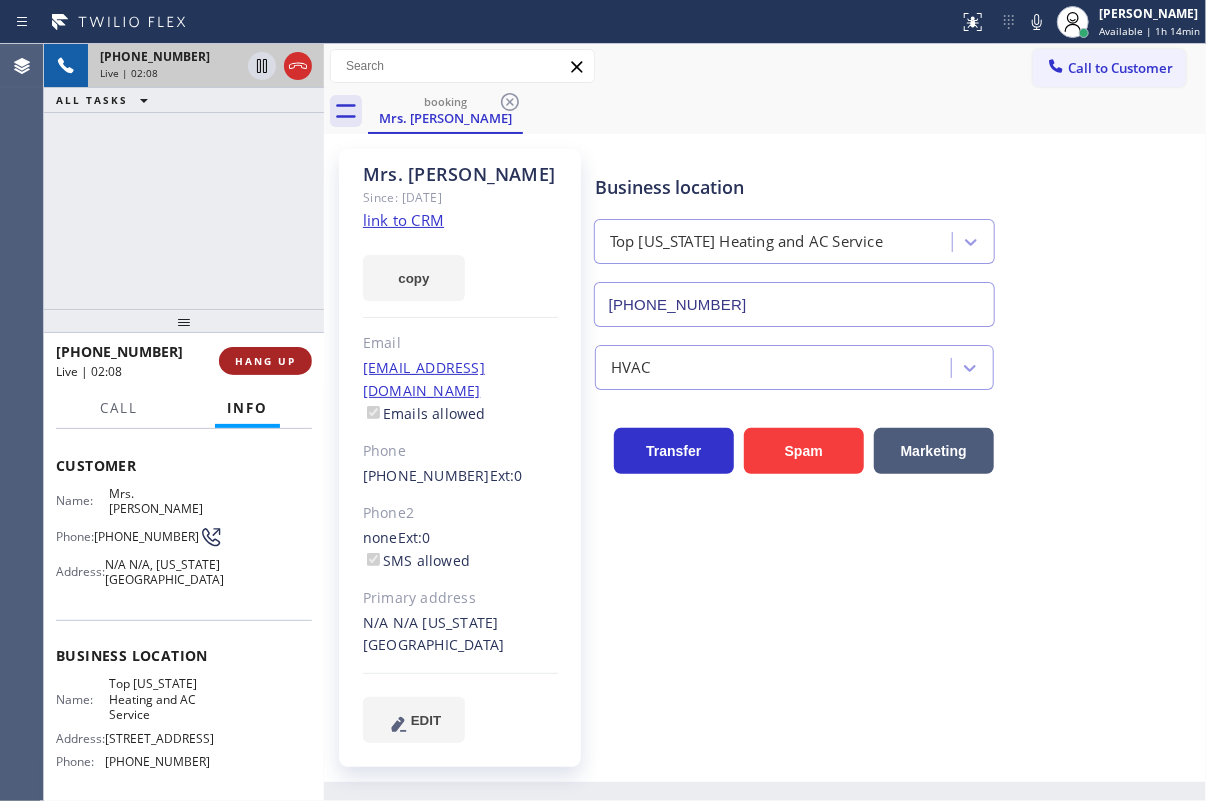 click on "HANG UP" at bounding box center (265, 361) 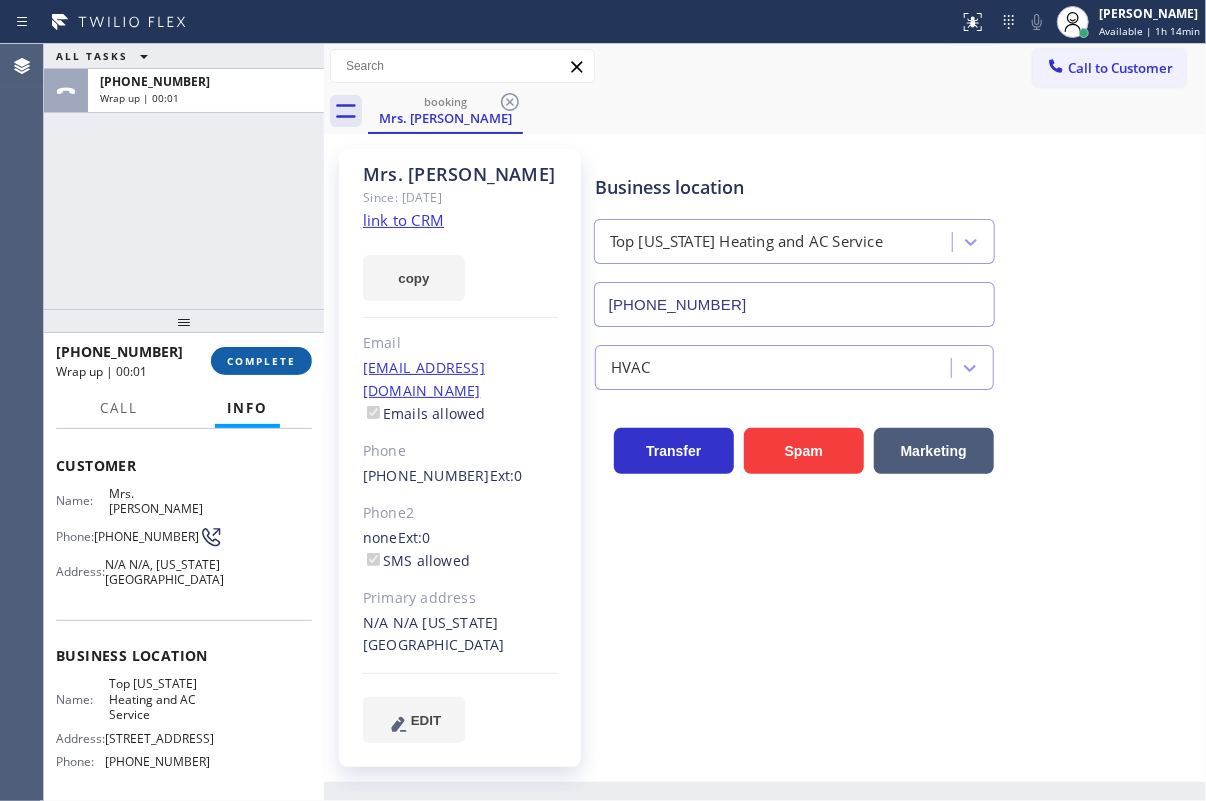 click on "COMPLETE" at bounding box center [261, 361] 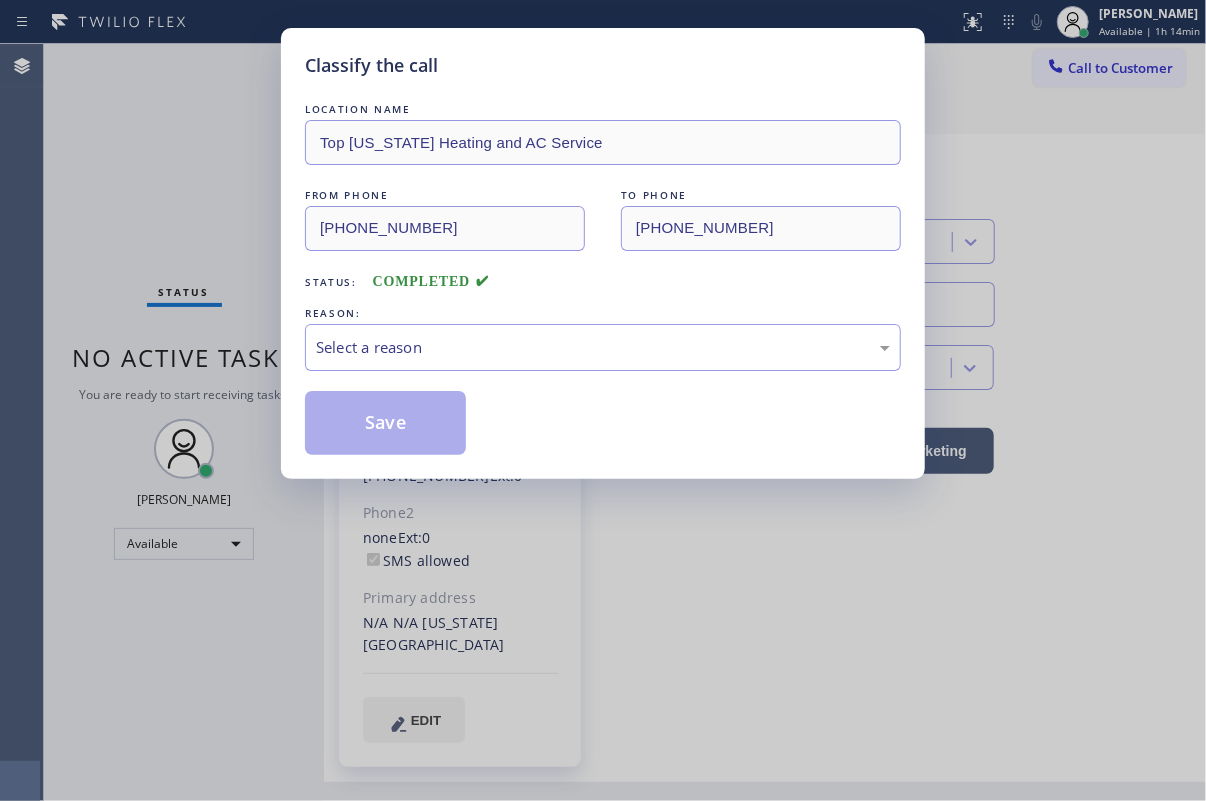 click on "Select a reason" at bounding box center [603, 347] 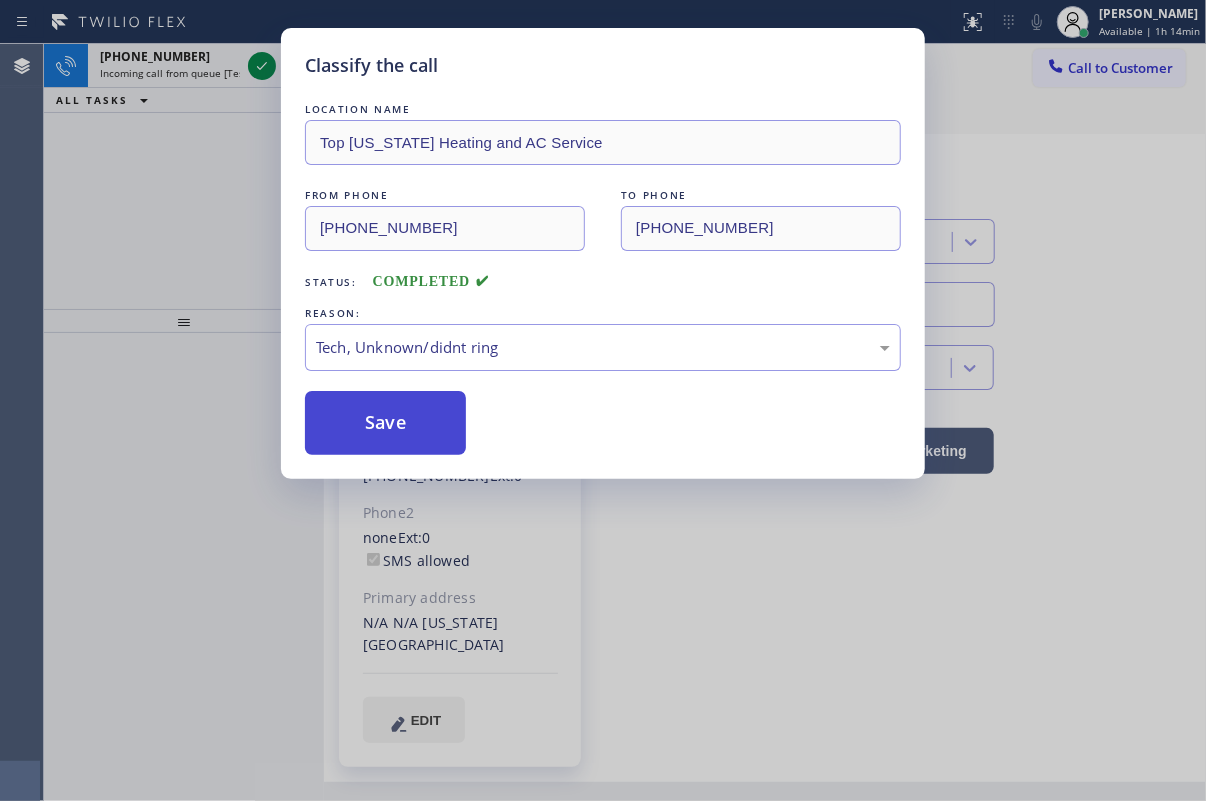 click on "Save" at bounding box center (385, 423) 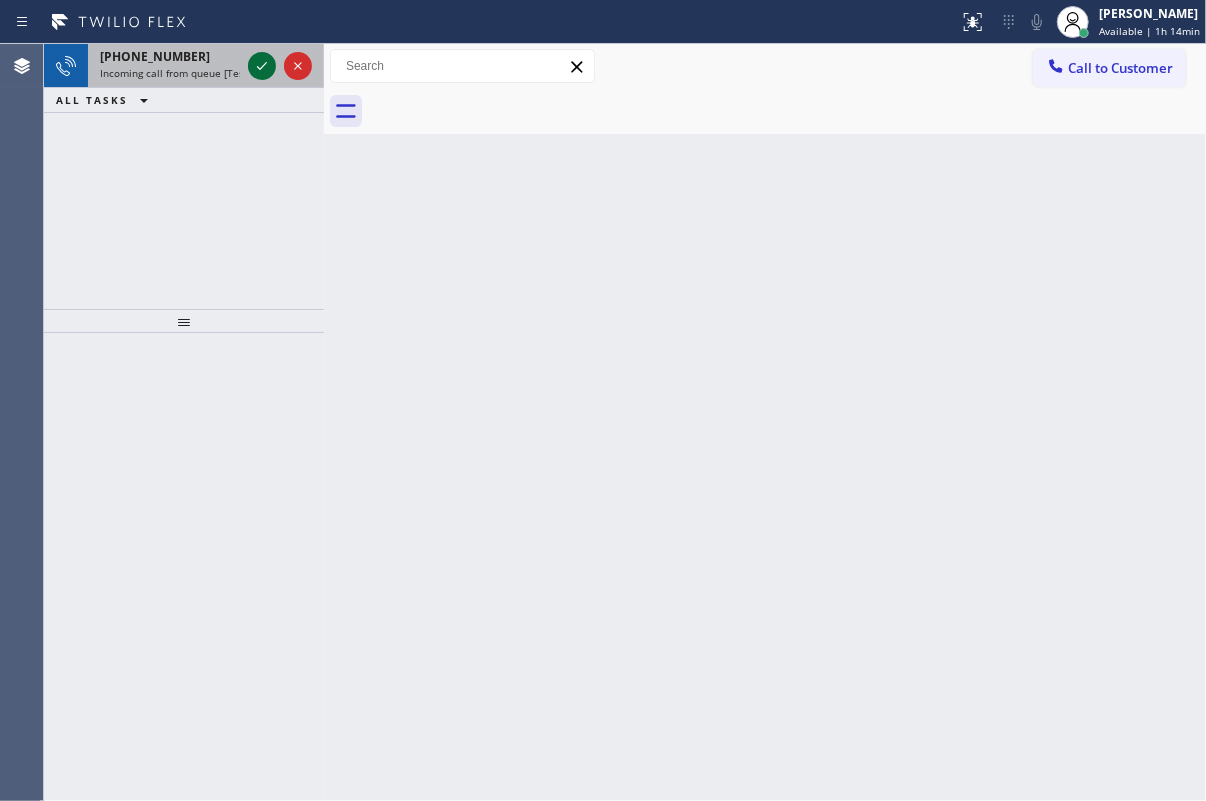 click 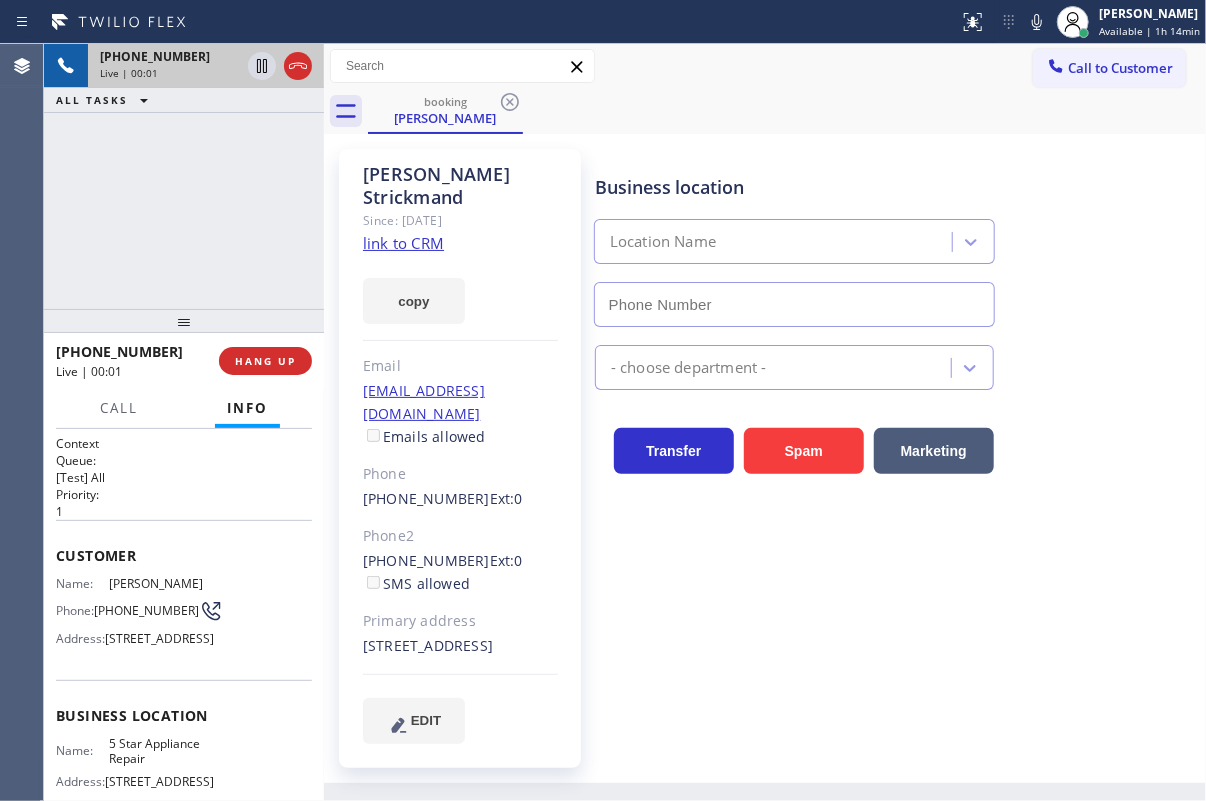 type on "[PHONE_NUMBER]" 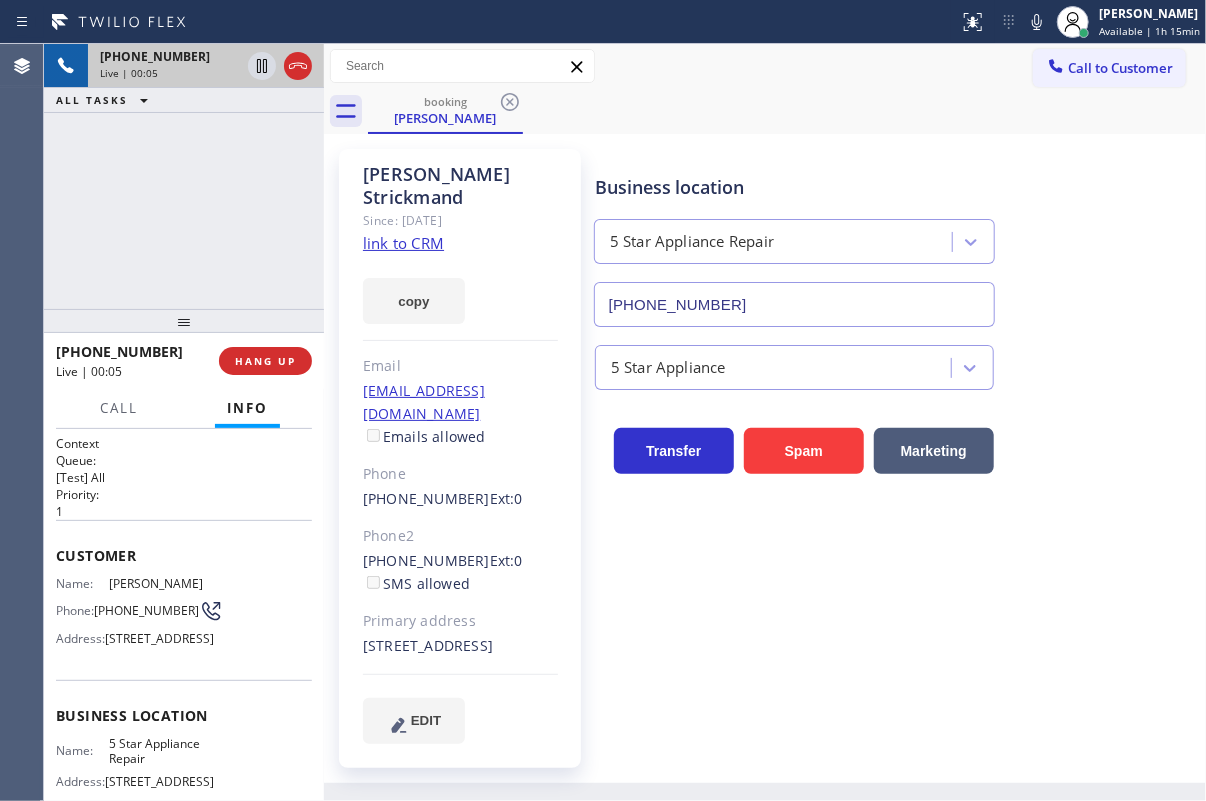 click on "link to CRM" 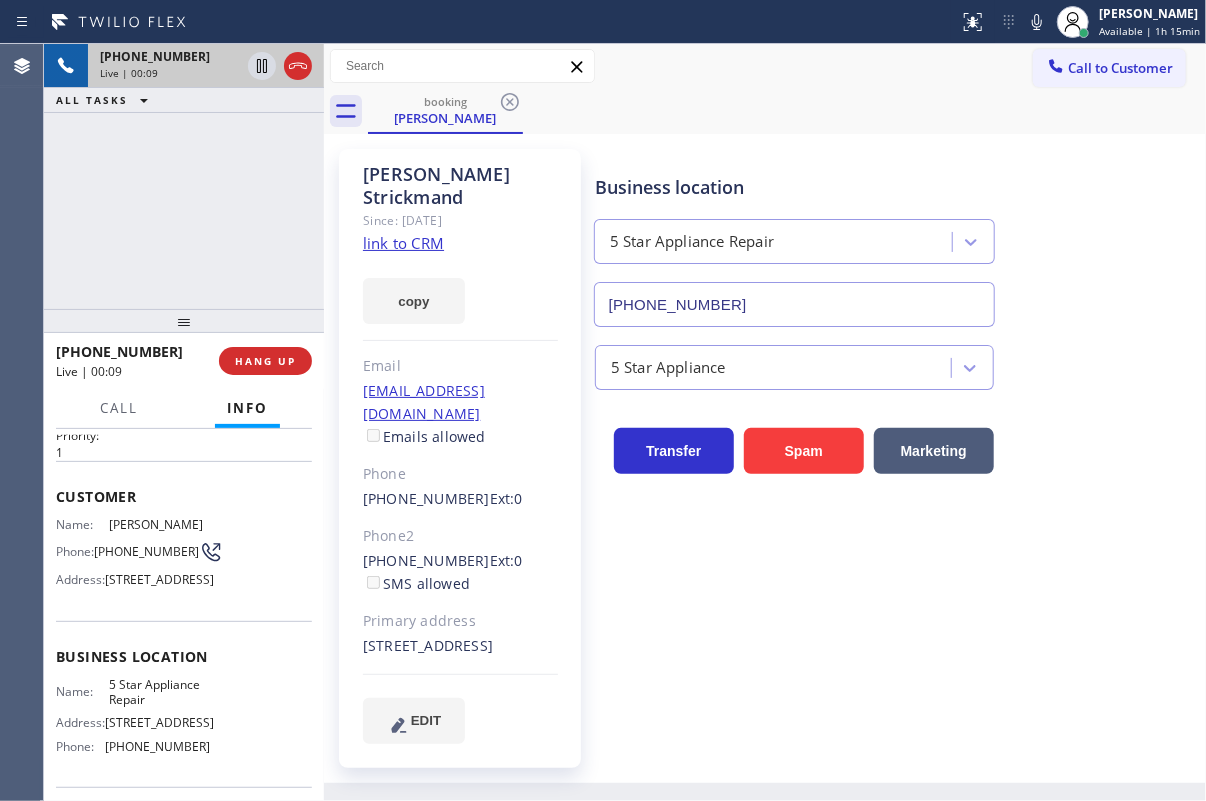 scroll, scrollTop: 90, scrollLeft: 0, axis: vertical 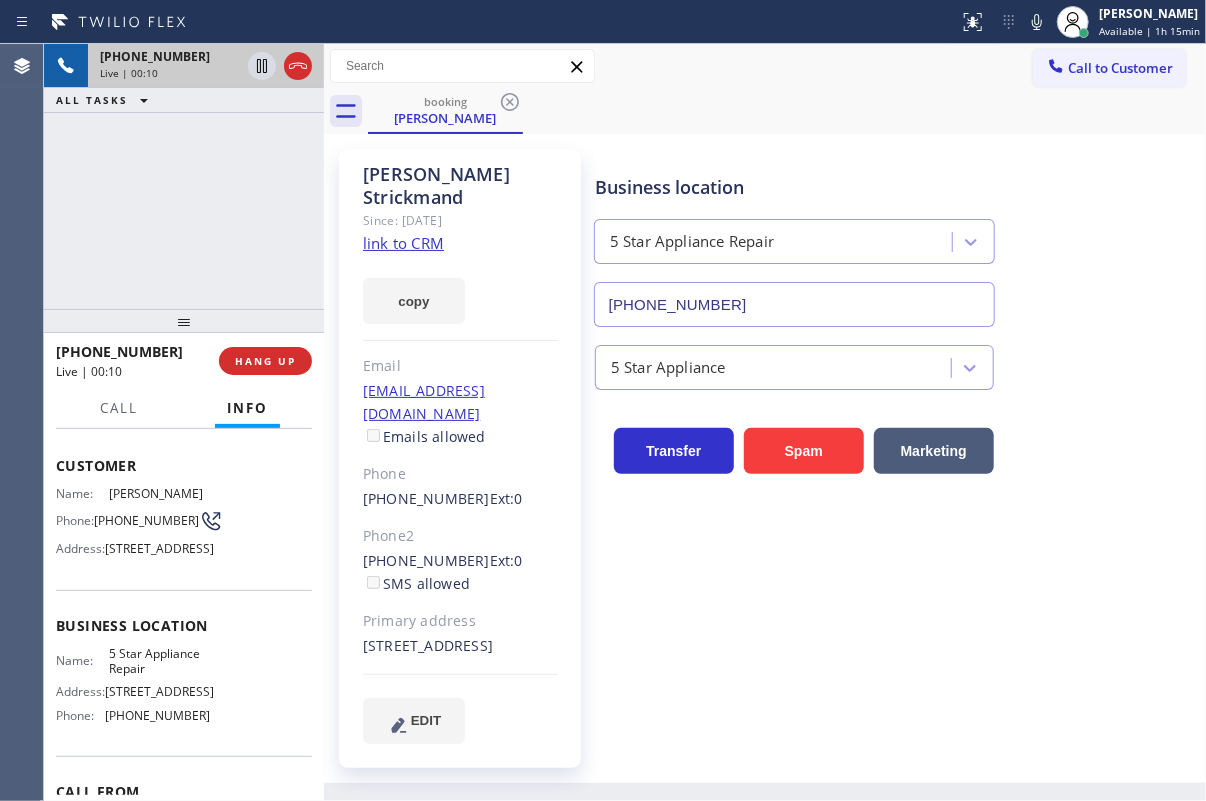 click on "5 Star Appliance Repair" at bounding box center (159, 661) 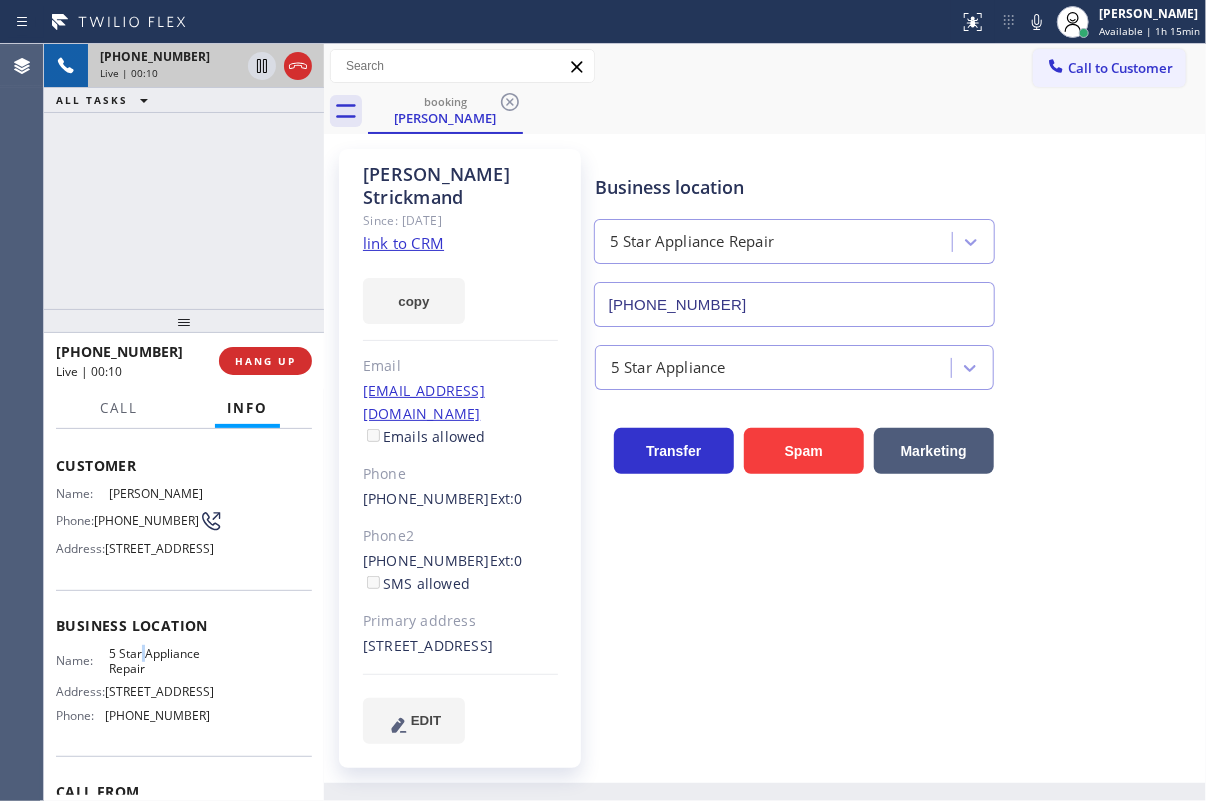 click on "5 Star Appliance Repair" at bounding box center [159, 661] 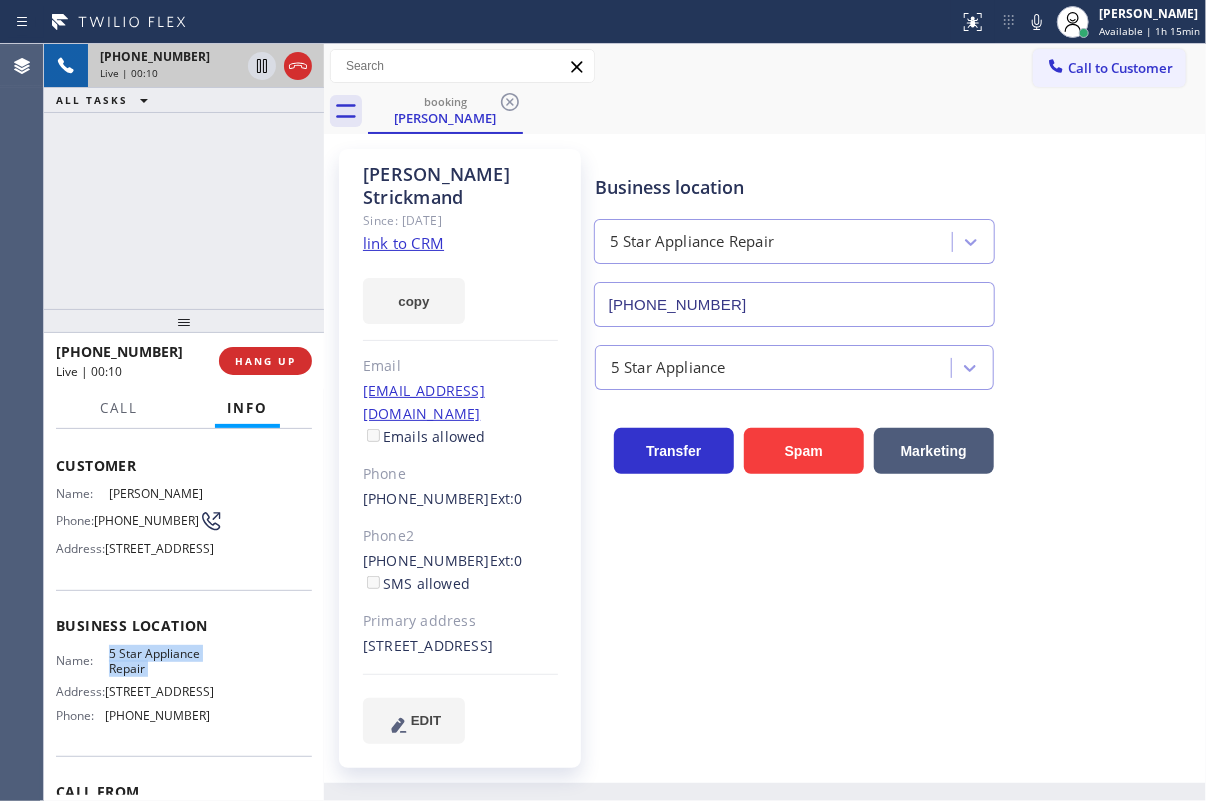 click on "5 Star Appliance Repair" at bounding box center [159, 661] 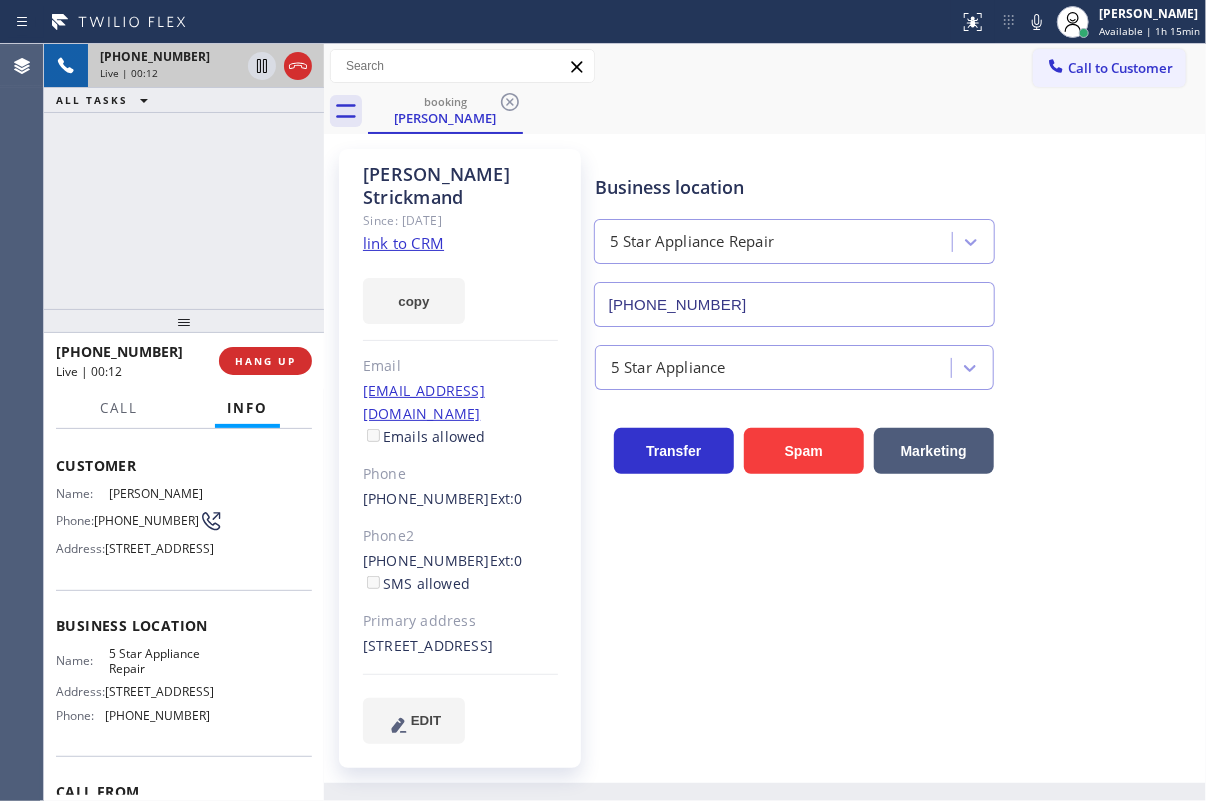 click on "[PHONE_NUMBER]" at bounding box center [794, 304] 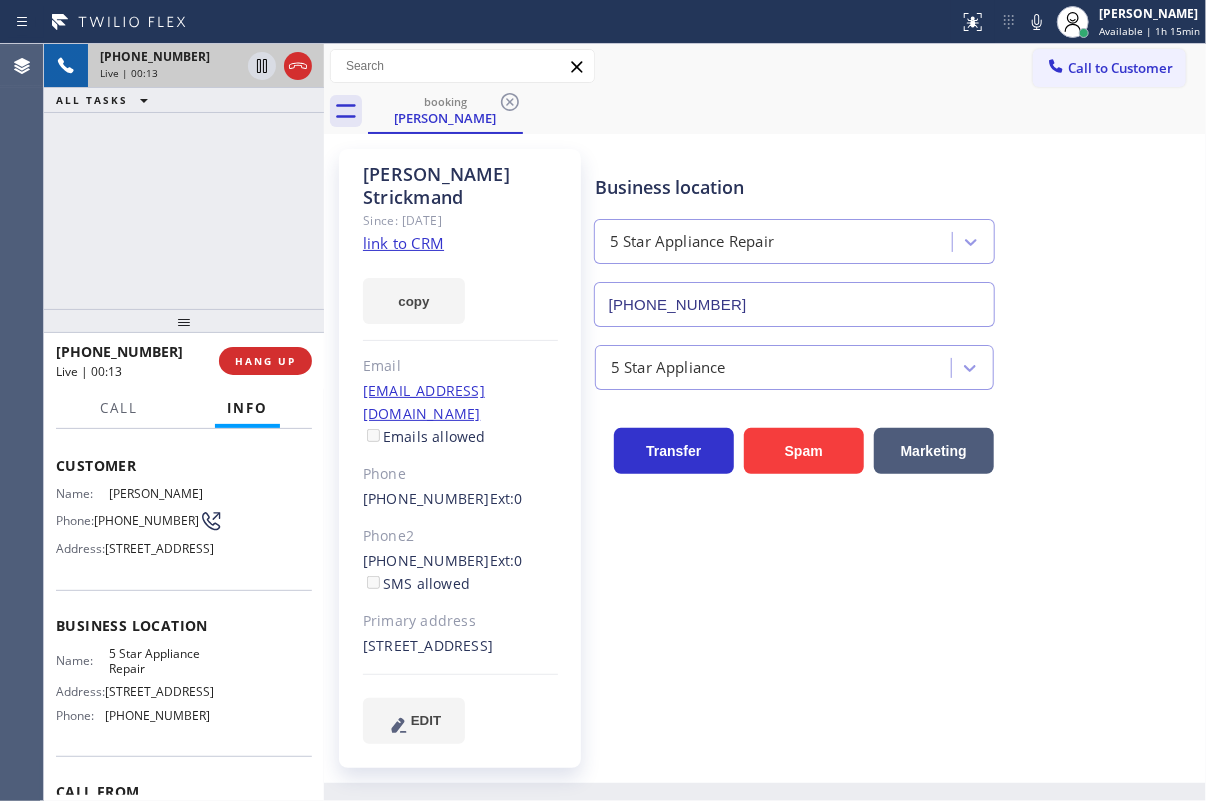 click on "[PHONE_NUMBER]" at bounding box center [794, 304] 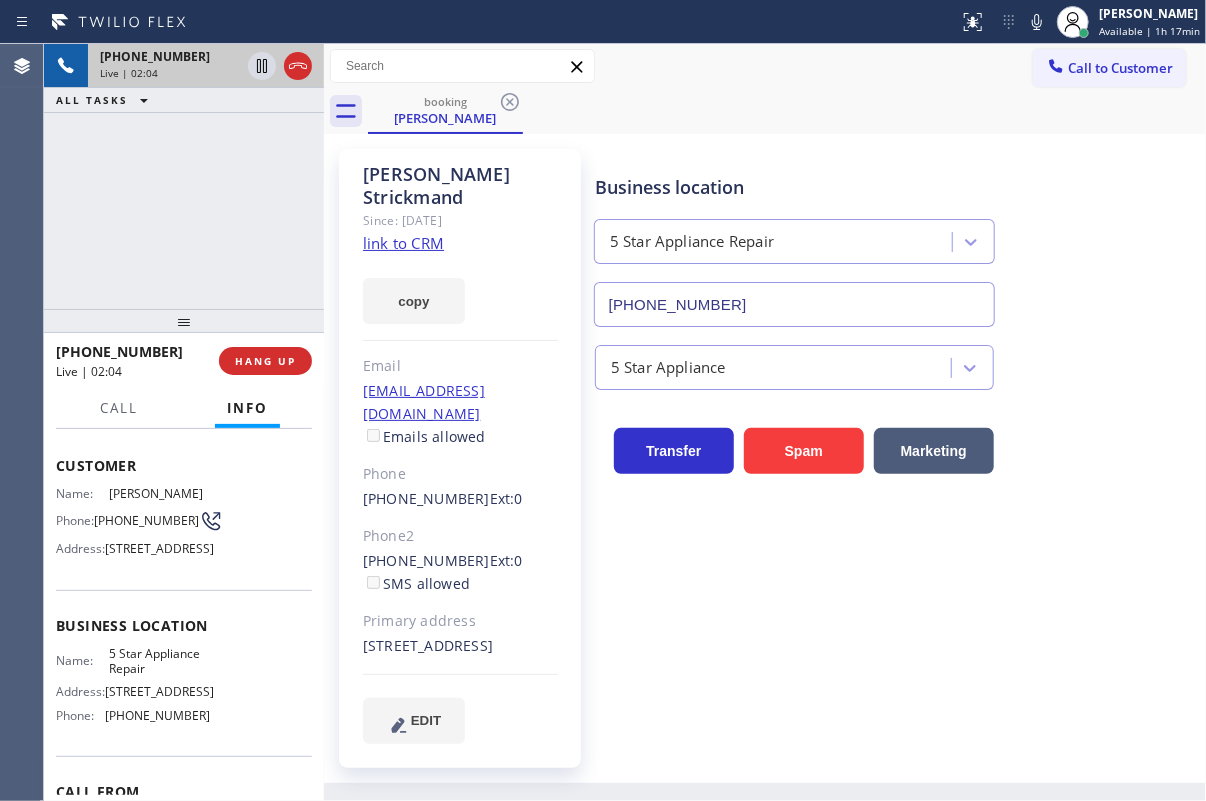 click 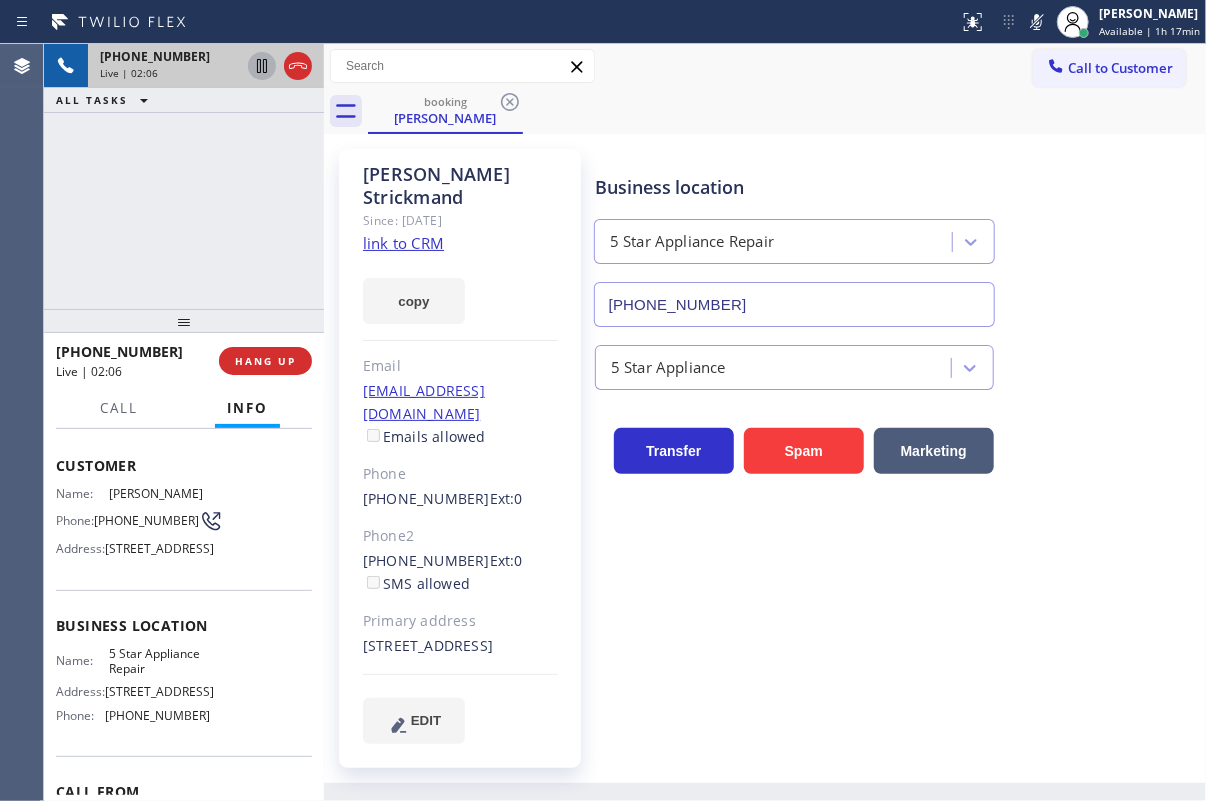 click 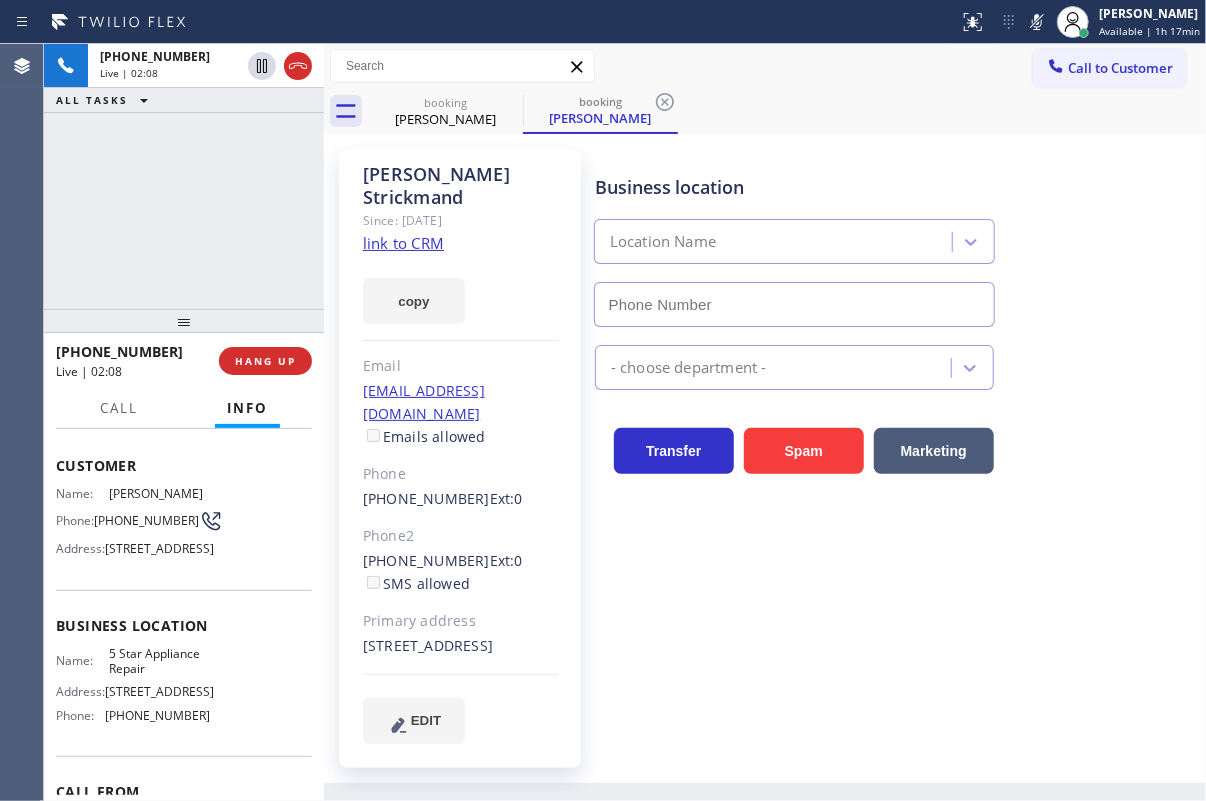 type on "[PHONE_NUMBER]" 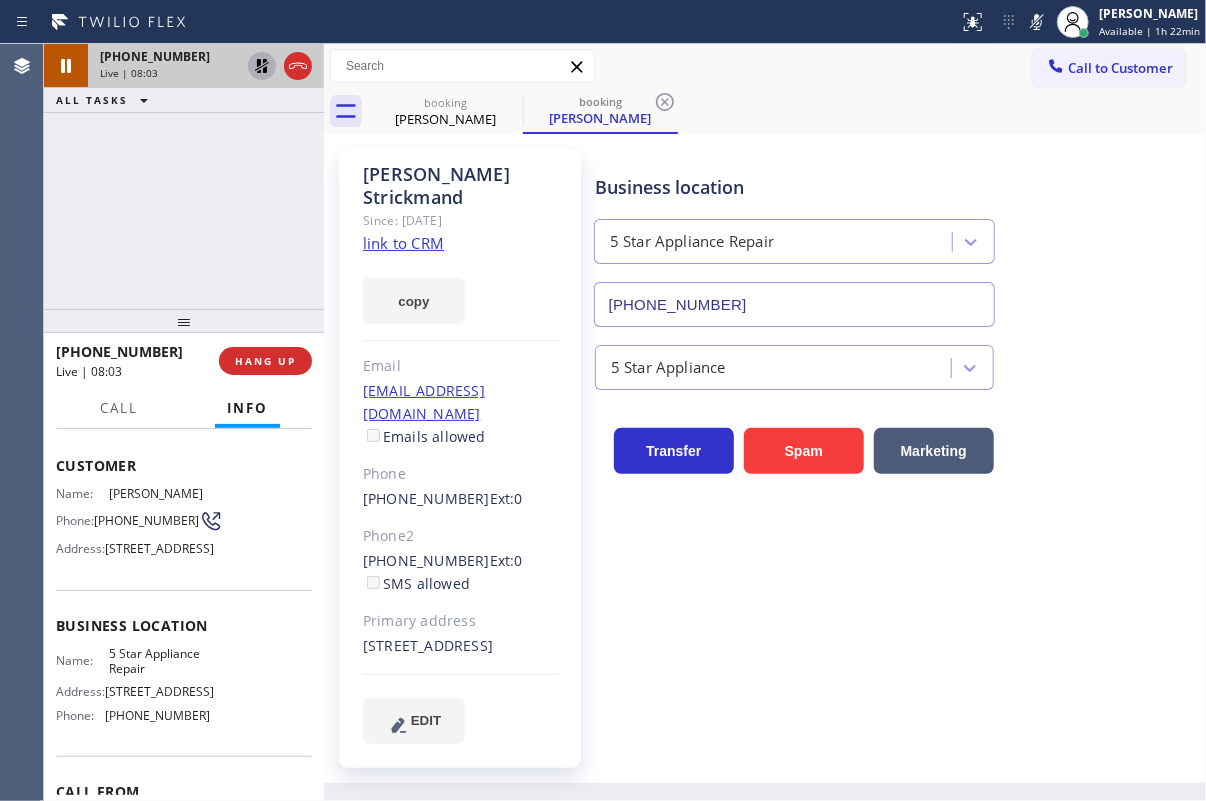 drag, startPoint x: 254, startPoint y: 63, endPoint x: 981, endPoint y: 41, distance: 727.3328 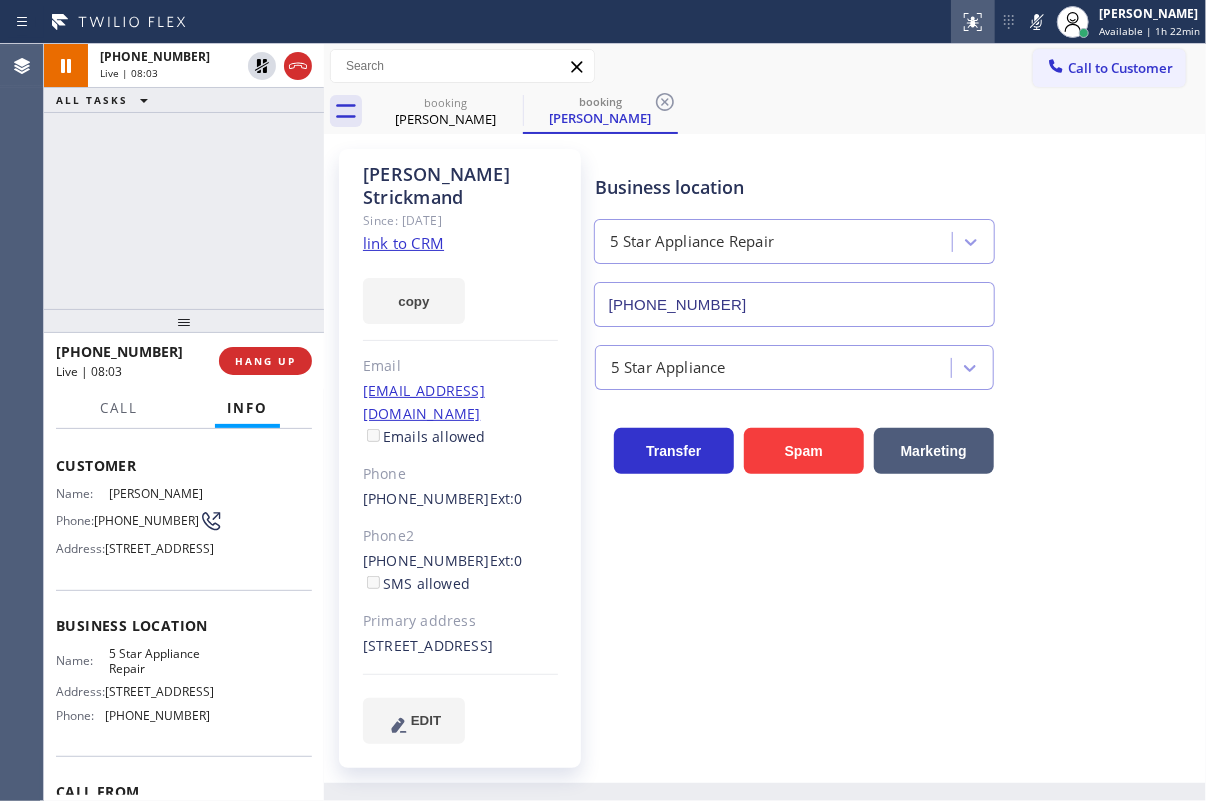 click 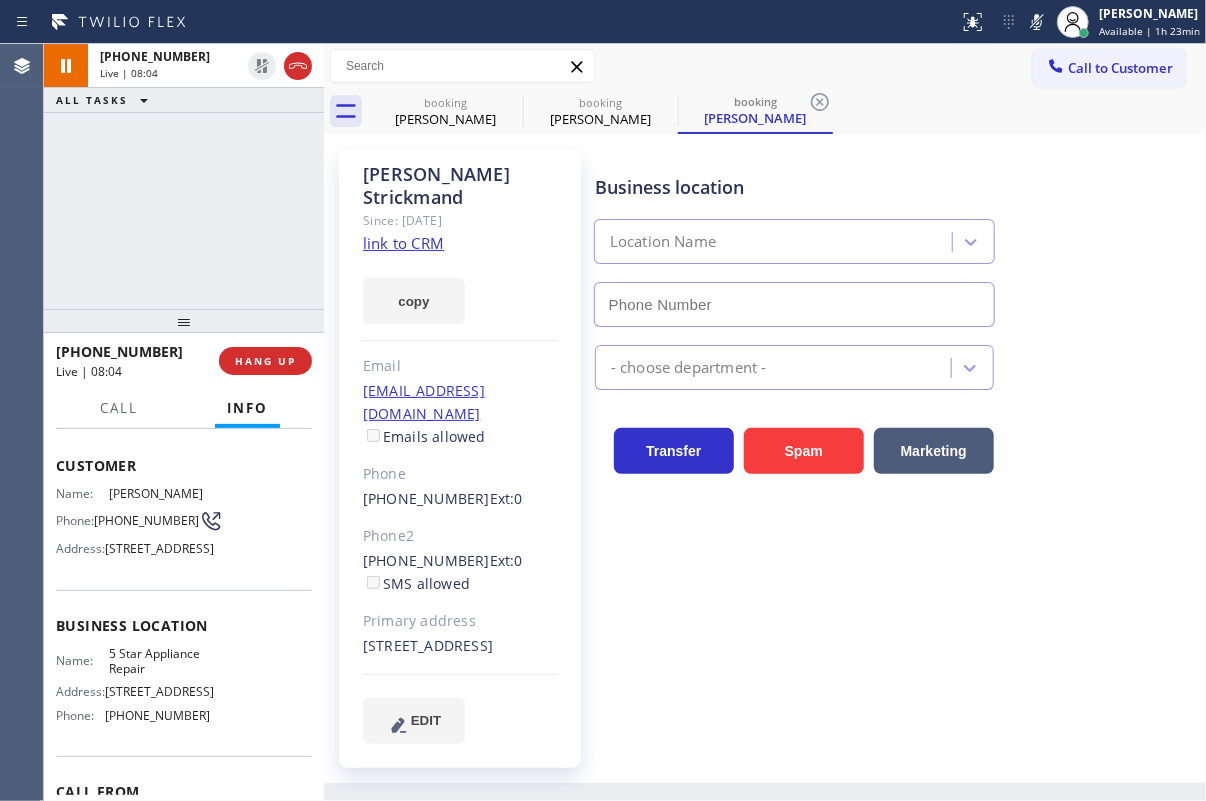 click 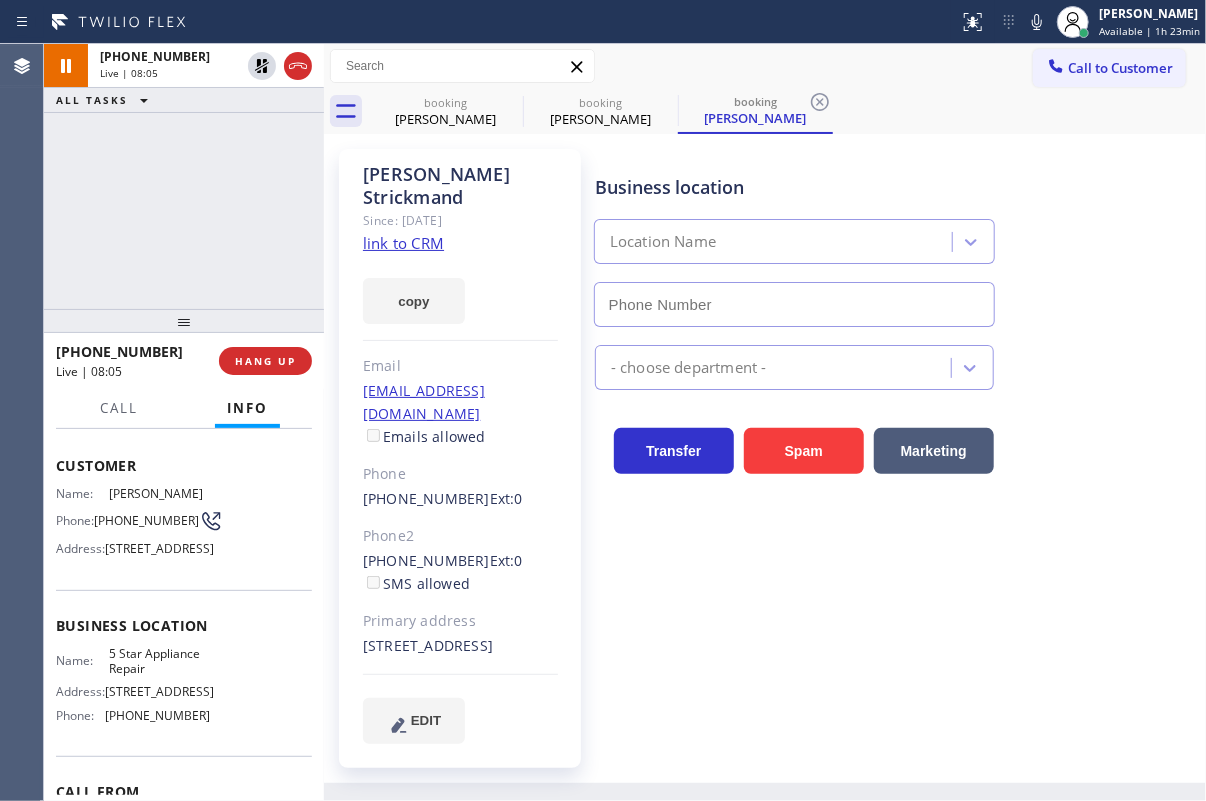 click on "Business location Location Name - choose department - Transfer Spam Marketing" at bounding box center [896, 446] 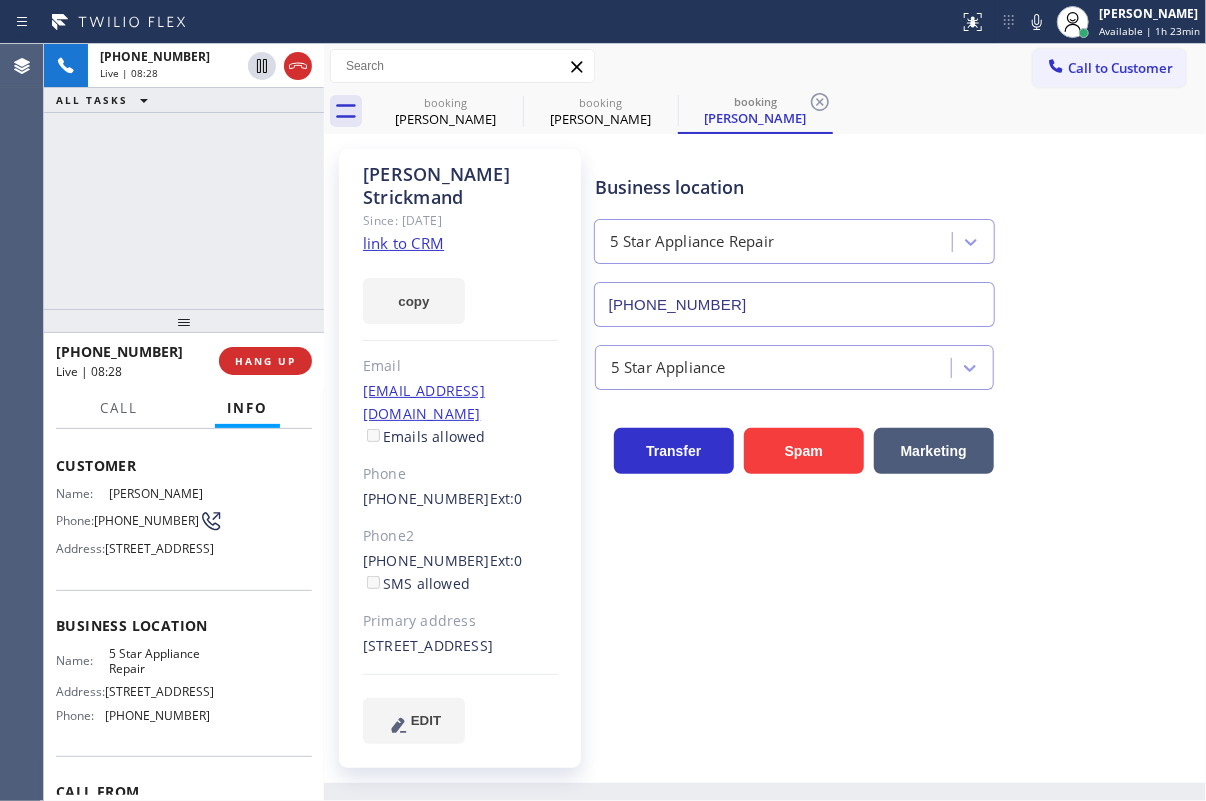 drag, startPoint x: 1094, startPoint y: 389, endPoint x: 1073, endPoint y: 386, distance: 21.213203 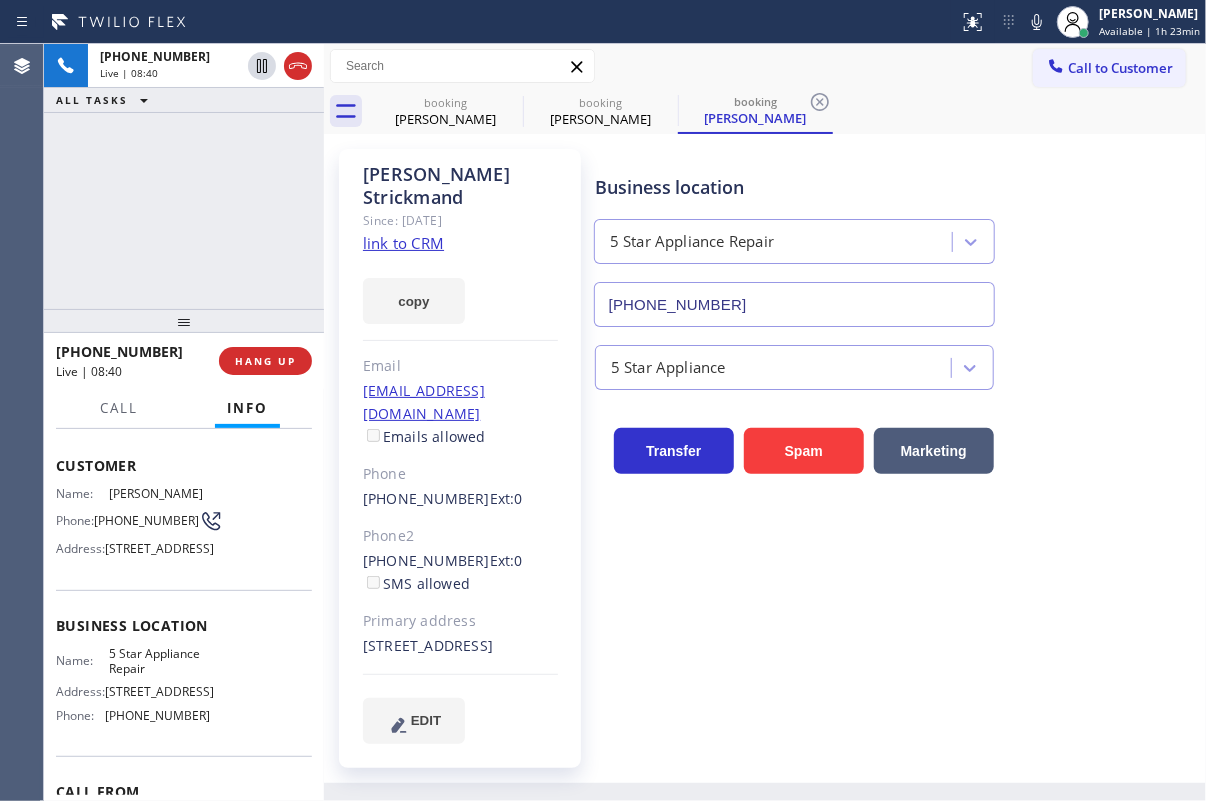 click on "Business location 5 Star Appliance Repair [PHONE_NUMBER]" at bounding box center [896, 236] 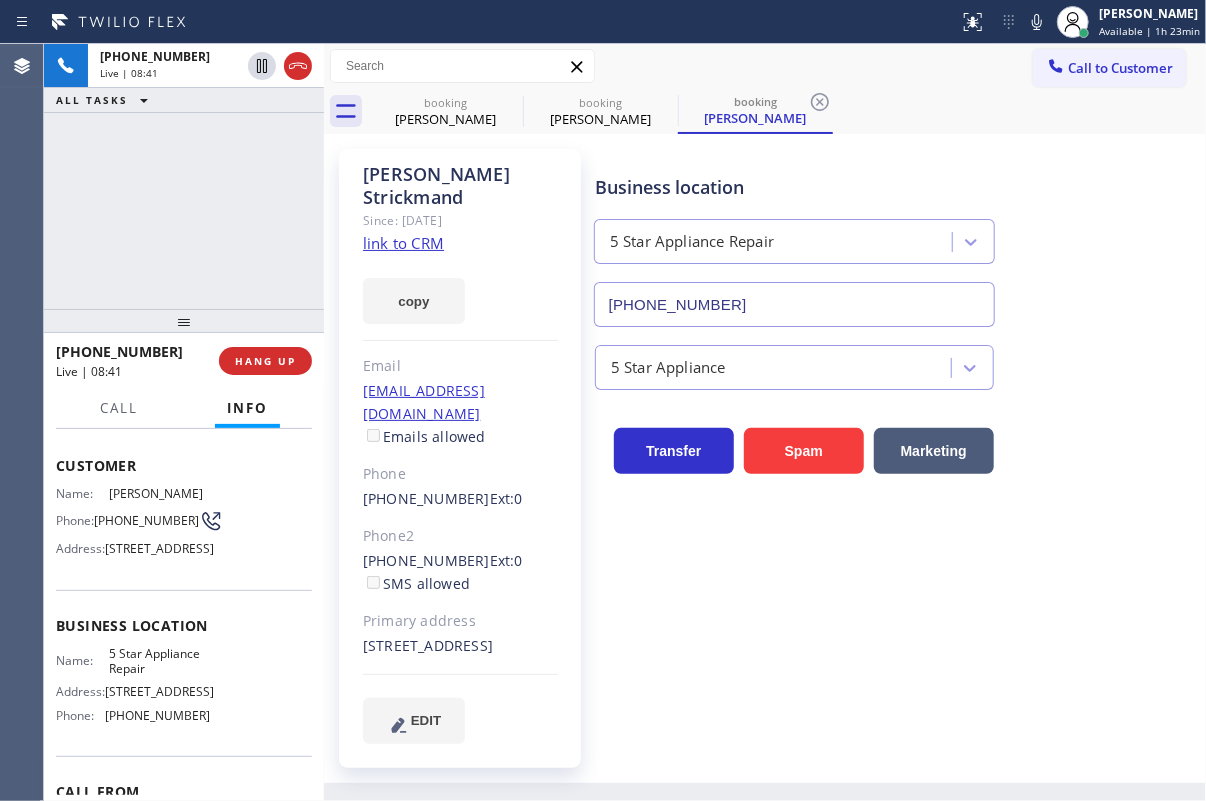 click on "[EMAIL_ADDRESS][DOMAIN_NAME]  Emails allowed" 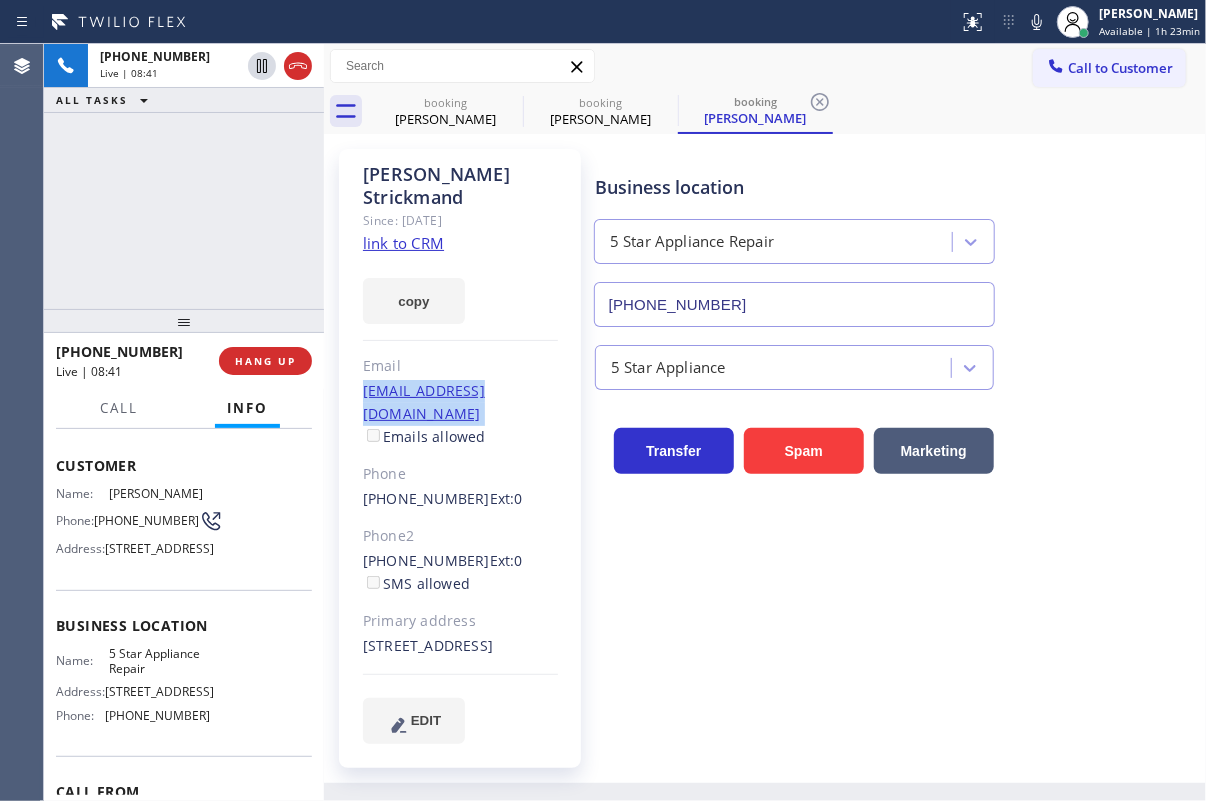 click on "[EMAIL_ADDRESS][DOMAIN_NAME]  Emails allowed" 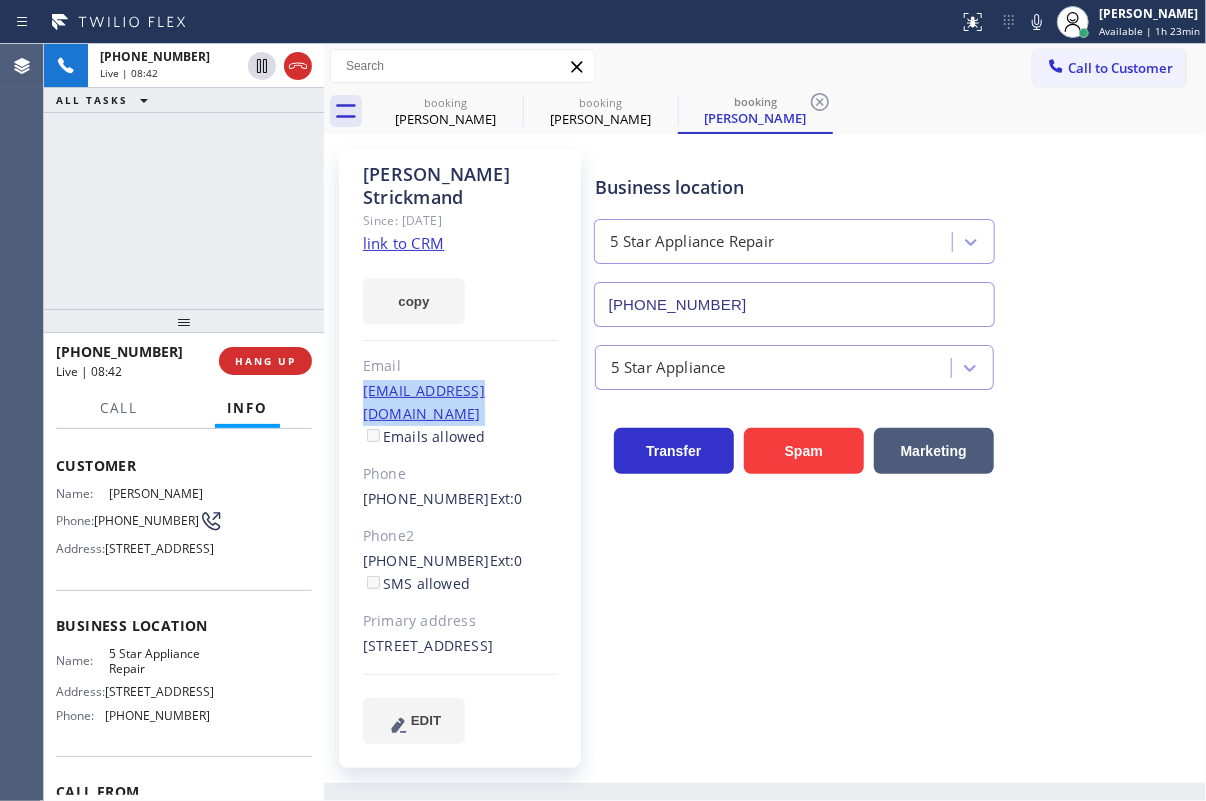 click on "[EMAIL_ADDRESS][DOMAIN_NAME]  Emails allowed" 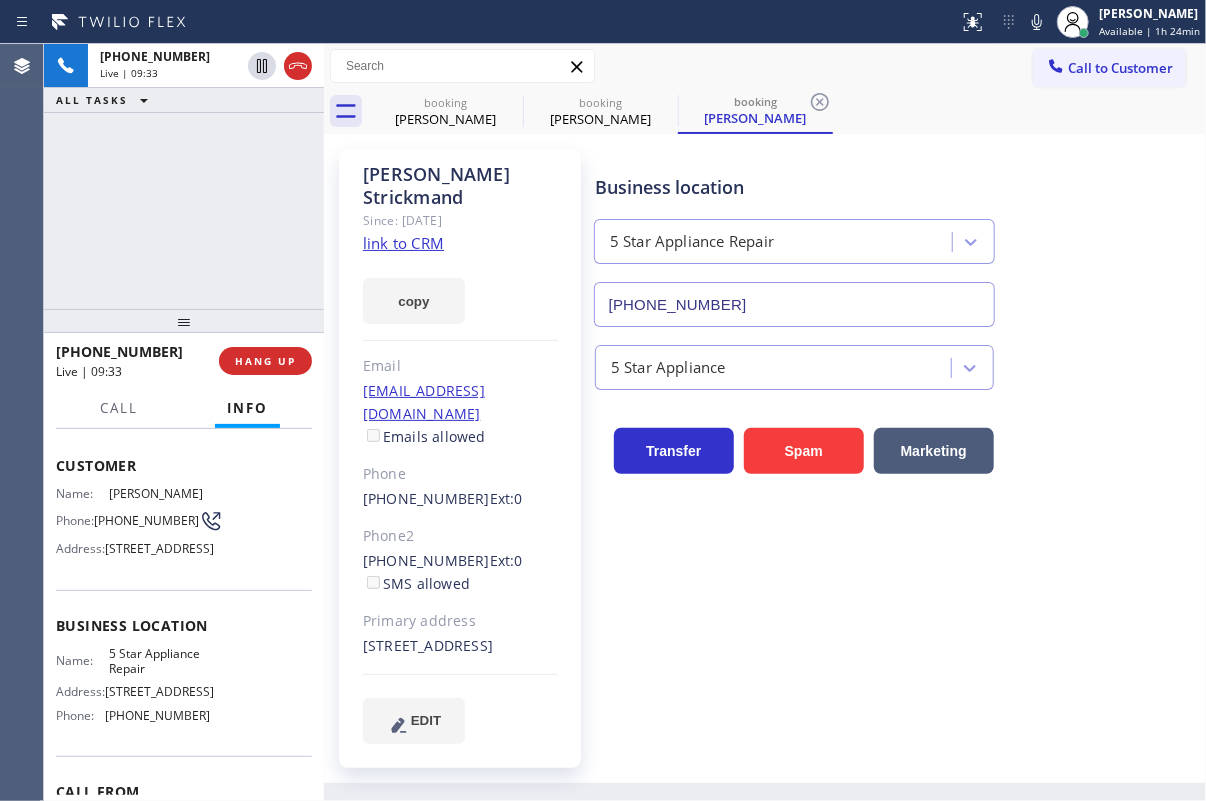 click on "Business location 5 Star Appliance Repair [PHONE_NUMBER]" at bounding box center (896, 236) 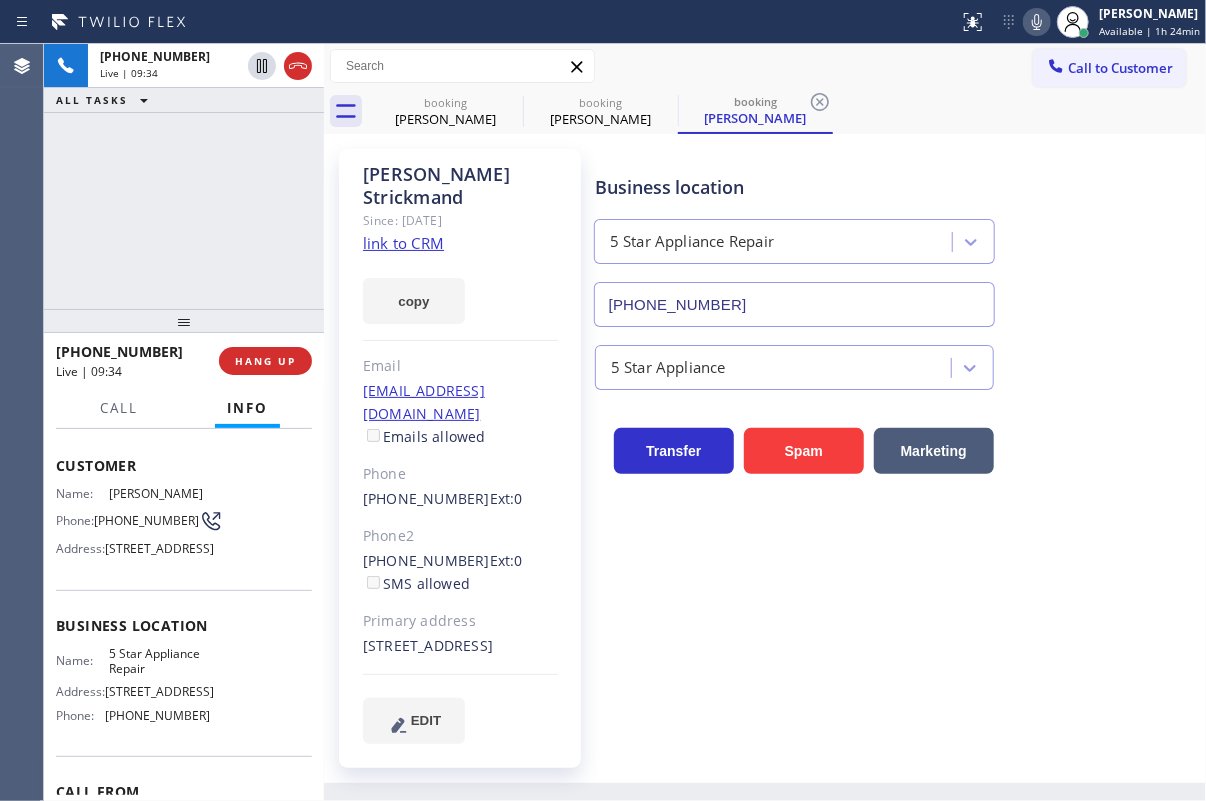 click at bounding box center [1037, 22] 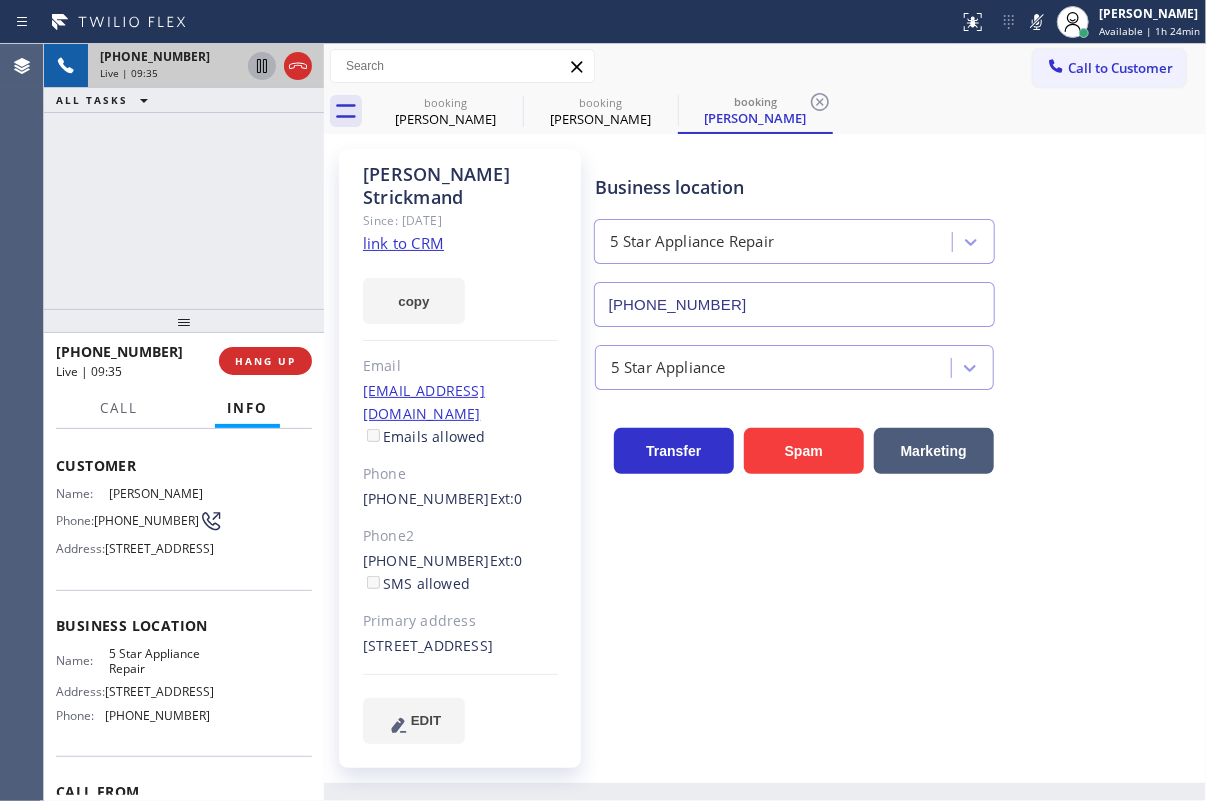 click 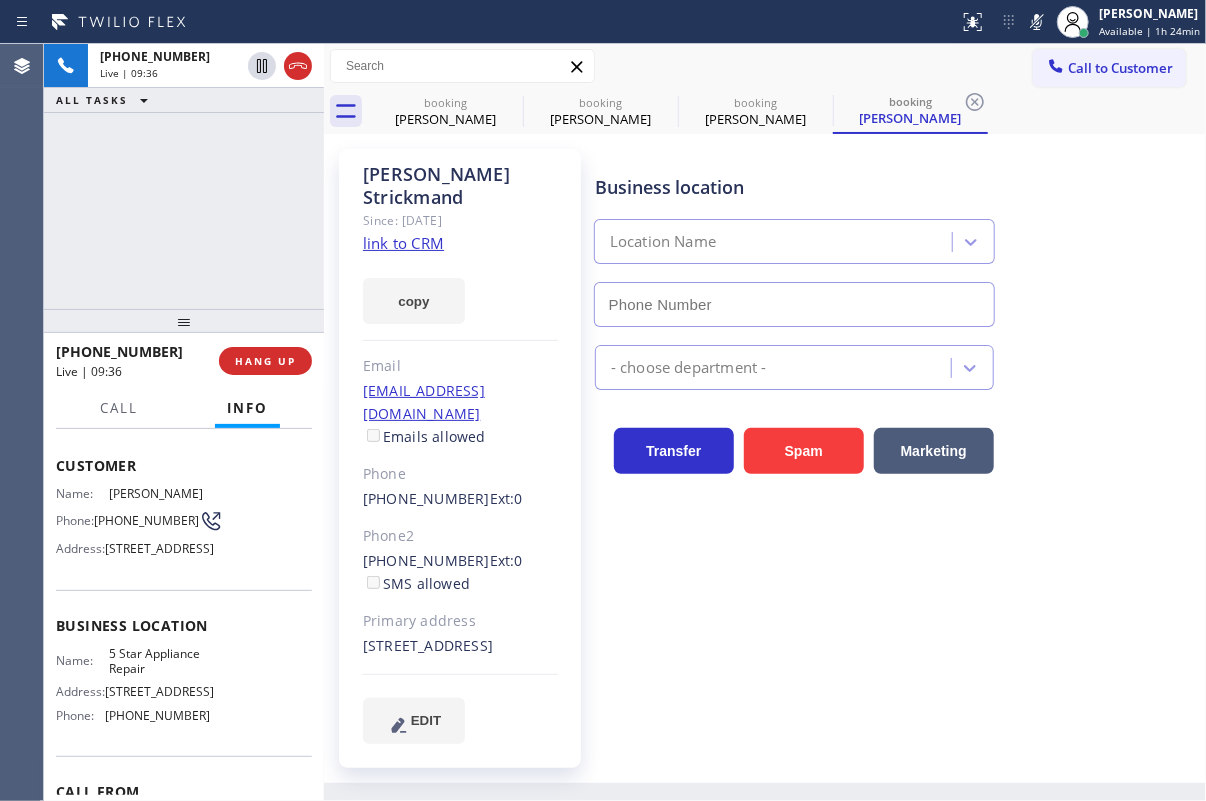 type on "[PHONE_NUMBER]" 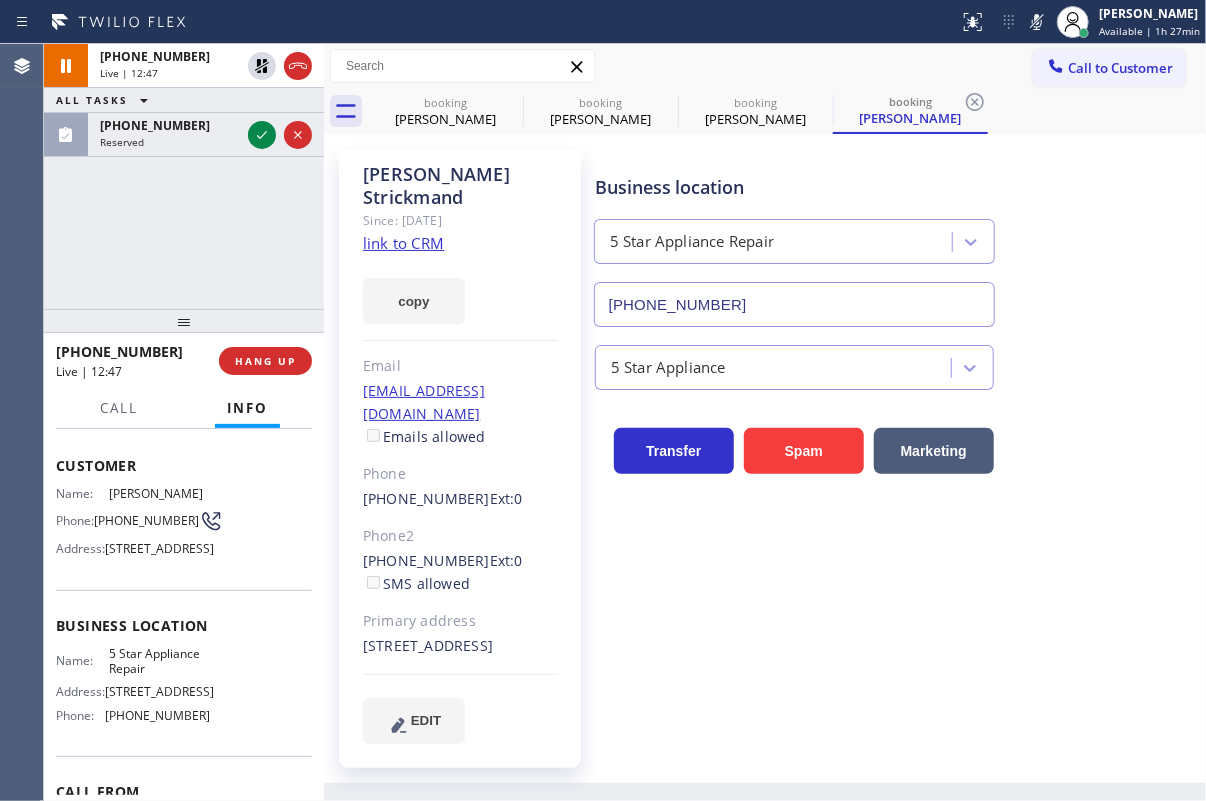 click on "5 Star Appliance" at bounding box center (896, 363) 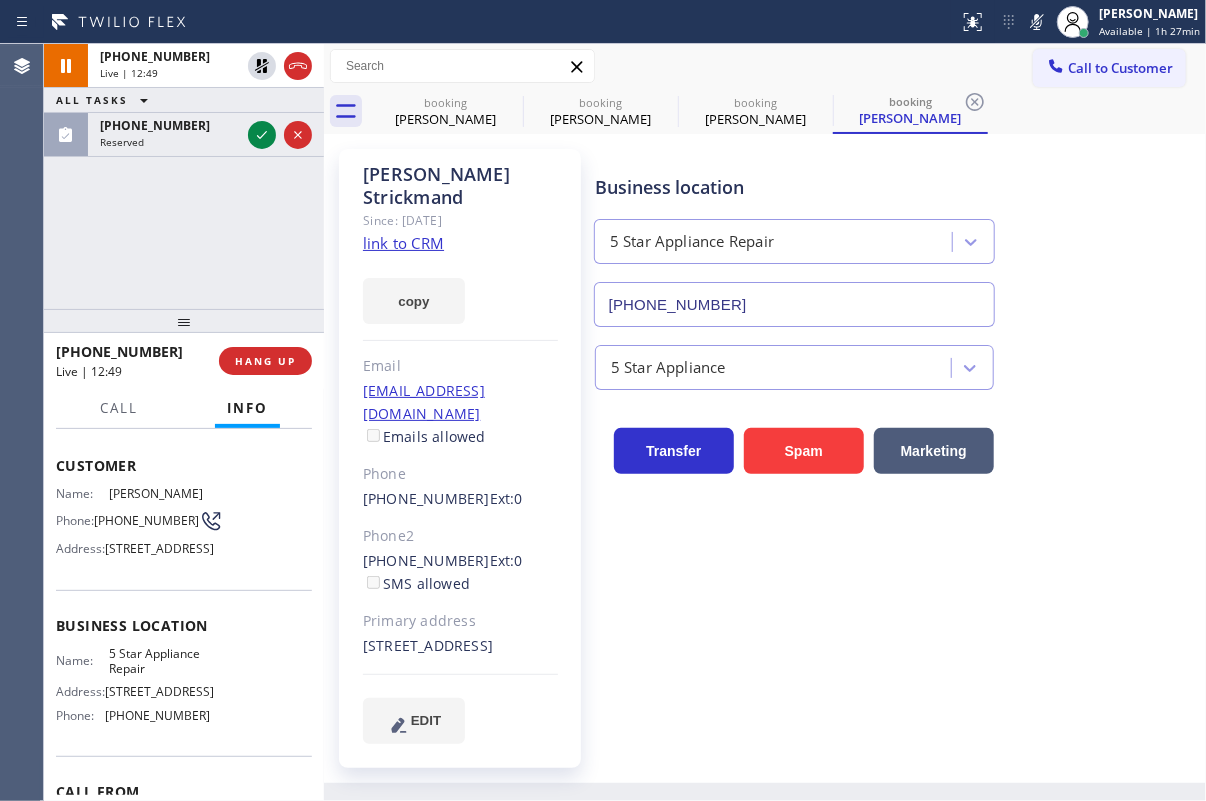 click 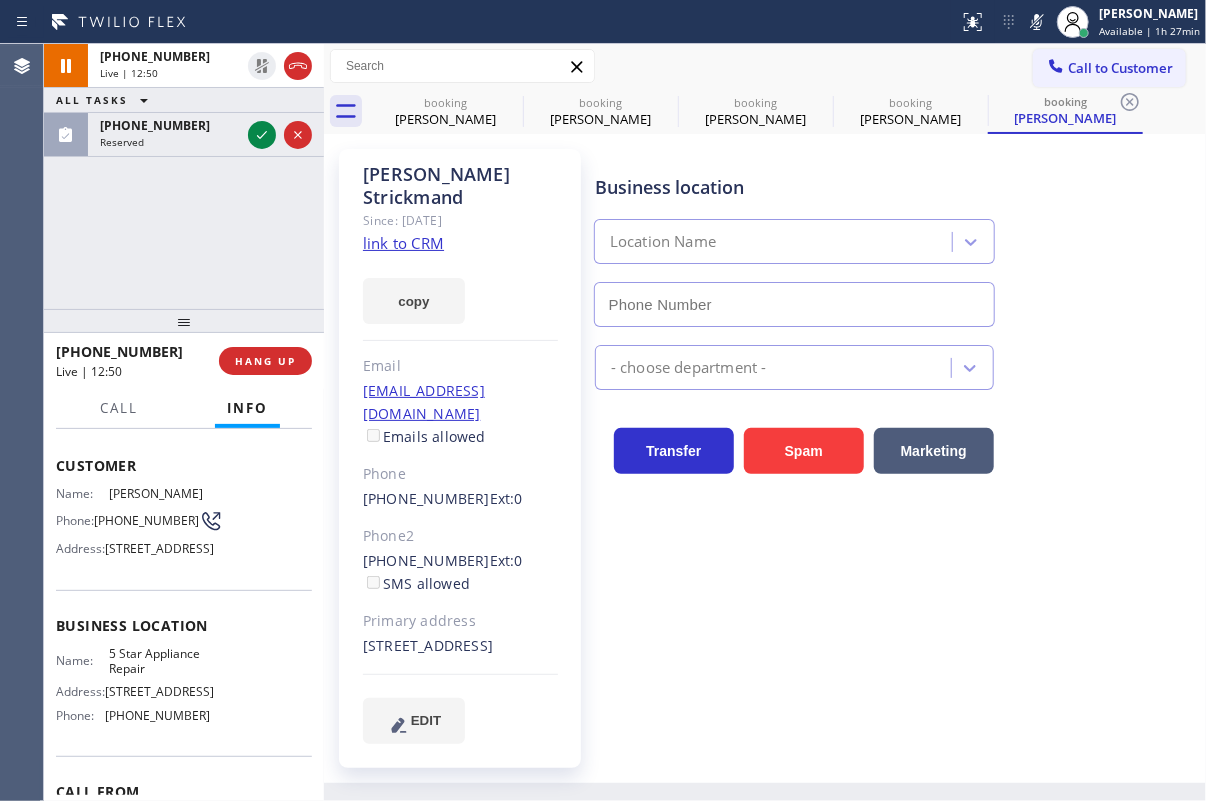 click 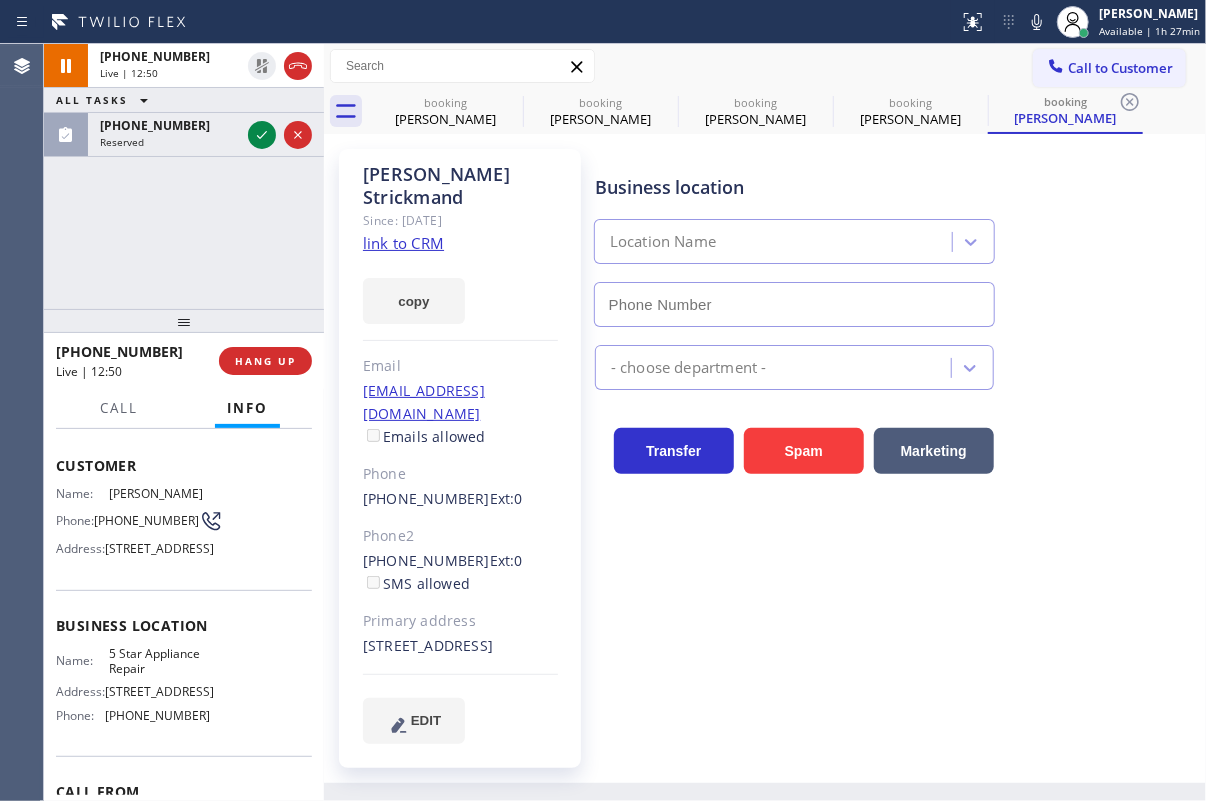 type on "[PHONE_NUMBER]" 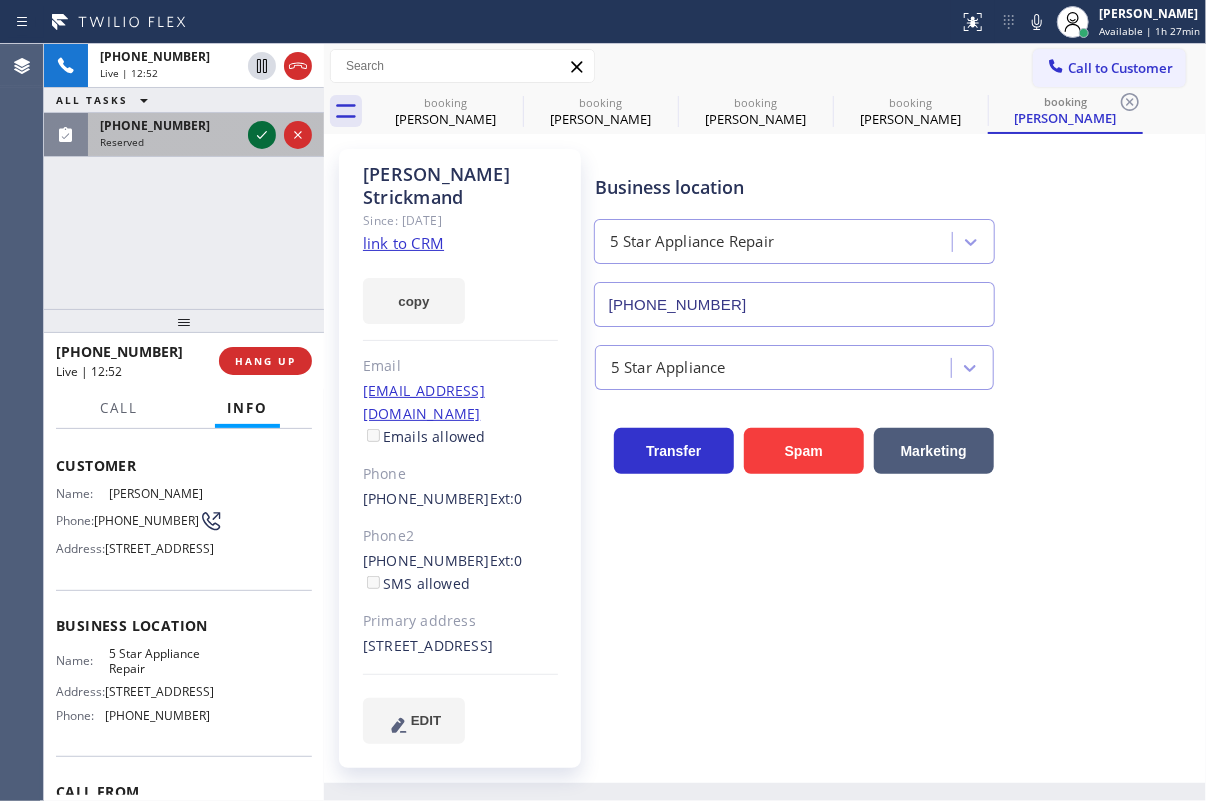 click 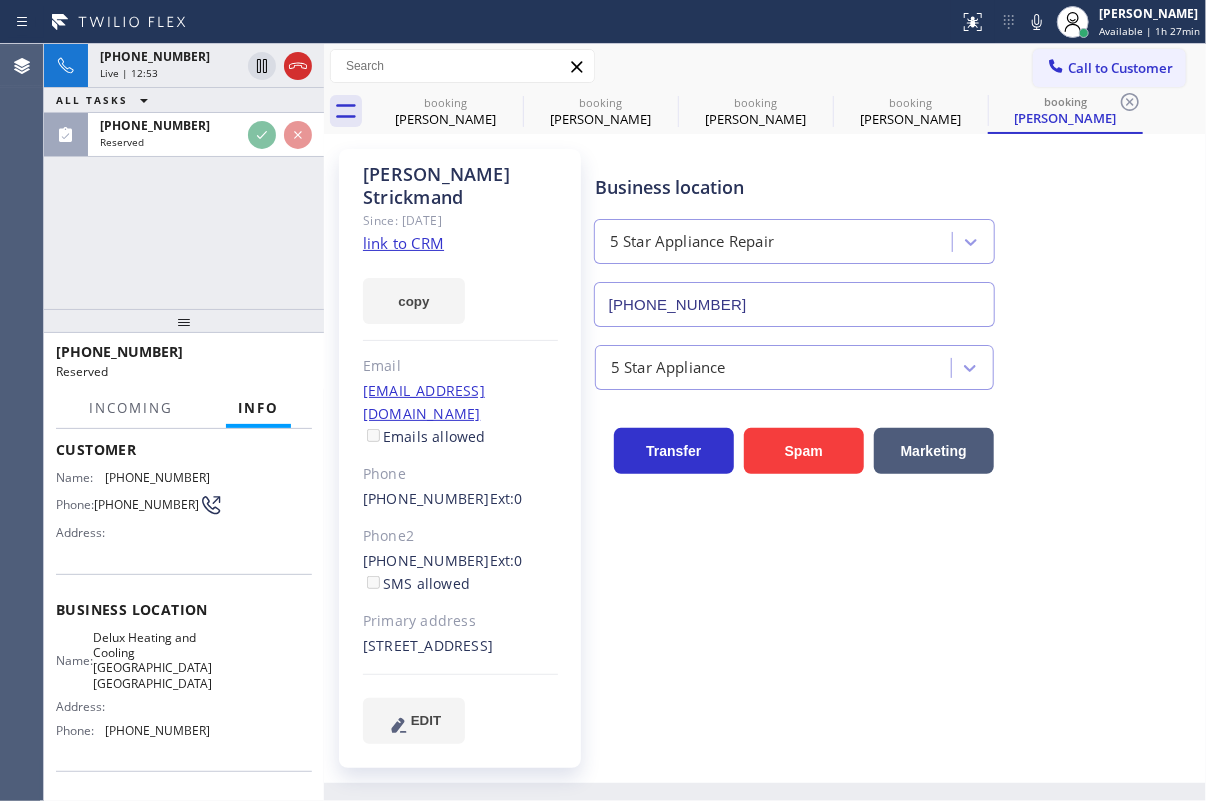 scroll, scrollTop: 107, scrollLeft: 0, axis: vertical 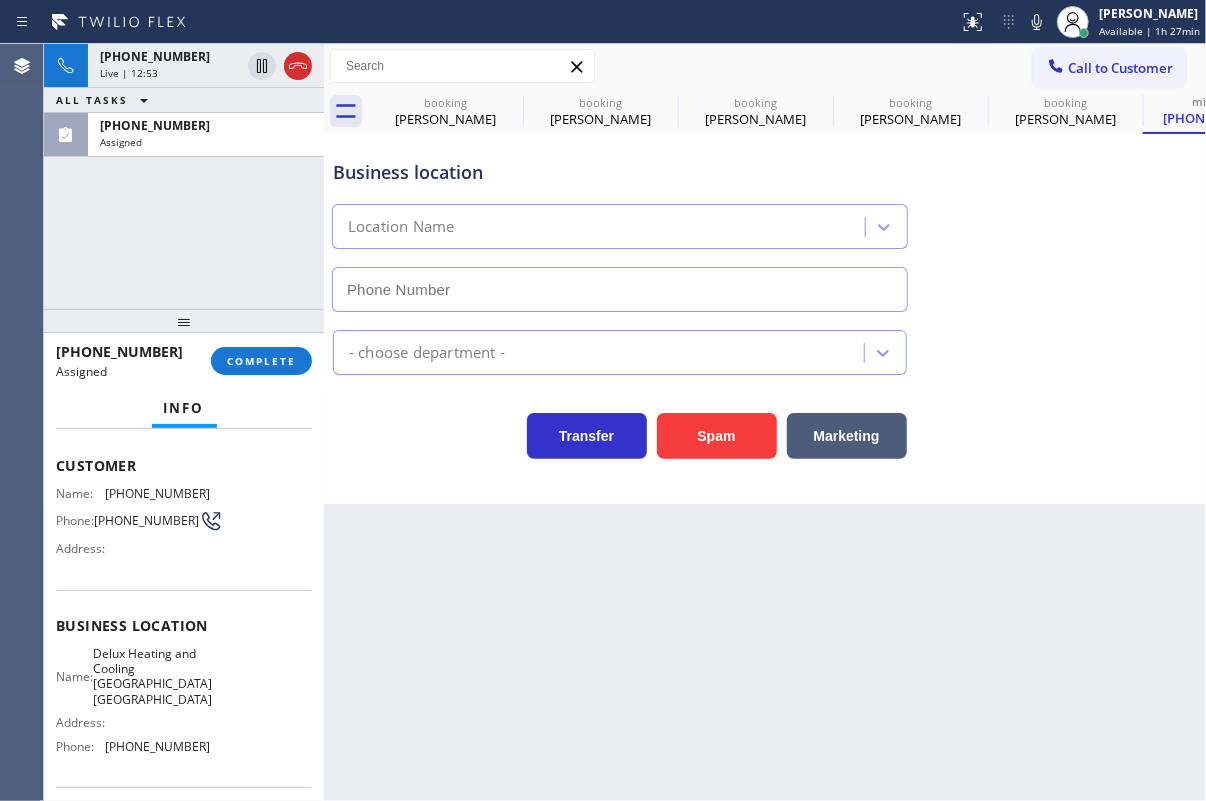 type on "[PHONE_NUMBER]" 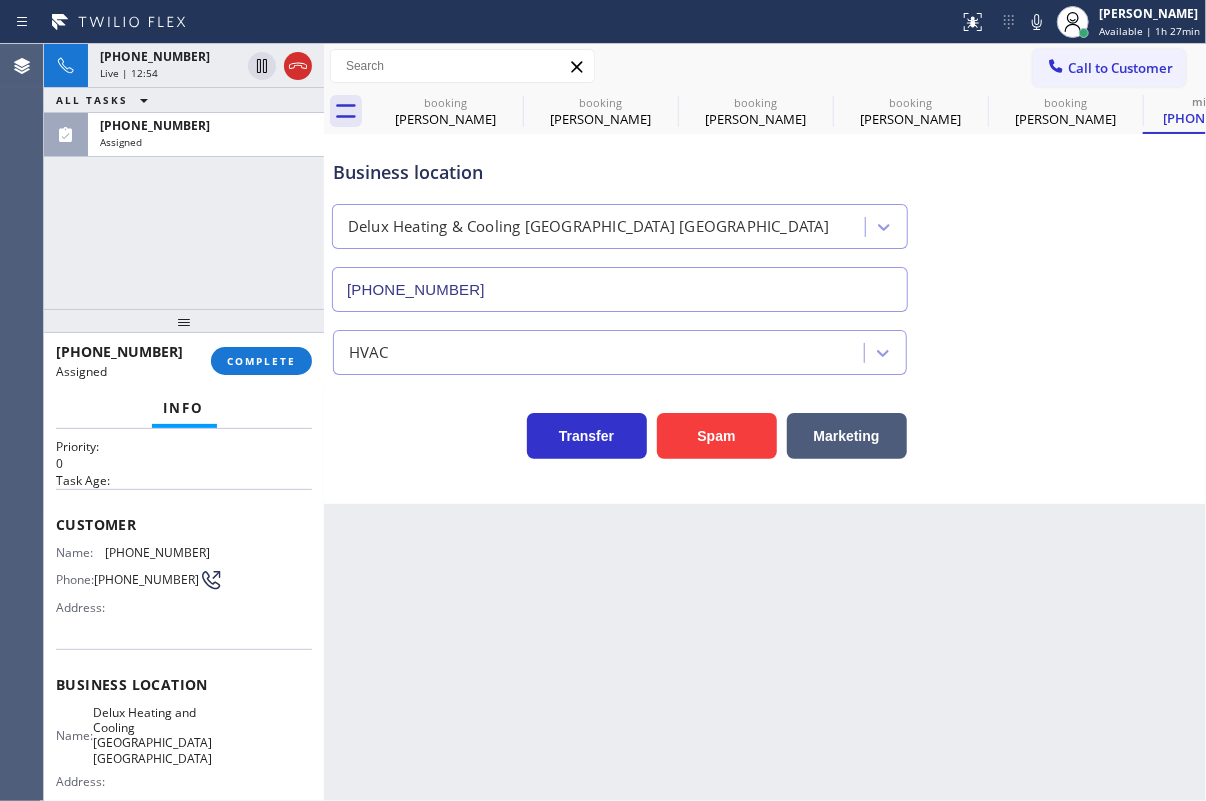 scroll, scrollTop: 0, scrollLeft: 0, axis: both 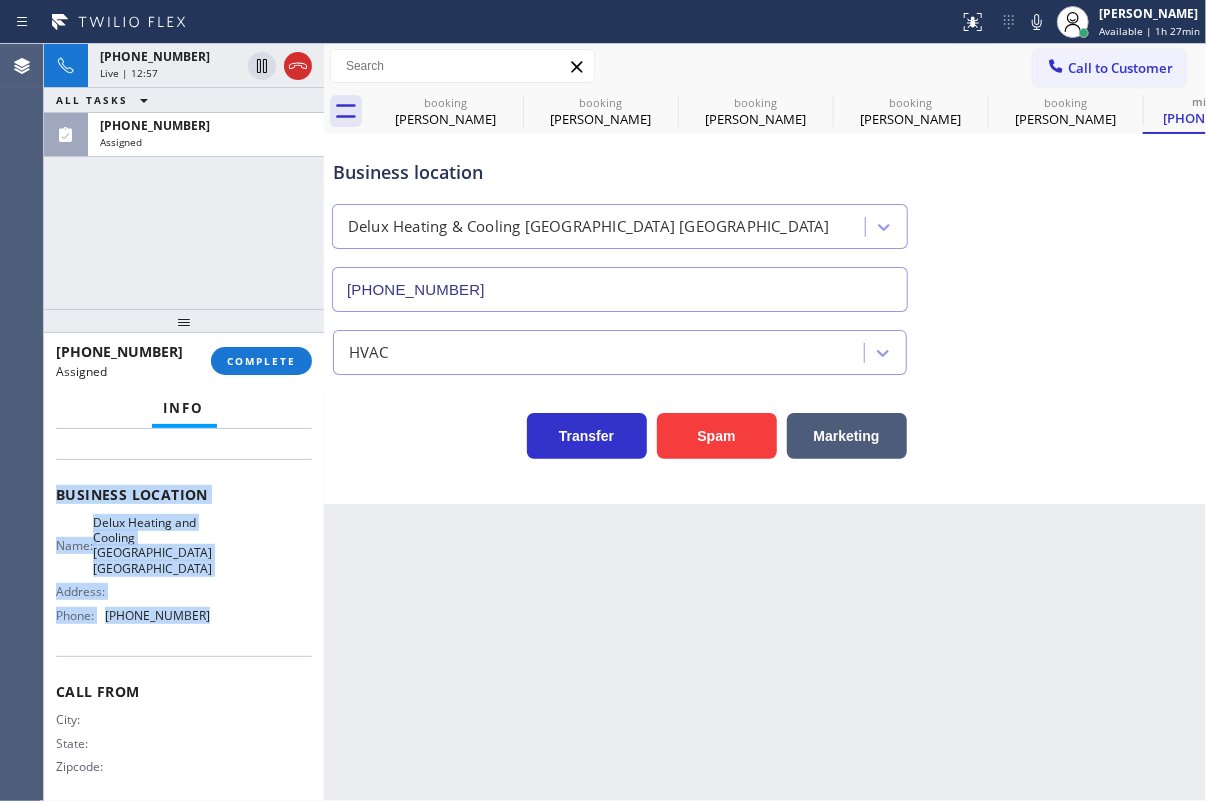 drag, startPoint x: 51, startPoint y: 564, endPoint x: 238, endPoint y: 603, distance: 191.02356 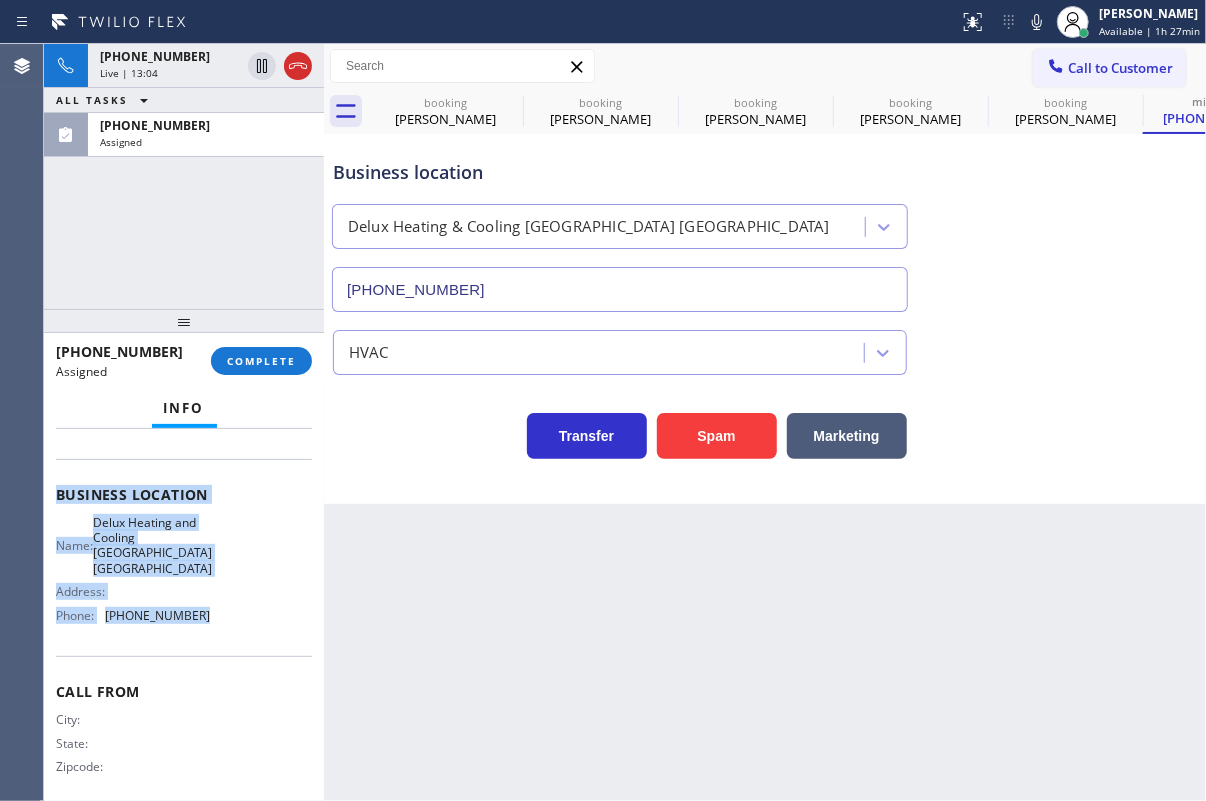 click on "Business location Delux Heating & Cooling [GEOGRAPHIC_DATA] [PHONE_NUMBER] HVAC Transfer Spam Marketing" at bounding box center [765, 319] 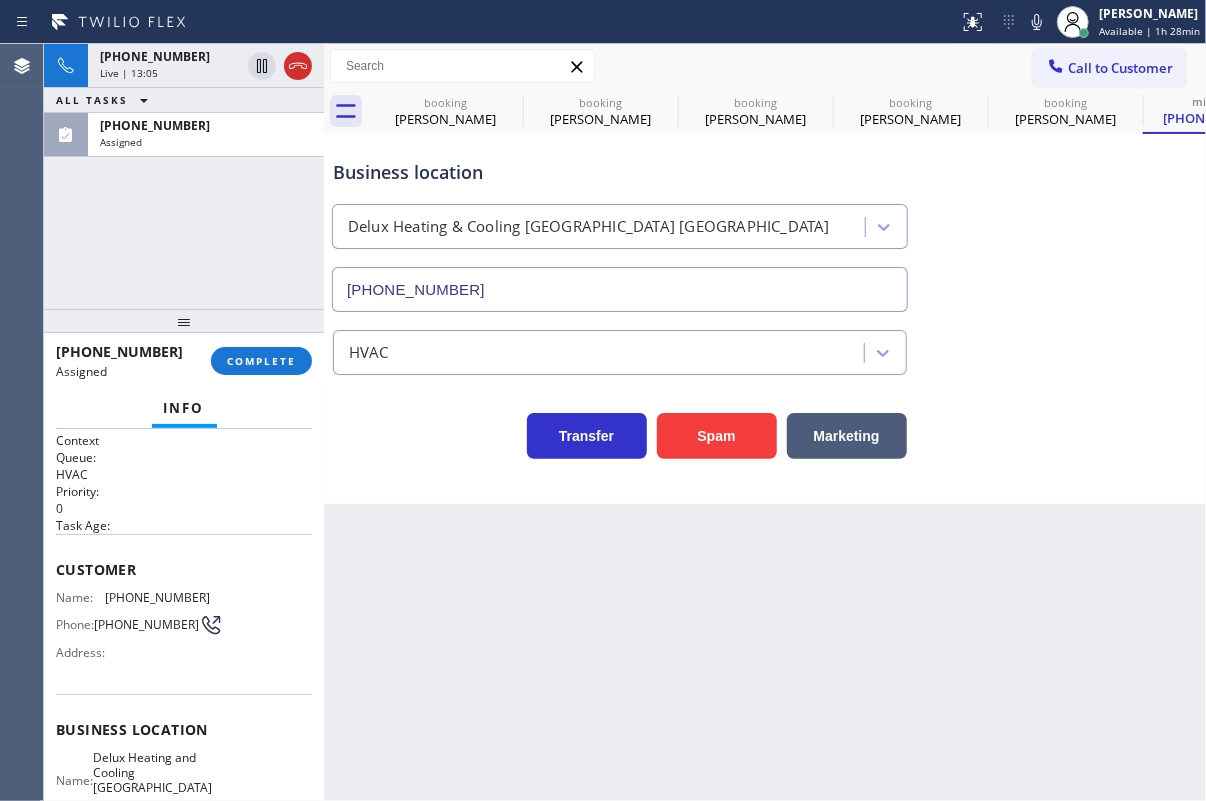 scroll, scrollTop: 0, scrollLeft: 0, axis: both 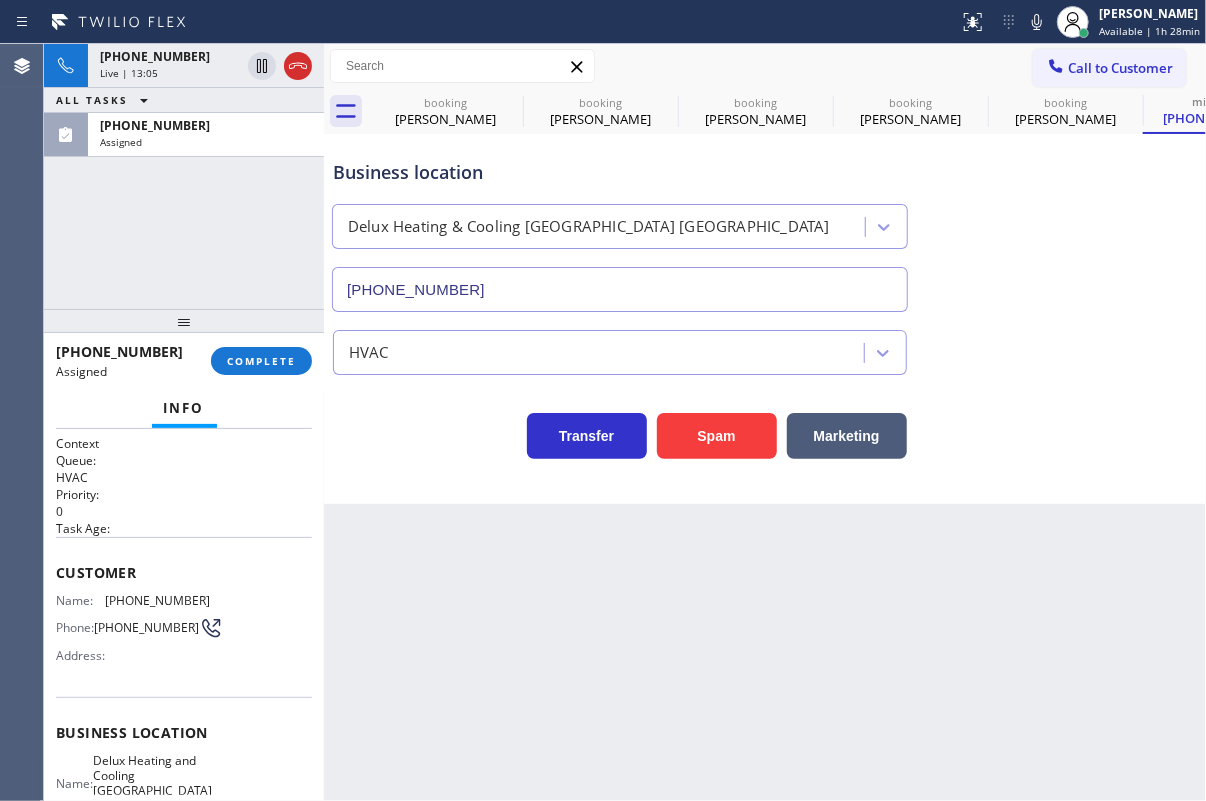click on "Name:" at bounding box center [80, 600] 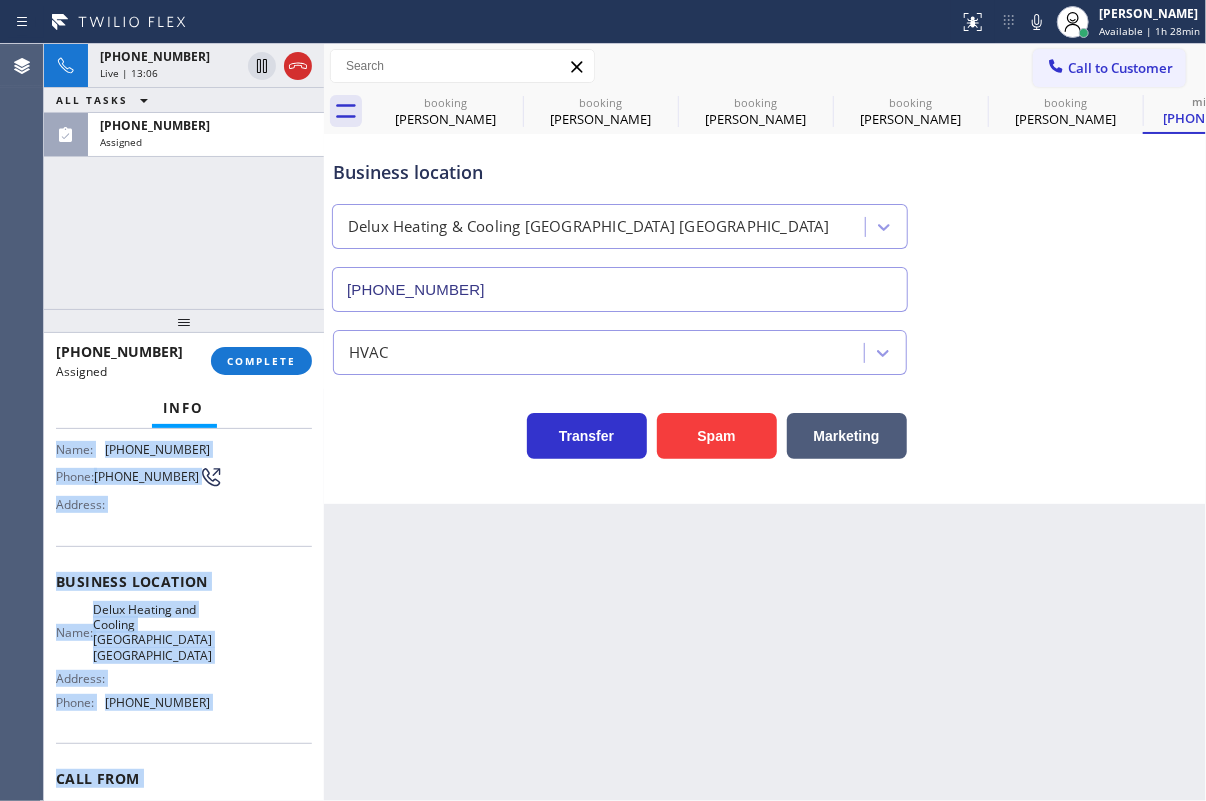 scroll, scrollTop: 238, scrollLeft: 0, axis: vertical 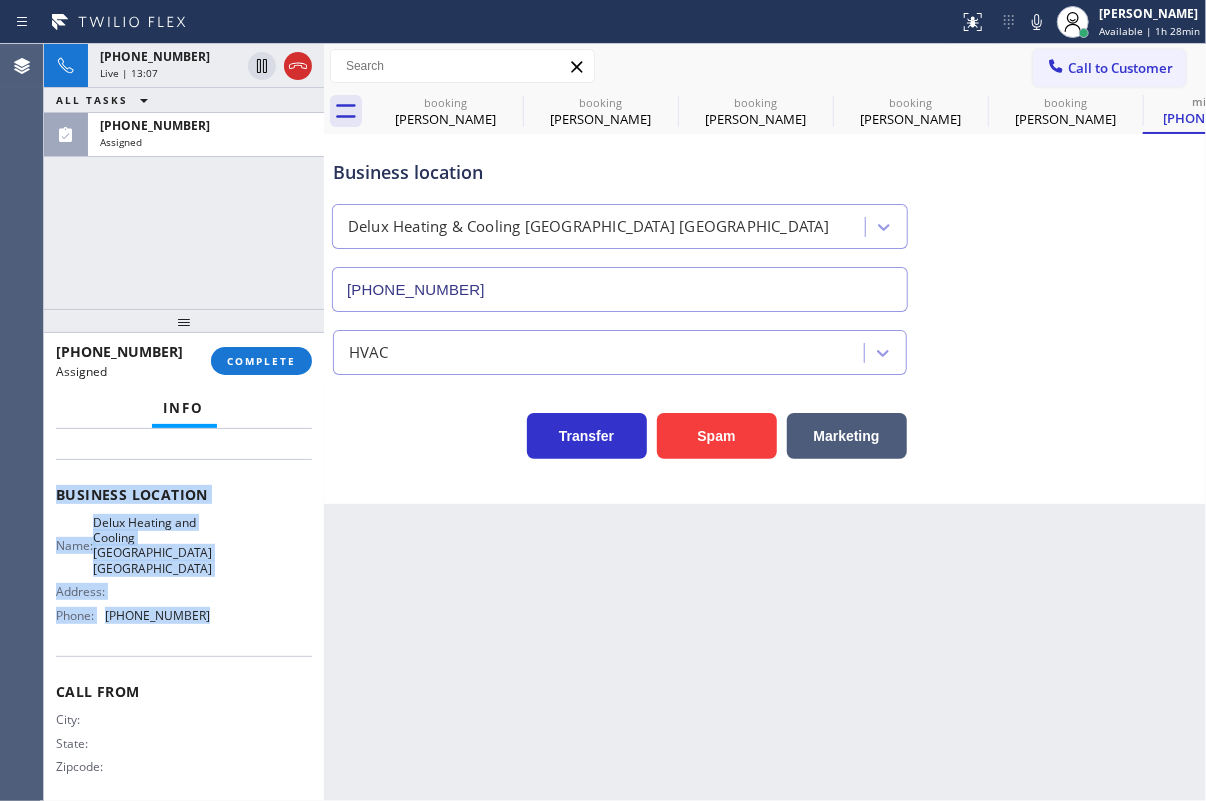 drag, startPoint x: 54, startPoint y: 567, endPoint x: 243, endPoint y: 620, distance: 196.2906 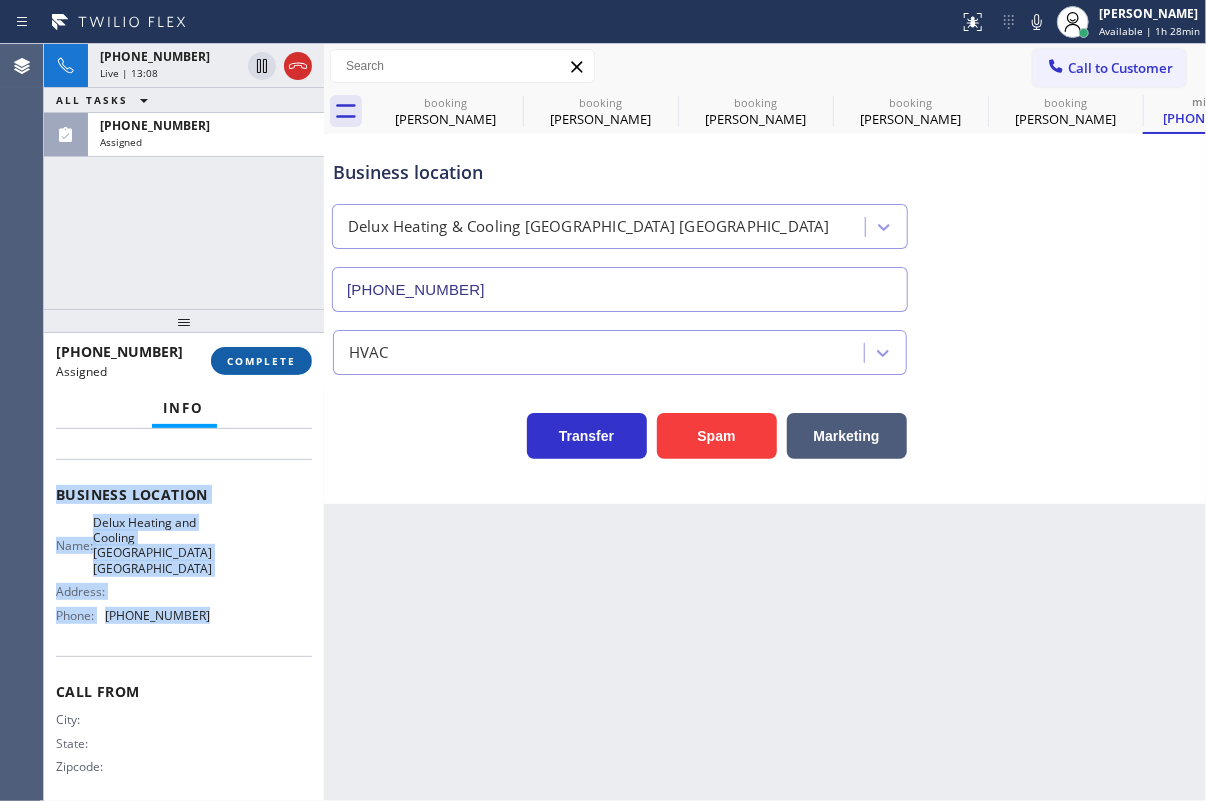 click on "COMPLETE" at bounding box center (261, 361) 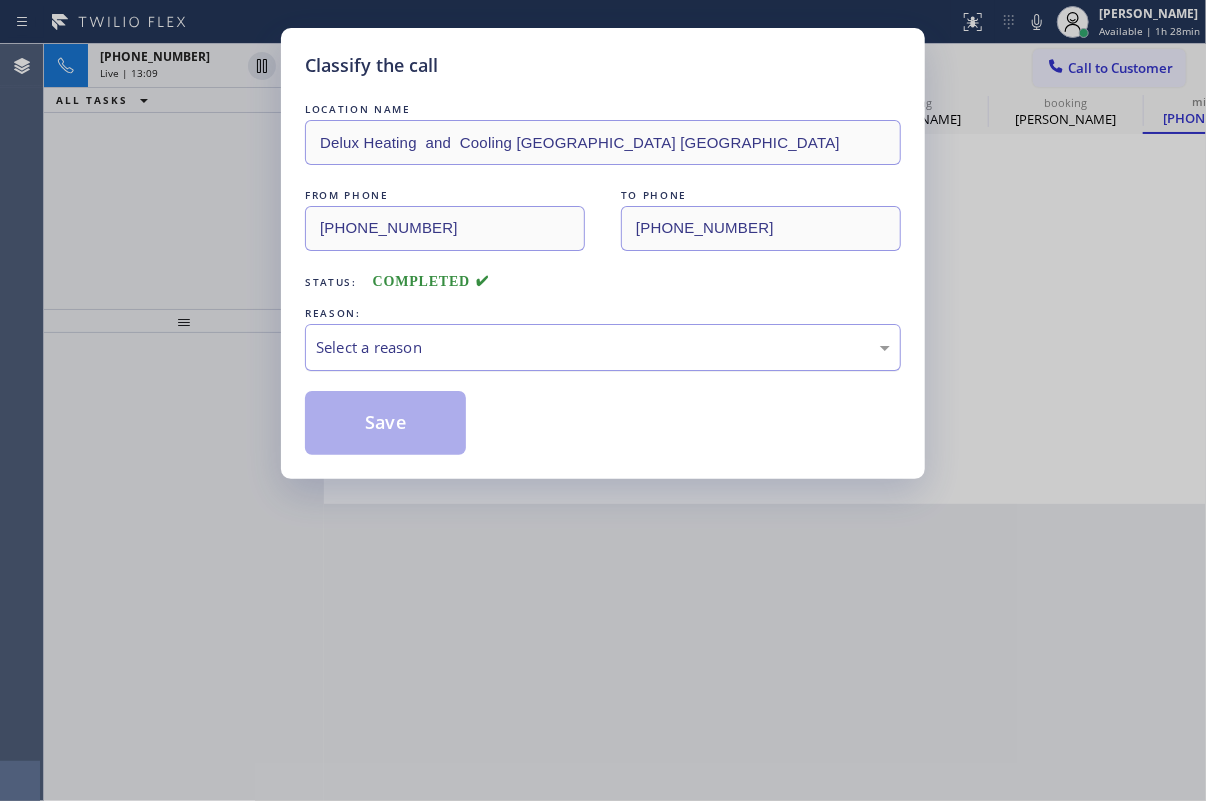 click on "Select a reason" at bounding box center [603, 347] 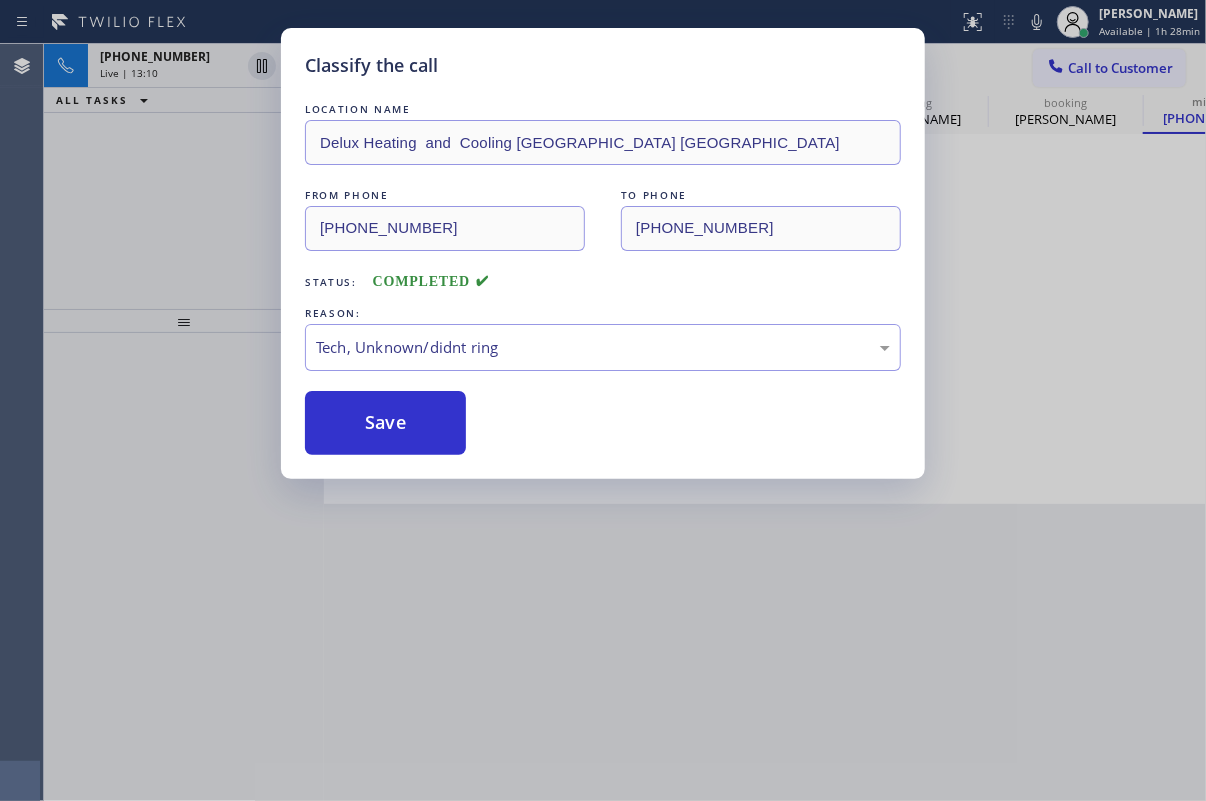 click on "Save" at bounding box center (385, 423) 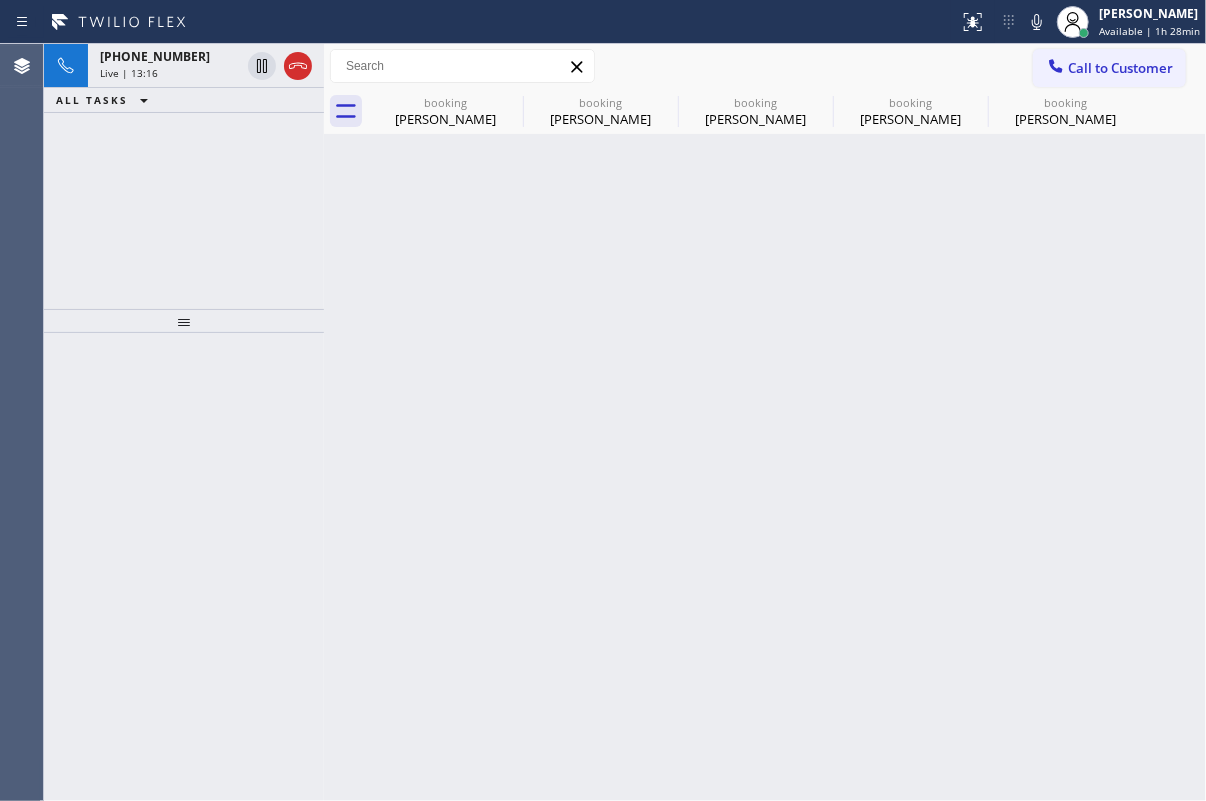 click on "Back to Dashboard Change Sender ID Customers Technicians Select a contact Outbound call Technician Search Technician Your caller id phone number Your caller id phone number Call Technician info Name   Phone none Address none Change Sender ID HVAC [PHONE_NUMBER] 5 Star Appliance [PHONE_NUMBER] Appliance Repair [PHONE_NUMBER] Plumbing [PHONE_NUMBER] Air Duct Cleaning [PHONE_NUMBER]  Electricians [PHONE_NUMBER] Cancel Change Check personal SMS Reset Change booking [PERSON_NAME] booking [PERSON_NAME] booking [PERSON_NAME] booking [PERSON_NAME] booking [PERSON_NAME] Call to Customer Outbound call Location [GEOGRAPHIC_DATA] Appliance Repair Experts Your caller id phone number [PHONE_NUMBER] Customer number Call Outbound call Technician Search Technician Your caller id phone number Your caller id phone number Call booking [PERSON_NAME] booking [PERSON_NAME] booking [PERSON_NAME] booking [PERSON_NAME] booking [PERSON_NAME] [PERSON_NAME] Since: [DATE] link to CRM copy Email Phone  Ext:" at bounding box center (765, 422) 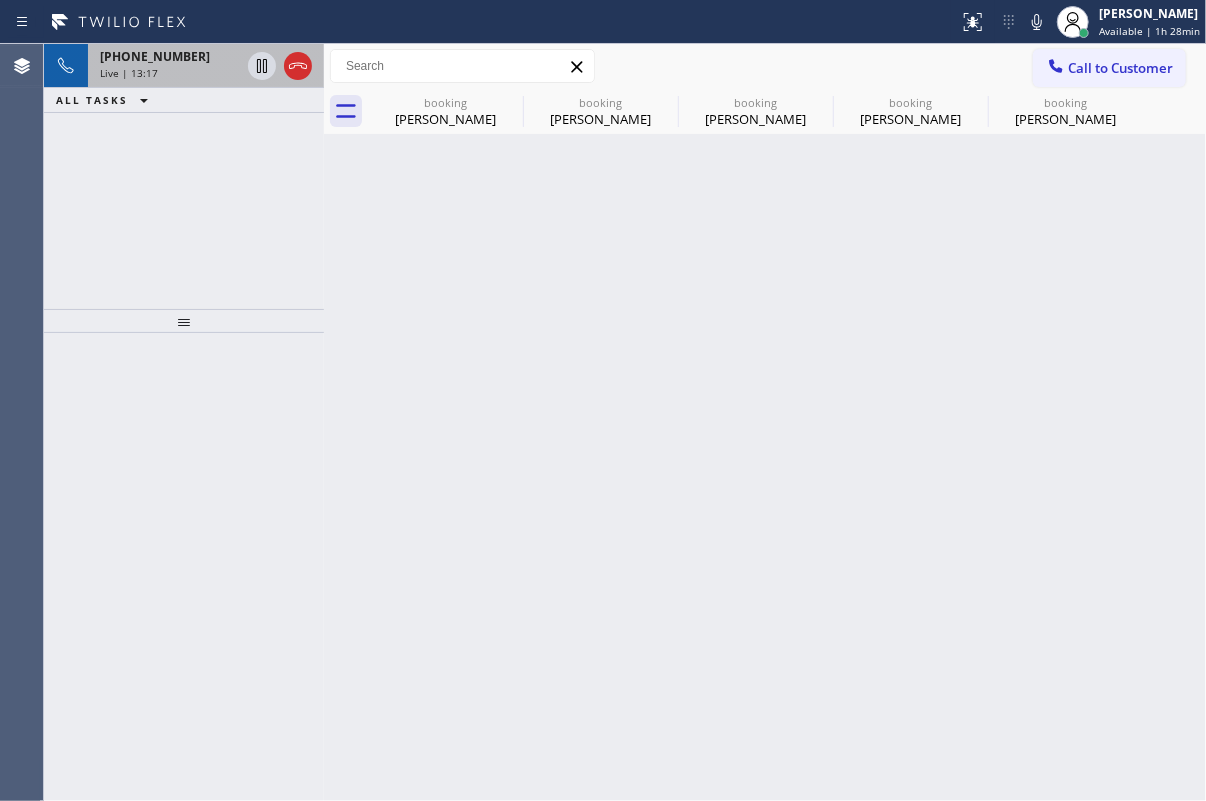 click on "Live | 13:17" at bounding box center (170, 73) 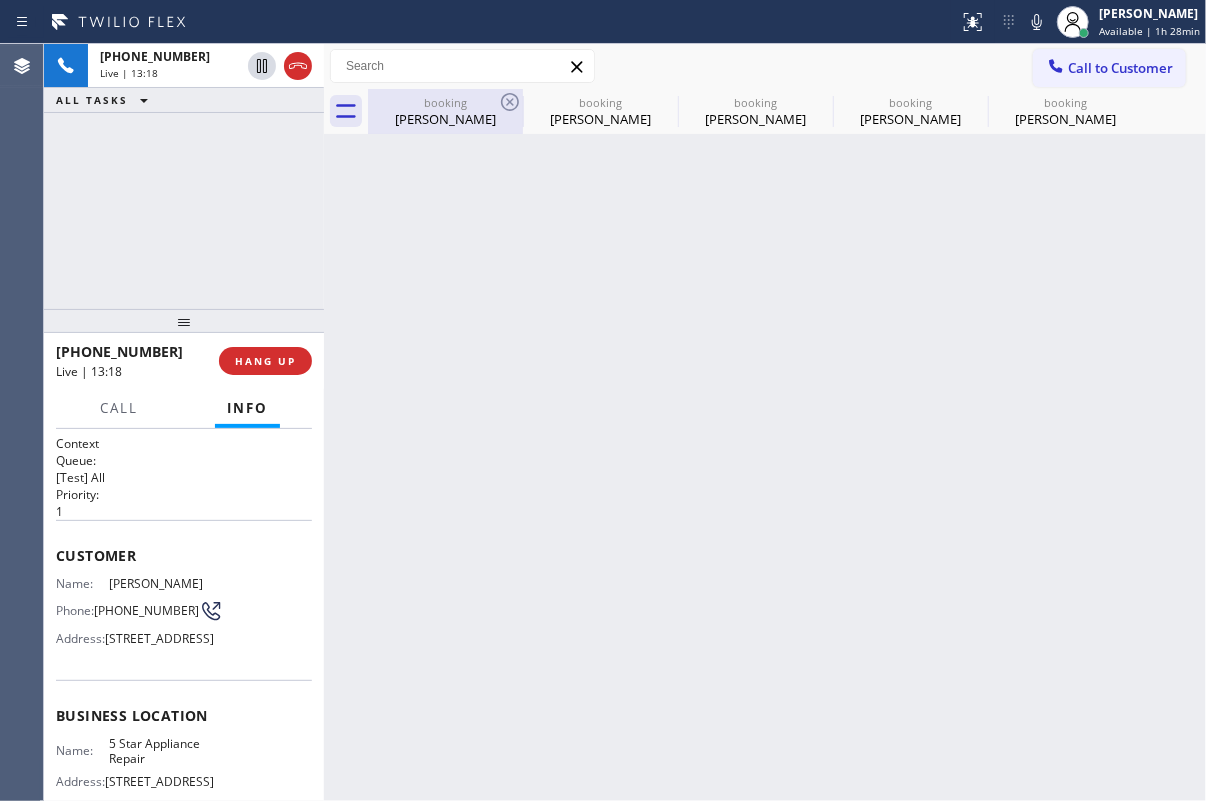 click on "booking" at bounding box center [445, 102] 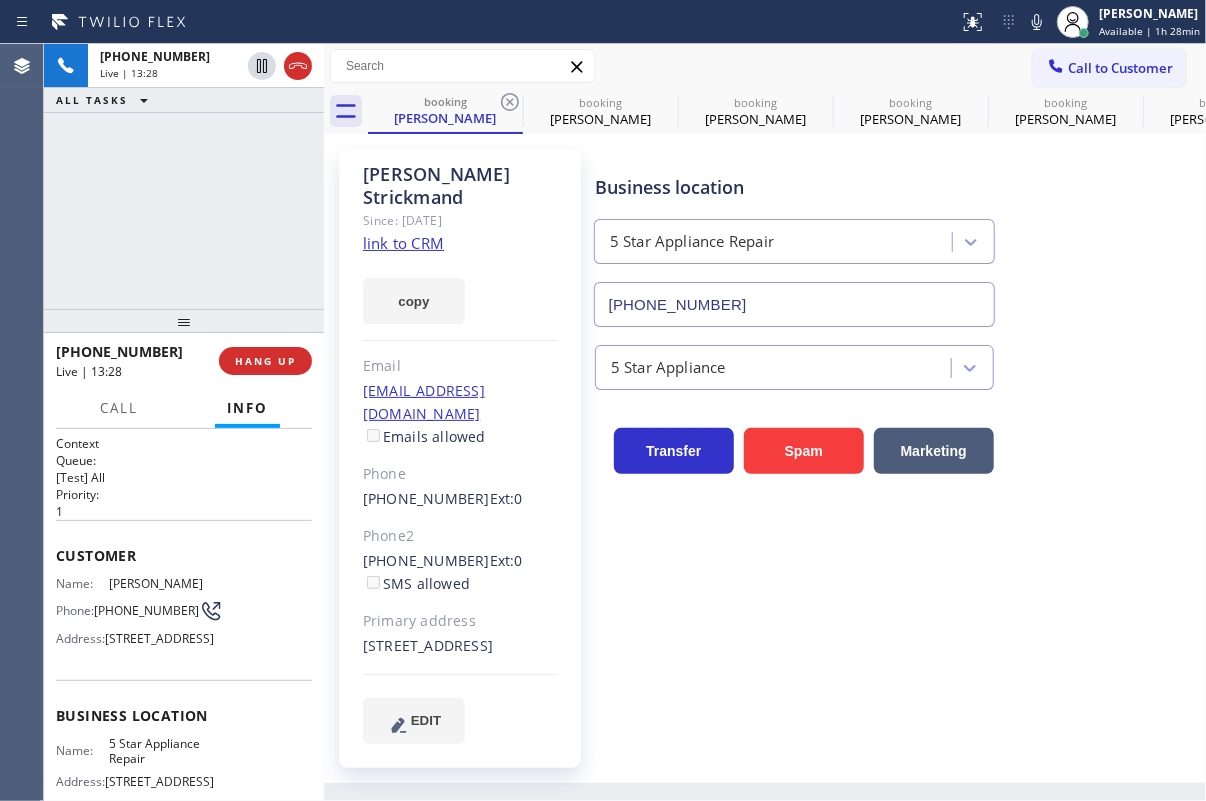 click on "5 Star Appliance" at bounding box center [896, 363] 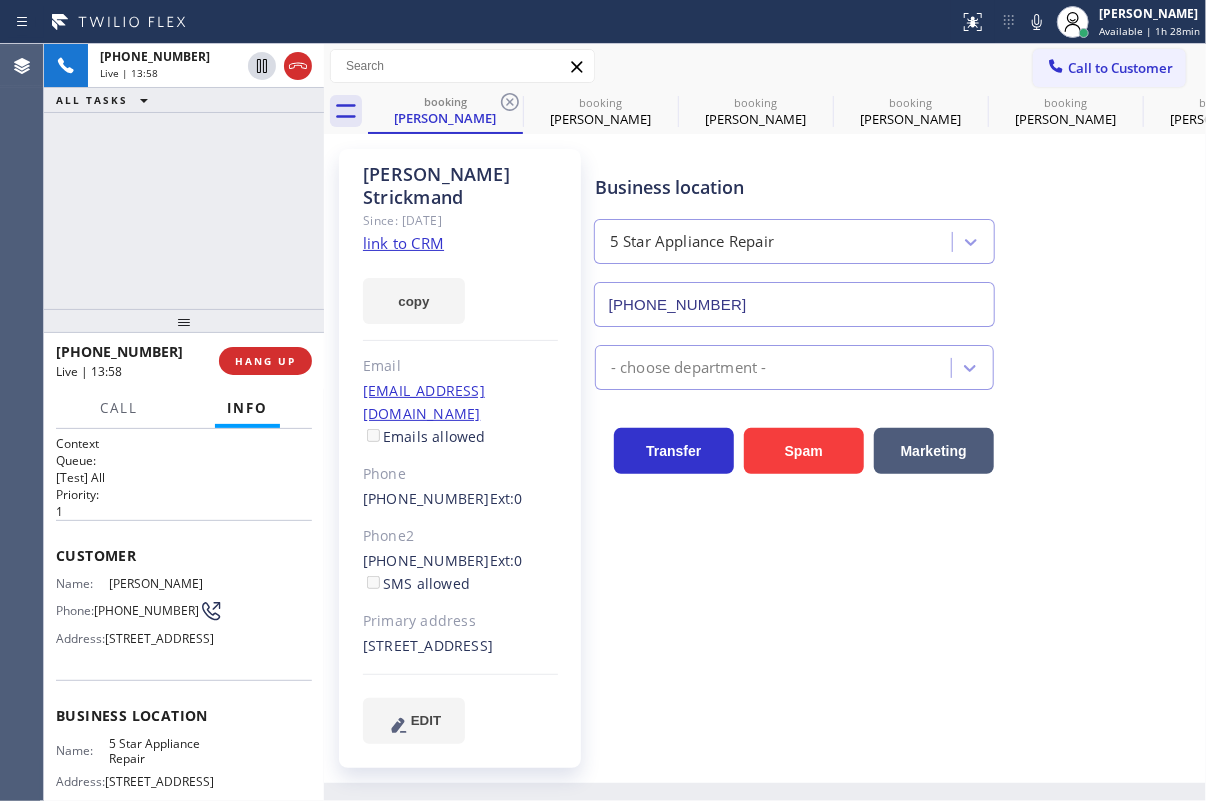 click on "Business location 5 Star Appliance Repair [PHONE_NUMBER]" at bounding box center (896, 236) 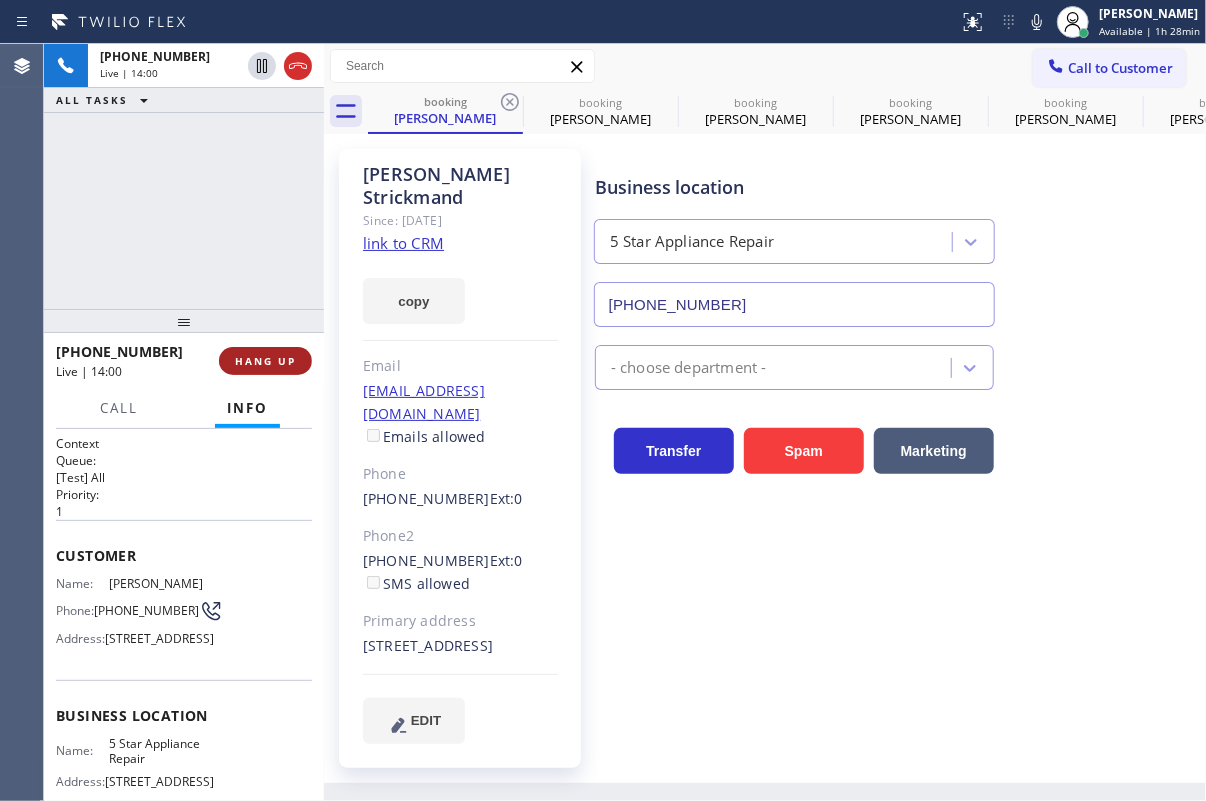 click on "HANG UP" at bounding box center (265, 361) 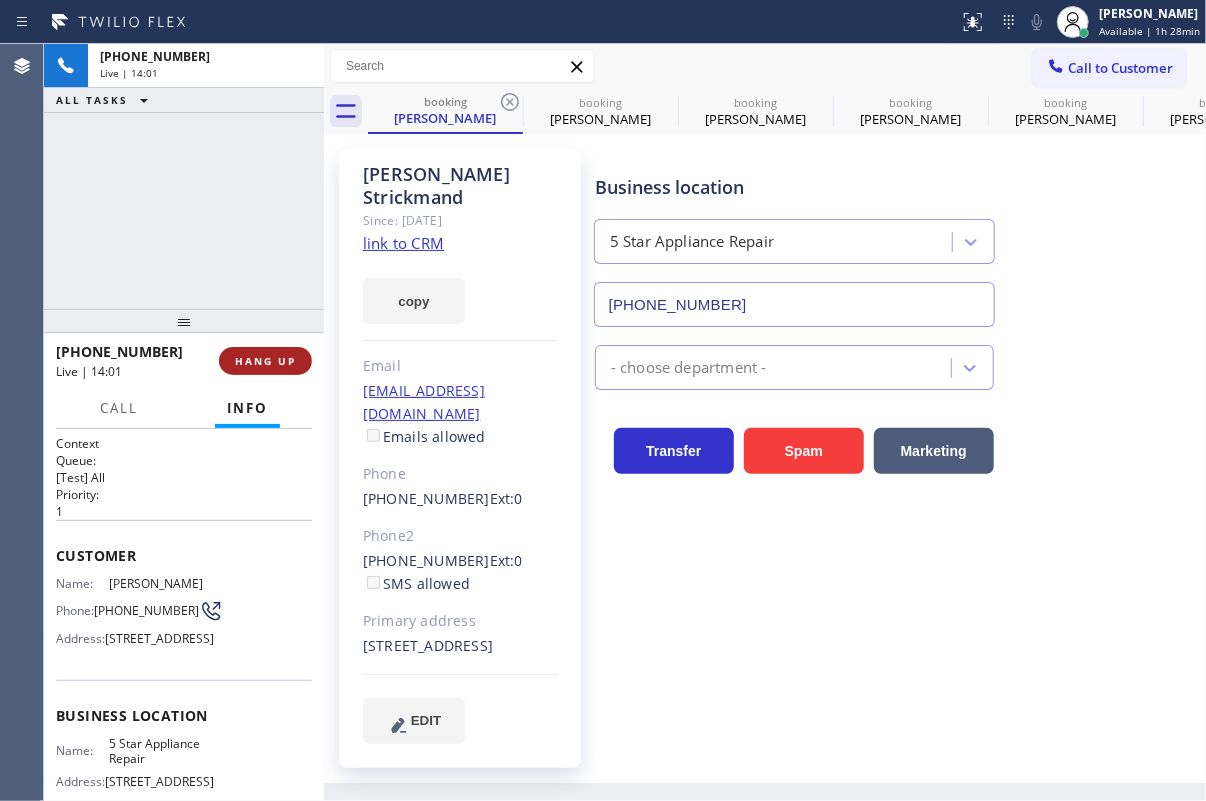 click on "HANG UP" at bounding box center [265, 361] 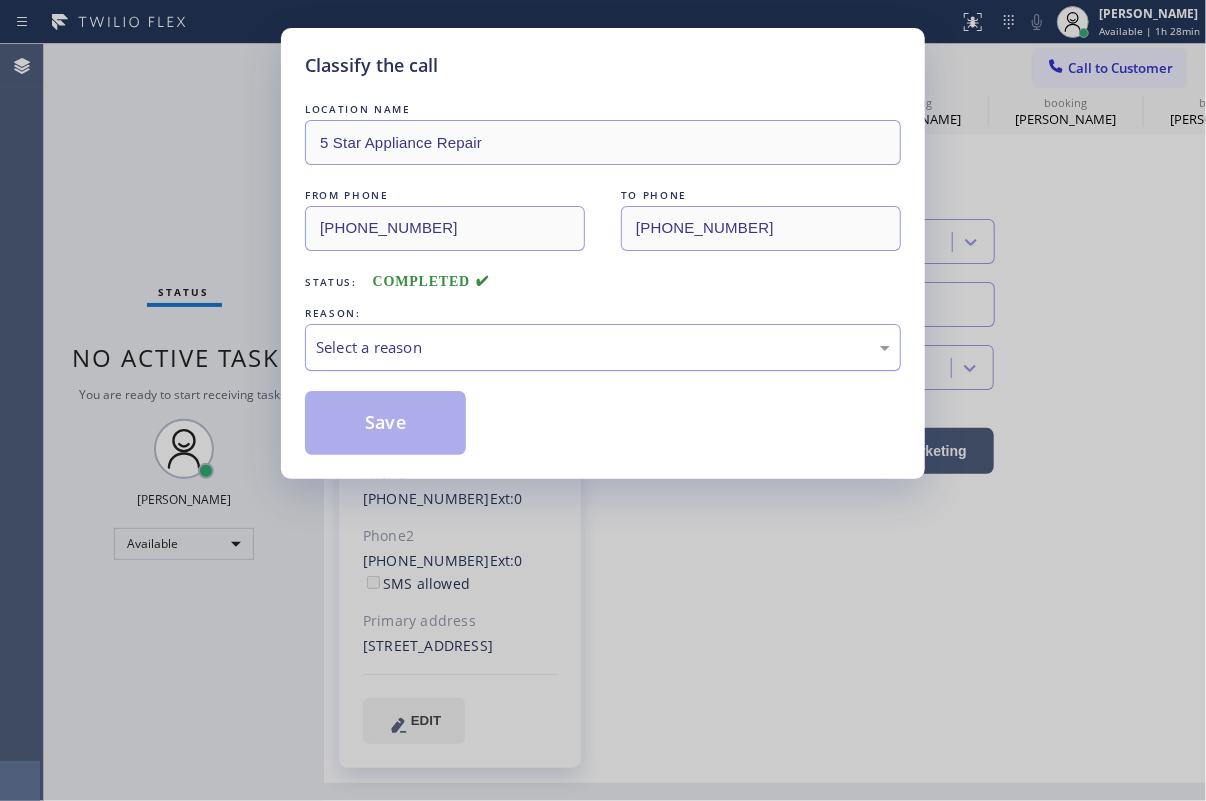 drag, startPoint x: 496, startPoint y: 339, endPoint x: 486, endPoint y: 354, distance: 18.027756 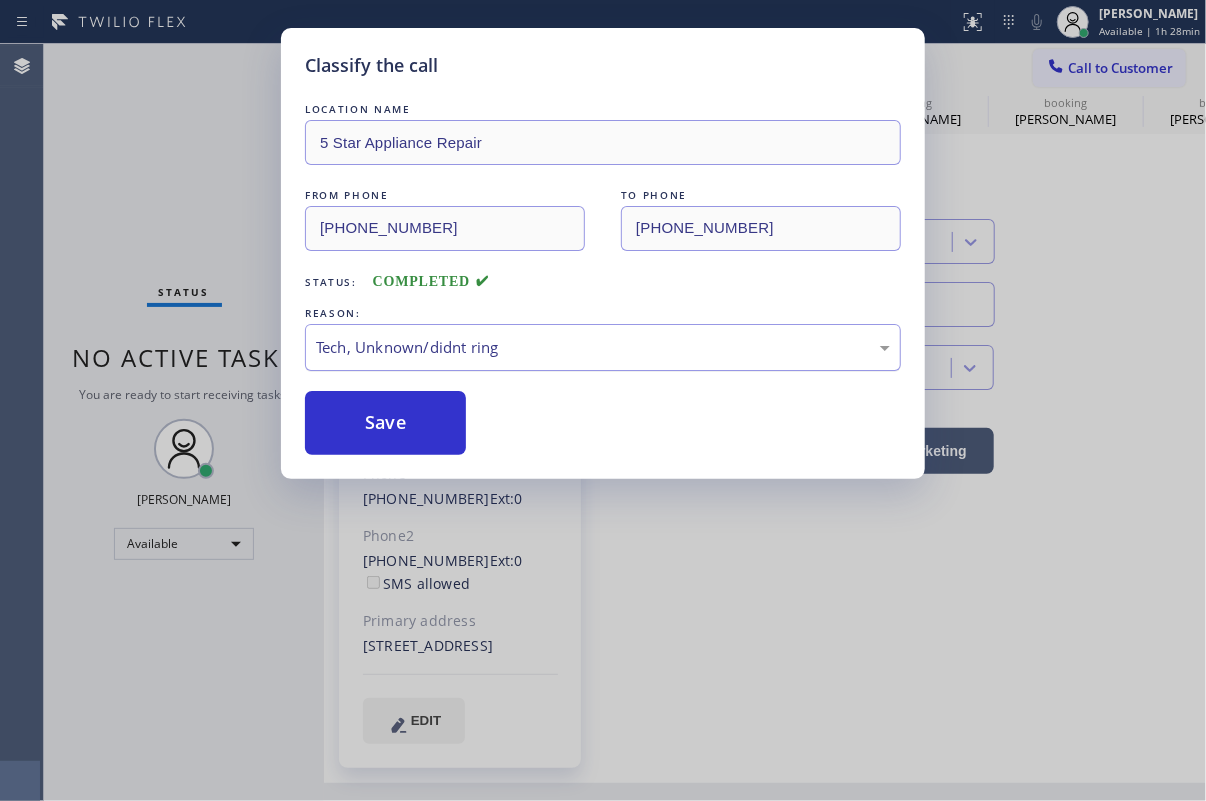 click on "Tech, Unknown/didnt ring" at bounding box center (603, 347) 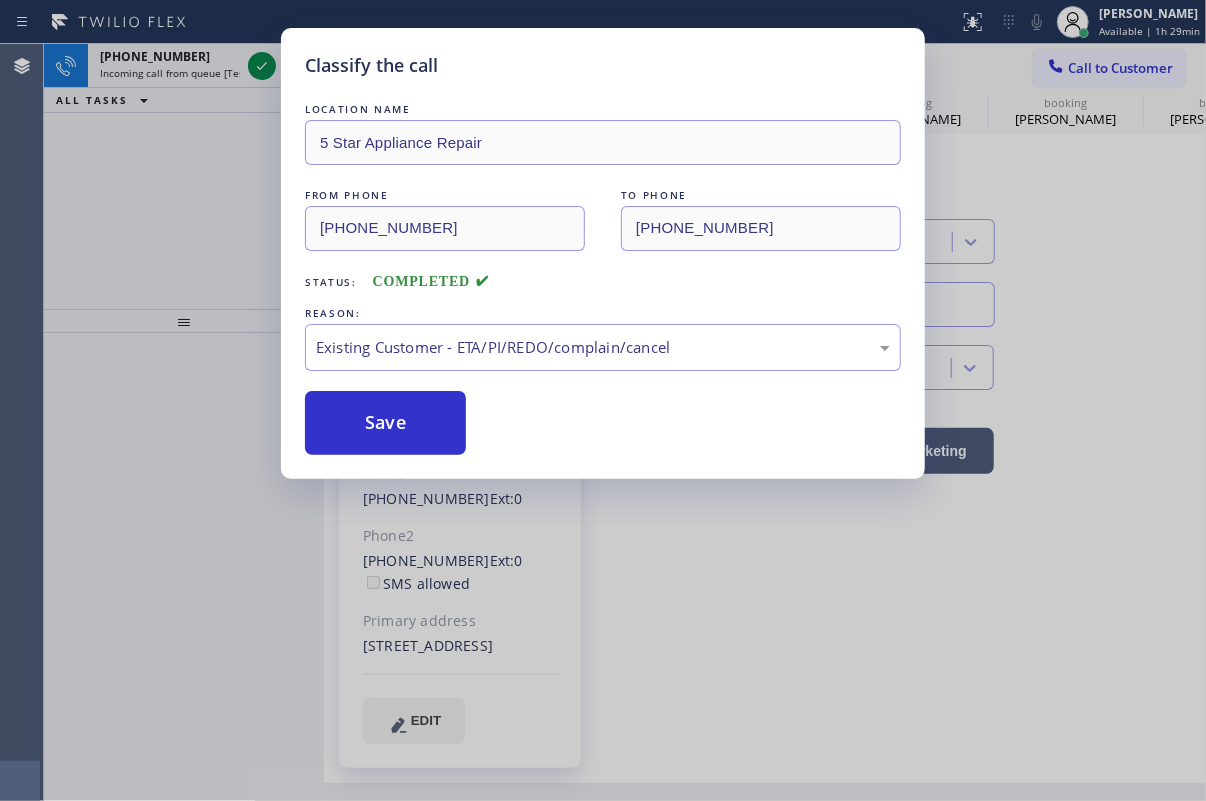 click on "Save" at bounding box center (385, 423) 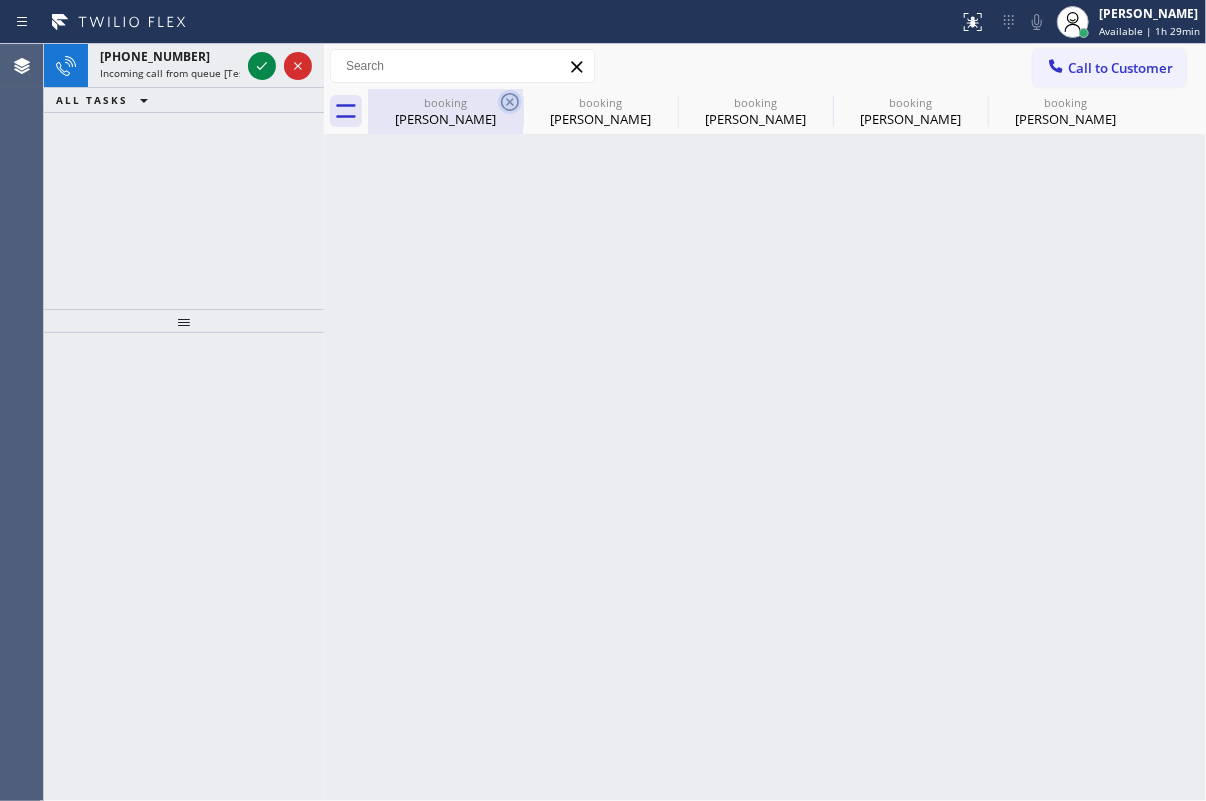 click 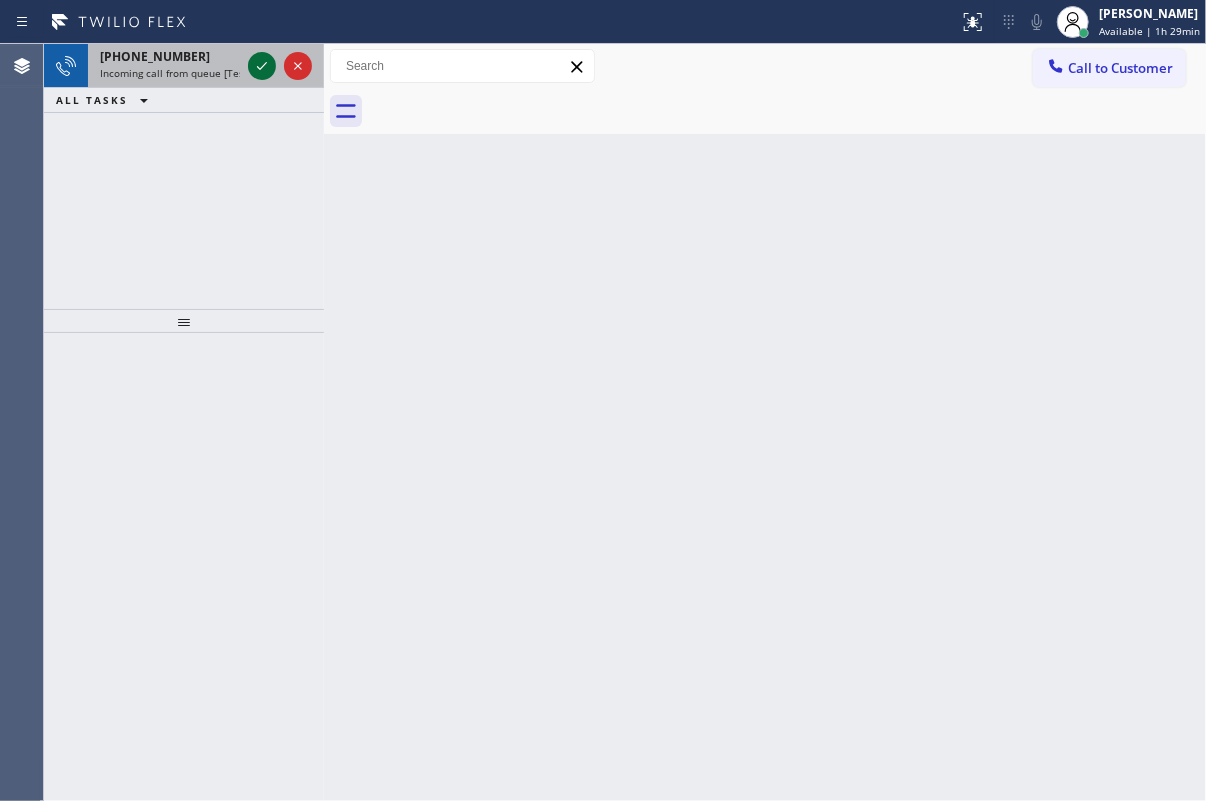 click 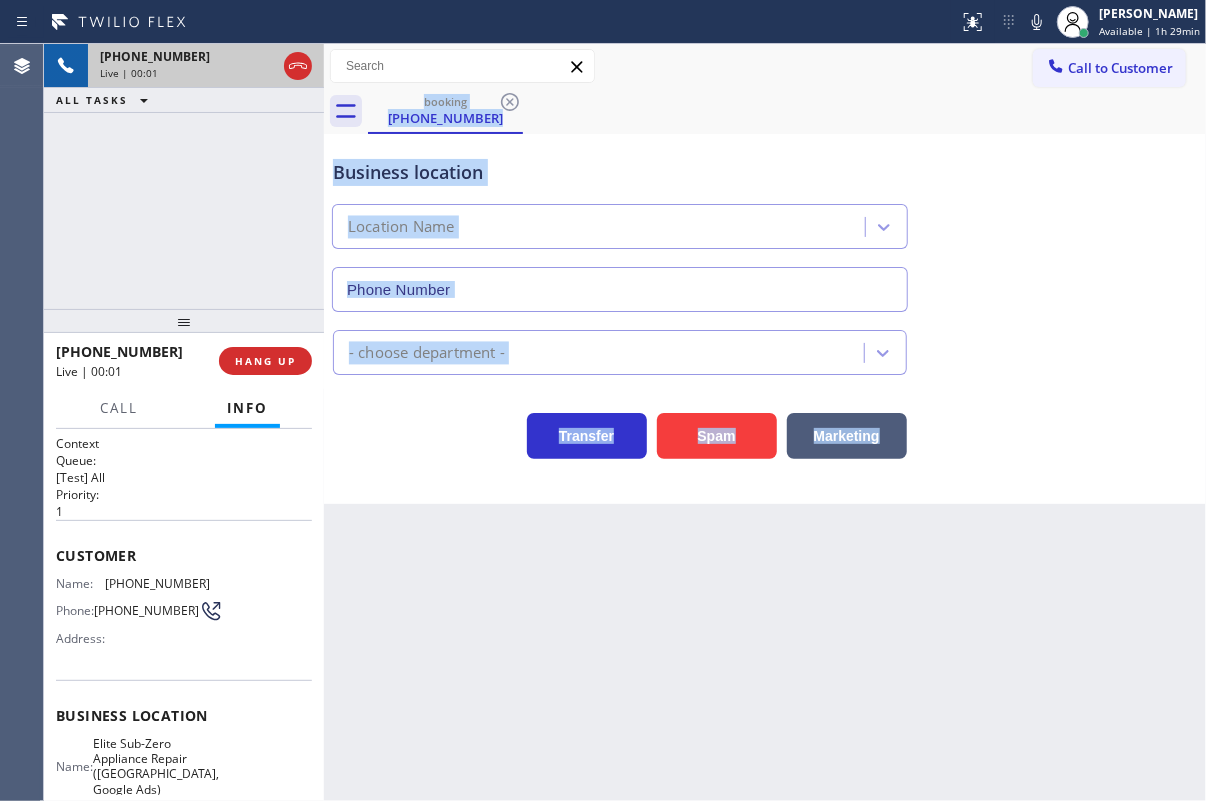 type on "[PHONE_NUMBER]" 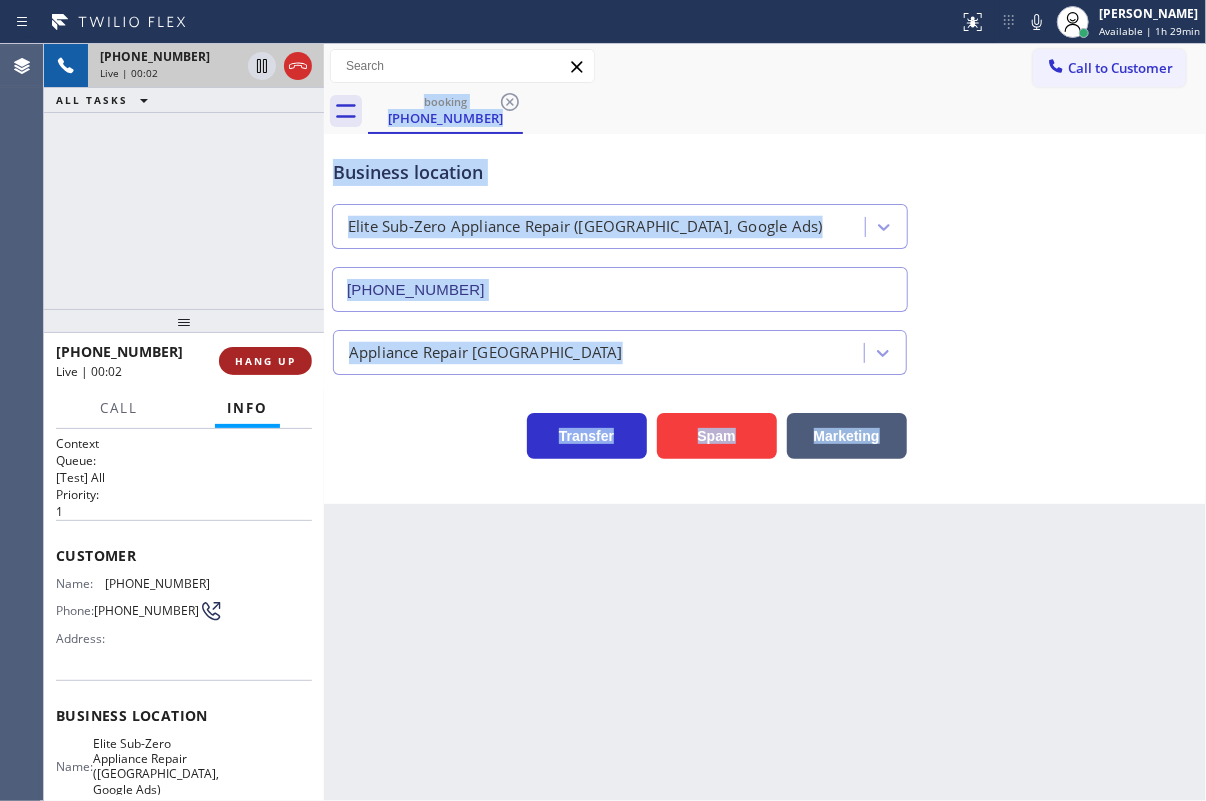 click on "HANG UP" at bounding box center (265, 361) 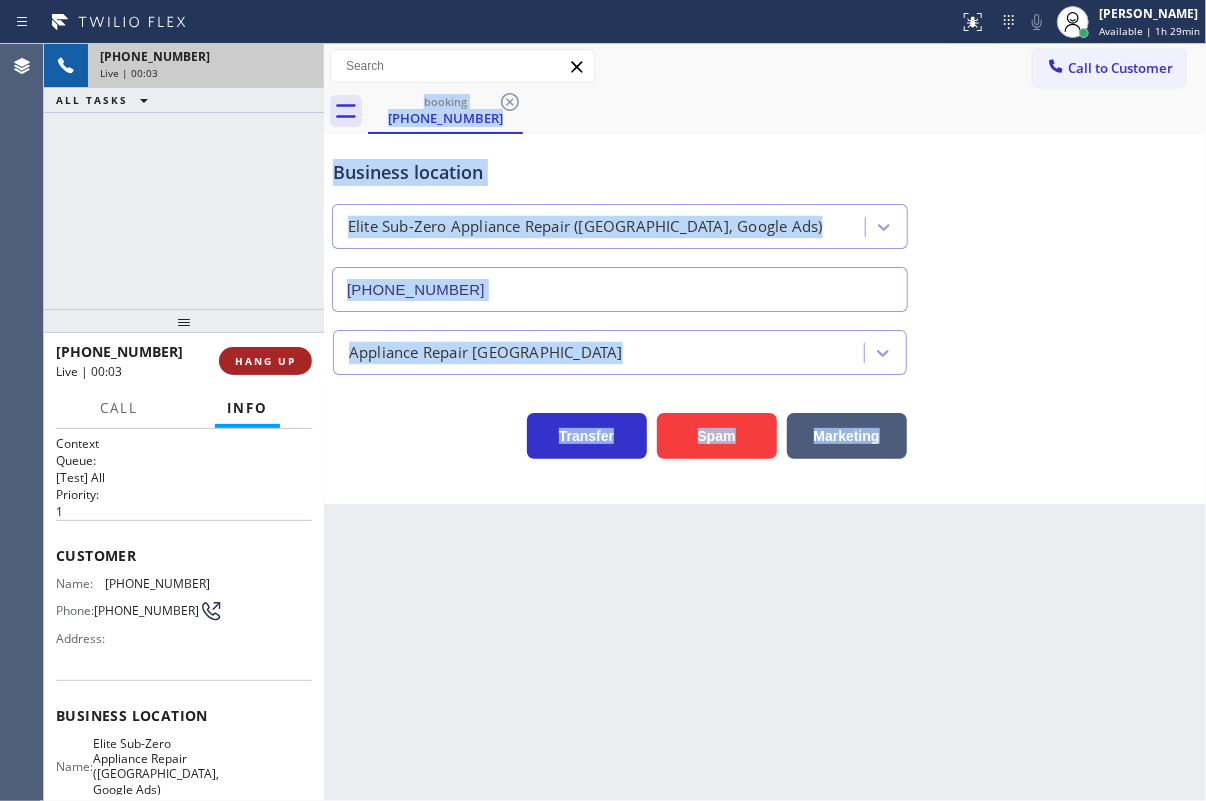 click on "HANG UP" at bounding box center [265, 361] 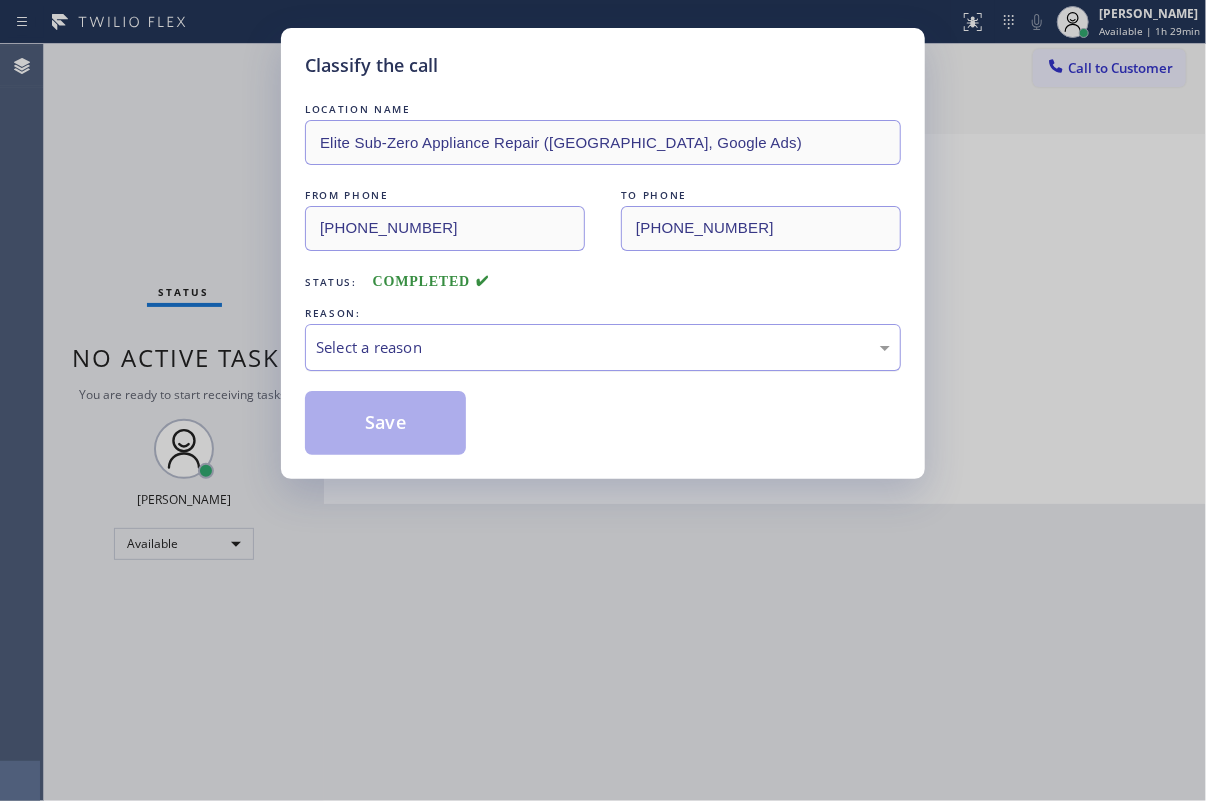 click on "Select a reason" at bounding box center [603, 347] 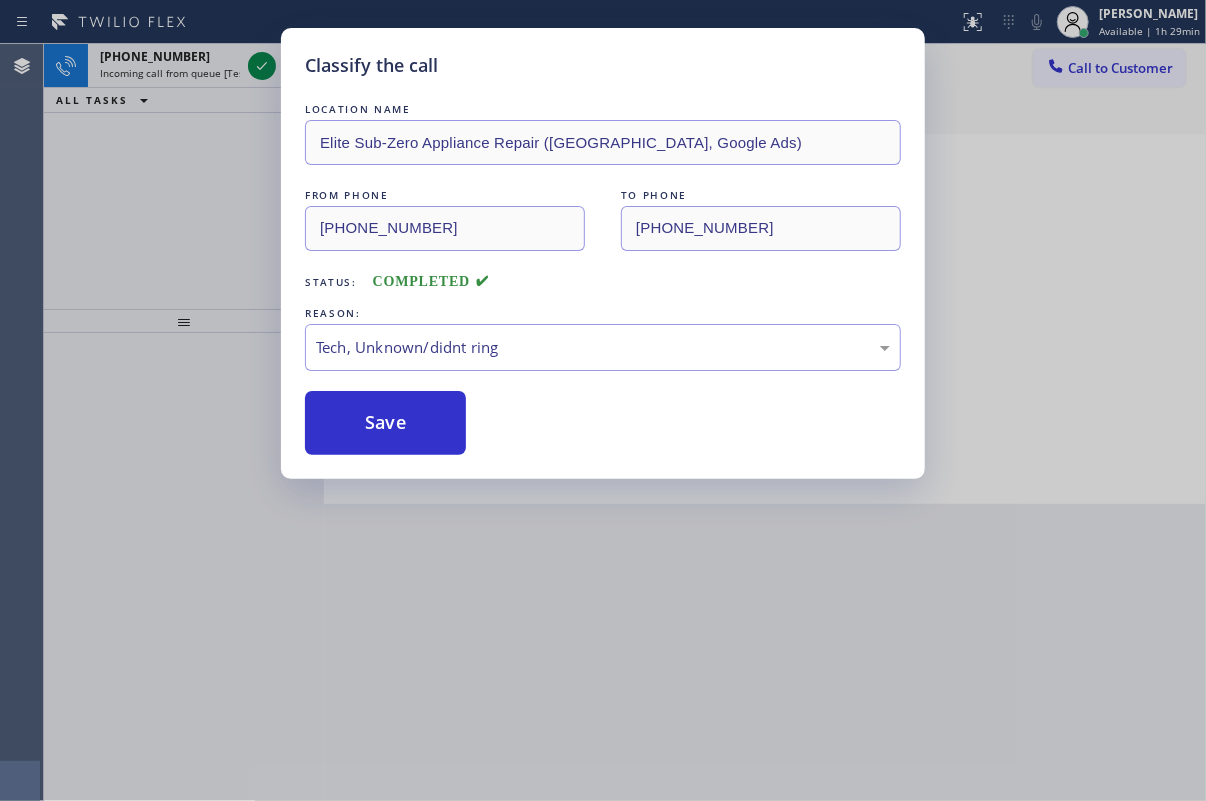 click on "LOCATION NAME Elite Sub-Zero Appliance Repair ([GEOGRAPHIC_DATA], Google Ads) FROM PHONE [PHONE_NUMBER] TO PHONE [PHONE_NUMBER] Status: COMPLETED REASON: Tech, Unknown/didnt ring Save" at bounding box center (603, 277) 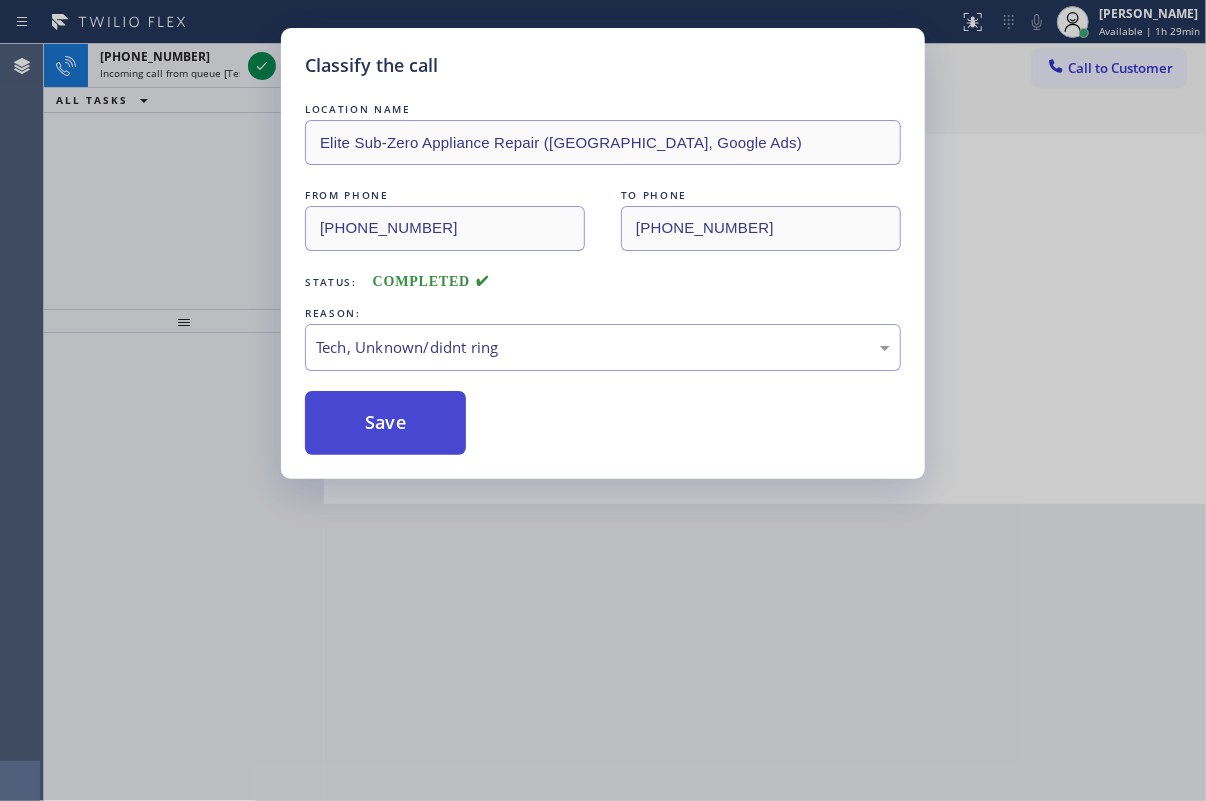 click on "Save" at bounding box center [385, 423] 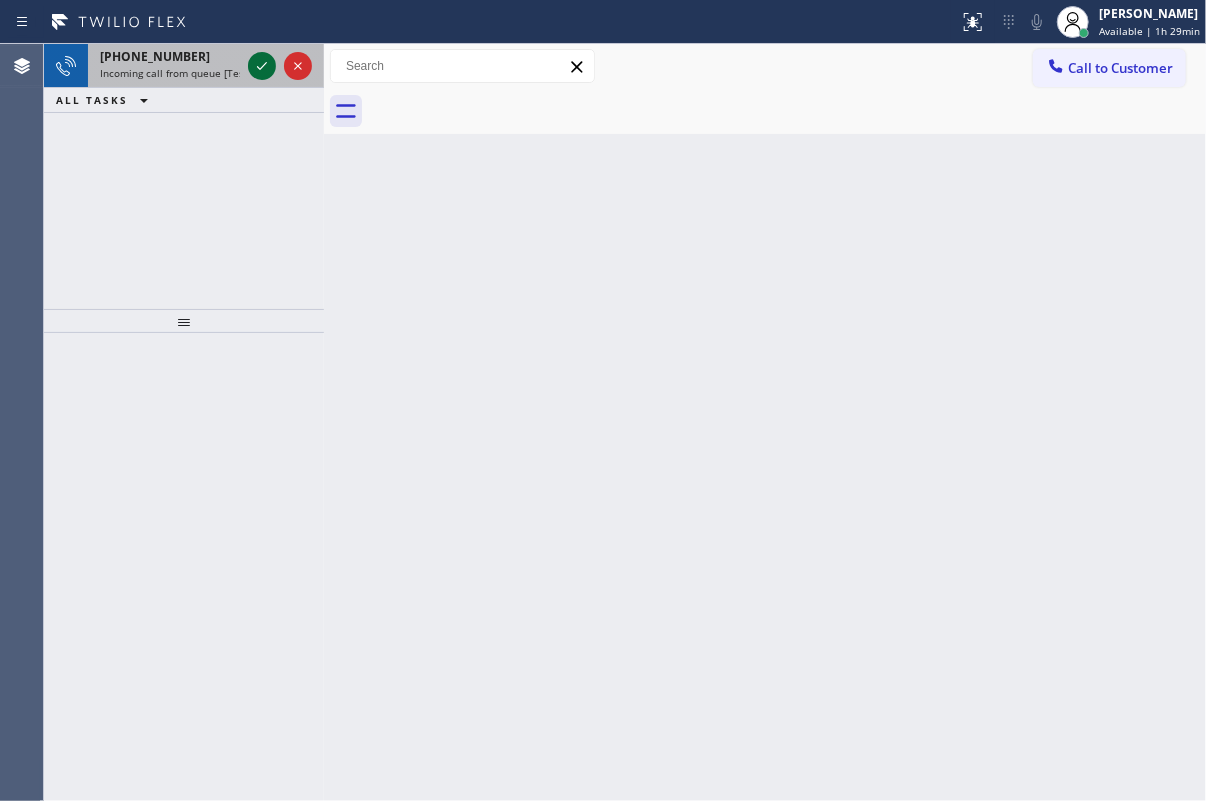 click 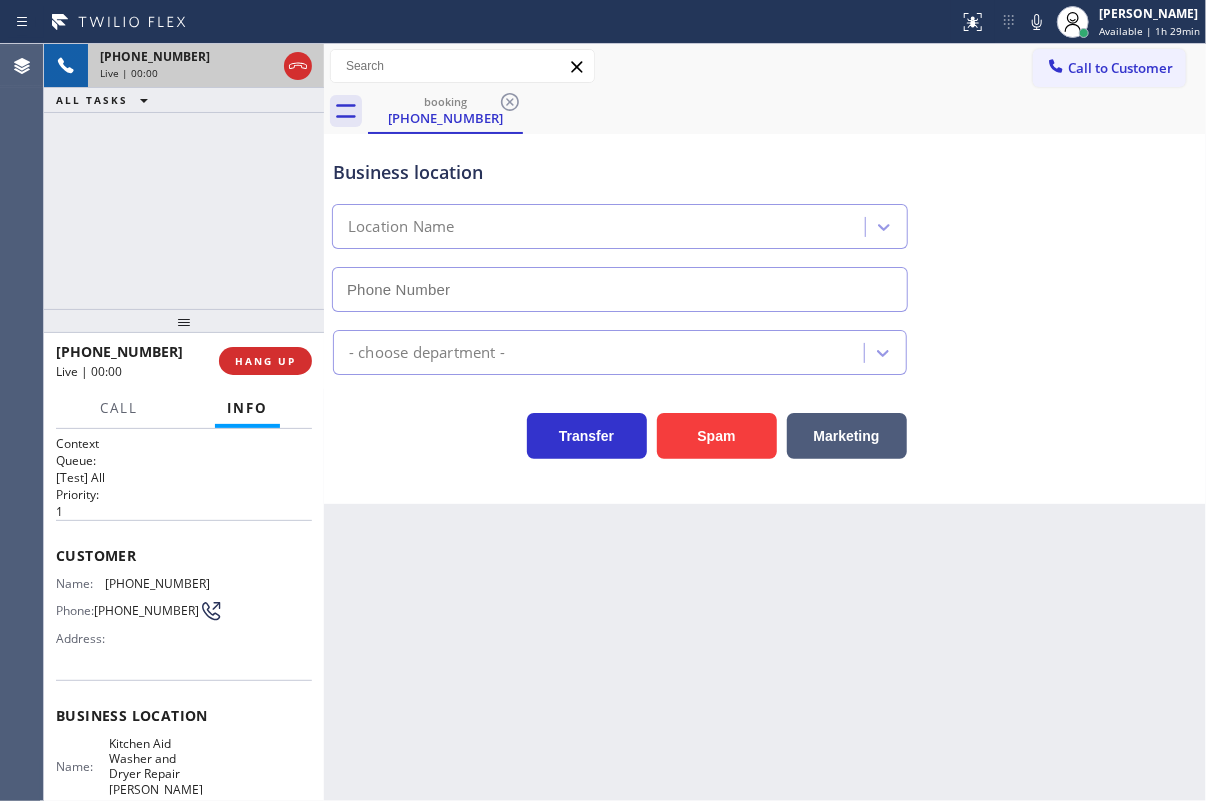 type on "[PHONE_NUMBER]" 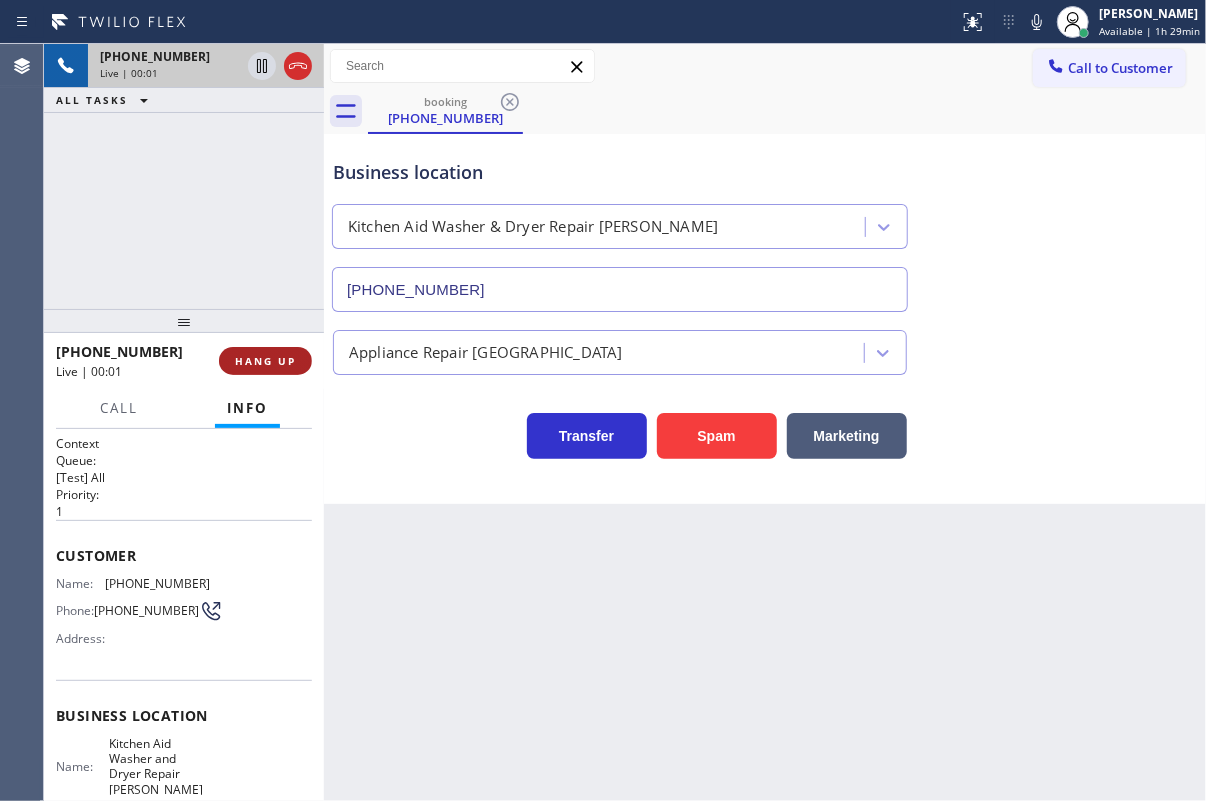 click on "HANG UP" at bounding box center [265, 361] 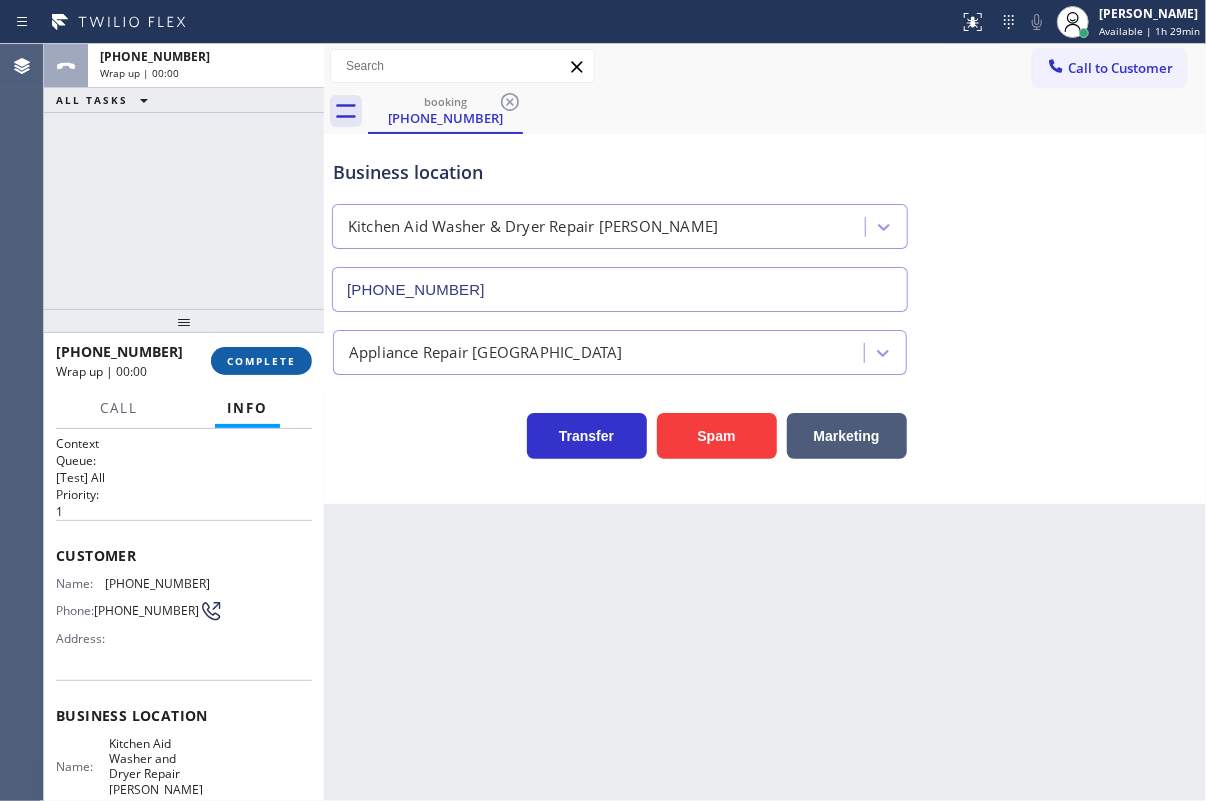 click on "COMPLETE" at bounding box center [261, 361] 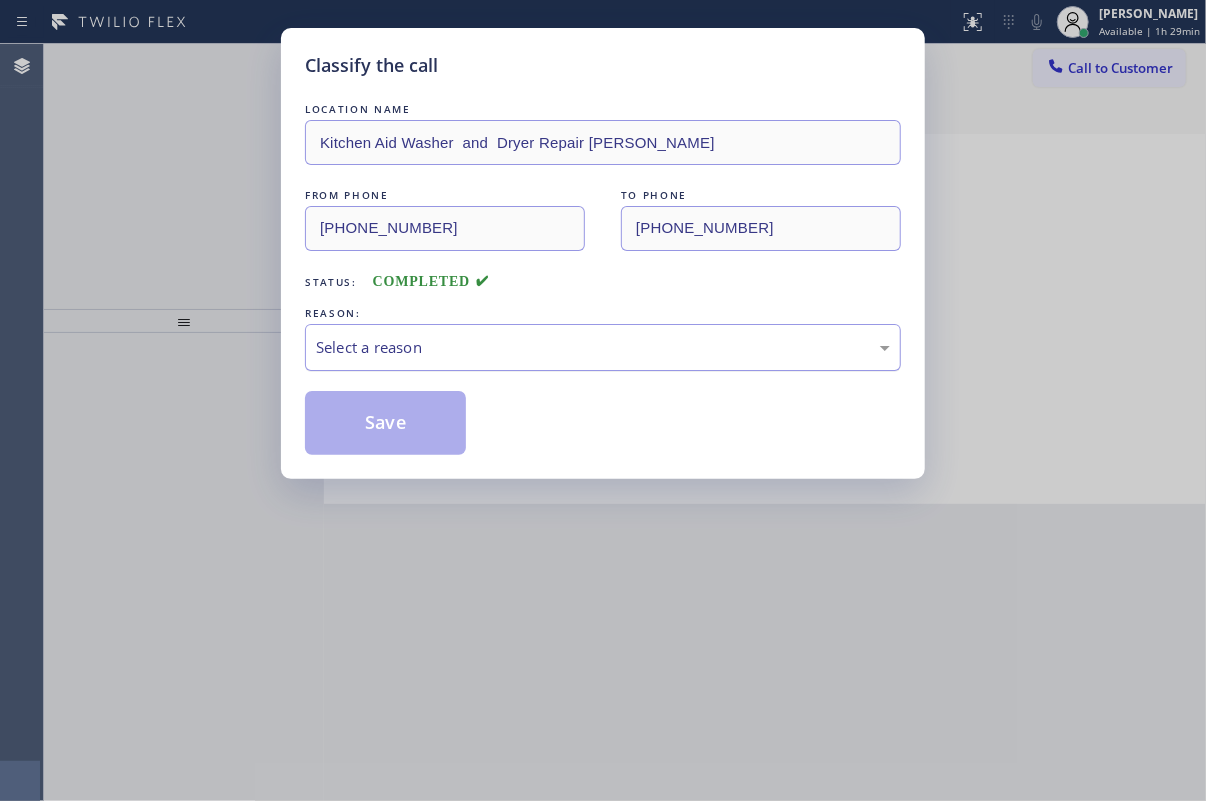 click on "Select a reason" at bounding box center [603, 347] 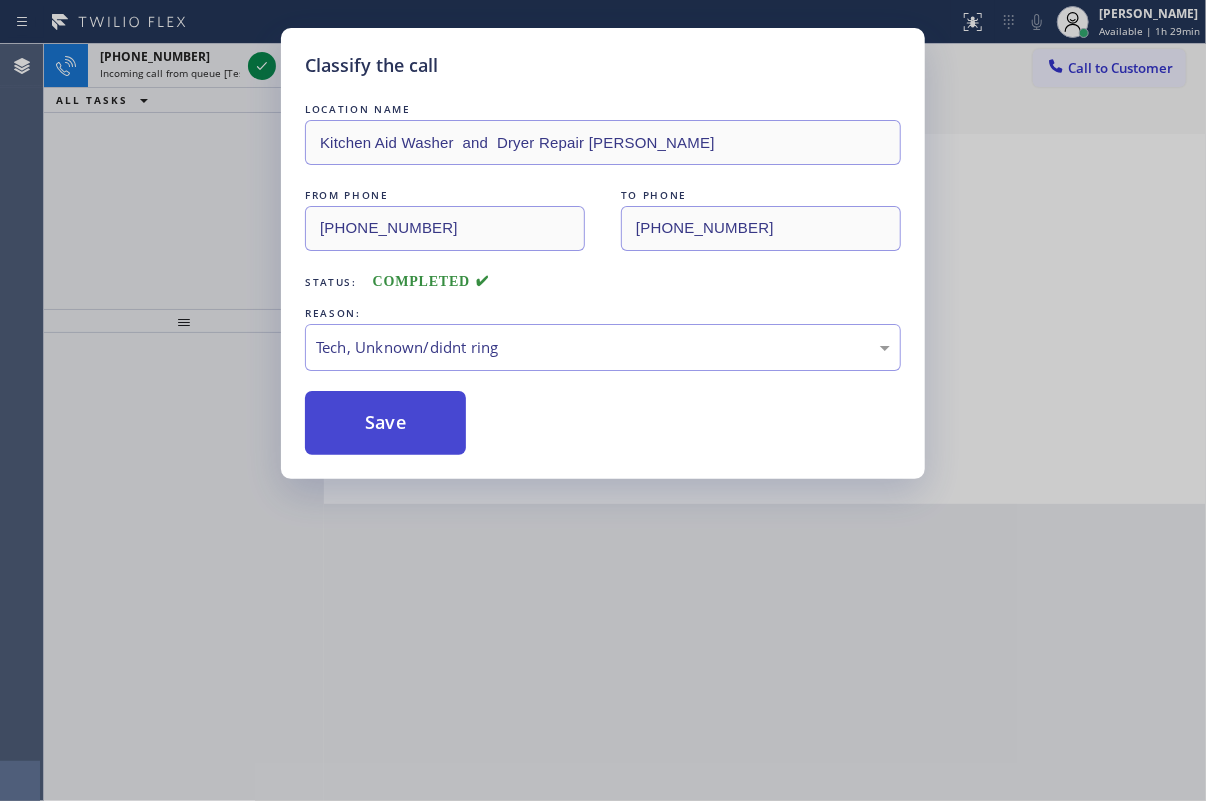 click on "Save" at bounding box center [385, 423] 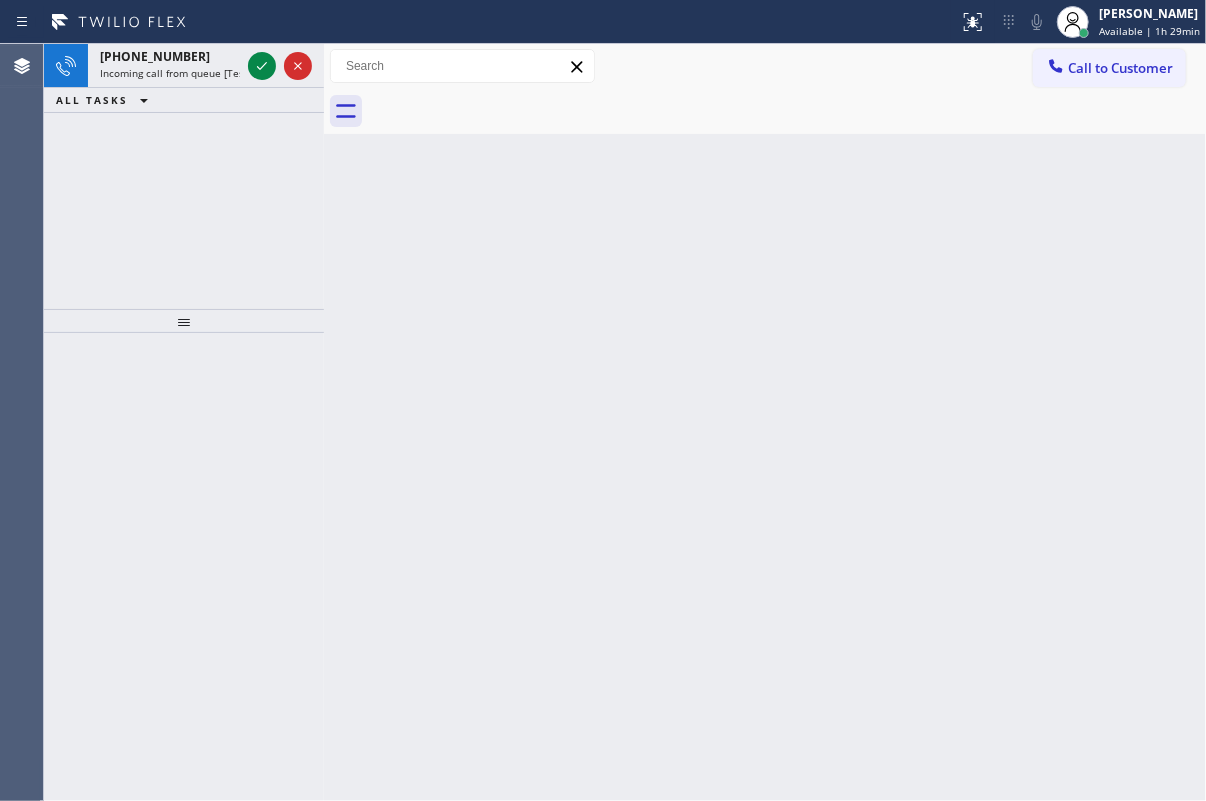 drag, startPoint x: 1149, startPoint y: 502, endPoint x: 1137, endPoint y: 502, distance: 12 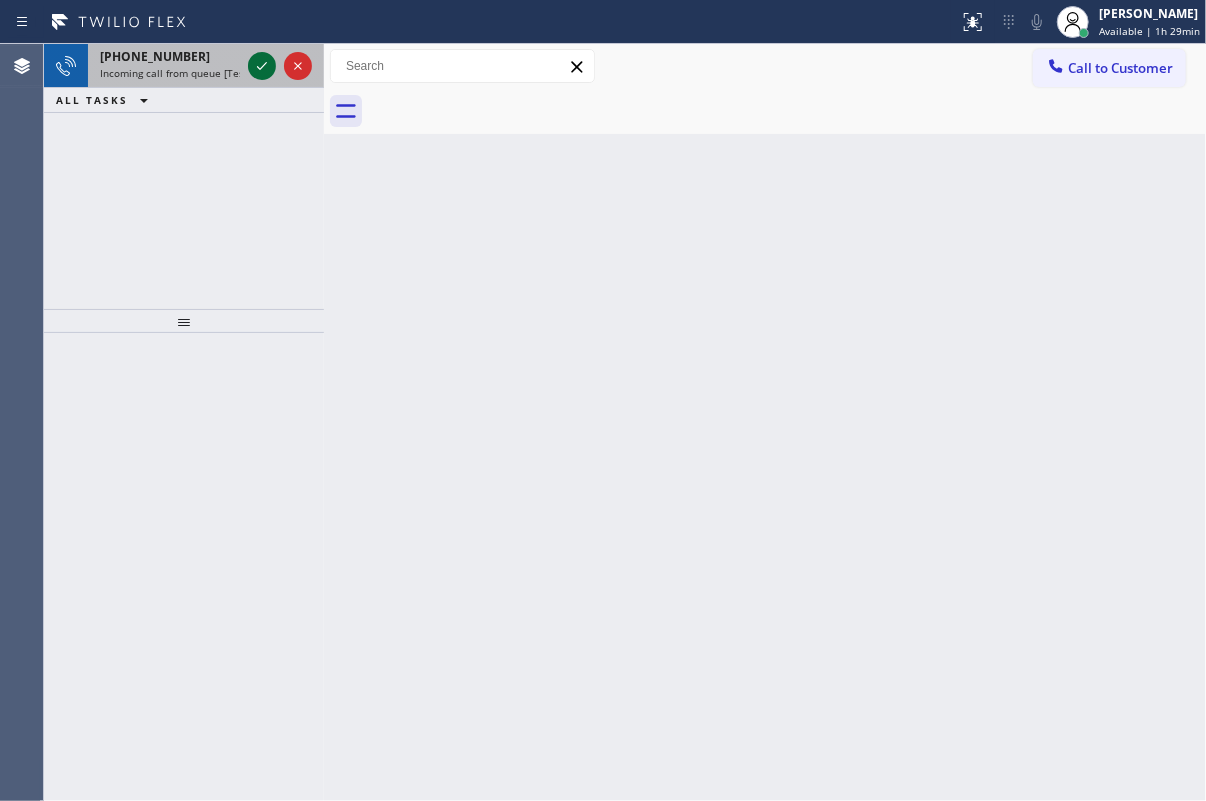 click 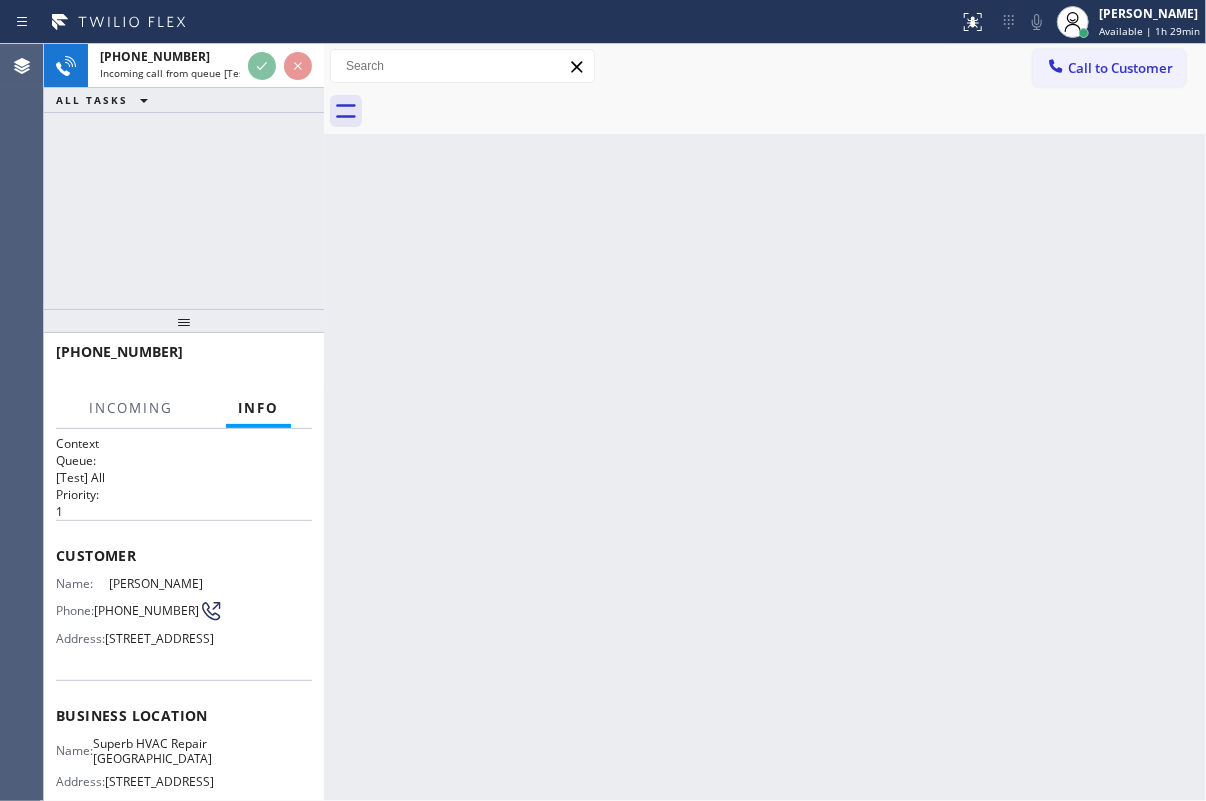 click on "Back to Dashboard Change Sender ID Customers Technicians Select a contact Outbound call Technician Search Technician Your caller id phone number Your caller id phone number Call Technician info Name   Phone none Address none Change Sender ID HVAC [PHONE_NUMBER] 5 Star Appliance [PHONE_NUMBER] Appliance Repair [PHONE_NUMBER] Plumbing [PHONE_NUMBER] Air Duct Cleaning [PHONE_NUMBER]  Electricians [PHONE_NUMBER] Cancel Change Check personal SMS Reset Change No tabs Call to Customer Outbound call Location [GEOGRAPHIC_DATA] Appliance Repair Experts Your caller id phone number [PHONE_NUMBER] Customer number Call Outbound call Technician Search Technician Your caller id phone number Your caller id phone number Call" at bounding box center [765, 422] 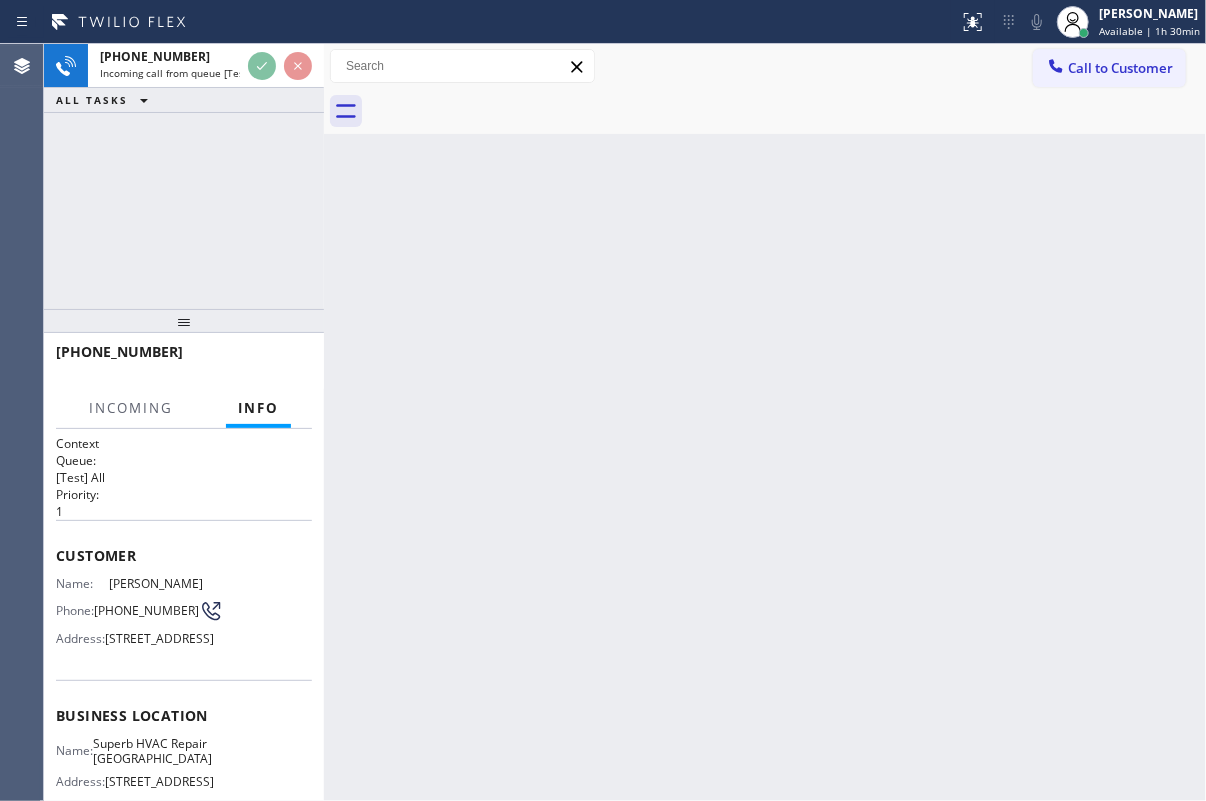 click on "Back to Dashboard Change Sender ID Customers Technicians Select a contact Outbound call Technician Search Technician Your caller id phone number Your caller id phone number Call Technician info Name   Phone none Address none Change Sender ID HVAC [PHONE_NUMBER] 5 Star Appliance [PHONE_NUMBER] Appliance Repair [PHONE_NUMBER] Plumbing [PHONE_NUMBER] Air Duct Cleaning [PHONE_NUMBER]  Electricians [PHONE_NUMBER] Cancel Change Check personal SMS Reset Change No tabs Call to Customer Outbound call Location [GEOGRAPHIC_DATA] Appliance Repair Experts Your caller id phone number [PHONE_NUMBER] Customer number Call Outbound call Technician Search Technician Your caller id phone number Your caller id phone number Call" at bounding box center (765, 422) 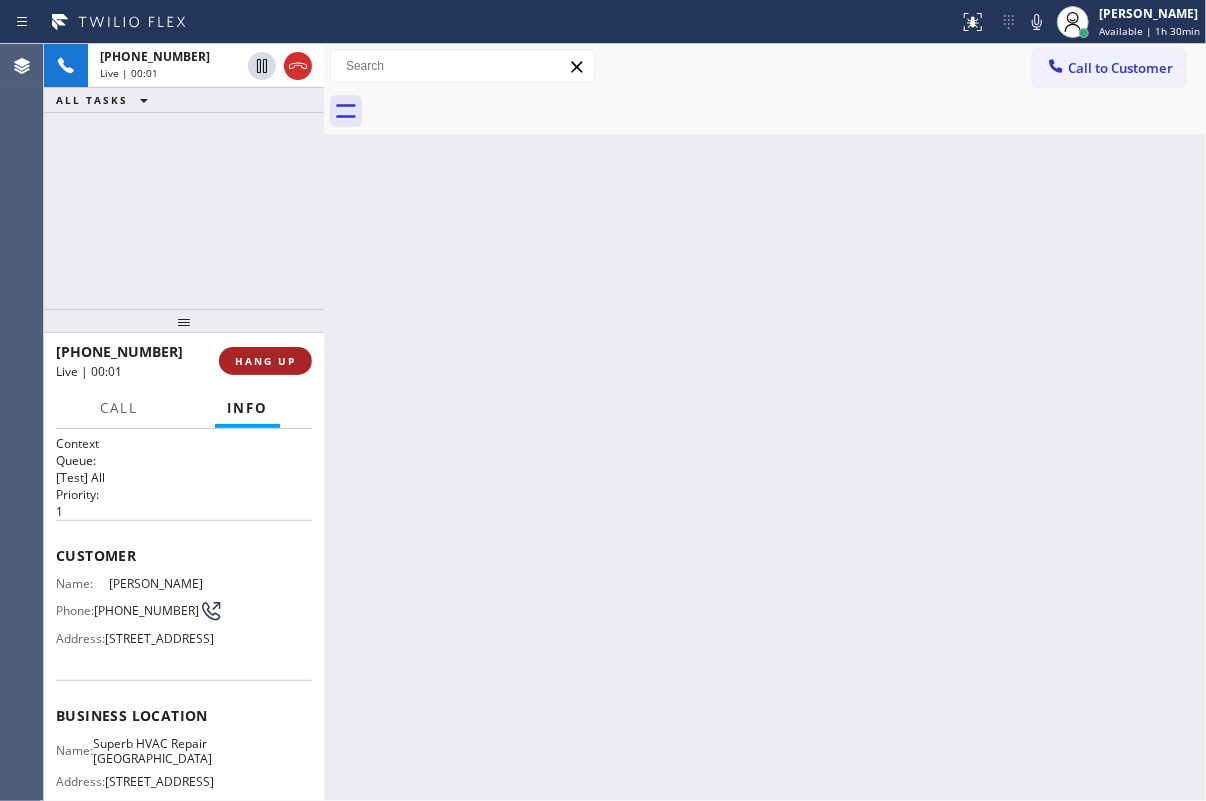 click on "HANG UP" at bounding box center (265, 361) 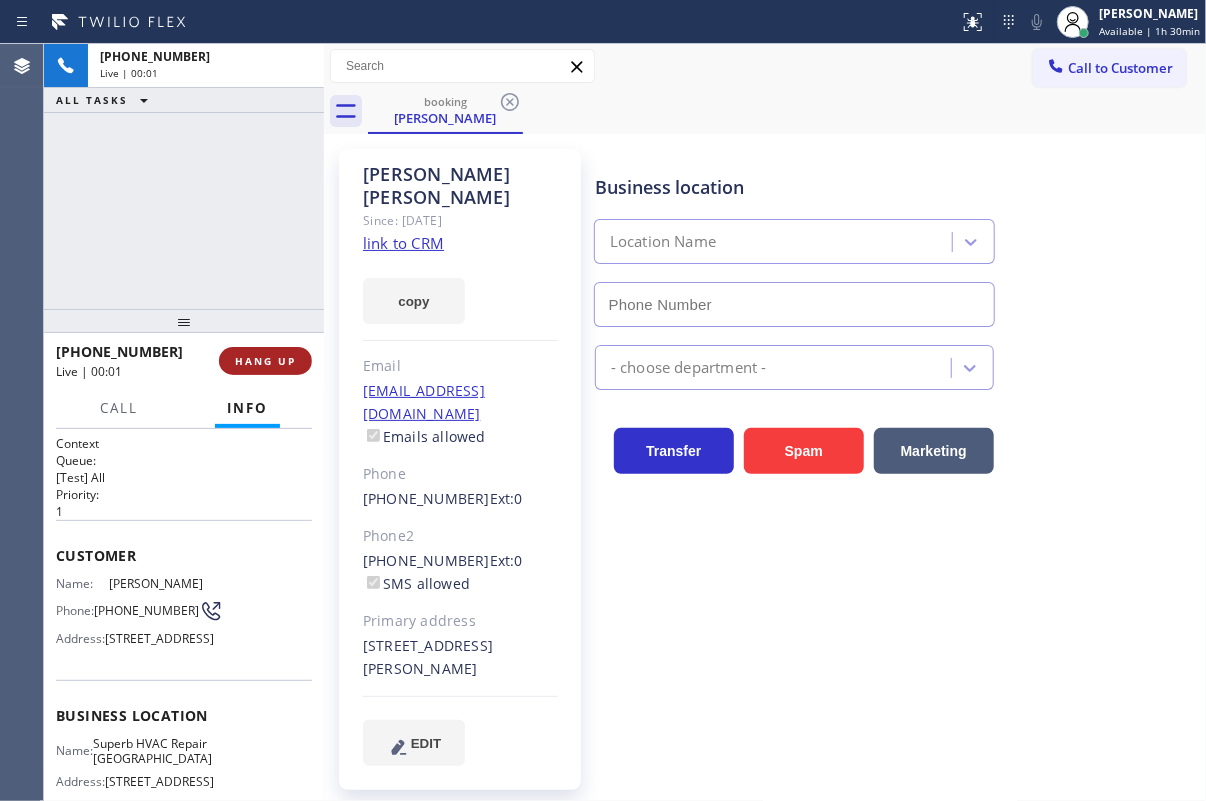 click on "HANG UP" at bounding box center [265, 361] 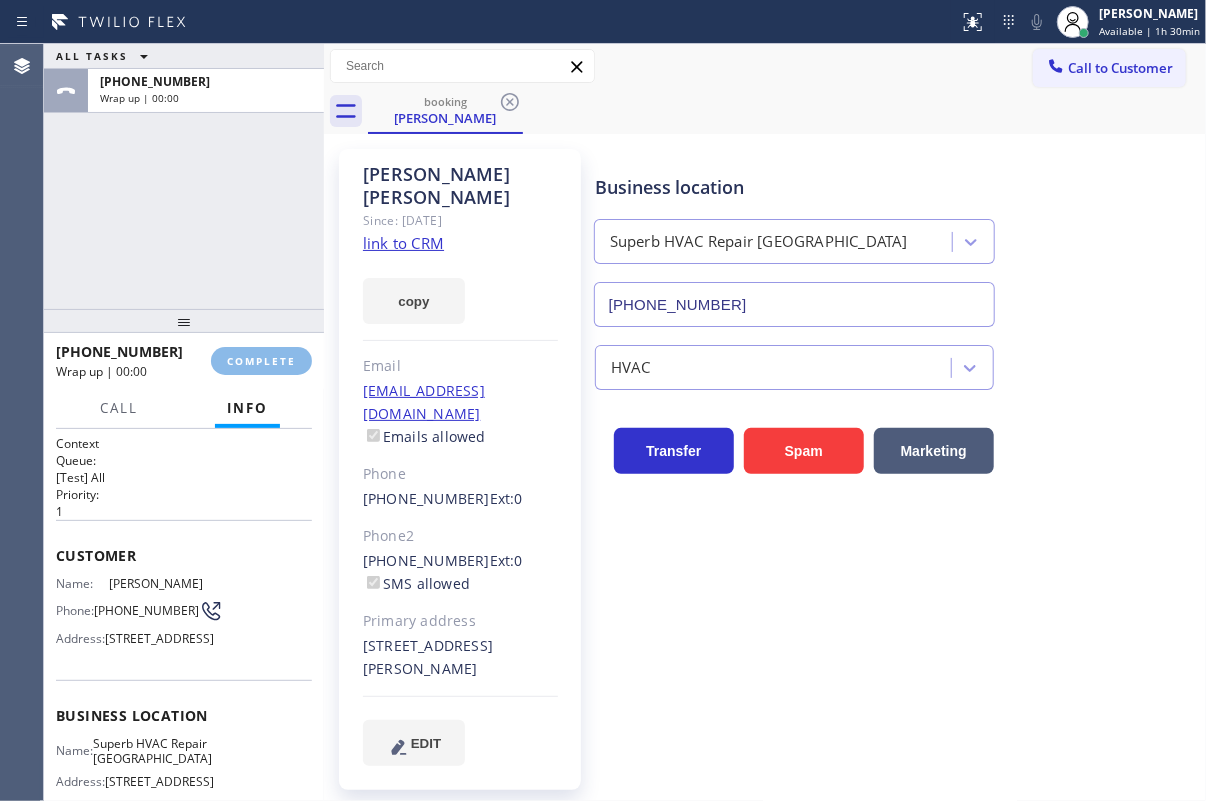 type on "[PHONE_NUMBER]" 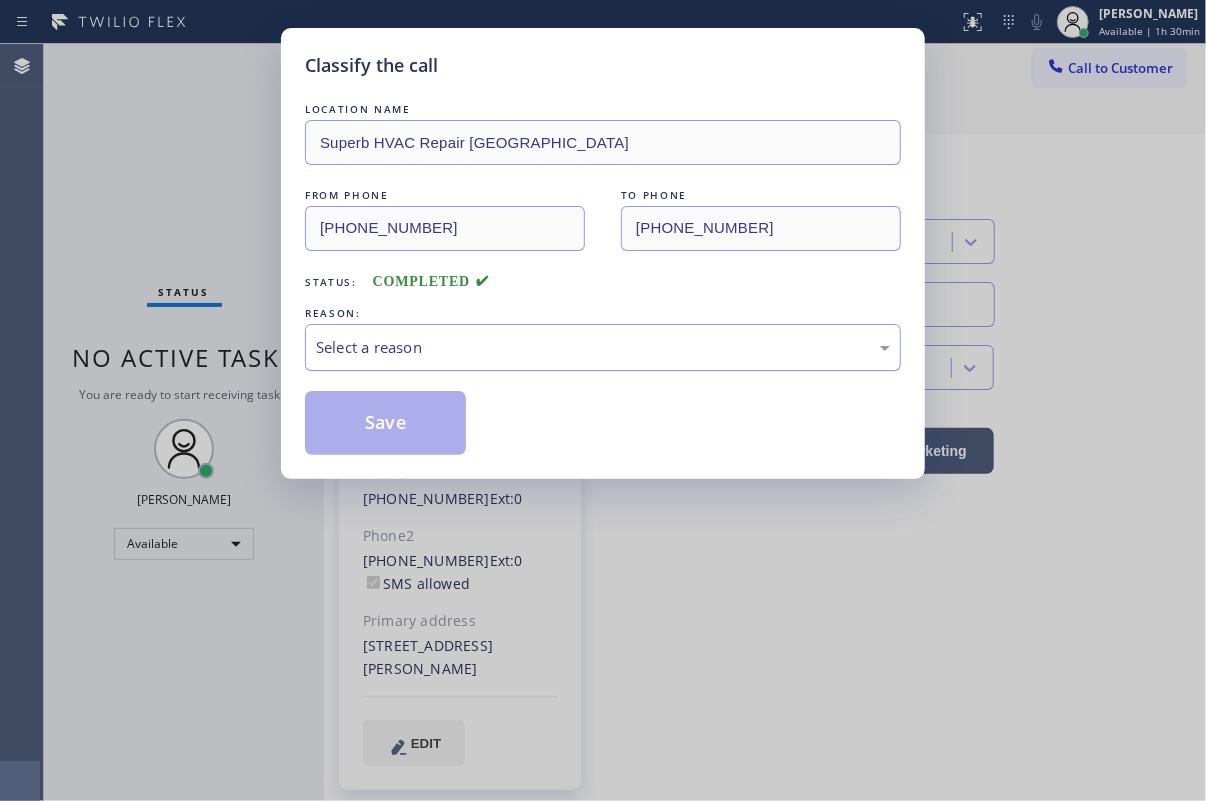 click on "Select a reason" at bounding box center [603, 347] 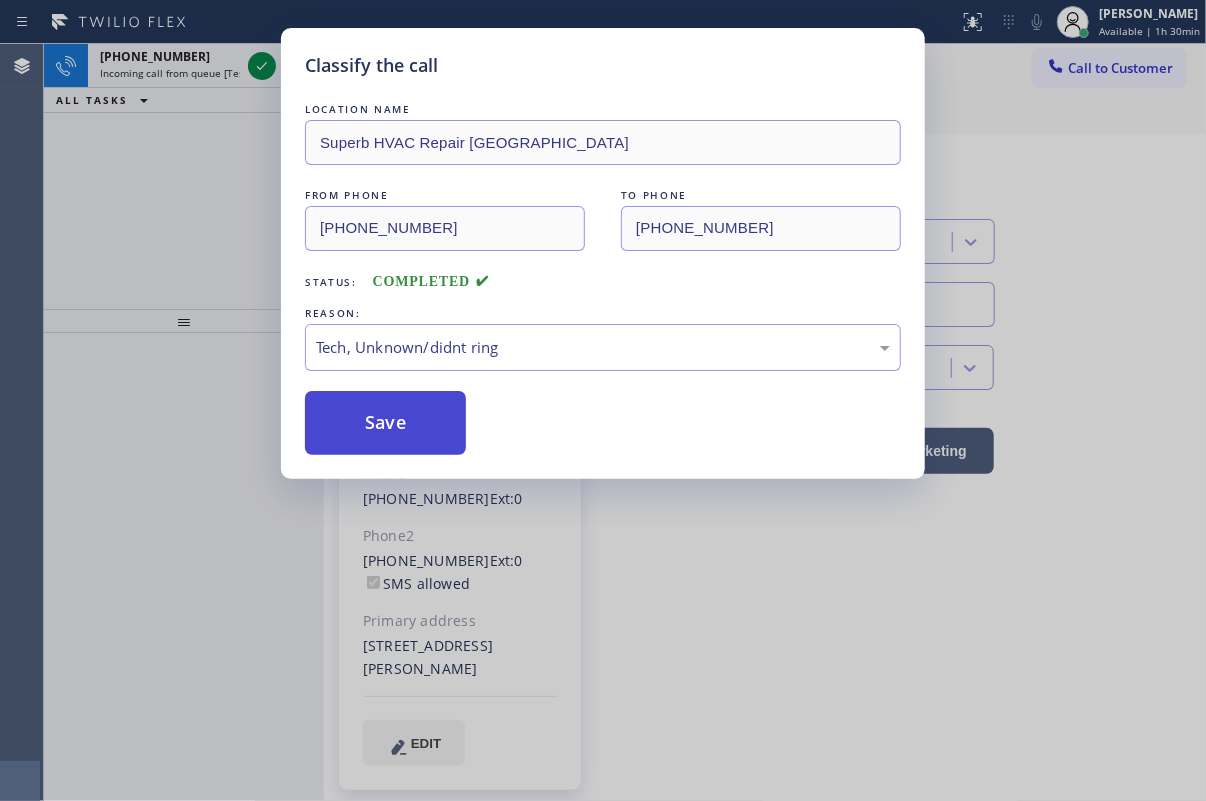 click on "Save" at bounding box center [385, 423] 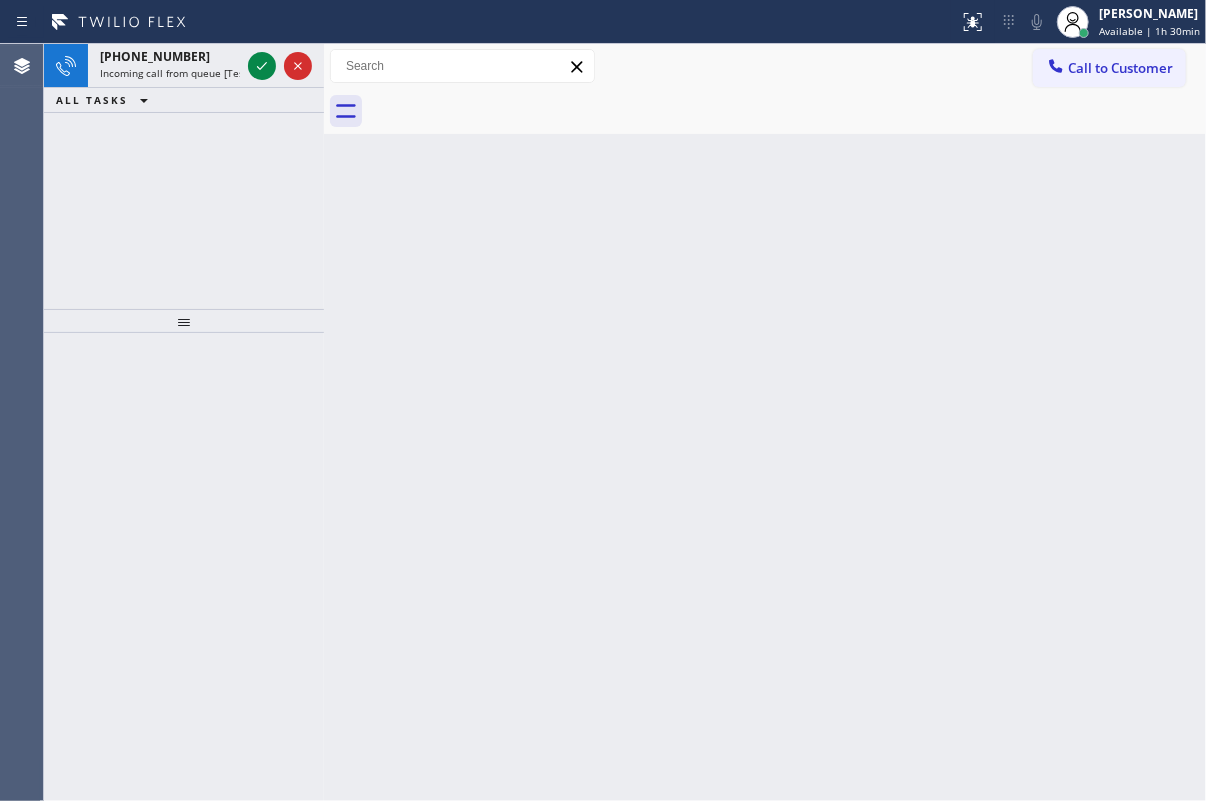 drag, startPoint x: 1112, startPoint y: 477, endPoint x: 853, endPoint y: 471, distance: 259.0695 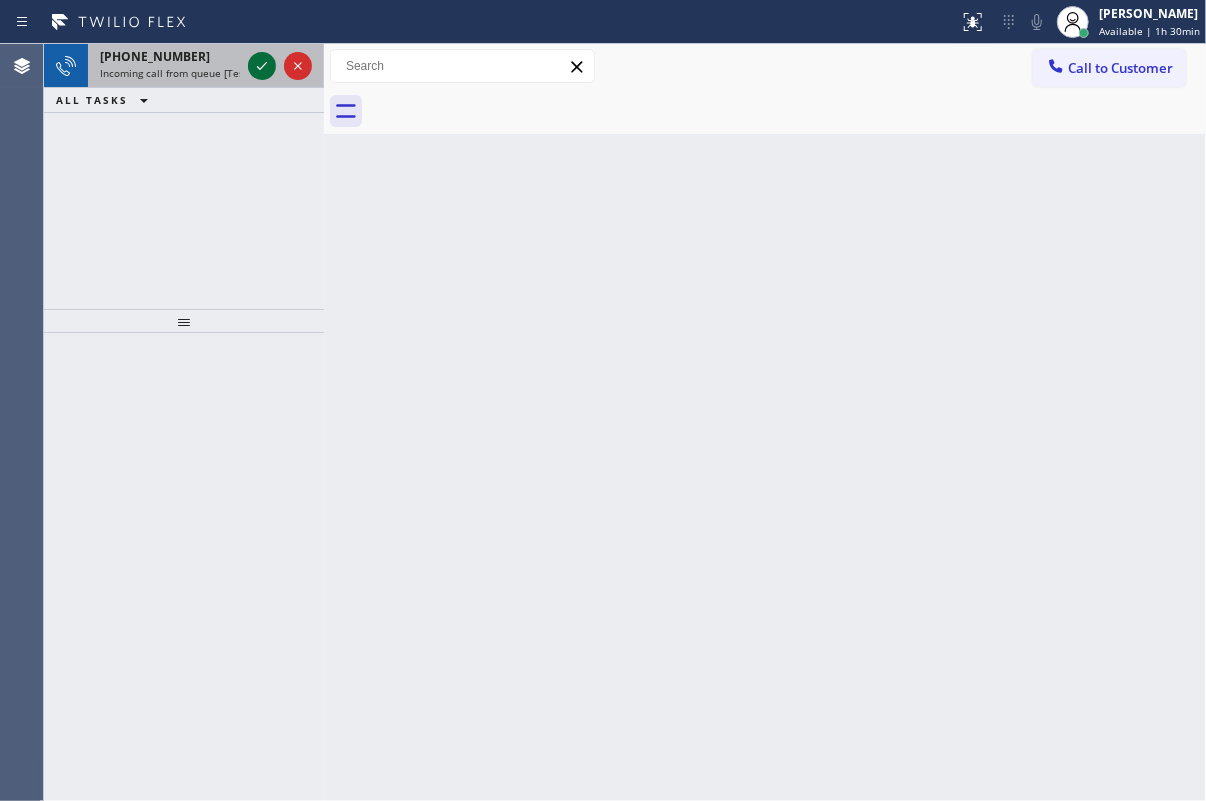 click 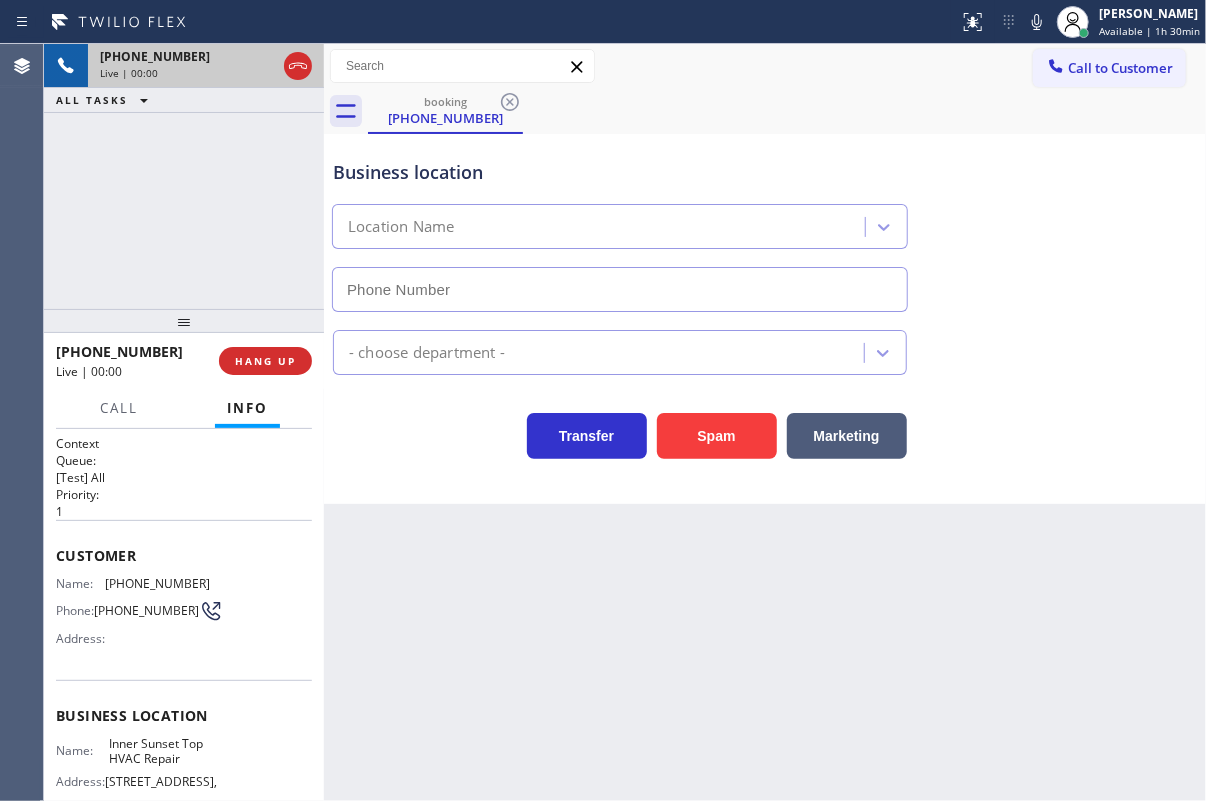 type on "[PHONE_NUMBER]" 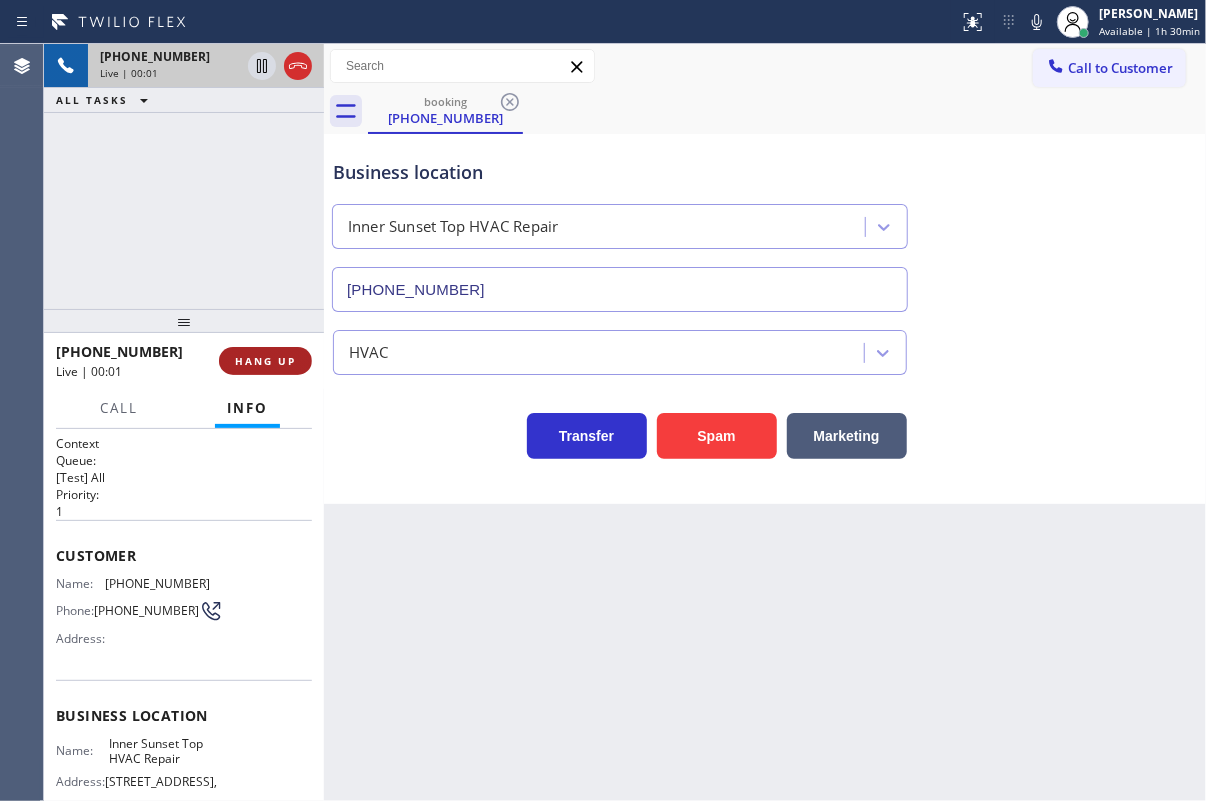 click on "HANG UP" at bounding box center [265, 361] 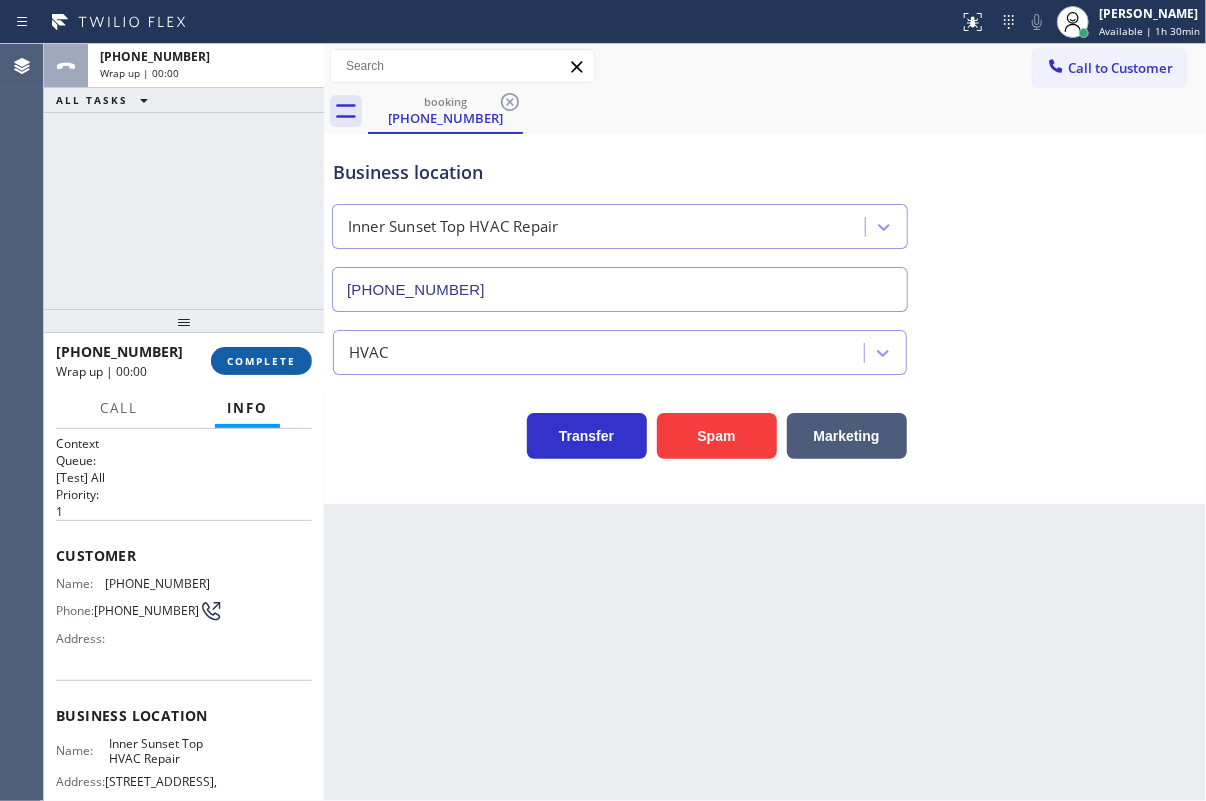 click on "COMPLETE" at bounding box center [261, 361] 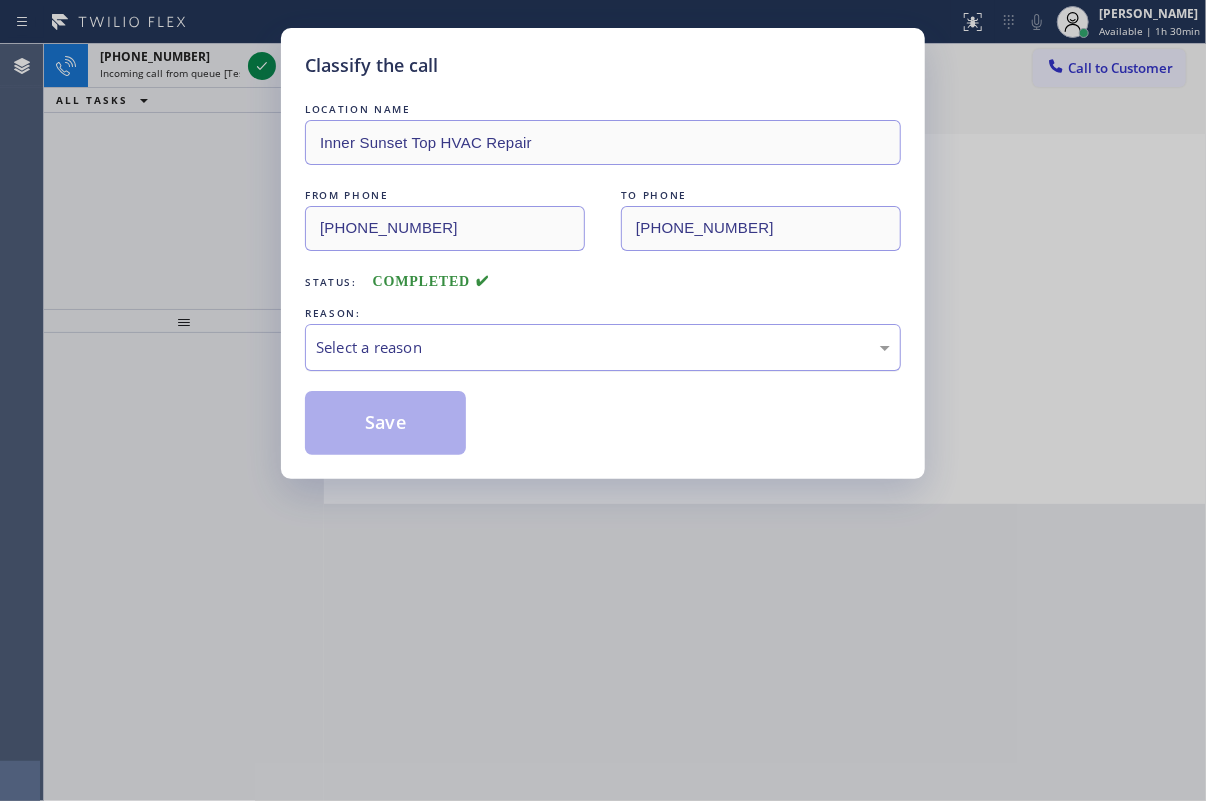 click on "Select a reason" at bounding box center (603, 347) 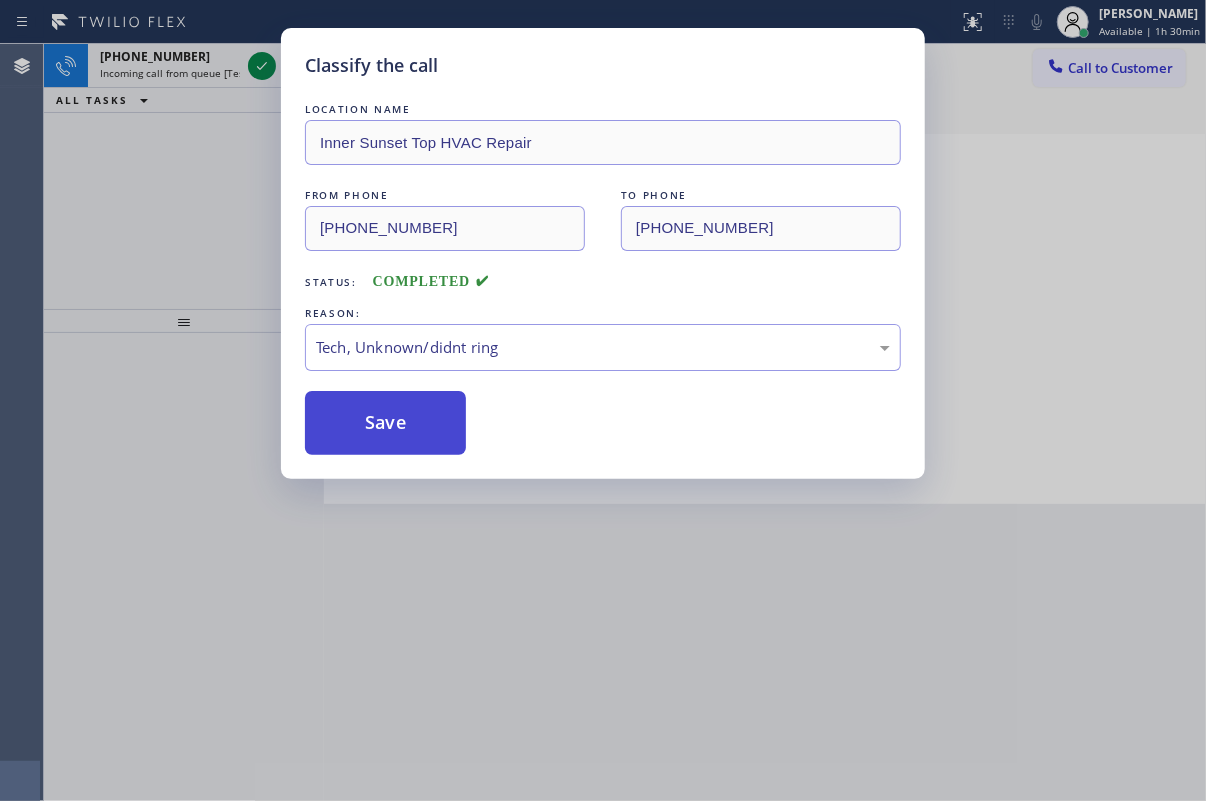 drag, startPoint x: 460, startPoint y: 503, endPoint x: 429, endPoint y: 452, distance: 59.682495 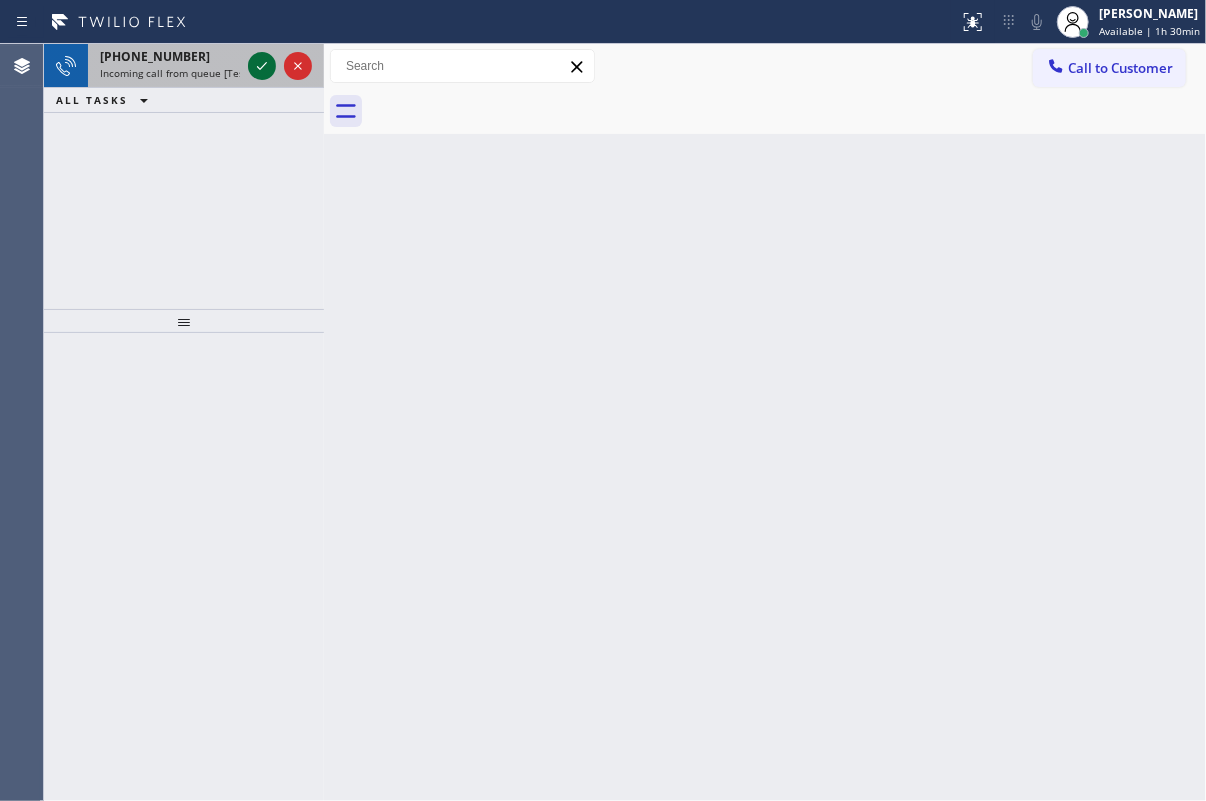 click 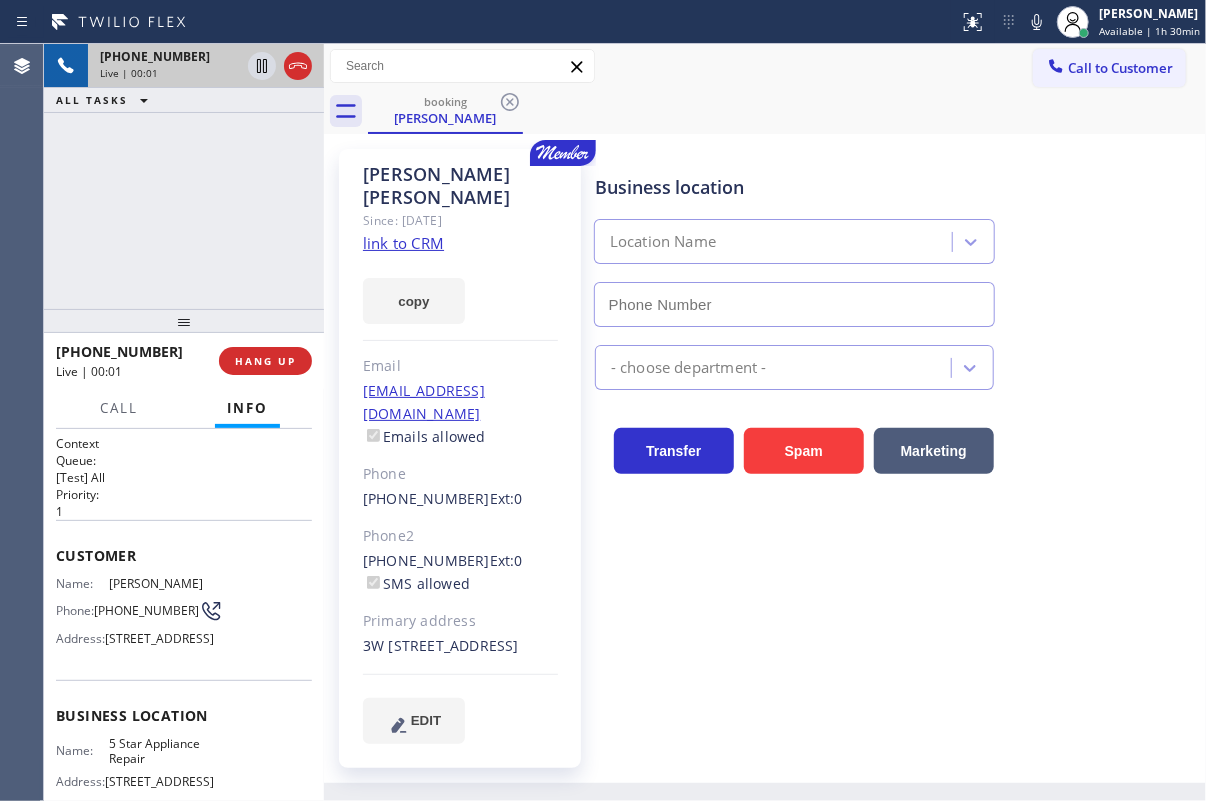type on "[PHONE_NUMBER]" 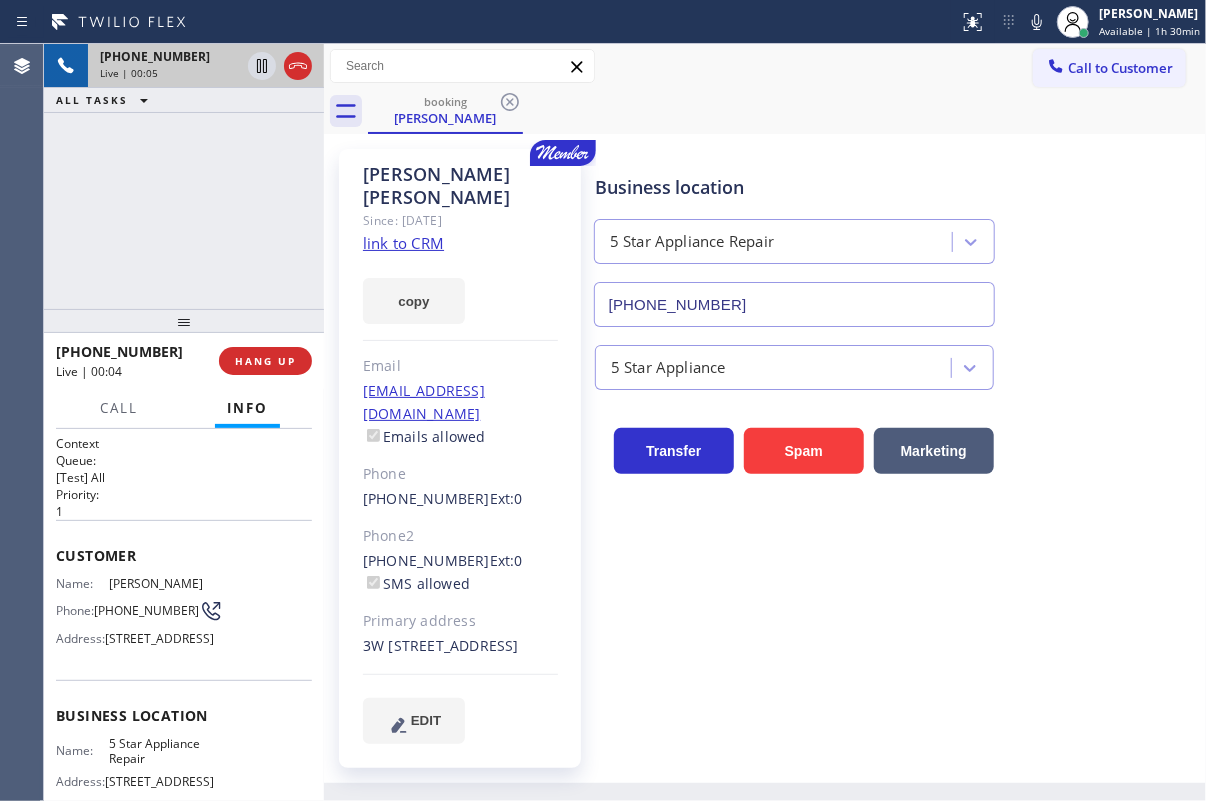 click on "link to CRM" at bounding box center [403, 243] 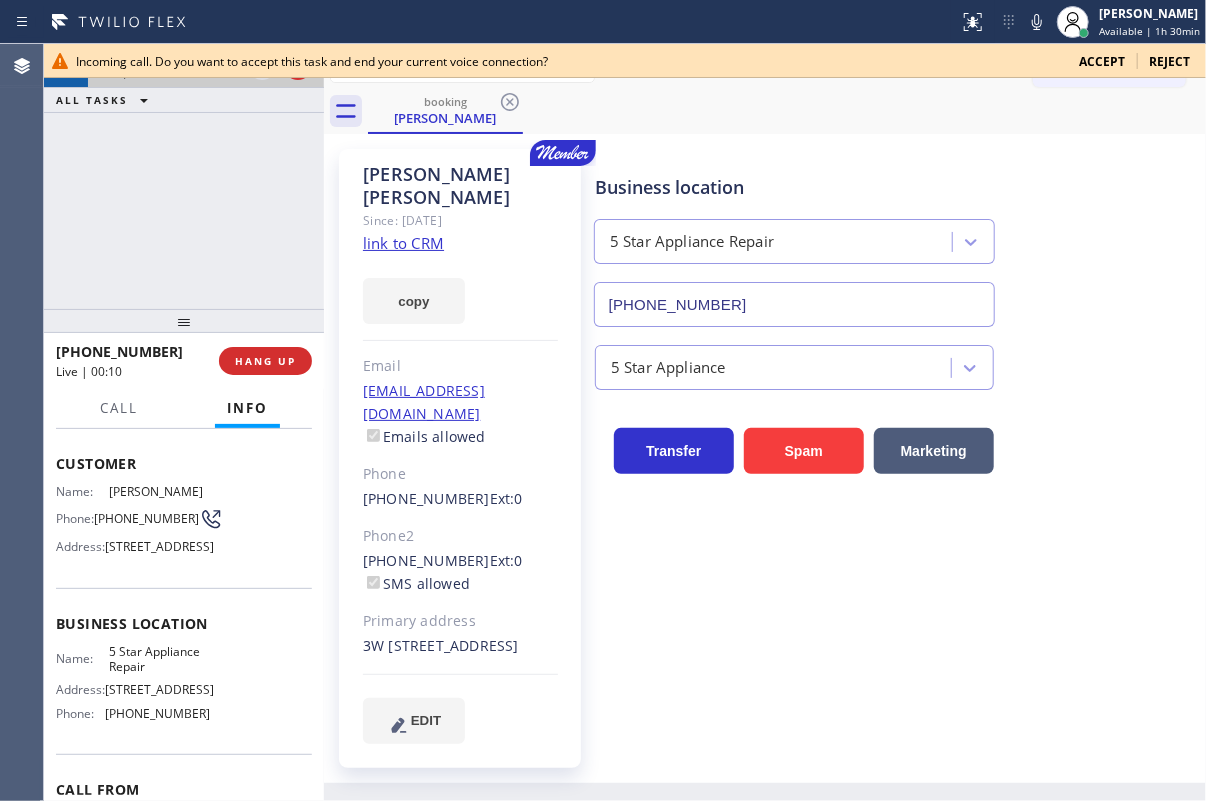scroll, scrollTop: 181, scrollLeft: 0, axis: vertical 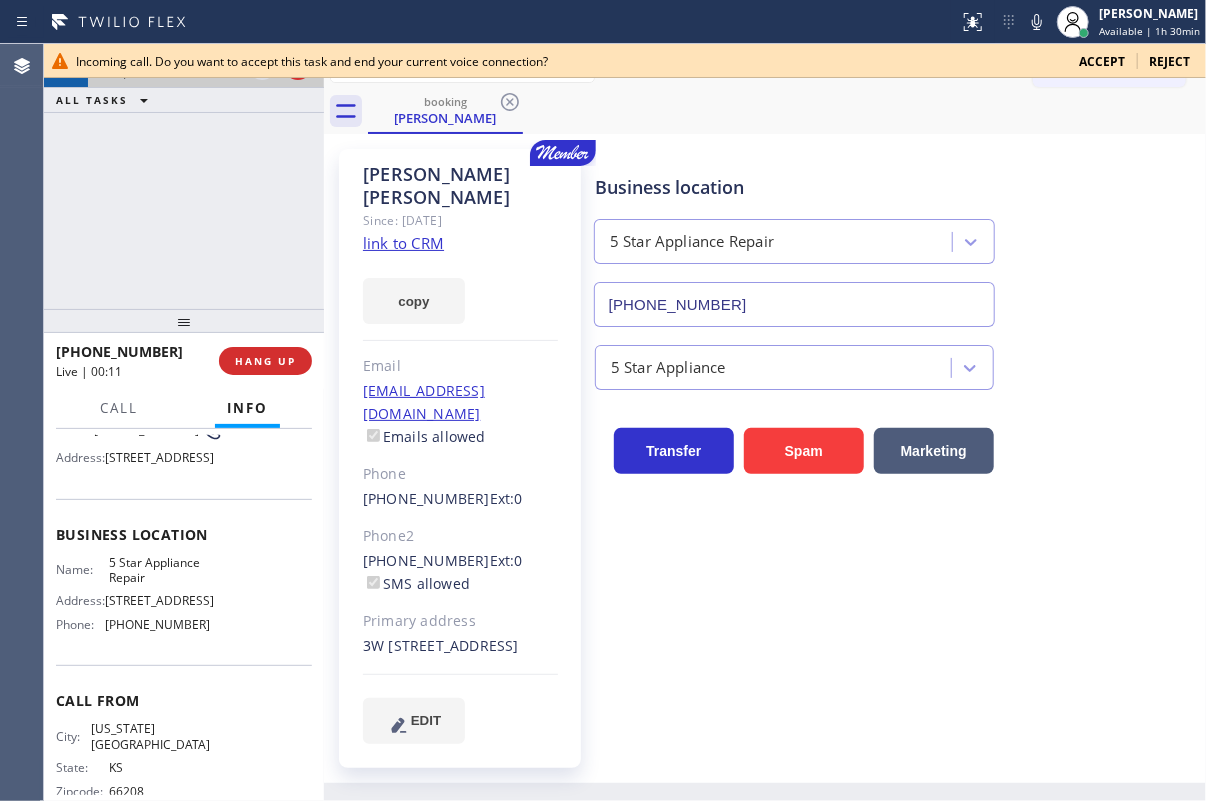 click on "Business location Name: 5 Star Appliance Repair Address: [STREET_ADDRESS]  Phone: [PHONE_NUMBER]" at bounding box center [184, 582] 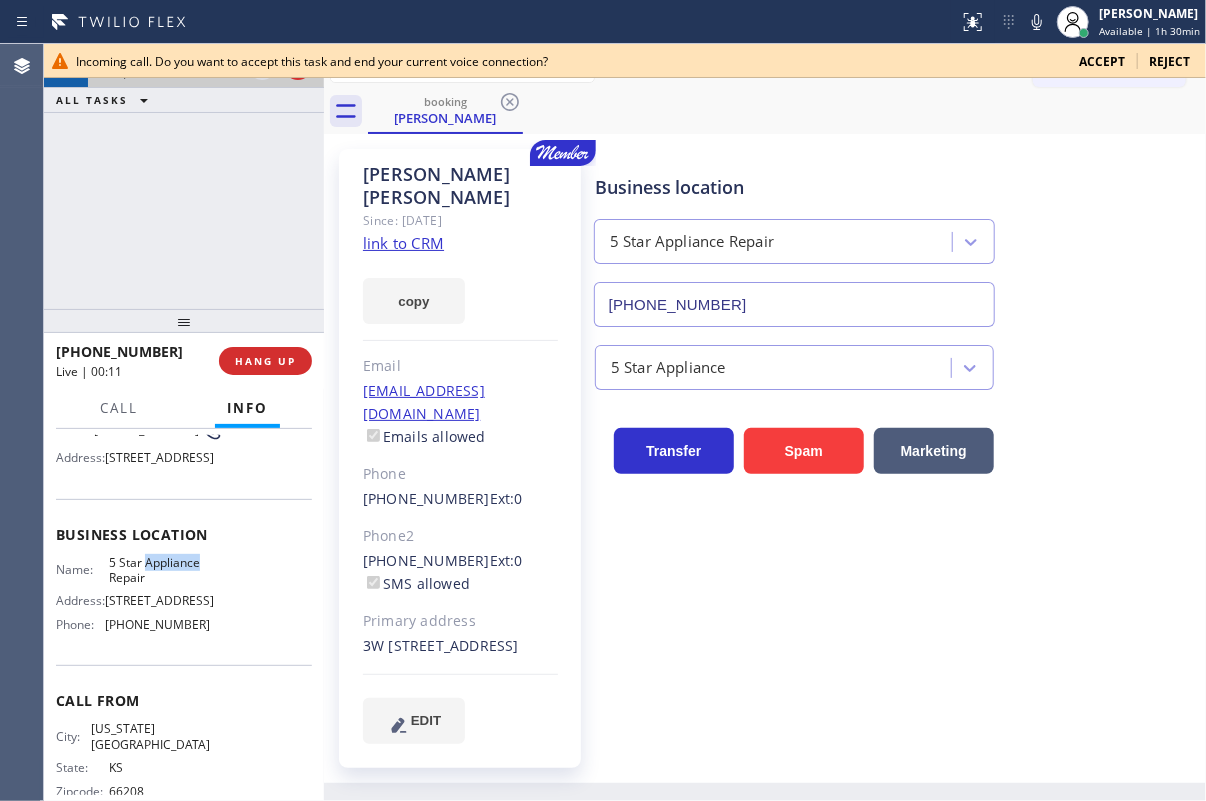 click on "5 Star Appliance Repair" at bounding box center [159, 570] 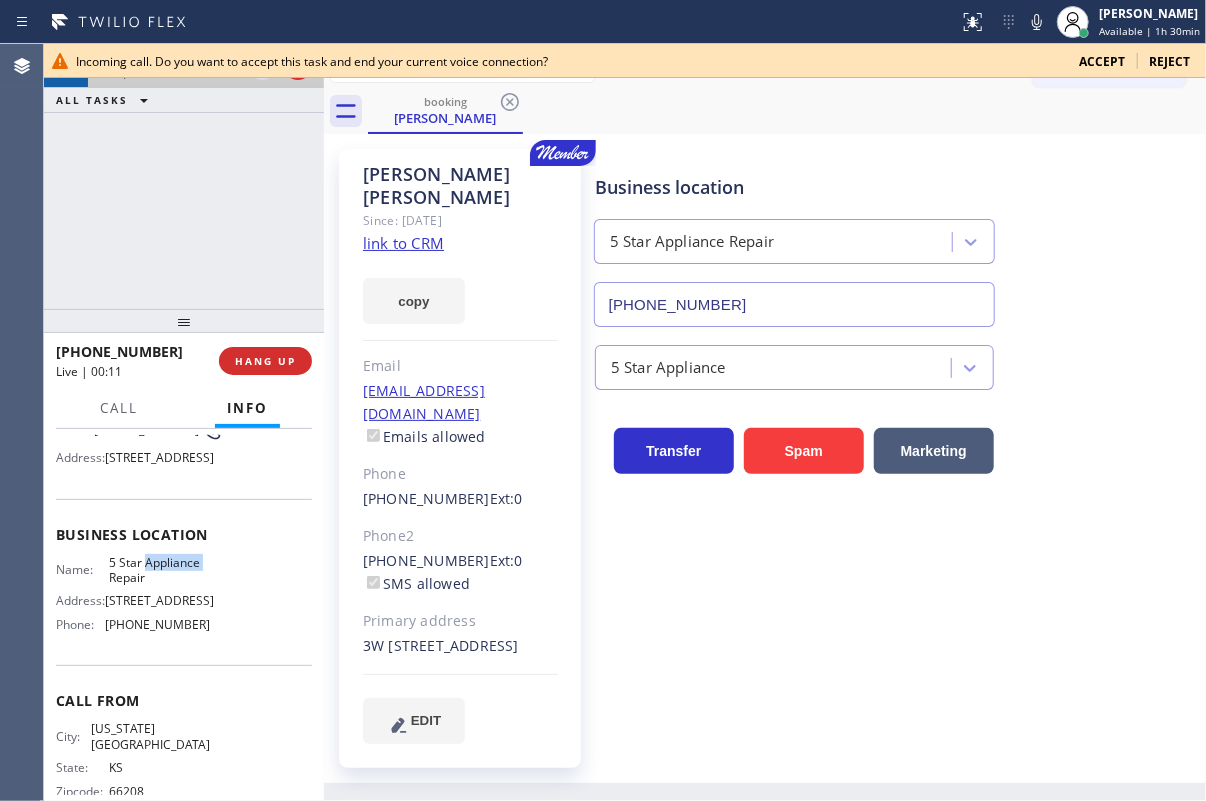 click on "5 Star Appliance Repair" at bounding box center (159, 570) 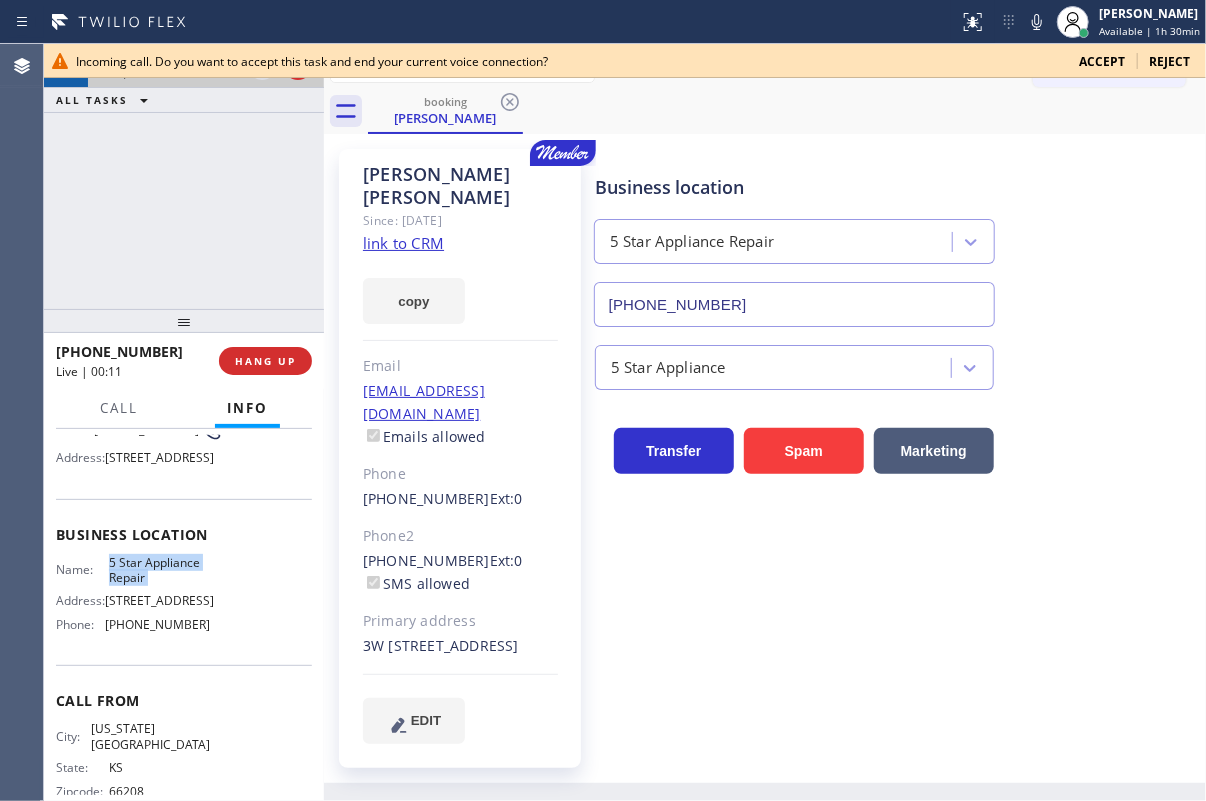 click on "5 Star Appliance Repair" at bounding box center [159, 570] 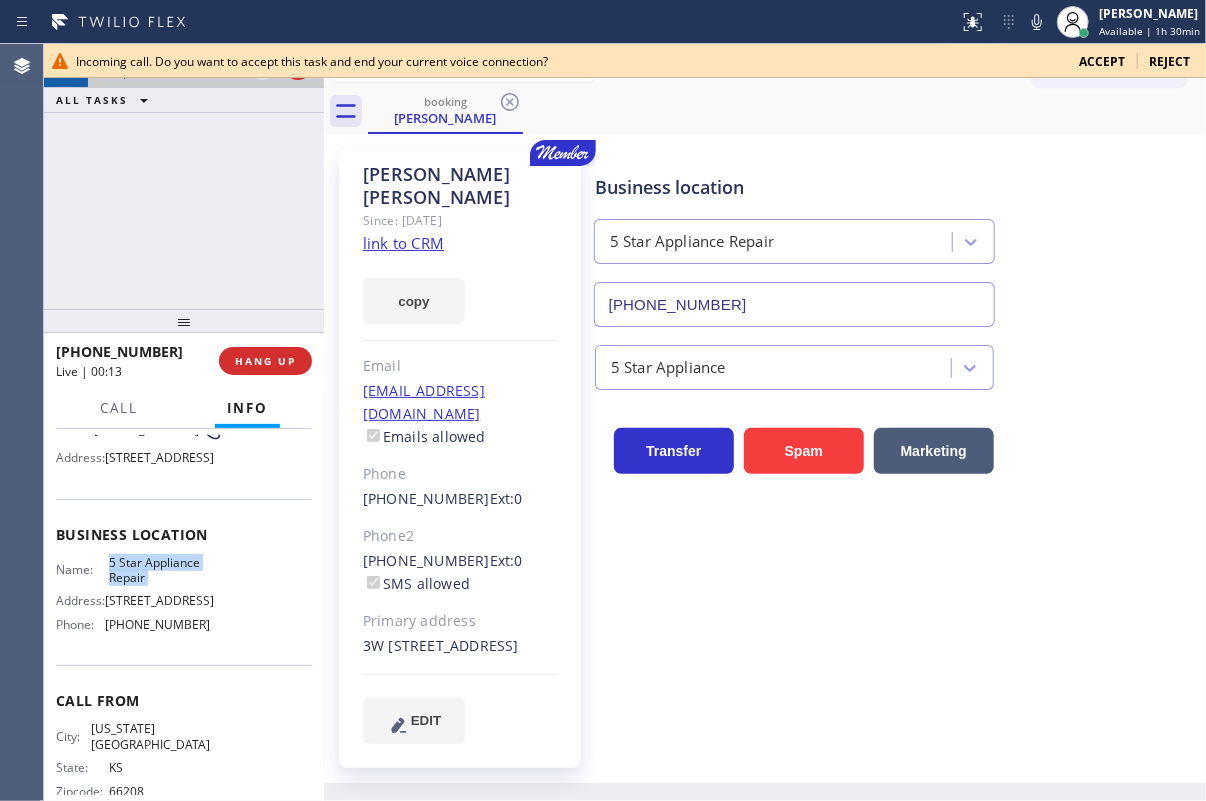 click on "[PHONE_NUMBER]" at bounding box center (794, 304) 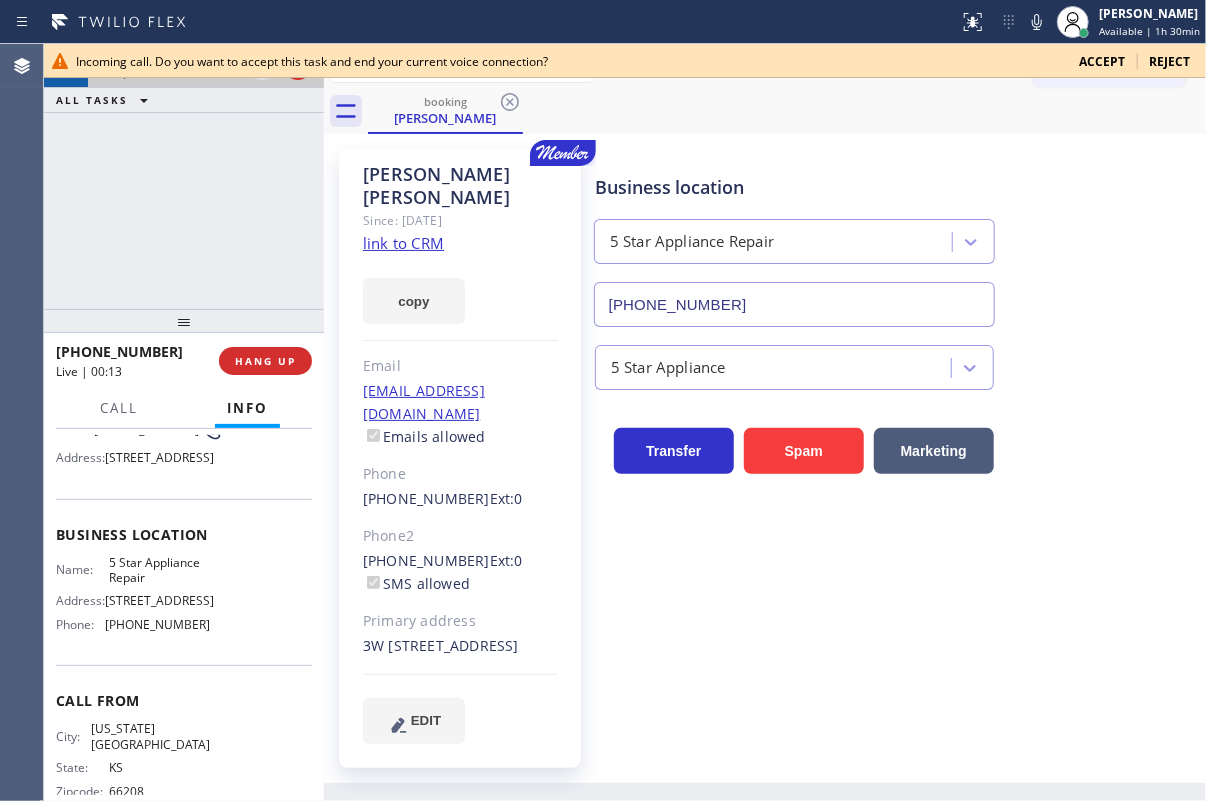 click on "[PHONE_NUMBER]" at bounding box center (794, 304) 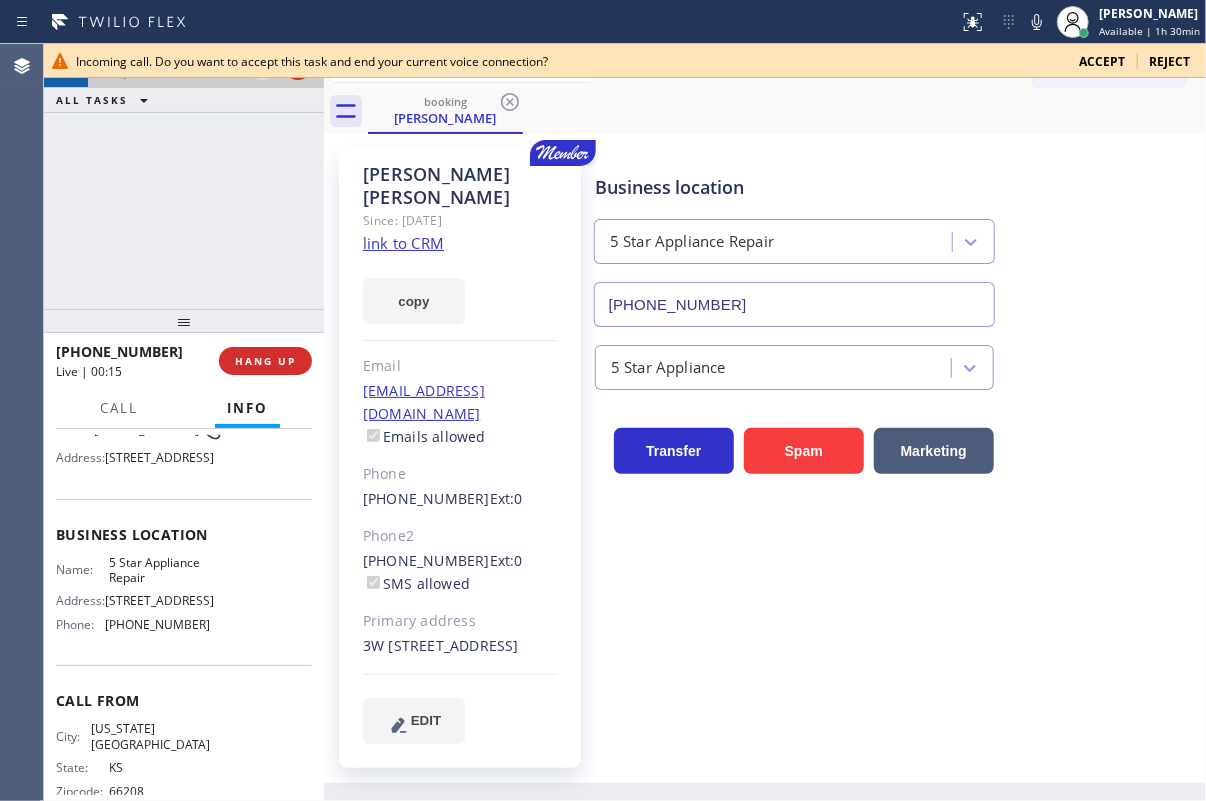 click on "link to CRM" at bounding box center [403, 243] 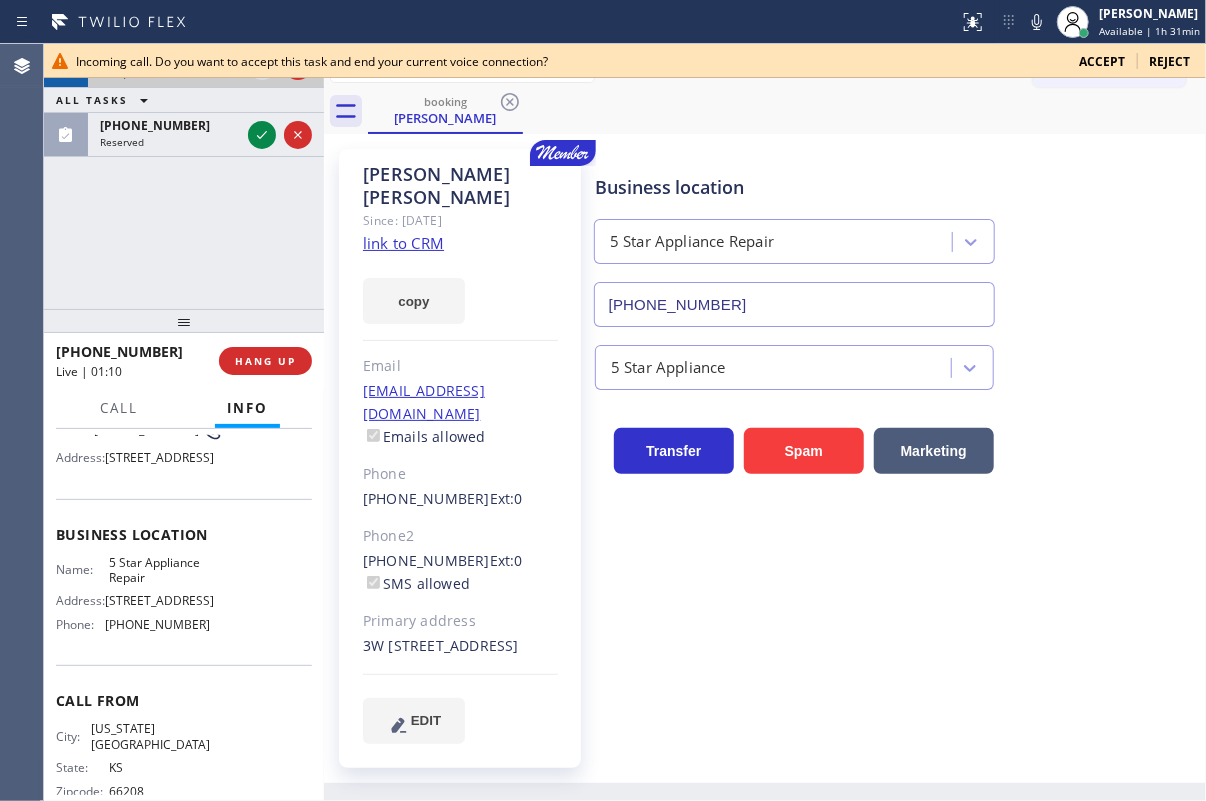 click on "Business location 5 Star Appliance Repair [PHONE_NUMBER]" at bounding box center (896, 236) 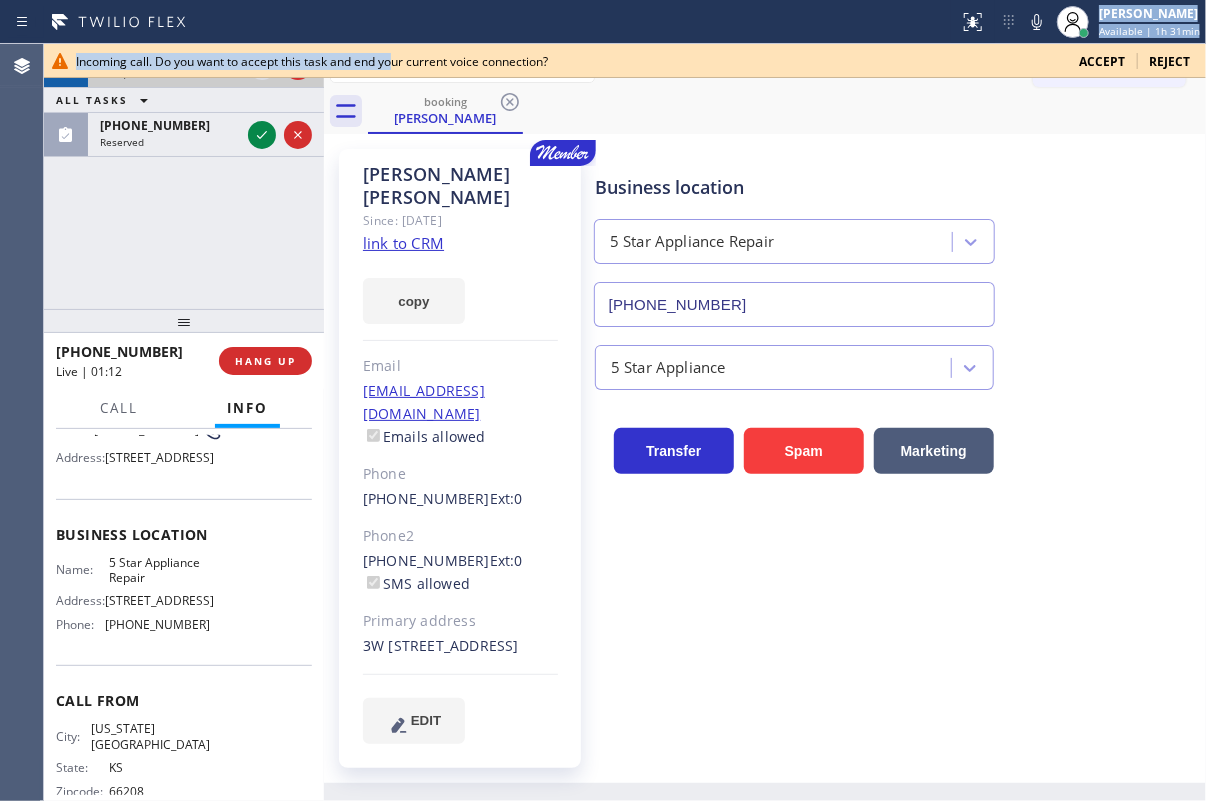 drag, startPoint x: 392, startPoint y: 63, endPoint x: 395, endPoint y: 36, distance: 27.166155 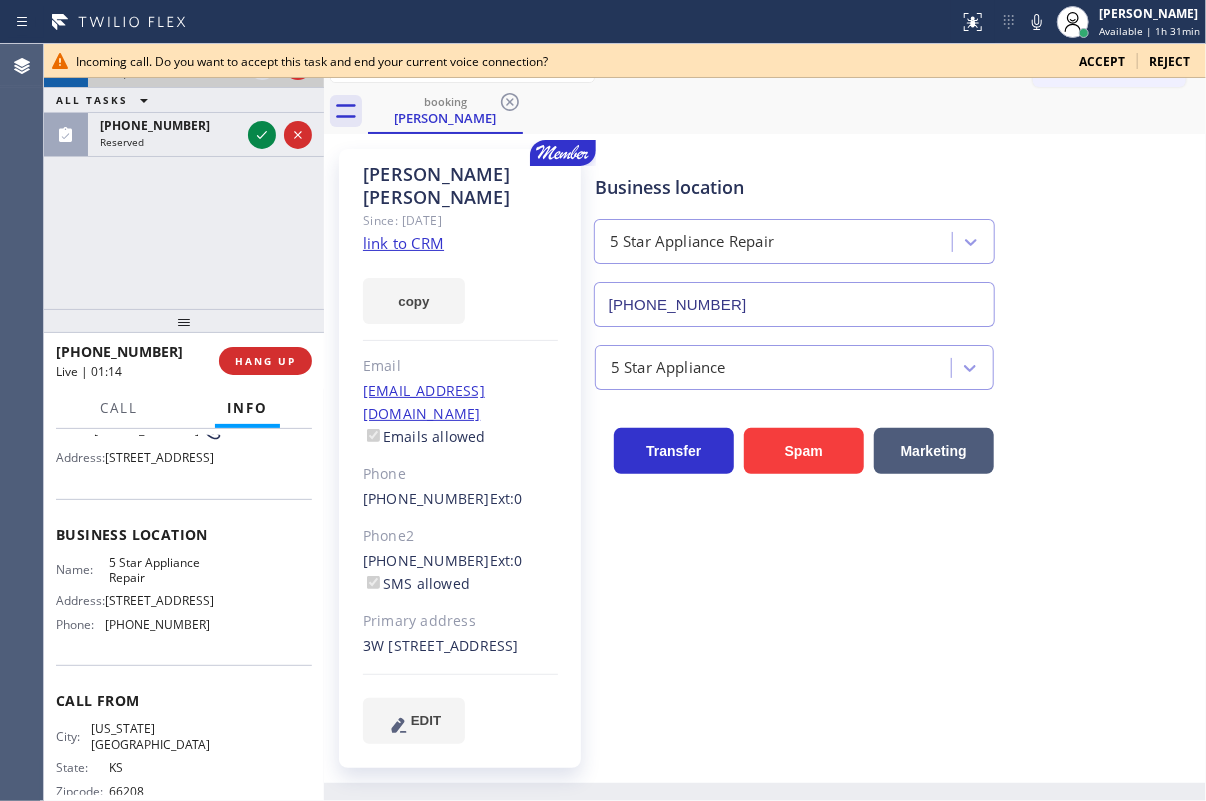 click at bounding box center [625, 77] 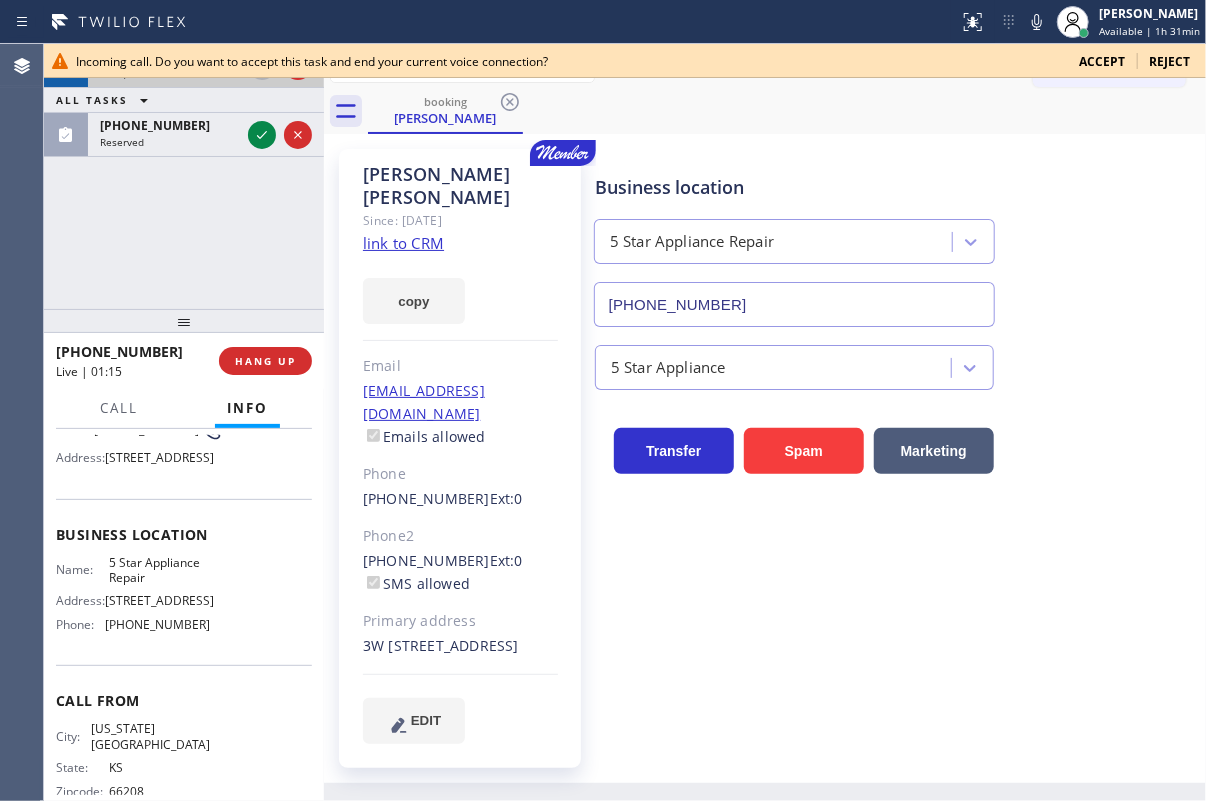 click at bounding box center (262, 66) 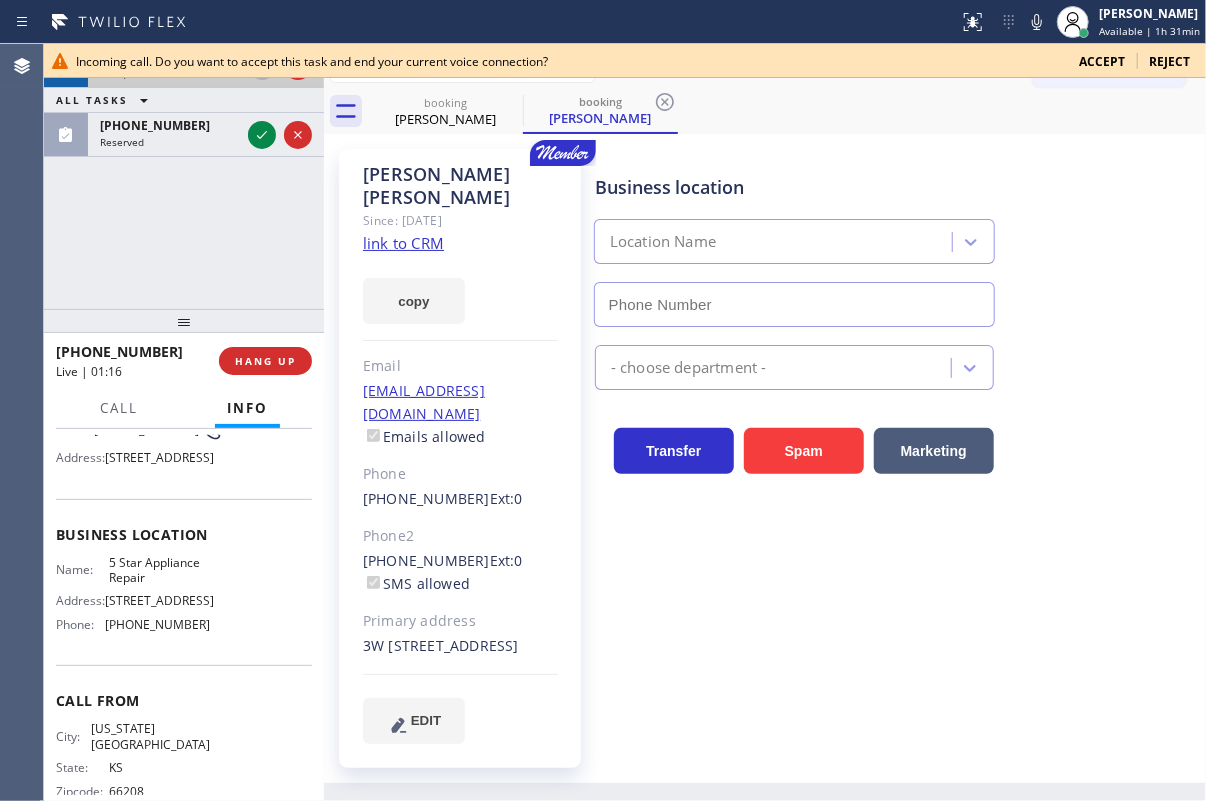 type on "[PHONE_NUMBER]" 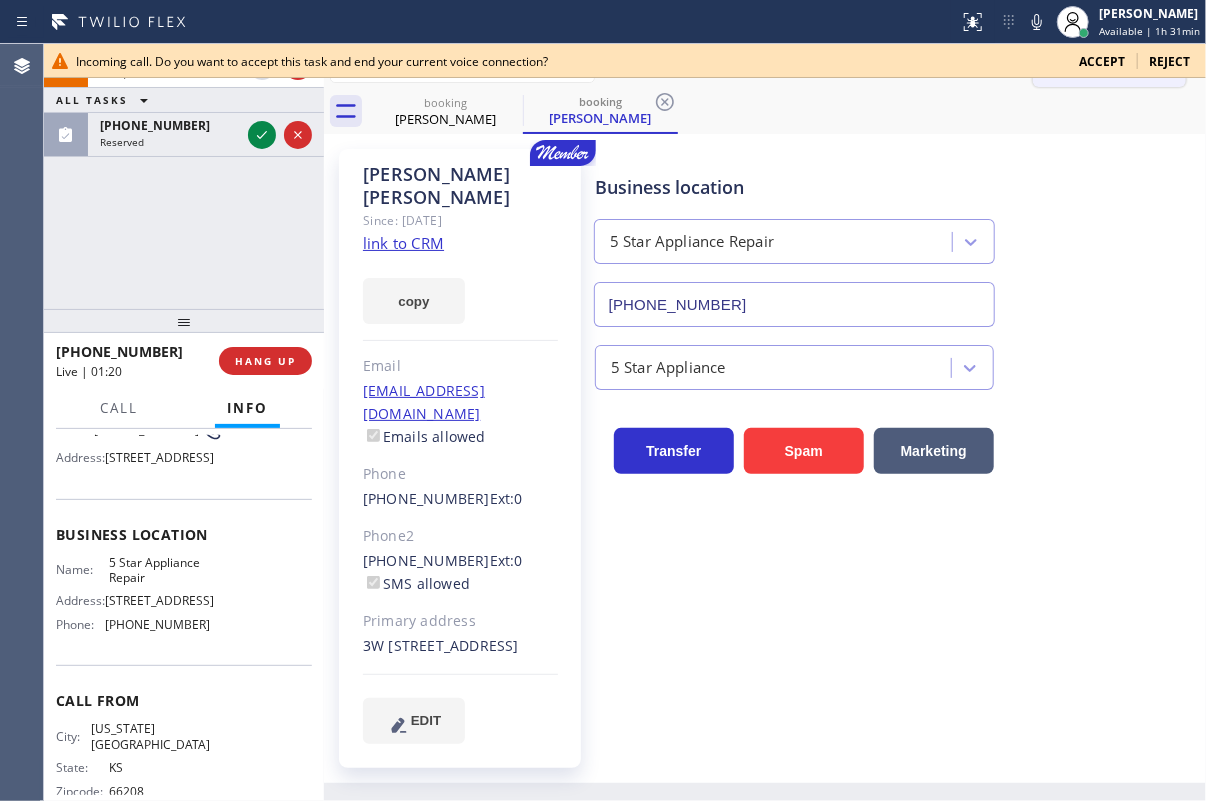 click on "Reject" at bounding box center (1169, 61) 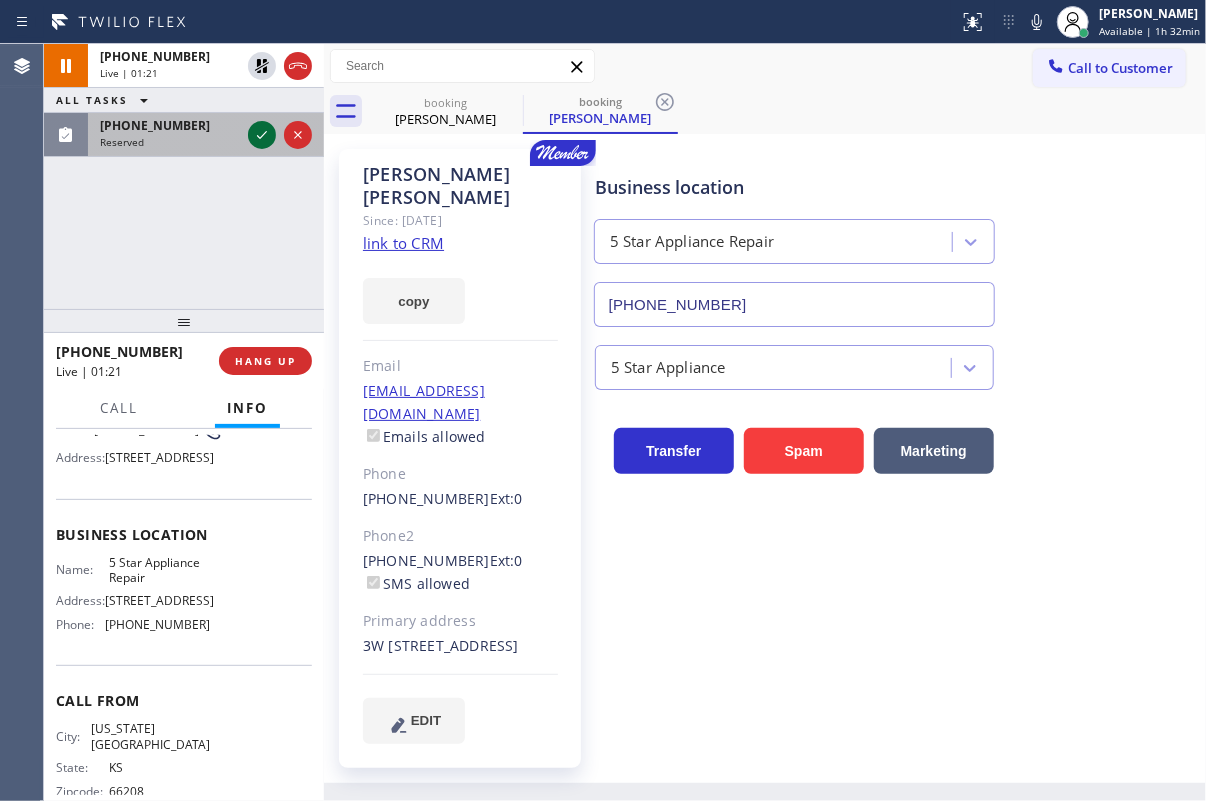 click 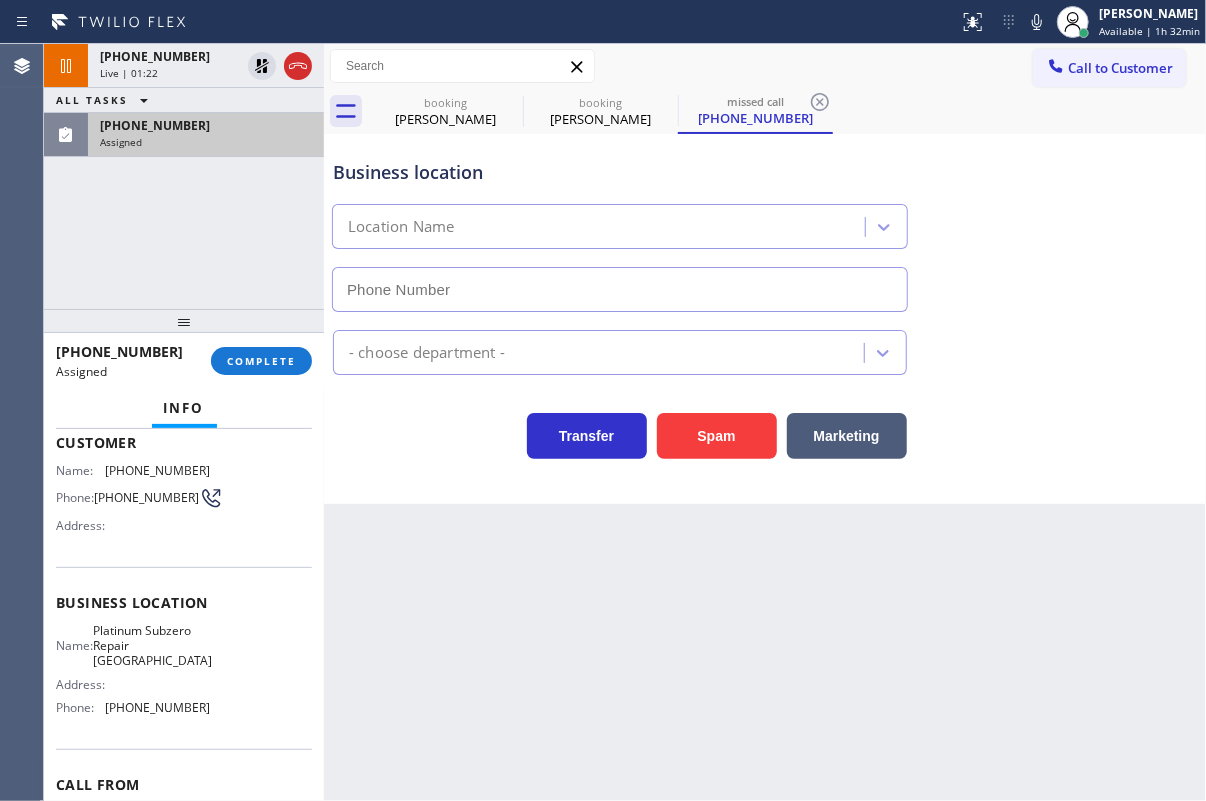 type on "[PHONE_NUMBER]" 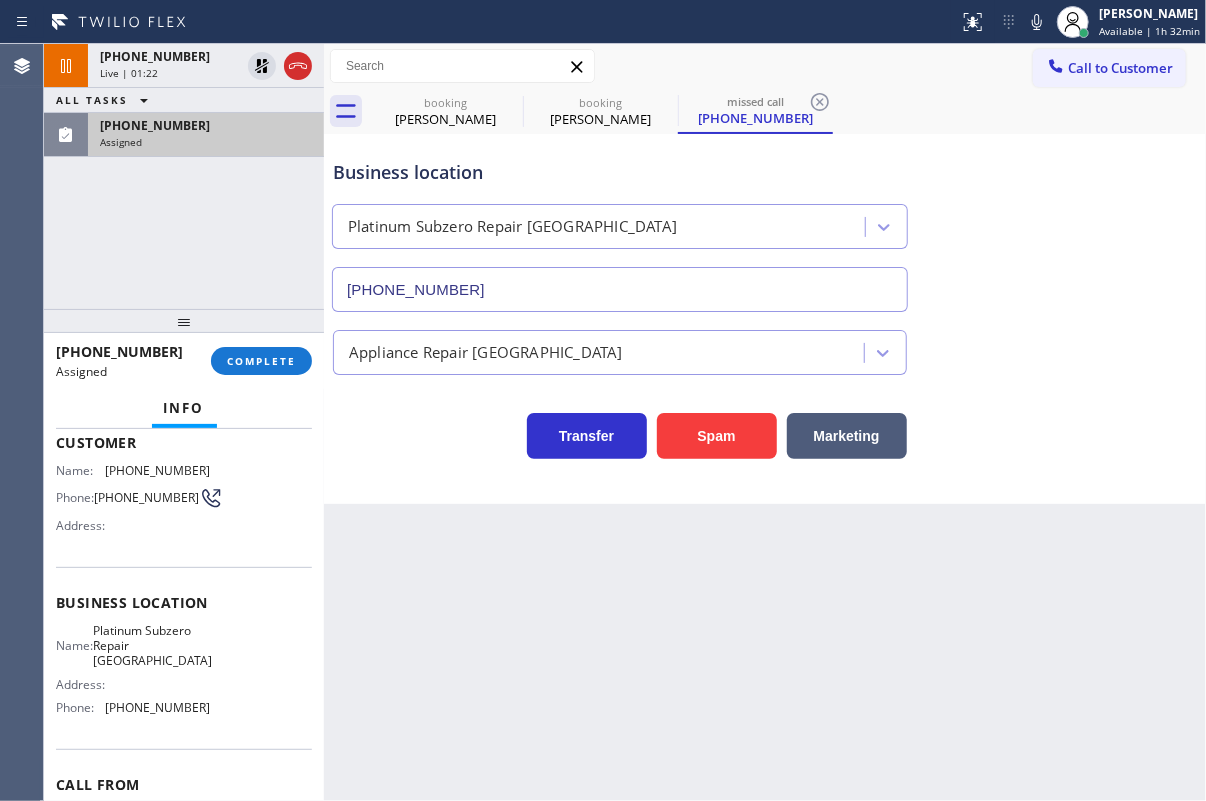 scroll, scrollTop: 16, scrollLeft: 0, axis: vertical 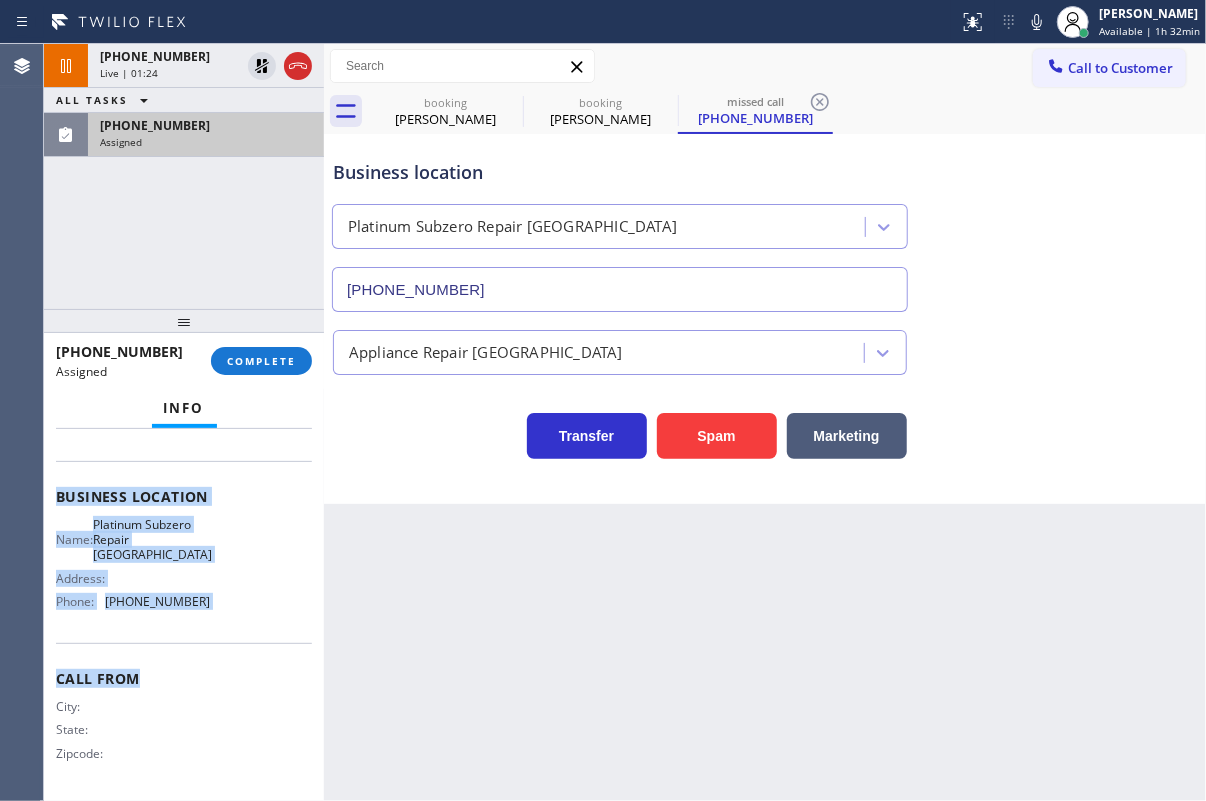 drag, startPoint x: 53, startPoint y: 543, endPoint x: 200, endPoint y: 646, distance: 179.49373 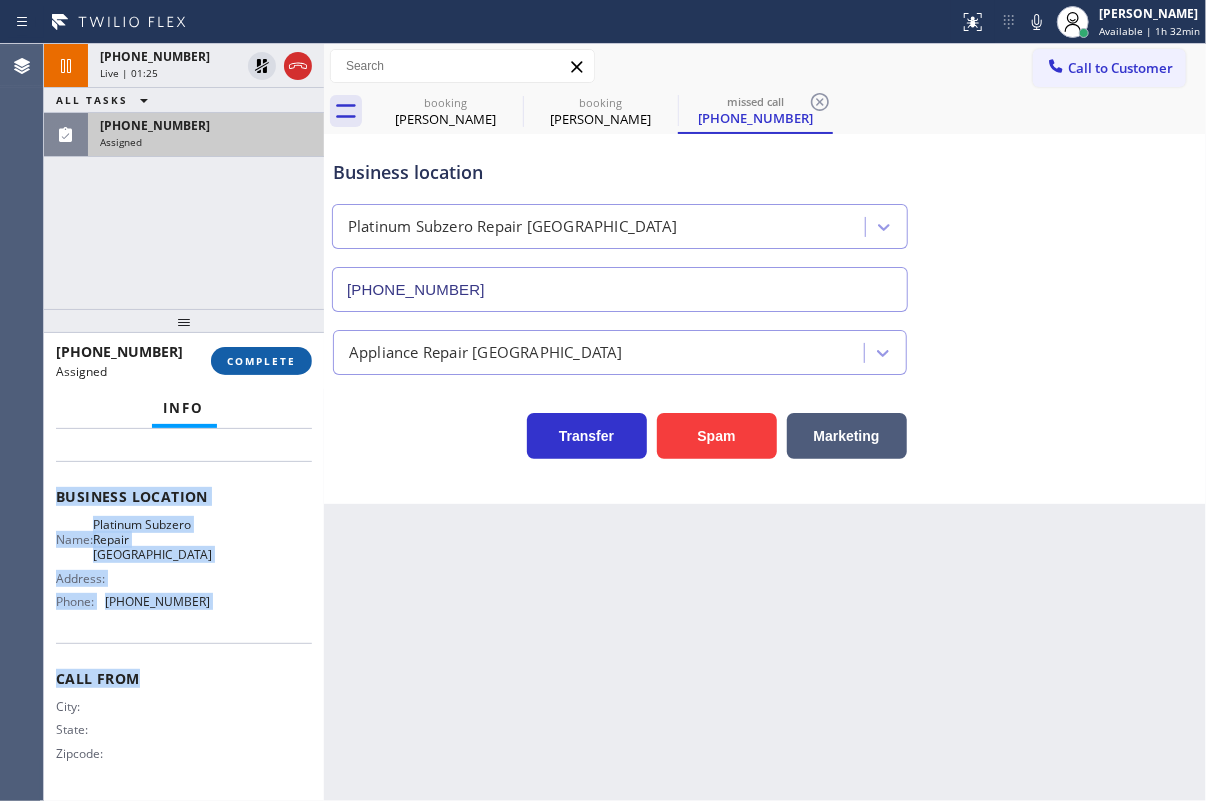 click on "COMPLETE" at bounding box center (261, 361) 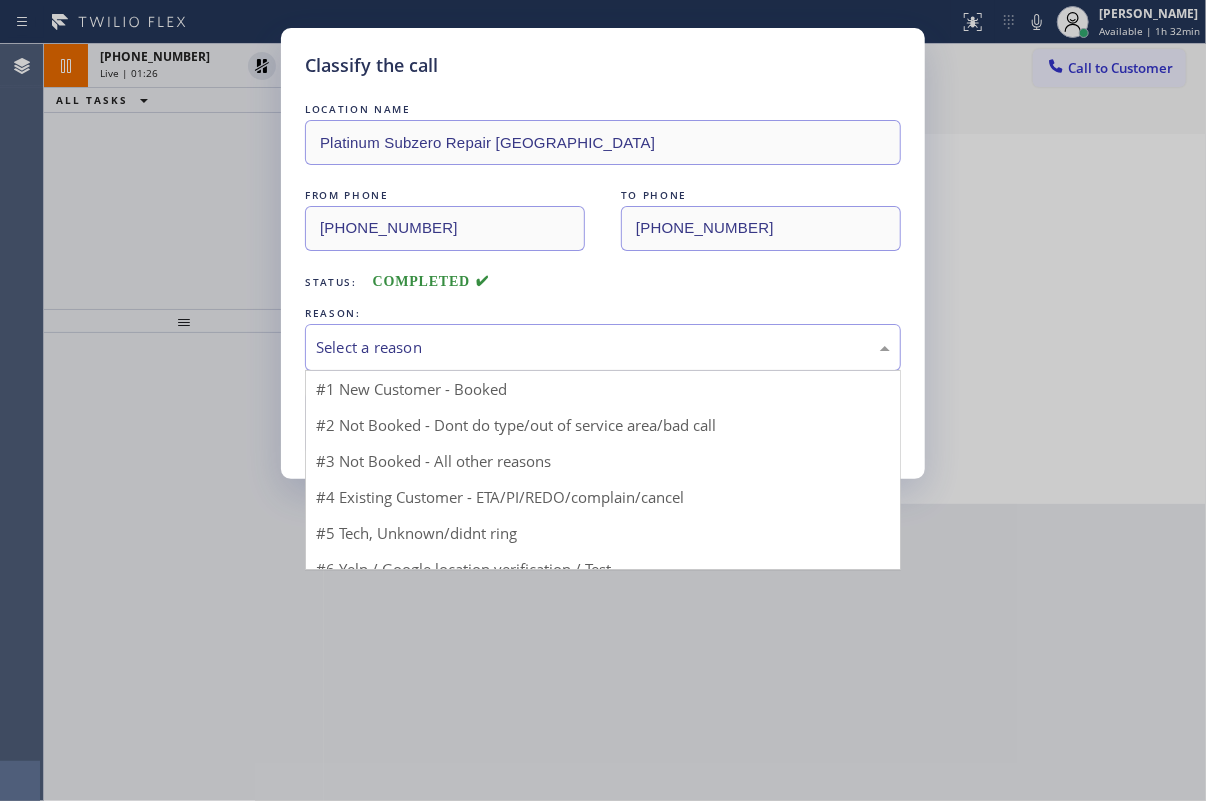 click on "Select a reason" at bounding box center [603, 347] 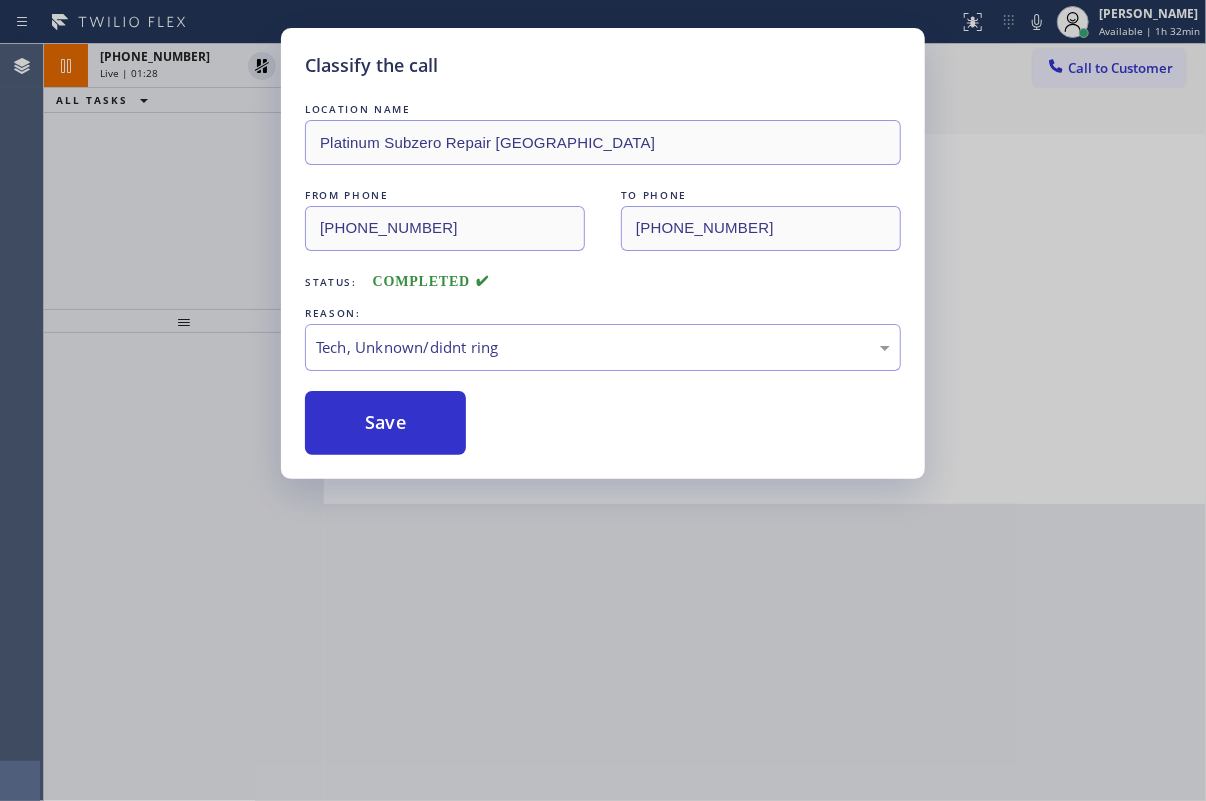 click on "Save" at bounding box center (385, 423) 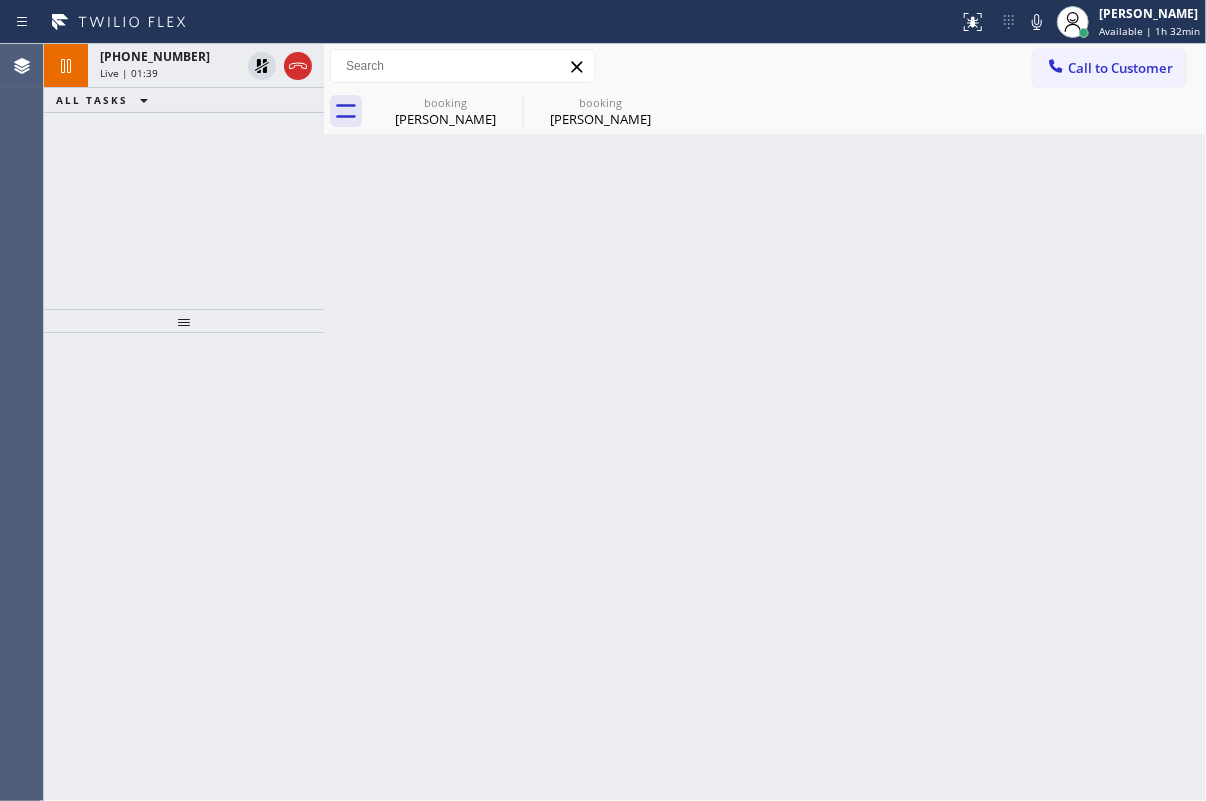 click on "Back to Dashboard Change Sender ID Customers Technicians Select a contact Outbound call Technician Search Technician Your caller id phone number Your caller id phone number Call Technician info Name   Phone none Address none Change Sender ID HVAC [PHONE_NUMBER] 5 Star Appliance [PHONE_NUMBER] Appliance Repair [PHONE_NUMBER] Plumbing [PHONE_NUMBER] Air Duct Cleaning [PHONE_NUMBER]  Electricians [PHONE_NUMBER] Cancel Change Check personal SMS Reset Change booking [PERSON_NAME] booking [PERSON_NAME] Call to Customer Outbound call Location [GEOGRAPHIC_DATA] Appliance Repair Experts Your caller id phone number [PHONE_NUMBER] Customer number Call Outbound call Technician Search Technician Your caller id phone number Your caller id phone number Call booking [PERSON_NAME] booking [PERSON_NAME] [PERSON_NAME] Since: [DATE] link to CRM copy Email [EMAIL_ADDRESS][DOMAIN_NAME]  Emails allowed Phone [PHONE_NUMBER]  Ext:  0 Phone2 [PHONE_NUMBER]  Ext:  0  SMS allowed Primary address [GEOGRAPHIC_DATA][STREET_ADDRESS] EDIT Location" at bounding box center [765, 422] 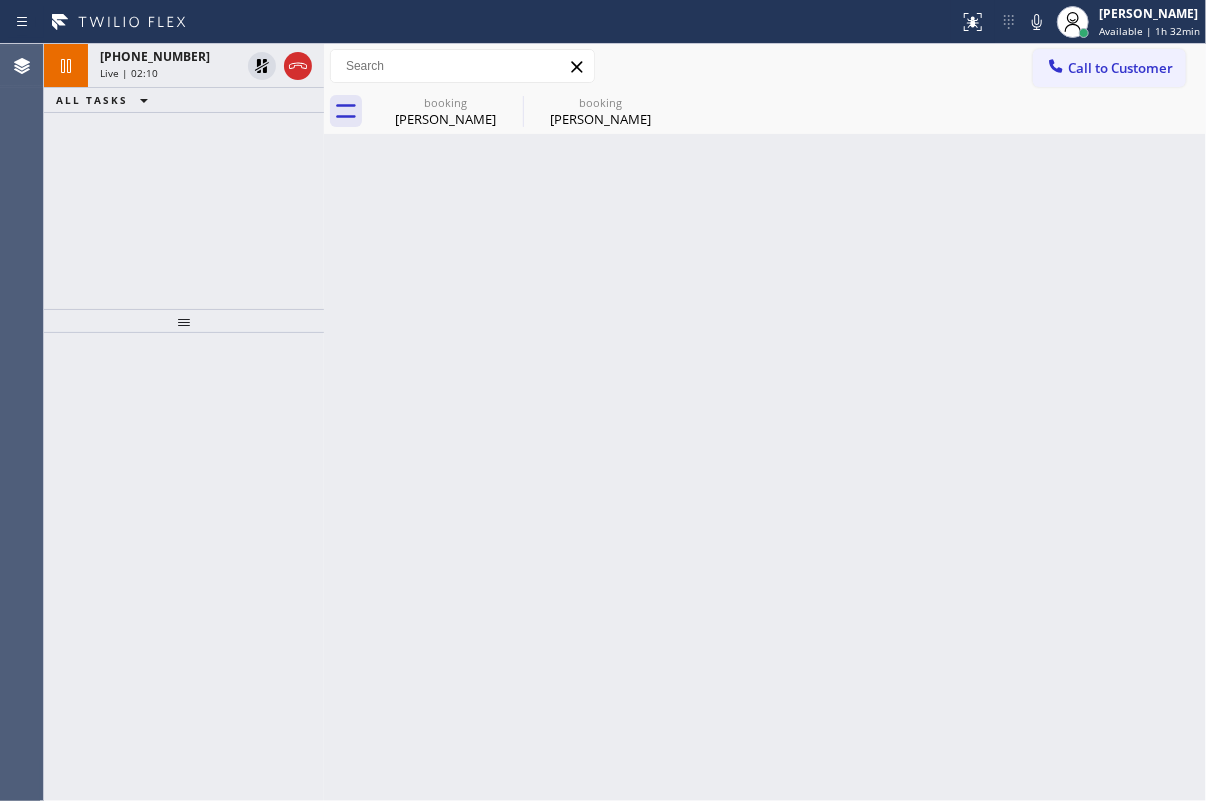 click on "Back to Dashboard Change Sender ID Customers Technicians Select a contact Outbound call Technician Search Technician Your caller id phone number Your caller id phone number Call Technician info Name   Phone none Address none Change Sender ID HVAC [PHONE_NUMBER] 5 Star Appliance [PHONE_NUMBER] Appliance Repair [PHONE_NUMBER] Plumbing [PHONE_NUMBER] Air Duct Cleaning [PHONE_NUMBER]  Electricians [PHONE_NUMBER] Cancel Change Check personal SMS Reset Change booking [PERSON_NAME] booking [PERSON_NAME] Call to Customer Outbound call Location [GEOGRAPHIC_DATA] Appliance Repair Experts Your caller id phone number [PHONE_NUMBER] Customer number Call Outbound call Technician Search Technician Your caller id phone number Your caller id phone number Call booking [PERSON_NAME] booking [PERSON_NAME] [PERSON_NAME] Since: [DATE] link to CRM copy Email [EMAIL_ADDRESS][DOMAIN_NAME]  Emails allowed Phone [PHONE_NUMBER]  Ext:  0 Phone2 [PHONE_NUMBER]  Ext:  0  SMS allowed Primary address [GEOGRAPHIC_DATA][STREET_ADDRESS] EDIT Location" at bounding box center (765, 422) 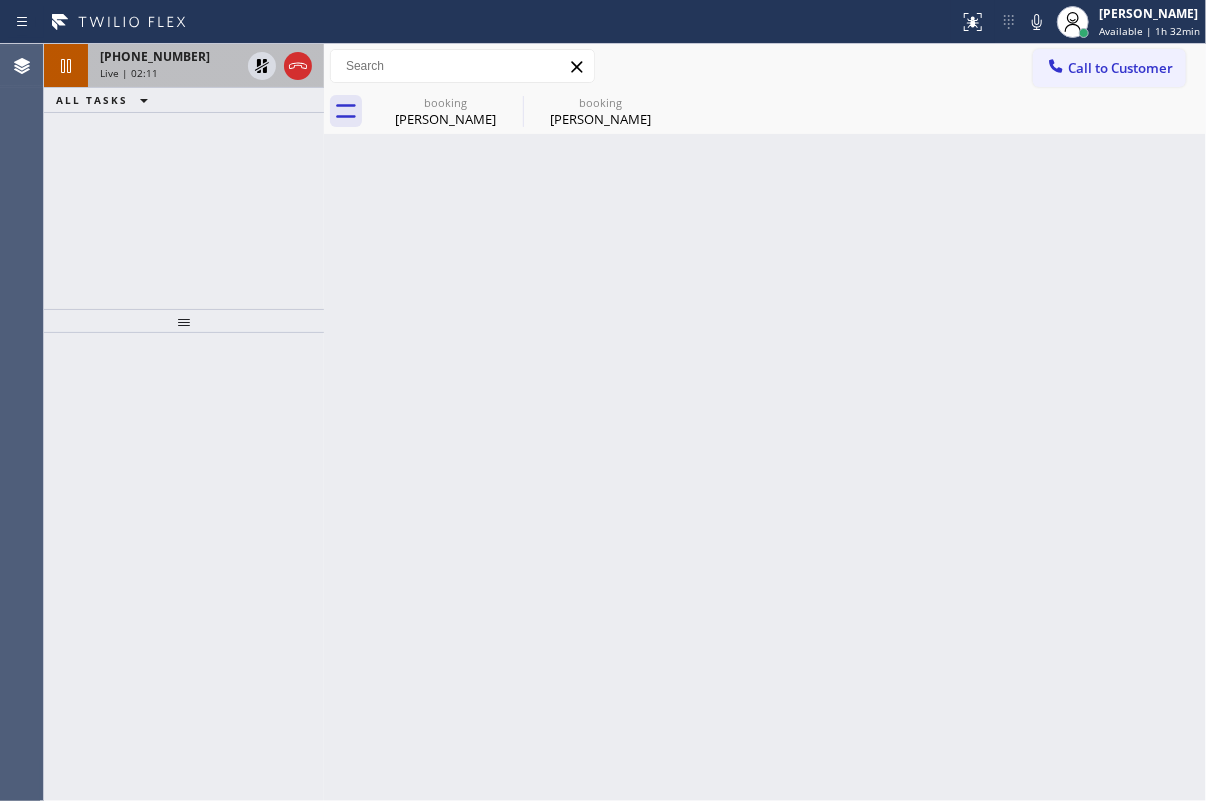click on "Live | 02:11" at bounding box center [170, 73] 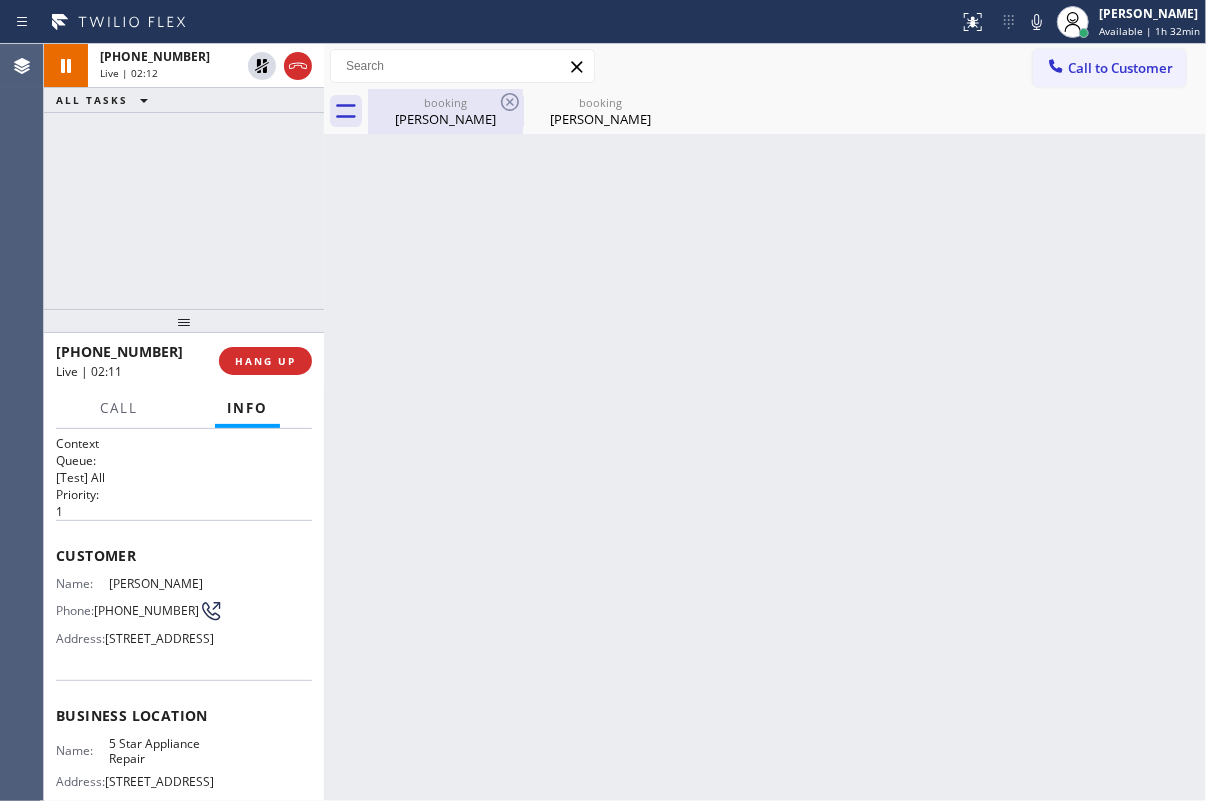 click on "booking" at bounding box center [445, 102] 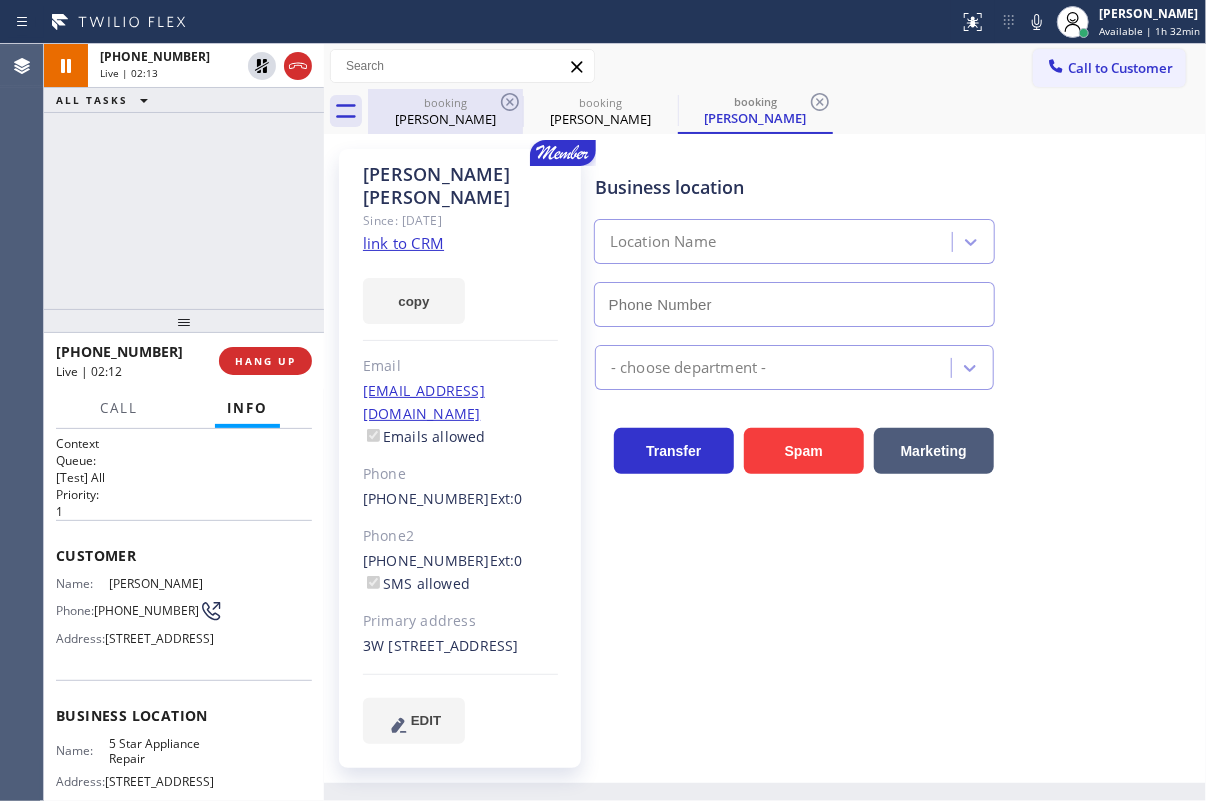 type on "[PHONE_NUMBER]" 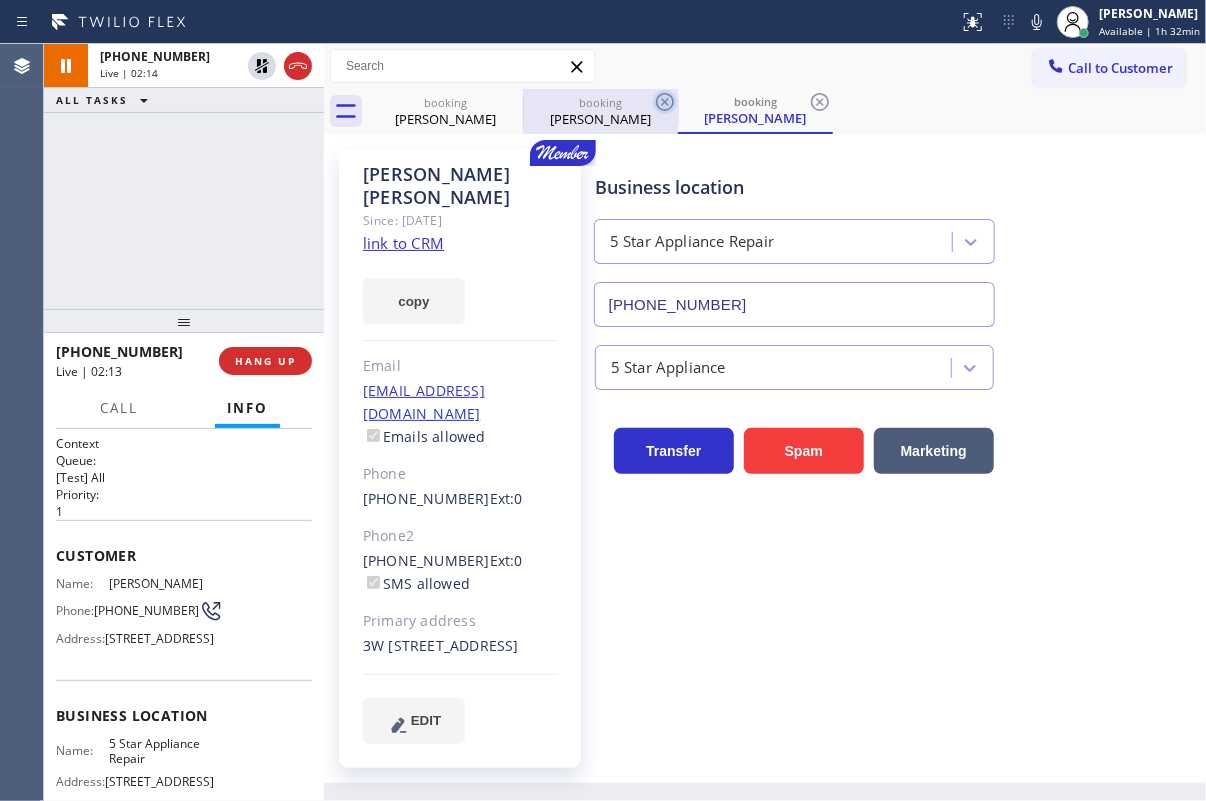 click on "booking" at bounding box center (600, 102) 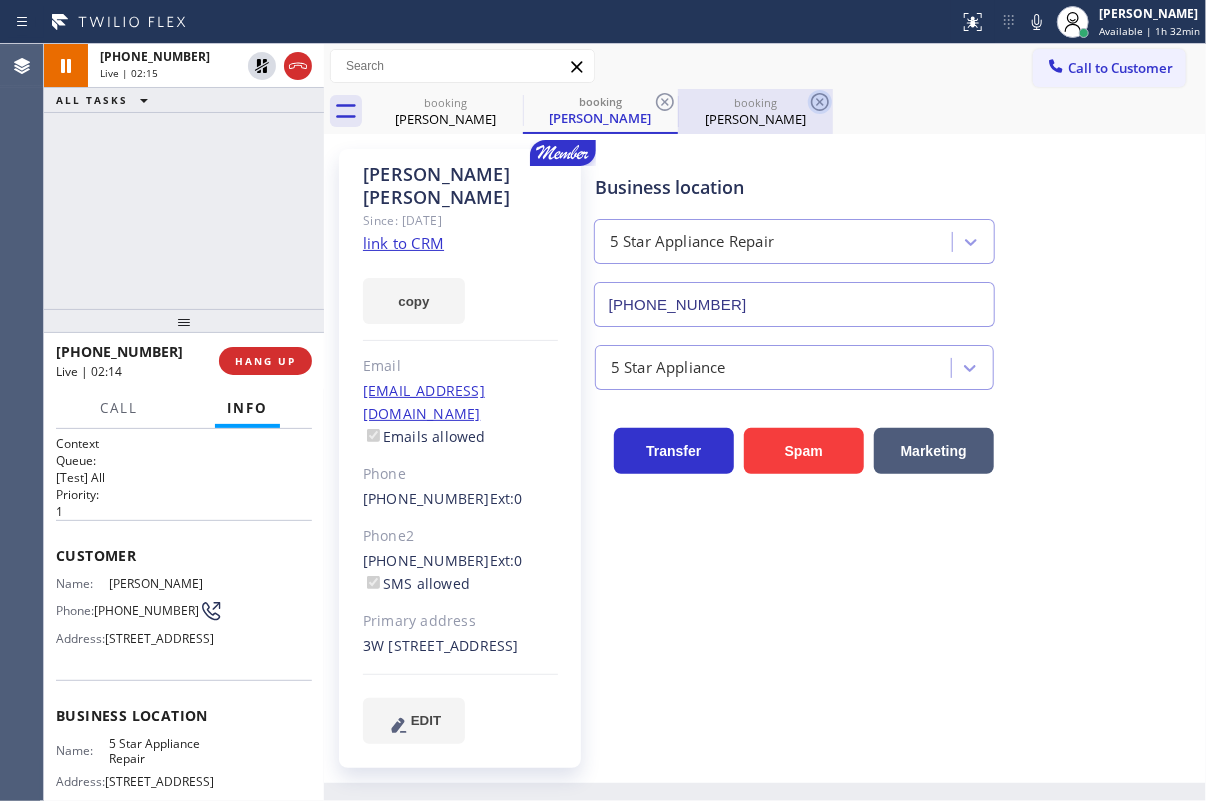 click 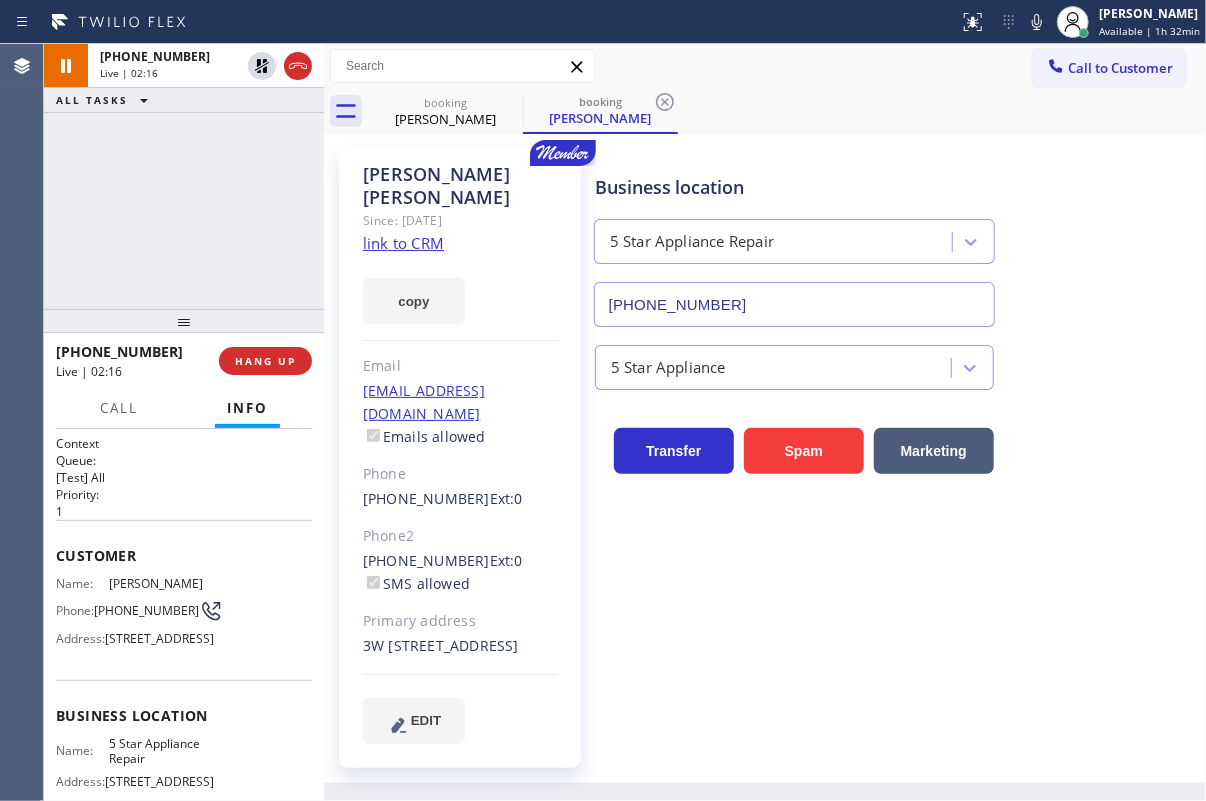 click 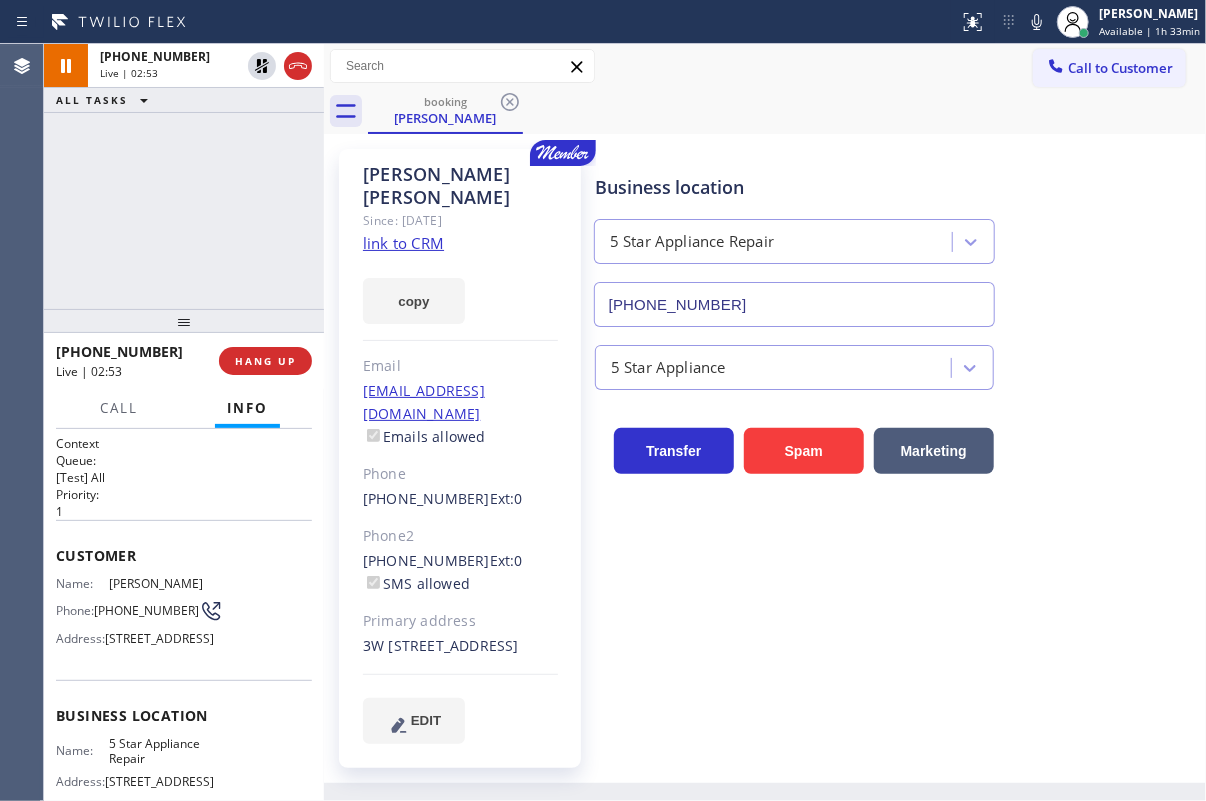 drag, startPoint x: 1182, startPoint y: 306, endPoint x: 1031, endPoint y: 234, distance: 167.28719 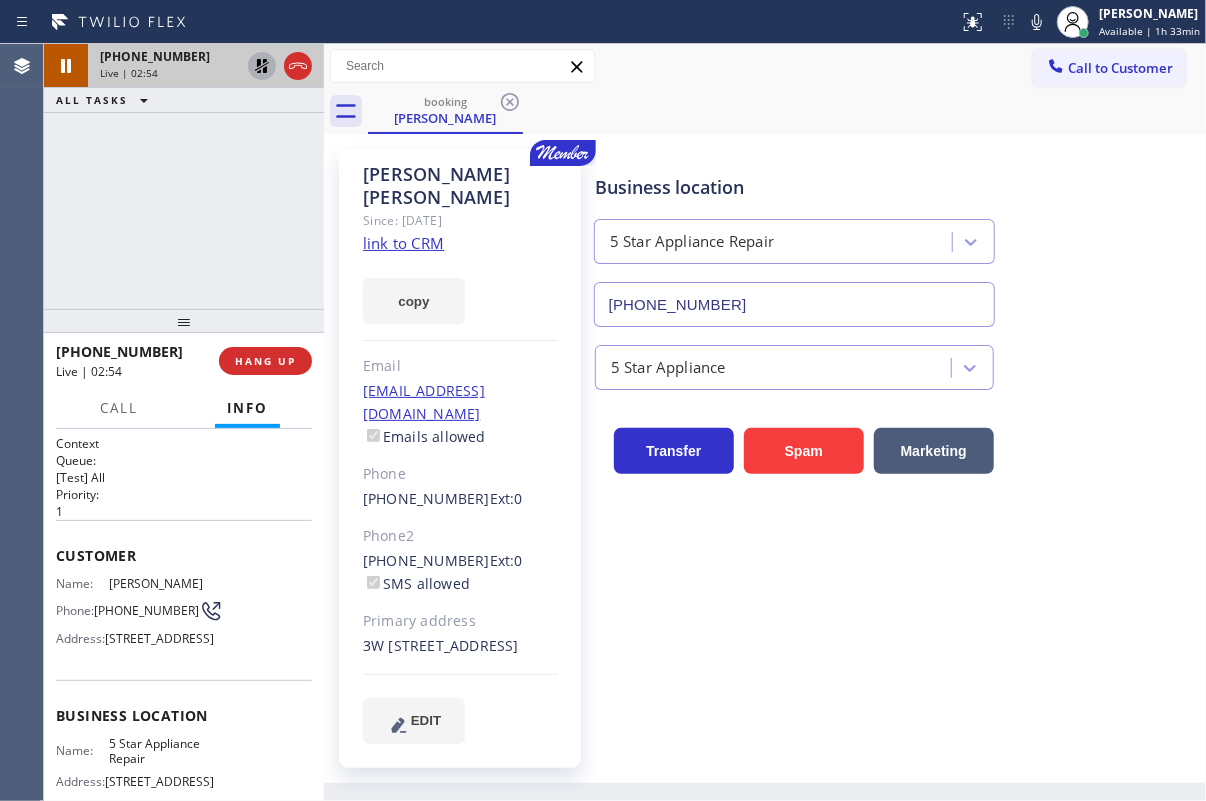 click at bounding box center (262, 66) 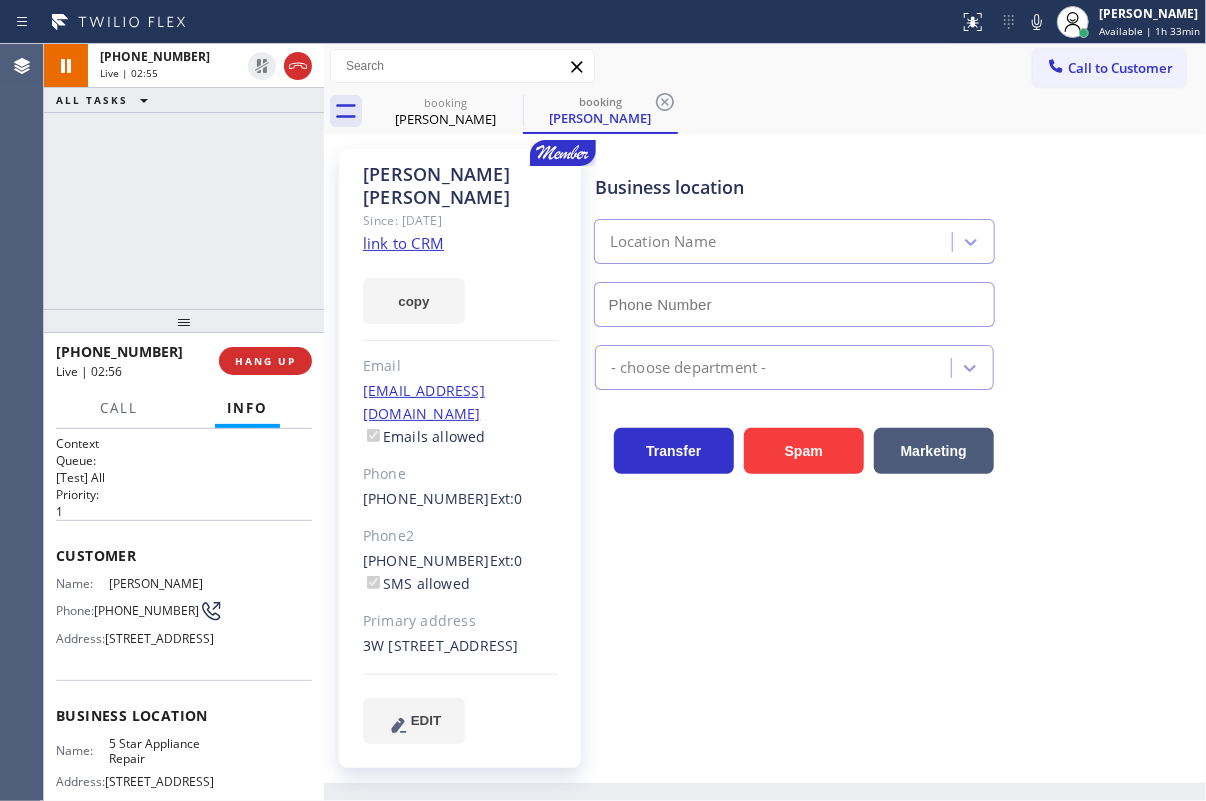 type on "[PHONE_NUMBER]" 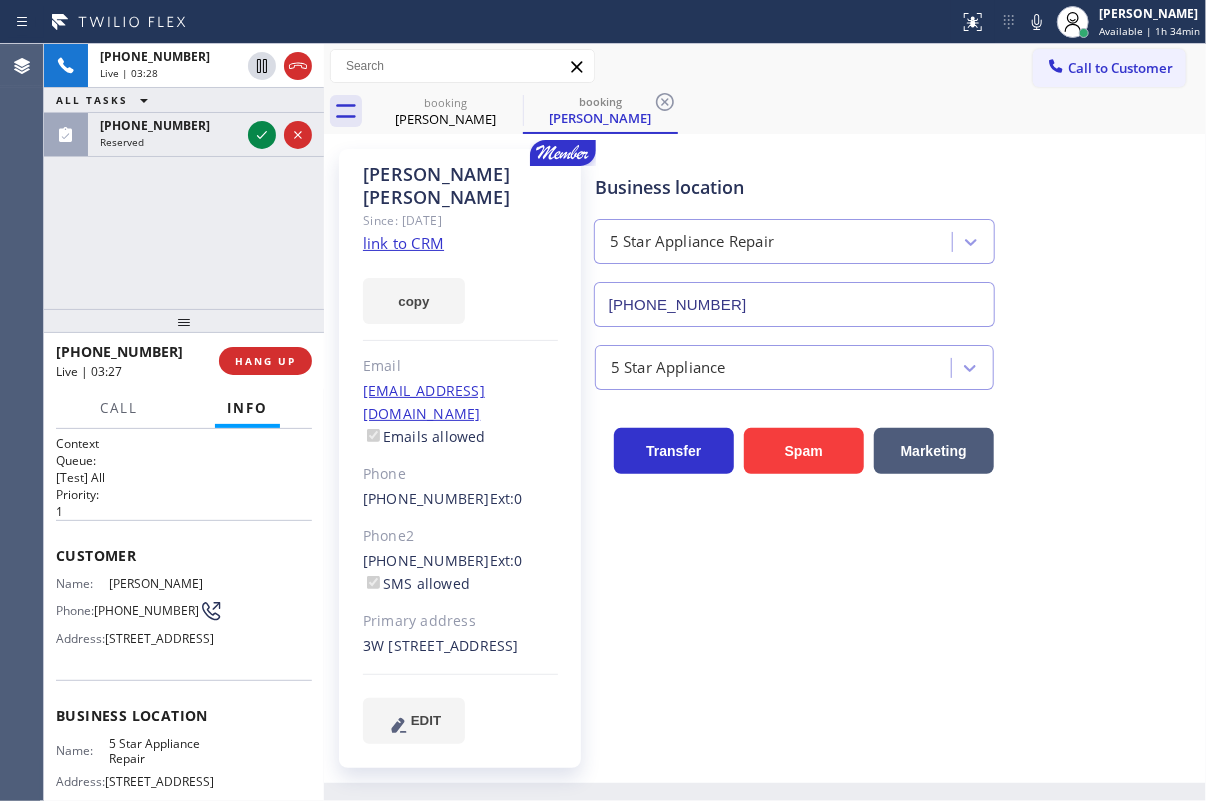 drag, startPoint x: 1111, startPoint y: 202, endPoint x: 1085, endPoint y: 130, distance: 76.55064 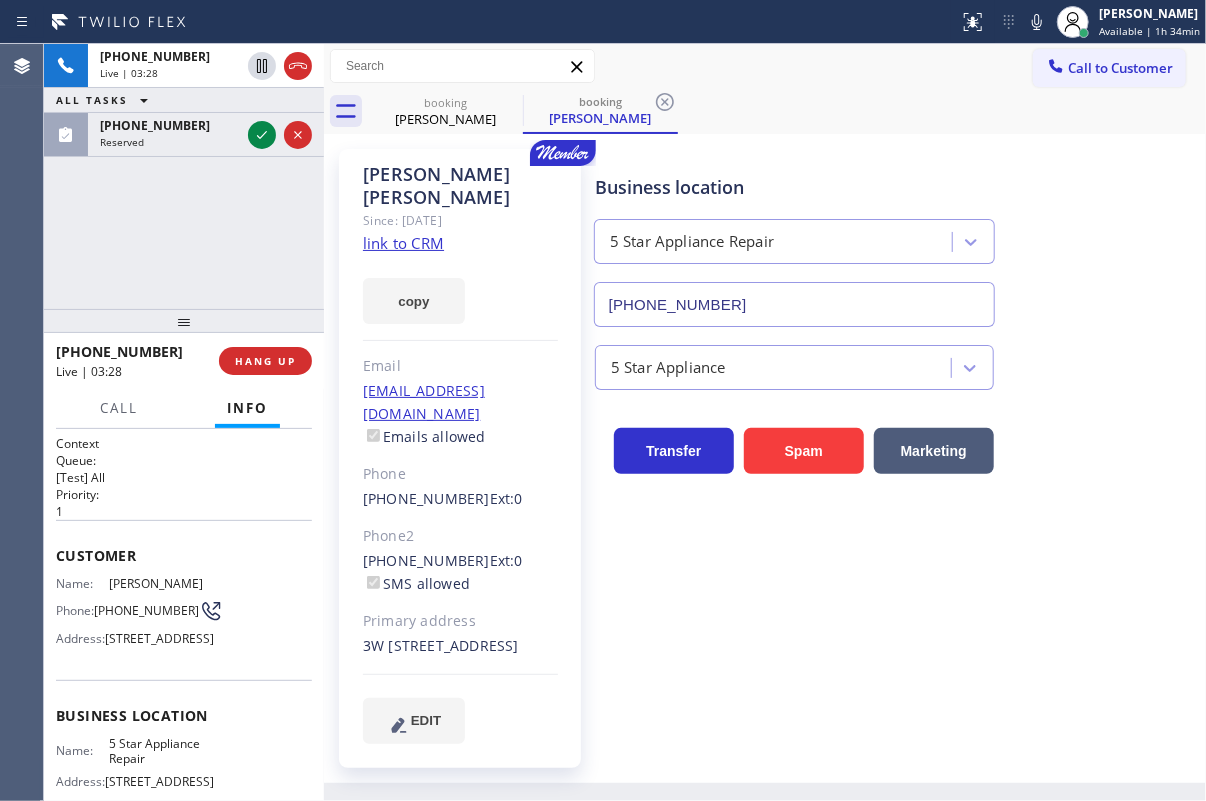 click 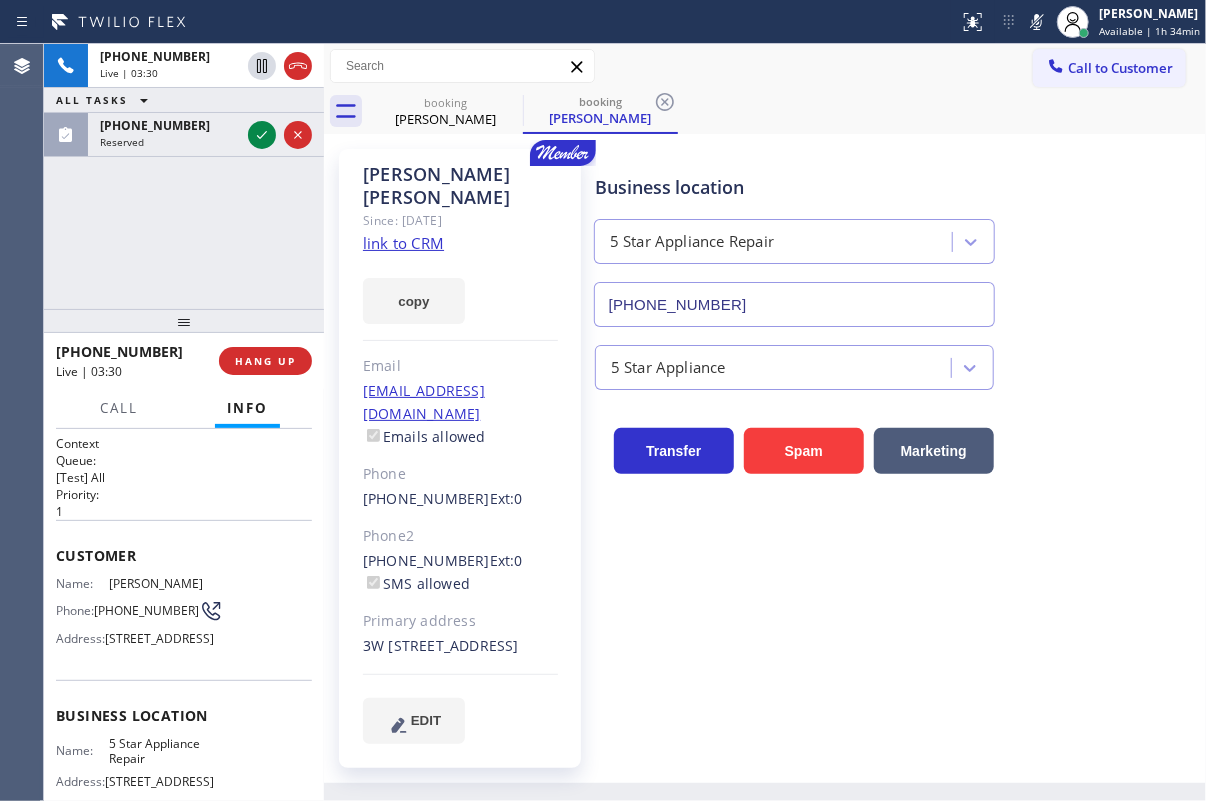 click 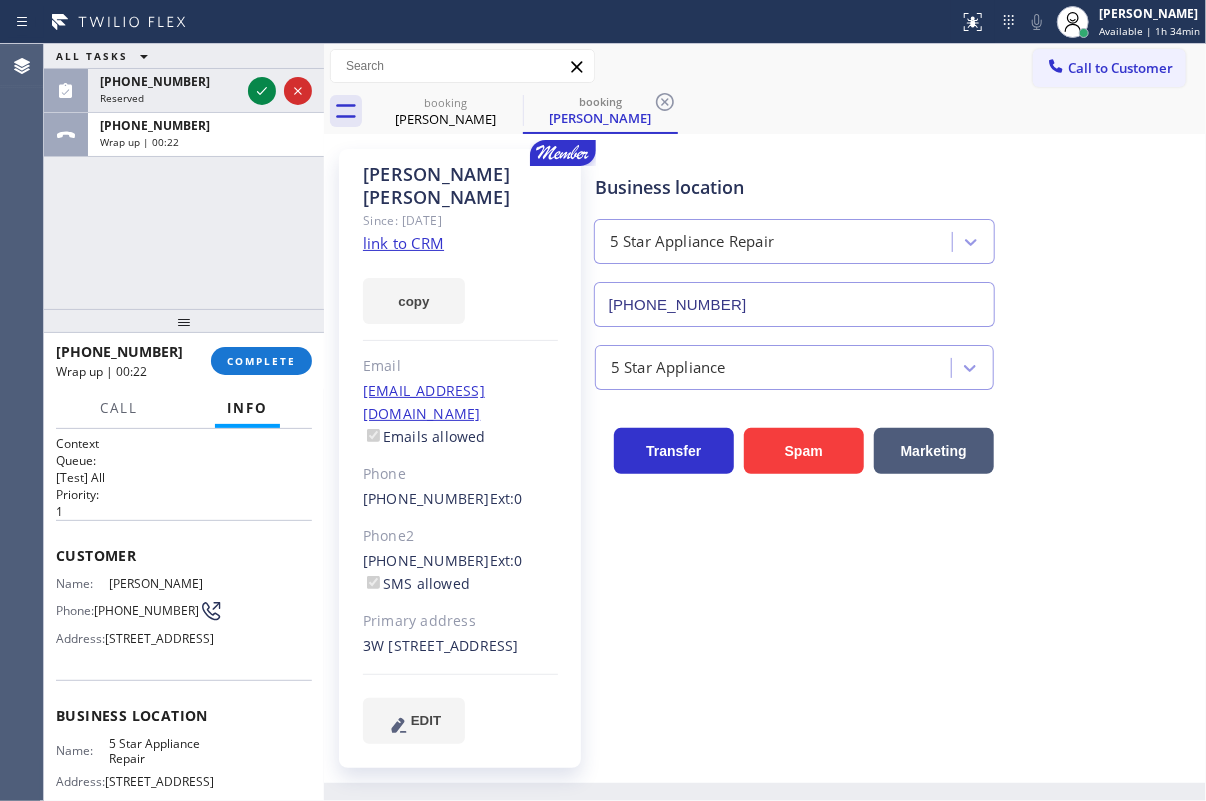 click on "5 Star Appliance" at bounding box center (896, 358) 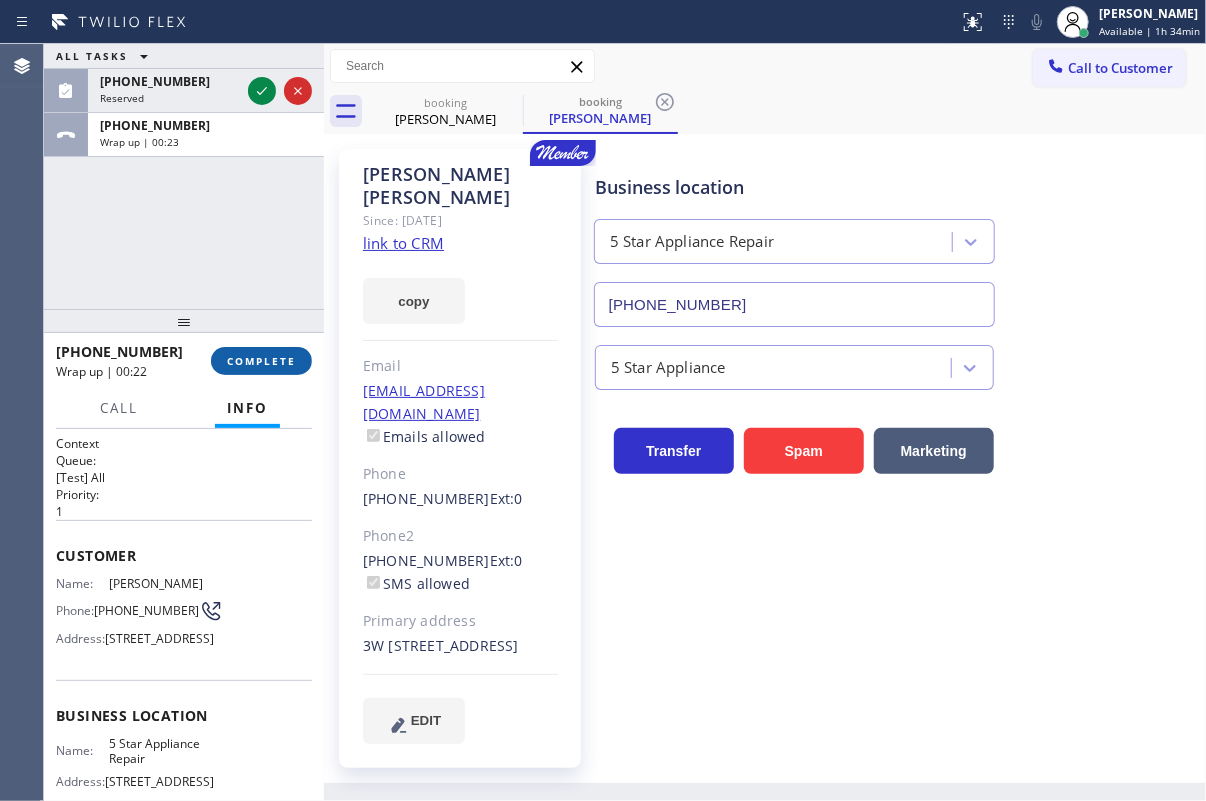 click on "COMPLETE" at bounding box center [261, 361] 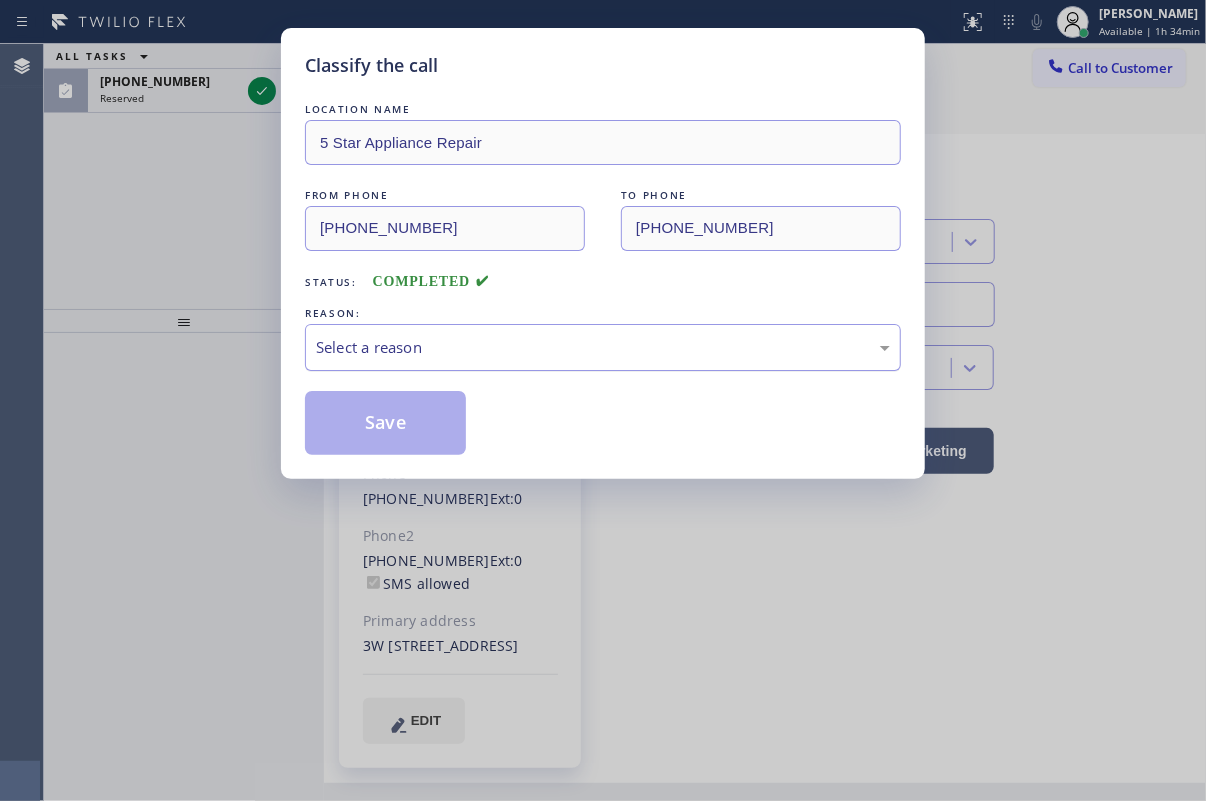 click on "Select a reason" at bounding box center [603, 347] 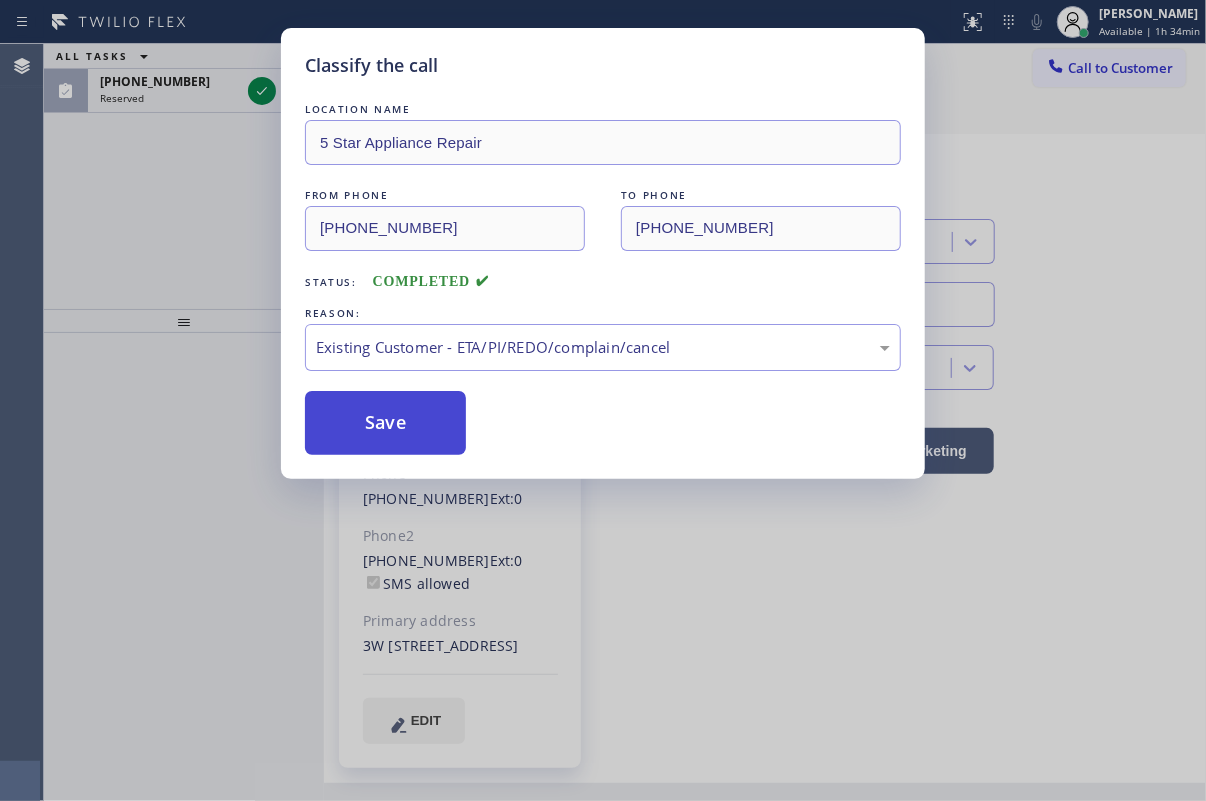 click on "Save" at bounding box center [385, 423] 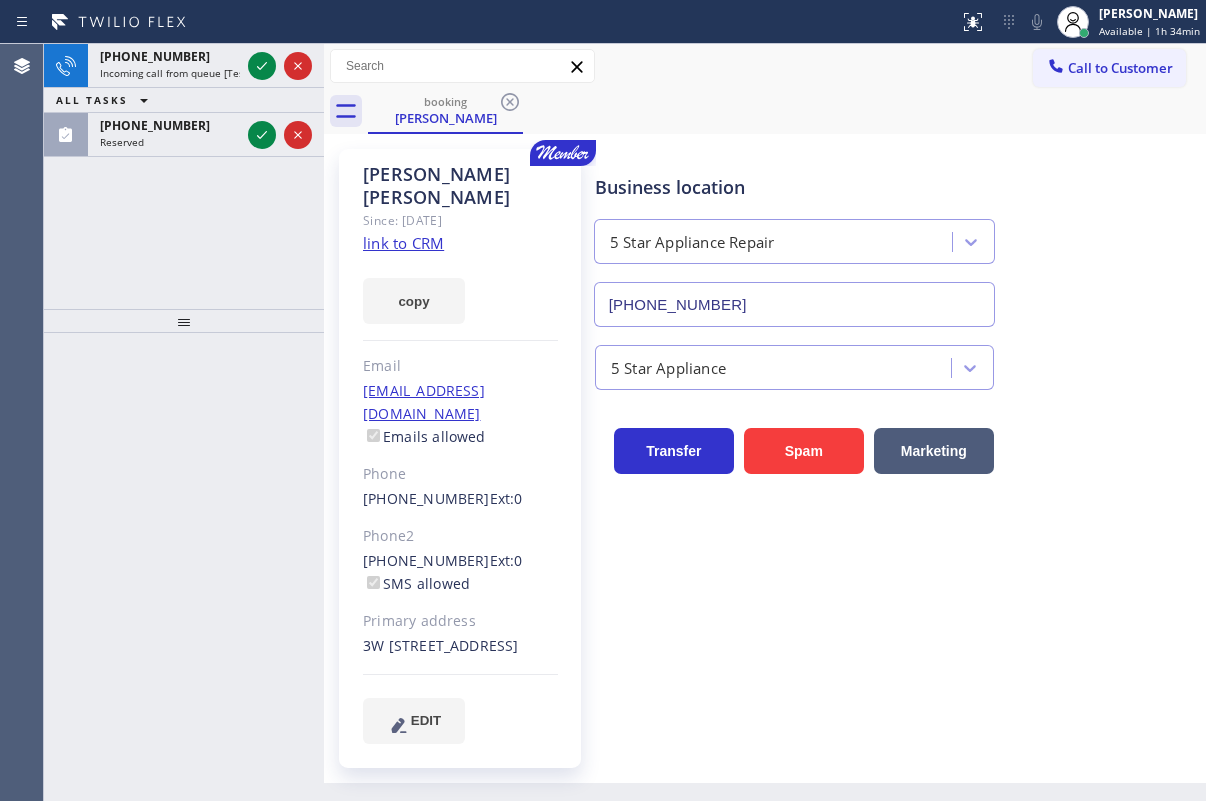scroll, scrollTop: 0, scrollLeft: 0, axis: both 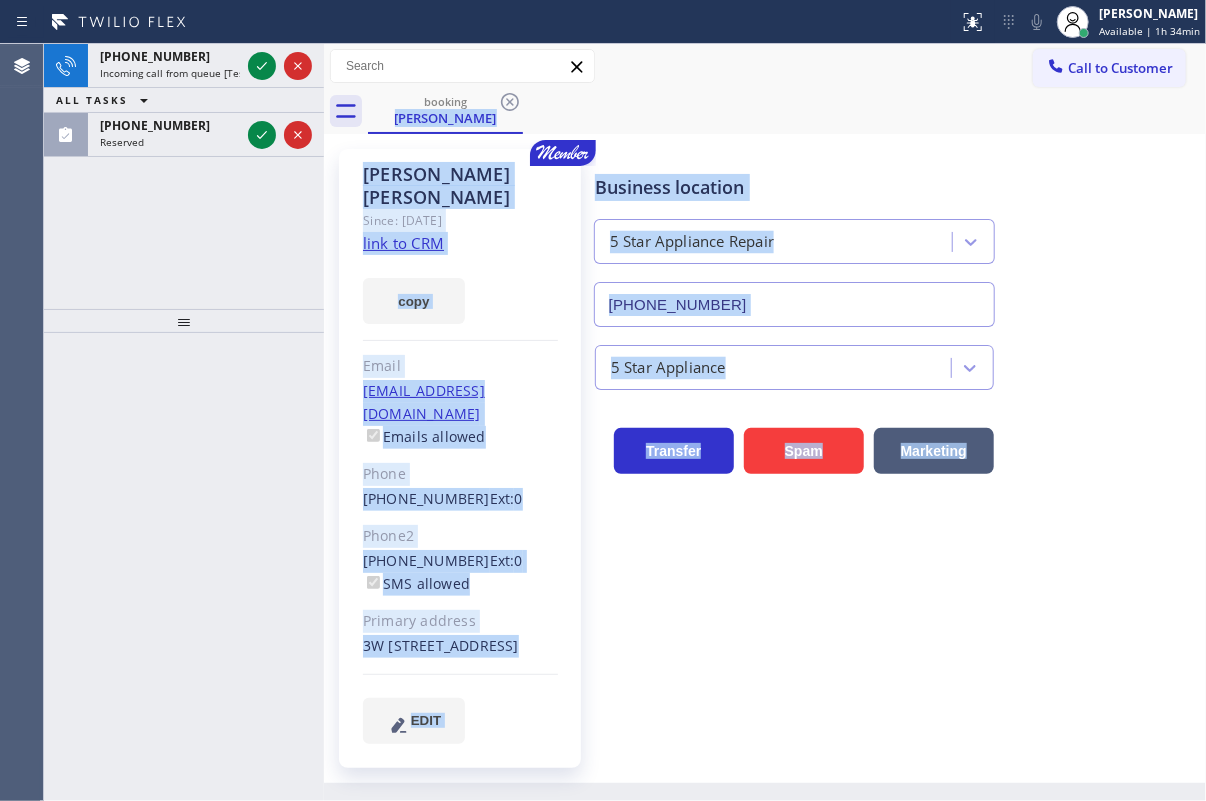 click 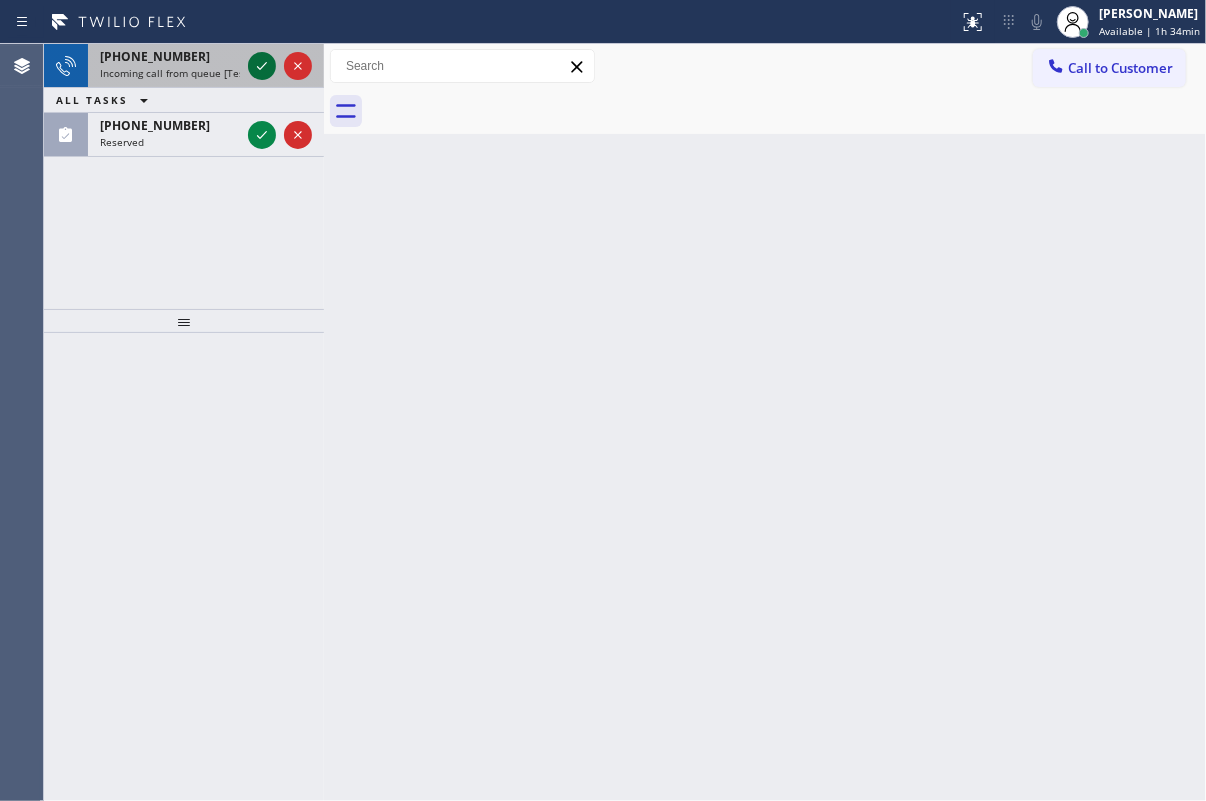 click 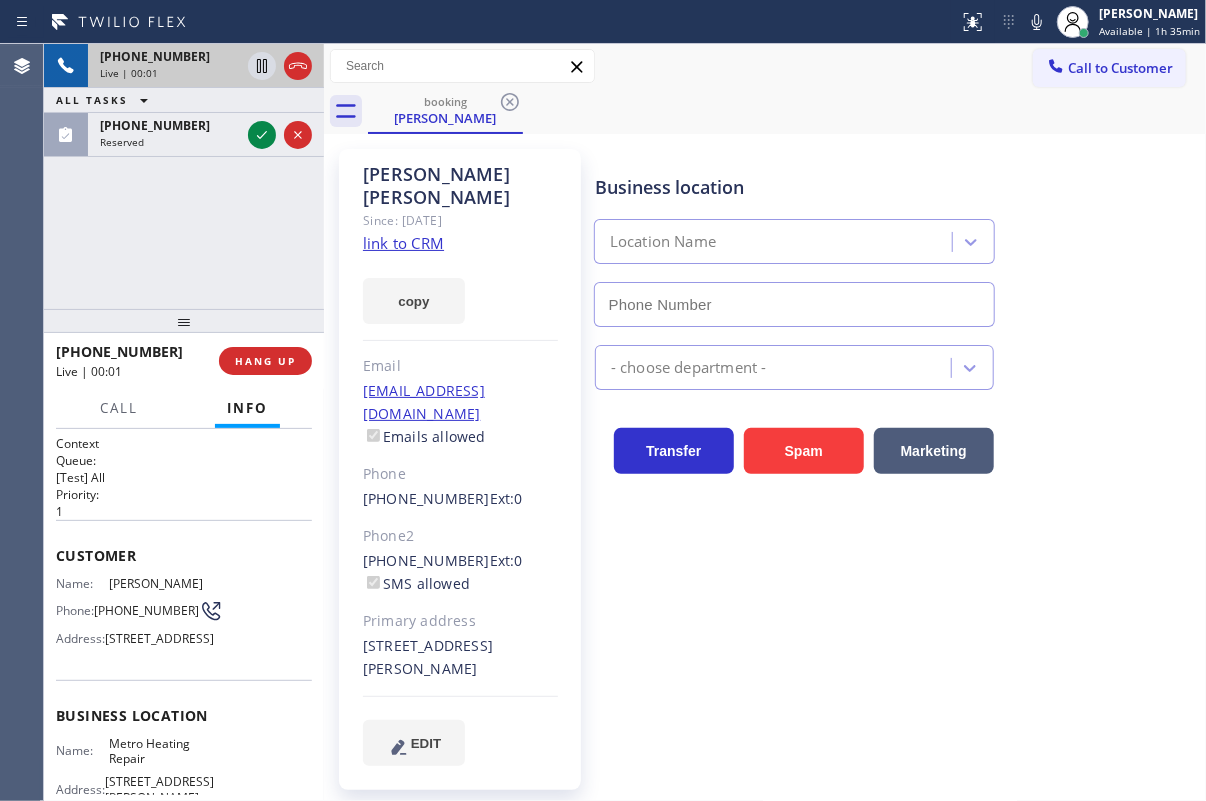 type on "(833) 318-0239" 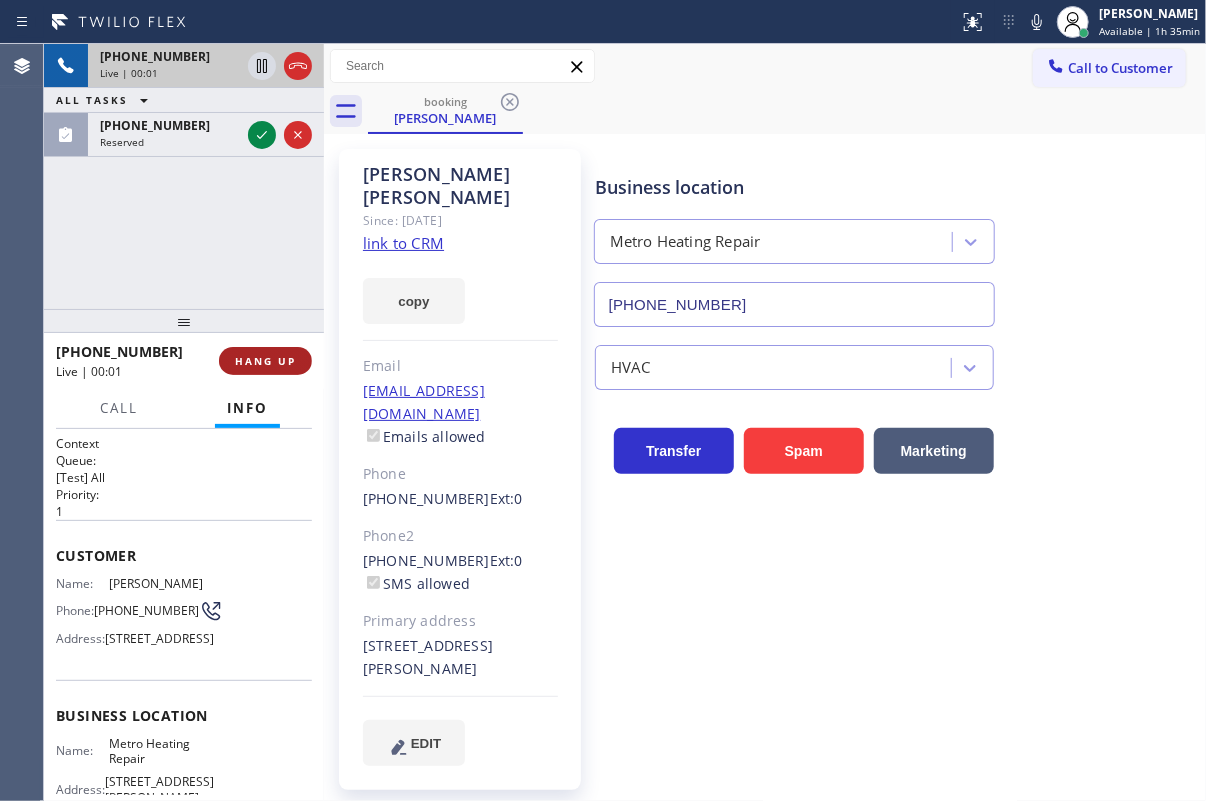 click on "HANG UP" at bounding box center (265, 361) 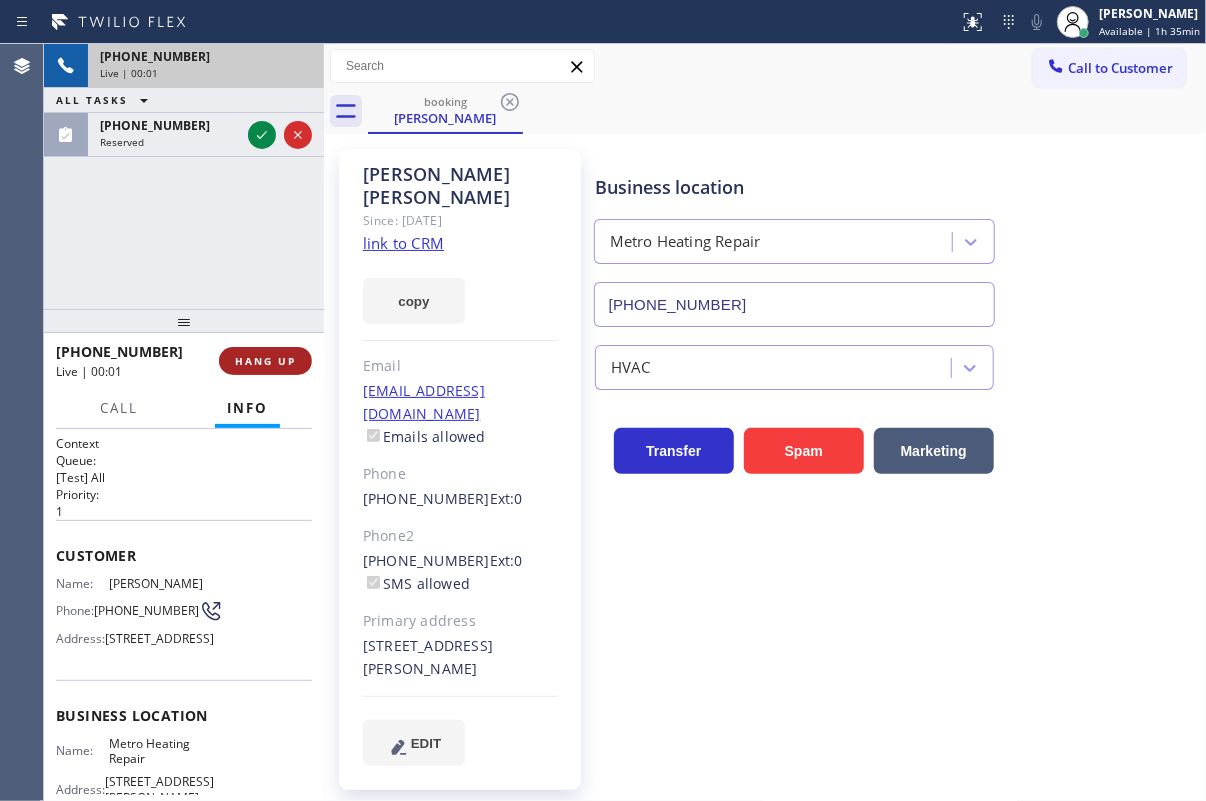 click on "HANG UP" at bounding box center (265, 361) 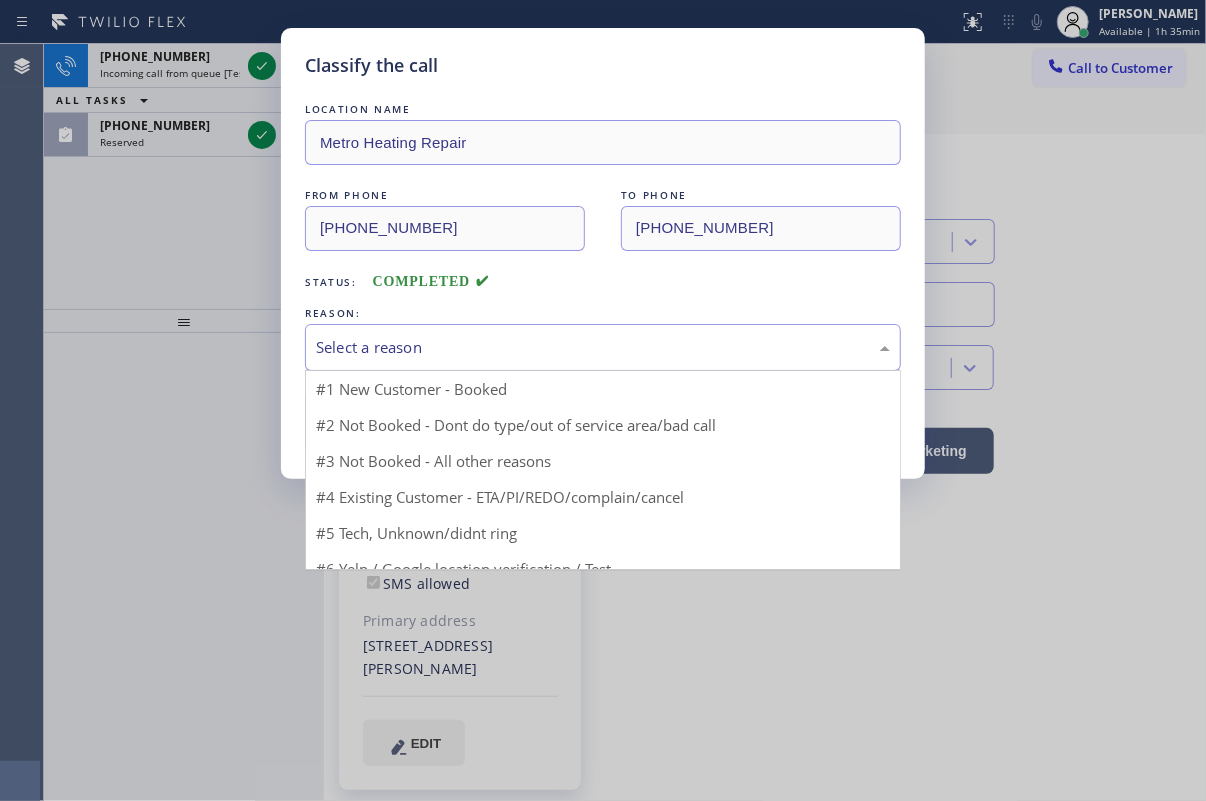 click on "Select a reason" at bounding box center [603, 347] 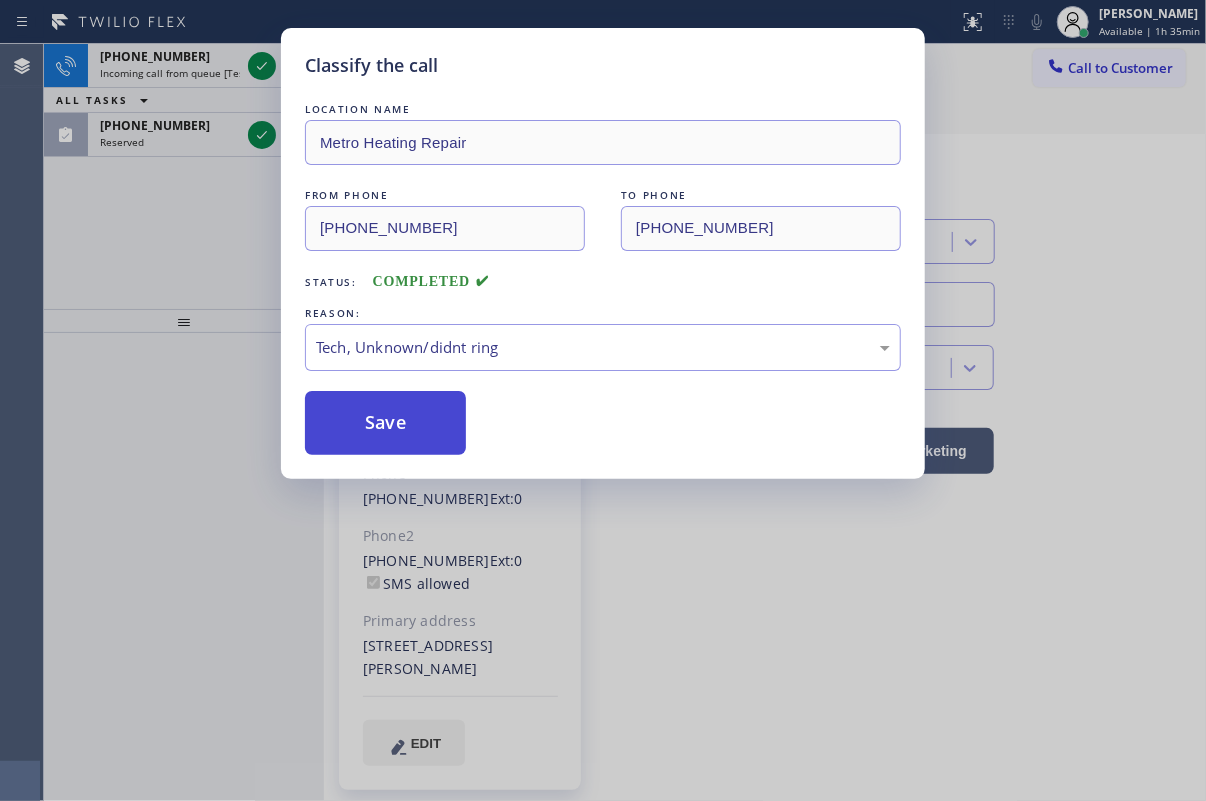 drag, startPoint x: 399, startPoint y: 433, endPoint x: 386, endPoint y: 217, distance: 216.39085 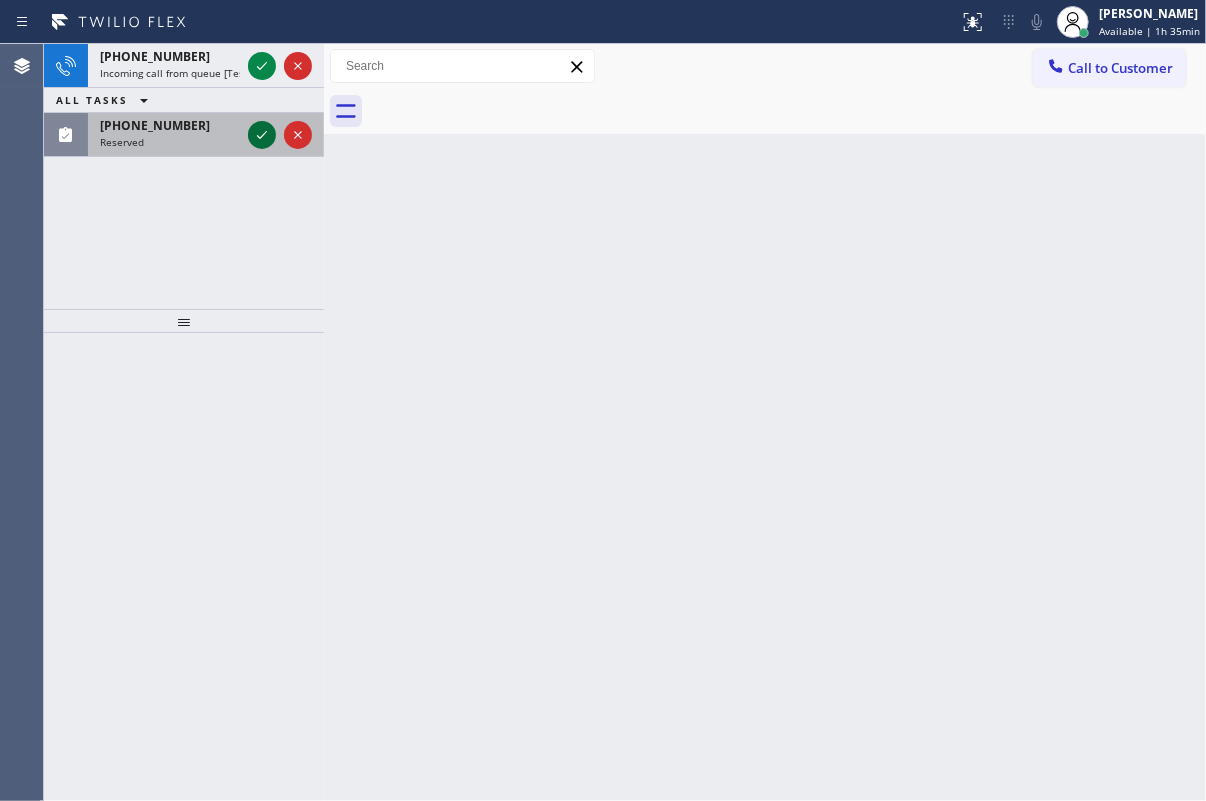 click 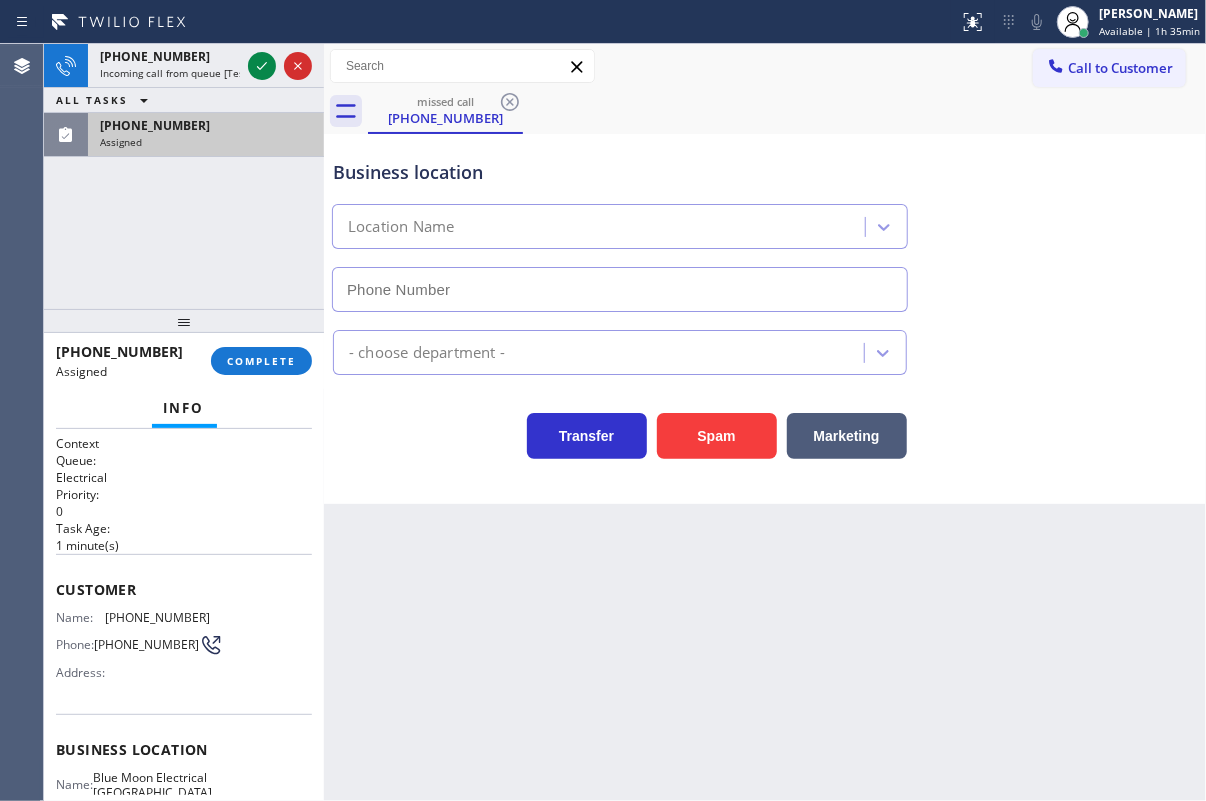 click on "(386) 381-0191 Assigned COMPLETE" at bounding box center [184, 361] 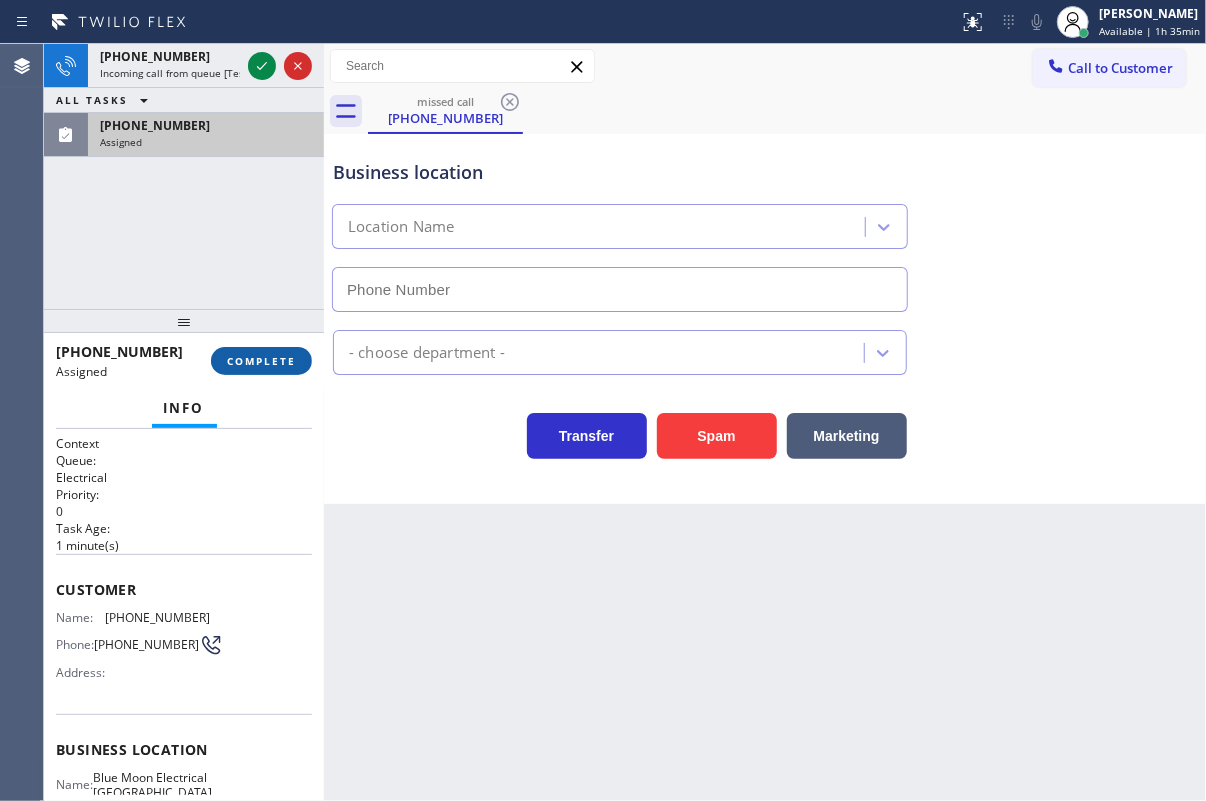 type on "(949) 334-2939" 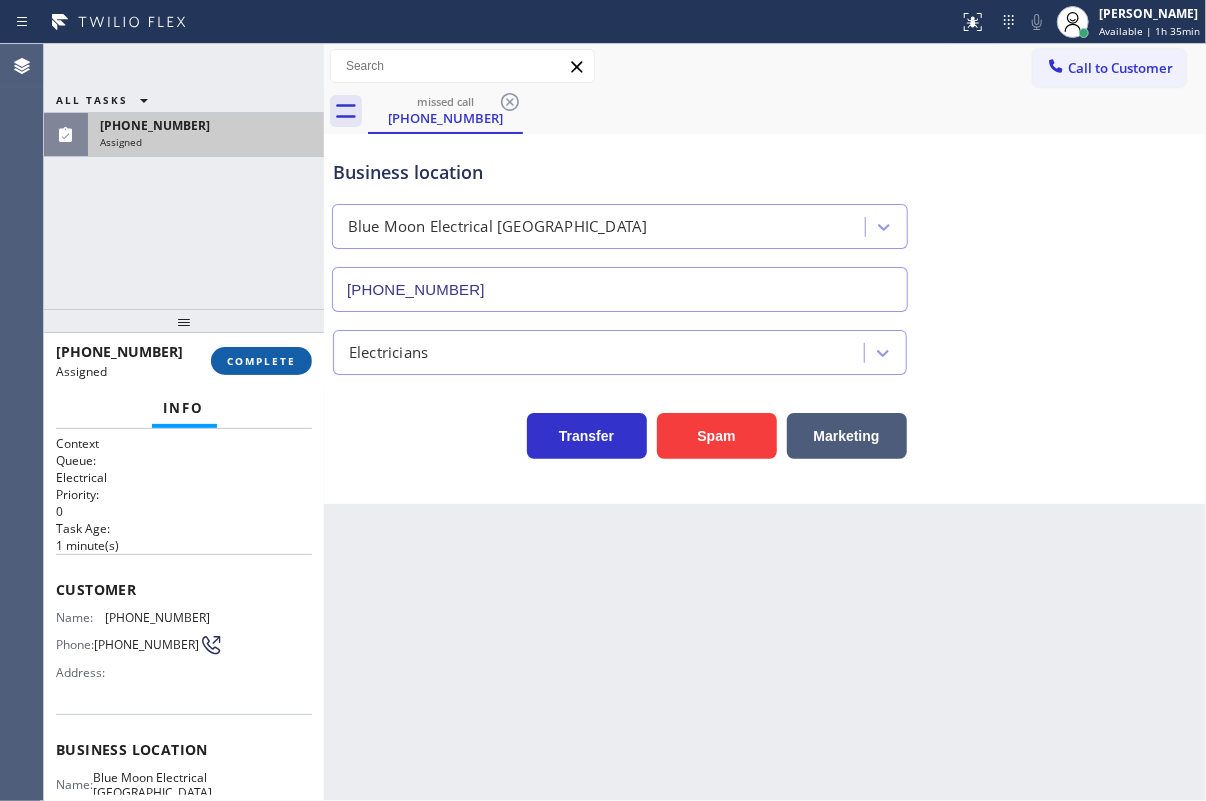 click on "COMPLETE" at bounding box center (261, 361) 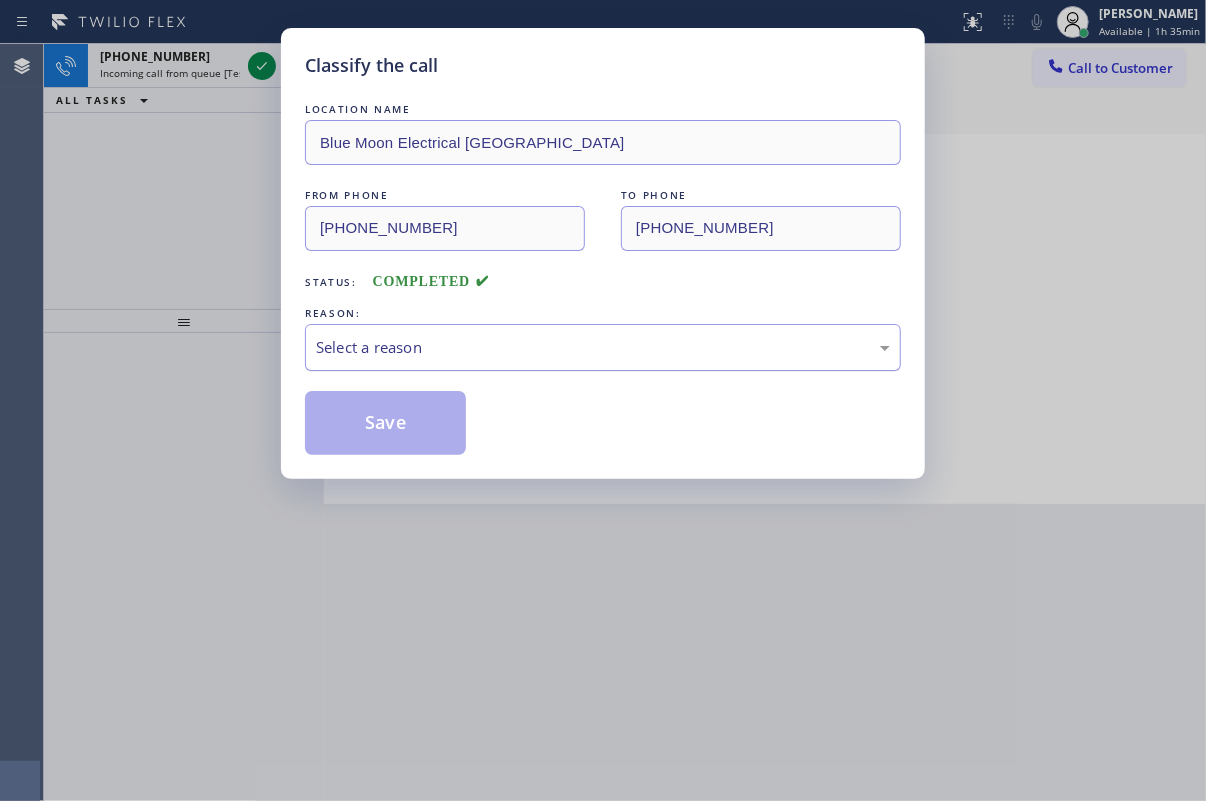 click on "Select a reason" at bounding box center (603, 347) 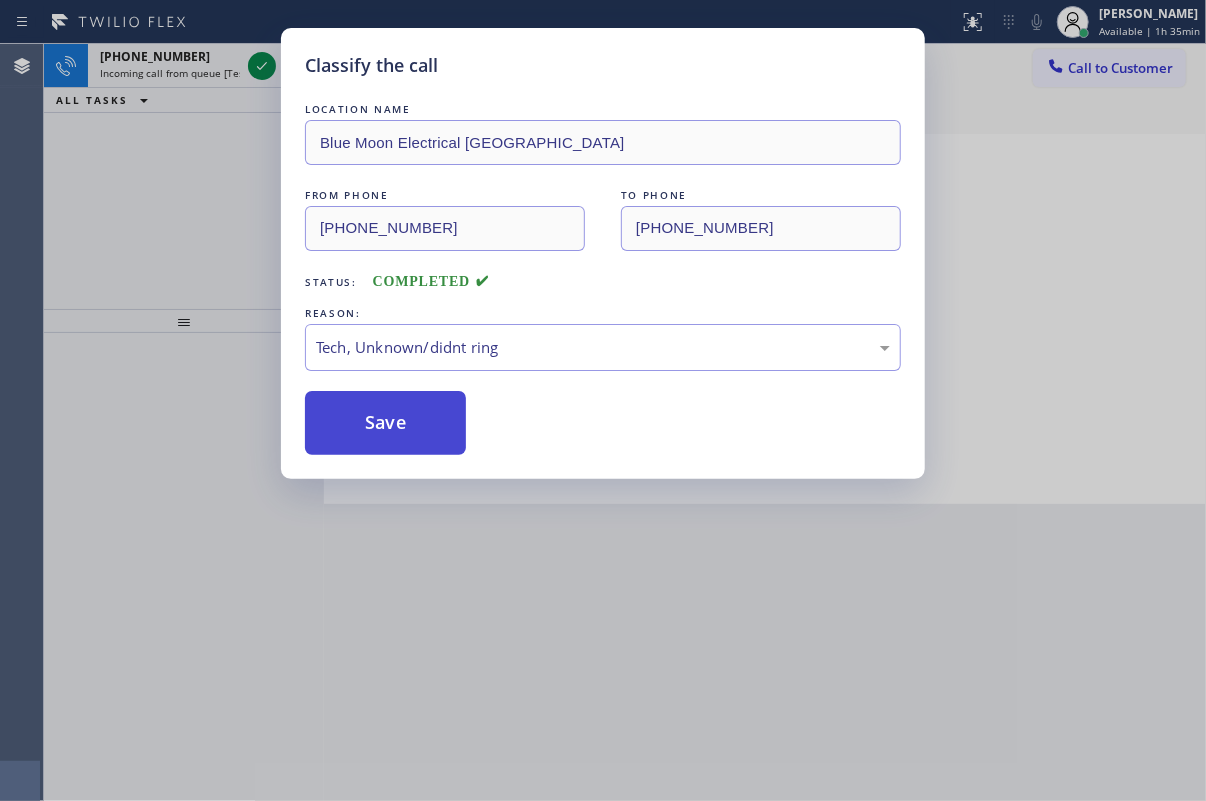 click on "Save" at bounding box center [385, 423] 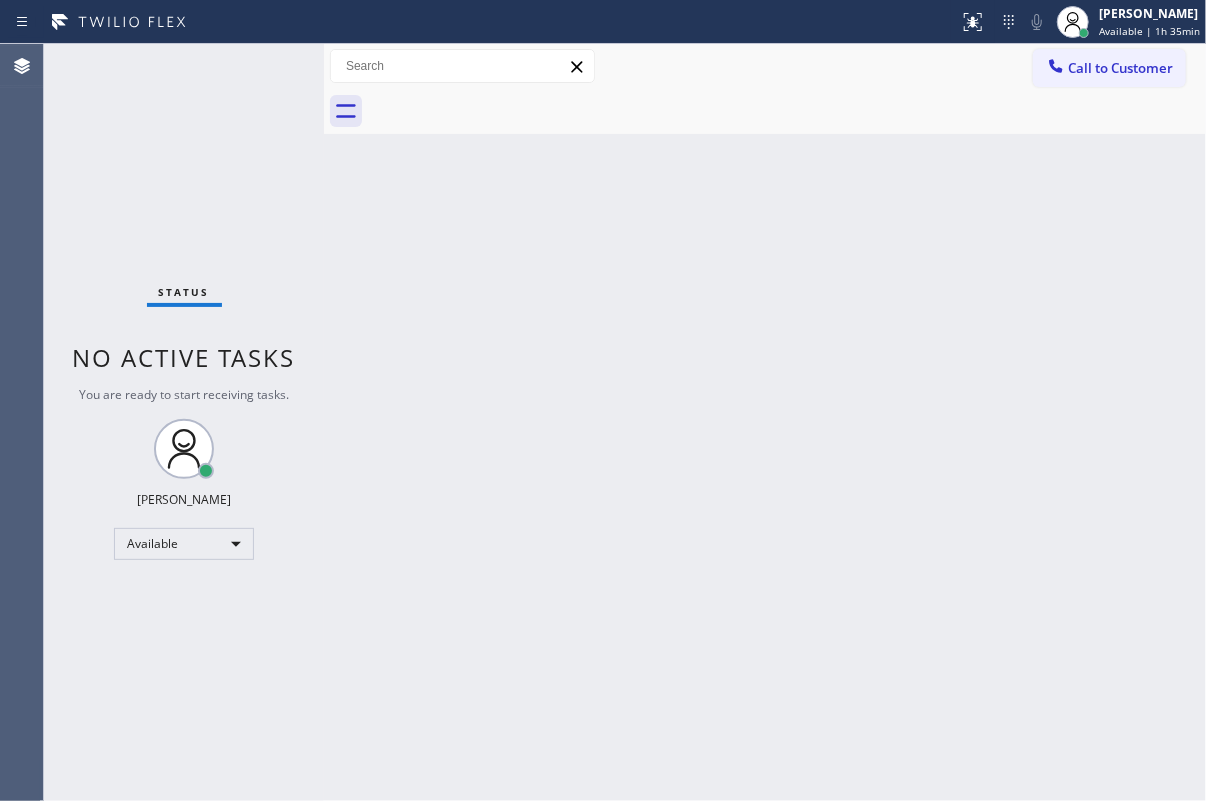 drag, startPoint x: 1090, startPoint y: 335, endPoint x: 924, endPoint y: 327, distance: 166.19266 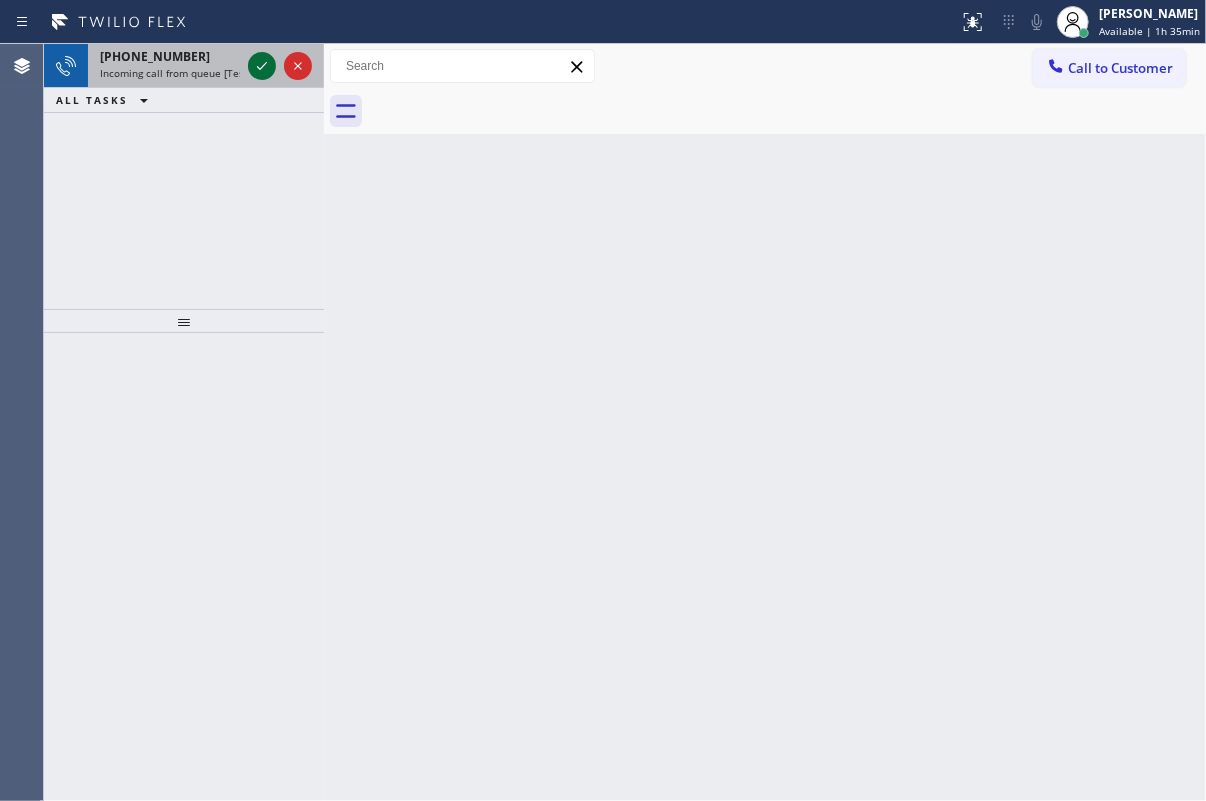 click 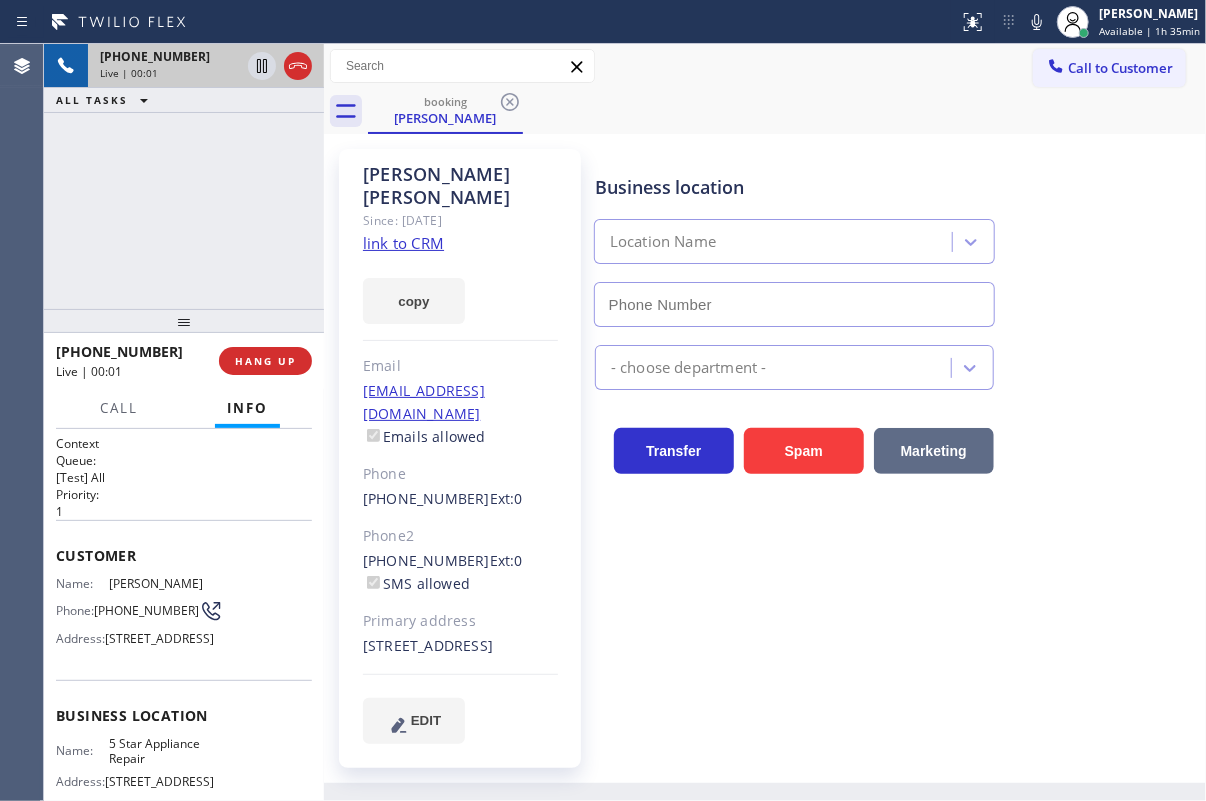 type on "[PHONE_NUMBER]" 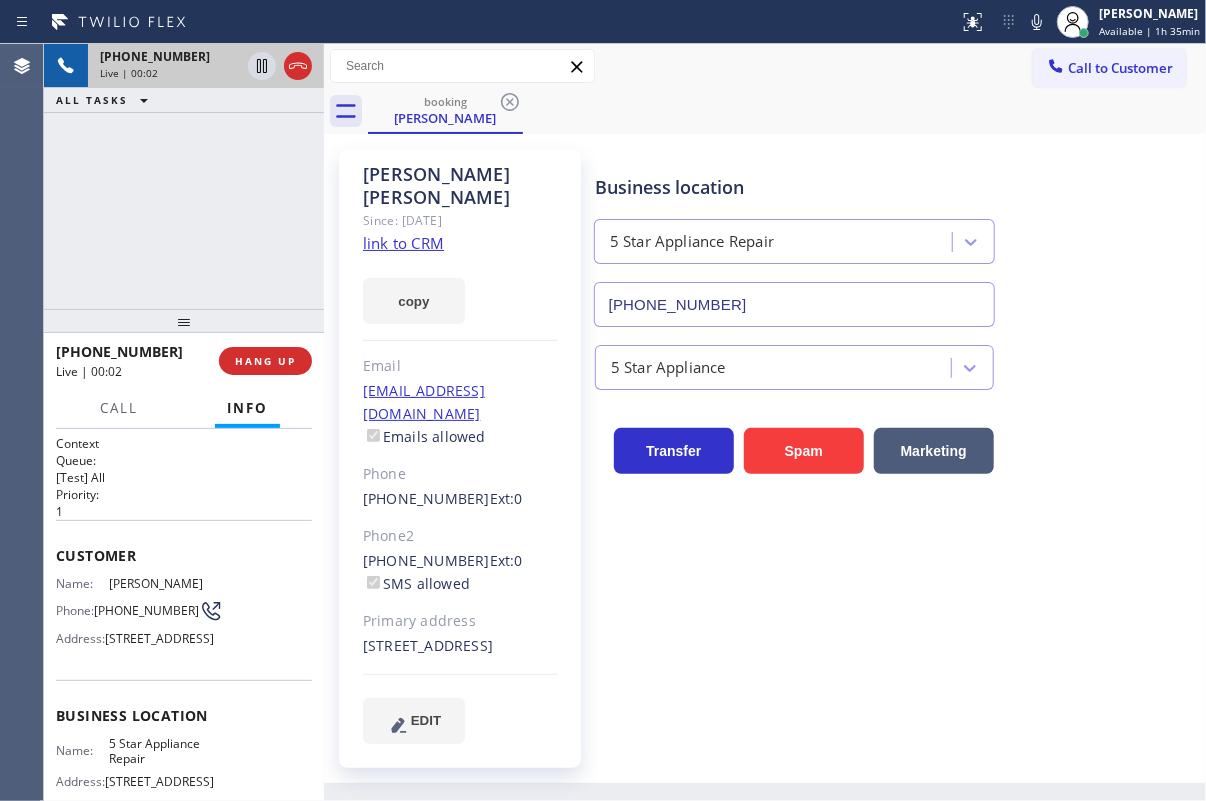 click on "link to CRM" 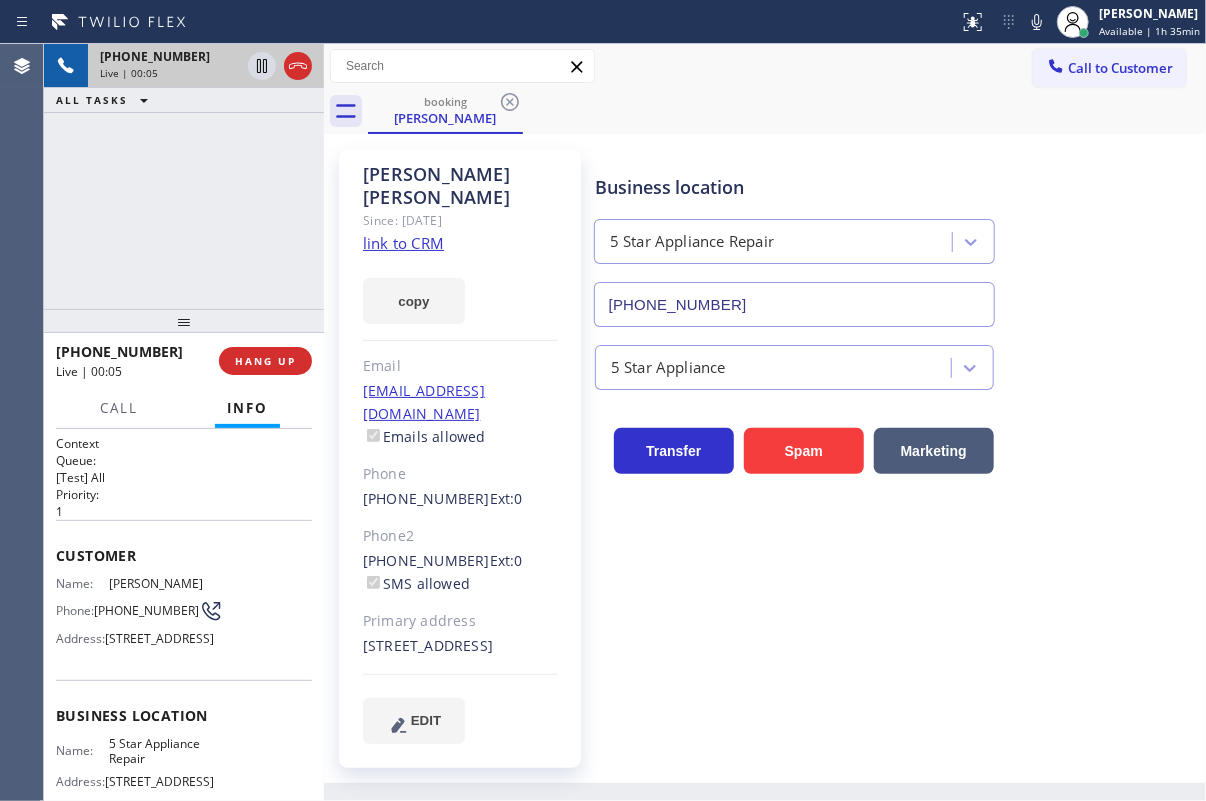 scroll, scrollTop: 252, scrollLeft: 0, axis: vertical 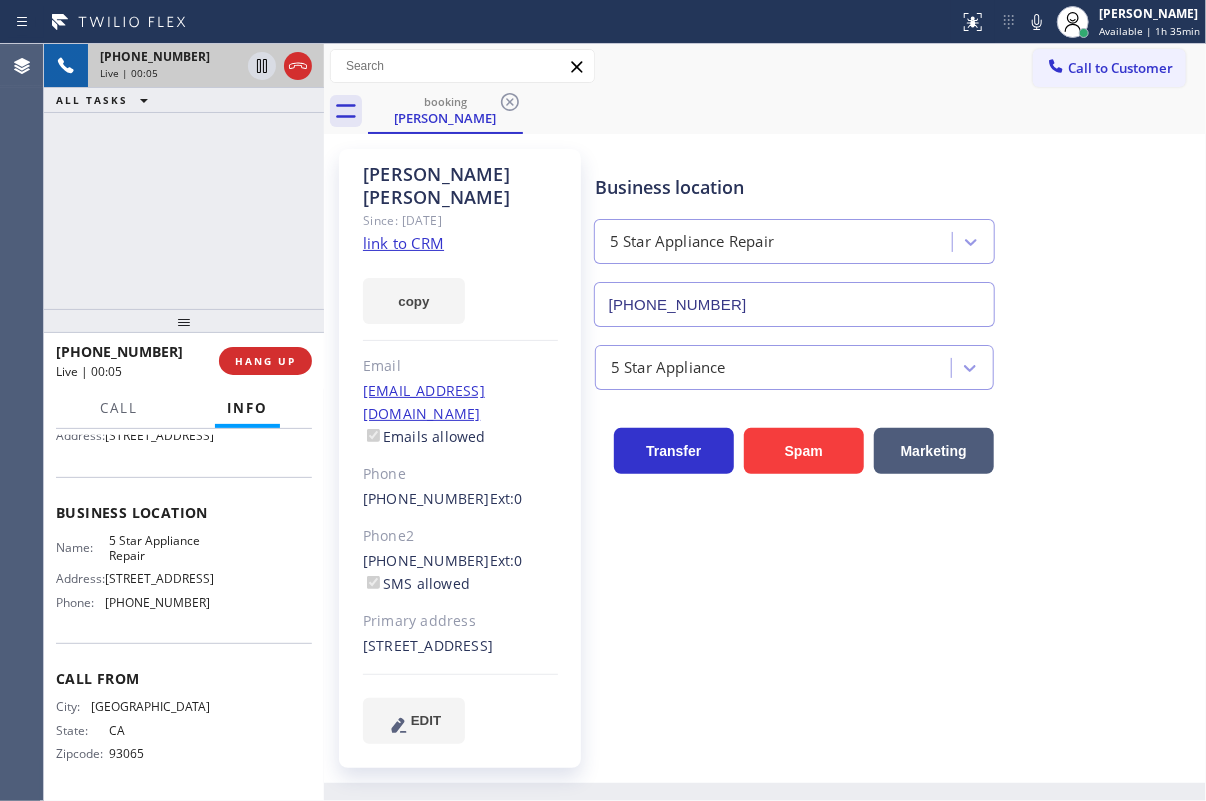 click on "5 Star Appliance Repair" at bounding box center (159, 548) 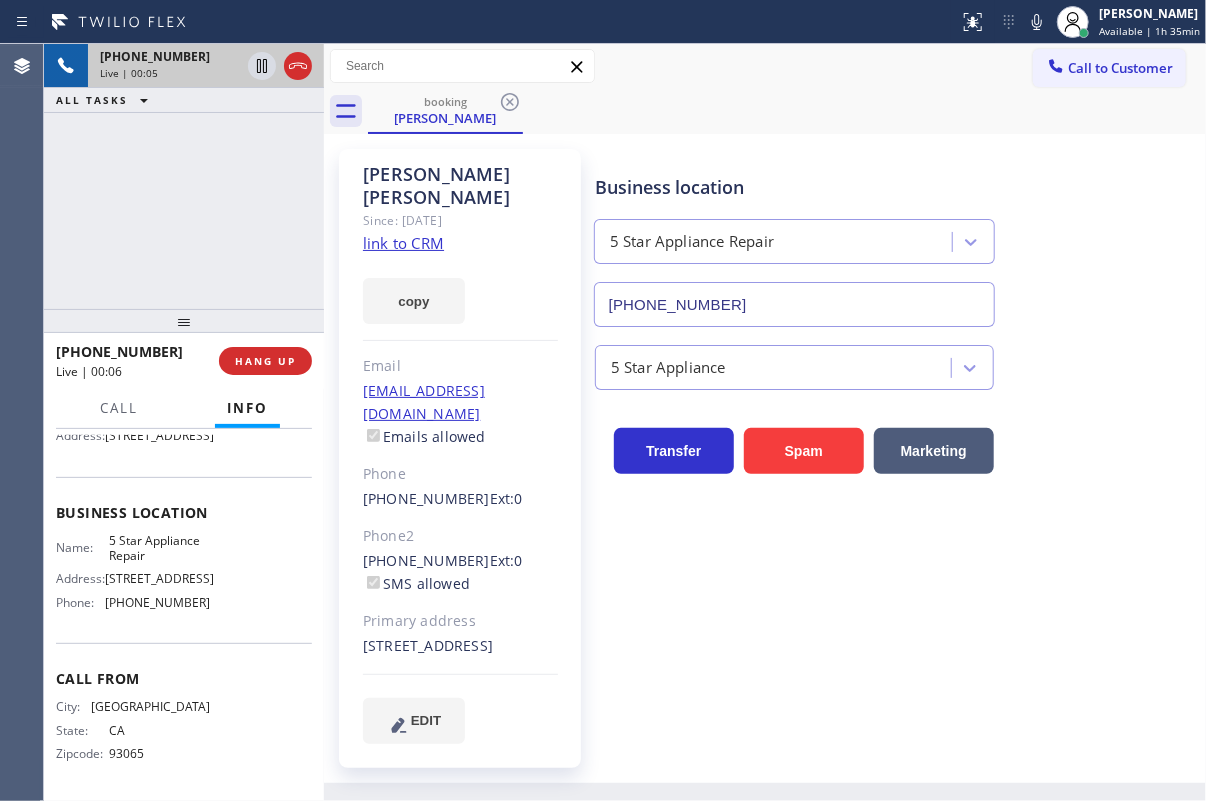 click on "5 Star Appliance Repair" at bounding box center [159, 548] 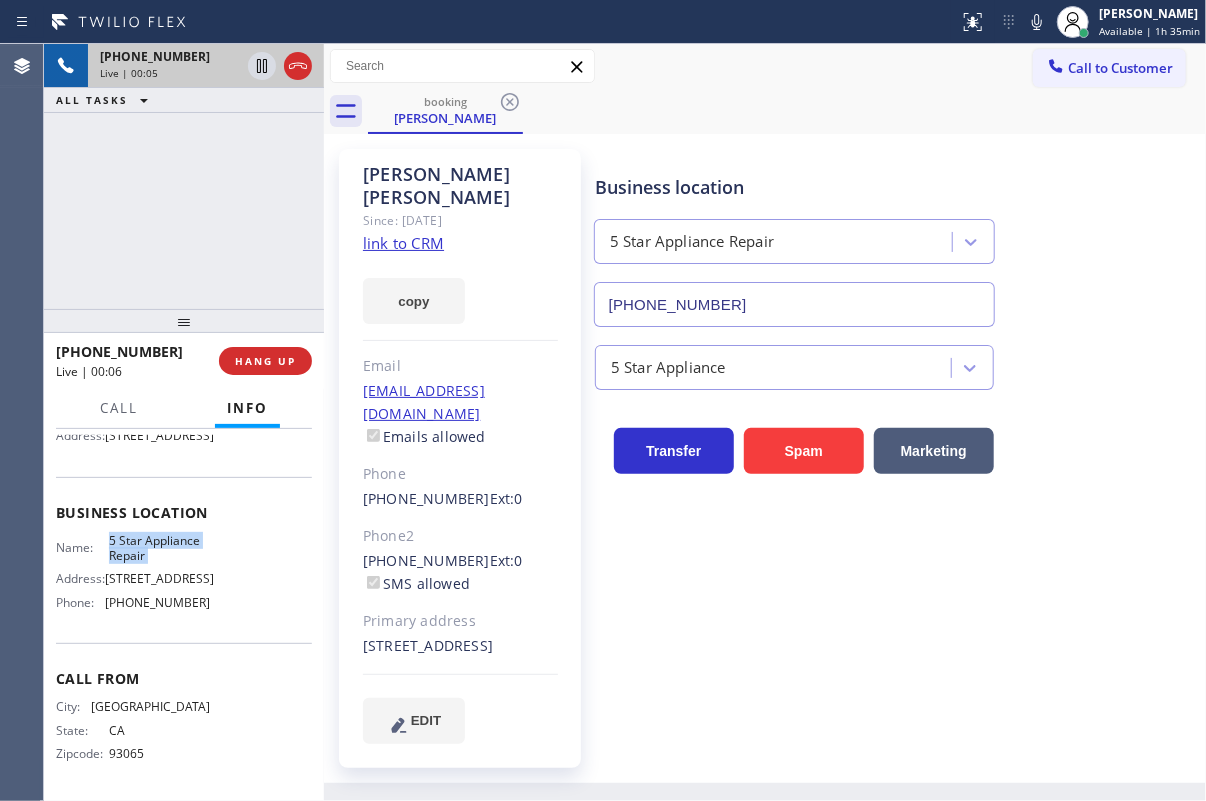 click on "5 Star Appliance Repair" at bounding box center (159, 548) 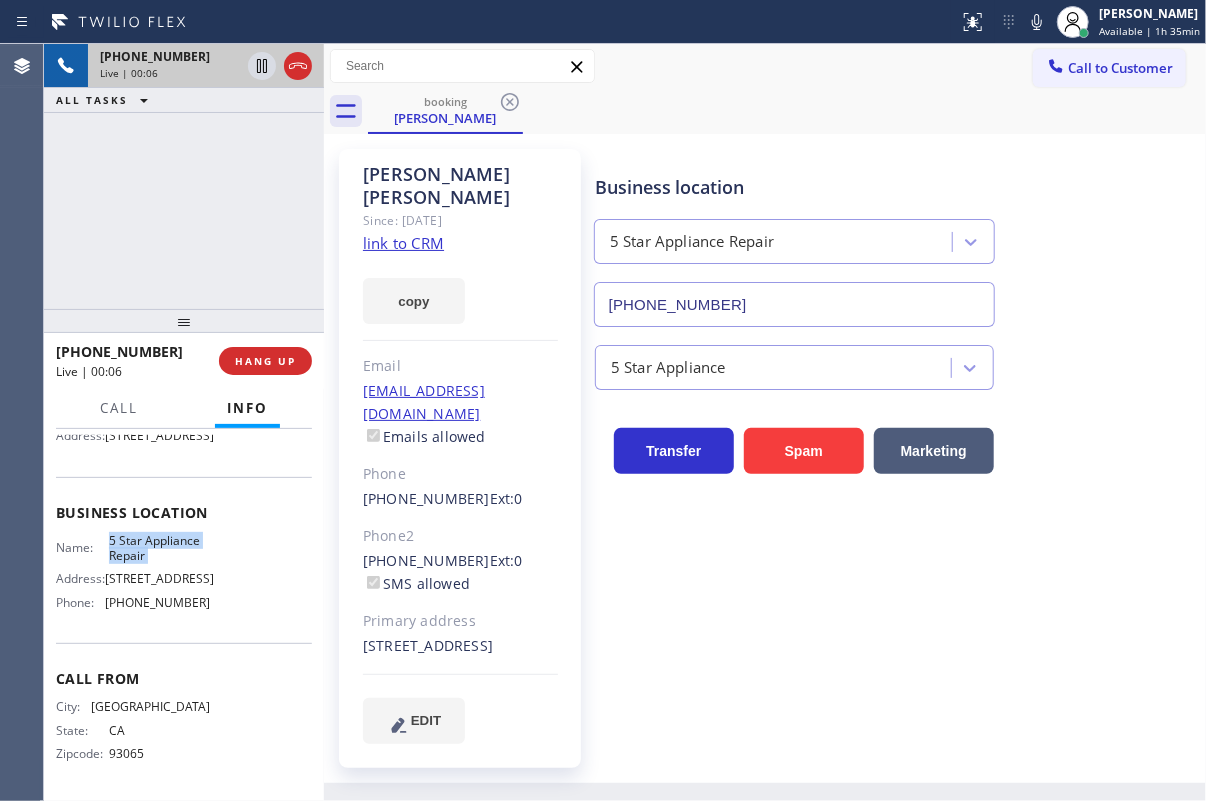 copy on "5 Star Appliance Repair" 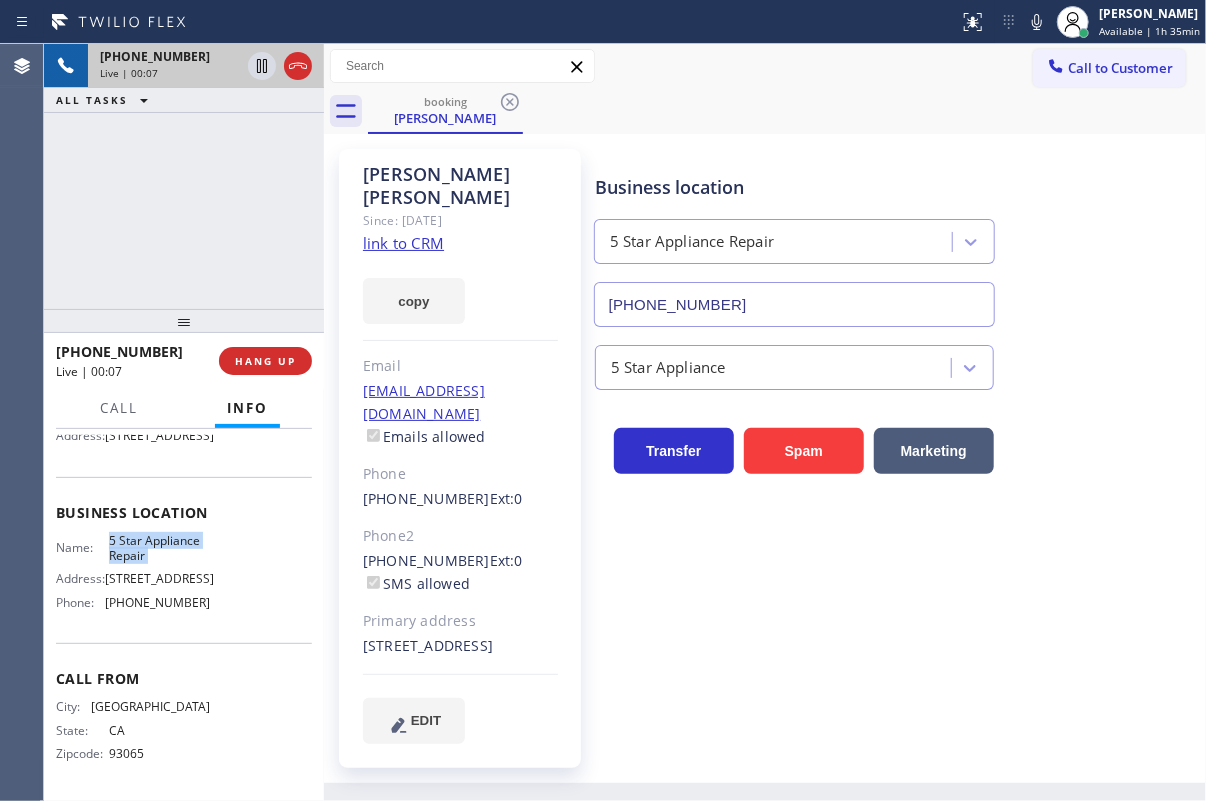 click on "[PHONE_NUMBER]" at bounding box center [794, 304] 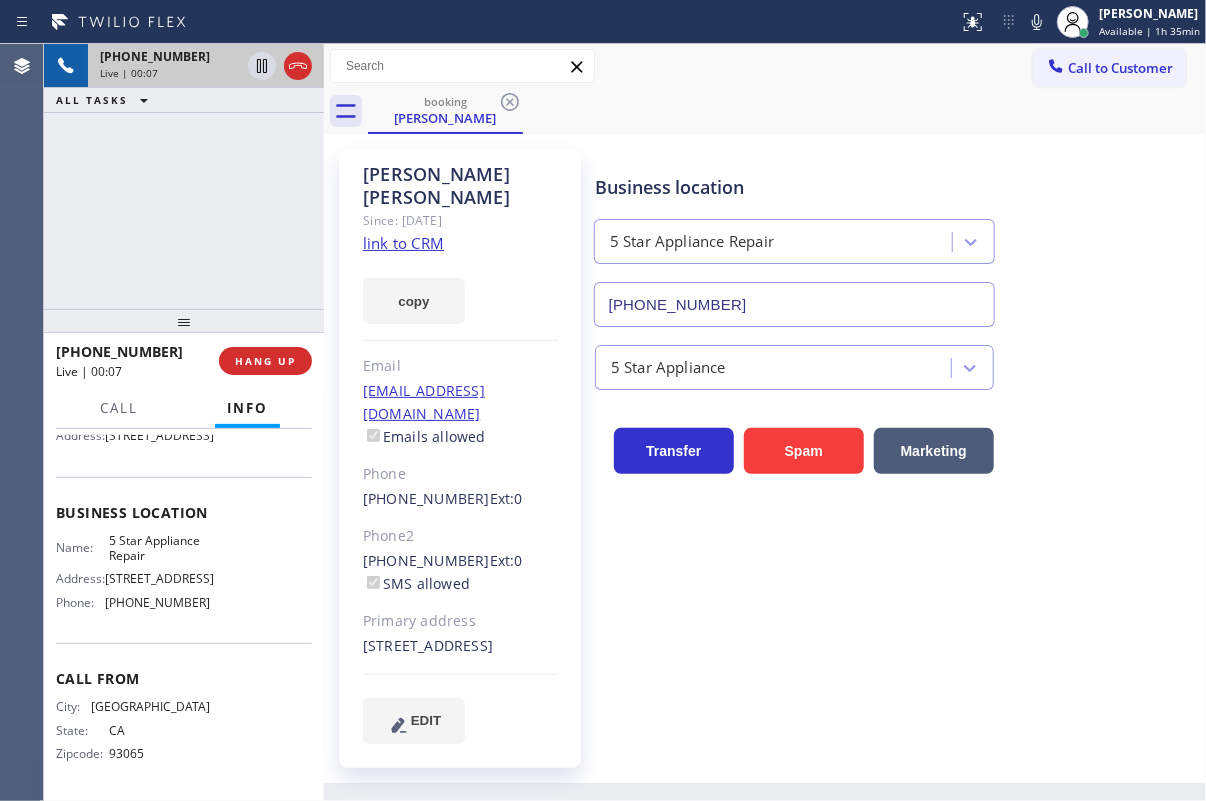 click on "[PHONE_NUMBER]" at bounding box center (794, 304) 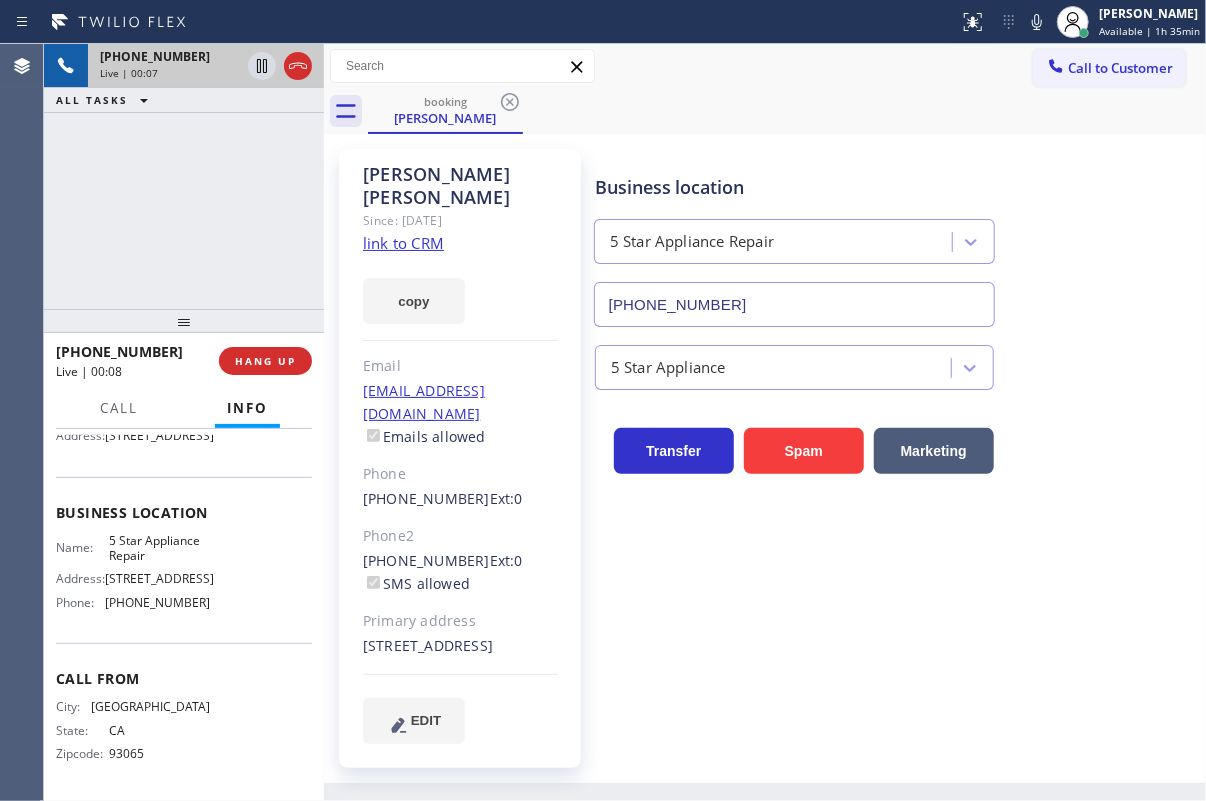click on "[PHONE_NUMBER]" at bounding box center [794, 304] 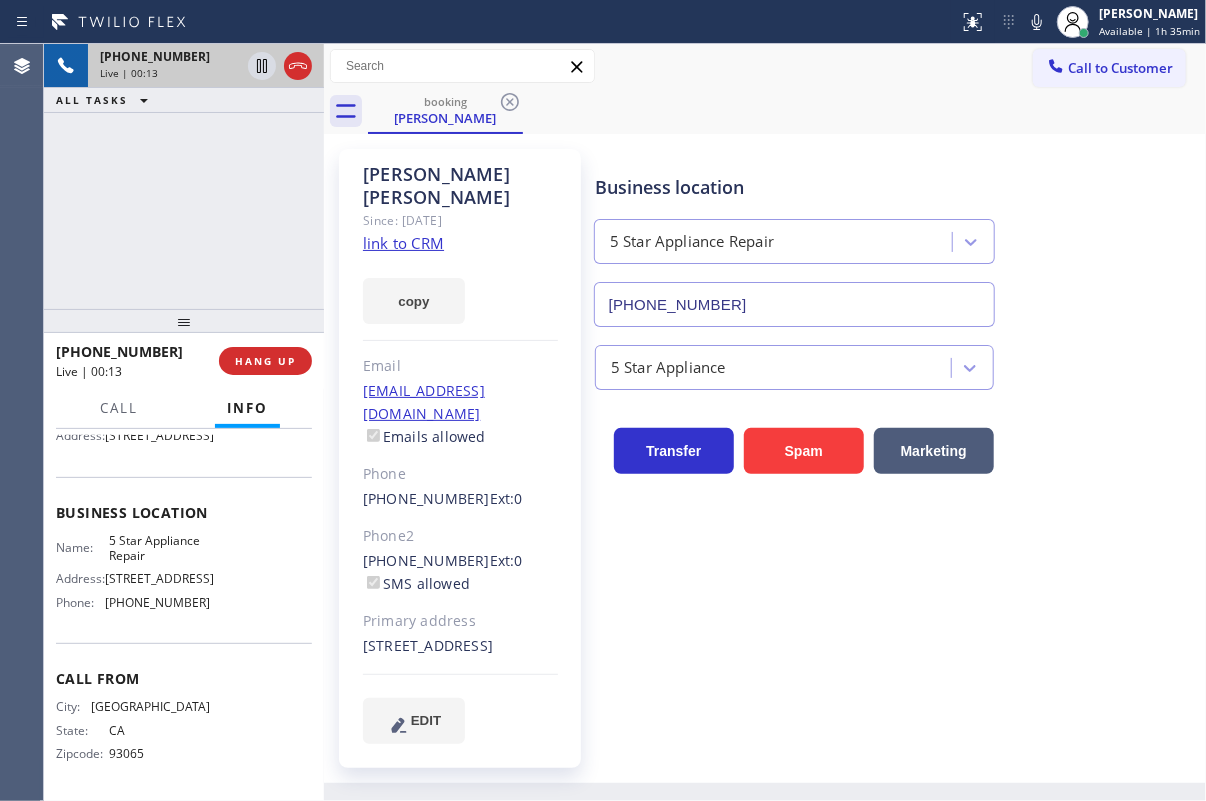 click on "NEWBURY PARK" at bounding box center [150, 706] 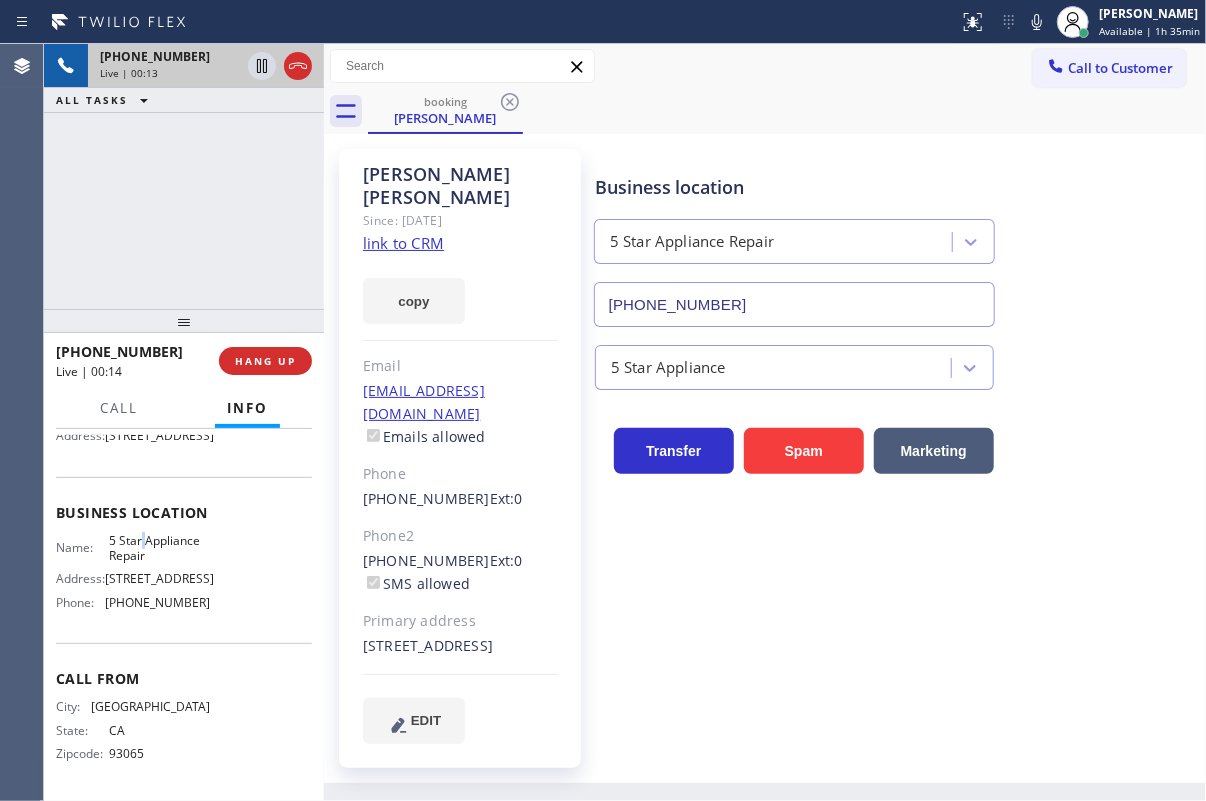 click on "5 Star Appliance Repair" at bounding box center [159, 548] 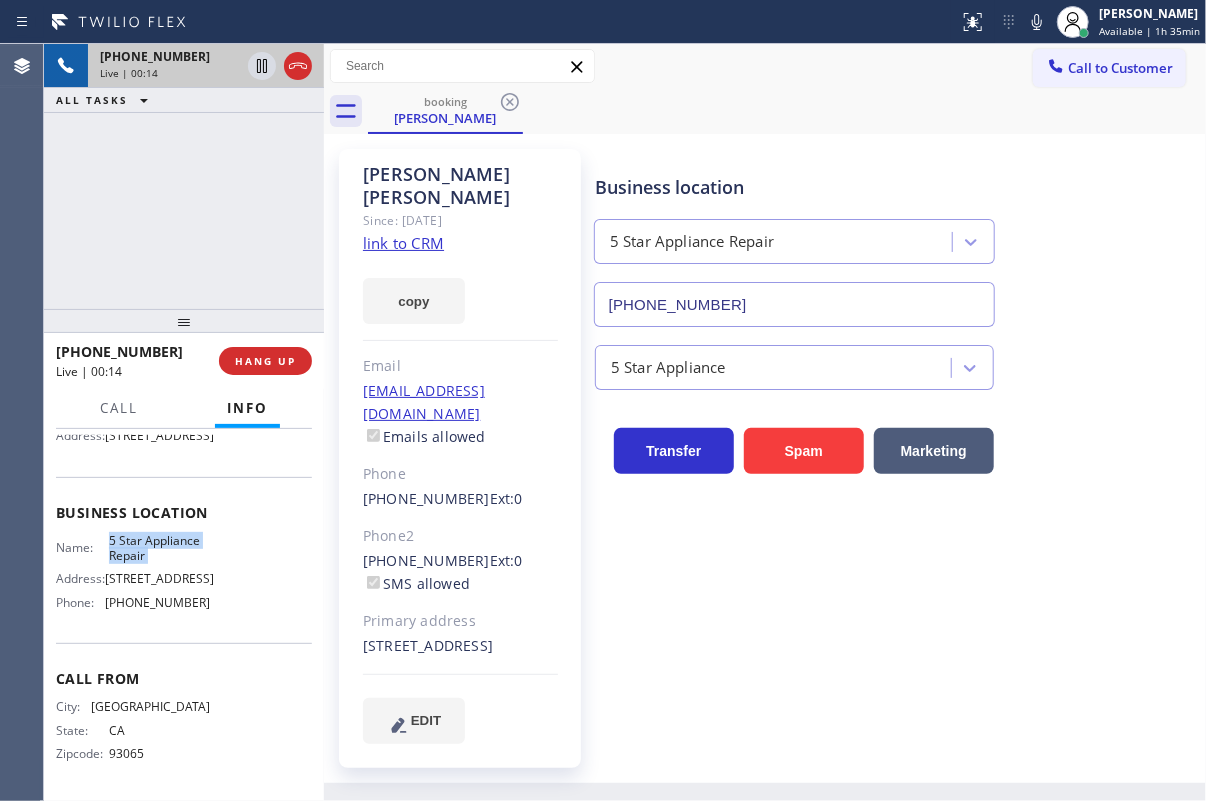 click on "5 Star Appliance Repair" at bounding box center [159, 548] 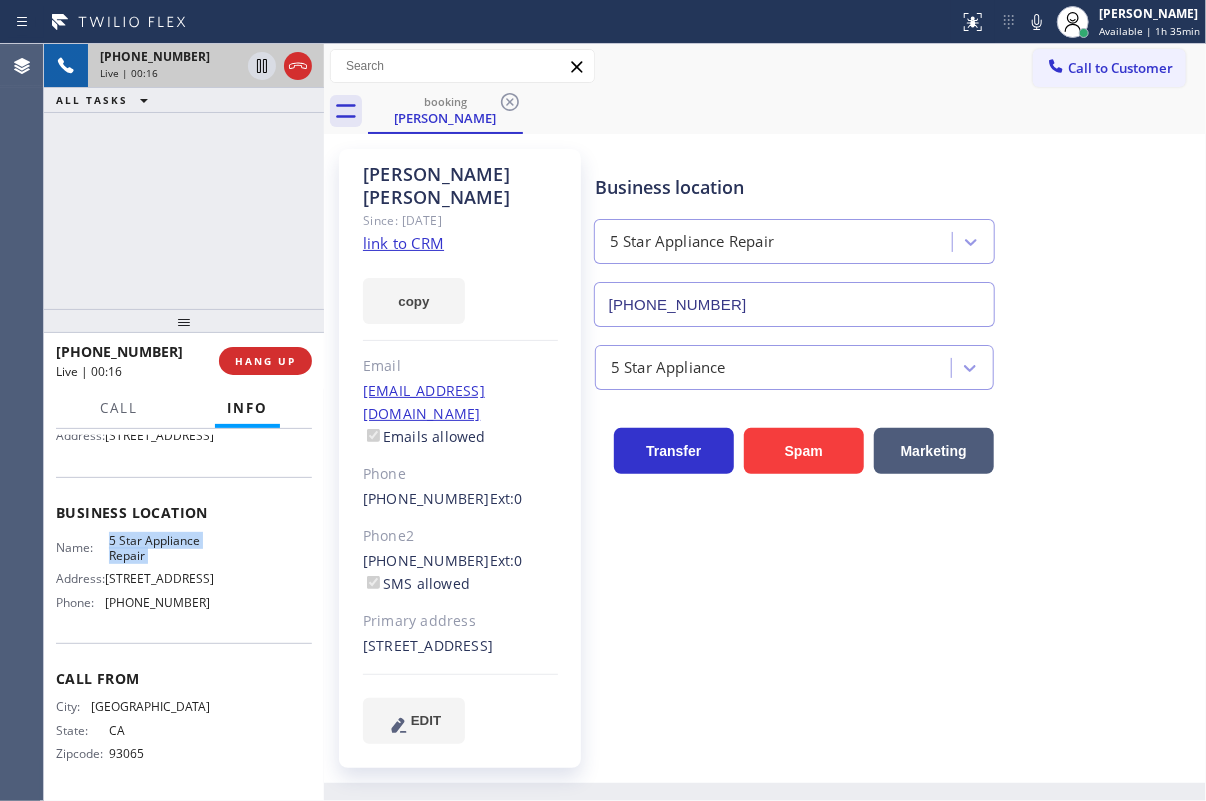 click on "[PHONE_NUMBER]" at bounding box center [794, 304] 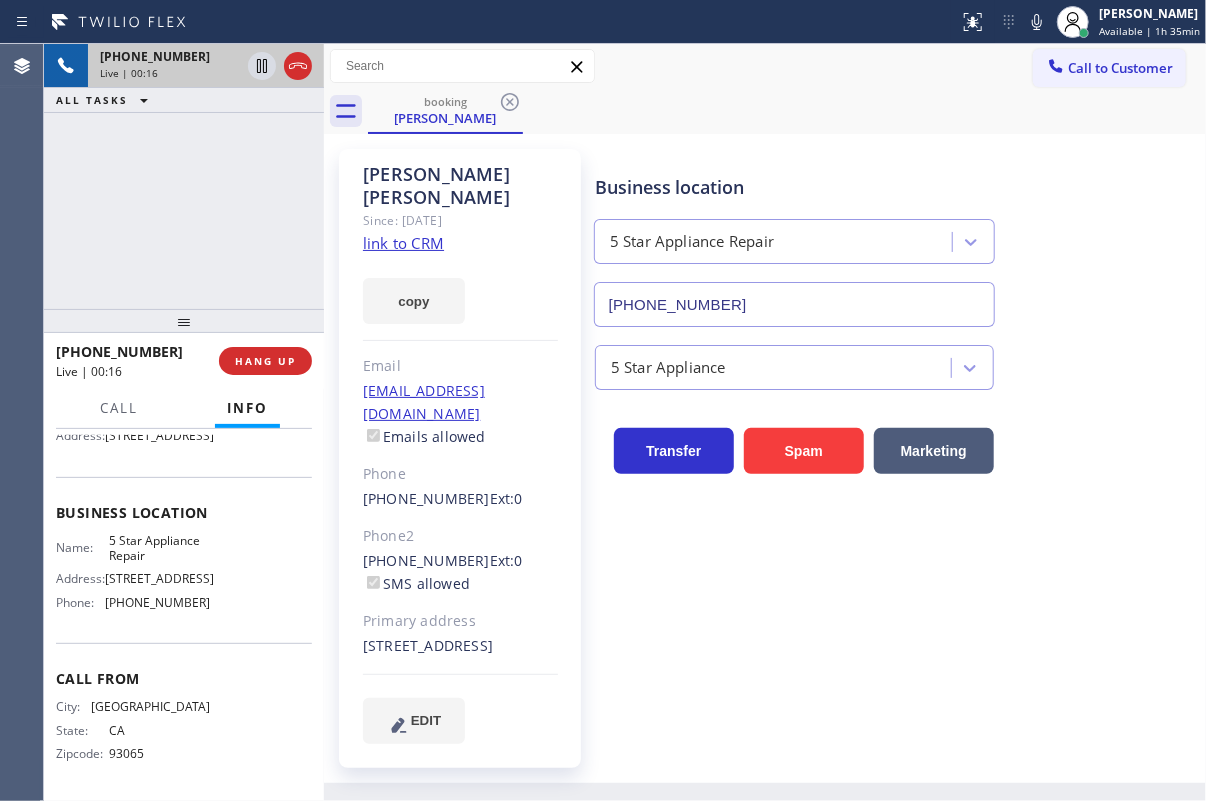 click on "[PHONE_NUMBER]" at bounding box center [794, 304] 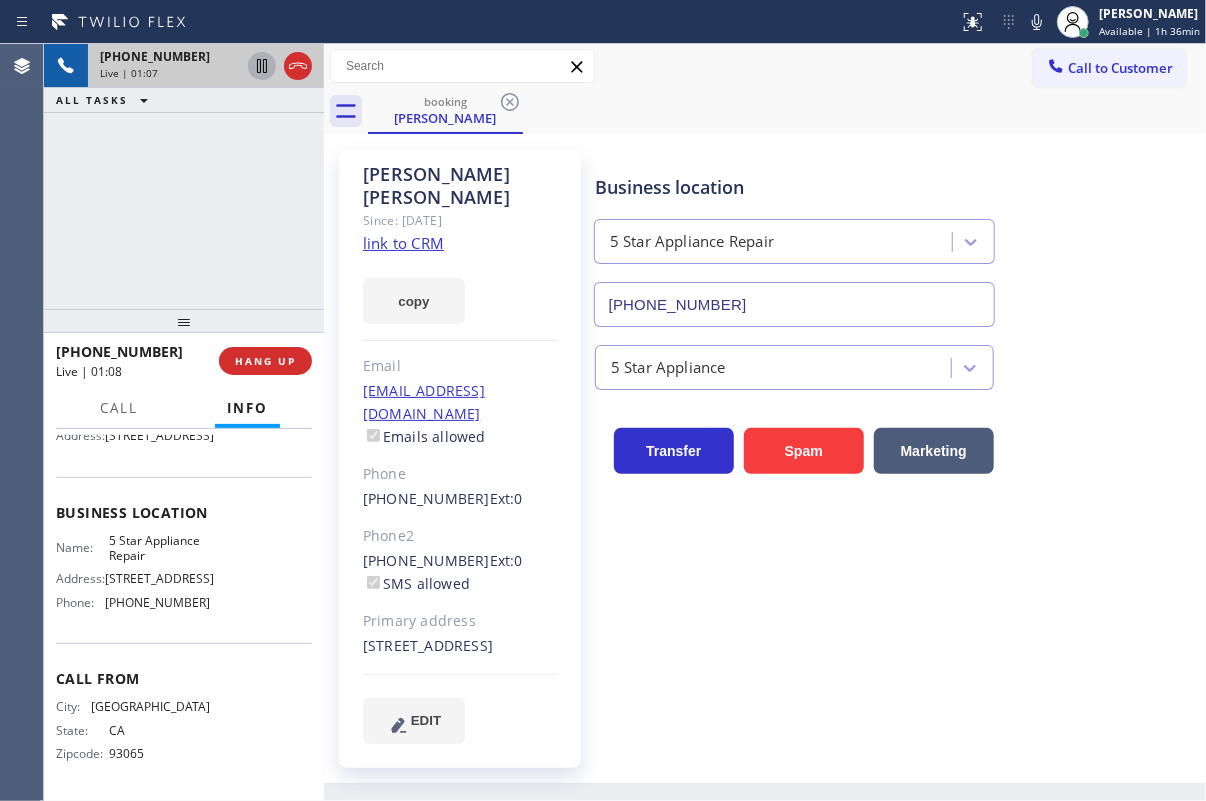 click 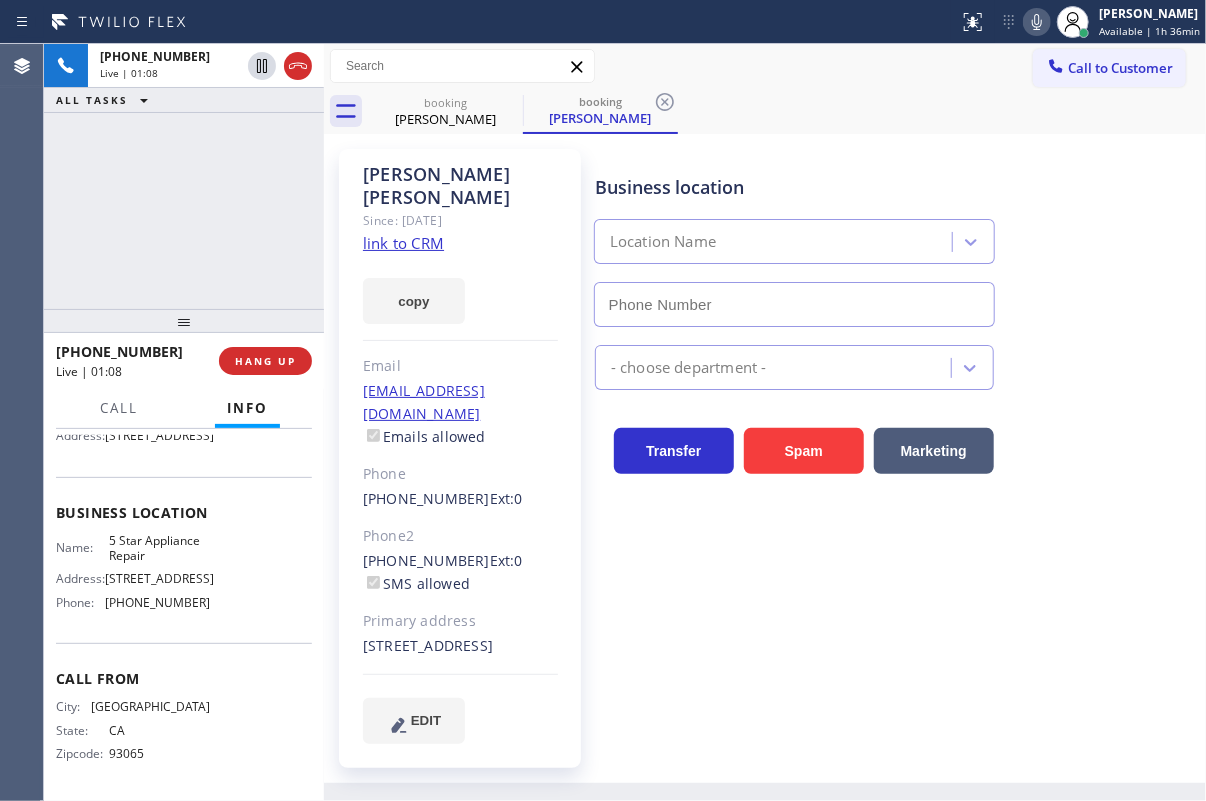 click 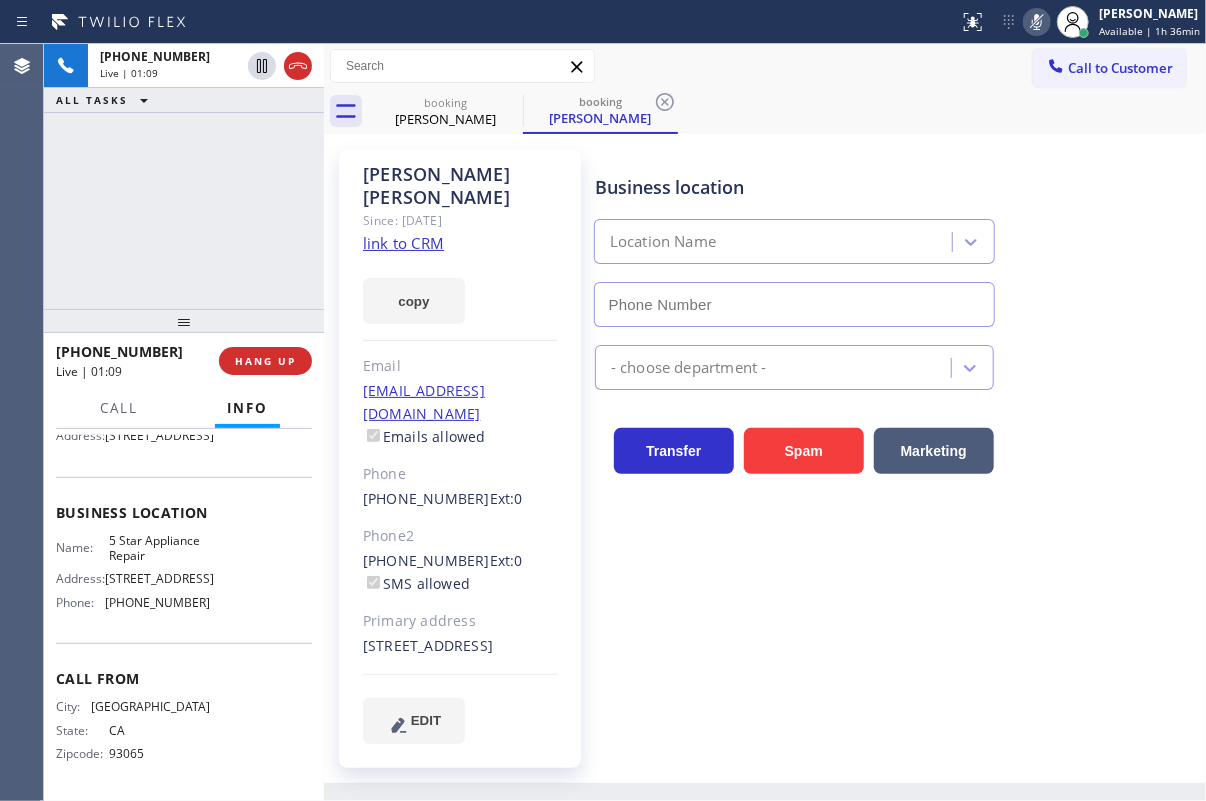 type on "[PHONE_NUMBER]" 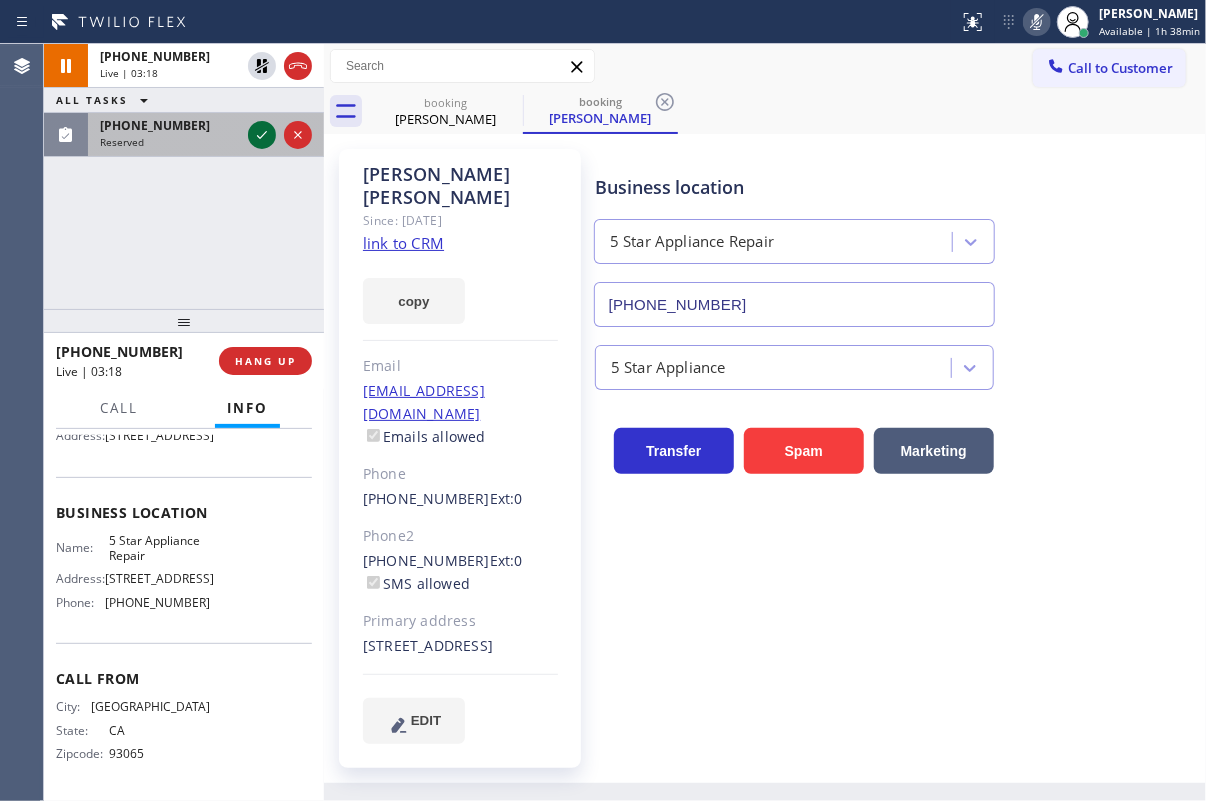 click 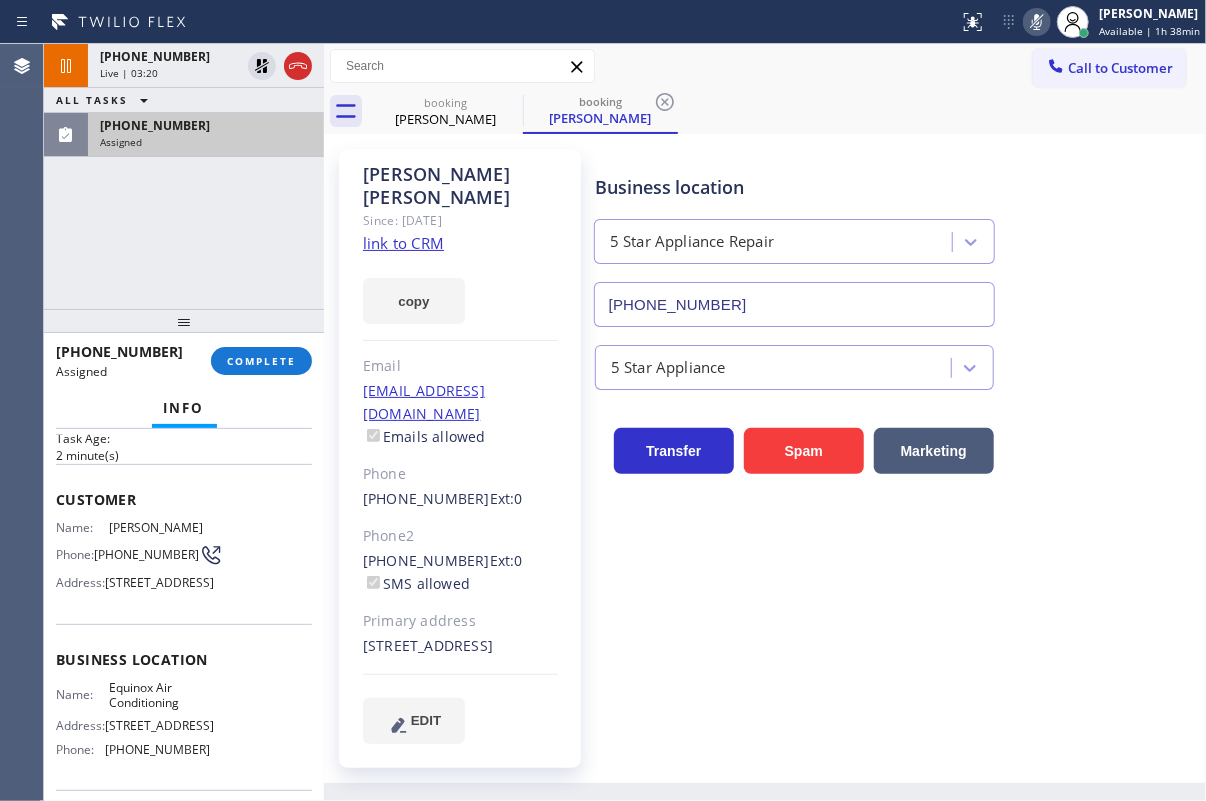 scroll, scrollTop: 12, scrollLeft: 0, axis: vertical 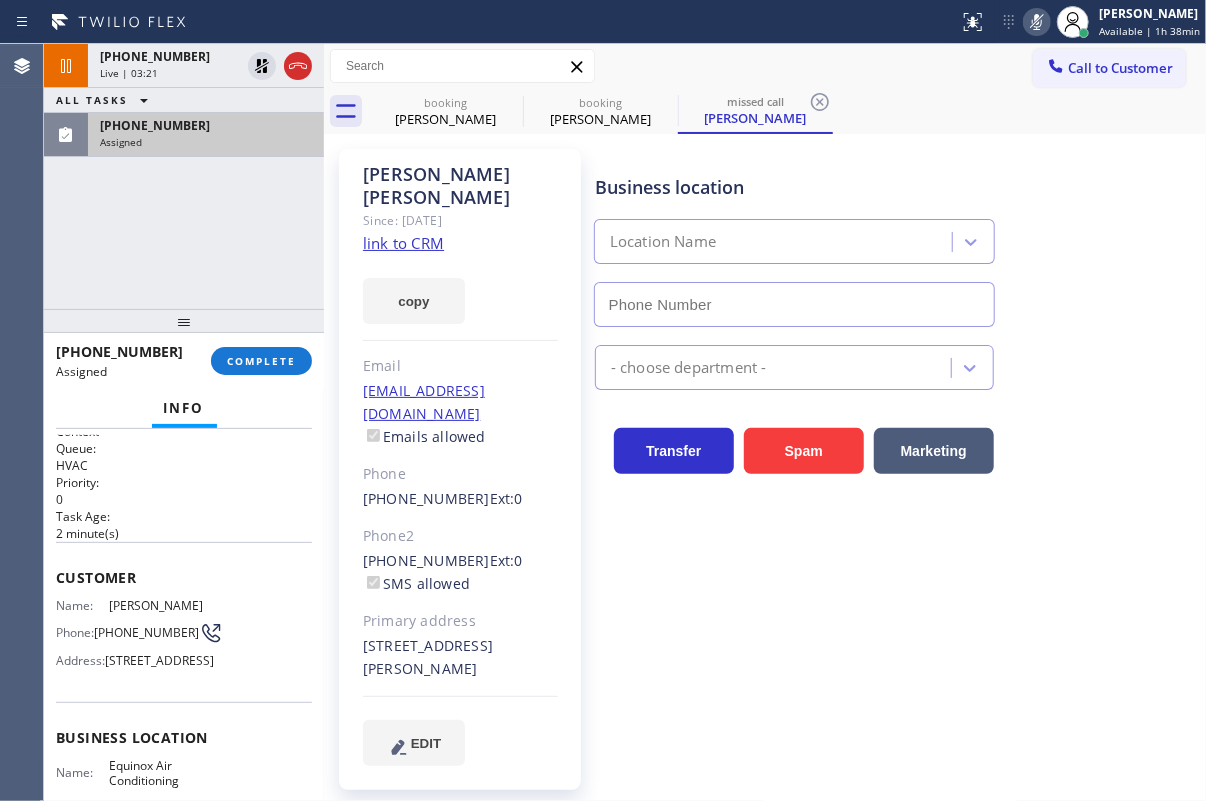 type on "(877) 392-4180" 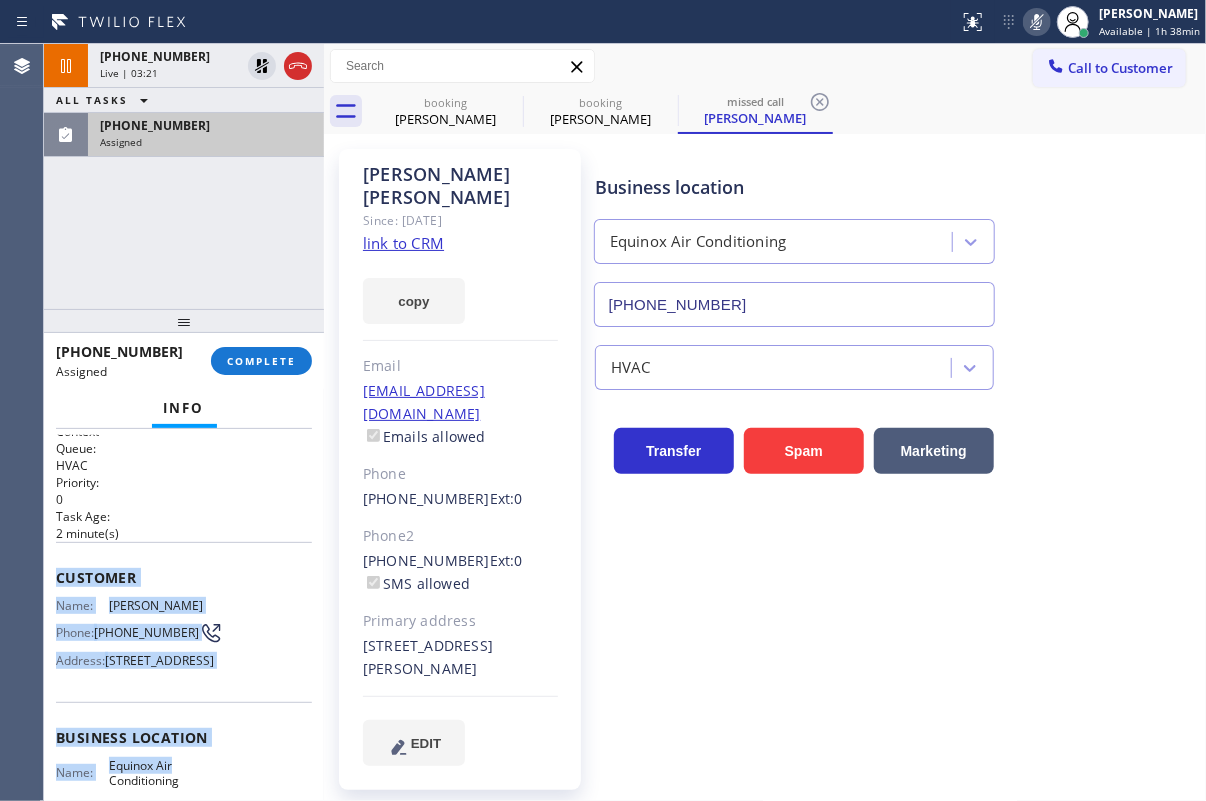 scroll, scrollTop: 285, scrollLeft: 0, axis: vertical 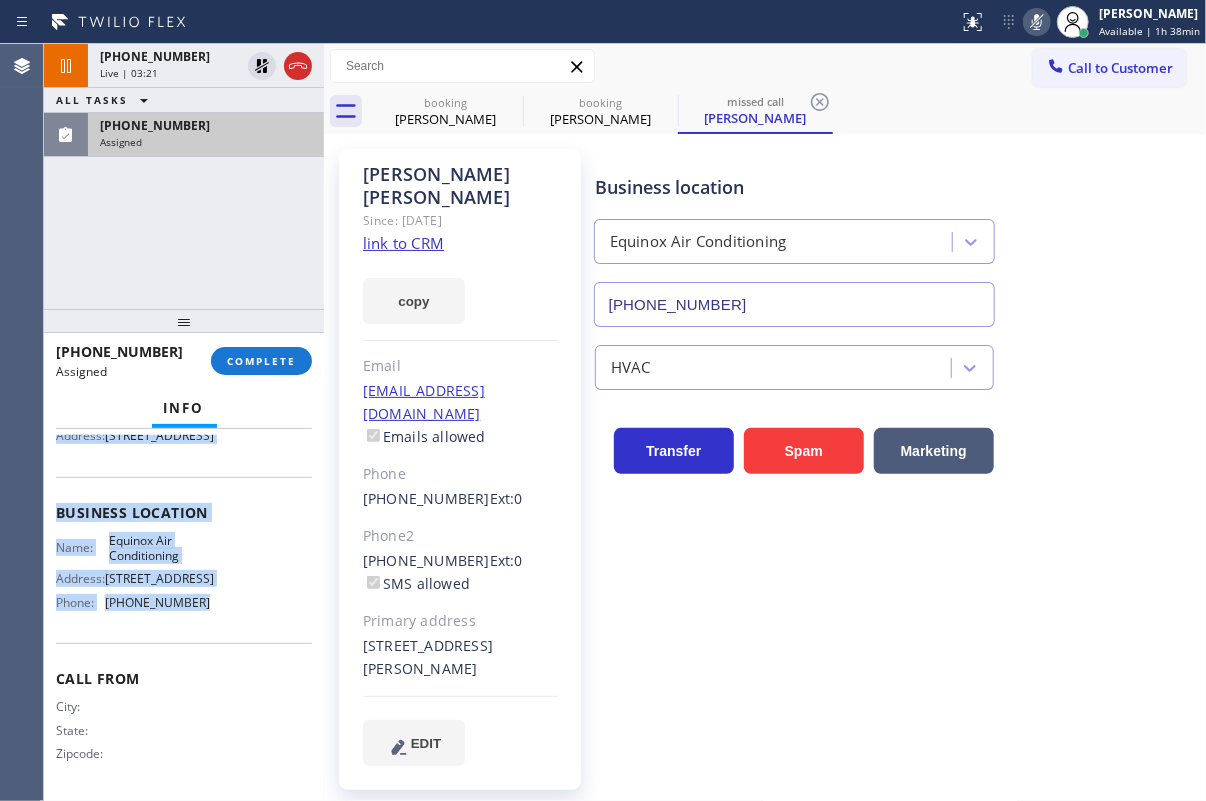 drag, startPoint x: 55, startPoint y: 570, endPoint x: 230, endPoint y: 563, distance: 175.13994 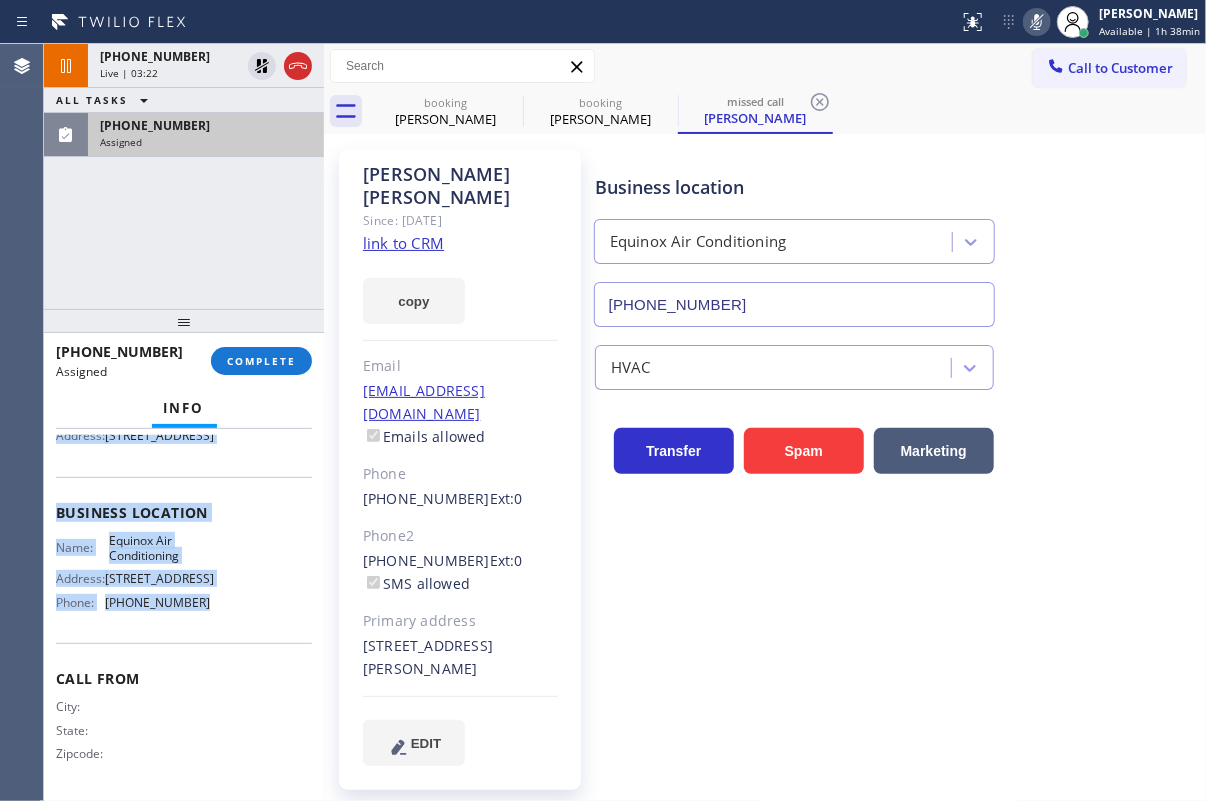 copy on "Customer Name: Carrie Mabry Phone: (626) 768-9548 Address: 8914 Callita St, San Gabriel, CA 91775, USA Business location Name: Equinox Air Conditioning Address: 15242 Cherbourg Ave  Phone: (877) 392-4180" 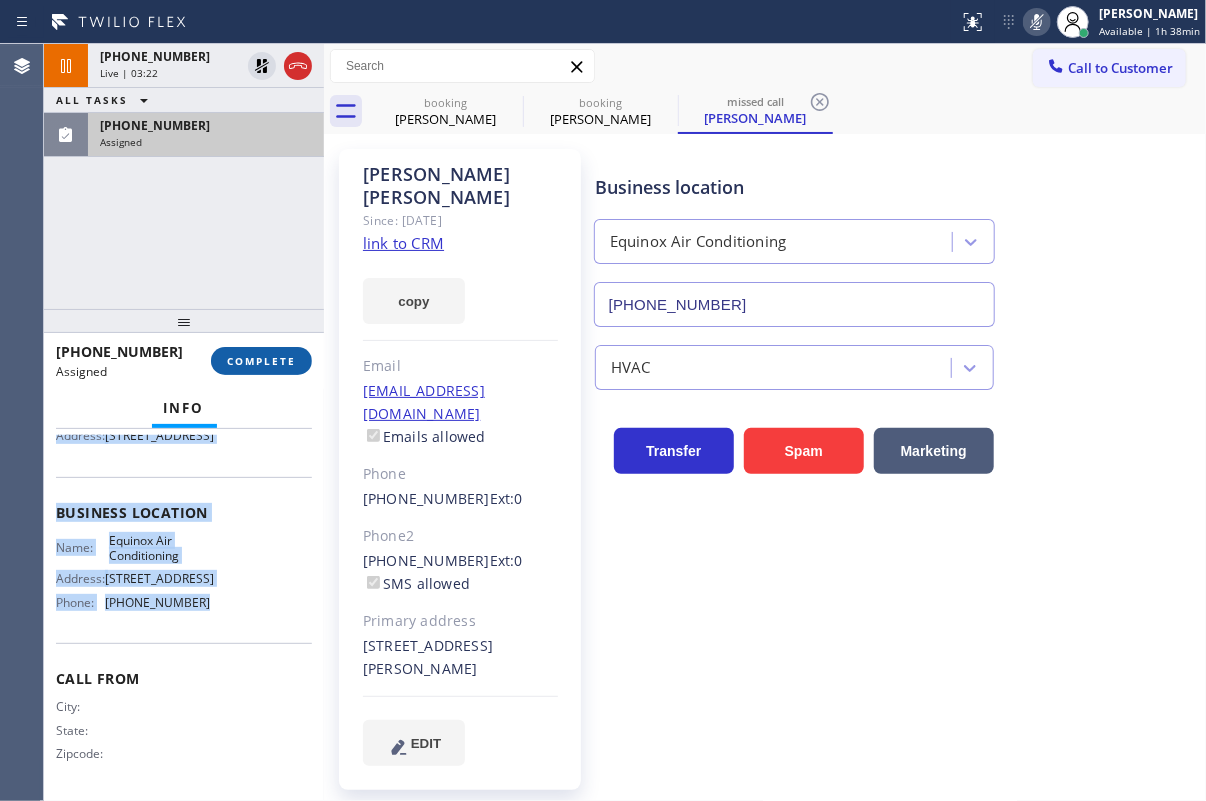 click on "COMPLETE" at bounding box center [261, 361] 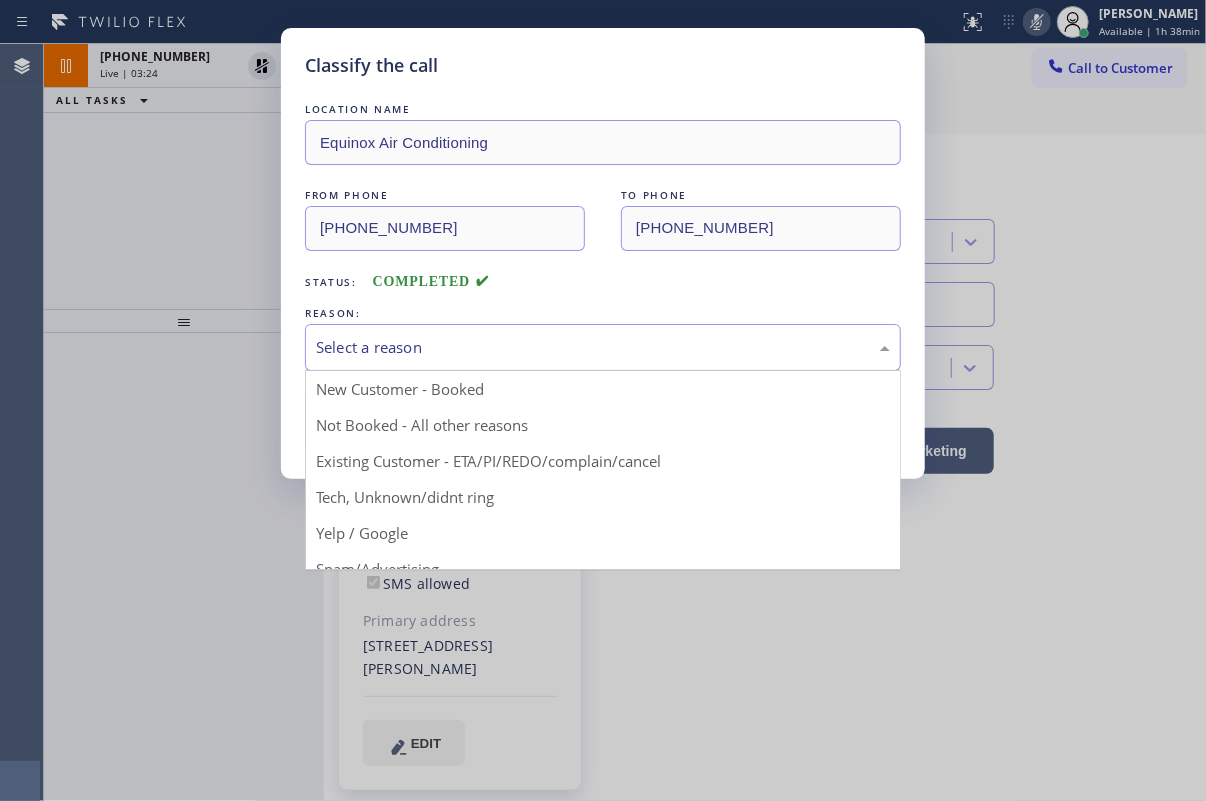 click on "Select a reason" at bounding box center [603, 347] 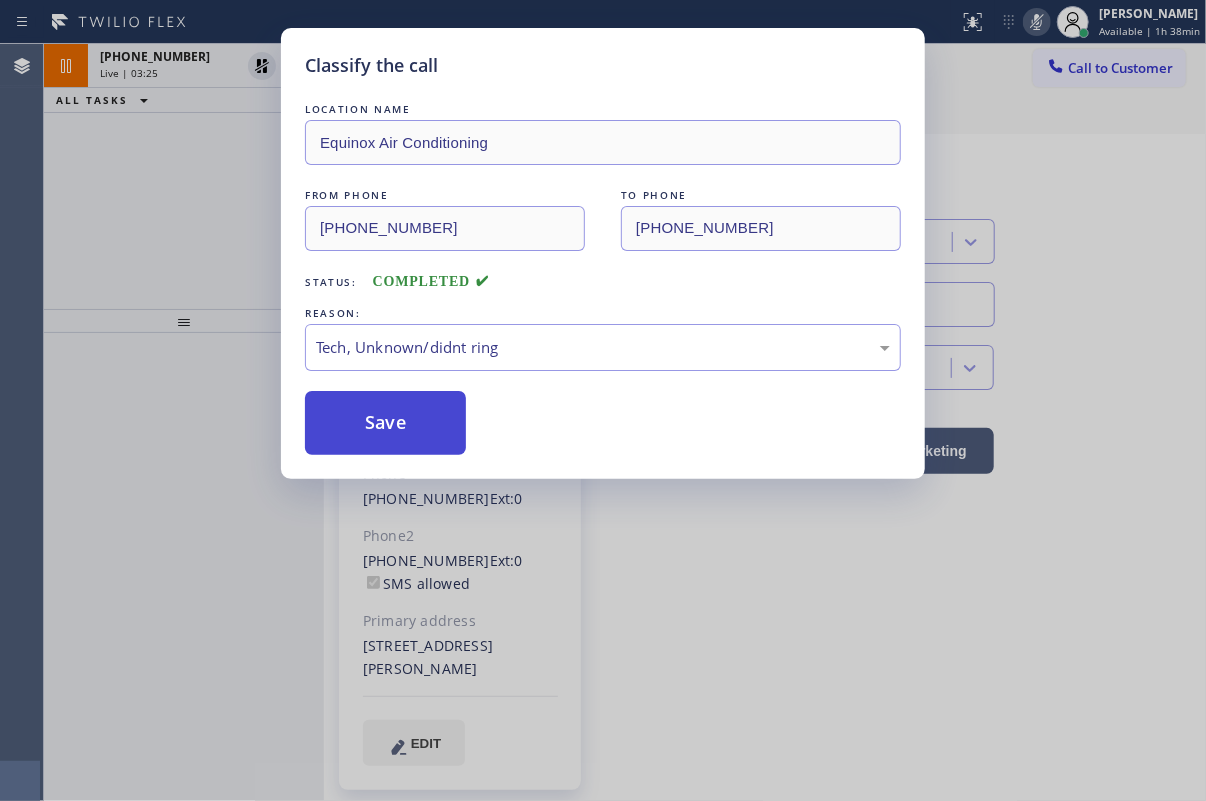click on "Save" at bounding box center (385, 423) 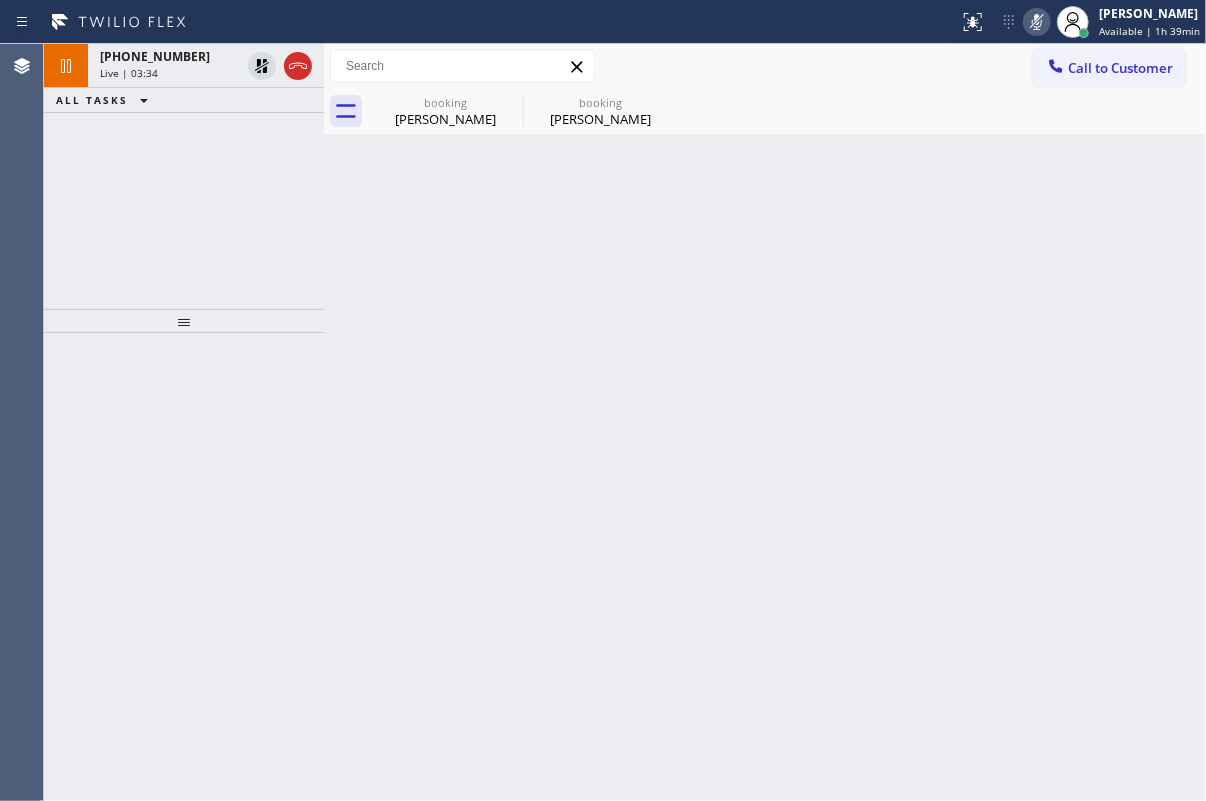 drag, startPoint x: 1132, startPoint y: 243, endPoint x: 1030, endPoint y: 113, distance: 165.23923 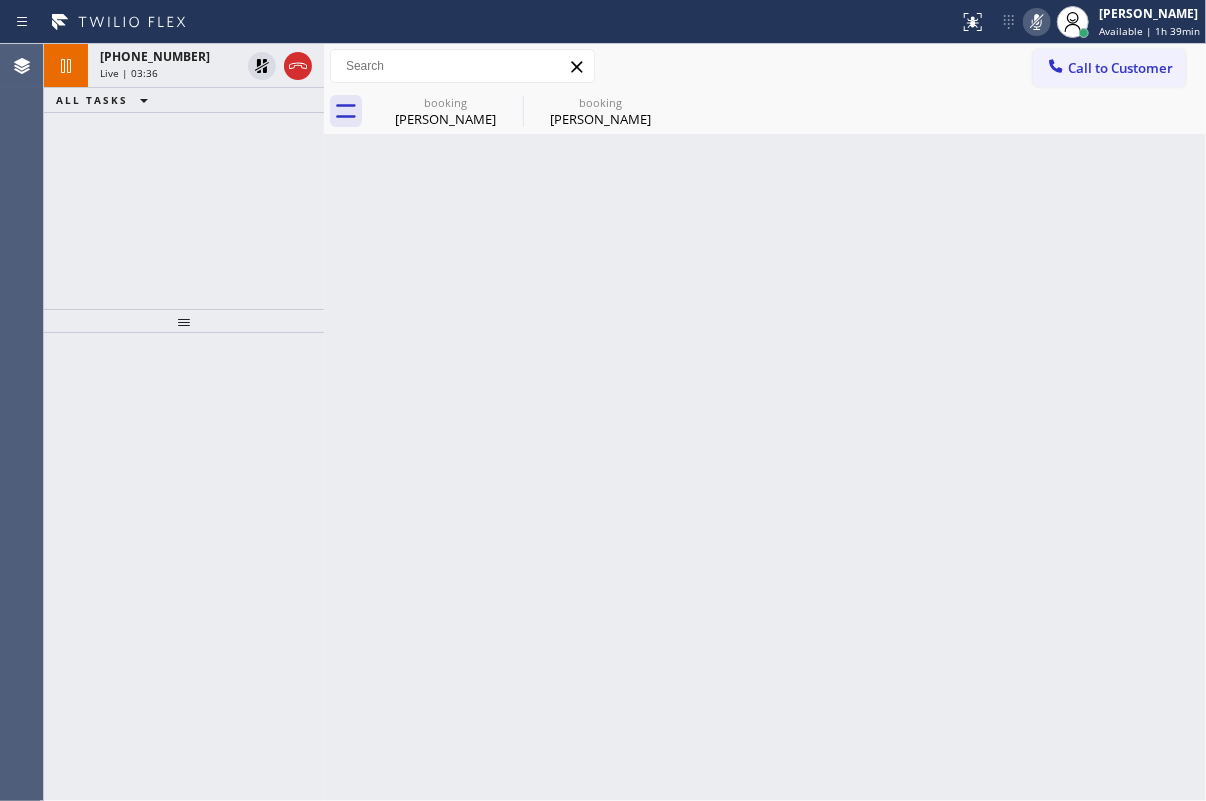 click 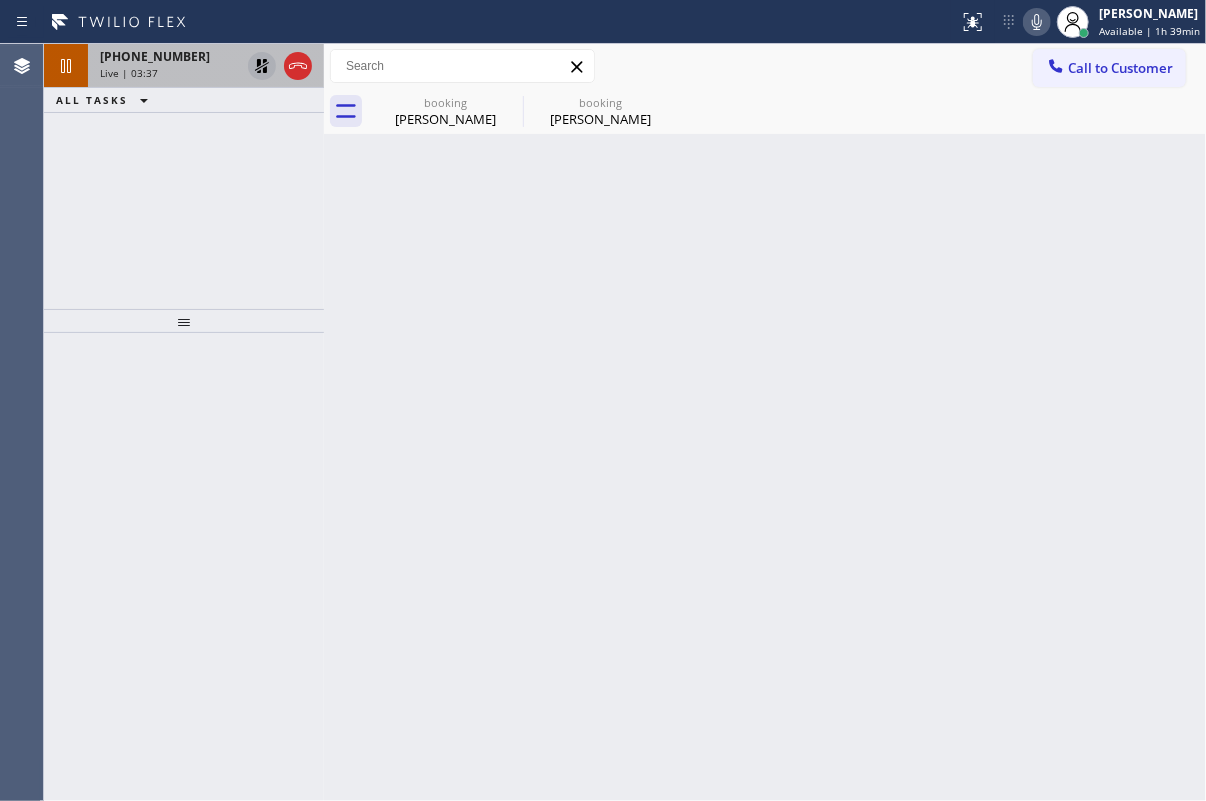 click 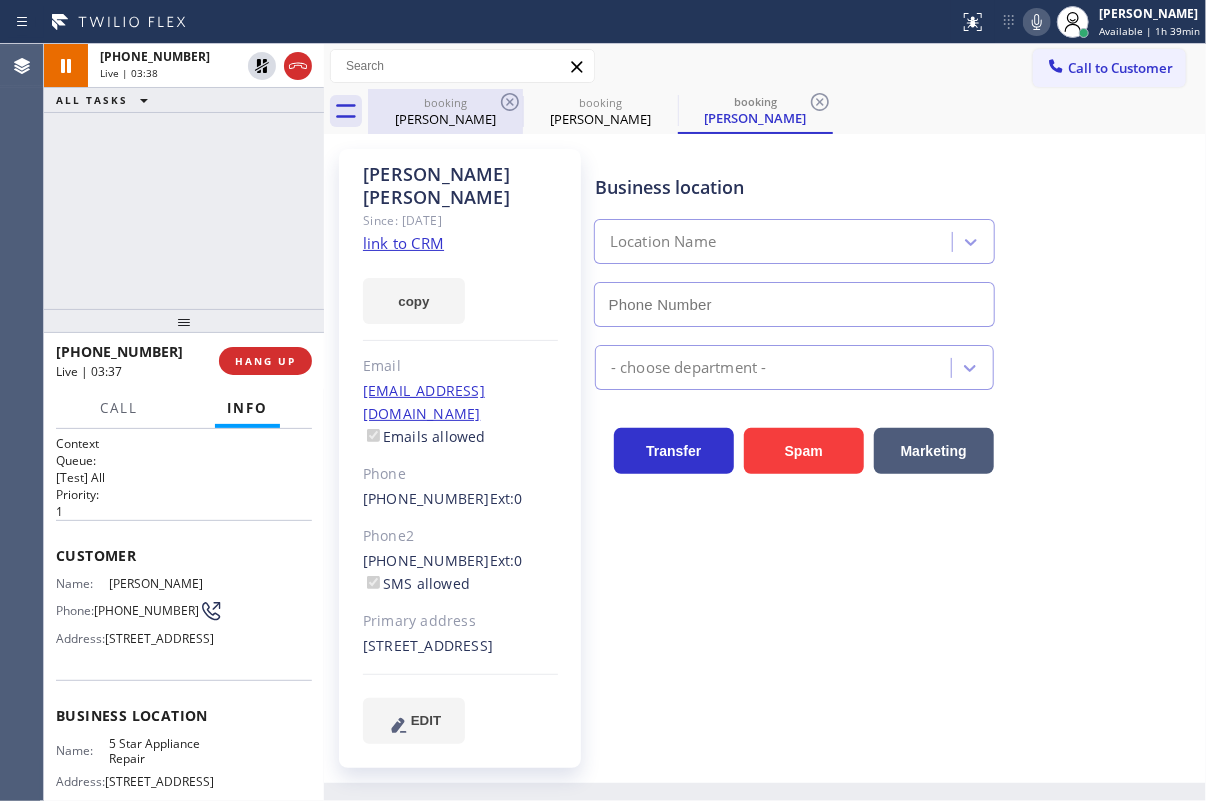 click on "Priscilla Pineda" at bounding box center (445, 119) 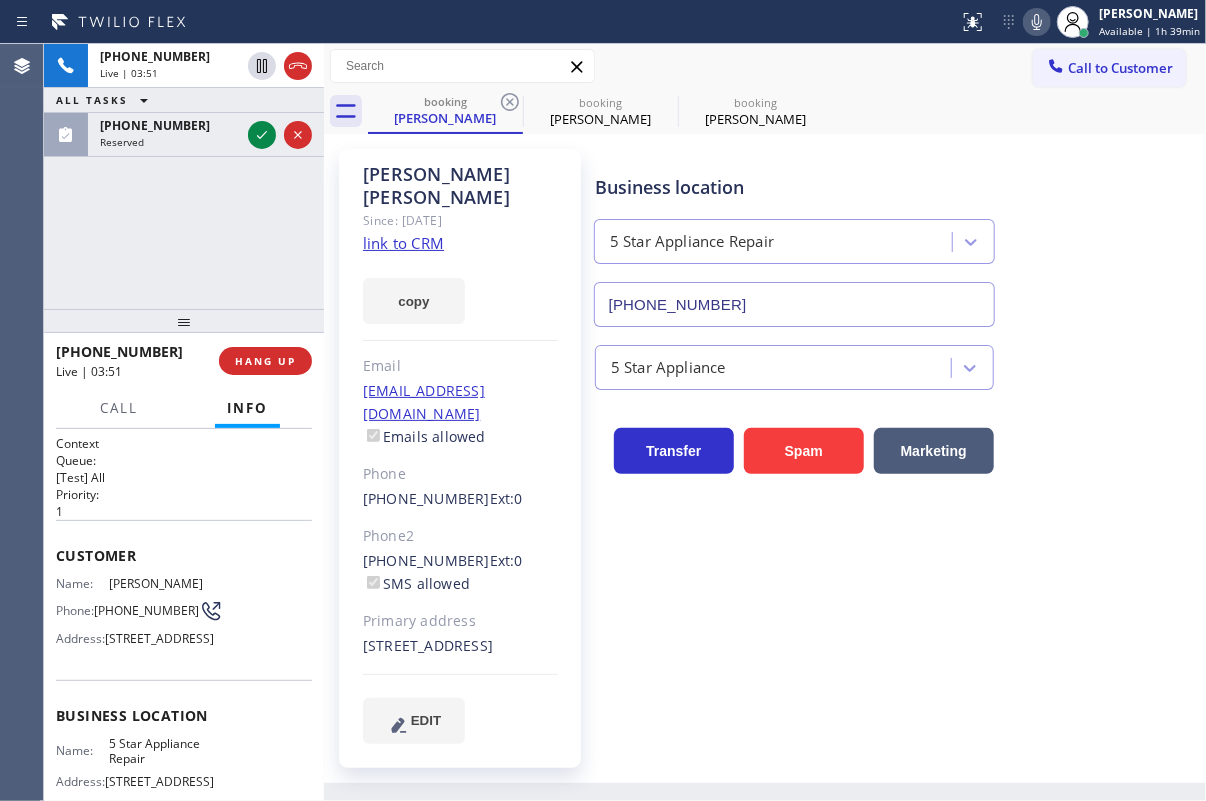 drag, startPoint x: 1120, startPoint y: 315, endPoint x: 869, endPoint y: 323, distance: 251.12746 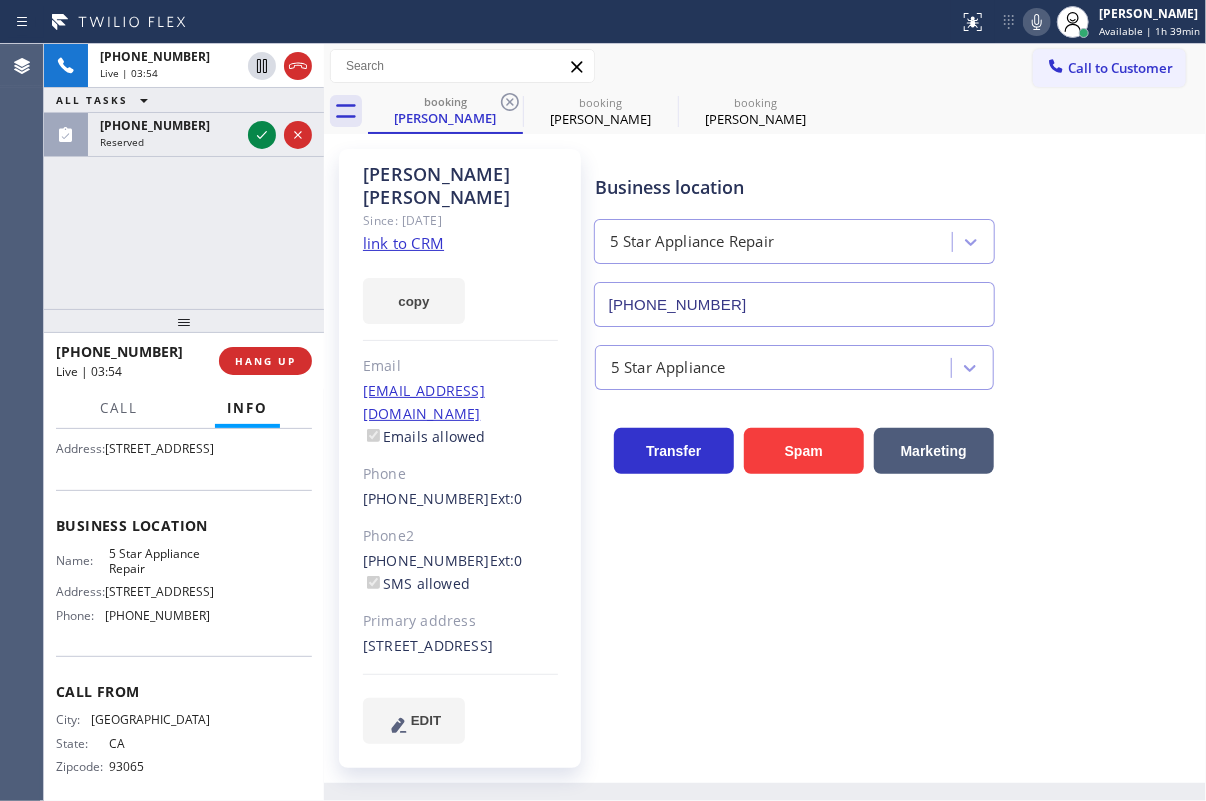 scroll, scrollTop: 70, scrollLeft: 0, axis: vertical 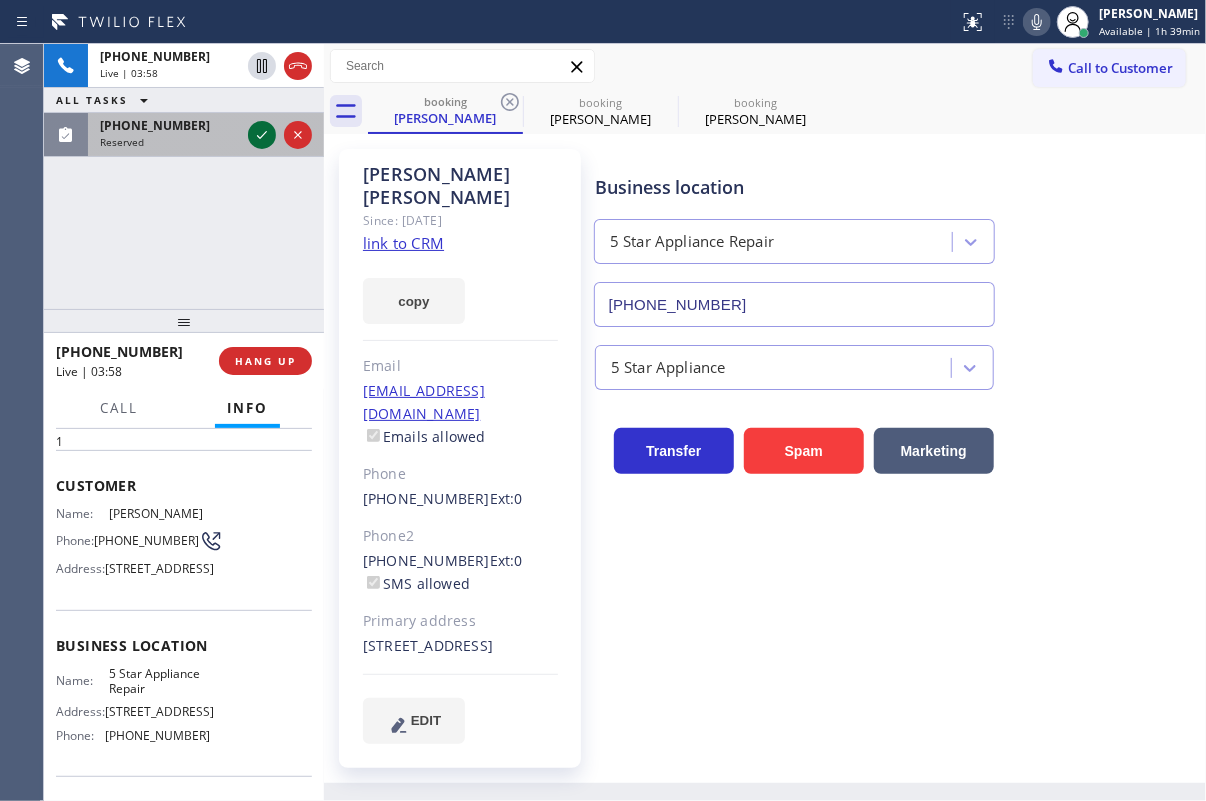click 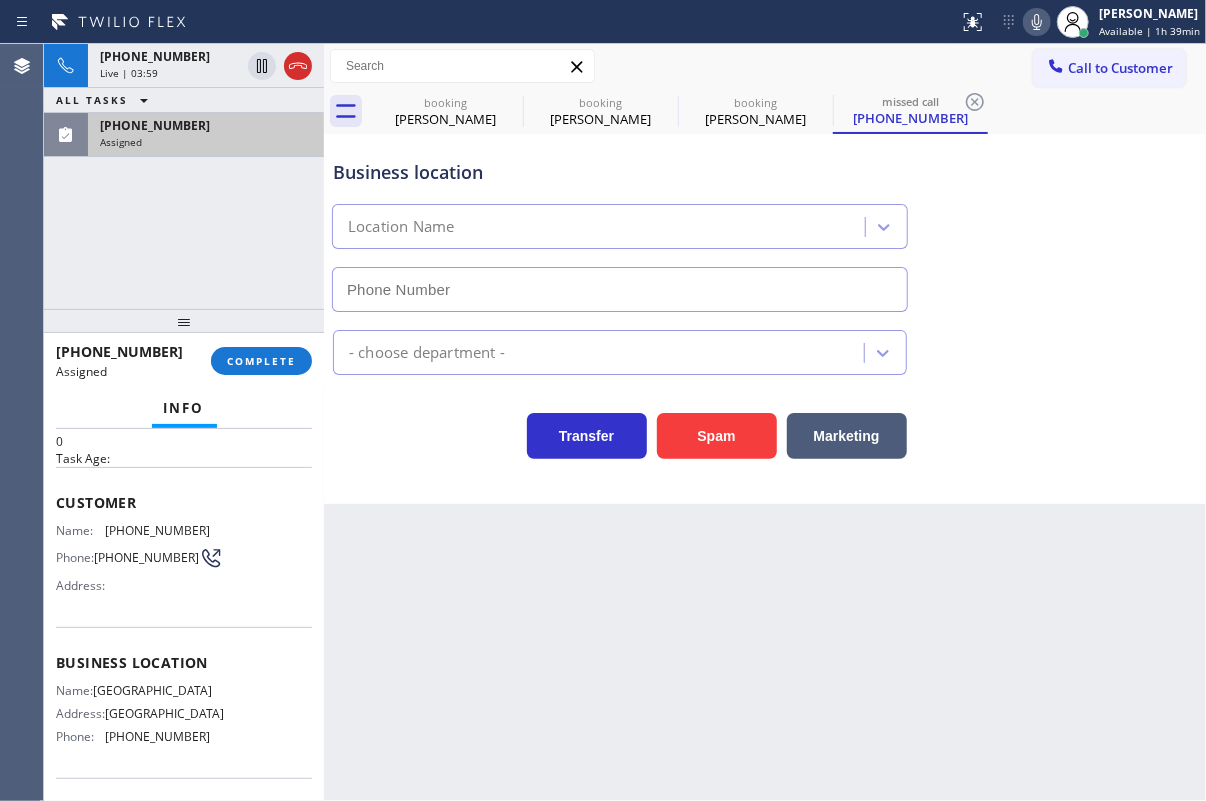 type on "(213) 587-7177" 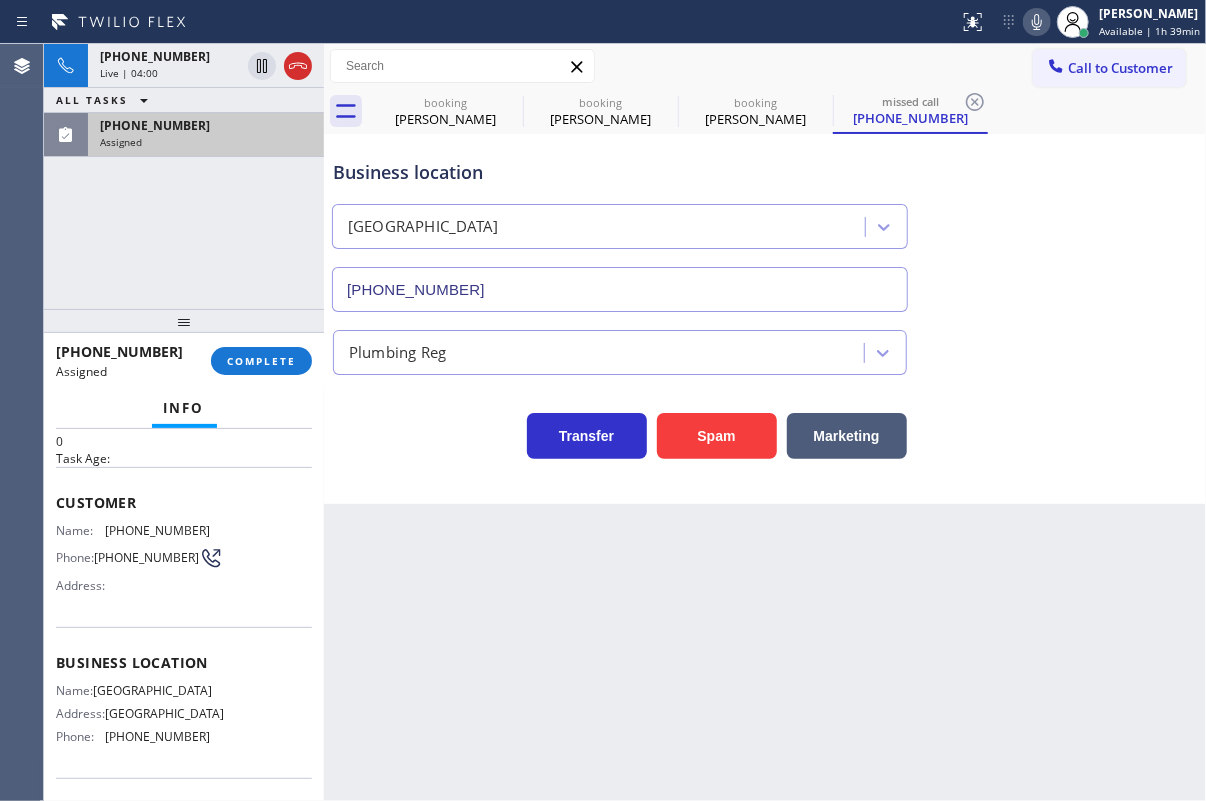 scroll, scrollTop: 0, scrollLeft: 0, axis: both 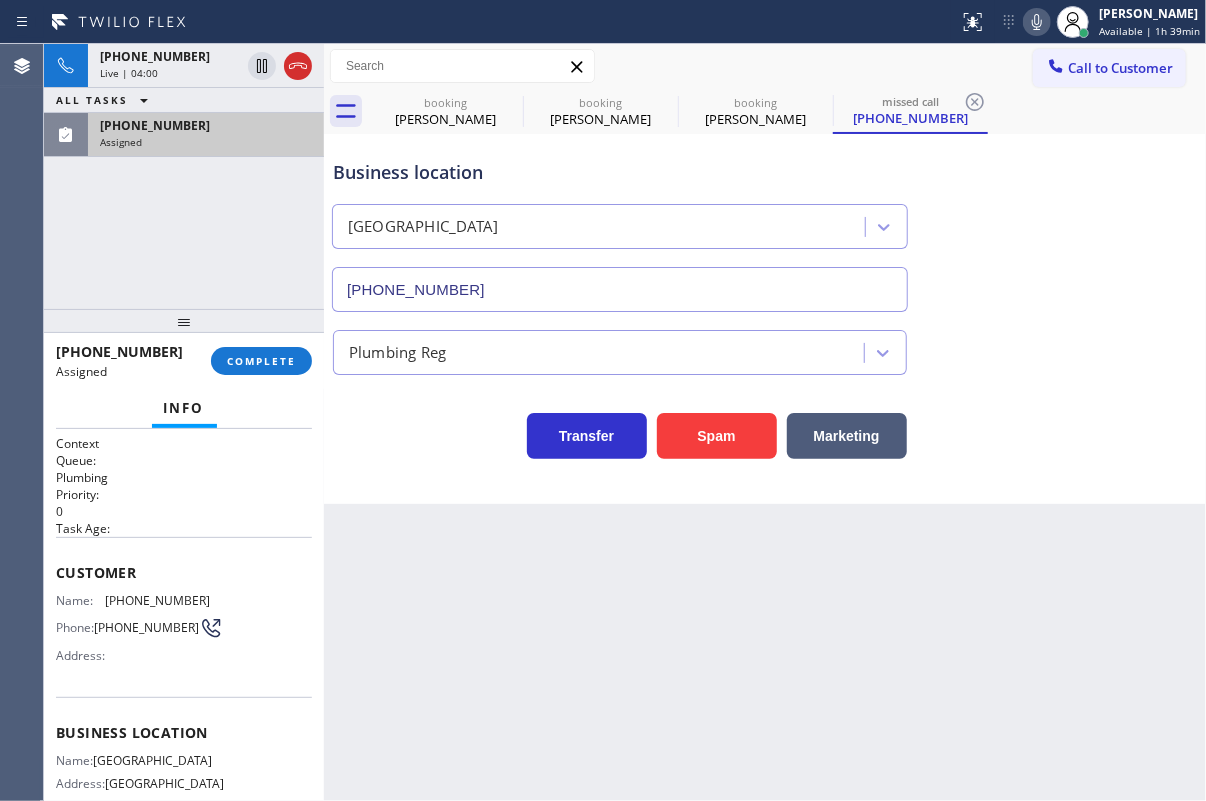 click on "Customer Name: (442) 542-0435 Phone: (442) 542-0435 Address:" at bounding box center (184, 617) 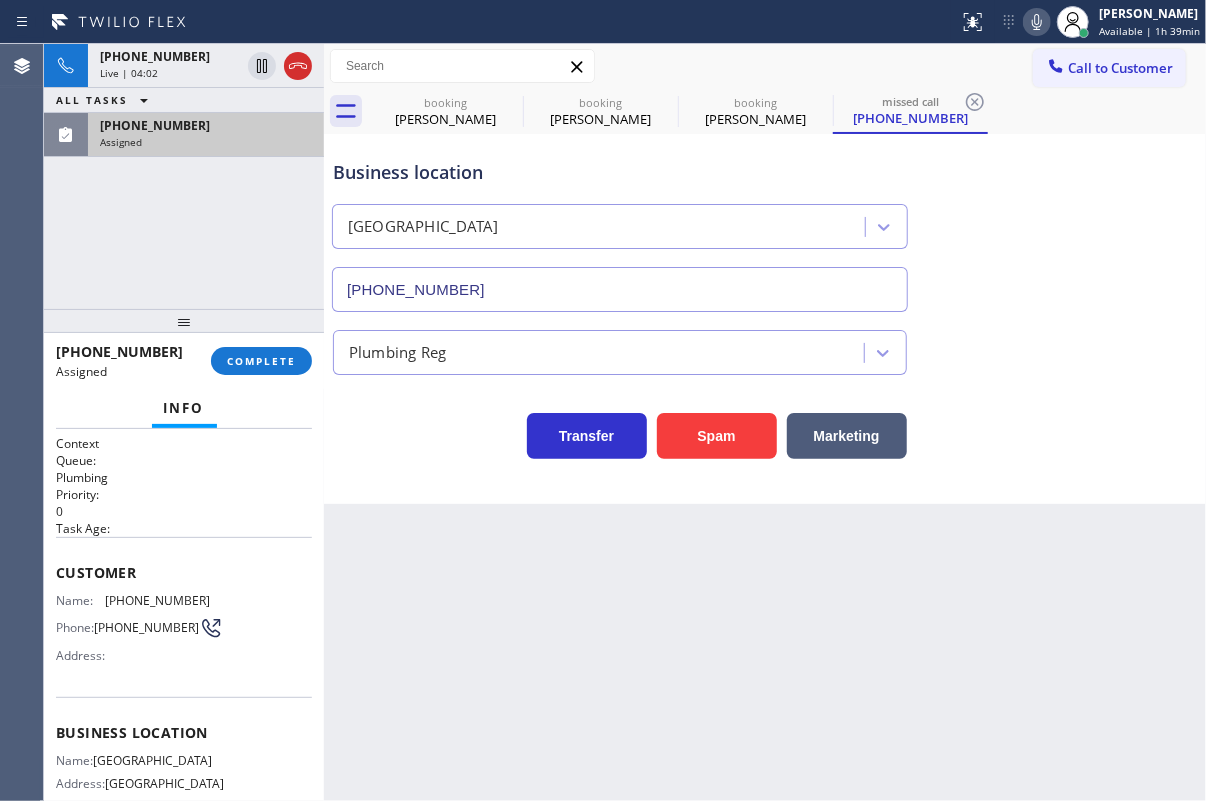 scroll, scrollTop: 222, scrollLeft: 0, axis: vertical 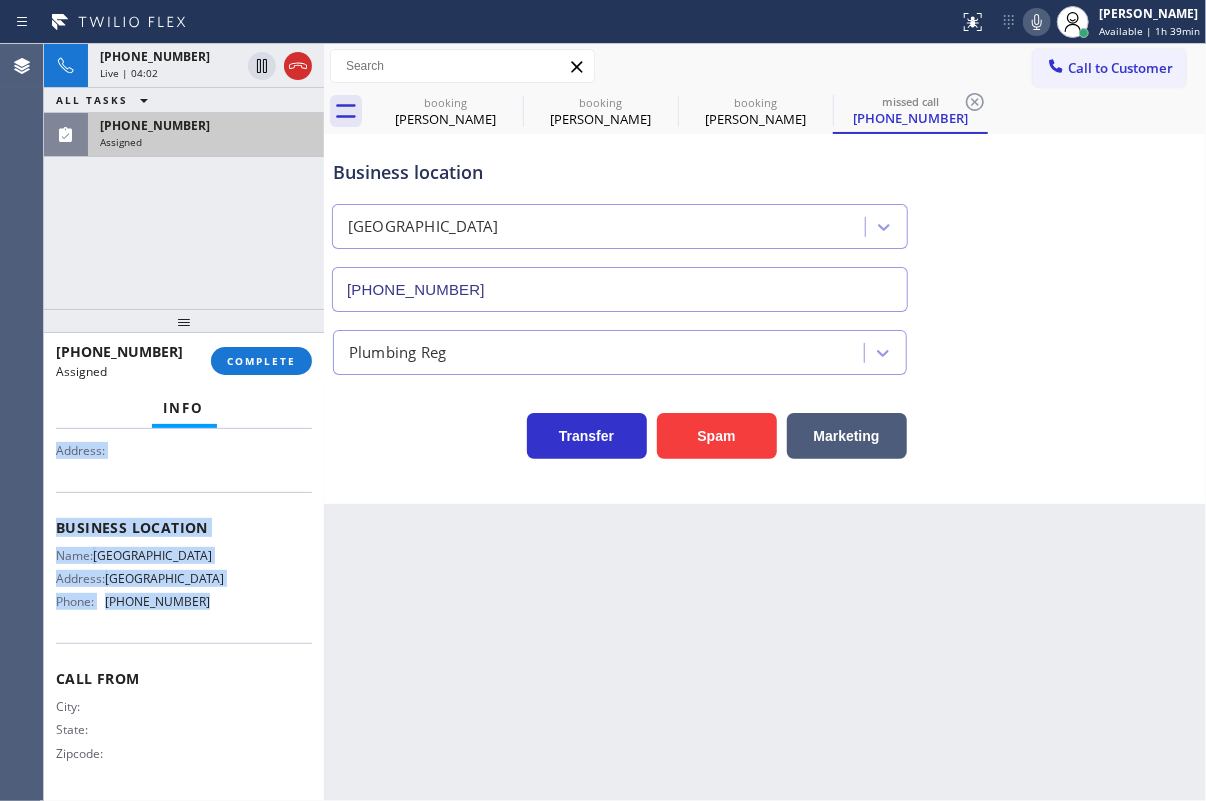 drag, startPoint x: 65, startPoint y: 571, endPoint x: 234, endPoint y: 617, distance: 175.14851 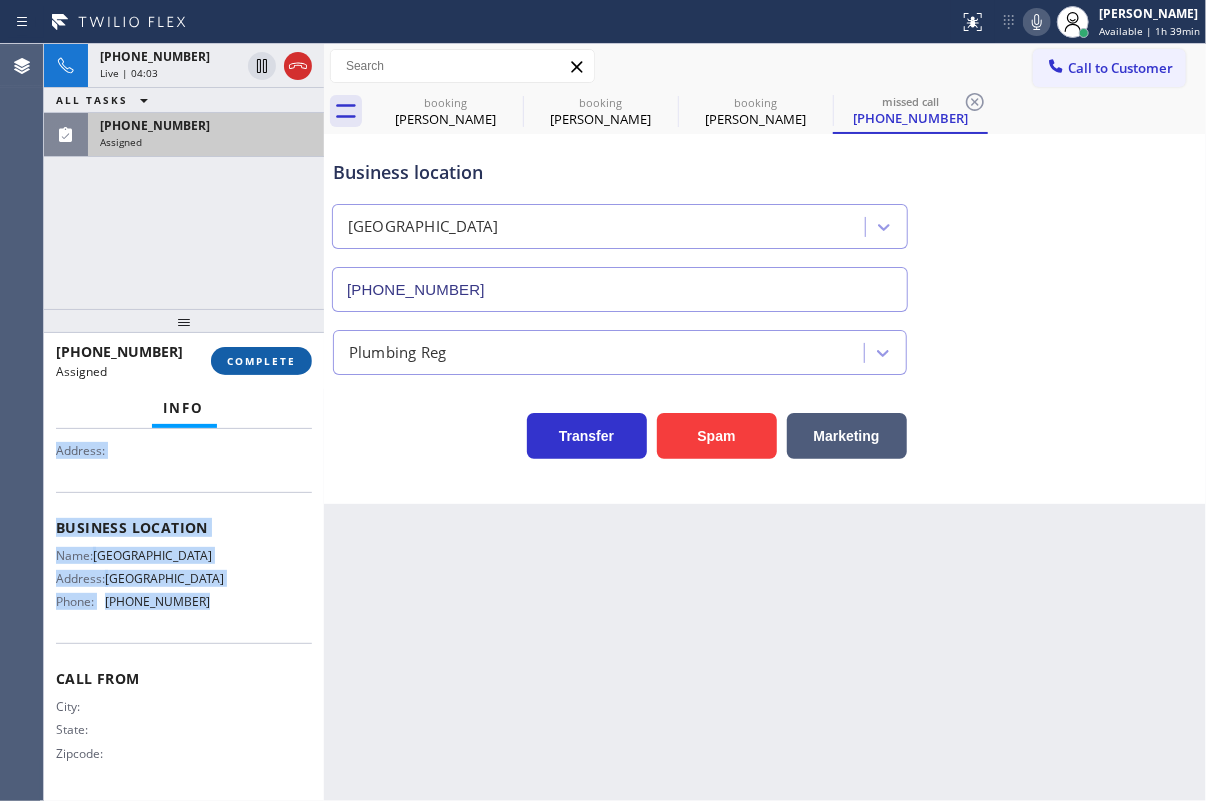 click on "COMPLETE" at bounding box center [261, 361] 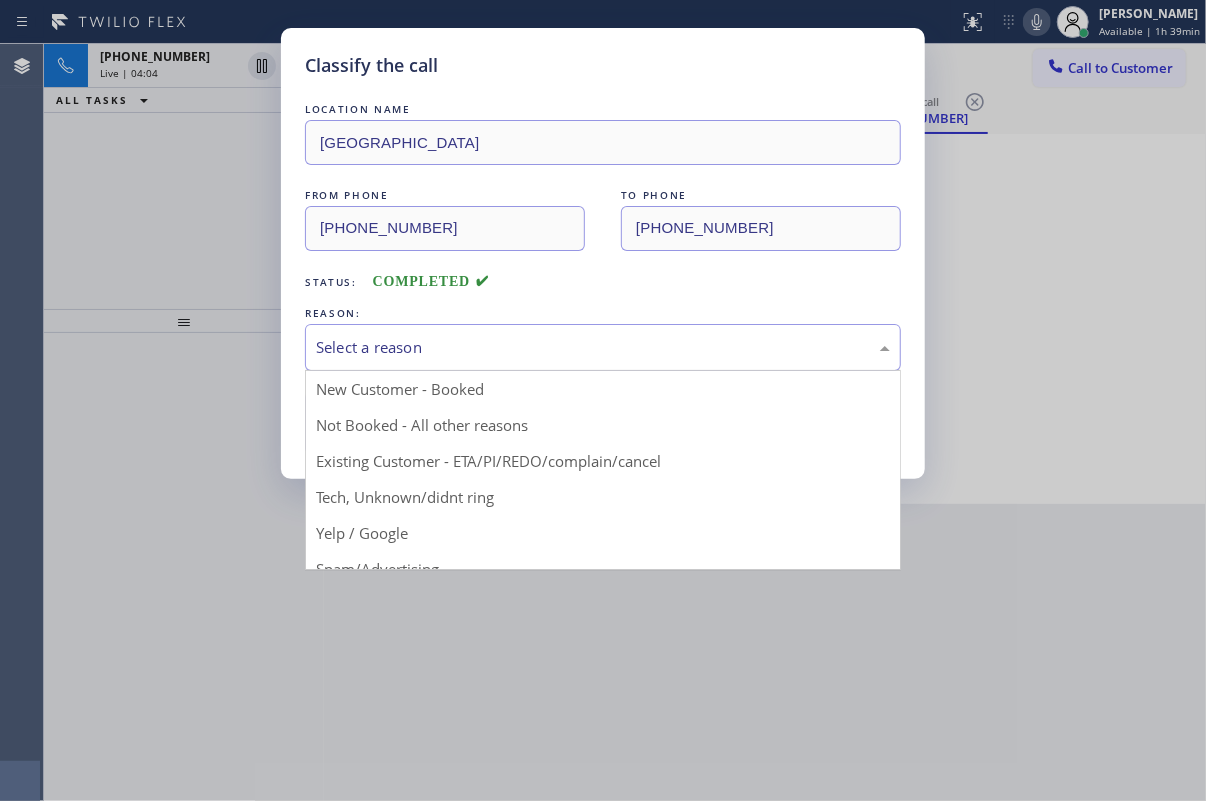 click on "Select a reason" at bounding box center (603, 347) 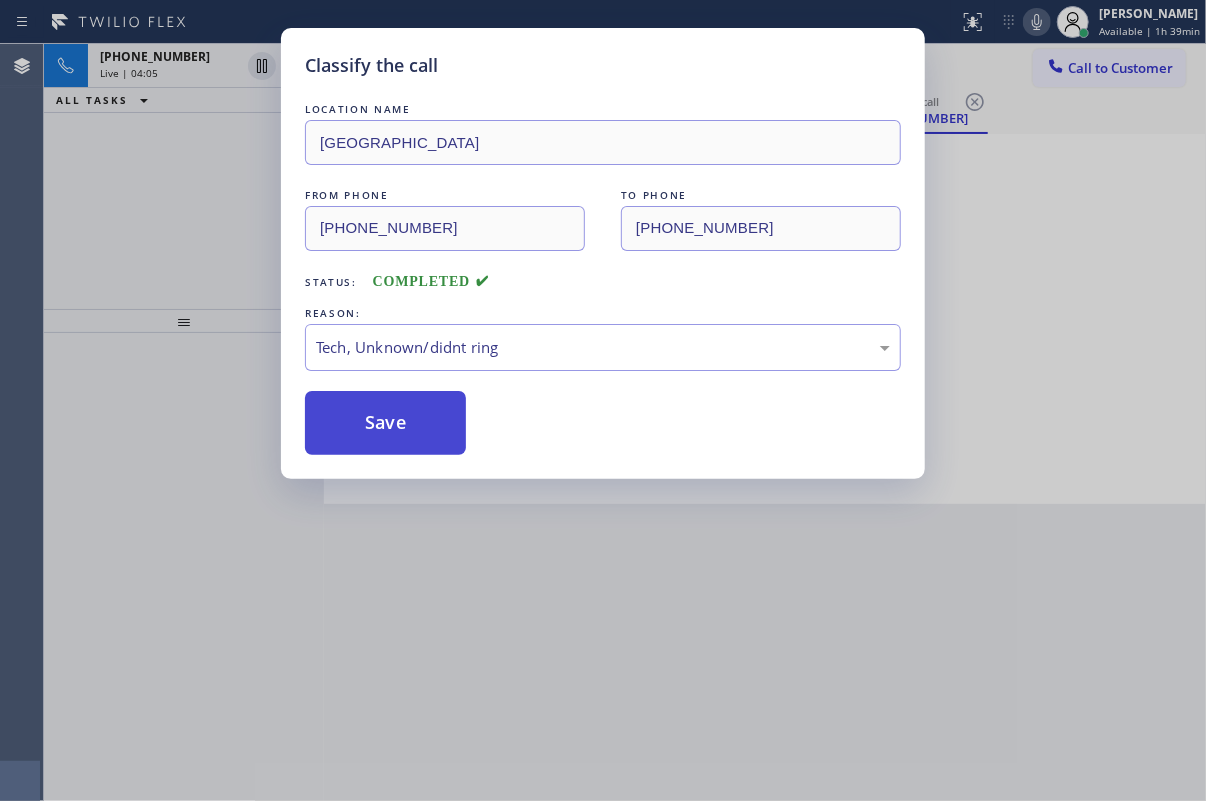 click on "Save" at bounding box center (385, 423) 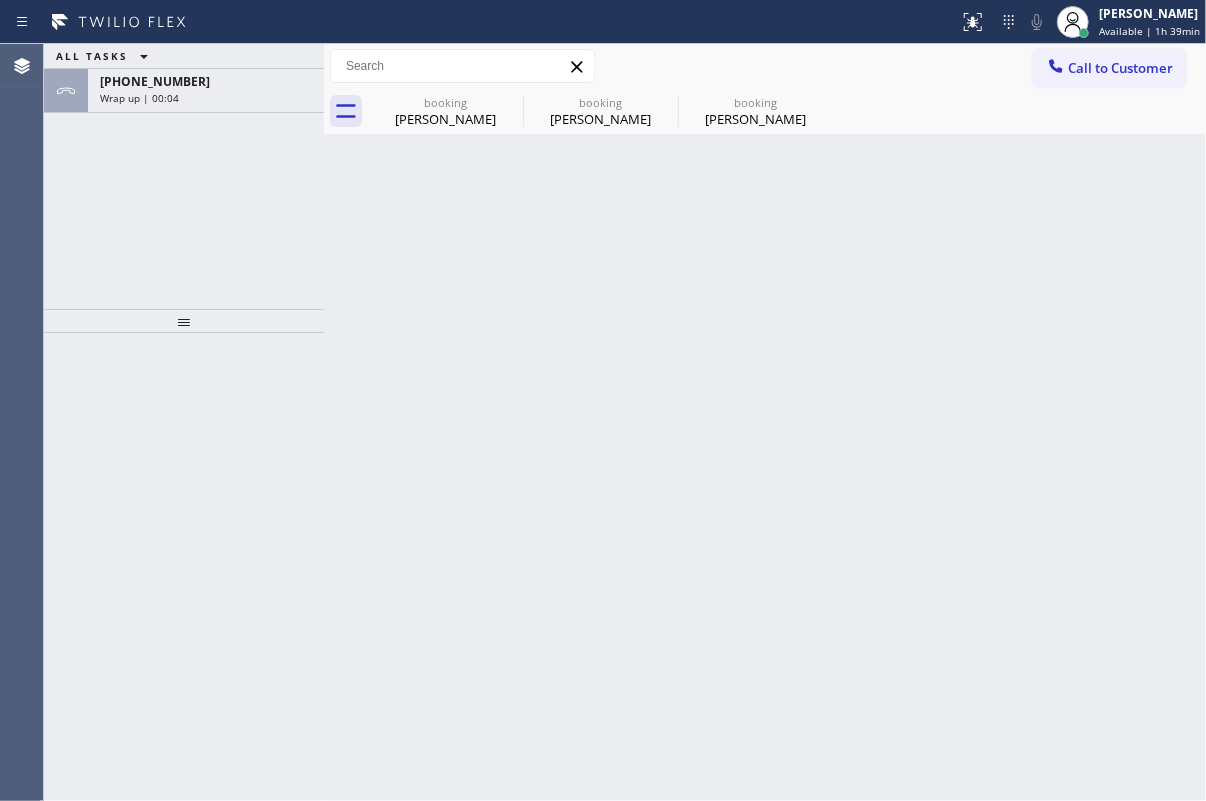 click on "Back to Dashboard Change Sender ID Customers Technicians Select a contact Outbound call Technician Search Technician Your caller id phone number Your caller id phone number Call Technician info Name   Phone none Address none Change Sender ID HVAC +18559994417 5 Star Appliance +18557314952 Appliance Repair +18554611149 Plumbing +18889090120 Air Duct Cleaning +18006865038  Electricians +18005688664 Cancel Change Check personal SMS Reset Change booking Priscilla Pineda booking Priscilla Pineda booking Priscilla Pineda Call to Customer Outbound call Location Brooklyn Appliance Repair Experts Your caller id phone number (347) 757-4373 Customer number Call Outbound call Technician Search Technician Your caller id phone number Your caller id phone number Call booking Priscilla Pineda booking Priscilla Pineda booking Priscilla Pineda Priscilla   Pineda Since: 20 may 2020 link to CRM copy Email ppineda09@gmail.com  Emails allowed Phone (323) 973-0263  Ext:  0 Phone2 (805) 490-3000  Ext:  0  SMS allowed EDIT Location" at bounding box center [765, 422] 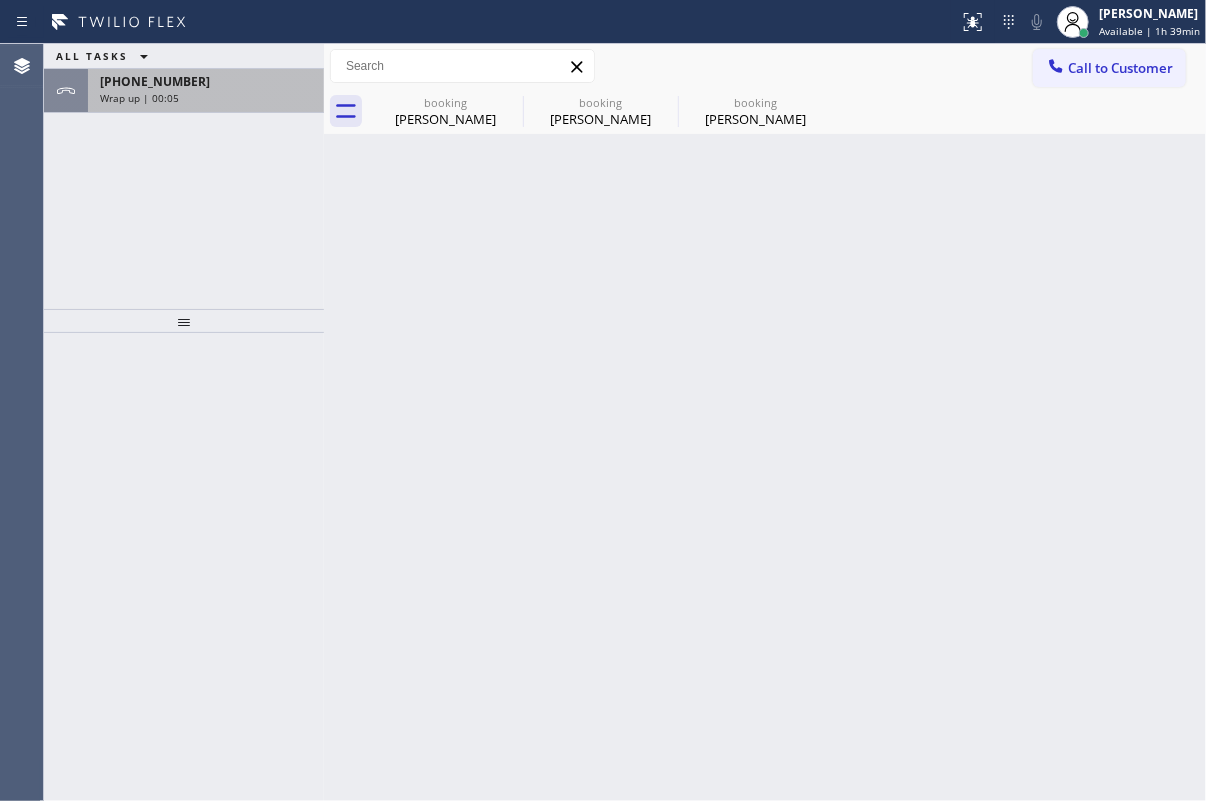 click on "+18054903000 Wrap up | 00:05" at bounding box center [202, 91] 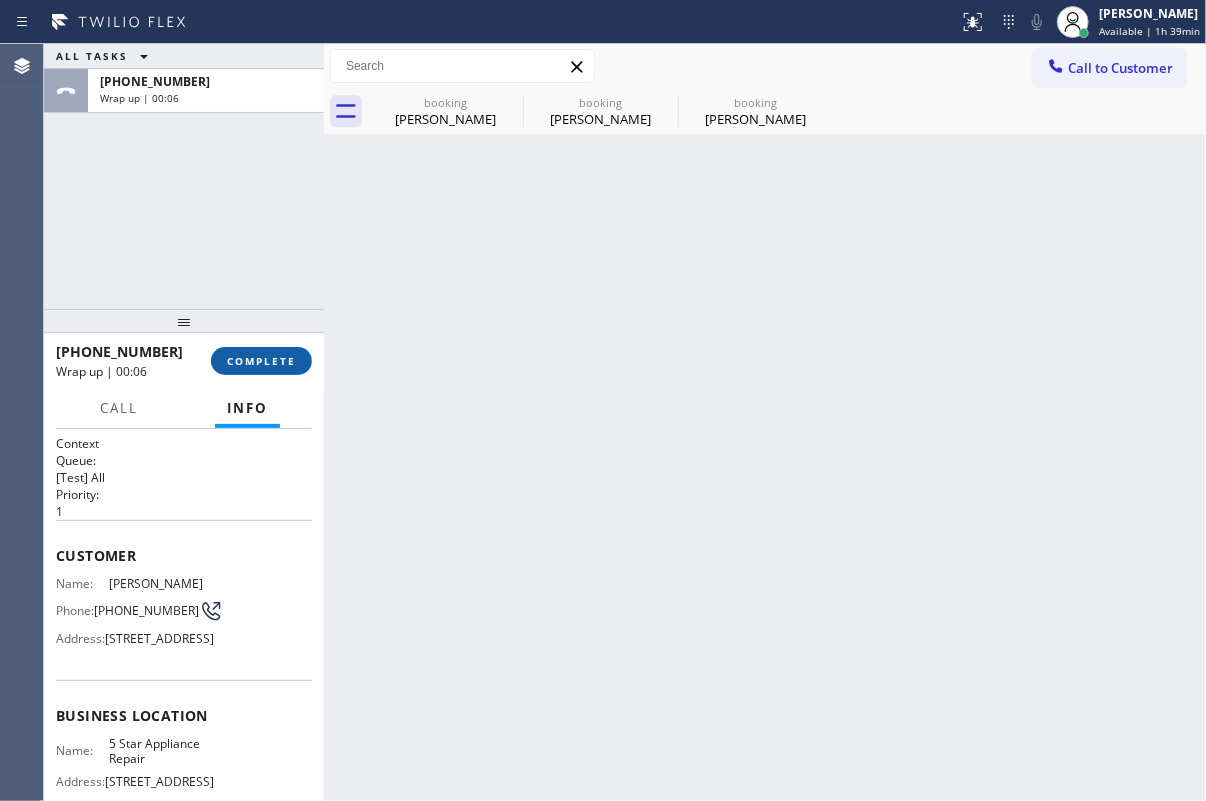 click on "COMPLETE" at bounding box center (261, 361) 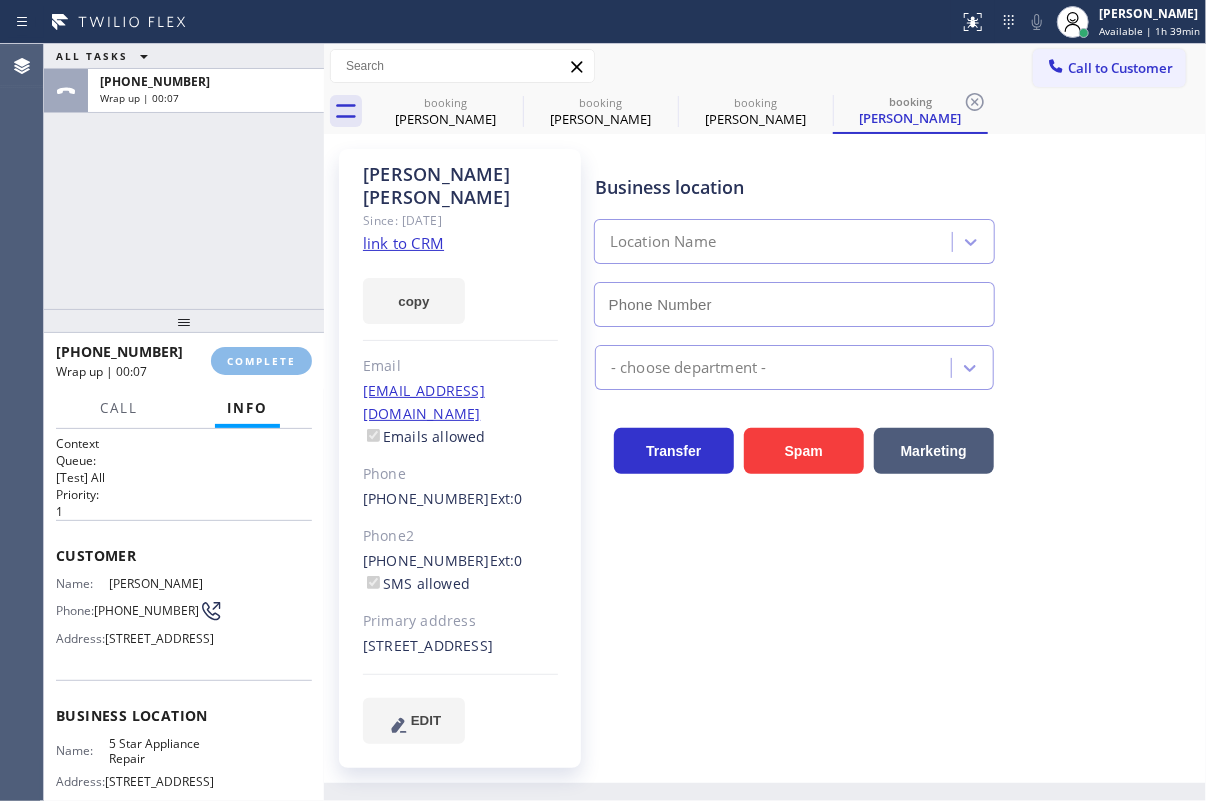 type on "[PHONE_NUMBER]" 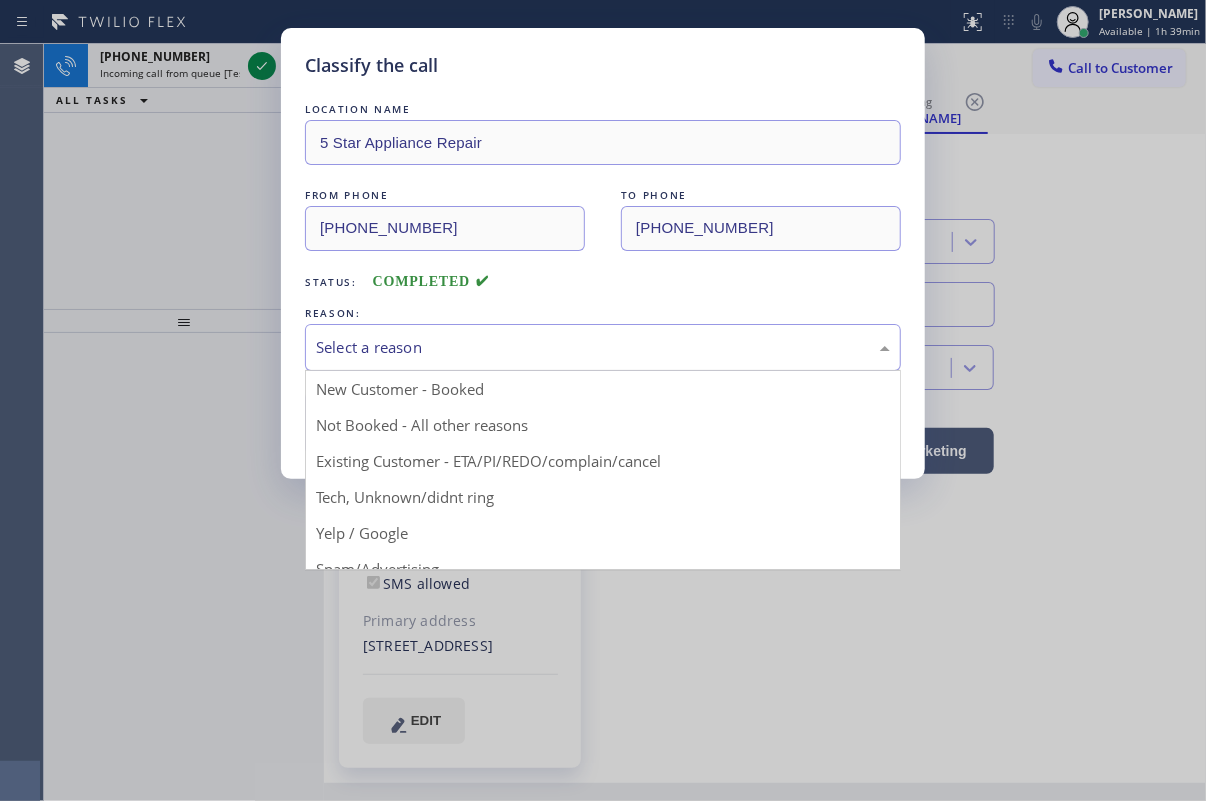 click on "Select a reason" at bounding box center (603, 347) 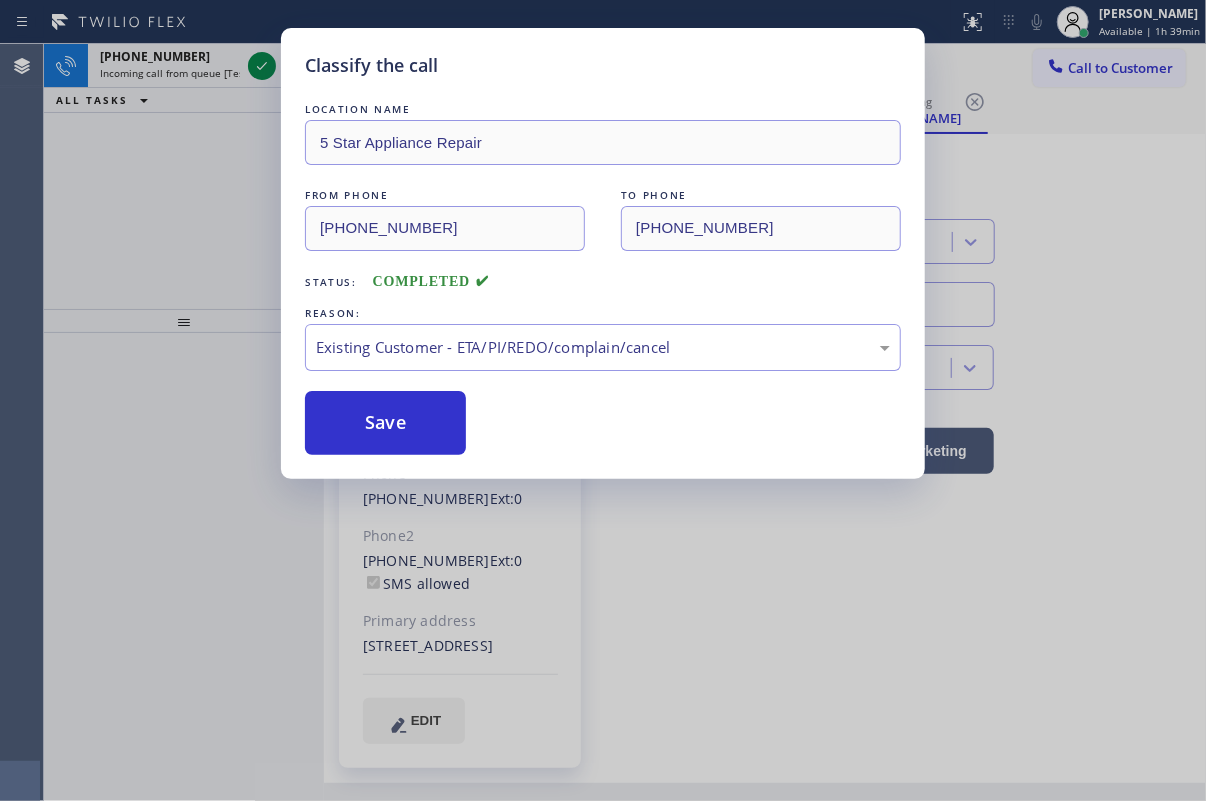 click on "Save" at bounding box center (385, 423) 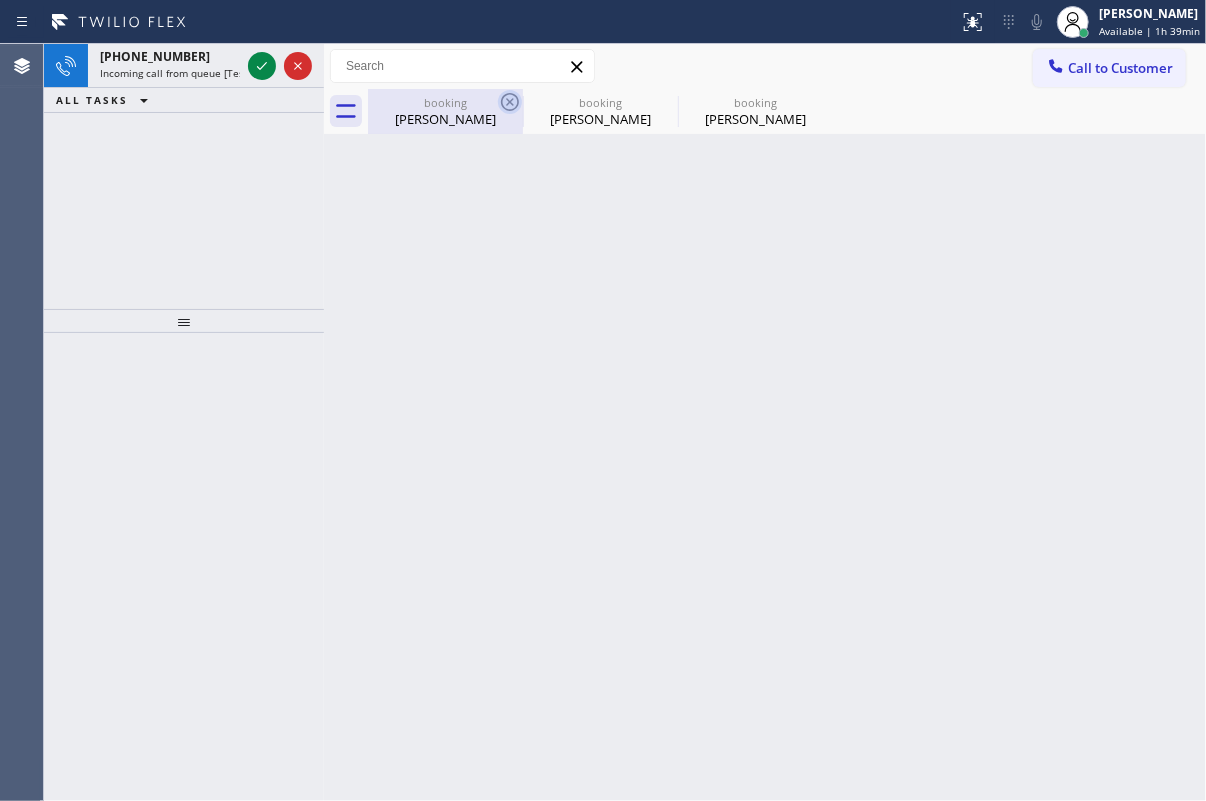 click 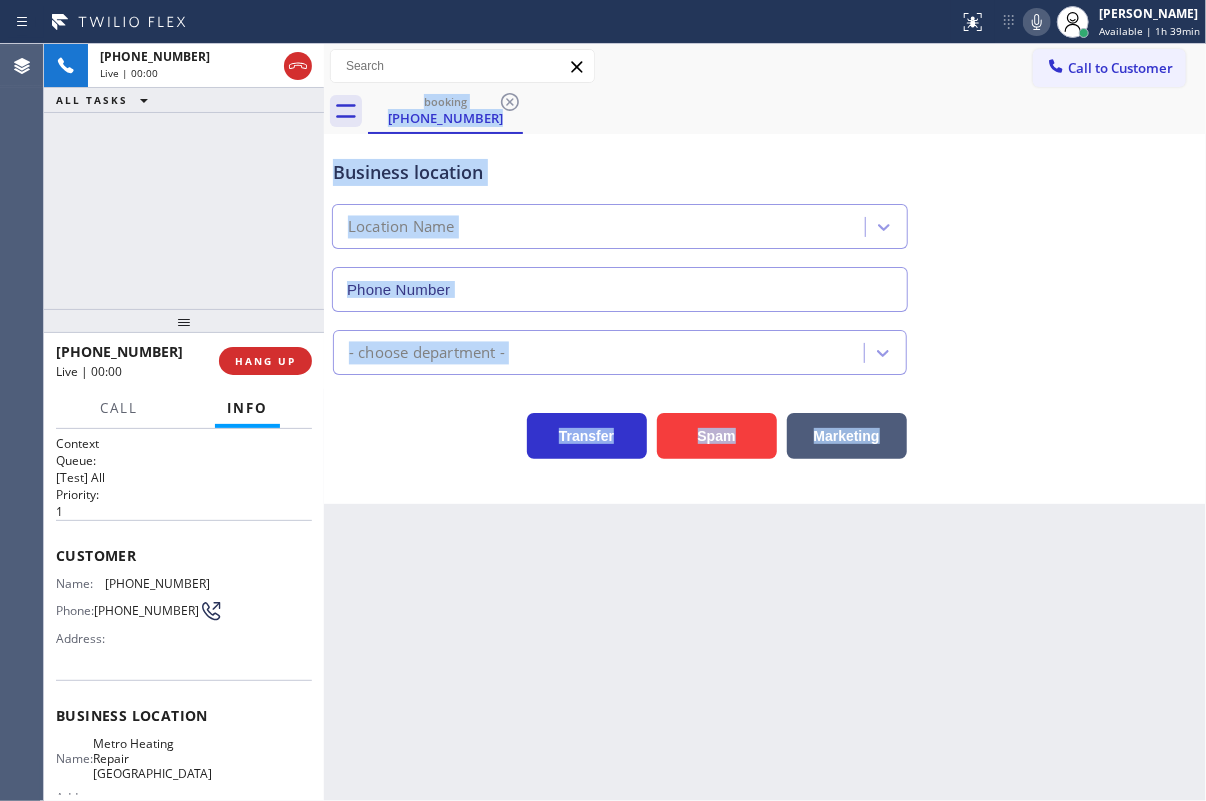 type on "(760) 493-6064" 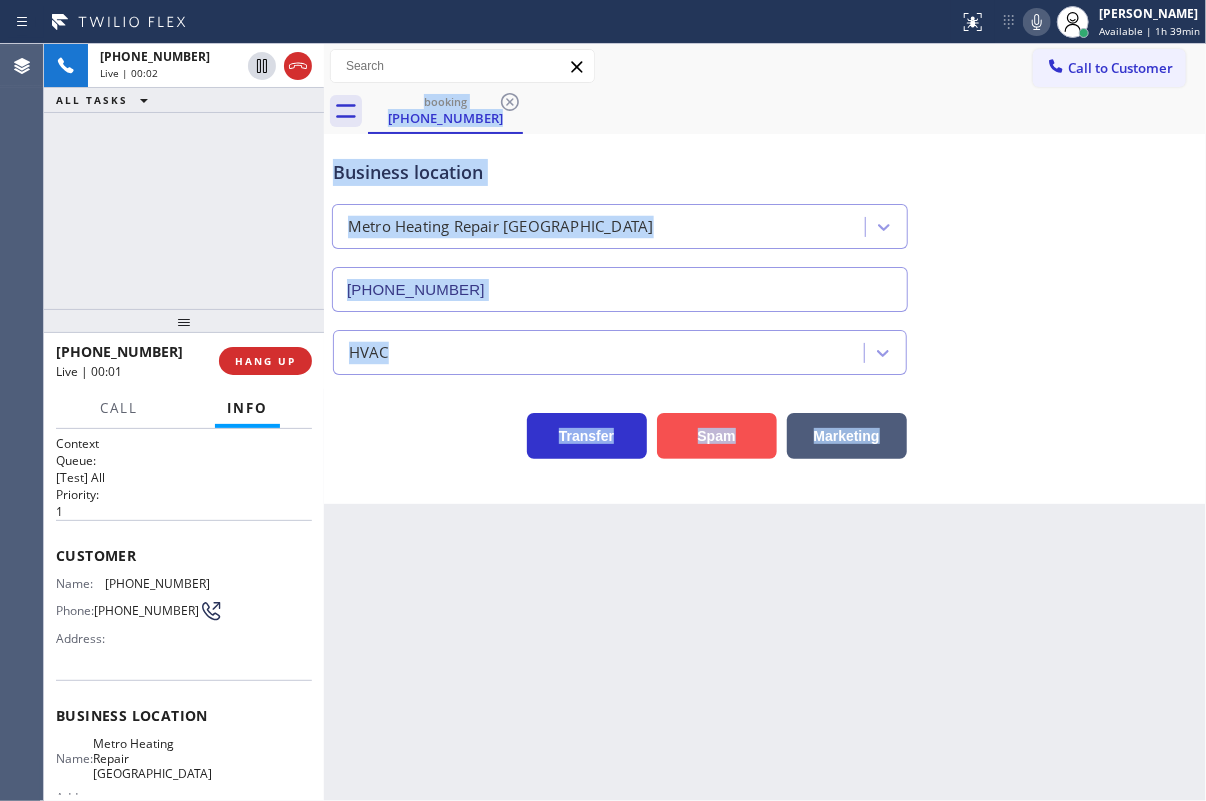 click on "Spam" at bounding box center [717, 436] 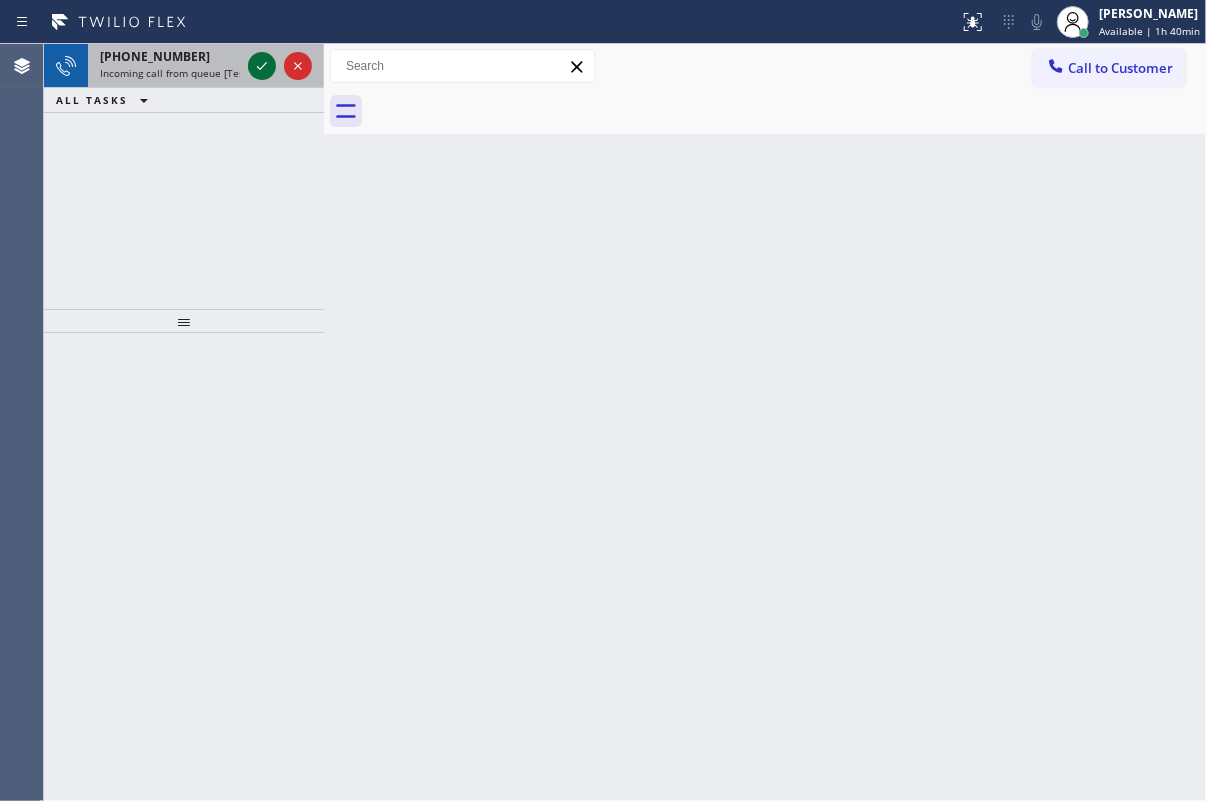 click 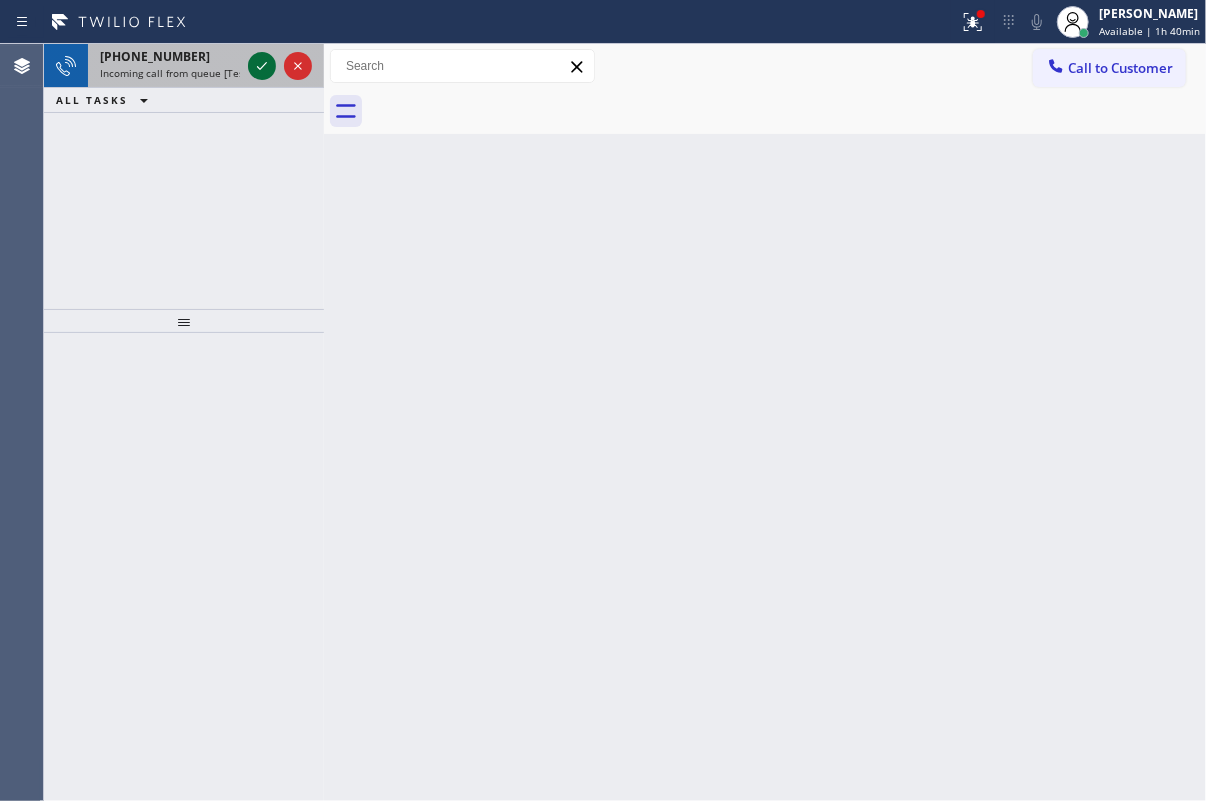 click 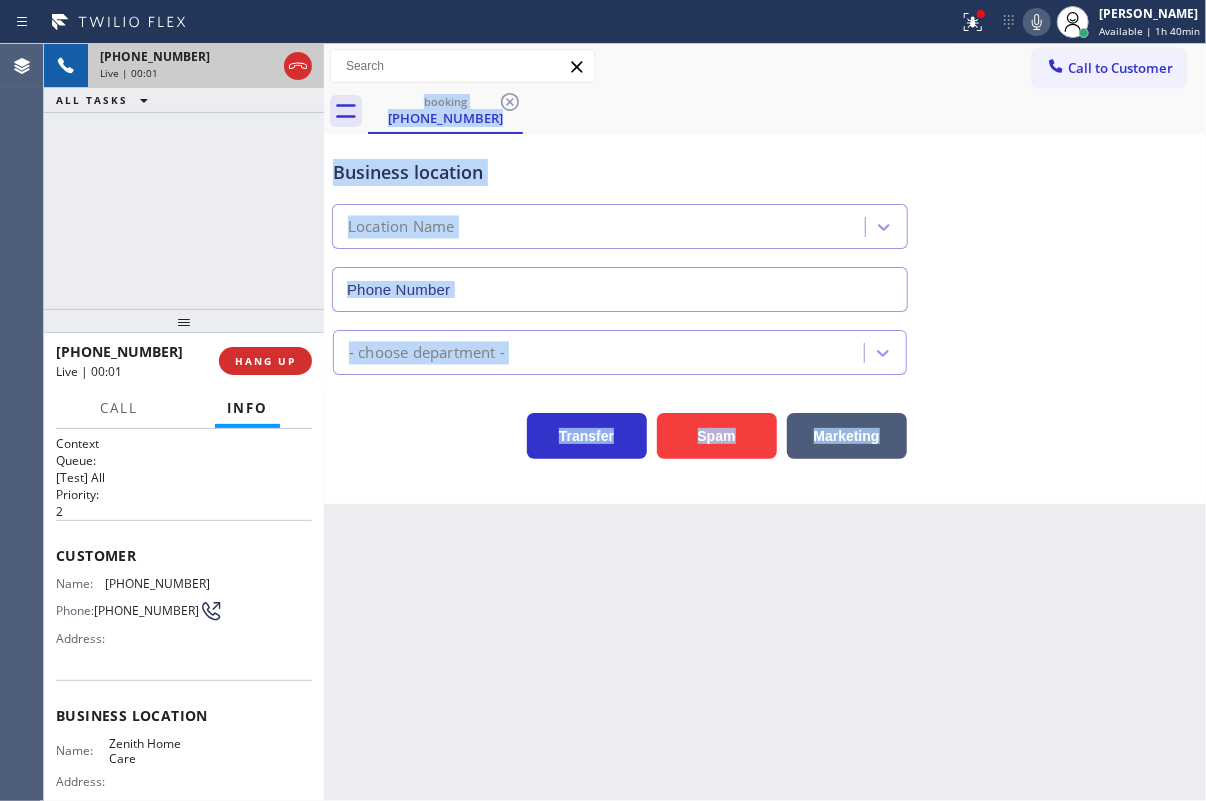 type on "(909) 324-4703" 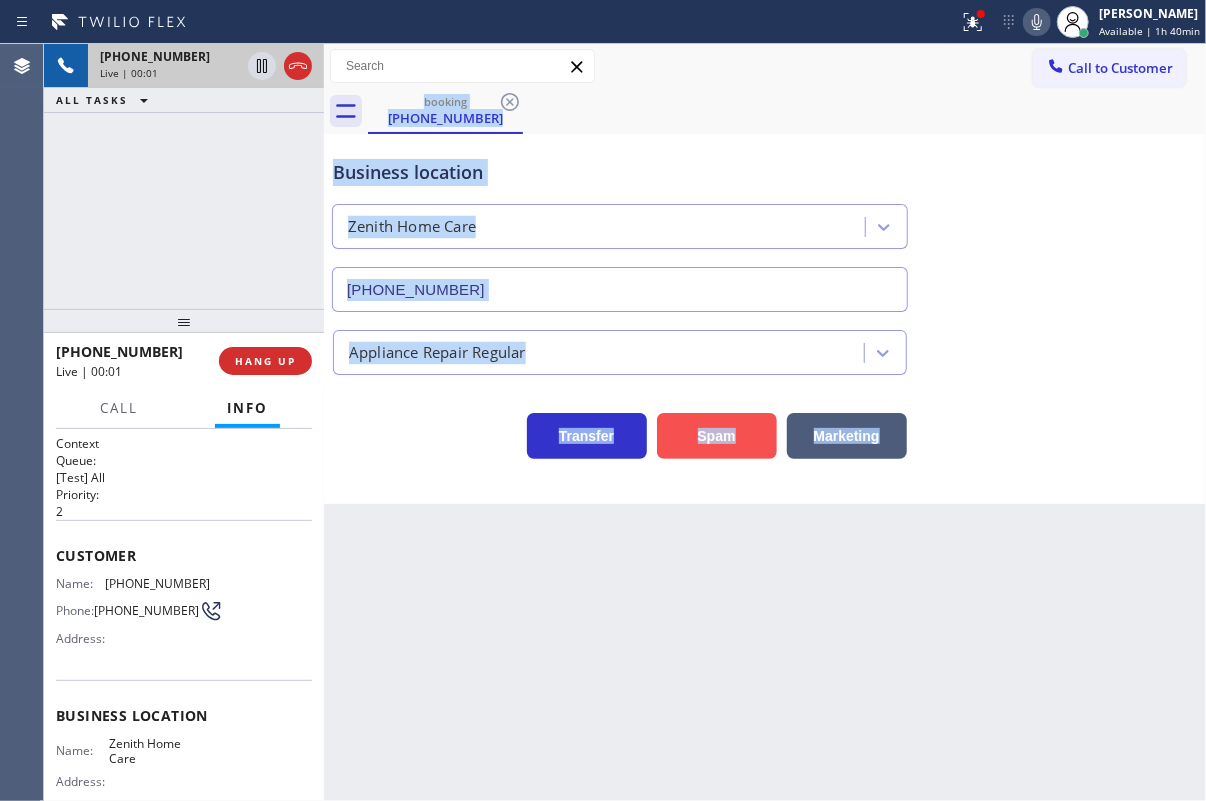 click on "Spam" at bounding box center (717, 436) 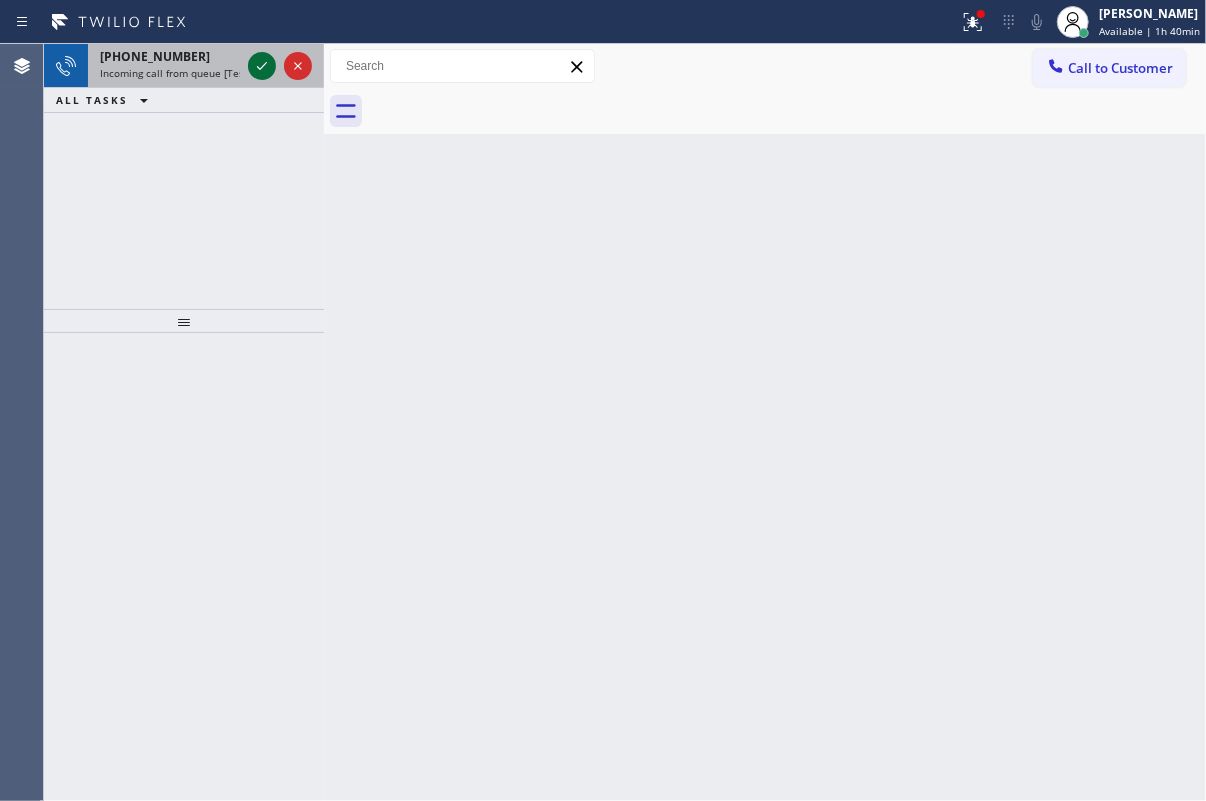 click 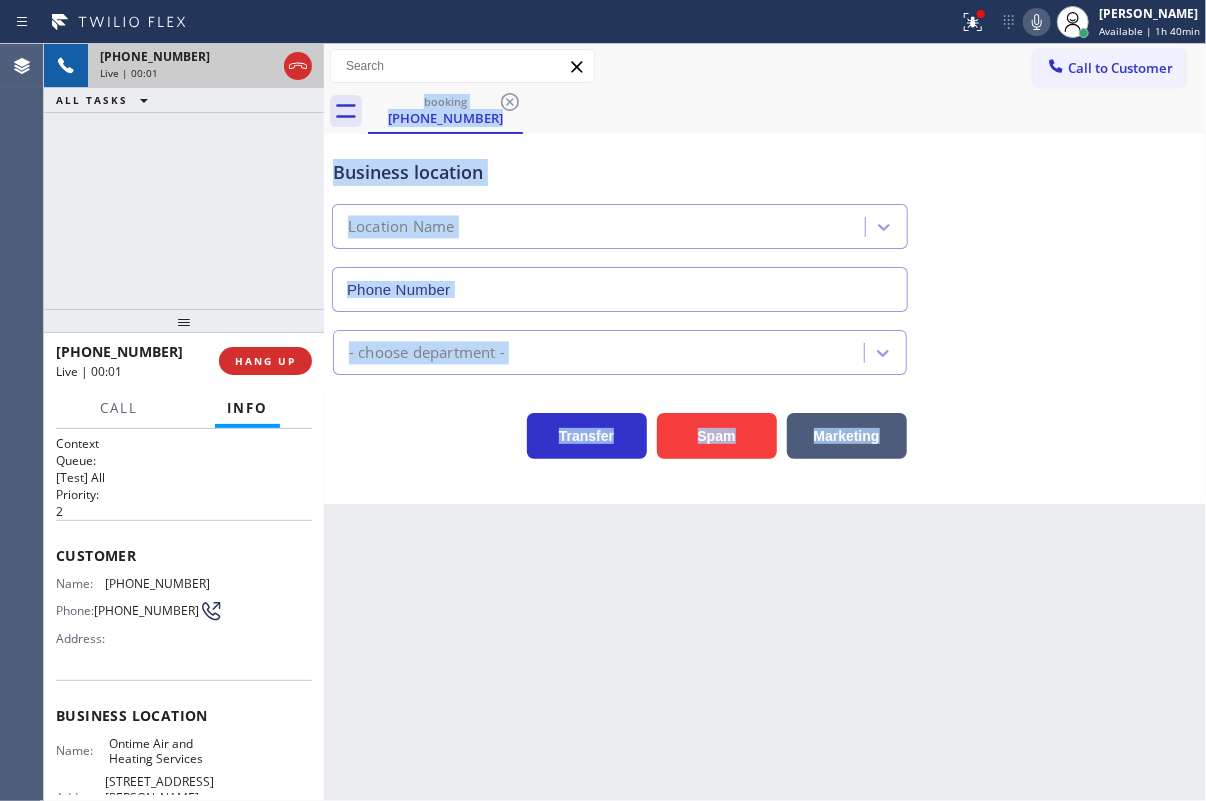 type on "(469) 936-1537" 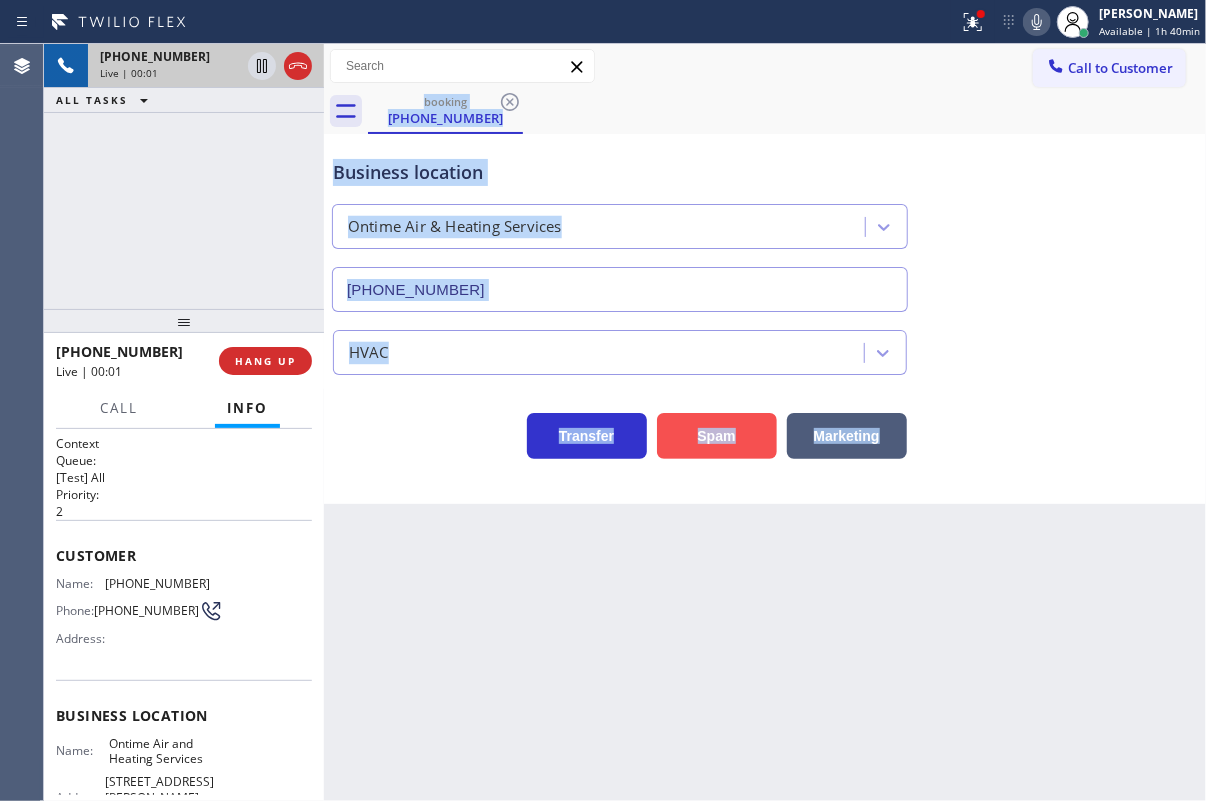 click on "Spam" at bounding box center [717, 436] 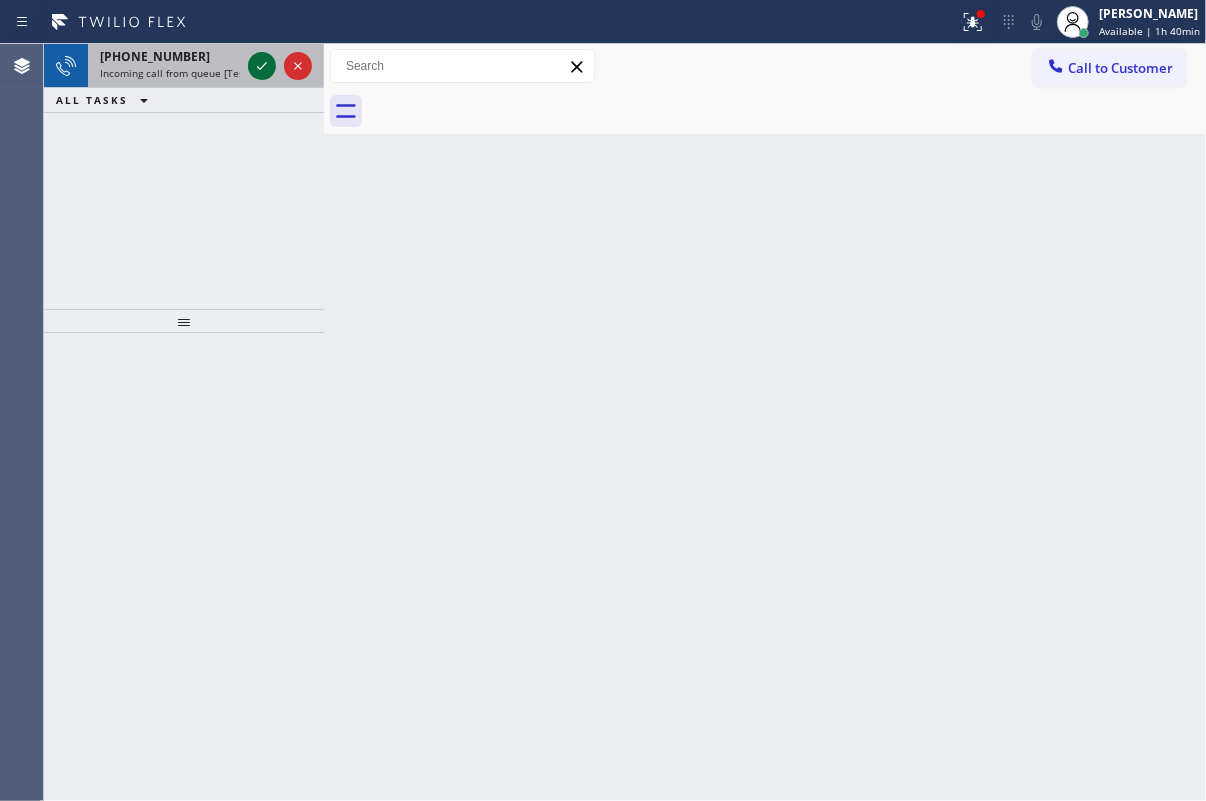 click 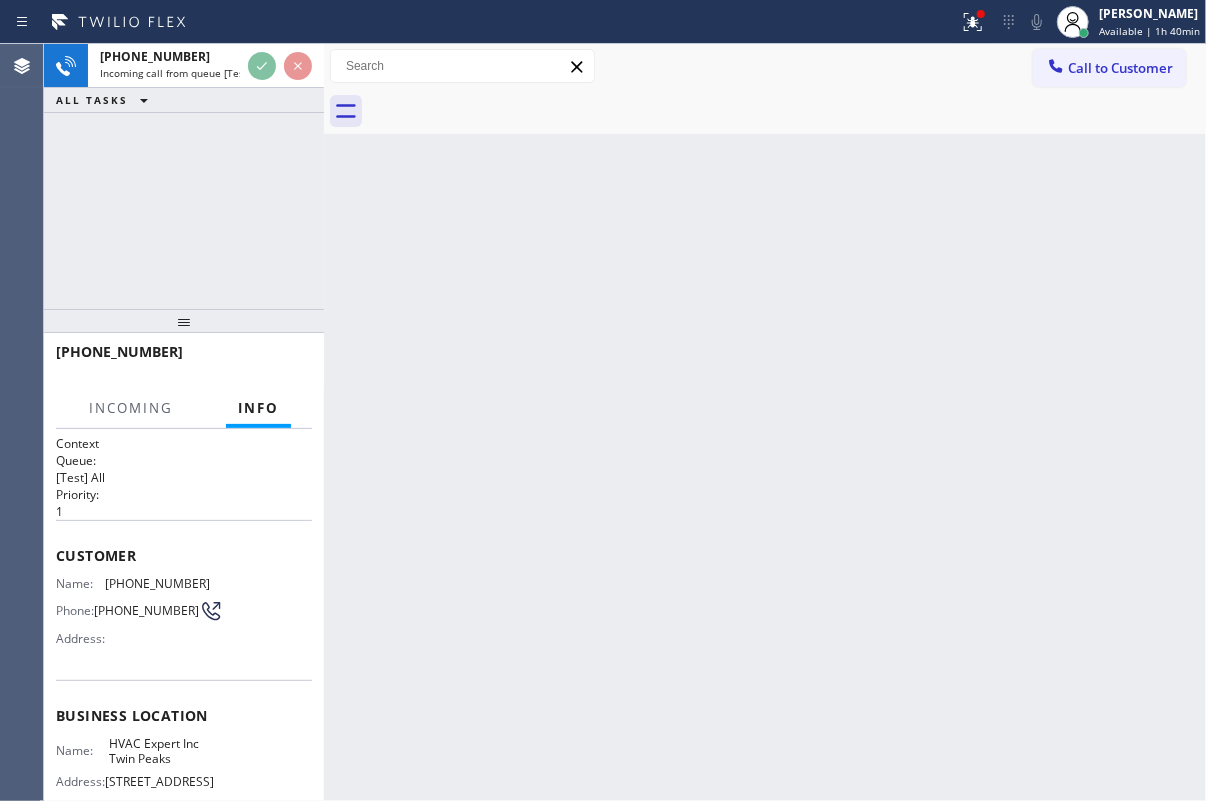 click on "Back to Dashboard Change Sender ID Customers Technicians Select a contact Outbound call Technician Search Technician Your caller id phone number Your caller id phone number Call Technician info Name   Phone none Address none Change Sender ID HVAC [PHONE_NUMBER] 5 Star Appliance [PHONE_NUMBER] Appliance Repair [PHONE_NUMBER] Plumbing [PHONE_NUMBER] Air Duct Cleaning [PHONE_NUMBER]  Electricians [PHONE_NUMBER] Cancel Change Check personal SMS Reset Change No tabs Call to Customer Outbound call Location [GEOGRAPHIC_DATA] Appliance Repair Experts Your caller id phone number [PHONE_NUMBER] Customer number Call Outbound call Technician Search Technician Your caller id phone number Your caller id phone number Call" at bounding box center (765, 422) 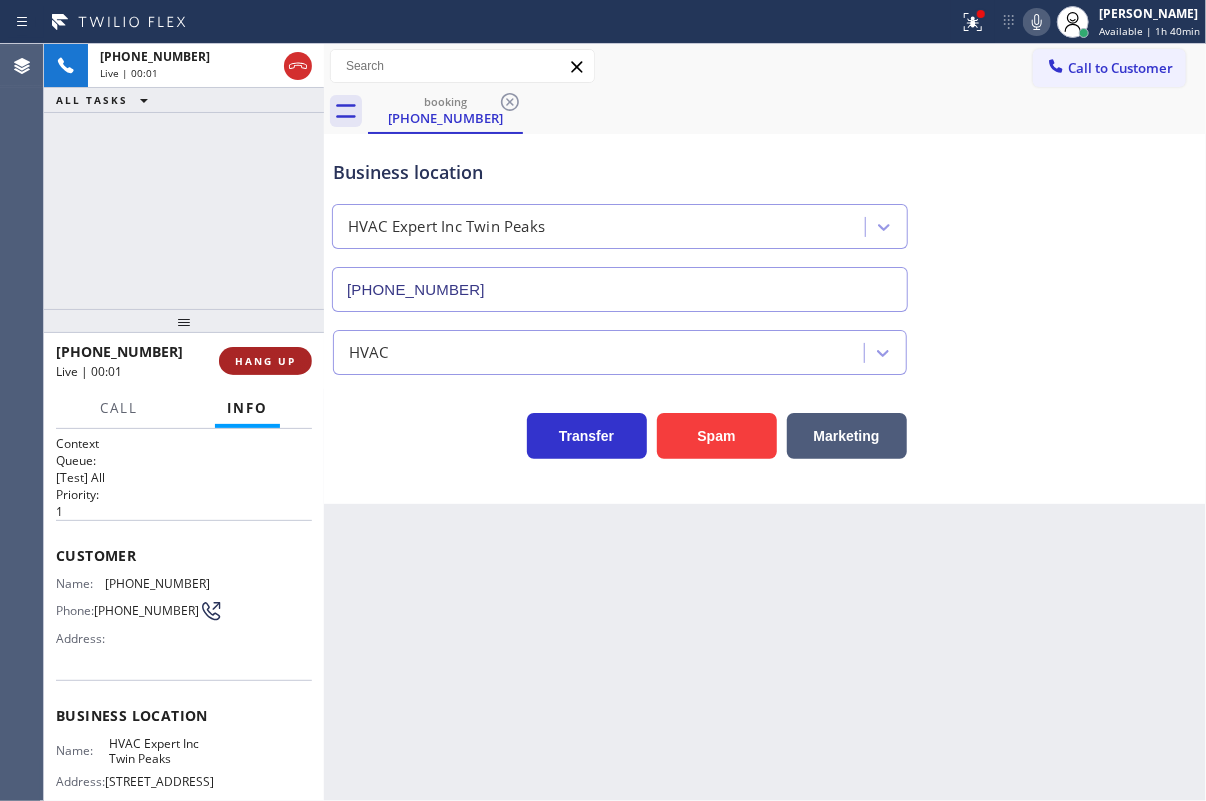 type on "(415) 570-6422" 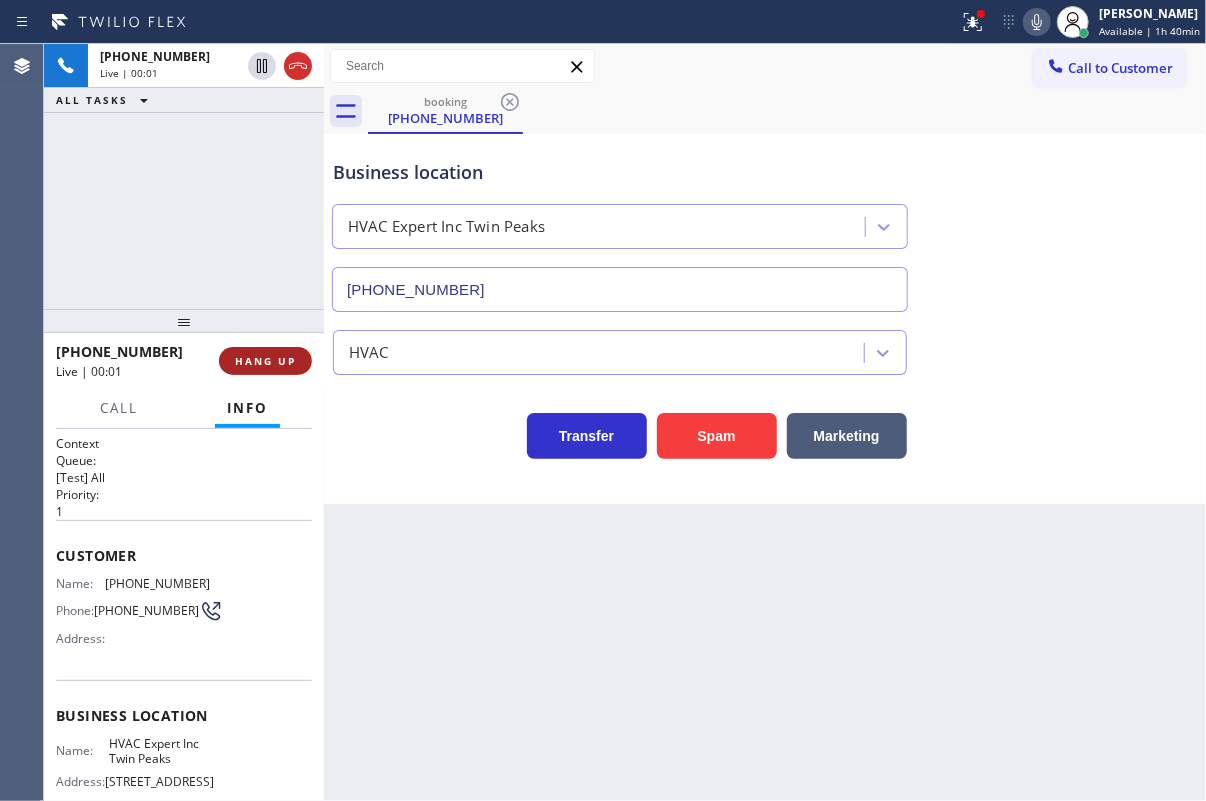 click on "HANG UP" at bounding box center [265, 361] 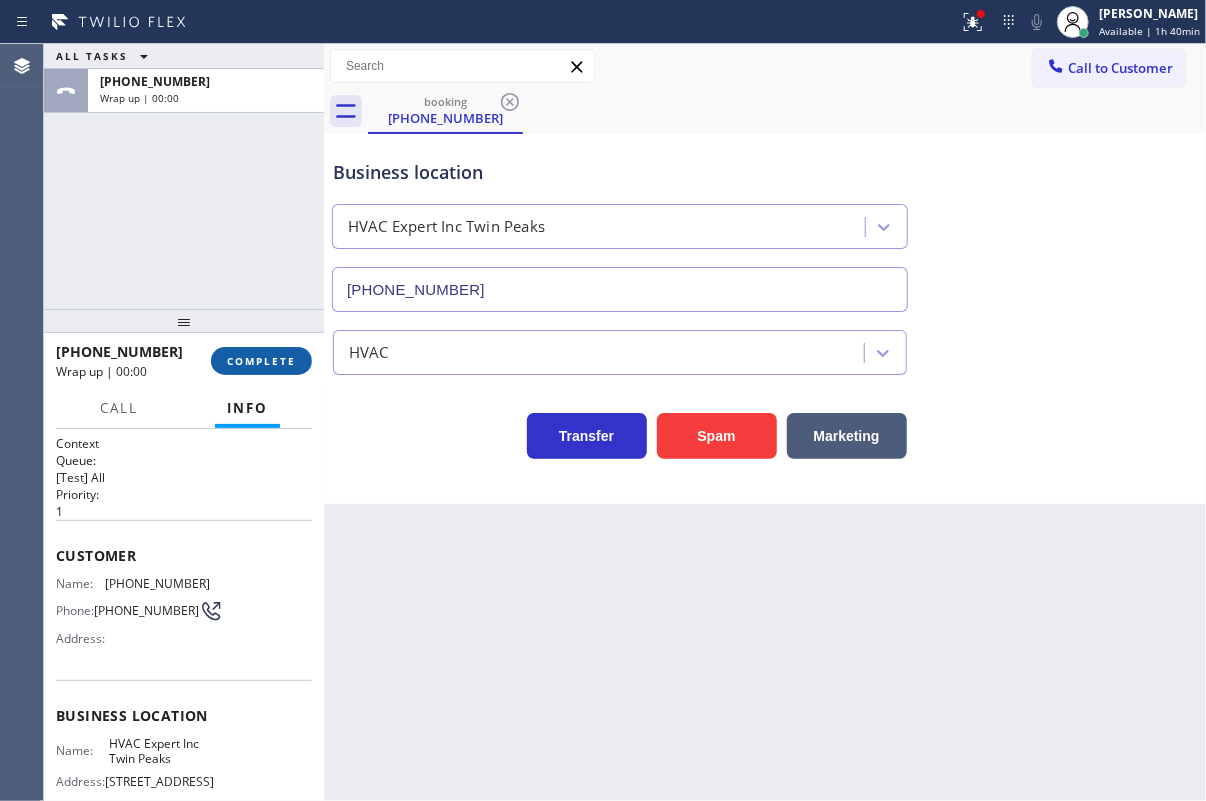 click on "COMPLETE" at bounding box center [261, 361] 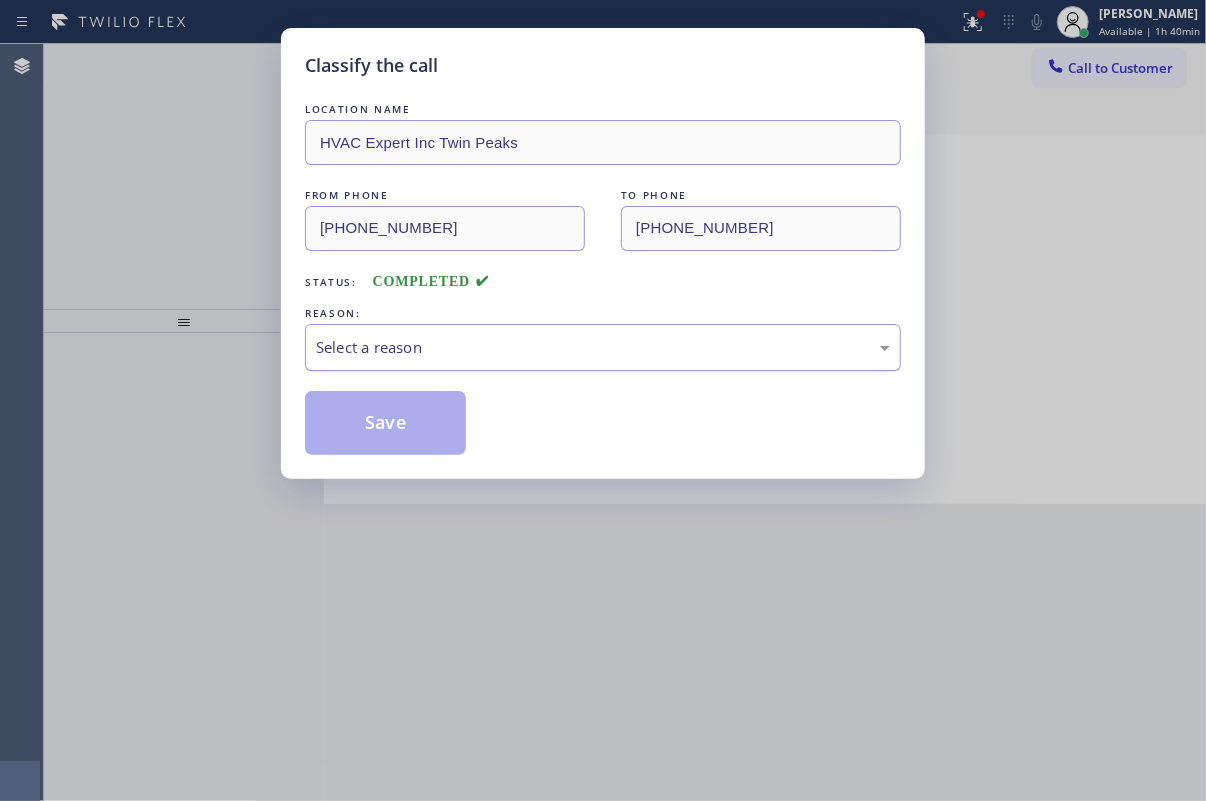click on "Select a reason" at bounding box center (603, 347) 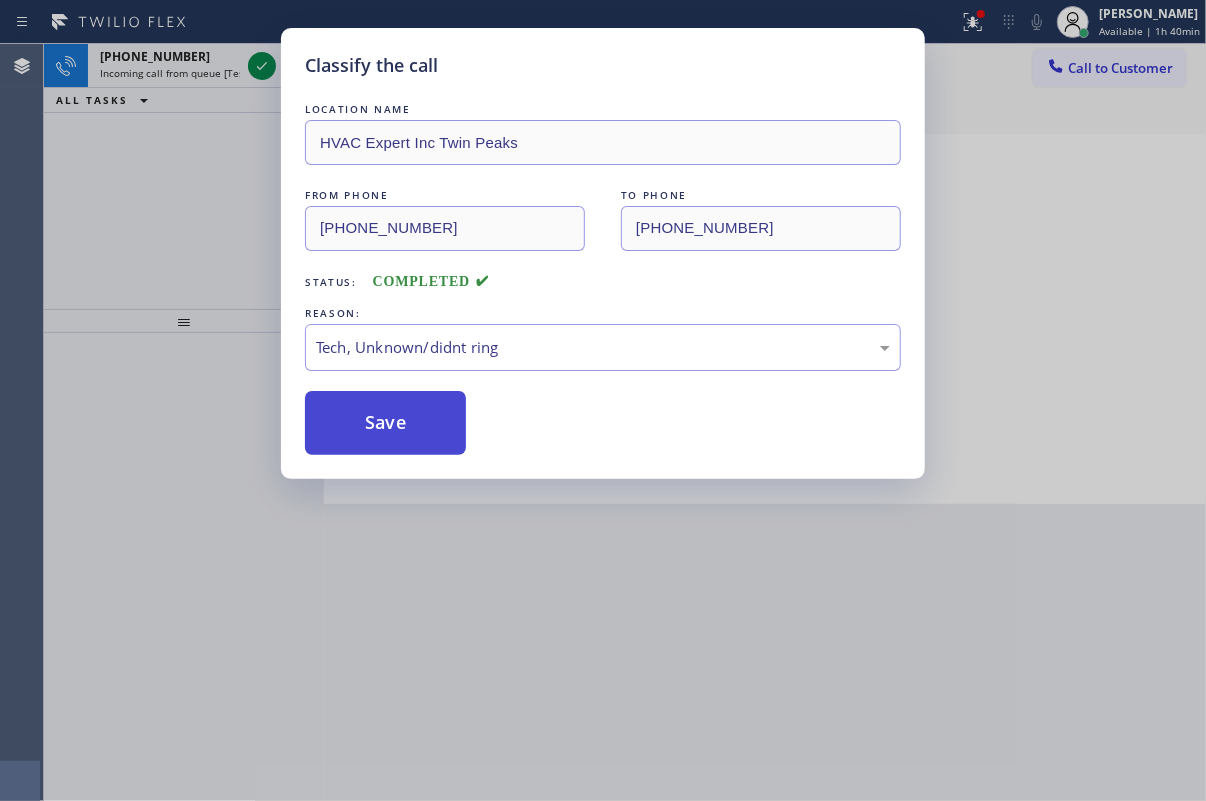 click on "Save" at bounding box center [385, 423] 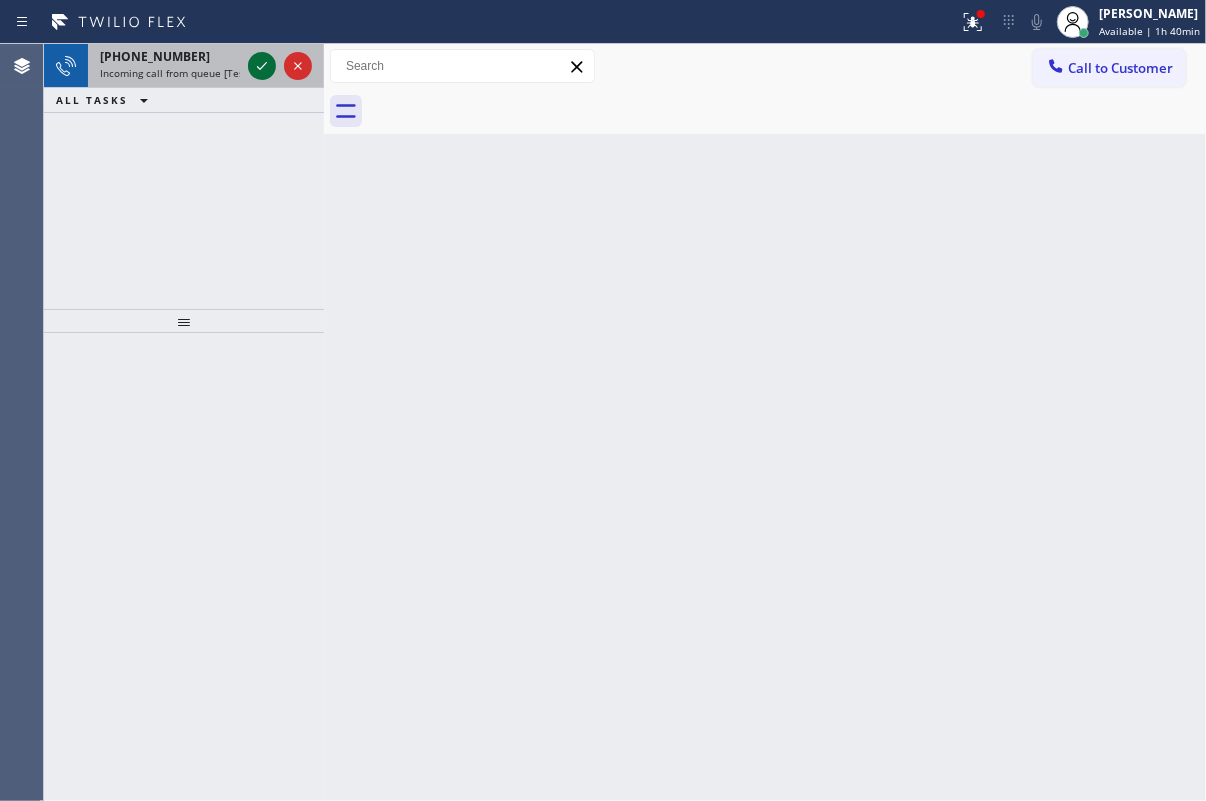 click 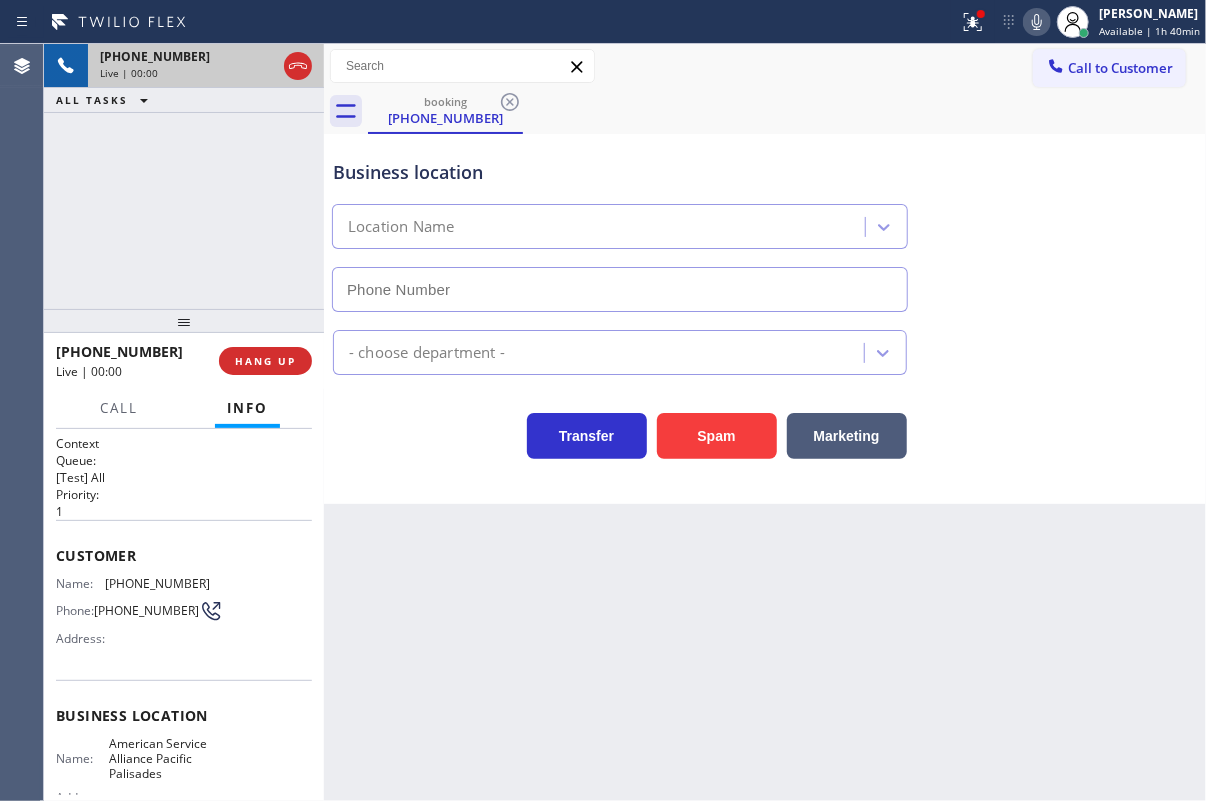 type on "(310) 561-1147" 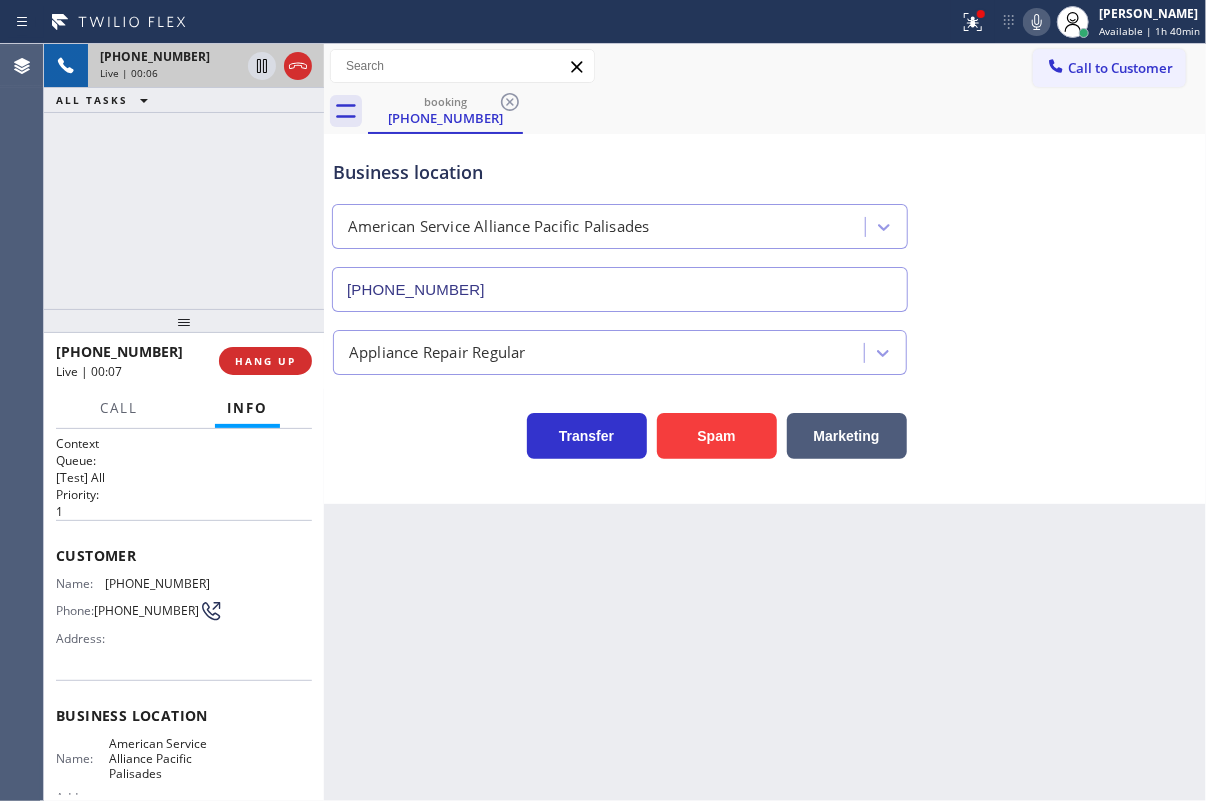 click on "Spam" at bounding box center (717, 436) 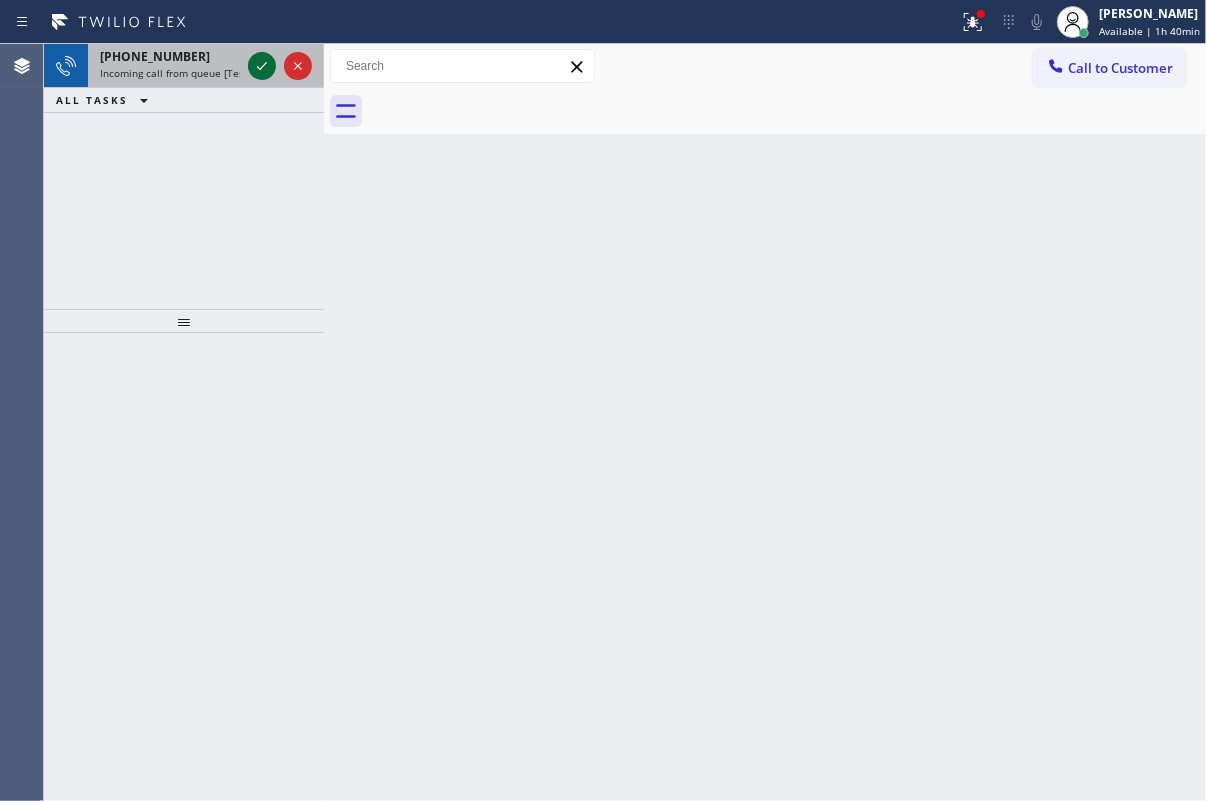 click 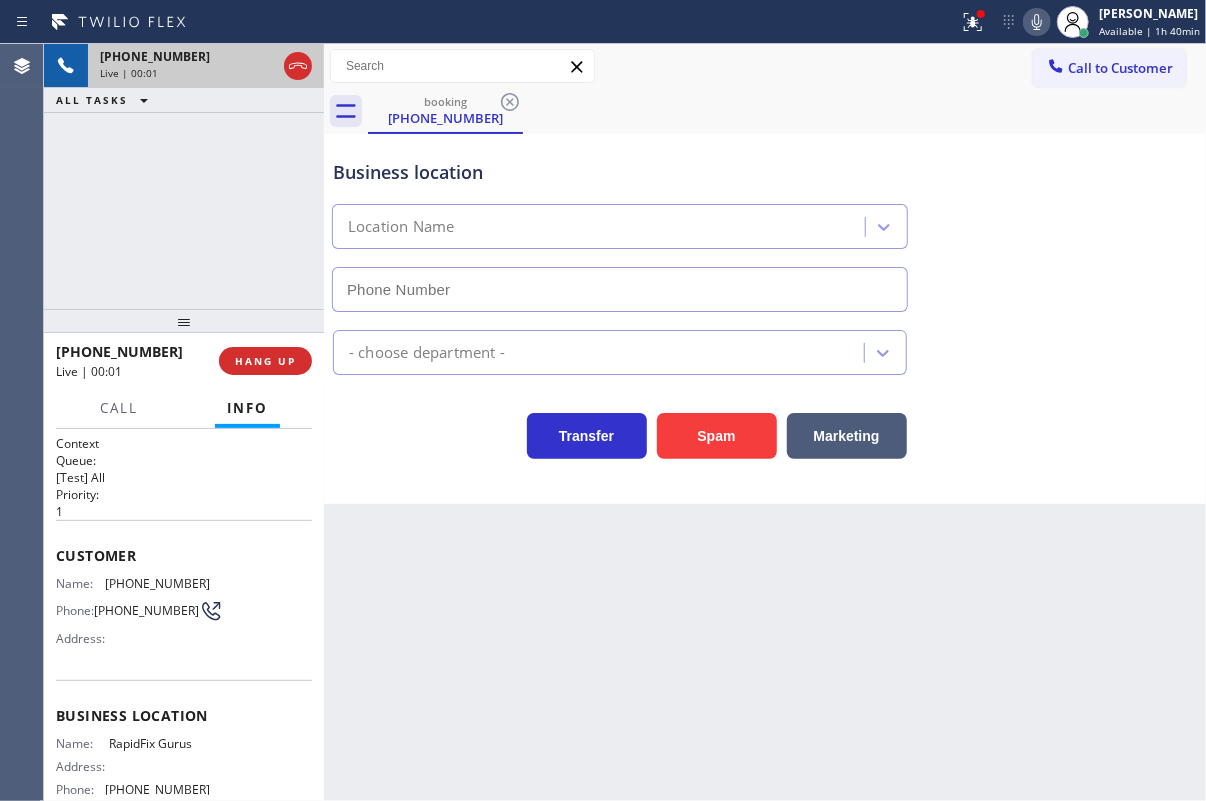 type on "(954) 280-7207" 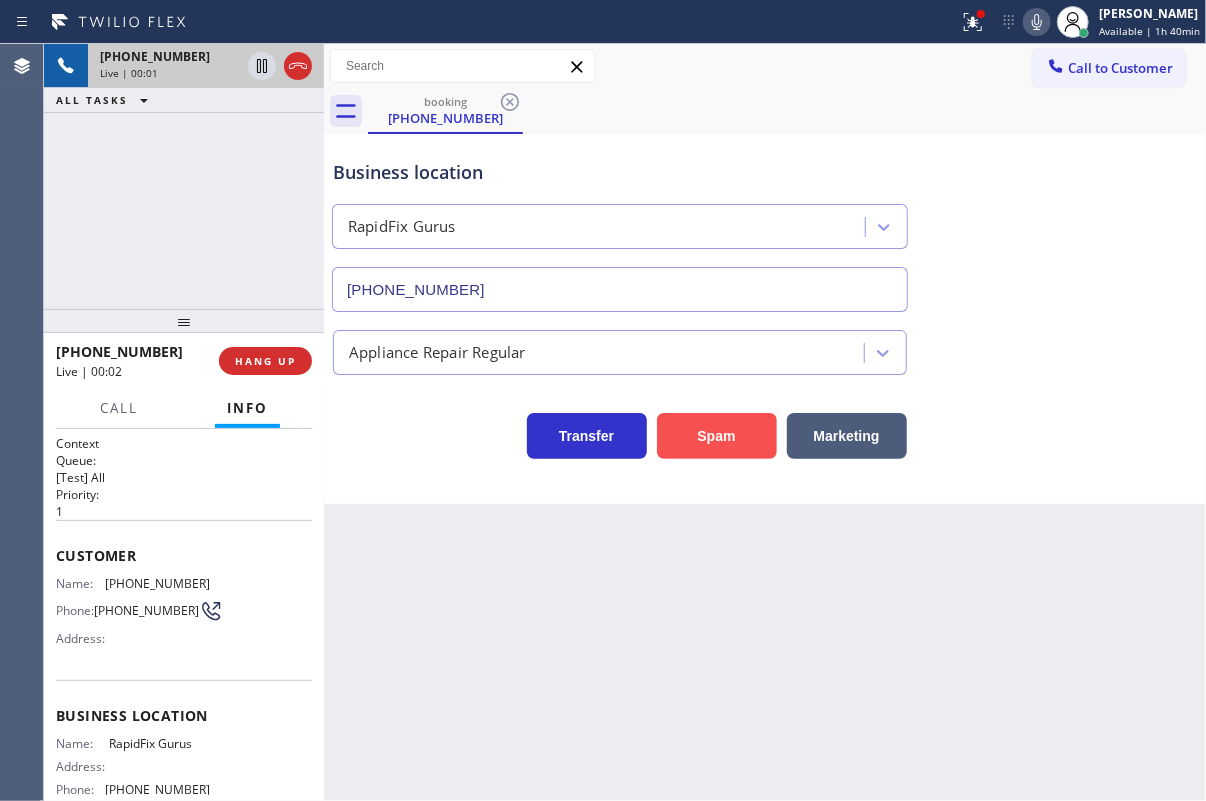 click on "Spam" at bounding box center (717, 436) 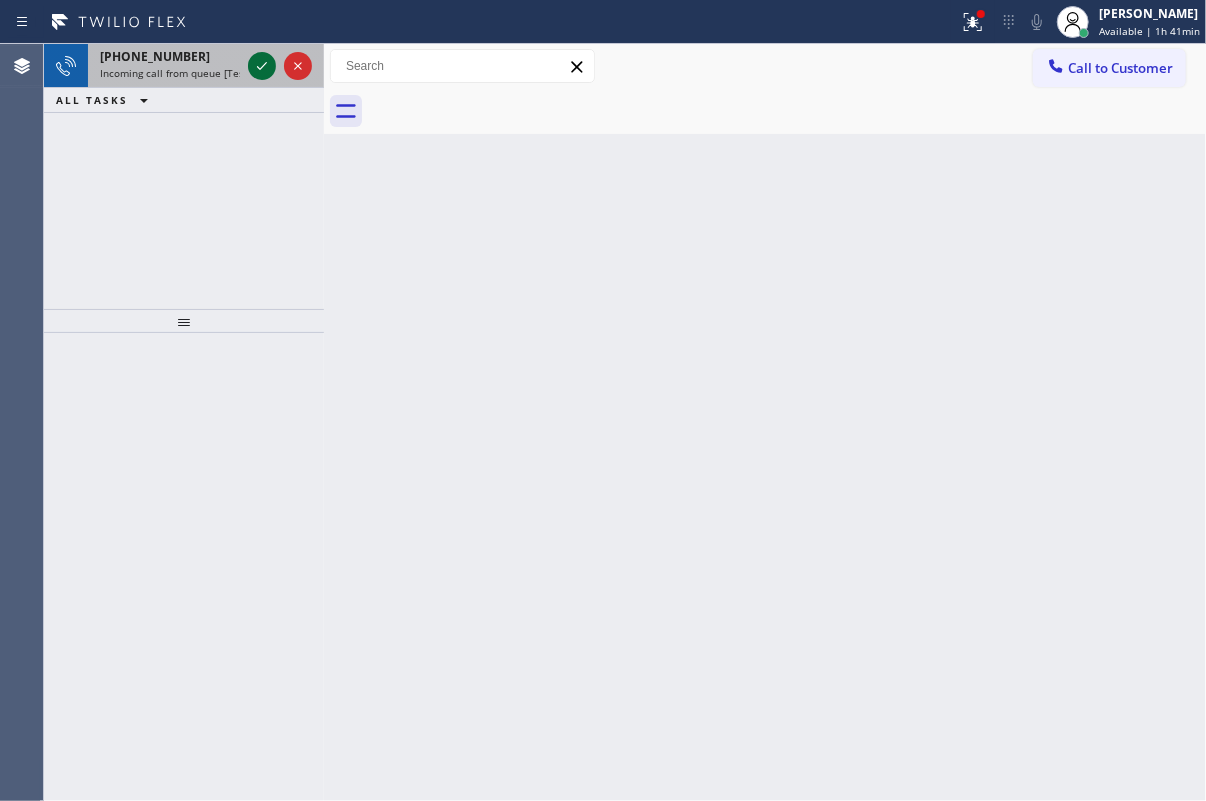 click 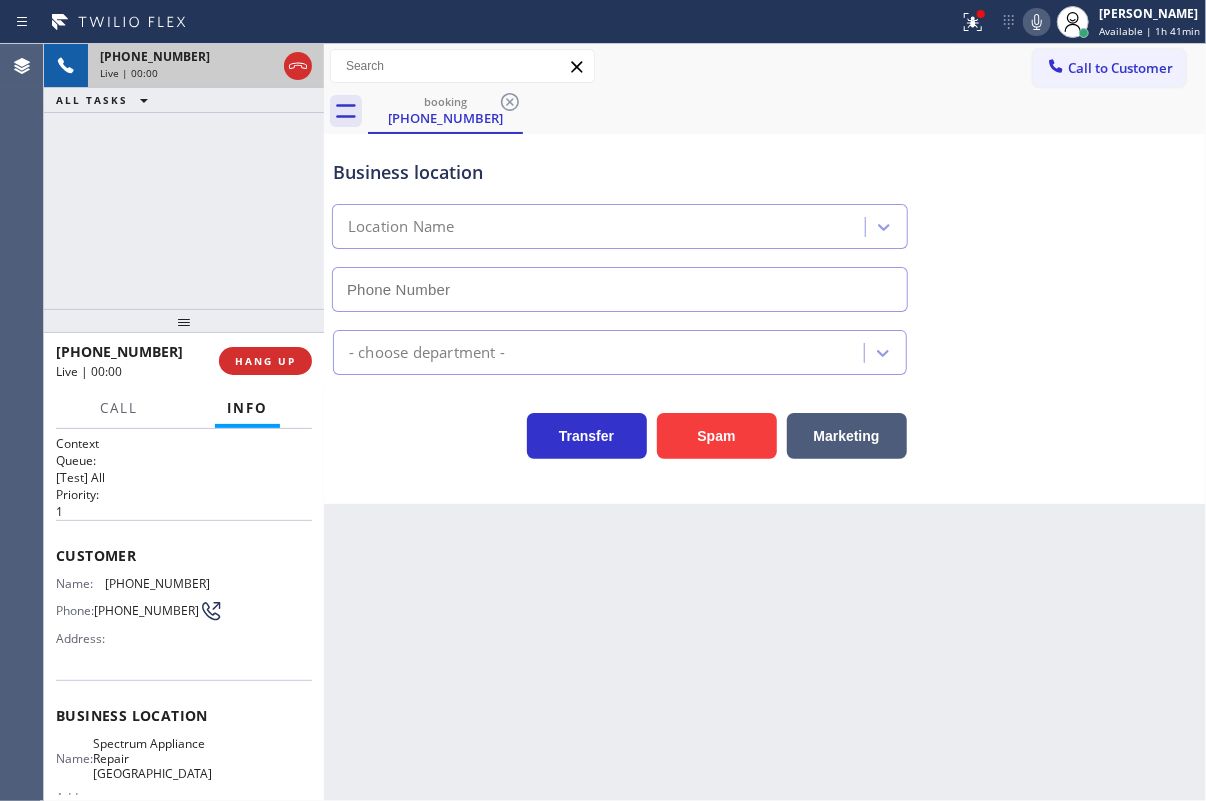 type on "(480) 680-8284" 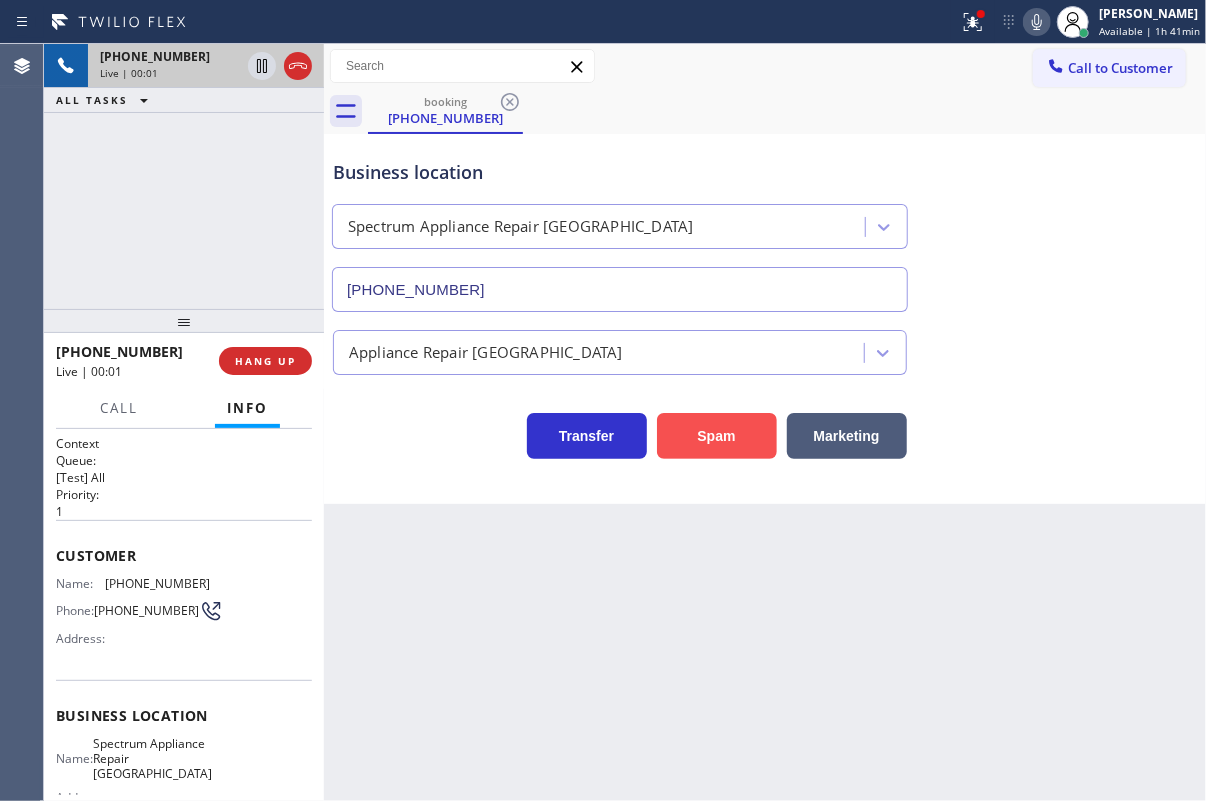 click on "Spam" at bounding box center (717, 436) 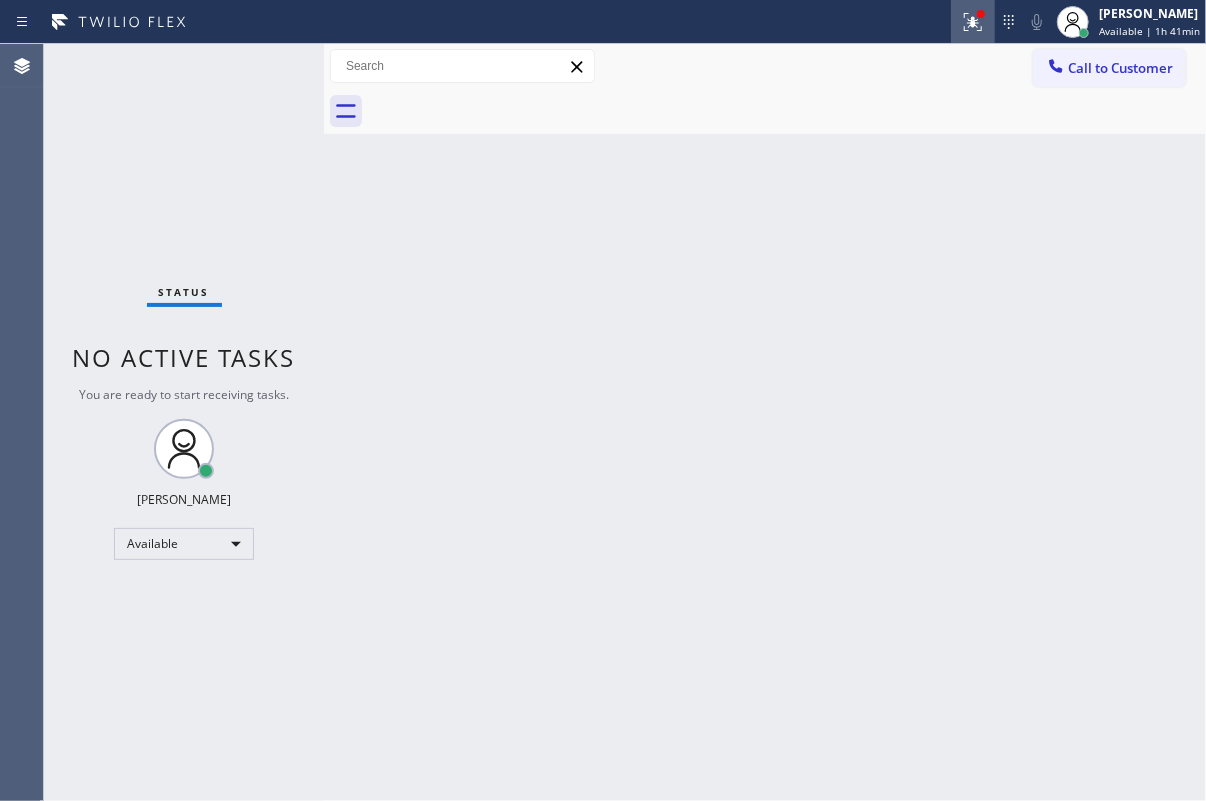 click at bounding box center (973, 22) 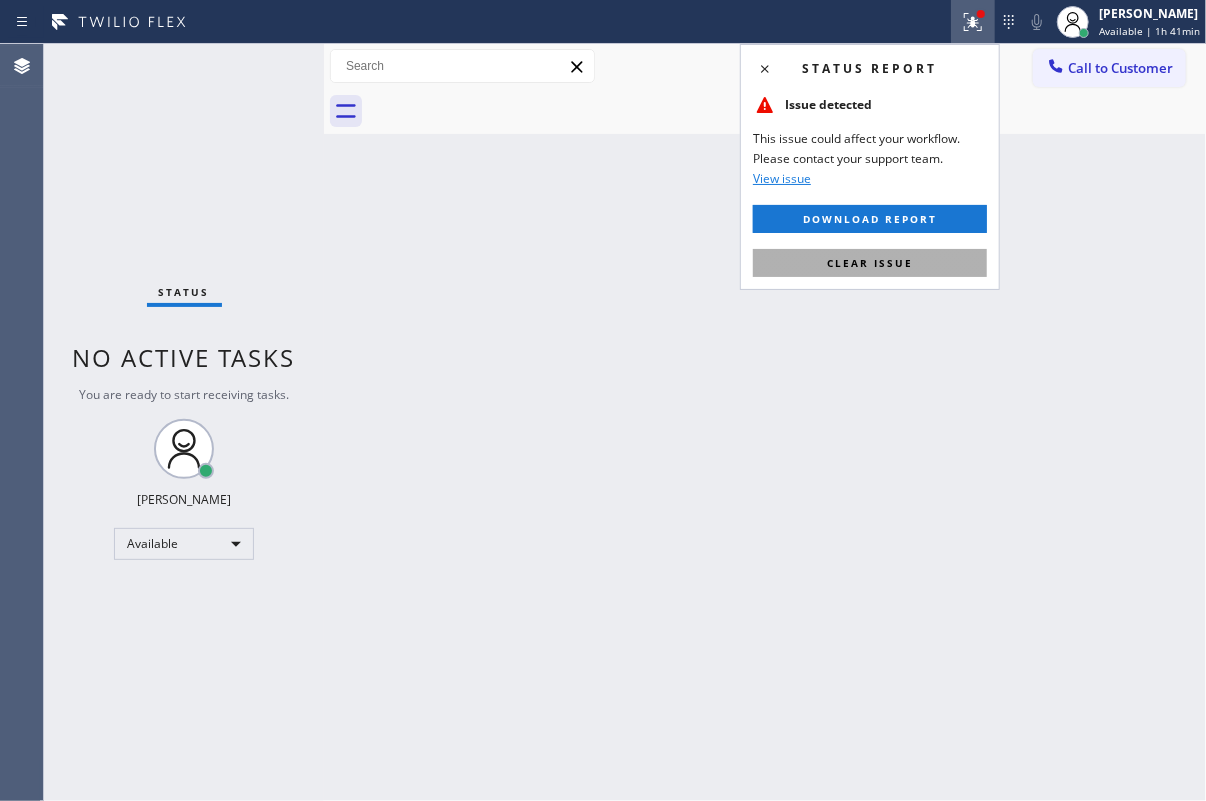 click on "Clear issue" at bounding box center [870, 263] 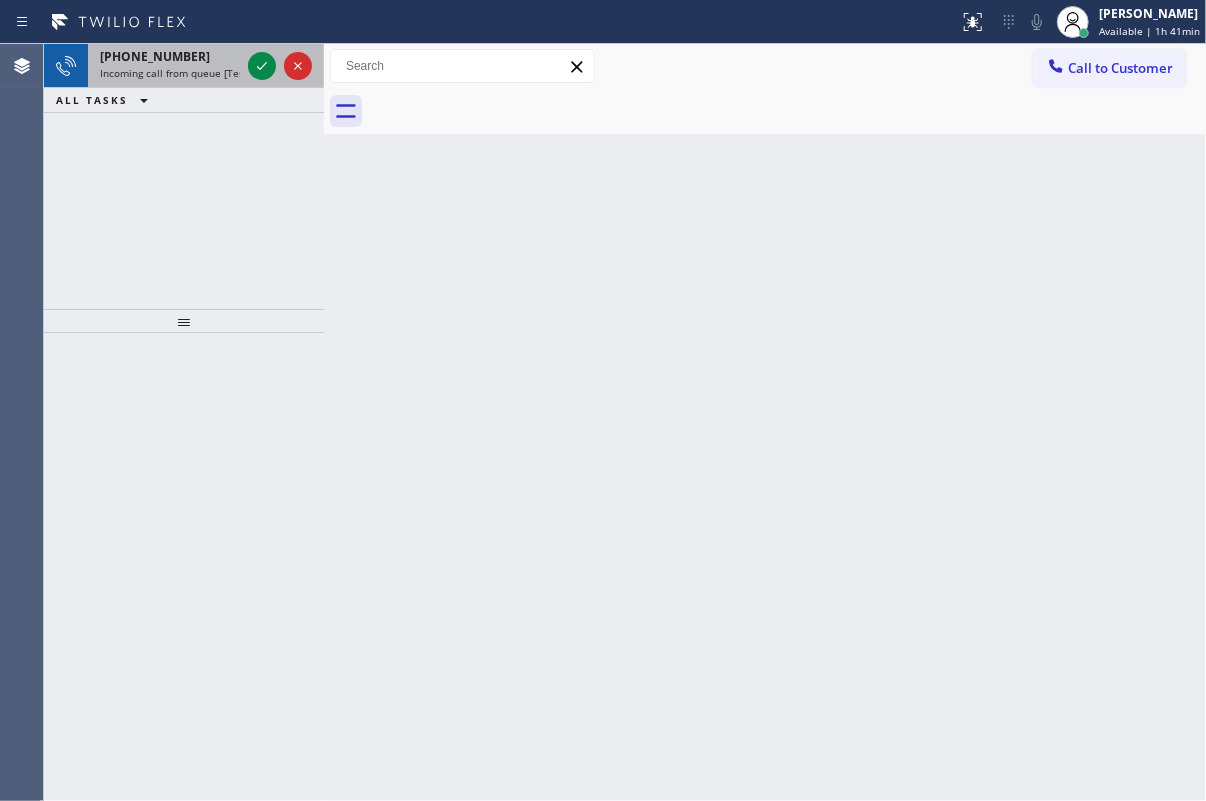 click at bounding box center (280, 66) 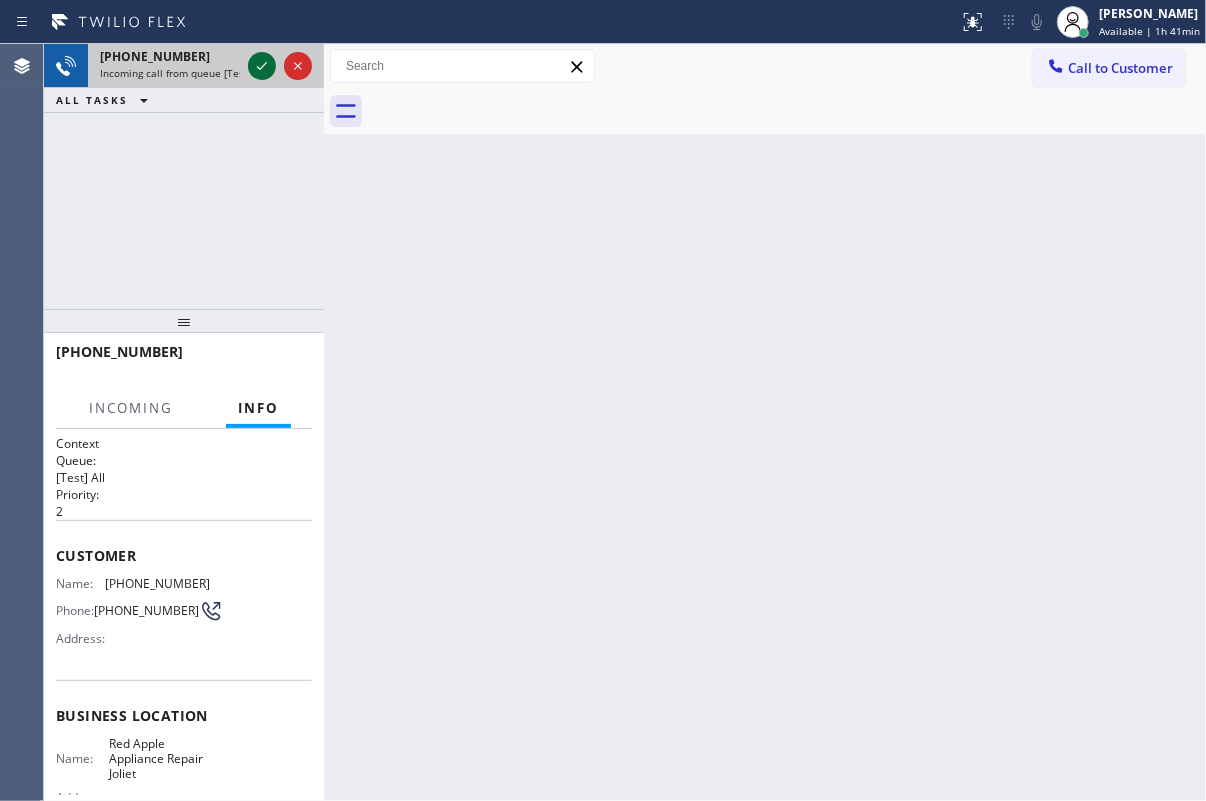click 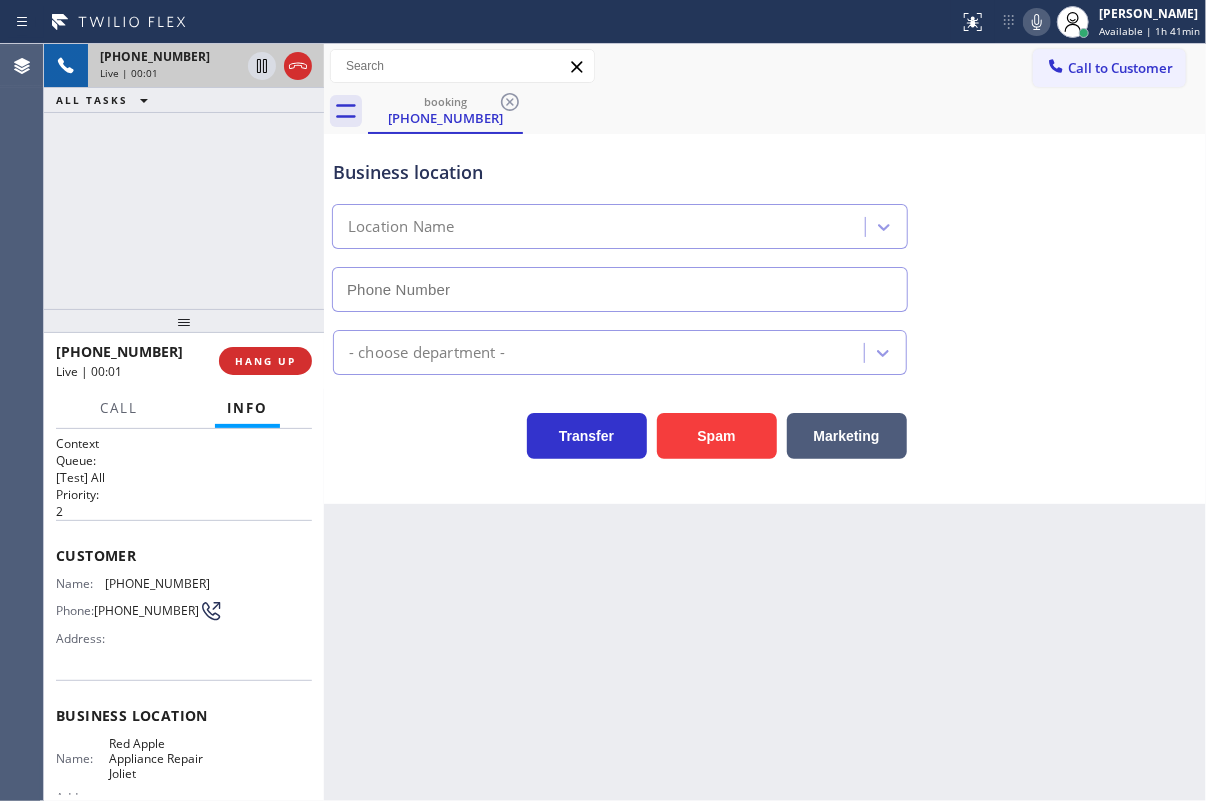type on "(815) 335-9191" 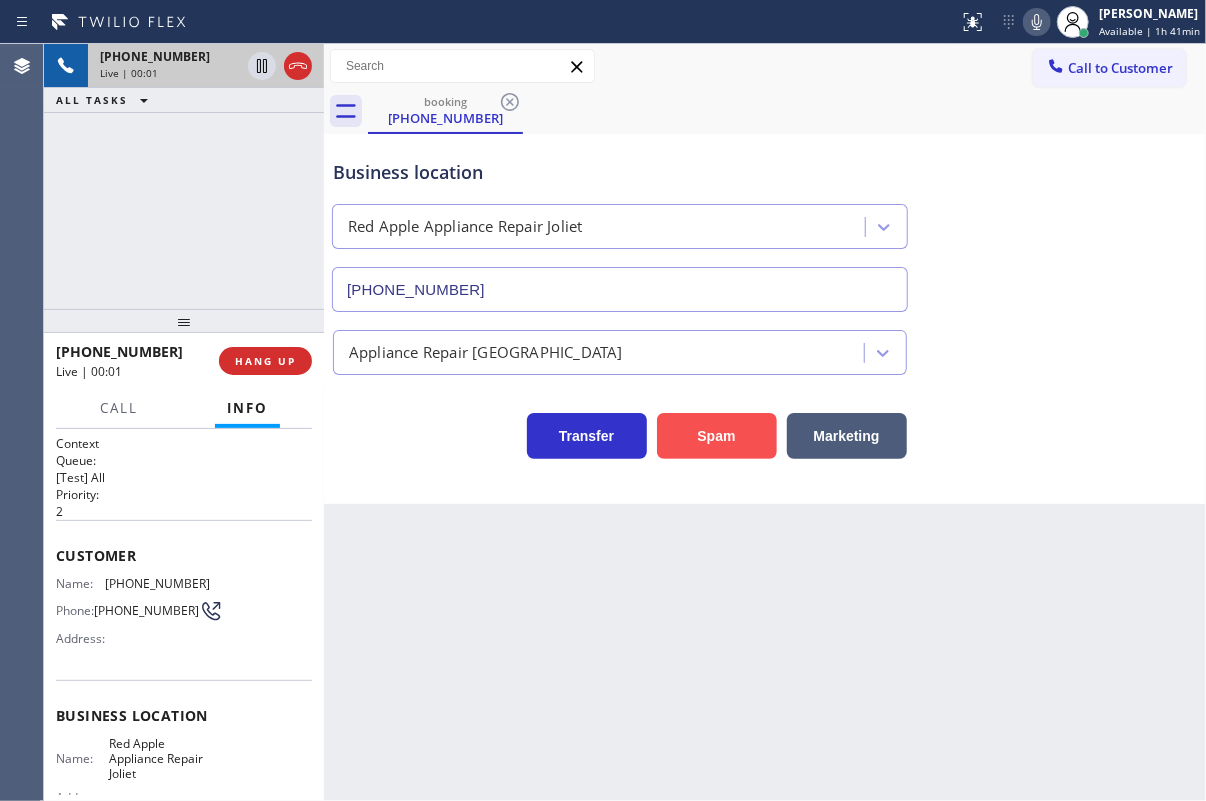 click on "Spam" at bounding box center [717, 436] 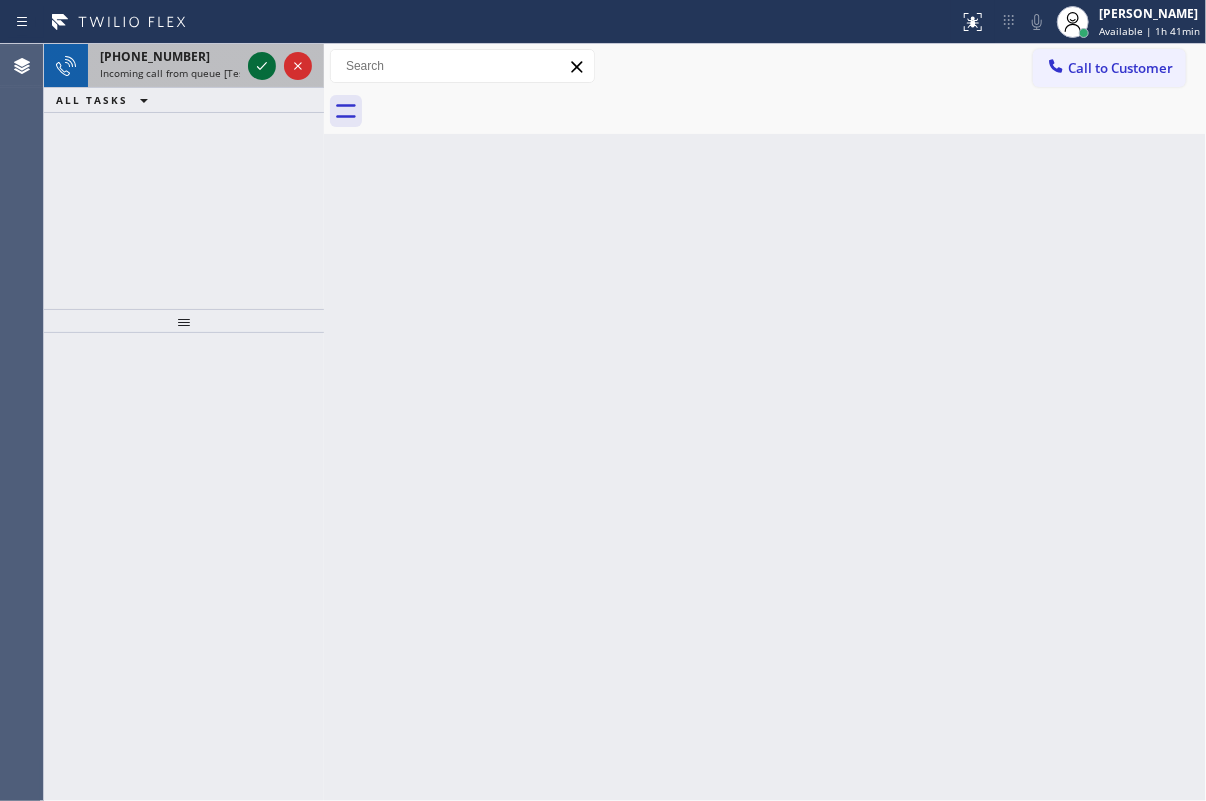 click 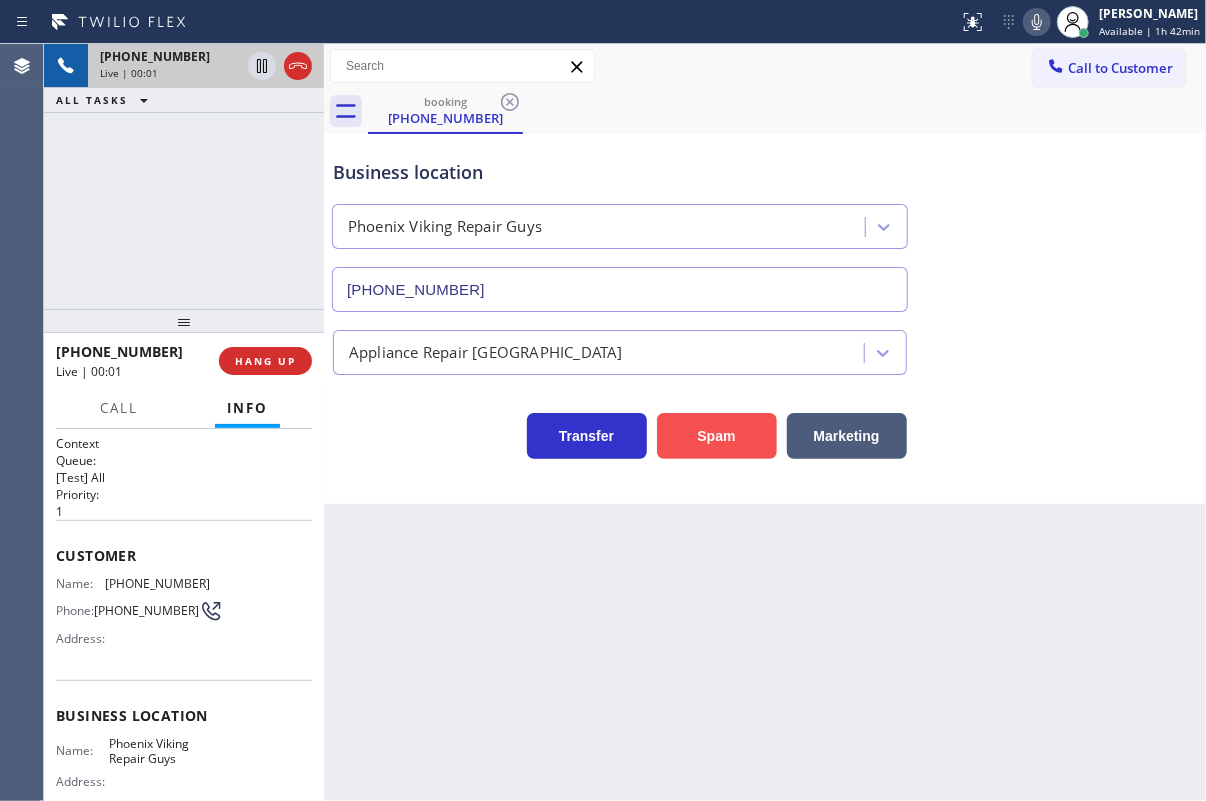type on "(602) 755-3551" 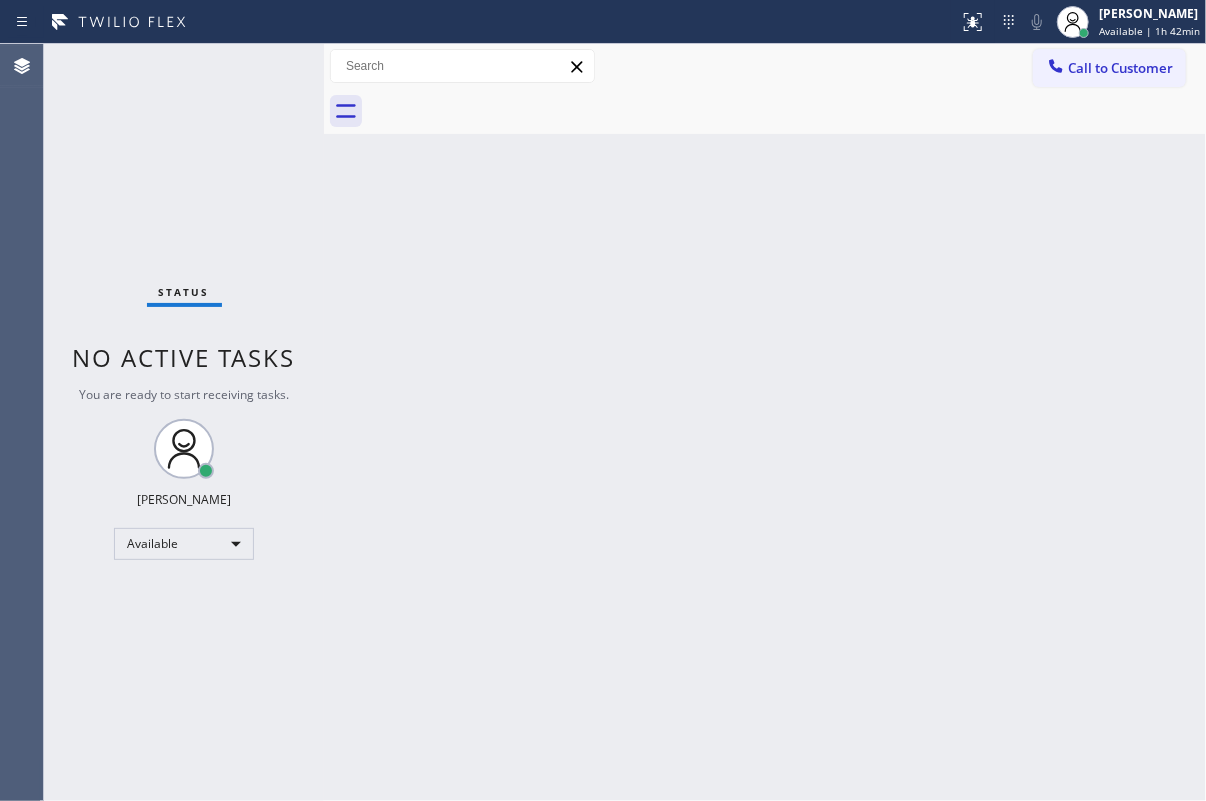 click on "Status   No active tasks     You are ready to start receiving tasks.   [PERSON_NAME] Available" at bounding box center (184, 422) 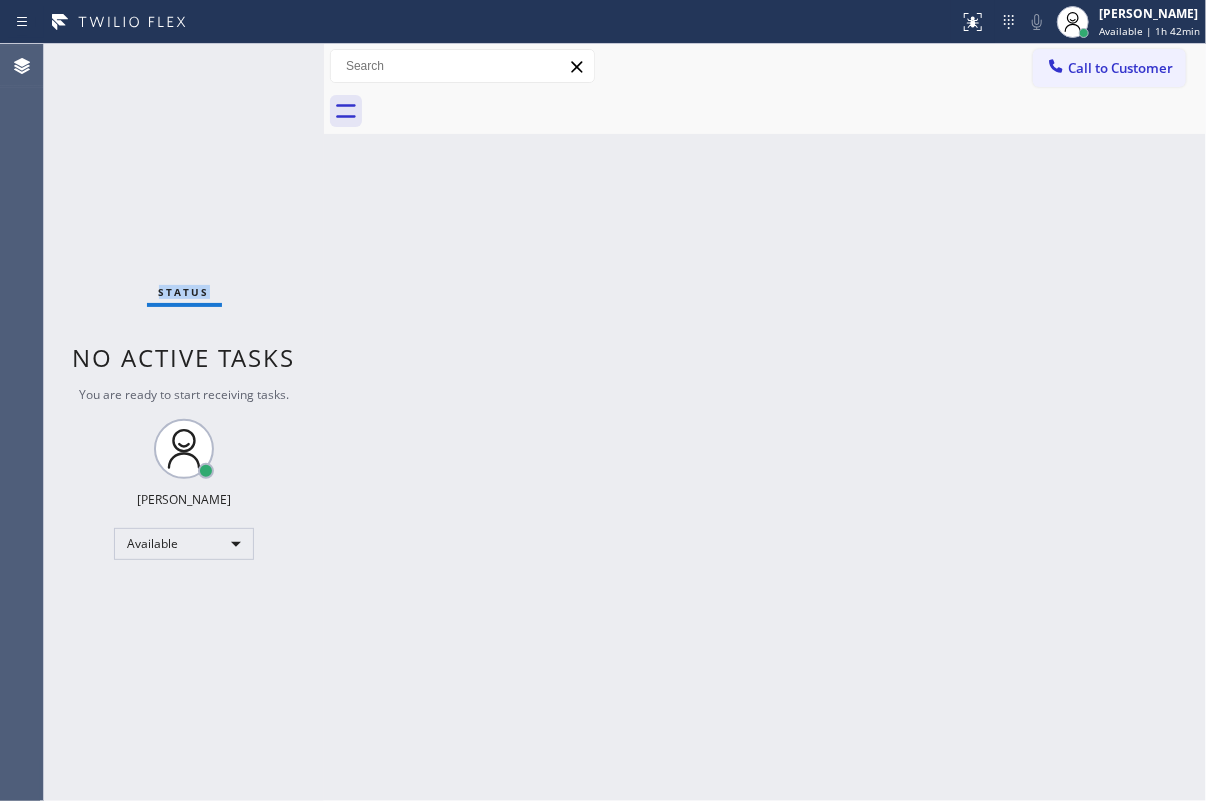 click on "Status   No active tasks     You are ready to start receiving tasks.   [PERSON_NAME] Available" at bounding box center (184, 422) 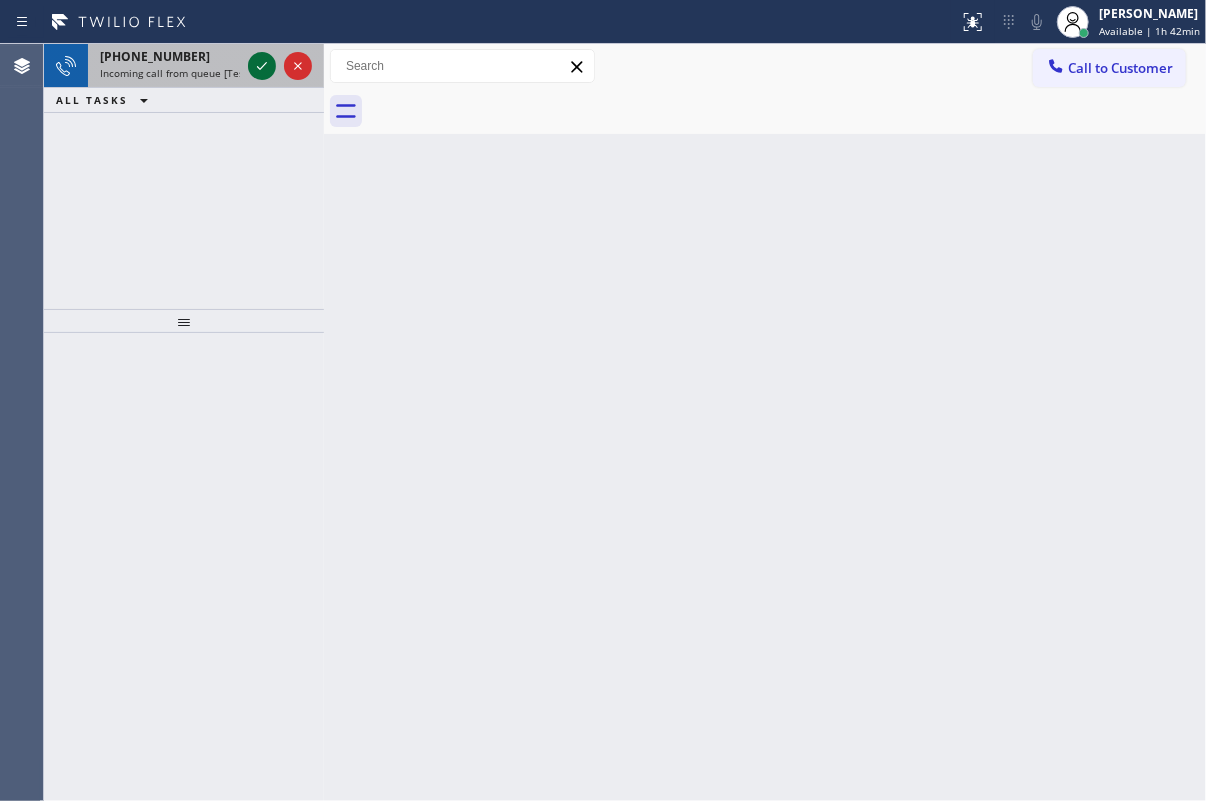 click 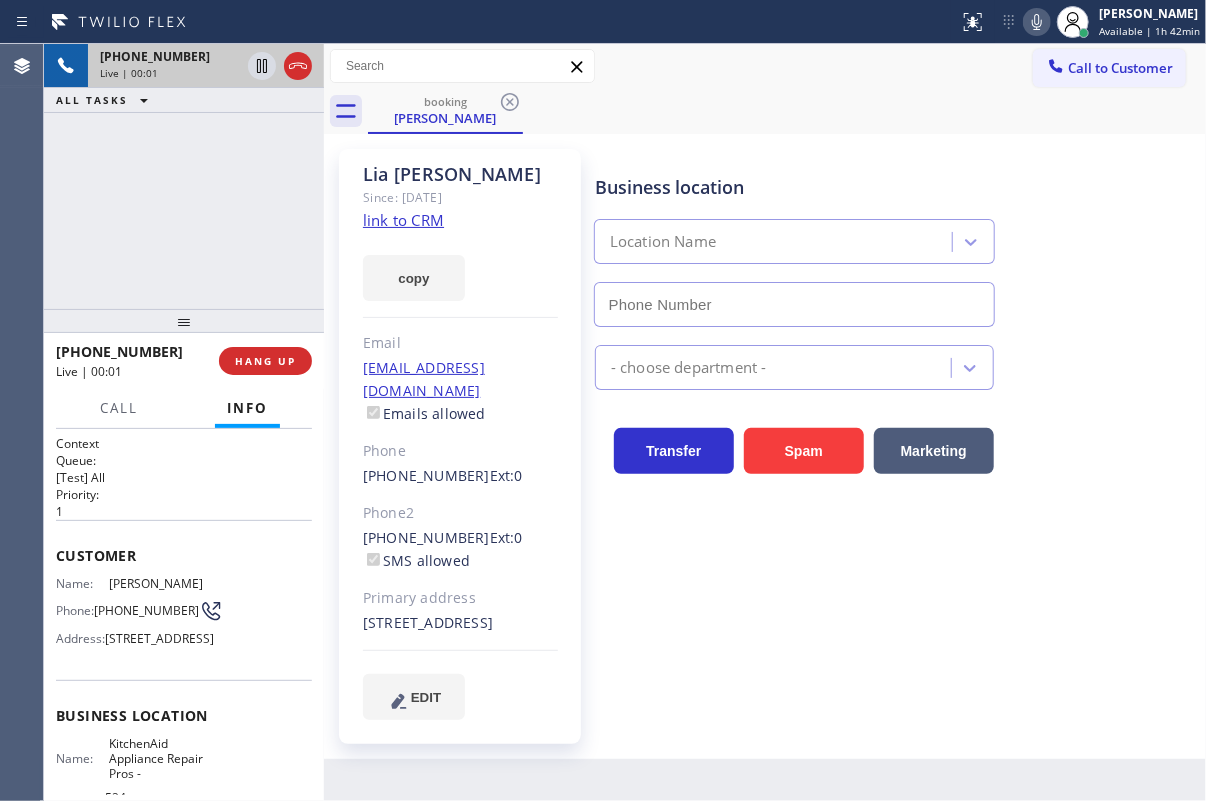 type on "(855) 213-9318" 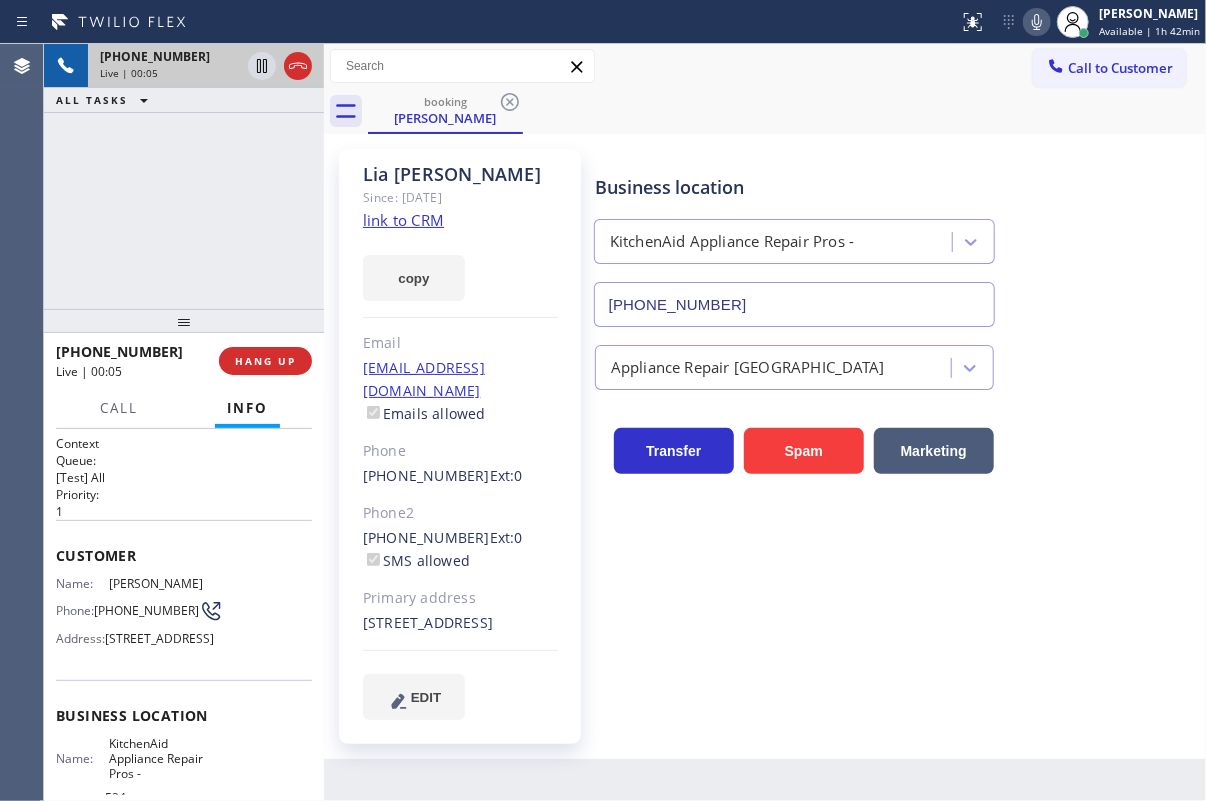 click on "link to CRM" 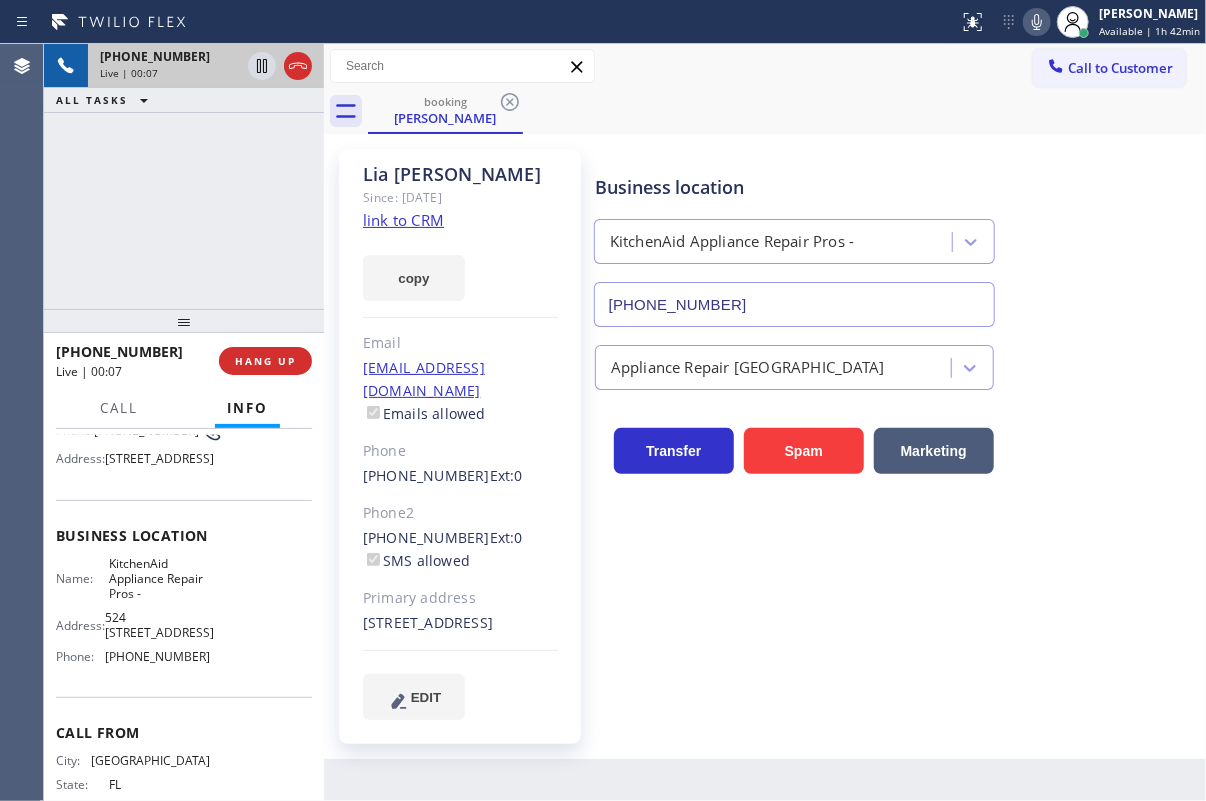 scroll, scrollTop: 181, scrollLeft: 0, axis: vertical 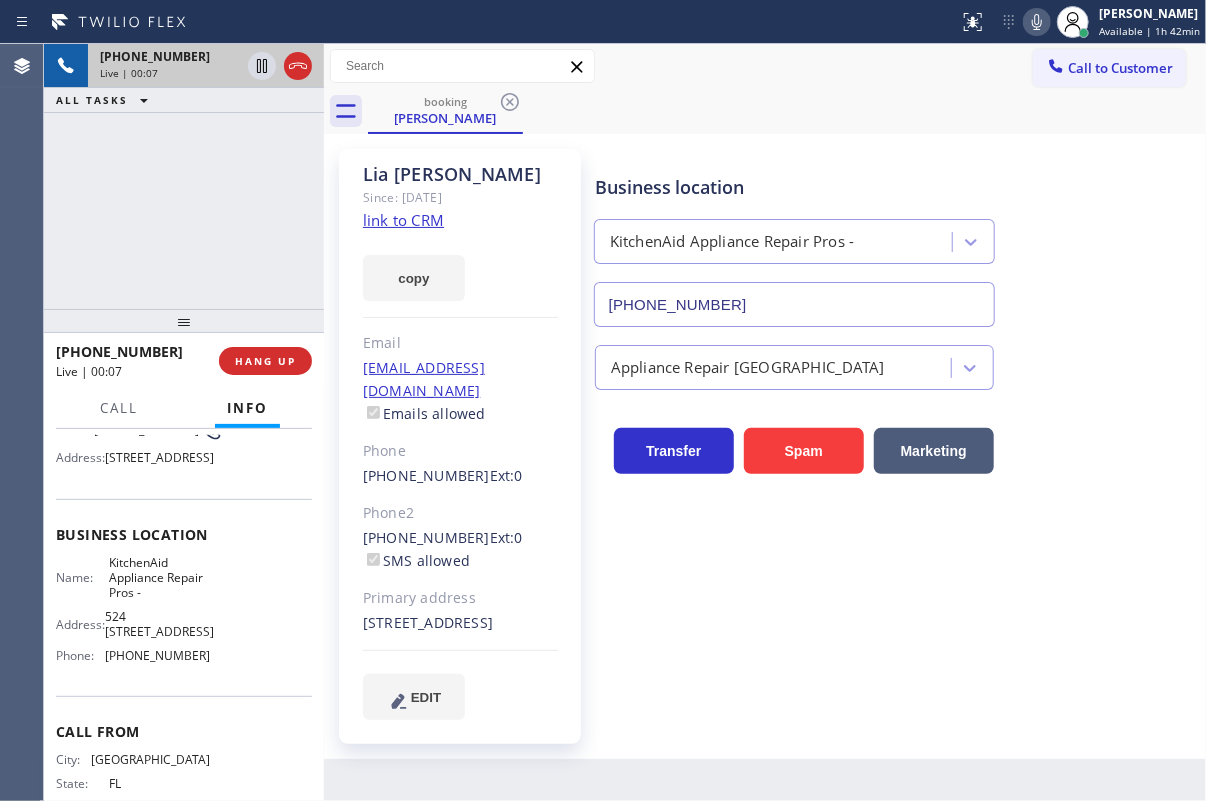 click on "KitchenAid Appliance Repair Pros -" at bounding box center (159, 578) 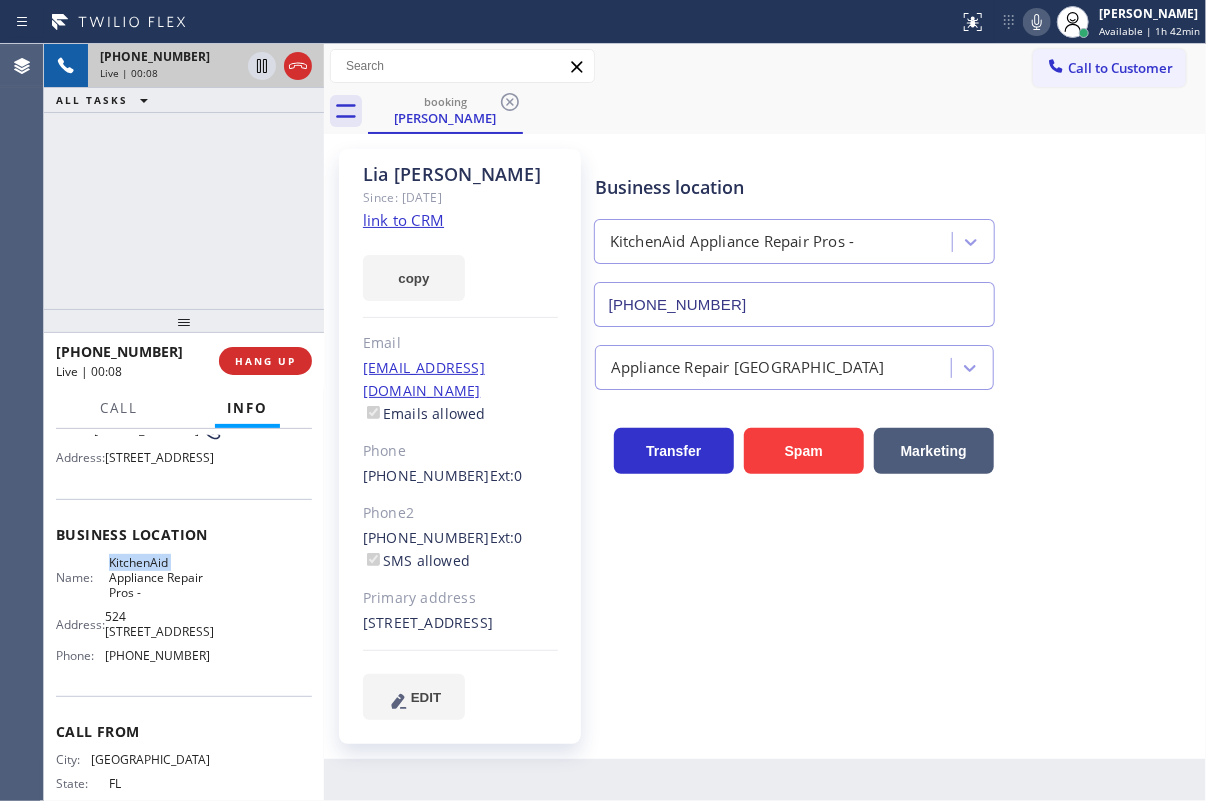 click on "KitchenAid Appliance Repair Pros -" at bounding box center (159, 578) 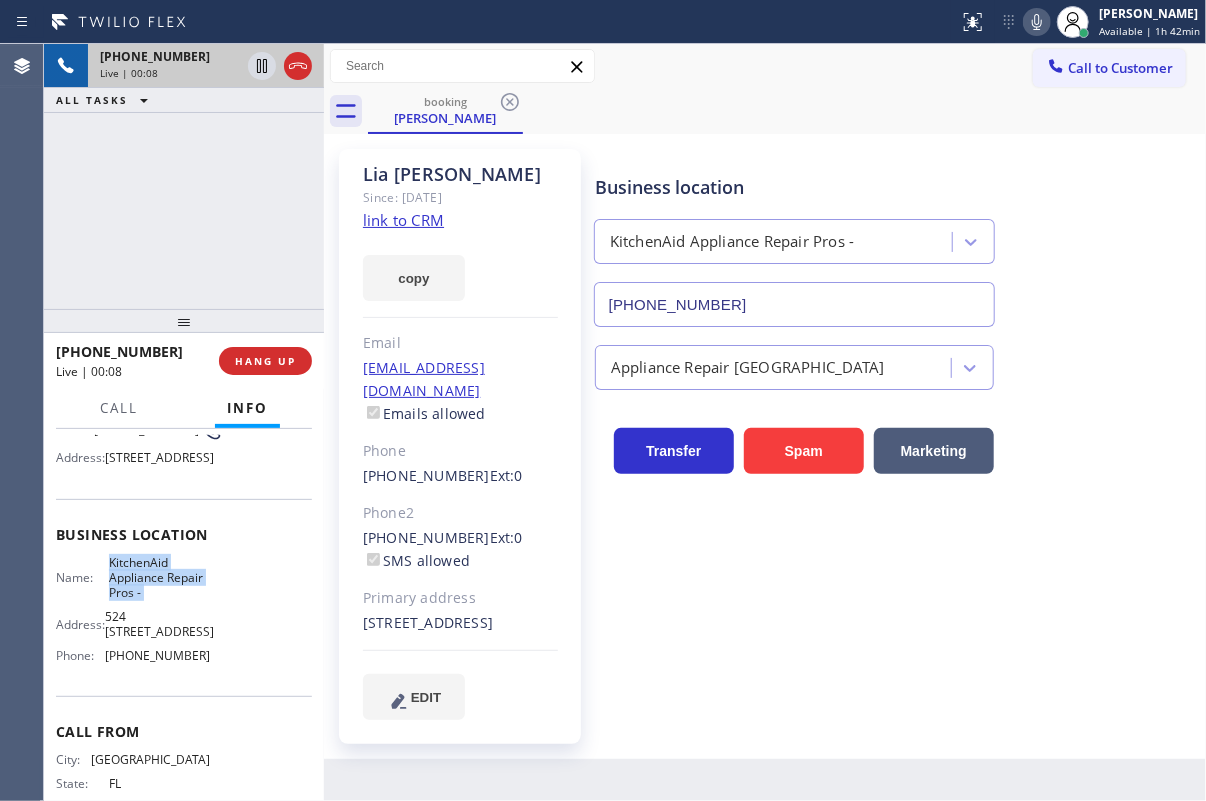click on "KitchenAid Appliance Repair Pros -" at bounding box center [159, 578] 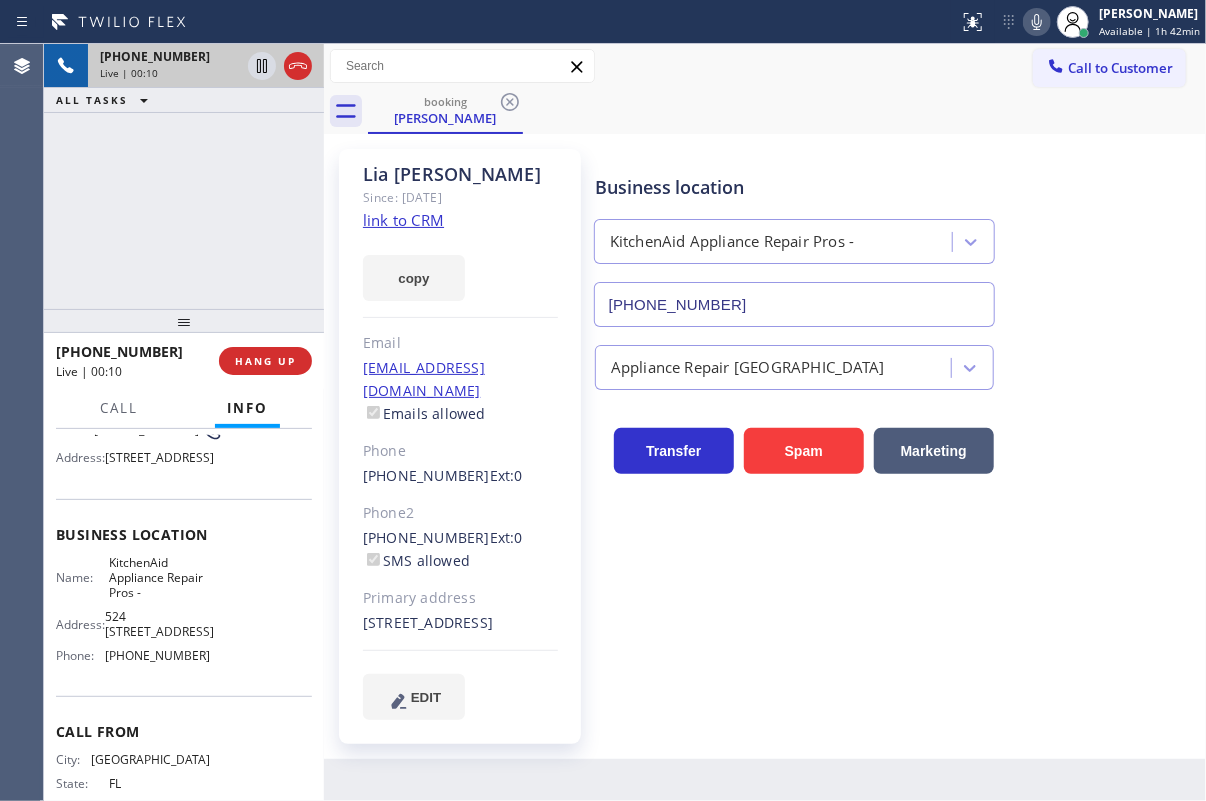 click on "(855) 213-9318" at bounding box center (794, 304) 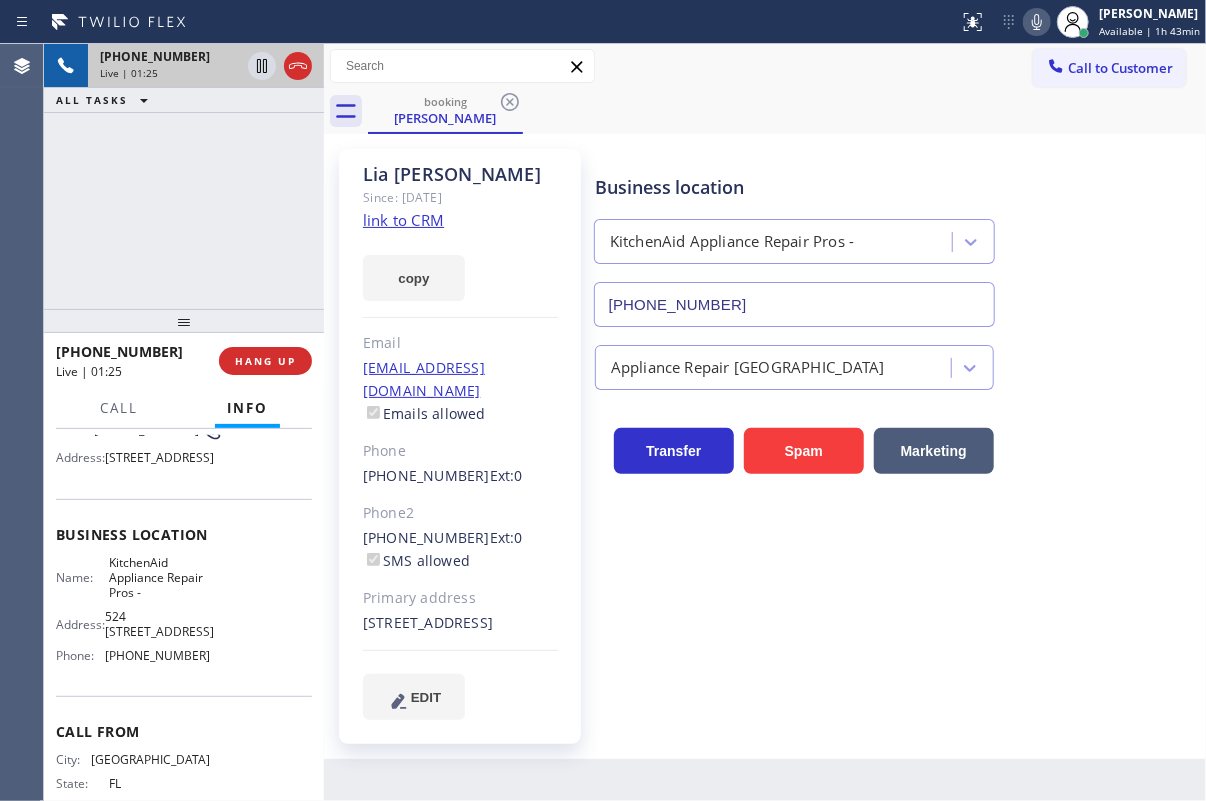 click 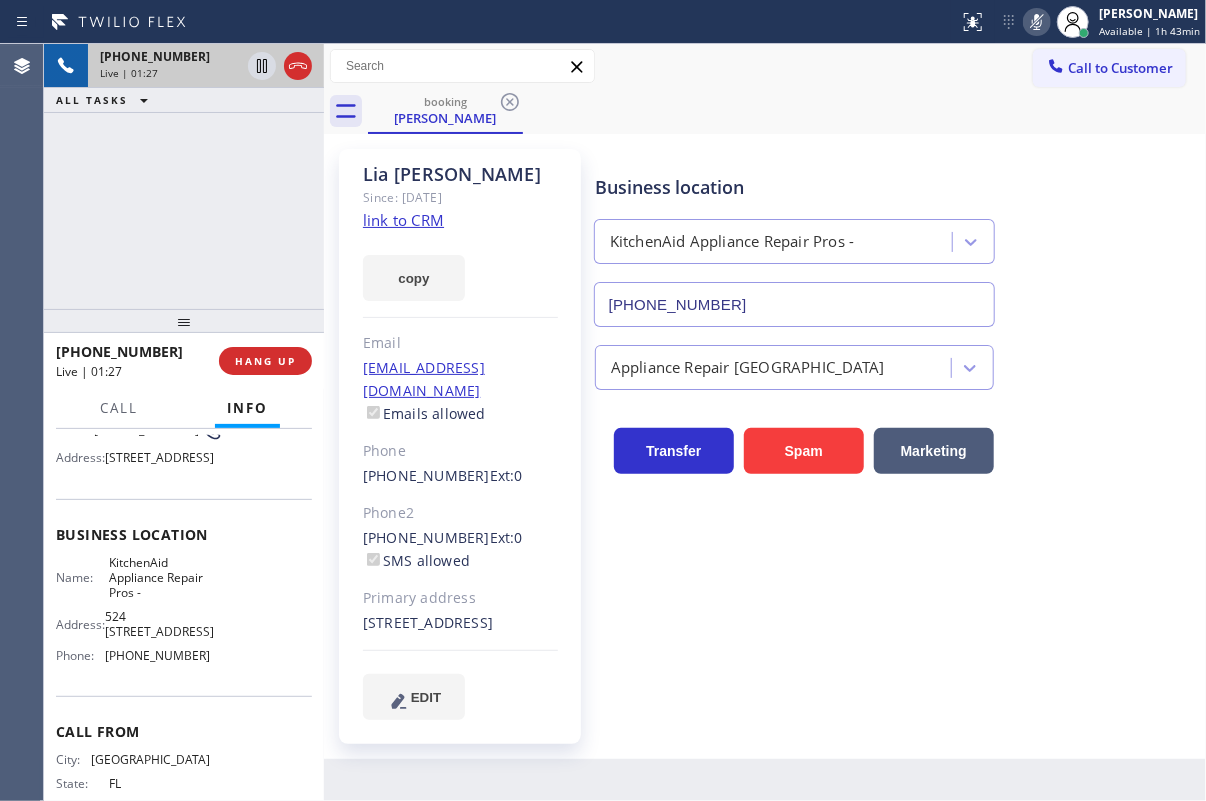 click 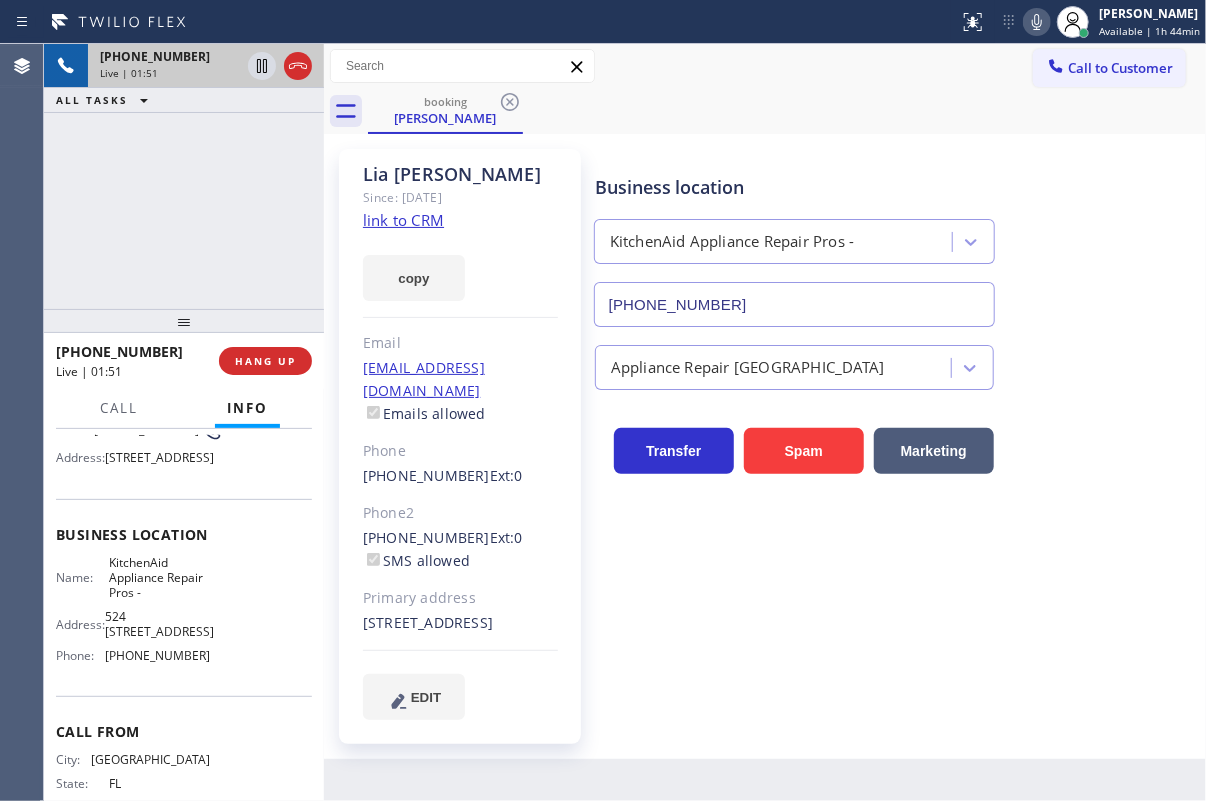 click 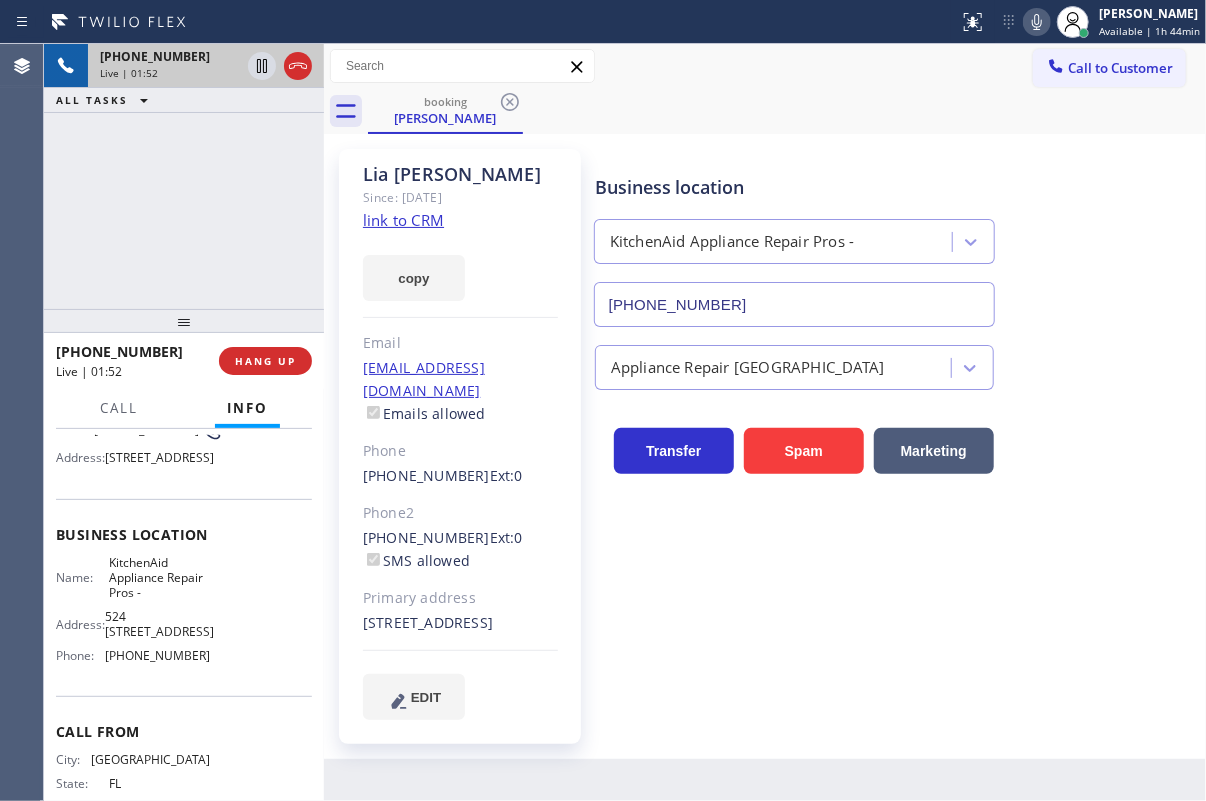 click 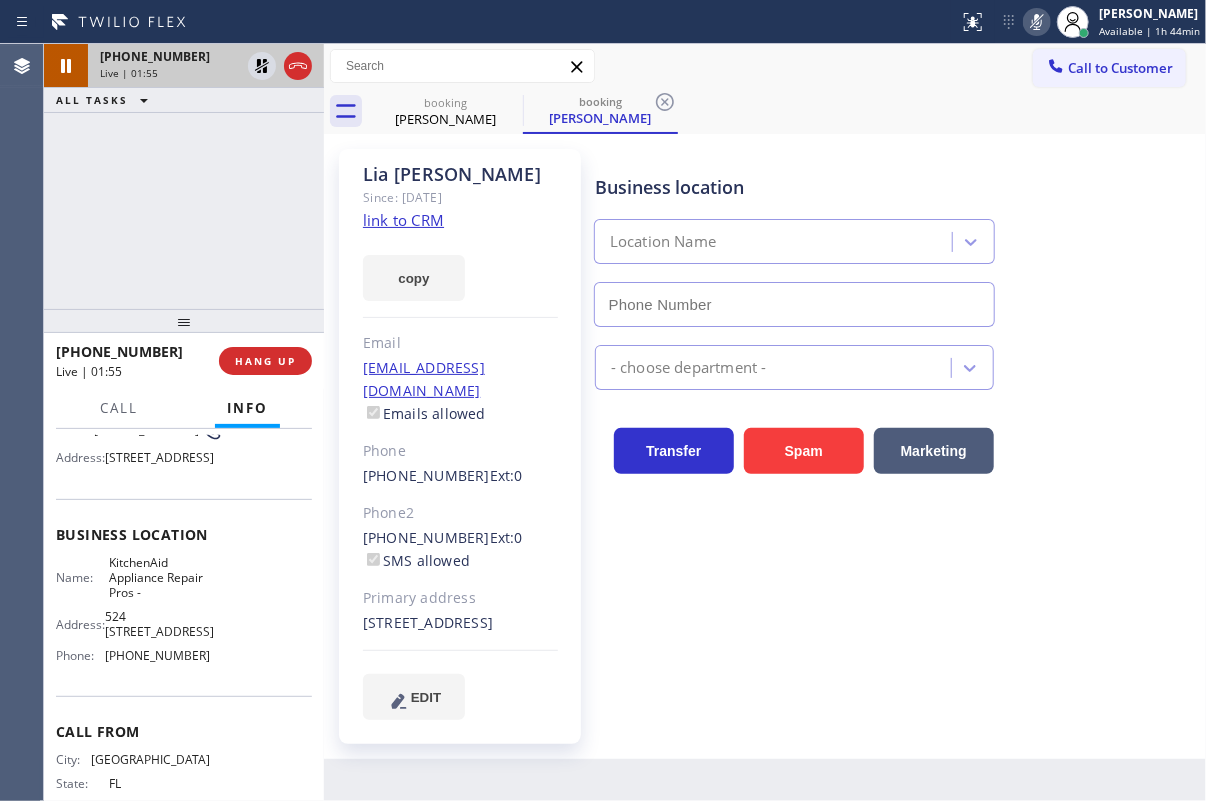 drag, startPoint x: 1093, startPoint y: 224, endPoint x: 1049, endPoint y: 147, distance: 88.68484 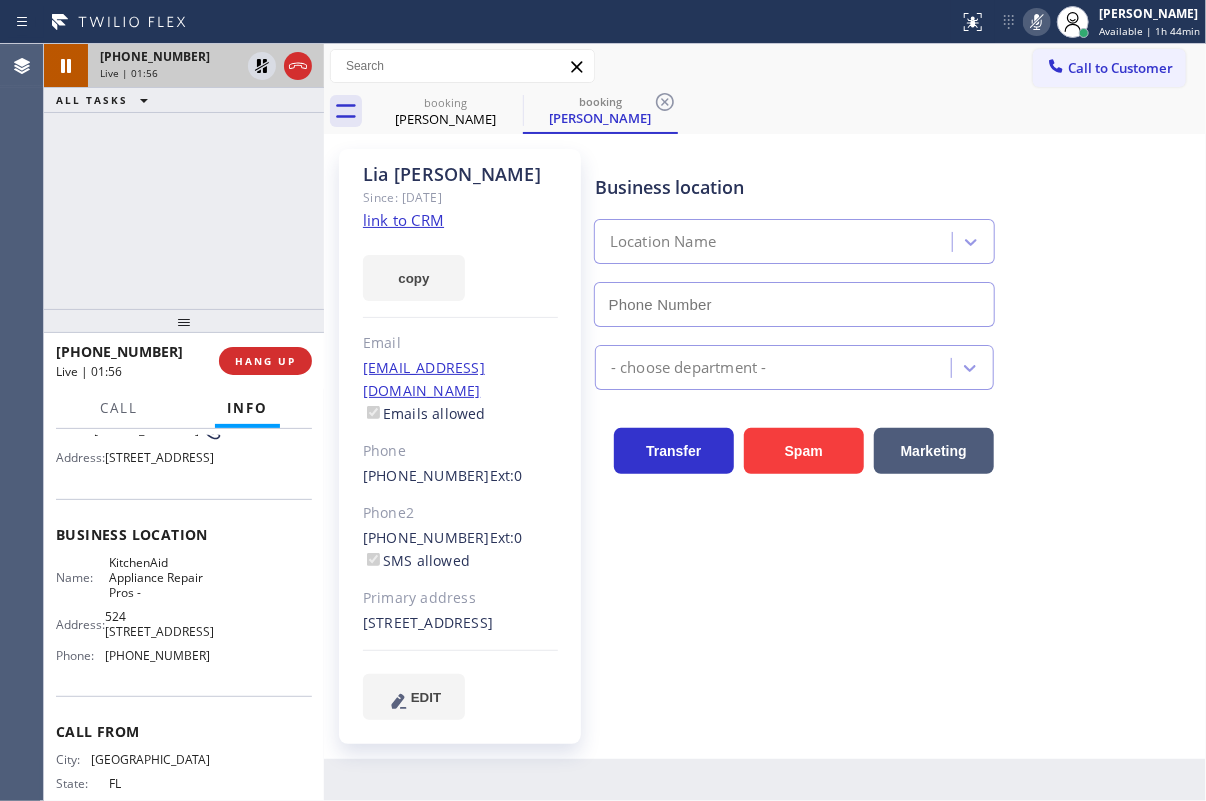 type on "(855) 213-9318" 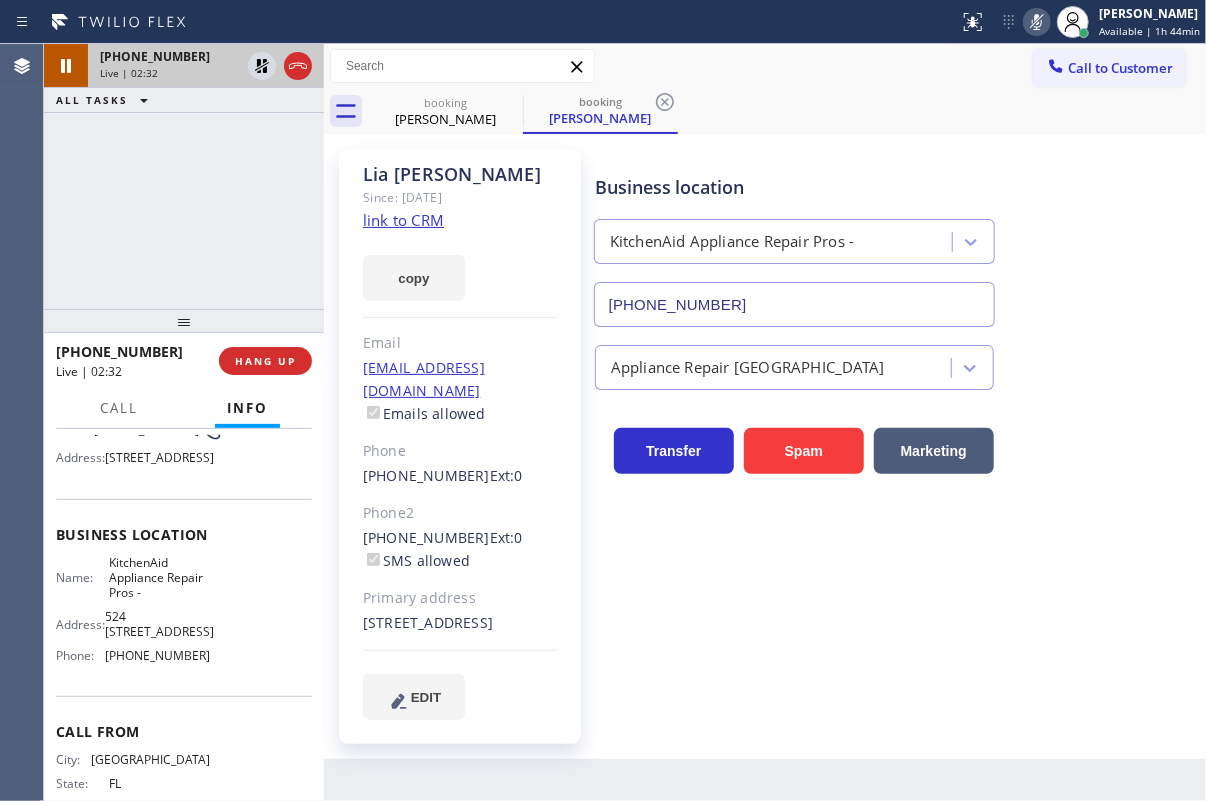 drag, startPoint x: 1159, startPoint y: 330, endPoint x: 1049, endPoint y: 92, distance: 262.19077 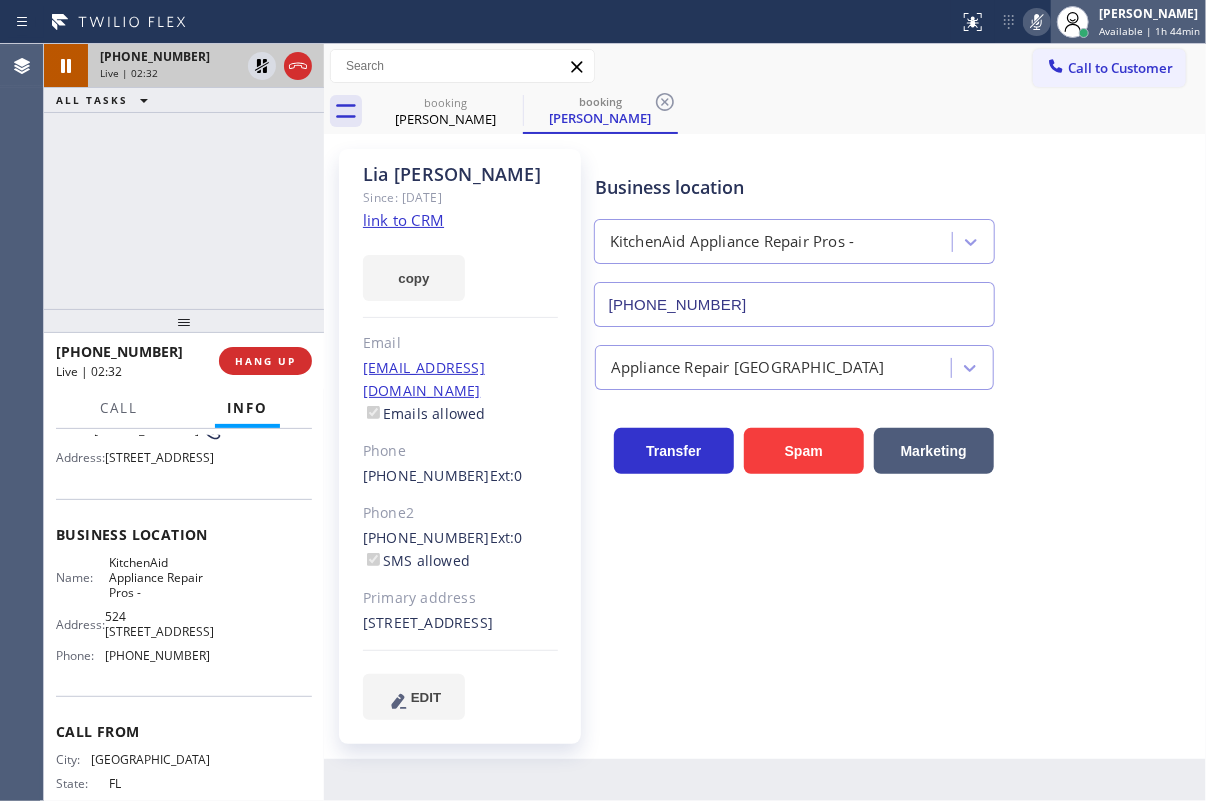 click at bounding box center (1073, 22) 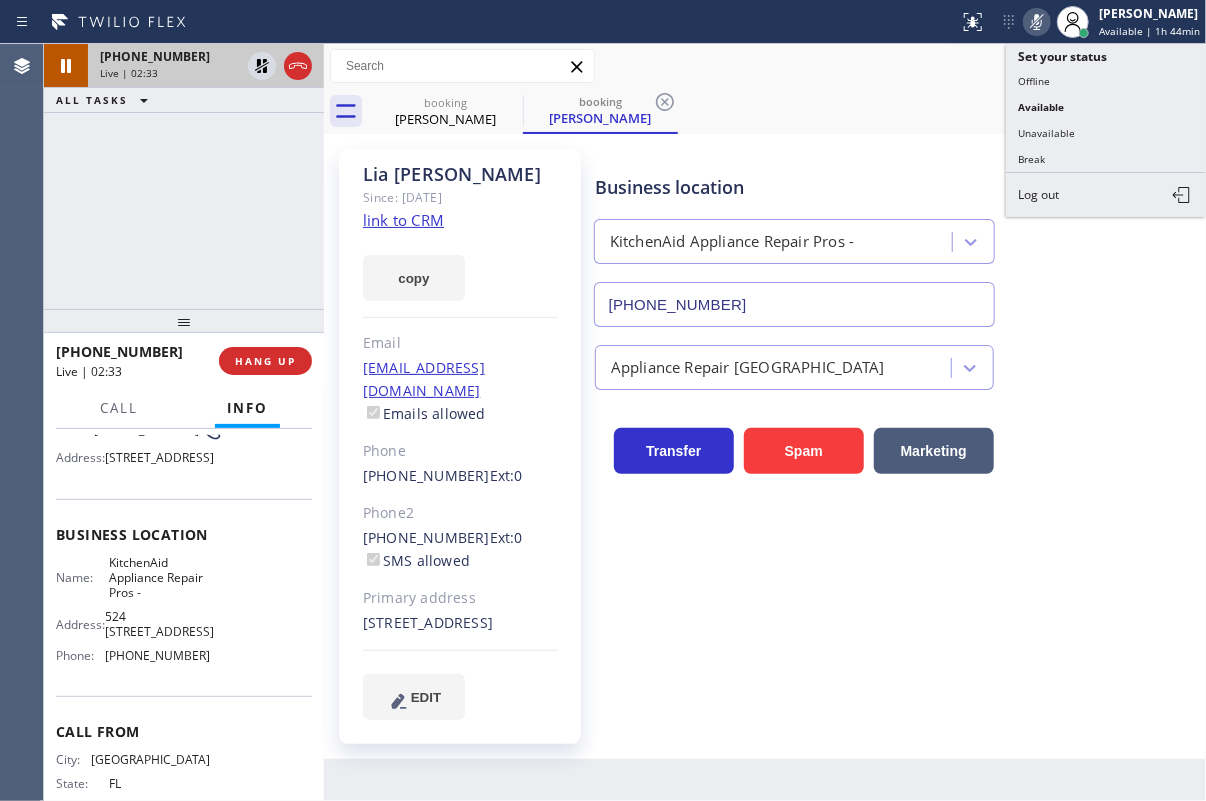 click 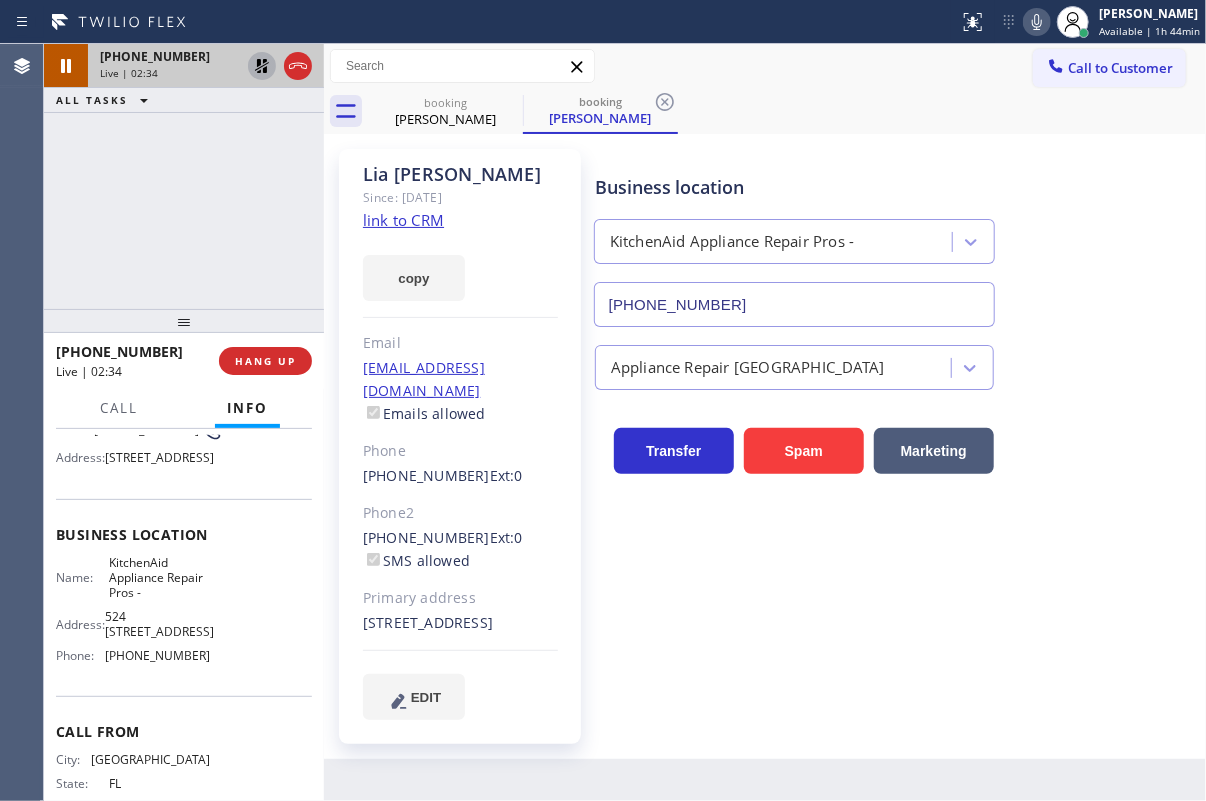 click 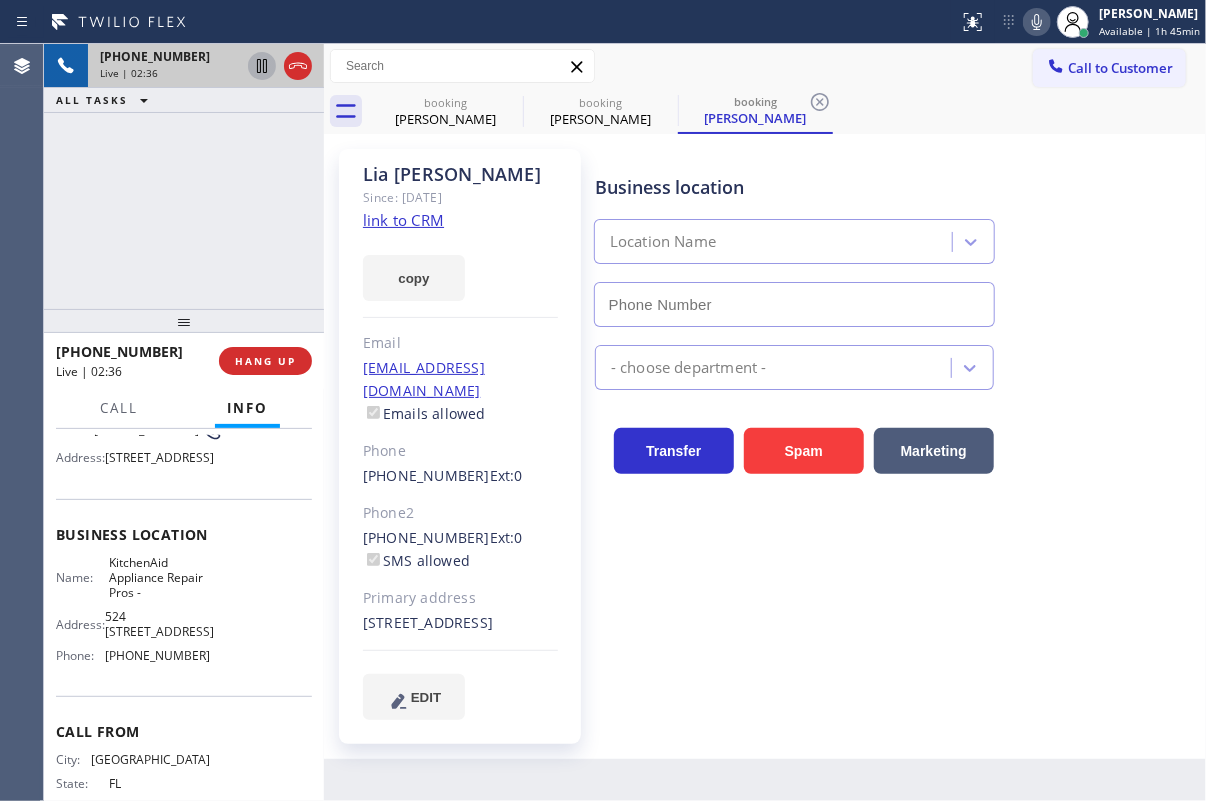 type on "(855) 213-9318" 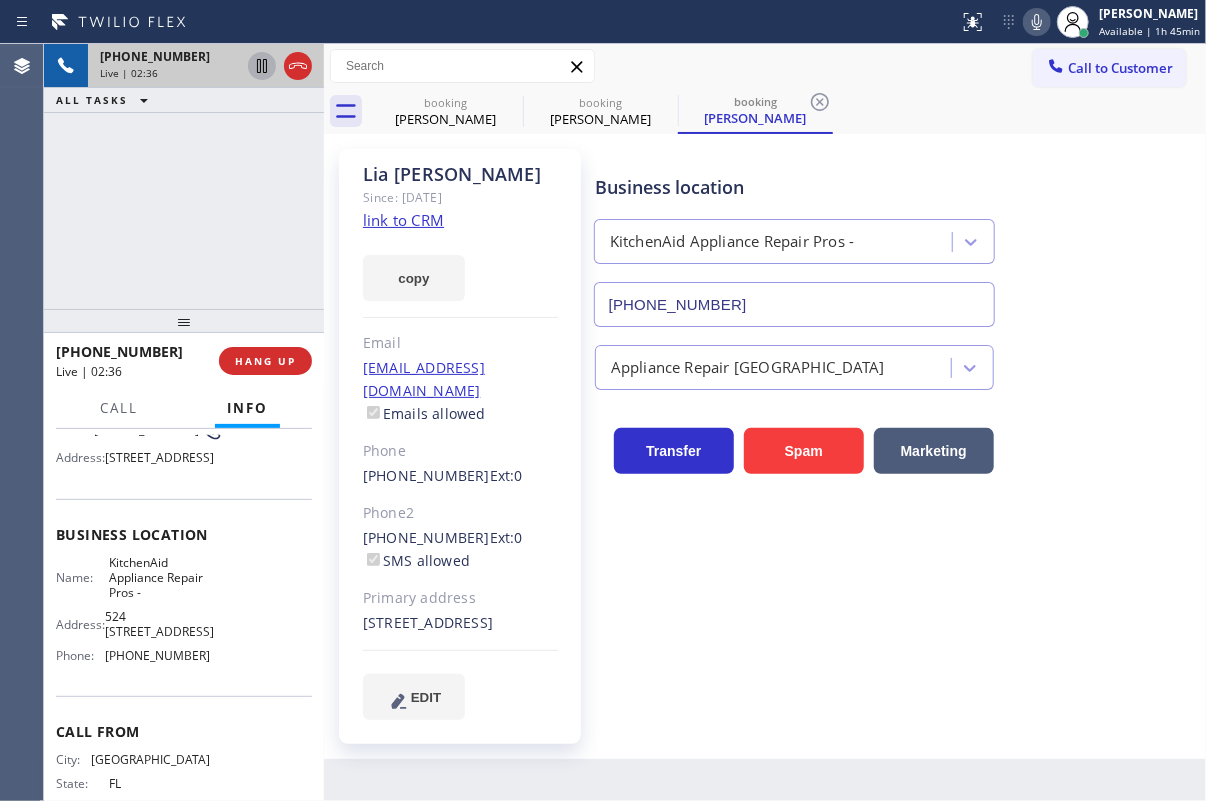 click 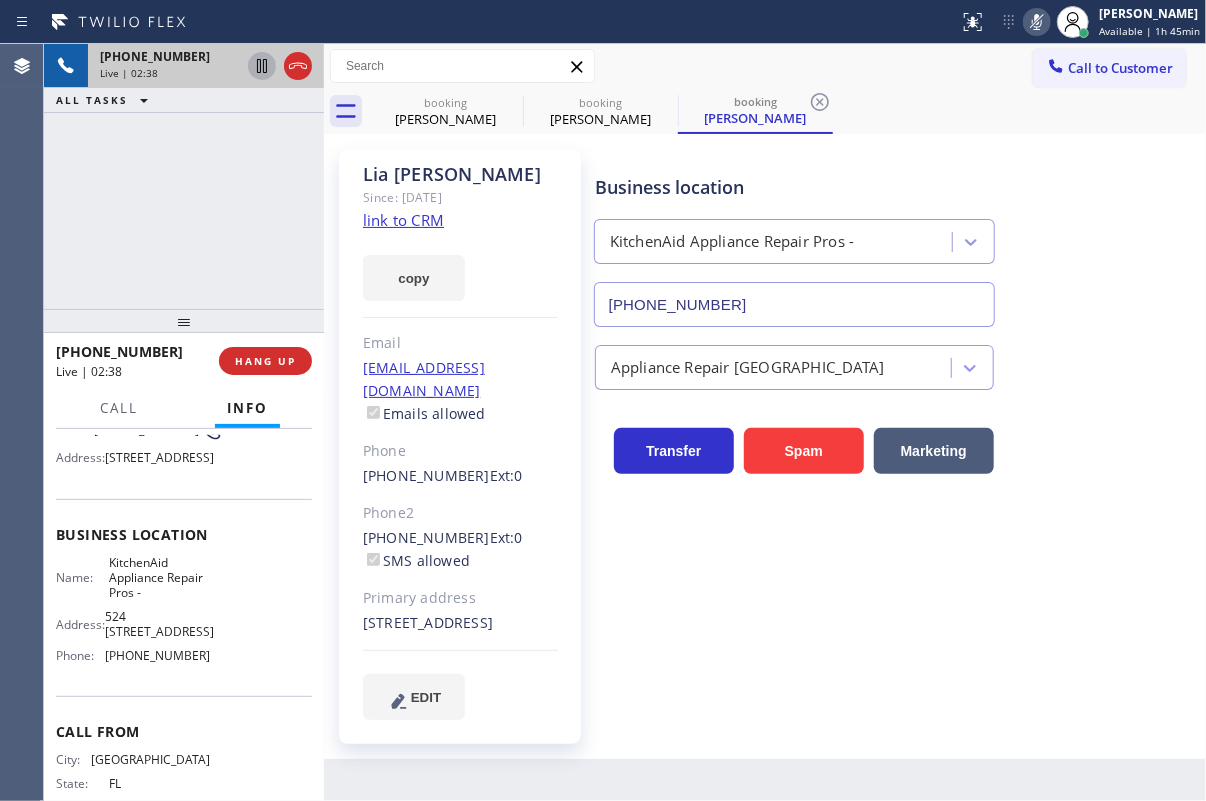 click 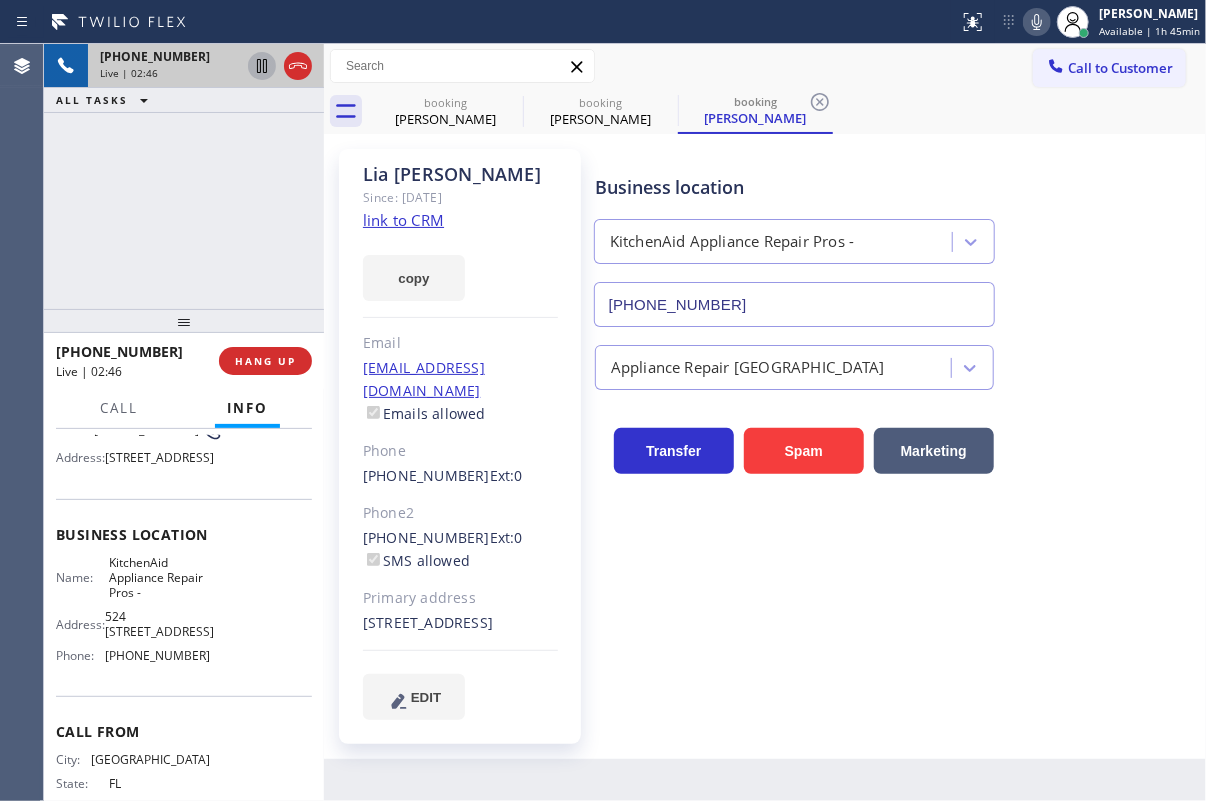 click on "Transfer Spam Marketing" at bounding box center [896, 442] 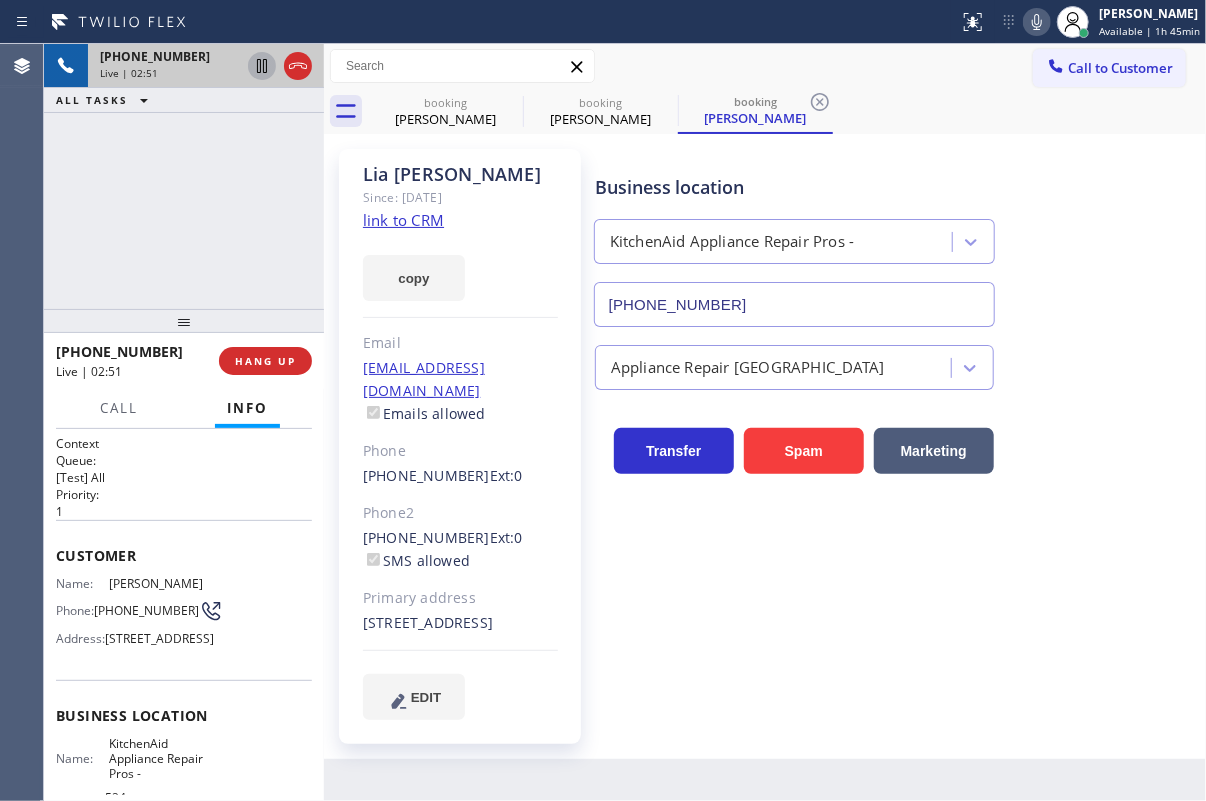 scroll, scrollTop: 268, scrollLeft: 0, axis: vertical 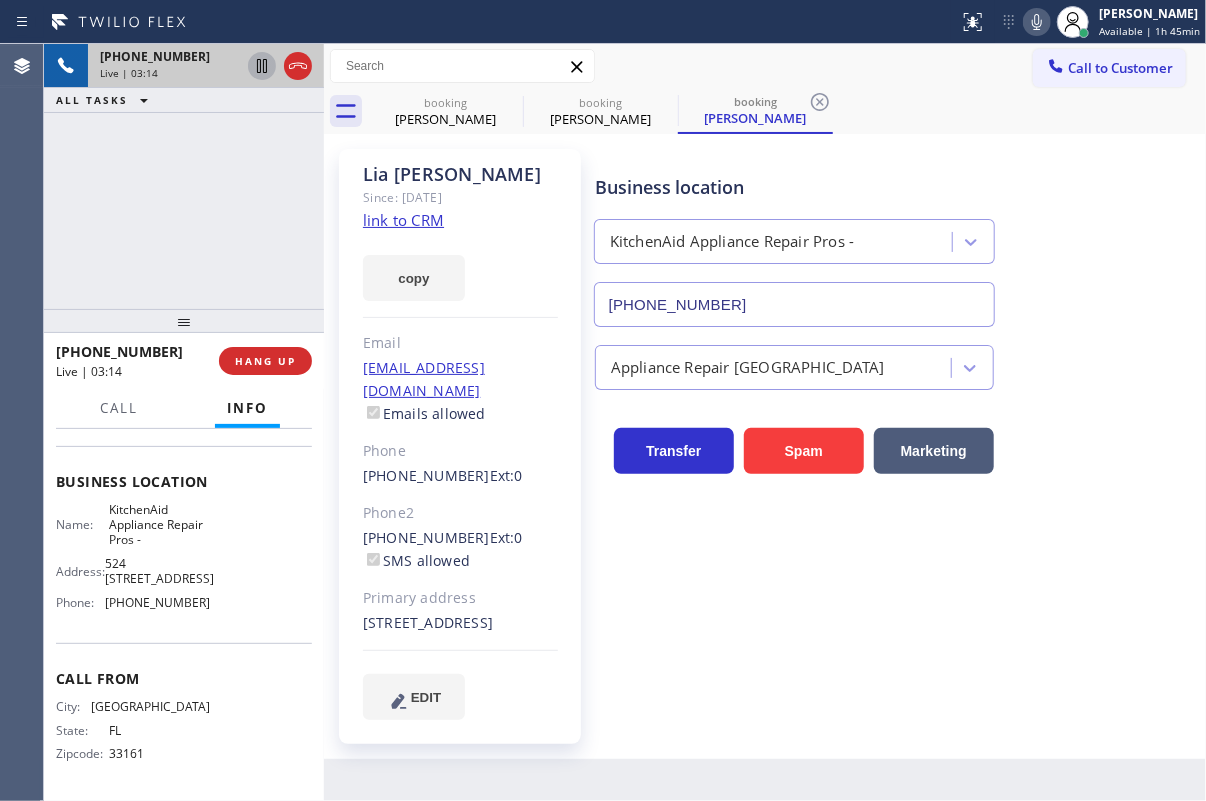 click 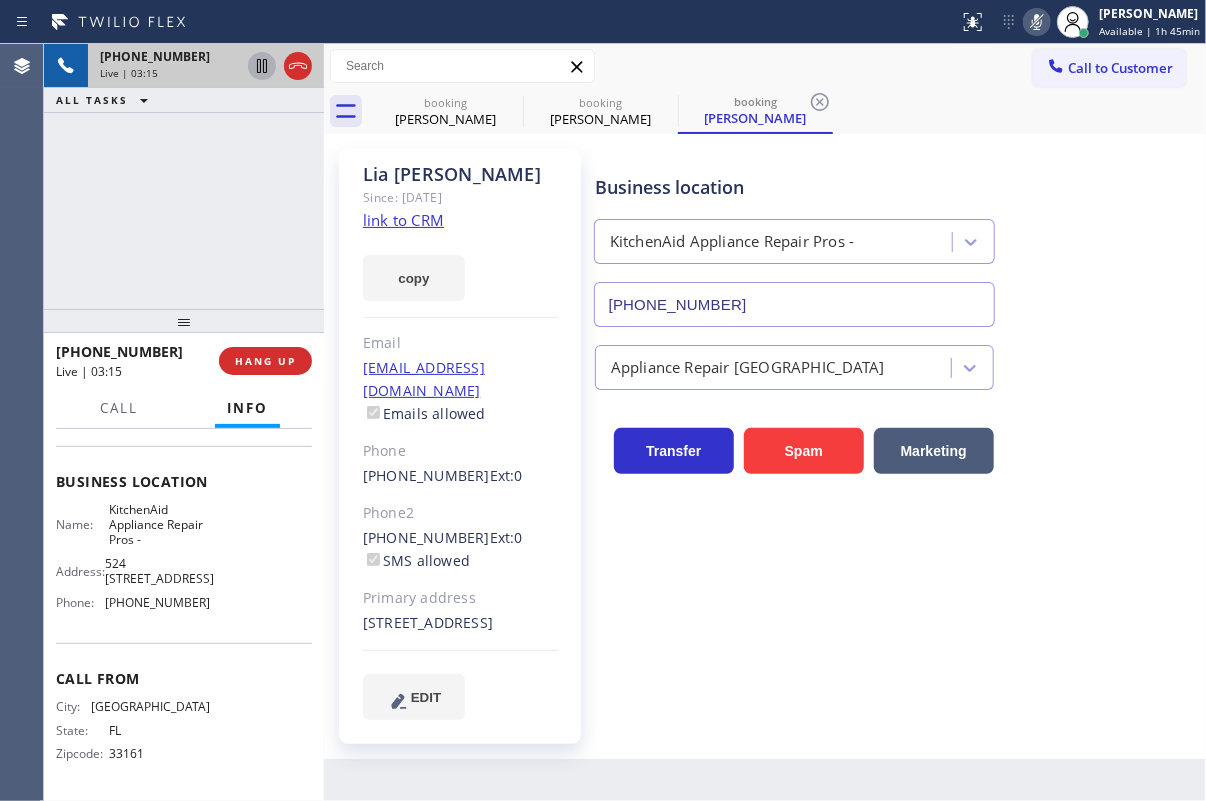 click 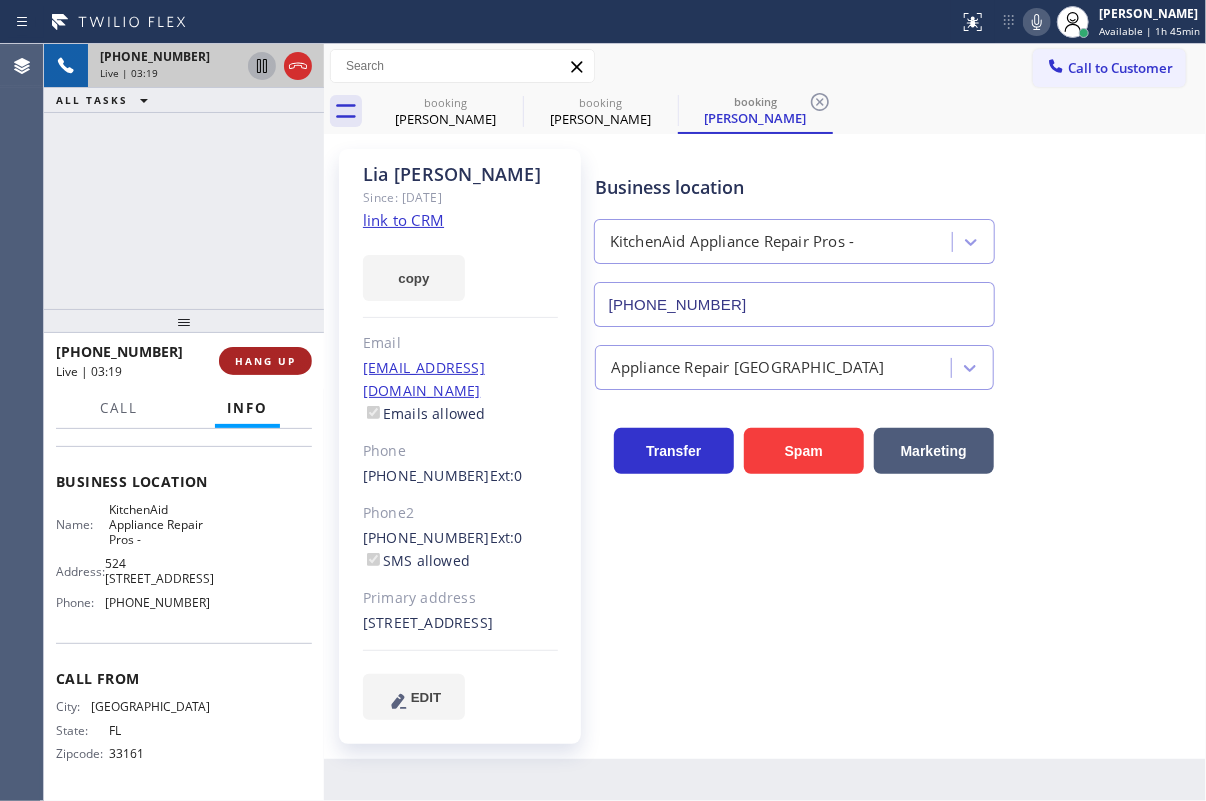 click on "HANG UP" at bounding box center (265, 361) 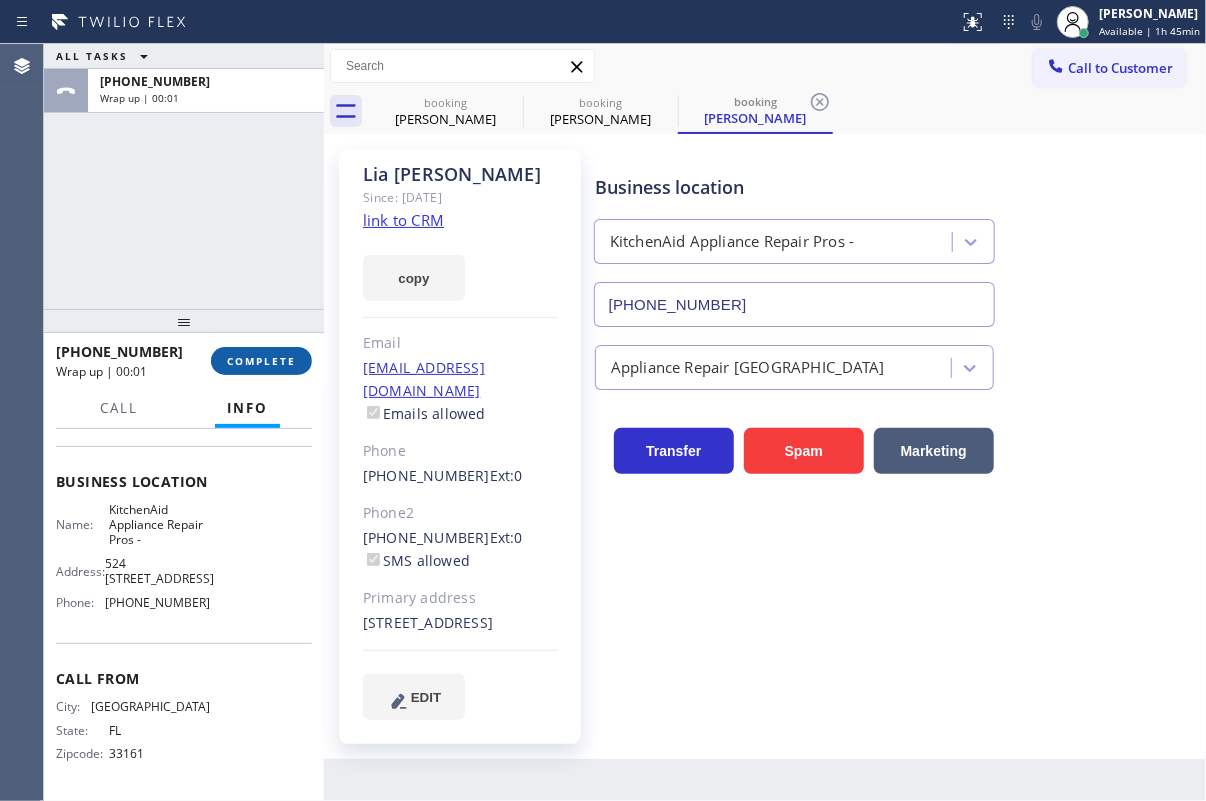 click on "COMPLETE" at bounding box center (261, 361) 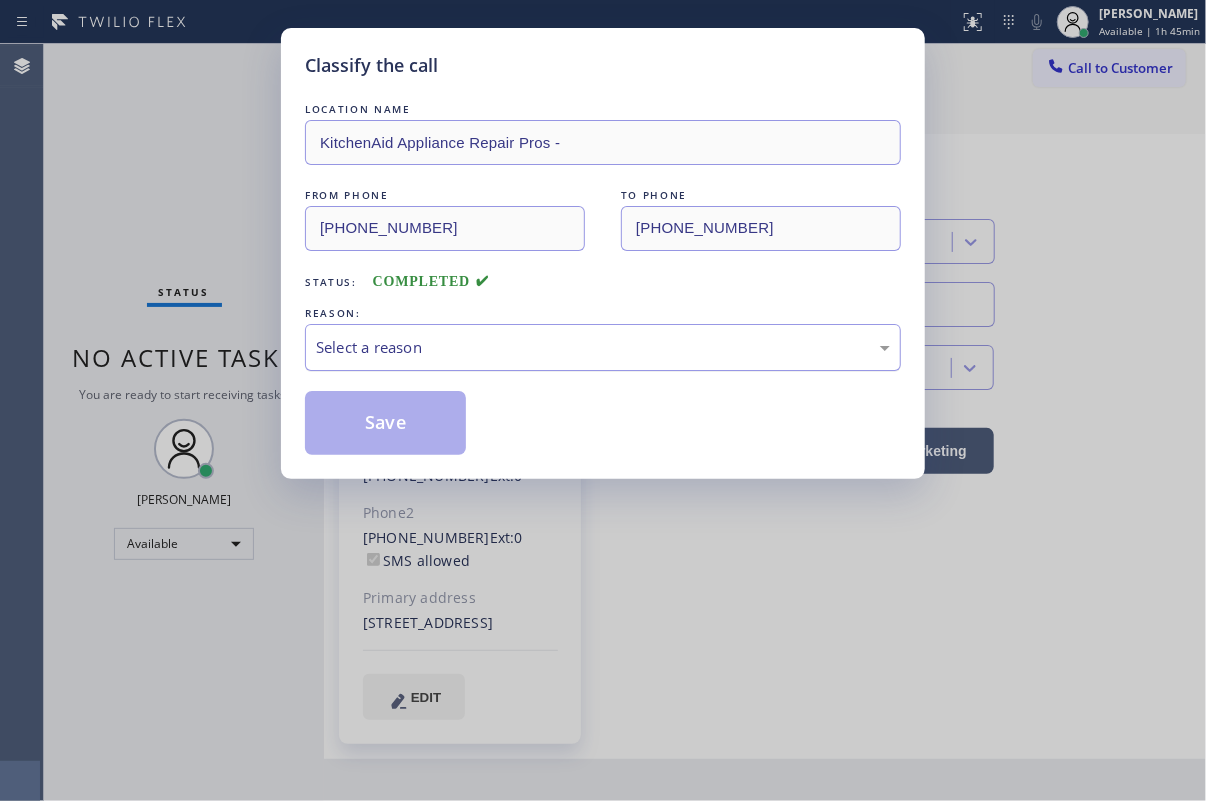 click on "Select a reason" at bounding box center (603, 347) 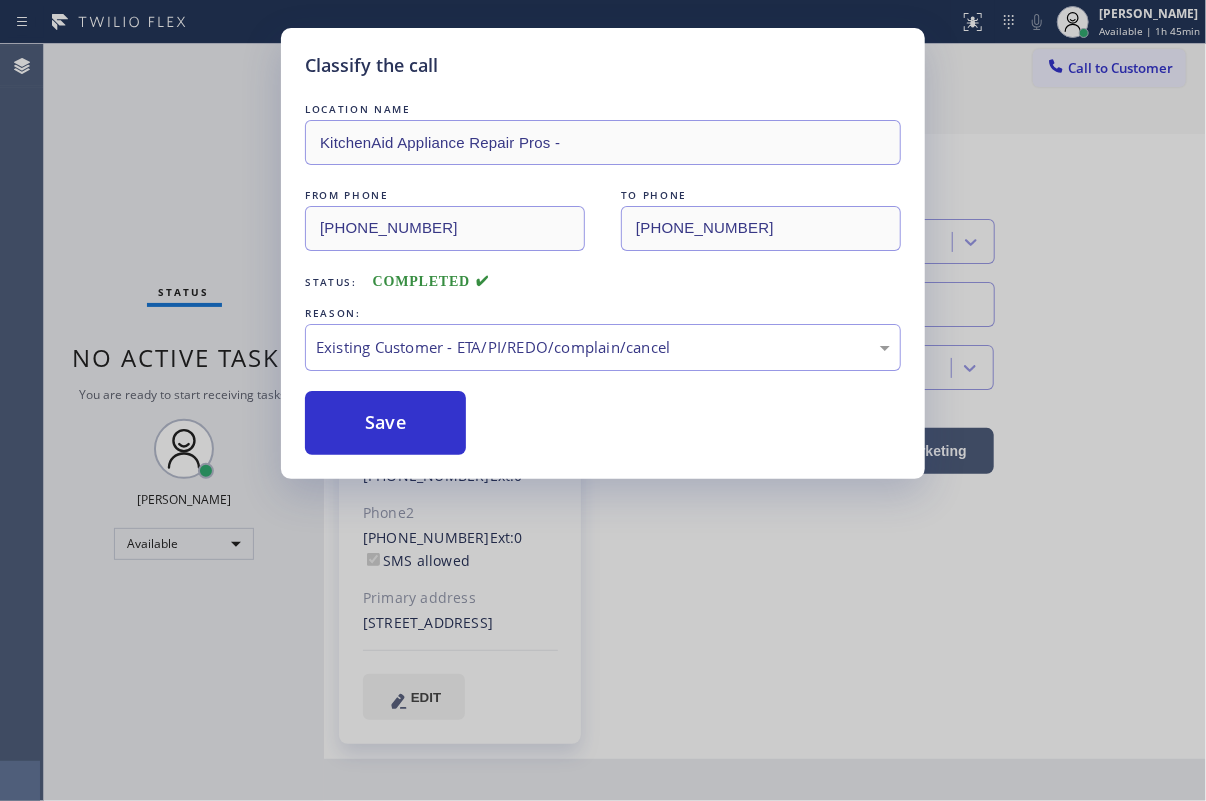 click on "Save" at bounding box center (603, 423) 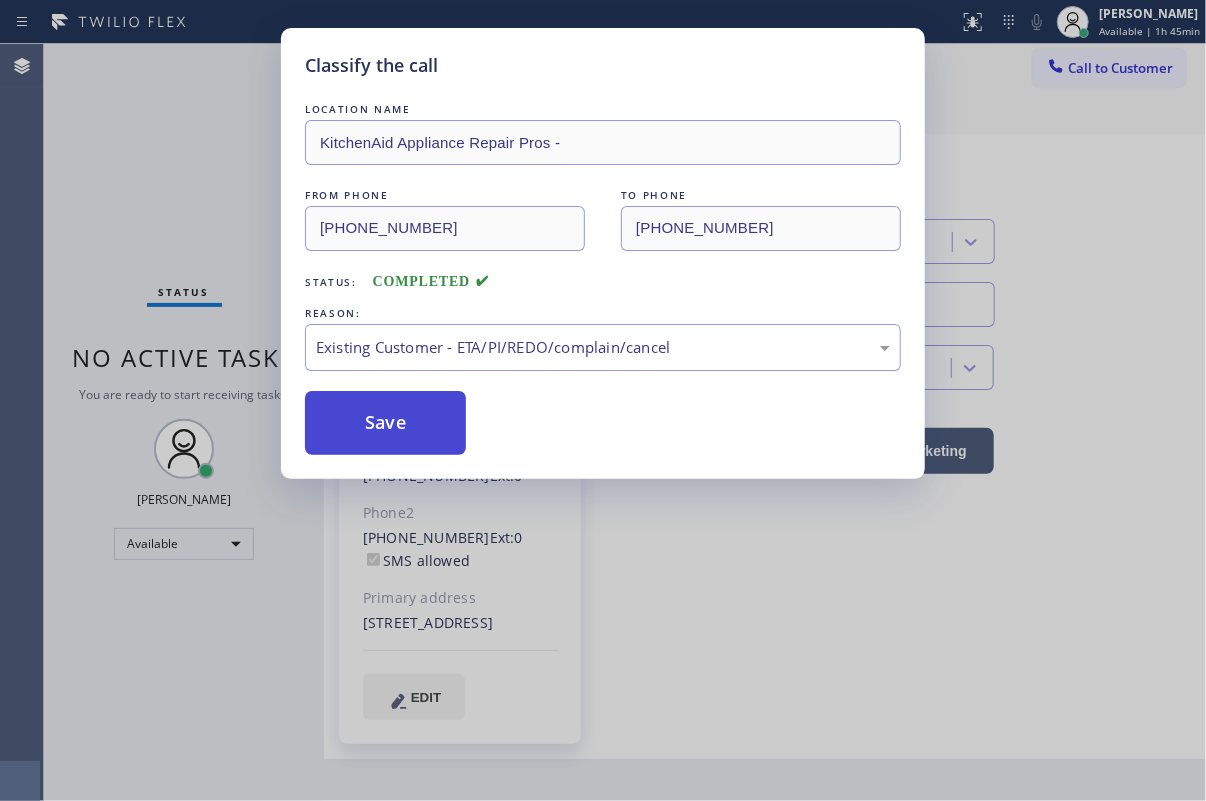 click on "Save" at bounding box center (385, 423) 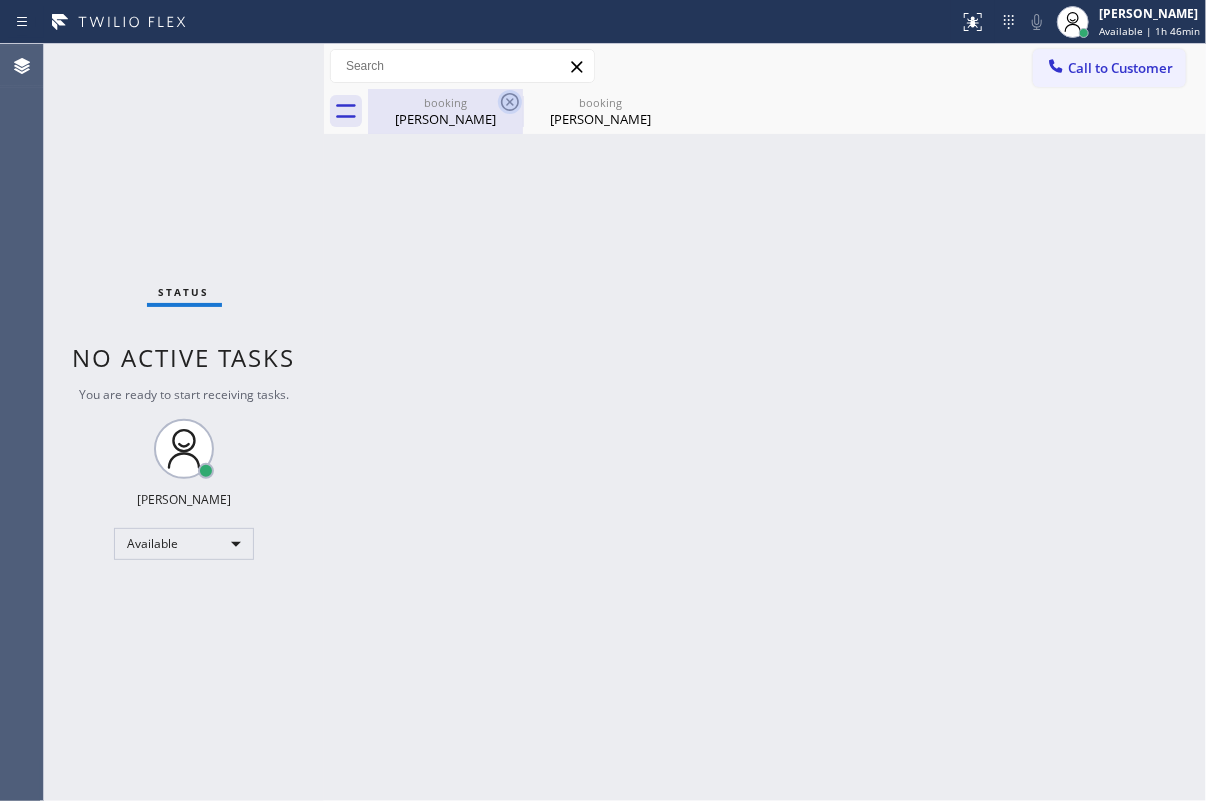 click 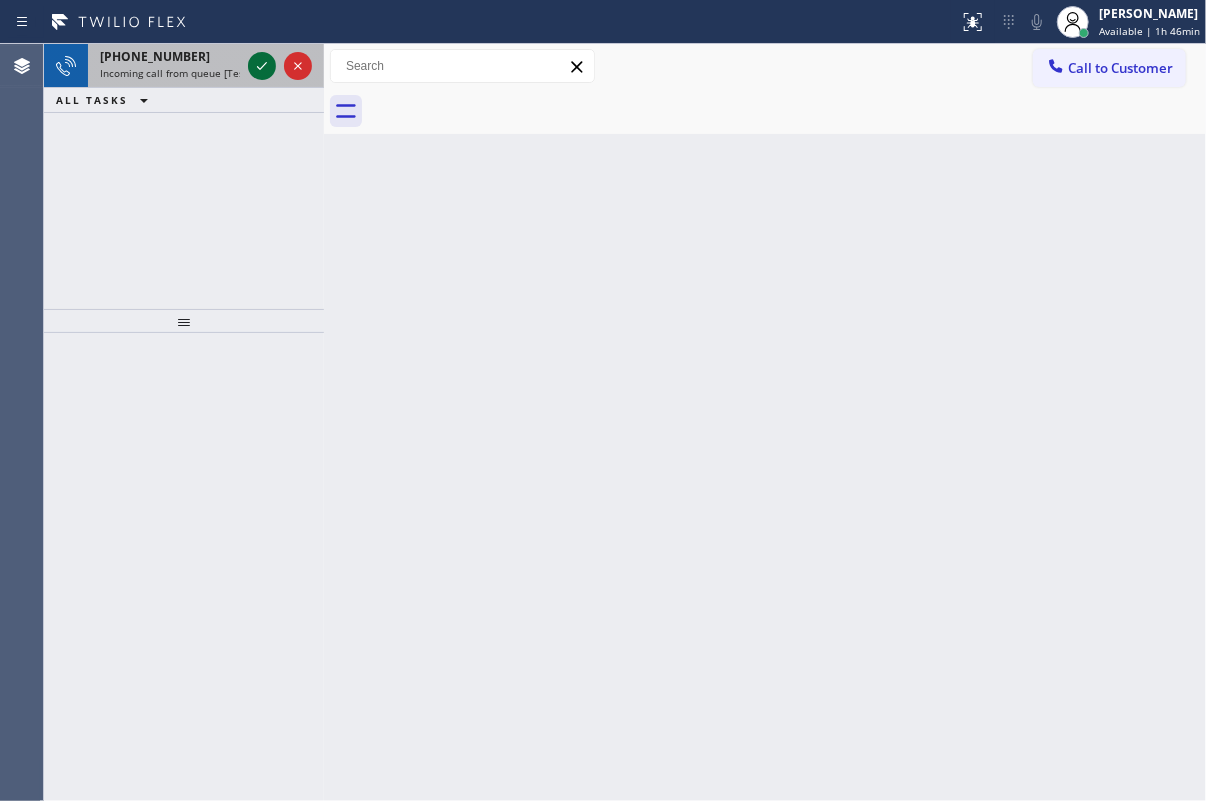 click 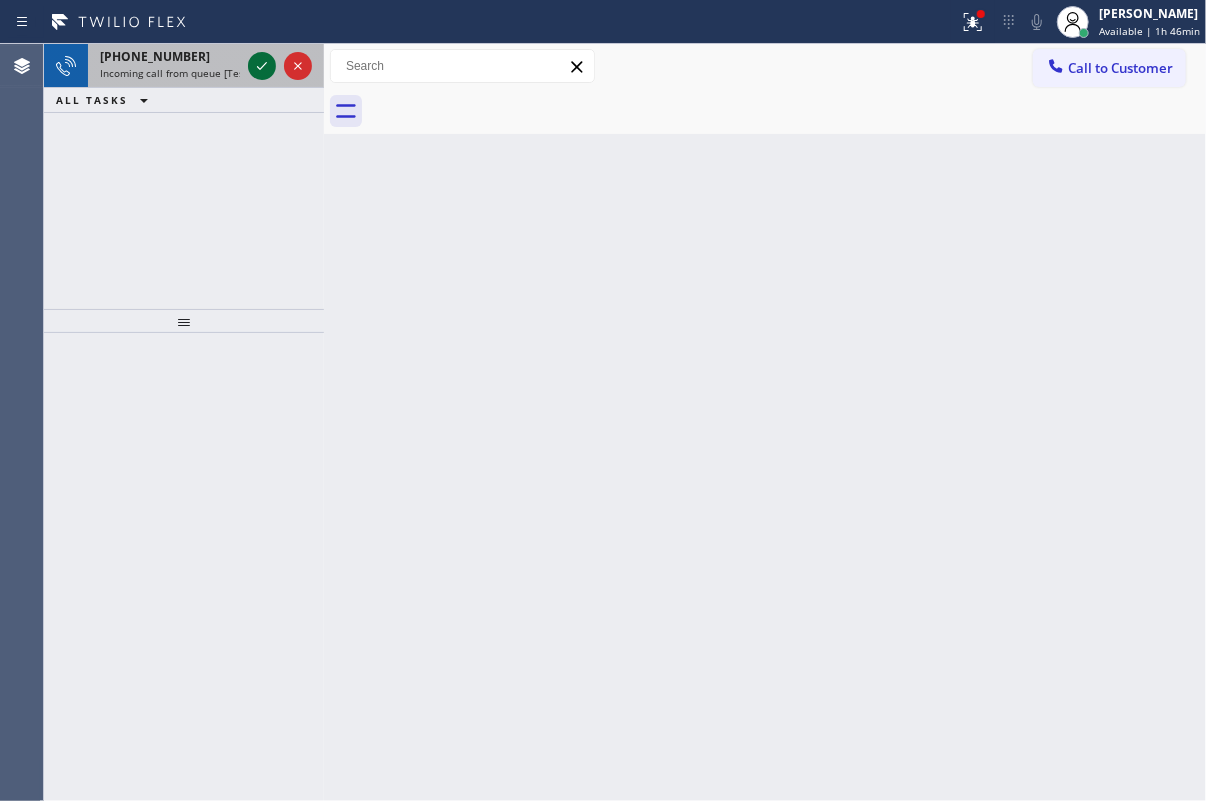 click 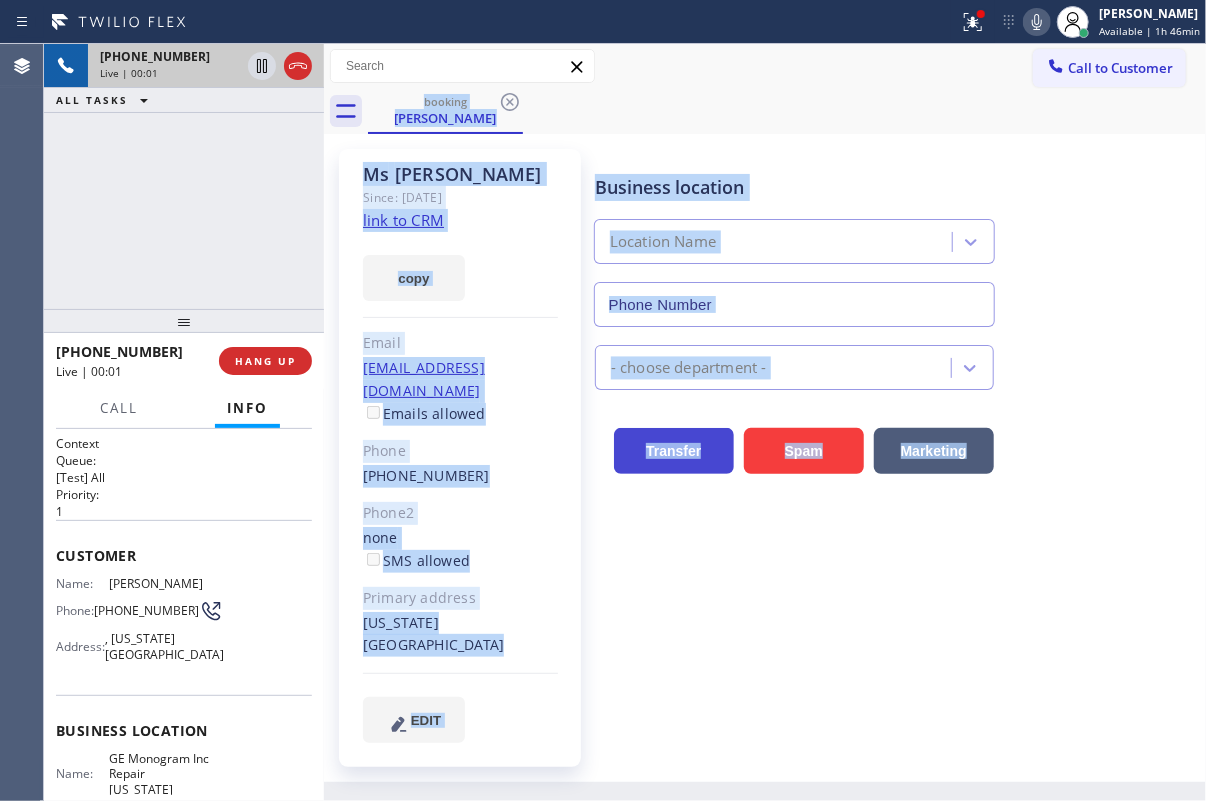 type on "[PHONE_NUMBER]" 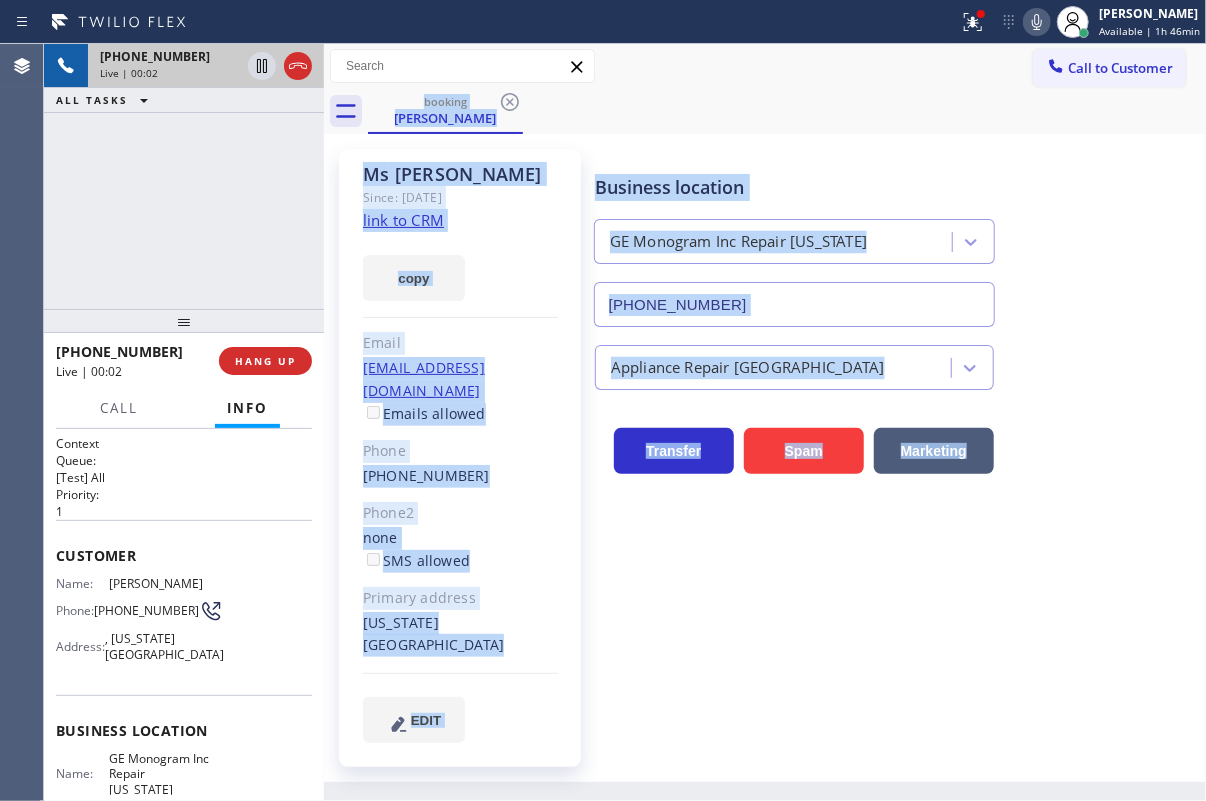 click on "Business location GE Monogram Inc Repair New York (332) 456-0495 Appliance Repair High End Transfer Spam Marketing" at bounding box center (896, 445) 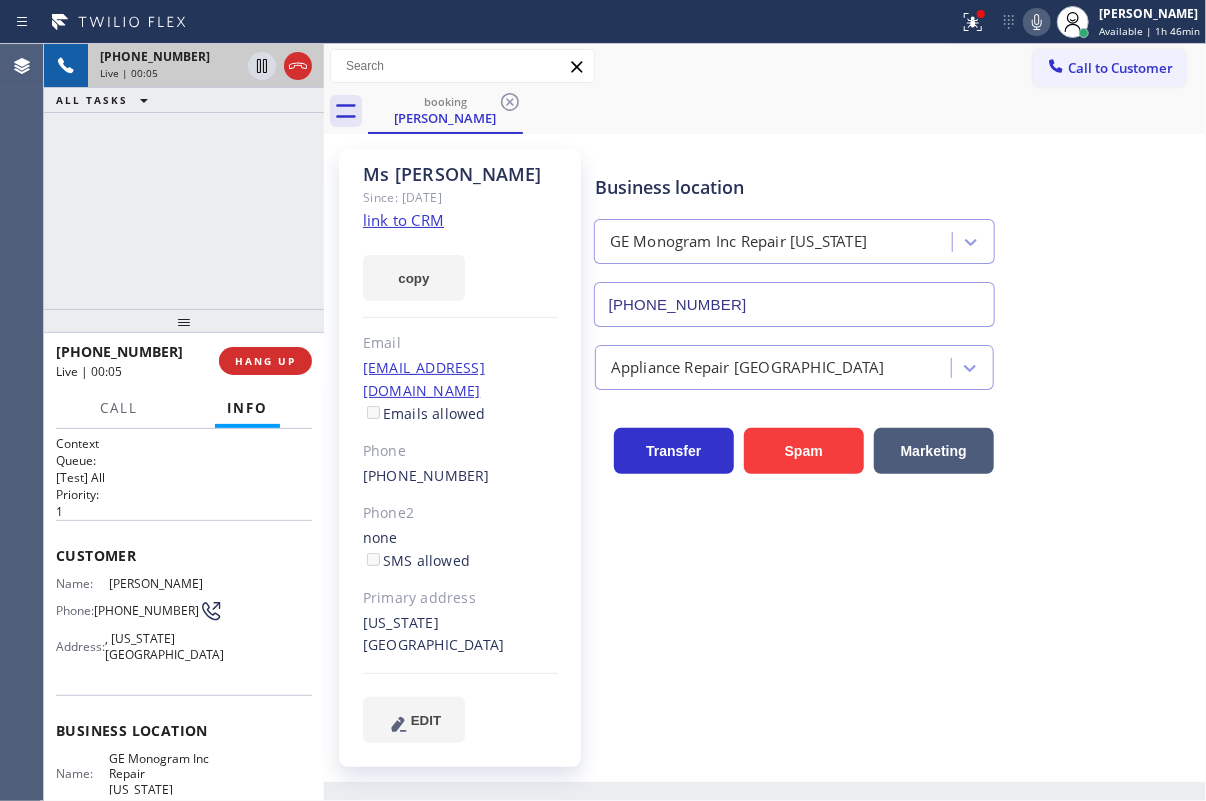 click 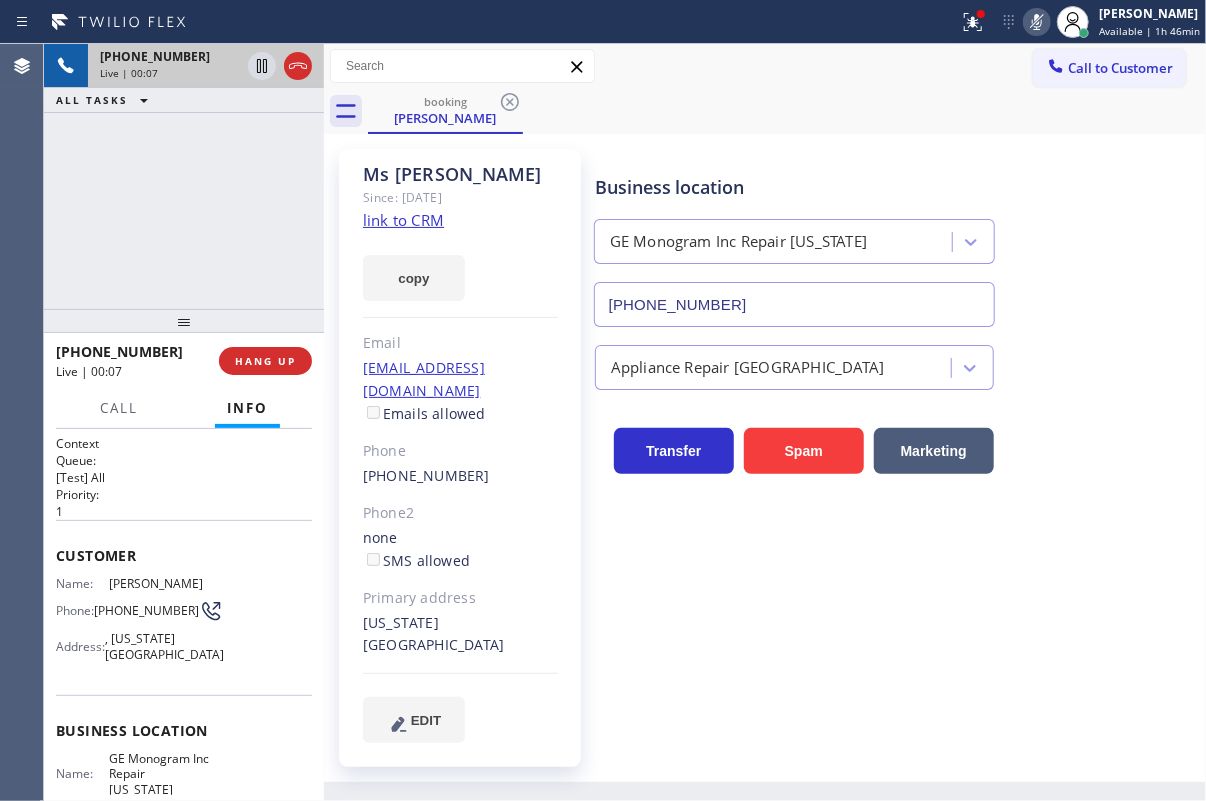 click 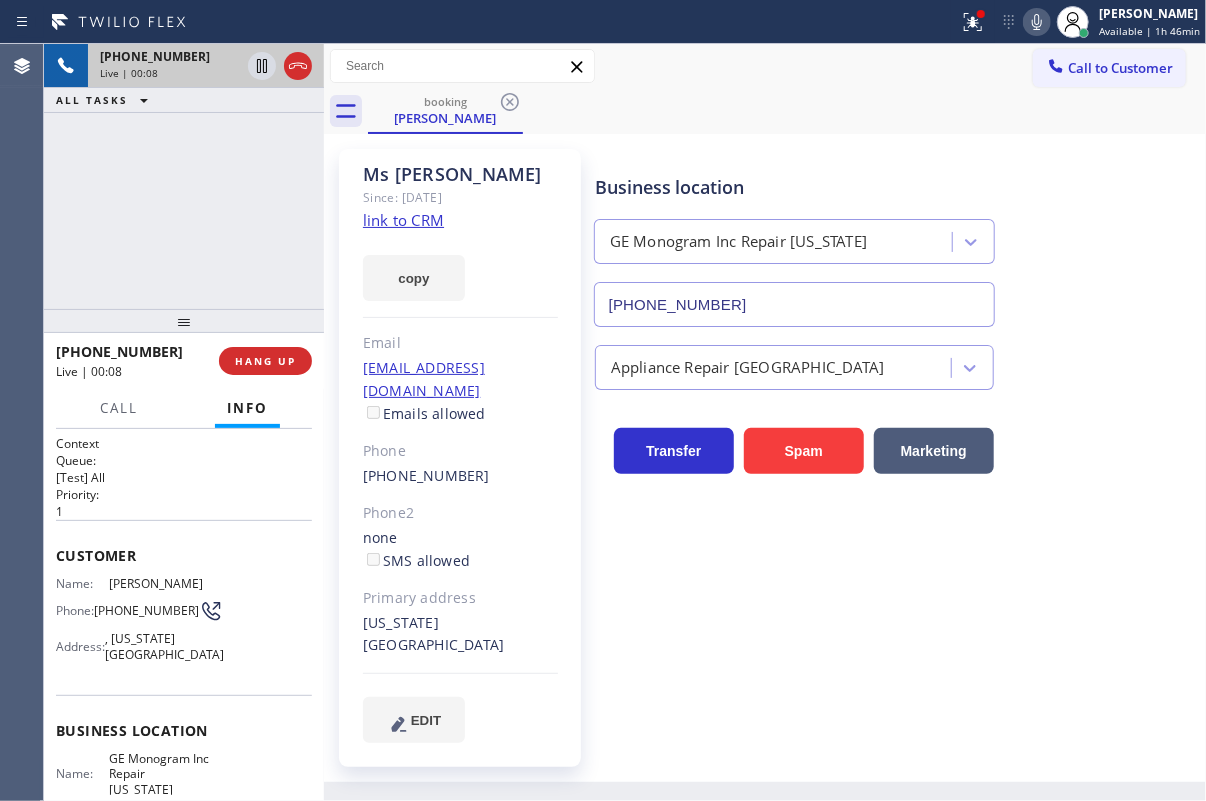 click on "link to CRM" 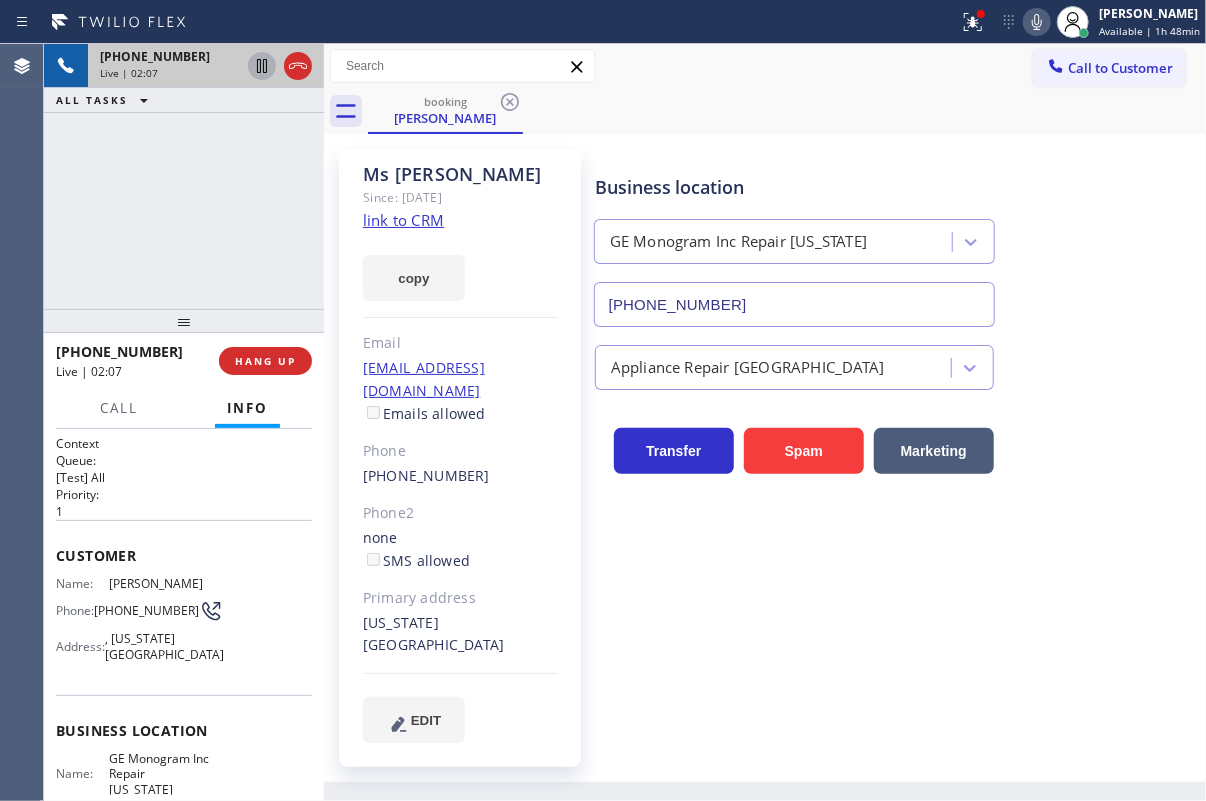 click 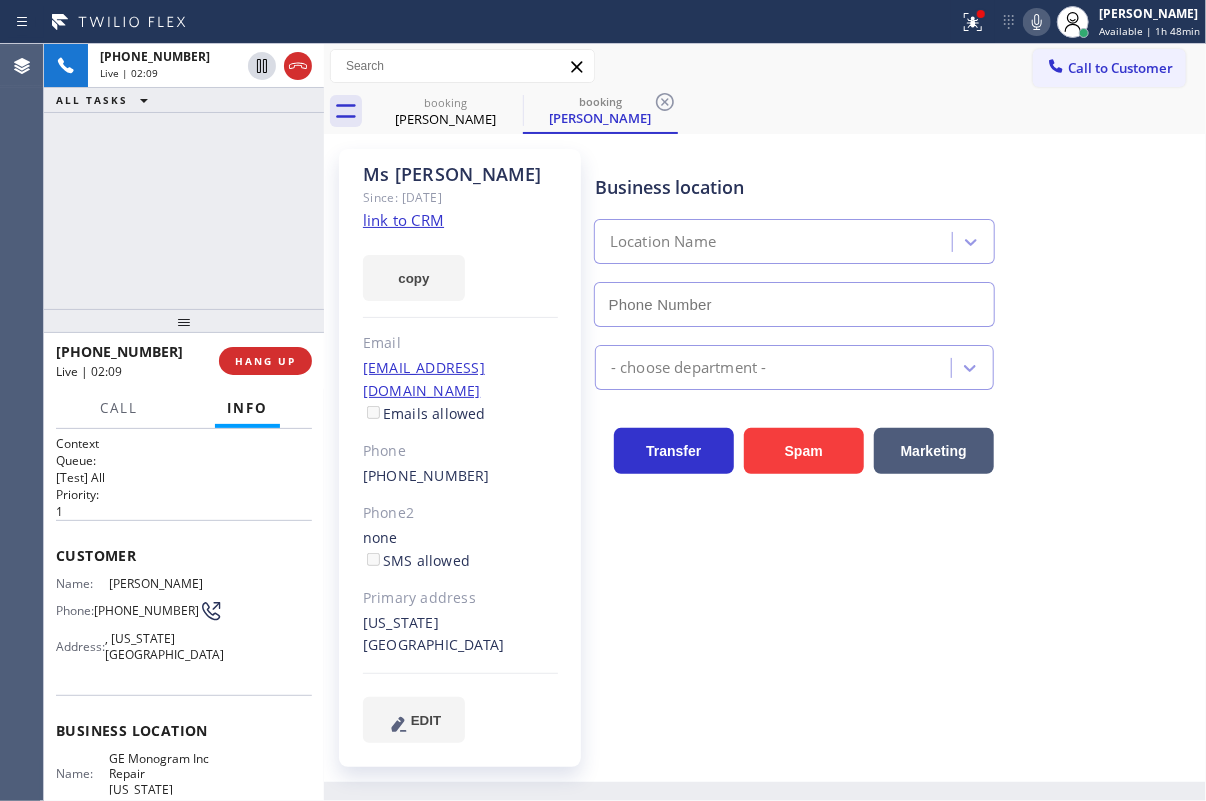 type on "[PHONE_NUMBER]" 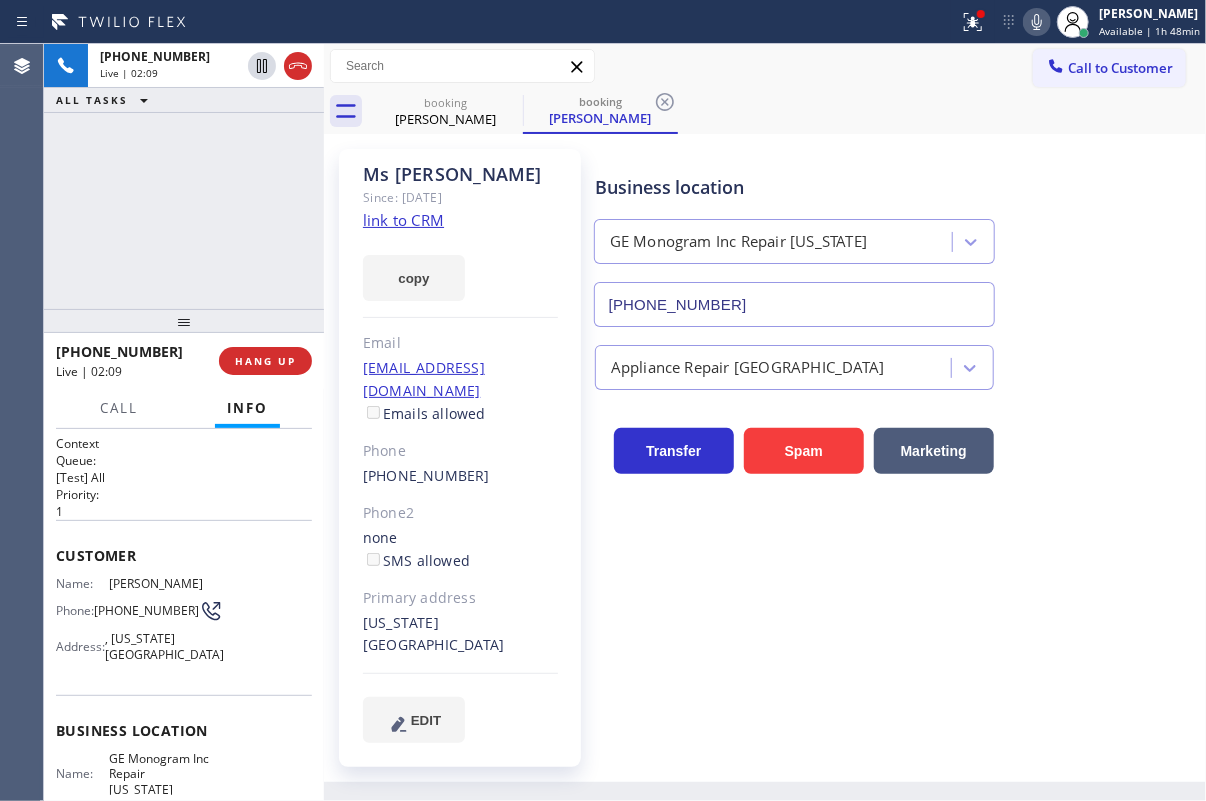 click 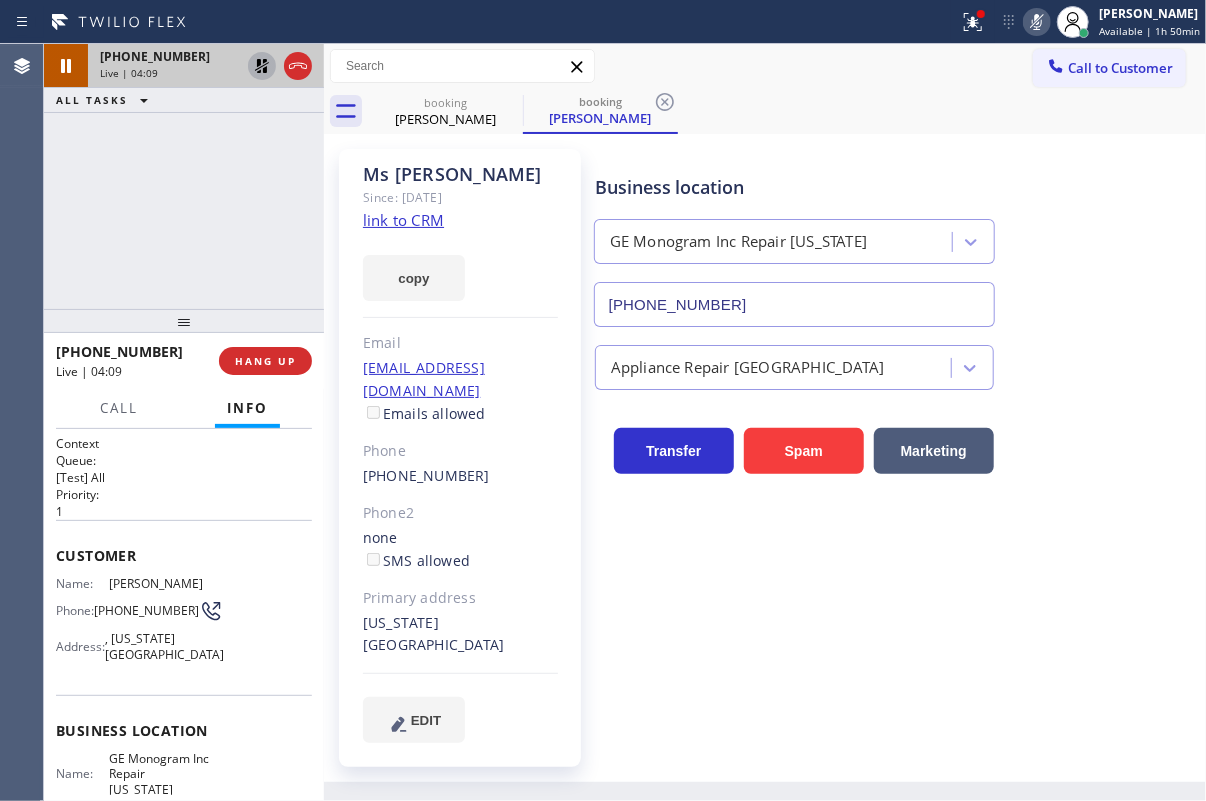 click 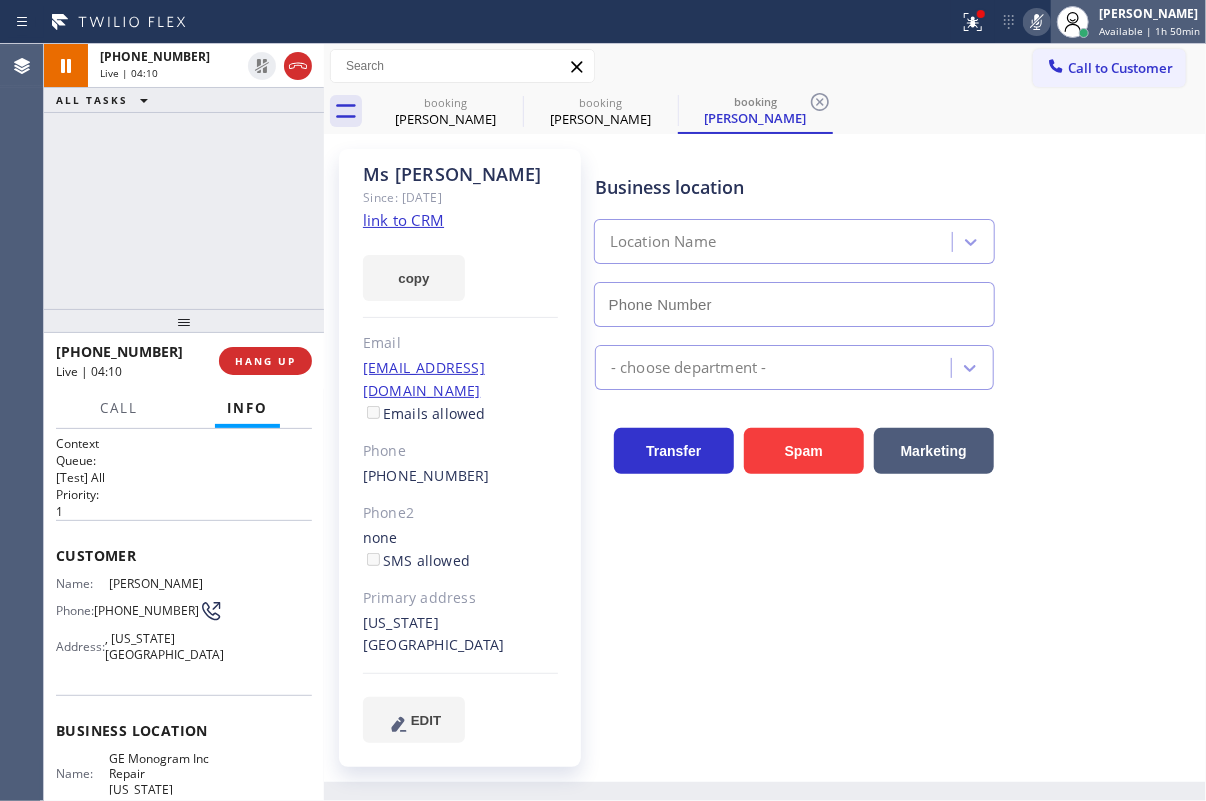 type on "[PHONE_NUMBER]" 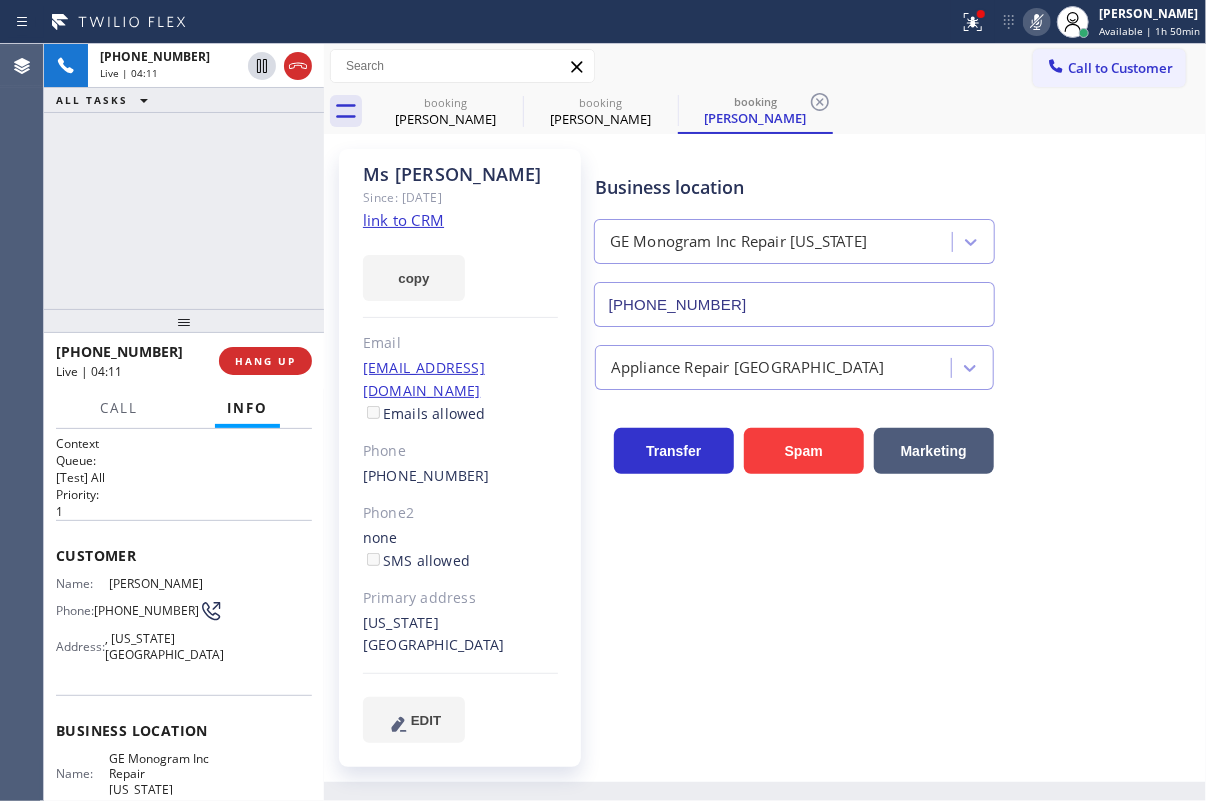 click 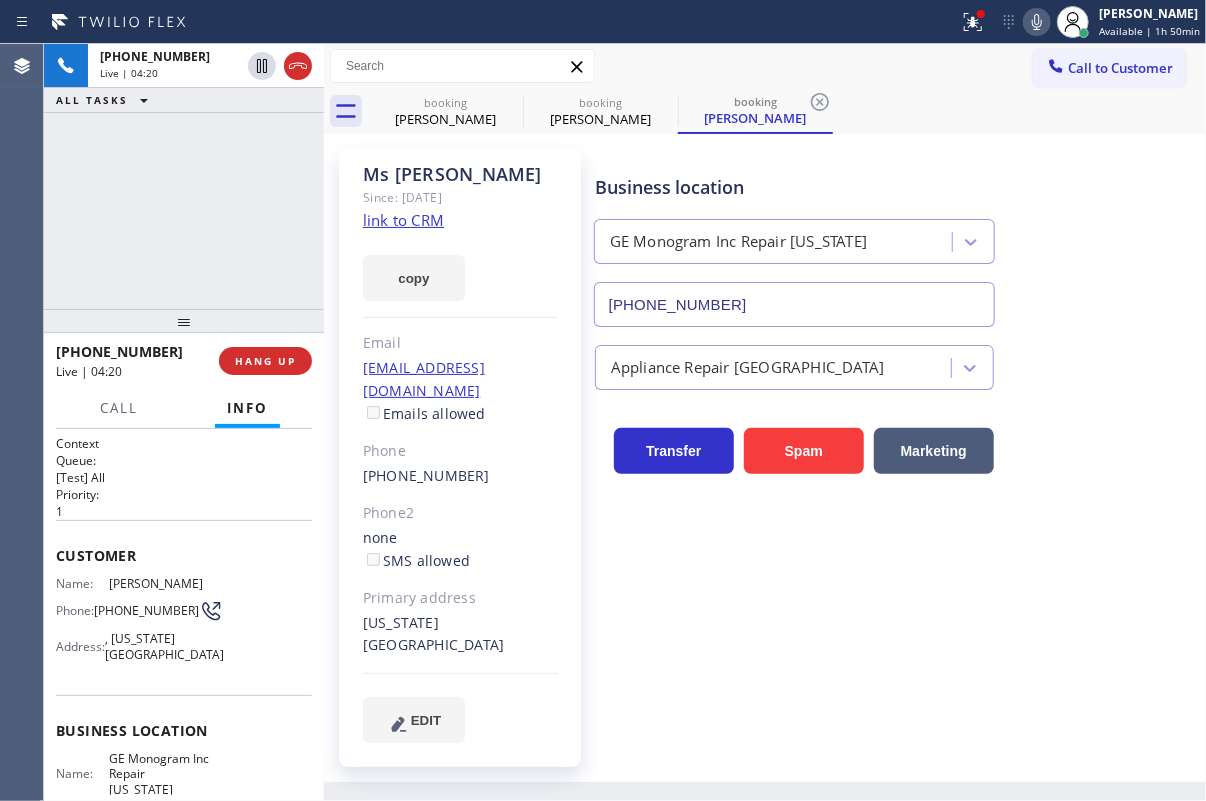 click on "Appliance Repair [GEOGRAPHIC_DATA]" at bounding box center (896, 358) 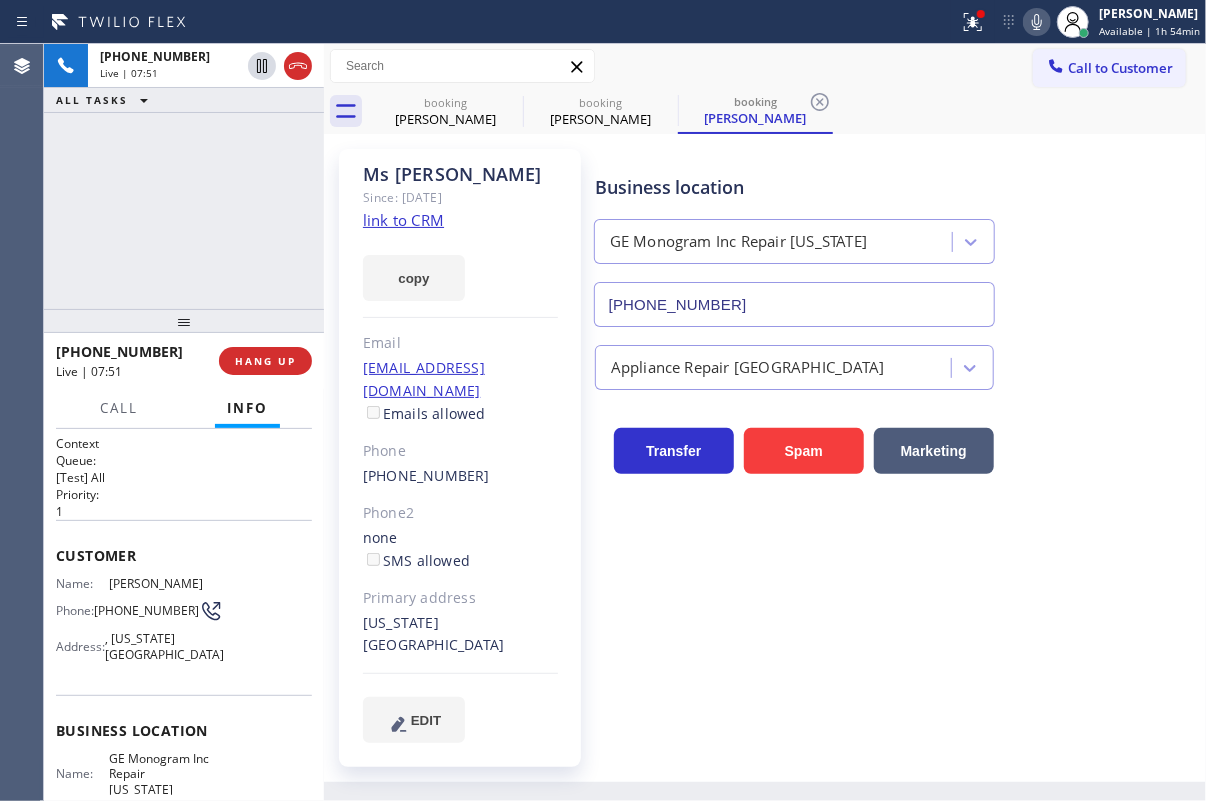 click 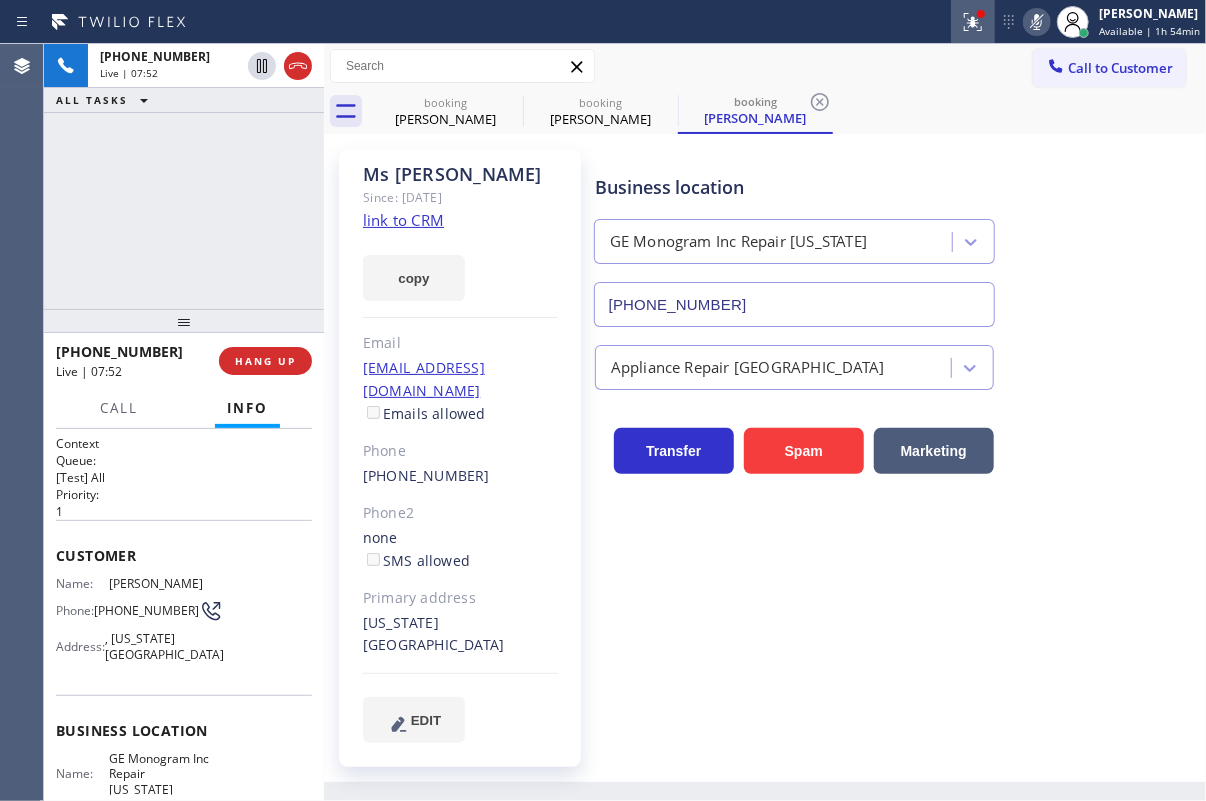 click at bounding box center (973, 22) 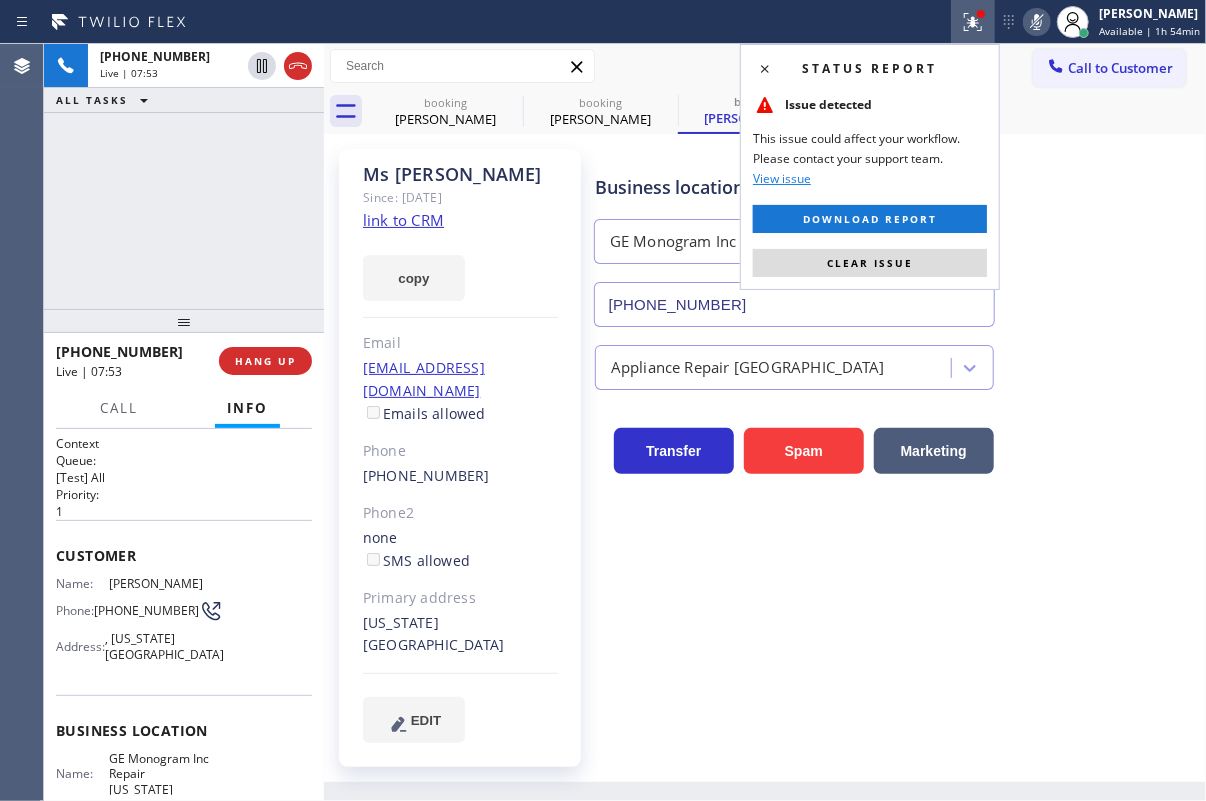 click on "Clear issue" at bounding box center (870, 263) 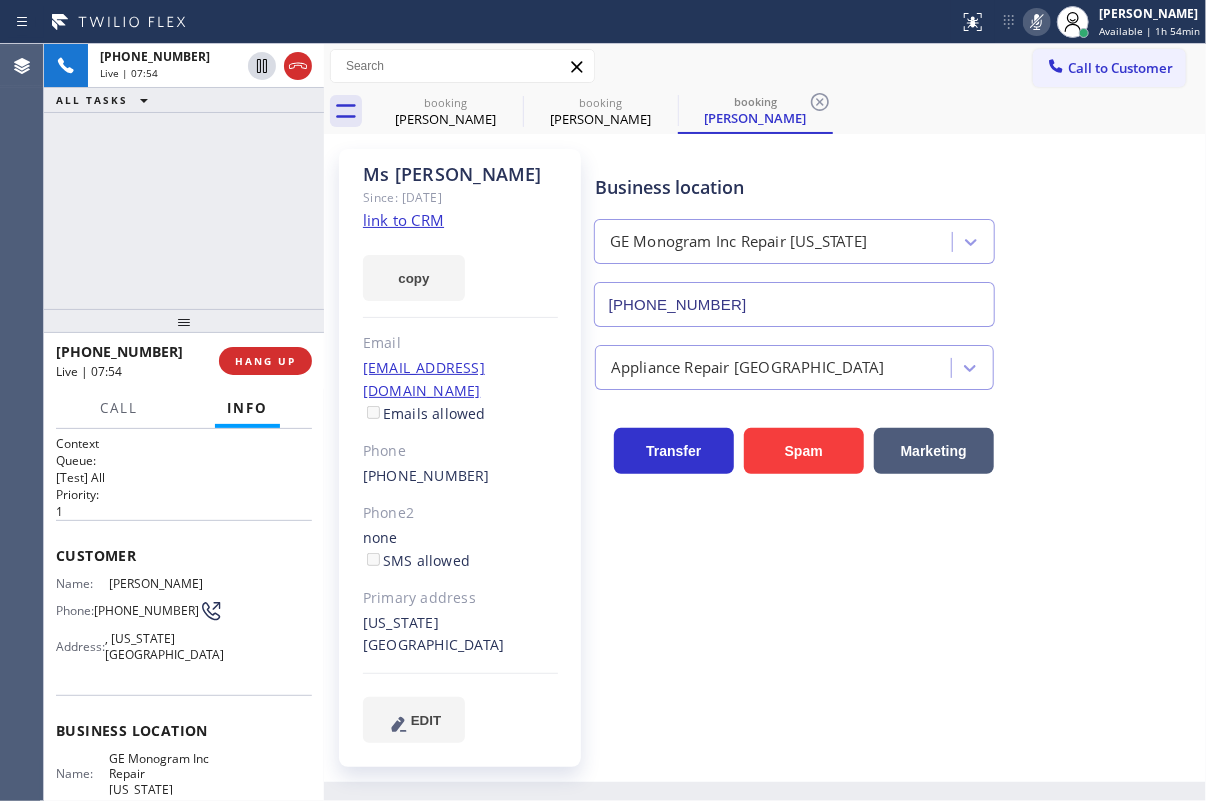 click 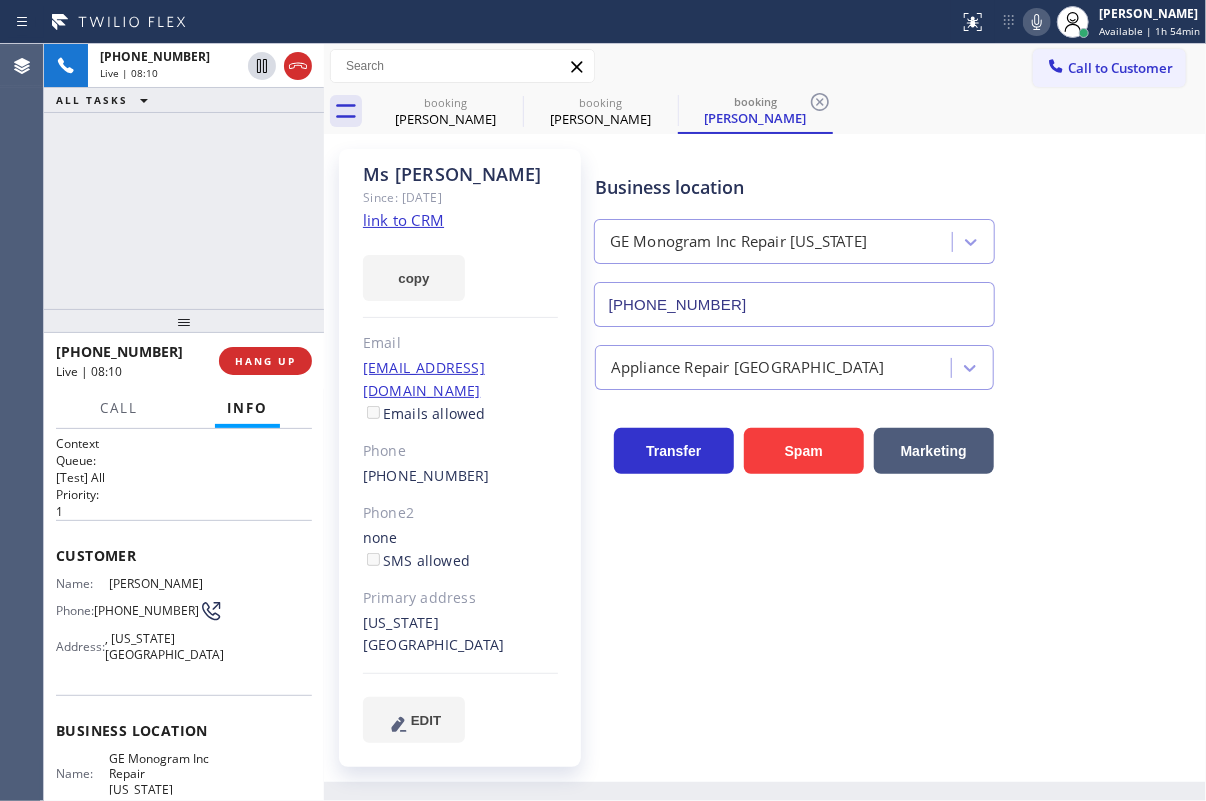click on "Business location GE Monogram Inc Repair New York (332) 456-0495" at bounding box center (896, 236) 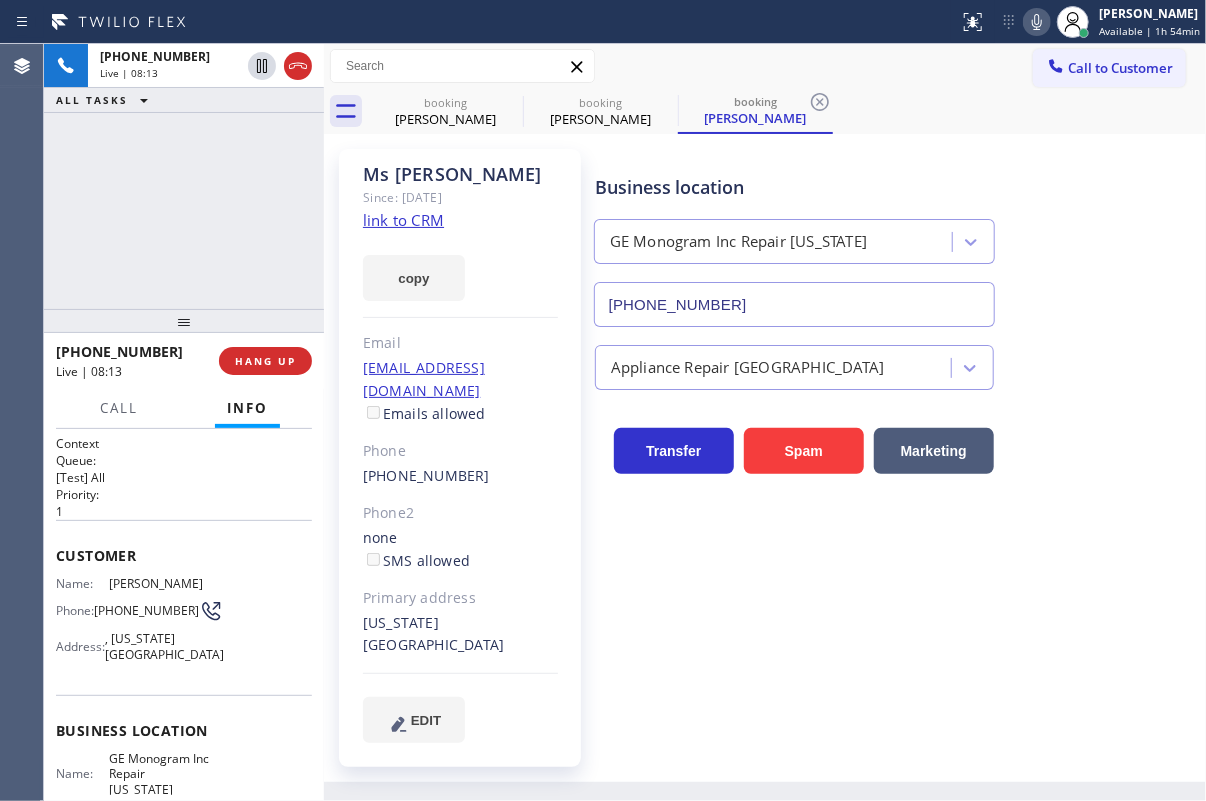click 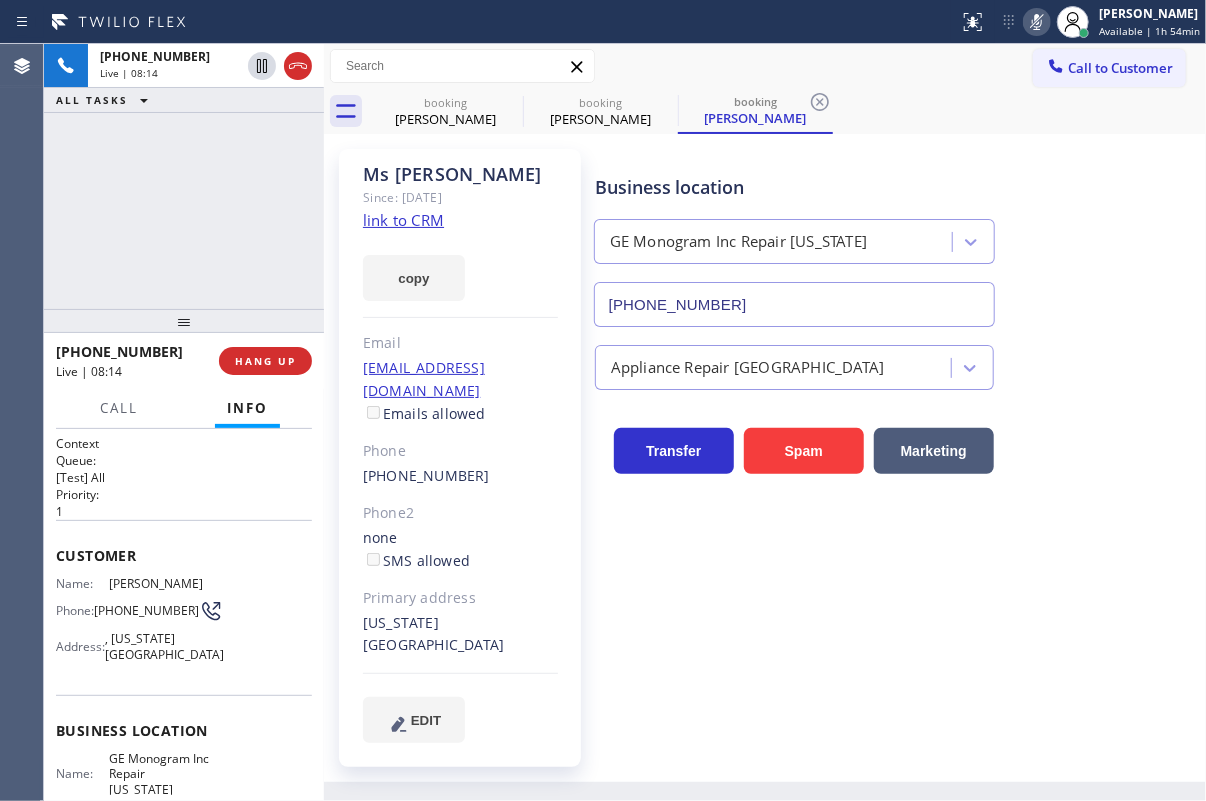 click 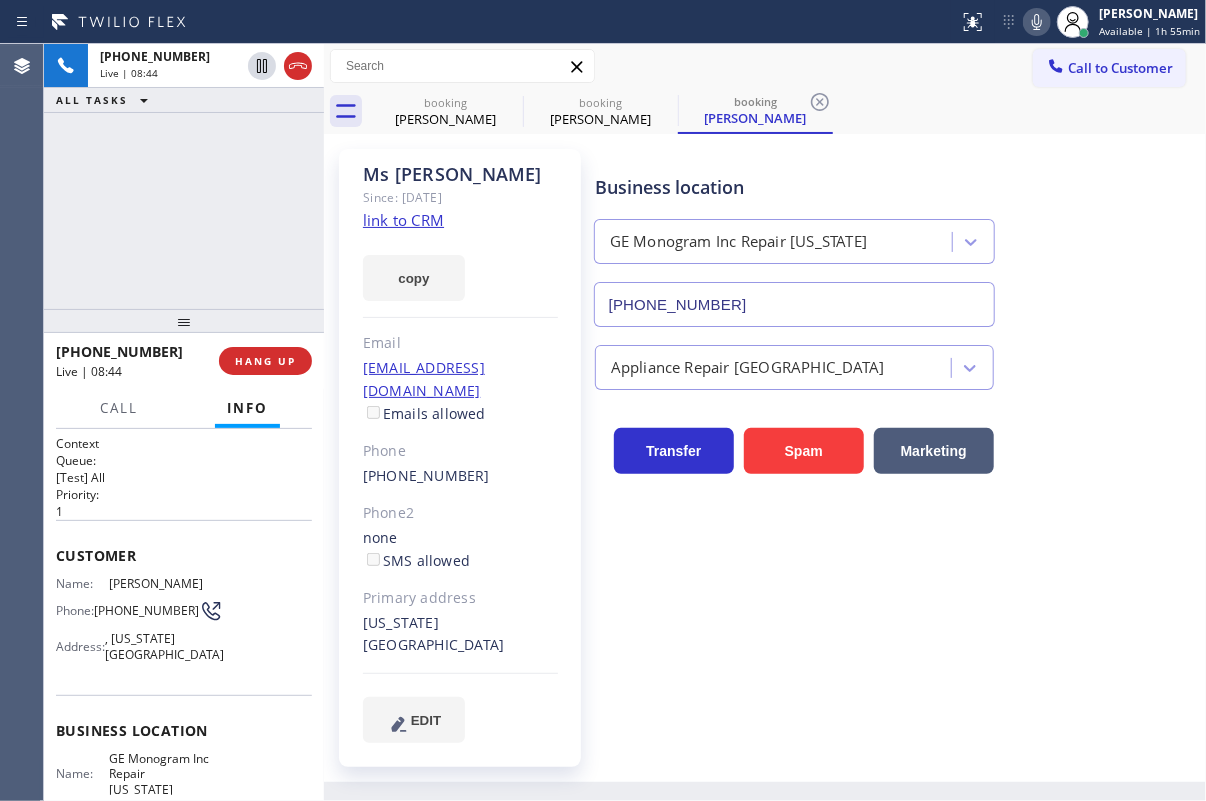 drag, startPoint x: 1127, startPoint y: 246, endPoint x: 1098, endPoint y: 191, distance: 62.177166 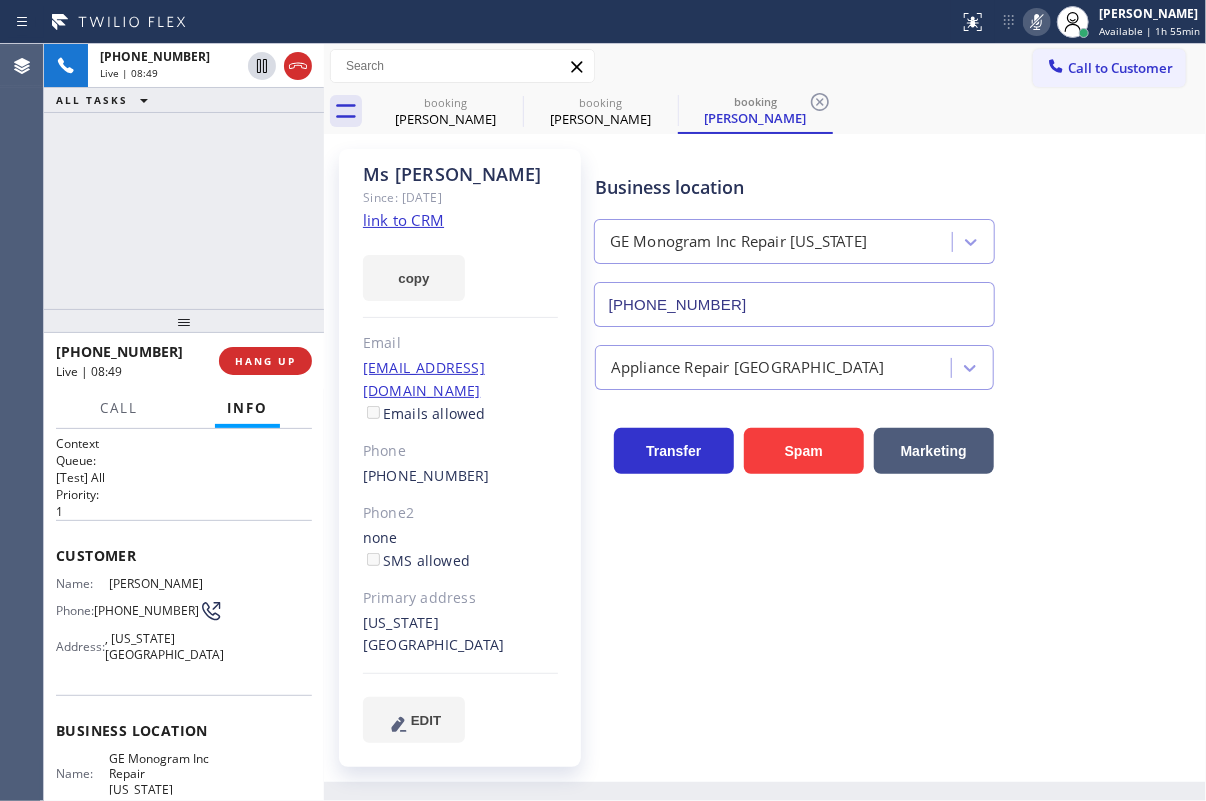 click 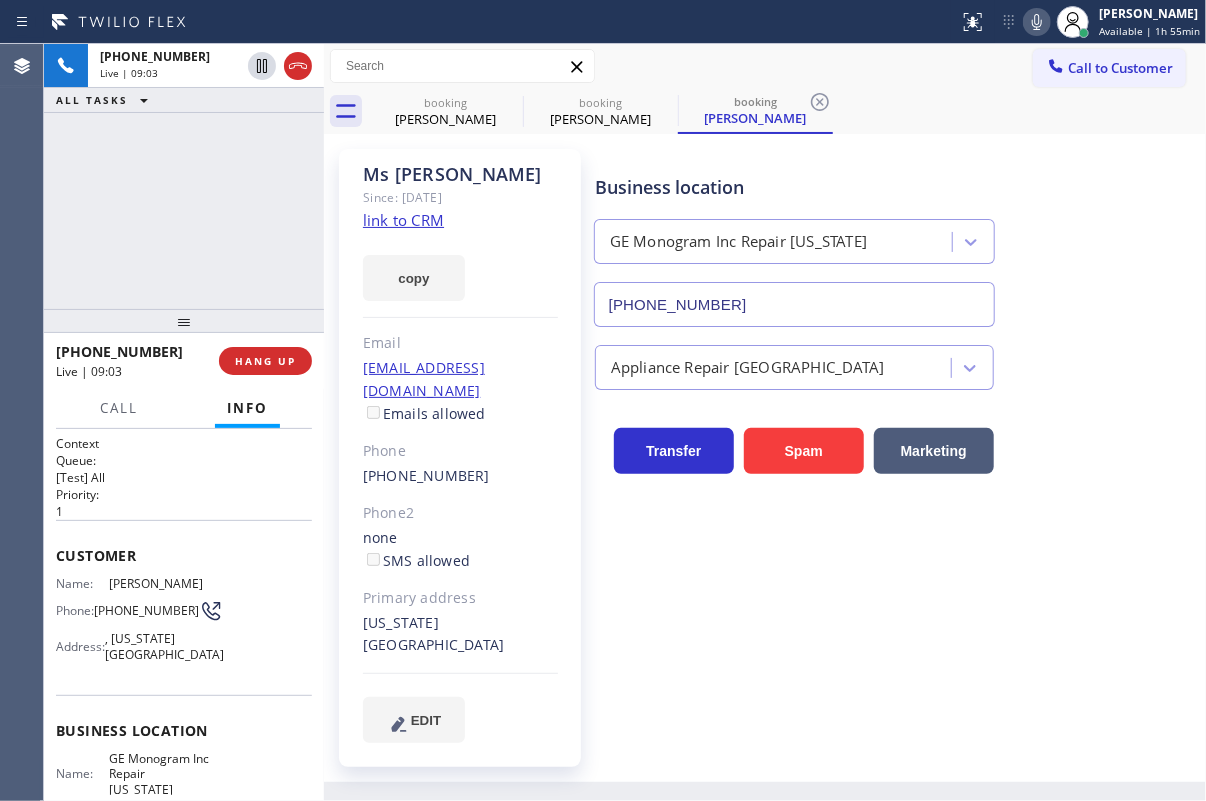 click on "Business location GE Monogram Inc Repair New York (332) 456-0495 Appliance Repair High End Transfer Spam Marketing" at bounding box center [896, 445] 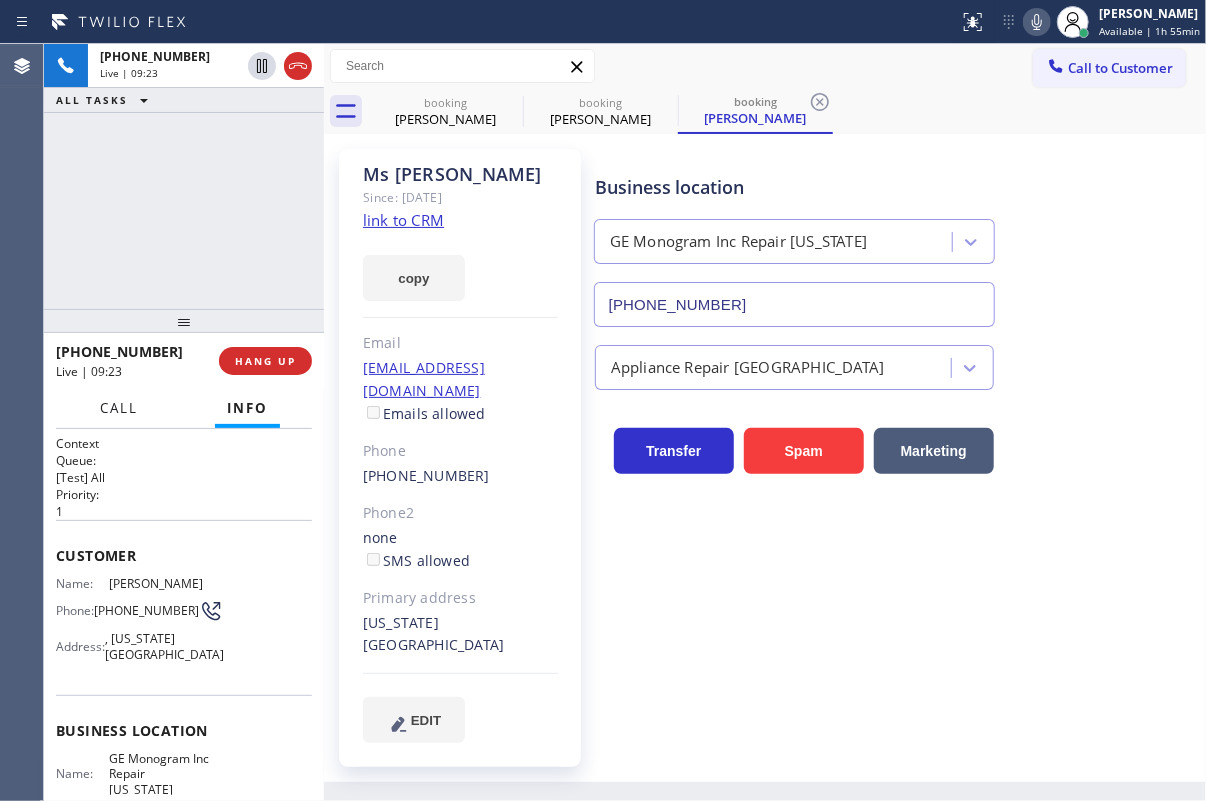 click on "Call" at bounding box center [119, 408] 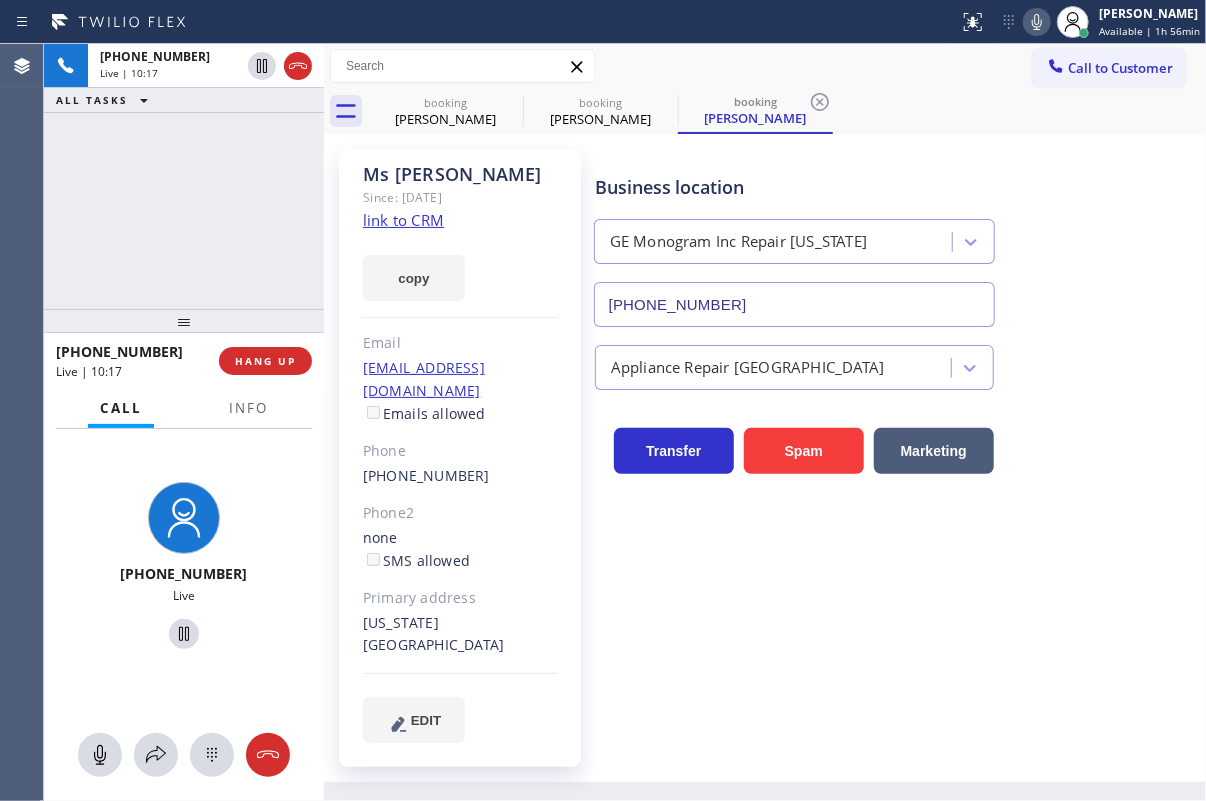 click 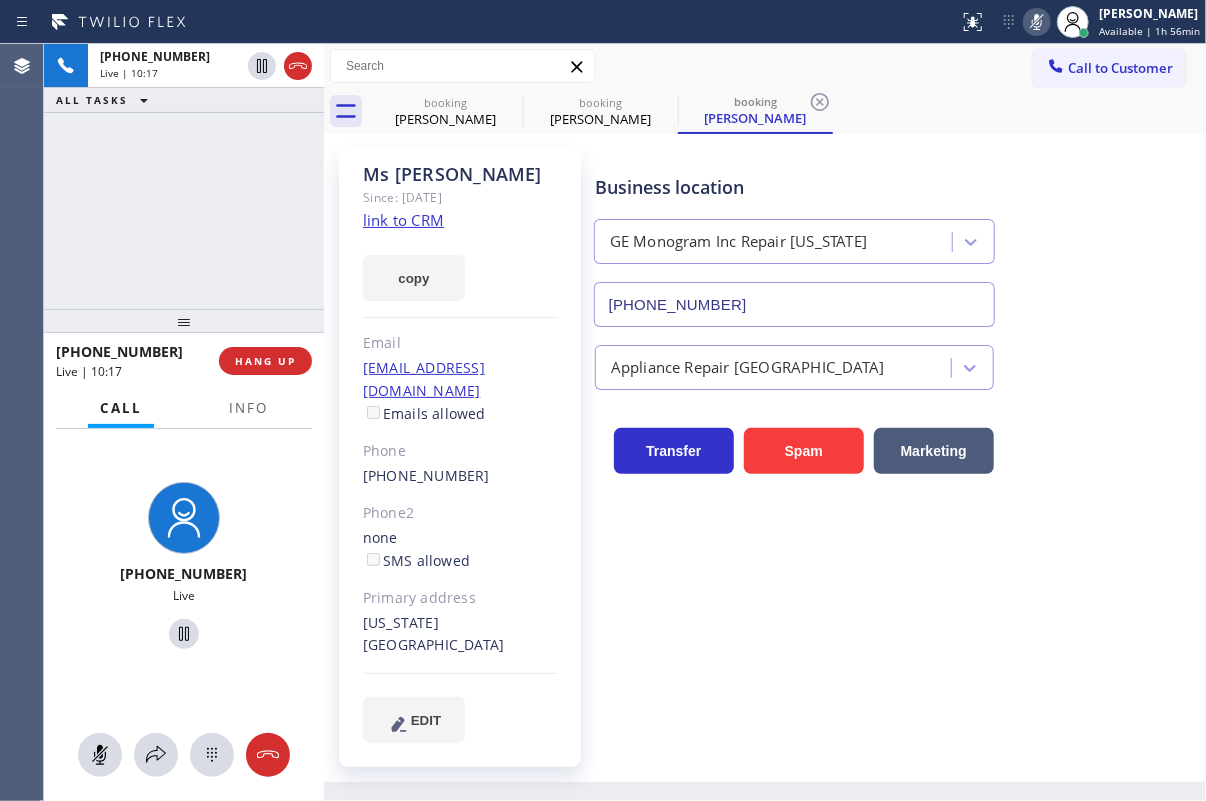 click 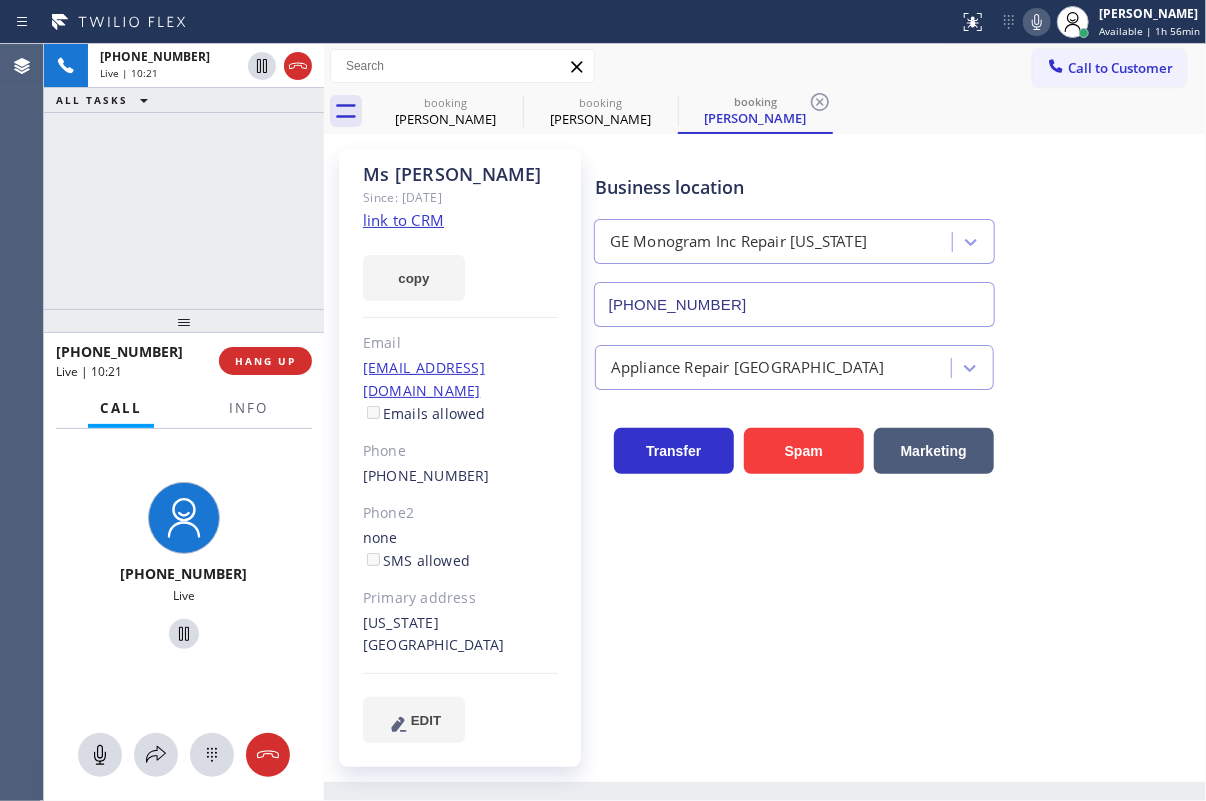 click 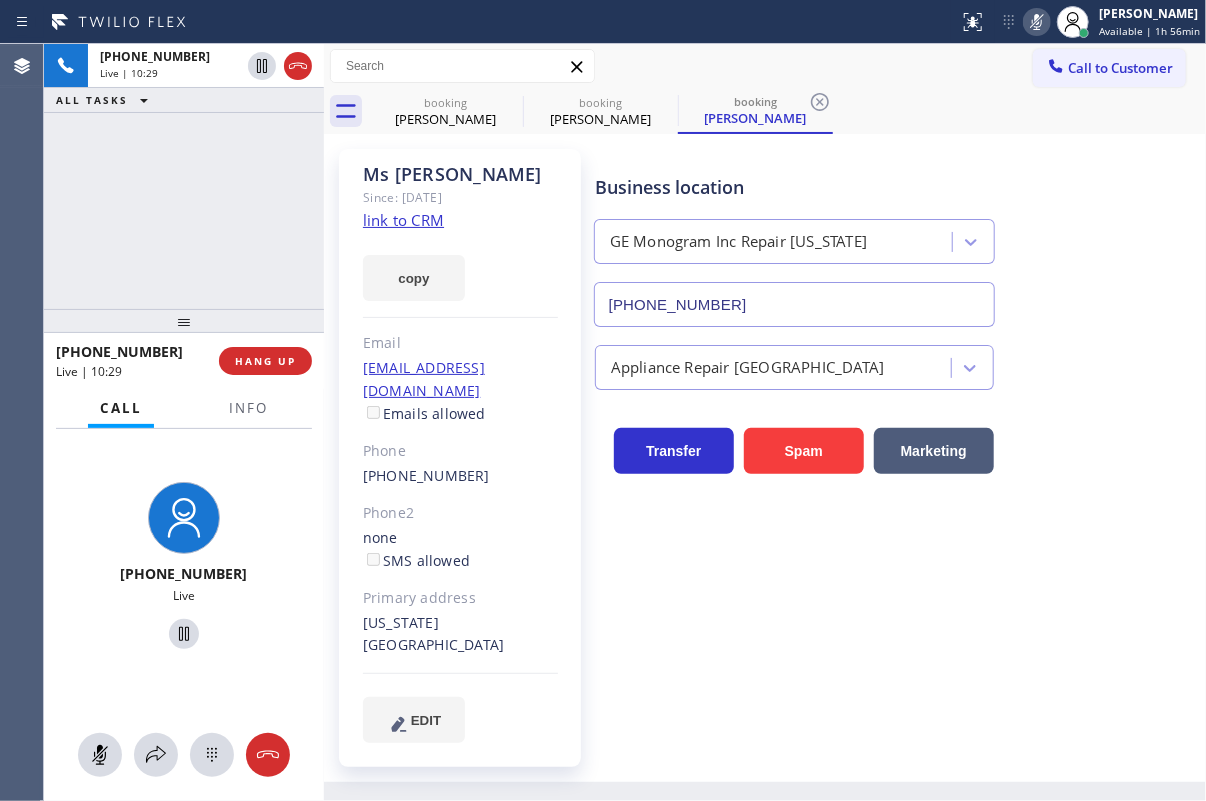 click at bounding box center [184, 755] 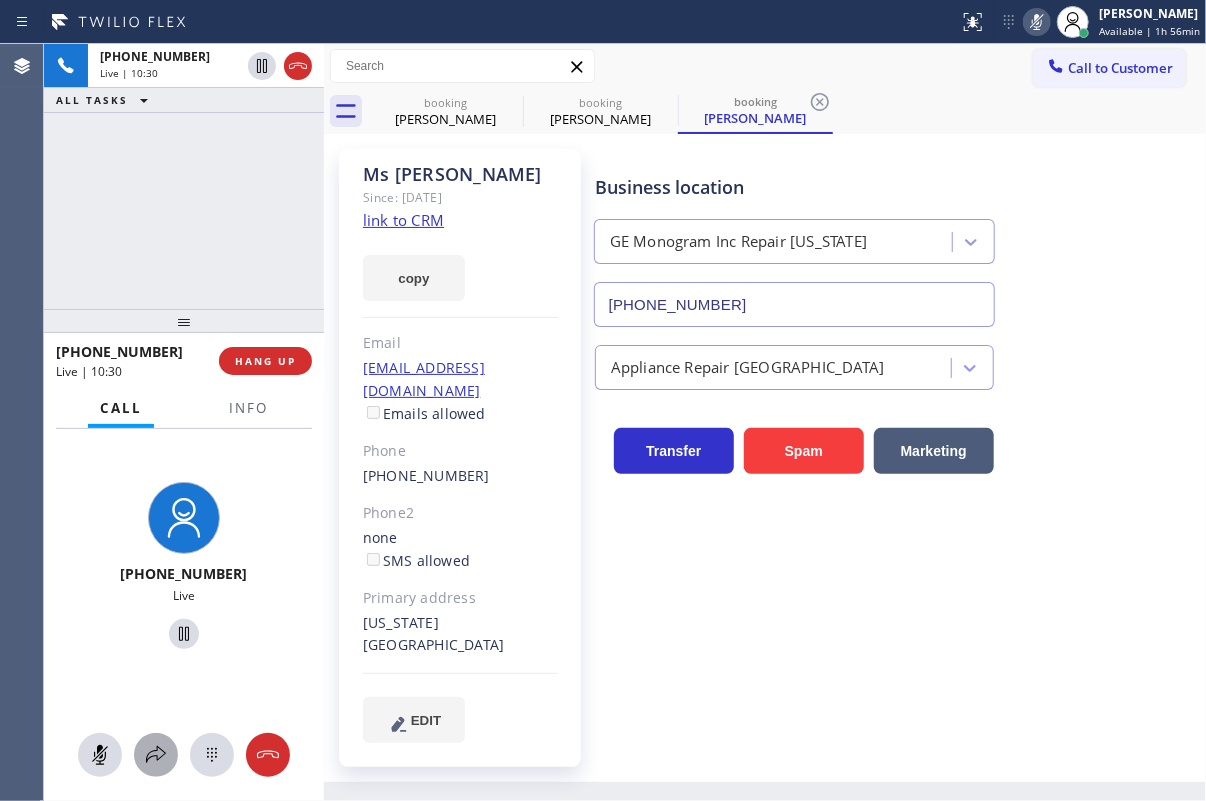 click 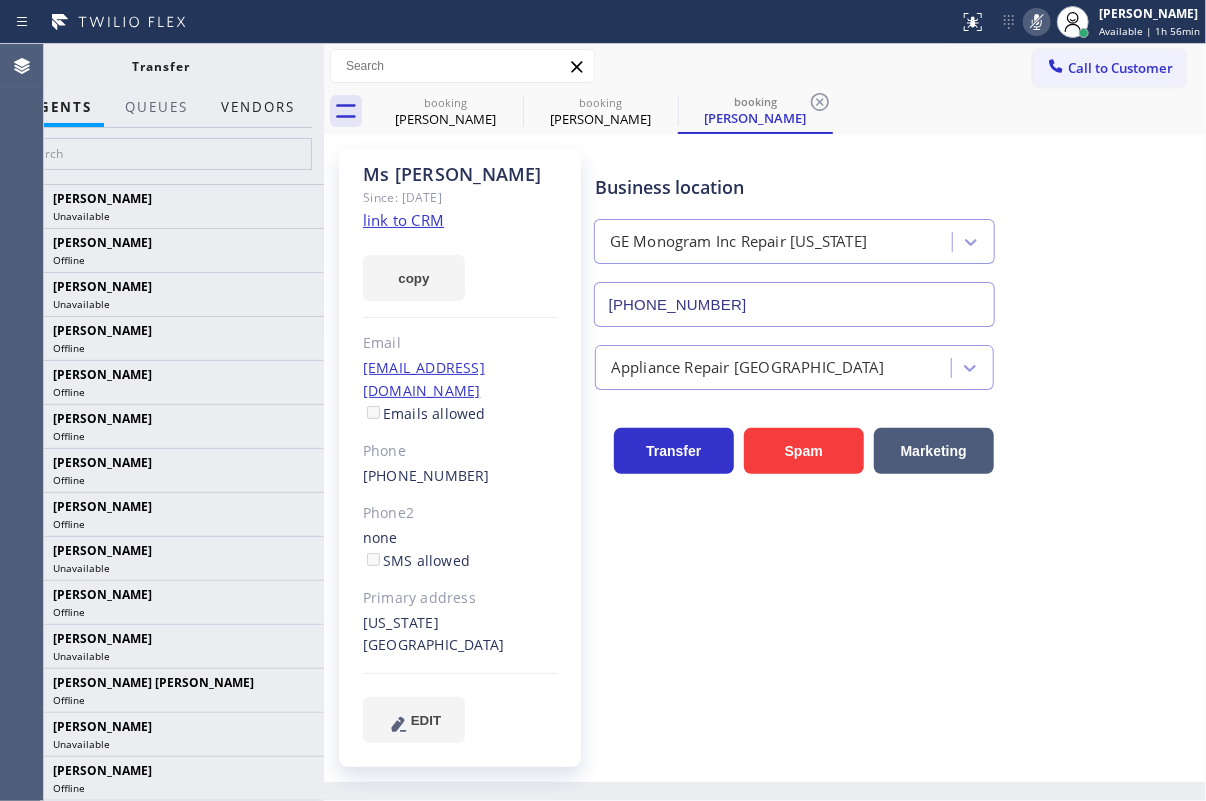 click on "Vendors" at bounding box center (258, 107) 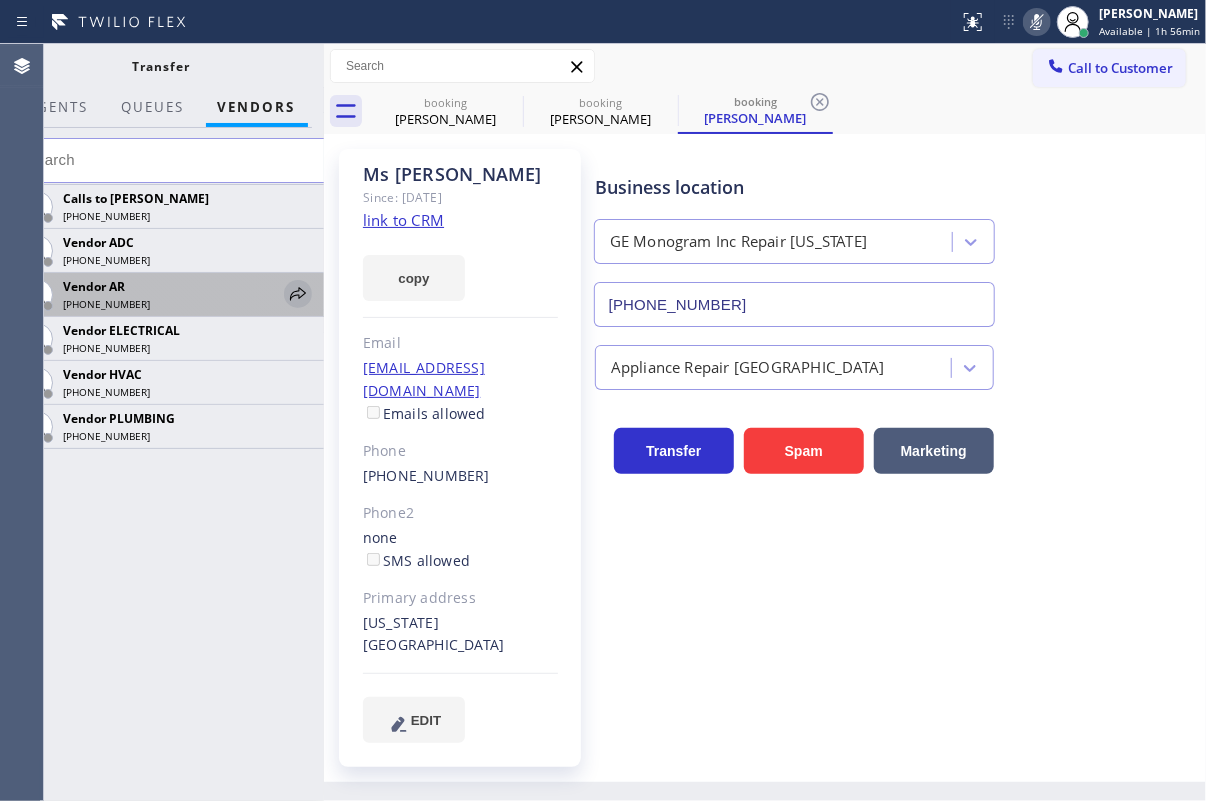 click 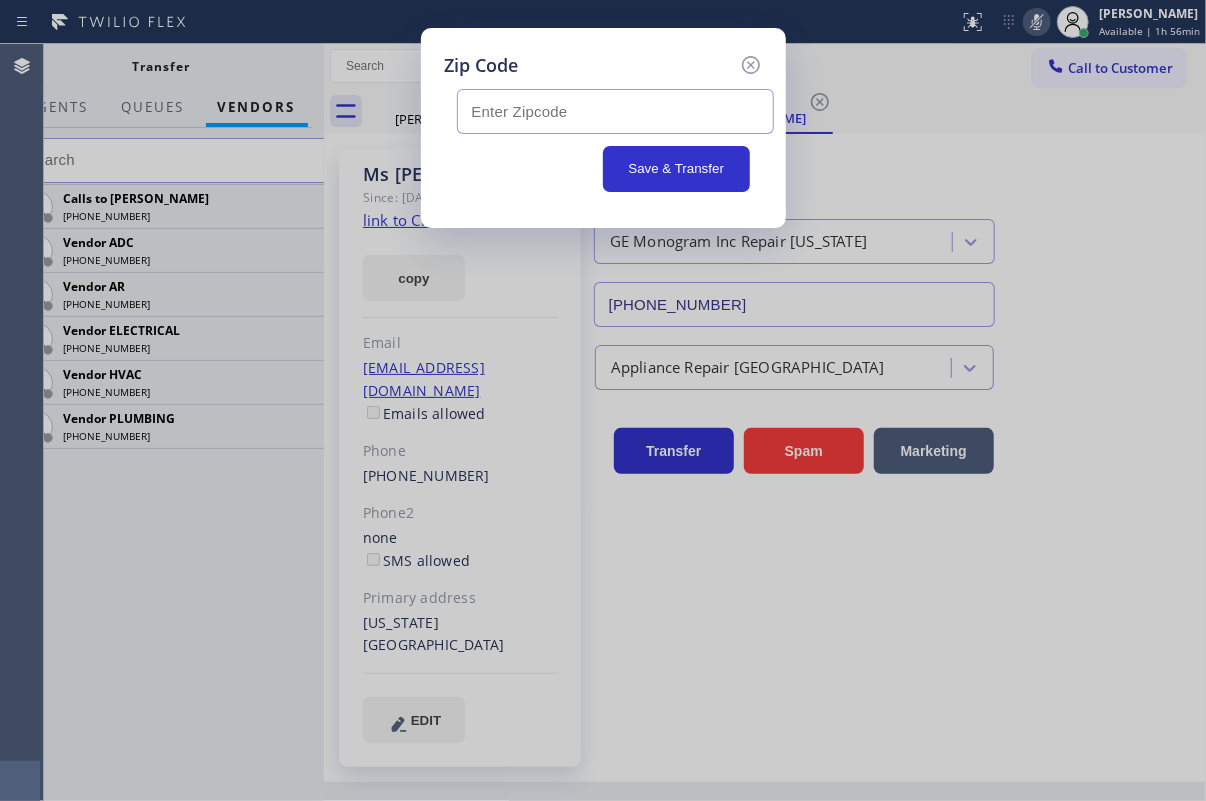 click at bounding box center (615, 111) 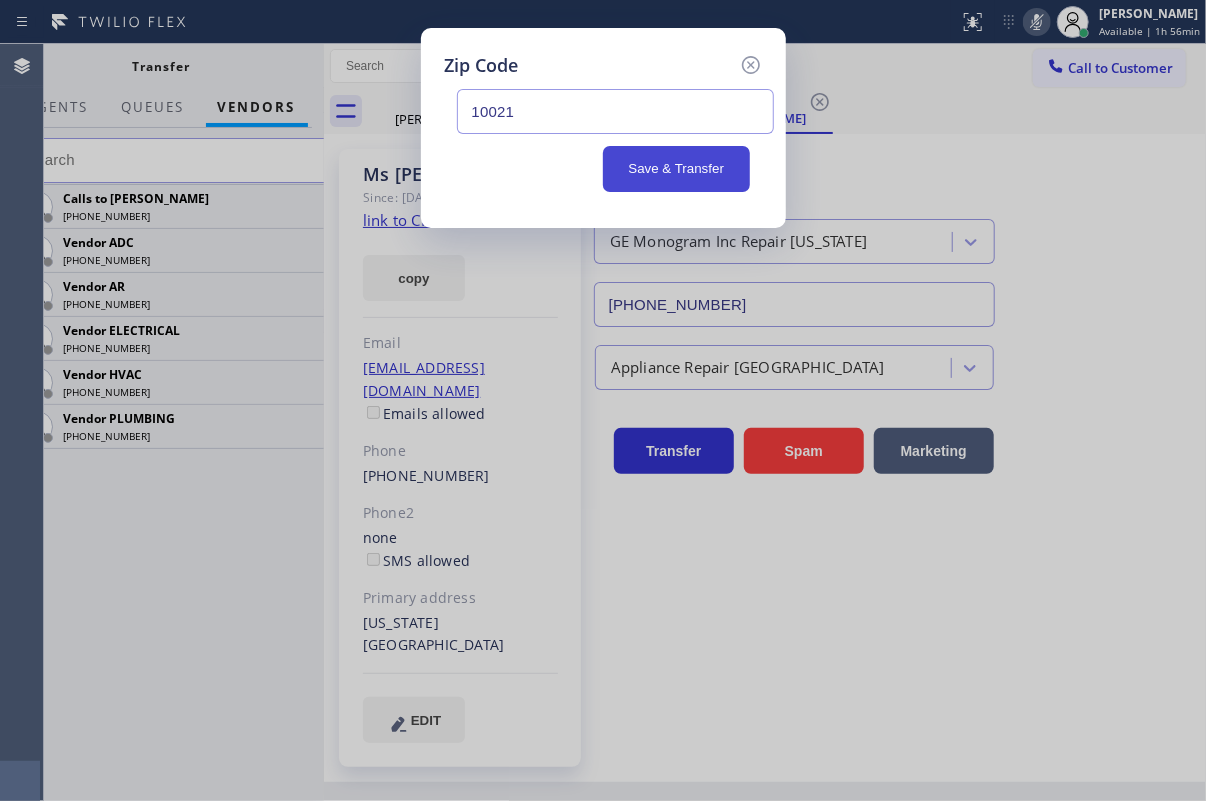 click on "Save & Transfer" at bounding box center [676, 169] 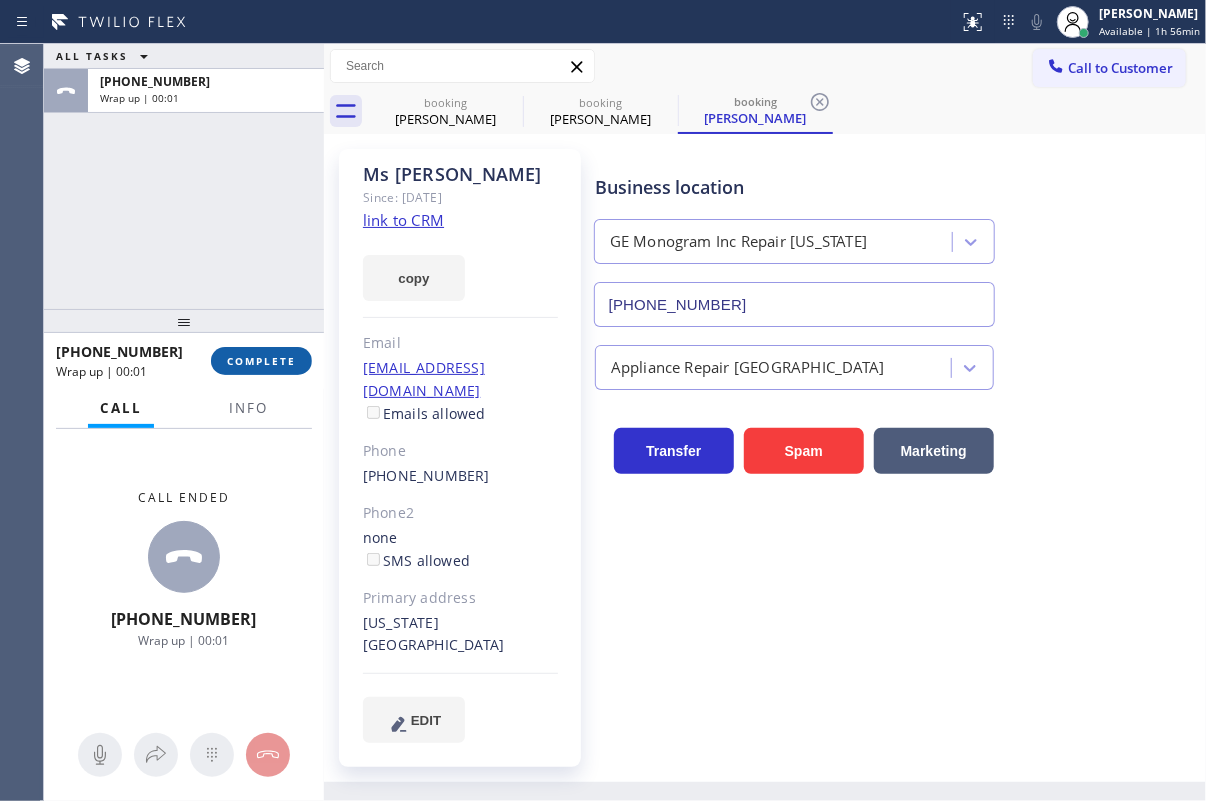 click on "COMPLETE" at bounding box center (261, 361) 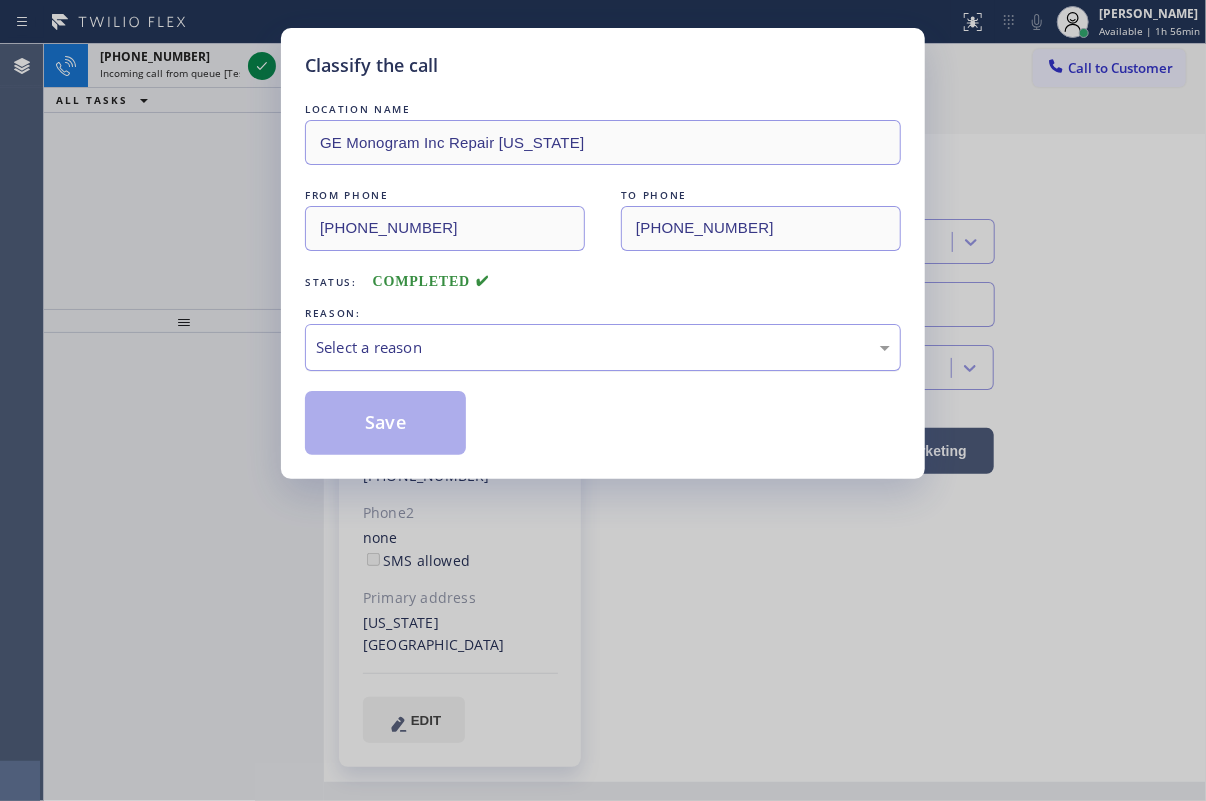click on "Select a reason" at bounding box center (603, 347) 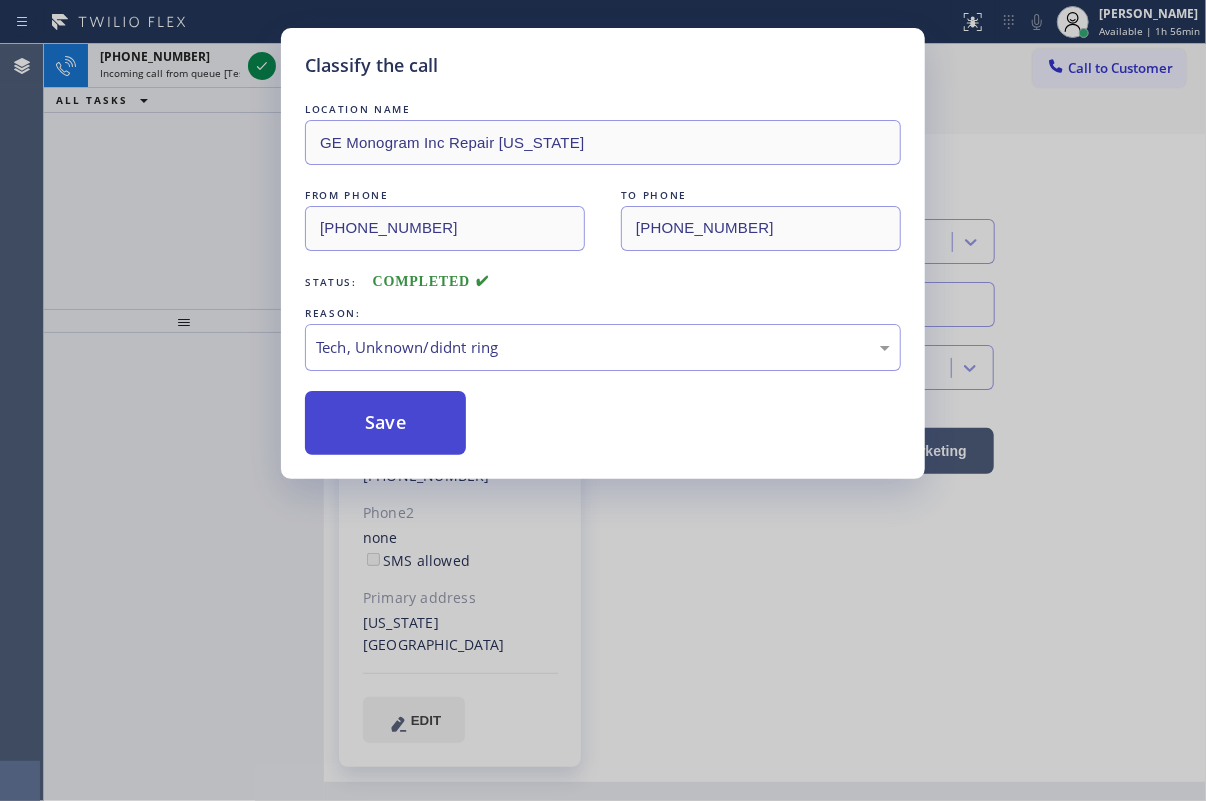 click on "Save" at bounding box center (385, 423) 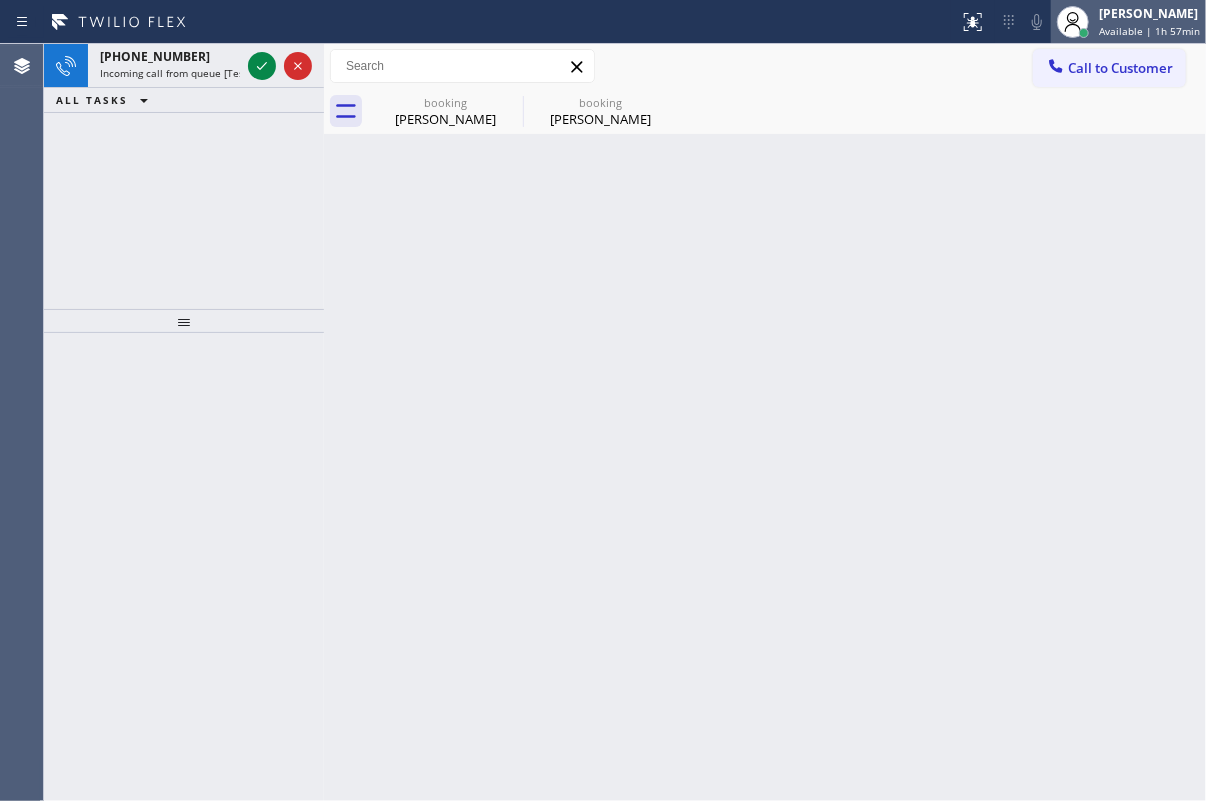 click on "Available | 1h 57min" at bounding box center (1149, 31) 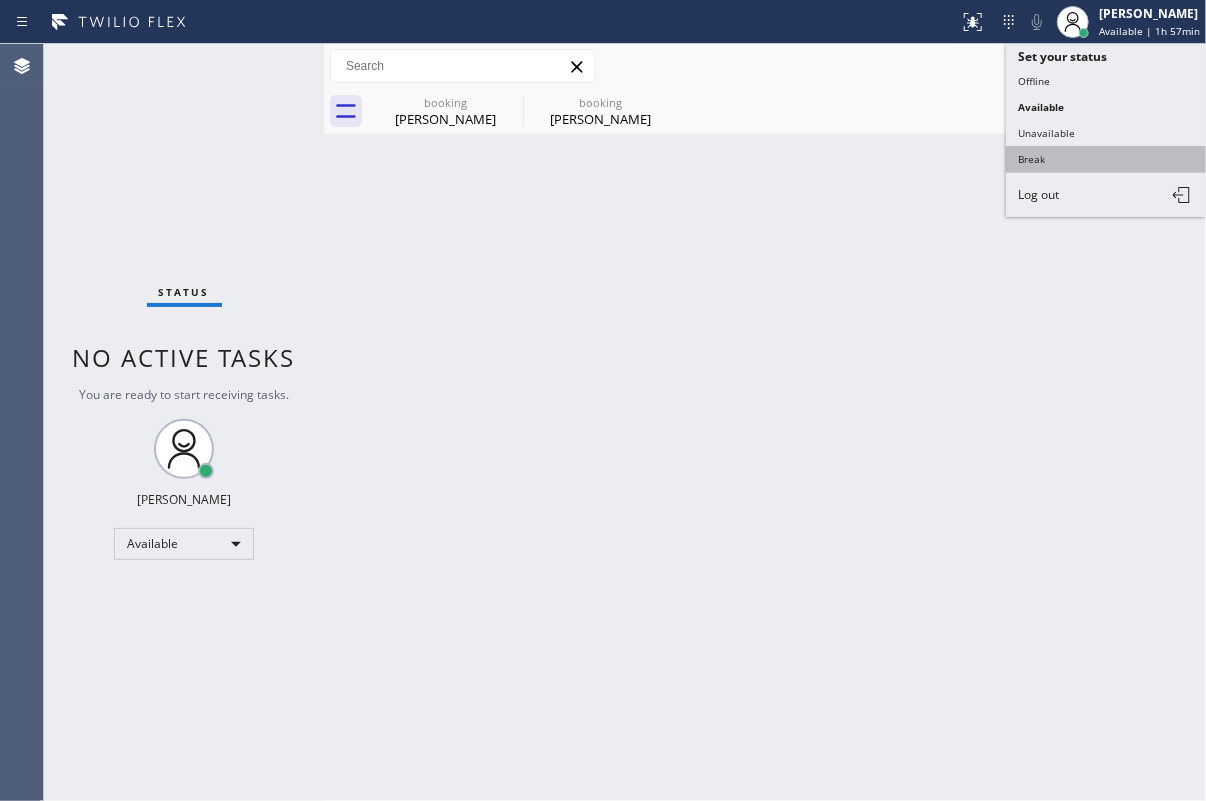 click on "Break" at bounding box center (1106, 159) 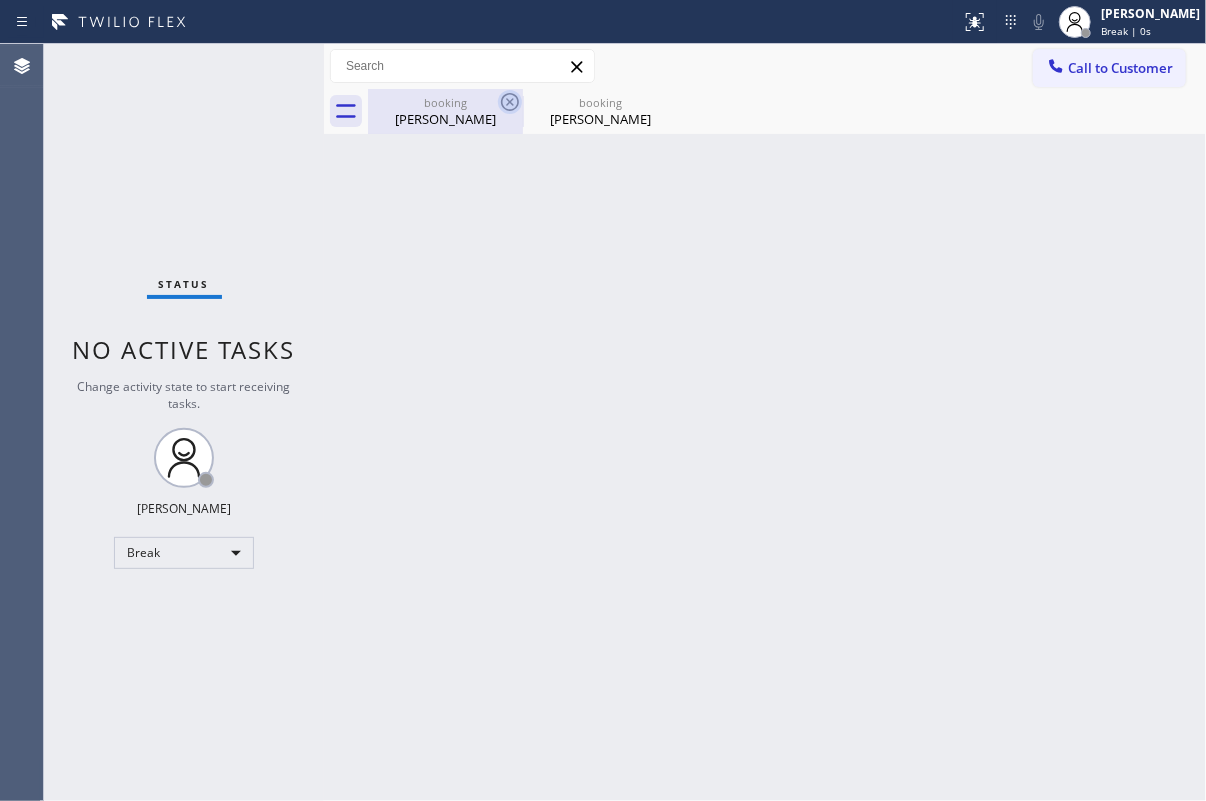 click 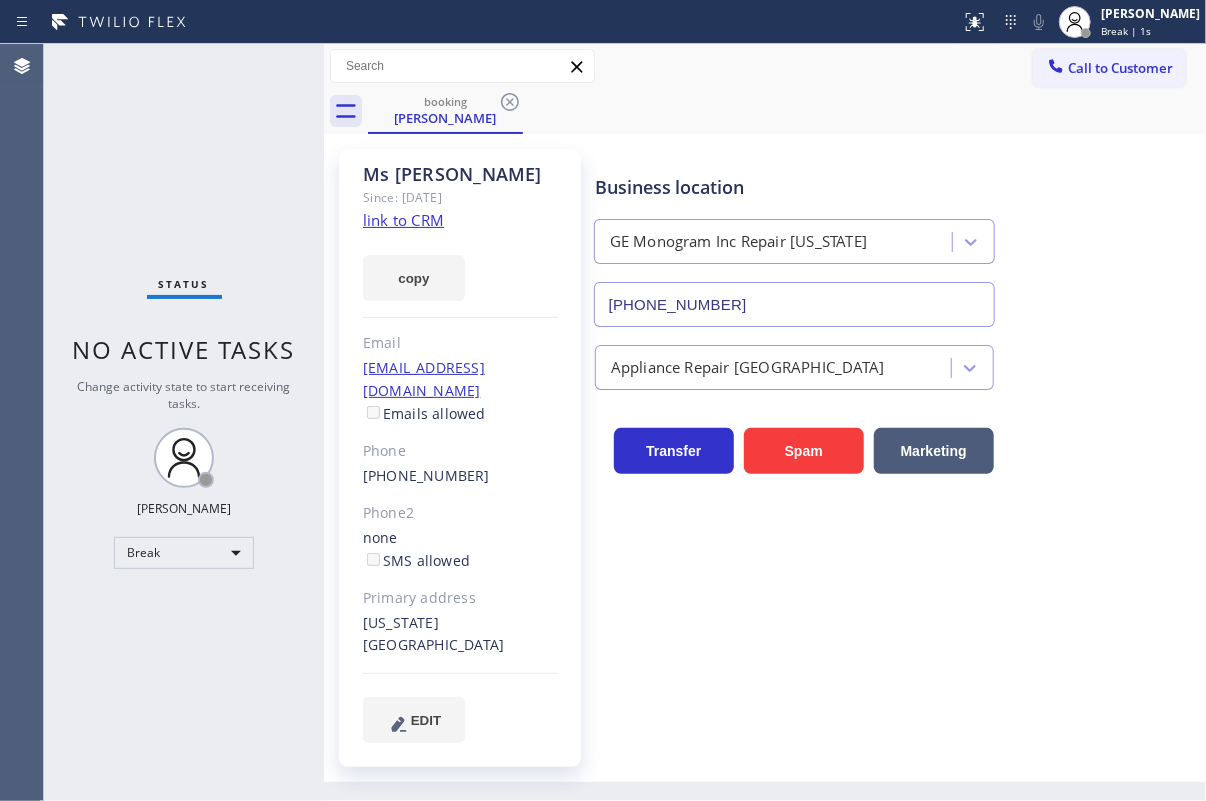 drag, startPoint x: 503, startPoint y: 107, endPoint x: 550, endPoint y: 653, distance: 548.01917 